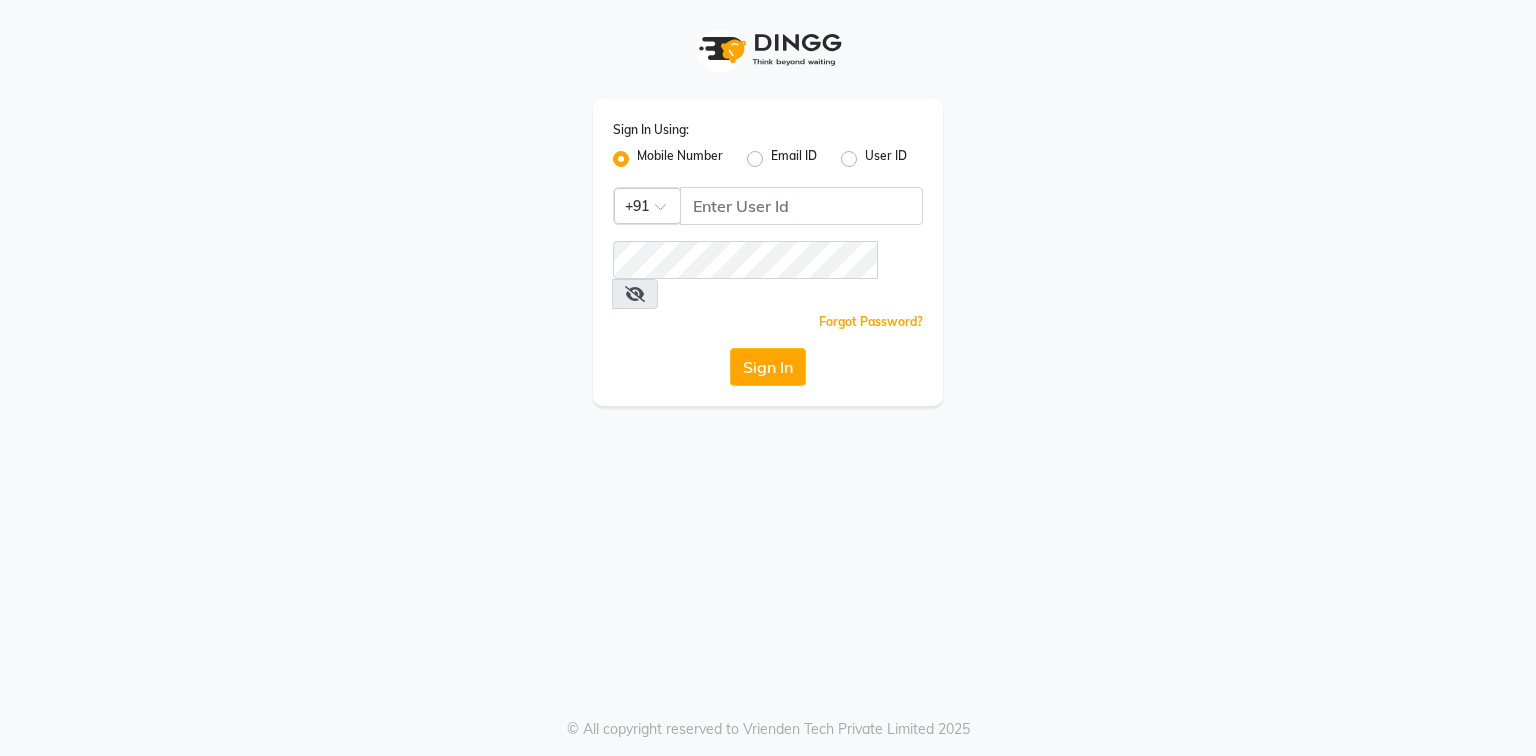 scroll, scrollTop: 0, scrollLeft: 0, axis: both 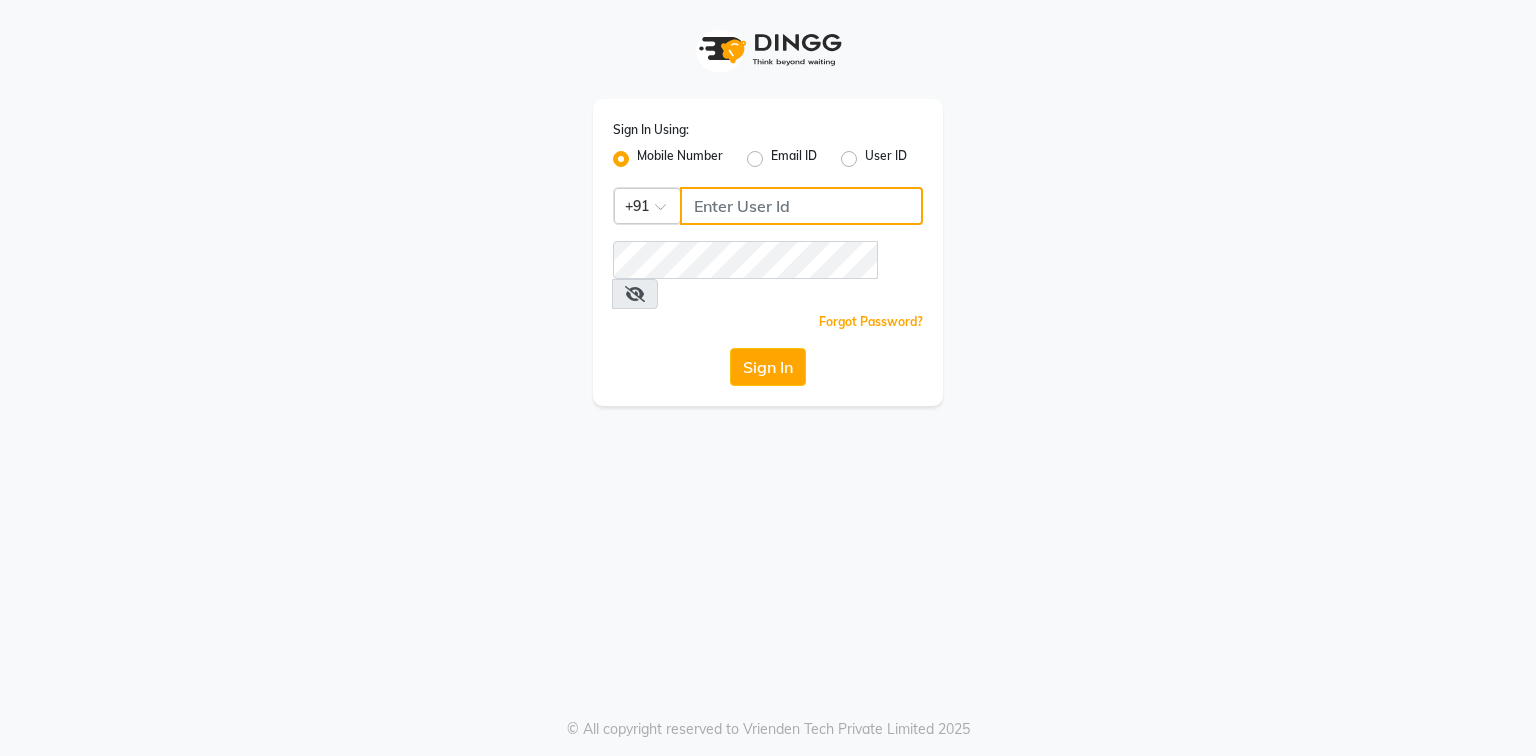 click 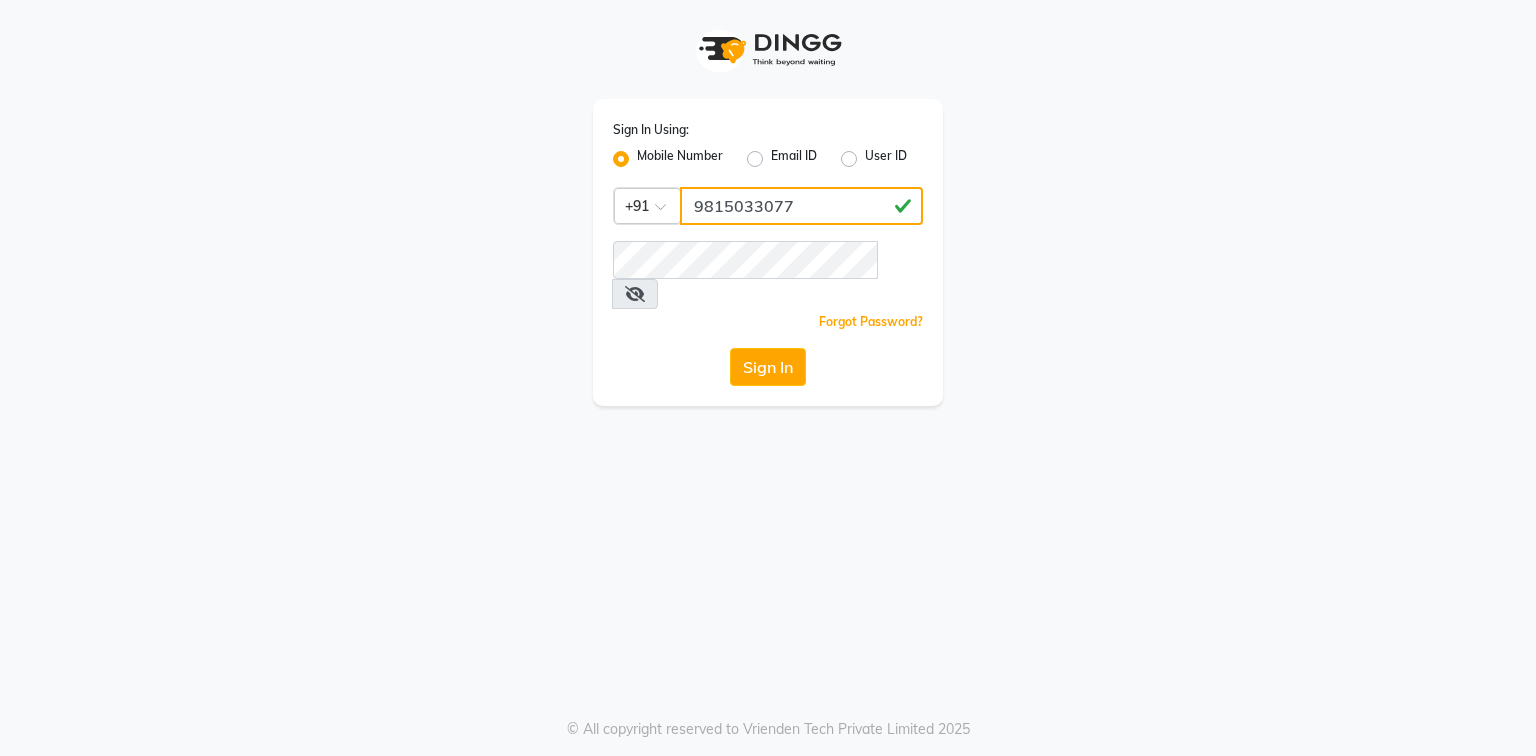 type on "9815033077" 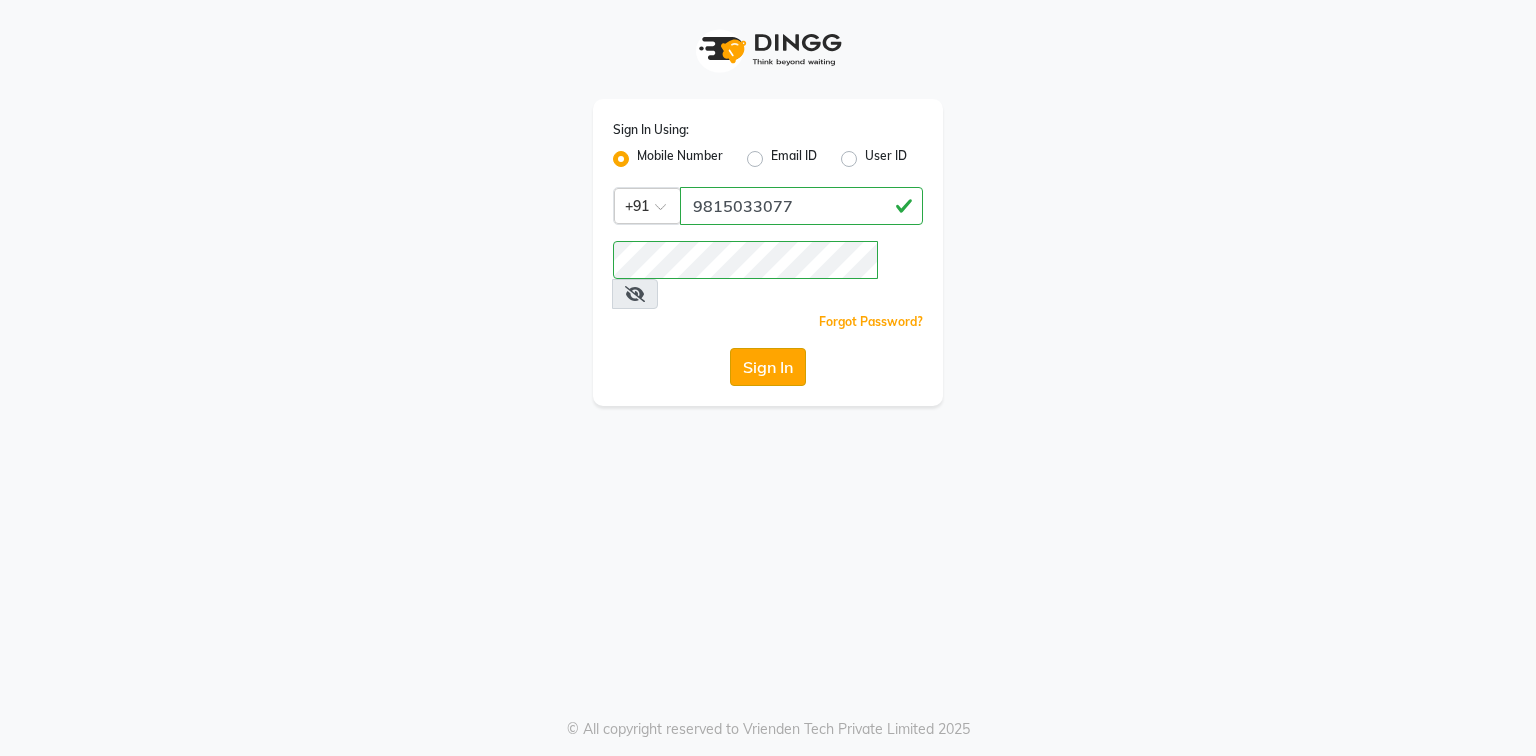 click on "Sign In" 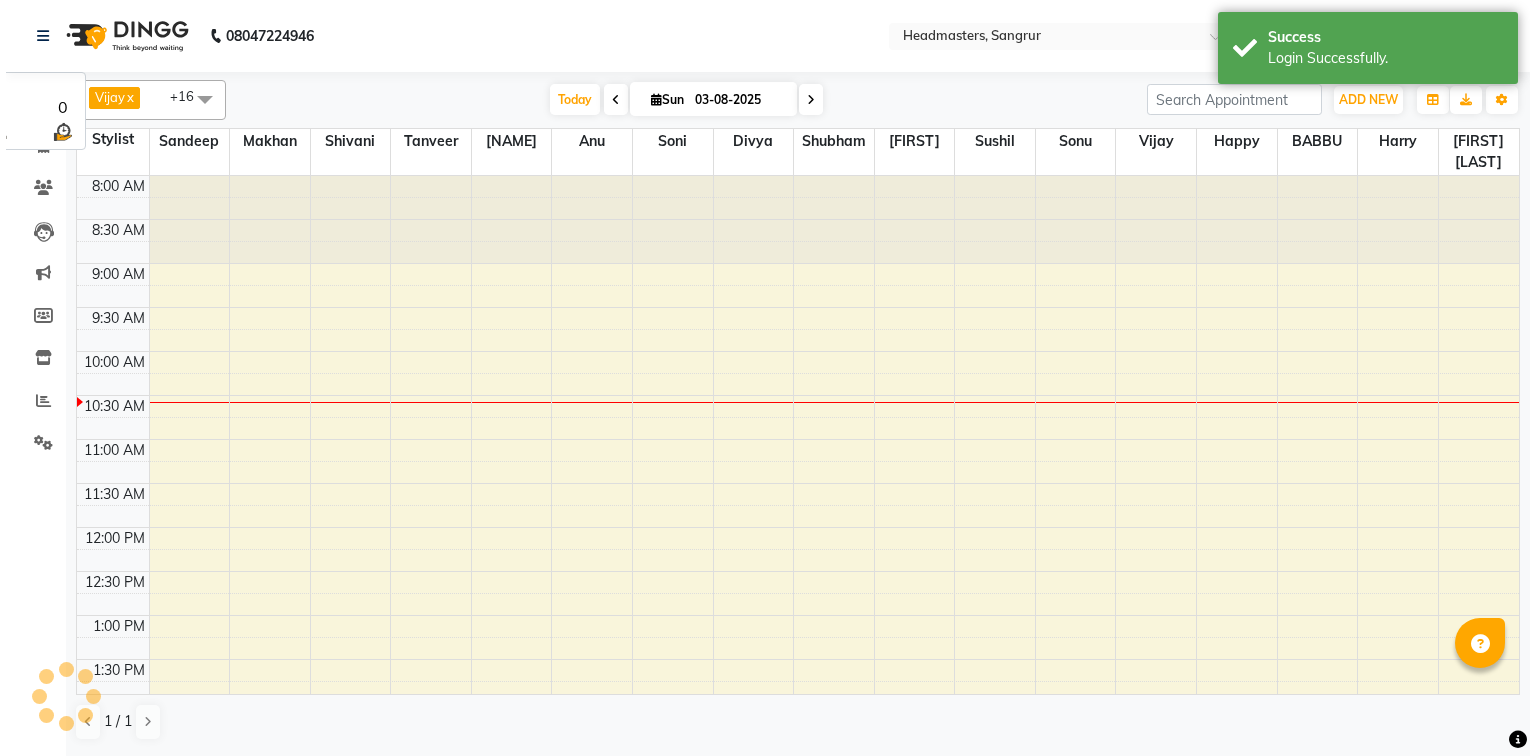 scroll, scrollTop: 0, scrollLeft: 0, axis: both 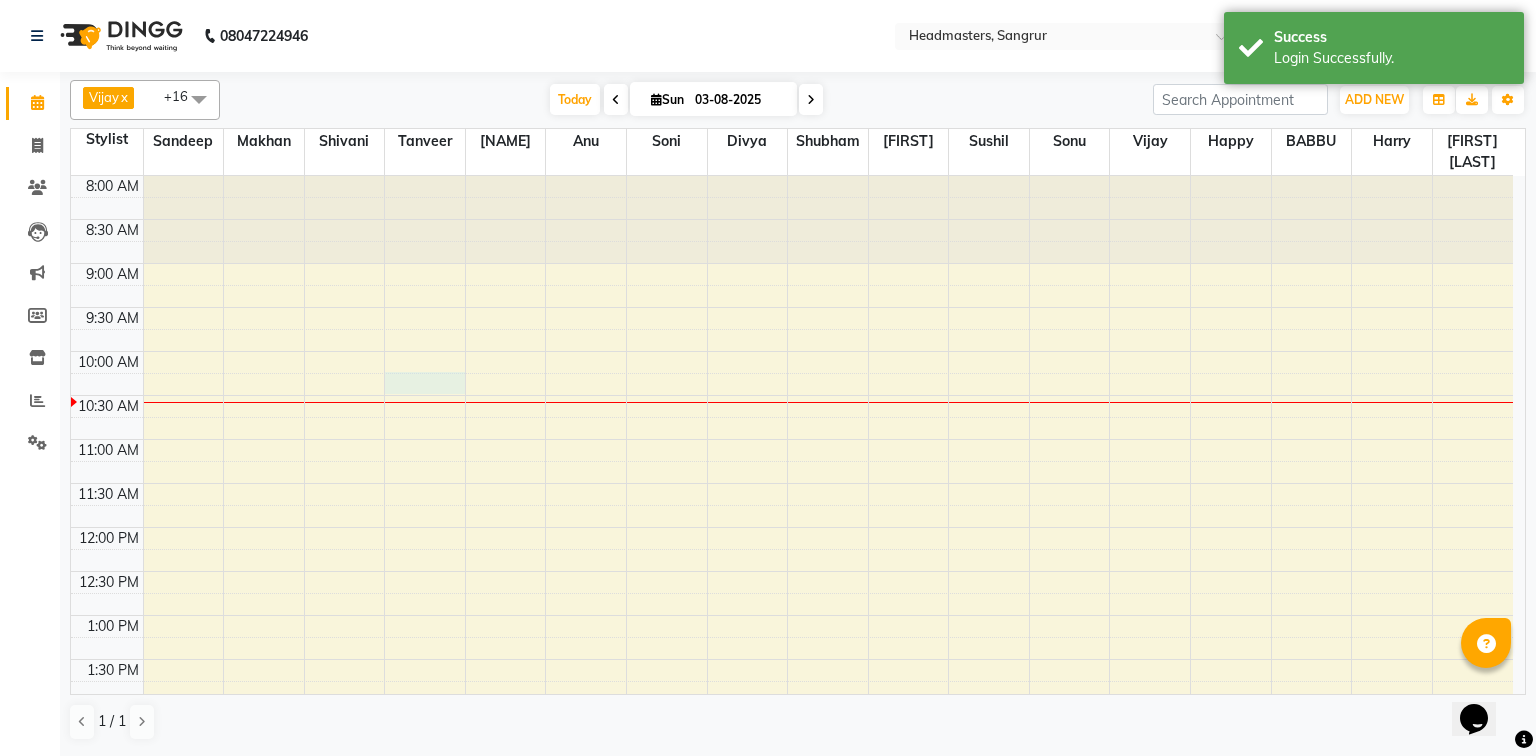 drag, startPoint x: 460, startPoint y: 374, endPoint x: 0, endPoint y: 460, distance: 467.9701 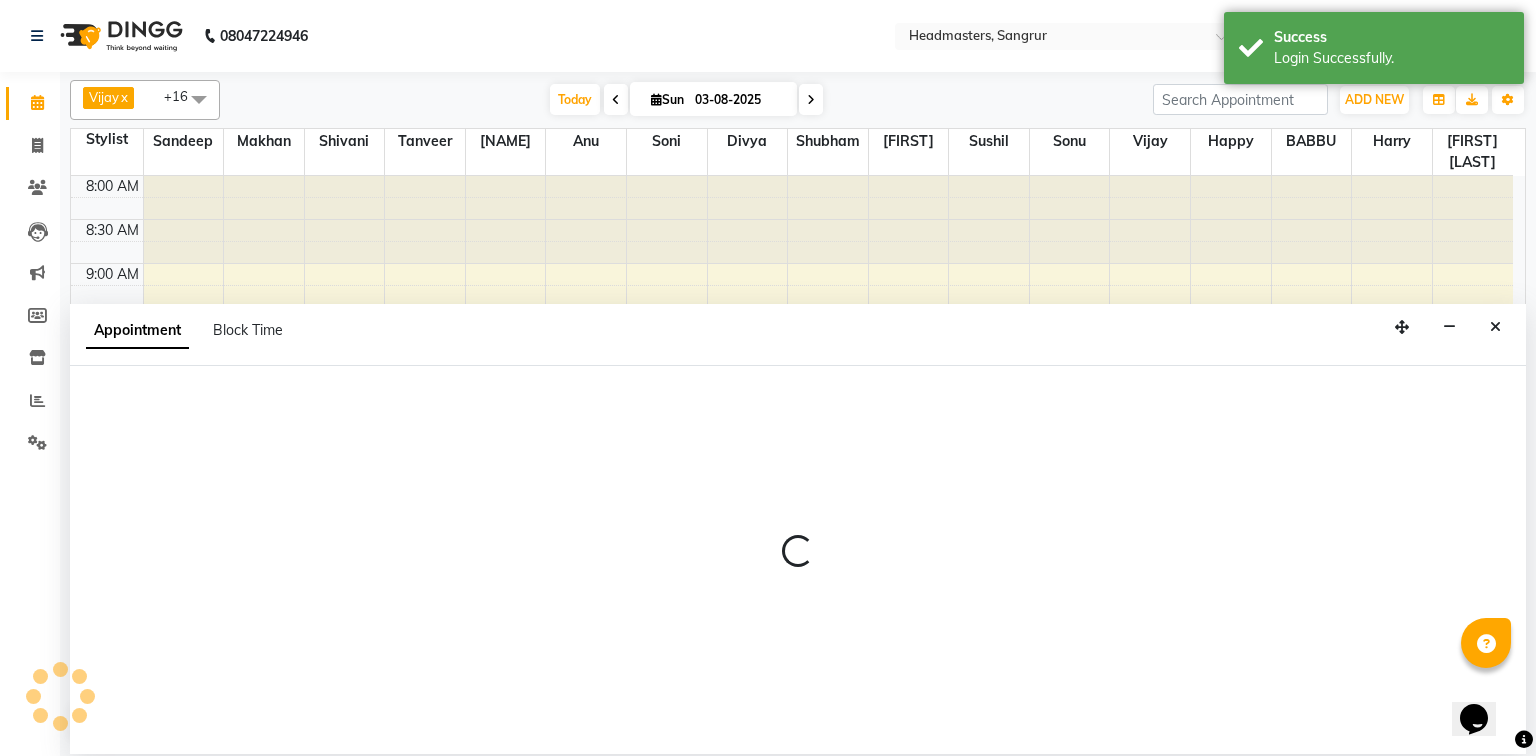 select on "60866" 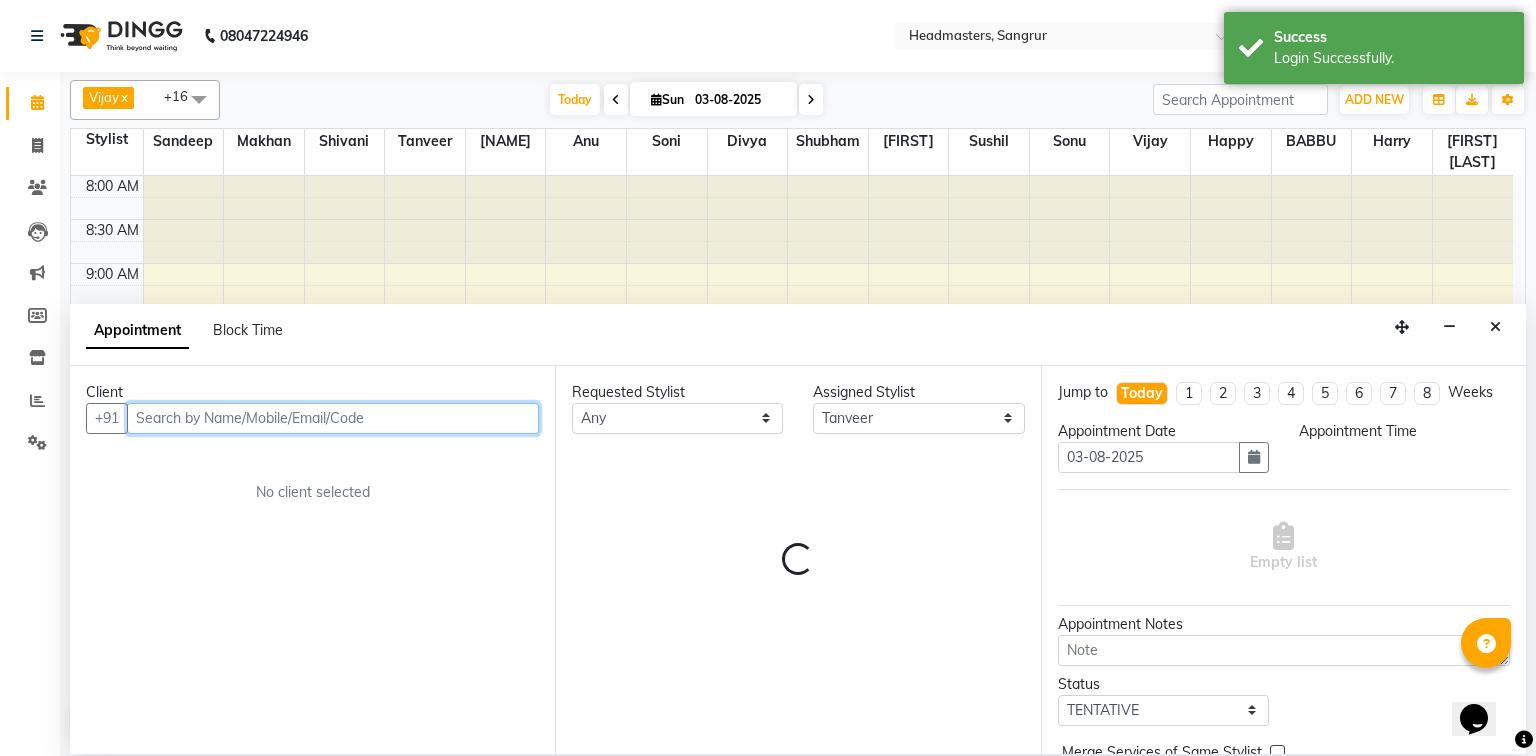 select on "615" 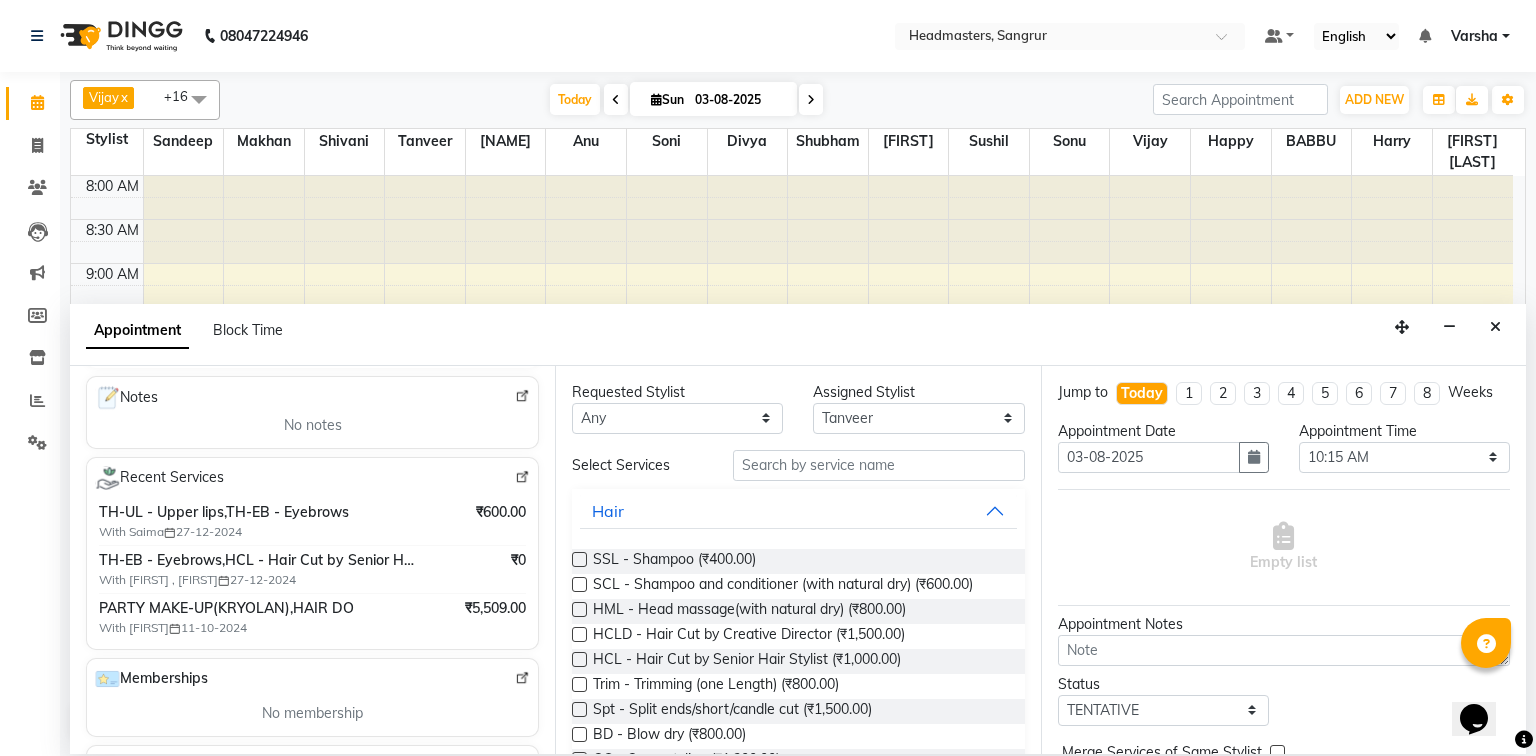 scroll, scrollTop: 320, scrollLeft: 0, axis: vertical 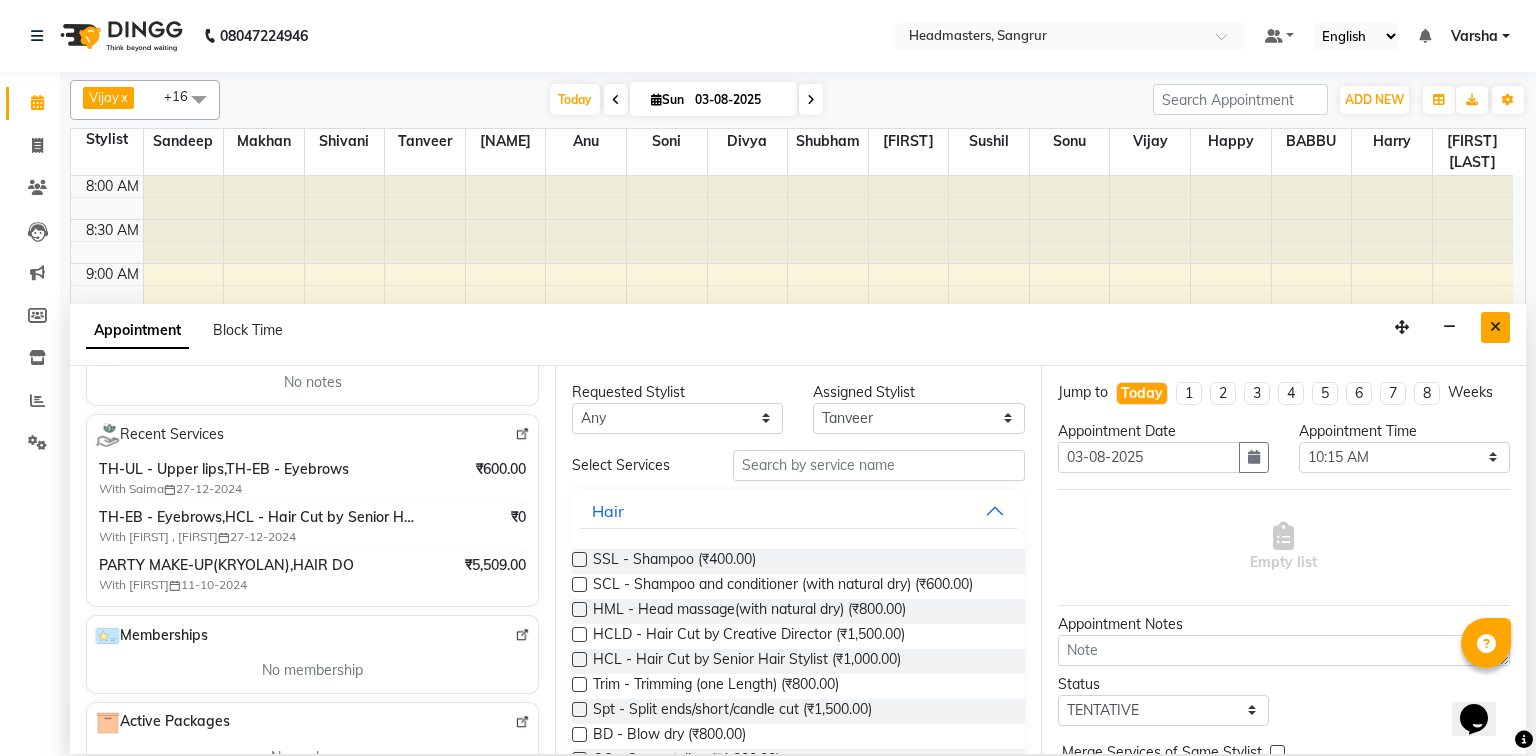 type on "[PHONE]" 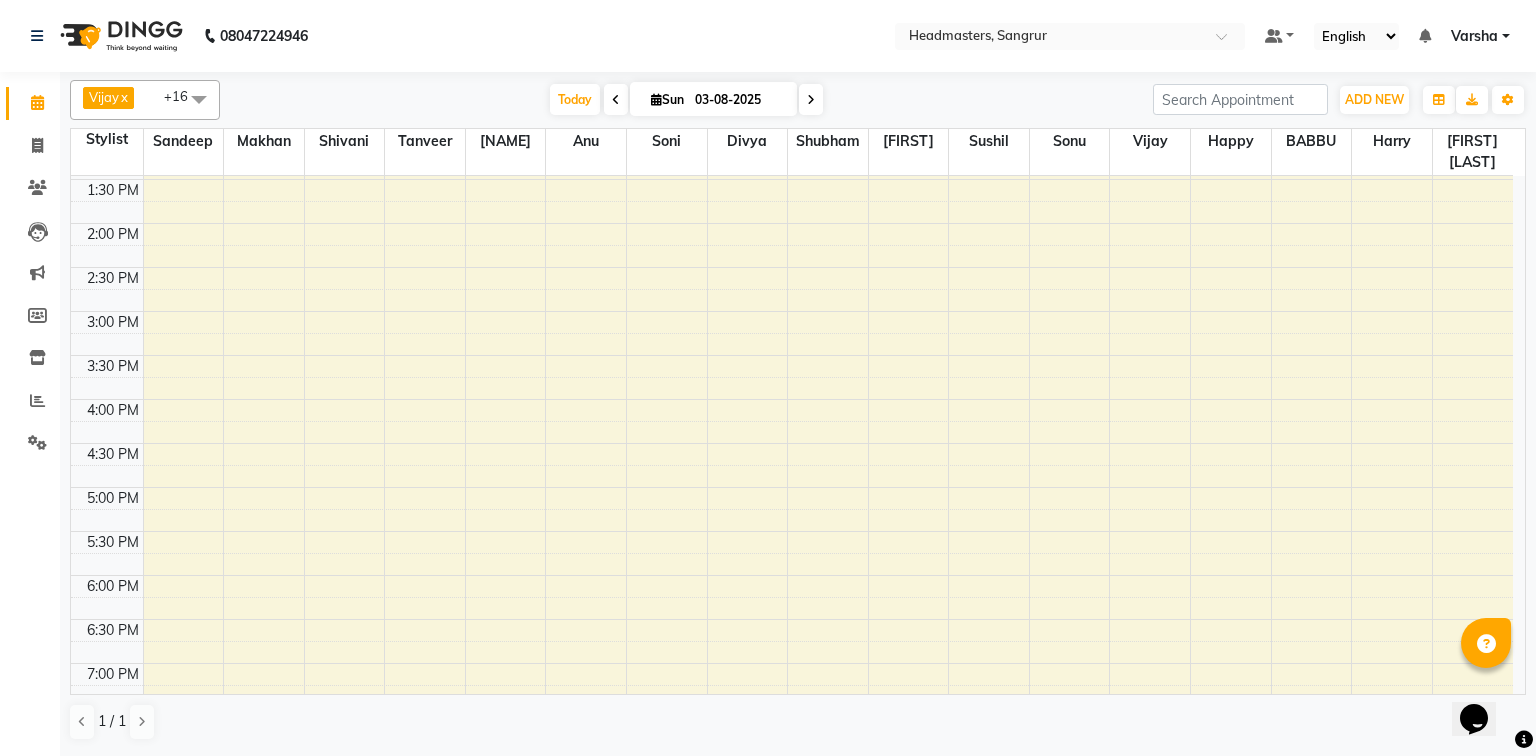 scroll, scrollTop: 0, scrollLeft: 0, axis: both 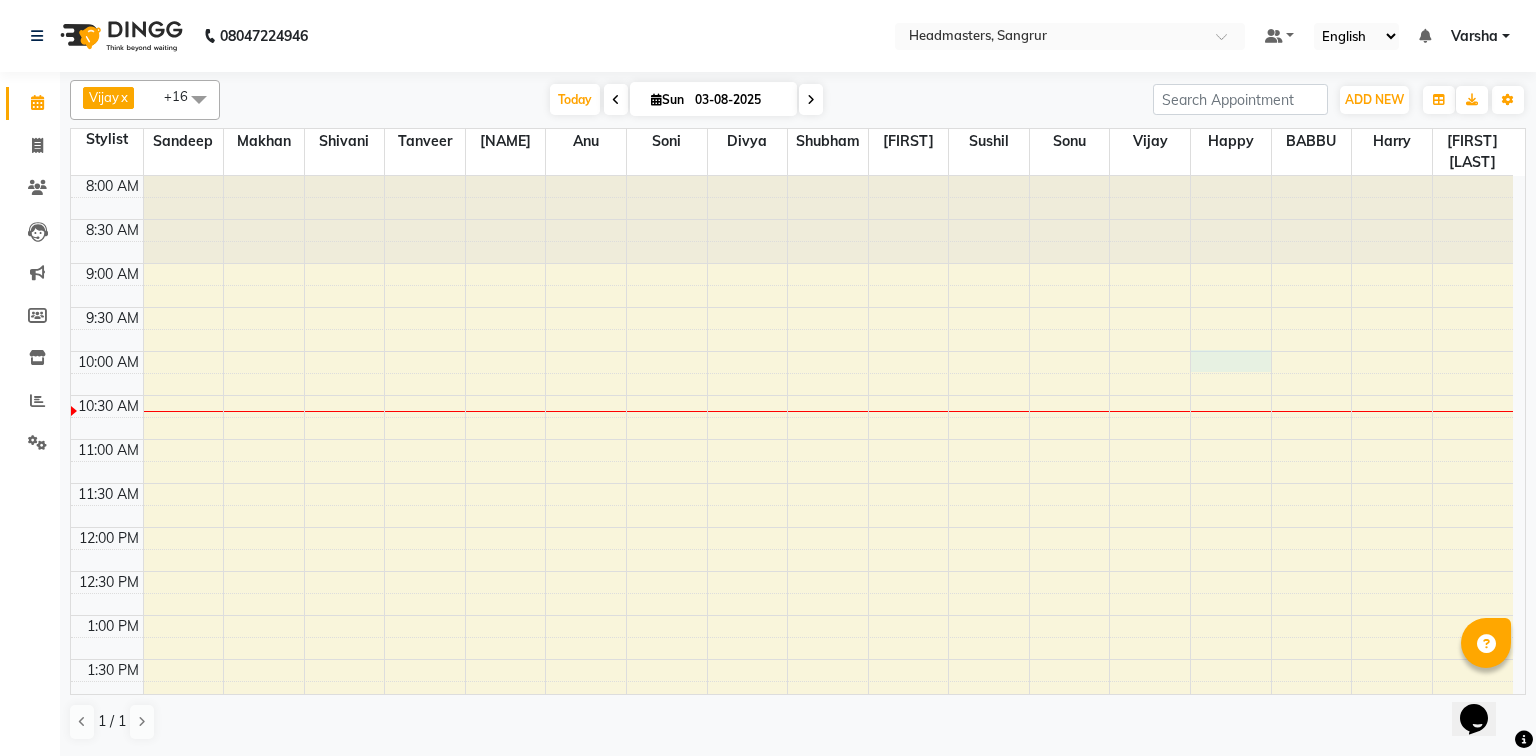 click on "8:00 AM 8:30 AM 9:00 AM 9:30 AM 10:00 AM 10:30 AM 11:00 AM 11:30 AM 12:00 PM 12:30 PM 1:00 PM 1:30 PM 2:00 PM 2:30 PM 3:00 PM 3:30 PM 4:00 PM 4:30 PM 5:00 PM 5:30 PM 6:00 PM 6:30 PM 7:00 PM 7:30 PM 8:00 PM 8:30 PM" at bounding box center (792, 747) 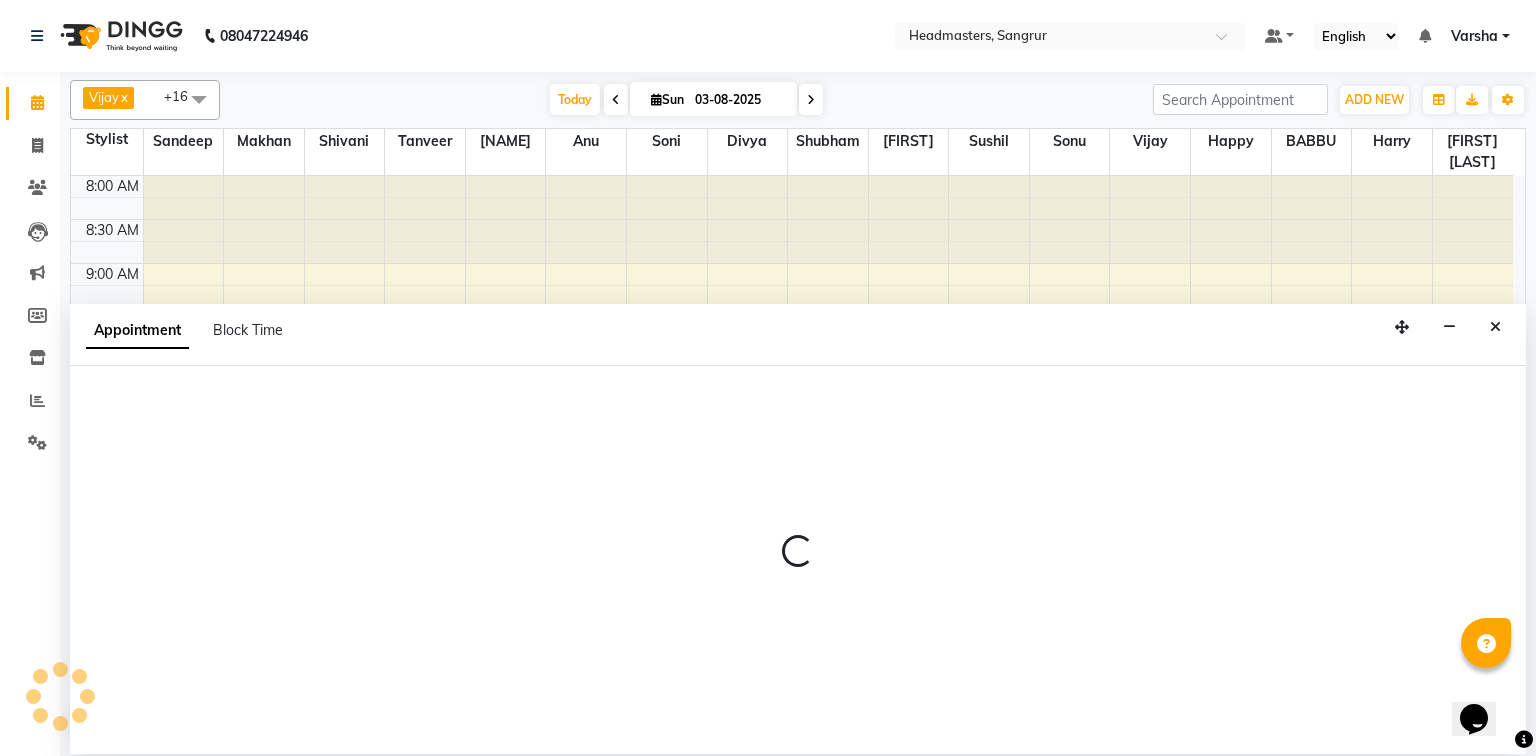 select on "62924" 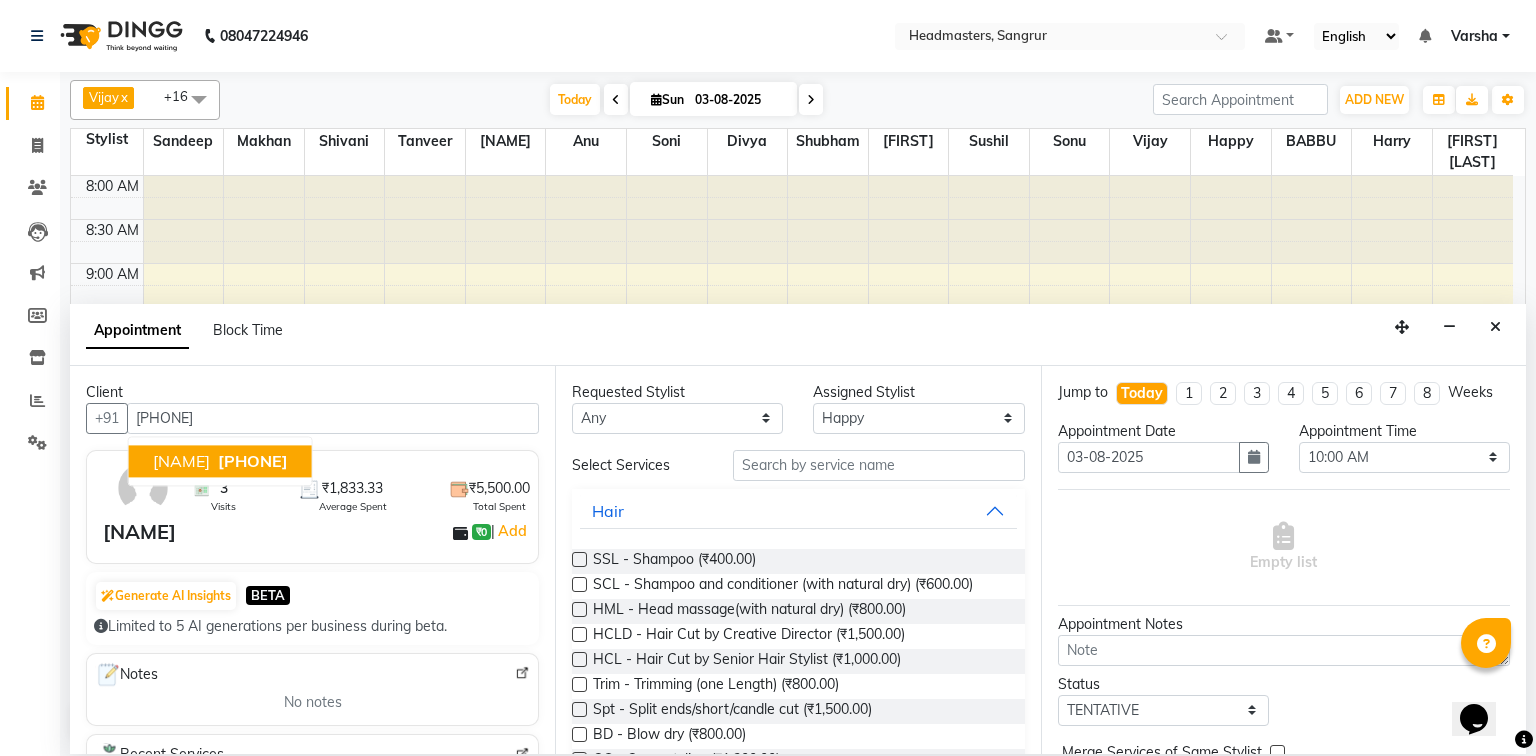 type on "[PHONE]" 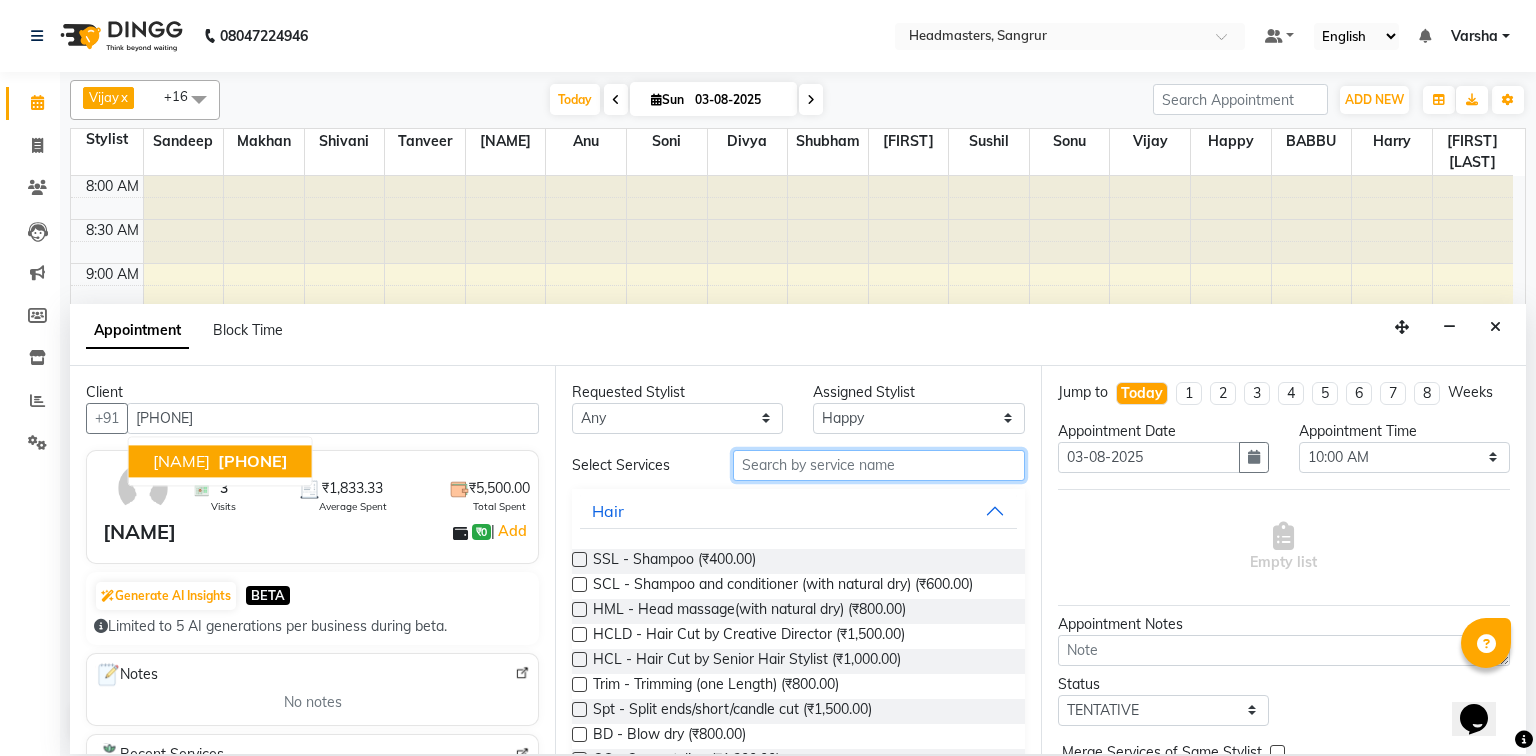 click at bounding box center (879, 465) 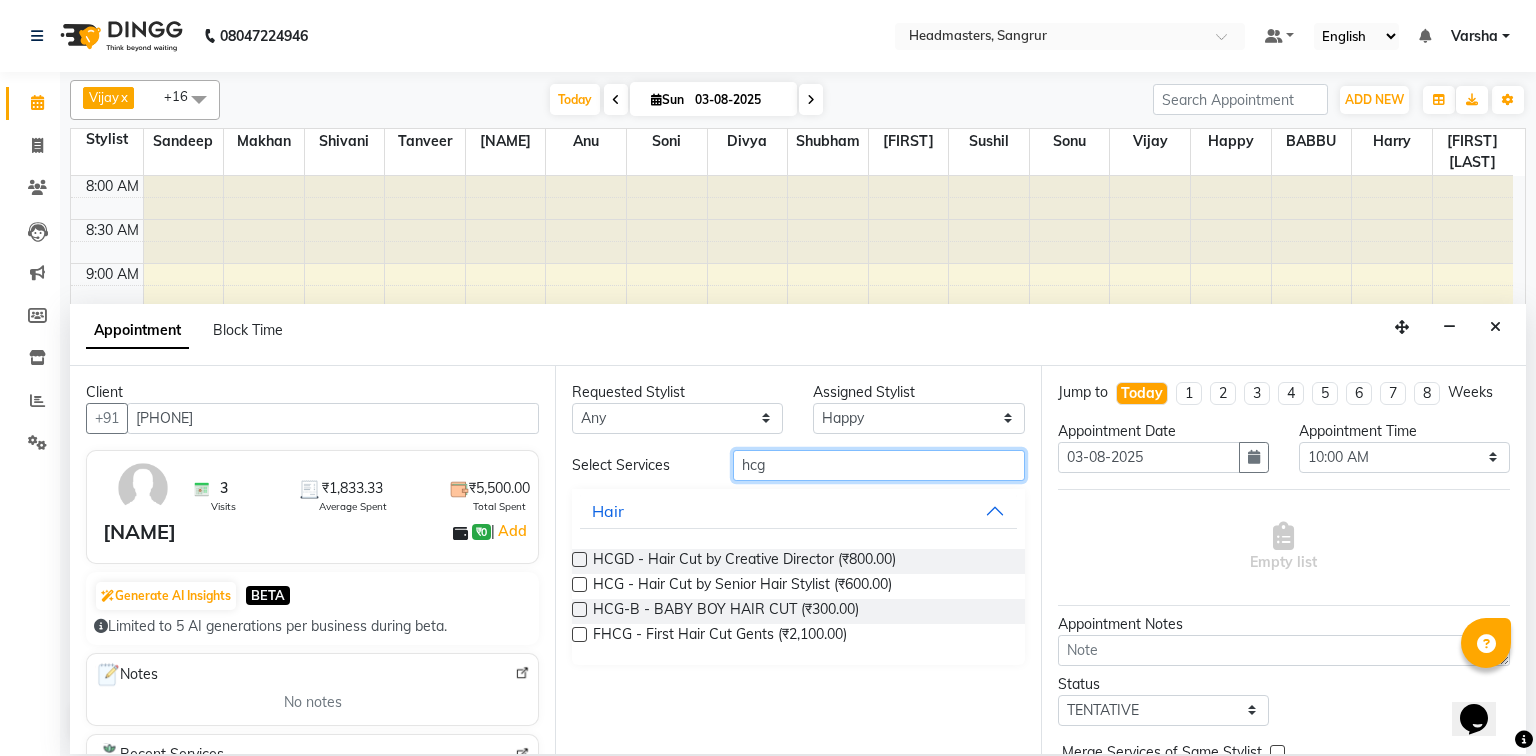 type on "hcg" 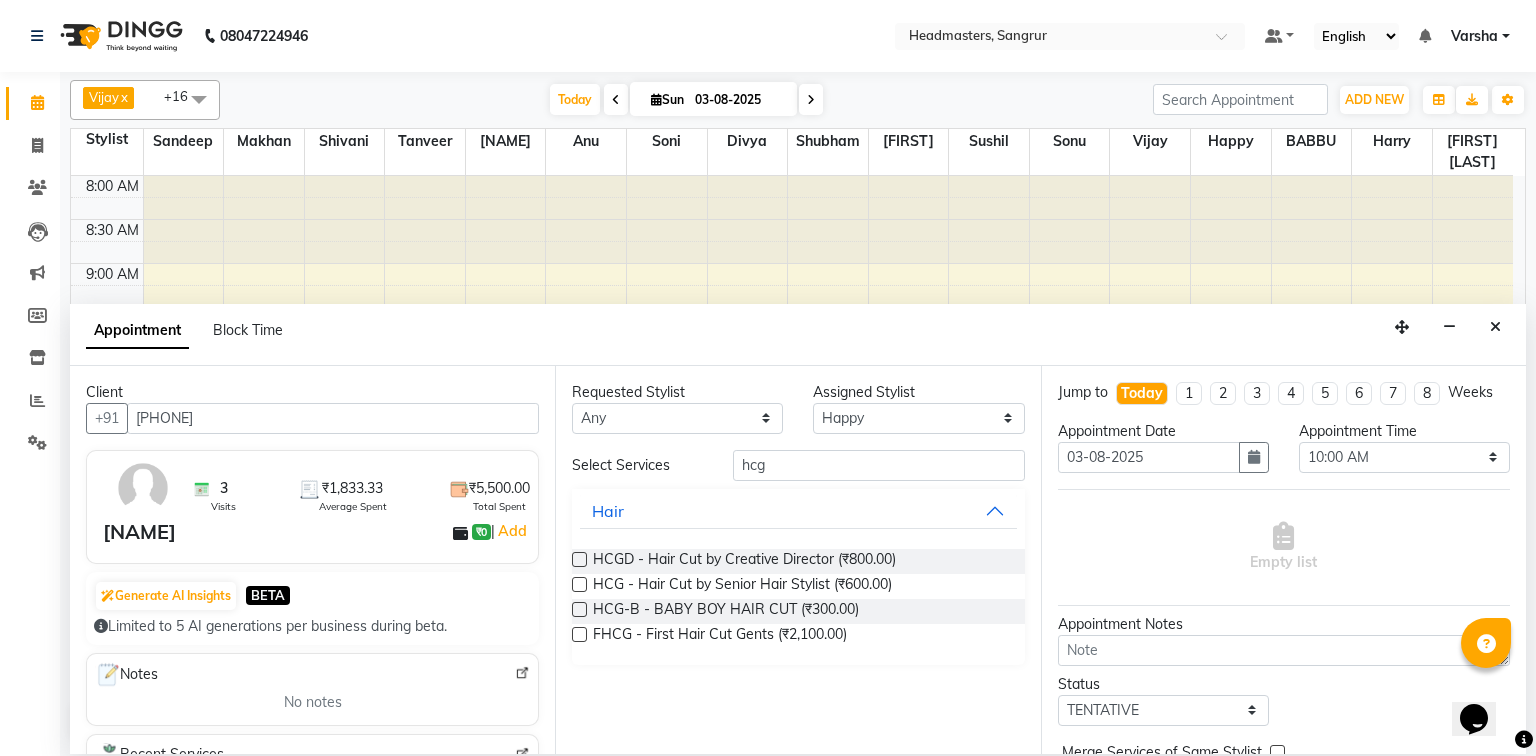 click at bounding box center (579, 559) 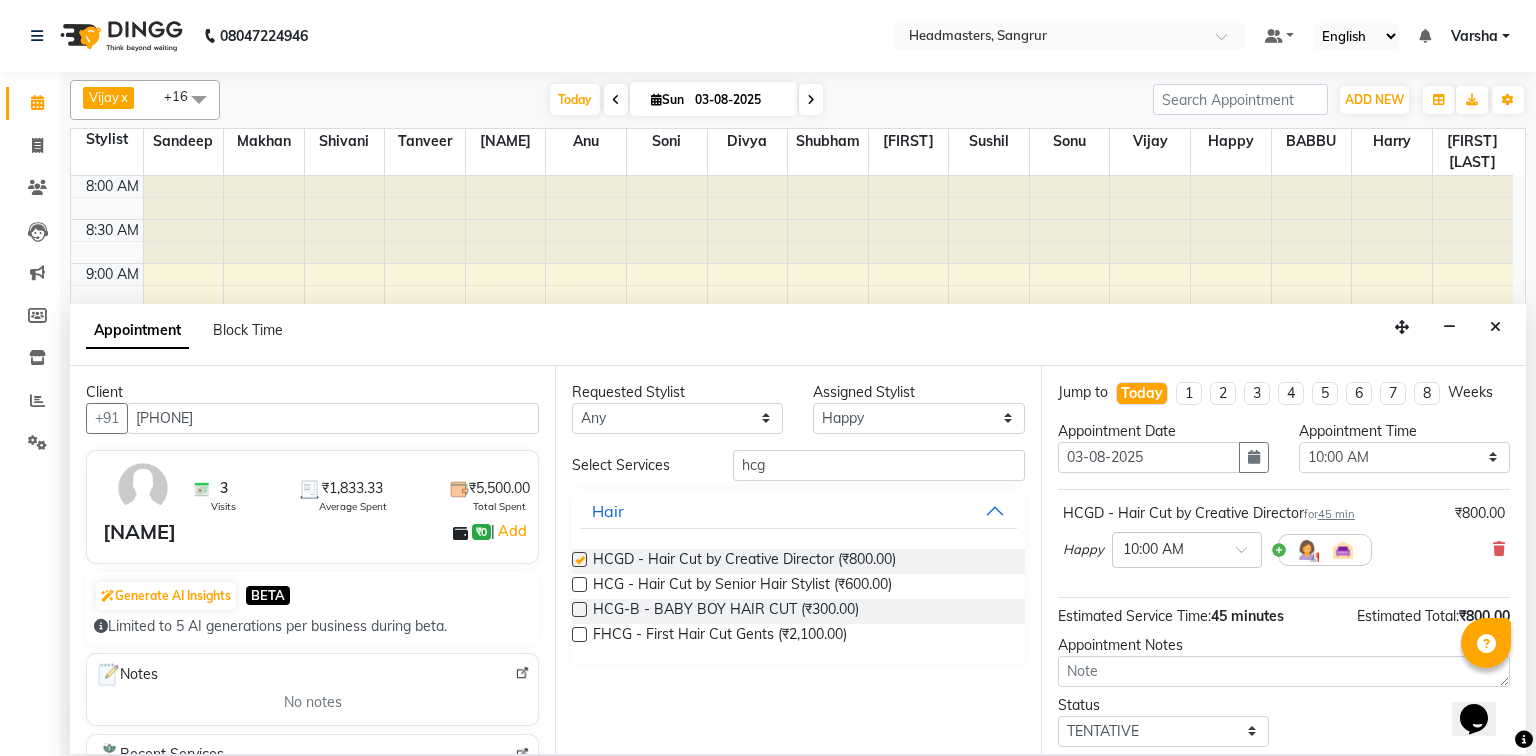 checkbox on "false" 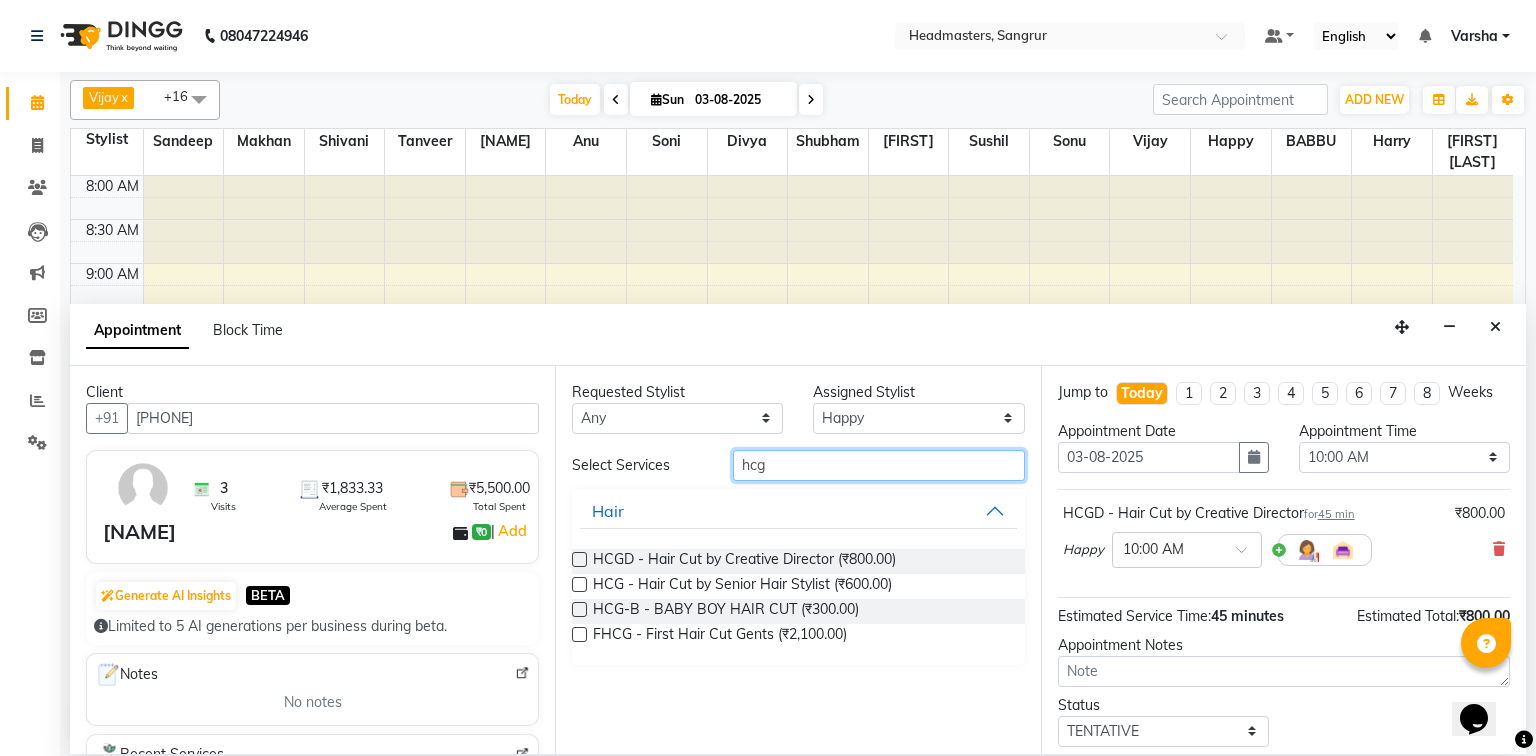 click on "hcg" at bounding box center (879, 465) 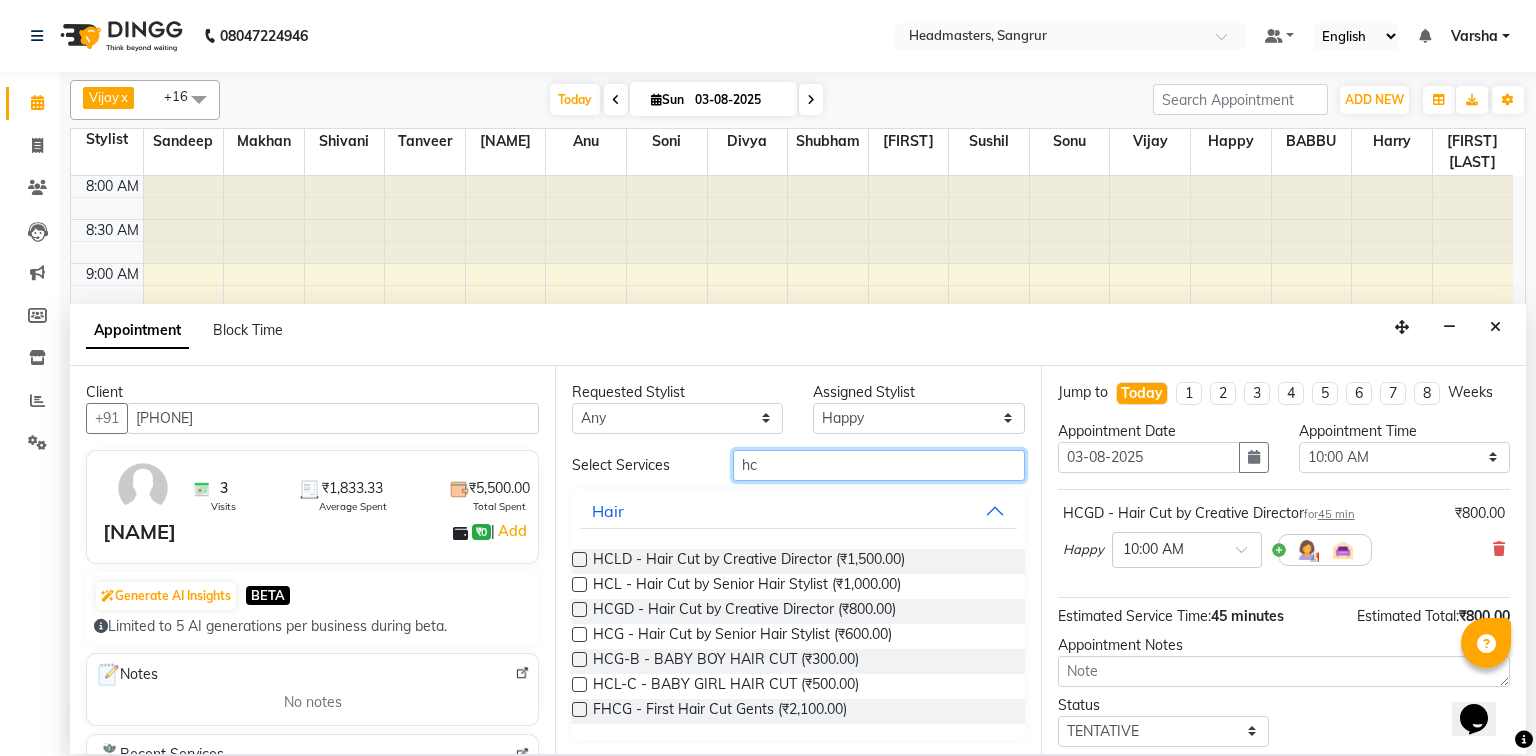 type on "h" 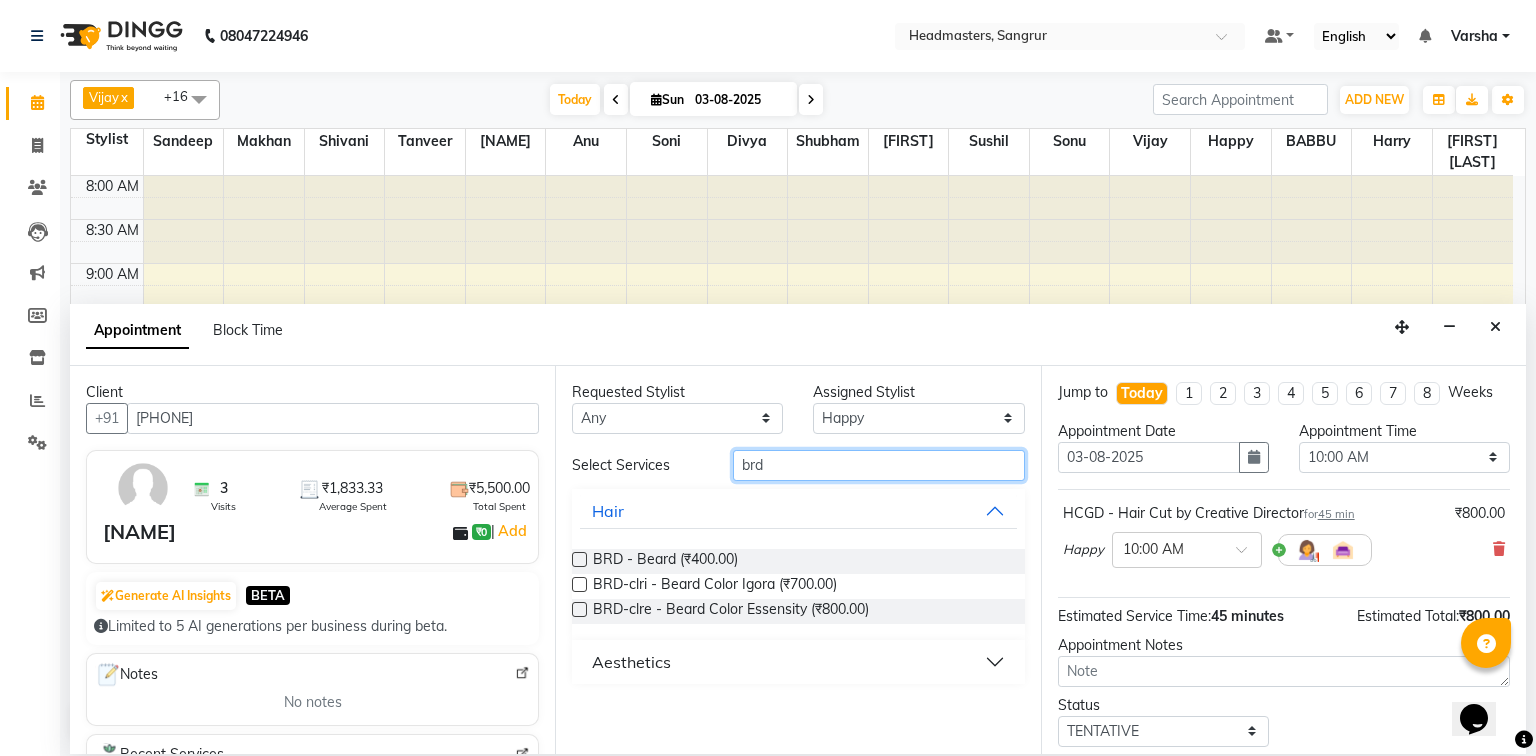 type on "brd" 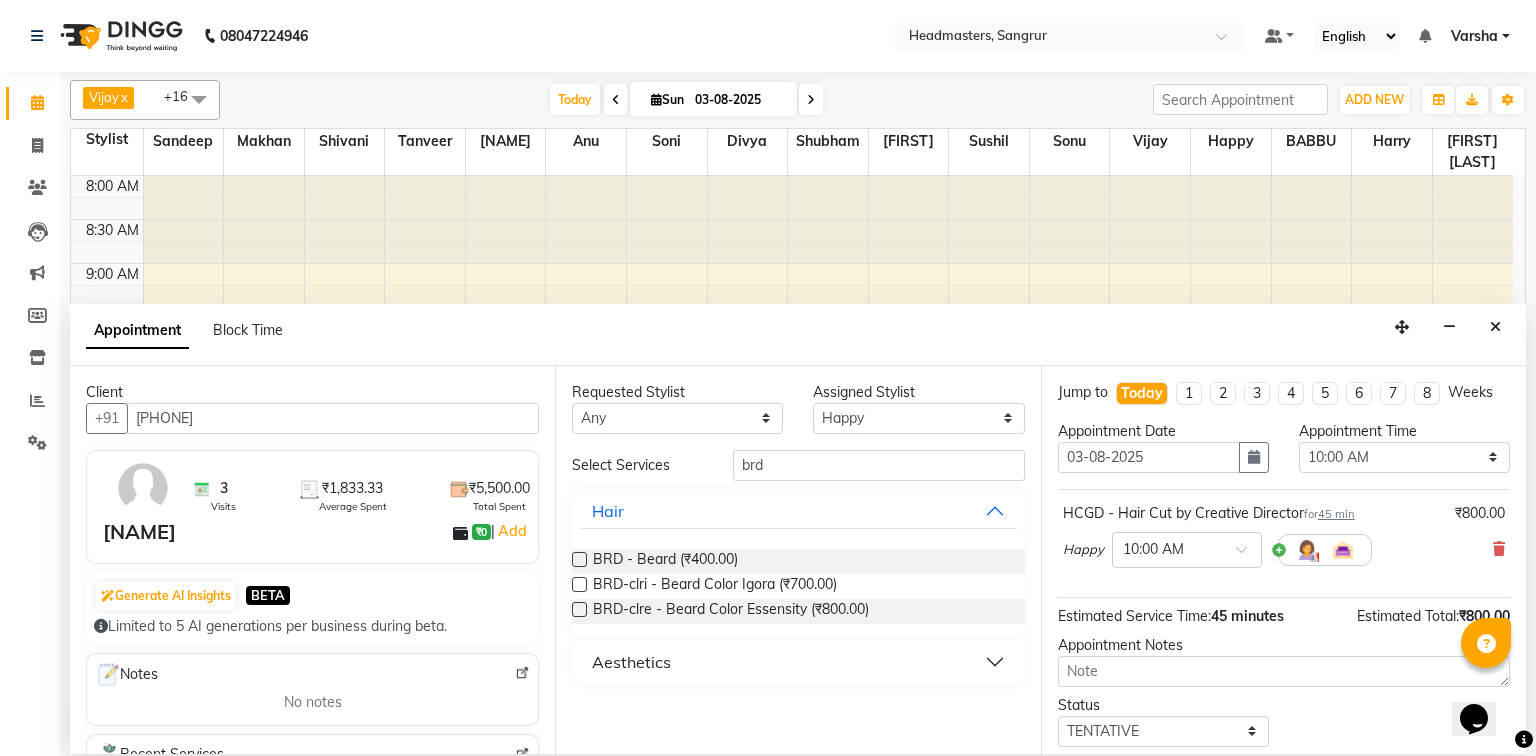 click at bounding box center [579, 559] 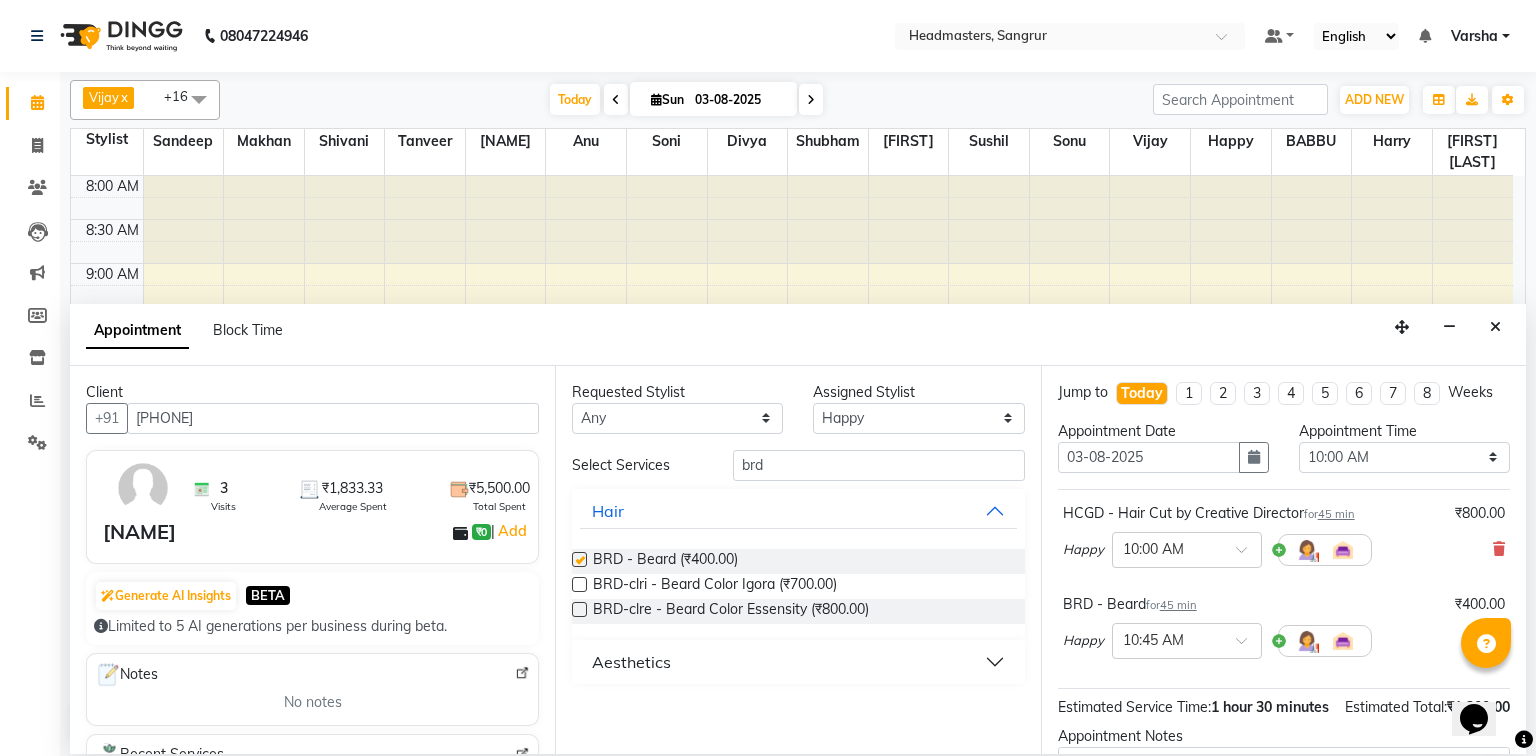 checkbox on "false" 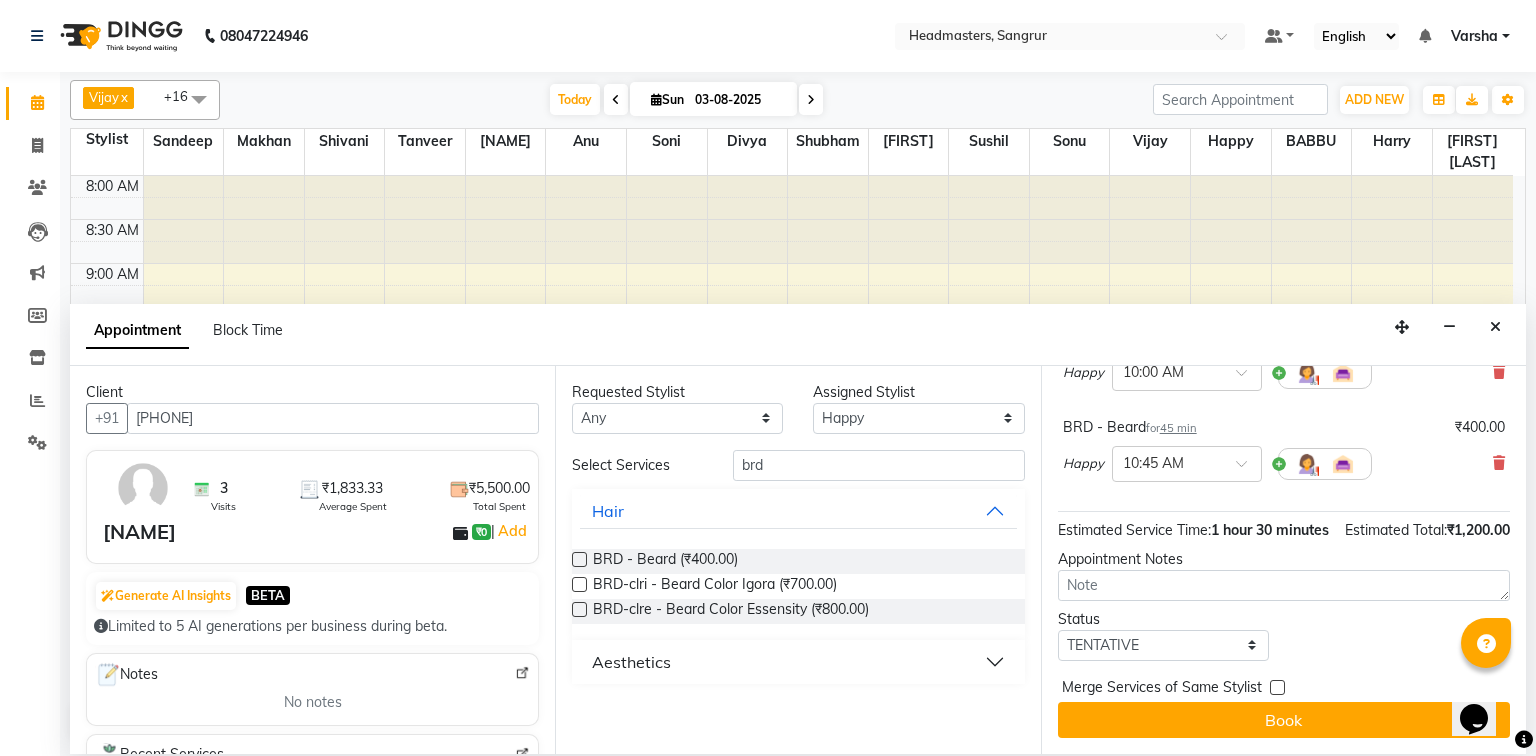 scroll, scrollTop: 197, scrollLeft: 0, axis: vertical 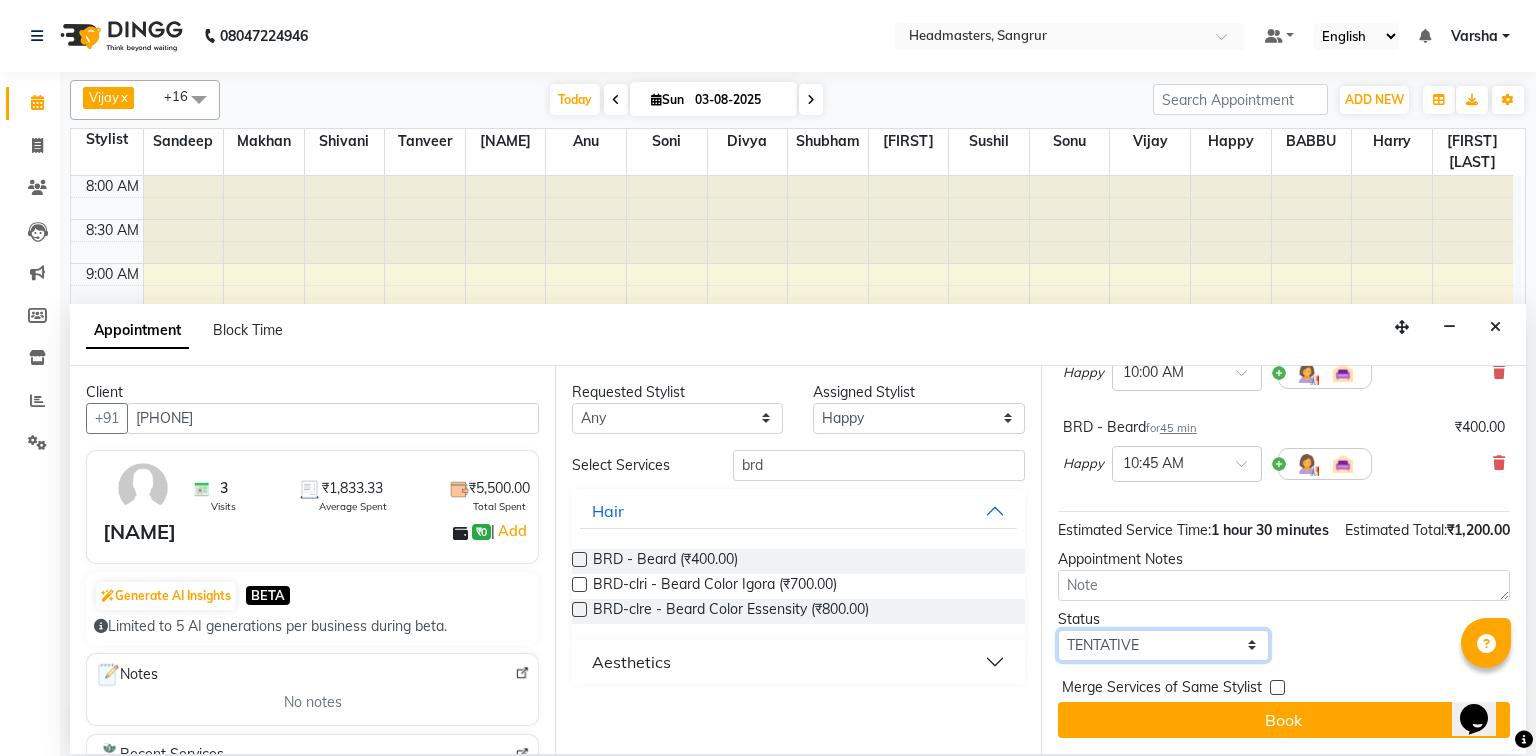 click on "Select TENTATIVE CONFIRM CHECK-IN UPCOMING" at bounding box center [1163, 645] 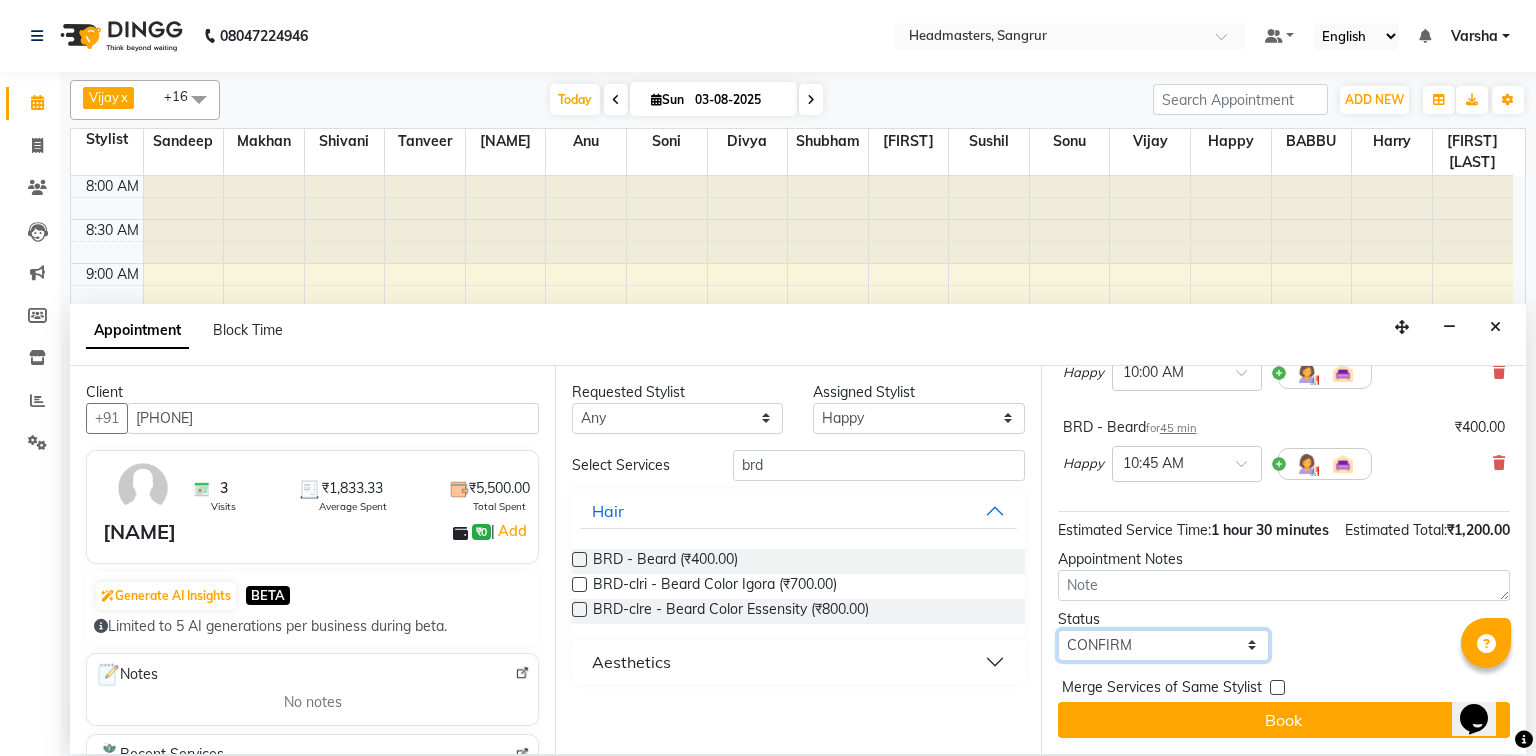 click on "Select TENTATIVE CONFIRM CHECK-IN UPCOMING" at bounding box center [1163, 645] 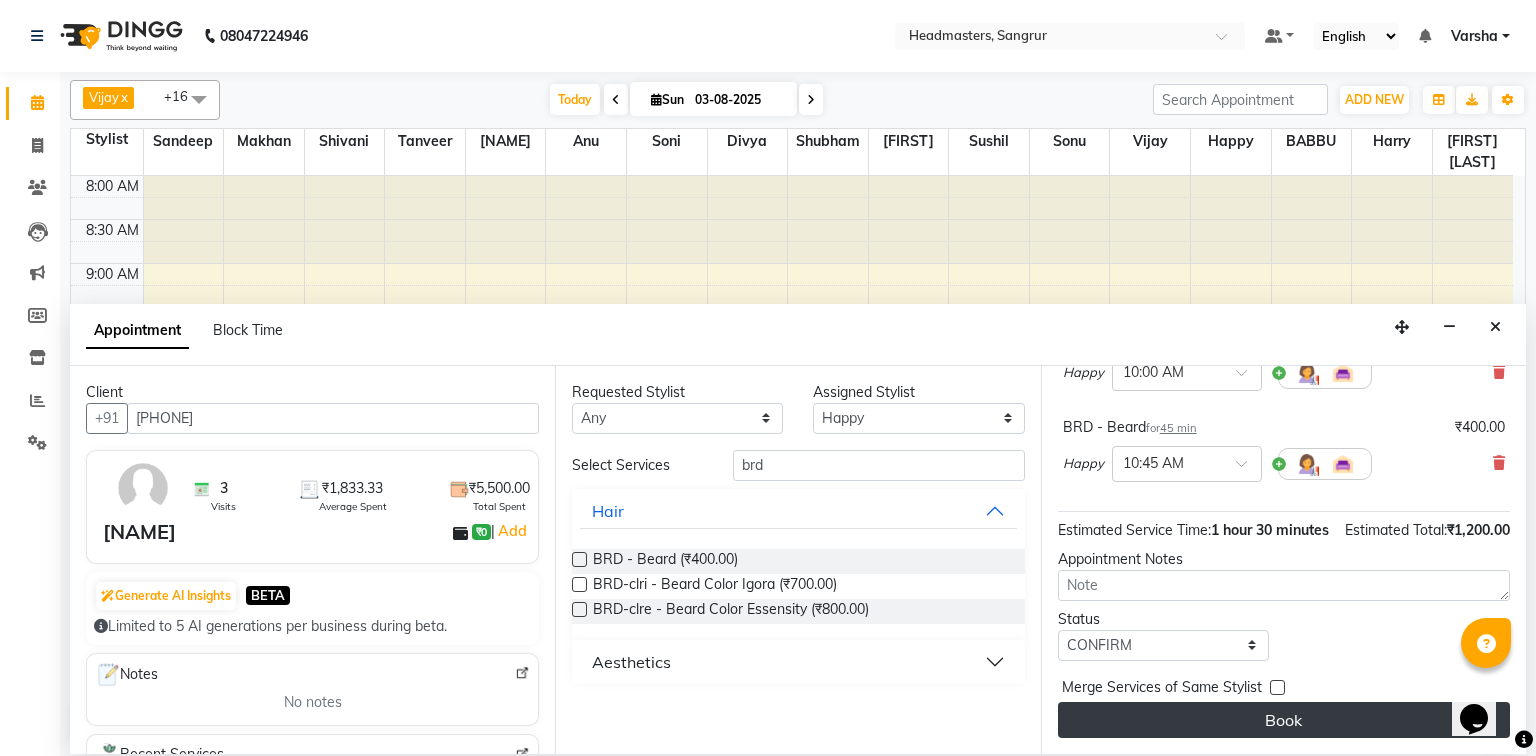 click on "Book" at bounding box center (1284, 720) 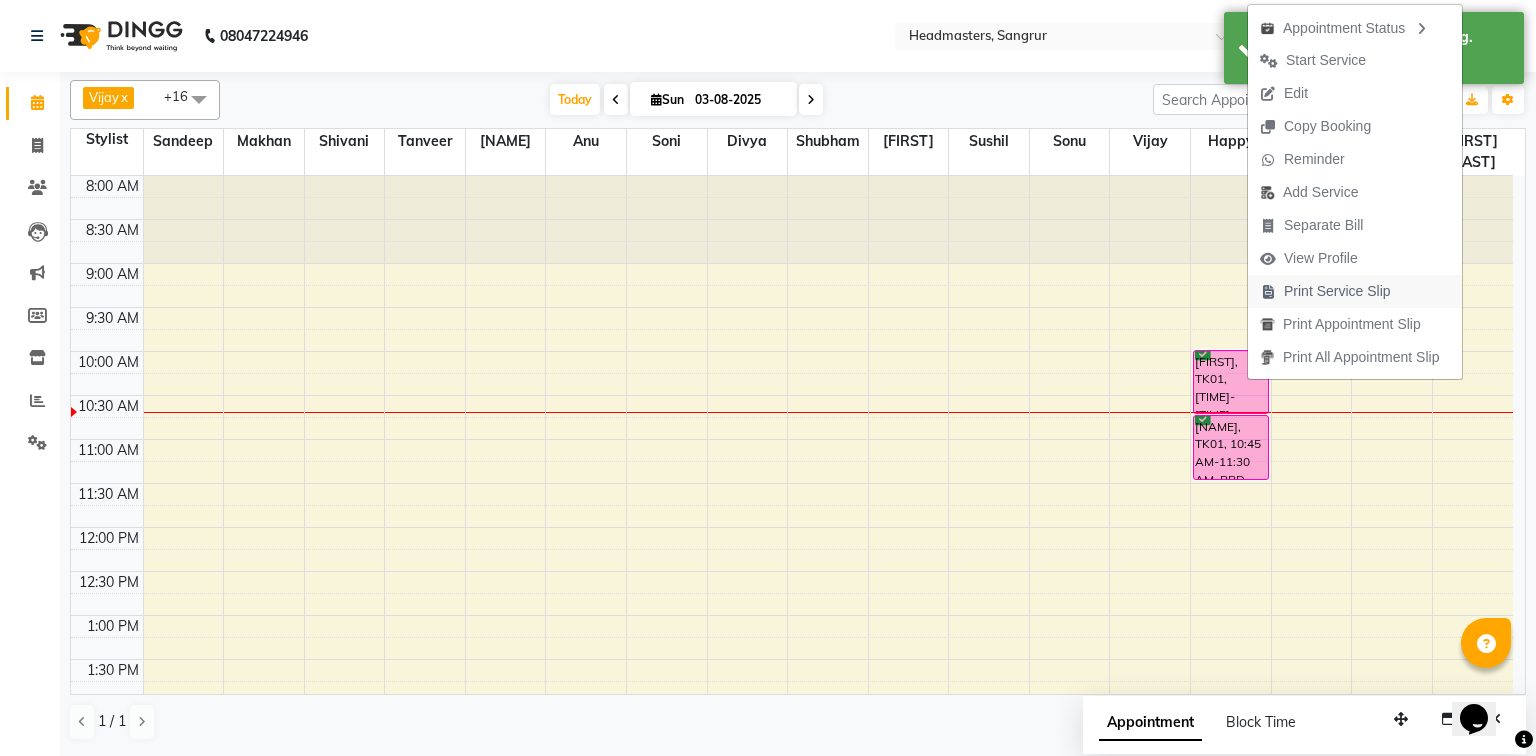 click on "Print Service Slip" at bounding box center [1337, 291] 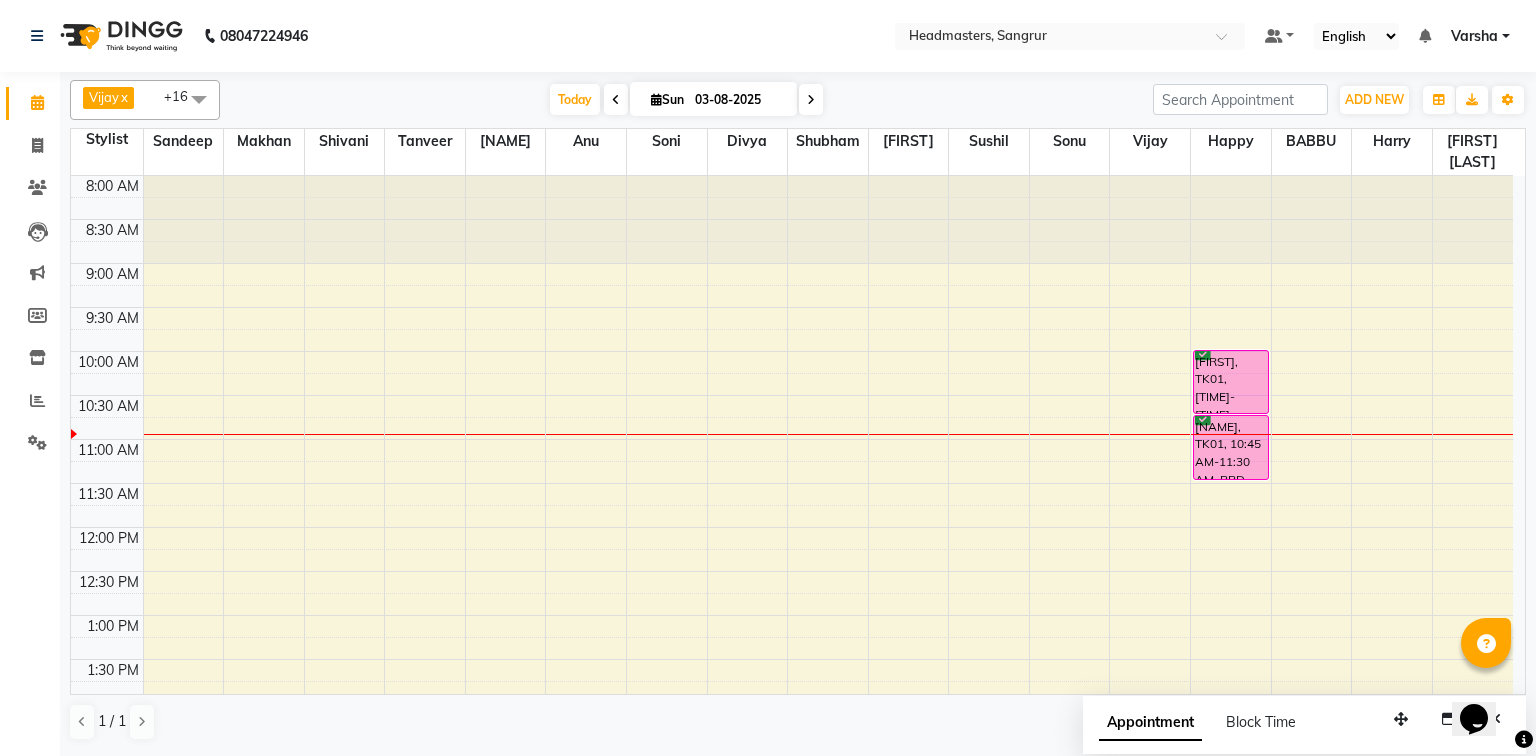 click on "8:00 AM 8:30 AM 9:00 AM 9:30 AM 10:00 AM 10:30 AM 11:00 AM 11:30 AM 12:00 PM 12:30 PM 1:00 PM 1:30 PM 2:00 PM 2:30 PM 3:00 PM 3:30 PM 4:00 PM 4:30 PM 5:00 PM 5:30 PM 6:00 PM 6:30 PM 7:00 PM 7:30 PM 8:00 PM 8:30 PM     [NAME], TK01, 10:00 AM-10:45 AM, HCGD - Hair Cut by Creative Director     [NAME], TK01, 10:45 AM-11:30 AM, BRD - Beard" at bounding box center (792, 747) 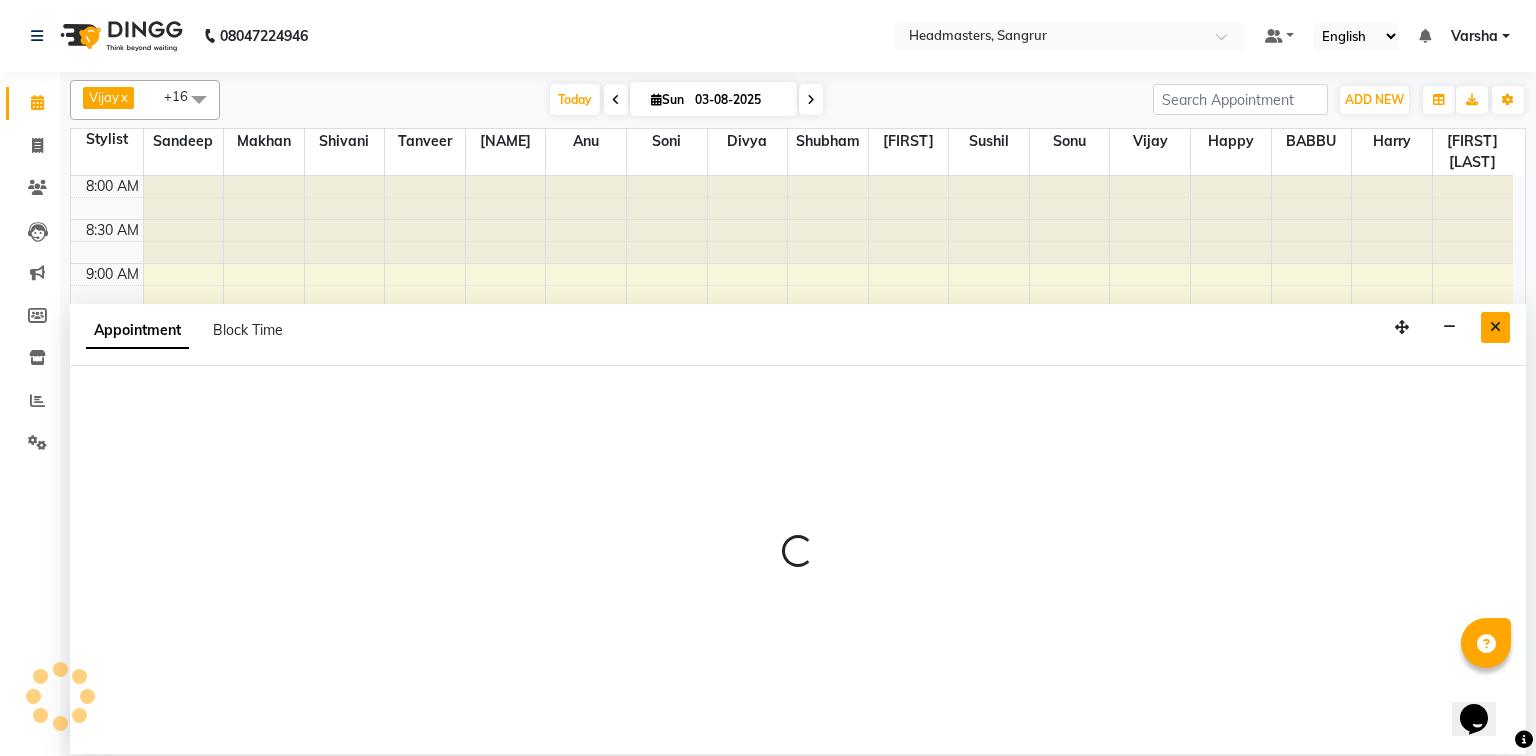 select on "60892" 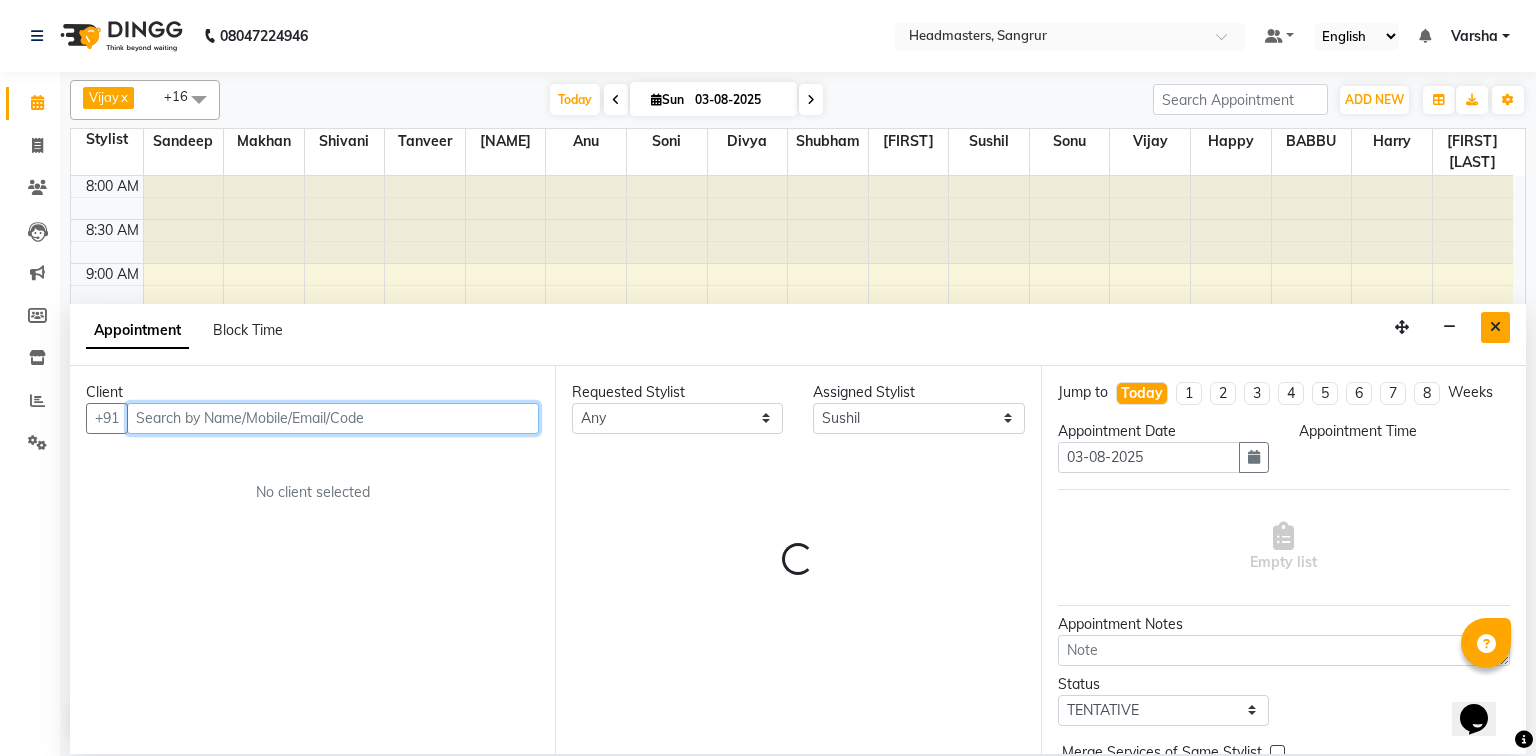 click at bounding box center [1495, 327] 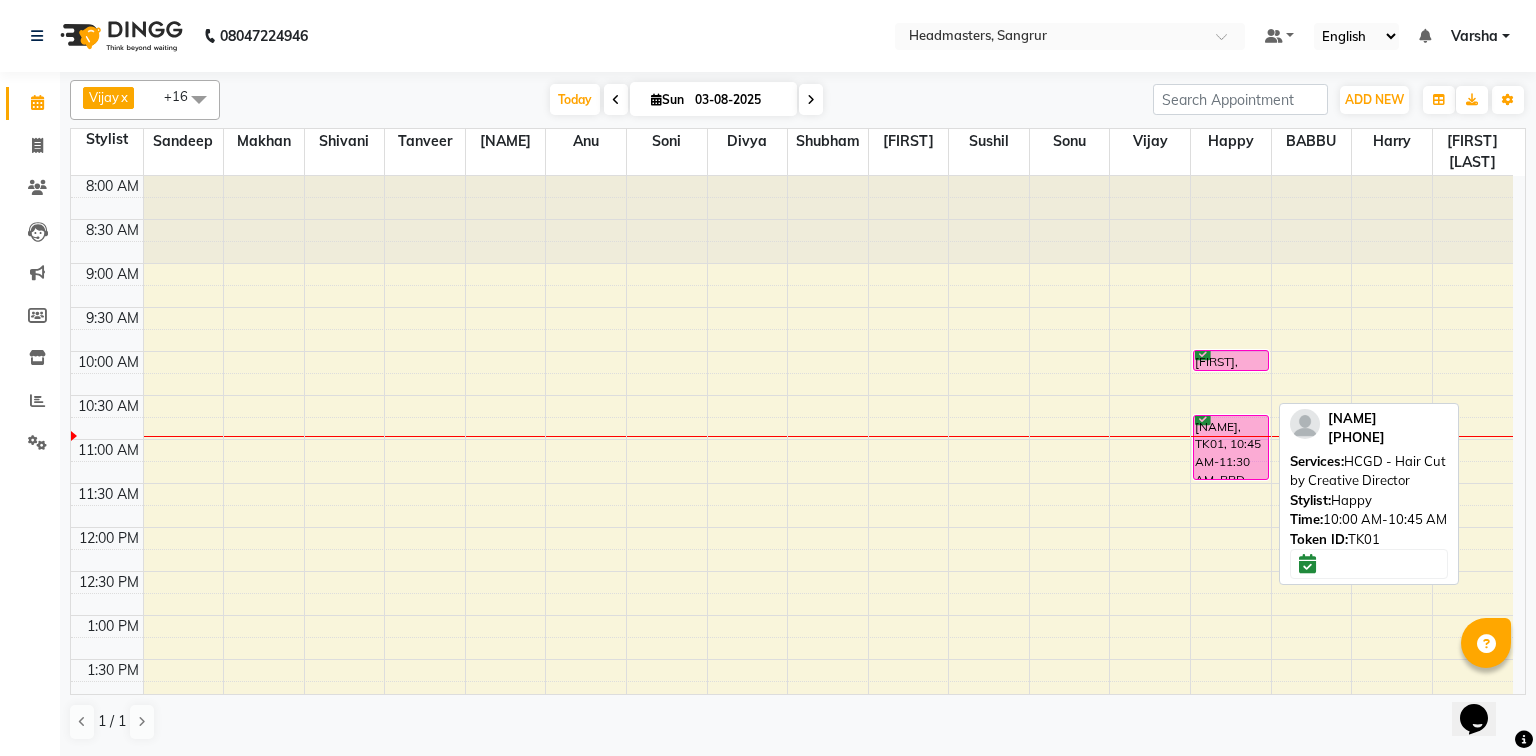 drag, startPoint x: 1228, startPoint y: 407, endPoint x: 1242, endPoint y: 384, distance: 26.925823 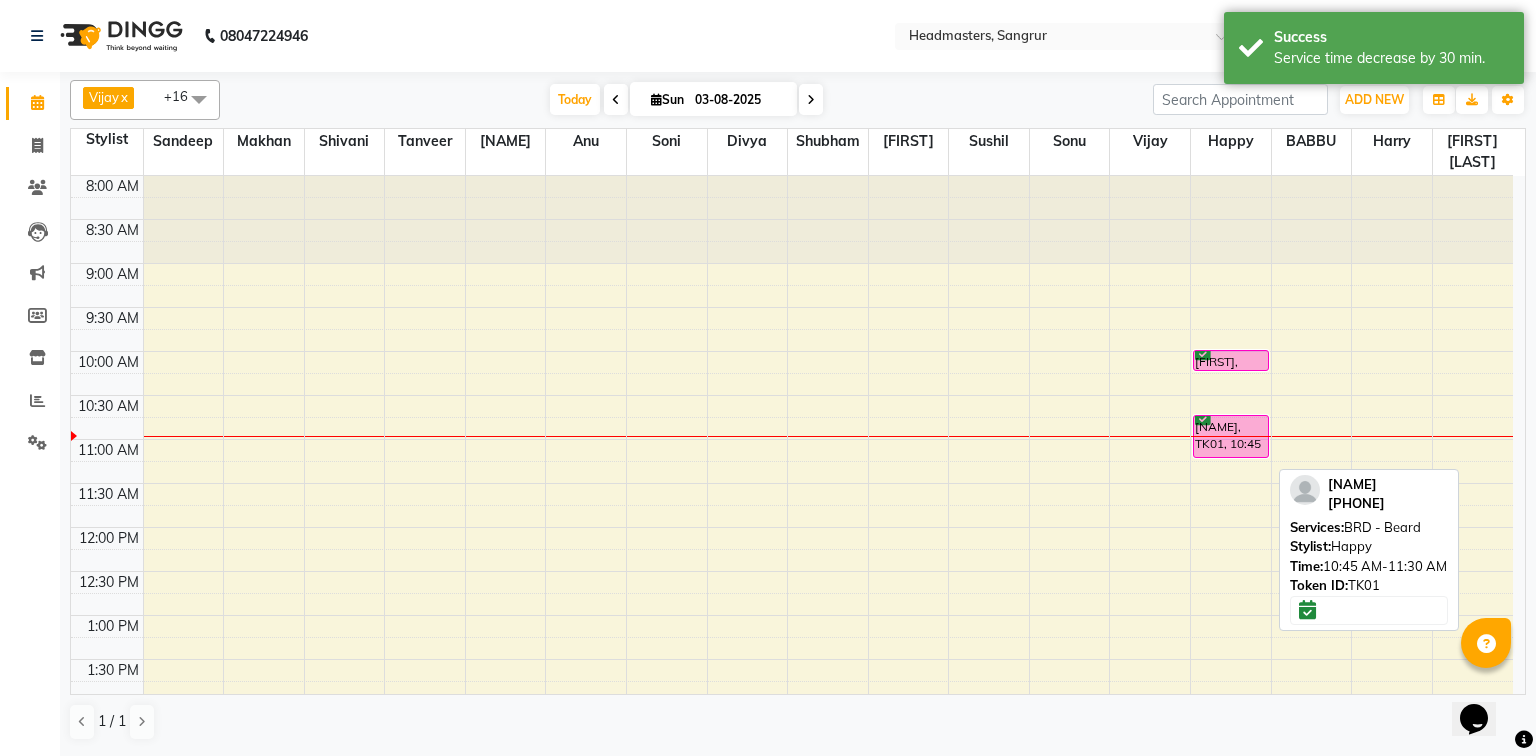 drag, startPoint x: 1241, startPoint y: 475, endPoint x: 1239, endPoint y: 432, distance: 43.046486 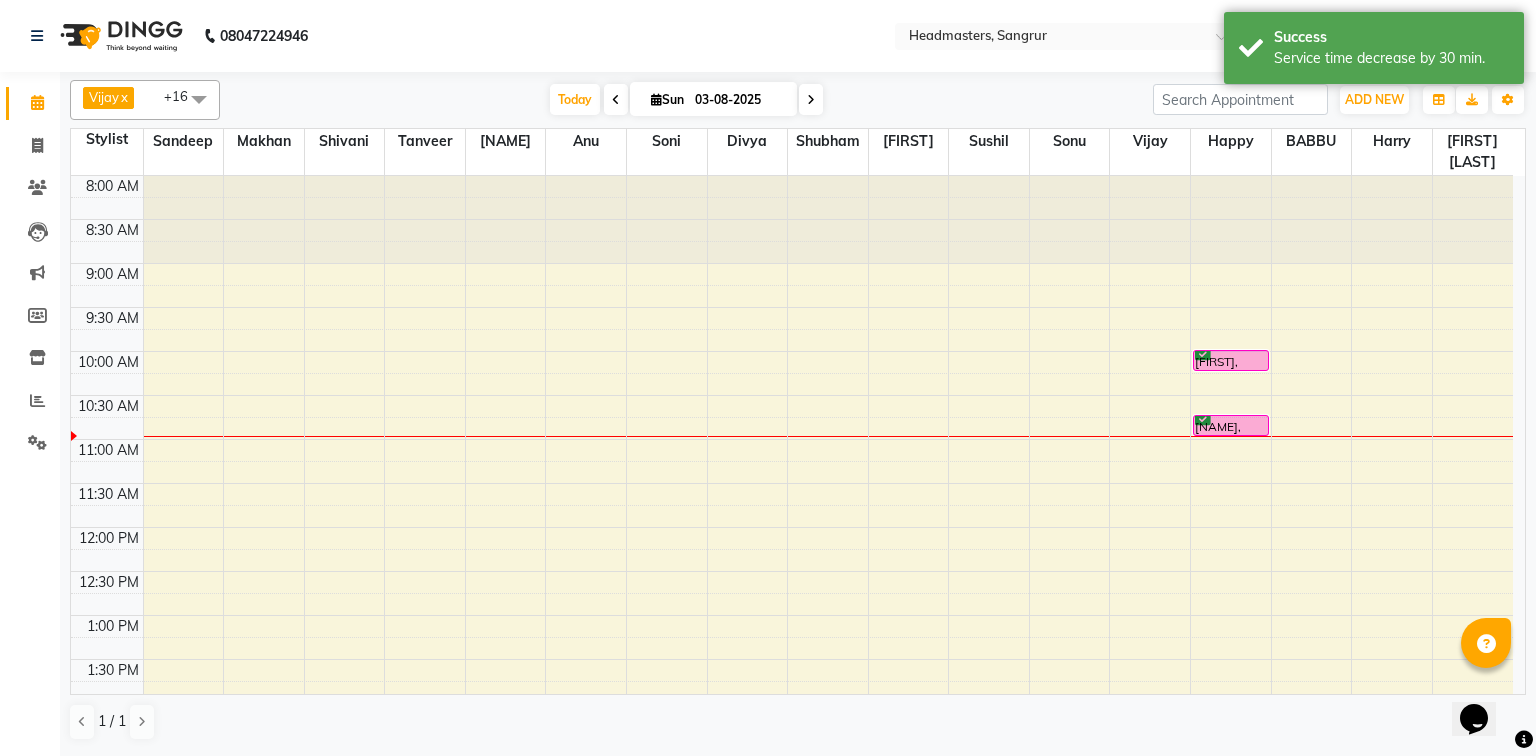 drag, startPoint x: 1235, startPoint y: 430, endPoint x: 1240, endPoint y: 392, distance: 38.327538 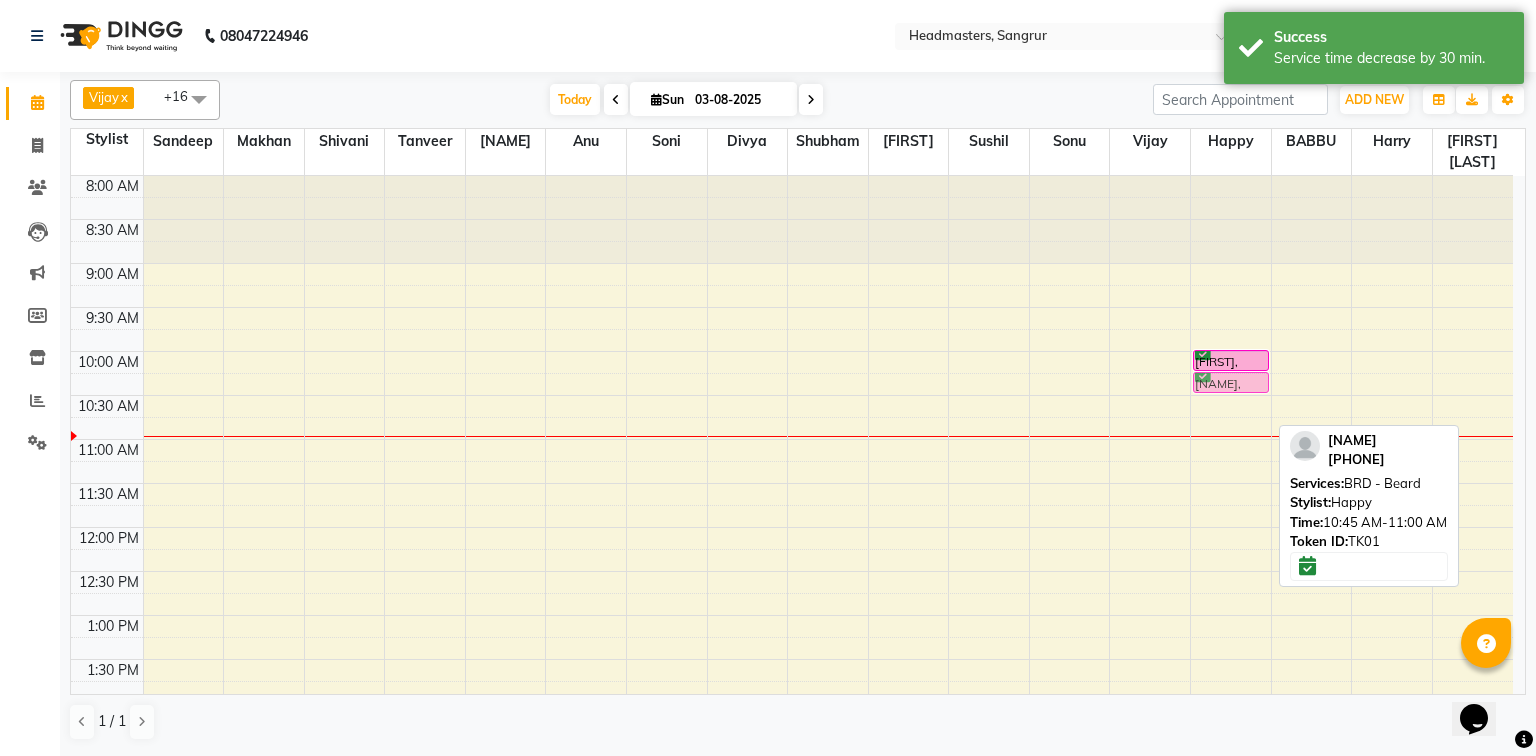 drag, startPoint x: 1226, startPoint y: 423, endPoint x: 1231, endPoint y: 388, distance: 35.35534 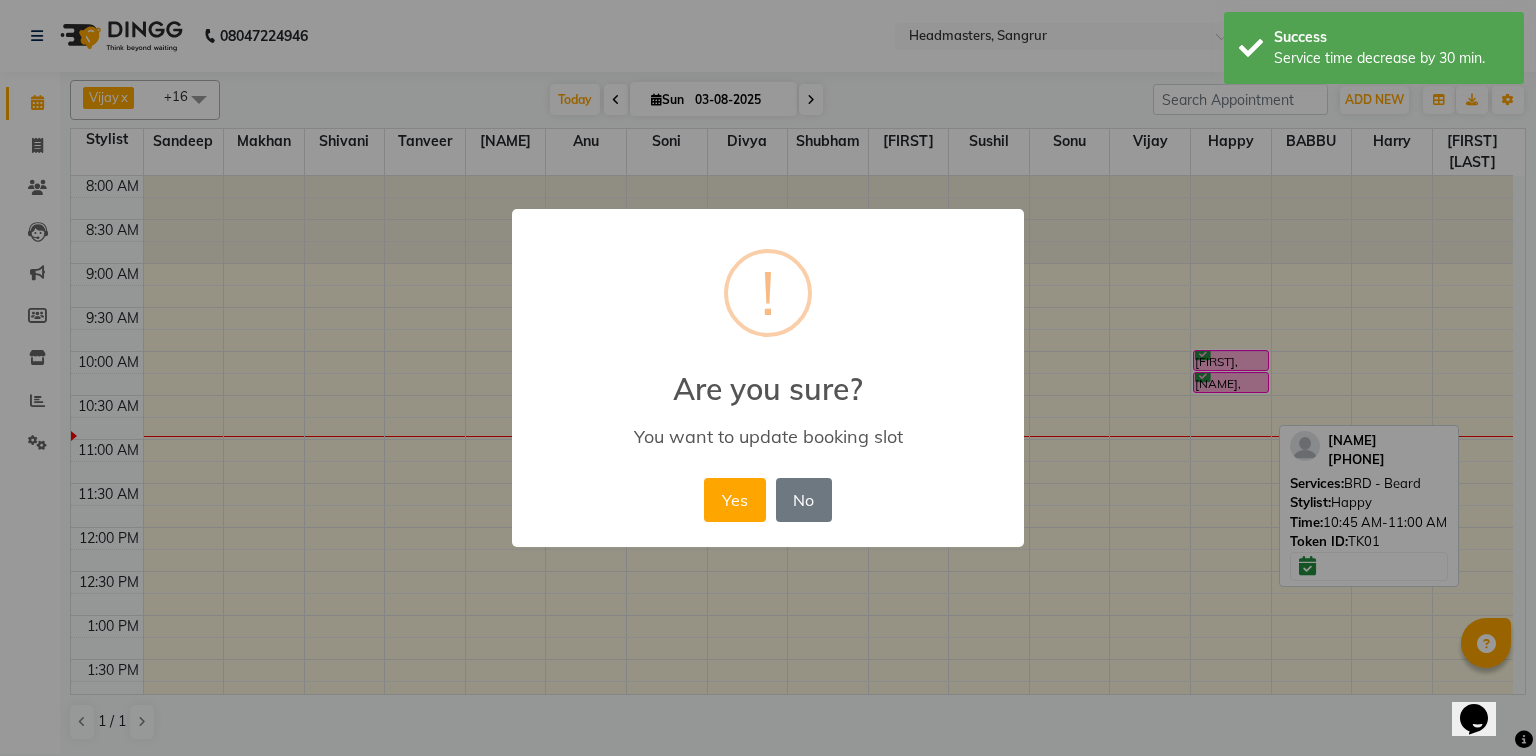 drag, startPoint x: 727, startPoint y: 505, endPoint x: 576, endPoint y: 296, distance: 257.84103 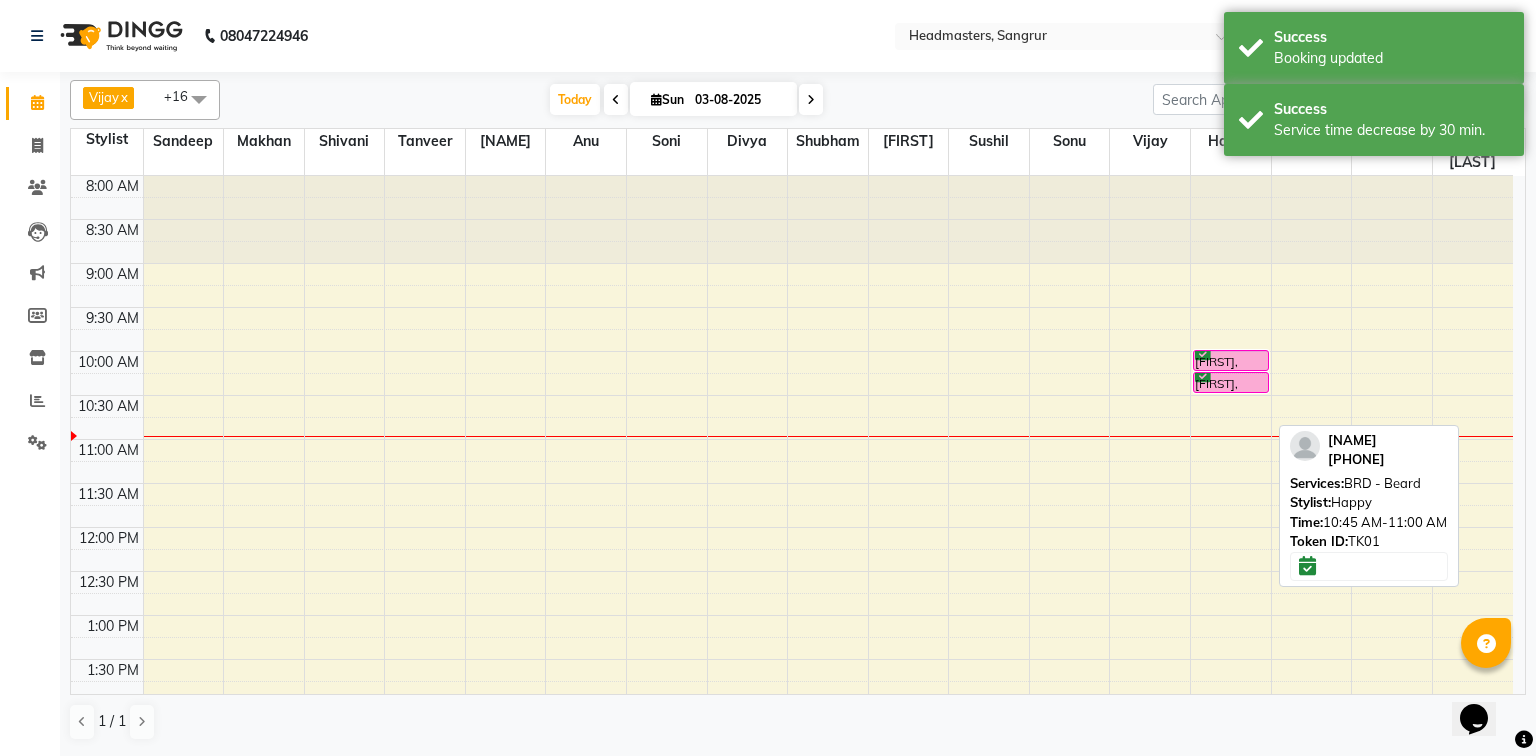 click on "[TIME] [TIME] [TIME] [TIME] [TIME] [TIME] [TIME] [TIME] [TIME] [TIME] [TIME] [TIME] [TIME] [TIME] [TIME] [TIME] [TIME] [TIME] [TIME] [TIME] [TIME] [TIME] [TIME] [TIME] [TIME] [TIME]     [FIRST], TK01, [TIME]-[TIME], HCGD - Hair Cut by Creative Director     [FIRST], TK01, [TIME]-[TIME], BRD - Beard" at bounding box center [792, 747] 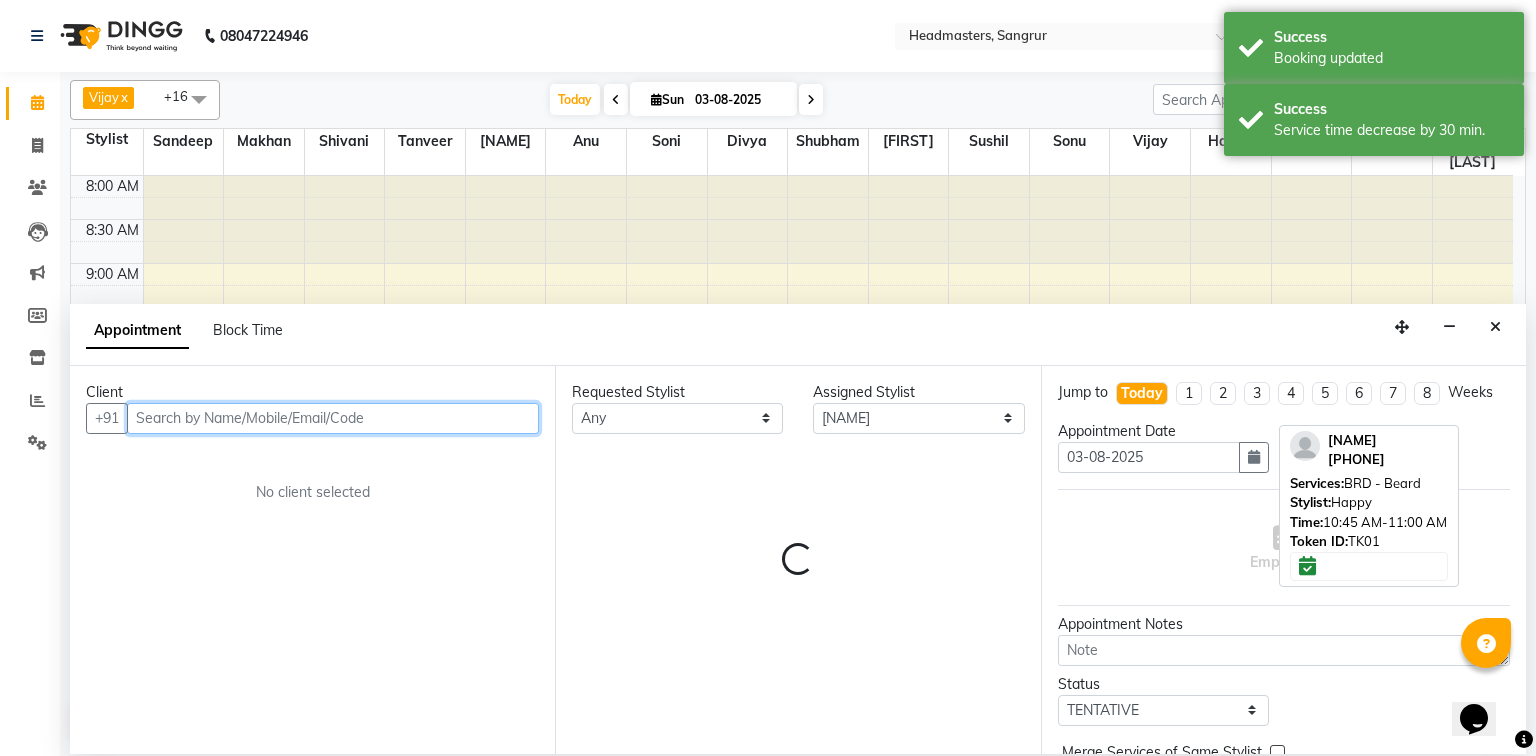select on "615" 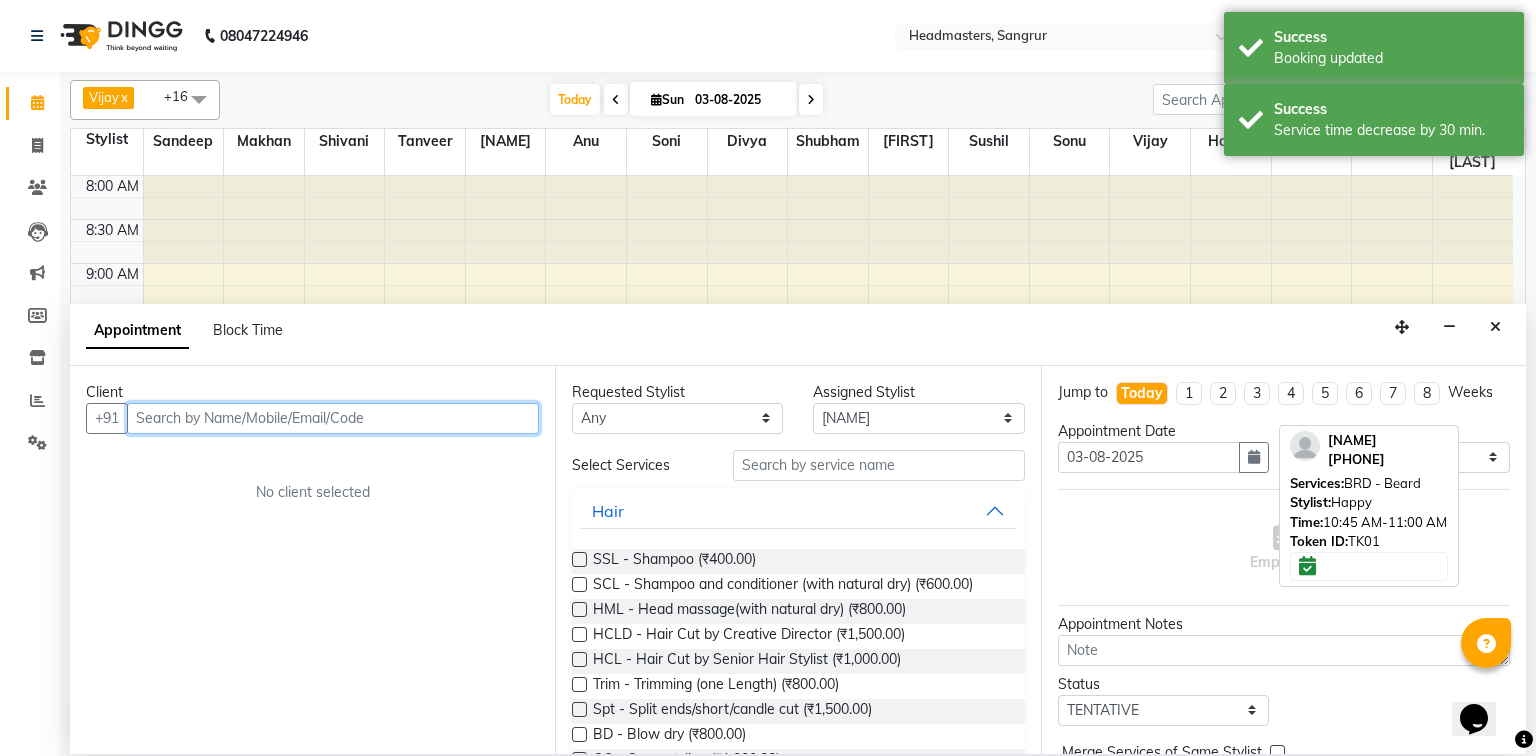click at bounding box center (333, 418) 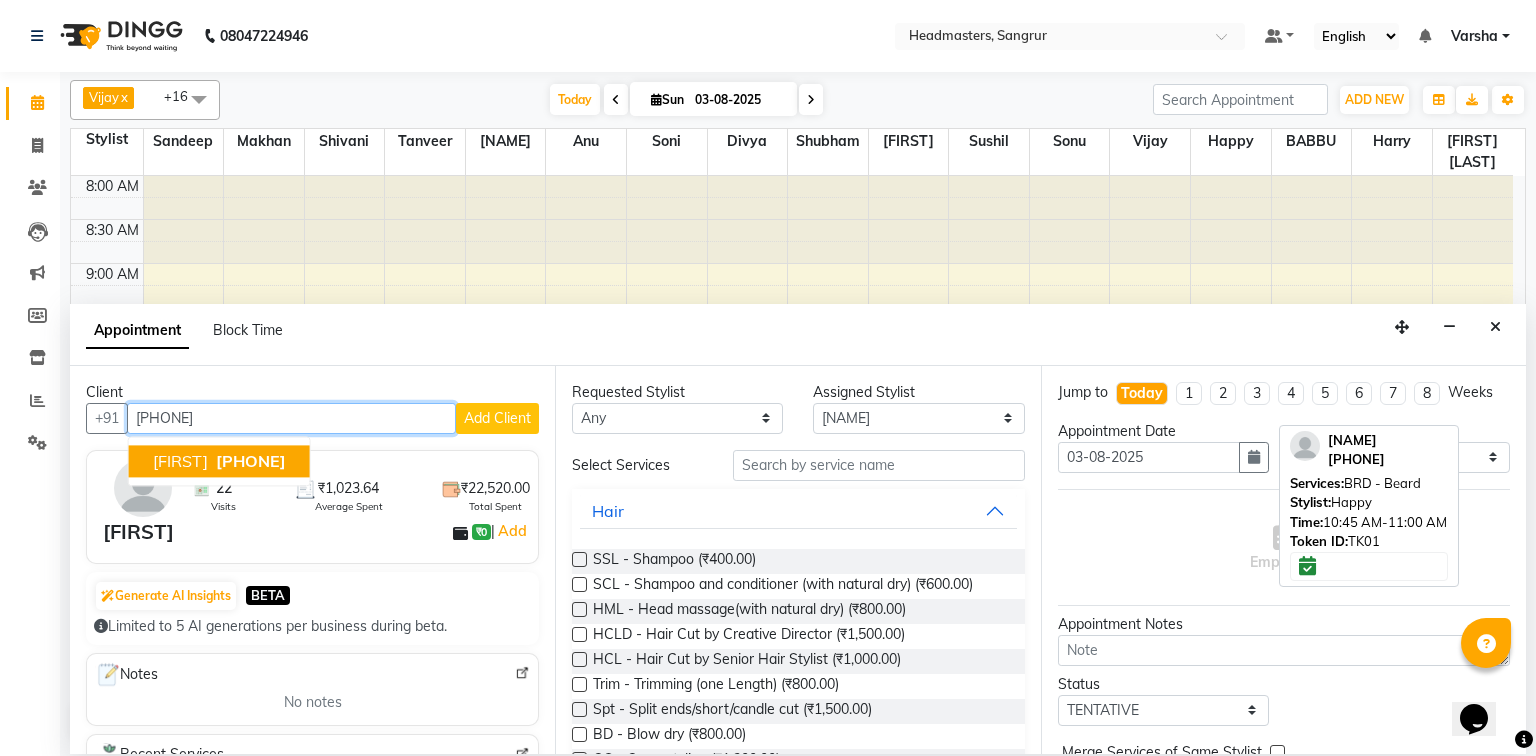 click on "[FIRST]   [PHONE]" at bounding box center (219, 461) 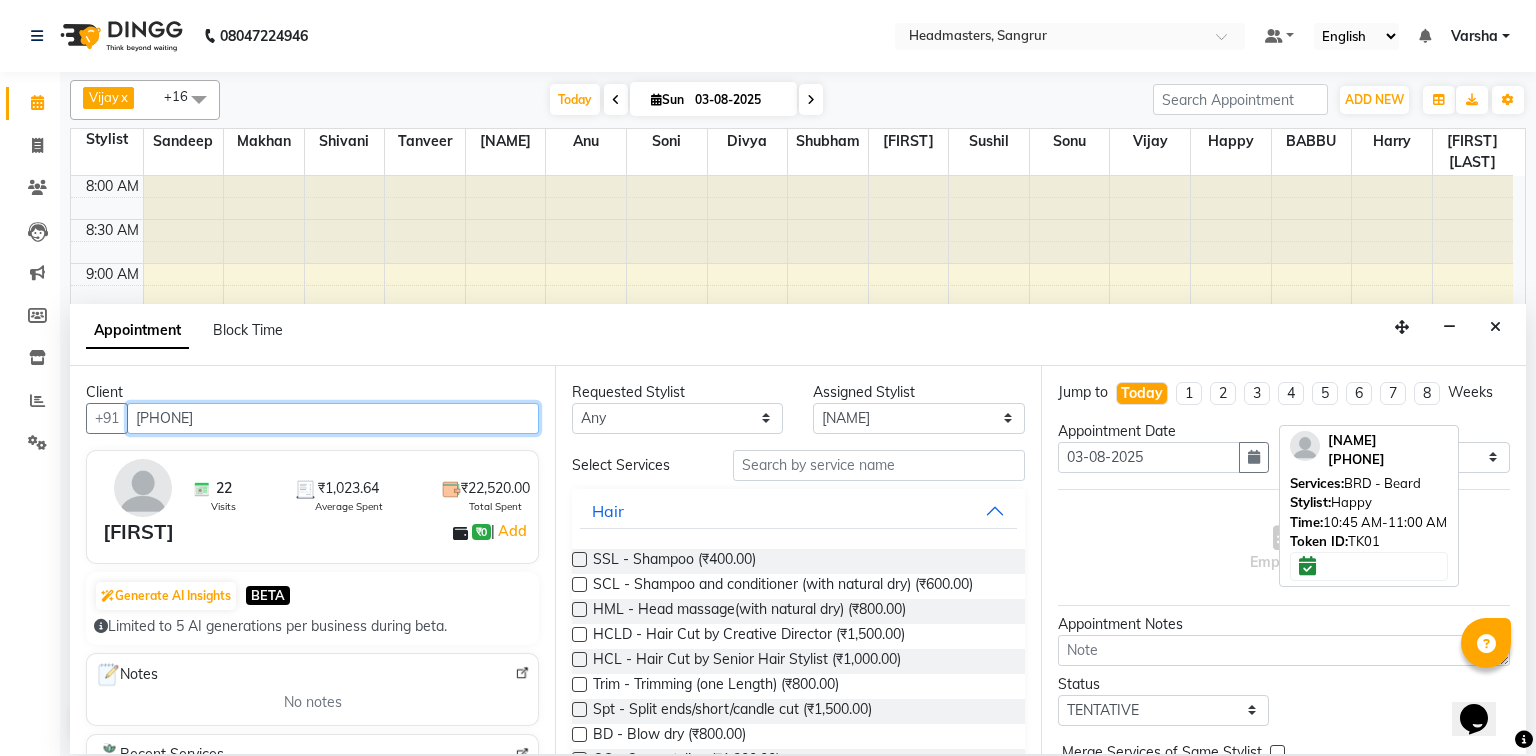 type on "[PHONE]" 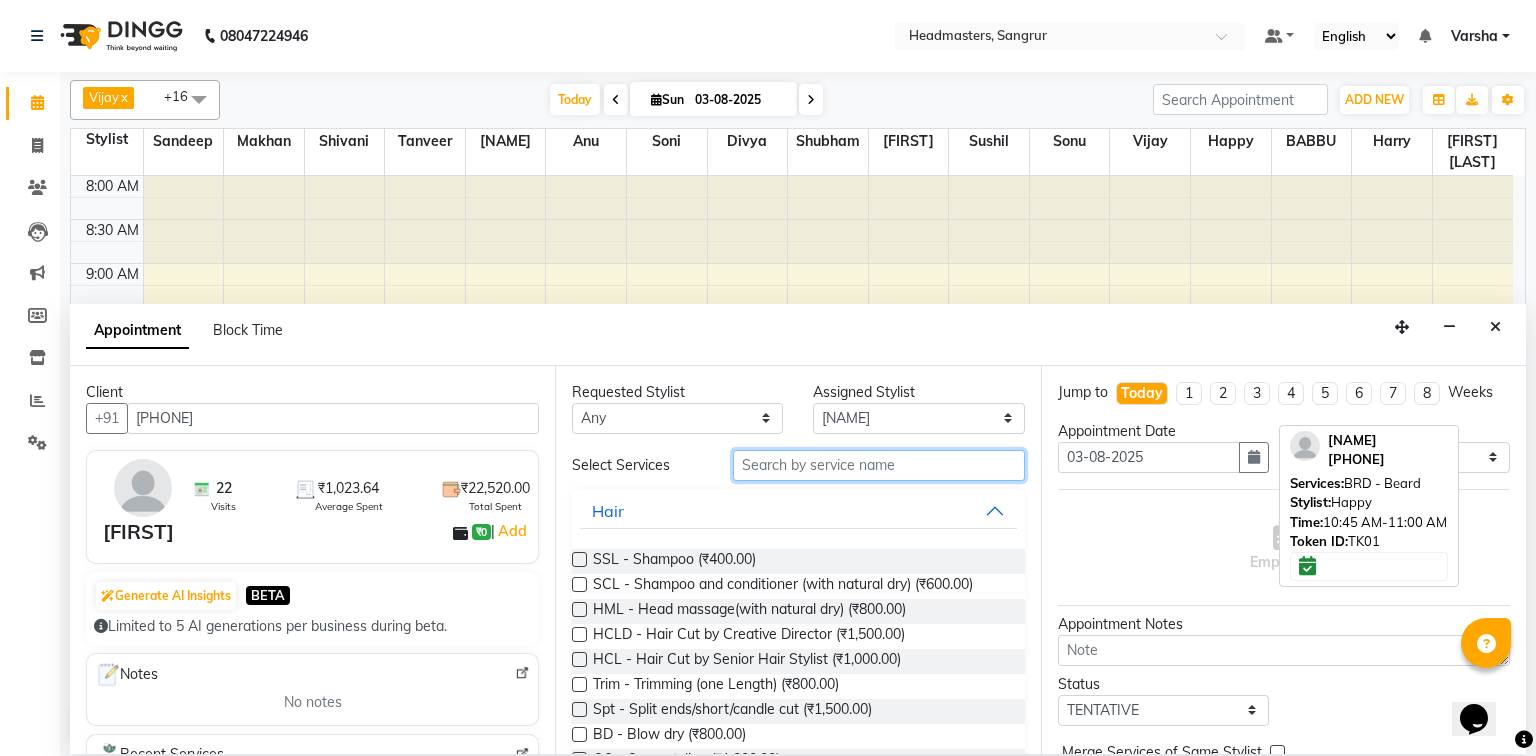 click at bounding box center (879, 465) 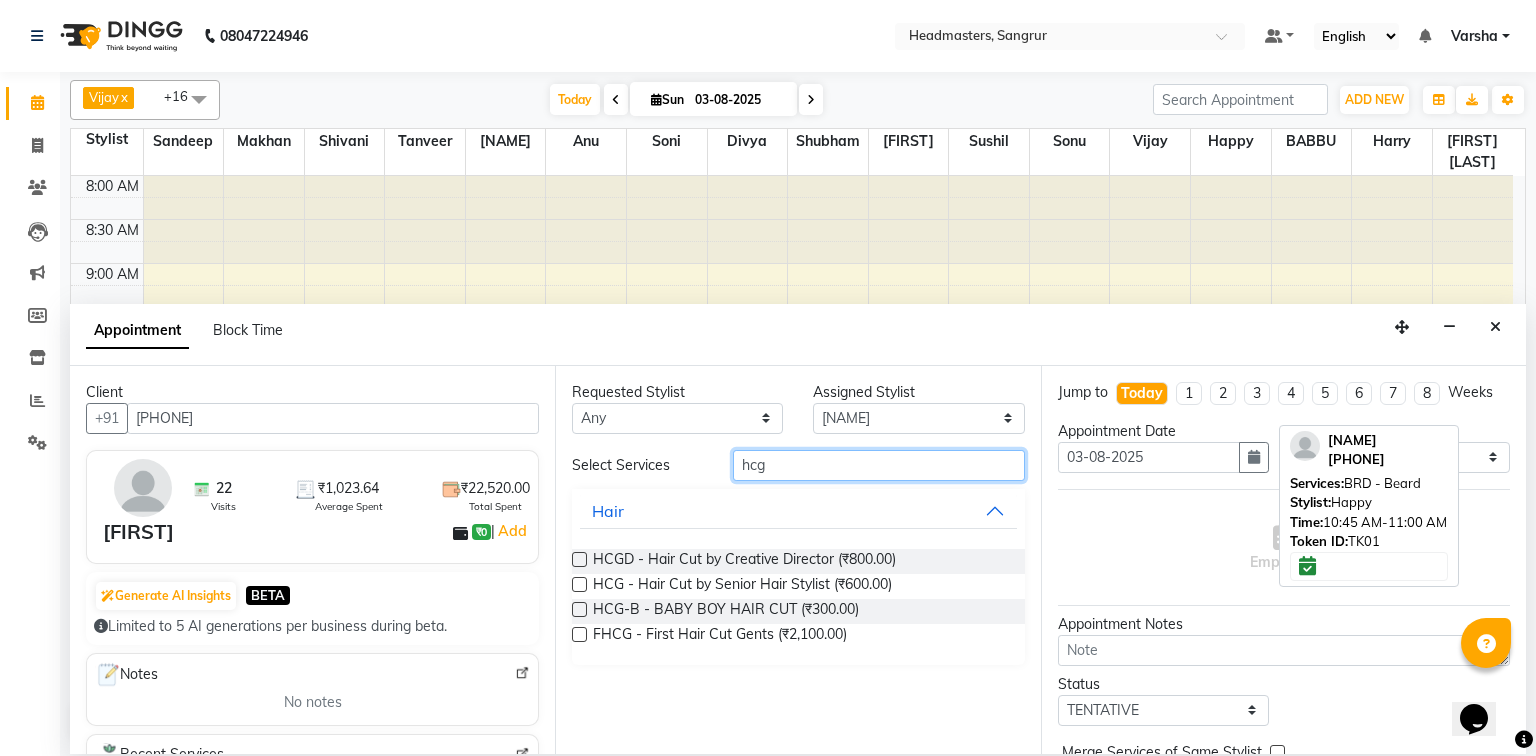 type on "hcg" 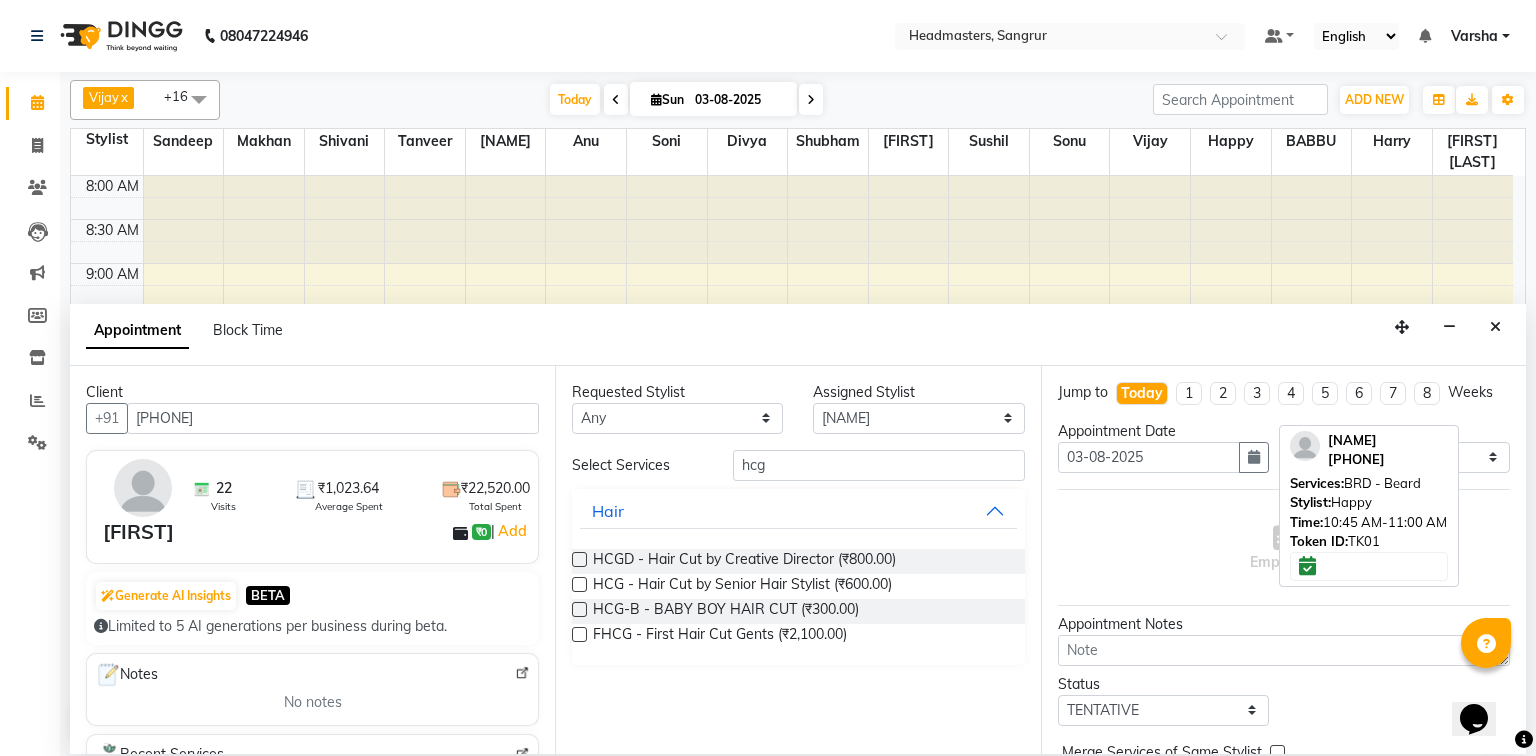 click at bounding box center [578, 588] 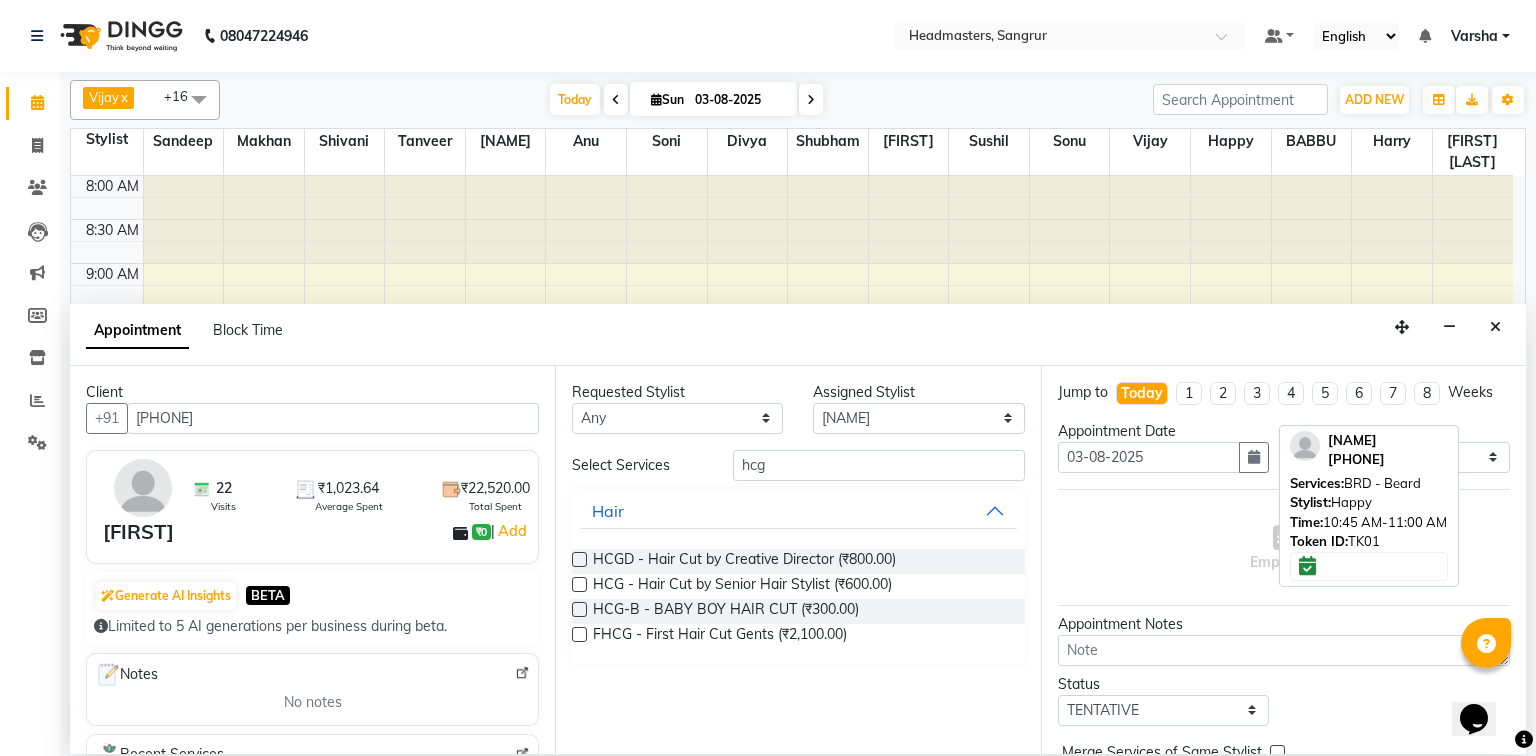 click at bounding box center [579, 584] 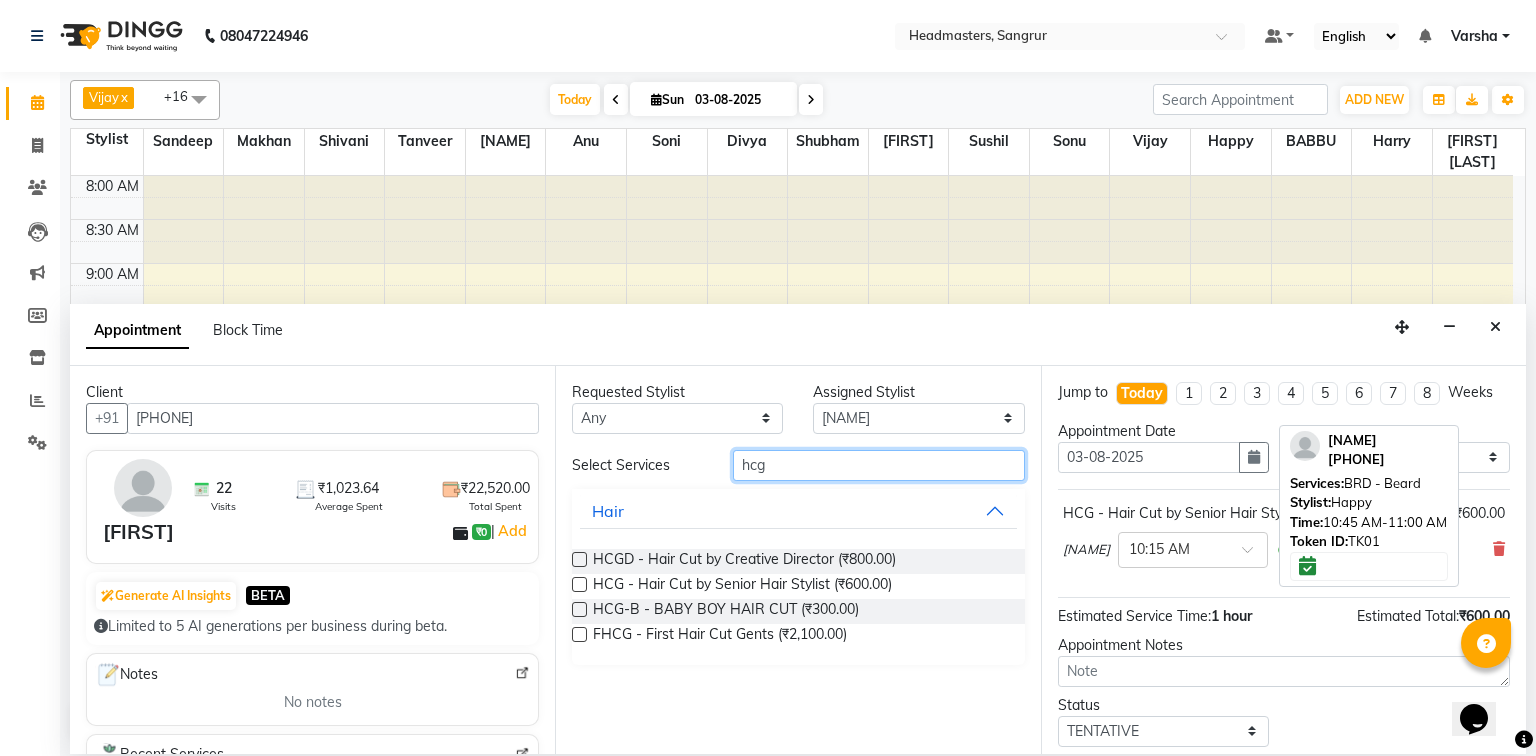 checkbox on "false" 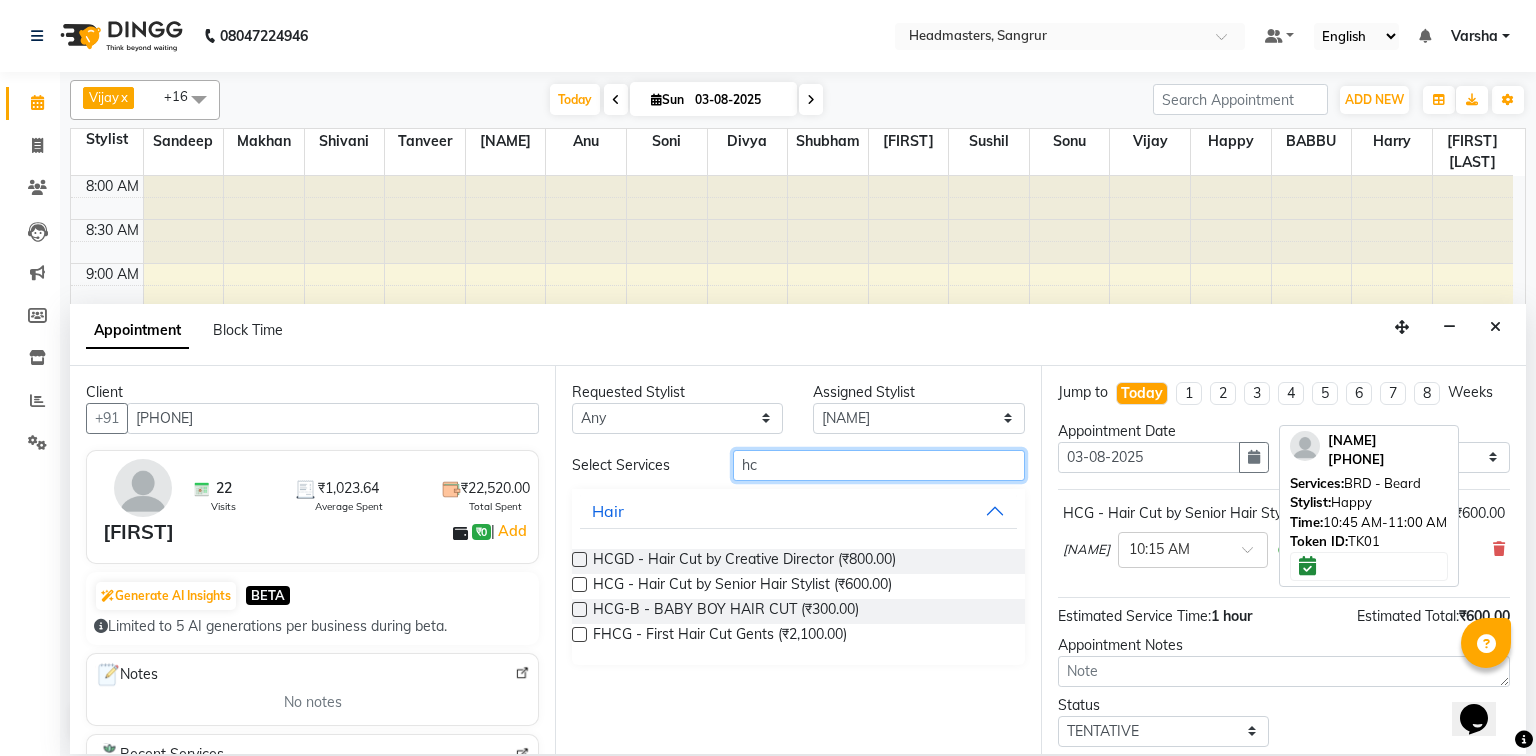 type on "h" 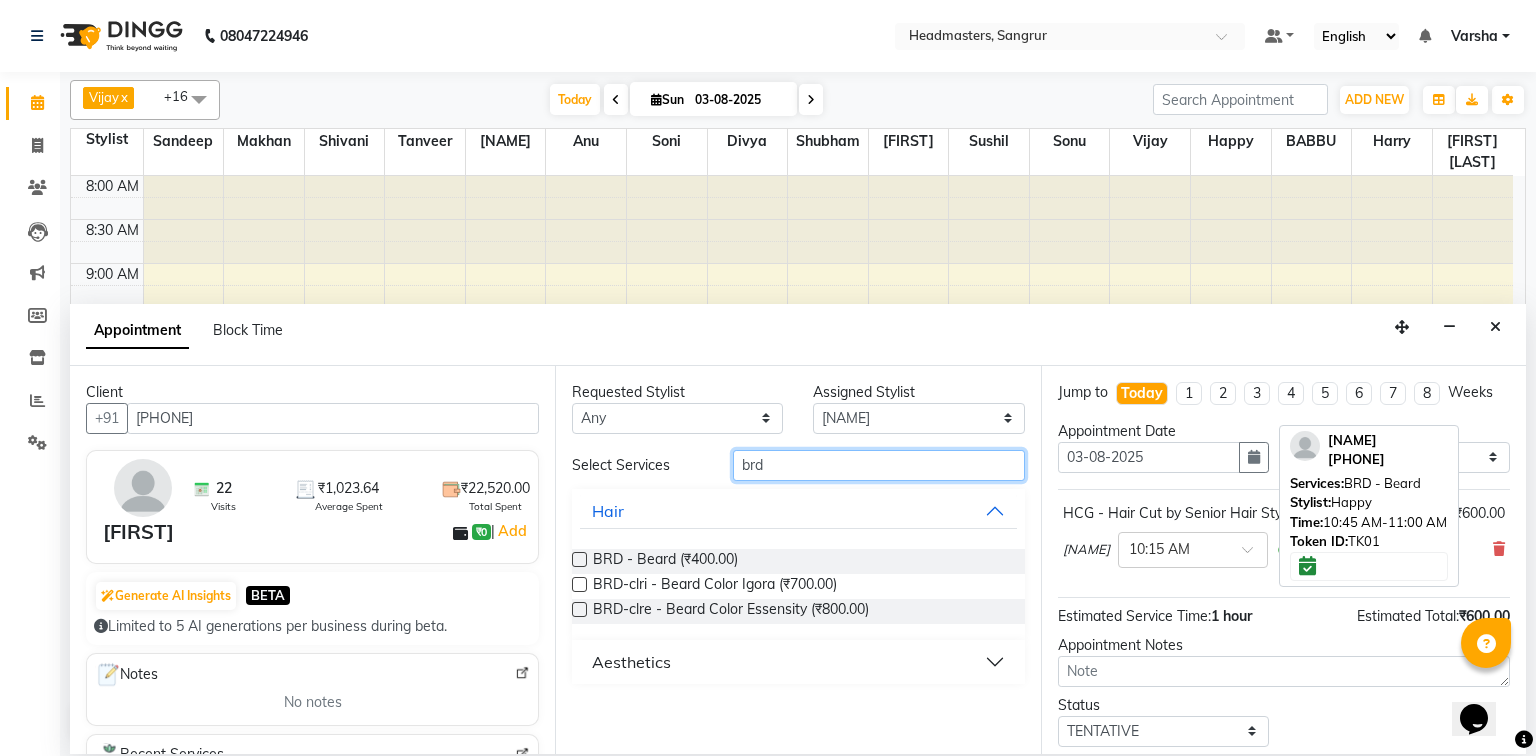 type on "brd" 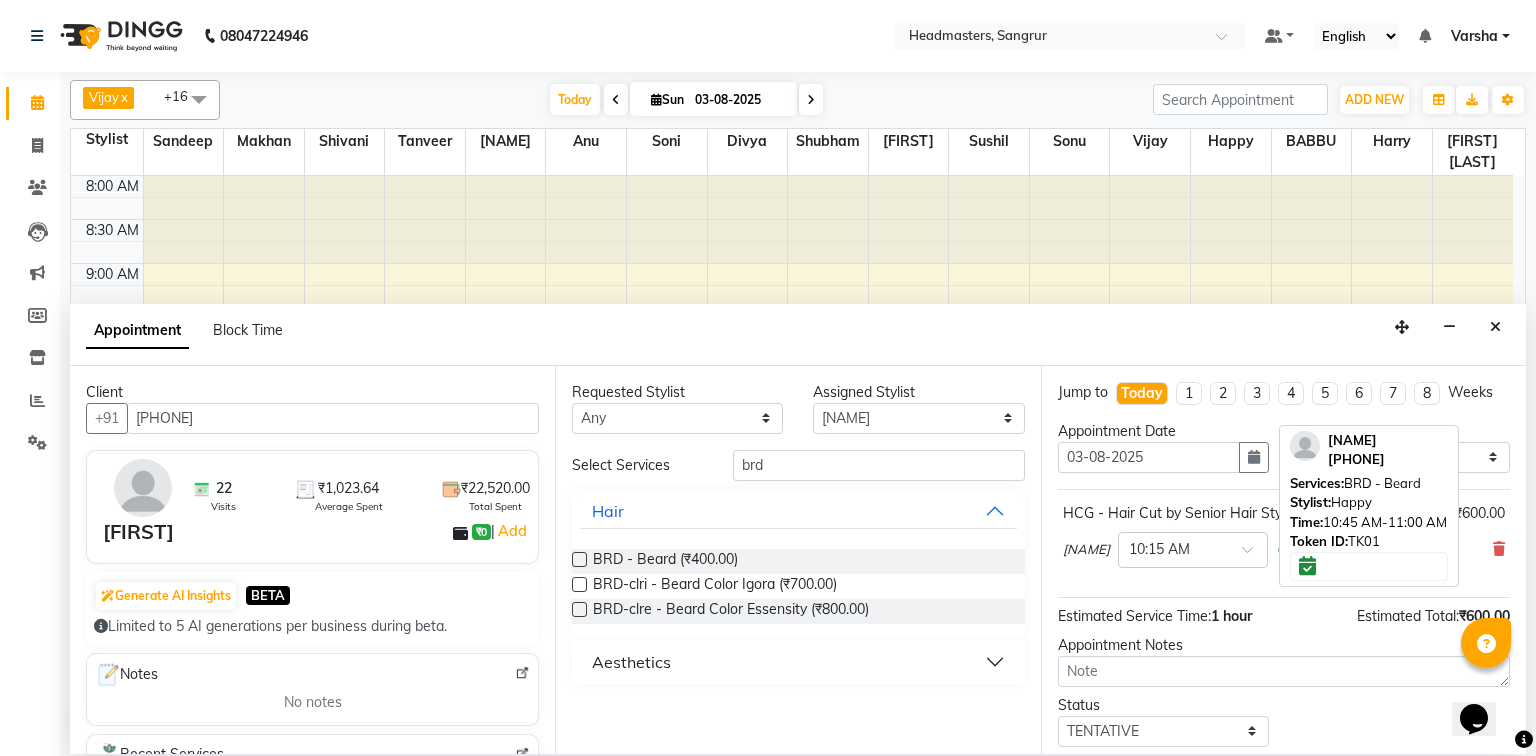 click at bounding box center [579, 559] 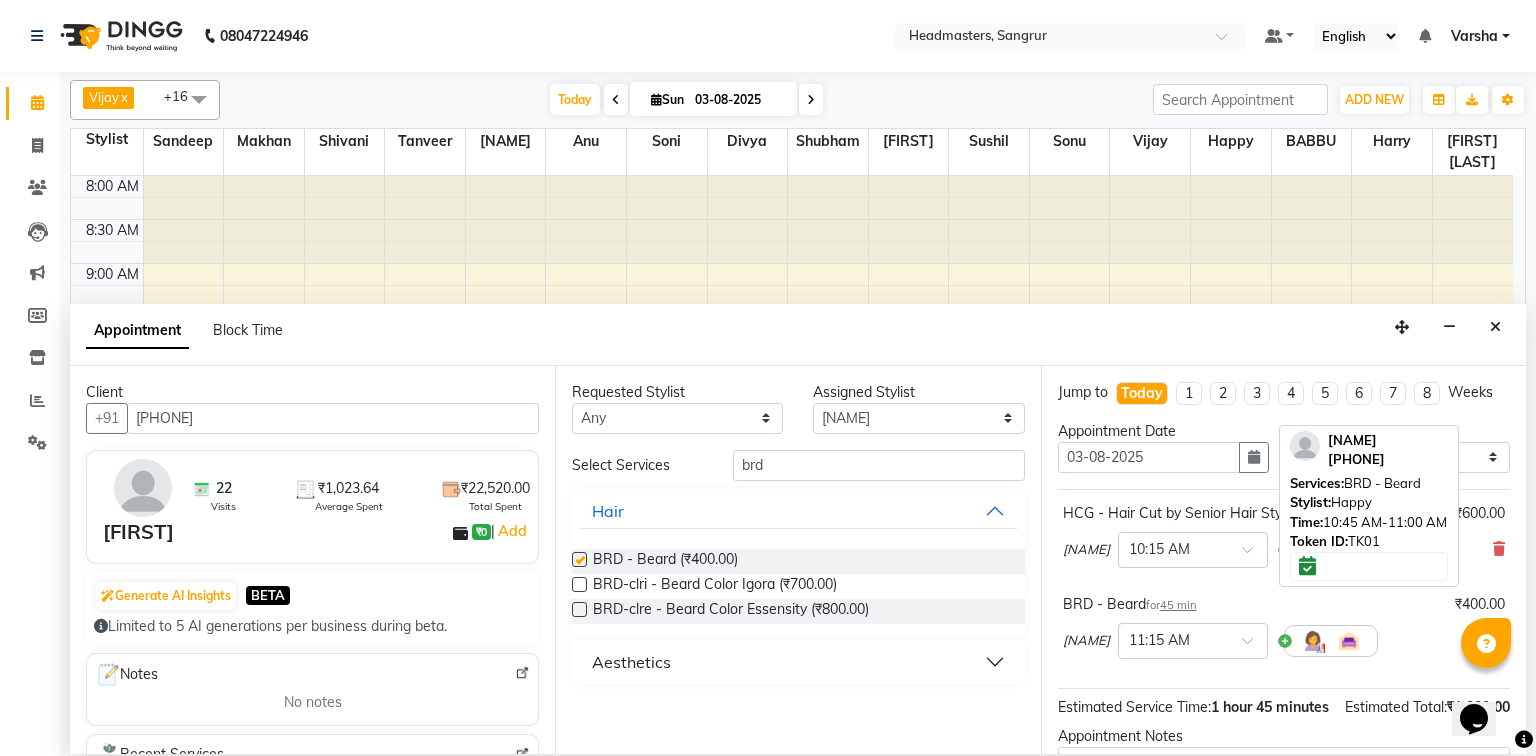 checkbox on "false" 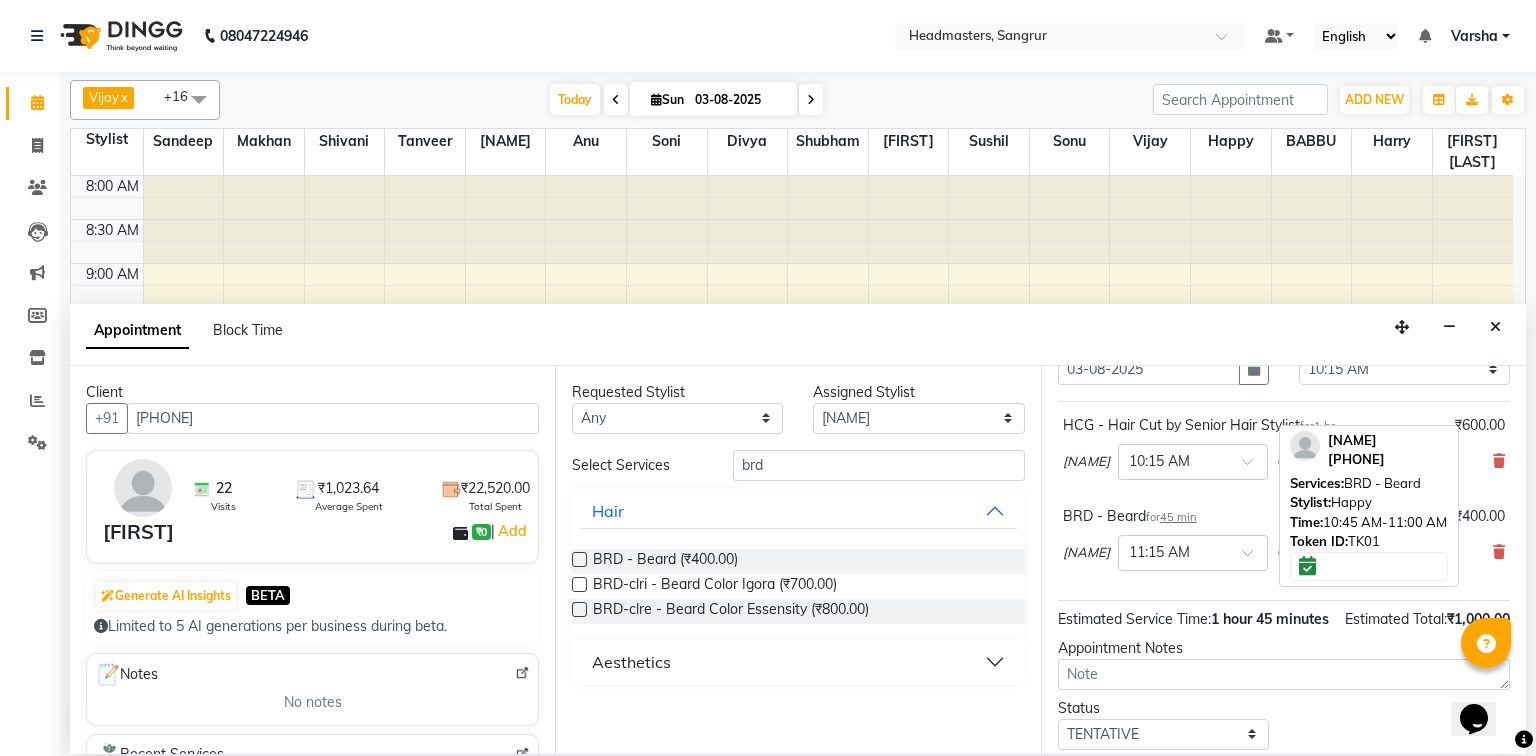 scroll, scrollTop: 197, scrollLeft: 0, axis: vertical 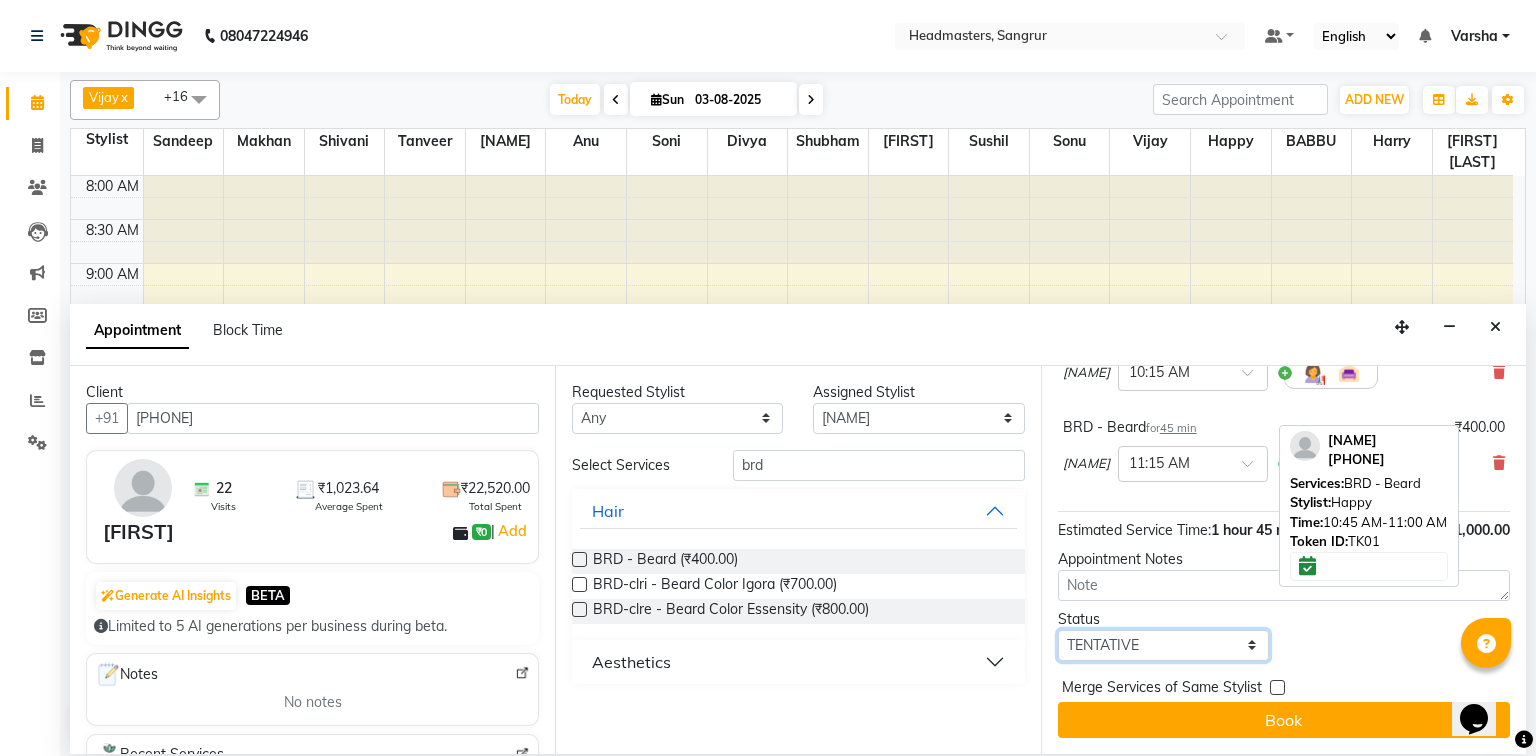 click on "Select TENTATIVE CONFIRM CHECK-IN UPCOMING" at bounding box center (1163, 645) 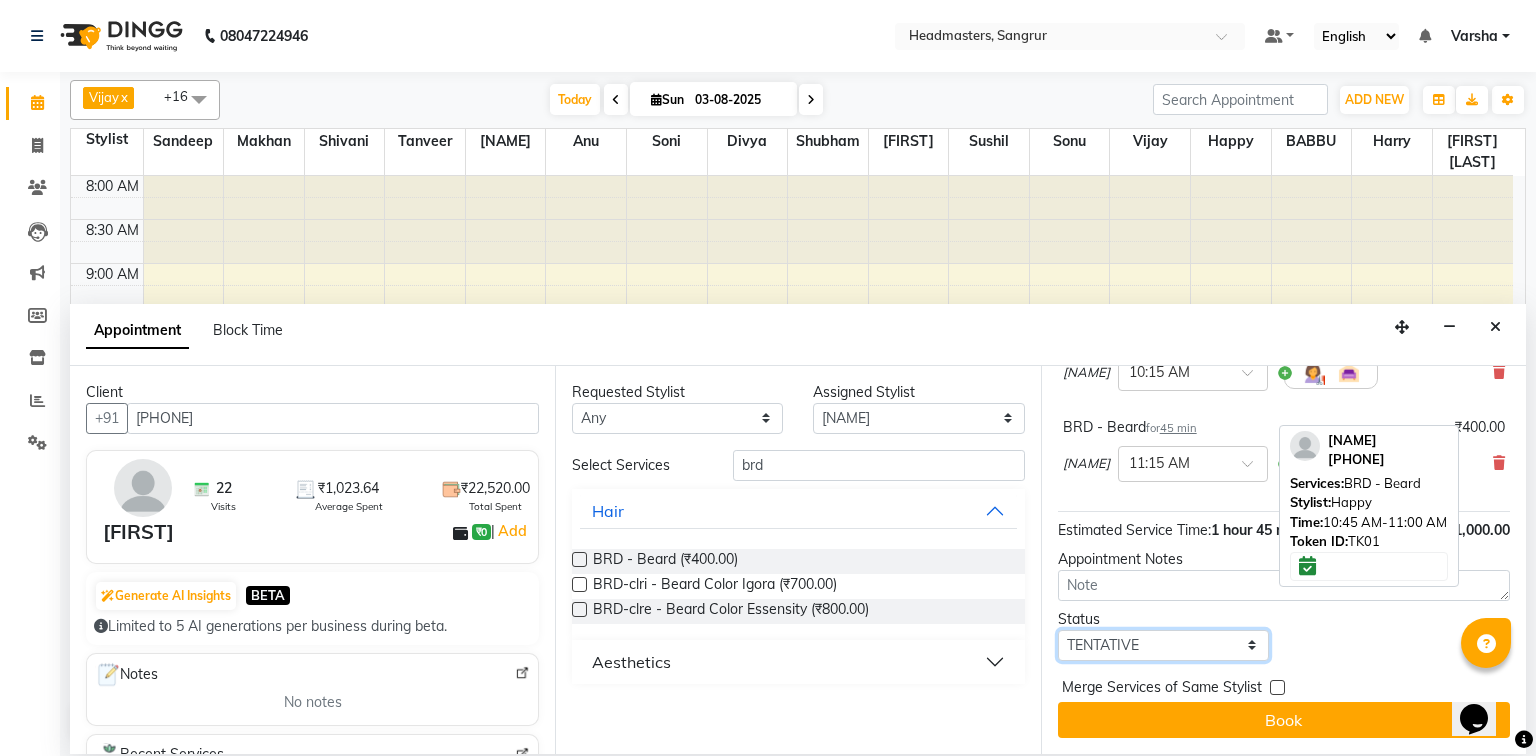 select on "confirm booking" 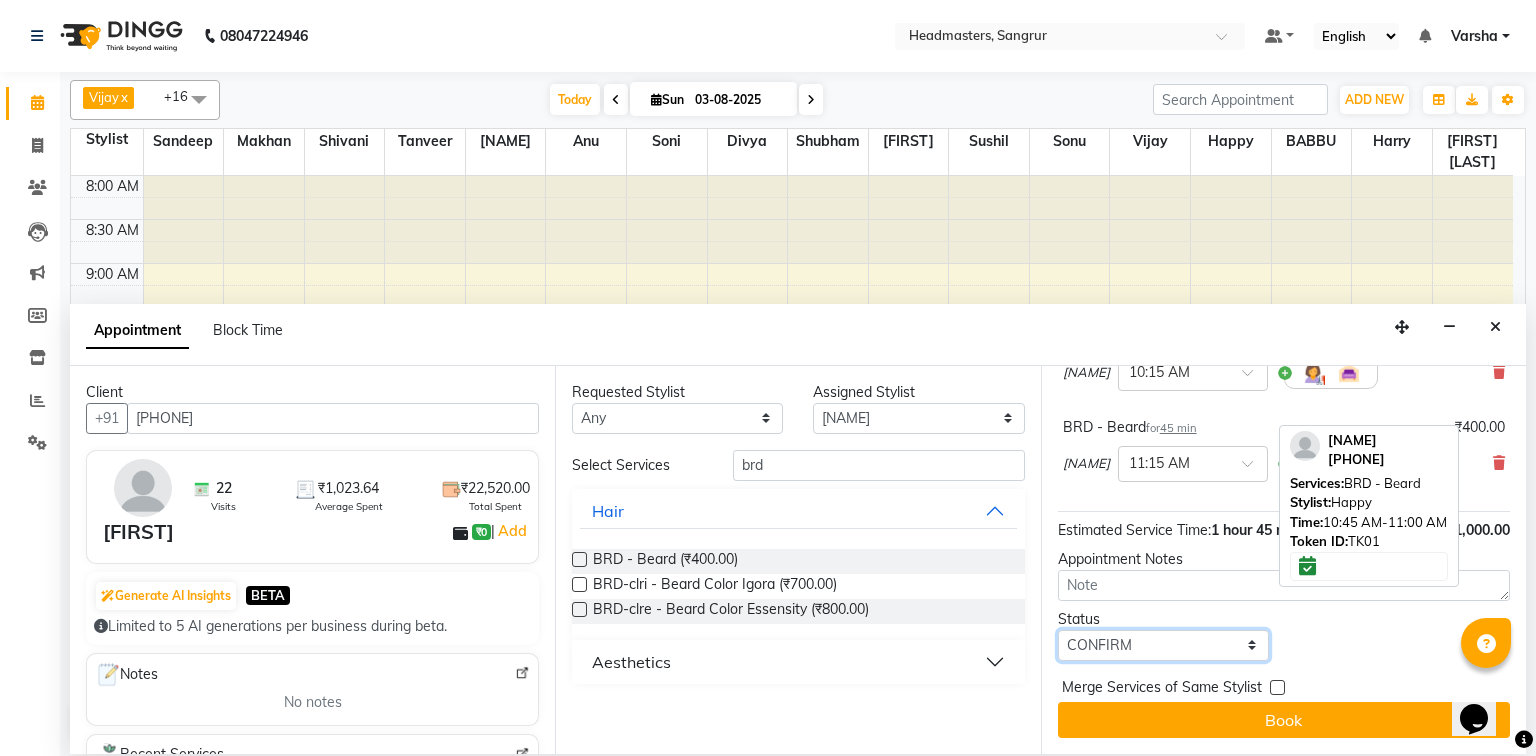 click on "Select TENTATIVE CONFIRM CHECK-IN UPCOMING" at bounding box center [1163, 645] 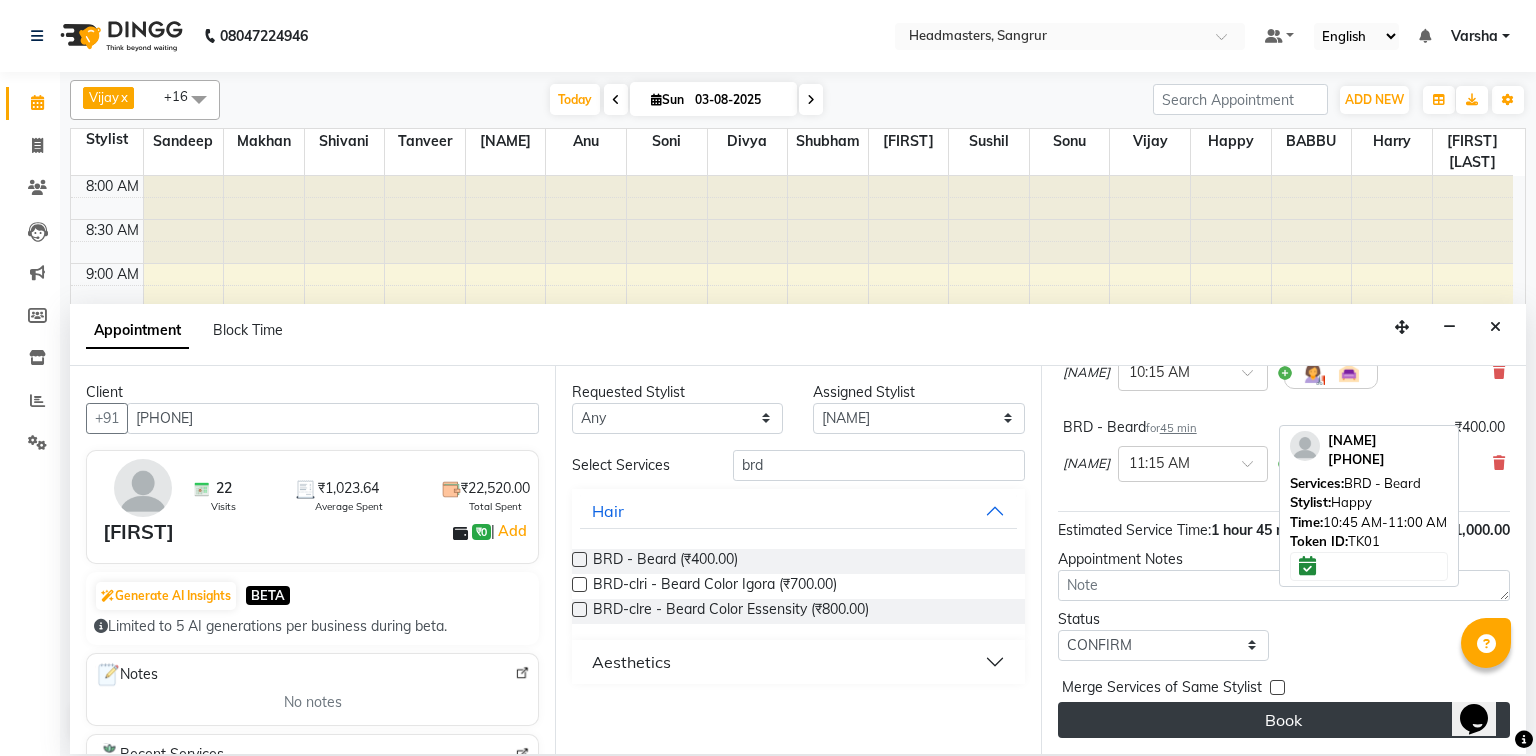 click on "Book" at bounding box center (1284, 720) 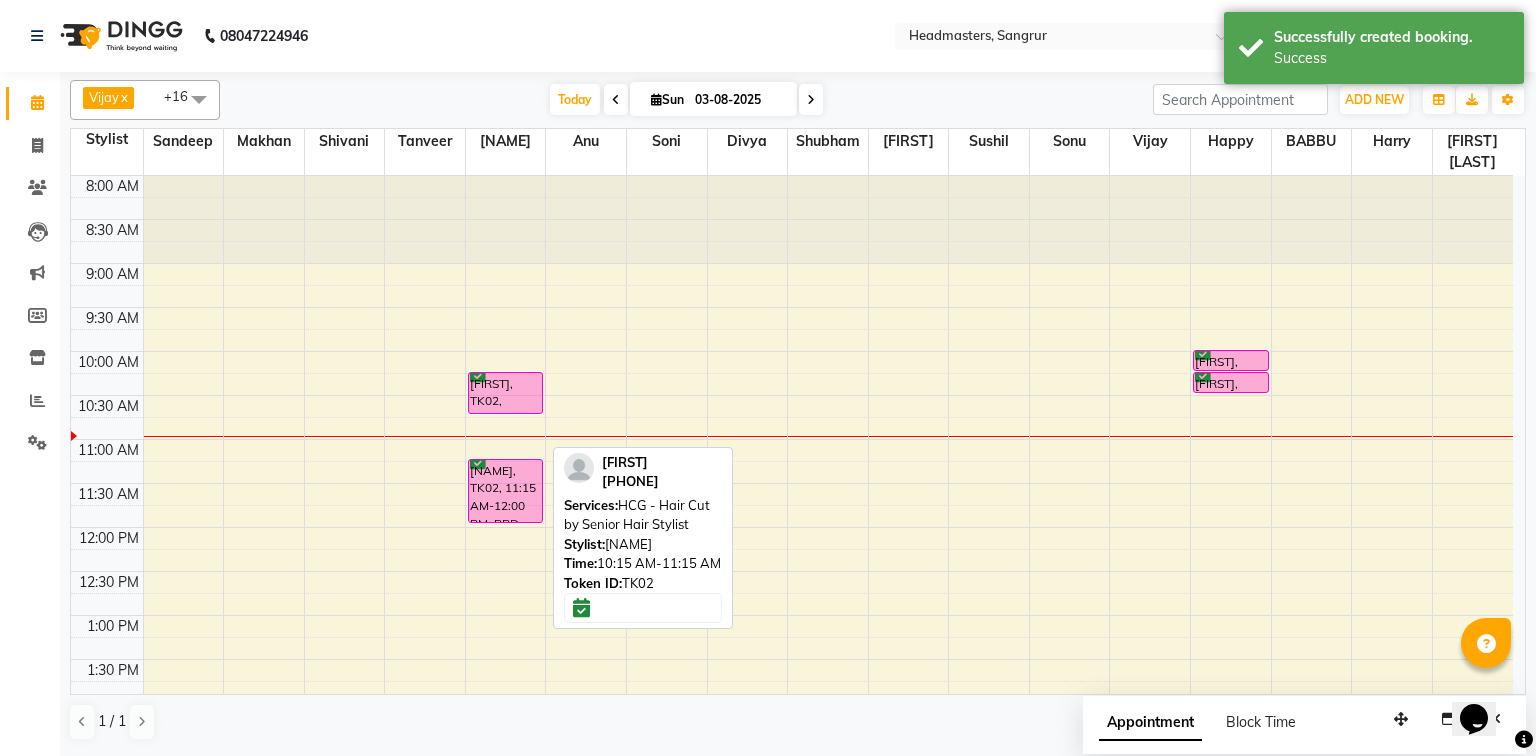 drag, startPoint x: 489, startPoint y: 454, endPoint x: 500, endPoint y: 406, distance: 49.24429 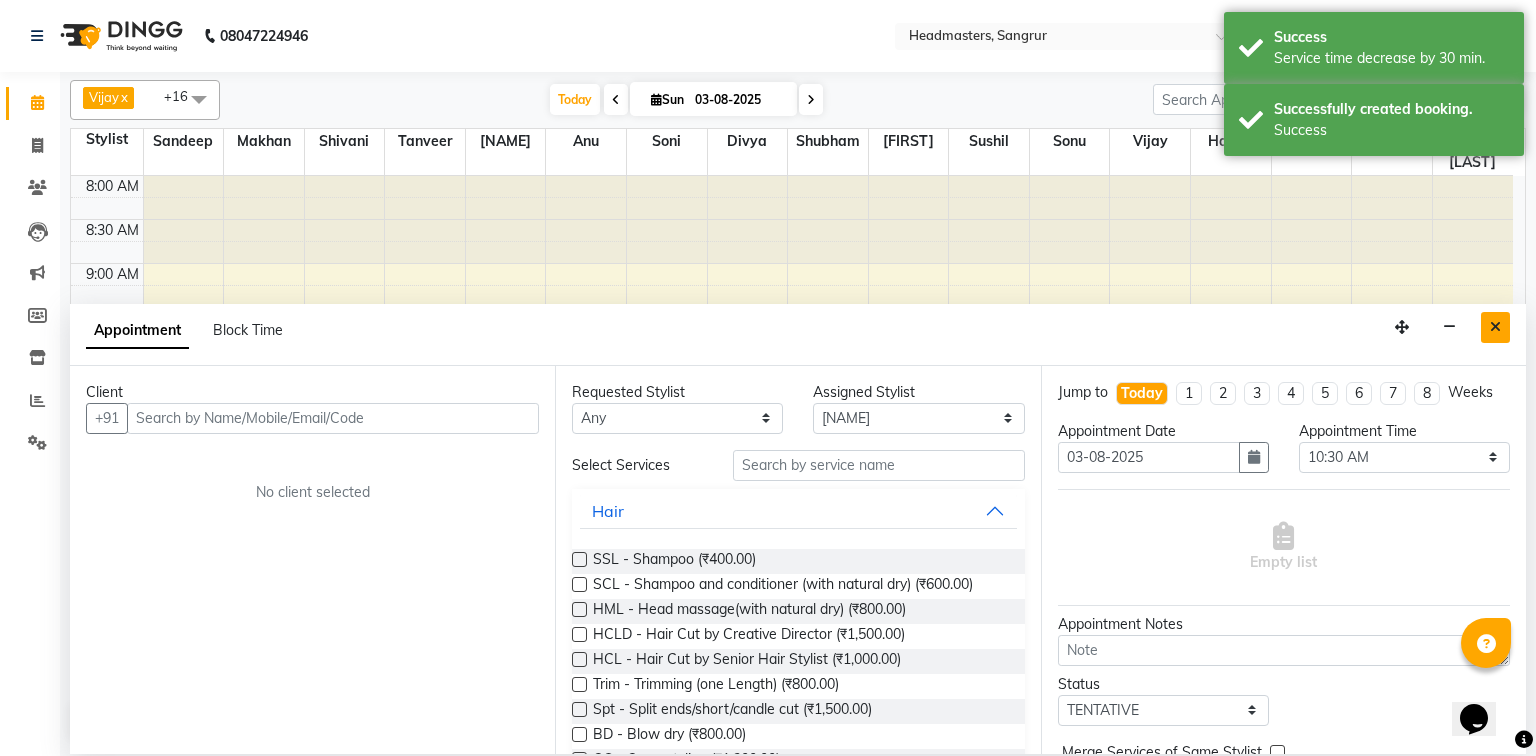 click at bounding box center [1495, 327] 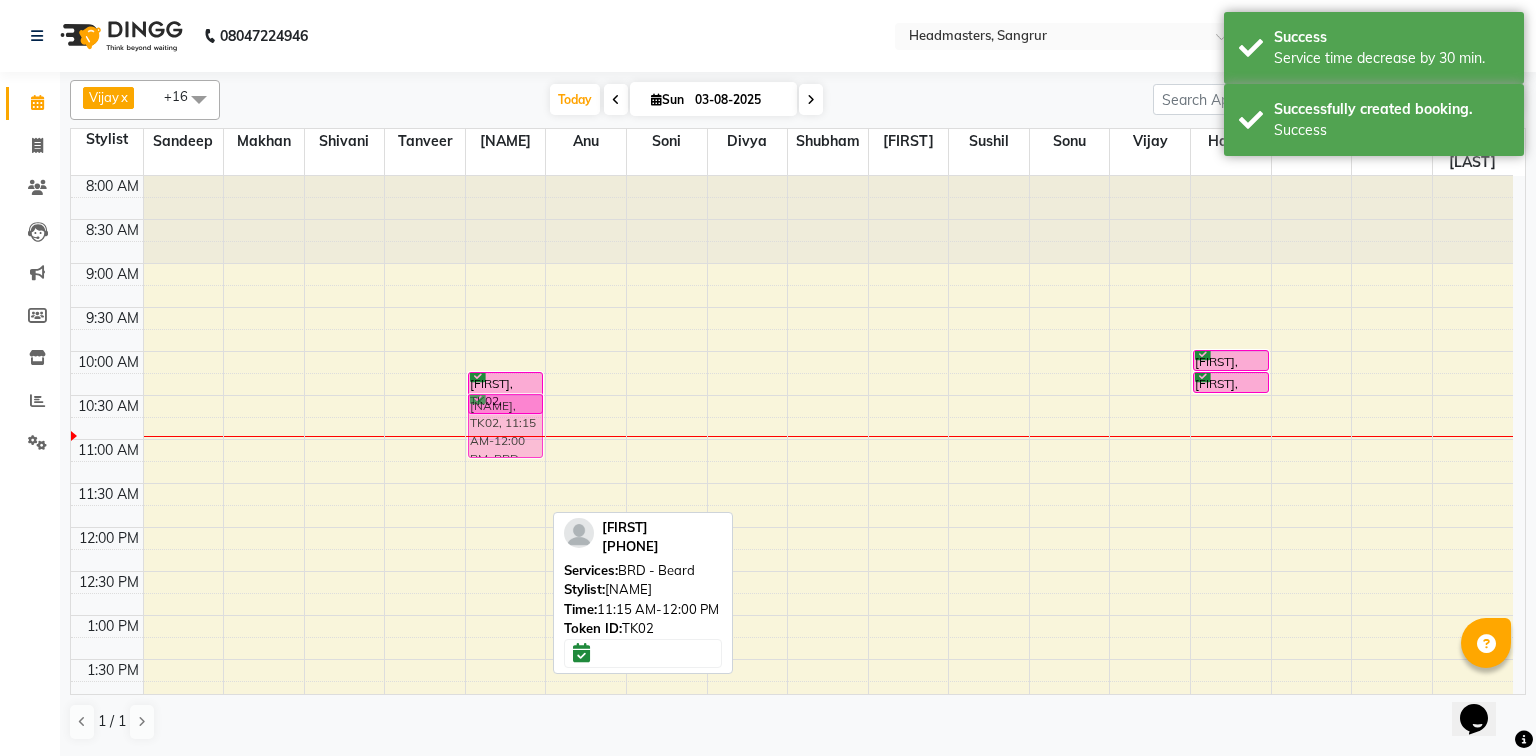 drag, startPoint x: 536, startPoint y: 477, endPoint x: 536, endPoint y: 418, distance: 59 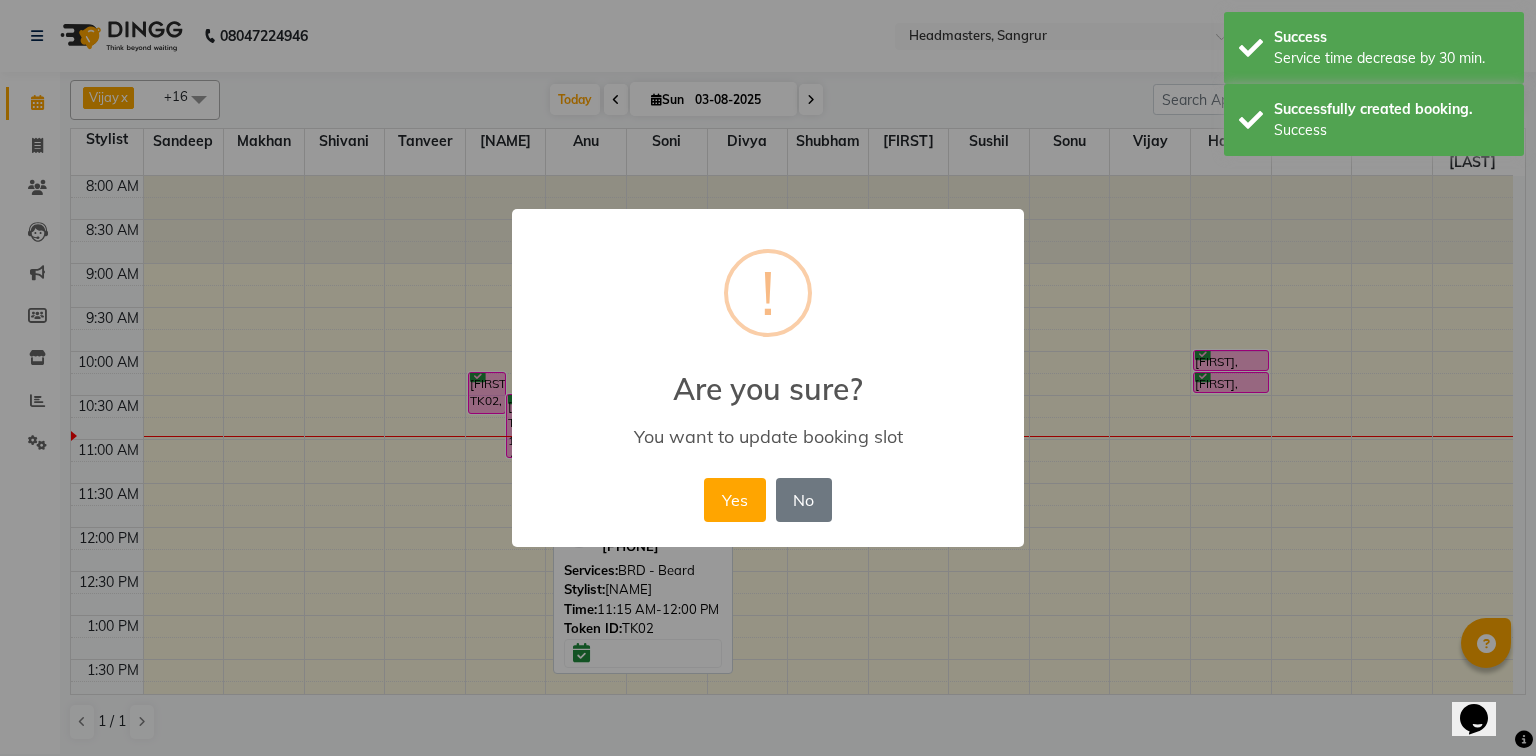 click on "Yes No No" at bounding box center [767, 500] 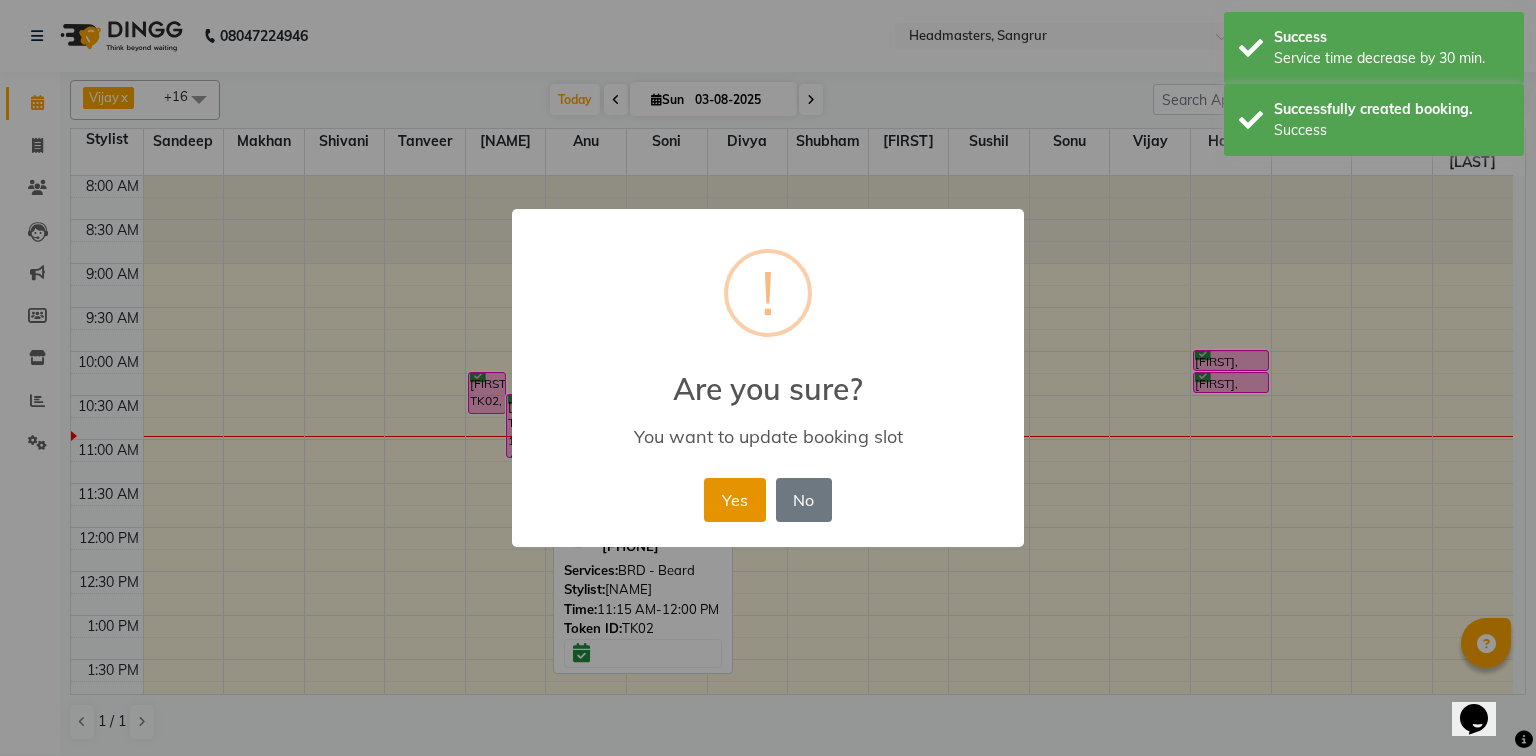 click on "Yes" at bounding box center (734, 500) 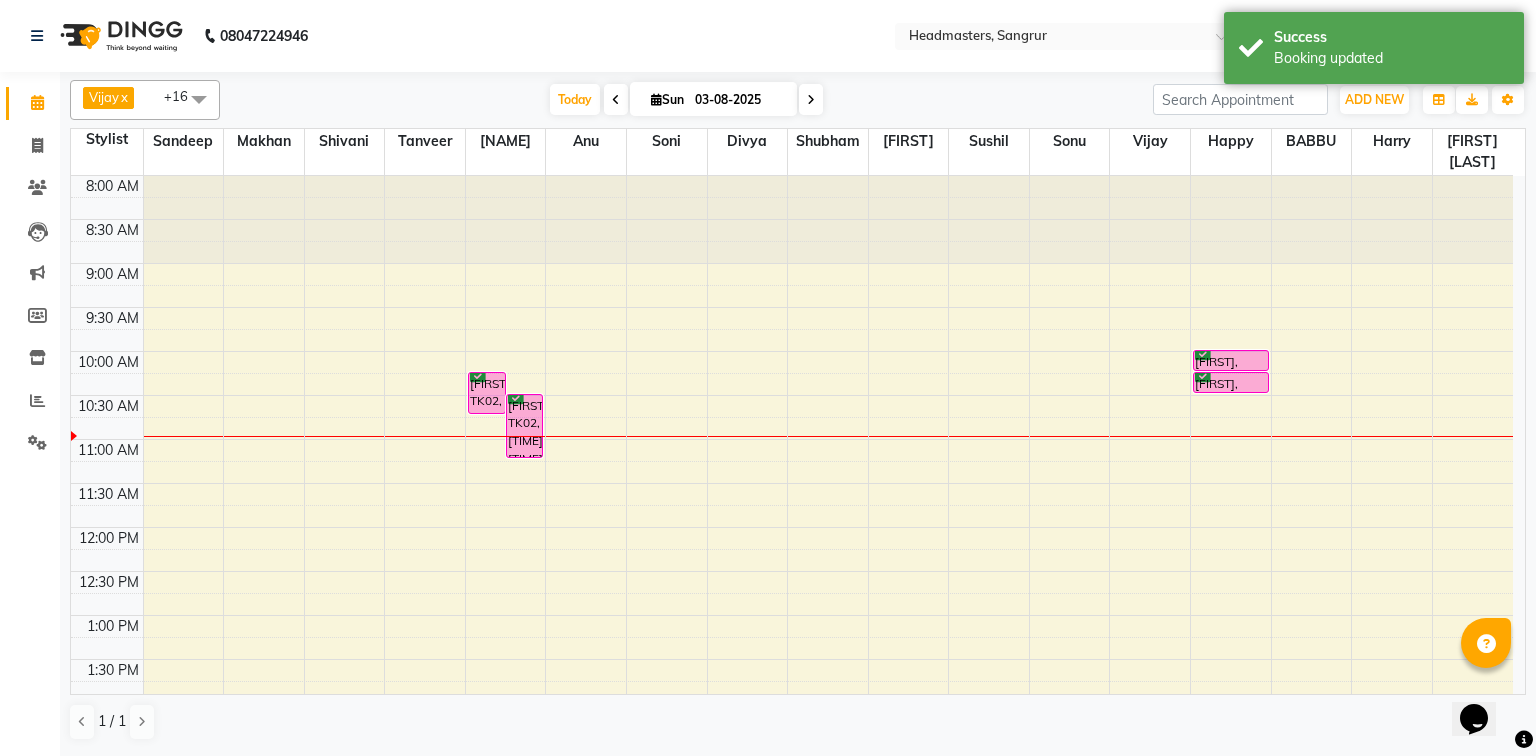 click on "[TIME] [TIME] [TIME] [TIME] [TIME] [TIME] [TIME] [TIME] [TIME] [TIME] [TIME] [TIME] [TIME] [TIME] [TIME] [TIME] [TIME] [TIME] [TIME] [TIME] [TIME] [TIME] [TIME] [TIME] [TIME] [TIME]     [FIRST], TK02, [TIME]-[TIME], HCG - Hair Cut by Senior Hair Stylist     [FIRST], TK02, [TIME]-[TIME], BRD - Beard     [FIRST], TK01, [TIME]-[TIME], HCGD - Hair Cut by Creative Director     [FIRST], TK01, [TIME]-[TIME], BRD - Beard" at bounding box center [792, 747] 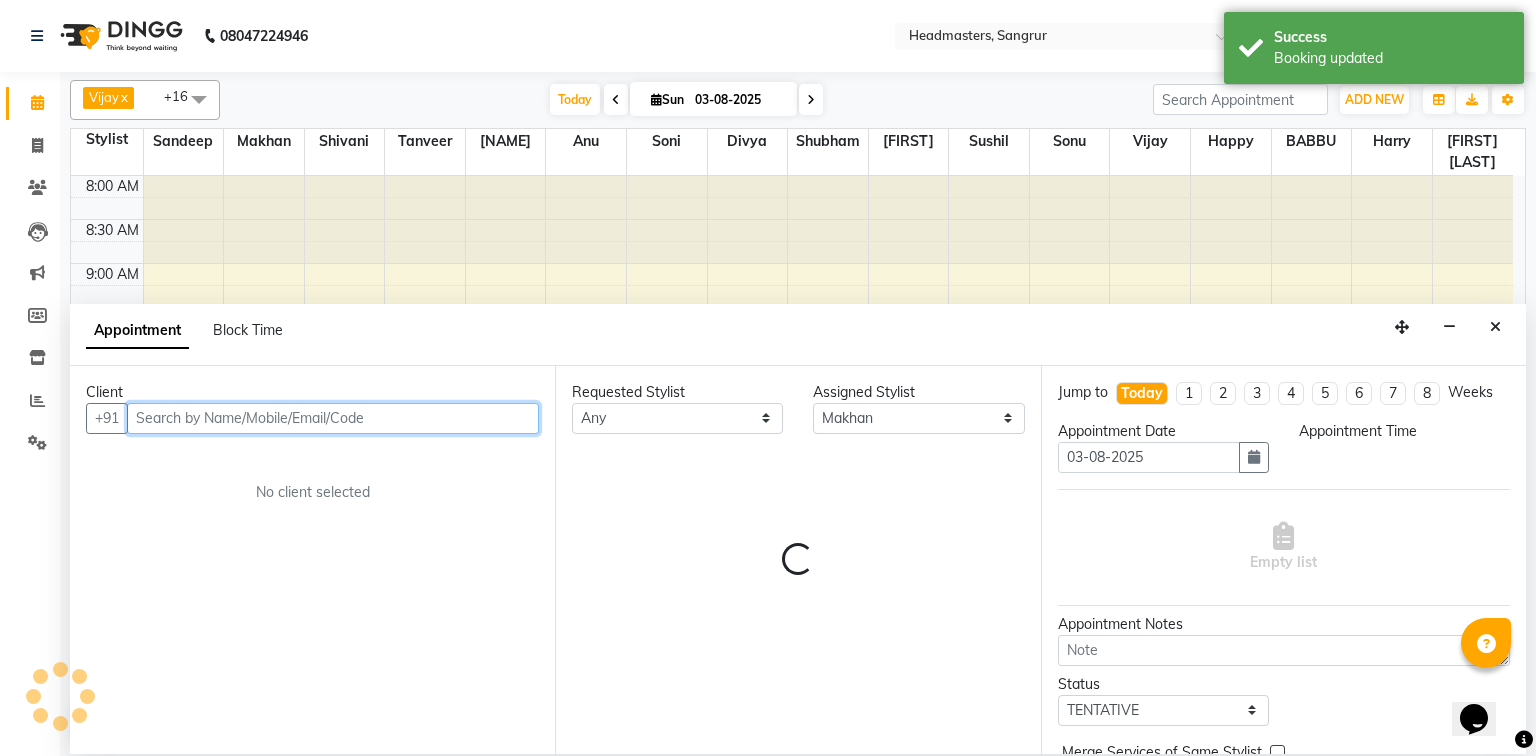 select on "615" 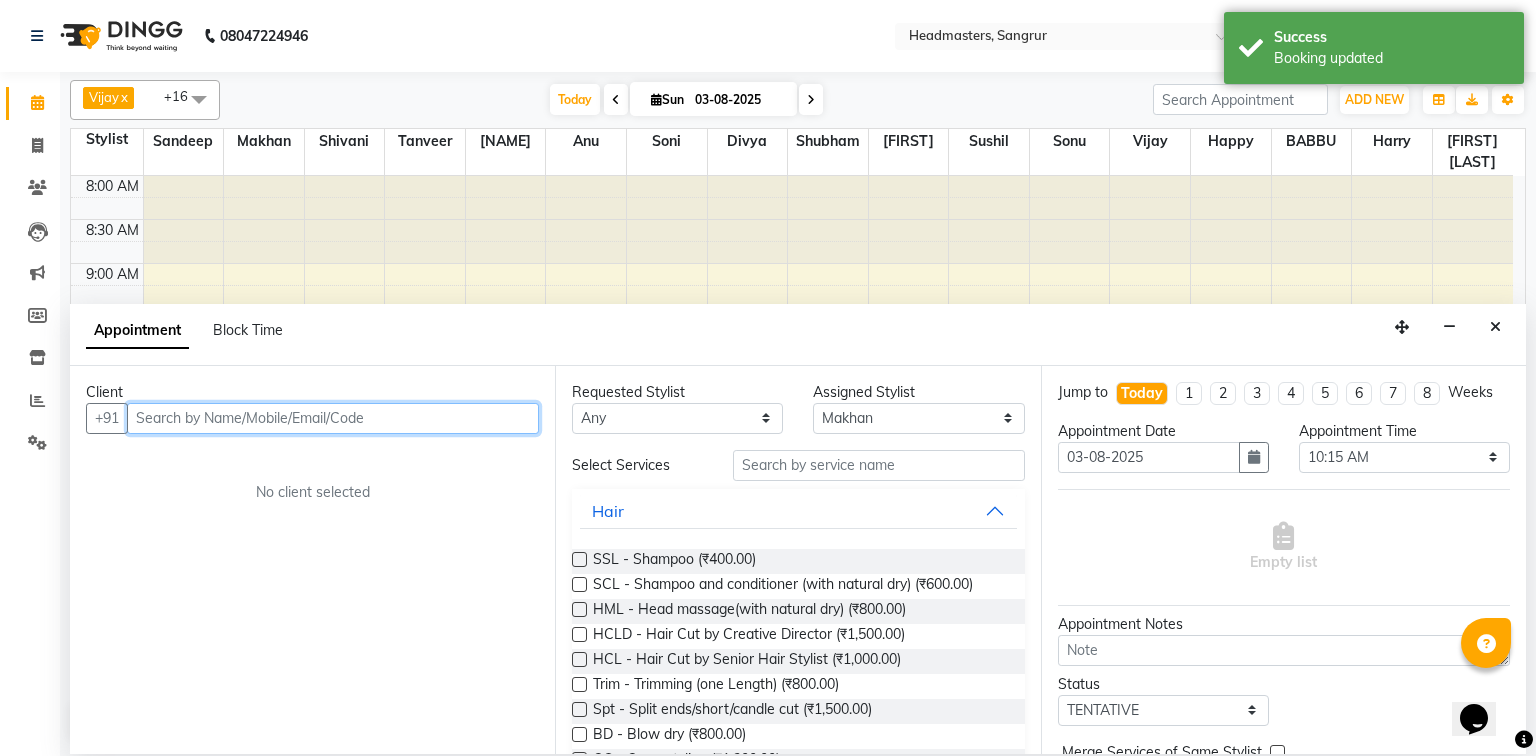 click at bounding box center [333, 418] 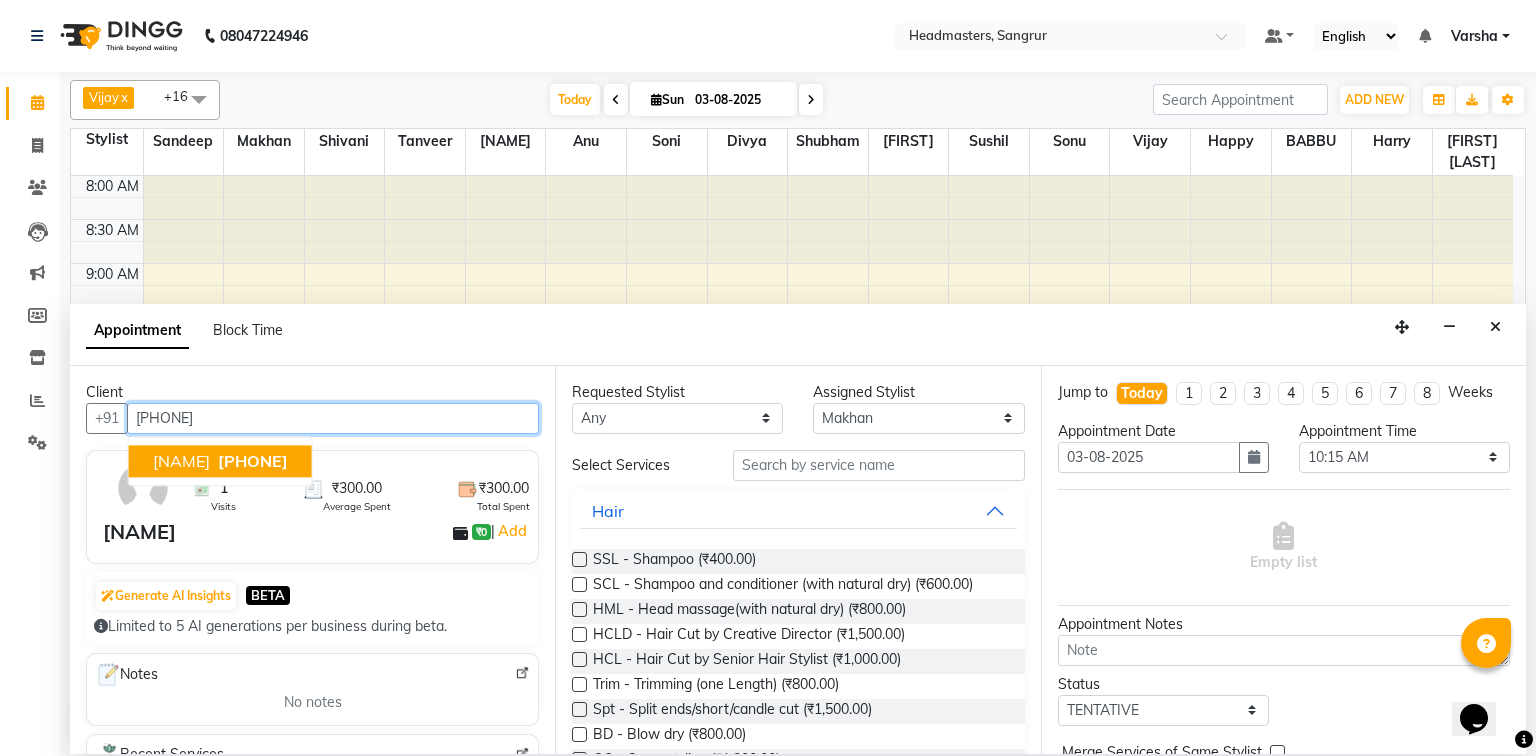drag, startPoint x: 198, startPoint y: 457, endPoint x: 385, endPoint y: 458, distance: 187.00267 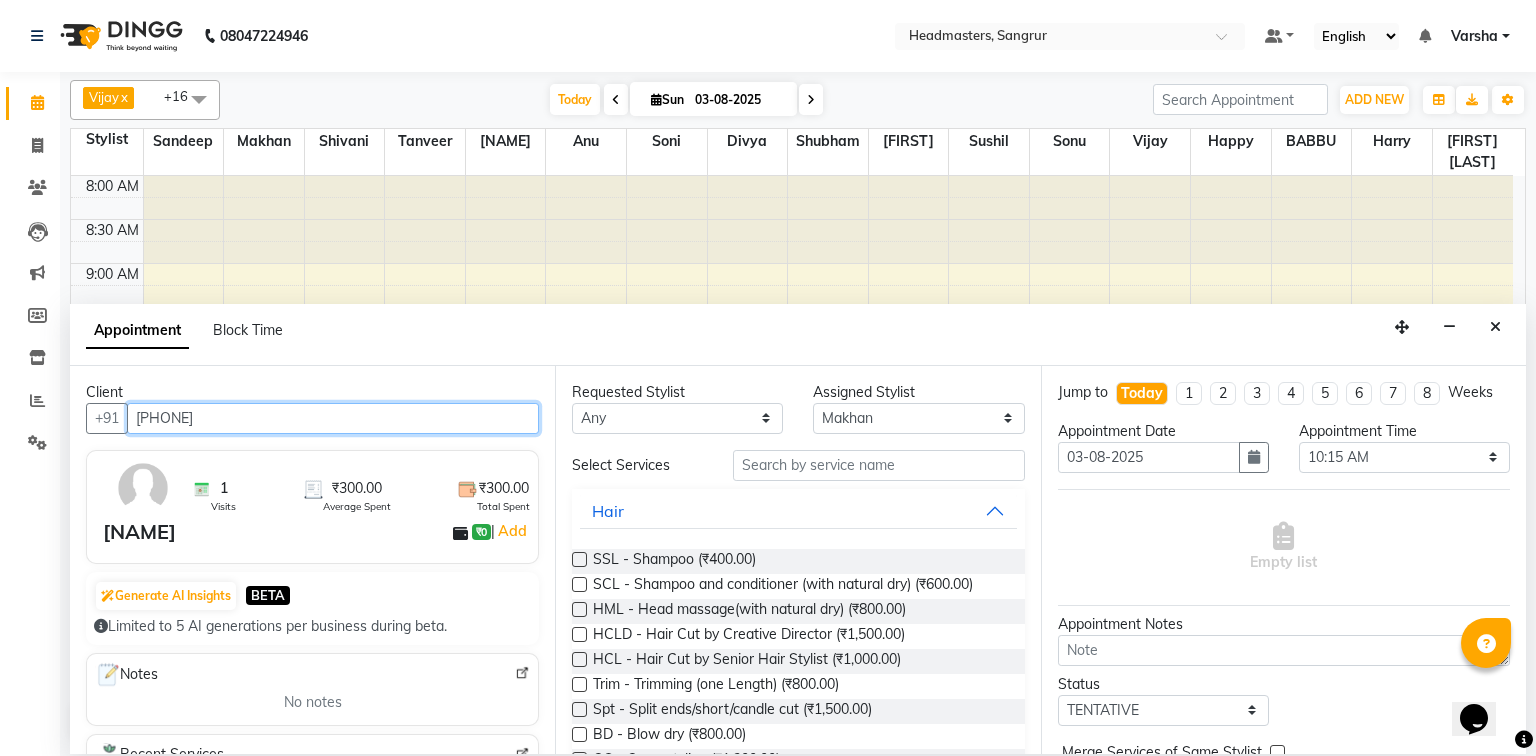 type on "[PHONE]" 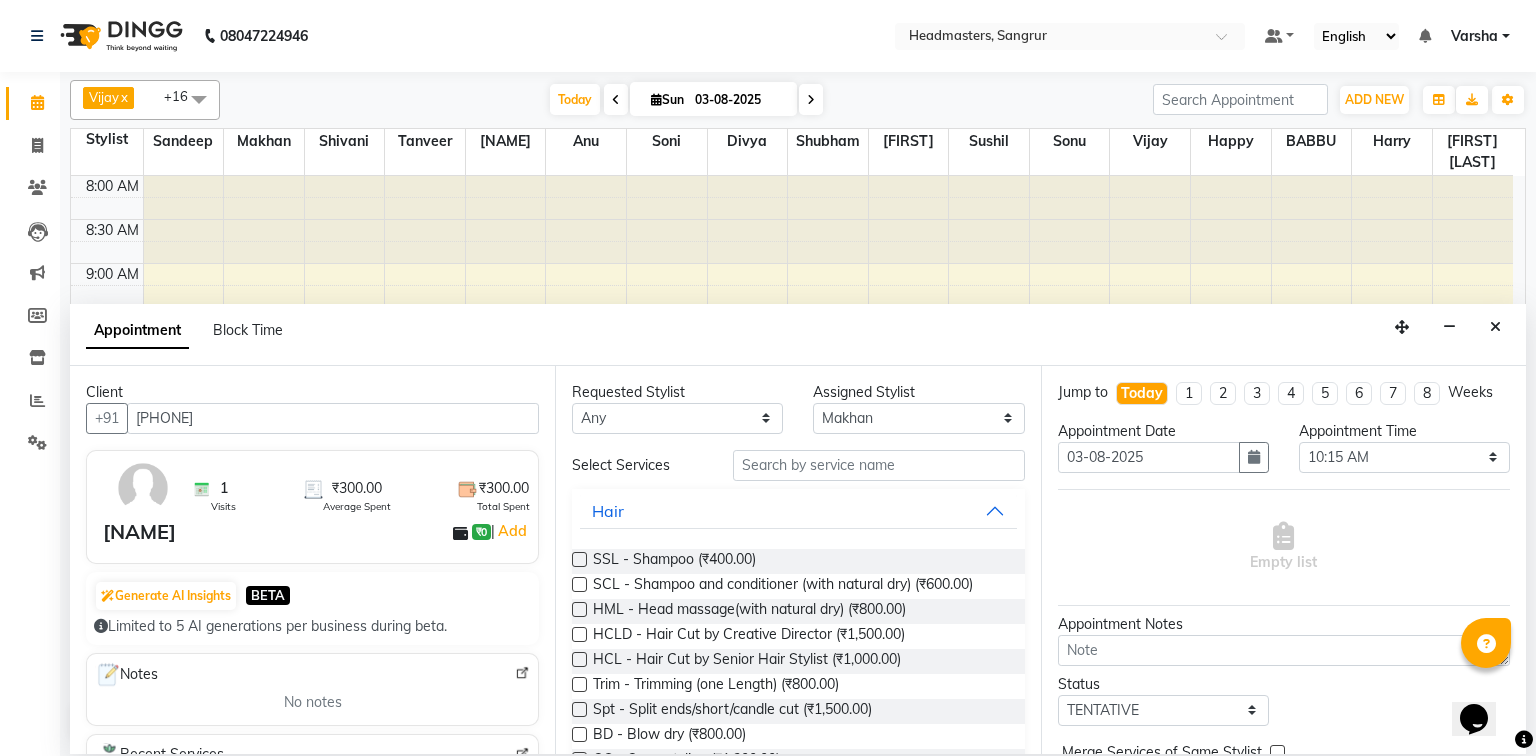 click on "Select Services    Hair SSL - Shampoo (₹400.00) SCL - Shampoo and conditioner (with natural dry) (₹600.00) HML - Head massage(with natural dry) (₹800.00) HCLD - Hair Cut by Creative Director (₹1,500.00) HCL - Hair Cut by Senior Hair Stylist (₹1,000.00) Trim - Trimming (one Length) (₹800.00) Spt - Split ends/short/candle cut (₹1,500.00) BD - Blow dry (₹800.00) OS - Open styling (₹1,200.00) GL-igora - Igora Global (₹7,000.00) GL-essensity - Essensity Global (₹8,000.00) Hlts-L - Highlights (₹8,000.00) Bal - Balayage (₹12,000.00) Chunks  - Chunks (₹1,500.00) CR  - Color removal (₹4,000.00) CRF - Color refresh (₹4,500.00) Stk - Per streak (₹800.00) RT-IG - Igora Root Touchup(one inch only) (₹1,800.00) RT-ES - Essensity Root Touchup(one inch only) (₹2,000.00) Reb - Rebonding (₹8,000.00) ST  - Straight therapy (₹9,000.00) Krt-L - Keratin (₹8,000.00) Krt-BB -L - Keratin Blow Out (₹12,000.00) HR-BTX -L  - Hair Botox (₹9,000.00) NanoP -L - Nanoplastia (₹11,000.00)" at bounding box center [798, 1734] 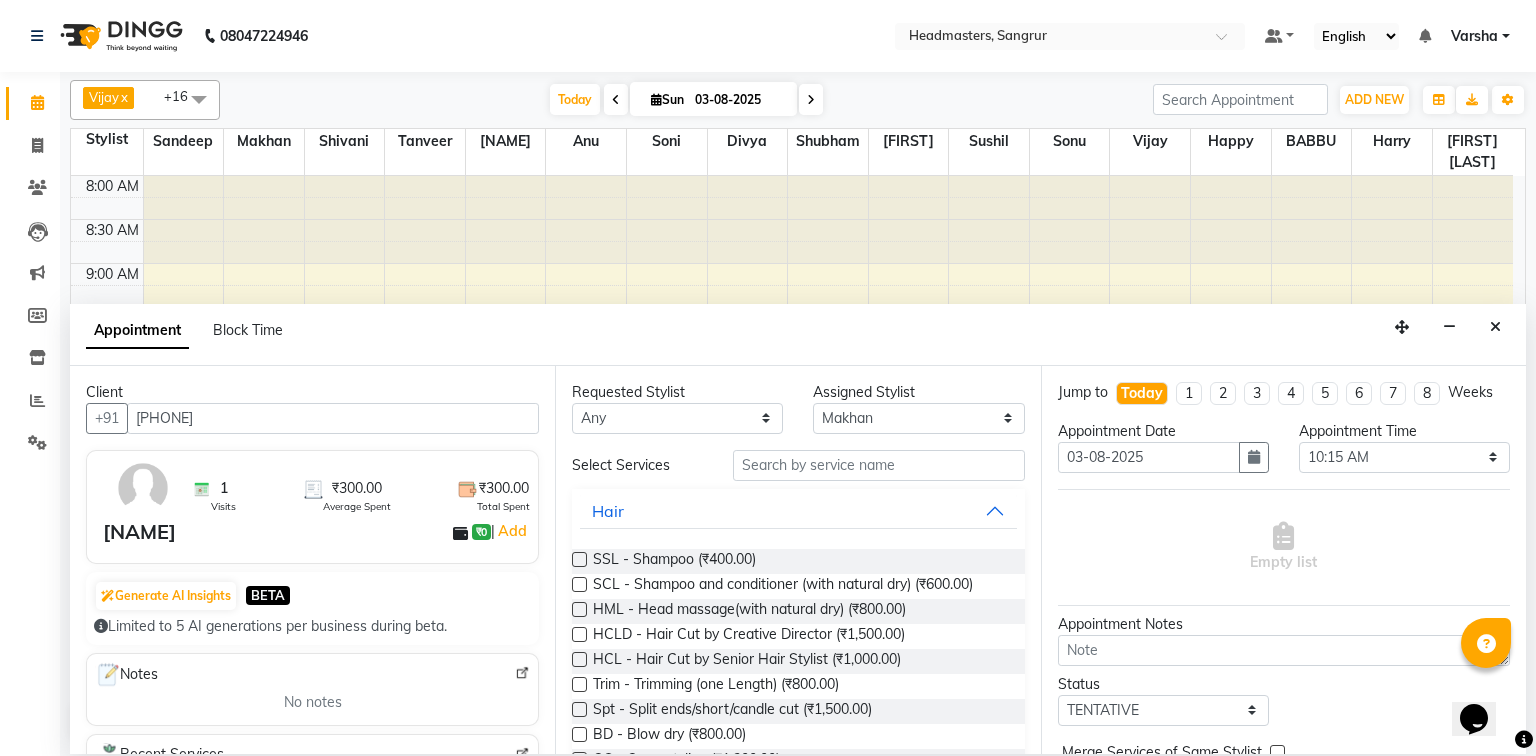click on "Requested Stylist Any [FIRST]  [FIRST] [FIRST] [FIRST] [FIRST] [FIRST] [FIRST] [FIRST] [FIRST] [FIRST] [FIRST] [FIRST] [FIRST] [FIRST] [FIRST] [FIRST] [FIRST] [FIRST] [FIRST] [FIRST] [FIRST] [FIRST] [FIRST] [FIRST] Assigned Stylist Select [FIRST]  [FIRST] [FIRST] [FIRST] [FIRST] [FIRST] [FIRST] [FIRST] [FIRST] [FIRST] [FIRST] [FIRST] [FIRST] [FIRST] [FIRST] [FIRST] [FIRST] [FIRST] [FIRST] [FIRST] [FIRST] [FIRST] [FIRST] [FIRST] Select Services    Hair SSL - Shampoo (₹400.00) SCL - Shampoo and conditioner (with natural dry) (₹600.00) HML - Head massage(with natural dry) (₹800.00) HCLD - Hair Cut by Creative Director (₹1,500.00) HCL - Hair Cut by Senior Hair Stylist (₹1,000.00) Trim - Trimming (one Length) (₹800.00) Spt - Split ends/short/candle cut (₹1,500.00) BD - Blow dry (₹800.00) OS - Open styling (₹1,200.00) GL-igora - Igora Global (₹7,000.00) GL-essensity - Essensity Global (₹8,000.00) Hlts-L - Highlights (₹8,000.00) Bal - Balayage (₹12,000.00)    Beauty" at bounding box center (797, 560) 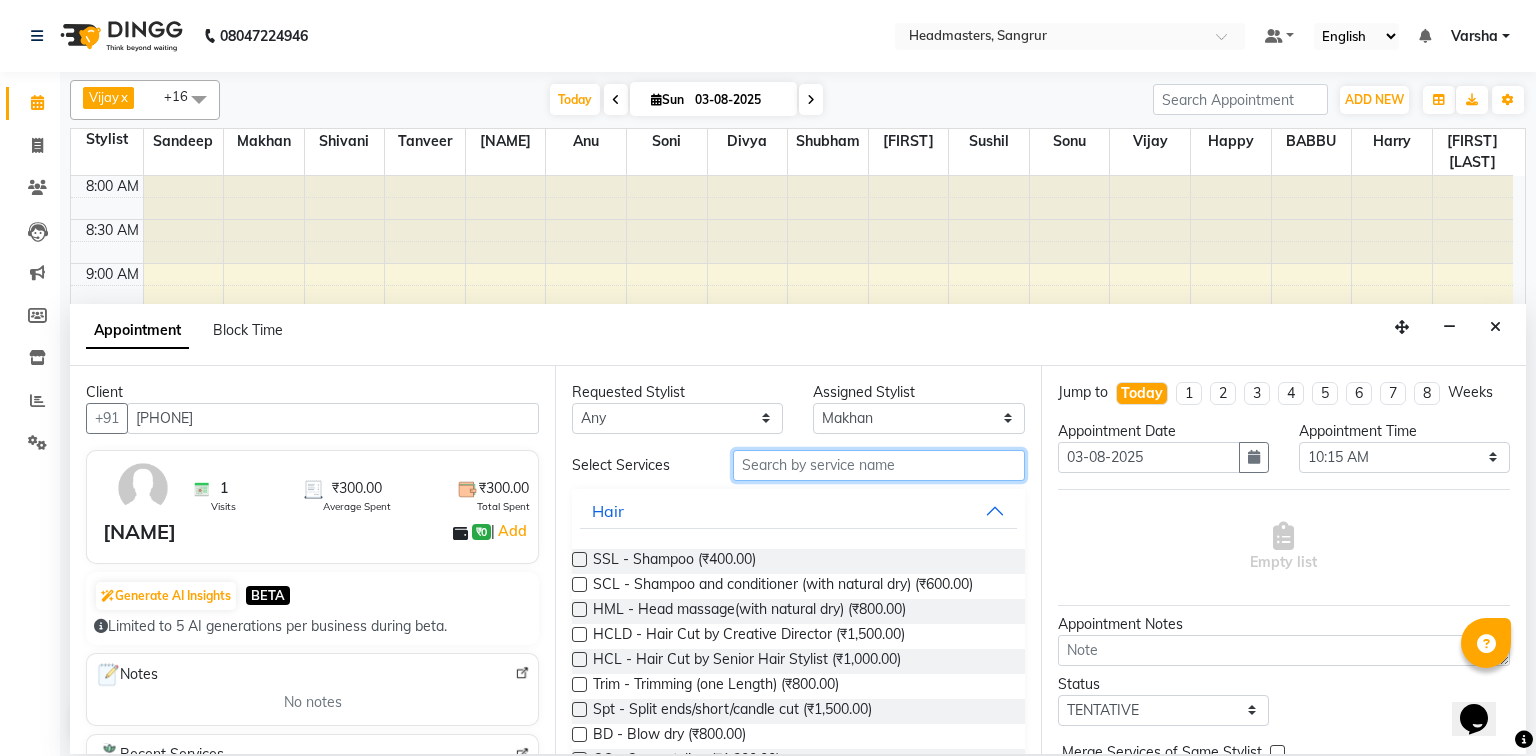 click at bounding box center (879, 465) 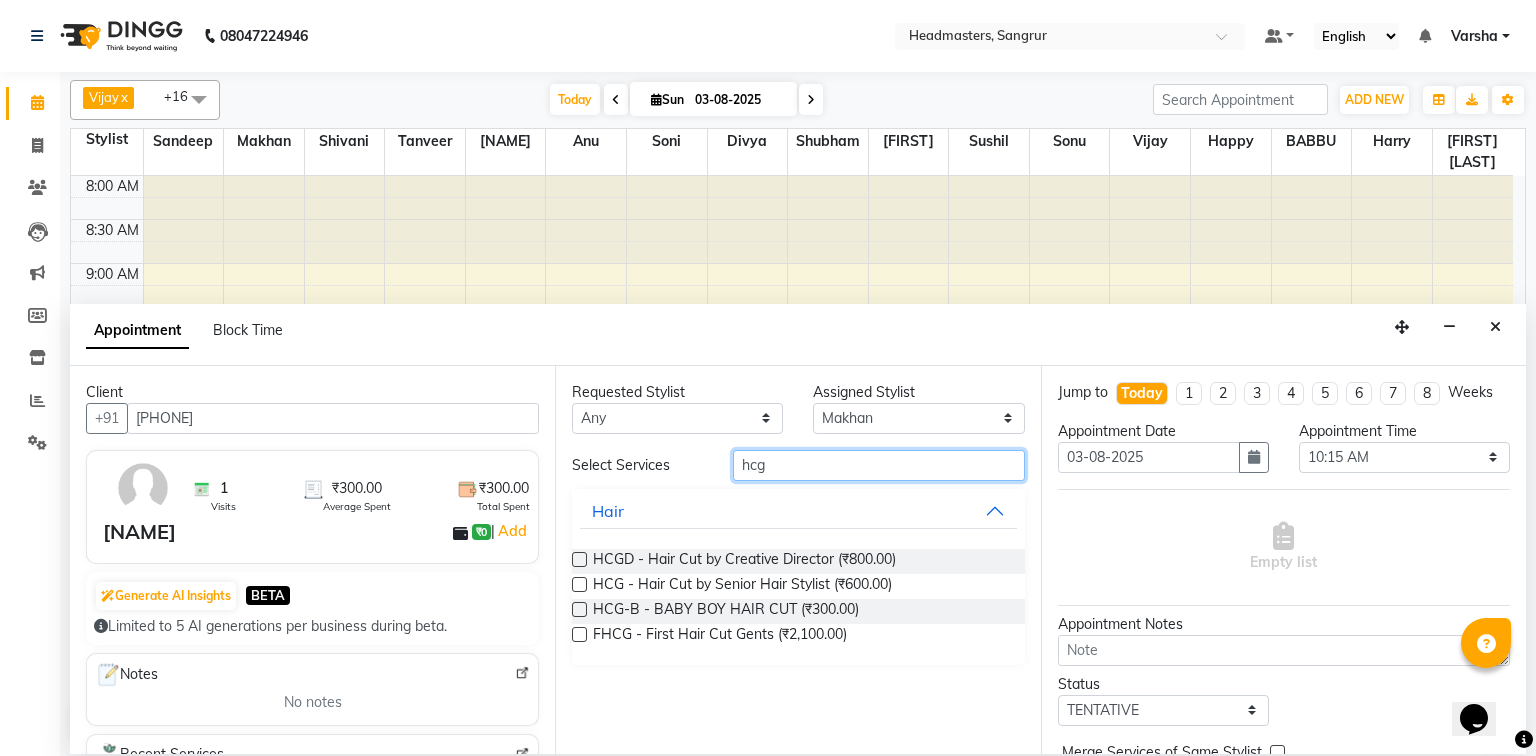 type on "hcg" 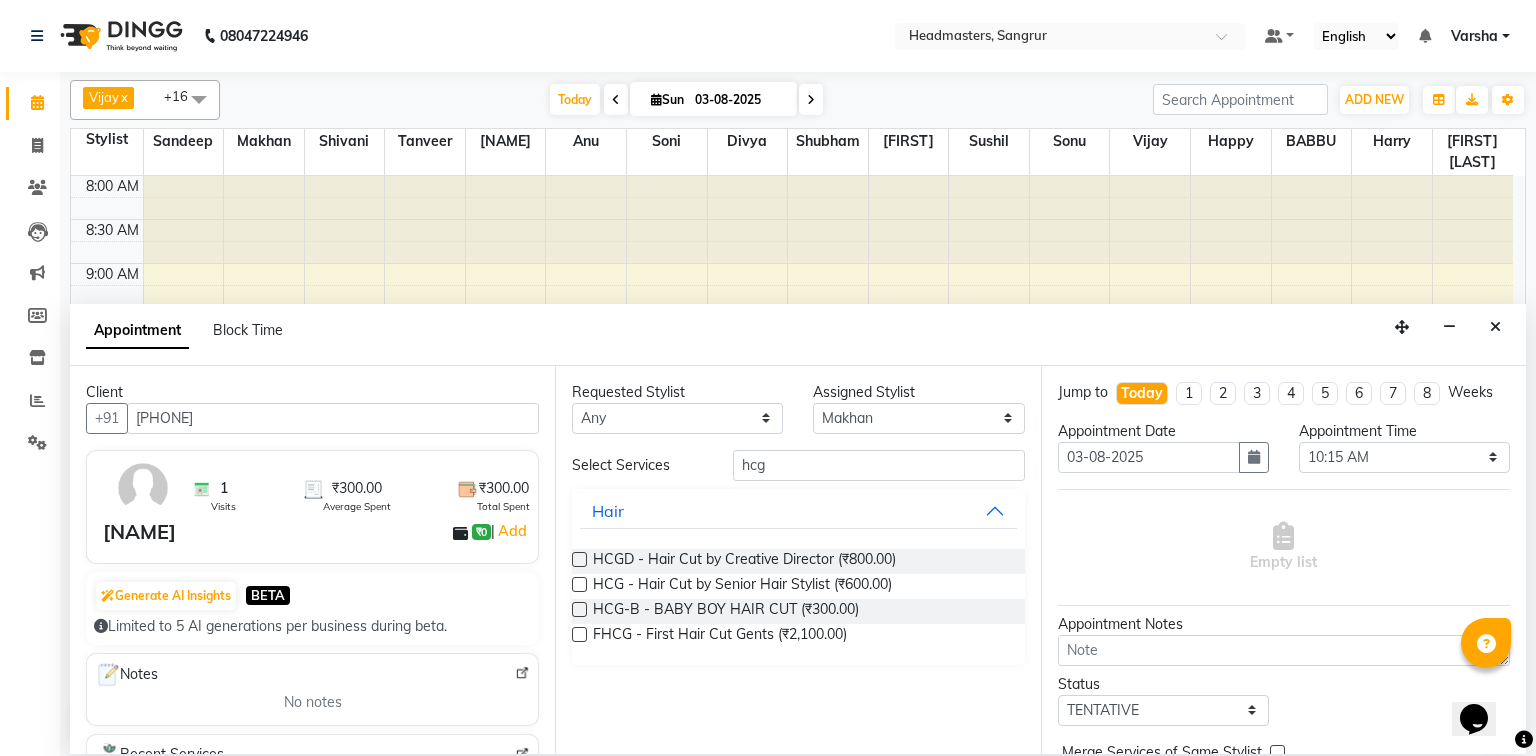 click at bounding box center (579, 584) 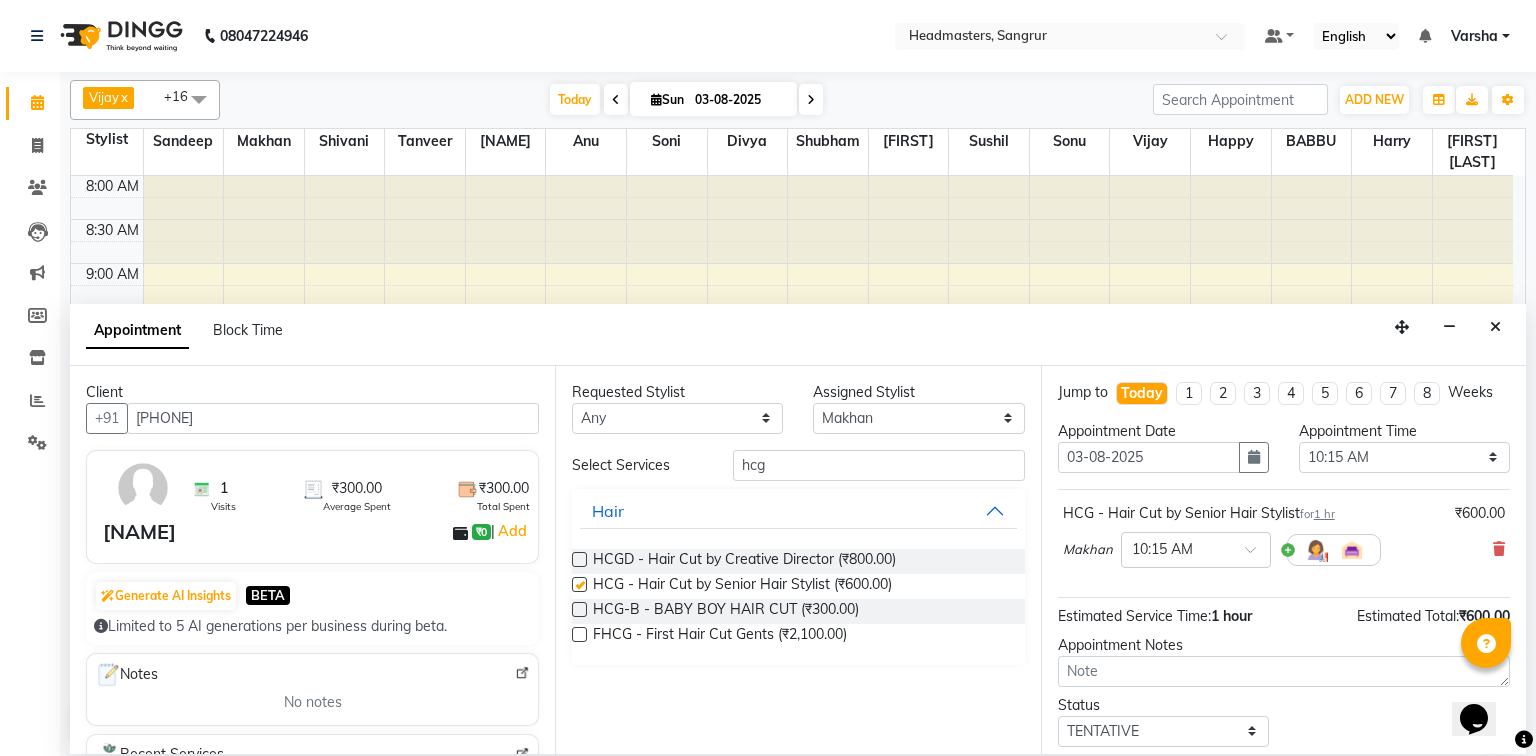checkbox on "false" 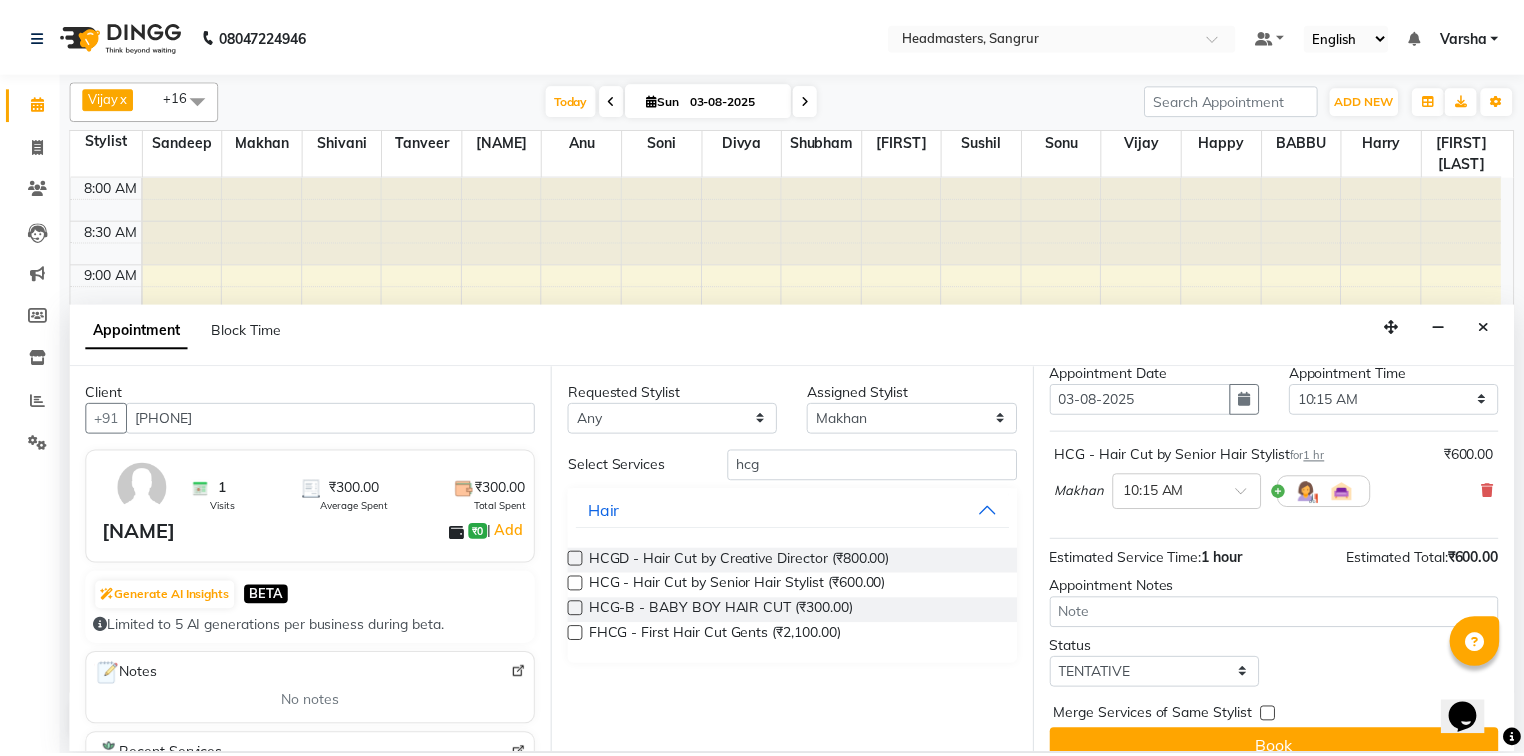 scroll, scrollTop: 85, scrollLeft: 0, axis: vertical 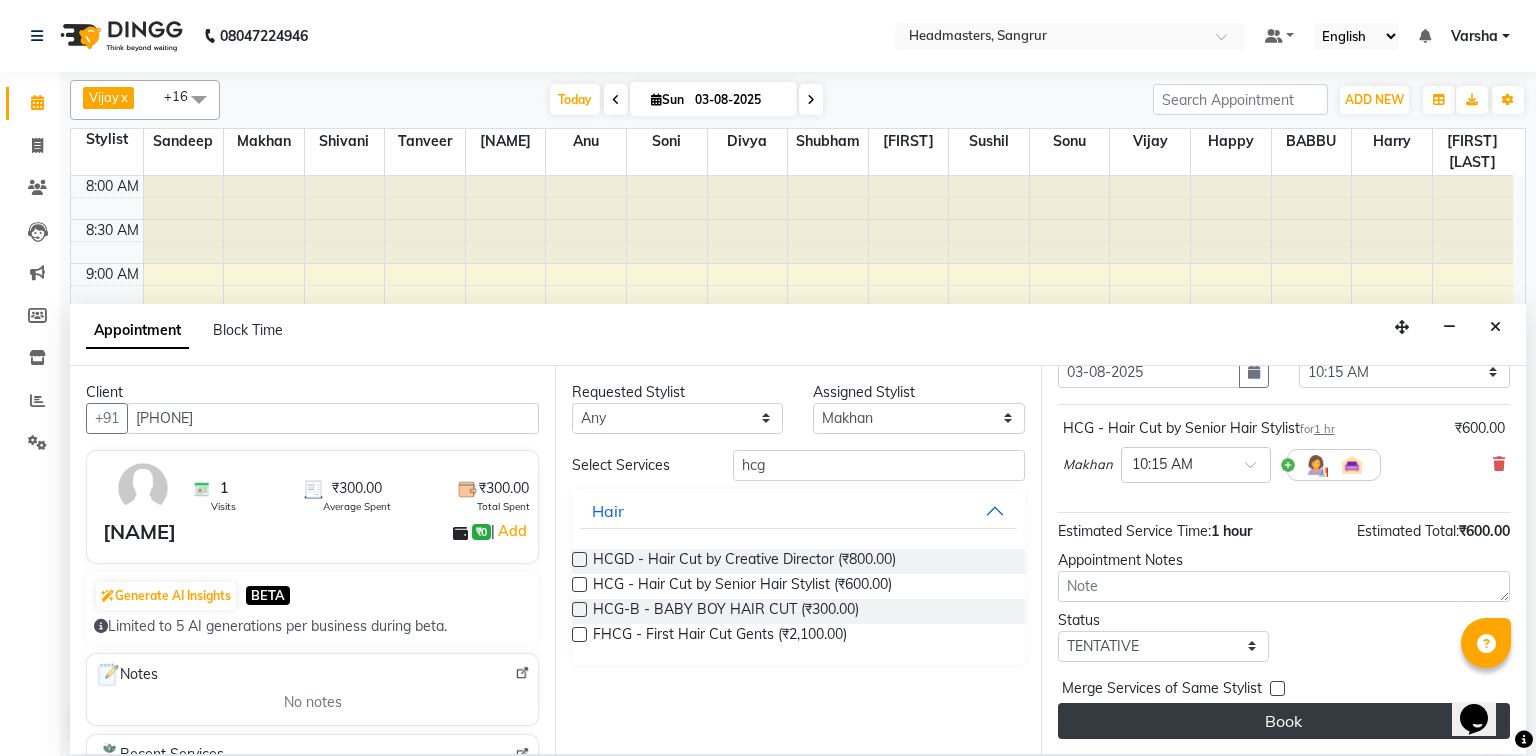 click on "Book" at bounding box center [1284, 721] 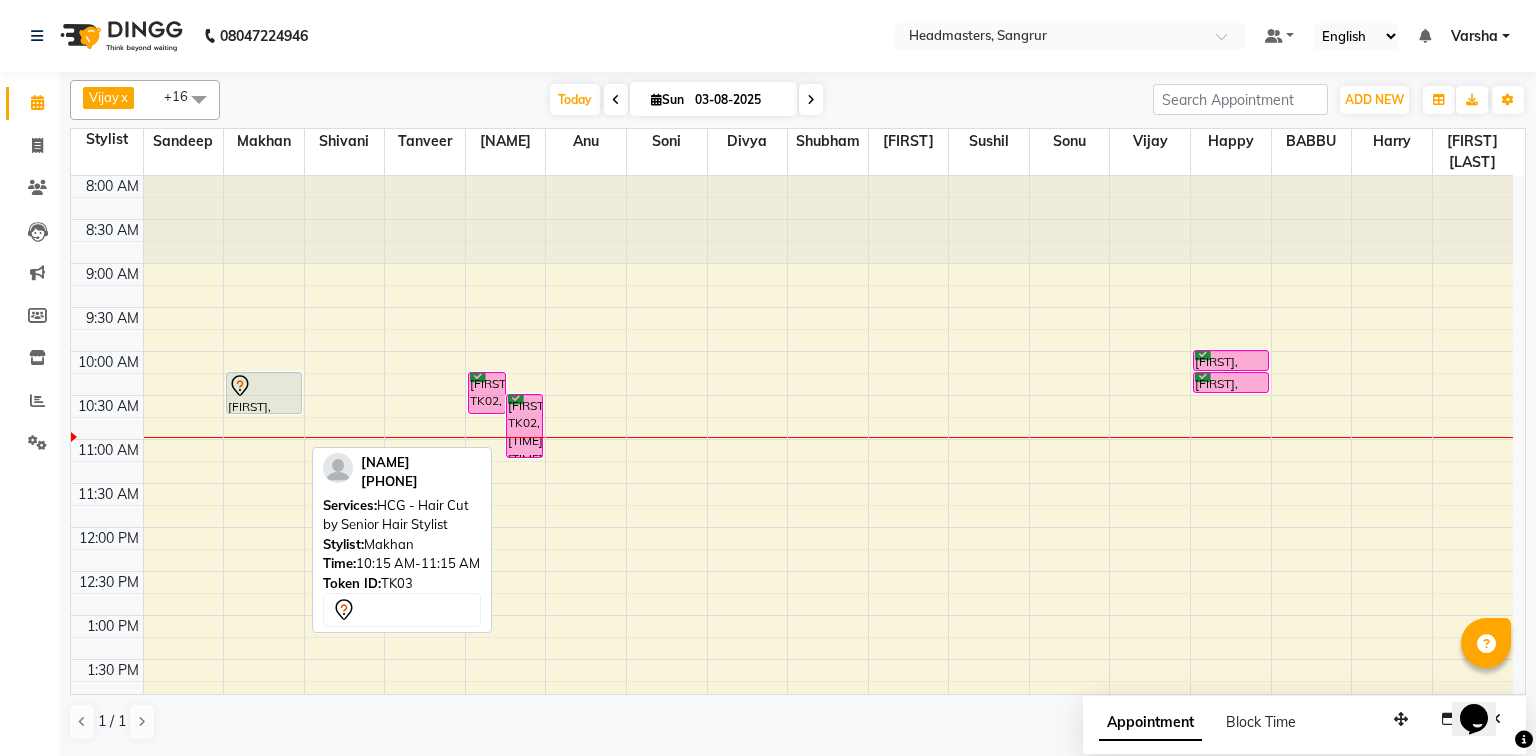 drag, startPoint x: 238, startPoint y: 457, endPoint x: 231, endPoint y: 400, distance: 57.428215 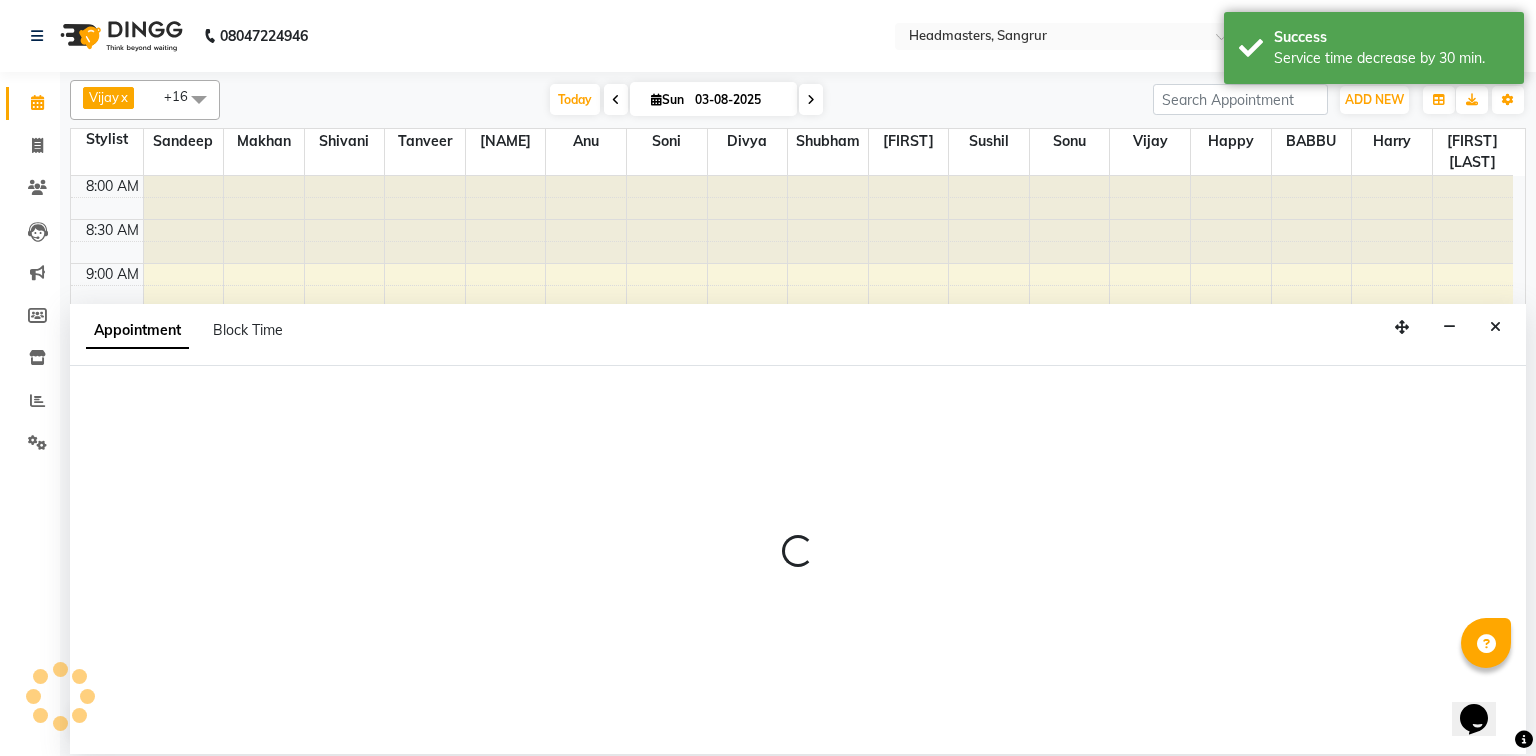 click on "[FIRST] x [FIRST] x [FIRST] x [FIRST] x [FIRST] x [FIRST] x [FIRST] x [FIRST] x [FIRST]  x [FIRST]  x [FIRST]  x [FIRST]  x [FIRST]  x [FIRST]  x [FIRST] Kaur  x [FIRST]  x [FIRST]  x +16 Select All Afia  [FIRST] Kaur [FIRST] [FIRST] [FIRST] [FIRST] [FIRST] [FIRST] [FIRST]  Headmasters [FIRST] Jashan stockist [FIRST] [FIRST] [FIRST] [FIRST]  Sandeep [FIRST] [FIRST] [FIRST] [FIRST] Sunny [FIRST] [FIRST] Today  Sun [DATE] Toggle Dropdown Add Appointment Add Invoice Add Attendance Add Client Toggle Dropdown Add Appointment Add Invoice Add Attendance Add Client ADD NEW Toggle Dropdown Add Appointment Add Invoice Add Attendance Add Client [FIRST] x [FIRST] x [FIRST] x [FIRST] x [FIRST] x [FIRST] x [FIRST] x [FIRST] x [FIRST]  x [FIRST]  x [FIRST]  x [FIRST]  x [FIRST]  x [FIRST]  x [FIRST] Kaur  x [FIRST]  x [FIRST]  x +16 Select All Afia  [FIRST] Kaur [FIRST] [FIRST] [FIRST] [FIRST] [FIRST] [FIRST] [FIRST]  Headmasters [FIRST] Jashan stockist [FIRST] [FIRST] [FIRST] [FIRST]  Sandeep [FIRST] [FIRST] [FIRST] [FIRST] Sunny [FIRST] Zoom" 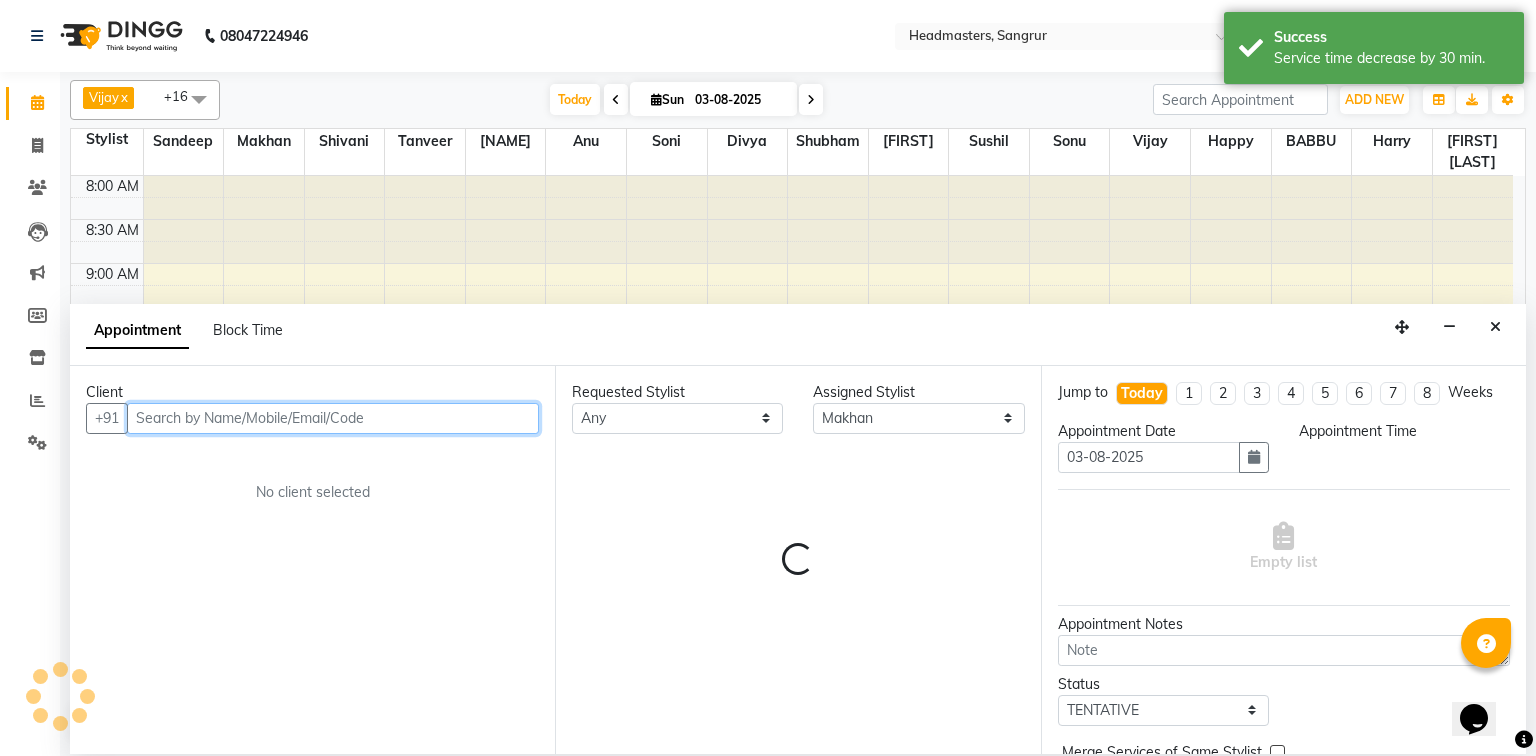 select on "630" 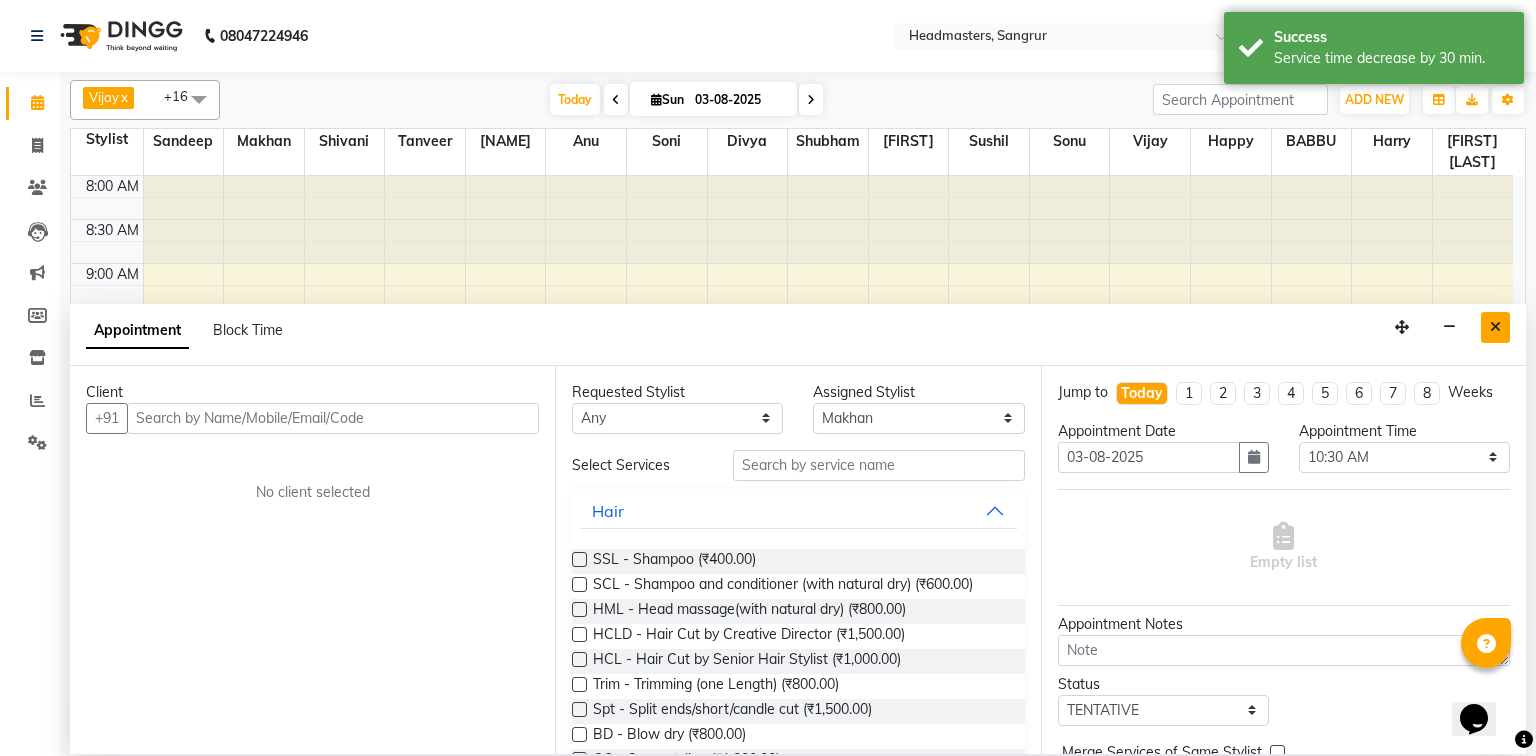 click at bounding box center [1495, 327] 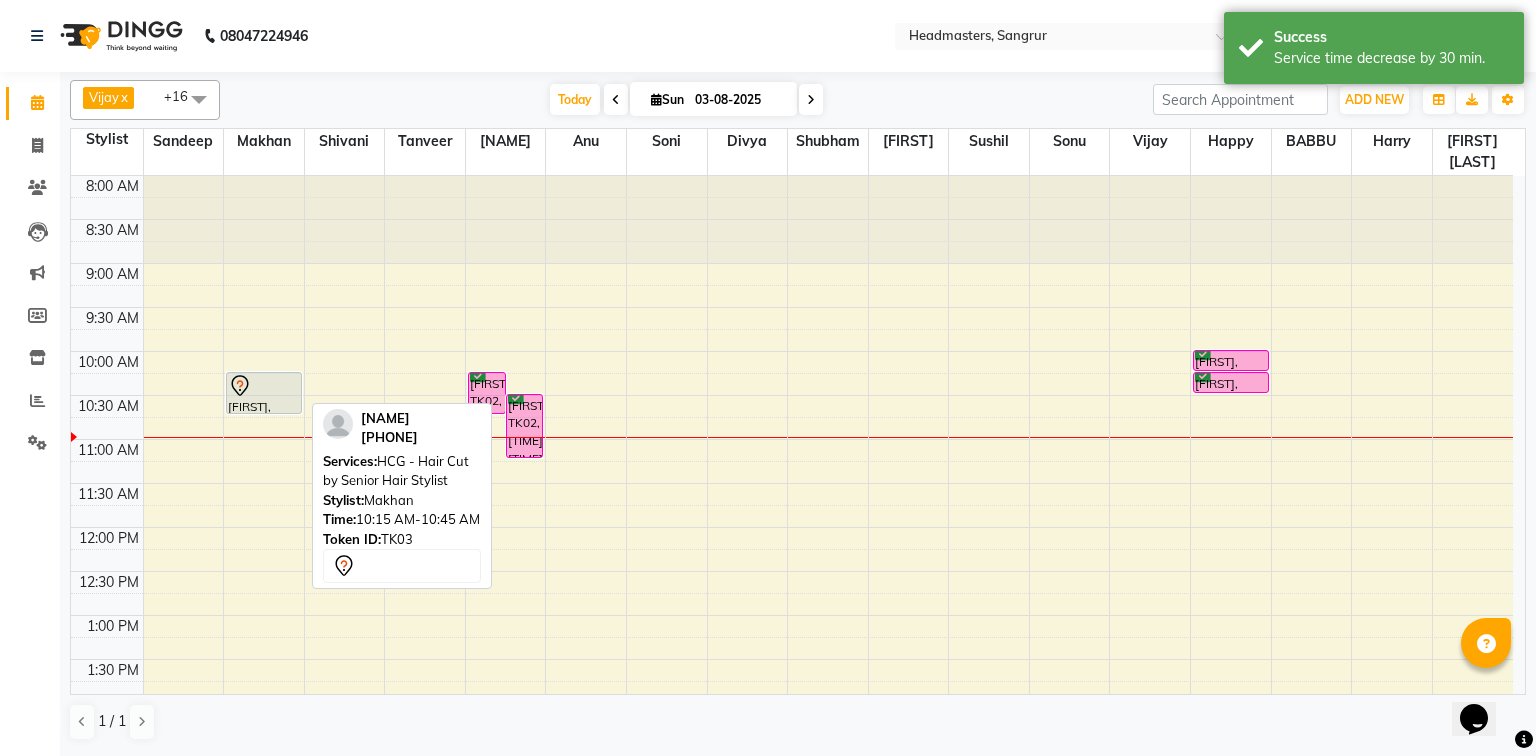 click at bounding box center (264, 386) 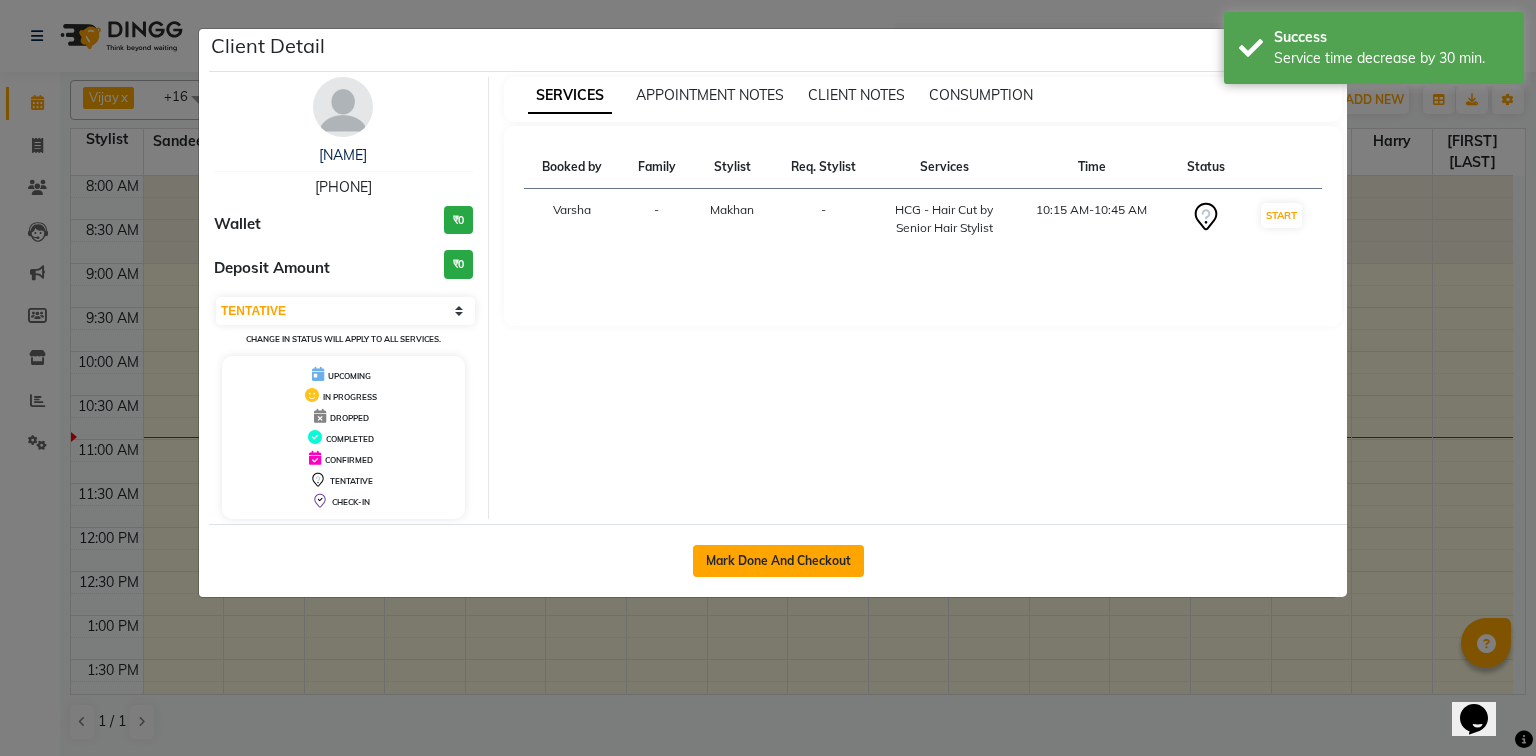 click on "Mark Done And Checkout" 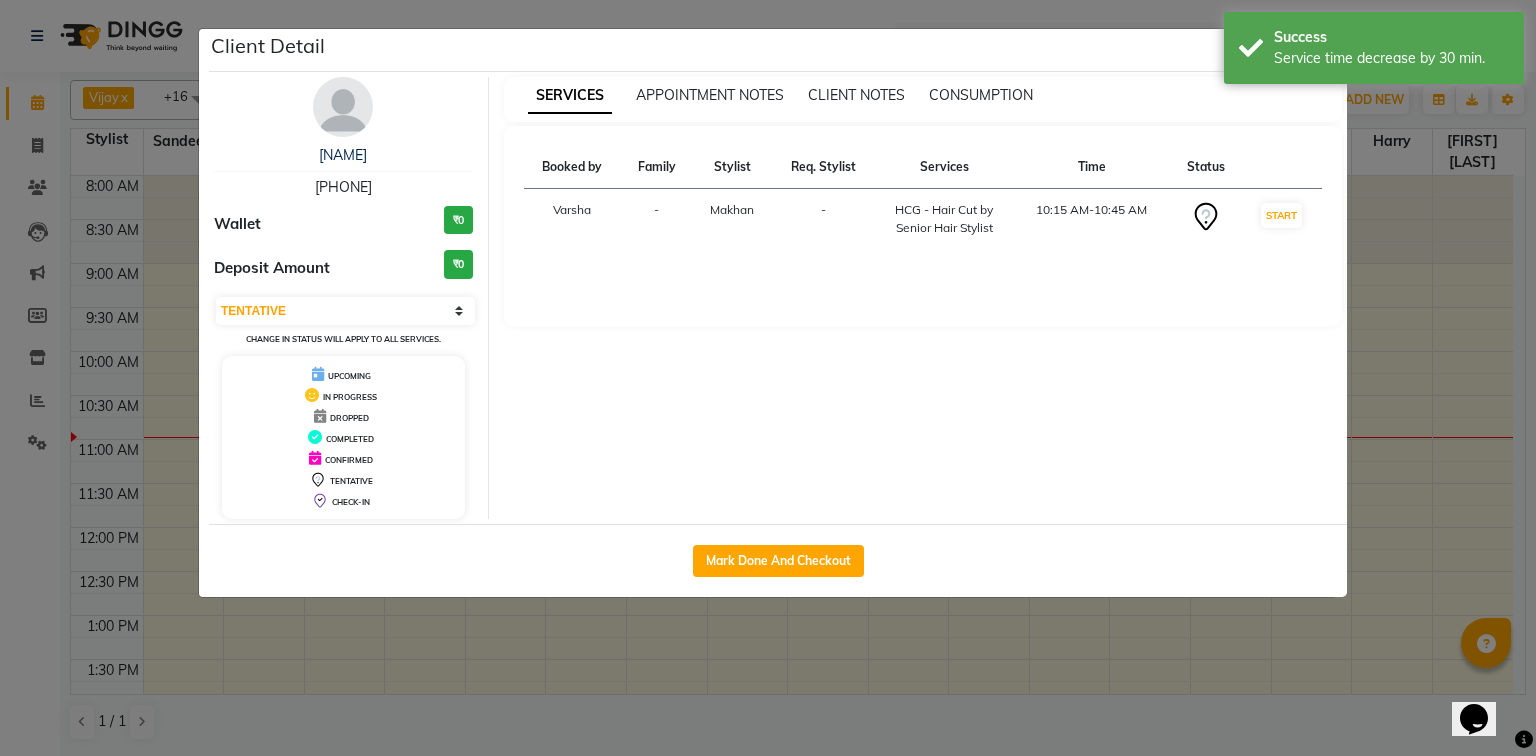 select on "service" 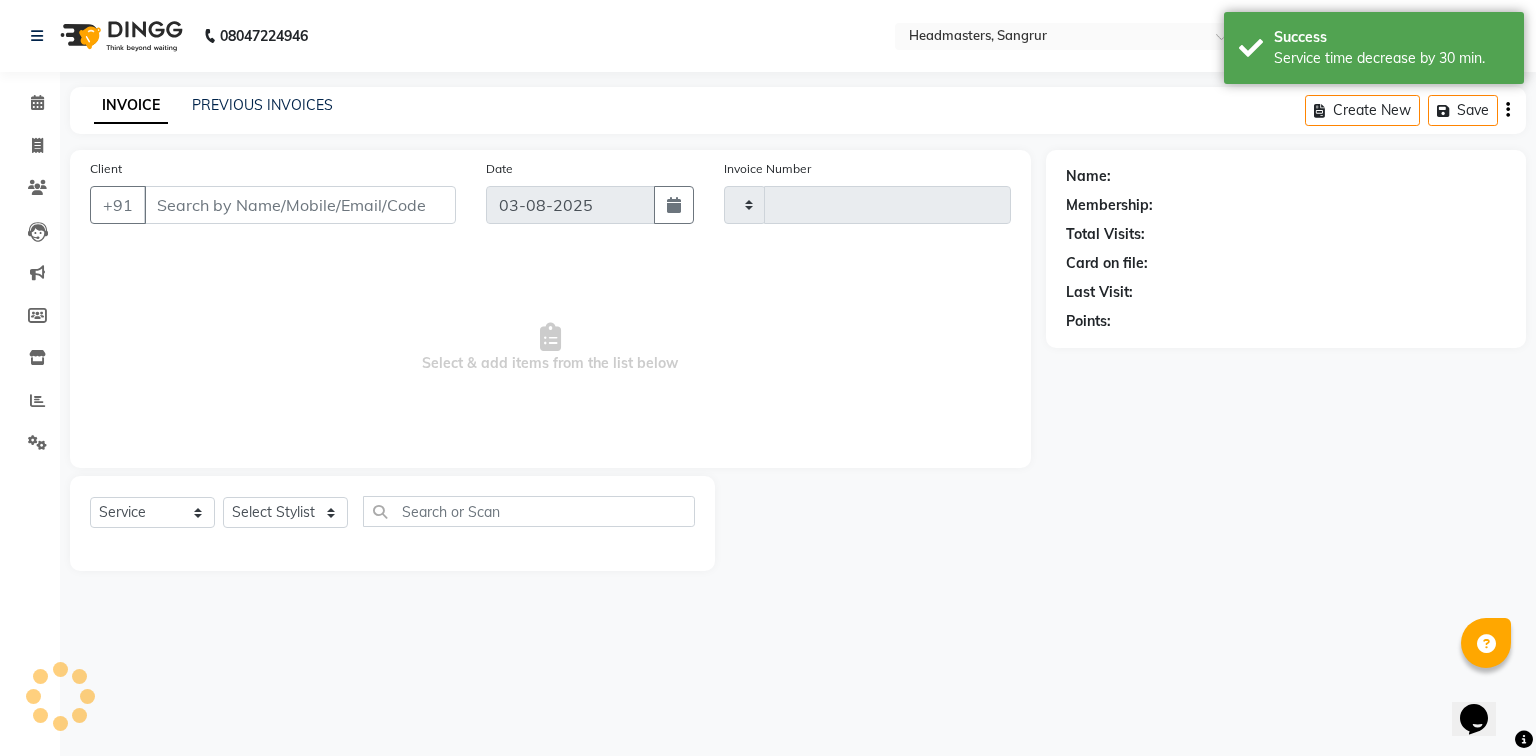type on "3790" 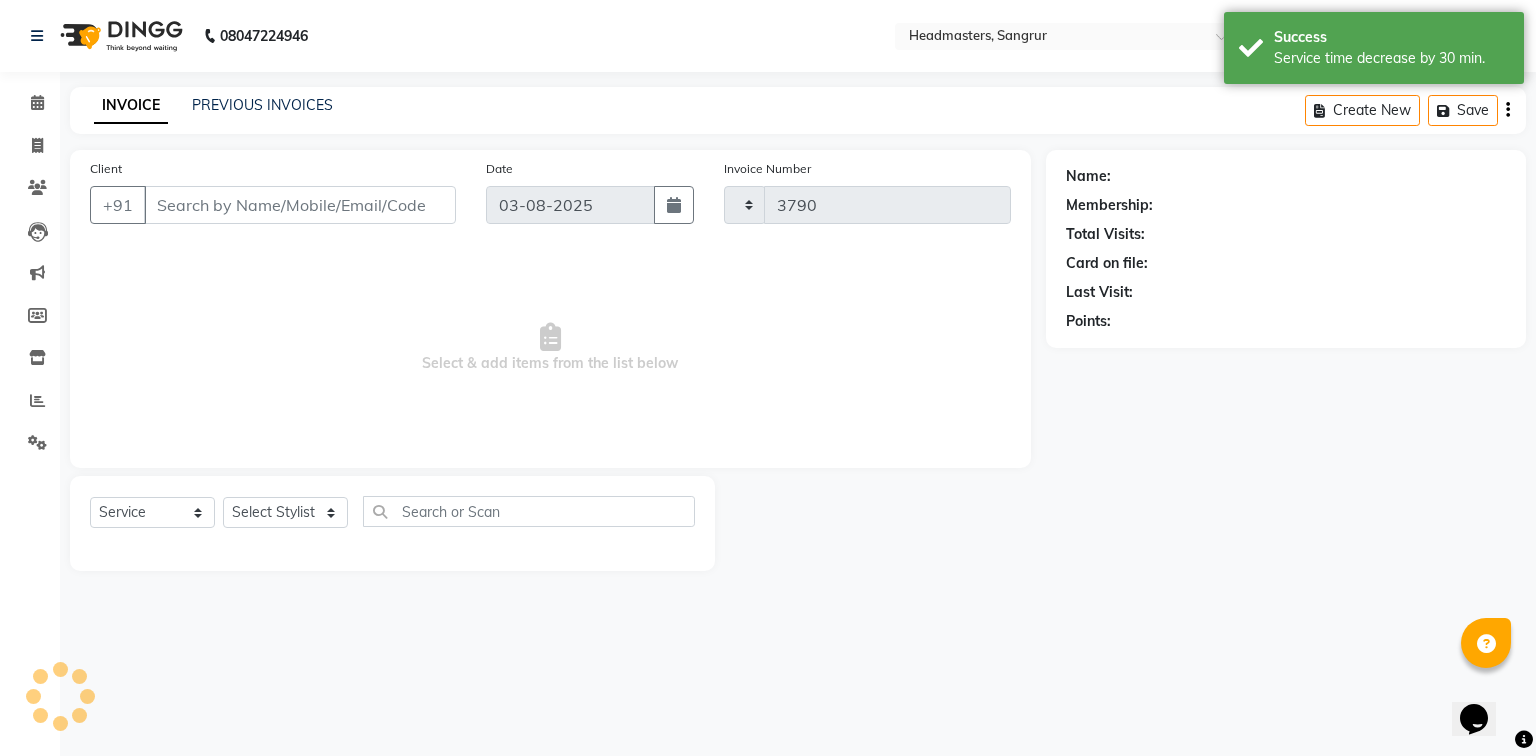 select on "7140" 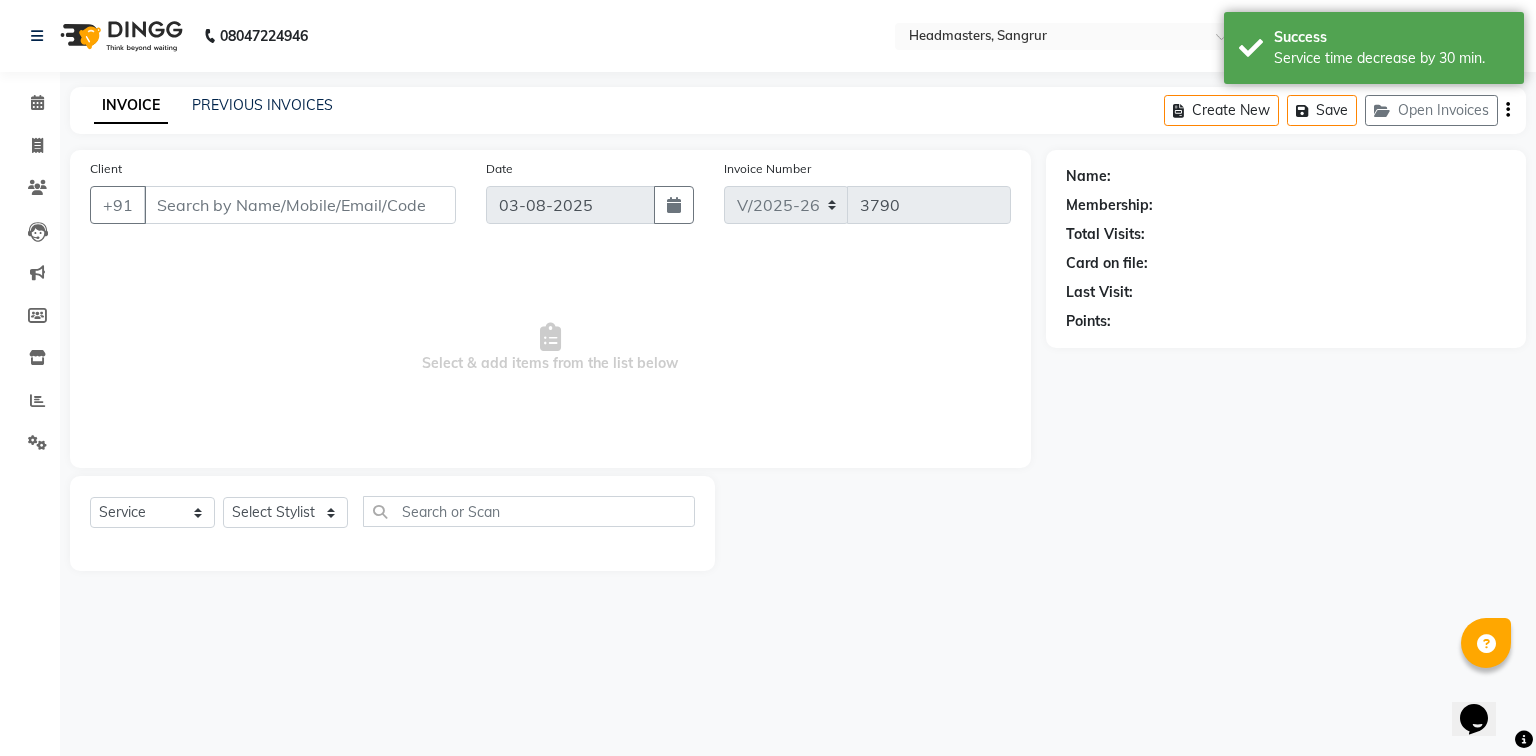 type on "[PHONE]" 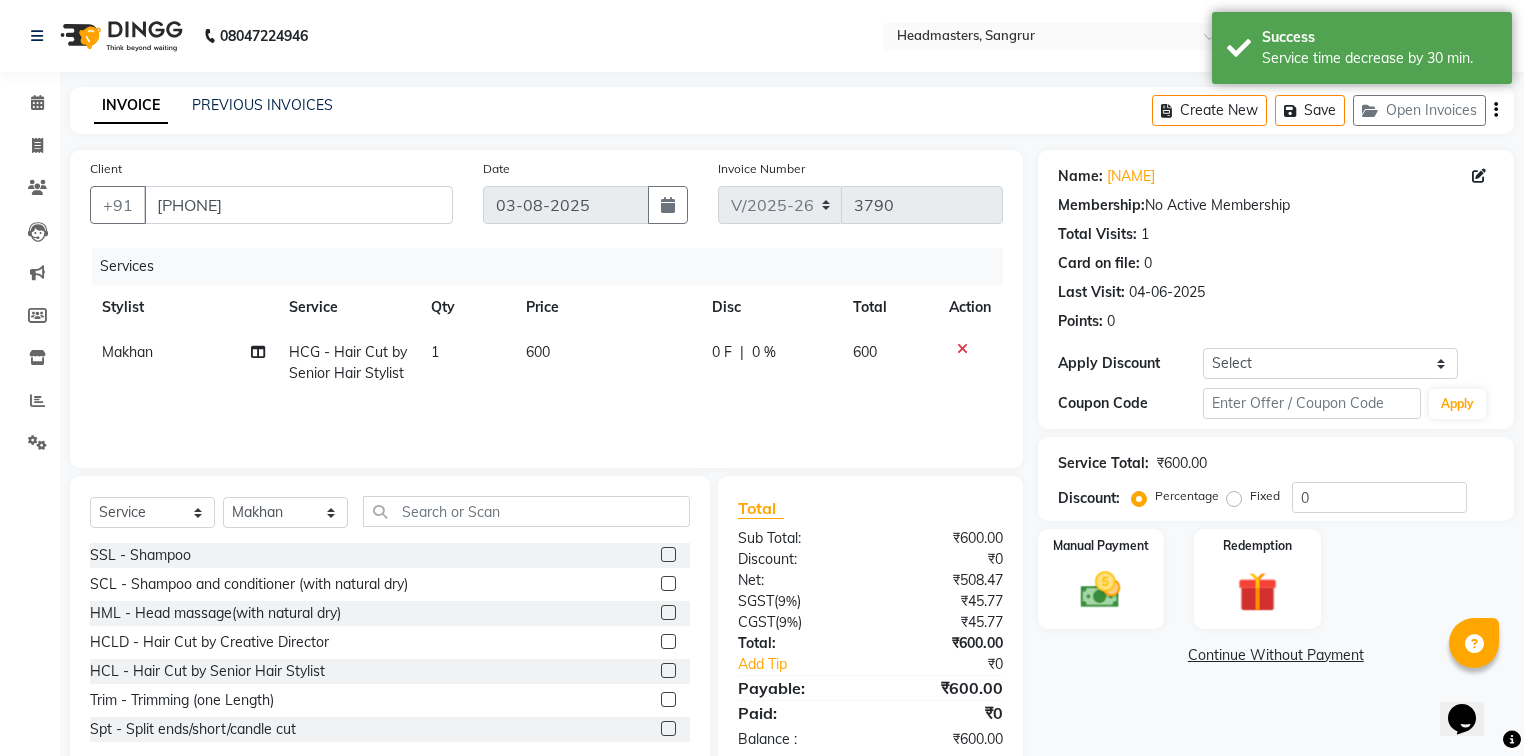 click on "Percentage   Fixed" 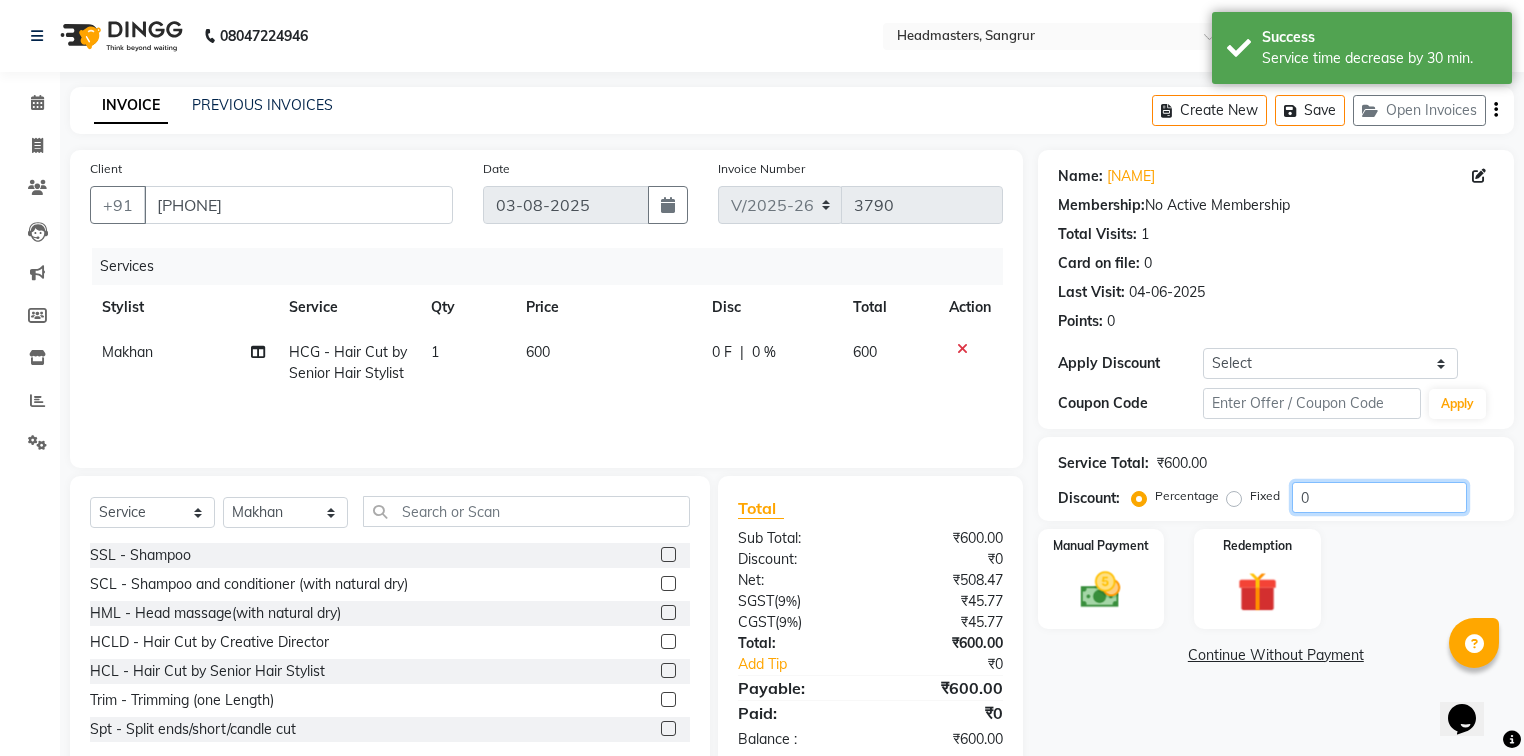 click on "0" 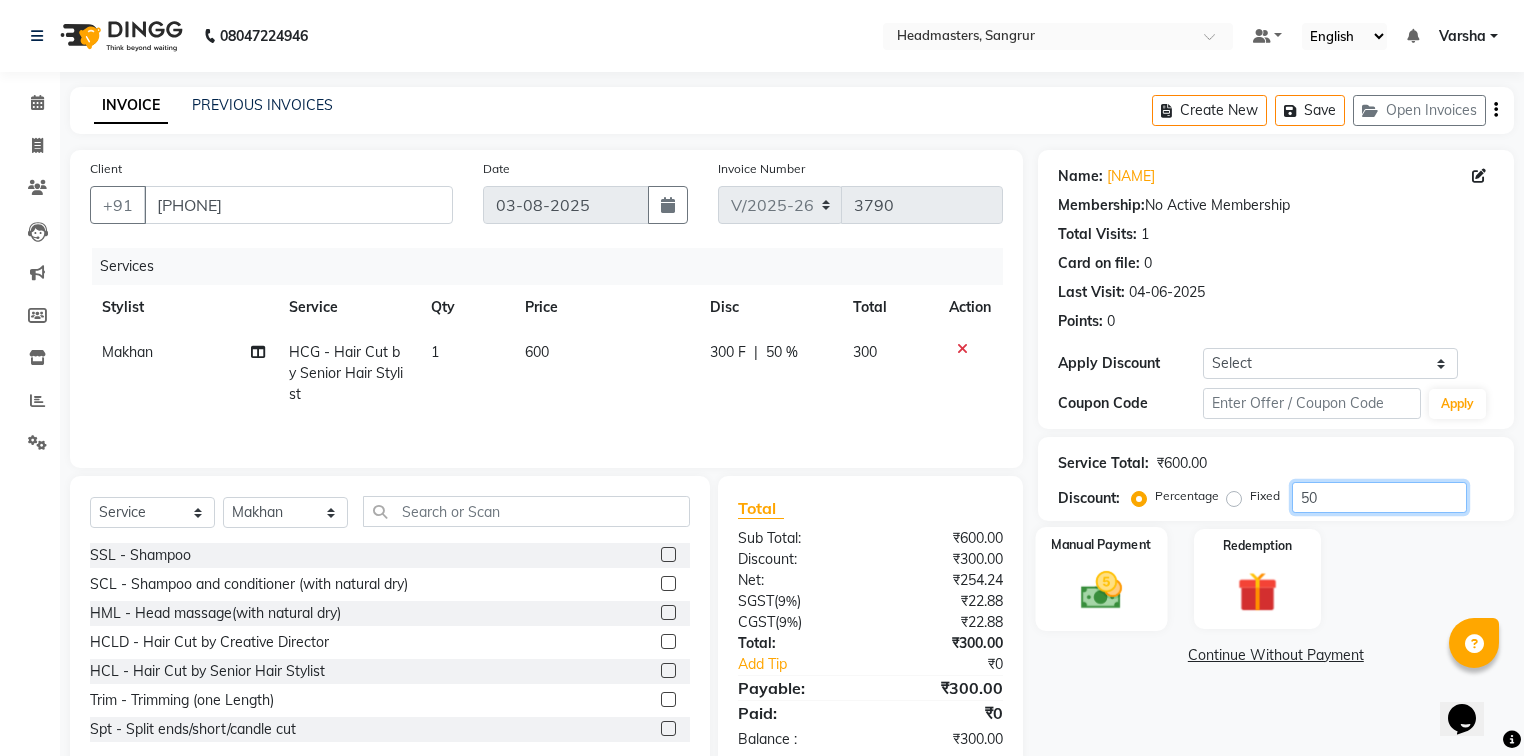 type on "50" 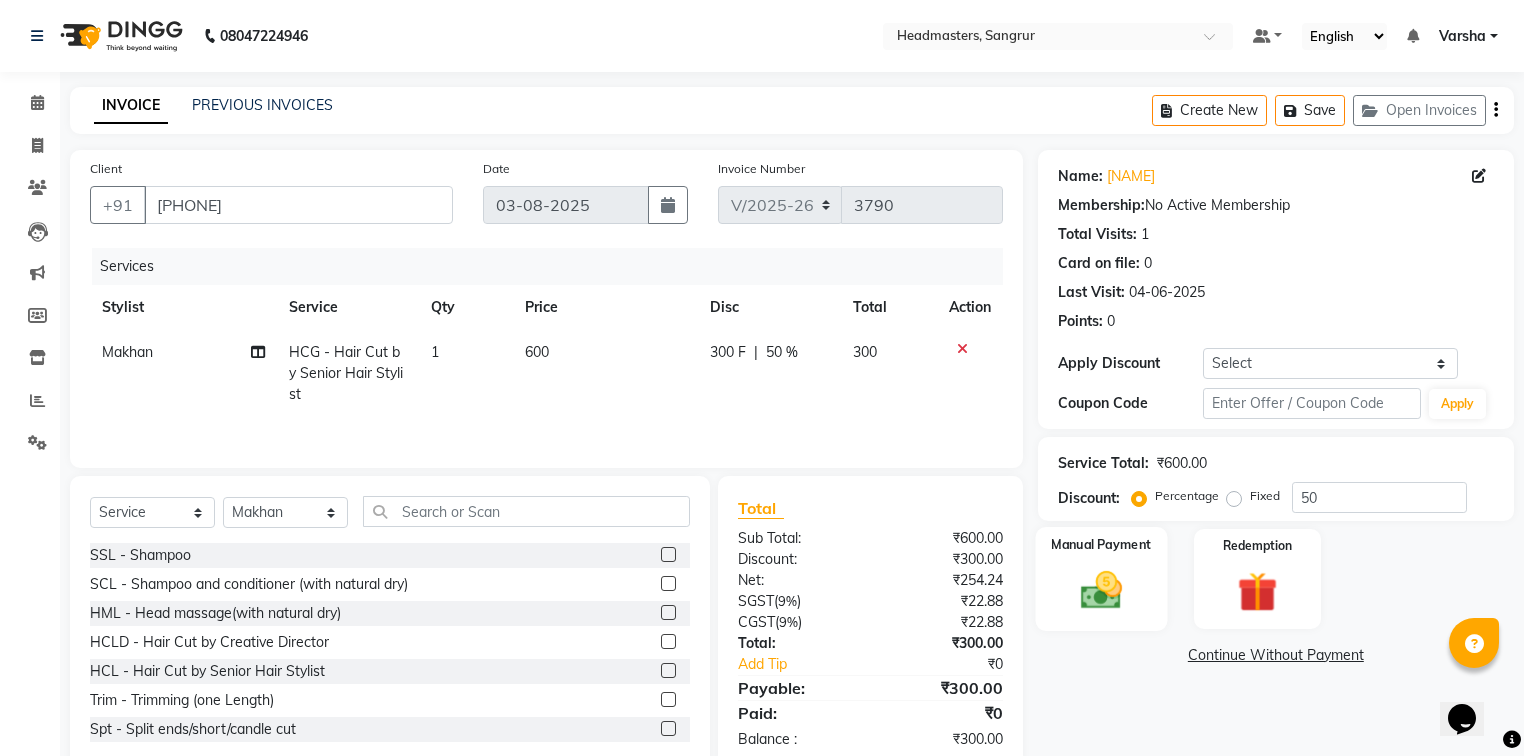 click on "Manual Payment" 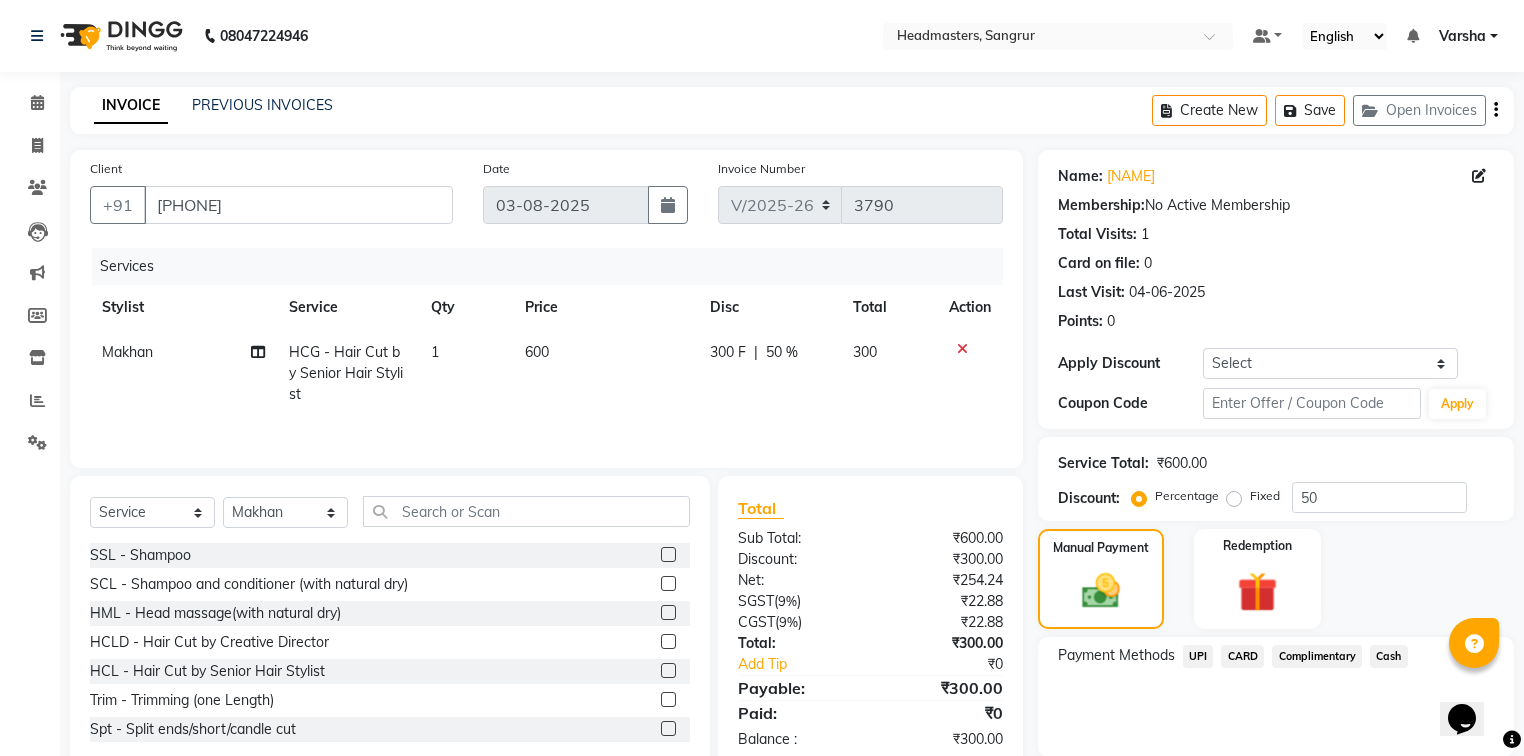 click on "UPI" 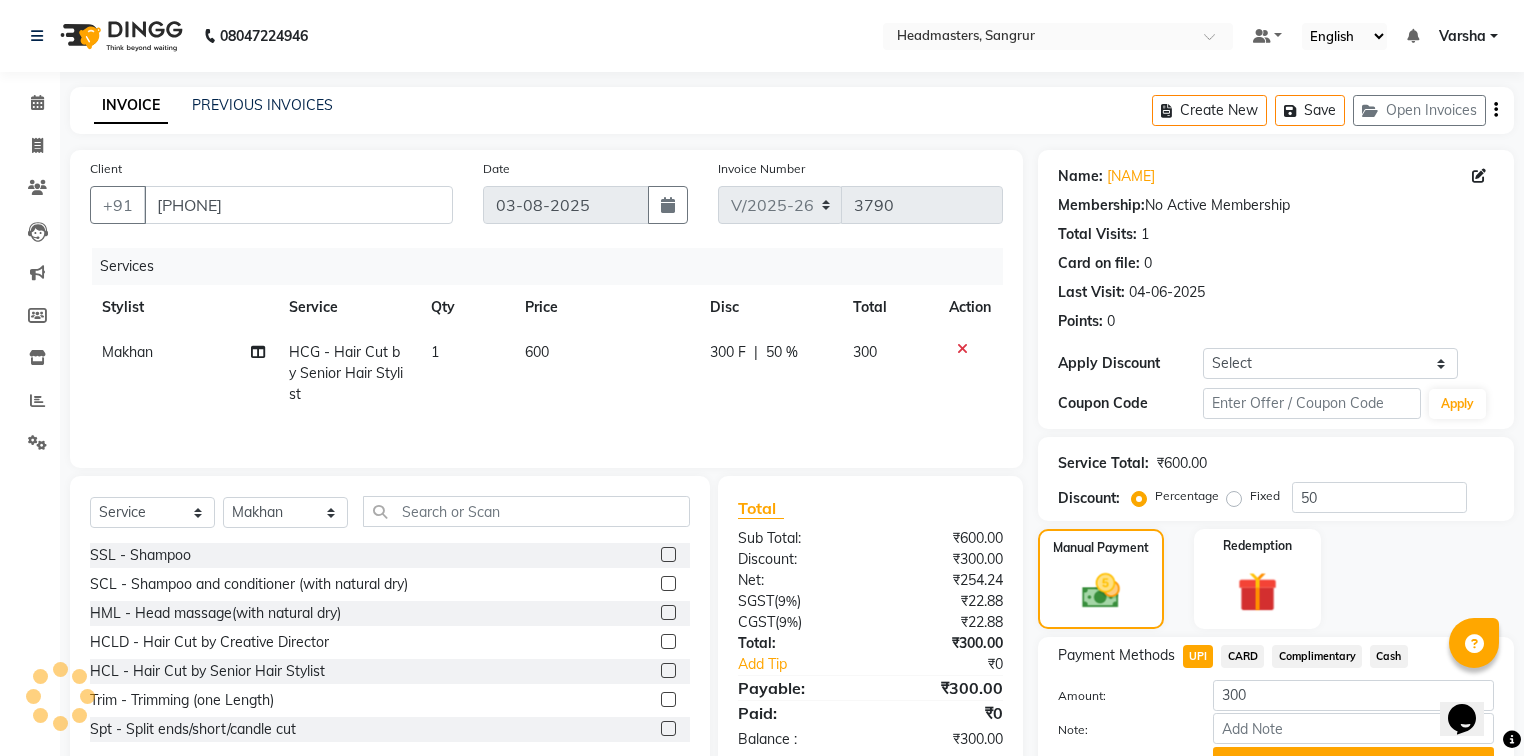 scroll, scrollTop: 102, scrollLeft: 0, axis: vertical 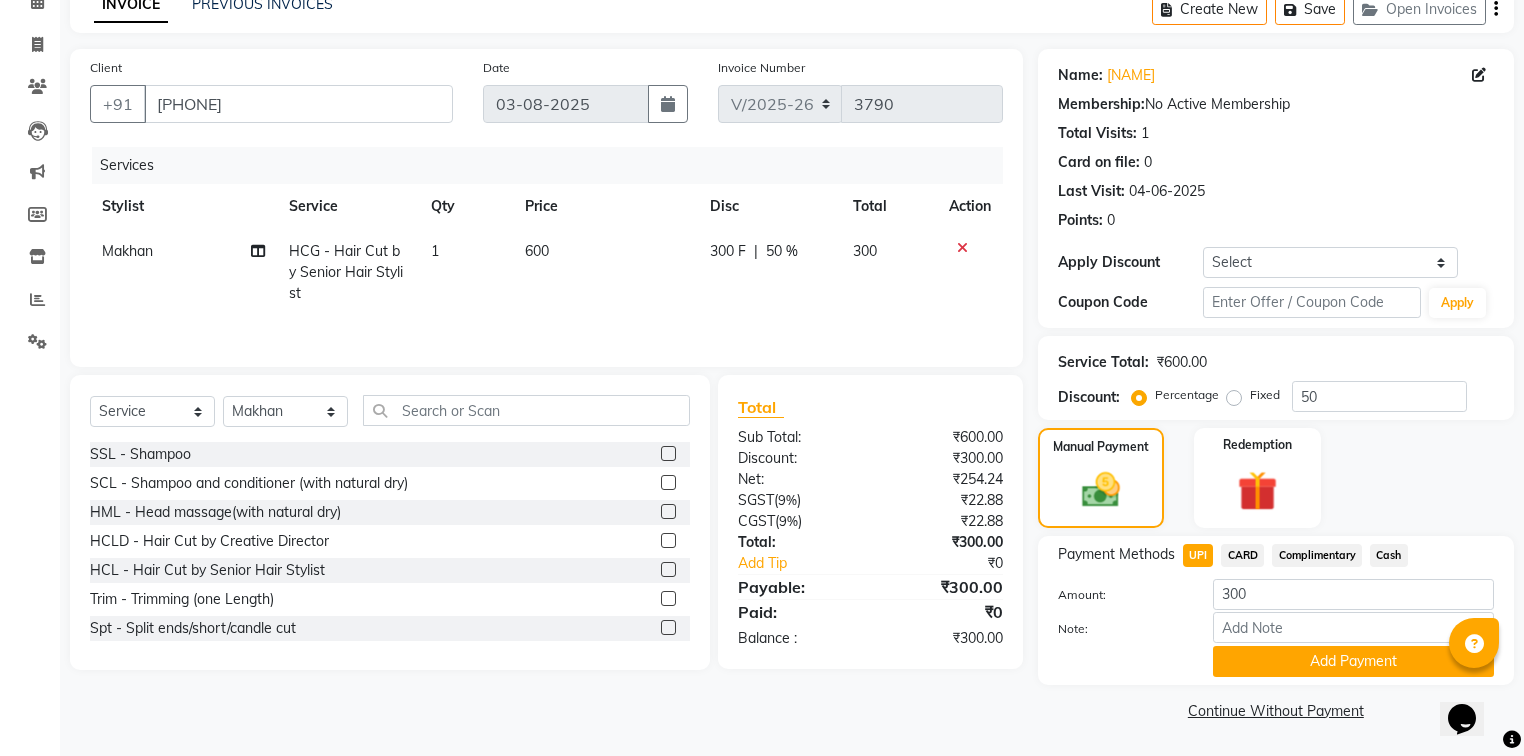 click on "Payment Methods  UPI   CARD   Complimentary   Cash  Amount: 300 Note: Add Payment" 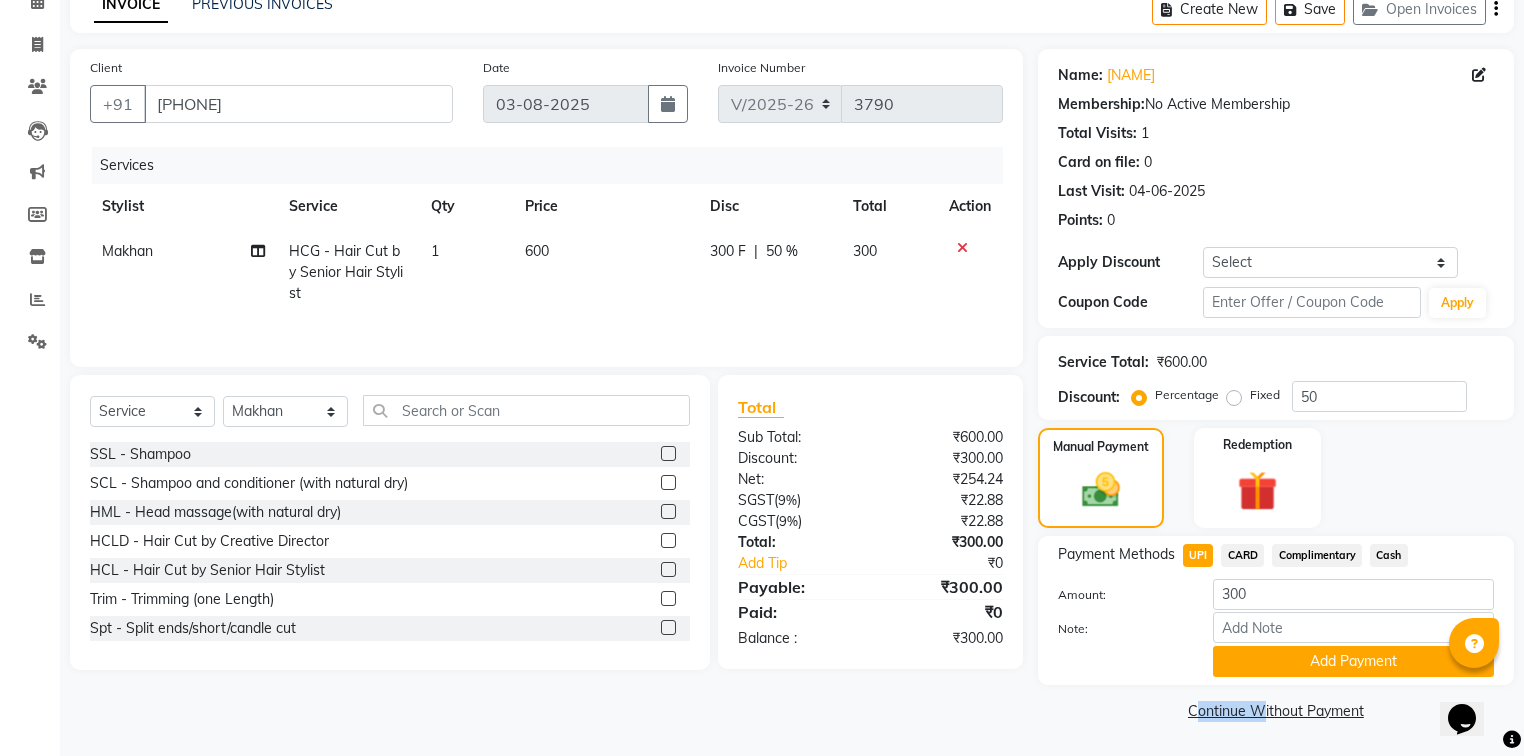 click on "Payment Methods  UPI   CARD   Complimentary   Cash  Amount: 300 Note: Add Payment" 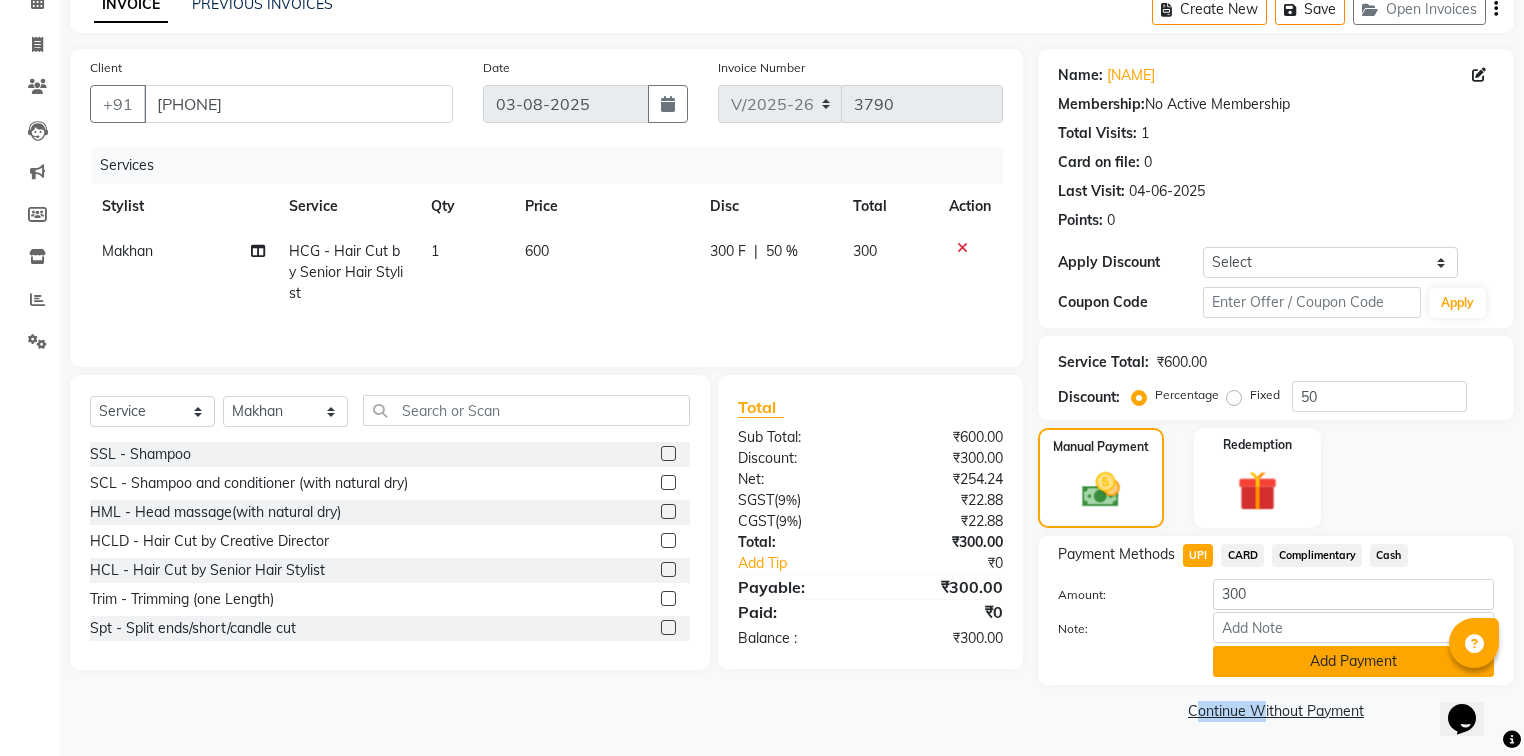 click on "Add Payment" 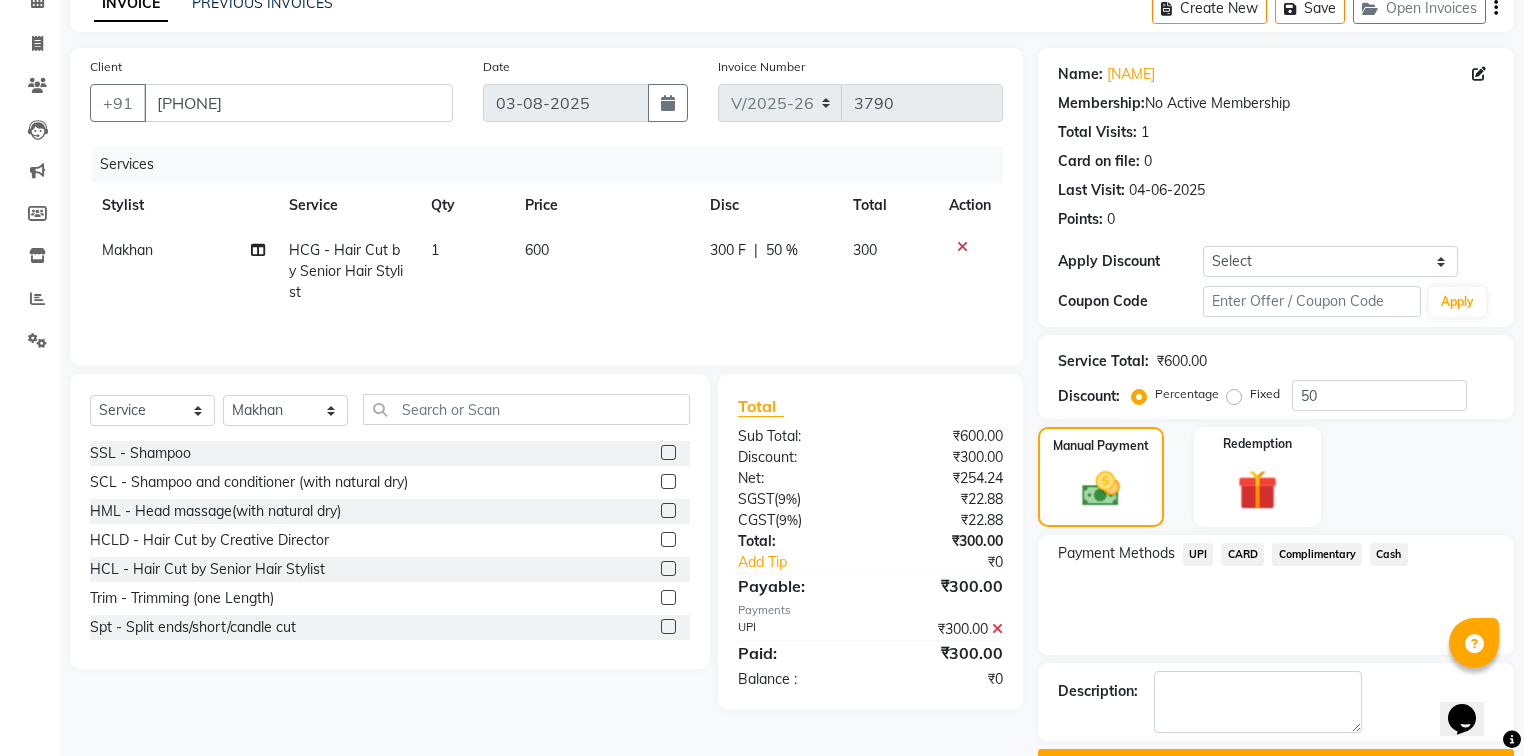 scroll, scrollTop: 154, scrollLeft: 0, axis: vertical 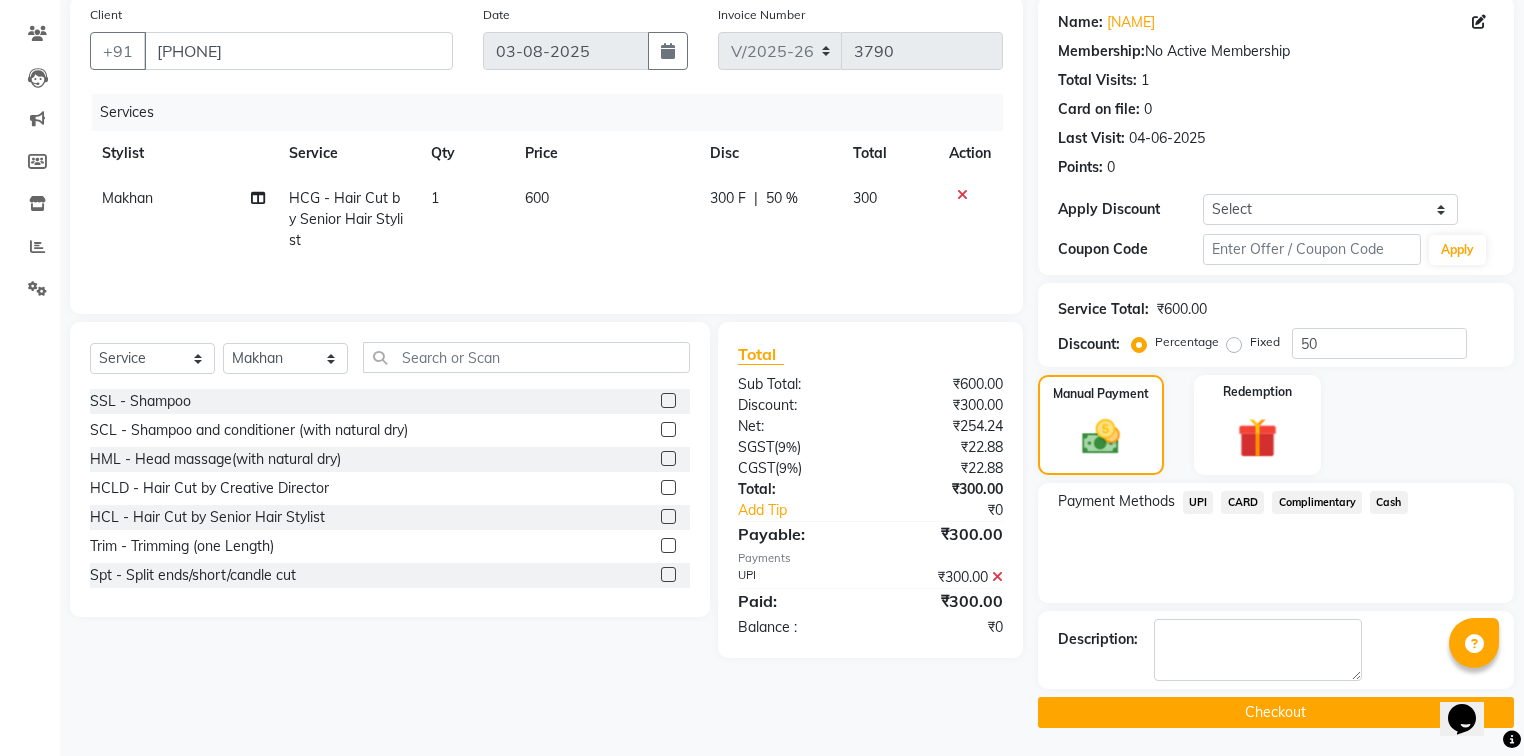 click on "INVOICE PREVIOUS INVOICES Create New   Save   Open Invoices  Client +91 [PHONE] Date 03-08-2025 Invoice Number V/2025-26 3790 Services Stylist Service Qty Price Disc Total Action Makhan HCG - Hair Cut by Senior Hair Stylist 1 600 300 F | 50 % 300 Select  Service  Product  Membership  Package Voucher Prepaid Gift Card  Select Stylist Afia  Amandeep Kaur Anu BABBU DHIR Divya Happy Harmesh Harry  Headmasters Israr Jashan stockist Jitender Makhan Maninder Rimpi Saima  Sandeep Shivani Shubham Soni Sonu Sunny Sushil Tanveer Varsha Vijay SSL - Shampoo  SCL - Shampoo and conditioner (with natural dry)  HML - Head massage(with natural dry)  HCLD - Hair Cut by Creative Director  HCL - Hair Cut by Senior Hair Stylist  Trim - Trimming (one Length)  Spt - Split ends/short/candle cut  BD - Blow dry  OS - Open styling  GL-igora - Igora Global  GL-essensity - Essensity Global  Hlts-L - Highlights  Bal - Balayage  Chunks  - Chunks  CR  - Color removal  CRF - Color refresh  Stk - Per streak  Reb - Rebonding  Total )" 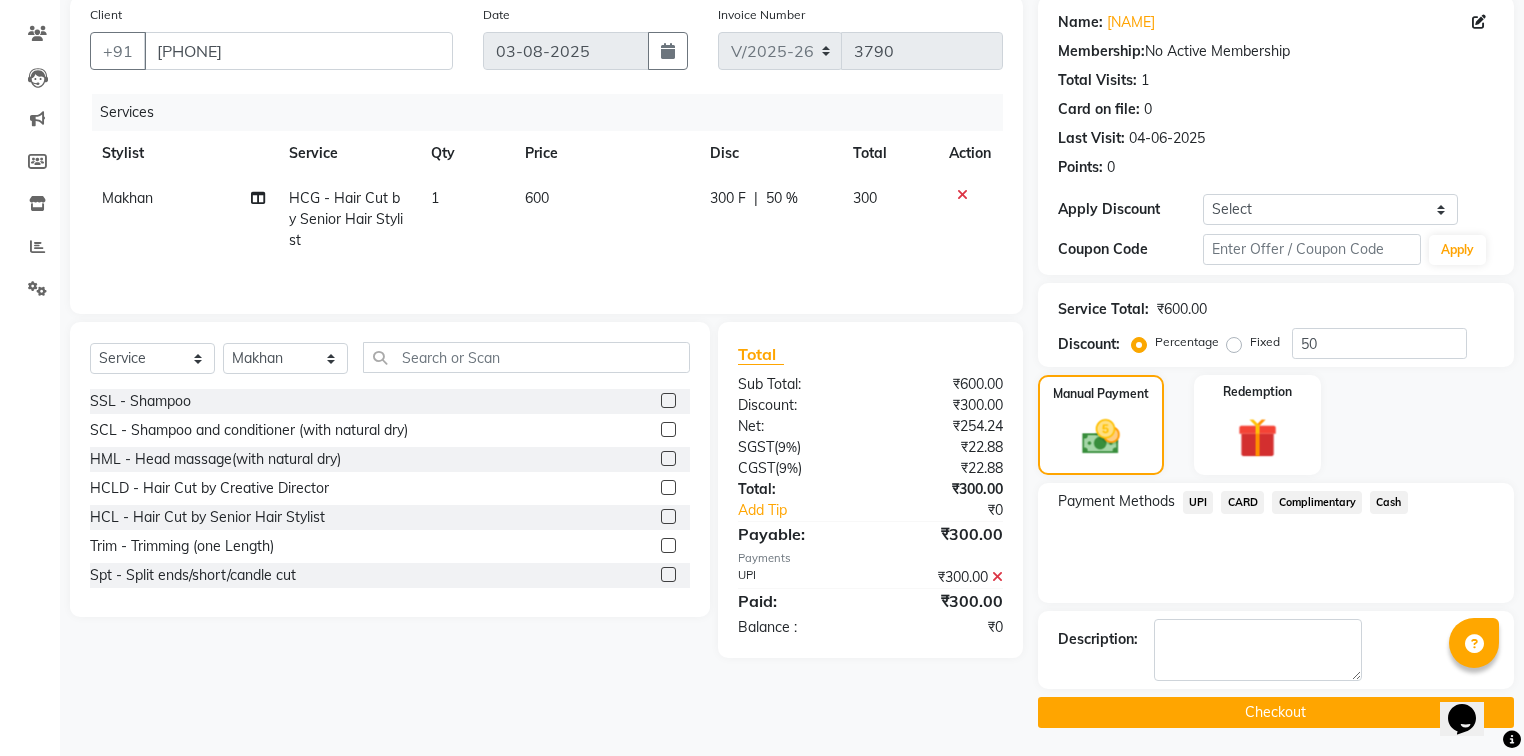 click on "Checkout" 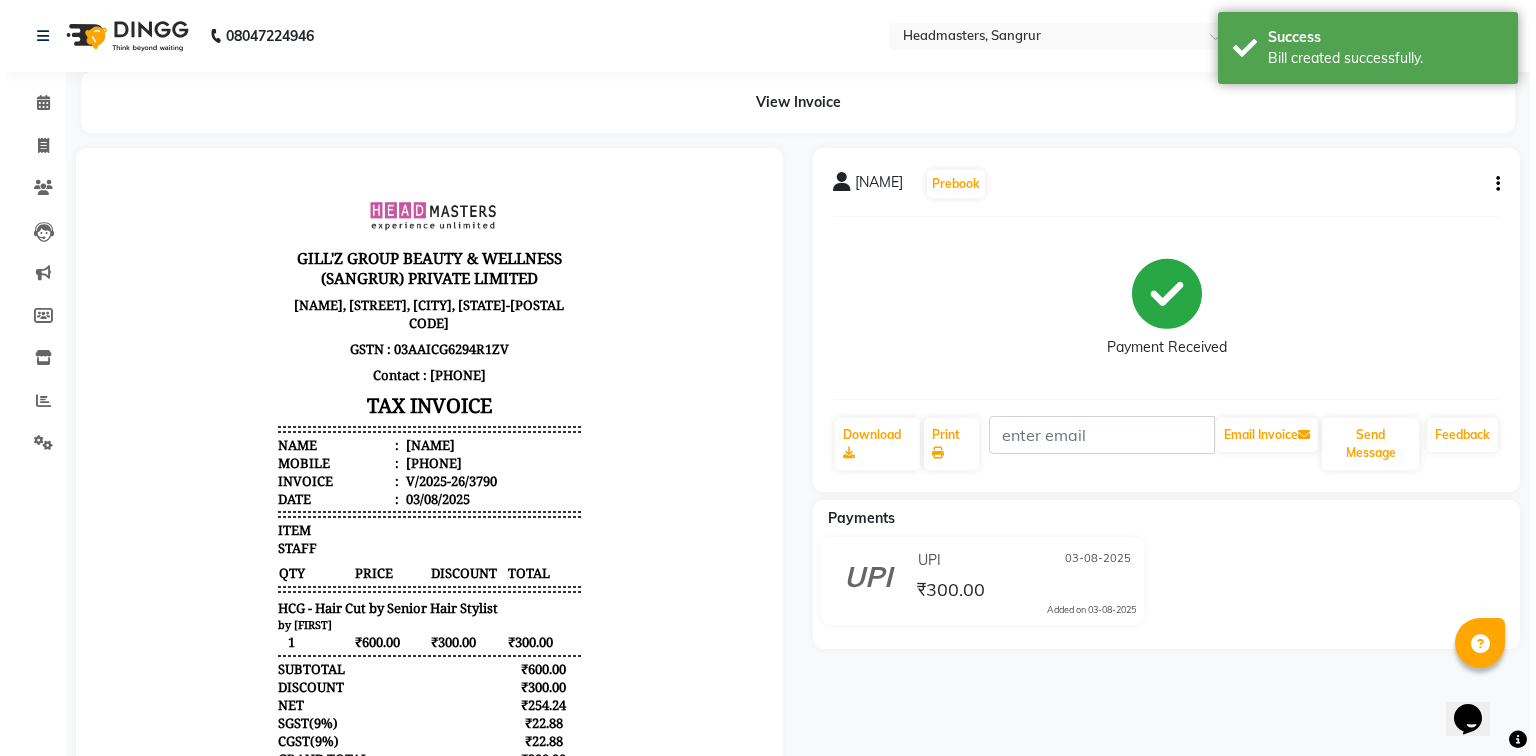 scroll, scrollTop: 0, scrollLeft: 0, axis: both 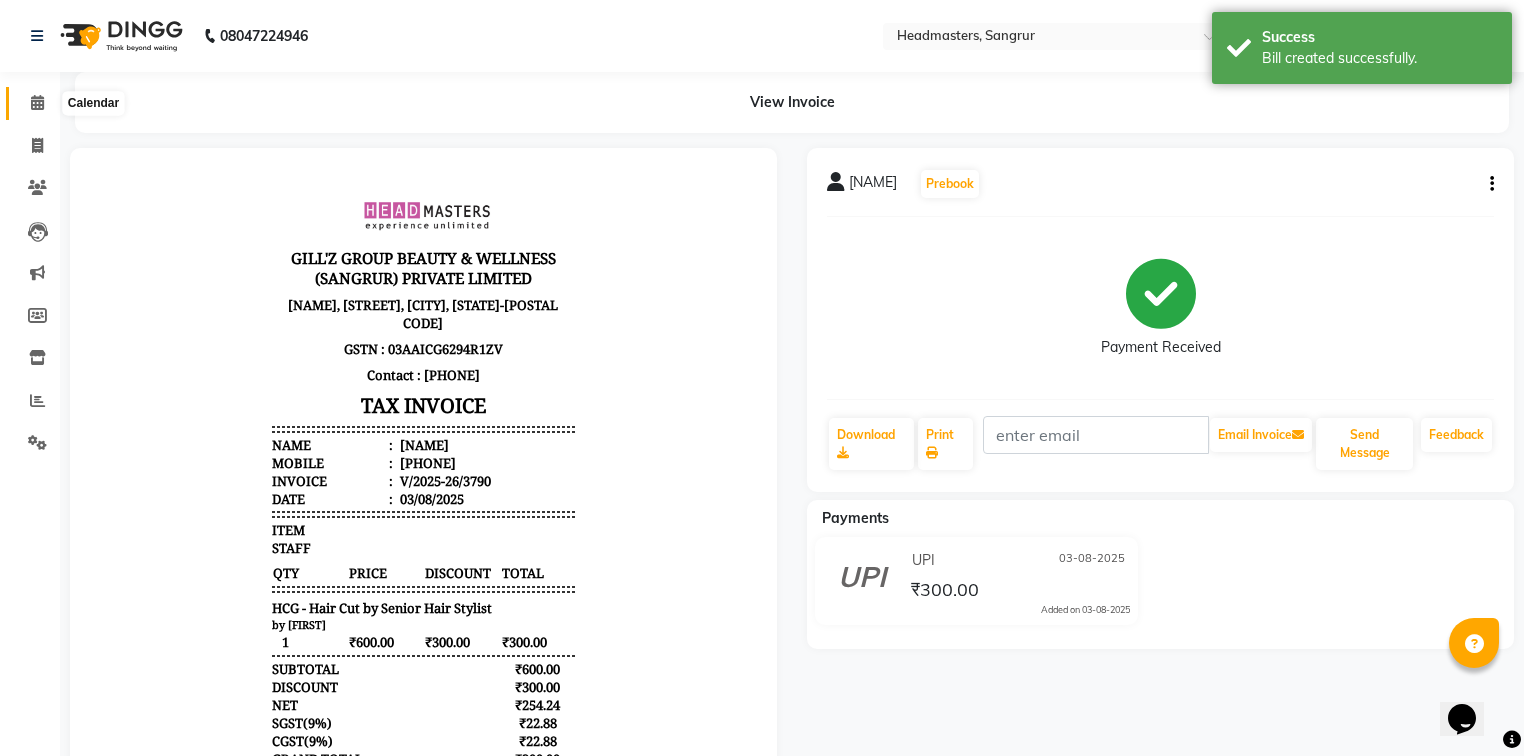 click 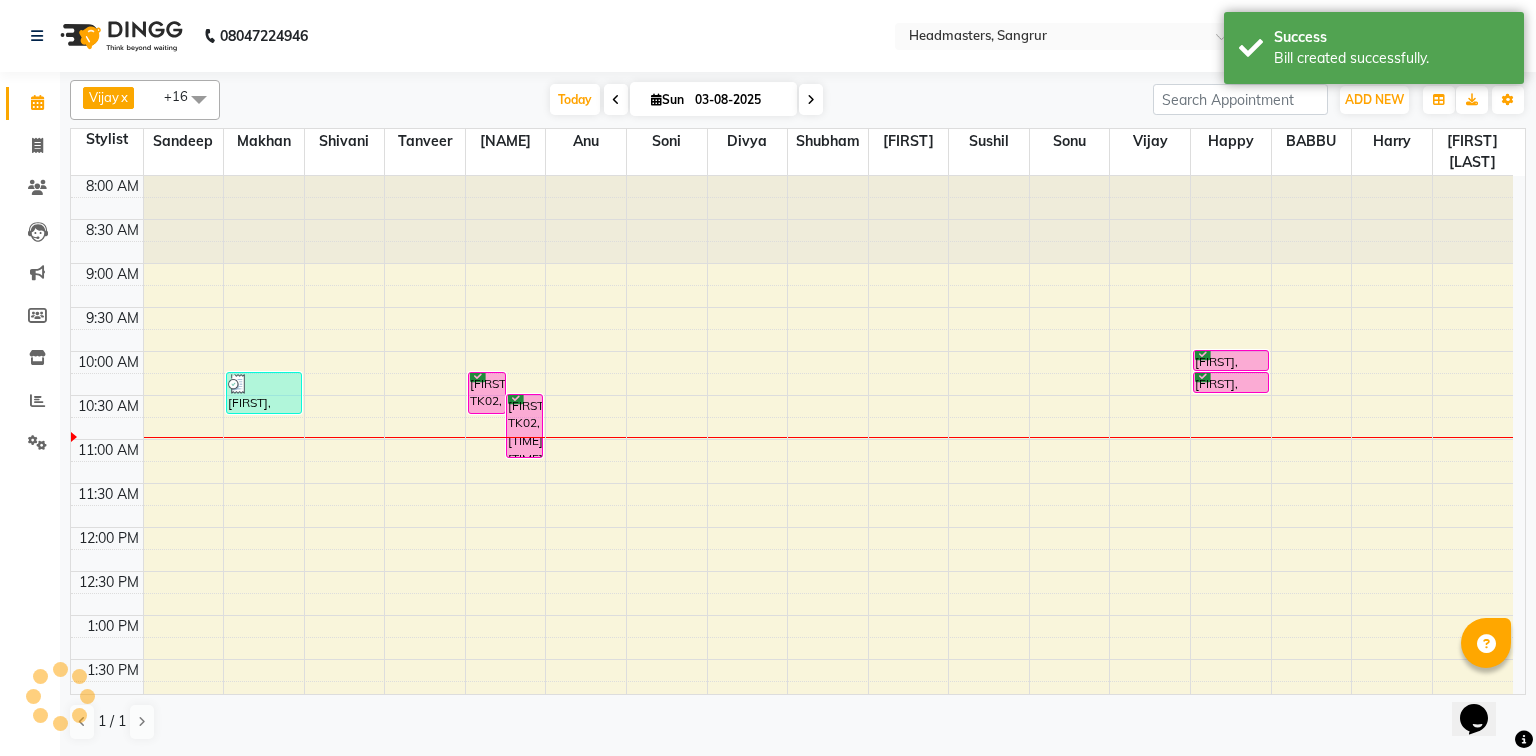 scroll, scrollTop: 80, scrollLeft: 0, axis: vertical 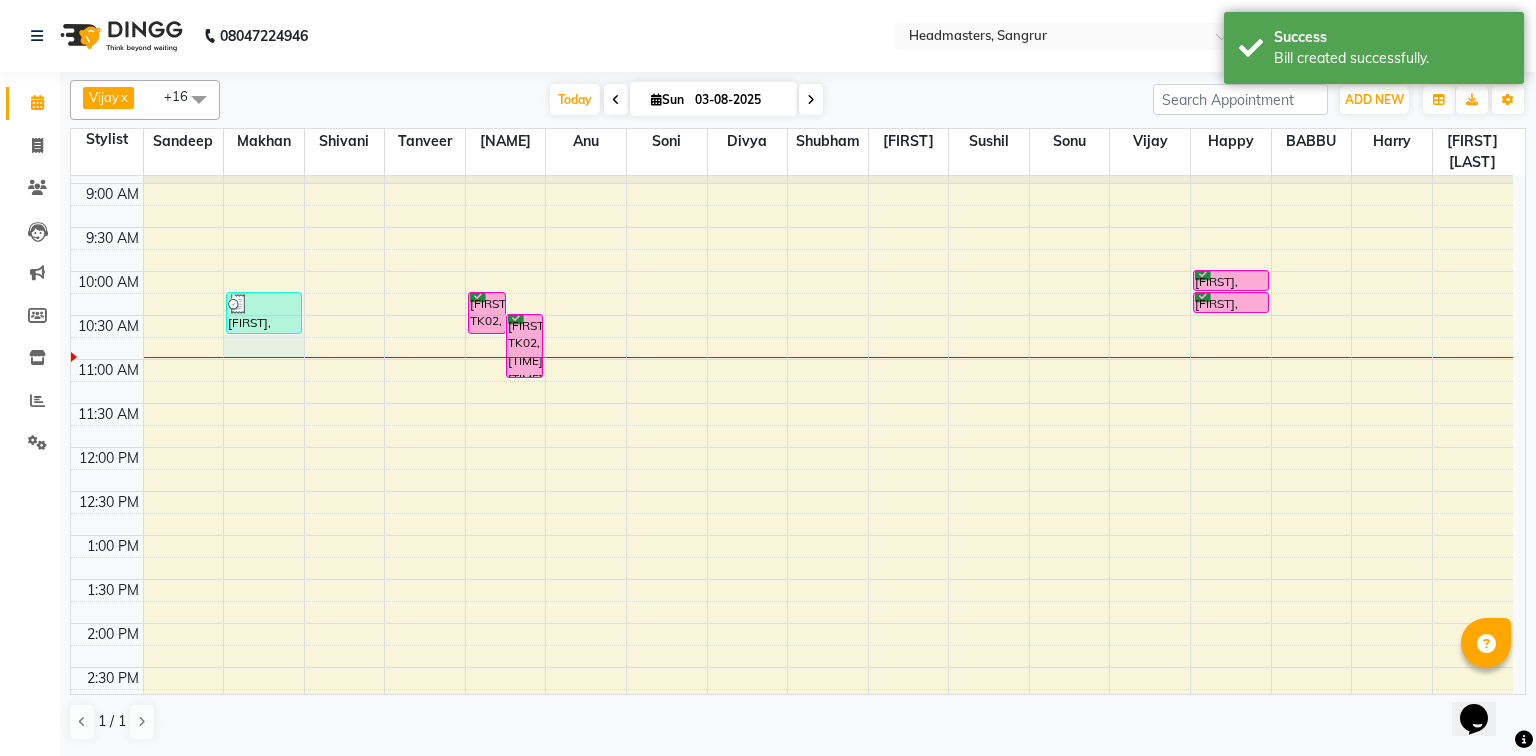 click on "[TIME] [TIME] [TIME] [TIME] [TIME] [TIME] [TIME] [TIME] [TIME] [TIME] [TIME] [TIME] [TIME] [TIME] [TIME] [TIME] [TIME] [TIME] [TIME] [TIME] [TIME] [TIME] [TIME] [TIME] [TIME] [TIME]     [FIRST], TK03, [TIME]-[TIME], HCG - Hair Cut by Senior Hair Stylist     [FIRST], TK02, [TIME]-[TIME], HCG - Hair Cut by Senior Hair Stylist     [FIRST], TK02, [TIME]-[TIME], BRD - Beard     [FIRST], TK01, [TIME]-[TIME], HCGD - Hair Cut by Creative Director     [FIRST], TK01, [TIME]-[TIME], BRD - Beard" at bounding box center [792, 667] 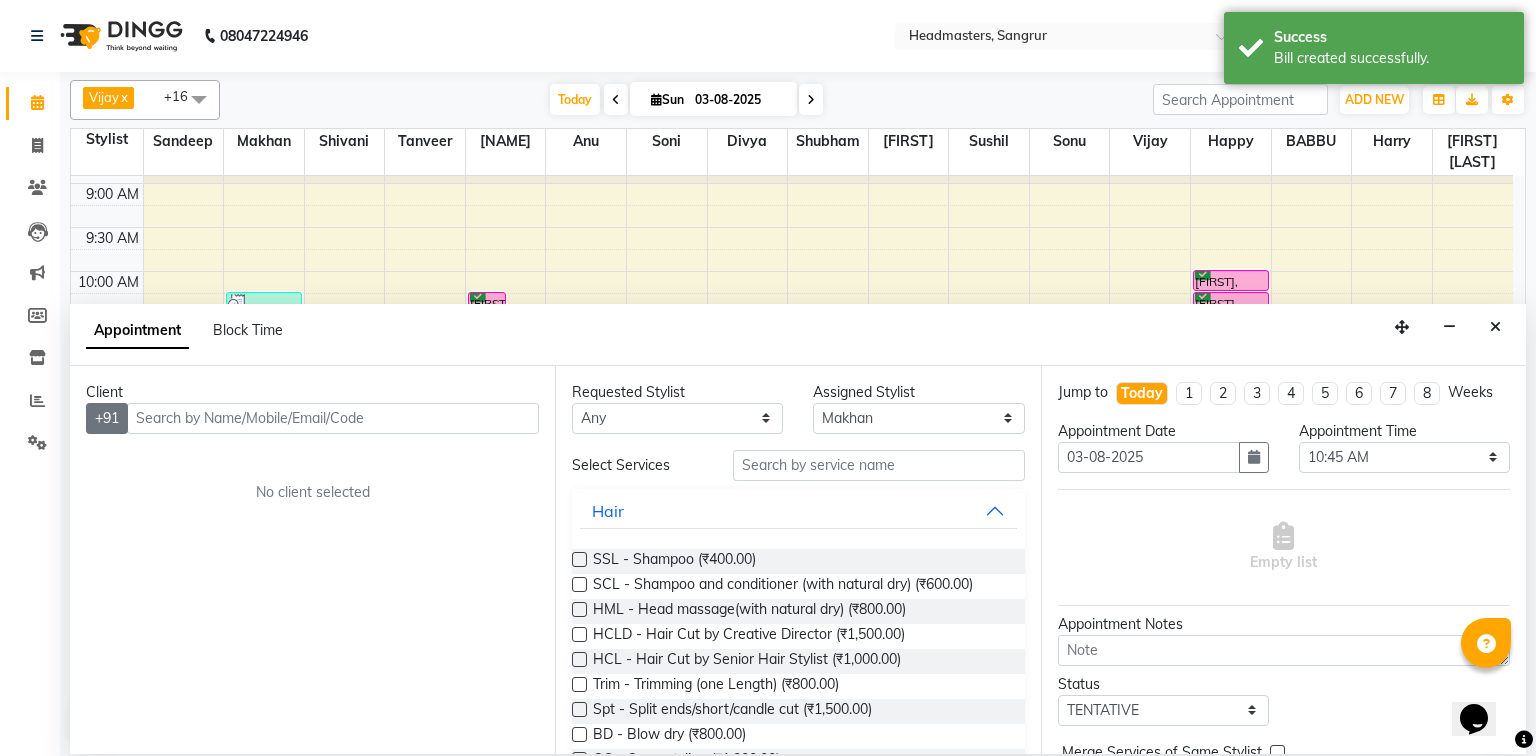 drag, startPoint x: 142, startPoint y: 410, endPoint x: 105, endPoint y: 428, distance: 41.14608 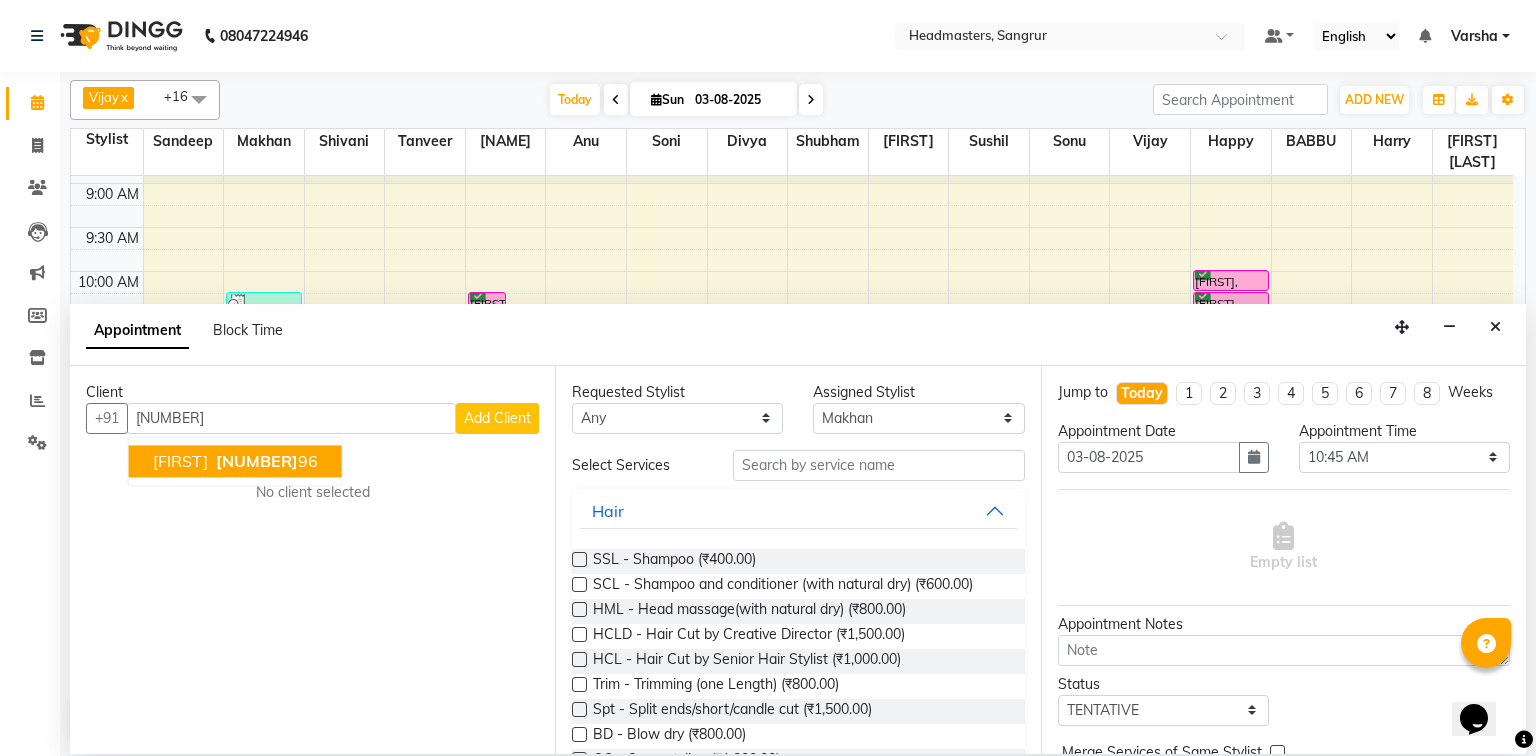 click on "[FIRST]   [PHONE]" at bounding box center [235, 461] 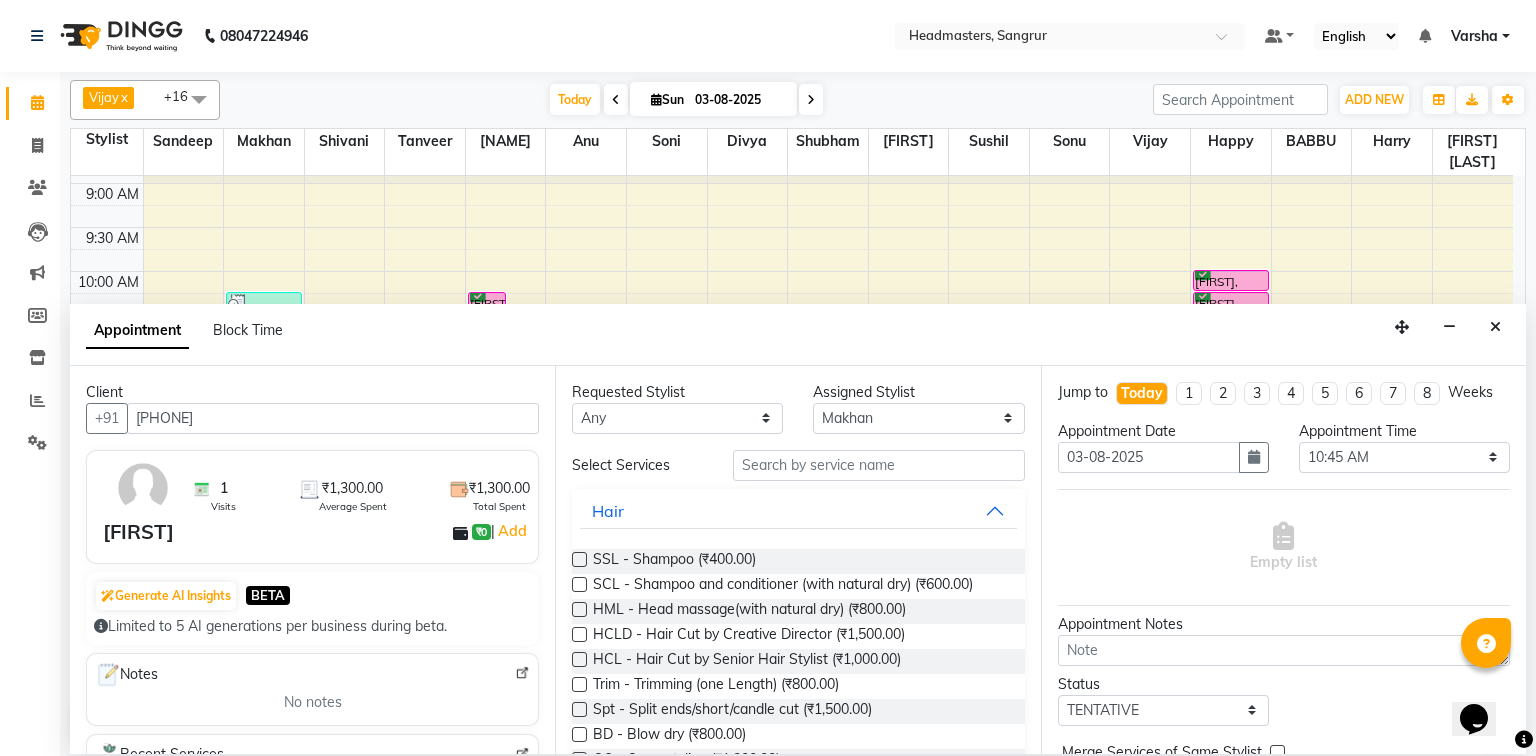 type on "[PHONE]" 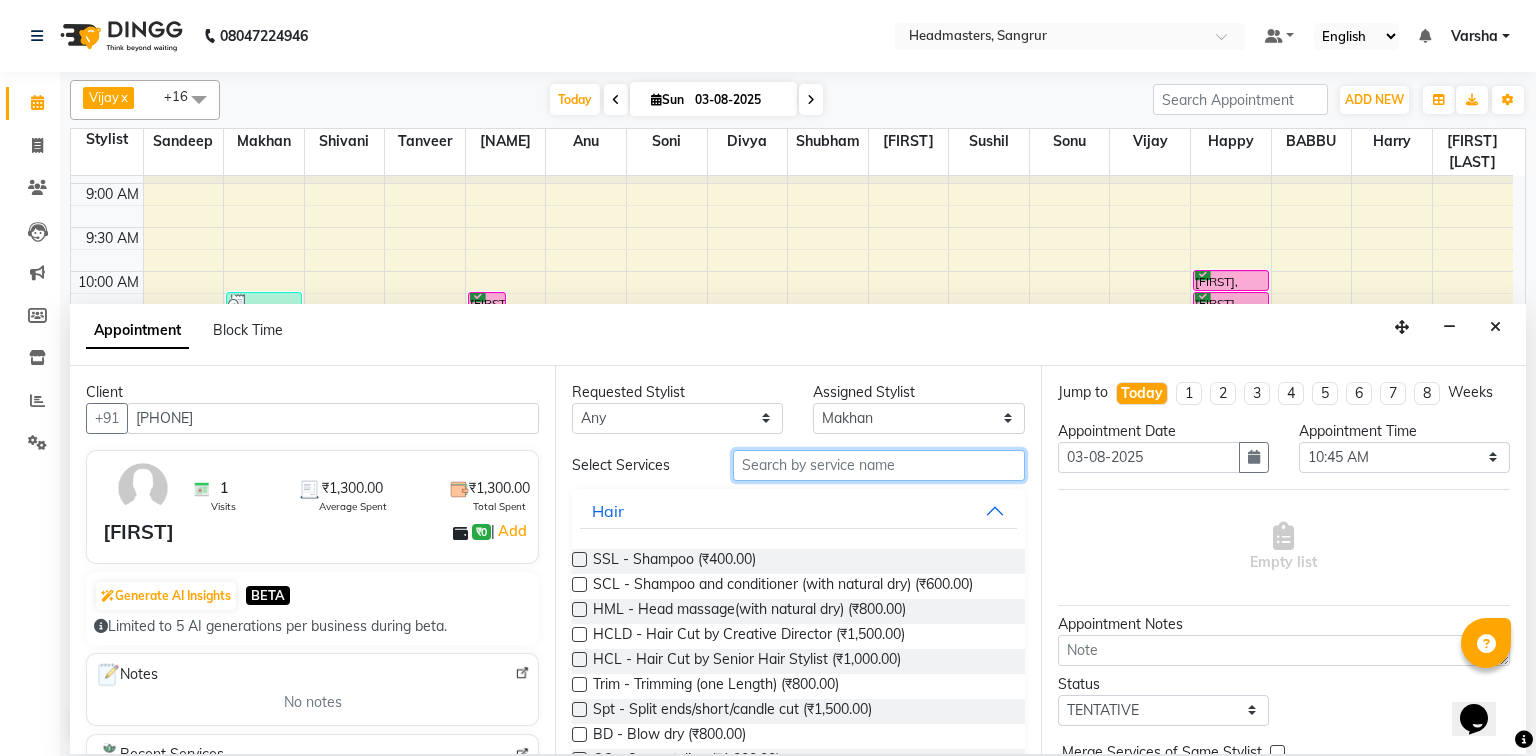 click at bounding box center [879, 465] 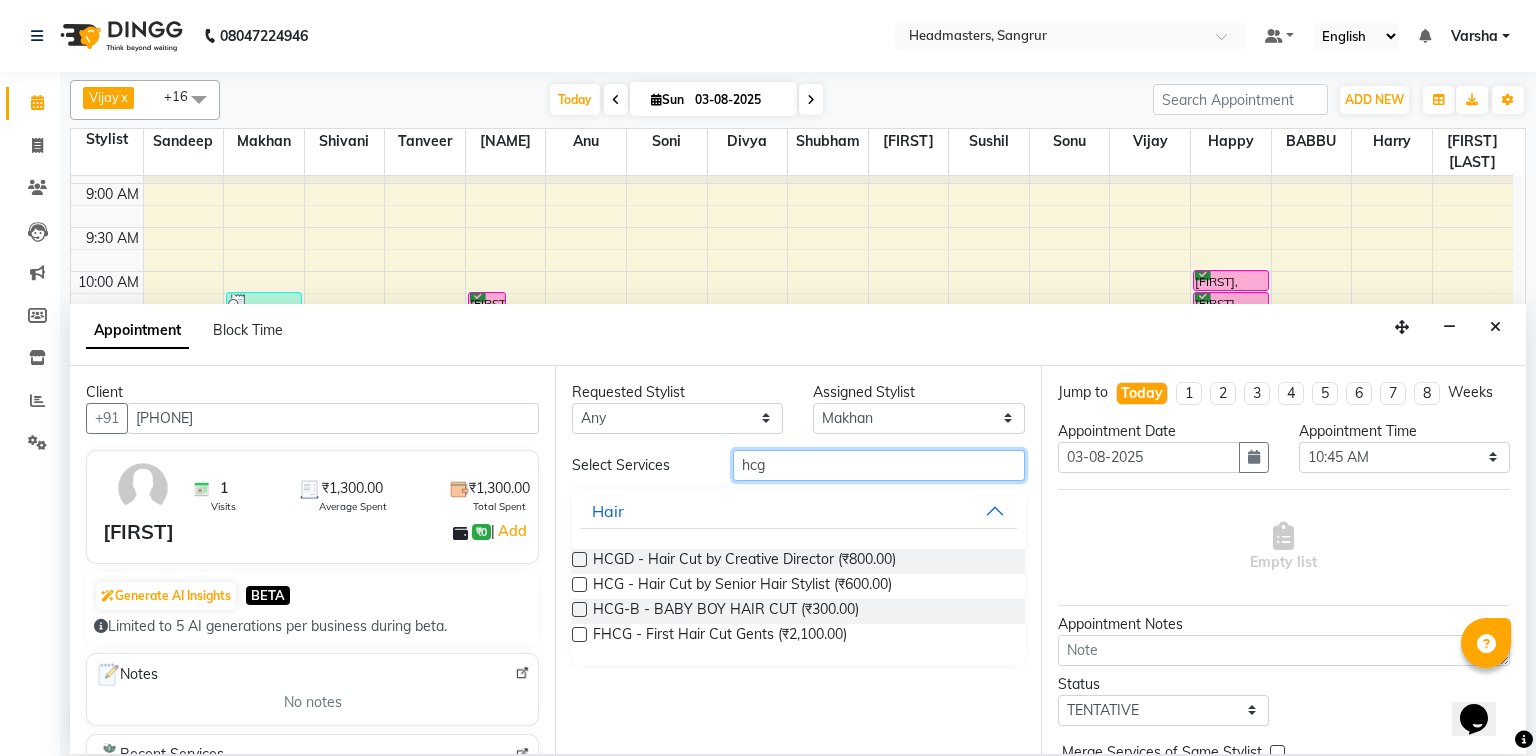 type on "hcg" 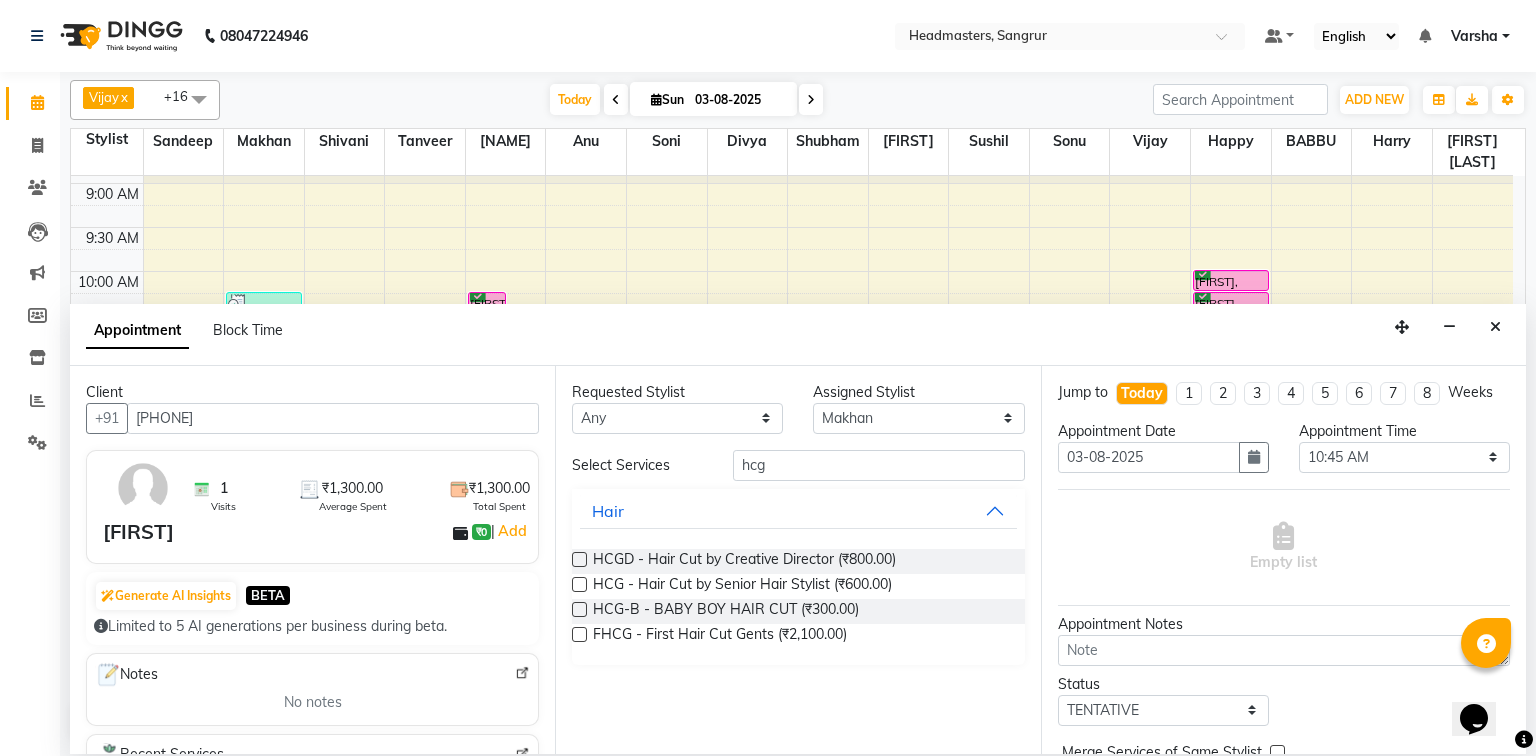 click at bounding box center (579, 584) 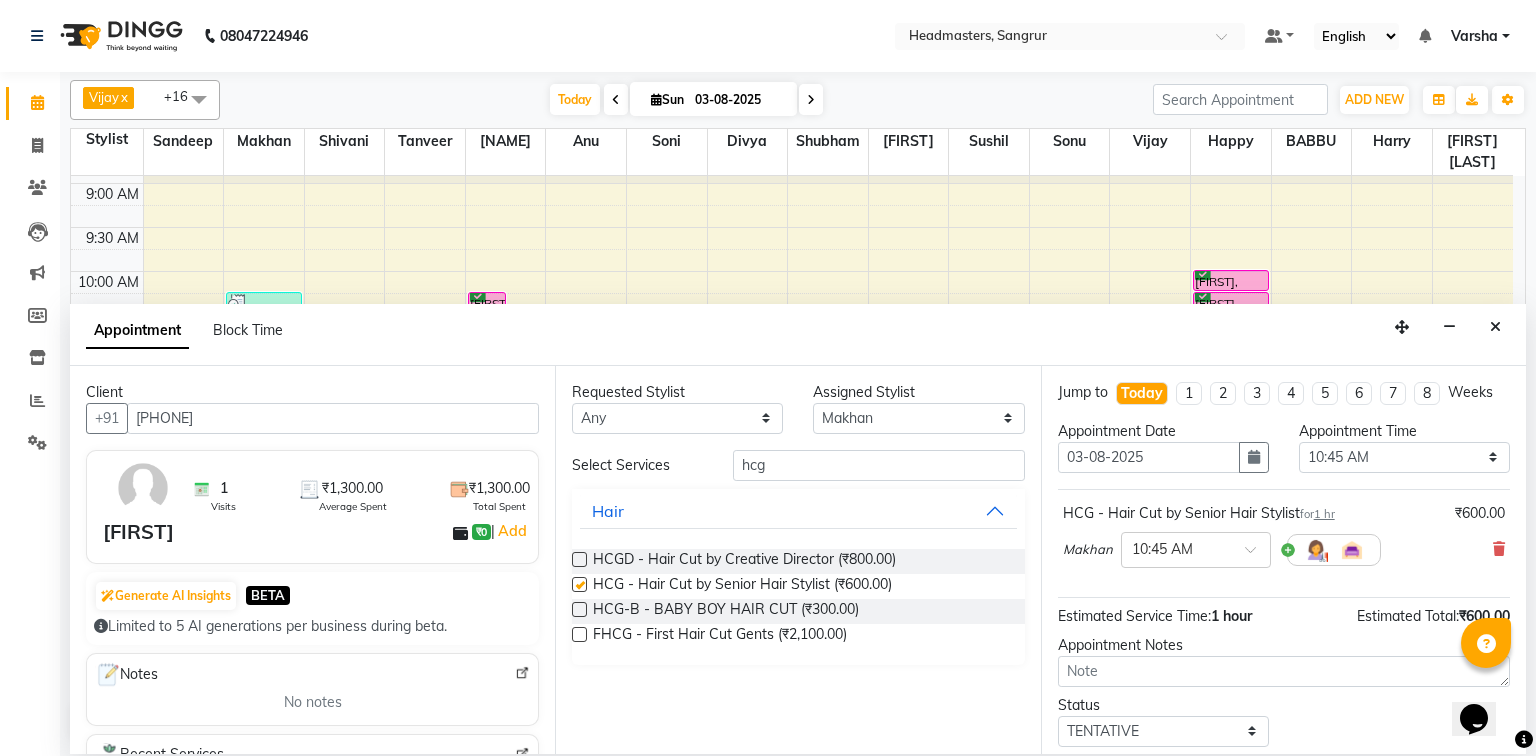 checkbox on "false" 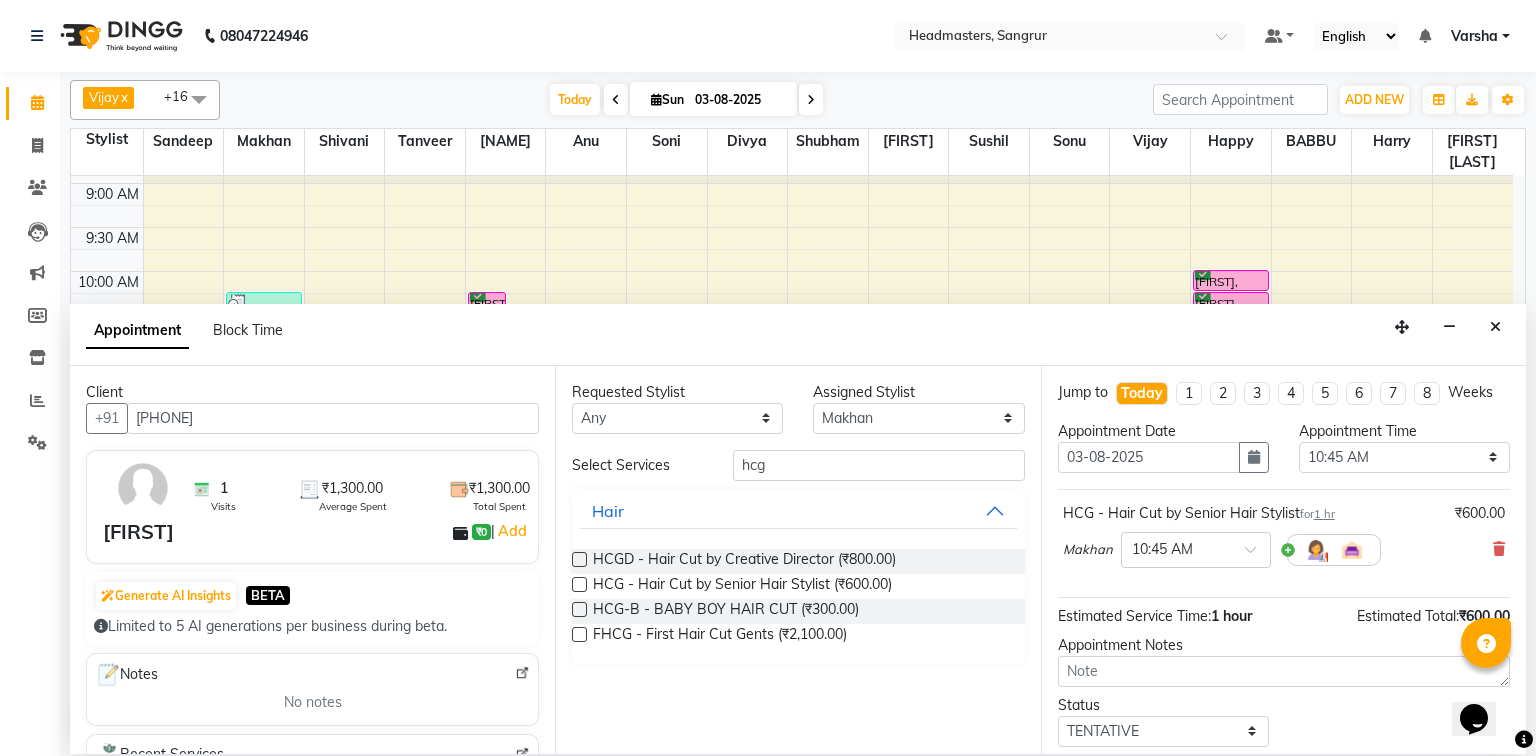 click on "Select Services hcg    Hair HCGD - Hair Cut by Creative Director (₹800.00) HCG - Hair Cut by Senior Hair Stylist (₹600.00) HCG-B - BABY BOY HAIR CUT (₹300.00) FHCG - First Hair Cut Gents (₹2,100.00)" at bounding box center (798, 557) 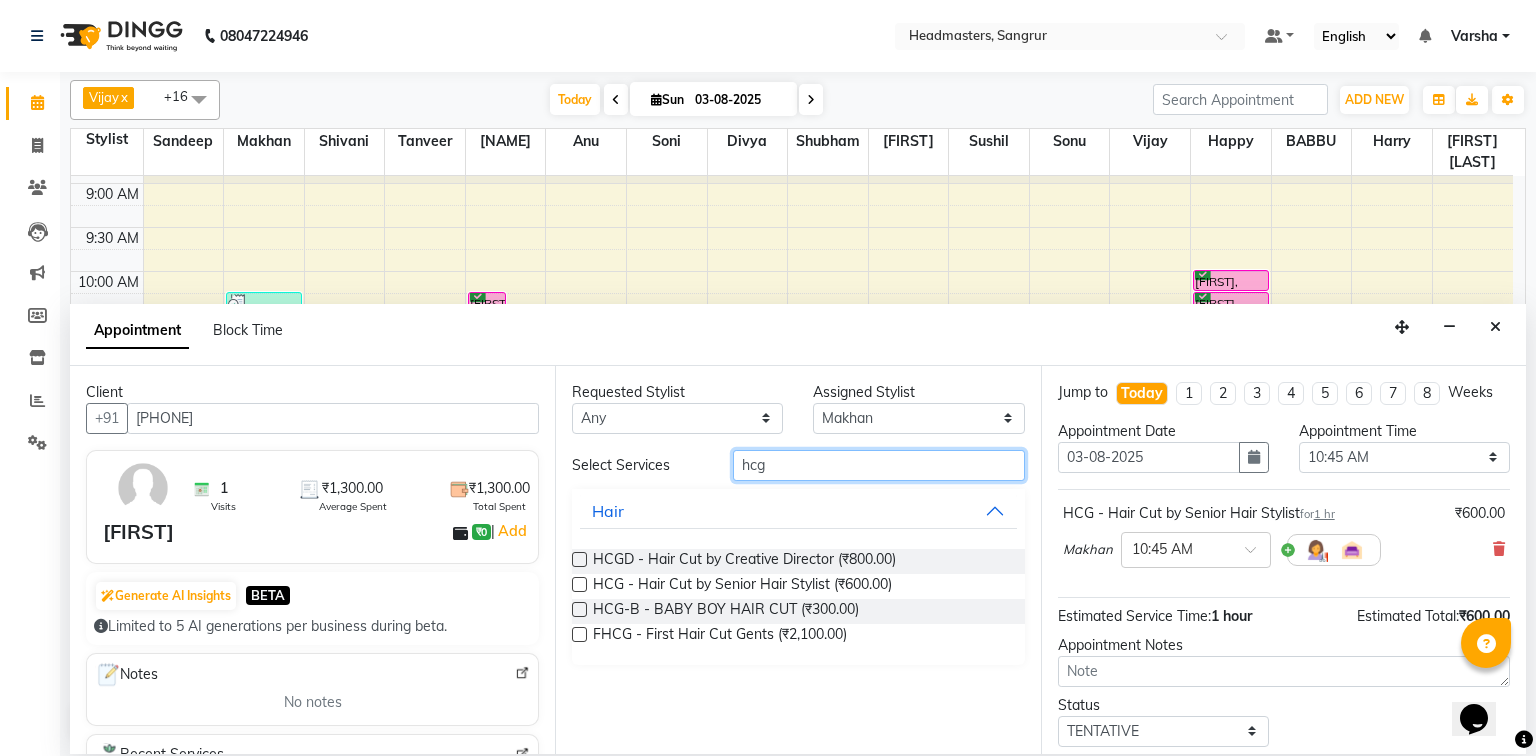 click on "hcg" at bounding box center (879, 465) 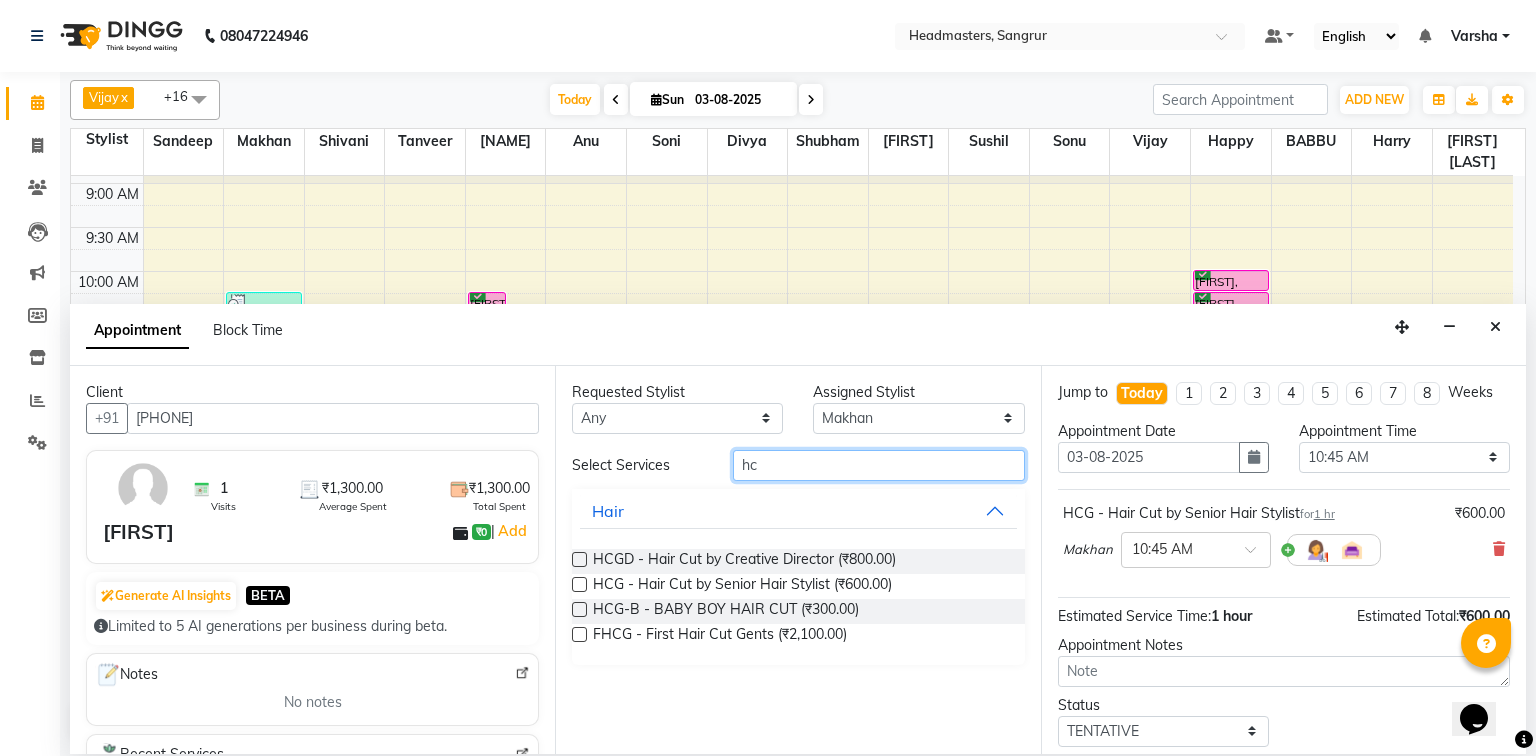 type on "h" 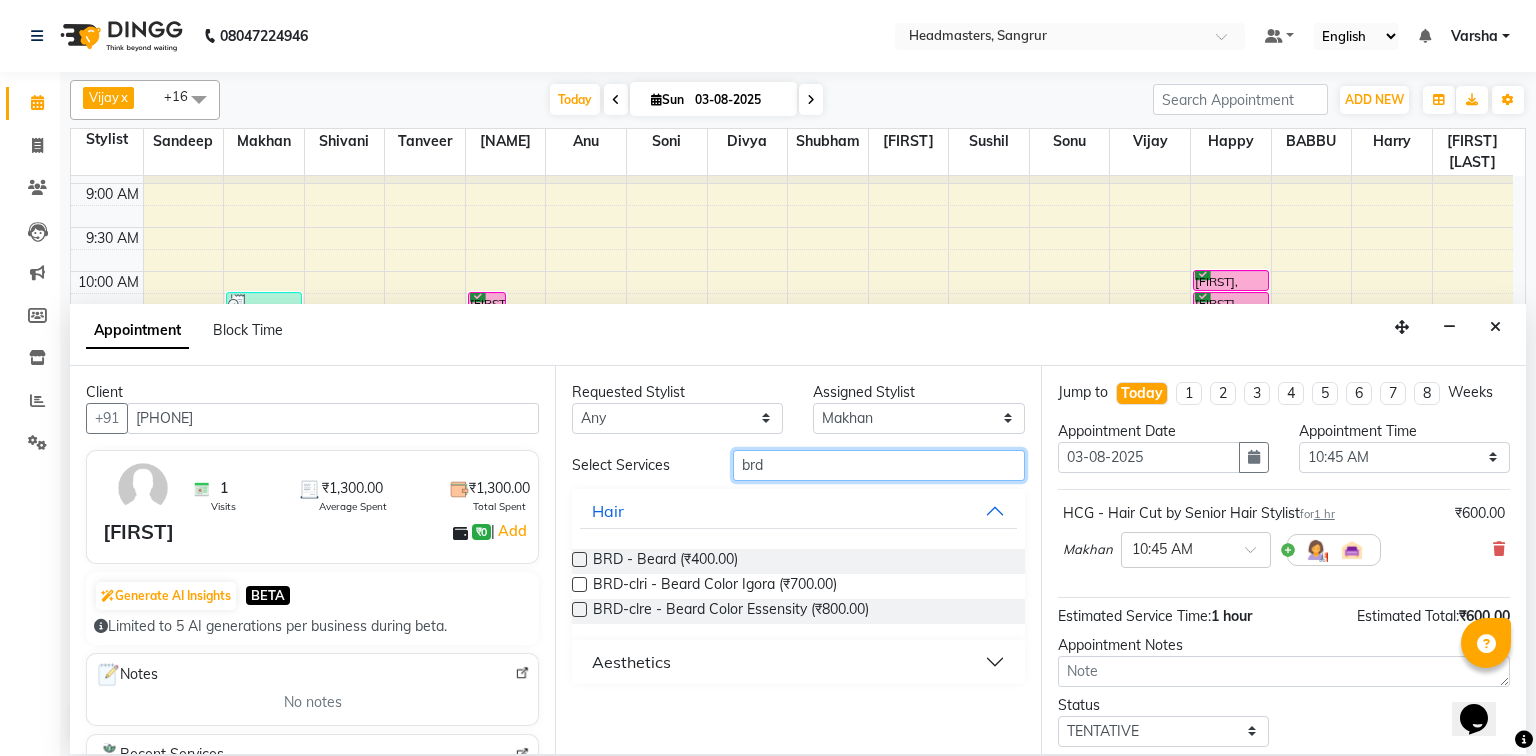 type on "brd" 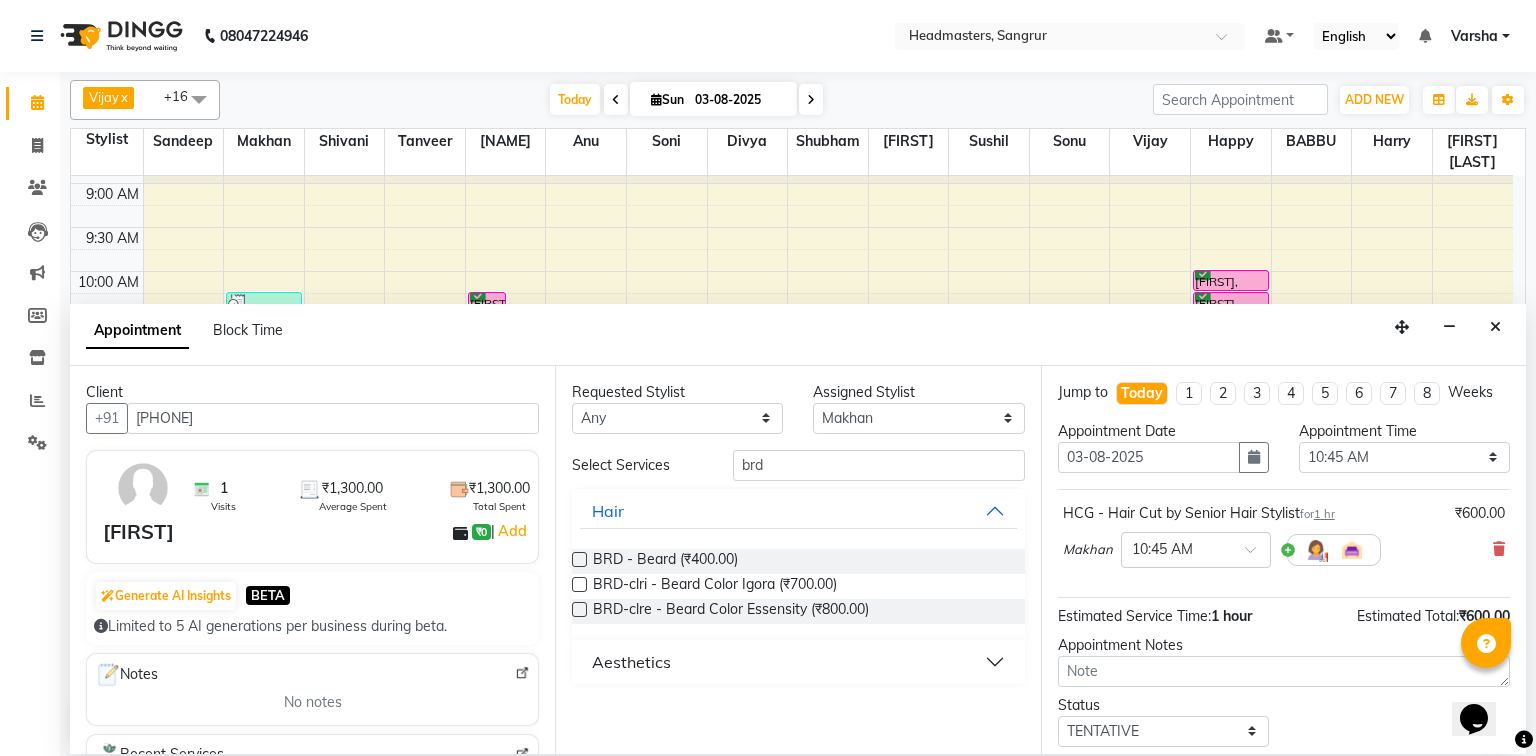 click at bounding box center [579, 559] 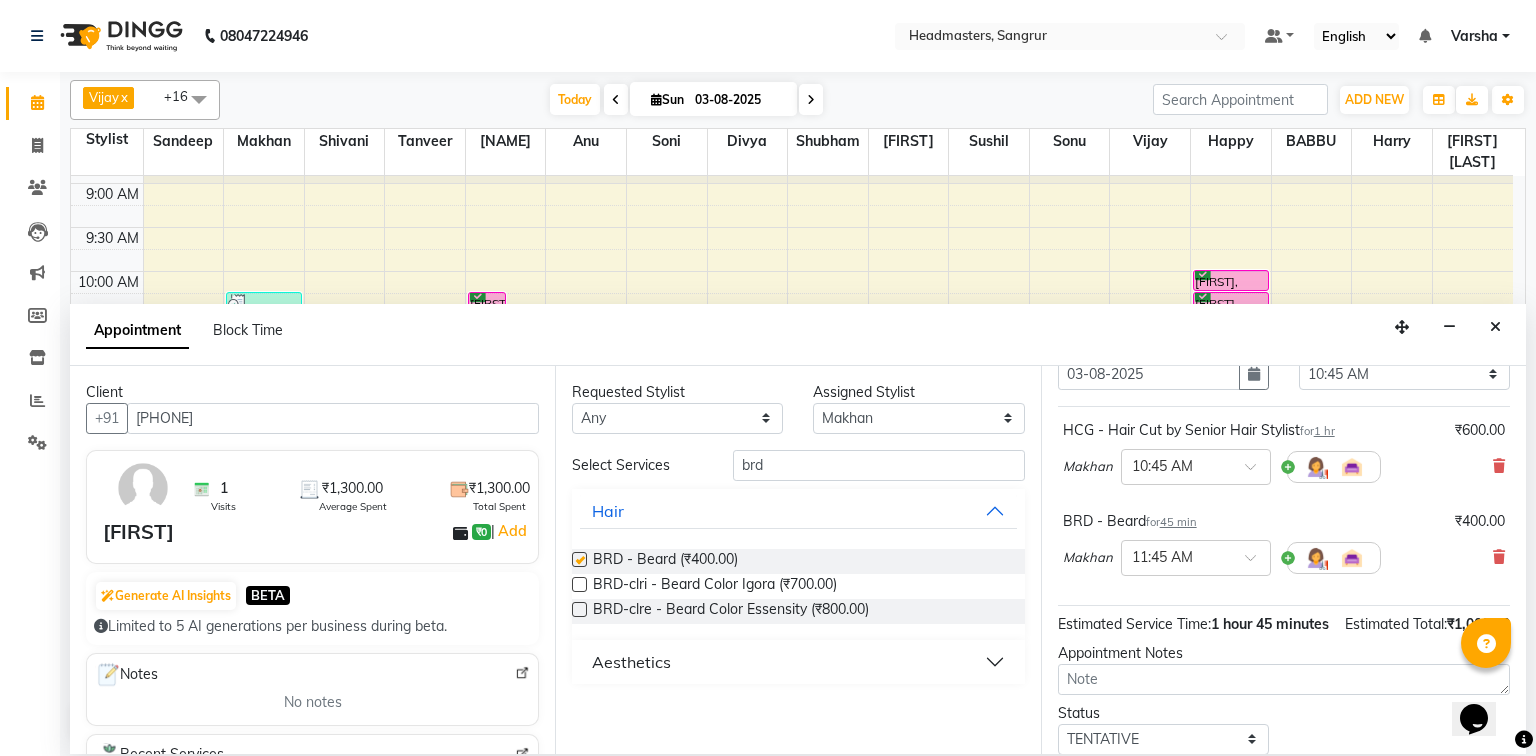 checkbox on "false" 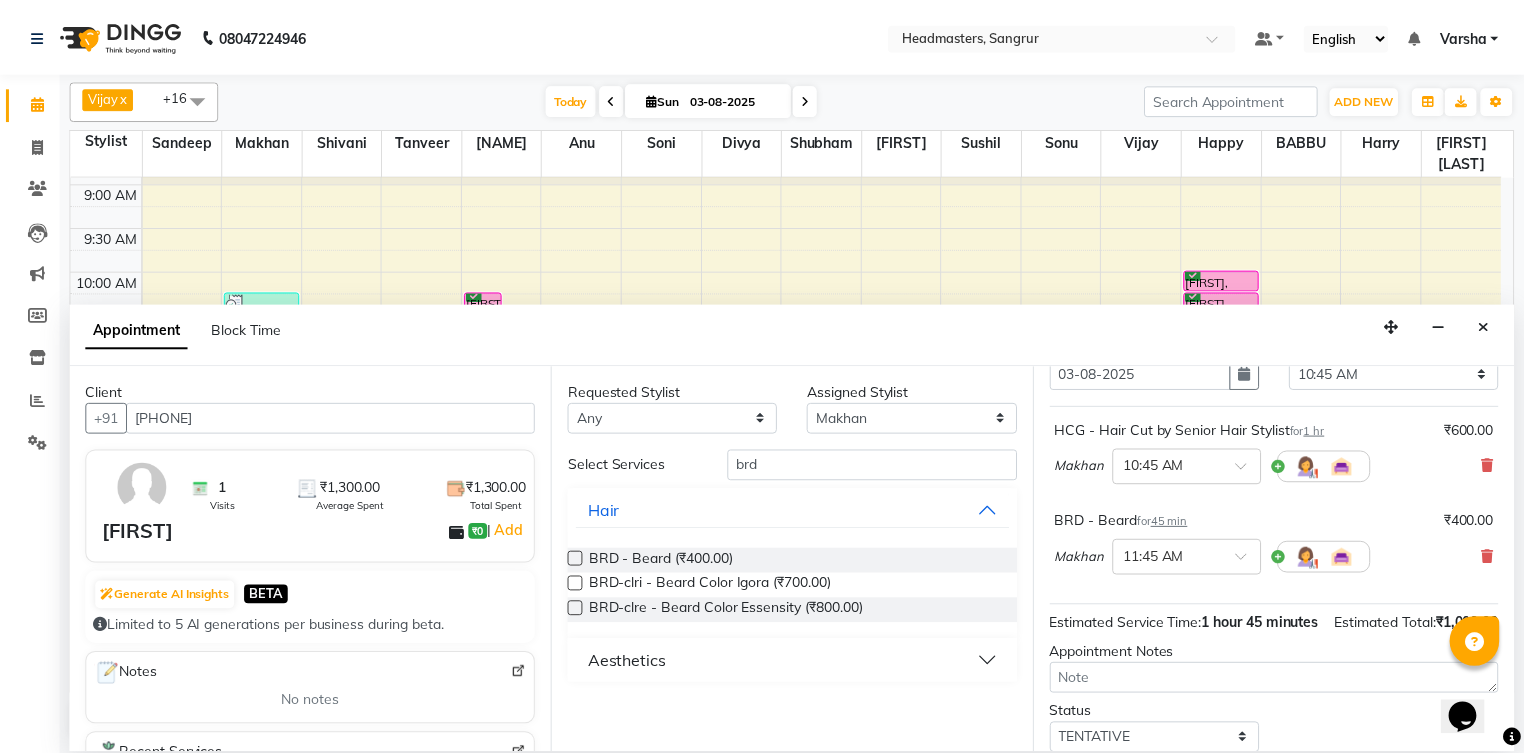 scroll, scrollTop: 197, scrollLeft: 0, axis: vertical 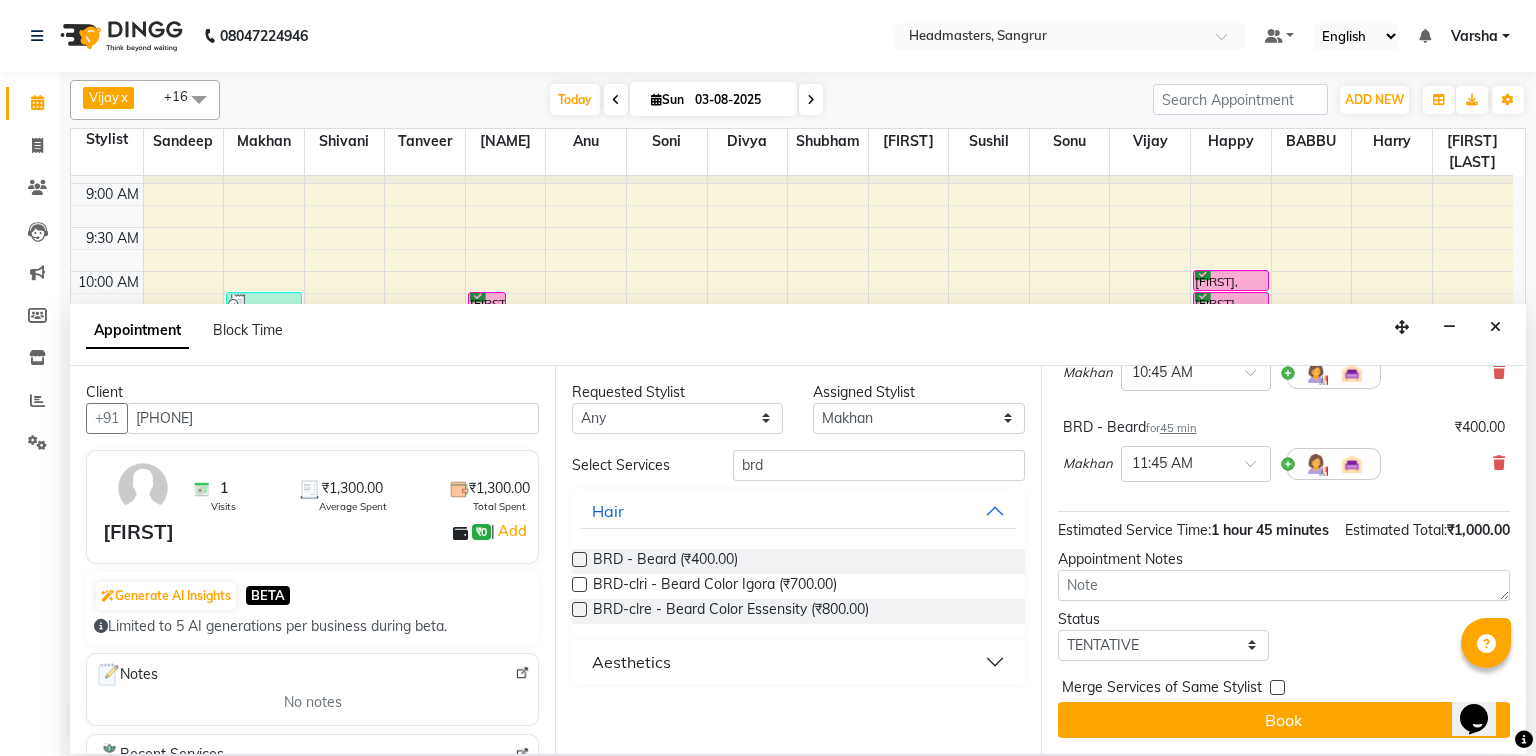 click on "Status" at bounding box center (1163, 619) 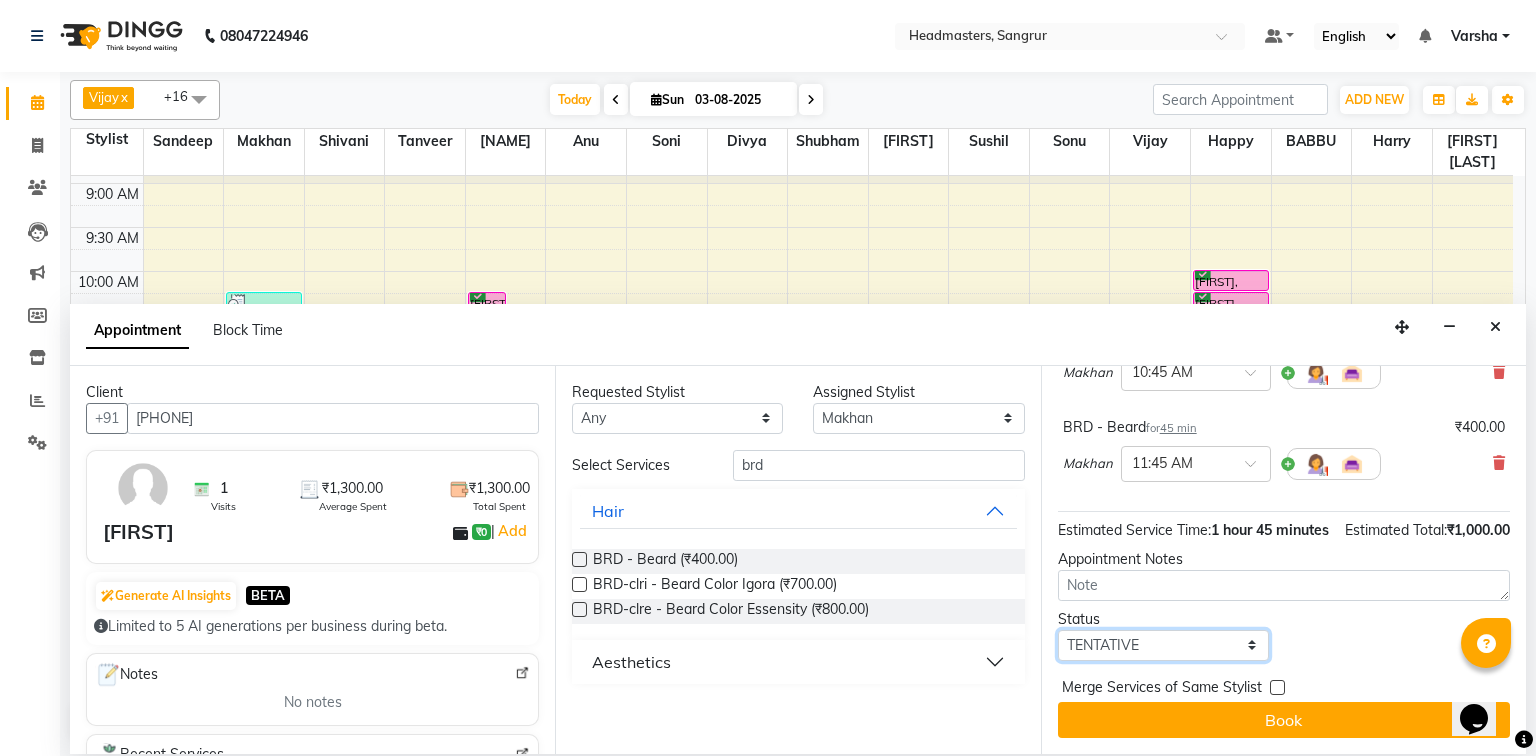 click on "Select TENTATIVE CONFIRM CHECK-IN UPCOMING" at bounding box center (1163, 645) 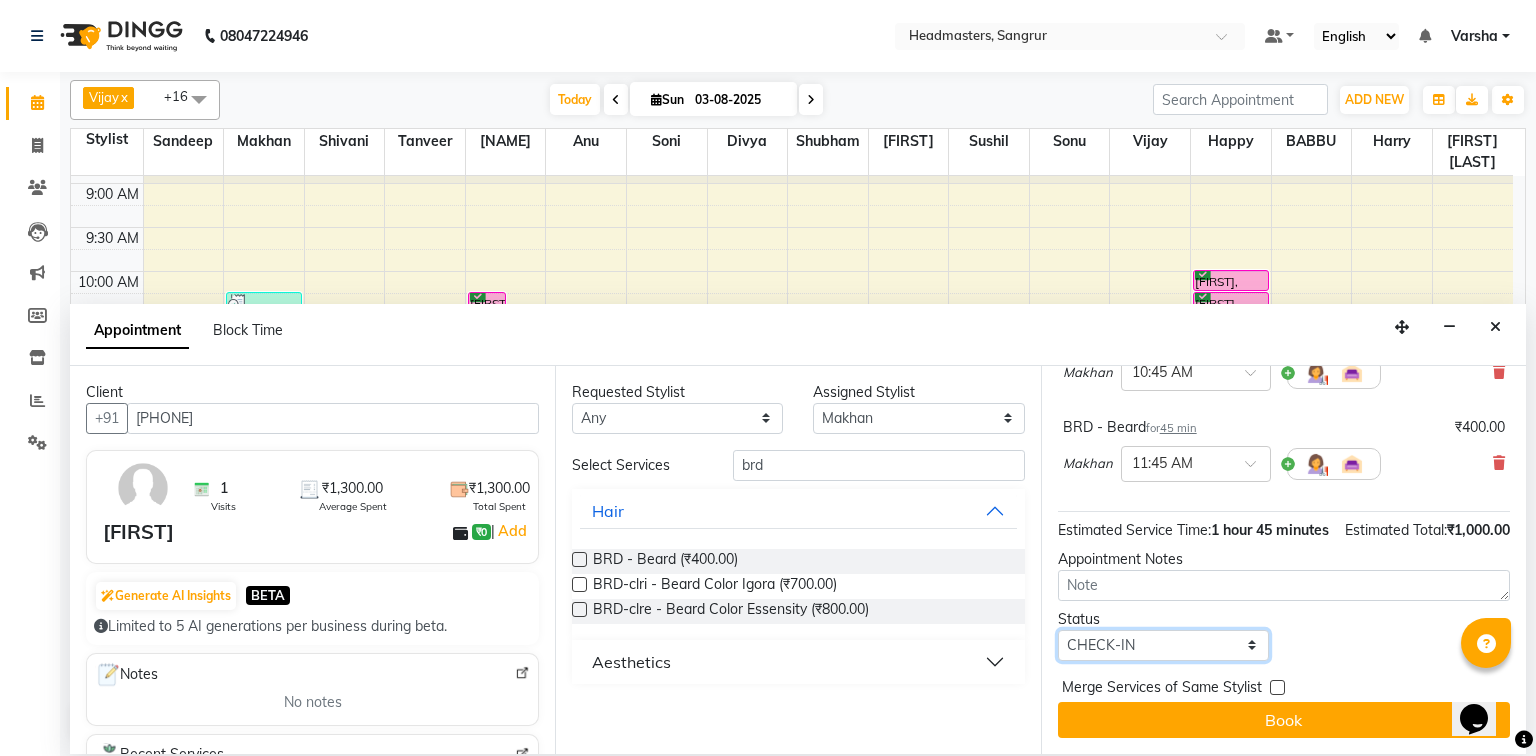 click on "Select TENTATIVE CONFIRM CHECK-IN UPCOMING" at bounding box center [1163, 645] 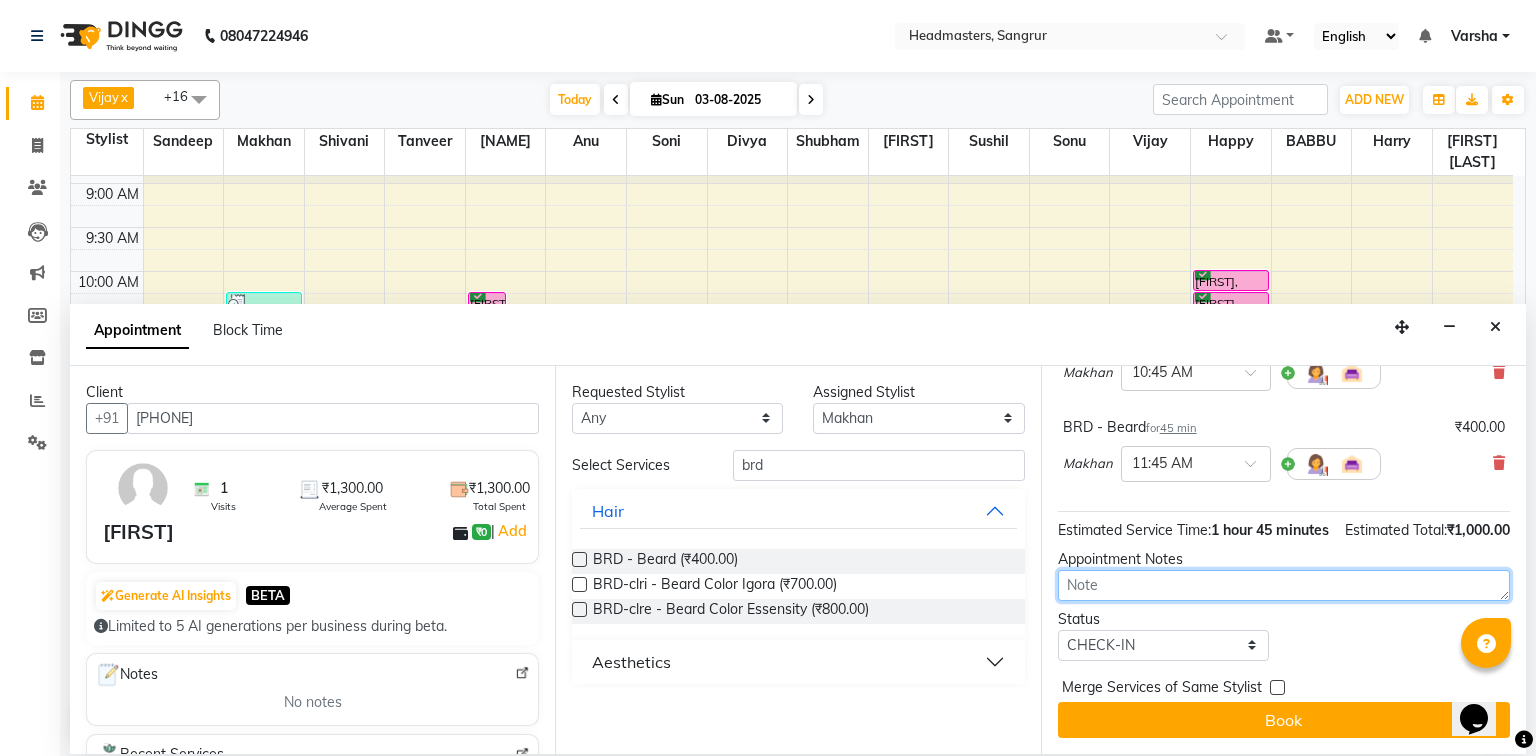 click at bounding box center (1284, 585) 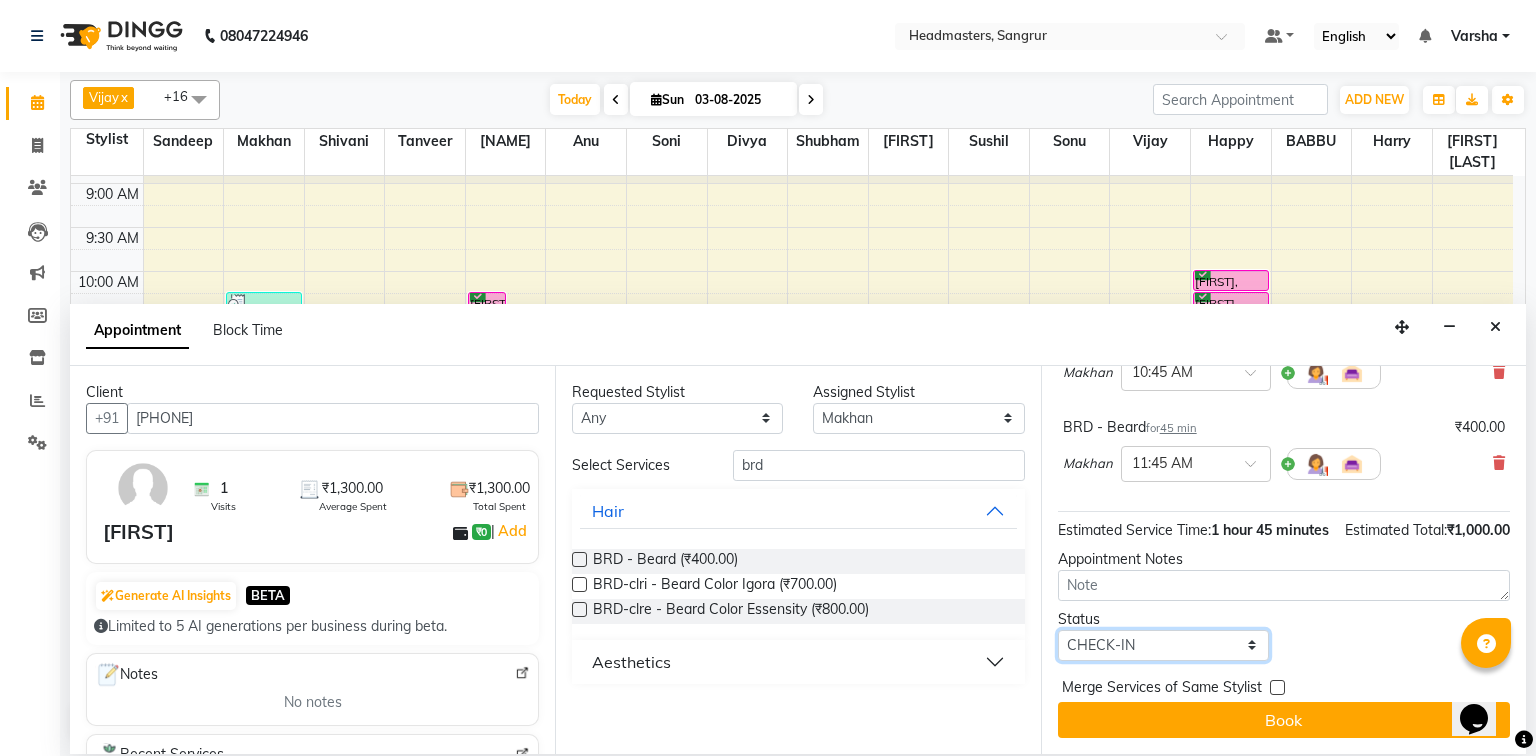 click on "Select TENTATIVE CONFIRM CHECK-IN UPCOMING" at bounding box center (1163, 645) 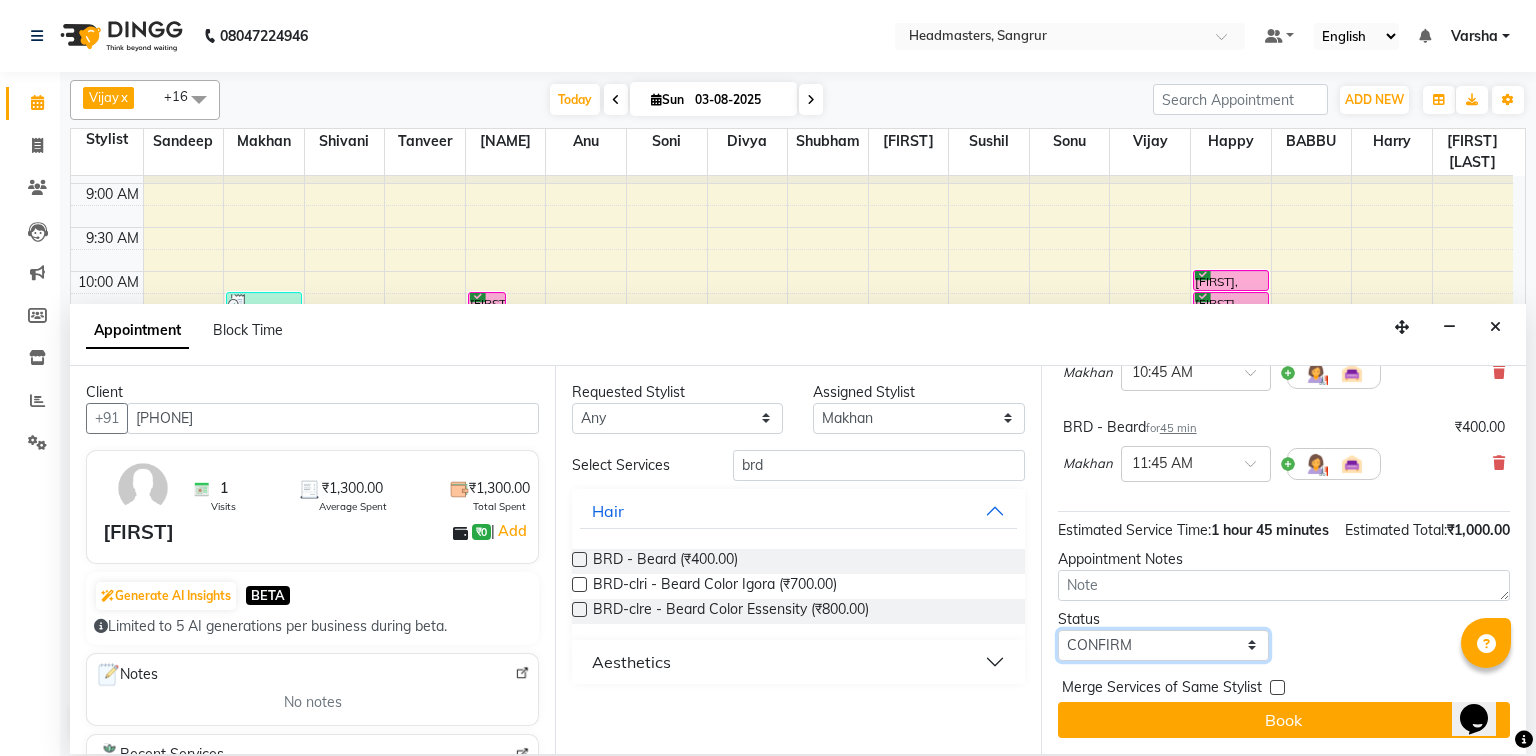 click on "Select TENTATIVE CONFIRM CHECK-IN UPCOMING" at bounding box center [1163, 645] 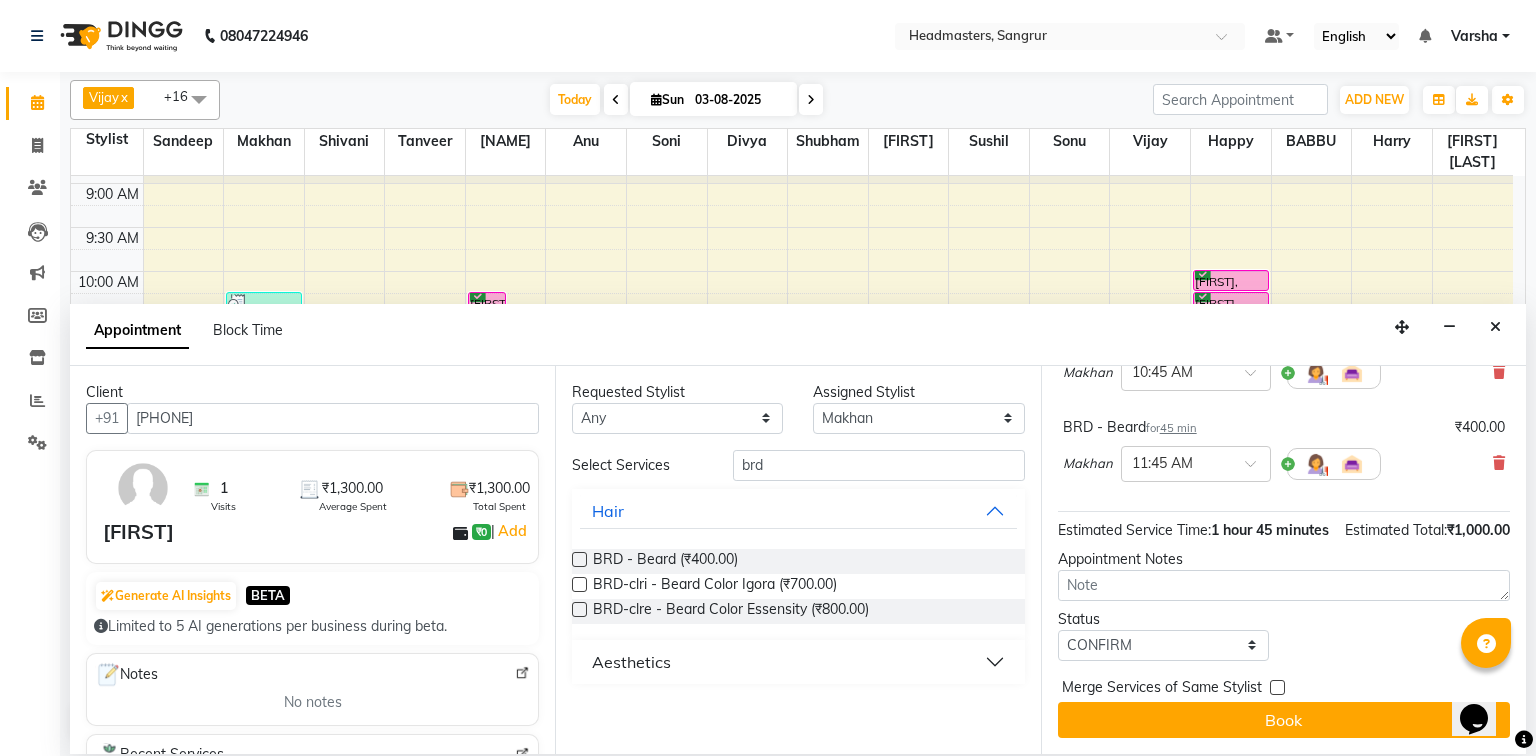 click on "Book" at bounding box center [1284, 720] 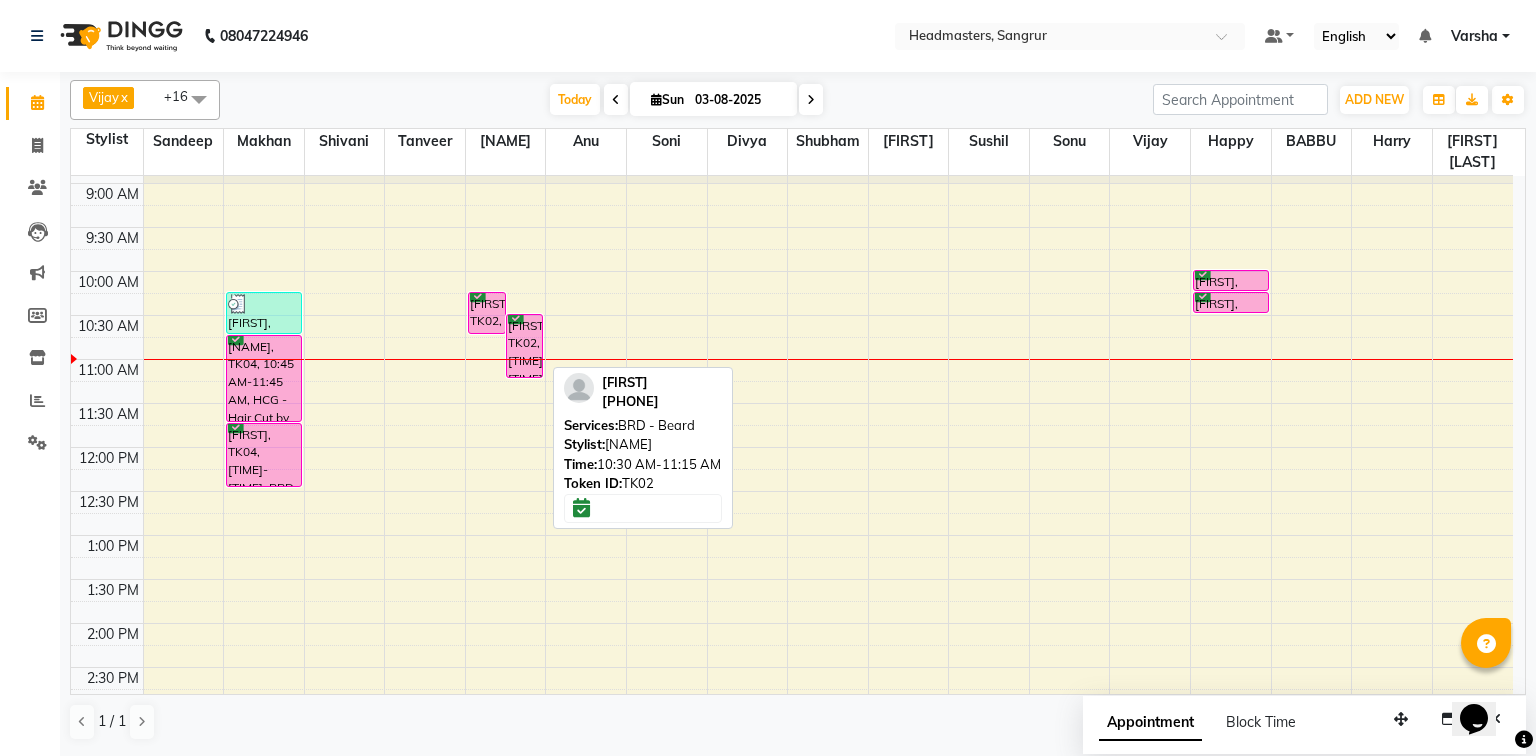 click on "[FIRST], TK02, [TIME]-[TIME], BRD - Beard" at bounding box center [525, 346] 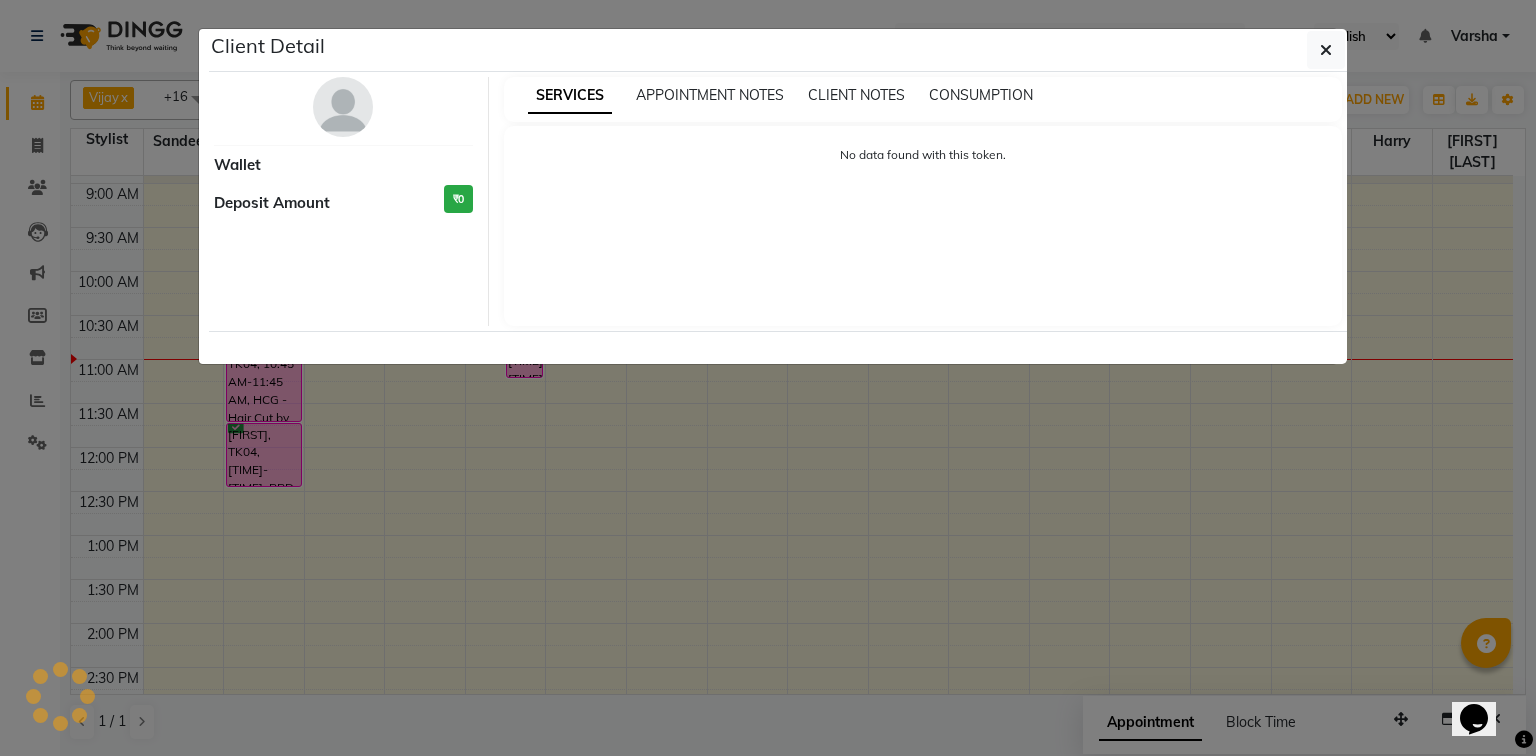 select on "6" 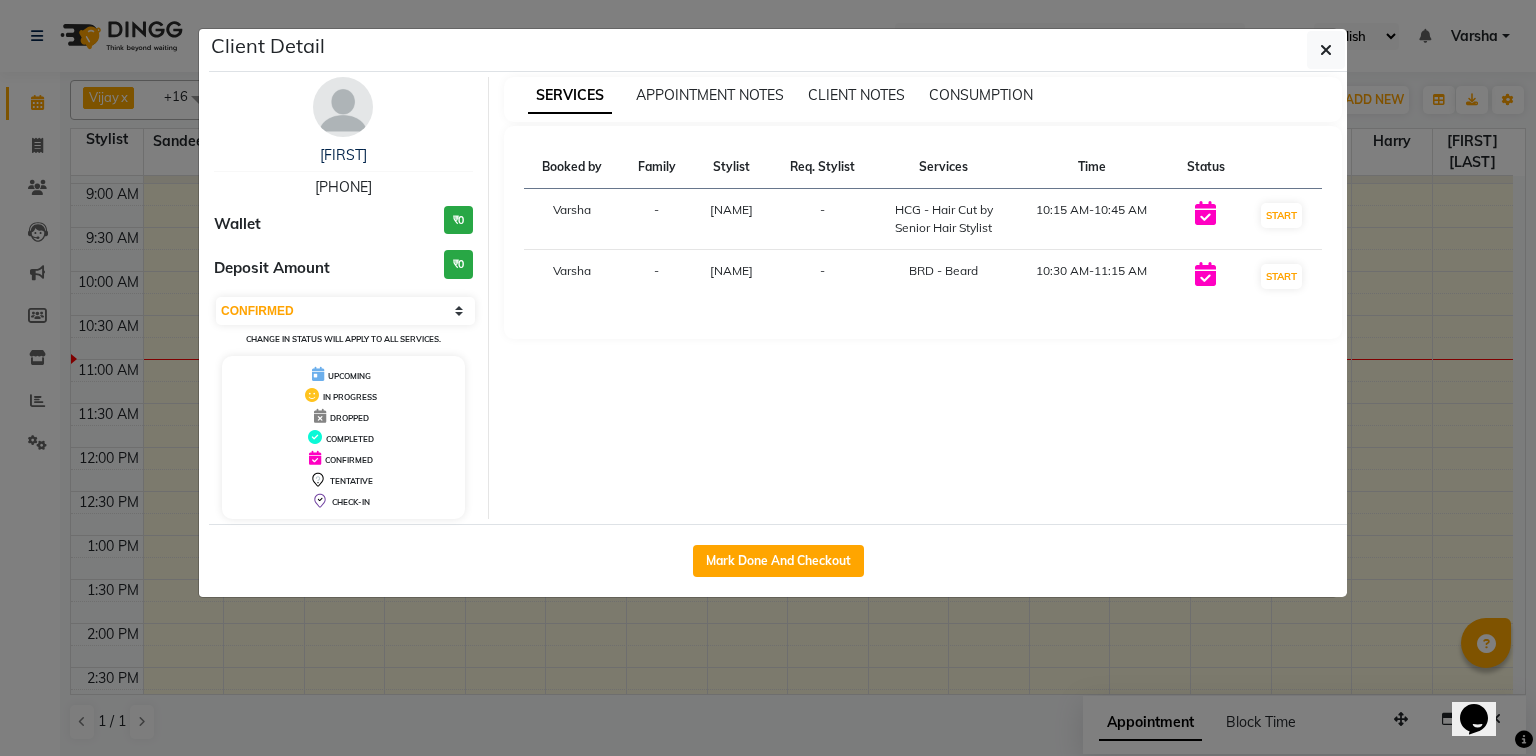 click on "Mark Done And Checkout" 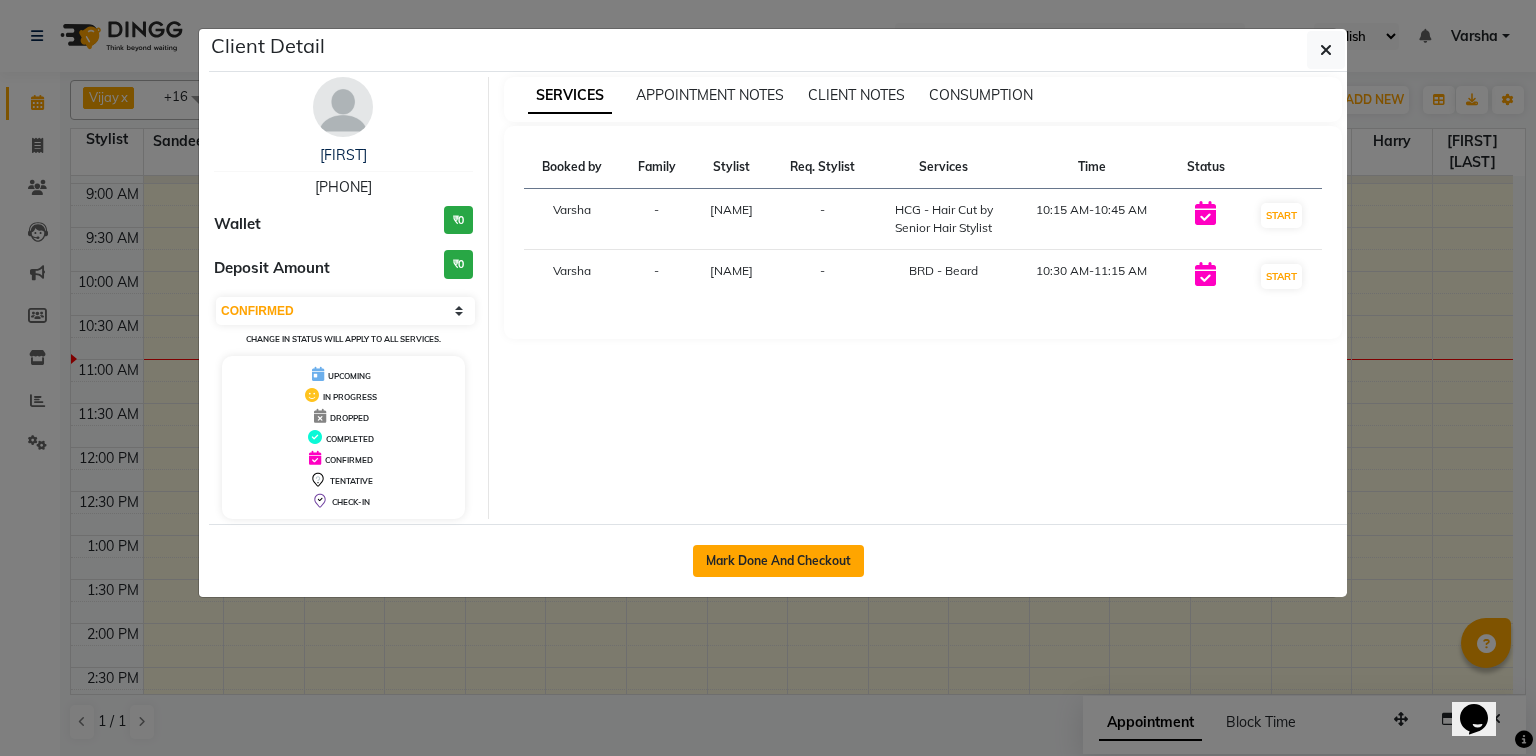 click on "Mark Done And Checkout" 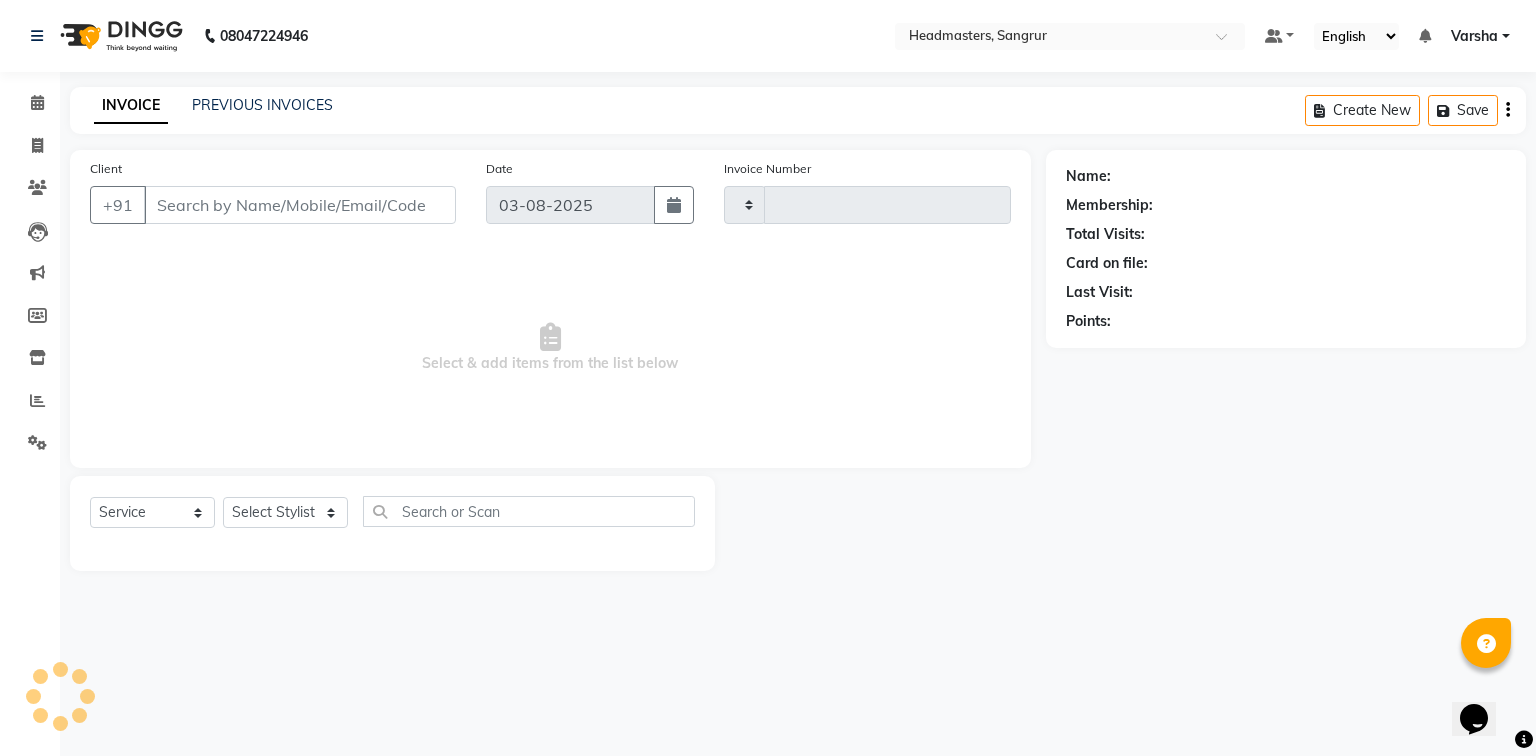 type on "3791" 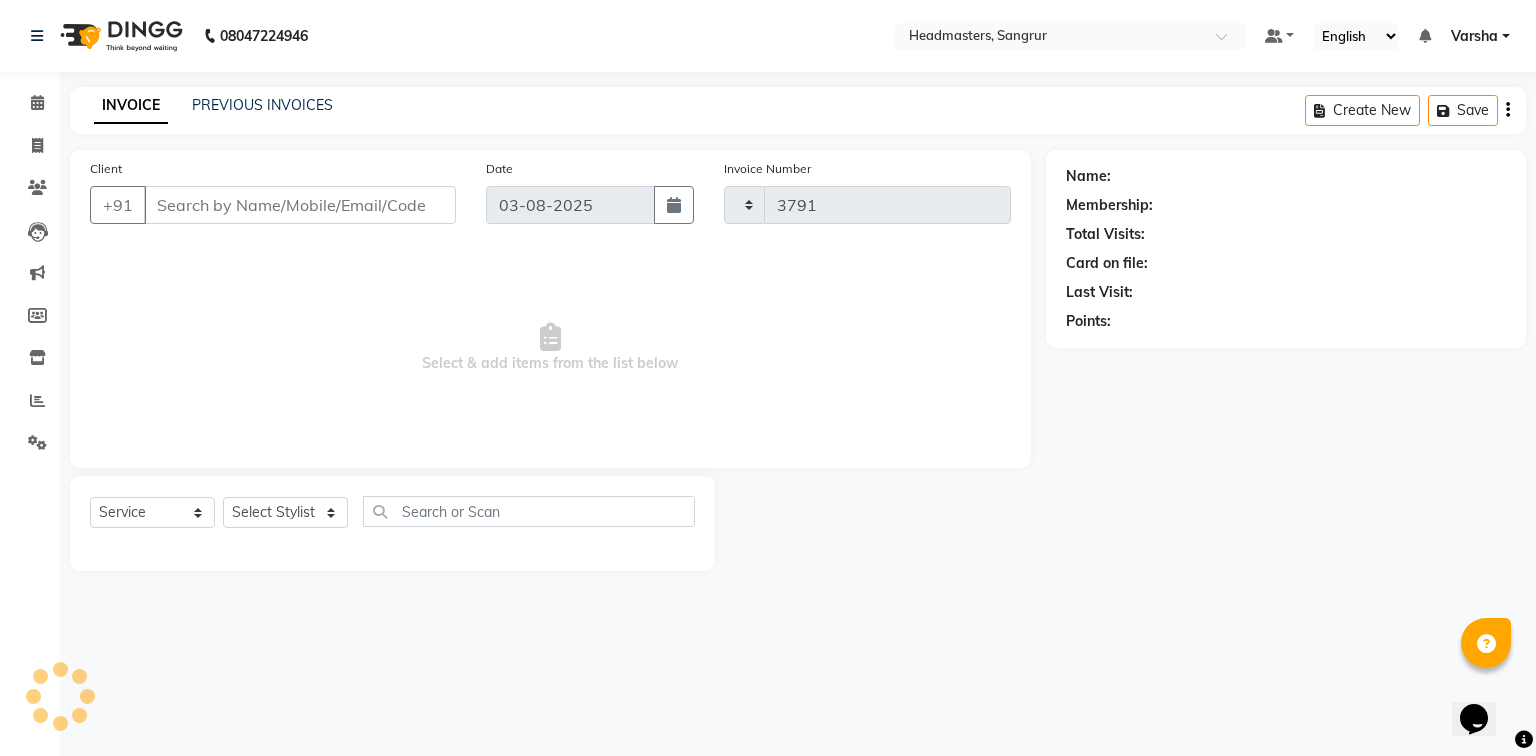 select on "3" 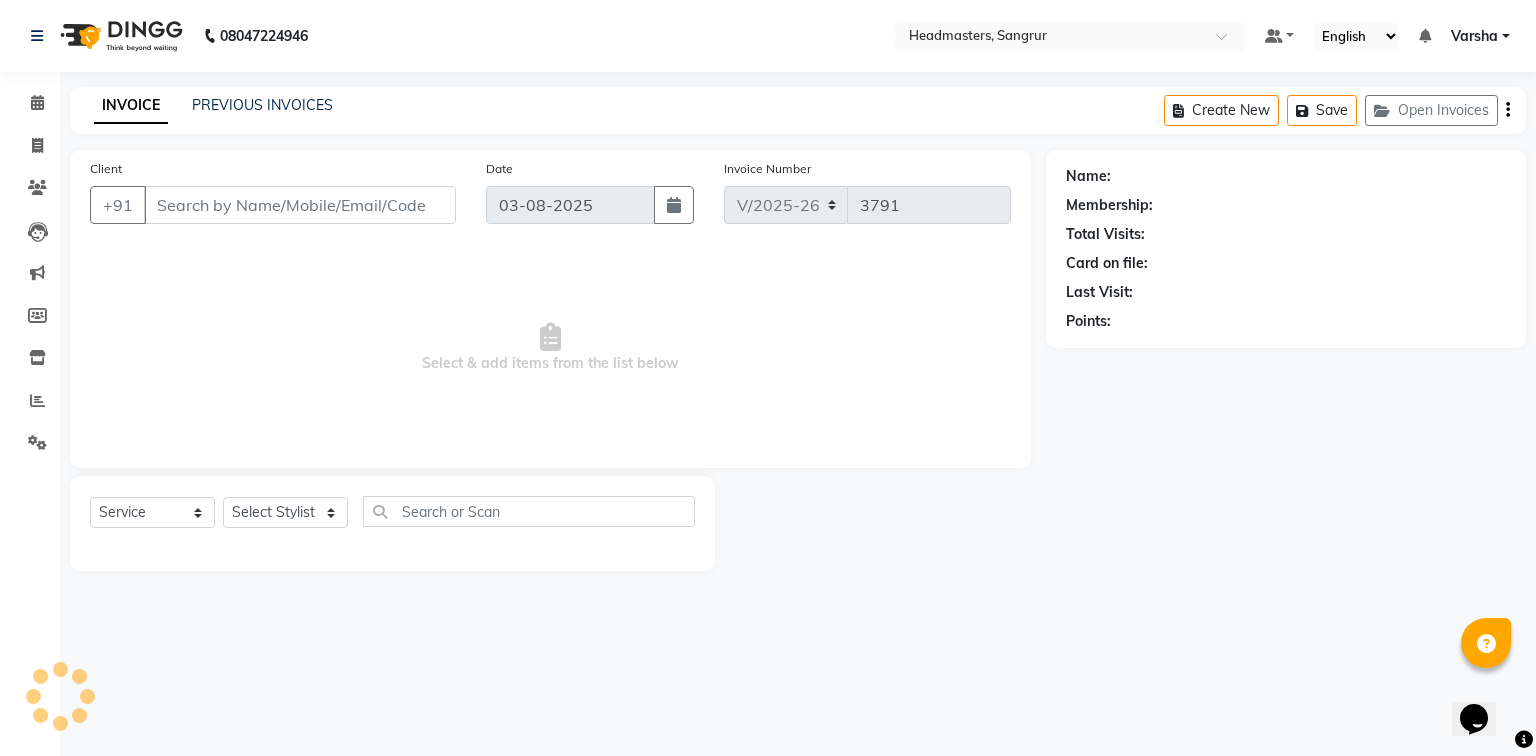 type on "[PHONE]" 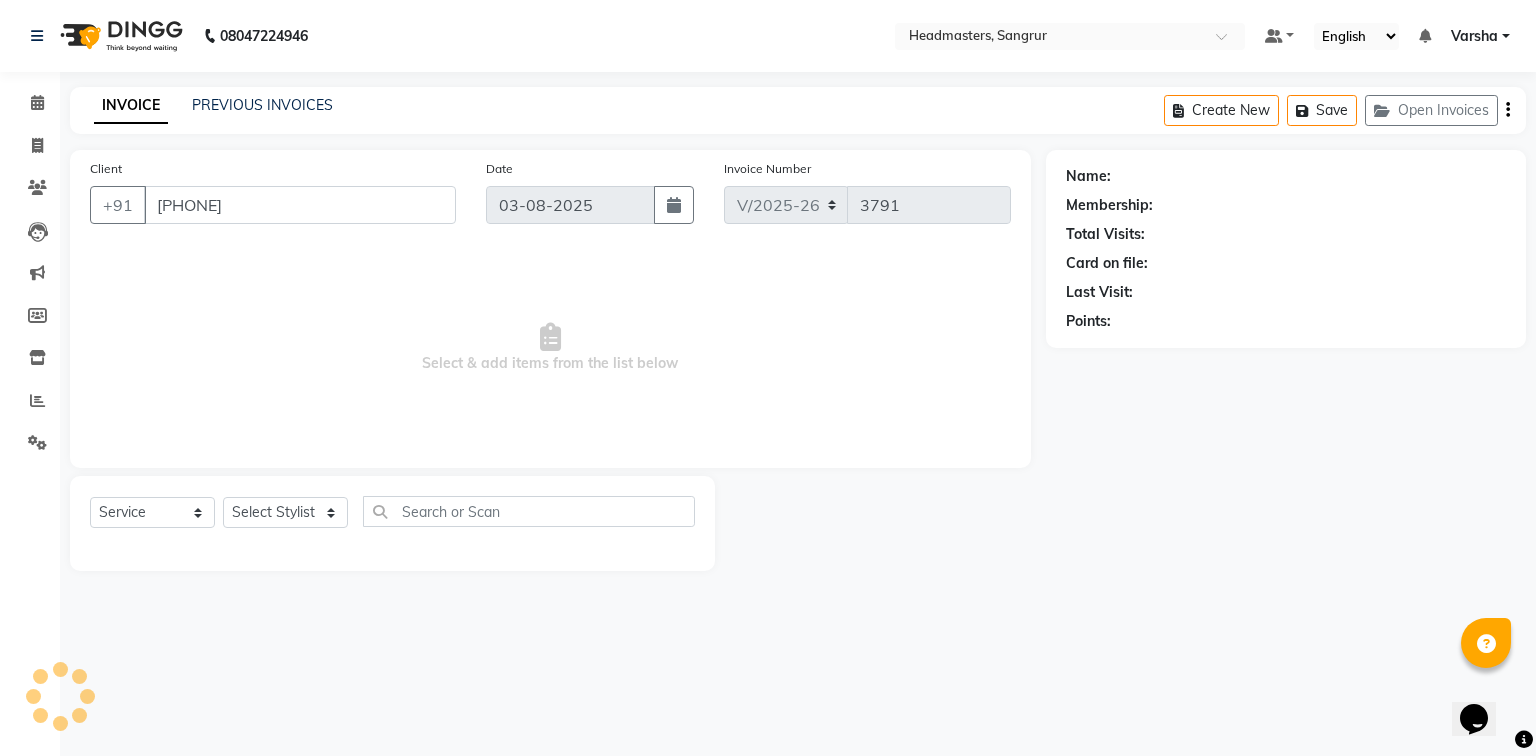 select on "60869" 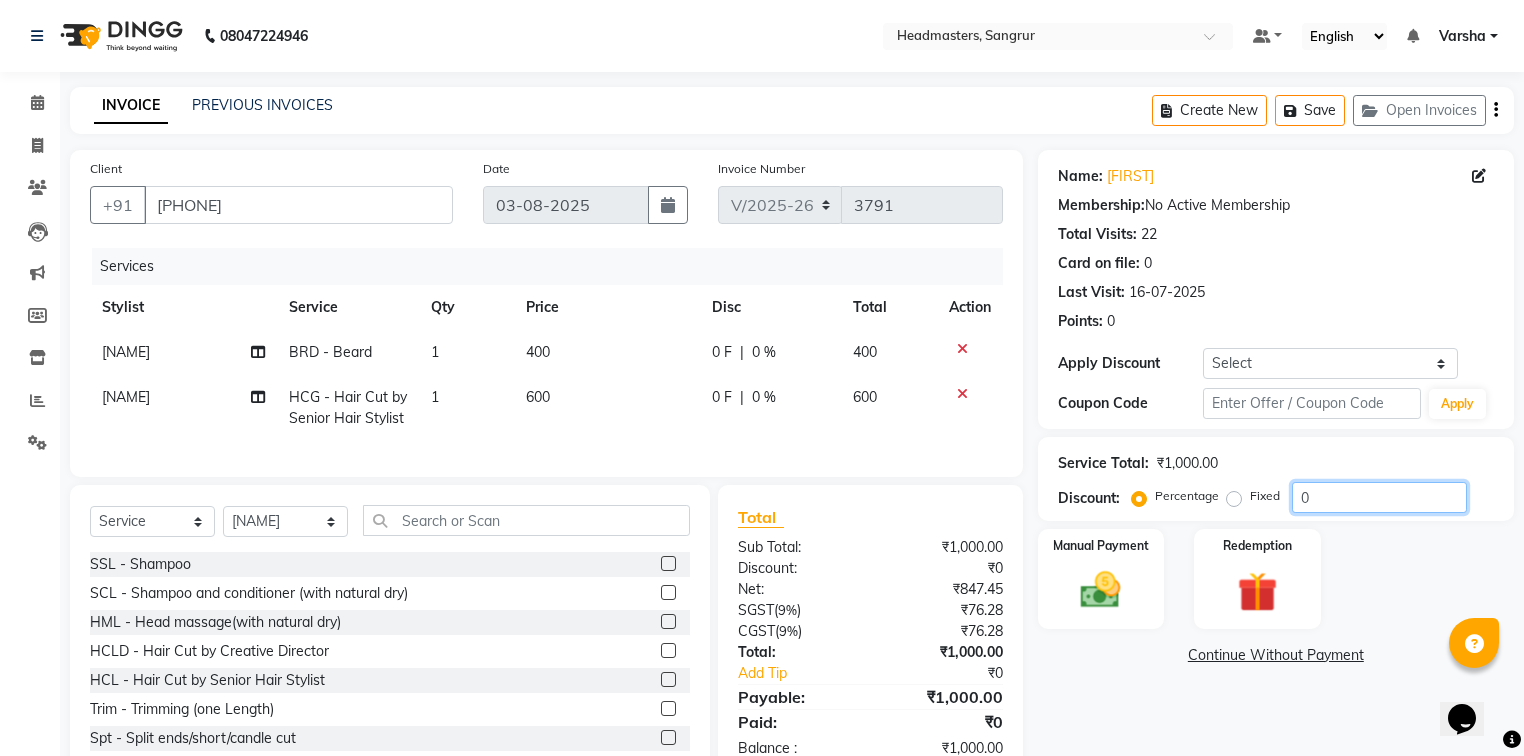 click on "0" 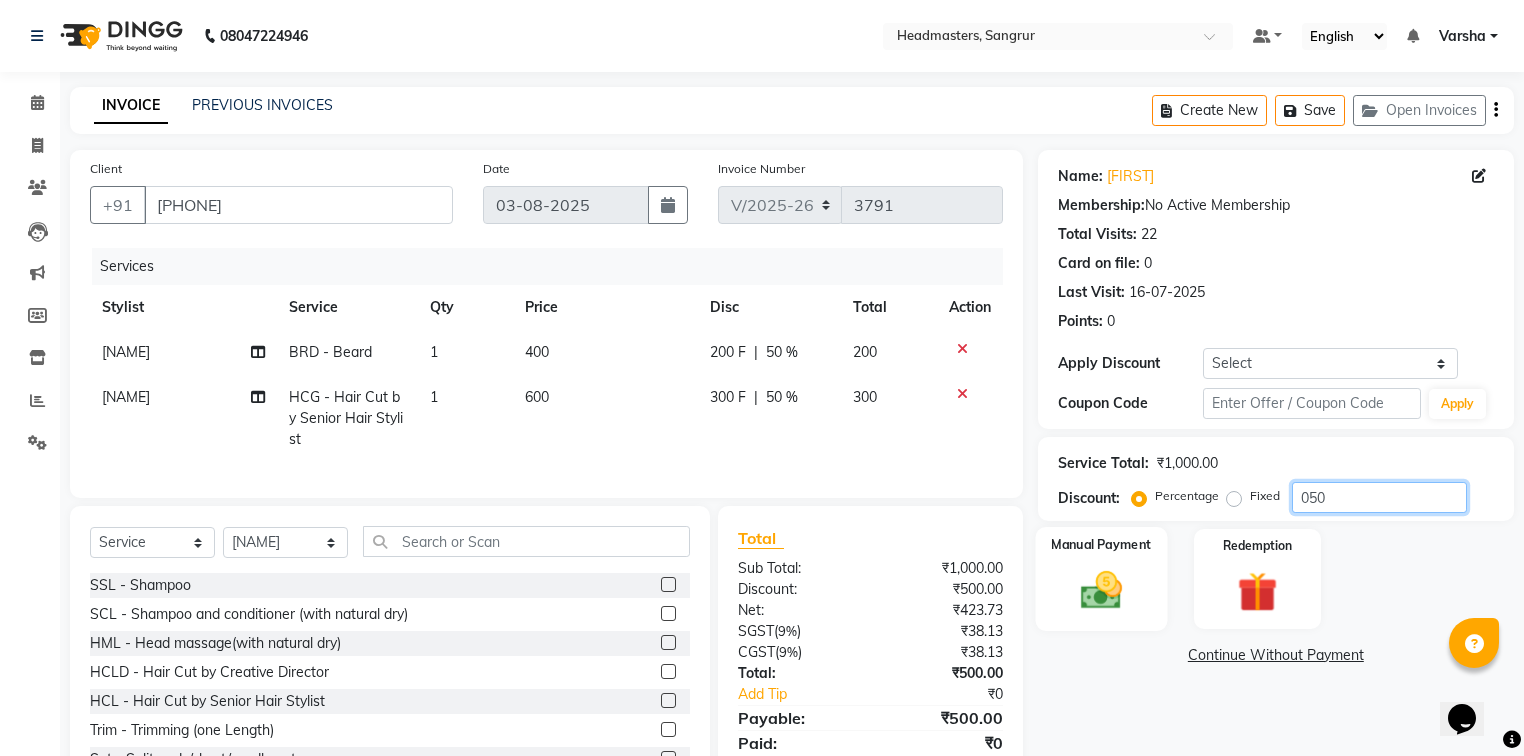 type on "050" 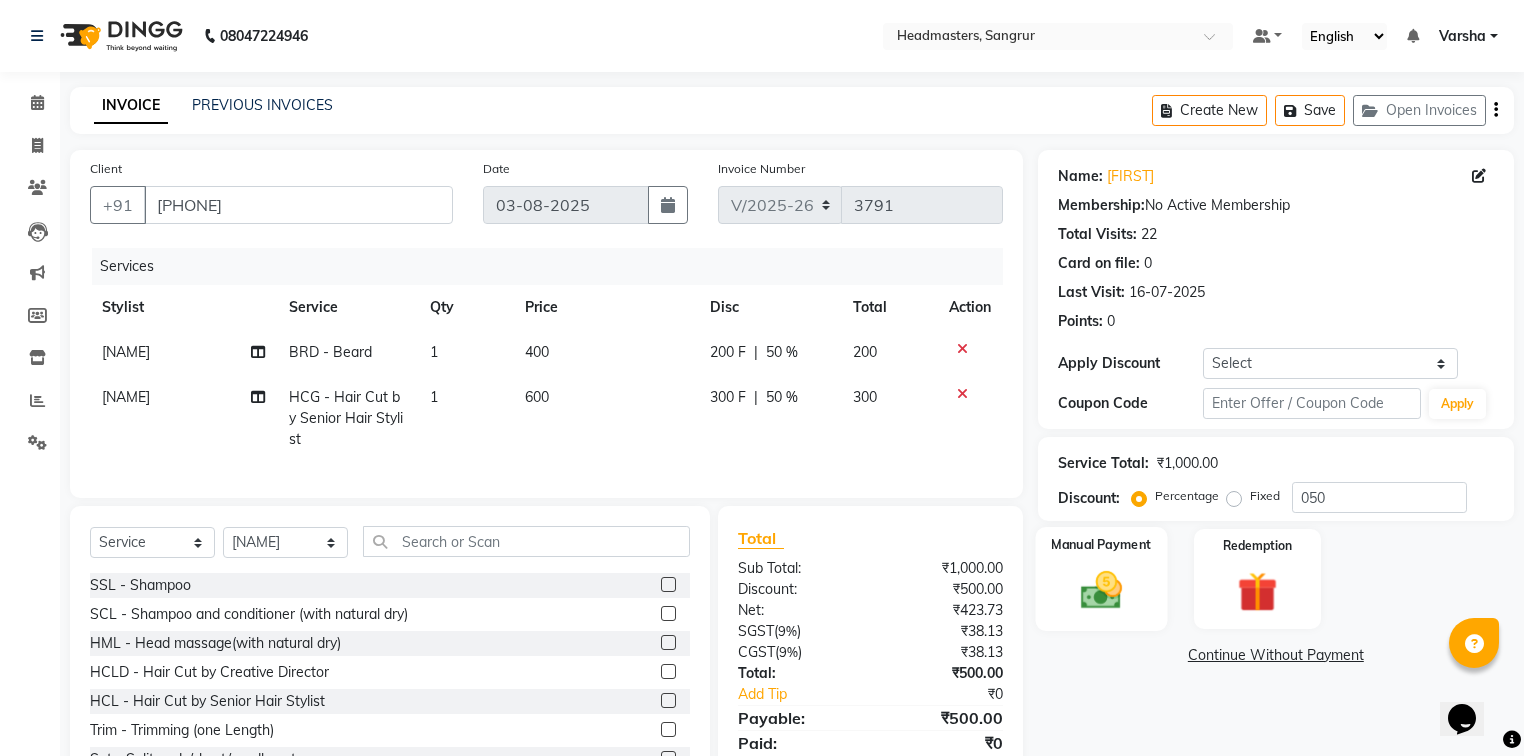 click 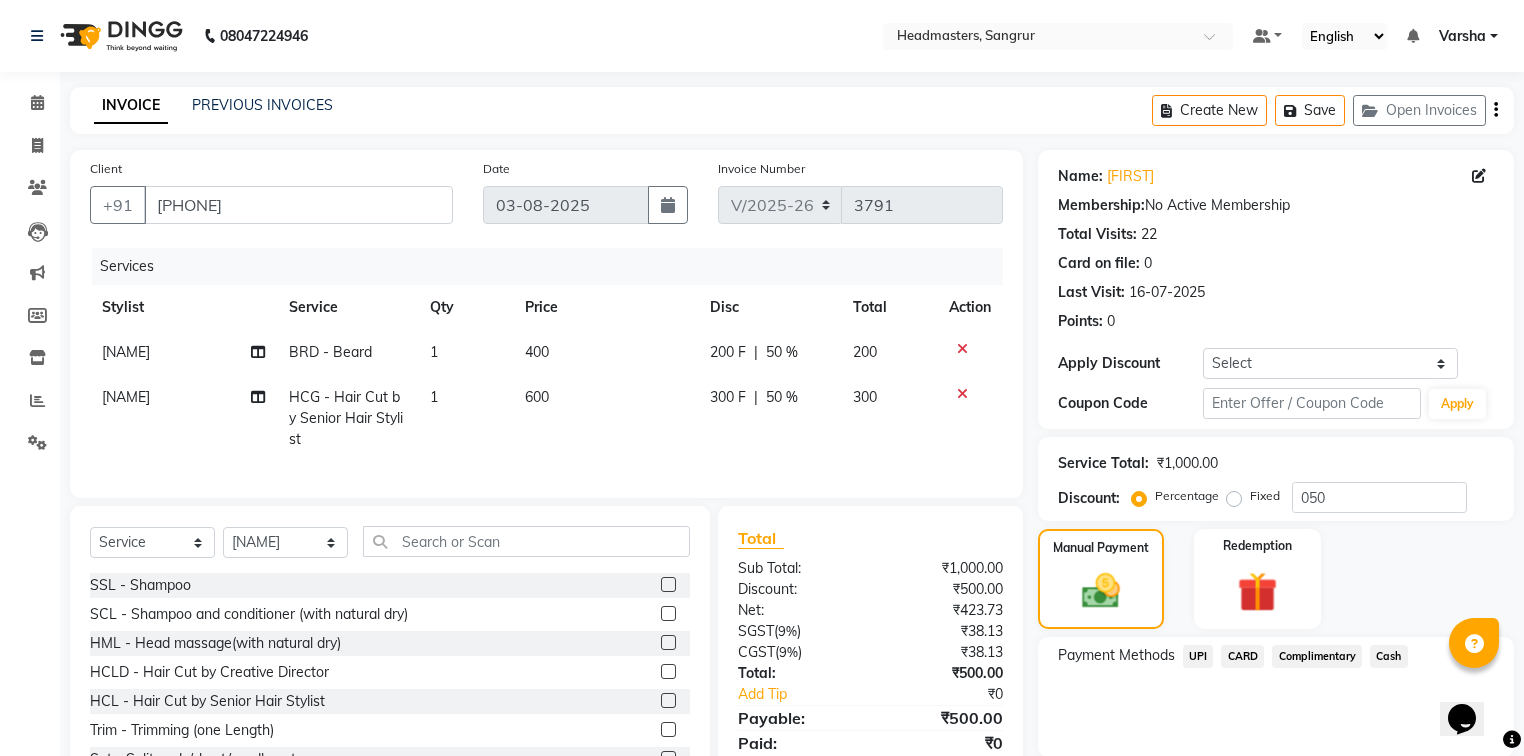 click on "Cash" 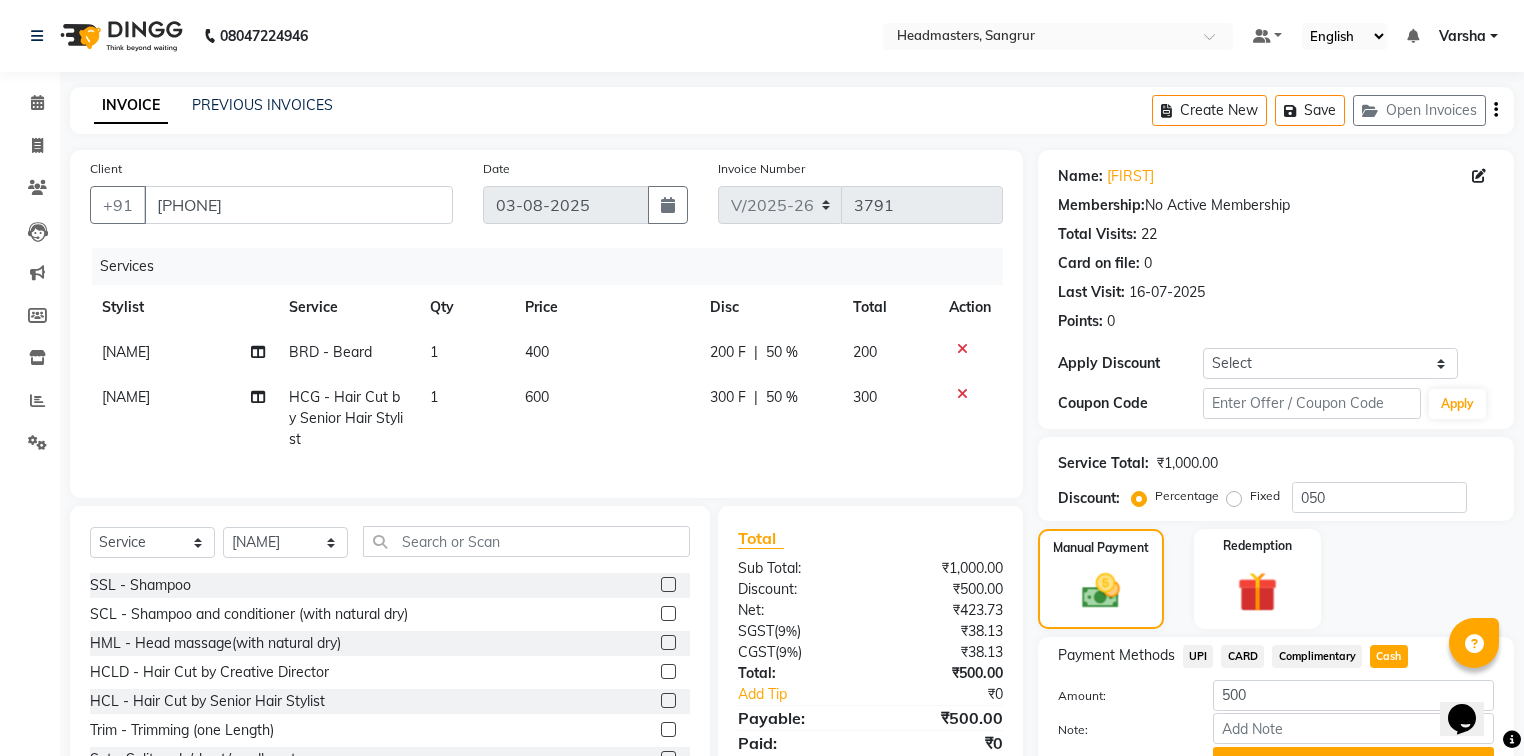 scroll, scrollTop: 102, scrollLeft: 0, axis: vertical 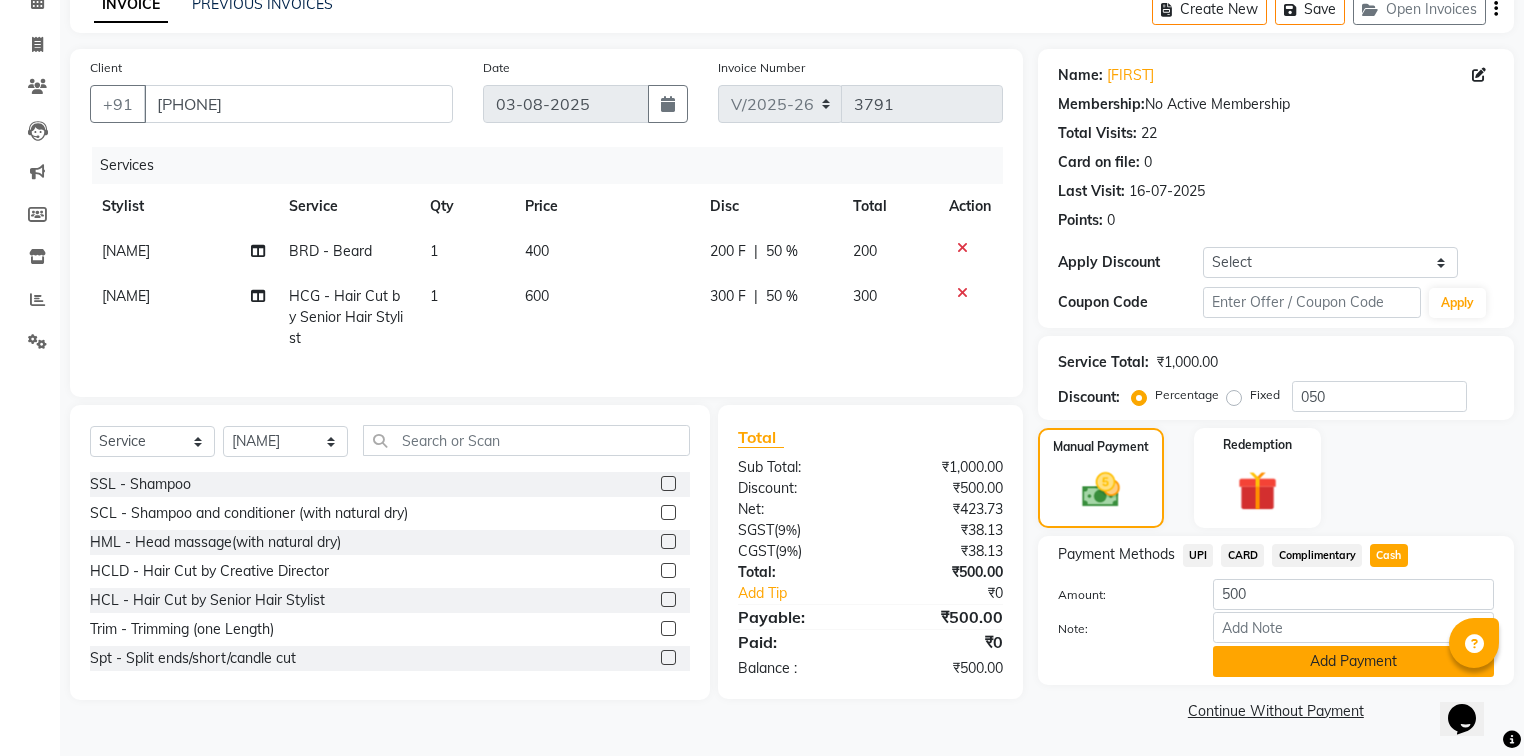 click on "Add Payment" 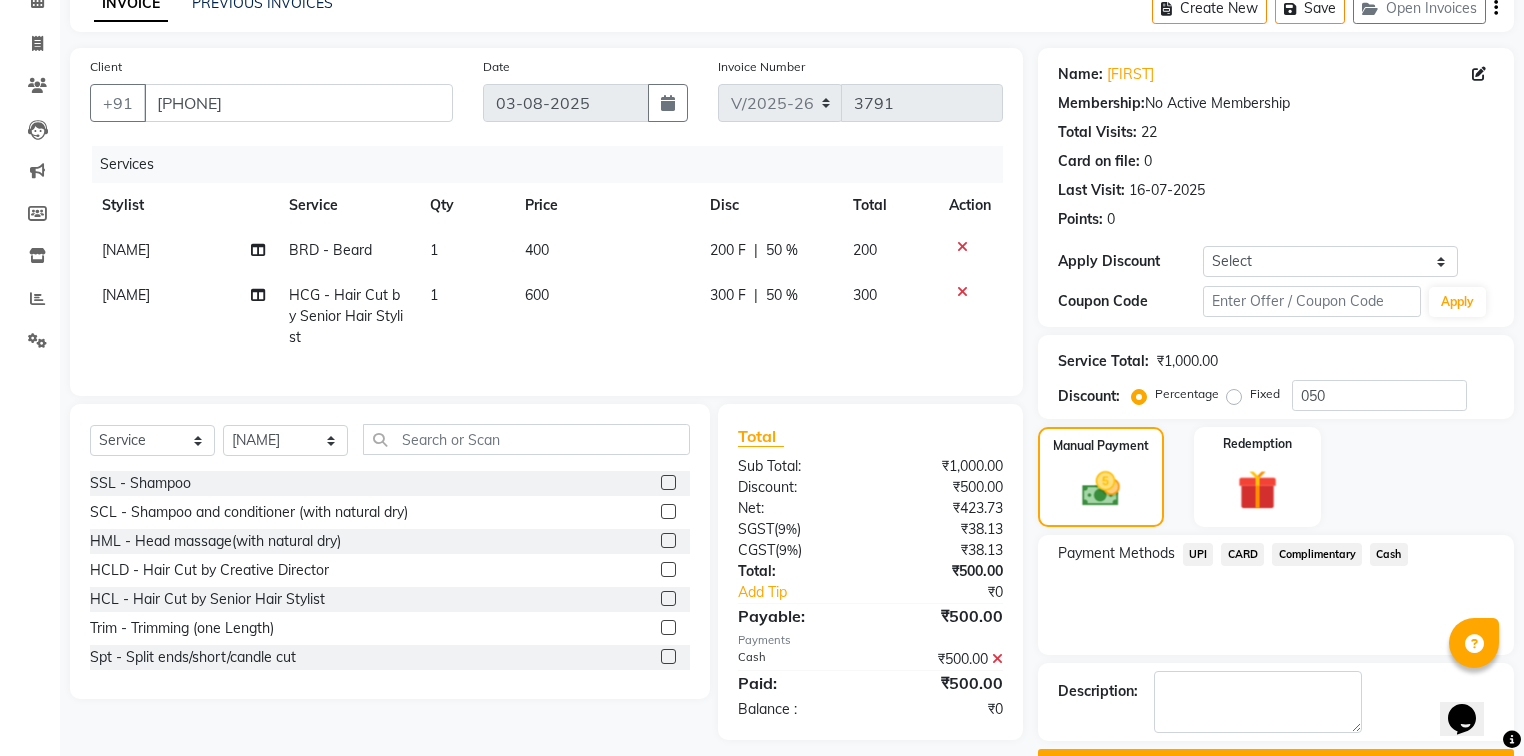 scroll, scrollTop: 154, scrollLeft: 0, axis: vertical 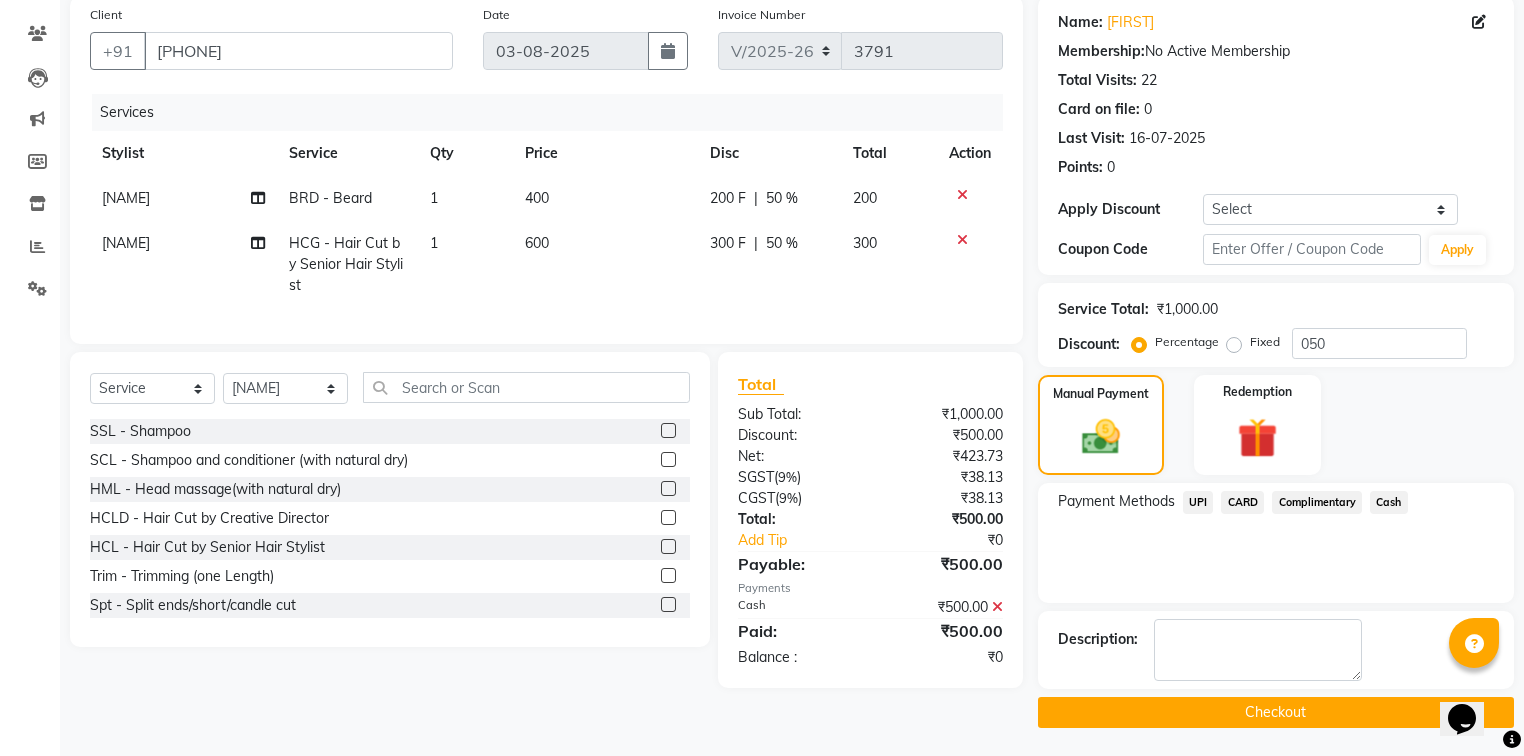click on "Checkout" 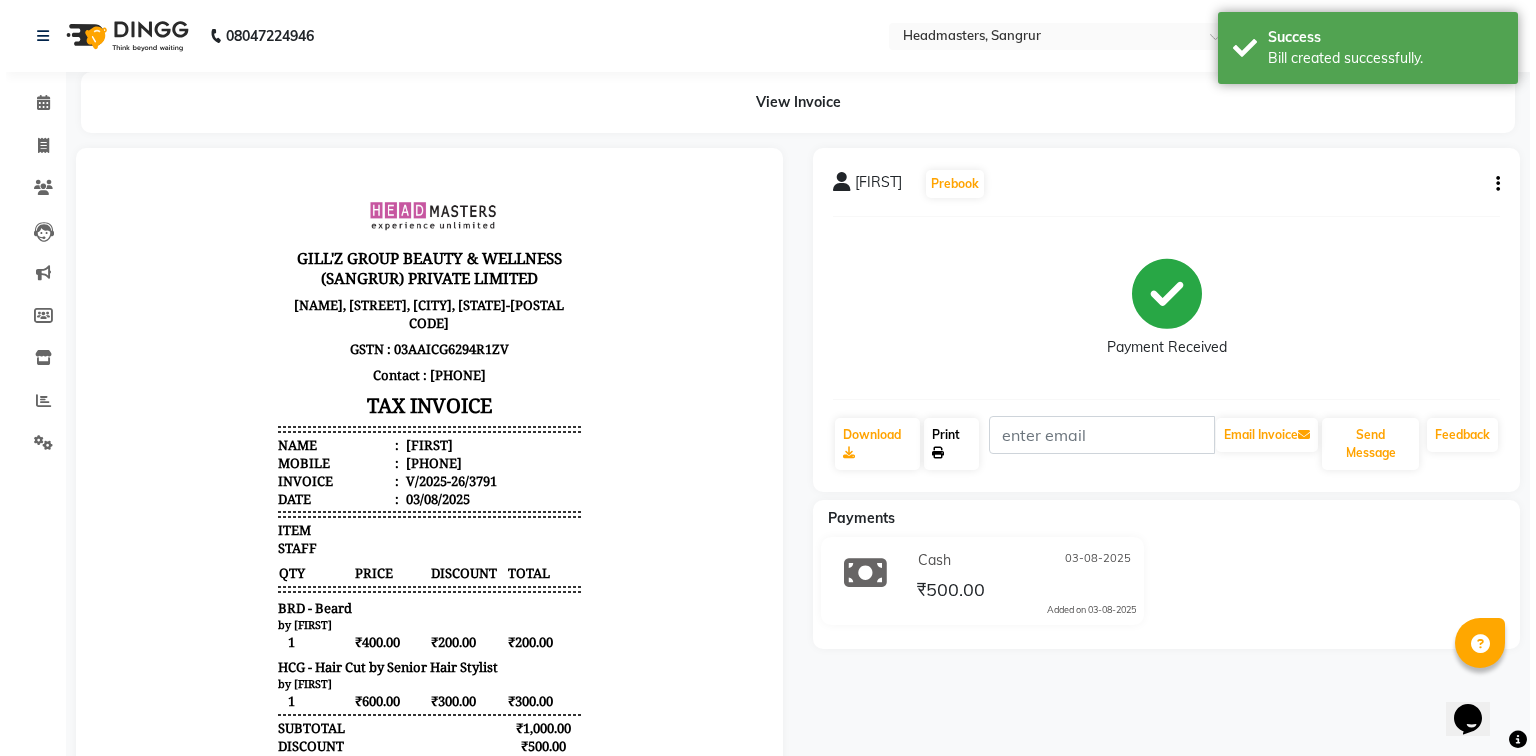 scroll, scrollTop: 0, scrollLeft: 0, axis: both 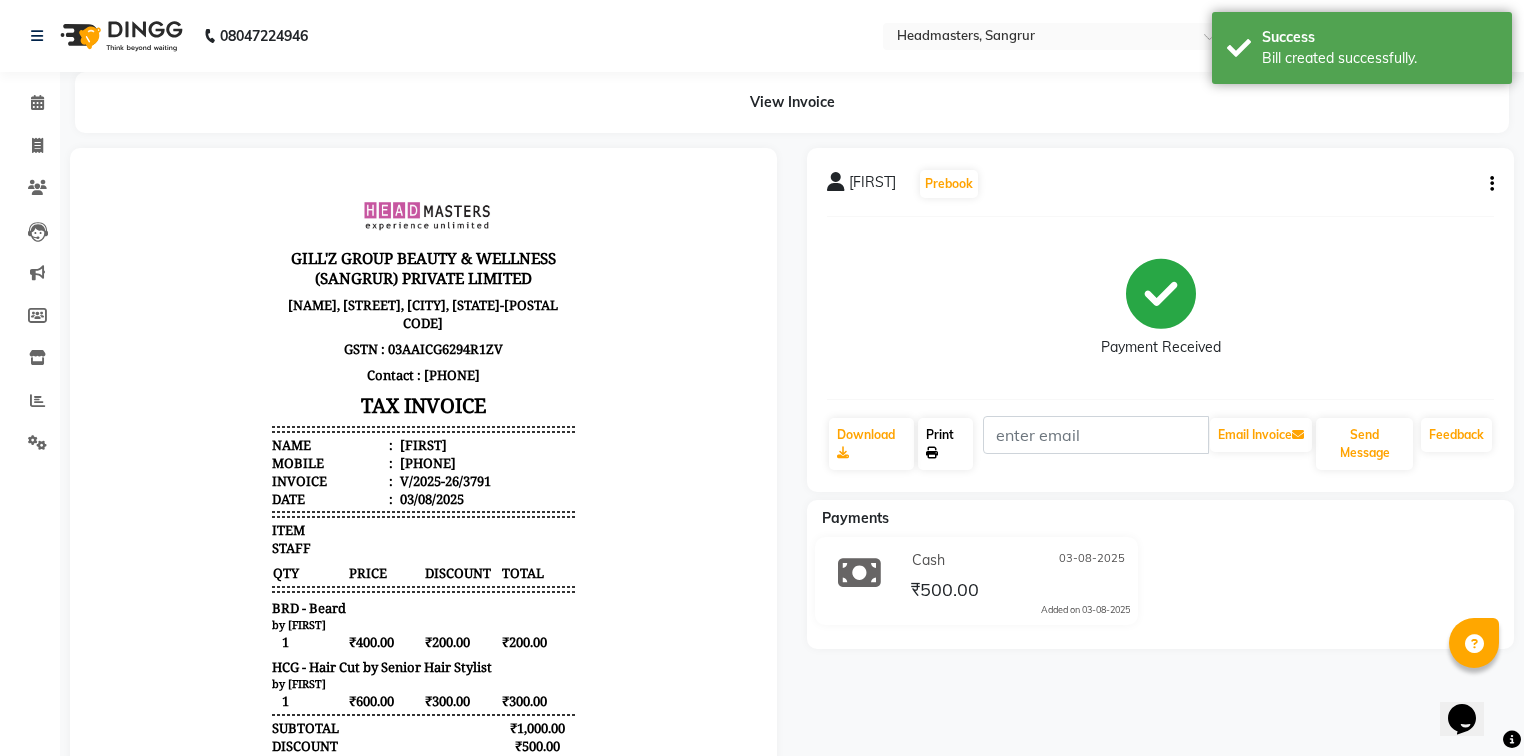 click on "Print" 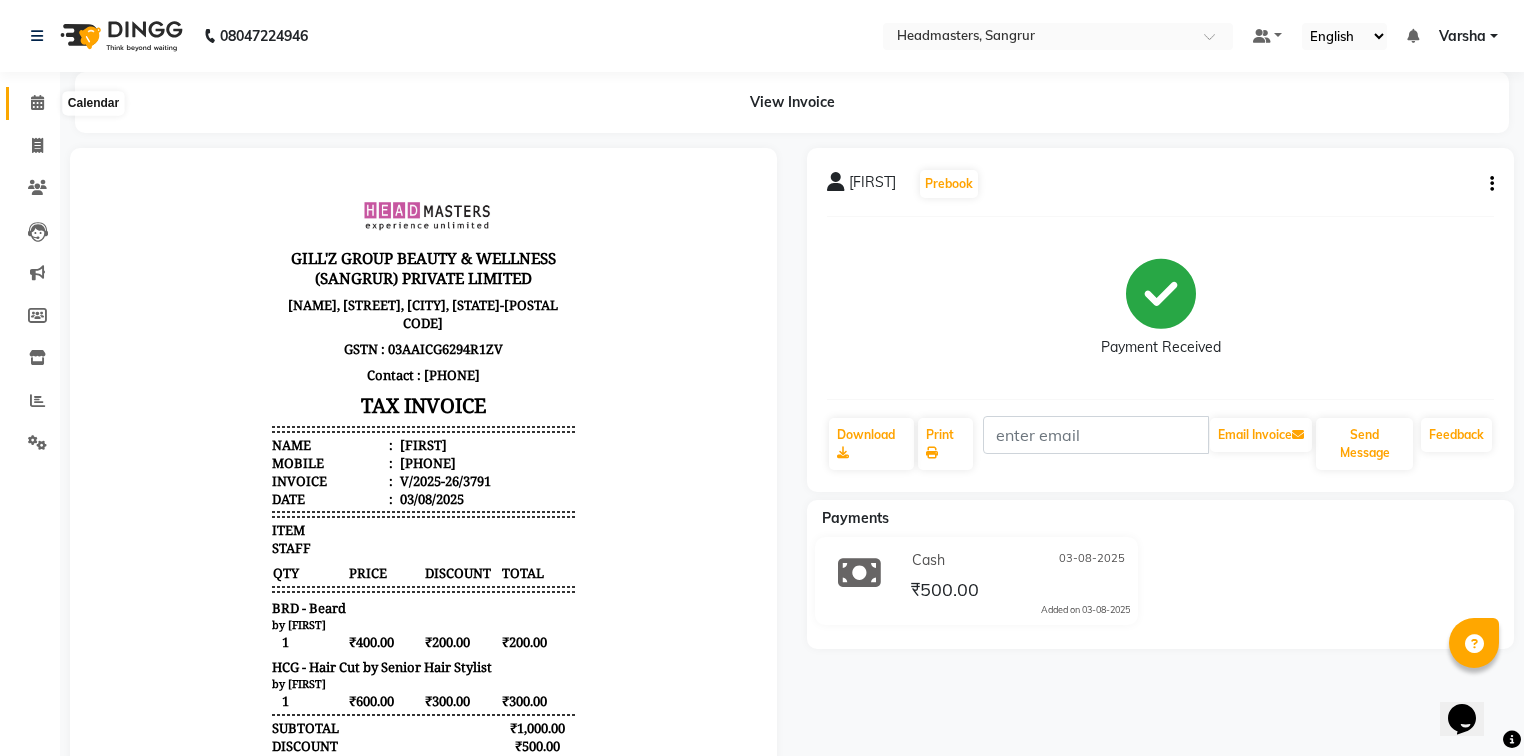 click 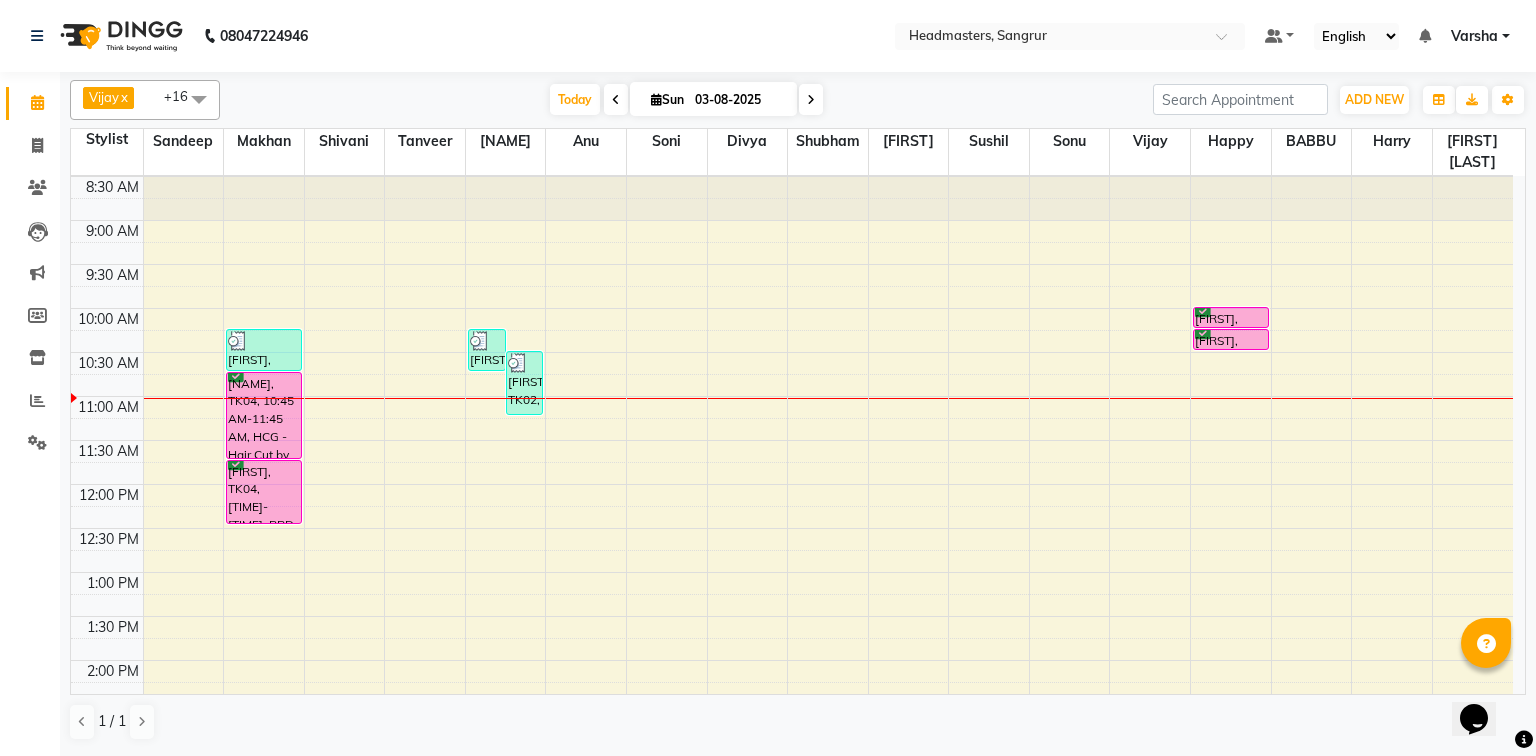 scroll, scrollTop: 80, scrollLeft: 0, axis: vertical 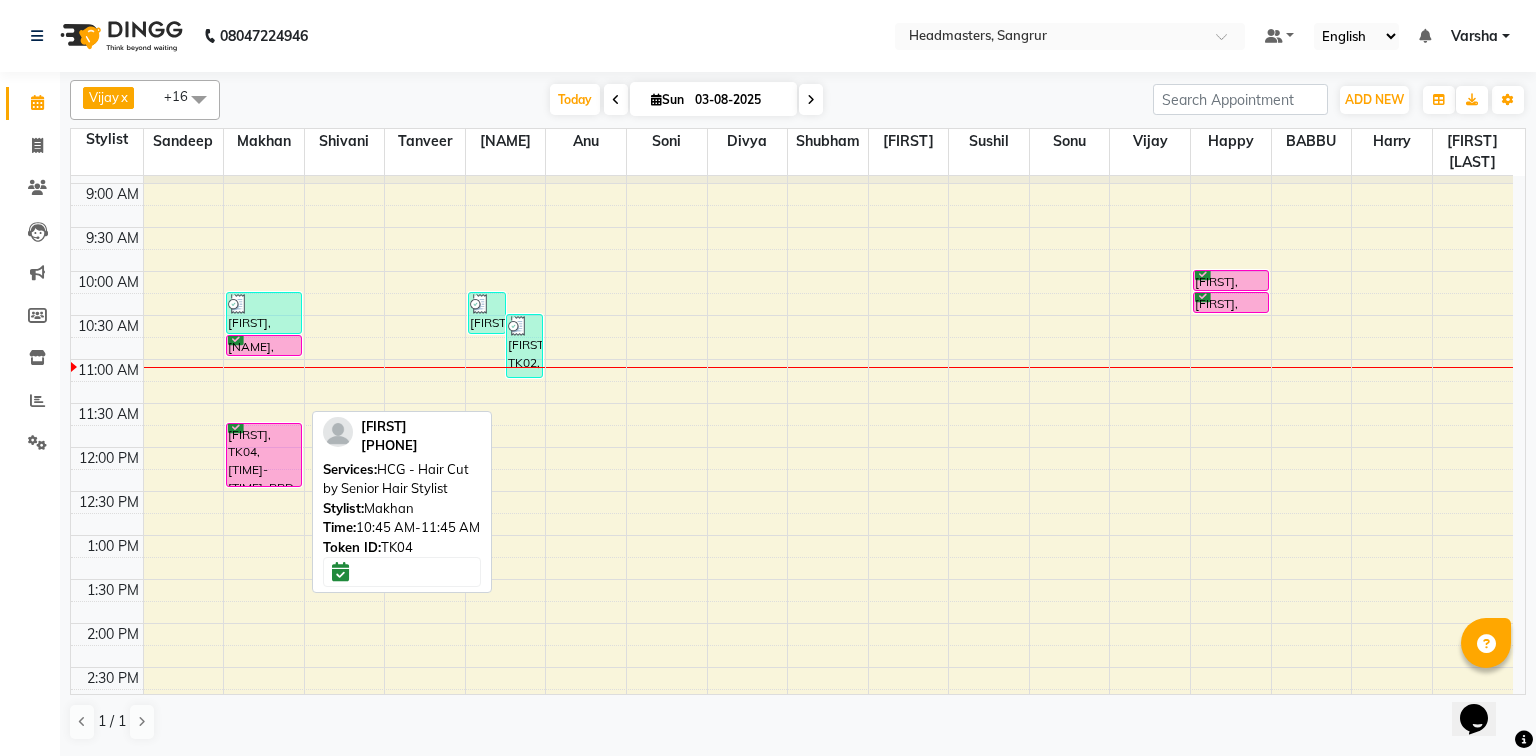 drag, startPoint x: 257, startPoint y: 415, endPoint x: 255, endPoint y: 349, distance: 66.0303 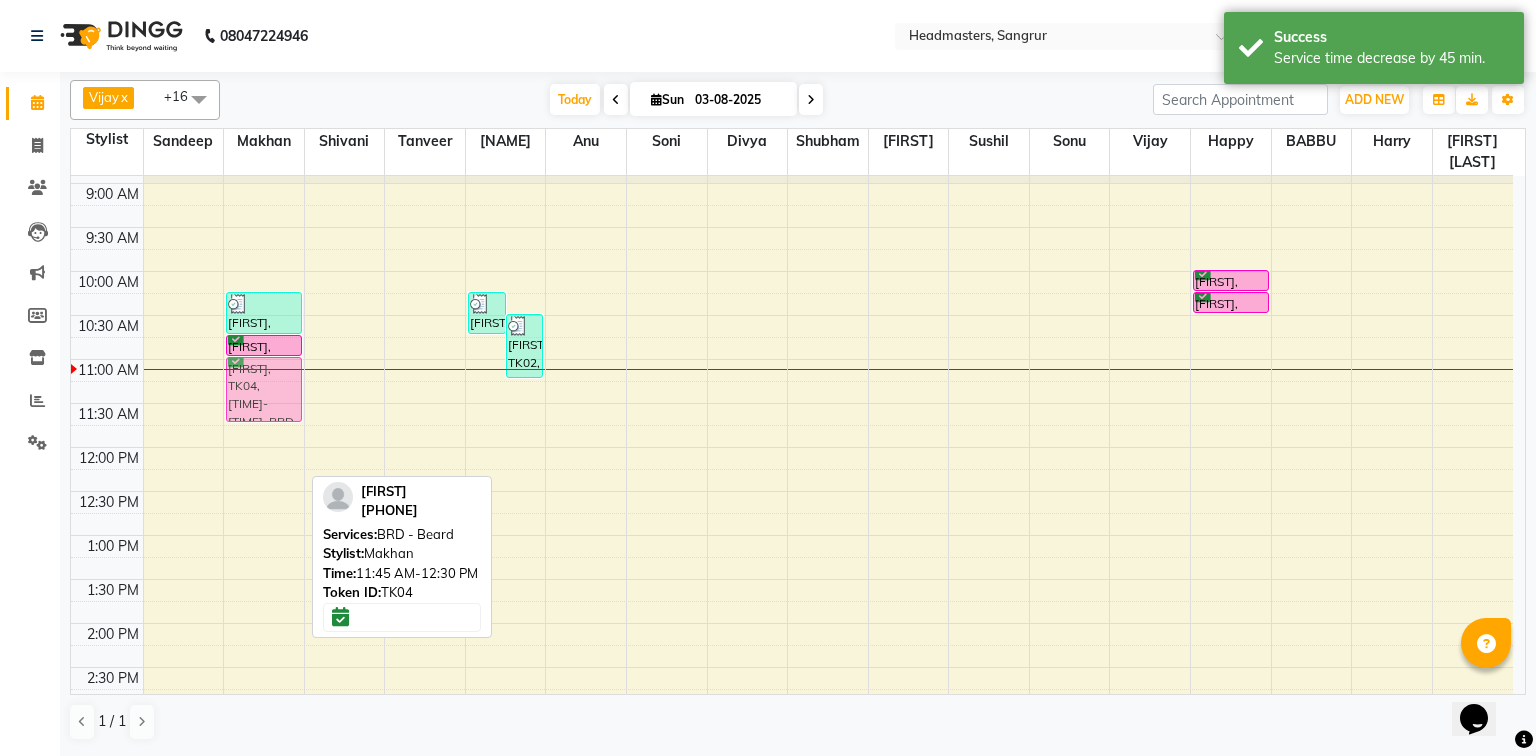drag, startPoint x: 257, startPoint y: 448, endPoint x: 272, endPoint y: 384, distance: 65.734314 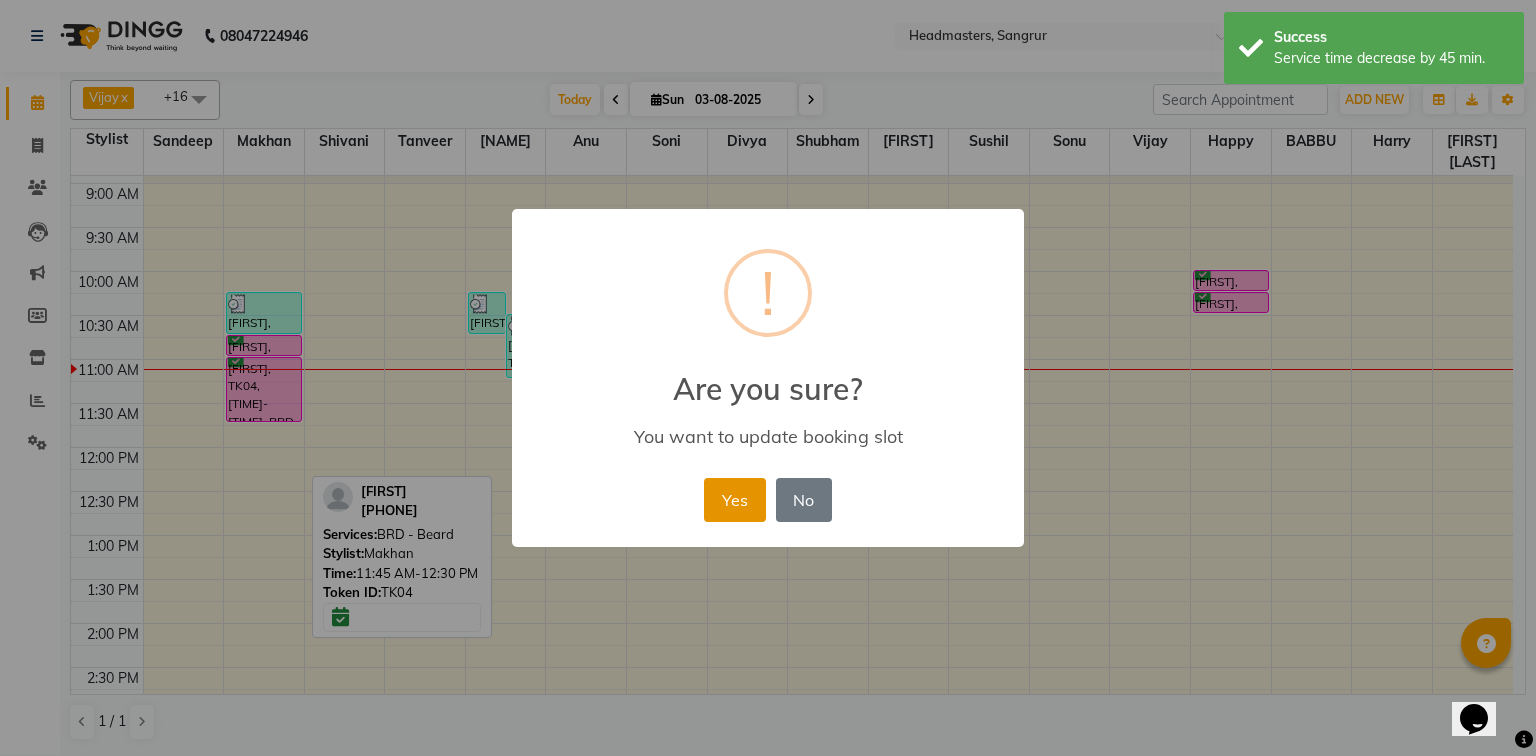 drag, startPoint x: 708, startPoint y: 496, endPoint x: 610, endPoint y: 448, distance: 109.12378 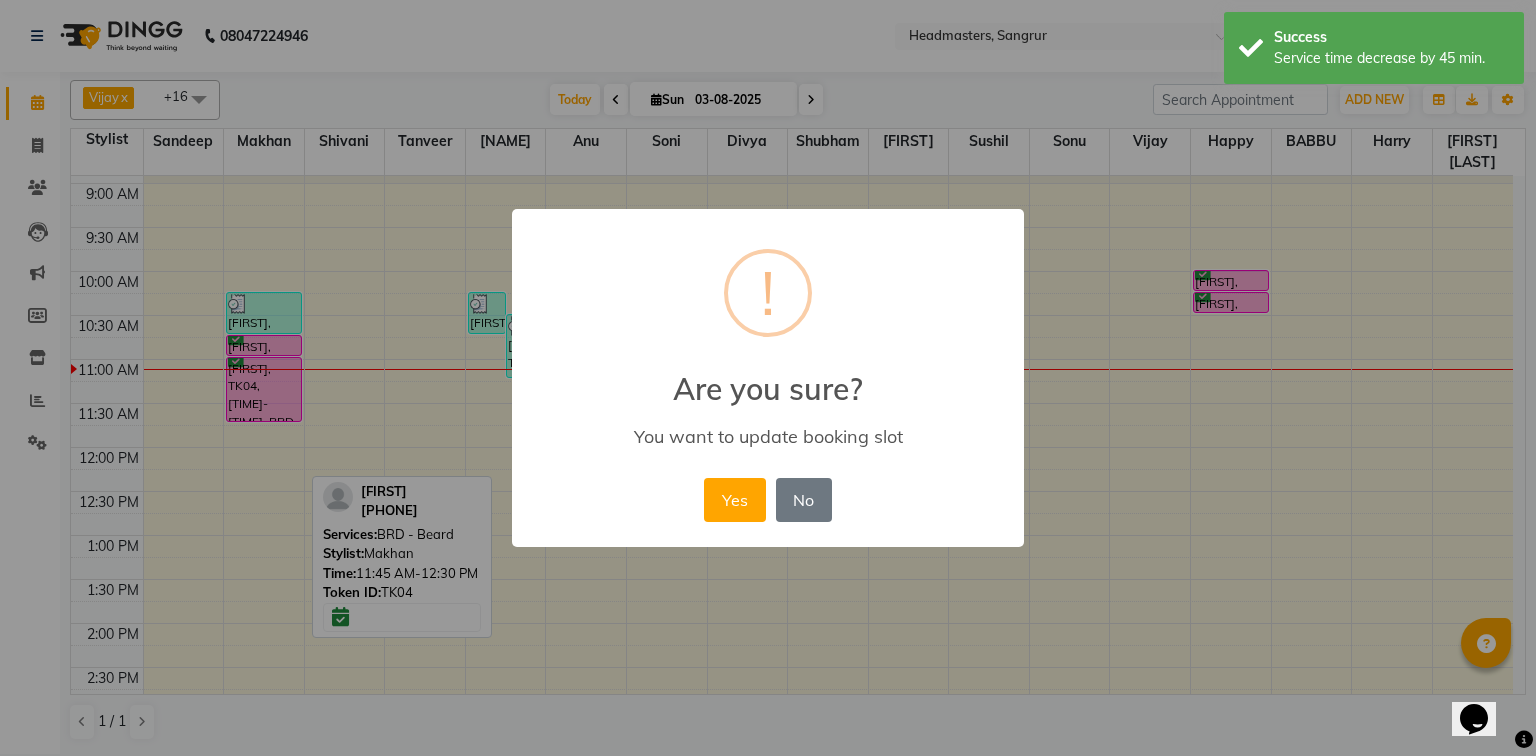 click on "Yes" at bounding box center (734, 500) 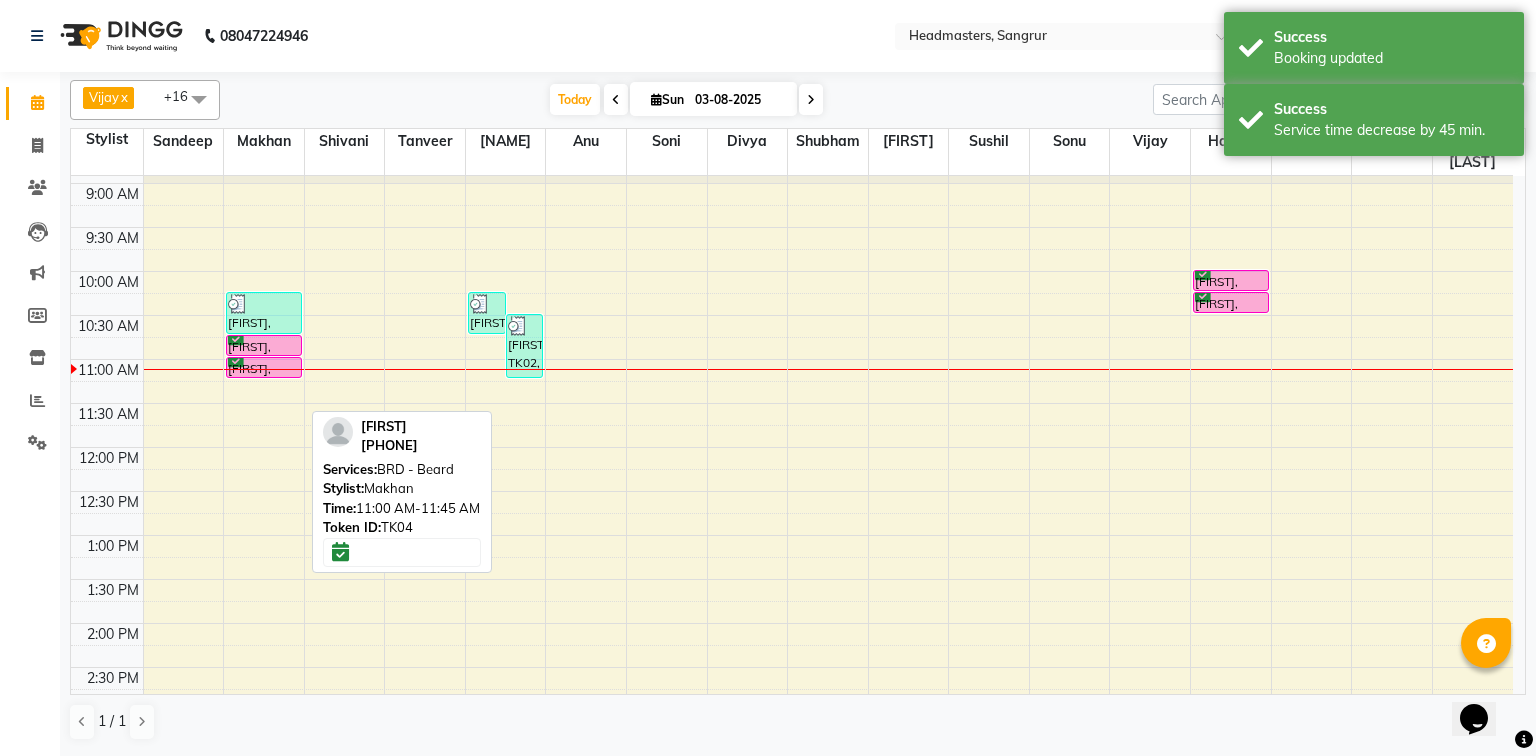 drag, startPoint x: 288, startPoint y: 421, endPoint x: 285, endPoint y: 361, distance: 60.074955 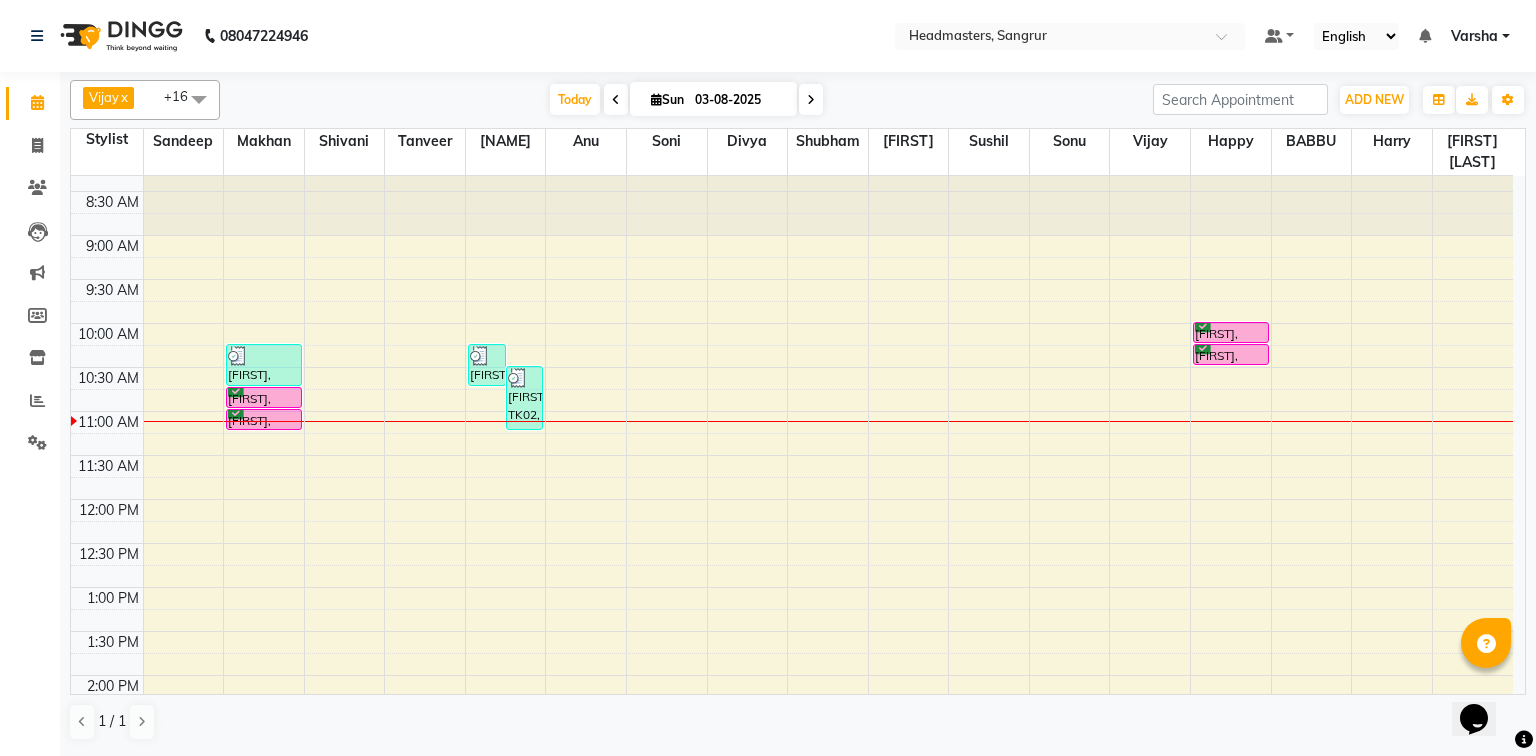 scroll, scrollTop: 0, scrollLeft: 0, axis: both 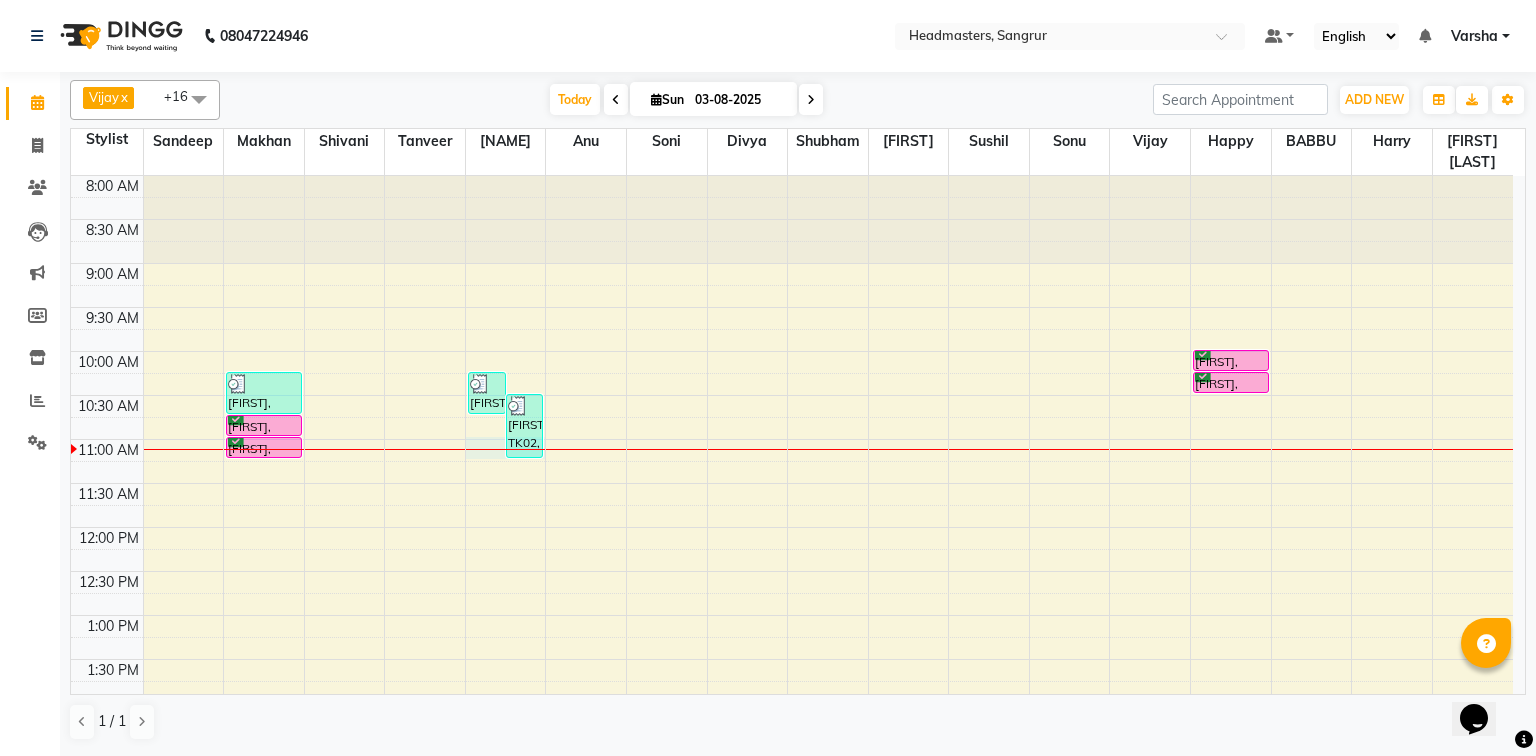 click on "8:00 AM 8:30 AM 9:00 AM 9:30 AM 10:00 AM 10:30 AM 11:00 AM 11:30 AM 12:00 PM 12:30 PM 1:00 PM 1:30 PM 2:00 PM 2:30 PM 3:00 PM 3:30 PM 4:00 PM 4:30 PM 5:00 PM 5:30 PM 6:00 PM 6:30 PM 7:00 PM 7:30 PM 8:00 PM 8:30 PM     [FIRST], TK03, [TIME]-[TIME], HCG - Hair Cut by Senior Hair Stylist     [FIRST], TK04, [TIME]-[TIME], HCG - Hair Cut by Senior Hair Stylist     [FIRST], TK04, [TIME]-[TIME], BRD - Beard     [FIRST], TK02, [TIME]-[TIME], HCG - Hair Cut by Senior Hair Stylist     [FIRST], TK02, [TIME]-[TIME], BRD - Beard     [FIRST], TK01, [TIME]-[TIME], HCGD - Hair Cut by Creative Director     [FIRST], TK01, [TIME]-[TIME], BRD - Beard" at bounding box center (792, 747) 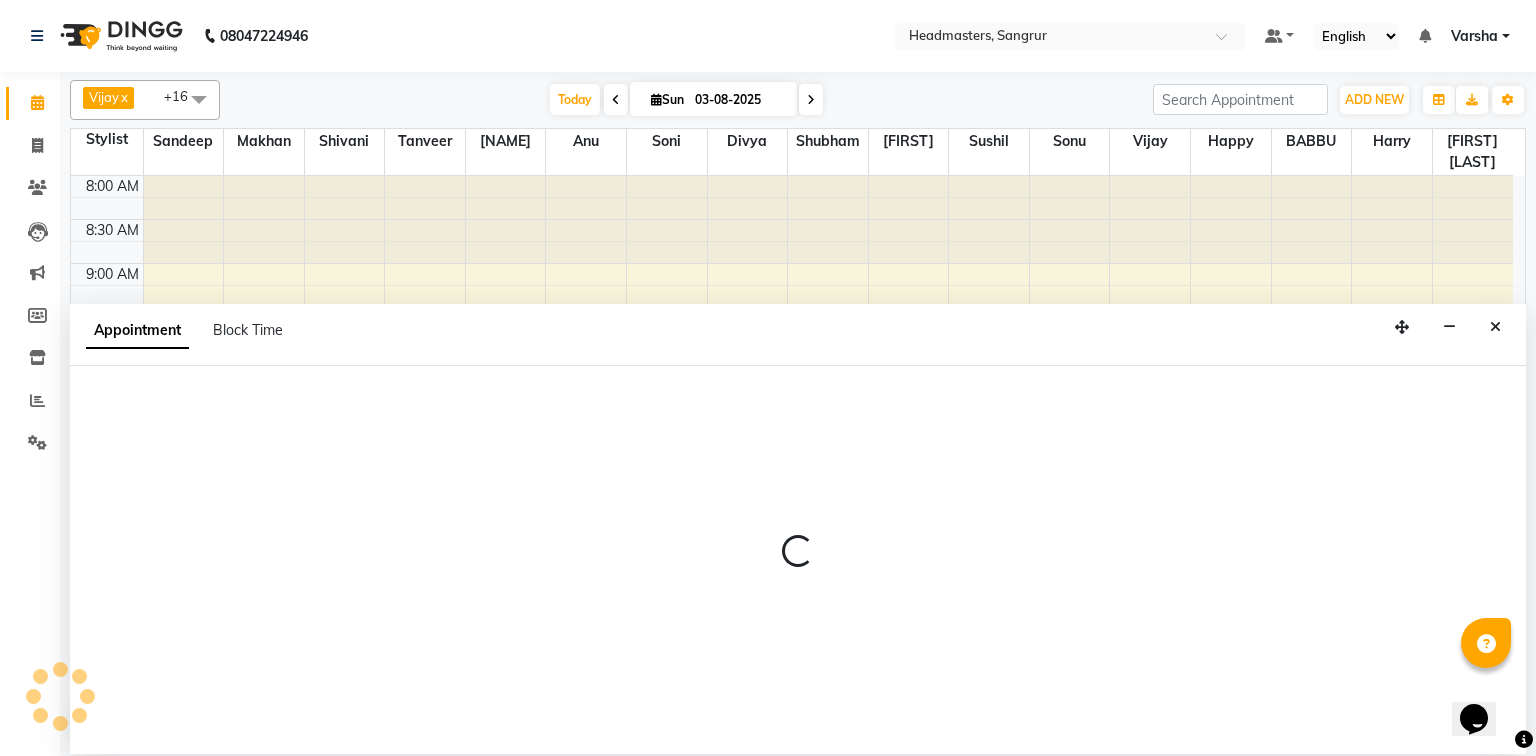 select on "60869" 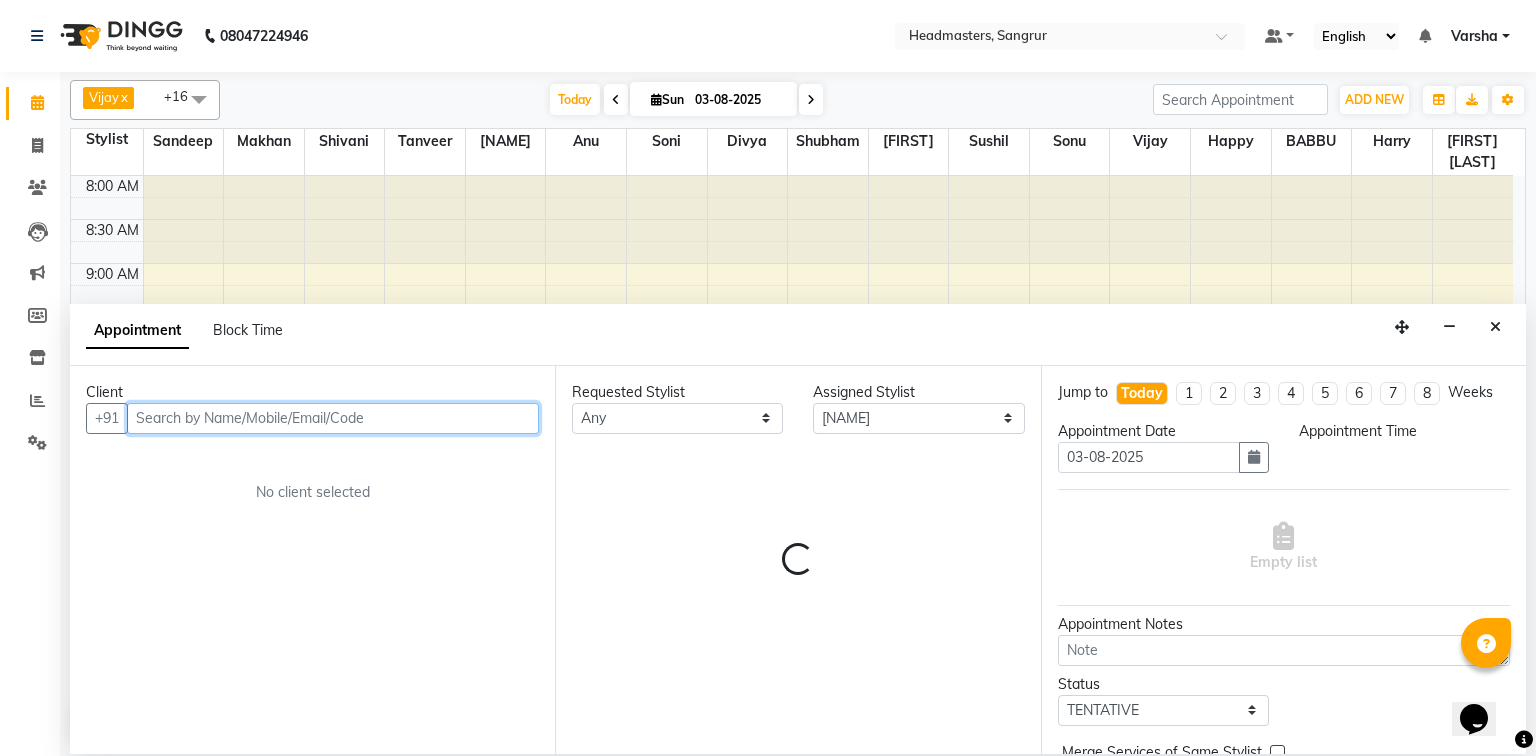 select on "660" 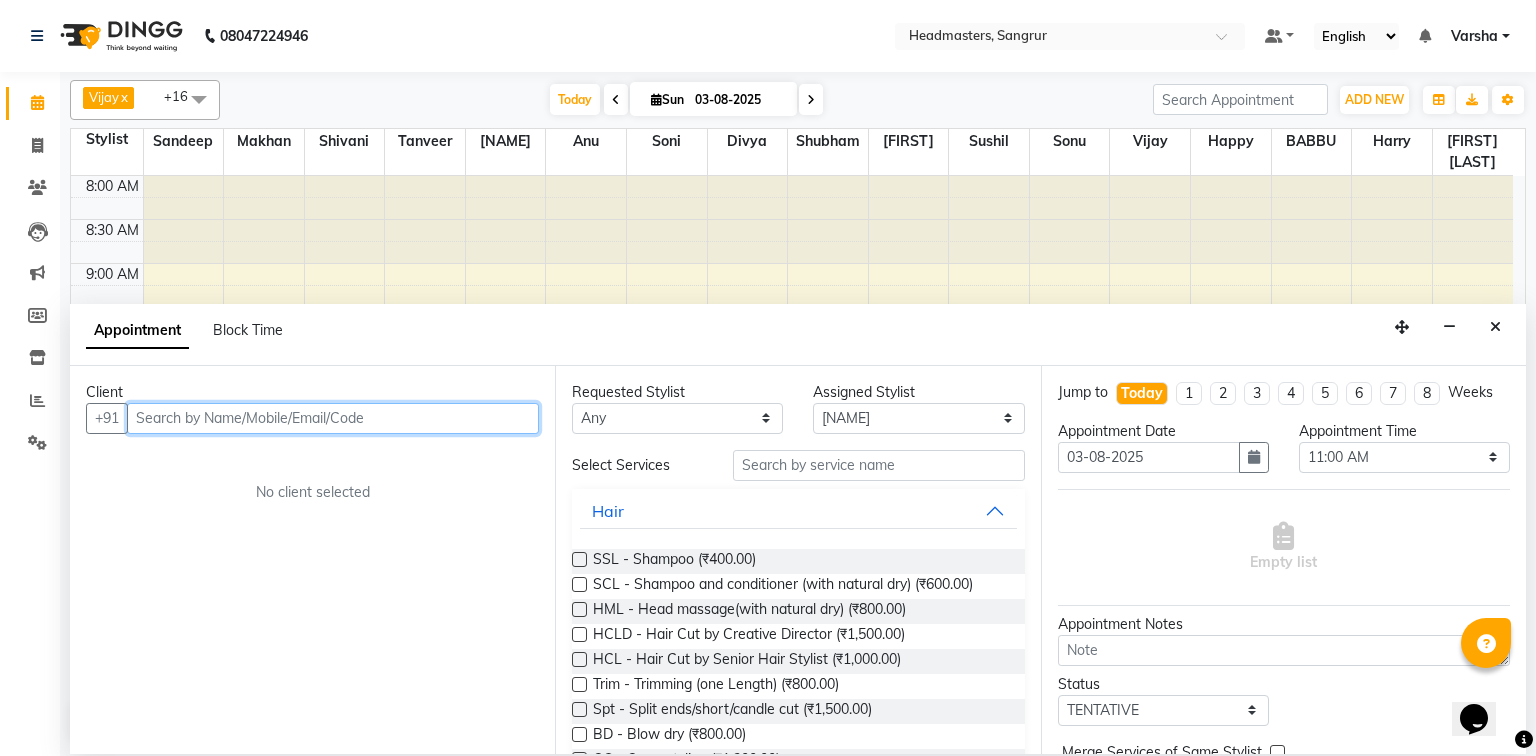 click at bounding box center [333, 418] 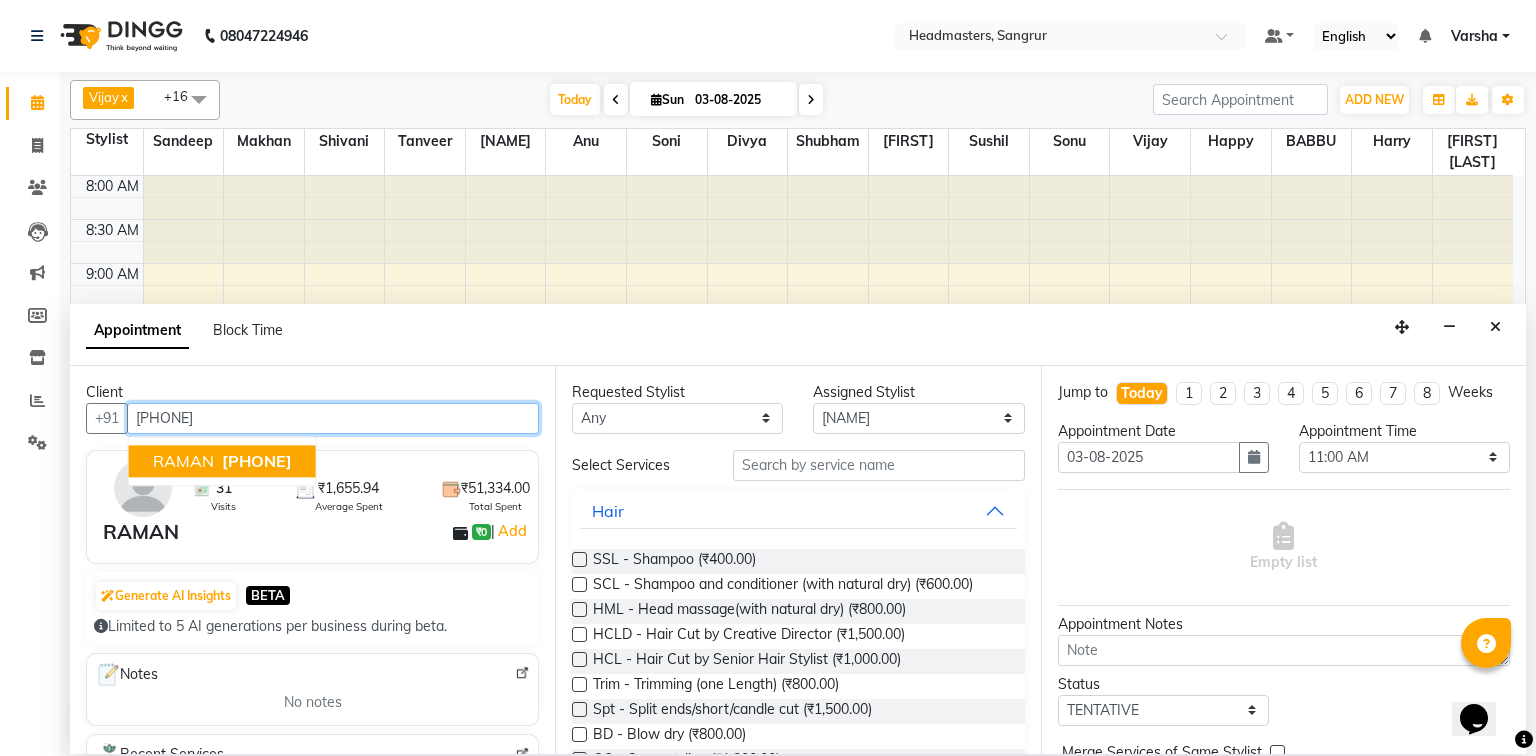 click on "RAMAN" at bounding box center [183, 461] 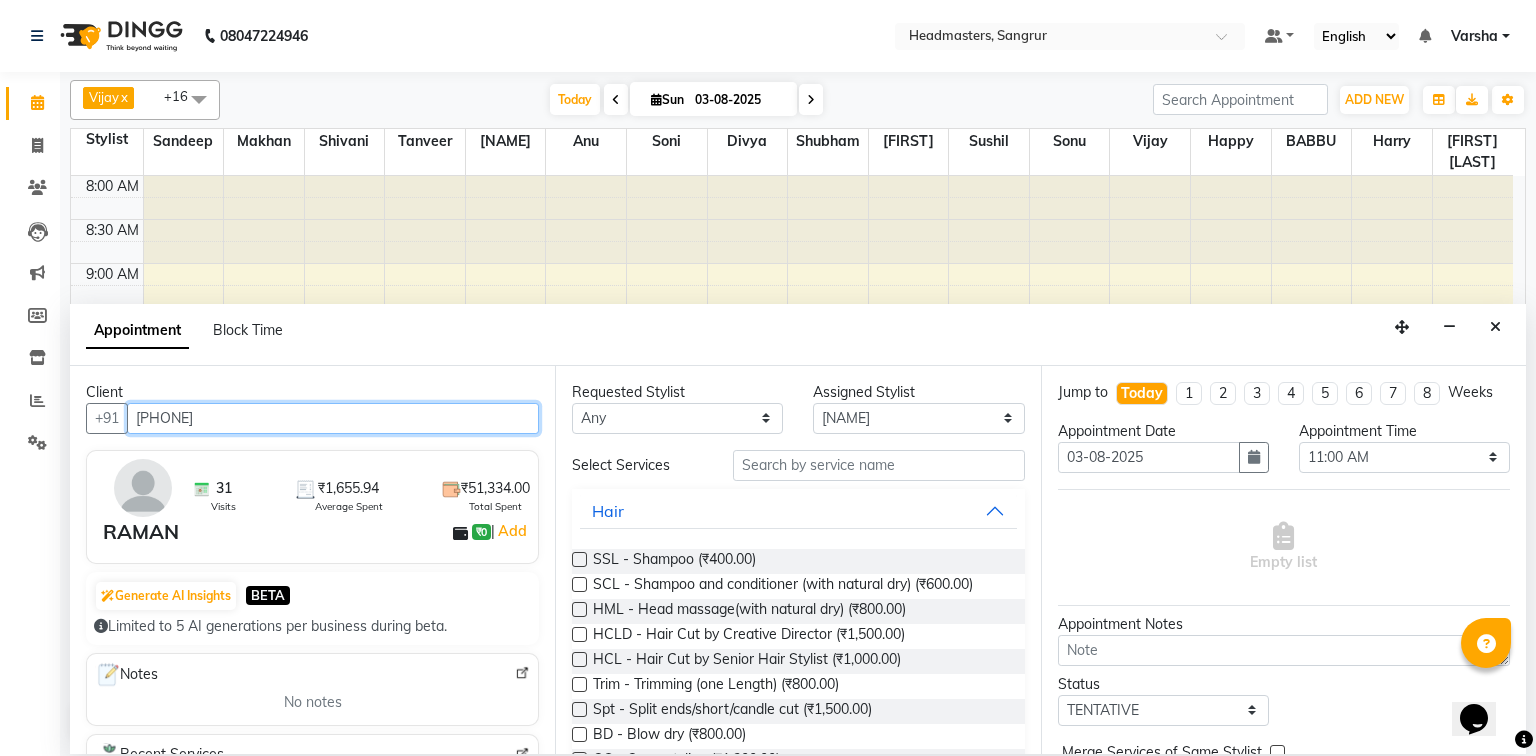 type on "[PHONE]" 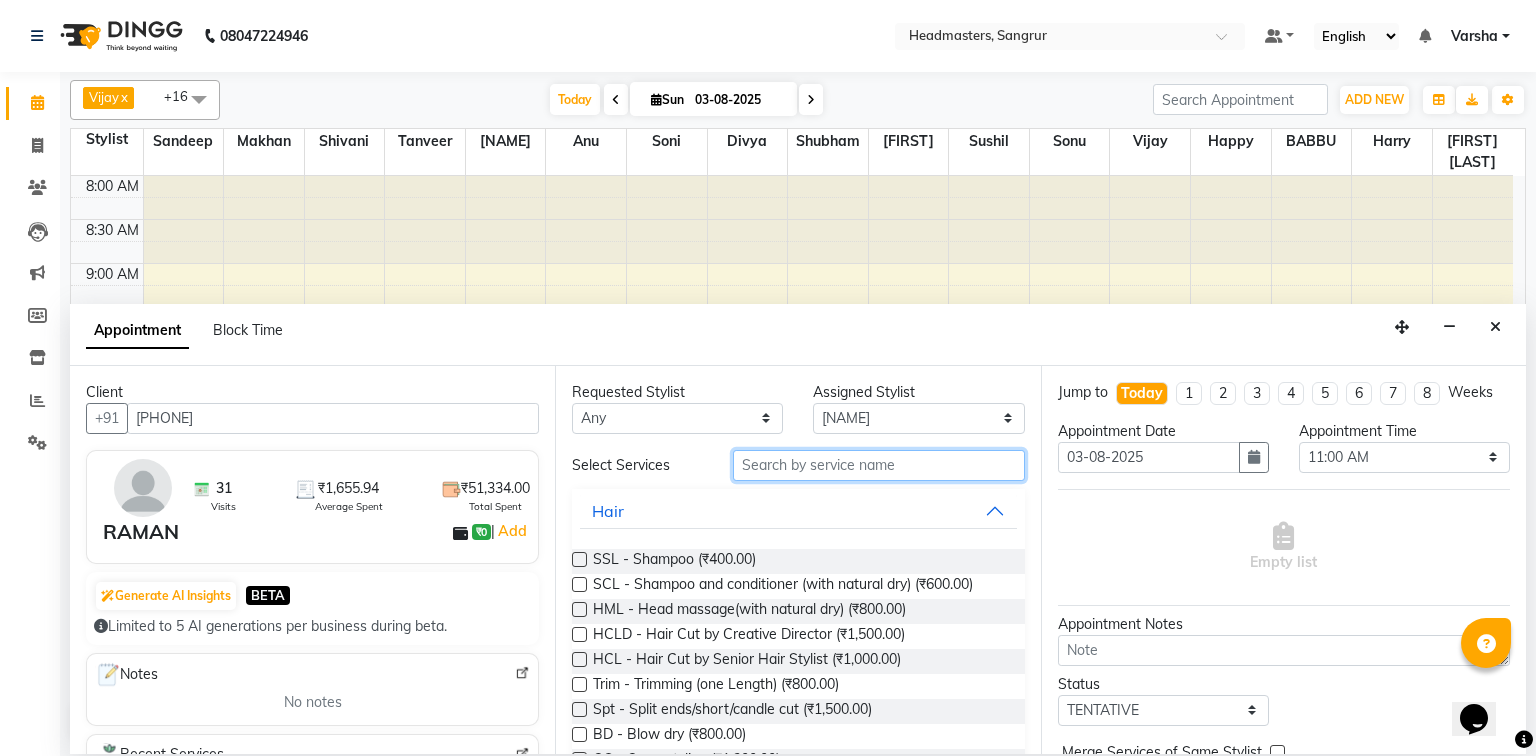 click at bounding box center [879, 465] 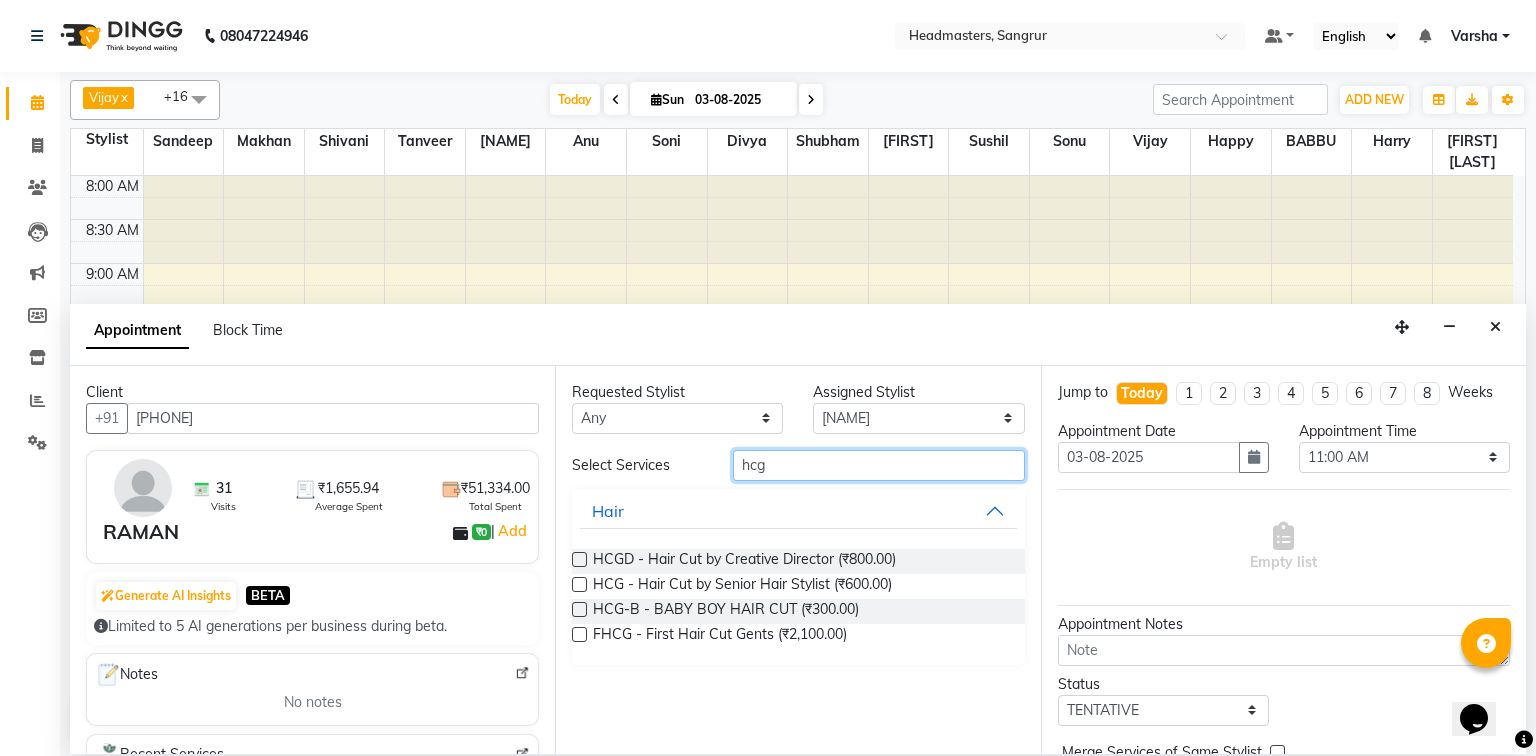 type on "hcg" 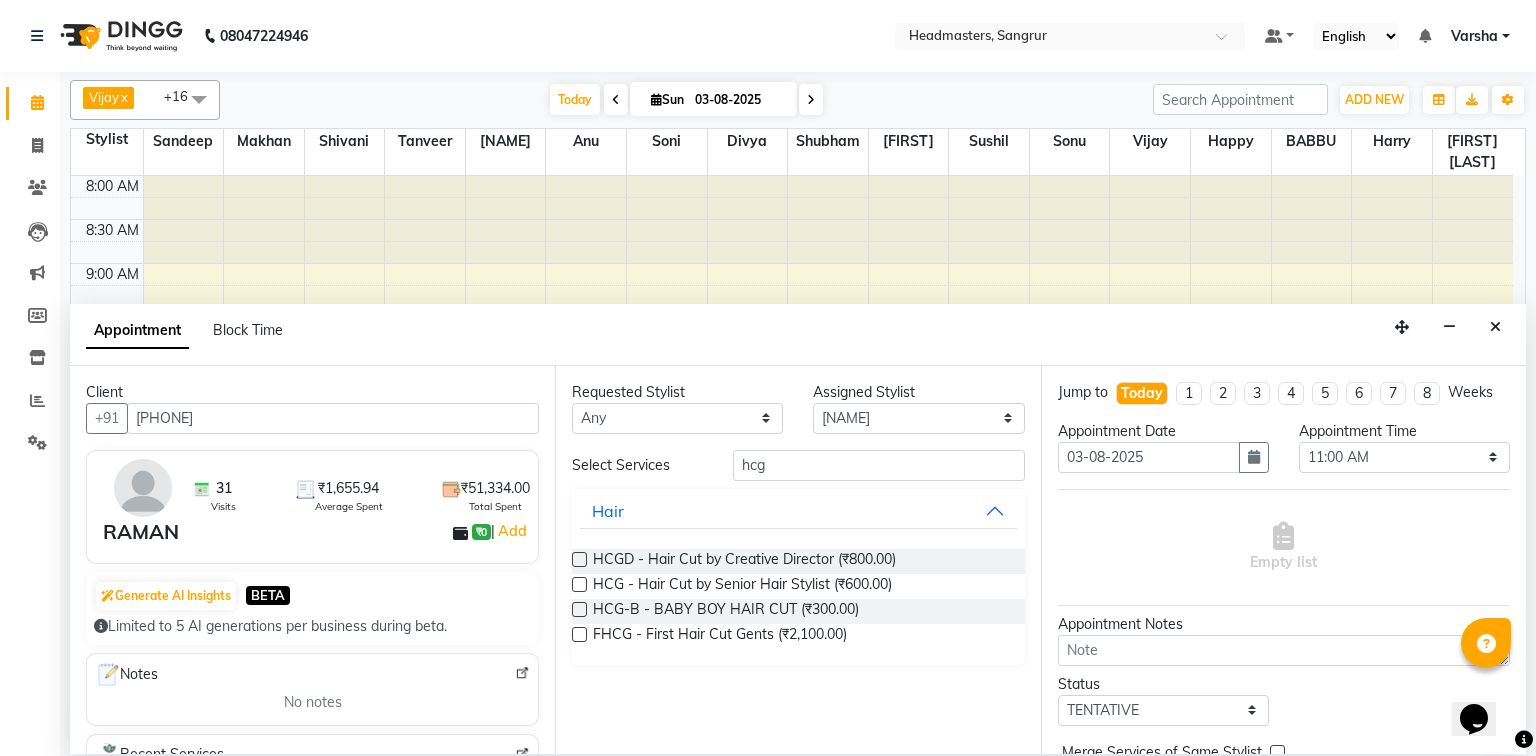 click at bounding box center [579, 584] 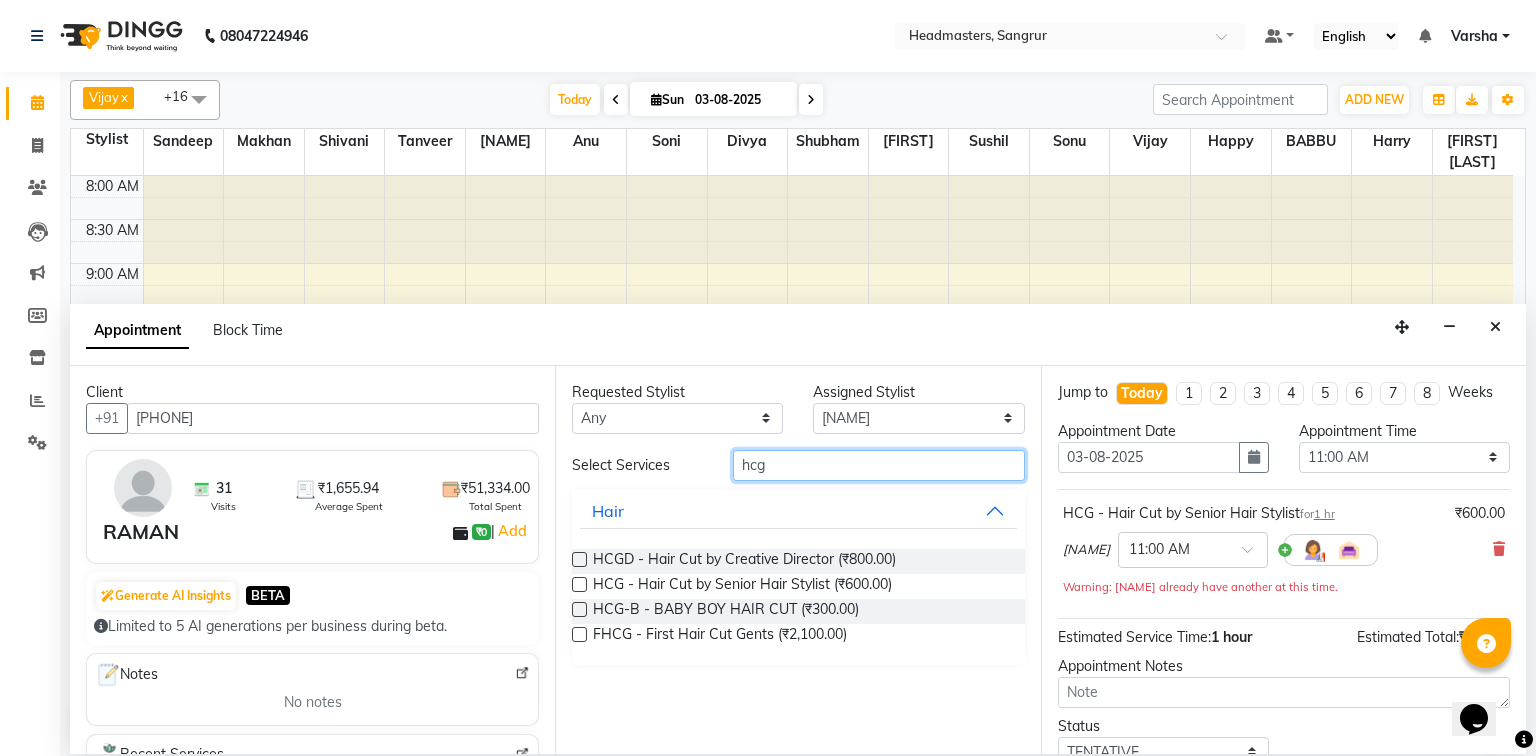 checkbox on "false" 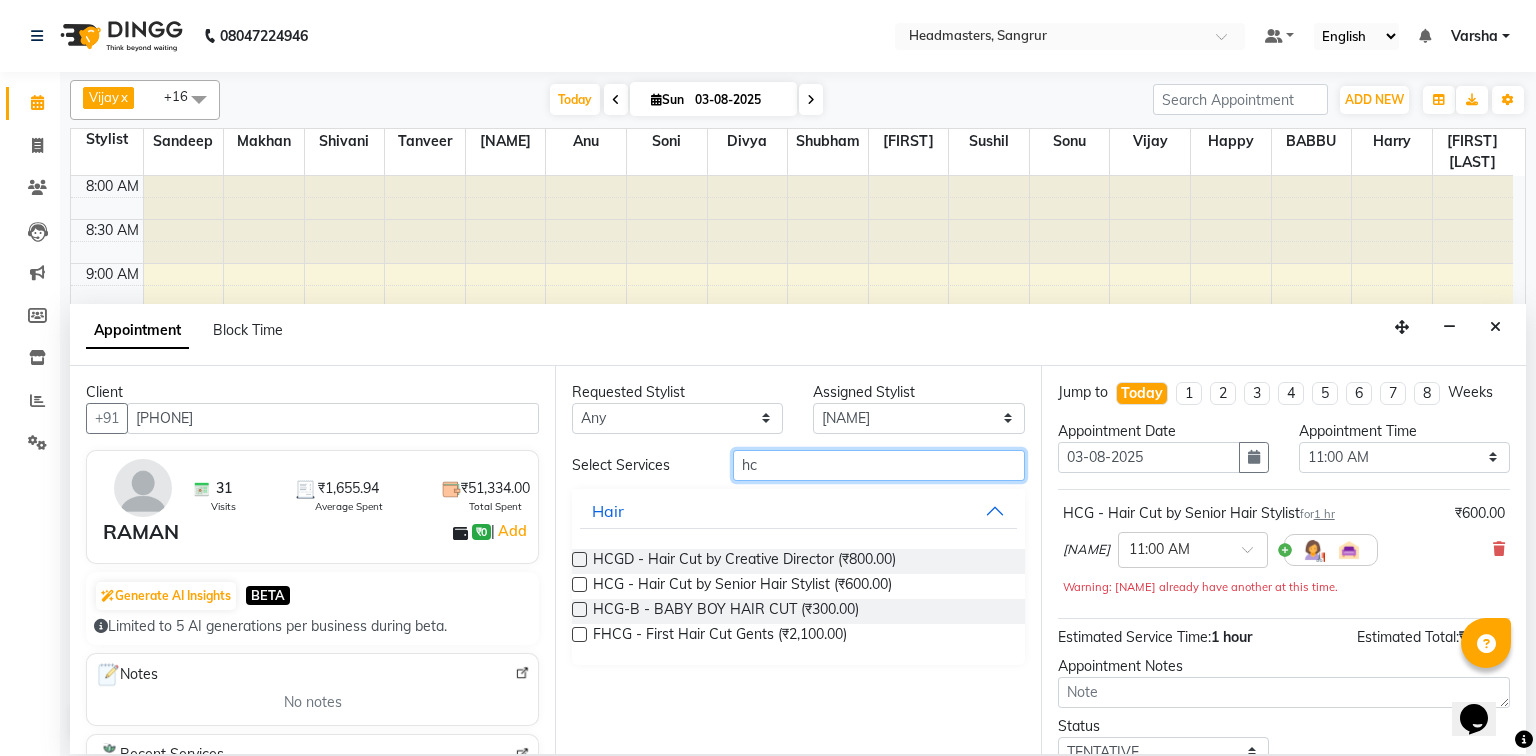 type on "h" 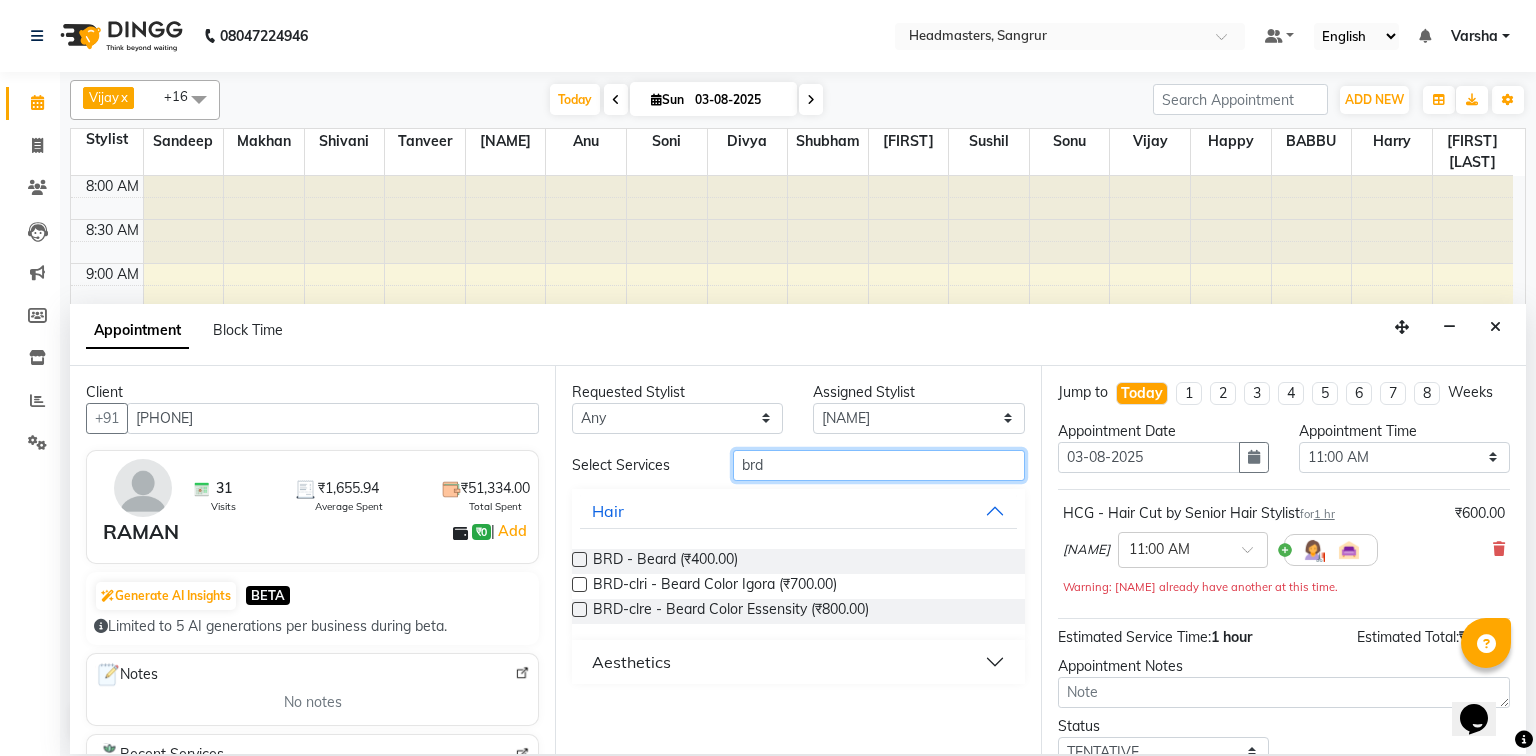 type on "brd" 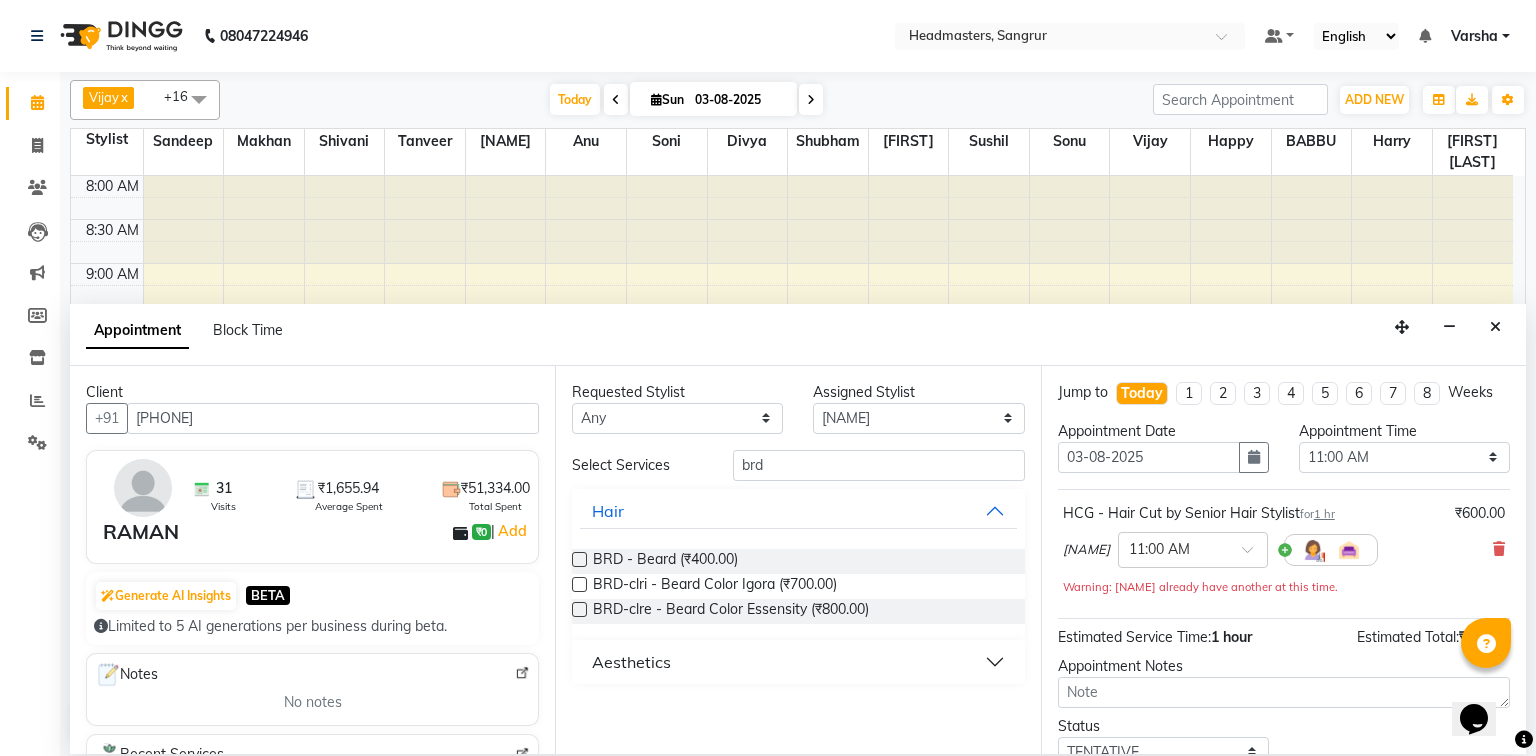 drag, startPoint x: 578, startPoint y: 552, endPoint x: 846, endPoint y: 655, distance: 287.11148 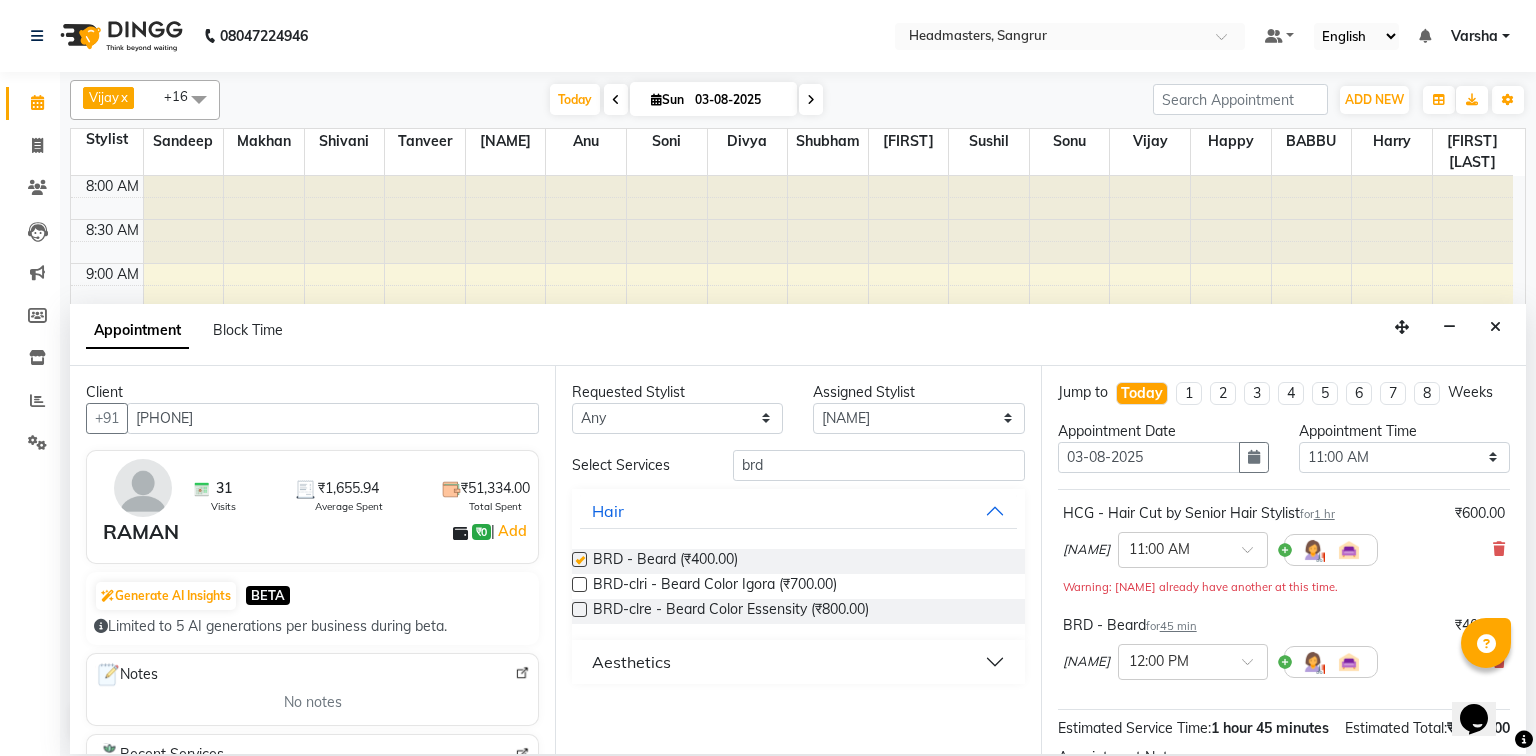 checkbox on "false" 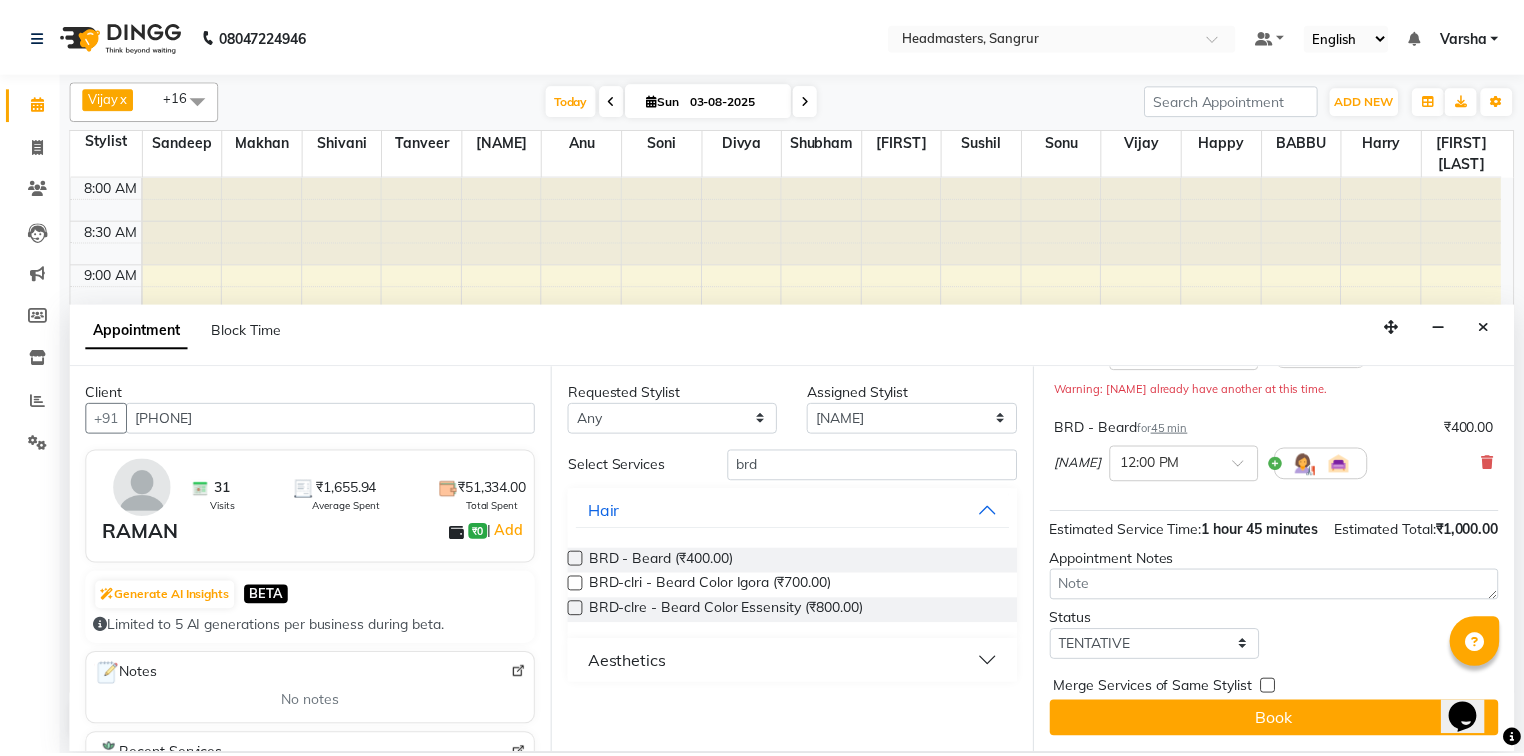 scroll, scrollTop: 218, scrollLeft: 0, axis: vertical 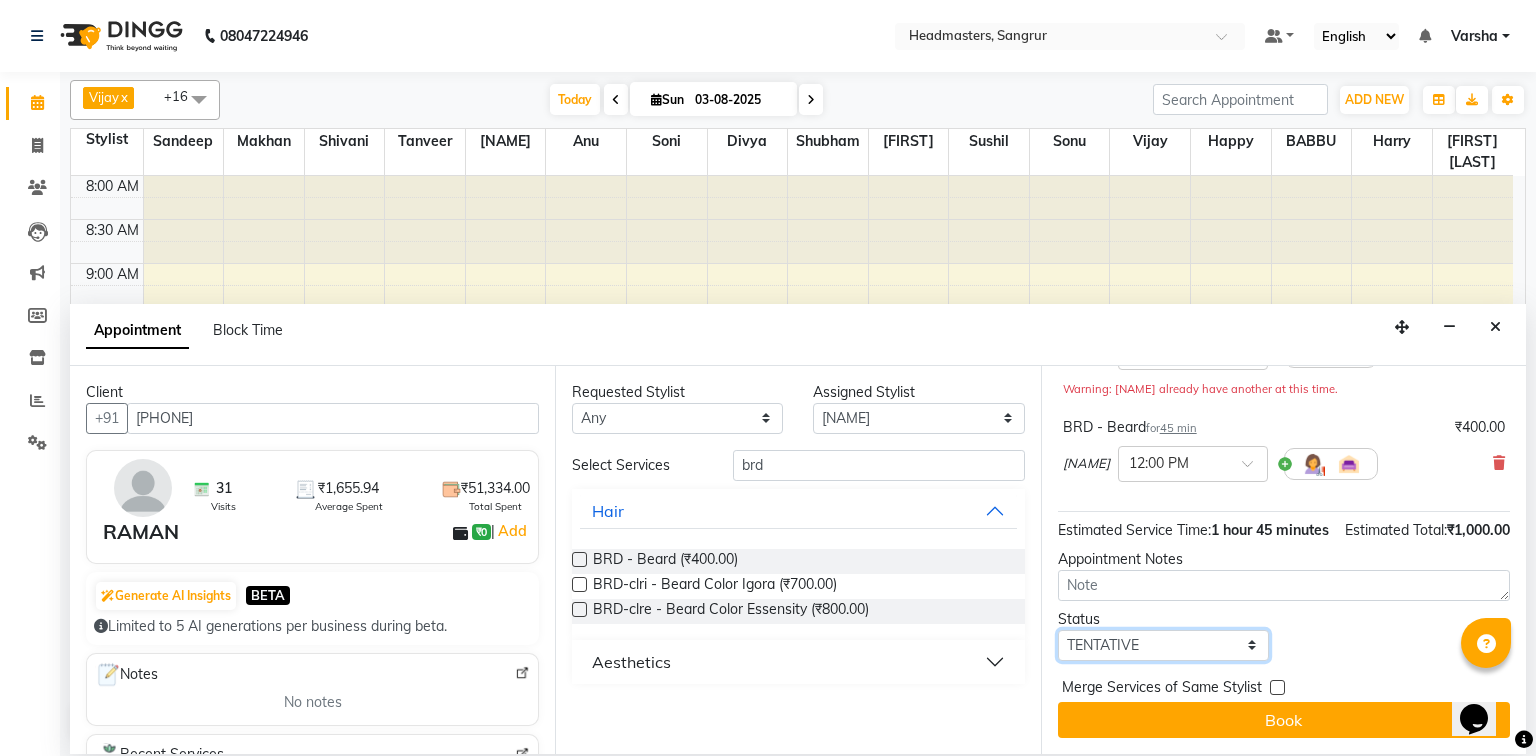 click on "Select TENTATIVE CONFIRM CHECK-IN UPCOMING" at bounding box center (1163, 645) 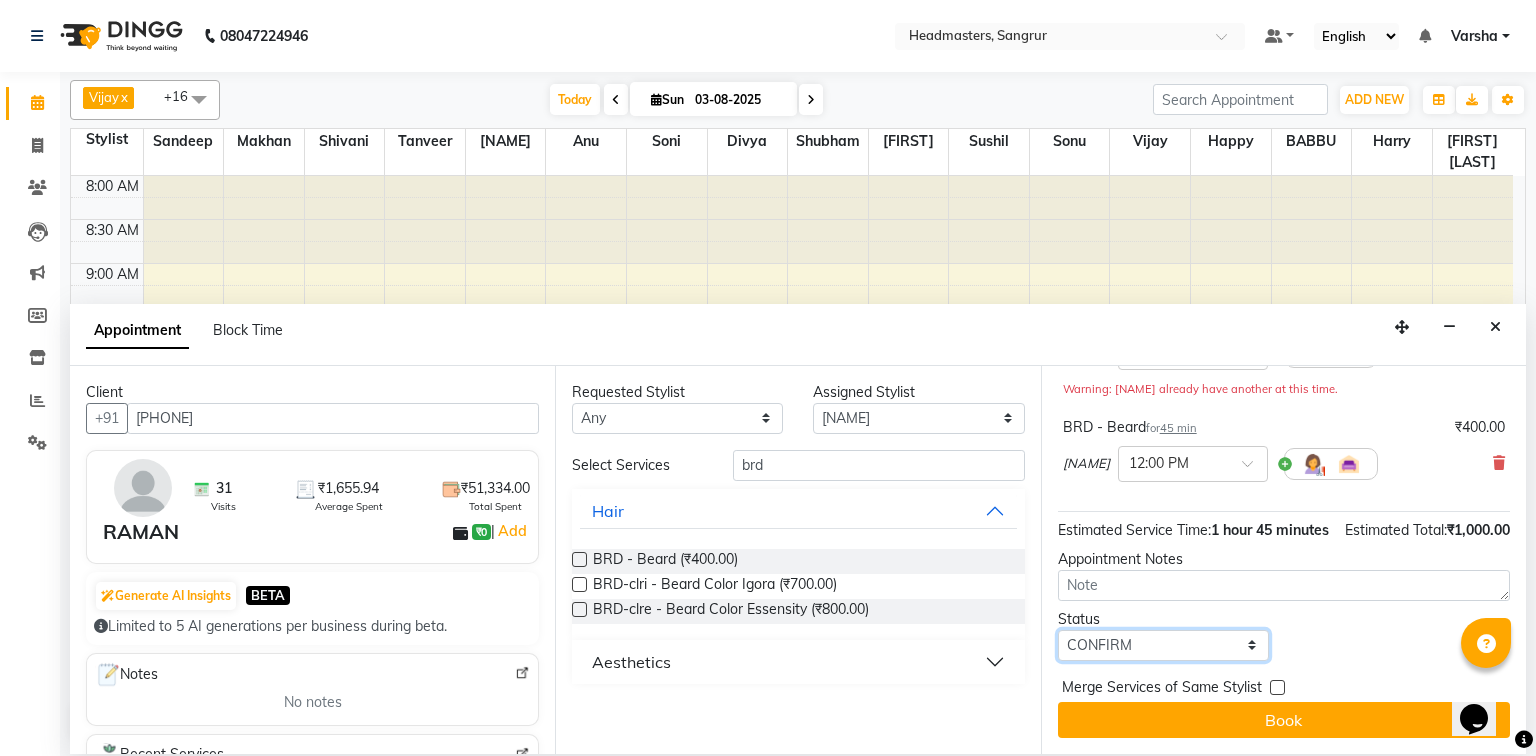 click on "Select TENTATIVE CONFIRM CHECK-IN UPCOMING" at bounding box center [1163, 645] 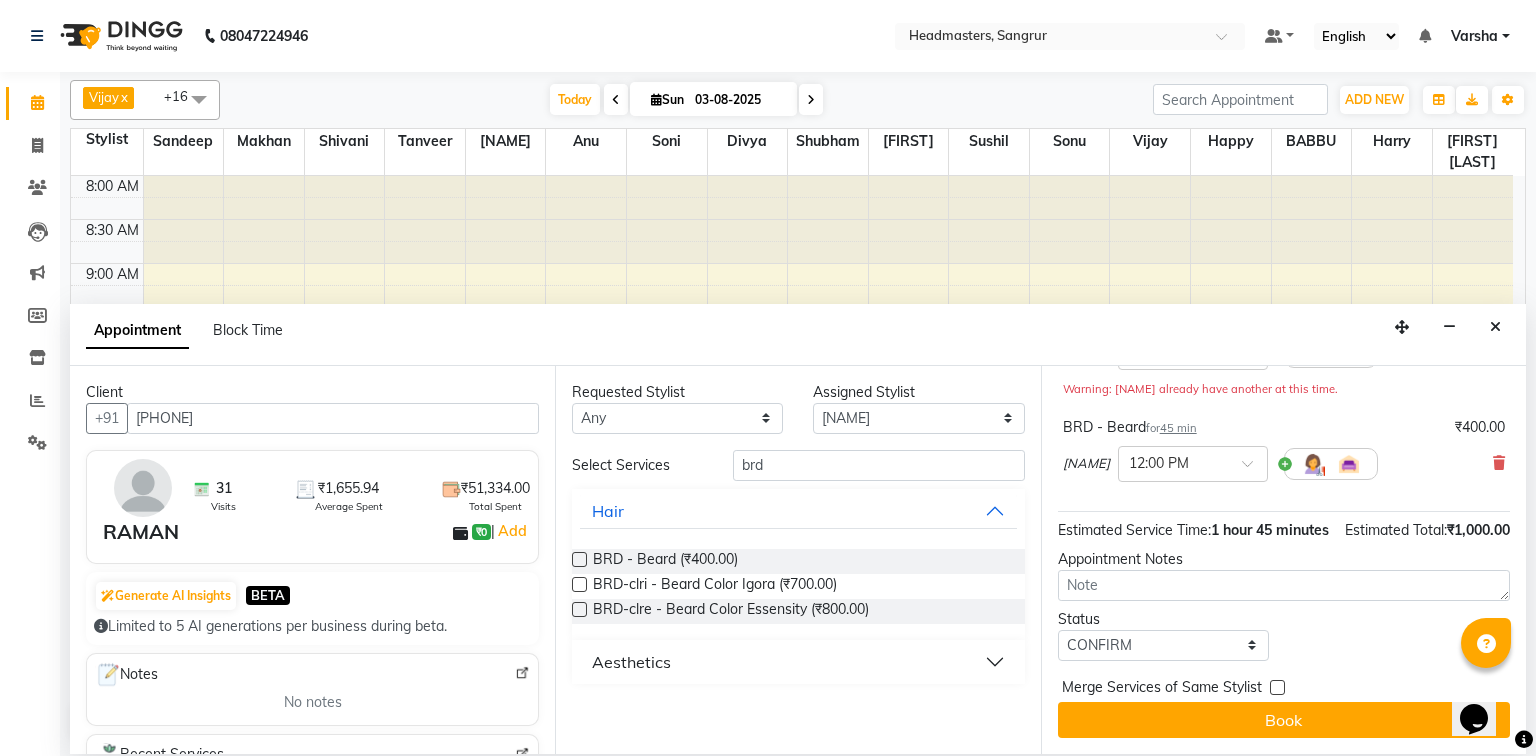 click on "Book" at bounding box center [1284, 720] 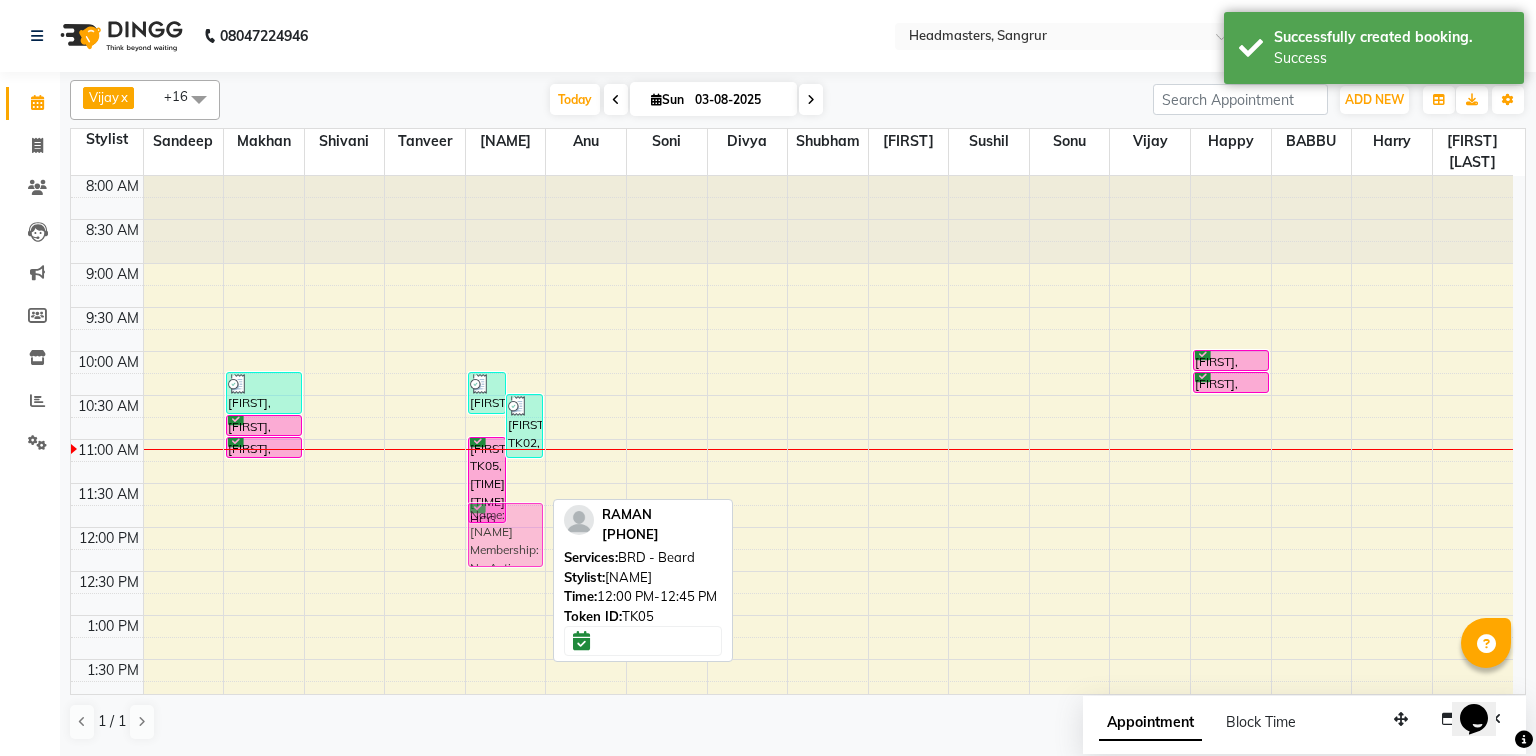 drag, startPoint x: 495, startPoint y: 569, endPoint x: 490, endPoint y: 534, distance: 35.35534 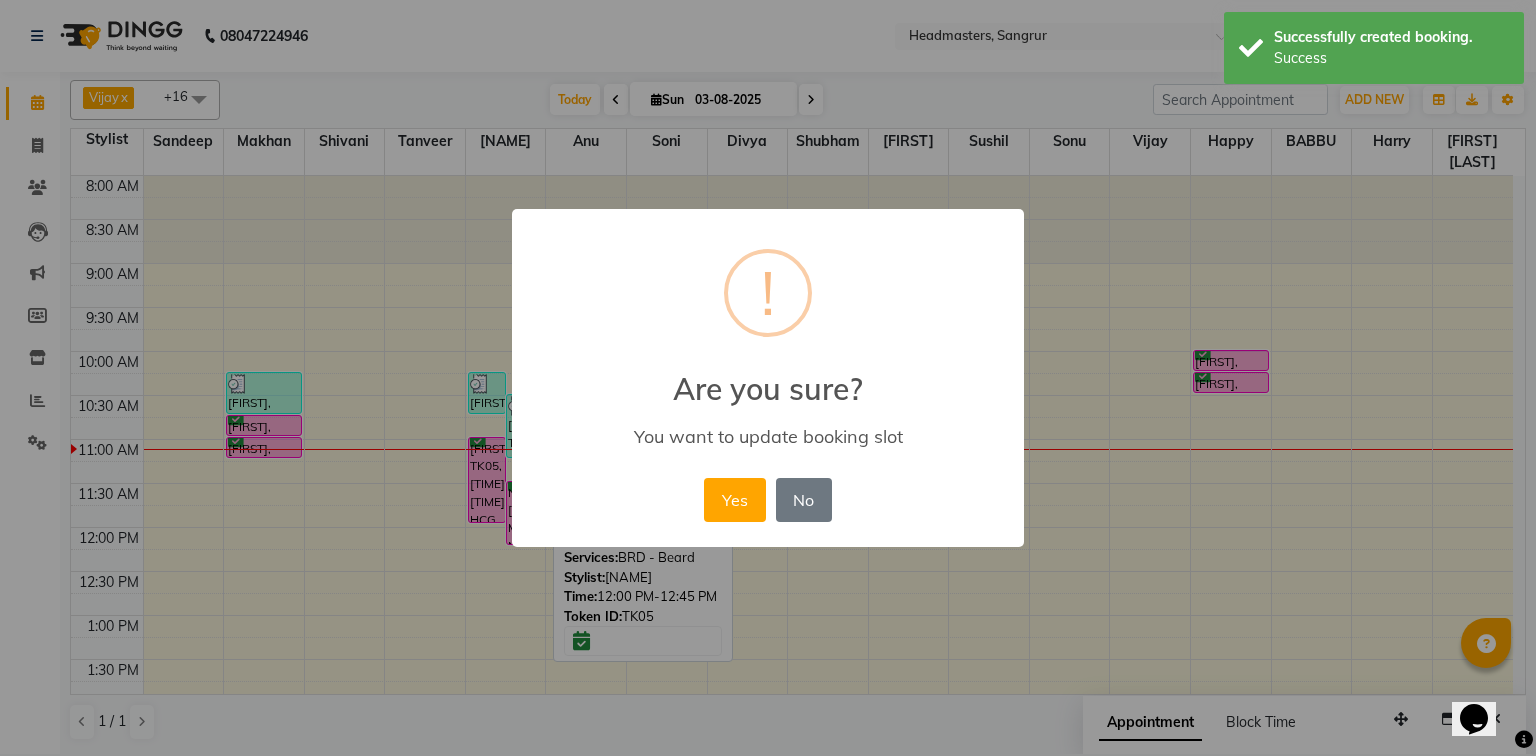 drag, startPoint x: 494, startPoint y: 519, endPoint x: 496, endPoint y: 476, distance: 43.046486 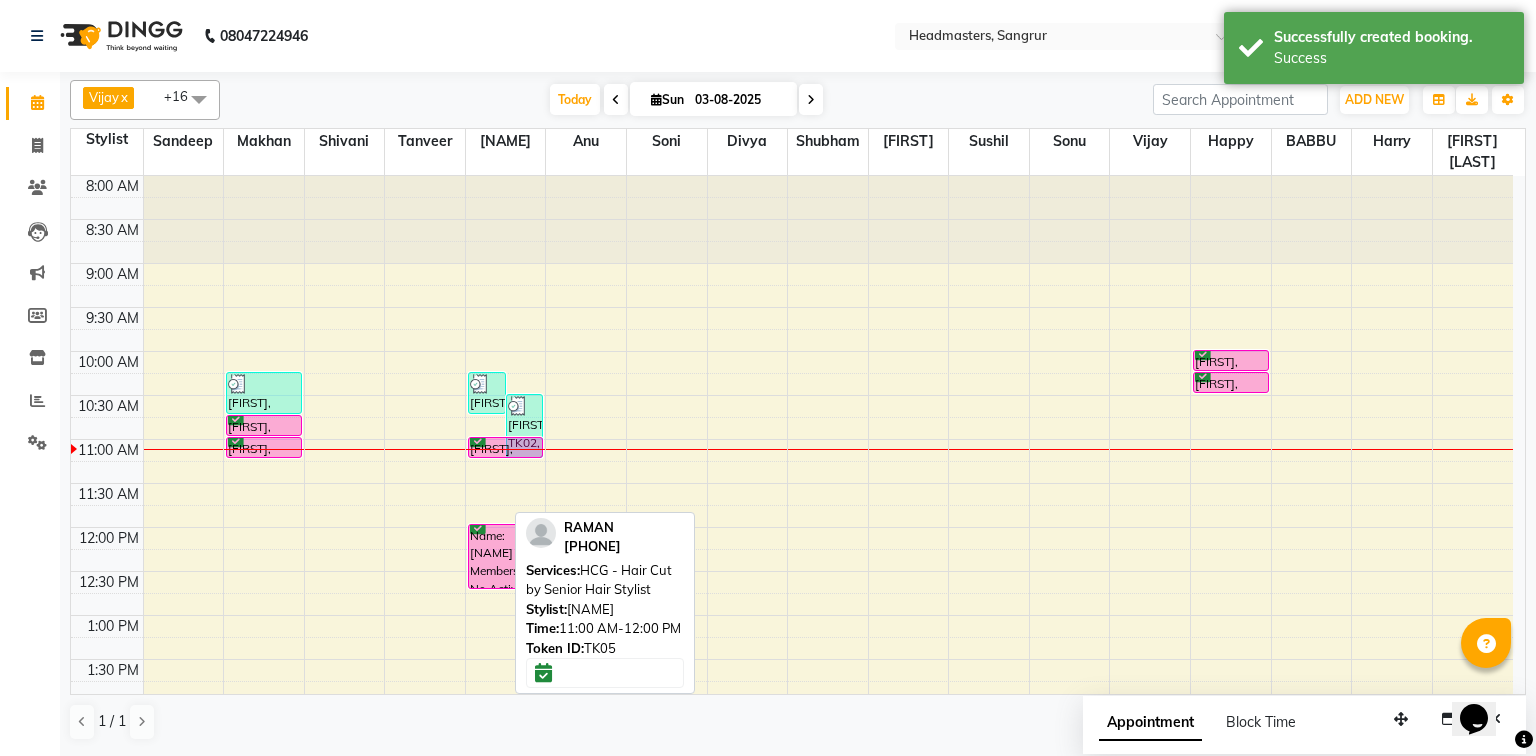 drag, startPoint x: 479, startPoint y: 520, endPoint x: 476, endPoint y: 455, distance: 65.06919 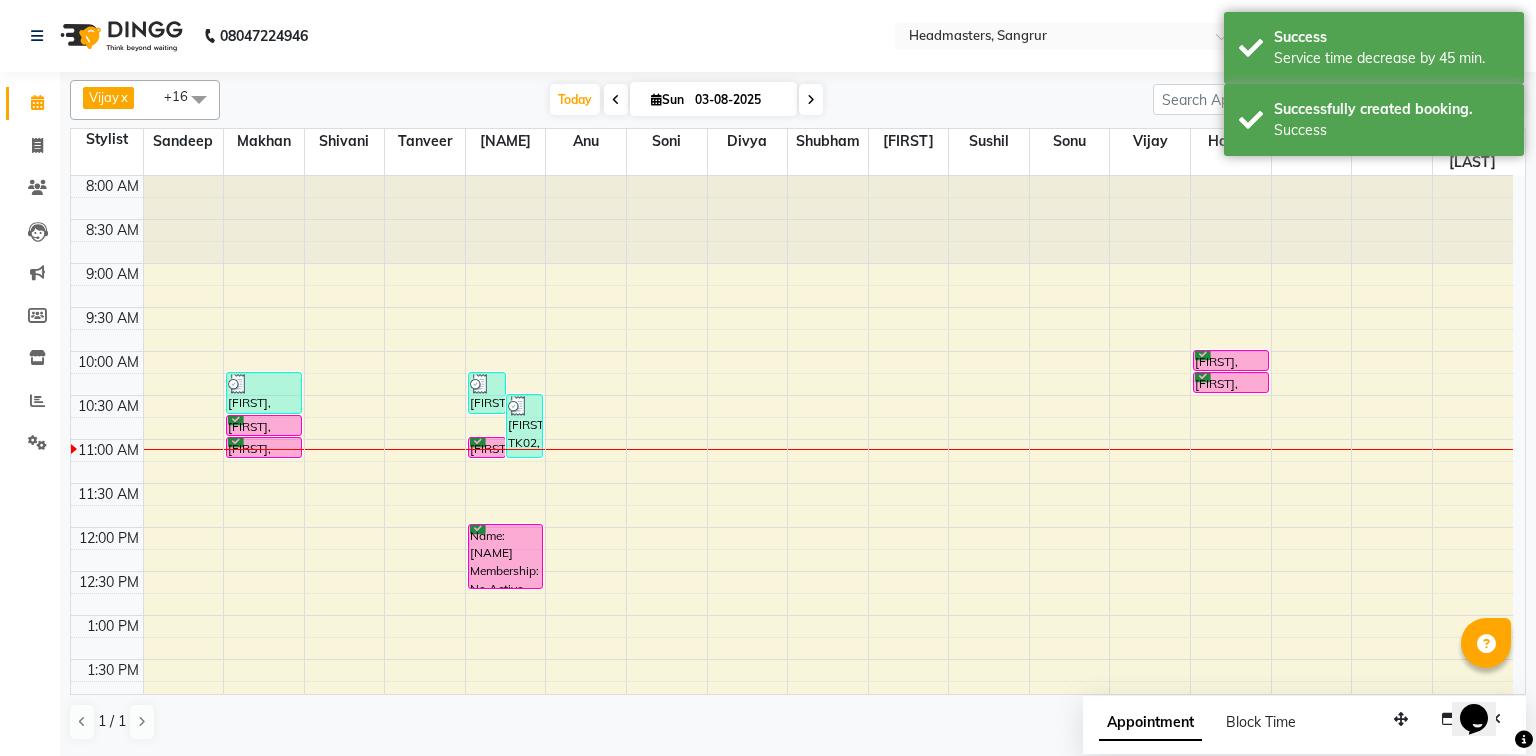 drag, startPoint x: 493, startPoint y: 452, endPoint x: 488, endPoint y: 429, distance: 23.537205 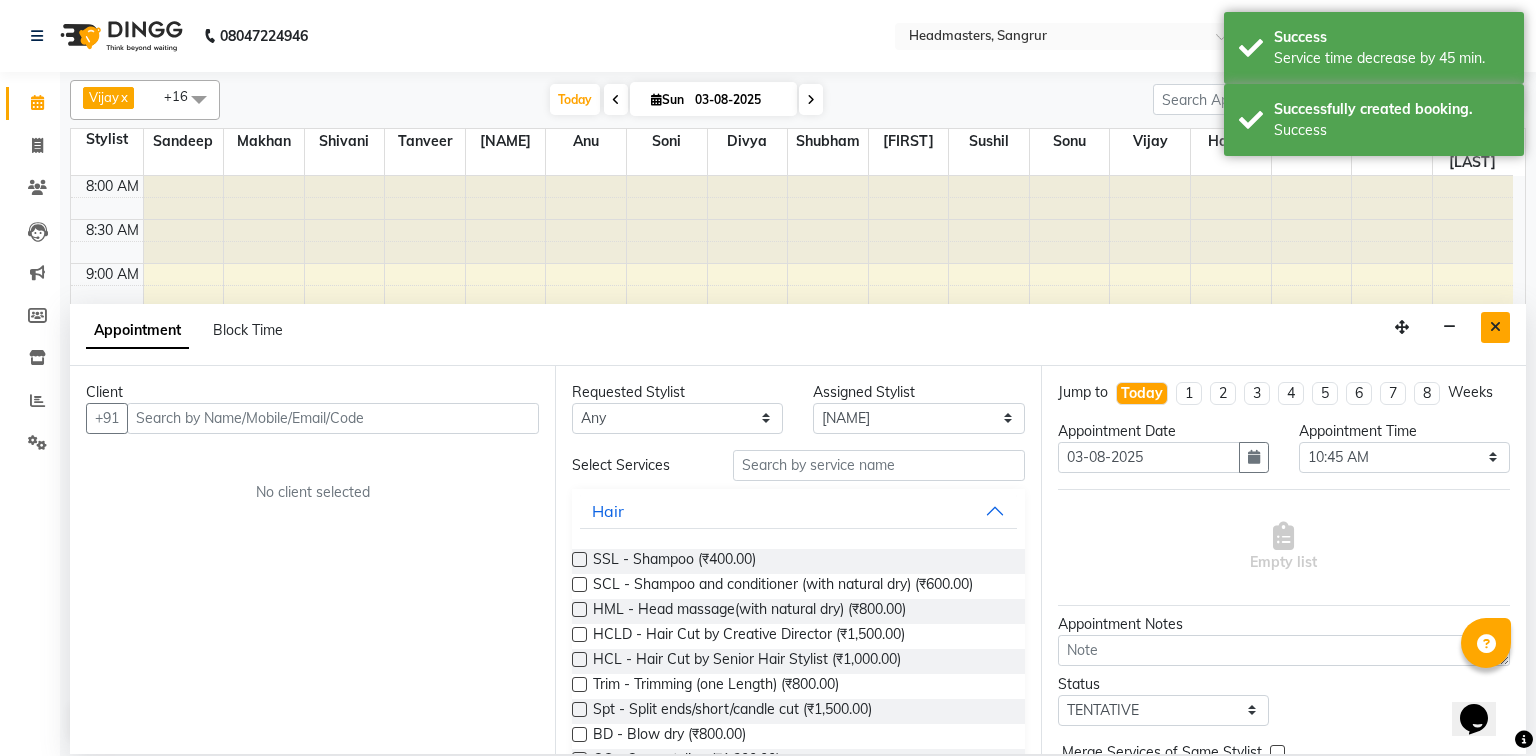 click on "Appointment Block Time" at bounding box center (798, 335) 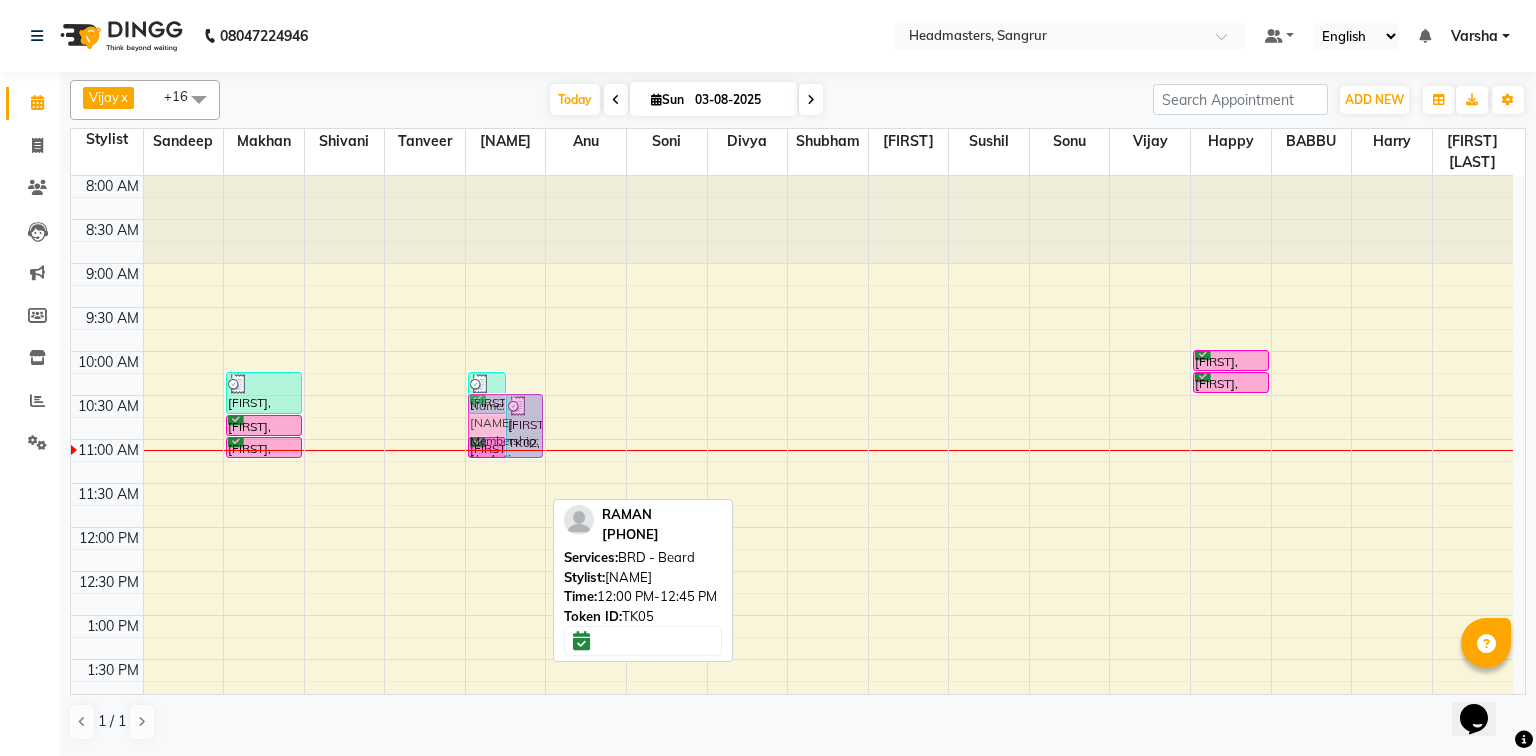 drag, startPoint x: 476, startPoint y: 570, endPoint x: 462, endPoint y: 434, distance: 136.71869 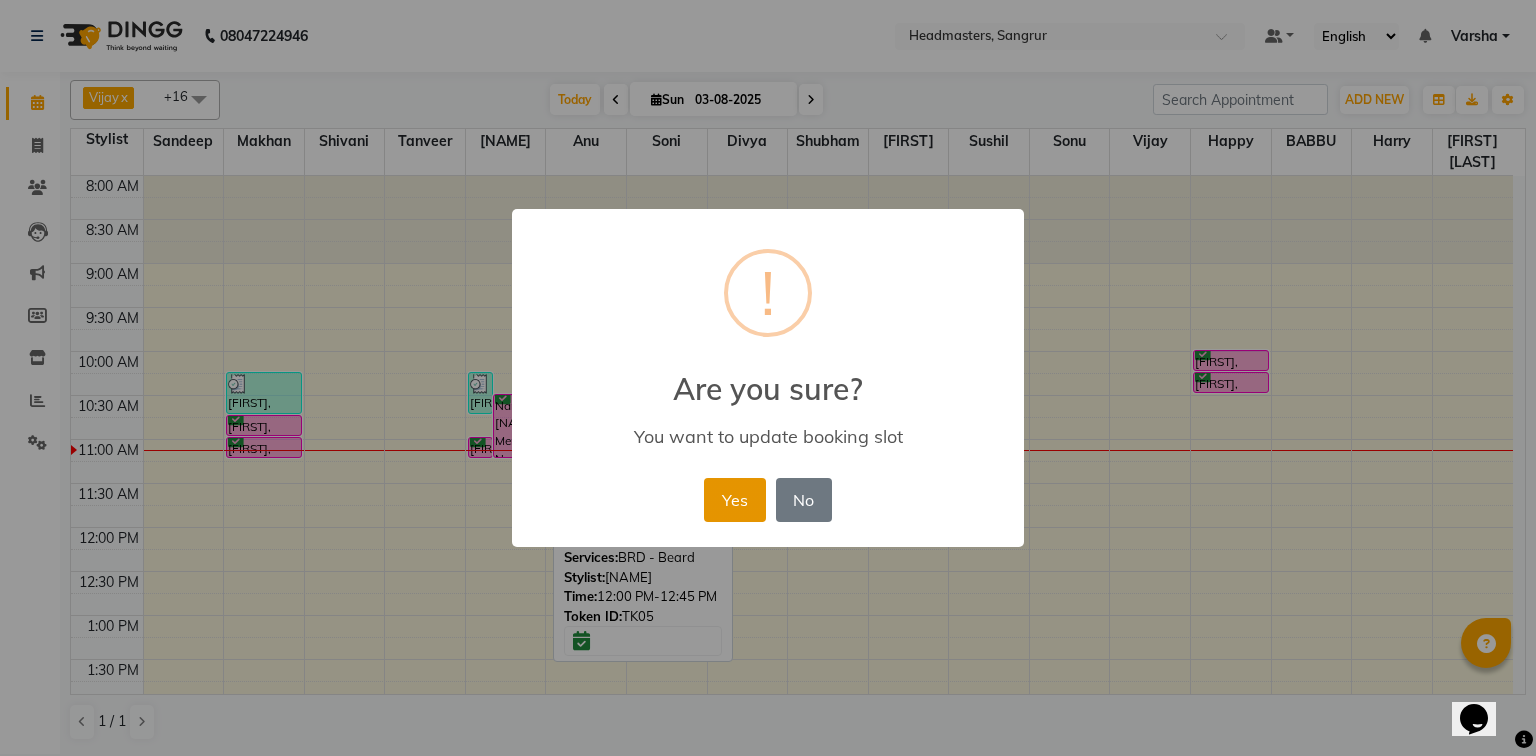 click on "Yes" at bounding box center (734, 500) 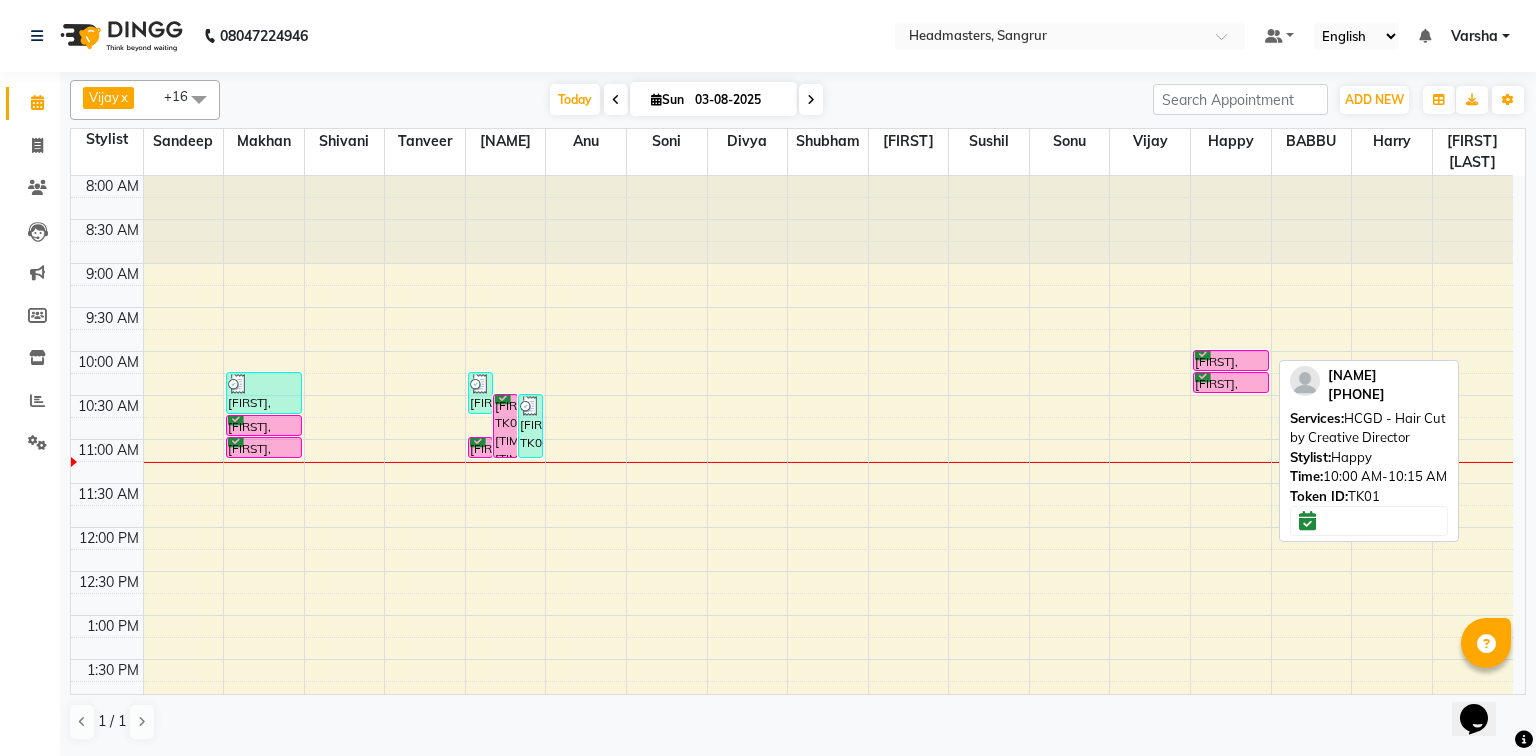 click on "[FIRST], TK01, [TIME]-[TIME], HCGD - Hair Cut by Creative Director" at bounding box center [1231, 360] 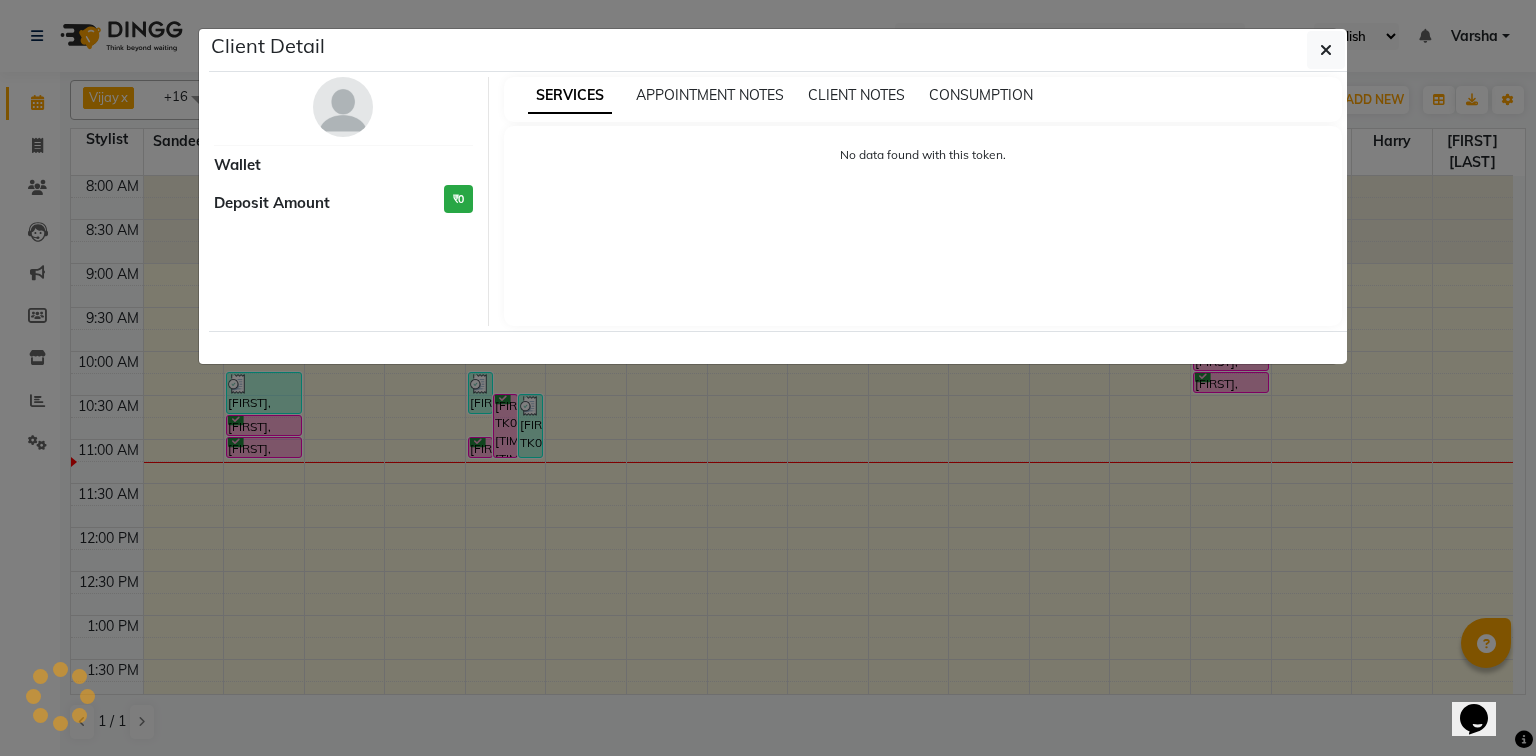 select on "6" 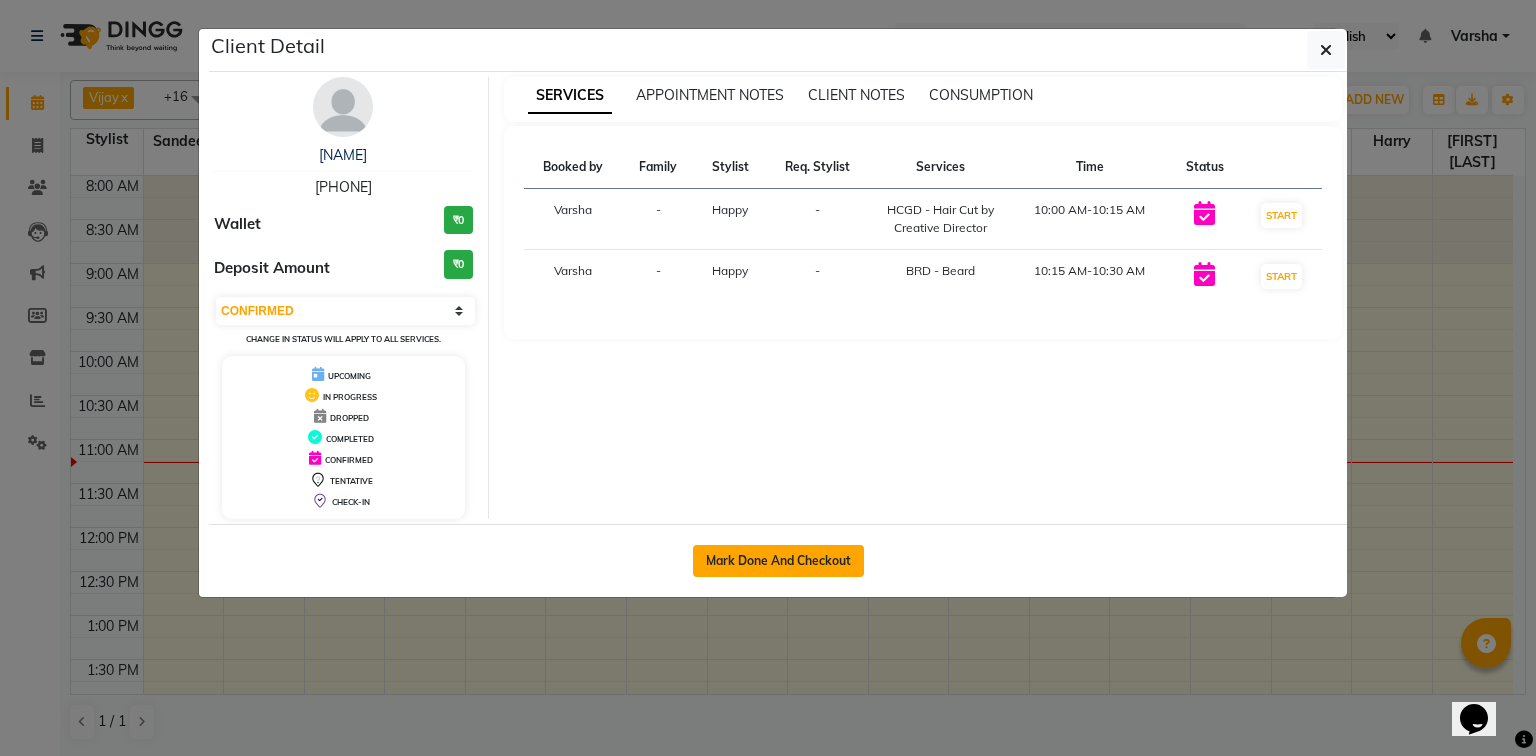 click on "Mark Done And Checkout" 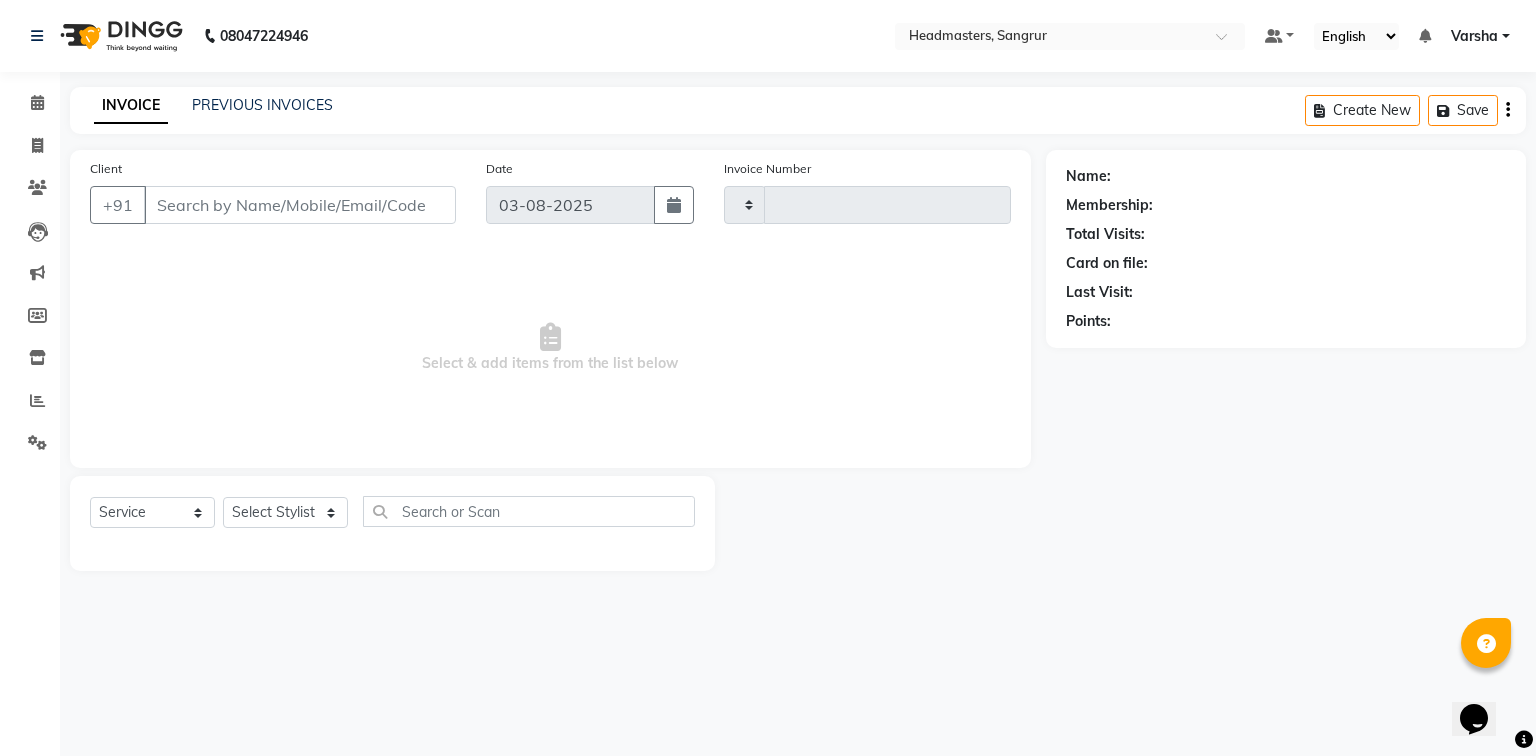 type on "3792" 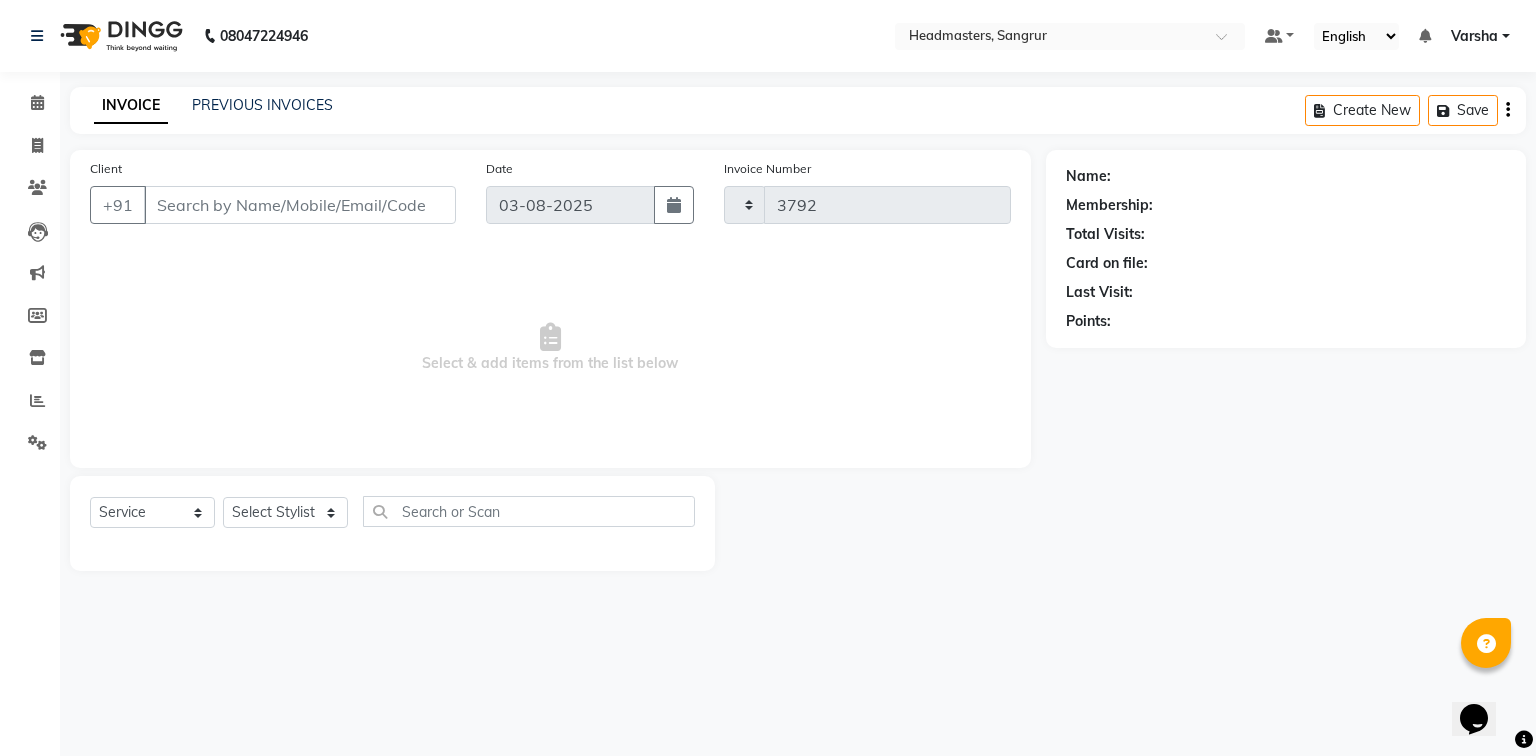 select on "7140" 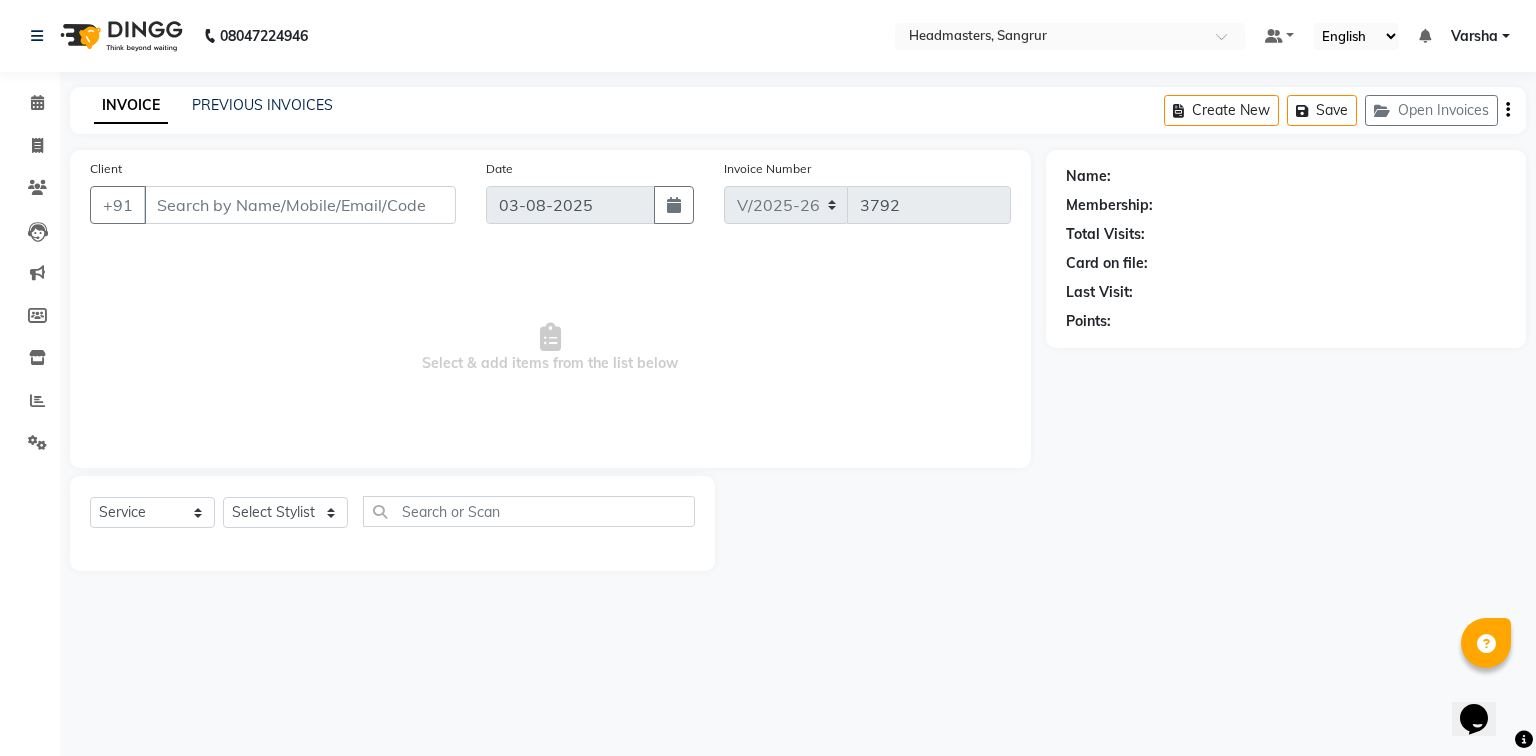 type on "[PHONE]" 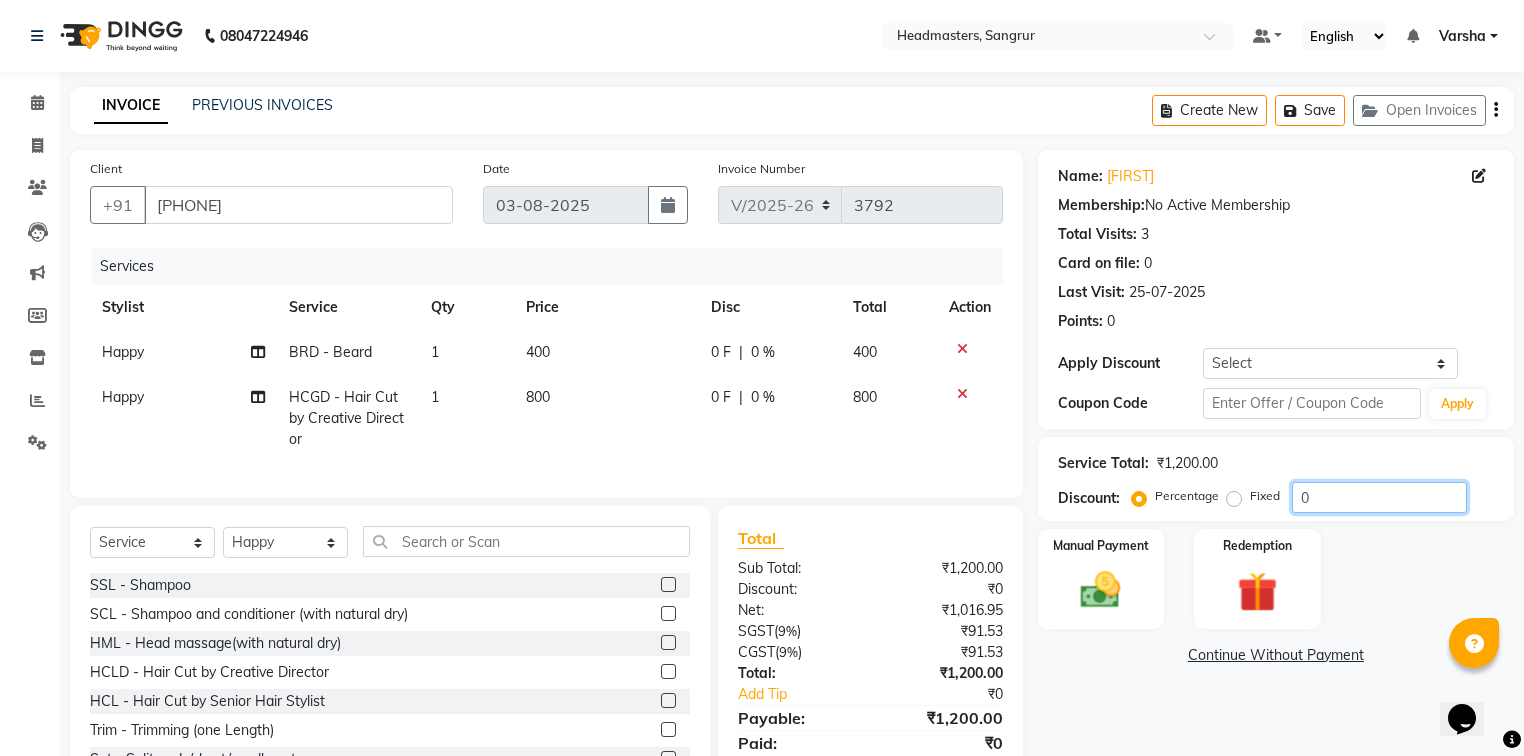drag, startPoint x: 1299, startPoint y: 487, endPoint x: 1281, endPoint y: 474, distance: 22.203604 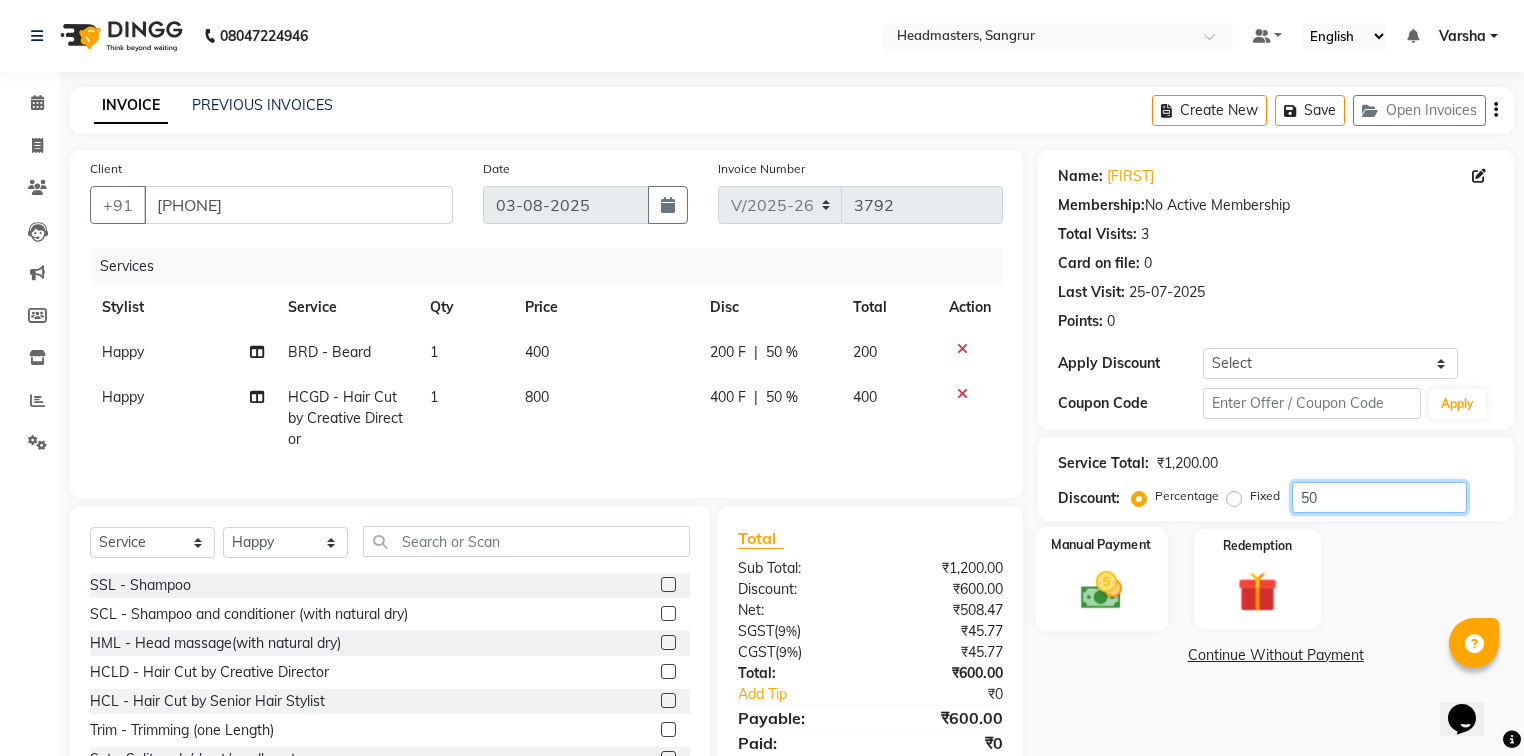 type on "50" 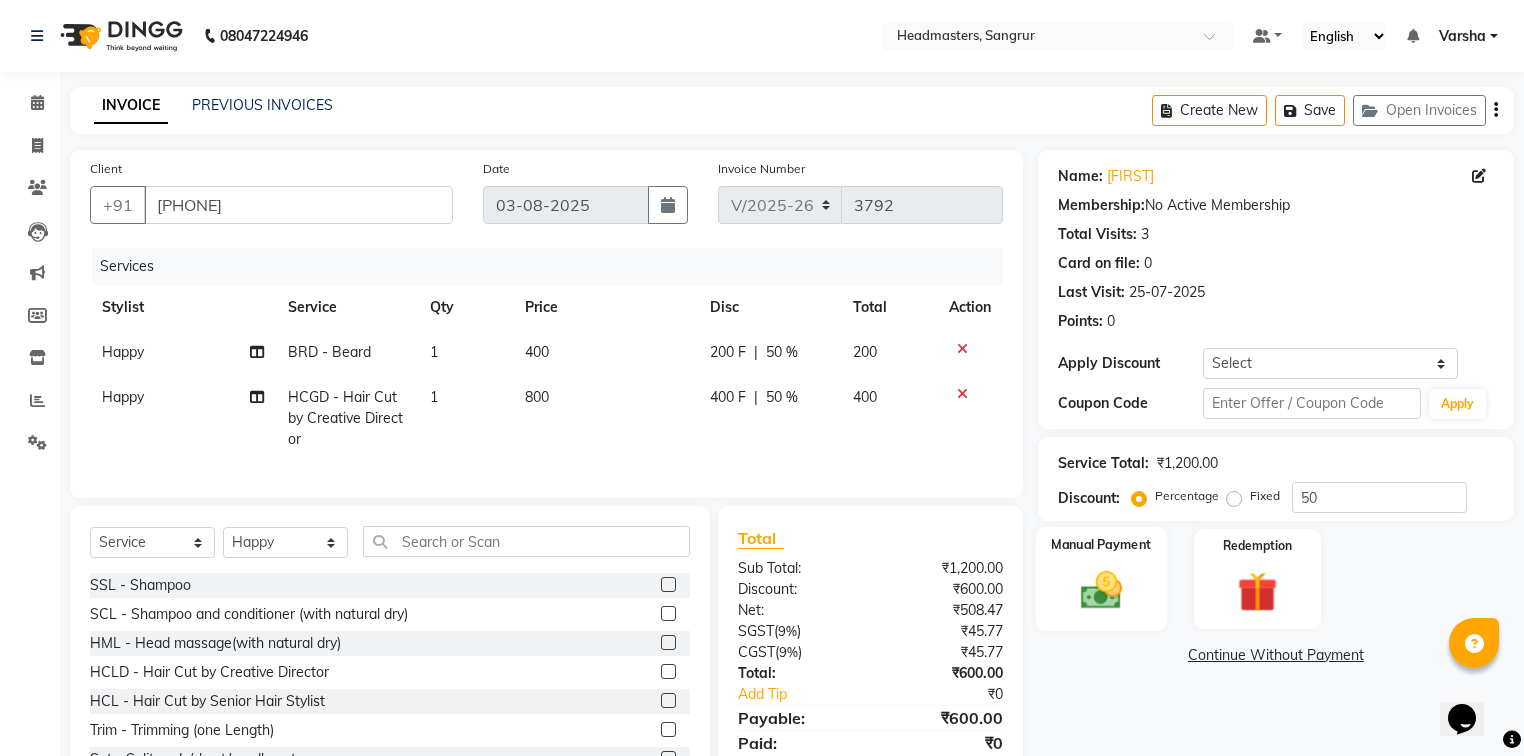 click 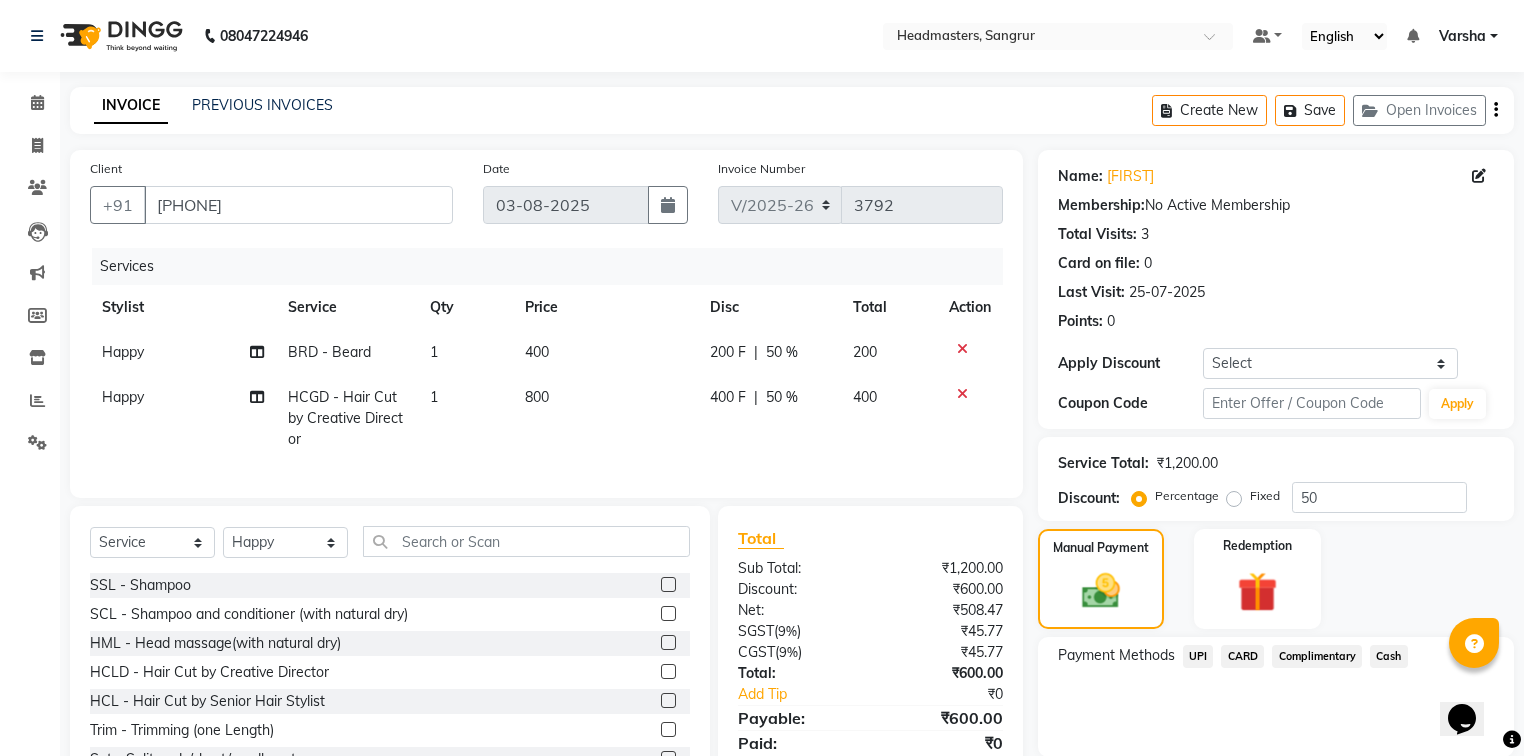 scroll, scrollTop: 88, scrollLeft: 0, axis: vertical 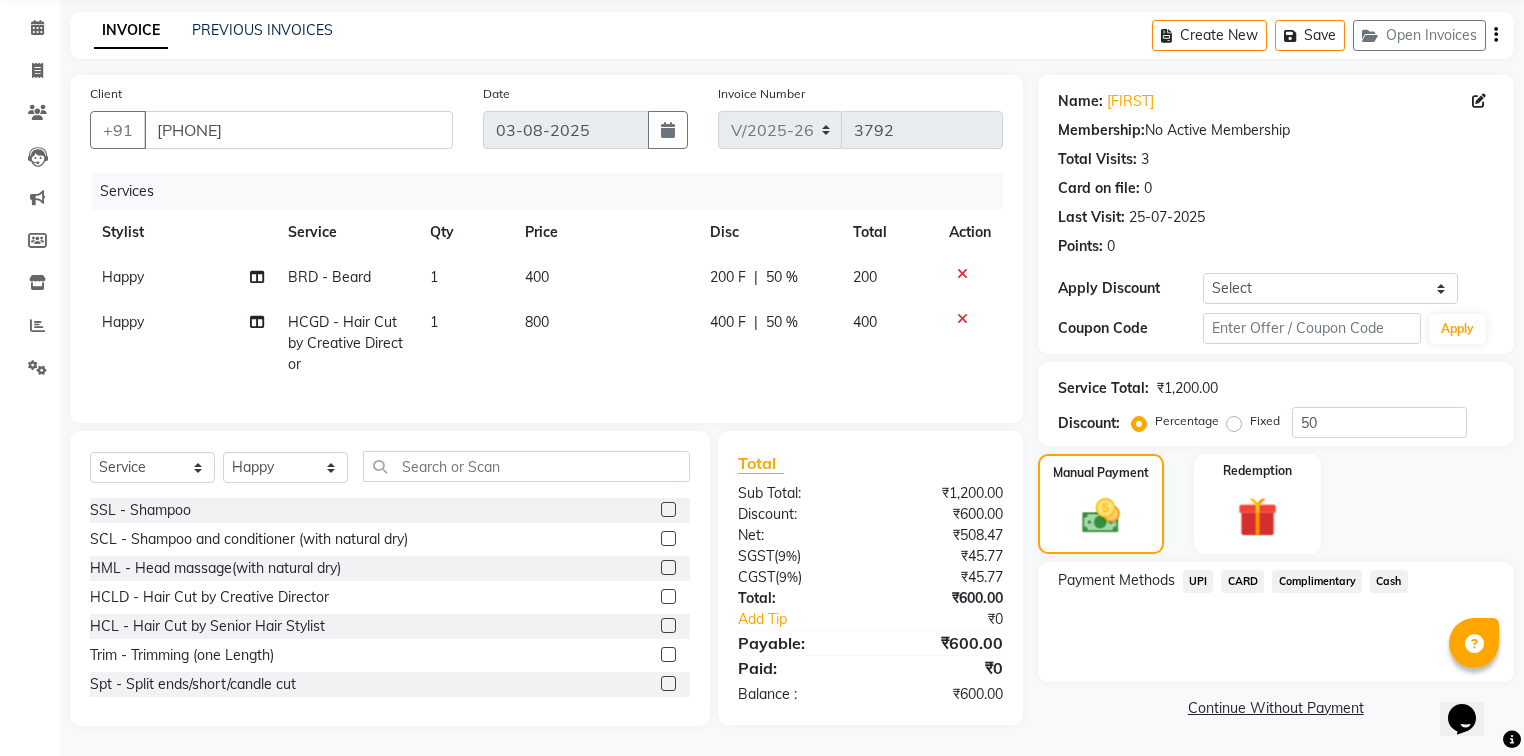 click on "Cash" 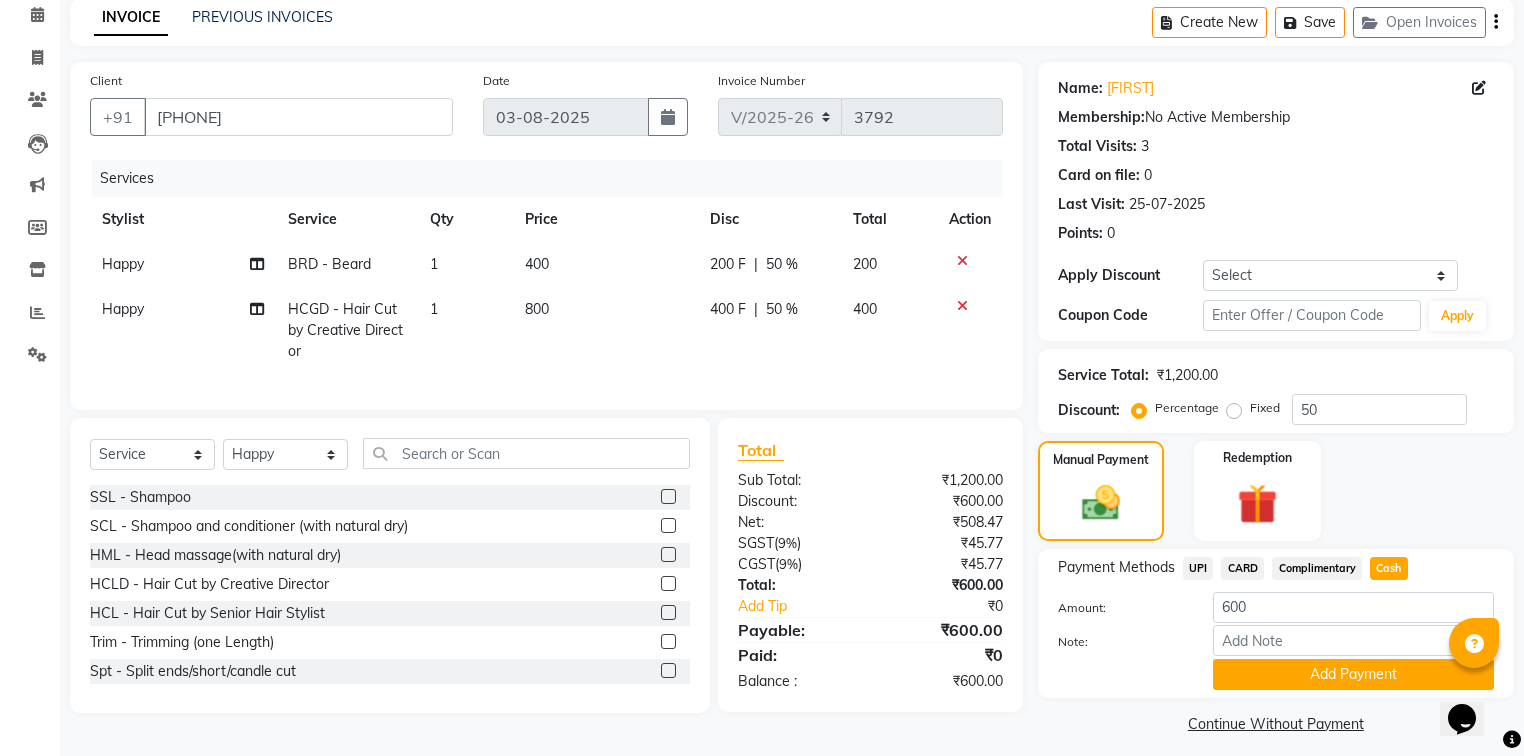 click on "Add Payment" 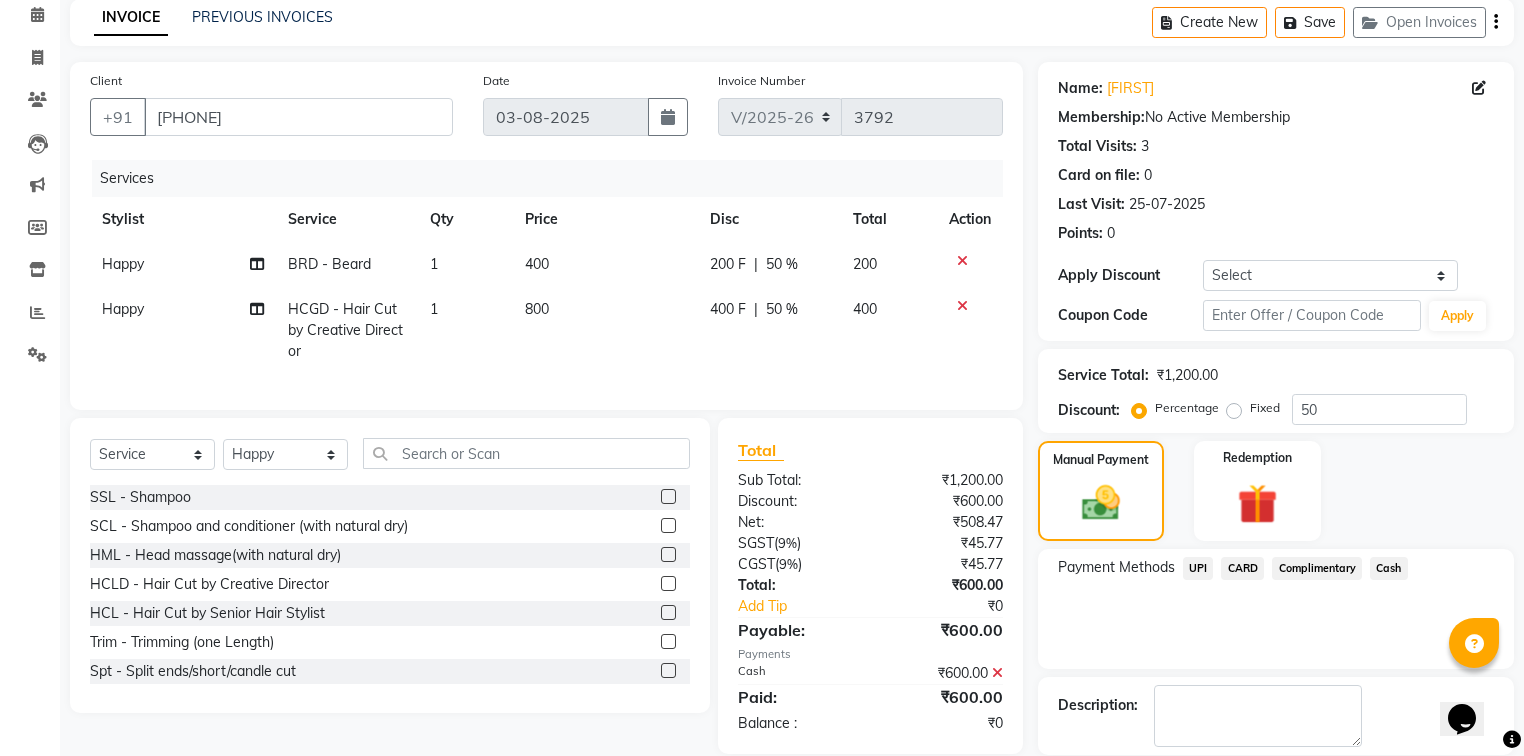 scroll, scrollTop: 154, scrollLeft: 0, axis: vertical 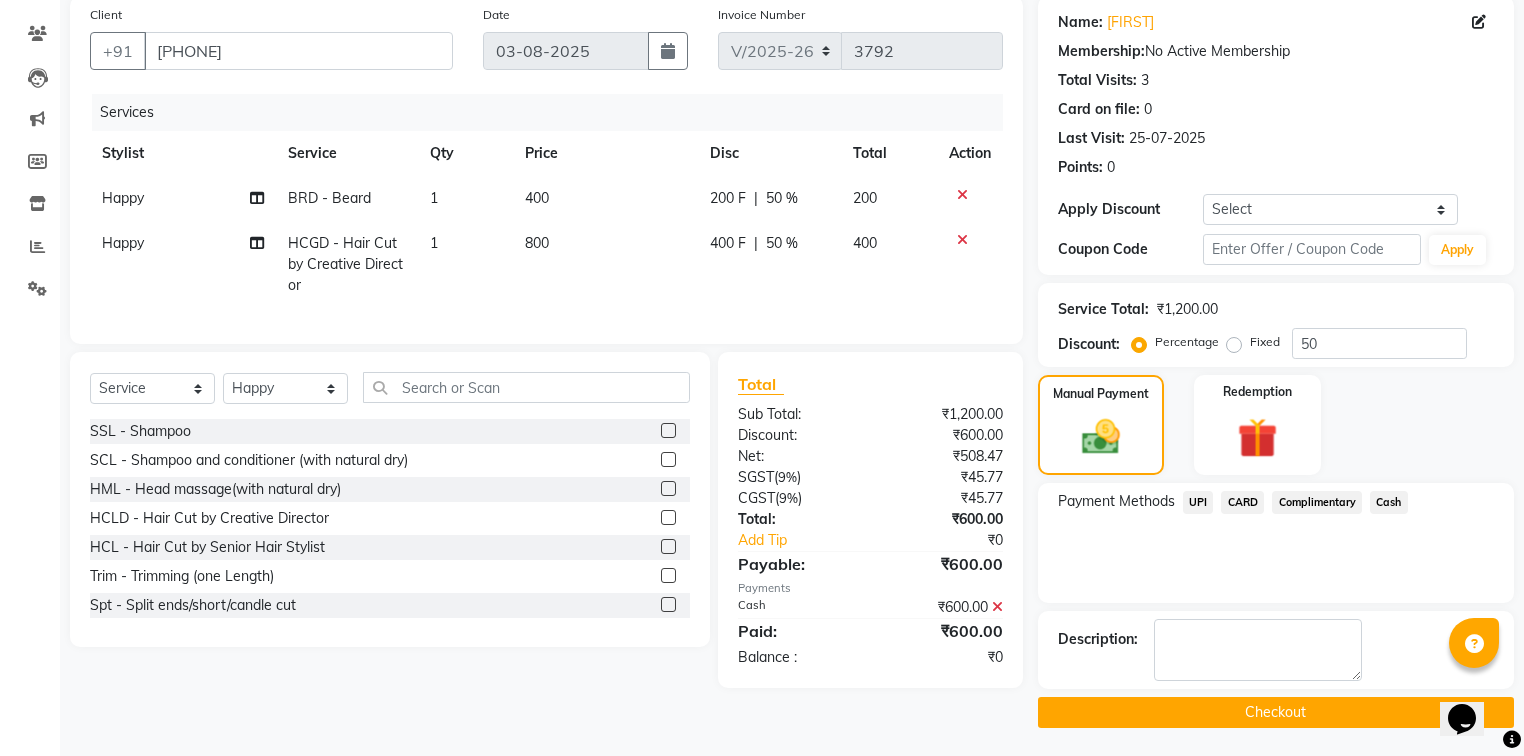 click on "Checkout" 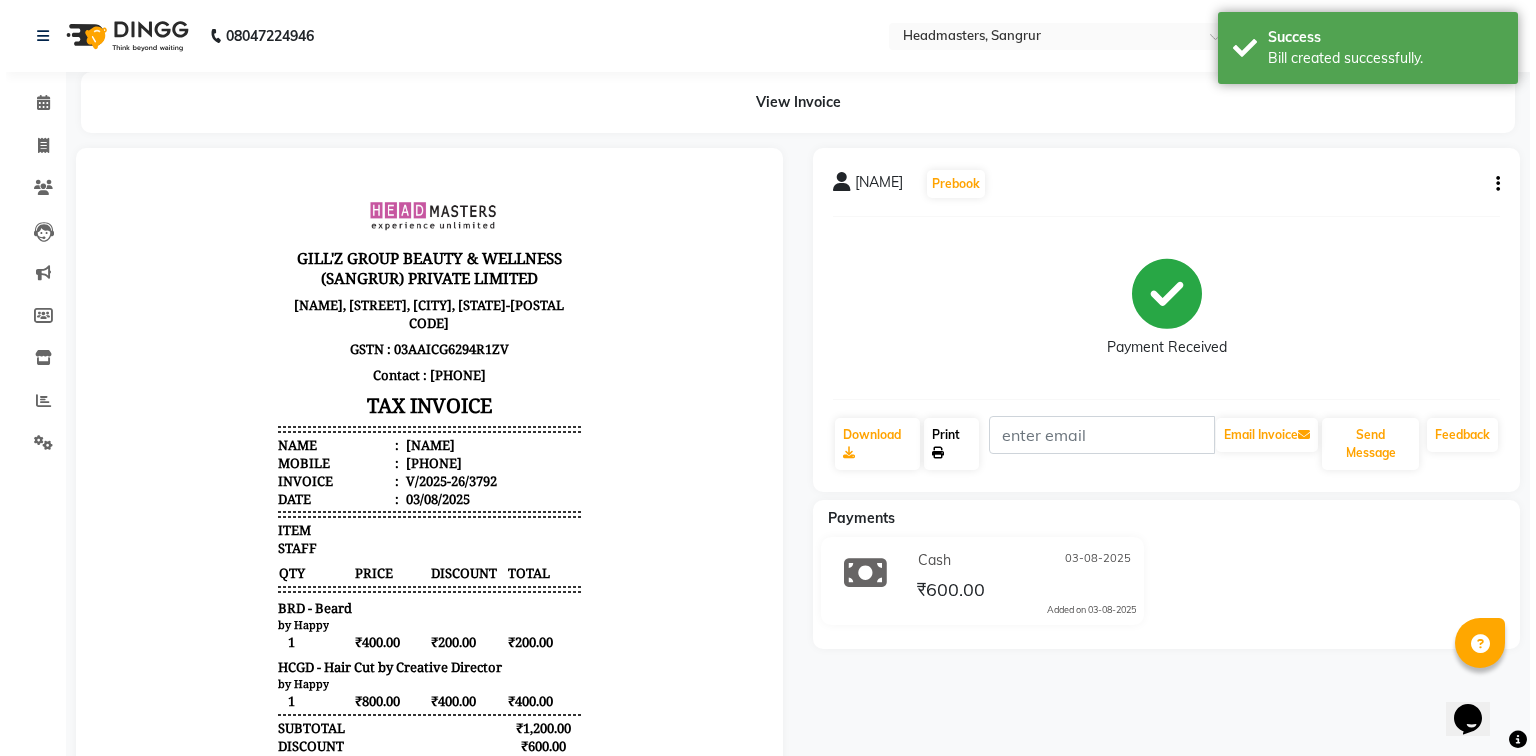 scroll, scrollTop: 0, scrollLeft: 0, axis: both 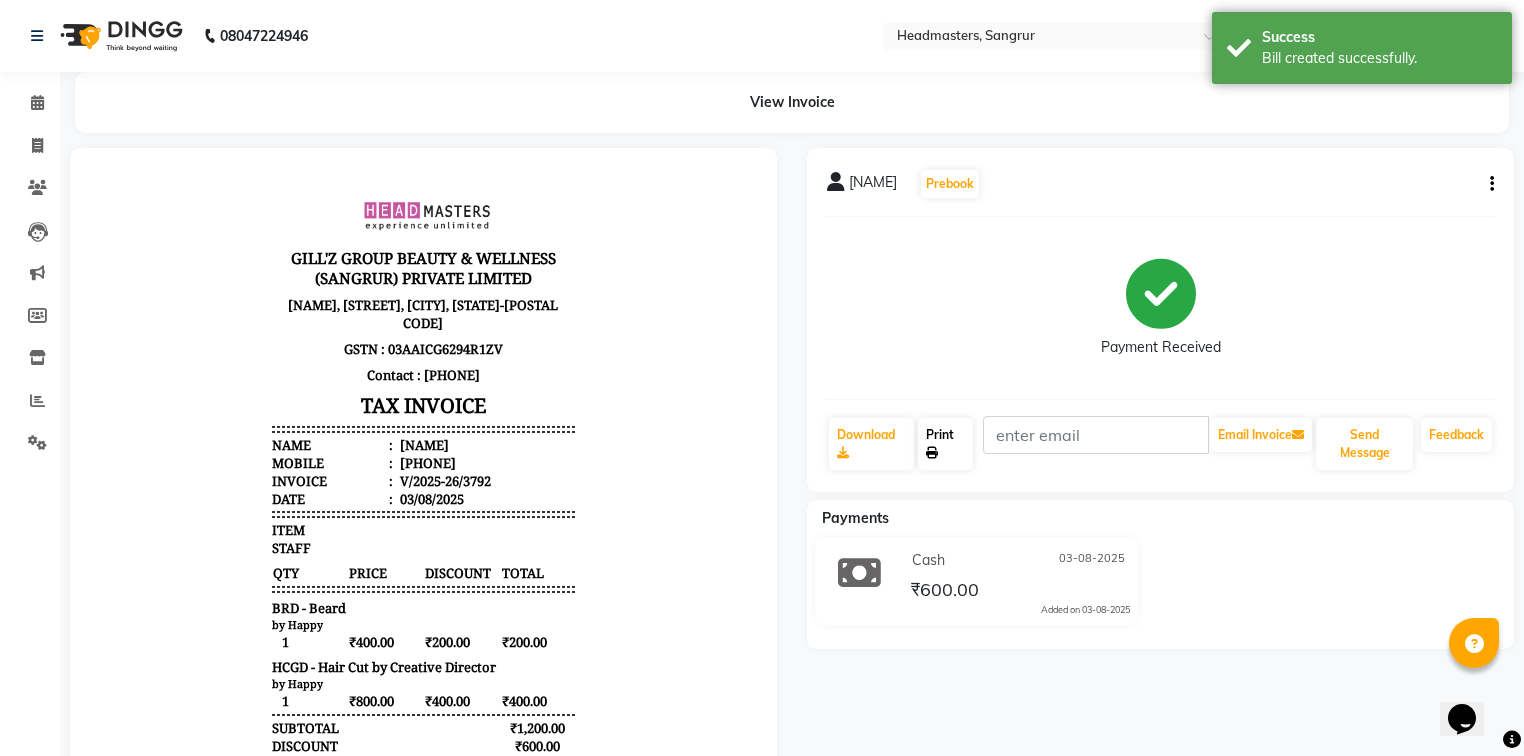 click 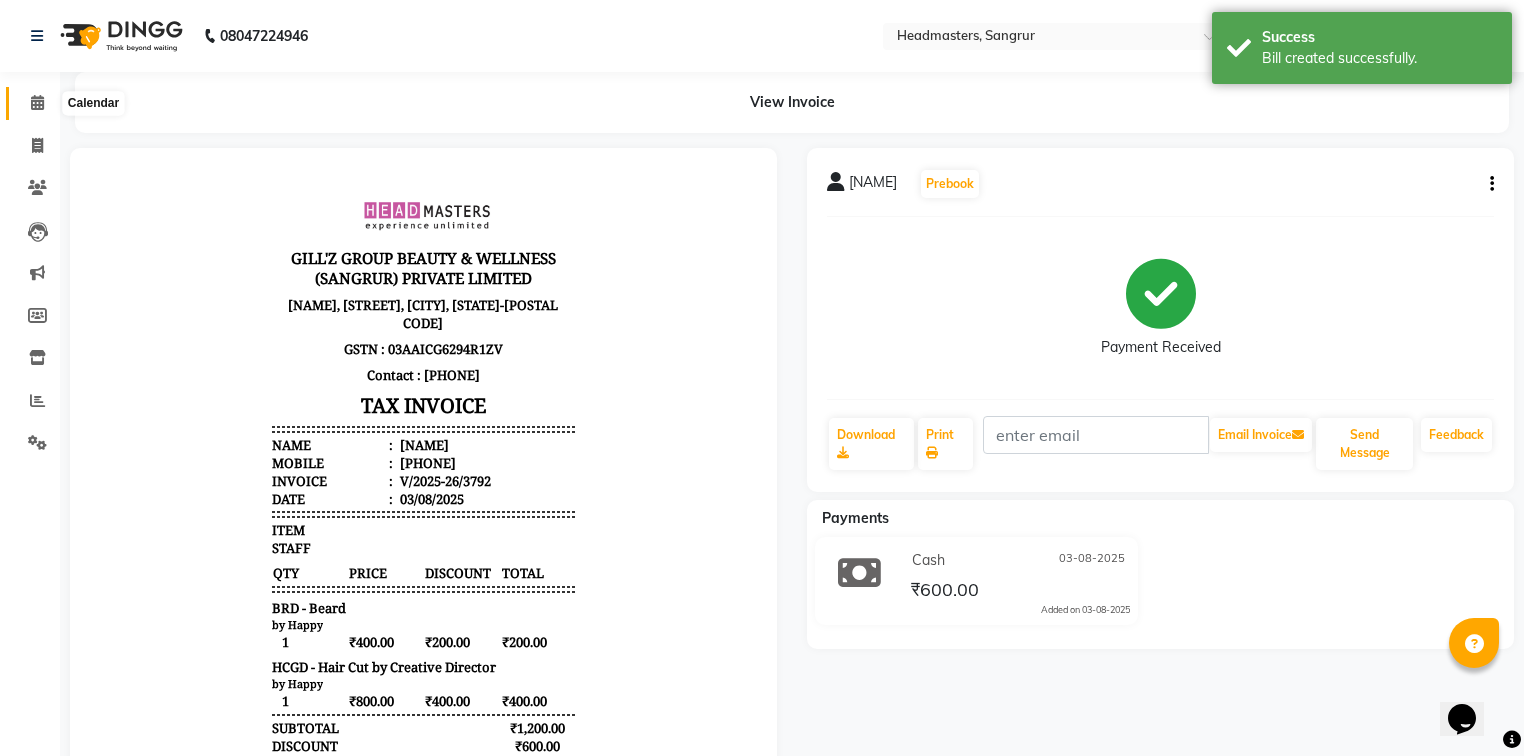 click 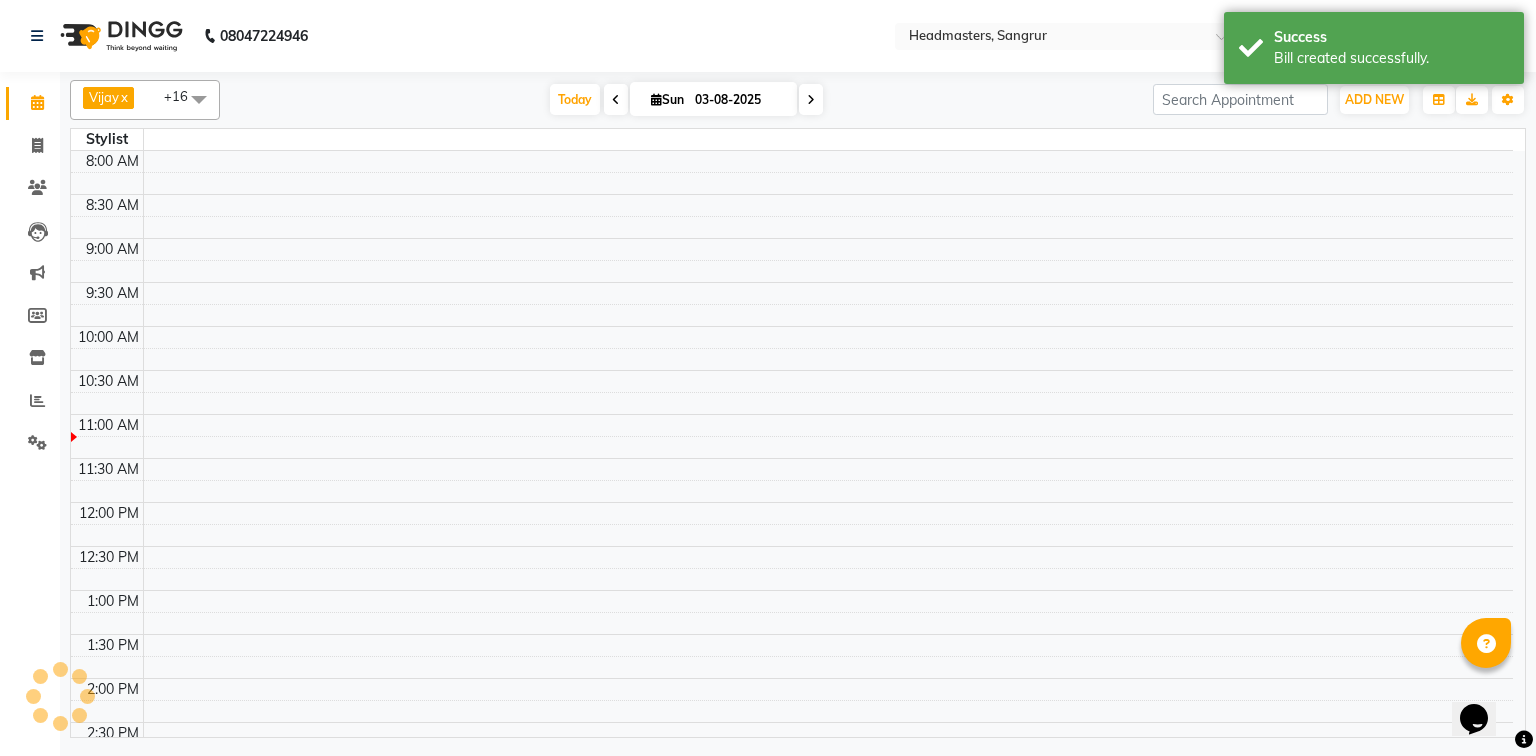 scroll, scrollTop: 0, scrollLeft: 0, axis: both 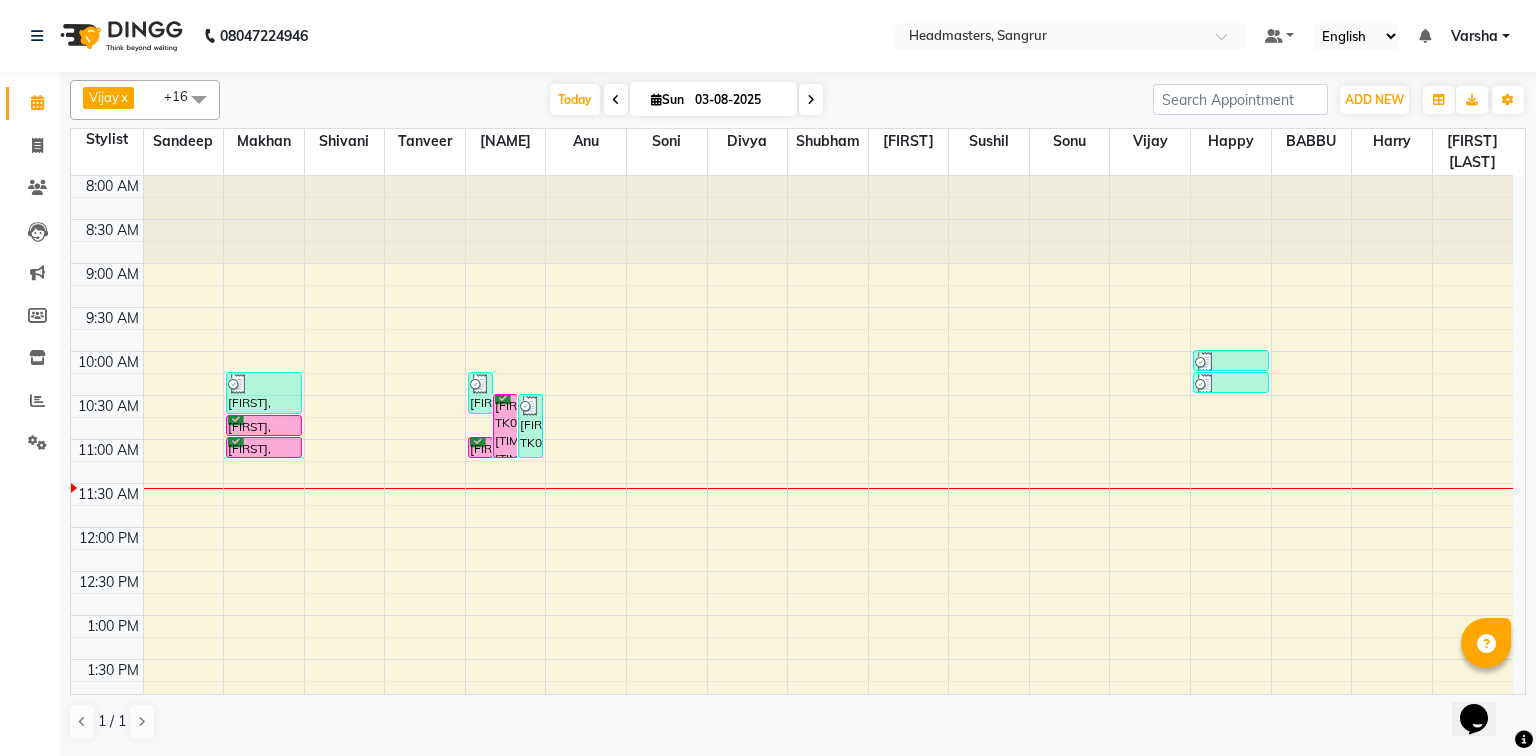 click on "8:00 AM 8:30 AM 9:00 AM 9:30 AM 10:00 AM 10:30 AM 11:00 AM 11:30 AM 12:00 PM 12:30 PM 1:00 PM 1:30 PM 2:00 PM 2:30 PM 3:00 PM 3:30 PM 4:00 PM 4:30 PM 5:00 PM 5:30 PM 6:00 PM 6:30 PM 7:00 PM 7:30 PM 8:00 PM 8:30 PM     [FIRST], TK03, [TIME]-[TIME], HCG - Hair Cut by Senior Hair Stylist     [FIRST], TK04, [TIME]-[TIME], HCG - Hair Cut by Senior Hair Stylist     [FIRST], TK04, [TIME]-[TIME], BRD - Beard     [FIRST], TK02, [TIME]-[TIME], HCG - Hair Cut by Senior Hair Stylist     [FIRST], TK05, [TIME]-[TIME], BRD - Beard     [FIRST], TK02, [TIME]-[TIME], BRD - Beard     [FIRST], TK05, [TIME]-[TIME], HCG - Hair Cut by Senior Hair Stylist     [FIRST], TK01, [TIME]-[TIME], HCGD - Hair Cut by Creative Director     [FIRST], TK01, [TIME]-[TIME], BRD - Beard" at bounding box center (792, 747) 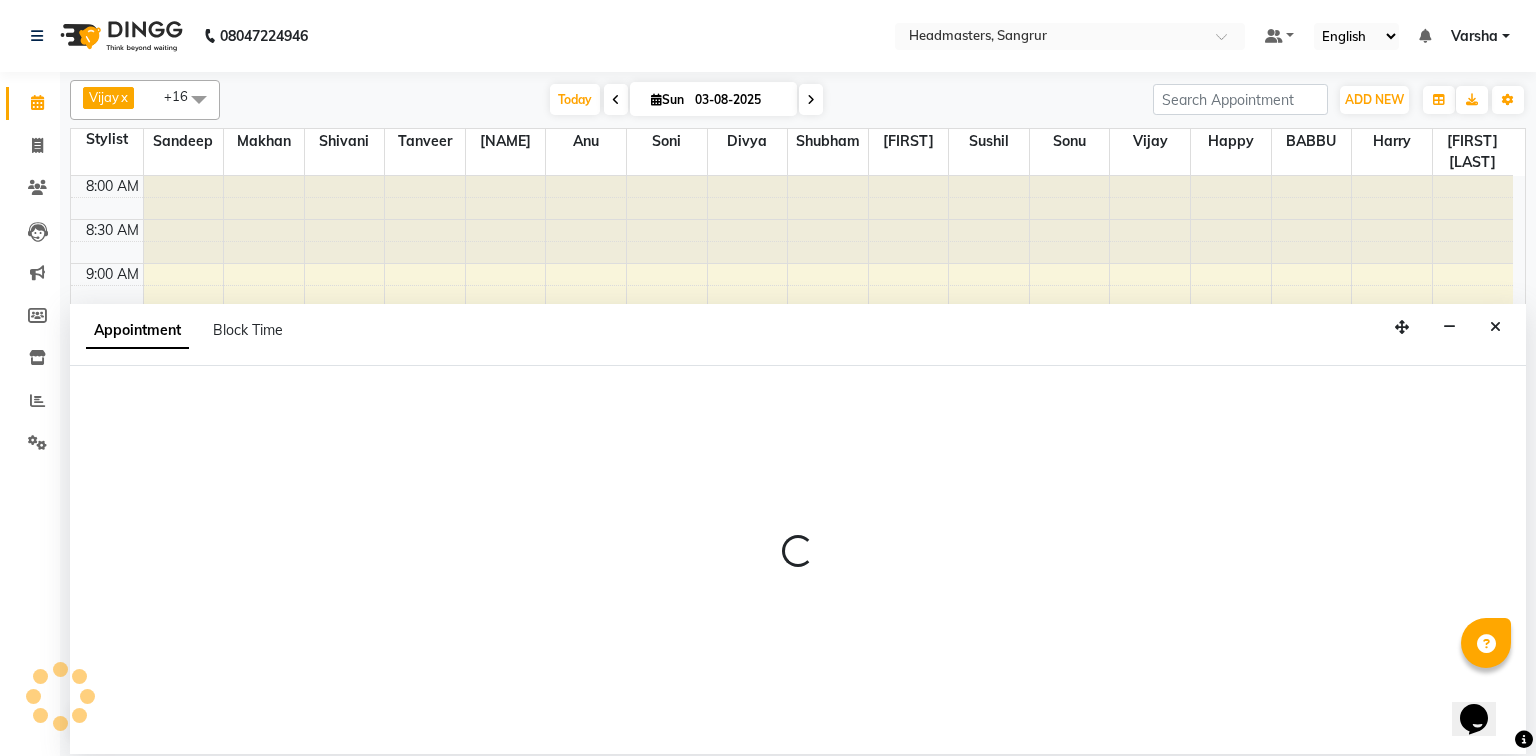 select on "60866" 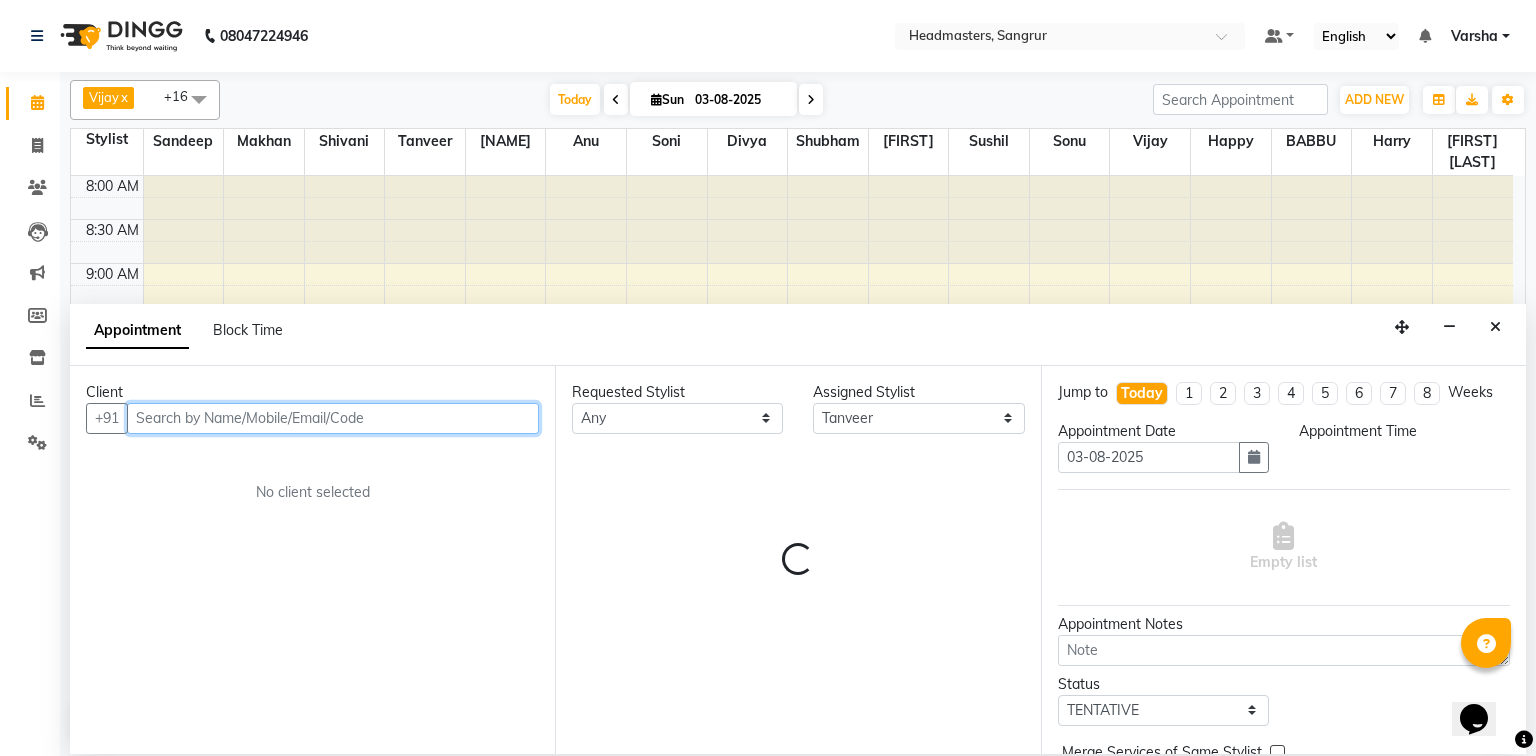select on "645" 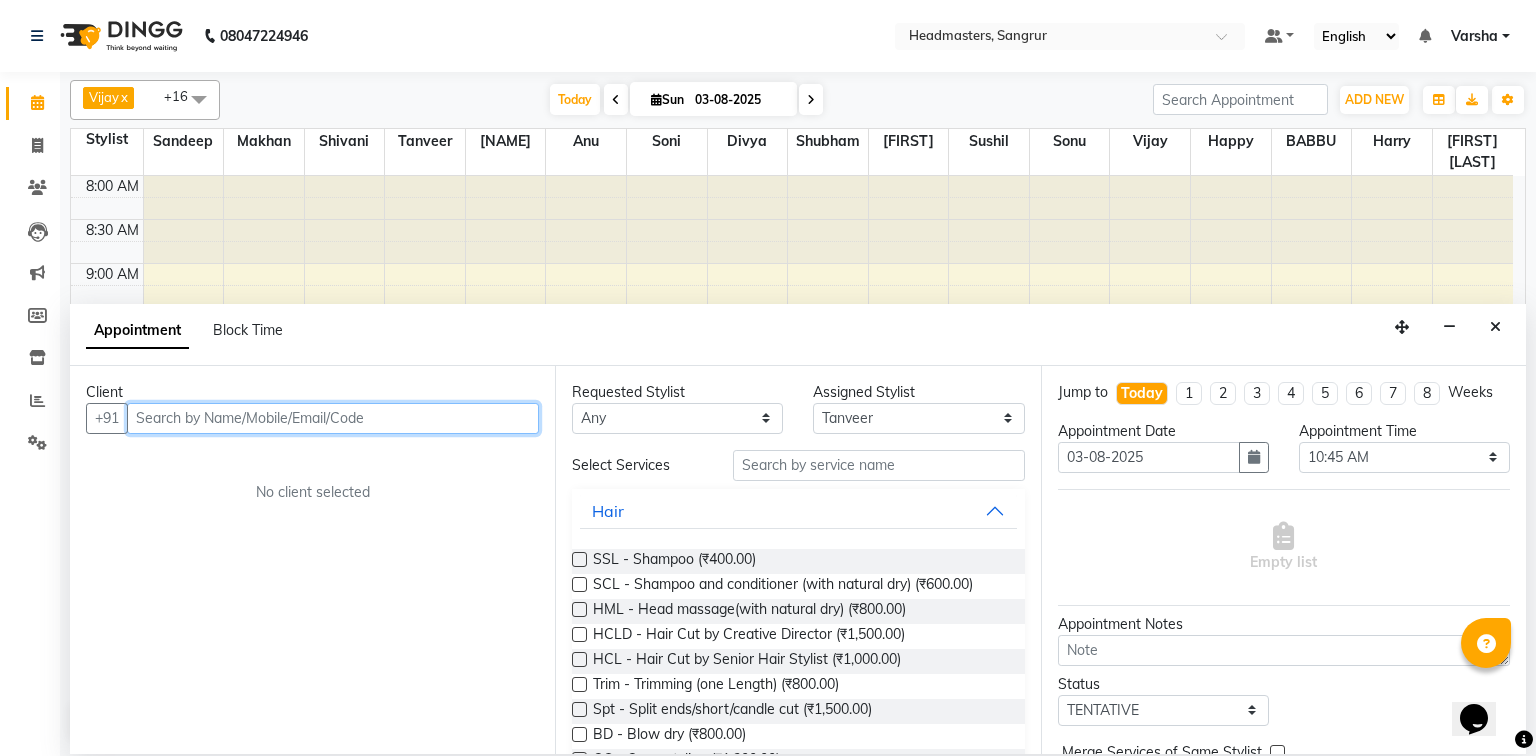 click at bounding box center [333, 418] 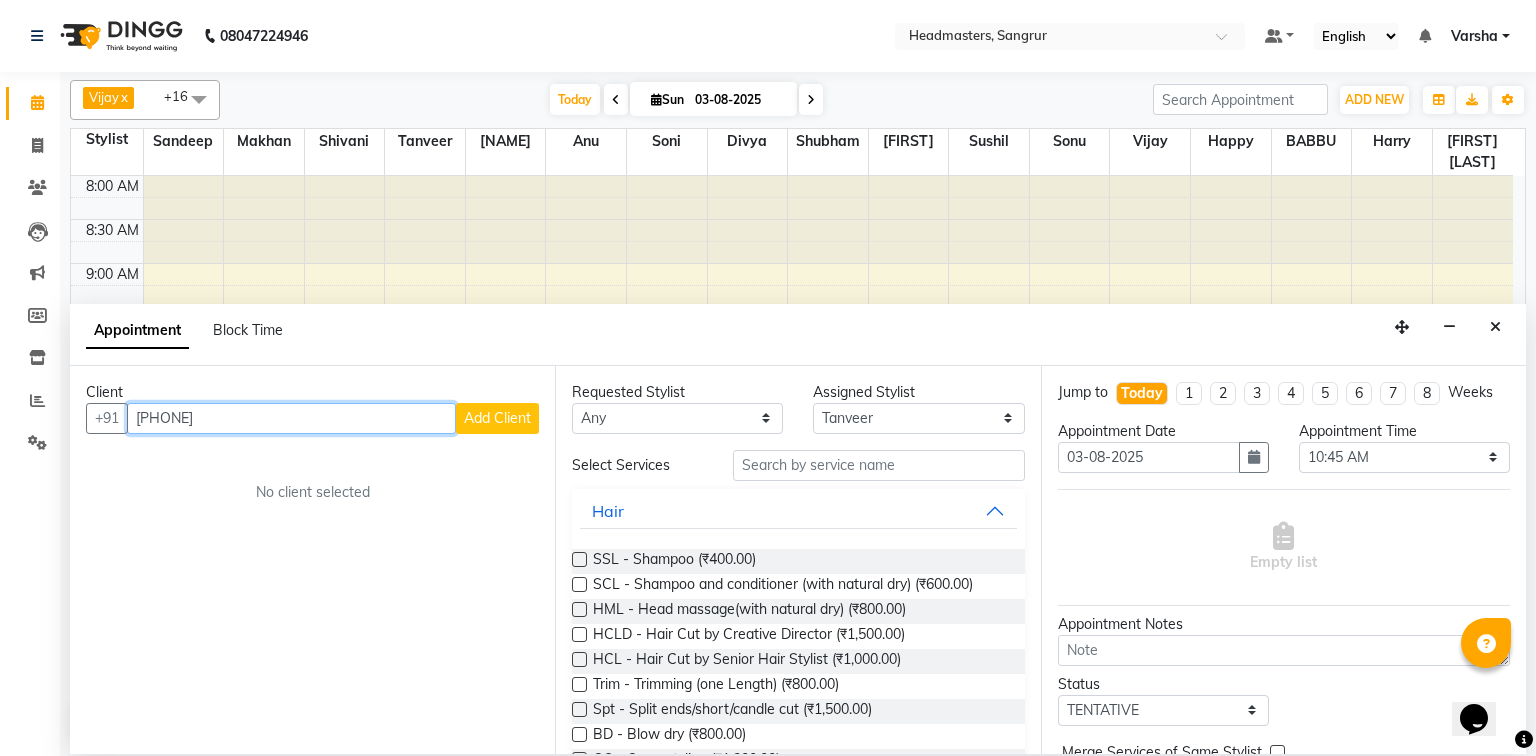 type on "[PHONE]" 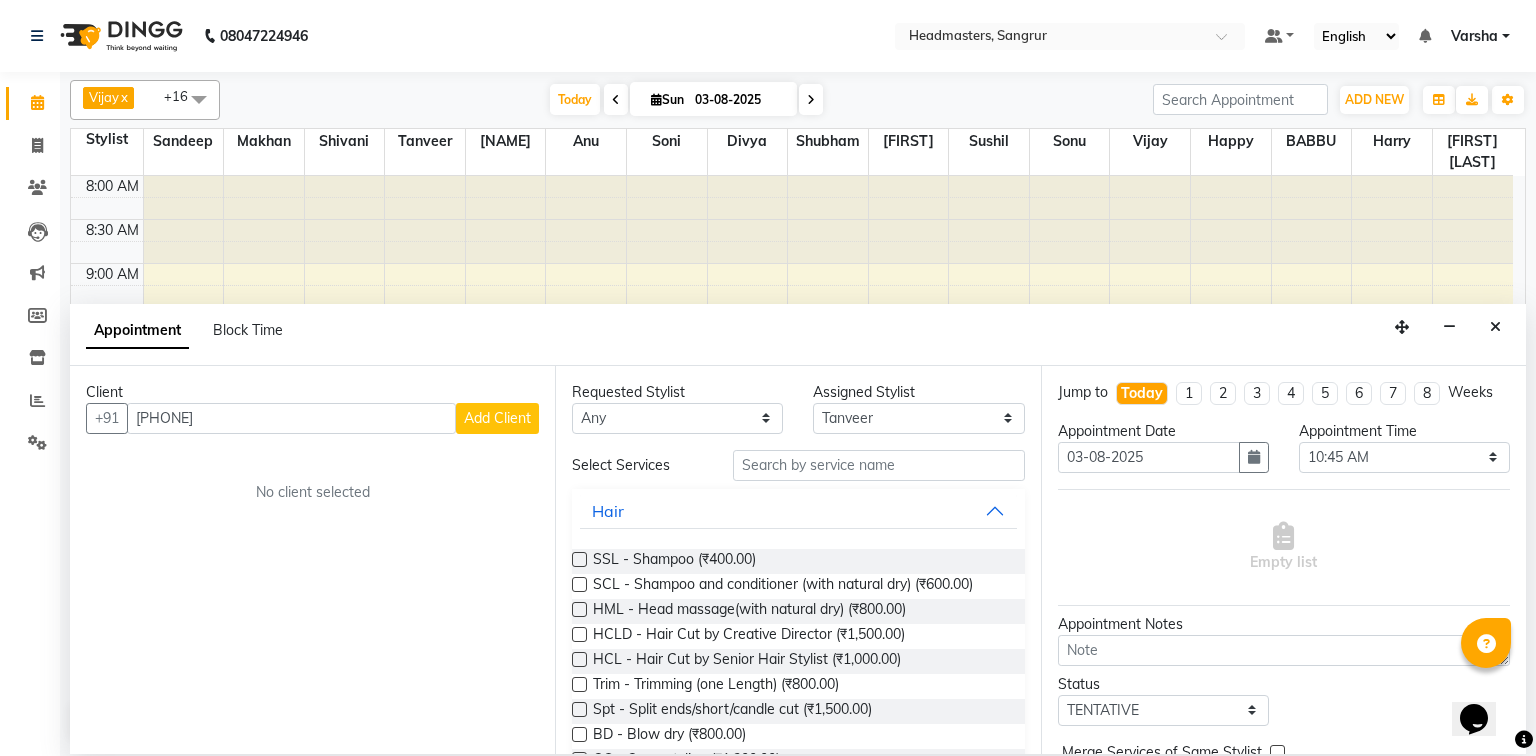 click on "Add Client" at bounding box center [497, 418] 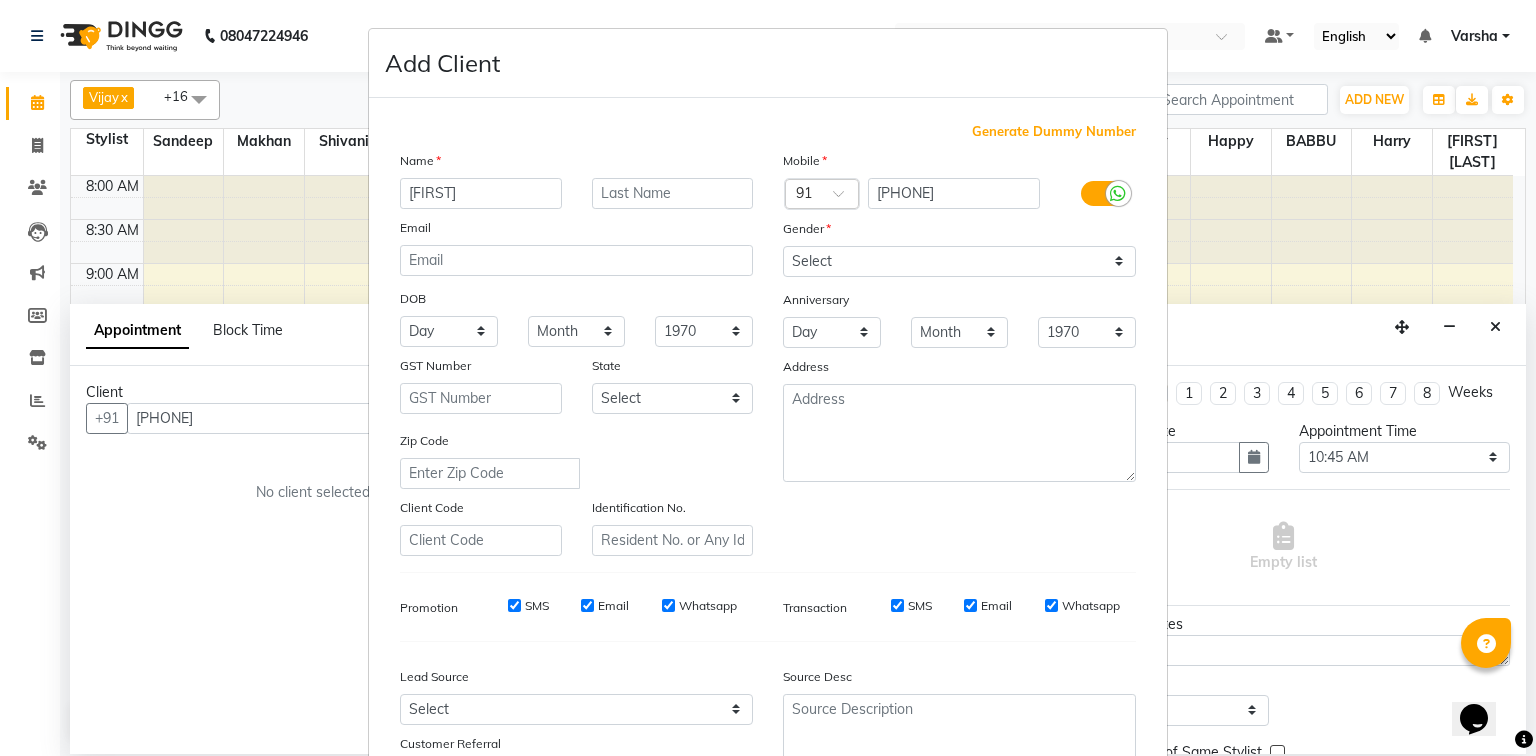 type on "[FIRST]" 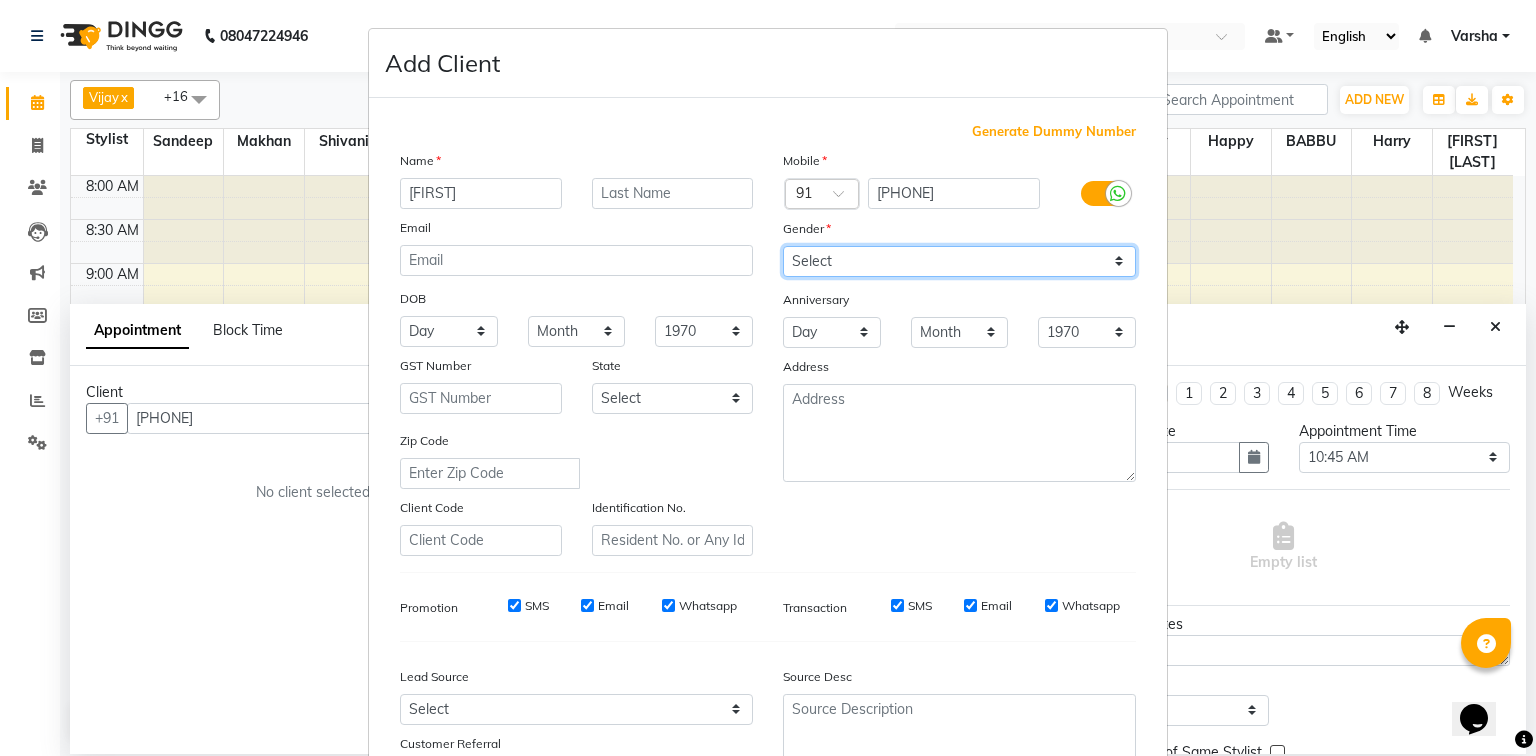 drag, startPoint x: 878, startPoint y: 252, endPoint x: 868, endPoint y: 275, distance: 25.079872 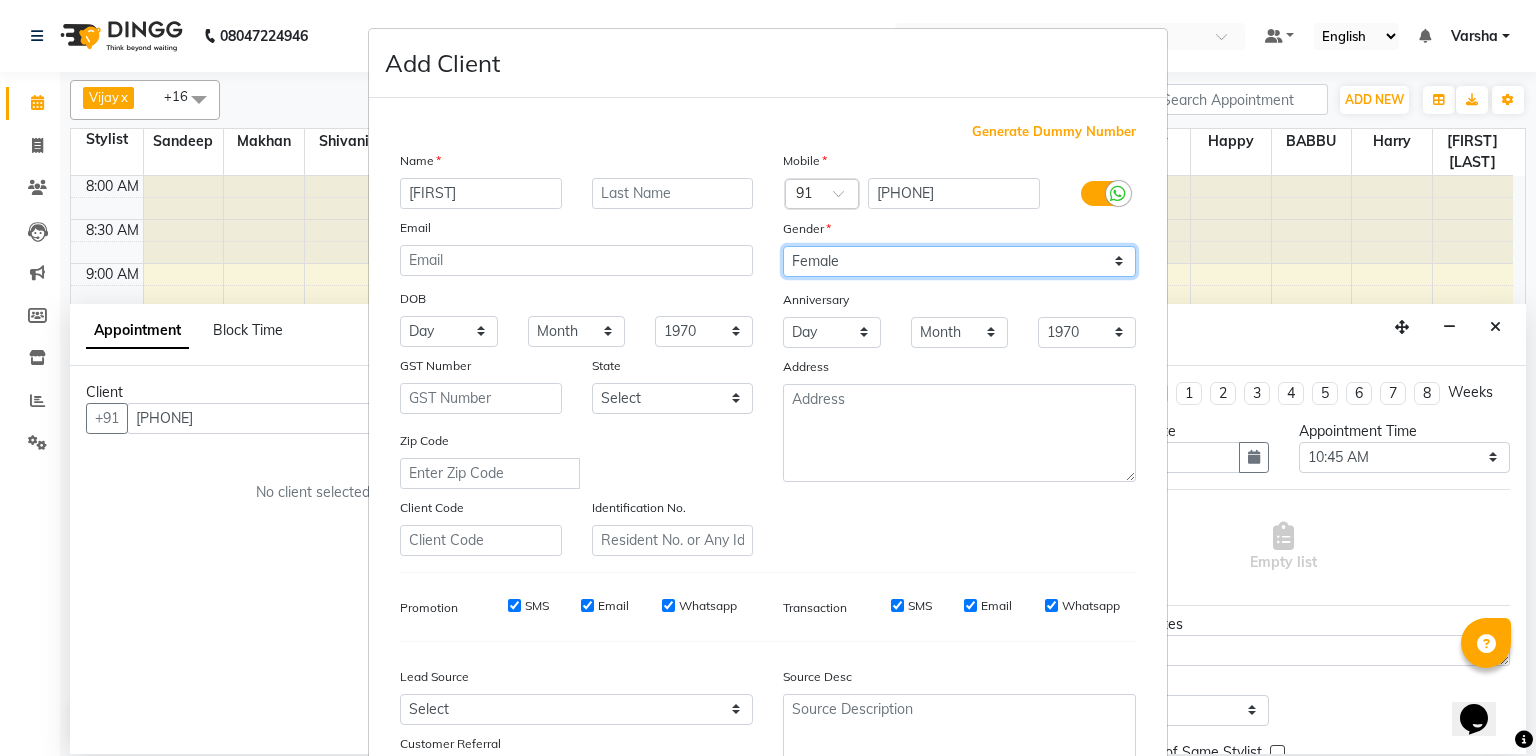 click on "Select Male Female Other Prefer Not To Say" at bounding box center [959, 261] 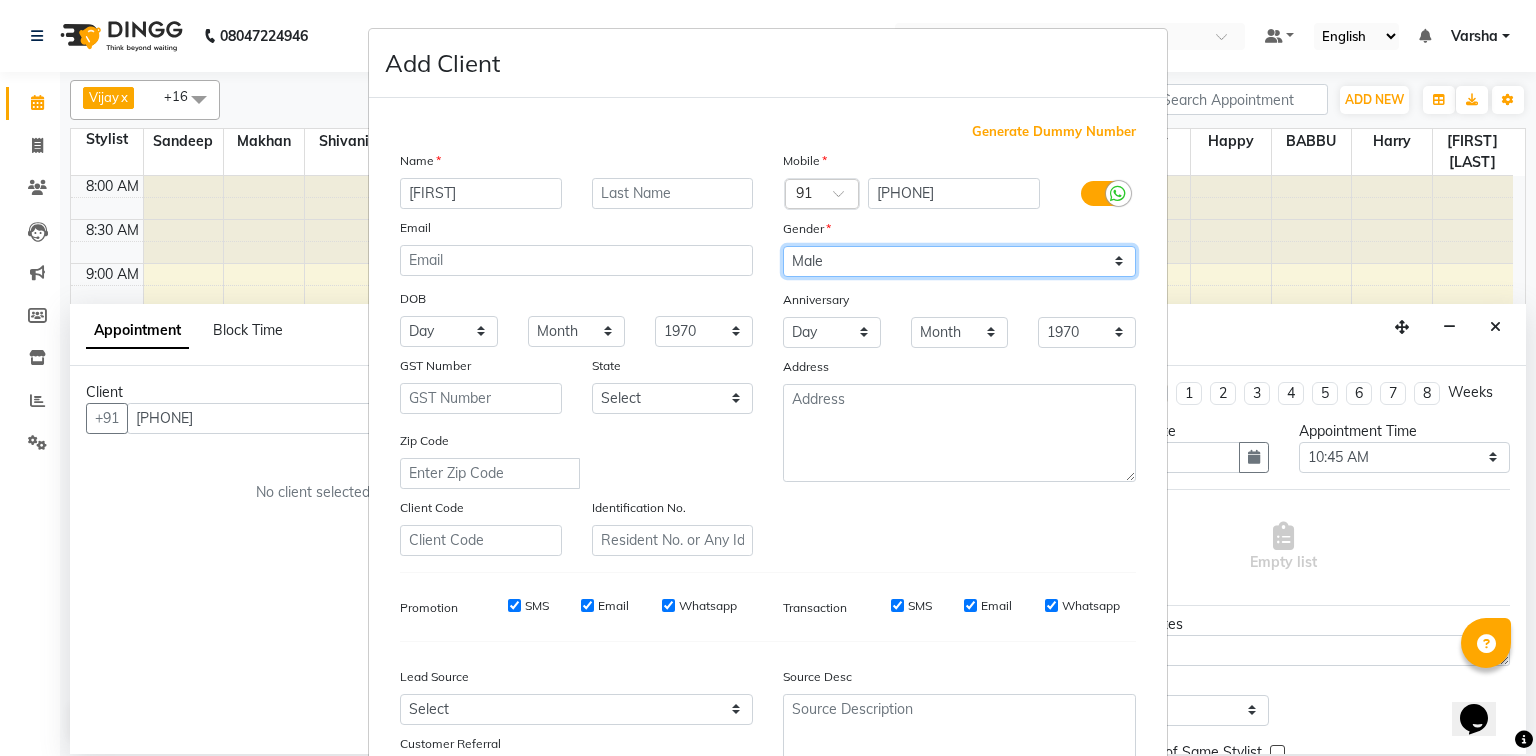 click on "Select Male Female Other Prefer Not To Say" at bounding box center (959, 261) 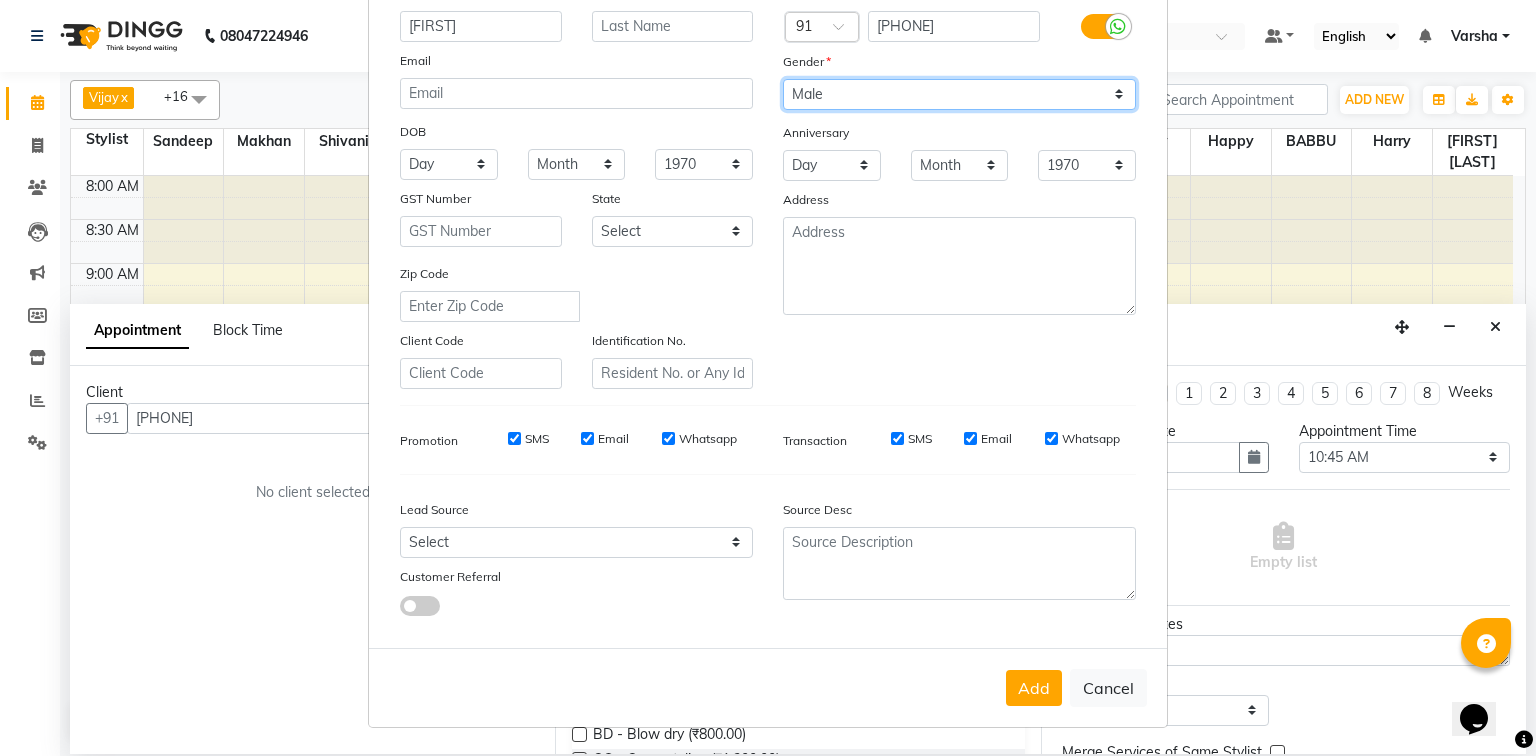 scroll, scrollTop: 176, scrollLeft: 0, axis: vertical 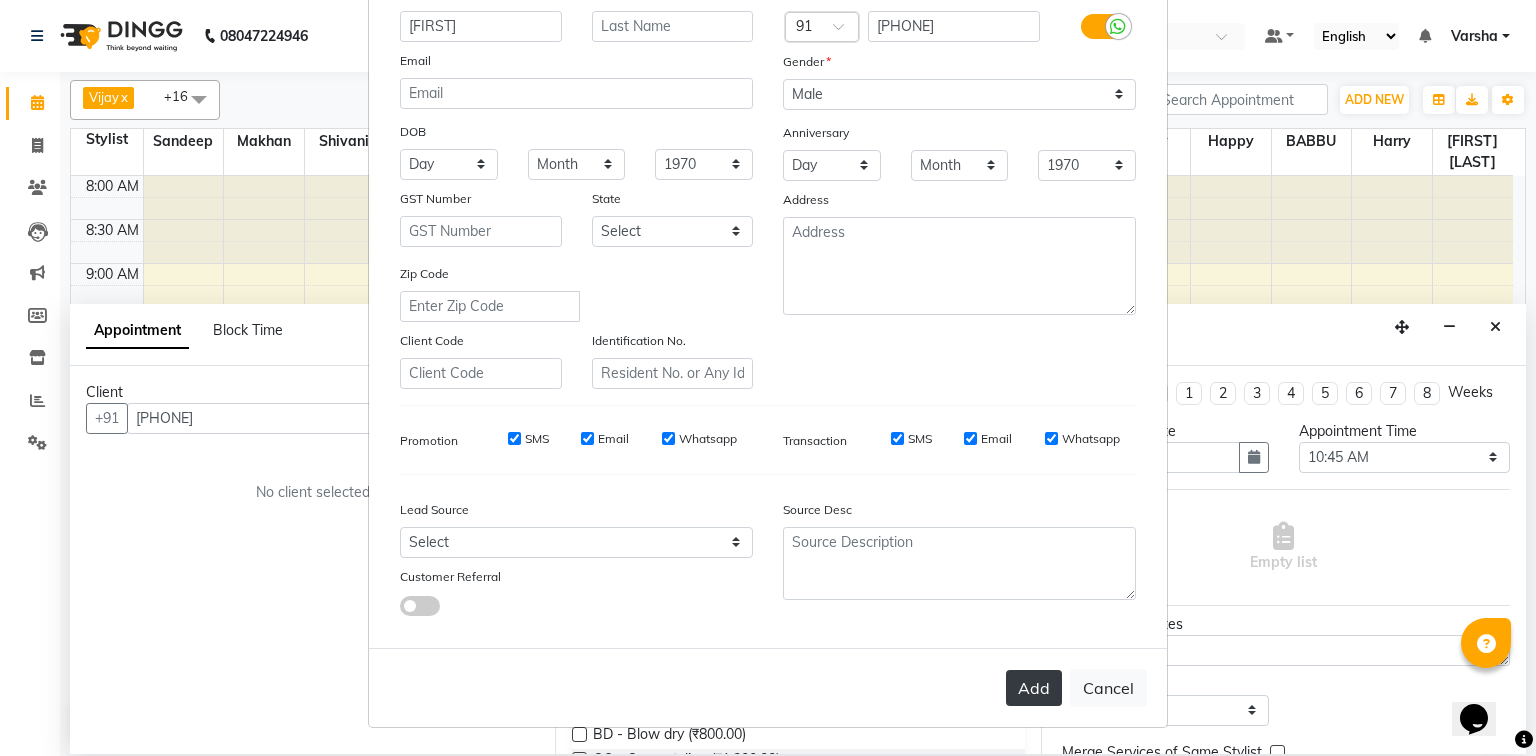 click on "Add" at bounding box center [1034, 688] 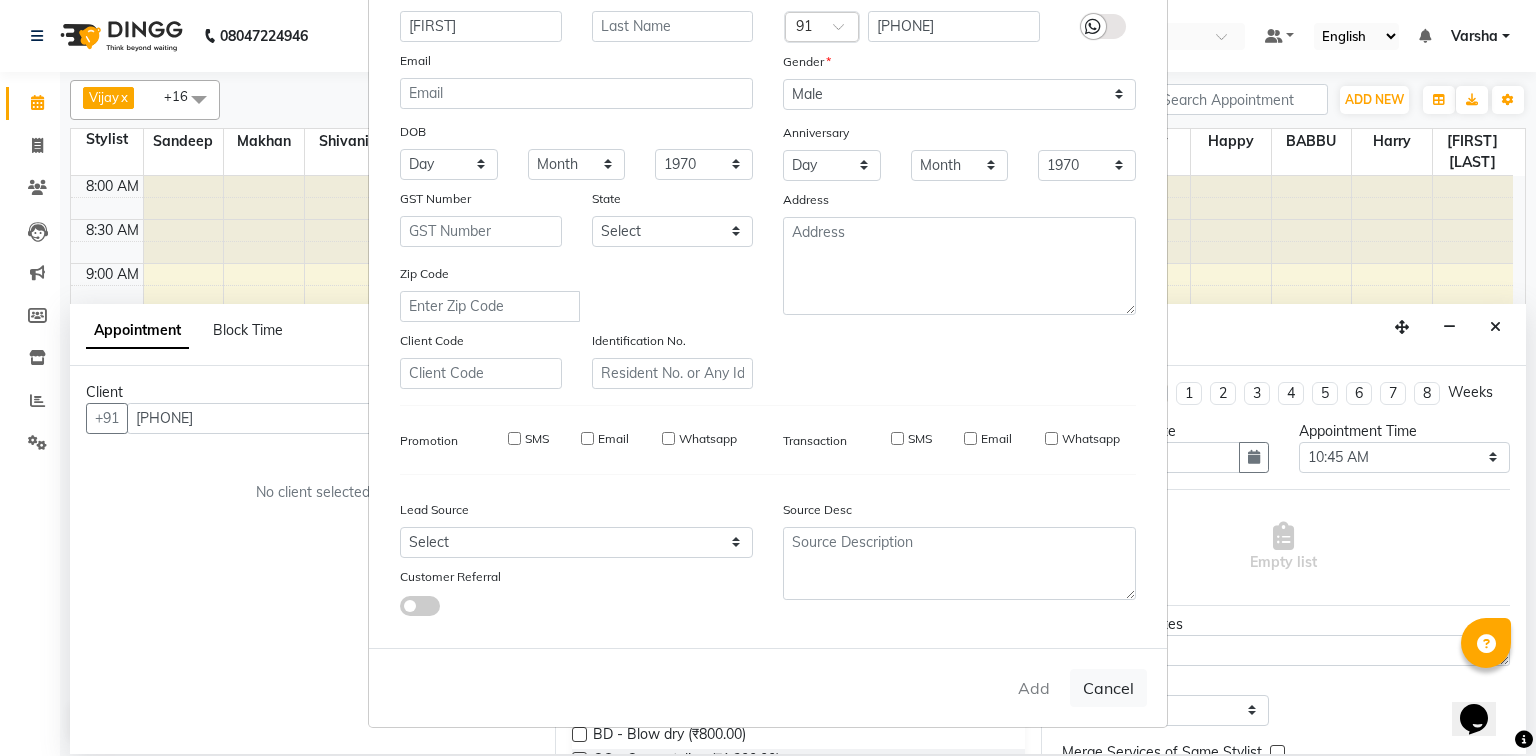 type 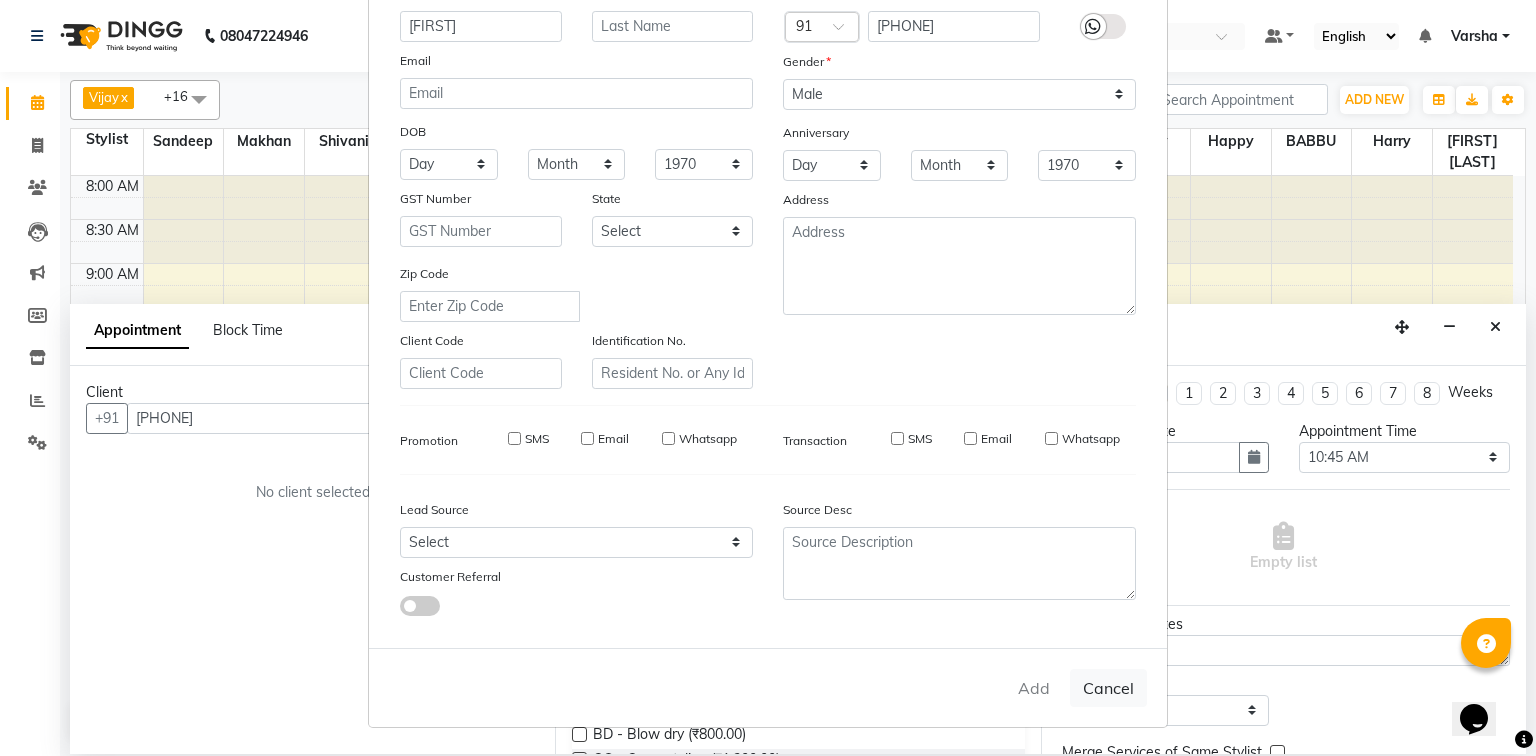 select 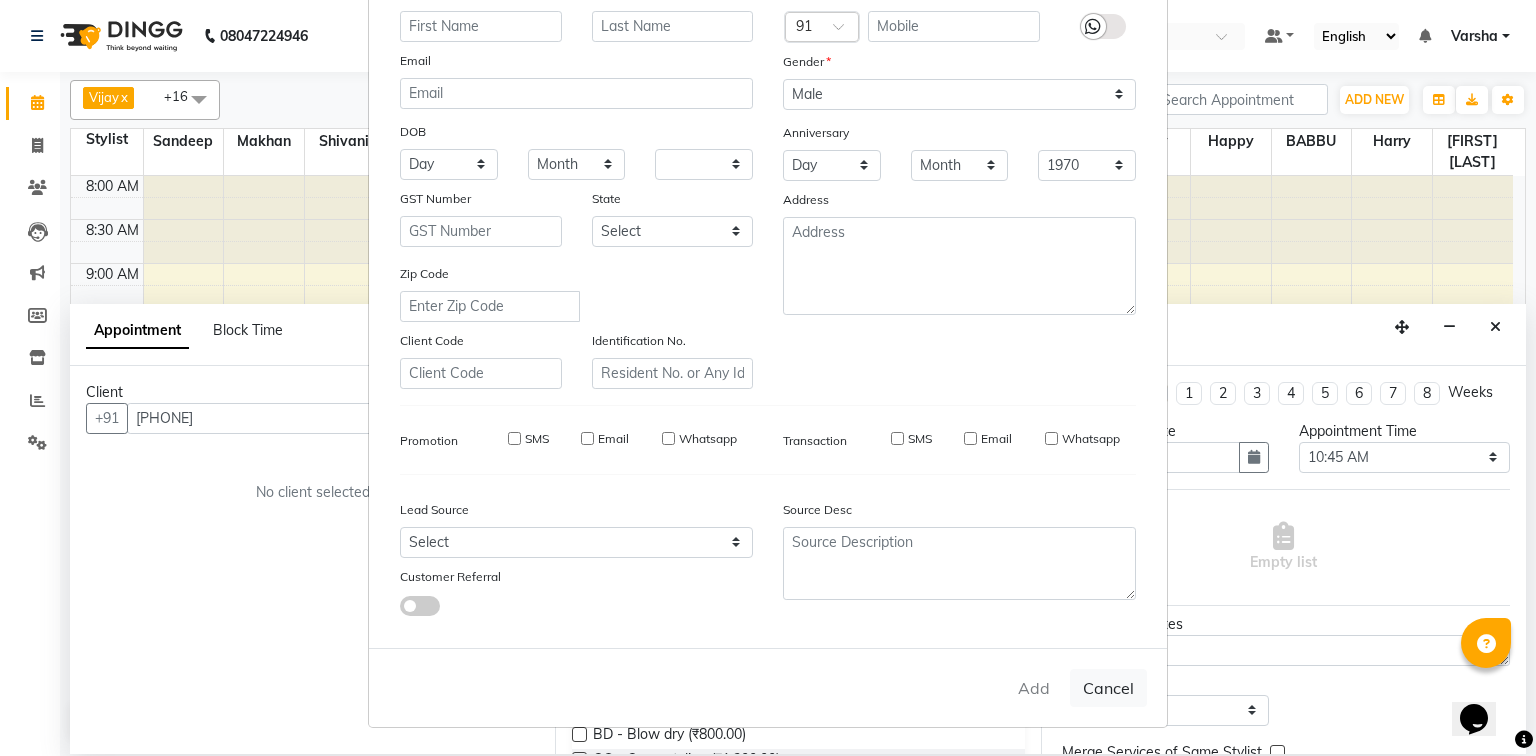 select 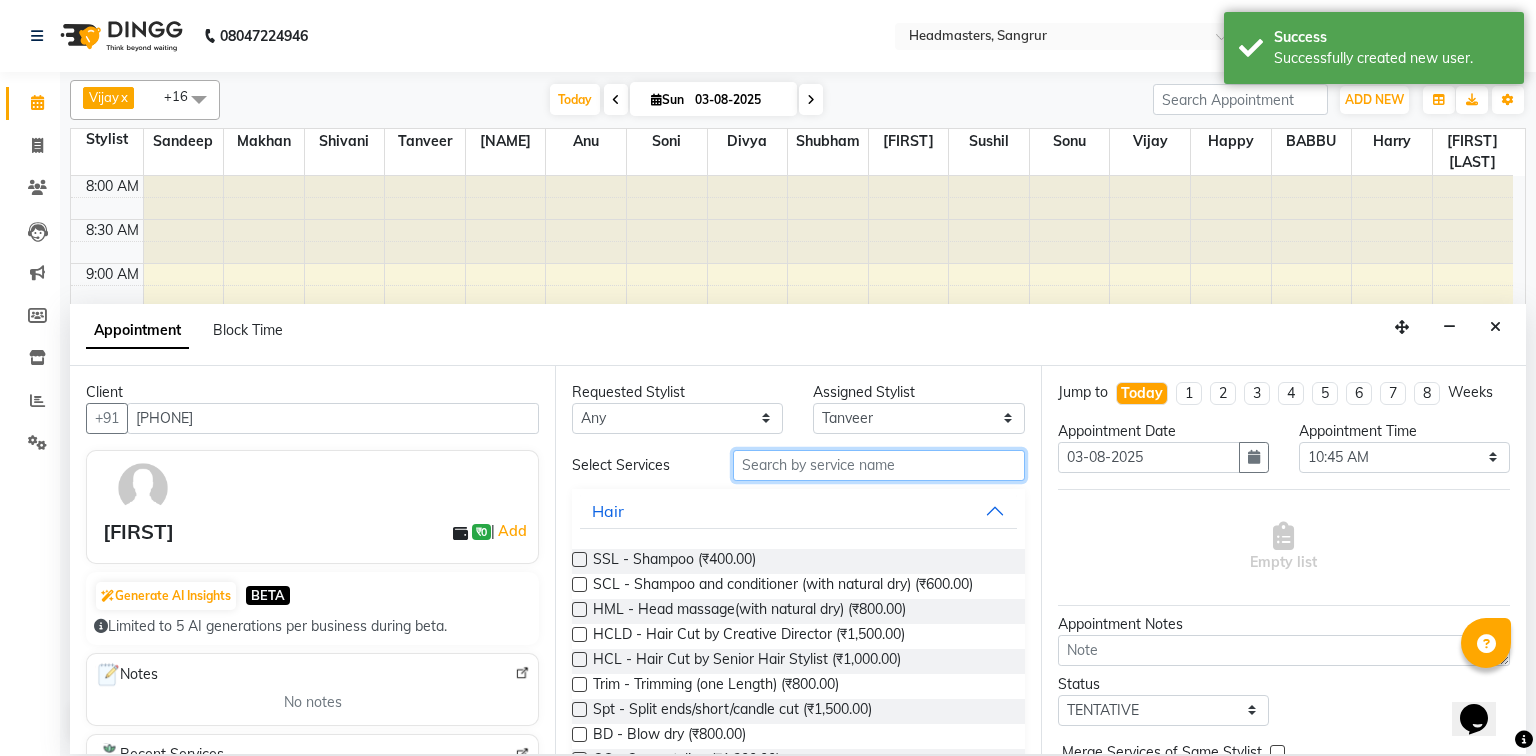 click at bounding box center (879, 465) 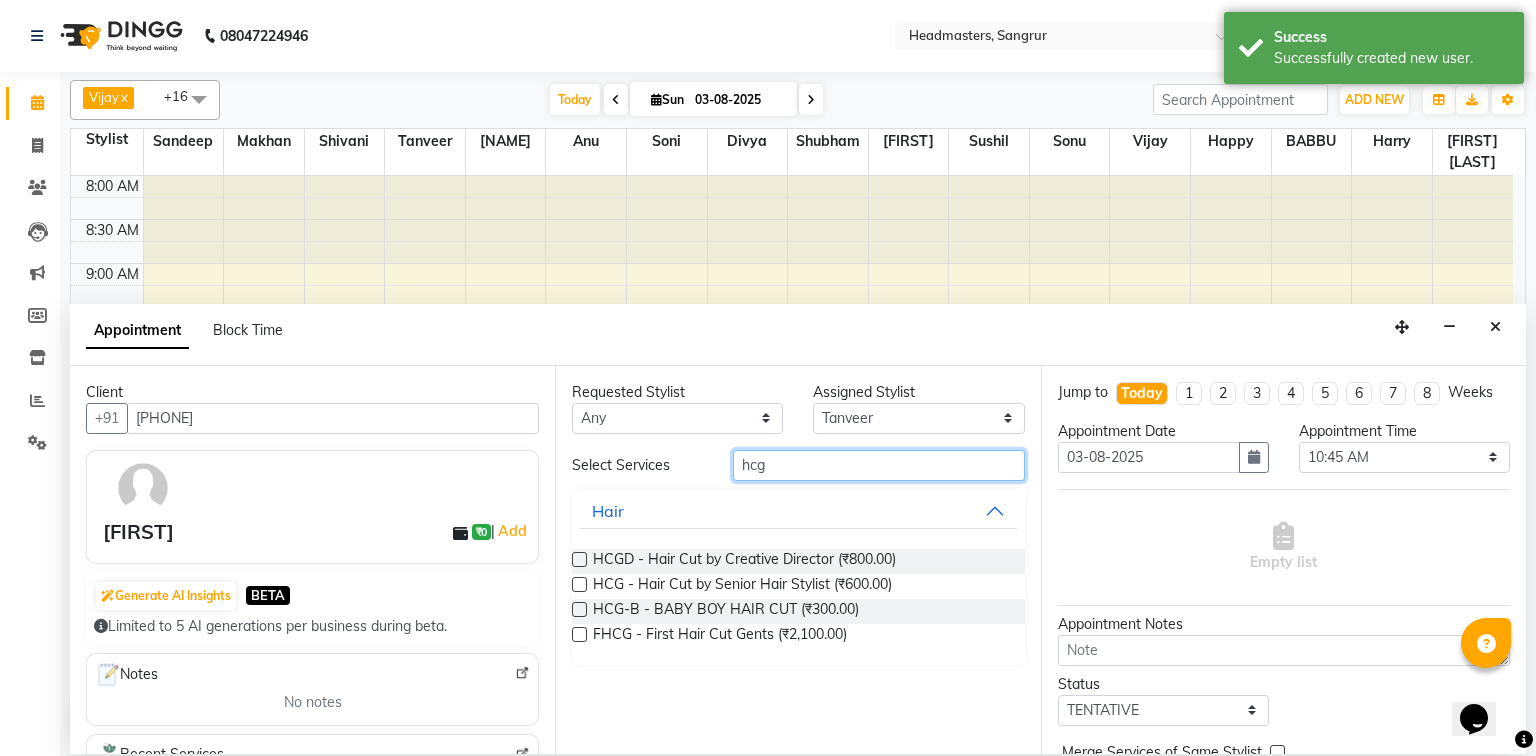 type on "hcg" 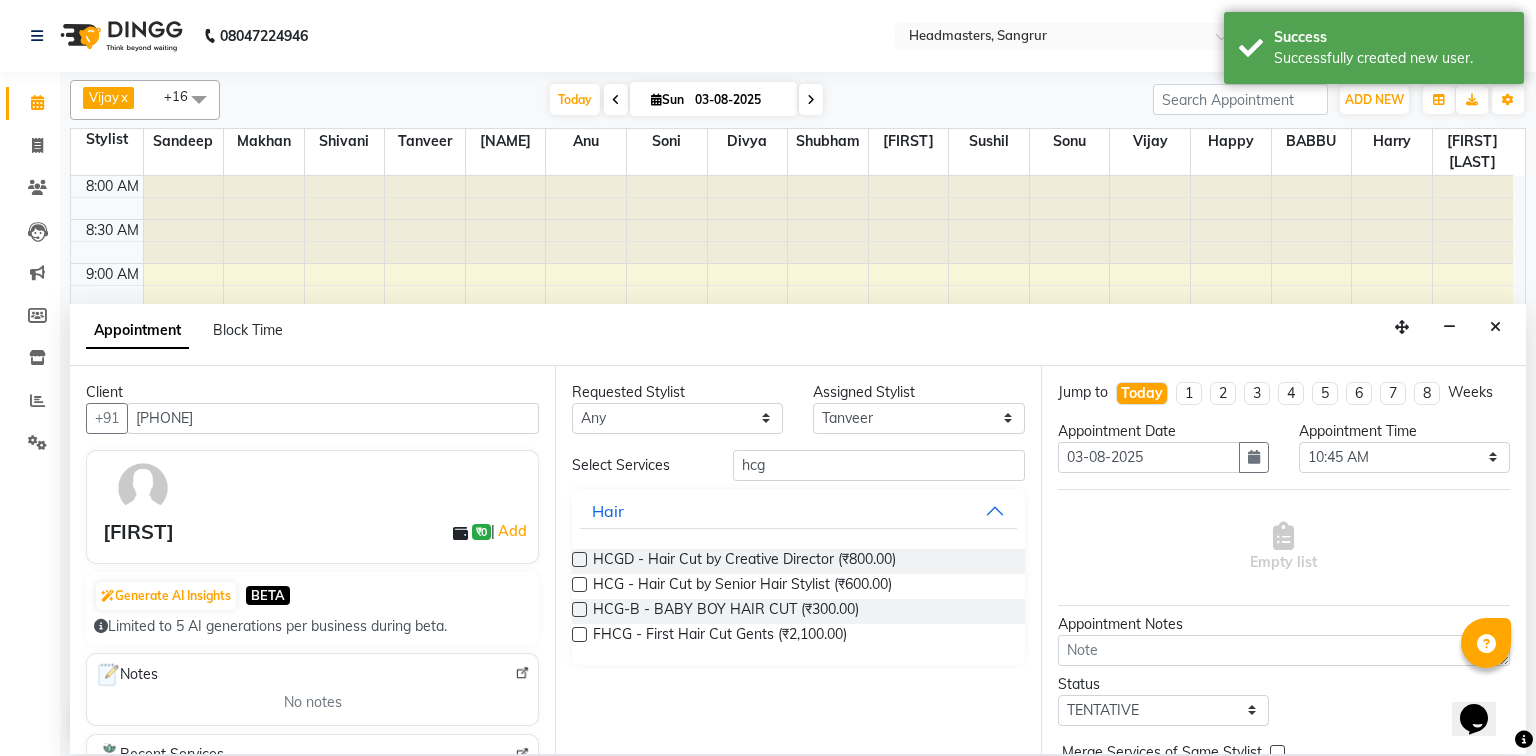 click at bounding box center [579, 584] 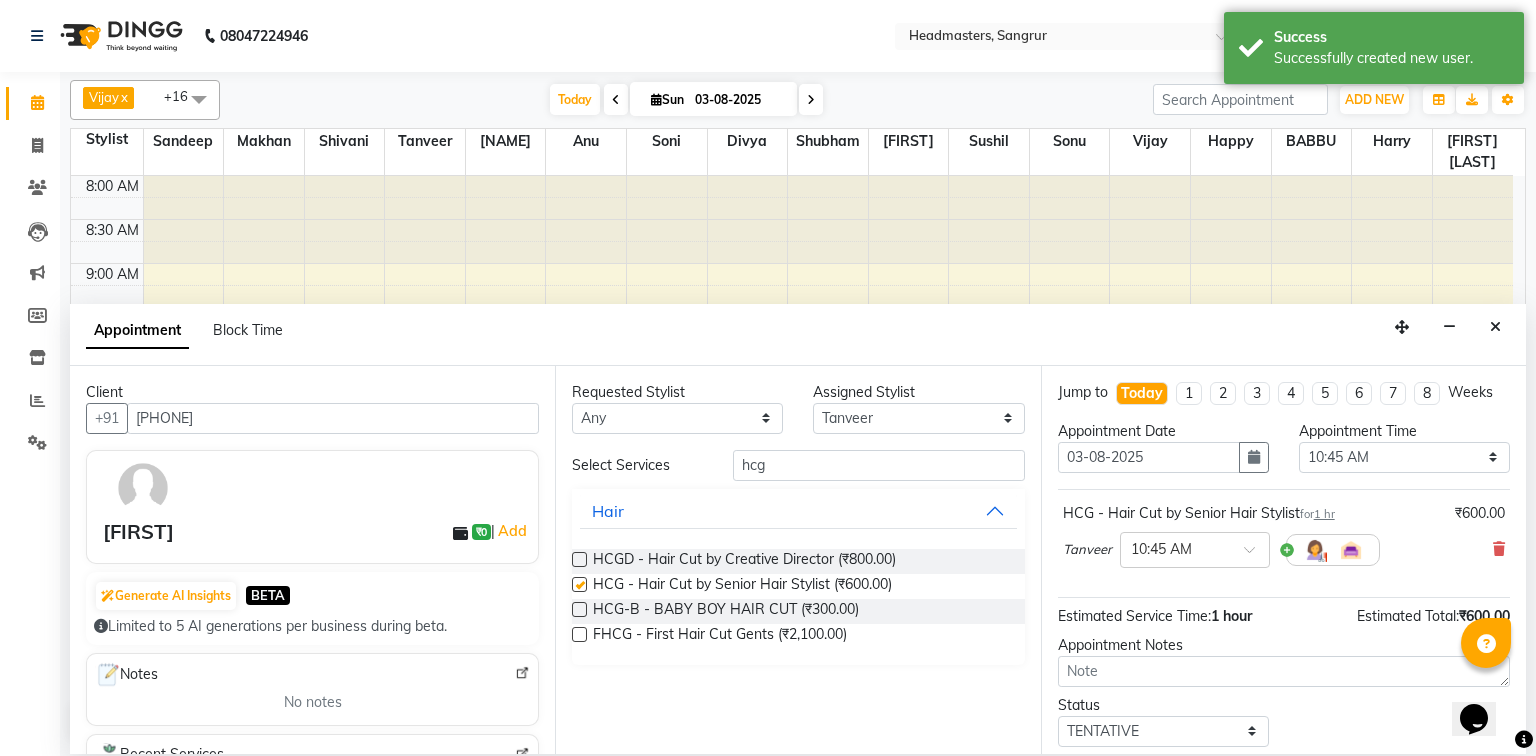 checkbox on "false" 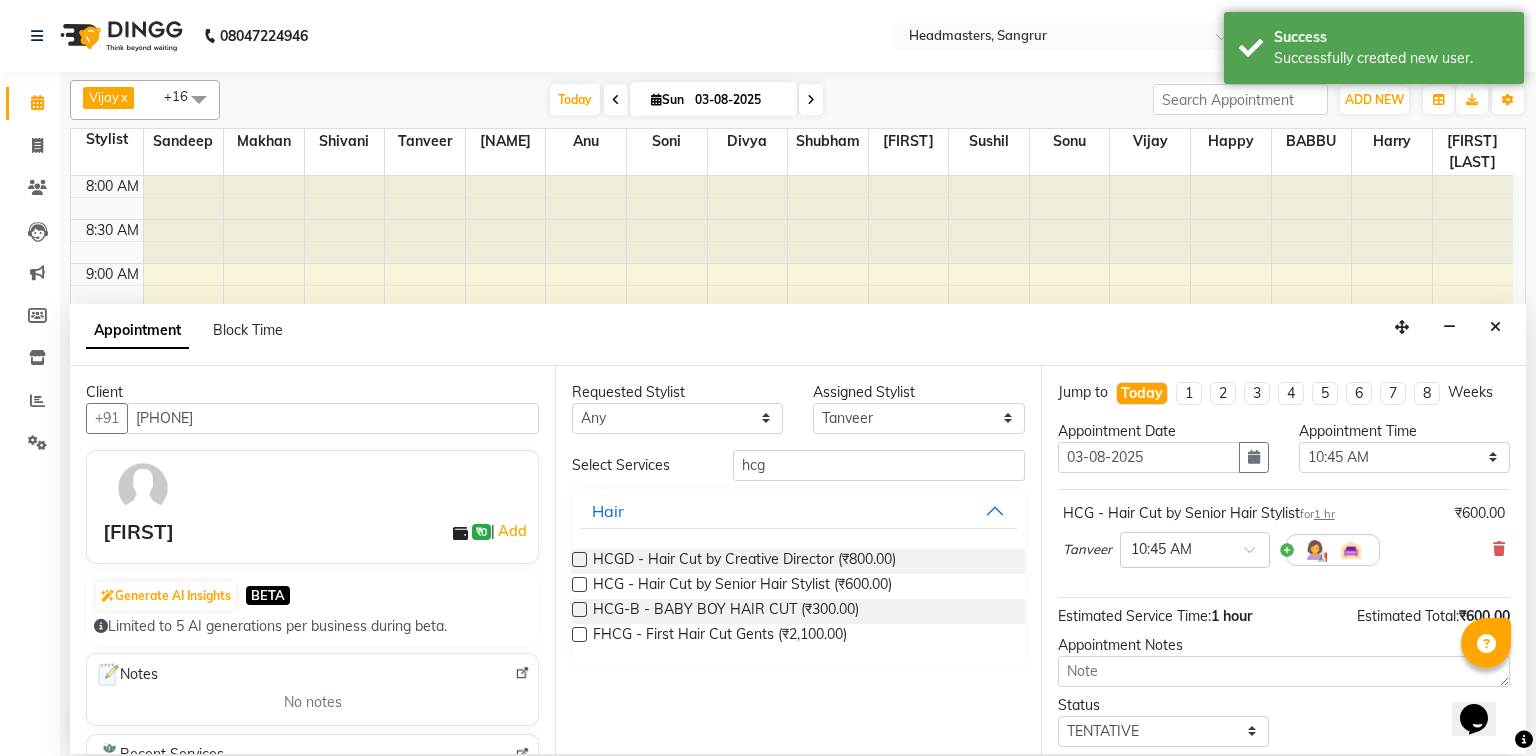 click on "Select Services hcg    Hair HCGD - Hair Cut by Creative Director (₹800.00) HCG - Hair Cut by Senior Hair Stylist (₹600.00) HCG-B - BABY BOY HAIR CUT (₹300.00) FHCG - First Hair Cut Gents (₹2,100.00)" at bounding box center [798, 557] 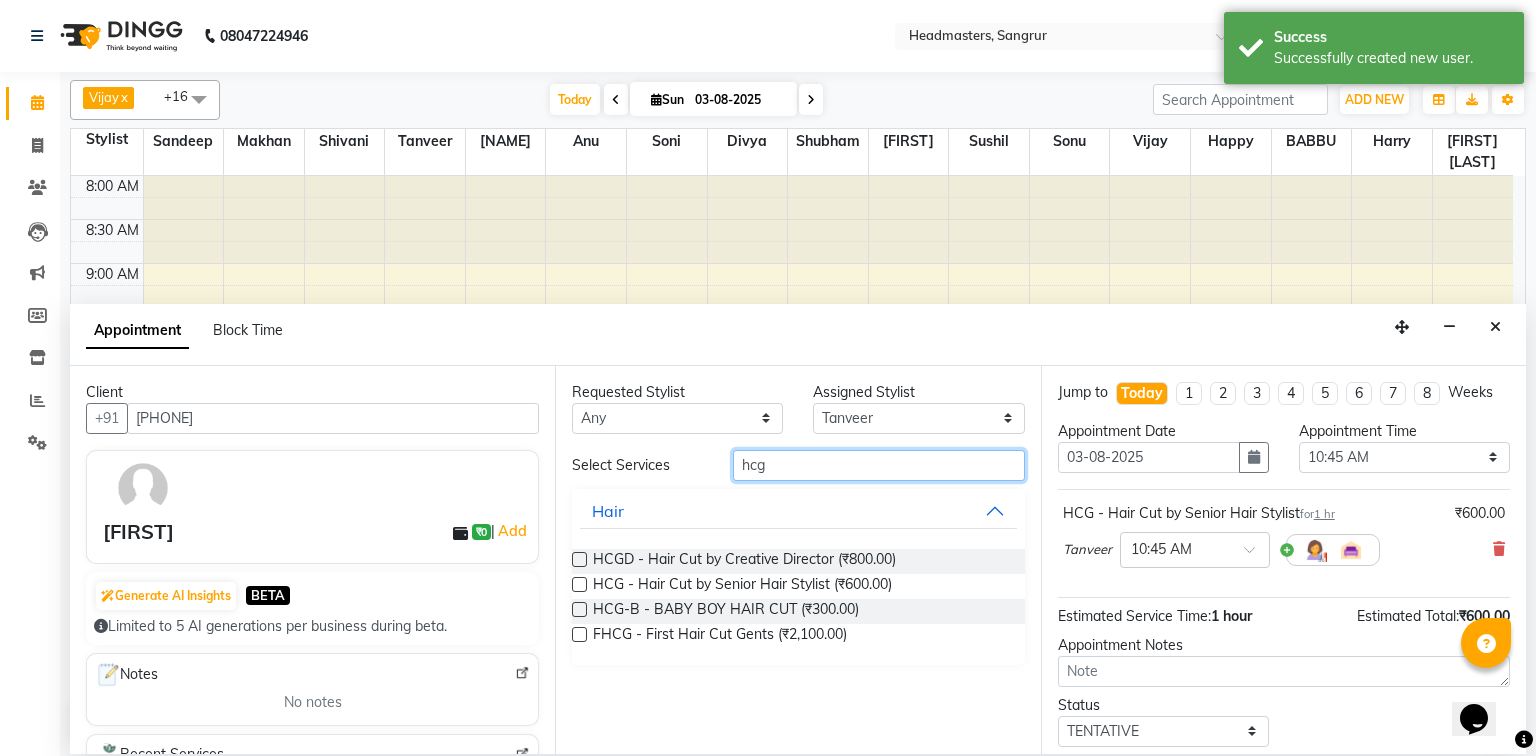 click on "hcg" at bounding box center (879, 465) 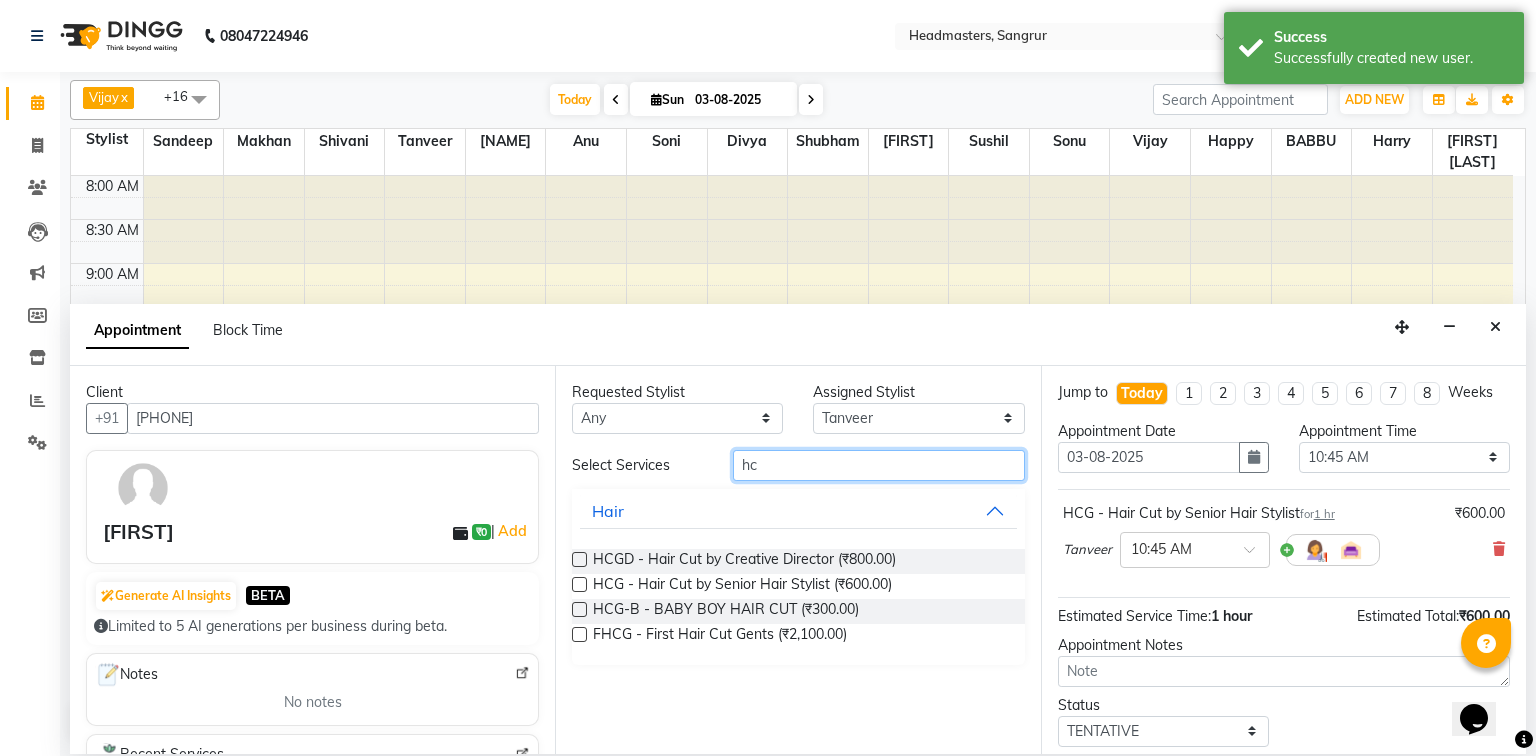 type on "h" 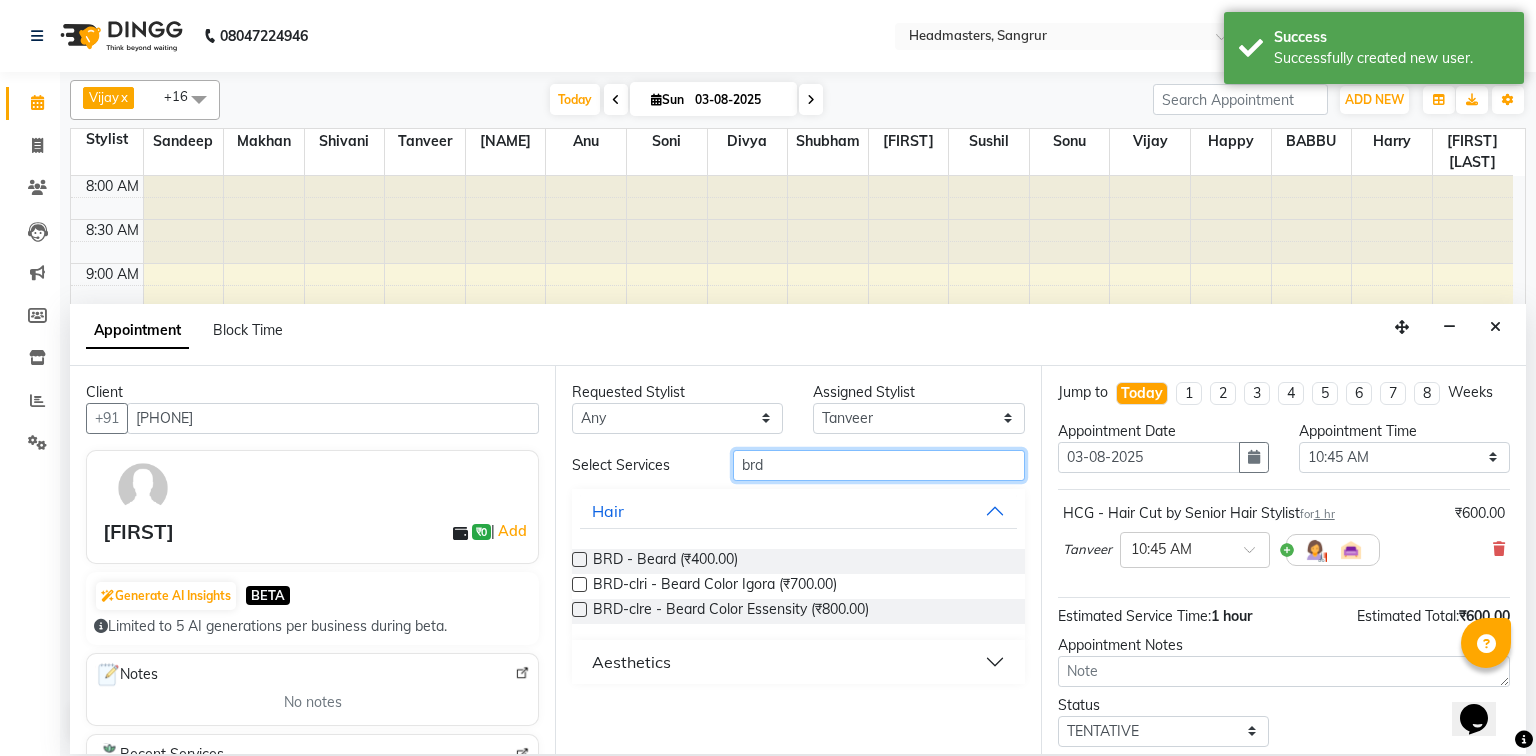 type on "brd" 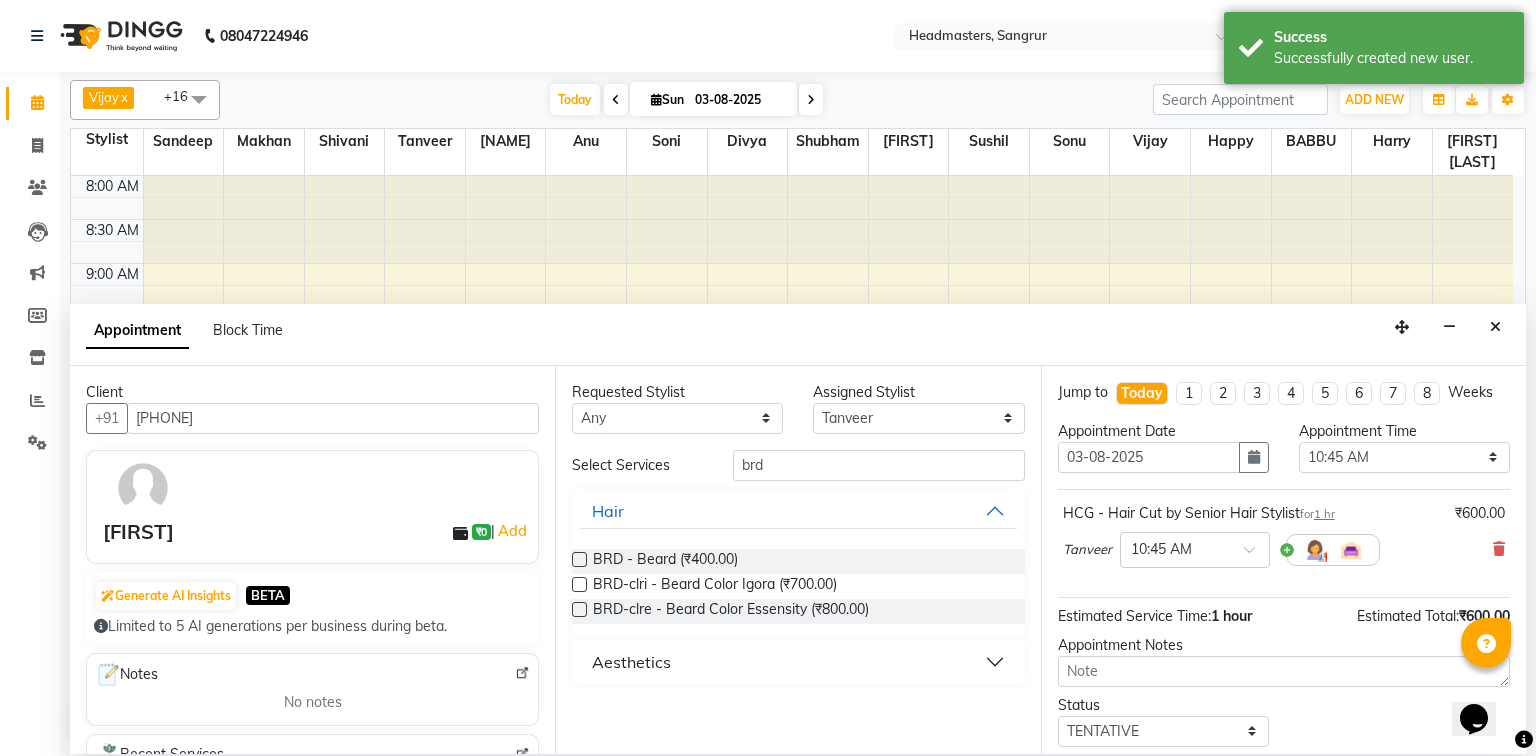 click at bounding box center (579, 559) 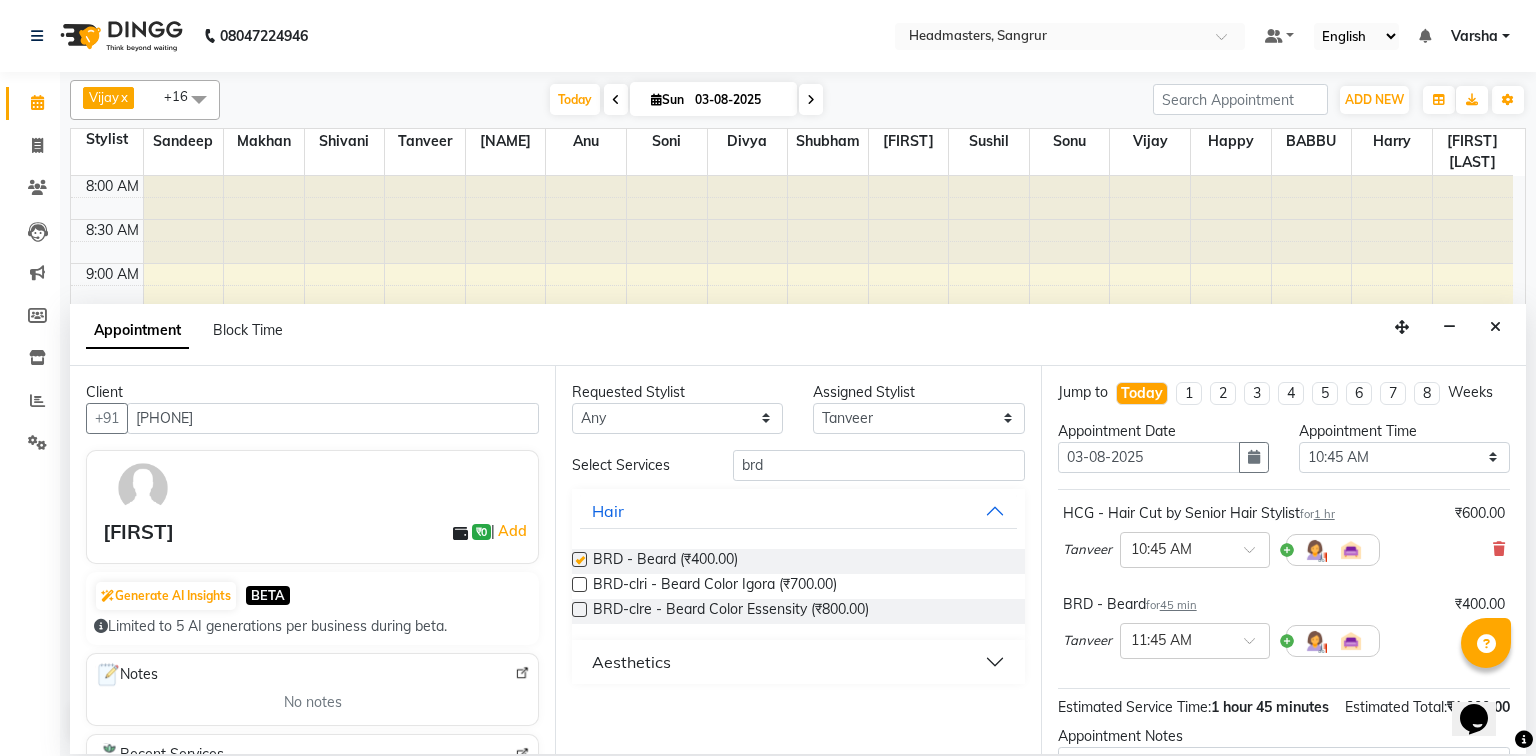 checkbox on "false" 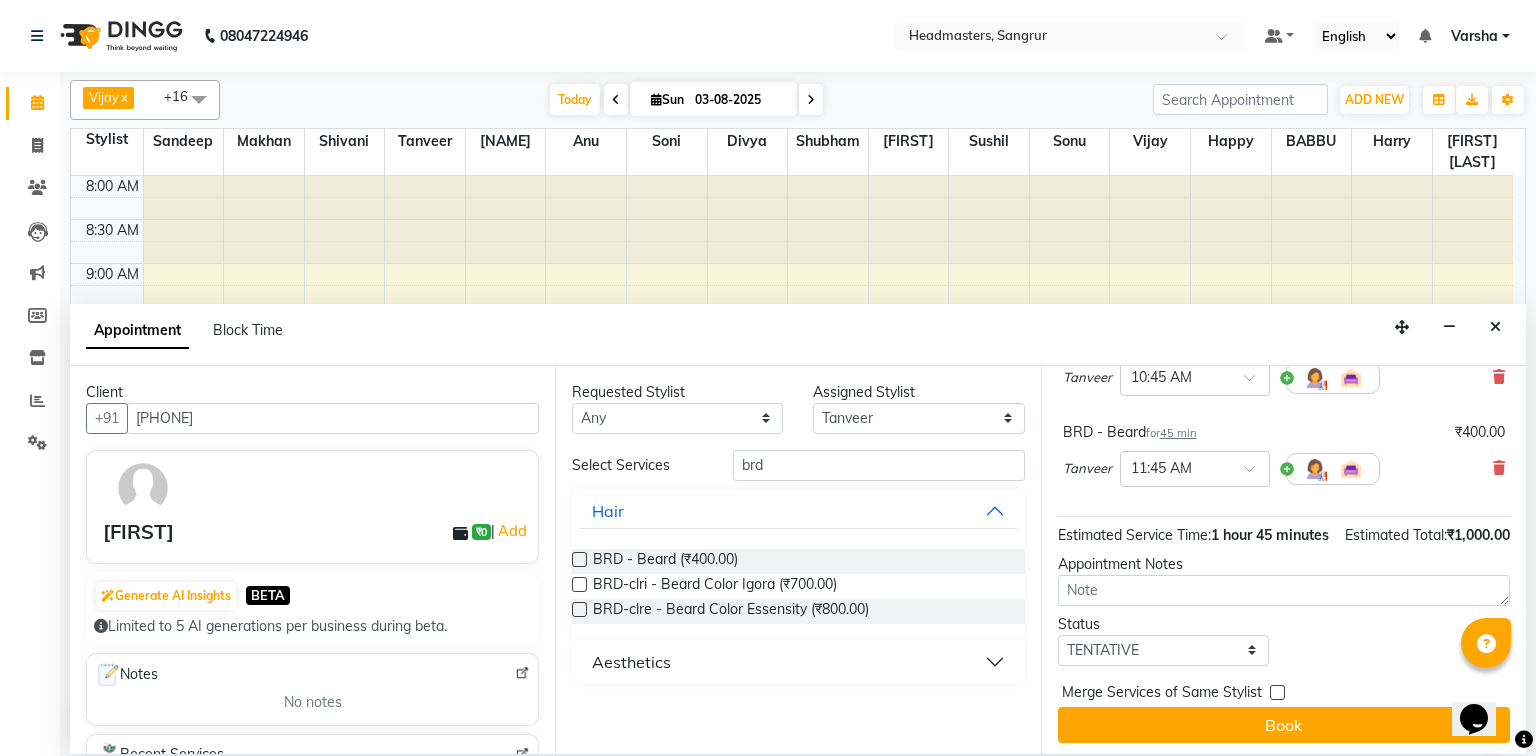 scroll, scrollTop: 197, scrollLeft: 0, axis: vertical 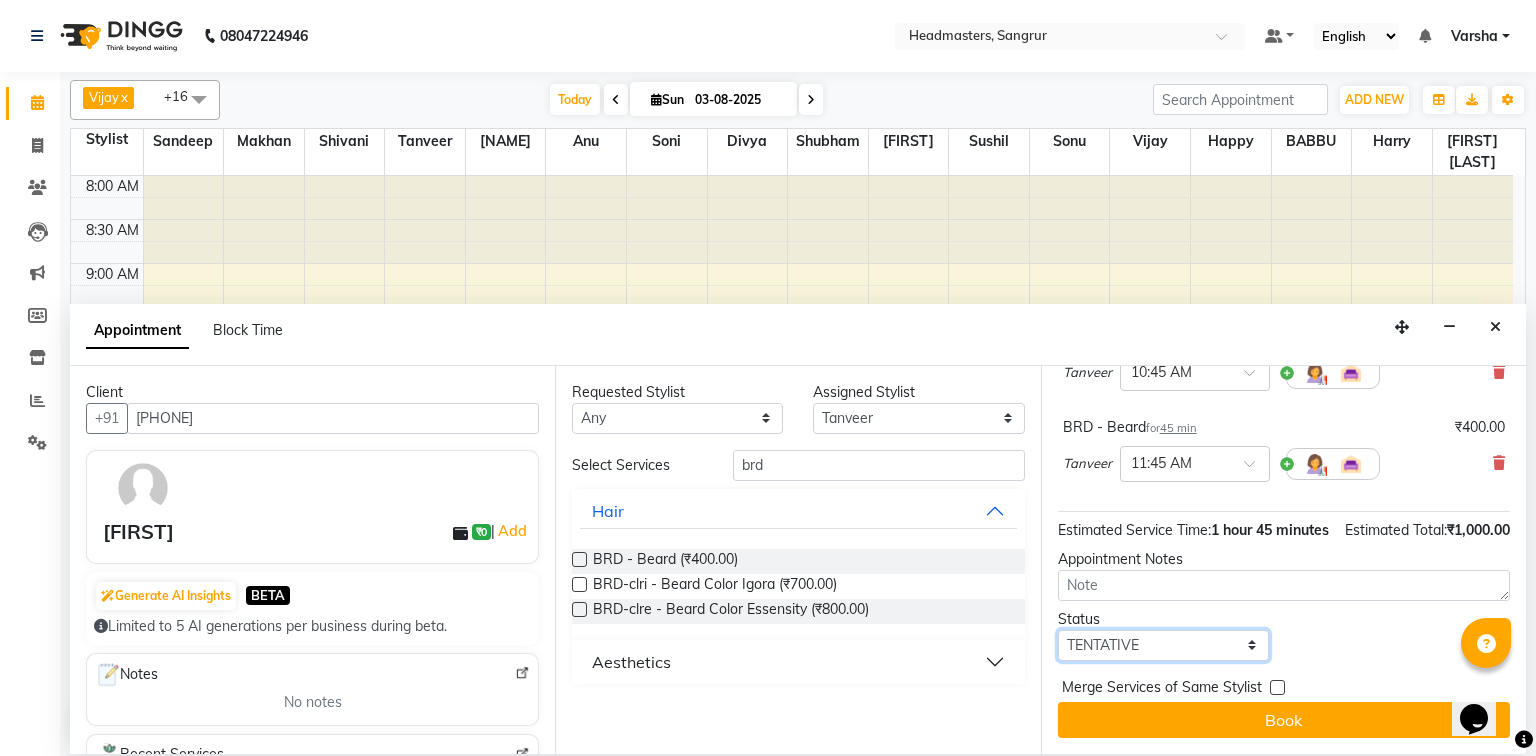 click on "Select TENTATIVE CONFIRM CHECK-IN UPCOMING" at bounding box center [1163, 645] 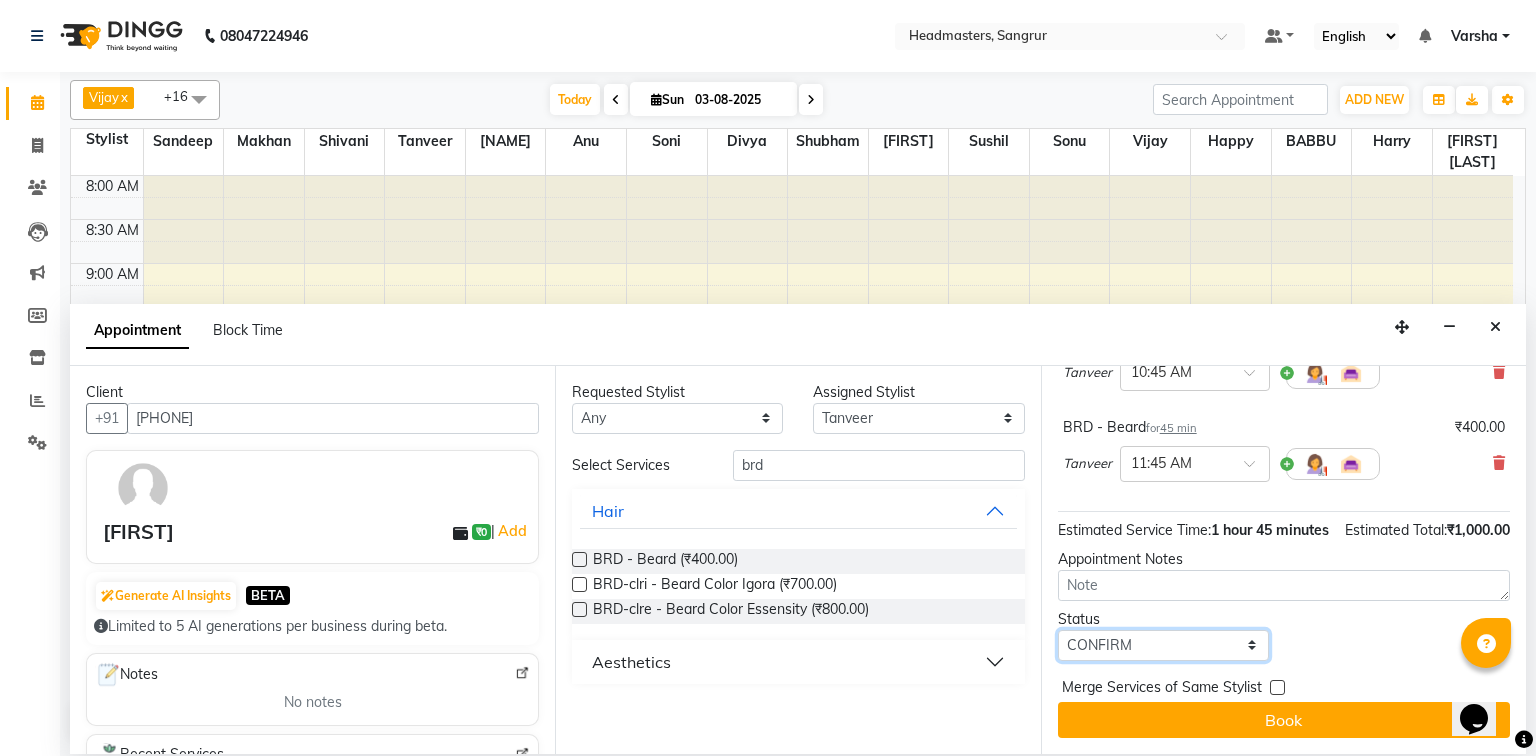 click on "Select TENTATIVE CONFIRM CHECK-IN UPCOMING" at bounding box center [1163, 645] 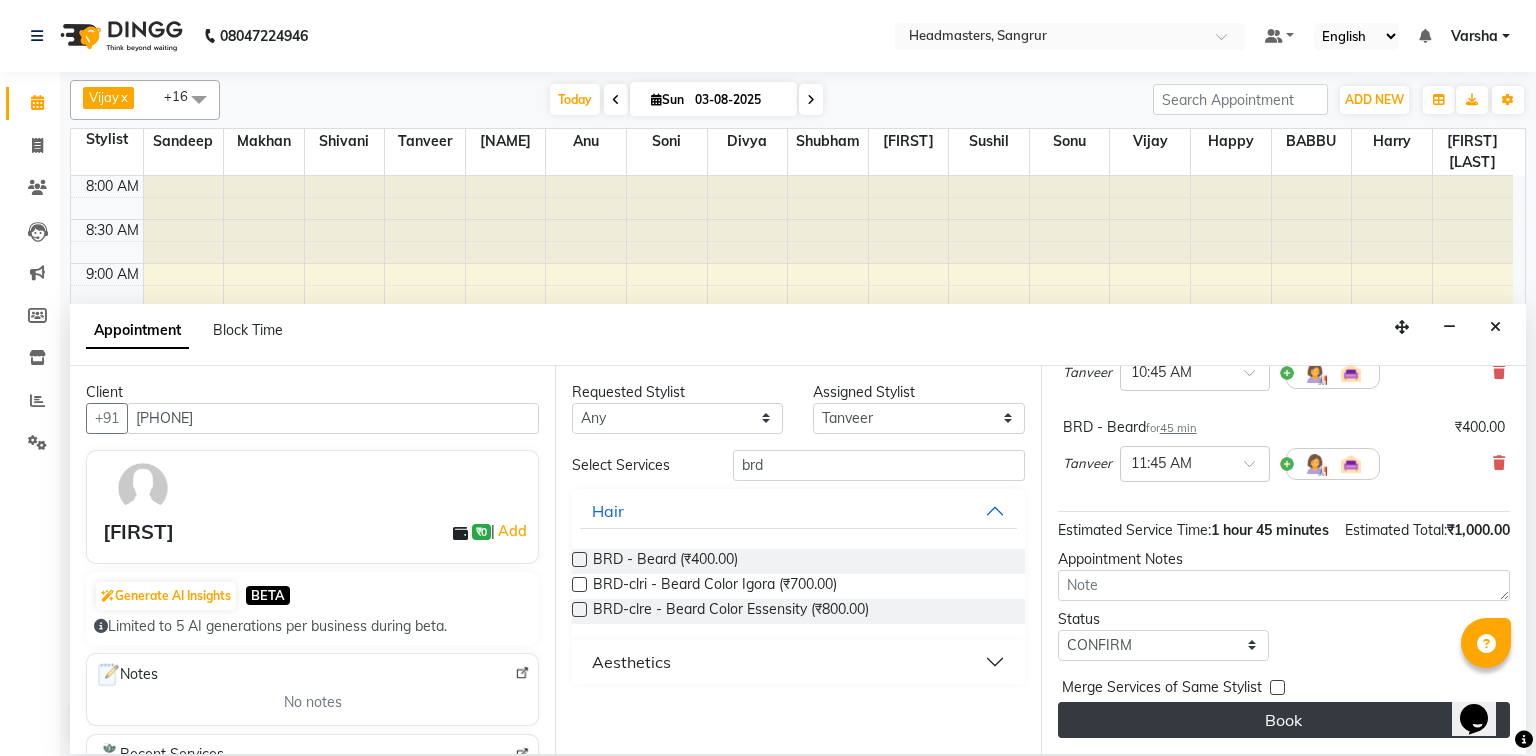 click on "Book" at bounding box center [1284, 720] 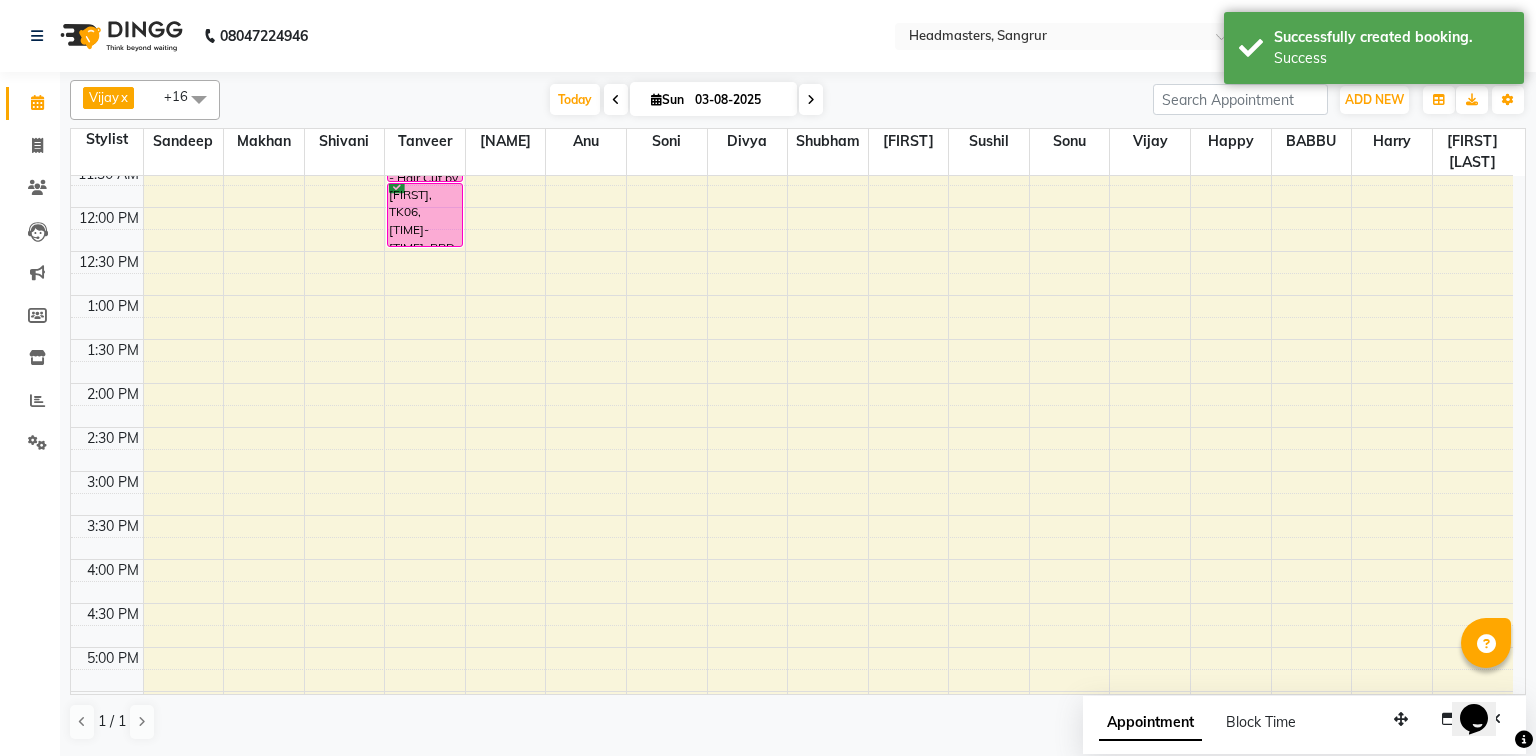 scroll, scrollTop: 0, scrollLeft: 0, axis: both 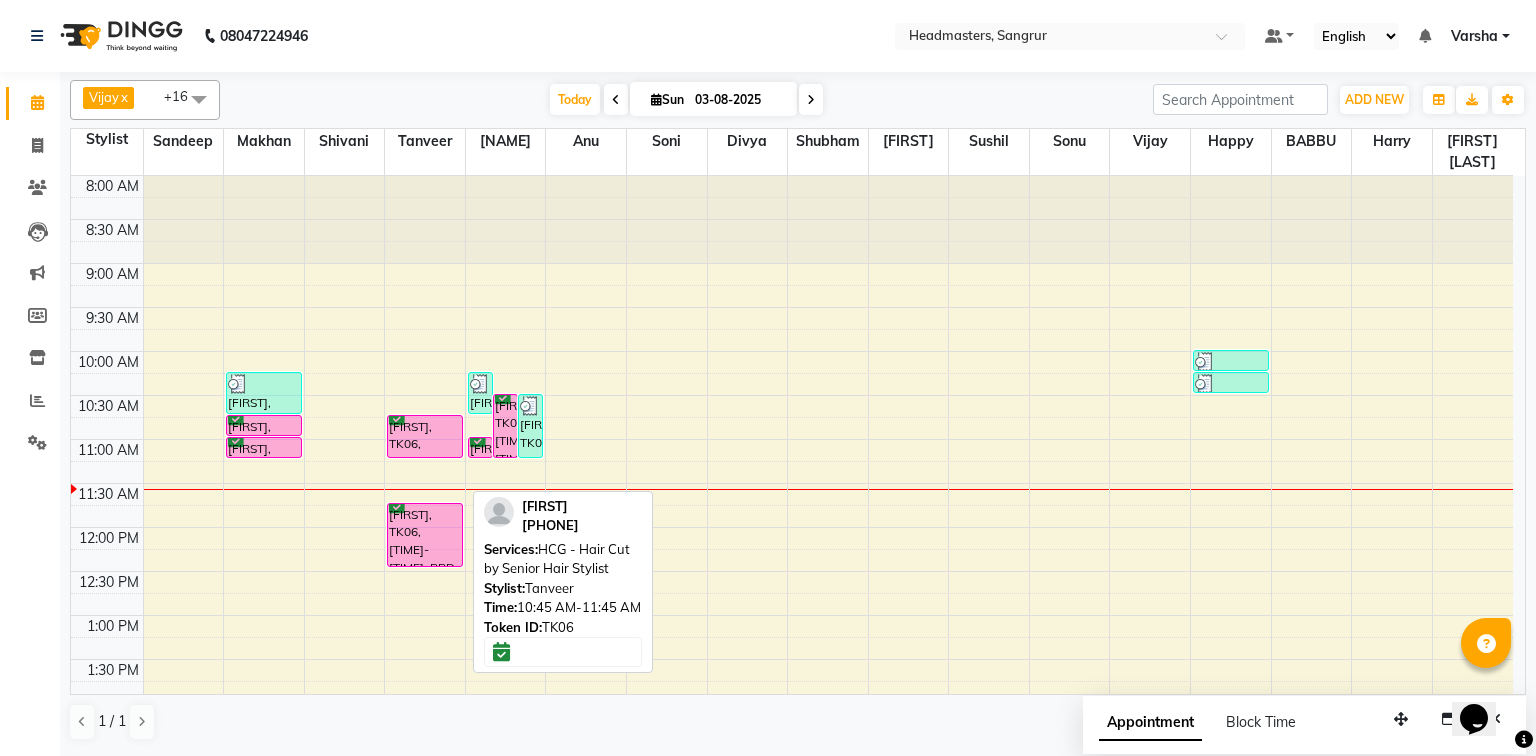 drag, startPoint x: 433, startPoint y: 498, endPoint x: 408, endPoint y: 440, distance: 63.15853 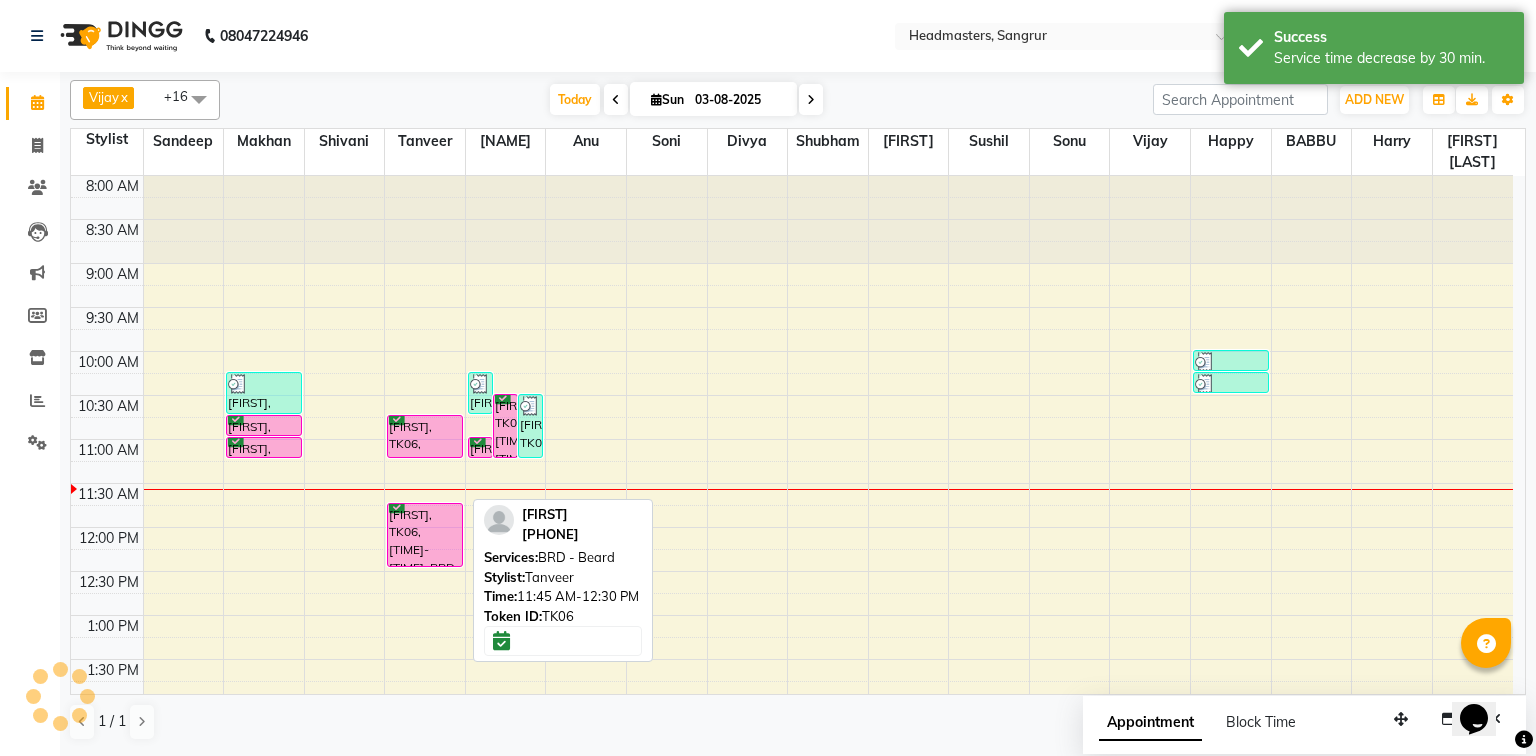 click on "[FIRST], TK06, [TIME]-[TIME], BRD - Beard" at bounding box center [425, 535] 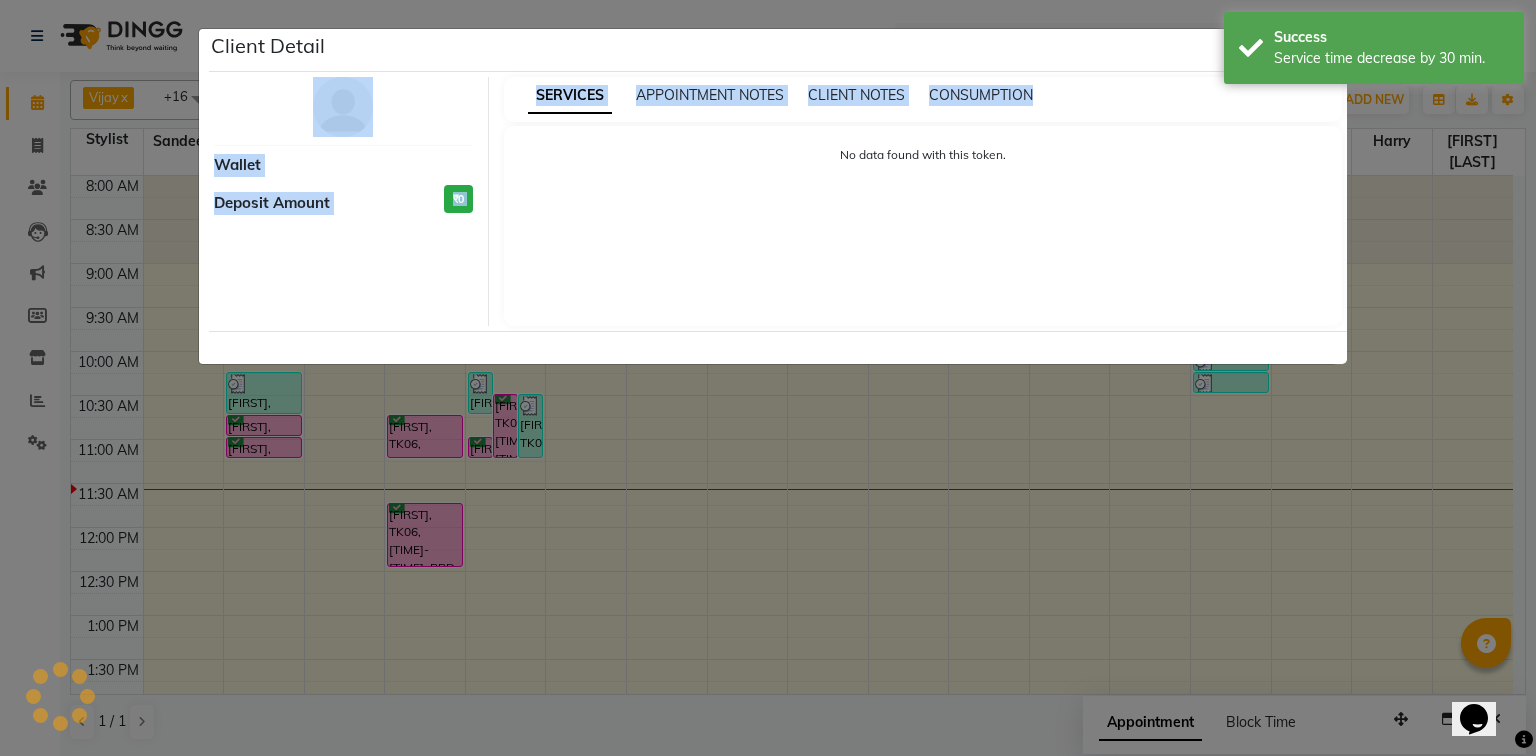 select on "6" 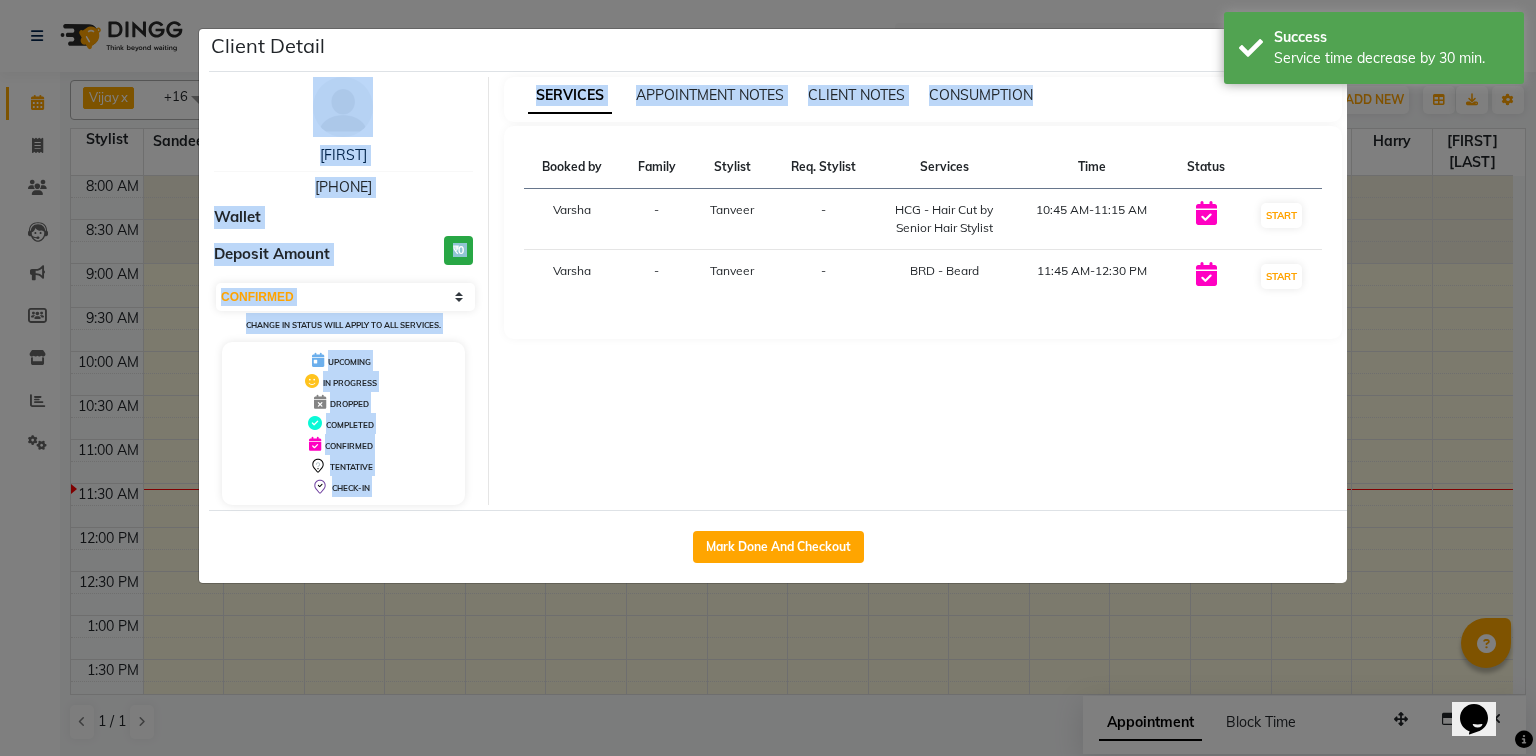 click on "Client Detail  [FIRST]    [PHONE] Wallet Deposit Amount  ₹0  Select IN SERVICE CONFIRMED TENTATIVE CHECK IN MARK DONE UPCOMING Change in status will apply to all services. UPCOMING IN PROGRESS DROPPED COMPLETED CONFIRMED TENTATIVE CHECK-IN SERVICES APPOINTMENT NOTES CLIENT NOTES CONSUMPTION Booked by Family Stylist Req. Stylist Services Time Status  [FIRST]  - [FIRST] -  HCG - Hair Cut by Senior Hair Stylist   [TIME]   START   [FIRST]  - [FIRST] -  BRD - Beard   [TIME]   START   Mark Done And Checkout" 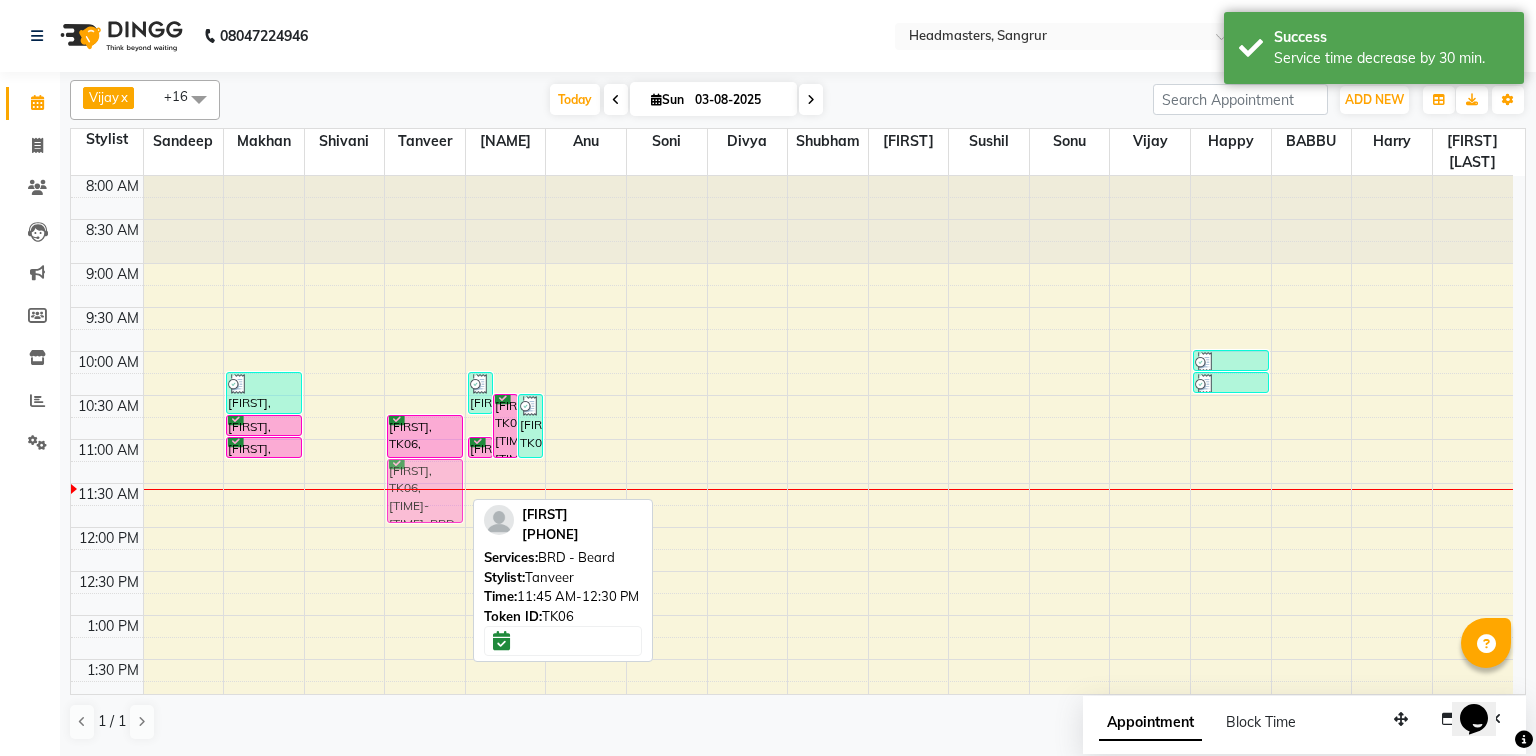 drag, startPoint x: 452, startPoint y: 530, endPoint x: 432, endPoint y: 483, distance: 51.078373 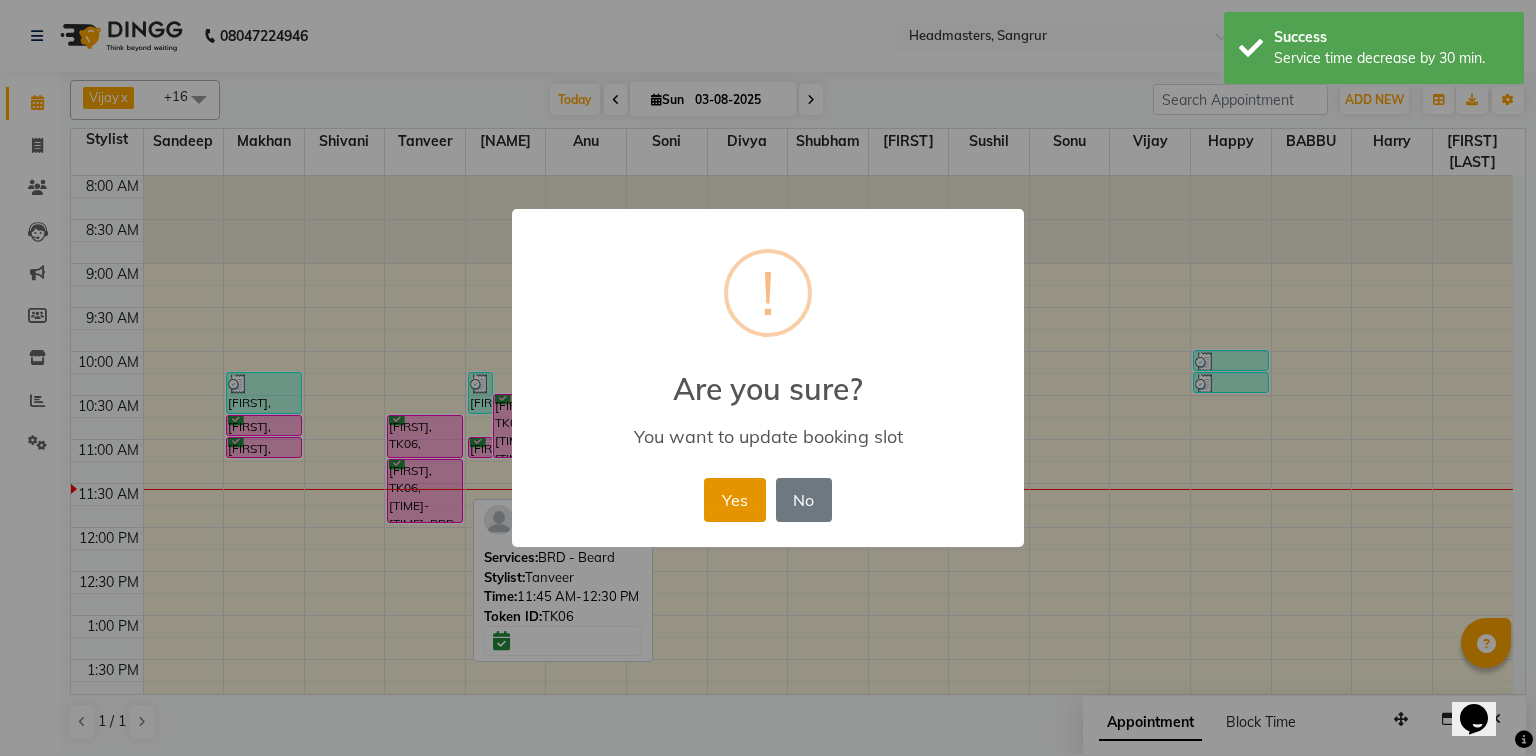 click on "Yes" at bounding box center (734, 500) 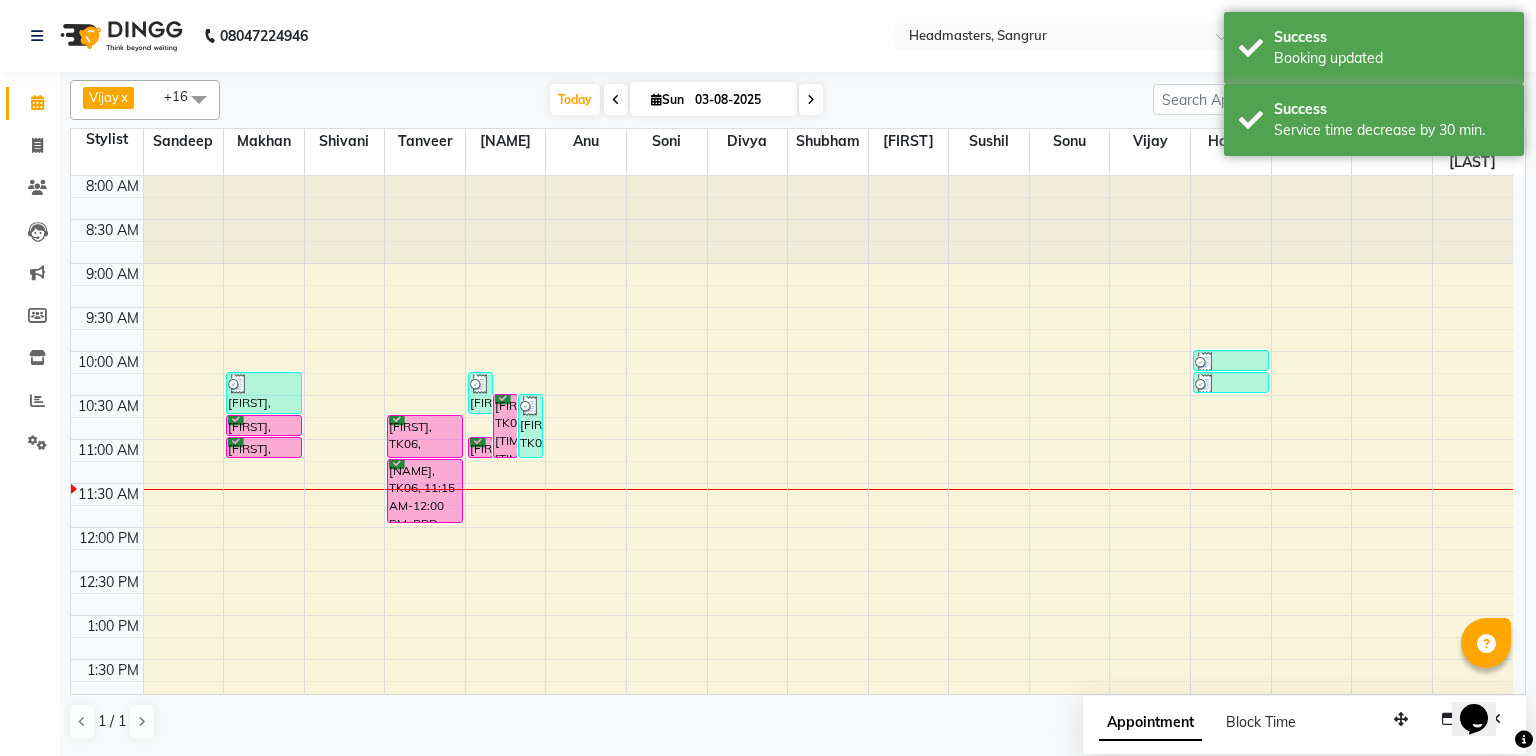 click on "8:00 AM 8:30 AM 9:00 AM 9:30 AM 10:00 AM 10:30 AM 11:00 AM 11:30 AM 12:00 PM 12:30 PM 1:00 PM 1:30 PM 2:00 PM 2:30 PM 3:00 PM 3:30 PM 4:00 PM 4:30 PM 5:00 PM 5:30 PM 6:00 PM 6:30 PM 7:00 PM 7:30 PM 8:00 PM 8:30 PM     [FIRST], TK03, [TIME]-[TIME], HCG - Hair Cut by Senior Hair Stylist     [FIRST], TK04, [TIME]-[TIME], HCG - Hair Cut by Senior Hair Stylist     [FIRST], TK04, [TIME]-[TIME], BRD - Beard     [FIRST], TK06, [TIME]-[TIME], HCG - Hair Cut by Senior Hair Stylist     [FIRST], TK06, [TIME]-[TIME], BRD - Beard     [FIRST], TK02, [TIME]-[TIME], HCG - Hair Cut by Senior Hair Stylist     [FIRST], TK05, [TIME]-[TIME], BRD - Beard     [FIRST], TK02, [TIME]-[TIME], BRD - Beard     [FIRST], TK05, [TIME]-[TIME], HCG - Hair Cut by Senior Hair Stylist     [FIRST], TK01, [TIME]-[TIME], HCGD - Hair Cut by Creative Director     [FIRST], TK01, [TIME]-[TIME], BRD - Beard" at bounding box center (792, 747) 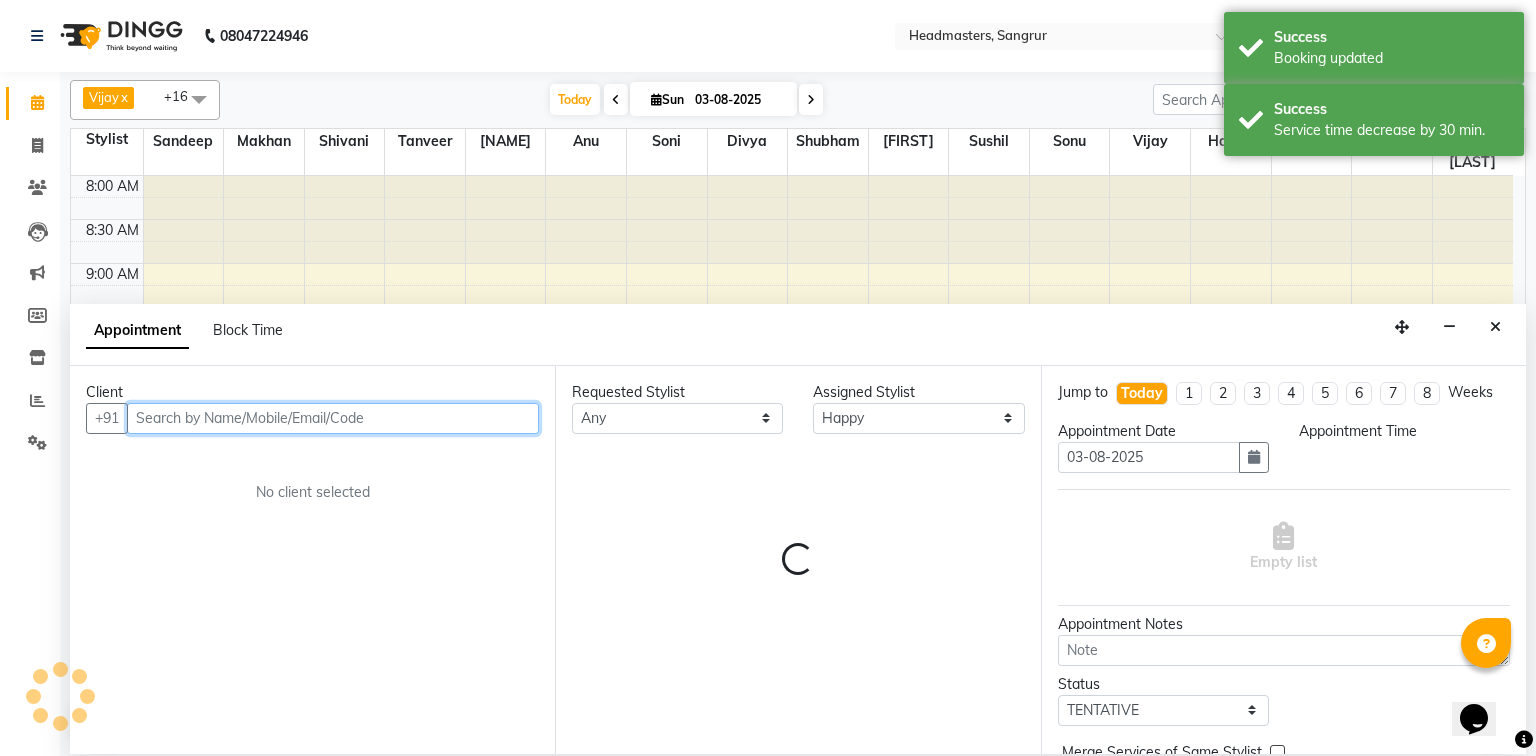select on "675" 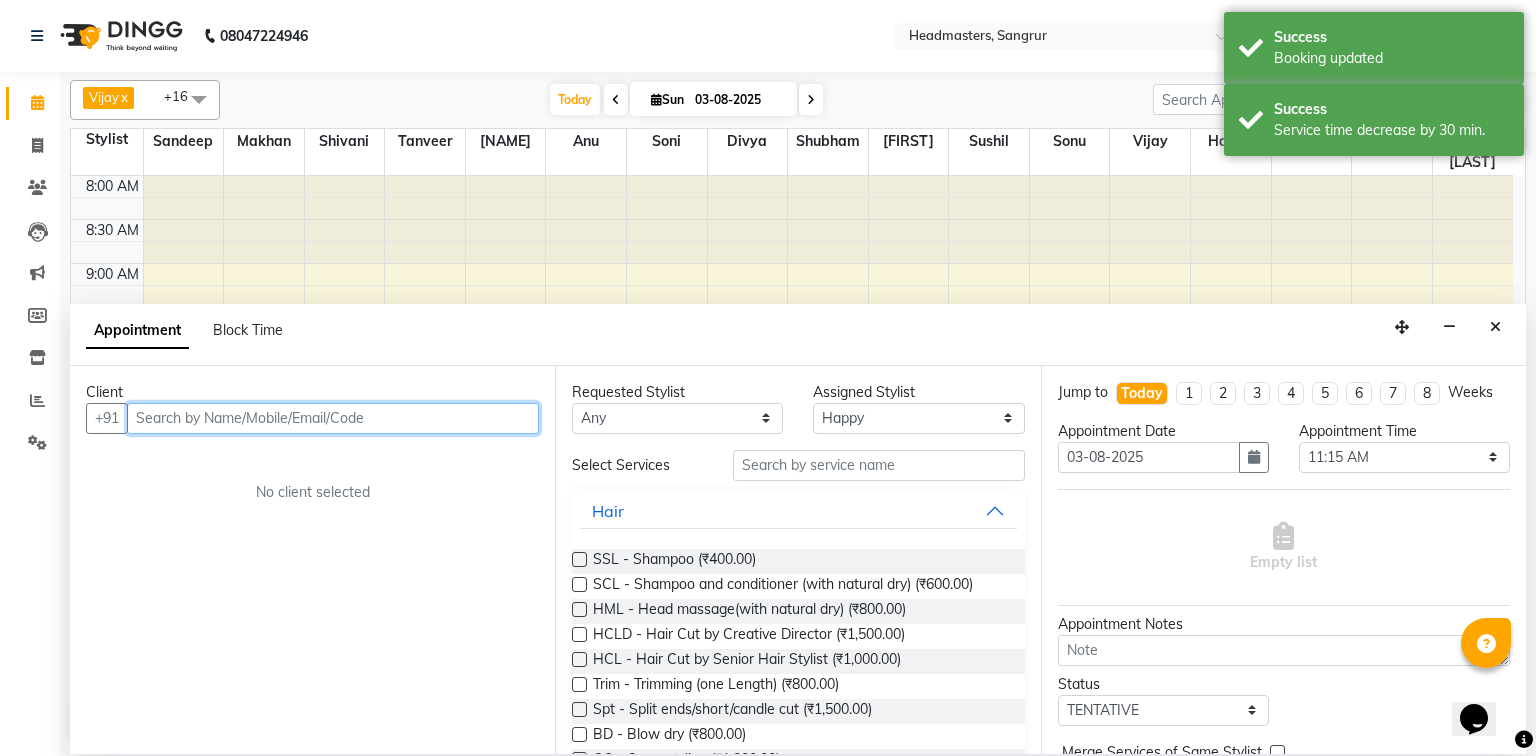 click at bounding box center [333, 418] 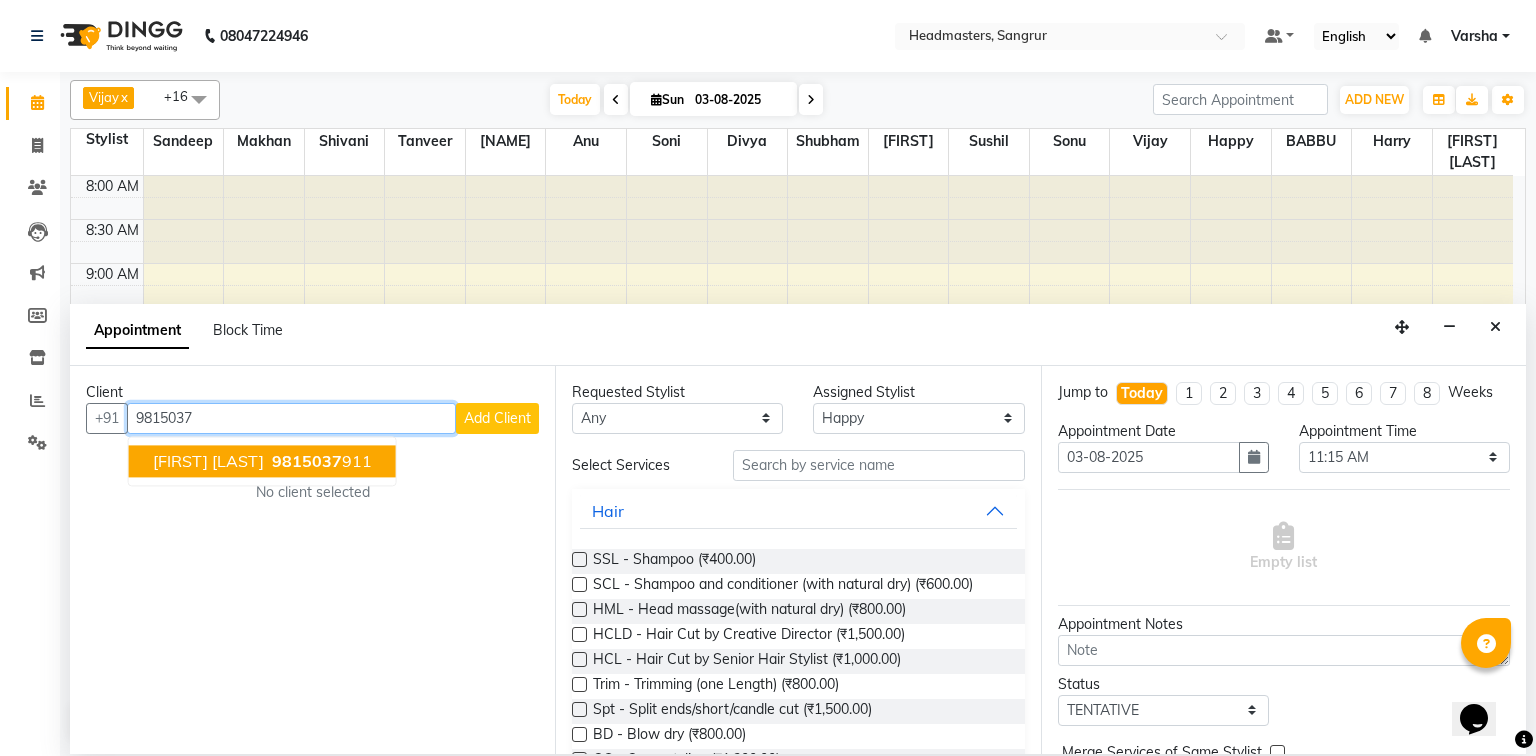 click on "[NAME]   [PHONE]" at bounding box center [262, 461] 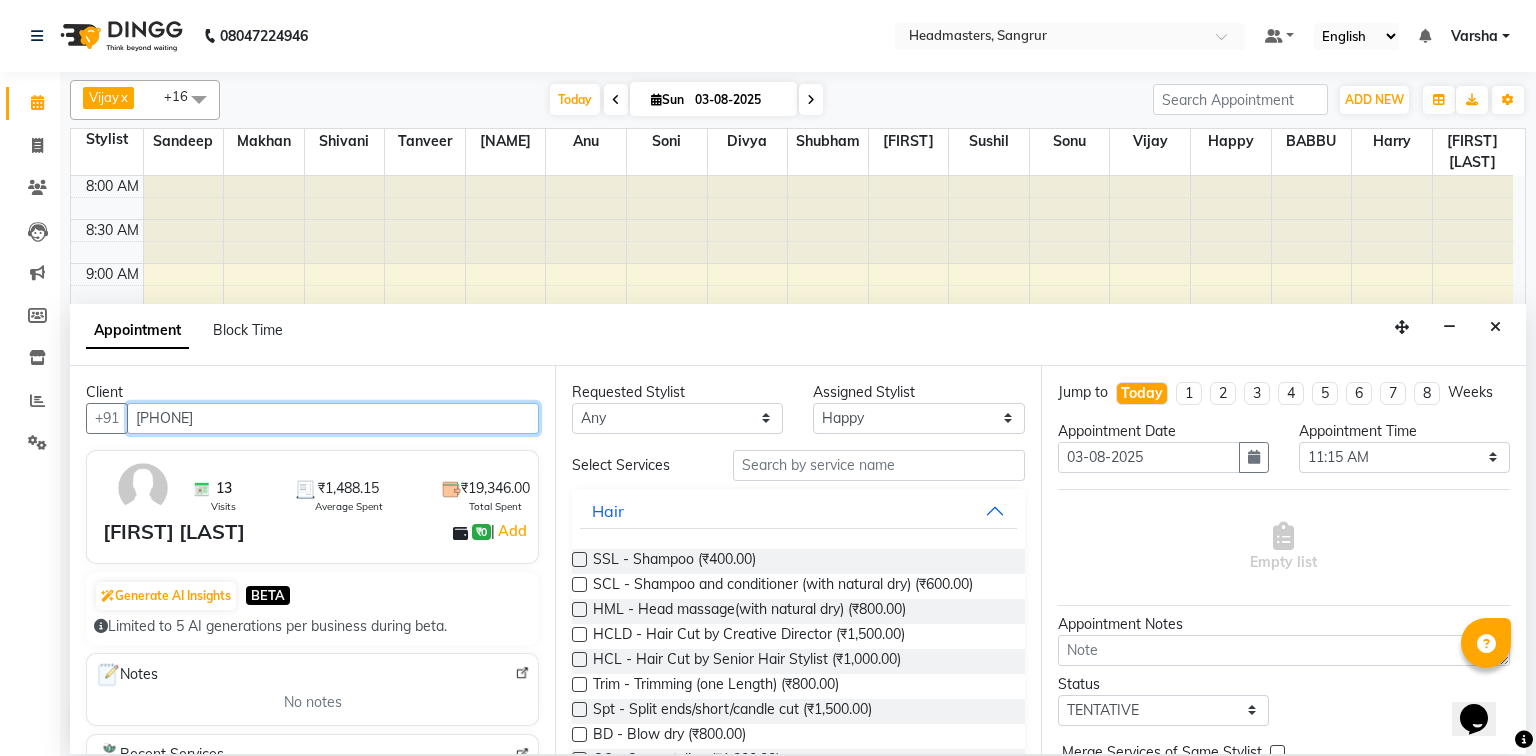 type on "[PHONE]" 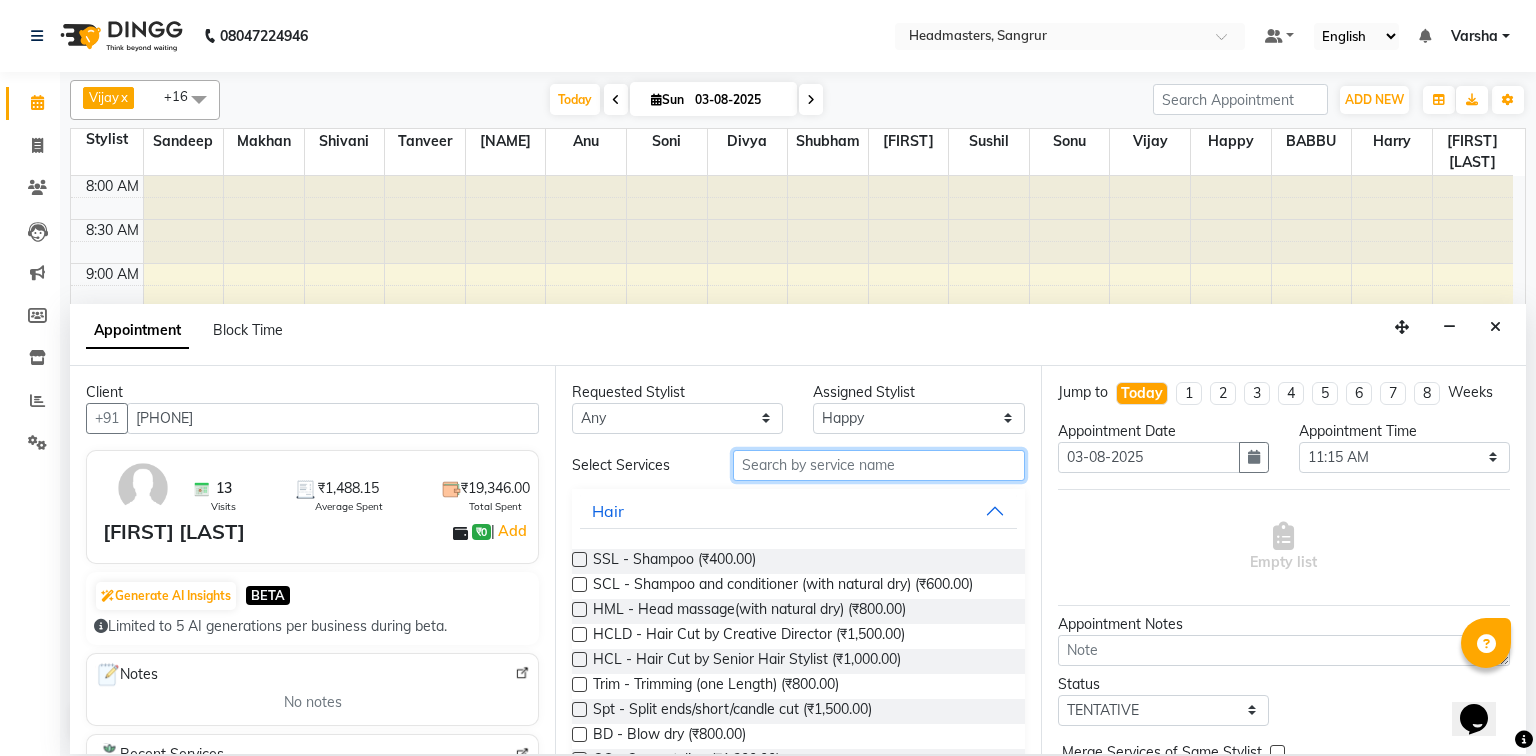 click at bounding box center (879, 465) 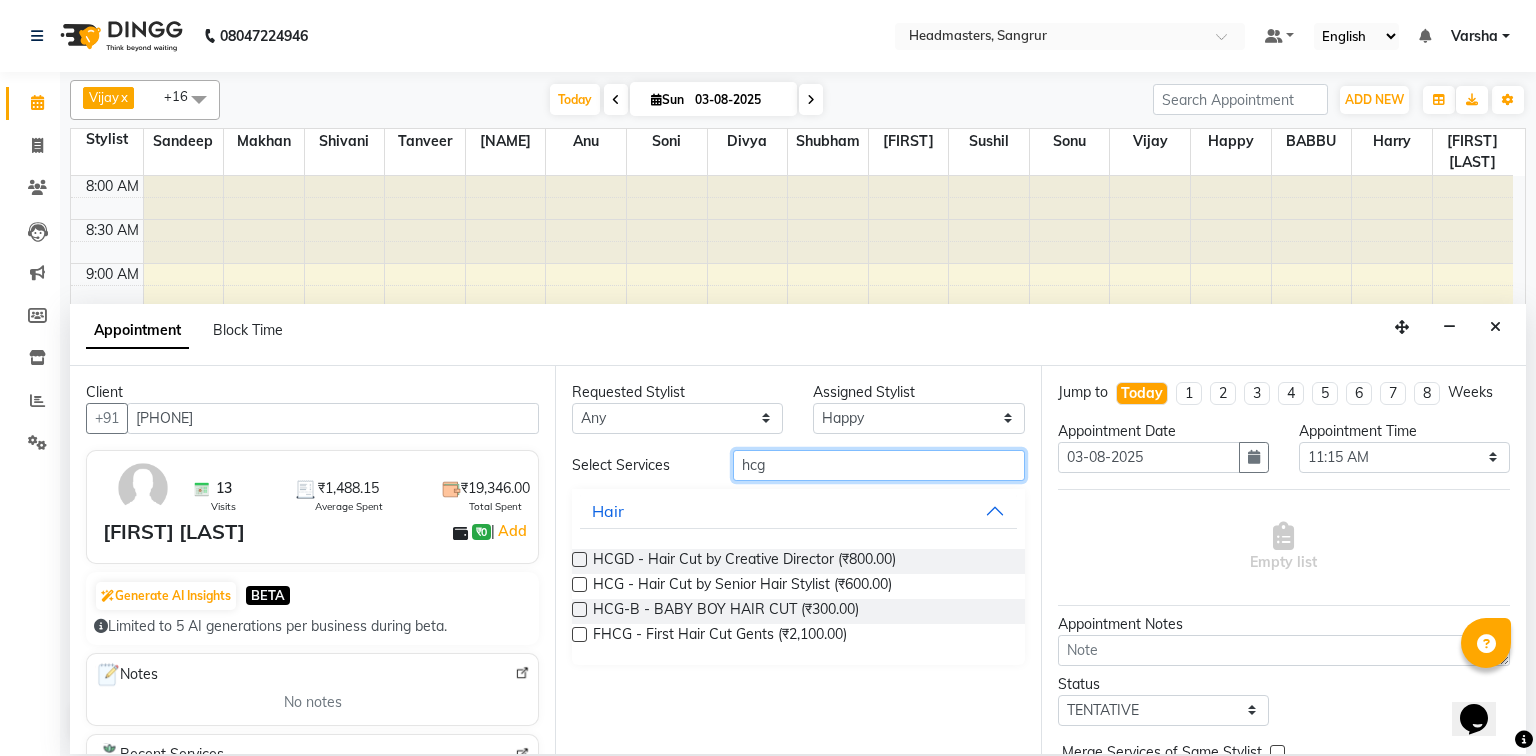 type on "hcg" 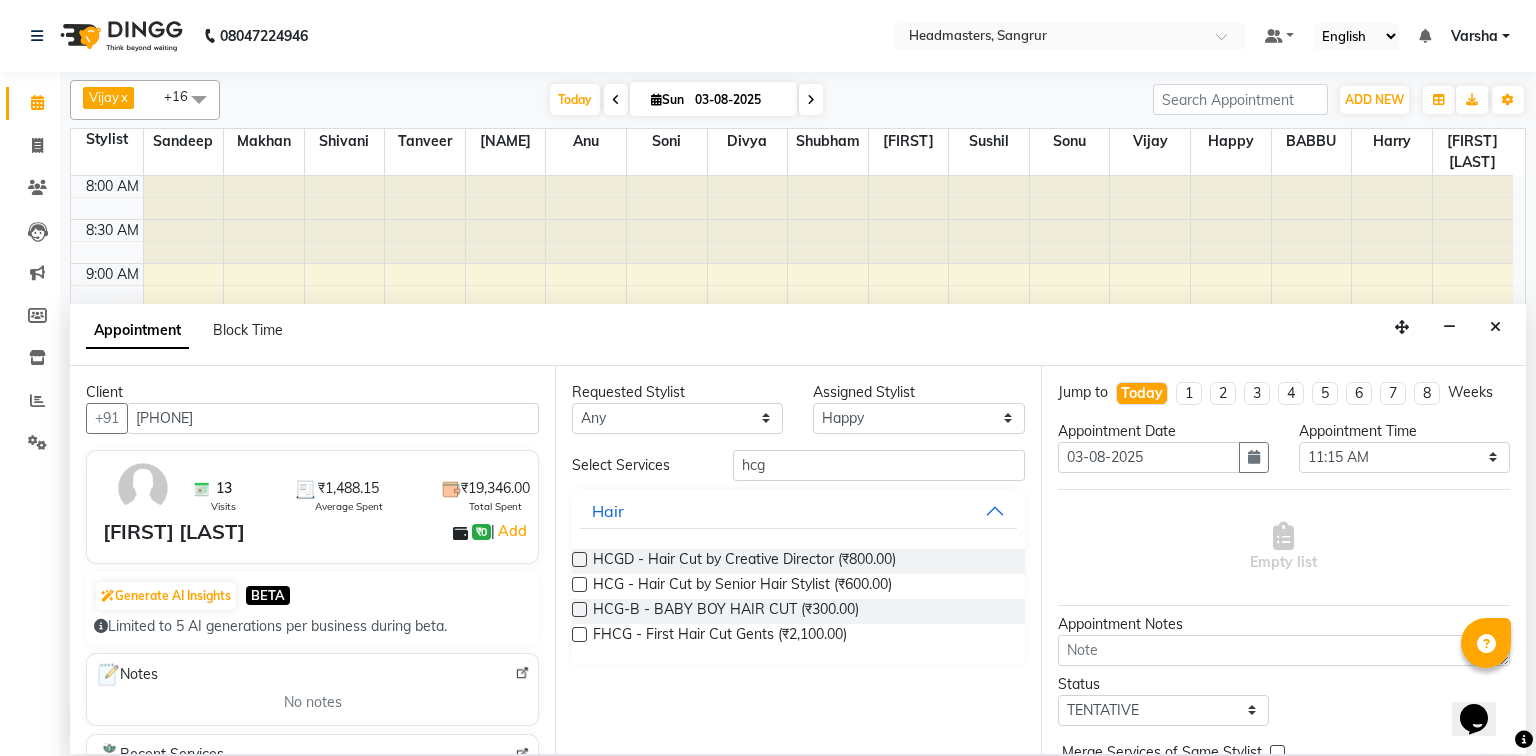 click at bounding box center (579, 584) 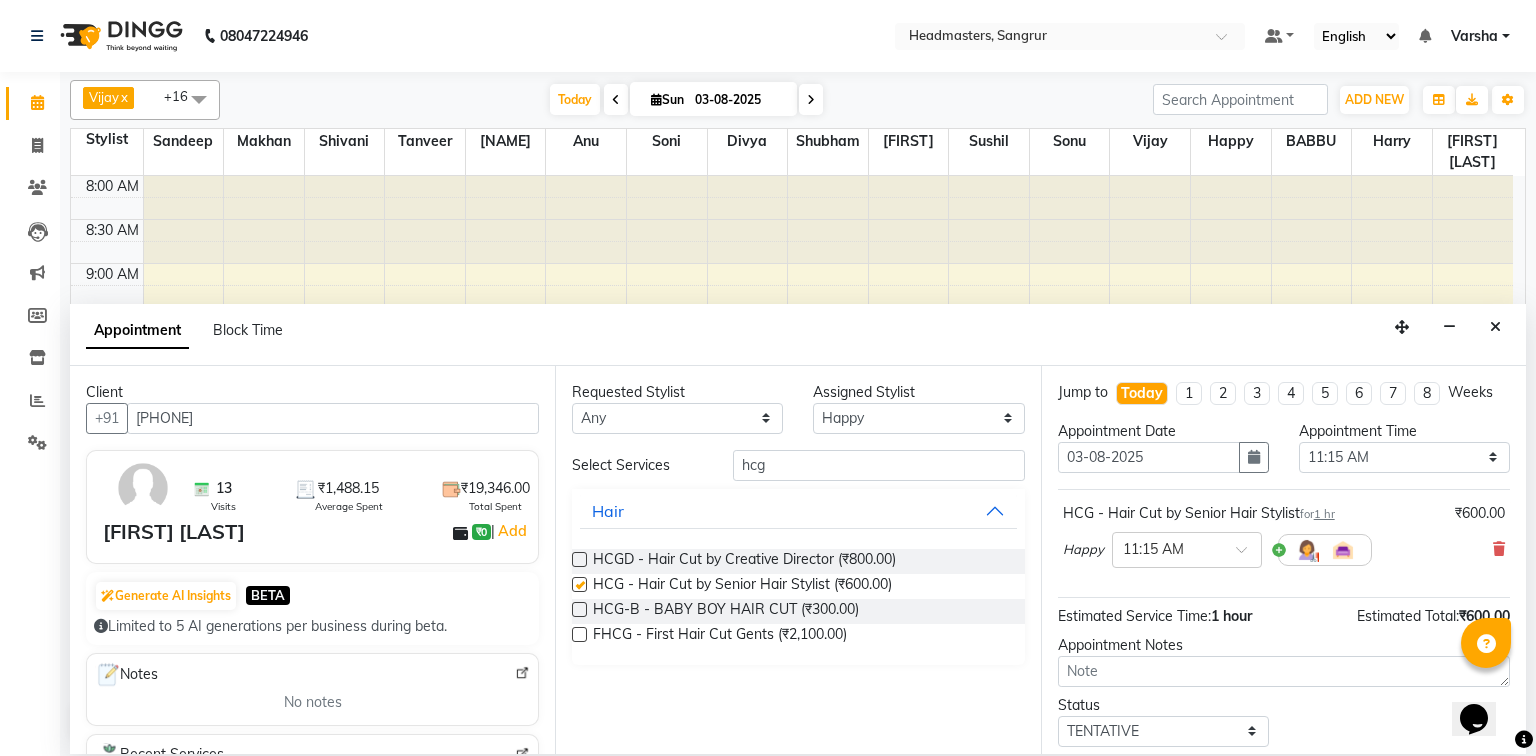 checkbox on "false" 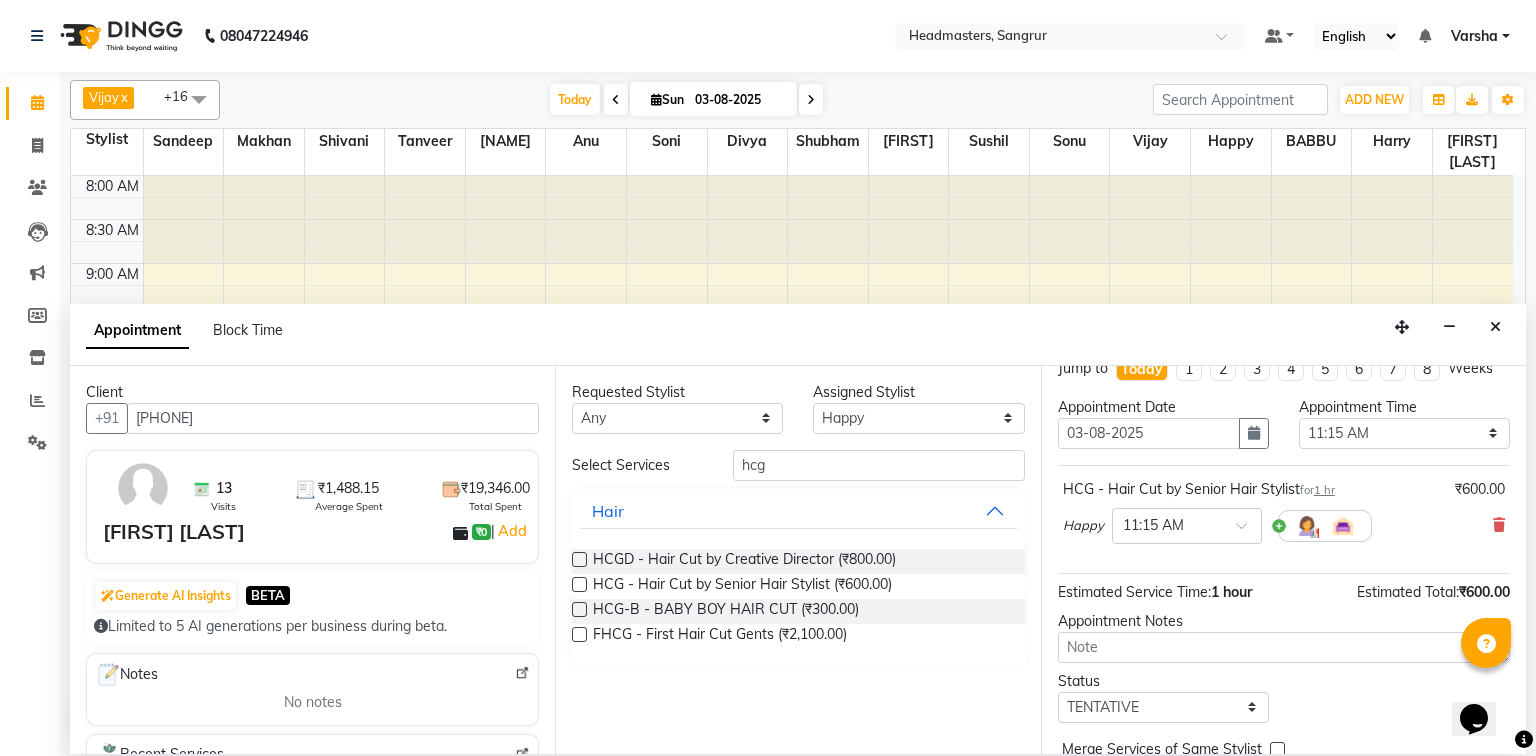 scroll, scrollTop: 85, scrollLeft: 0, axis: vertical 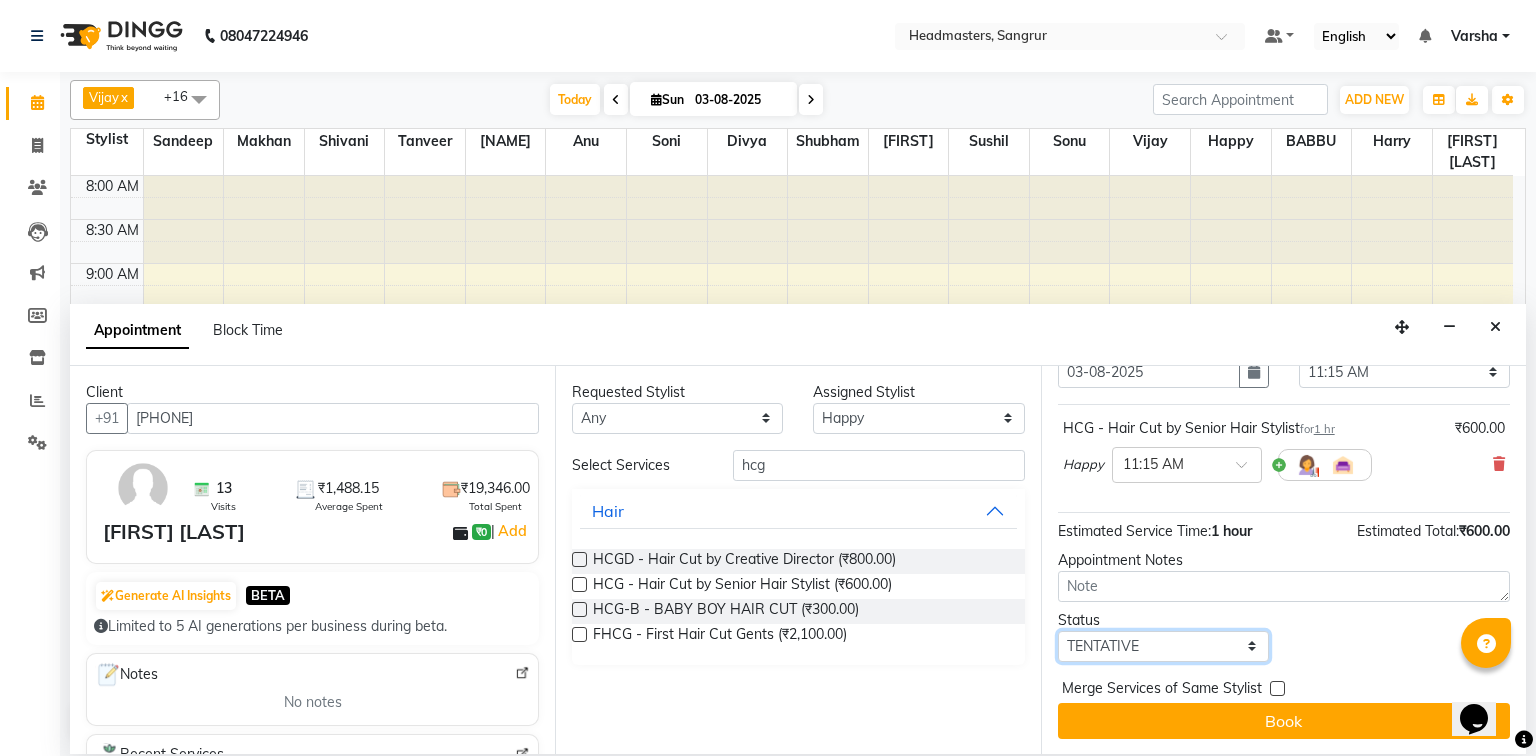 click on "Select TENTATIVE CONFIRM CHECK-IN UPCOMING" at bounding box center (1163, 646) 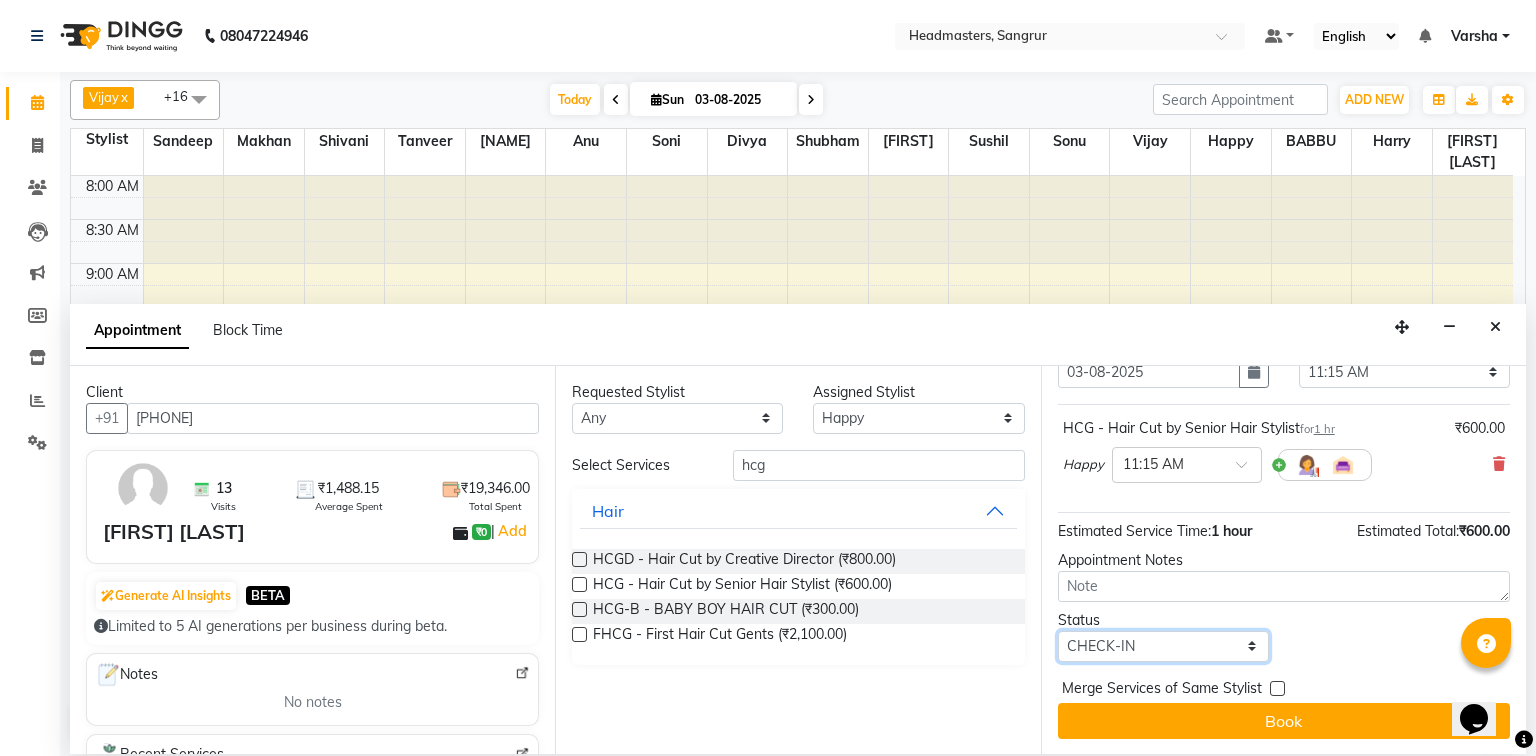 click on "Select TENTATIVE CONFIRM CHECK-IN UPCOMING" at bounding box center (1163, 646) 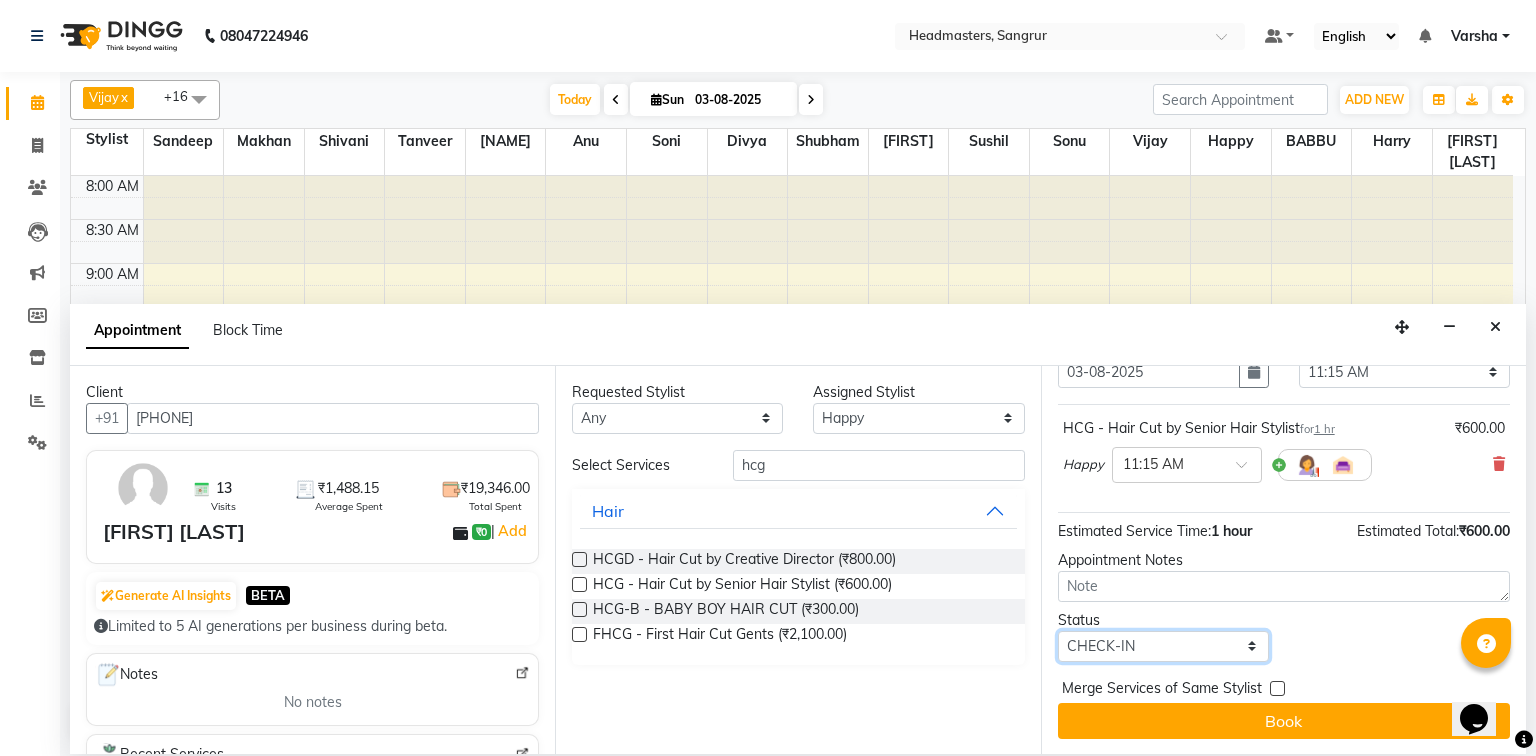 drag, startPoint x: 1092, startPoint y: 654, endPoint x: 1094, endPoint y: 632, distance: 22.090721 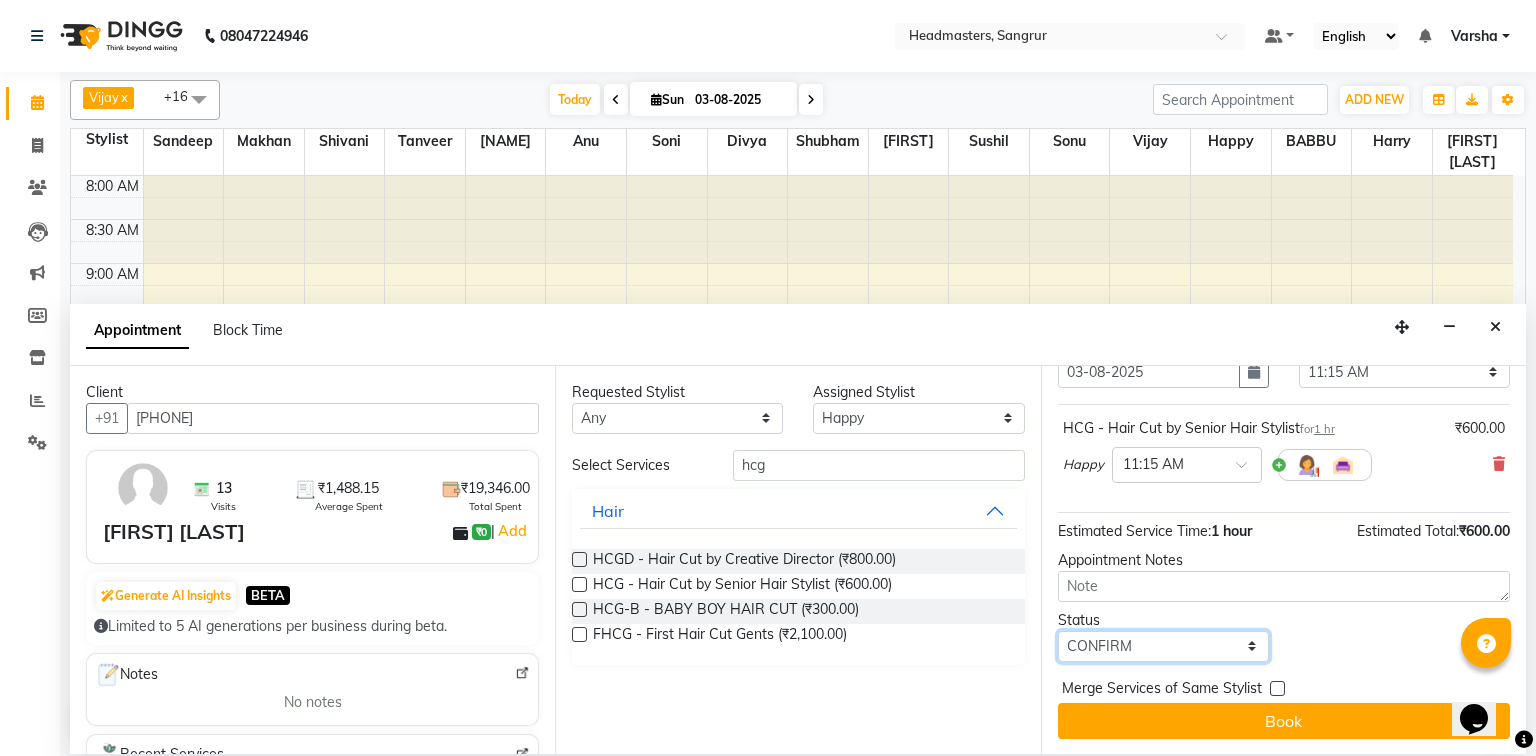 click on "Select TENTATIVE CONFIRM CHECK-IN UPCOMING" at bounding box center [1163, 646] 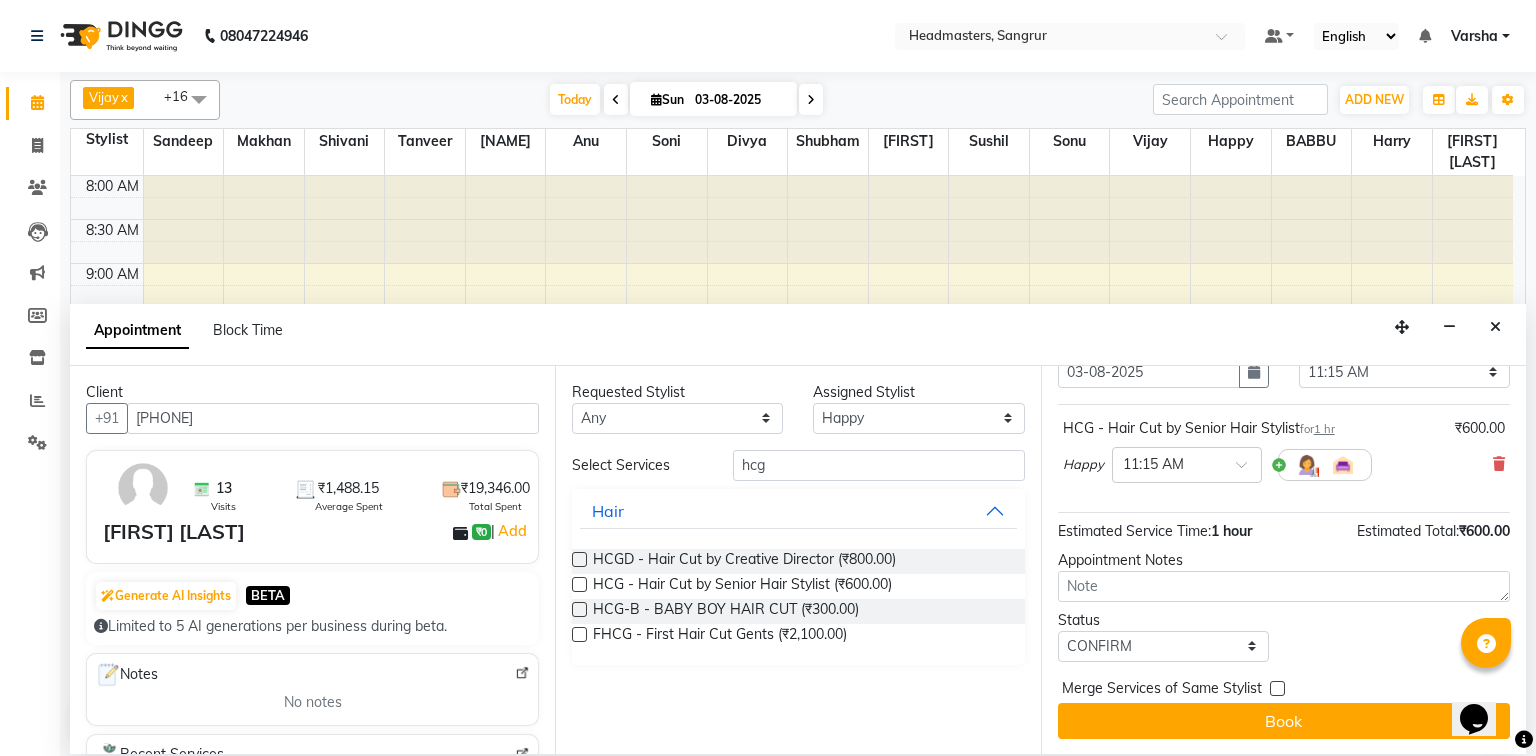 click on "Book" at bounding box center (1284, 721) 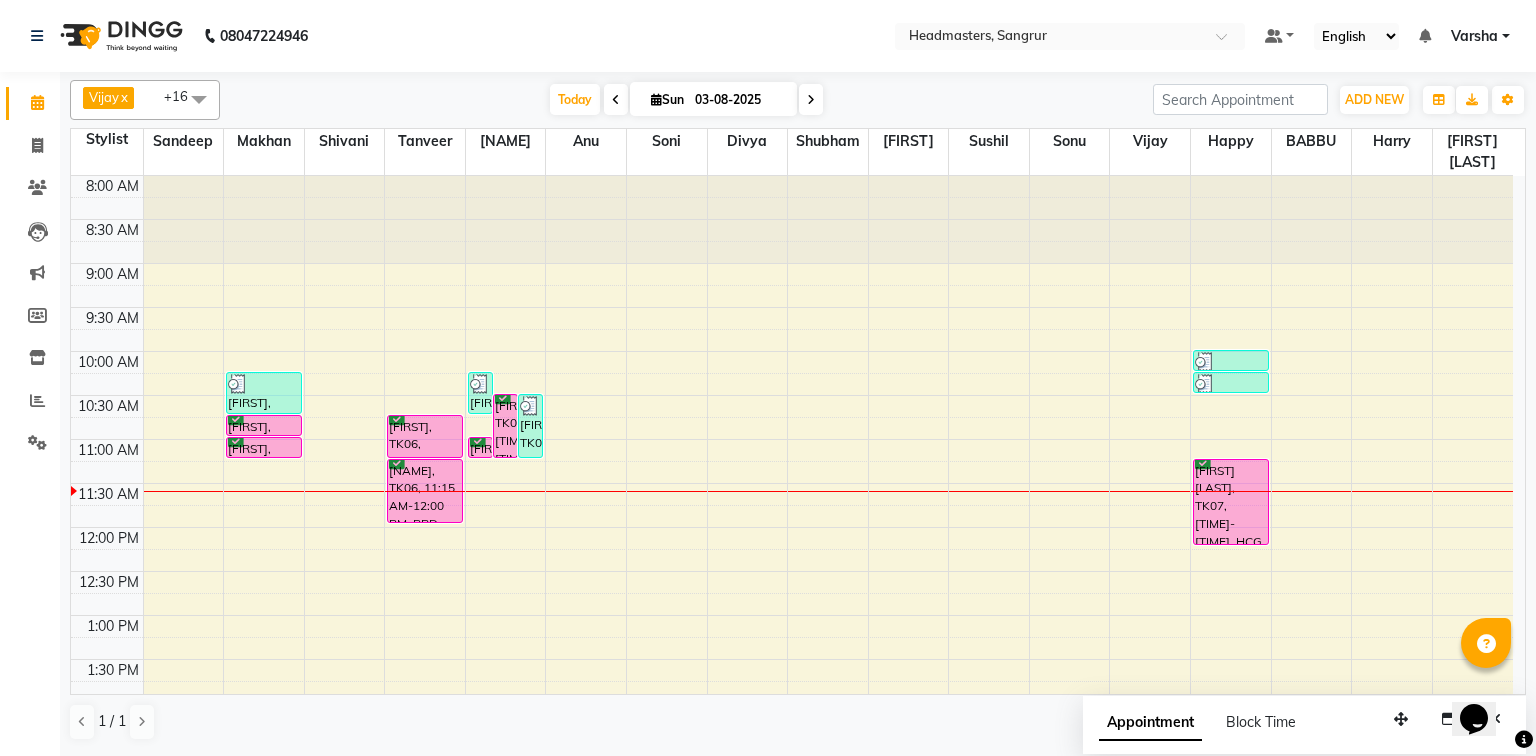 click on "8:00 AM 8:30 AM 9:00 AM 9:30 AM 10:00 AM 10:30 AM 11:00 AM 11:30 AM 12:00 PM 12:30 PM 1:00 PM 1:30 PM 2:00 PM 2:30 PM 3:00 PM 3:30 PM 4:00 PM 4:30 PM 5:00 PM 5:30 PM 6:00 PM 6:30 PM 7:00 PM 7:30 PM 8:00 PM 8:30 PM     [FIRST], TK03, [TIME]-[TIME], HCG - Hair Cut by Senior Hair Stylist     [FIRST], TK04, [TIME]-[TIME], HCG - Hair Cut by Senior Hair Stylist     [FIRST], TK04, [TIME]-[TIME], BRD - Beard     [FIRST], TK06, [TIME]-[TIME], HCG - Hair Cut by Senior Hair Stylist     [FIRST], TK06, [TIME]-[TIME], BRD - Beard     [FIRST], TK02, [TIME]-[TIME], HCG - Hair Cut by Senior Hair Stylist     [FIRST], TK05, [TIME]-[TIME], BRD - Beard     [FIRST], TK02, [TIME]-[TIME], BRD - Beard     [FIRST], TK05, [TIME]-[TIME], HCG - Hair Cut by Senior Hair Stylist     [FIRST], TK01, [TIME]-[TIME], HCGD - Hair Cut by Creative Director     [FIRST], TK01, [TIME]-[TIME], BRD - Beard     [FIRST], TK07, [TIME]-[TIME], HCG - Hair Cut by Senior Hair Stylist" at bounding box center (792, 747) 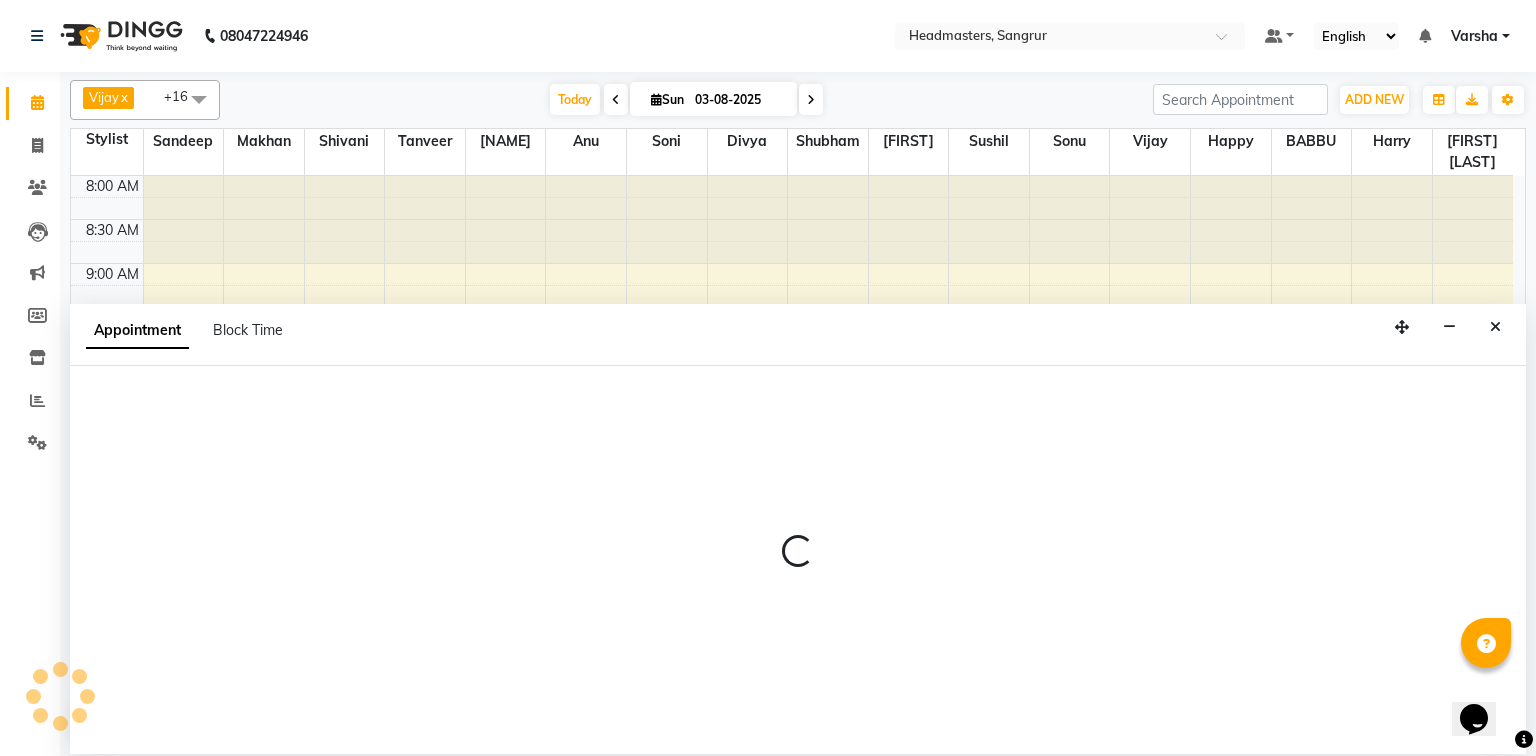 select on "60862" 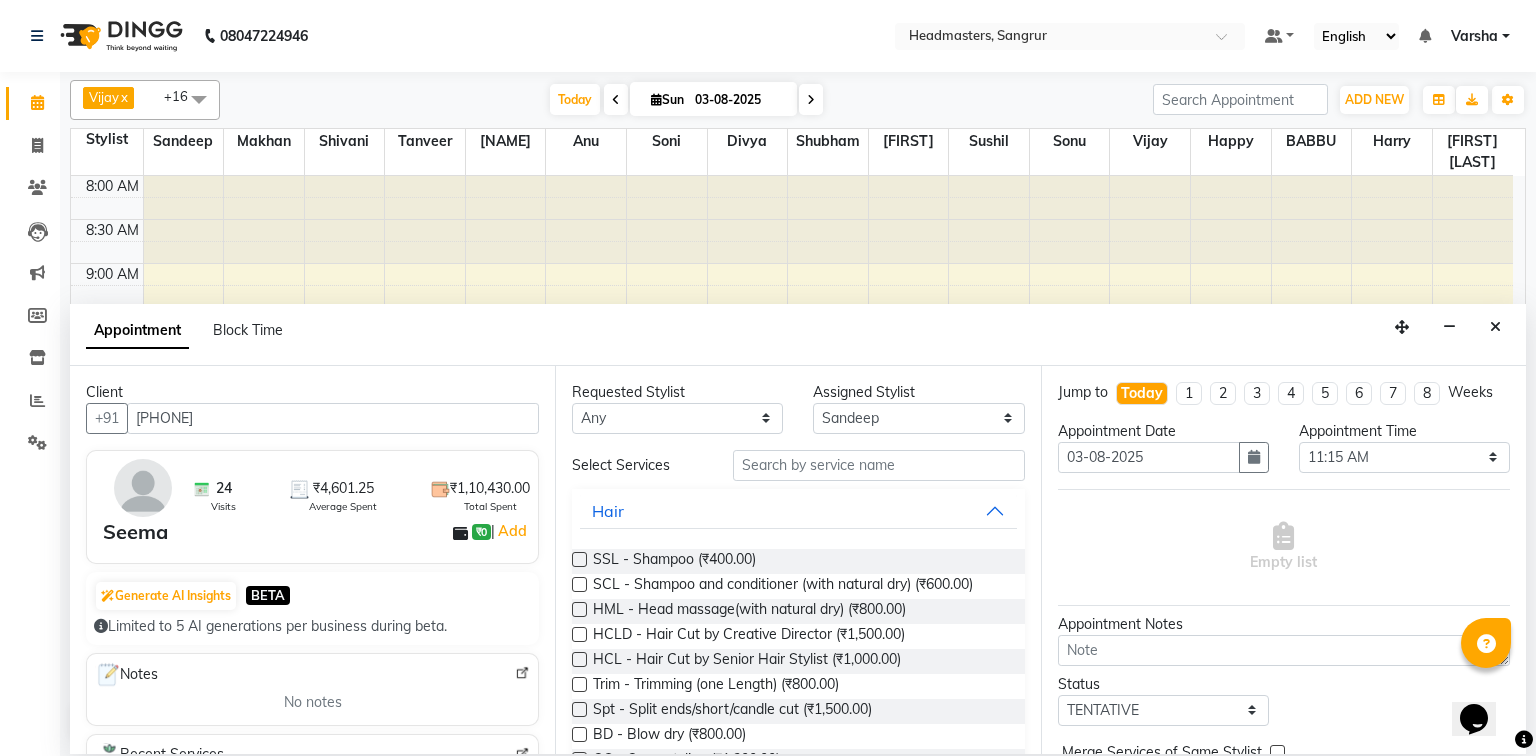 type on "[PHONE]" 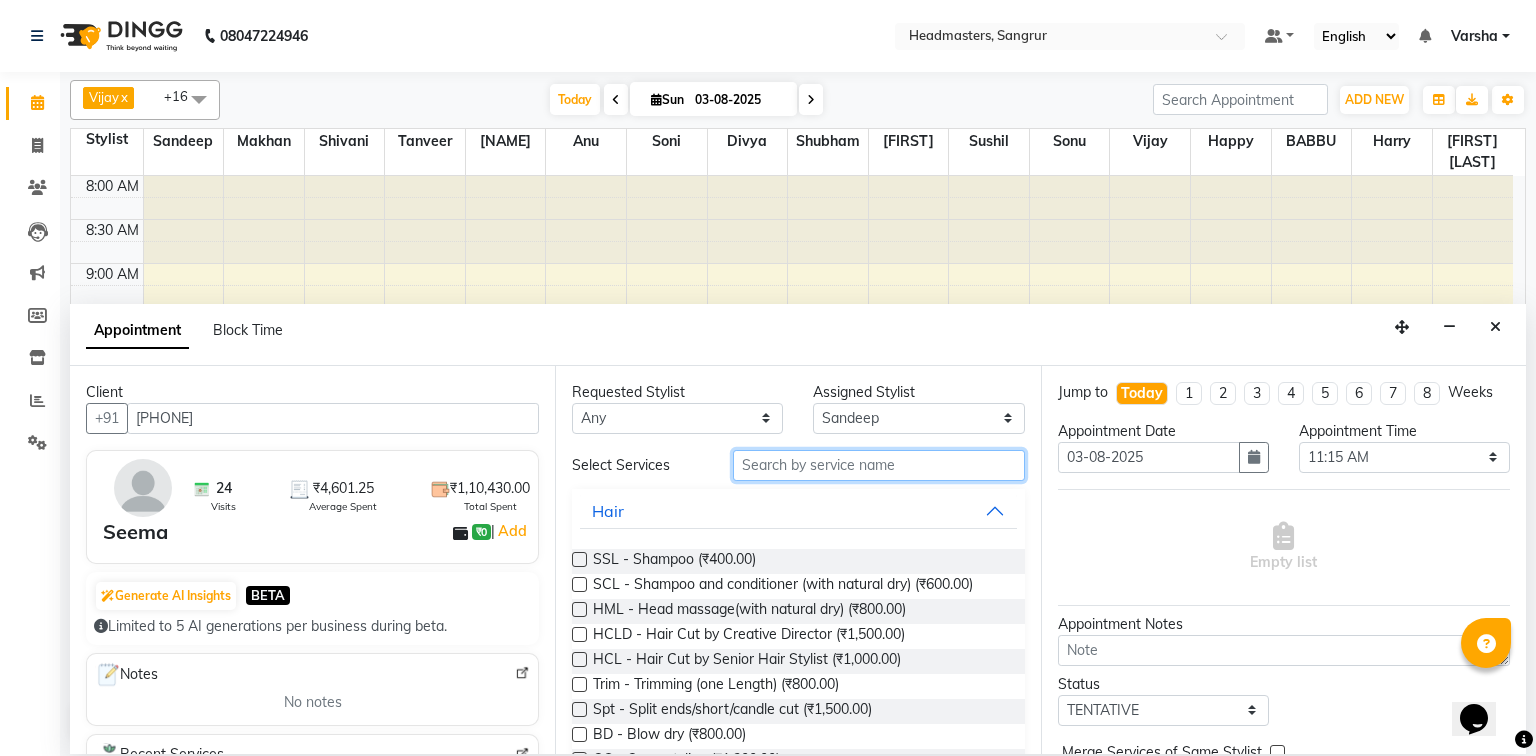click at bounding box center [879, 465] 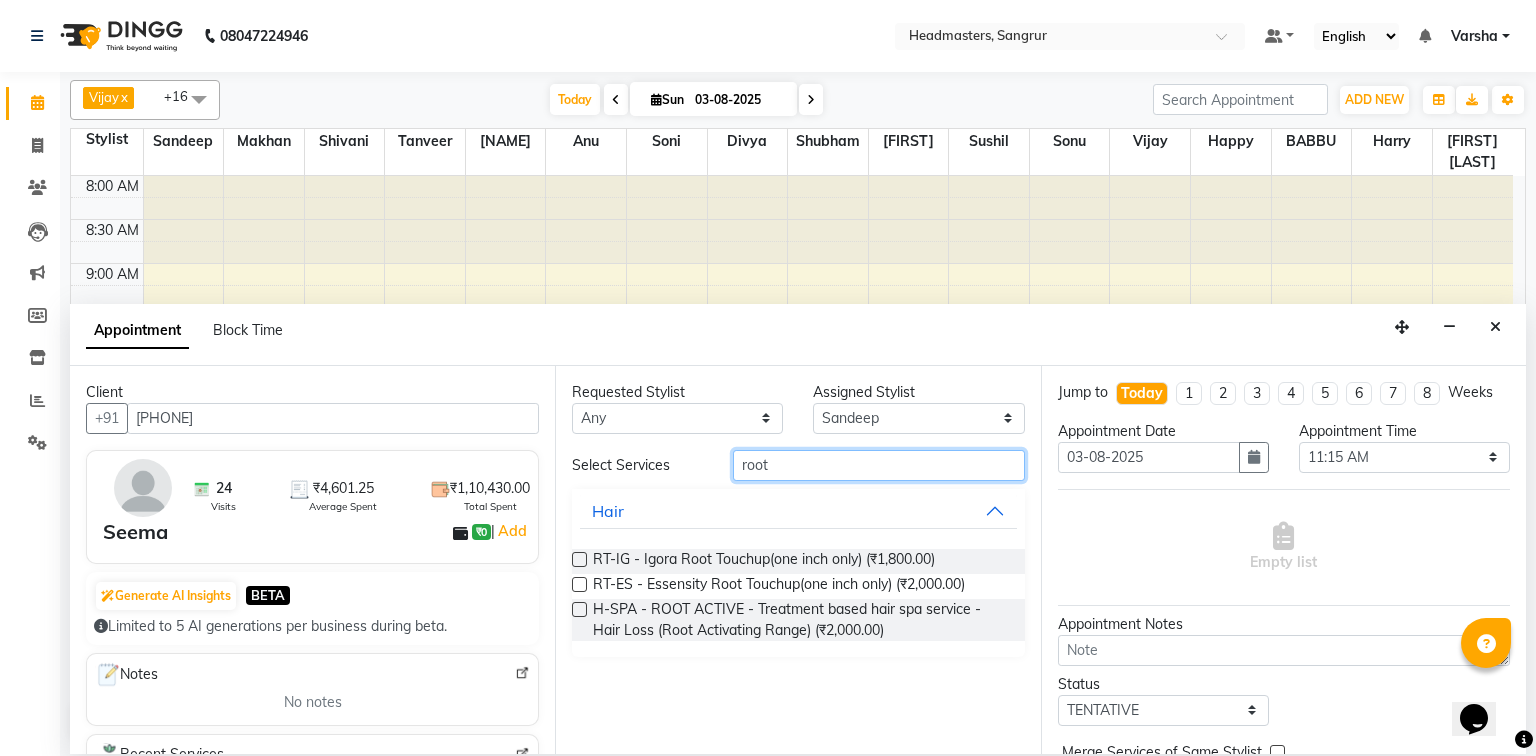 type on "root" 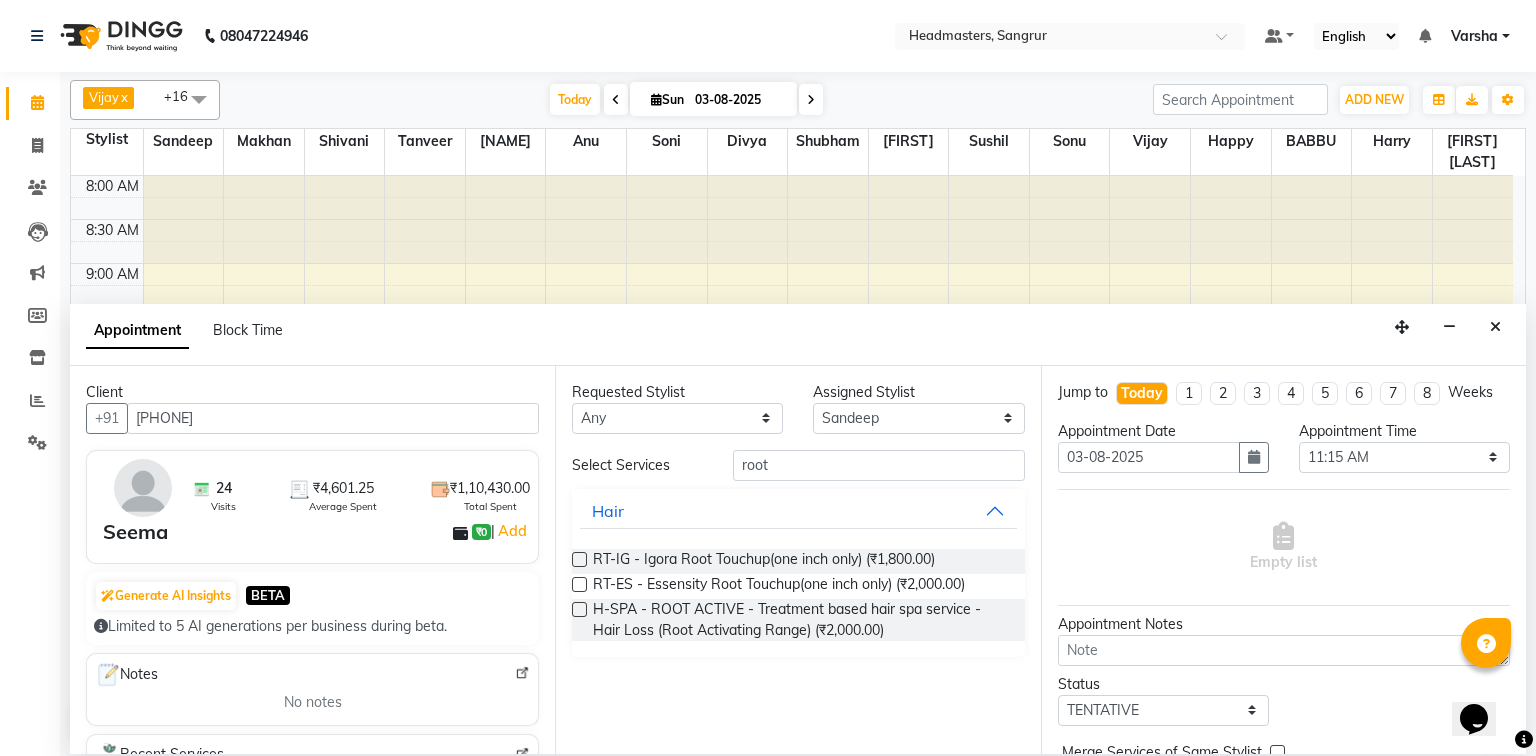 click at bounding box center [579, 584] 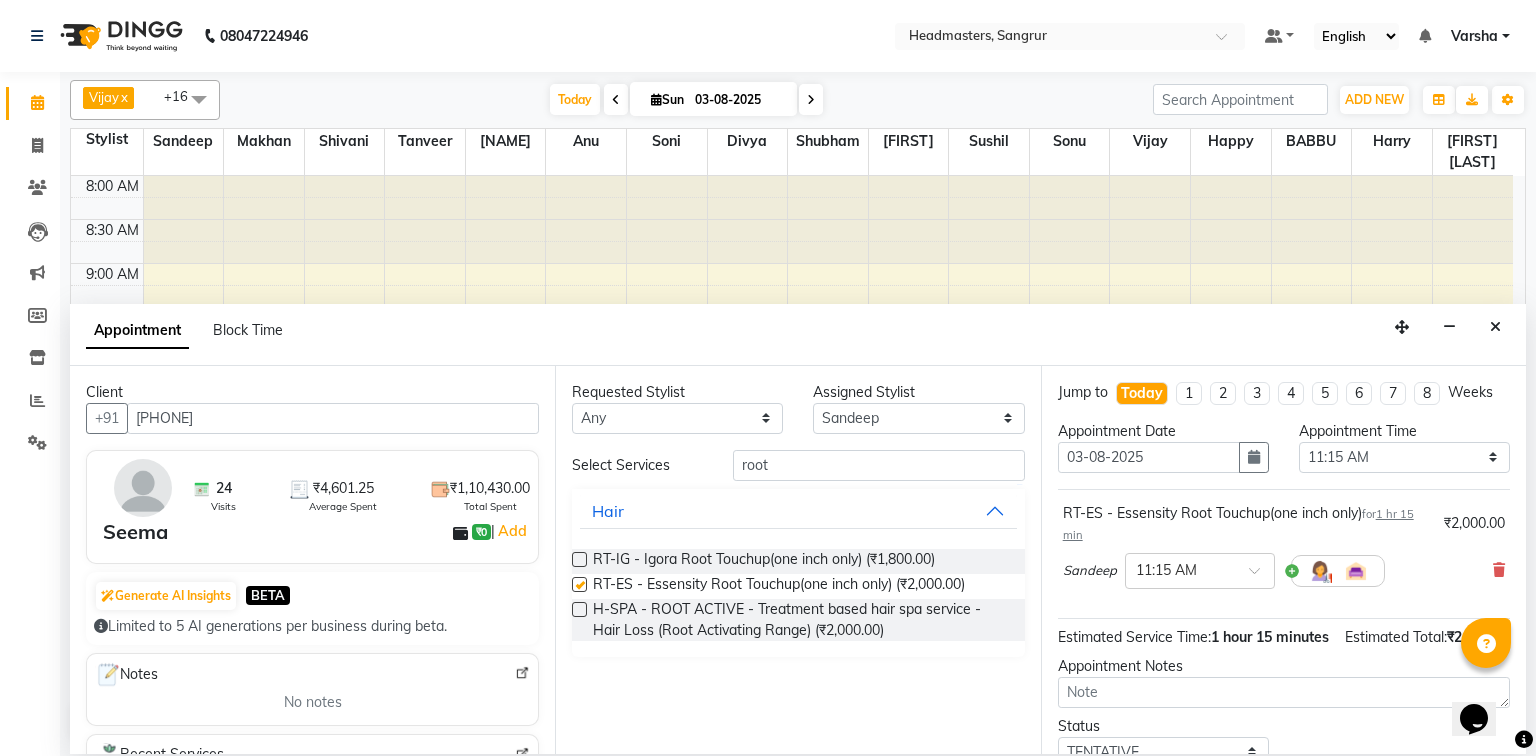 checkbox on "false" 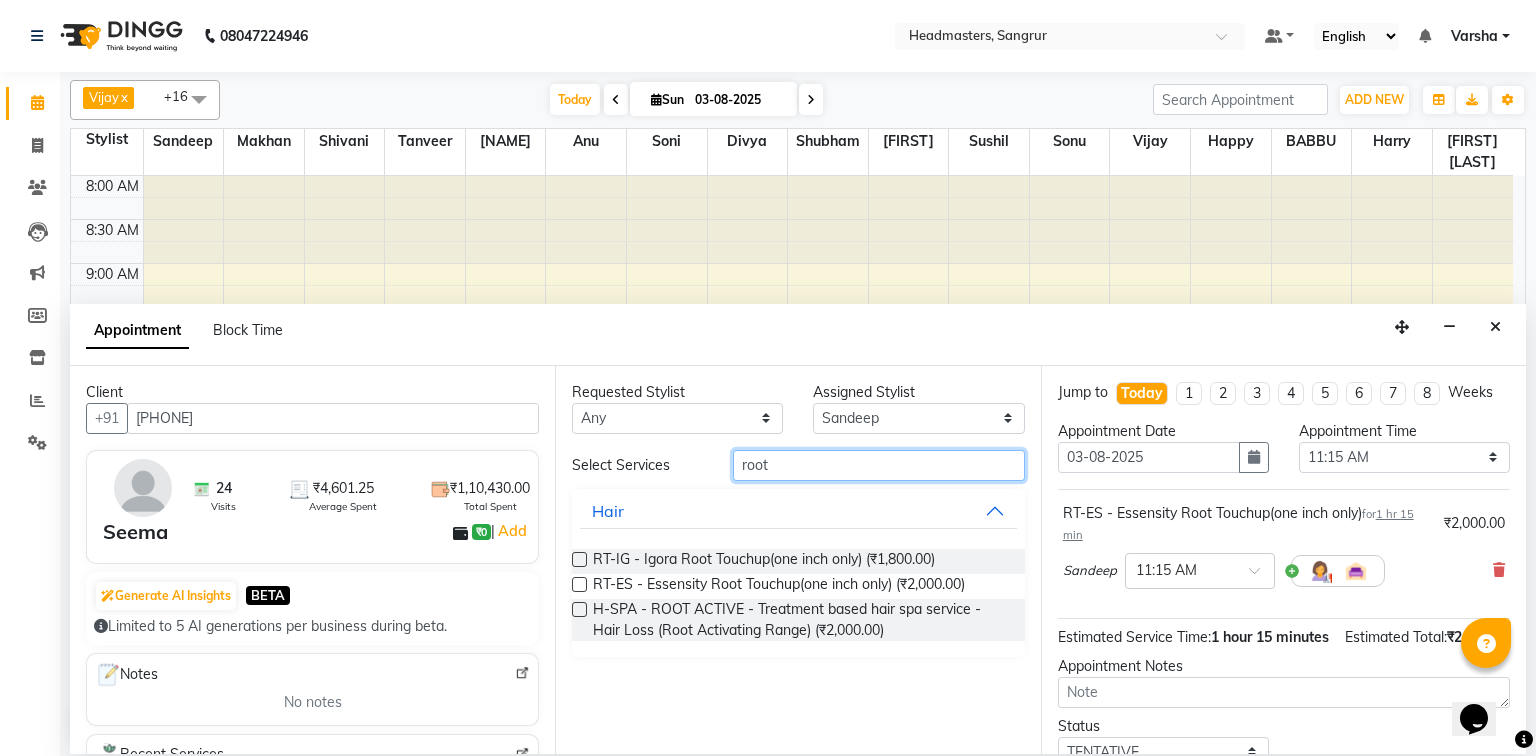 click on "root" at bounding box center (879, 465) 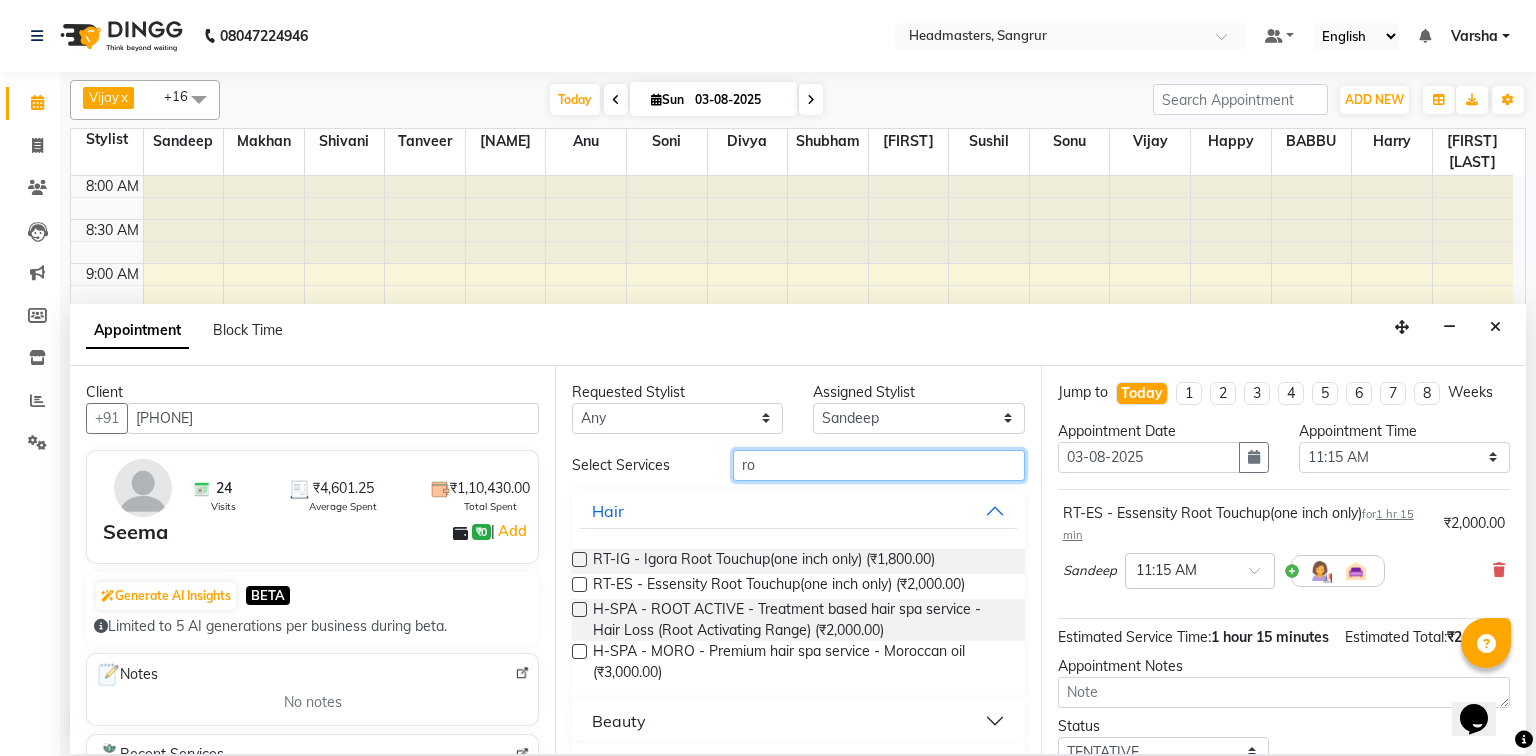 type on "r" 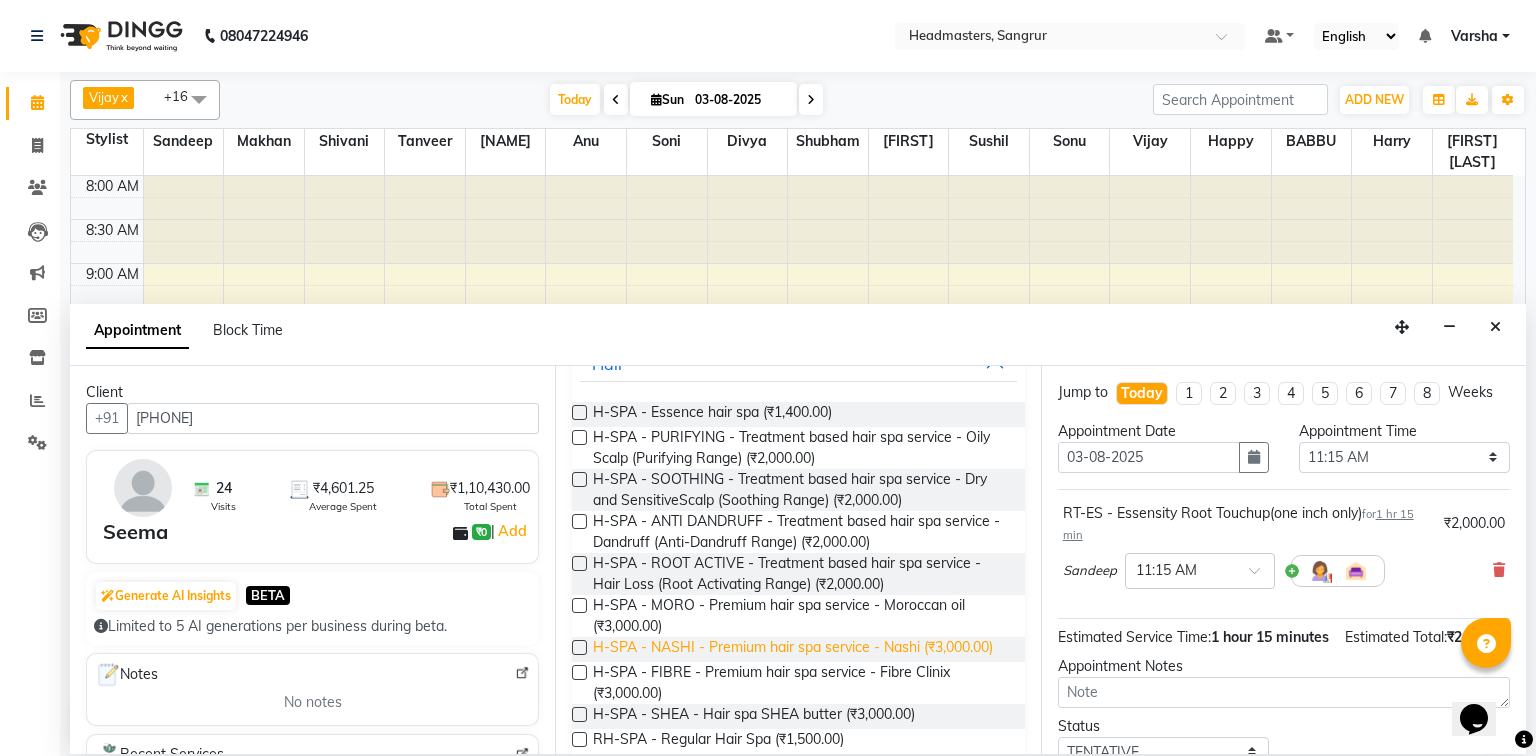 scroll, scrollTop: 246, scrollLeft: 0, axis: vertical 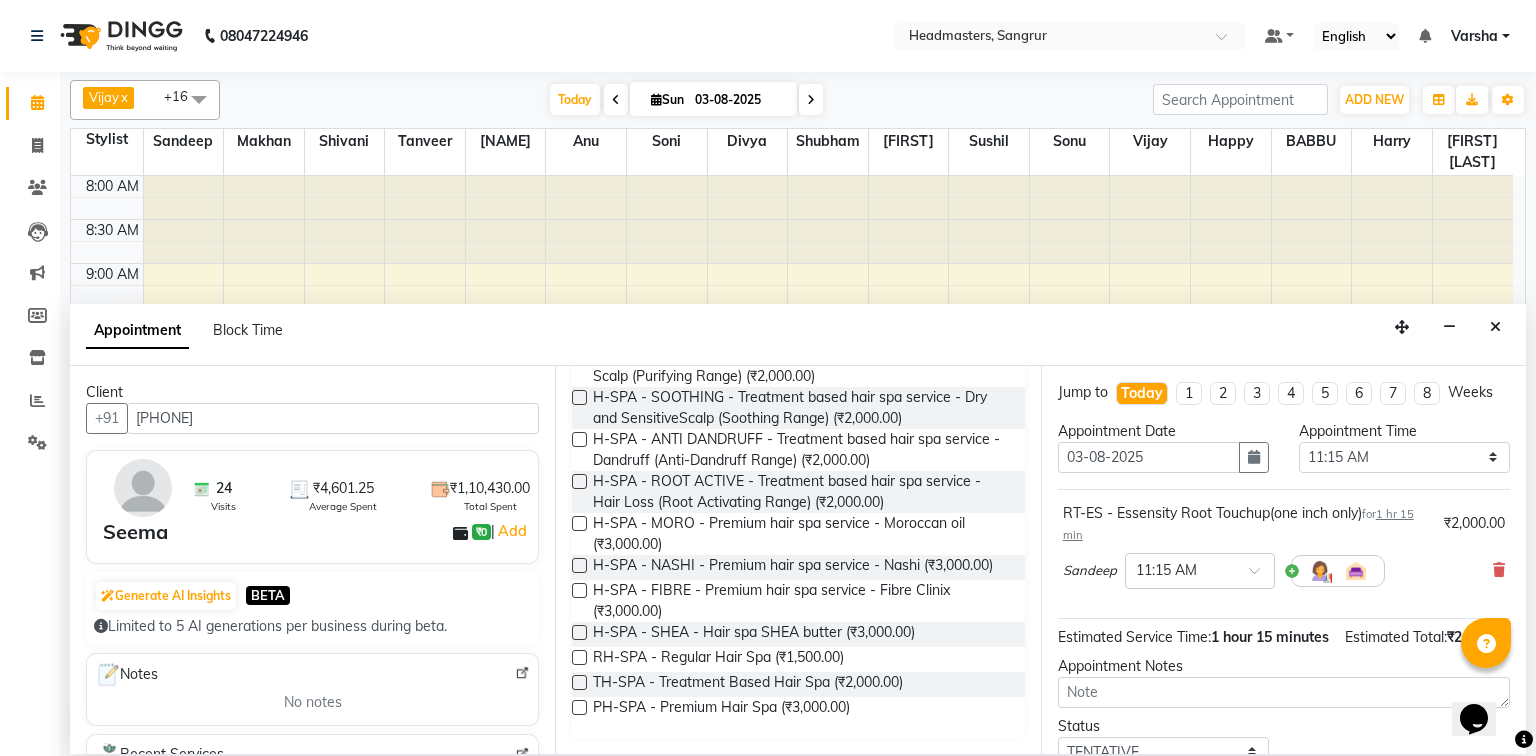 type on "hair spa" 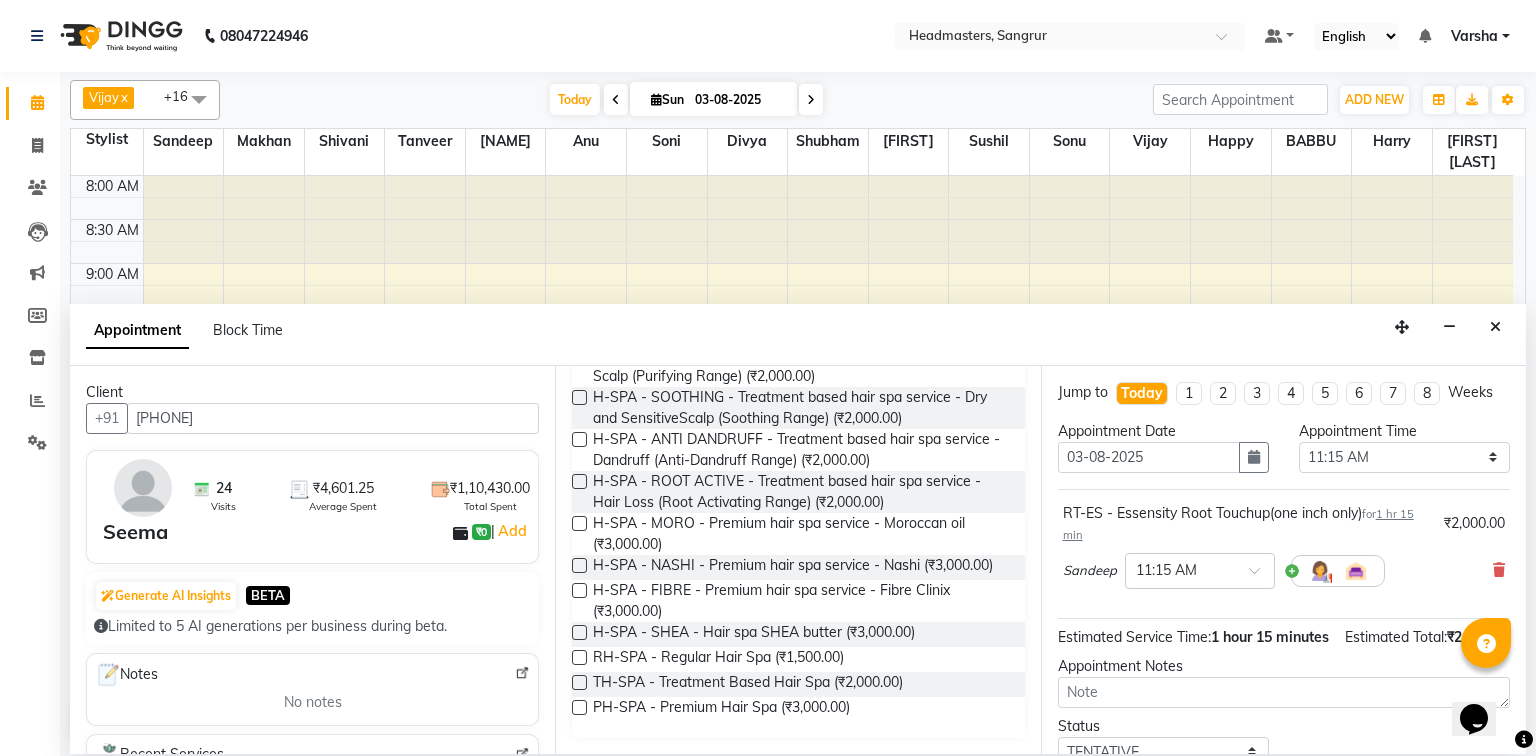 click at bounding box center [579, 707] 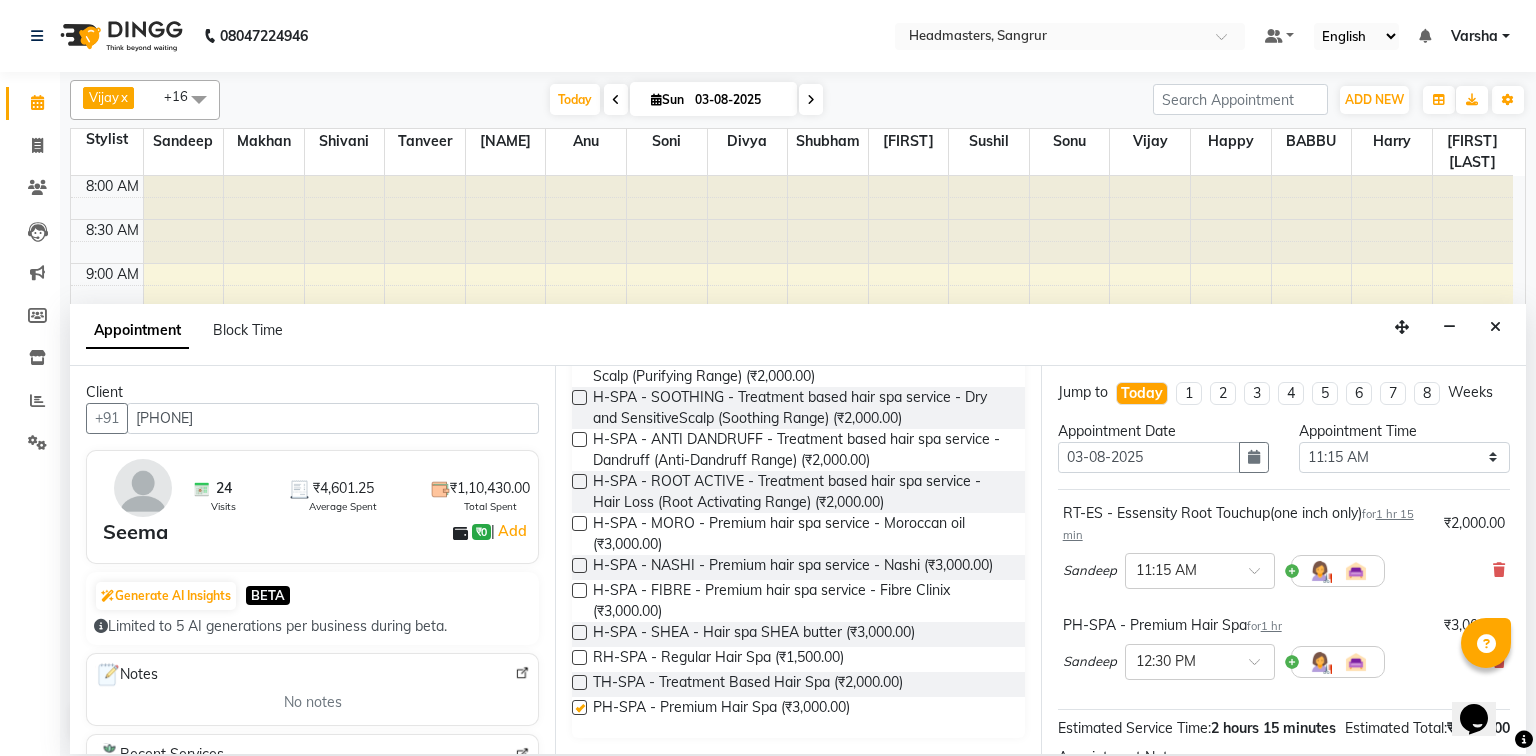 checkbox on "false" 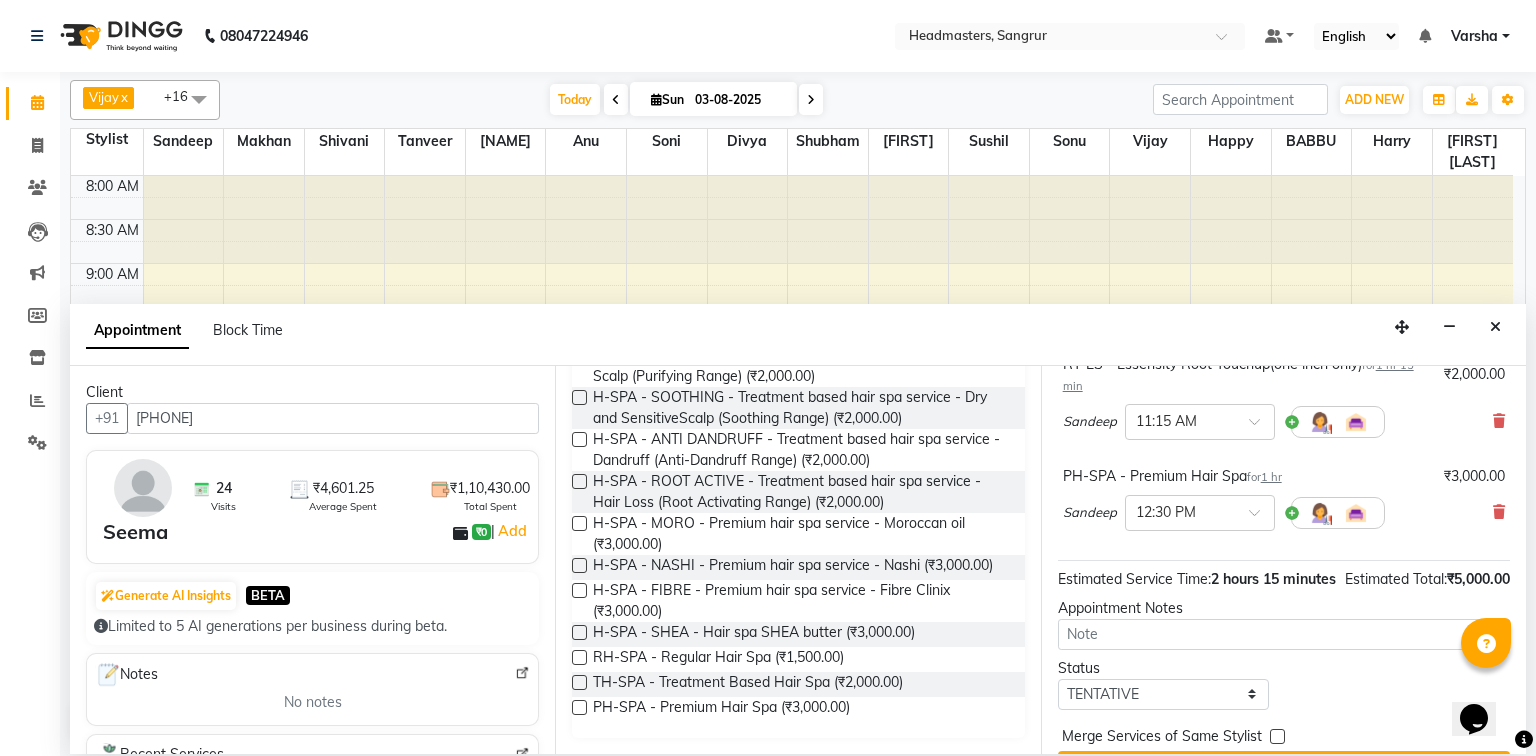 scroll, scrollTop: 218, scrollLeft: 0, axis: vertical 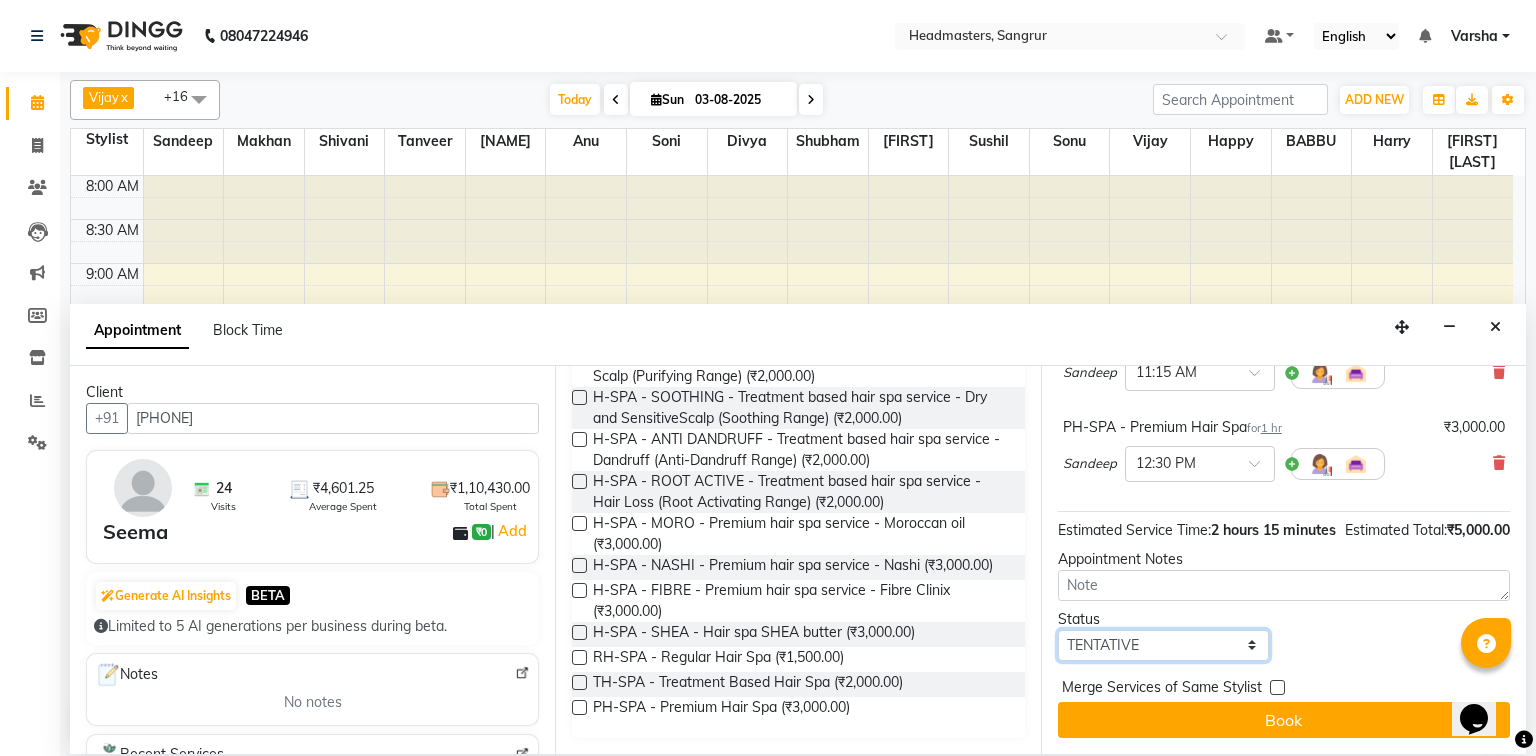 drag, startPoint x: 1136, startPoint y: 643, endPoint x: 1132, endPoint y: 630, distance: 13.601471 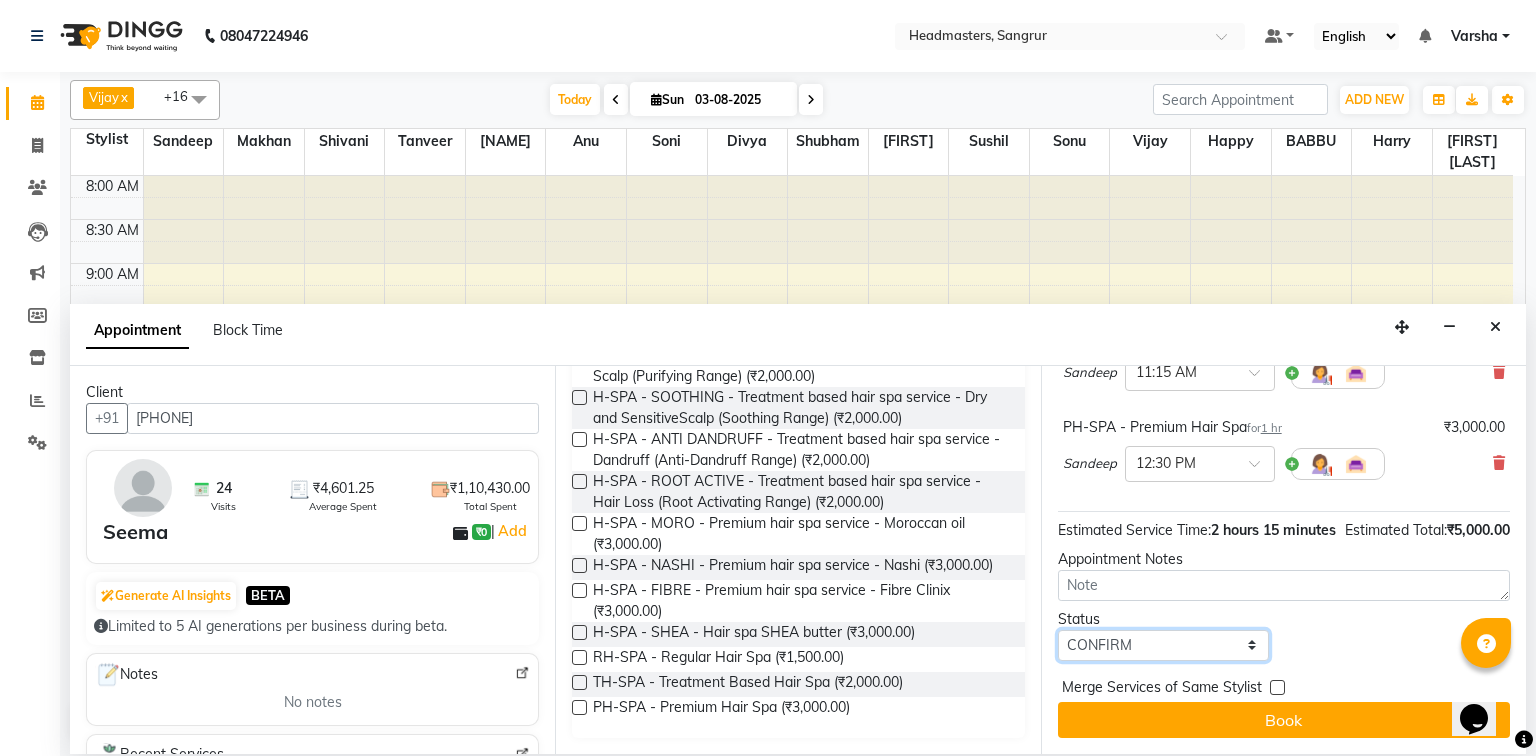 click on "Select TENTATIVE CONFIRM CHECK-IN UPCOMING" at bounding box center (1163, 645) 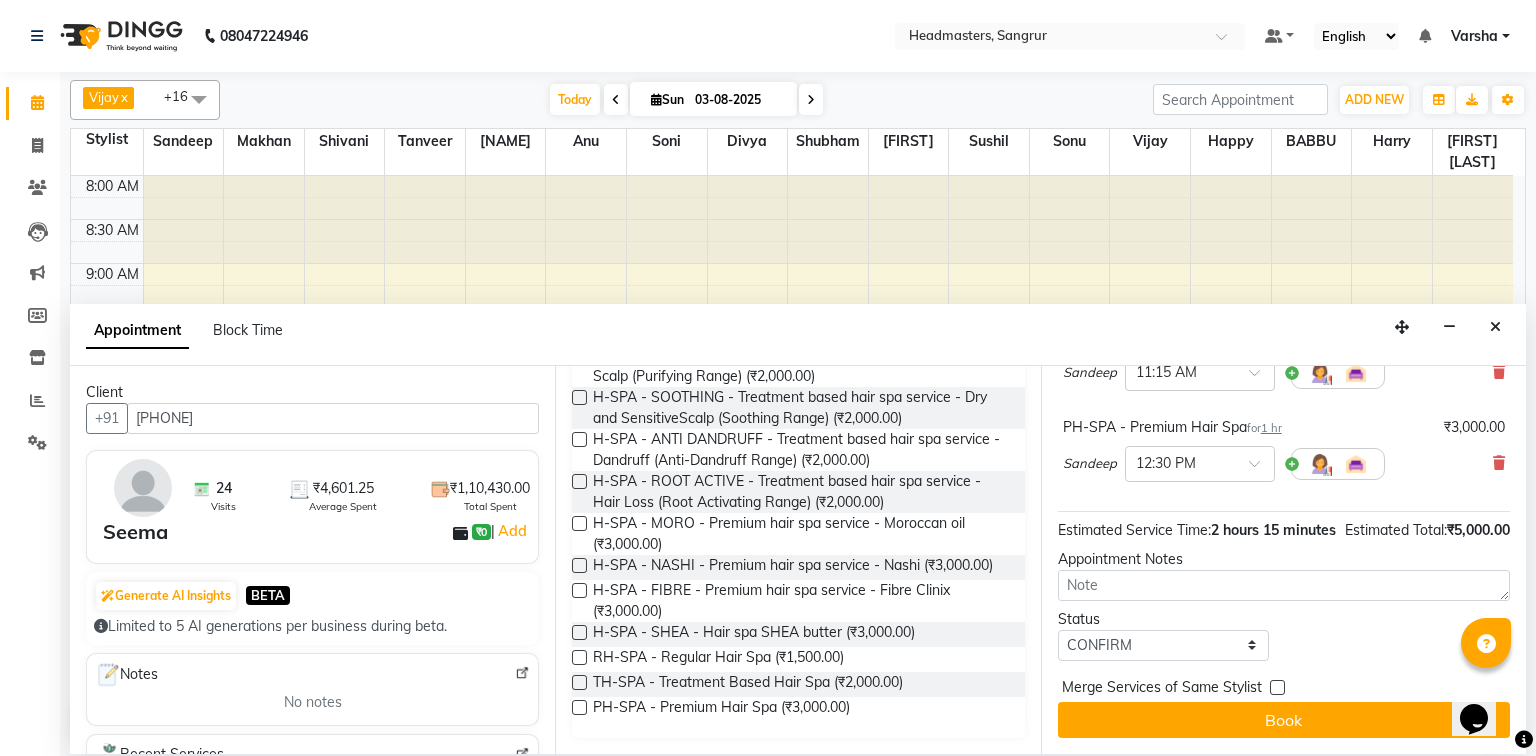 click on "Merge Services of Same Stylist" at bounding box center (1162, 689) 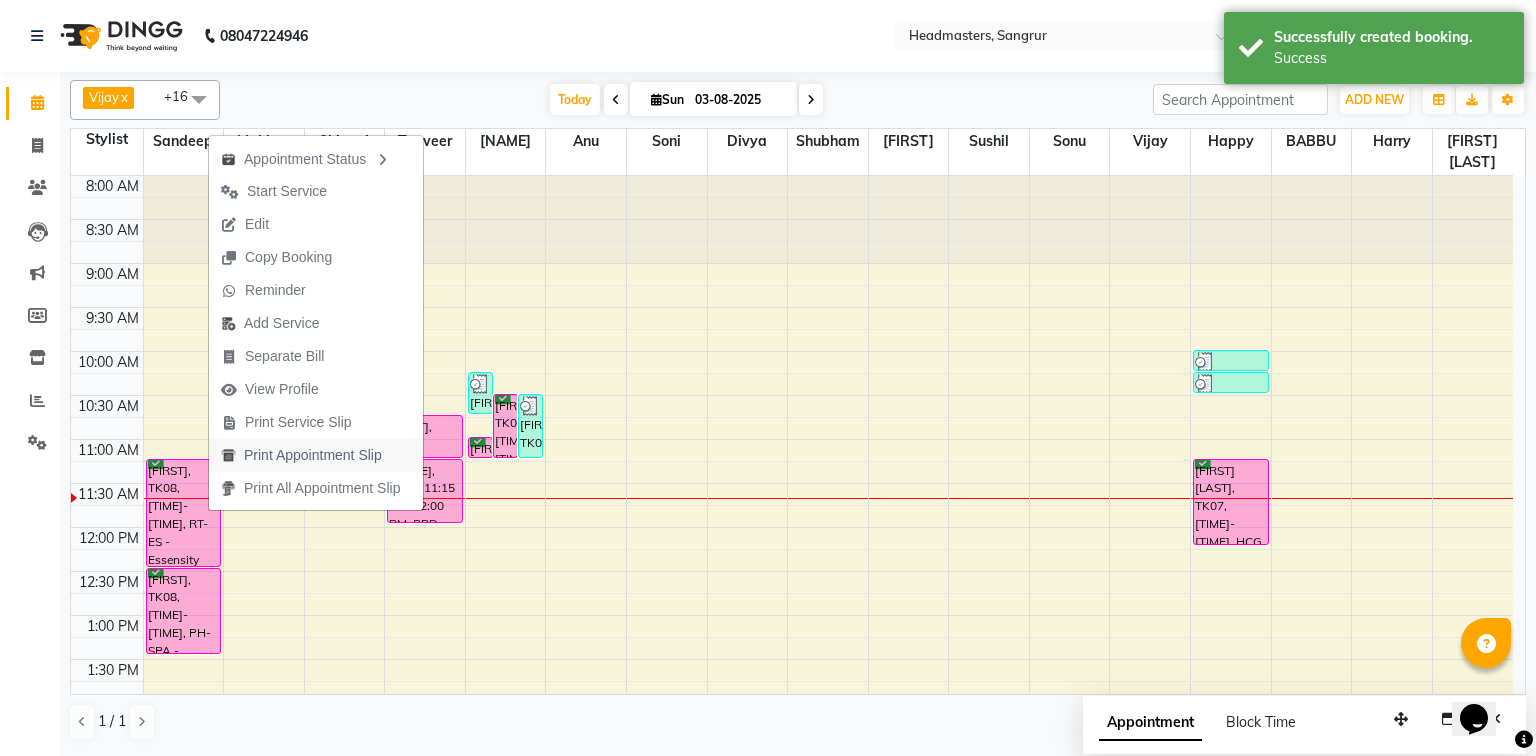 click on "Print Appointment Slip" at bounding box center [313, 455] 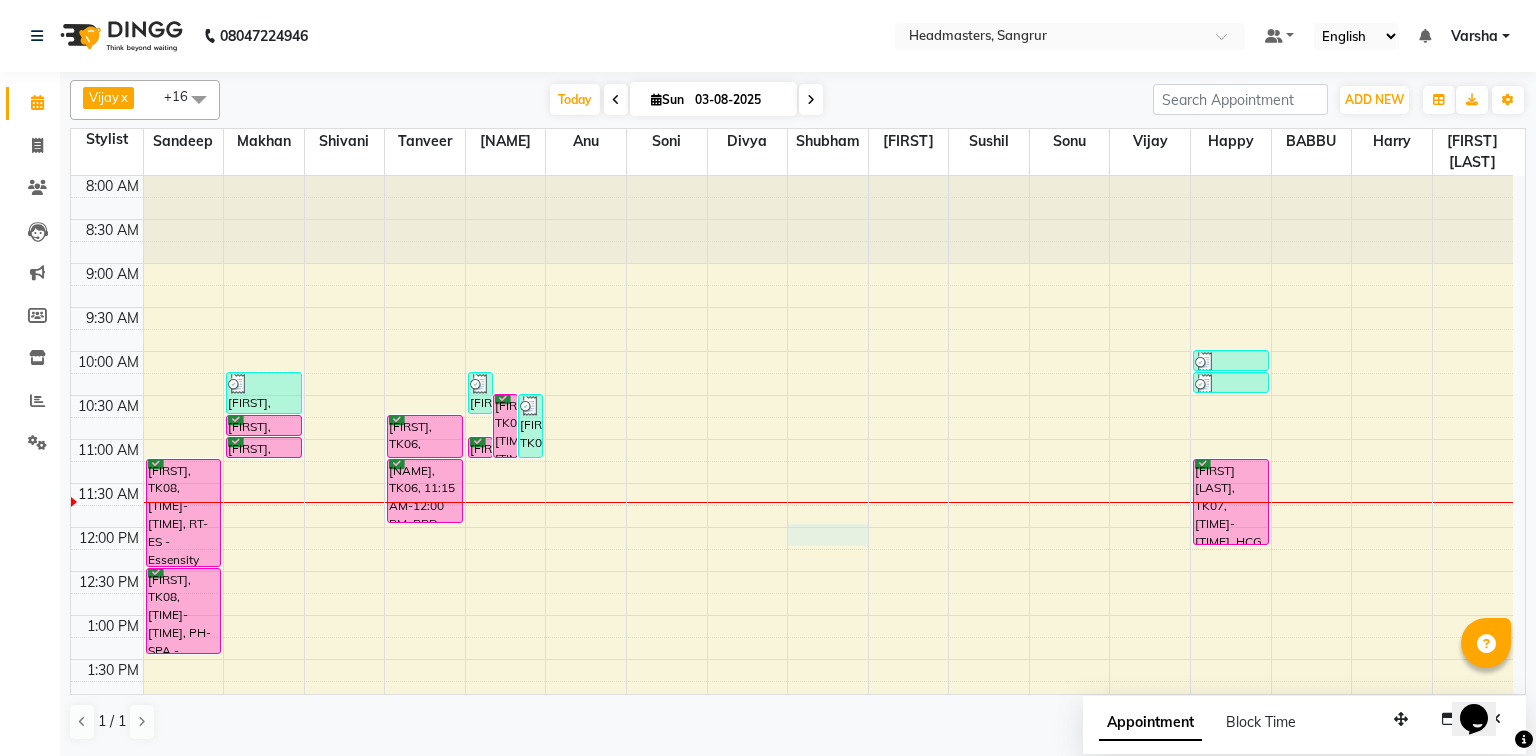 click on "[FIRST], TK08, [TIME]-[TIME], RT-ES - Essensity Root Touchup(one inch only)     [FIRST], TK08, [TIME]-[TIME], PH-SPA - Premium Hair Spa     [FIRST], TK03, [TIME]-[TIME], HCG - Hair Cut by Senior Hair Stylist     [FIRST], TK04, [TIME]-[TIME], HCG - Hair Cut by Senior Hair Stylist     [FIRST], TK04, [TIME]-[TIME], BRD - Beard     [FIRST], TK06, [TIME]-[TIME], HCG - Hair Cut by Senior Hair Stylist     [FIRST], TK06, [TIME]-[TIME], BRD - Beard     [FIRST], TK02, [TIME]-[TIME], HCG - Hair Cut by Senior Hair Stylist     [FIRST], TK05, [TIME]-[TIME], BRD - Beard     [FIRST], TK02, [TIME]-[TIME], BRD - Beard     [FIRST], TK05, [TIME]-[TIME], HCG - Hair Cut by Senior Hair Stylist     [FIRST], TK01, [TIME]-[TIME], HCGD - Hair Cut by Creative Director" at bounding box center [792, 747] 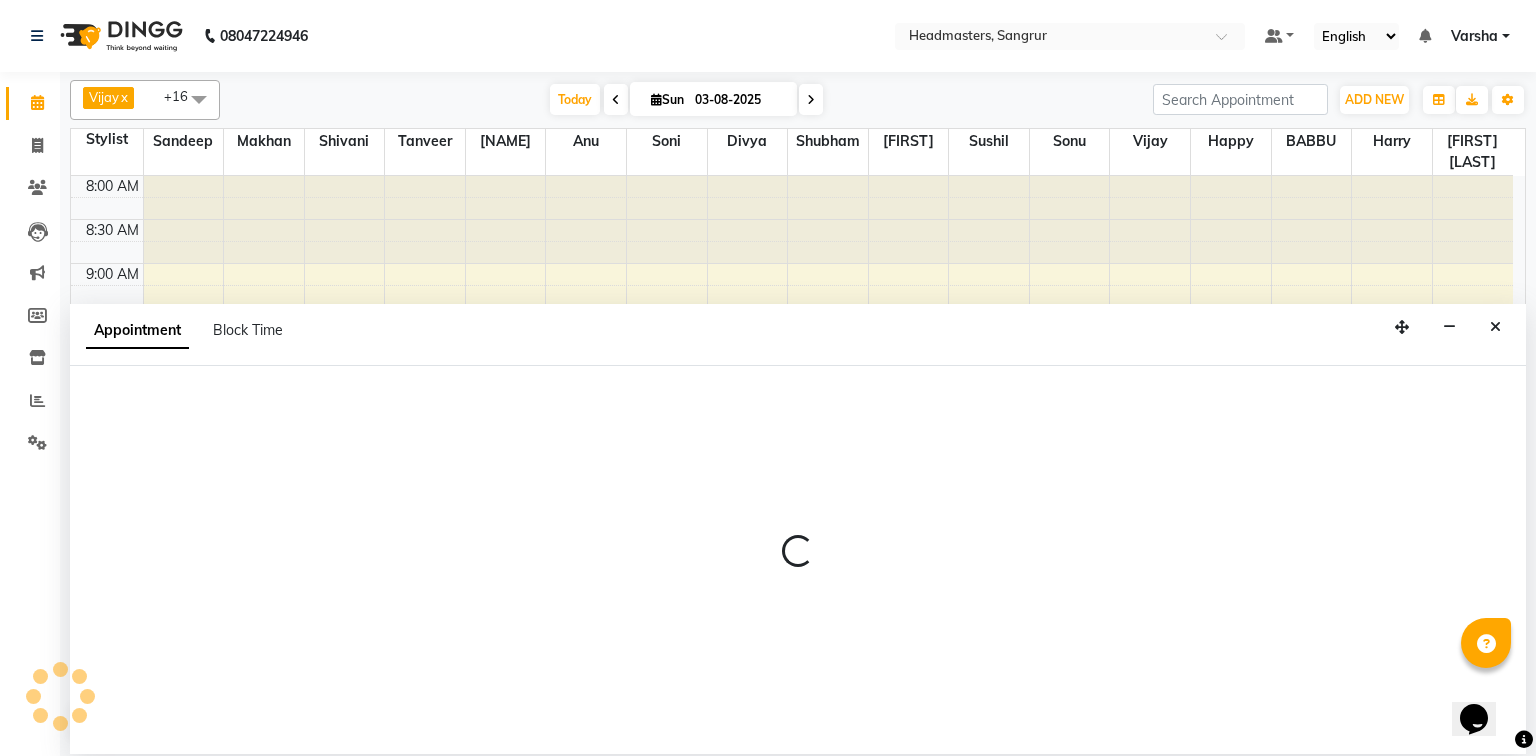 select on "60885" 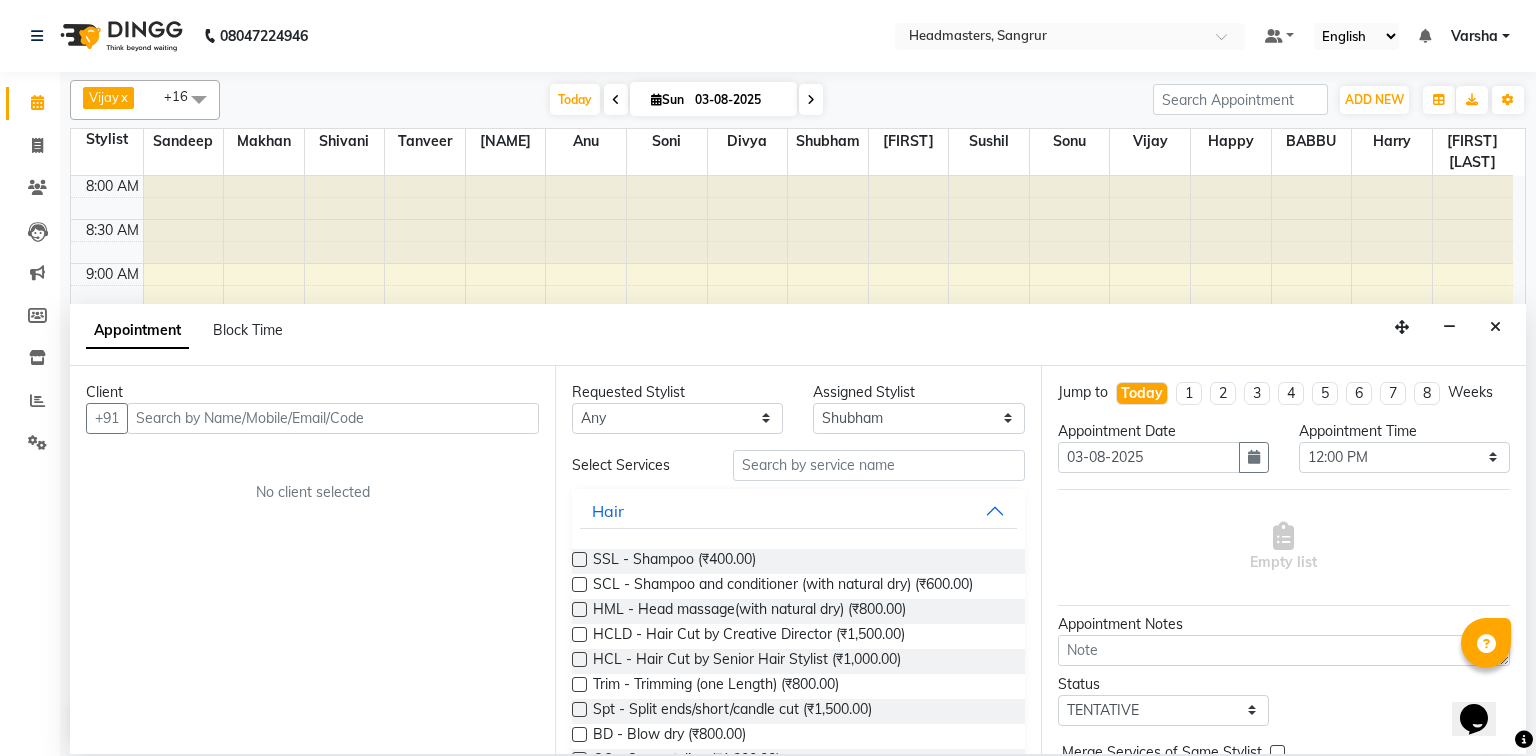 click at bounding box center [333, 418] 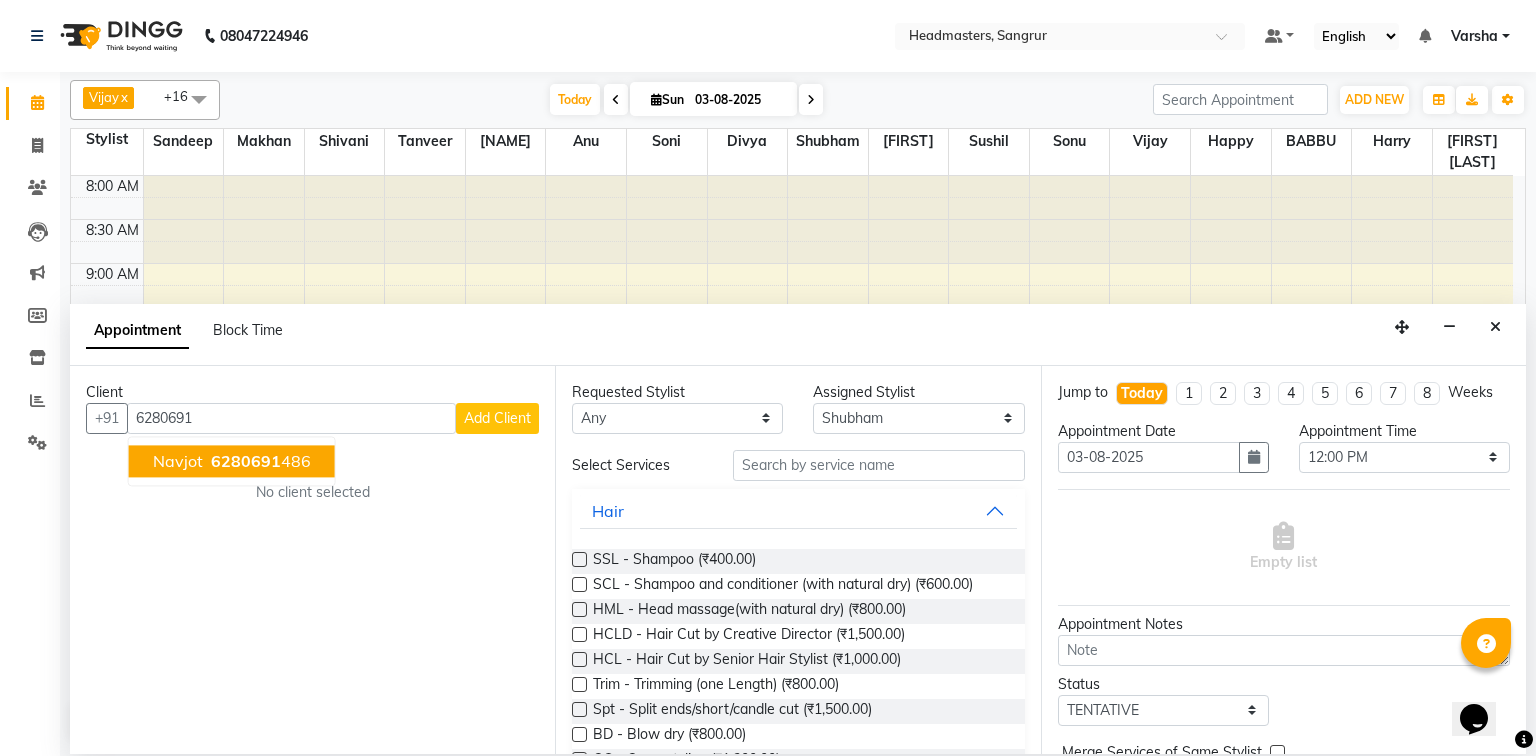 click on "6280691" at bounding box center (246, 461) 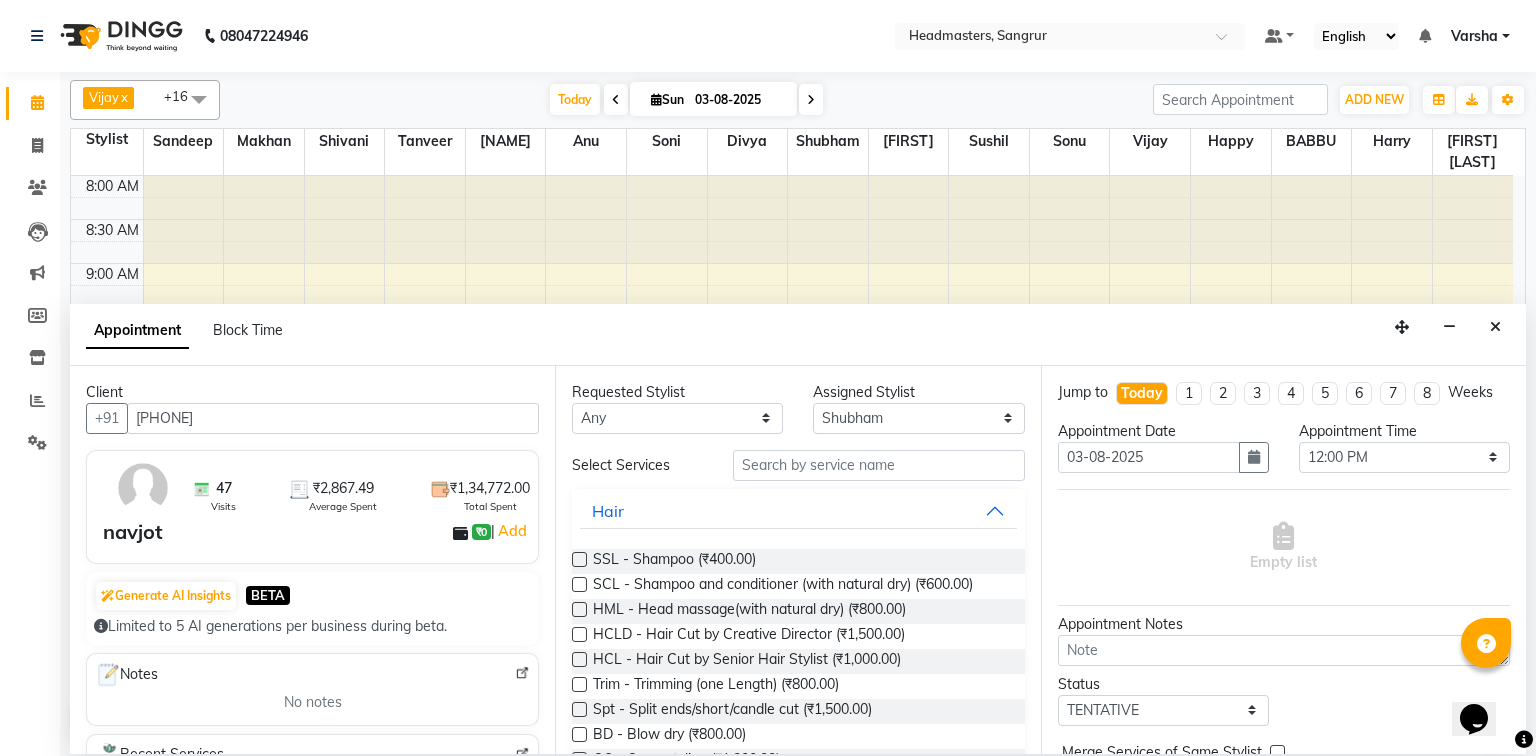 type on "[PHONE]" 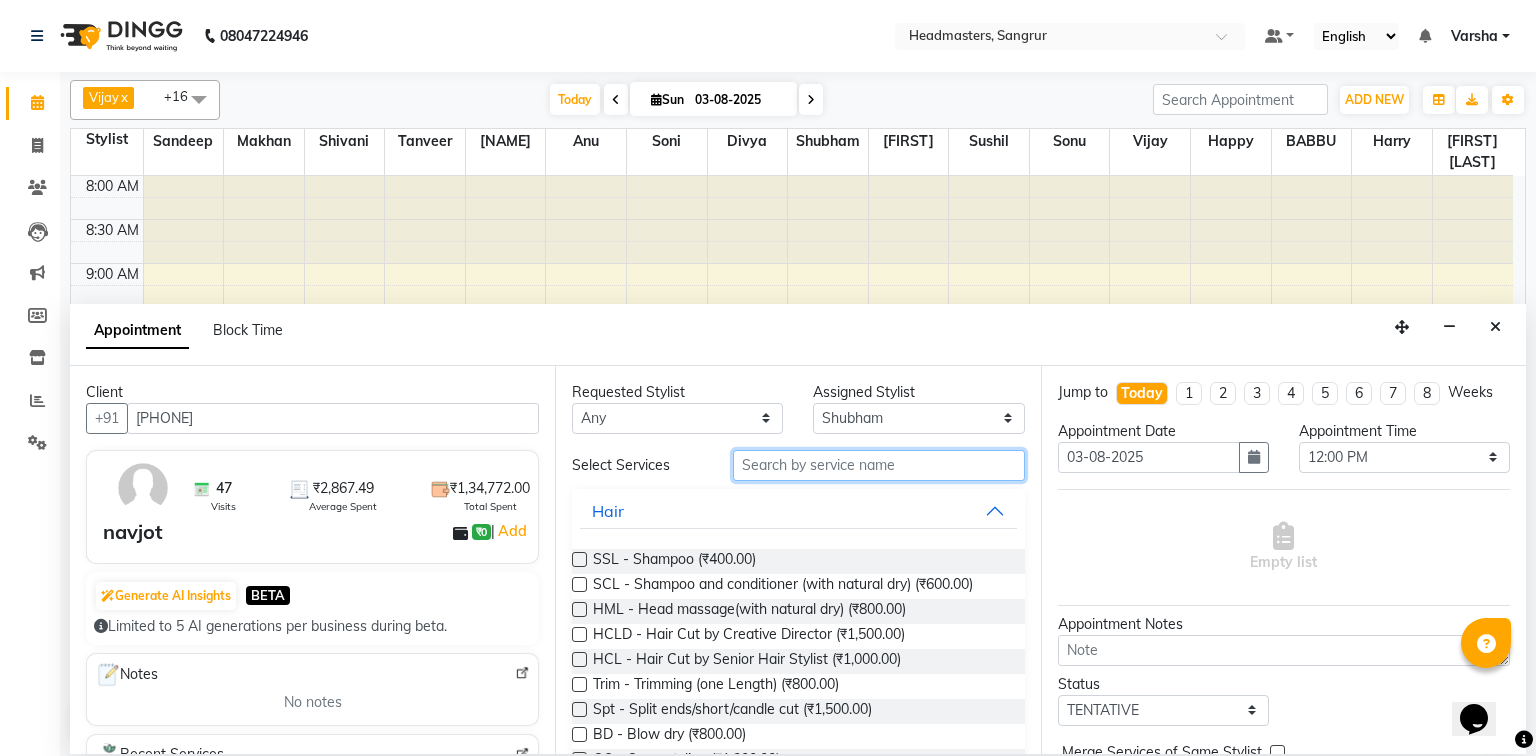 click at bounding box center (879, 465) 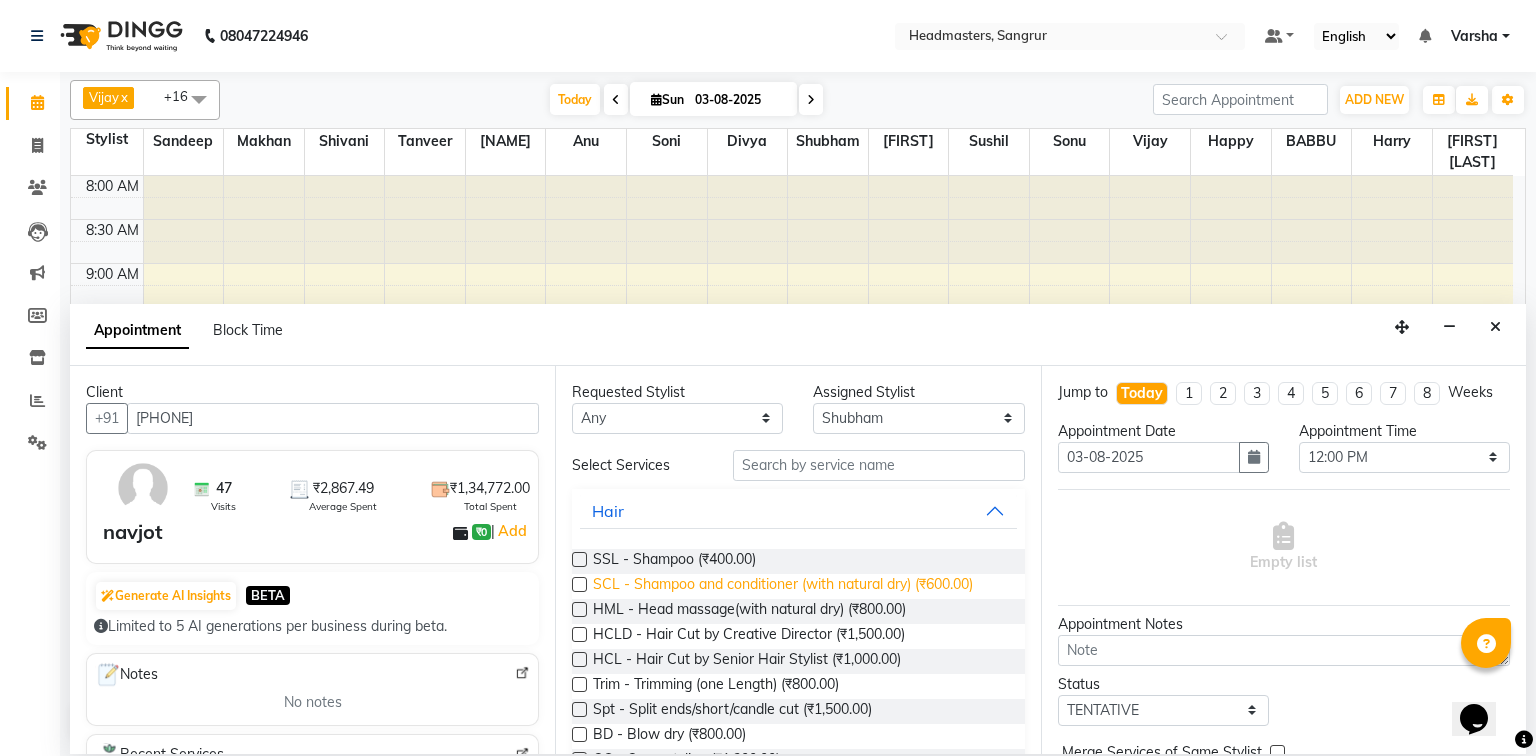 drag, startPoint x: 934, startPoint y: 440, endPoint x: 799, endPoint y: 574, distance: 190.21304 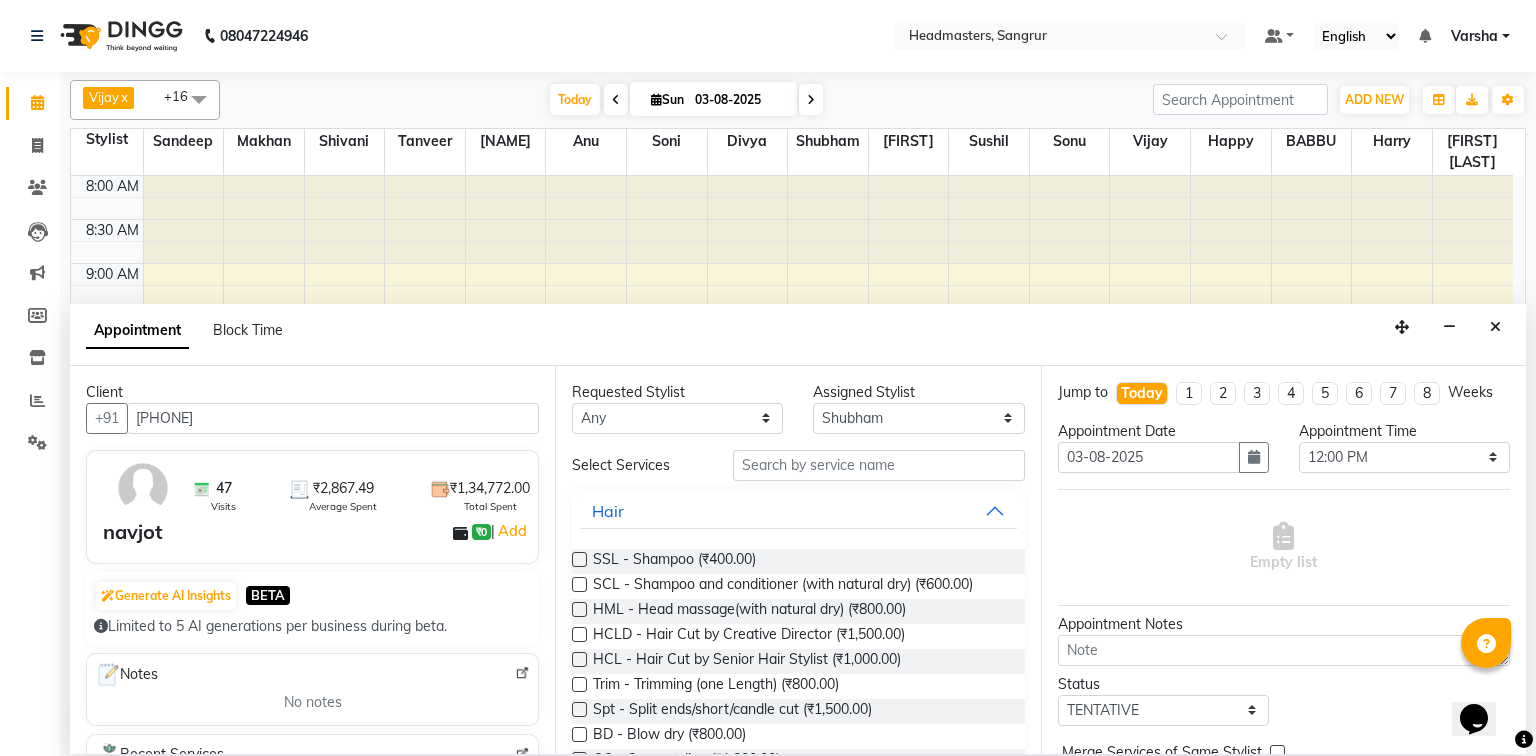 click on "Trim - Trimming (one Length) (₹800.00)" at bounding box center [798, 686] 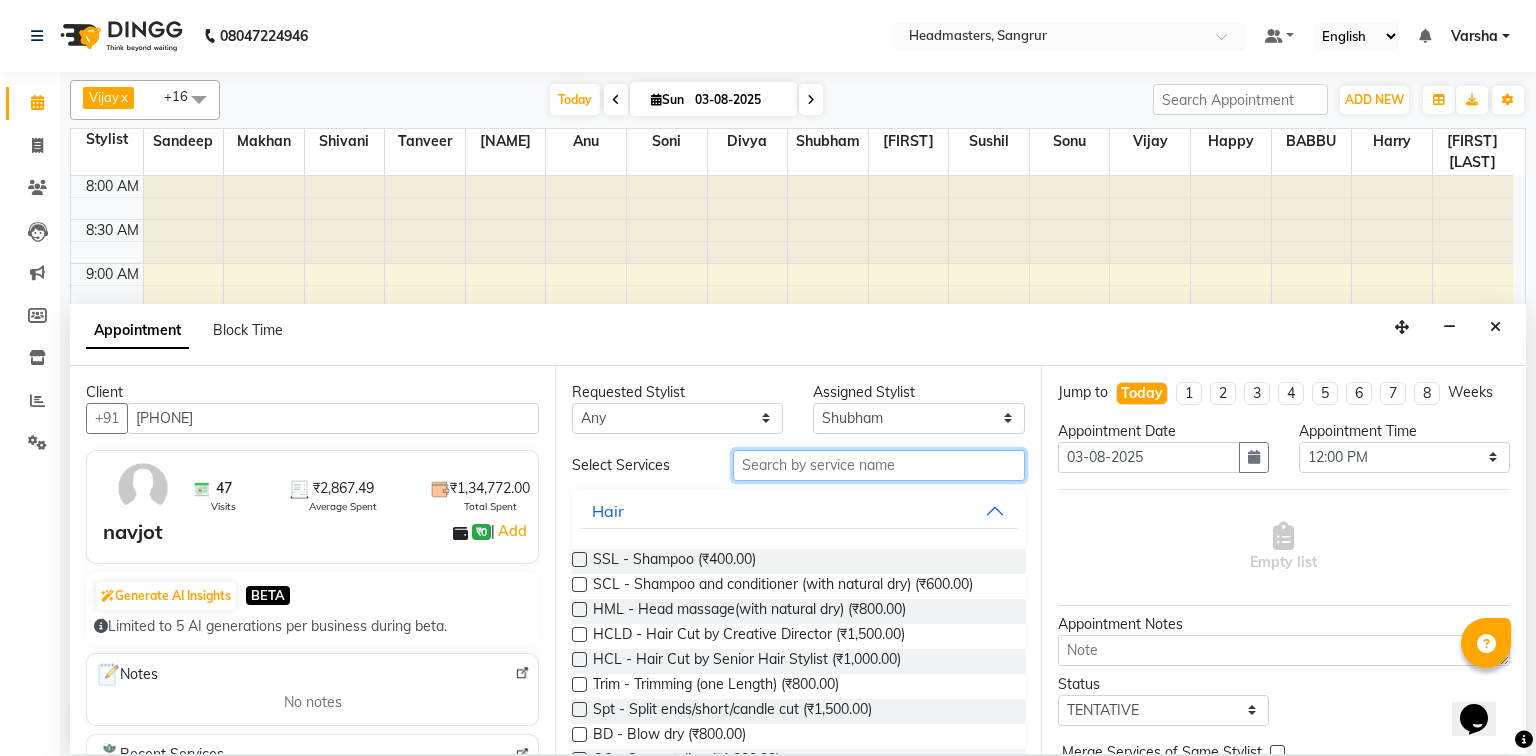 click at bounding box center [879, 465] 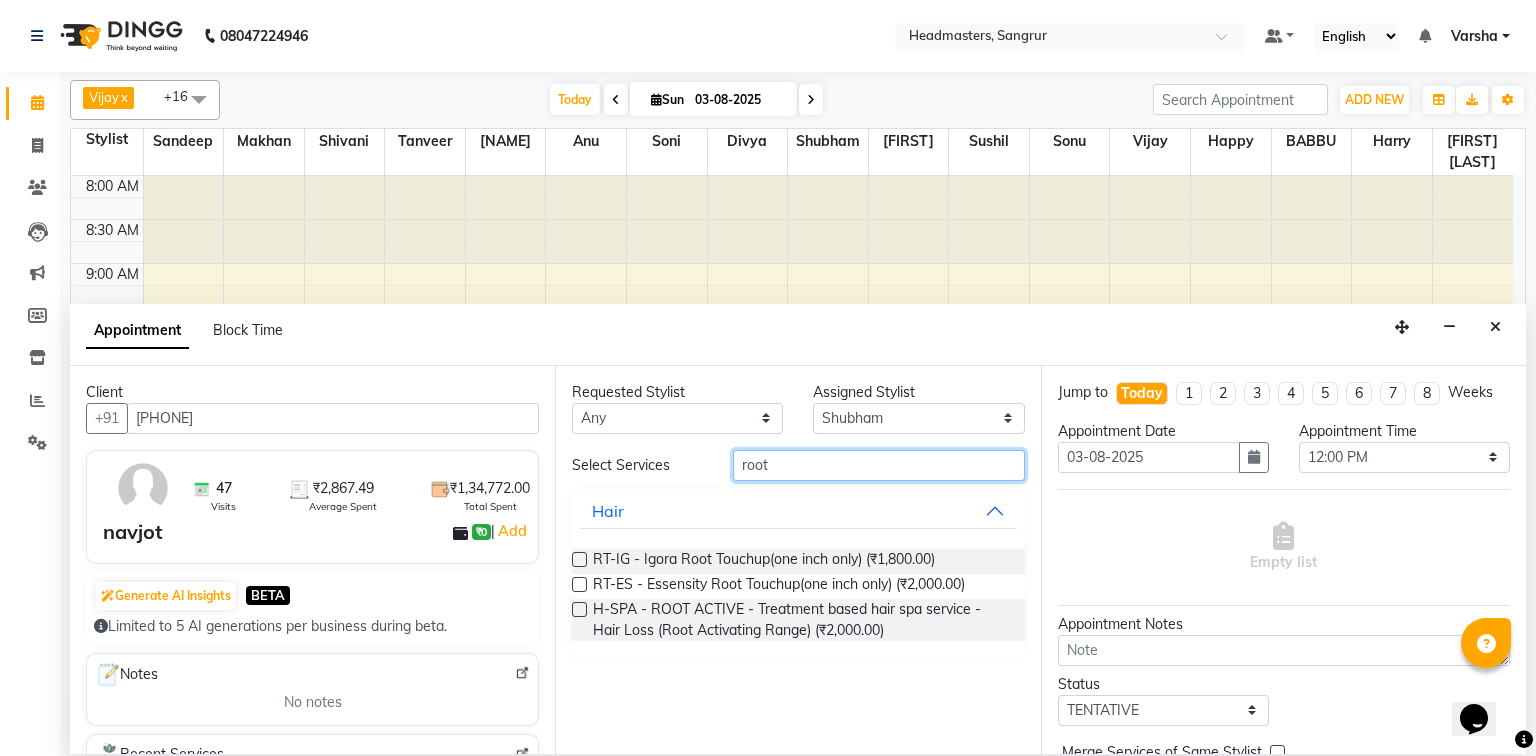 type on "root" 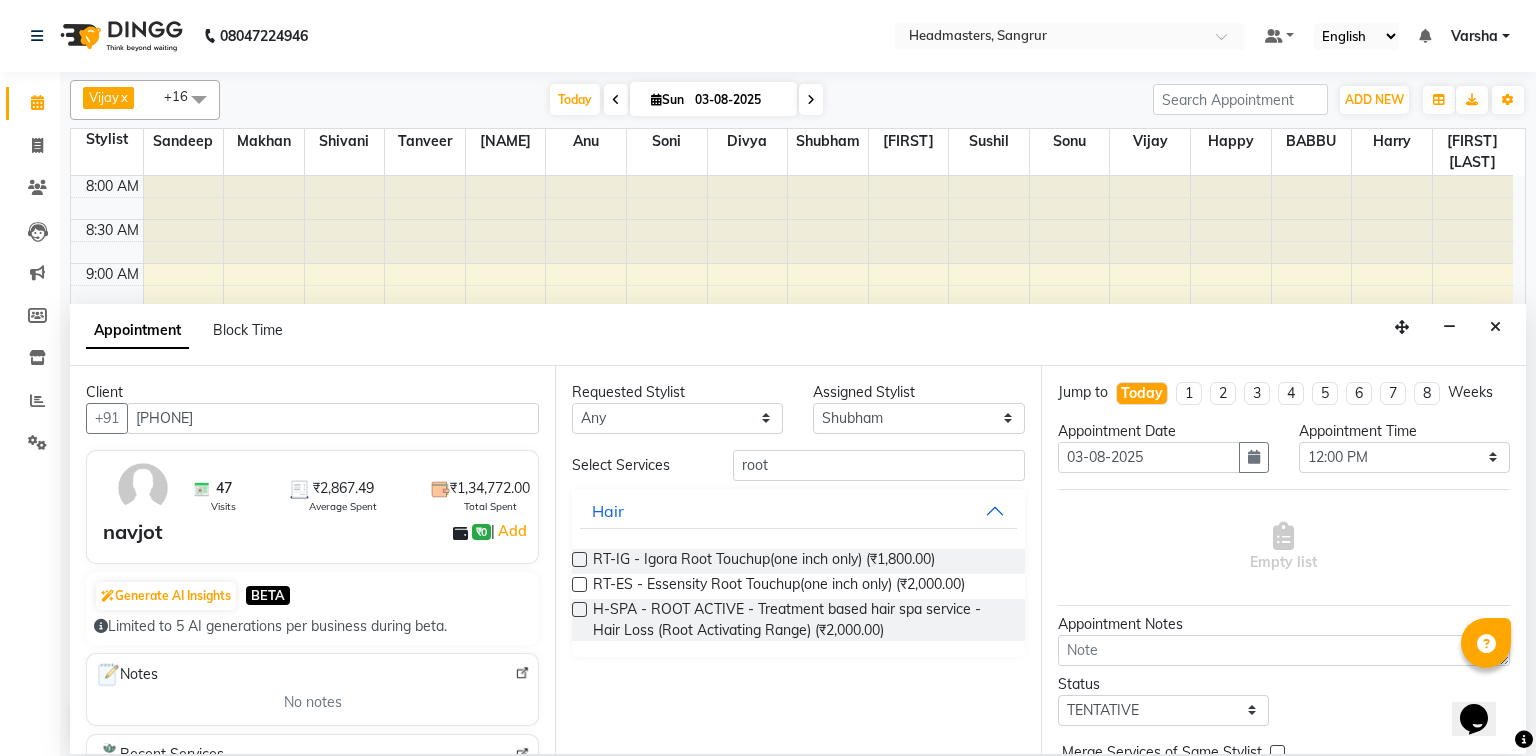 click on "RT-ES - Essensity Root Touchup(one inch only) (₹2,000.00)" at bounding box center (798, 586) 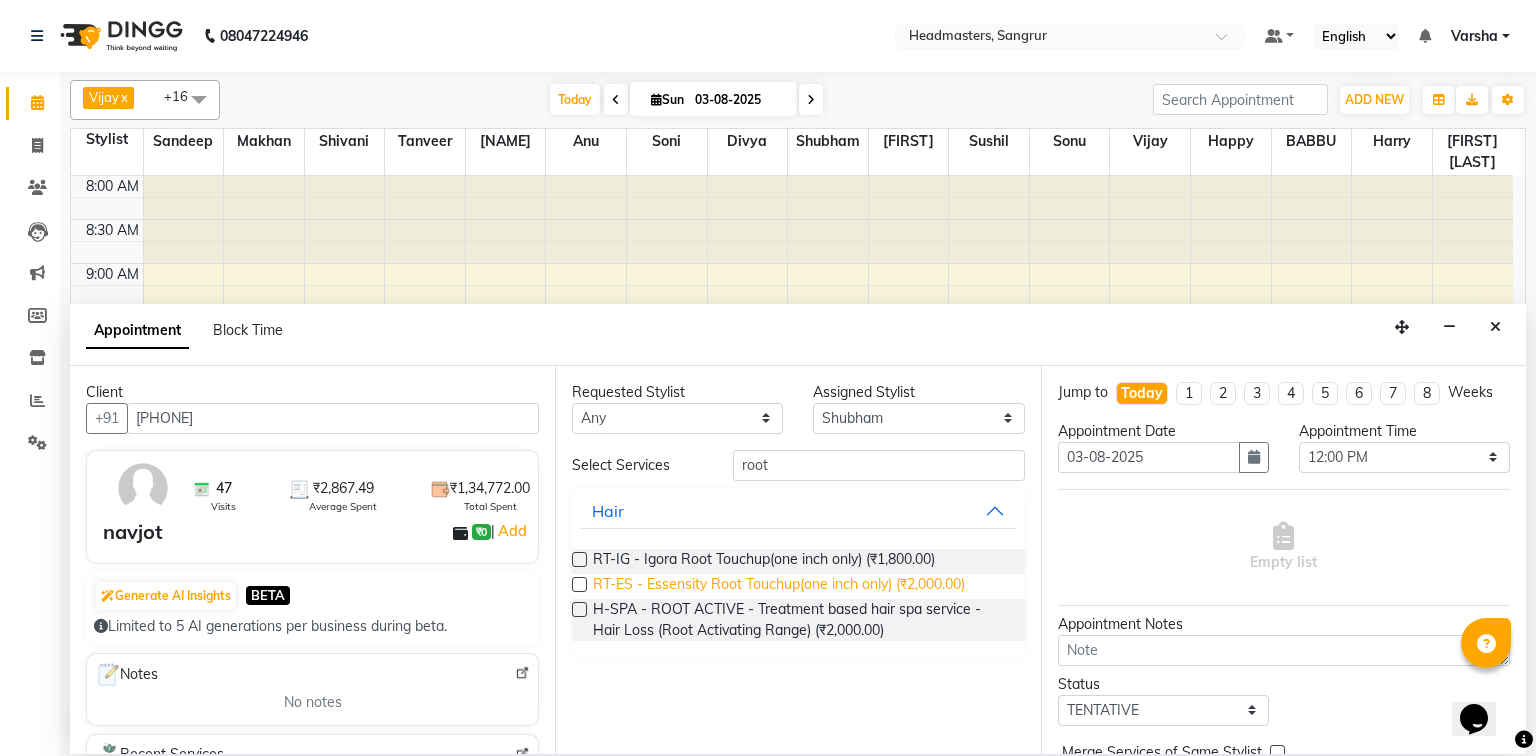 click at bounding box center [579, 584] 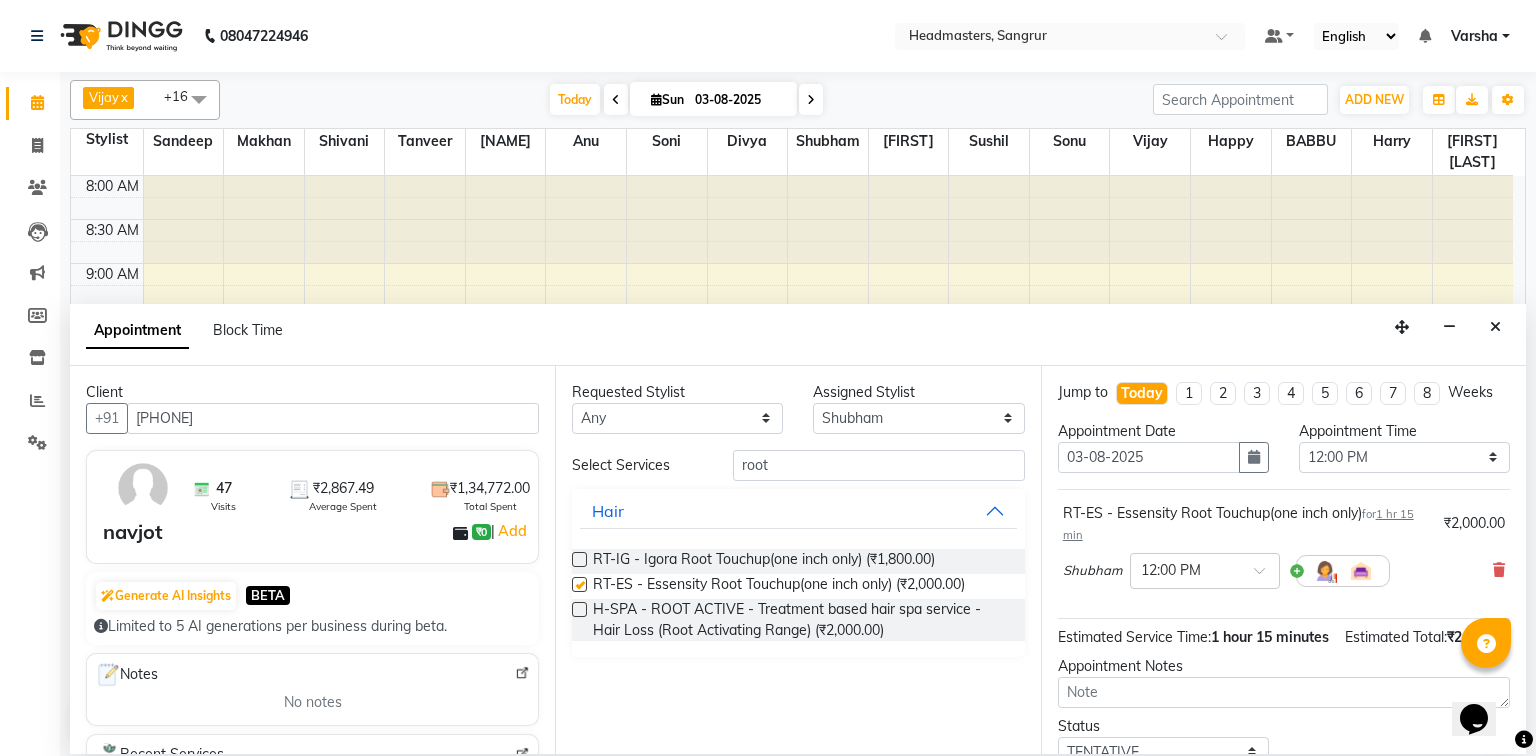 checkbox on "false" 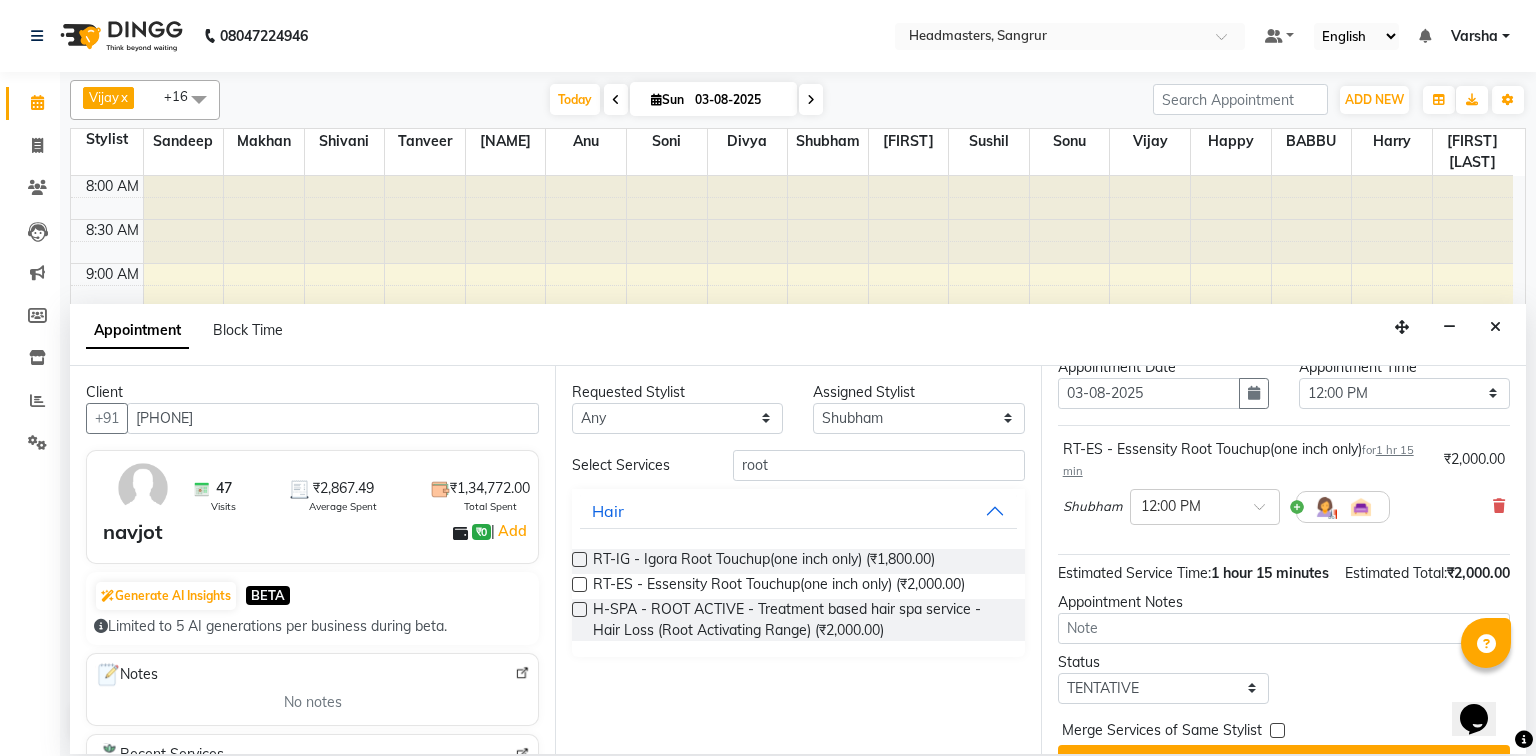 scroll, scrollTop: 127, scrollLeft: 0, axis: vertical 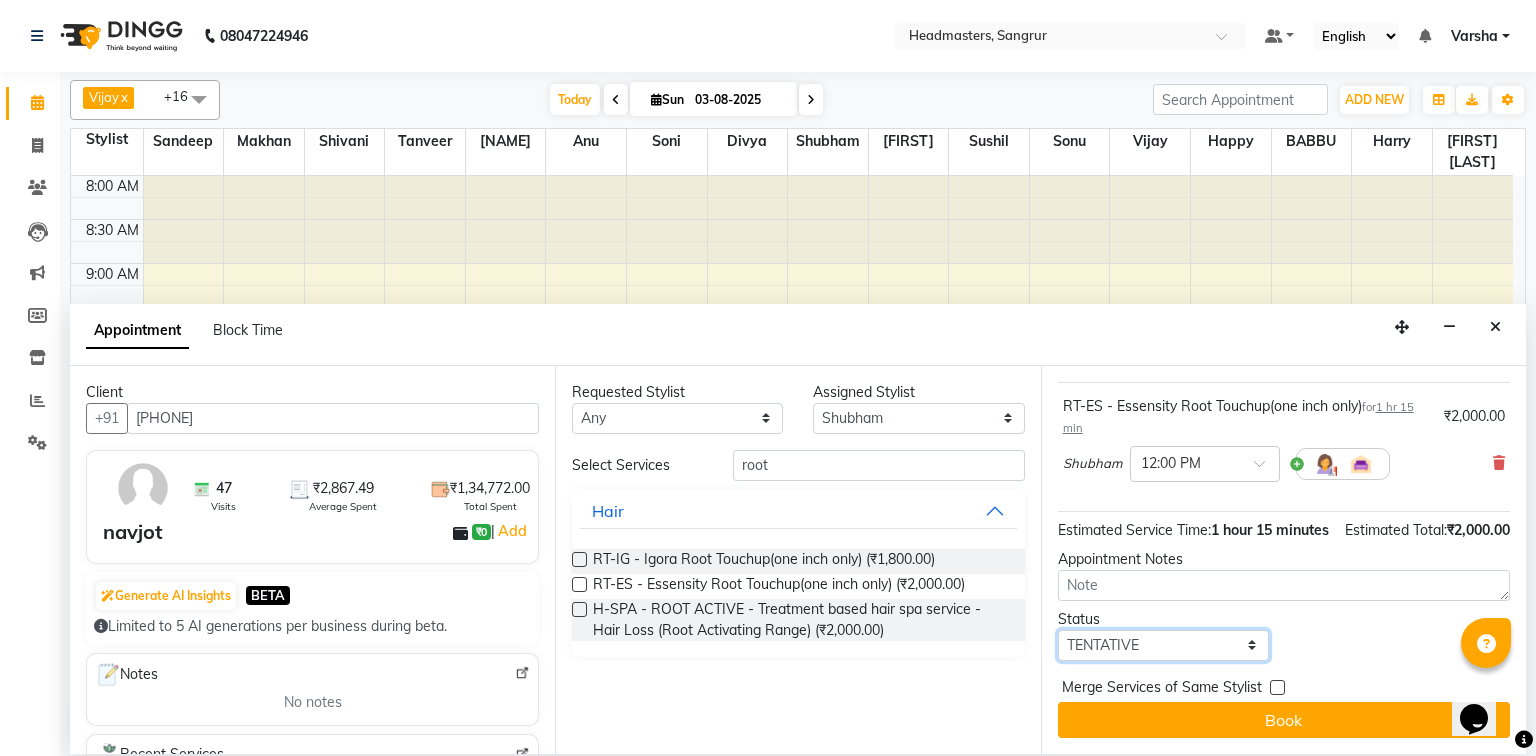 click on "Select TENTATIVE CONFIRM CHECK-IN UPCOMING" at bounding box center [1163, 645] 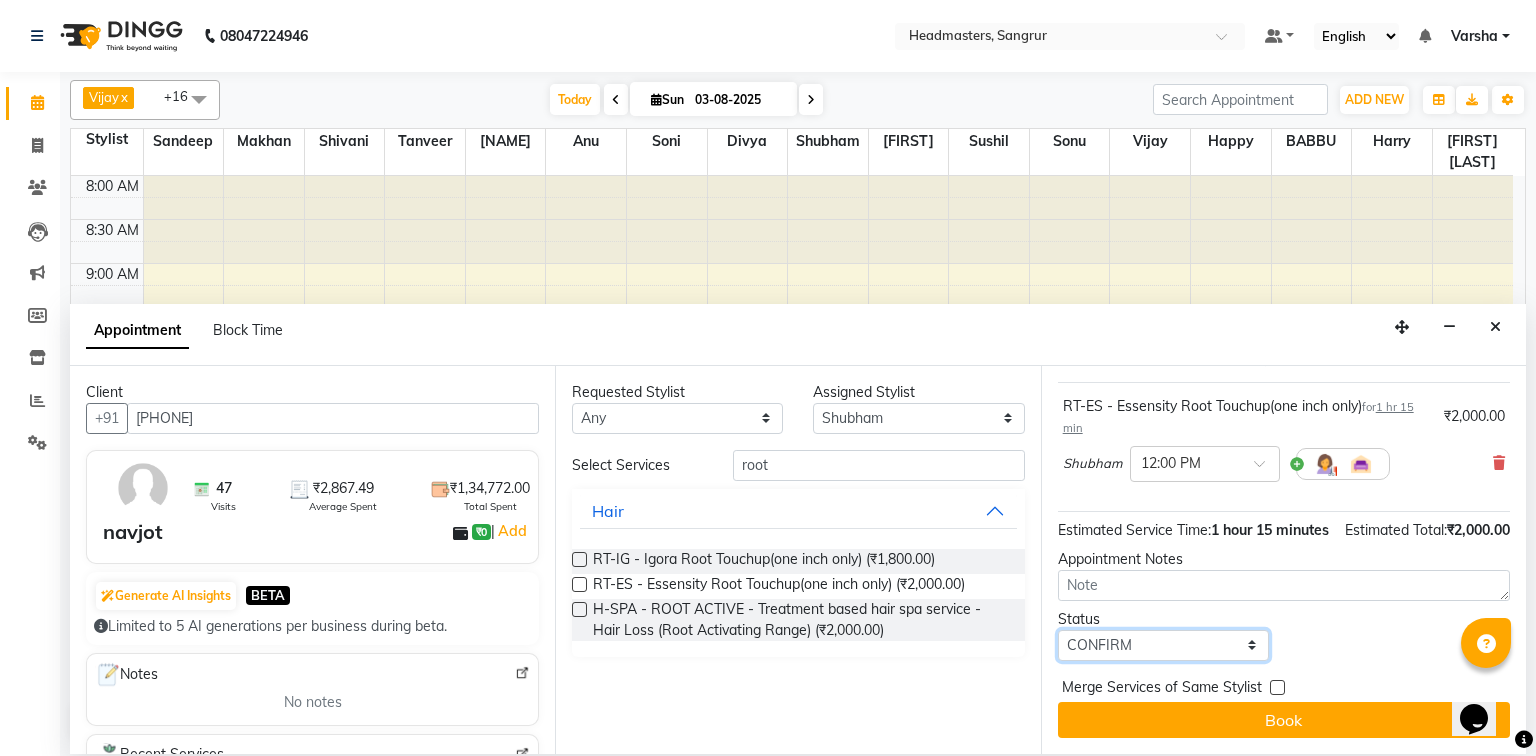 click on "Select TENTATIVE CONFIRM CHECK-IN UPCOMING" at bounding box center (1163, 645) 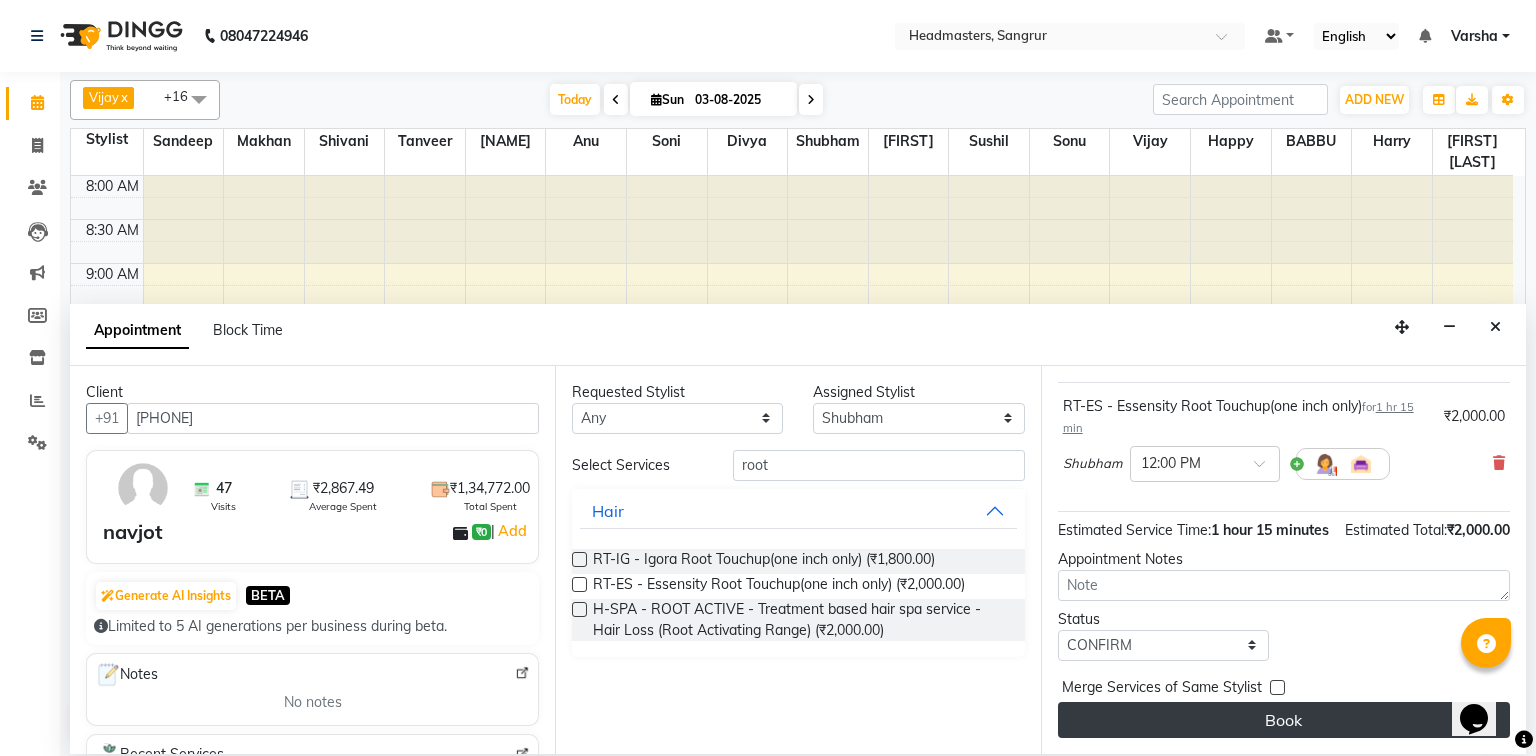 click on "Book" at bounding box center (1284, 720) 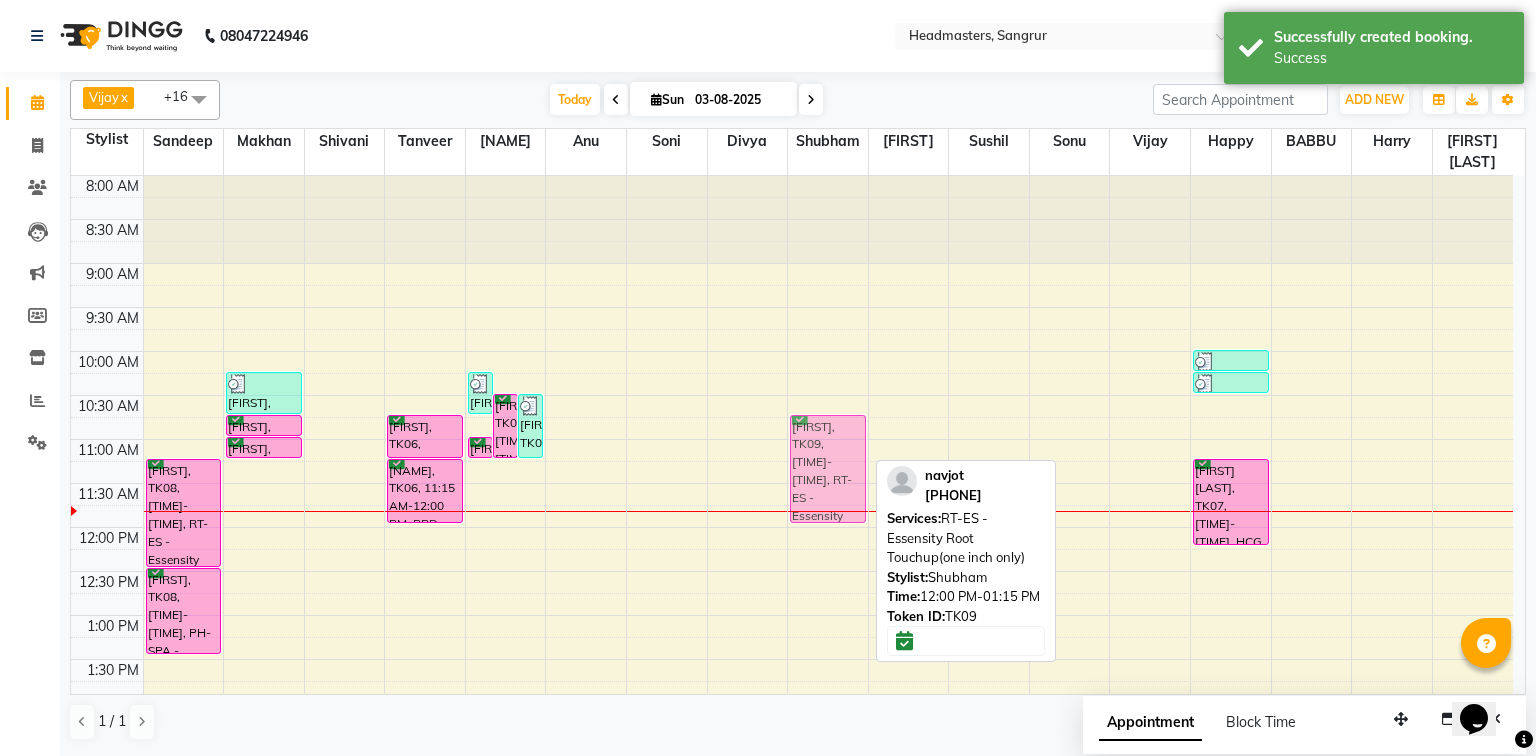 drag, startPoint x: 843, startPoint y: 565, endPoint x: 867, endPoint y: 457, distance: 110.63454 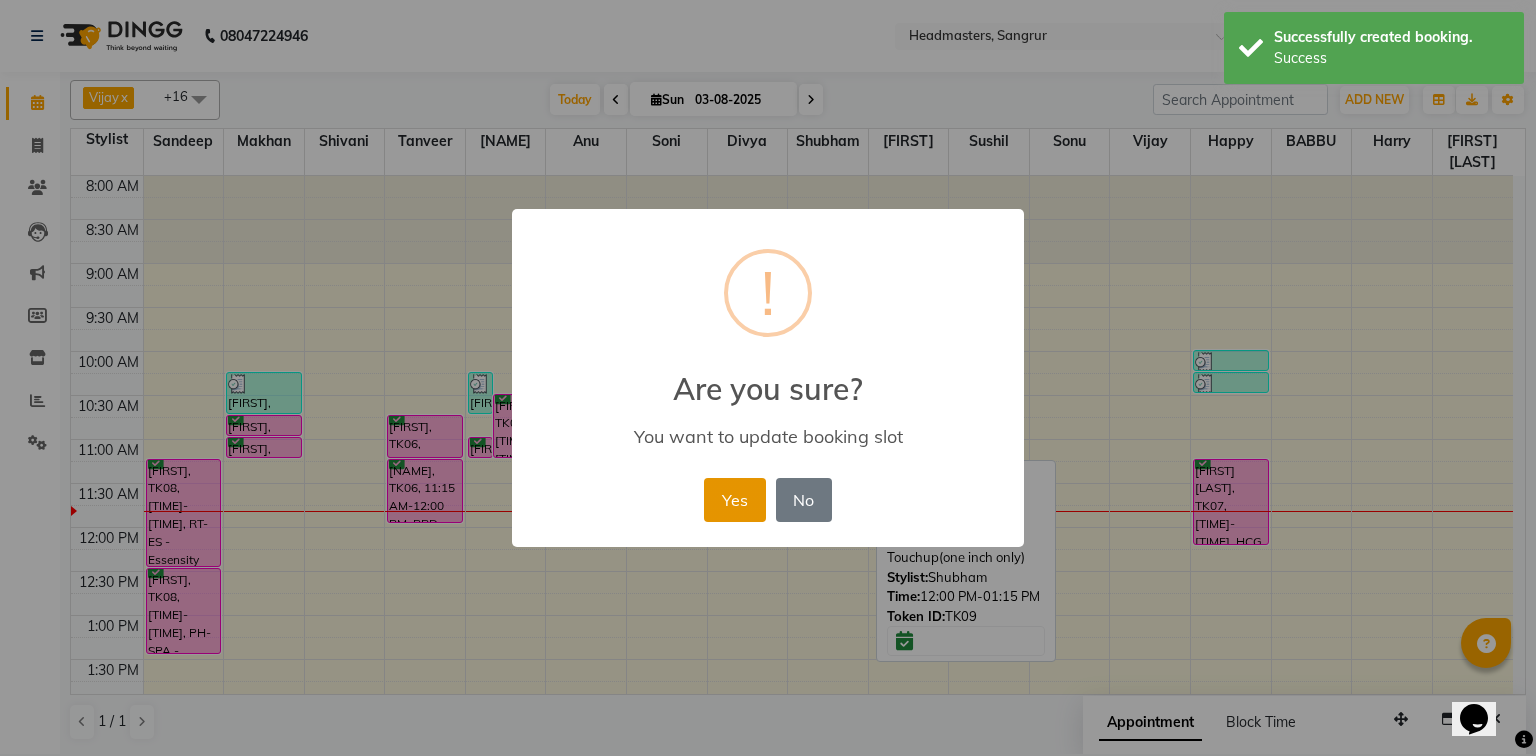 click on "Yes" at bounding box center (734, 500) 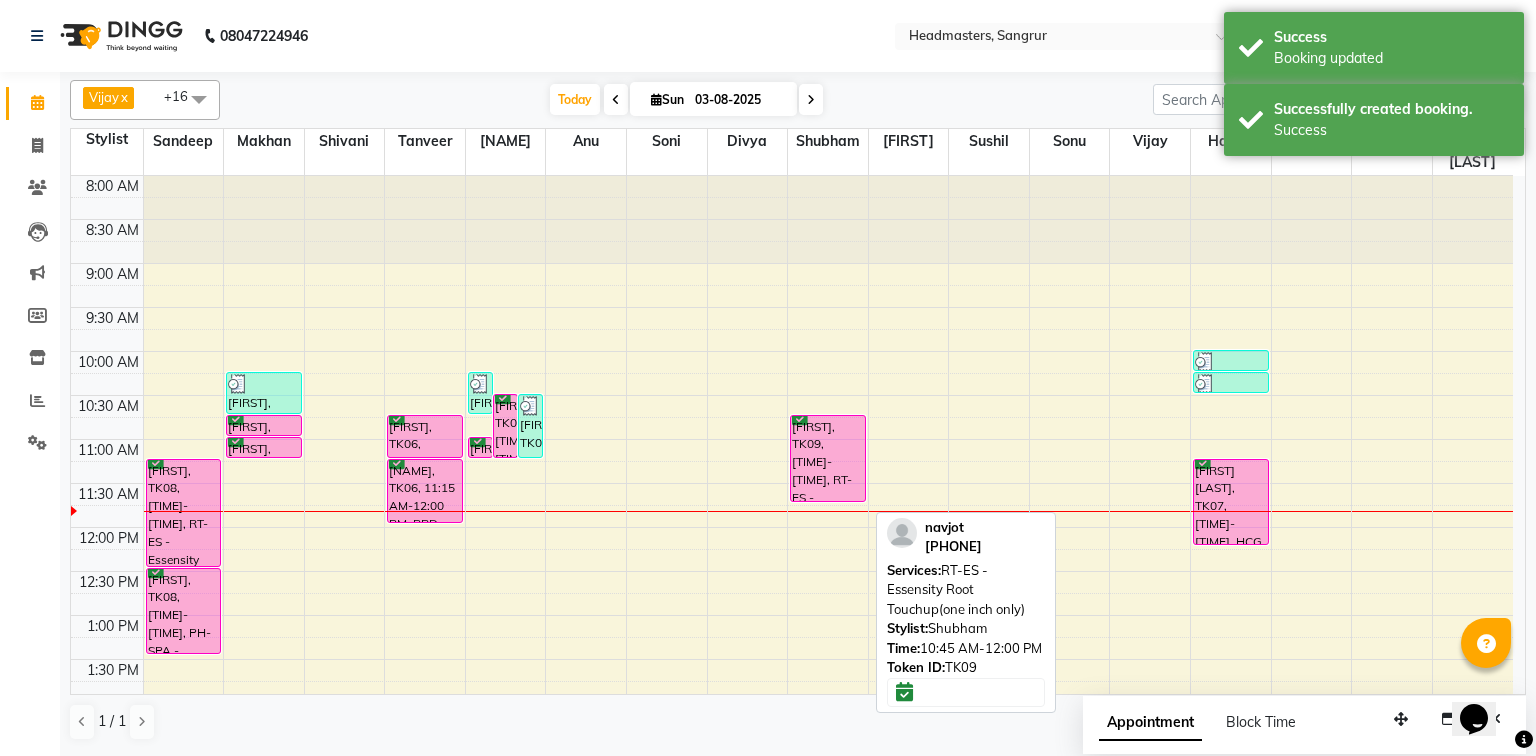 drag, startPoint x: 802, startPoint y: 521, endPoint x: 812, endPoint y: 449, distance: 72.691124 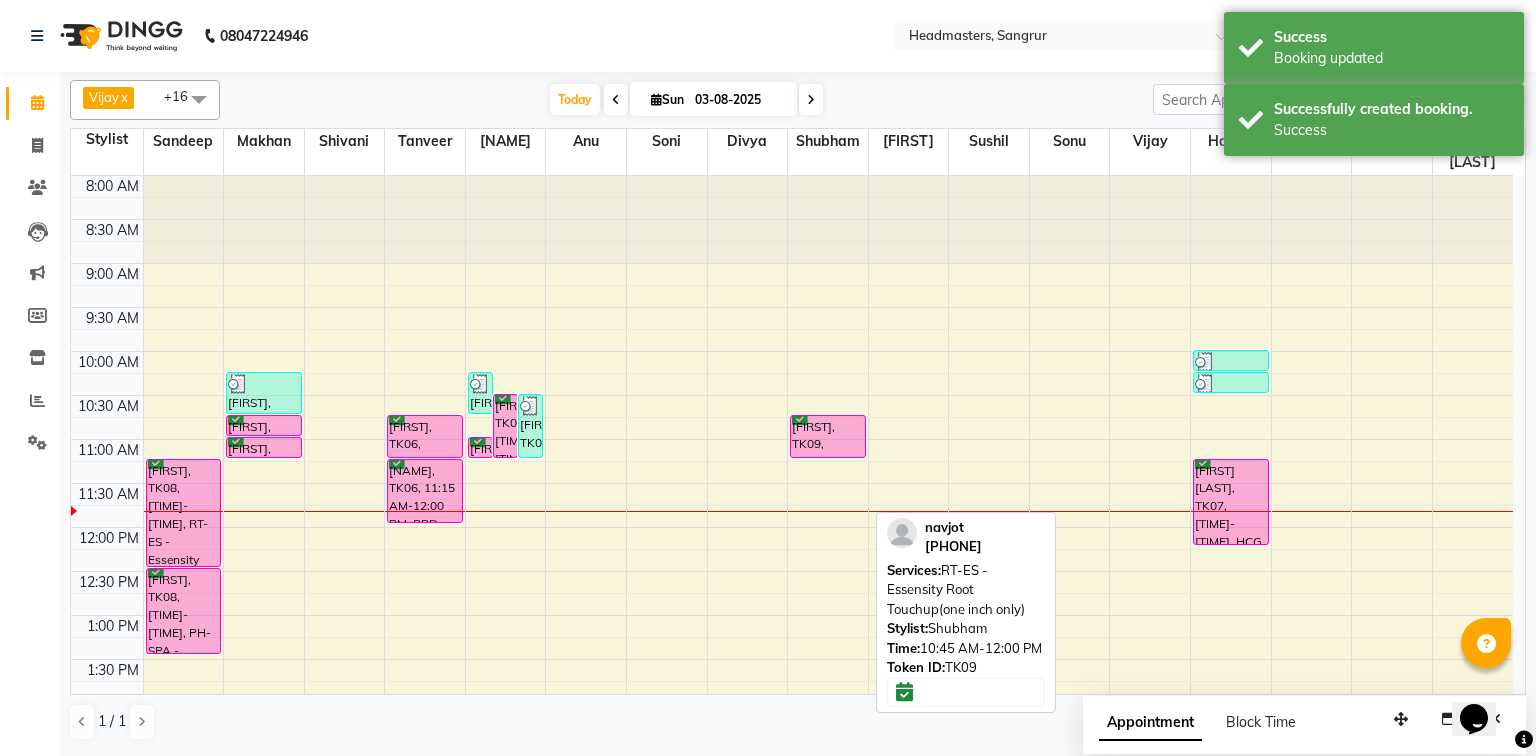 drag, startPoint x: 812, startPoint y: 449, endPoint x: 814, endPoint y: 434, distance: 15.132746 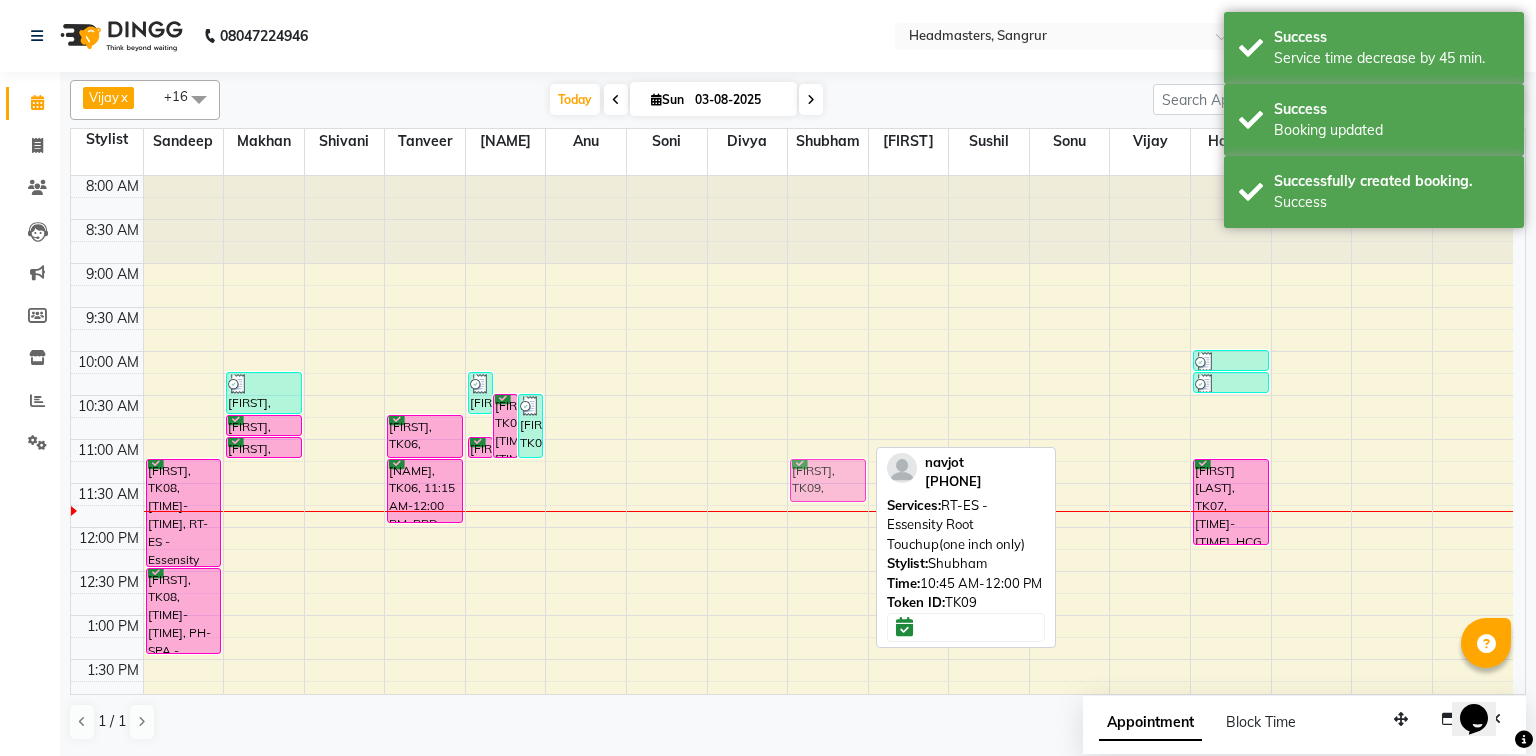 drag, startPoint x: 816, startPoint y: 430, endPoint x: 817, endPoint y: 469, distance: 39.012817 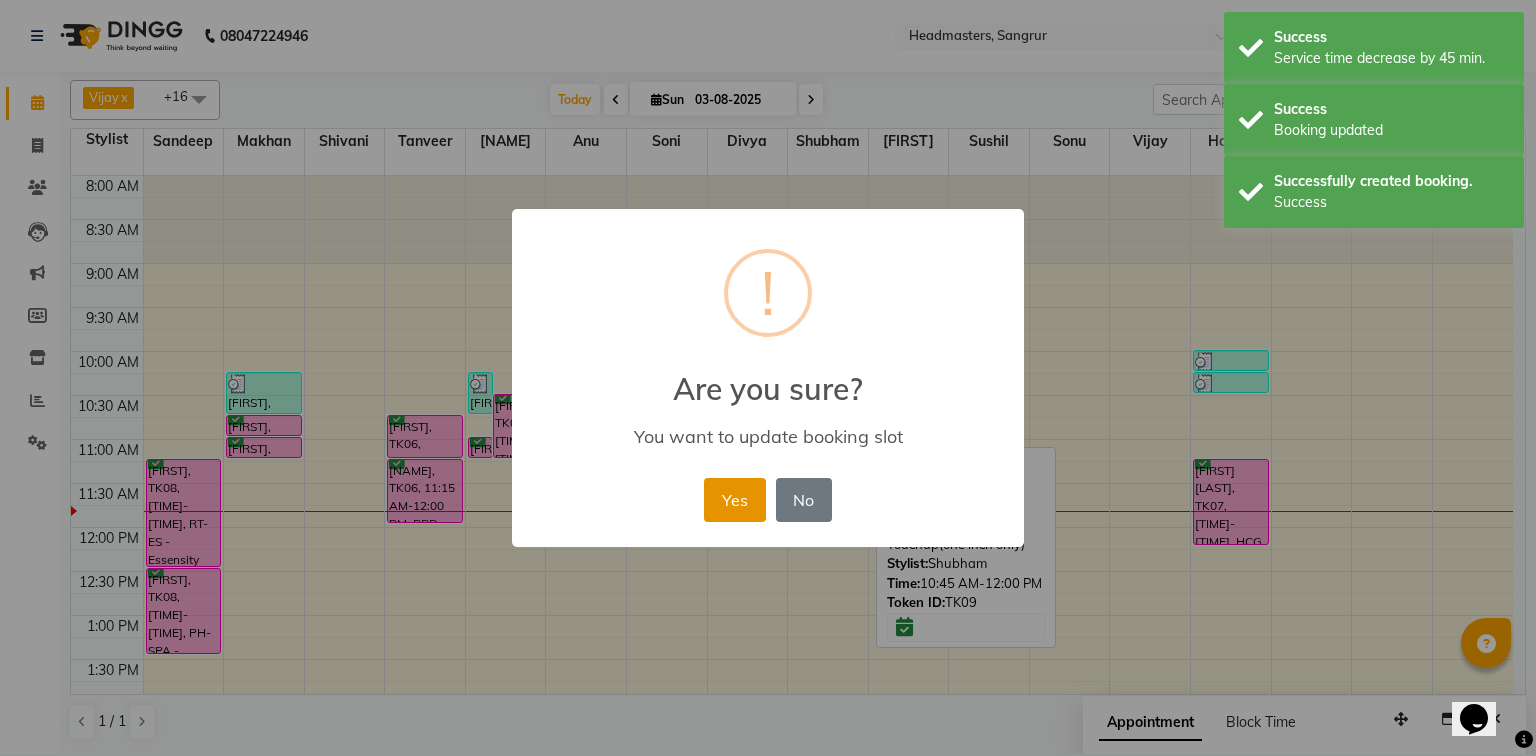 click on "Yes" at bounding box center [734, 500] 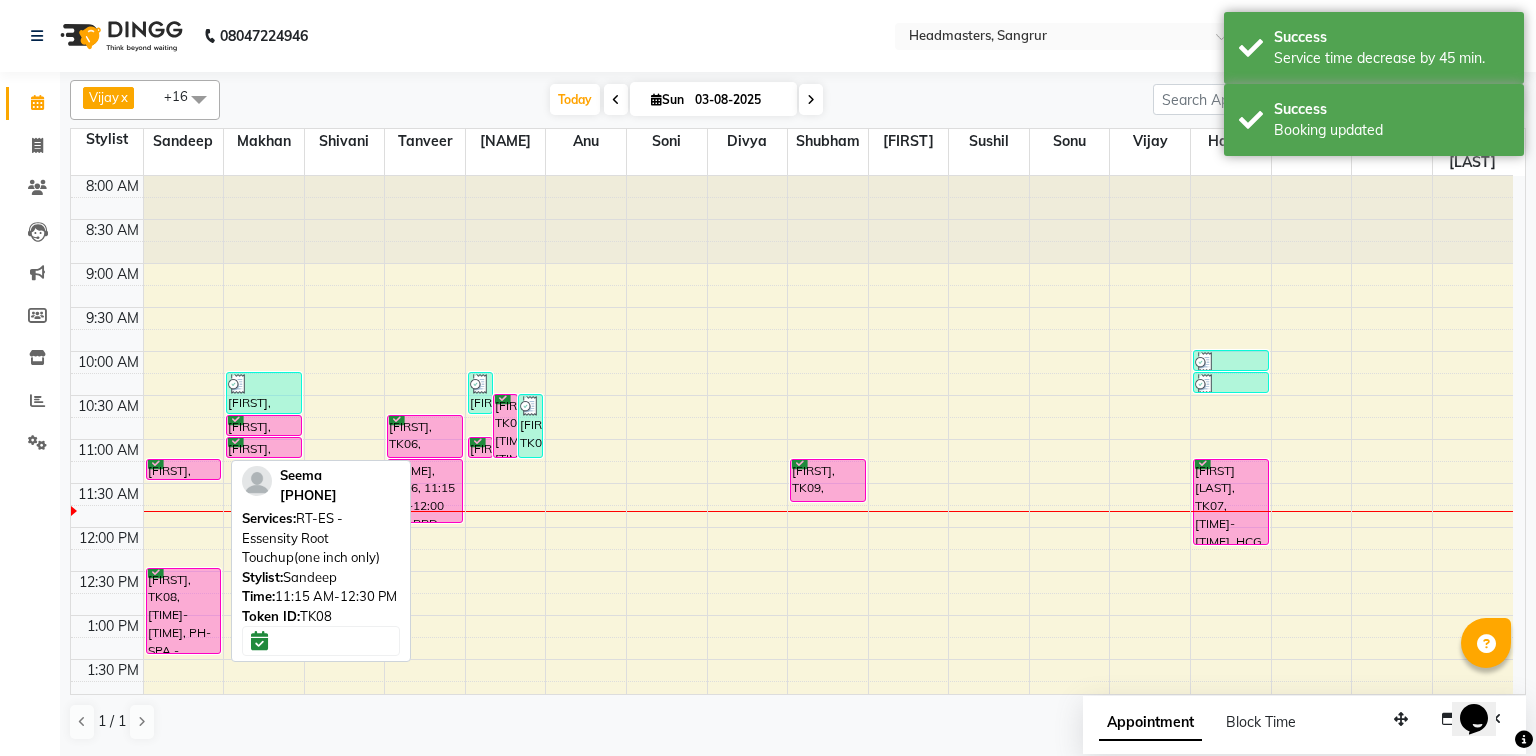 drag, startPoint x: 180, startPoint y: 562, endPoint x: 185, endPoint y: 478, distance: 84.14868 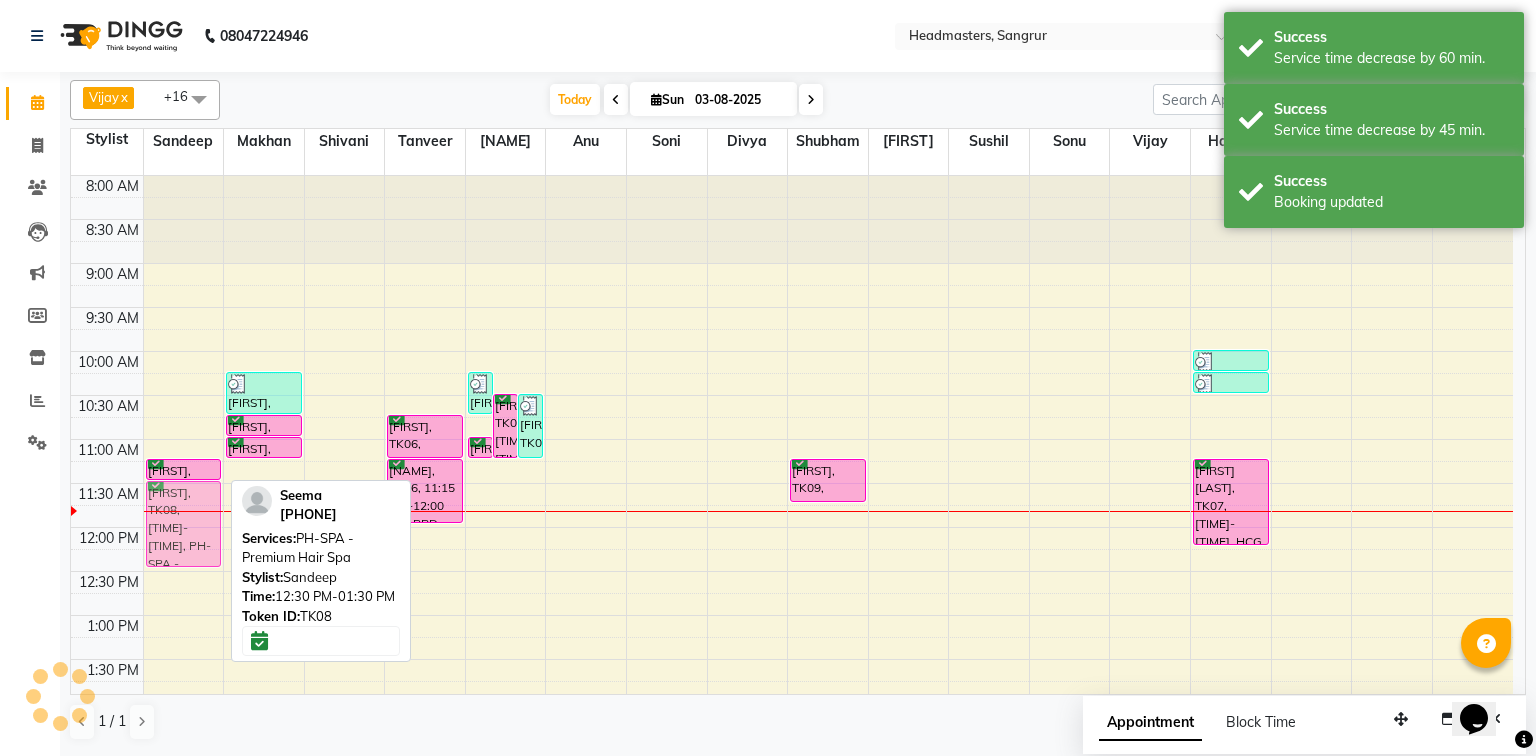 drag, startPoint x: 176, startPoint y: 604, endPoint x: 192, endPoint y: 512, distance: 93.38094 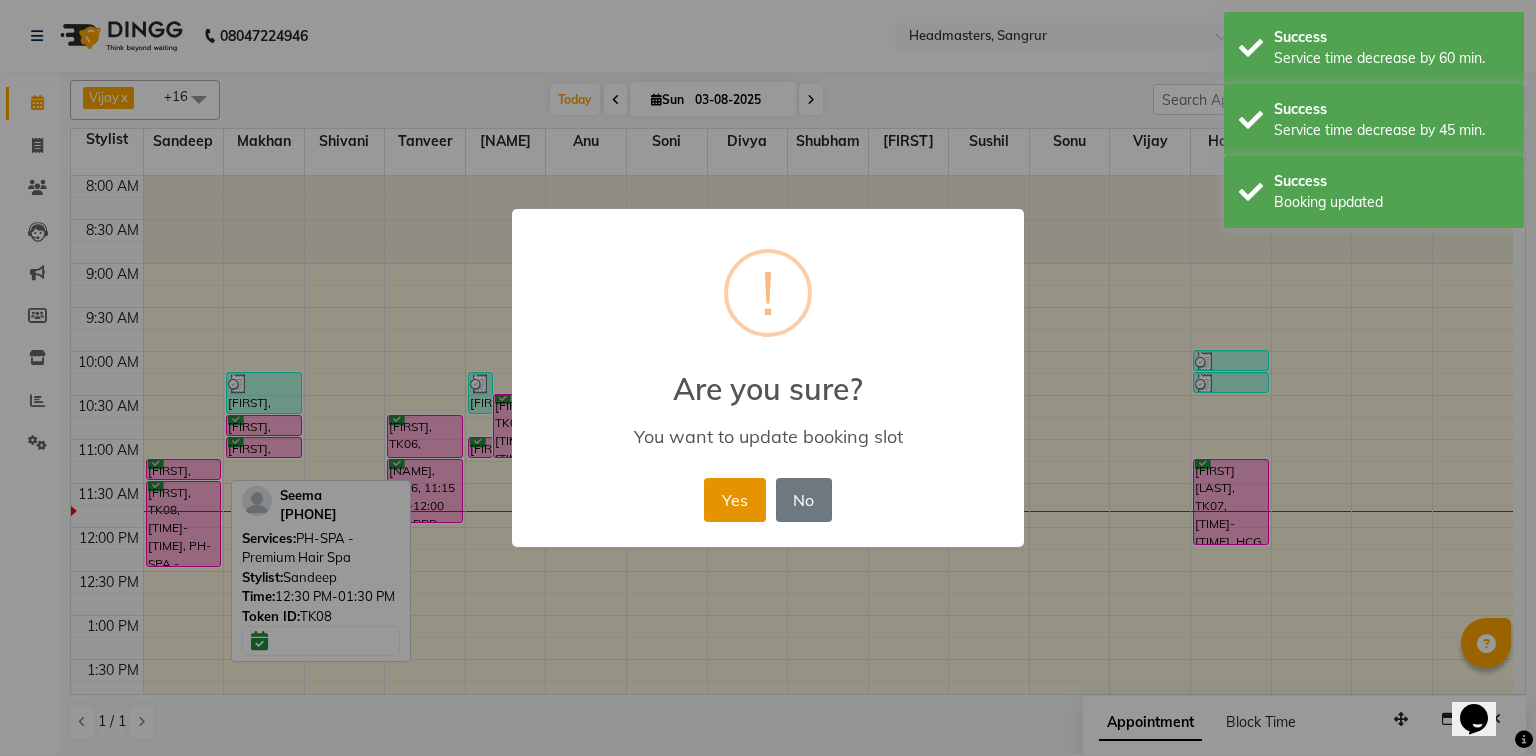 click on "Yes" at bounding box center (734, 500) 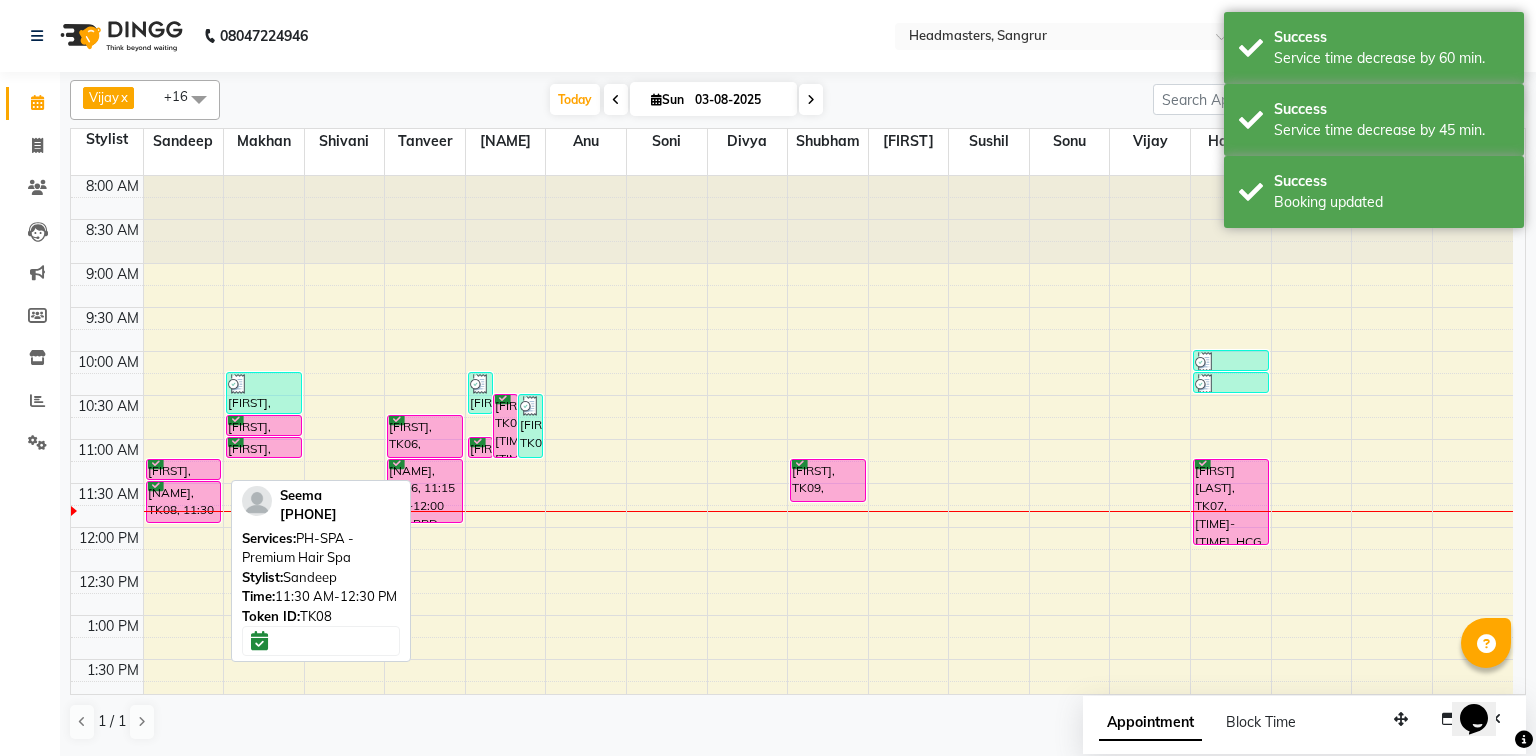 drag, startPoint x: 163, startPoint y: 561, endPoint x: 167, endPoint y: 500, distance: 61.13101 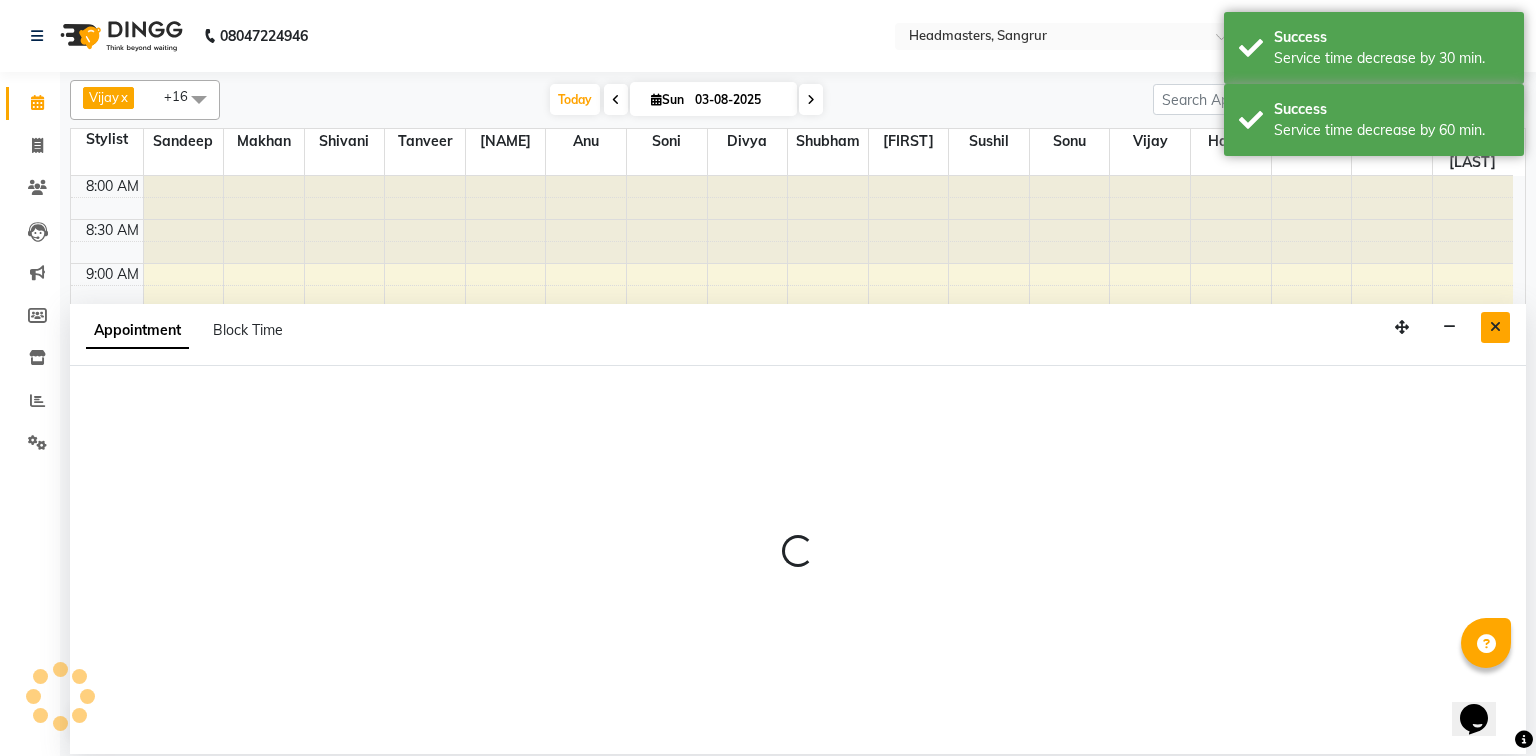 click at bounding box center (1495, 327) 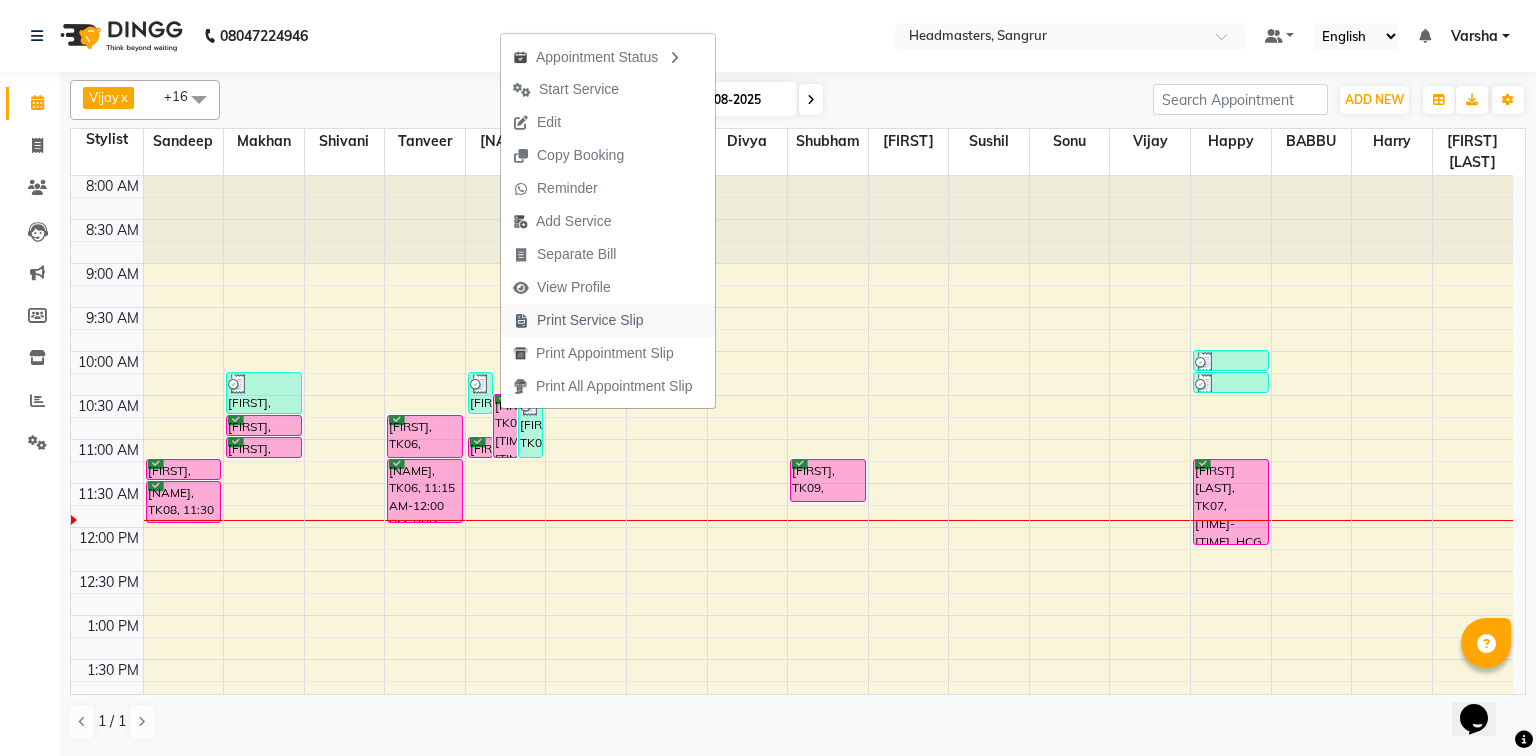 click on "Print Service Slip" at bounding box center [590, 320] 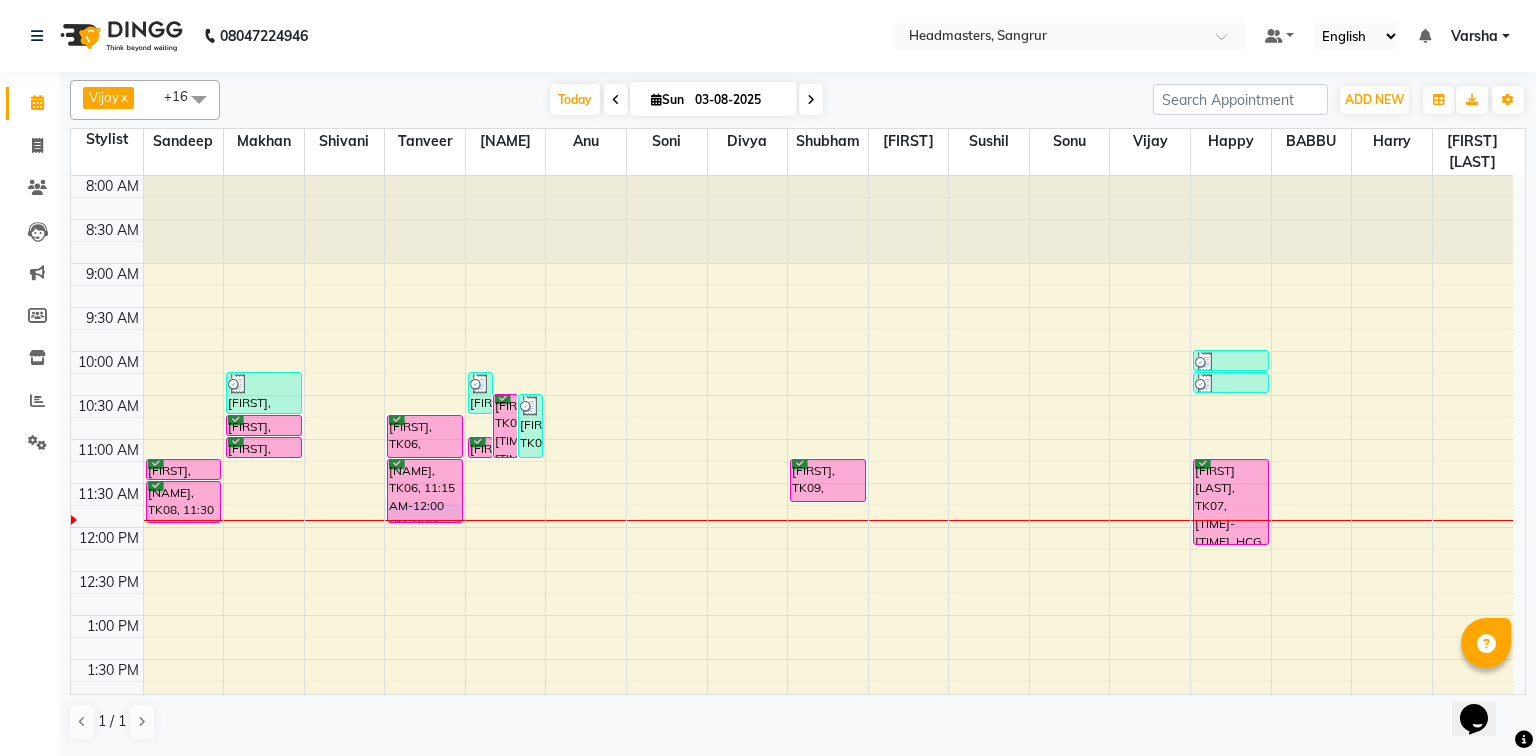 click at bounding box center [425, 520] 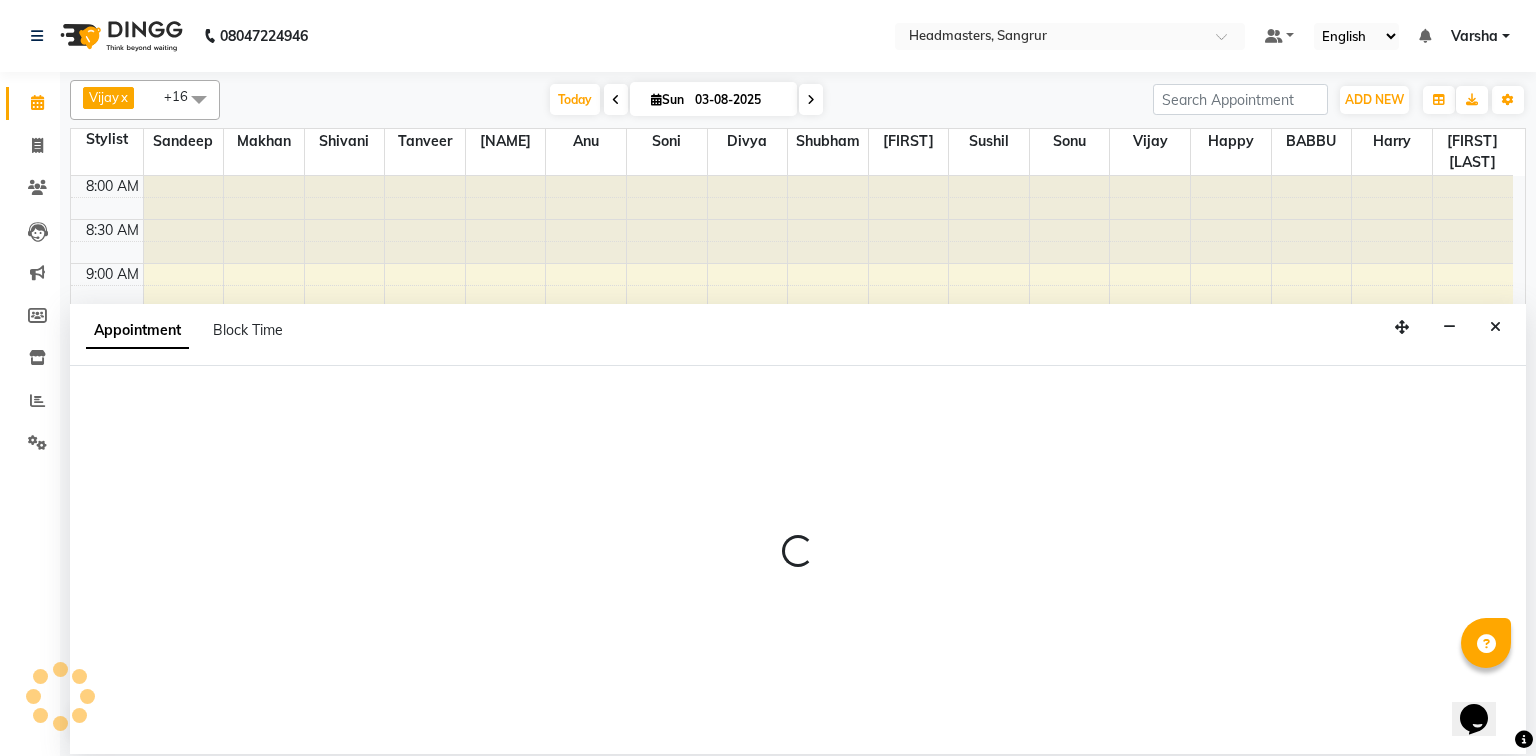 select on "60866" 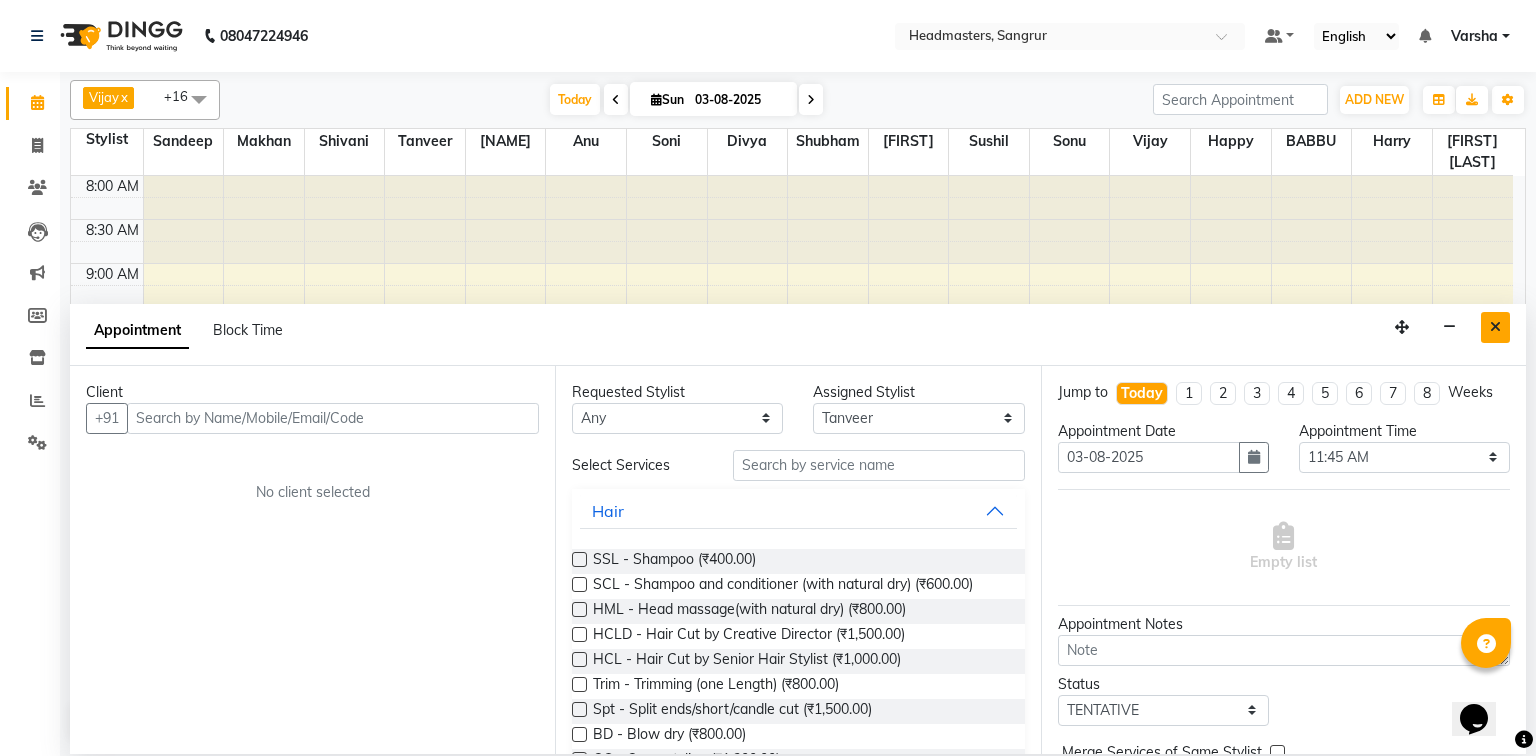 click at bounding box center [1495, 327] 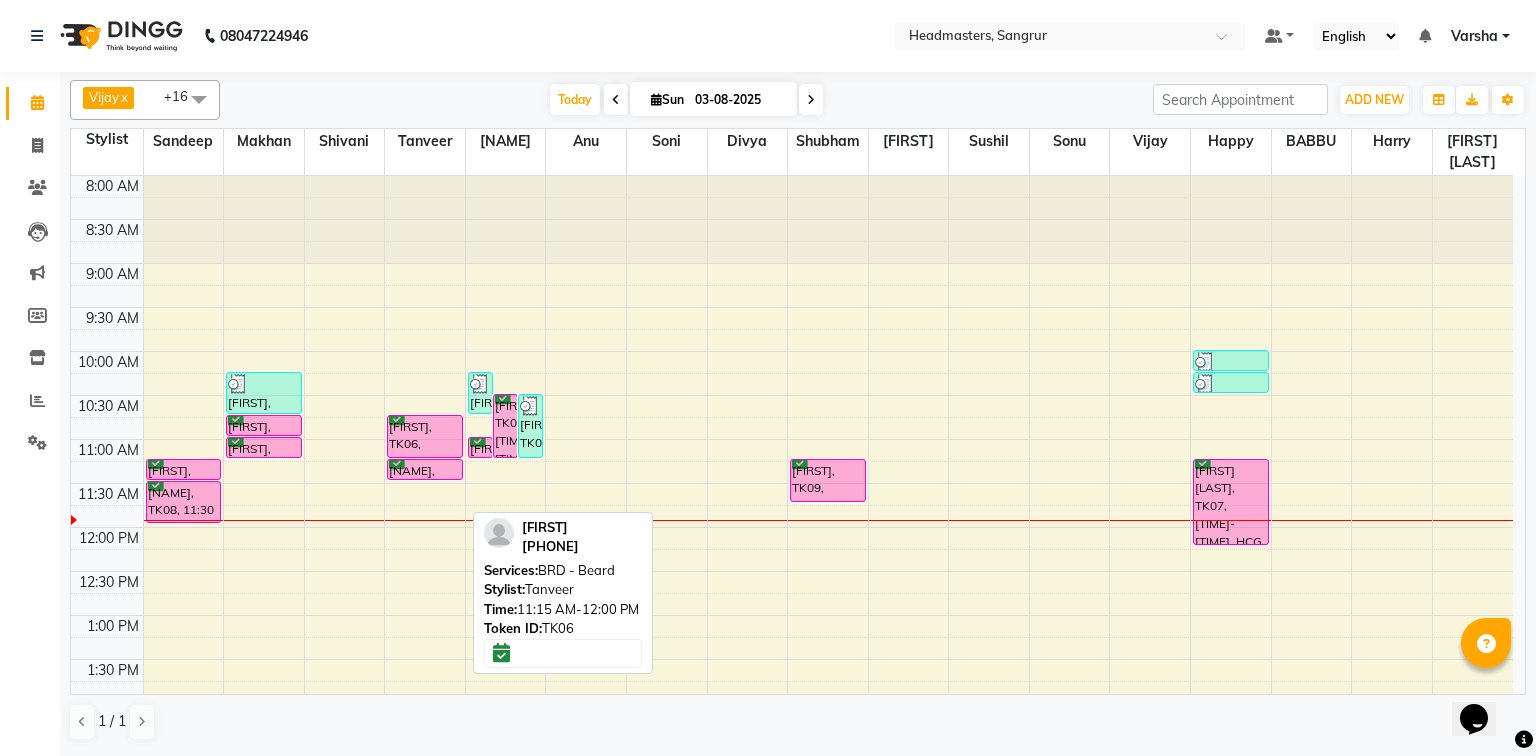drag, startPoint x: 436, startPoint y: 516, endPoint x: 443, endPoint y: 476, distance: 40.60788 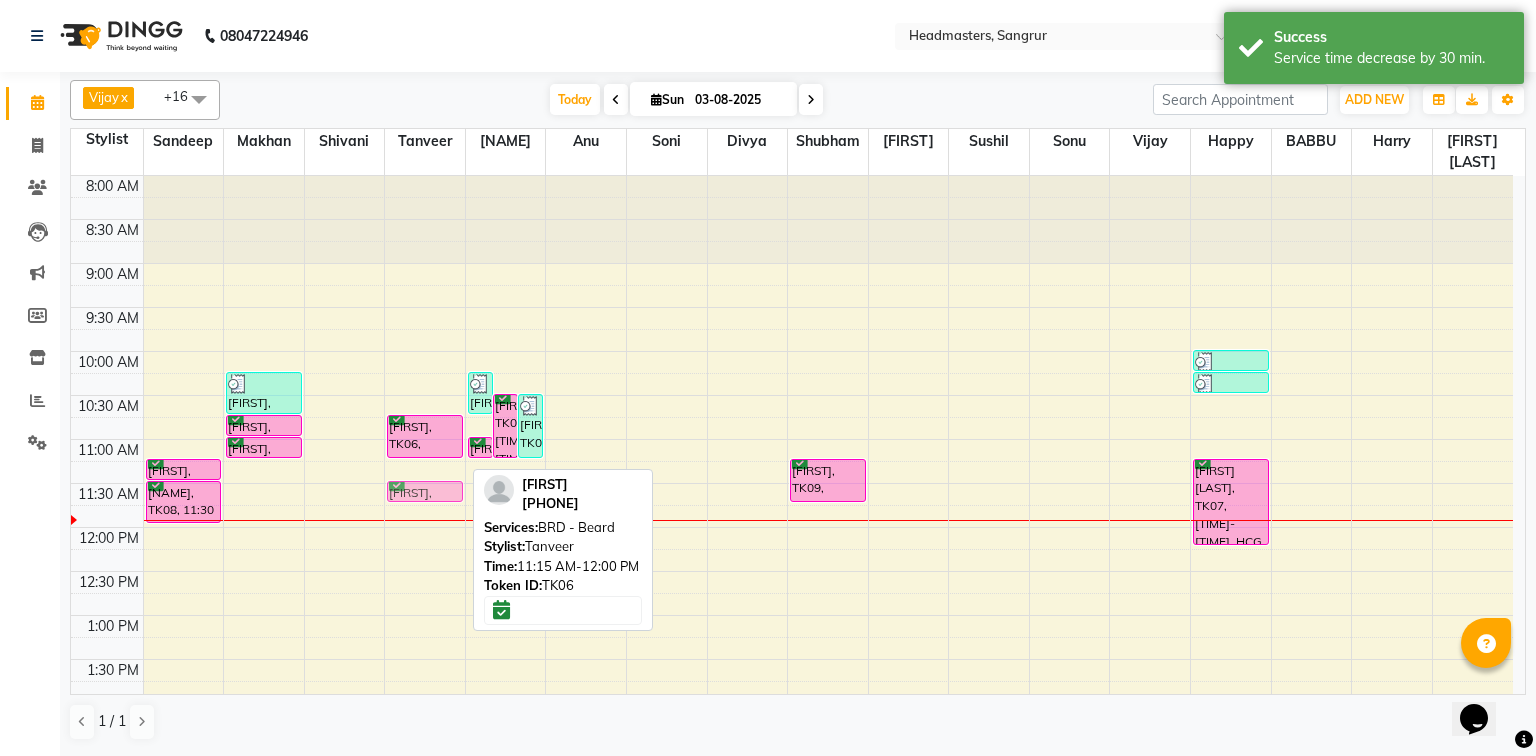 drag, startPoint x: 443, startPoint y: 466, endPoint x: 436, endPoint y: 496, distance: 30.805843 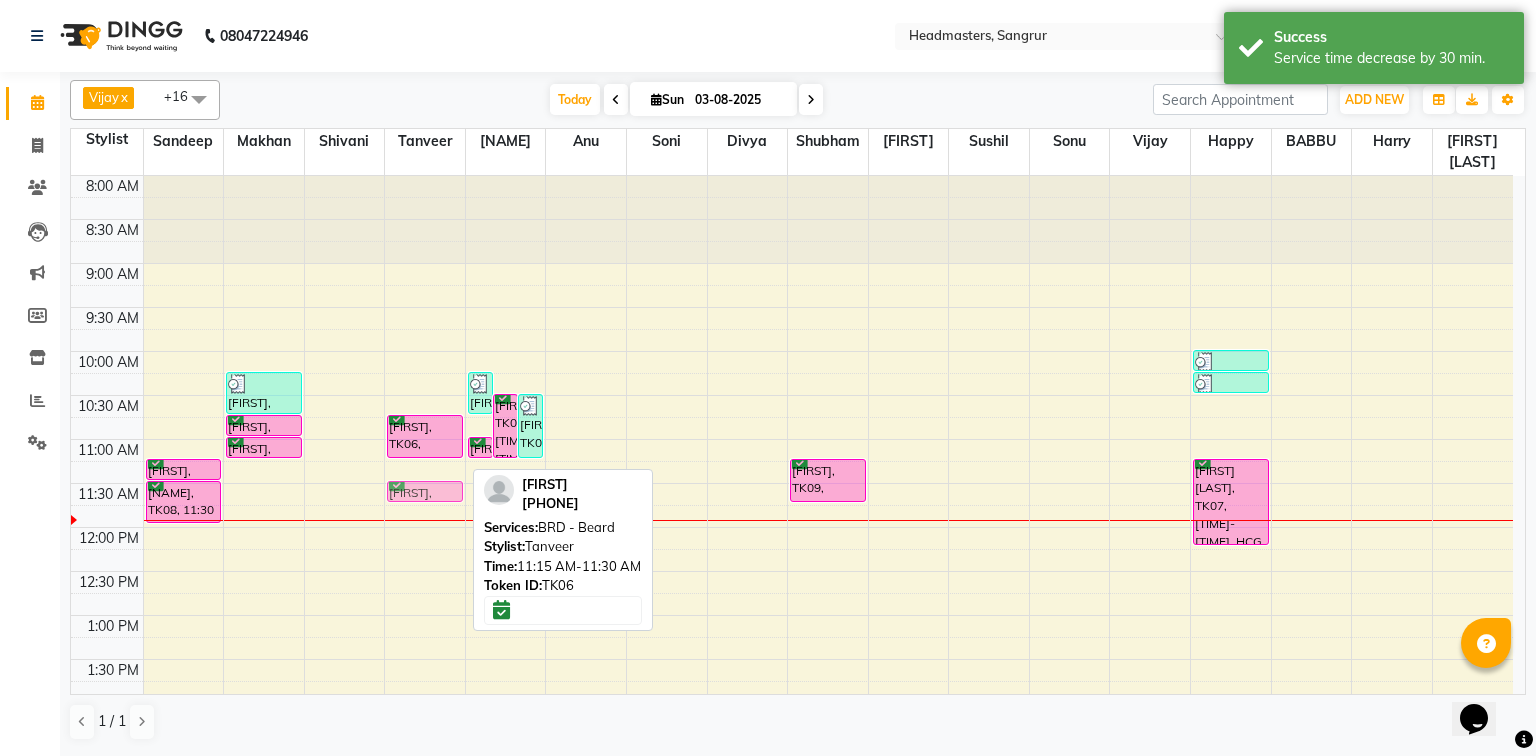 drag, startPoint x: 444, startPoint y: 465, endPoint x: 440, endPoint y: 494, distance: 29.274563 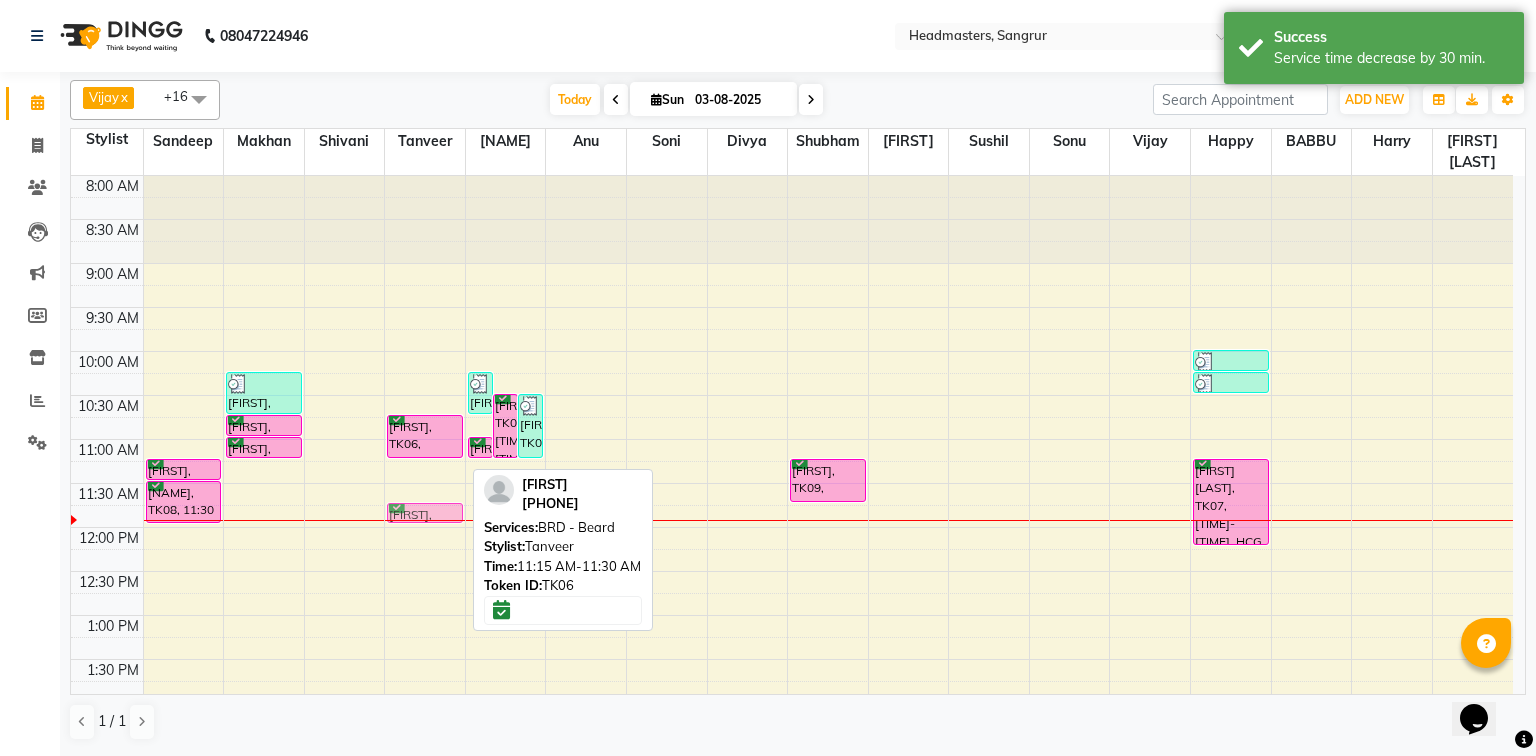 drag, startPoint x: 437, startPoint y: 464, endPoint x: 433, endPoint y: 505, distance: 41.19466 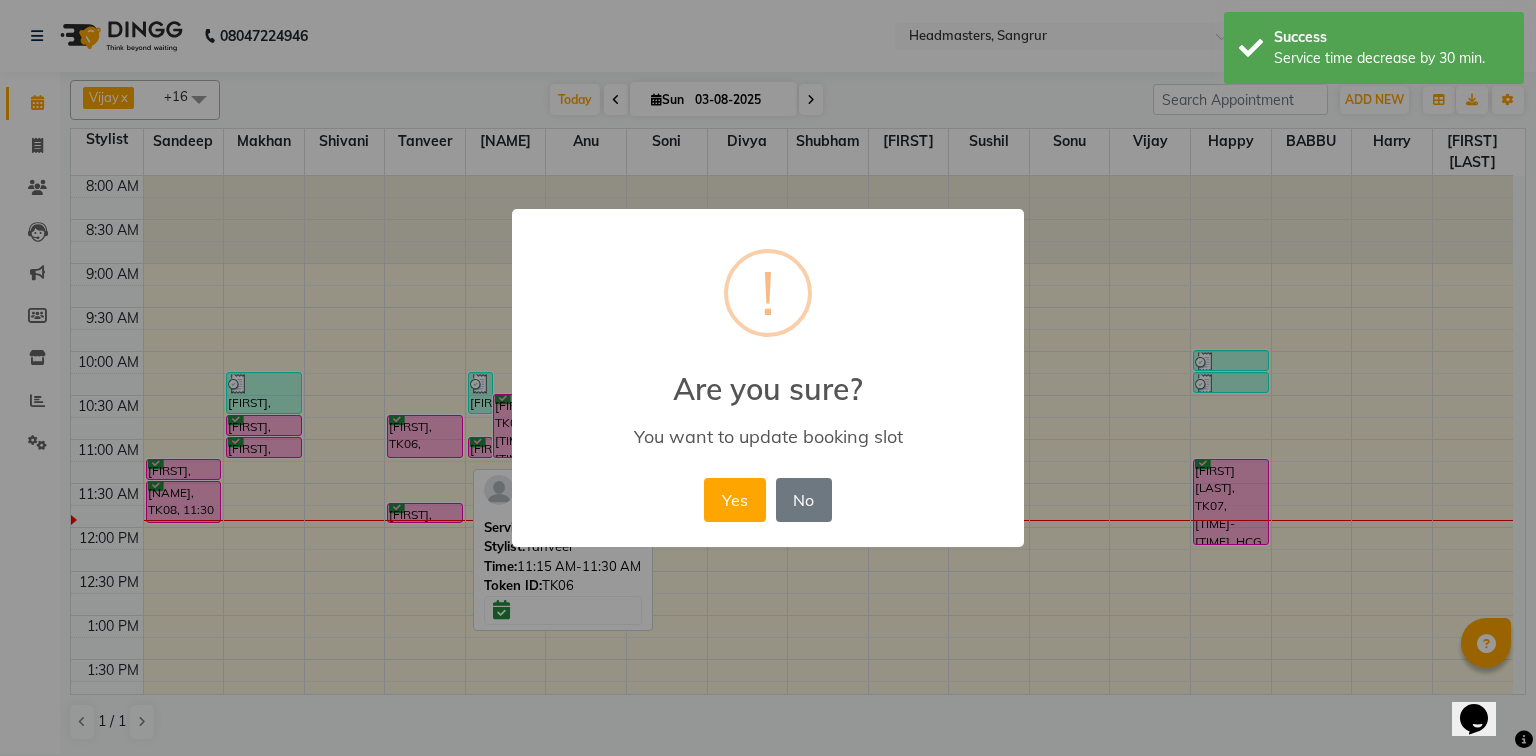 click on "Yes No No" at bounding box center [767, 500] 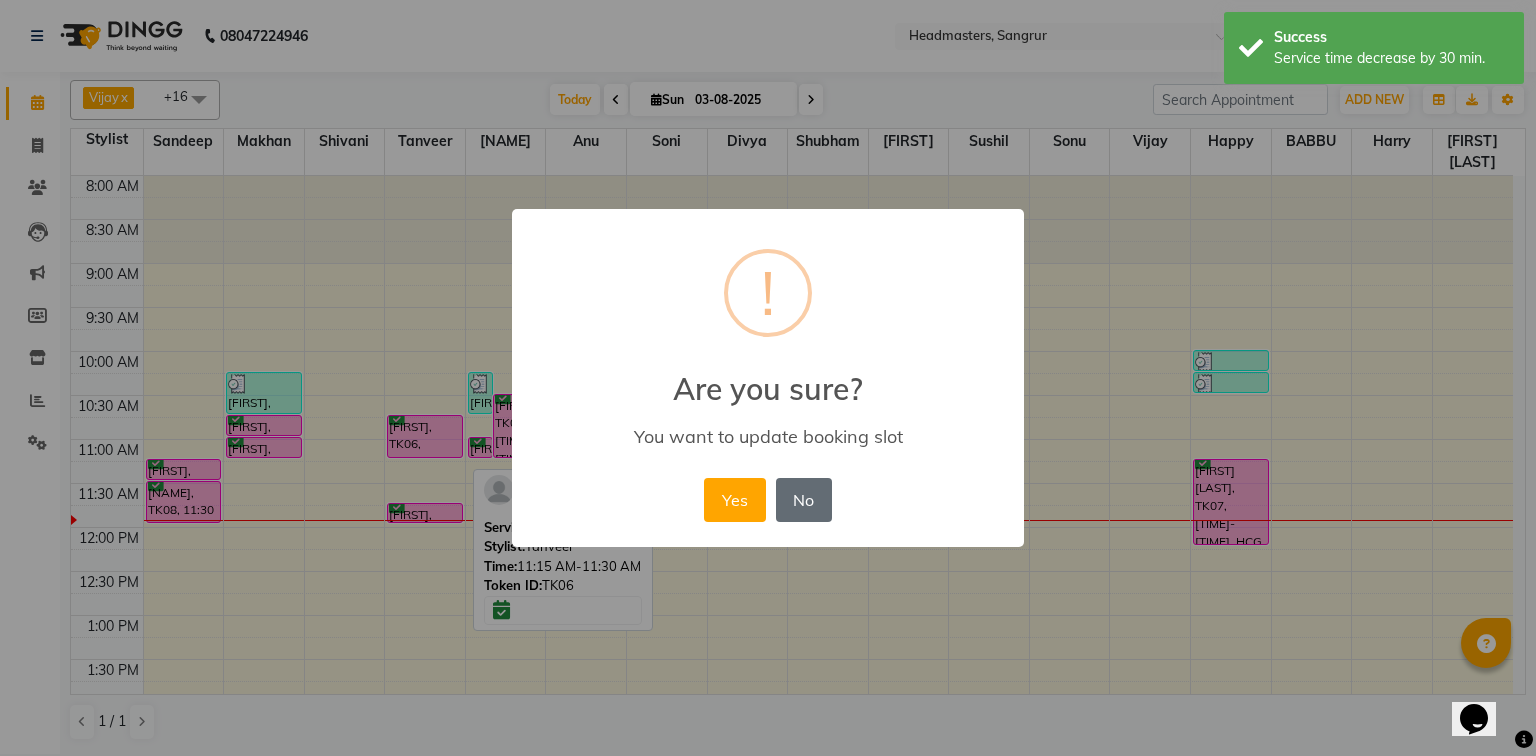 click on "No" at bounding box center [804, 500] 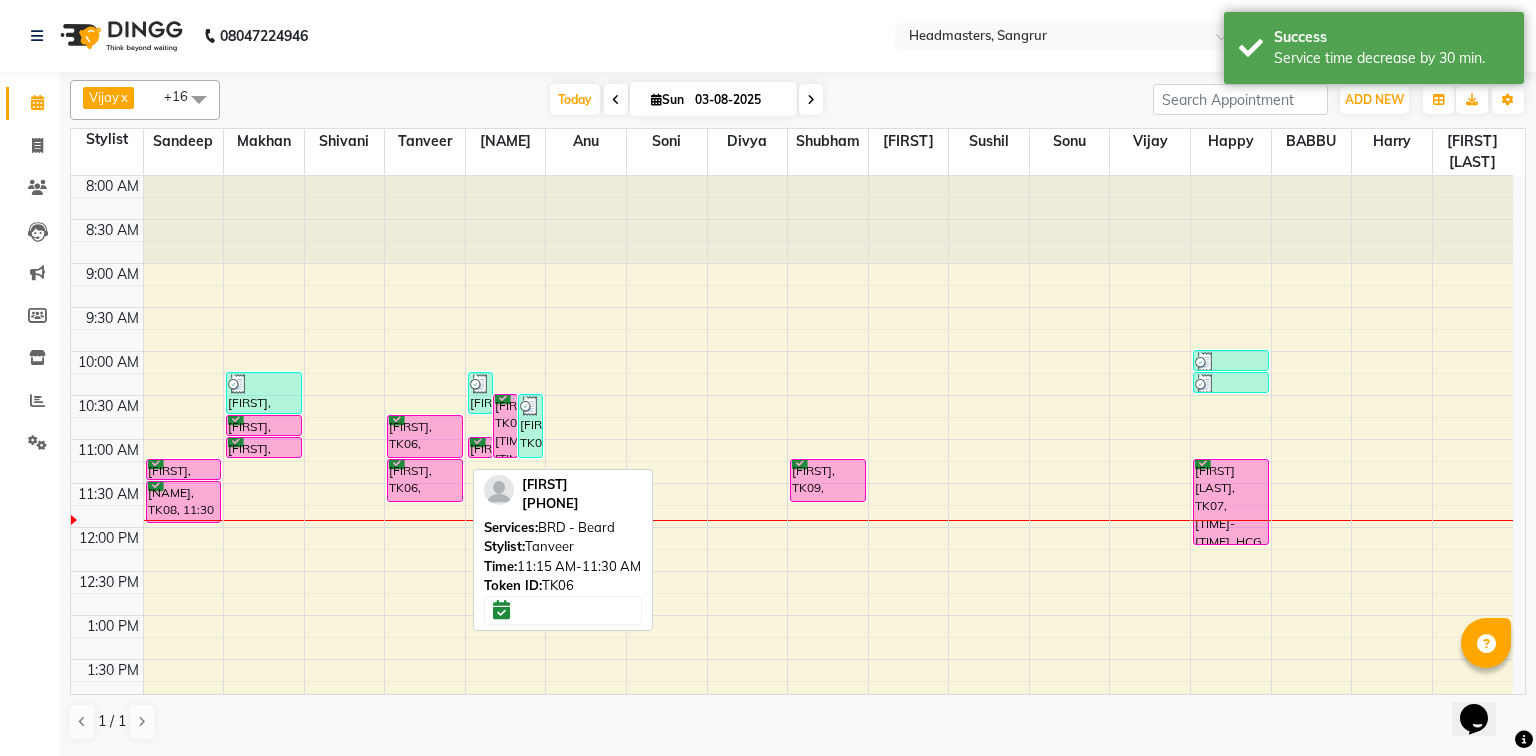 click on "[FIRST], TK06, [TIME]-[TIME], HCG - Hair Cut by Senior Hair Stylist     [FIRST], TK06, [TIME]-[TIME], BRD - Beard     [FIRST], TK06, [TIME]-[TIME], BRD - Beard" at bounding box center (425, 747) 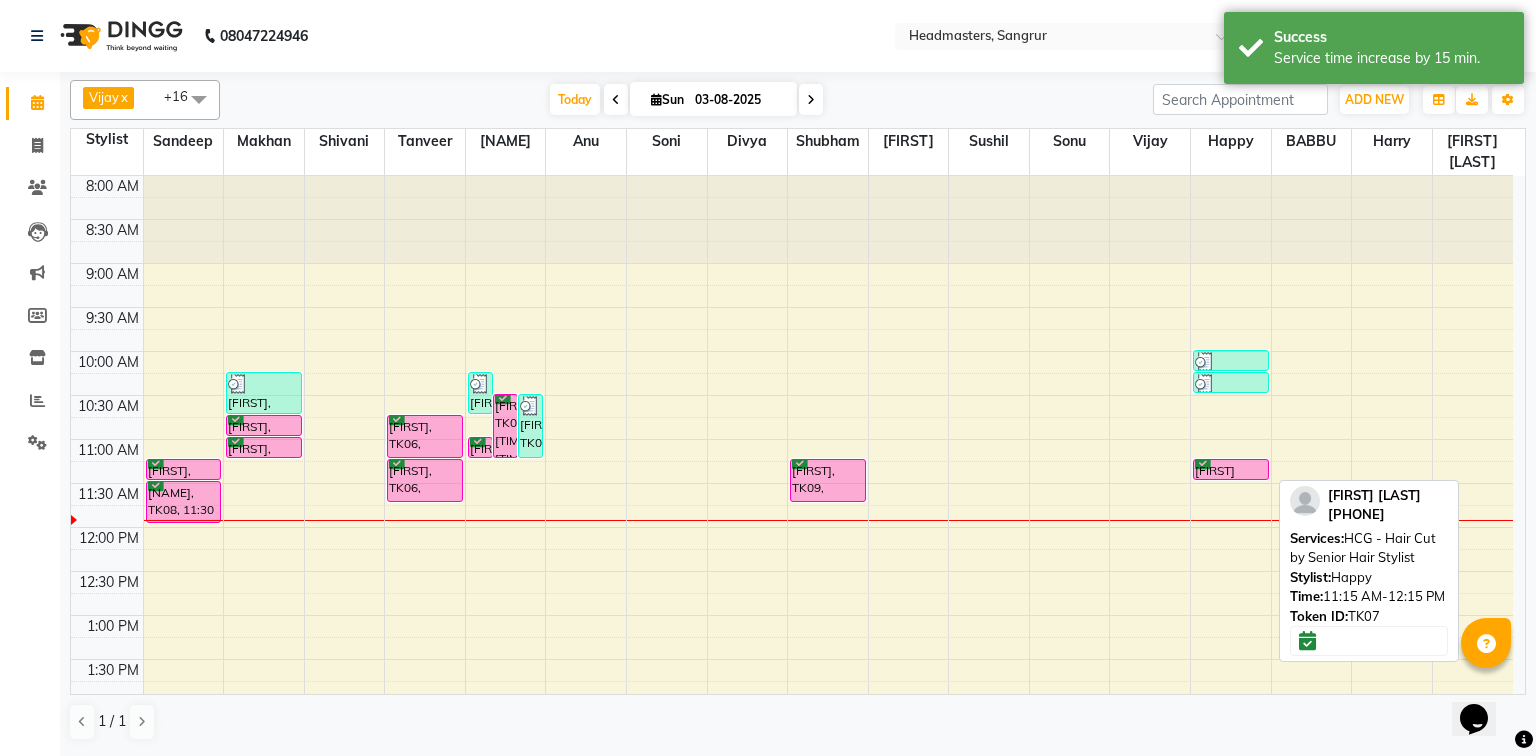 drag, startPoint x: 1248, startPoint y: 539, endPoint x: 1249, endPoint y: 475, distance: 64.00781 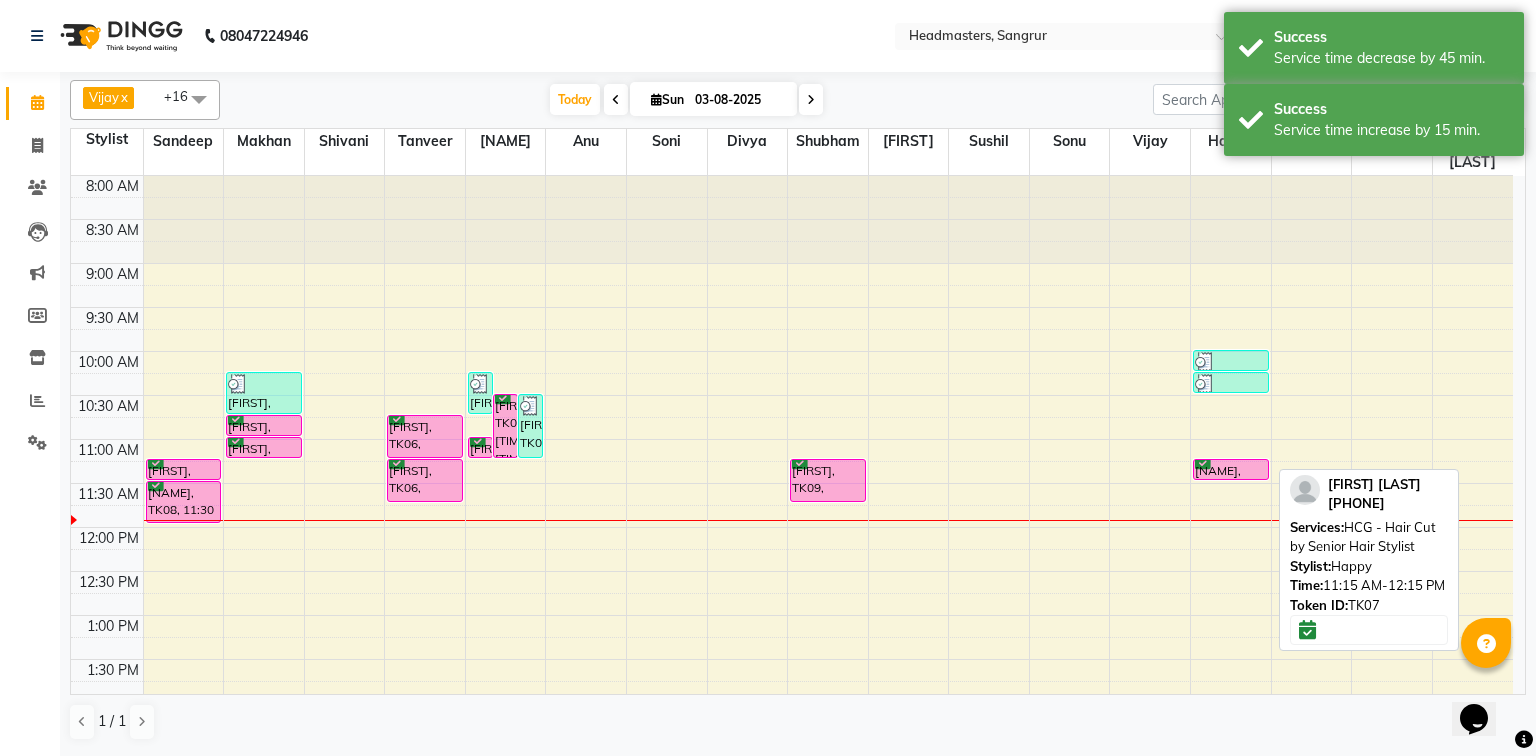 click on "[FIRST] [LAST], TK01, [TIME]-[TIME], HCGD - Hair Cut by Creative Director     [FIRST] [LAST], TK01, [TIME]-[TIME], BRD - Beard     [FIRST] [LAST], TK07, [TIME]-[TIME], HCG - Hair Cut by Senior Hair Stylist     [FIRST] [LAST], TK07, [TIME]-[TIME], HCG - Hair Cut by Senior Hair Stylist" at bounding box center [1231, 747] 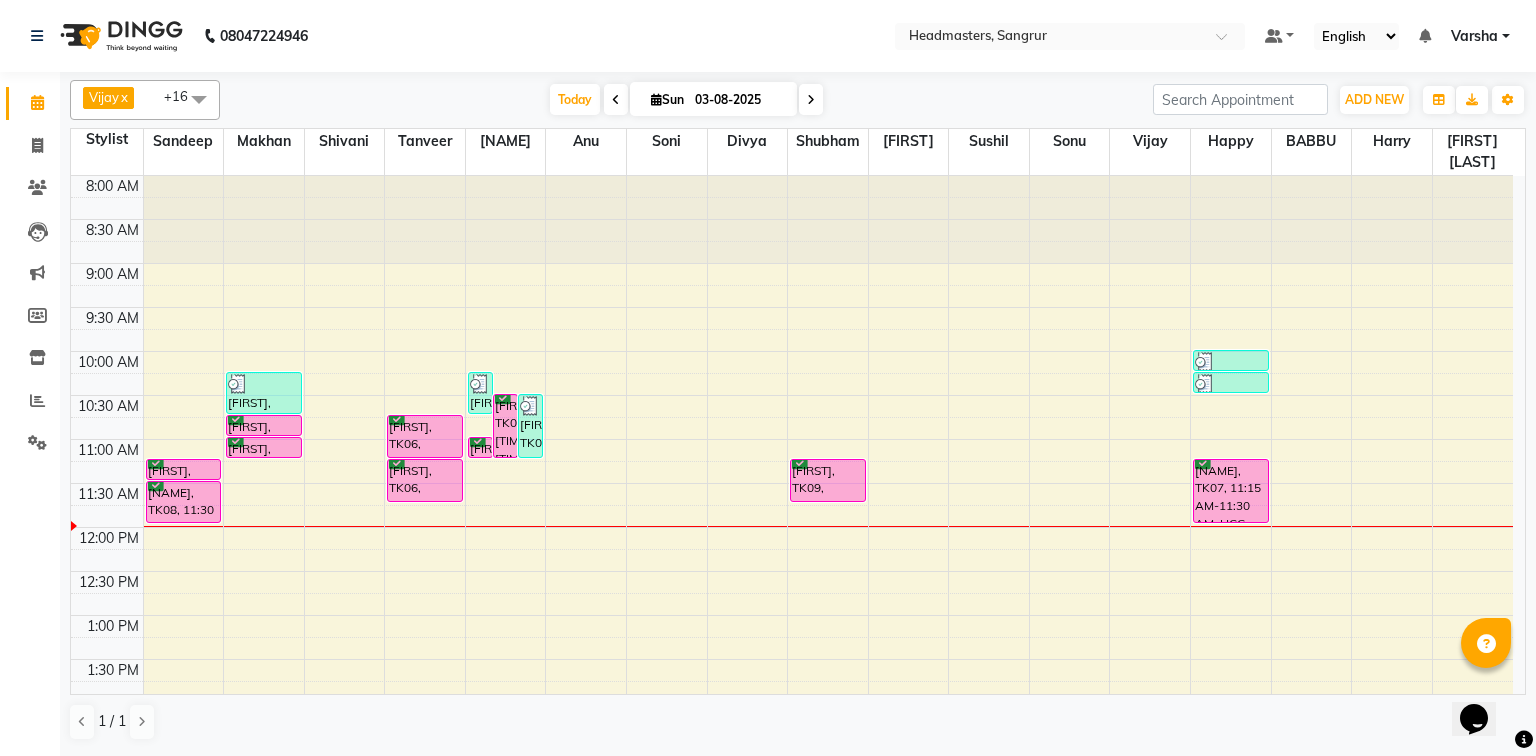 drag, startPoint x: 1241, startPoint y: 476, endPoint x: 1248, endPoint y: 490, distance: 15.652476 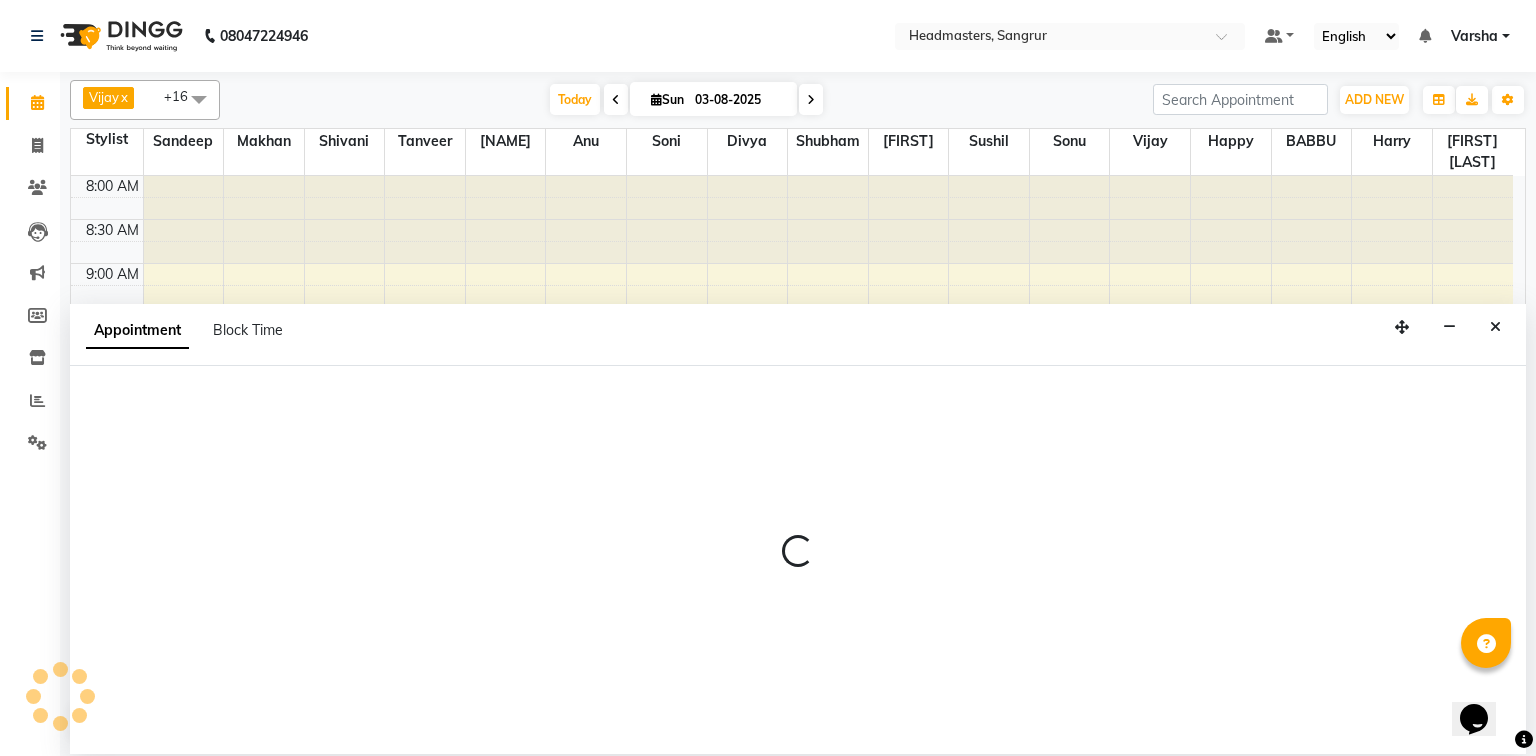 click at bounding box center (798, 560) 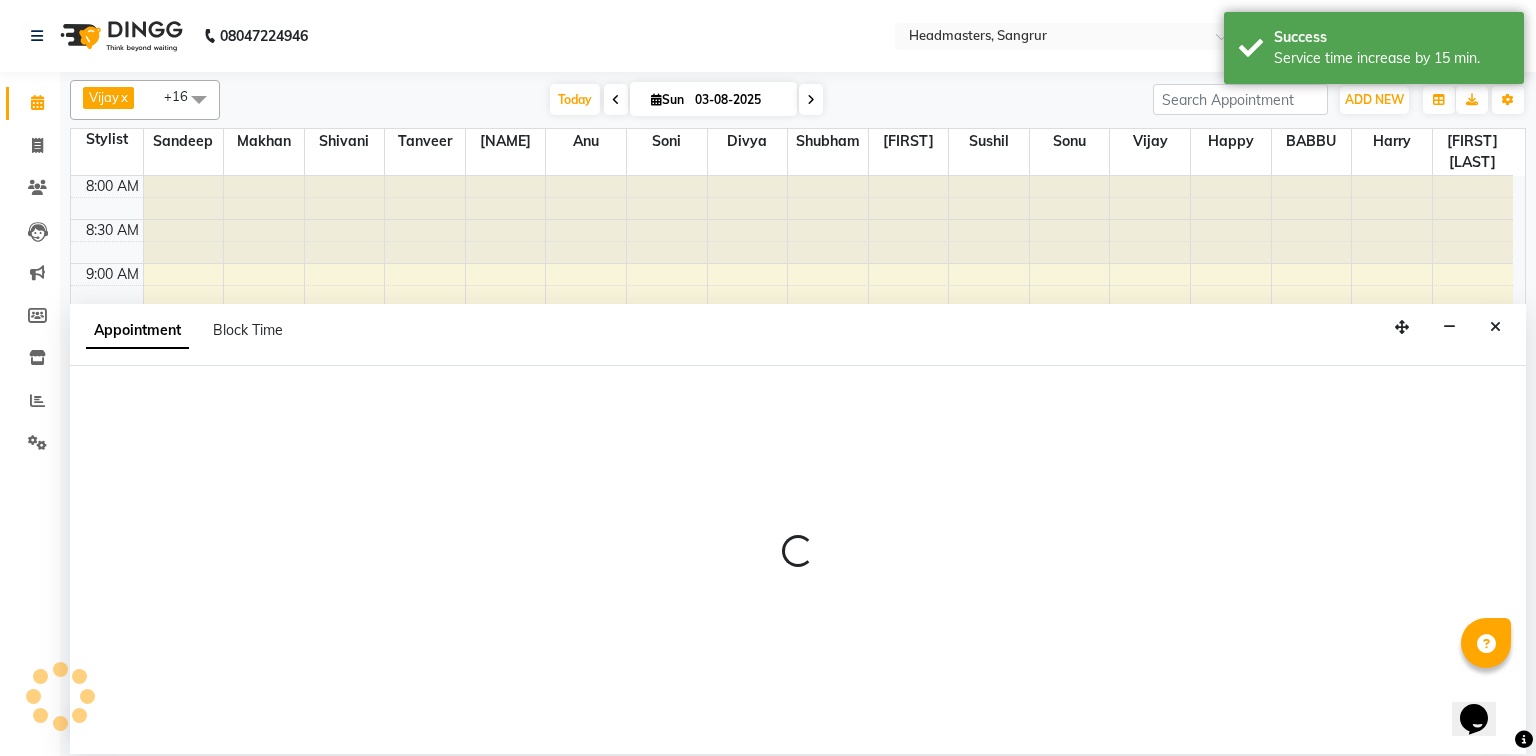 select on "62924" 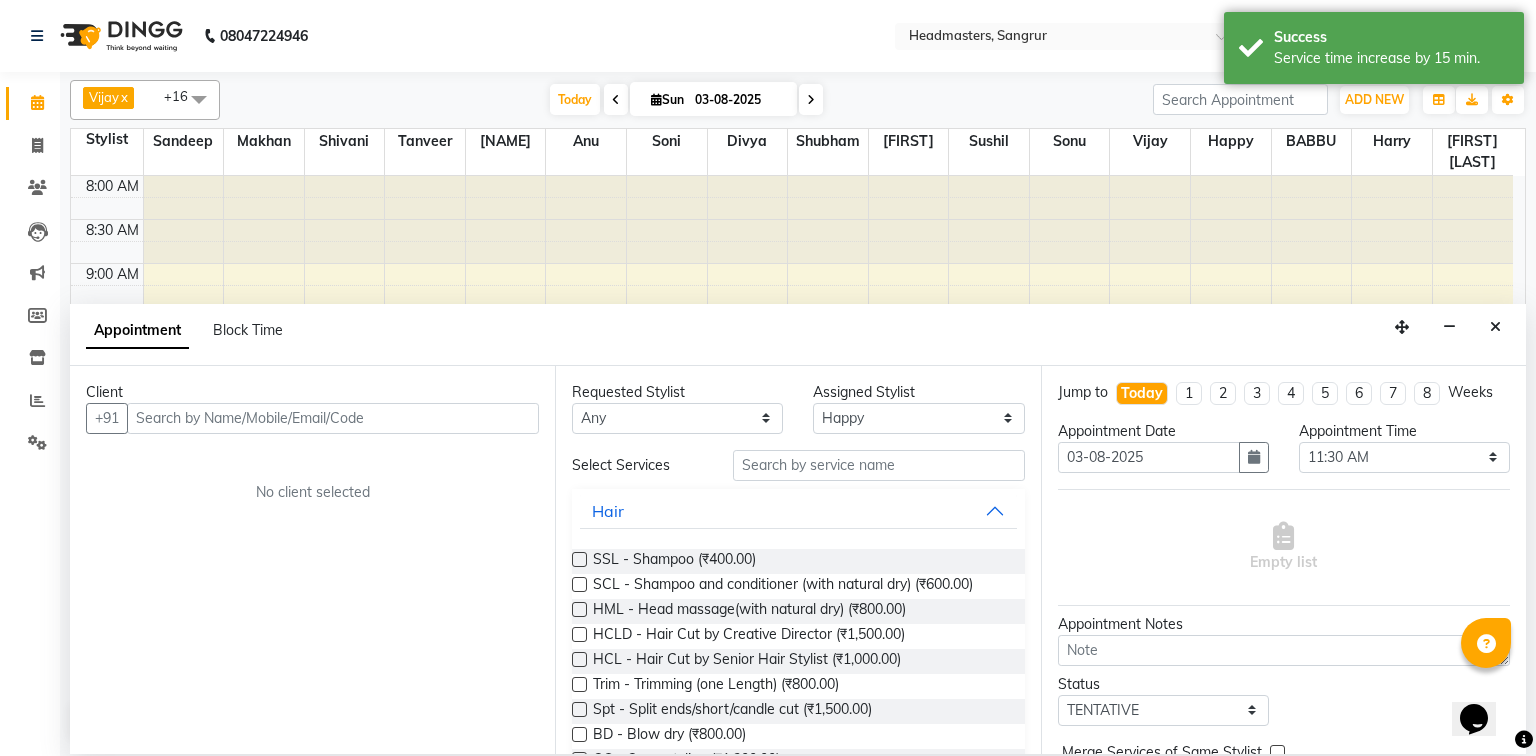 click on "Appointment Block Time" at bounding box center (798, 335) 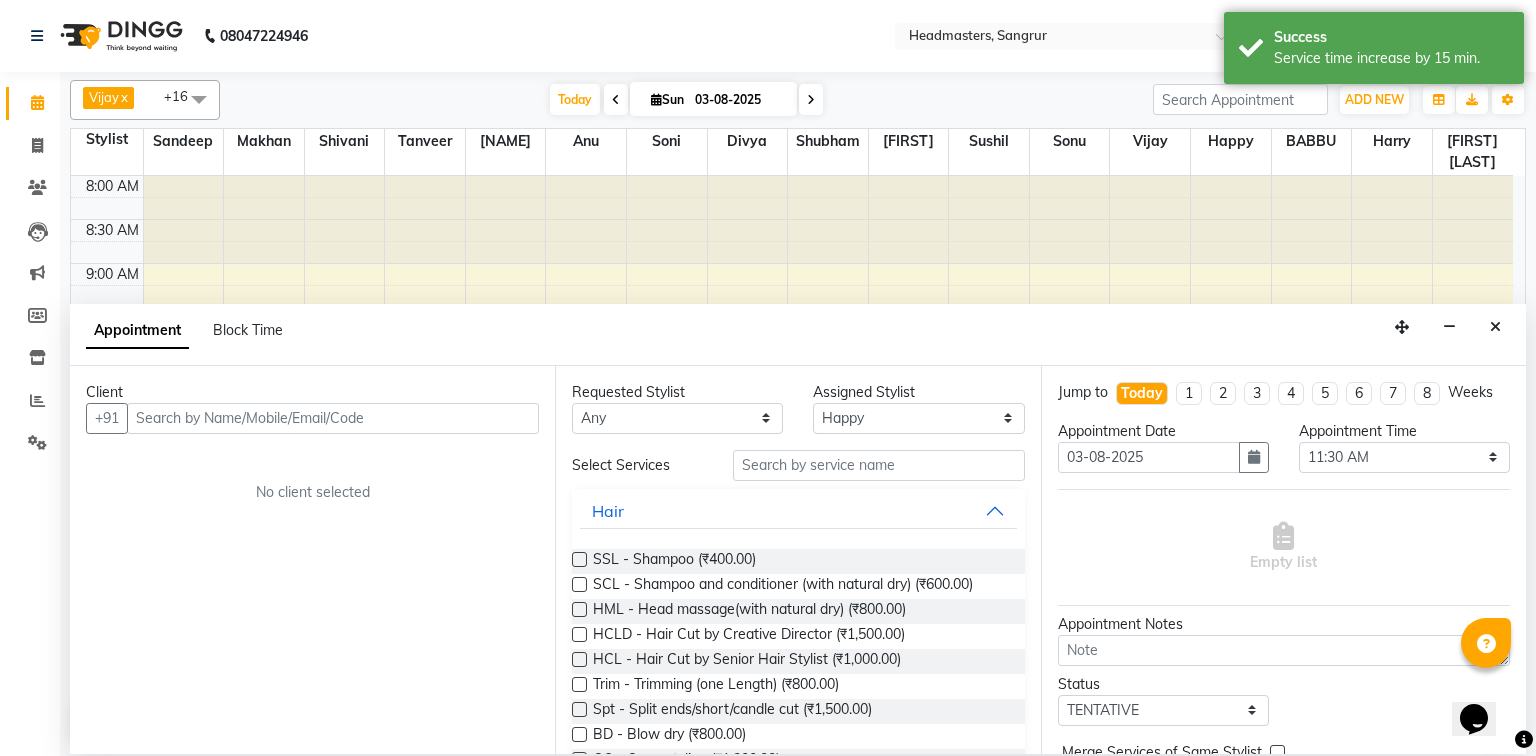 click at bounding box center [1495, 327] 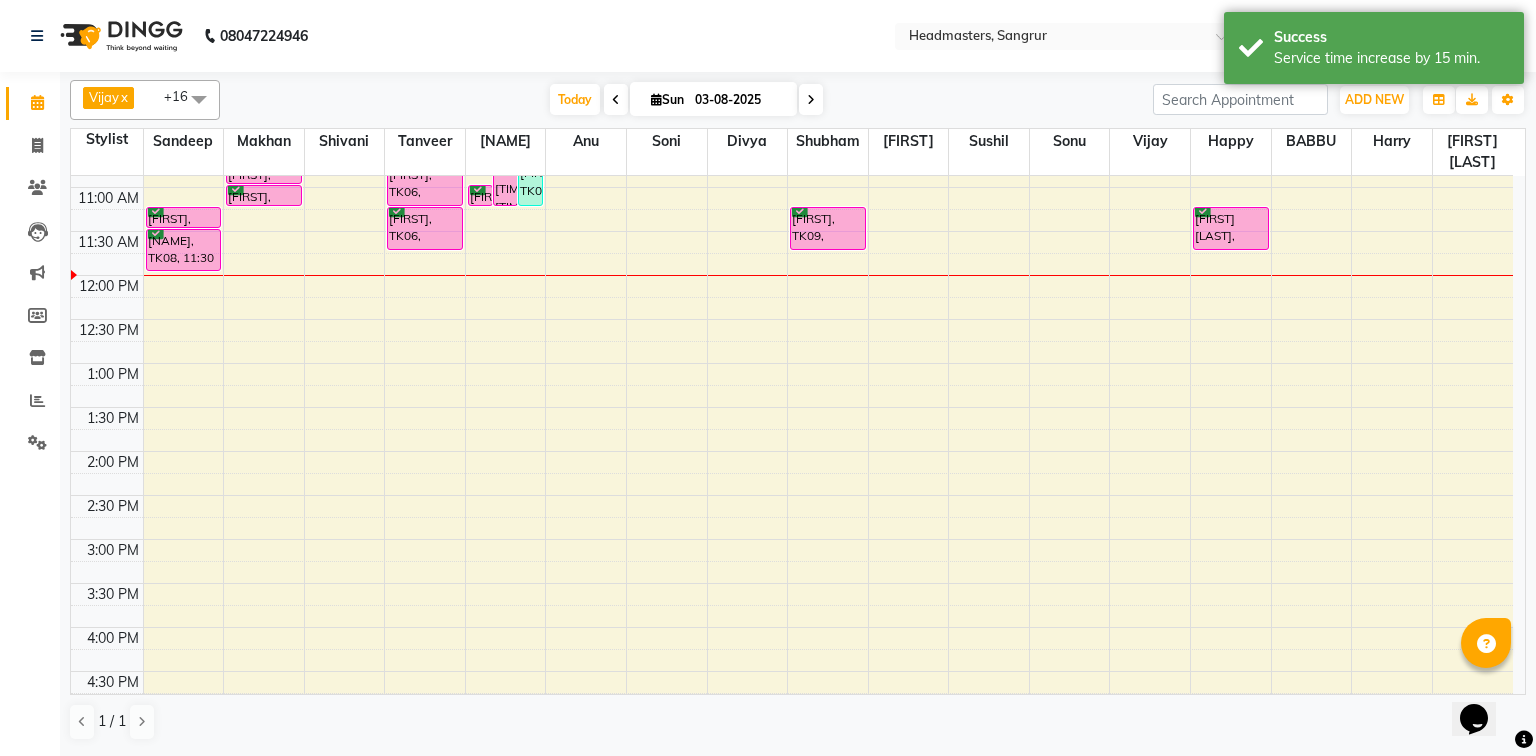 scroll, scrollTop: 0, scrollLeft: 0, axis: both 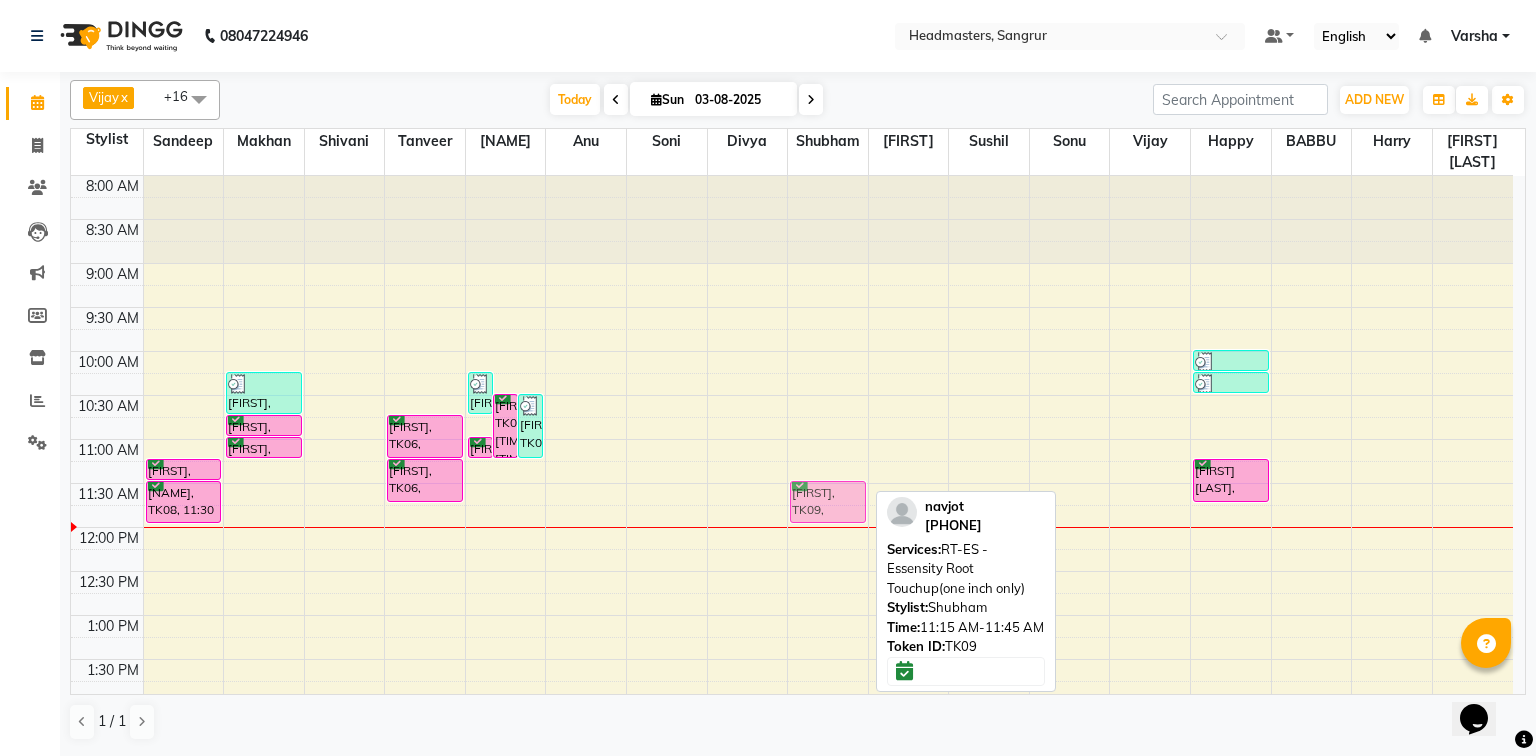 drag, startPoint x: 846, startPoint y: 488, endPoint x: 845, endPoint y: 500, distance: 12.0415945 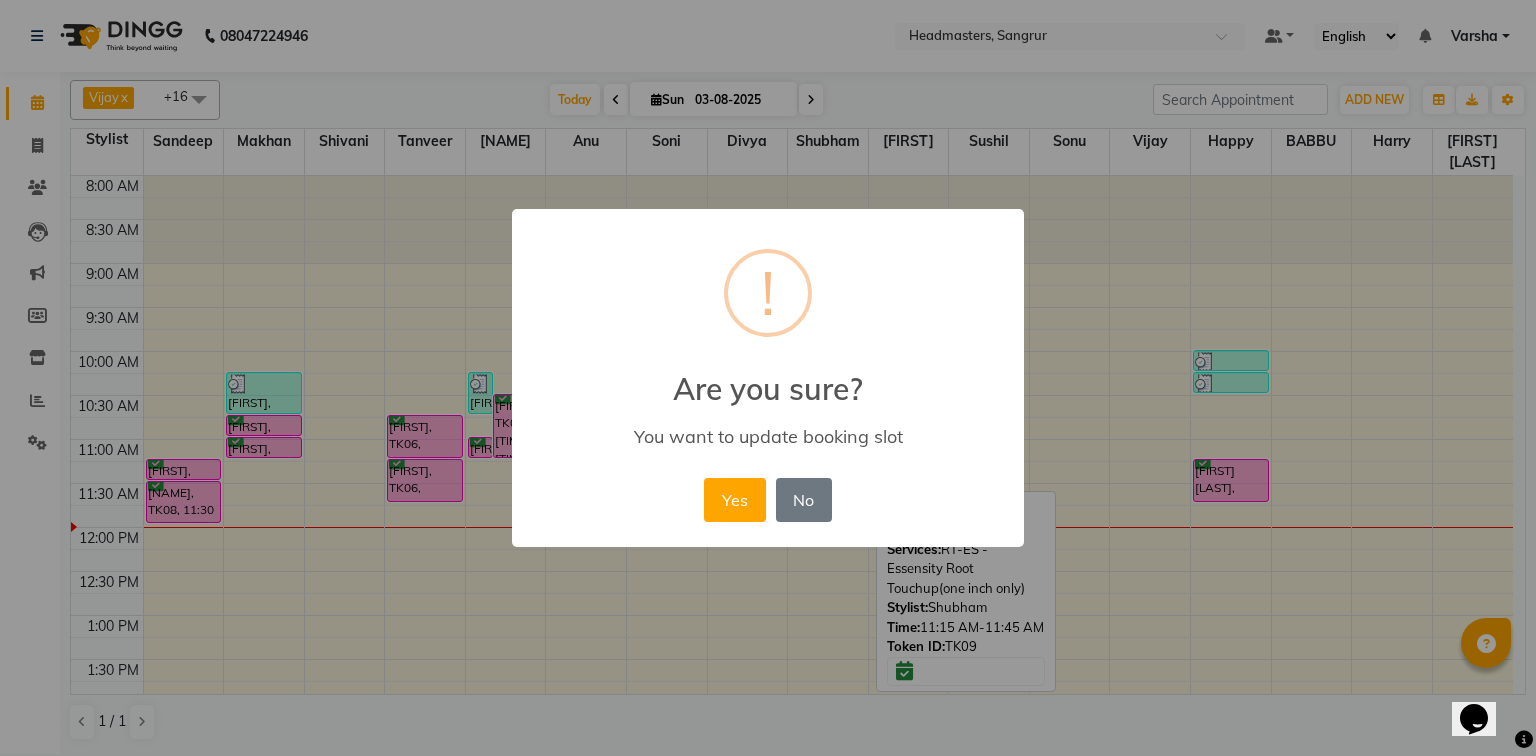 click on "Yes" at bounding box center (734, 500) 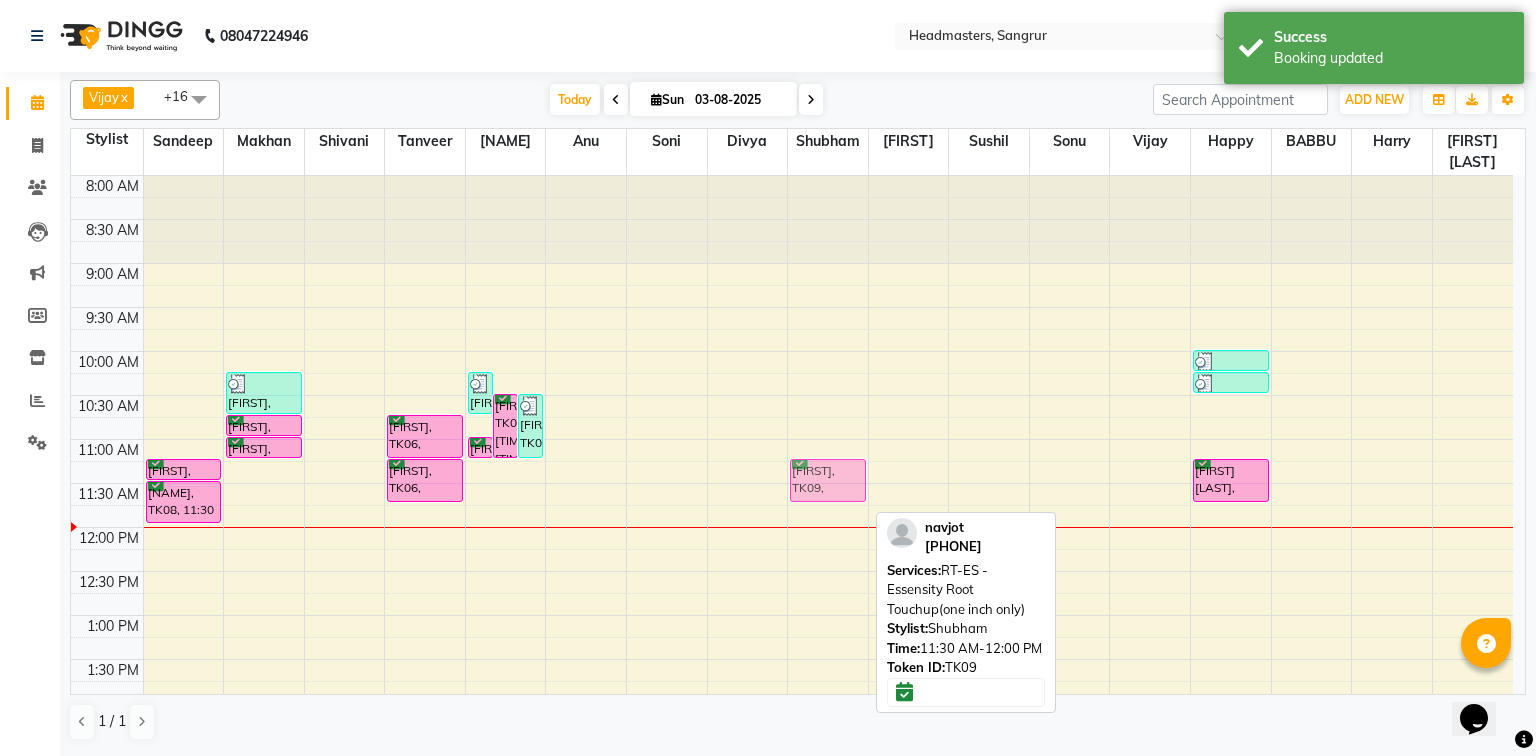 drag, startPoint x: 816, startPoint y: 515, endPoint x: 820, endPoint y: 503, distance: 12.649111 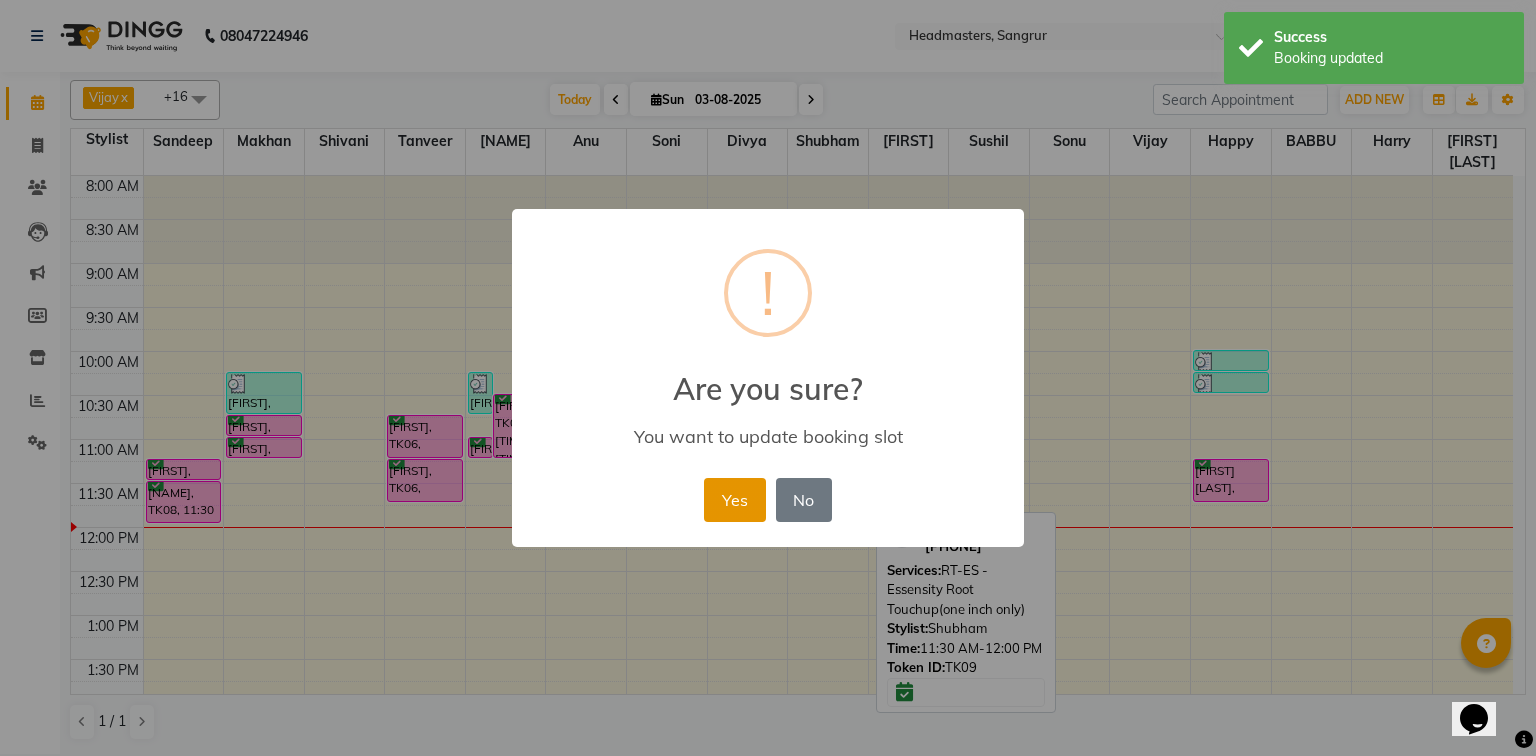 click on "Yes" at bounding box center (734, 500) 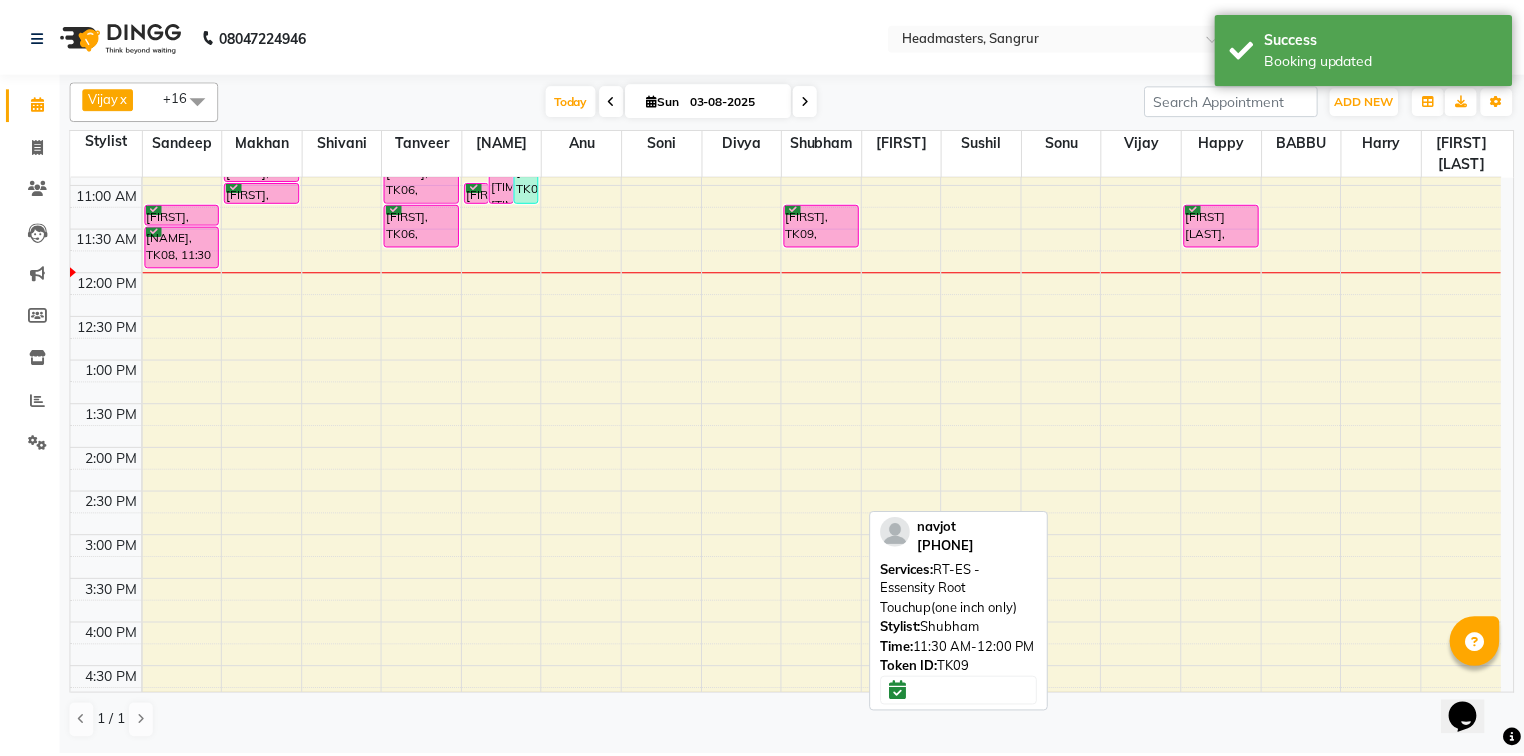 scroll, scrollTop: 0, scrollLeft: 0, axis: both 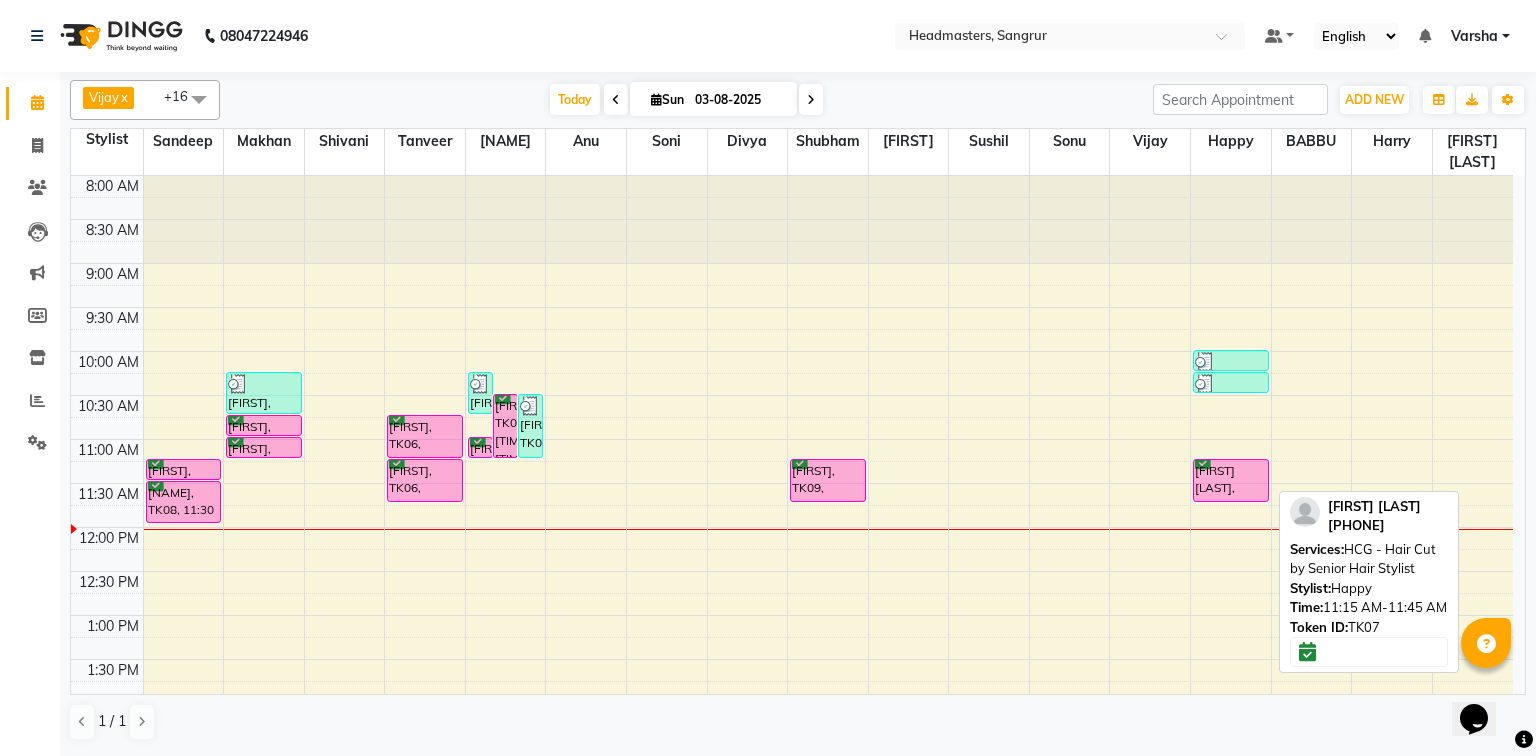 click on "[FIRST] [LAST], TK07, [TIME]-[TIME], HCG - Hair Cut by Senior Hair Stylist" at bounding box center [1231, 480] 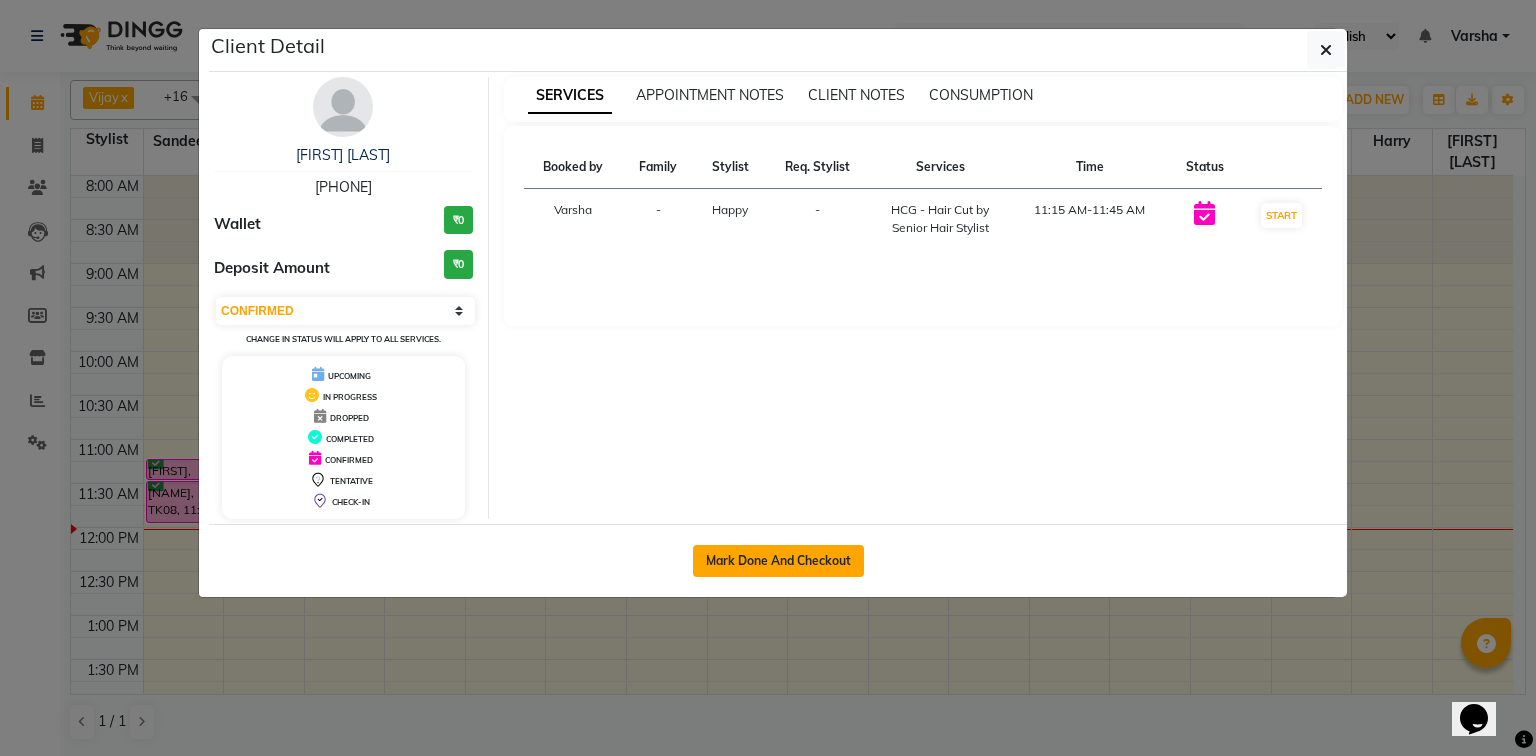 click on "Mark Done And Checkout" 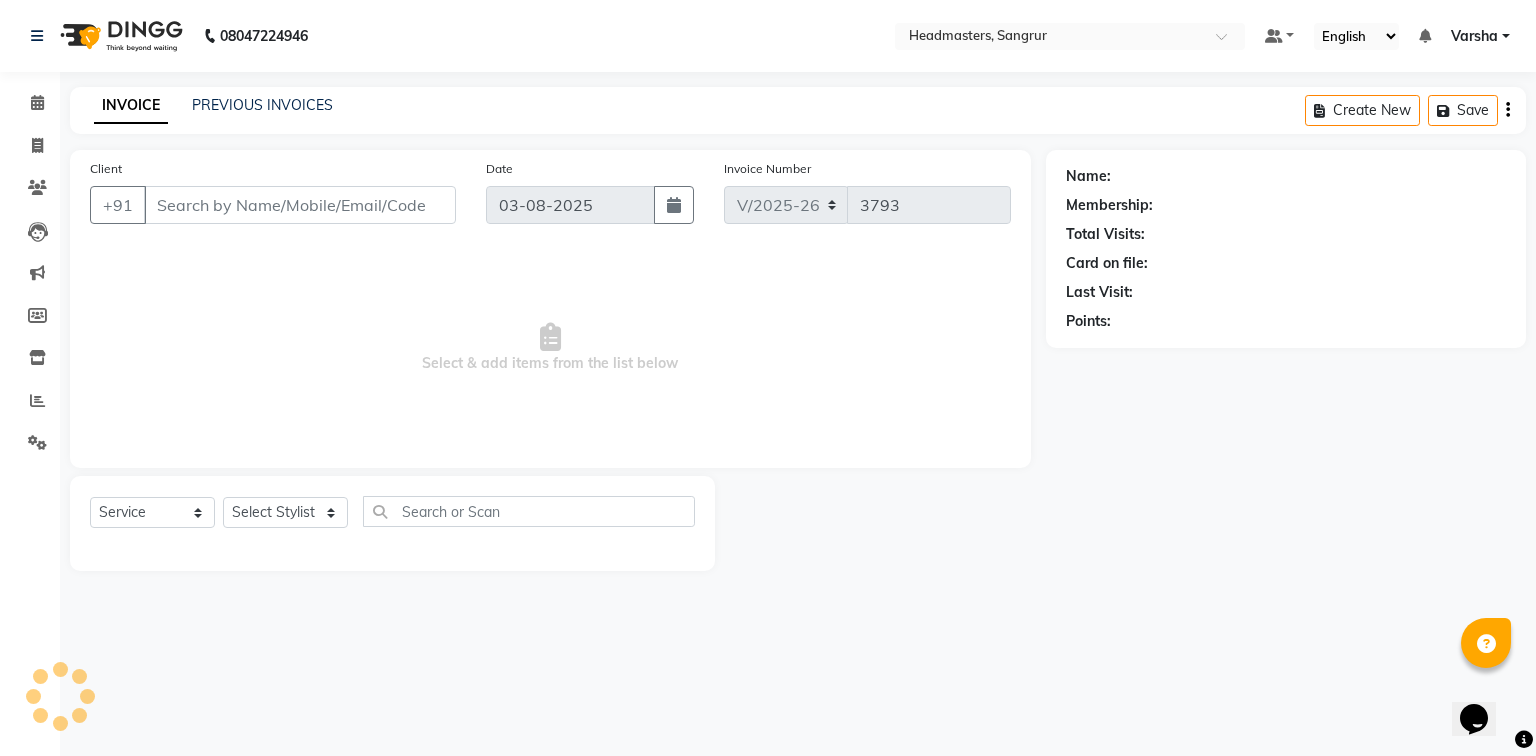 select on "3" 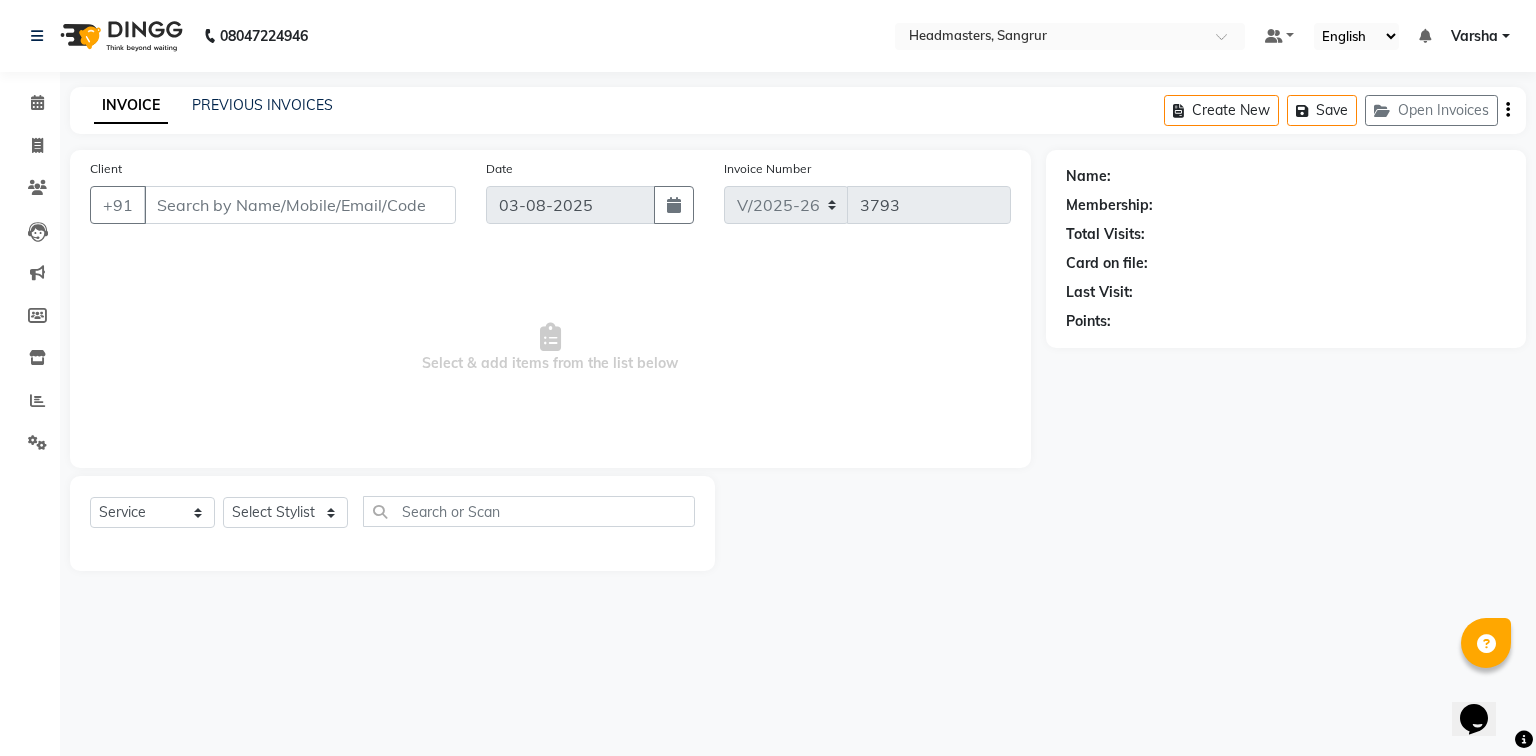 type on "[PHONE]" 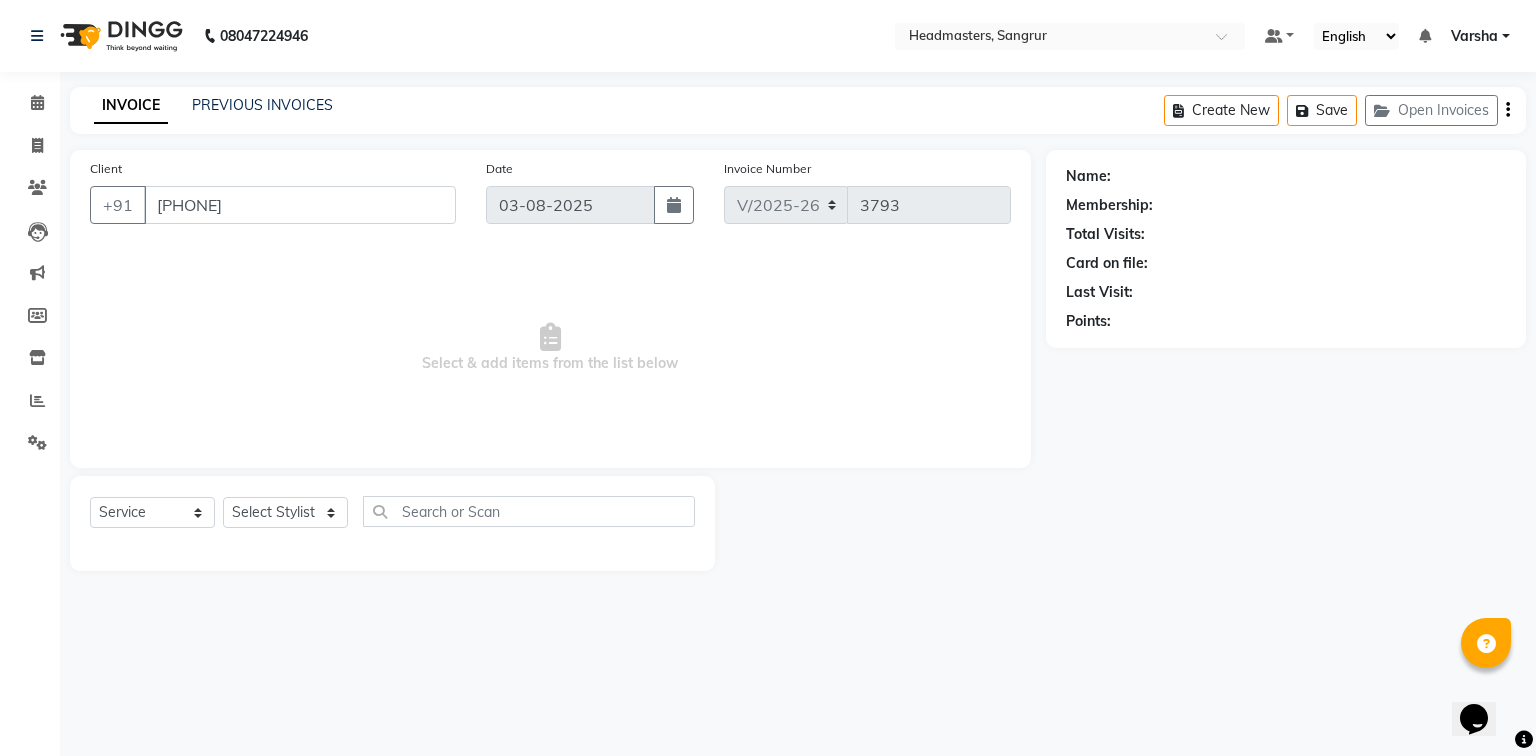 select on "62924" 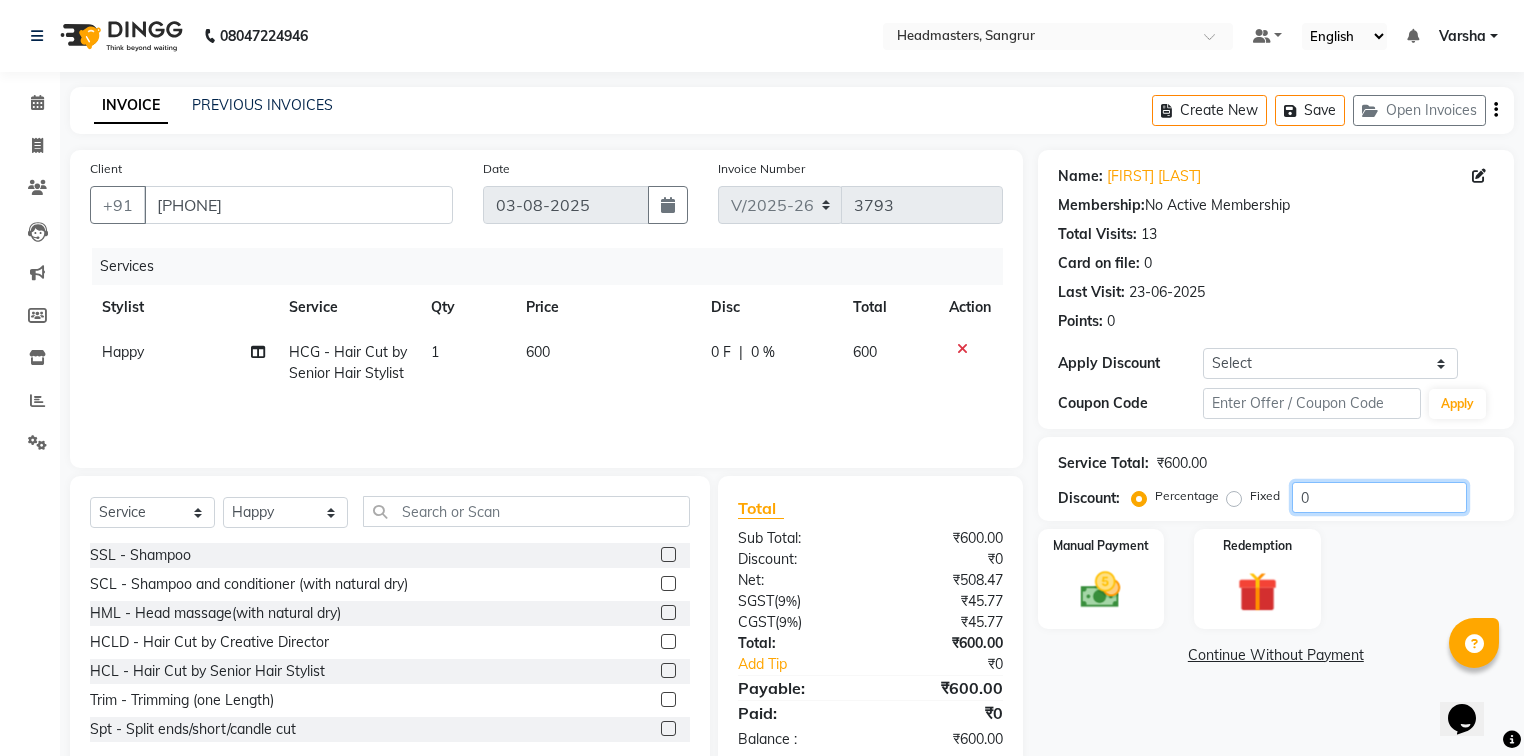 click on "0" 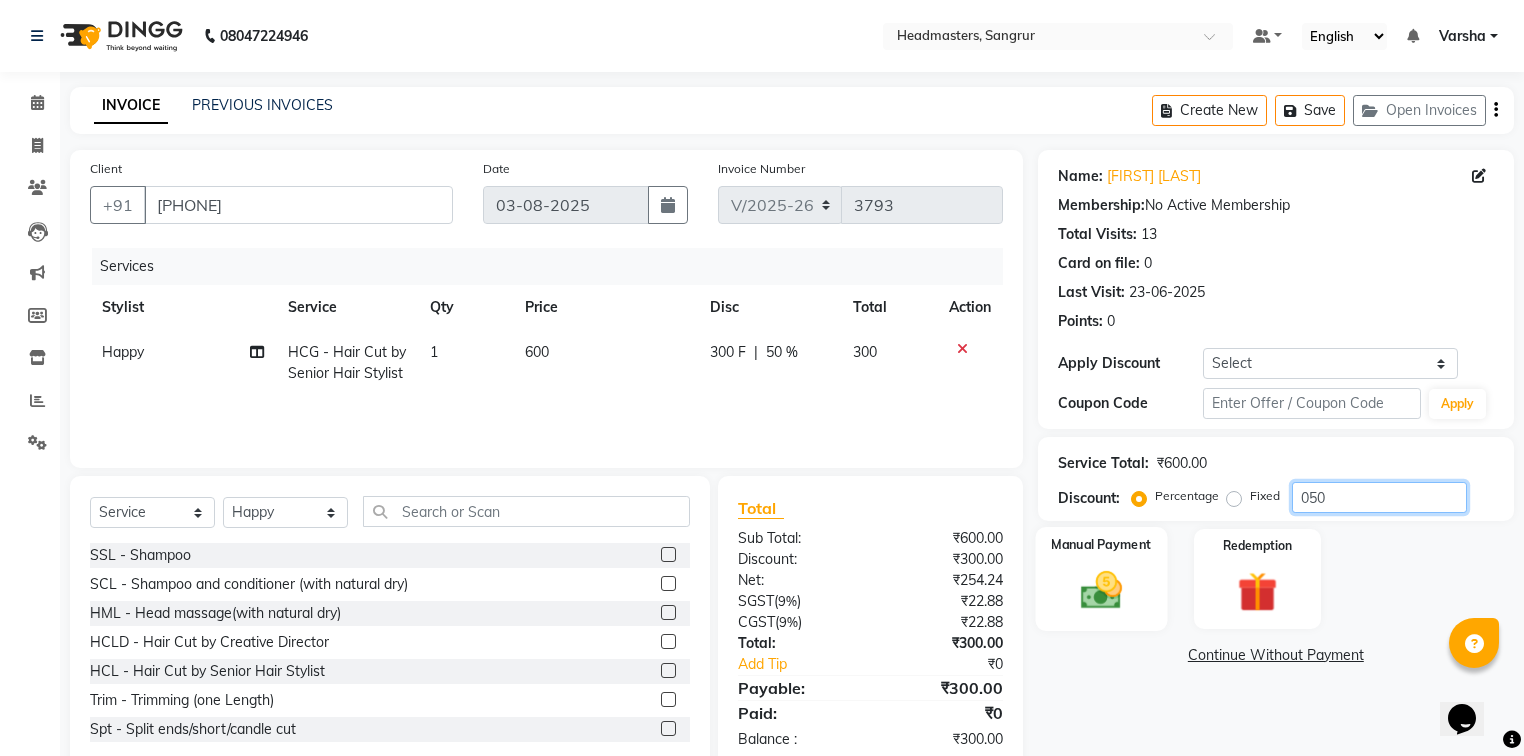 type on "050" 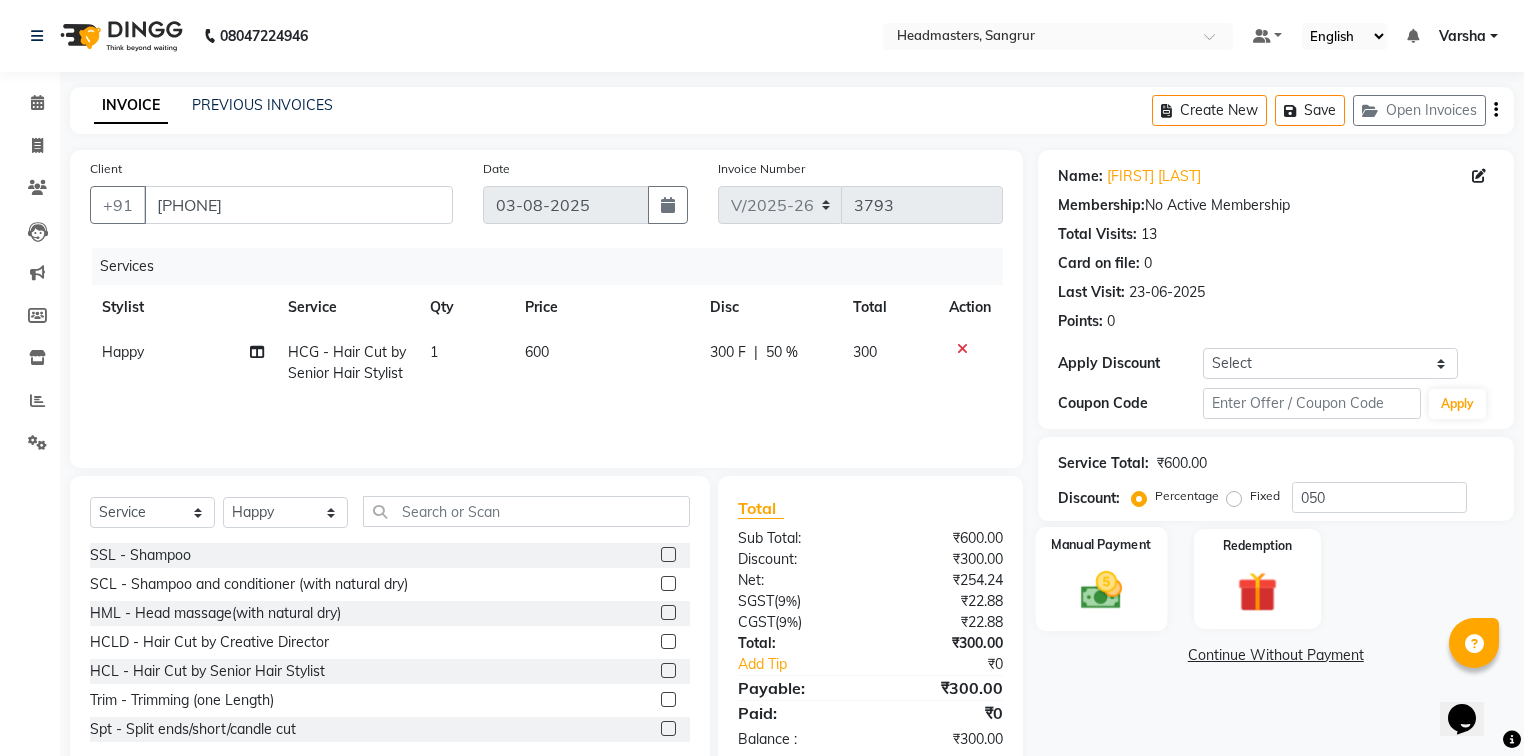 click 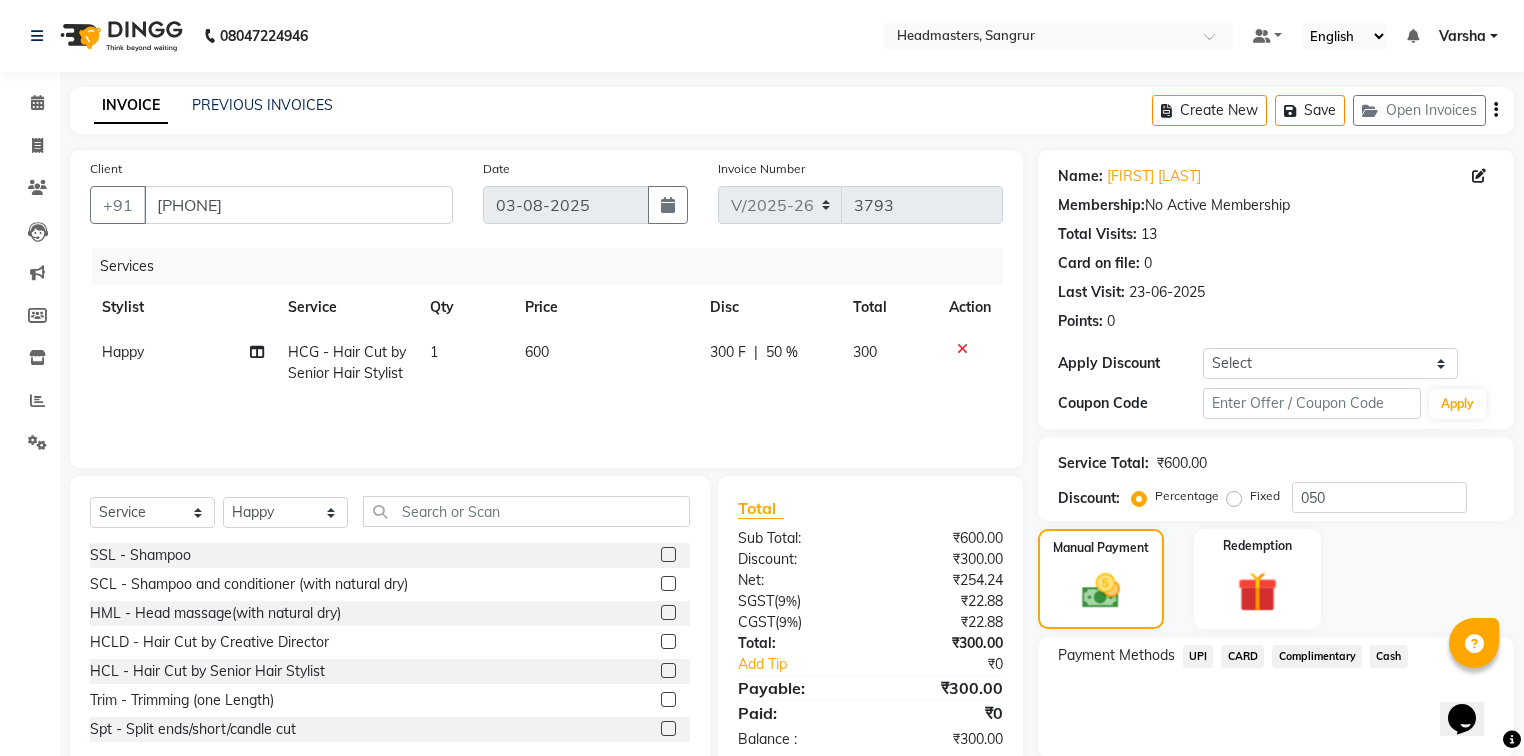 drag, startPoint x: 1376, startPoint y: 658, endPoint x: 1375, endPoint y: 668, distance: 10.049875 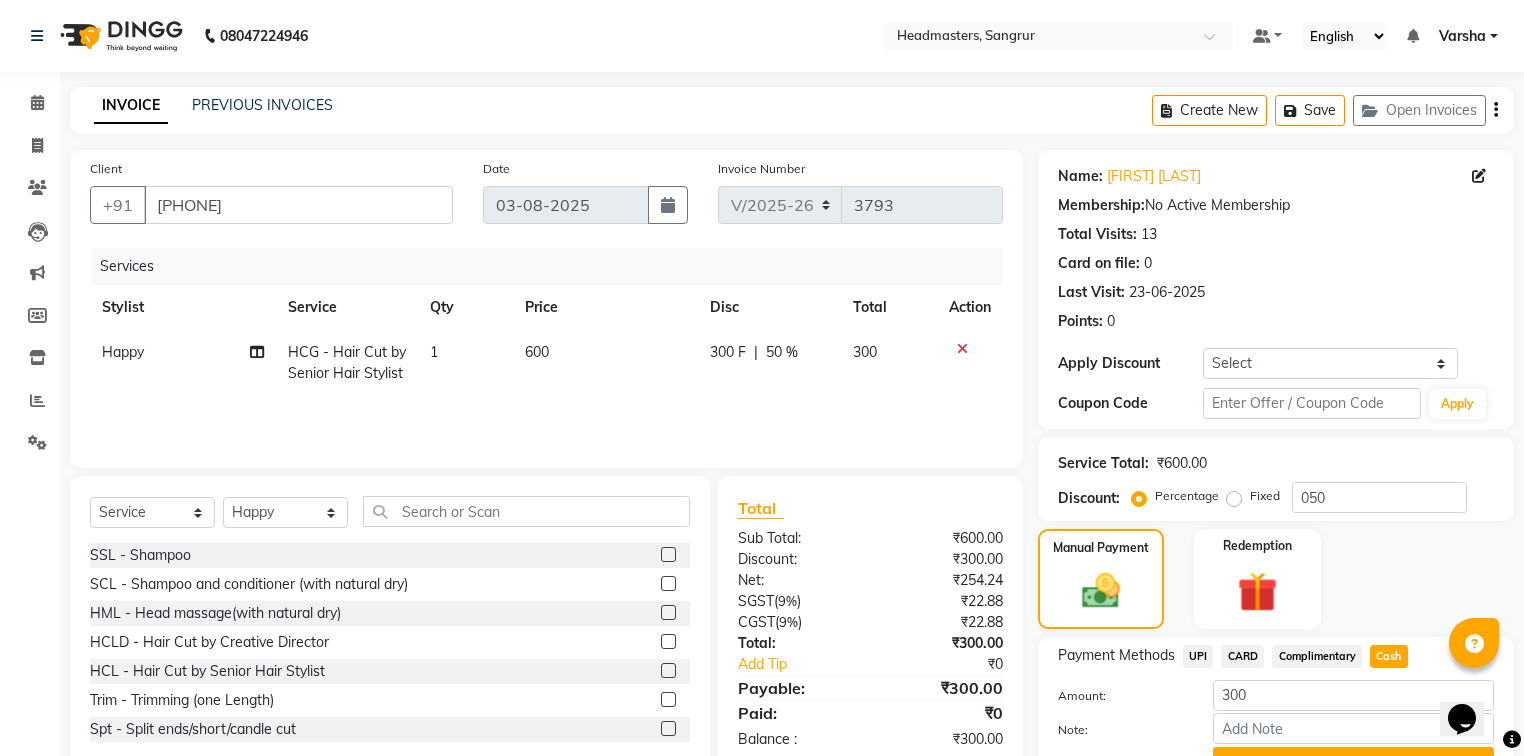 scroll, scrollTop: 102, scrollLeft: 0, axis: vertical 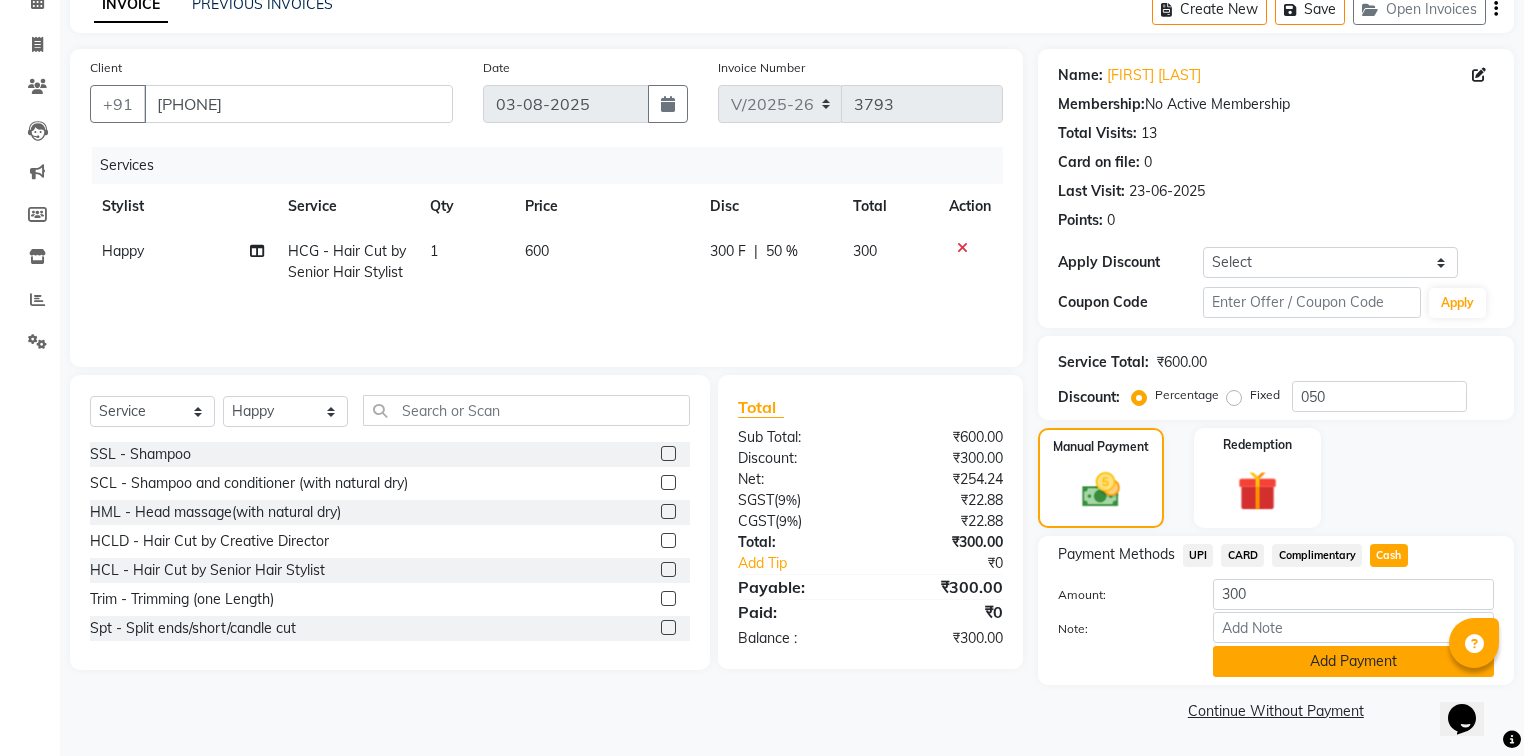 click on "Add Payment" 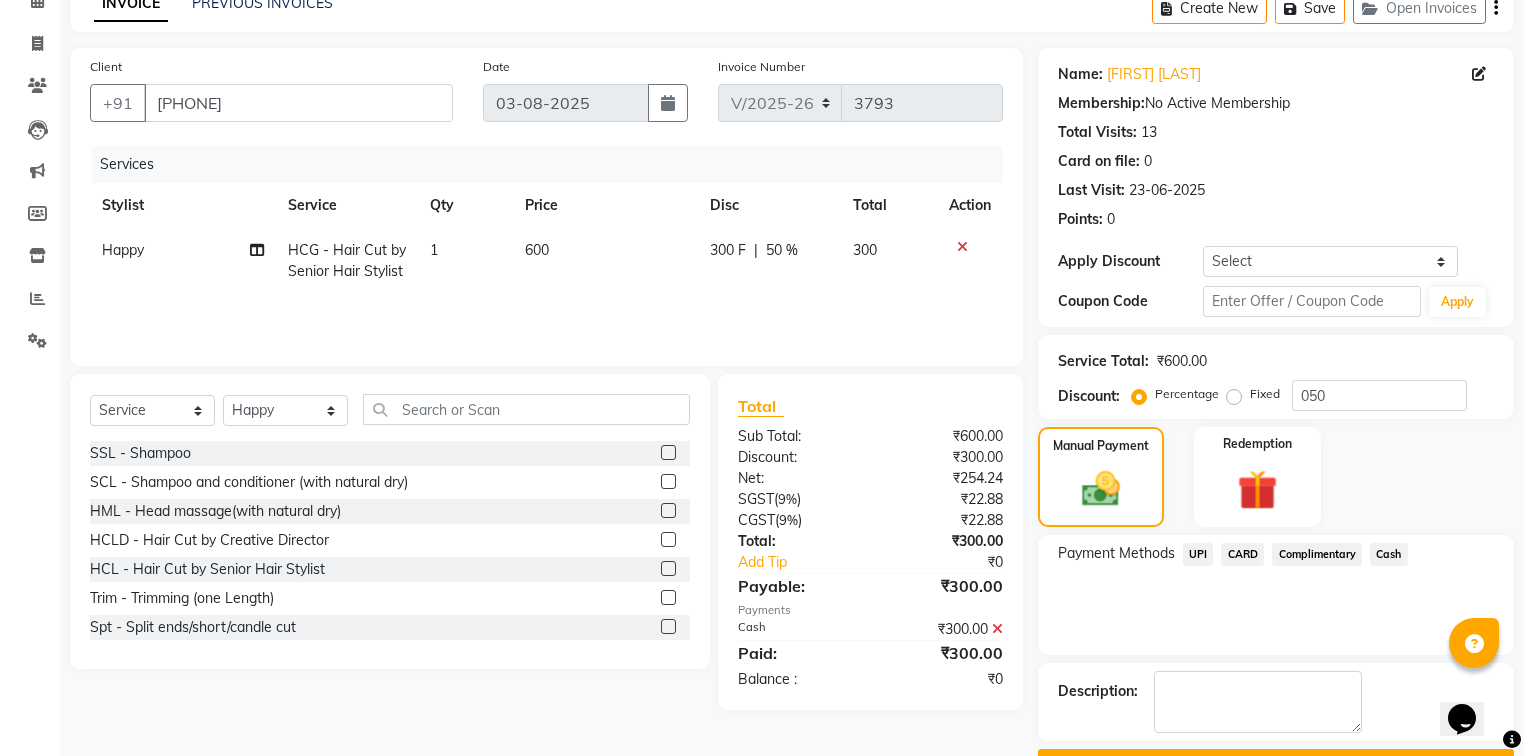 scroll, scrollTop: 154, scrollLeft: 0, axis: vertical 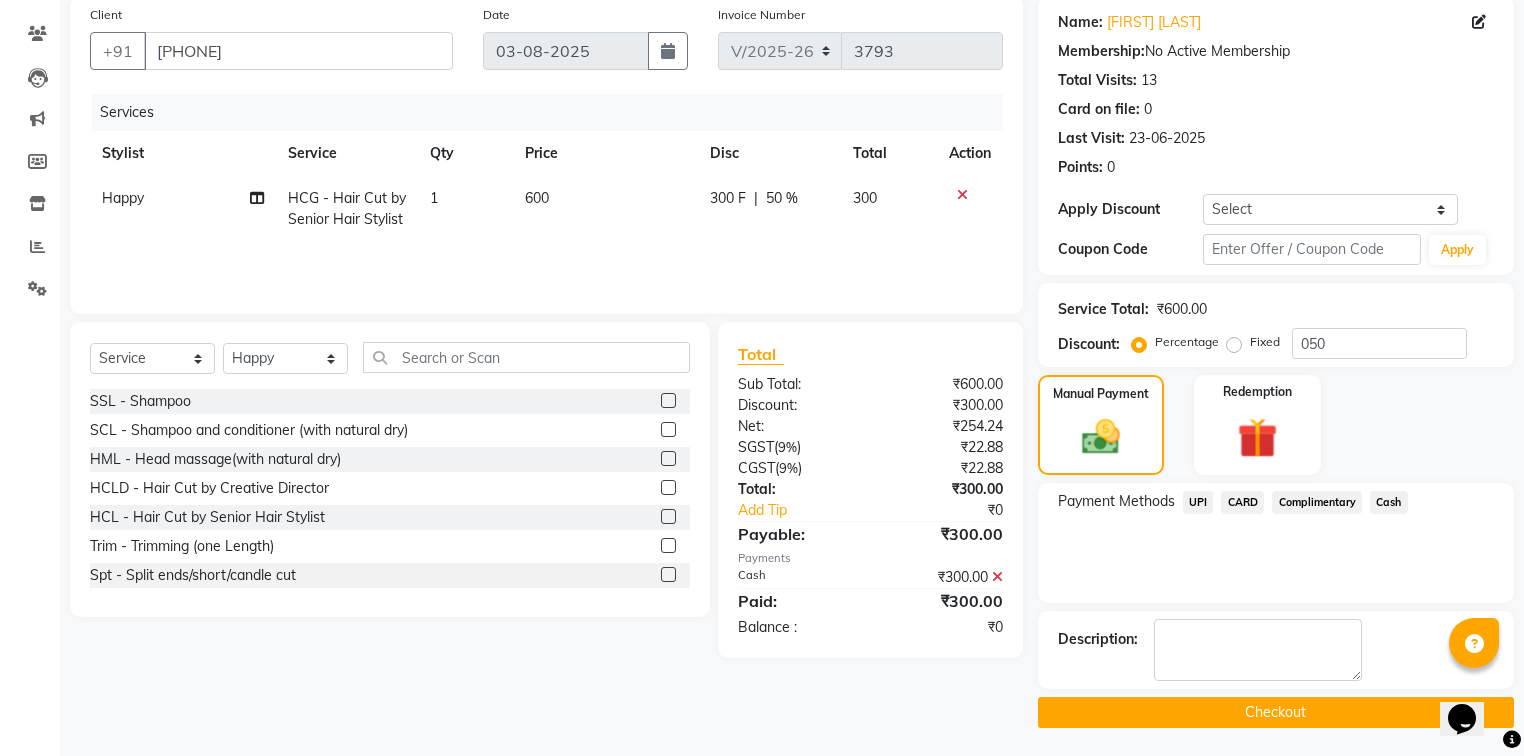 click on "Checkout" 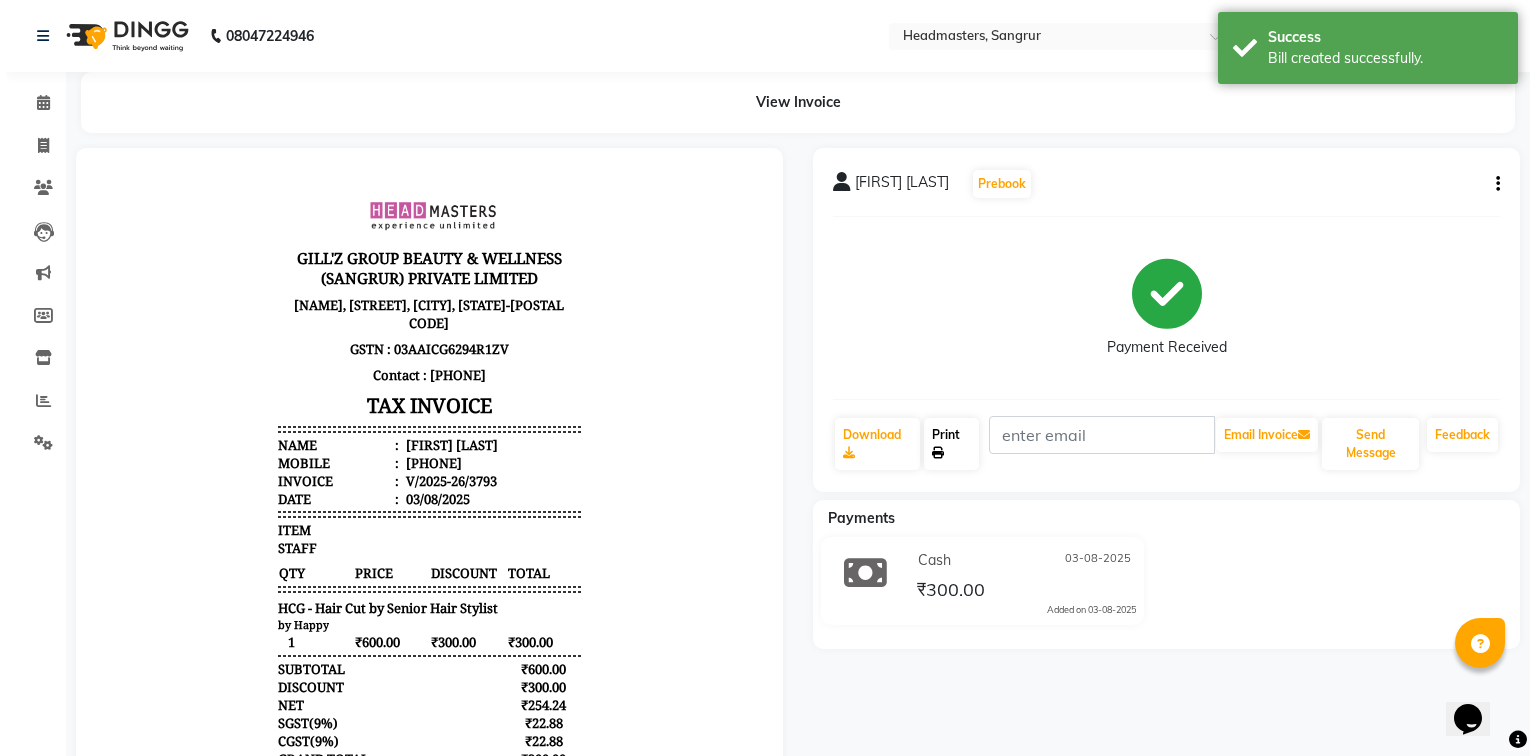 scroll, scrollTop: 0, scrollLeft: 0, axis: both 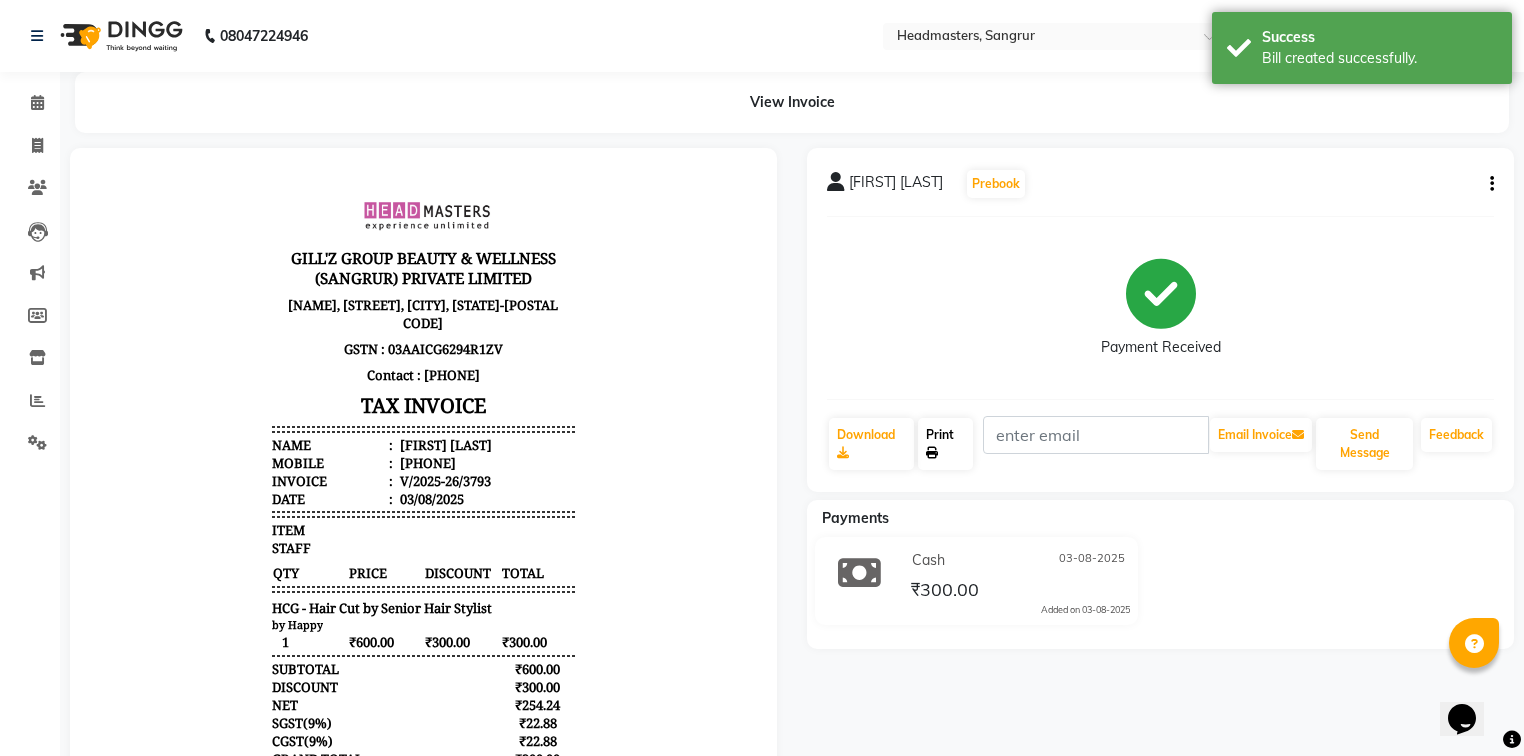 click on "Print" 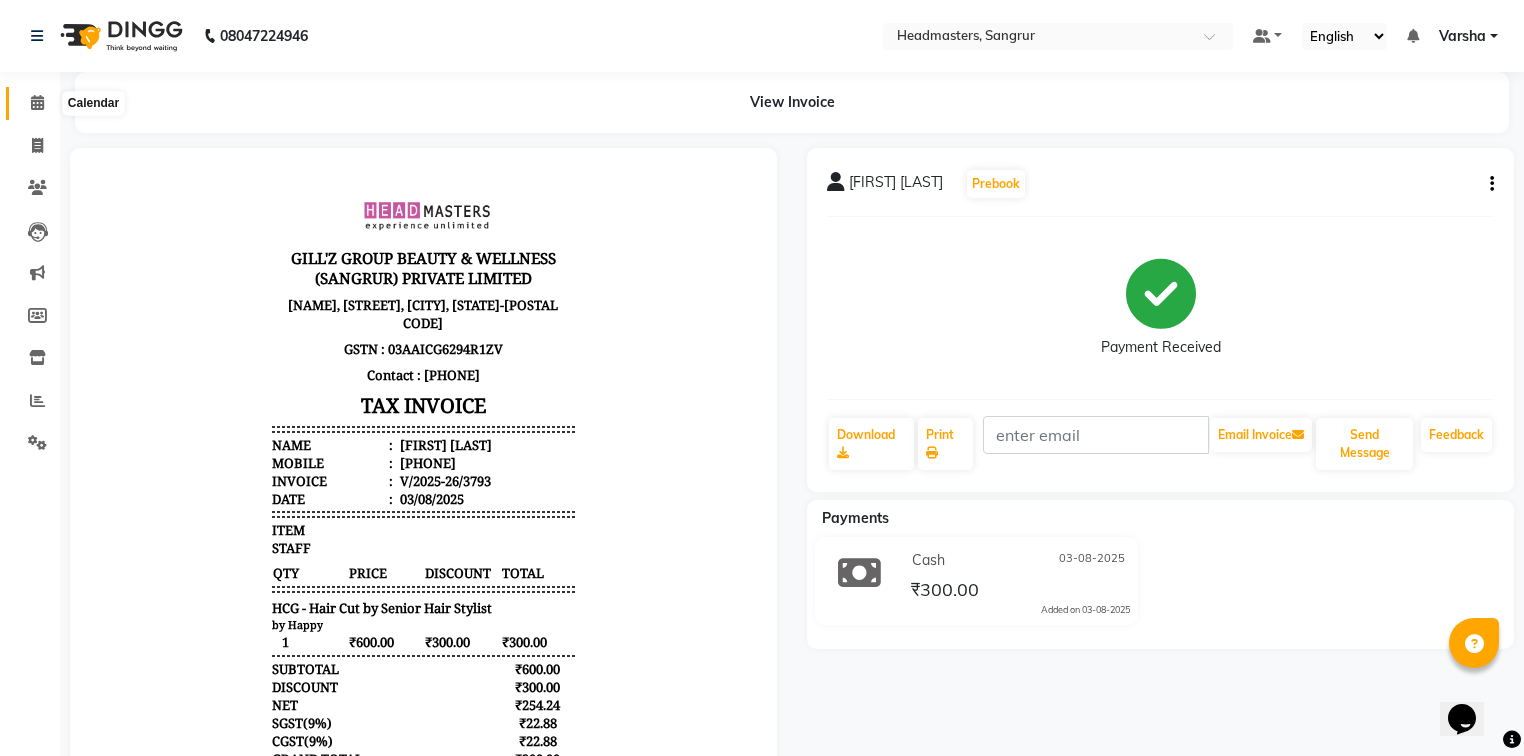 click 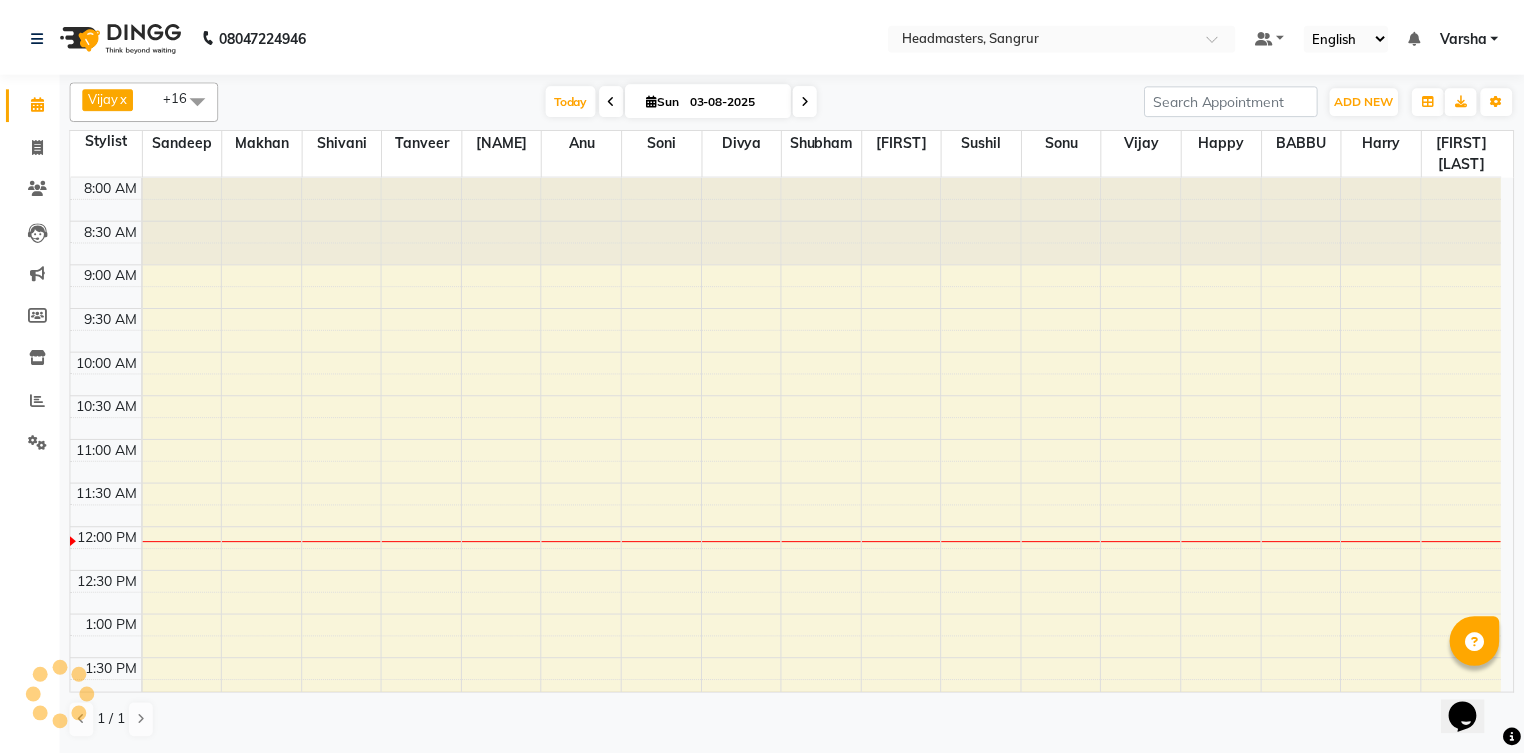 scroll, scrollTop: 0, scrollLeft: 0, axis: both 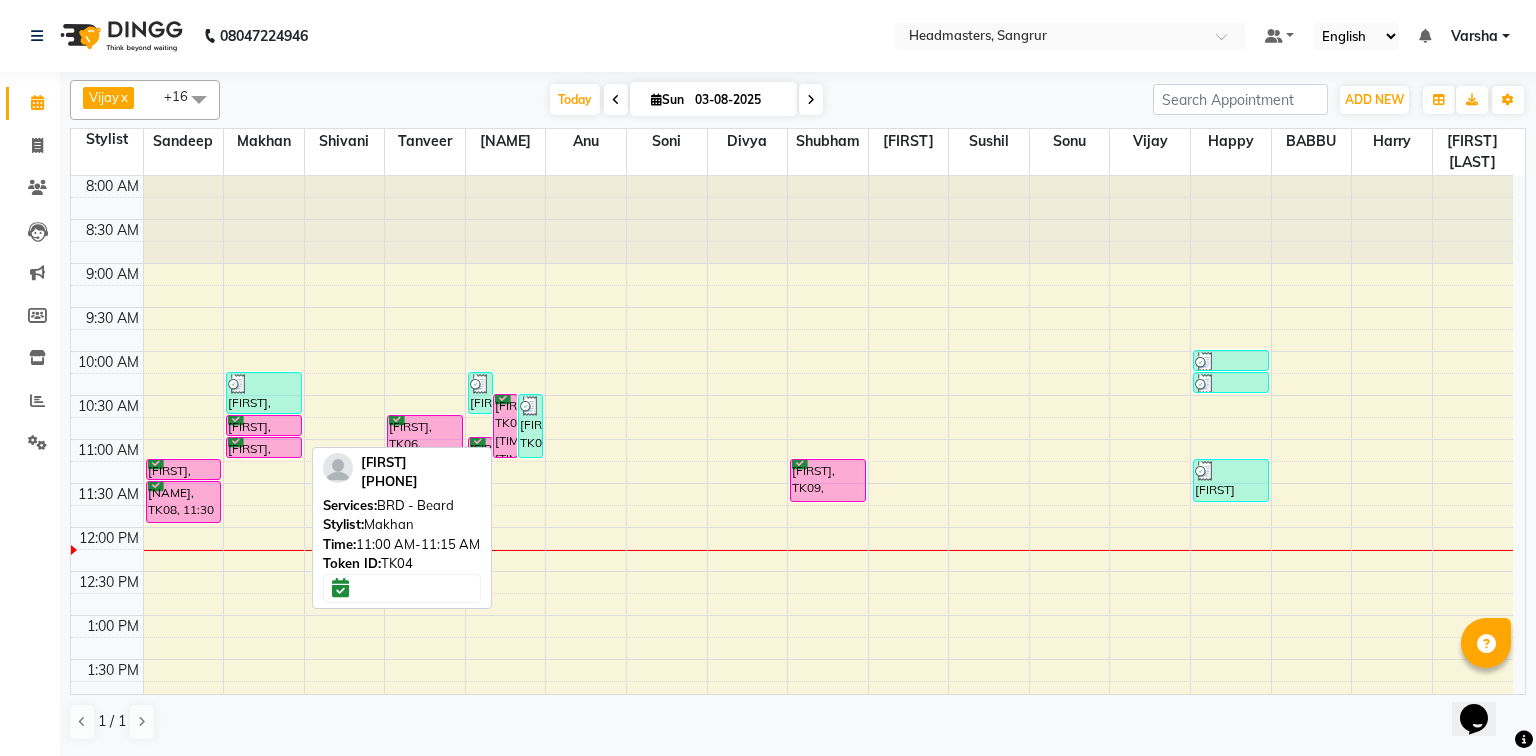 click on "[FIRST], TK04, [TIME]-[TIME], BRD - Beard" at bounding box center (264, 447) 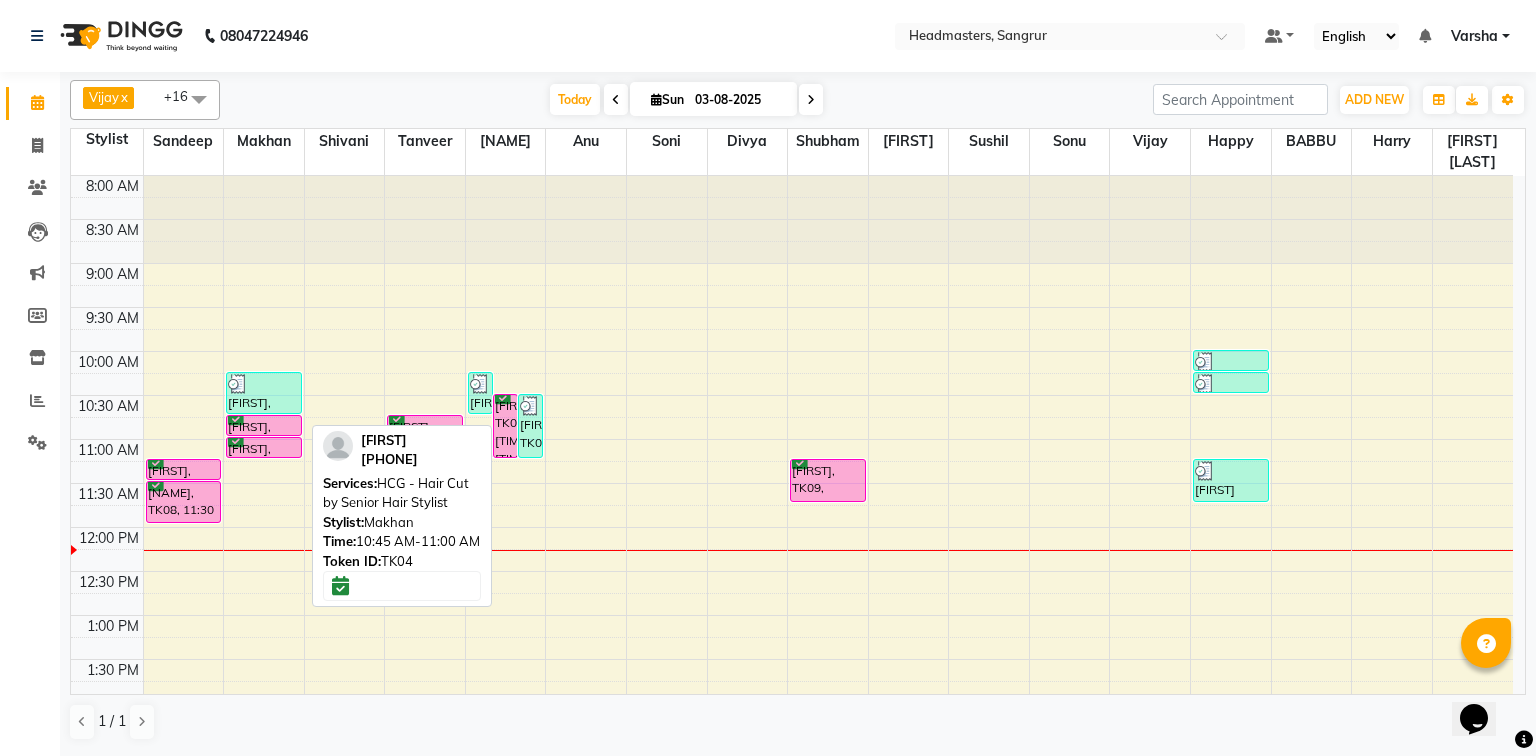 click at bounding box center [264, 435] 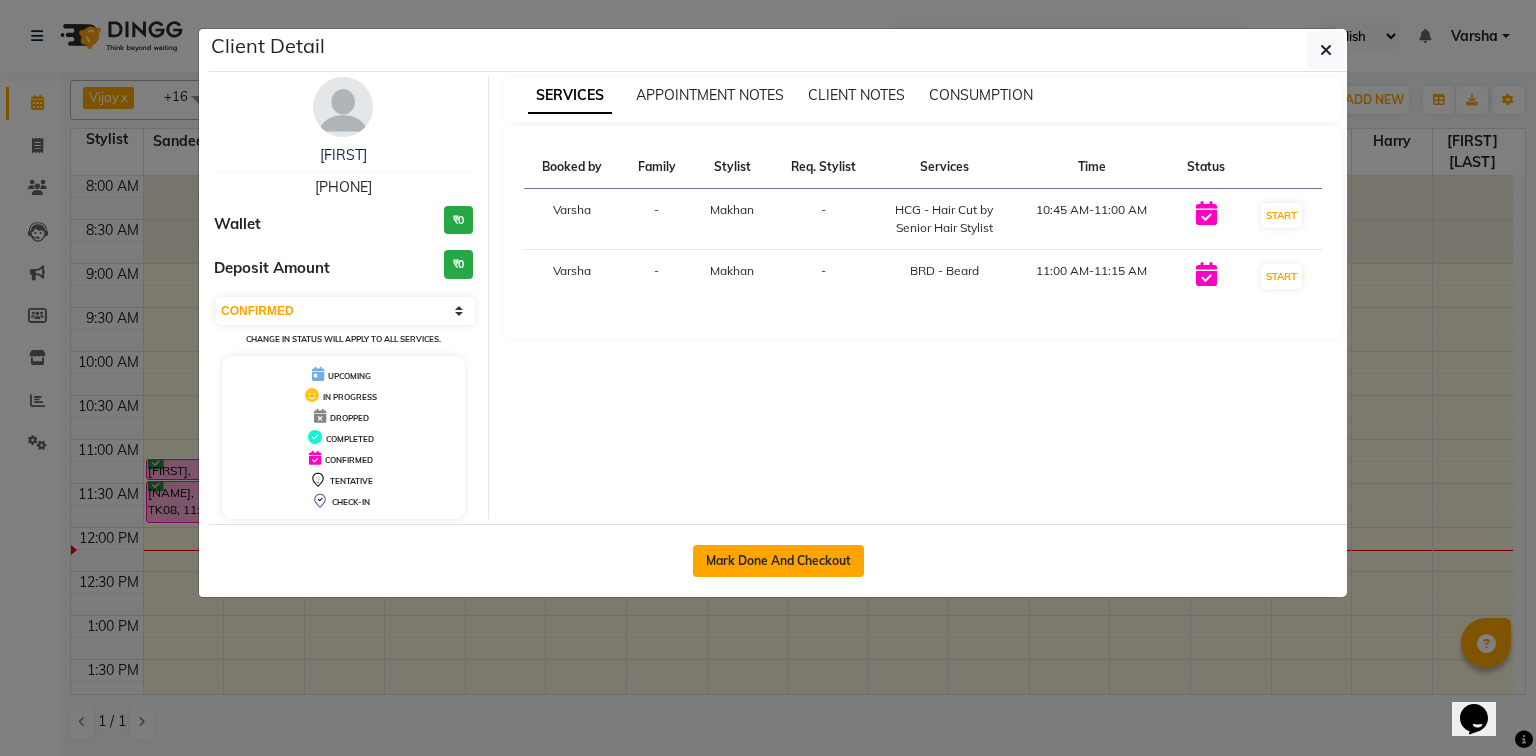 click on "Mark Done And Checkout" 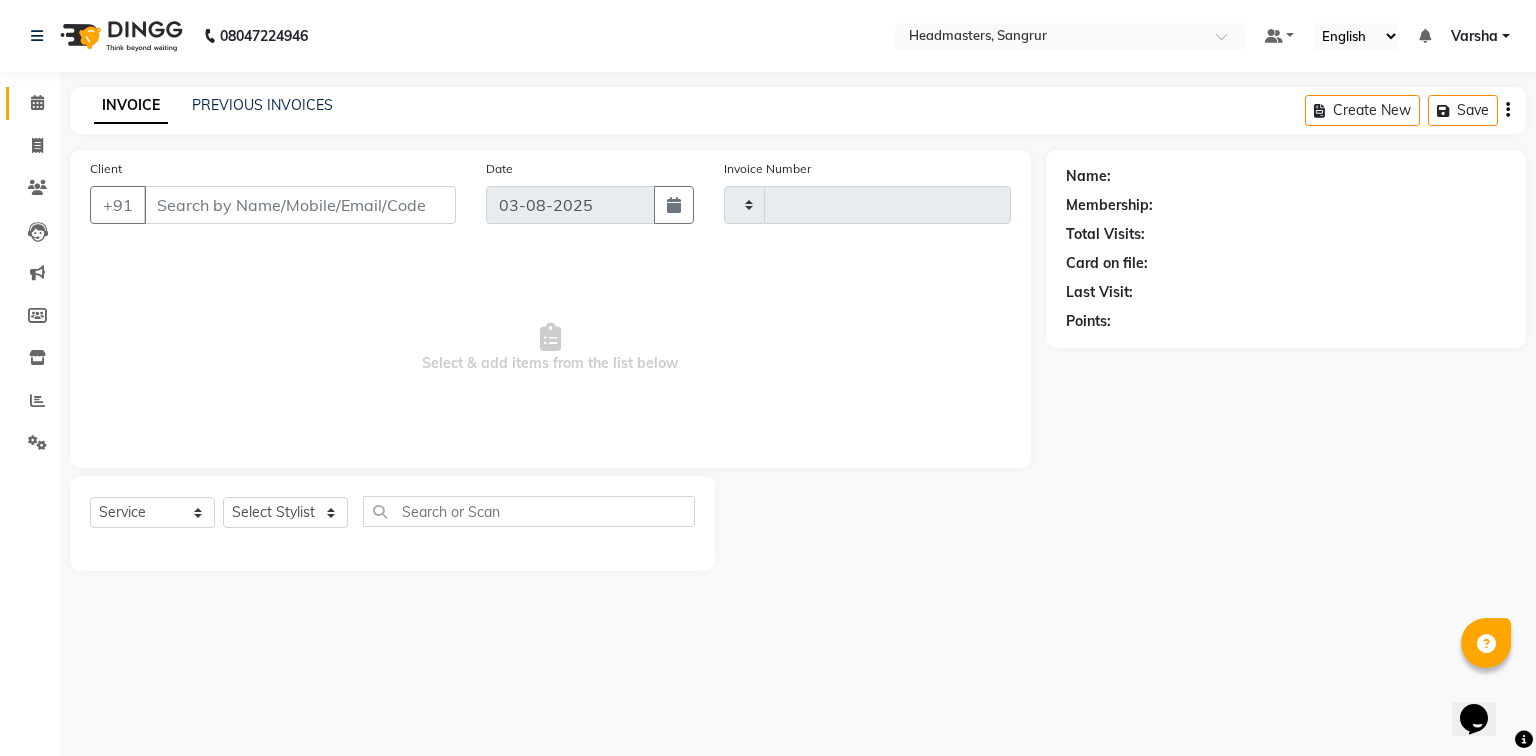type on "3794" 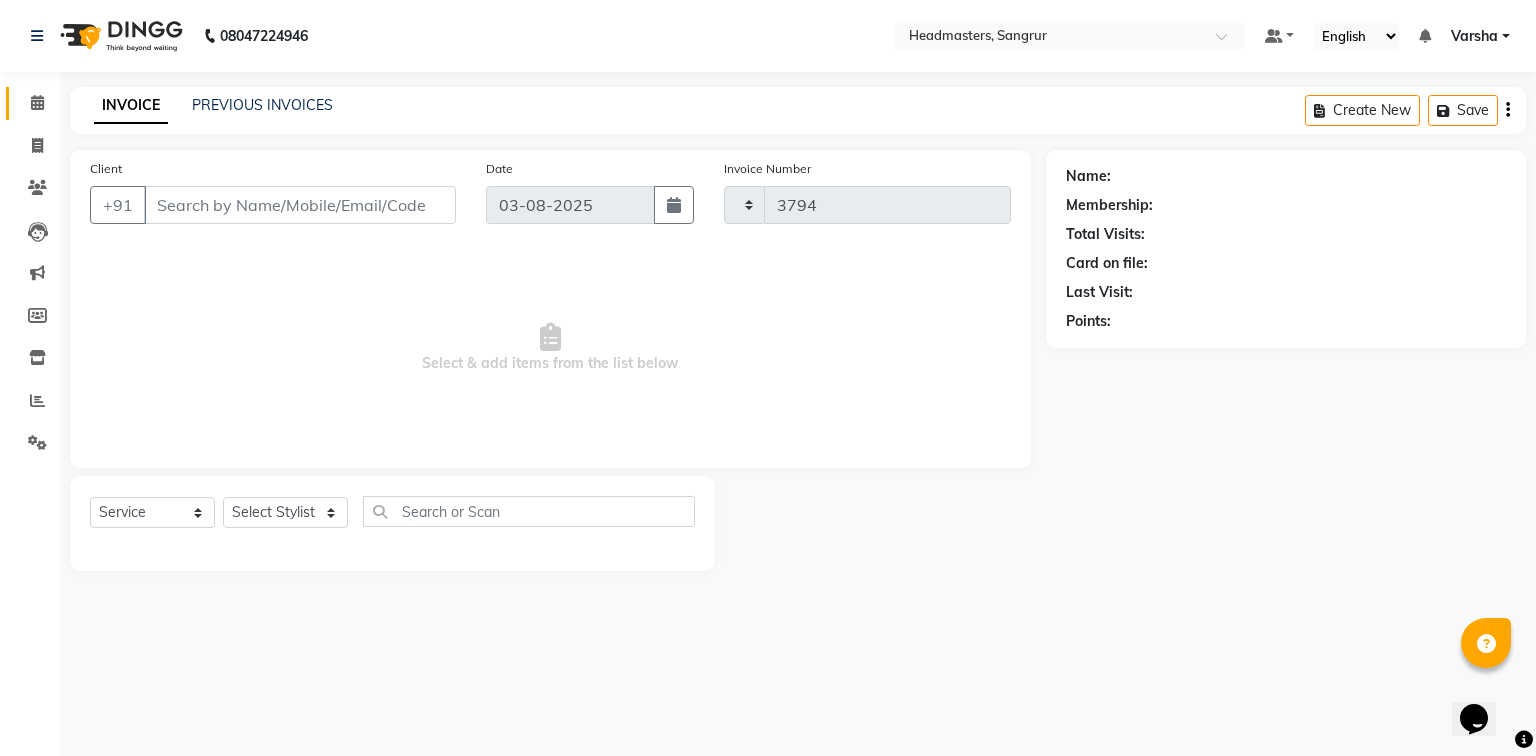 select on "7140" 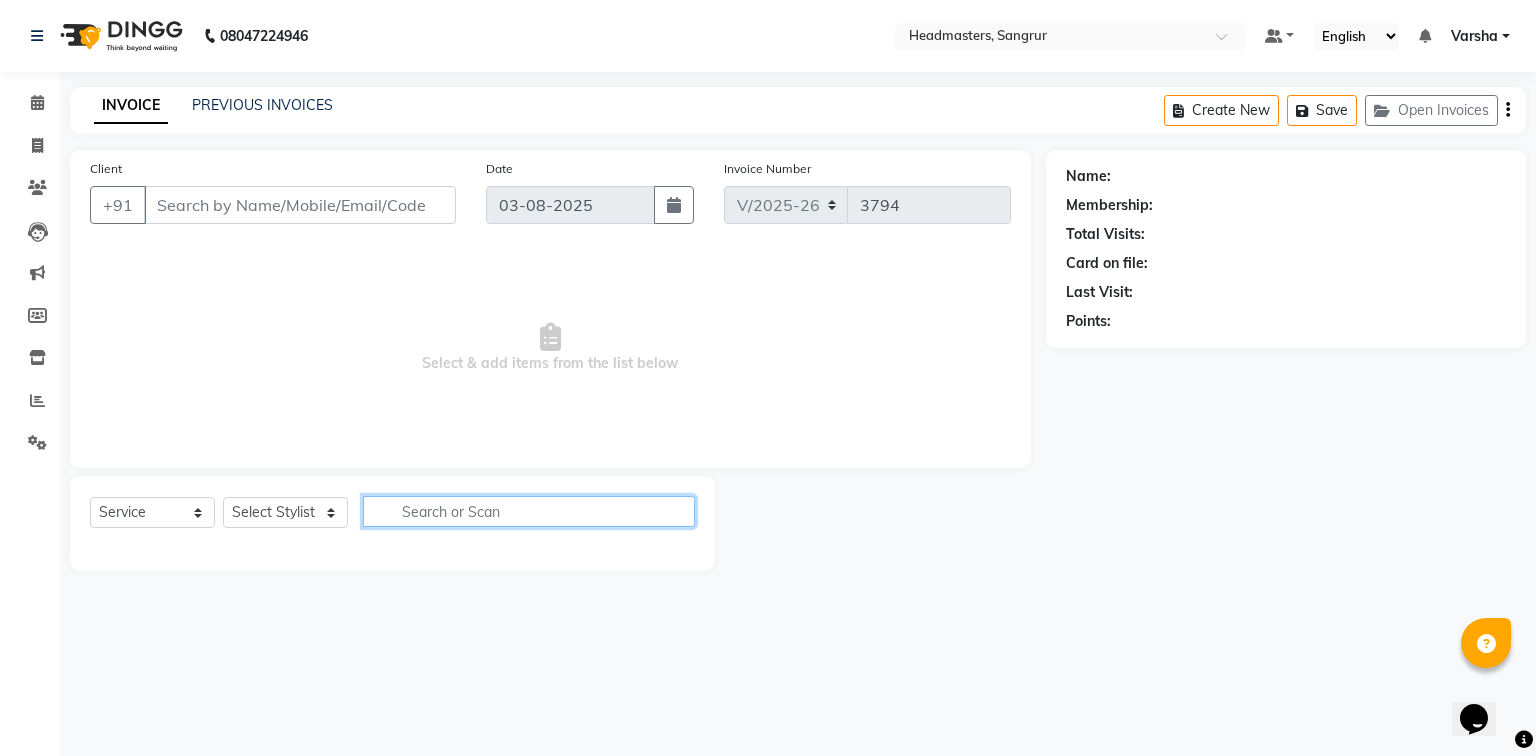 click 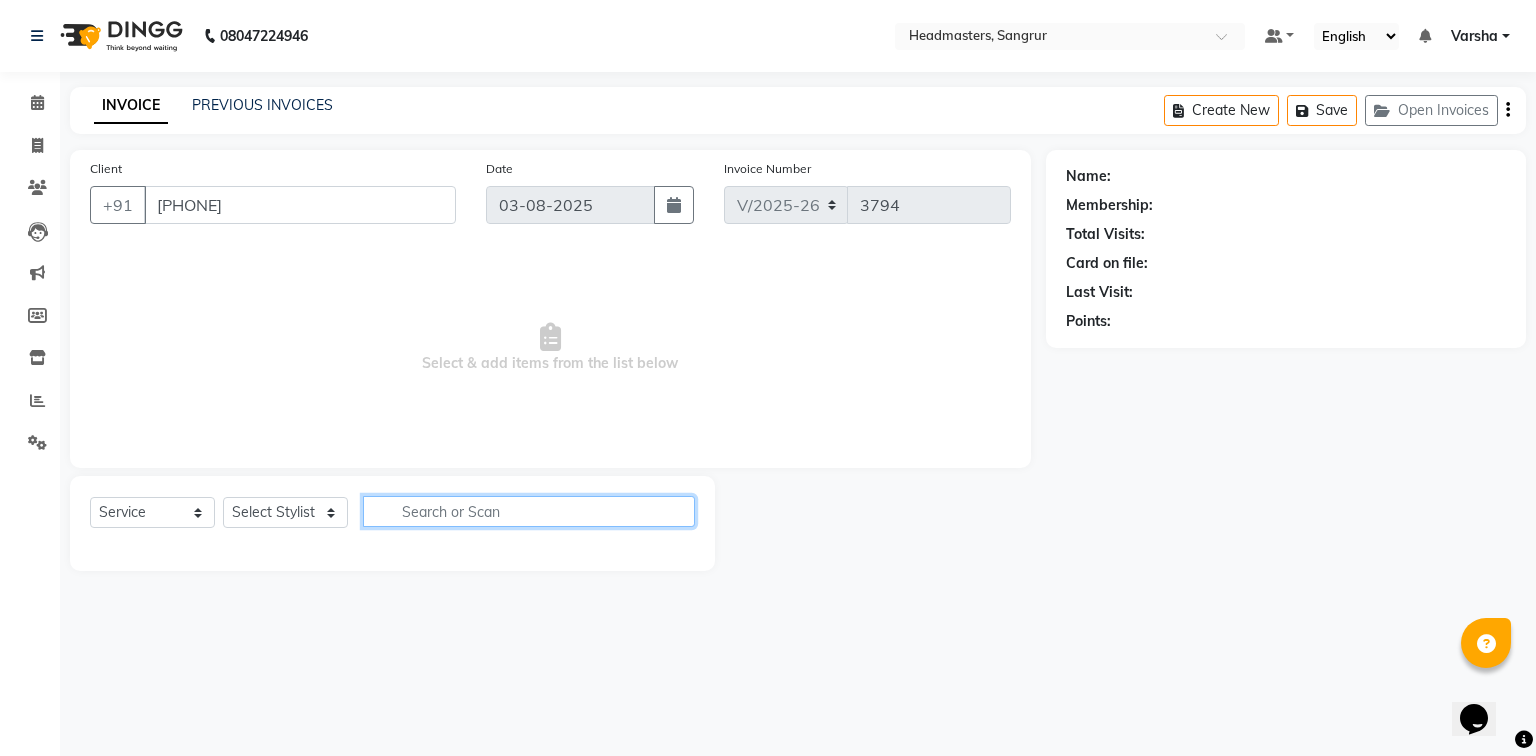 select on "60863" 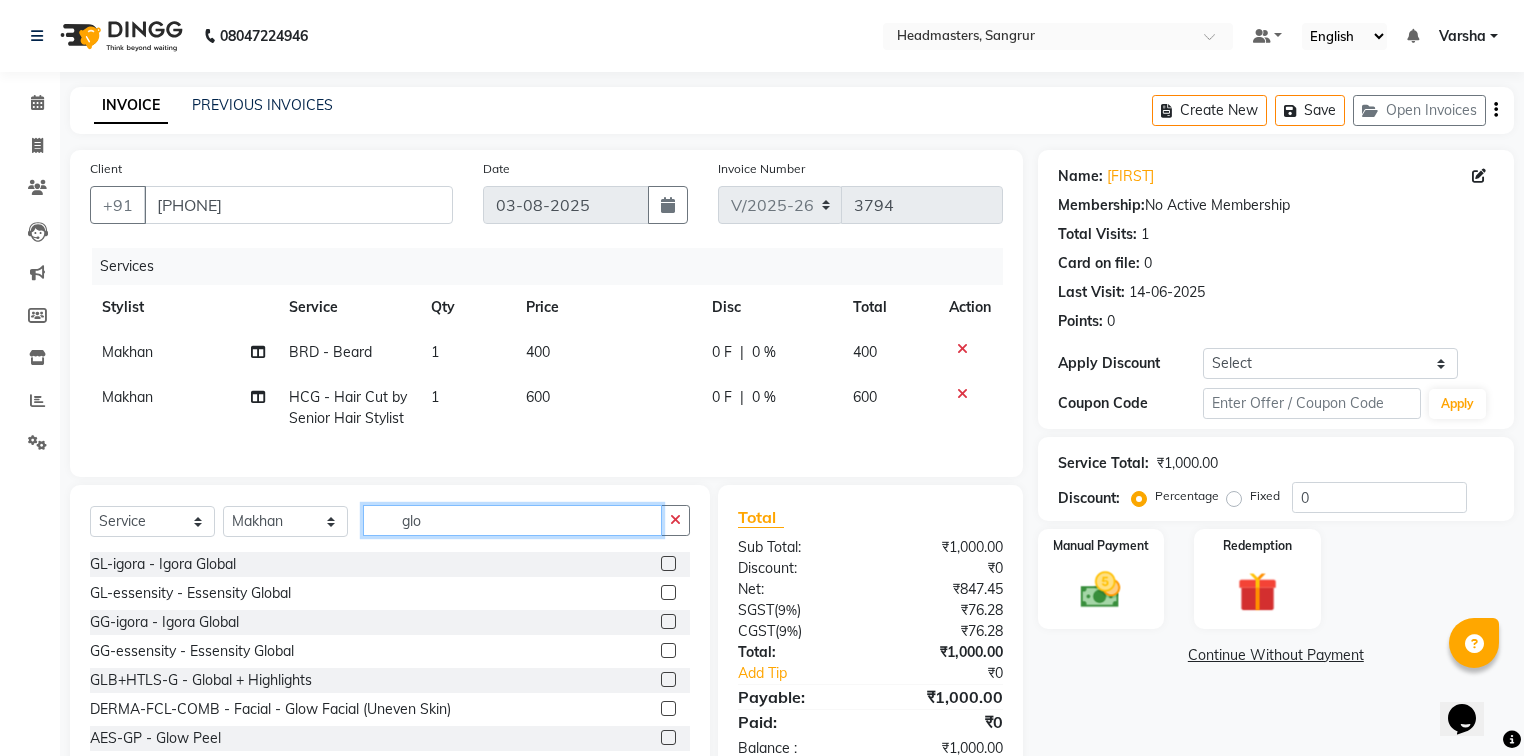 type on "glo" 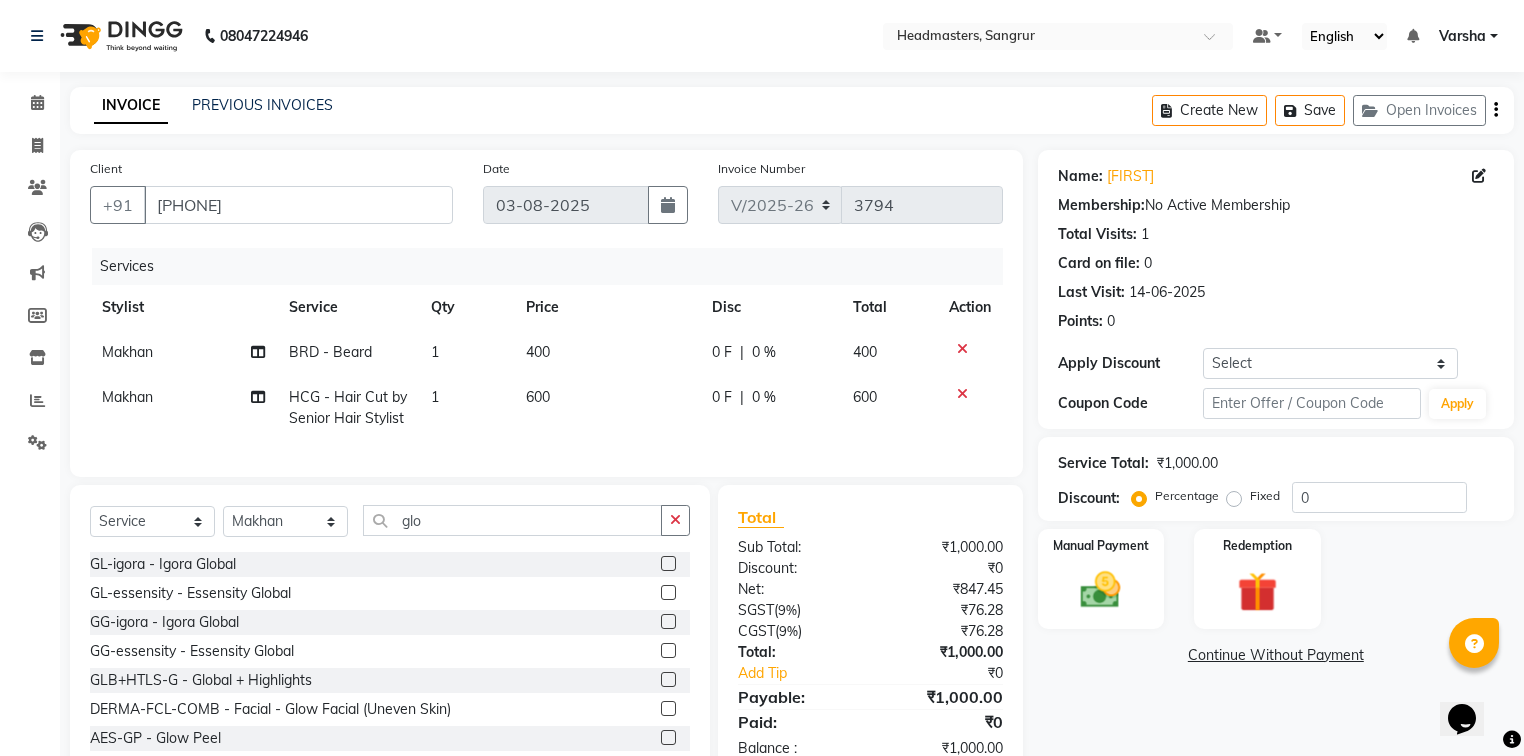 click 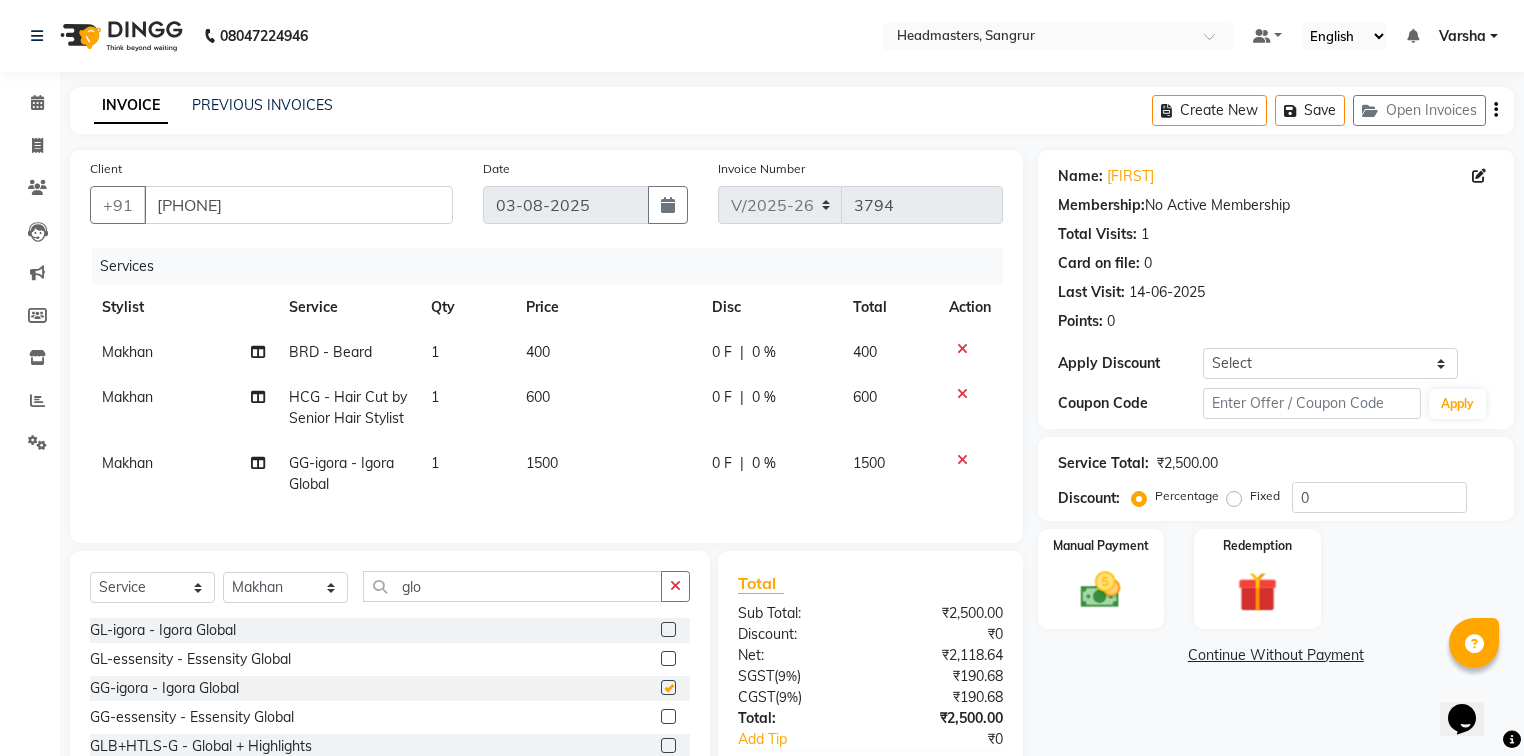 checkbox on "false" 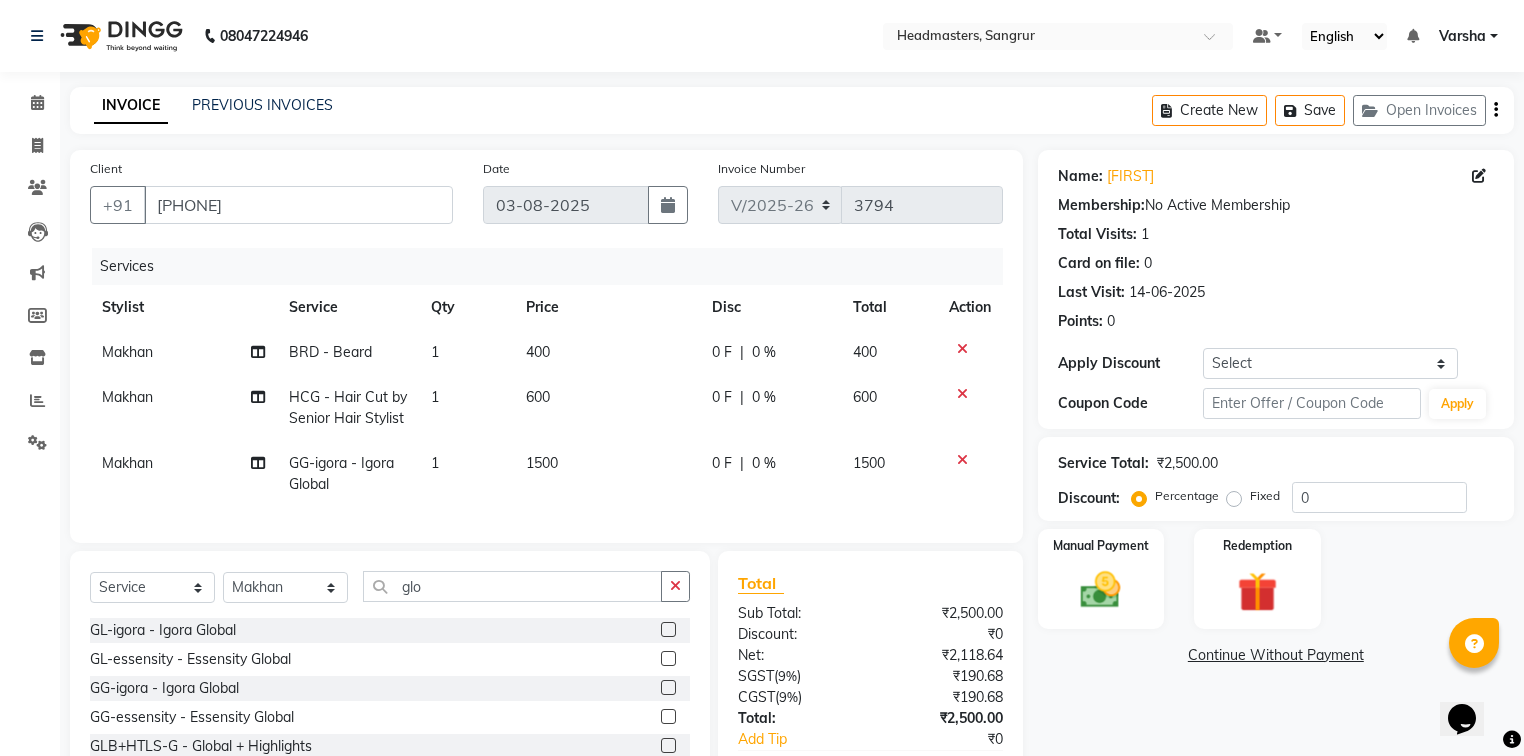 click on "0 F" 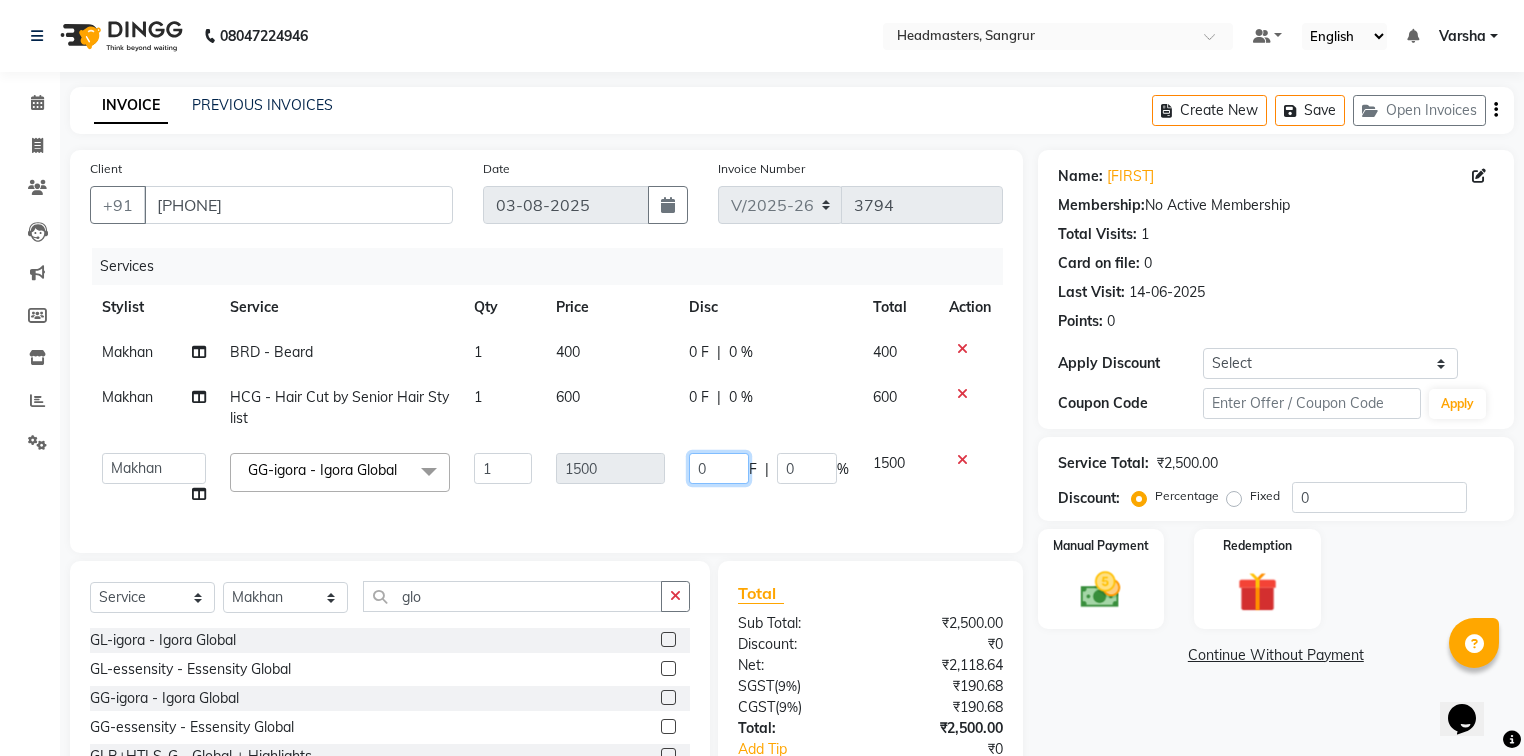 click on "0" 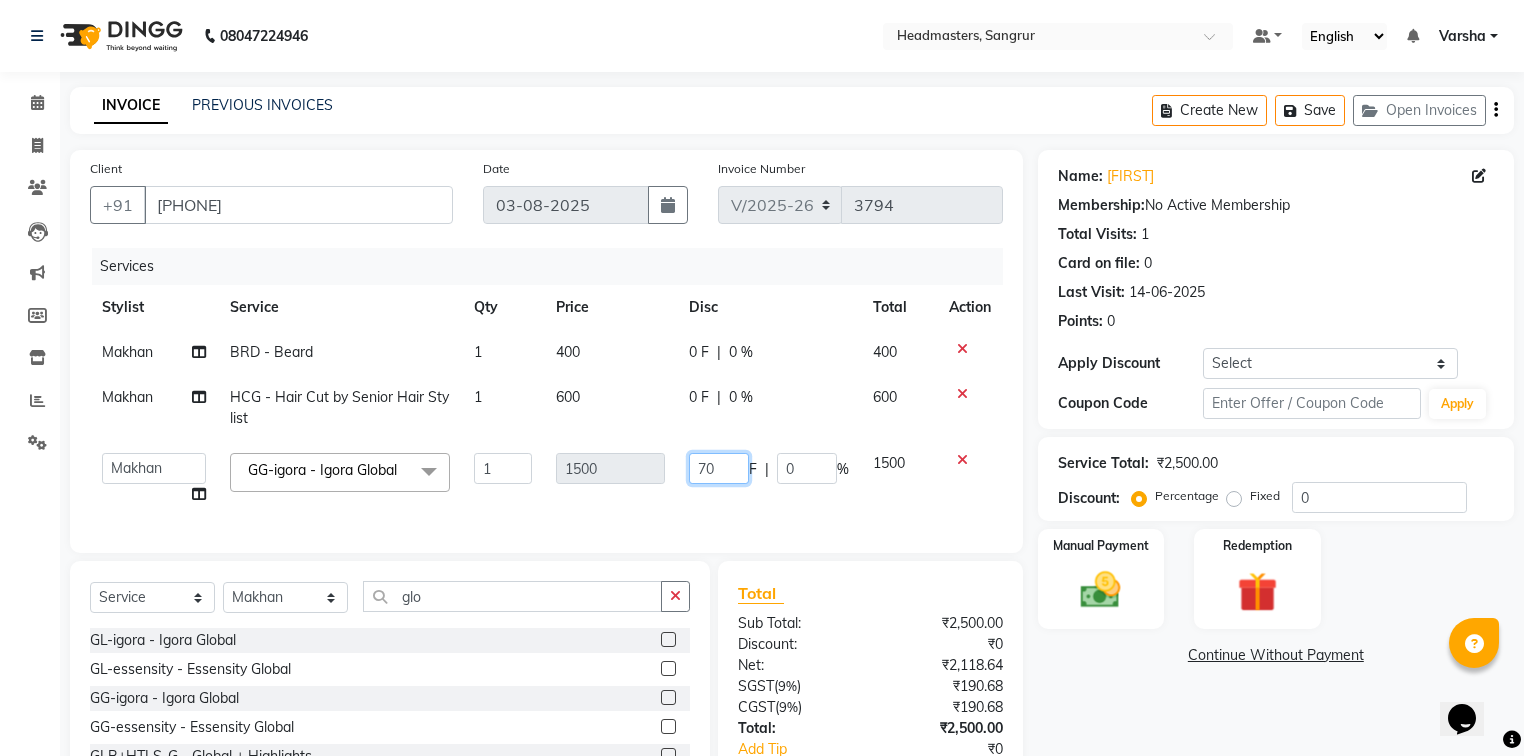 type on "700" 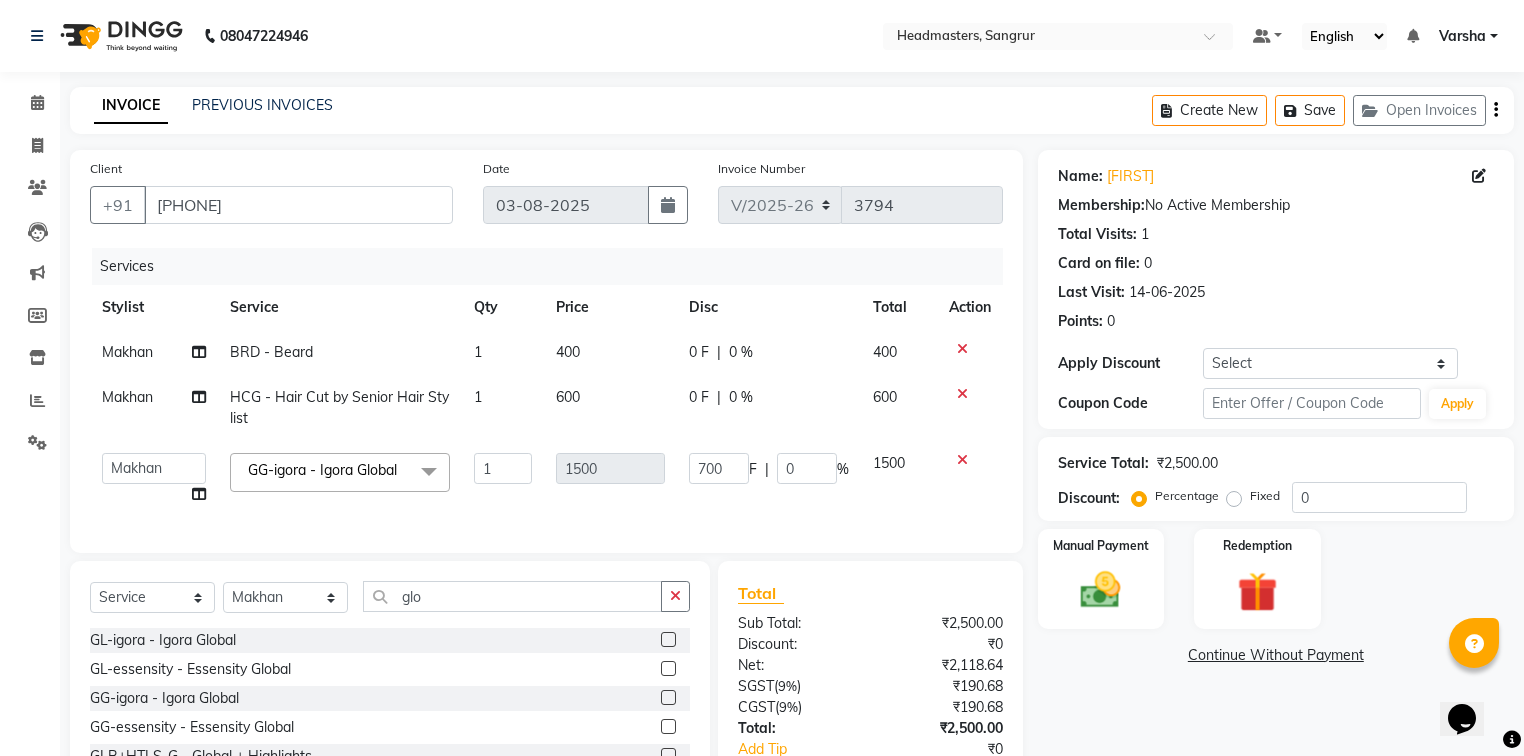 click on "0 F | 0 %" 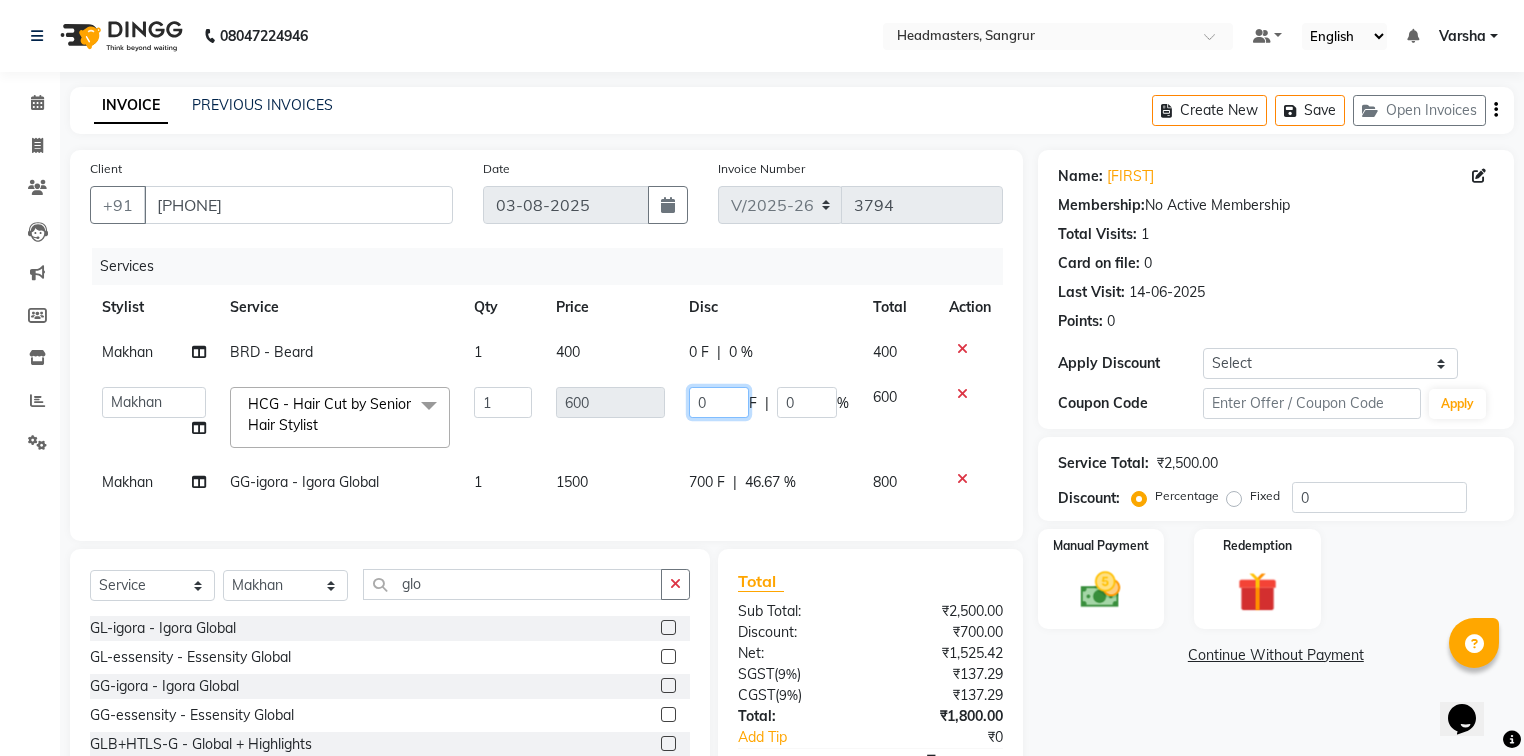 click on "0" 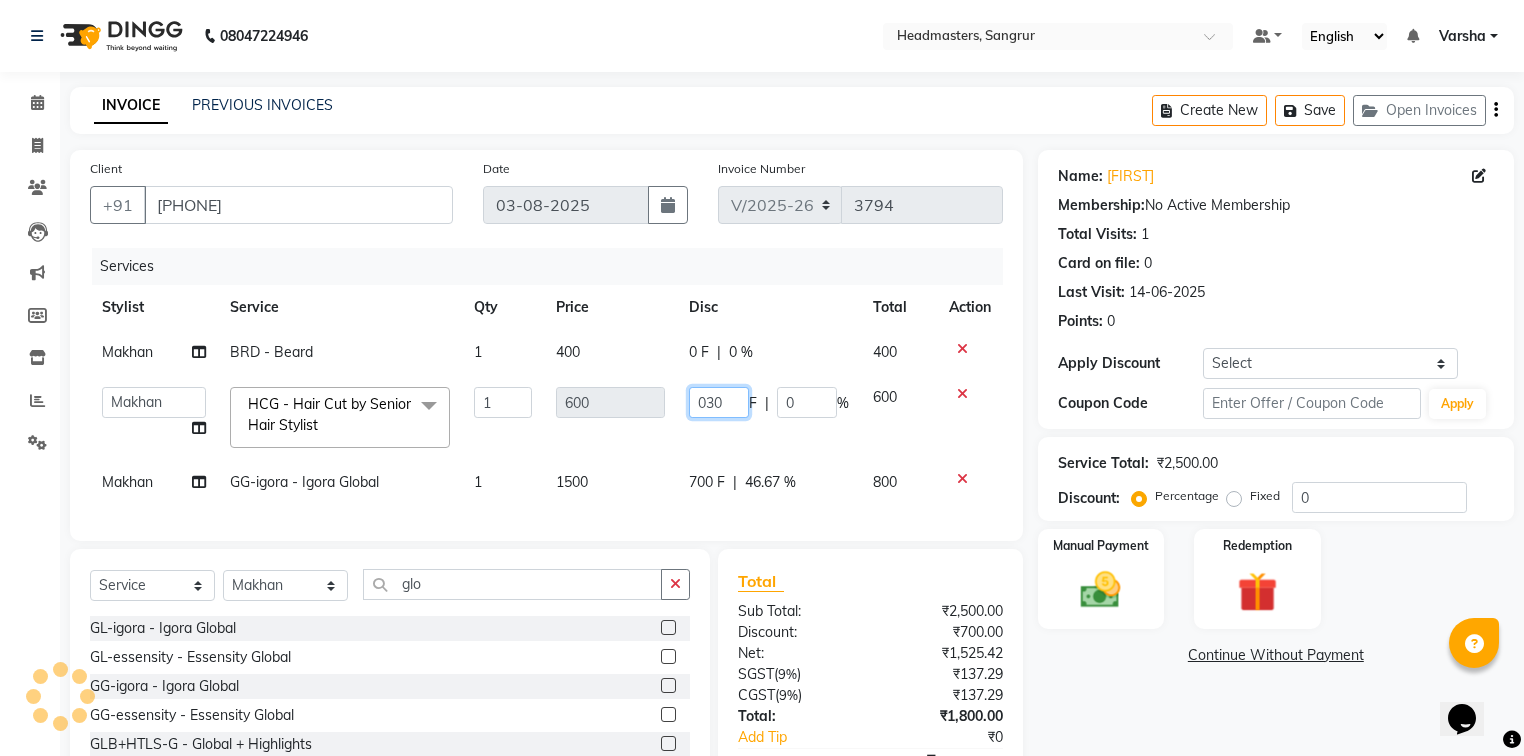 type on "0300" 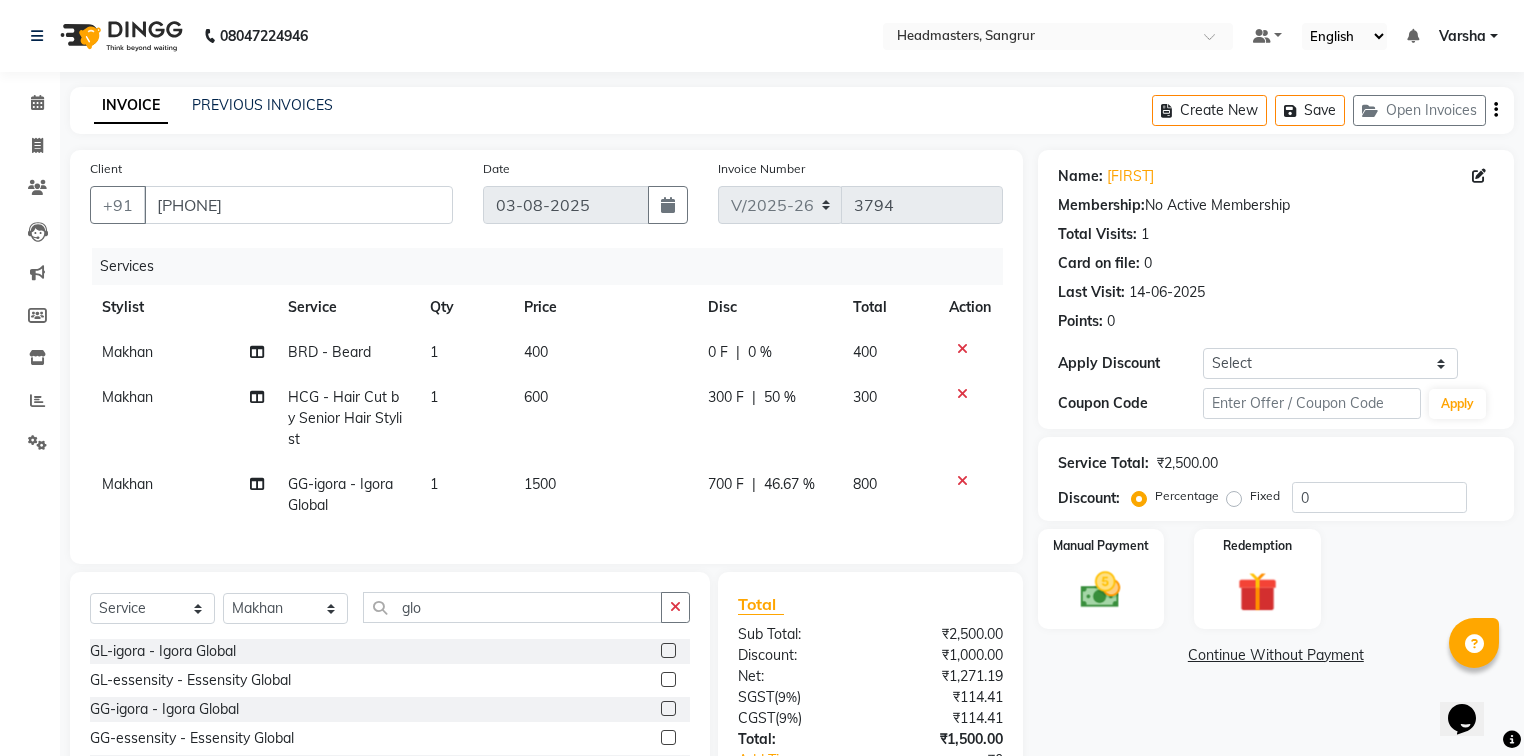click on "0 F | 0 %" 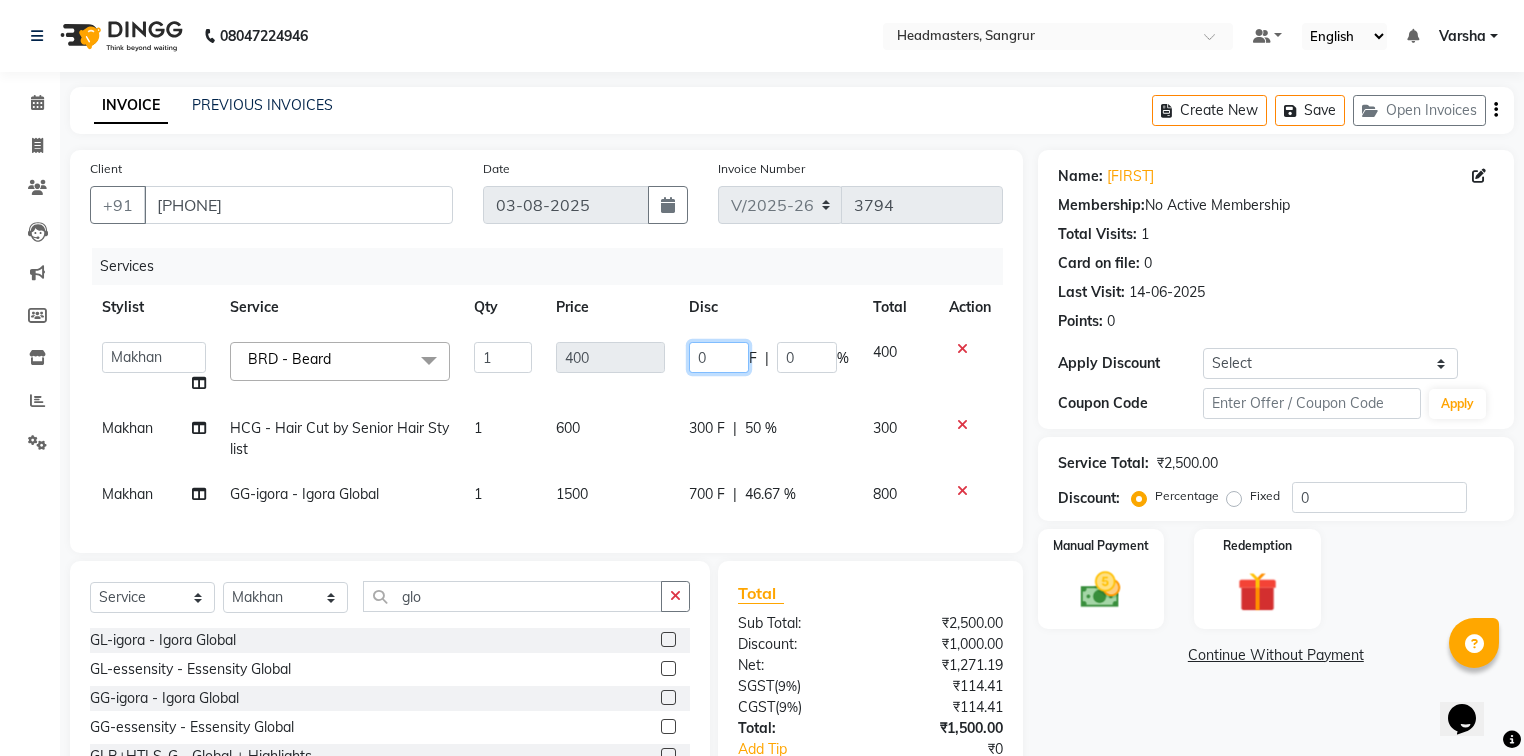 click on "0" 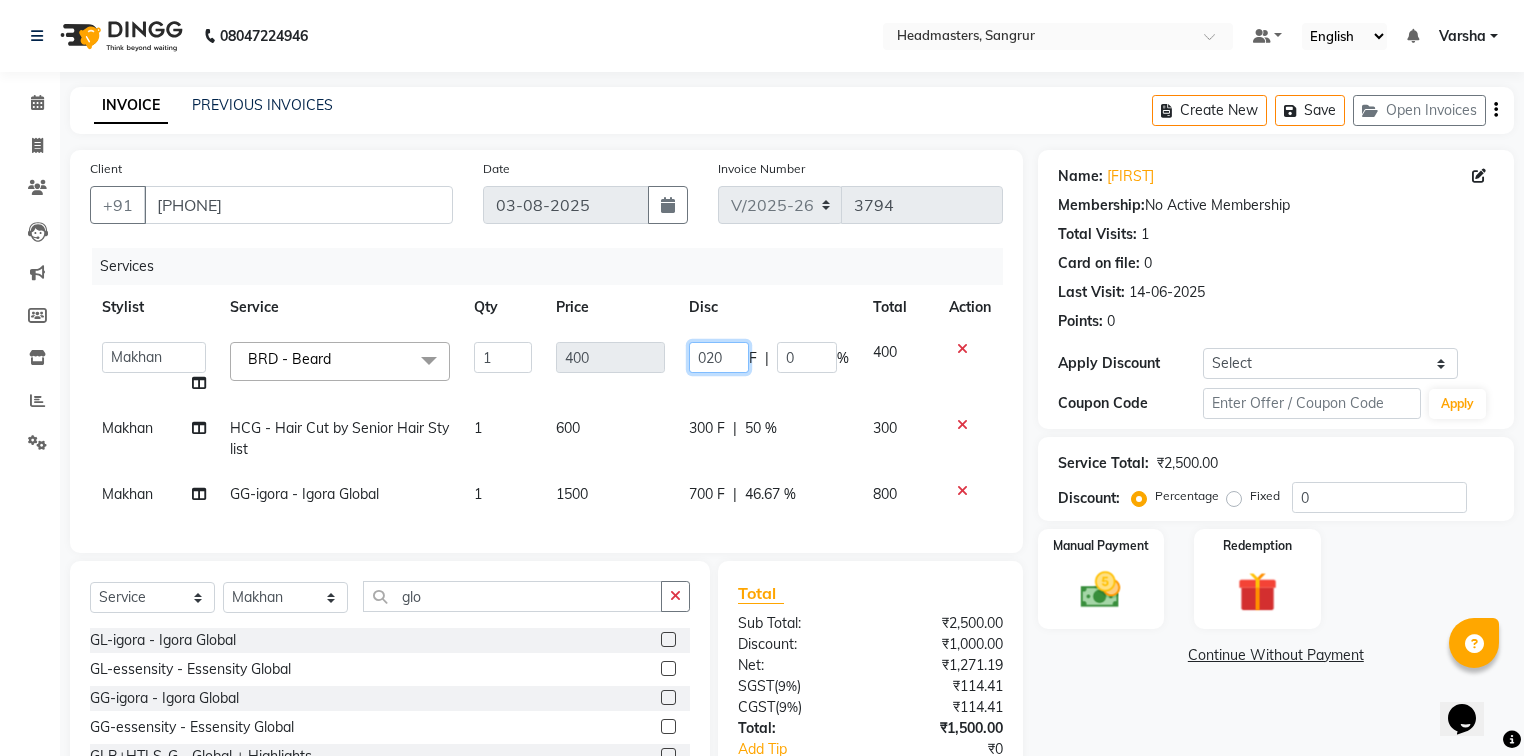 type on "0200" 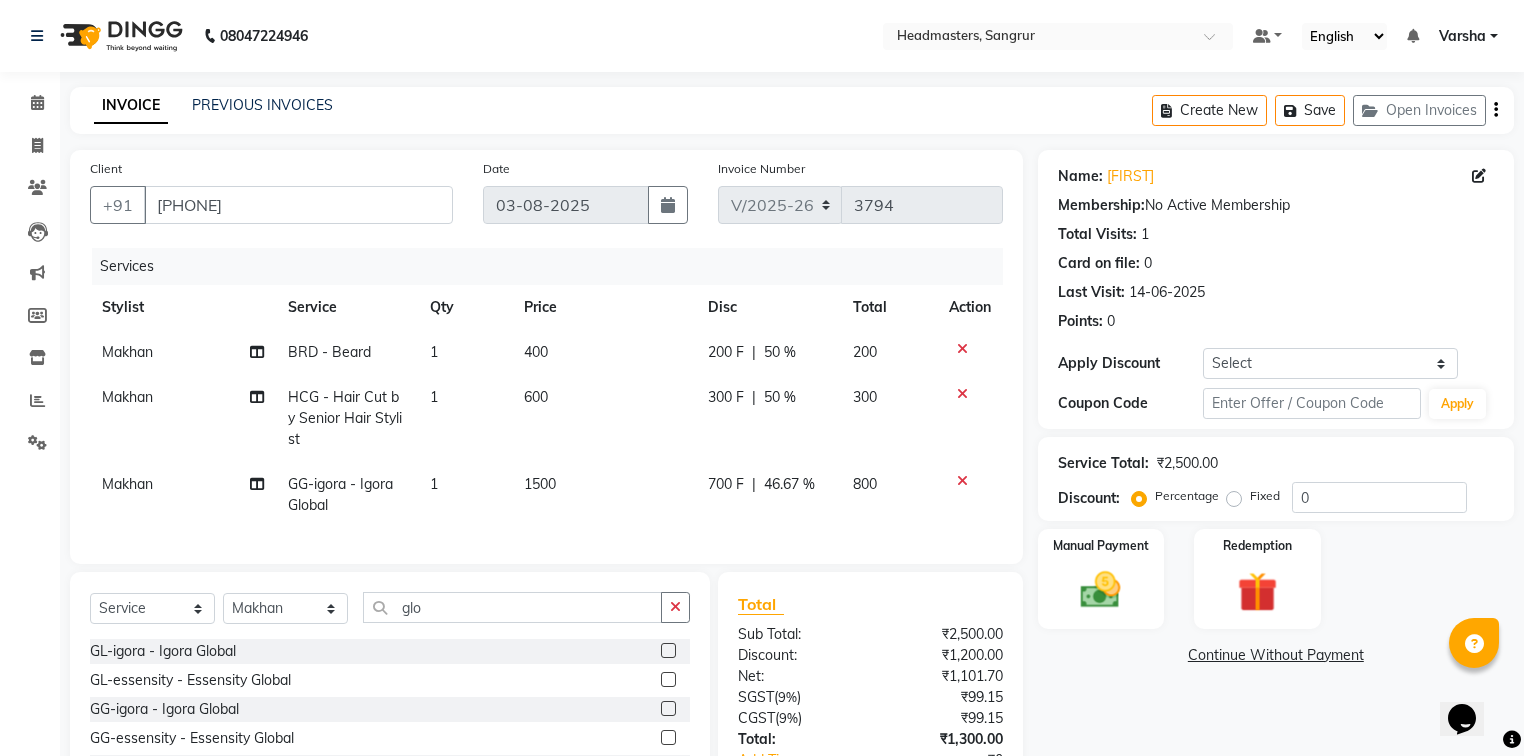 scroll, scrollTop: 132, scrollLeft: 0, axis: vertical 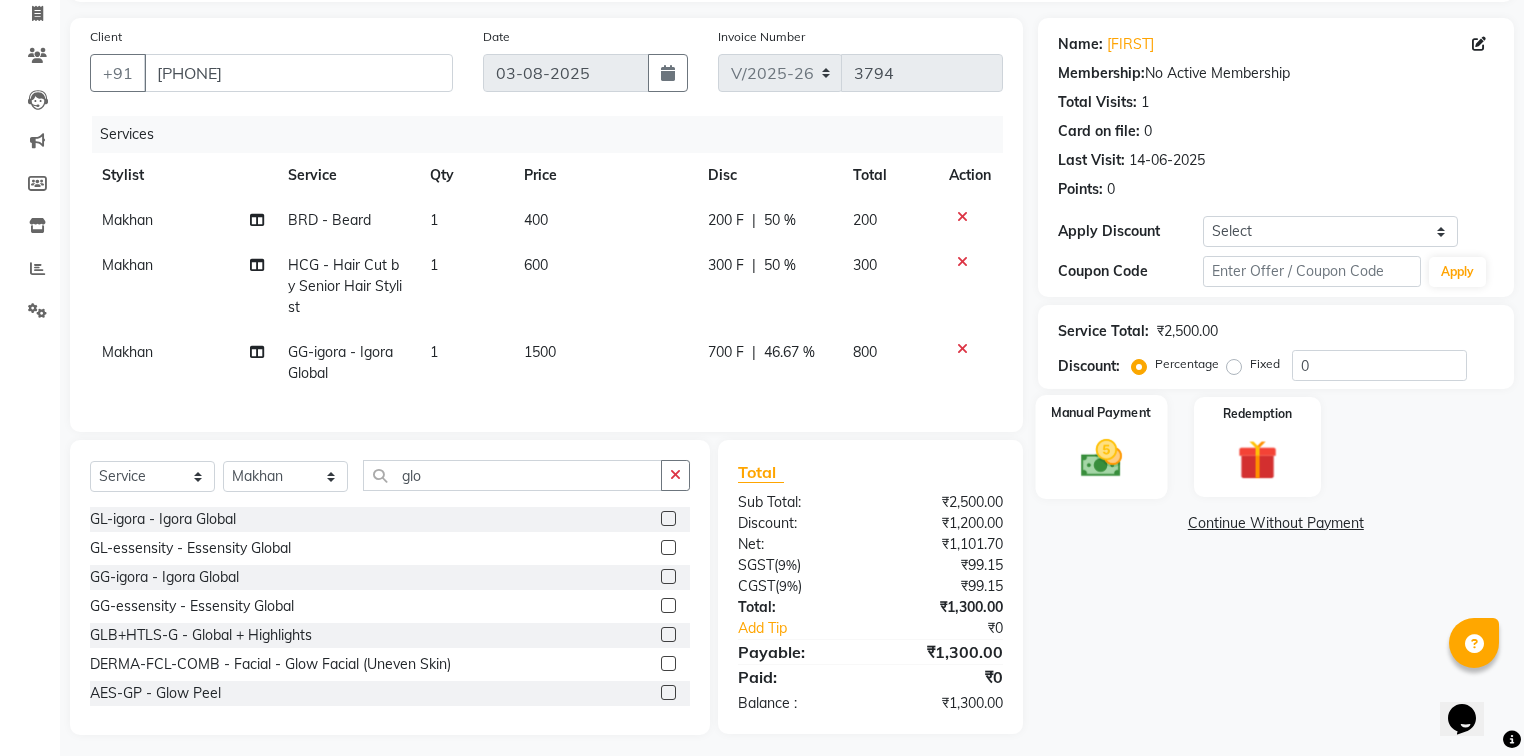 click on "Manual Payment" 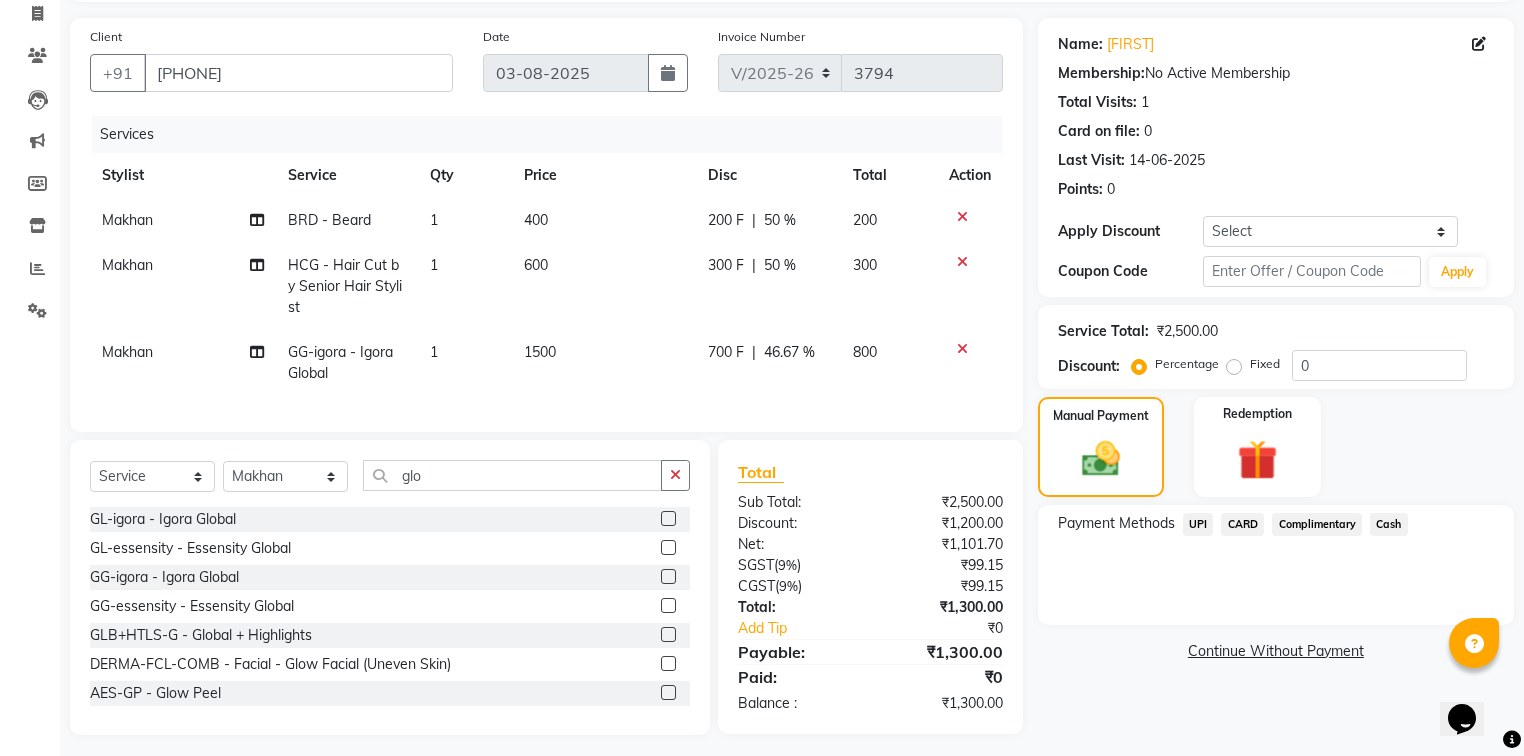 click on "UPI" 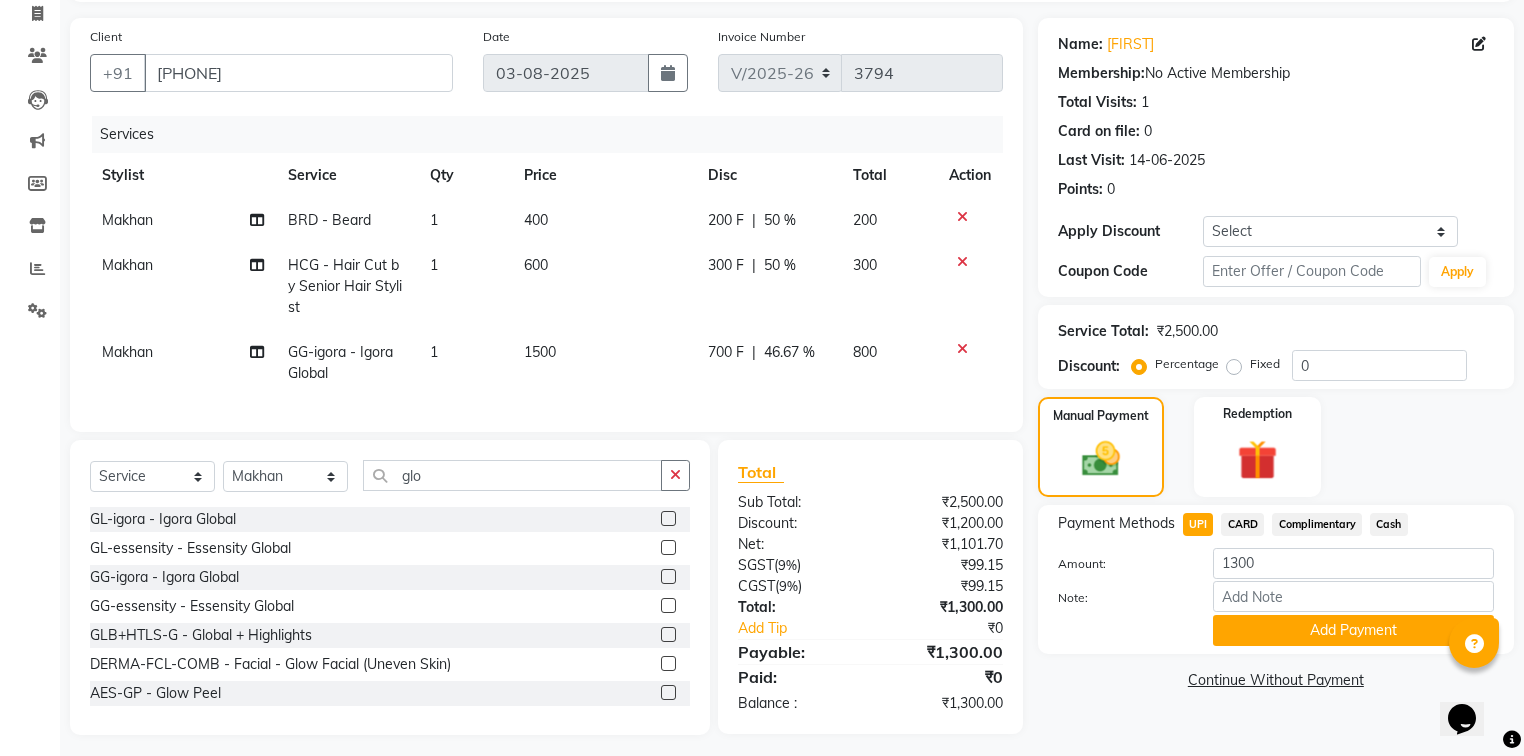 click on "Add Payment" 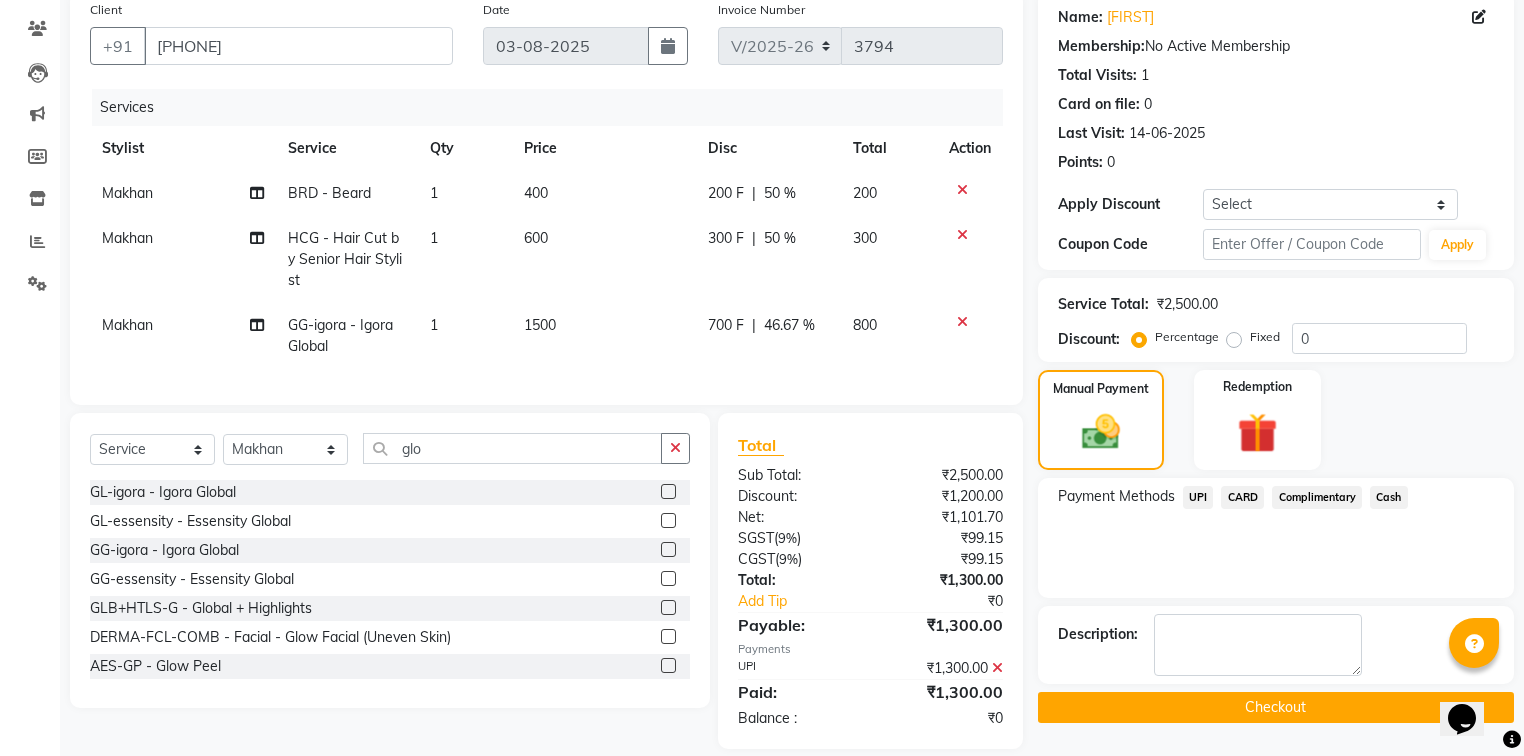 scroll, scrollTop: 173, scrollLeft: 0, axis: vertical 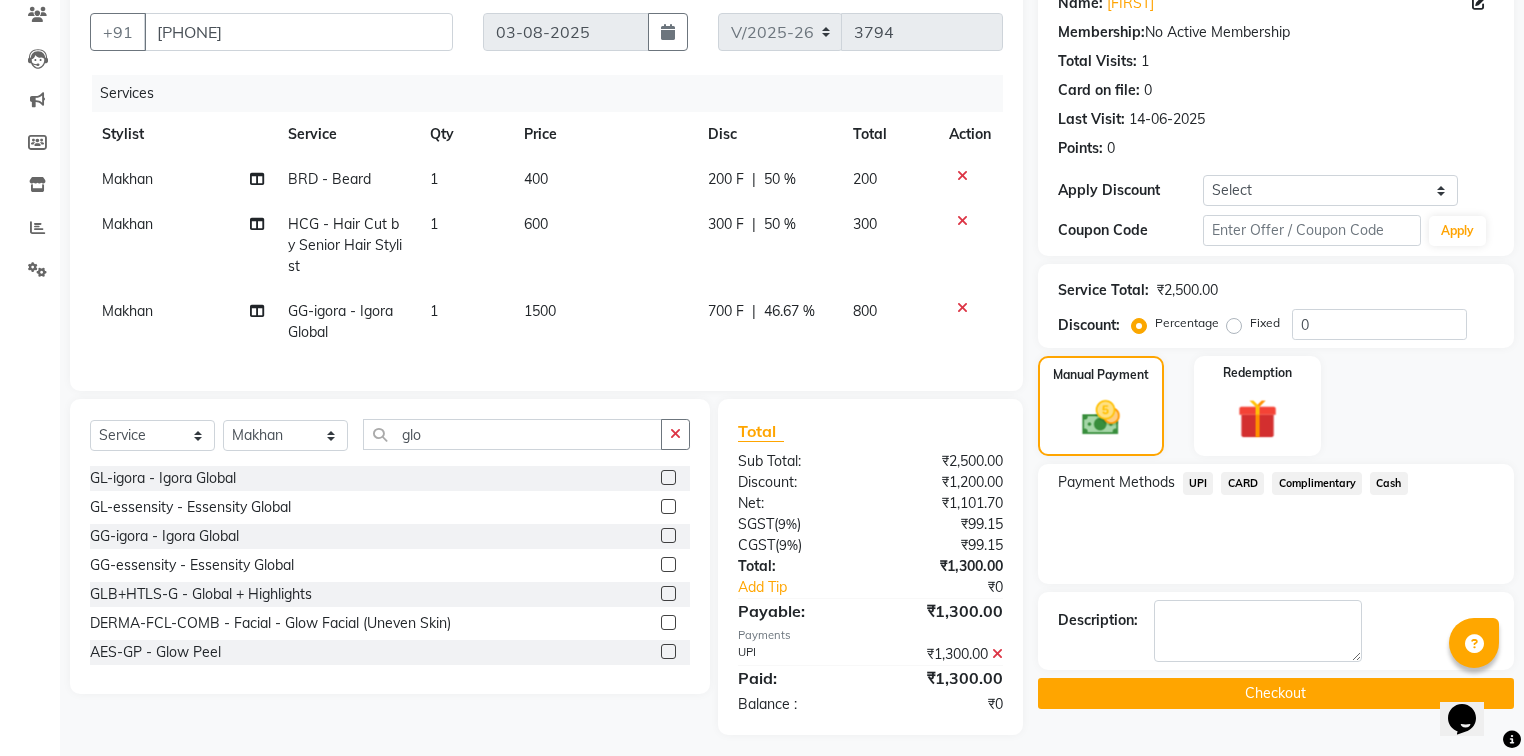 click on "Checkout" 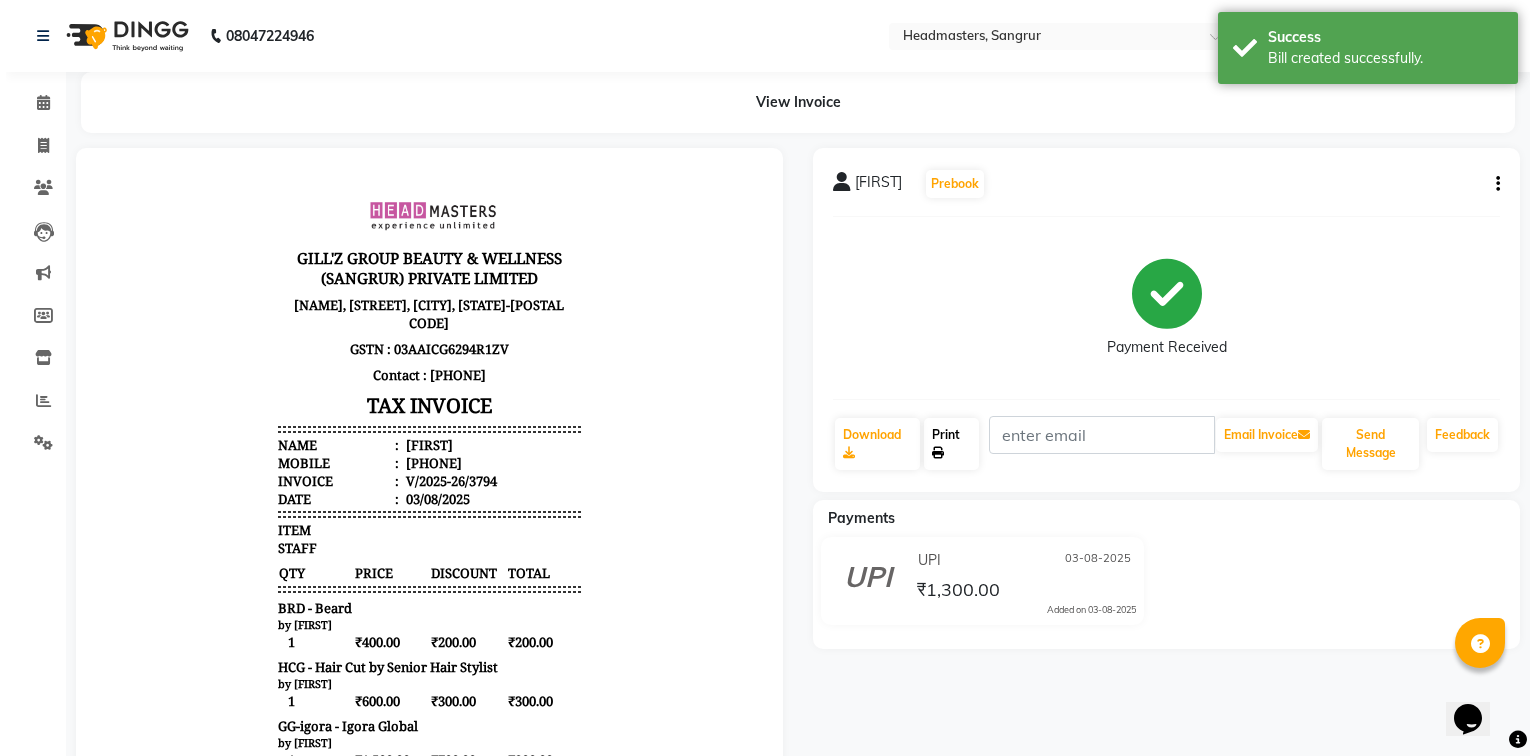 scroll, scrollTop: 0, scrollLeft: 0, axis: both 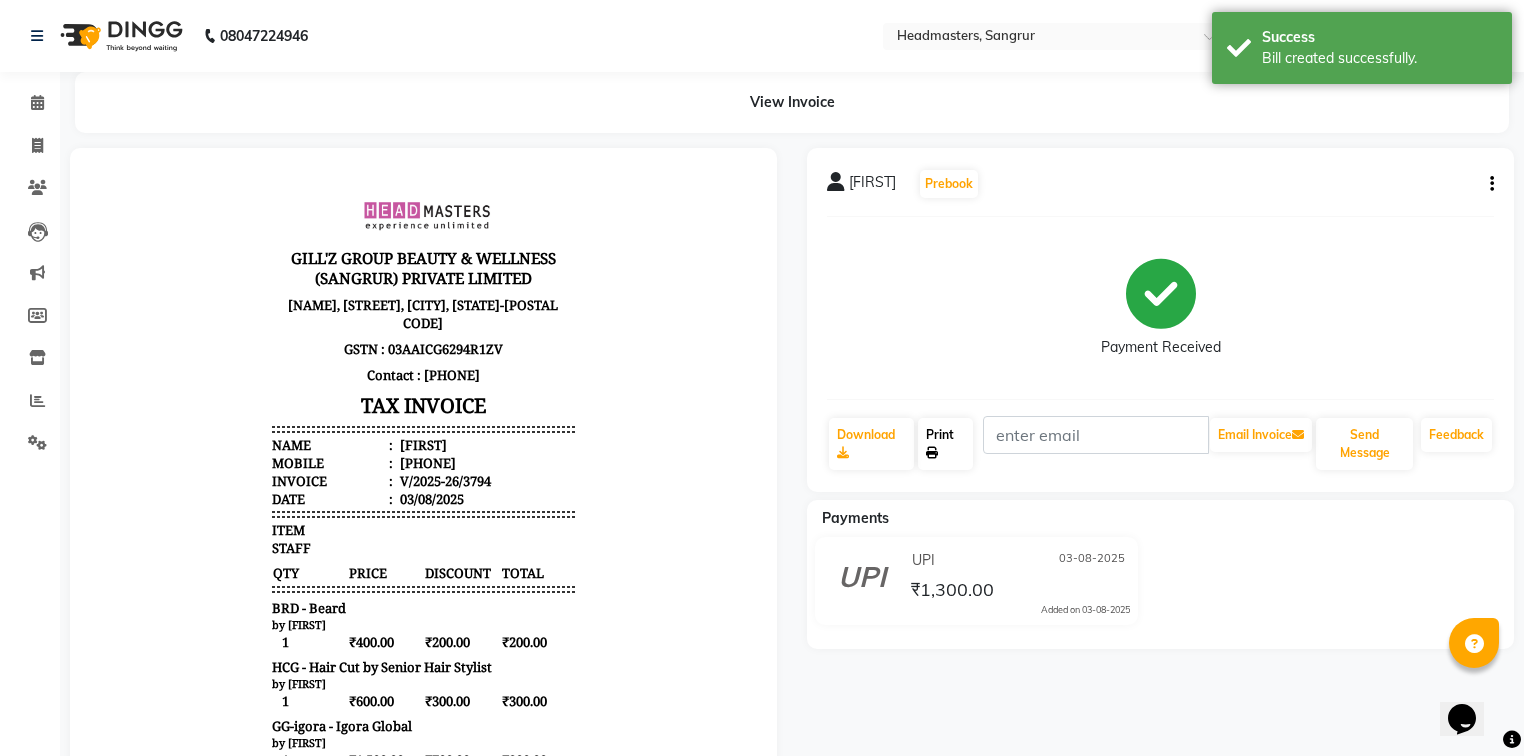 click on "Print" 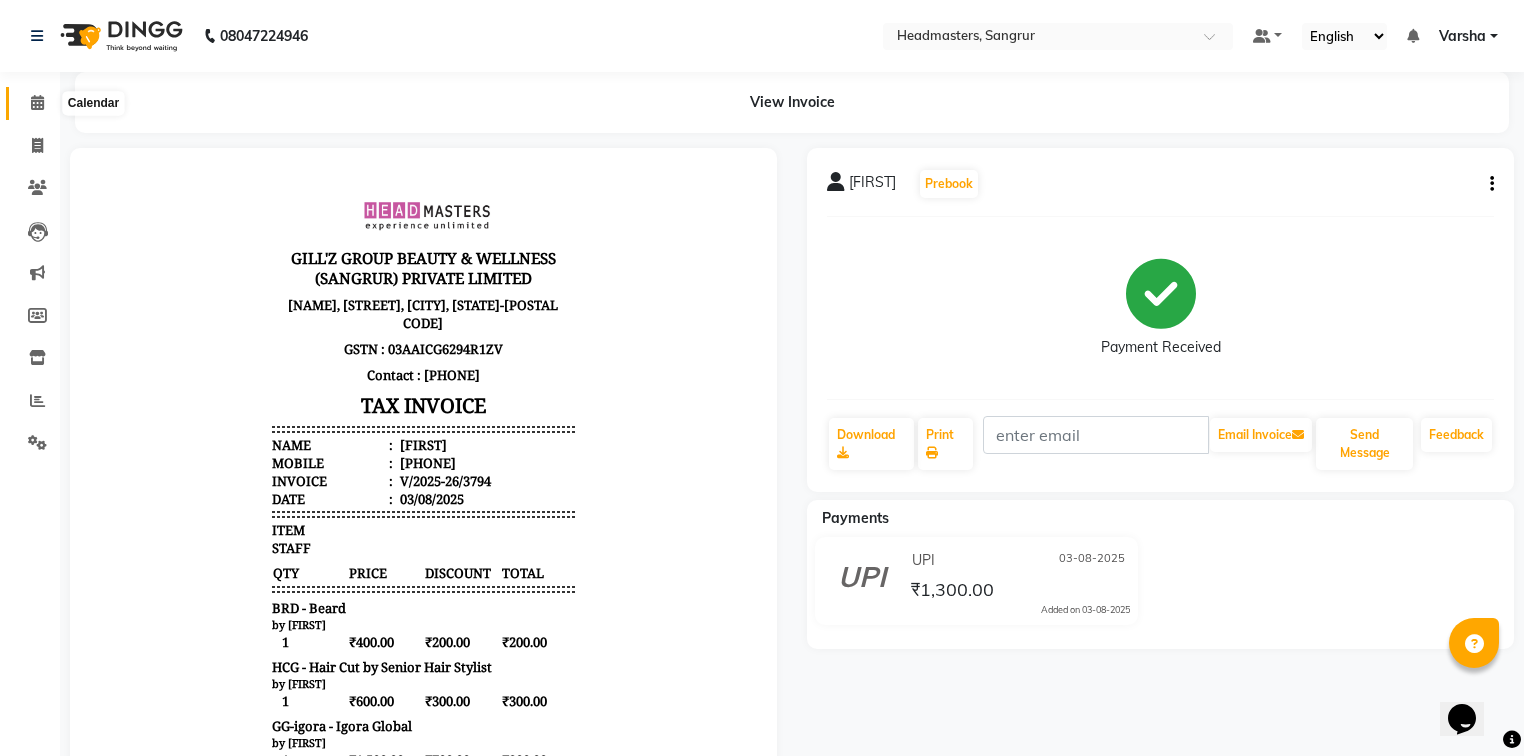 drag, startPoint x: 33, startPoint y: 96, endPoint x: 41, endPoint y: 113, distance: 18.788294 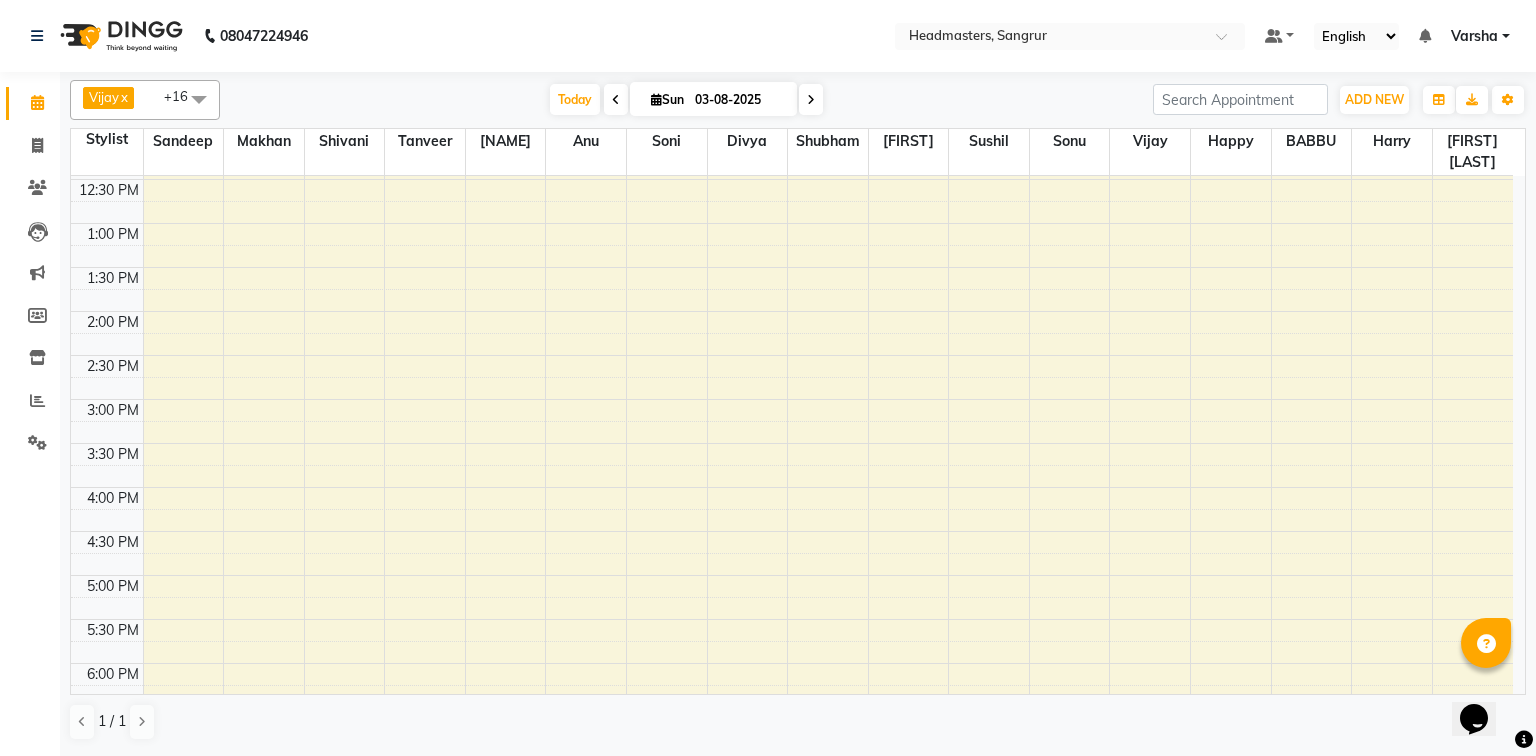scroll, scrollTop: 190, scrollLeft: 0, axis: vertical 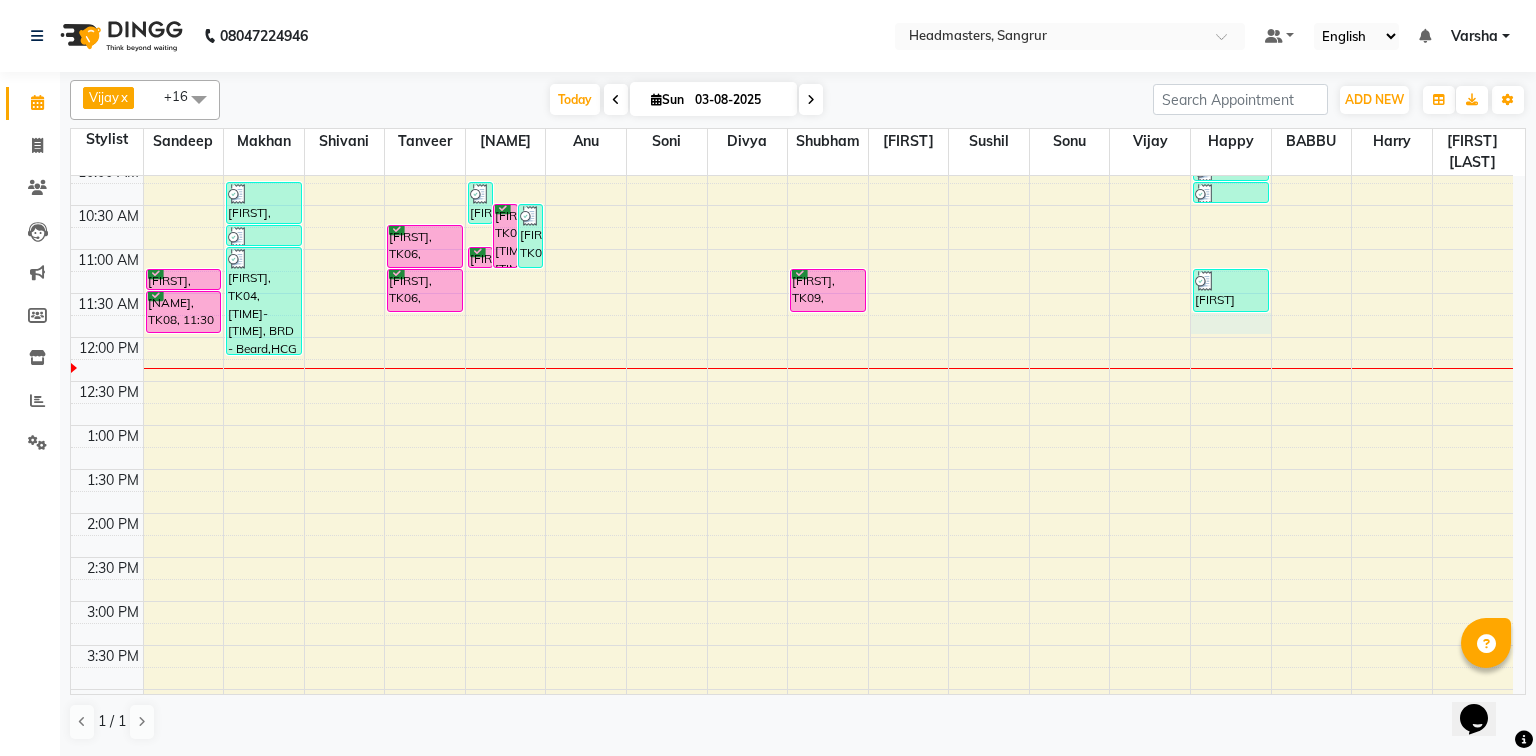 click on "8:00 AM 8:30 AM 9:00 AM 9:30 AM 10:00 AM 10:30 AM 11:00 AM 11:30 AM 12:00 PM 12:30 PM 1:00 PM 1:30 PM 2:00 PM 2:30 PM 3:00 PM 3:30 PM 4:00 PM 4:30 PM 5:00 PM 5:30 PM 6:00 PM 6:30 PM 7:00 PM 7:30 PM 8:00 PM 8:30 PM     [FIRST], TK08, [TIME]-[TIME], RT-ES - Essensity Root Touchup(one inch only)     [FIRST], TK08, [TIME]-[TIME], PH-SPA - Premium Hair Spa     [FIRST], TK03, [TIME]-[TIME], HCG - Hair Cut by Senior Hair Stylist     [FIRST], TK04, [TIME]-[TIME], HCG - Hair Cut by Senior Hair Stylist     [FIRST], TK04, [TIME]-[TIME], BRD - Beard,HCG - Hair Cut by Senior Hair Stylist,GG-igora - Igora Global     [FIRST], TK06, [TIME]-[TIME], HCG - Hair Cut by Senior Hair Stylist     [FIRST], TK06, [TIME]-[TIME], BRD - Beard     [FIRST], TK02, [TIME]-[TIME], HCG - Hair Cut by Senior Hair Stylist     [FIRST], TK05, [TIME]-[TIME], BRD - Beard     [FIRST], TK02, [TIME]-[TIME], BRD - Beard     [FIRST], TK05, [TIME]-[TIME], HCG - Hair Cut by Senior Hair Stylist" at bounding box center [792, 557] 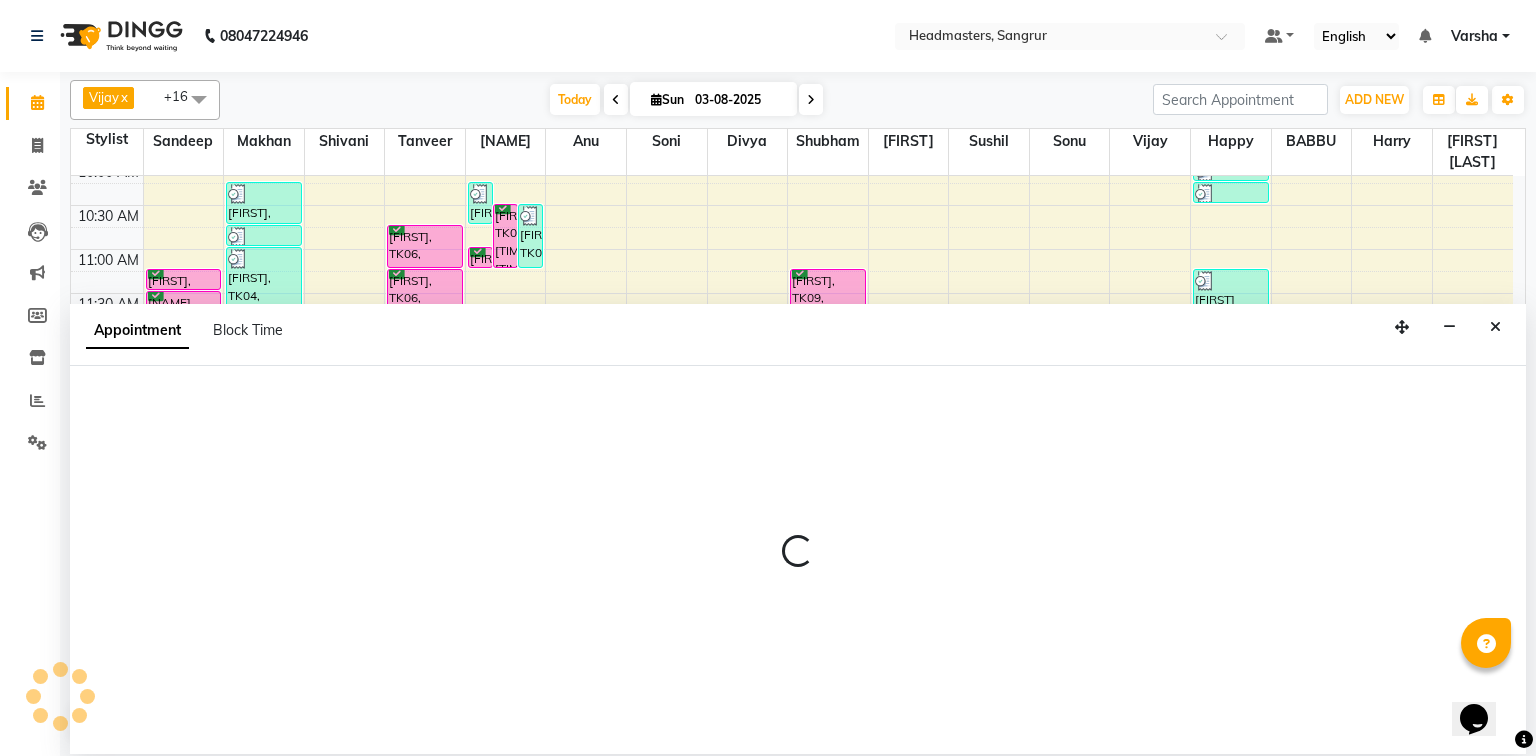 select on "62924" 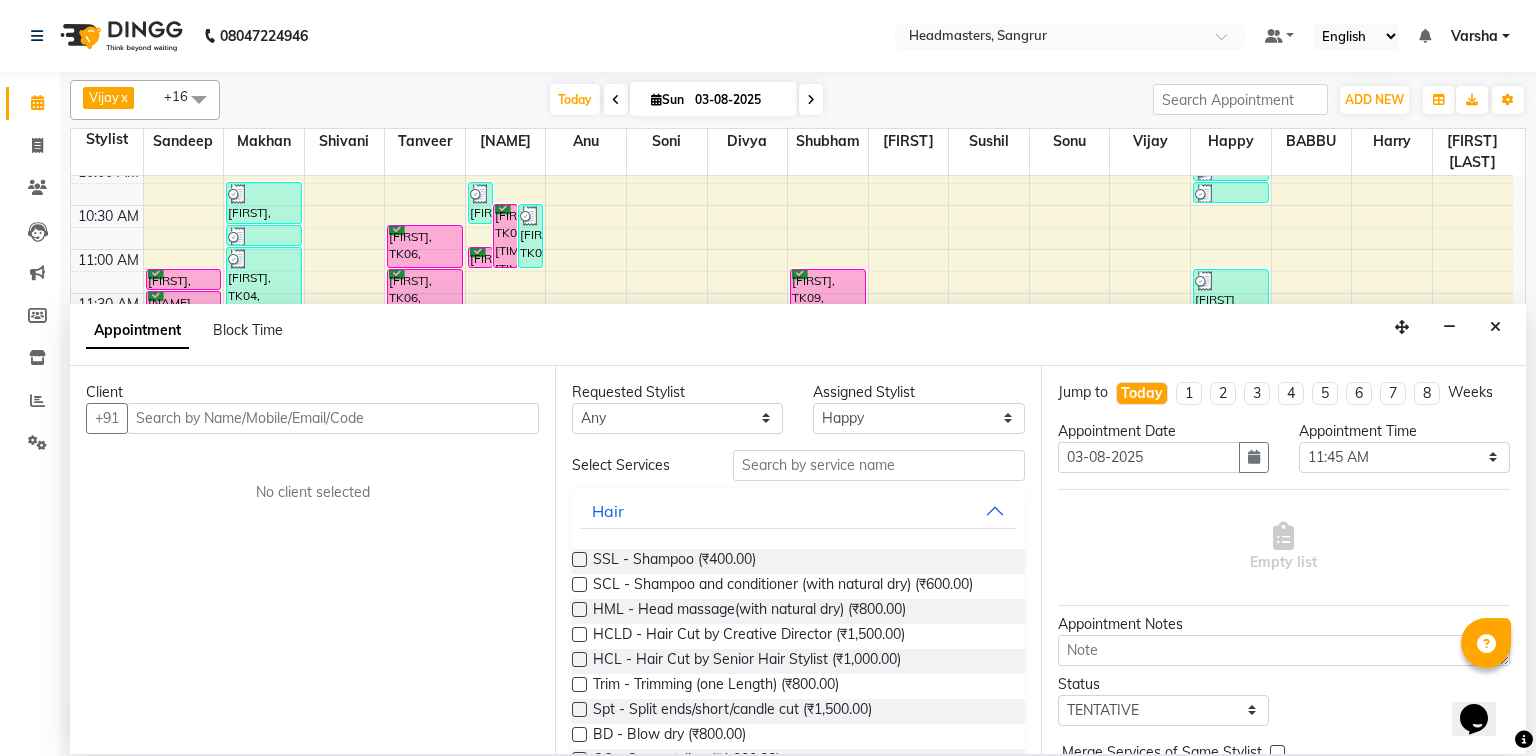 click at bounding box center (333, 418) 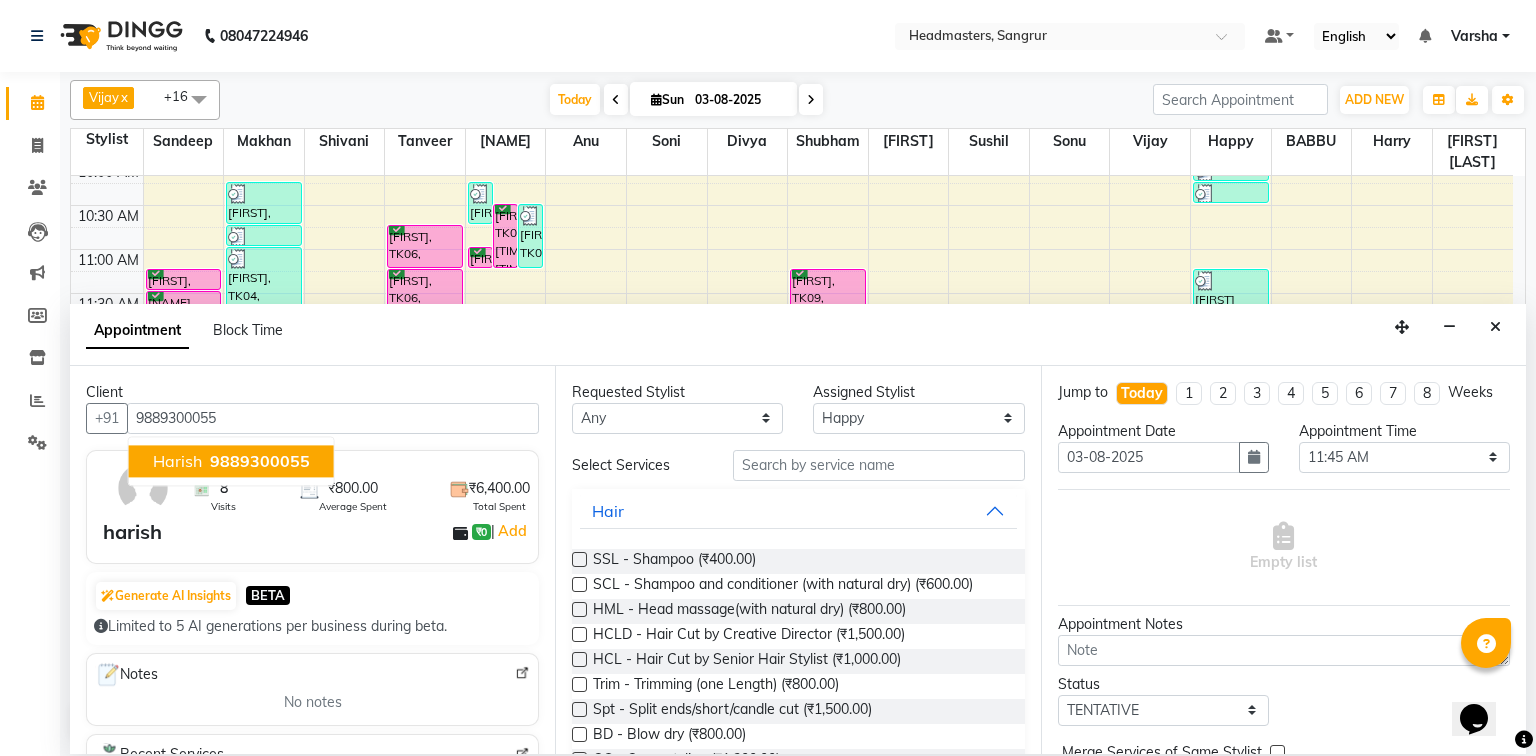 click on "[NAME]   [PHONE]" at bounding box center [231, 461] 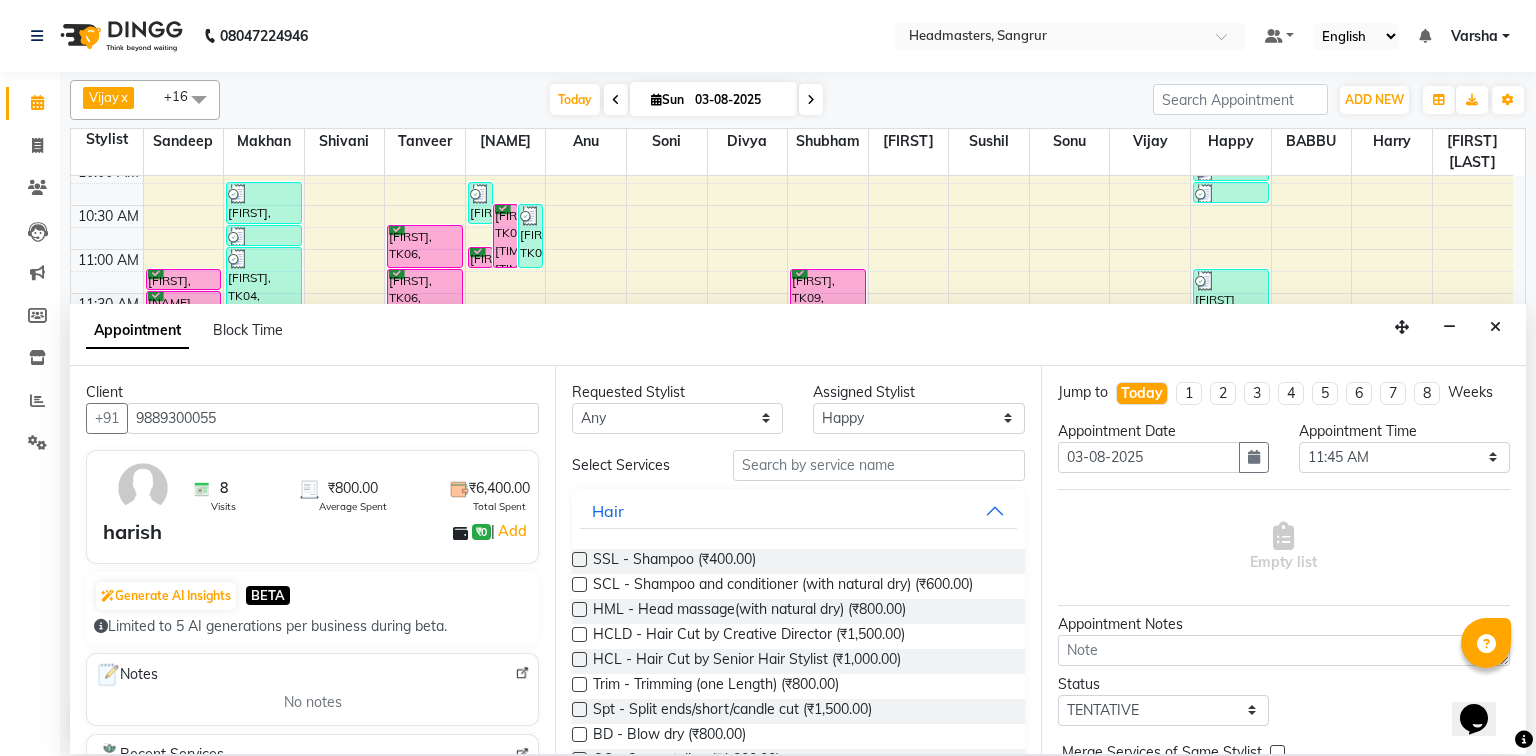 type on "9889300055" 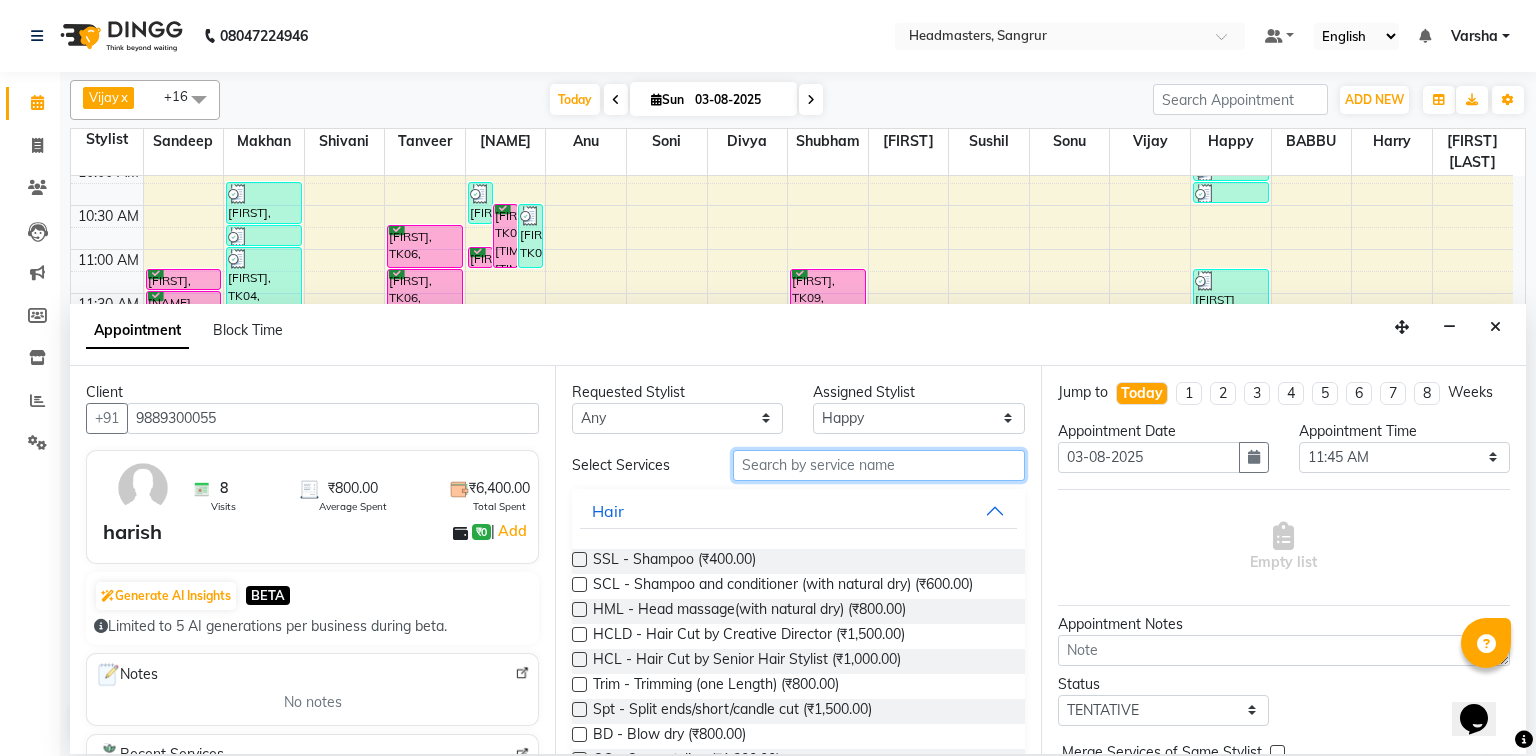 click at bounding box center (879, 465) 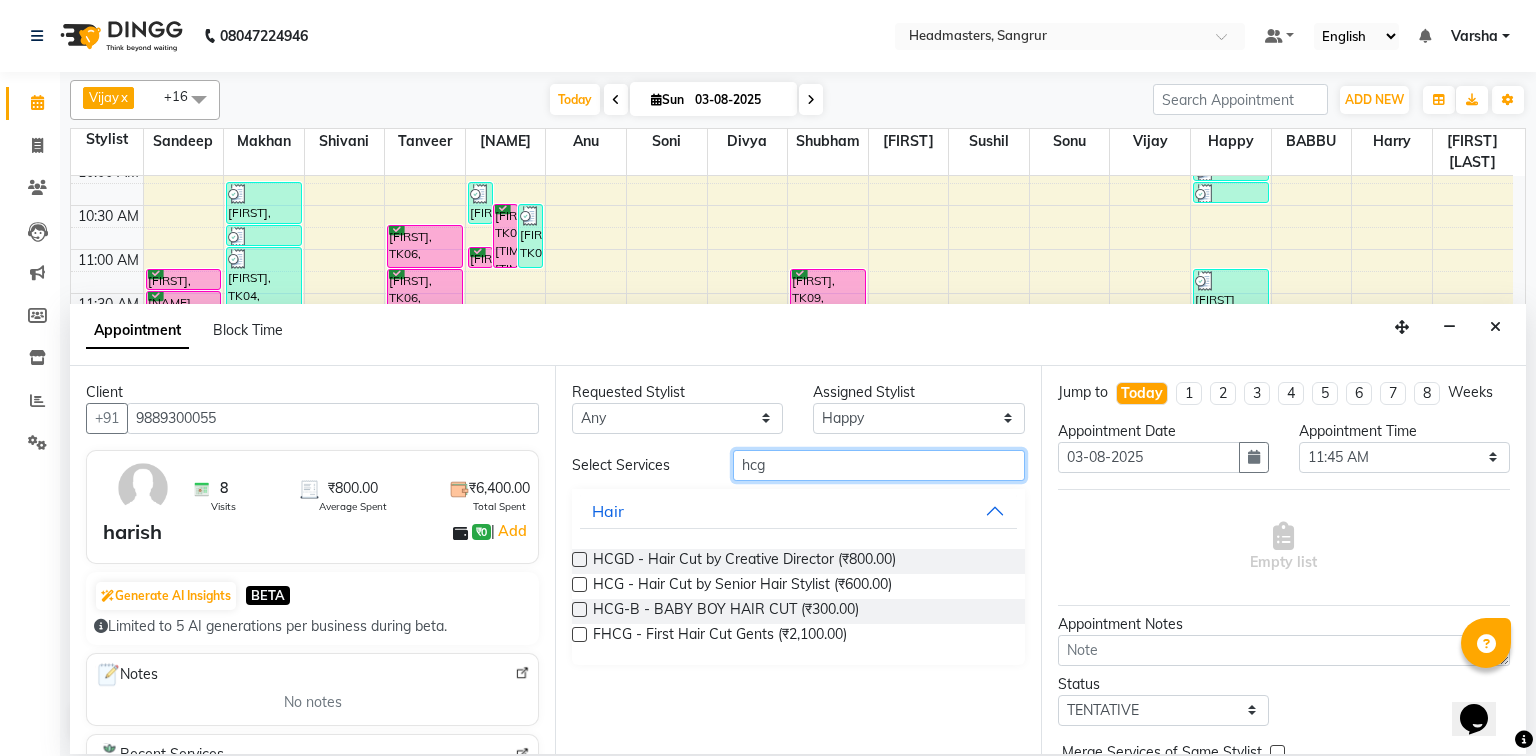 type on "hcg" 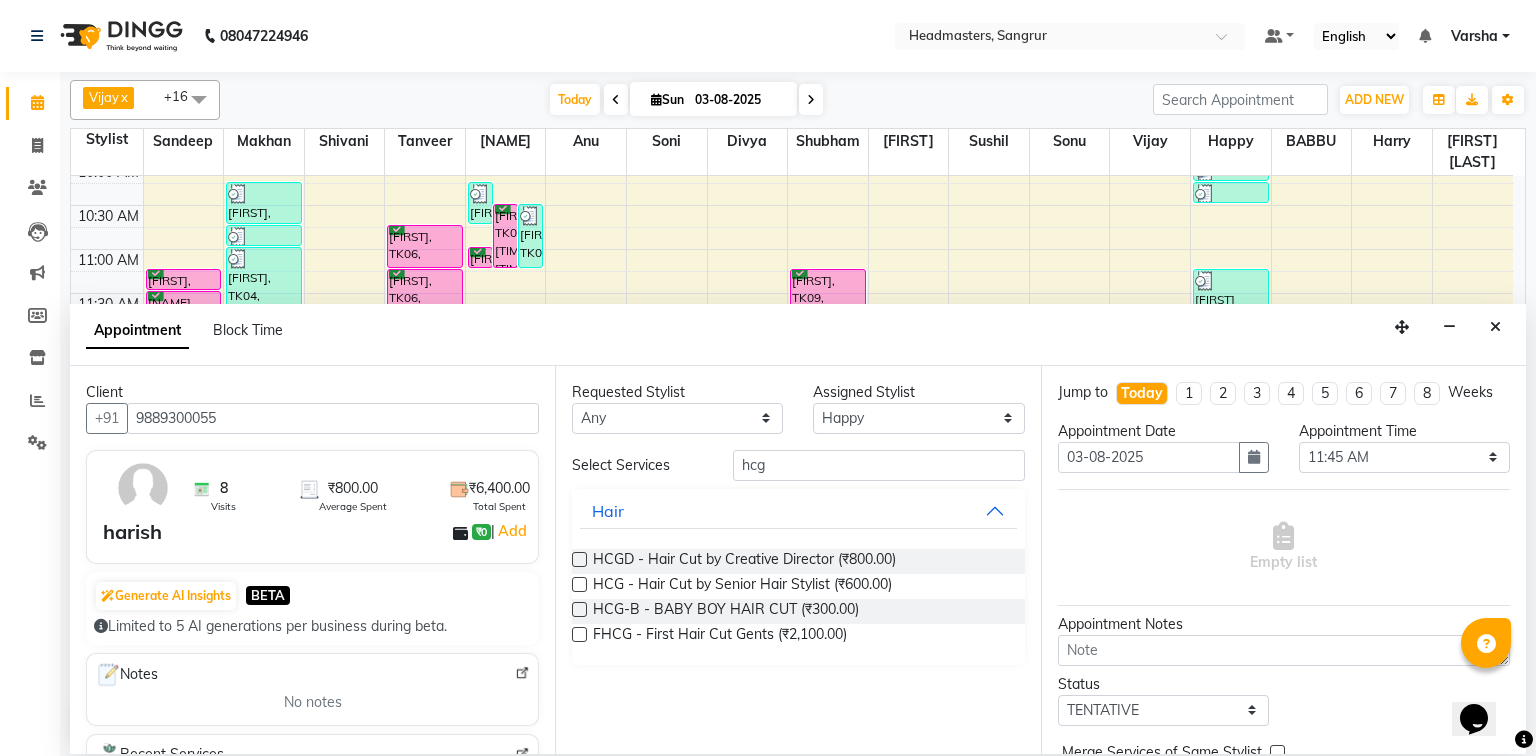click at bounding box center (579, 584) 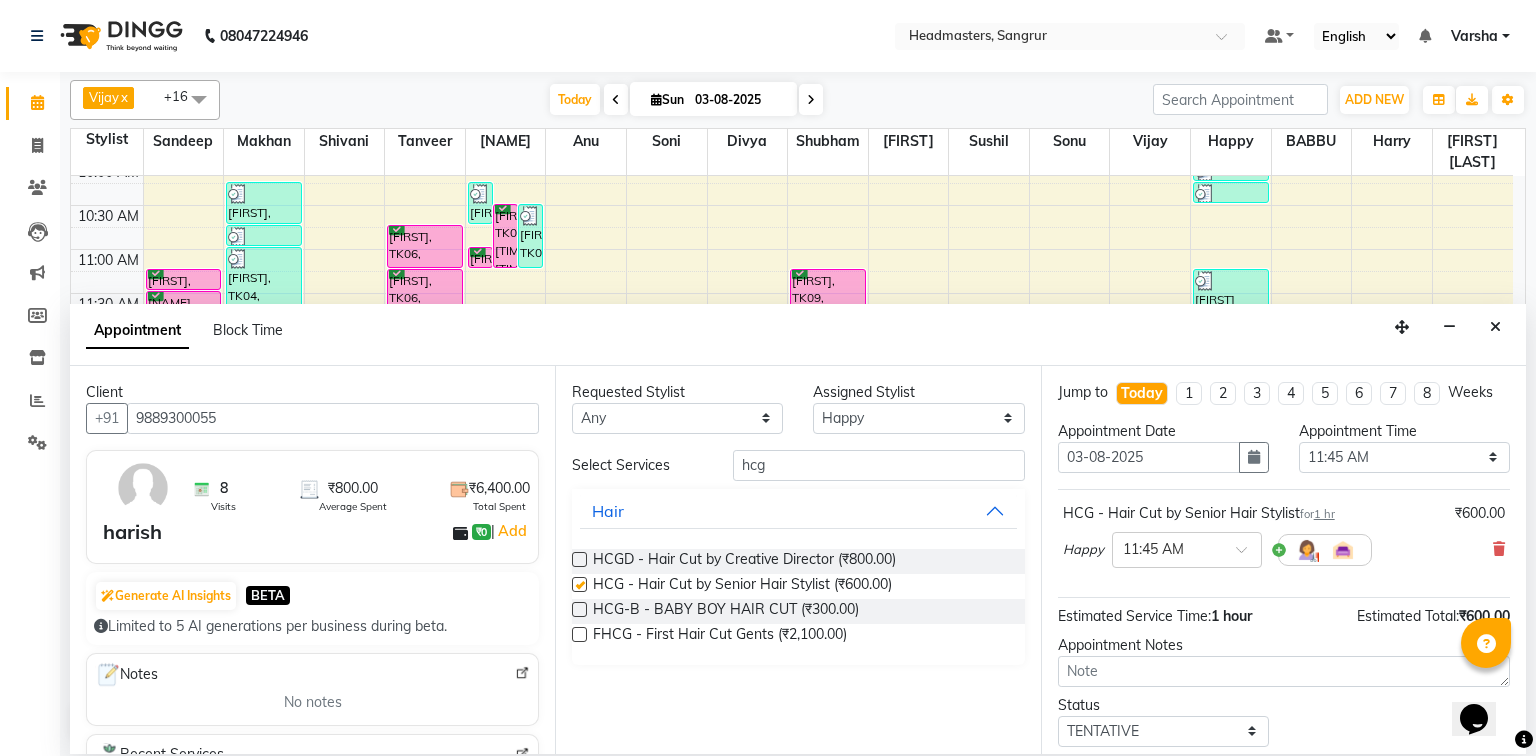 checkbox on "false" 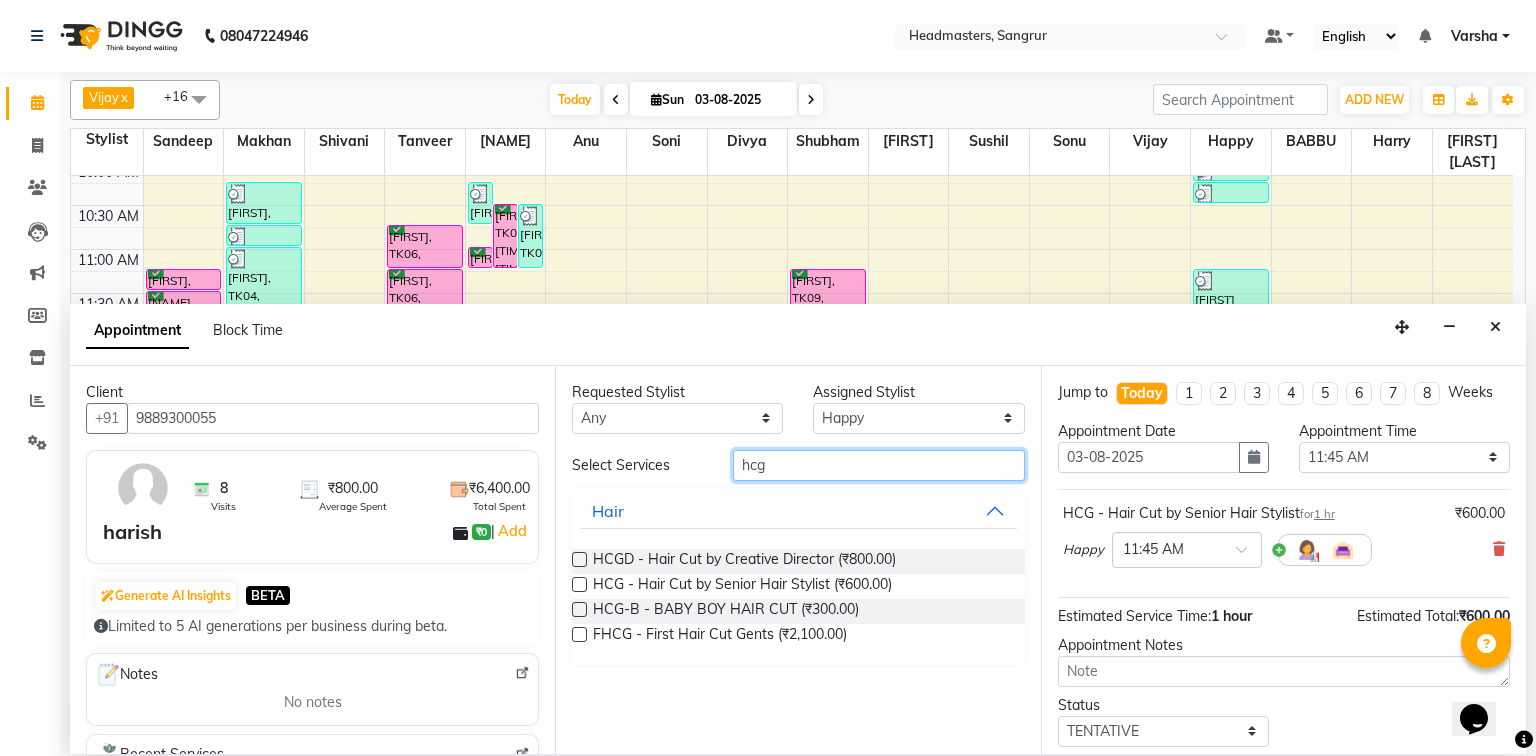 click on "hcg" at bounding box center [879, 465] 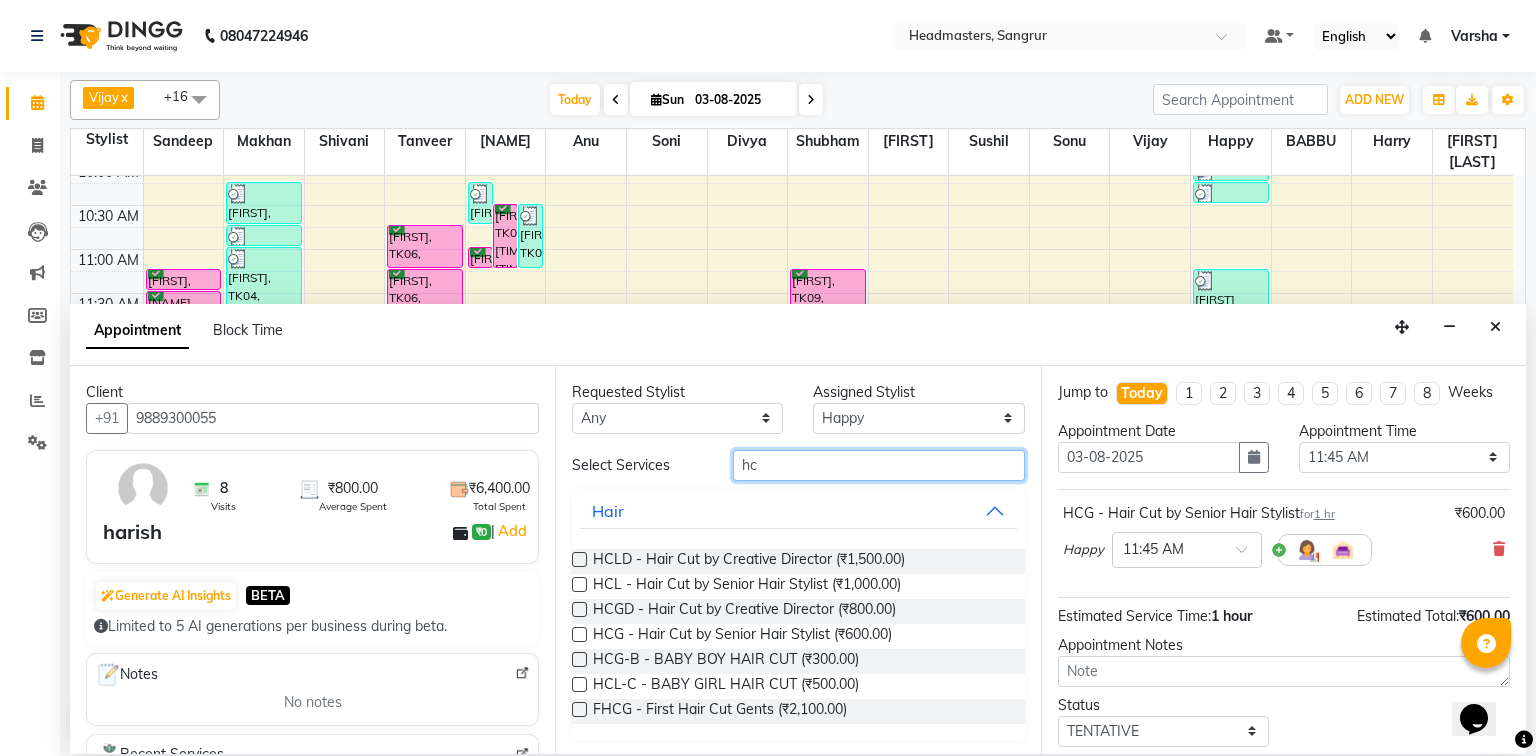 type on "h" 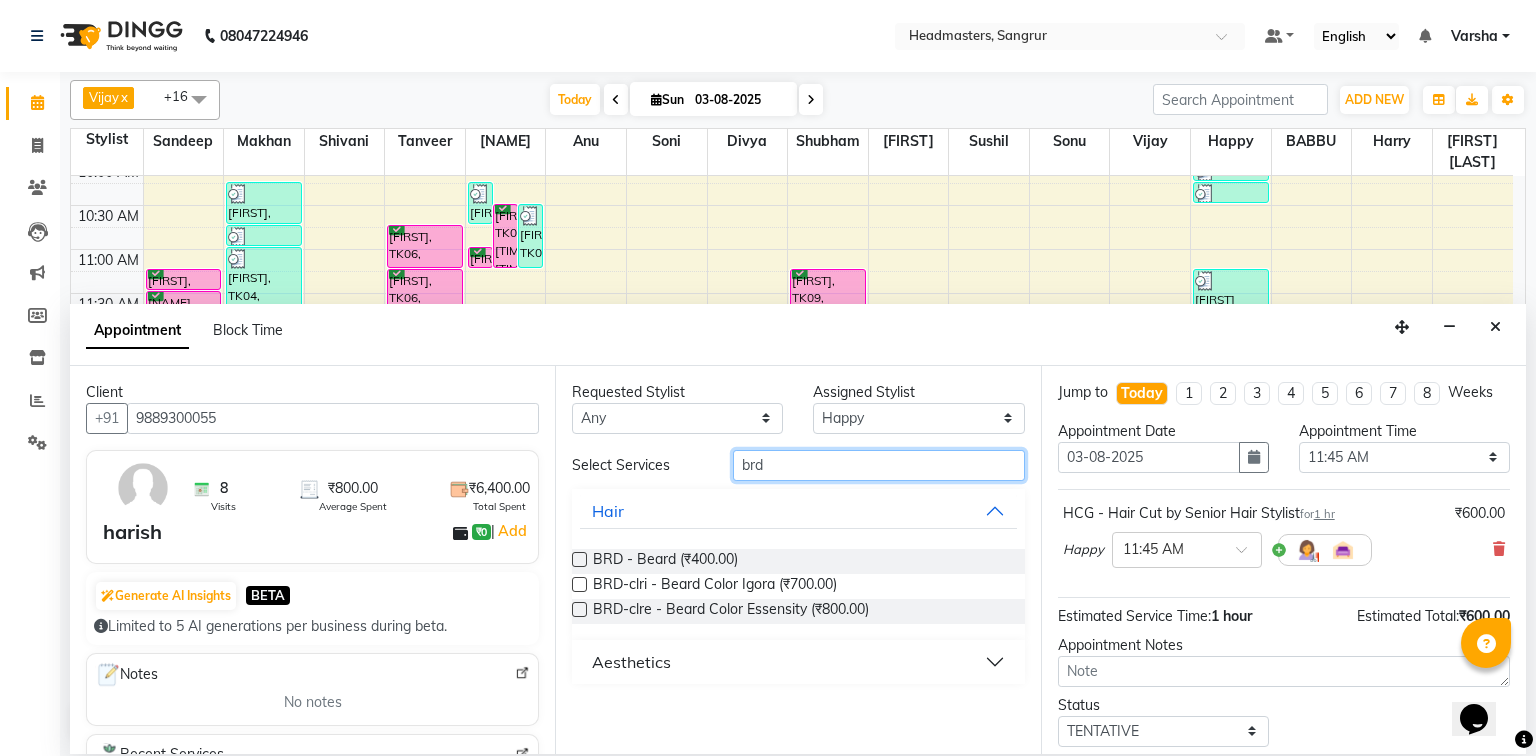 type on "brd" 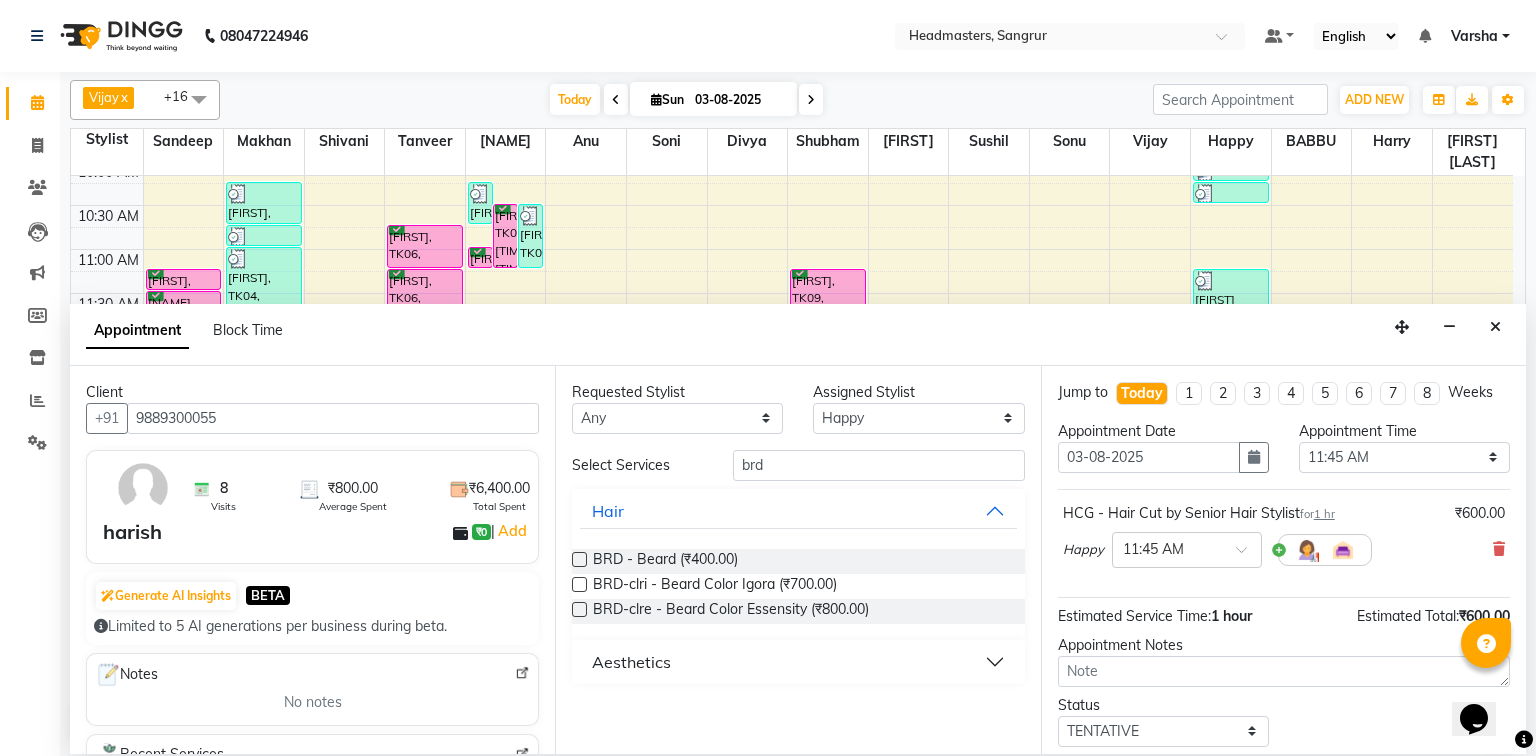 click at bounding box center [579, 559] 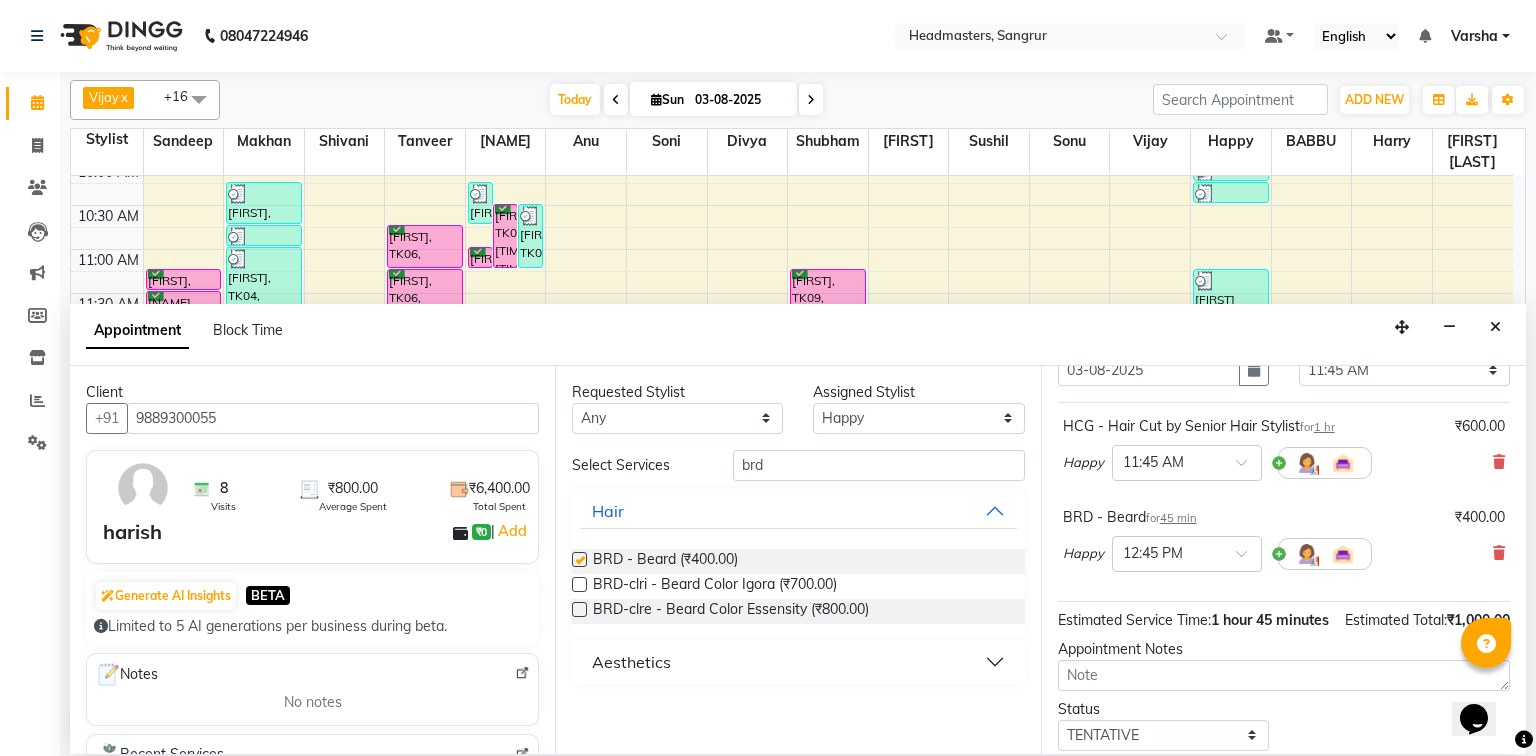 checkbox on "false" 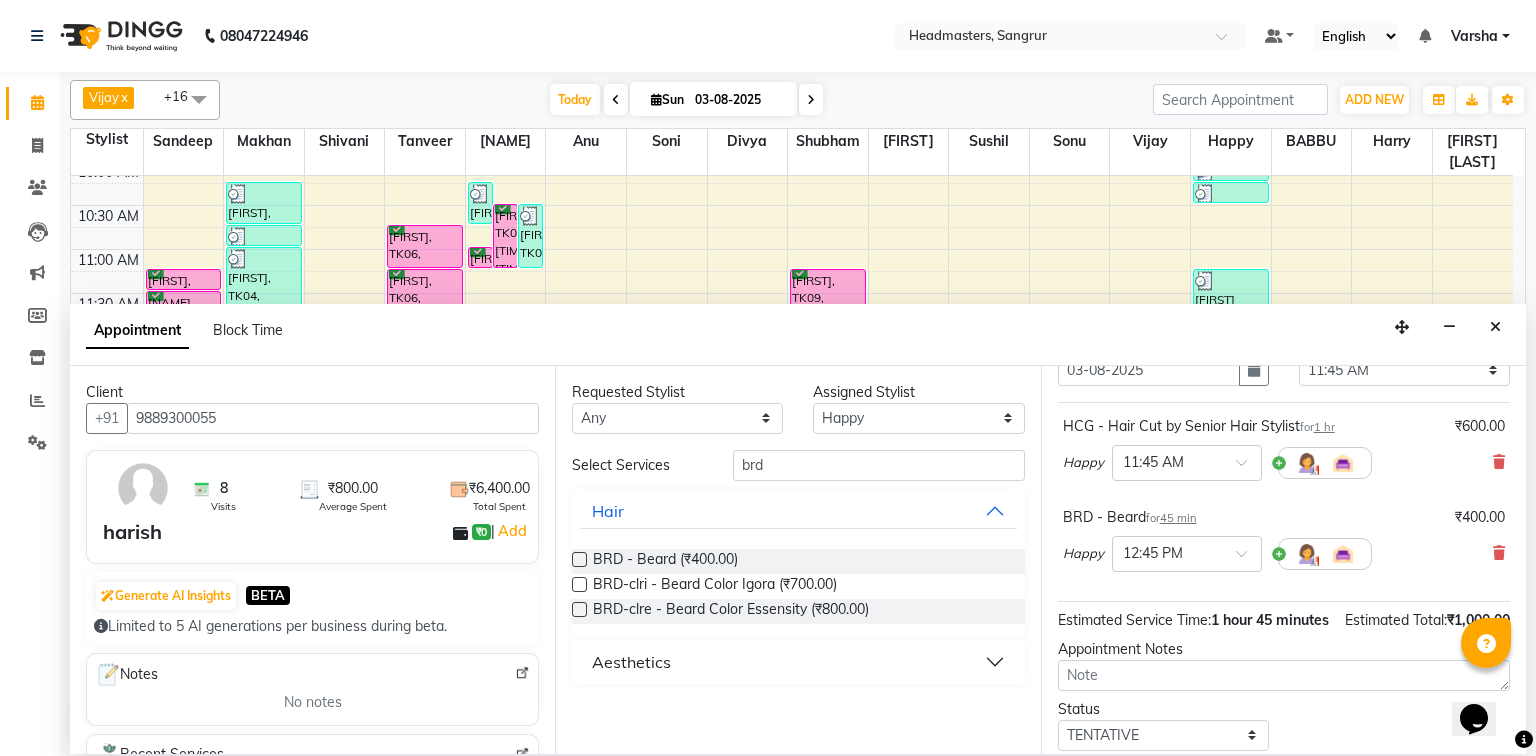 scroll, scrollTop: 197, scrollLeft: 0, axis: vertical 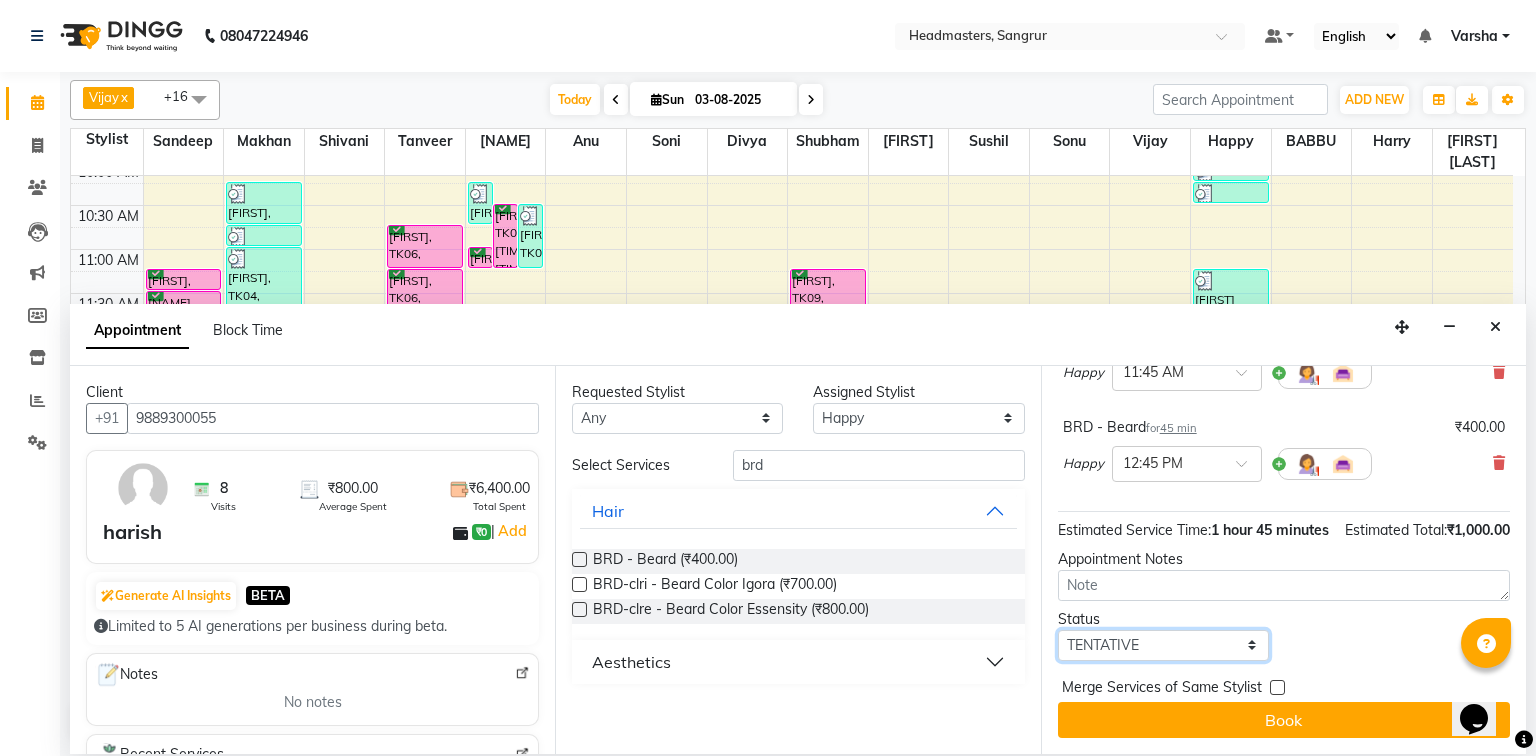 click on "Select TENTATIVE CONFIRM CHECK-IN UPCOMING" at bounding box center [1163, 645] 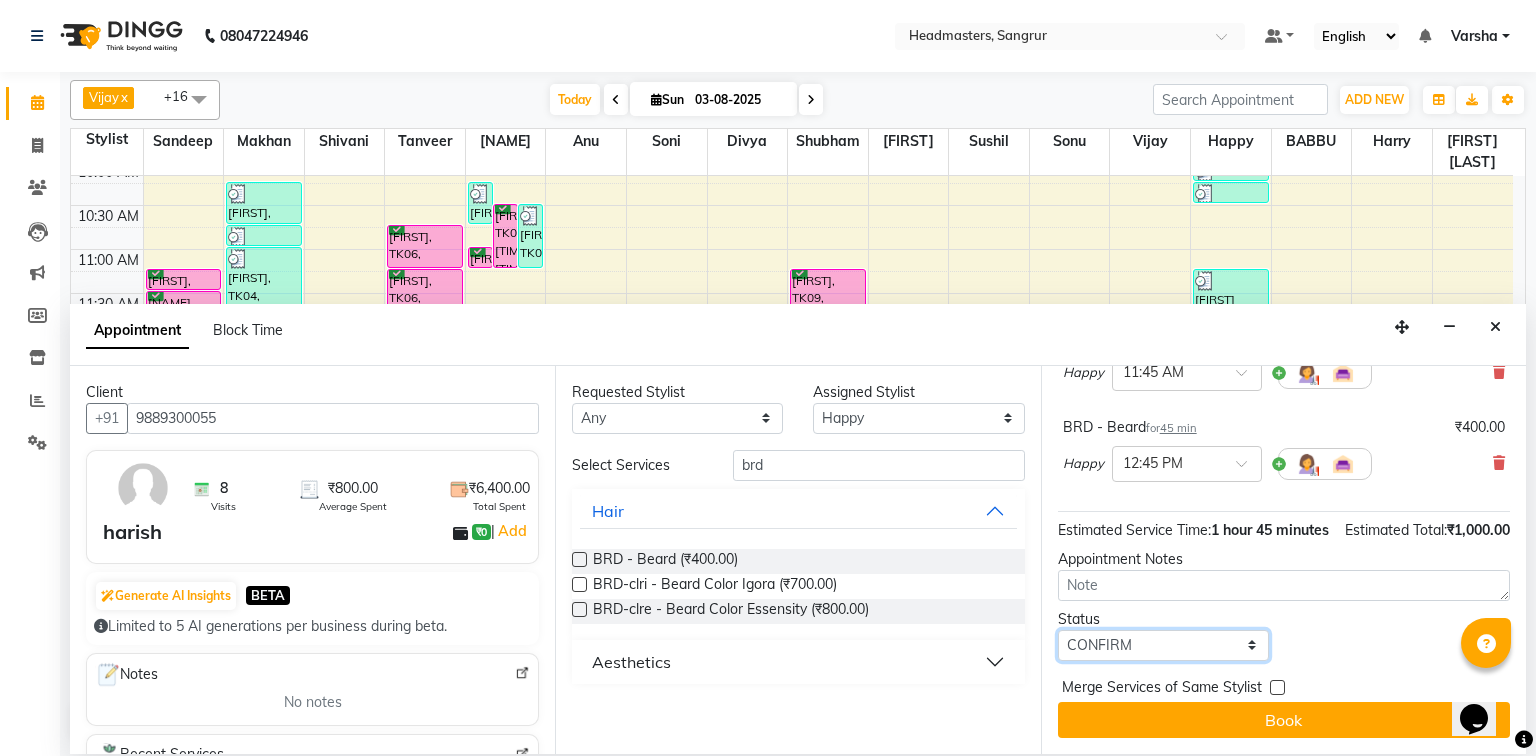 click on "Select TENTATIVE CONFIRM CHECK-IN UPCOMING" at bounding box center [1163, 645] 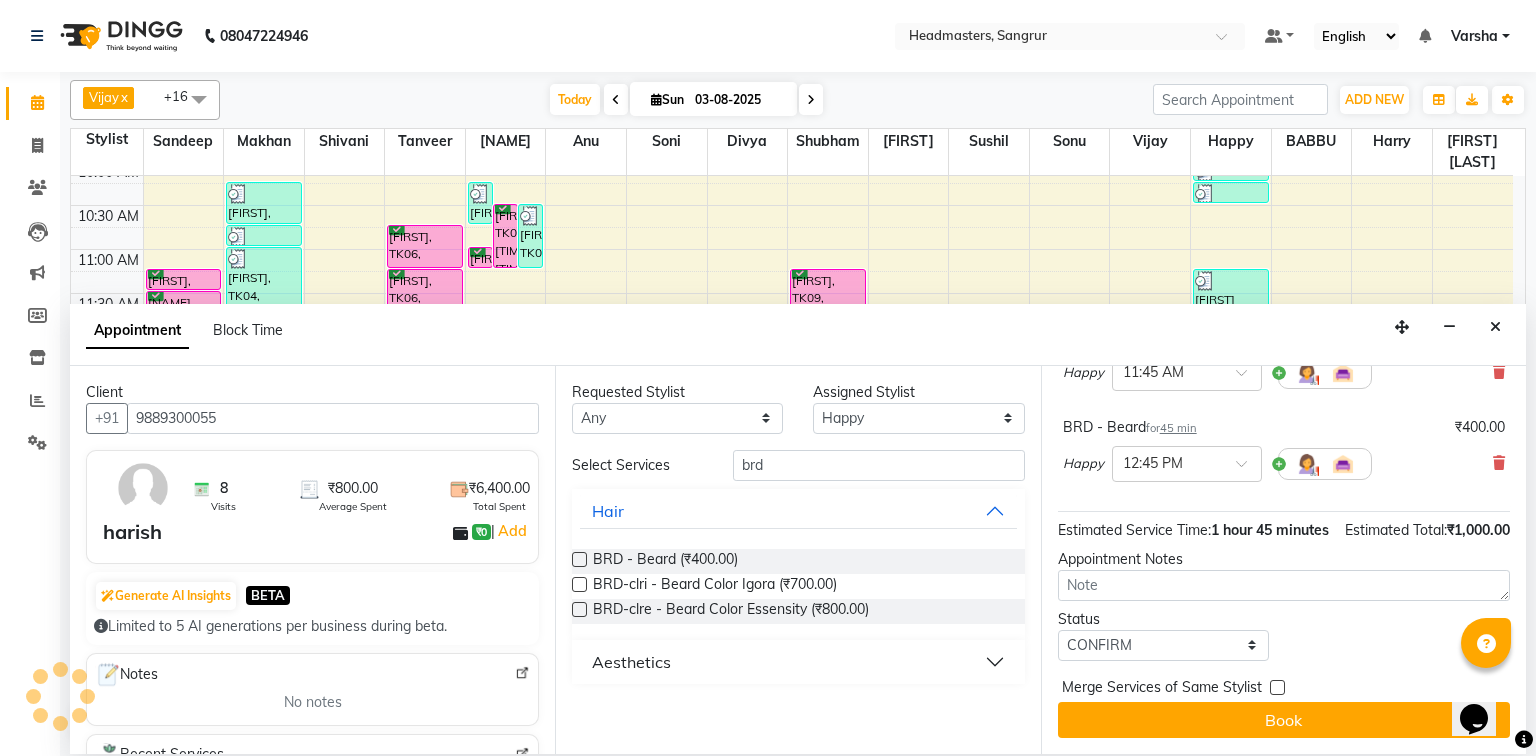 click on "Jump to Today 1 2 3 4 5 6 7 8 Weeks Appointment Date [DATE] Appointment Time Select 09:00 AM 09:15 AM 09:30 AM 09:45 AM 10:00 AM 10:15 AM 10:30 AM 10:45 AM 11:00 AM 11:15 AM 11:30 AM 11:45 AM 12:00 PM 12:15 PM 12:30 PM 12:45 PM 01:00 PM 01:15 PM 01:30 PM 01:45 PM 02:00 PM 02:15 PM 02:30 PM 02:45 PM 03:00 PM 03:15 PM 03:30 PM 03:45 PM 04:00 PM 04:15 PM 04:30 PM 04:45 PM 05:00 PM 05:15 PM 05:30 PM 05:45 PM 06:00 PM 06:15 PM 06:30 PM 06:45 PM 07:00 PM 07:15 PM 07:30 PM 07:45 PM 08:00 PM HCG - Hair Cut by Senior Hair Stylist for 1 hr ₹600.00 Happy × 11:45 AM BRD - Beard for 45 min ₹400.00 Happy × 12:45 PM Estimated Service Time: 1 hour 45 minutes Estimated Total: ₹1,000.00 Appointment Notes Status Select TENTATIVE CONFIRM CHECK-IN UPCOMING Merge Services of Same Stylist Book" at bounding box center (1283, 560) 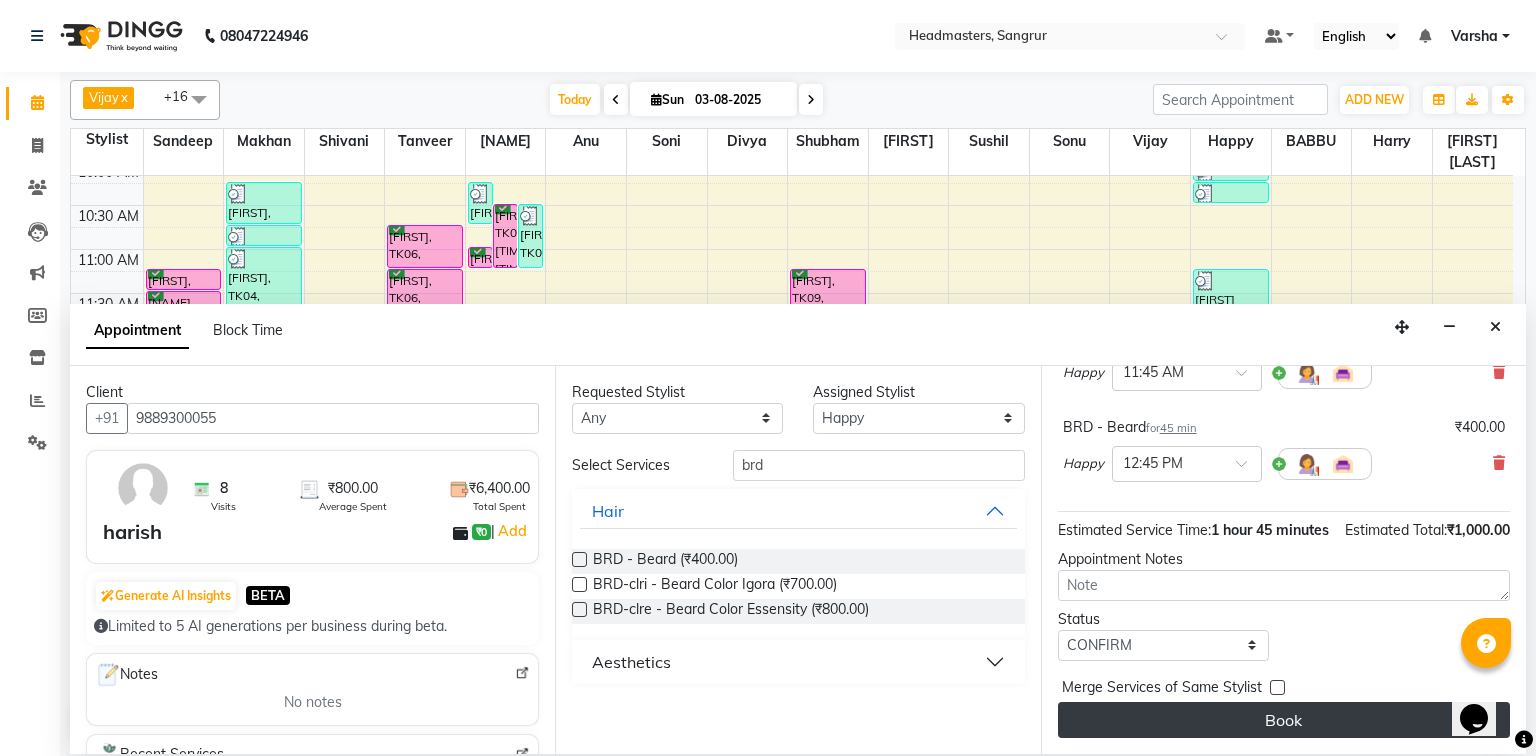 click on "Book" at bounding box center [1284, 720] 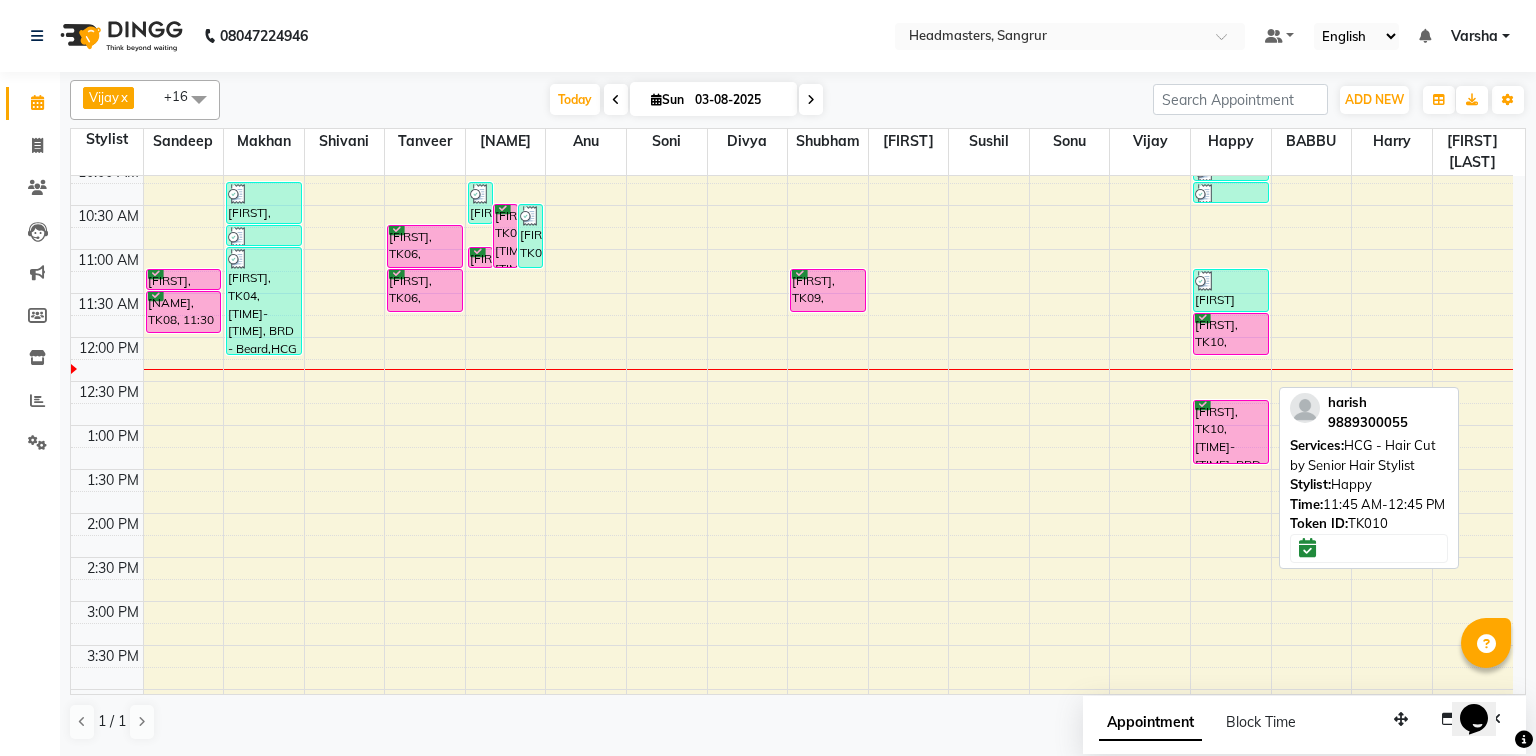drag, startPoint x: 1202, startPoint y: 392, endPoint x: 1205, endPoint y: 342, distance: 50.08992 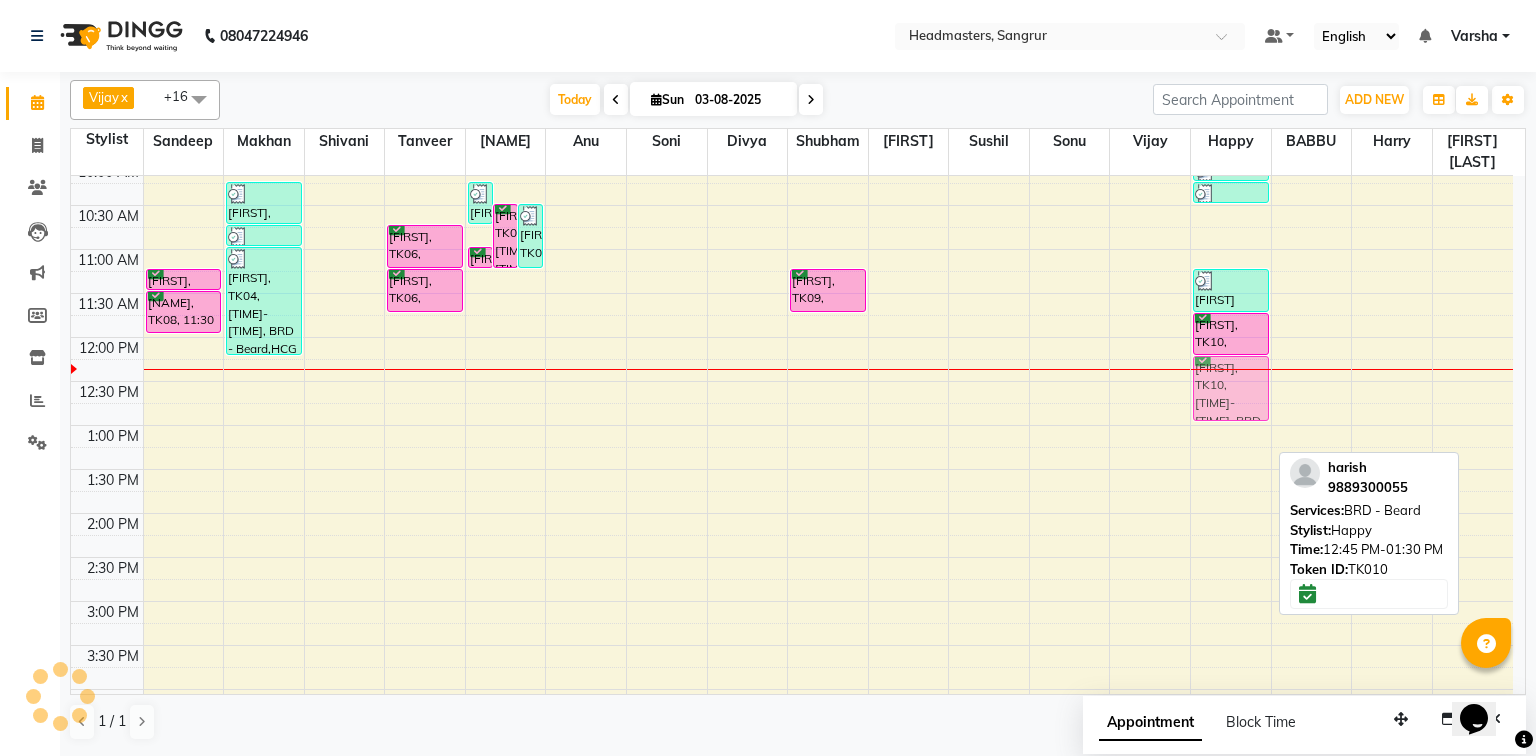 drag, startPoint x: 1214, startPoint y: 436, endPoint x: 1210, endPoint y: 387, distance: 49.162994 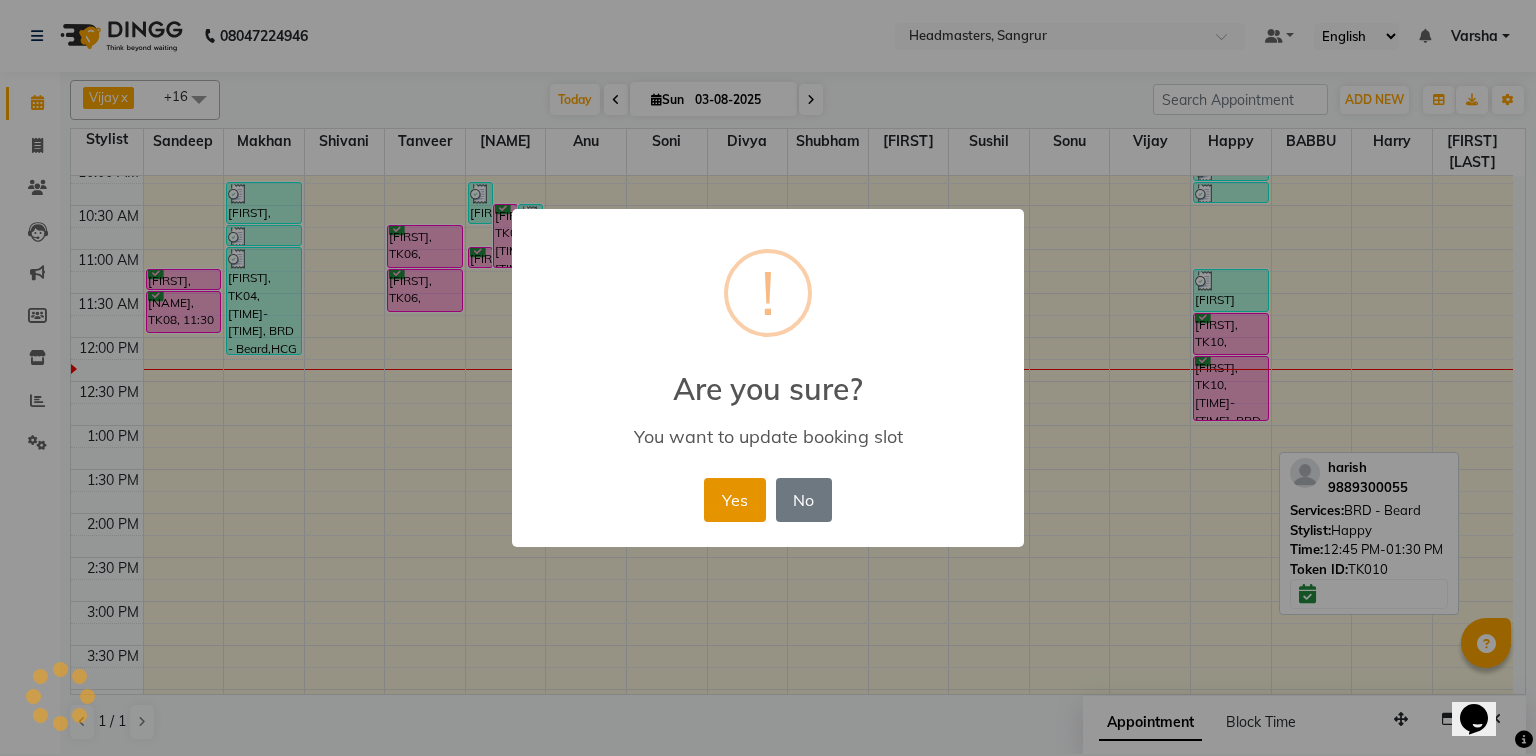 click on "Yes" at bounding box center (734, 500) 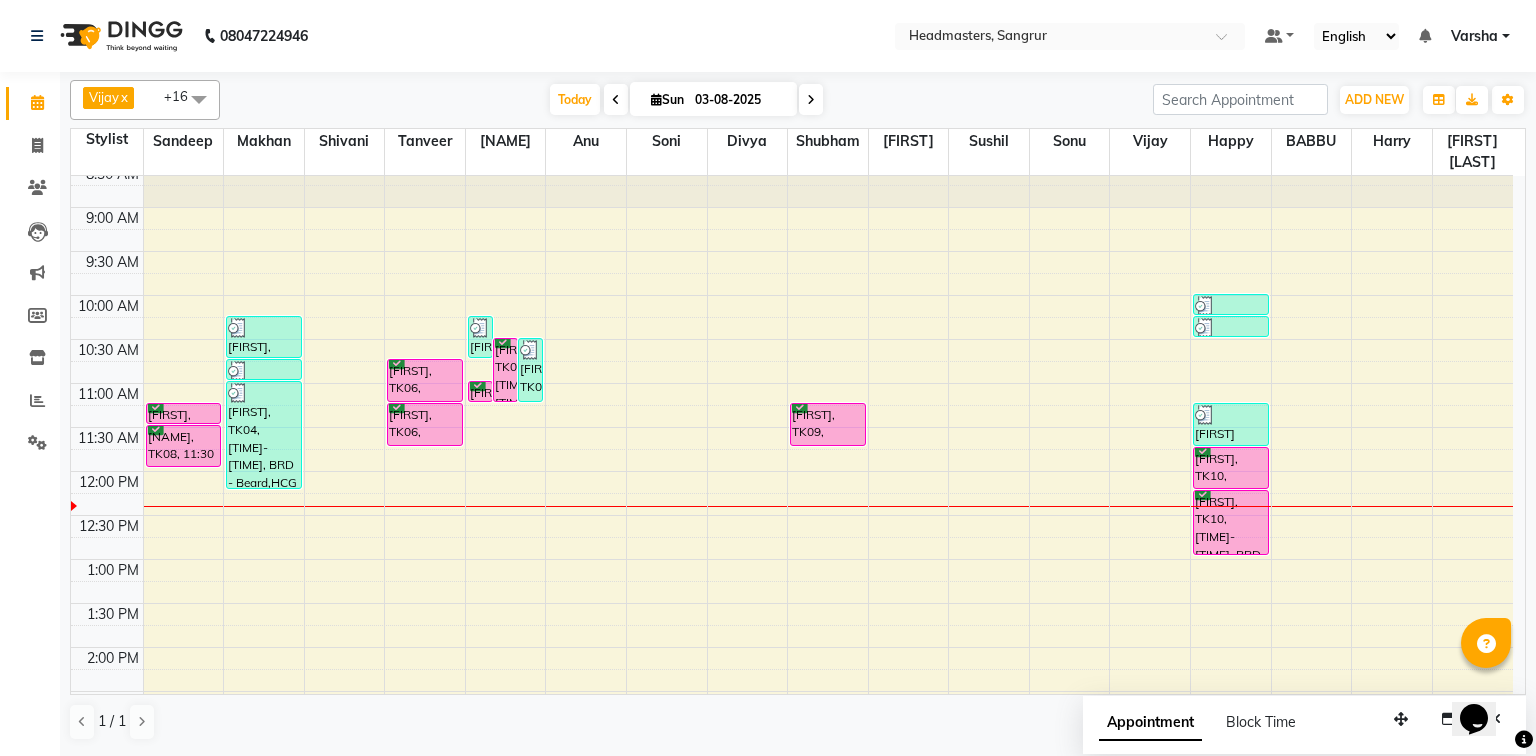 scroll, scrollTop: 0, scrollLeft: 0, axis: both 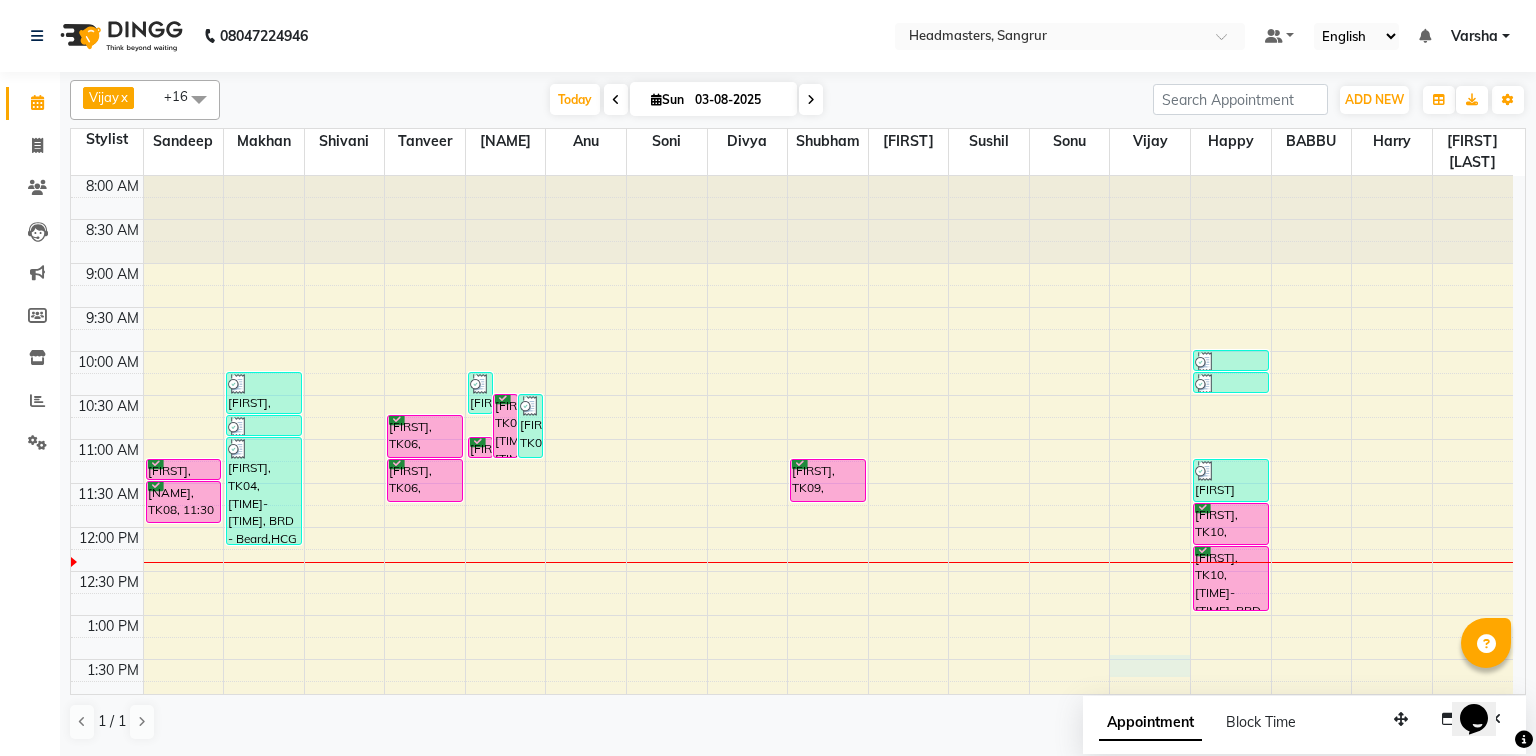 click on "8:00 AM 8:30 AM 9:00 AM 9:30 AM 10:00 AM 10:30 AM 11:00 AM 11:30 AM 12:00 PM 12:30 PM 1:00 PM 1:30 PM 2:00 PM 2:30 PM 3:00 PM 3:30 PM 4:00 PM 4:30 PM 5:00 PM 5:30 PM 6:00 PM 6:30 PM 7:00 PM 7:30 PM 8:00 PM 8:30 PM     [FIRST], TK08, [TIME]-[TIME], RT-ES - Essensity Root Touchup(one inch only)     [FIRST], TK08, [TIME]-[TIME], PH-SPA - Premium Hair Spa     [FIRST], TK03, [TIME]-[TIME], HCG - Hair Cut by Senior Hair Stylist     [FIRST], TK04, [TIME]-[TIME], HCG - Hair Cut by Senior Hair Stylist     [FIRST], TK04, [TIME]-[TIME], BRD - Beard,HCG - Hair Cut by Senior Hair Stylist,GG-igora - Igora Global     [FIRST], TK06, [TIME]-[TIME], HCG - Hair Cut by Senior Hair Stylist     [FIRST], TK06, [TIME]-[TIME], BRD - Beard     [FIRST], TK02, [TIME]-[TIME], HCG - Hair Cut by Senior Hair Stylist     [FIRST], TK05, [TIME]-[TIME], BRD - Beard     [FIRST], TK02, [TIME]-[TIME], BRD - Beard     [FIRST], TK05, [TIME]-[TIME], HCG - Hair Cut by Senior Hair Stylist" at bounding box center (792, 747) 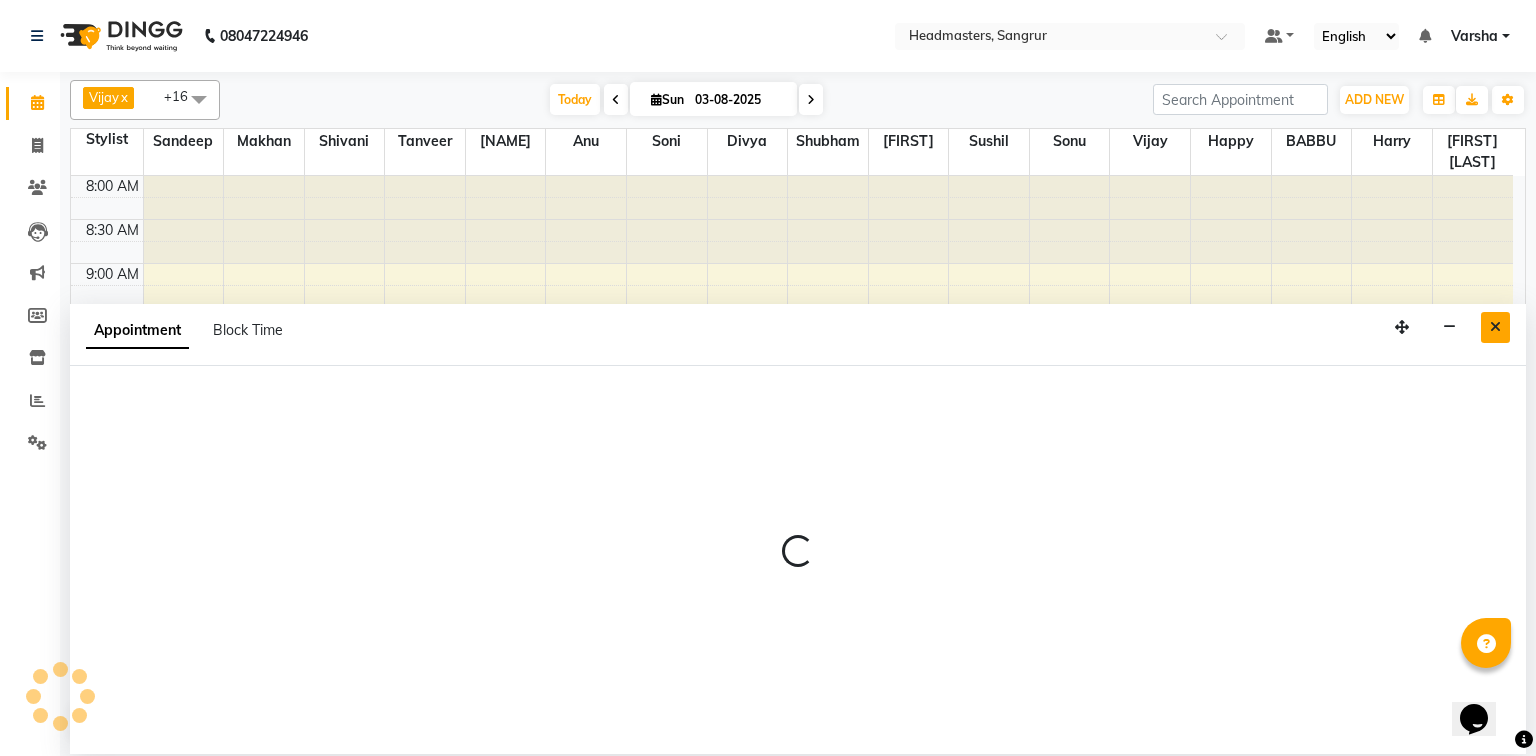 click at bounding box center (1495, 327) 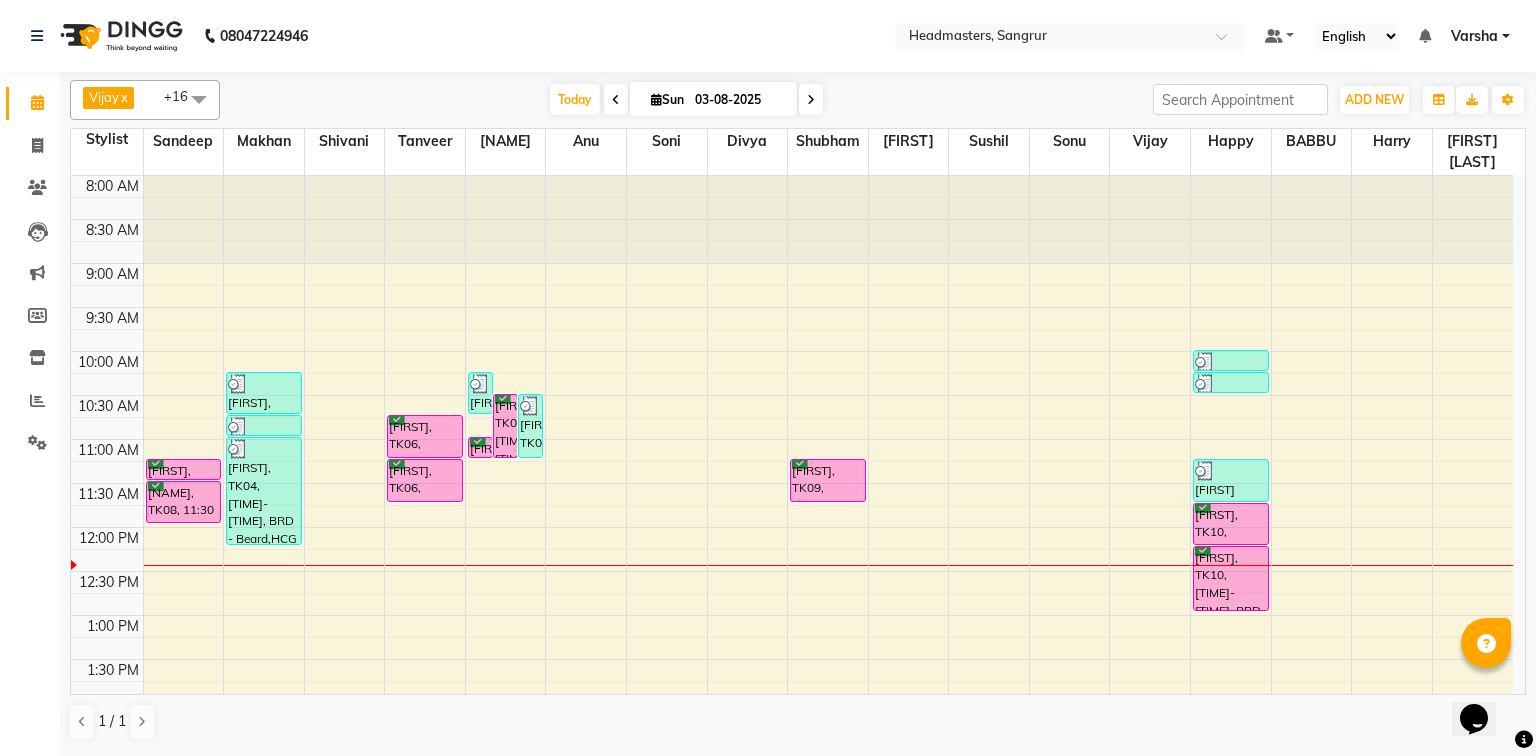 click at bounding box center [1231, 219] 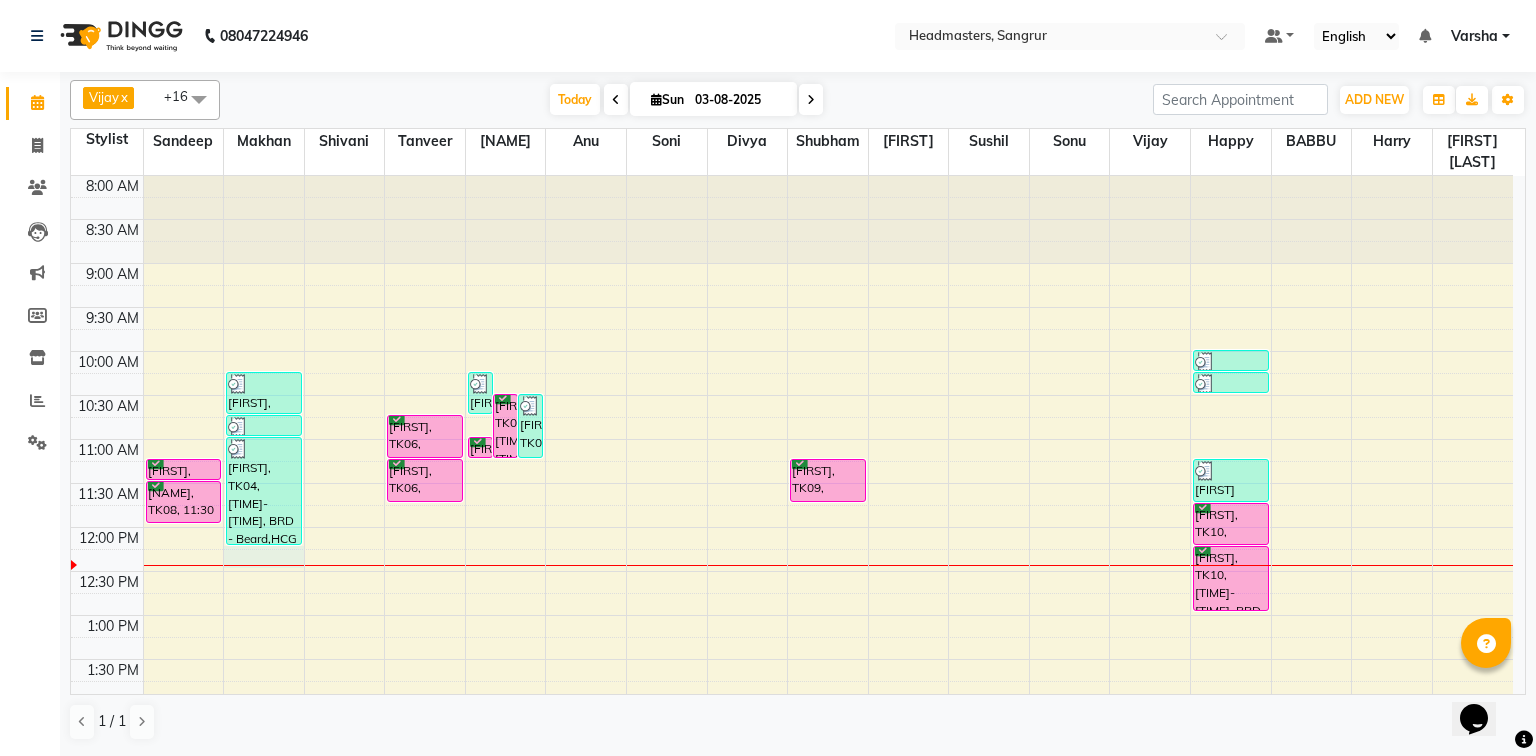 click on "8:00 AM 8:30 AM 9:00 AM 9:30 AM 10:00 AM 10:30 AM 11:00 AM 11:30 AM 12:00 PM 12:30 PM 1:00 PM 1:30 PM 2:00 PM 2:30 PM 3:00 PM 3:30 PM 4:00 PM 4:30 PM 5:00 PM 5:30 PM 6:00 PM 6:30 PM 7:00 PM 7:30 PM 8:00 PM 8:30 PM     [FIRST], TK08, [TIME]-[TIME], RT-ES - Essensity Root Touchup(one inch only)     [FIRST], TK08, [TIME]-[TIME], PH-SPA - Premium Hair Spa     [FIRST], TK03, [TIME]-[TIME], HCG - Hair Cut by Senior Hair Stylist     [FIRST], TK04, [TIME]-[TIME], HCG - Hair Cut by Senior Hair Stylist     [FIRST], TK04, [TIME]-[TIME], BRD - Beard,HCG - Hair Cut by Senior Hair Stylist,GG-igora - Igora Global     [FIRST], TK06, [TIME]-[TIME], HCG - Hair Cut by Senior Hair Stylist     [FIRST], TK06, [TIME]-[TIME], BRD - Beard     [FIRST], TK02, [TIME]-[TIME], HCG - Hair Cut by Senior Hair Stylist     [FIRST], TK05, [TIME]-[TIME], BRD - Beard     [FIRST], TK02, [TIME]-[TIME], BRD - Beard     [FIRST], TK05, [TIME]-[TIME], HCG - Hair Cut by Senior Hair Stylist" at bounding box center (792, 747) 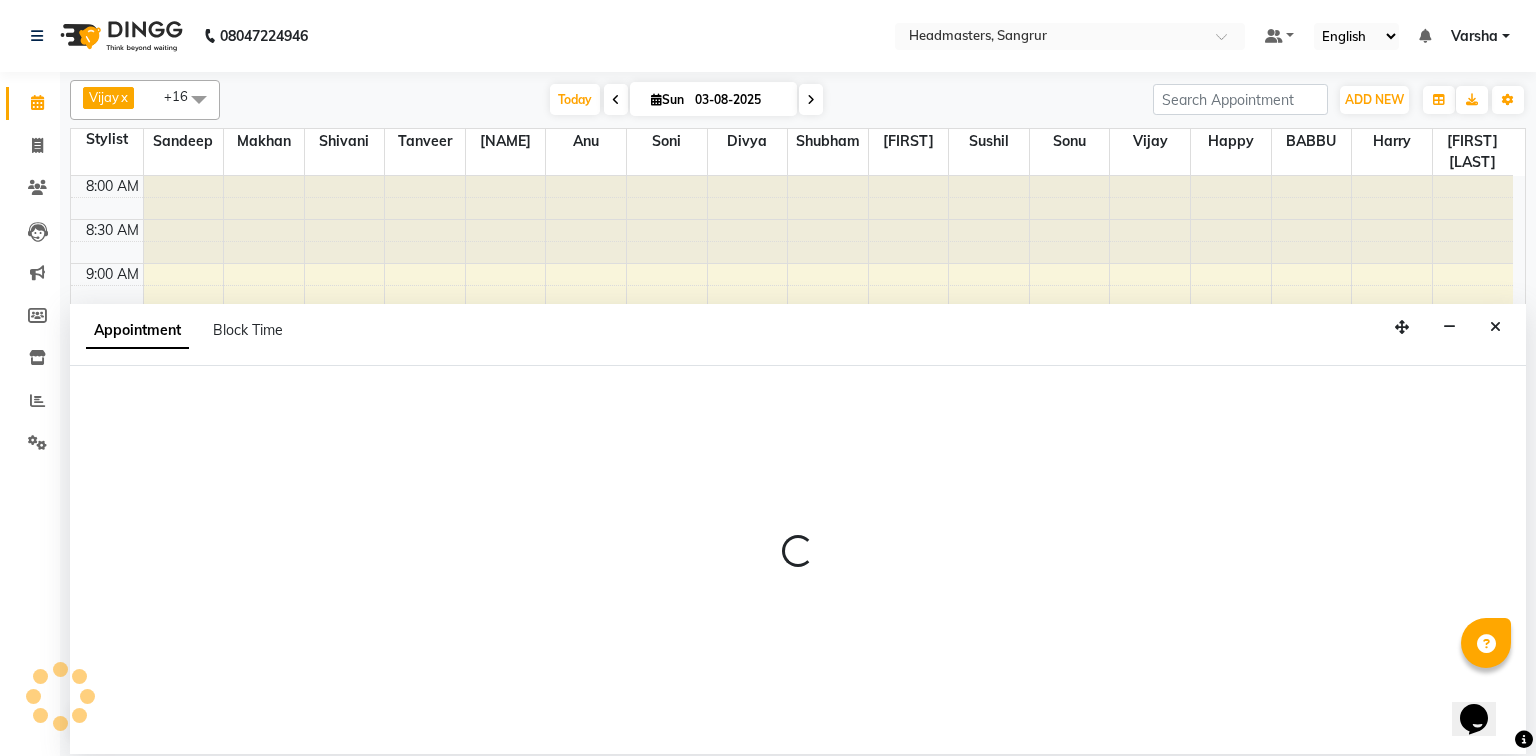 select on "60863" 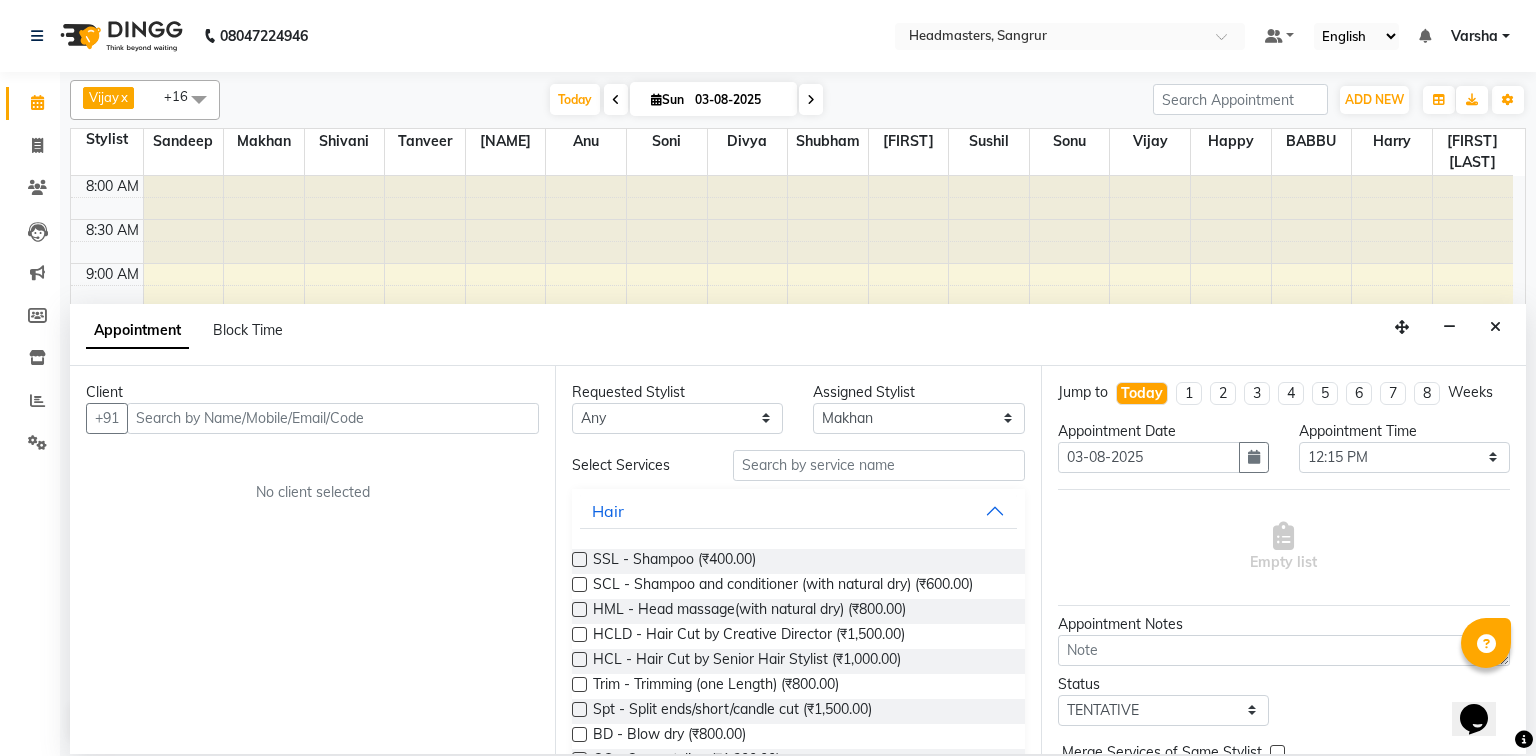 click at bounding box center [333, 418] 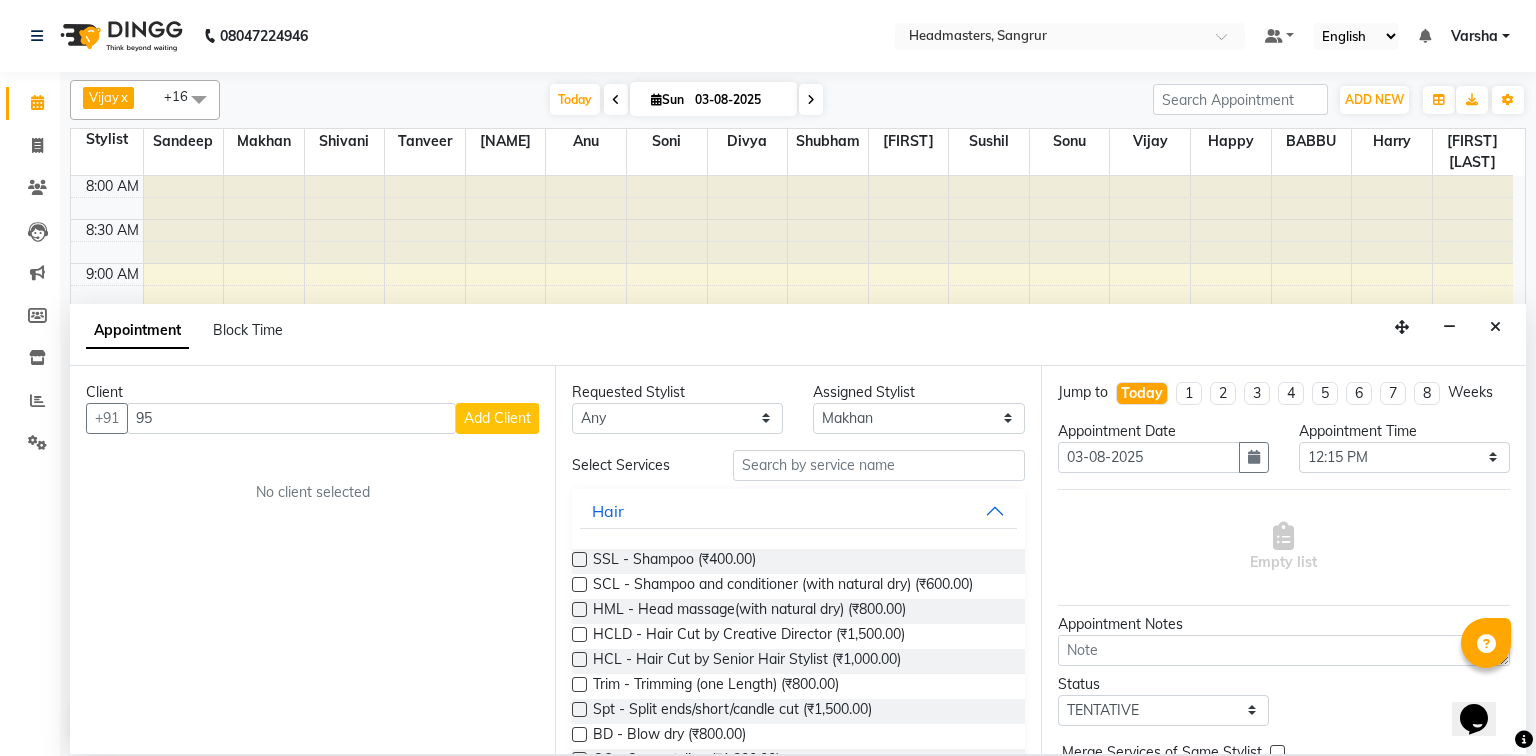 type on "9" 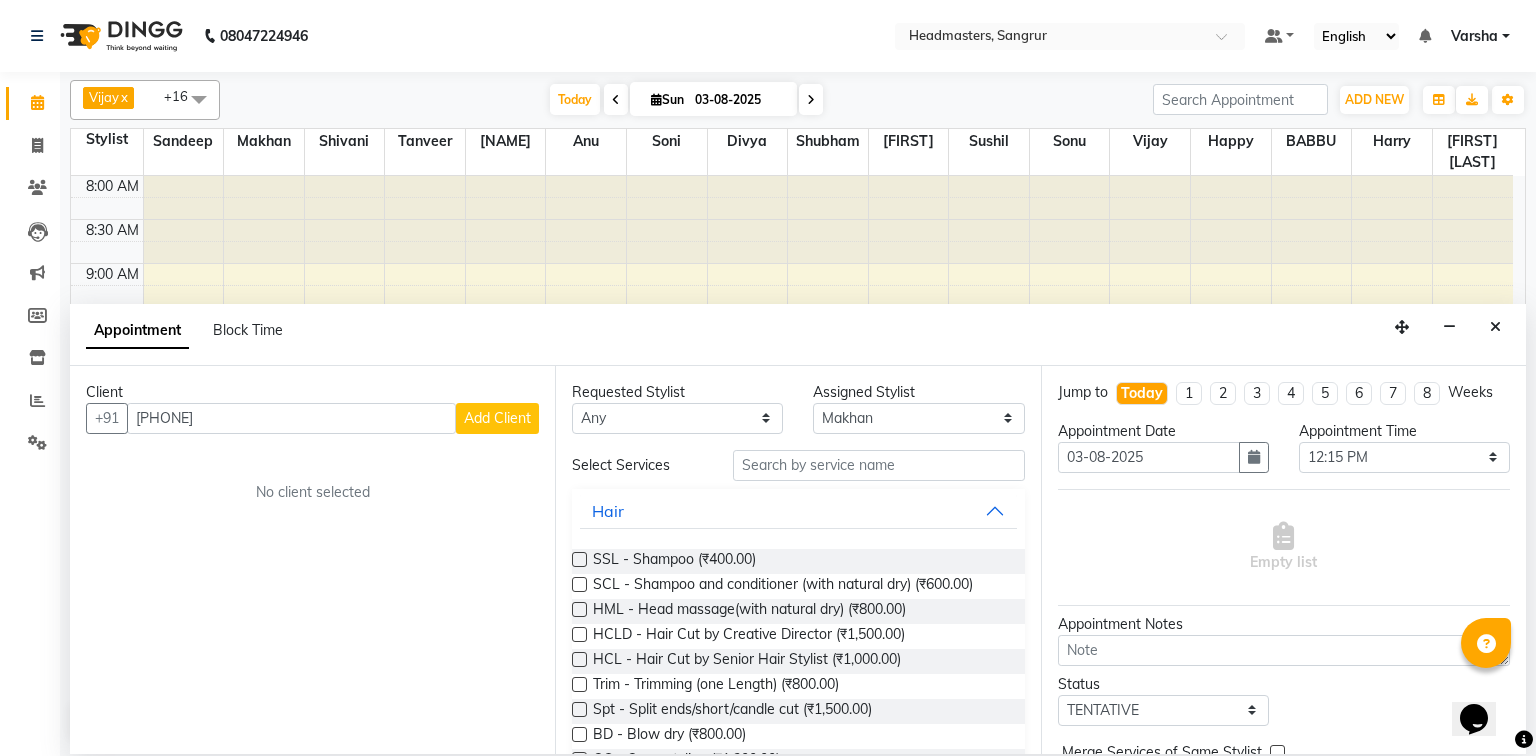 type on "[PHONE]" 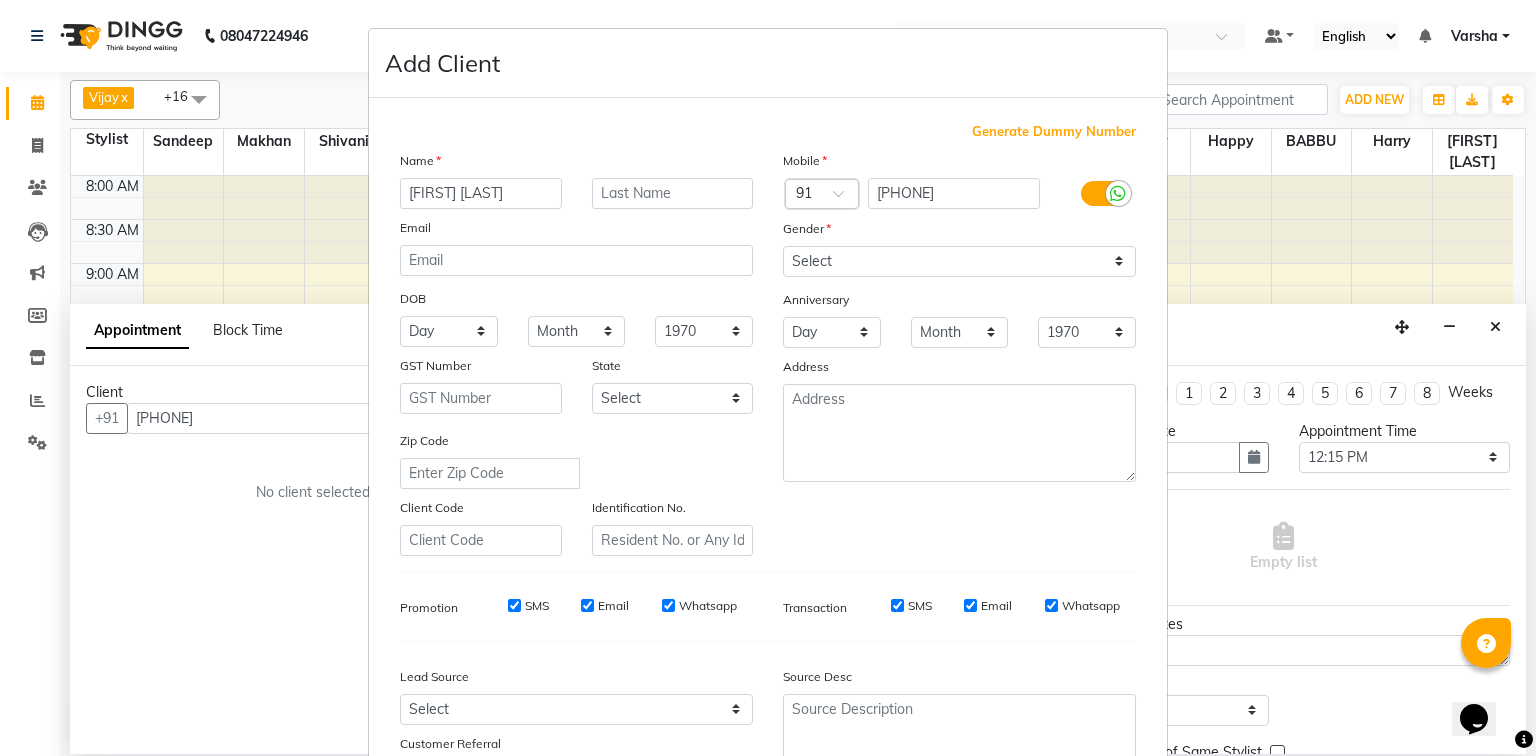 type on "[FIRST] [LAST]" 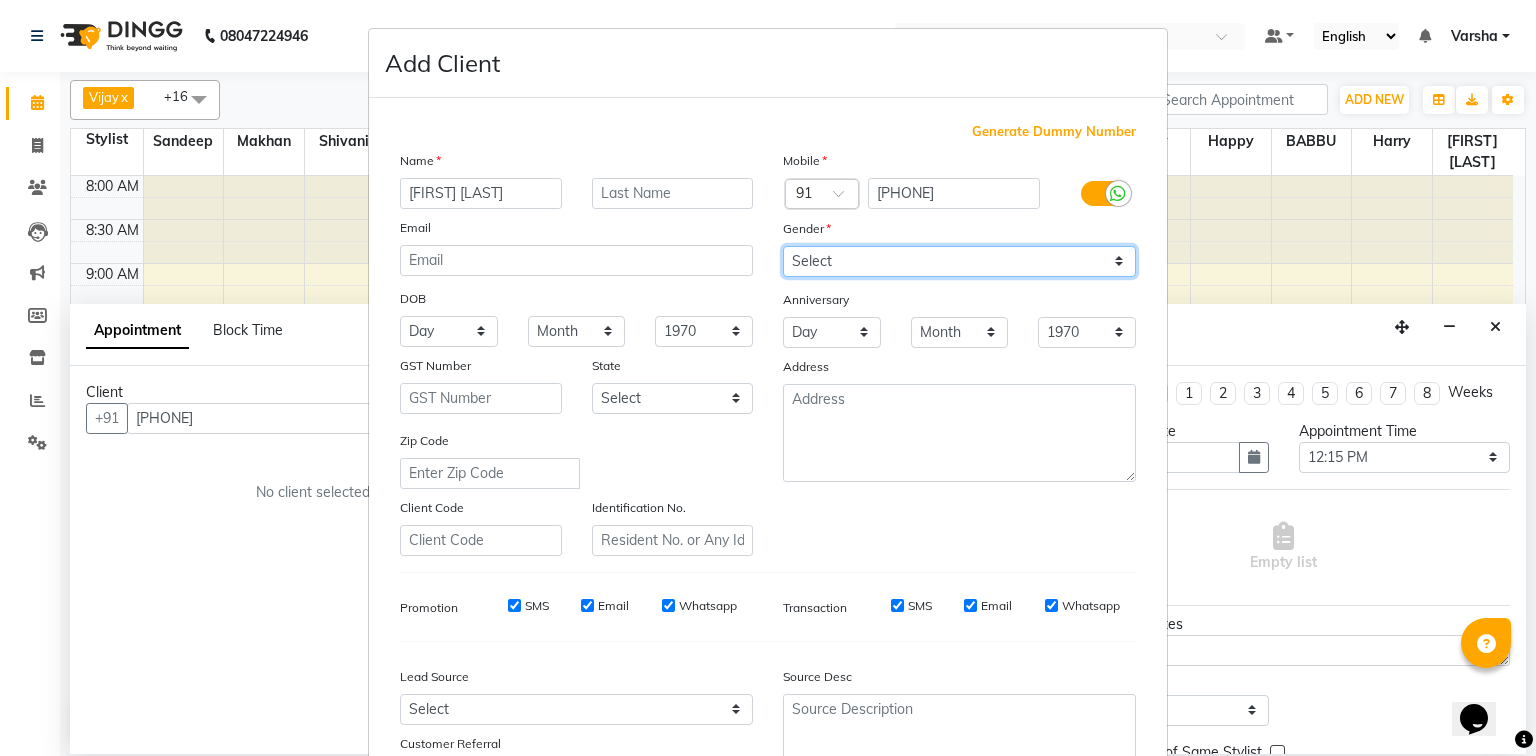 click on "Select Male Female Other Prefer Not To Say" at bounding box center [959, 261] 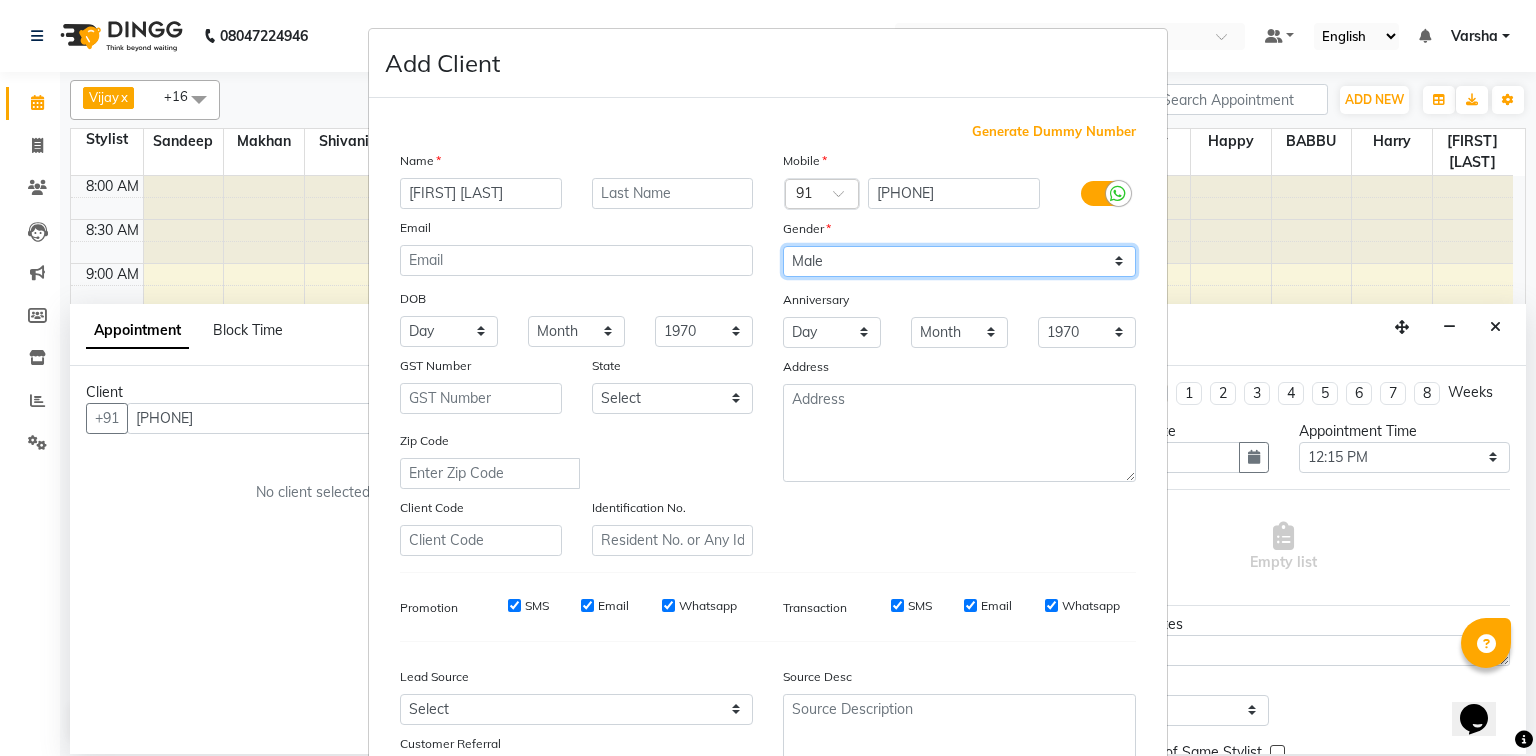 click on "Select Male Female Other Prefer Not To Say" at bounding box center [959, 261] 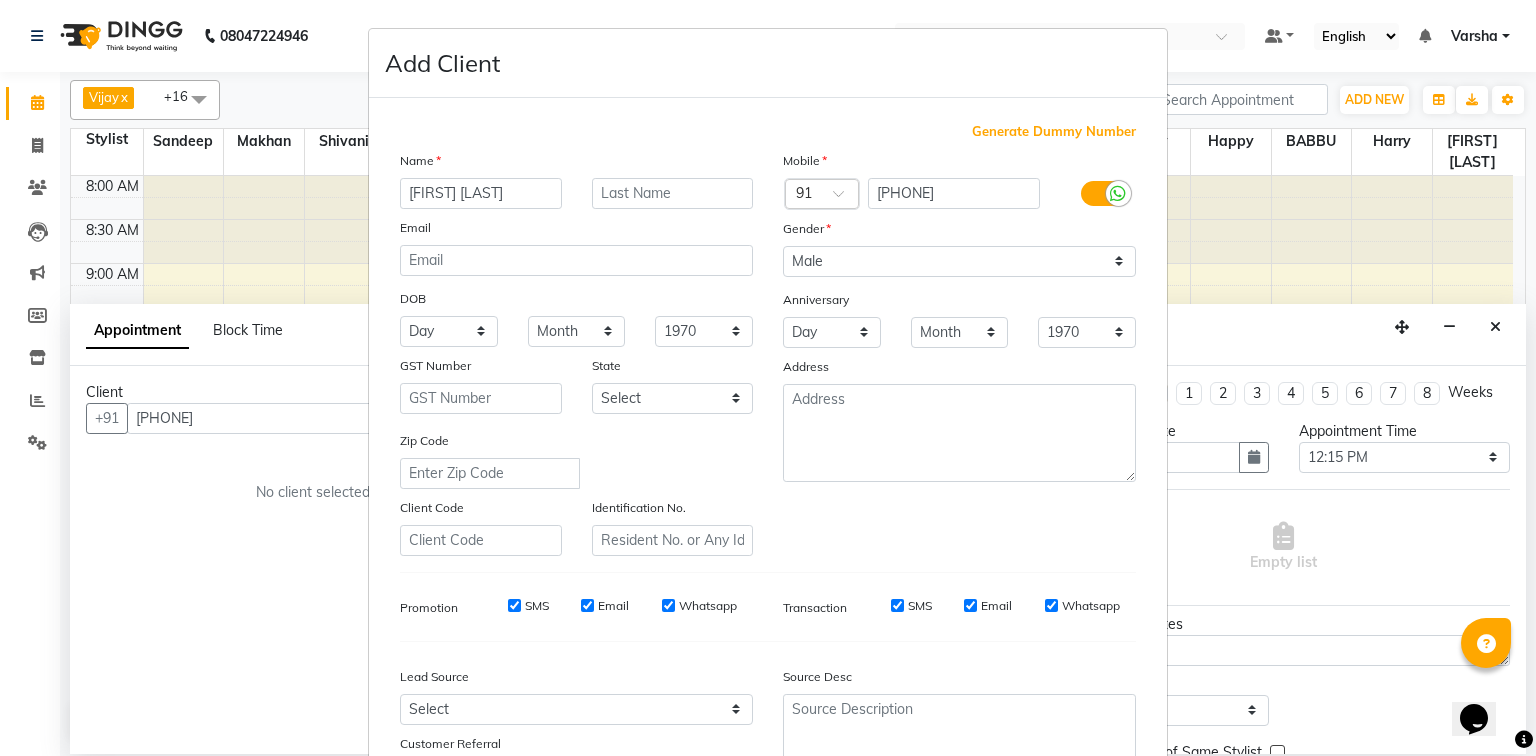 click on "Anniversary" at bounding box center [800, 303] 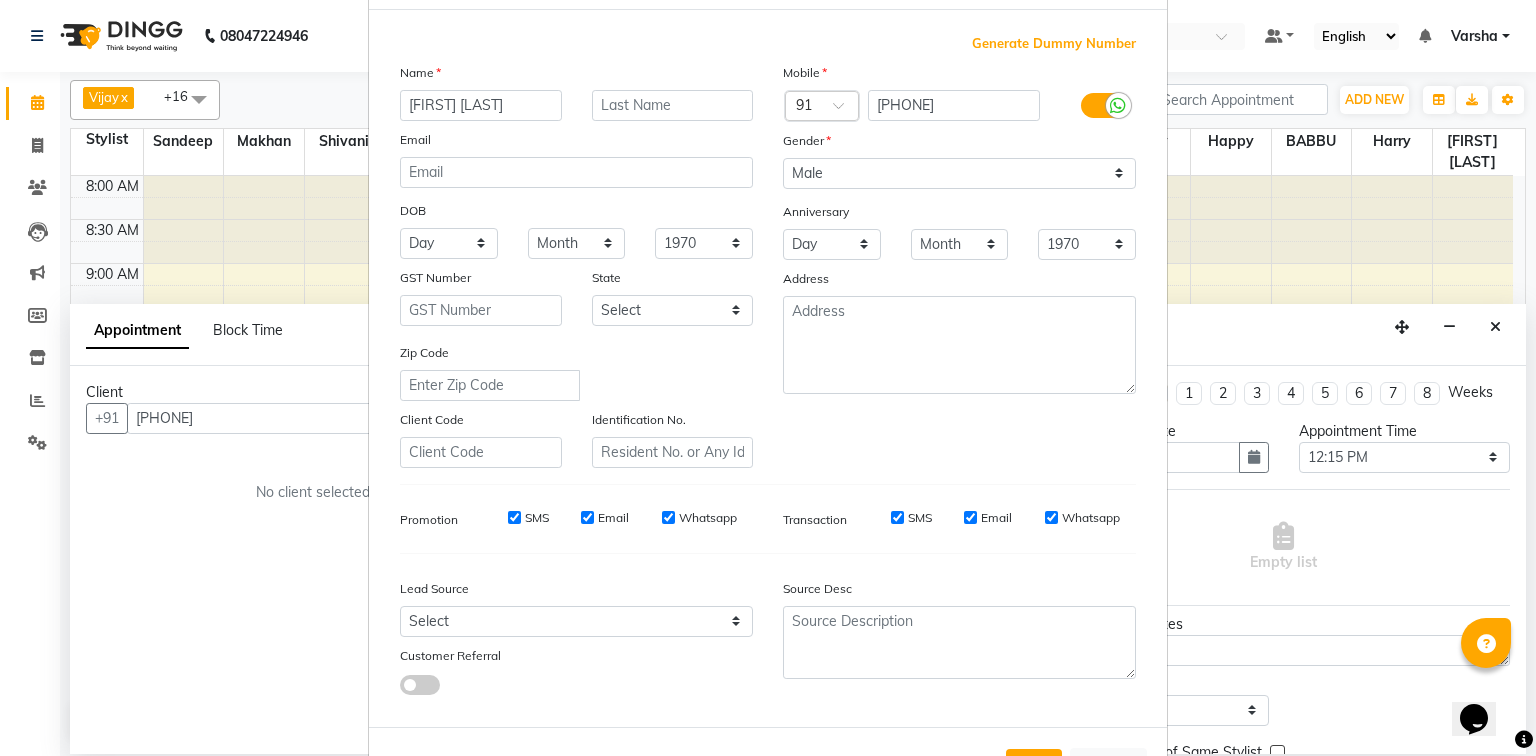 scroll, scrollTop: 176, scrollLeft: 0, axis: vertical 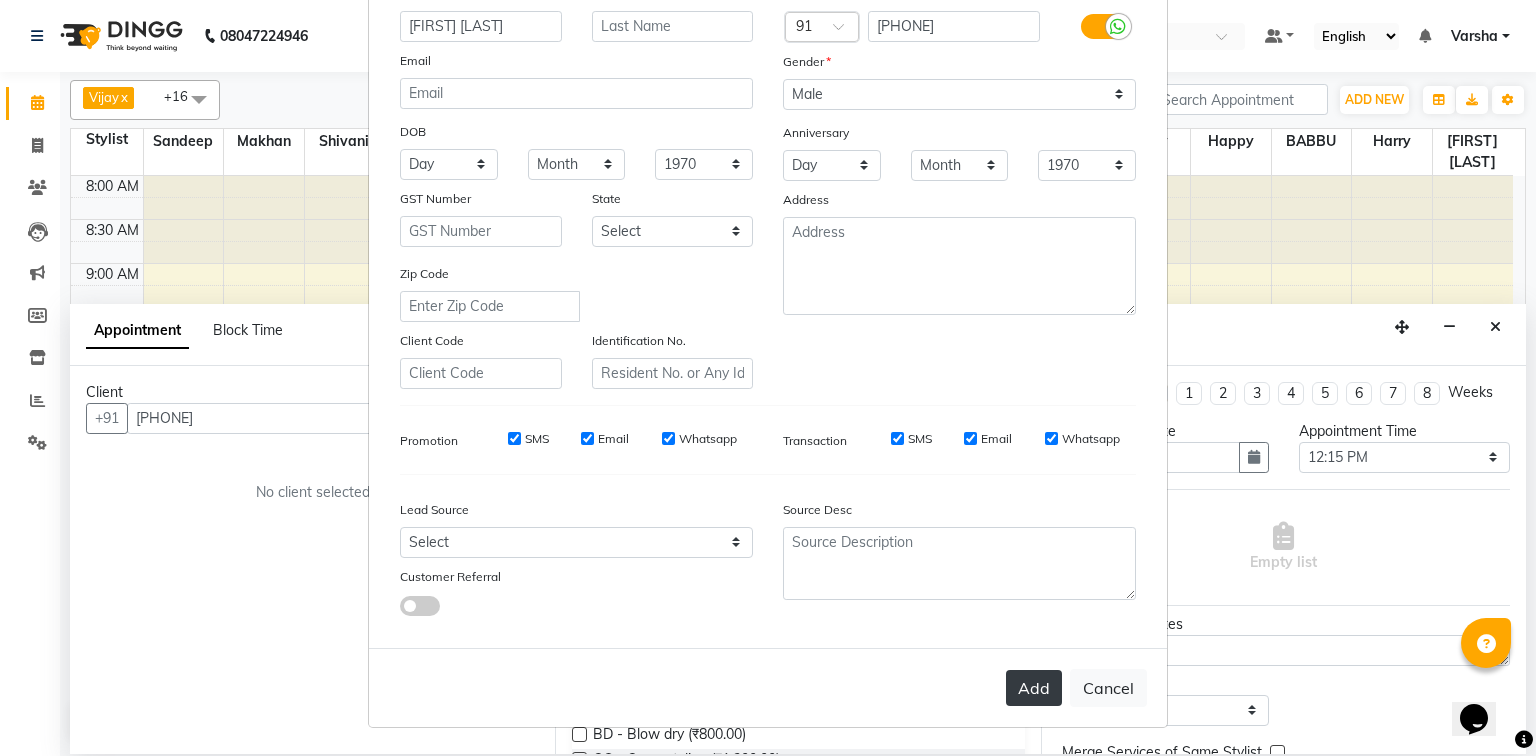 click on "Add" at bounding box center [1034, 688] 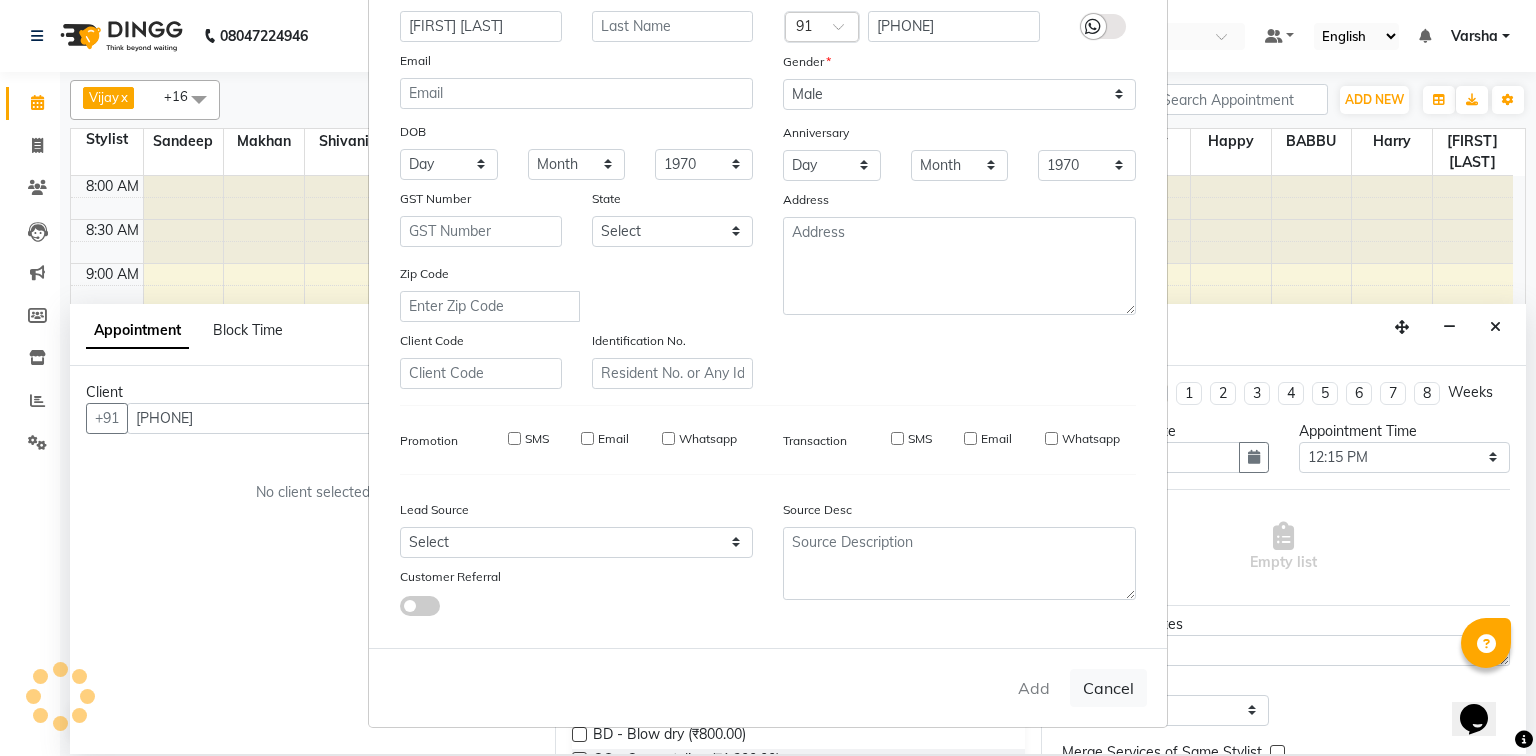 type 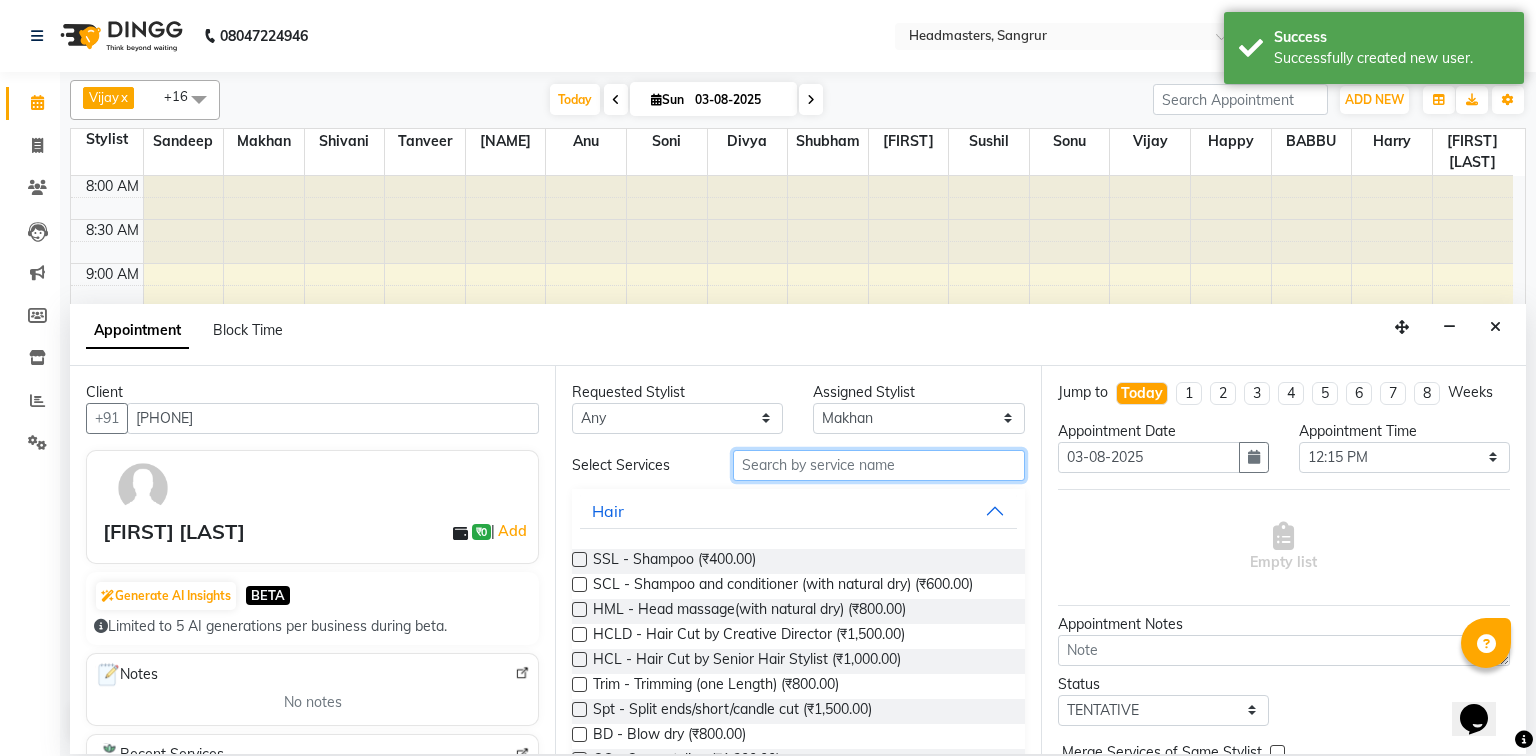 click at bounding box center (879, 465) 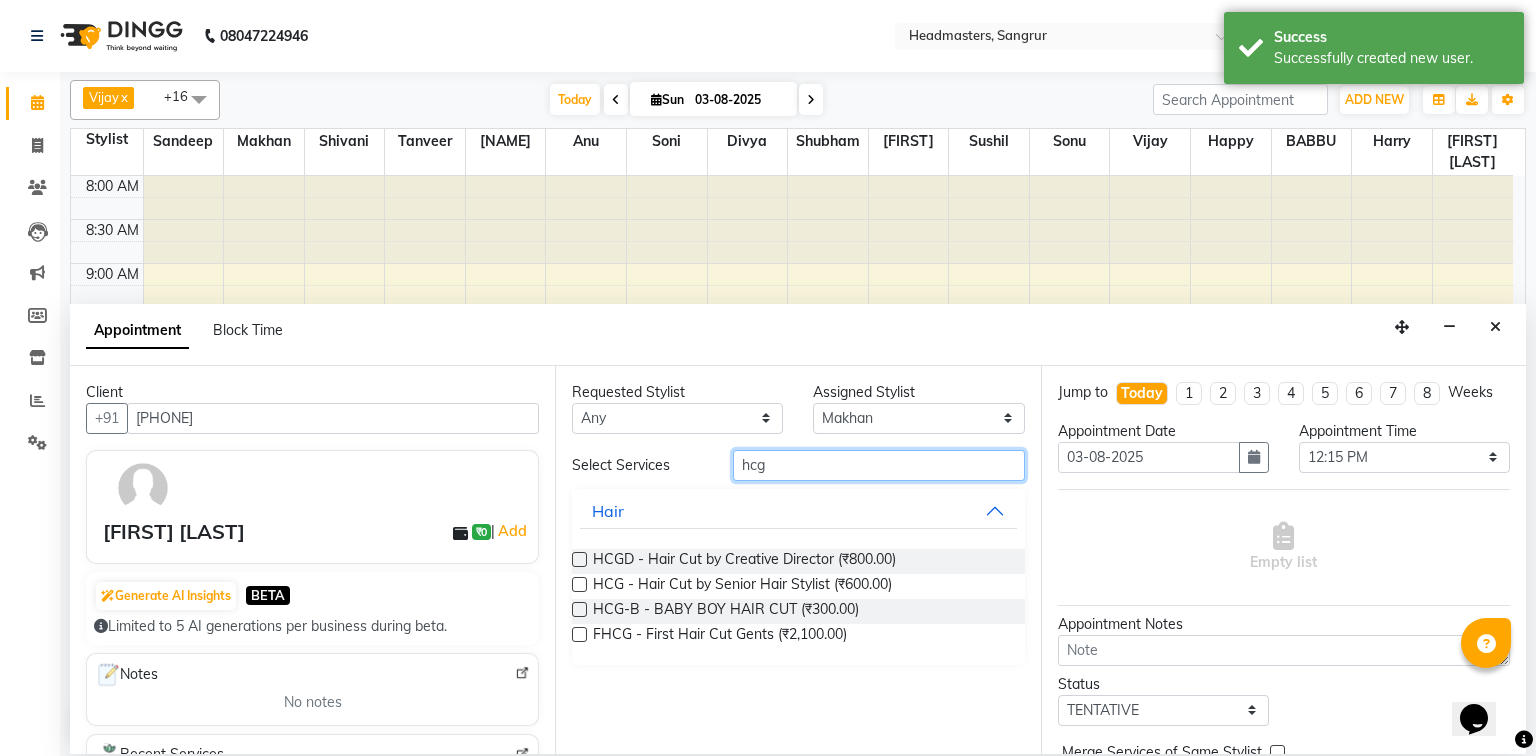 type on "hcg" 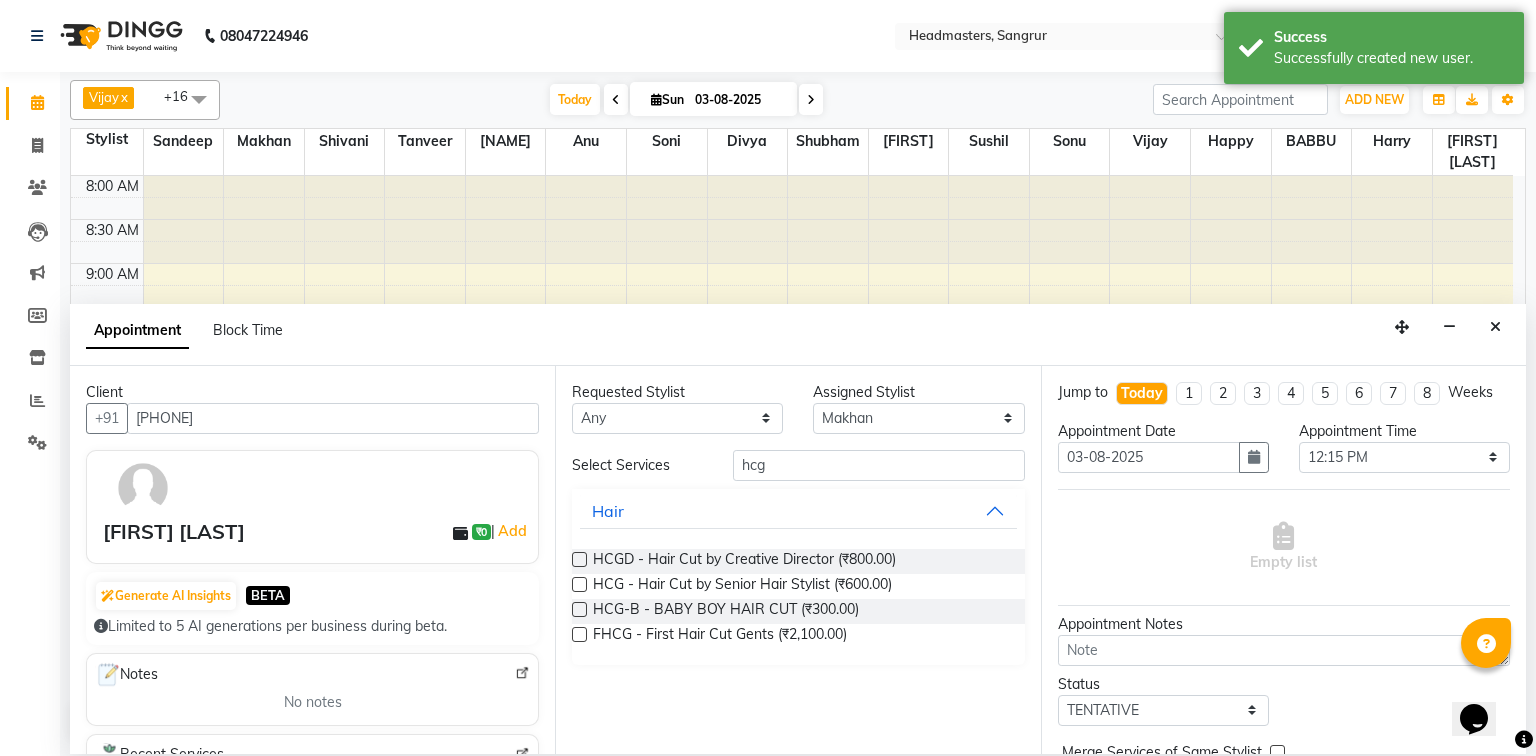 click at bounding box center (579, 584) 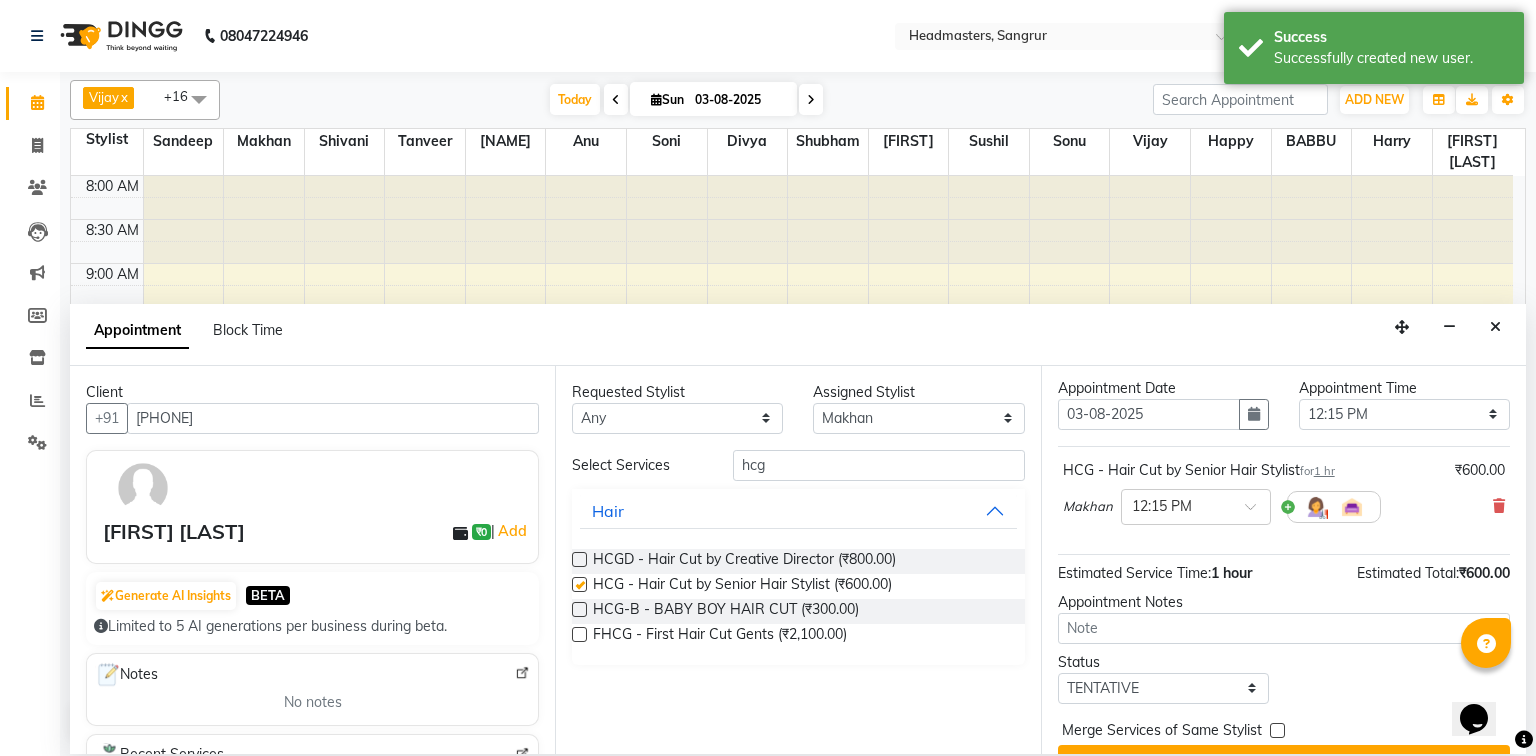 checkbox on "false" 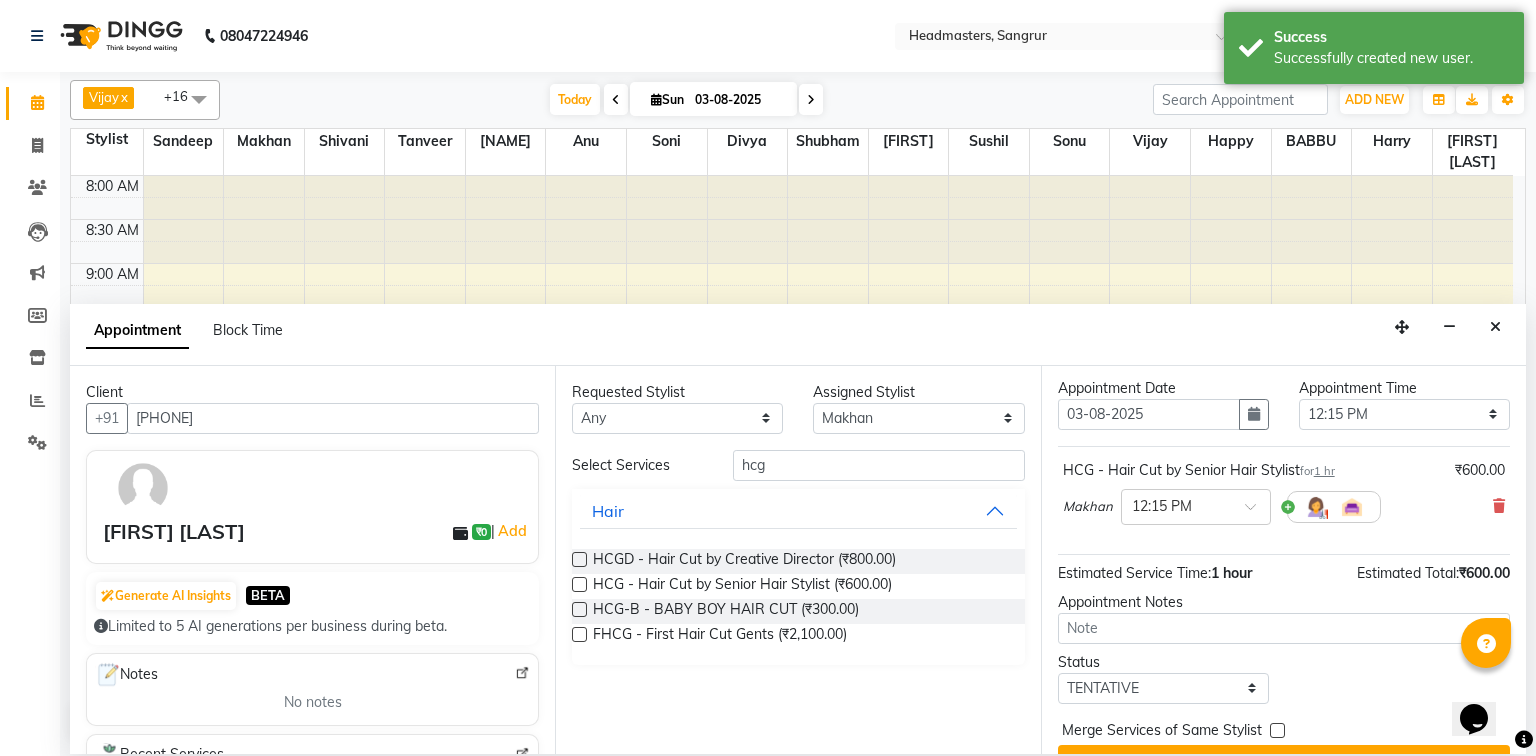 scroll, scrollTop: 85, scrollLeft: 0, axis: vertical 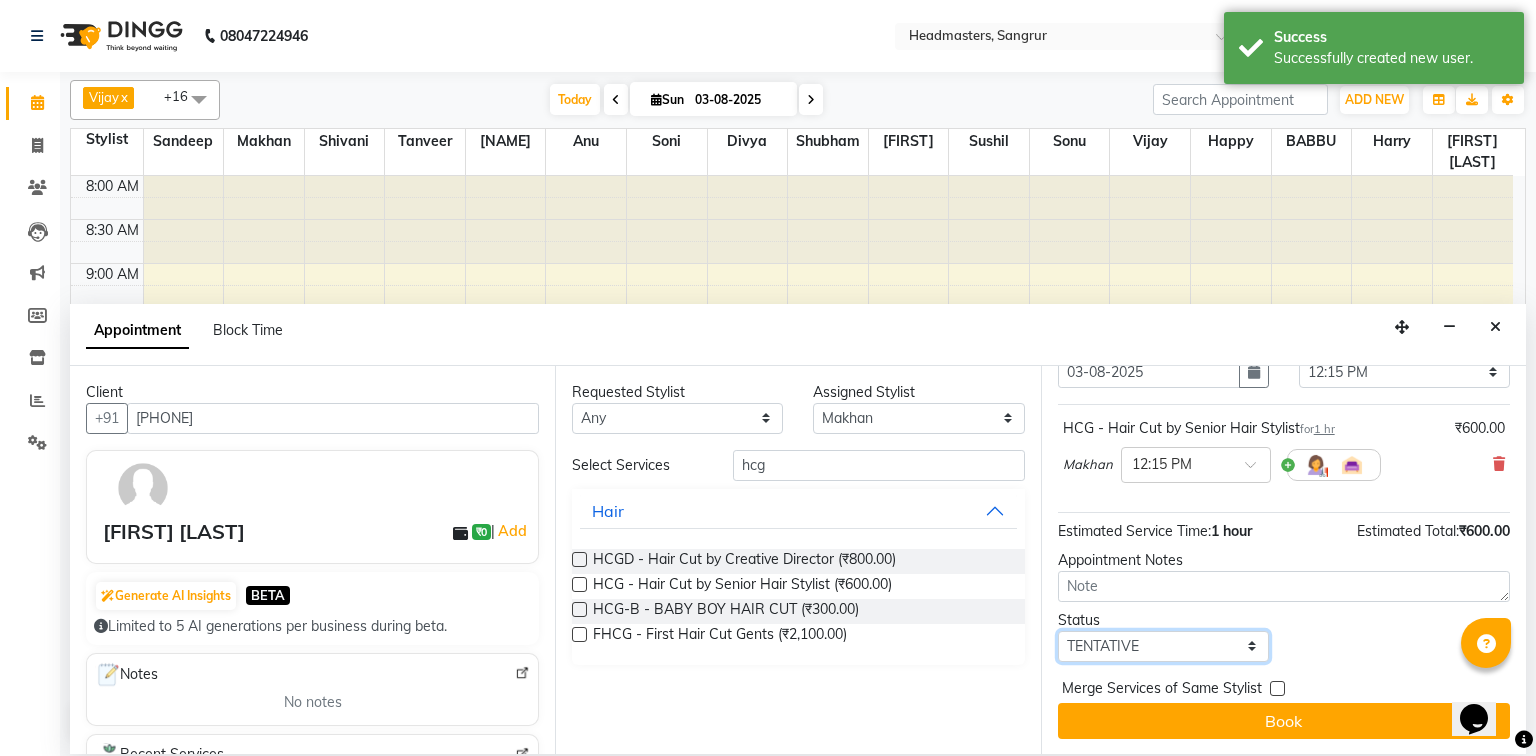 click on "Select TENTATIVE CONFIRM CHECK-IN UPCOMING" at bounding box center (1163, 646) 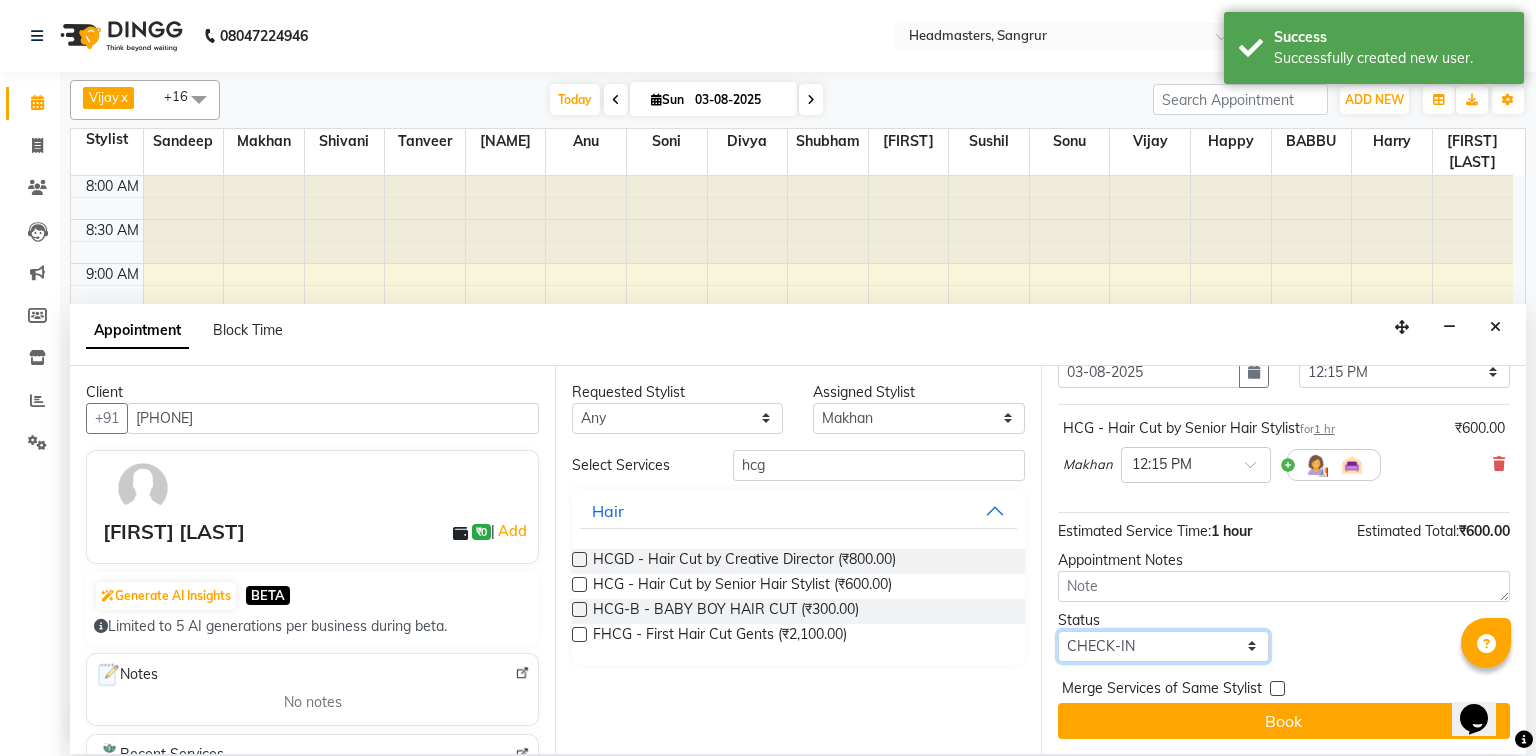 click on "Select TENTATIVE CONFIRM CHECK-IN UPCOMING" at bounding box center (1163, 646) 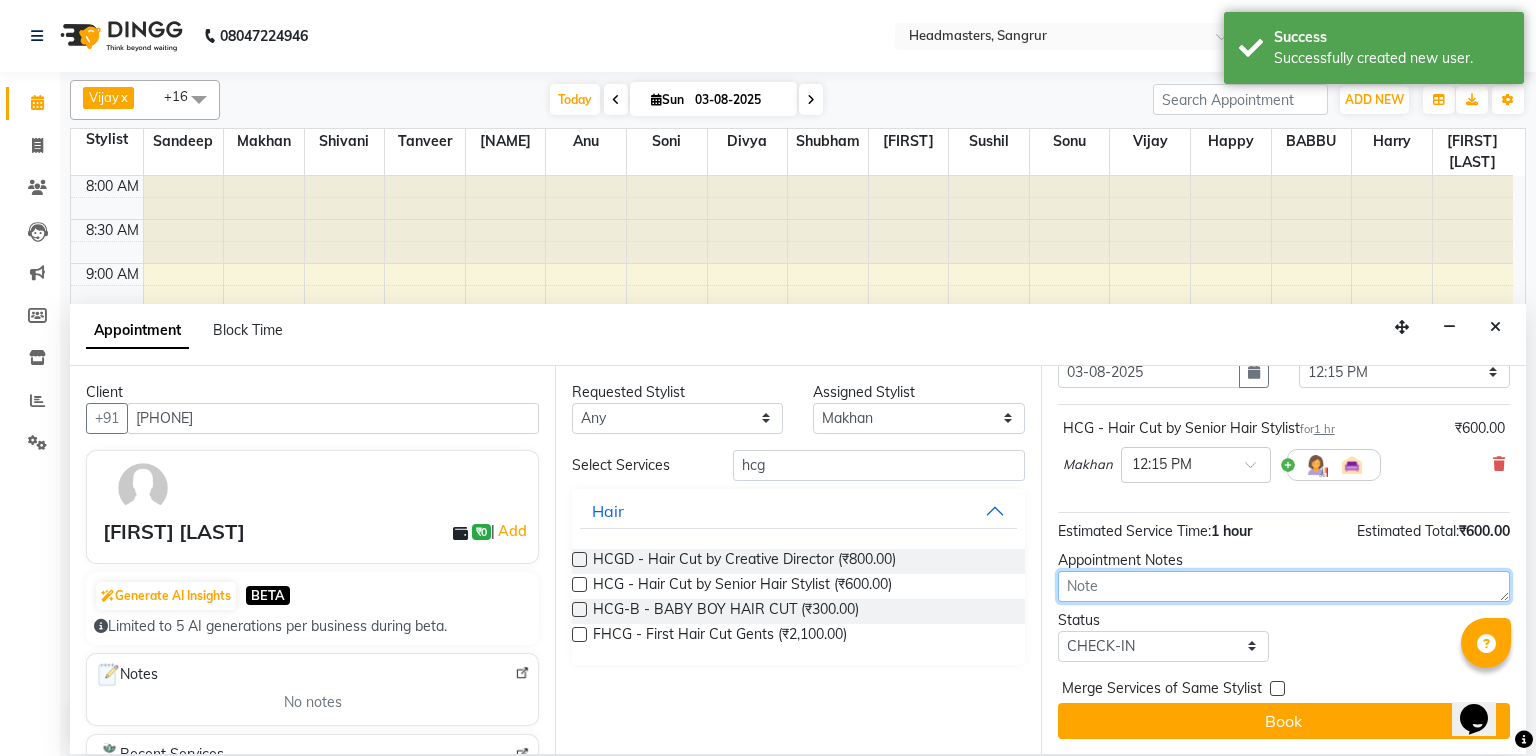 click at bounding box center [1284, 586] 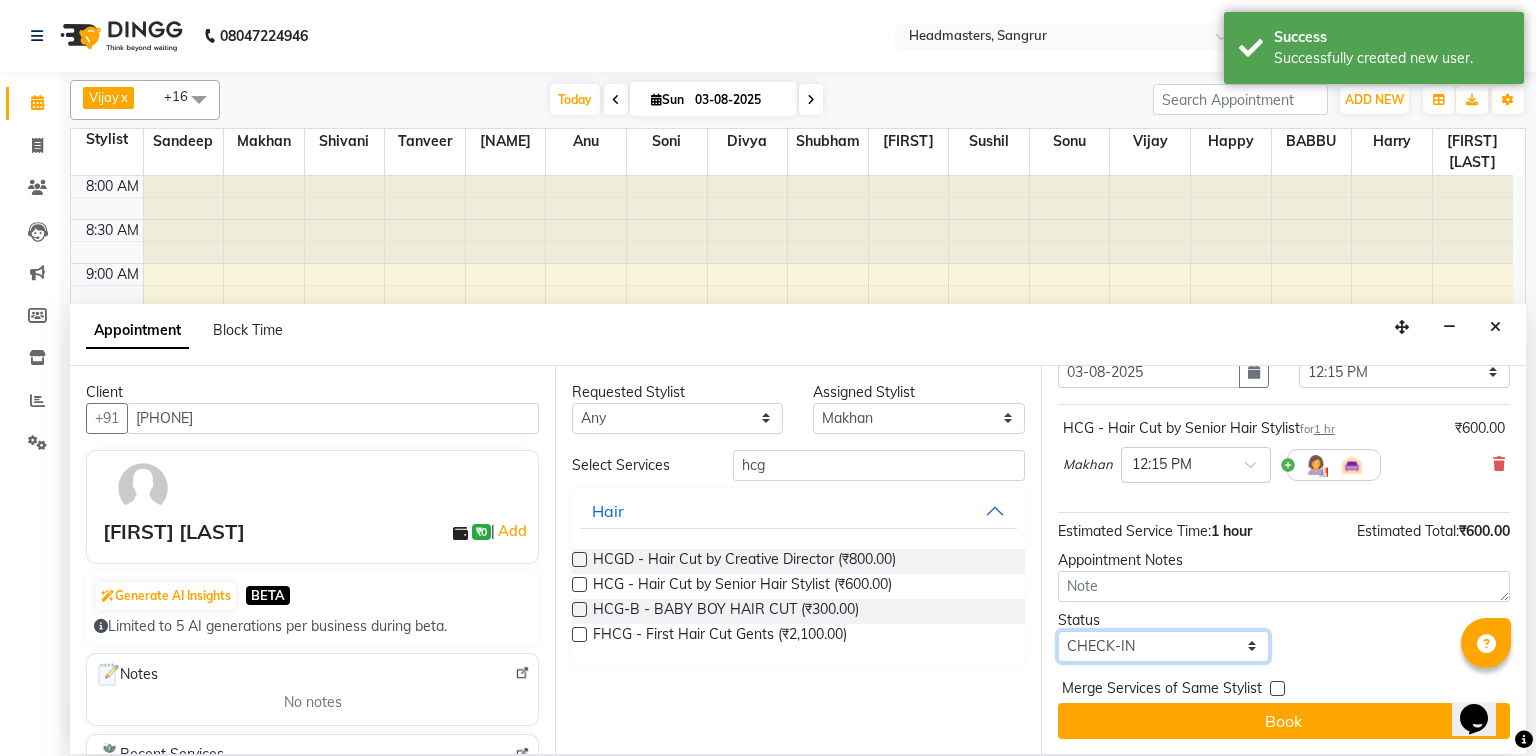 click on "Select TENTATIVE CONFIRM CHECK-IN UPCOMING" at bounding box center [1163, 646] 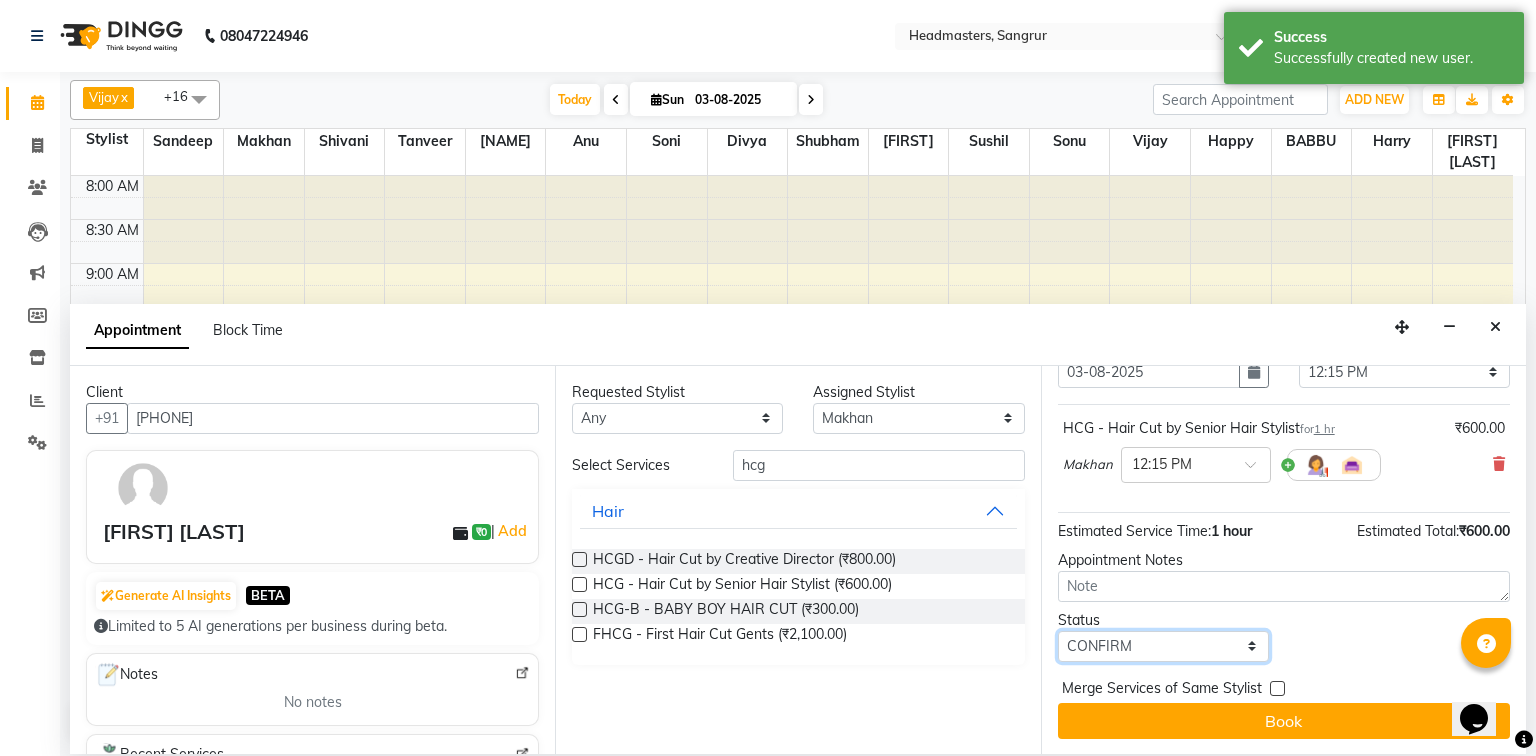 click on "Select TENTATIVE CONFIRM CHECK-IN UPCOMING" at bounding box center [1163, 646] 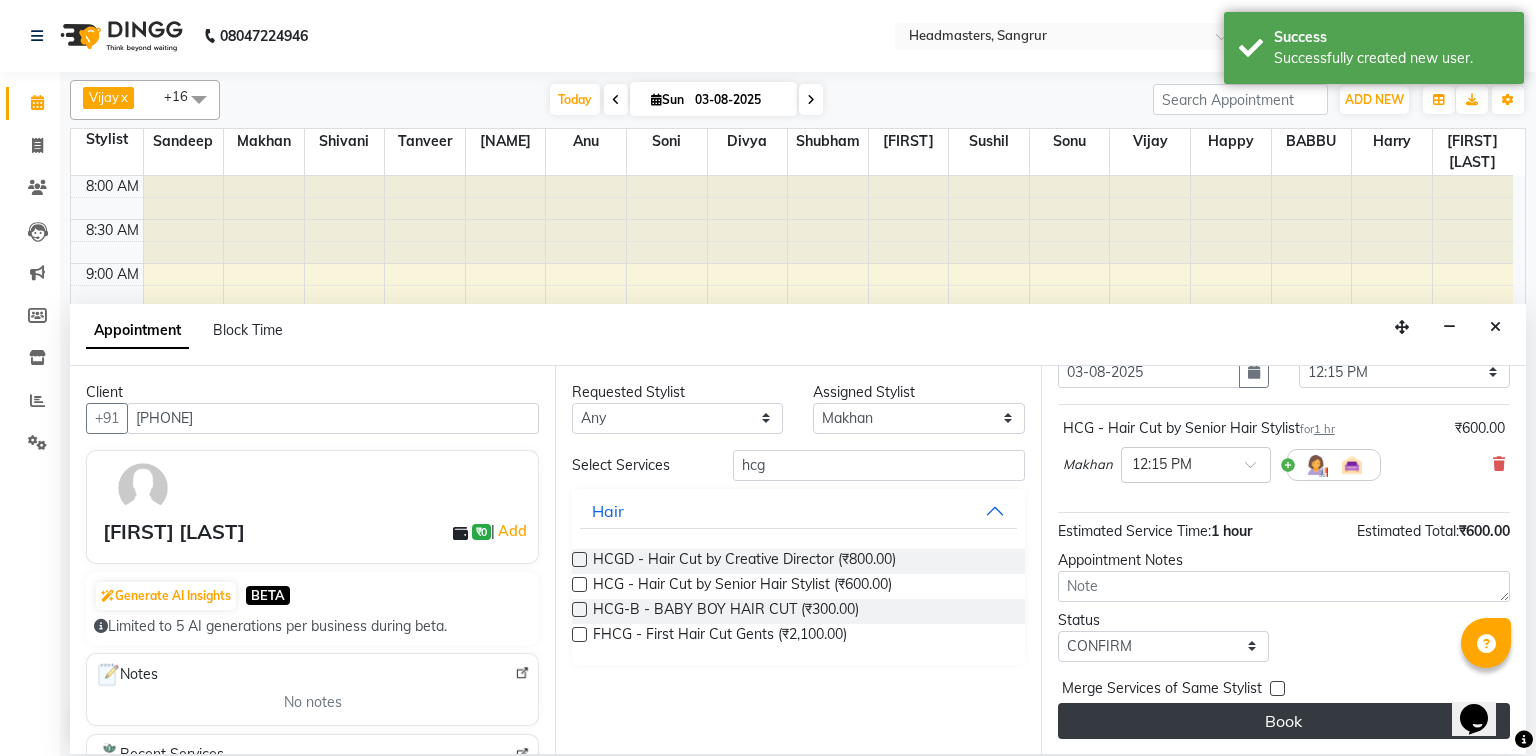 drag, startPoint x: 1159, startPoint y: 739, endPoint x: 1157, endPoint y: 728, distance: 11.18034 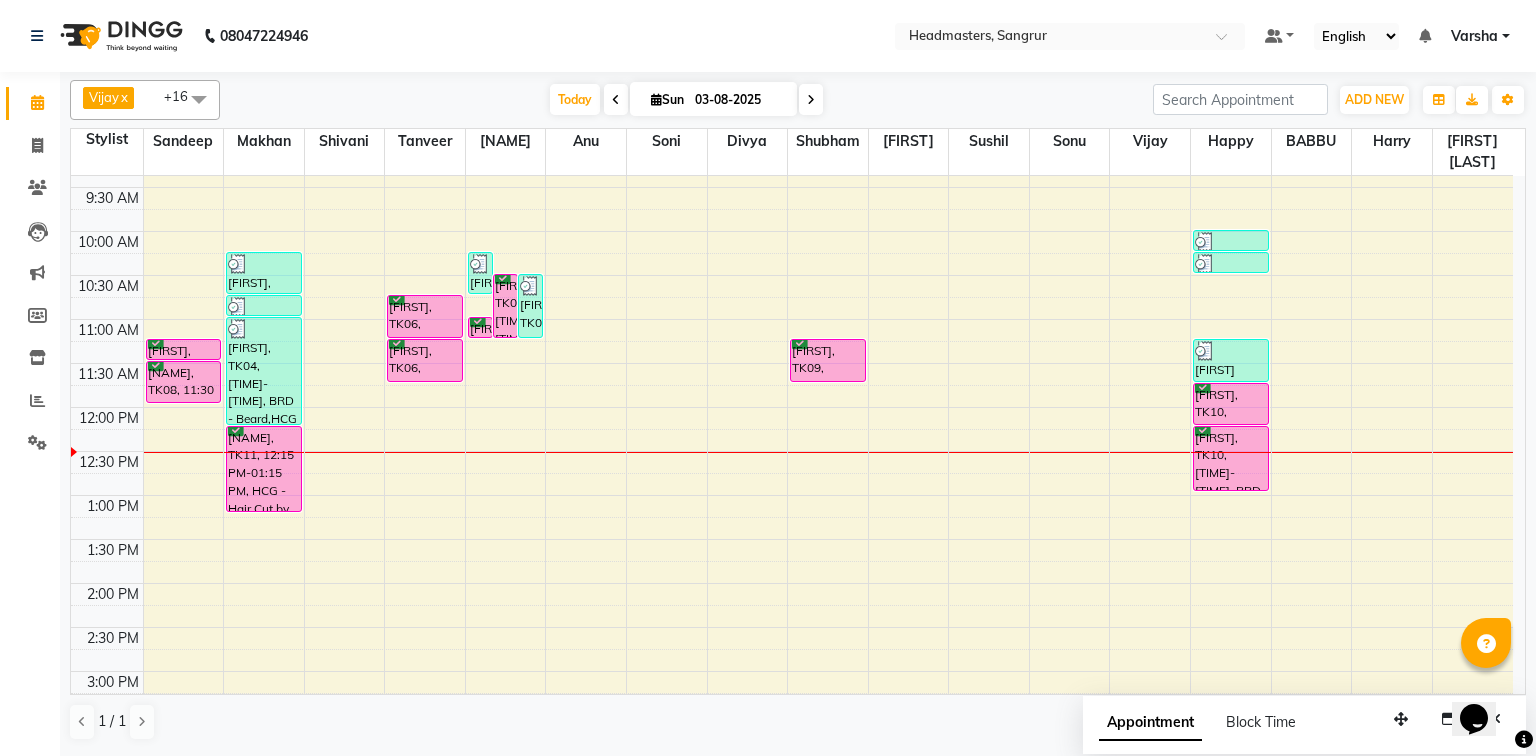 scroll, scrollTop: 160, scrollLeft: 0, axis: vertical 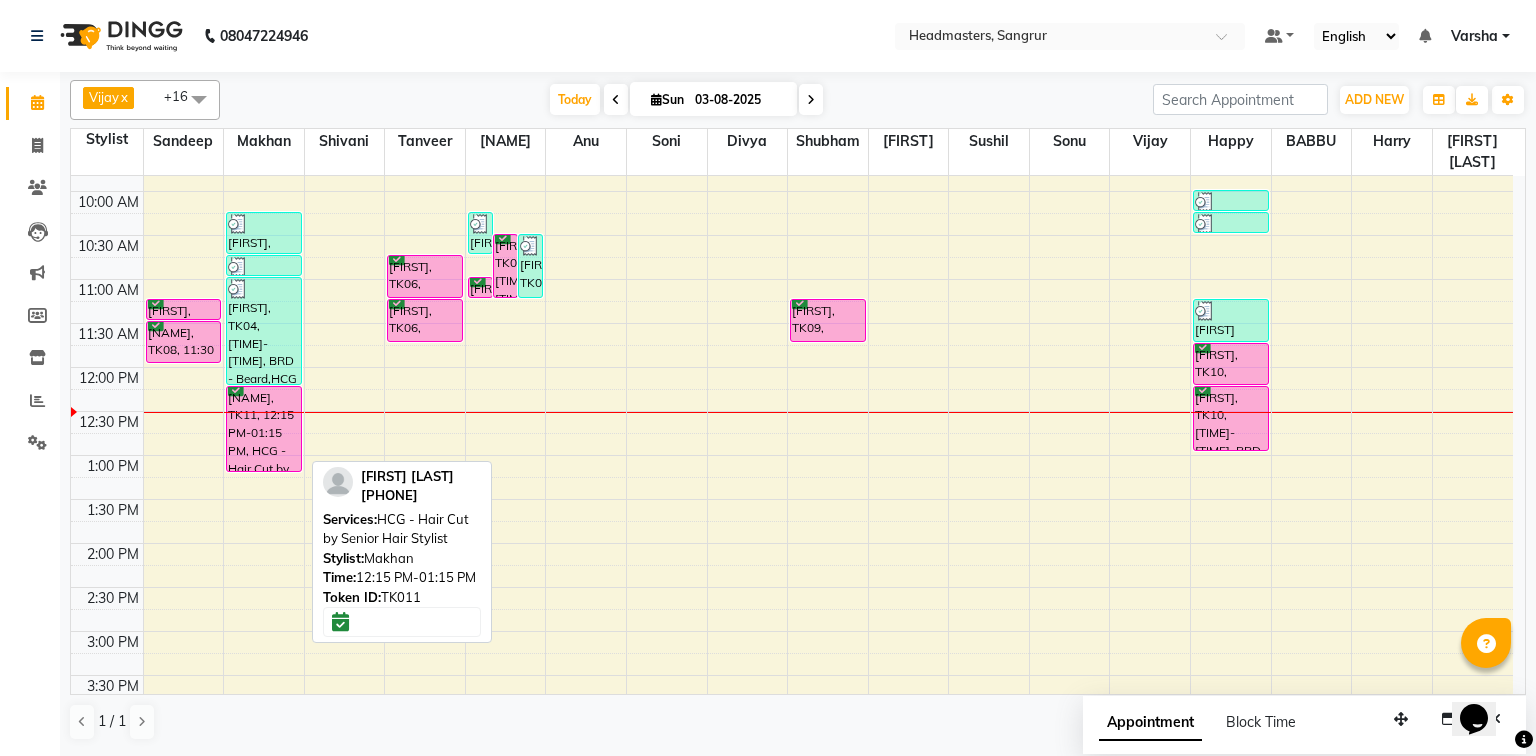 click at bounding box center [264, 471] 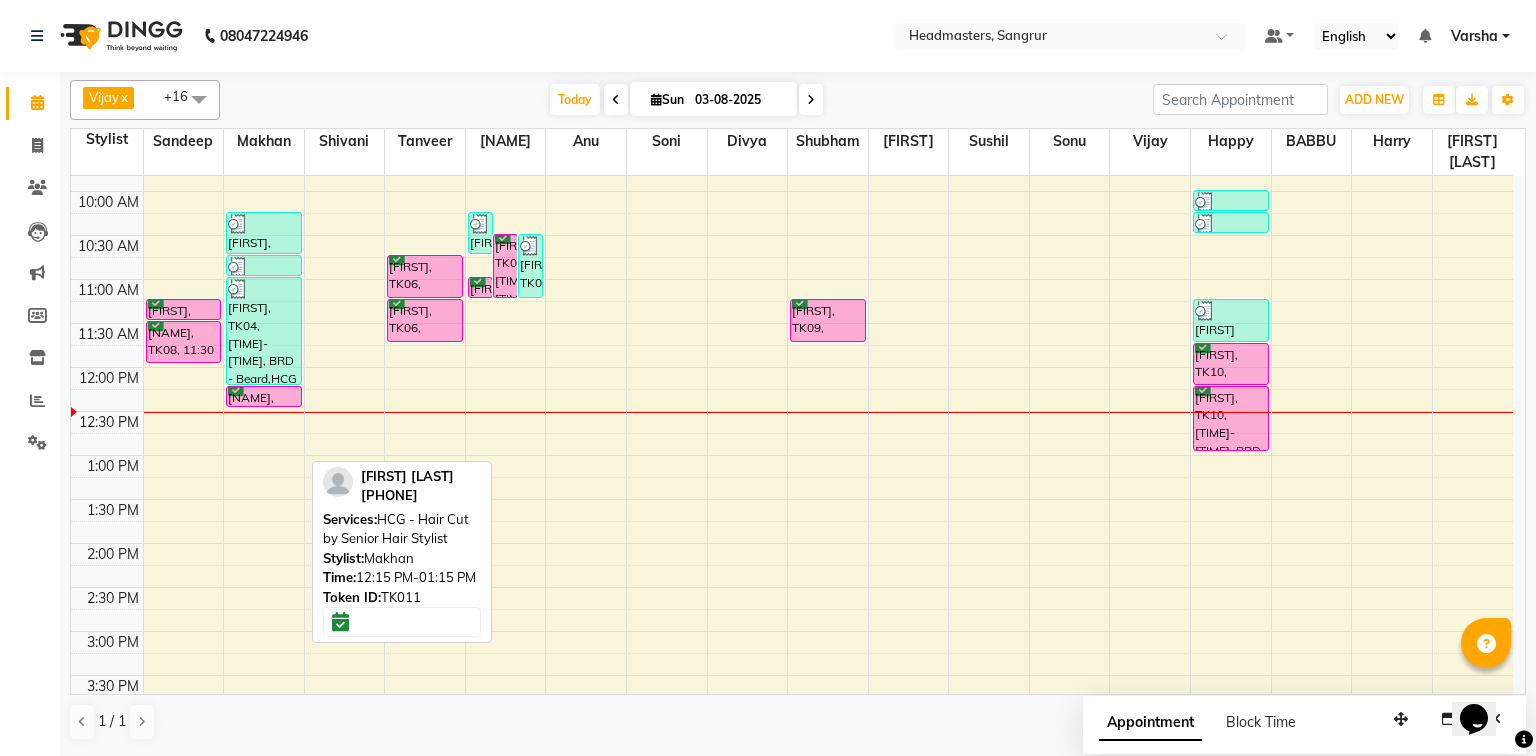 drag, startPoint x: 256, startPoint y: 468, endPoint x: 228, endPoint y: 392, distance: 80.99383 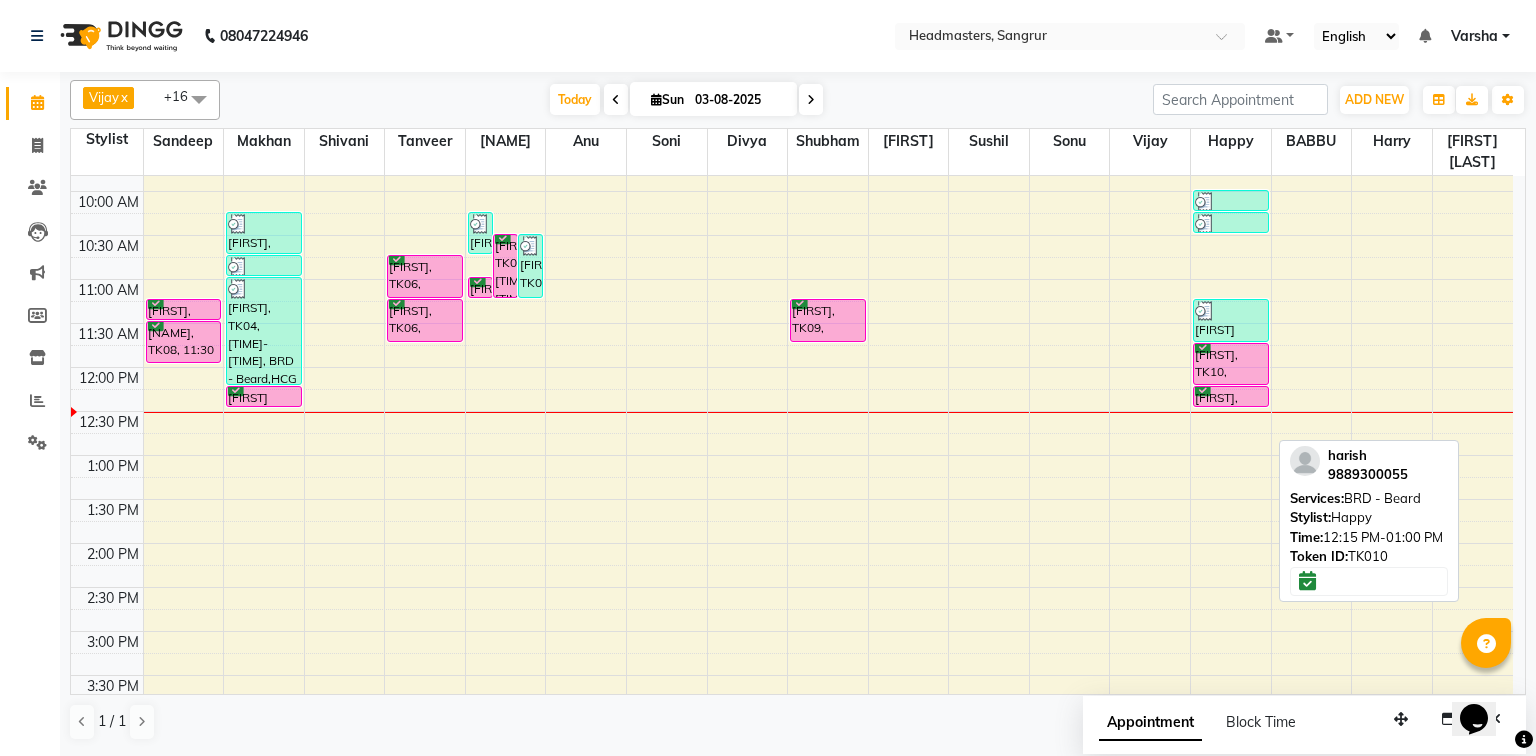 drag, startPoint x: 1244, startPoint y: 446, endPoint x: 1220, endPoint y: 392, distance: 59.093147 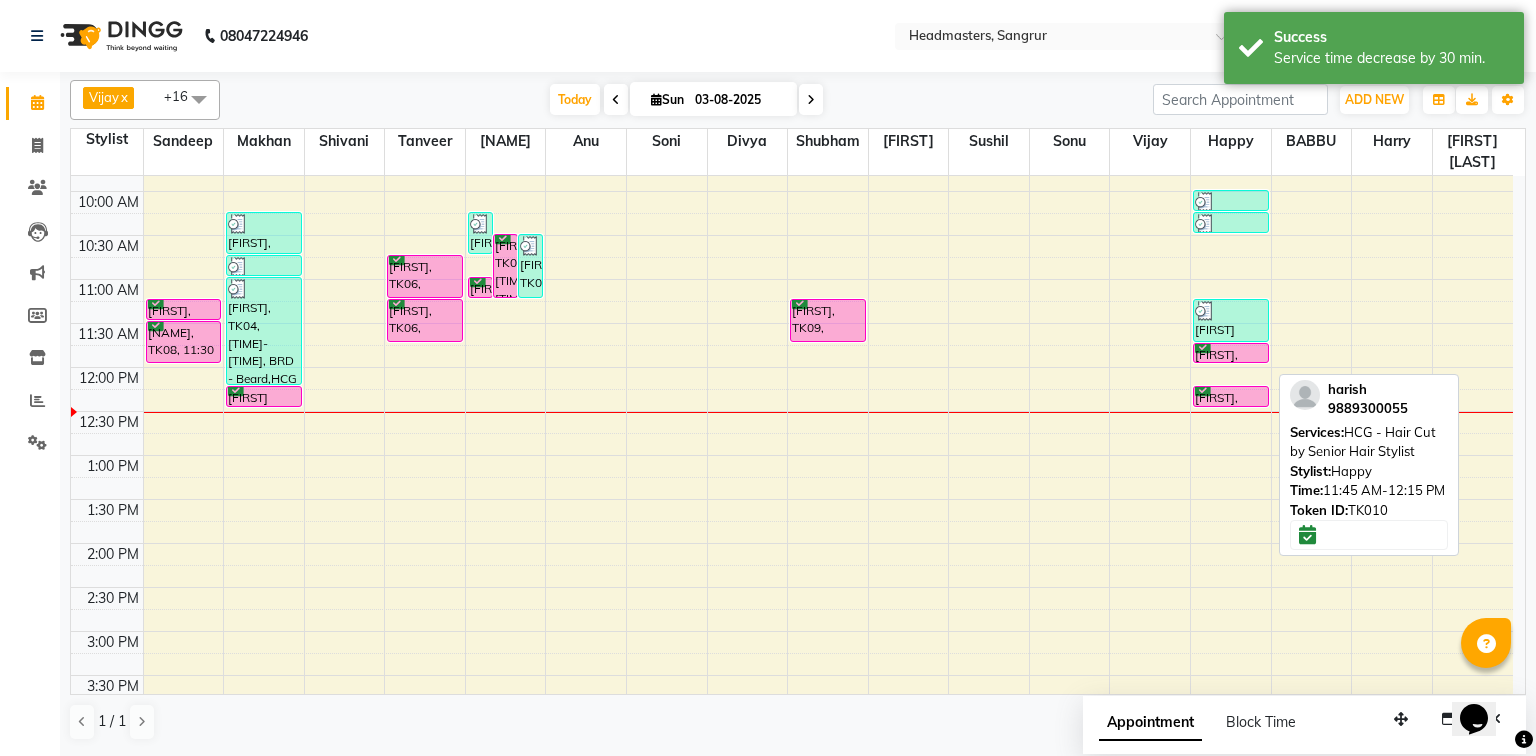 drag, startPoint x: 1200, startPoint y: 380, endPoint x: 1194, endPoint y: 352, distance: 28.635643 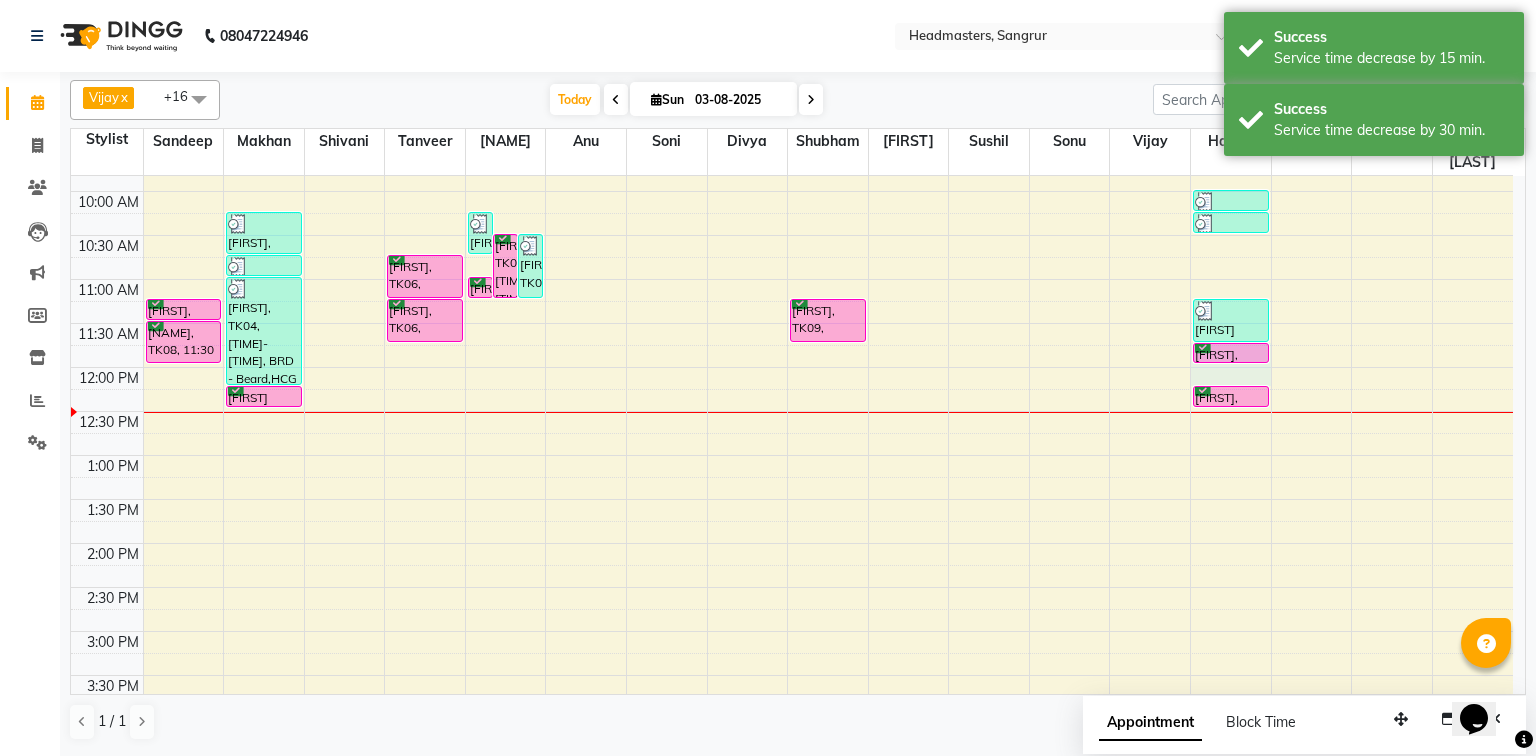drag, startPoint x: 1217, startPoint y: 383, endPoint x: 1205, endPoint y: 362, distance: 24.186773 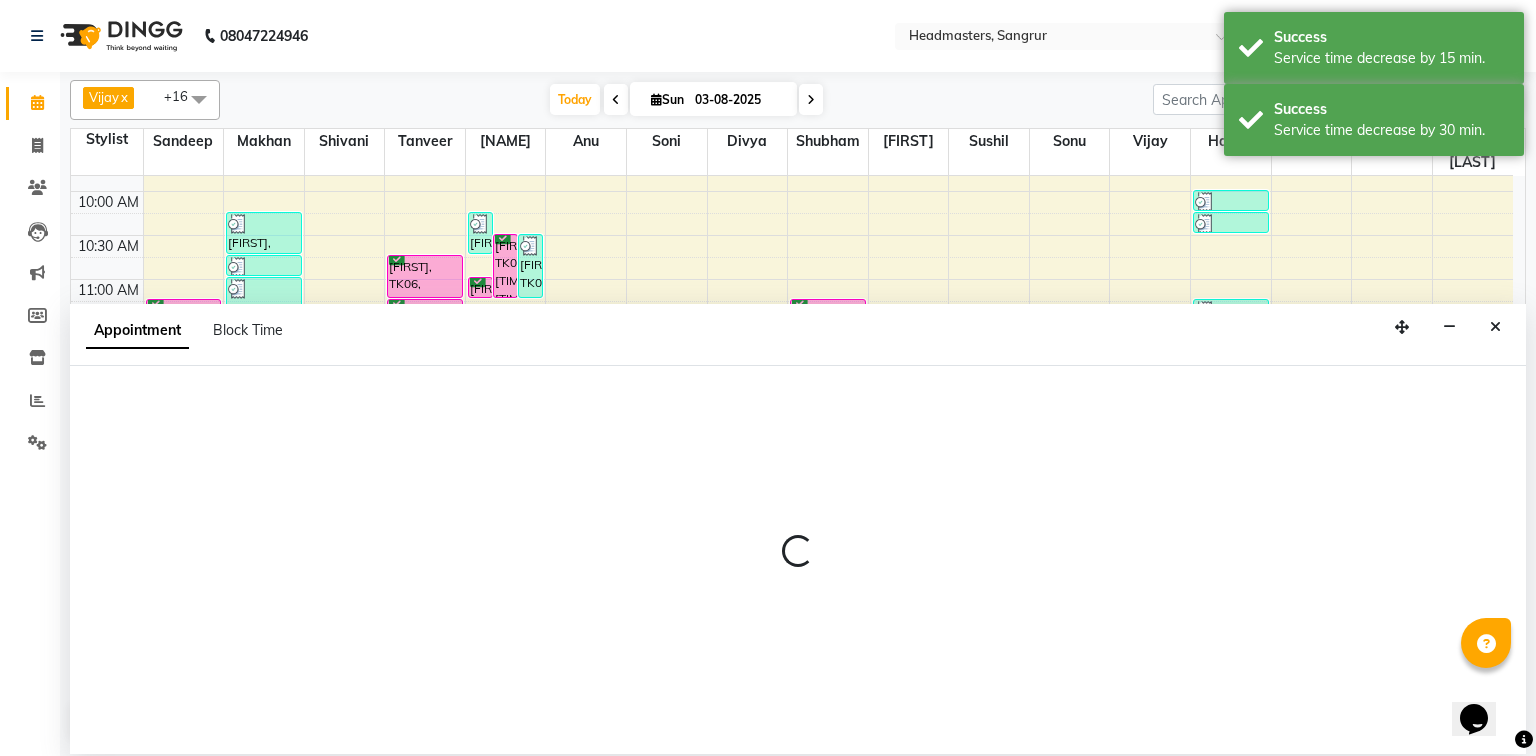 click on "[FIRST] x [FIRST] x [FIRST] x [FIRST] x [FIRST] x [FIRST] x [FIRST] x [FIRST] x [FIRST]  x [FIRST]  x [FIRST]  x [FIRST]  x [FIRST]  x [FIRST]  x [FIRST] Kaur  x [FIRST]  x [FIRST]  x +16 Select All Afia  [FIRST] Kaur [FIRST] [FIRST] [FIRST] [FIRST] [FIRST] [FIRST] [FIRST]  Headmasters [FIRST] Jashan stockist [FIRST] [FIRST] [FIRST] [FIRST]  Sandeep [FIRST] [FIRST] [FIRST] [FIRST] Sunny [FIRST] [FIRST] Today  Sun [DATE] Toggle Dropdown Add Appointment Add Invoice Add Attendance Add Client Toggle Dropdown Add Appointment Add Invoice Add Attendance Add Client ADD NEW Toggle Dropdown Add Appointment Add Invoice Add Attendance Add Client [FIRST] x [FIRST] x [FIRST] x [FIRST] x [FIRST] x [FIRST] x [FIRST] x [FIRST] x [FIRST]  x [FIRST]  x [FIRST]  x [FIRST]  x [FIRST]  x [FIRST]  x [FIRST] Kaur  x [FIRST]  x [FIRST]  x +16 Select All Afia  [FIRST] Kaur [FIRST] [FIRST] [FIRST] [FIRST] [FIRST] [FIRST] [FIRST]  Headmasters [FIRST] Jashan stockist [FIRST] [FIRST] [FIRST] [FIRST]  Sandeep [FIRST] [FIRST] [FIRST] [FIRST] Sunny [FIRST] Zoom" 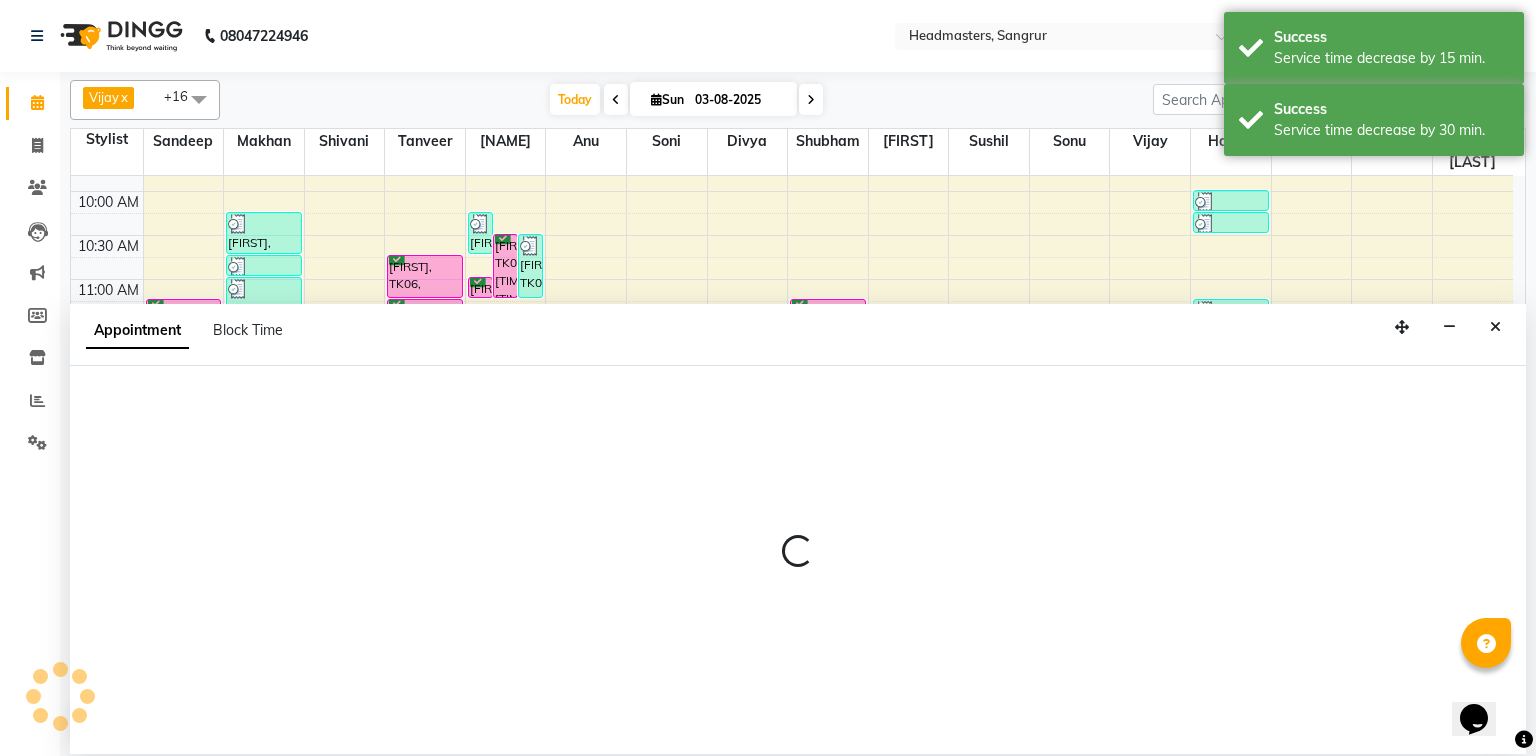 drag, startPoint x: 1205, startPoint y: 362, endPoint x: 1444, endPoint y: 344, distance: 239.67686 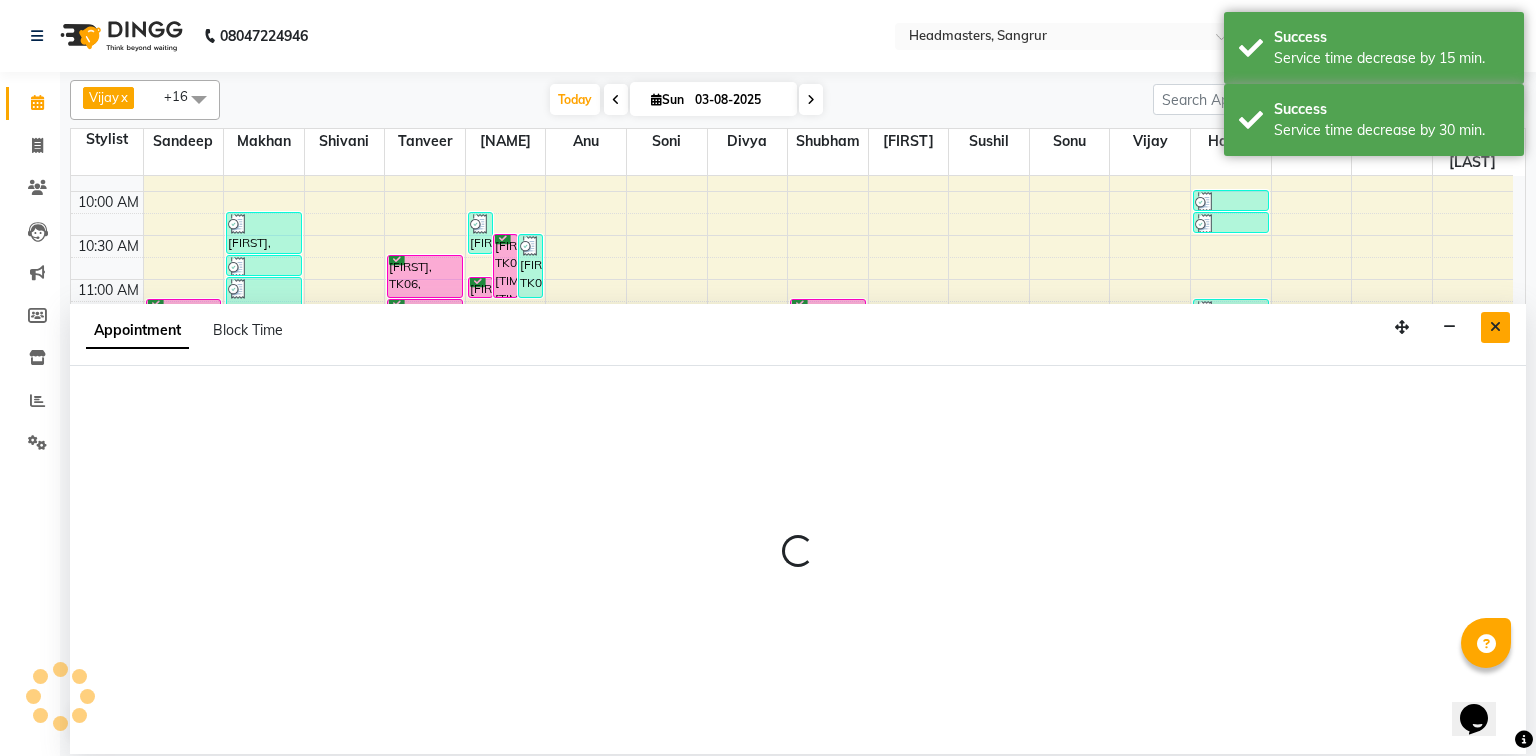 select on "62924" 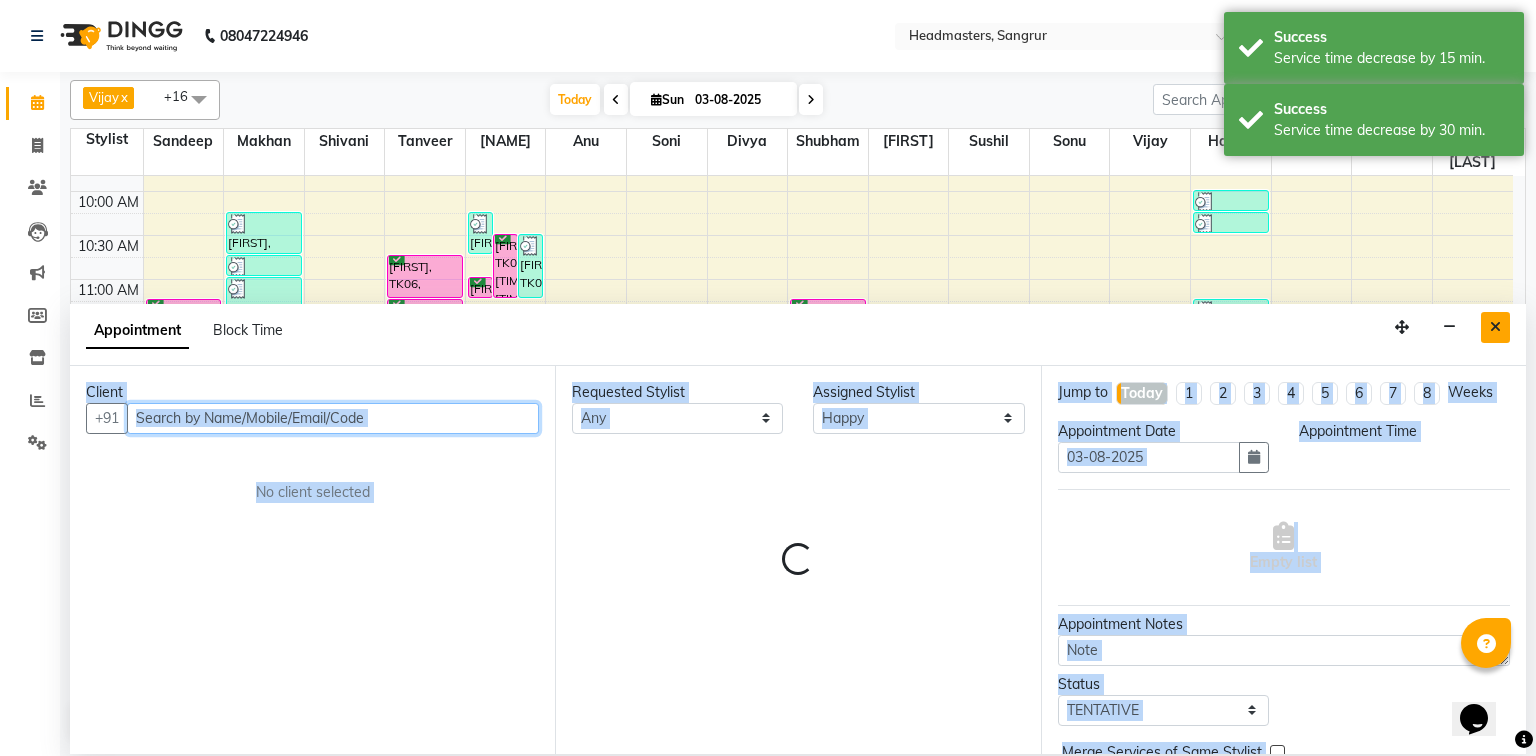 click at bounding box center (1495, 327) 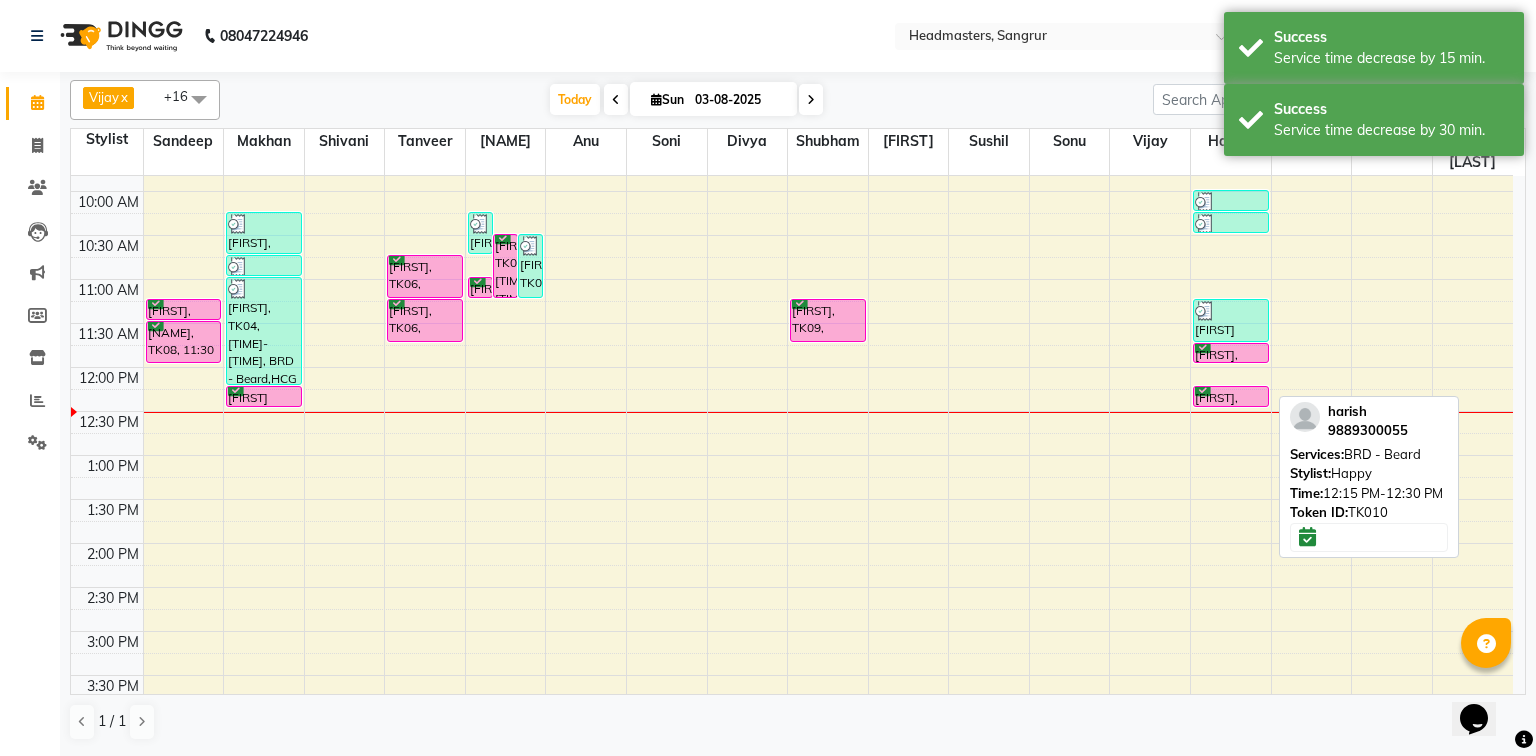 drag, startPoint x: 1197, startPoint y: 401, endPoint x: 1191, endPoint y: 375, distance: 26.683329 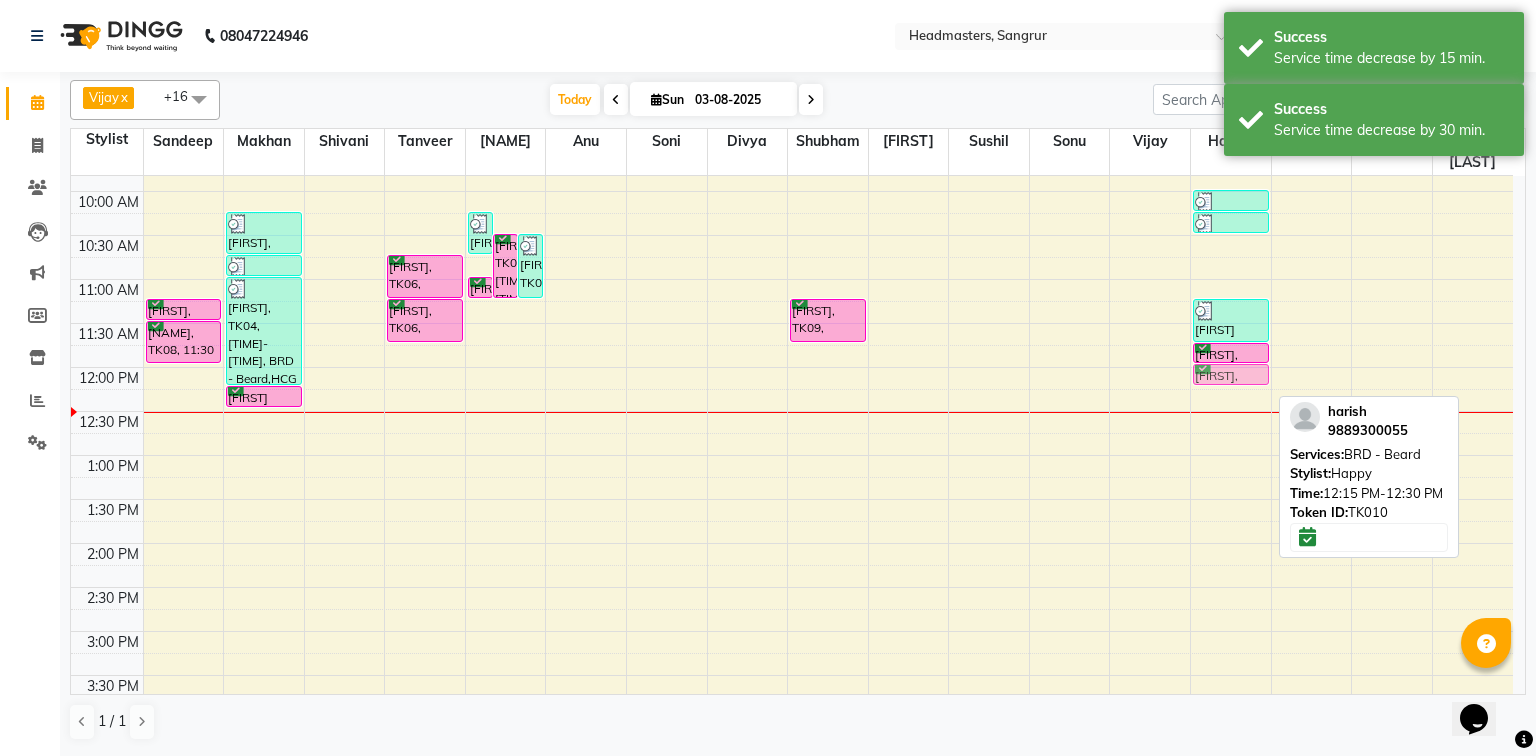 drag, startPoint x: 1201, startPoint y: 395, endPoint x: 1192, endPoint y: 371, distance: 25.632011 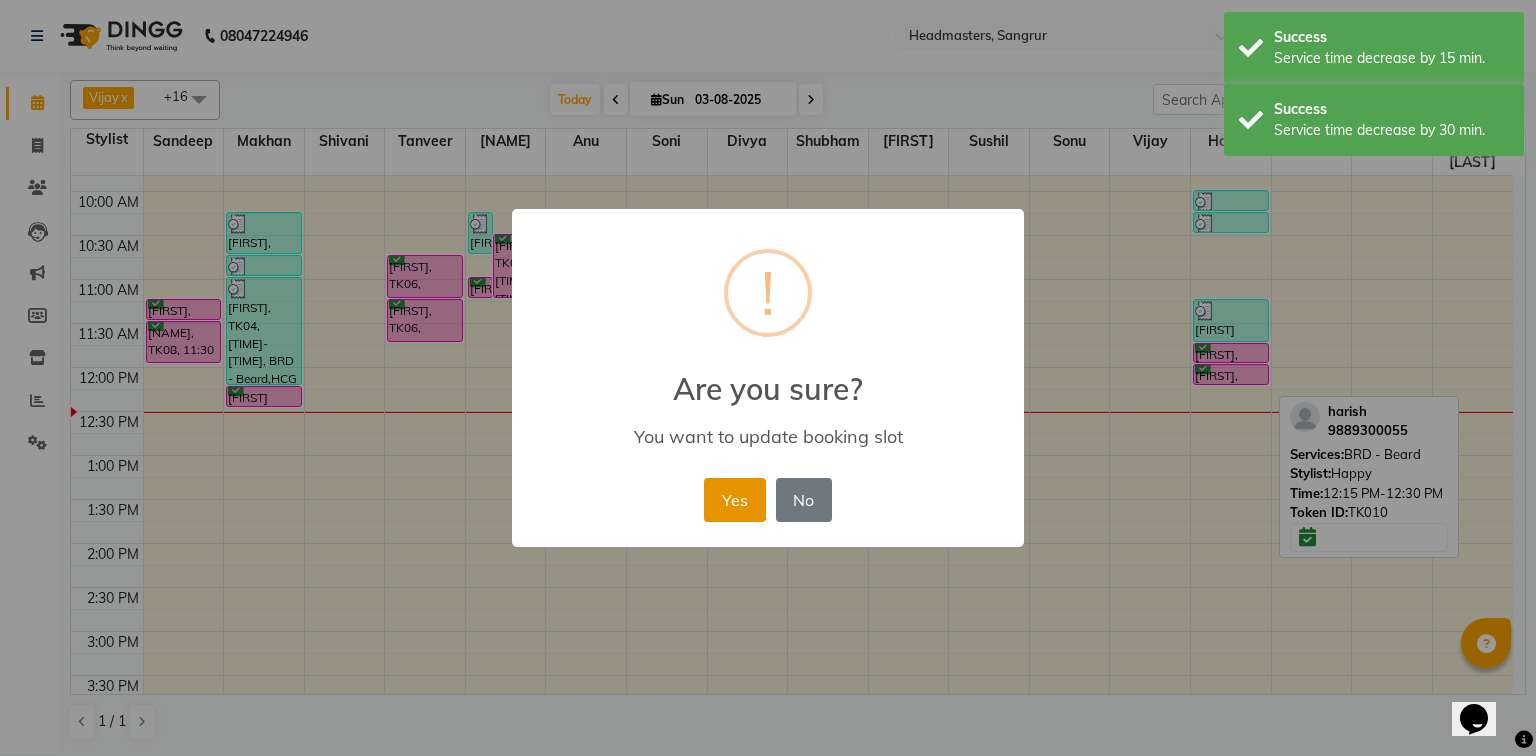 click on "Yes" at bounding box center [734, 500] 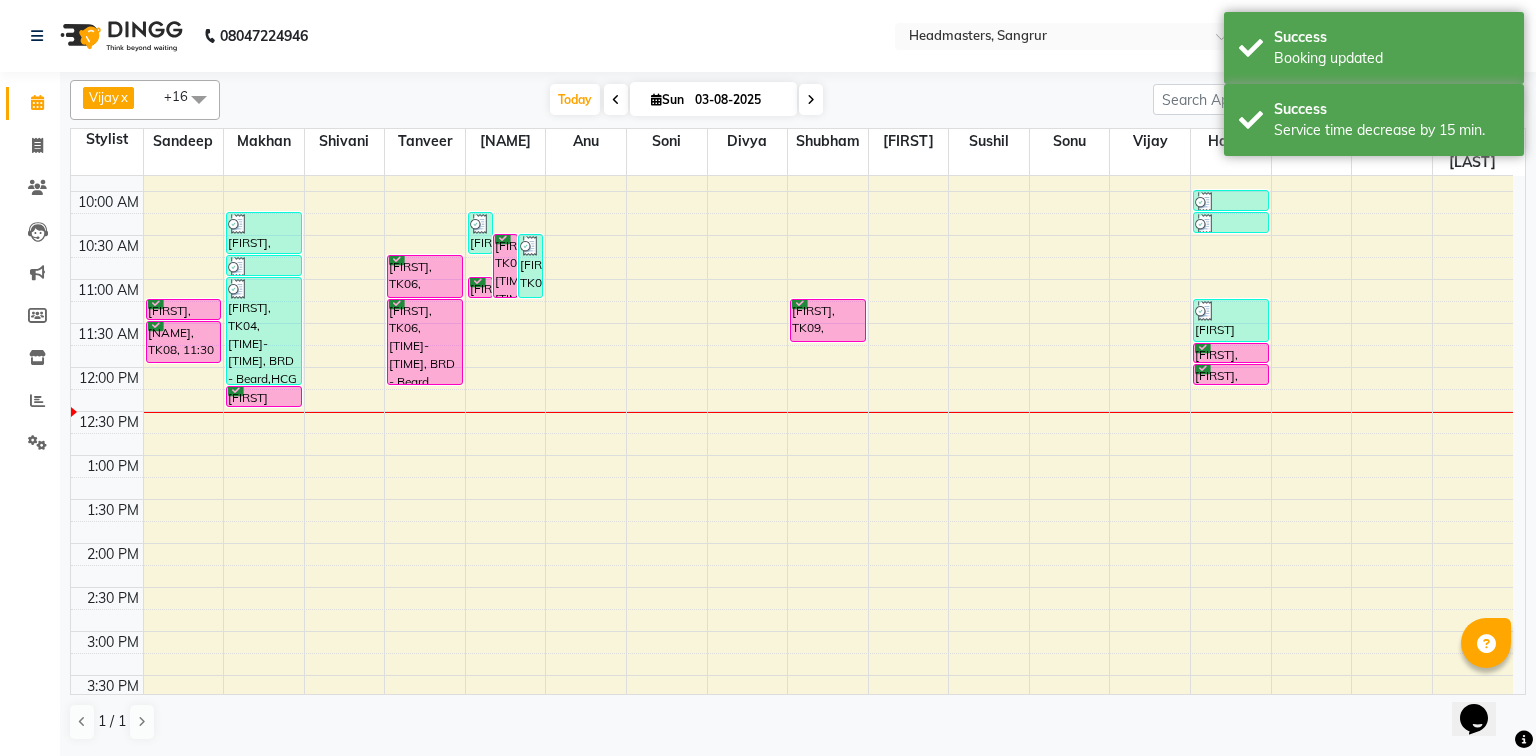 click on "[FIRST], TK06, [TIME]-[TIME], HCG - Hair Cut by Senior Hair Stylist     [FIRST], TK06, [TIME]-[TIME], BRD - Beard     [FIRST], TK06, [TIME]-[TIME], BRD - Beard" at bounding box center [425, 587] 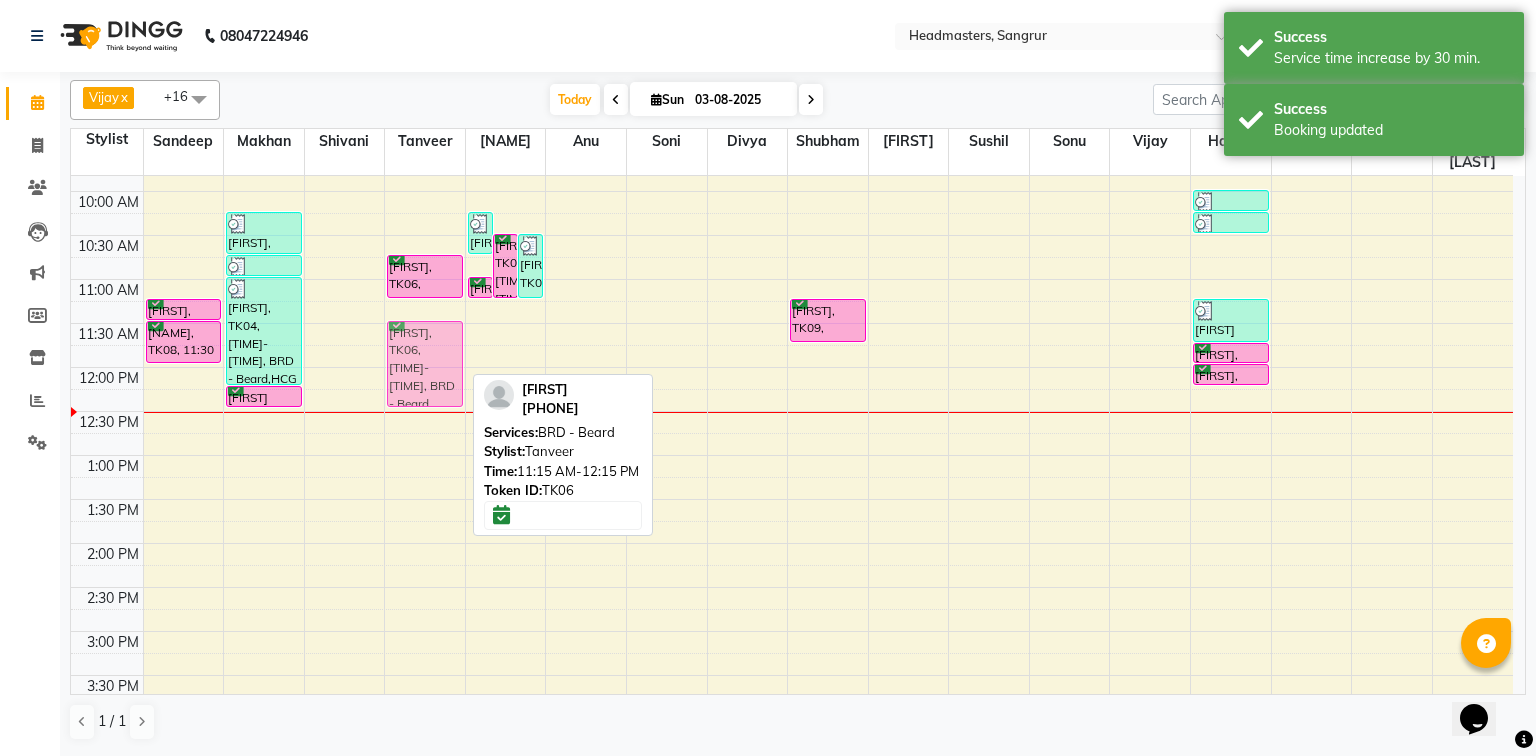 drag, startPoint x: 440, startPoint y: 318, endPoint x: 444, endPoint y: 341, distance: 23.345236 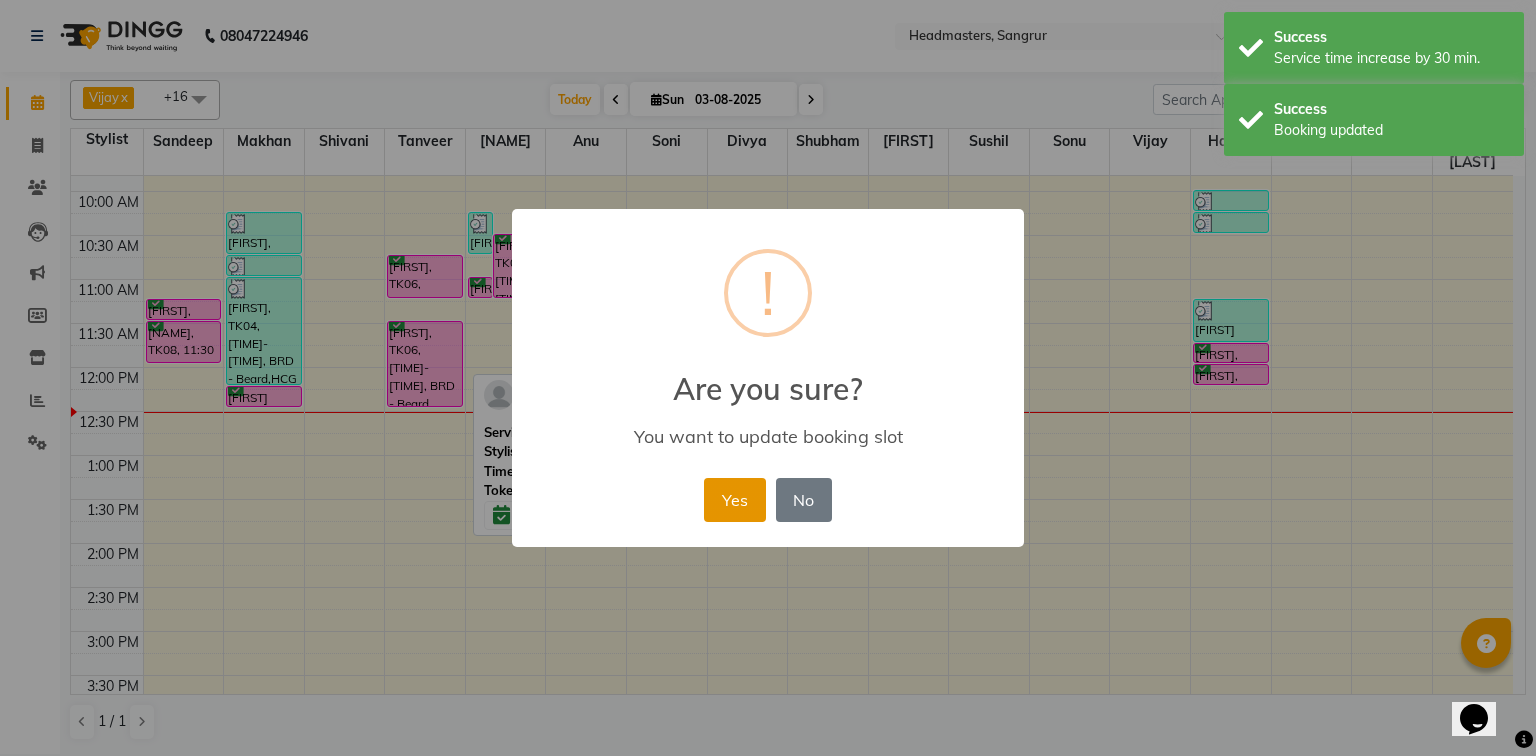 click on "Yes" at bounding box center (734, 500) 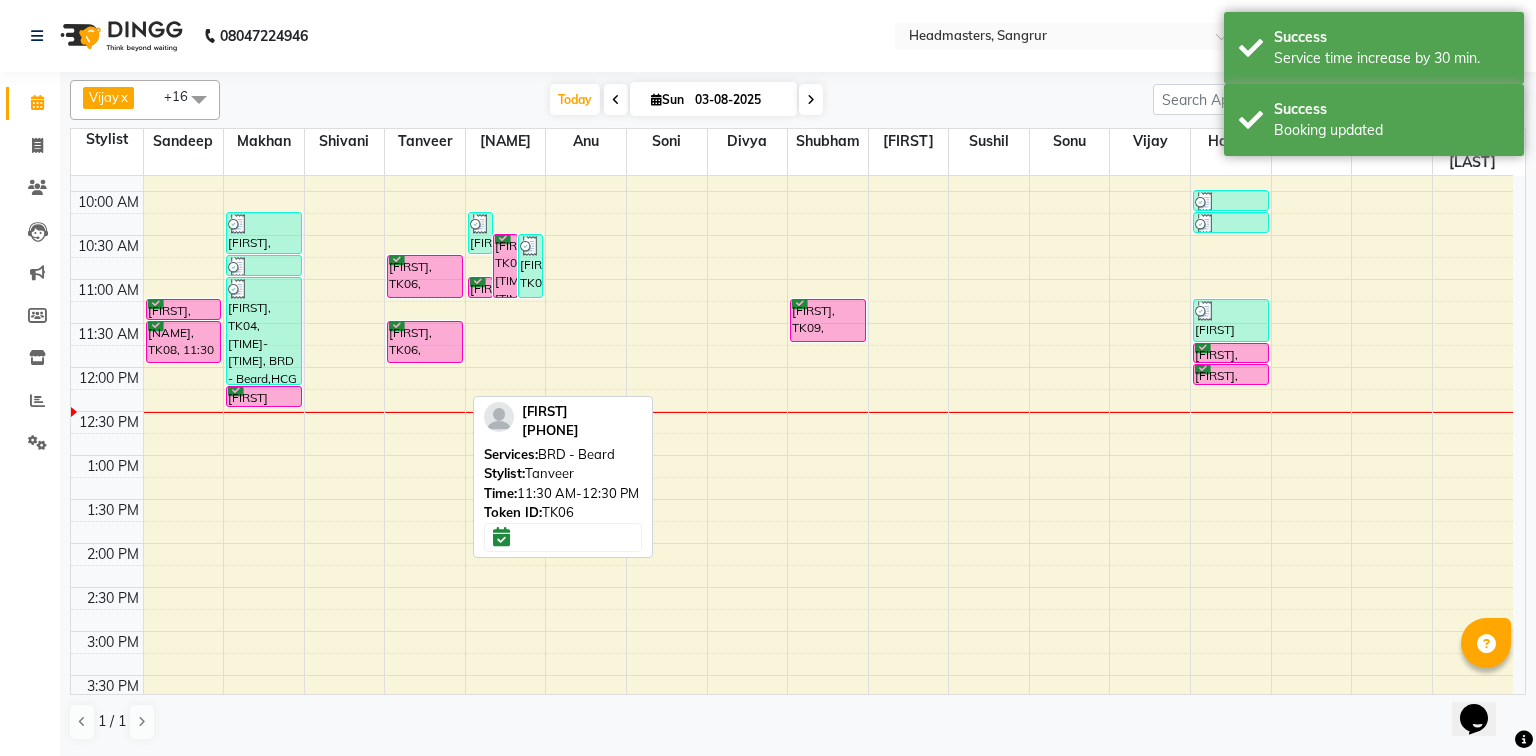 drag, startPoint x: 403, startPoint y: 406, endPoint x: 392, endPoint y: 338, distance: 68.88396 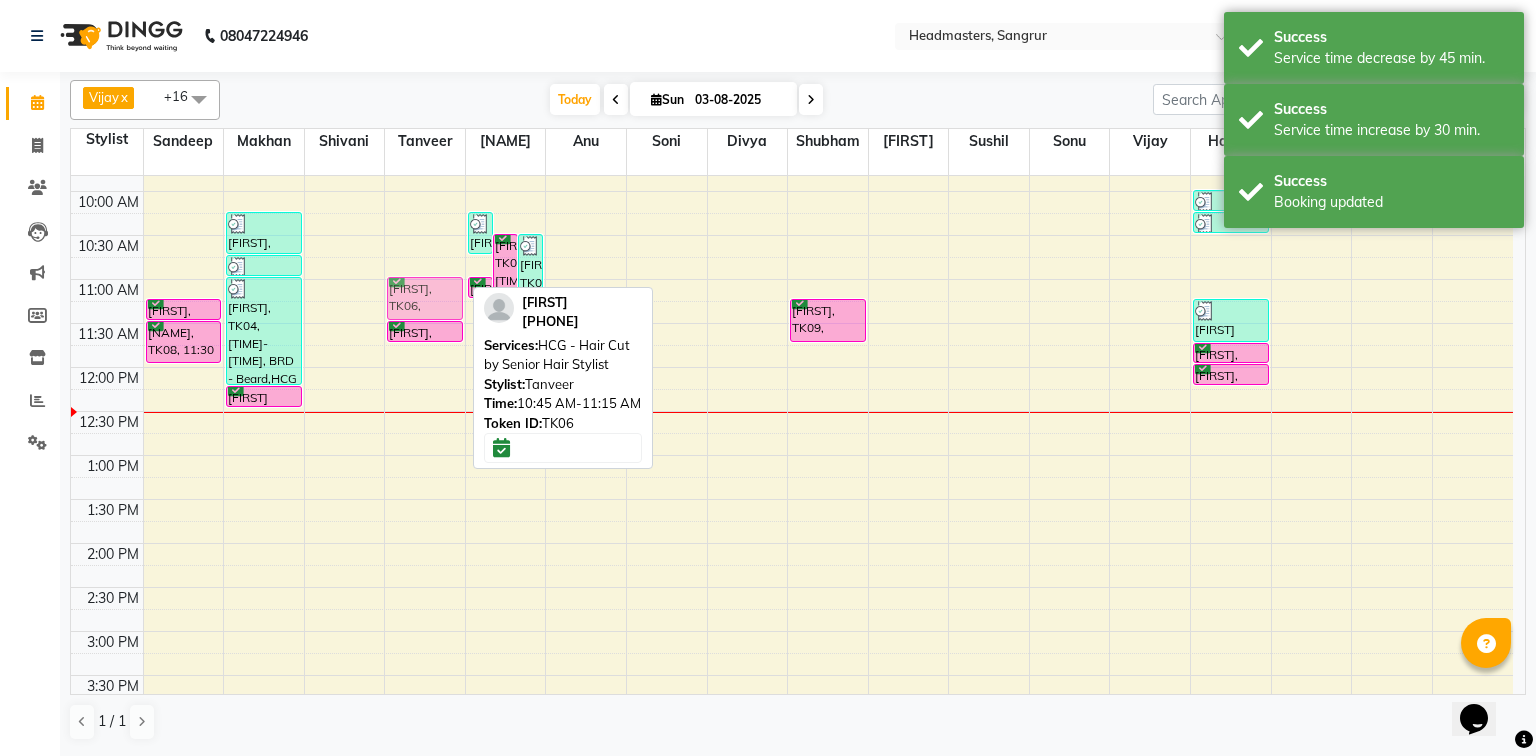 drag, startPoint x: 411, startPoint y: 288, endPoint x: 414, endPoint y: 312, distance: 24.186773 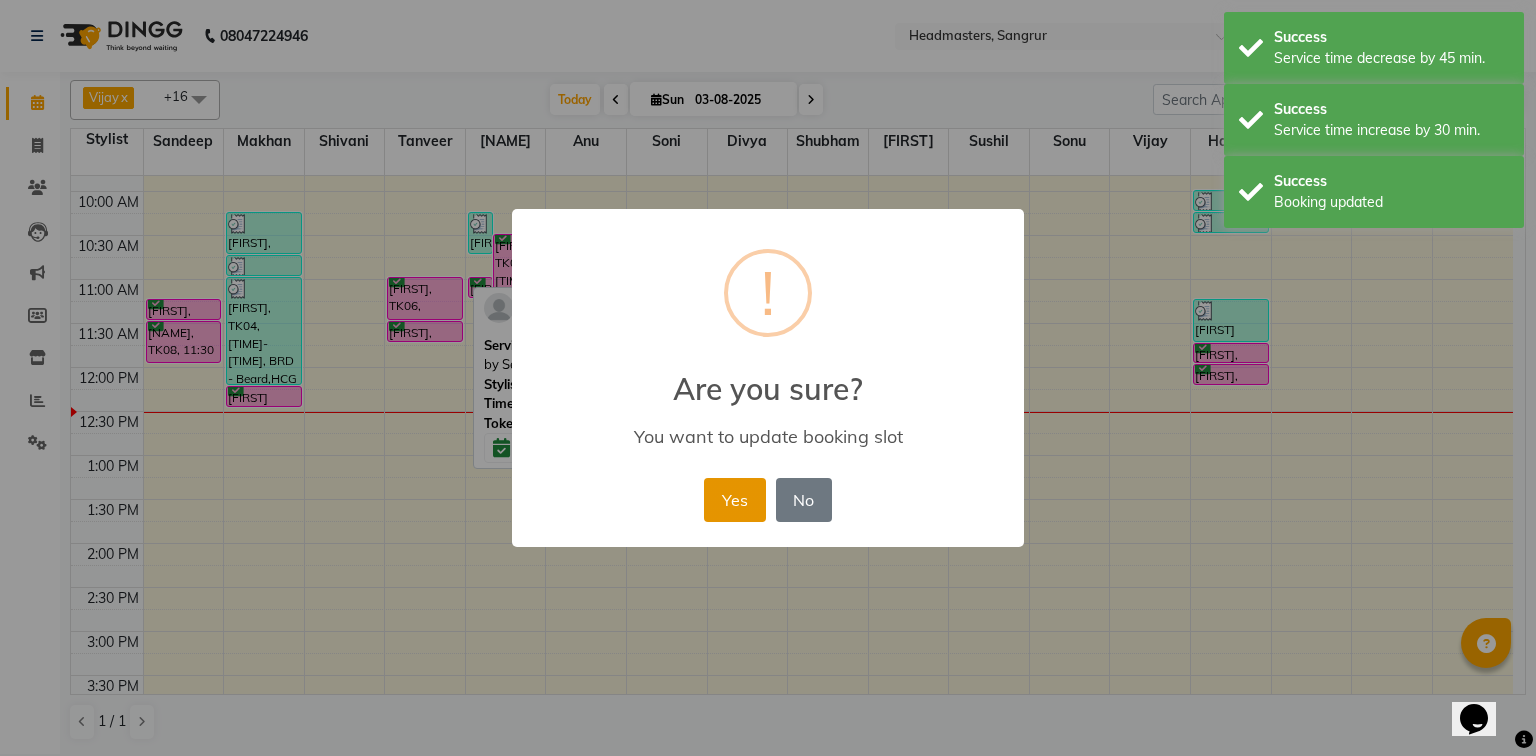 click on "Yes" at bounding box center [734, 500] 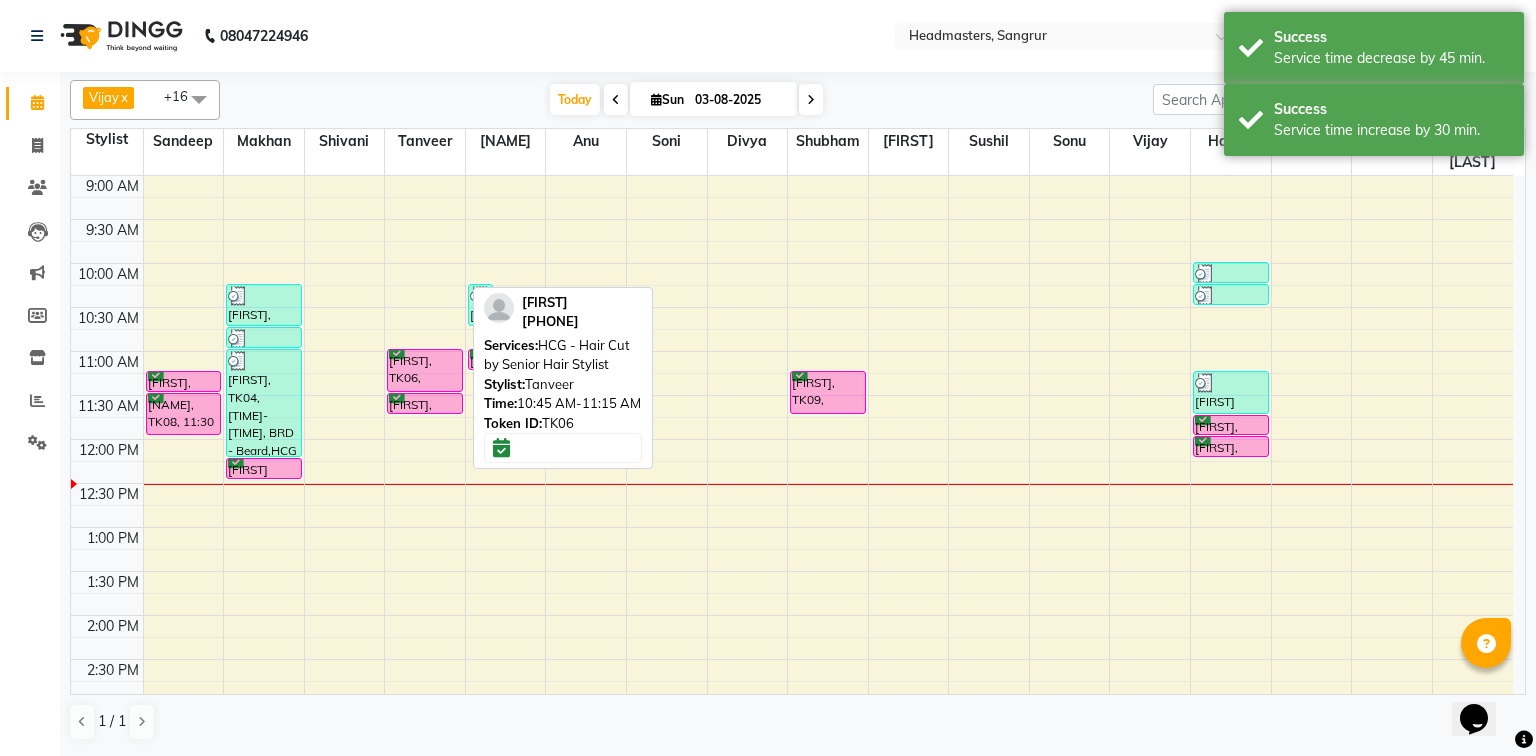 scroll, scrollTop: 0, scrollLeft: 0, axis: both 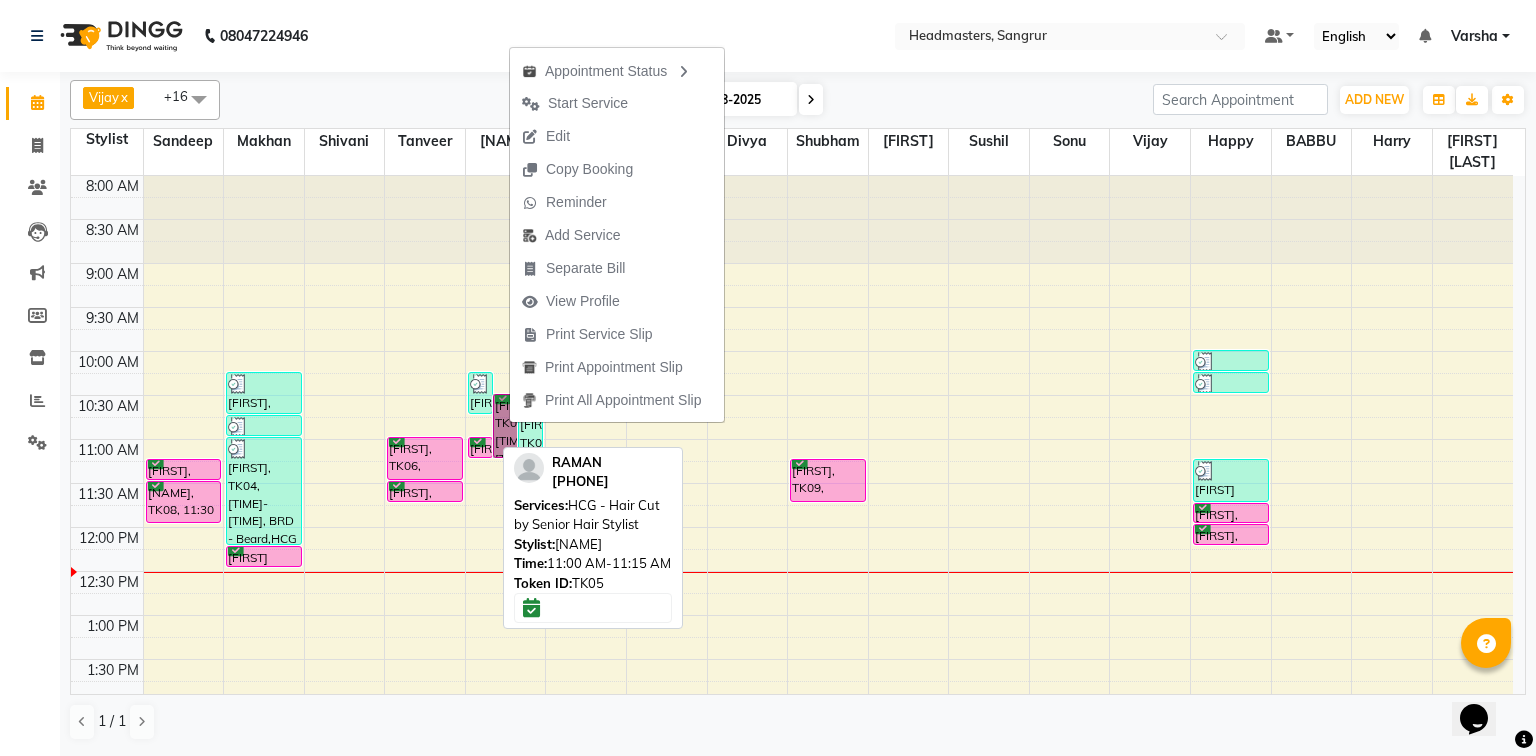 click on "[FIRST], TK05, [TIME]-[TIME], HCG - Hair Cut by Senior Hair Stylist" at bounding box center (480, 447) 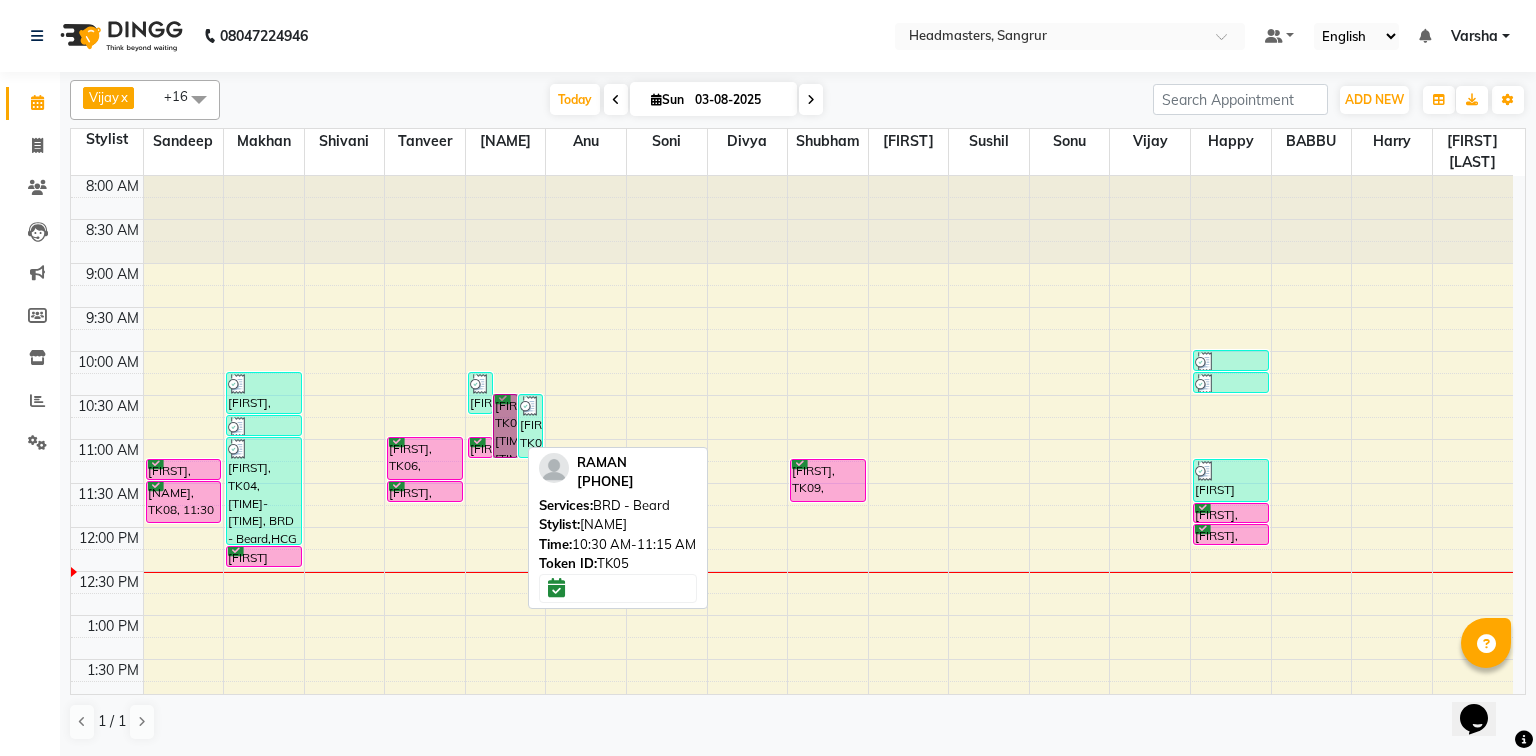 click on "[FIRST], TK05, [TIME]-[TIME], BRD - Beard" at bounding box center [505, 426] 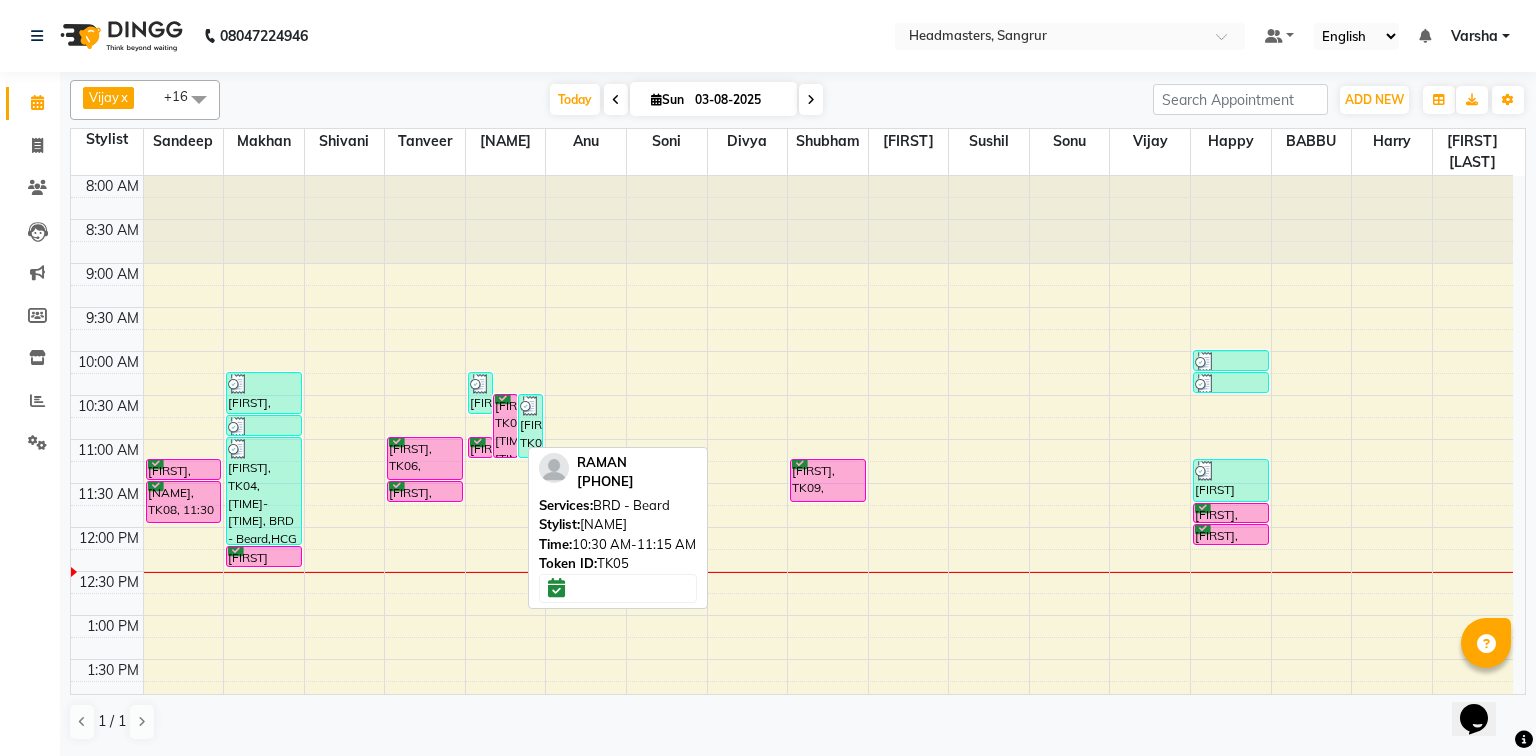 select on "6" 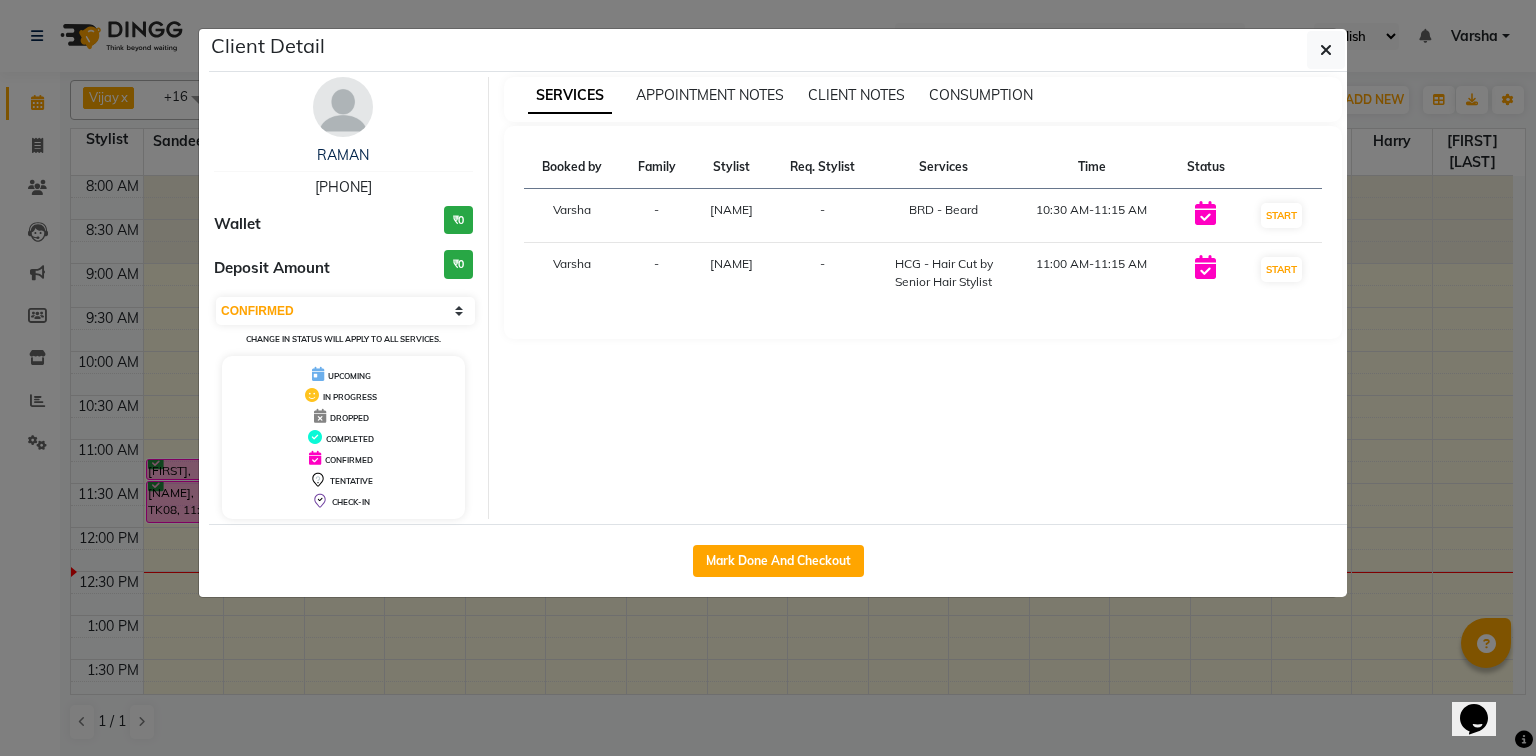 drag, startPoint x: 390, startPoint y: 184, endPoint x: 299, endPoint y: 195, distance: 91.66242 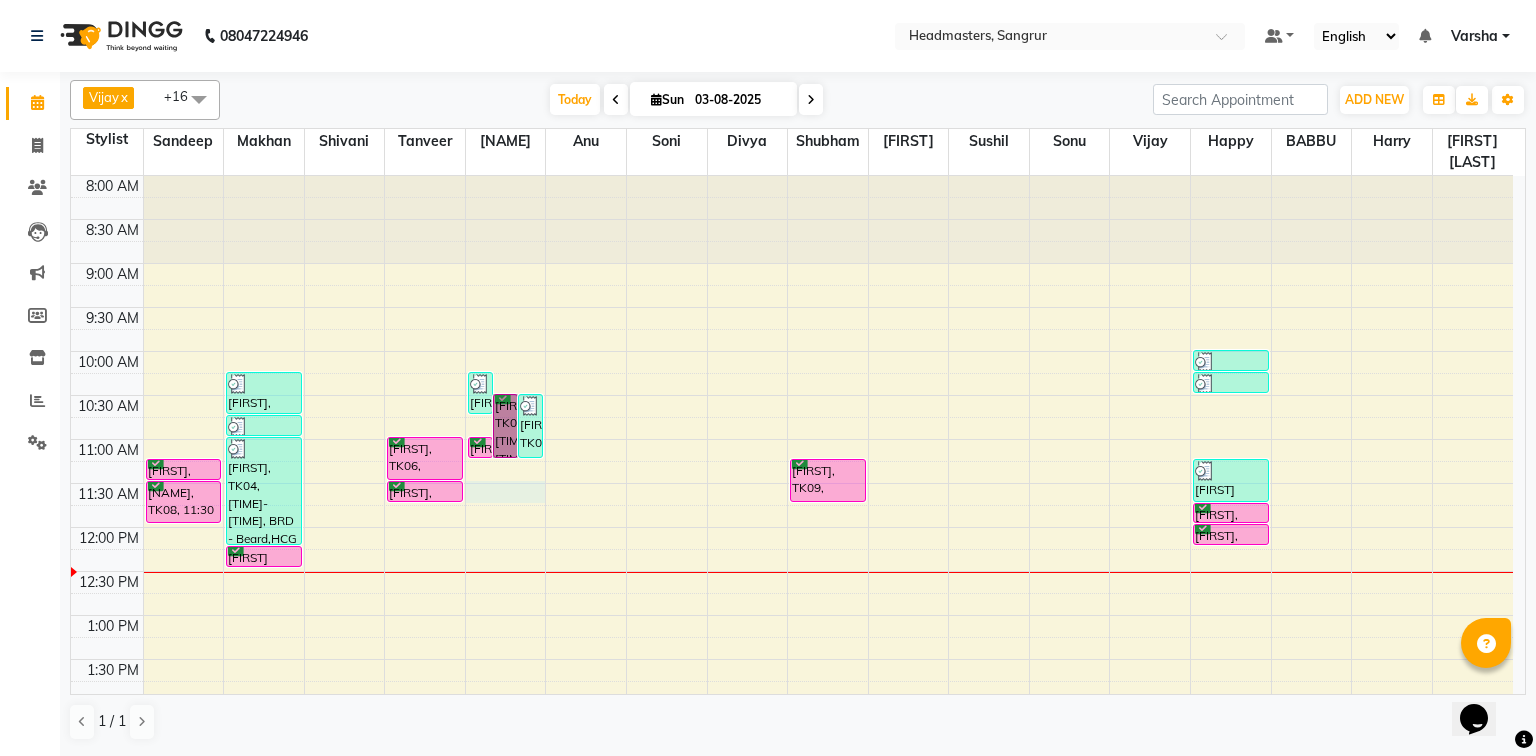 click on "[FIRST], TK08, [TIME]-[TIME], RT-ES - Essensity Root Touchup(one inch only)     [FIRST], TK08, [TIME]-[TIME], PH-SPA - Premium Hair Spa     [FIRST], TK03, [TIME]-[TIME], HCG - Hair Cut by Senior Hair Stylist     [FIRST], TK04, [TIME]-[TIME], HCG - Hair Cut by Senior Hair Stylist     [FIRST], TK04, [TIME]-[TIME], BRD - Beard,HCG - Hair Cut by Senior Hair Stylist,GG-igora - Igora Global     [FIRST] [LAST], TK11, [TIME]-[TIME], HCG - Hair Cut by Senior Hair Stylist     [FIRST], TK06, [TIME]-[TIME], HCG - Hair Cut by Senior Hair Stylist     [FIRST], TK06, [TIME]-[TIME], BRD - Beard     [FIRST], TK02, [TIME]-[TIME], HCG - Hair Cut by Senior Hair Stylist     [FIRST], TK05, [TIME]-[TIME], BRD - Beard     [FIRST], TK02, [TIME]-[TIME], BRD - Beard" at bounding box center (792, 747) 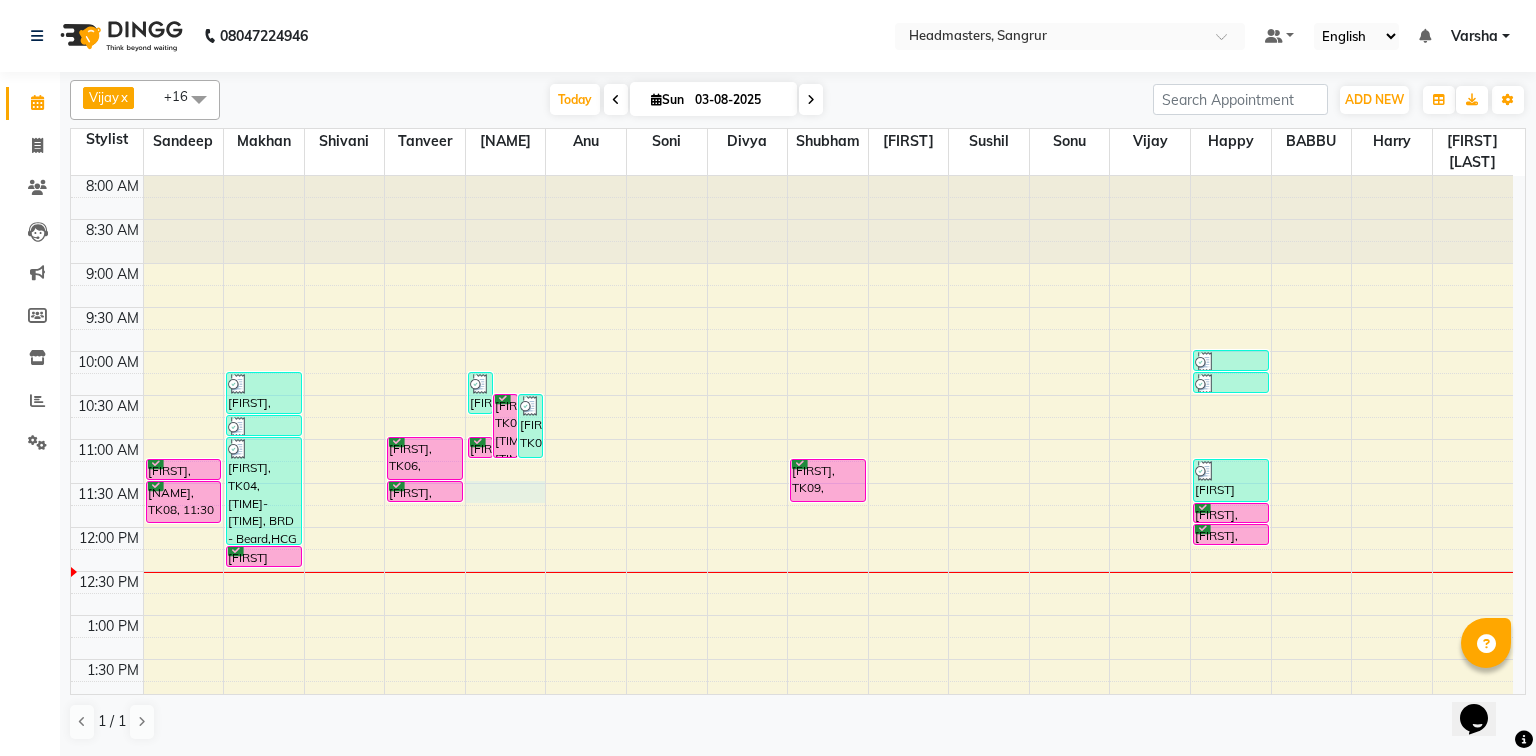 select on "60869" 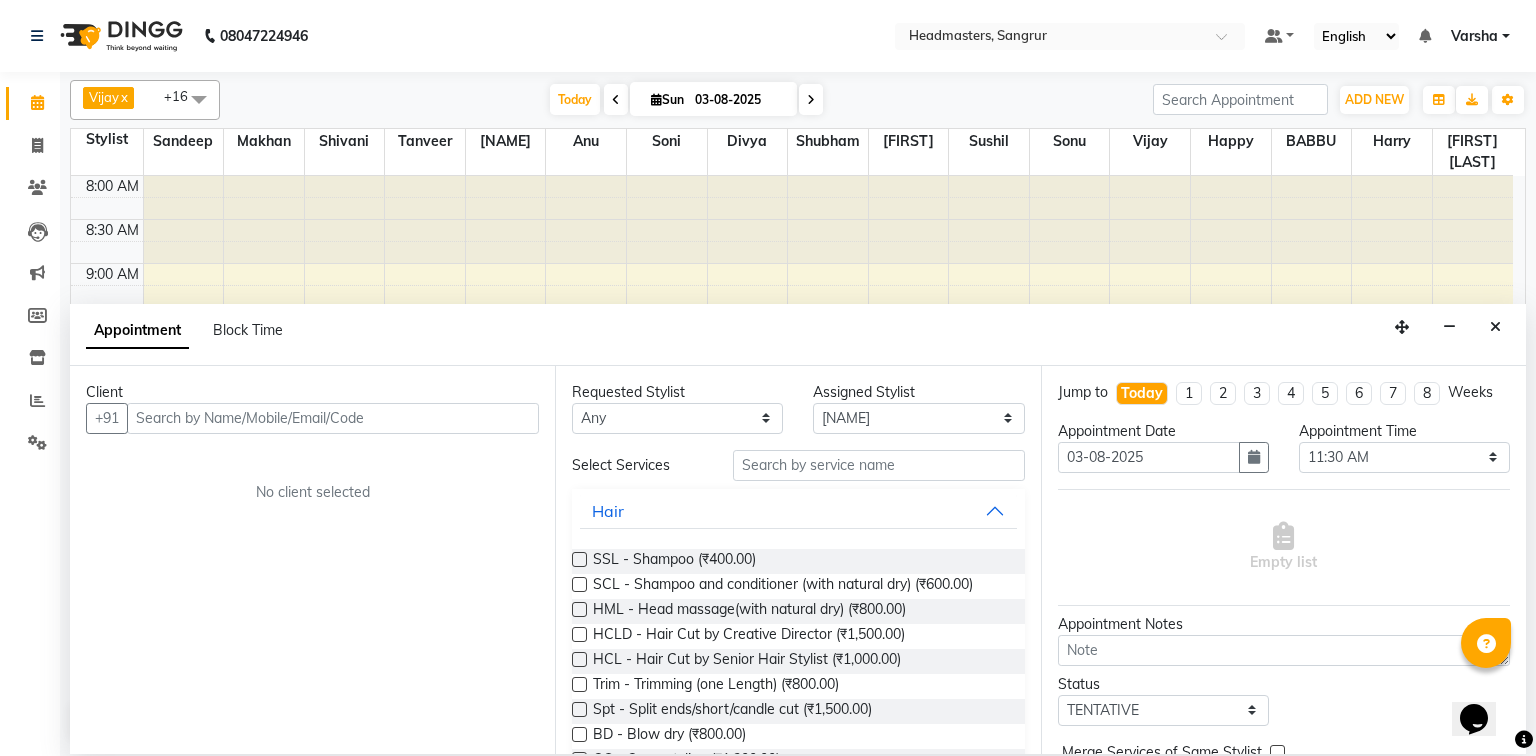 drag, startPoint x: 236, startPoint y: 412, endPoint x: 188, endPoint y: 418, distance: 48.373547 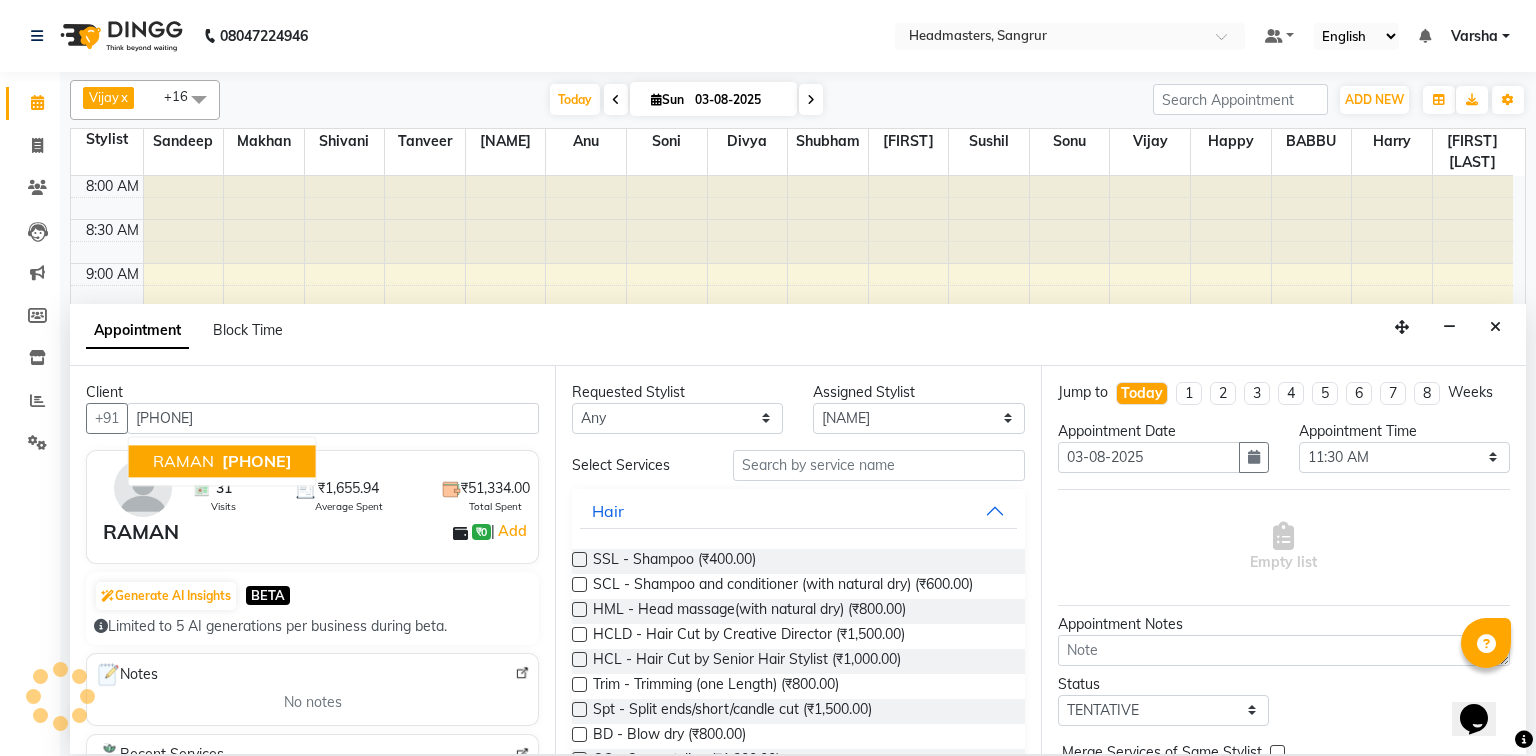 type on "[PHONE]" 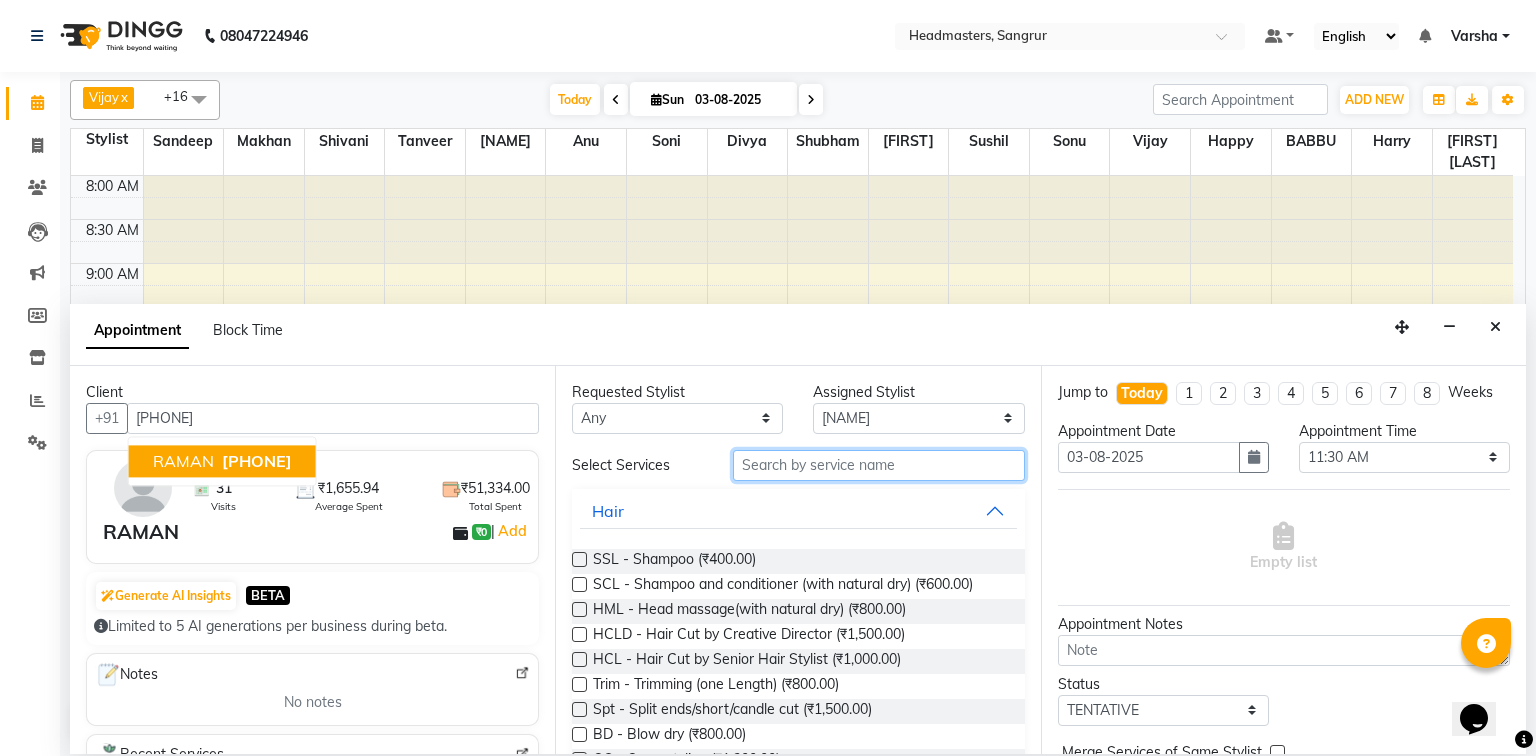 click at bounding box center [879, 465] 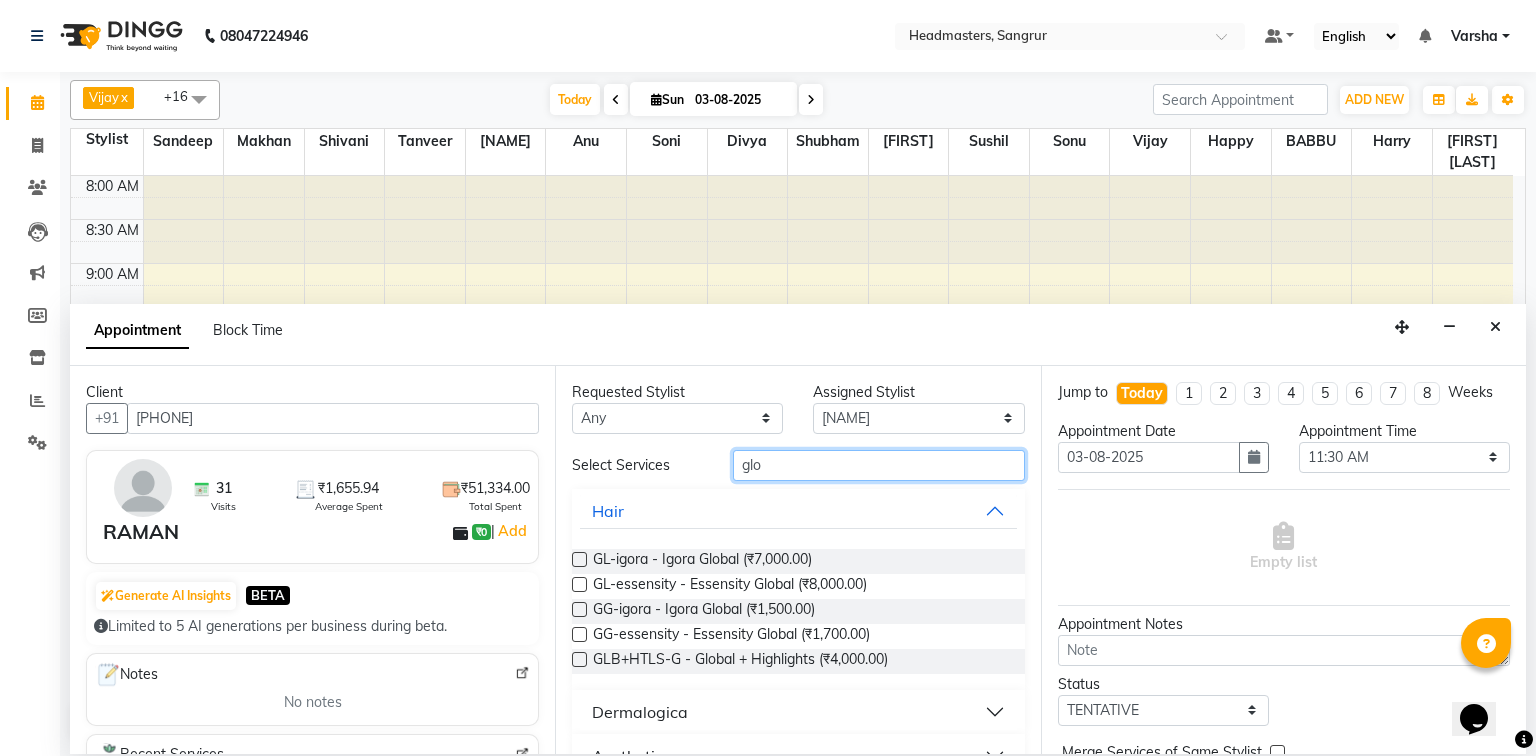 type 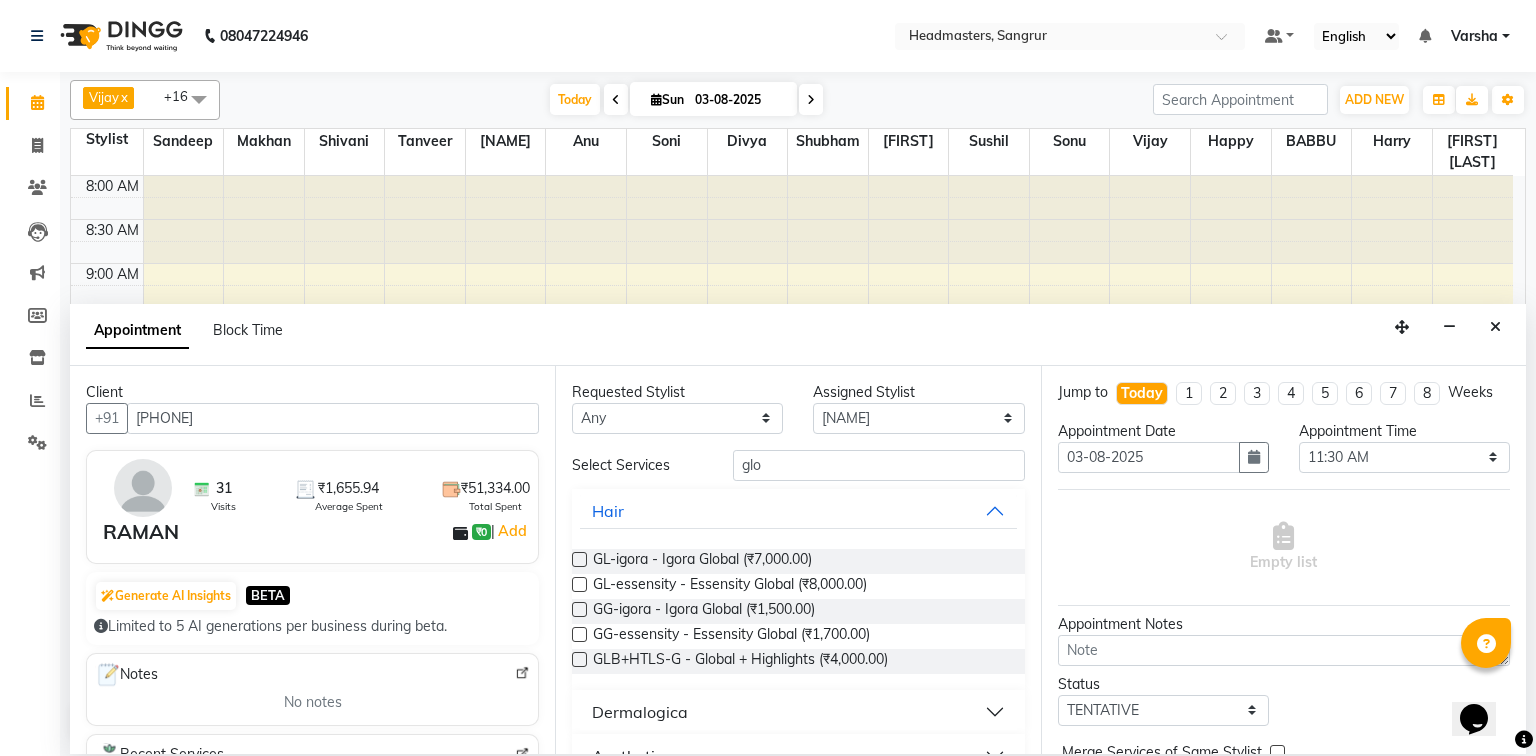 drag, startPoint x: 584, startPoint y: 602, endPoint x: 595, endPoint y: 616, distance: 17.804493 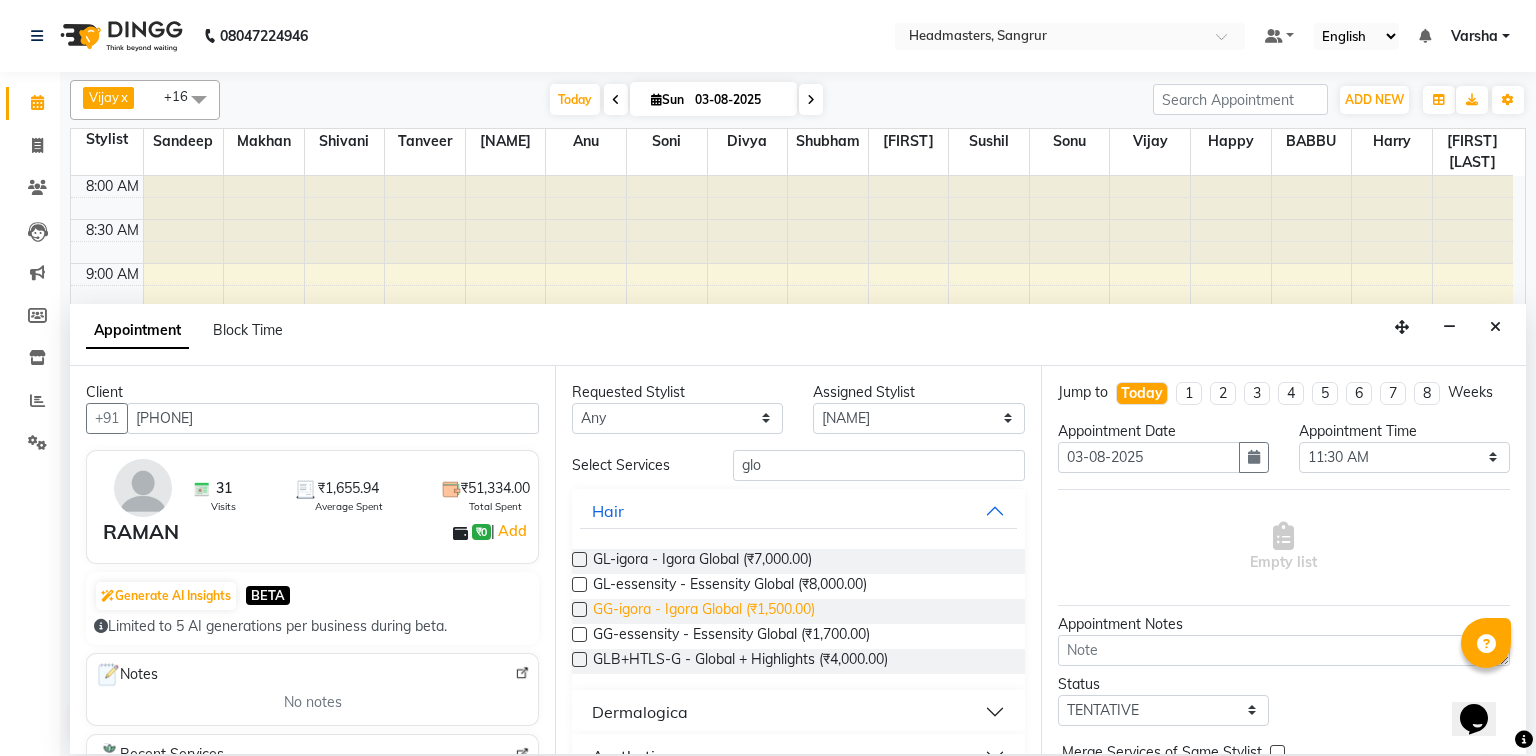 click at bounding box center [579, 609] 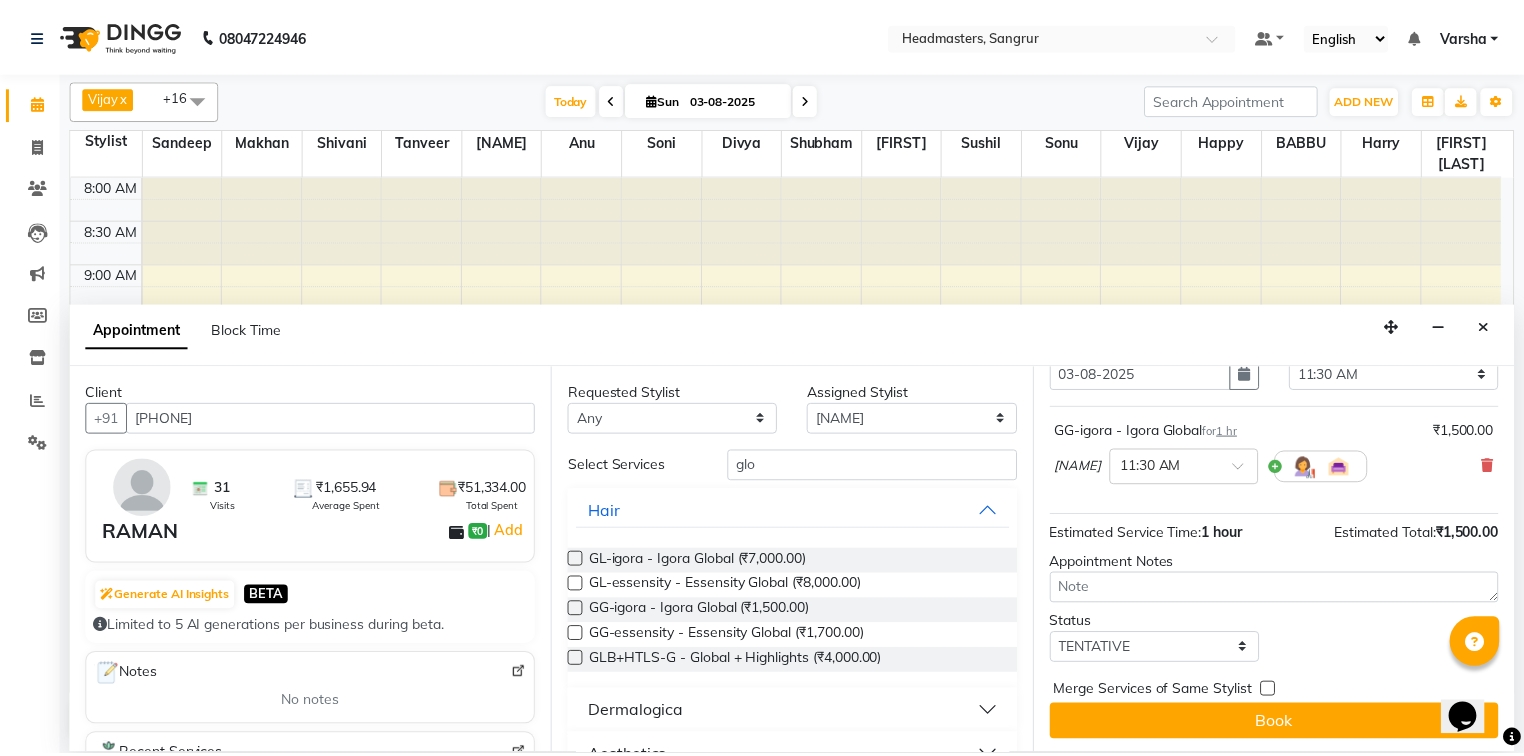 scroll, scrollTop: 85, scrollLeft: 0, axis: vertical 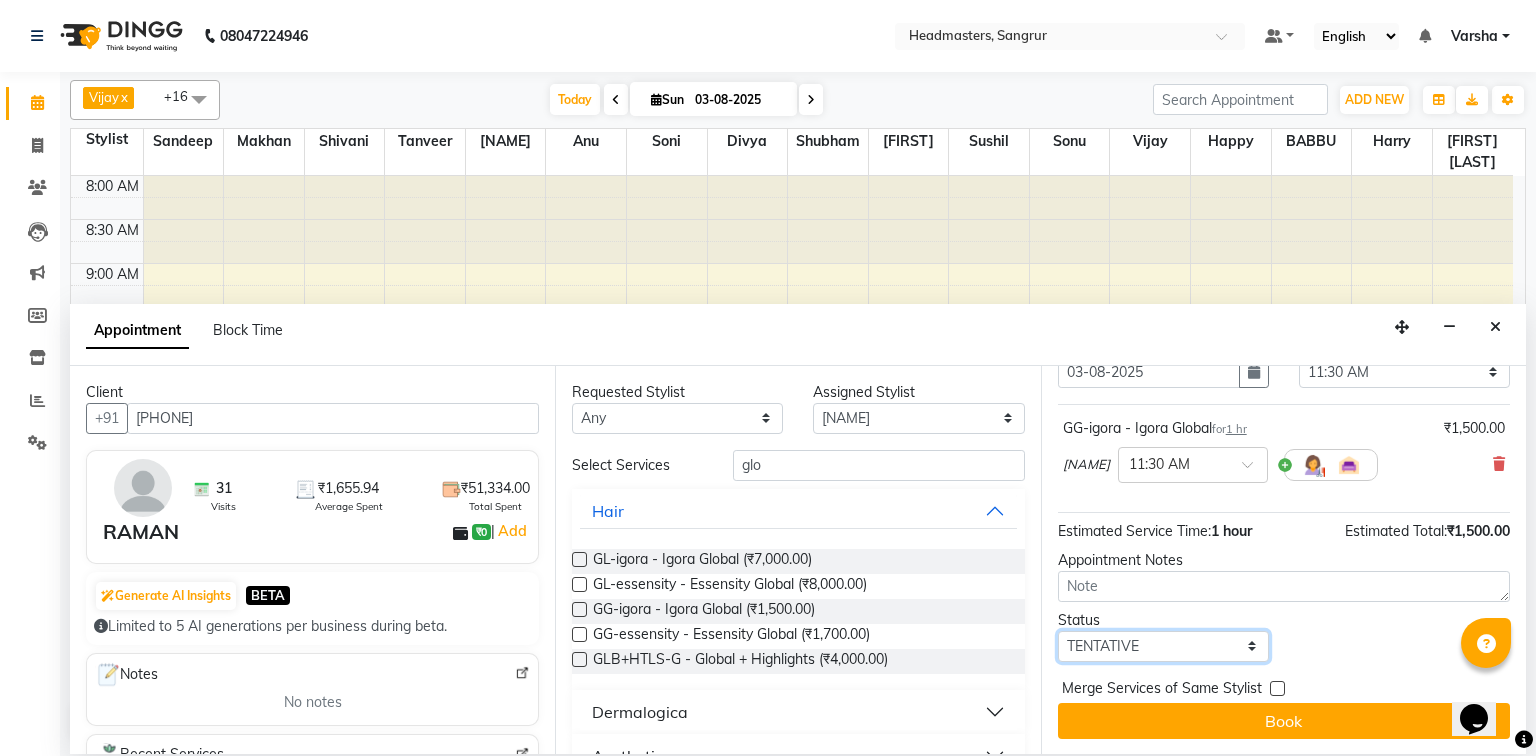 click on "Select TENTATIVE CONFIRM CHECK-IN UPCOMING" at bounding box center (1163, 646) 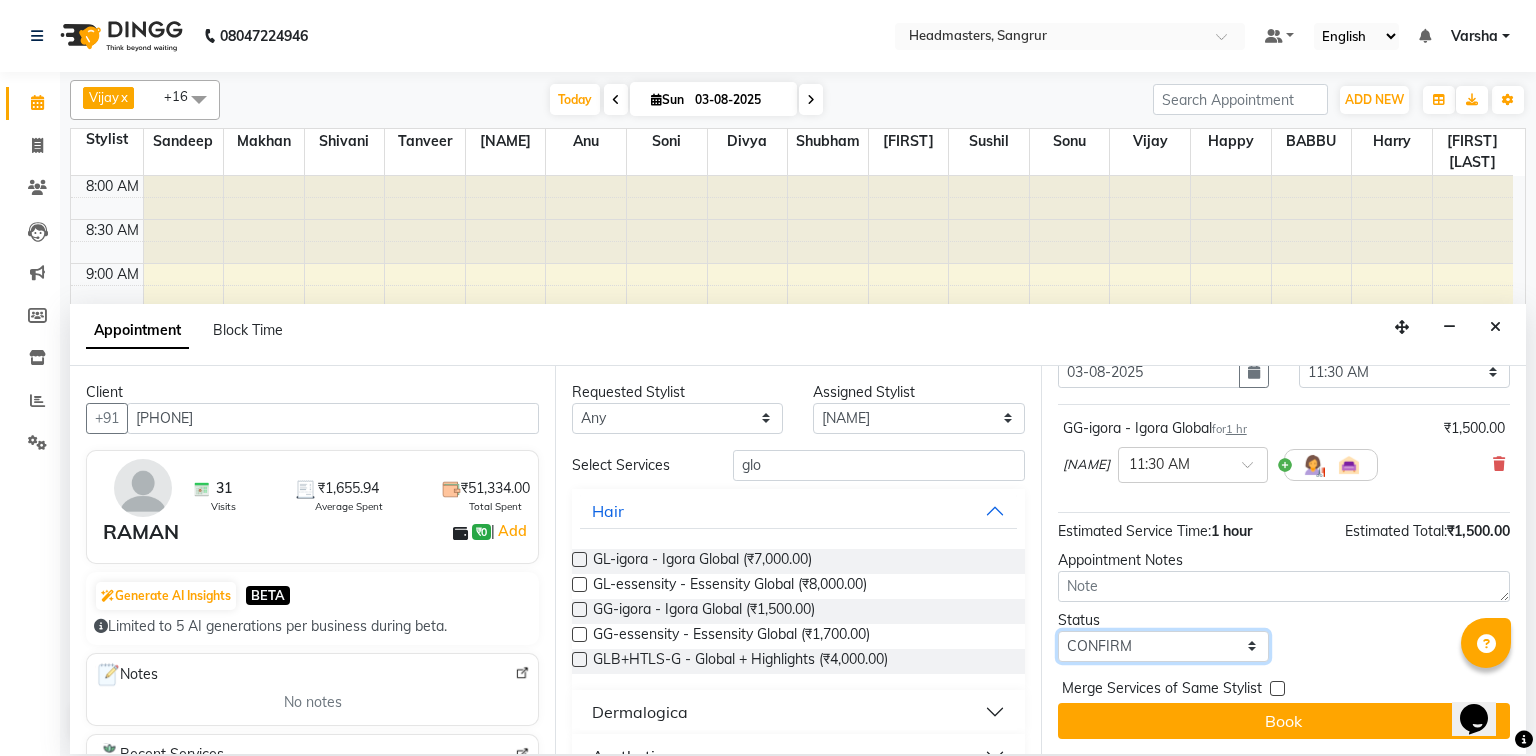 click on "Select TENTATIVE CONFIRM CHECK-IN UPCOMING" at bounding box center (1163, 646) 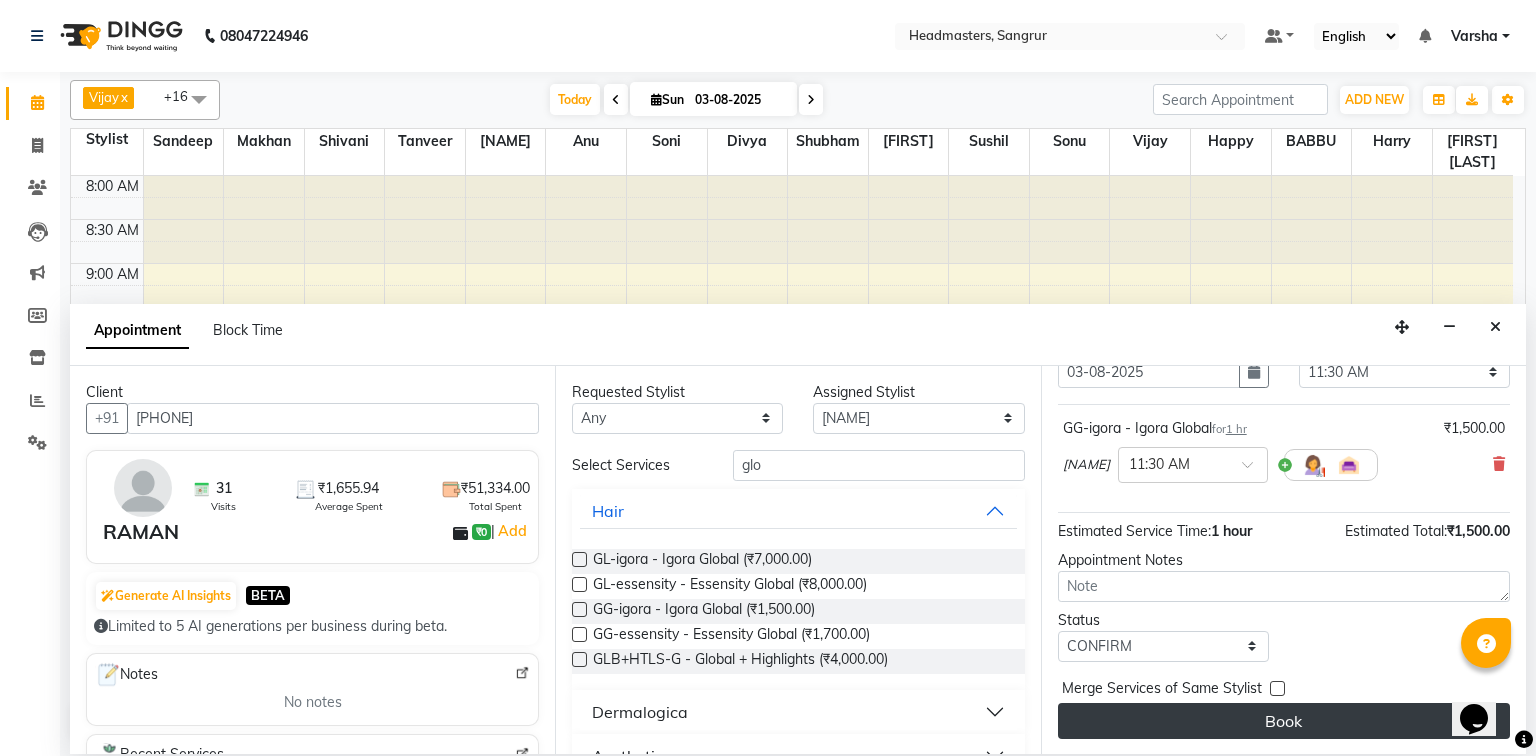 click on "Book" at bounding box center [1284, 721] 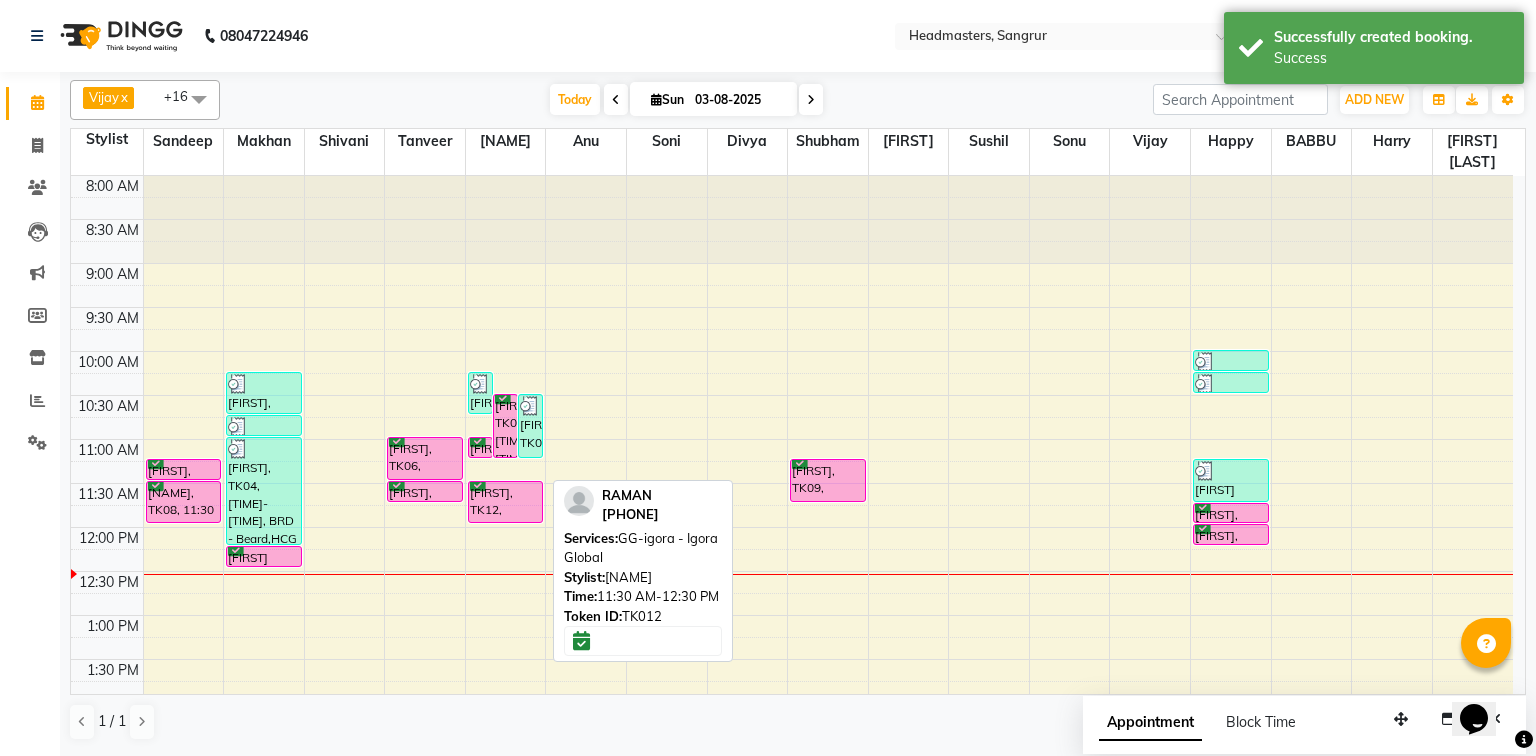 drag, startPoint x: 532, startPoint y: 562, endPoint x: 518, endPoint y: 494, distance: 69.426216 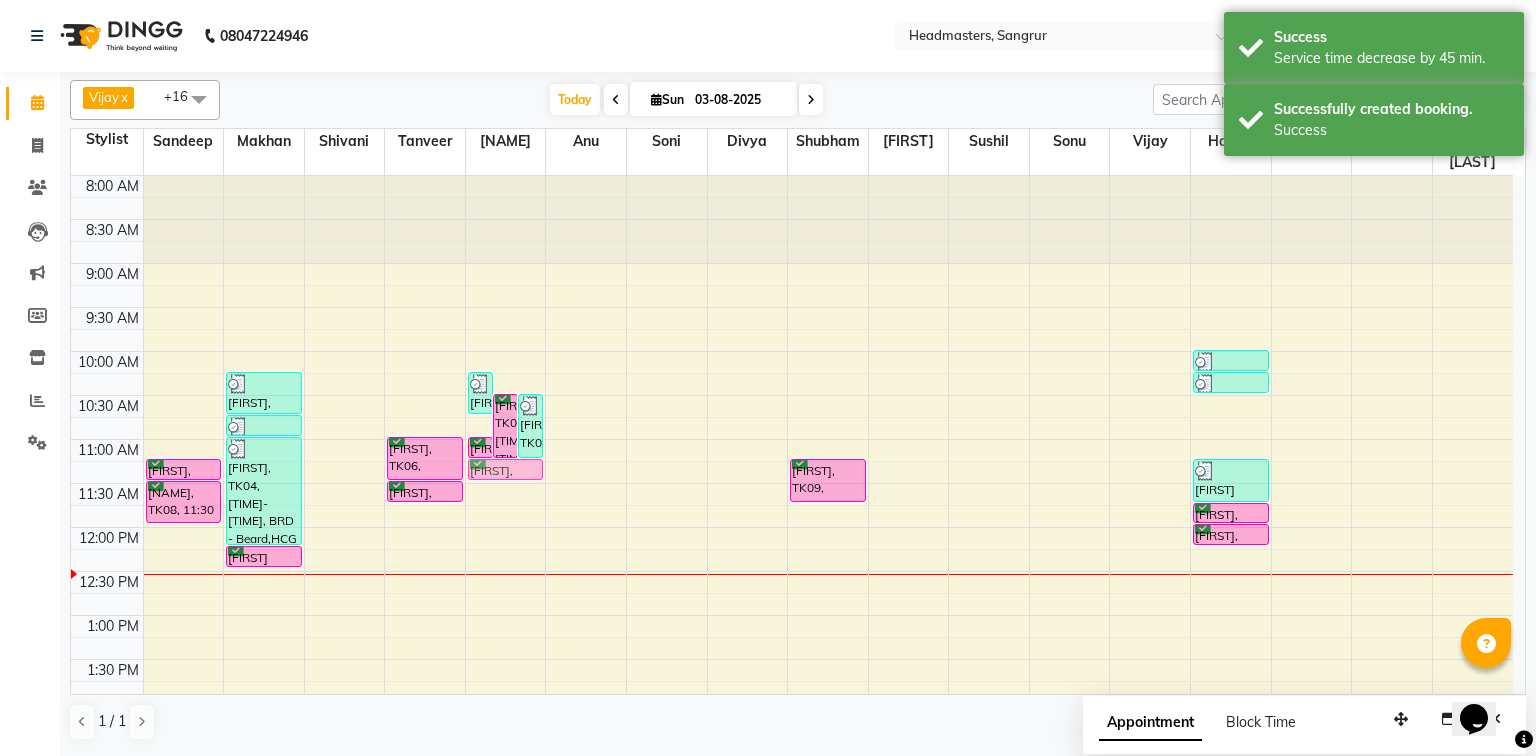 drag, startPoint x: 516, startPoint y: 484, endPoint x: 513, endPoint y: 462, distance: 22.203604 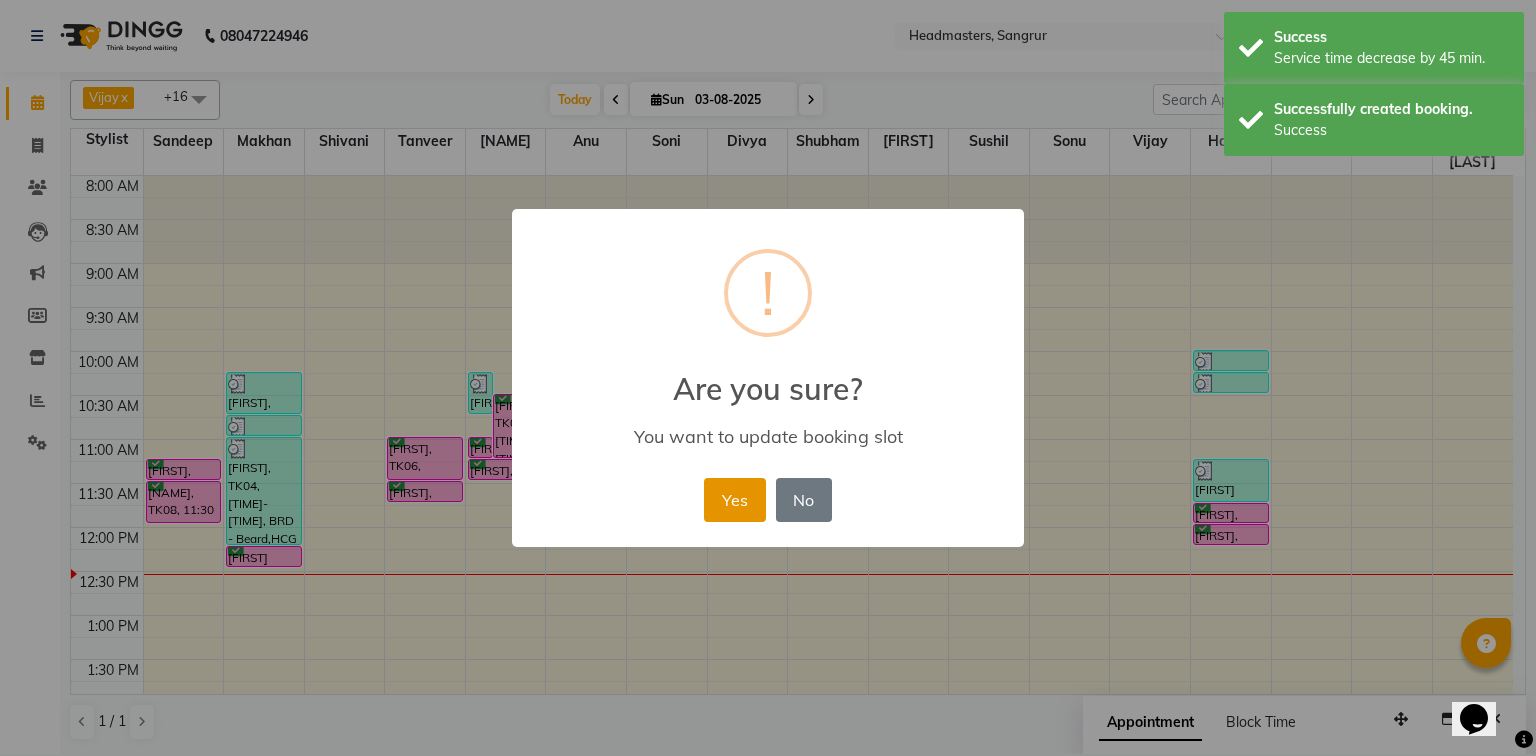 click on "Yes" at bounding box center [734, 500] 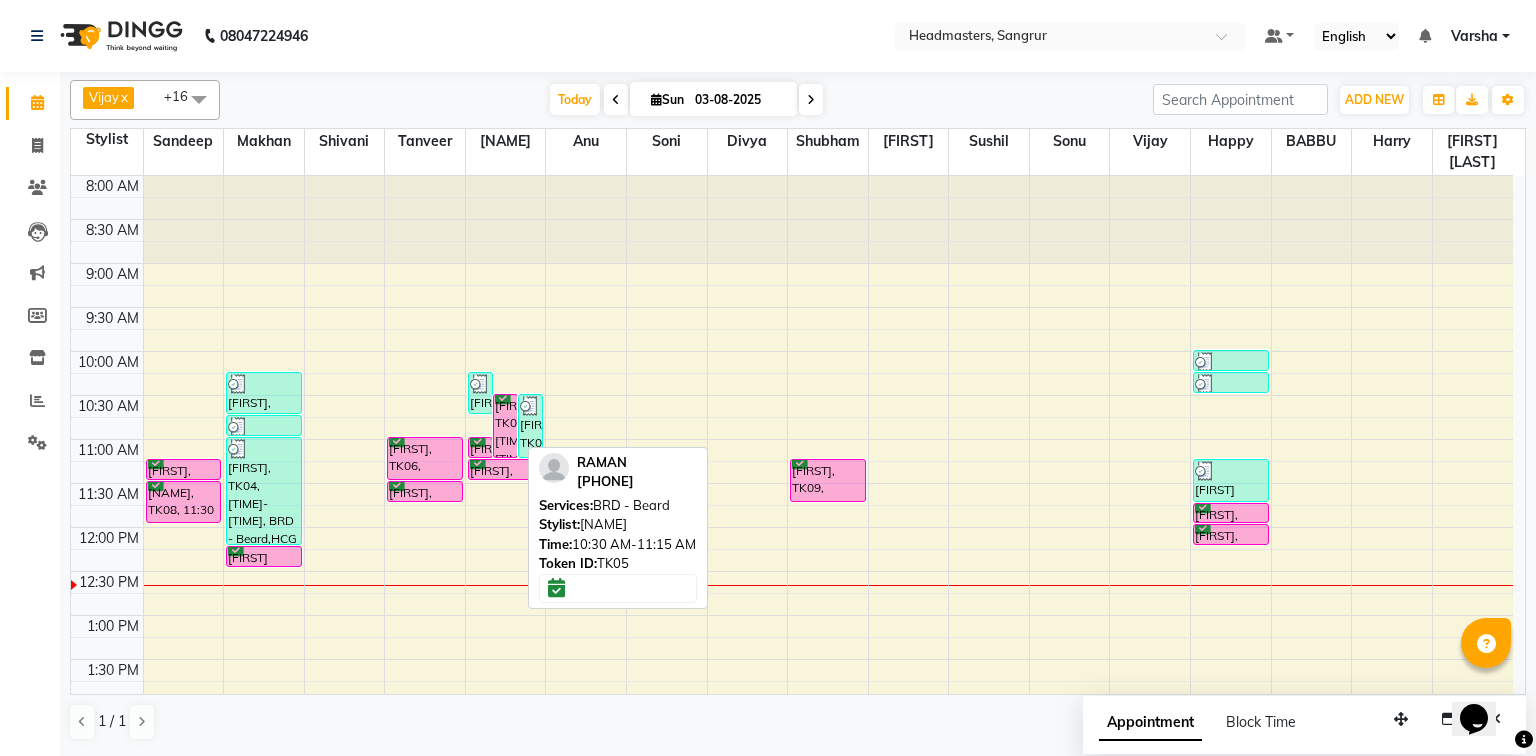 click on "[FIRST], TK05, [TIME]-[TIME], BRD - Beard" at bounding box center (505, 426) 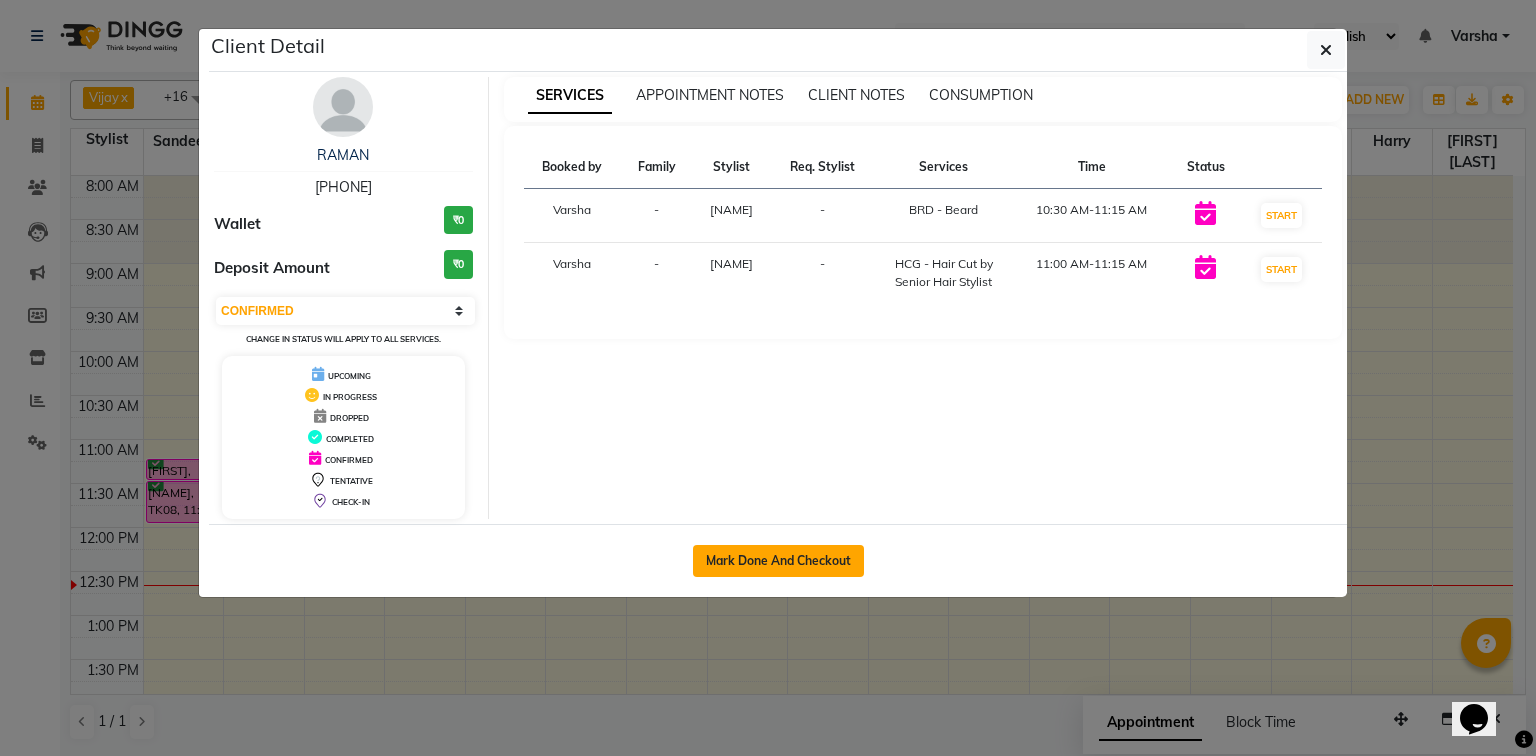click on "Mark Done And Checkout" 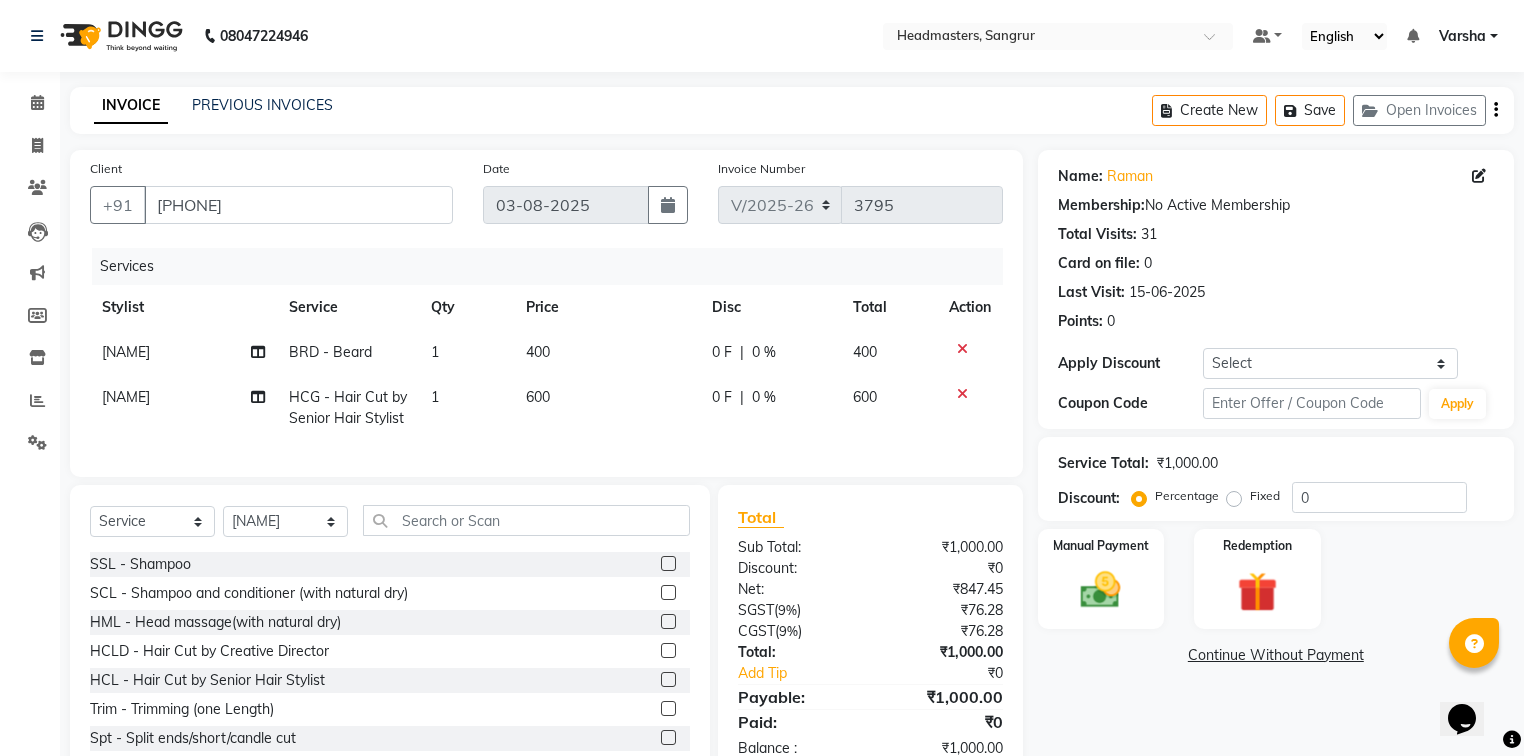 click on "0 F | 0 %" 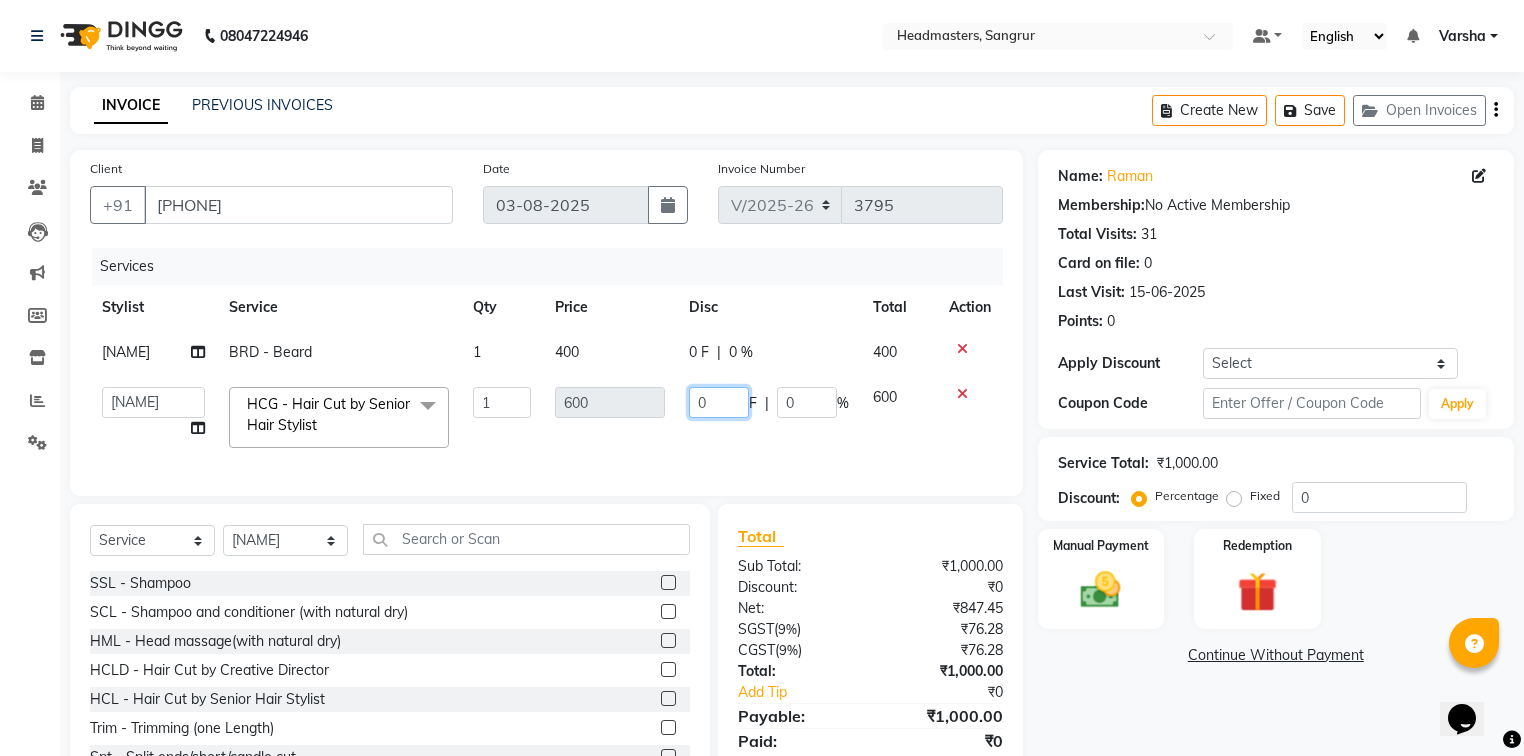 click on "0" 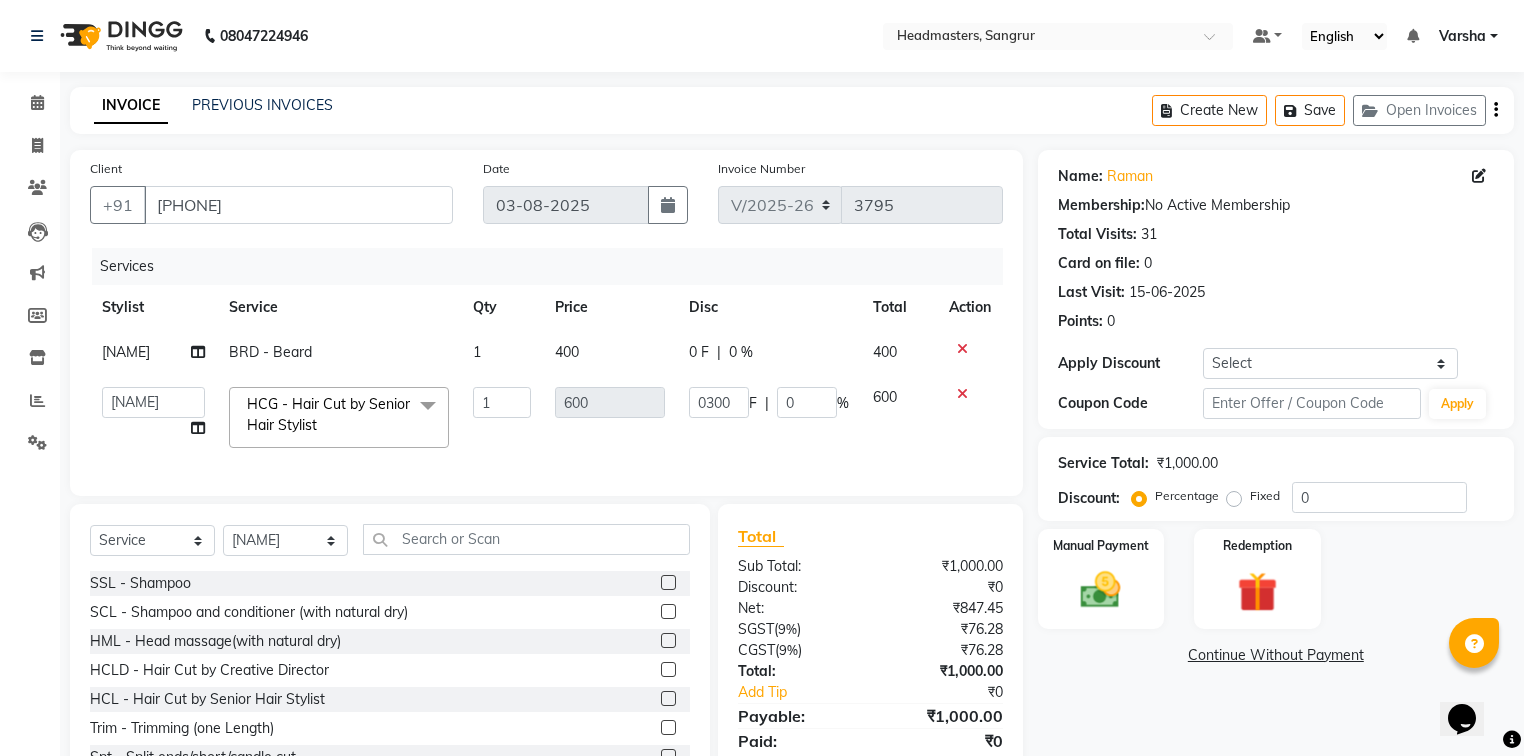 click on "[FIRST] BRD - Beard 1 400 0 F | 0 % 400" 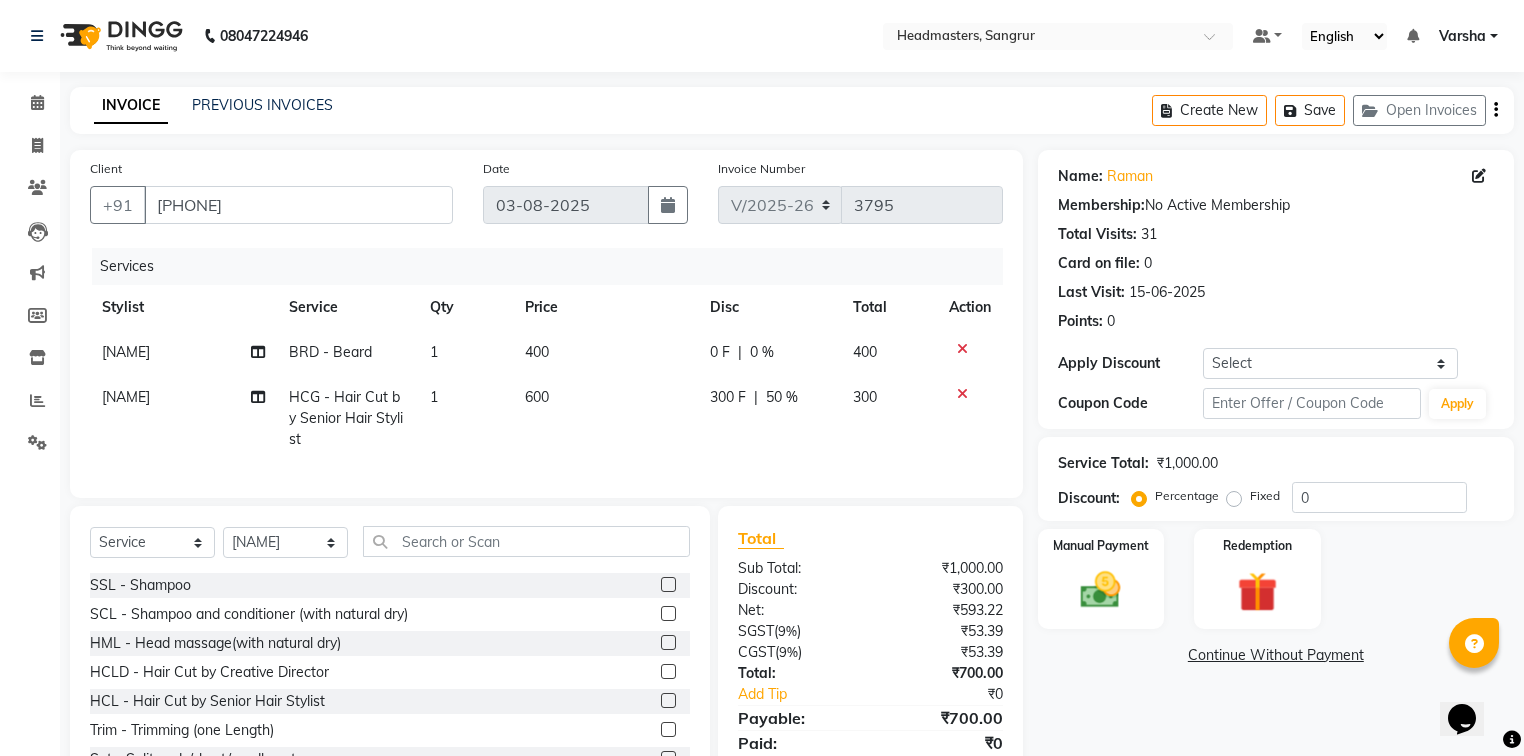 click on "400" 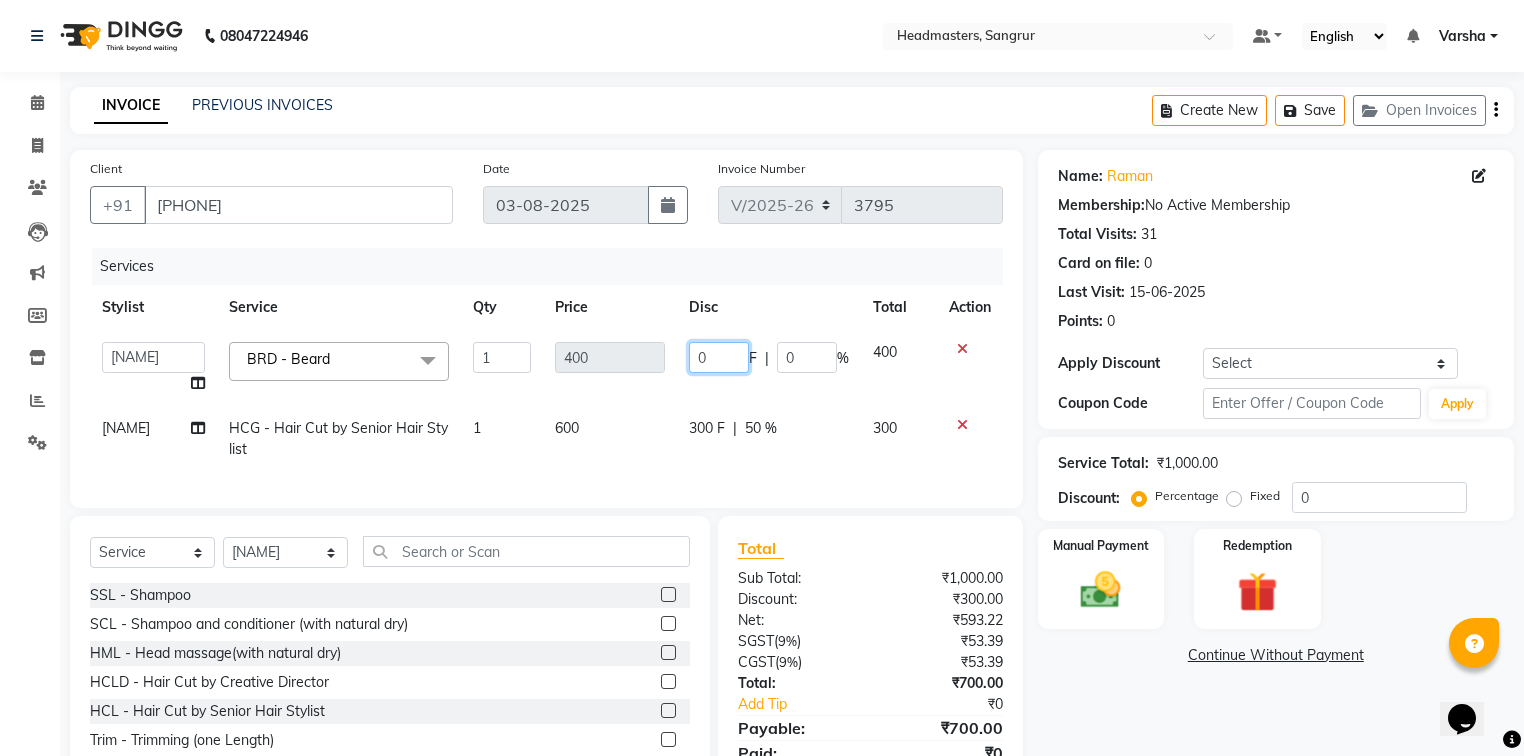 click on "0" 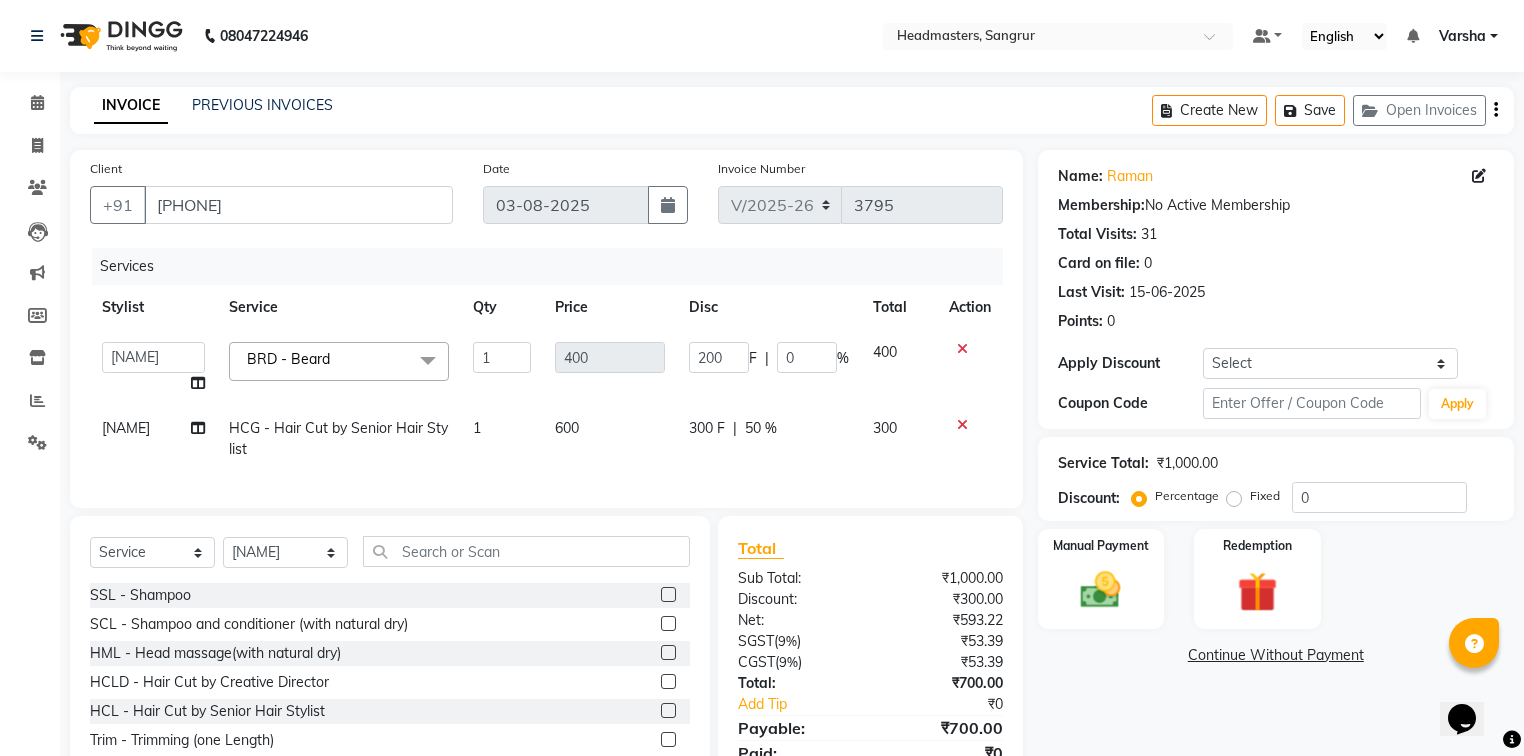 drag, startPoint x: 1123, startPoint y: 706, endPoint x: 1116, endPoint y: 691, distance: 16.552946 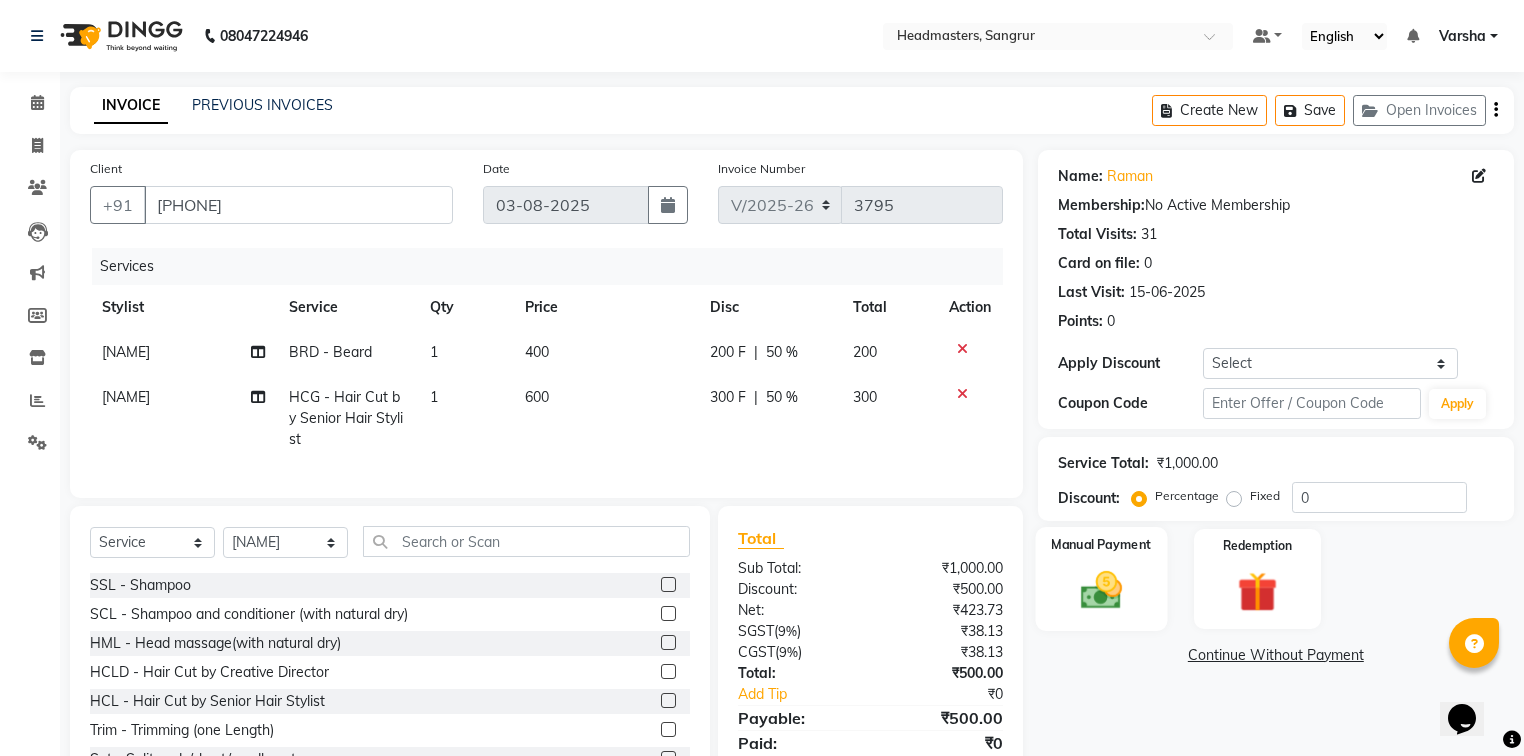 click on "Manual Payment" 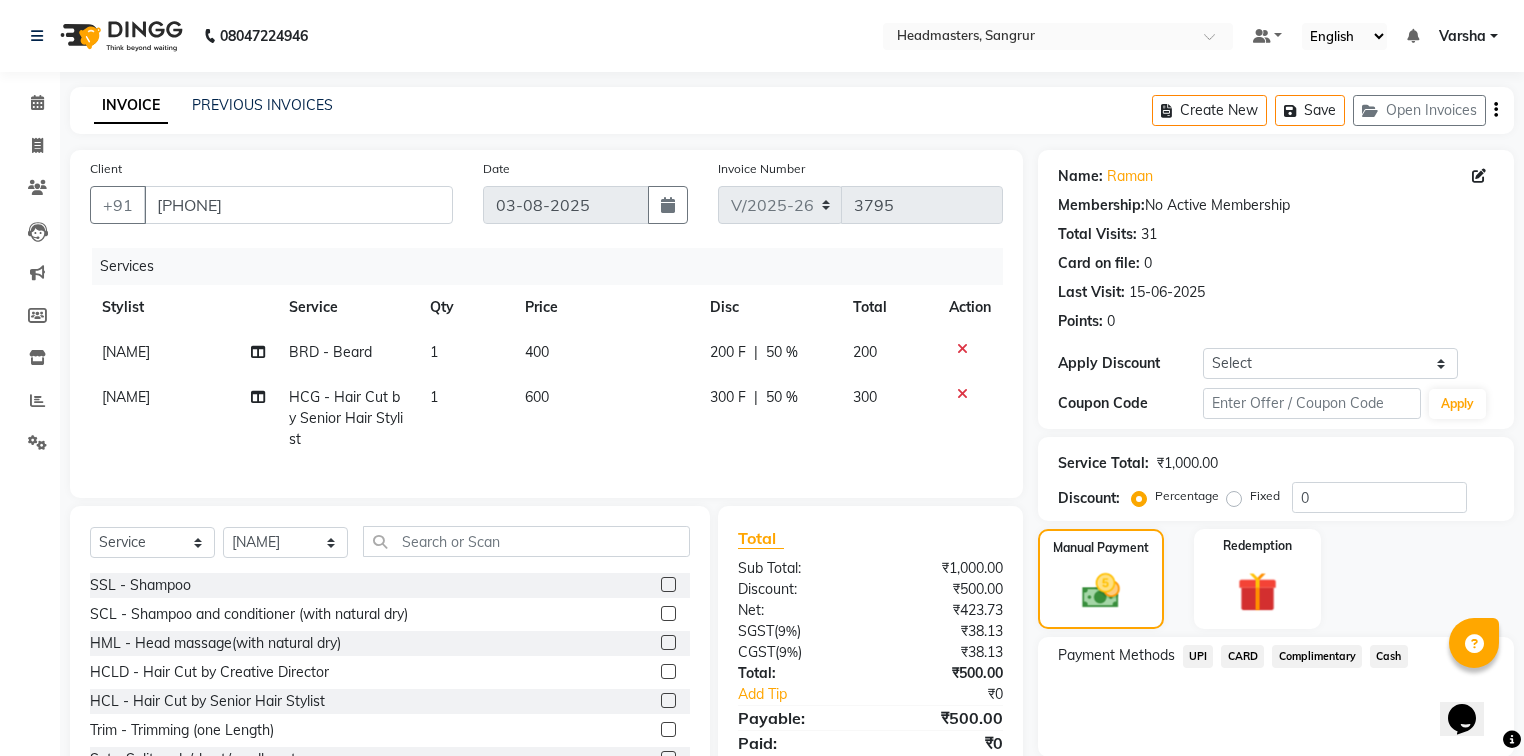 click on "UPI" 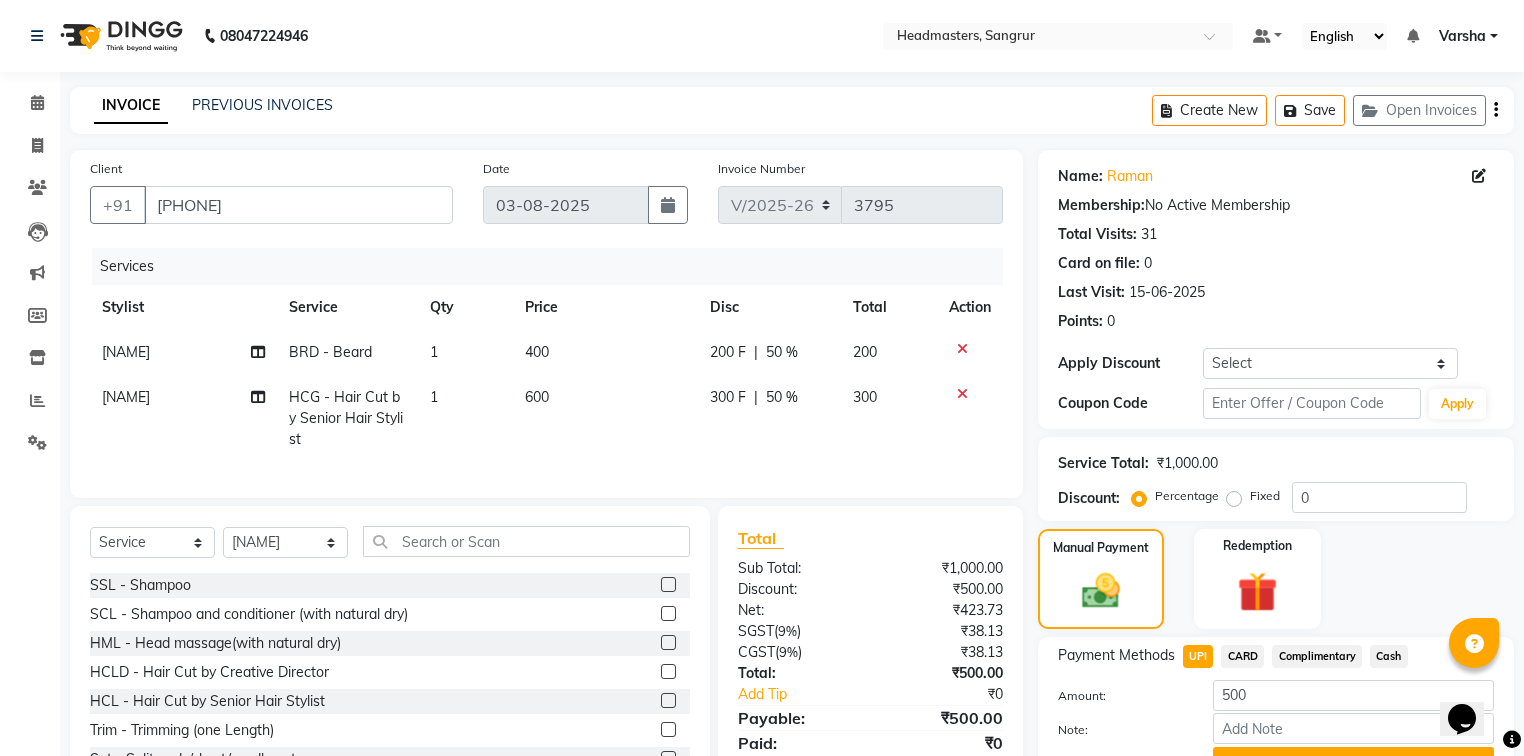 click on "Name: [FIRST] Membership: No Active Membership Total Visits: 31 Card on file: 0 Last Visit: [DATE] Points: 0 Apply Discount Select Coupon → Wrong Job Card Coupon → Complimentary Coupon → Correction Coupon → First Wash Coupon → Free Of Cost Coupon → Staff Service Coupon → Service Not Done Coupon → Already Paid Coupon → Double Job Card Coupon Code Apply Service Total: ₹1,000.00 Discount: Percentage Fixed 0 Manual Payment Redemption Payment Methods UPI CARD Complimentary Cash Amount: 500 Note: Add Payment Continue Without Payment" 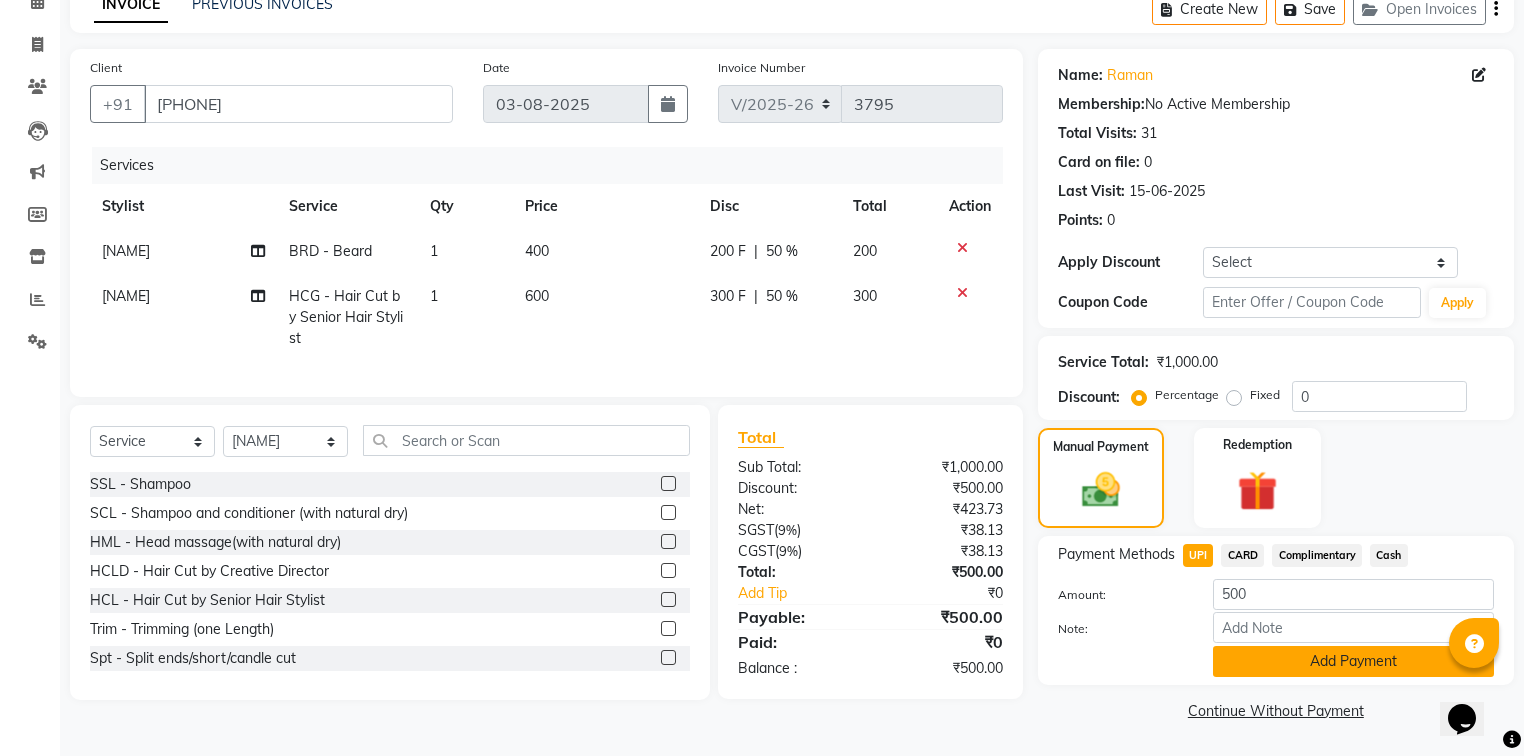 click on "Add Payment" 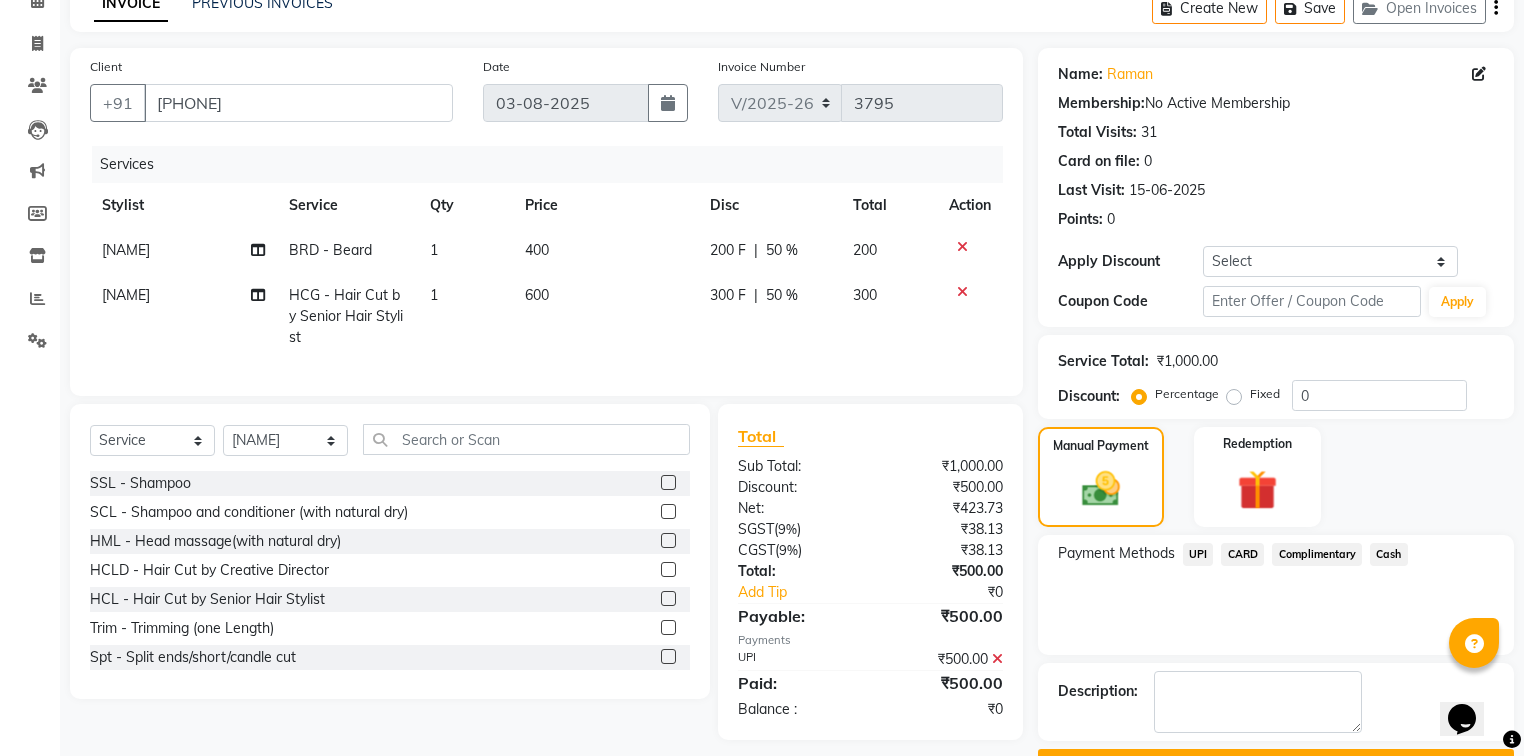 click on "Checkout" 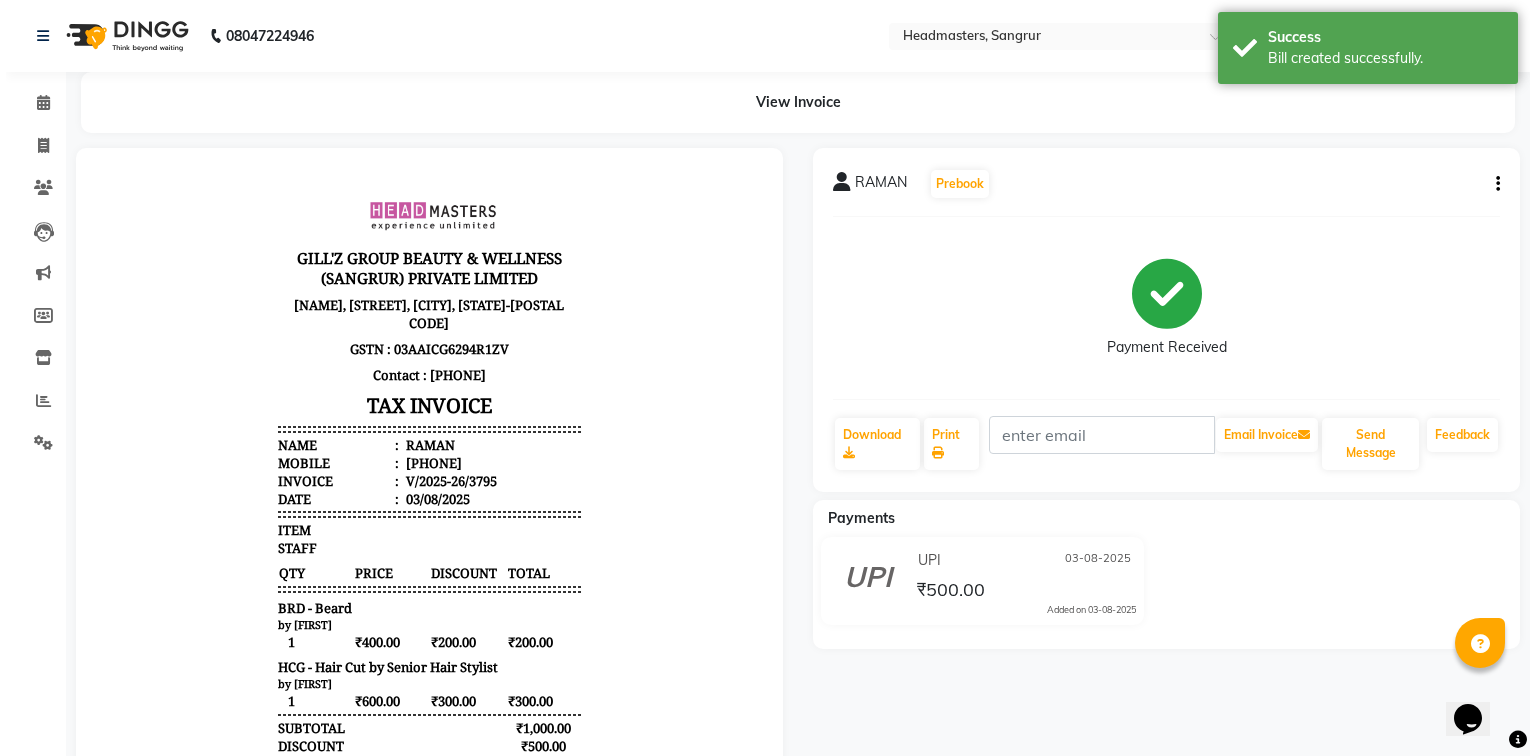 scroll, scrollTop: 0, scrollLeft: 0, axis: both 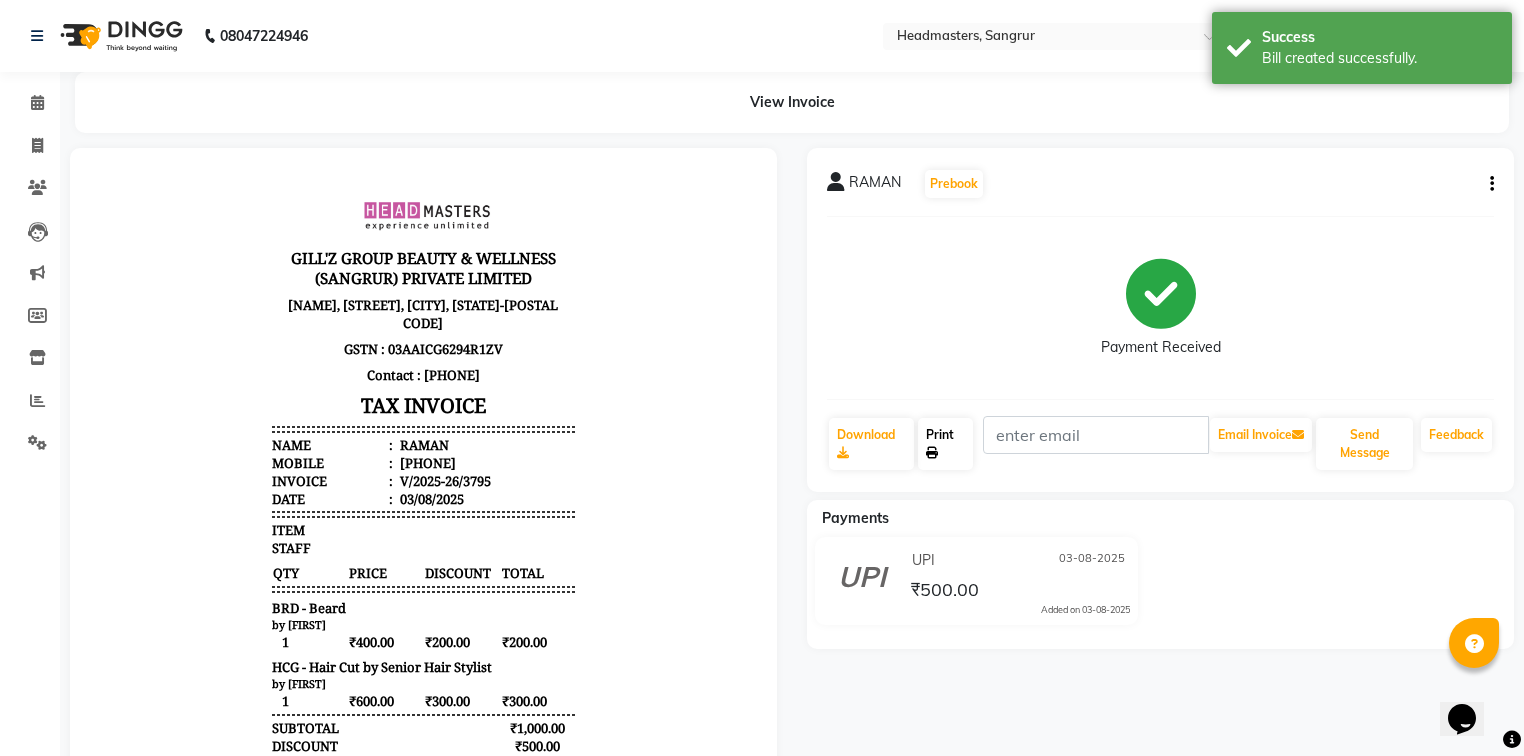 click on "Print" 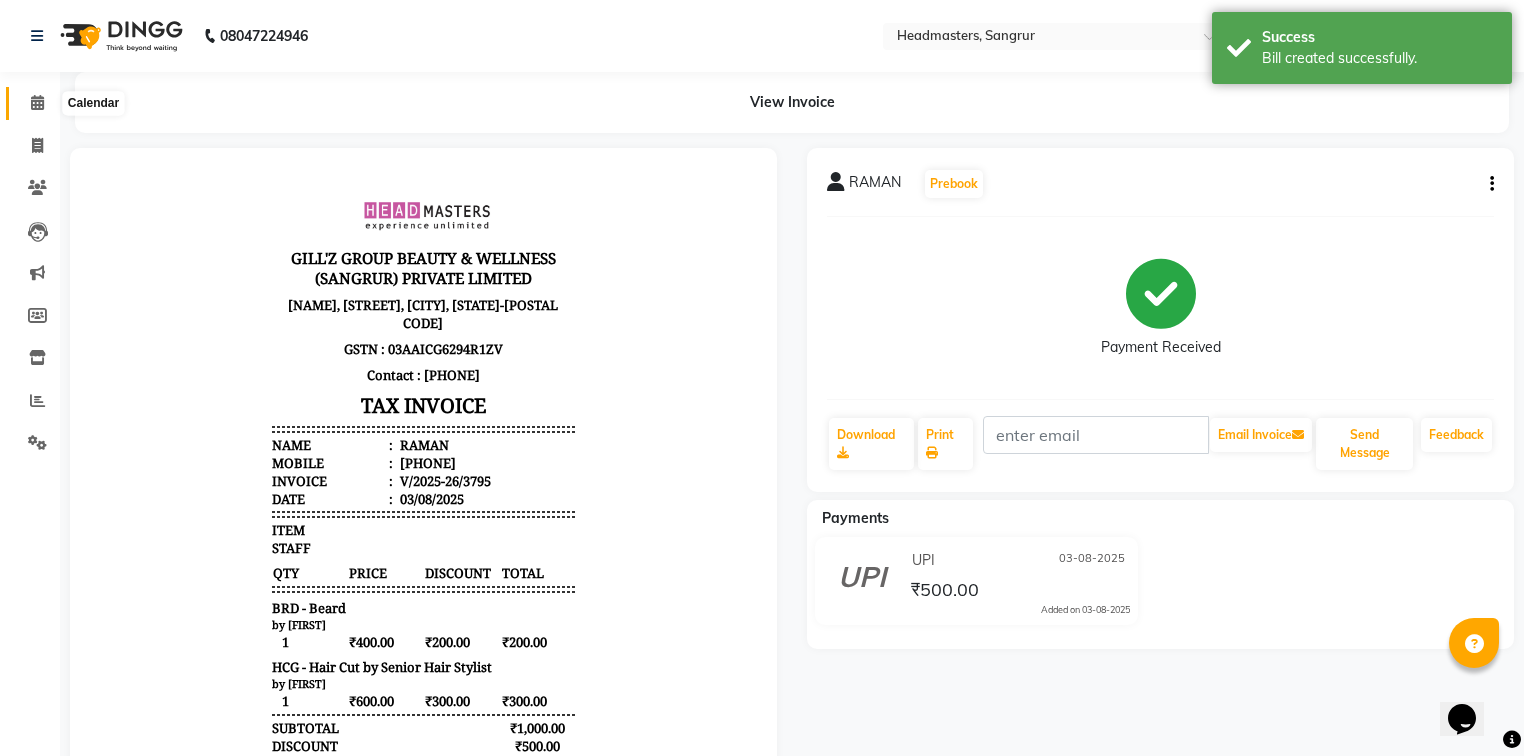 click 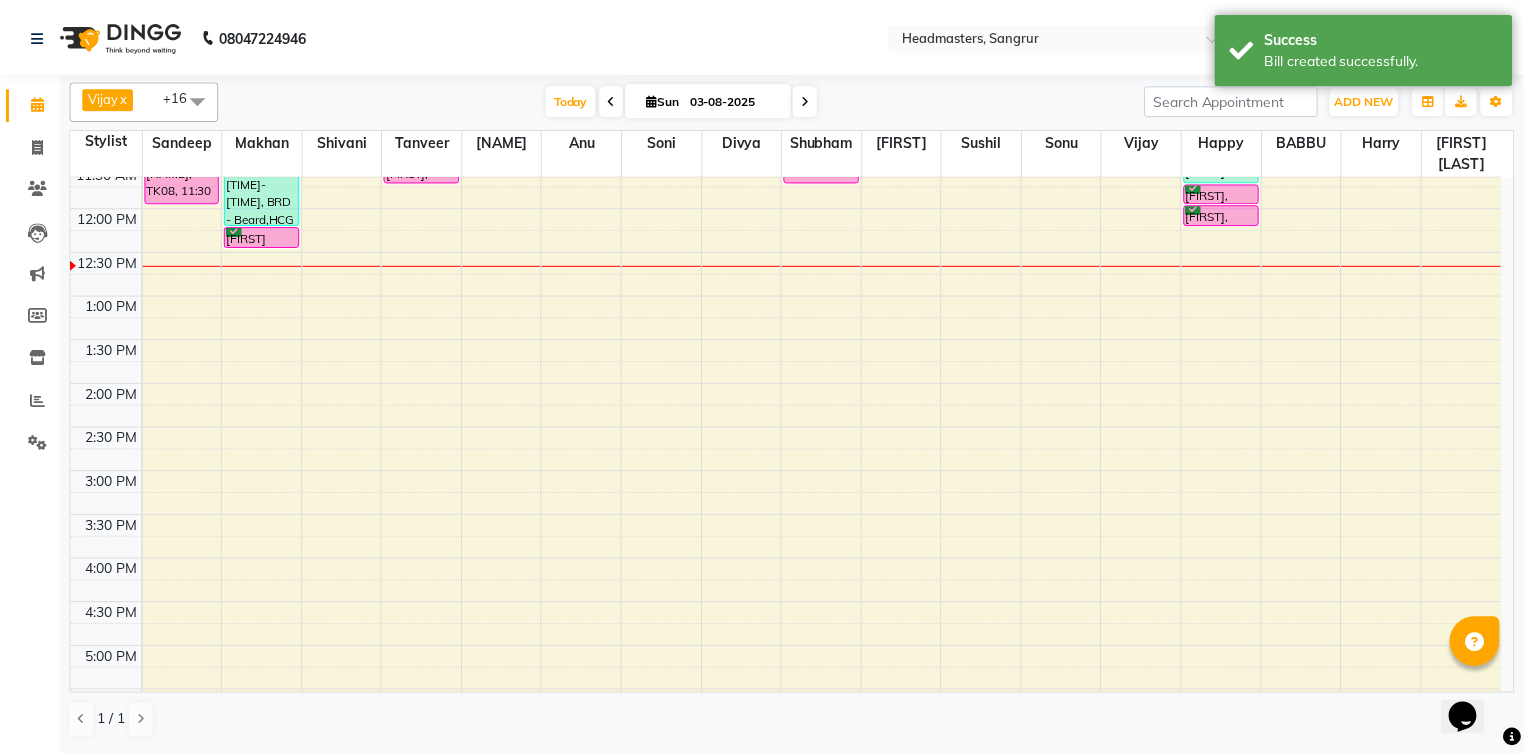 scroll, scrollTop: 0, scrollLeft: 0, axis: both 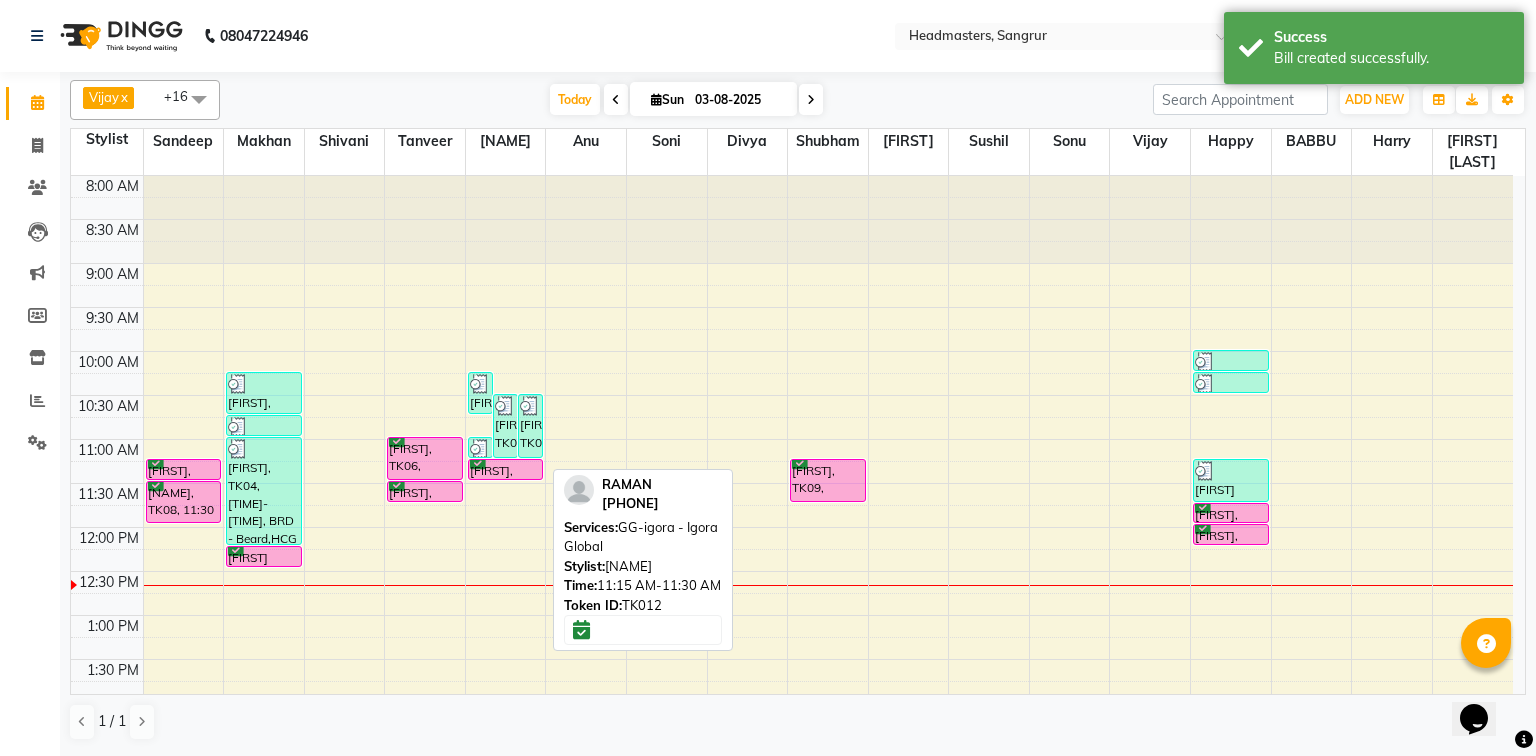 click on "[FIRST], TK12, [TIME]-[TIME], GG-igora - Igora Global" at bounding box center (506, 469) 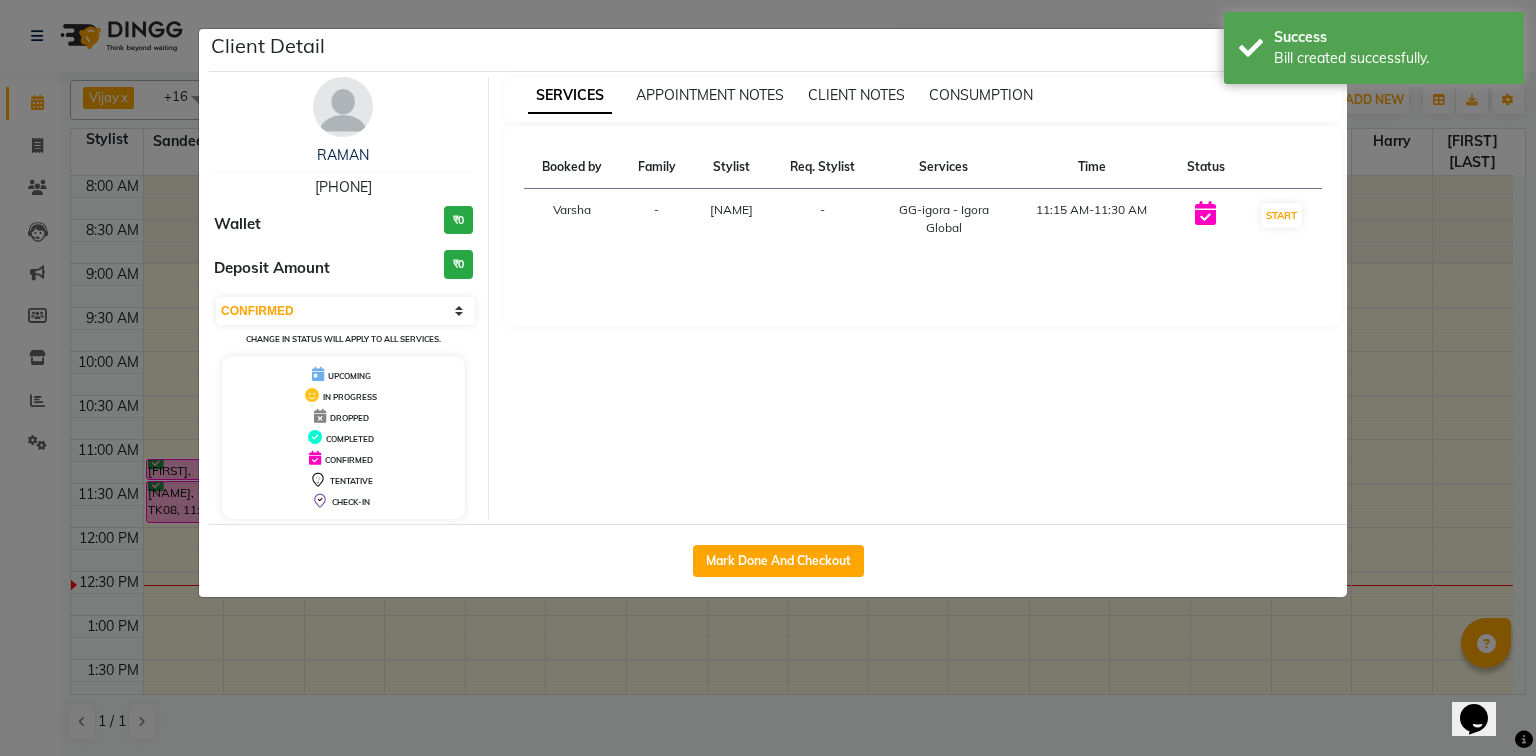 click on "Mark Done And Checkout" 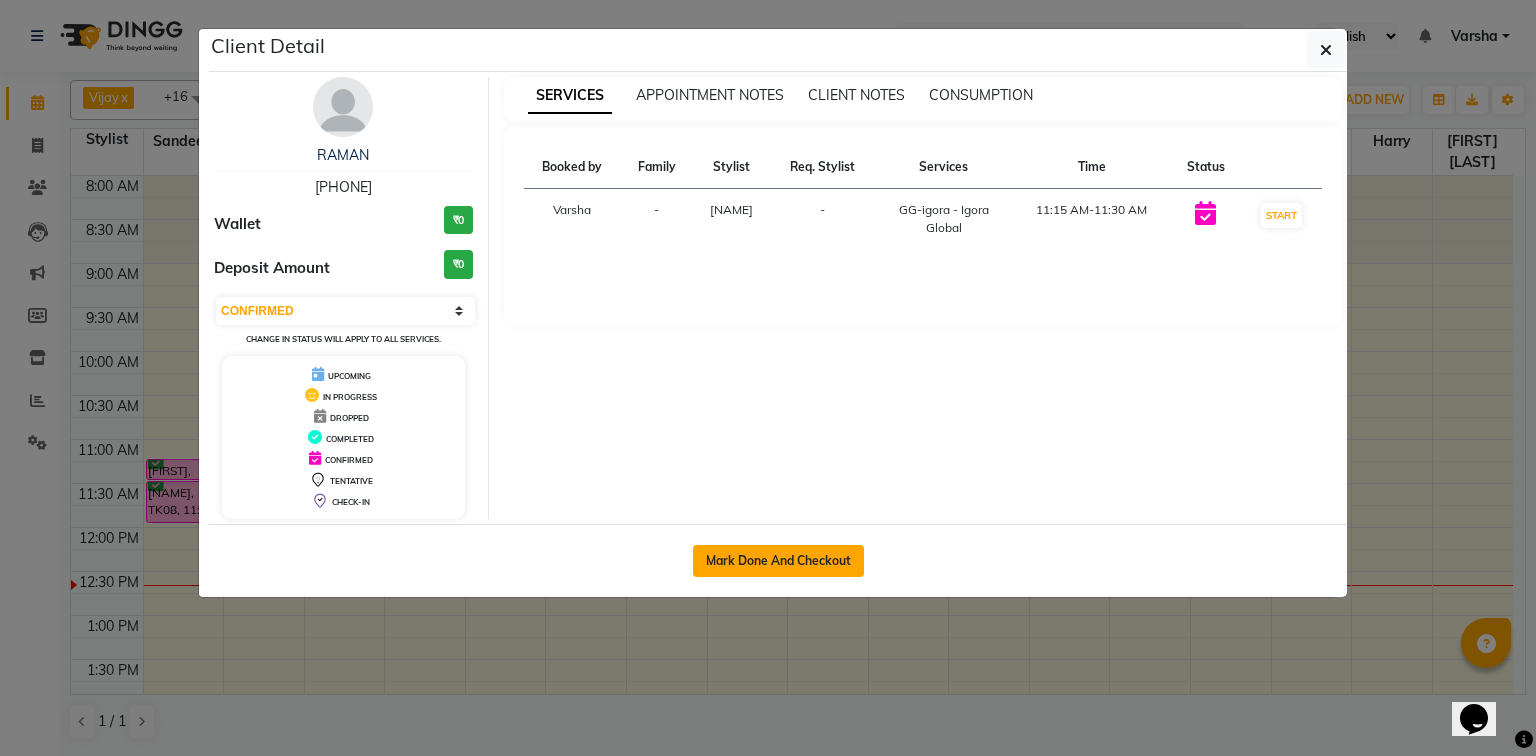 click on "Mark Done And Checkout" 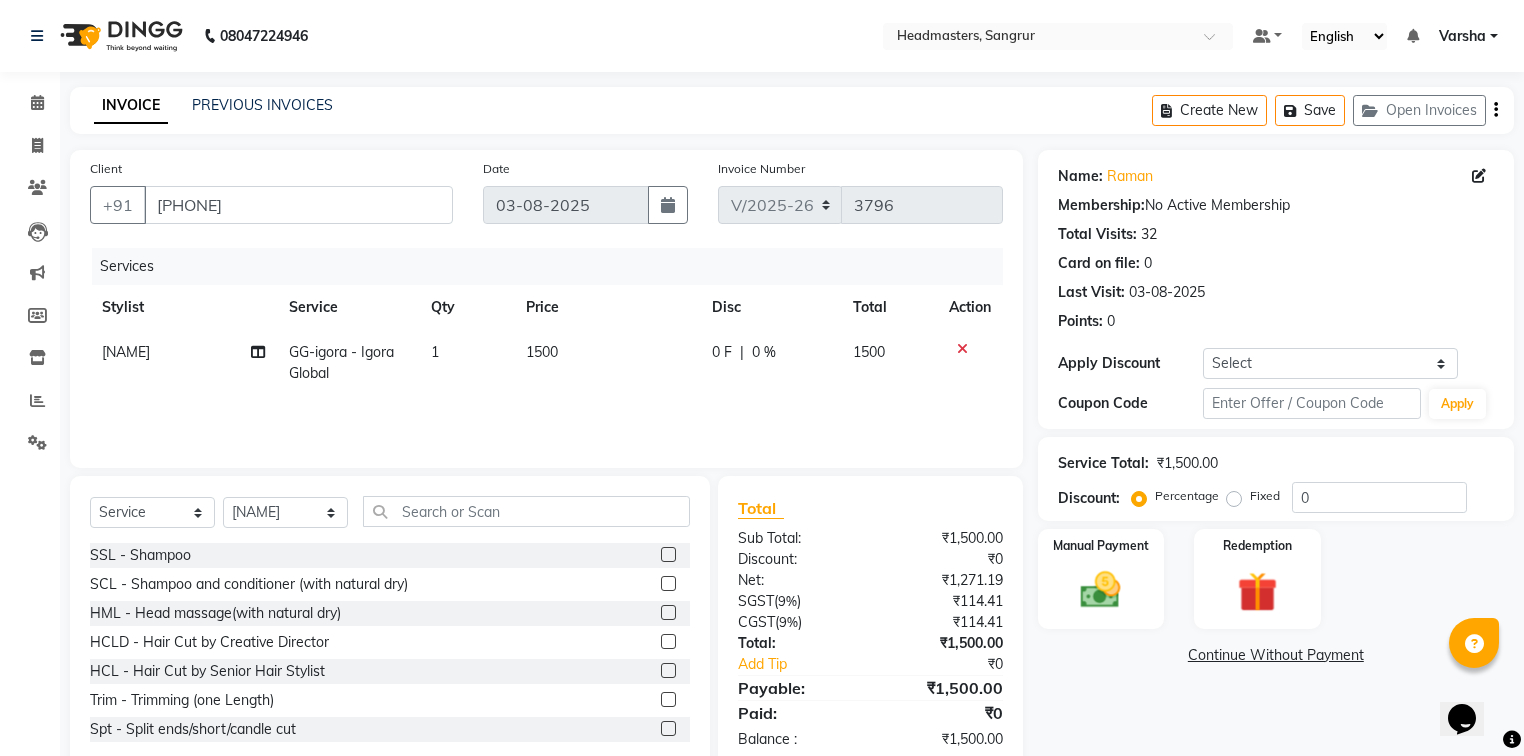 drag, startPoint x: 708, startPoint y: 327, endPoint x: 725, endPoint y: 352, distance: 30.232433 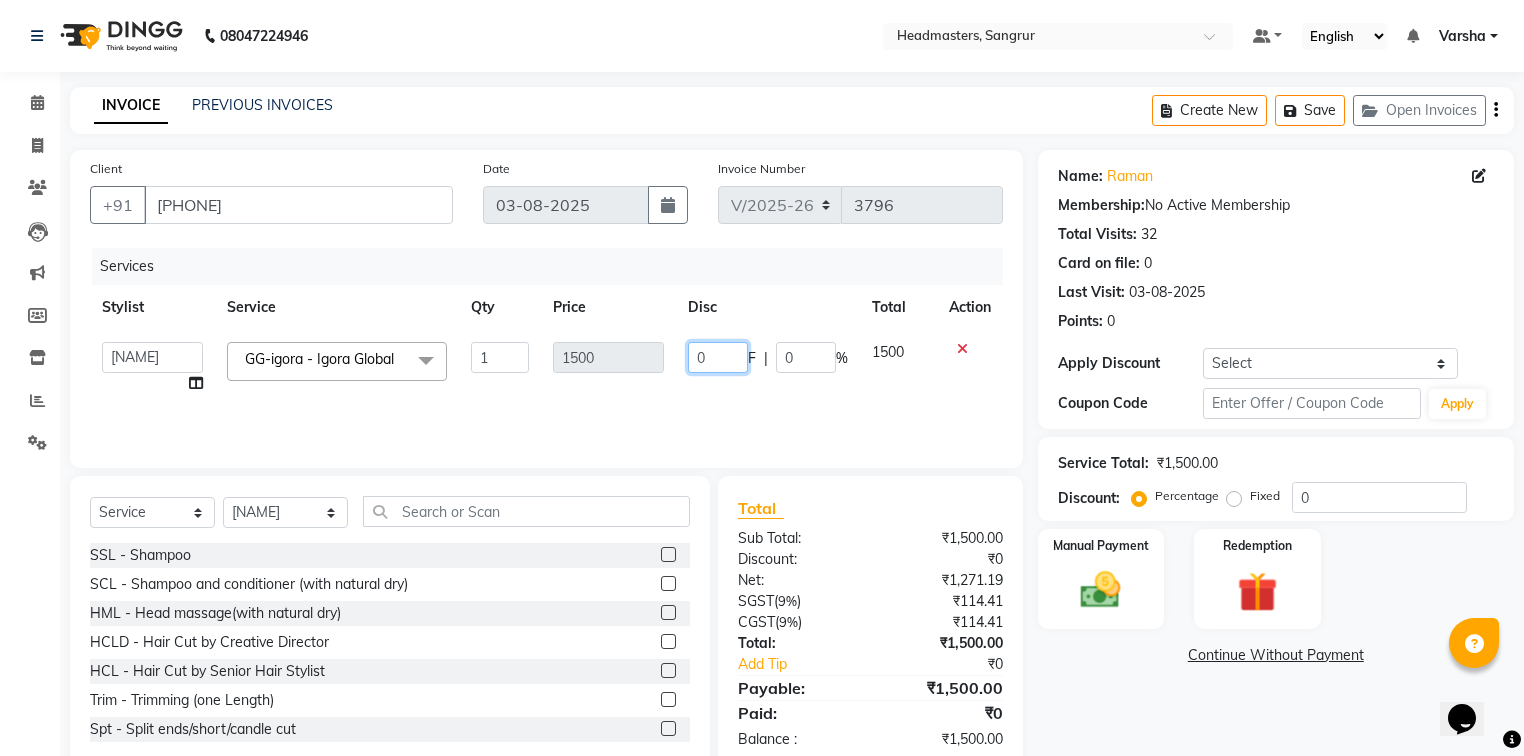click on "0" 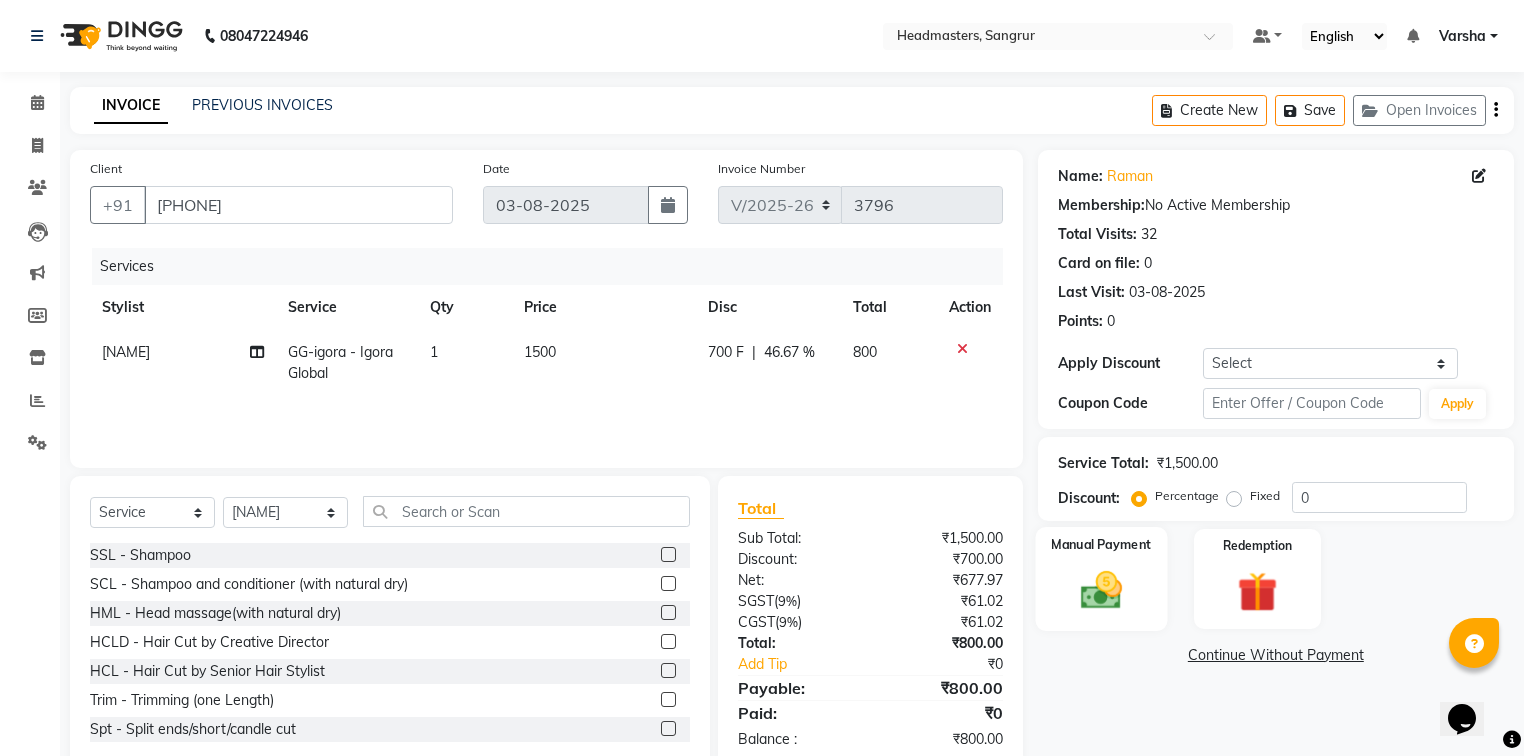 click on "Manual Payment" 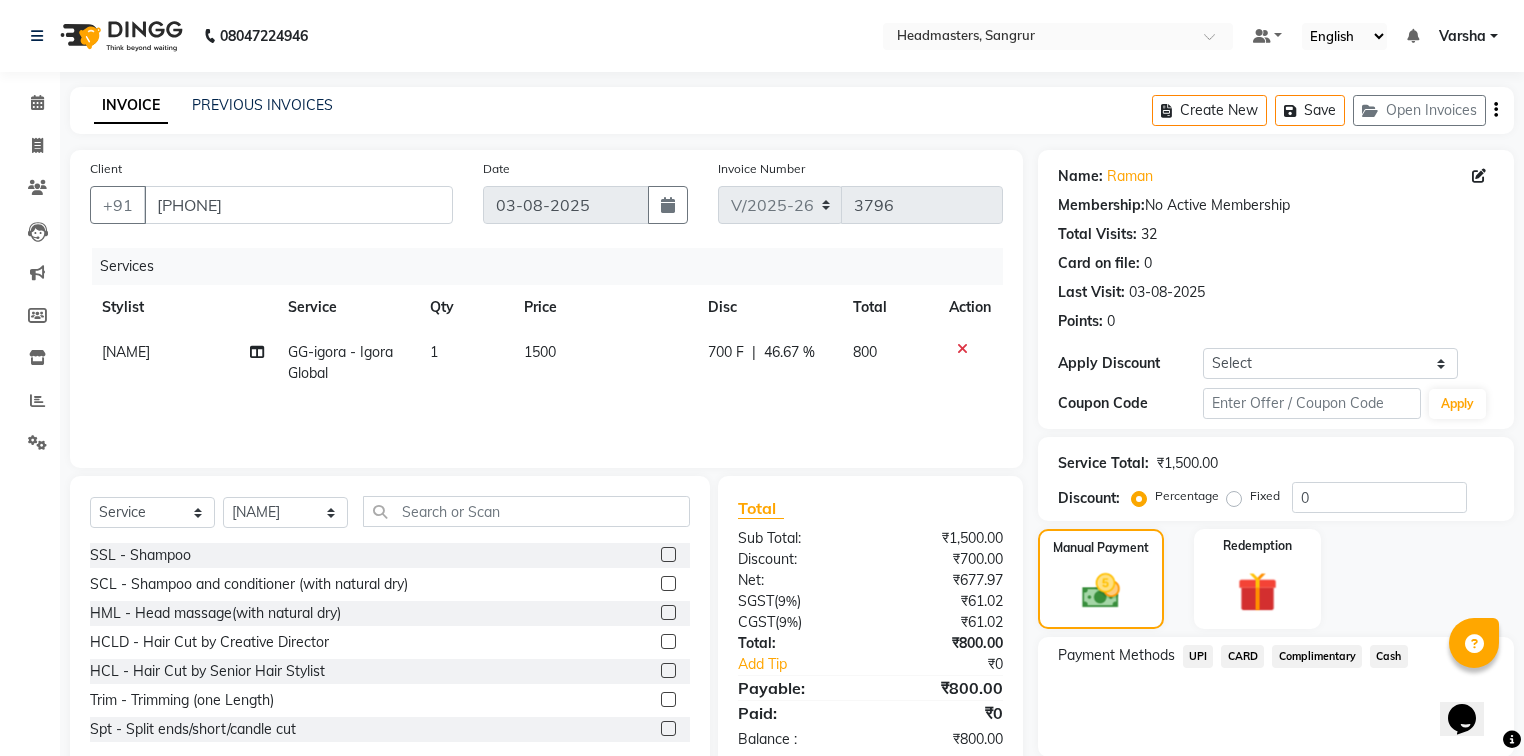 click on "UPI" 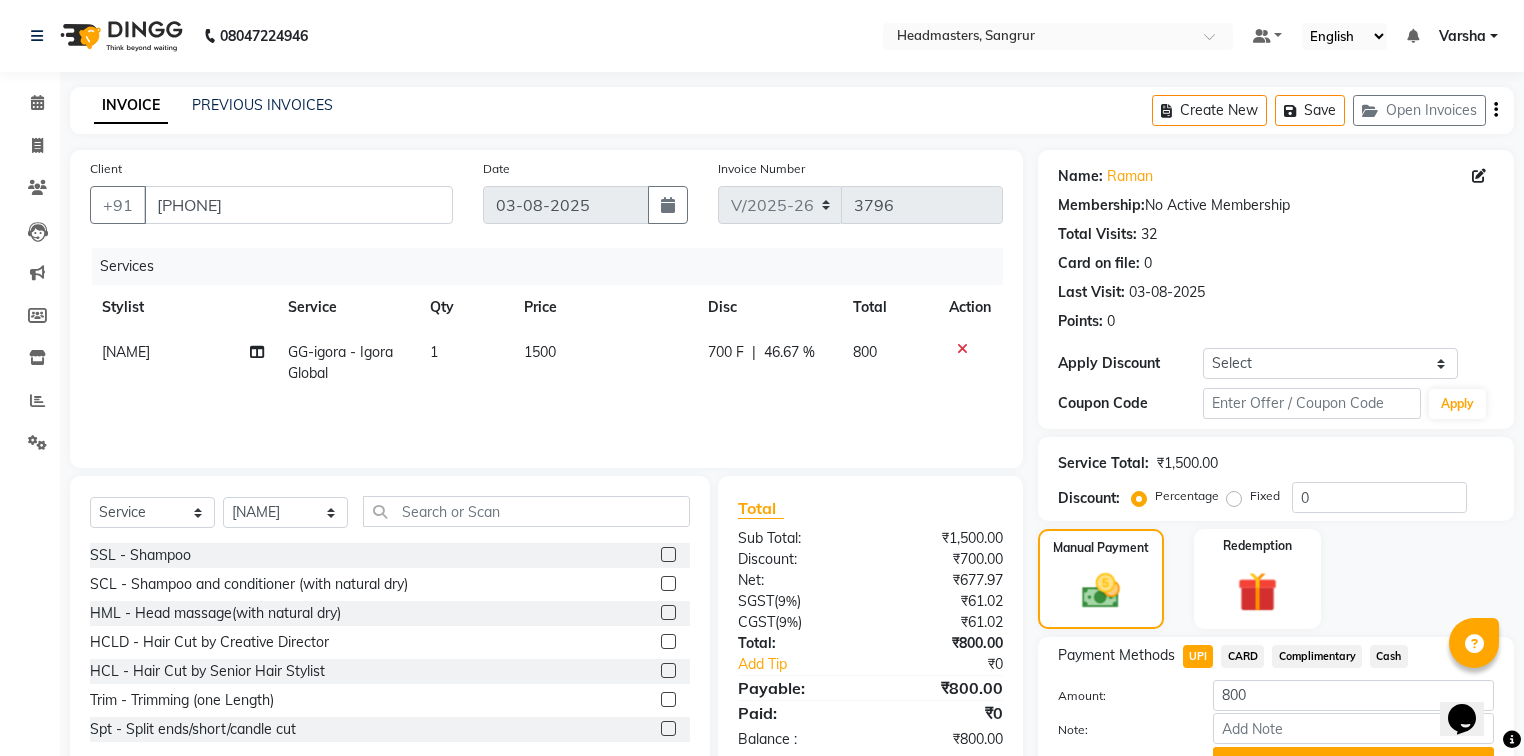 scroll, scrollTop: 102, scrollLeft: 0, axis: vertical 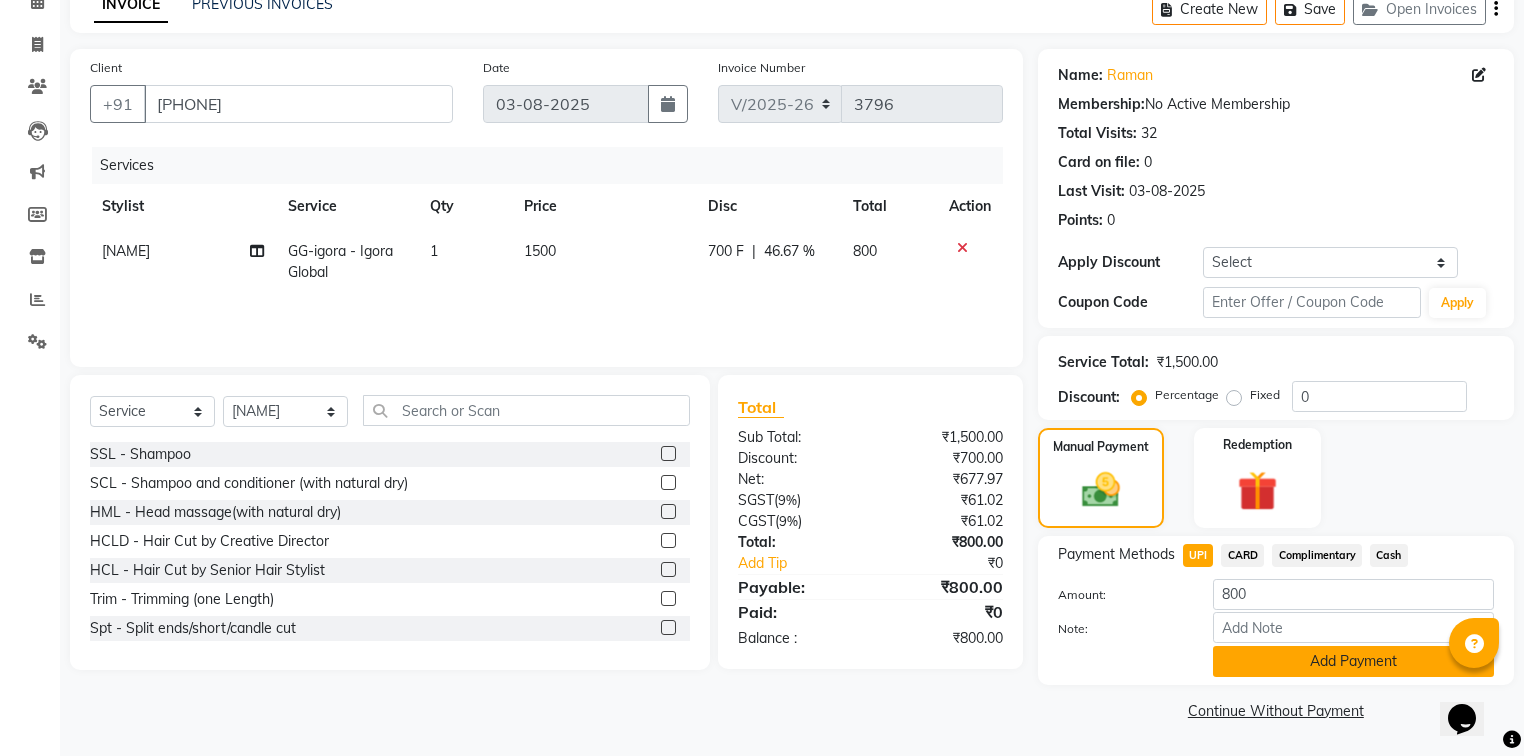 click on "Add Payment" 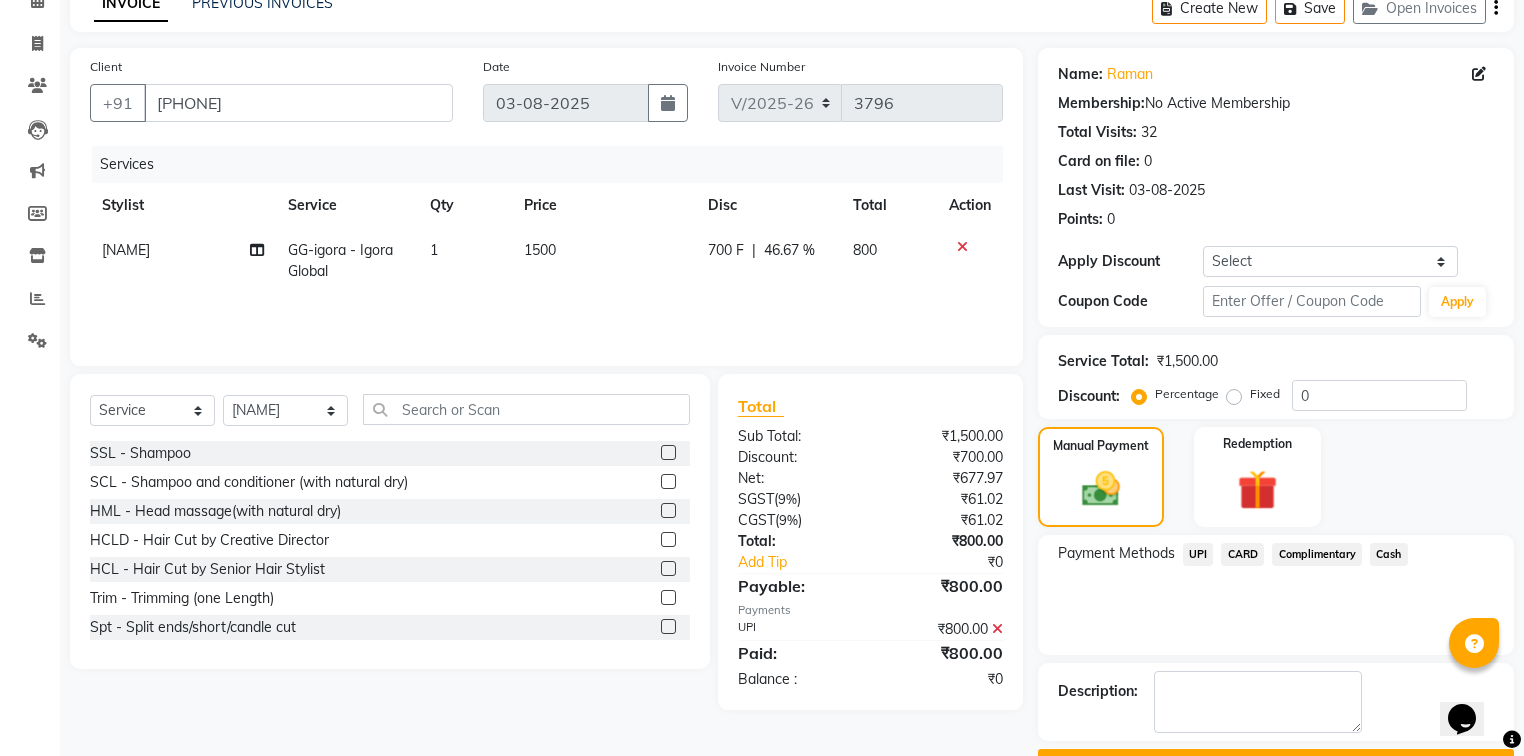 click on "Checkout" 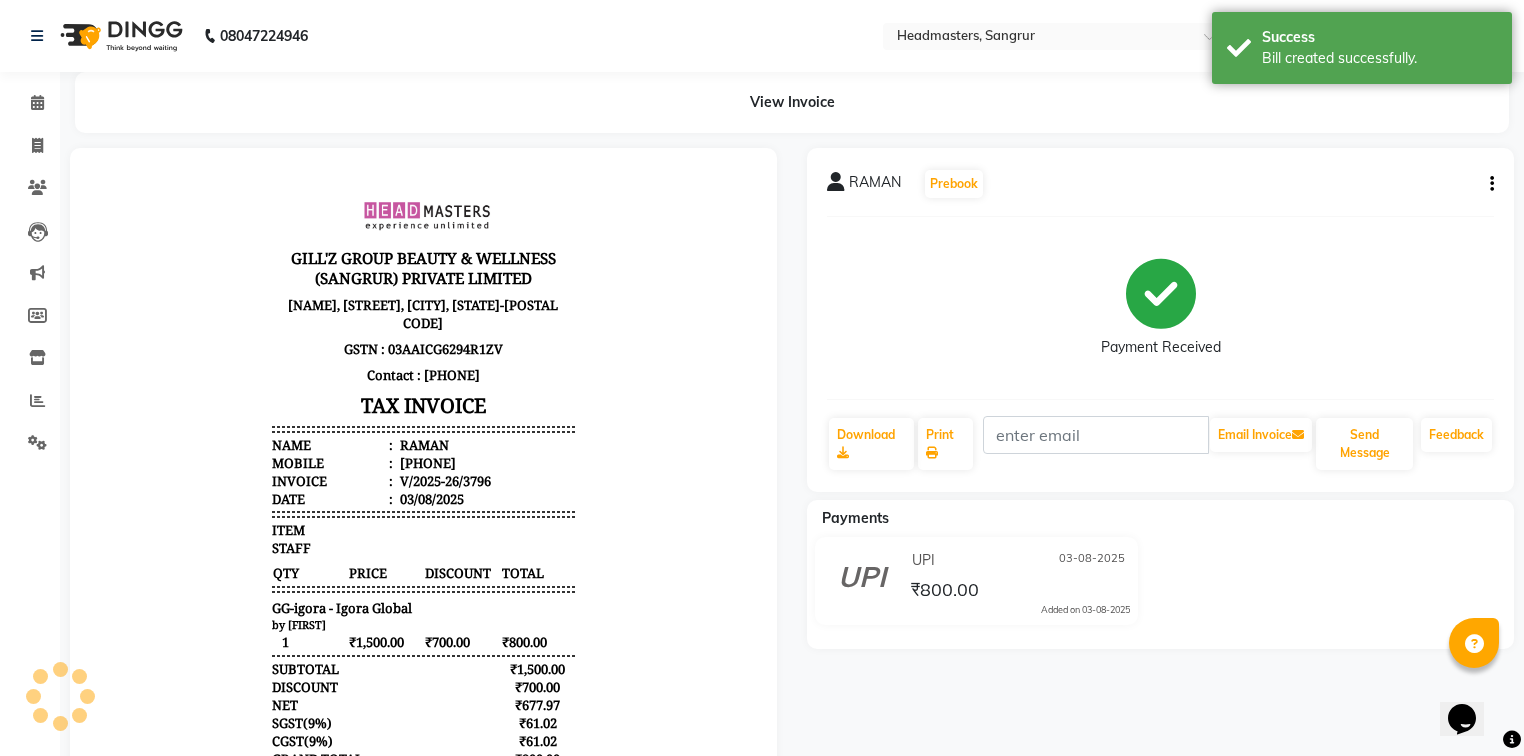 scroll, scrollTop: 0, scrollLeft: 0, axis: both 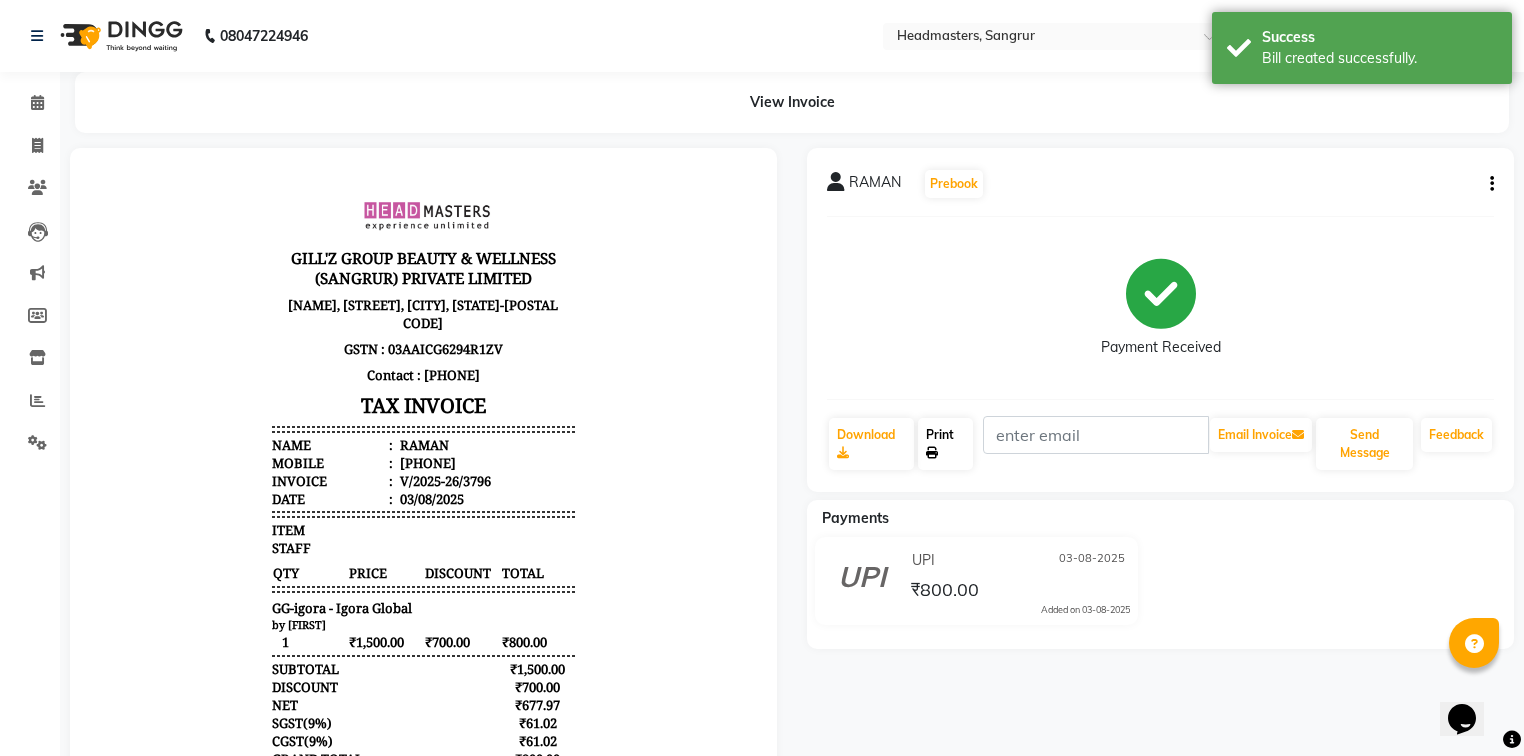 click on "Print" 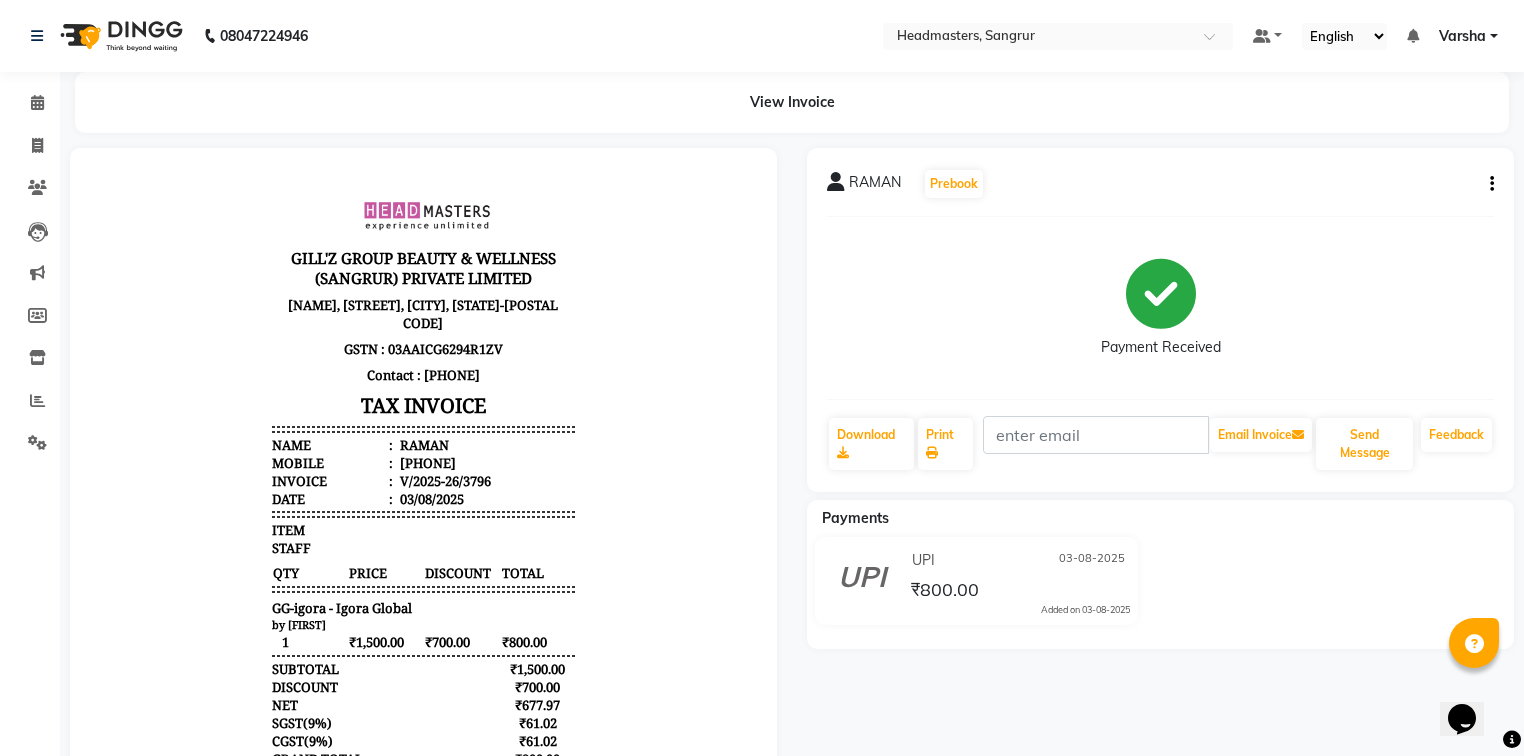 click on "Payments UPI [DATE] ₹800.00  Added on [DATE]" 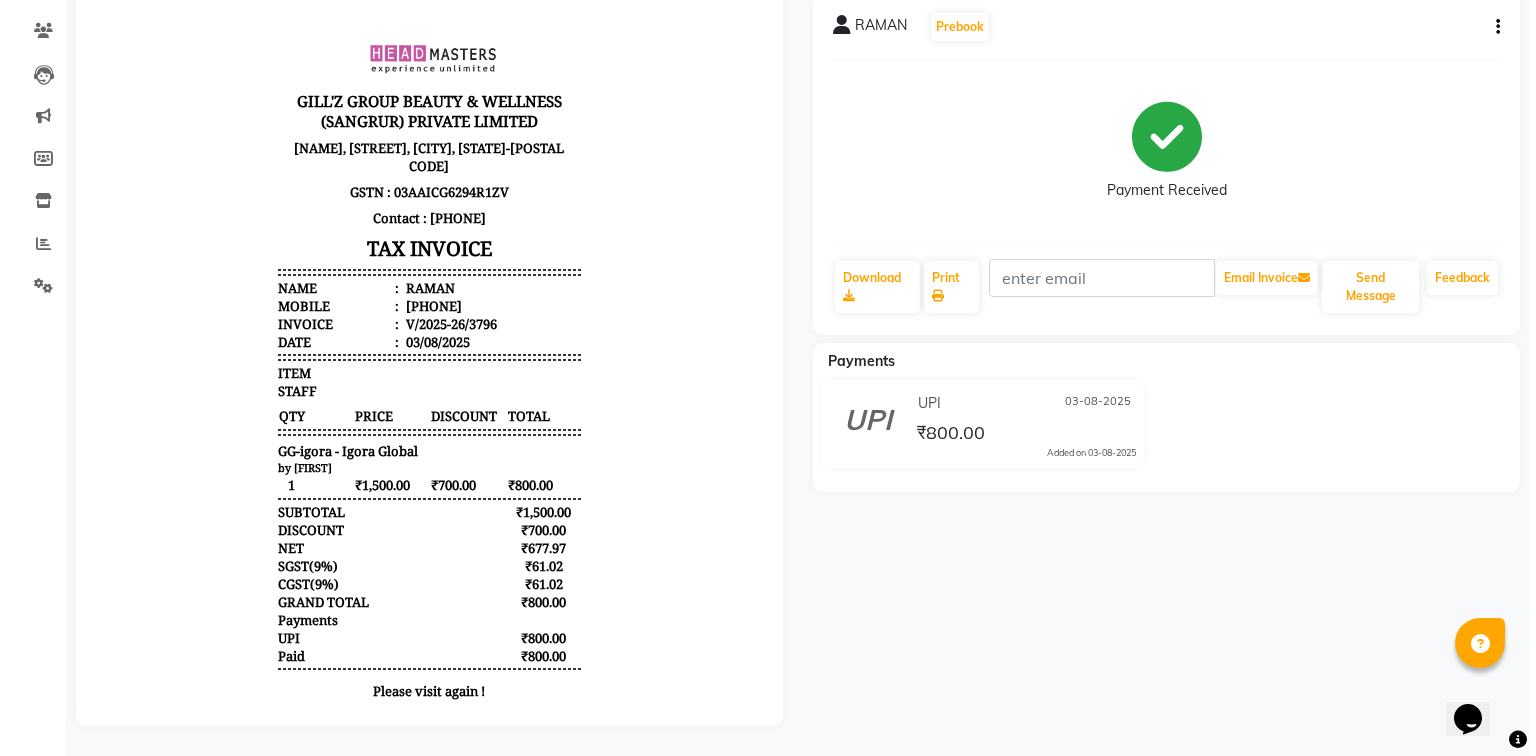 scroll, scrollTop: 0, scrollLeft: 0, axis: both 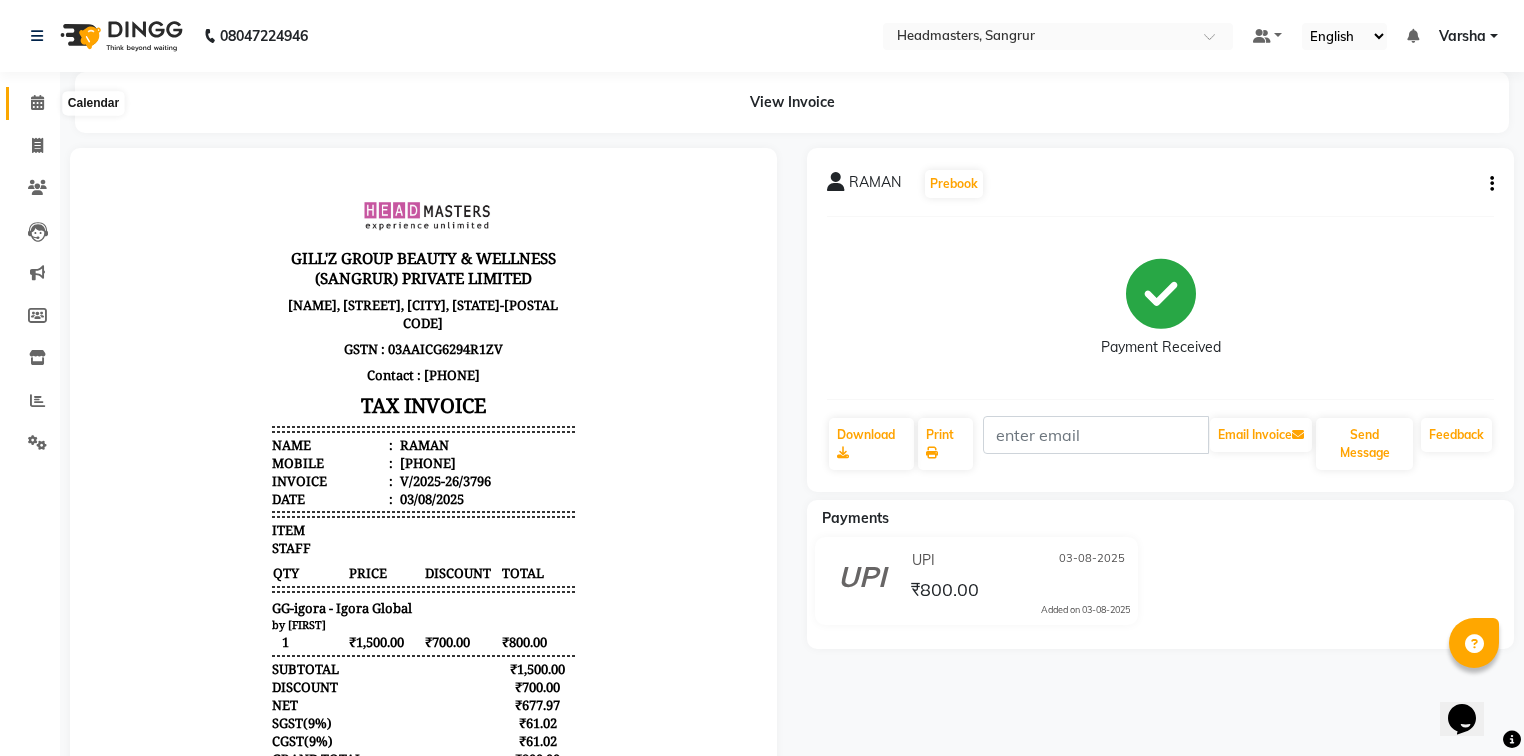 click 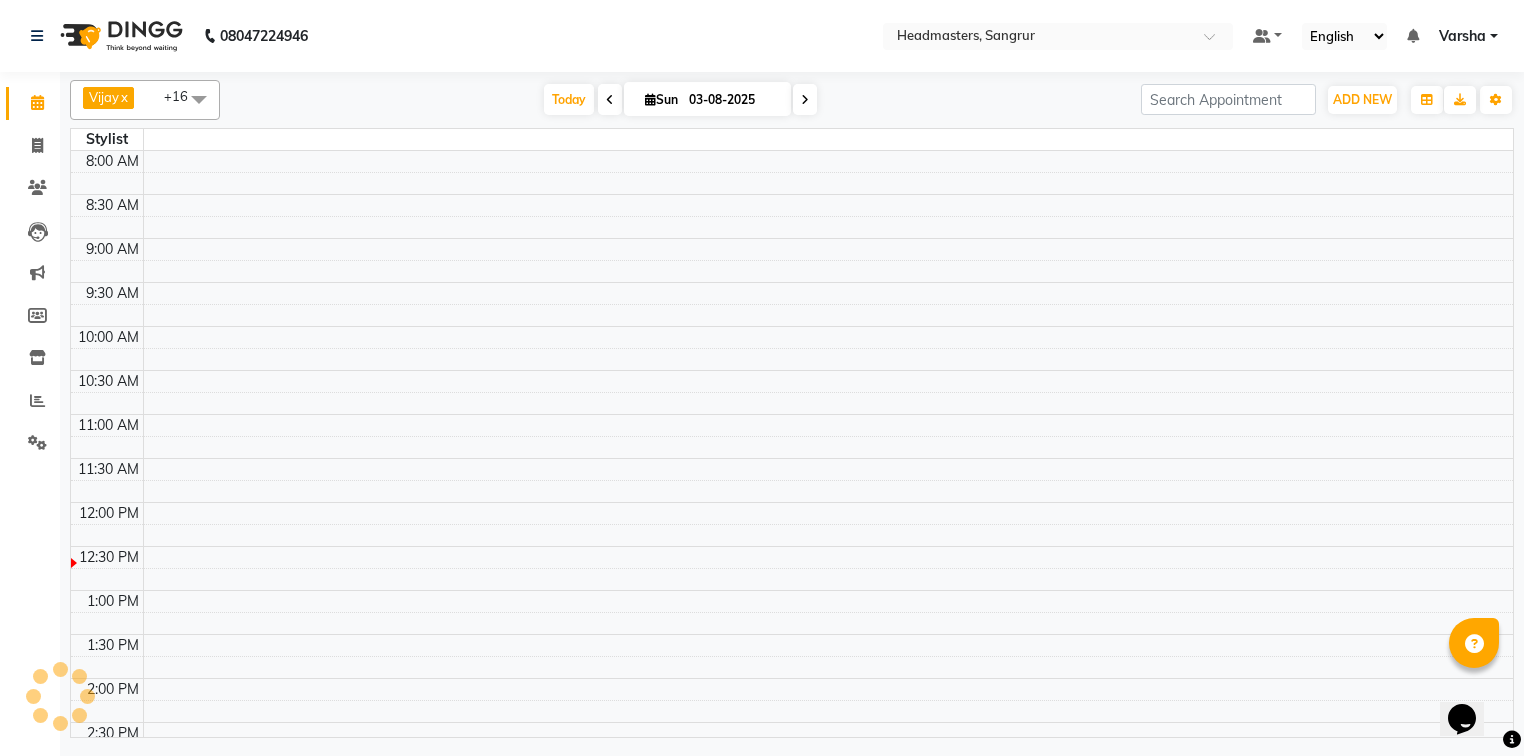 scroll, scrollTop: 0, scrollLeft: 0, axis: both 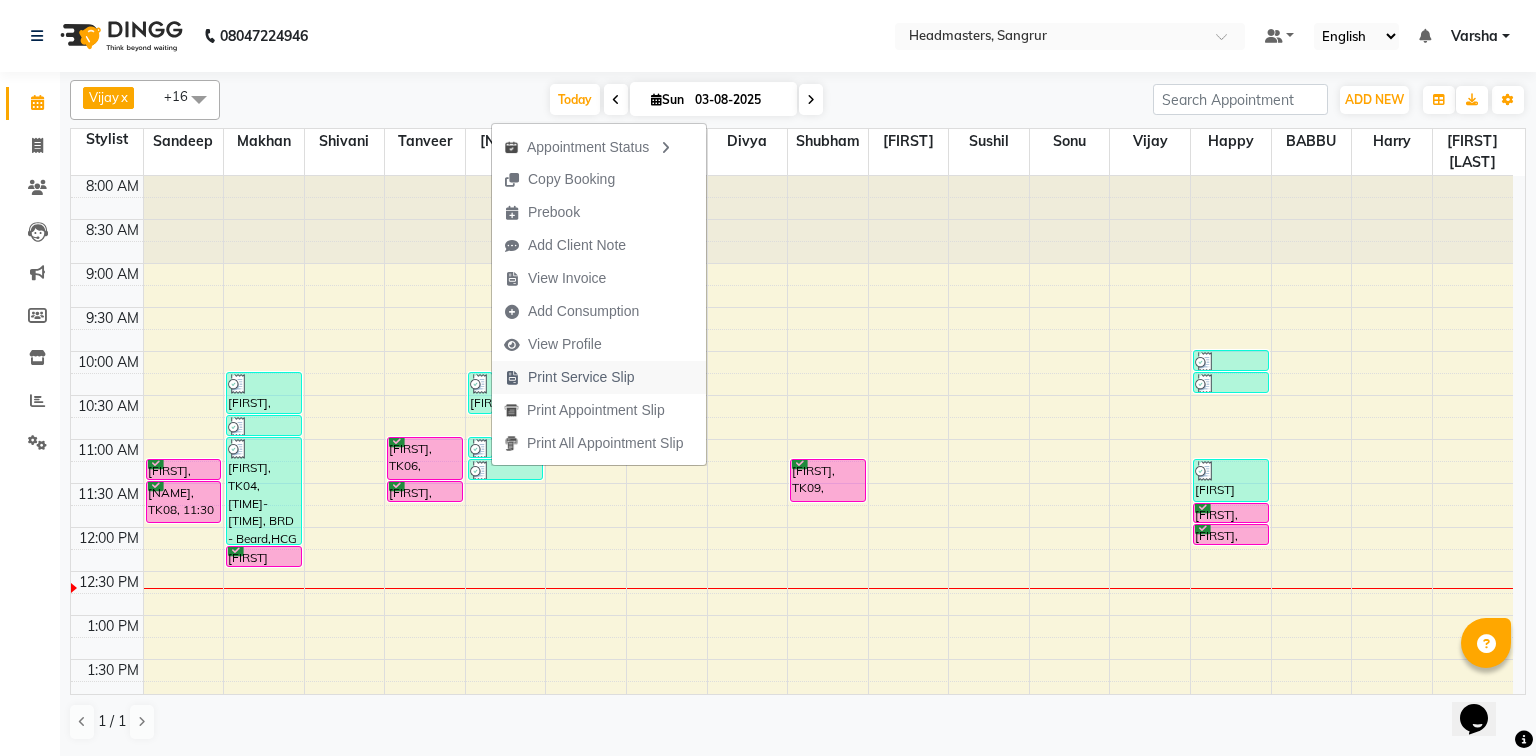 click on "Print Service Slip" at bounding box center (581, 377) 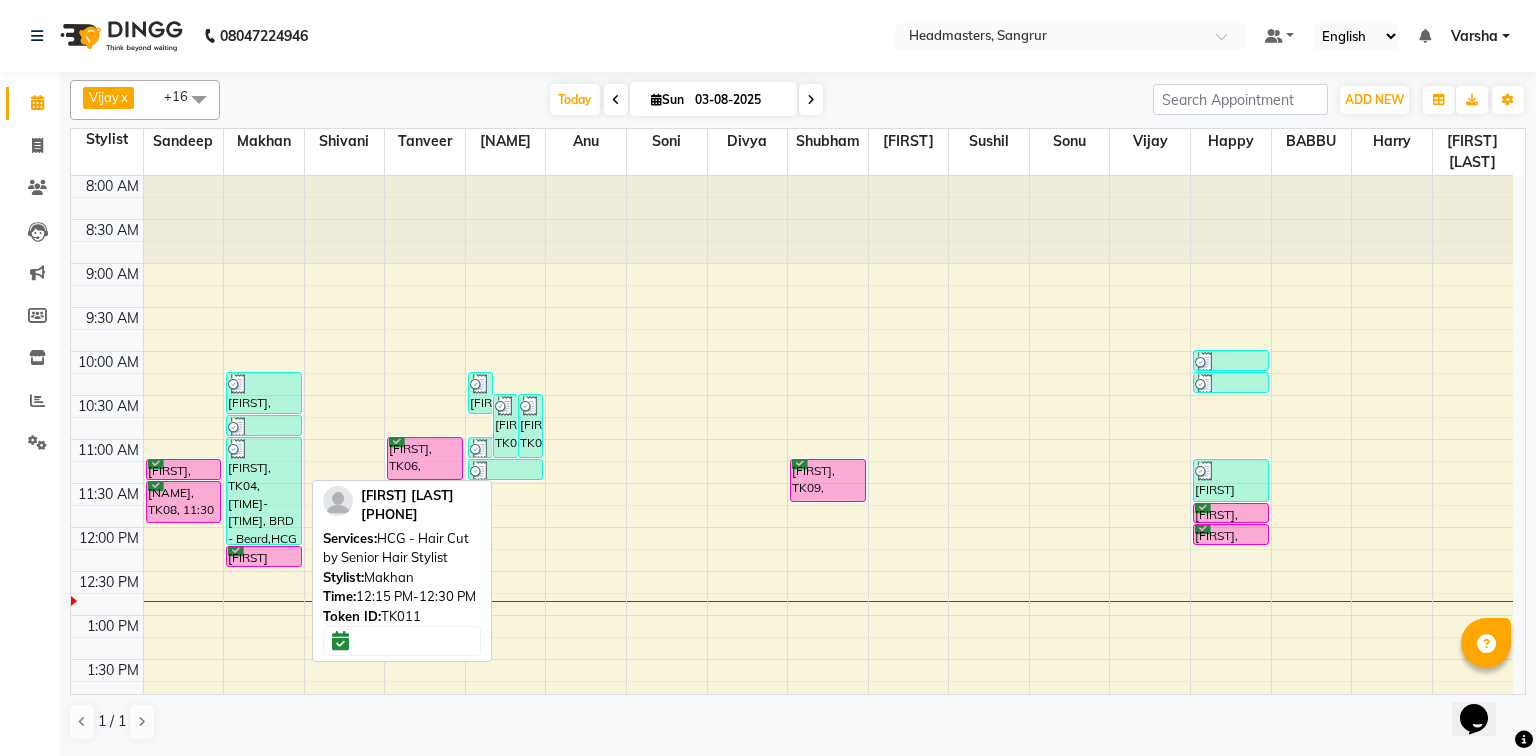 click on "[FIRST] [LAST], TK11, [TIME]-[TIME], HCG - Hair Cut by Senior Hair Stylist" at bounding box center (264, 556) 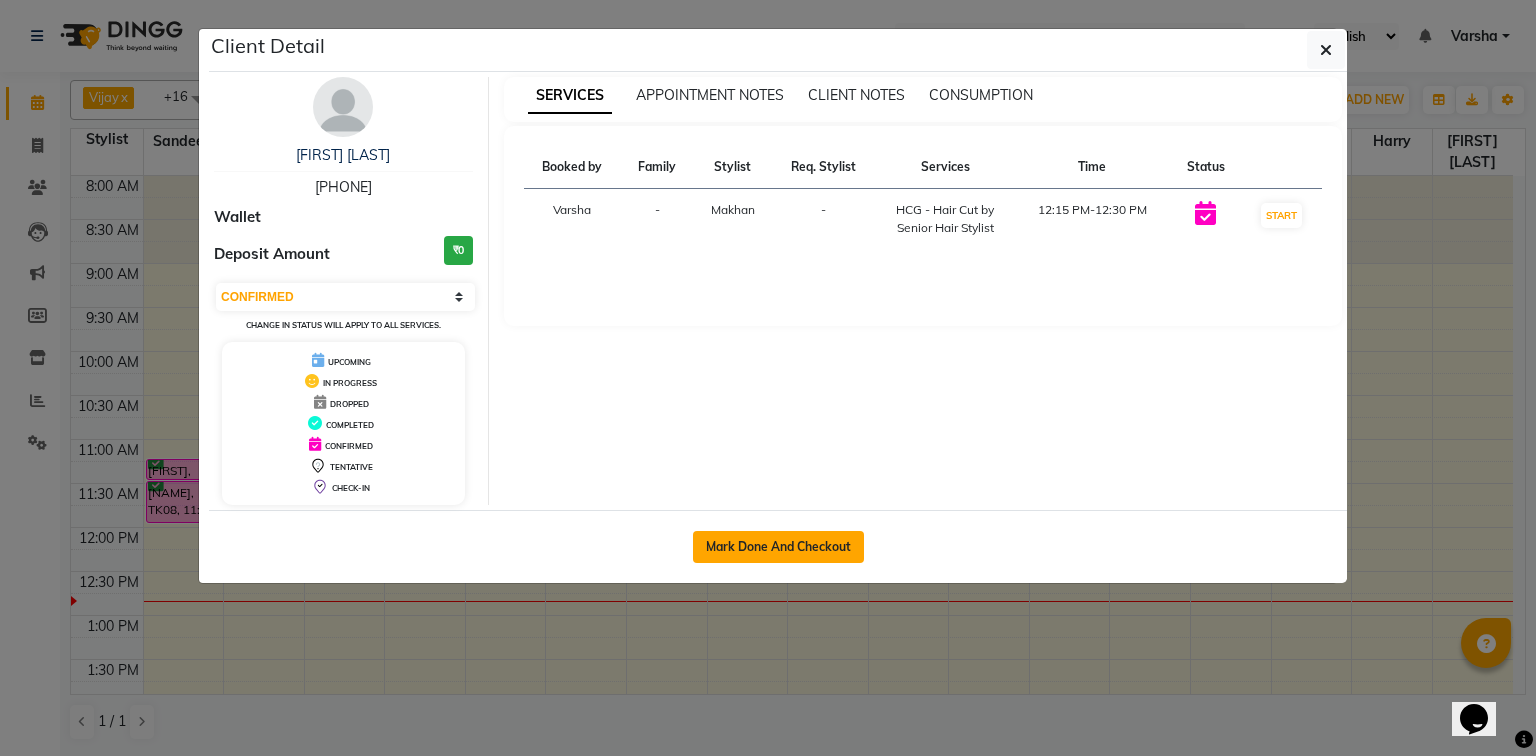 click on "Mark Done And Checkout" 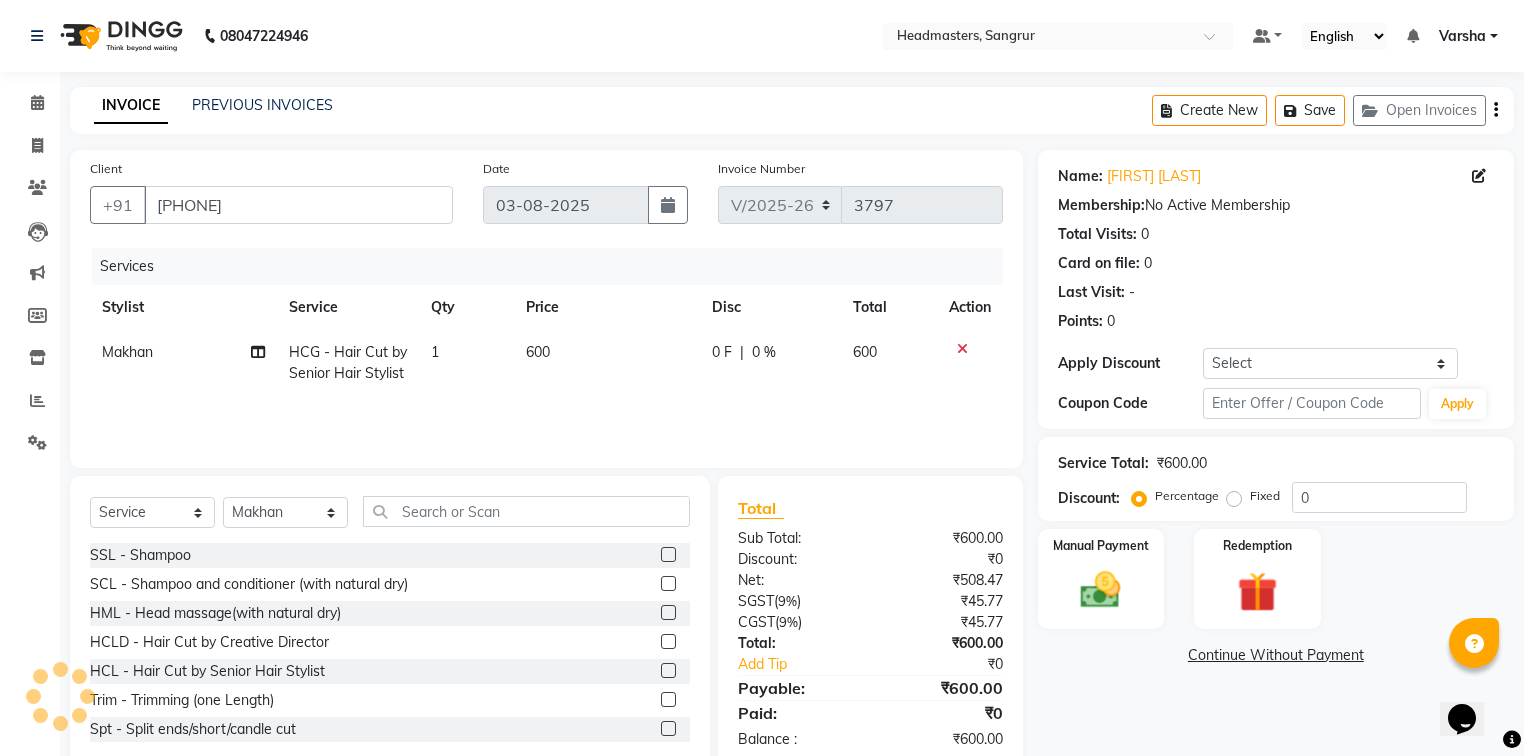 click on "0 F | 0 %" 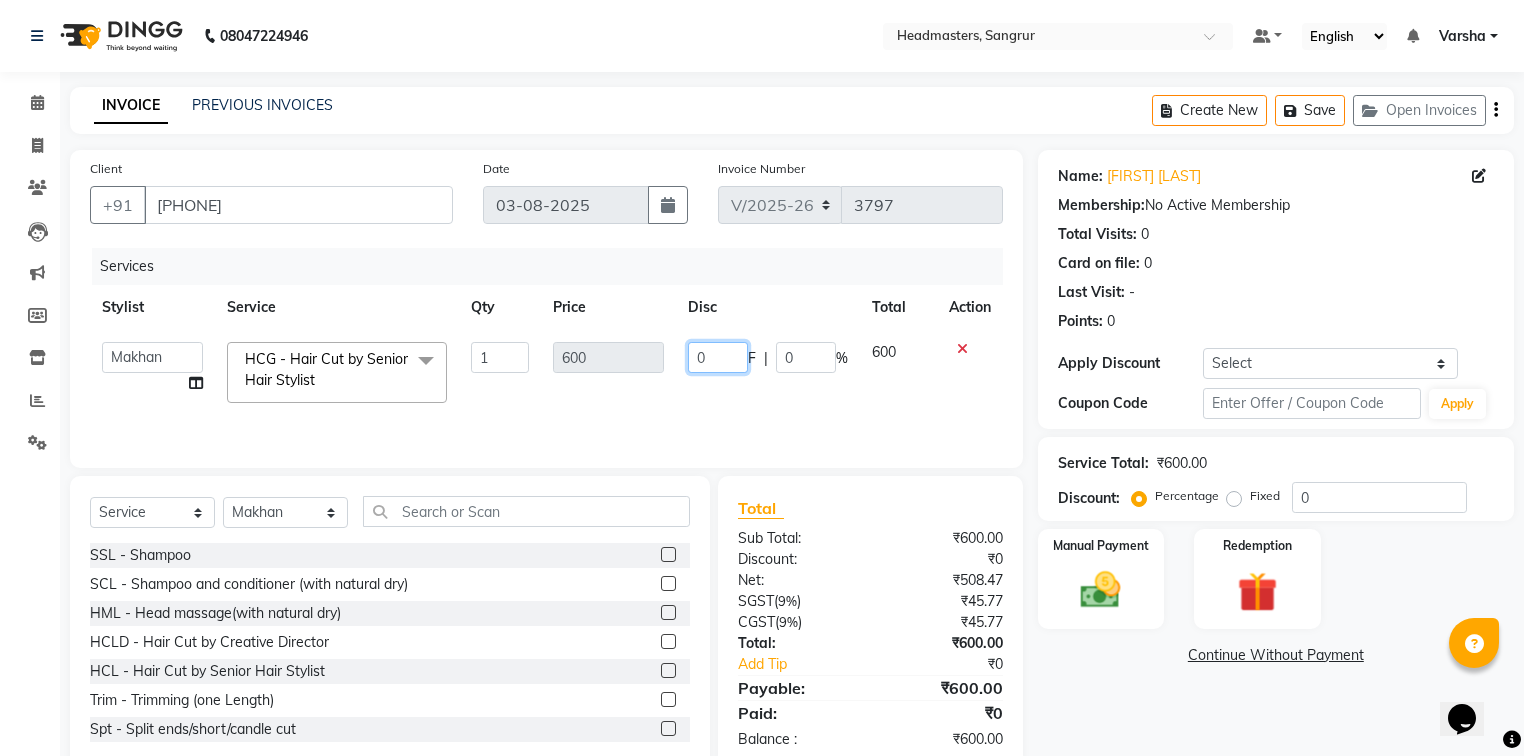 click on "0" 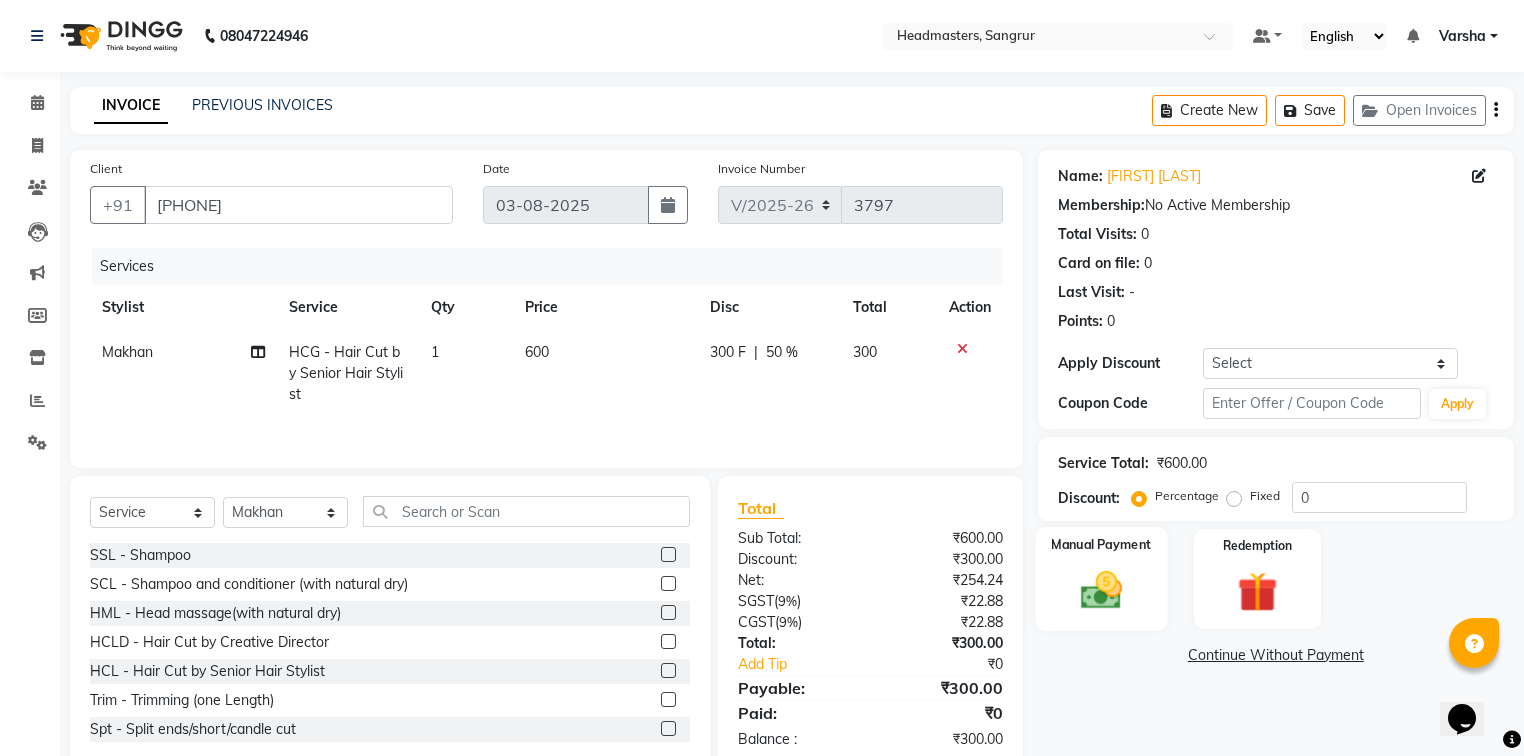 click 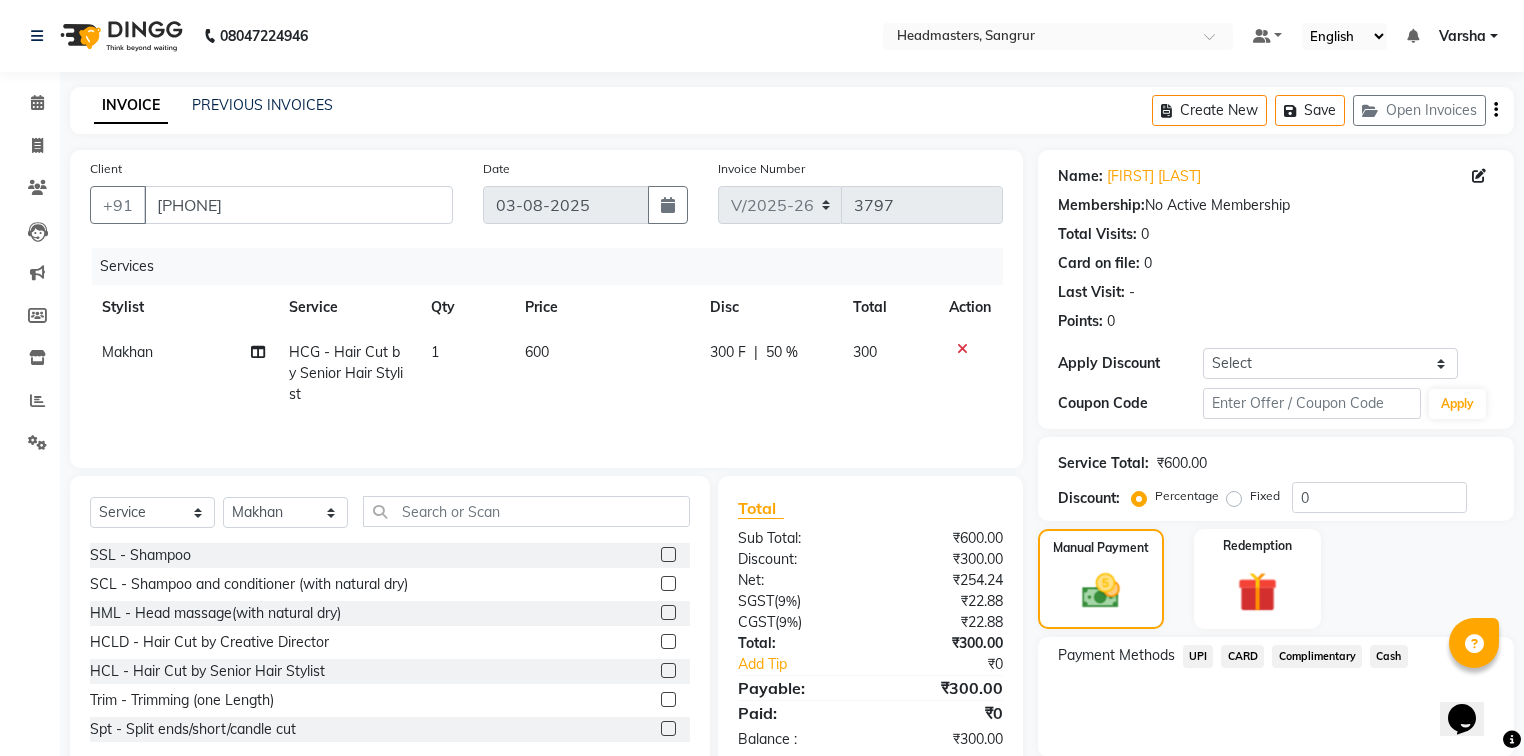 click on "Cash" 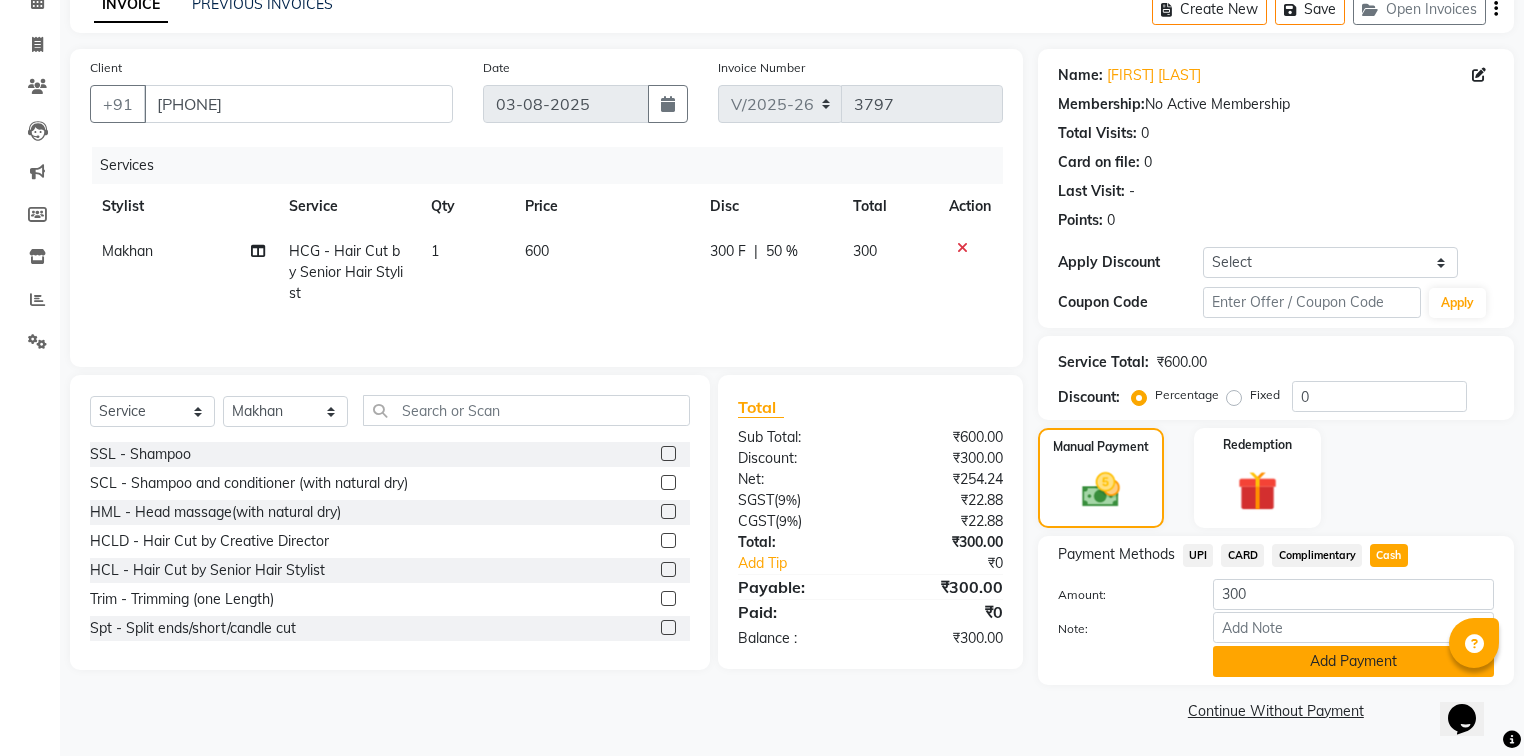 click on "Add Payment" 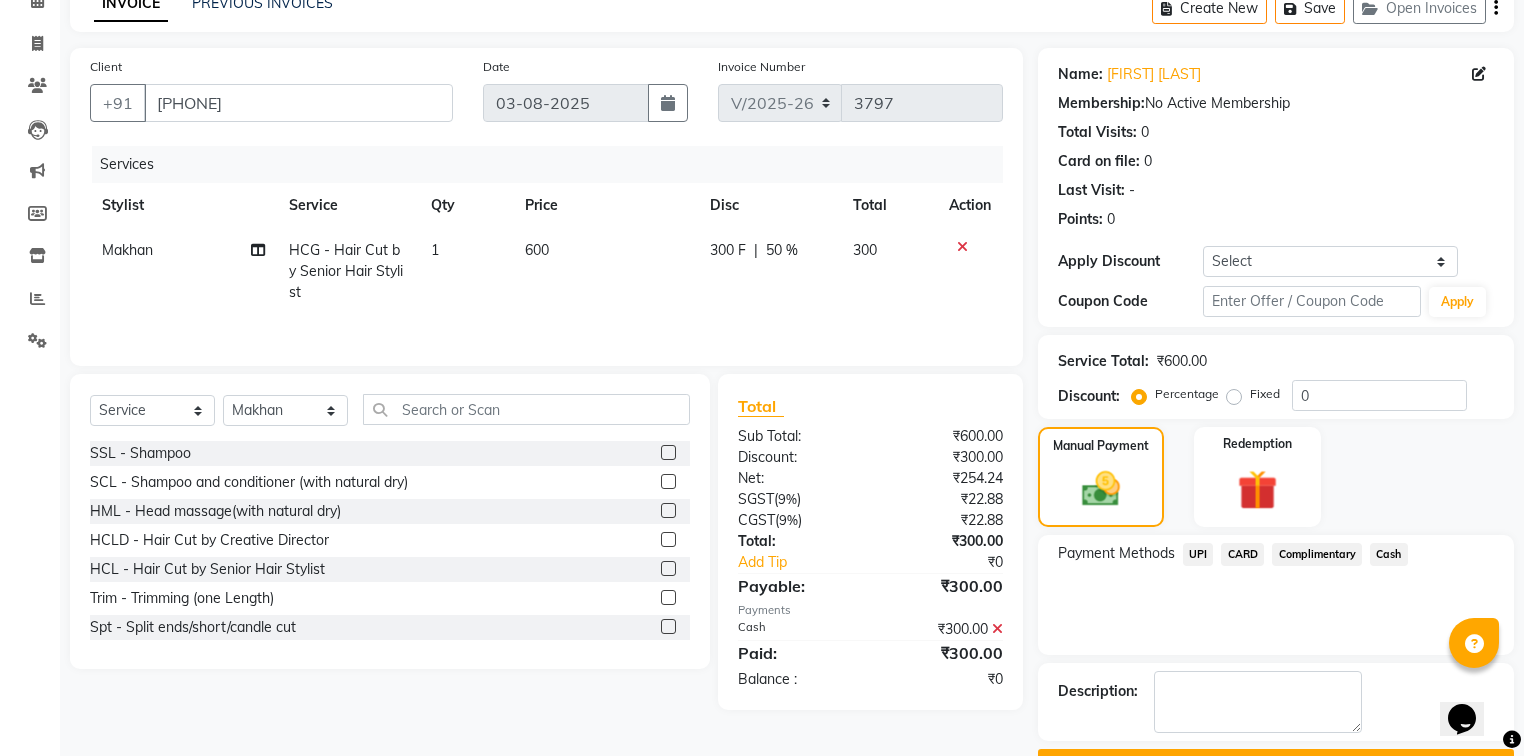 drag, startPoint x: 1320, startPoint y: 704, endPoint x: 1319, endPoint y: 690, distance: 14.035668 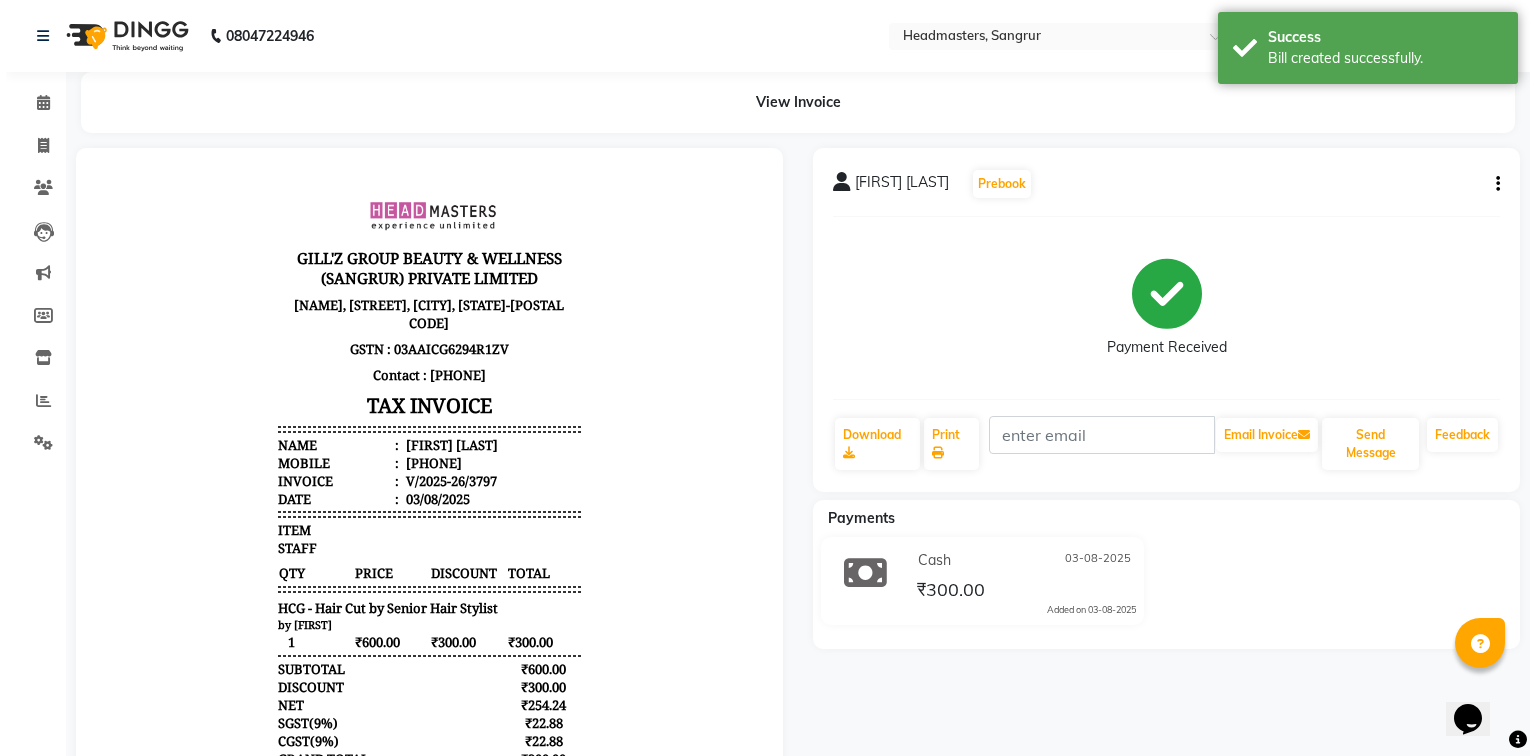 scroll, scrollTop: 0, scrollLeft: 0, axis: both 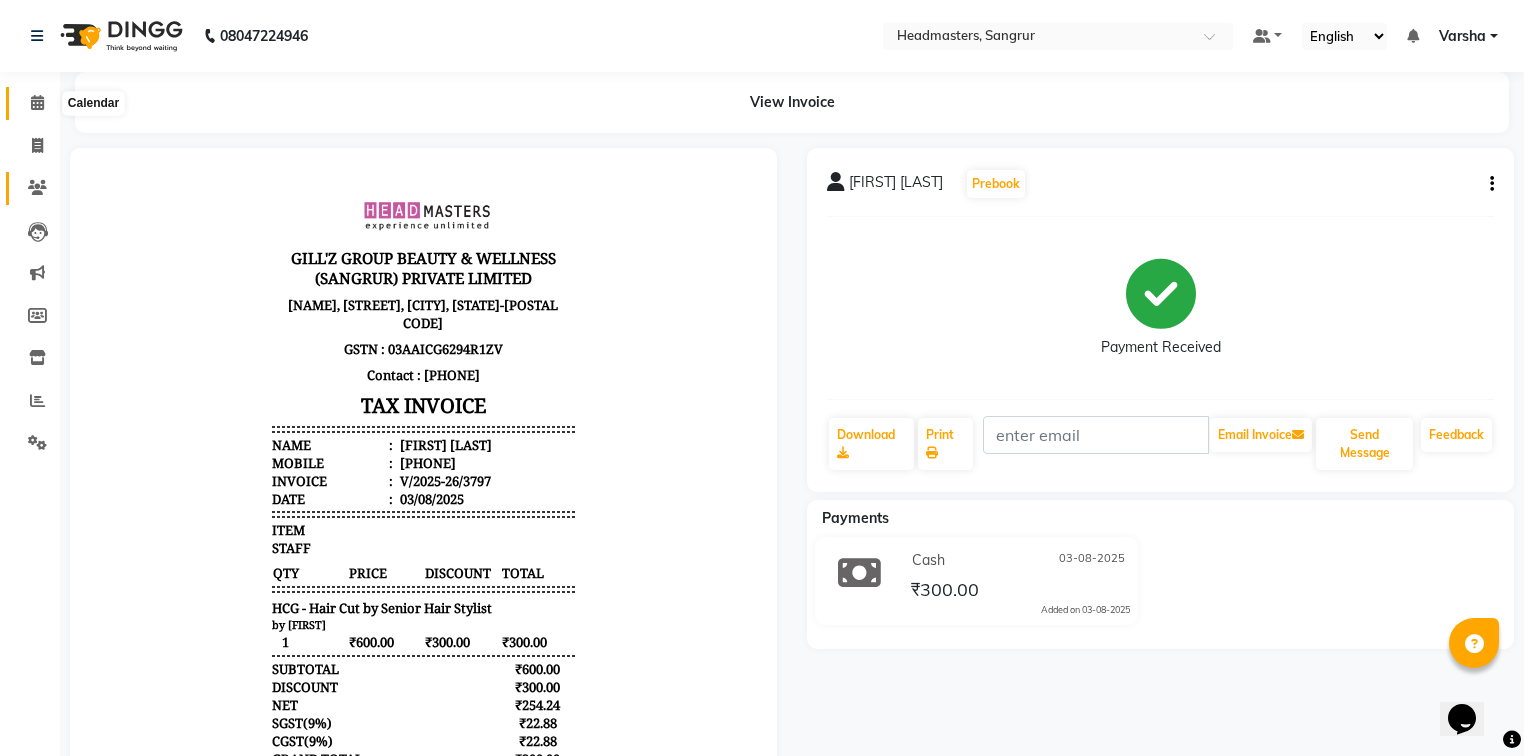 drag, startPoint x: 25, startPoint y: 96, endPoint x: 36, endPoint y: 196, distance: 100.60318 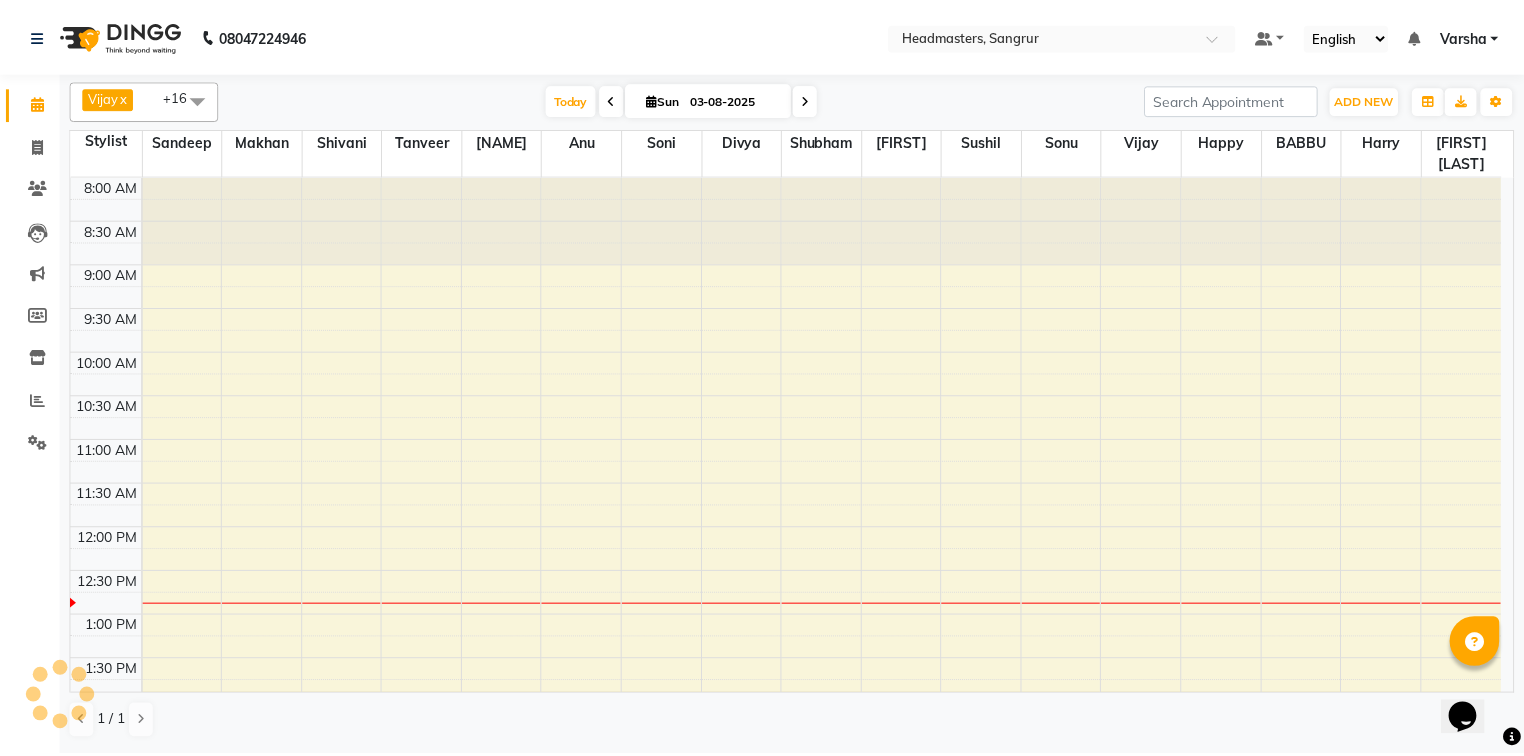 scroll, scrollTop: 0, scrollLeft: 0, axis: both 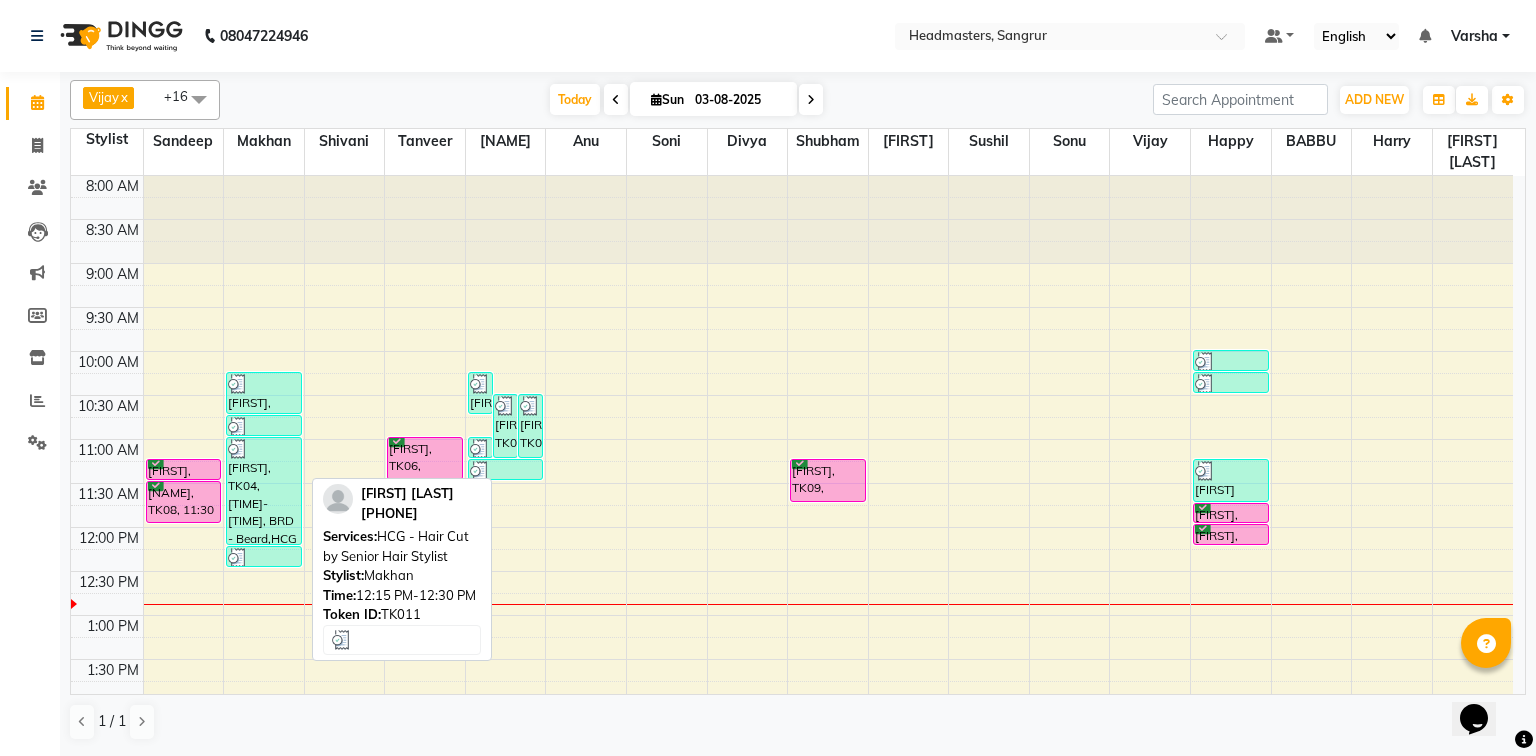 click at bounding box center (264, 558) 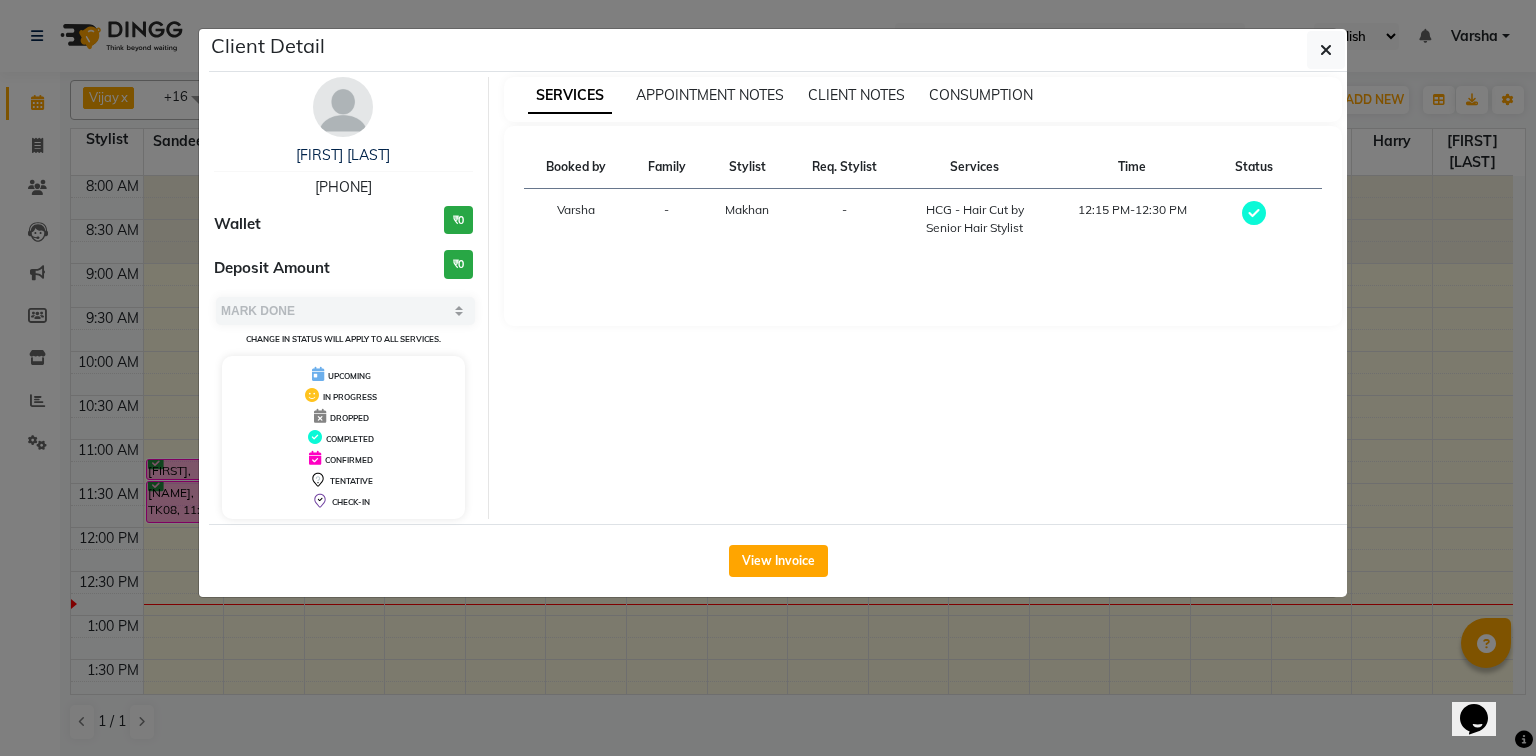 click on "View Invoice" 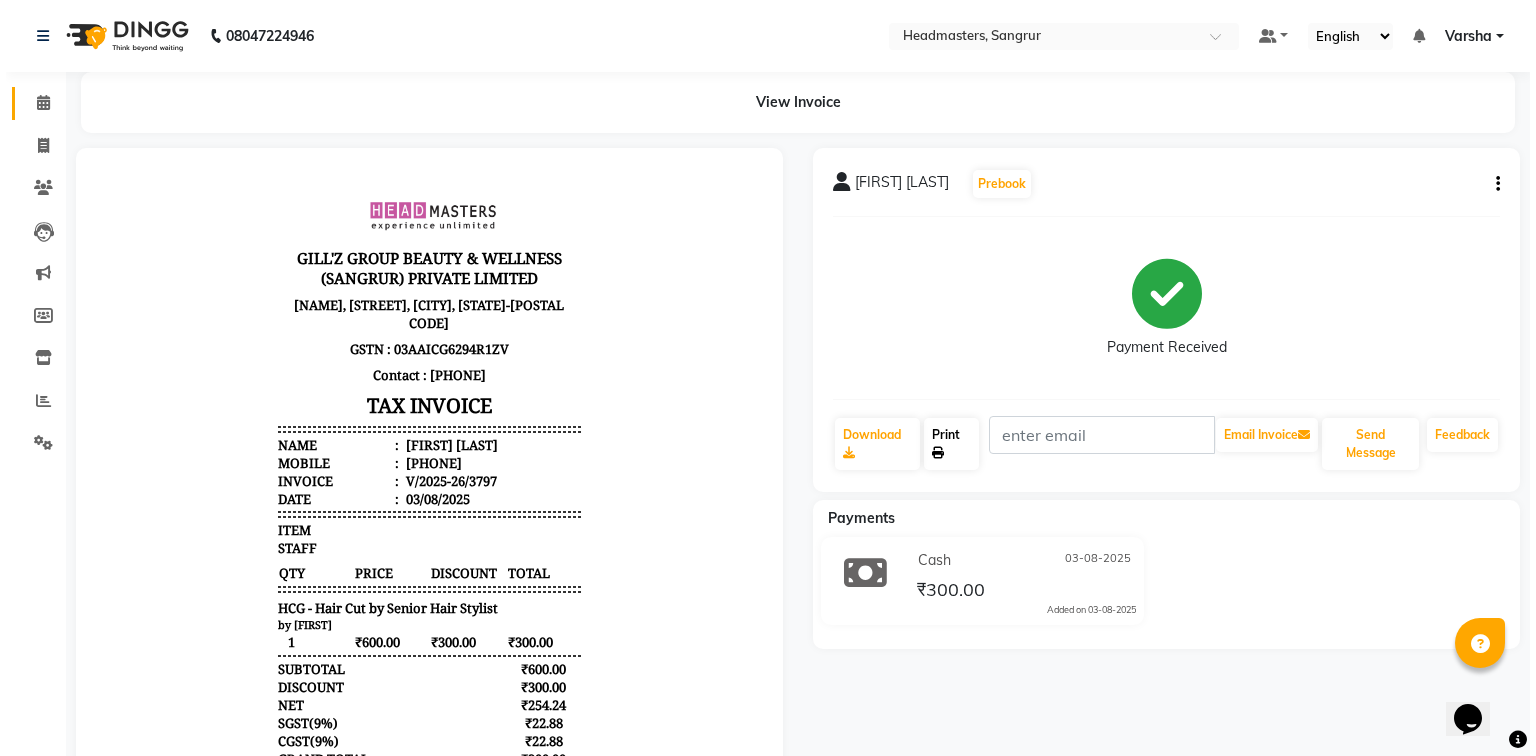 scroll, scrollTop: 0, scrollLeft: 0, axis: both 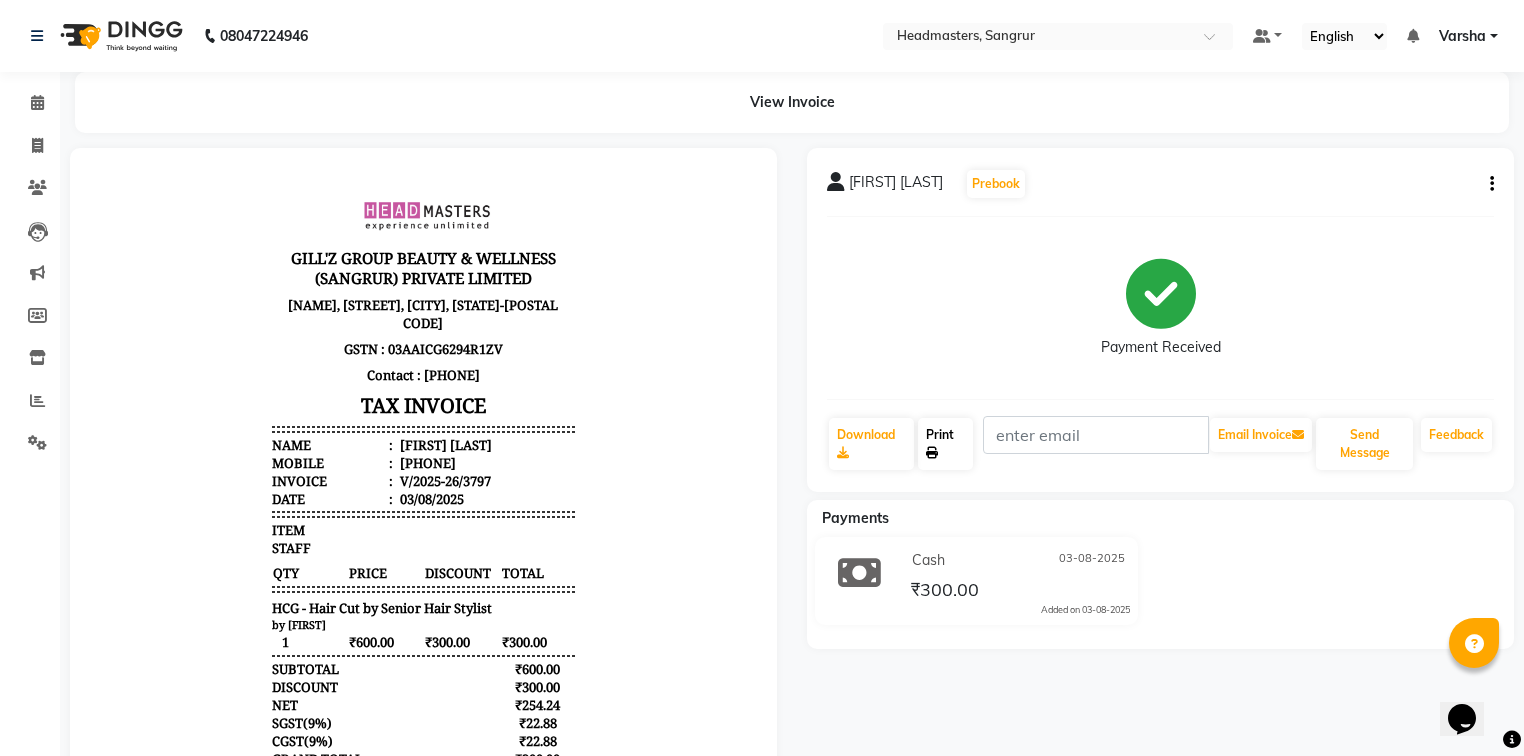 click on "Print" 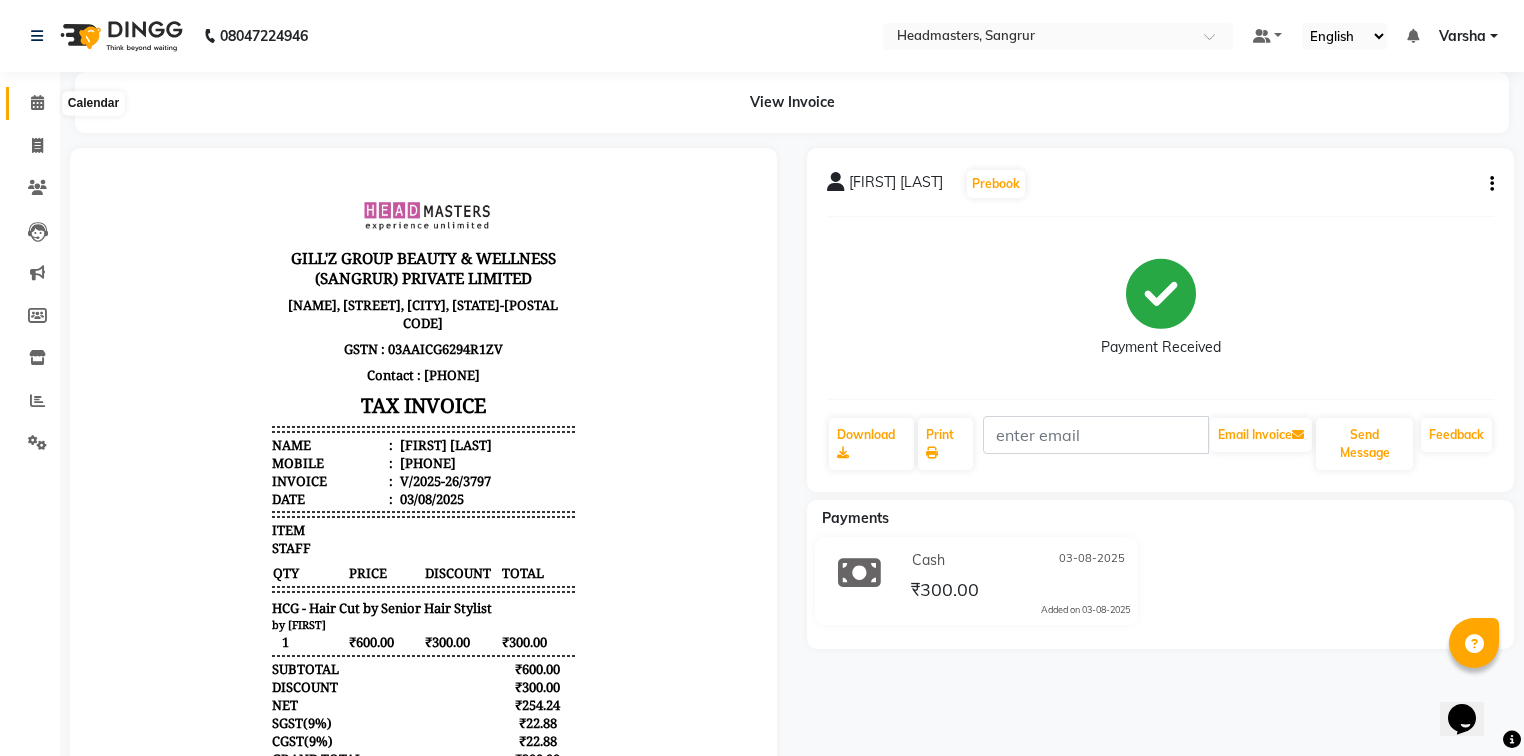 click 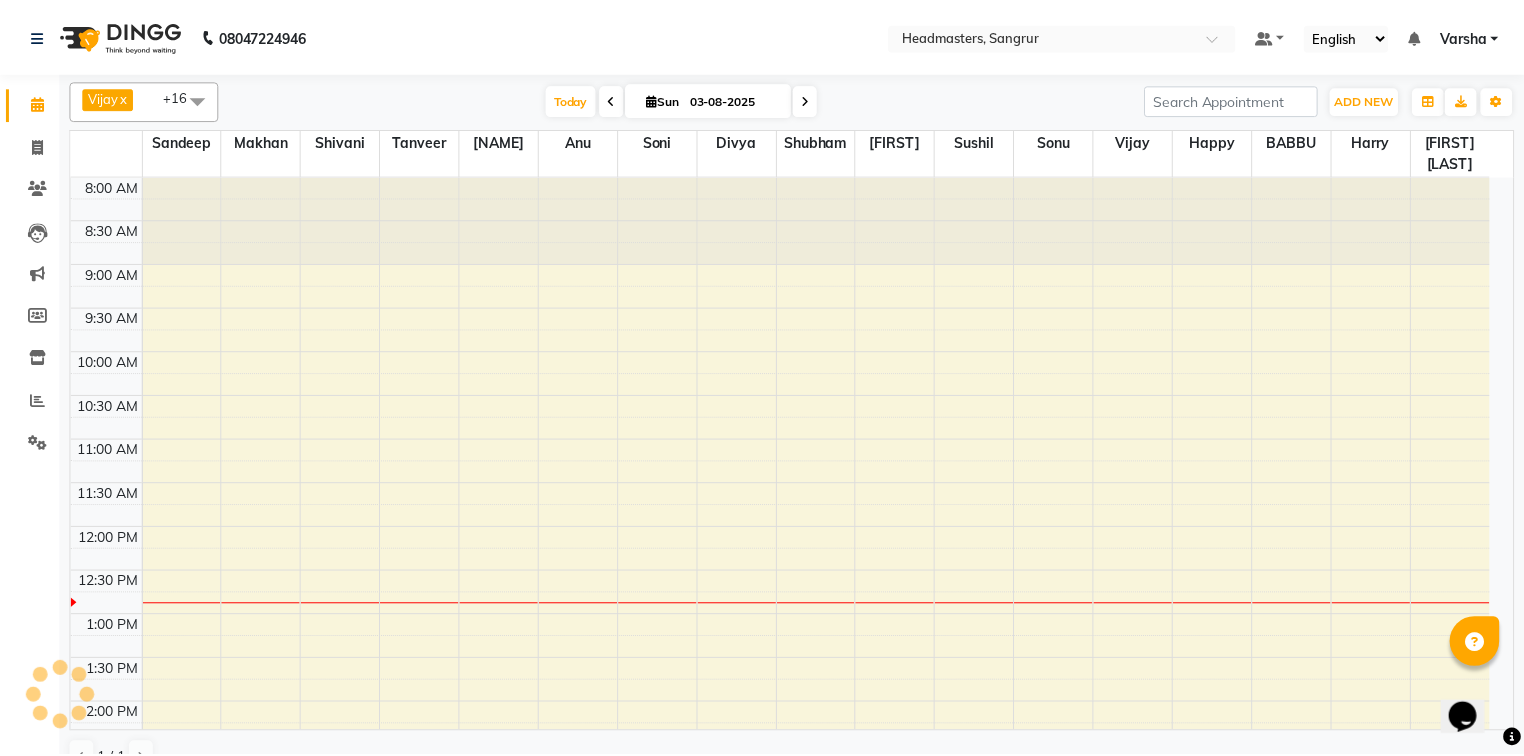 scroll, scrollTop: 0, scrollLeft: 0, axis: both 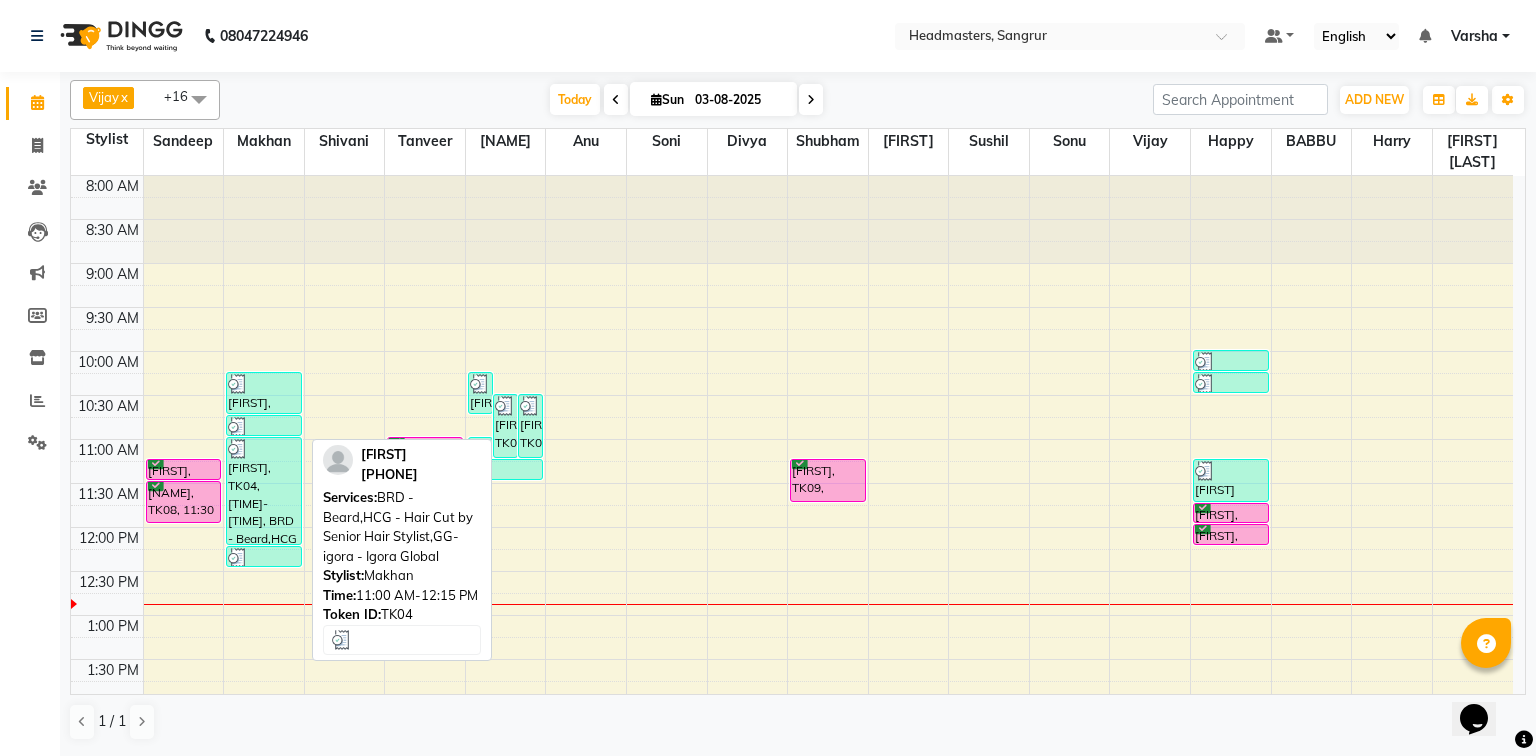 click at bounding box center (238, 449) 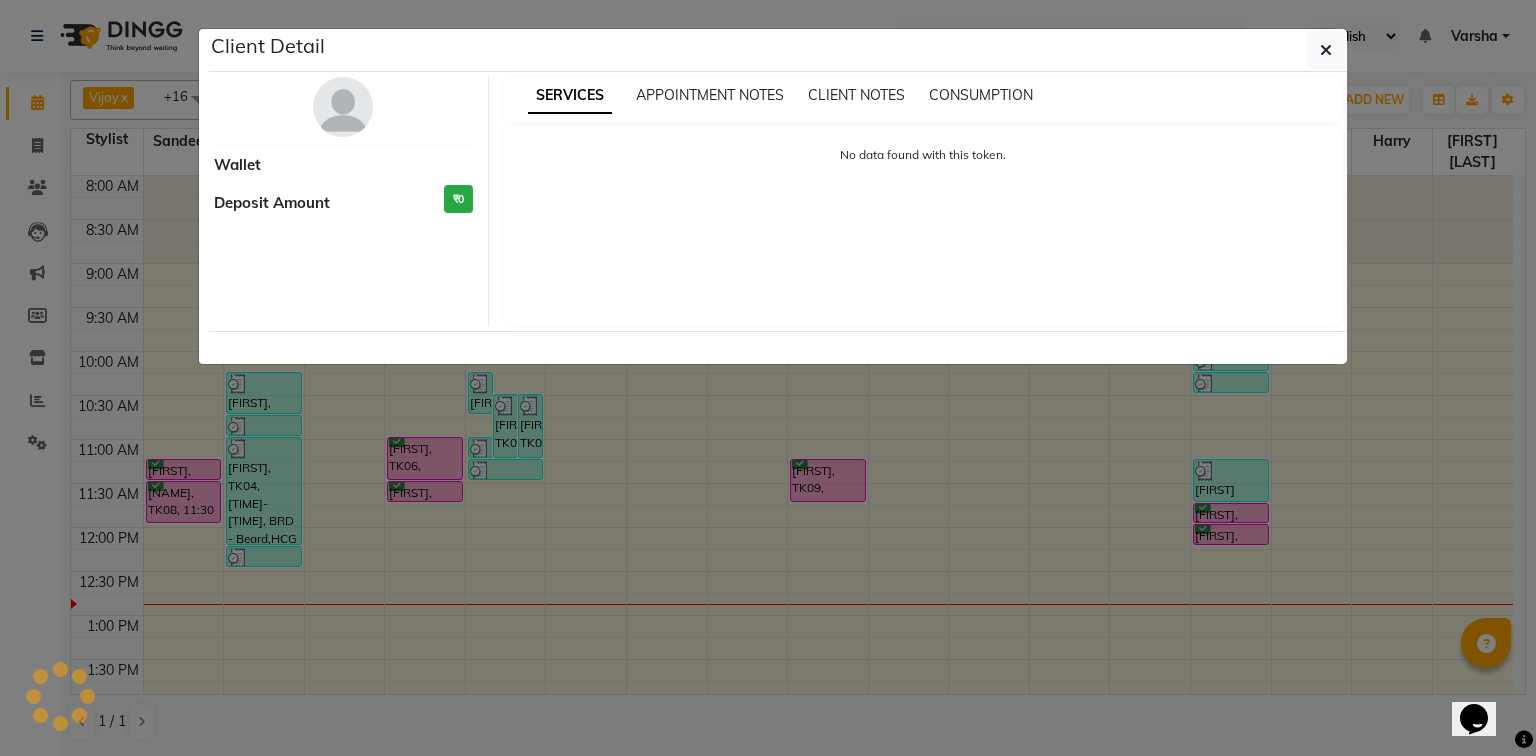 click on "Client Detail     Wallet Deposit Amount  ₹0  SERVICES APPOINTMENT NOTES CLIENT NOTES CONSUMPTION No data found with this token." 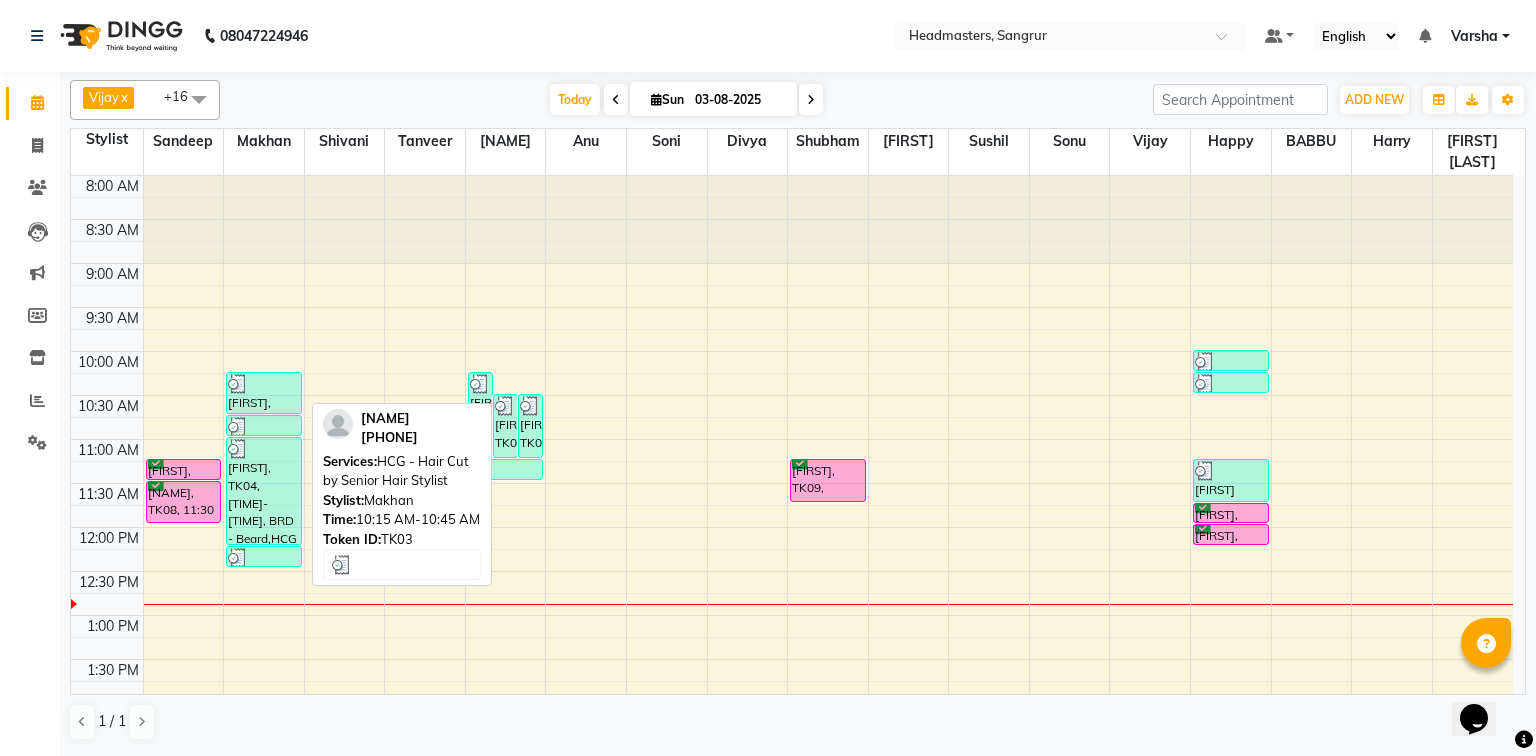 click at bounding box center (238, 384) 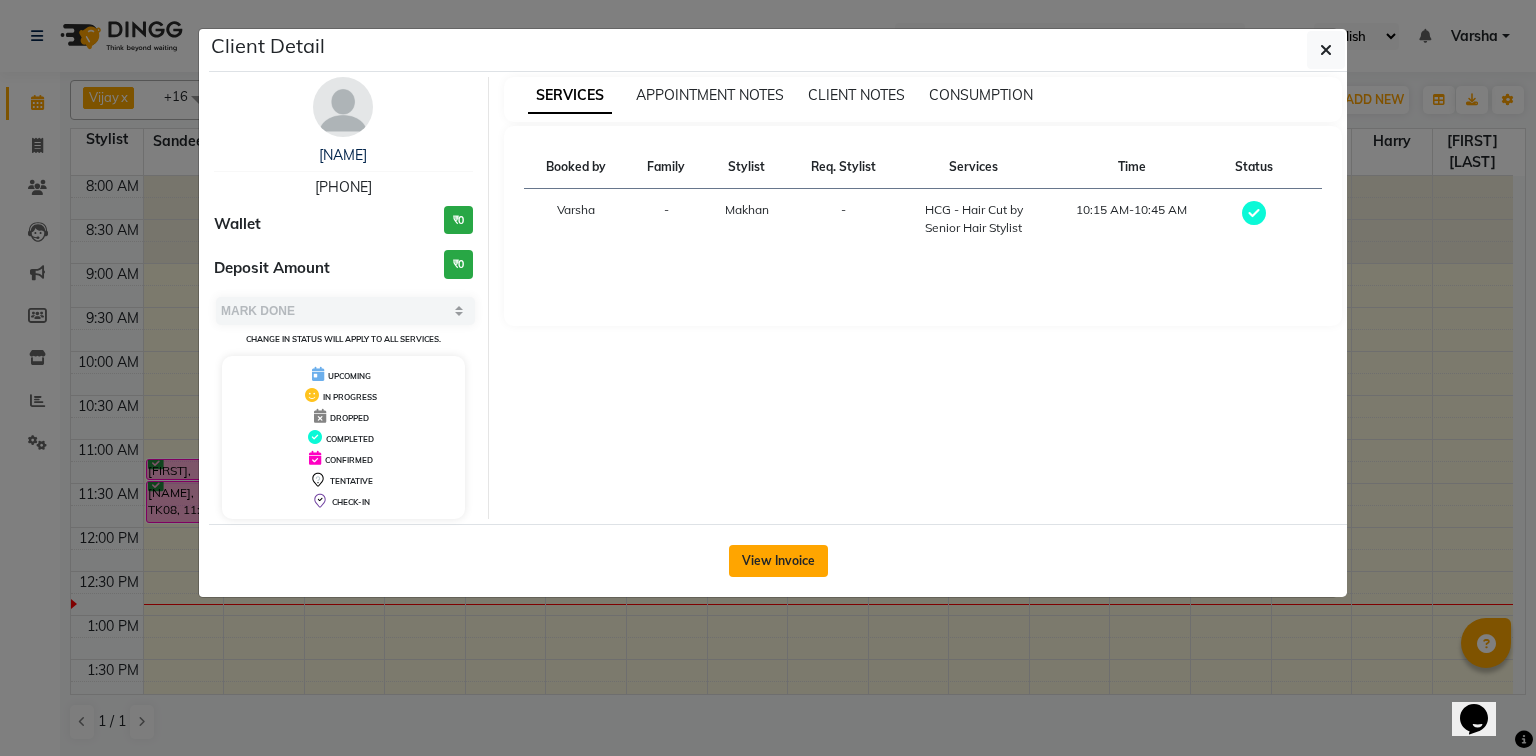 click on "View Invoice" 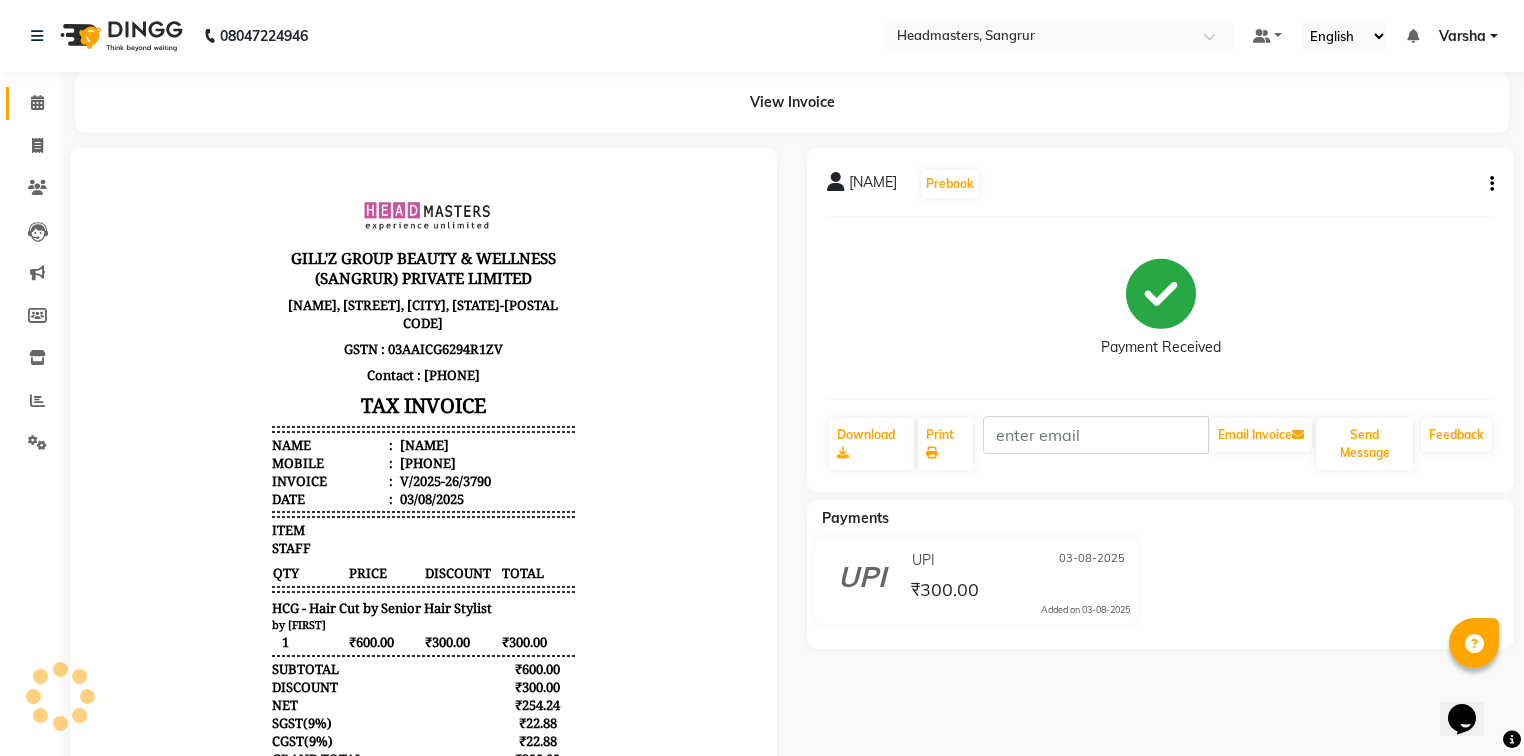 scroll, scrollTop: 0, scrollLeft: 0, axis: both 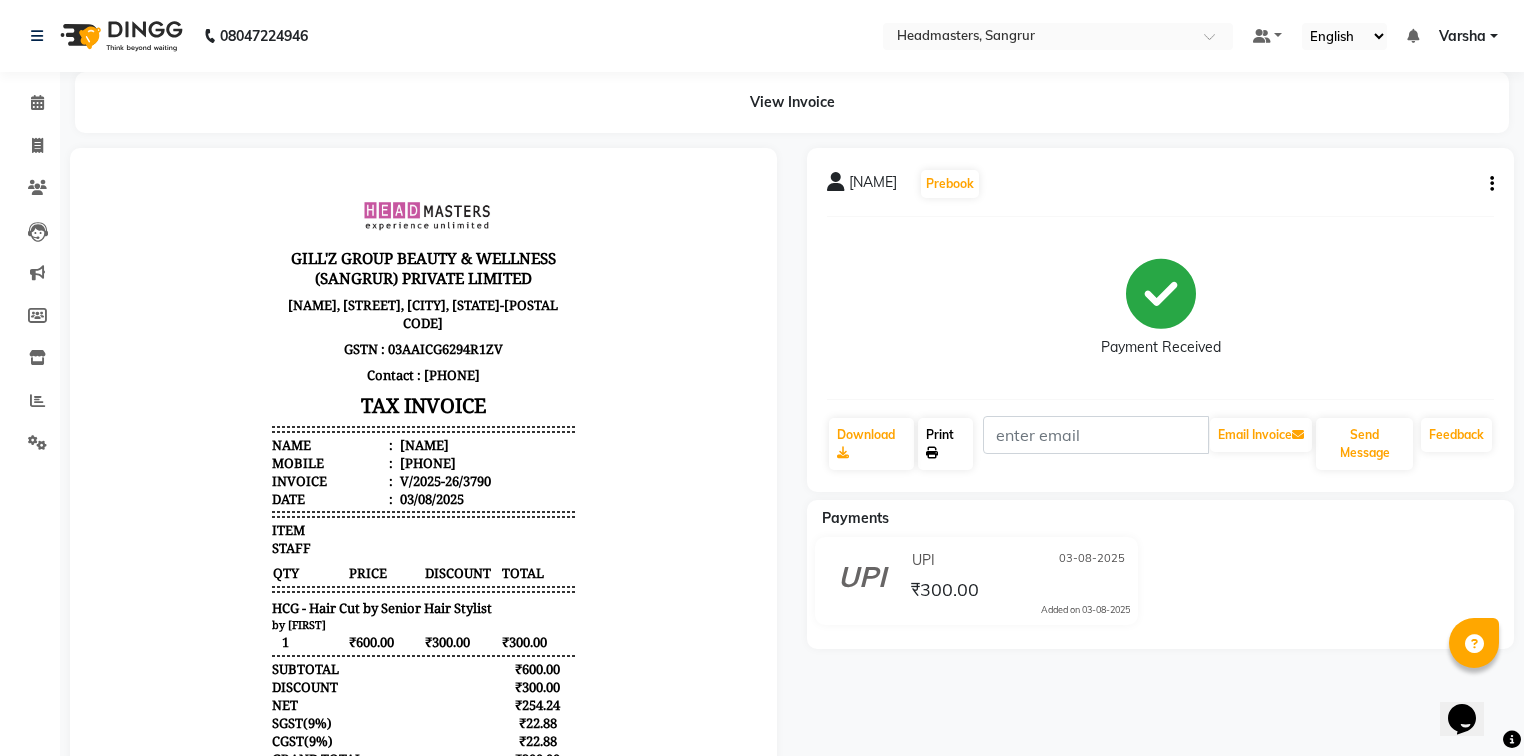 click on "Print" 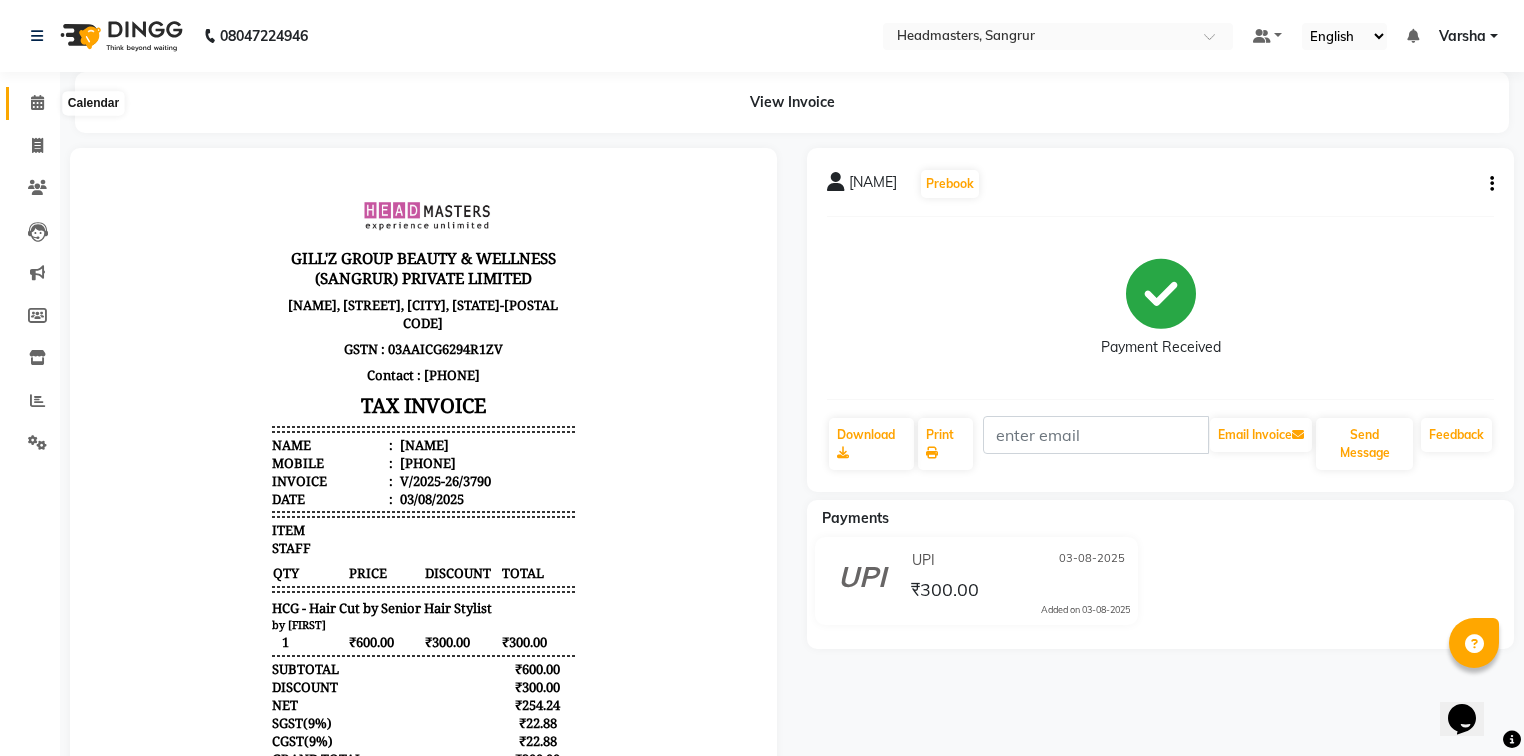 click 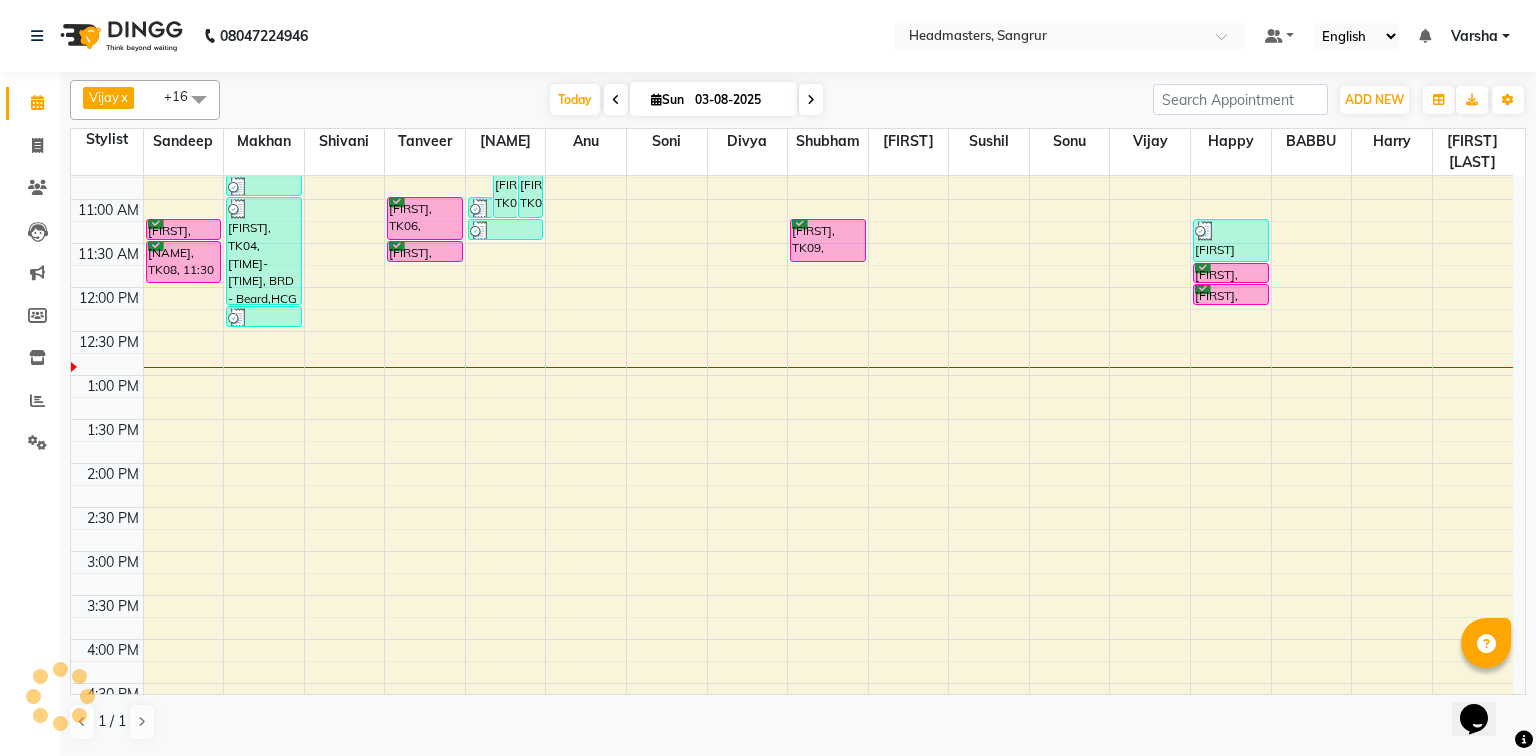 scroll, scrollTop: 0, scrollLeft: 0, axis: both 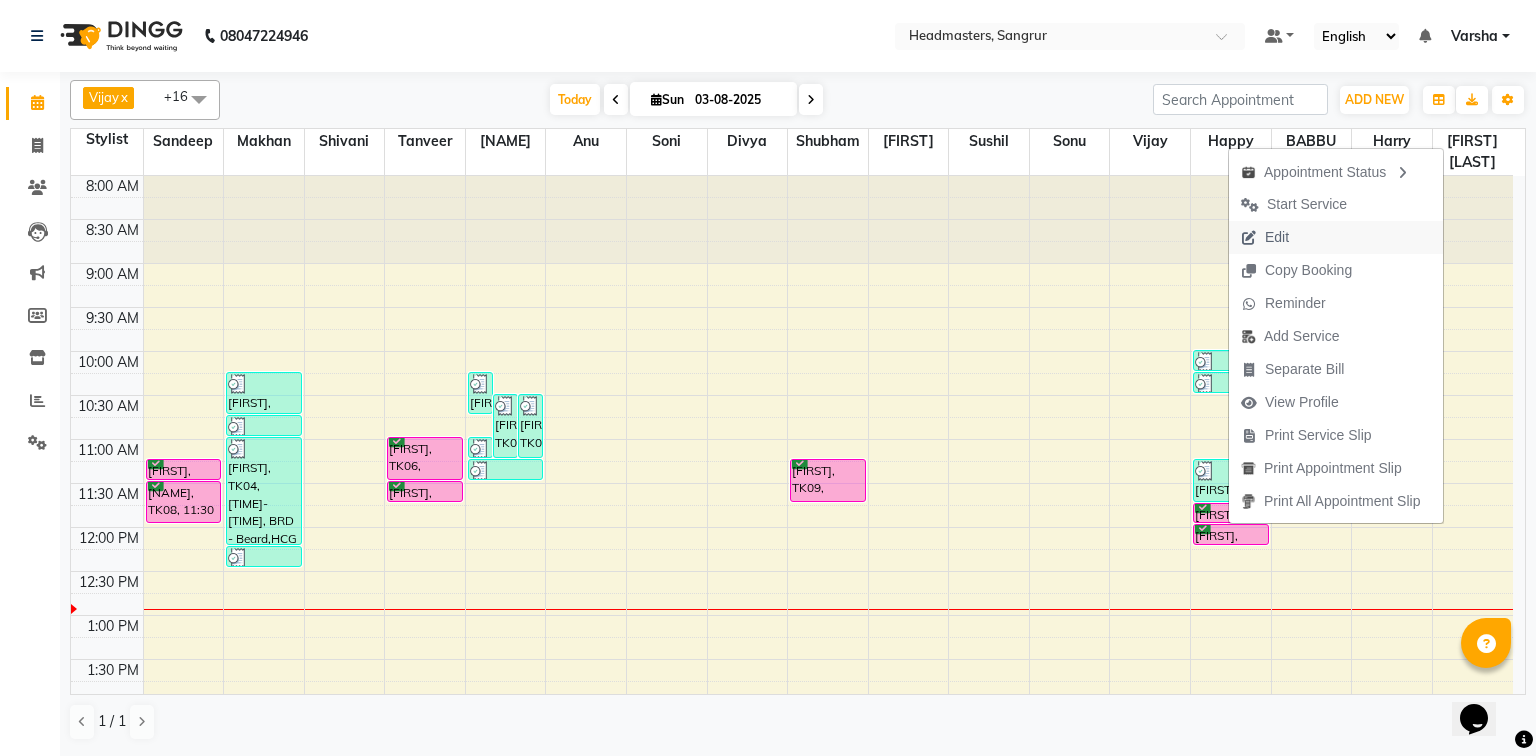 click on "Edit" at bounding box center (1265, 237) 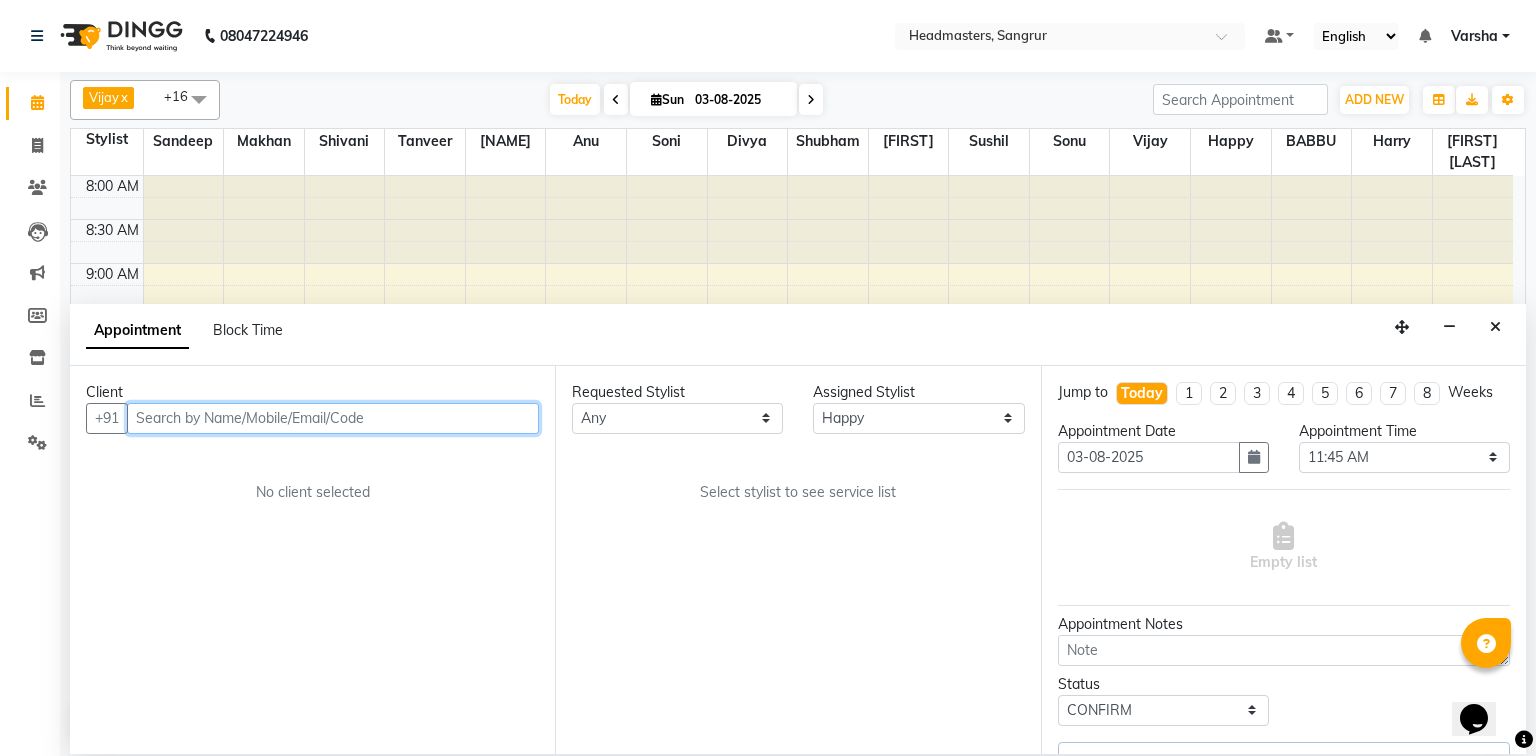scroll, scrollTop: 350, scrollLeft: 0, axis: vertical 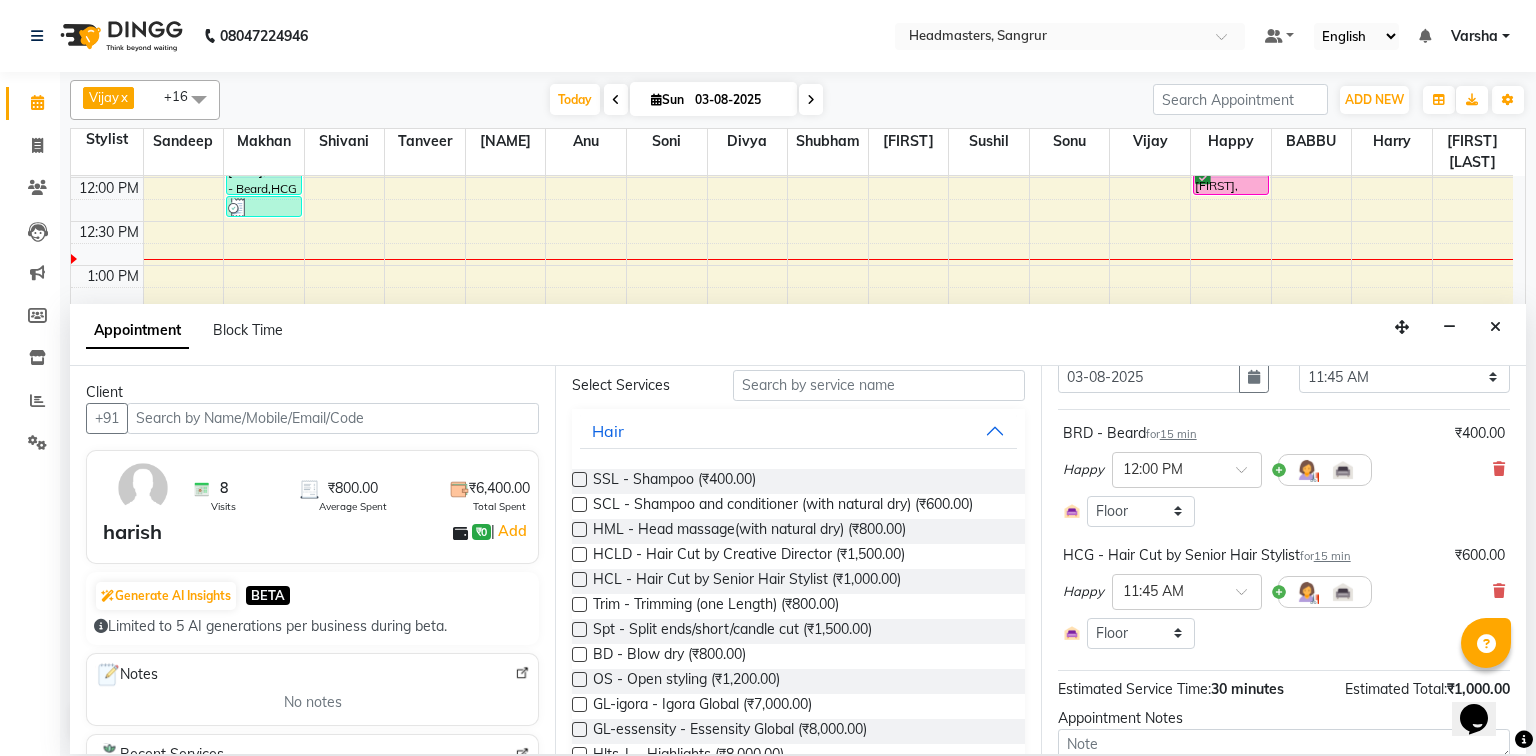 click on "Happy × [TIME]" at bounding box center (1284, 470) 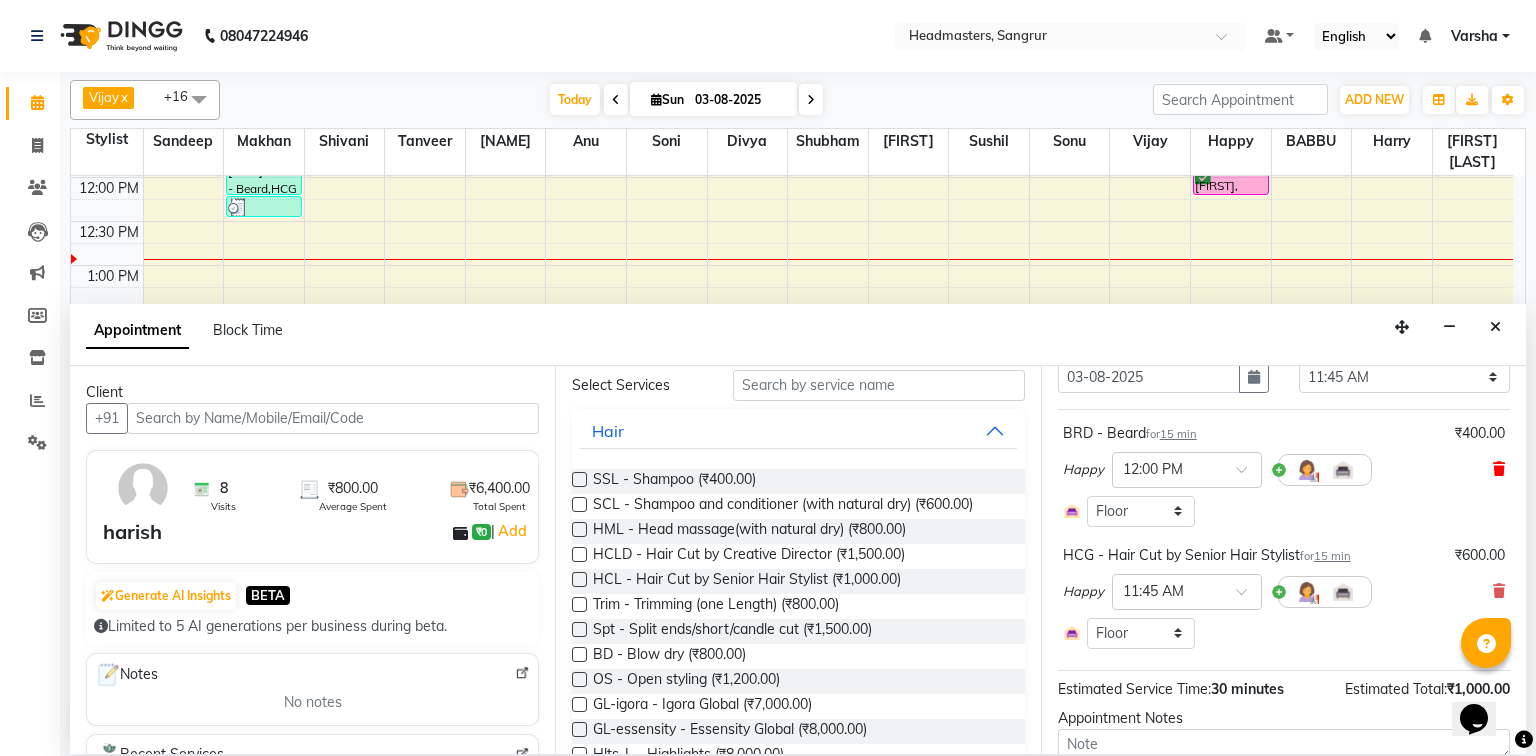 click at bounding box center (1499, 469) 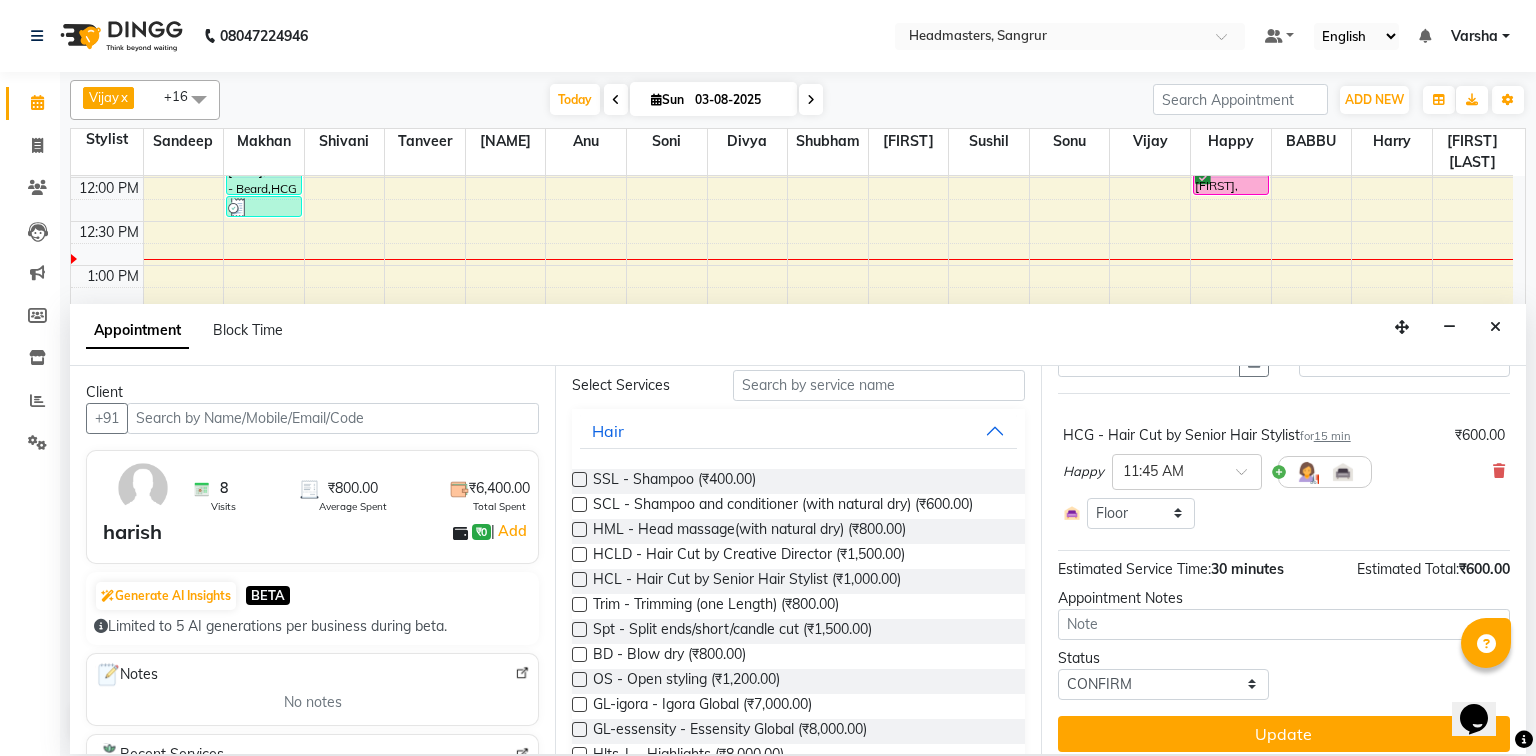 scroll, scrollTop: 109, scrollLeft: 0, axis: vertical 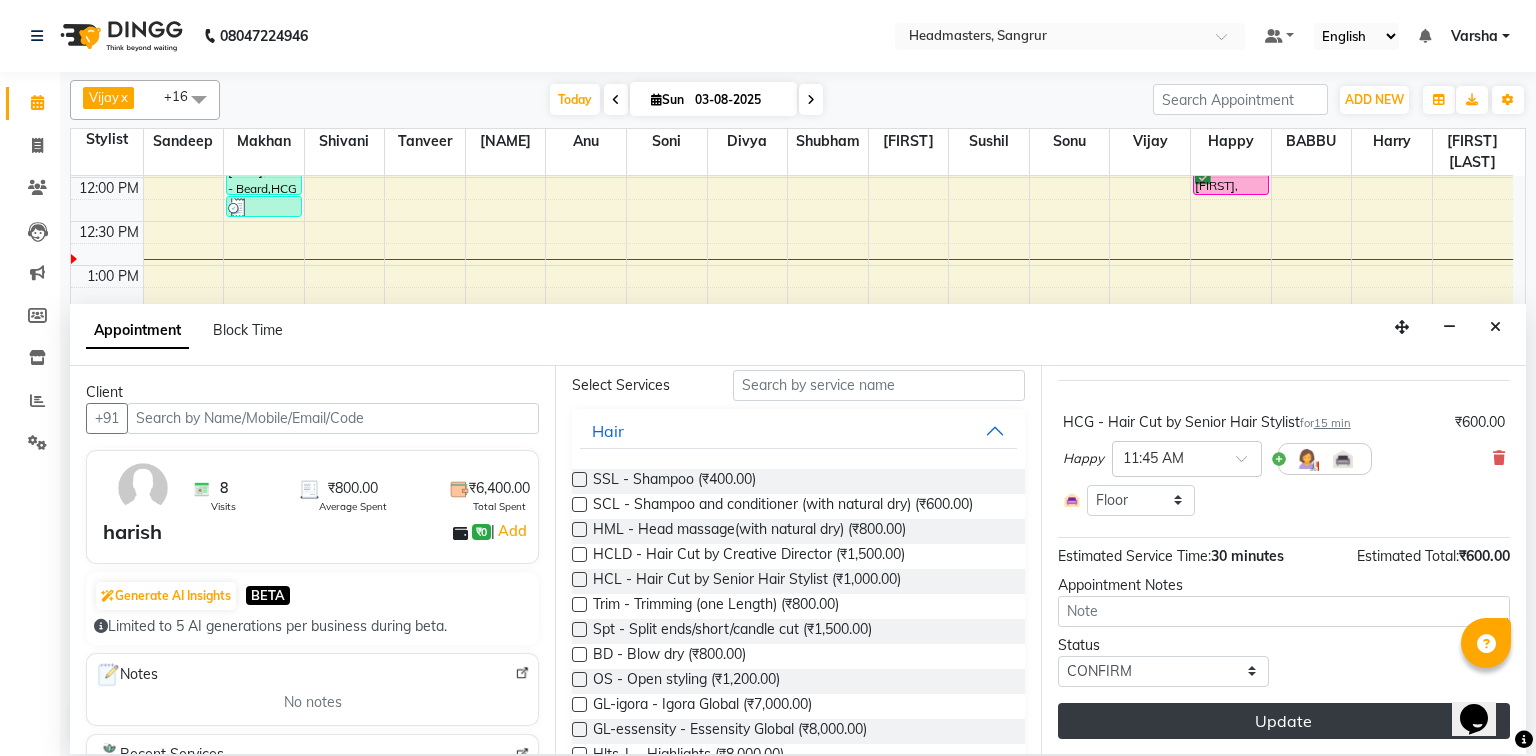 click on "Update" at bounding box center (1284, 721) 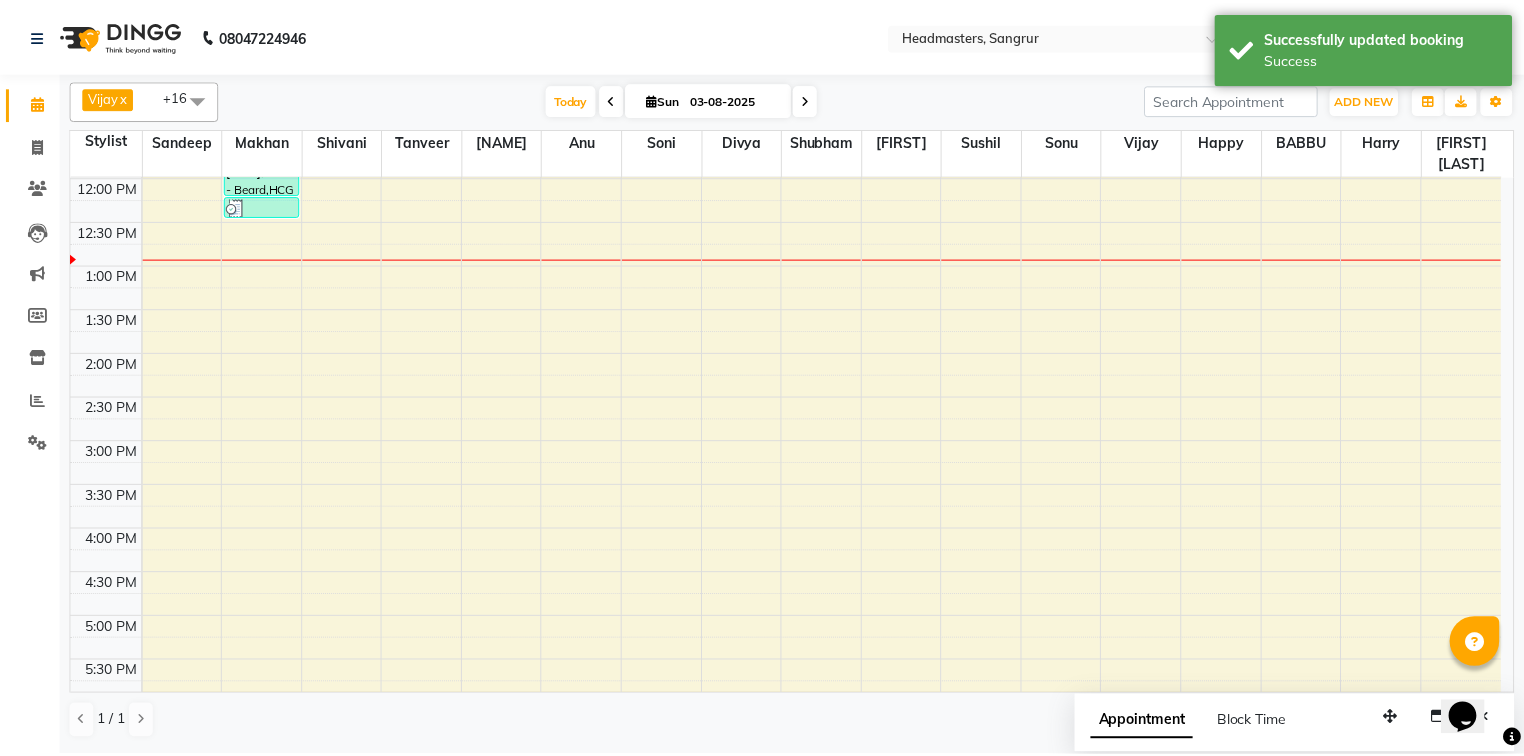 scroll, scrollTop: 0, scrollLeft: 0, axis: both 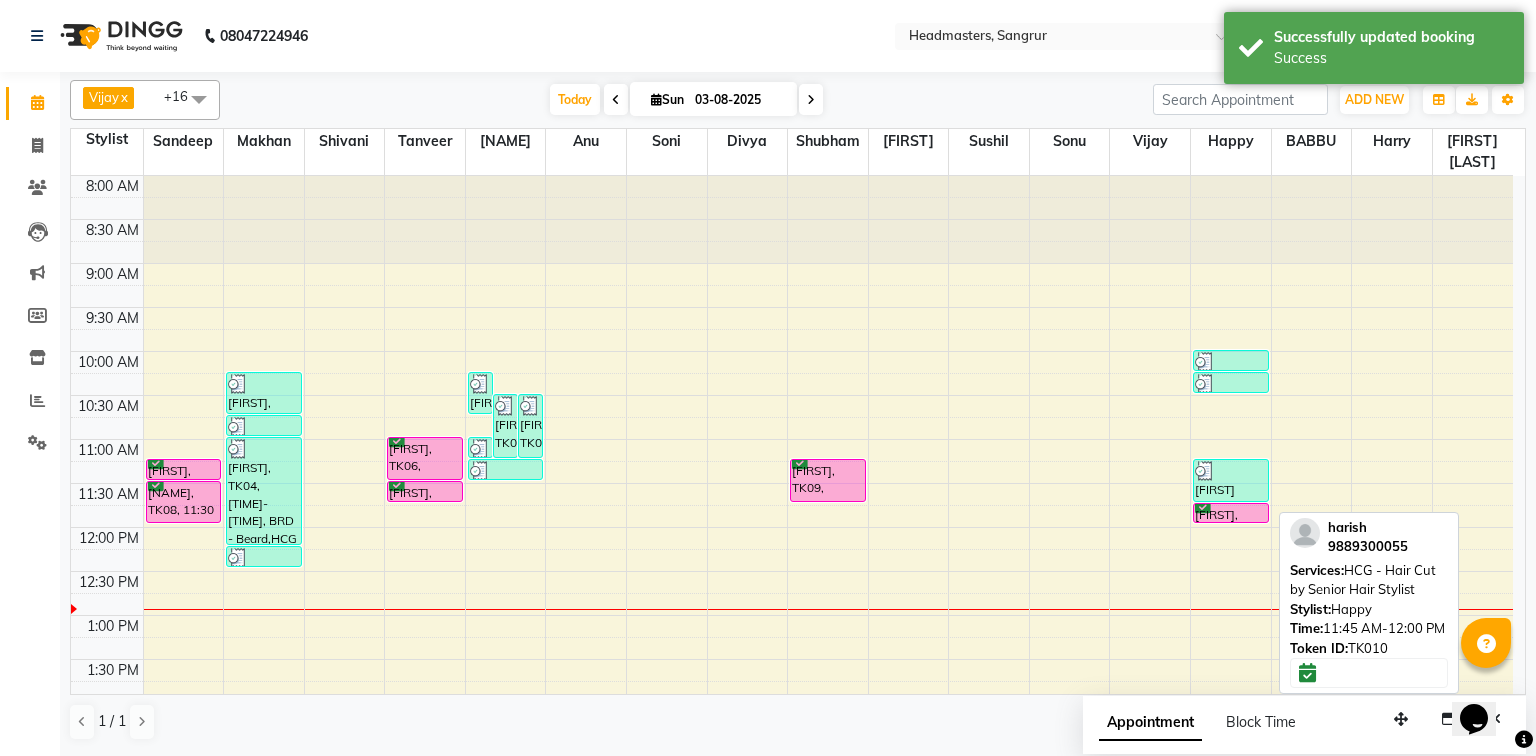 click on "[FIRST], TK10, [TIME]-[TIME], HCG - Hair Cut by Senior Hair Stylist" at bounding box center (1231, 513) 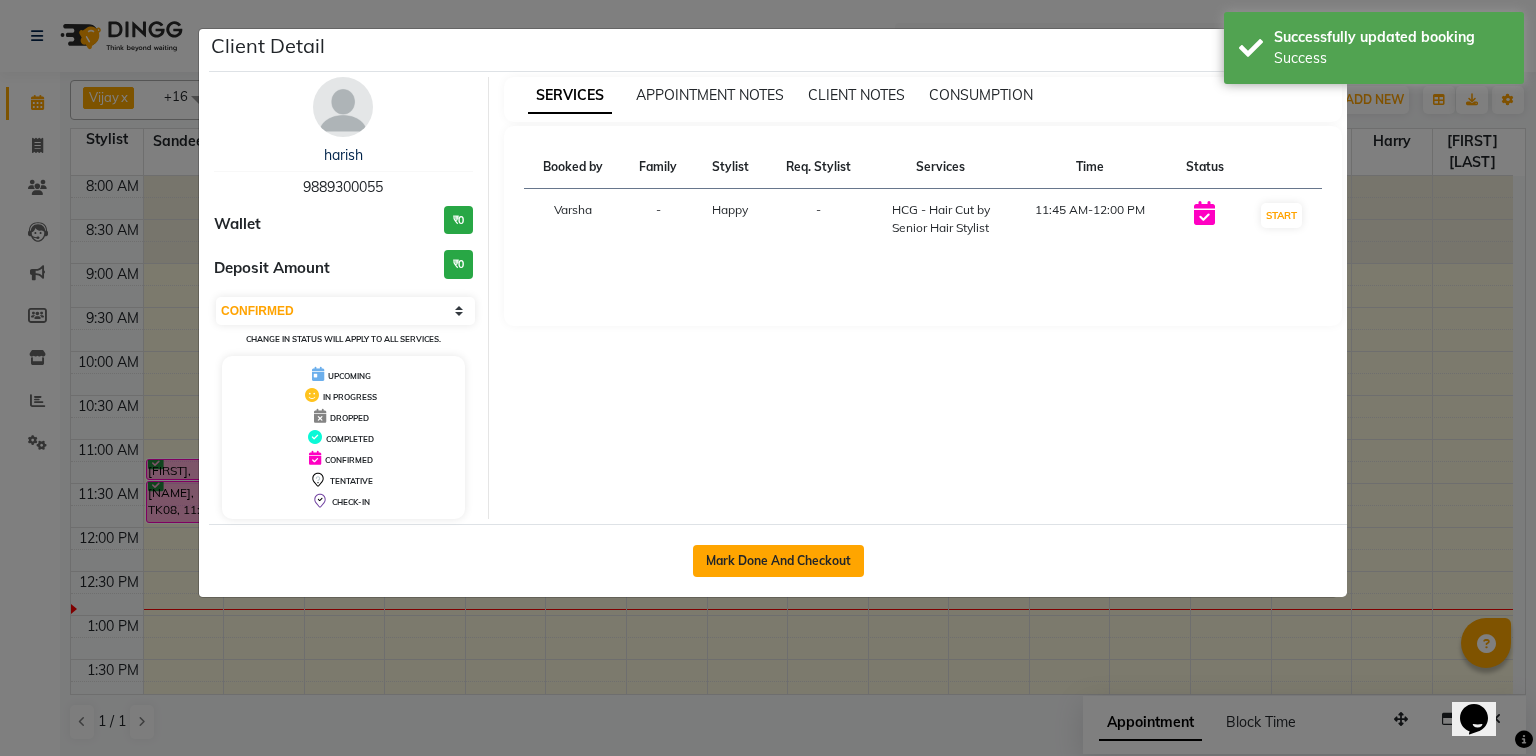 click on "Mark Done And Checkout" 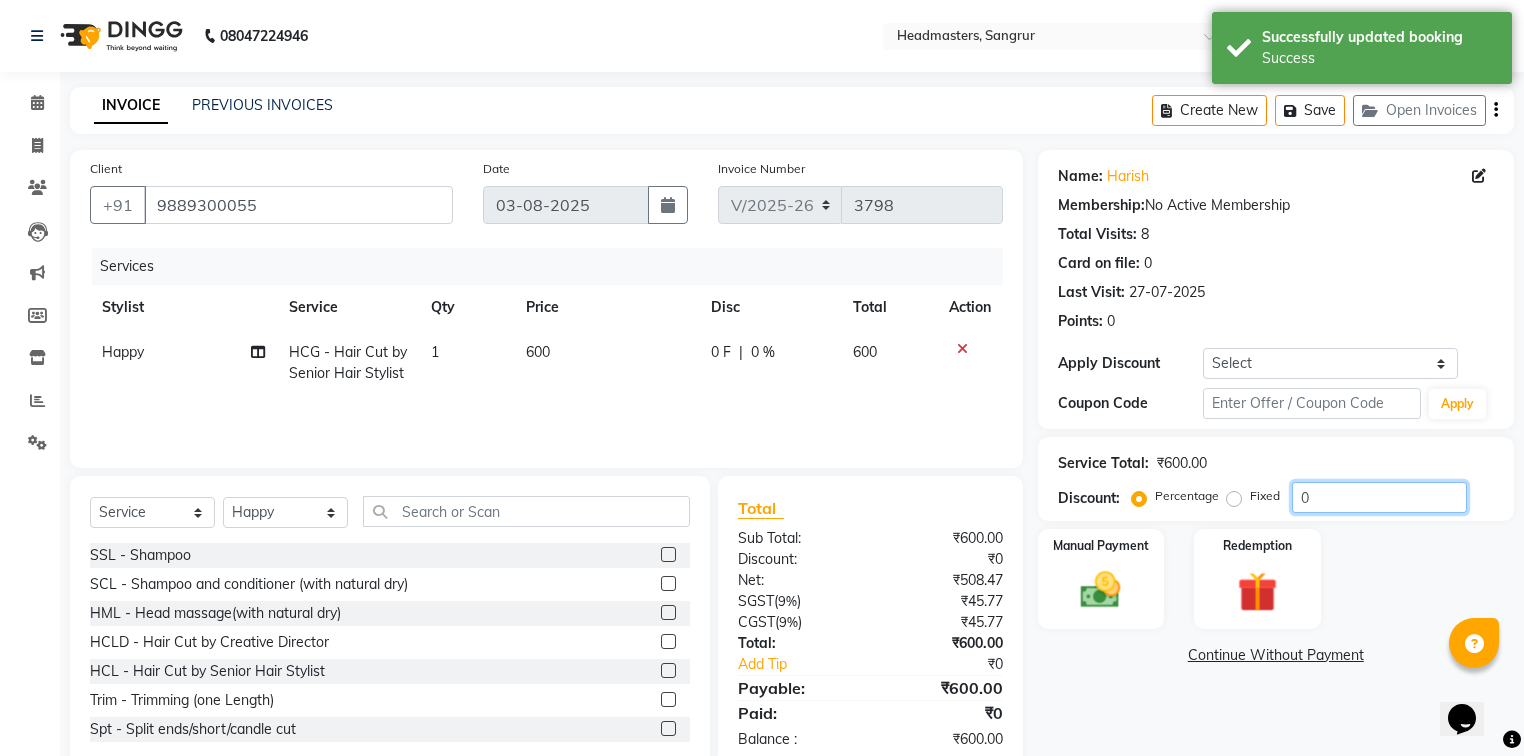 click on "0" 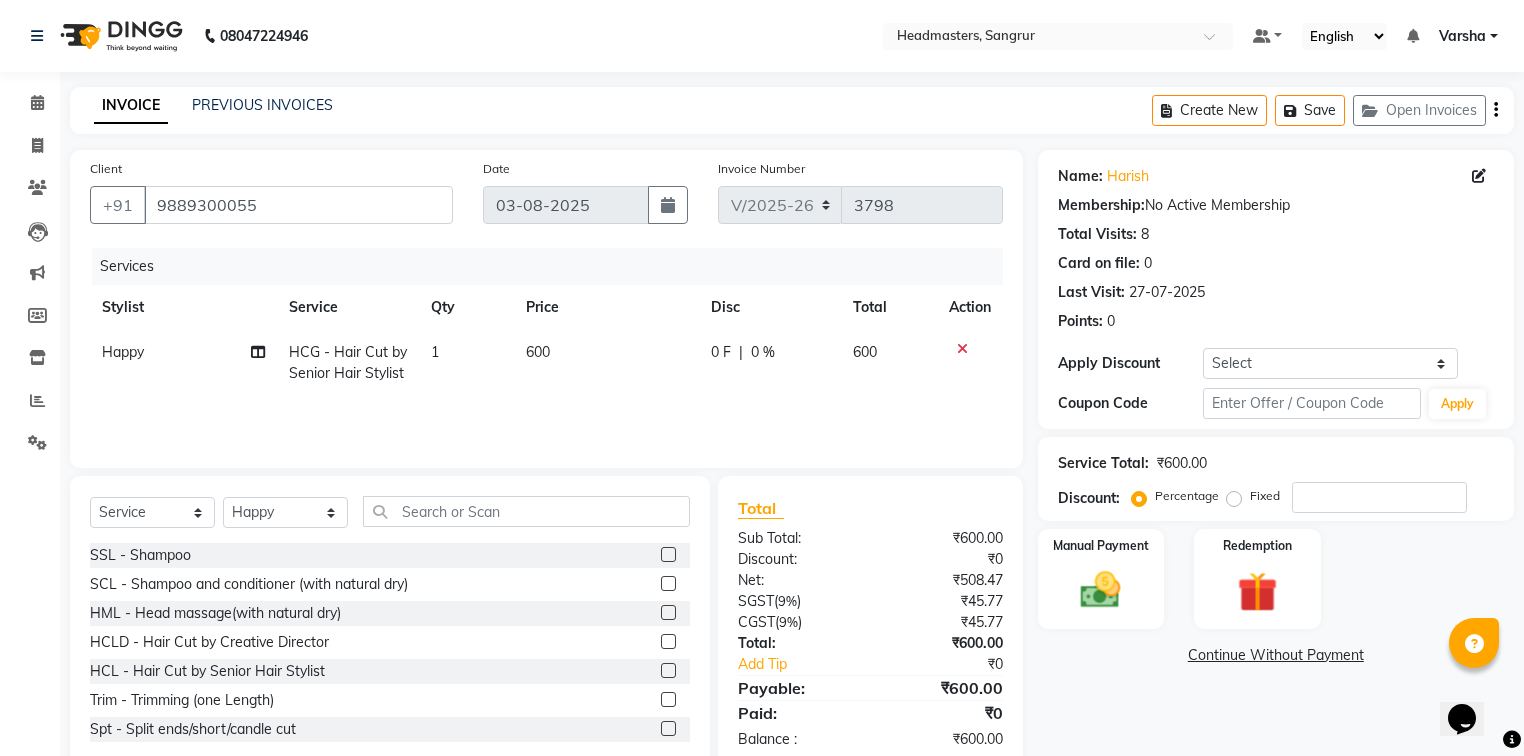 click on "Fixed" 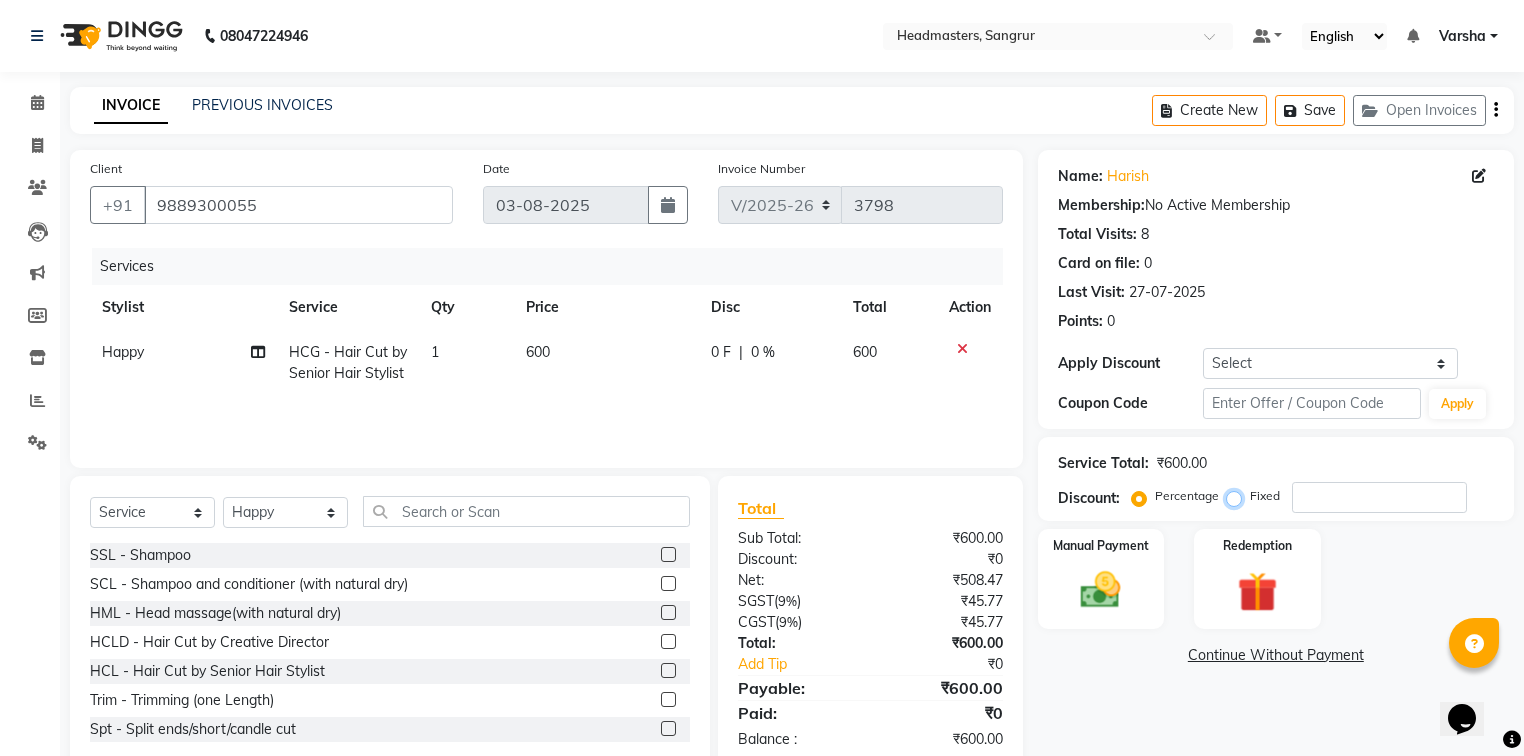 click on "Fixed" at bounding box center (1238, 496) 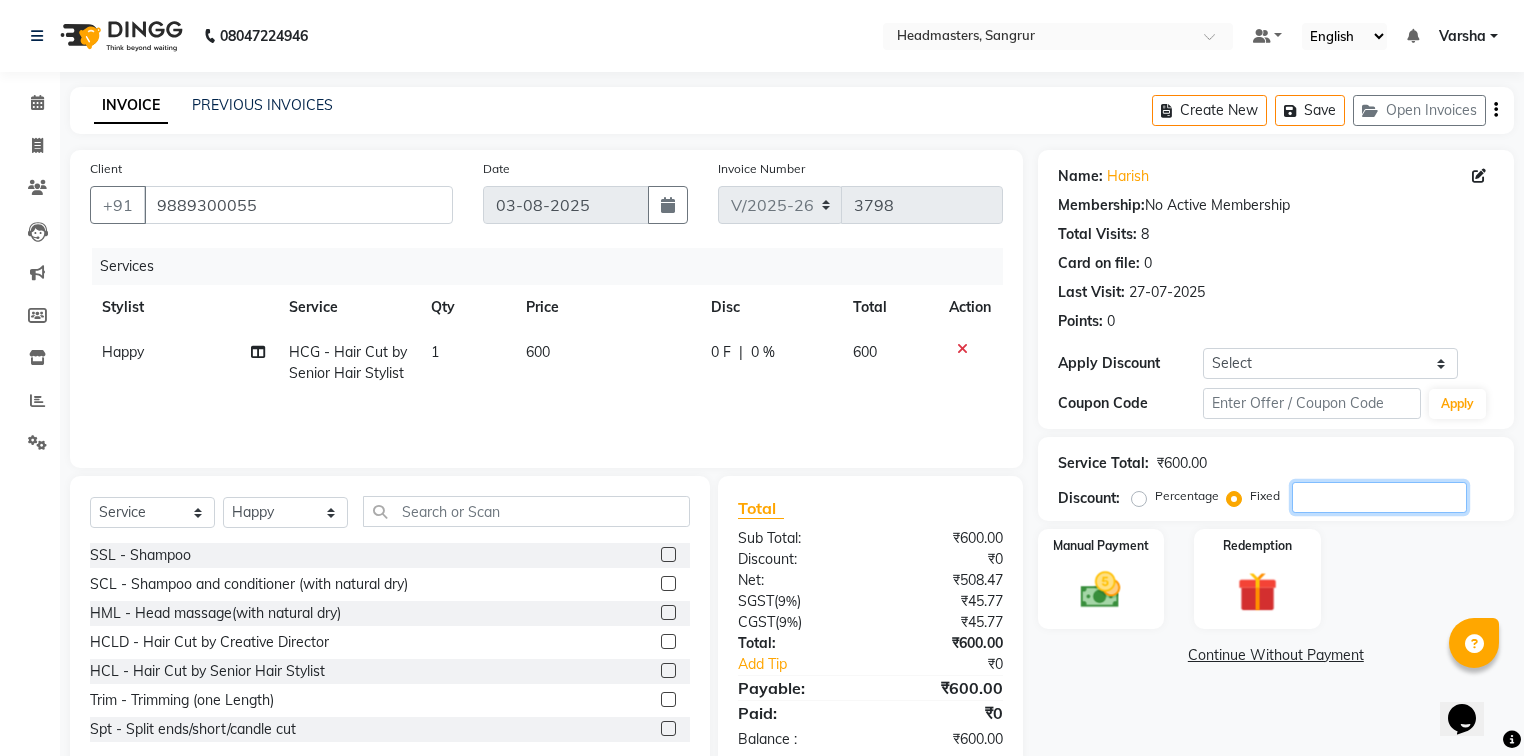 click 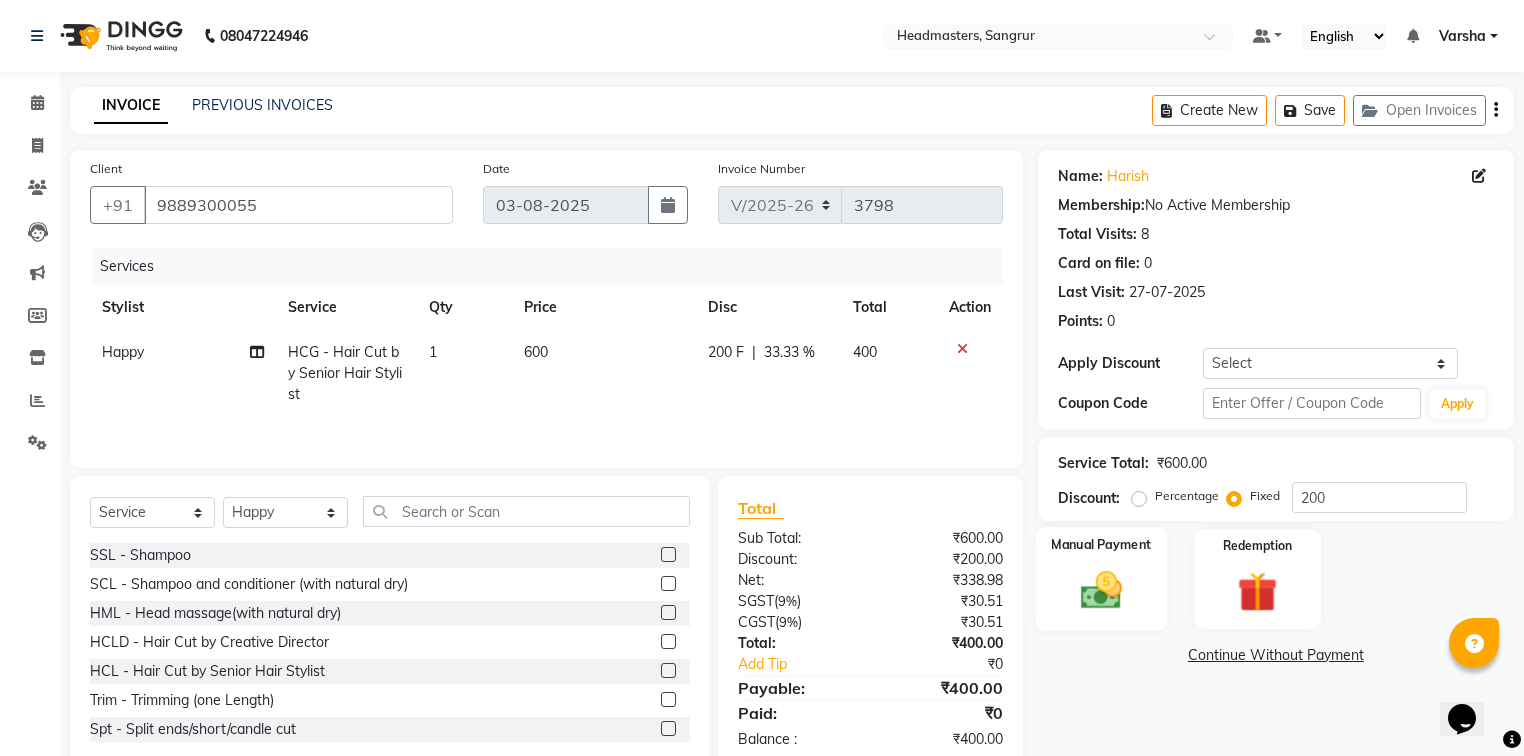click 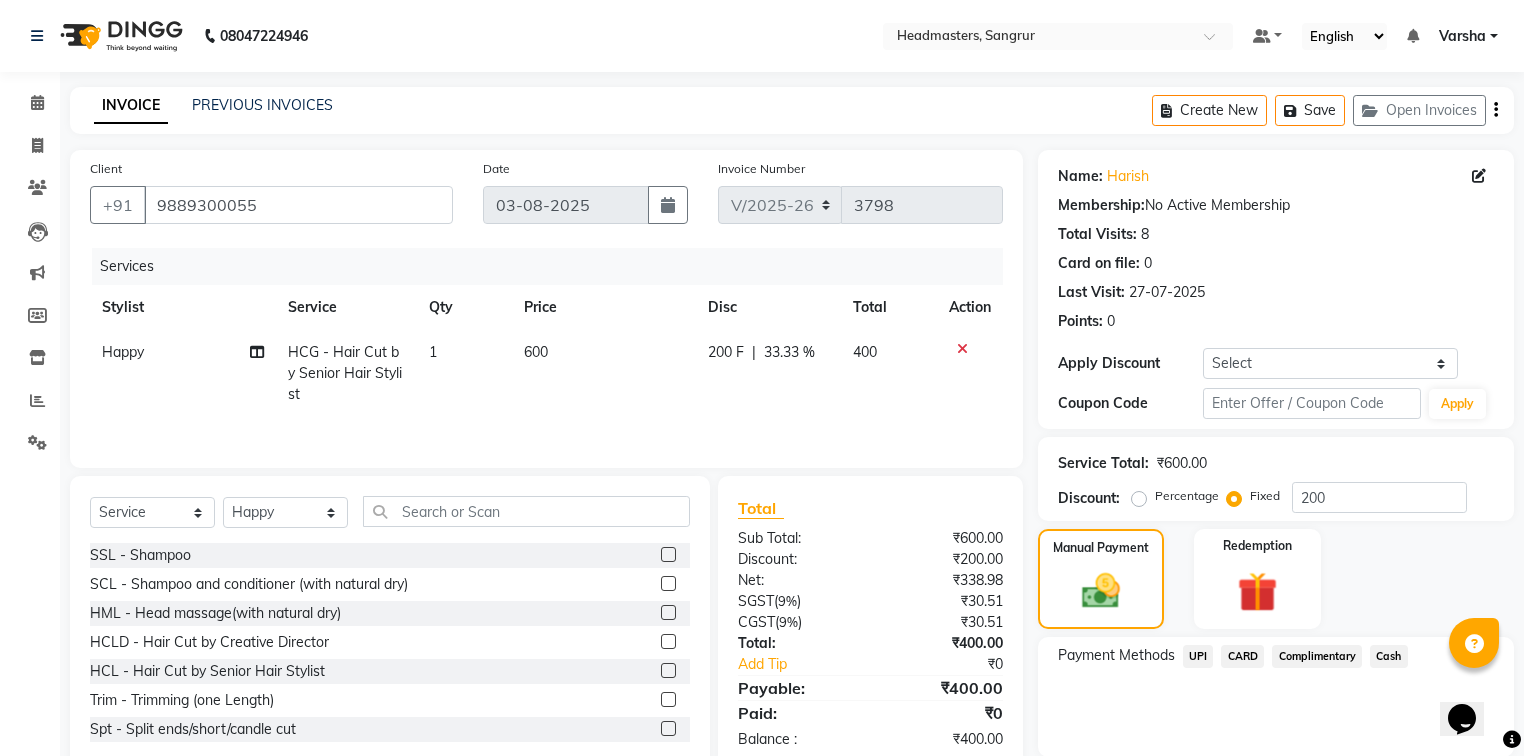 click on "Cash" 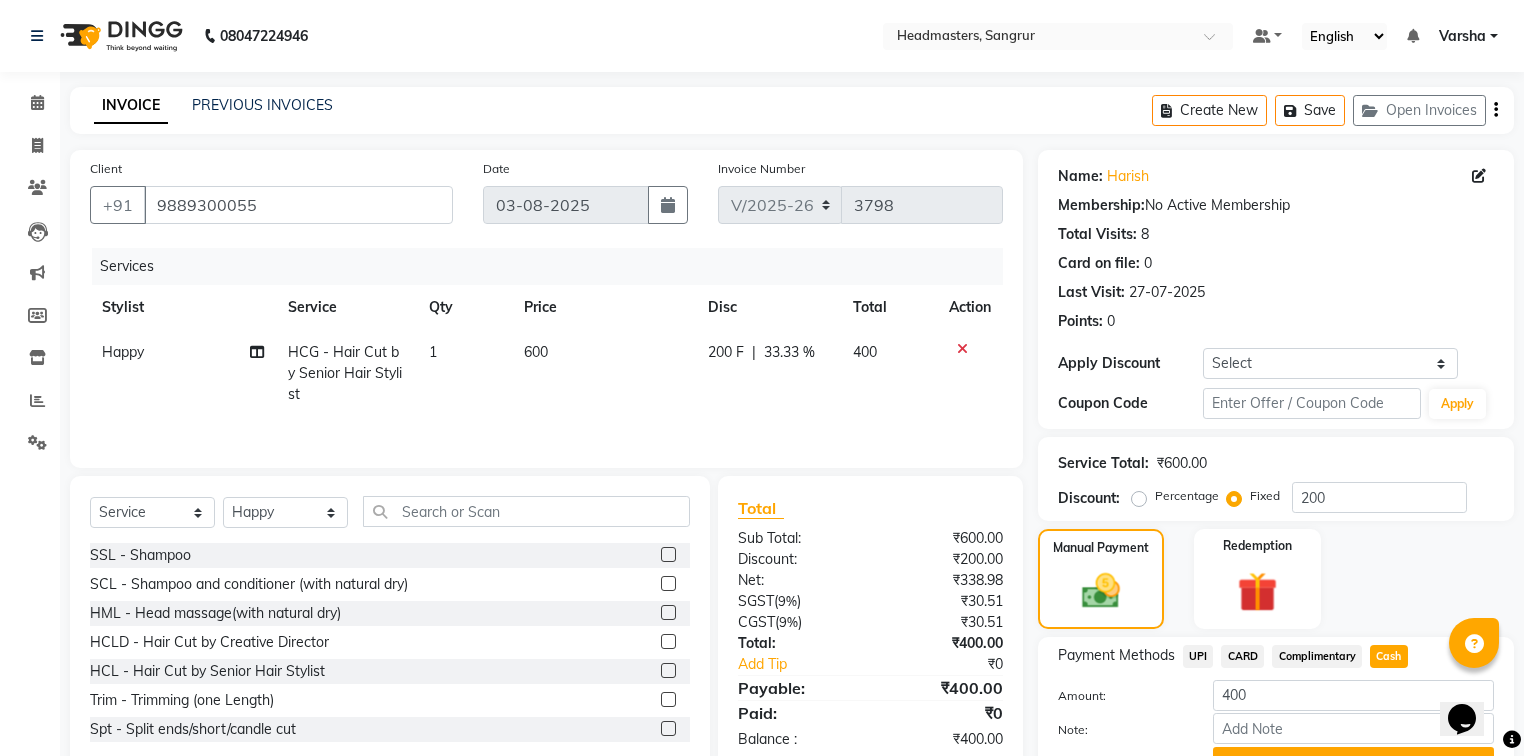 click on "Add Payment" 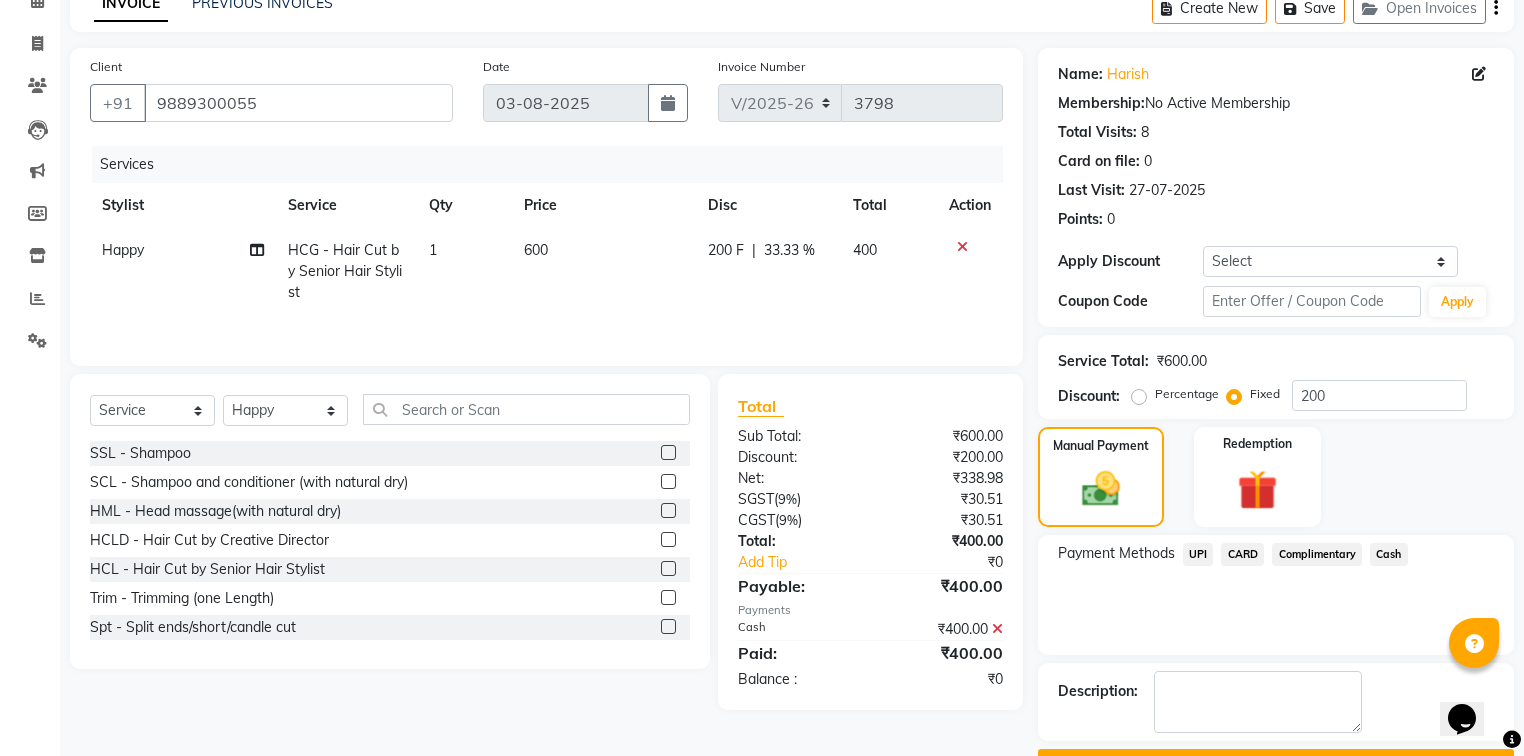 scroll, scrollTop: 154, scrollLeft: 0, axis: vertical 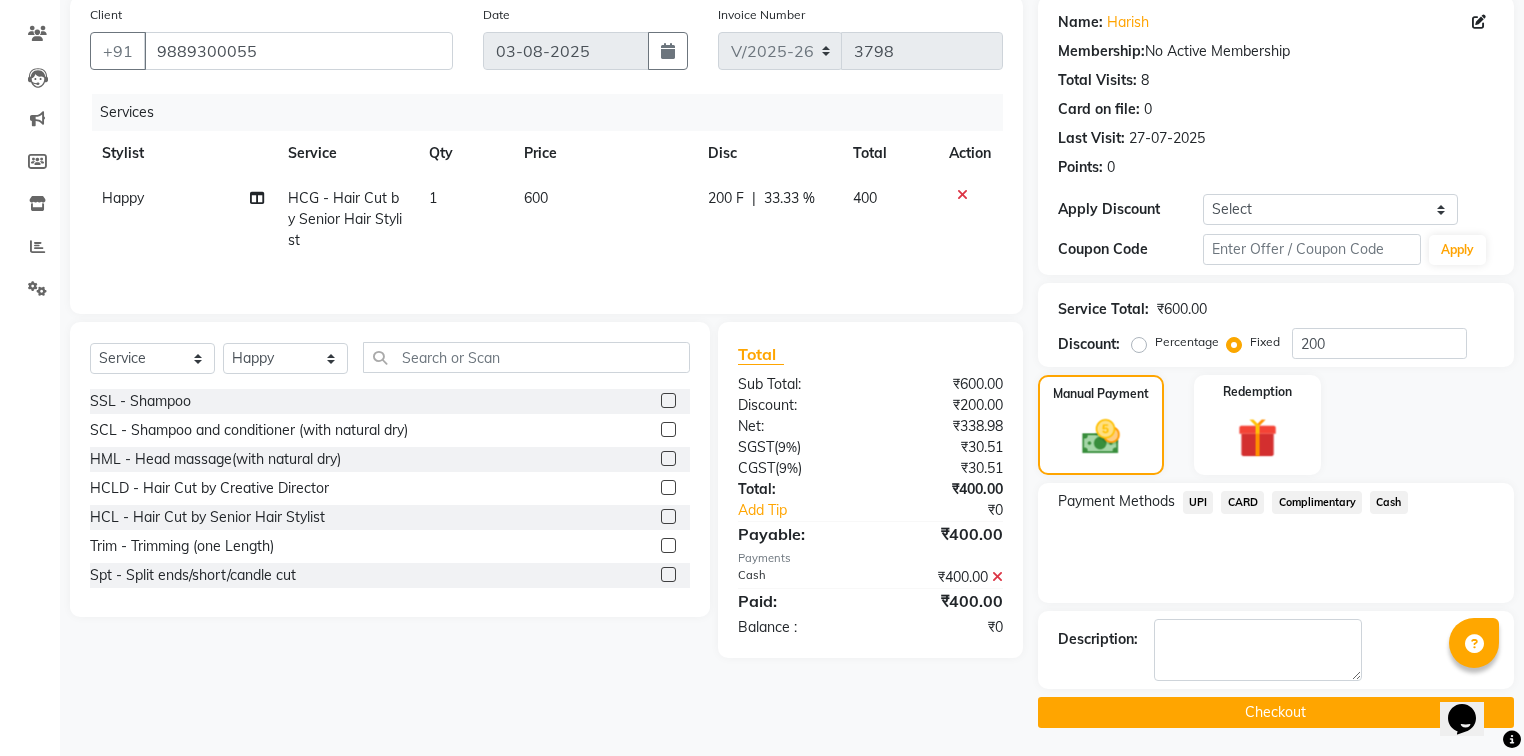 click on "Checkout" 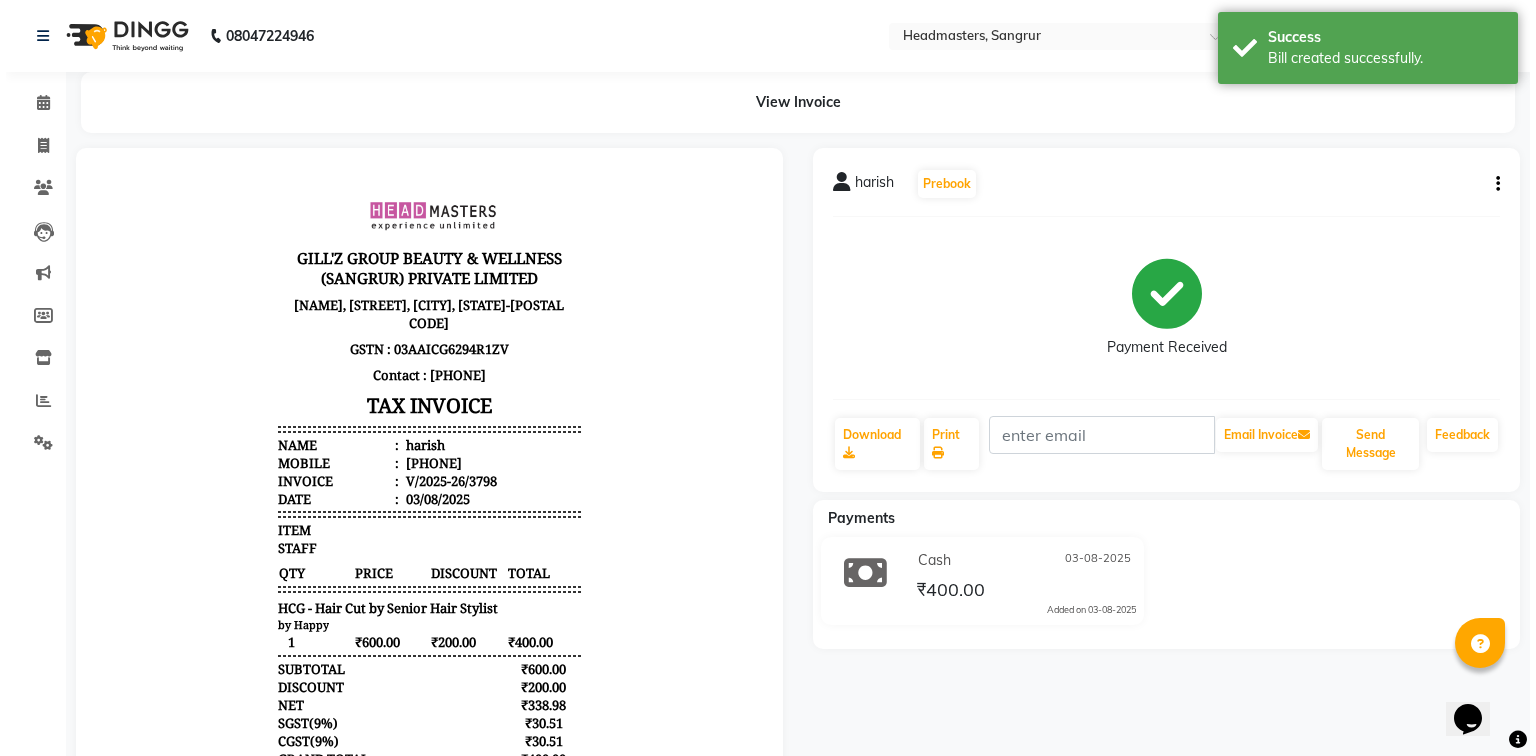 scroll, scrollTop: 0, scrollLeft: 0, axis: both 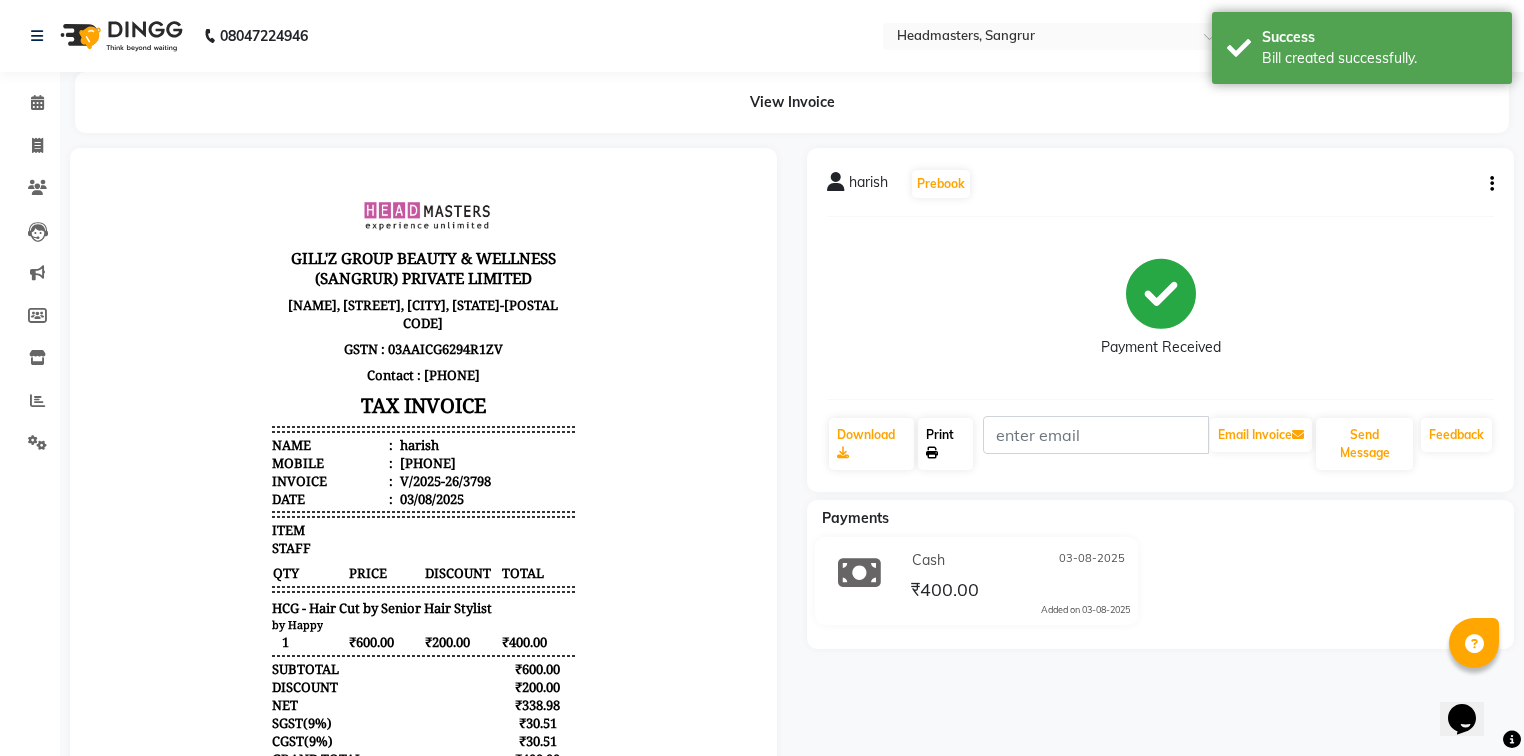 click on "Print" 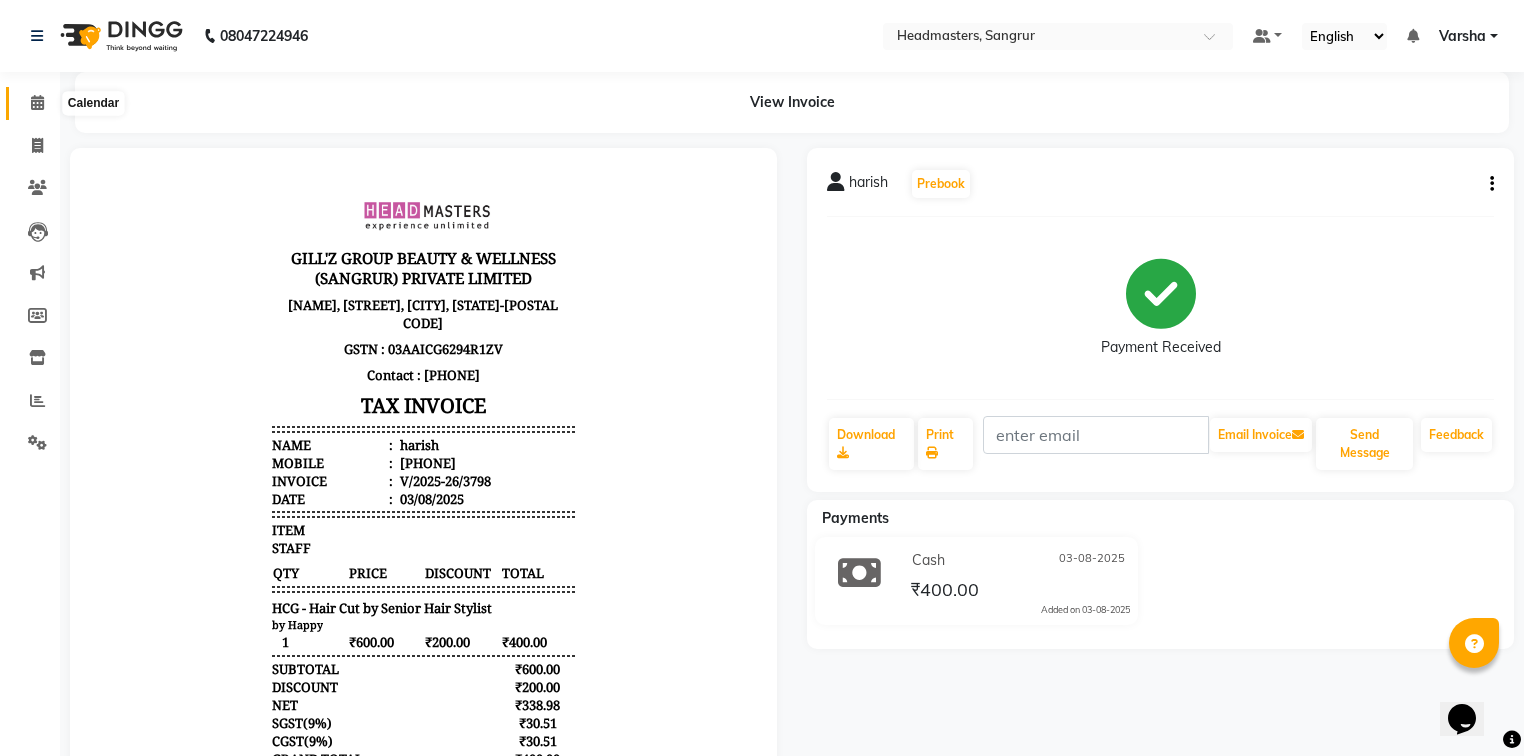 click 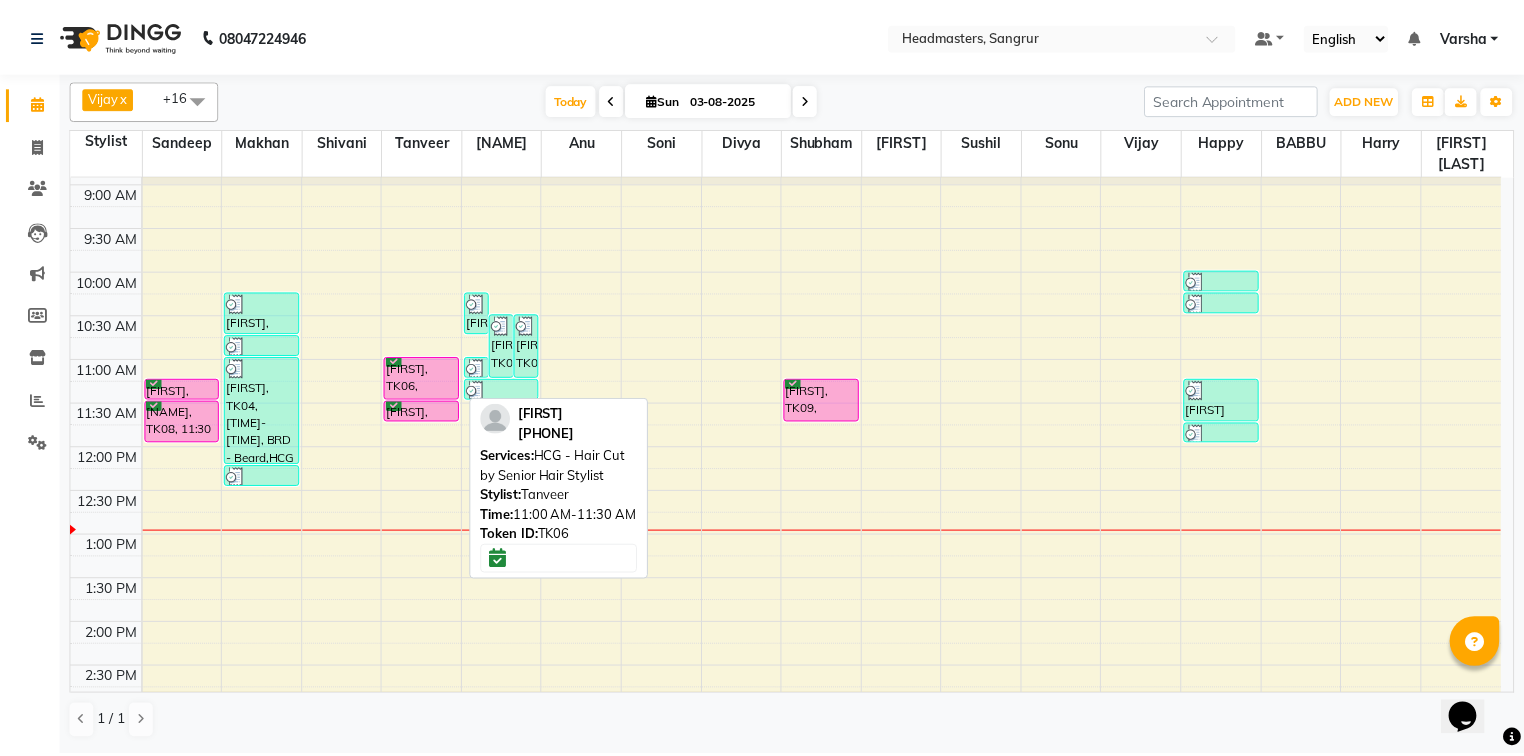 scroll, scrollTop: 0, scrollLeft: 0, axis: both 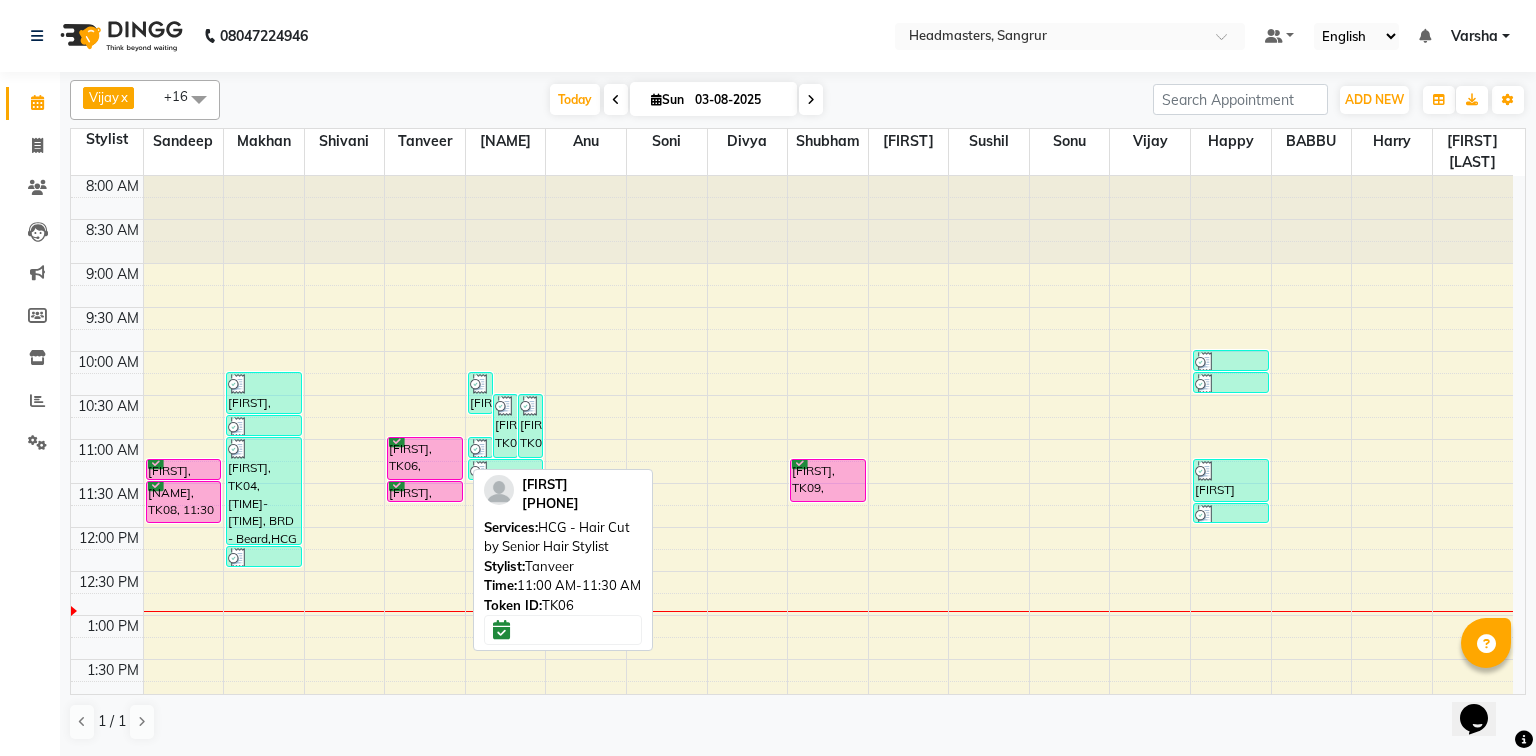click on "[FIRST], TK06, [TIME]-[TIME], HCG - Hair Cut by Senior Hair Stylist" at bounding box center (425, 458) 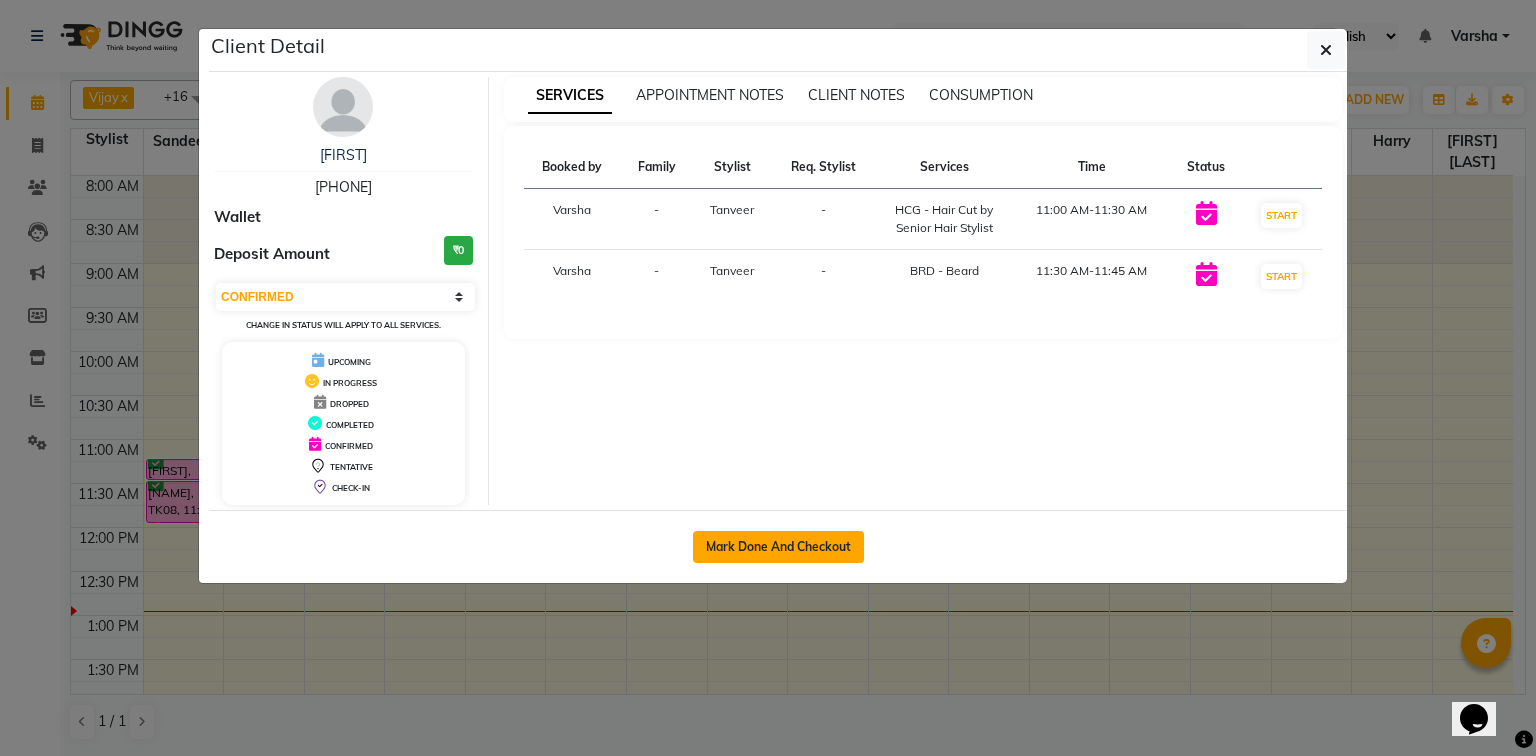 click on "Mark Done And Checkout" 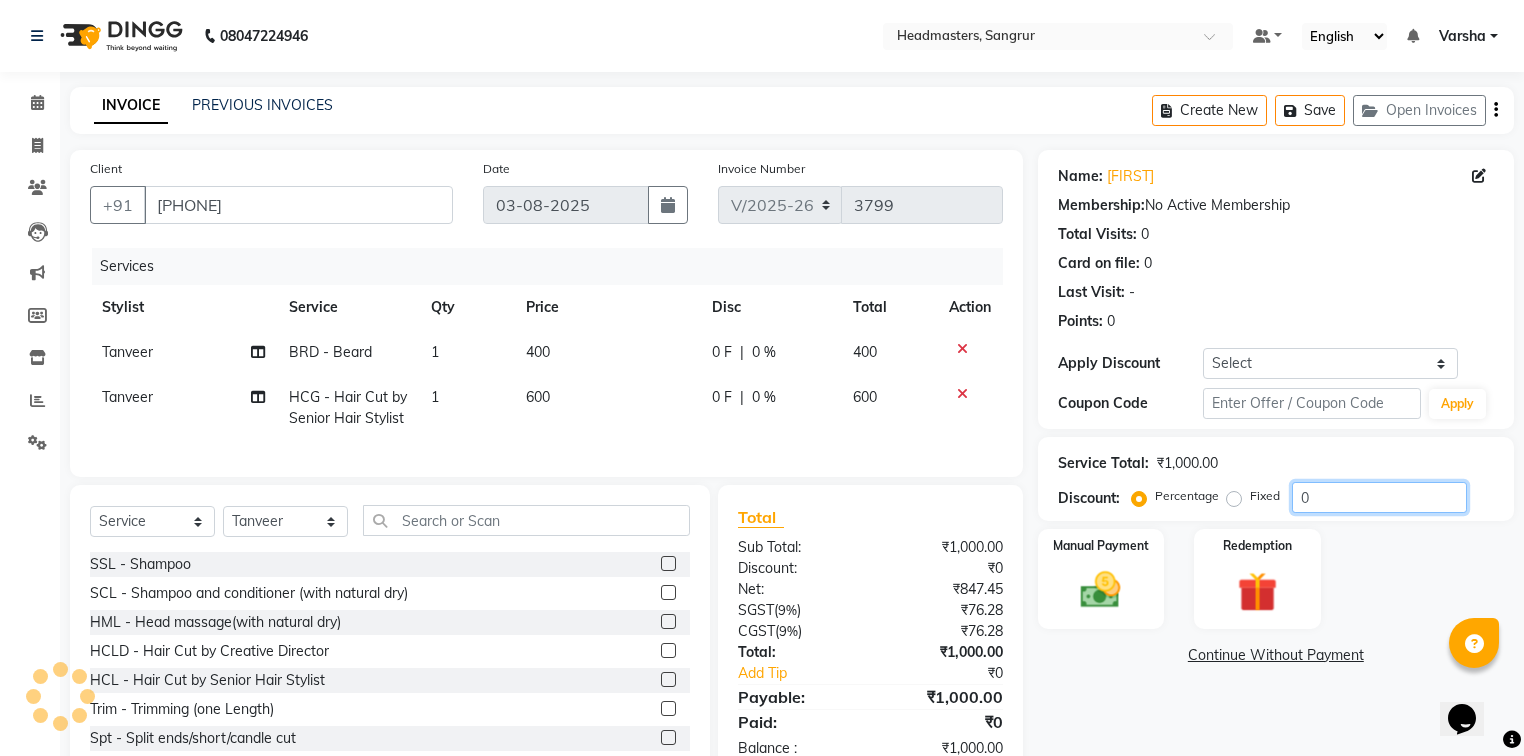 click on "0" 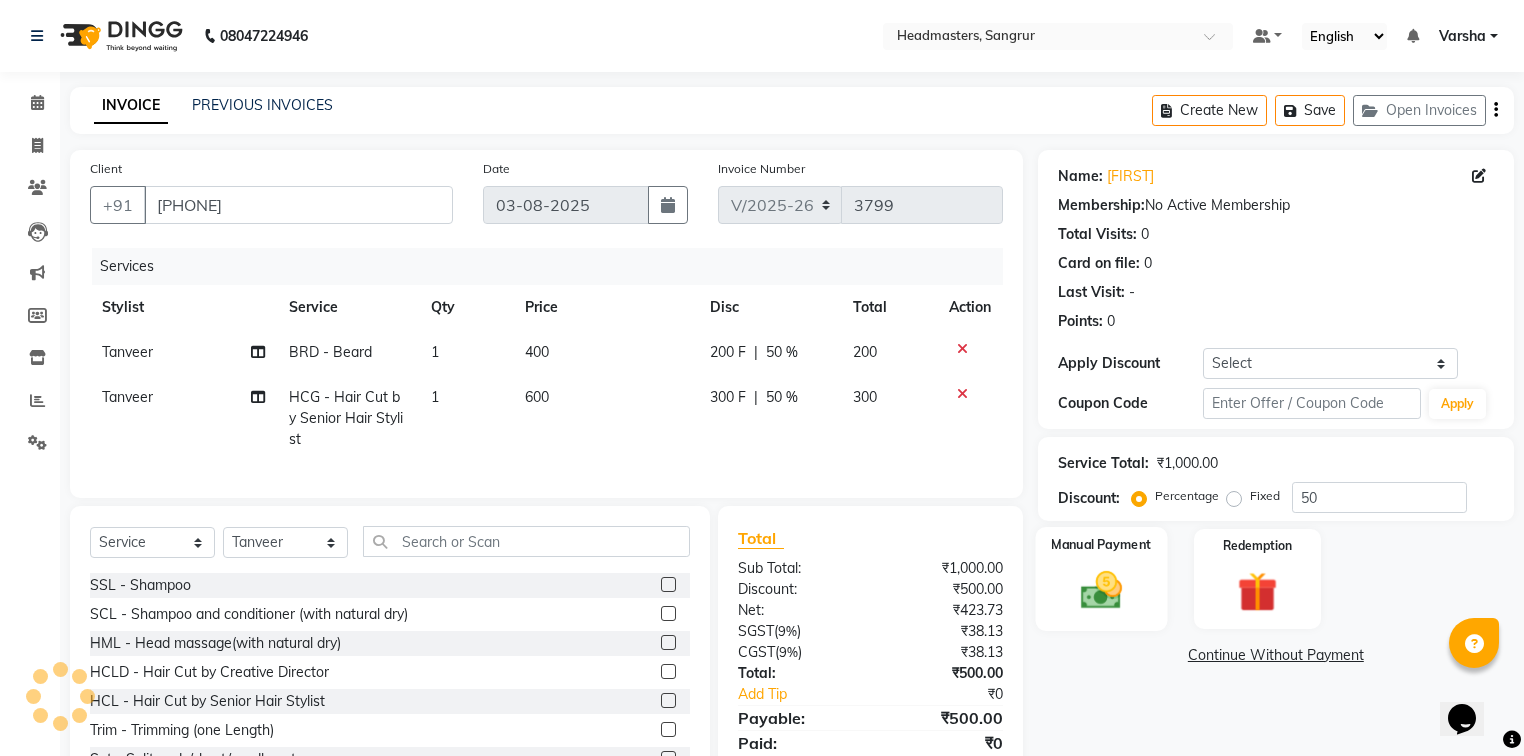click 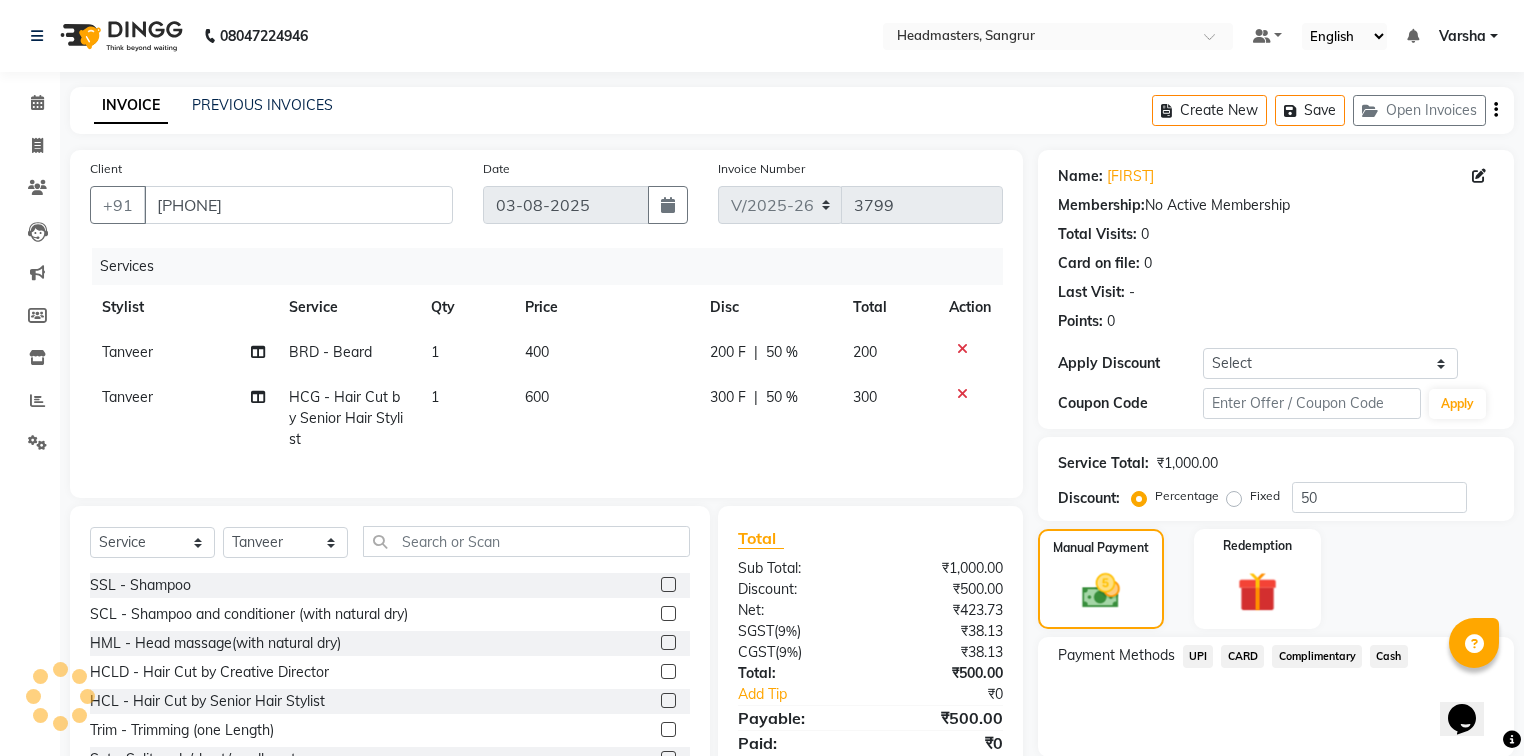 scroll, scrollTop: 71, scrollLeft: 0, axis: vertical 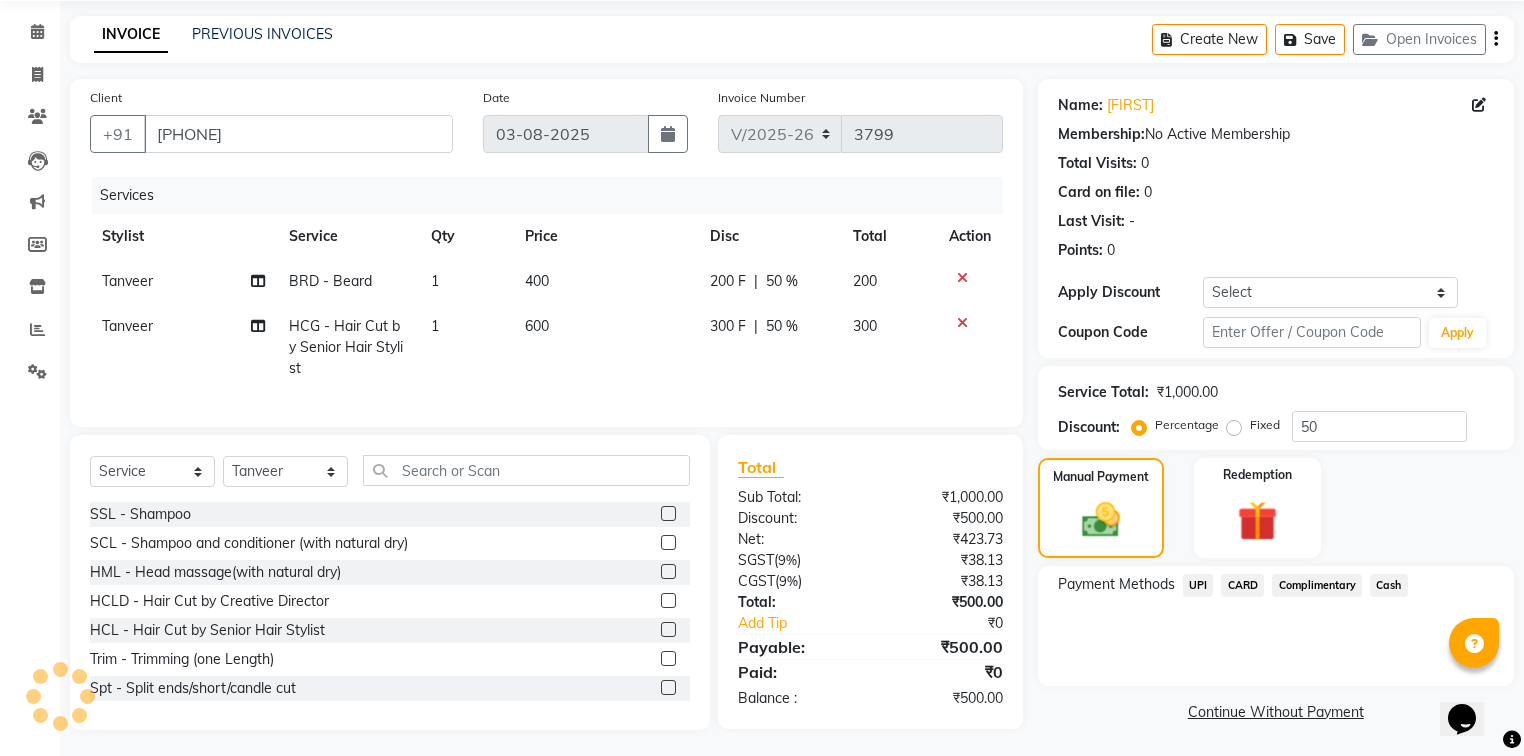 click on "UPI" 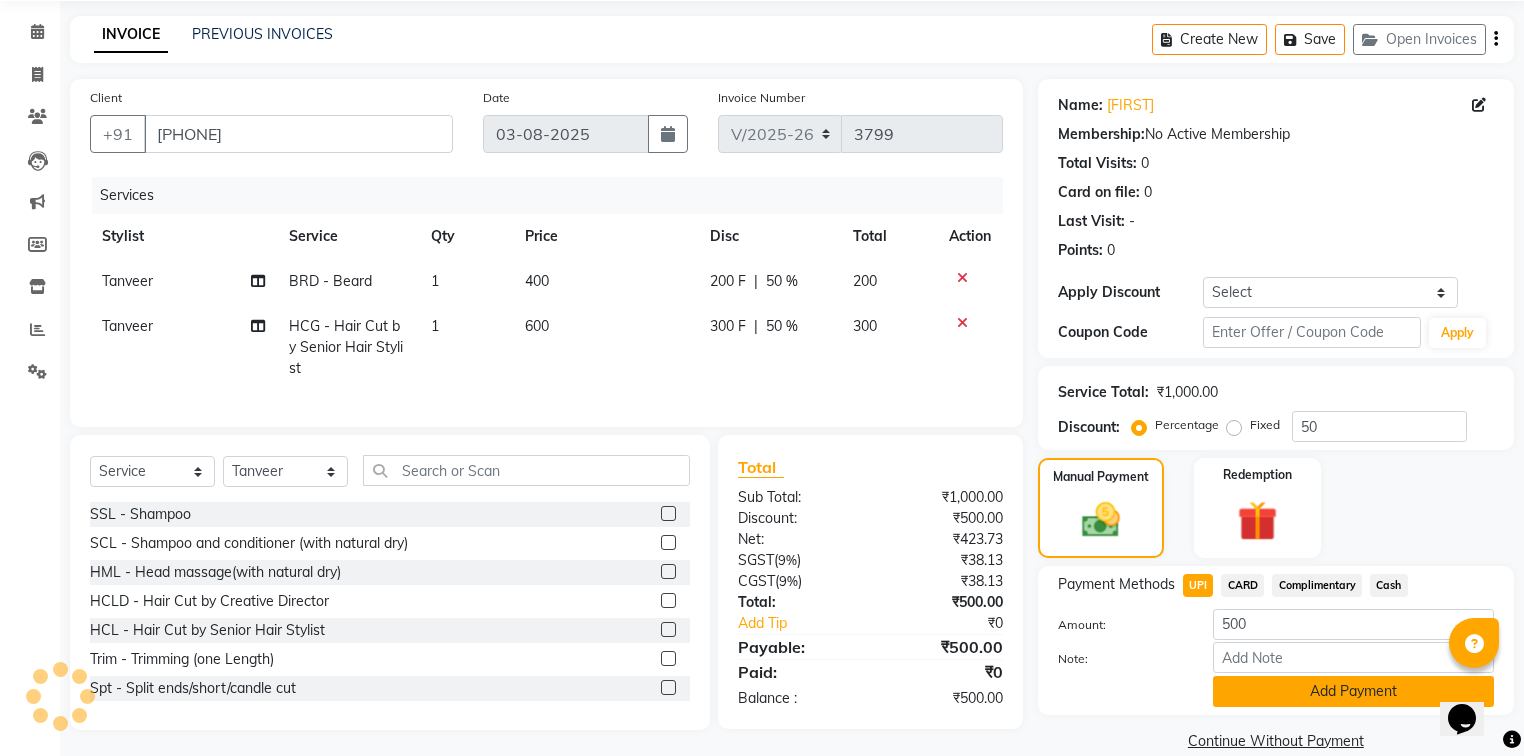 click on "Add Payment" 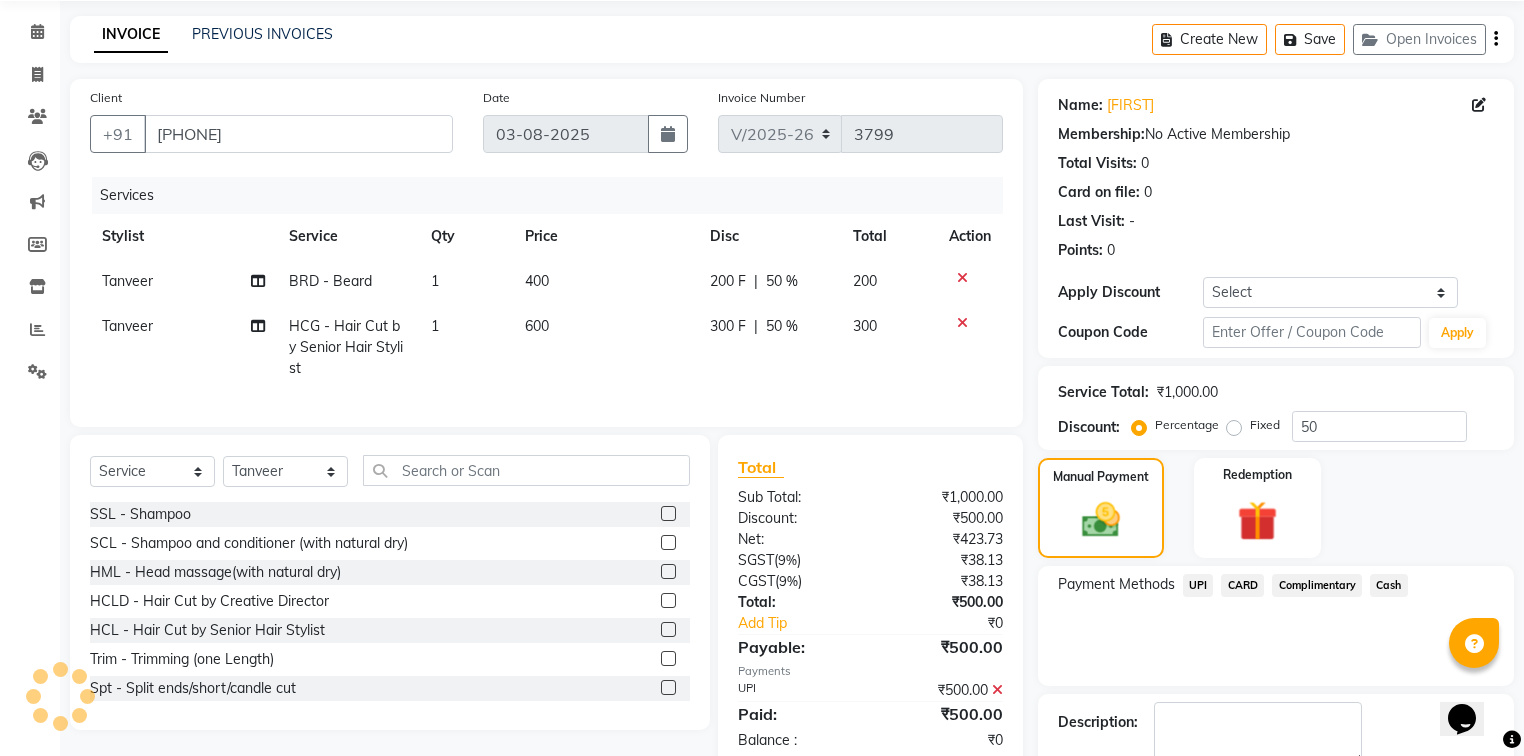 scroll, scrollTop: 154, scrollLeft: 0, axis: vertical 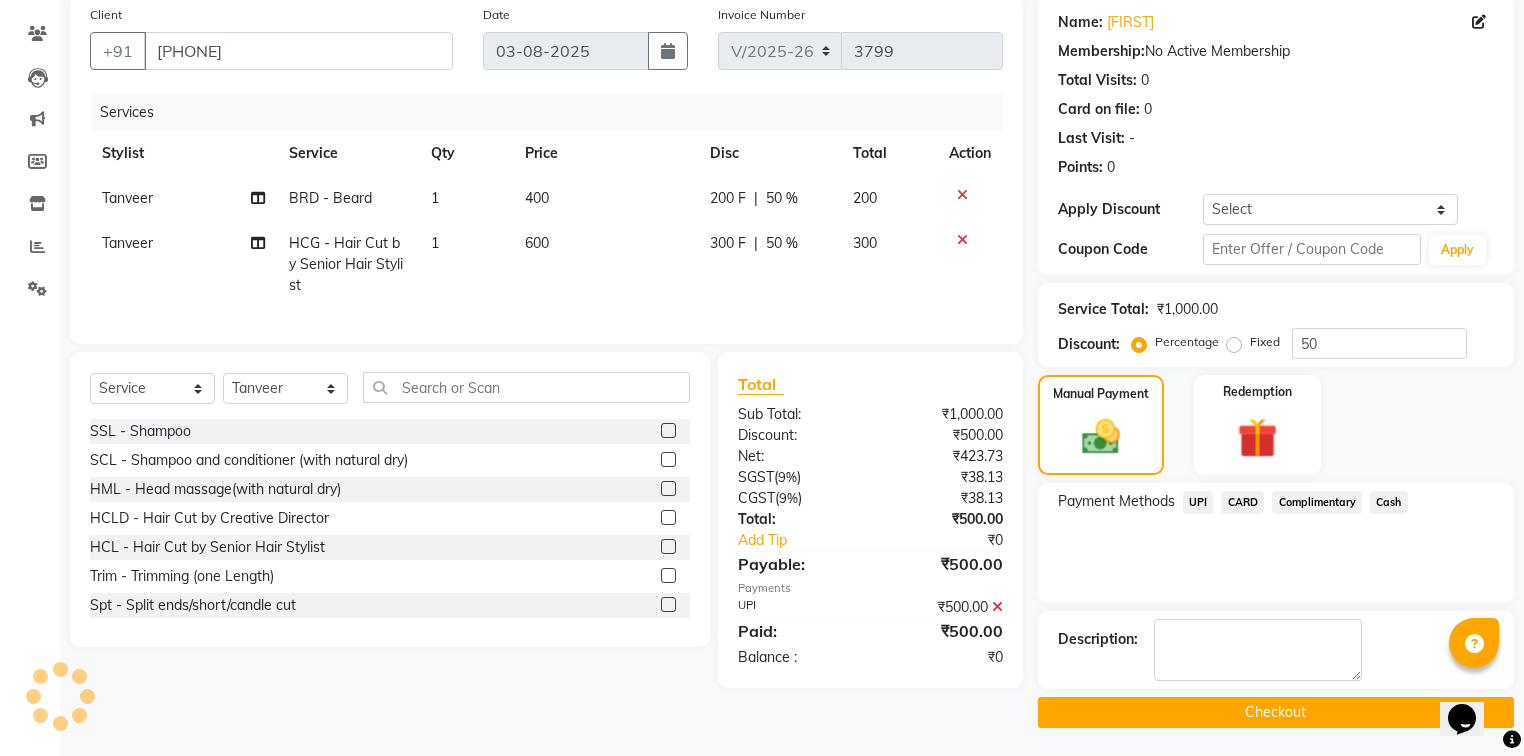 click on "Checkout" 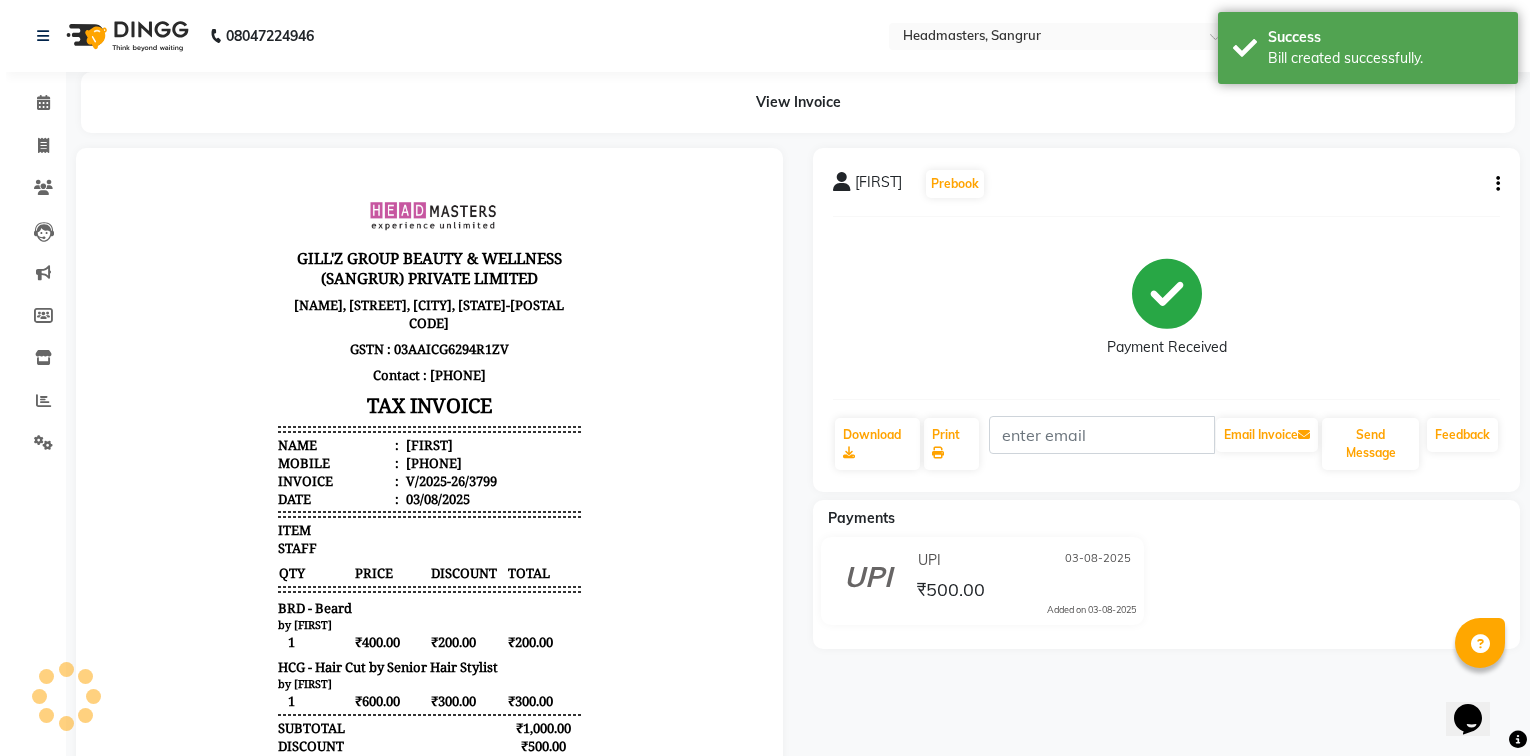 scroll, scrollTop: 0, scrollLeft: 0, axis: both 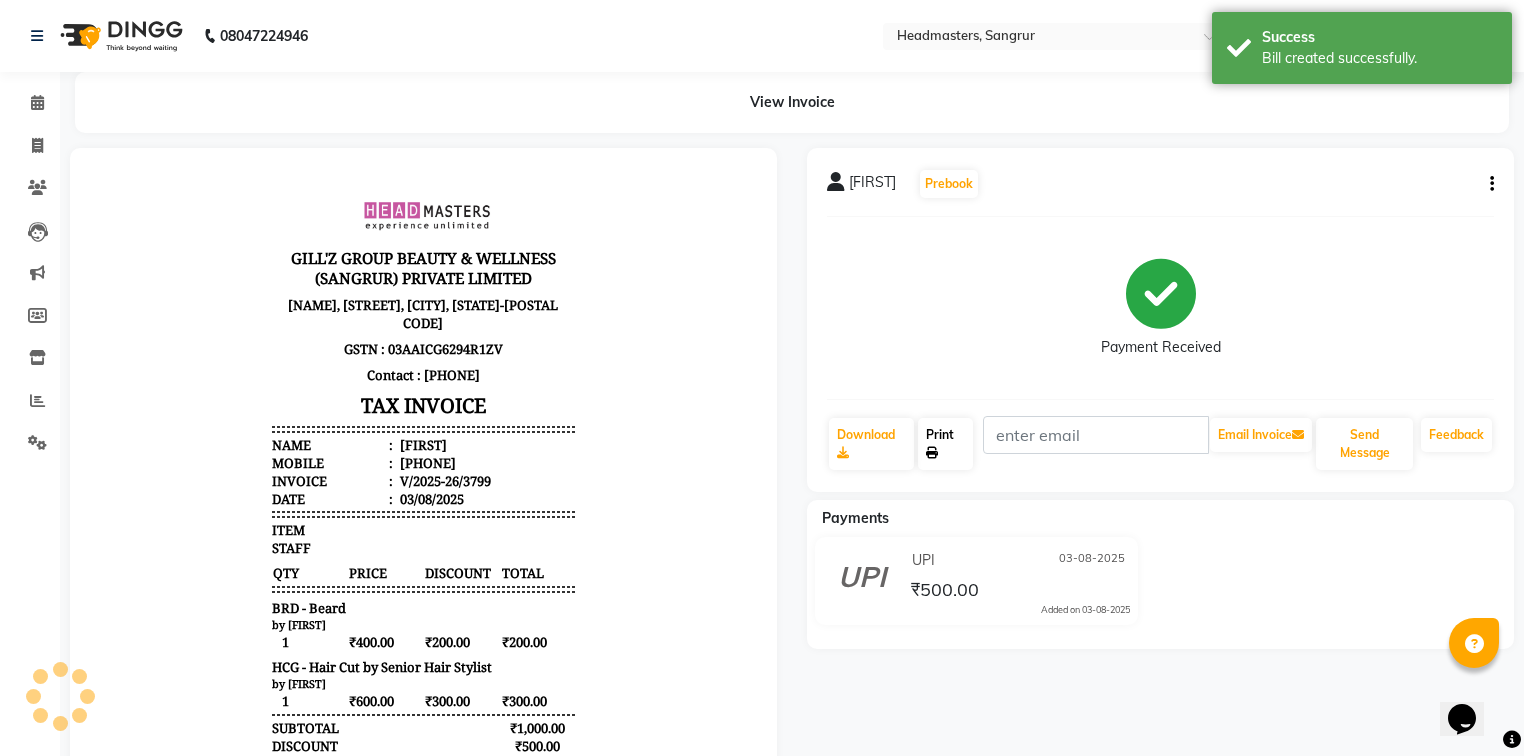 click on "Print" 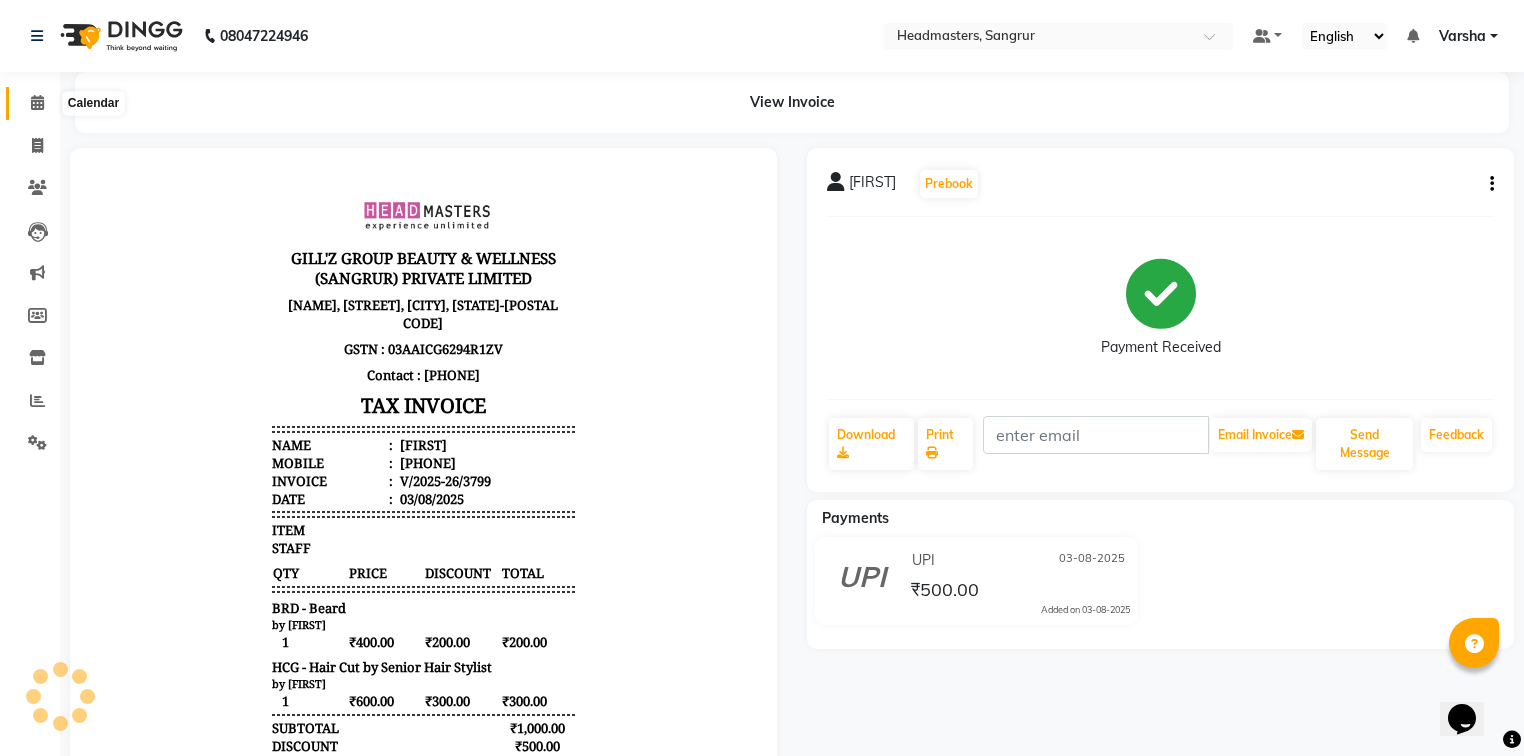 click 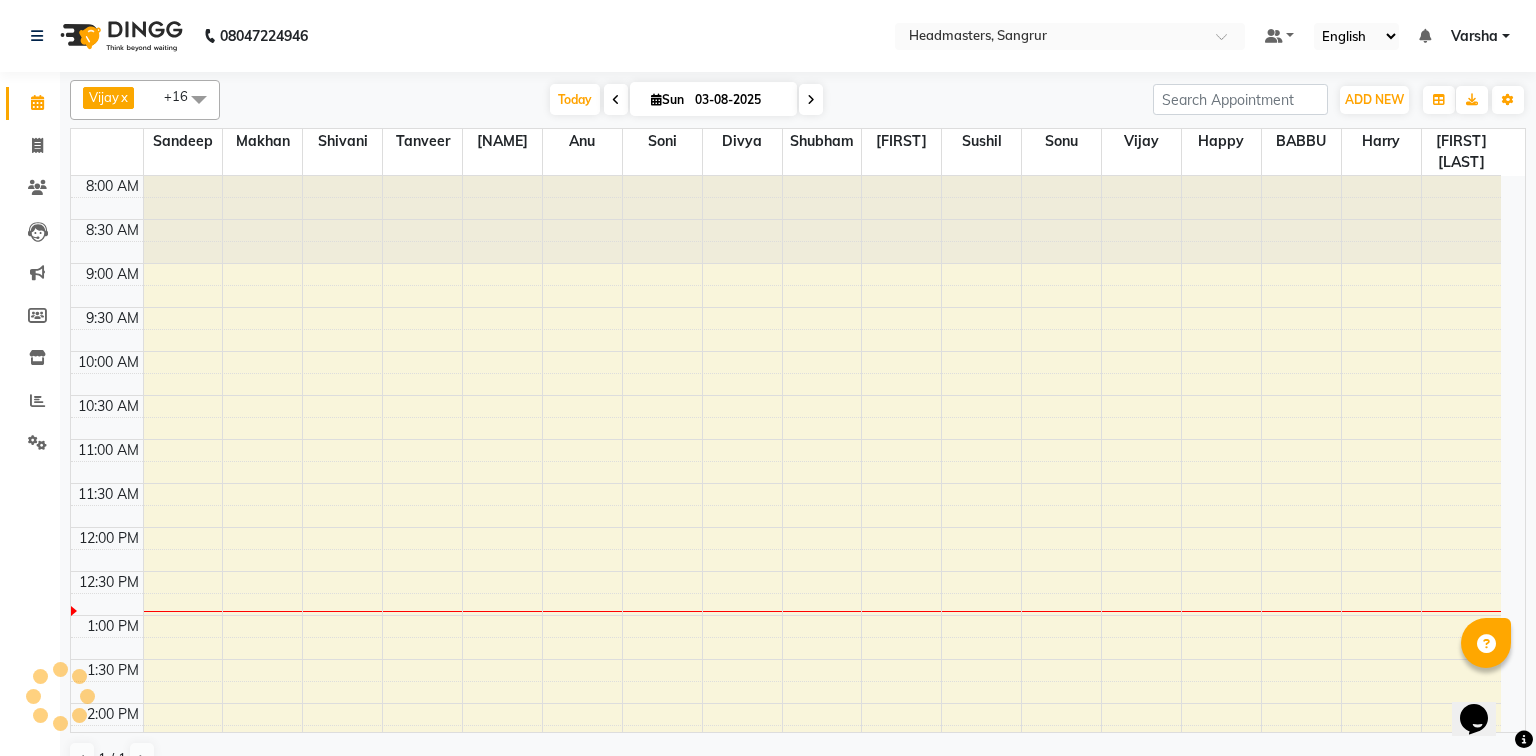 scroll, scrollTop: 0, scrollLeft: 0, axis: both 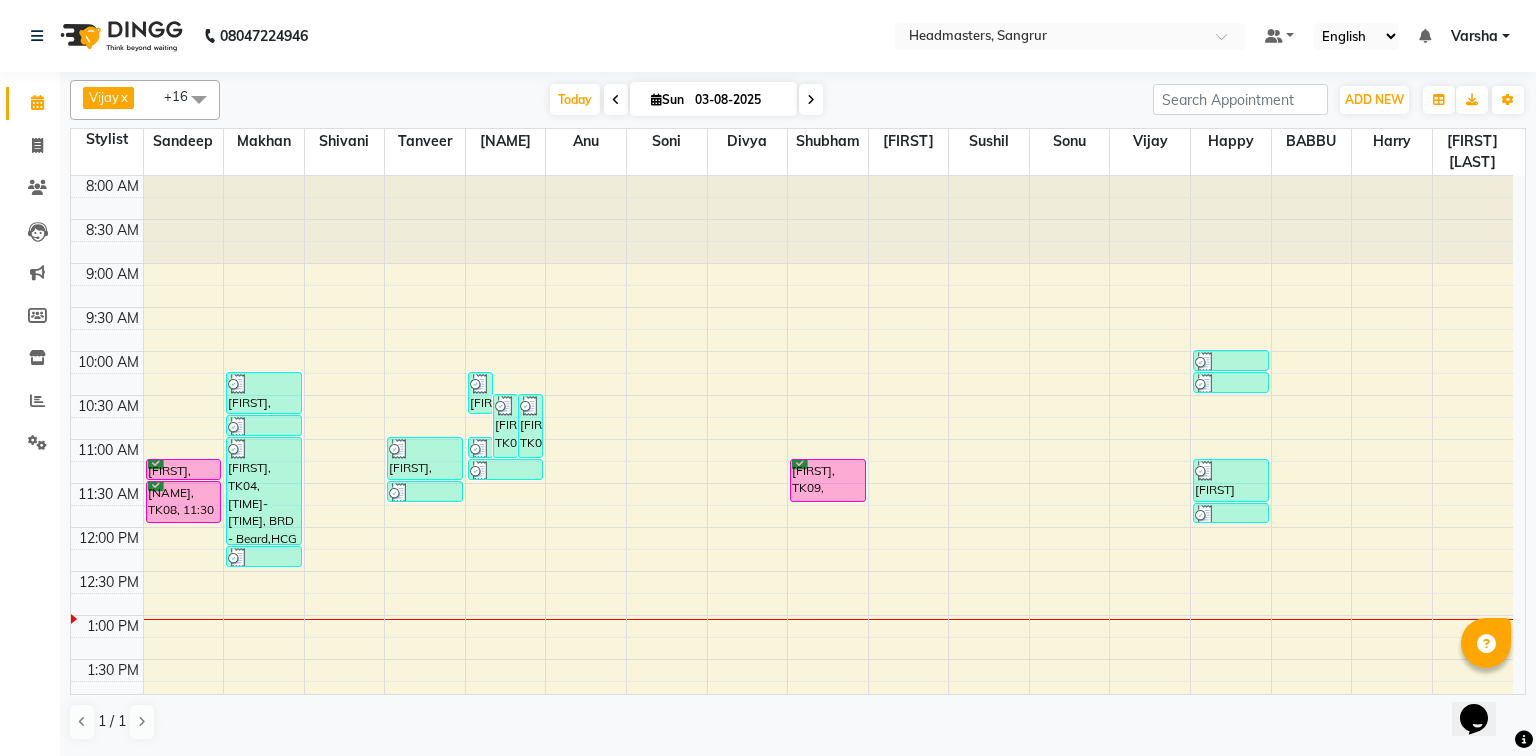 click on "[FIRST], TK08, [TIME]-[TIME], RT-ES - Essensity Root Touchup(one inch only)     [FIRST], TK08, [TIME]-[TIME], PH-SPA - Premium Hair Spa     [FIRST], TK03, [TIME]-[TIME], HCG - Hair Cut by Senior Hair Stylist     [FIRST], TK04, [TIME]-[TIME], HCG - Hair Cut by Senior Hair Stylist     [FIRST], TK04, [TIME]-[TIME], BRD - Beard,HCG - Hair Cut by Senior Hair Stylist,GG-igora - Igora Global     [FIRST] [LAST], TK11, [TIME]-[TIME], HCG - Hair Cut by Senior Hair Stylist     [FIRST], TK06, [TIME]-[TIME], HCG - Hair Cut by Senior Hair Stylist     [FIRST], TK06, [TIME]-[TIME], BRD - Beard     [FIRST], TK02, [TIME]-[TIME], HCG - Hair Cut by Senior Hair Stylist     [FIRST], TK02, [TIME]-[TIME], BRD - Beard     [FIRST], TK05, [TIME]-[TIME], BRD - Beard" at bounding box center [792, 747] 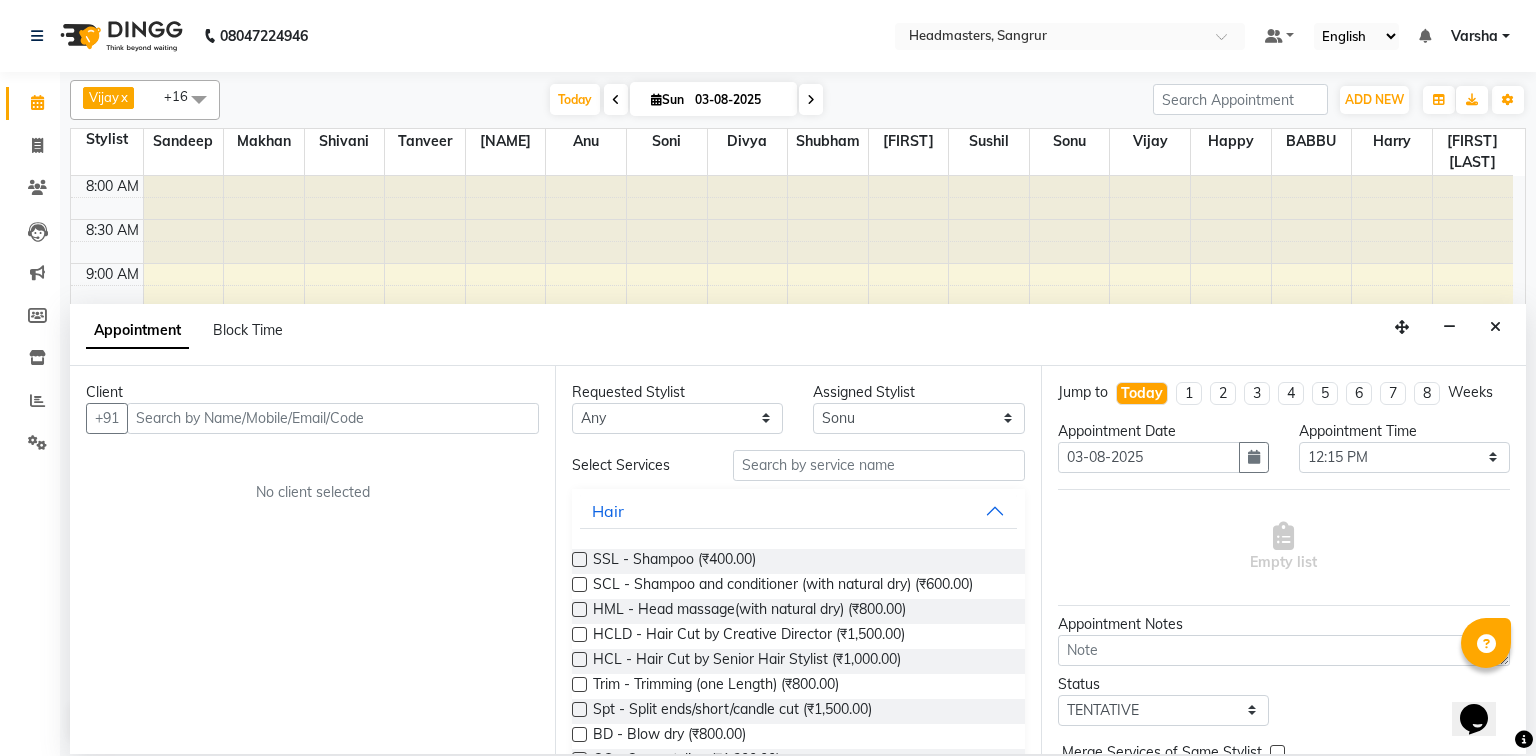 click on "Client" at bounding box center [312, 392] 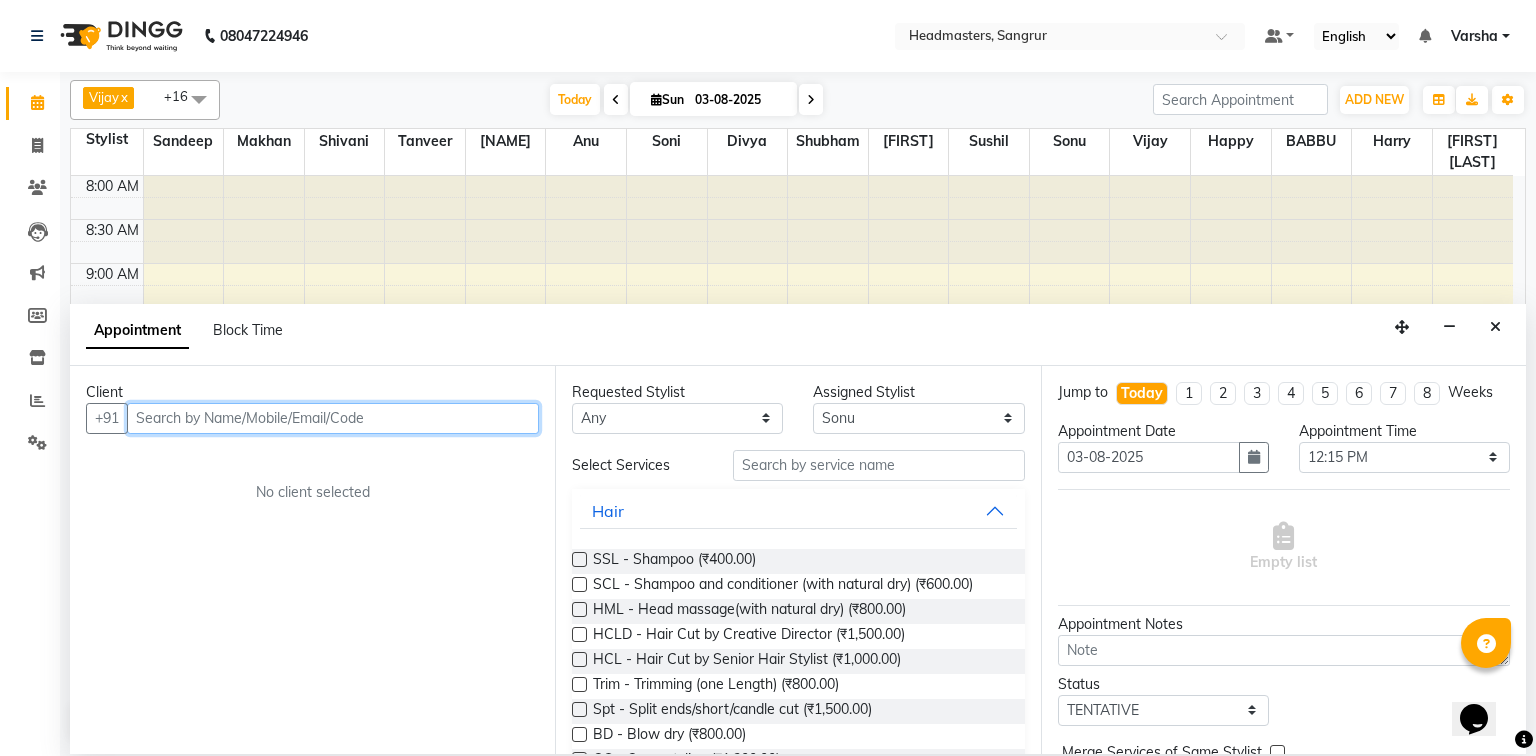 click at bounding box center (333, 418) 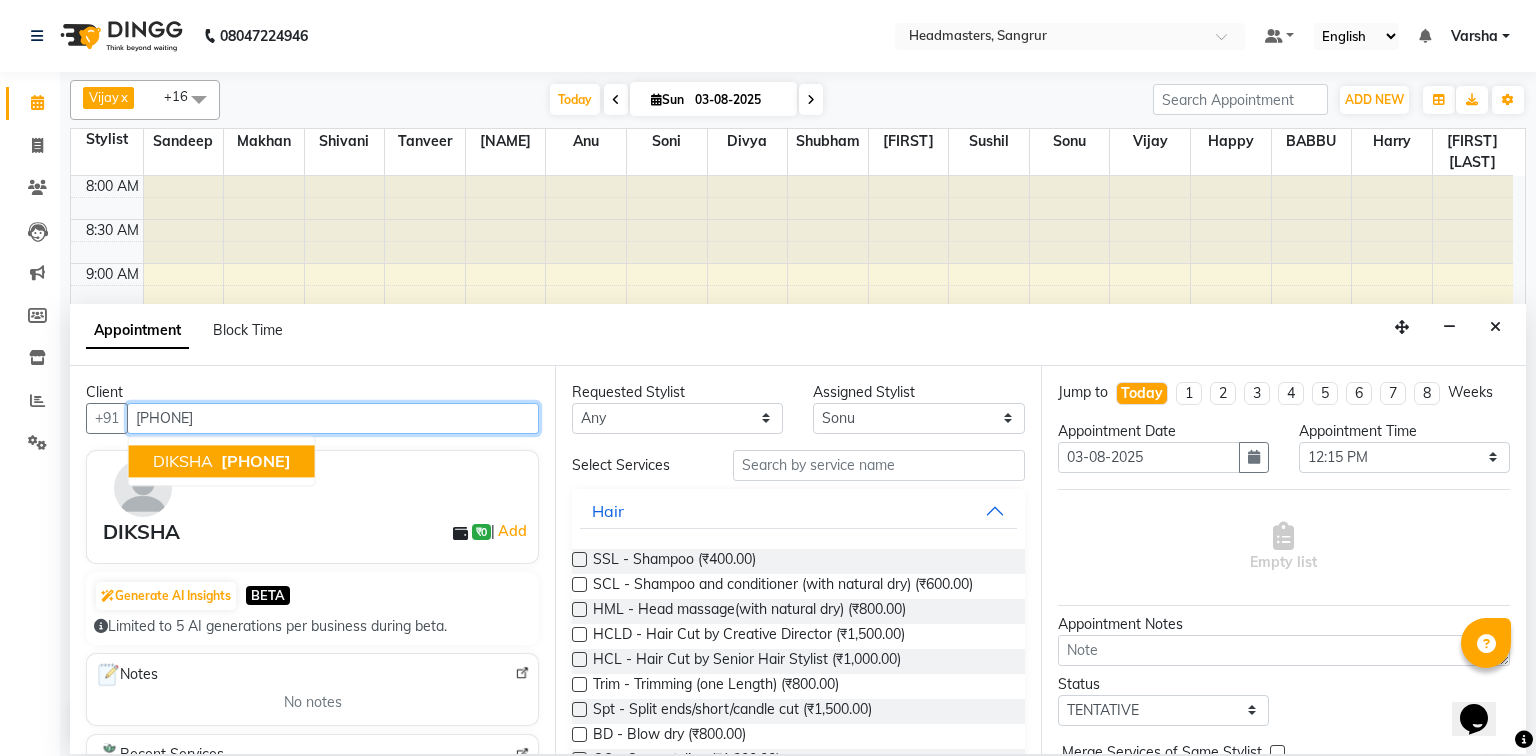 drag, startPoint x: 147, startPoint y: 452, endPoint x: 162, endPoint y: 453, distance: 15.033297 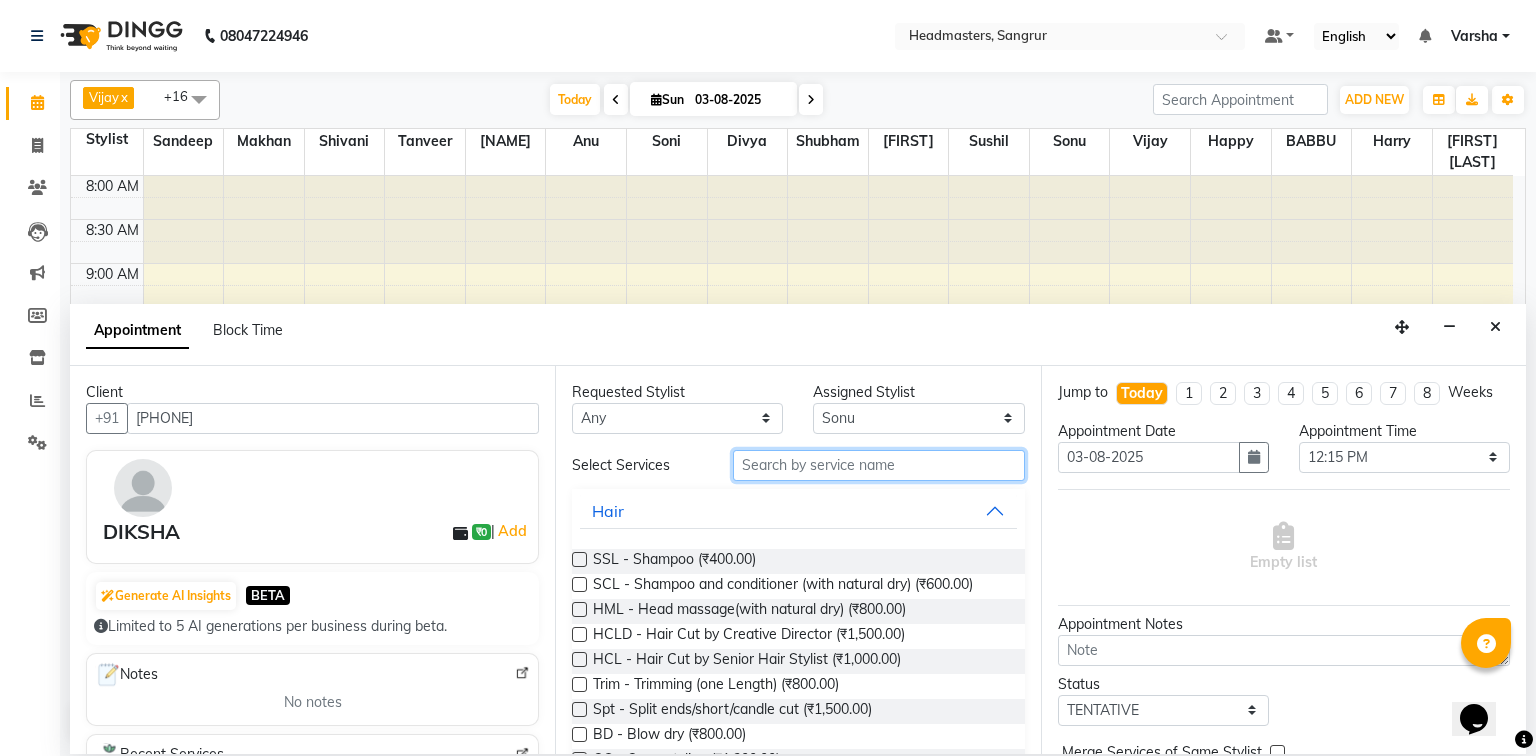 click at bounding box center (879, 465) 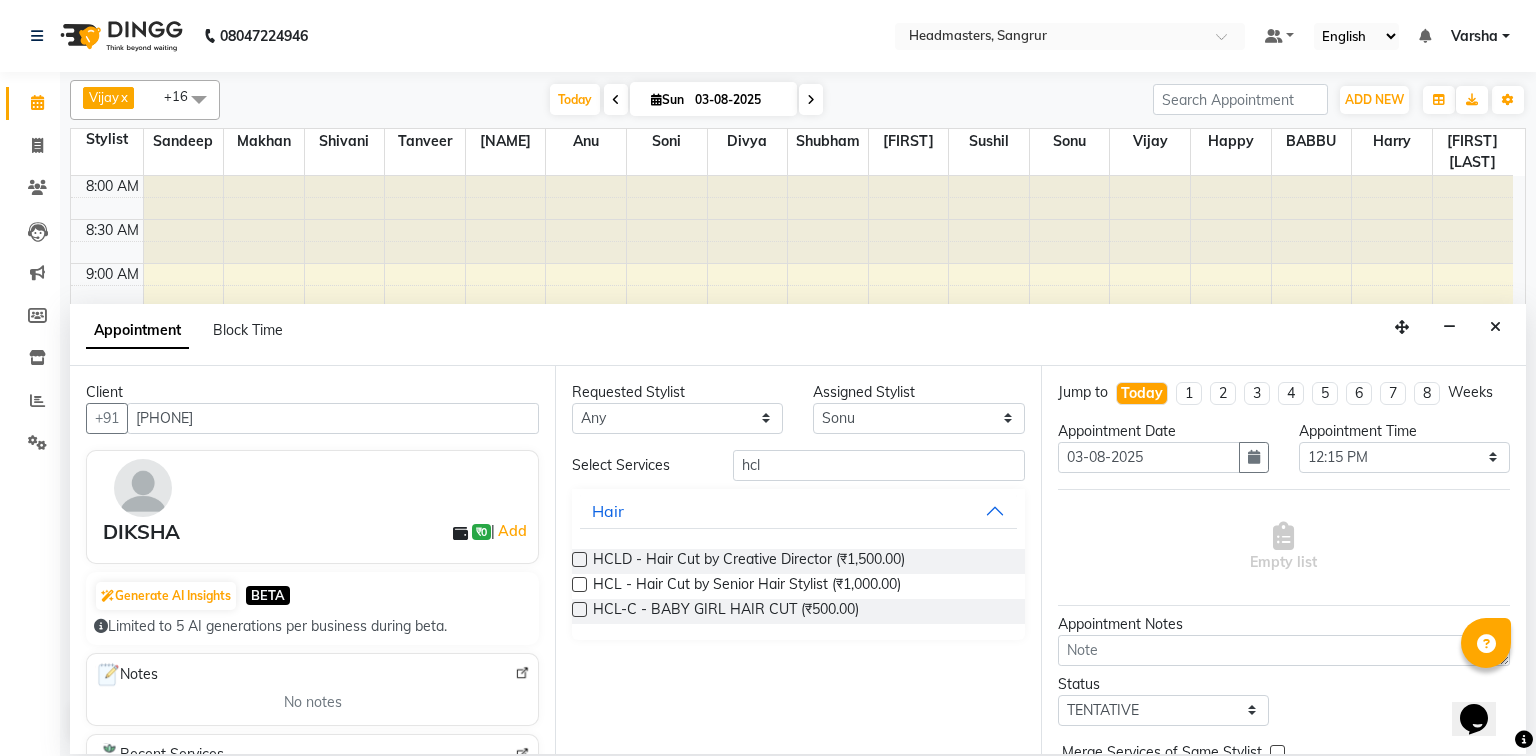click at bounding box center (579, 584) 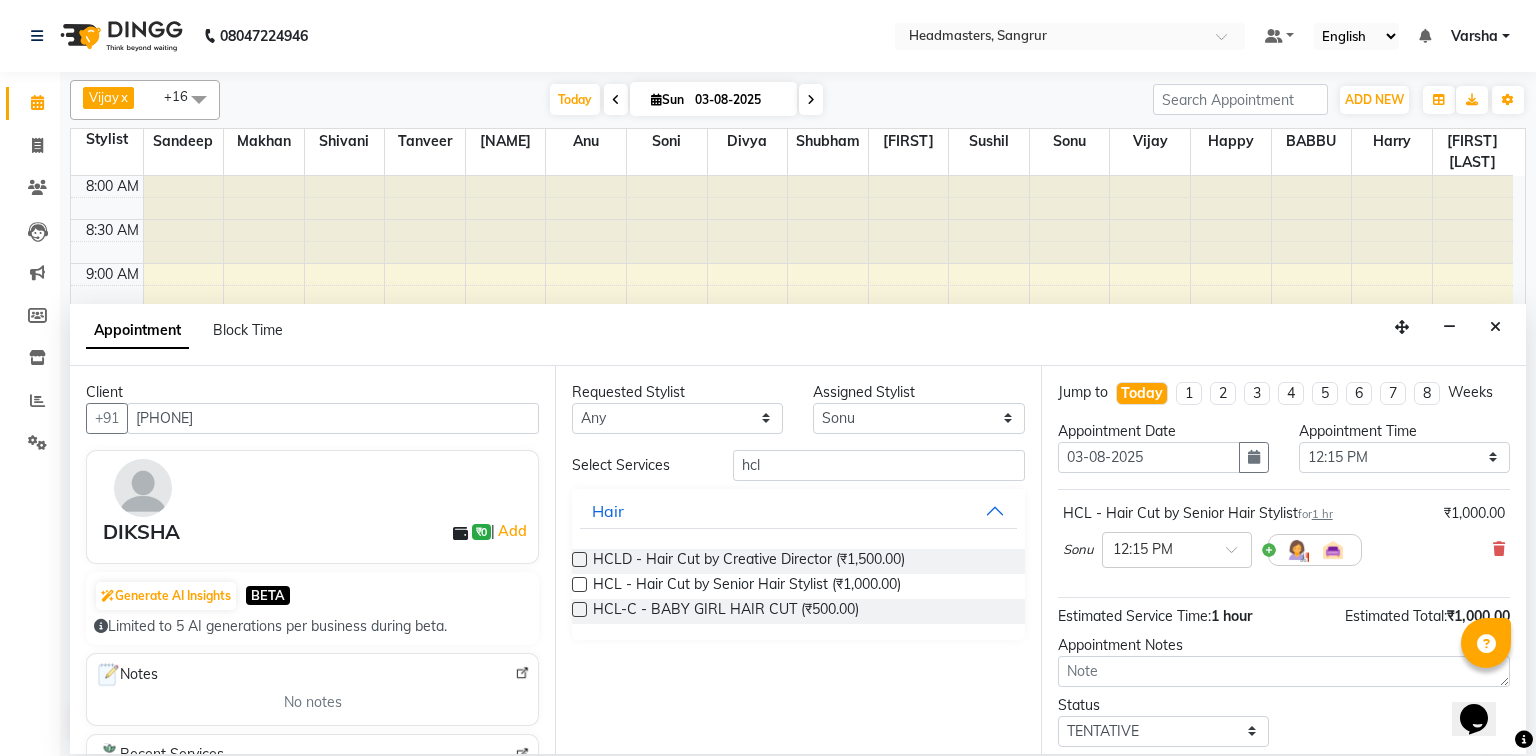 click on "Assigned Stylist" at bounding box center [918, 392] 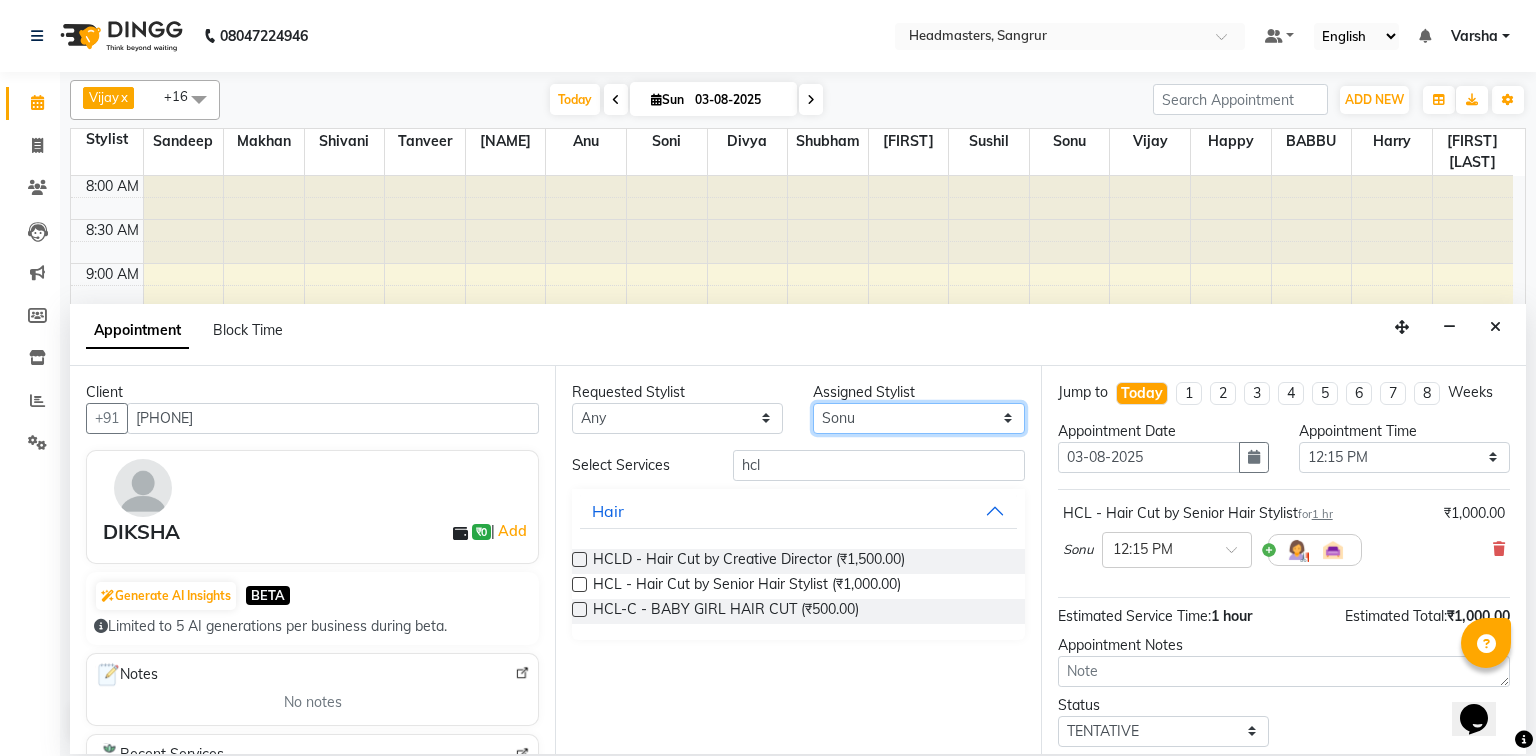 click on "Select [FIRST] [FIRST] [LAST] [FIRST] [FIRST] [FIRST] [FIRST] [FIRST] [FIRST] [FIRST] [FIRST] [FIRST] [FIRST] [FIRST] [FIRST] [FIRST] [FIRST] [FIRST] [FIRST] [FIRST] [FIRST] [FIRST] [FIRST] [FIRST] [FIRST] [FIRST]" at bounding box center (918, 418) 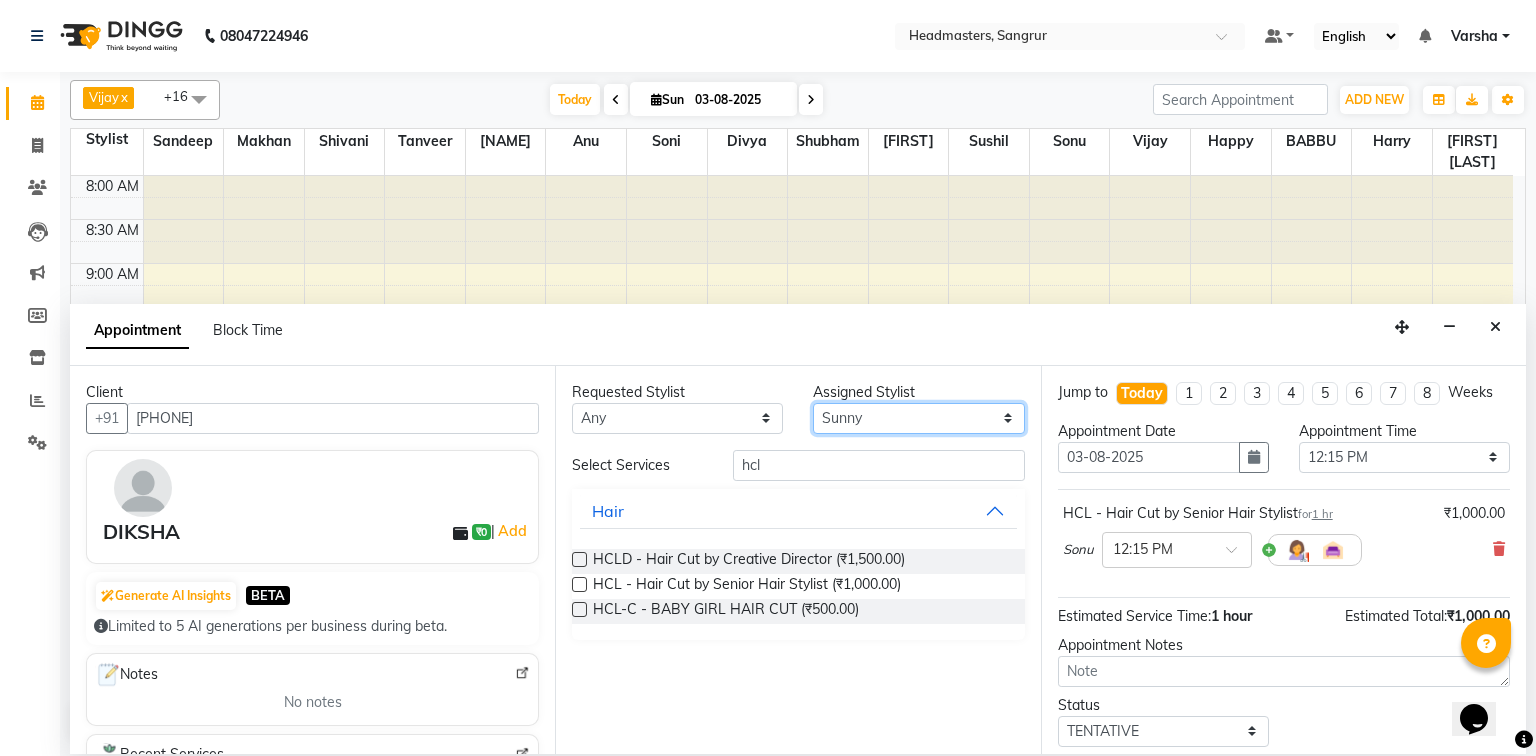 click on "Select [FIRST] [FIRST] [LAST] [FIRST] [FIRST] [FIRST] [FIRST] [FIRST] [FIRST] [FIRST] [FIRST] [FIRST] [FIRST] [FIRST] [FIRST] [FIRST] [FIRST] [FIRST] [FIRST] [FIRST] [FIRST] [FIRST] [FIRST] [FIRST] [FIRST] [FIRST]" at bounding box center [918, 418] 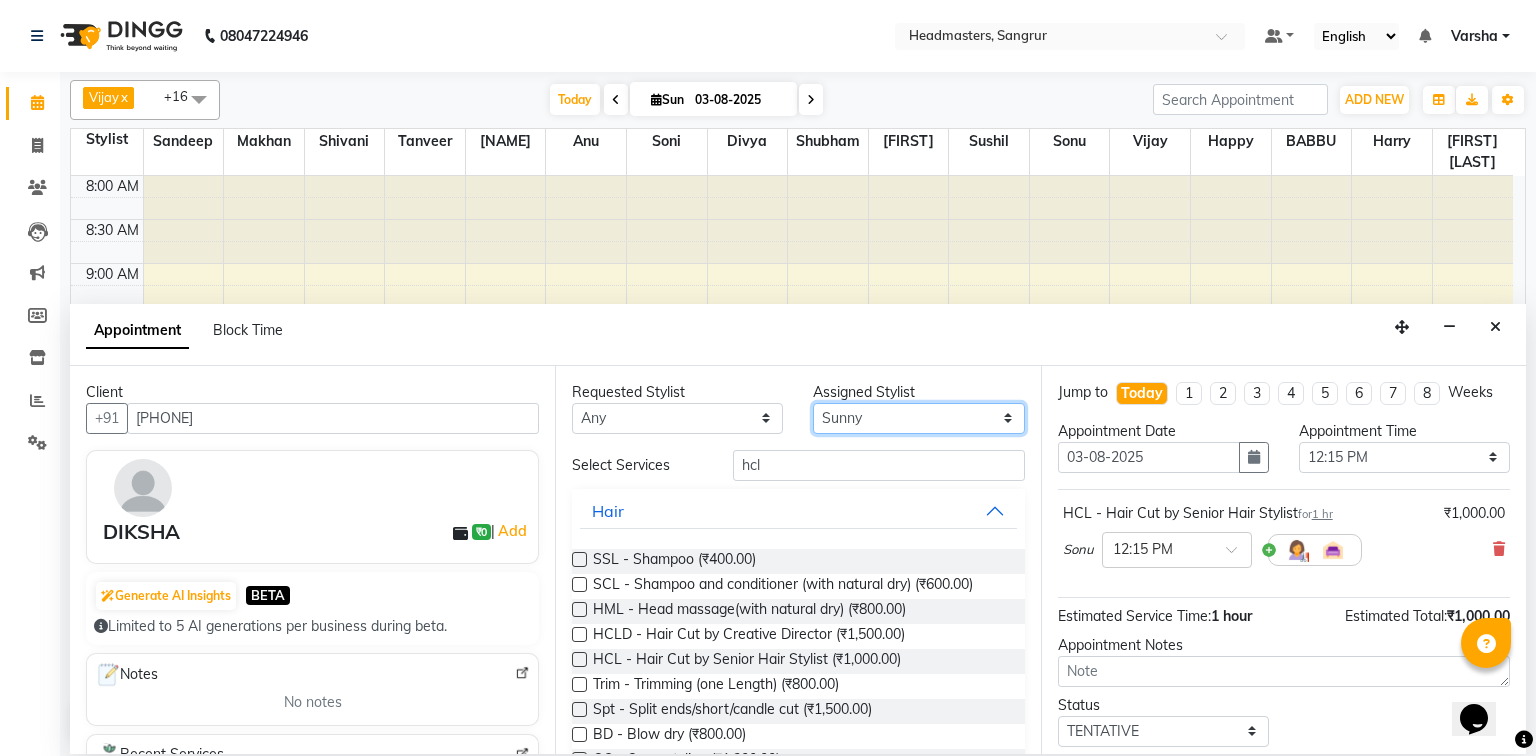 click on "Select [FIRST] [FIRST] [LAST] [FIRST] [FIRST] [FIRST] [FIRST] [FIRST] [FIRST] [FIRST] [FIRST] [FIRST] [FIRST] [FIRST] [FIRST] [FIRST] [FIRST] [FIRST] [FIRST] [FIRST] [FIRST] [FIRST] [FIRST] [FIRST] [FIRST] [FIRST]" at bounding box center (918, 418) 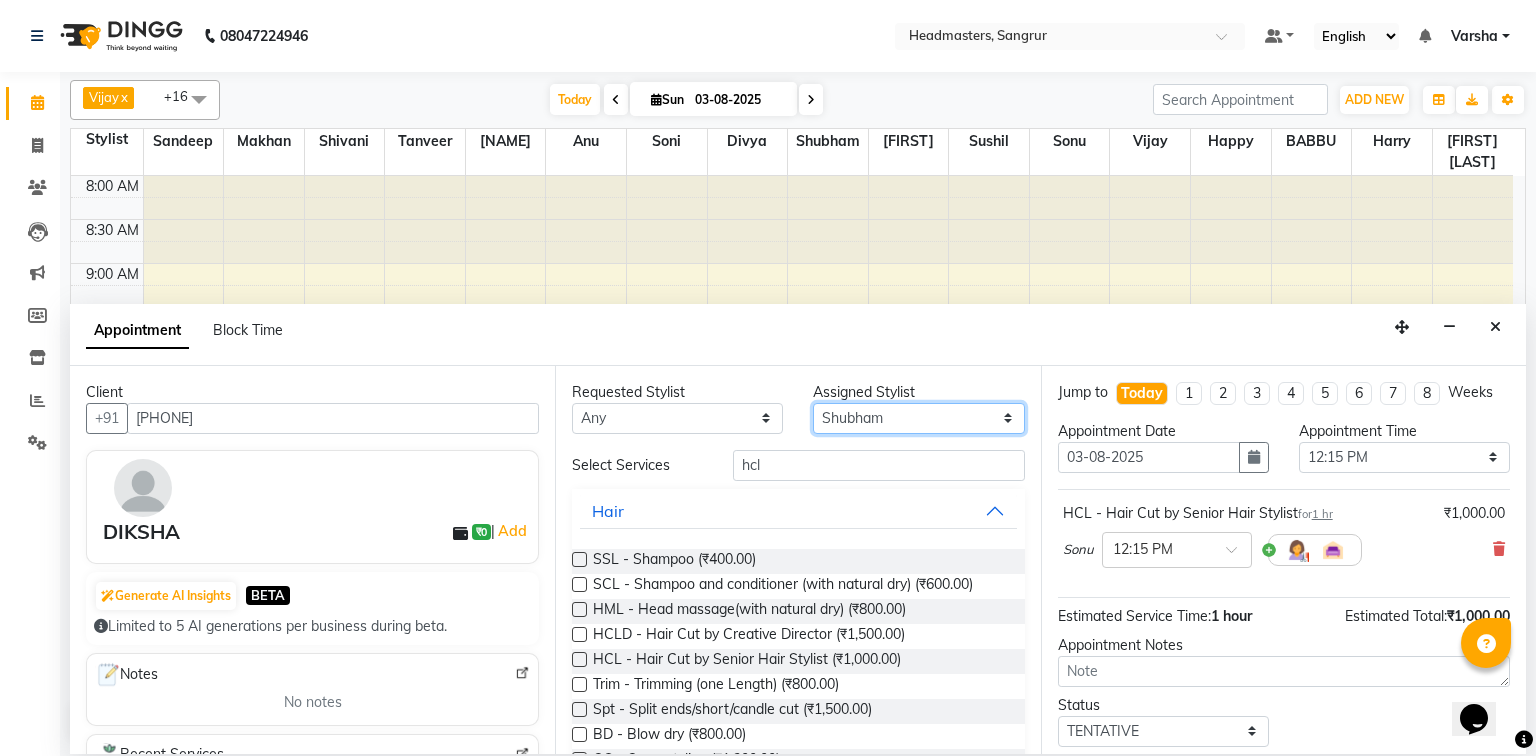 click on "Select [FIRST] [FIRST] [LAST] [FIRST] [FIRST] [FIRST] [FIRST] [FIRST] [FIRST] [FIRST] [FIRST] [FIRST] [FIRST] [FIRST] [FIRST] [FIRST] [FIRST] [FIRST] [FIRST] [FIRST] [FIRST] [FIRST] [FIRST] [FIRST] [FIRST] [FIRST]" at bounding box center [918, 418] 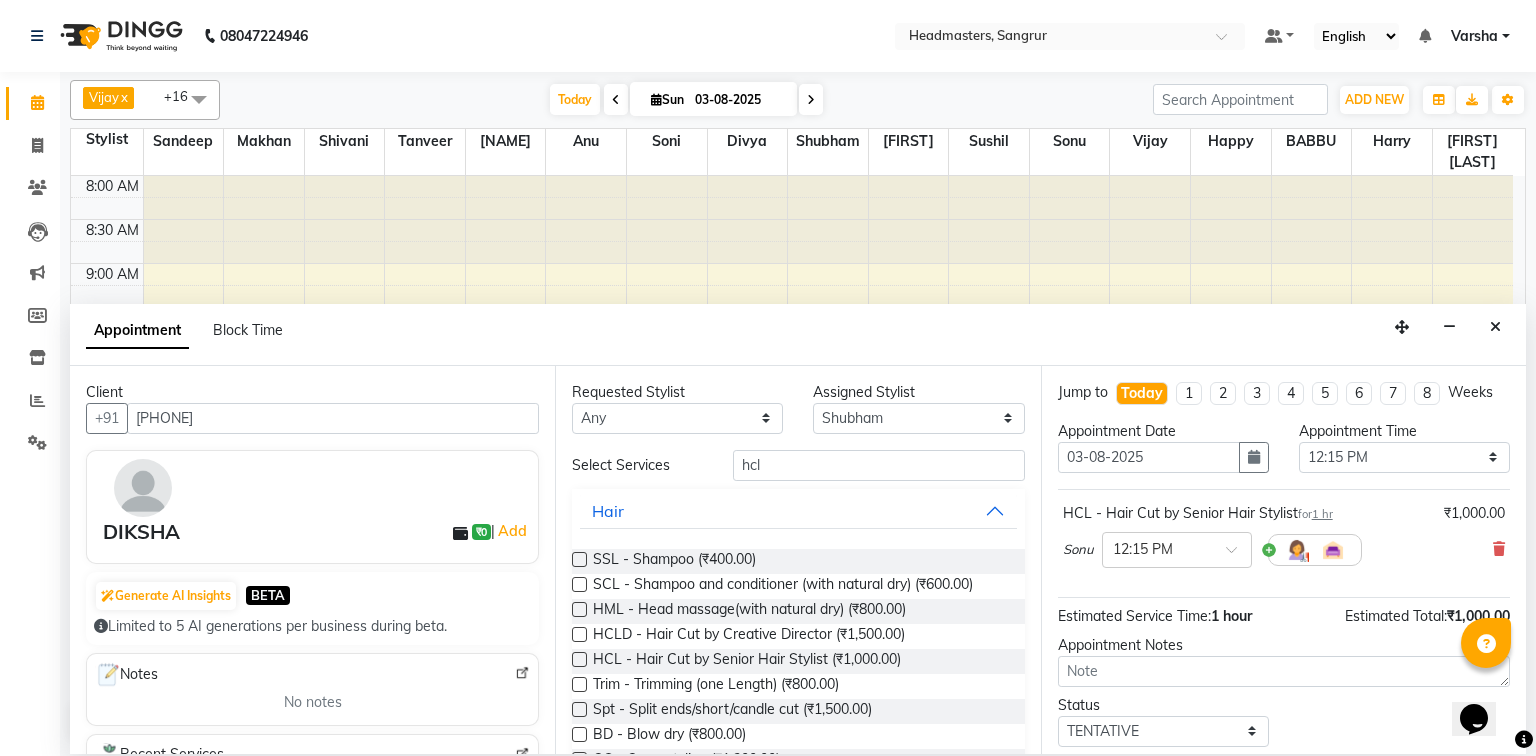 click on "Requested Stylist Any Afia  Amandeep Kaur Anu BABBU DHIR Divya Happy Harmesh Harry  Headmasters Israr Jashan stockist Jitender Makhan Maninder Rimpi Saima  Sandeep Shivani Shubham Soni Sonu Sunny Sushil Tanveer Varsha Vijay Assigned Stylist Select Afia  Amandeep Kaur Anu BABBU DHIR Divya Happy Harmesh Harry  Headmasters Israr Jashan stockist Jitender Makhan Maninder Rimpi Saima  Sandeep Shivani Shubham Soni Sonu Sunny Sushil Tanveer Varsha Vijay Select Services hcl    Hair SSL - Shampoo (₹400.00) SCL - Shampoo and conditioner (with natural dry) (₹600.00) HML - Head massage(with natural dry) (₹800.00) HCLD - Hair Cut by Creative Director (₹1,500.00) HCL - Hair Cut by Senior Hair Stylist (₹1,000.00) Trim - Trimming (one Length) (₹800.00) Spt - Split ends/short/candle cut (₹1,500.00) BD - Blow dry (₹800.00) OS - Open styling (₹1,200.00) GL-igora - Igora Global (₹7,000.00) GL-essensity - Essensity Global (₹8,000.00) Hlts-L - Highlights (₹8,000.00) Bal - Balayage (₹12,000.00)    Beauty" at bounding box center (797, 560) 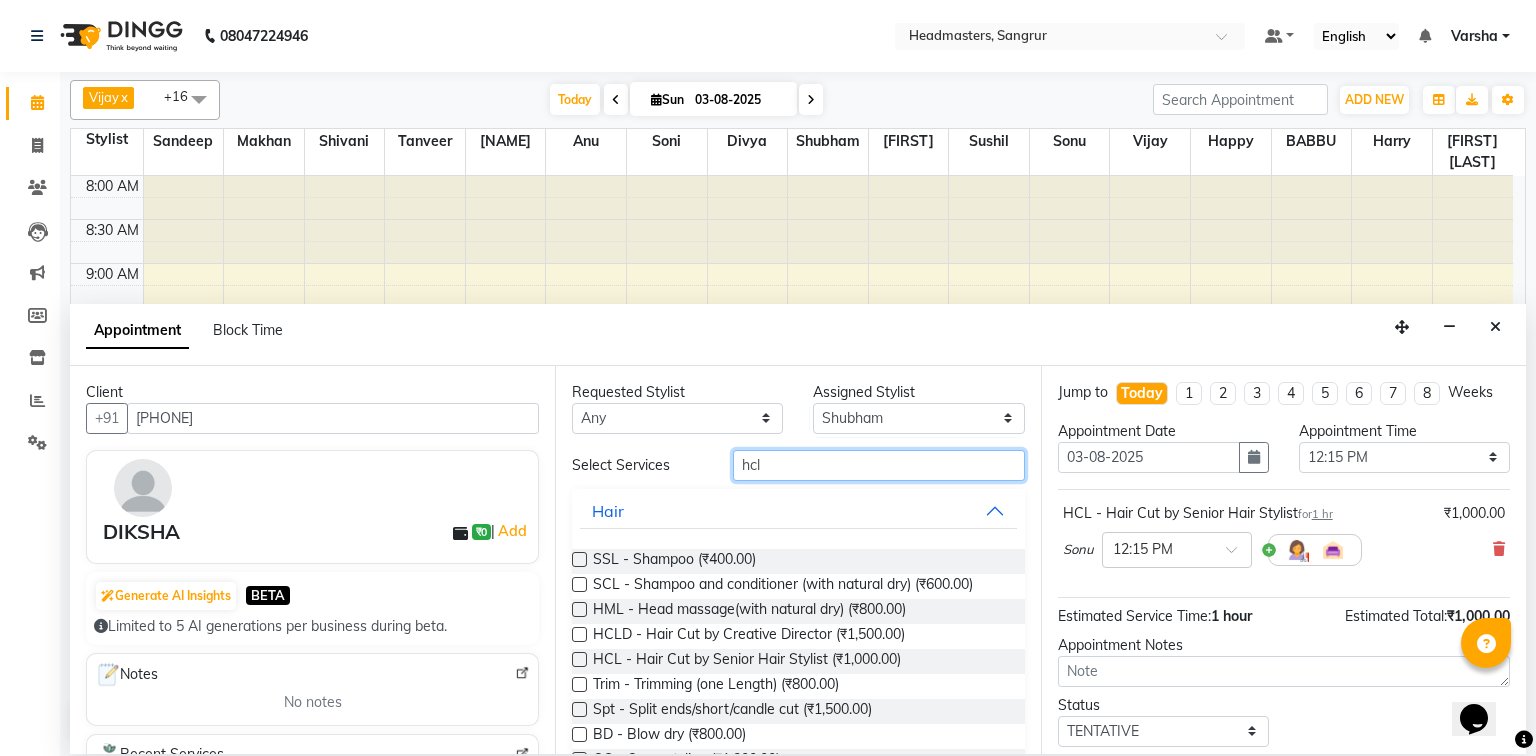 click on "hcl" at bounding box center [879, 465] 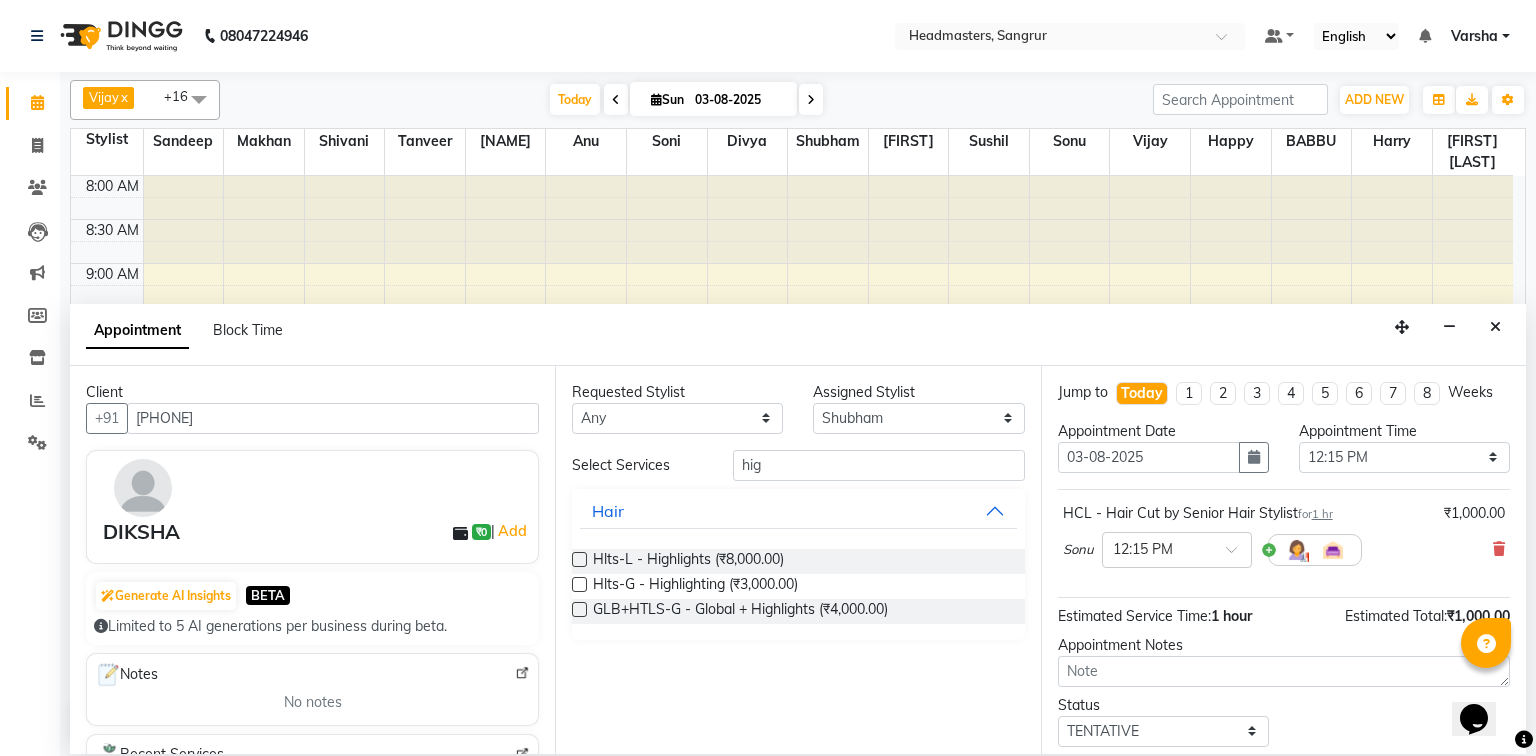 click on "Requested Stylist Any Afia  Amandeep Kaur Anu BABBU DHIR Divya Happy Harmesh Harry  Headmasters Israr Jashan stockist Jitender Makhan Maninder Rimpi Saima  Sandeep Shivani Shubham Soni Sonu Sunny Sushil Tanveer Varsha Vijay Assigned Stylist Select Afia  Amandeep Kaur Anu BABBU DHIR Divya Happy Harmesh Harry  Headmasters Israr Jashan stockist Jitender Makhan Maninder Rimpi Saima  Sandeep Shivani Shubham Soni Sonu Sunny Sushil Tanveer Varsha Vijay Select Services hig    Hair Hlts-L - Highlights (₹8,000.00) Hlts-G - Highlighting (₹3,000.00) GLB+HTLS-G - Global + Highlights (₹4,000.00)" at bounding box center (797, 560) 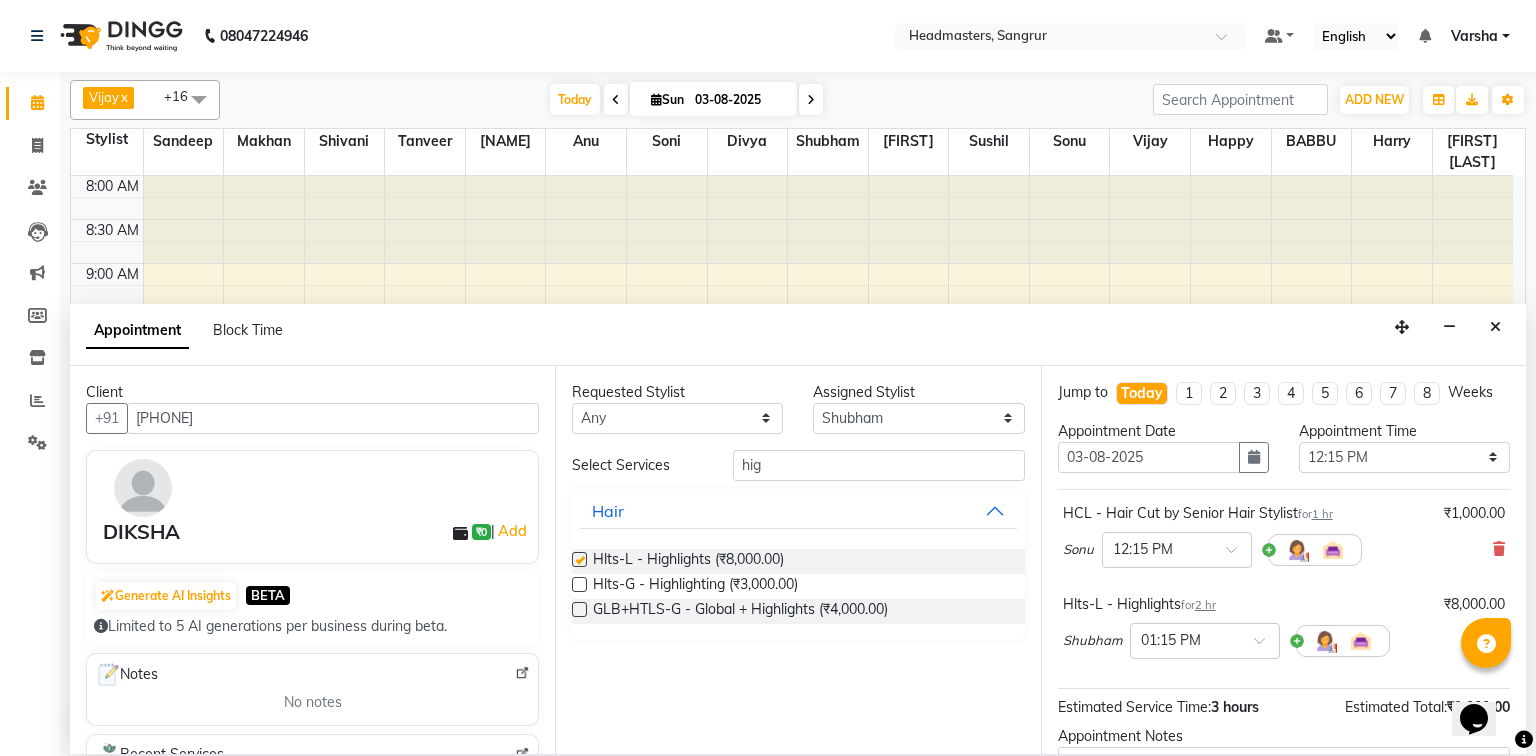 scroll, scrollTop: 176, scrollLeft: 0, axis: vertical 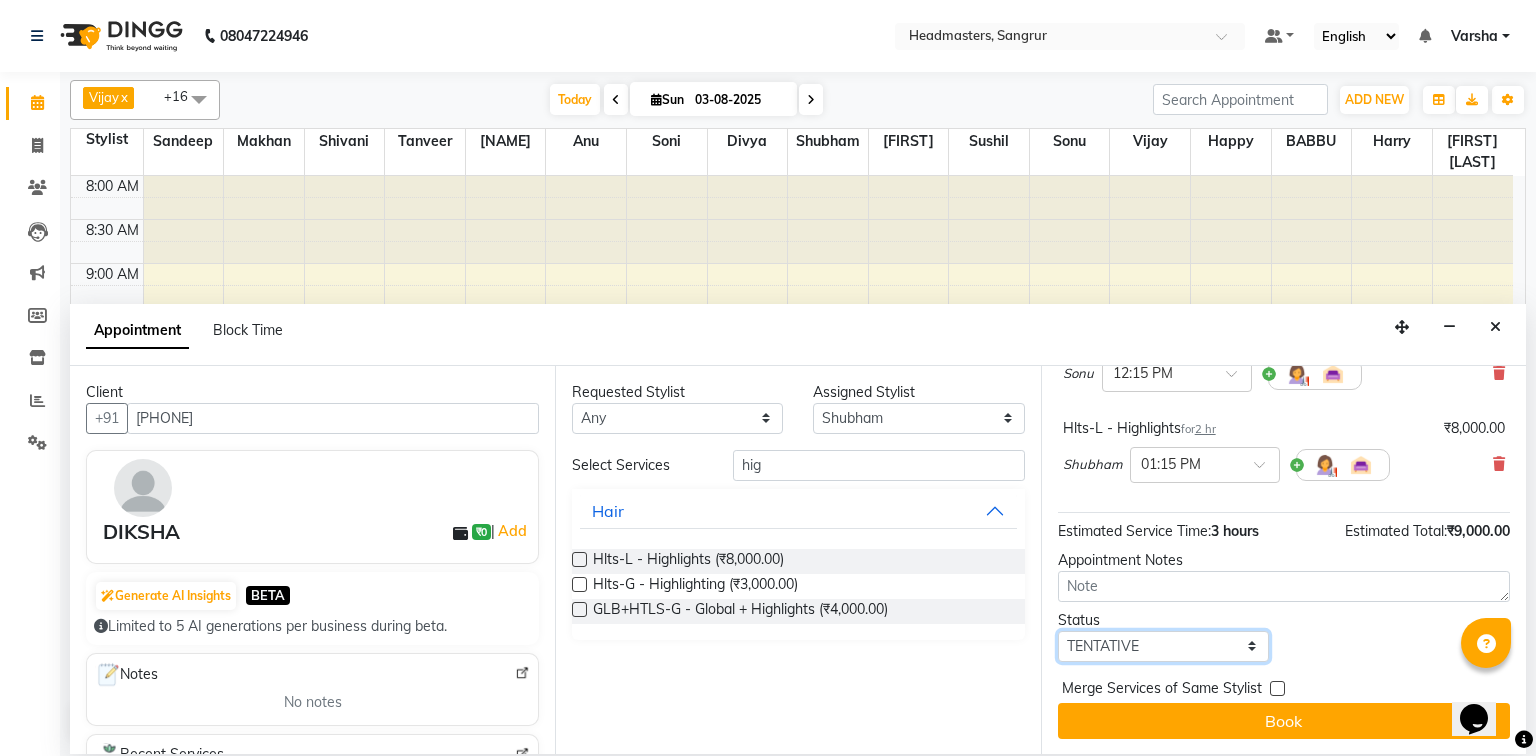 click on "Select TENTATIVE CONFIRM CHECK-IN UPCOMING" at bounding box center [1163, 646] 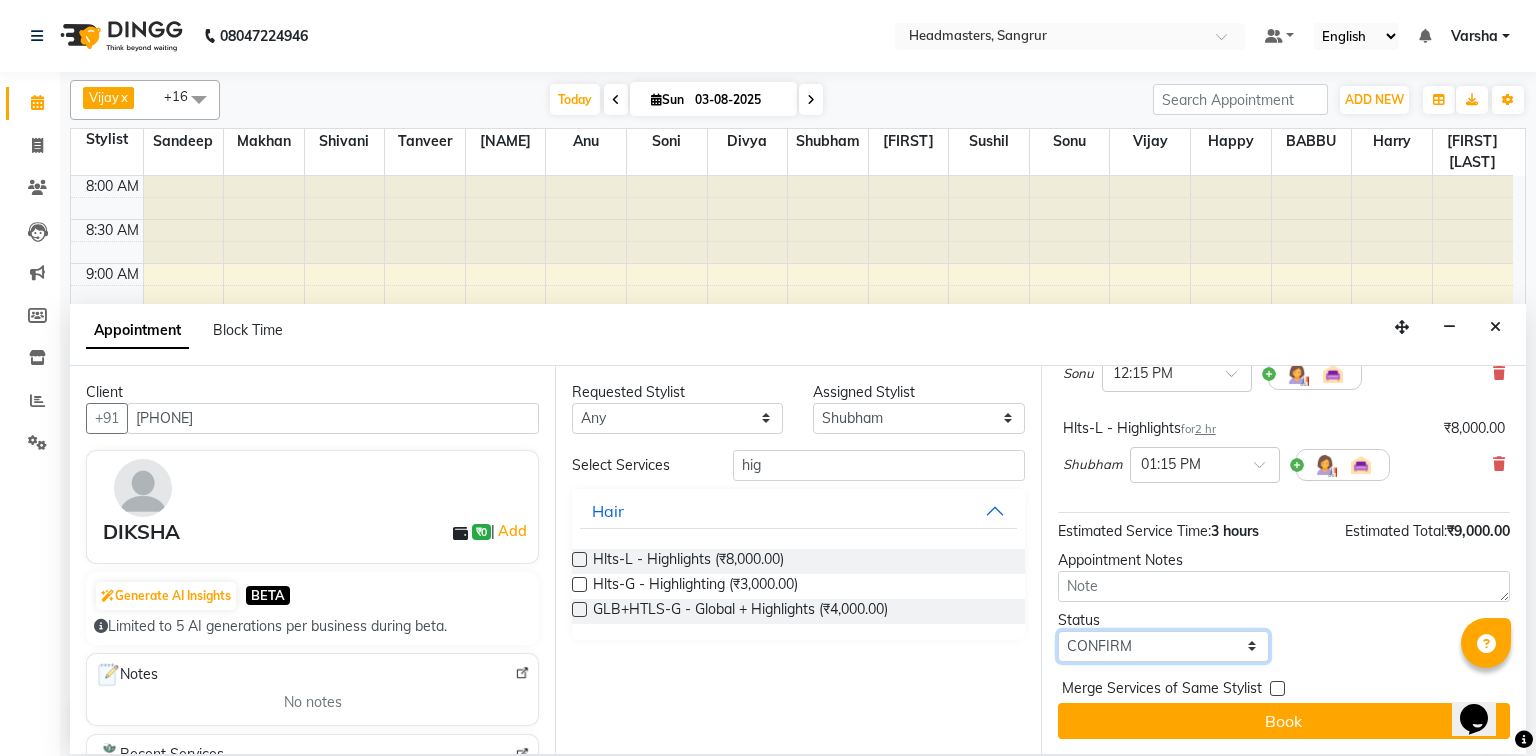click on "Select TENTATIVE CONFIRM CHECK-IN UPCOMING" at bounding box center [1163, 646] 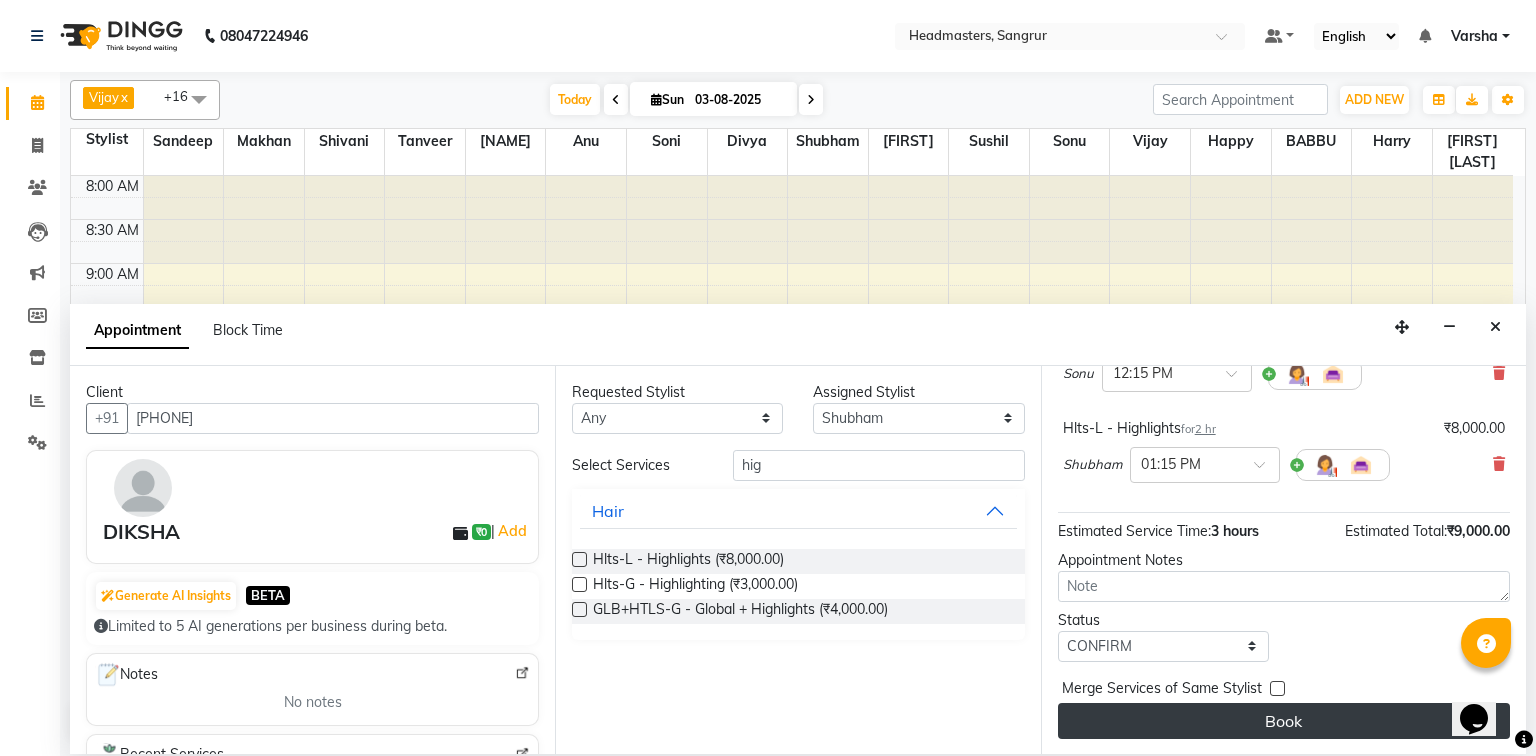 click on "Book" at bounding box center [1284, 721] 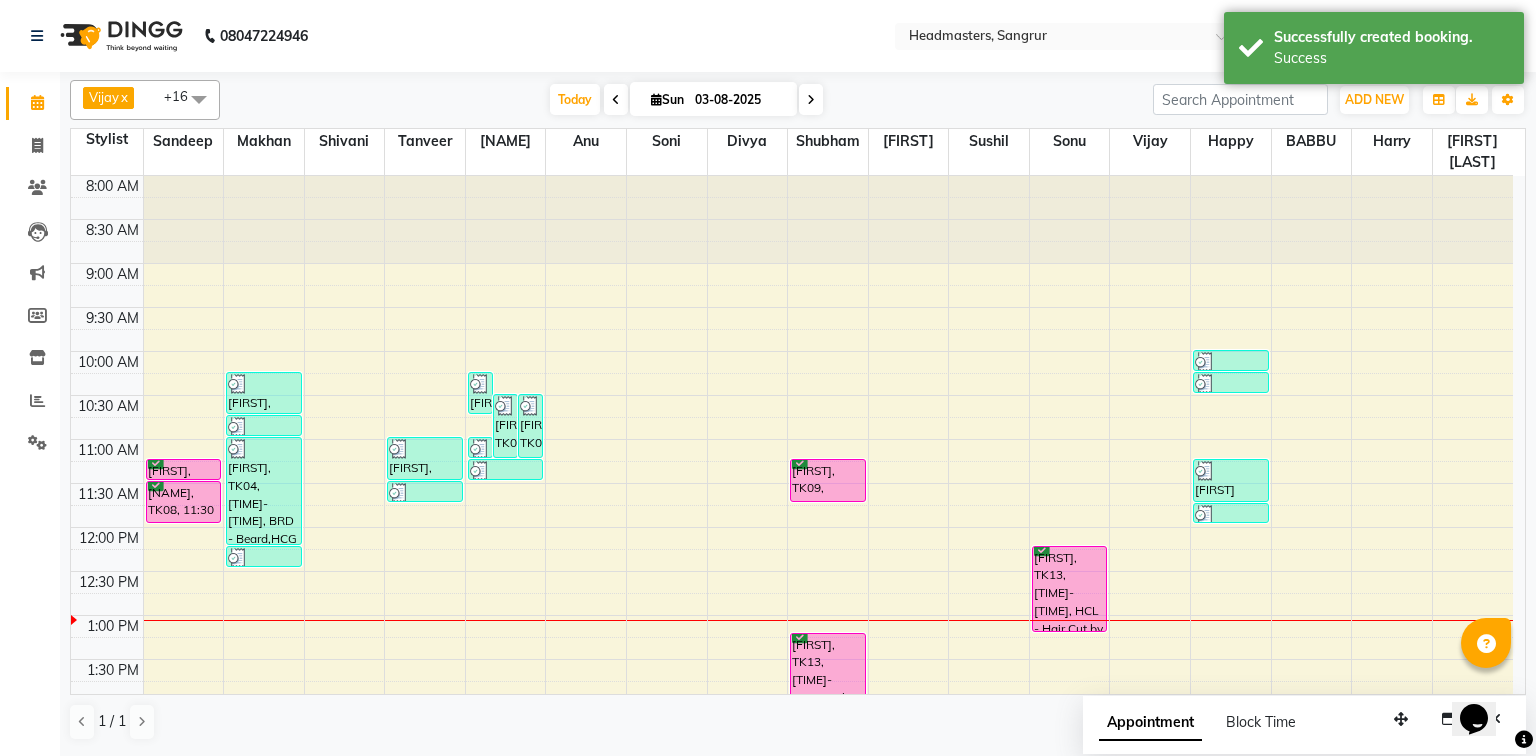 scroll, scrollTop: 80, scrollLeft: 0, axis: vertical 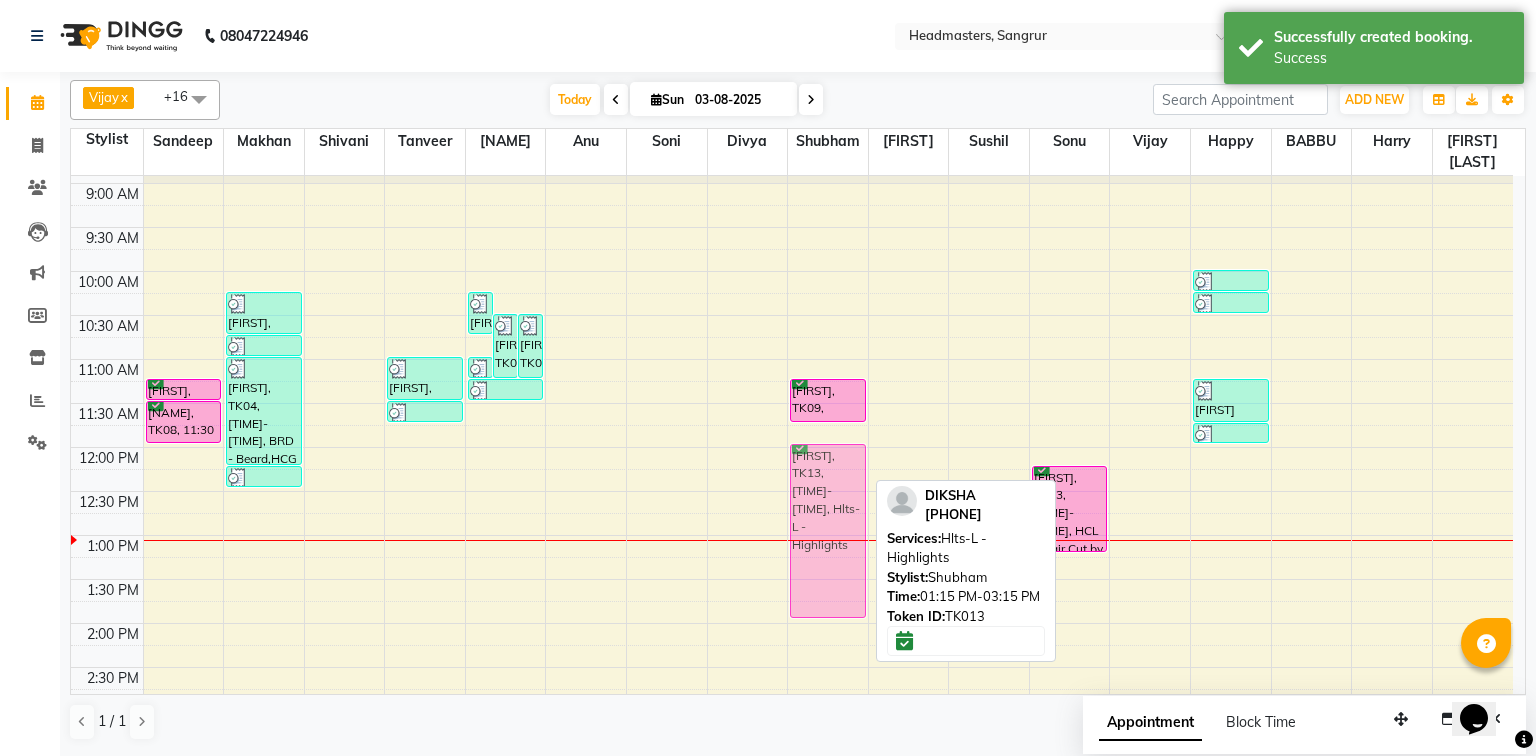 drag, startPoint x: 828, startPoint y: 640, endPoint x: 807, endPoint y: 527, distance: 114.93476 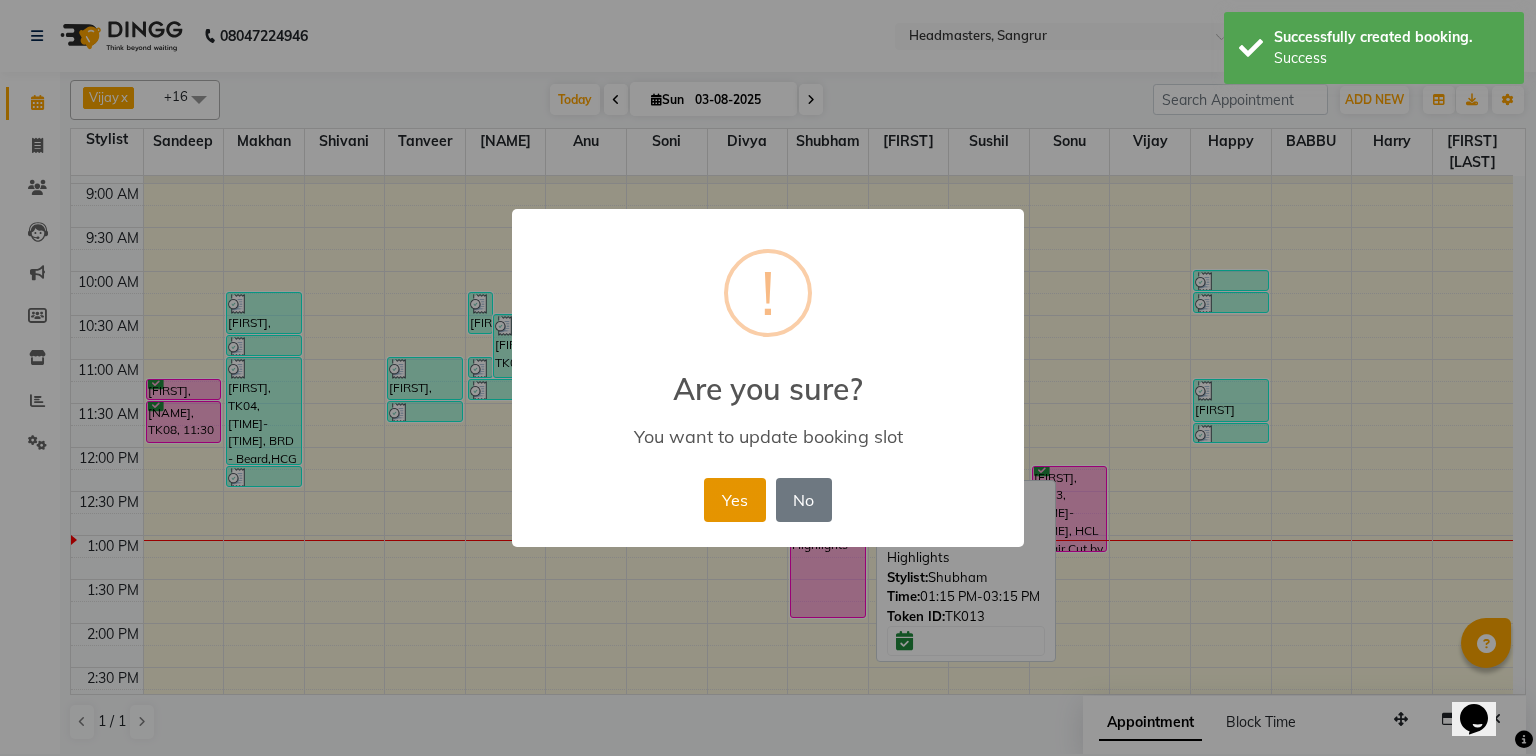 click on "Yes" at bounding box center [734, 500] 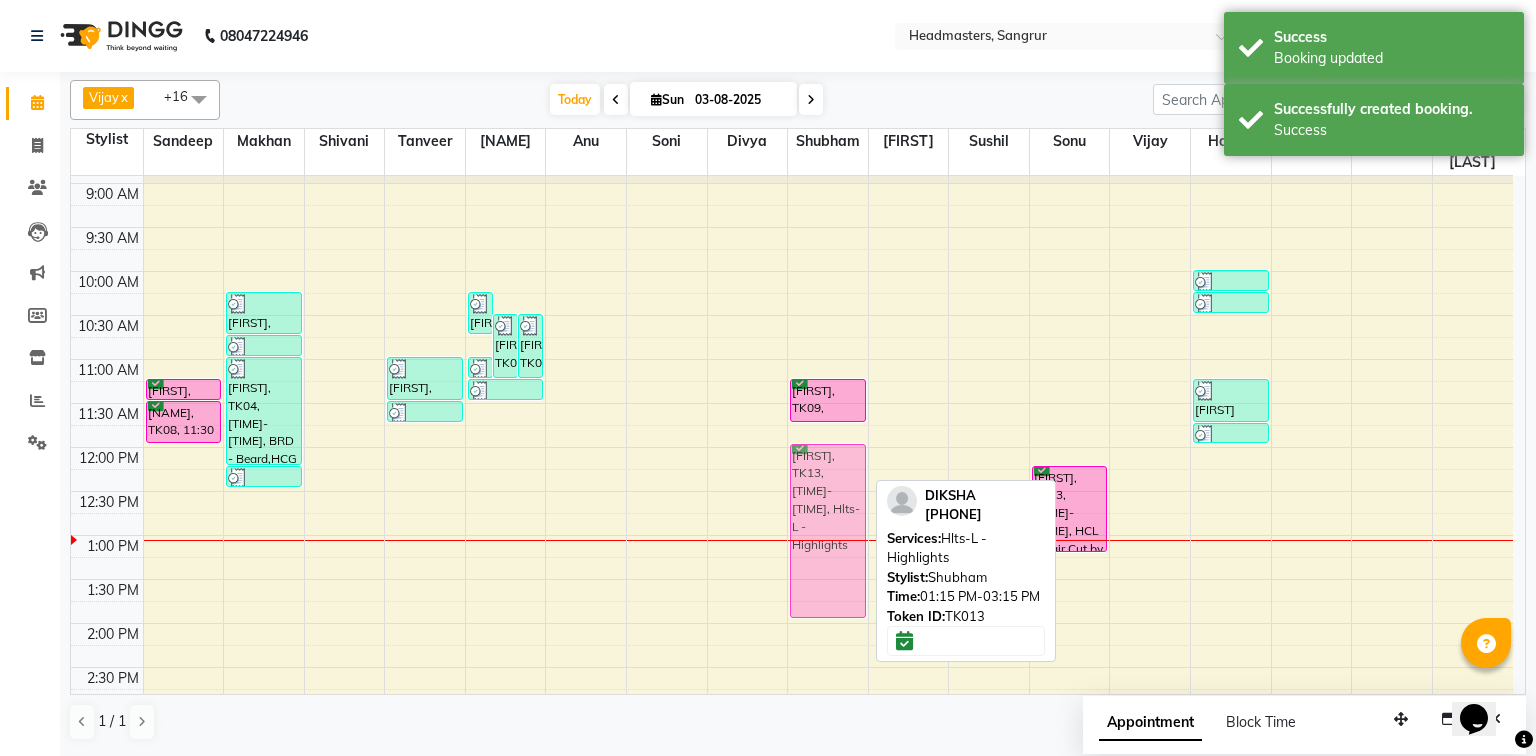 drag, startPoint x: 825, startPoint y: 609, endPoint x: 836, endPoint y: 606, distance: 11.401754 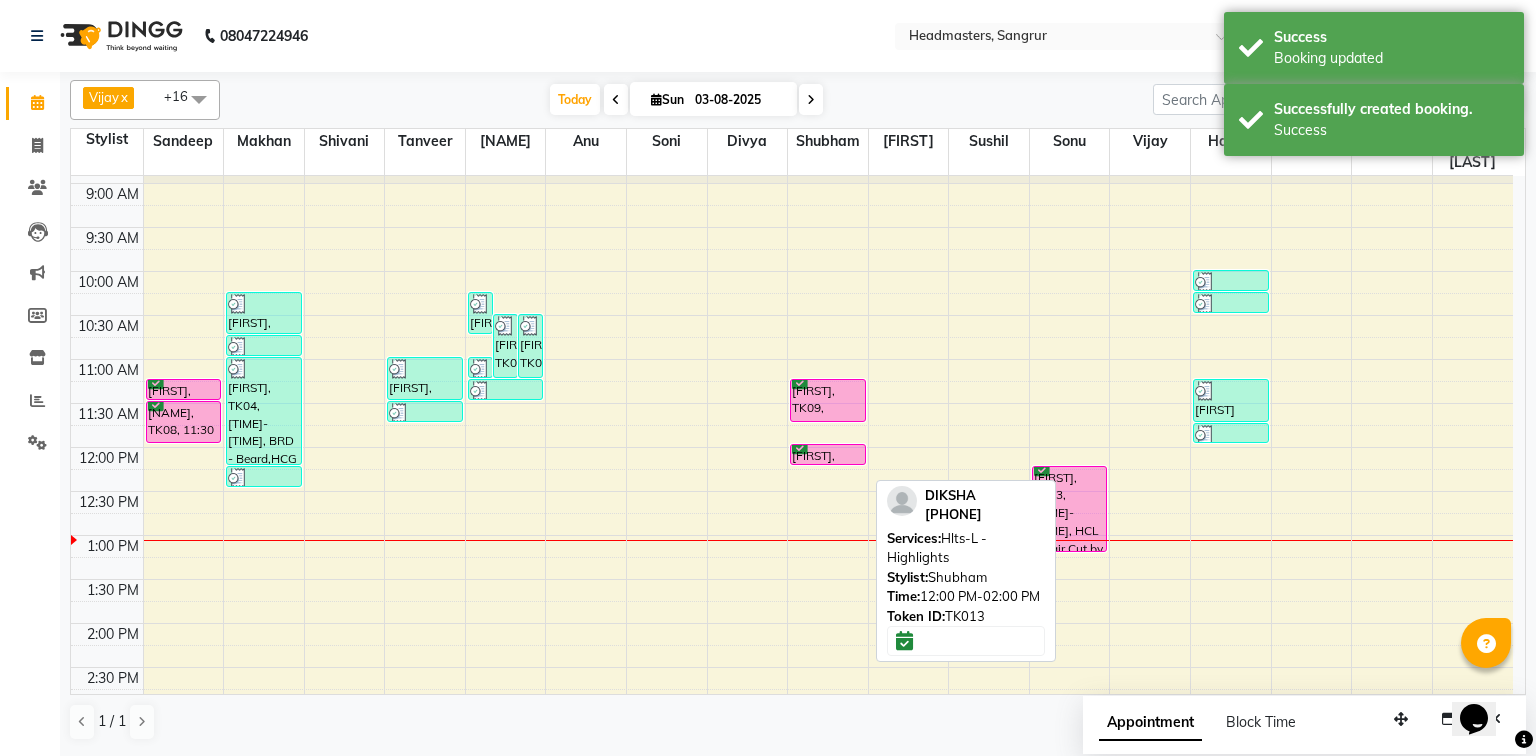 drag, startPoint x: 820, startPoint y: 612, endPoint x: 829, endPoint y: 457, distance: 155.26108 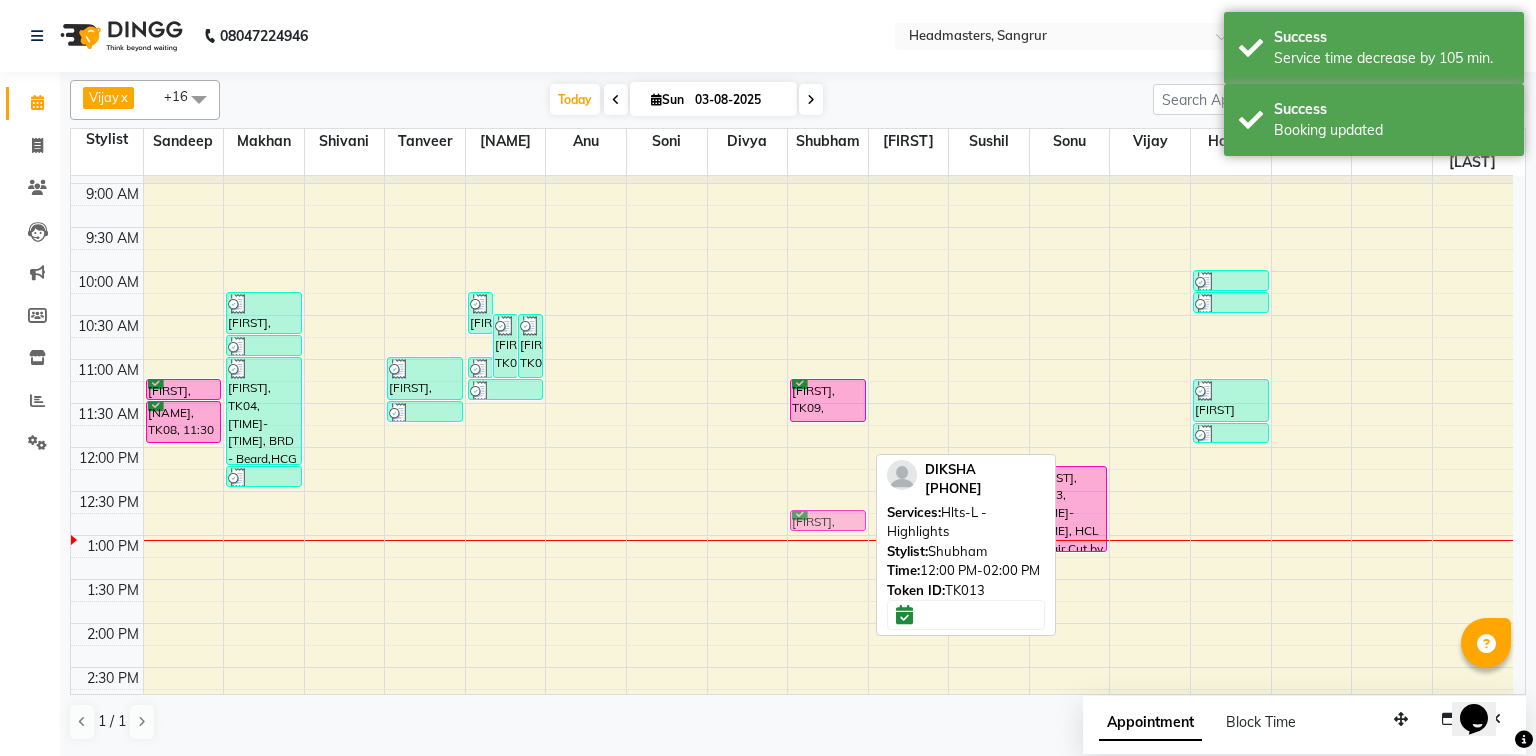 drag, startPoint x: 829, startPoint y: 457, endPoint x: 834, endPoint y: 528, distance: 71.17584 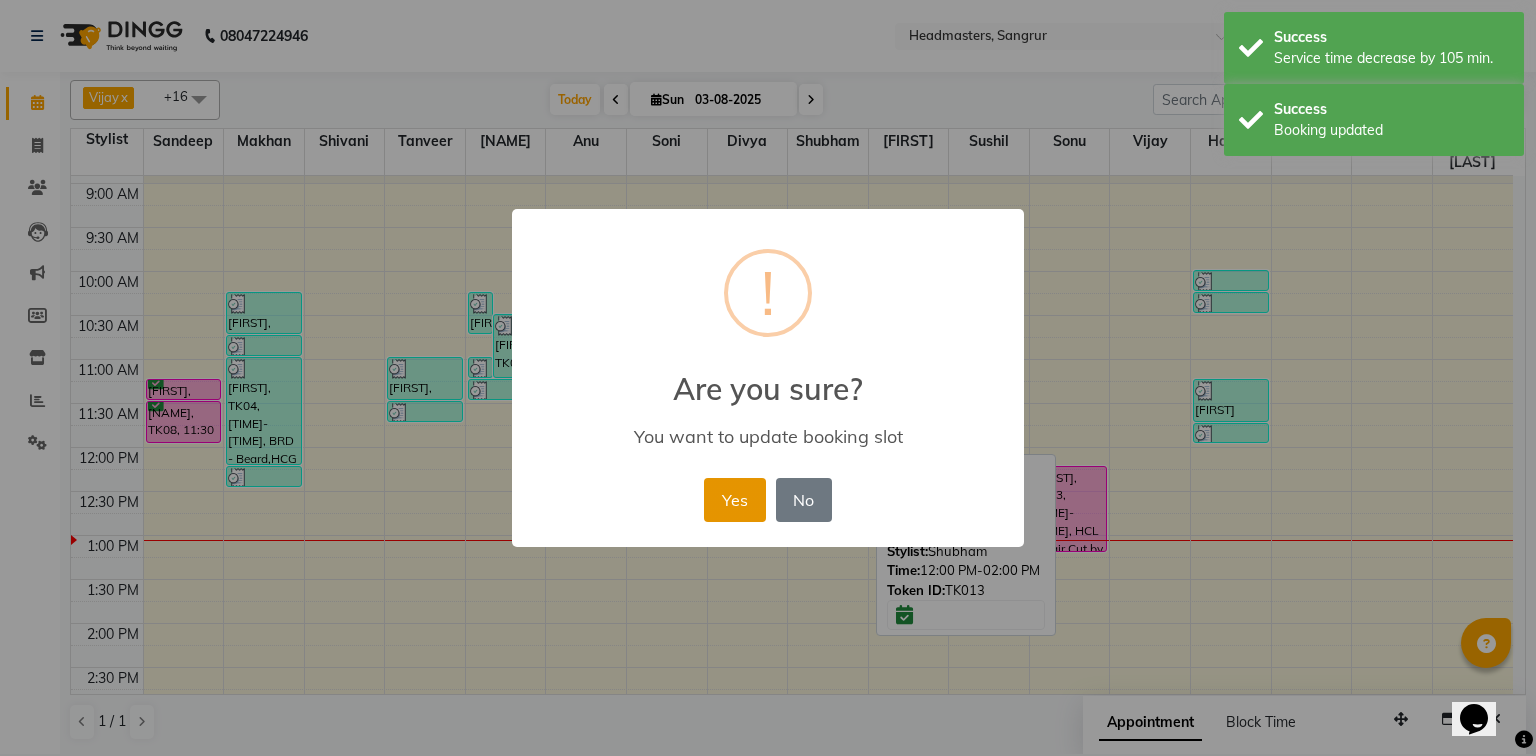 click on "Yes" at bounding box center (734, 500) 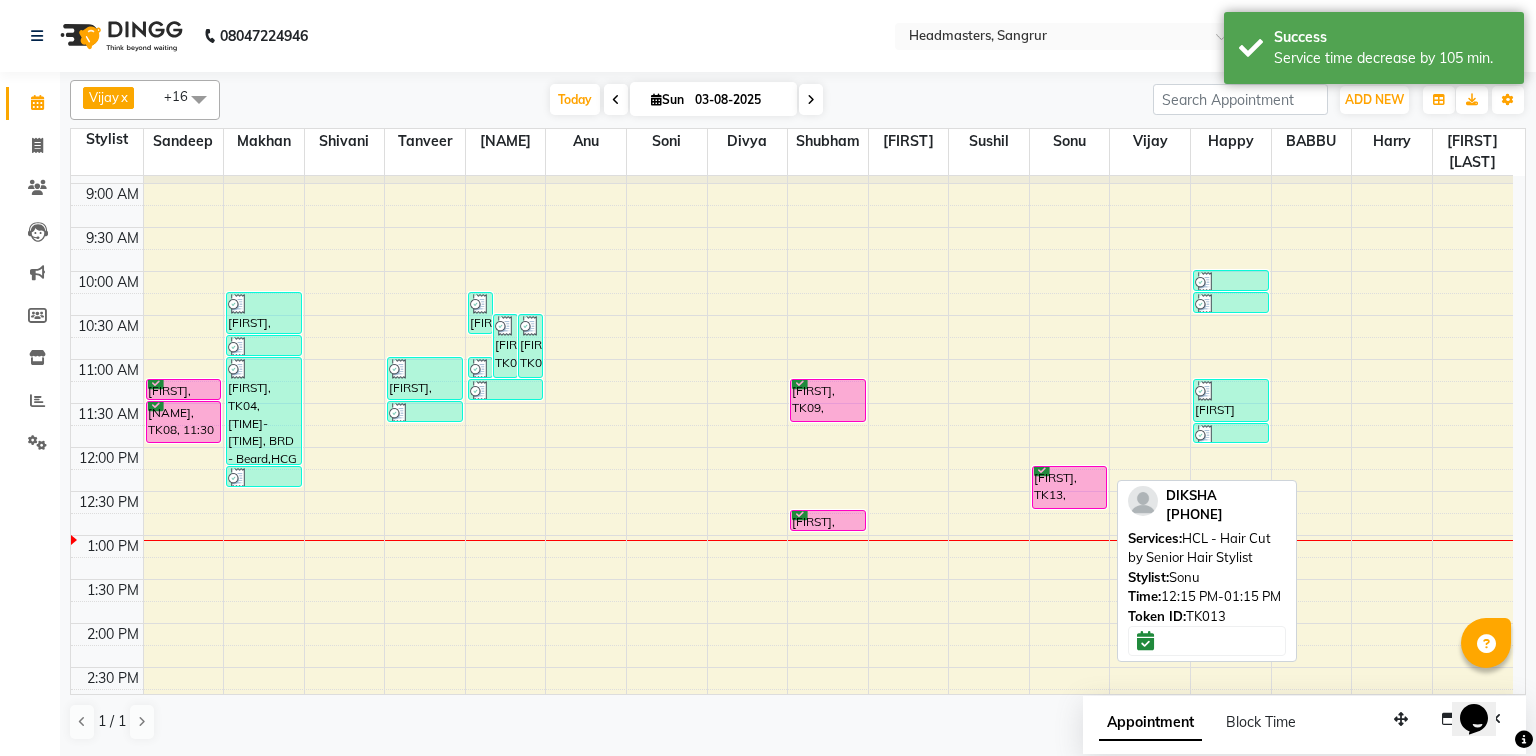 drag, startPoint x: 1088, startPoint y: 550, endPoint x: 1076, endPoint y: 488, distance: 63.15061 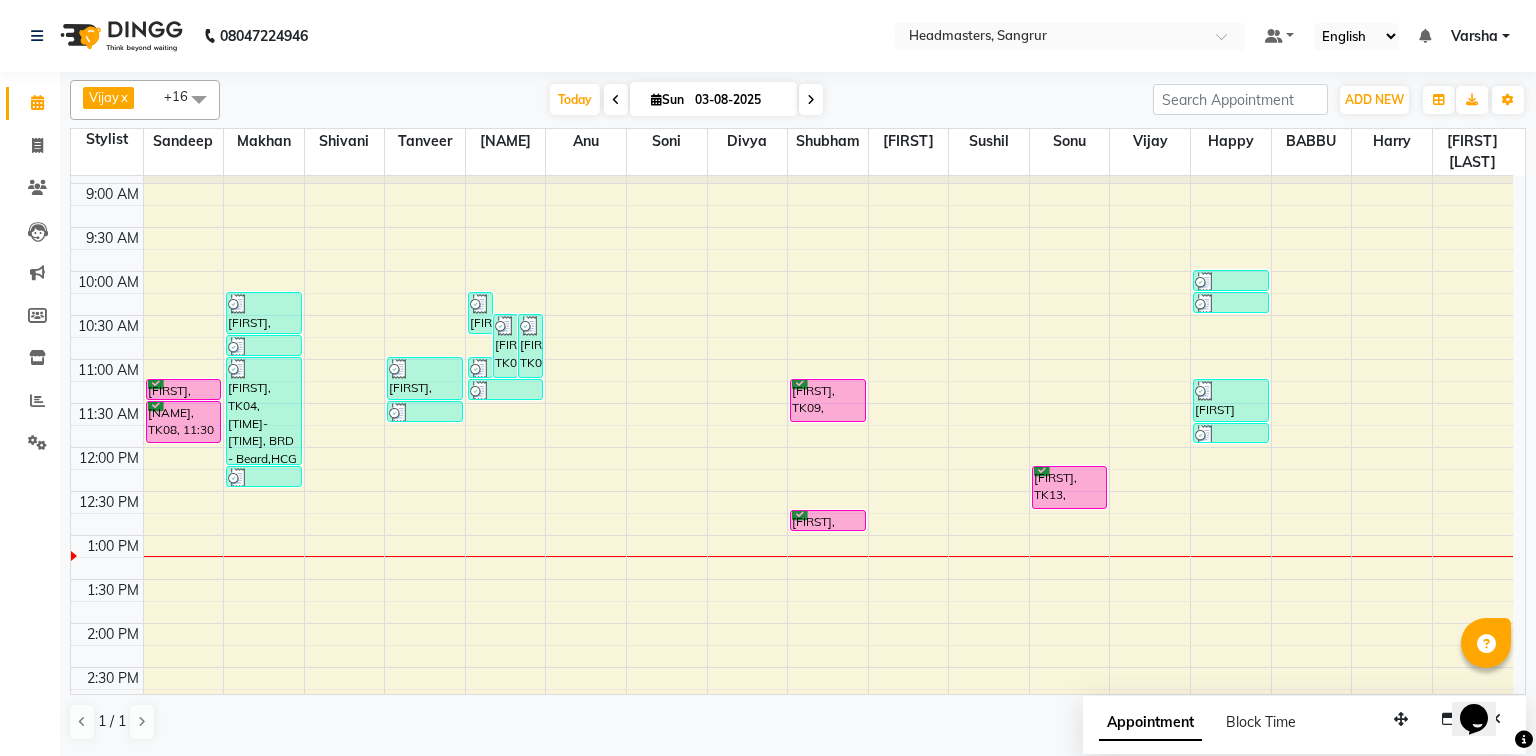 click on "[FIRST], TK08, [TIME]-[TIME], RT-ES - Essensity Root Touchup(one inch only)     [FIRST], TK08, [TIME]-[TIME], PH-SPA - Premium Hair Spa     [FIRST], TK03, [TIME]-[TIME], HCG - Hair Cut by Senior Hair Stylist     [FIRST], TK04, [TIME]-[TIME], HCG - Hair Cut by Senior Hair Stylist     [FIRST], TK04, [TIME]-[TIME], BRD - Beard,HCG - Hair Cut by Senior Hair Stylist,GG-igora - Igora Global     [FIRST] [LAST], TK11, [TIME]-[TIME], HCG - Hair Cut by Senior Hair Stylist     [FIRST], TK06, [TIME]-[TIME], HCG - Hair Cut by Senior Hair Stylist     [FIRST], TK06, [TIME]-[TIME], BRD - Beard     [FIRST], TK02, [TIME]-[TIME], HCG - Hair Cut by Senior Hair Stylist     [FIRST], TK02, [TIME]-[TIME], BRD - Beard     [FIRST], TK05, [TIME]-[TIME], BRD - Beard" at bounding box center [792, 667] 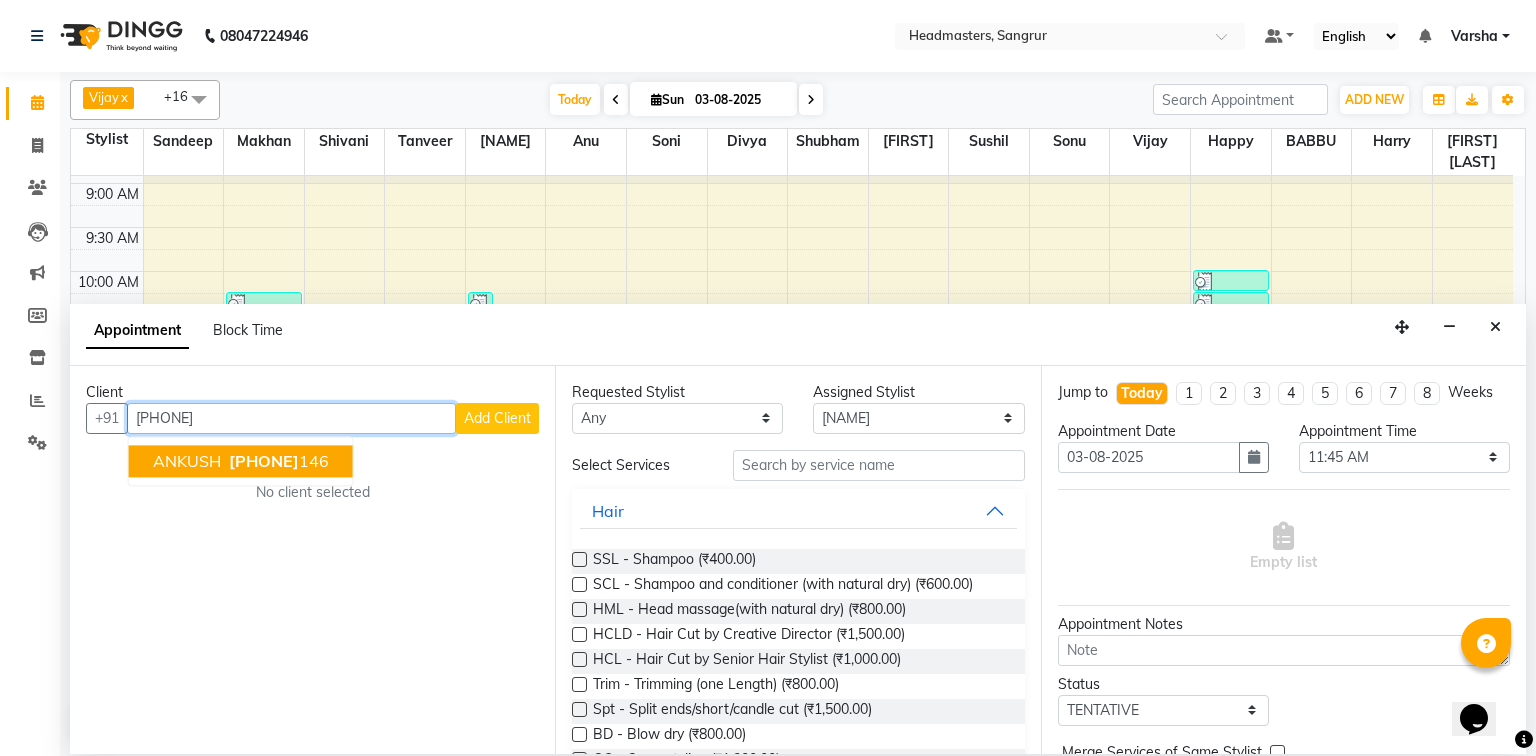 click on "[FIRST]   [PHONE]" at bounding box center (241, 461) 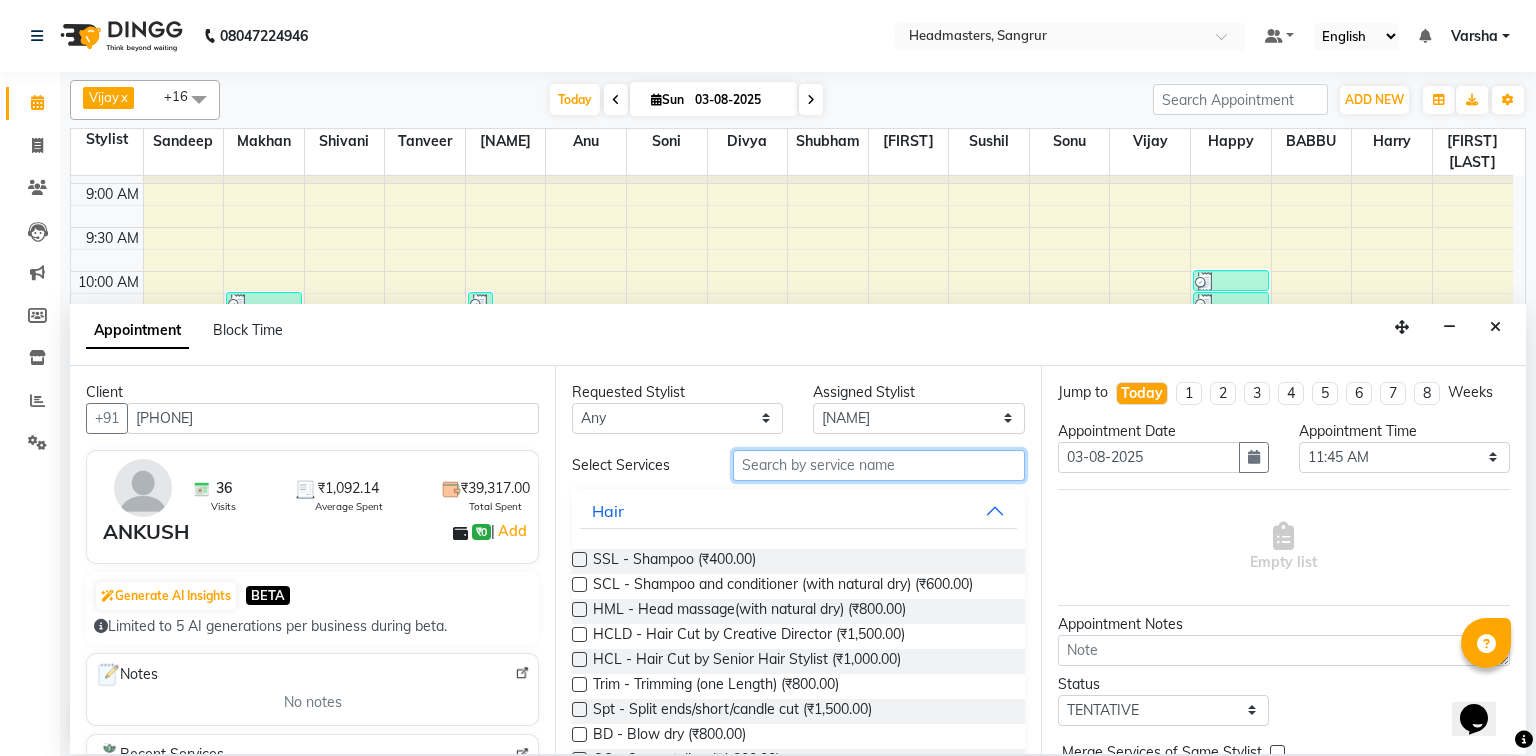 click at bounding box center (879, 465) 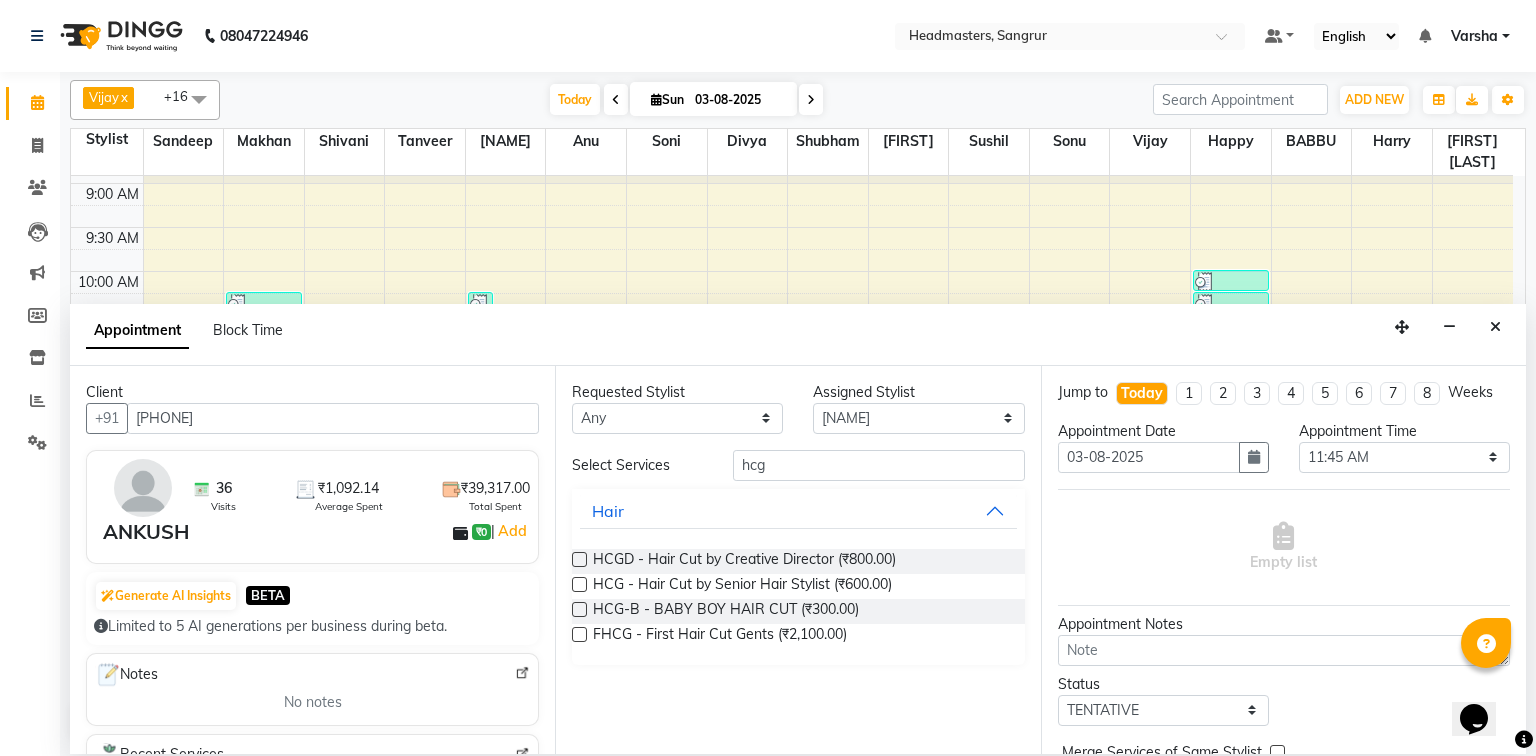 click at bounding box center [579, 584] 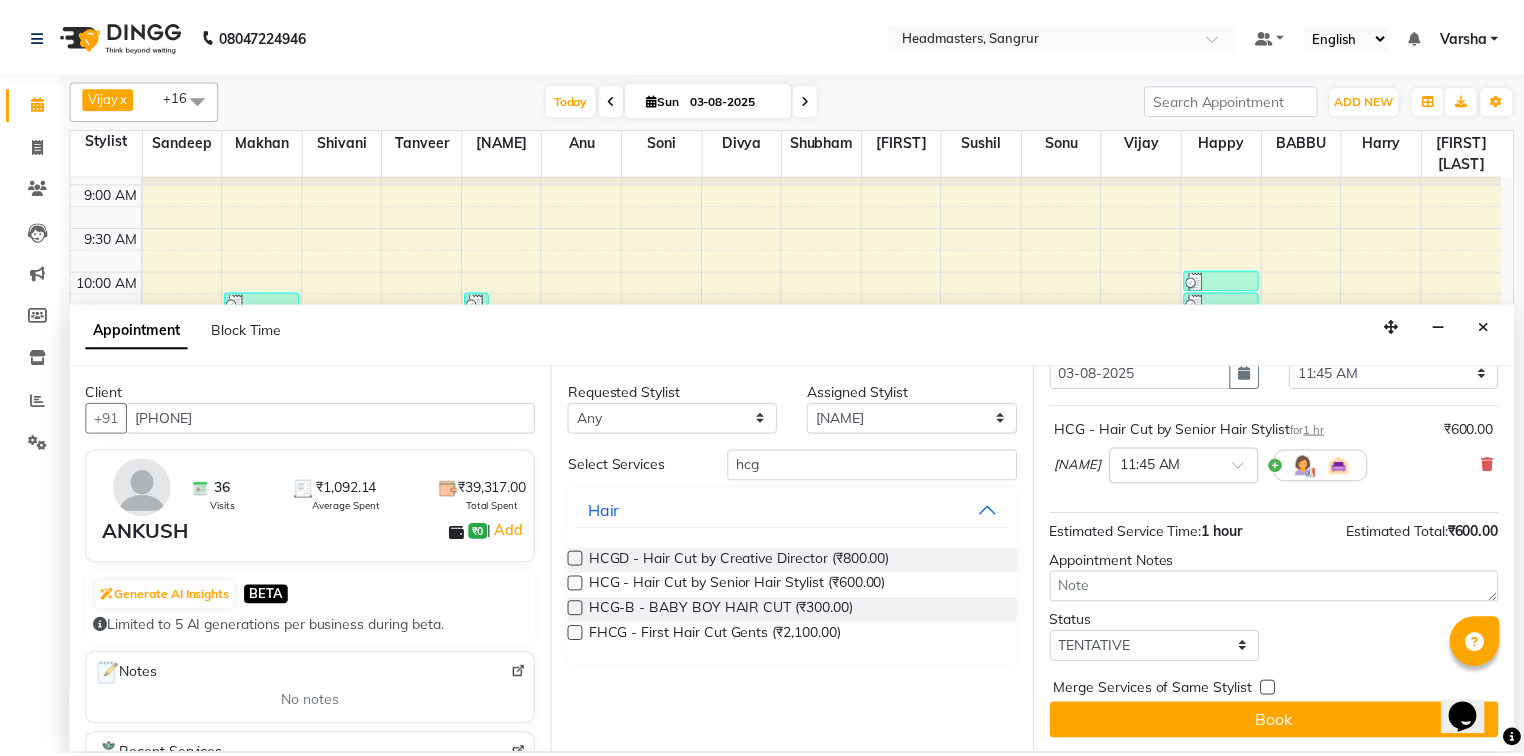 scroll, scrollTop: 85, scrollLeft: 0, axis: vertical 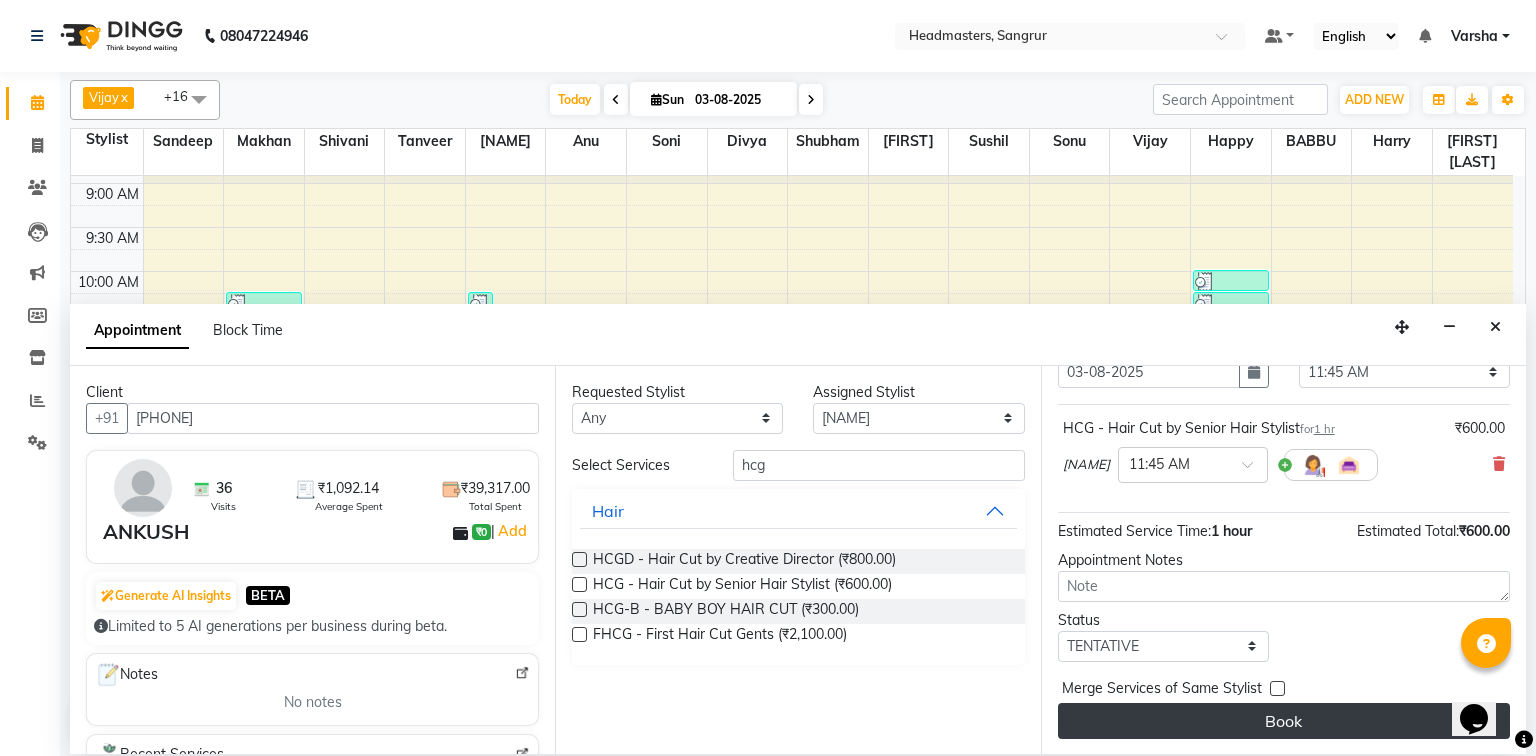 click on "Book" at bounding box center (1284, 721) 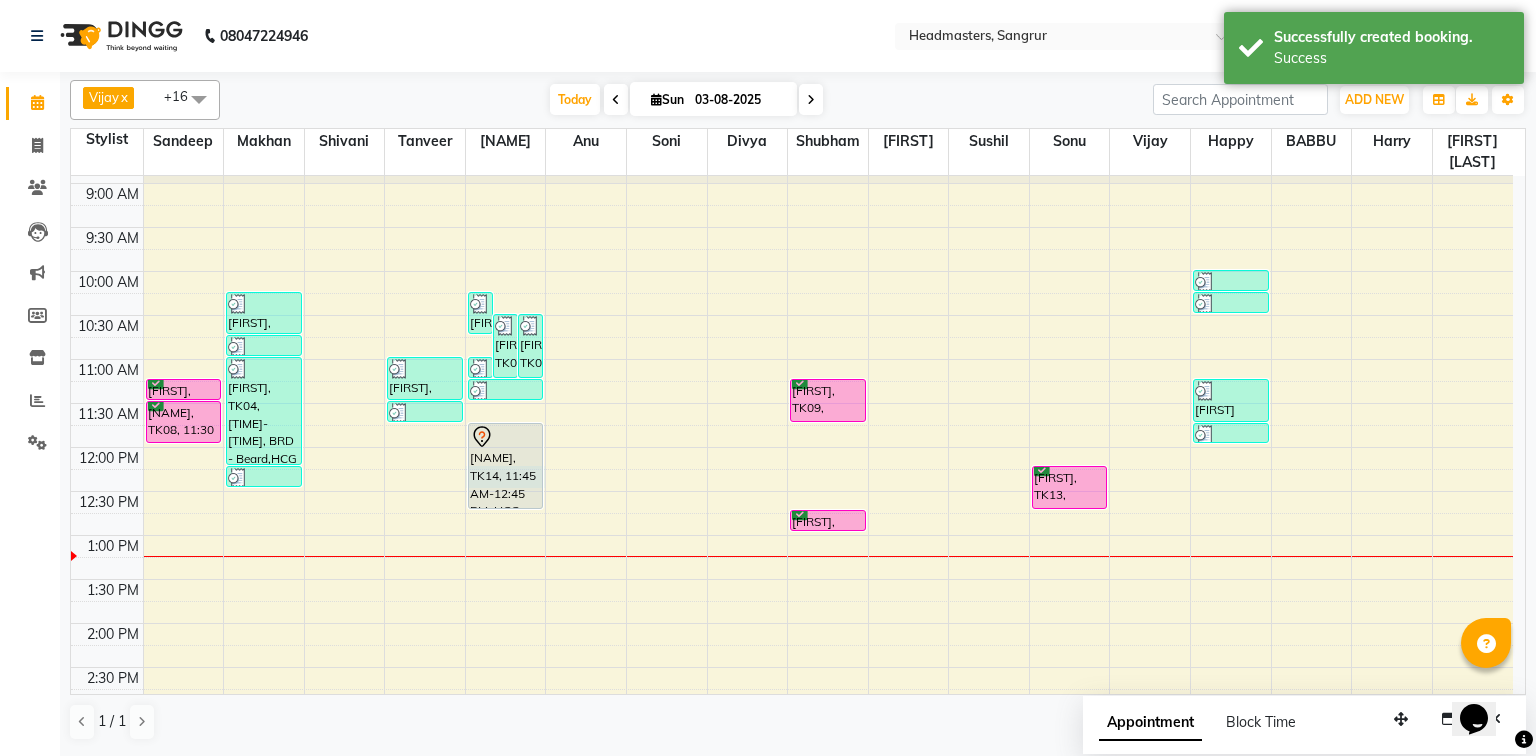 click at bounding box center (828, 480) 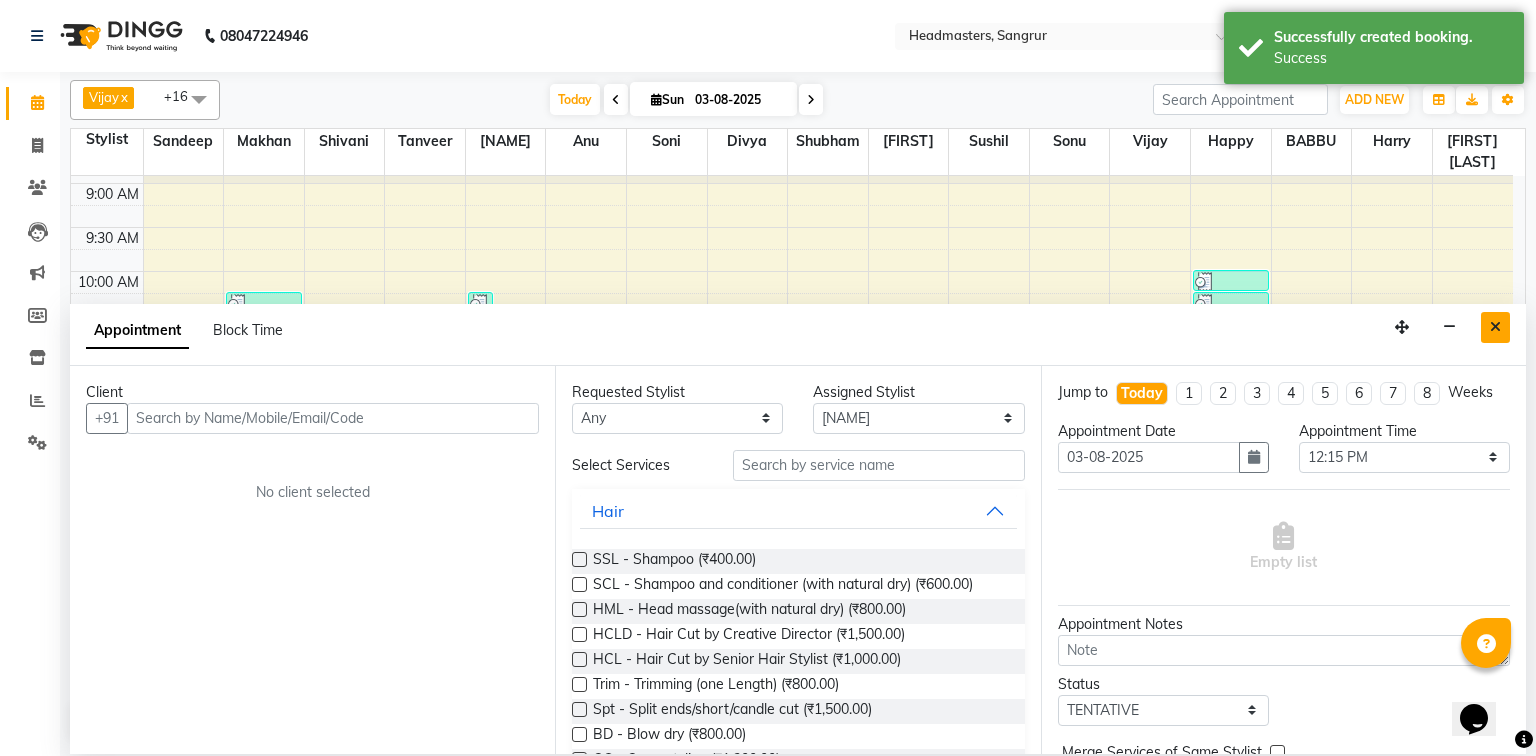 click at bounding box center [1495, 327] 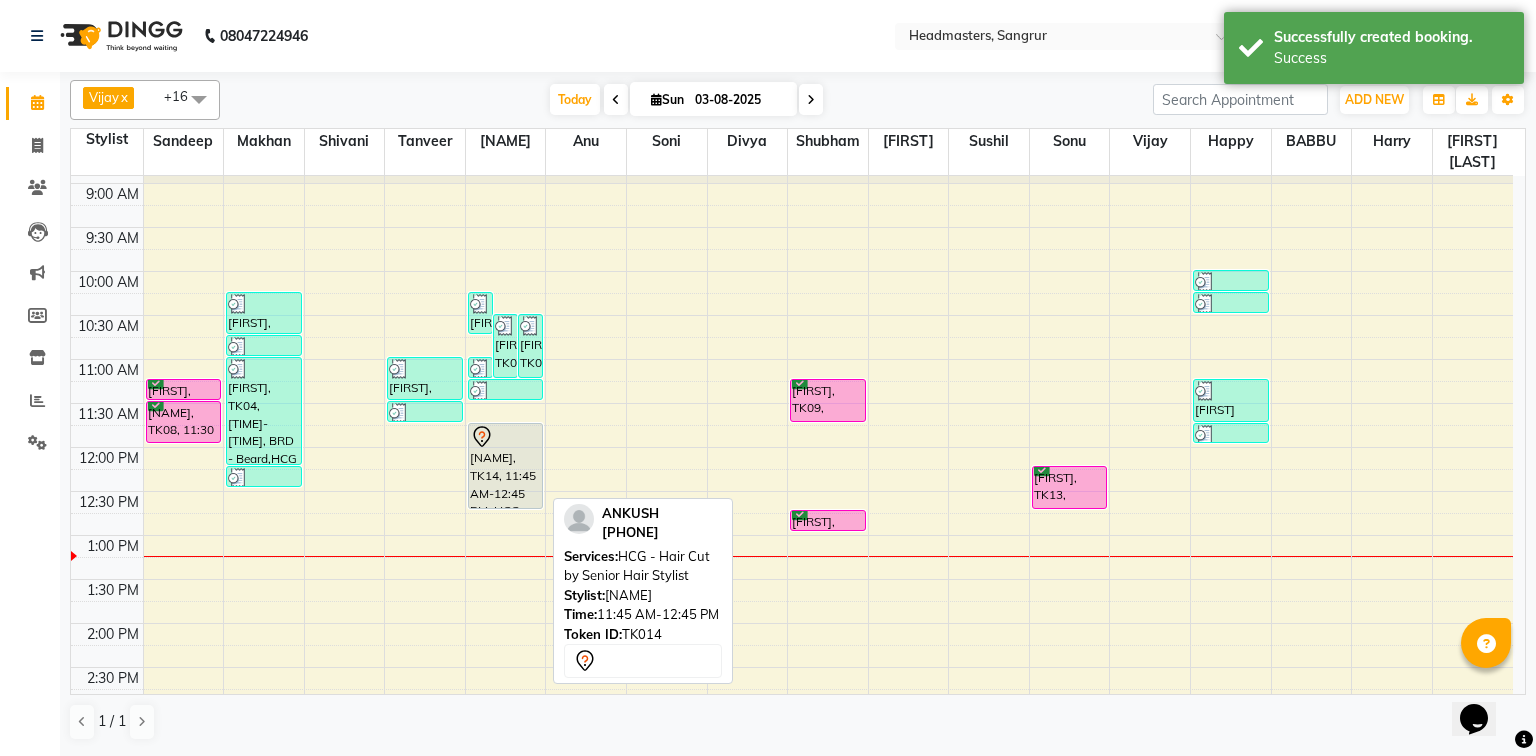 click on "[NAME], TK14, 11:45 AM-12:45 PM, HCG - Hair Cut by Senior Hair Stylist" at bounding box center (506, 466) 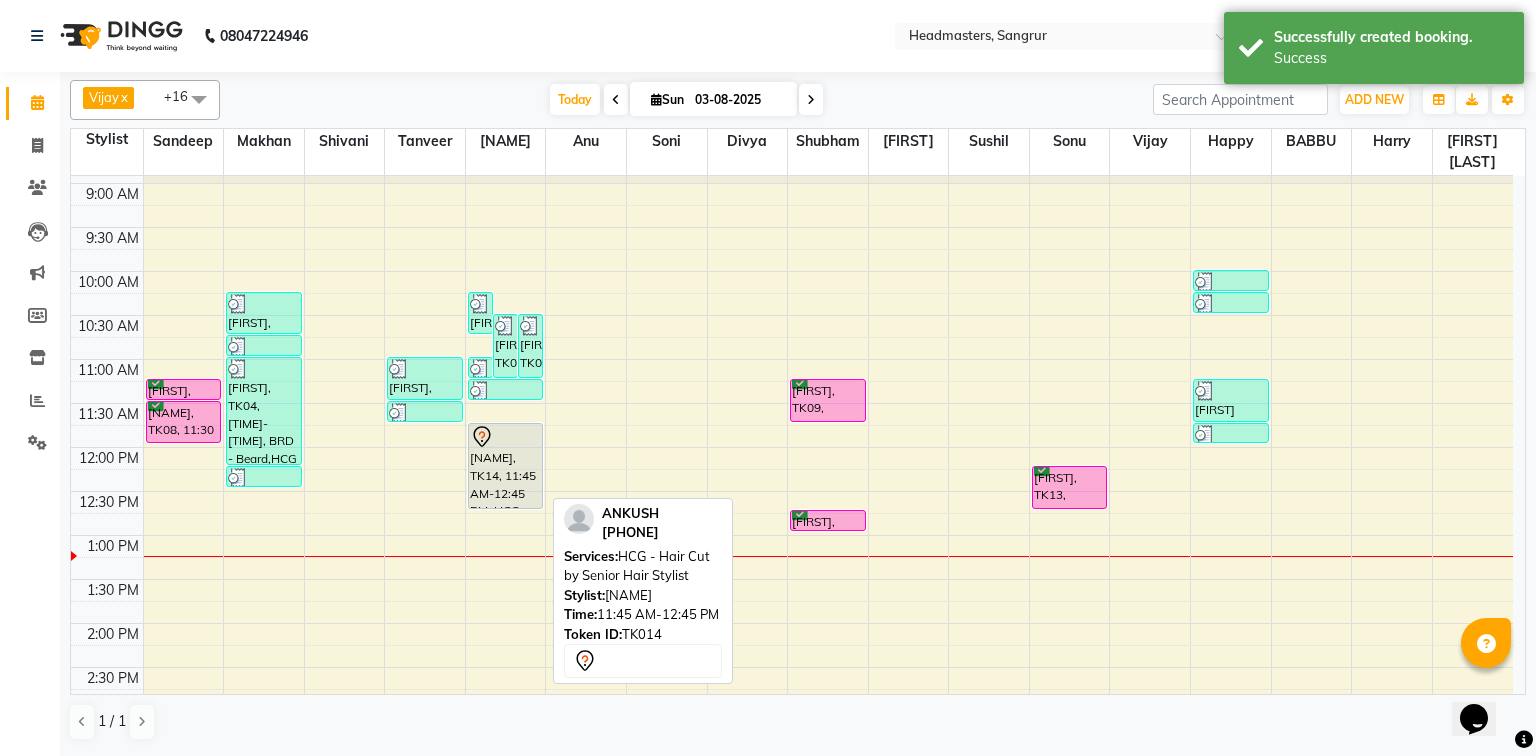 click on "[NAME], TK14, 11:45 AM-12:45 PM, HCG - Hair Cut by Senior Hair Stylist" at bounding box center [506, 466] 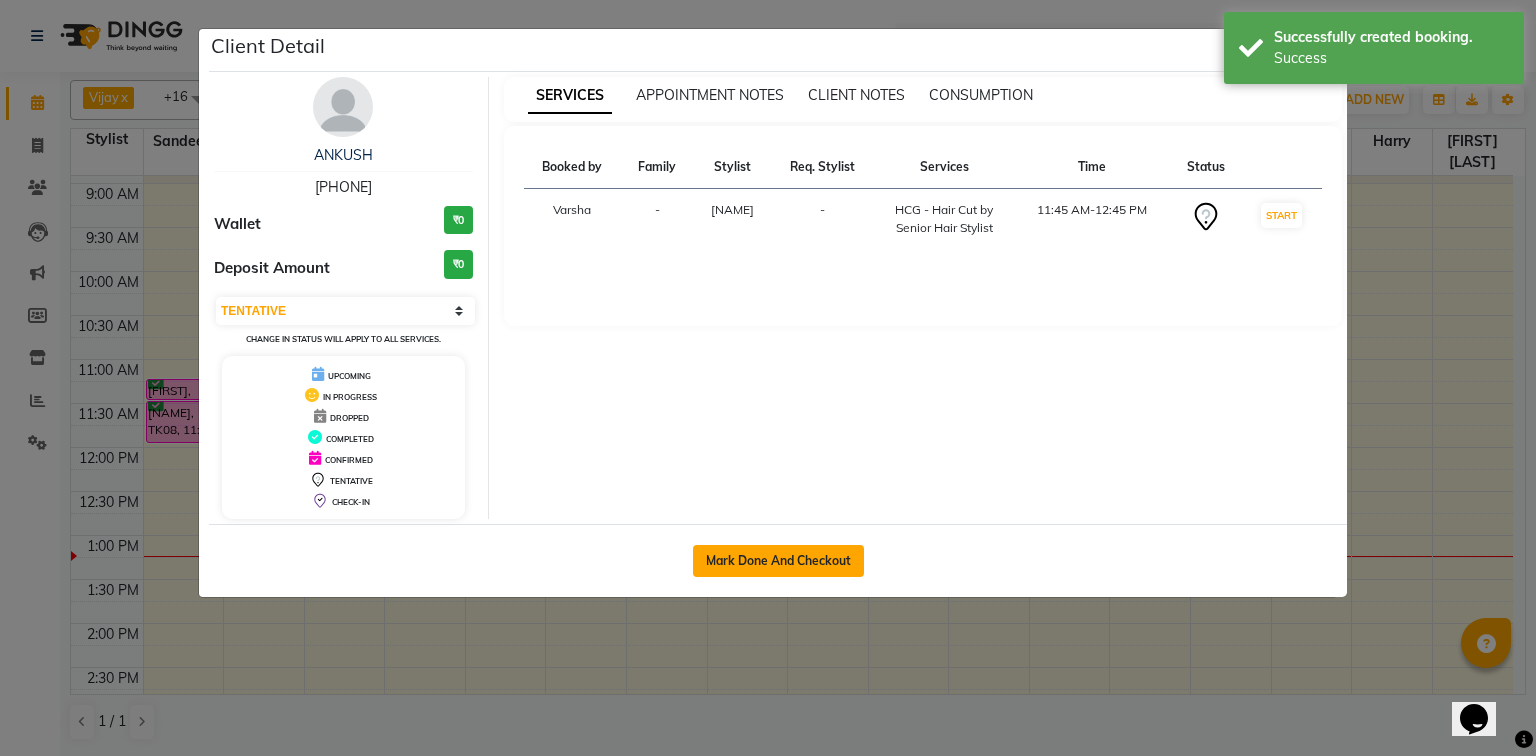click on "Mark Done And Checkout" 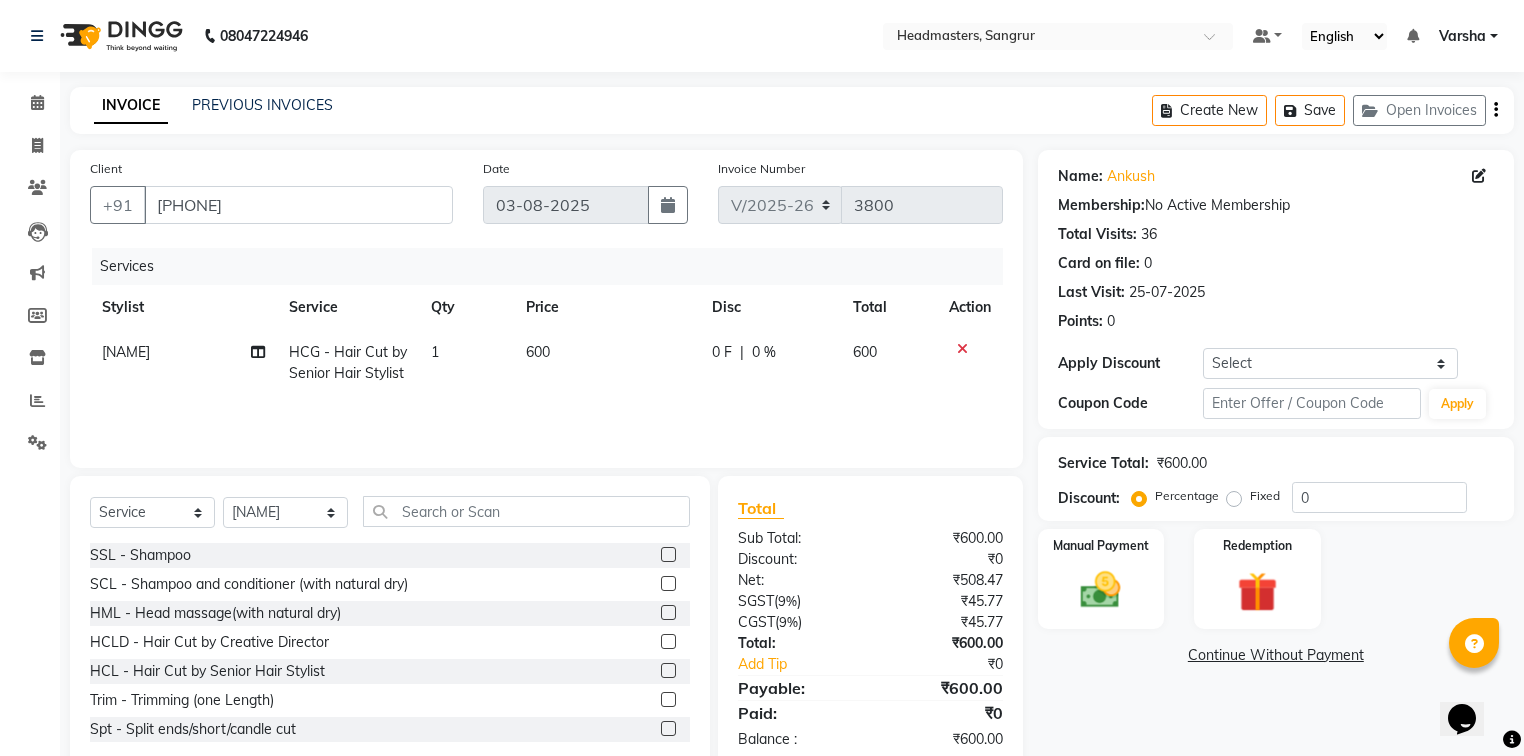 drag, startPoint x: 1277, startPoint y: 489, endPoint x: 1304, endPoint y: 488, distance: 27.018513 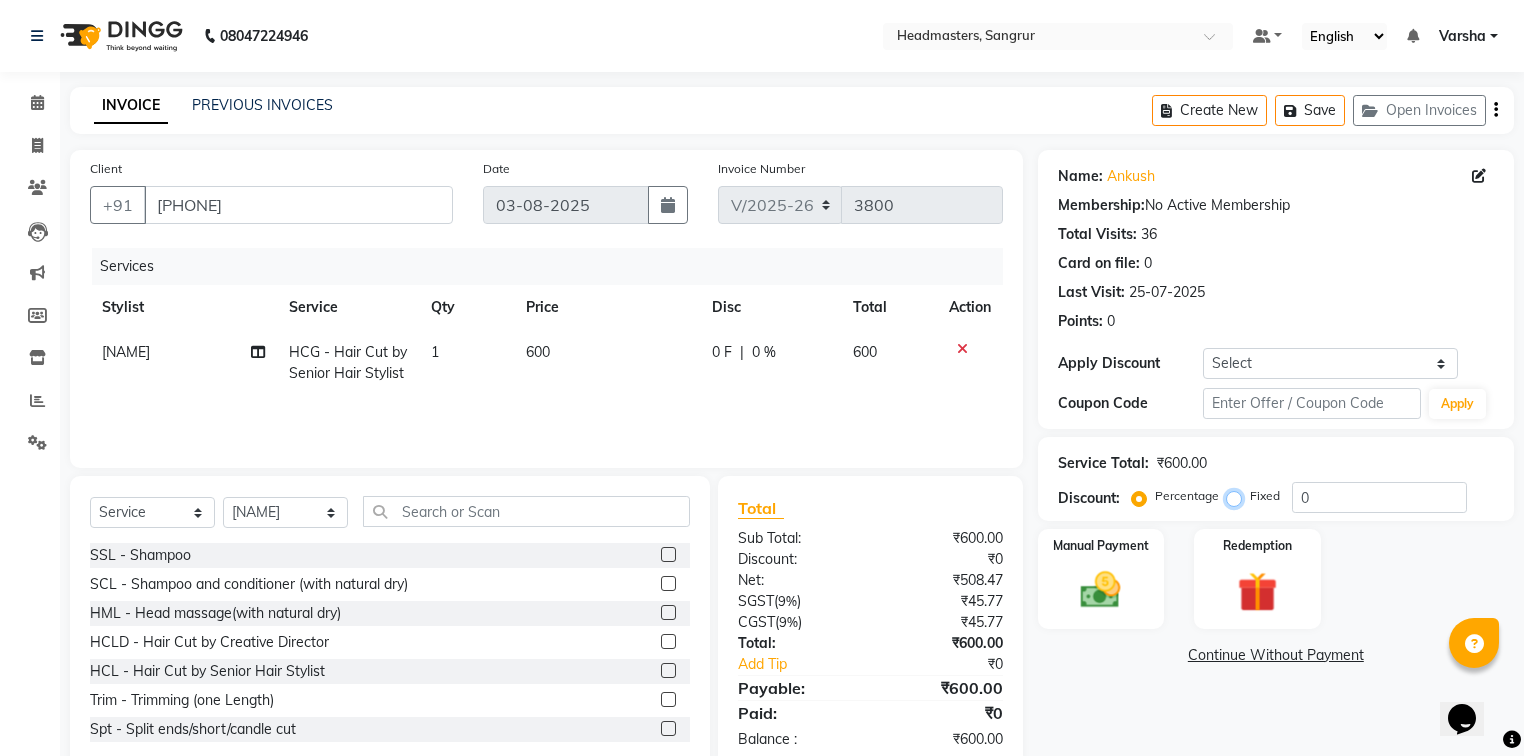 click on "Fixed" at bounding box center [1238, 496] 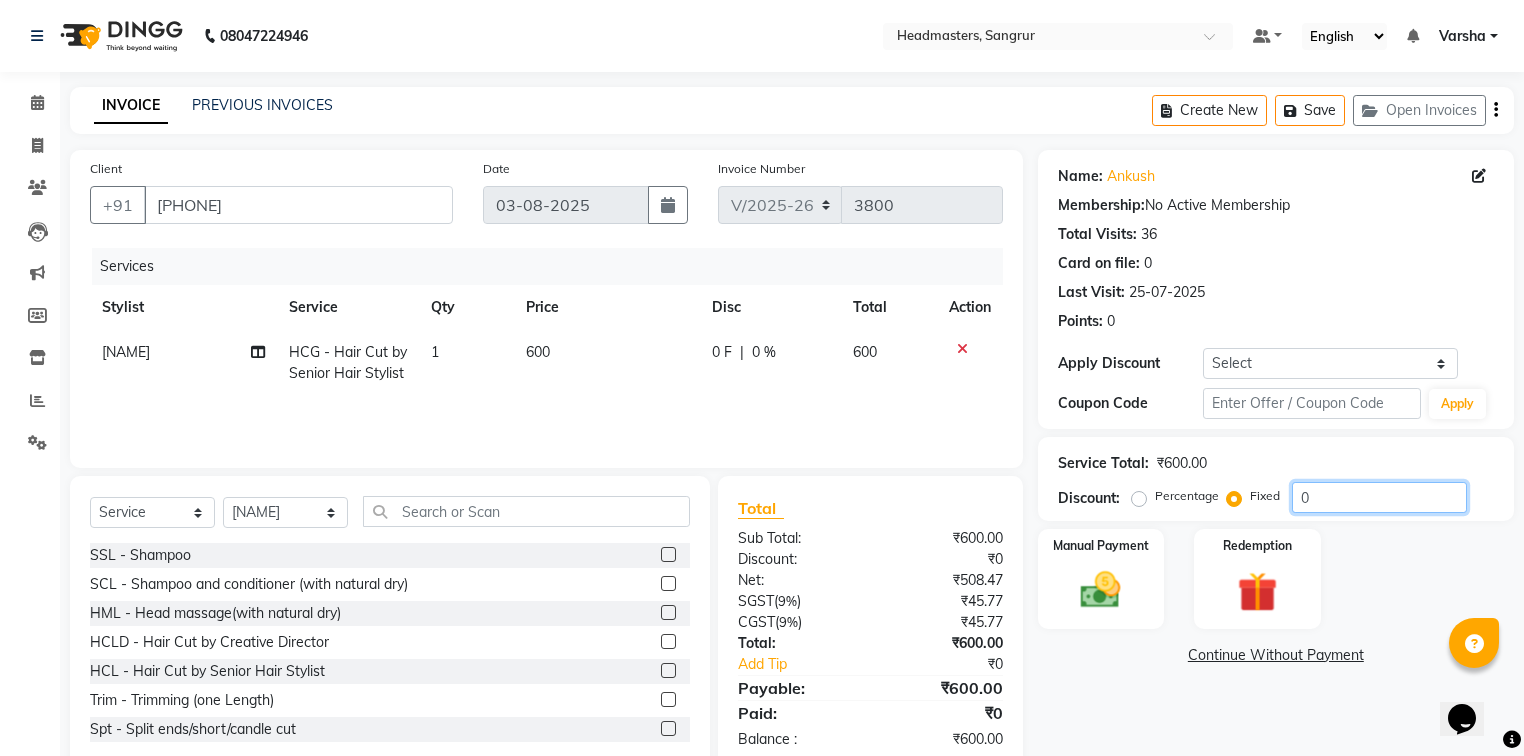 click on "0" 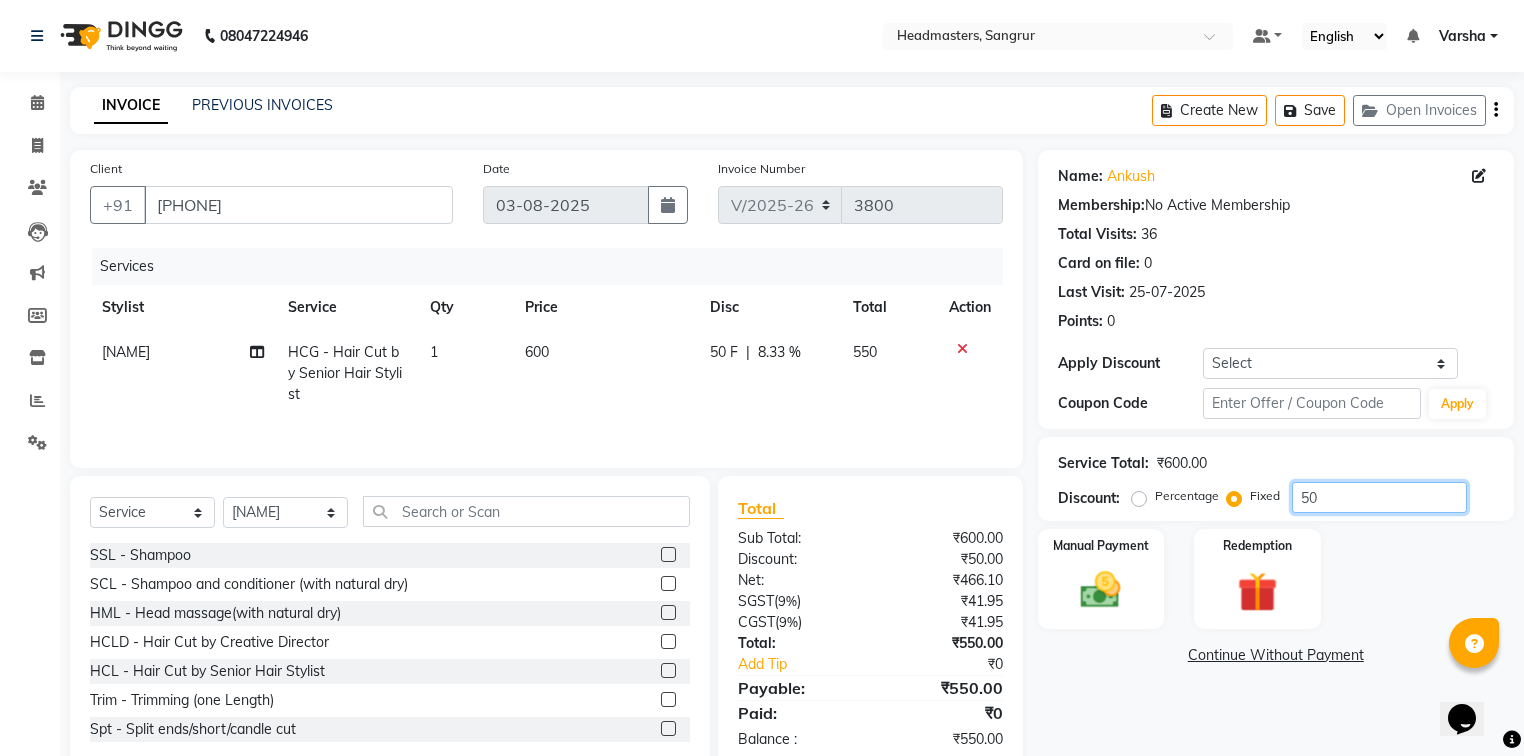 scroll, scrollTop: 45, scrollLeft: 0, axis: vertical 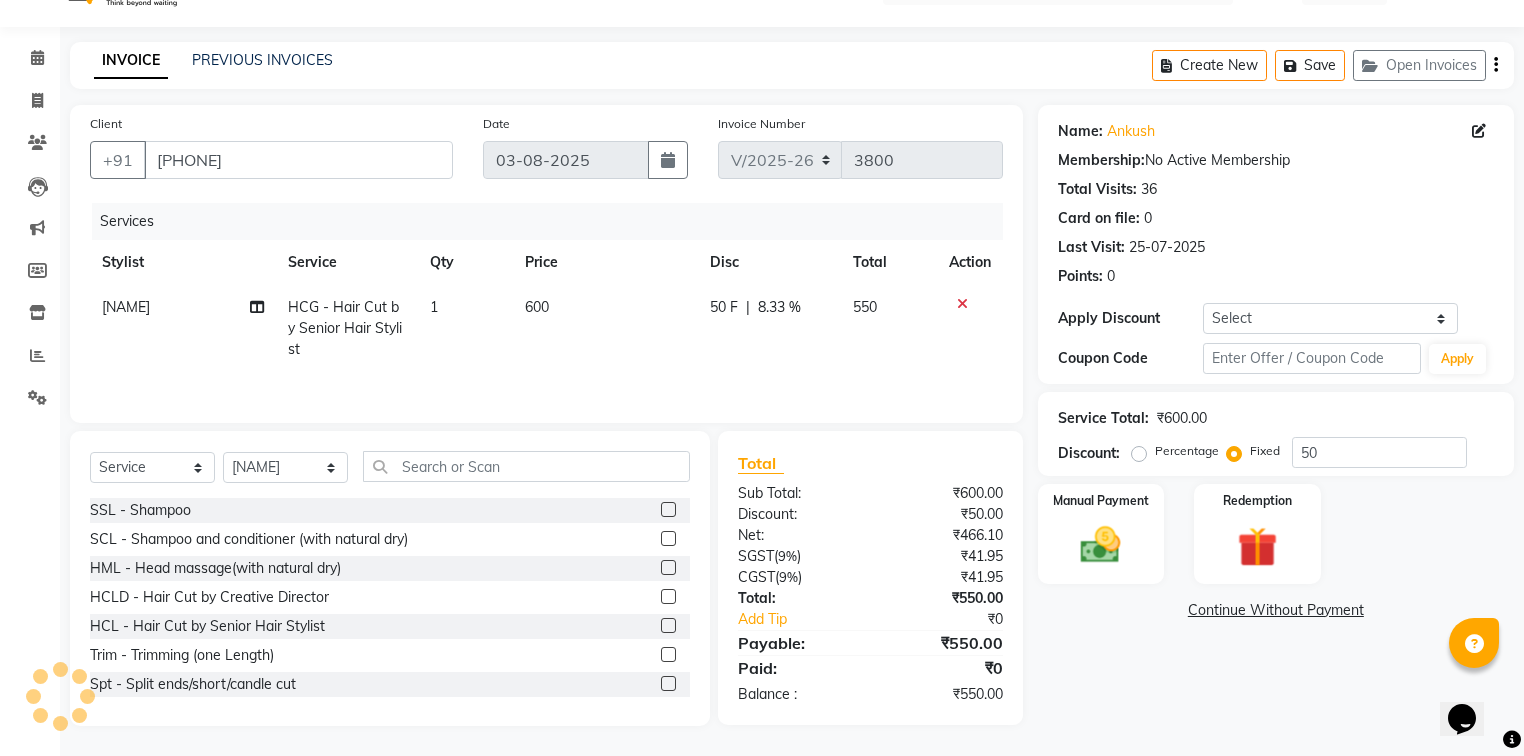 click on "Fixed" 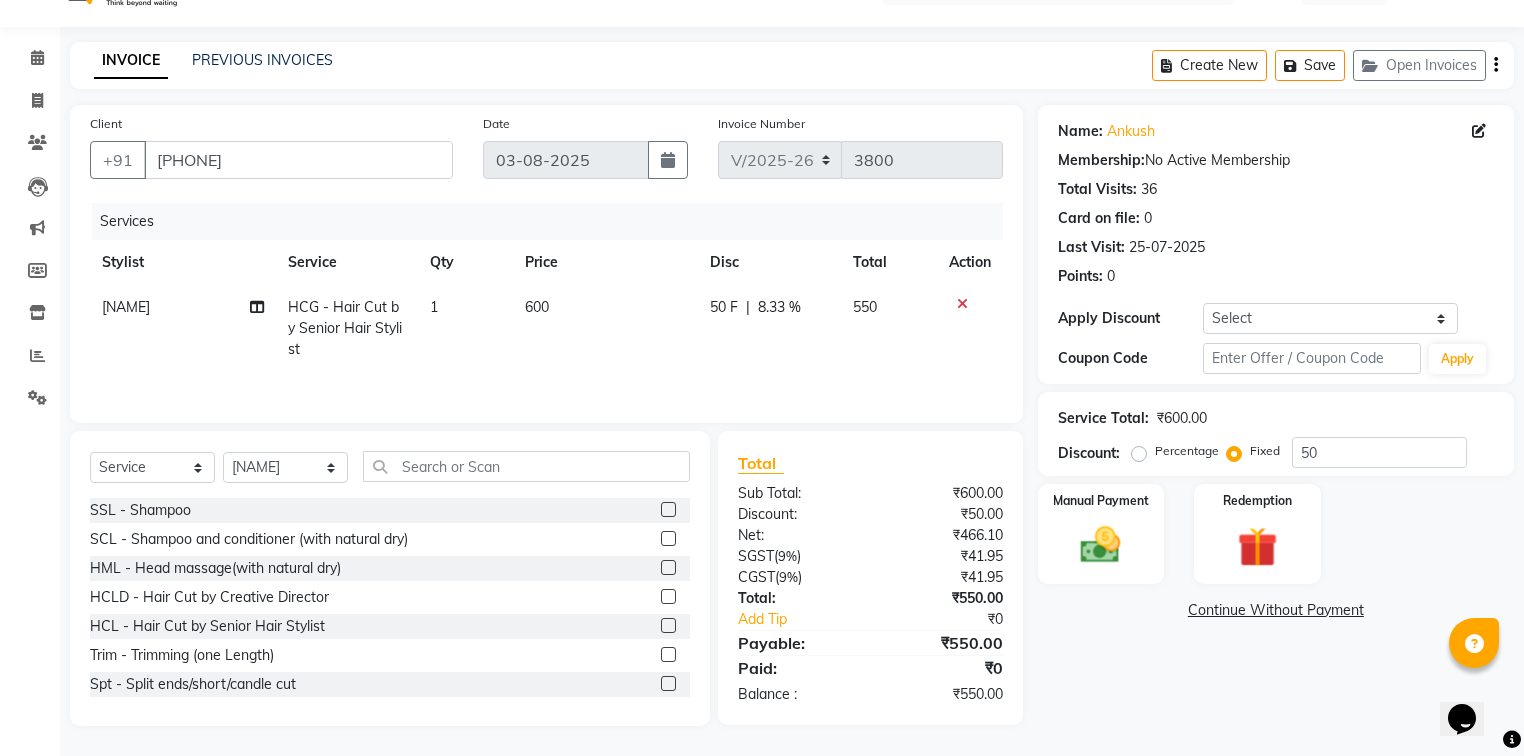 click on "Fixed" 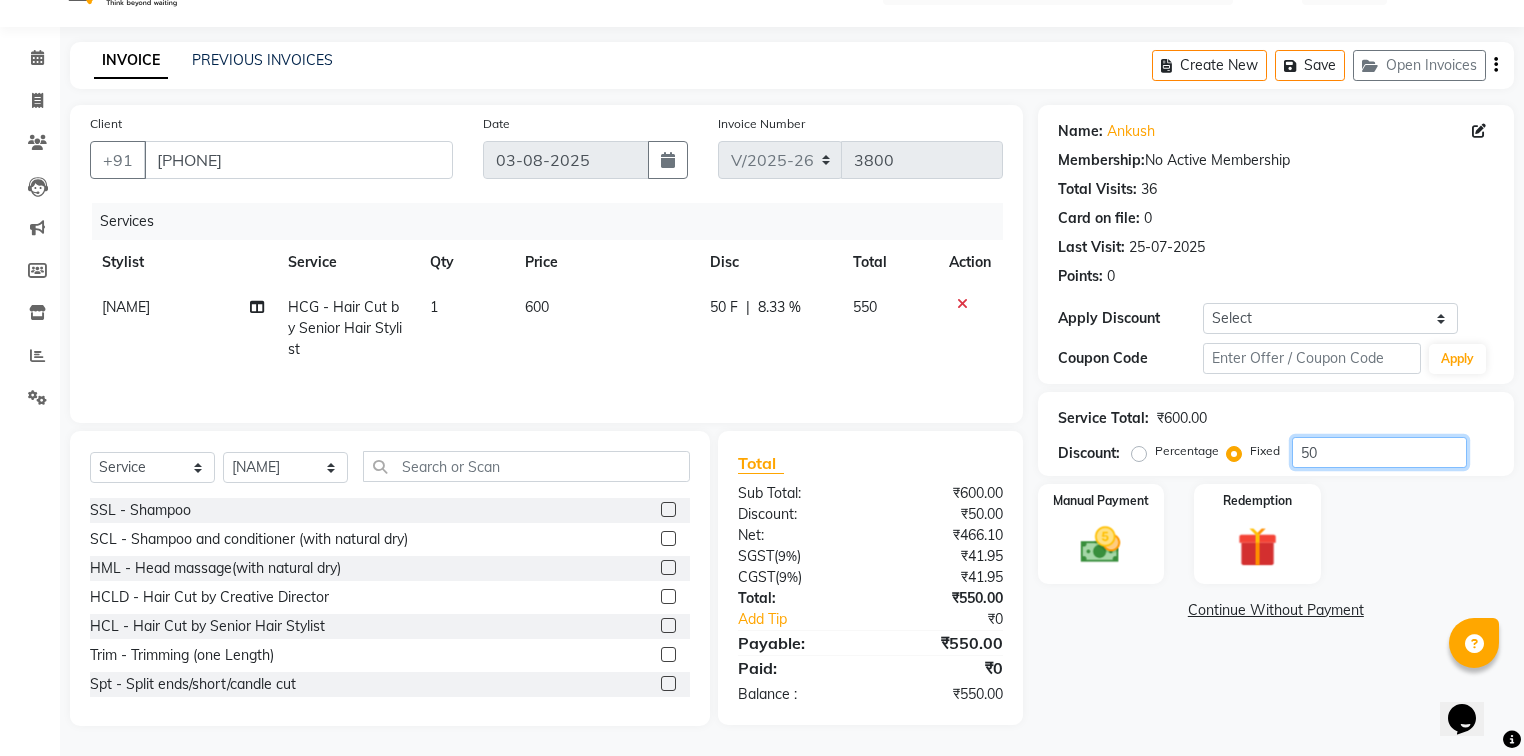 click on "50" 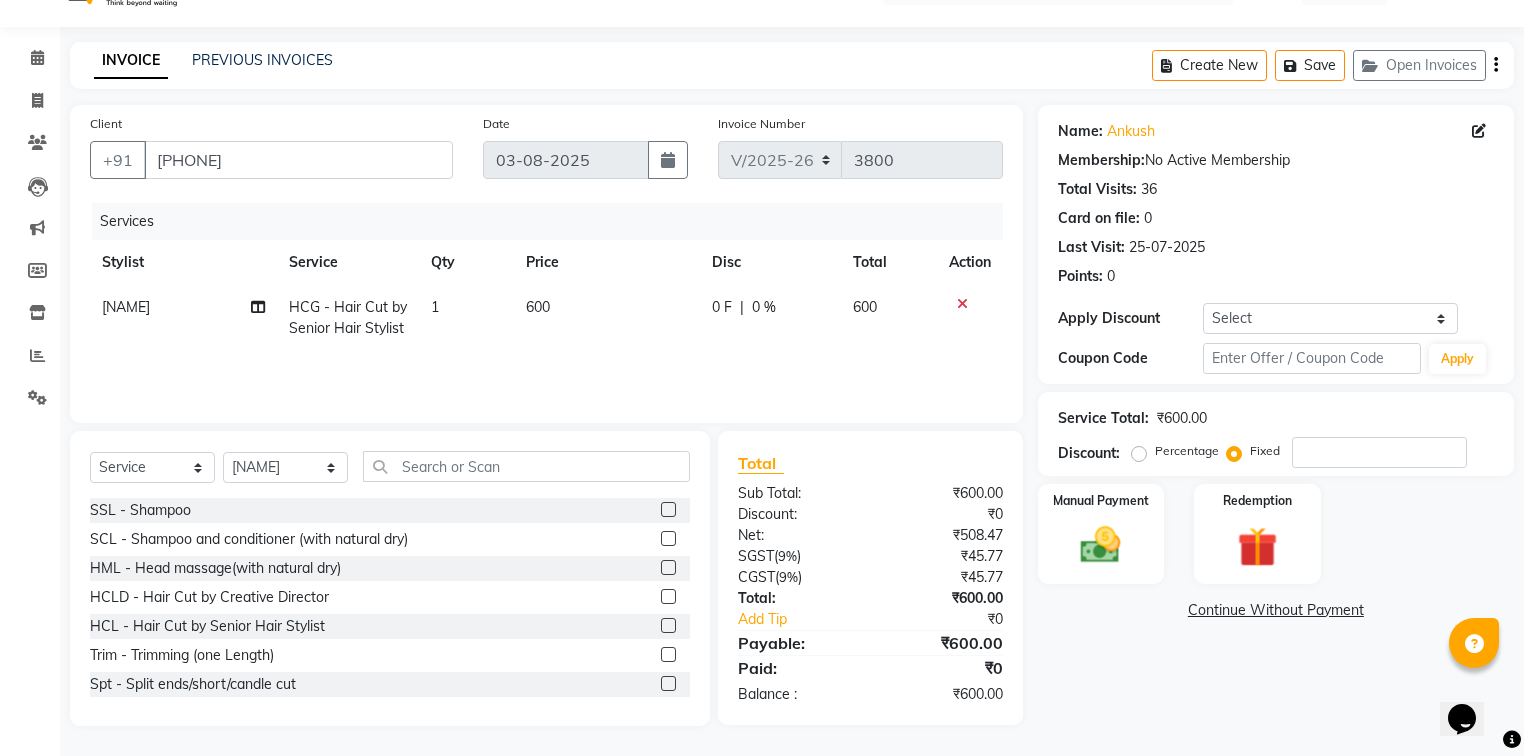 click on "Percentage" 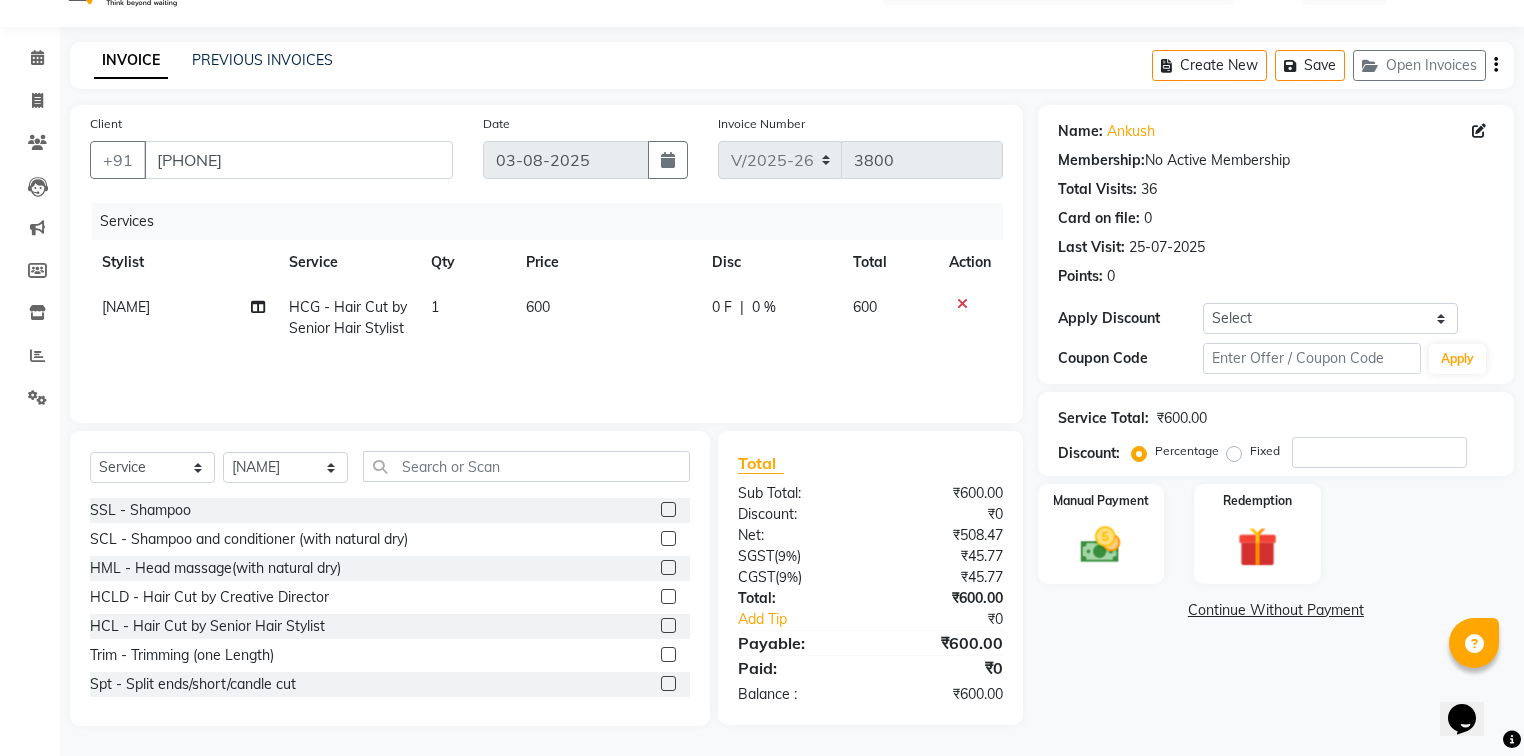 click on "Service Total:  ₹600.00" 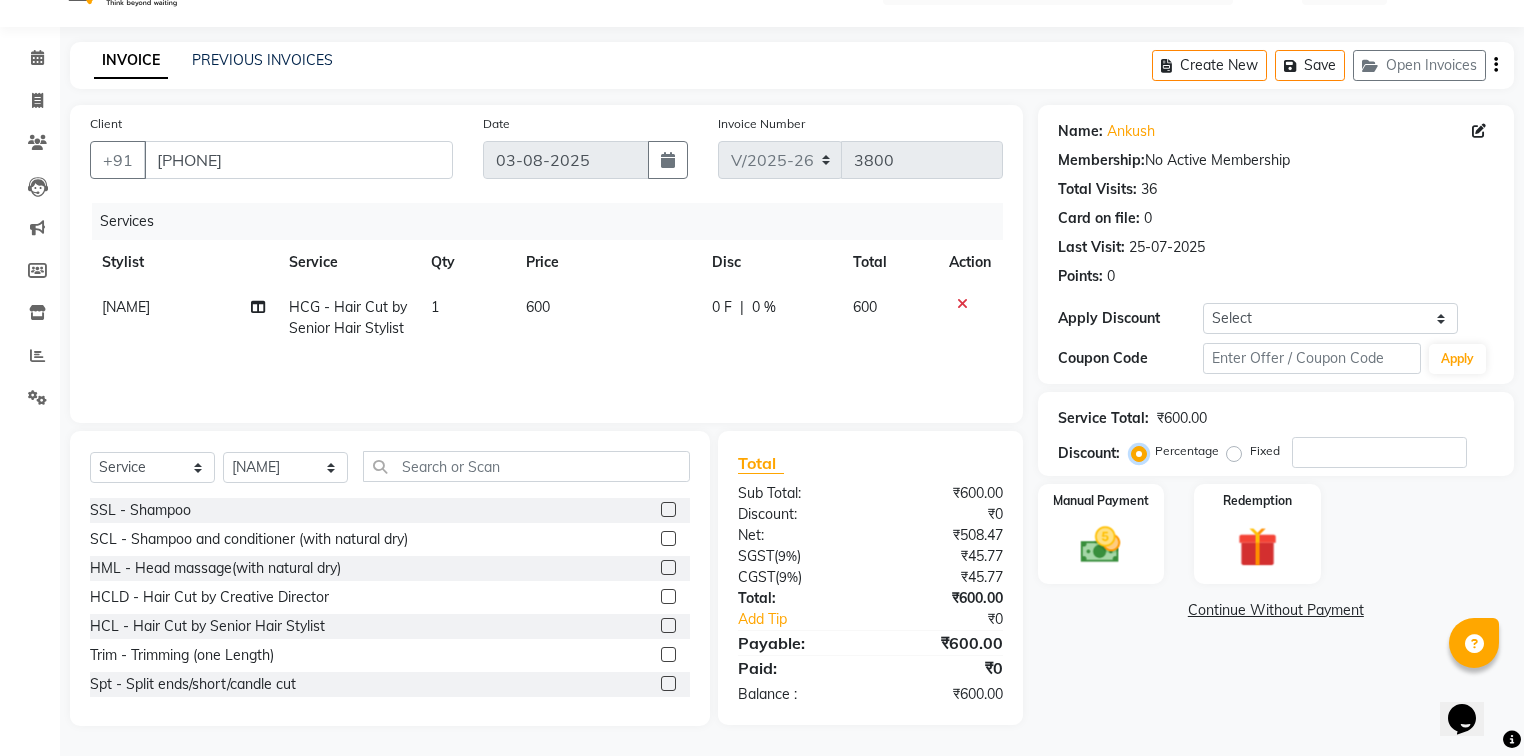 click on "Percentage" at bounding box center (1143, 451) 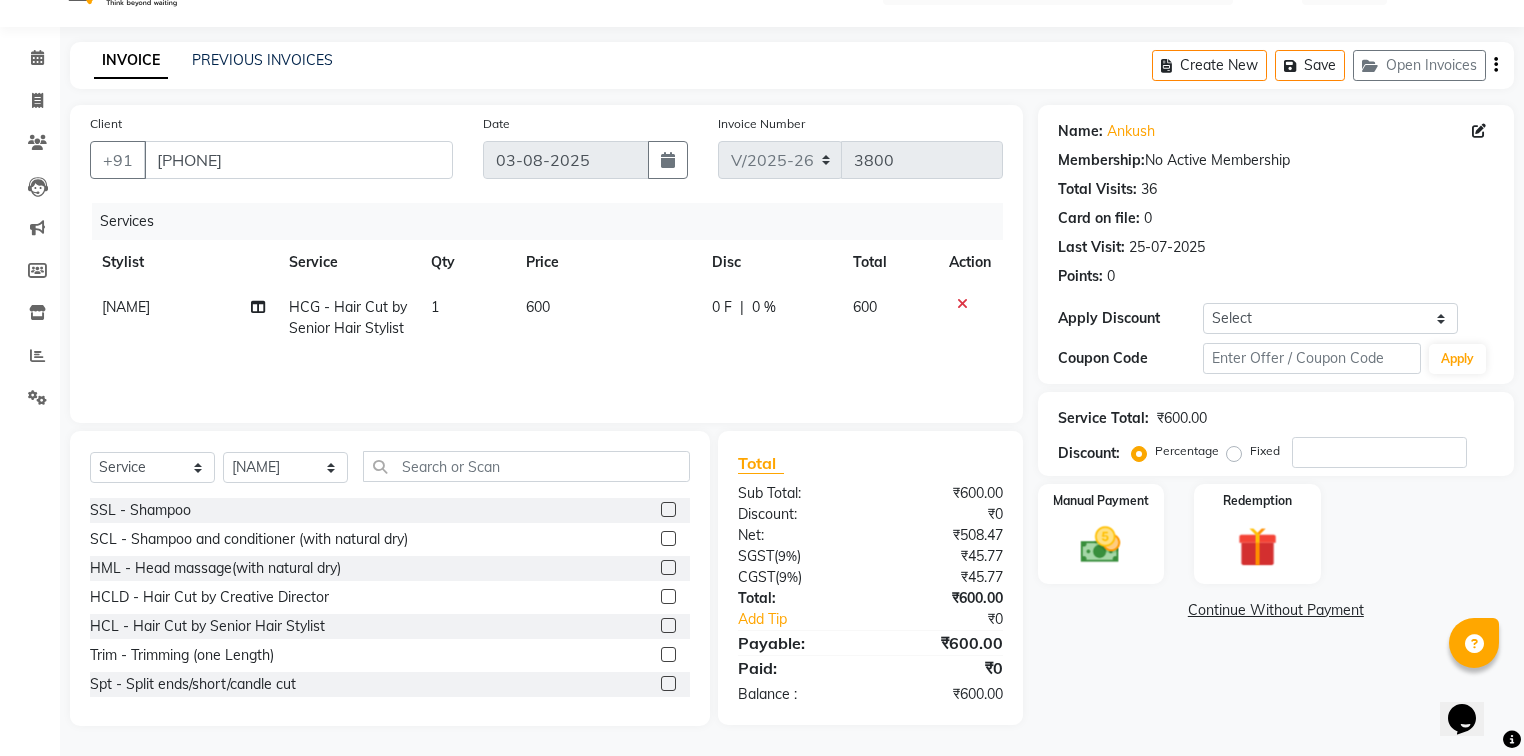 click on "Percentage" 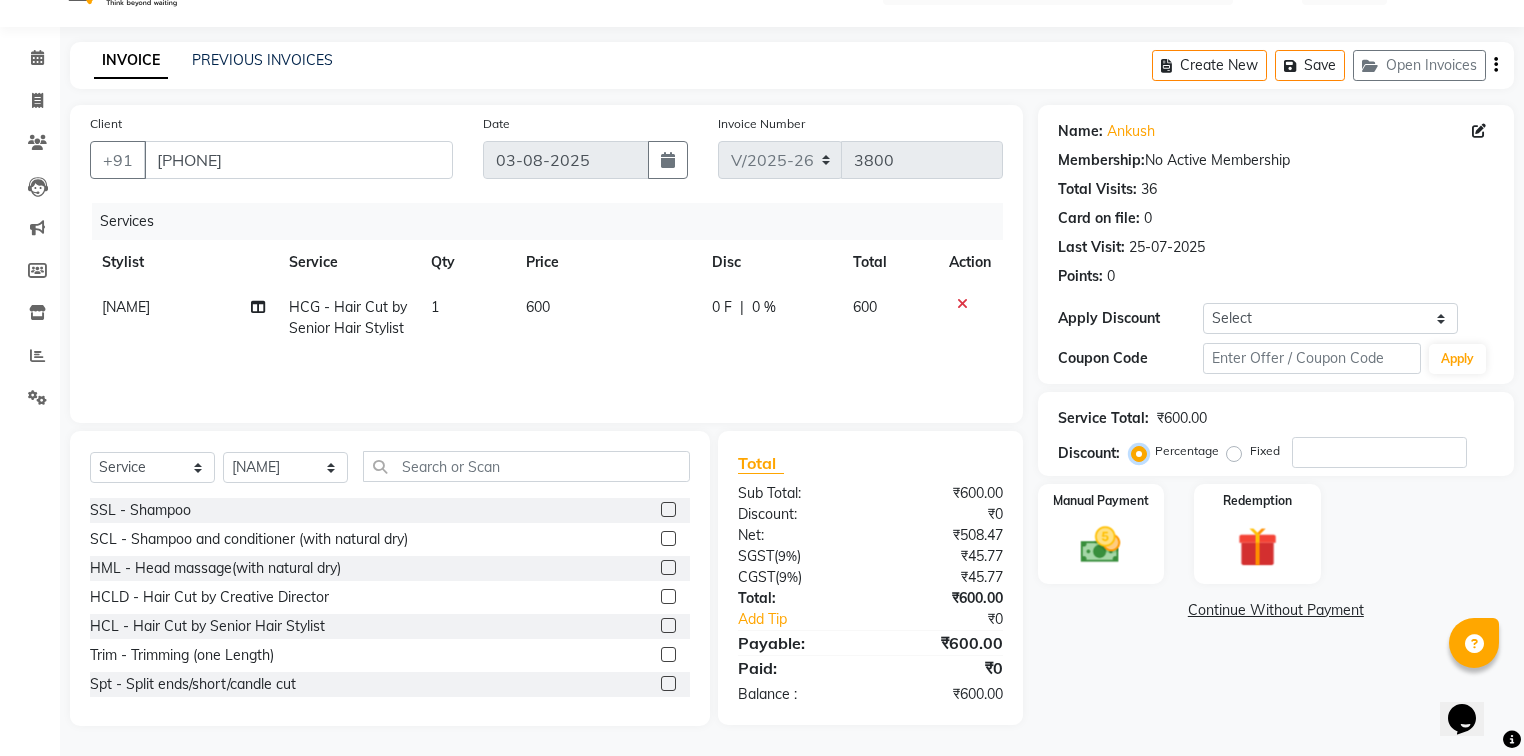 click on "Percentage" at bounding box center [1143, 451] 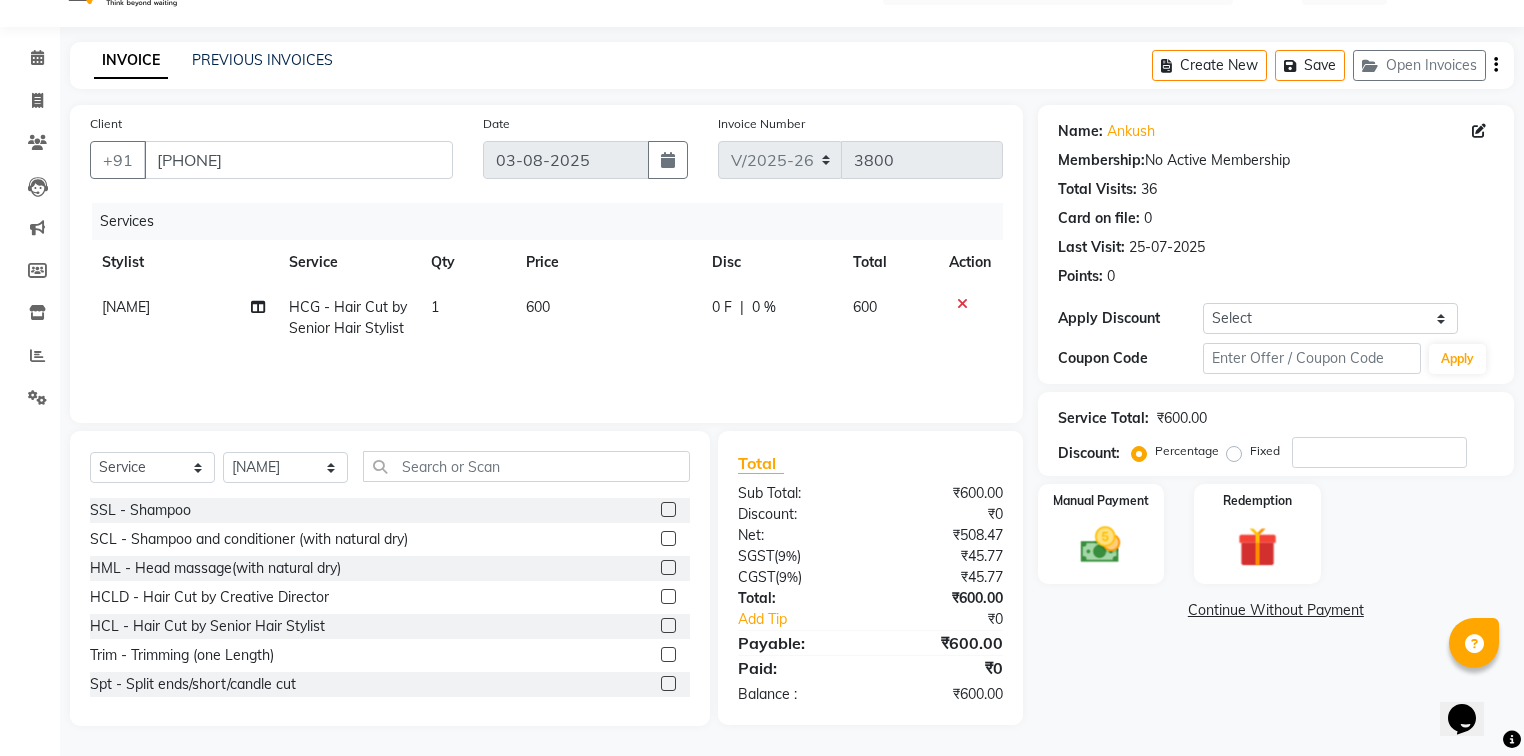 drag, startPoint x: 1358, startPoint y: 552, endPoint x: 1397, endPoint y: 544, distance: 39.812057 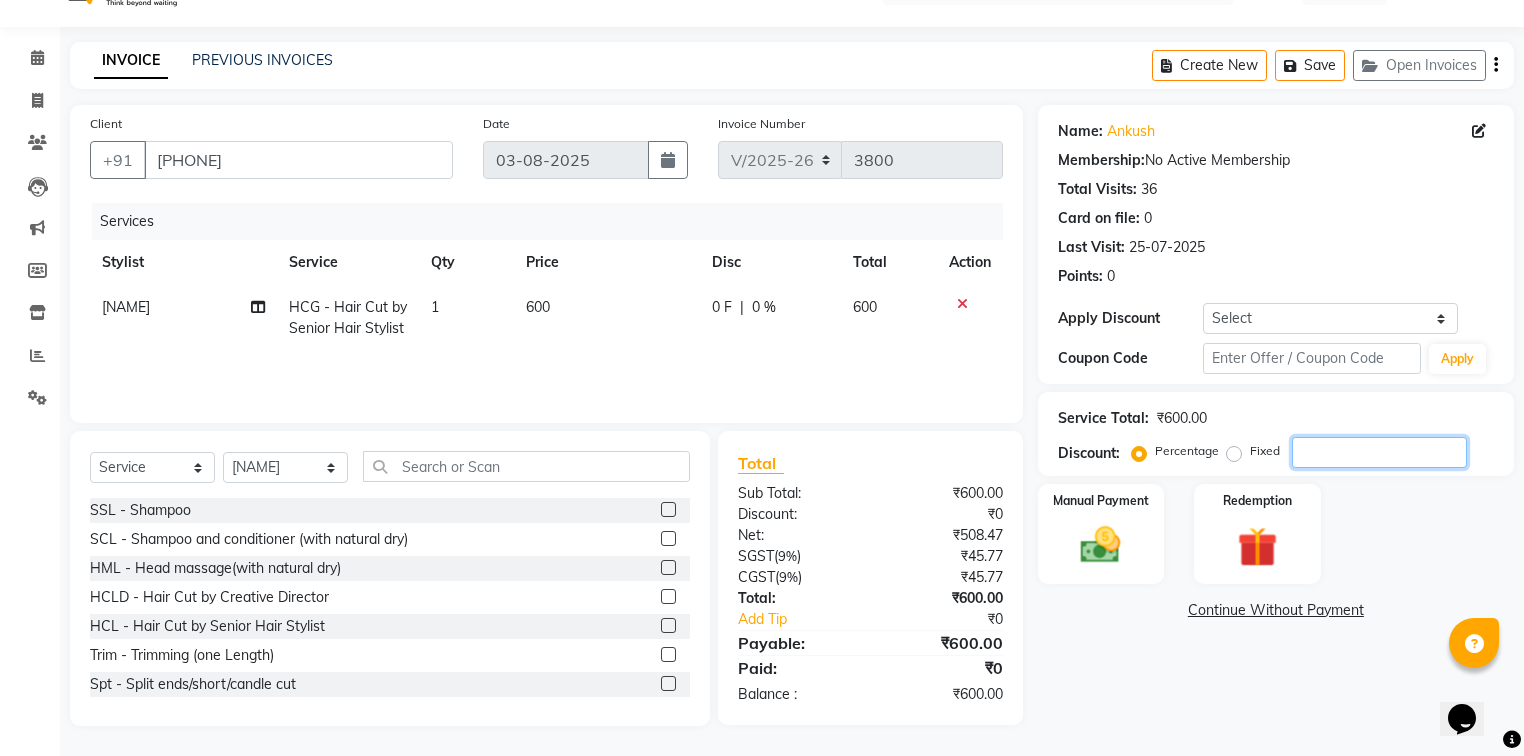 click 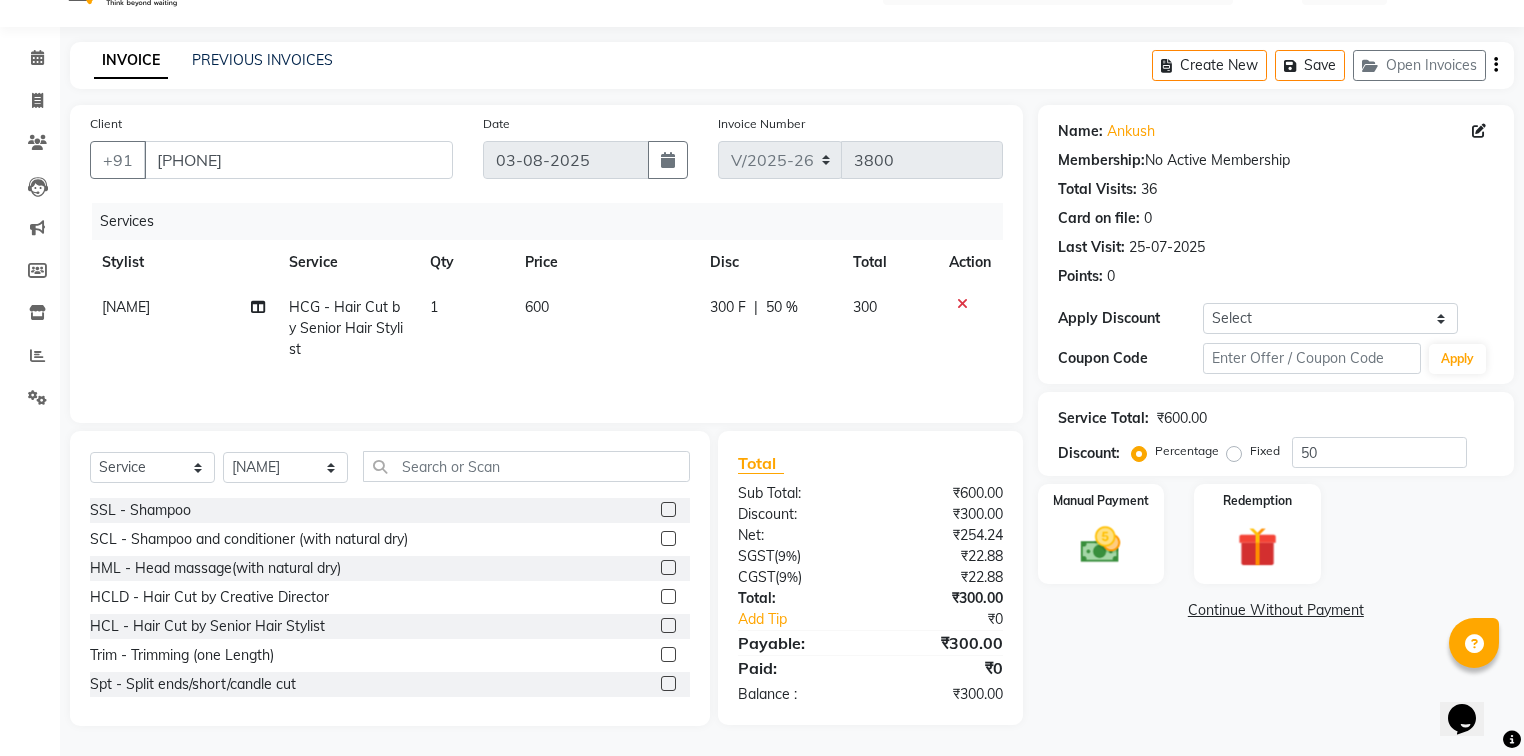 click on "Name: [FIRST]  Membership:  No Active Membership  Total Visits:  36 Card on file:  0 Last Visit:   [DATE]  Points:   0  Apply Discount Select Coupon → Wrong Job Card  Coupon → Complimentary  Coupon → Correction  Coupon → First Wash  Coupon → Free Of Cost  Coupon → Staff Service  Coupon → Service Not Done  Coupon → Already Paid  Coupon → Double Job Card  Coupon Code Apply Service Total:  ₹600.00  Discount:  Percentage   Fixed  50 Manual Payment Redemption  Continue Without Payment" 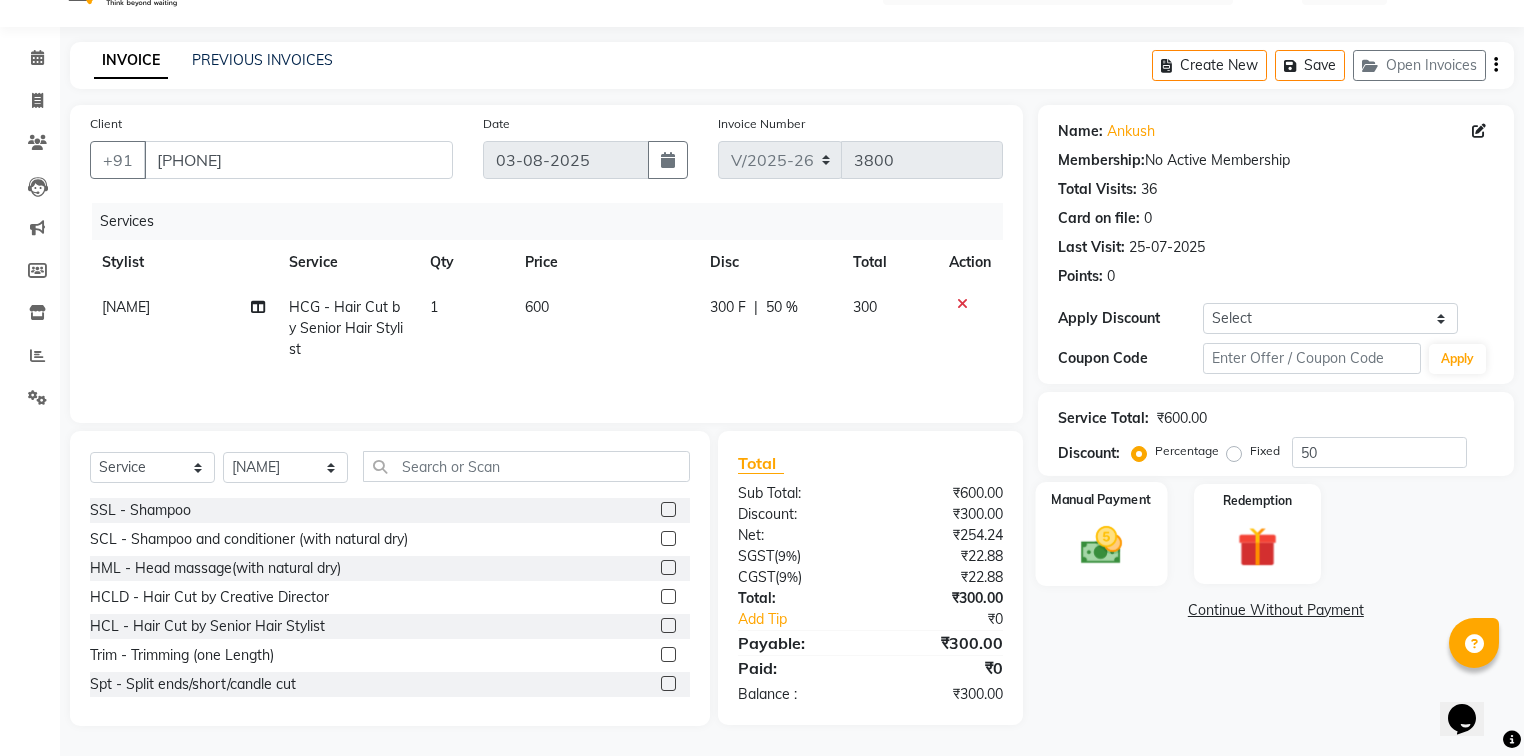 click 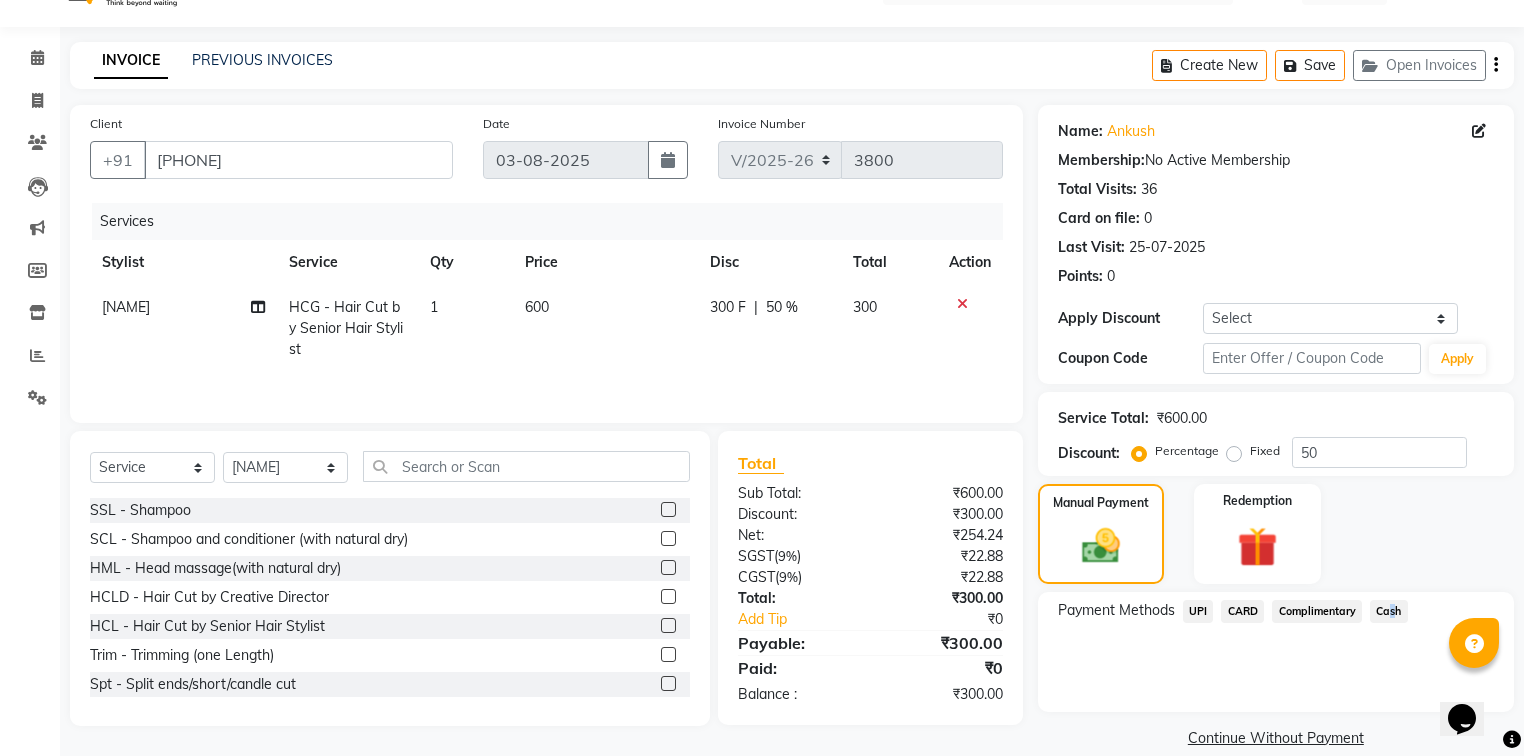click on "Cash" 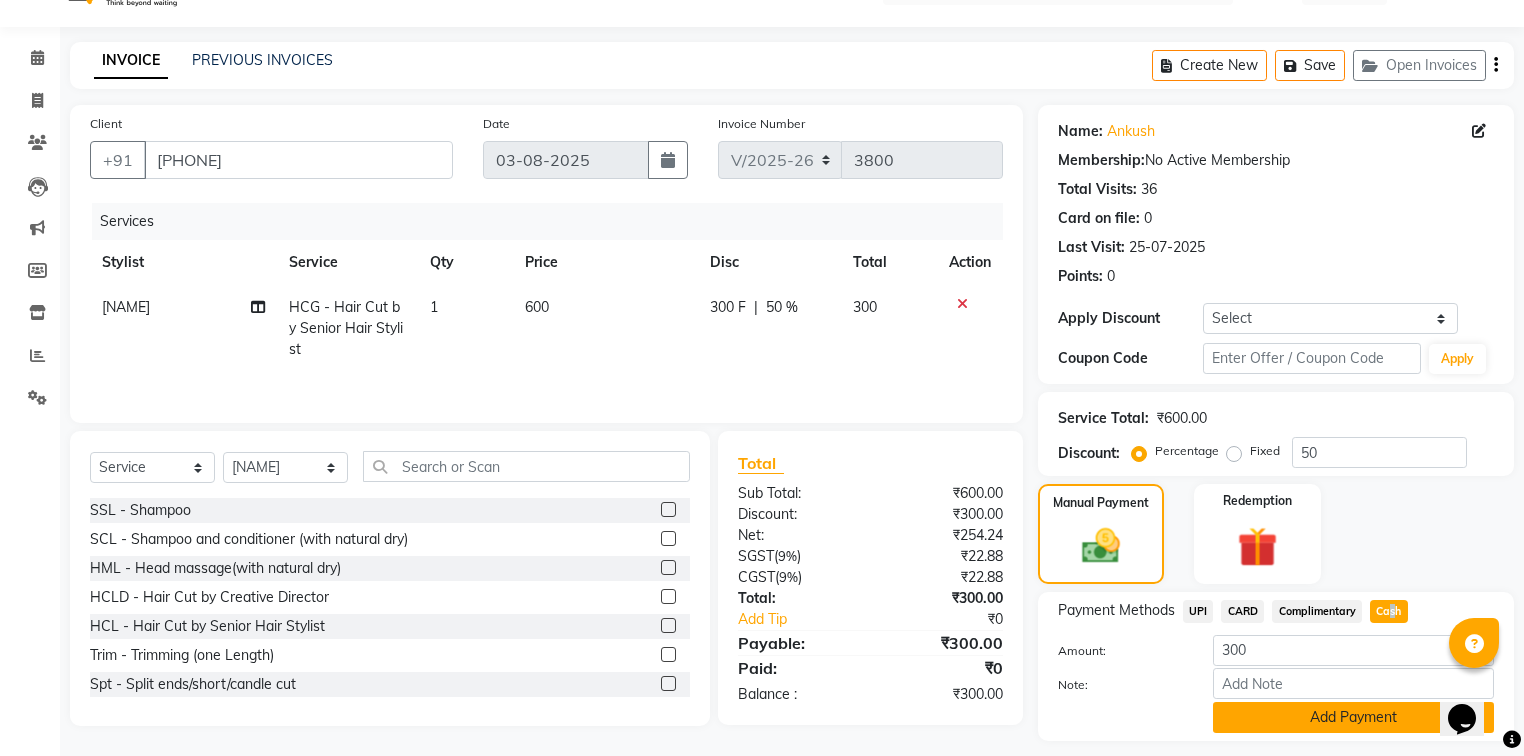 click on "Add Payment" 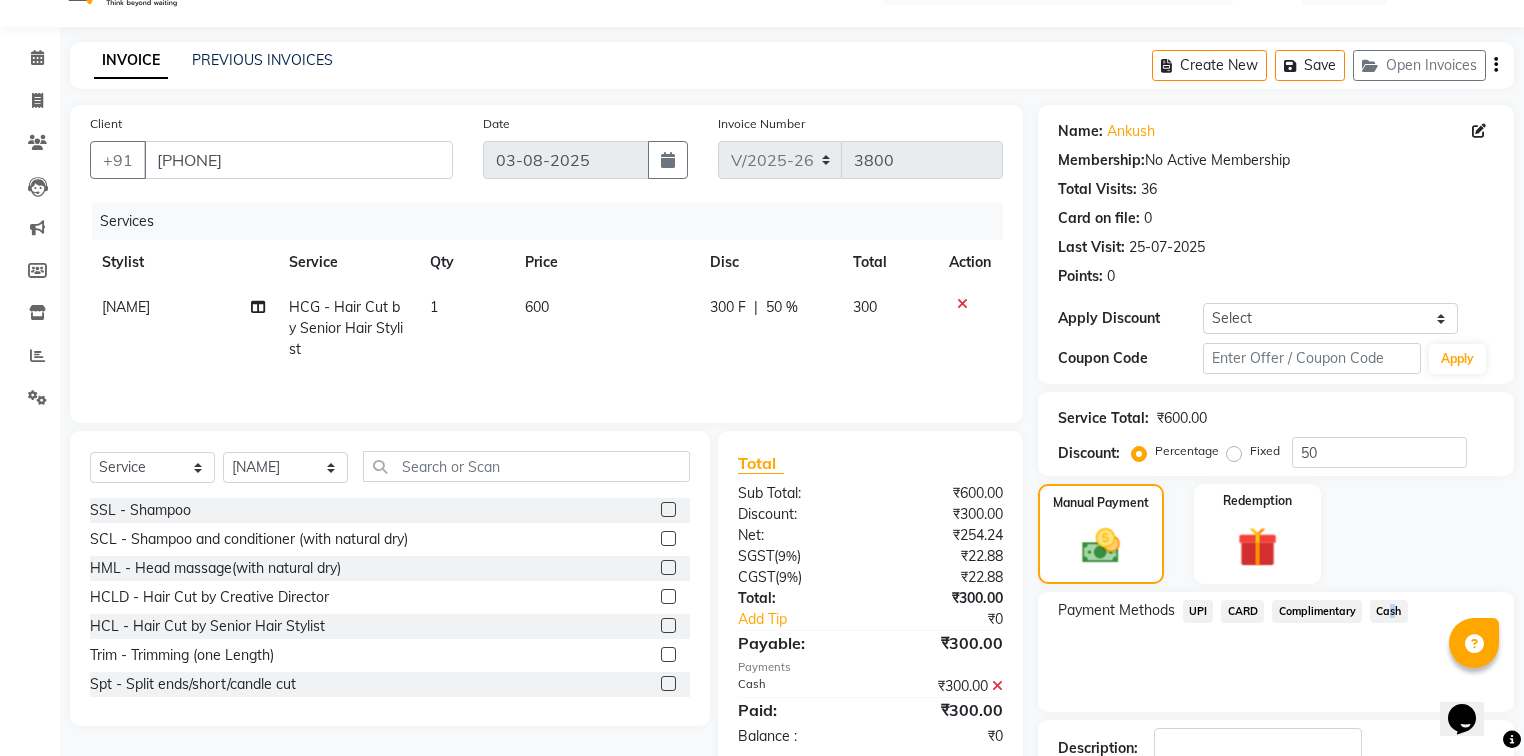 scroll, scrollTop: 154, scrollLeft: 0, axis: vertical 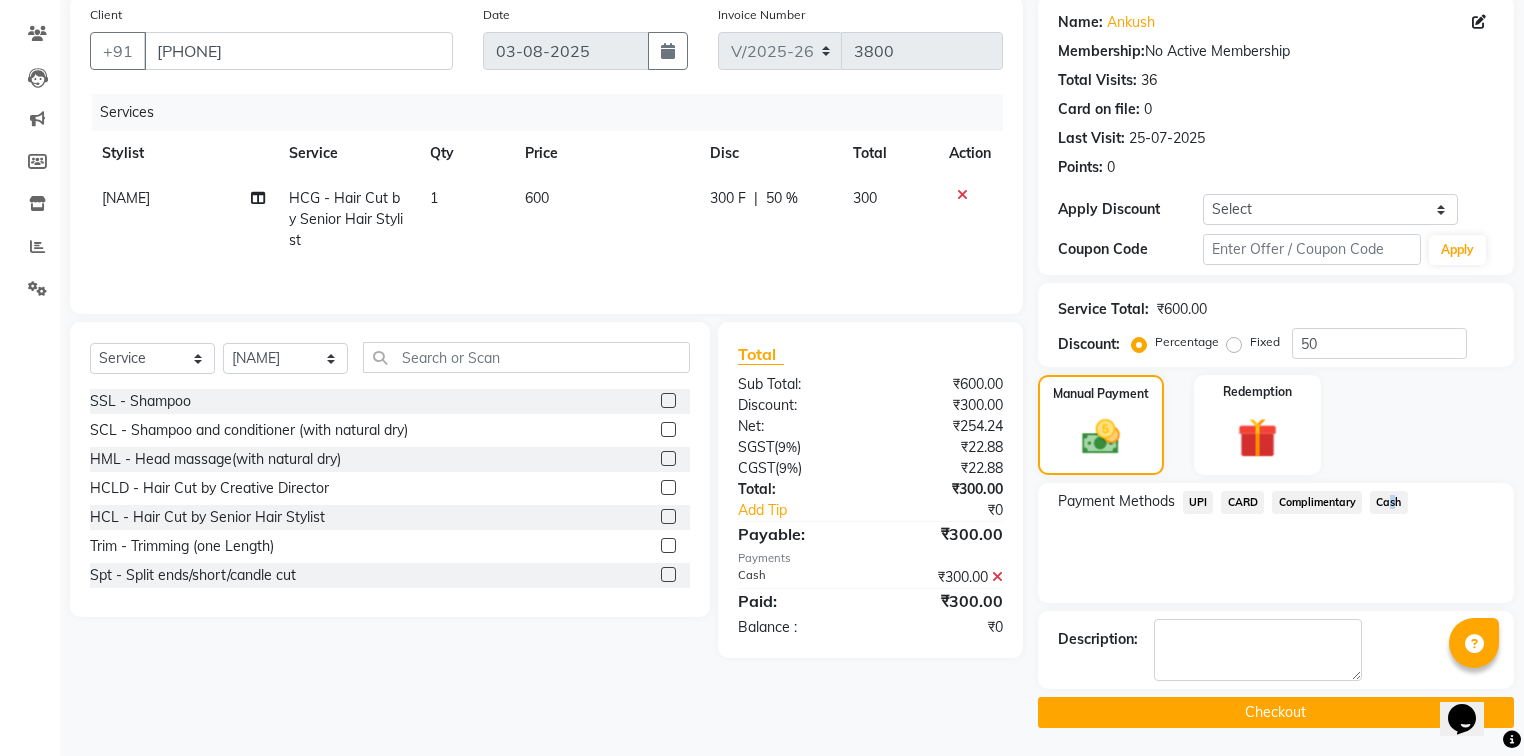 click on "Checkout" 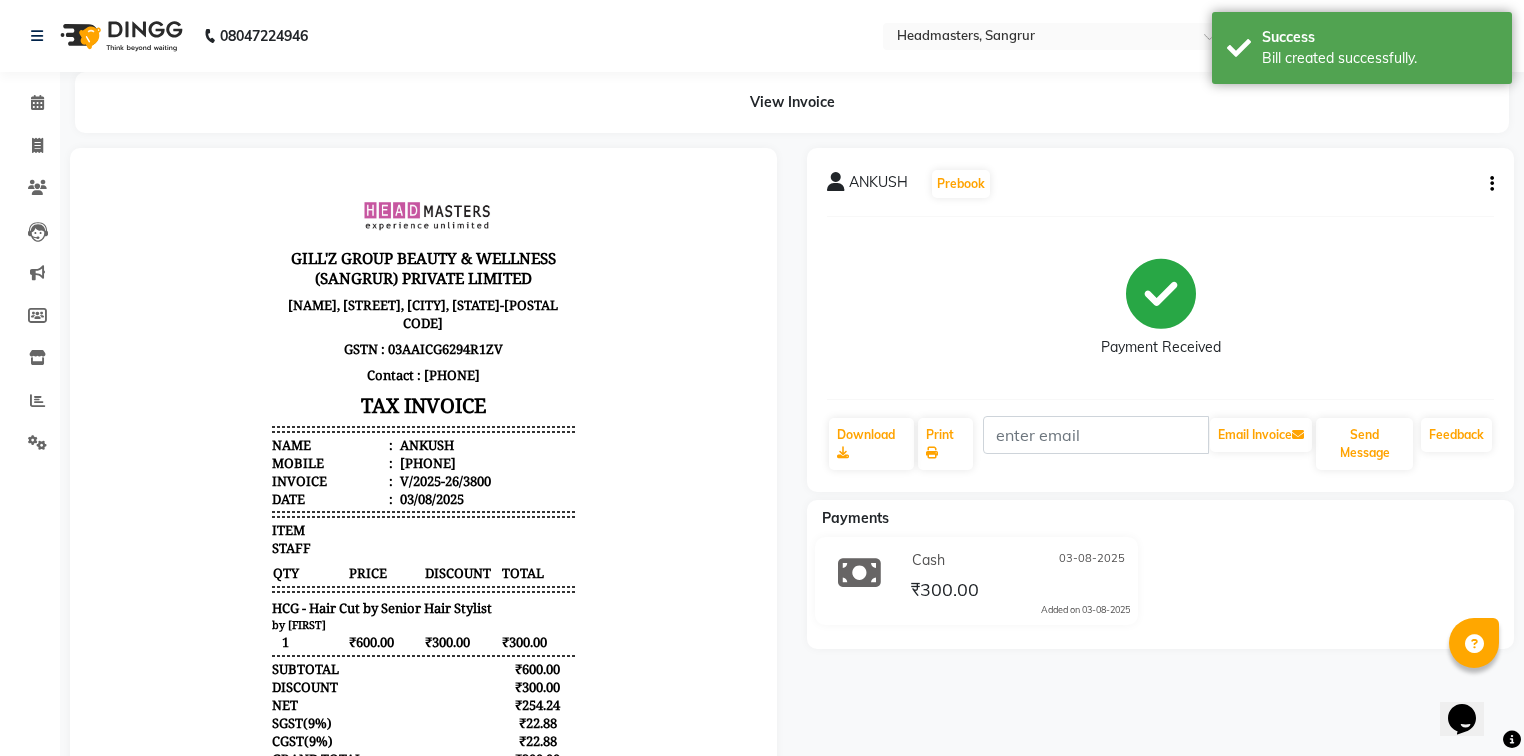 scroll, scrollTop: 0, scrollLeft: 0, axis: both 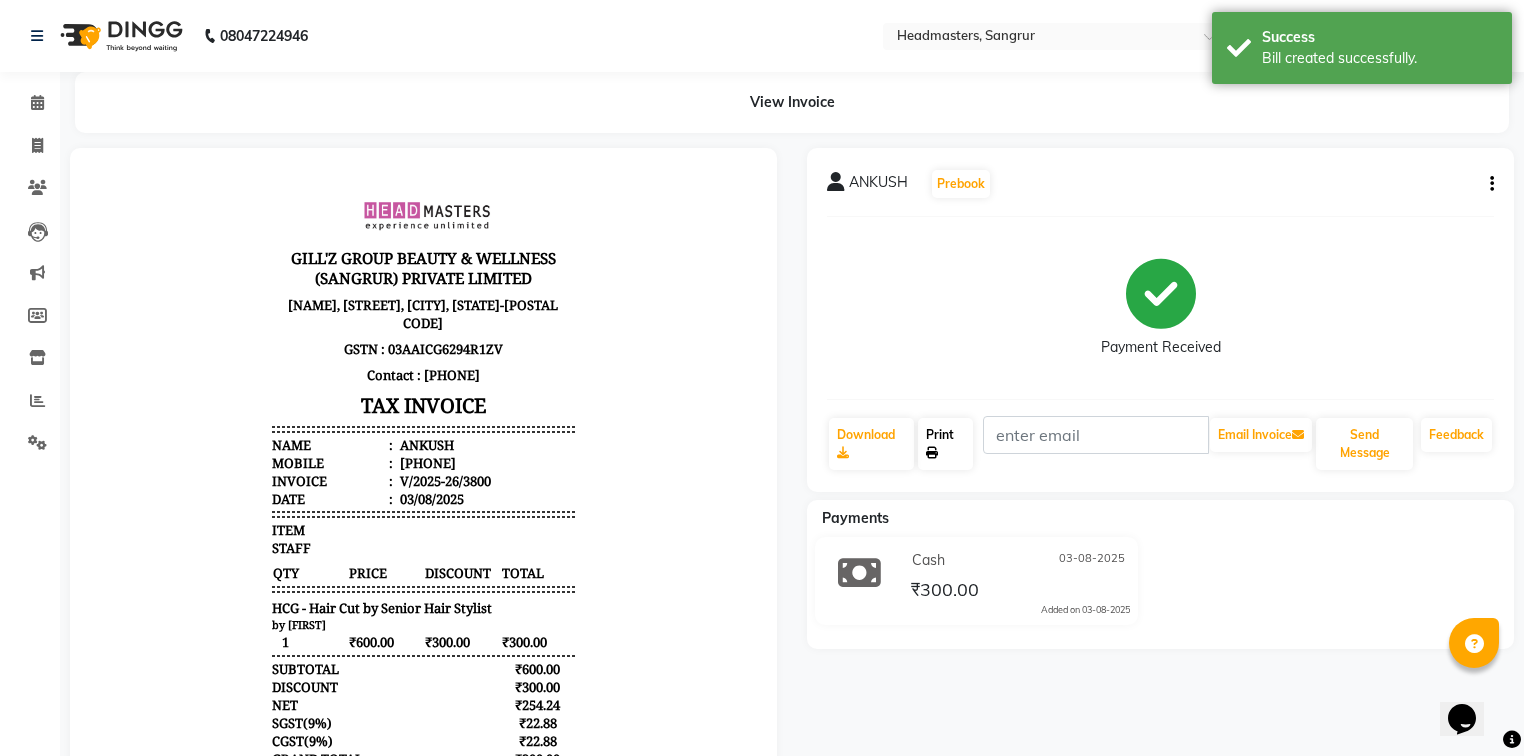 click on "Print" 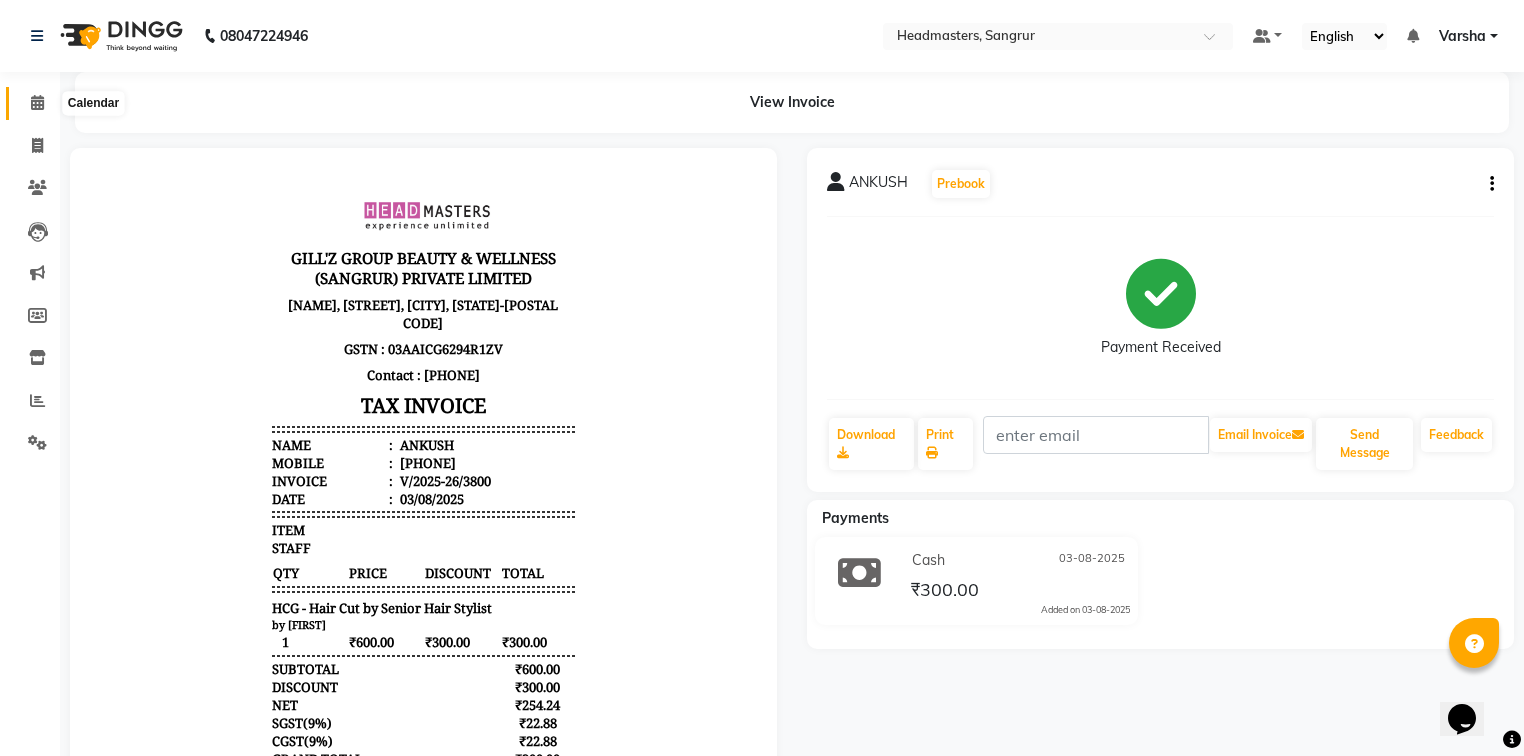 click 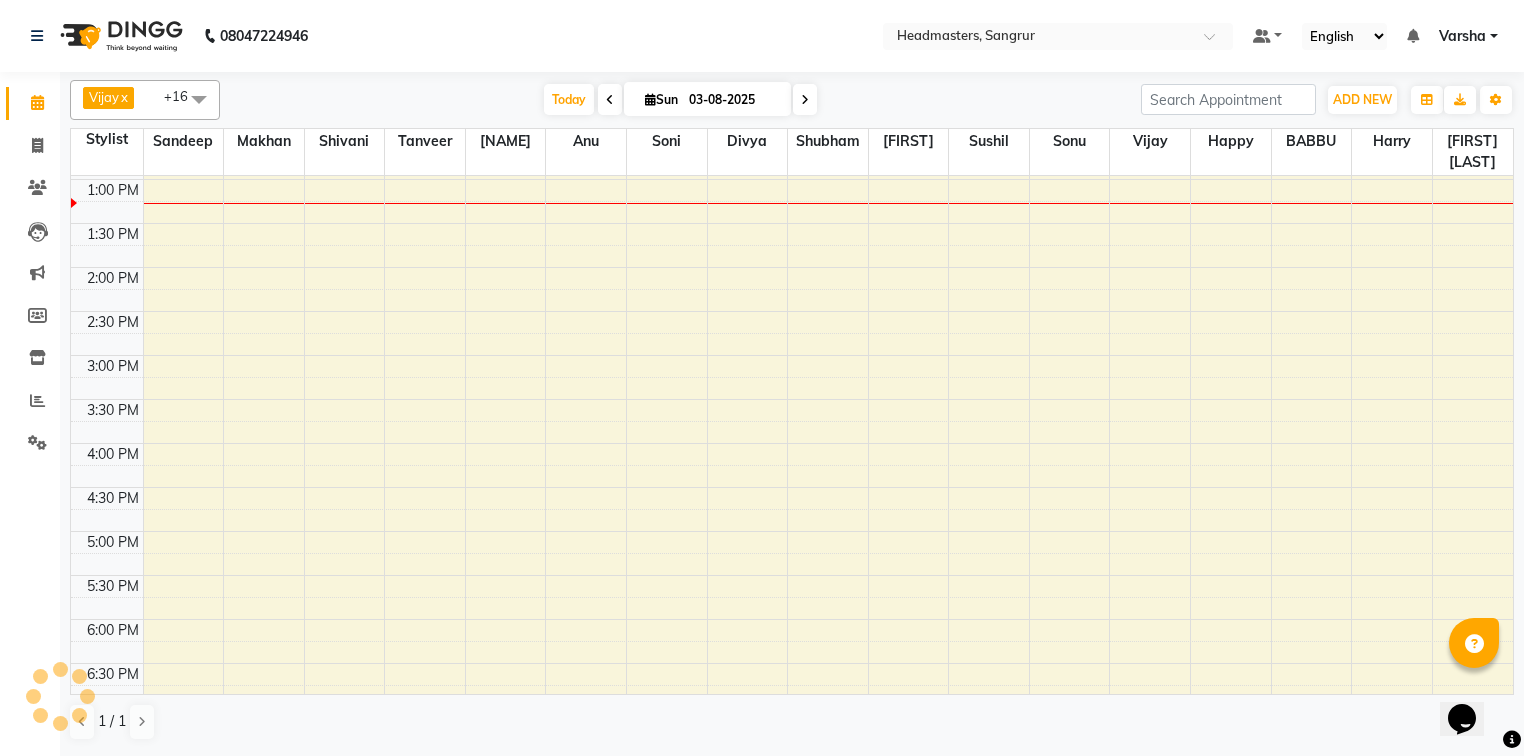 scroll, scrollTop: 0, scrollLeft: 0, axis: both 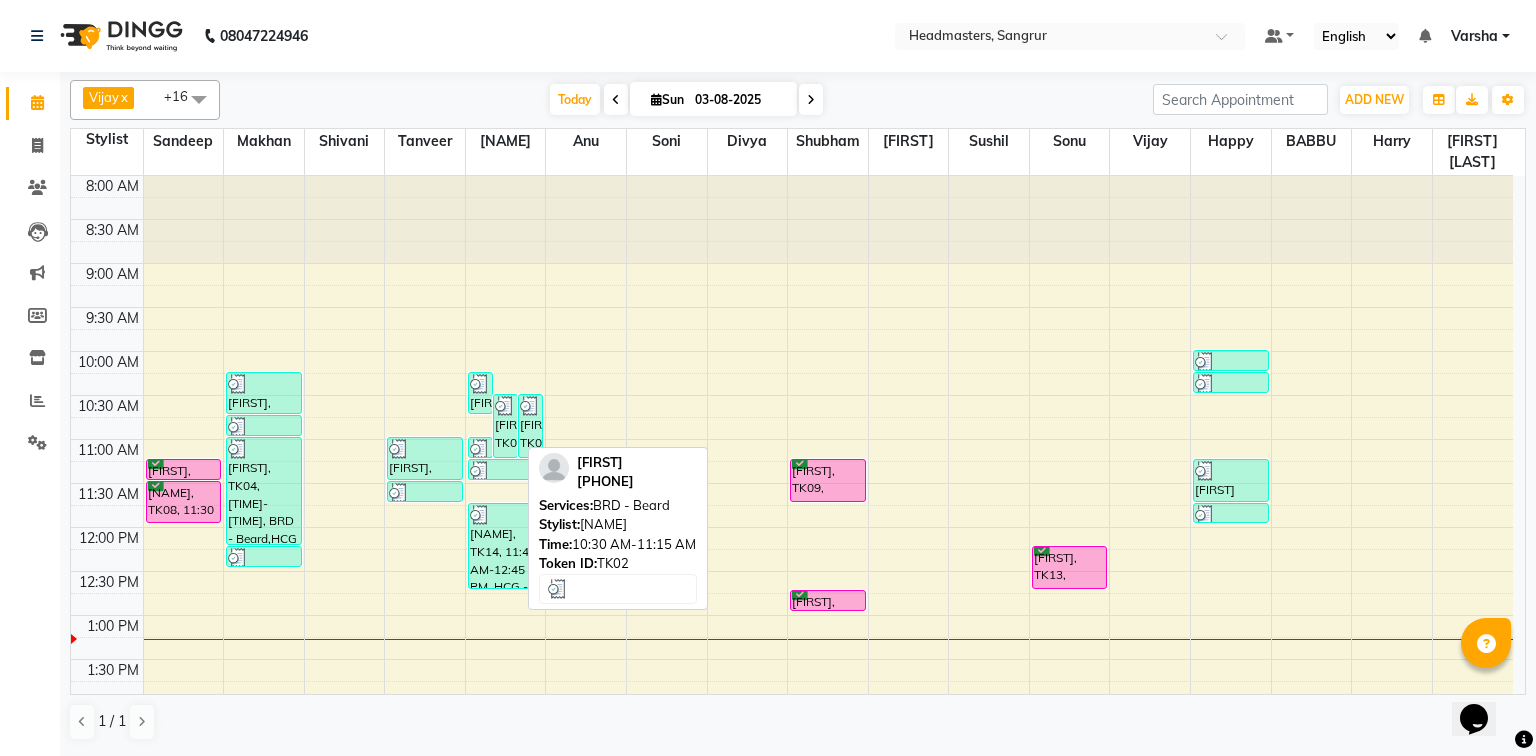 click on "[FIRST], TK02, [TIME]-[TIME], BRD - Beard" at bounding box center [505, 426] 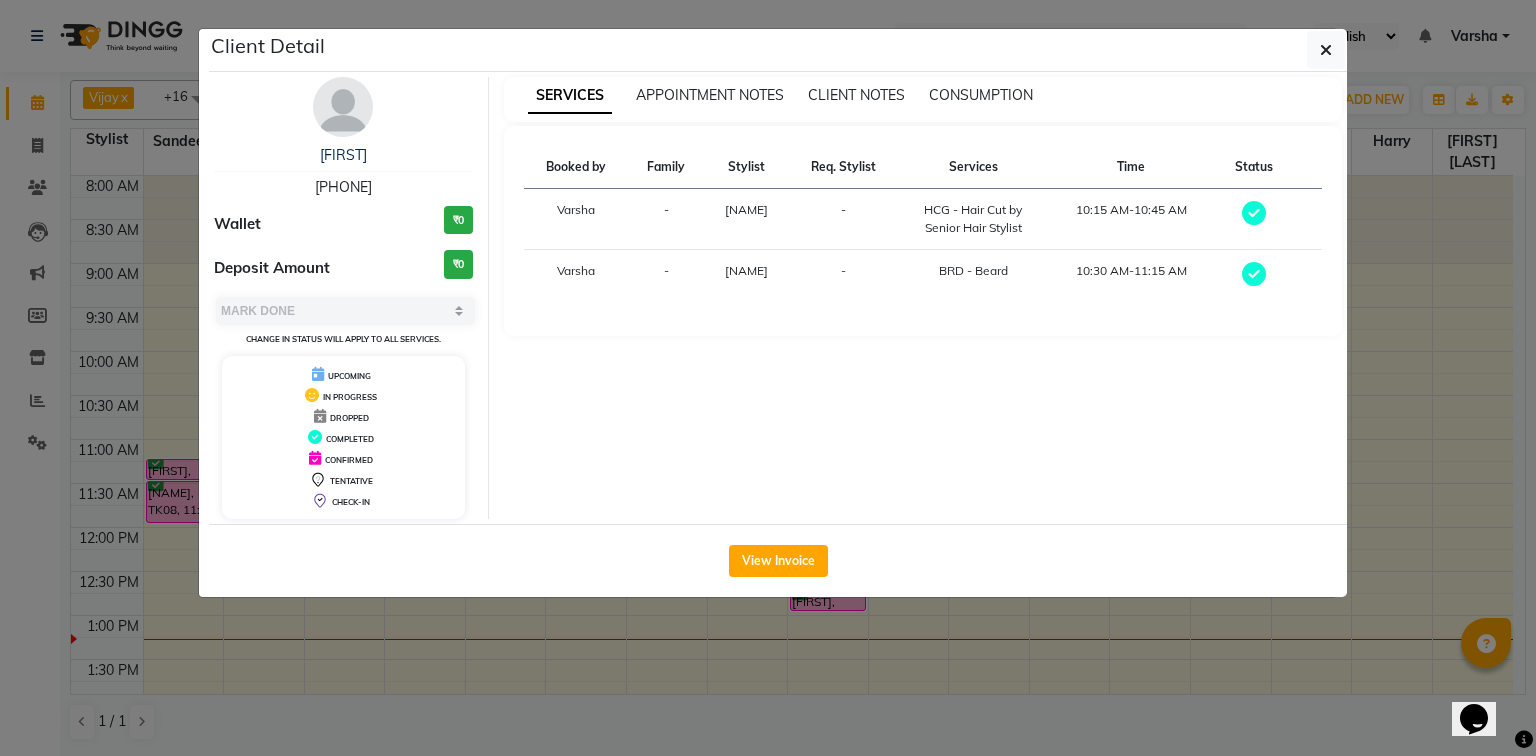 click on "View Invoice" 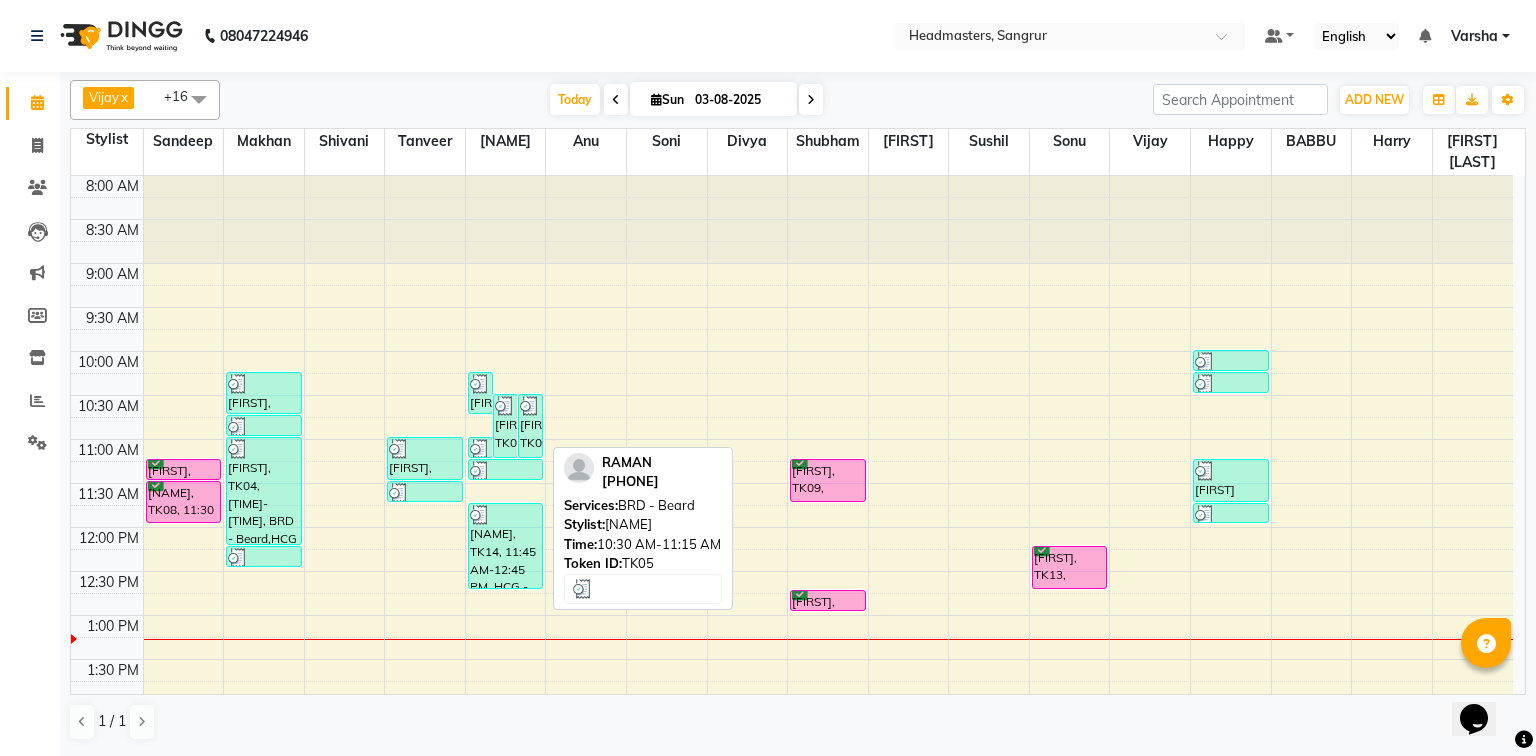 click on "[FIRST], TK05, [TIME]-[TIME], BRD - Beard" at bounding box center (530, 426) 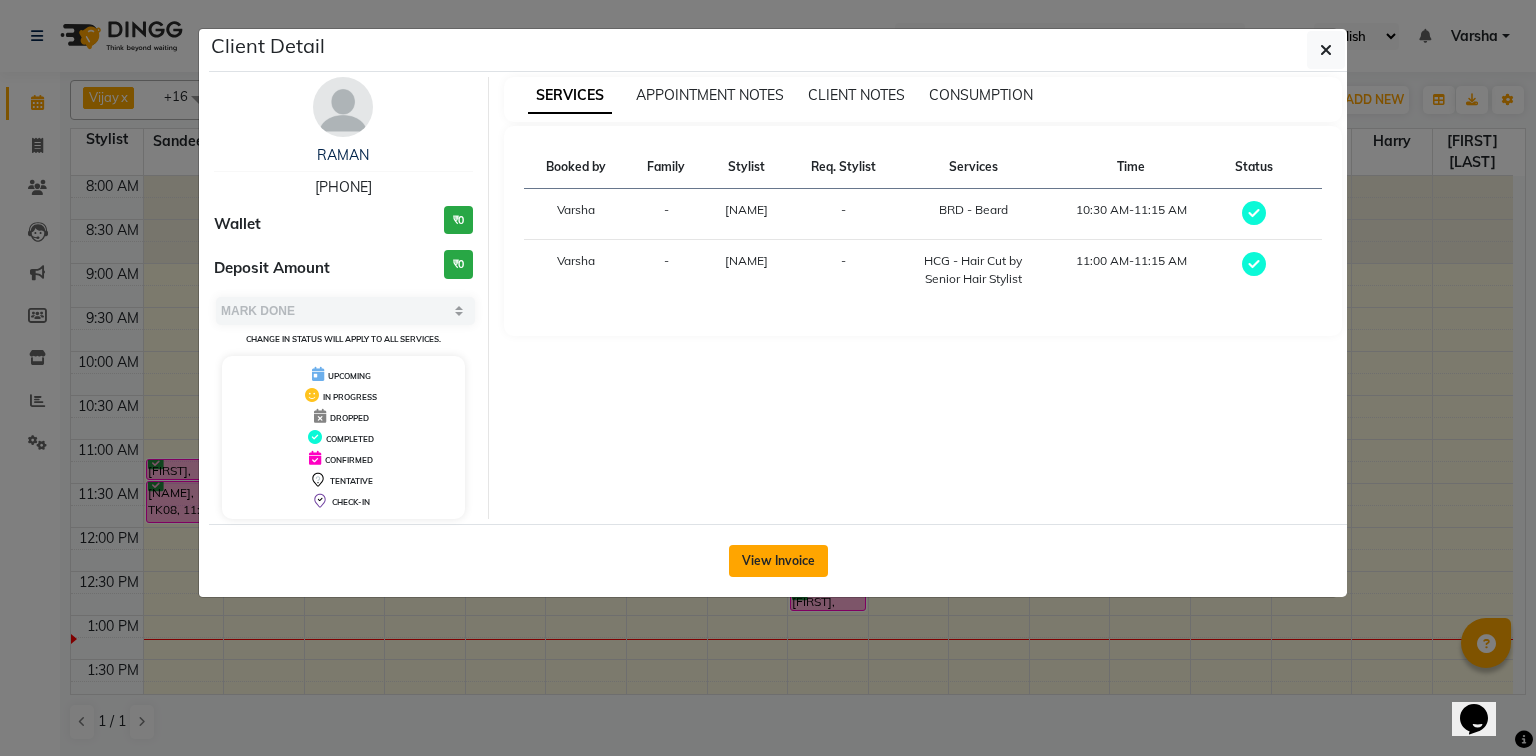 click on "View Invoice" 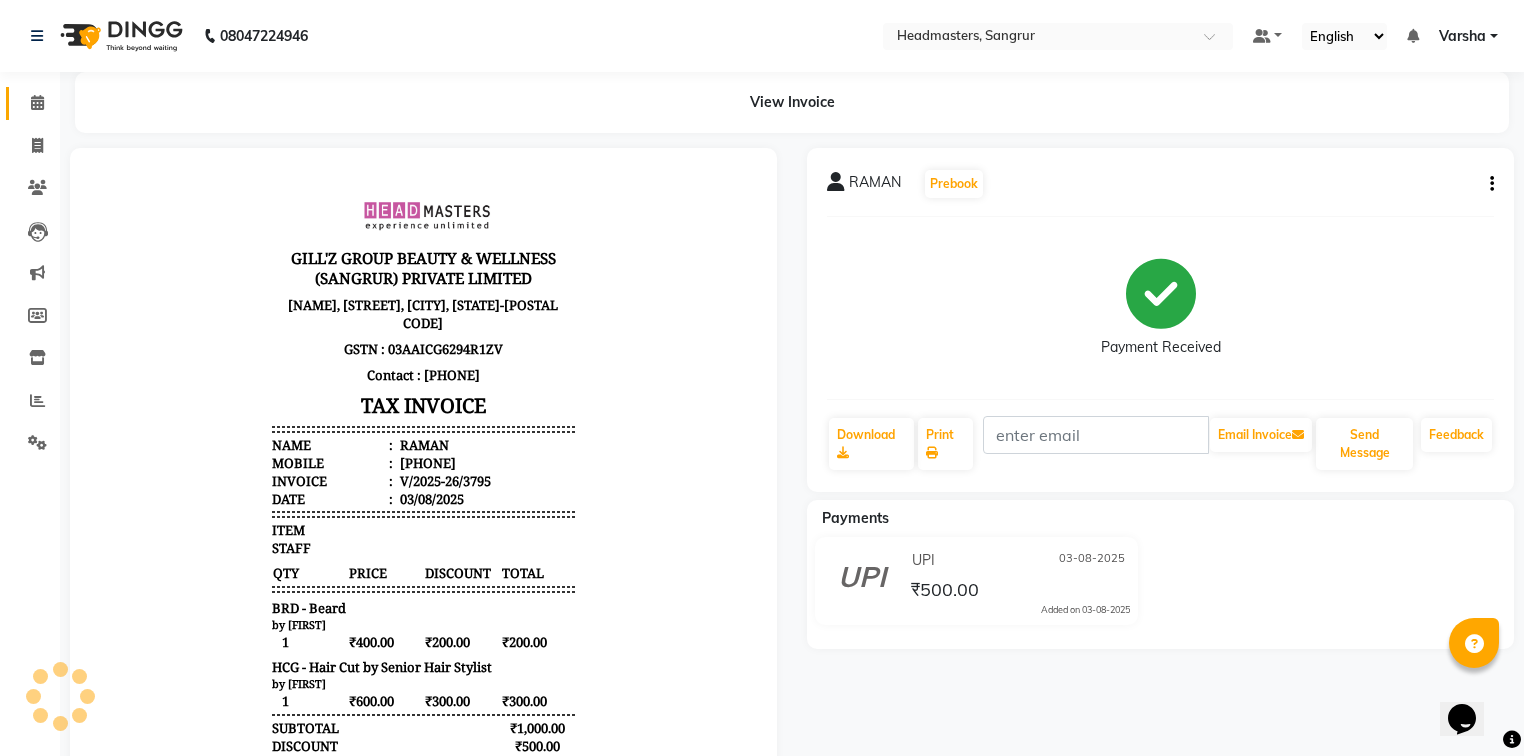 scroll, scrollTop: 0, scrollLeft: 0, axis: both 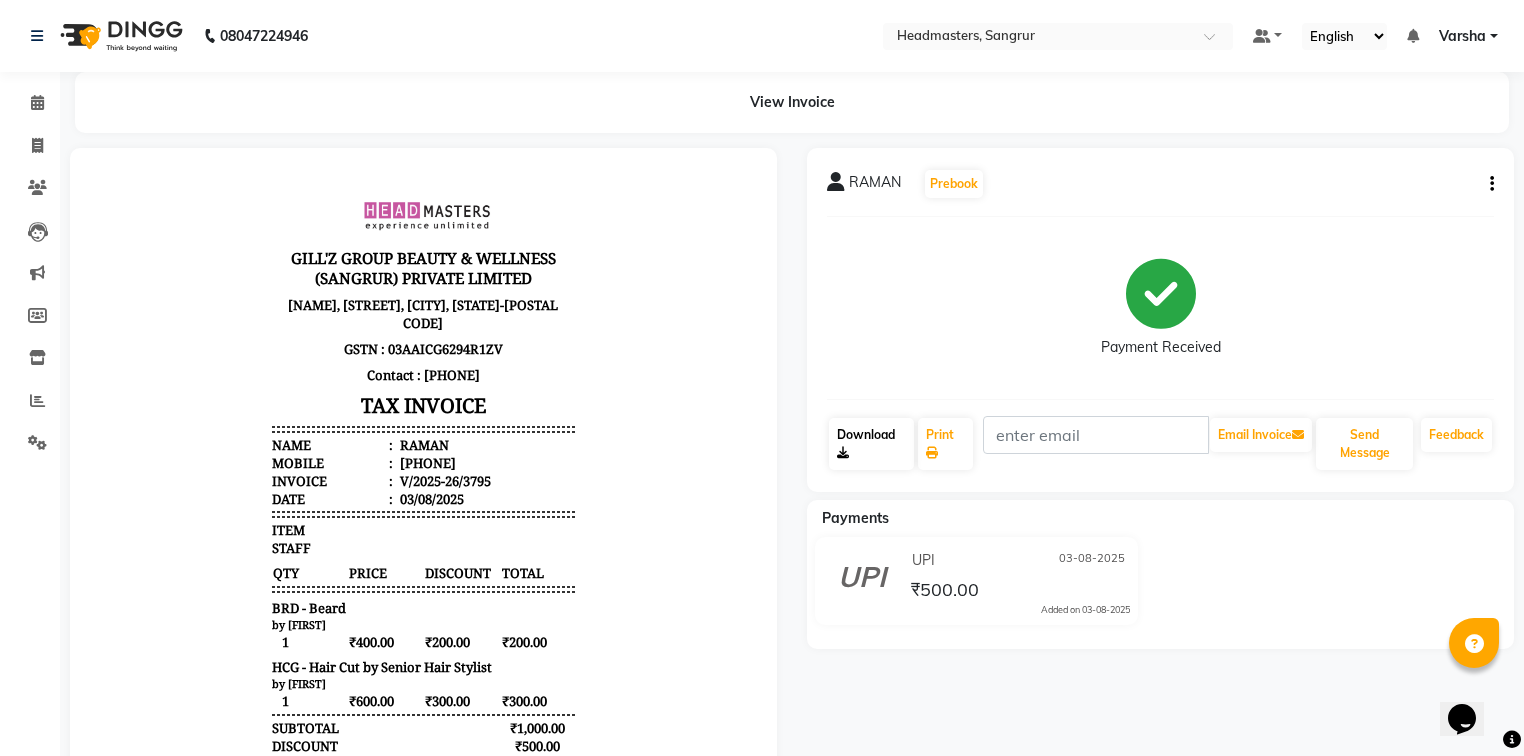 click on "Download" 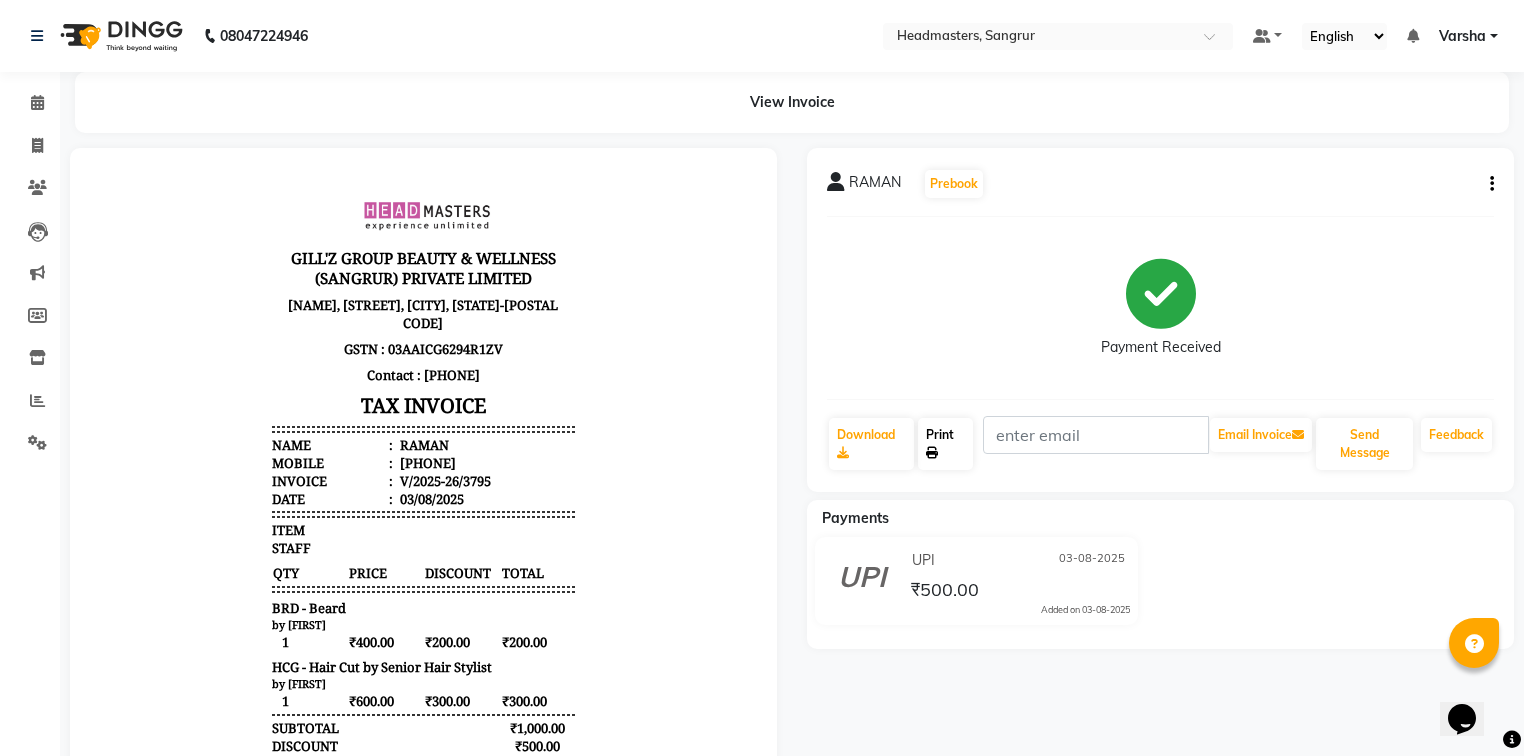 click on "Print" 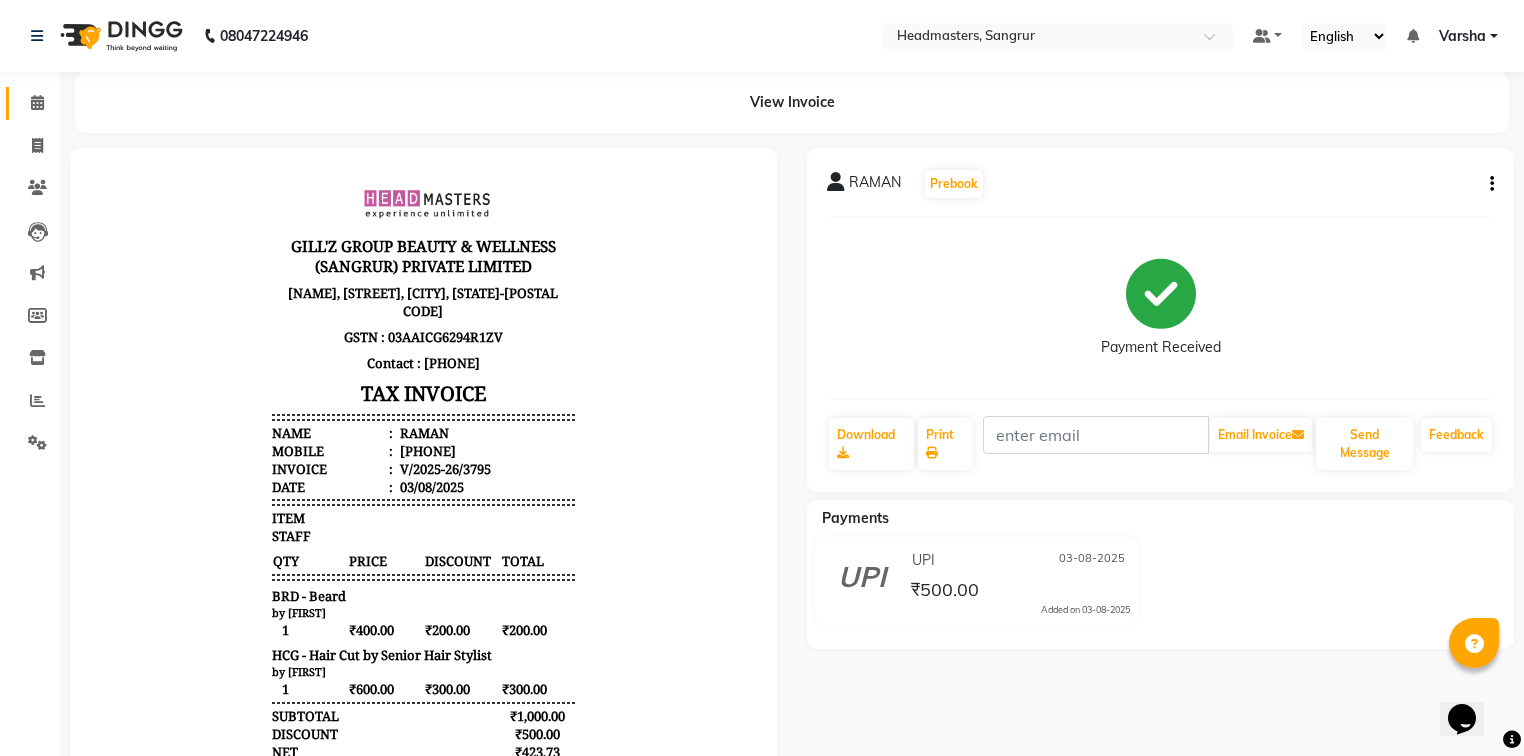 scroll, scrollTop: 16, scrollLeft: 0, axis: vertical 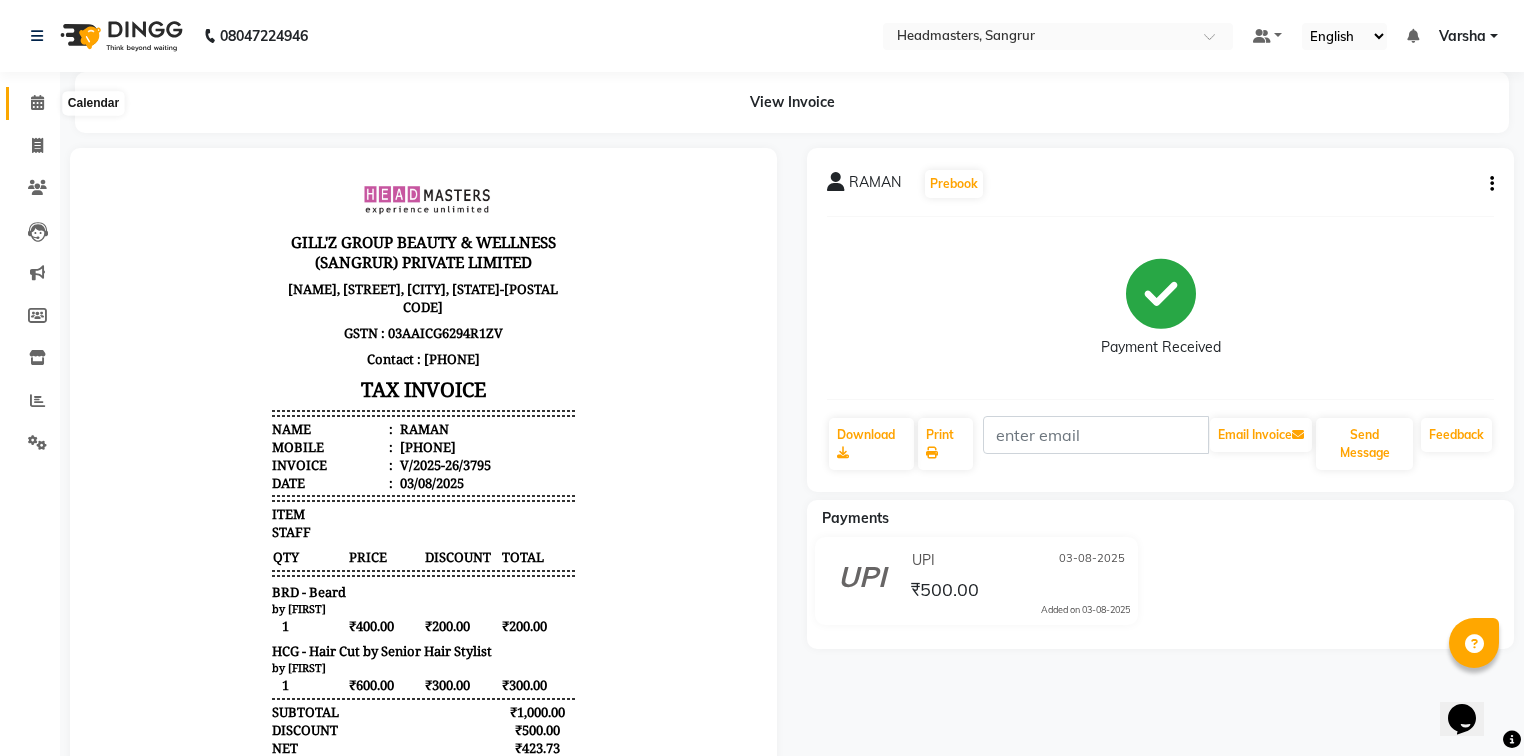 click 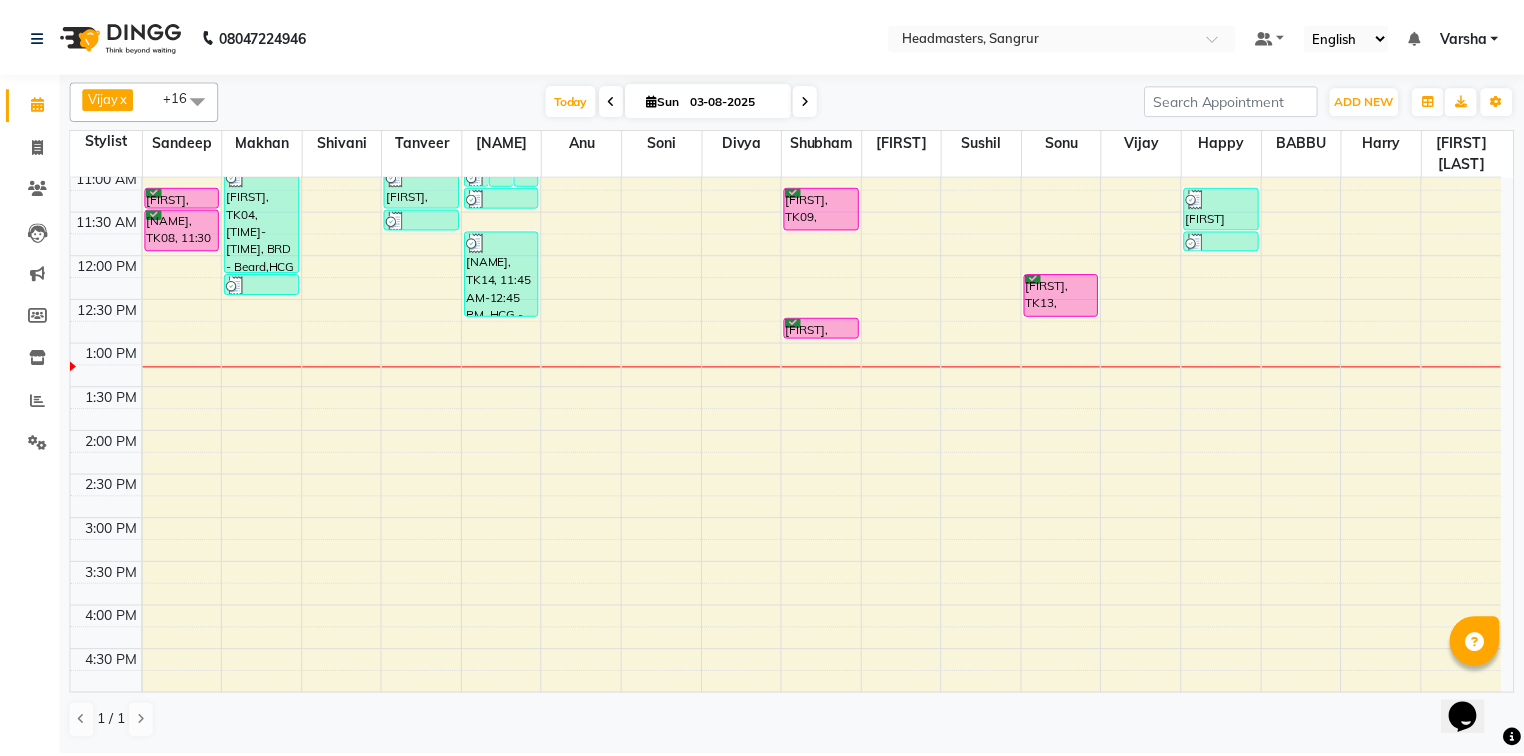 scroll, scrollTop: 116, scrollLeft: 0, axis: vertical 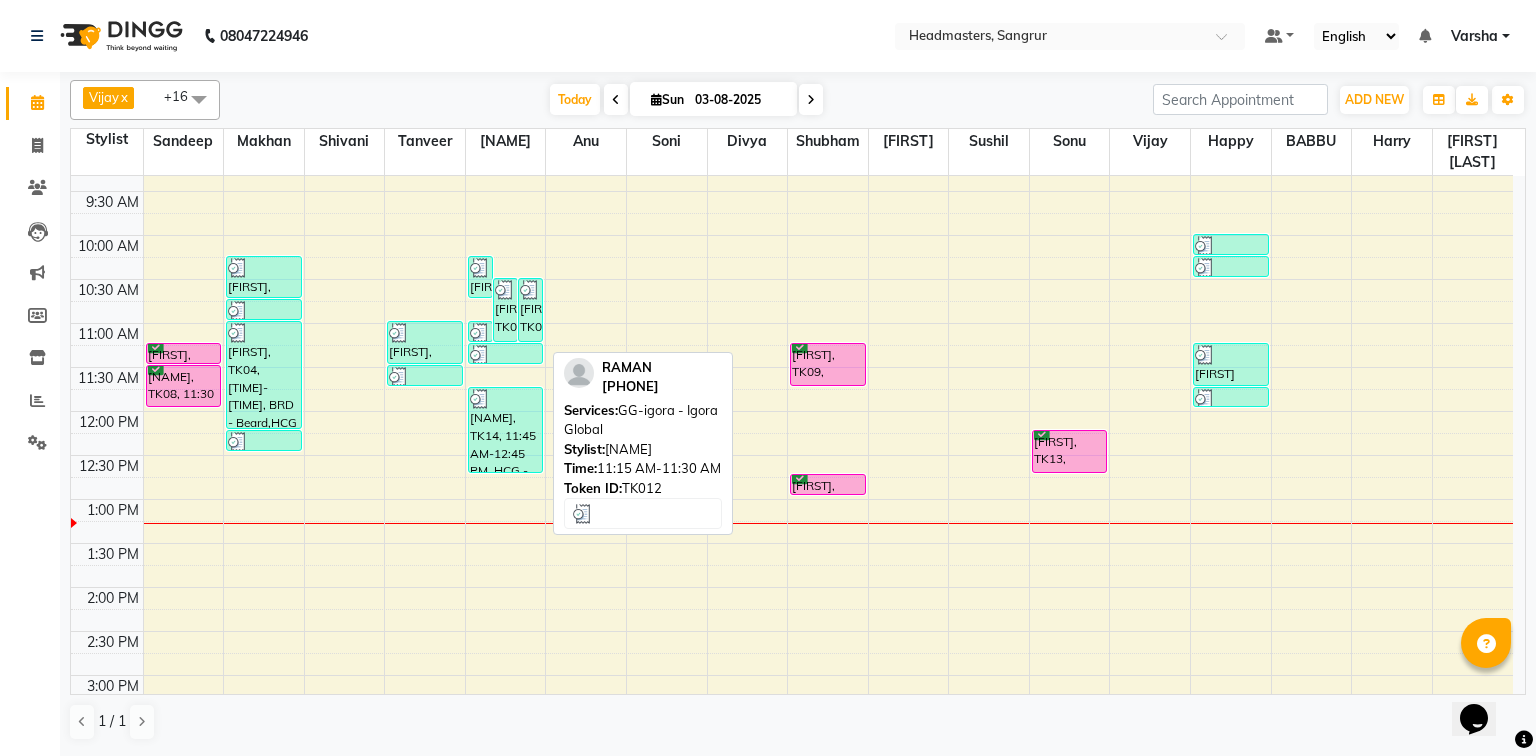 click at bounding box center [506, 355] 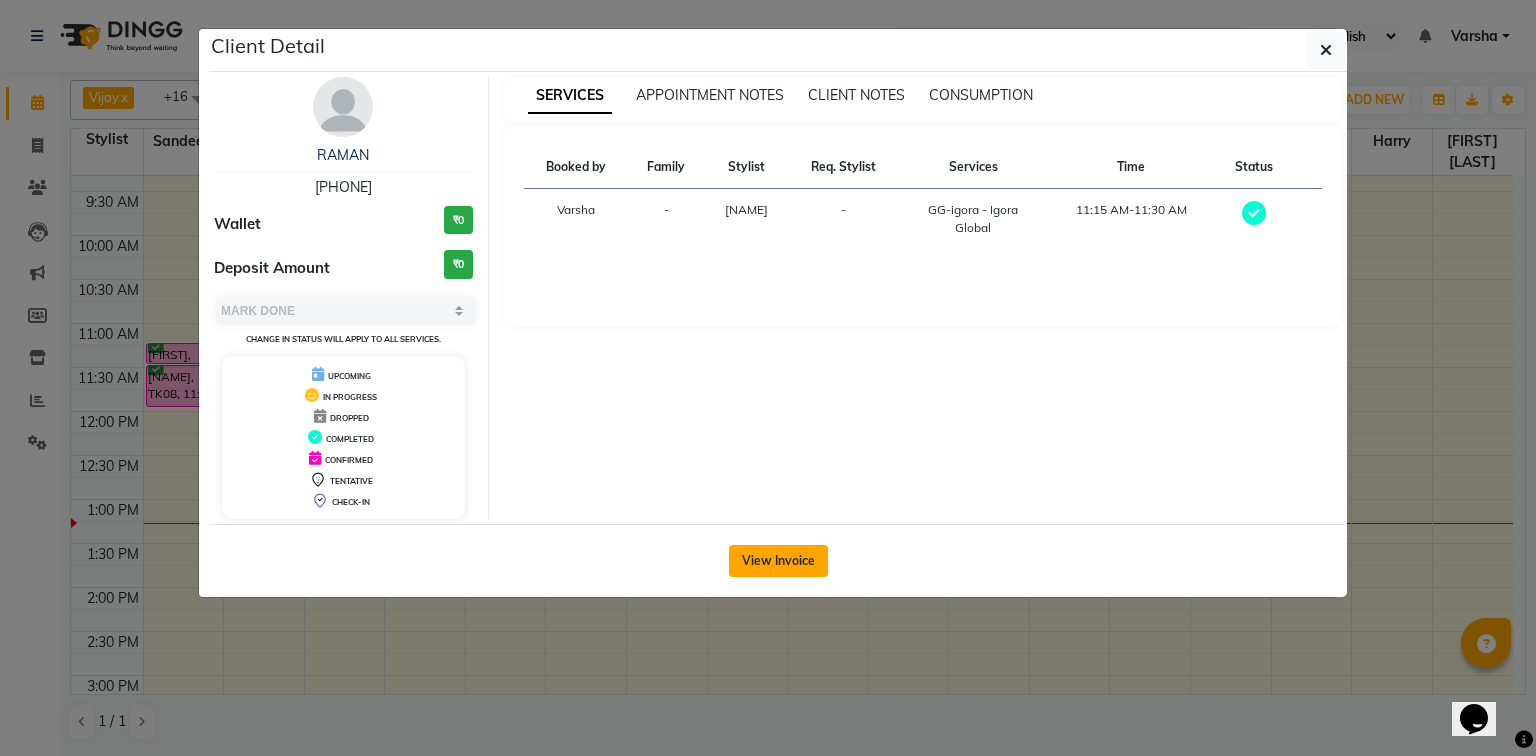 click on "View Invoice" 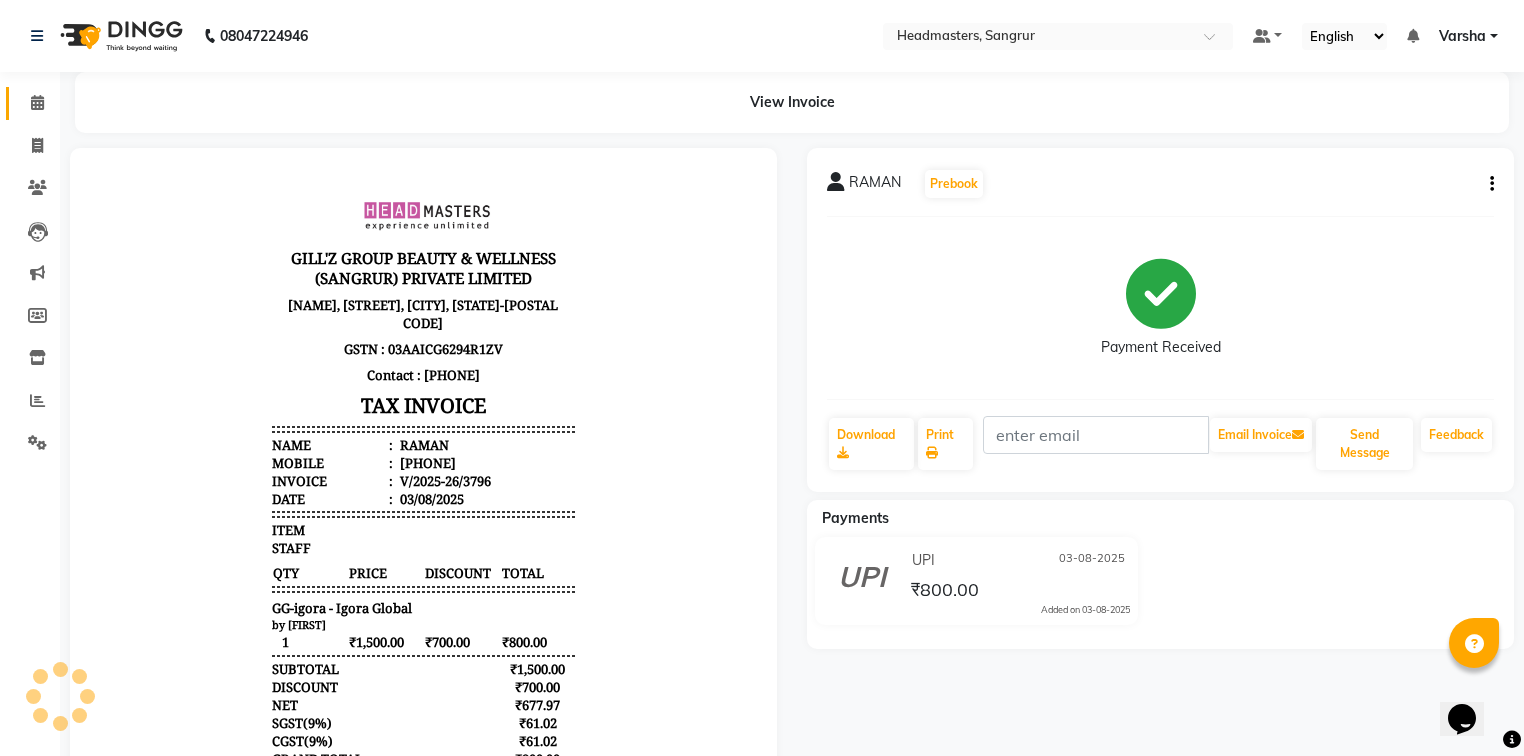 scroll, scrollTop: 0, scrollLeft: 0, axis: both 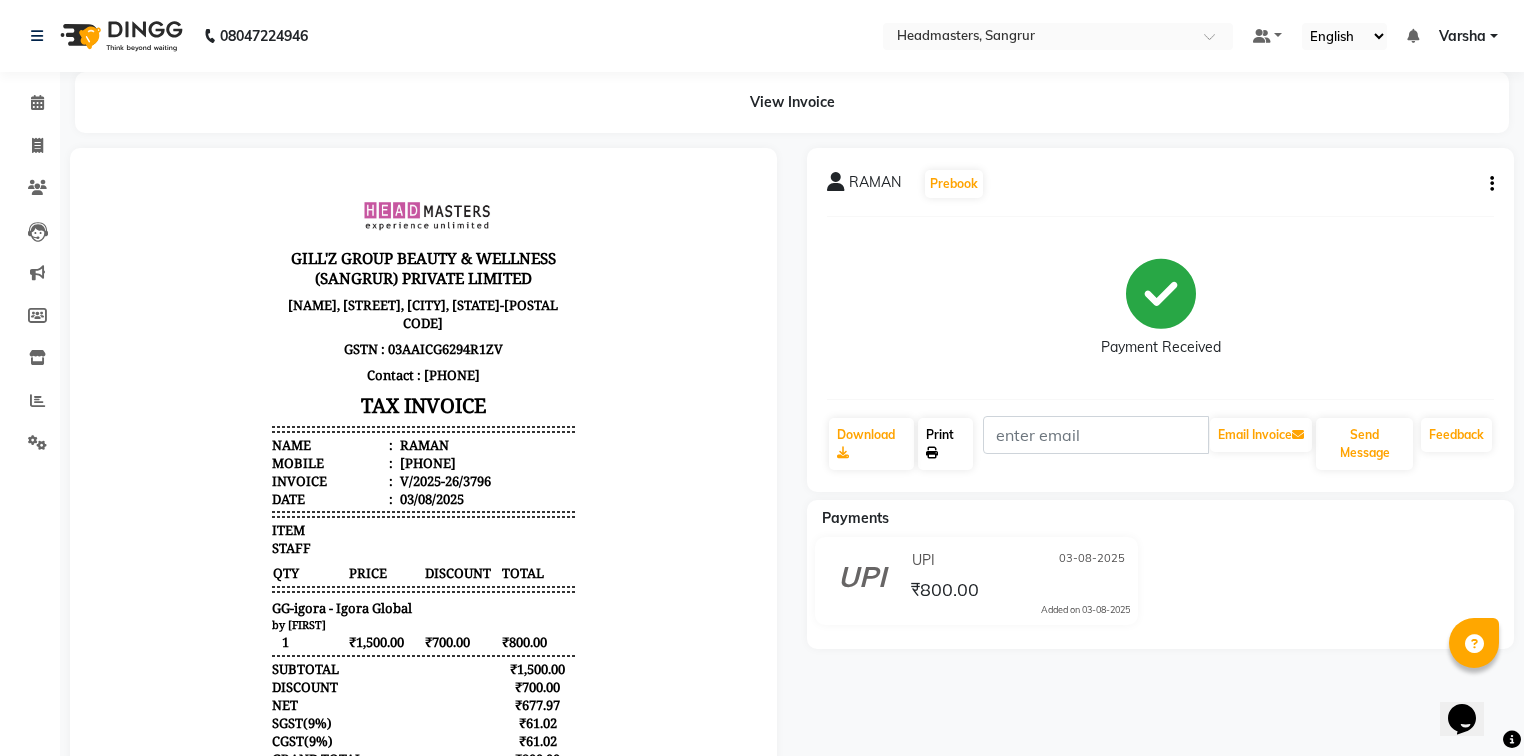 click on "Print" 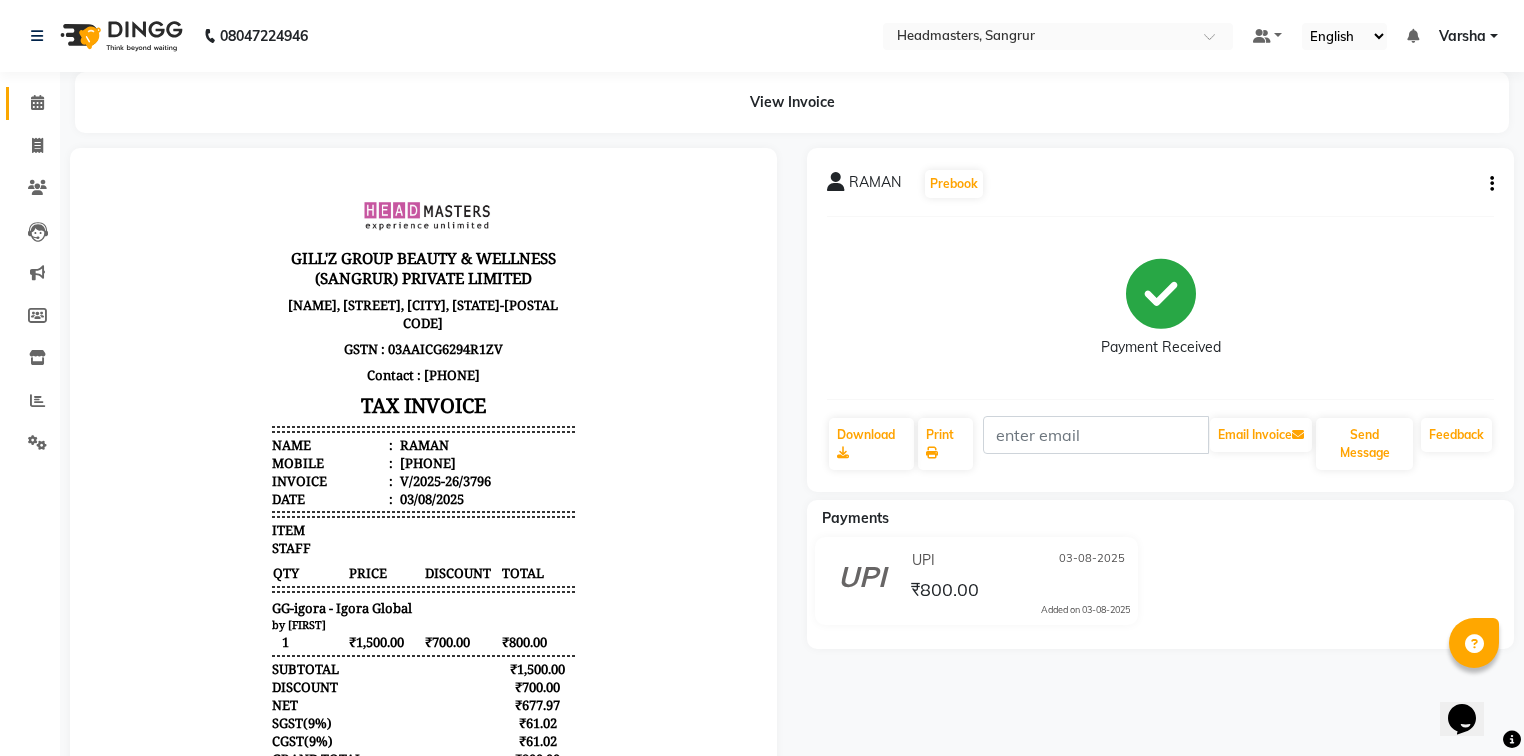 click on "Calendar" 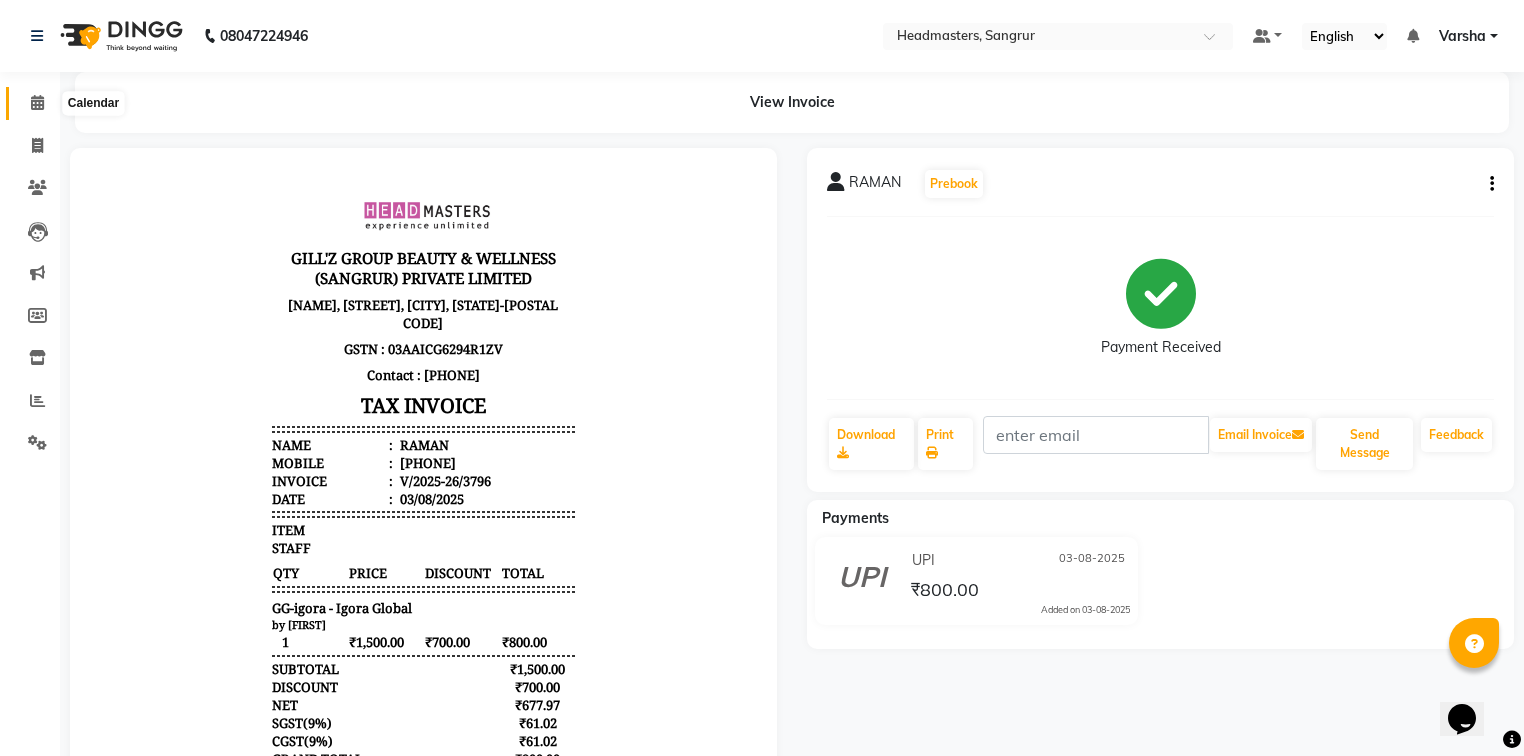 click 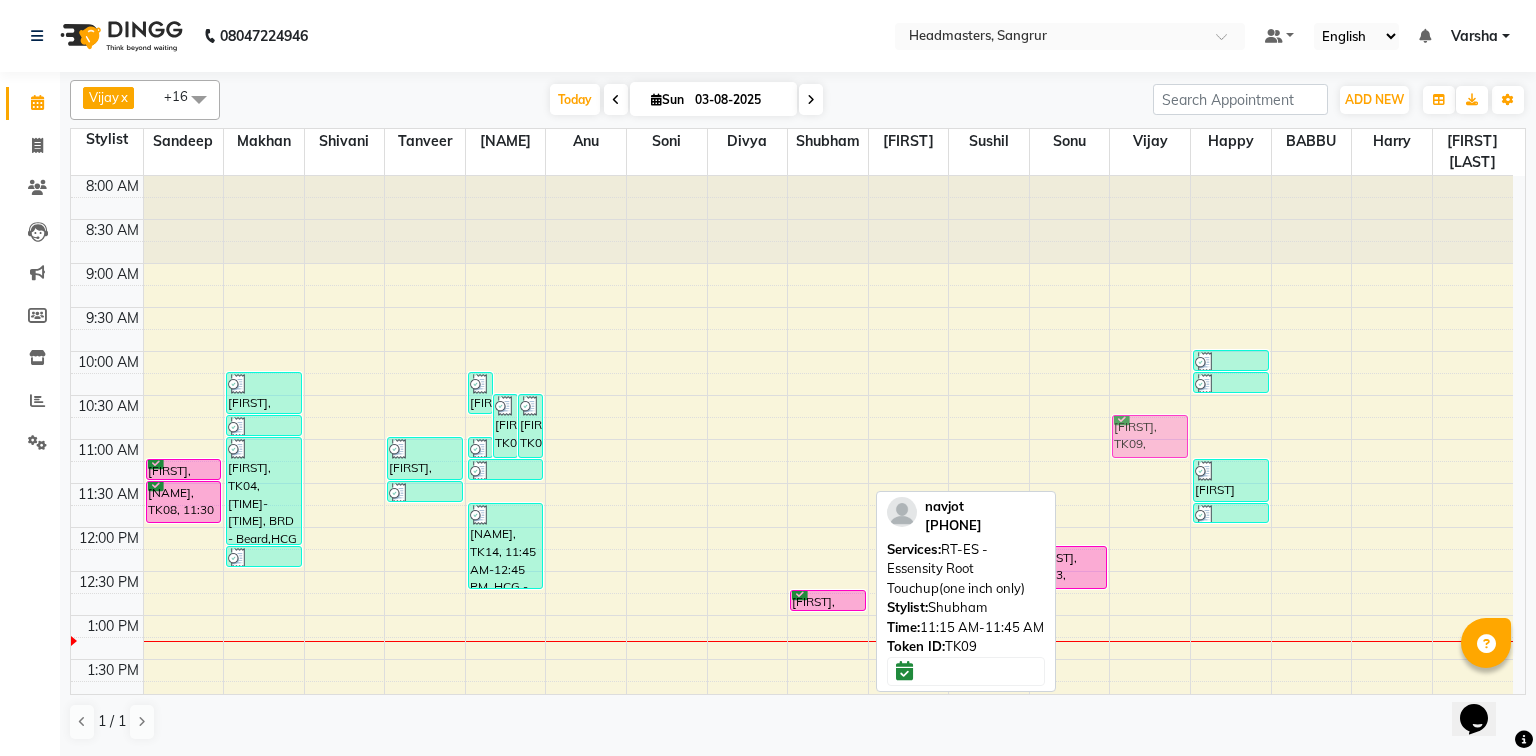 drag, startPoint x: 837, startPoint y: 470, endPoint x: 1148, endPoint y: 435, distance: 312.96326 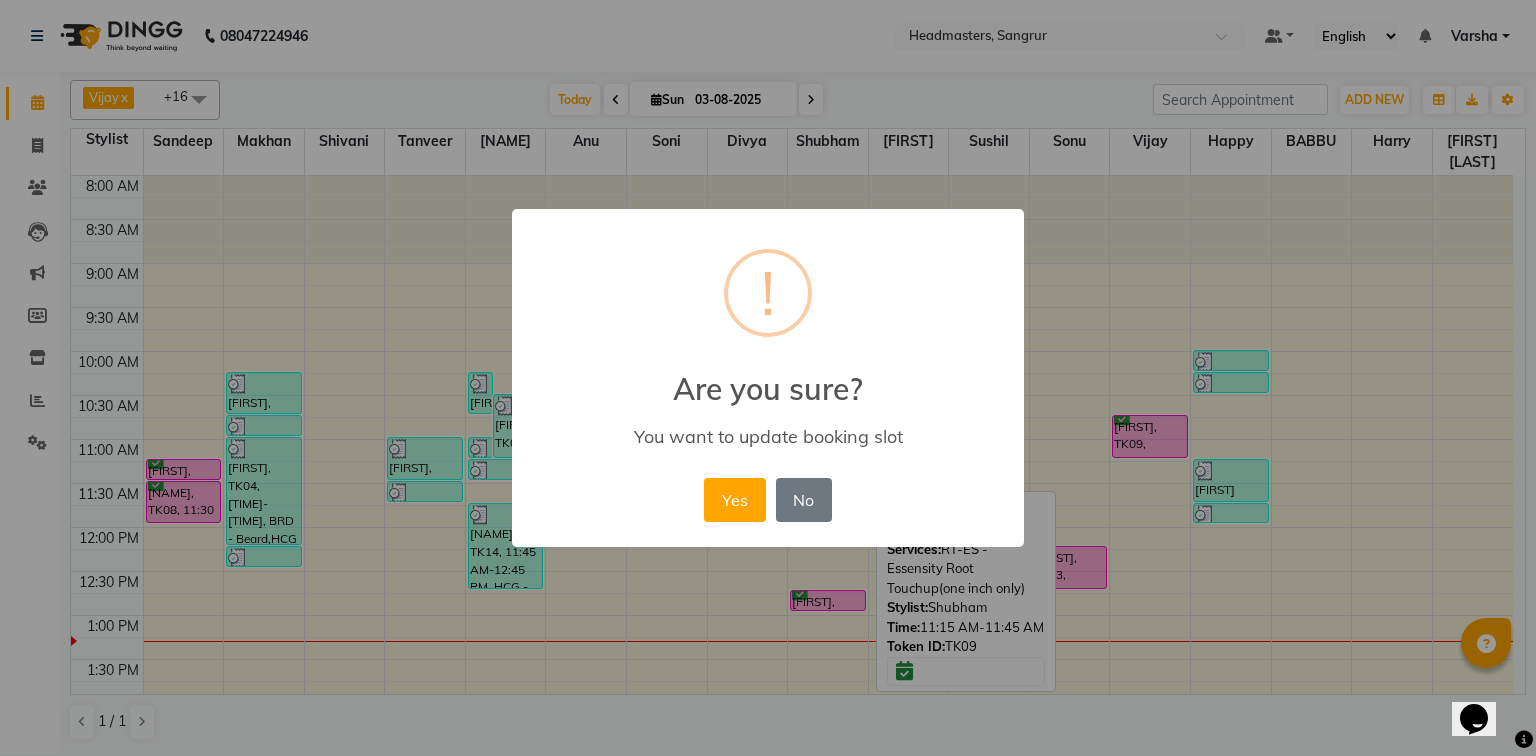 drag, startPoint x: 750, startPoint y: 509, endPoint x: 900, endPoint y: 492, distance: 150.96027 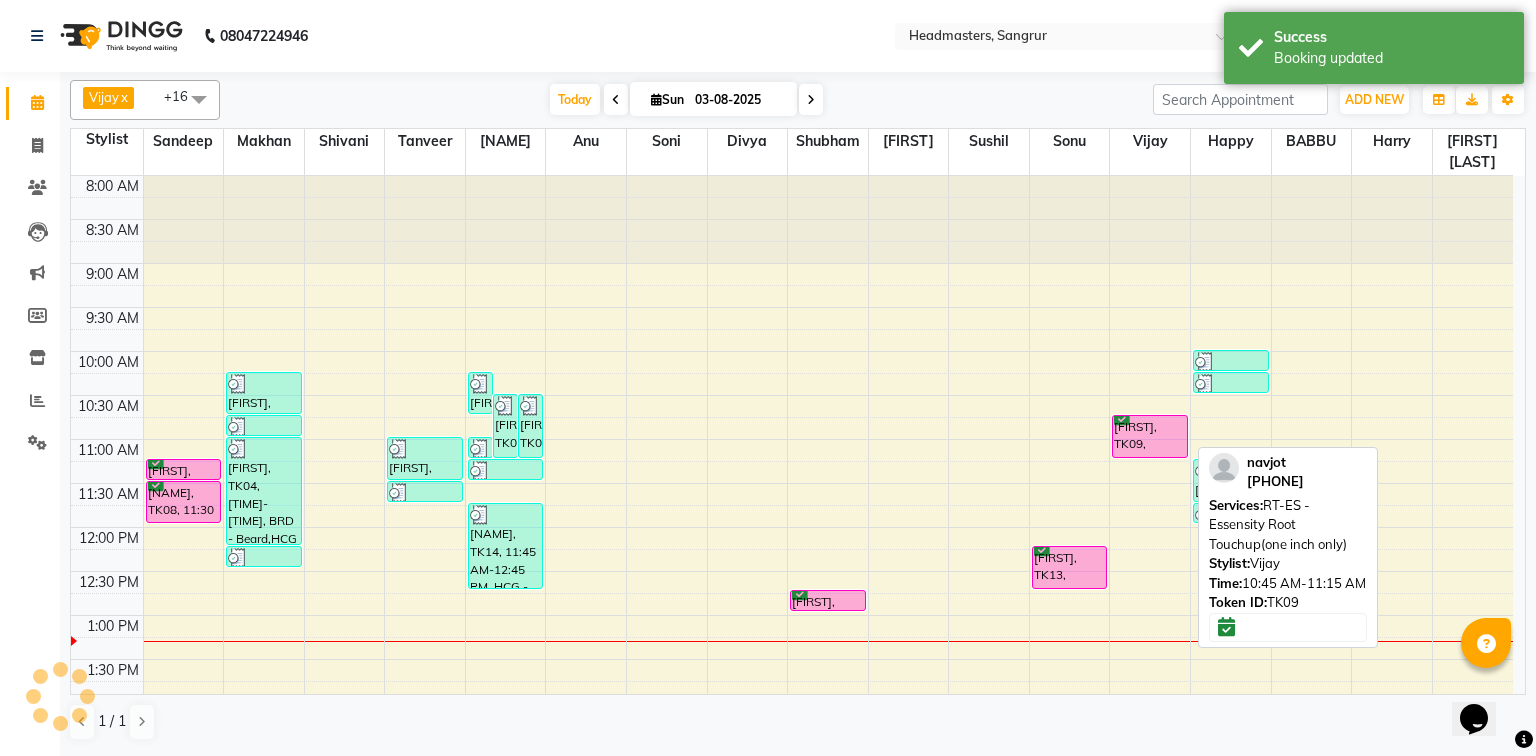 click on "[FIRST], TK09, [TIME]-[TIME], RT-ES - Essensity Root Touchup(one inch only)" at bounding box center [1150, 436] 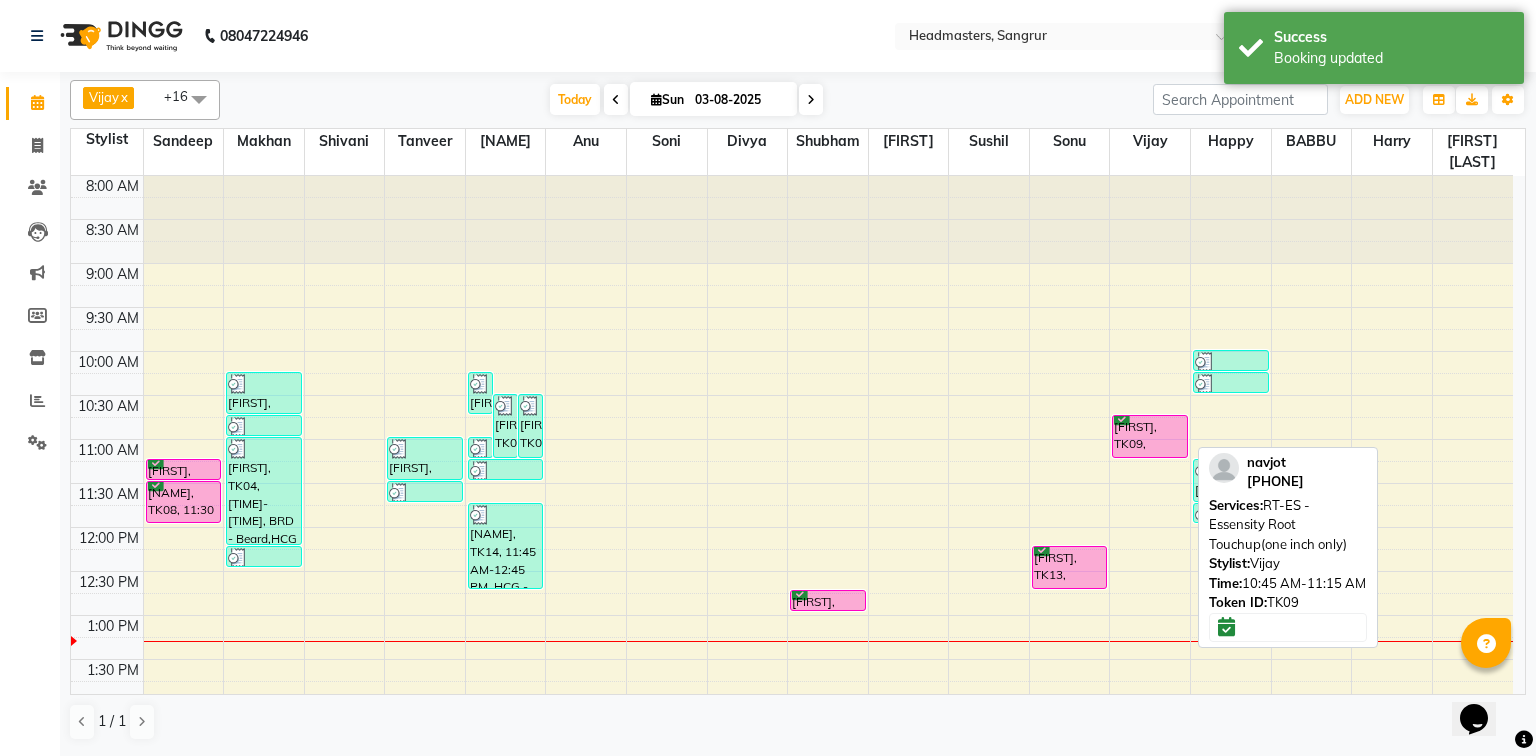 click on "[FIRST], TK09, [TIME]-[TIME], RT-ES - Essensity Root Touchup(one inch only)" at bounding box center (1150, 436) 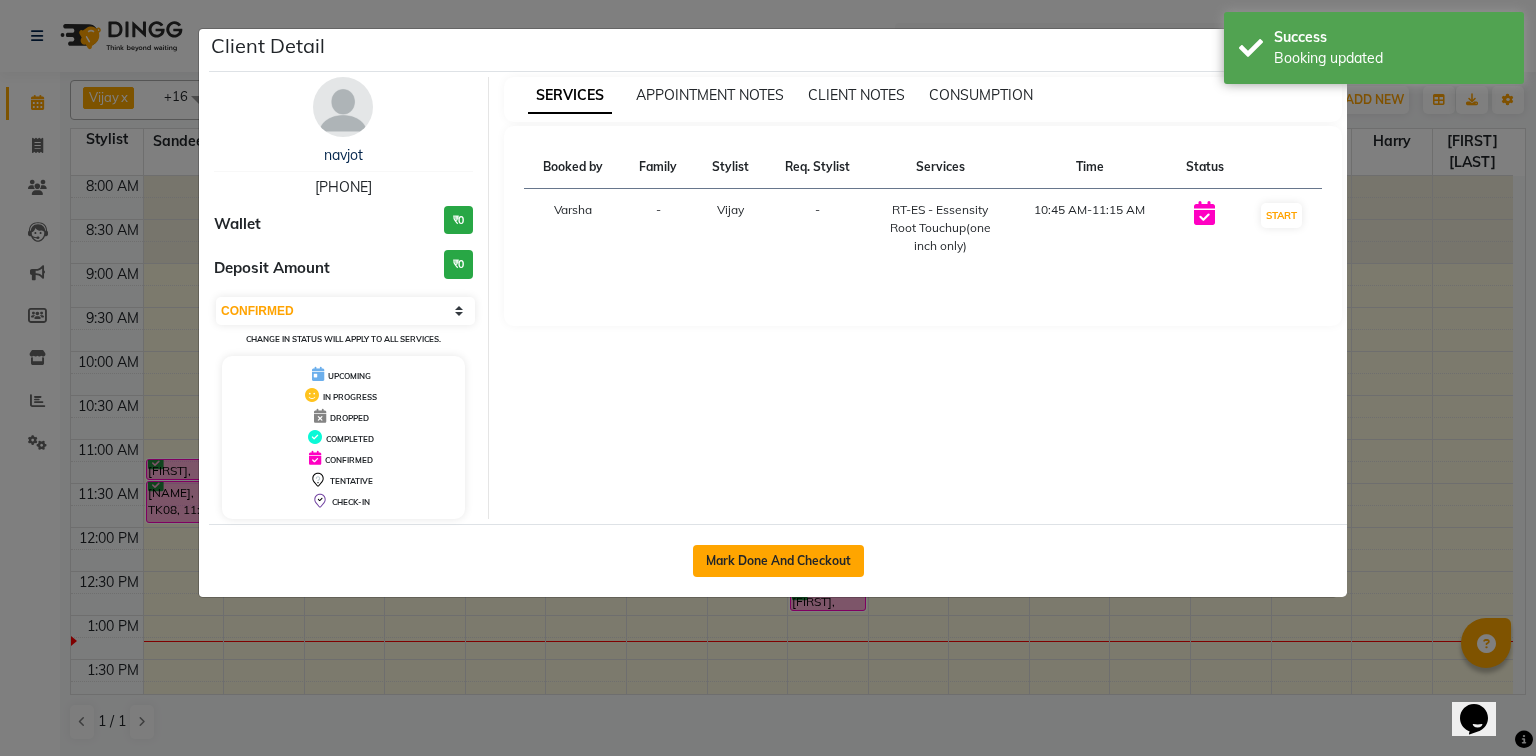 click on "Mark Done And Checkout" 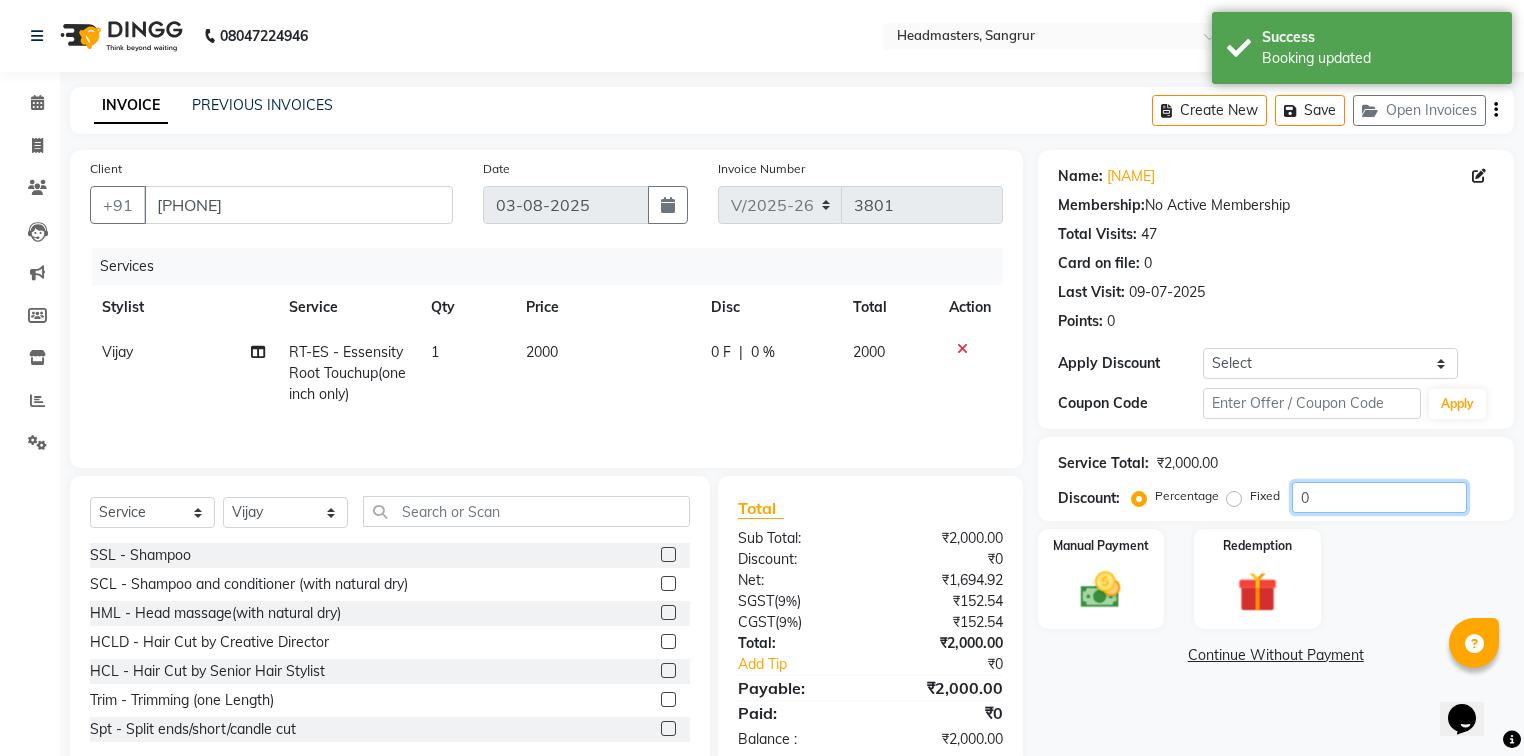 click on "0" 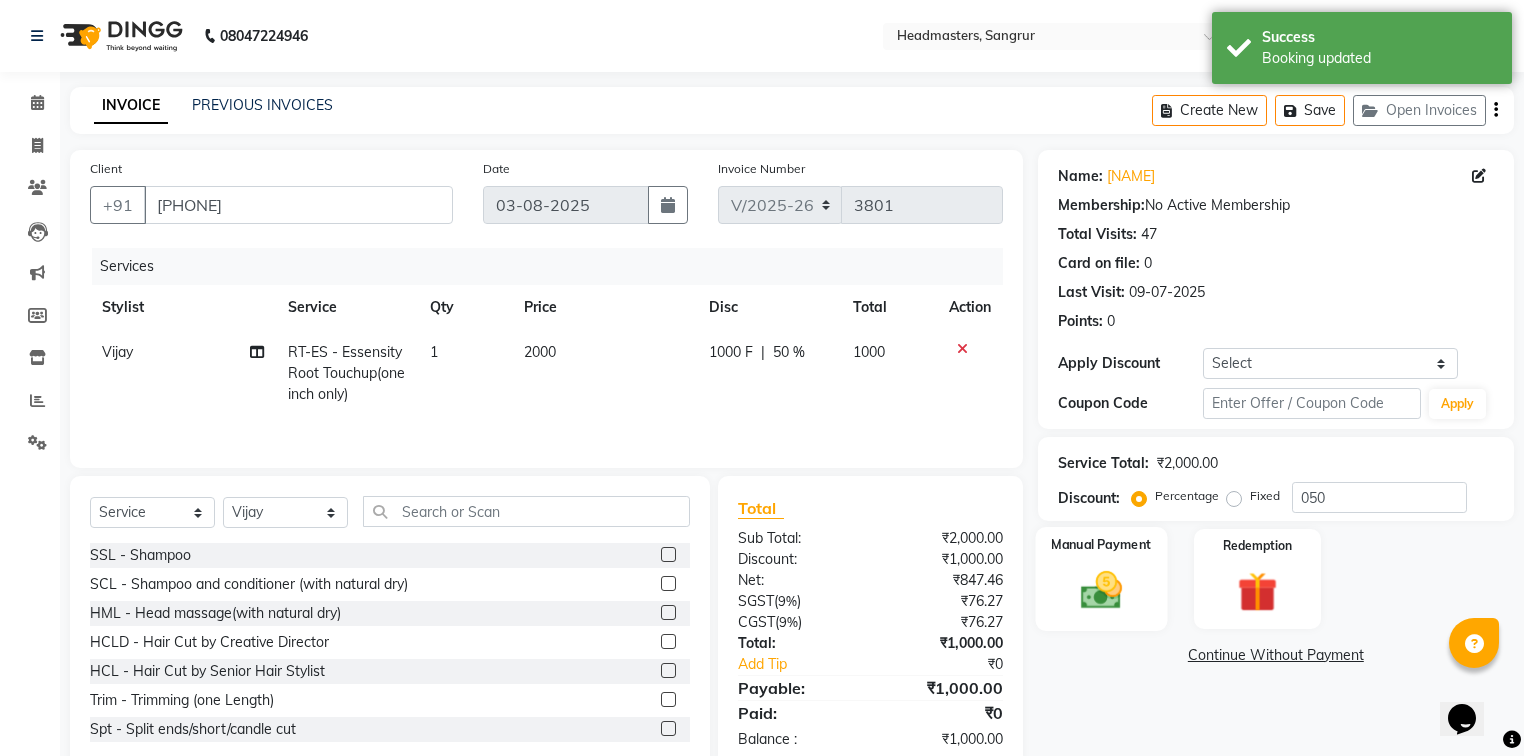 click 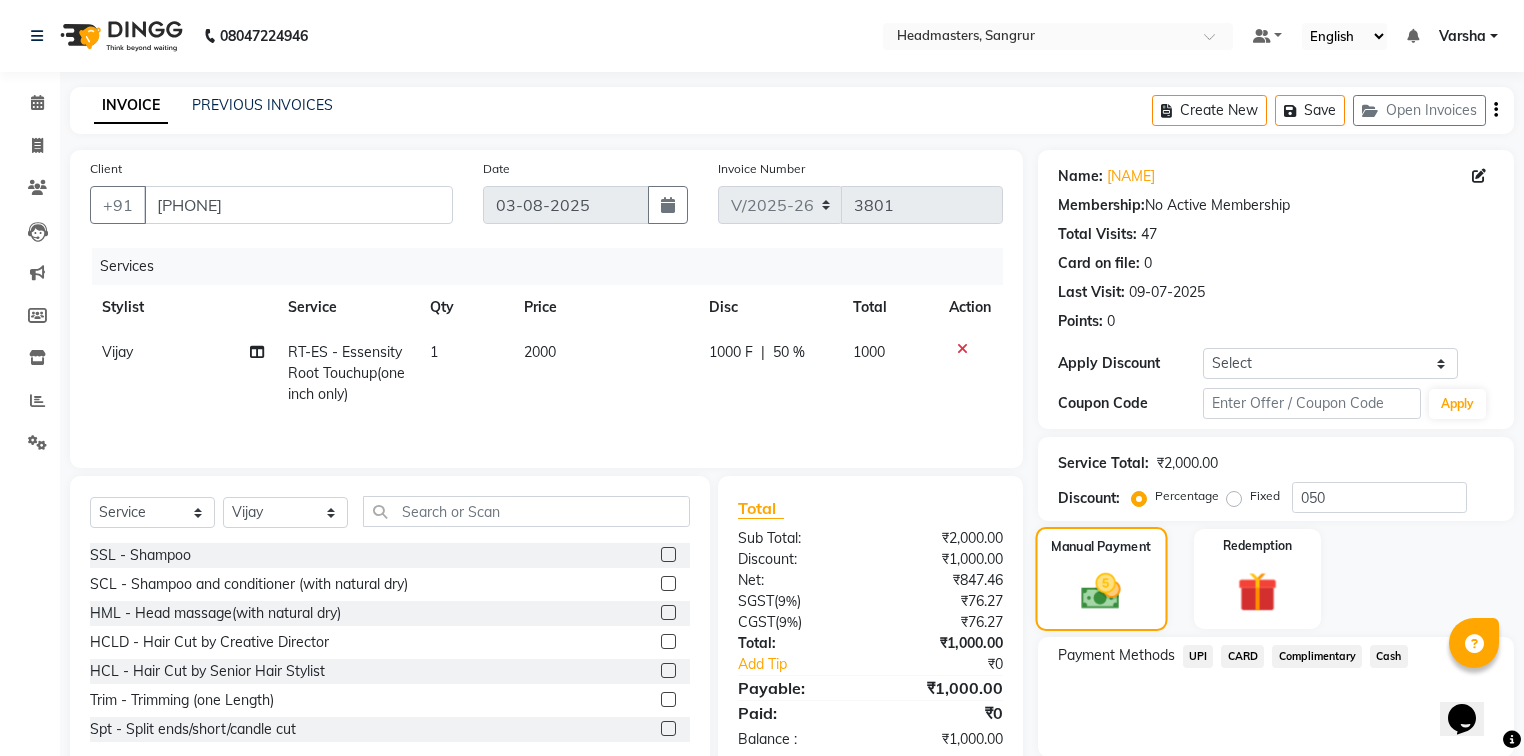 scroll, scrollTop: 71, scrollLeft: 0, axis: vertical 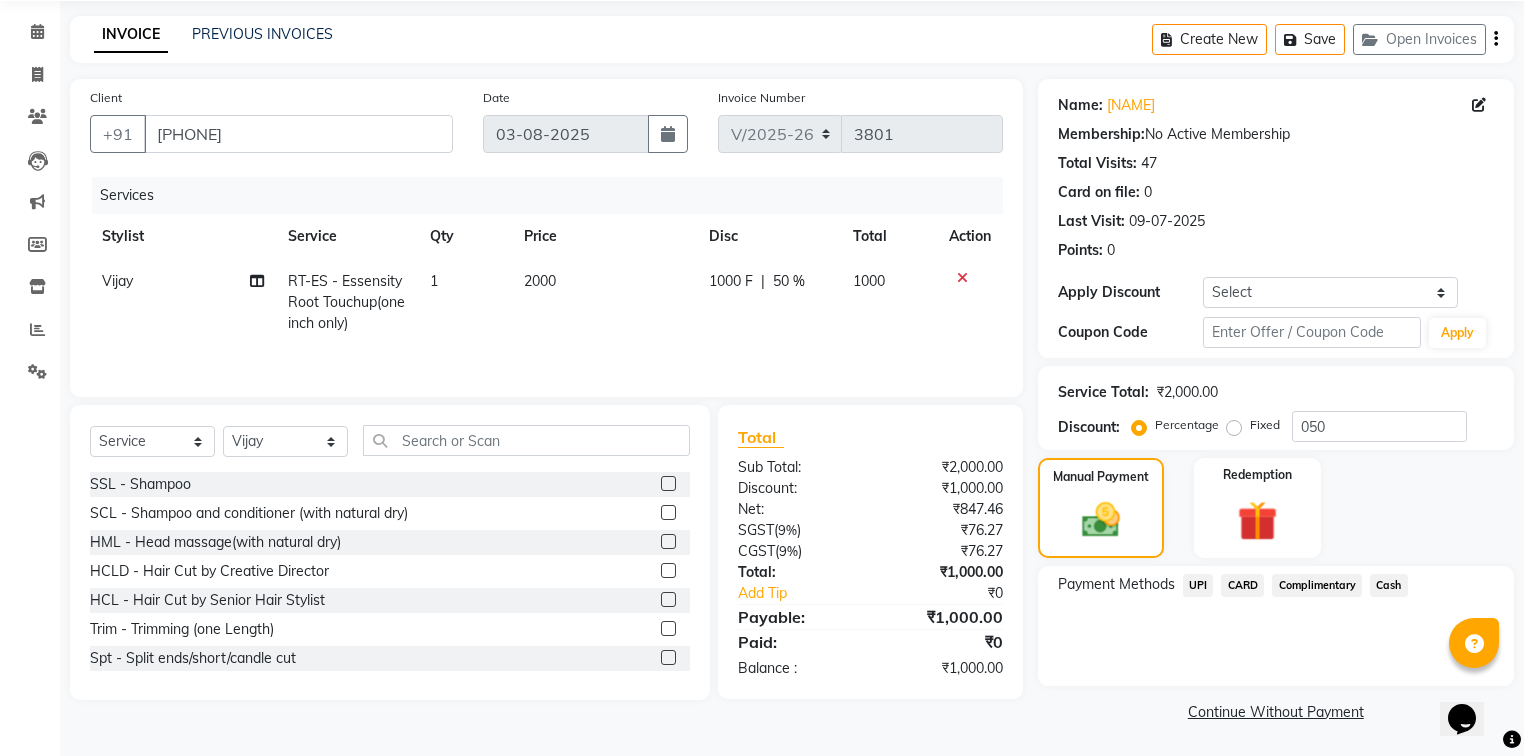 click on "UPI" 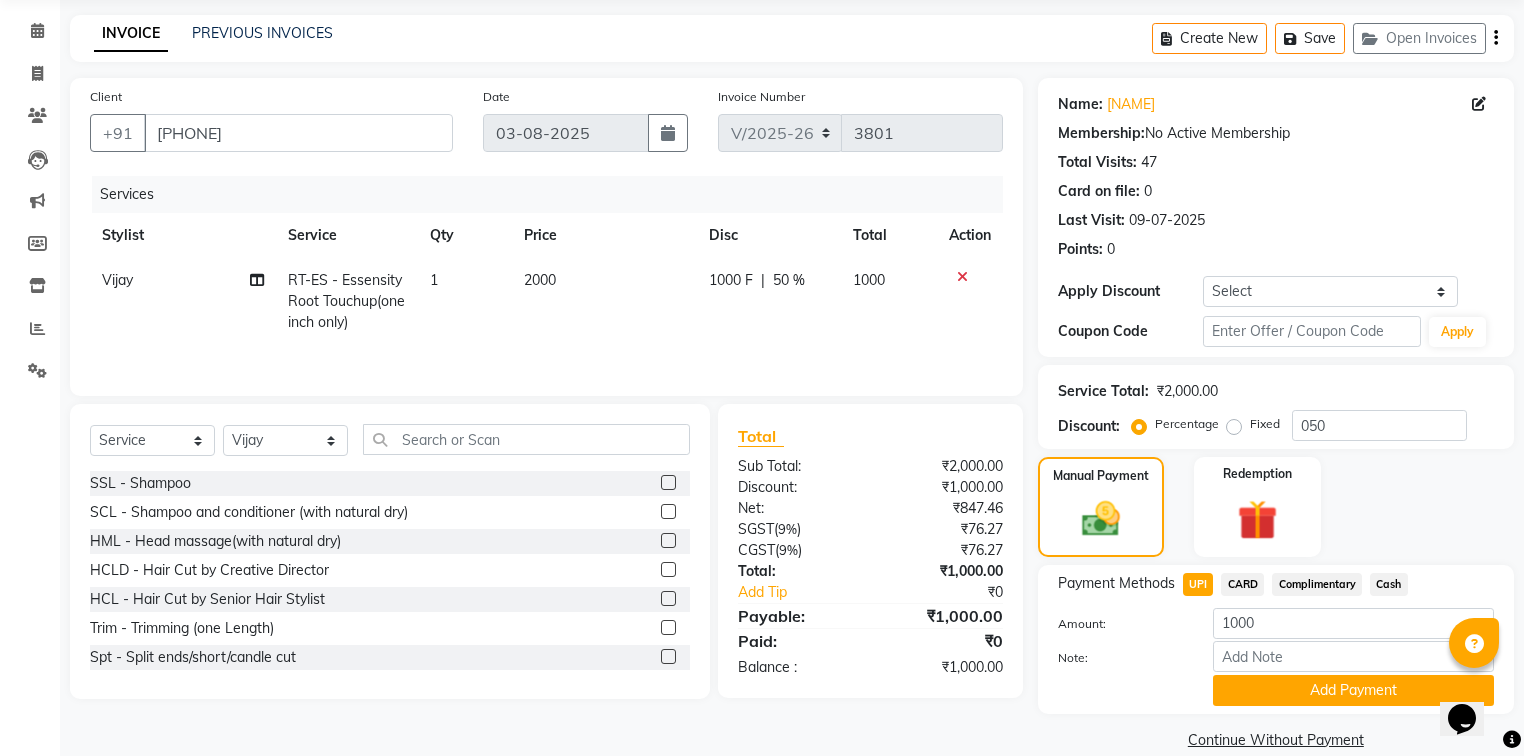 scroll, scrollTop: 102, scrollLeft: 0, axis: vertical 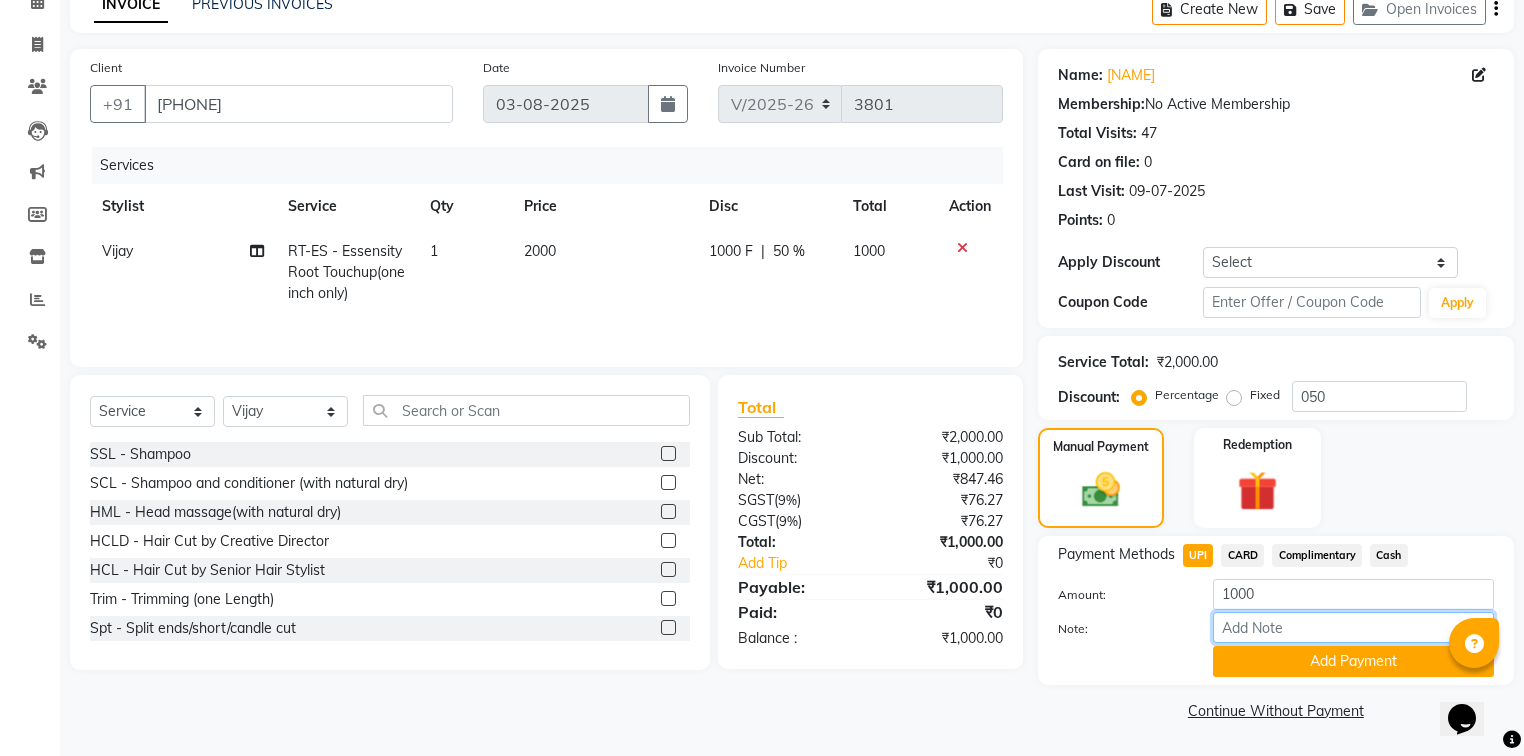 click on "Note:" at bounding box center [1353, 627] 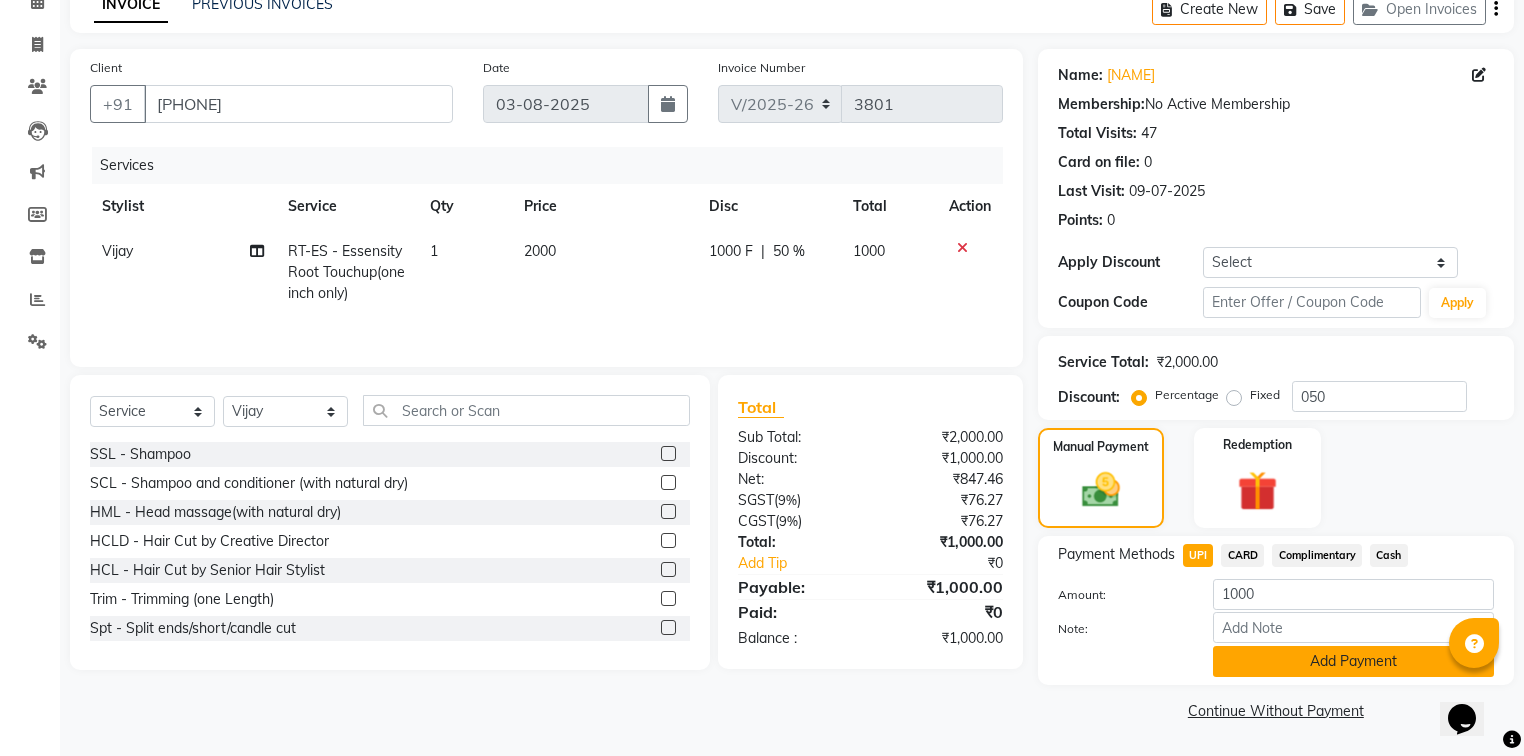 click on "Add Payment" 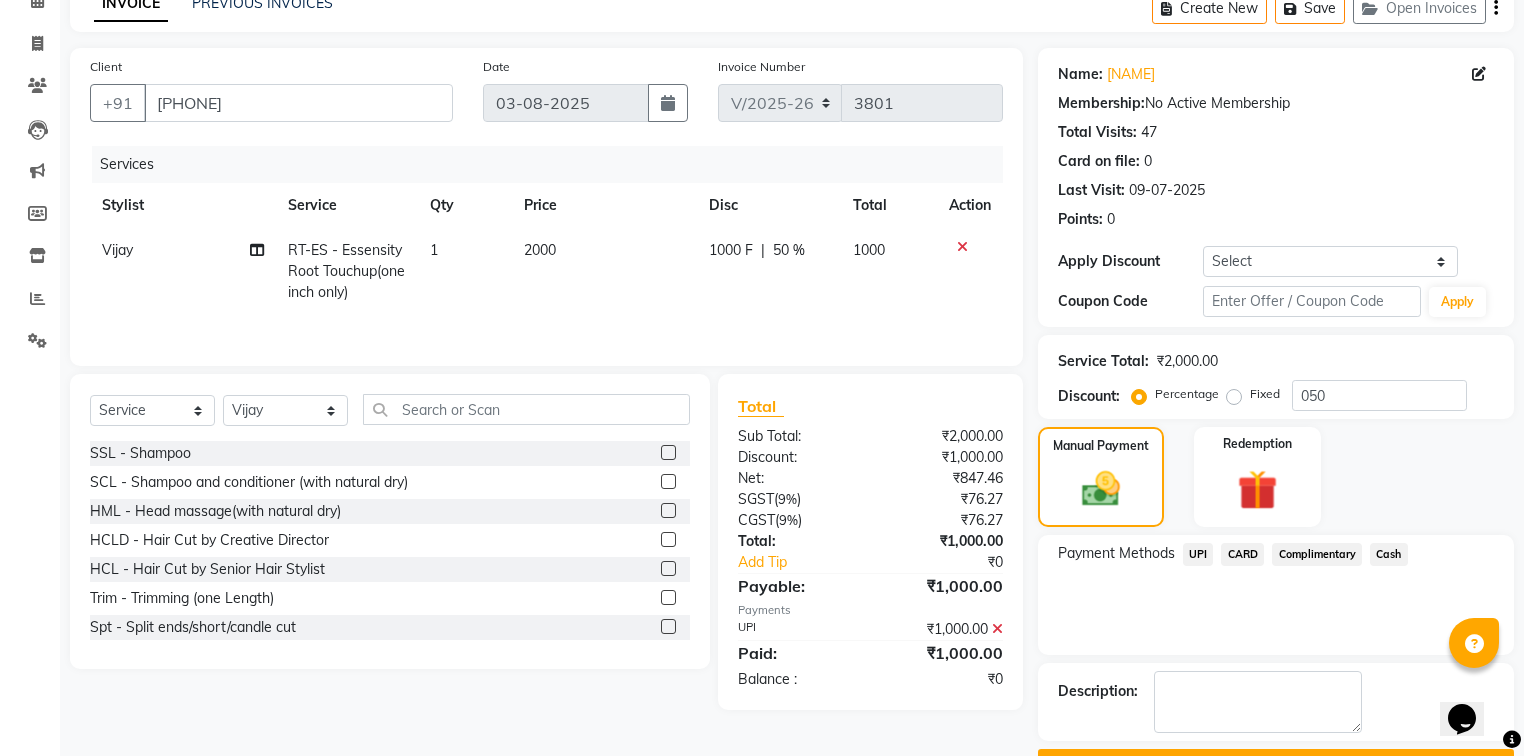 click on "Checkout" 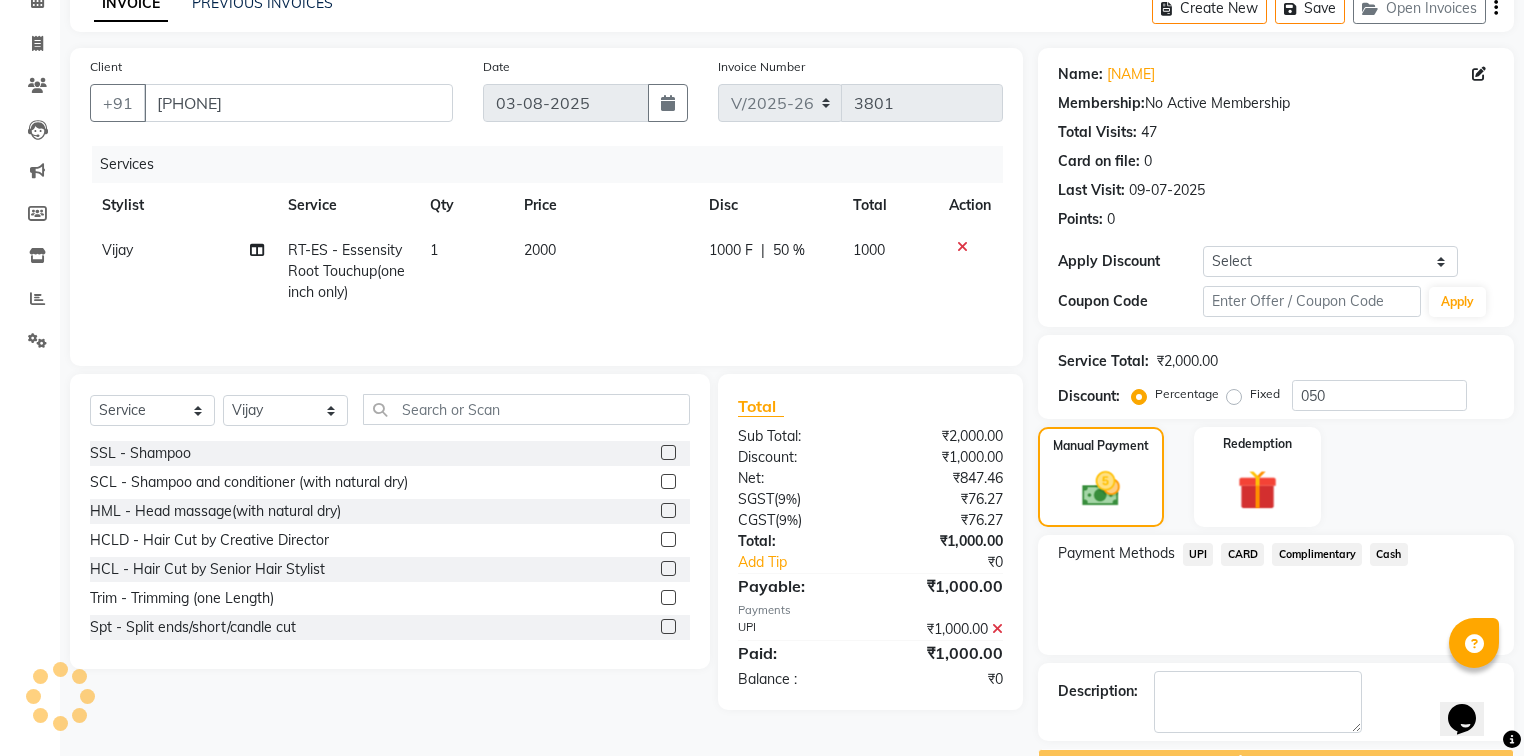 scroll, scrollTop: 154, scrollLeft: 0, axis: vertical 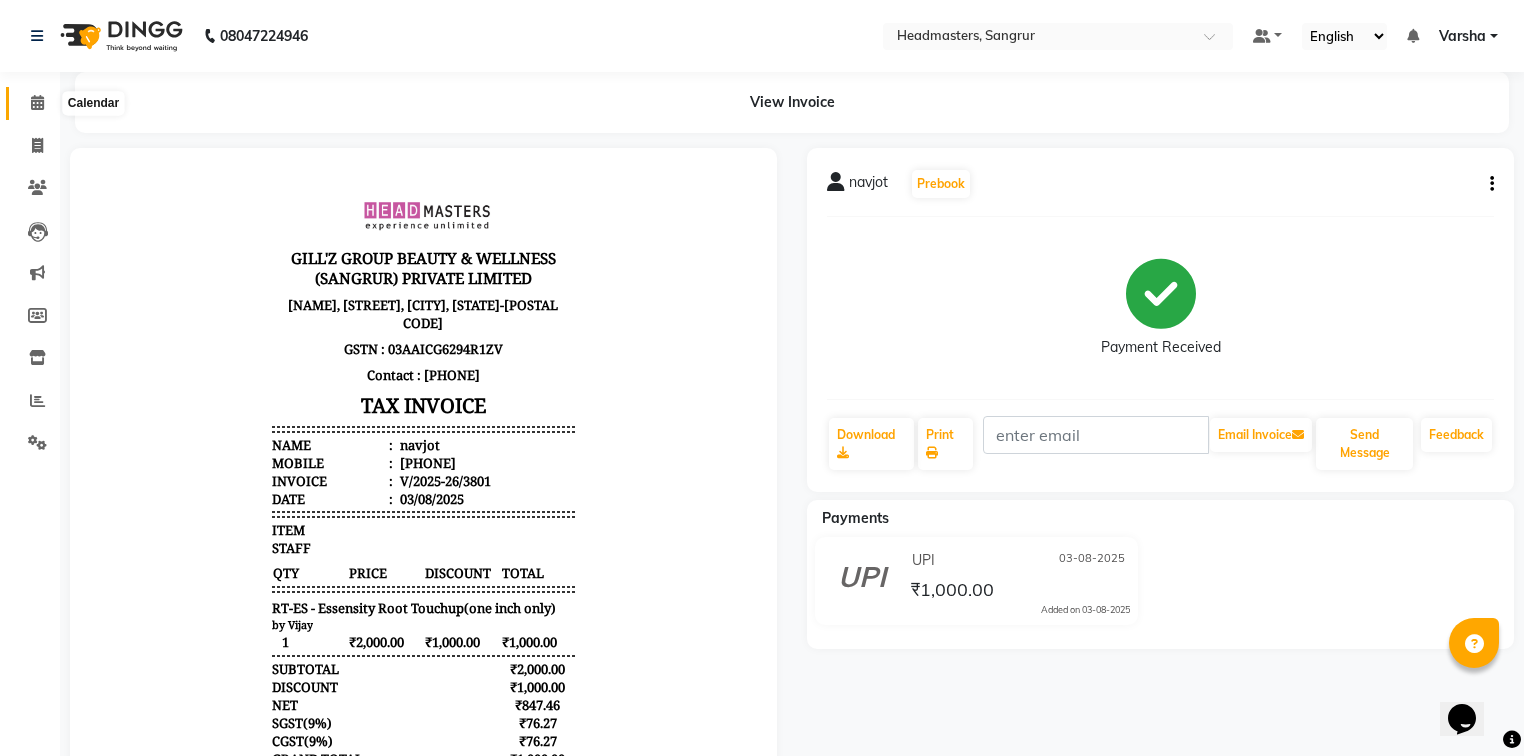 click 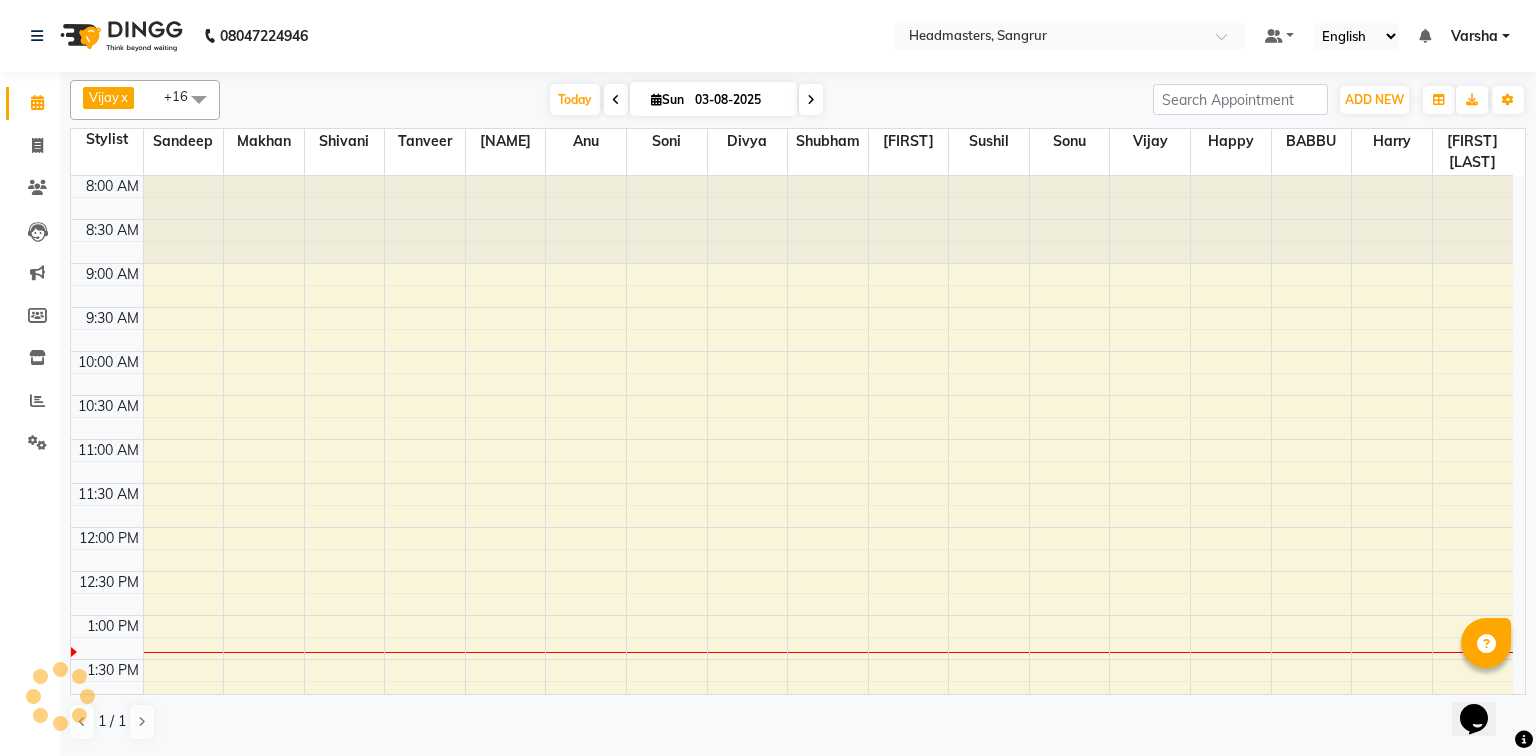 scroll, scrollTop: 0, scrollLeft: 0, axis: both 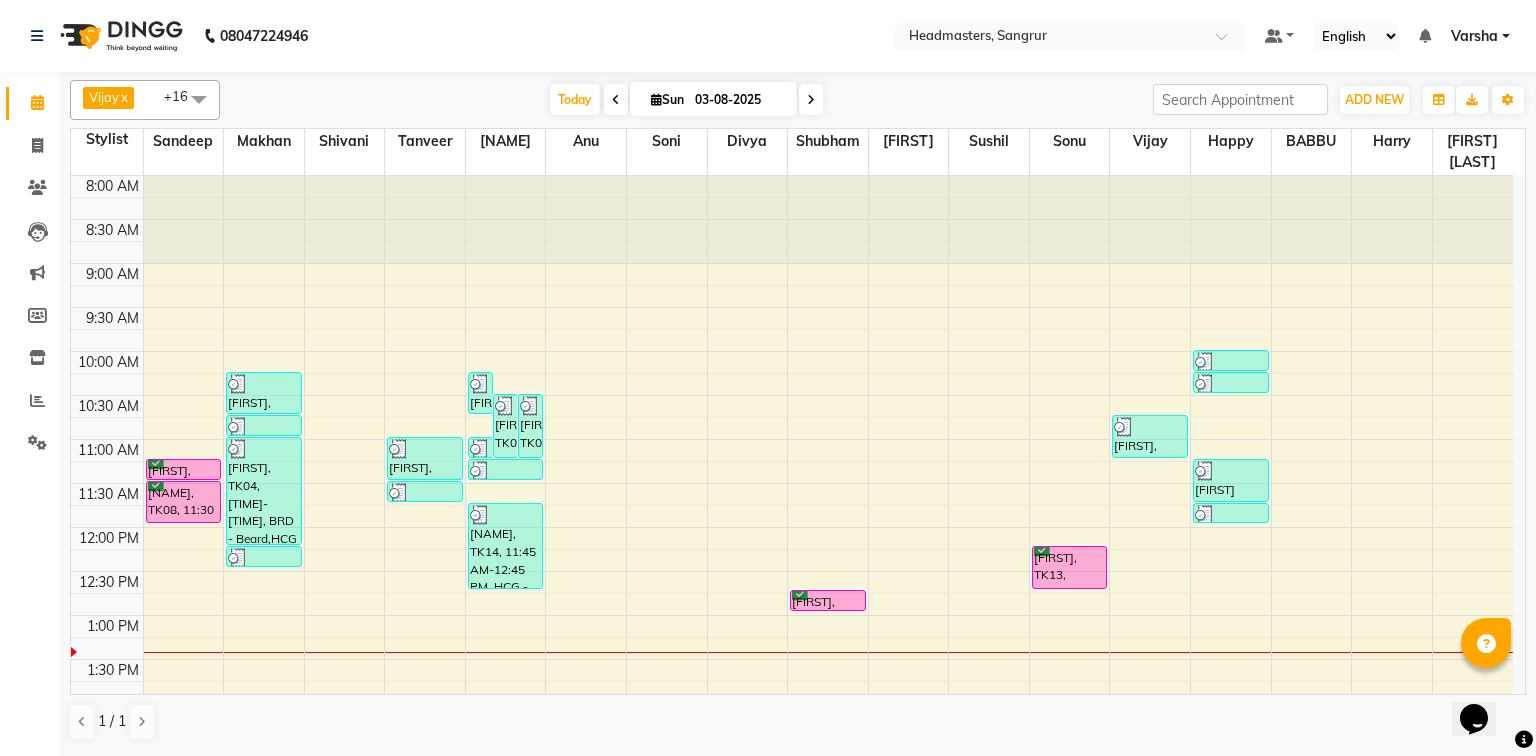 click on "[FIRST], TK08, [TIME]-[TIME], RT-ES - Essensity Root Touchup(one inch only)     [FIRST], TK08, [TIME]-[TIME], PH-SPA - Premium Hair Spa     [FIRST], TK03, [TIME]-[TIME], HCG - Hair Cut by Senior Hair Stylist     [FIRST], TK04, [TIME]-[TIME], HCG - Hair Cut by Senior Hair Stylist     [FIRST], TK04, [TIME]-[TIME], BRD - Beard,HCG - Hair Cut by Senior Hair Stylist,GG-igora - Igora Global     [FIRST] [LAST], TK11, [TIME]-[TIME], HCG - Hair Cut by Senior Hair Stylist     [FIRST], TK06, [TIME]-[TIME], HCG - Hair Cut by Senior Hair Stylist     [FIRST], TK06, [TIME]-[TIME], BRD - Beard     [FIRST], TK02, [TIME]-[TIME], HCG - Hair Cut by Senior Hair Stylist     [FIRST], TK02, [TIME]-[TIME], BRD - Beard     [FIRST], TK05, [TIME]-[TIME], BRD - Beard" at bounding box center [792, 747] 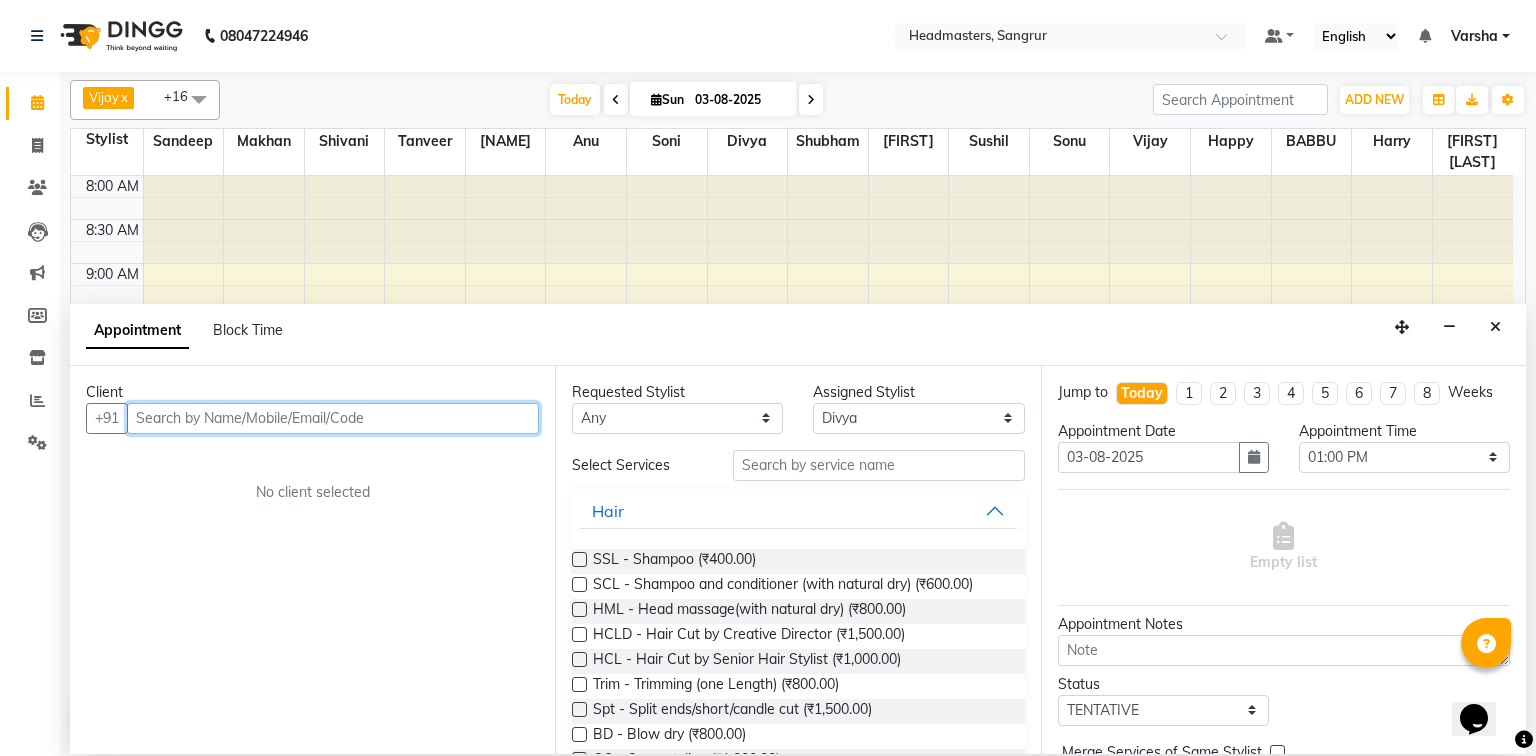 click at bounding box center [333, 418] 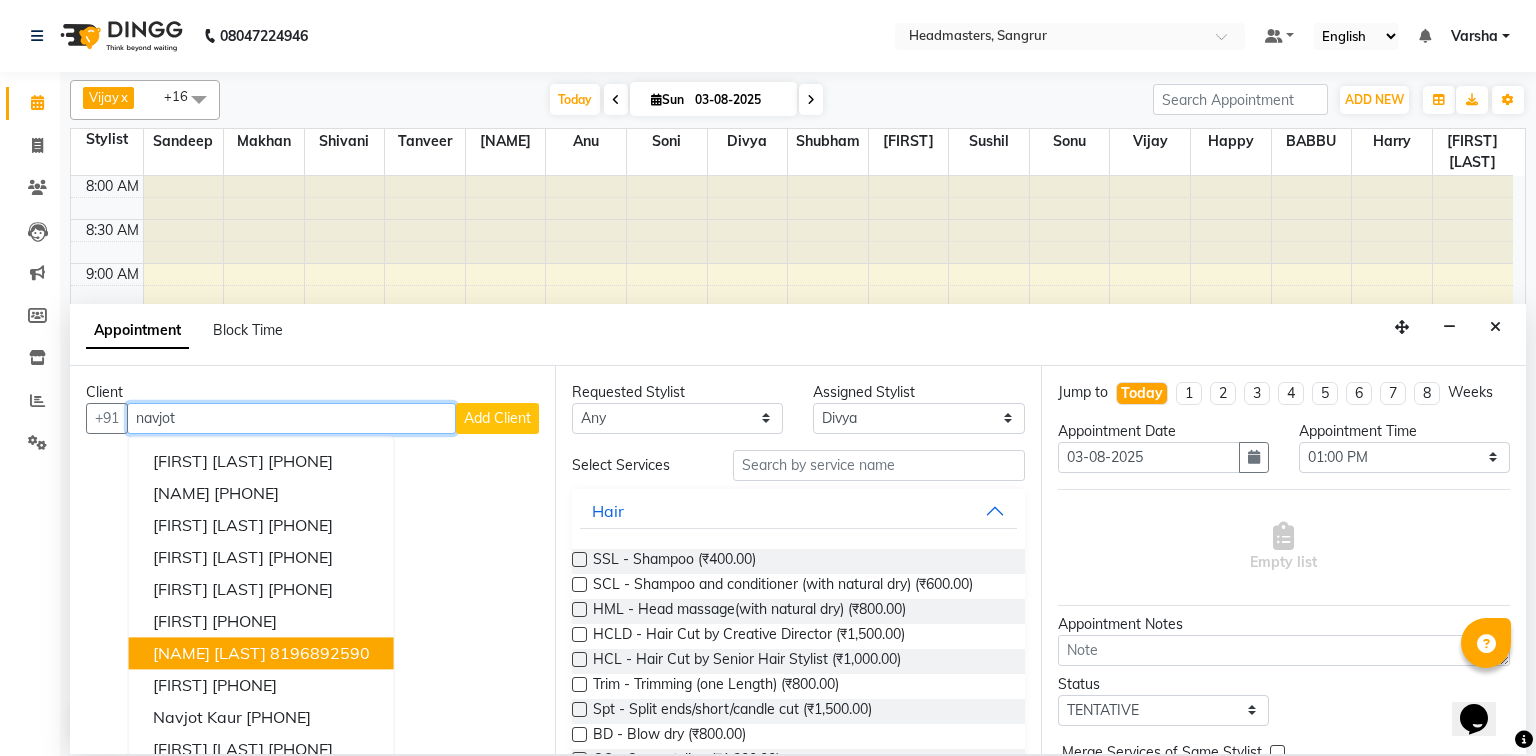 drag, startPoint x: 307, startPoint y: 653, endPoint x: 334, endPoint y: 650, distance: 27.166155 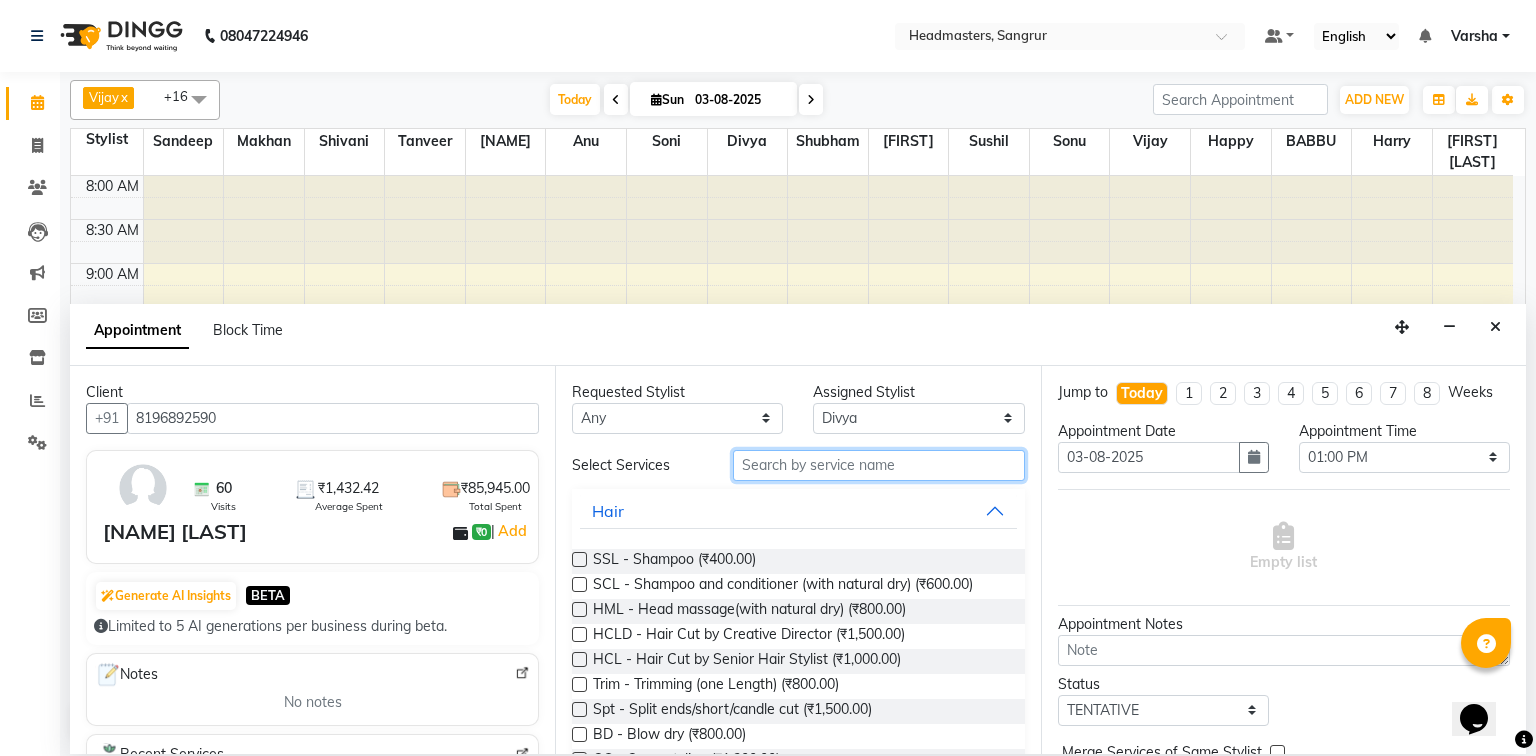 click at bounding box center [879, 465] 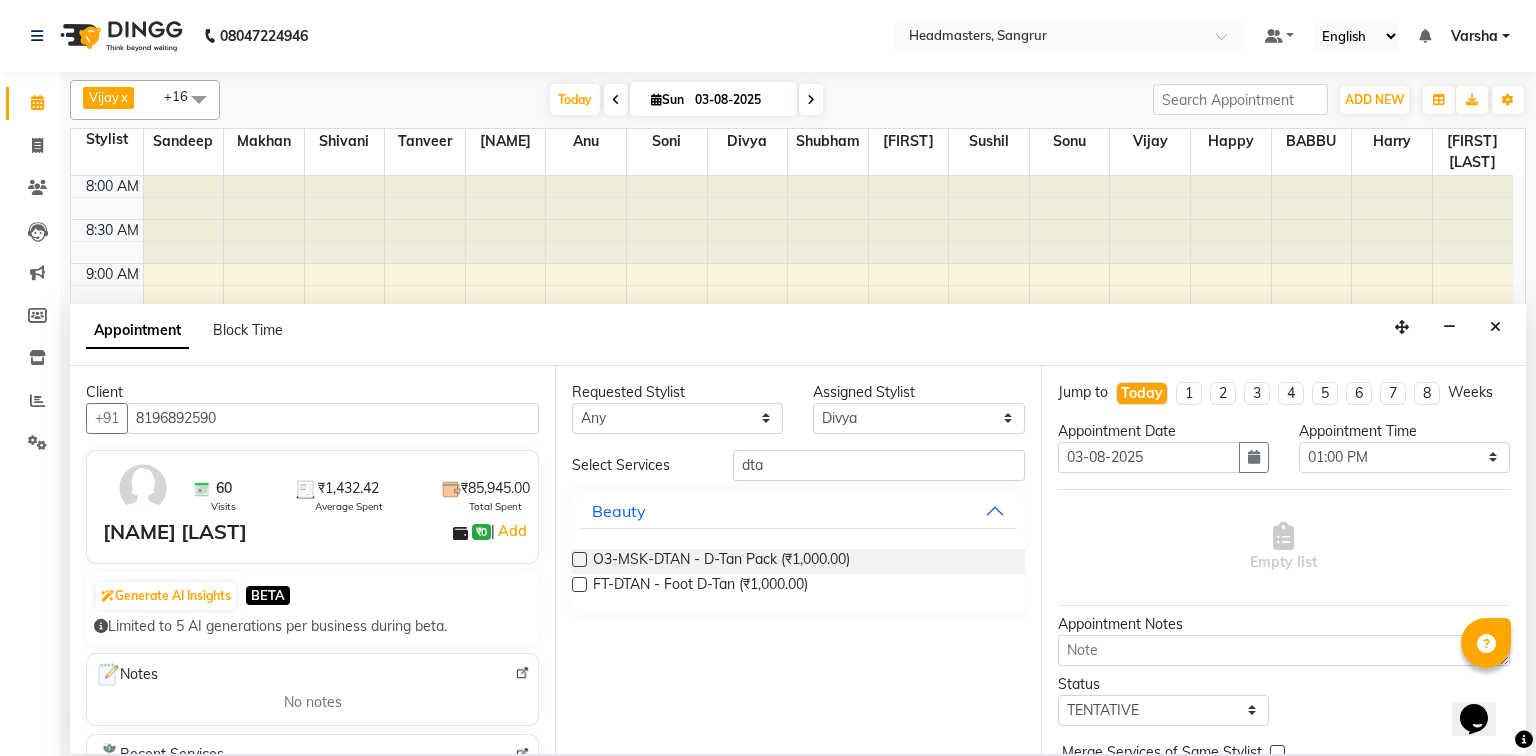 click at bounding box center [579, 559] 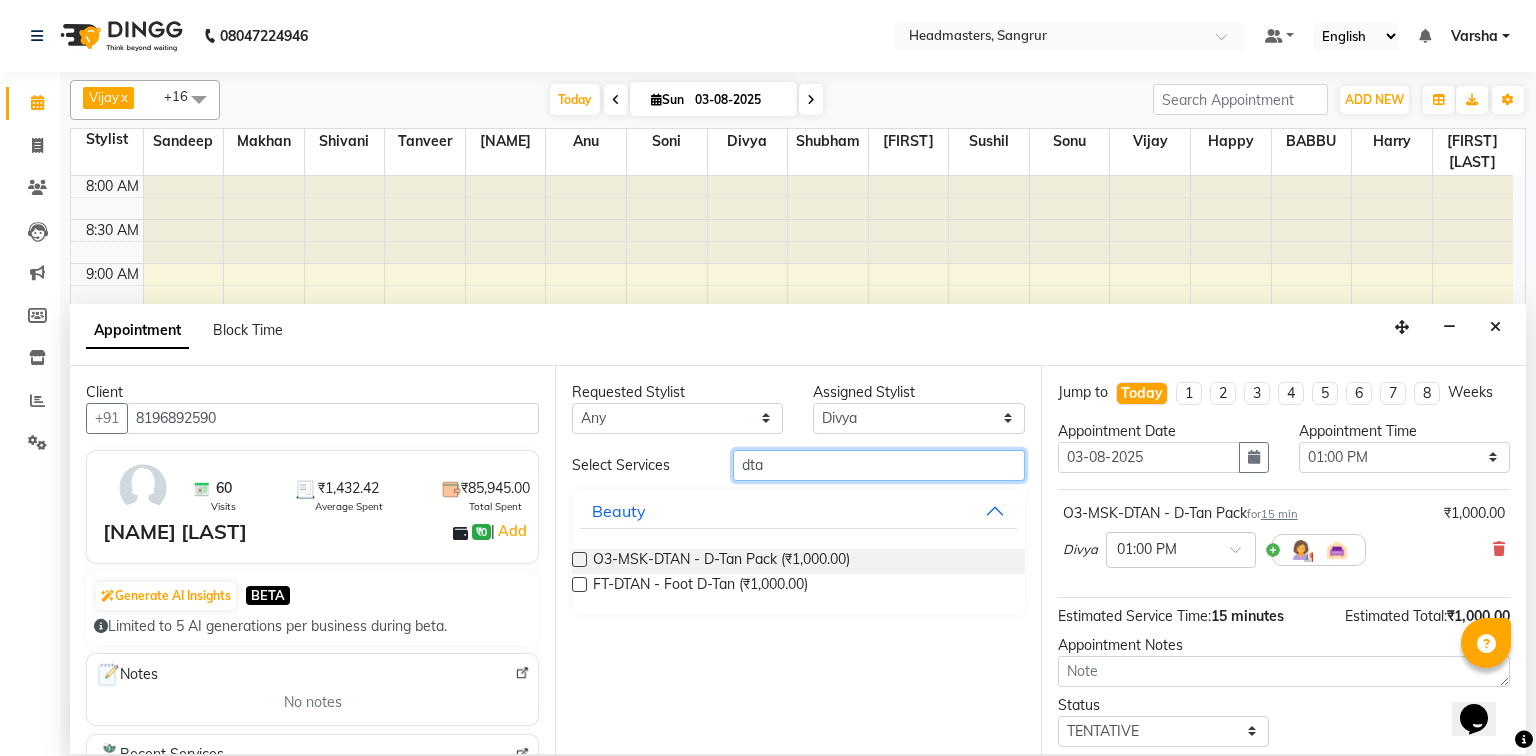 click on "dta" at bounding box center (879, 465) 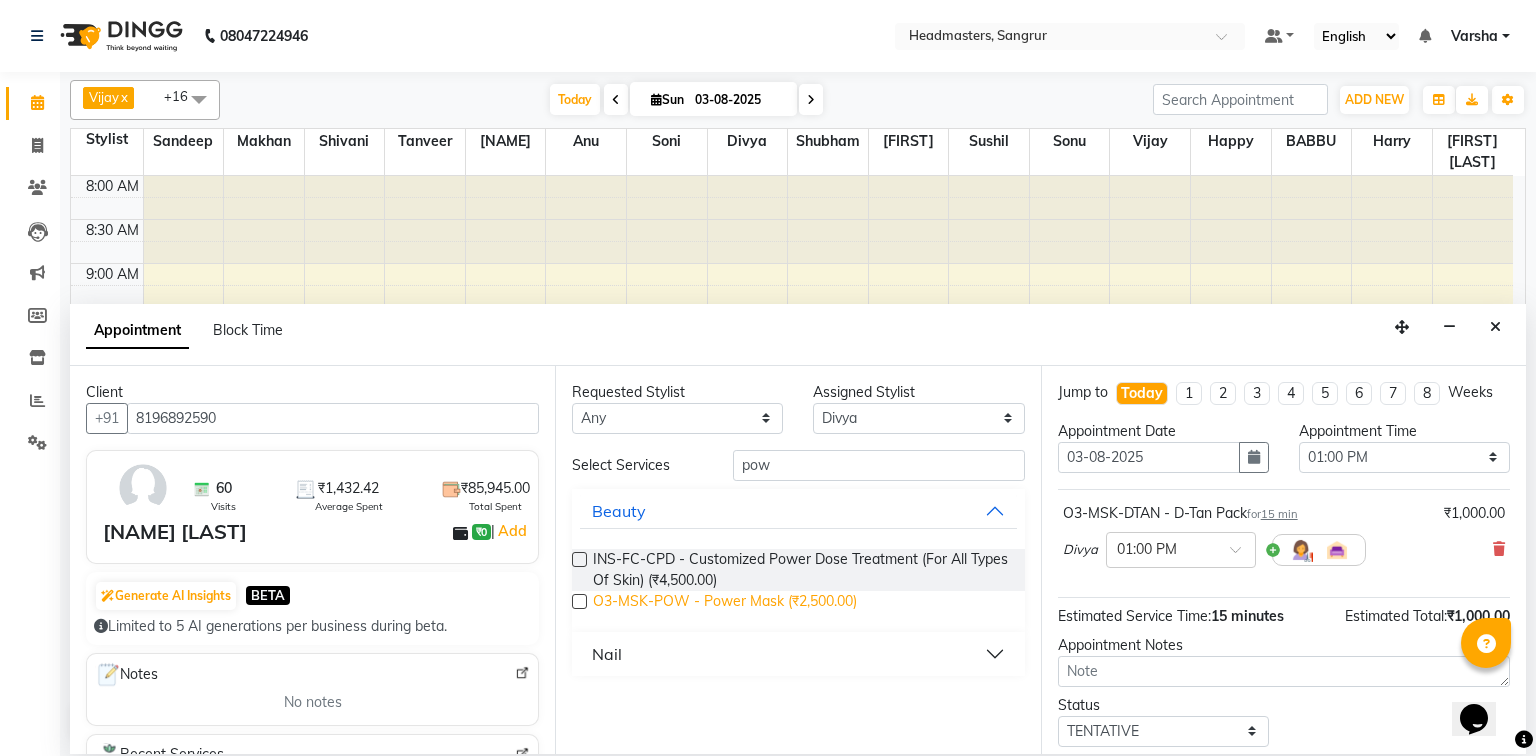 drag, startPoint x: 576, startPoint y: 604, endPoint x: 621, endPoint y: 611, distance: 45.54119 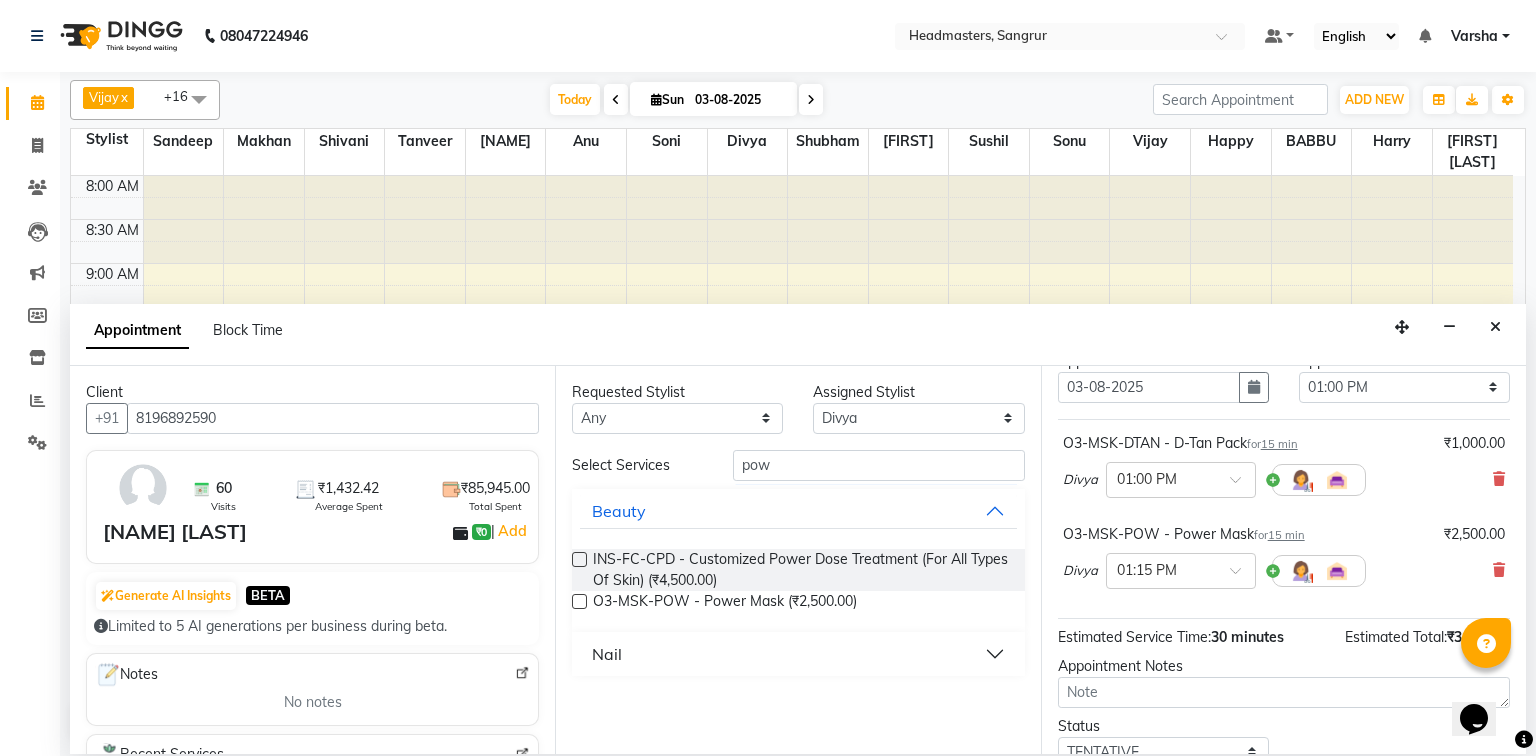 scroll, scrollTop: 176, scrollLeft: 0, axis: vertical 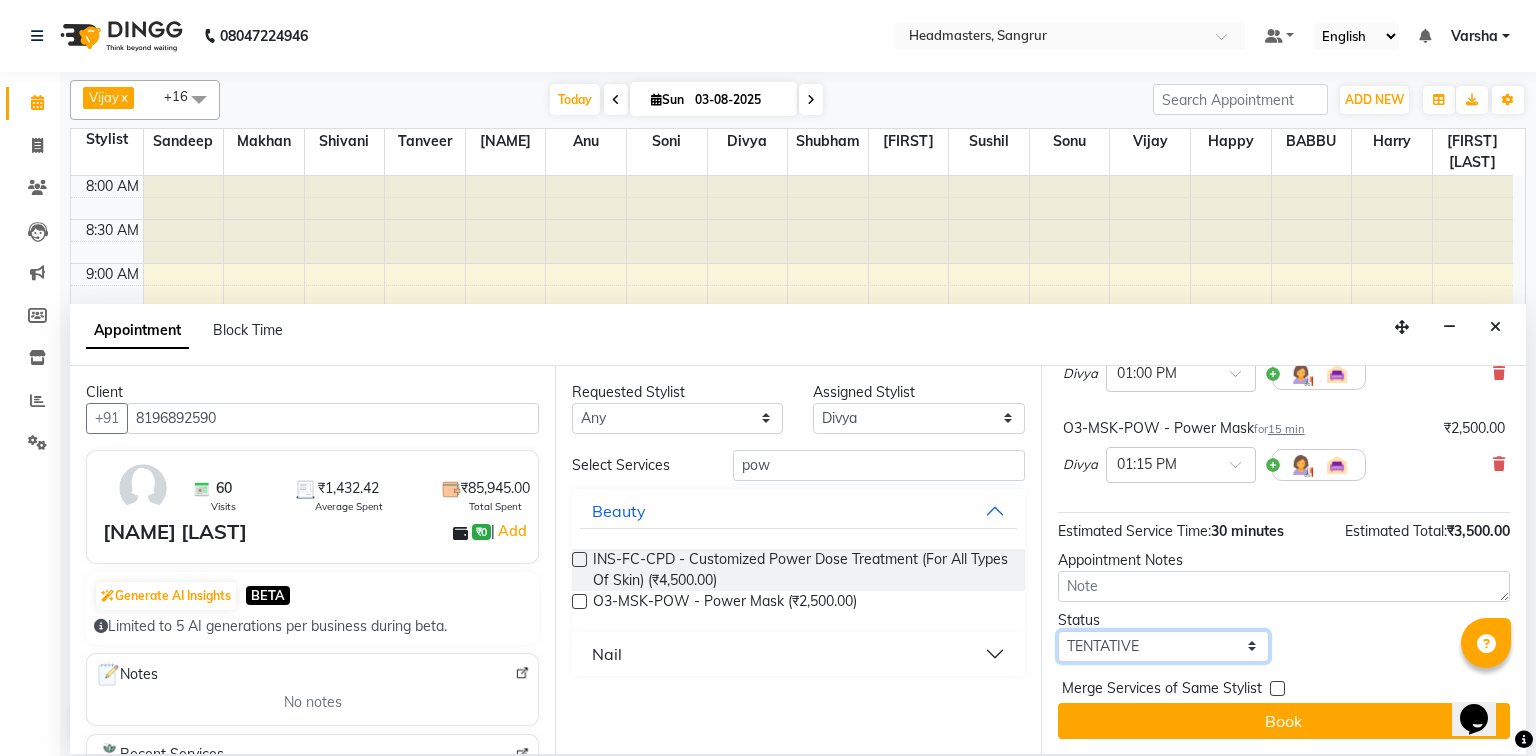 click on "Select TENTATIVE CONFIRM CHECK-IN UPCOMING" at bounding box center [1163, 646] 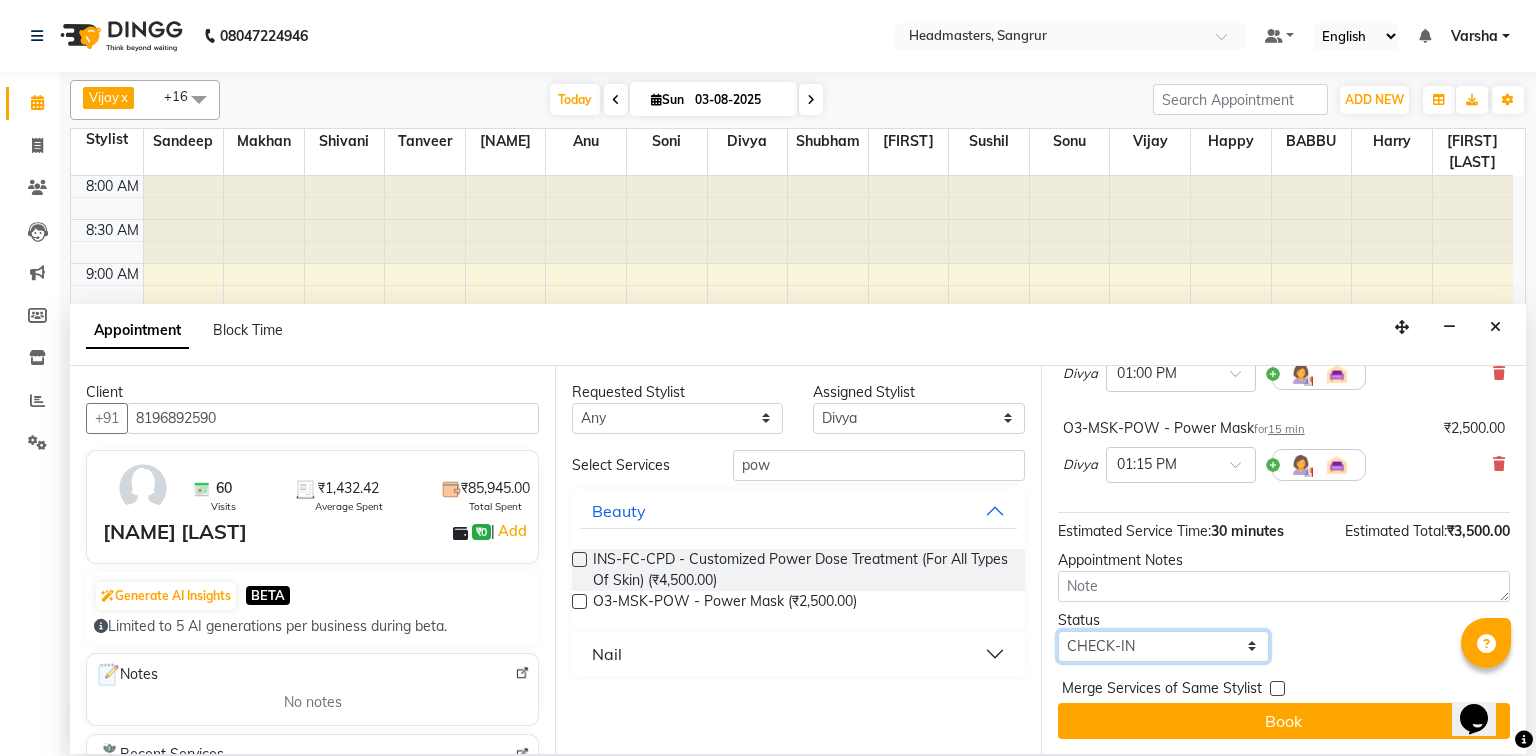 click on "Select TENTATIVE CONFIRM CHECK-IN UPCOMING" at bounding box center (1163, 646) 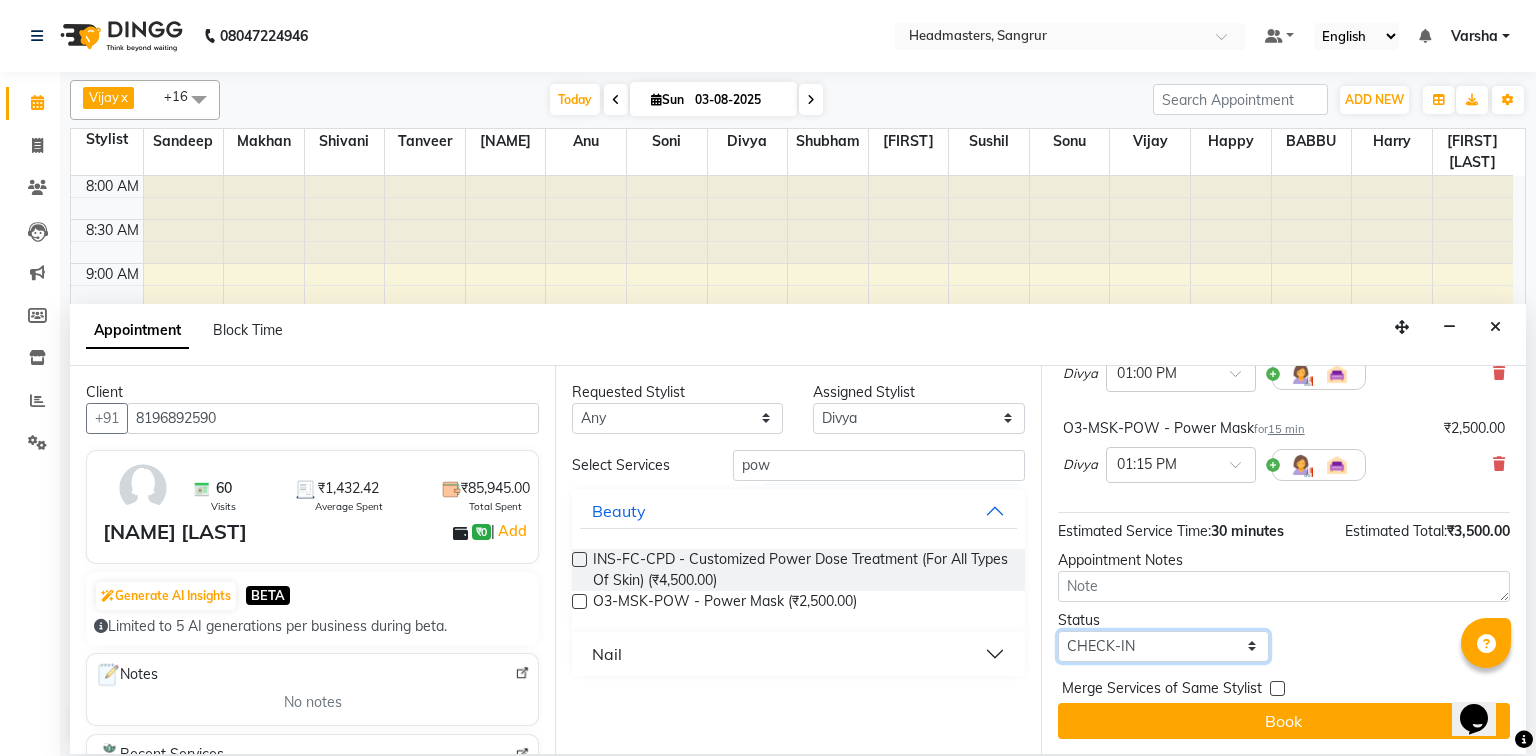 drag, startPoint x: 1150, startPoint y: 647, endPoint x: 1147, endPoint y: 630, distance: 17.262676 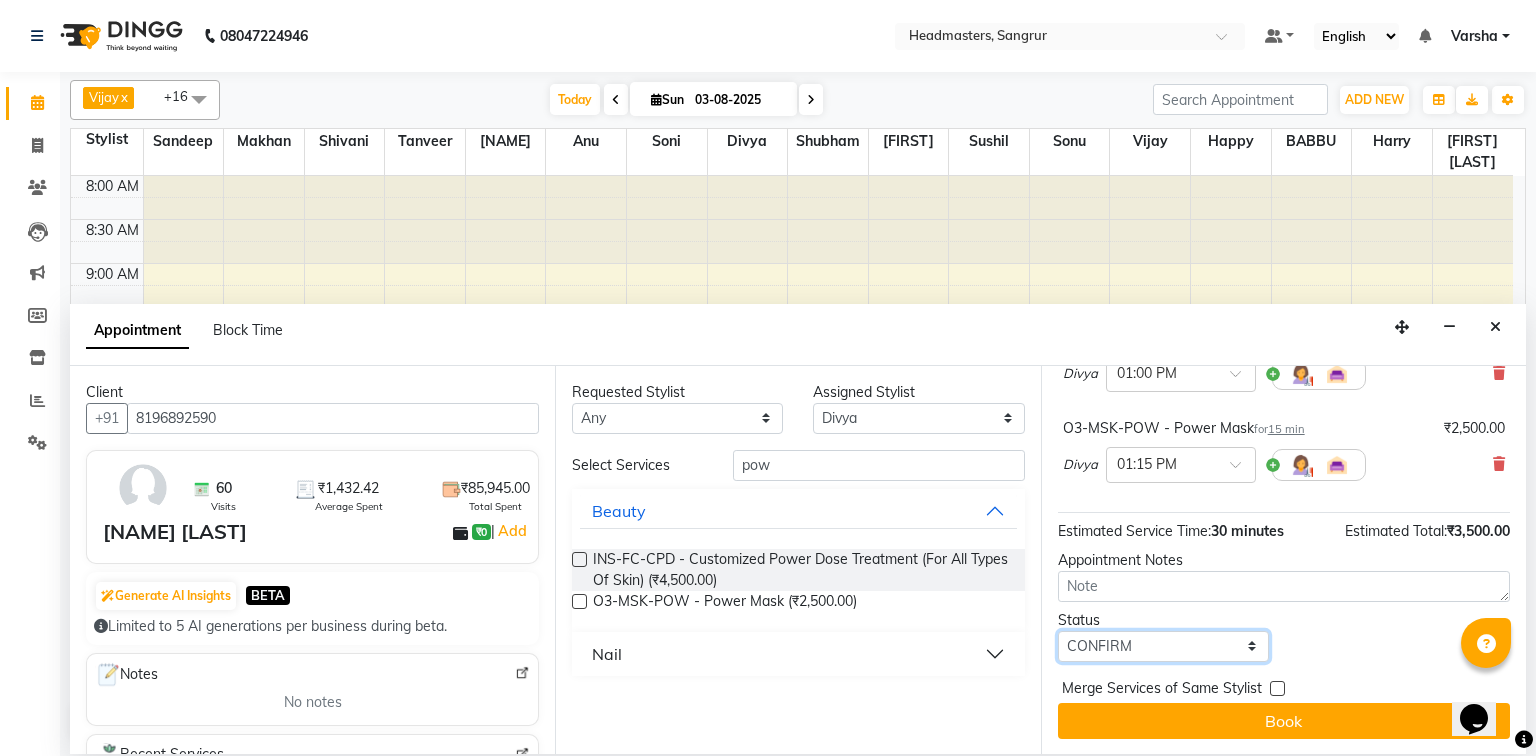 click on "Select TENTATIVE CONFIRM CHECK-IN UPCOMING" at bounding box center [1163, 646] 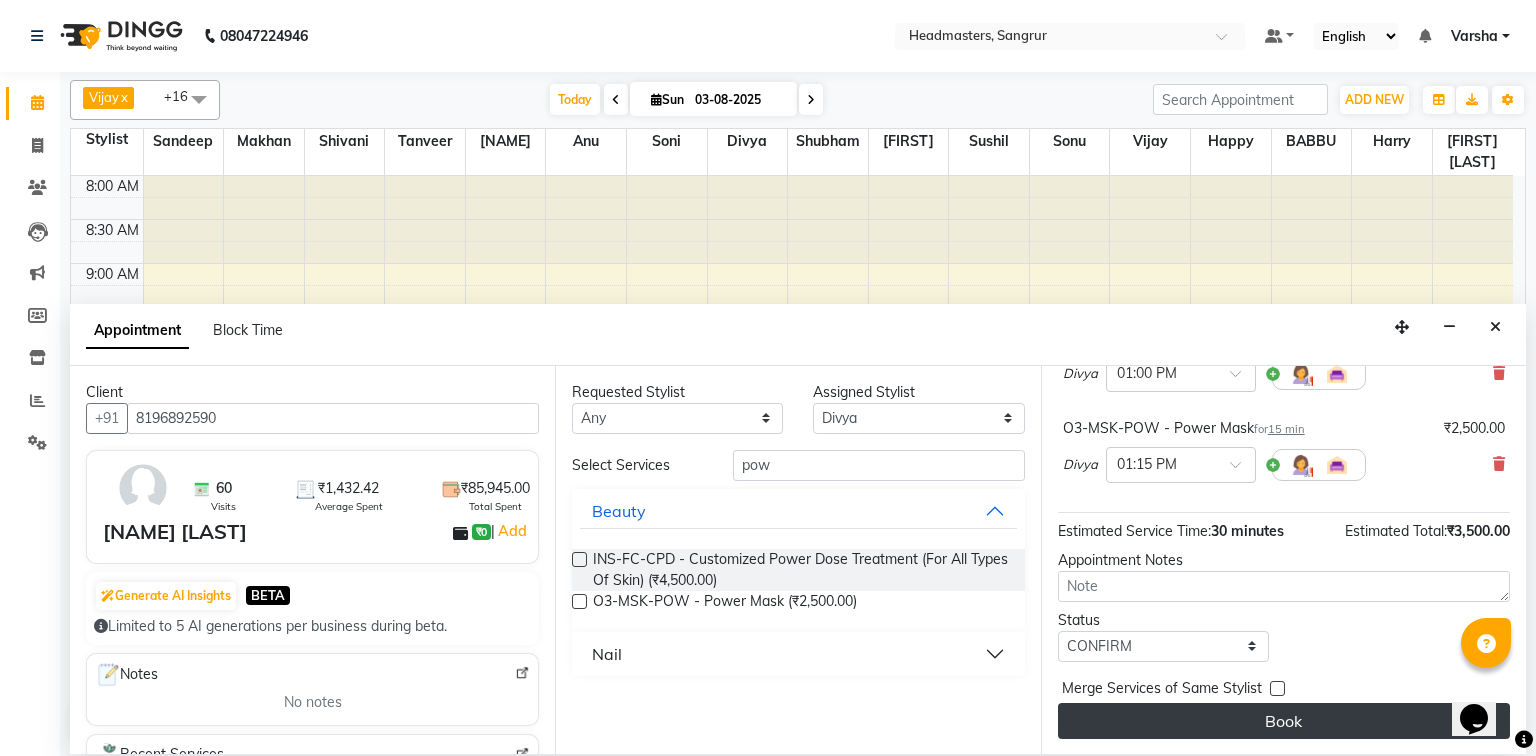 drag, startPoint x: 1156, startPoint y: 738, endPoint x: 1156, endPoint y: 726, distance: 12 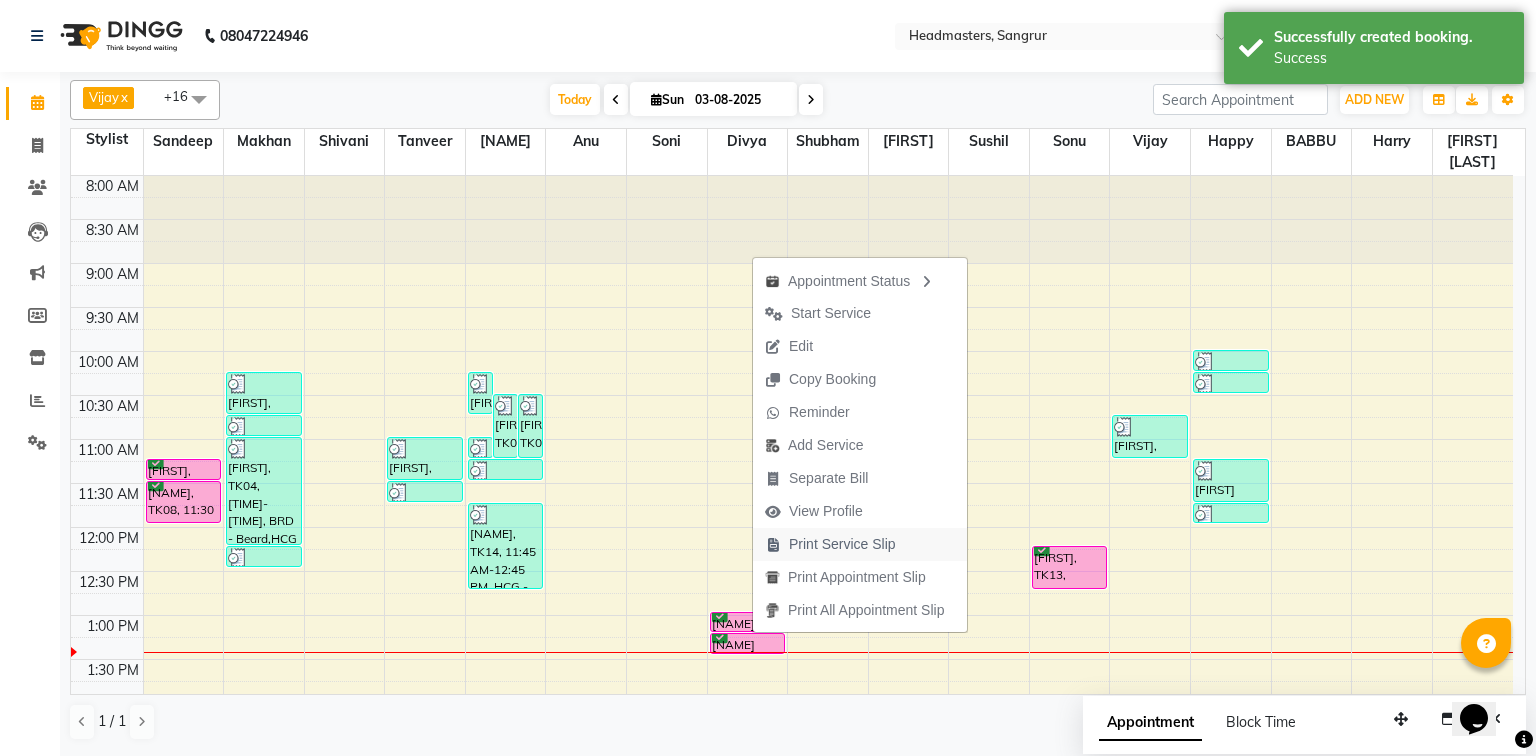 click on "Print Service Slip" at bounding box center (842, 544) 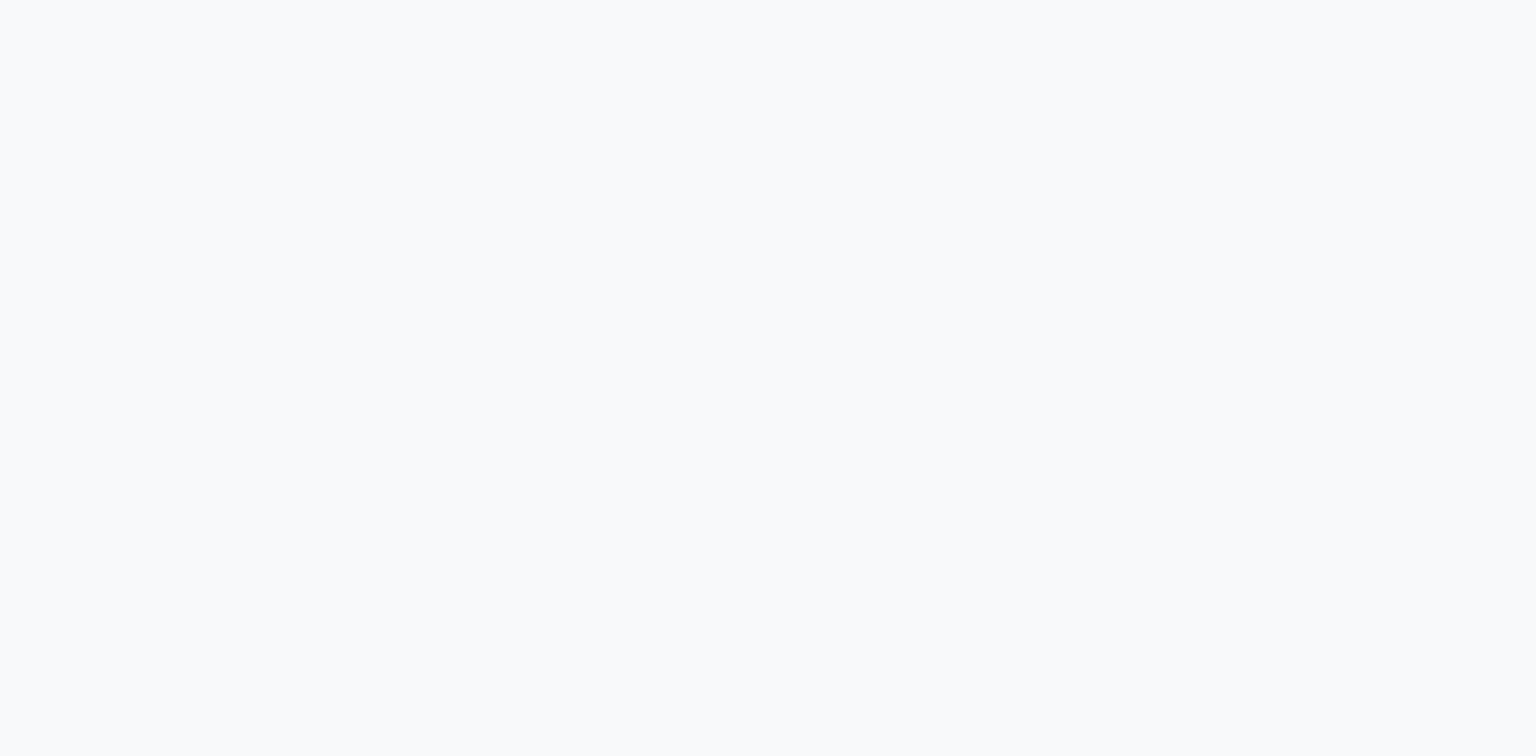 scroll, scrollTop: 0, scrollLeft: 0, axis: both 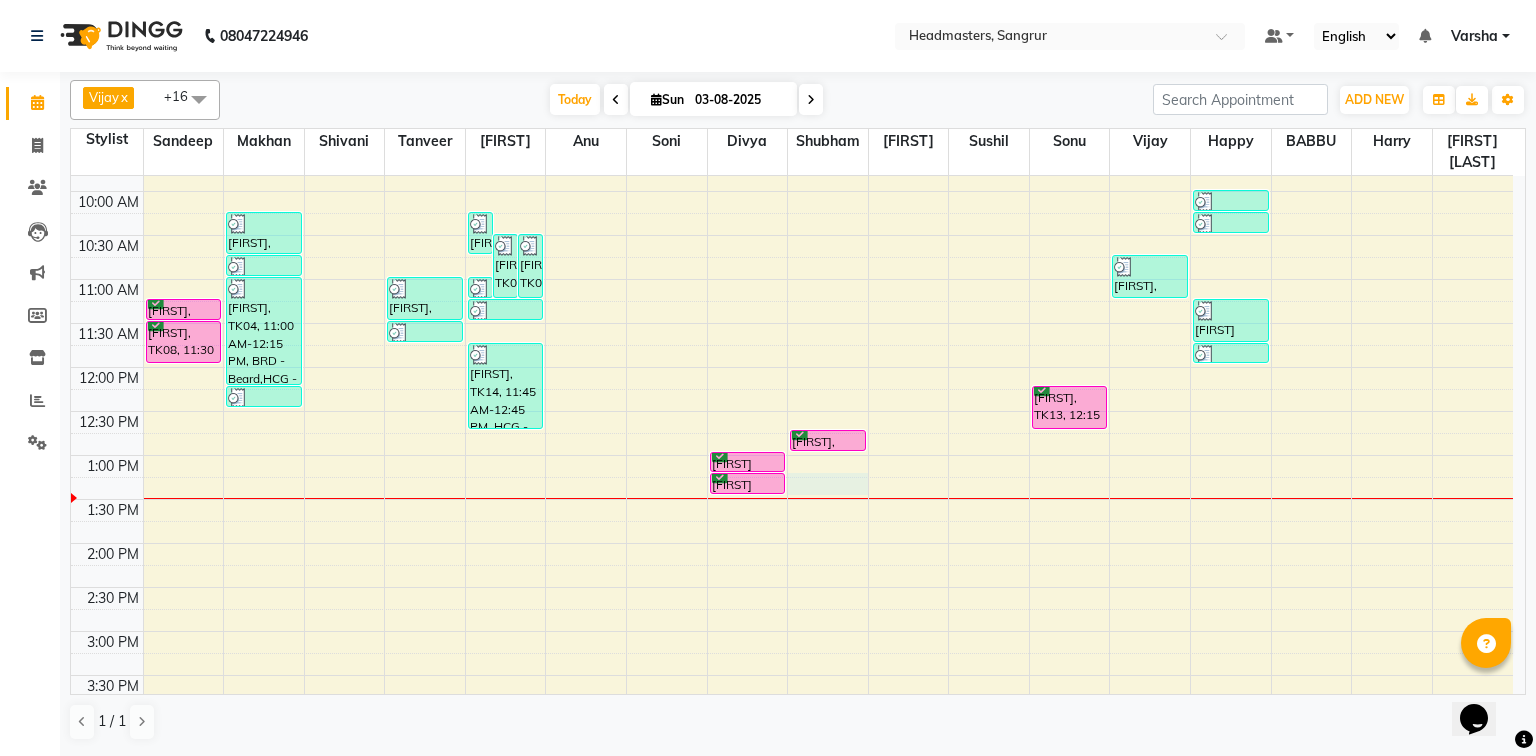 click on "8:00 AM 8:30 AM 9:00 AM 9:30 AM 10:00 AM 10:30 AM 11:00 AM 11:30 AM 12:00 PM 12:30 PM 1:00 PM 1:30 PM 2:00 PM 2:30 PM 3:00 PM 3:30 PM 4:00 PM 4:30 PM 5:00 PM 5:30 PM 6:00 PM 6:30 PM 7:00 PM 7:30 PM 8:00 PM 8:30 PM     [FIRST], TK08, 11:15 AM-11:30 AM, RT-ES - Essensity Root Touchup(one inch only)     [FIRST], TK08, 11:30 AM-12:00 PM, PH-SPA - Premium Hair Spa     [FIRST], TK03, 10:15 AM-10:45 AM, HCG - Hair Cut by Senior Hair Stylist     [FIRST], TK04, 10:45 AM-11:00 AM, HCG - Hair Cut by Senior Hair Stylist     [FIRST], TK04, 11:00 AM-12:15 PM, BRD - Beard,HCG - Hair Cut by Senior Hair Stylist,GG-igora - Igora Global     [FIRST] [LAST], TK11, 12:15 PM-12:30 PM, HCG - Hair Cut by Senior Hair Stylist     [FIRST], TK06, 11:00 AM-11:30 AM, HCG - Hair Cut by Senior Hair Stylist     [FIRST], TK06, 11:30 AM-11:45 AM, BRD - Beard     [FIRST], TK02, 10:15 AM-10:45 AM, HCG - Hair Cut by Senior Hair Stylist     [FIRST], TK02, 10:30 AM-11:15 AM, BRD - Beard     [FIRST], TK05, 10:30 AM-11:15 AM, BRD - Beard" at bounding box center (792, 587) 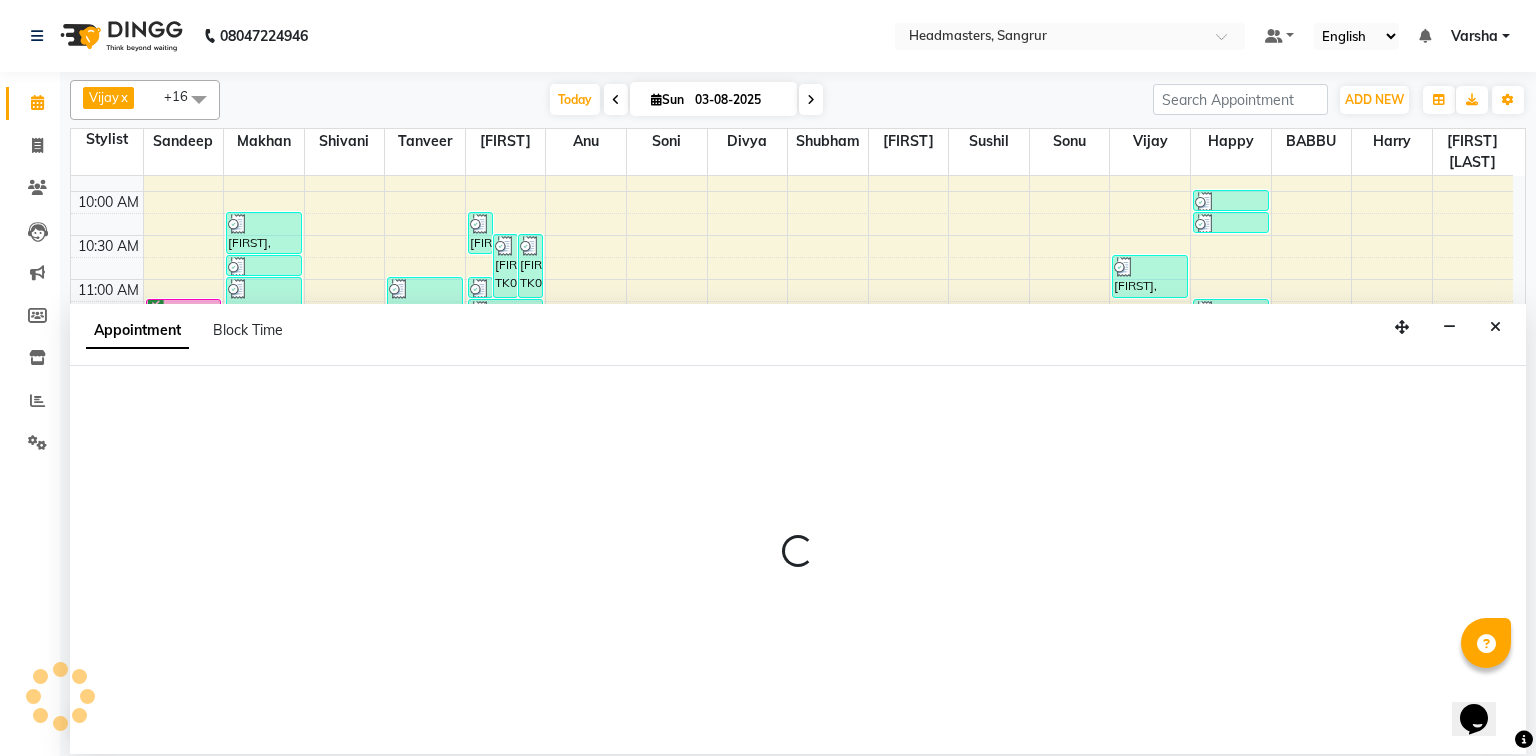 select on "60885" 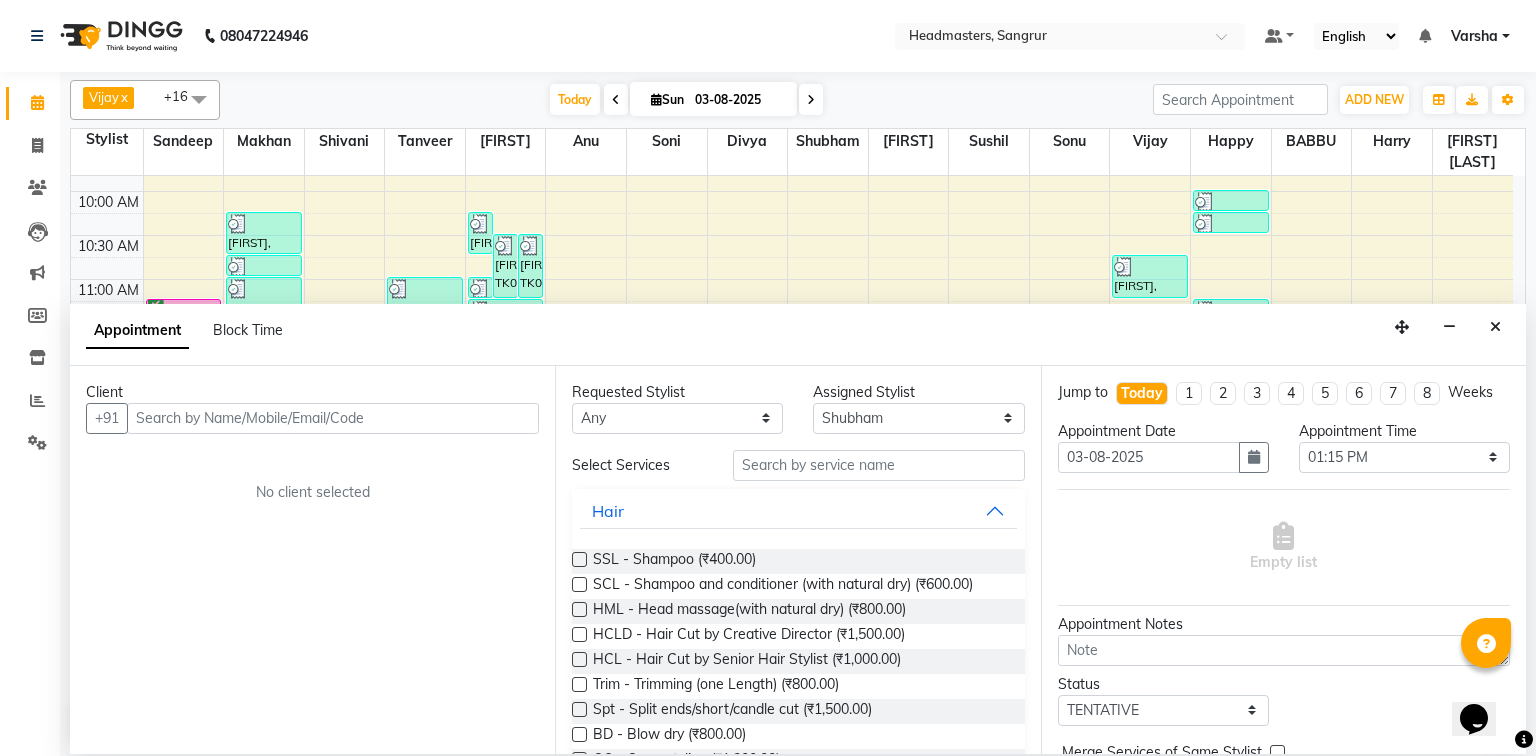 click at bounding box center [333, 418] 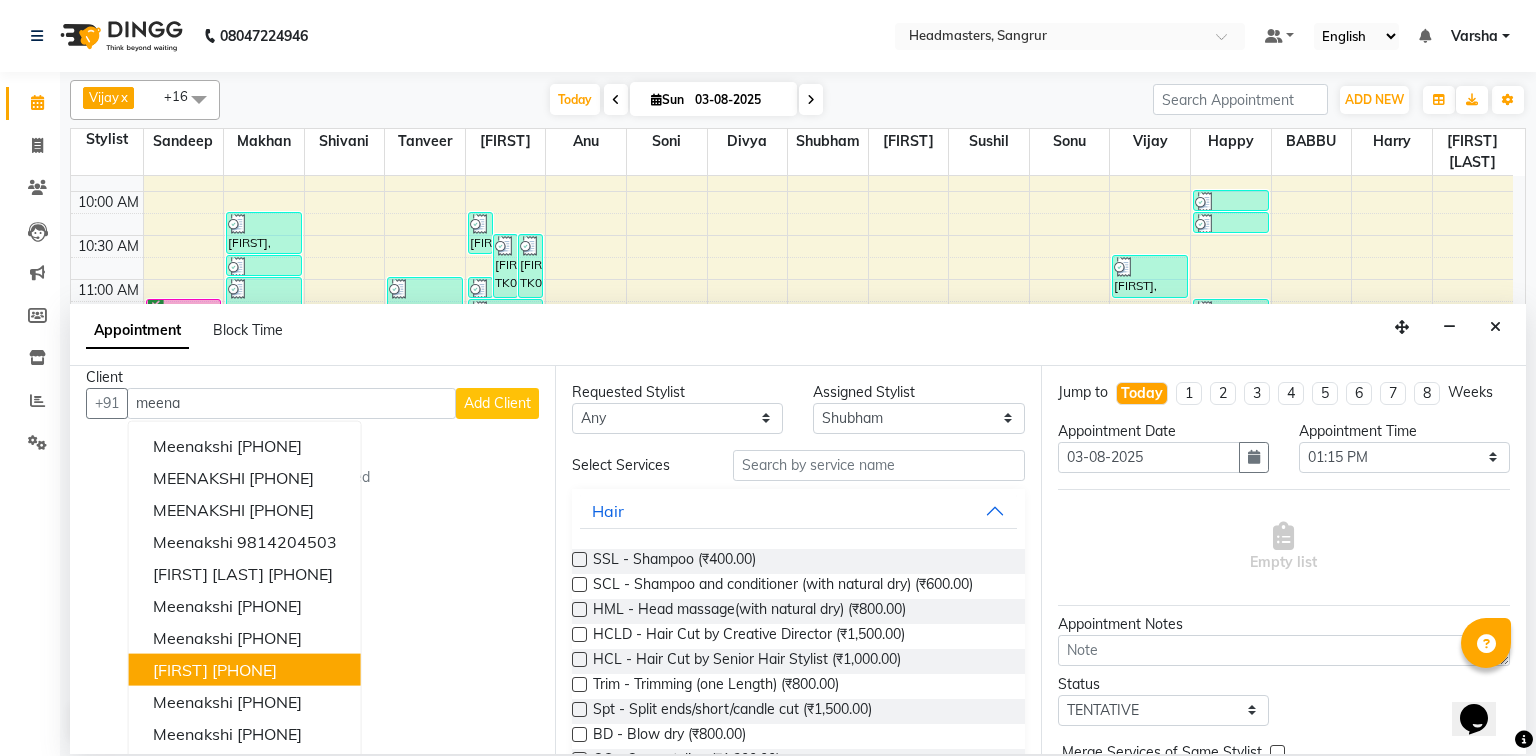 scroll, scrollTop: 19, scrollLeft: 0, axis: vertical 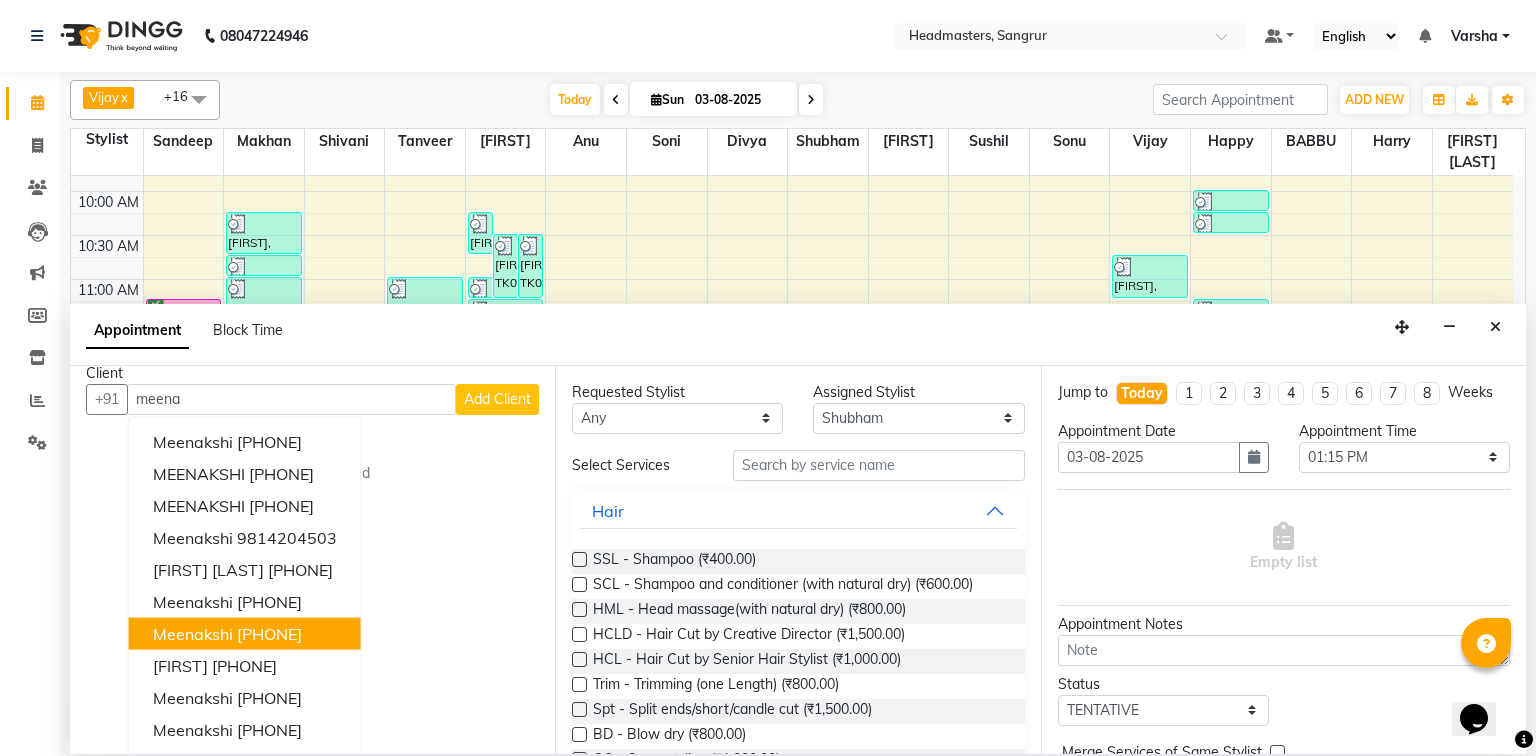 type on "meena" 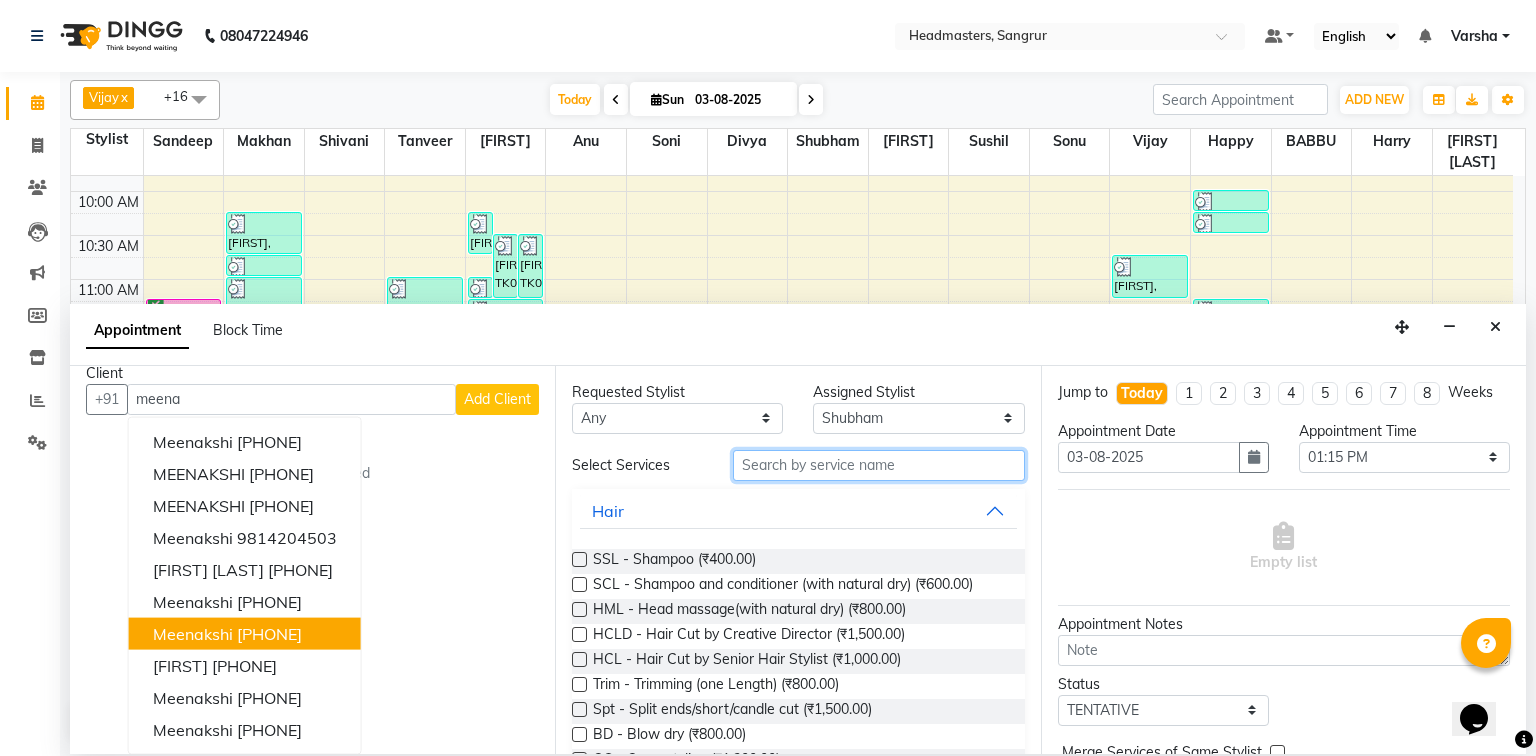 click at bounding box center [879, 465] 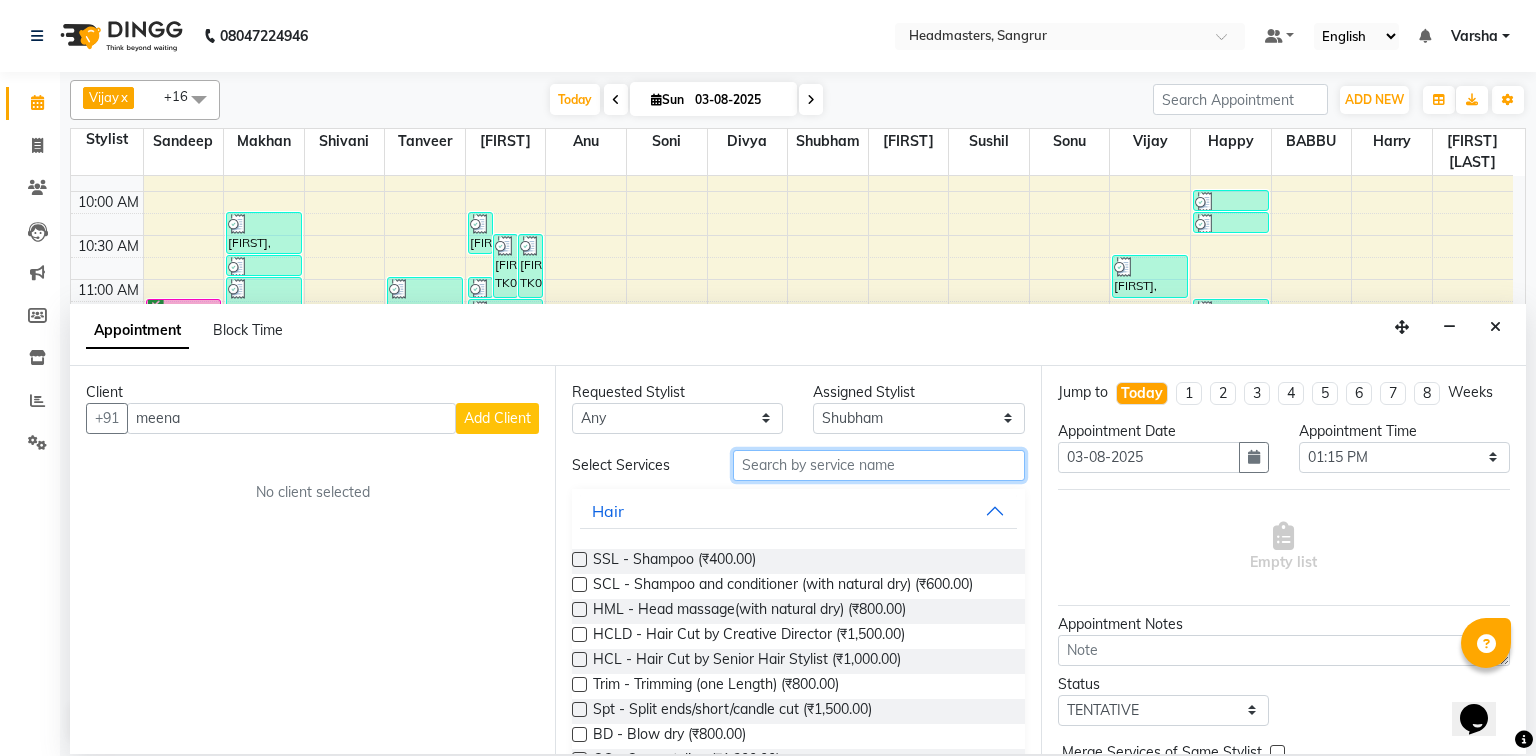 scroll, scrollTop: 0, scrollLeft: 0, axis: both 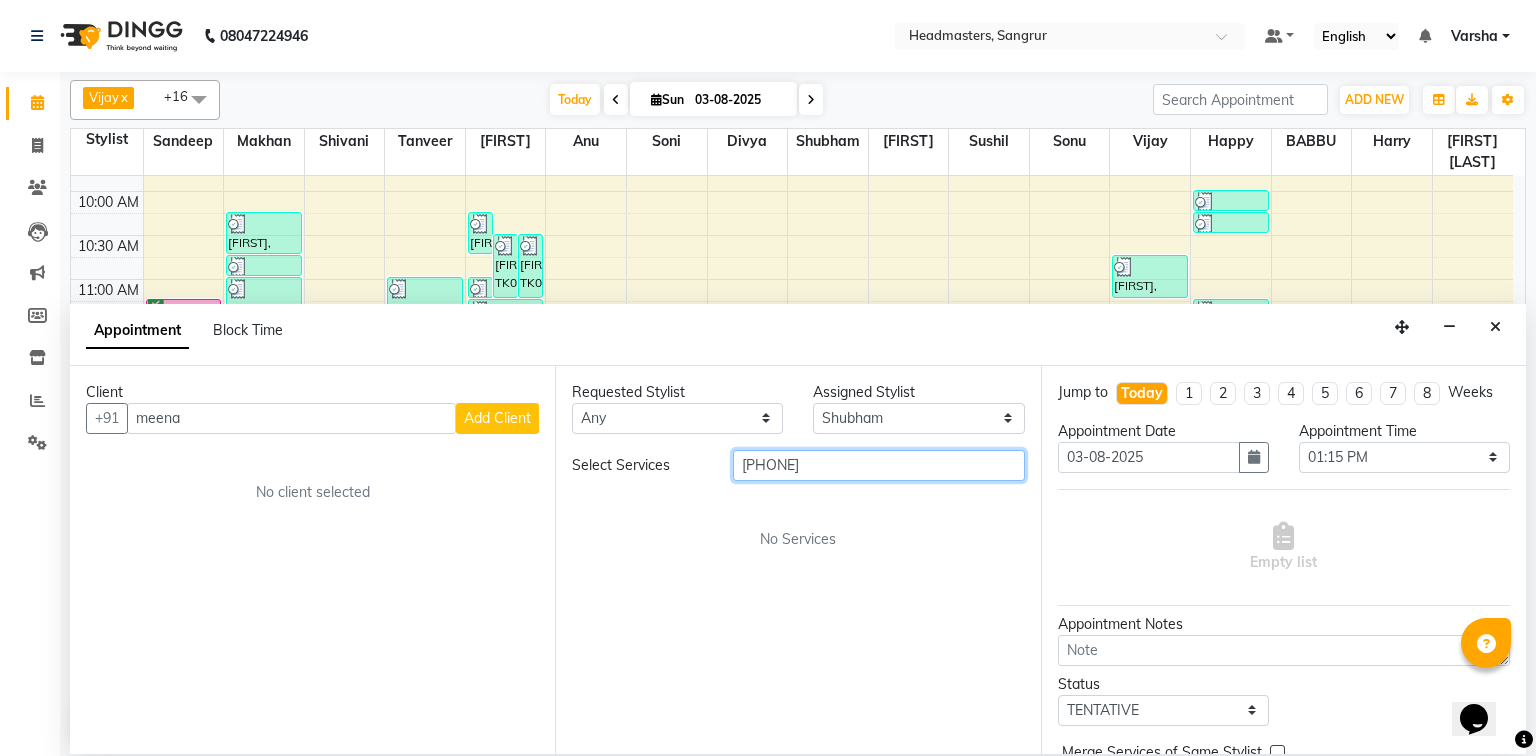 drag, startPoint x: 837, startPoint y: 459, endPoint x: 736, endPoint y: 493, distance: 106.56923 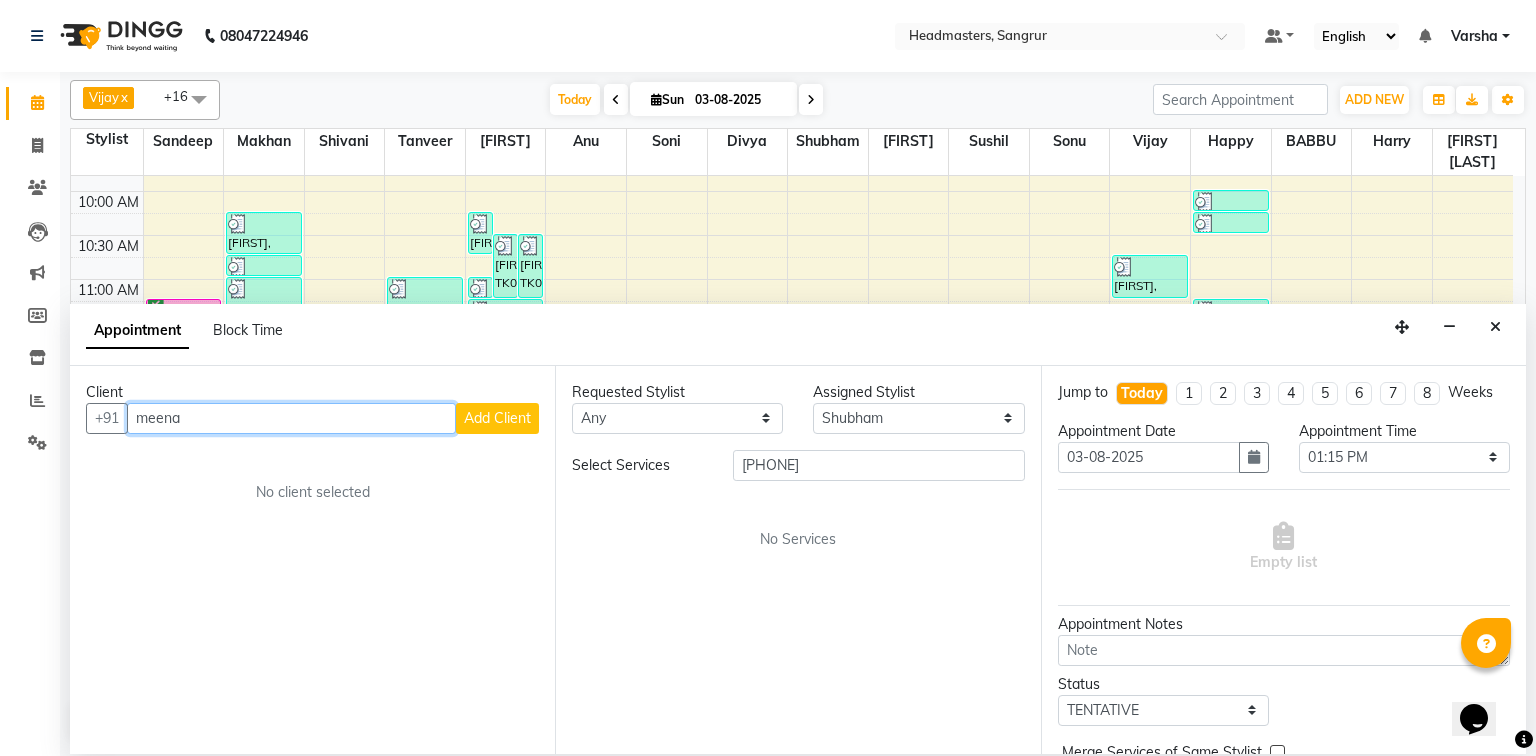 click on "meena" at bounding box center [291, 418] 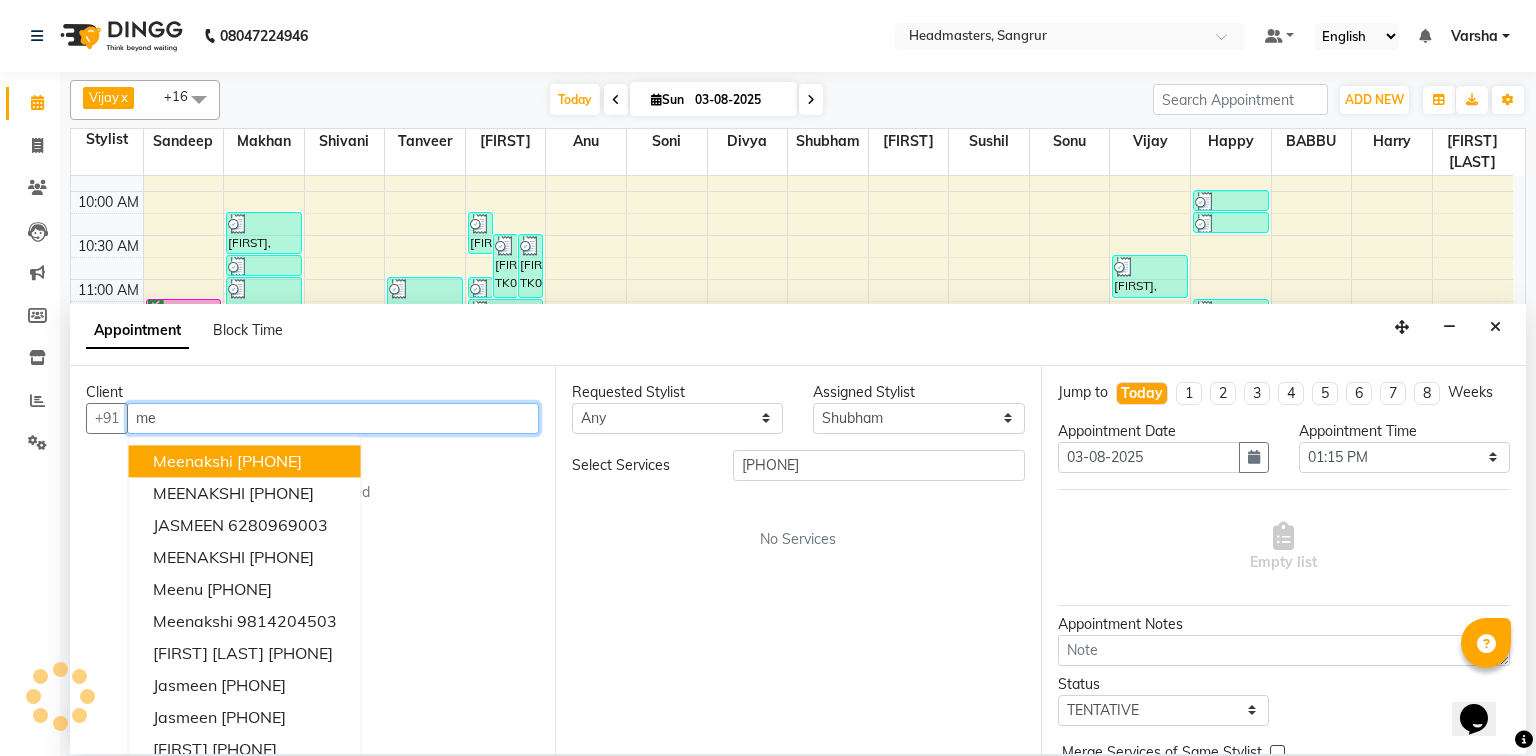 type on "m" 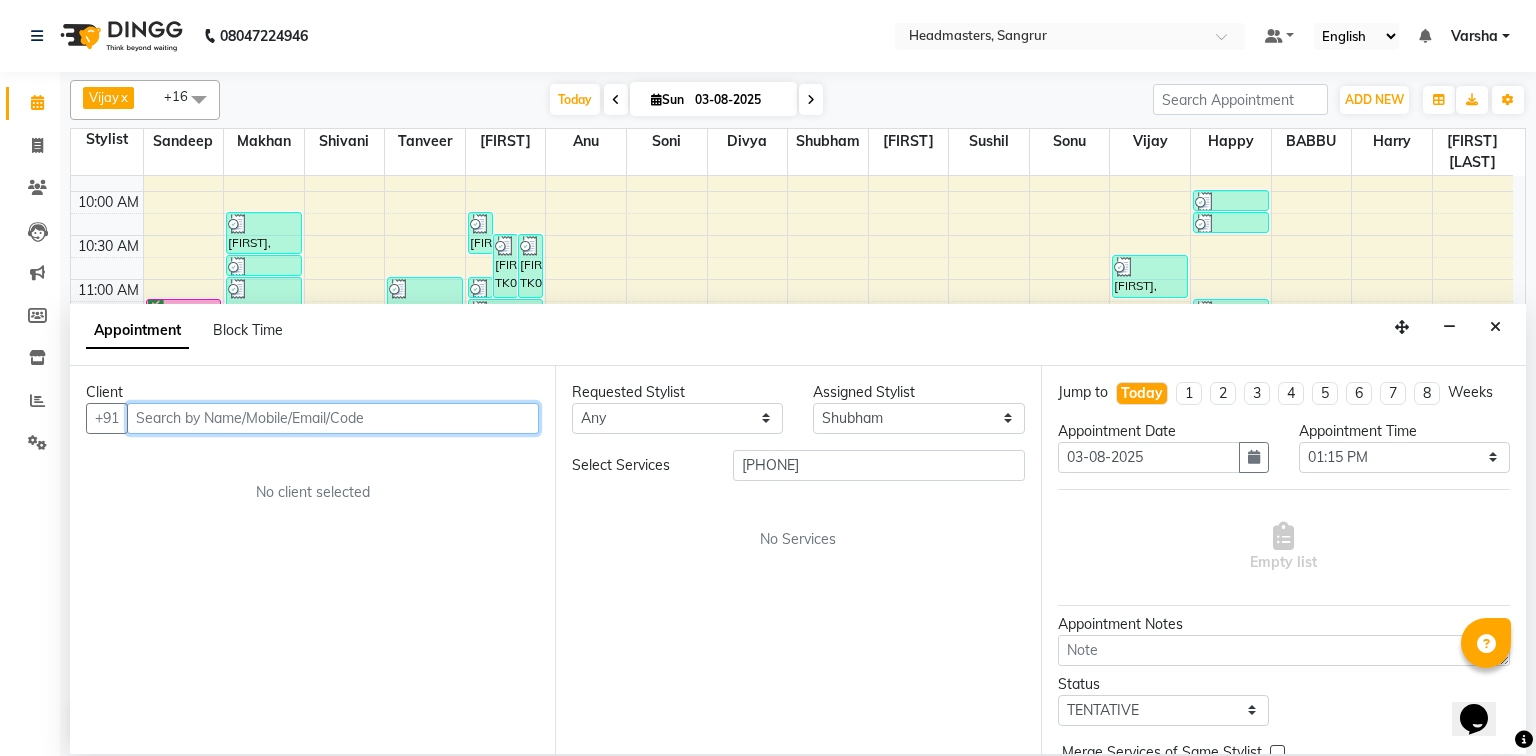 paste on "[PHONE]" 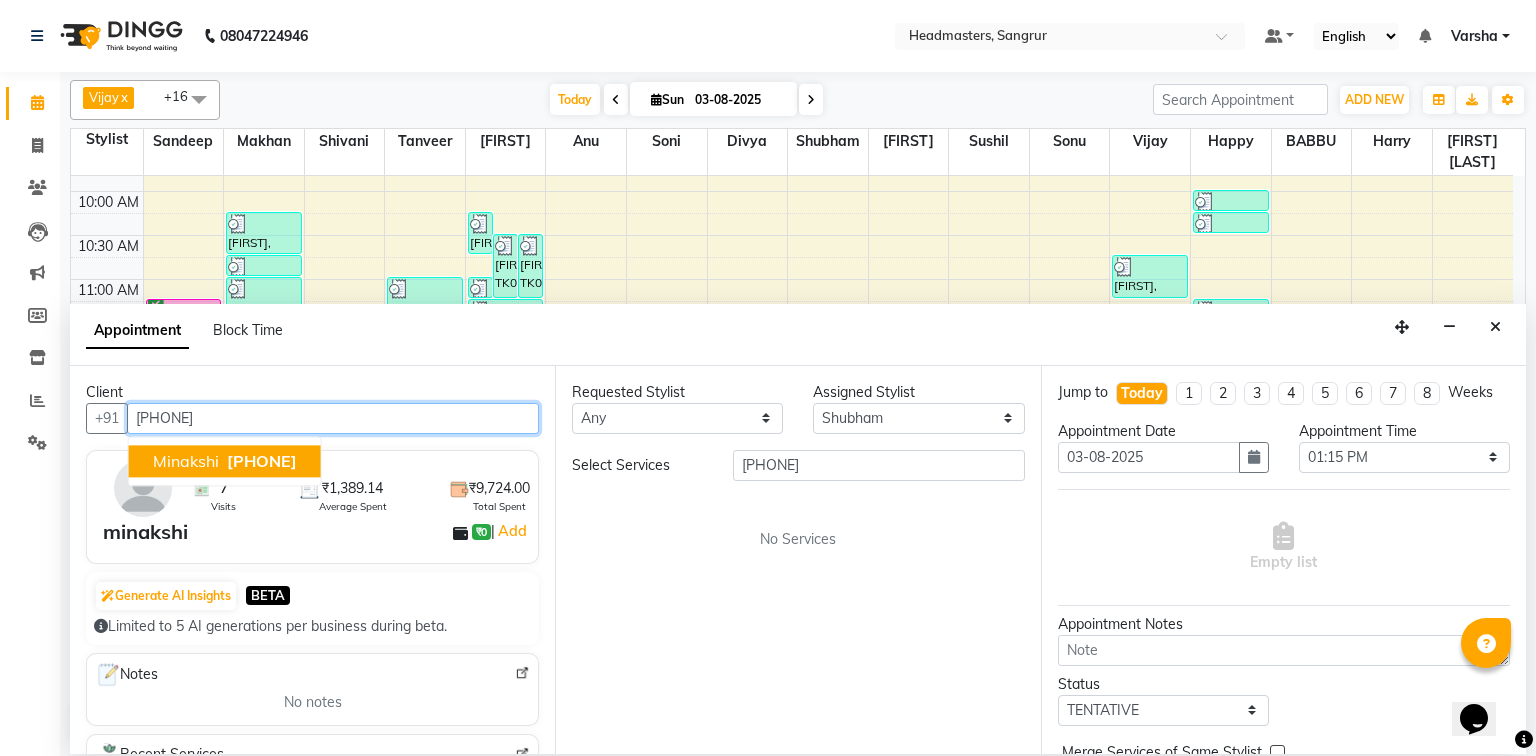 click on "[FIRST]    [PHONE]" at bounding box center (225, 461) 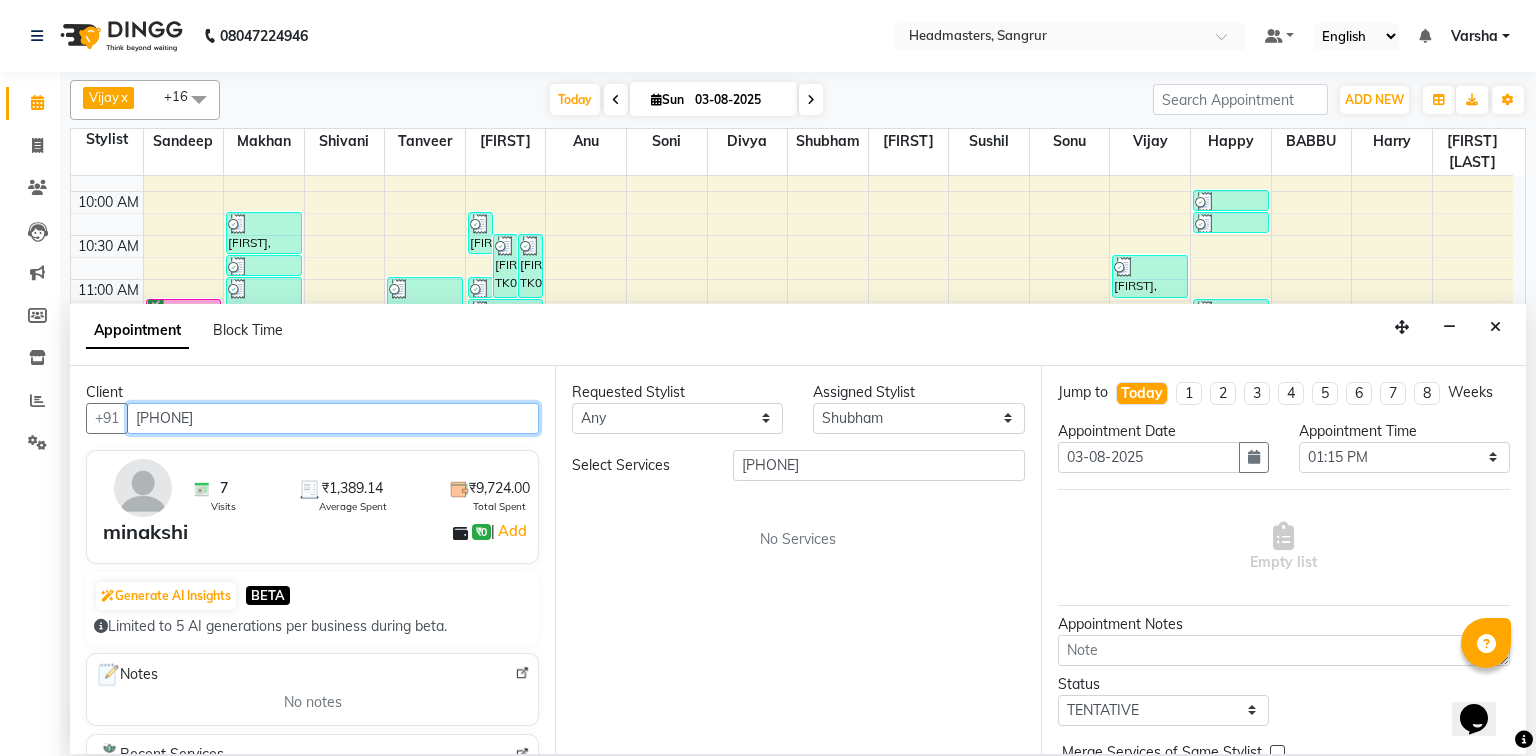 type on "9464996635" 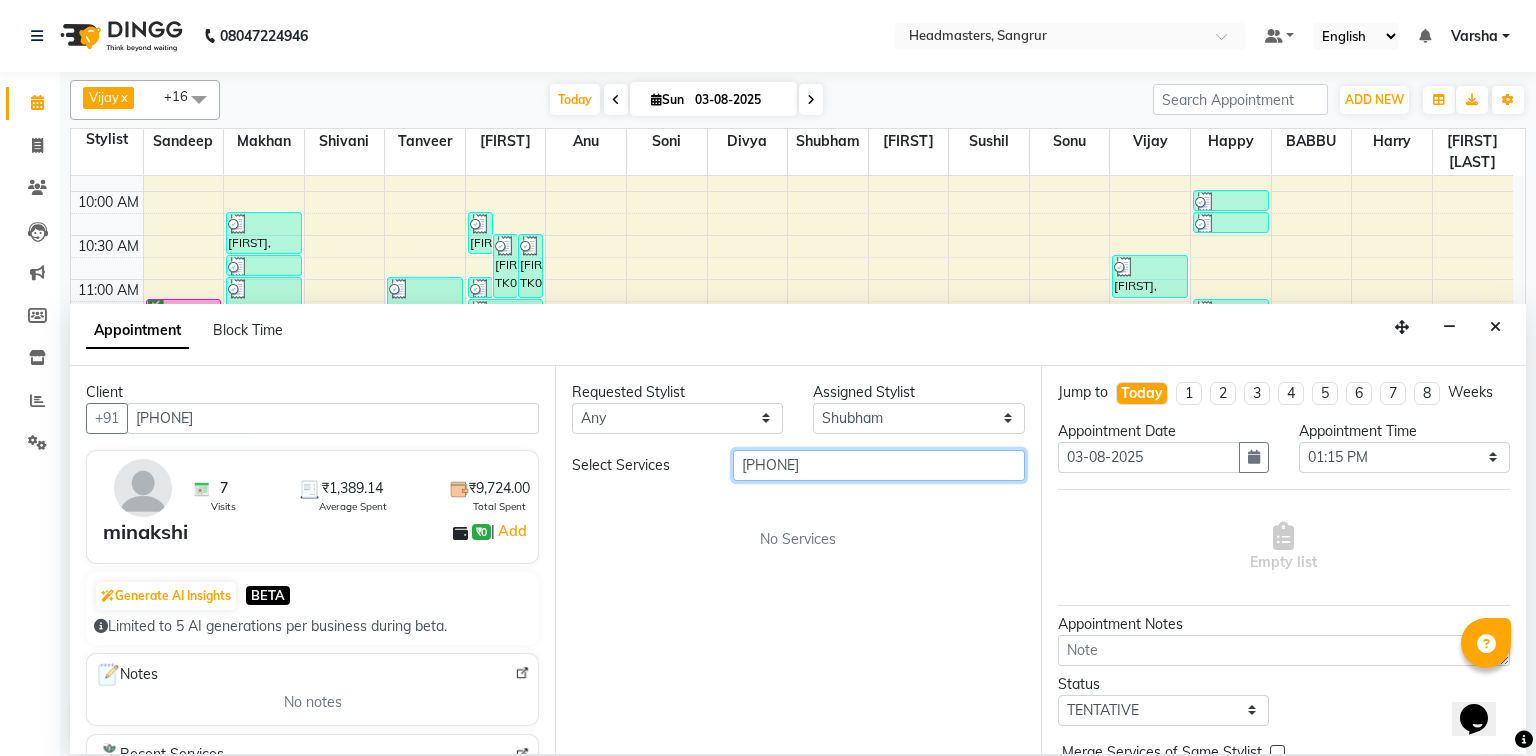 click on "9464996635" at bounding box center (879, 465) 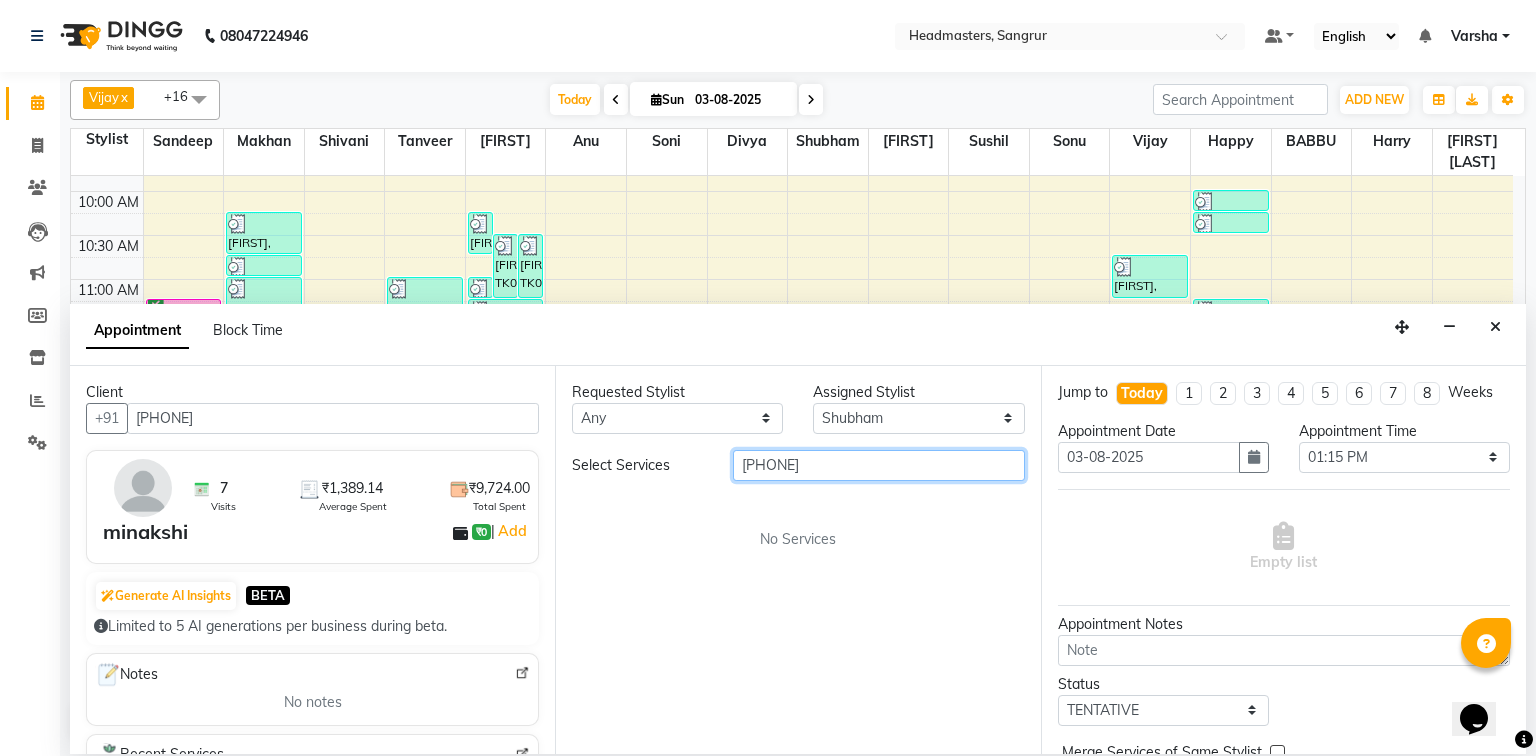 click on "9464996635" at bounding box center [879, 465] 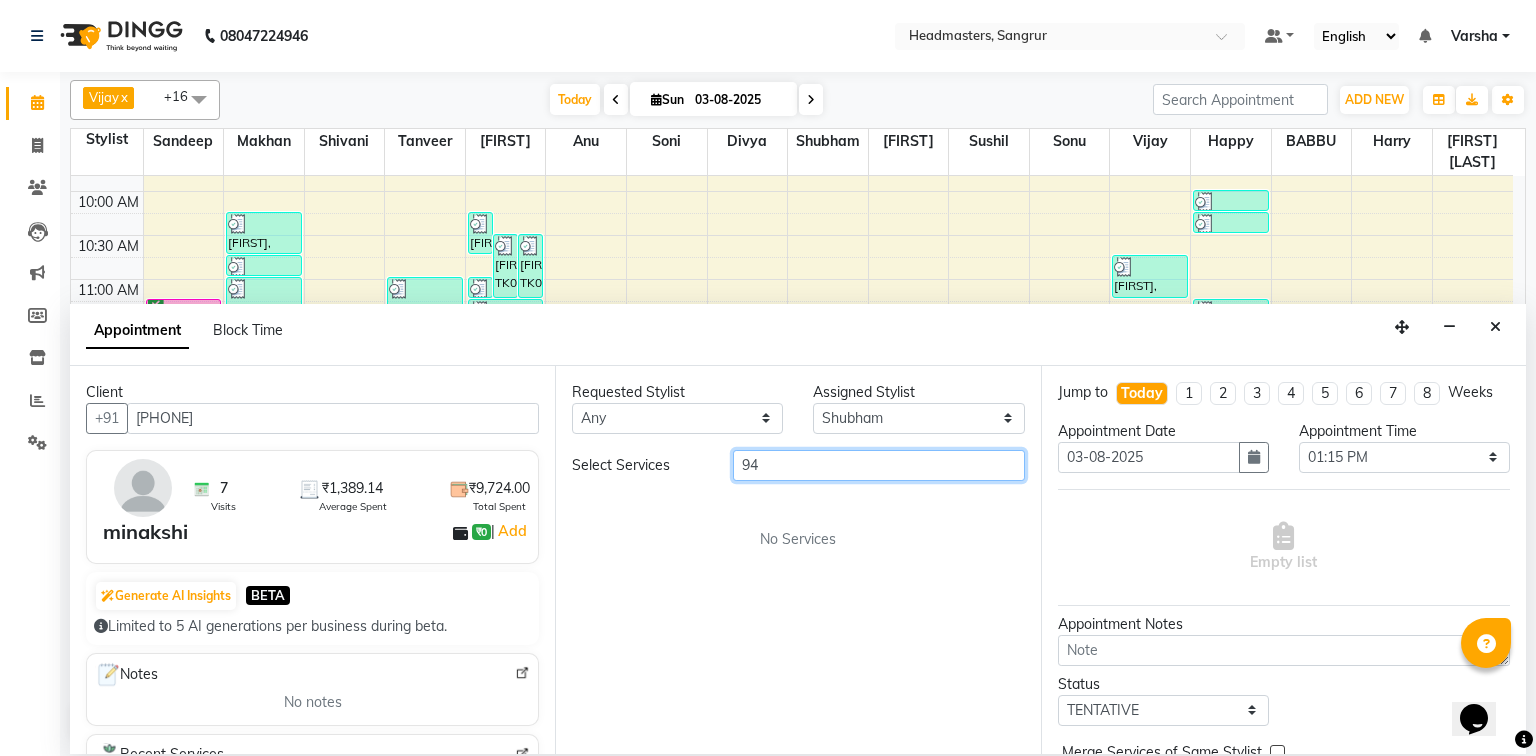 type on "9" 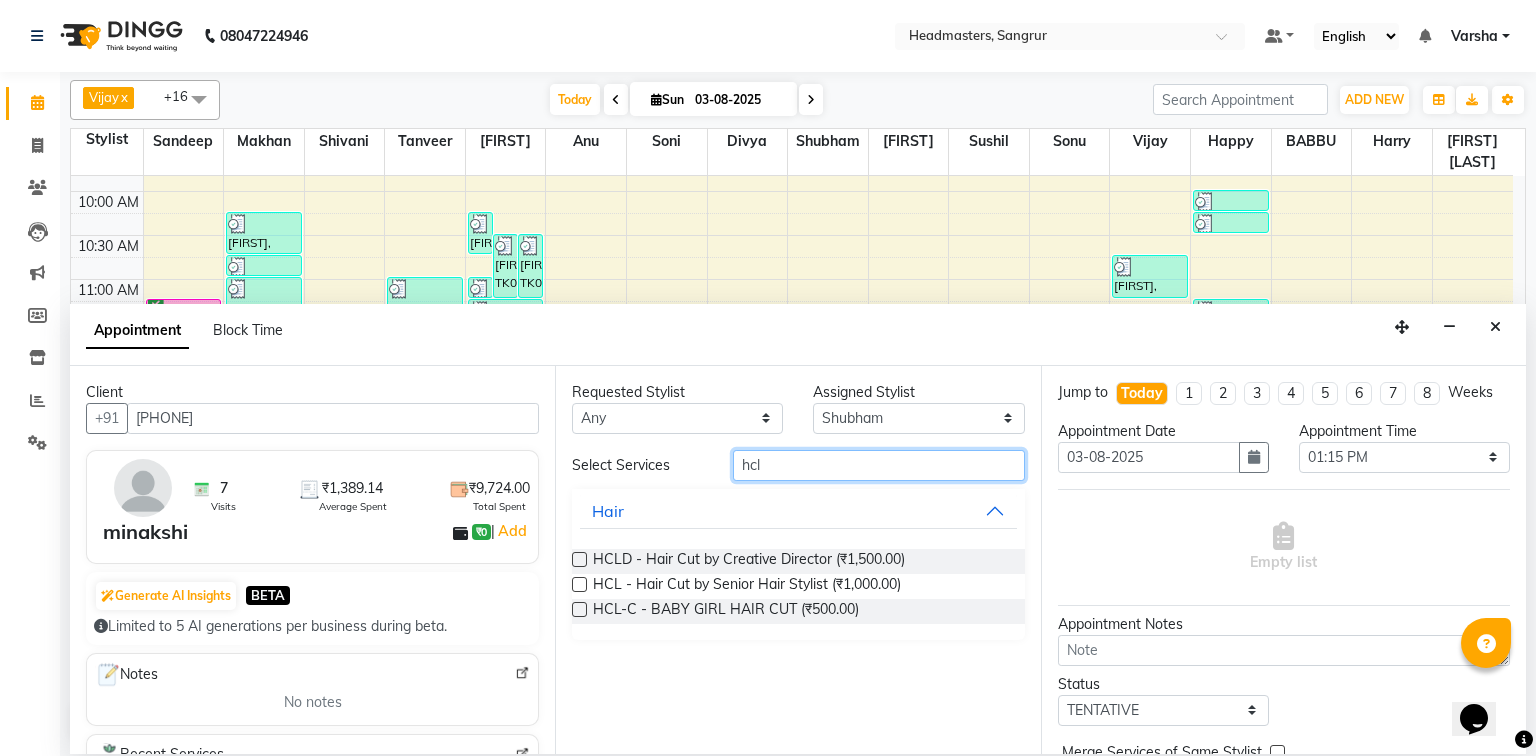 type on "hcl" 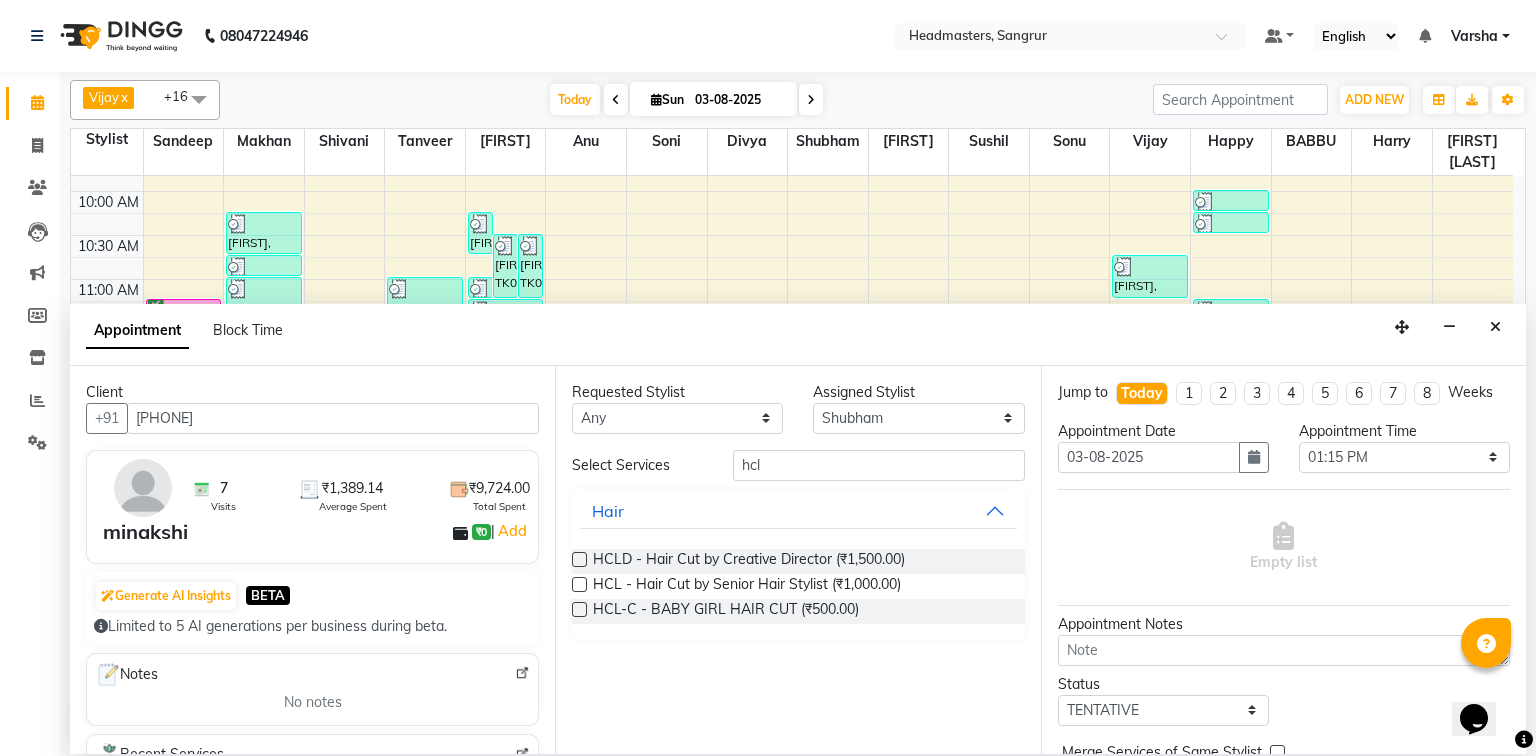 click at bounding box center [579, 584] 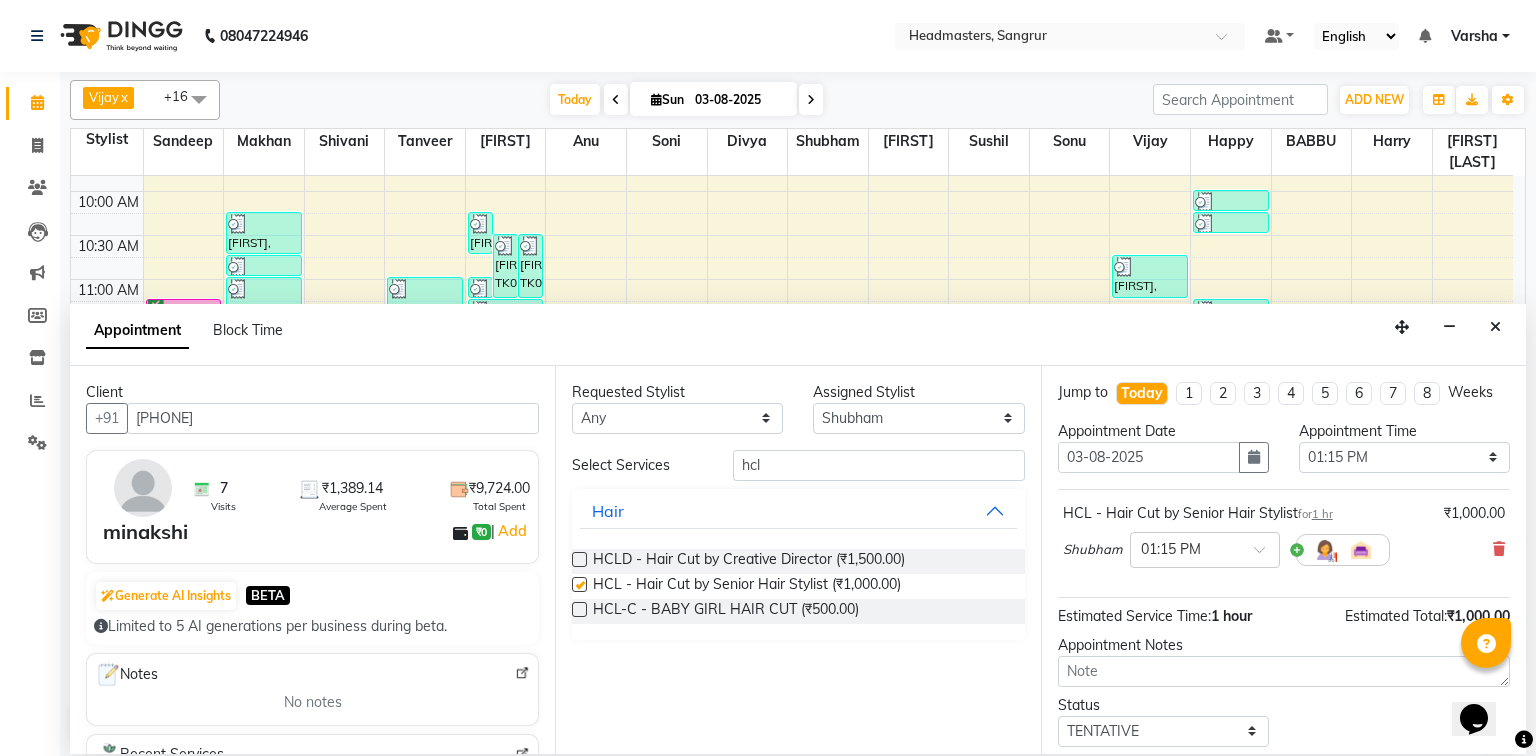 checkbox on "false" 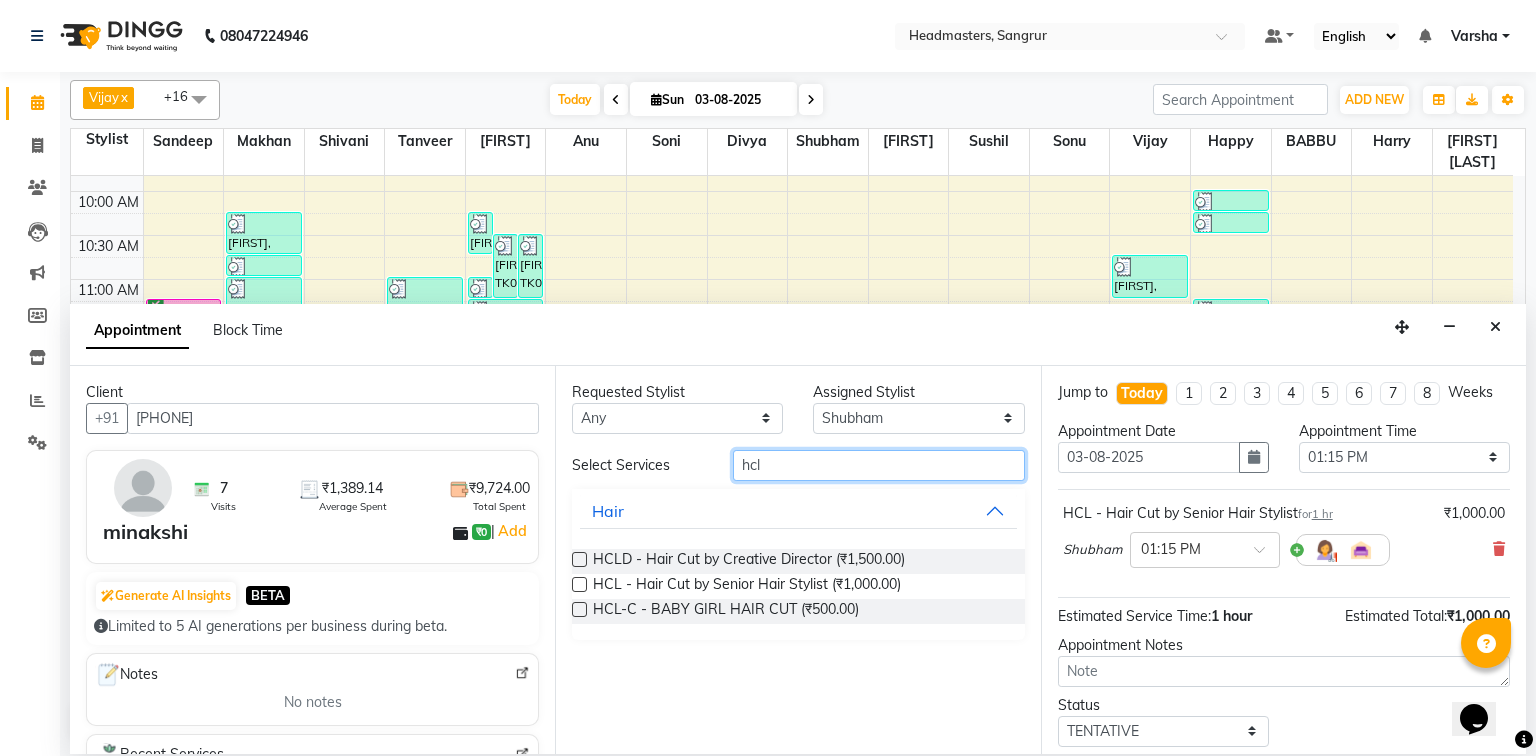 click on "hcl" at bounding box center [879, 465] 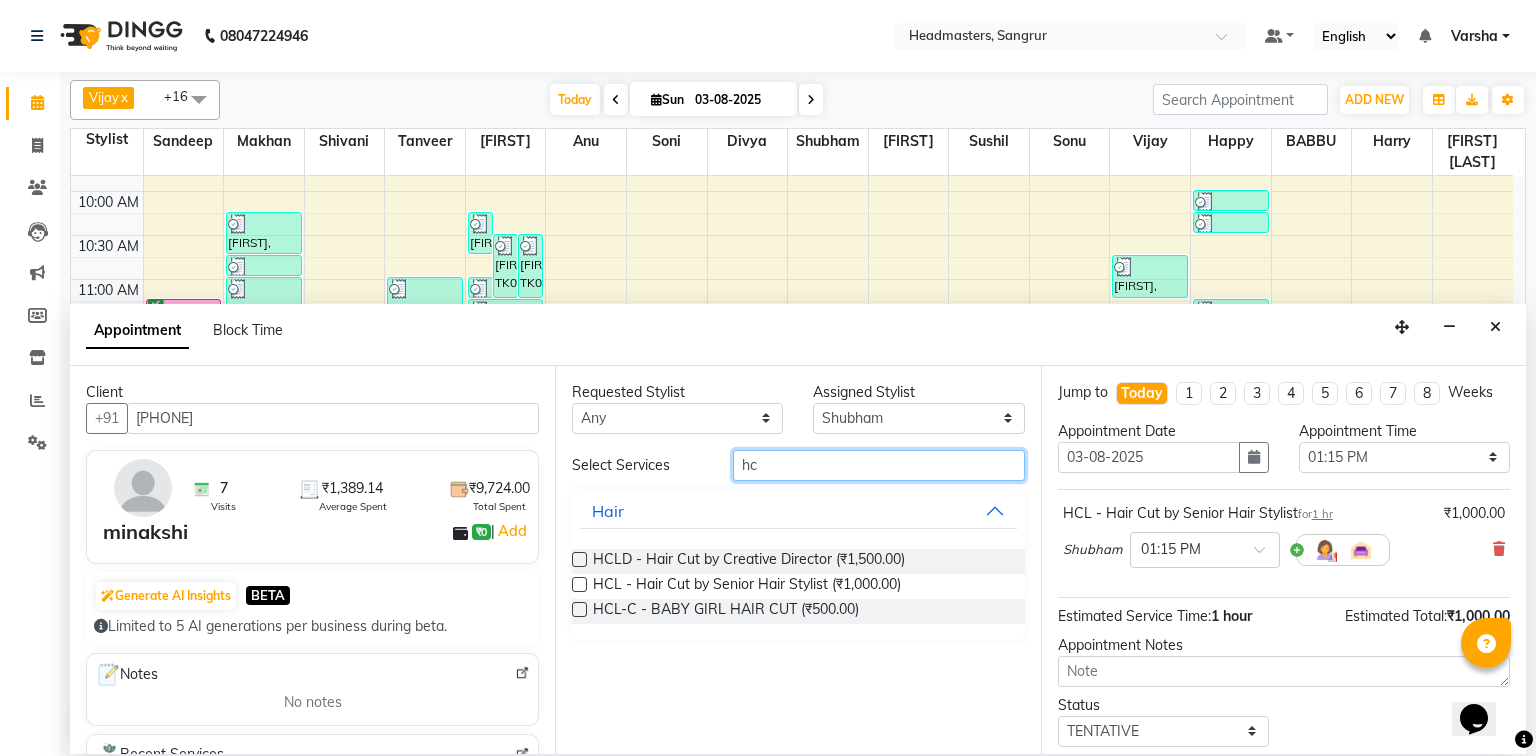 type on "h" 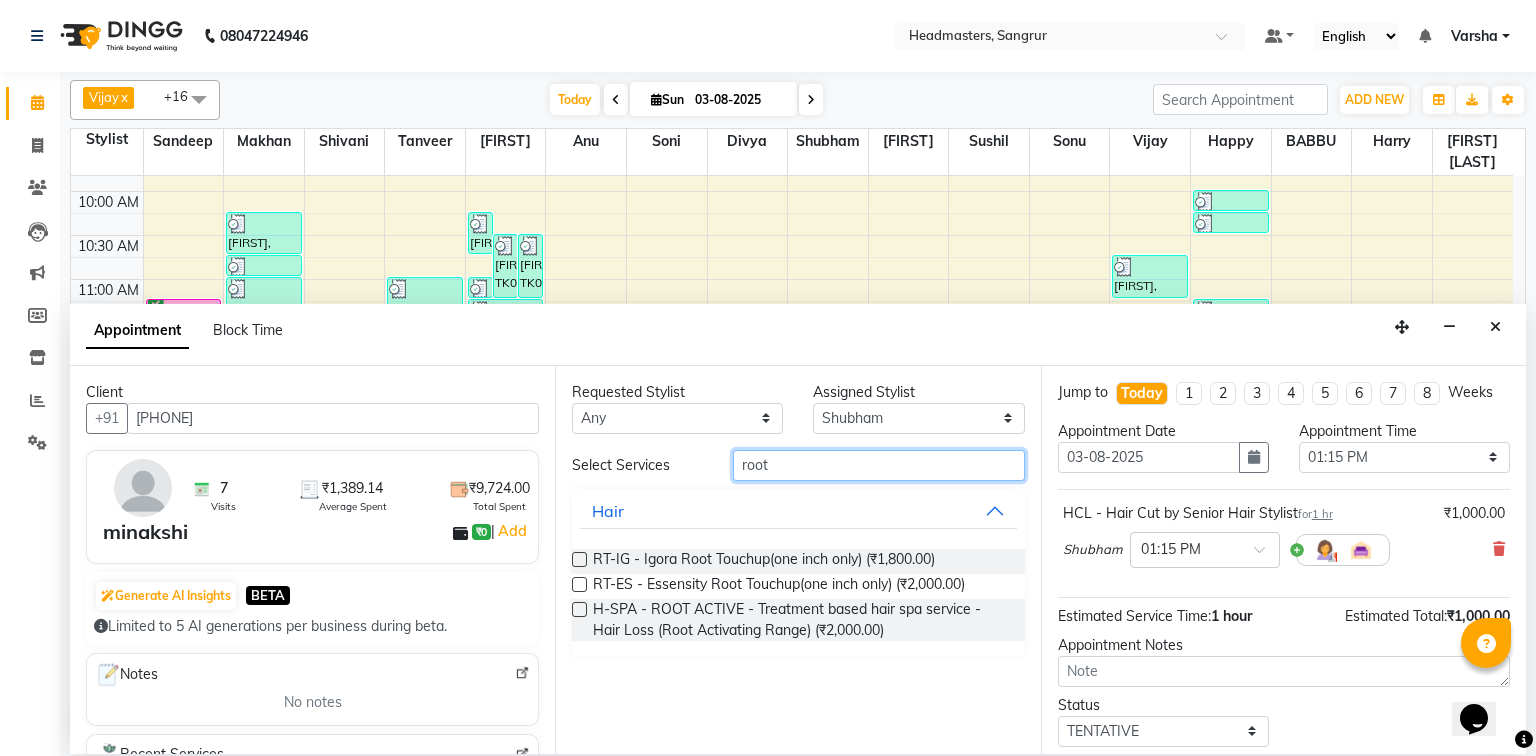 type on "root" 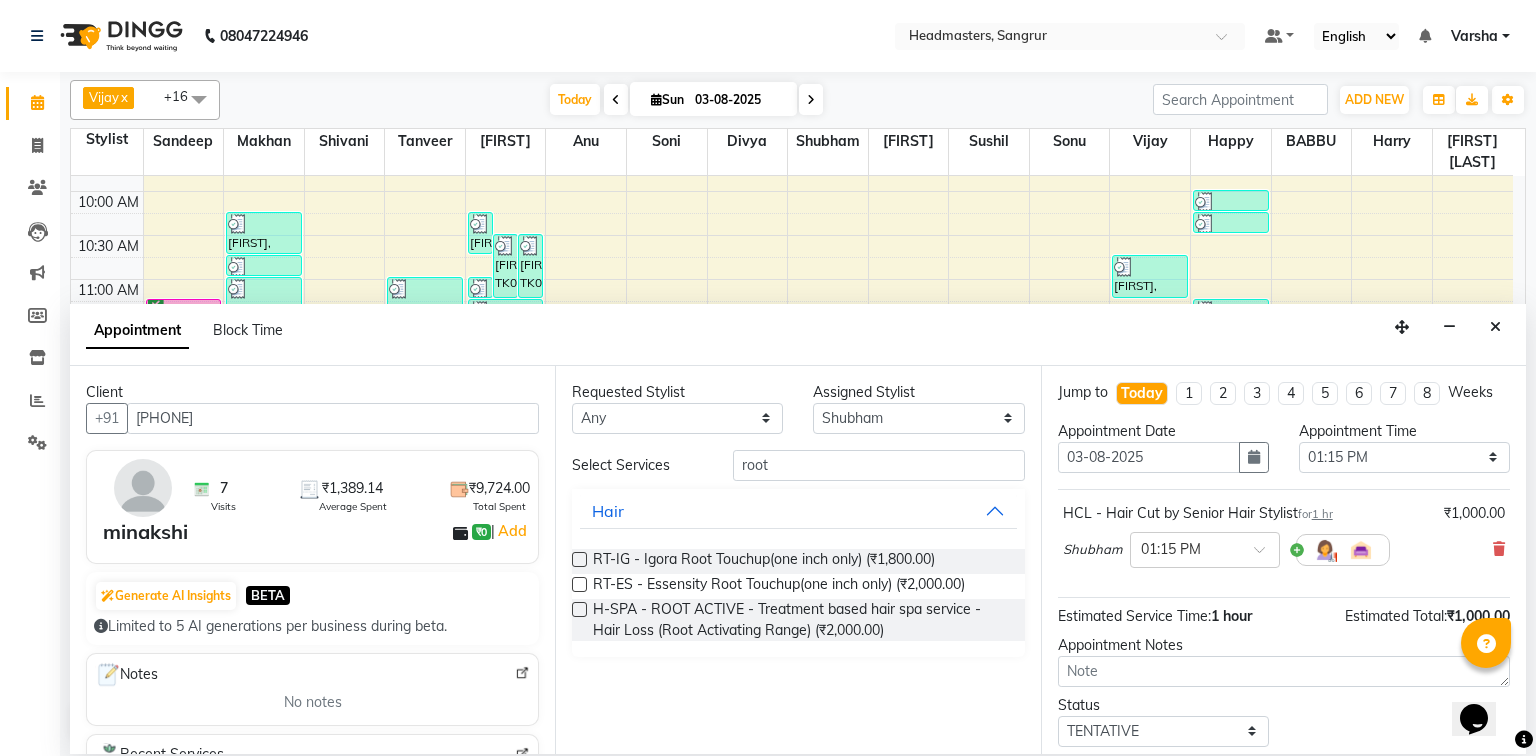 click at bounding box center [579, 584] 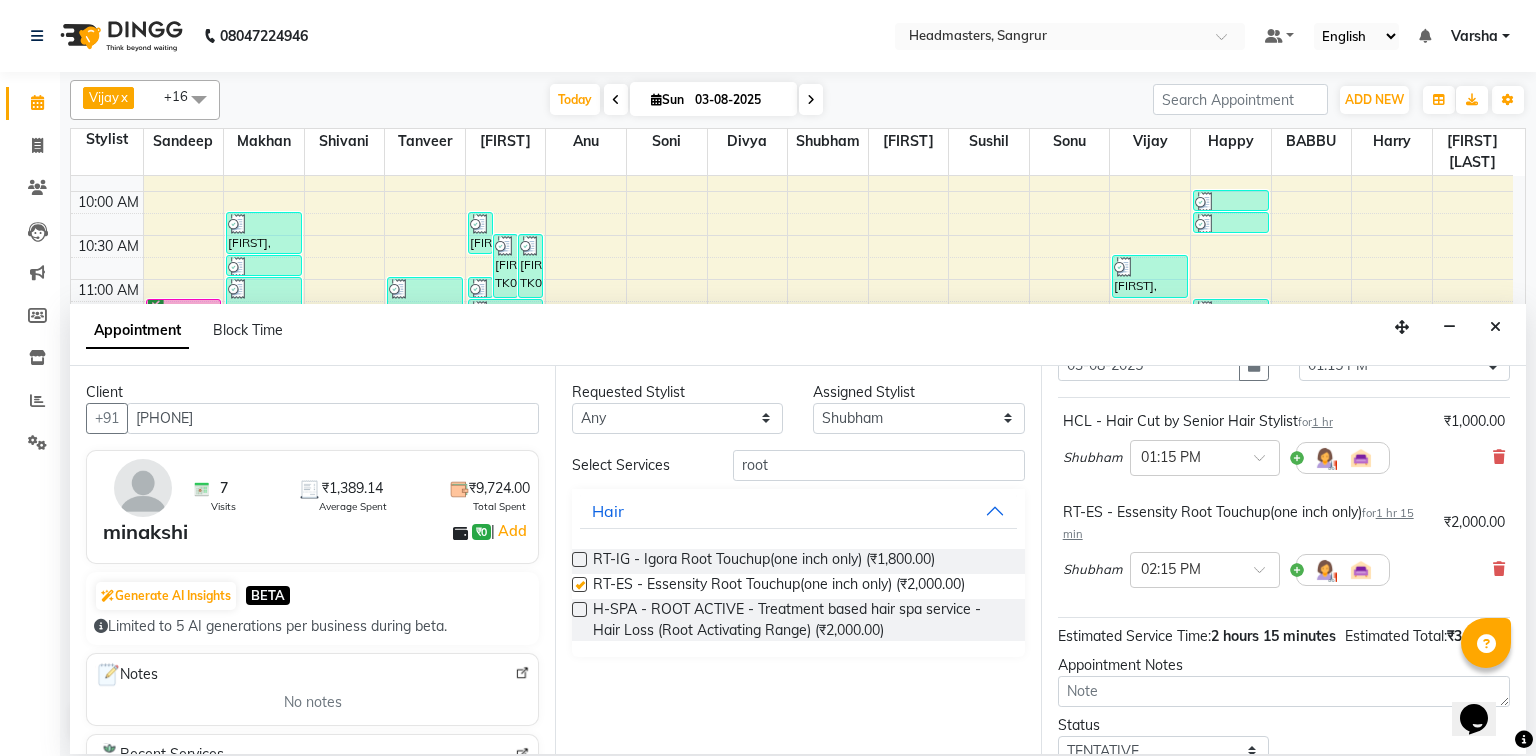 checkbox on "false" 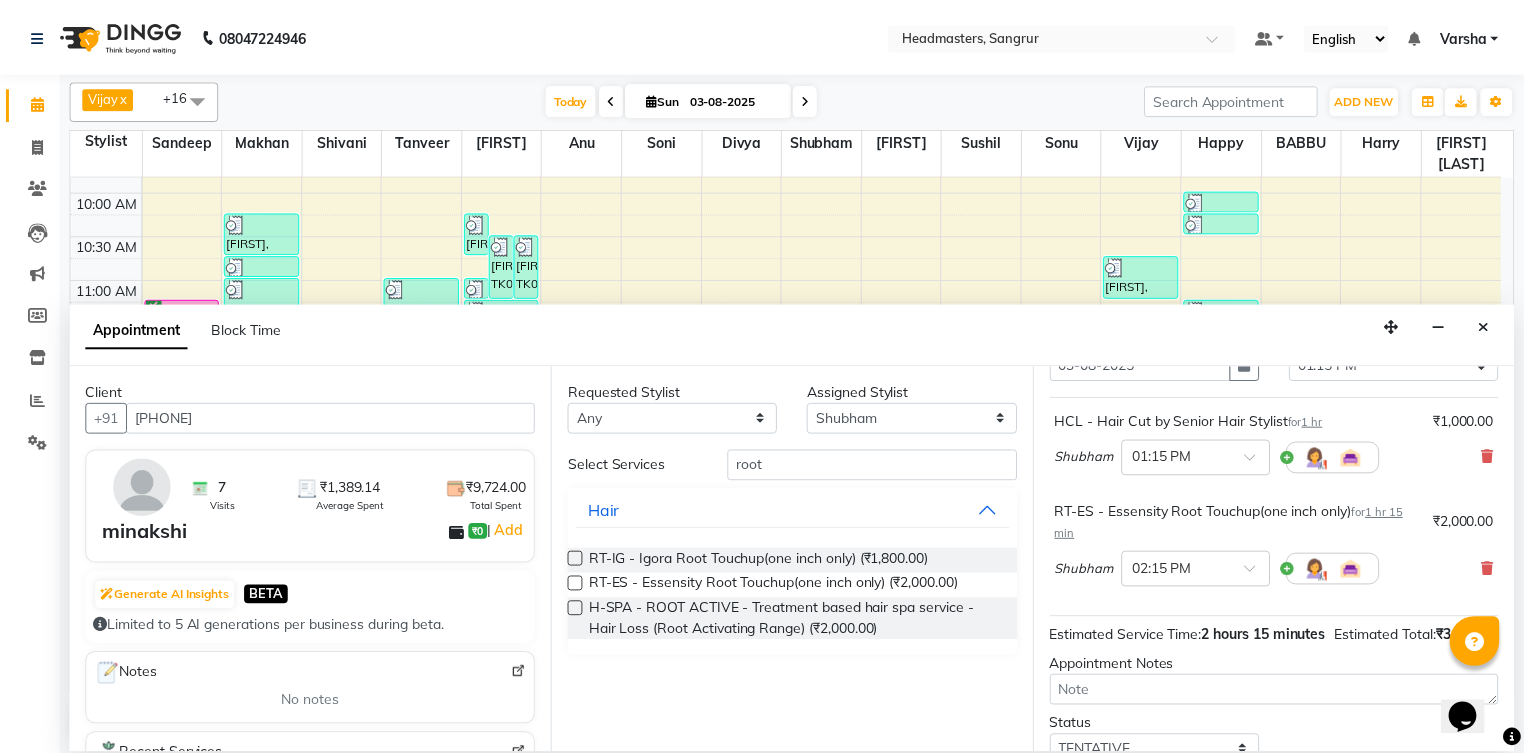 scroll, scrollTop: 218, scrollLeft: 0, axis: vertical 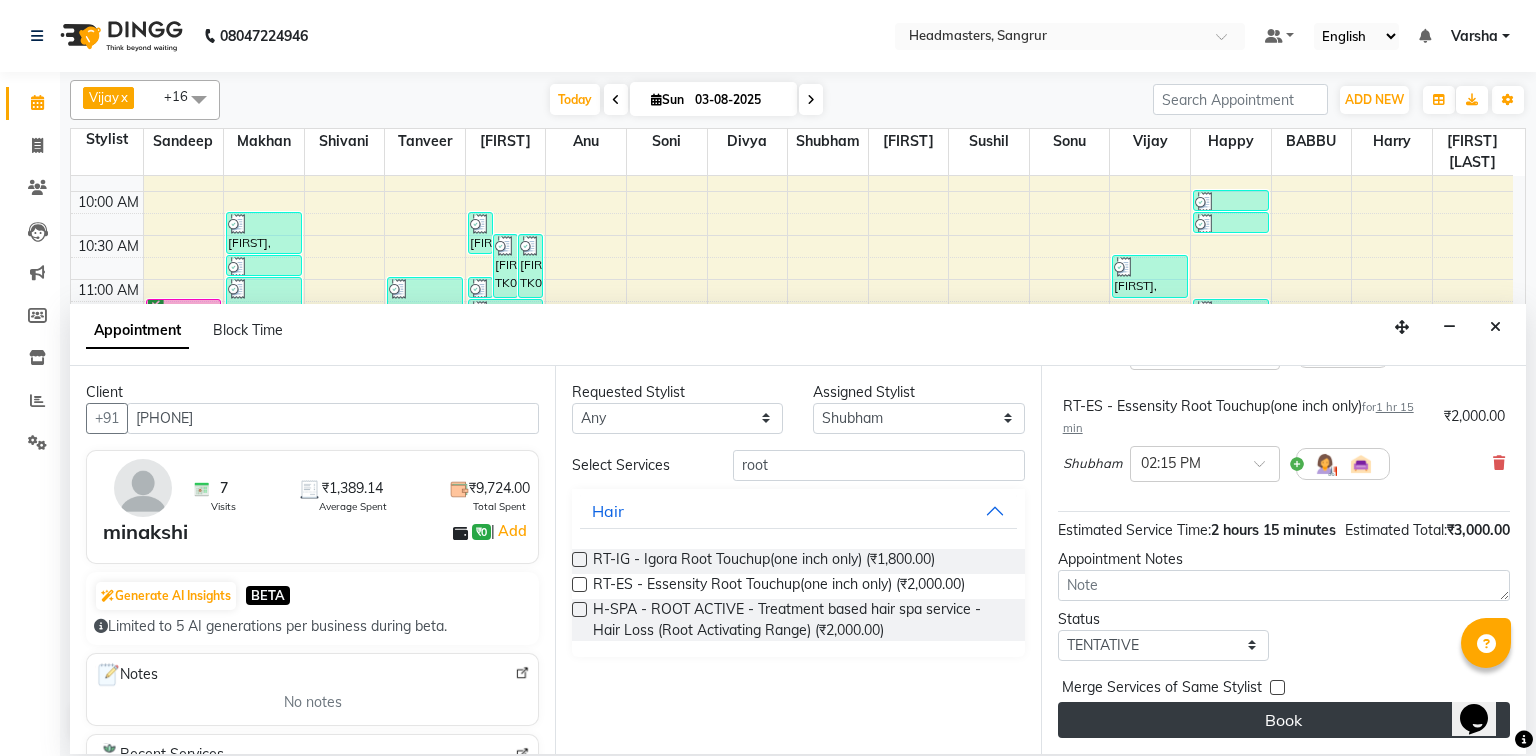 click on "Book" at bounding box center (1284, 720) 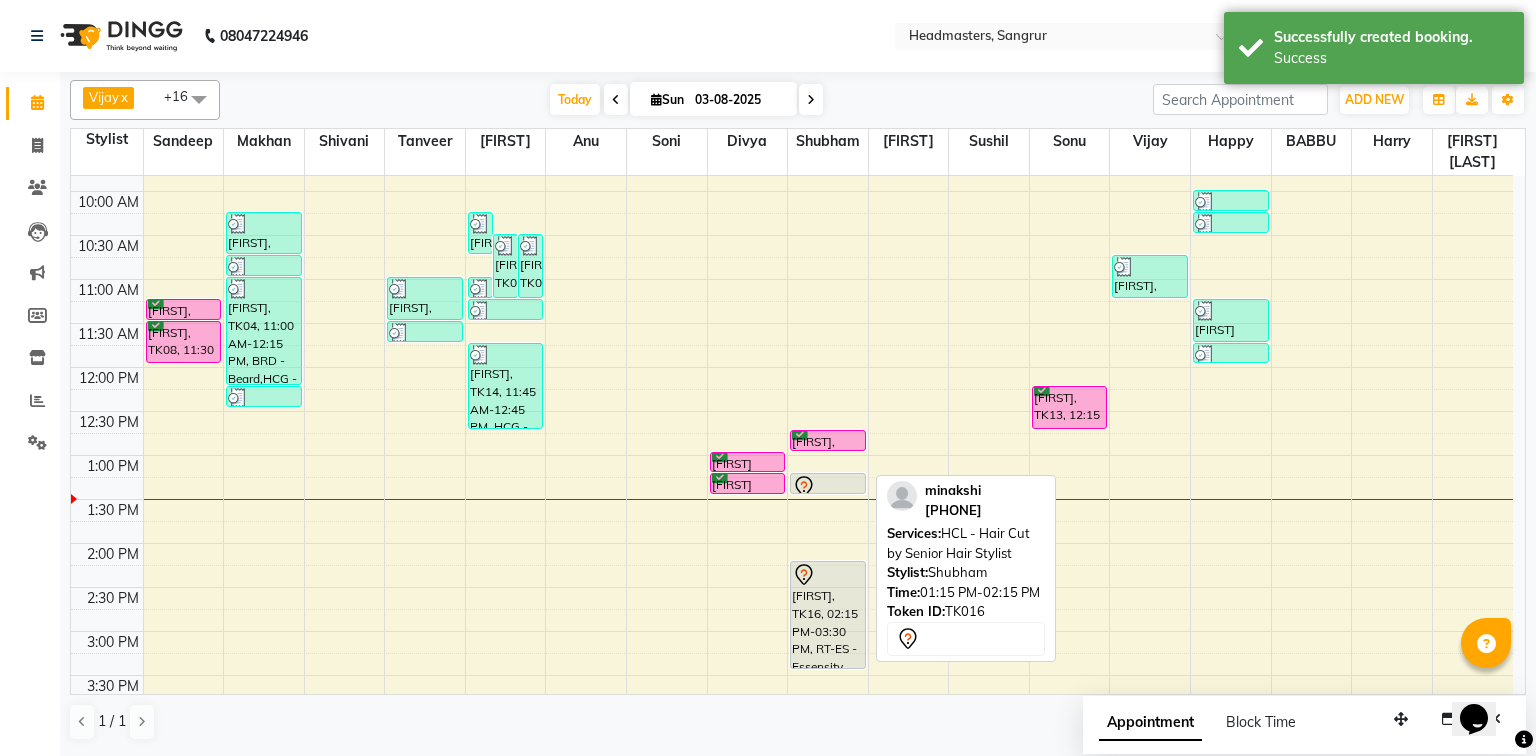 drag, startPoint x: 812, startPoint y: 556, endPoint x: 807, endPoint y: 491, distance: 65.192024 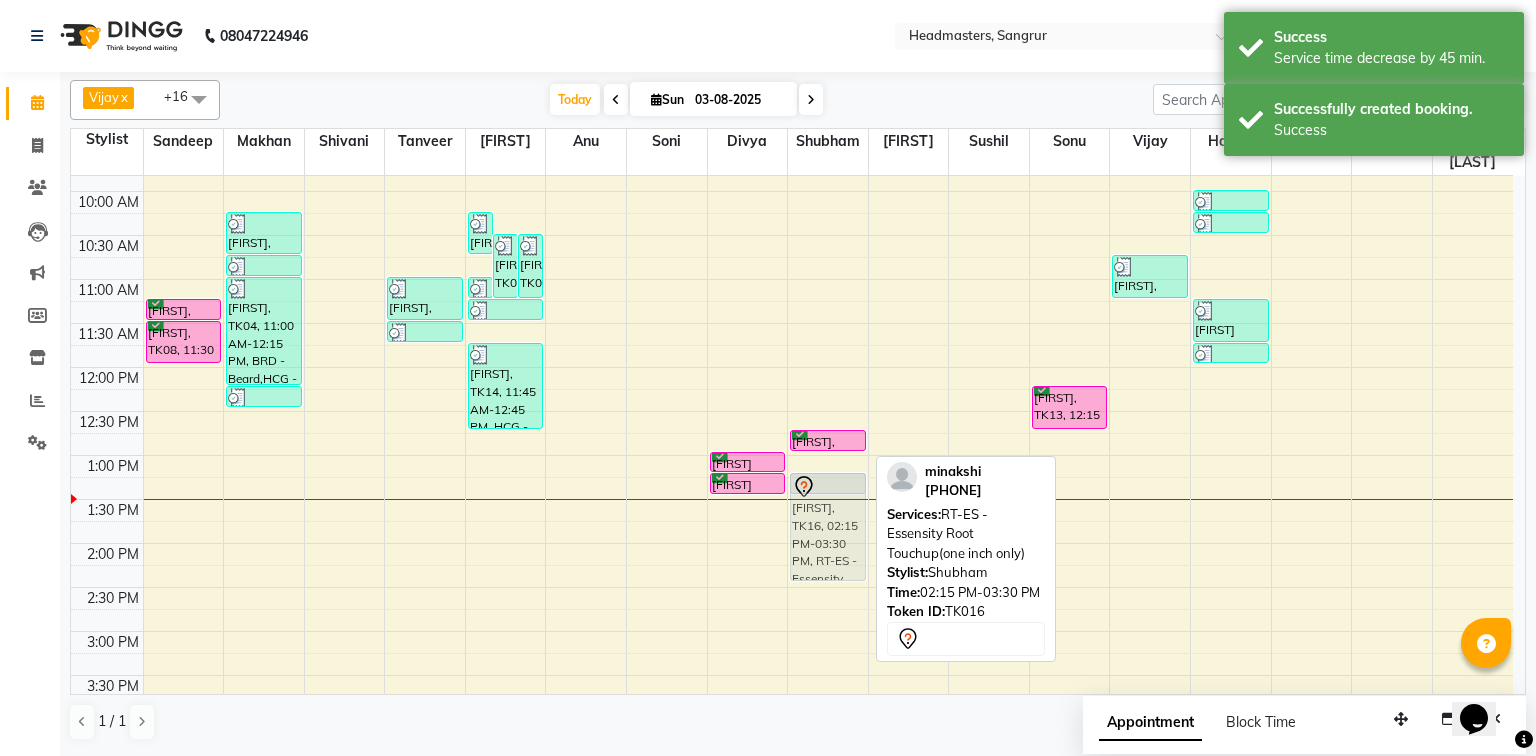drag, startPoint x: 828, startPoint y: 644, endPoint x: 820, endPoint y: 568, distance: 76.41989 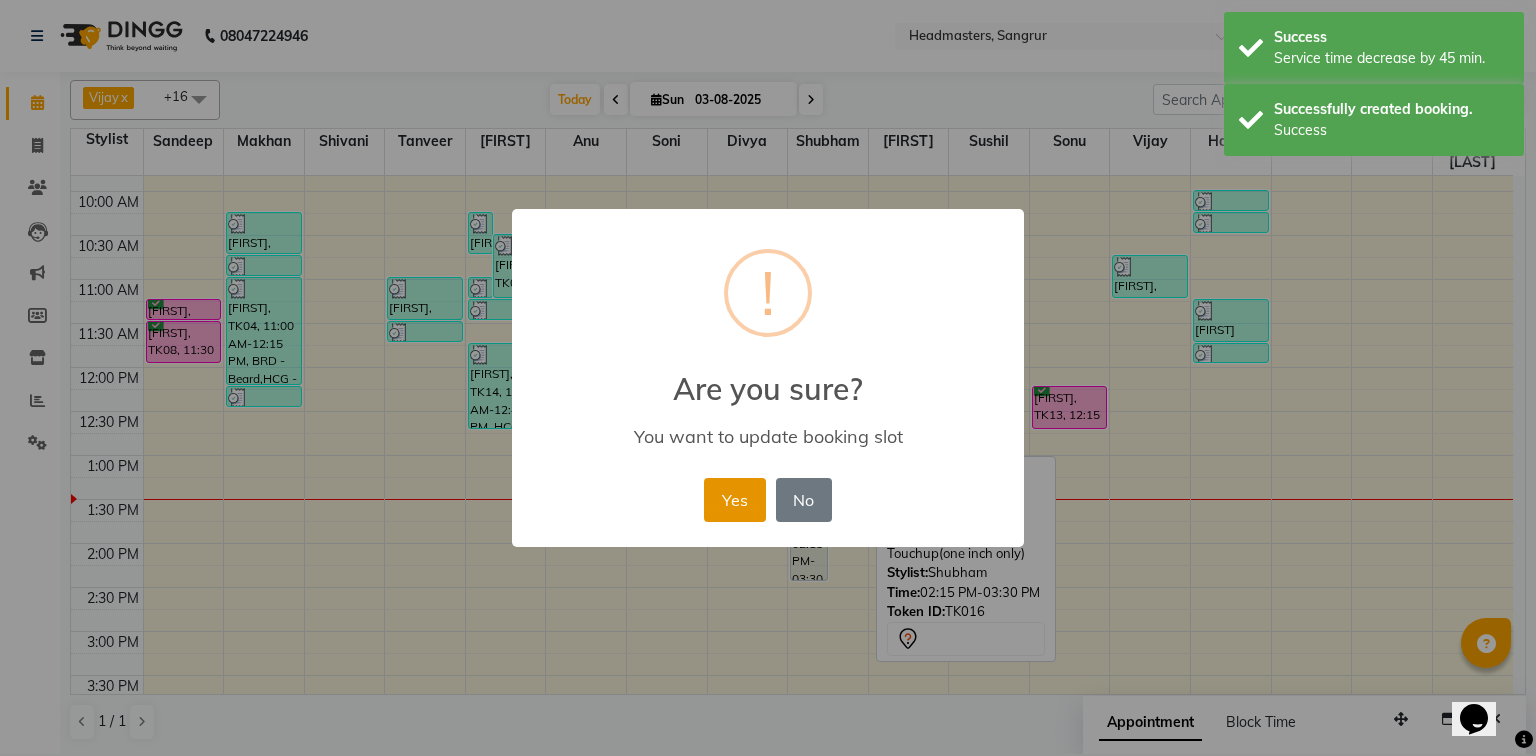 click on "Yes" at bounding box center (734, 500) 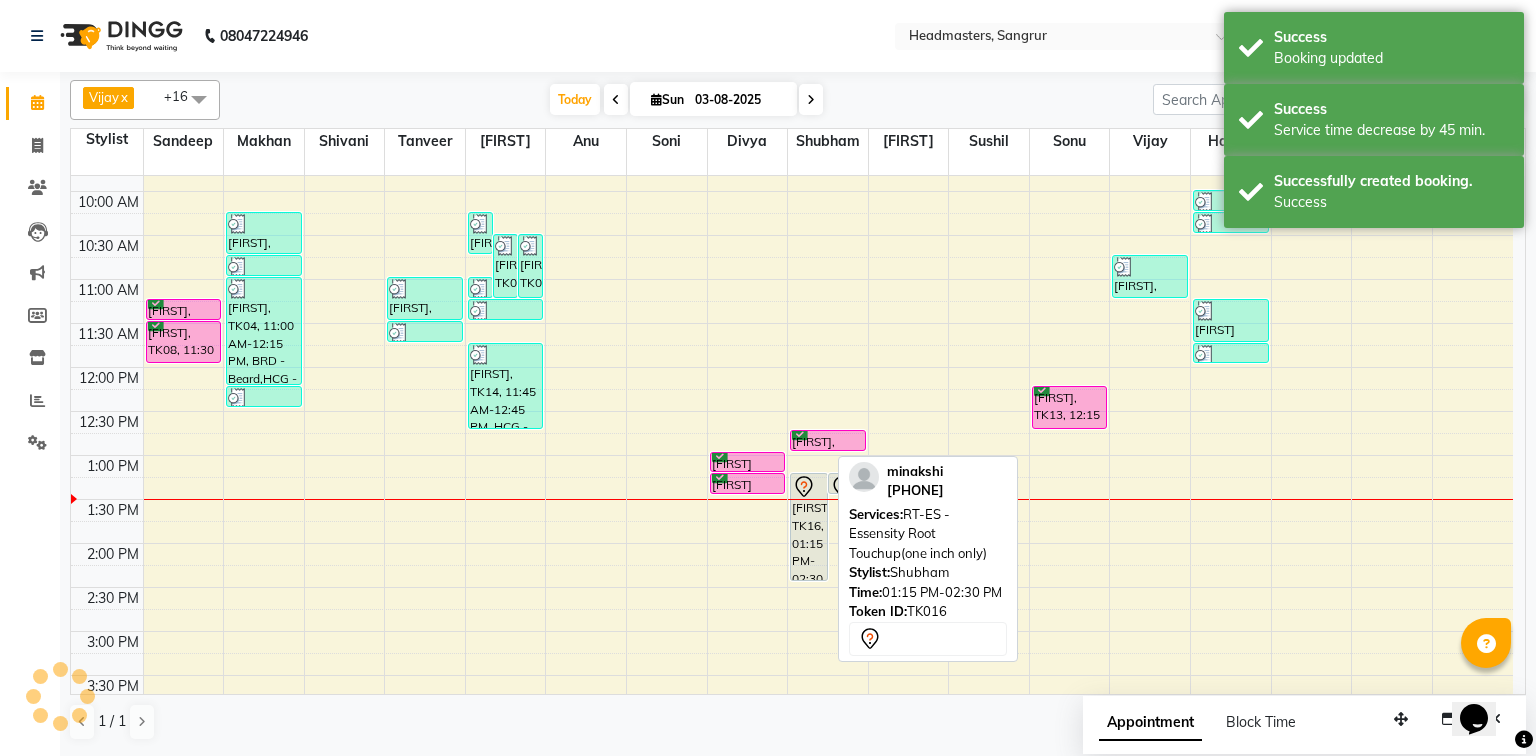 click on "minakshi, TK16, 01:15 PM-02:30 PM, RT-ES - Essensity Root Touchup(one inch only)" at bounding box center (809, 527) 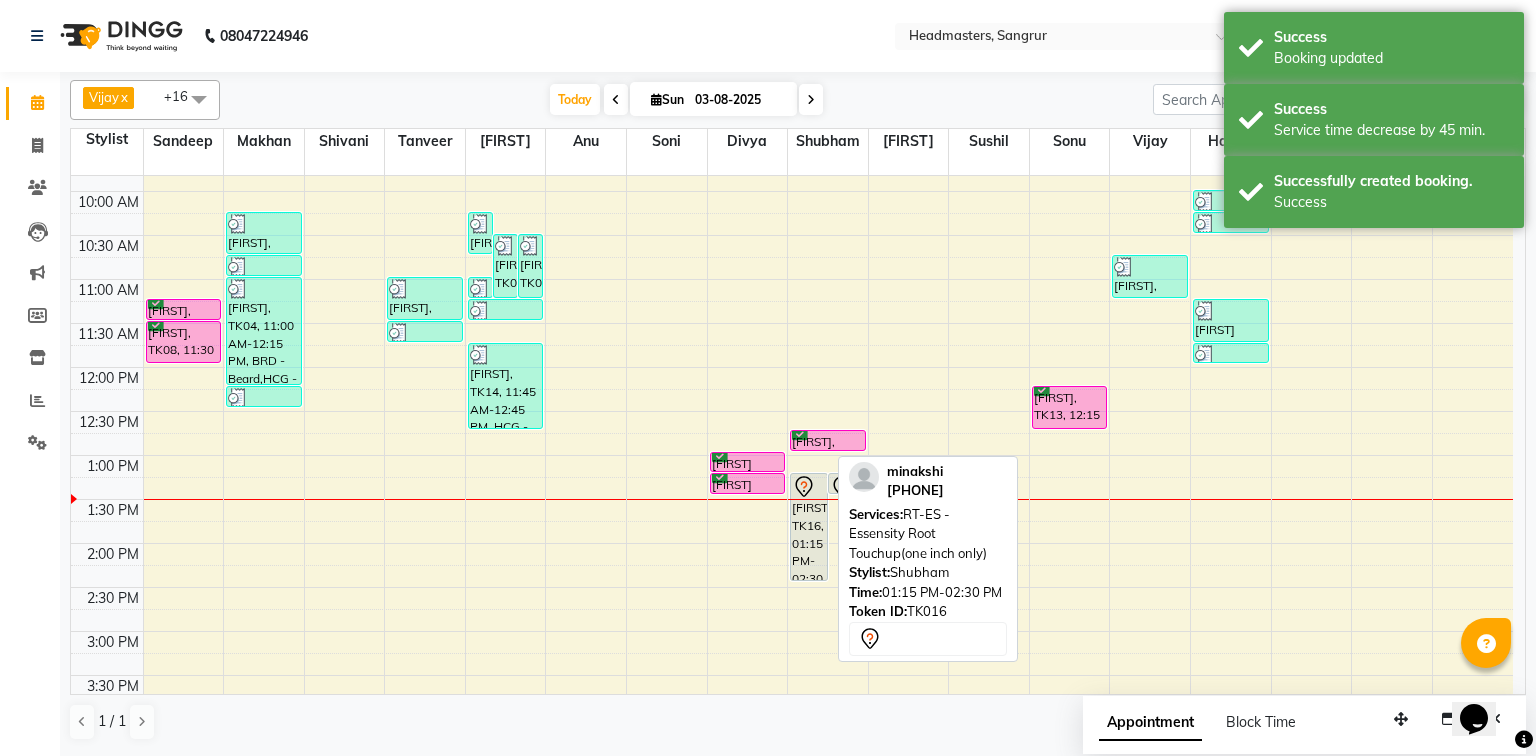 click on "minakshi, TK16, 01:15 PM-02:30 PM, RT-ES - Essensity Root Touchup(one inch only)" at bounding box center (809, 527) 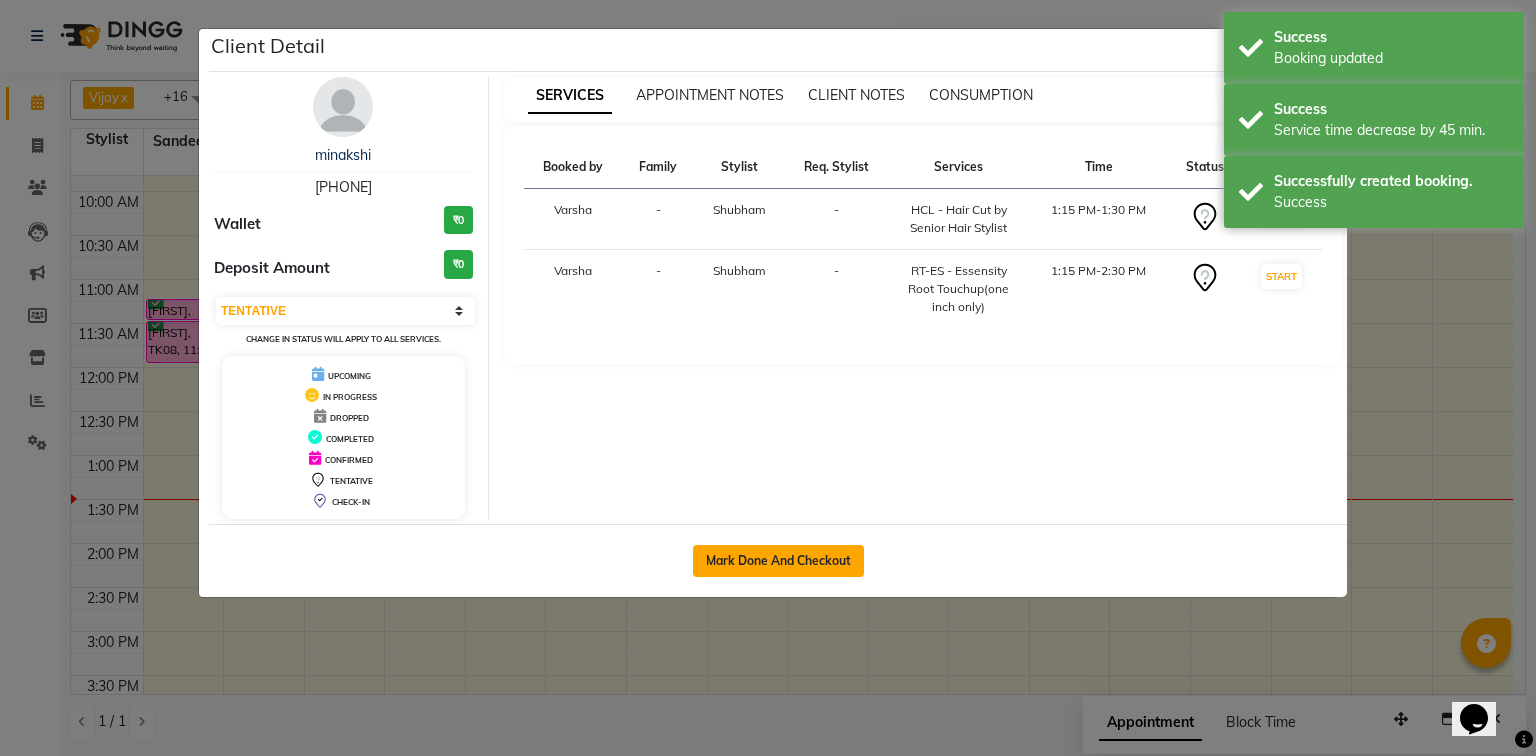 click on "Mark Done And Checkout" 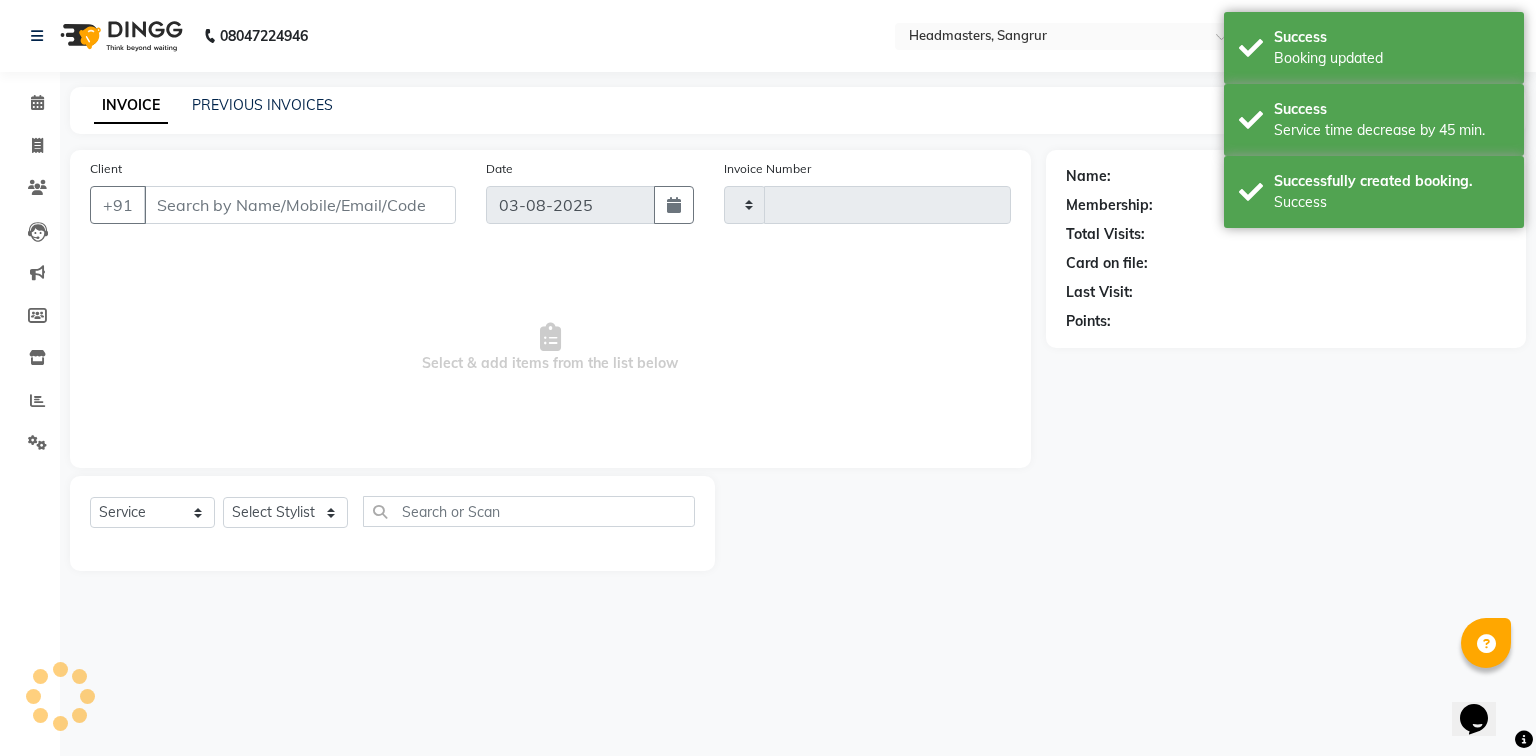 type on "3802" 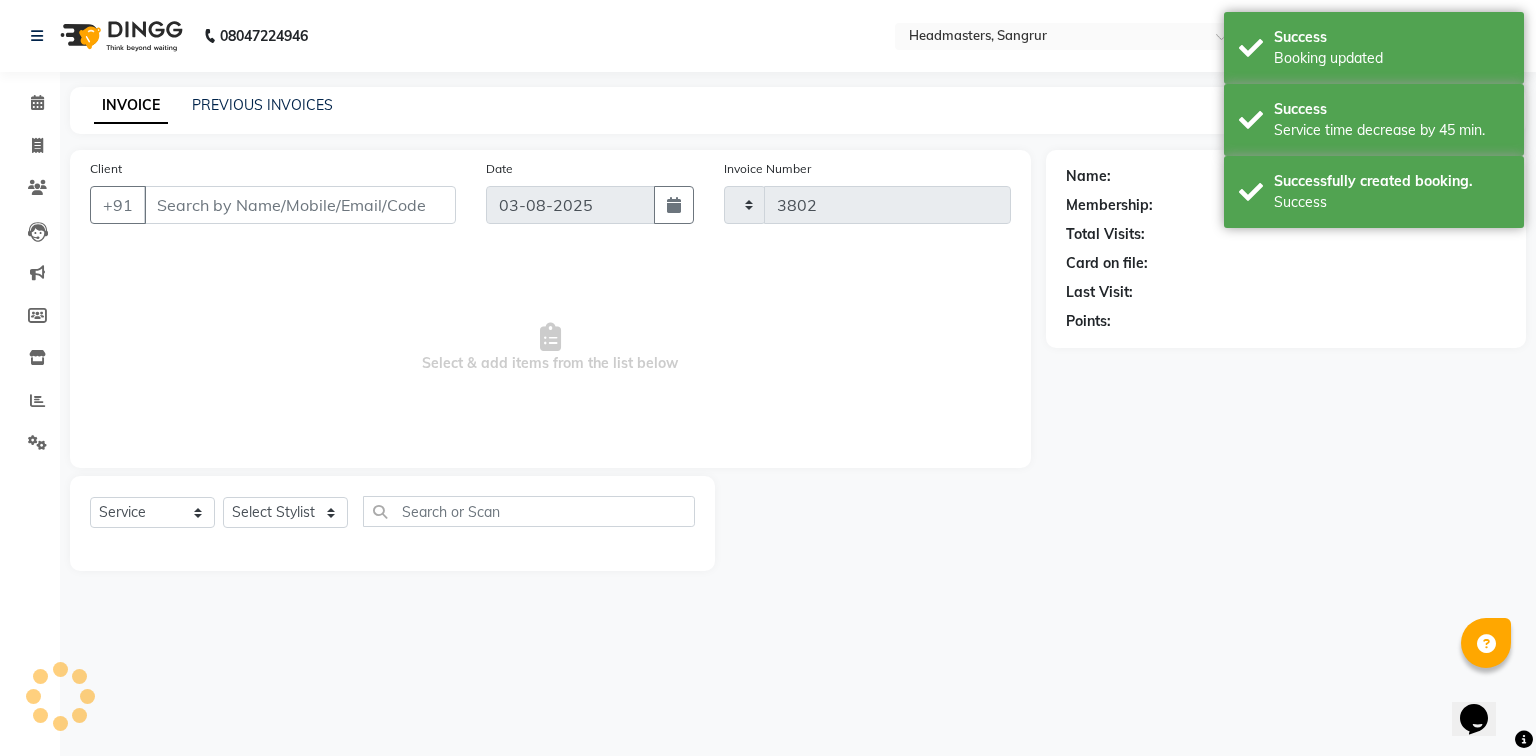 select on "7140" 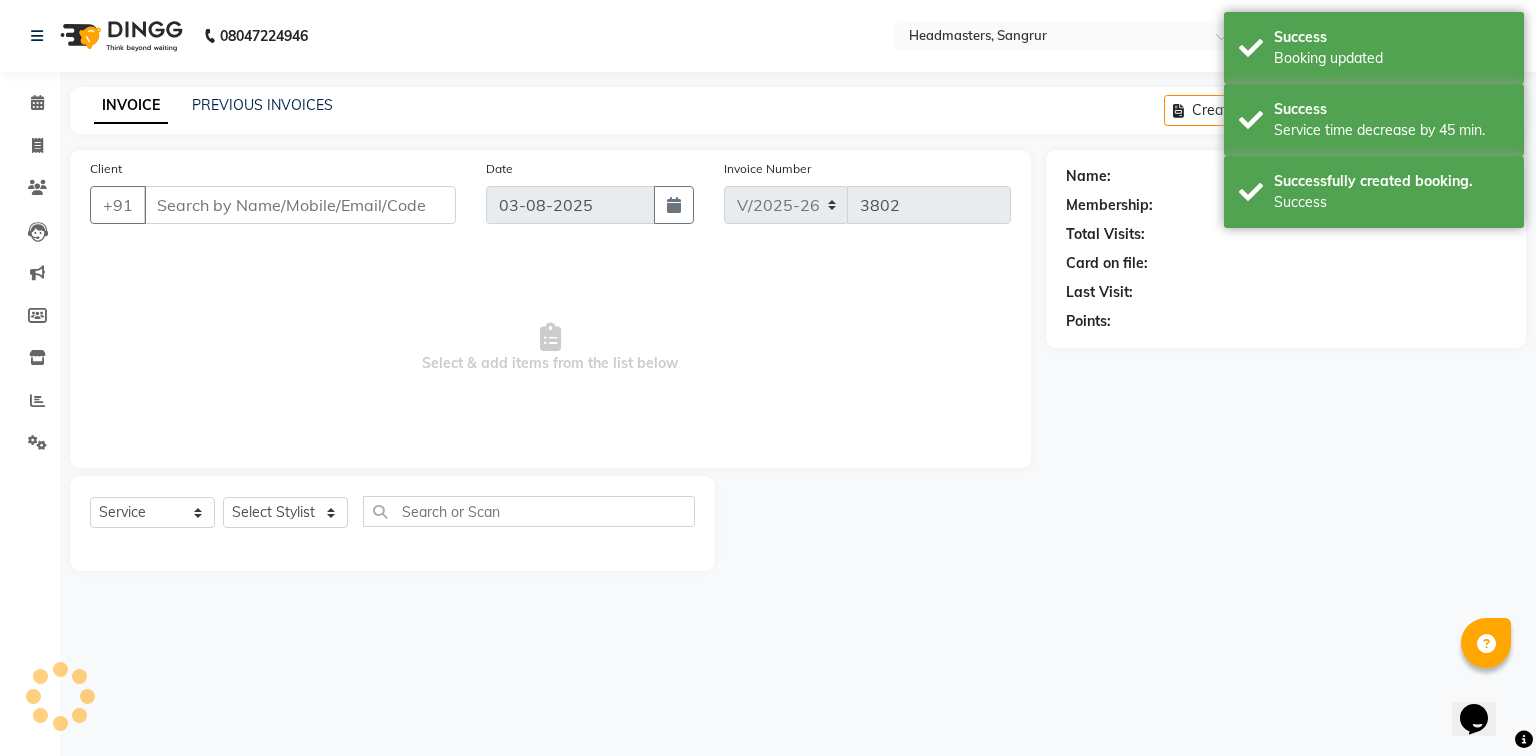 type on "9464996635" 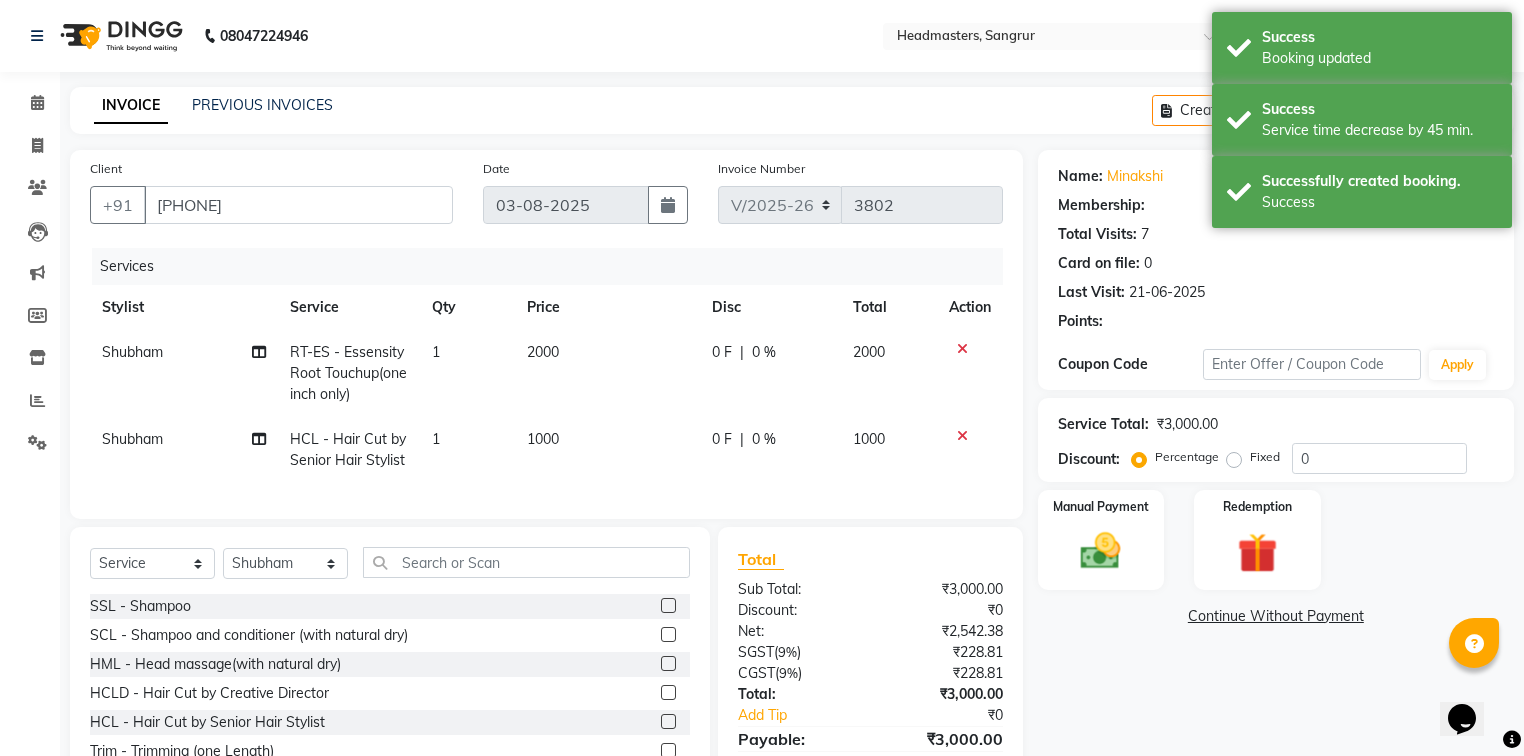 click on "Service Total:  ₹3,000.00" 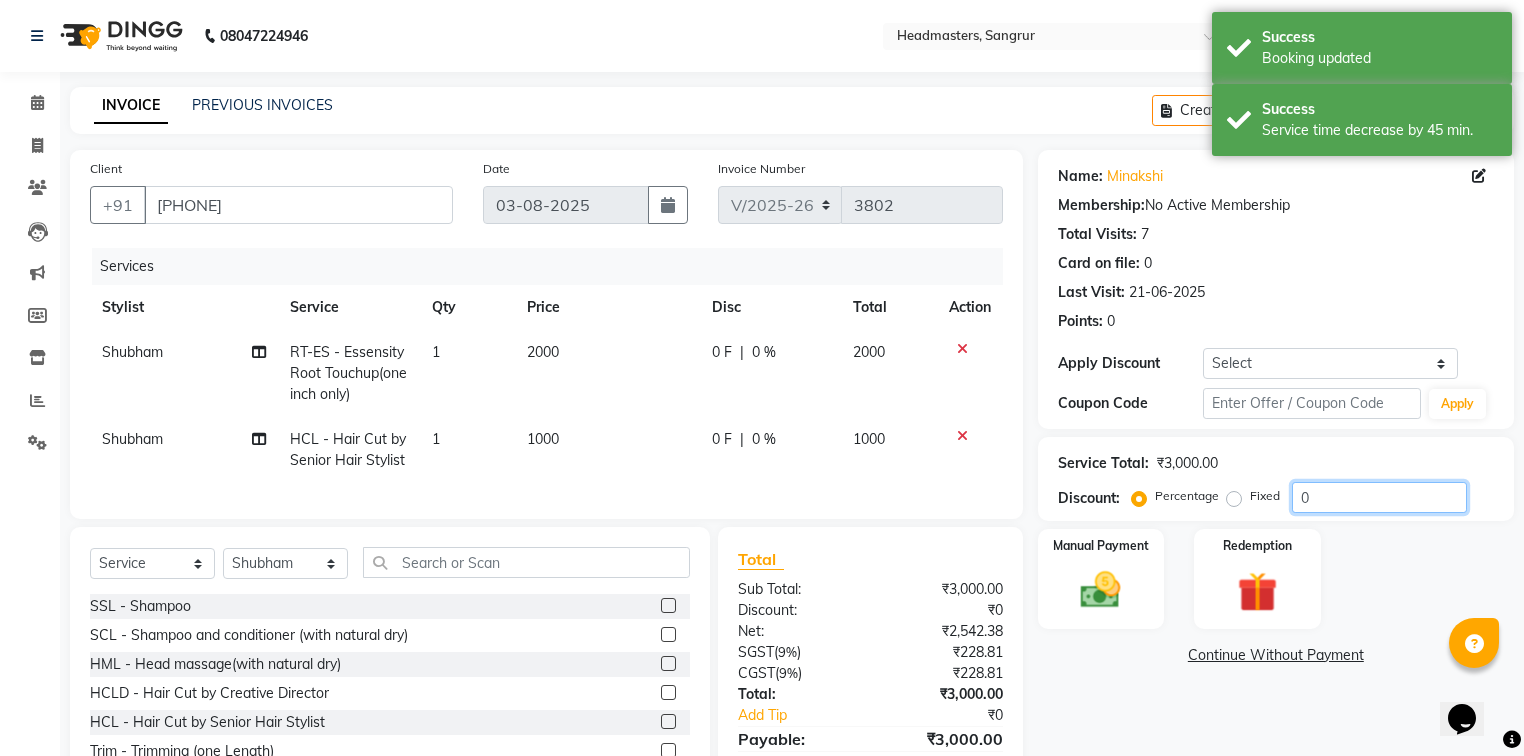 click on "0" 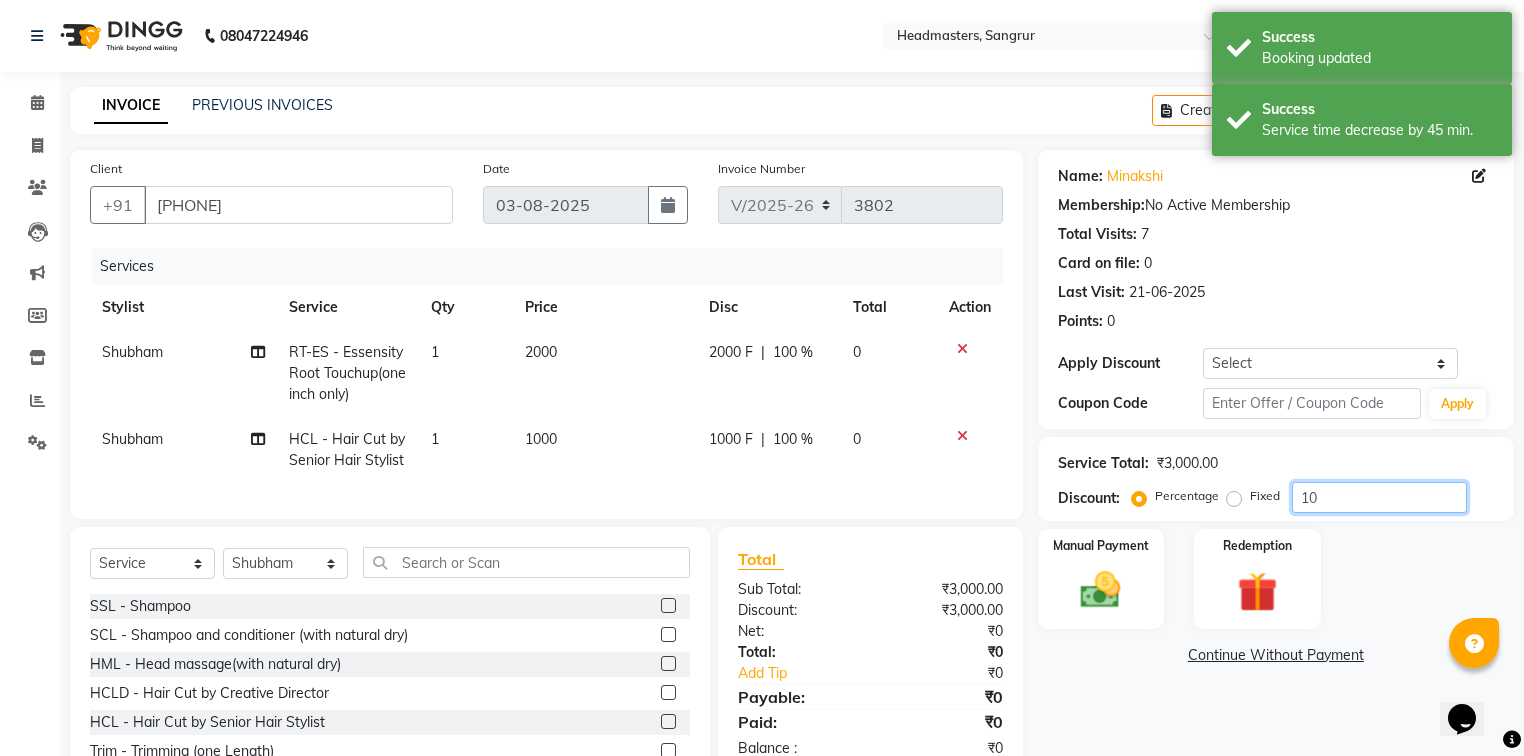 type on "1" 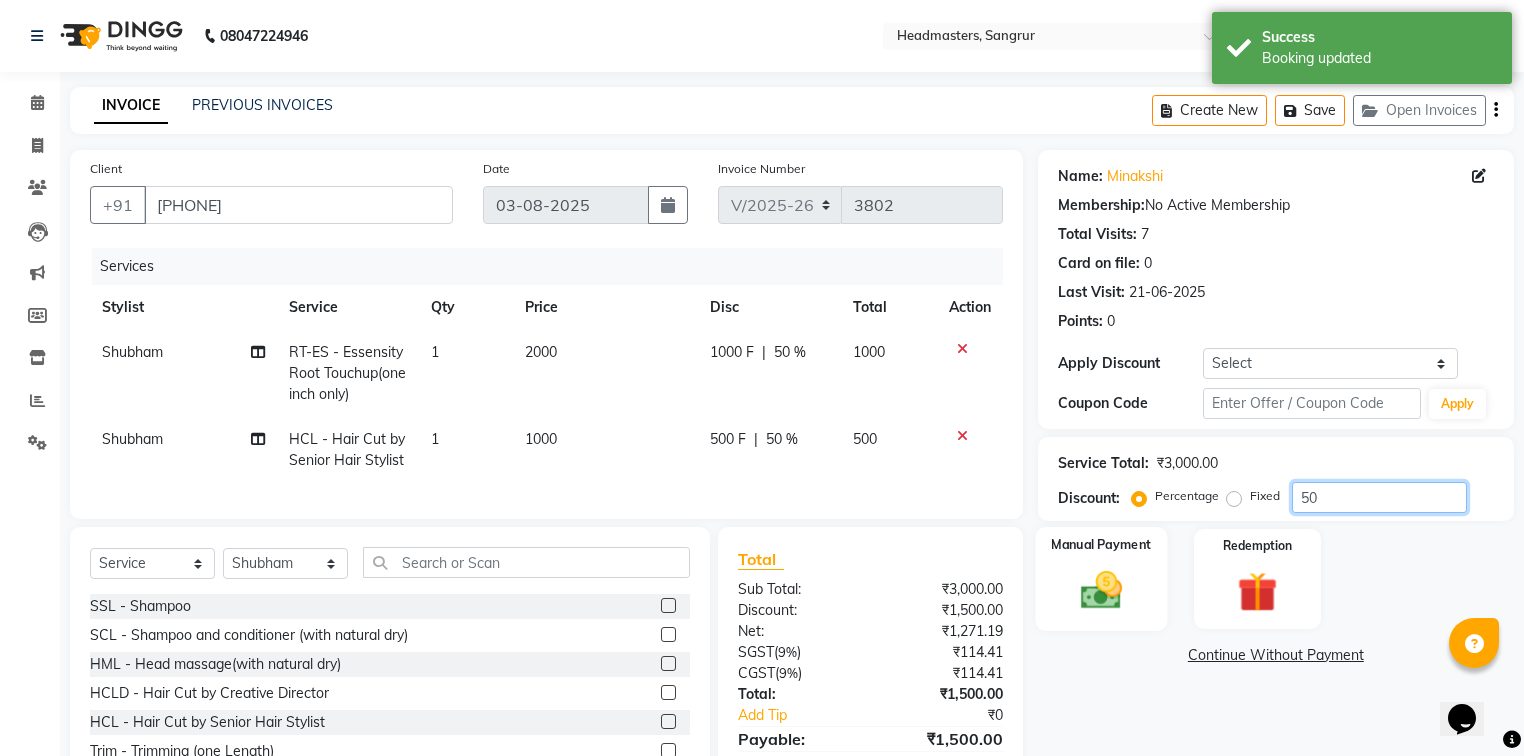 type on "50" 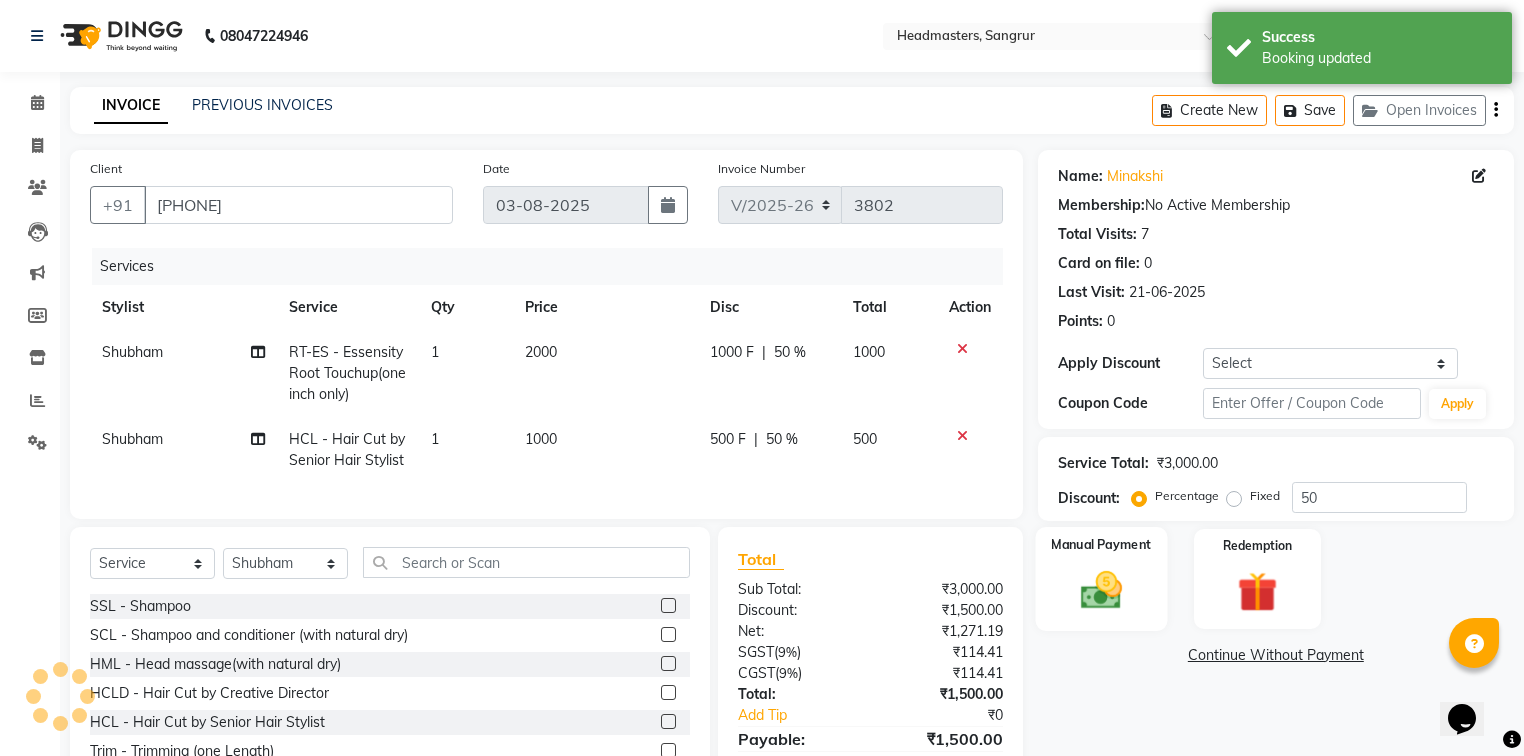 click 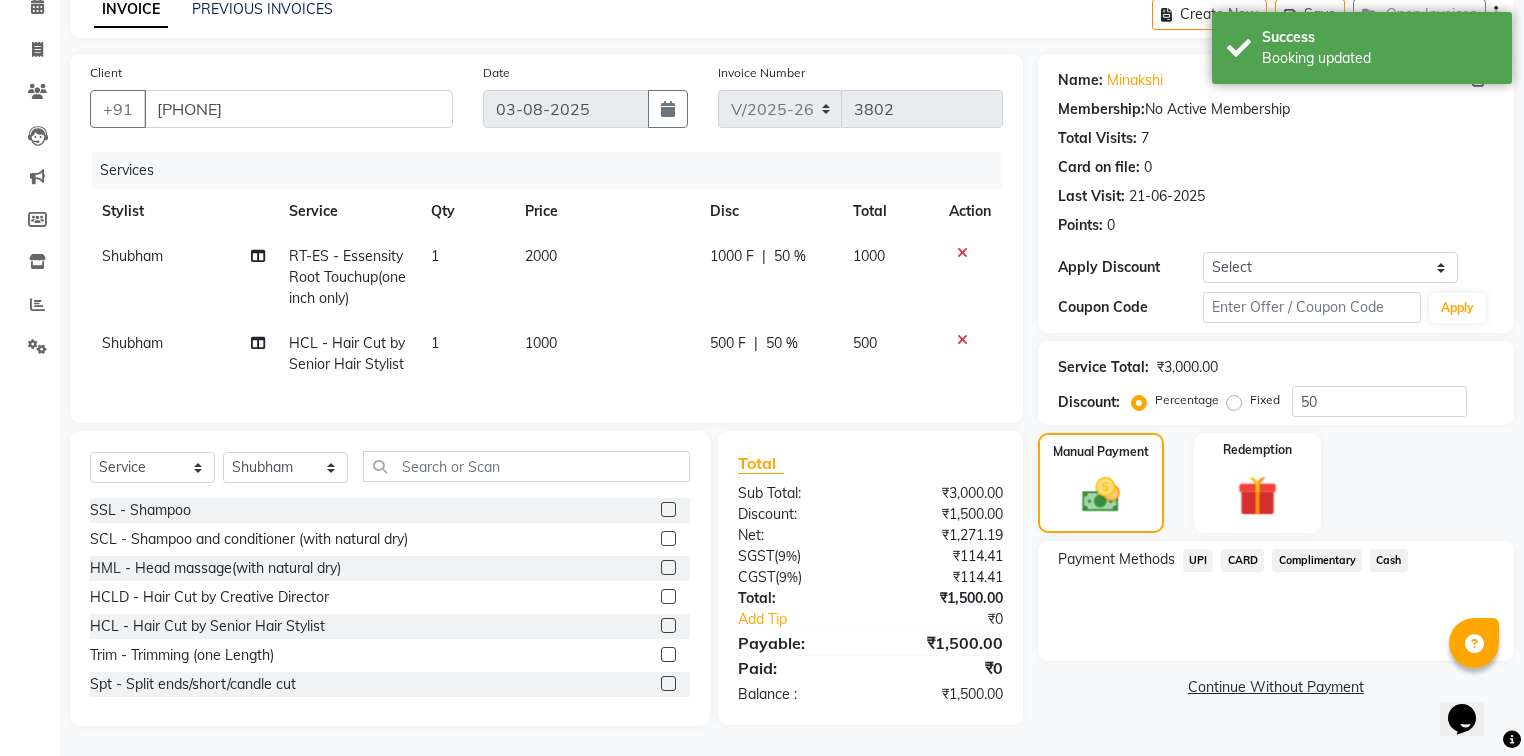 scroll, scrollTop: 108, scrollLeft: 0, axis: vertical 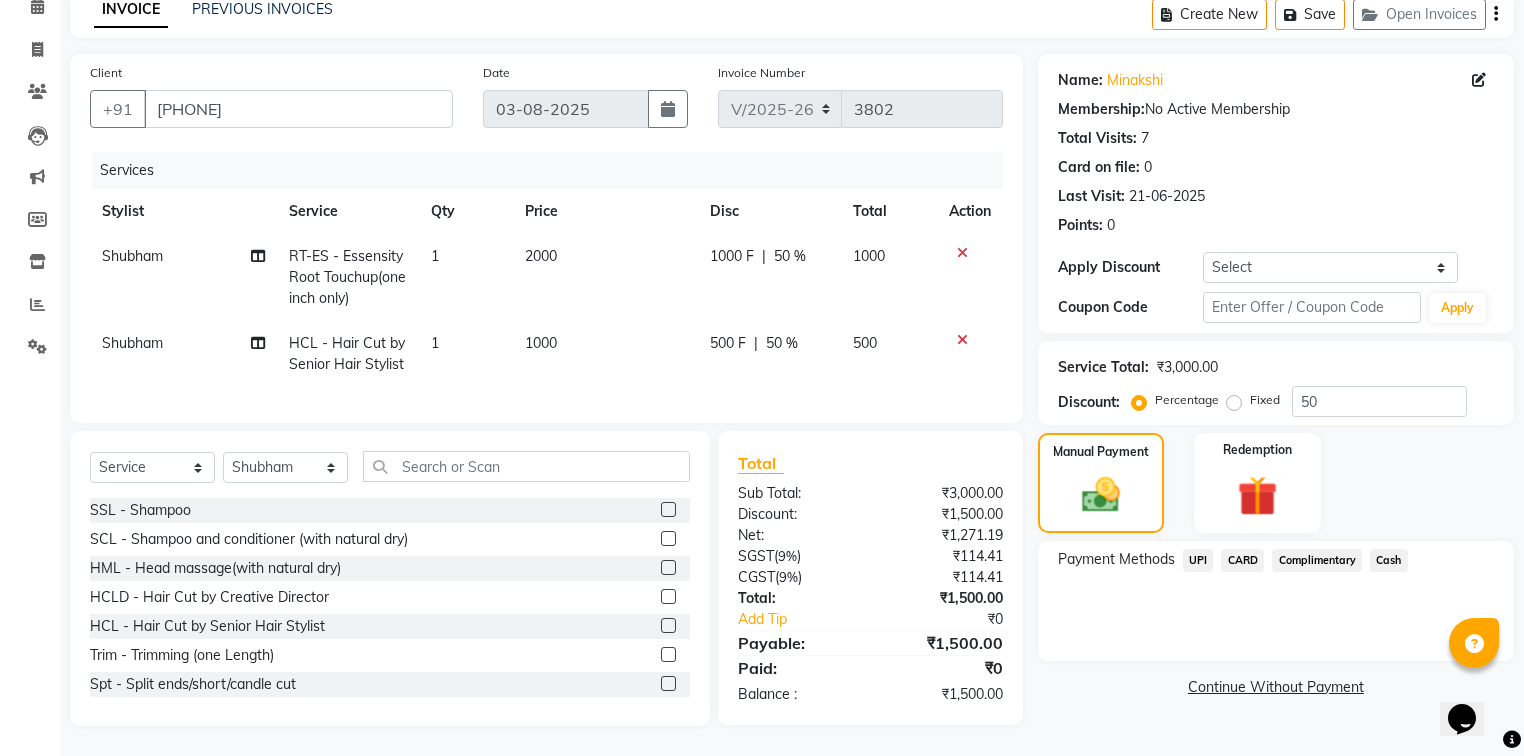 click on "Cash" 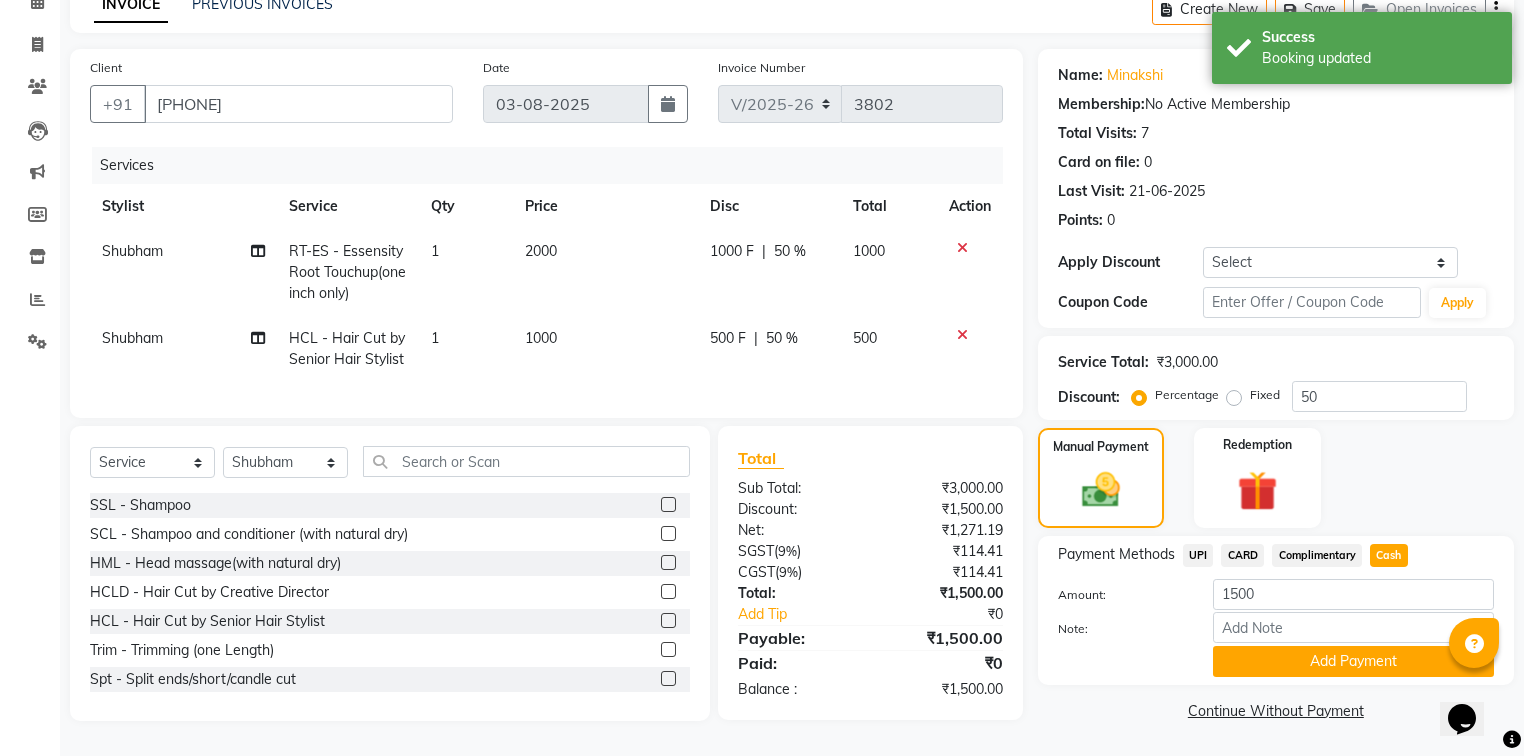 click on "Cash" 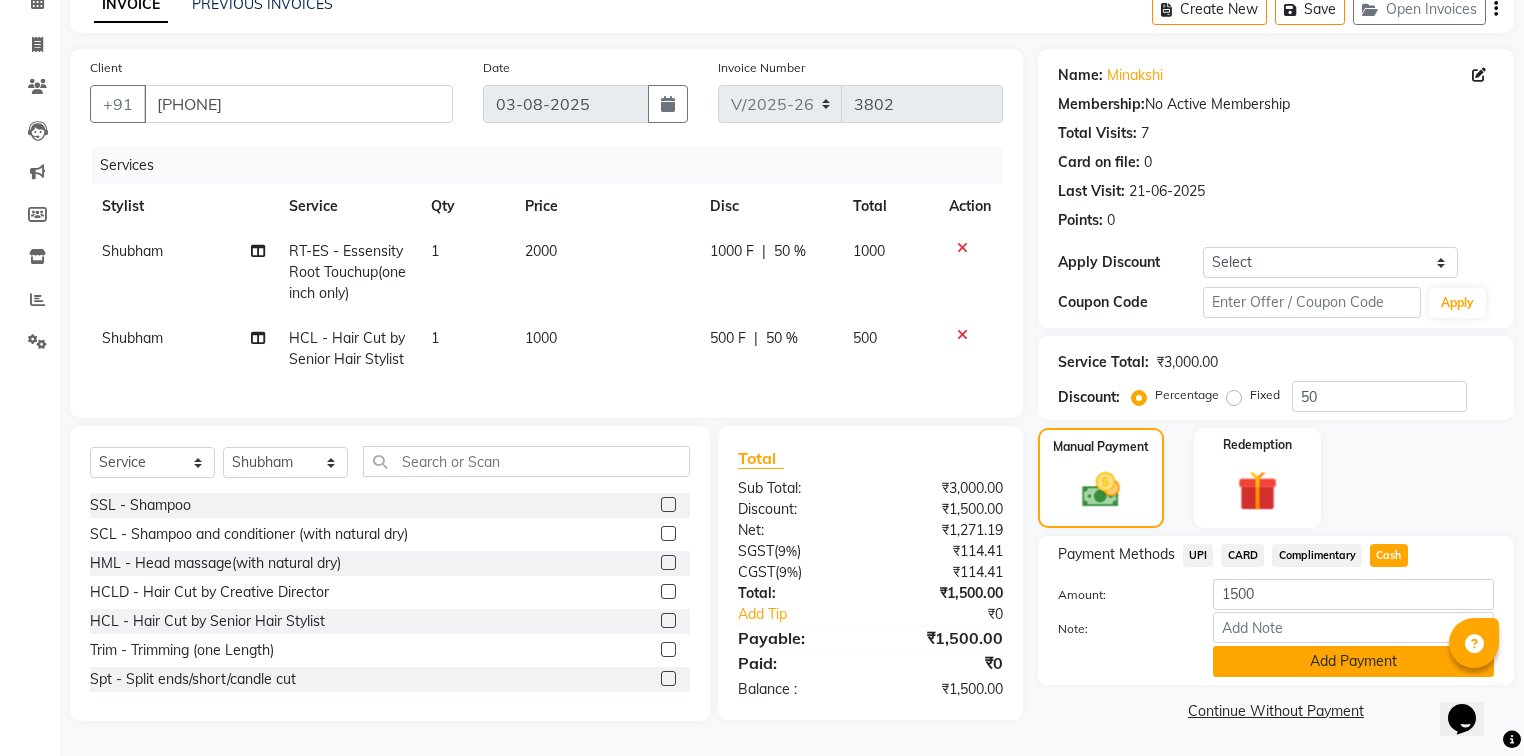 click on "Add Payment" 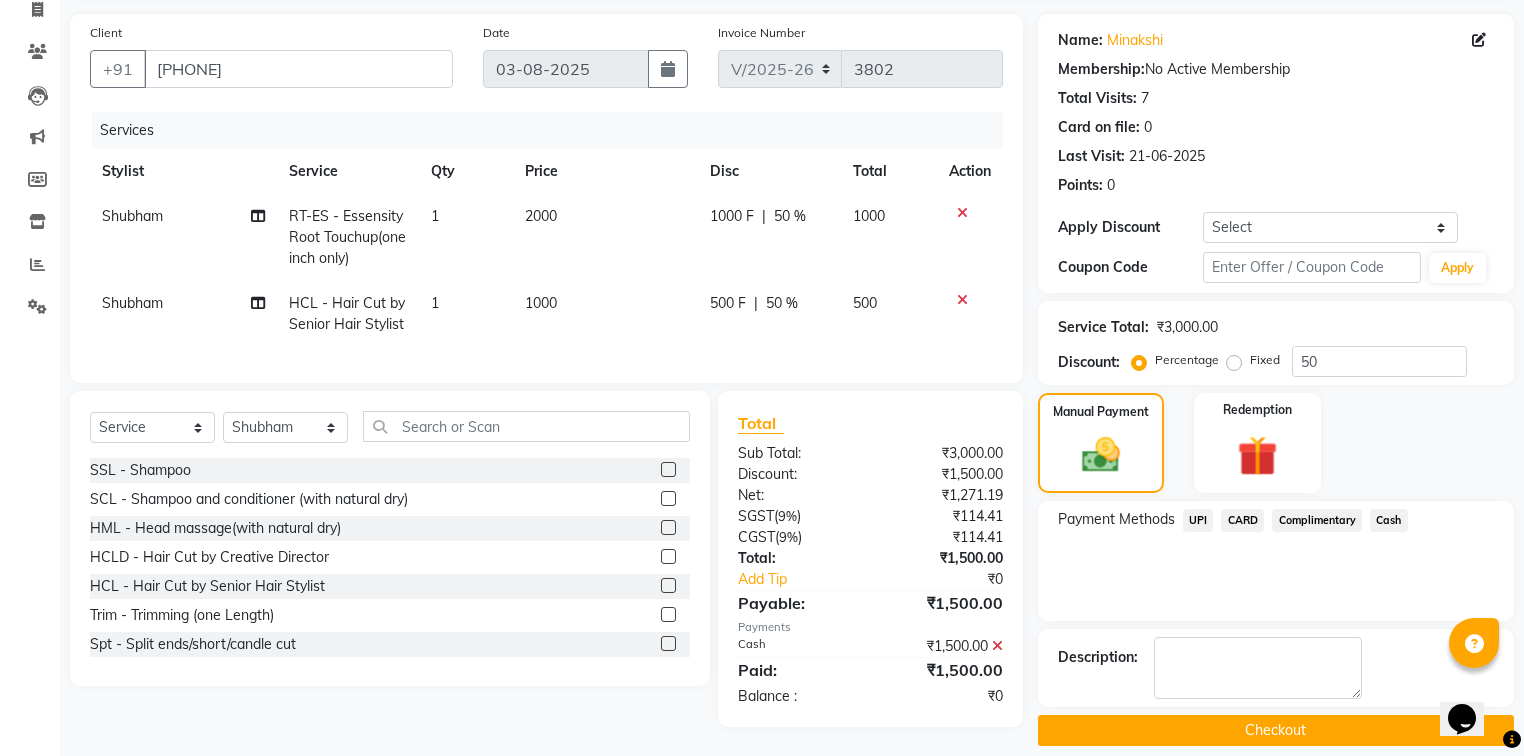 scroll, scrollTop: 154, scrollLeft: 0, axis: vertical 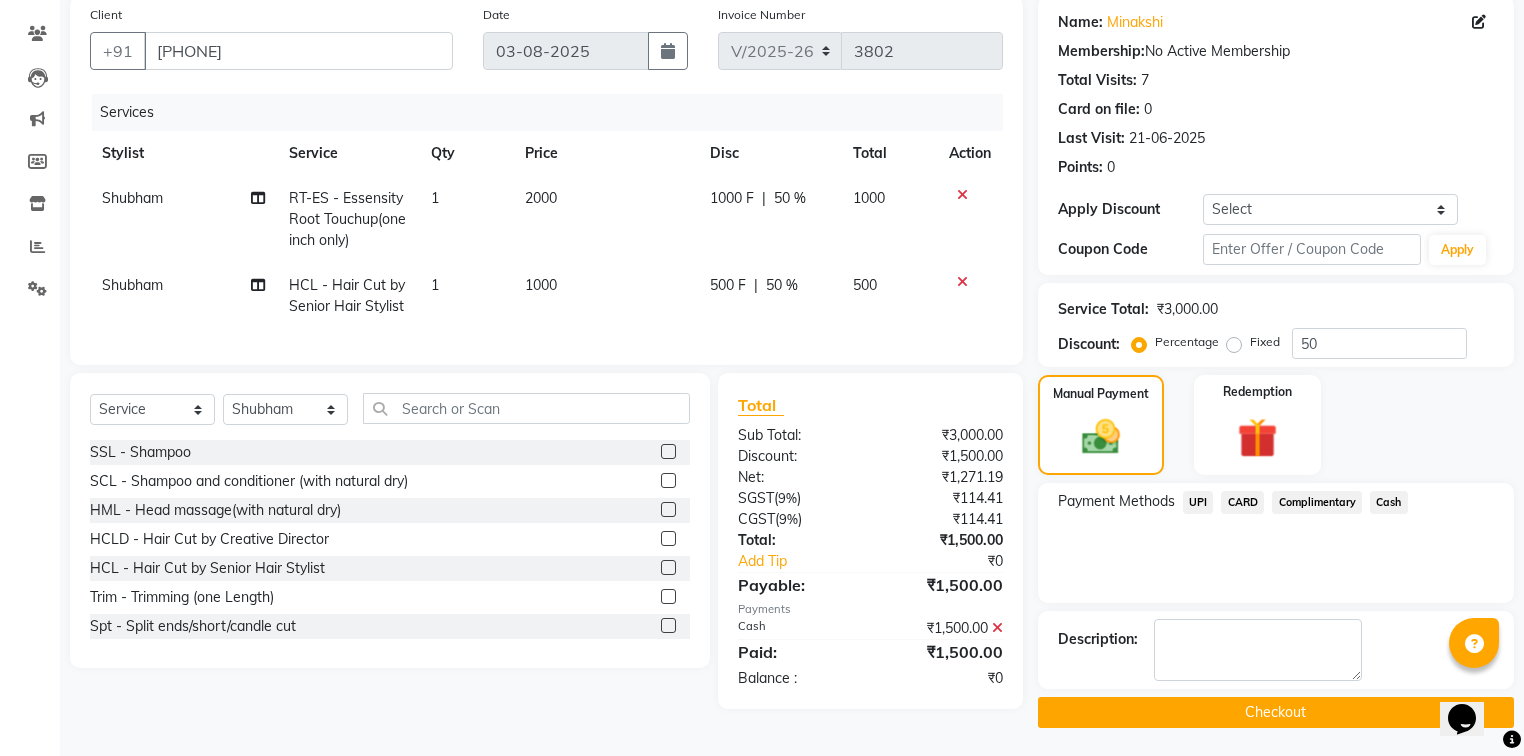 click on "Checkout" 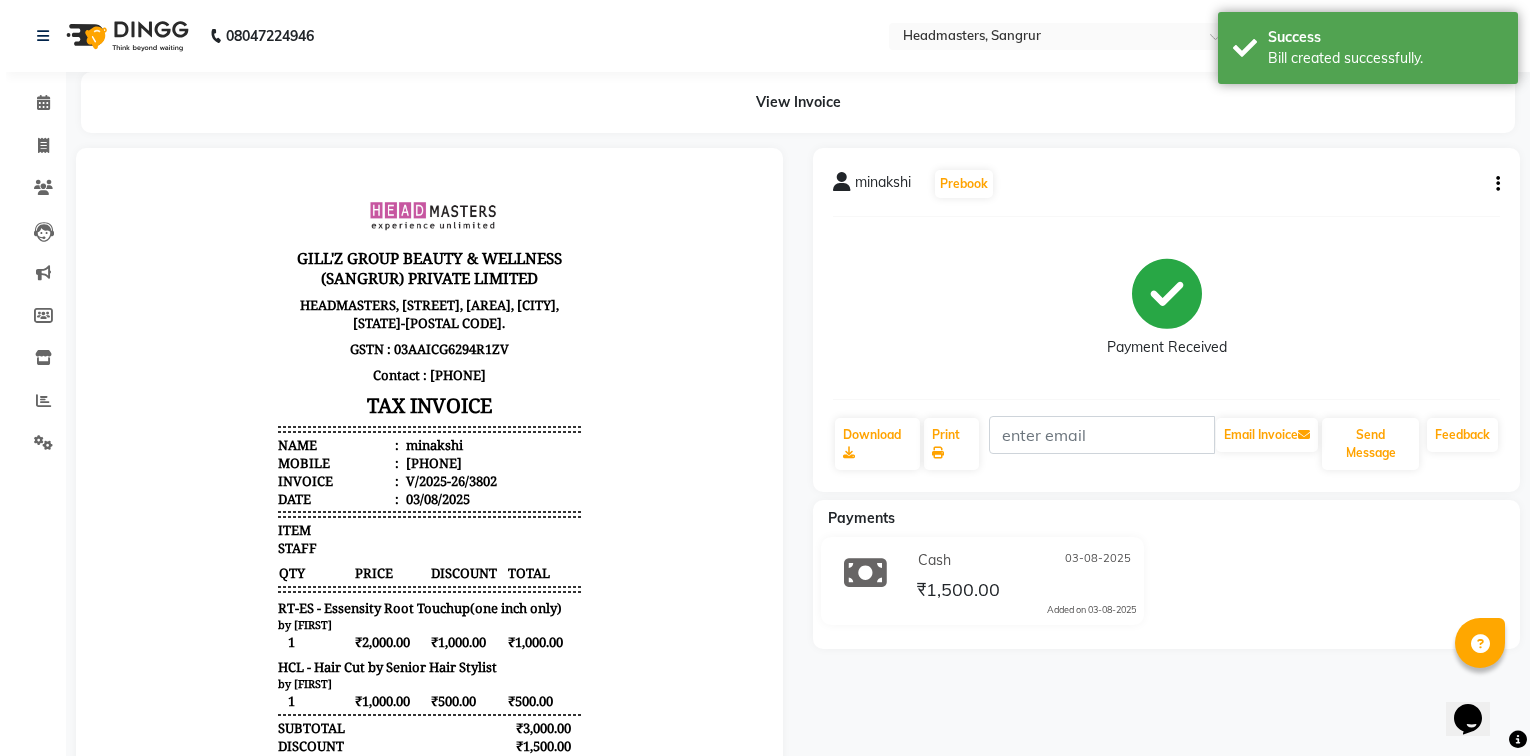 scroll, scrollTop: 0, scrollLeft: 0, axis: both 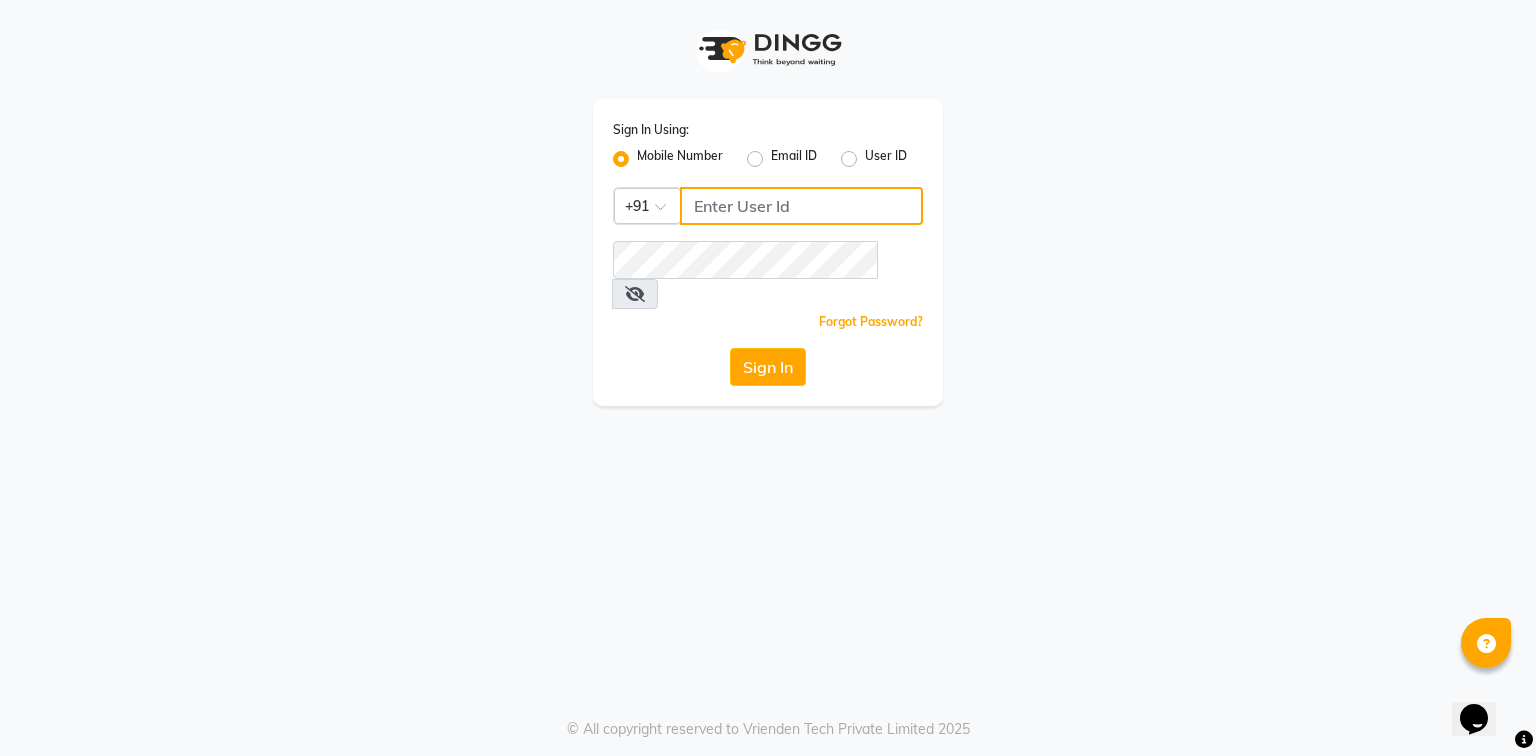 click 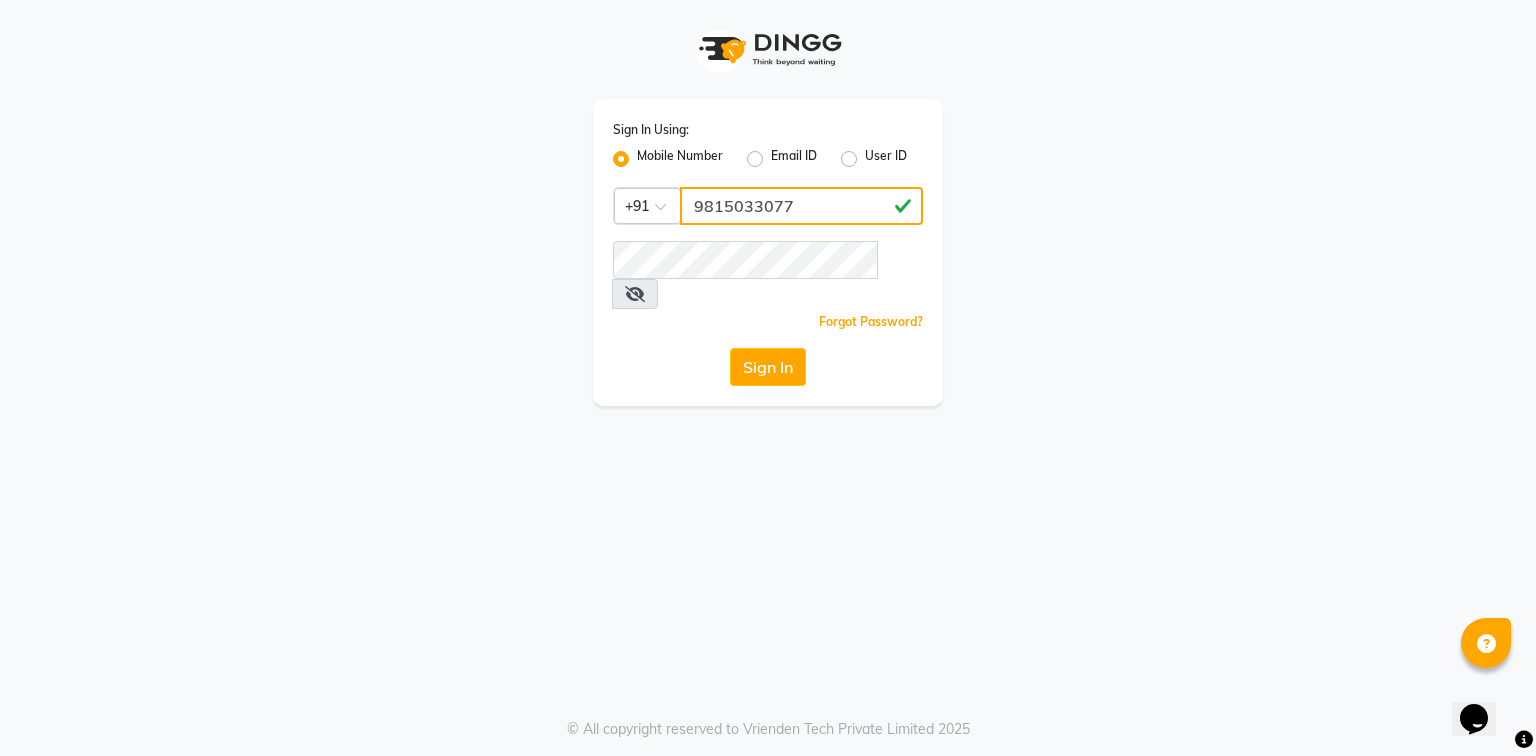 type on "9815033077" 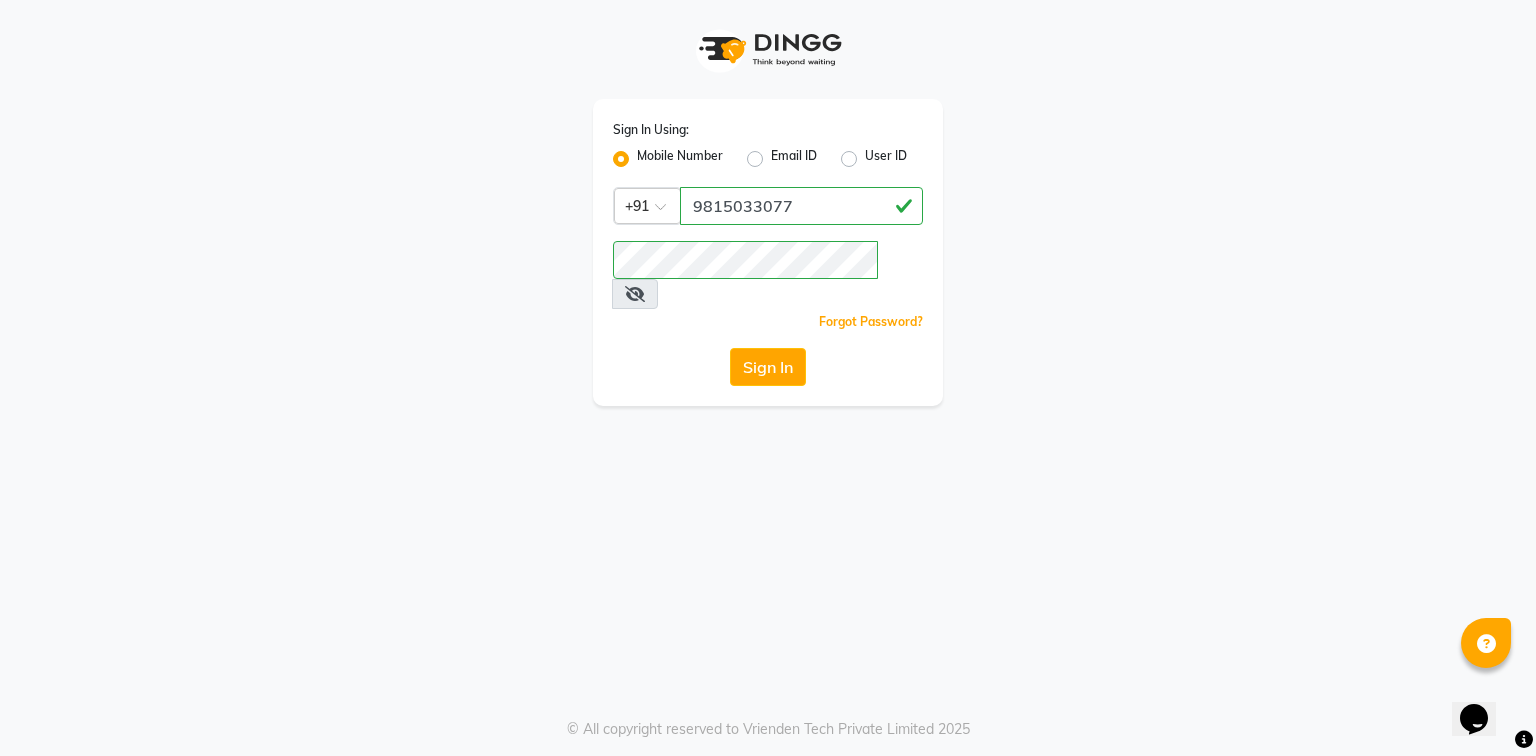 click at bounding box center (635, 294) 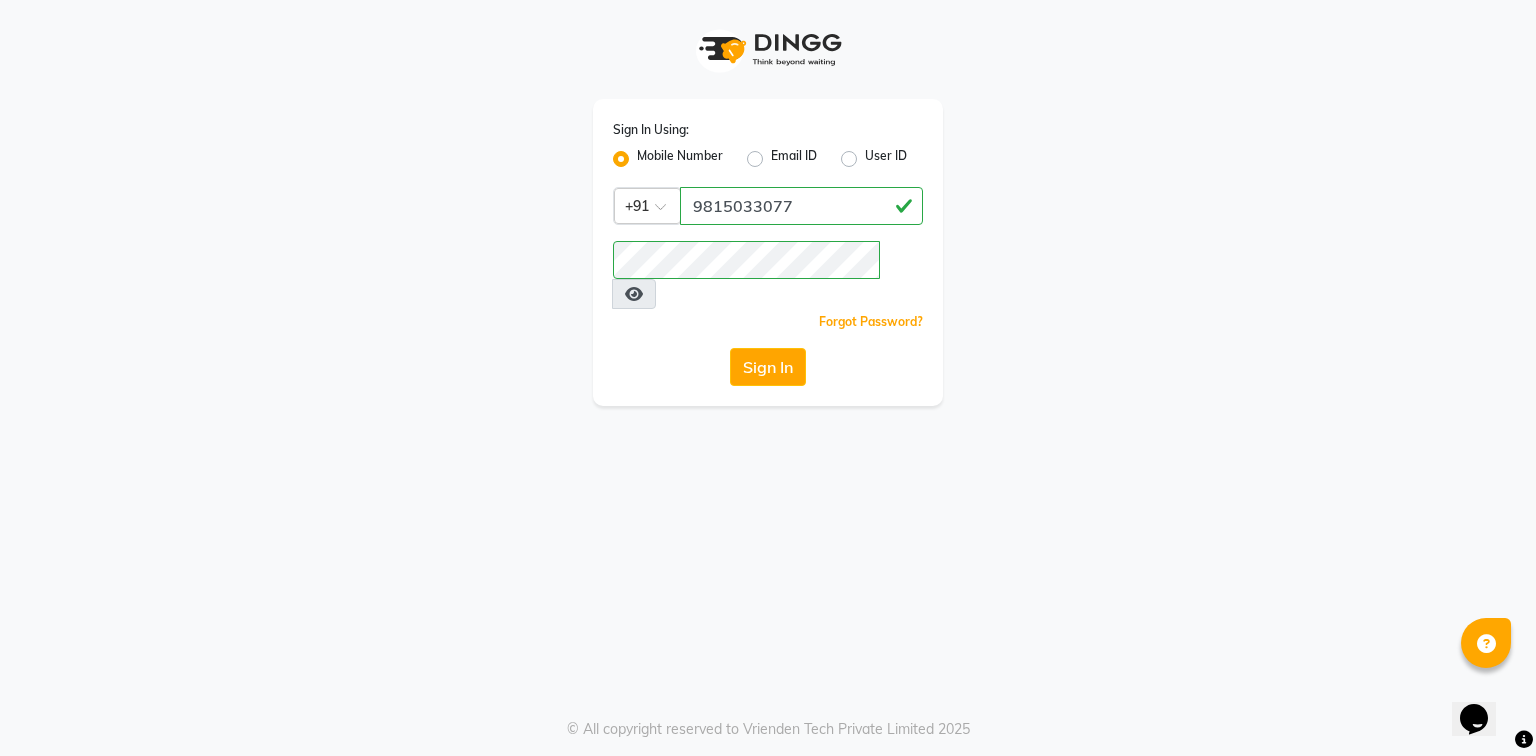 click at bounding box center [634, 294] 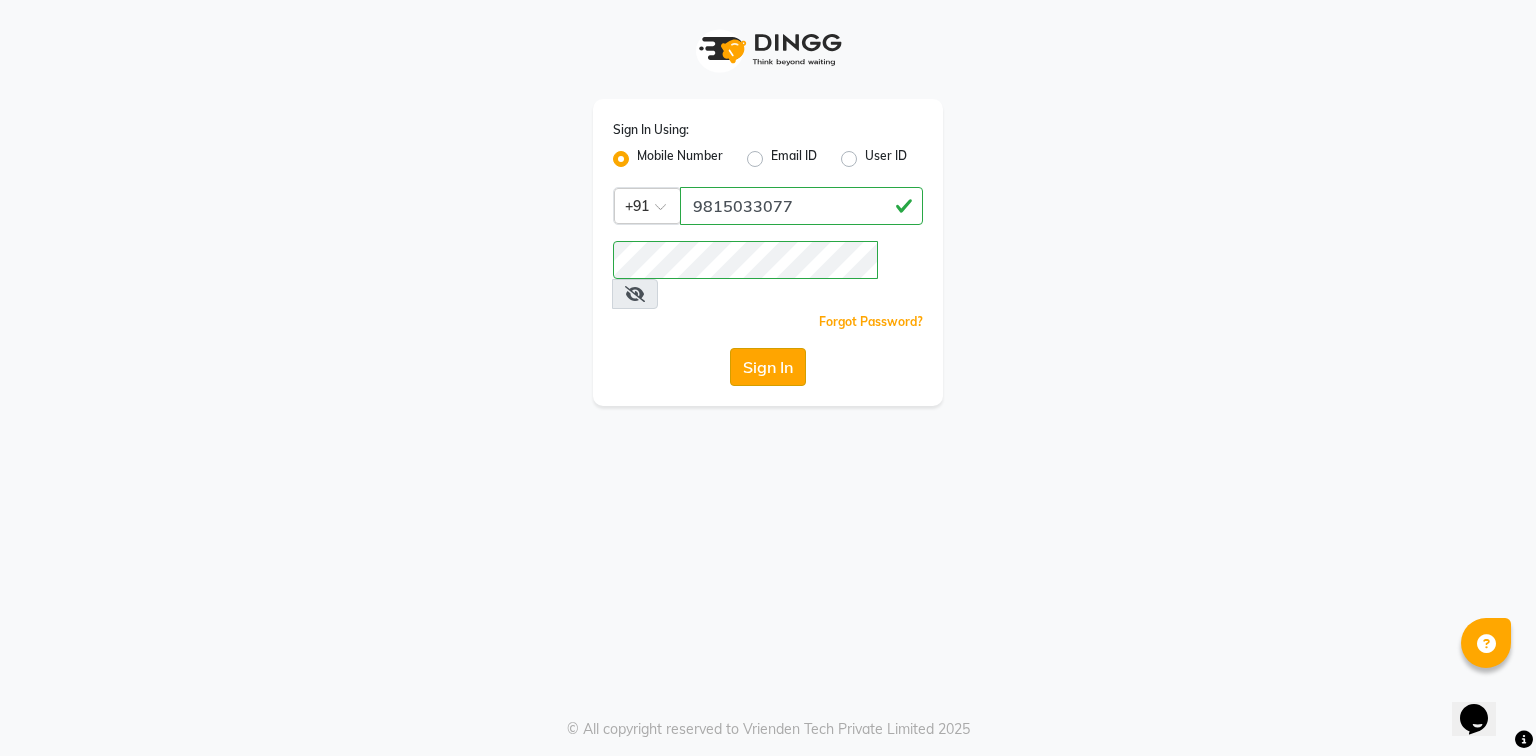 click on "Sign In" 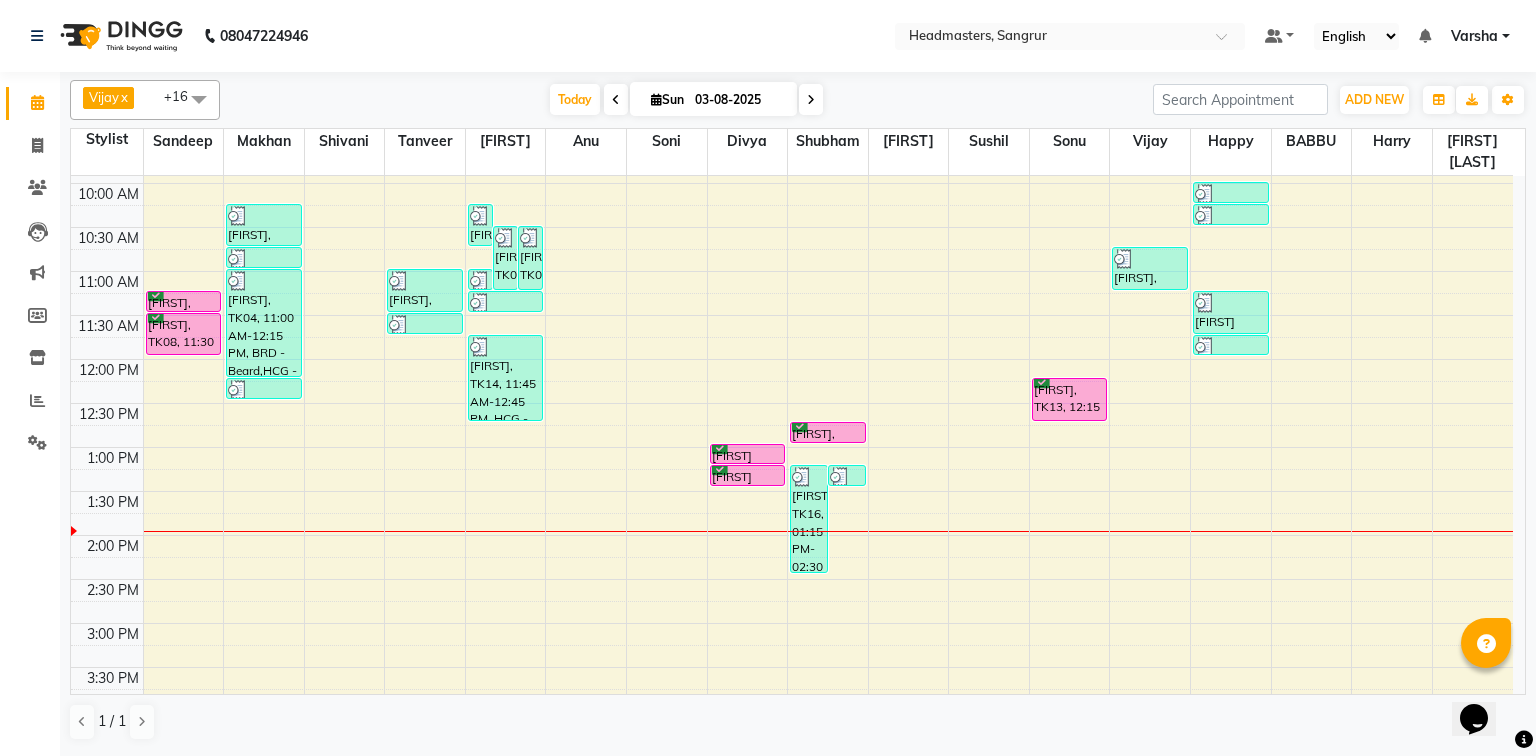 scroll, scrollTop: 320, scrollLeft: 0, axis: vertical 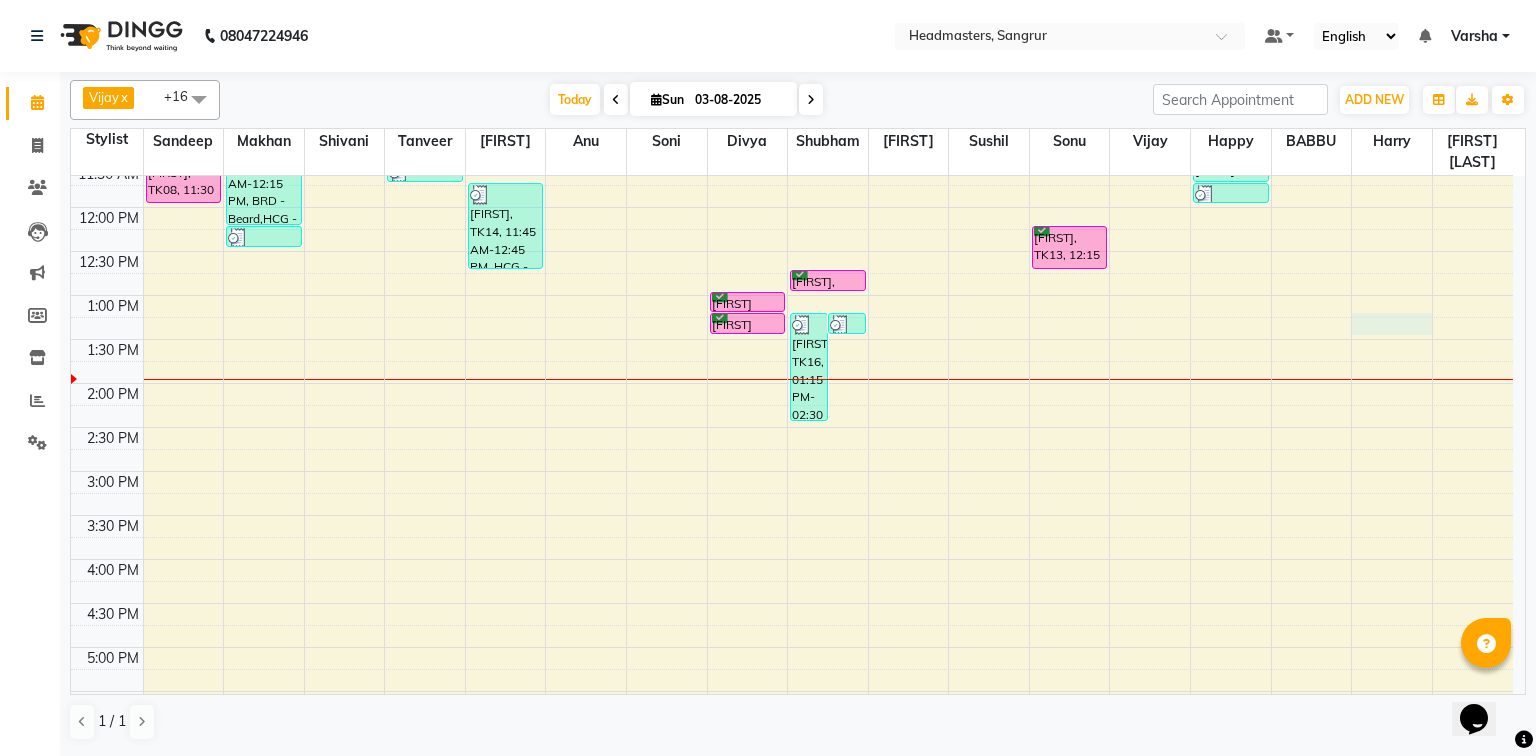 click on "[FIRST], TK08, [TIME]-[TIME], RT-ES - Essensity Root Touchup(one inch only)     [FIRST], TK08, [TIME]-[TIME], PH-SPA - Premium Hair Spa     [FIRST], TK03, [TIME]-[TIME], HCG - Hair Cut by Senior Hair Stylist     [FIRST], TK04, [TIME]-[TIME], HCG - Hair Cut by Senior Hair Stylist     [FIRST], TK04, [TIME]-[TIME], BRD - Beard,HCG - Hair Cut by Senior Hair Stylist,GG-igora - Igora Global     [FIRST] [LAST], TK11, [TIME]-[TIME], HCG - Hair Cut by Senior Hair Stylist     [FIRST], TK06, [TIME]-[TIME], HCG - Hair Cut by Senior Hair Stylist     [FIRST], TK06, [TIME]-[TIME], BRD - Beard     [FIRST], TK02, [TIME]-[TIME], HCG - Hair Cut by Senior Hair Stylist     [FIRST], TK02, [TIME]-[TIME], BRD - Beard     [FIRST], TK05, [TIME]-[TIME], BRD - Beard" at bounding box center [792, 427] 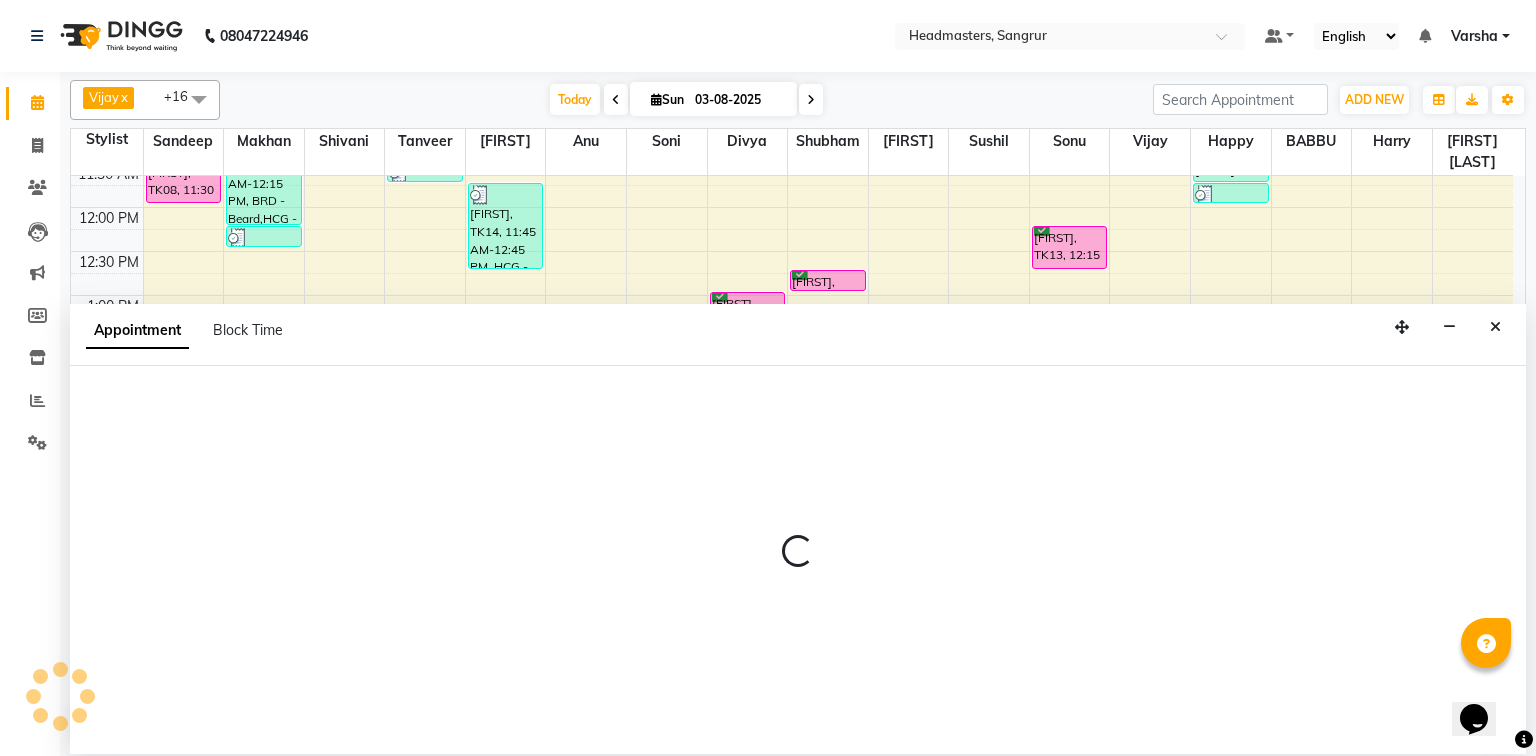select on "69231" 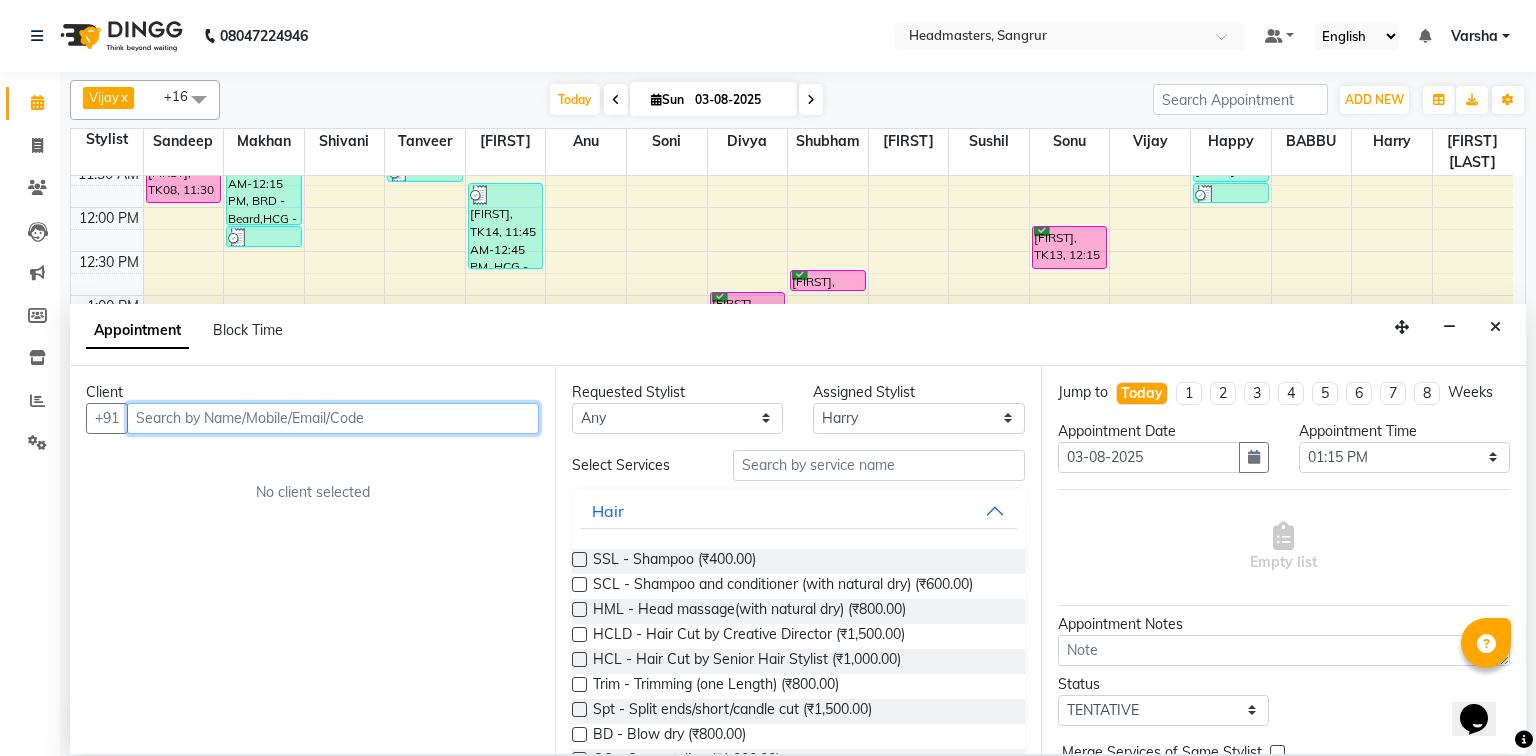 click at bounding box center (333, 418) 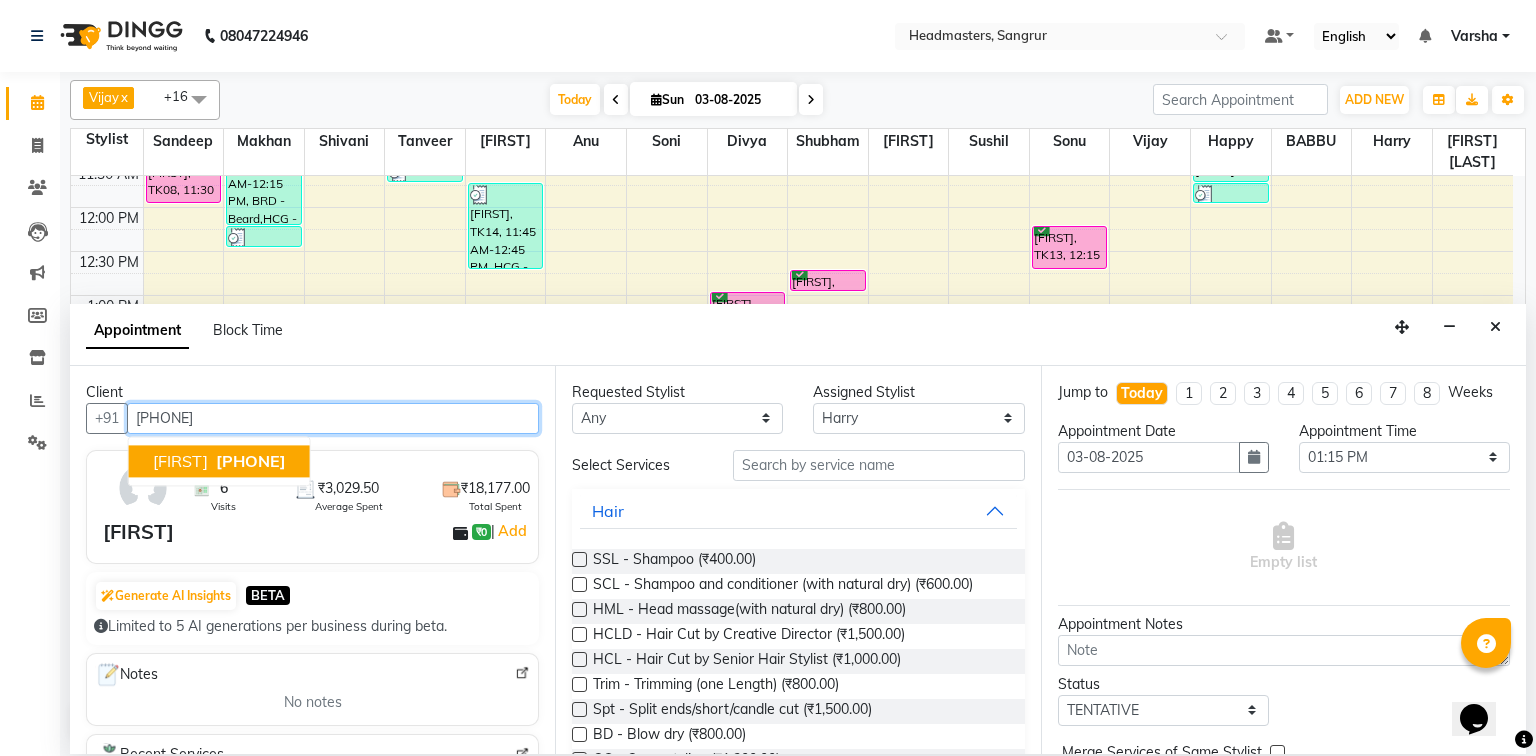 click on "[PHONE]" at bounding box center (251, 461) 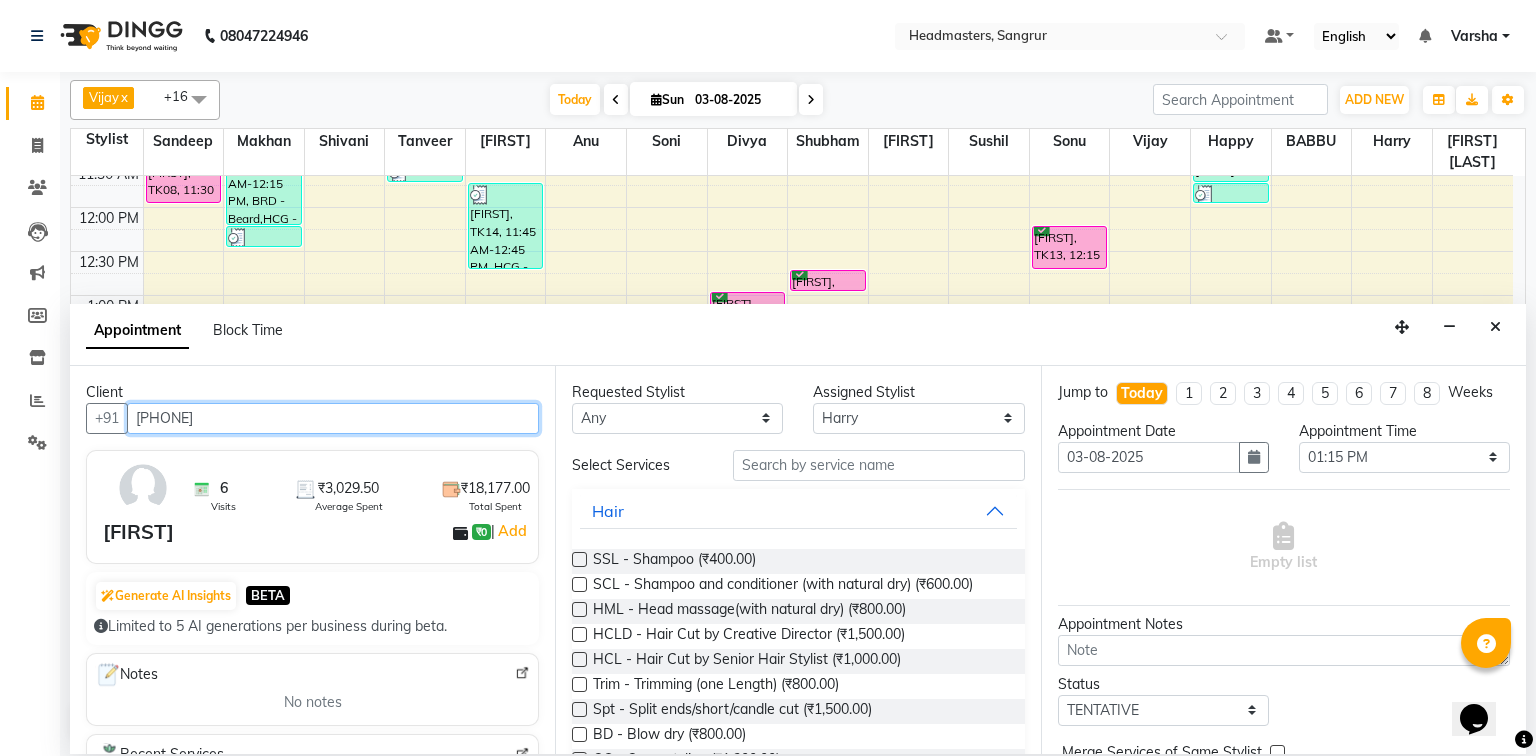 type on "[PHONE]" 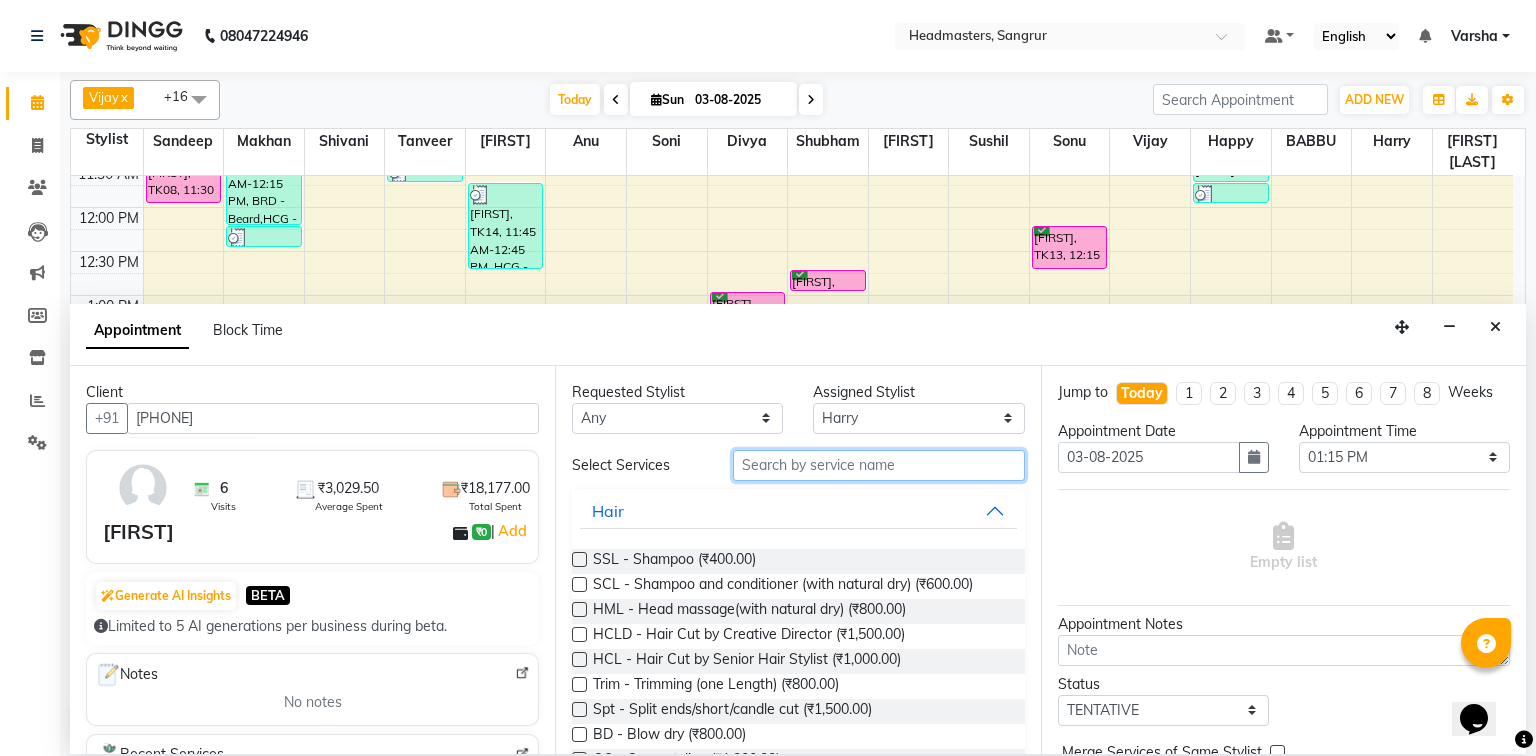 click at bounding box center (879, 465) 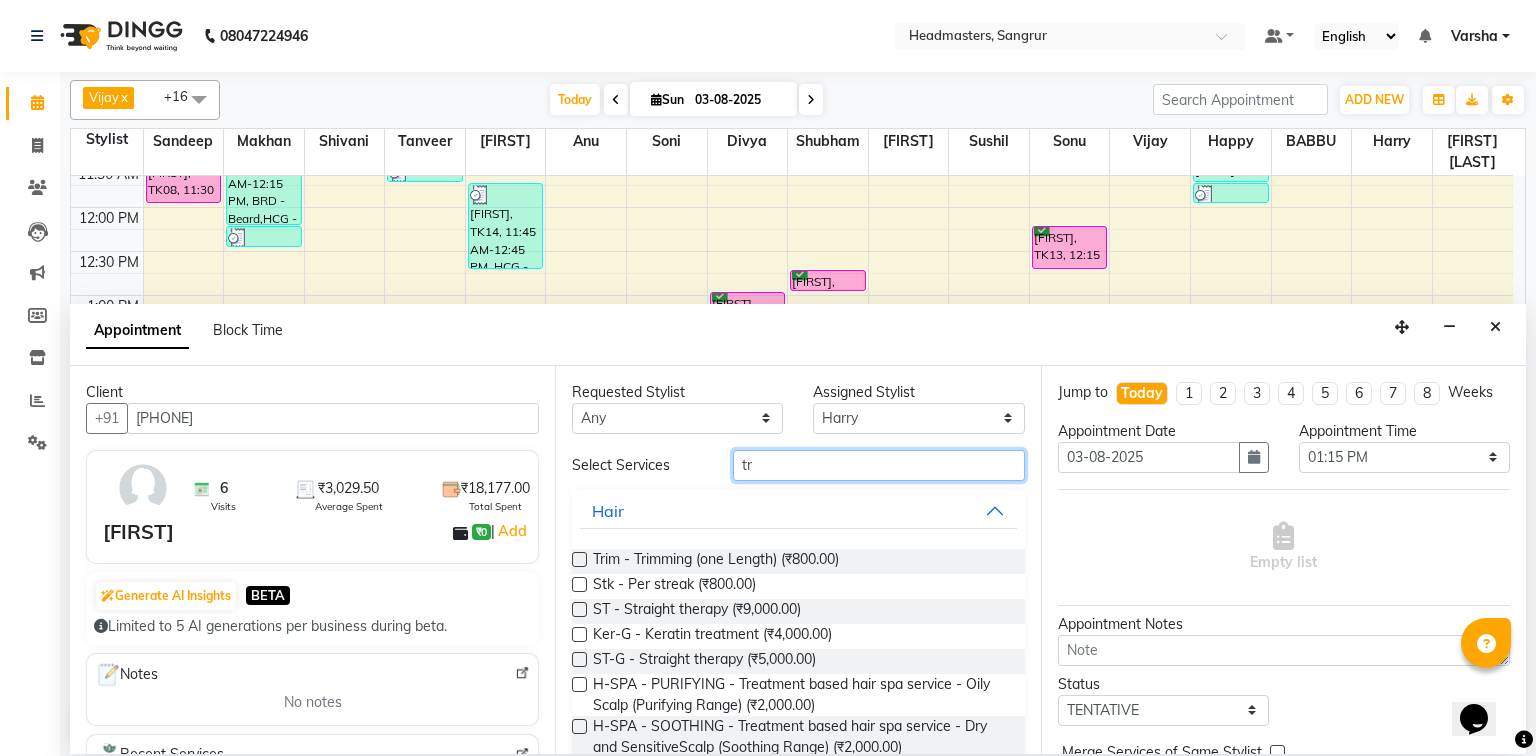 type on "tr" 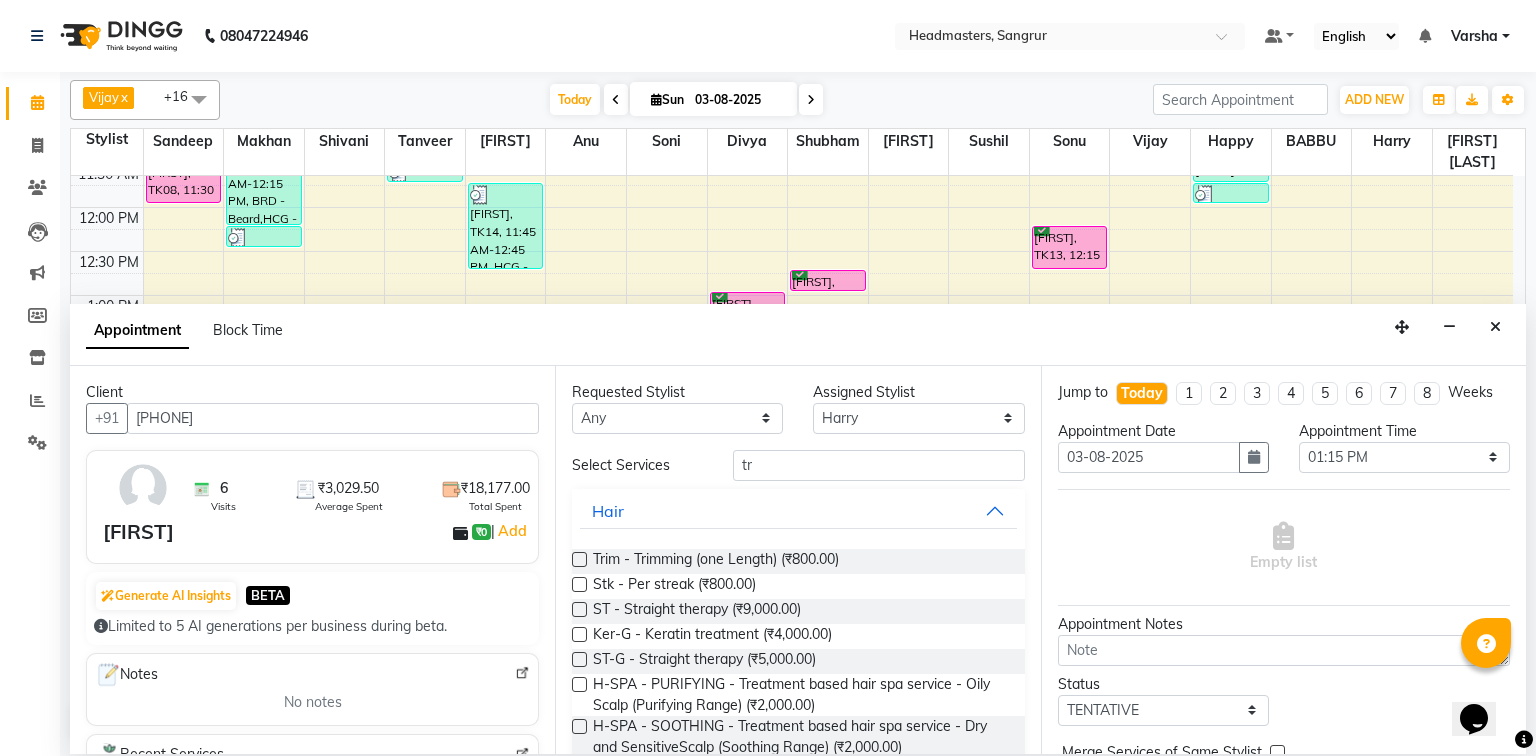 click at bounding box center [579, 559] 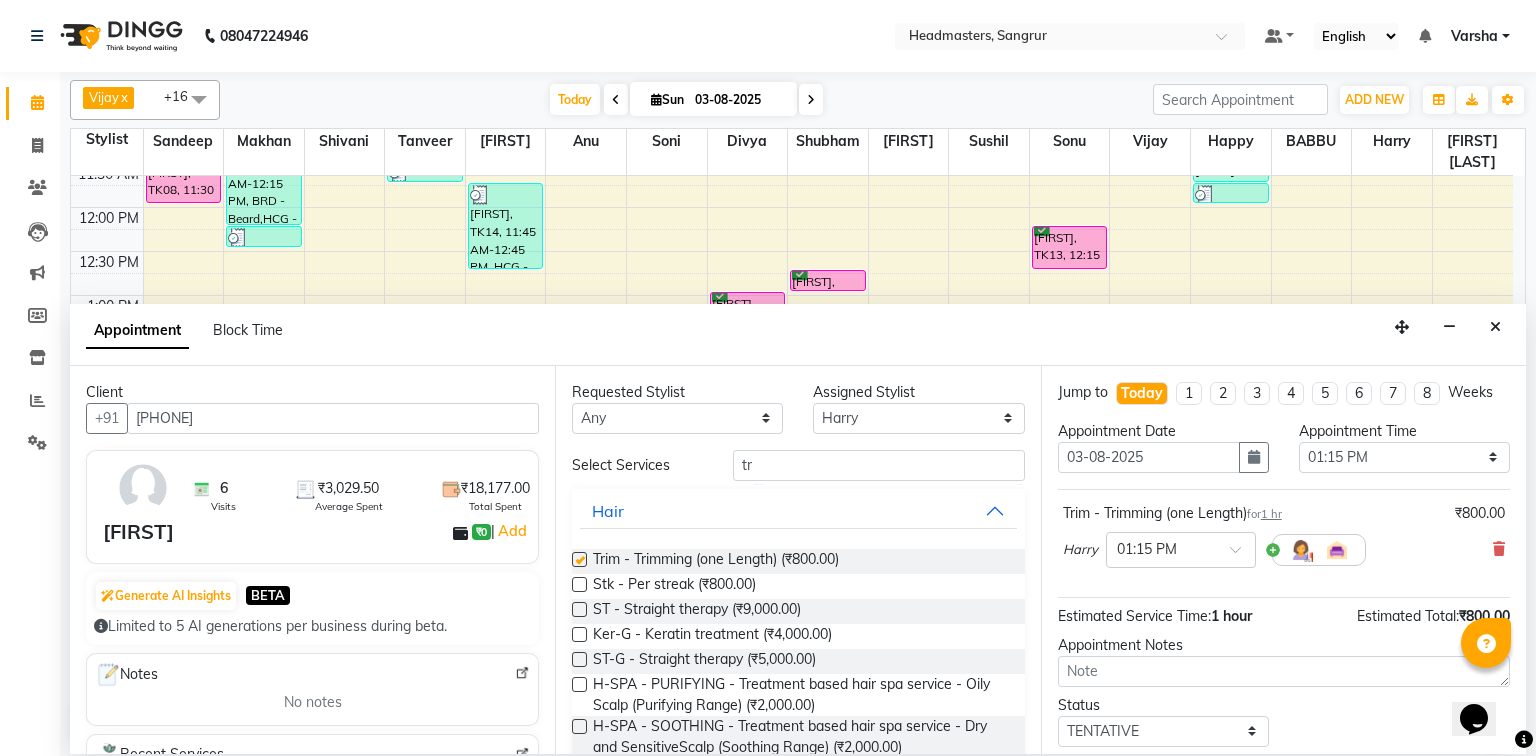 checkbox on "false" 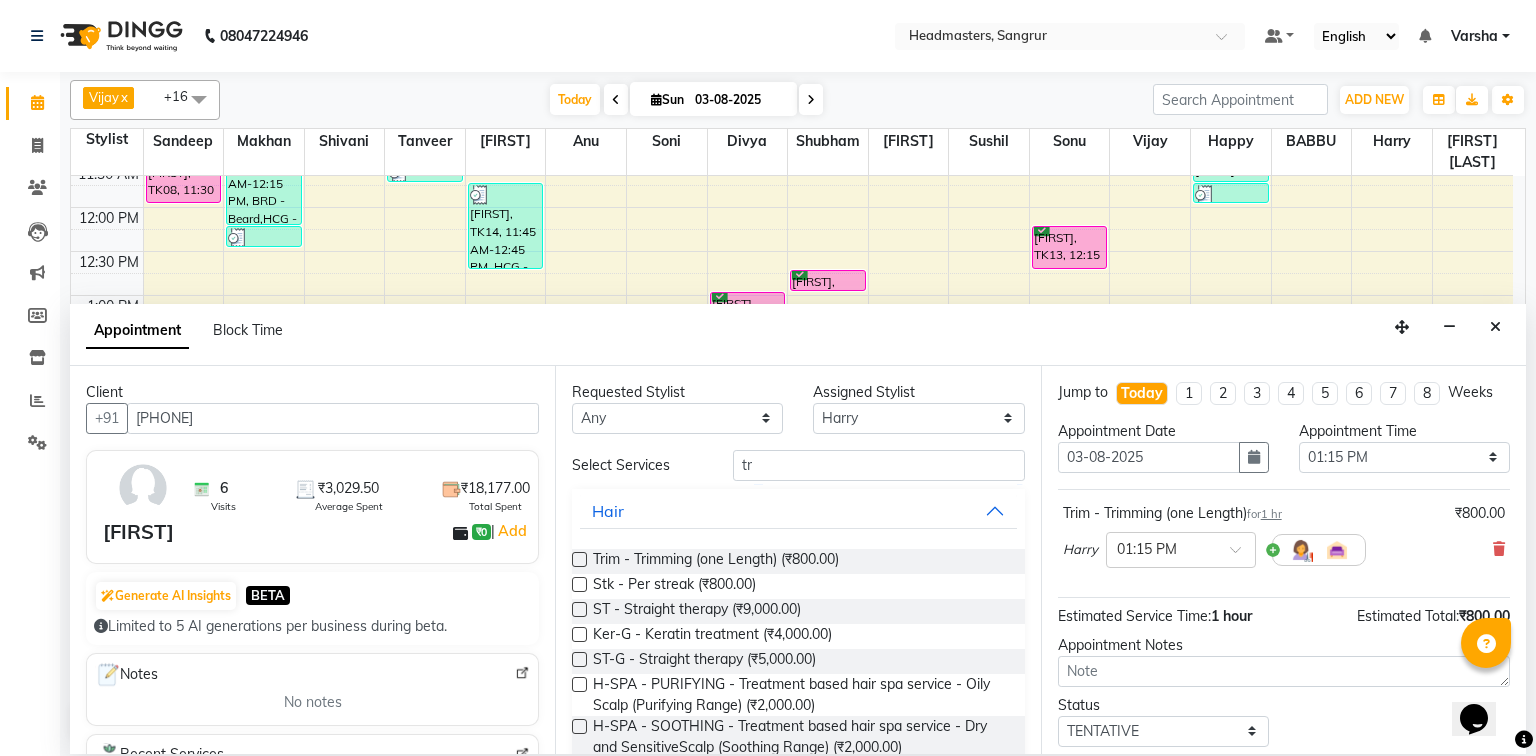 click on "Requested Stylist Any Afia  Amandeep Kaur Anu BABBU DHIR Divya Happy Harmesh Harry  Headmasters Israr Jashan stockist Jitender Makhan Maninder Rimpi Saima  Sandeep Shivani Shubham Soni Sonu Sunny Sushil Tanveer Varsha Vijay Assigned Stylist Select Afia  Amandeep Kaur Anu BABBU DHIR Divya Happy Harmesh Harry  Headmasters Israr Jashan stockist Jitender Makhan Maninder Rimpi Saima  Sandeep Shivani Shubham Soni Sonu Sunny Sushil Tanveer Varsha Vijay Select Services tr    Hair Trim - Trimming (one Length) (₹800.00) Stk - Per streak (₹800.00) ST  - Straight therapy (₹9,000.00) Ker-G - Keratin treatment (₹4,000.00) ST-G - Straight therapy (₹5,000.00) H-SPA - PURIFYING - Treatment based hair spa service - Oily Scalp (Purifying Range) (₹2,000.00) H-SPA - SOOTHING  - Treatment based hair spa service - Dry and SensitiveScalp (Soothing Range) (₹2,000.00) H-SPA - ANTI DANDRUFF  - Treatment based hair spa service - Dandruff (Anti-Dandruff Range) (₹2,000.00) OPT - Plex treatment (₹3,500.00)    Beauty" at bounding box center (797, 560) 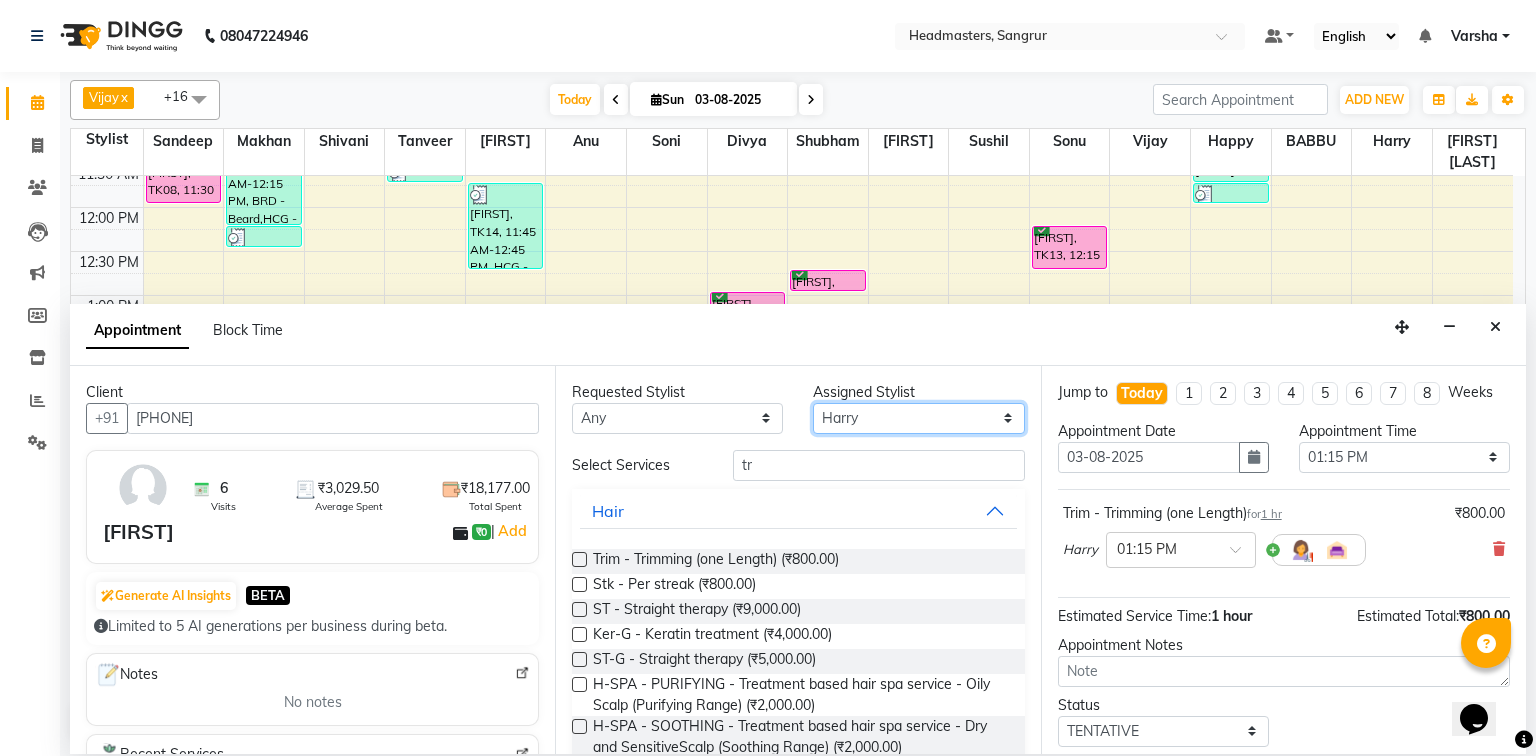click on "Select [FIRST] [FIRST] [LAST] [FIRST] [FIRST] [FIRST] [FIRST] [FIRST] [FIRST] [FIRST] [FIRST] [FIRST] [FIRST] [FIRST] [FIRST] [FIRST] [FIRST] [FIRST] [FIRST] [FIRST] [FIRST] [FIRST] [FIRST] [FIRST] [FIRST] [FIRST]" at bounding box center [918, 418] 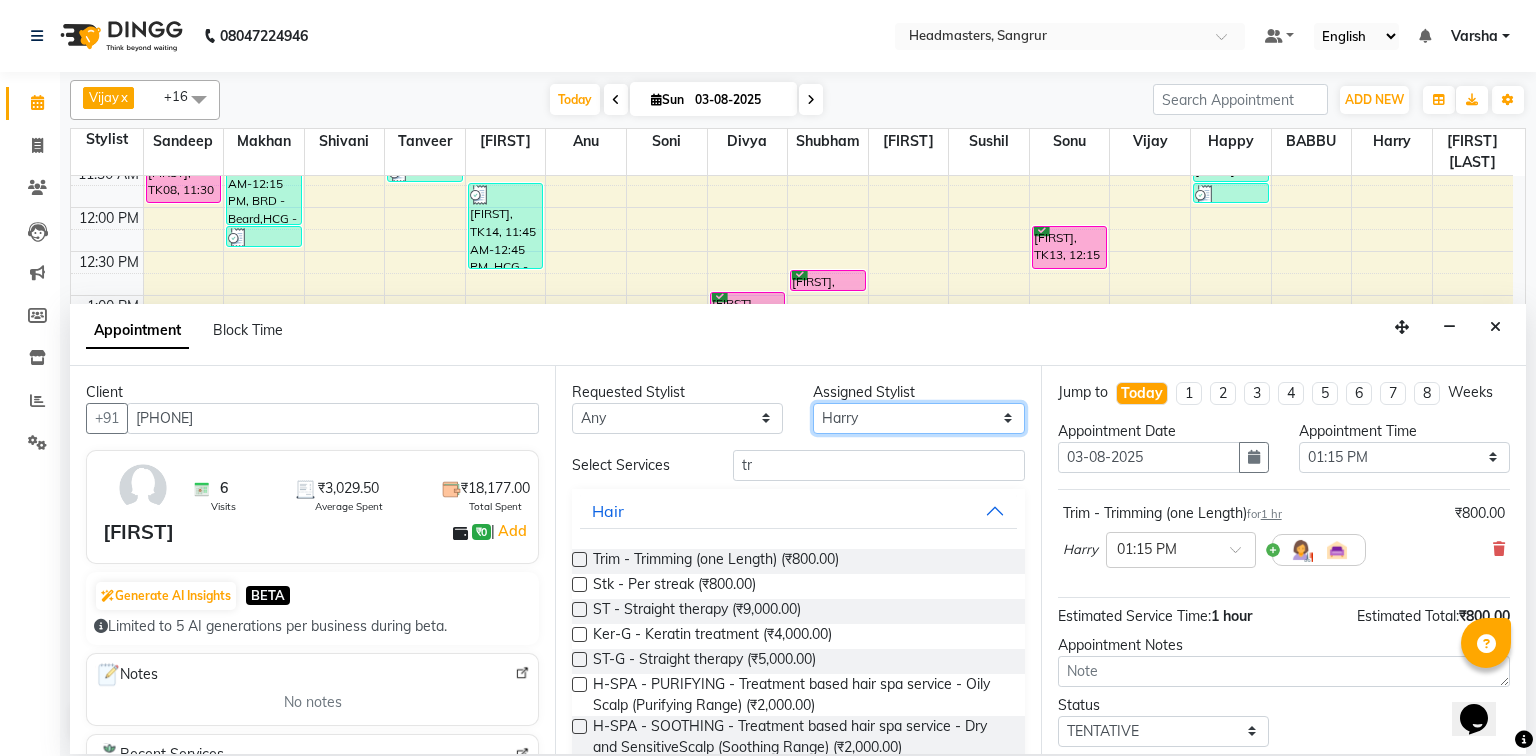 select on "60900" 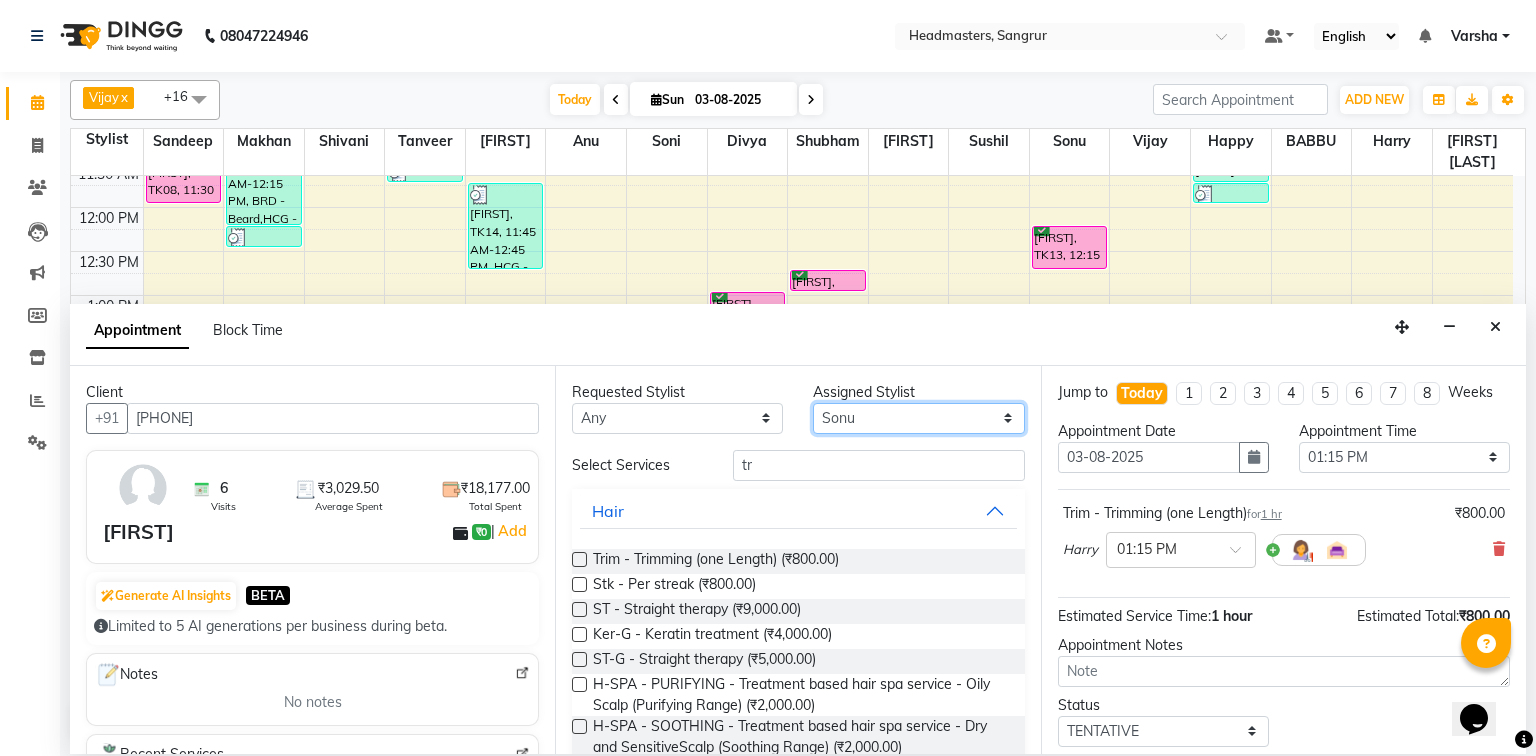 click on "Select [FIRST] [FIRST] [LAST] [FIRST] [FIRST] [FIRST] [FIRST] [FIRST] [FIRST] [FIRST] [FIRST] [FIRST] [FIRST] [FIRST] [FIRST] [FIRST] [FIRST] [FIRST] [FIRST] [FIRST] [FIRST] [FIRST] [FIRST] [FIRST] [FIRST] [FIRST]" at bounding box center (918, 418) 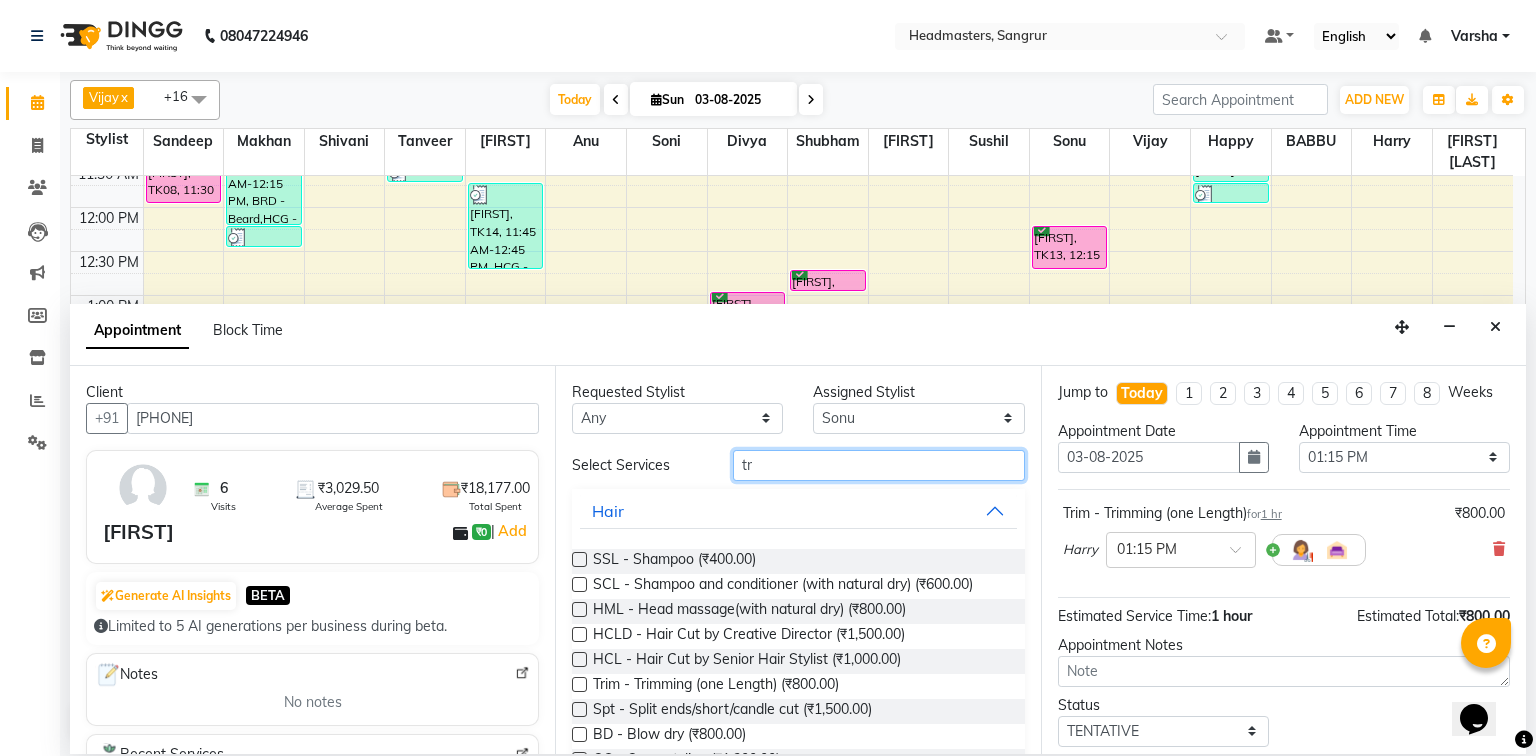 click on "tr" at bounding box center [879, 465] 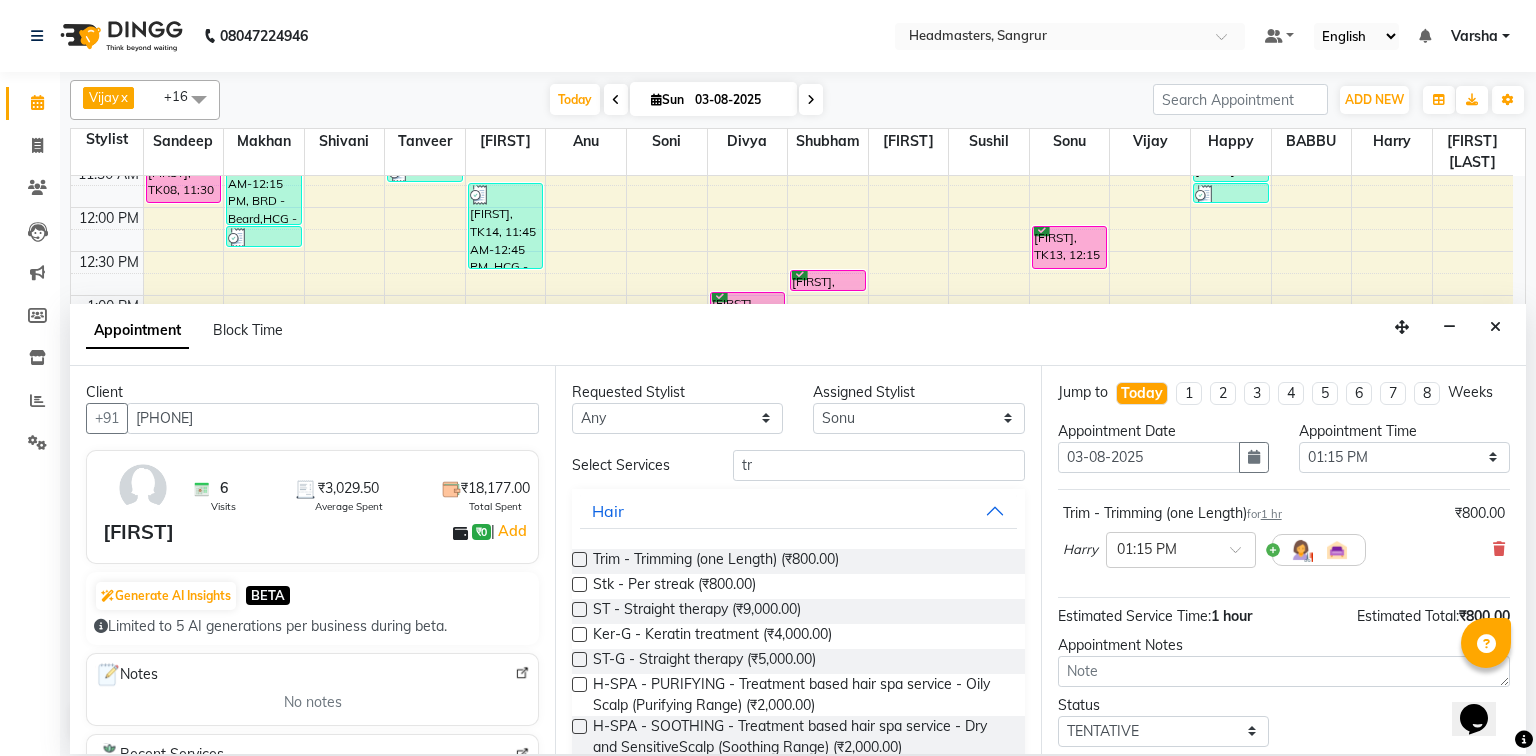 click at bounding box center [579, 559] 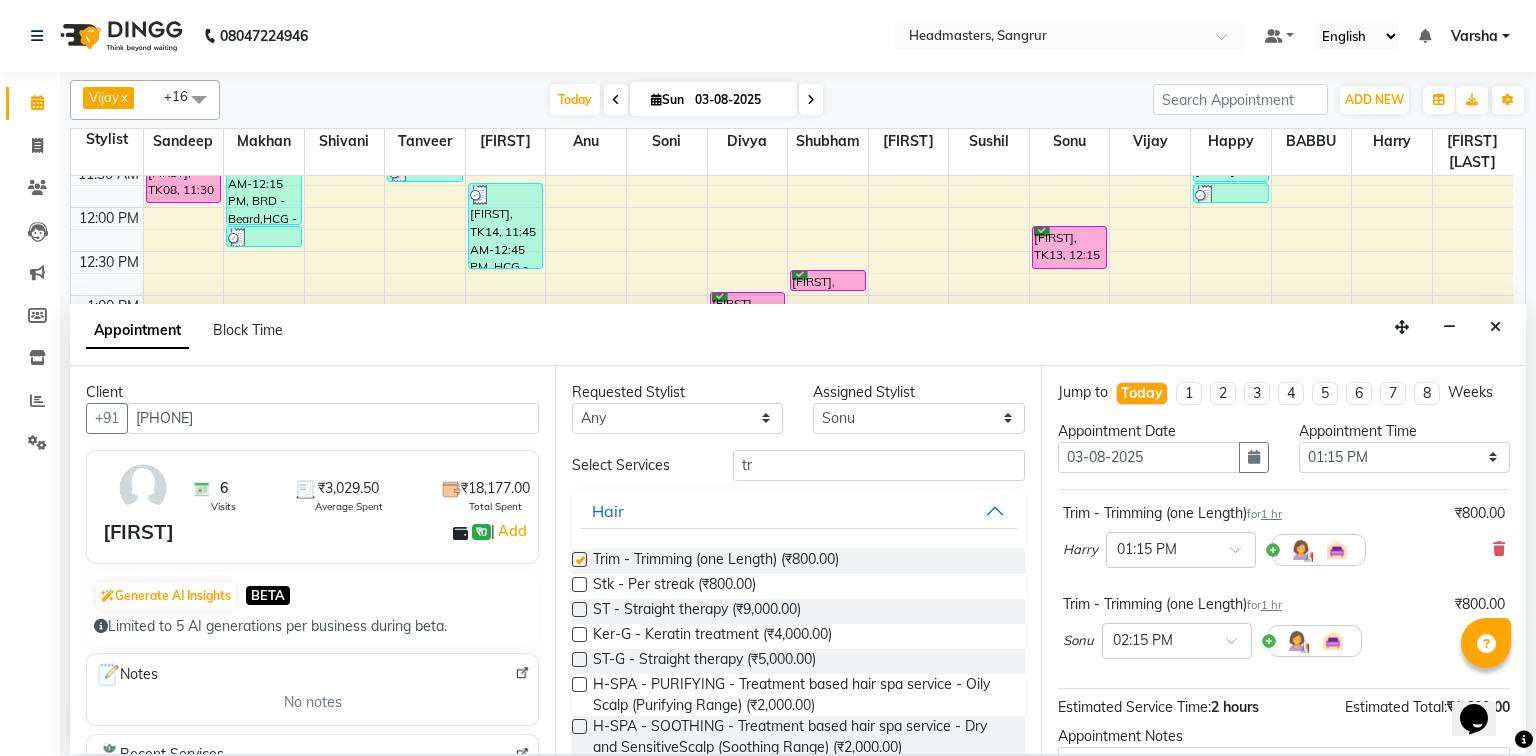 checkbox on "false" 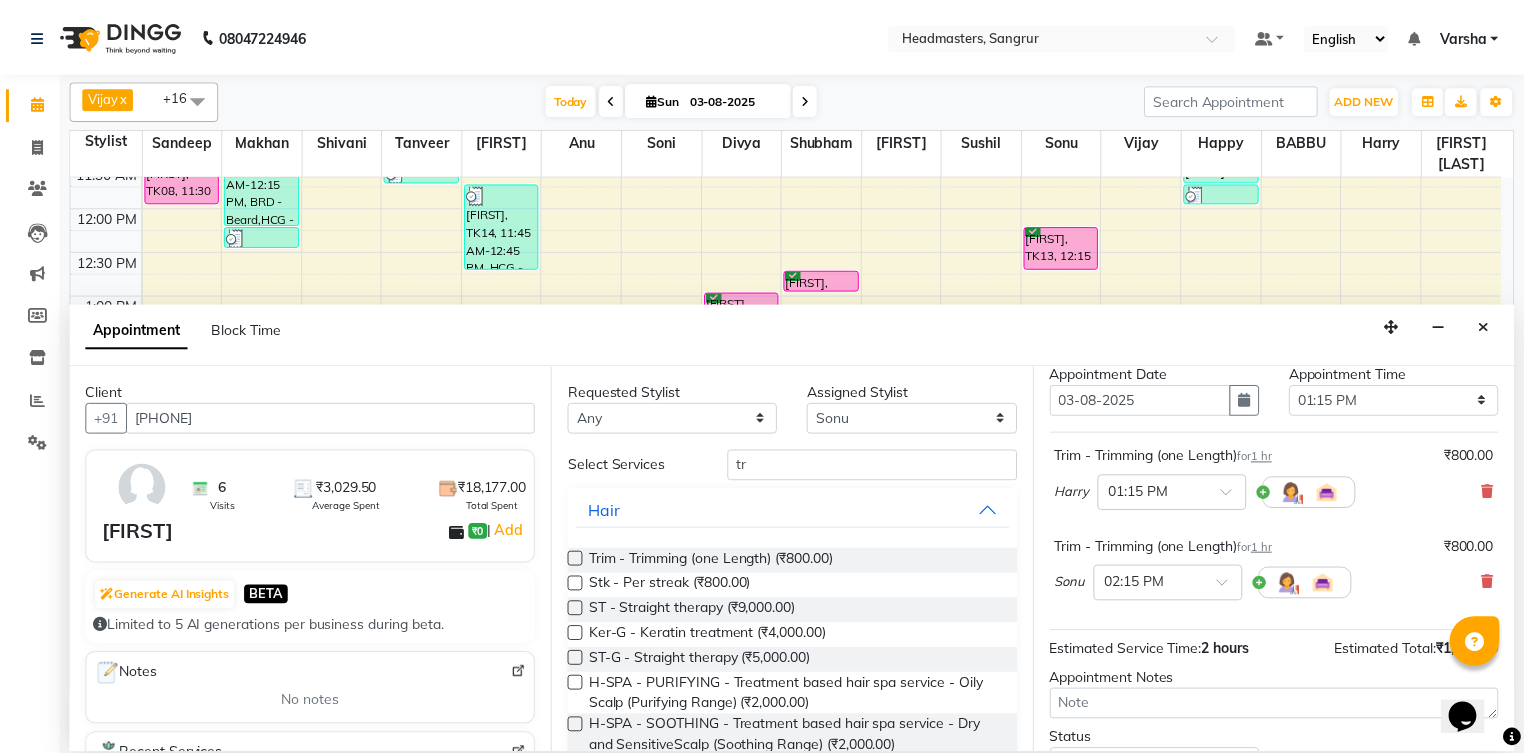 scroll, scrollTop: 176, scrollLeft: 0, axis: vertical 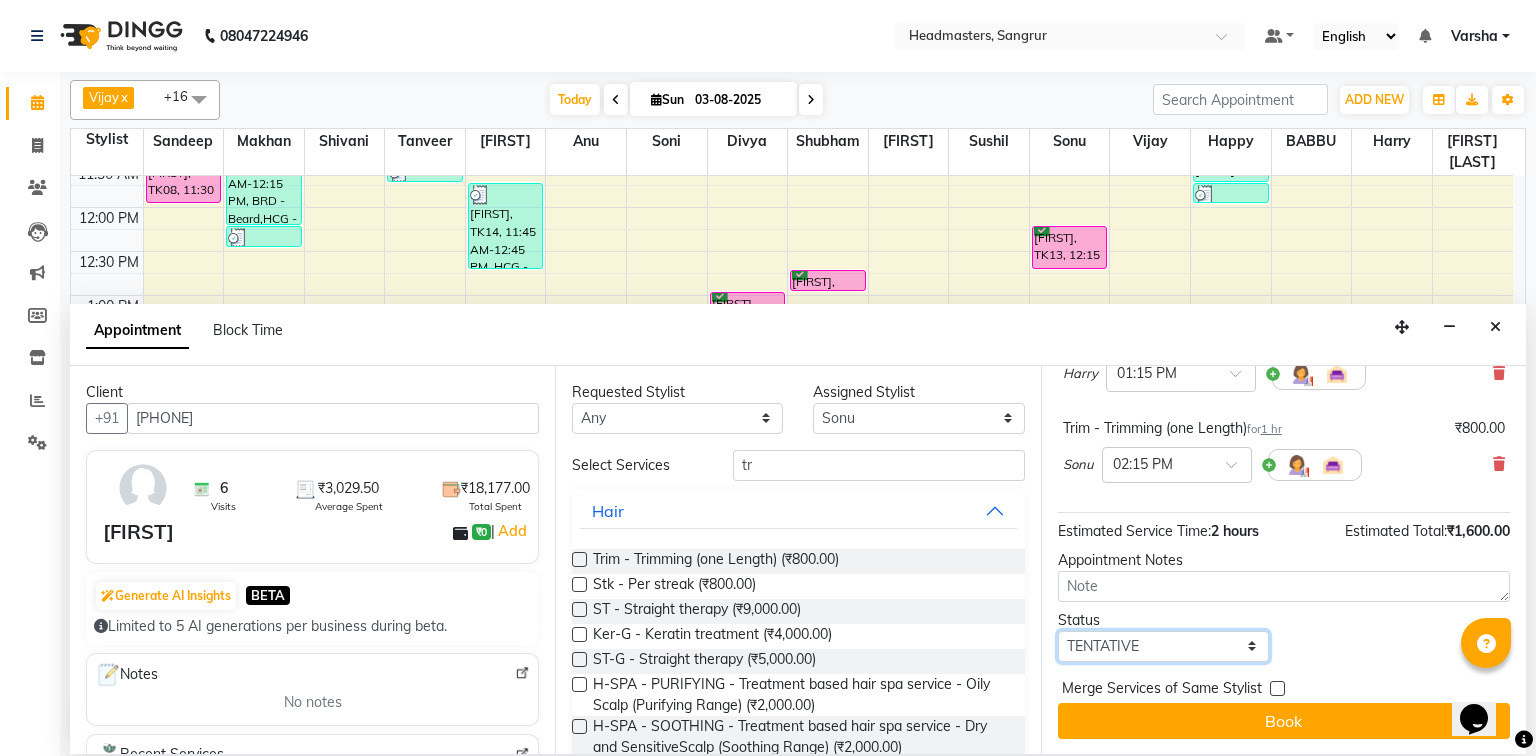 click on "Select TENTATIVE CONFIRM CHECK-IN UPCOMING" at bounding box center (1163, 646) 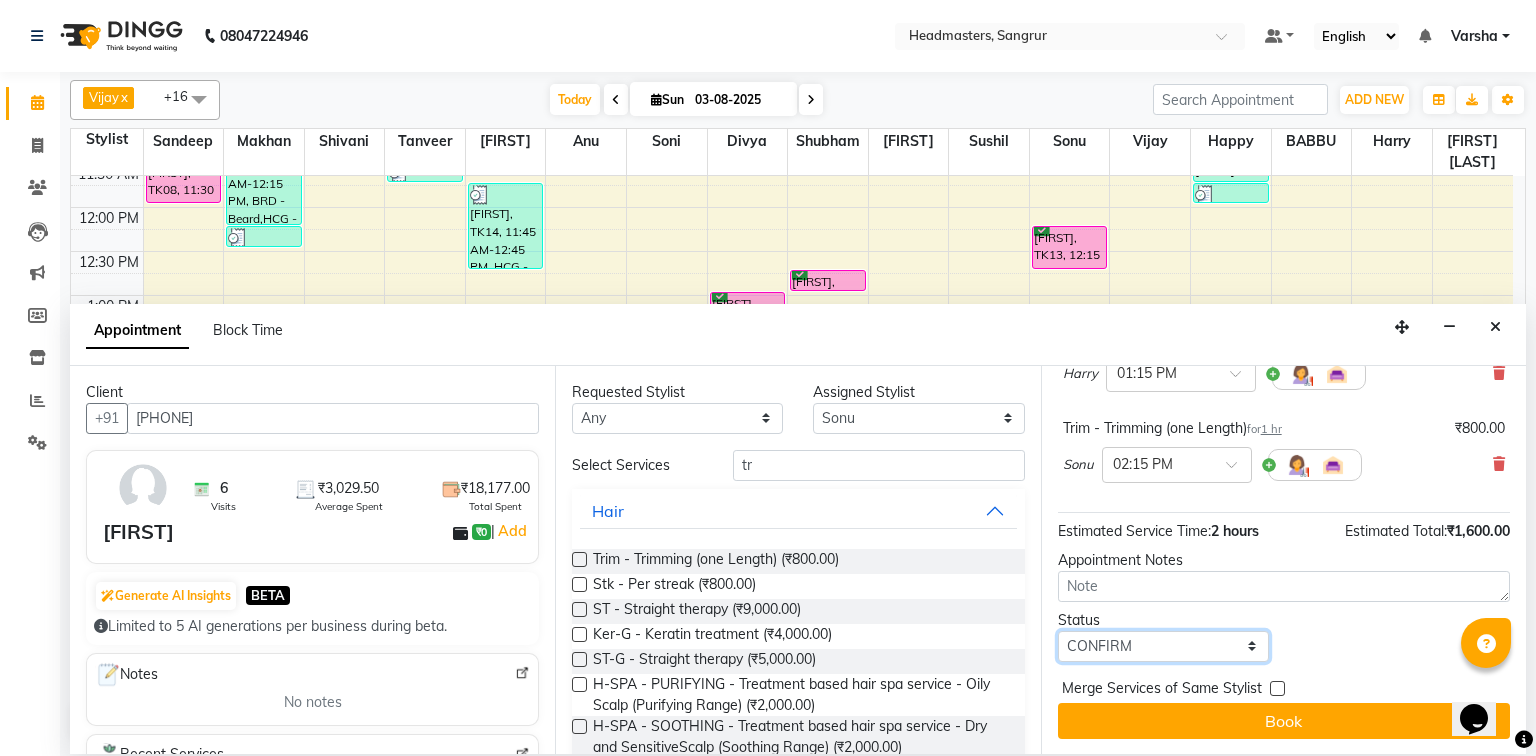 click on "Select TENTATIVE CONFIRM CHECK-IN UPCOMING" at bounding box center [1163, 646] 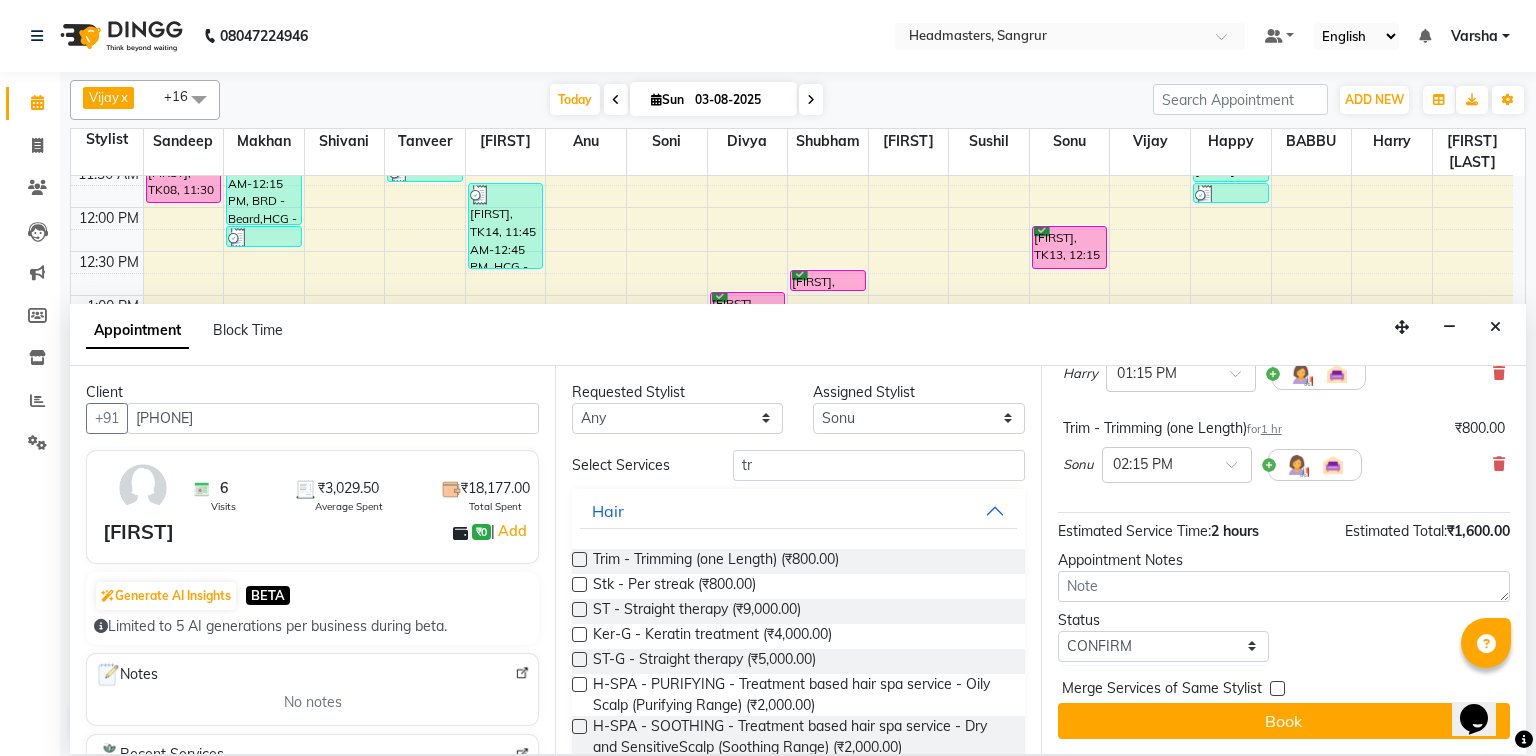 click on "Jump to Today 1 2 3 4 5 6 7 8 Weeks Appointment Date 03-08-2025 Appointment Time Select 09:00 AM 09:15 AM 09:30 AM 09:45 AM 10:00 AM 10:15 AM 10:30 AM 10:45 AM 11:00 AM 11:15 AM 11:30 AM 11:45 AM 12:00 PM 12:15 PM 12:30 PM 12:45 PM 01:00 PM 01:15 PM 01:30 PM 01:45 PM 02:00 PM 02:15 PM 02:30 PM 02:45 PM 03:00 PM 03:15 PM 03:30 PM 03:45 PM 04:00 PM 04:15 PM 04:30 PM 04:45 PM 05:00 PM 05:15 PM 05:30 PM 05:45 PM 06:00 PM 06:15 PM 06:30 PM 06:45 PM 07:00 PM 07:15 PM 07:30 PM 07:45 PM 08:00 PM Trim - Trimming (one Length)   for  1 hr ₹800.00 Harry  × 01:15 PM Trim - Trimming (one Length)   for  1 hr ₹800.00 Sonu × 02:15 PM Estimated Service Time:  2 hours Estimated Total:  ₹1,600.00 Appointment Notes Status Select TENTATIVE CONFIRM CHECK-IN UPCOMING Merge Services of Same Stylist  Book" at bounding box center [1283, 560] 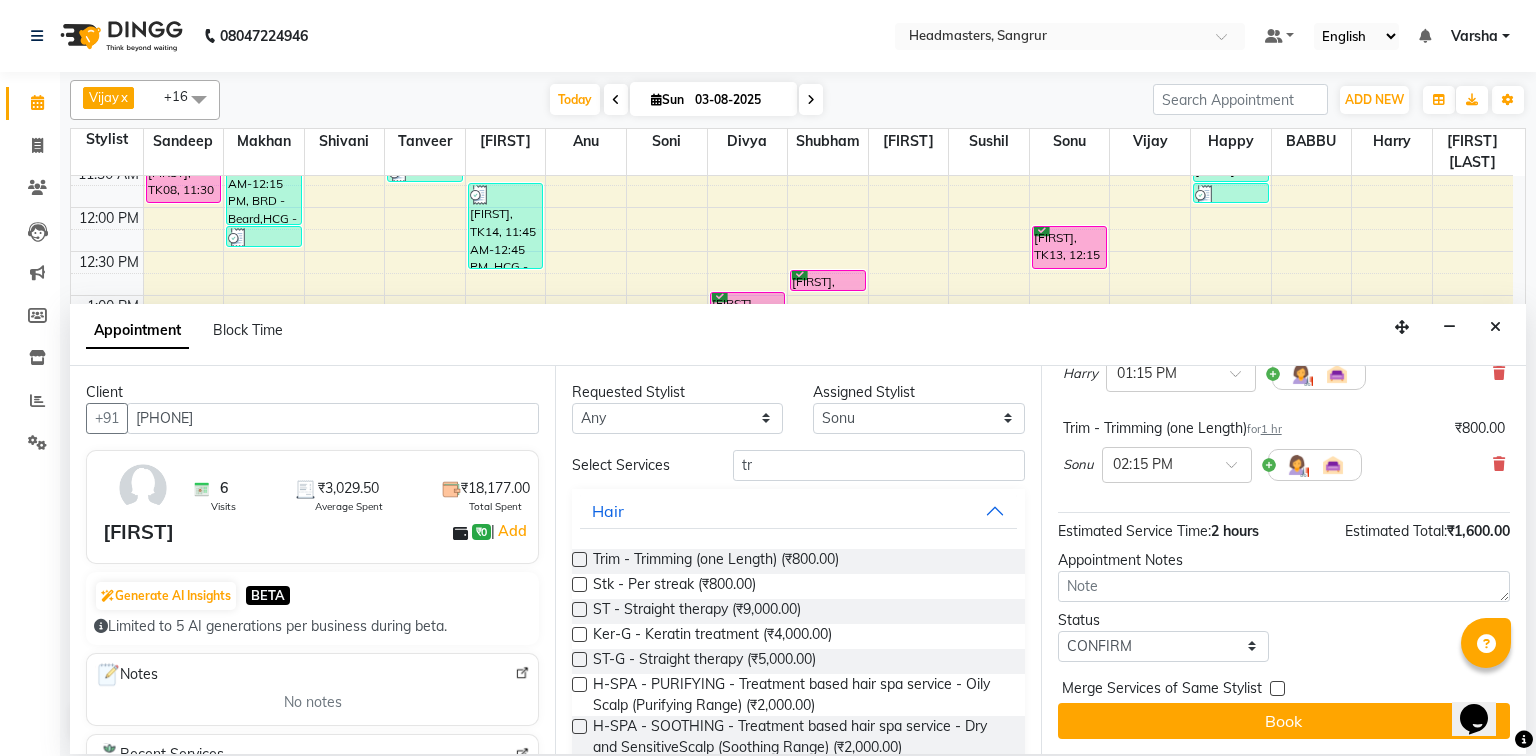 drag, startPoint x: 1132, startPoint y: 732, endPoint x: 1100, endPoint y: 710, distance: 38.832977 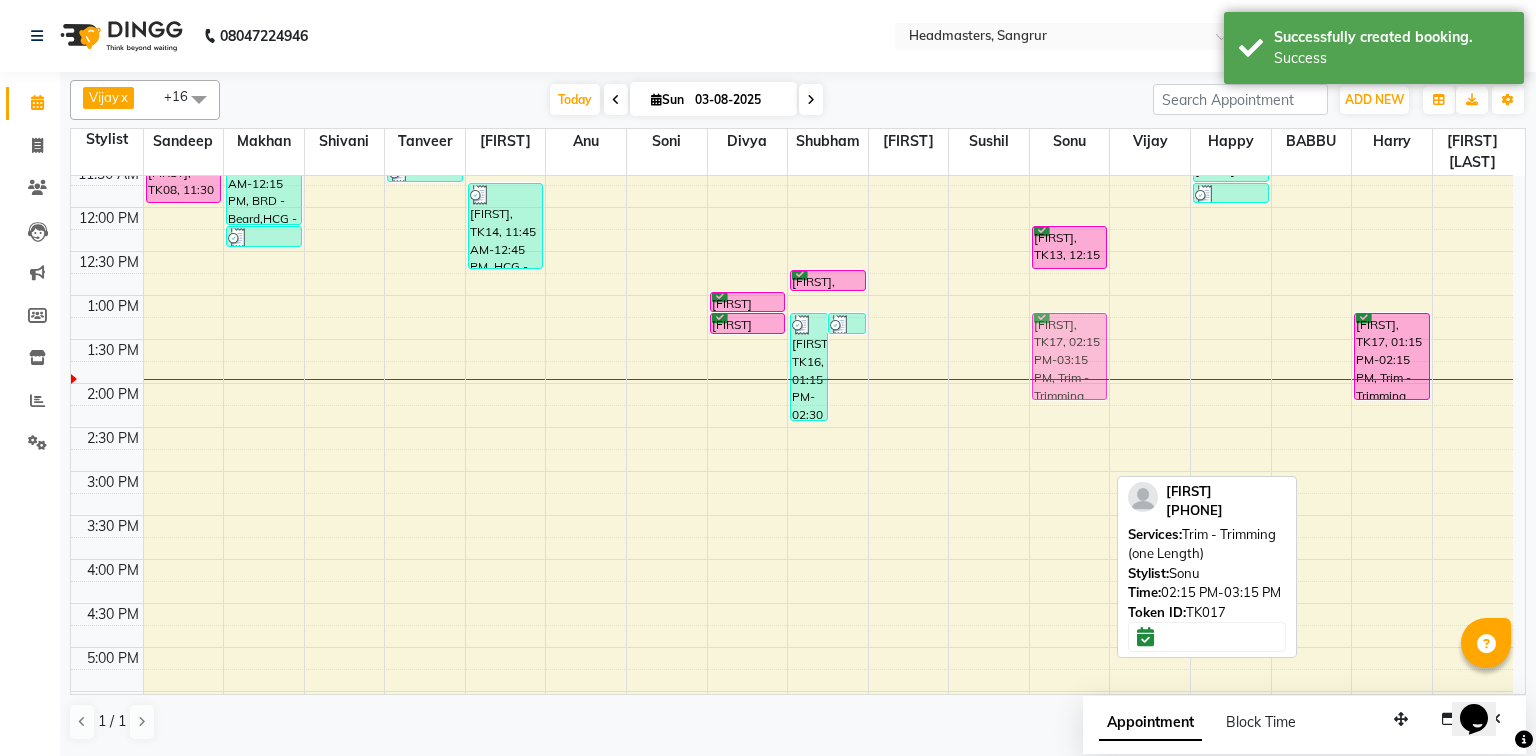 drag, startPoint x: 1068, startPoint y: 460, endPoint x: 1056, endPoint y: 372, distance: 88.814415 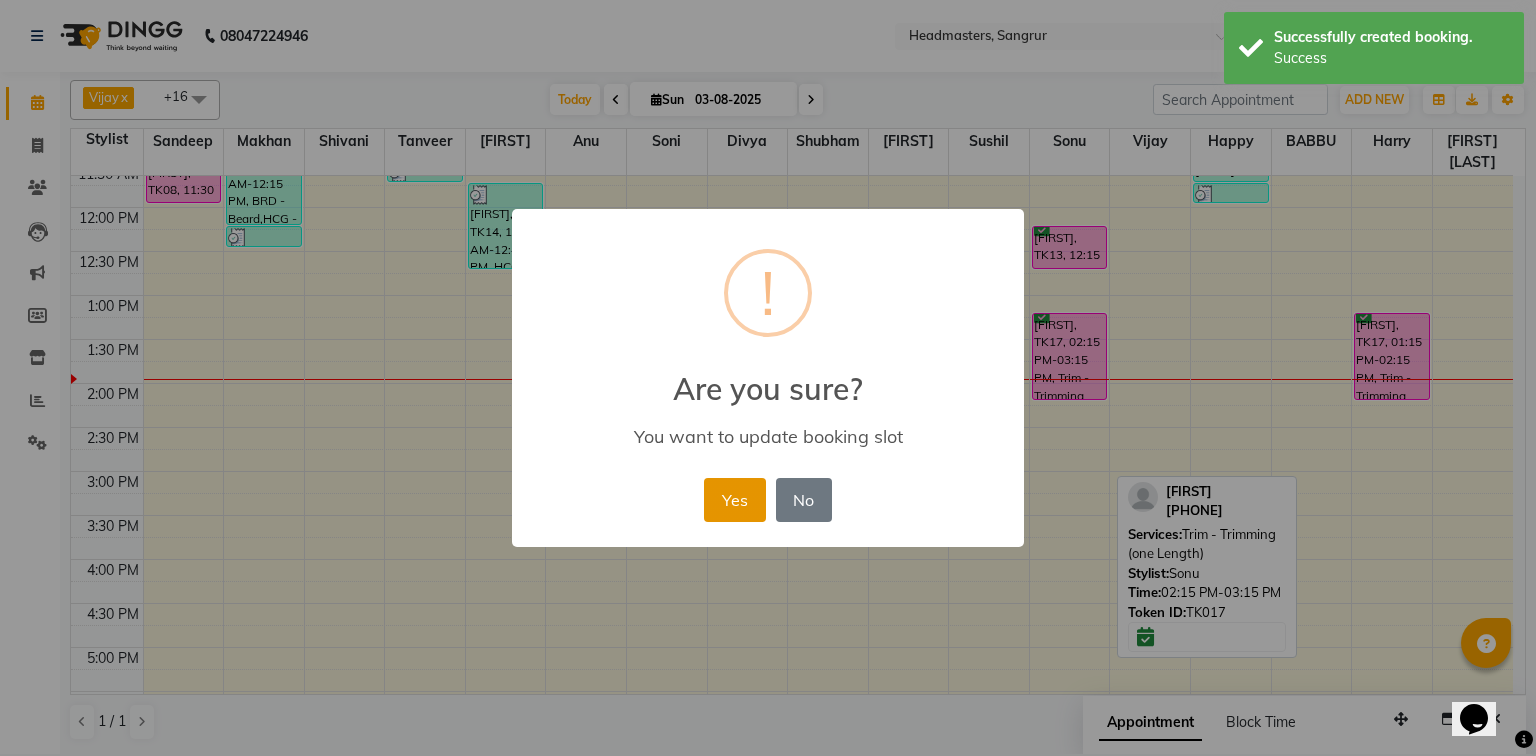 click on "Yes" at bounding box center [734, 500] 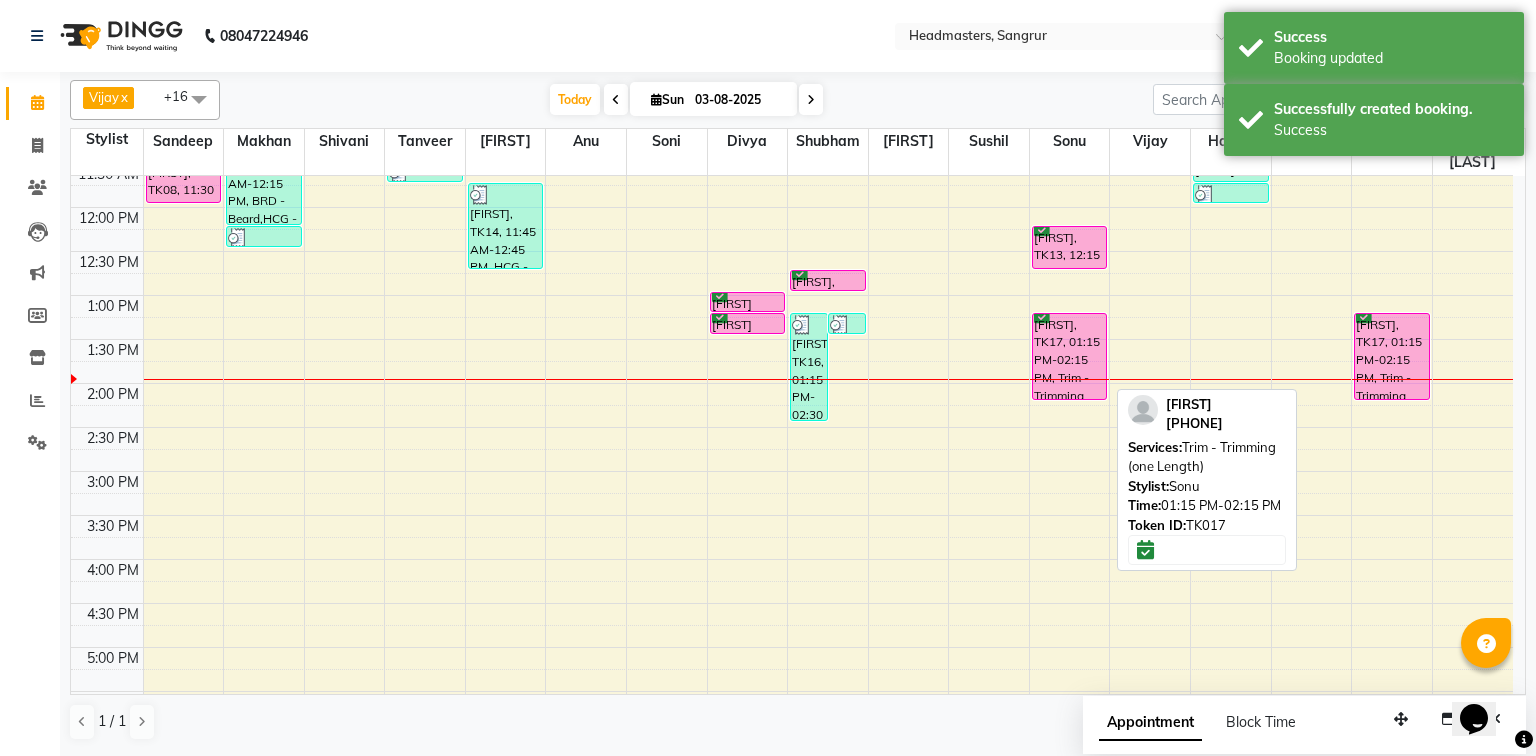 drag, startPoint x: 1101, startPoint y: 319, endPoint x: 1088, endPoint y: 321, distance: 13.152946 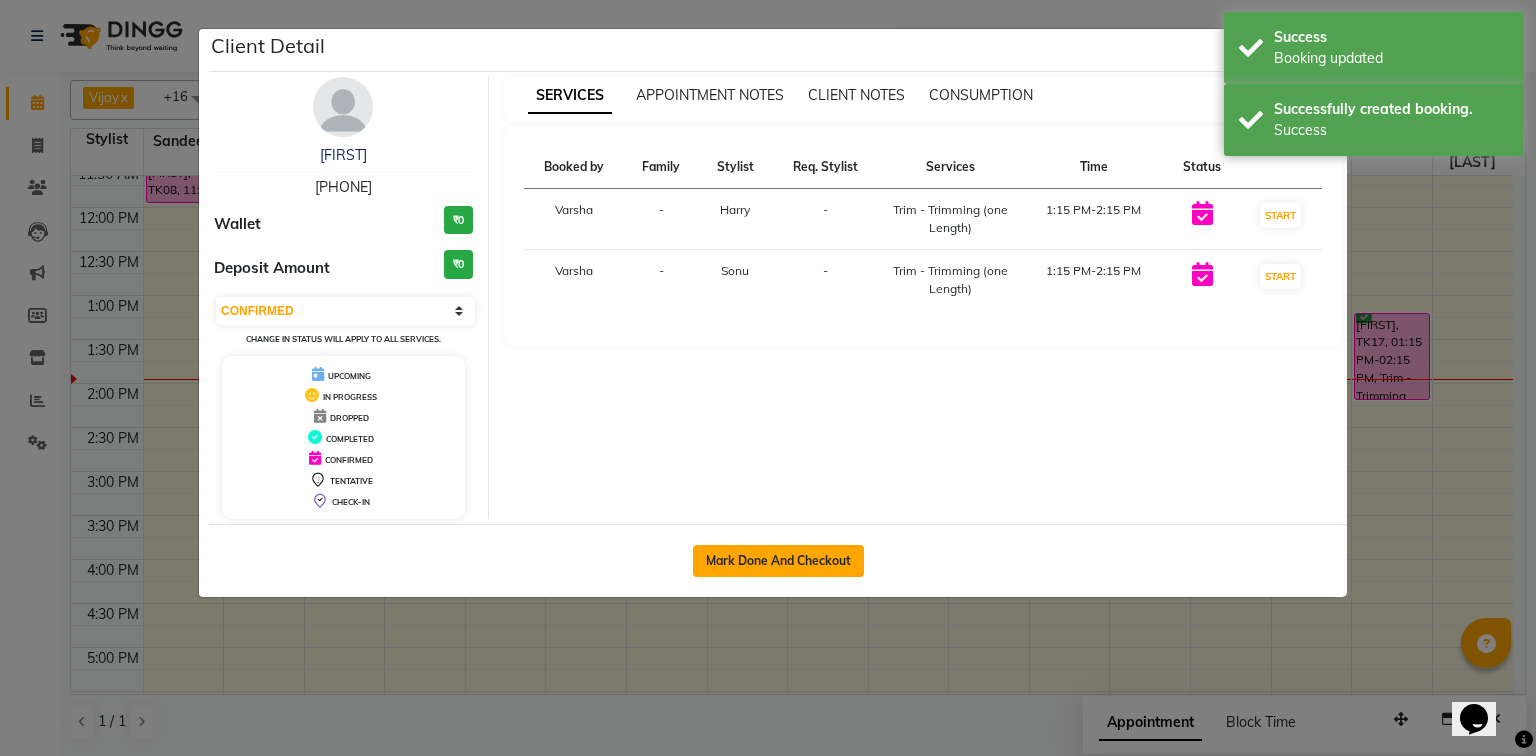 click on "Mark Done And Checkout" 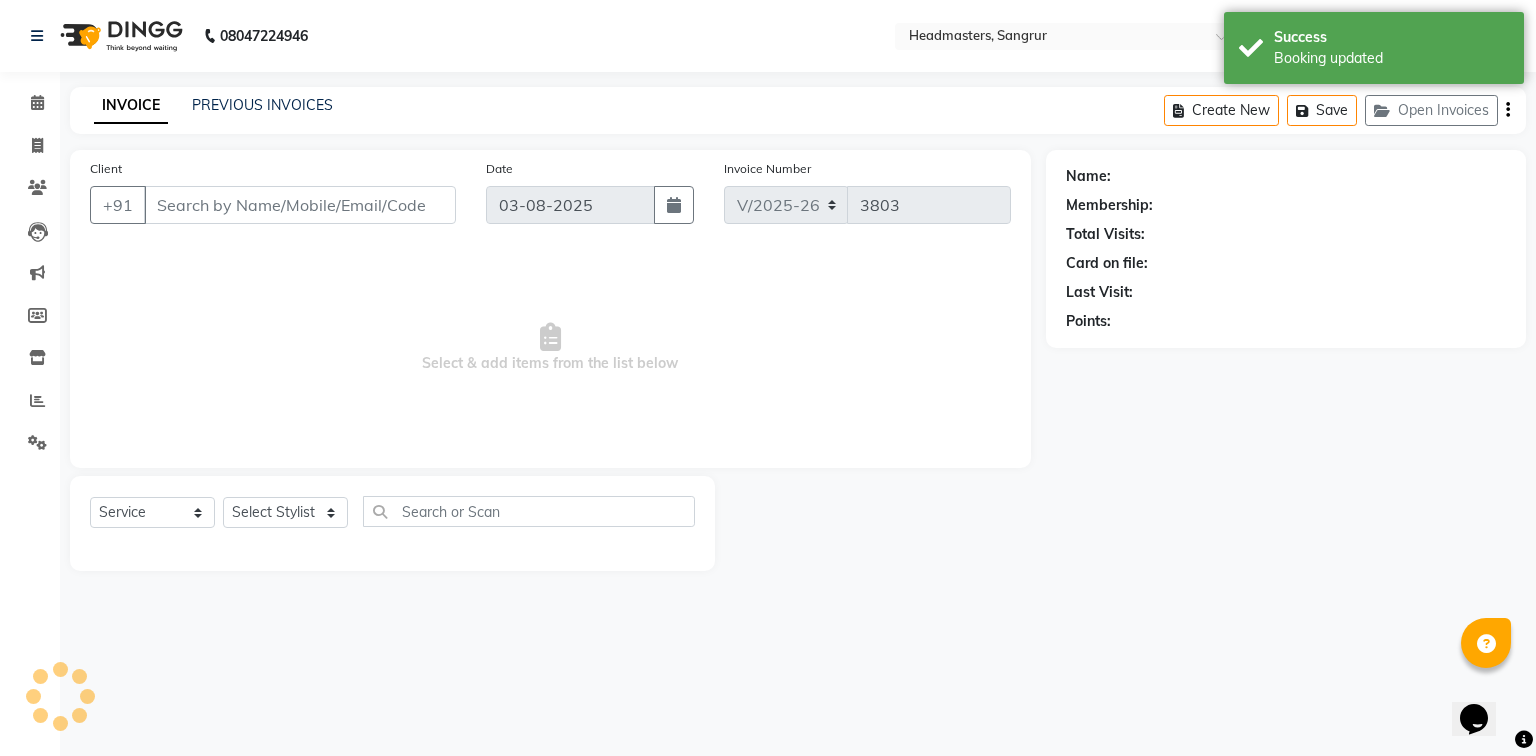 type on "[PHONE]" 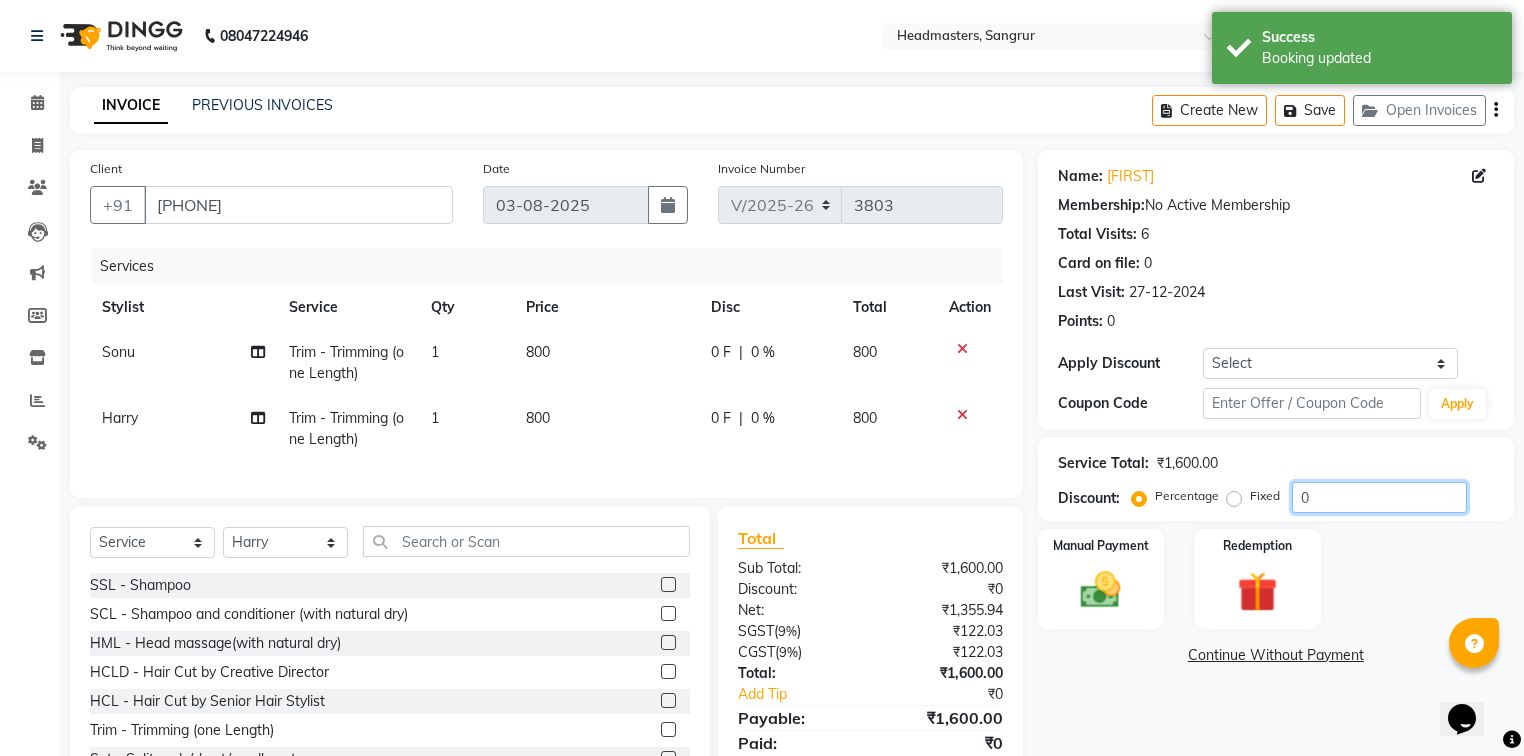 click on "0" 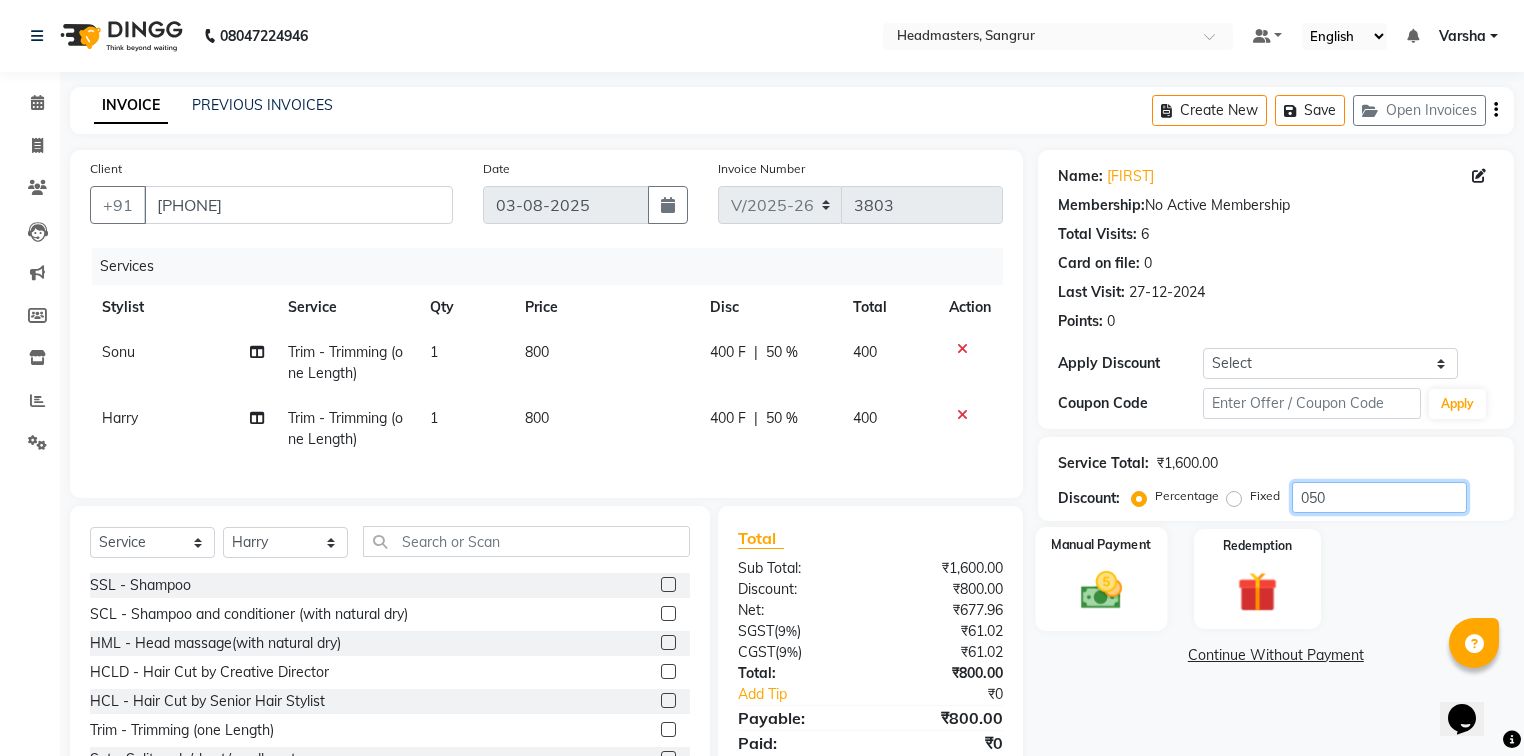 type on "050" 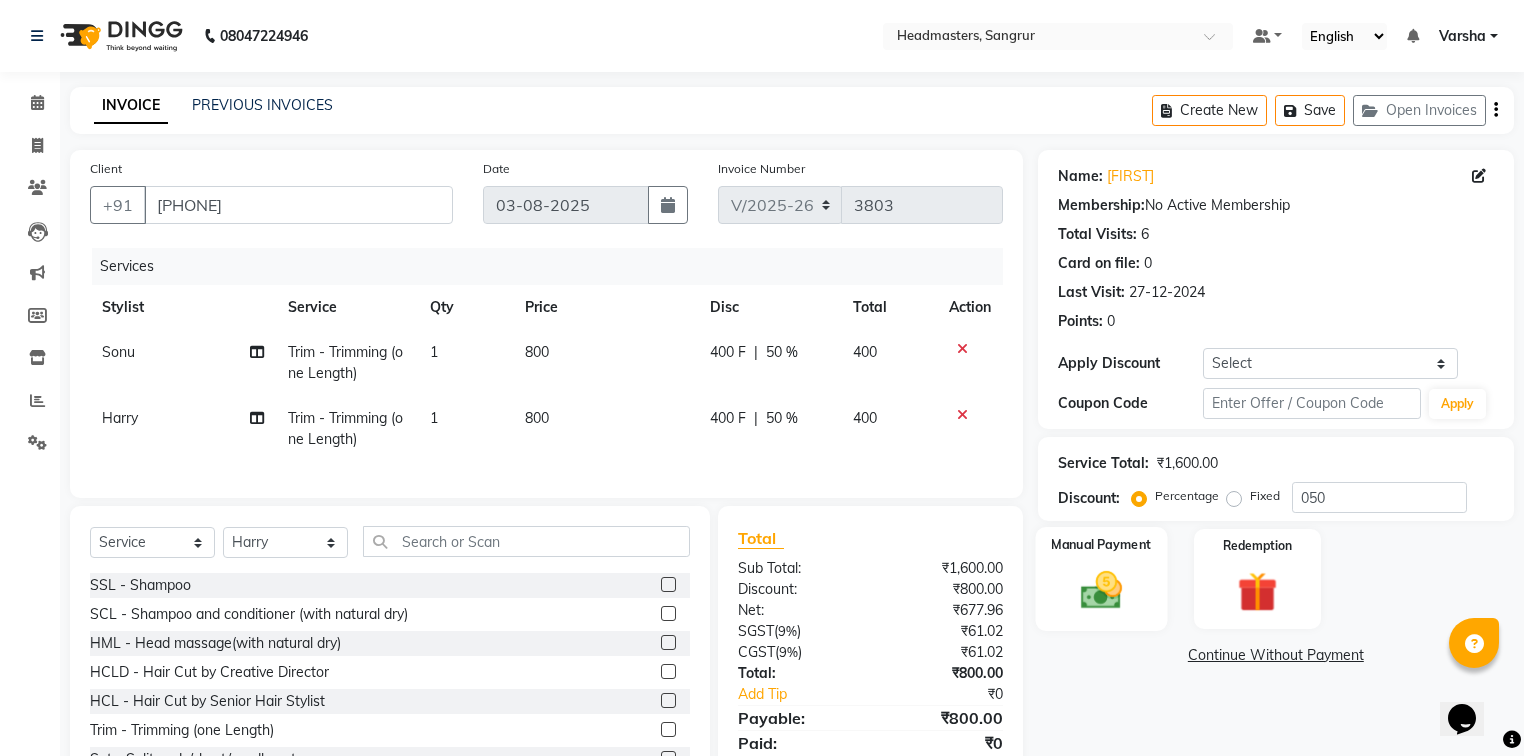 click on "Manual Payment" 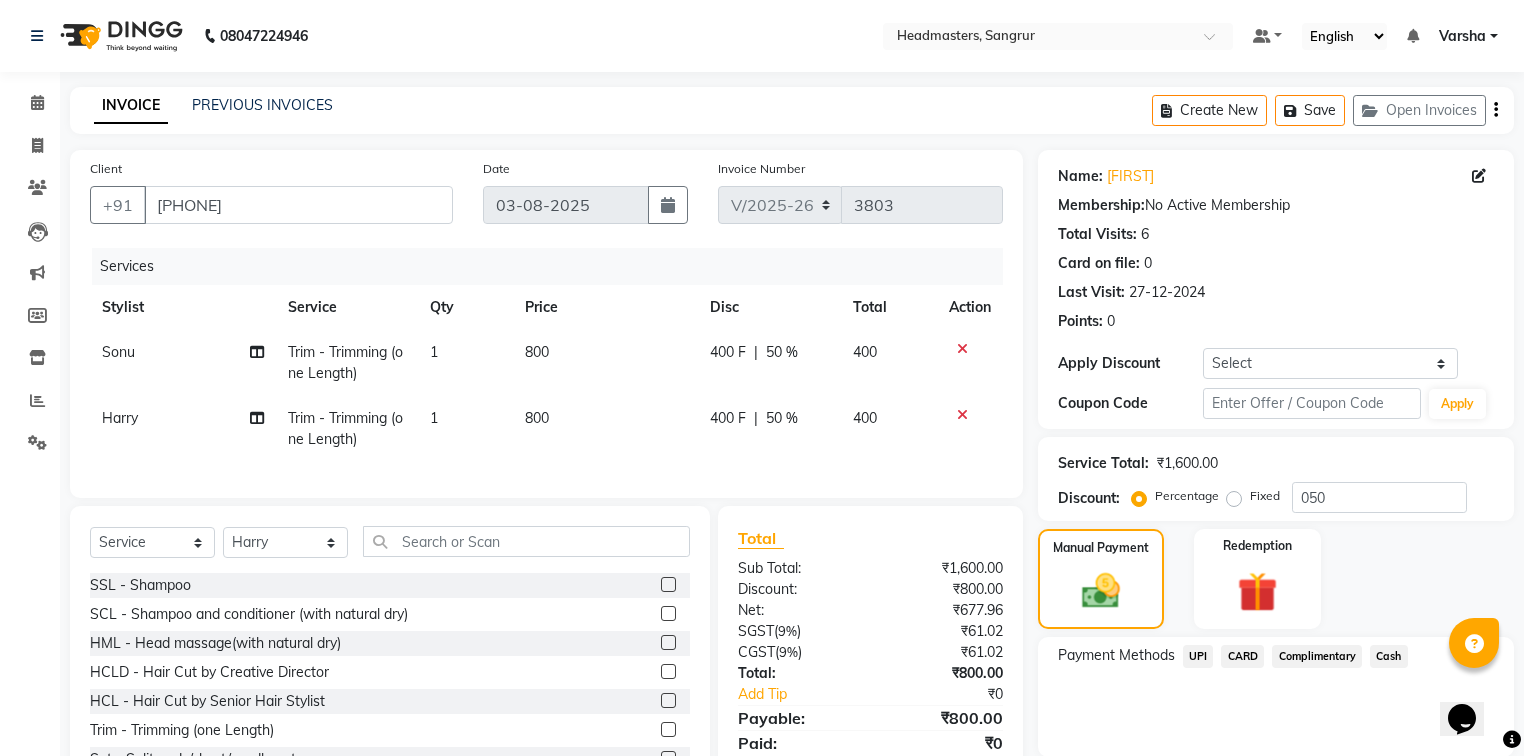 click on "Cash" 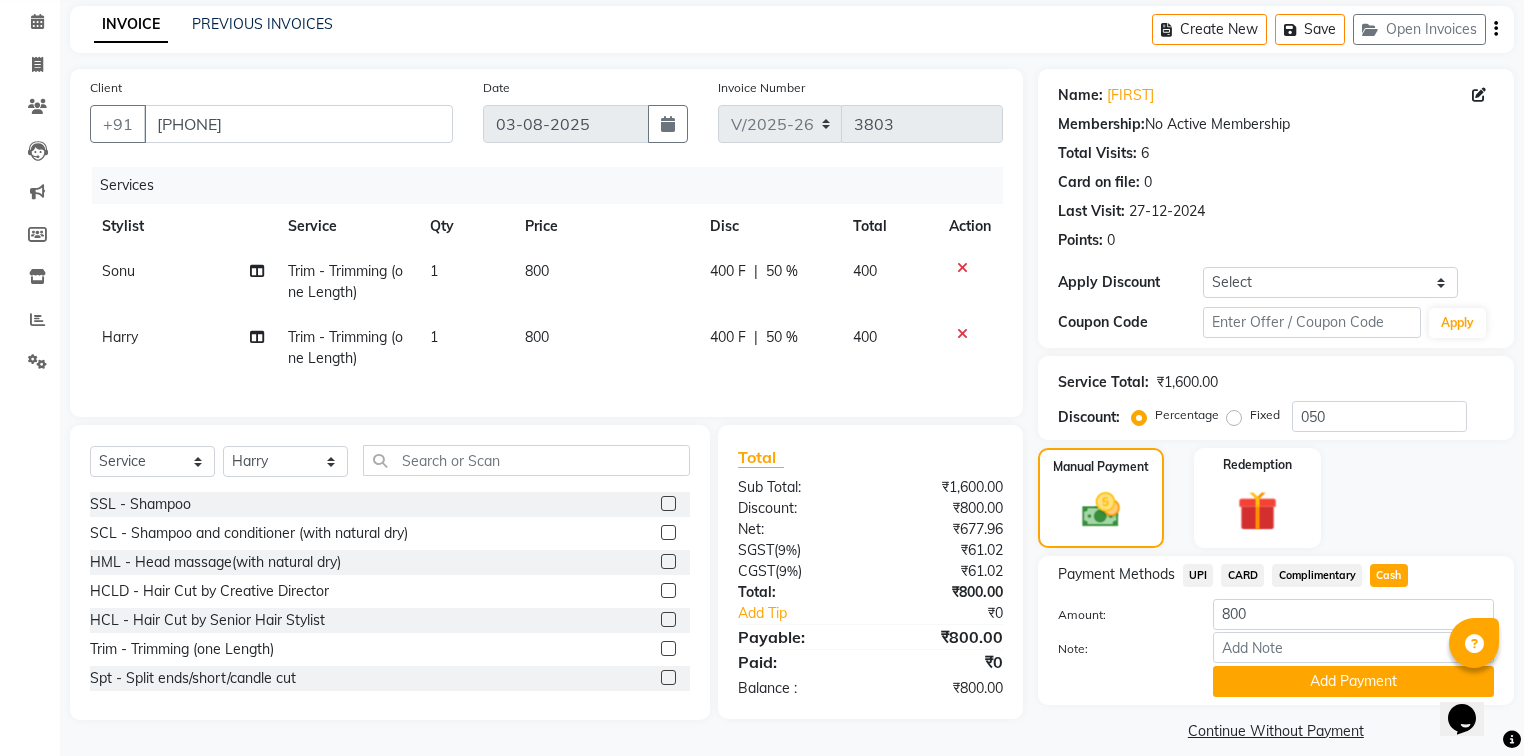 scroll, scrollTop: 102, scrollLeft: 0, axis: vertical 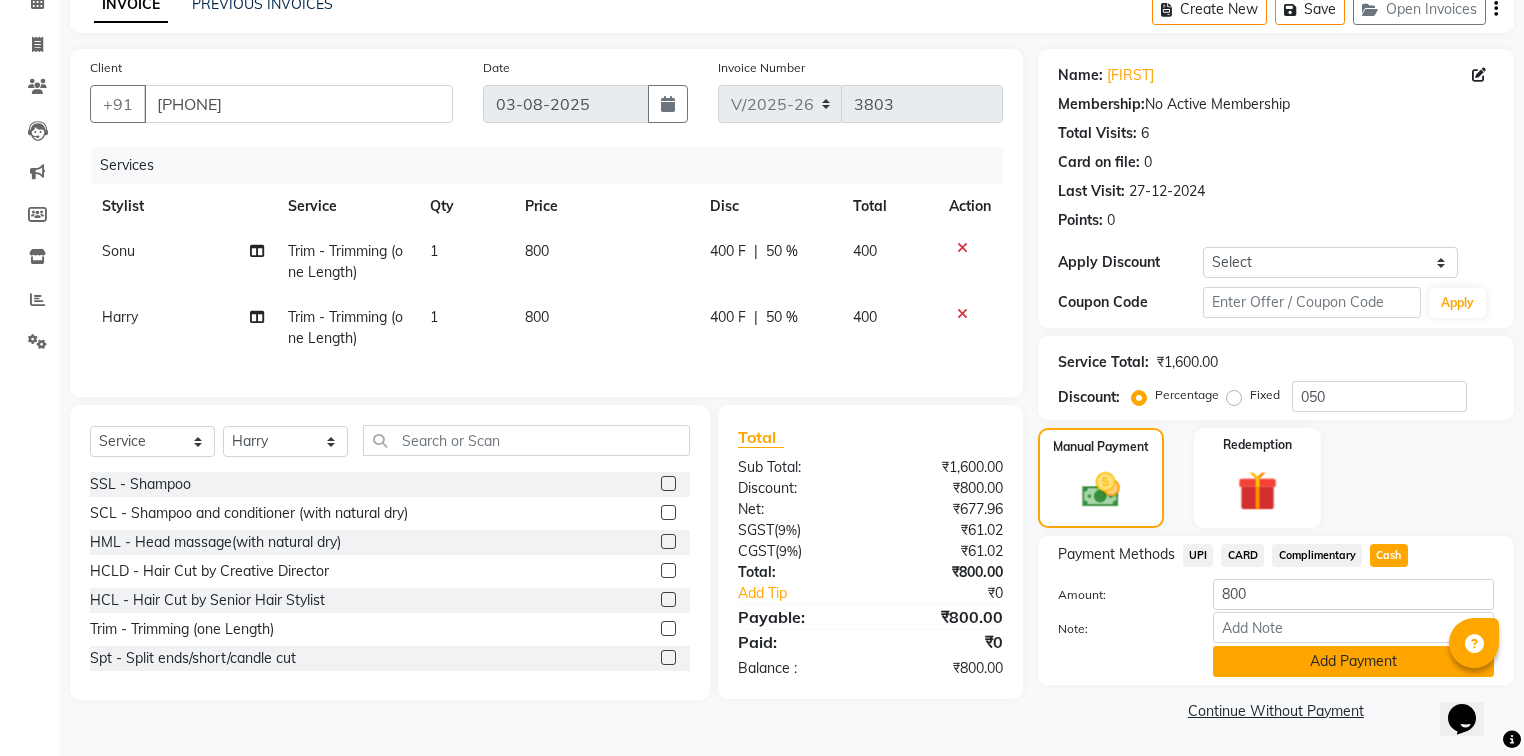 click on "Add Payment" 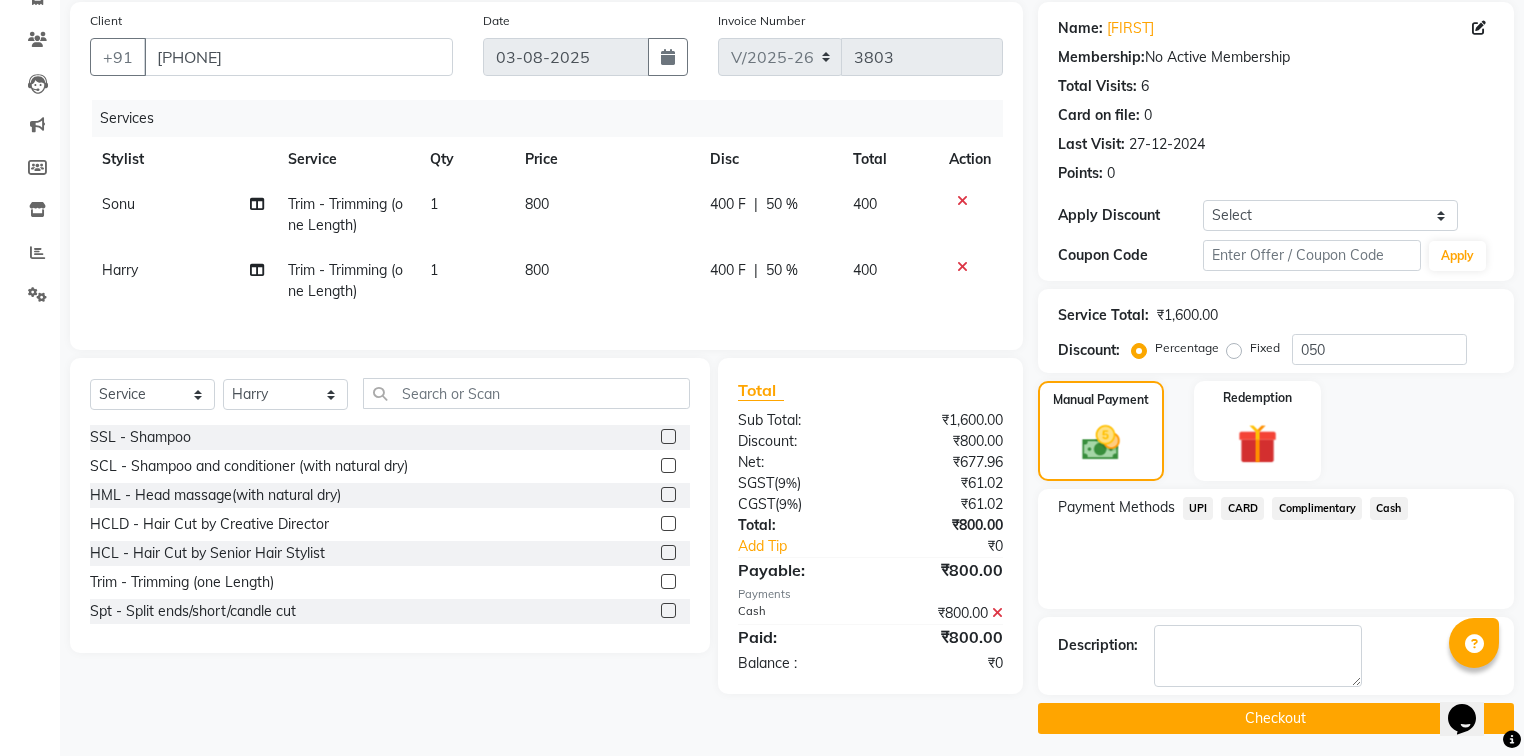 scroll, scrollTop: 154, scrollLeft: 0, axis: vertical 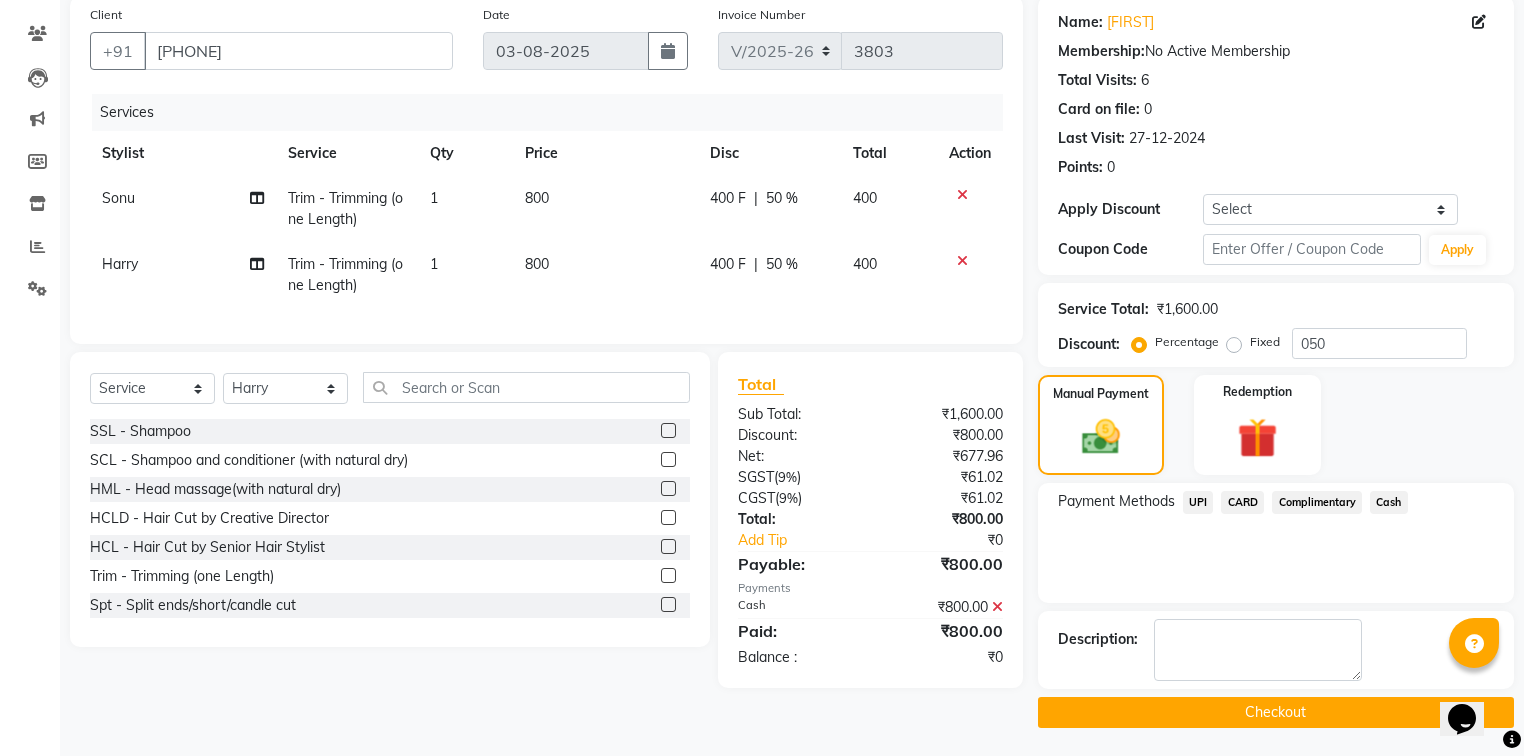 click on "Checkout" 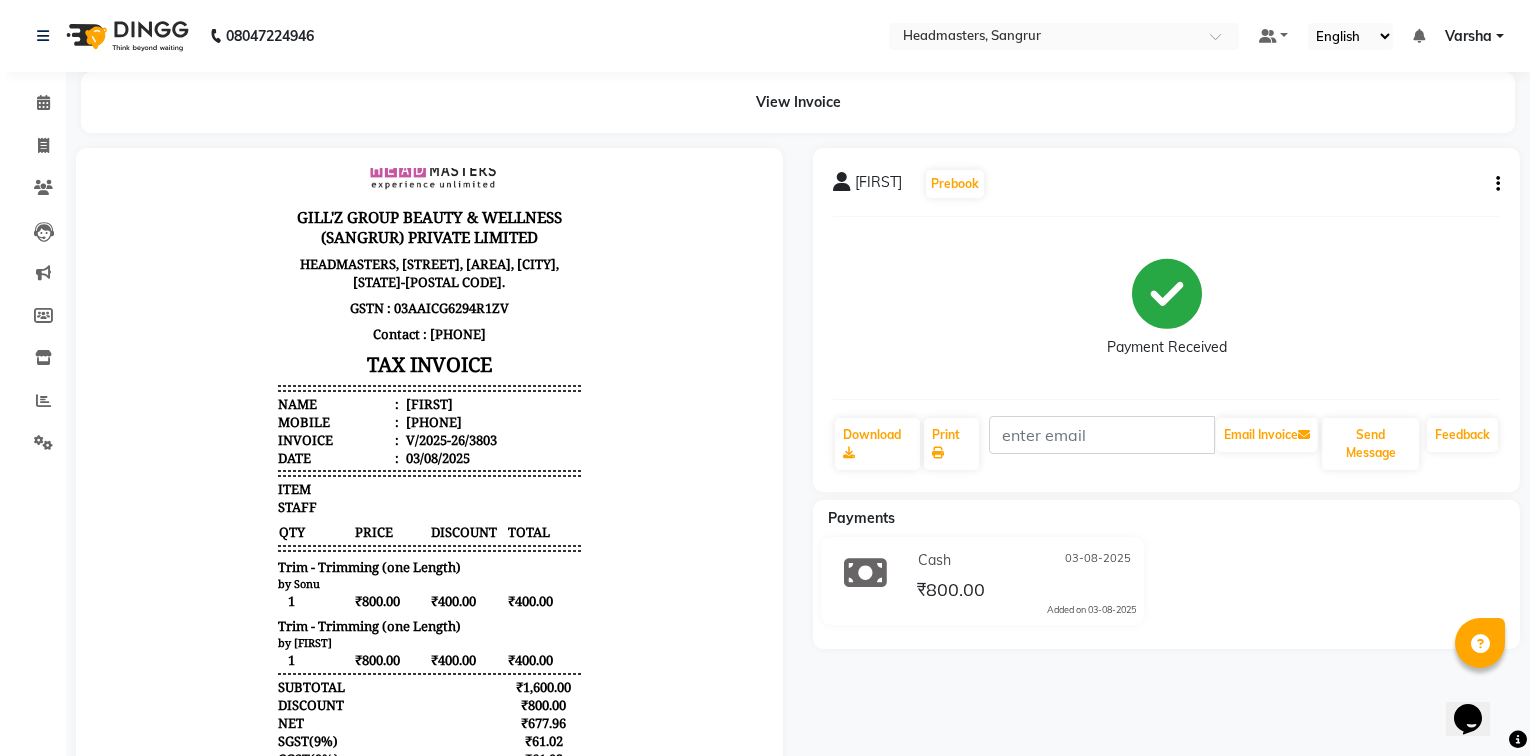 scroll, scrollTop: 80, scrollLeft: 0, axis: vertical 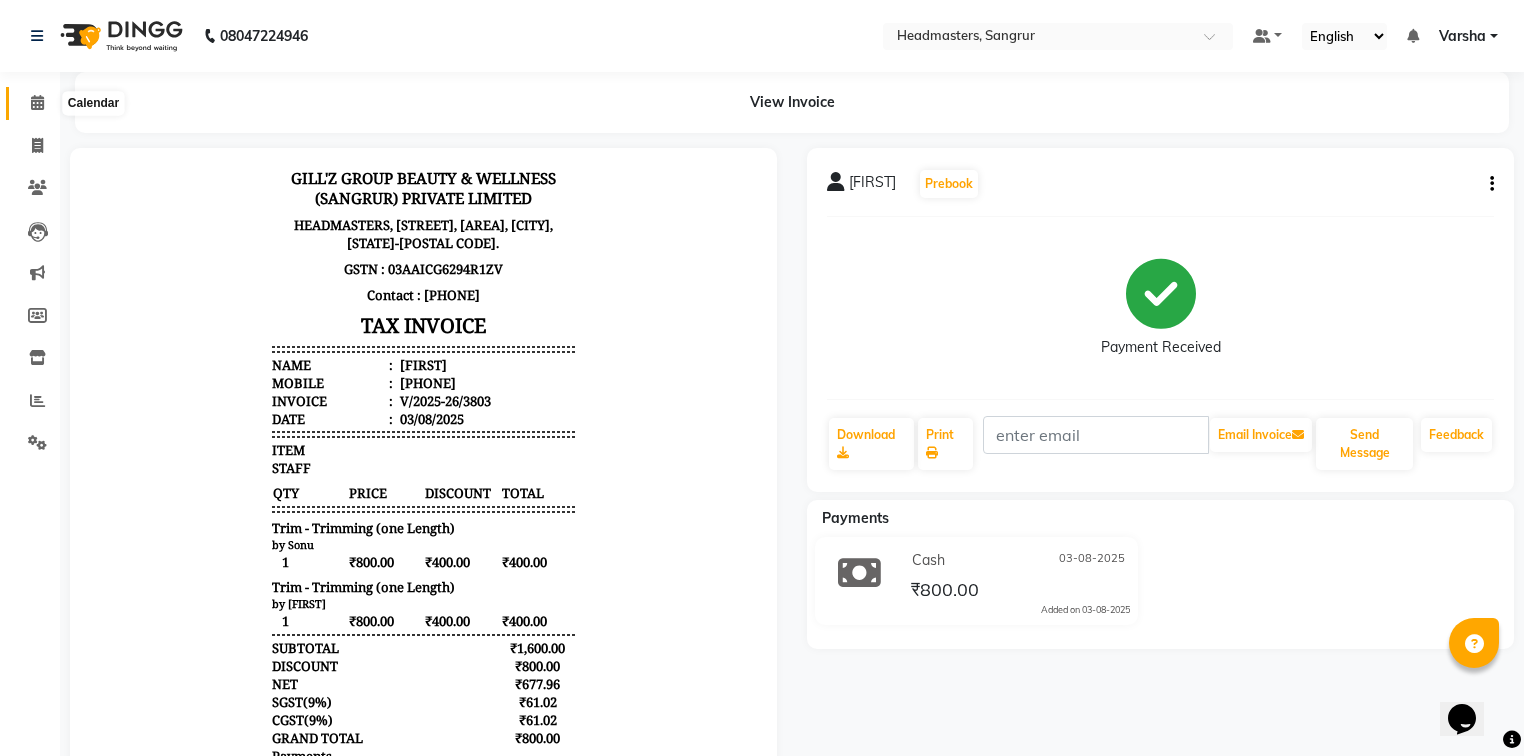click 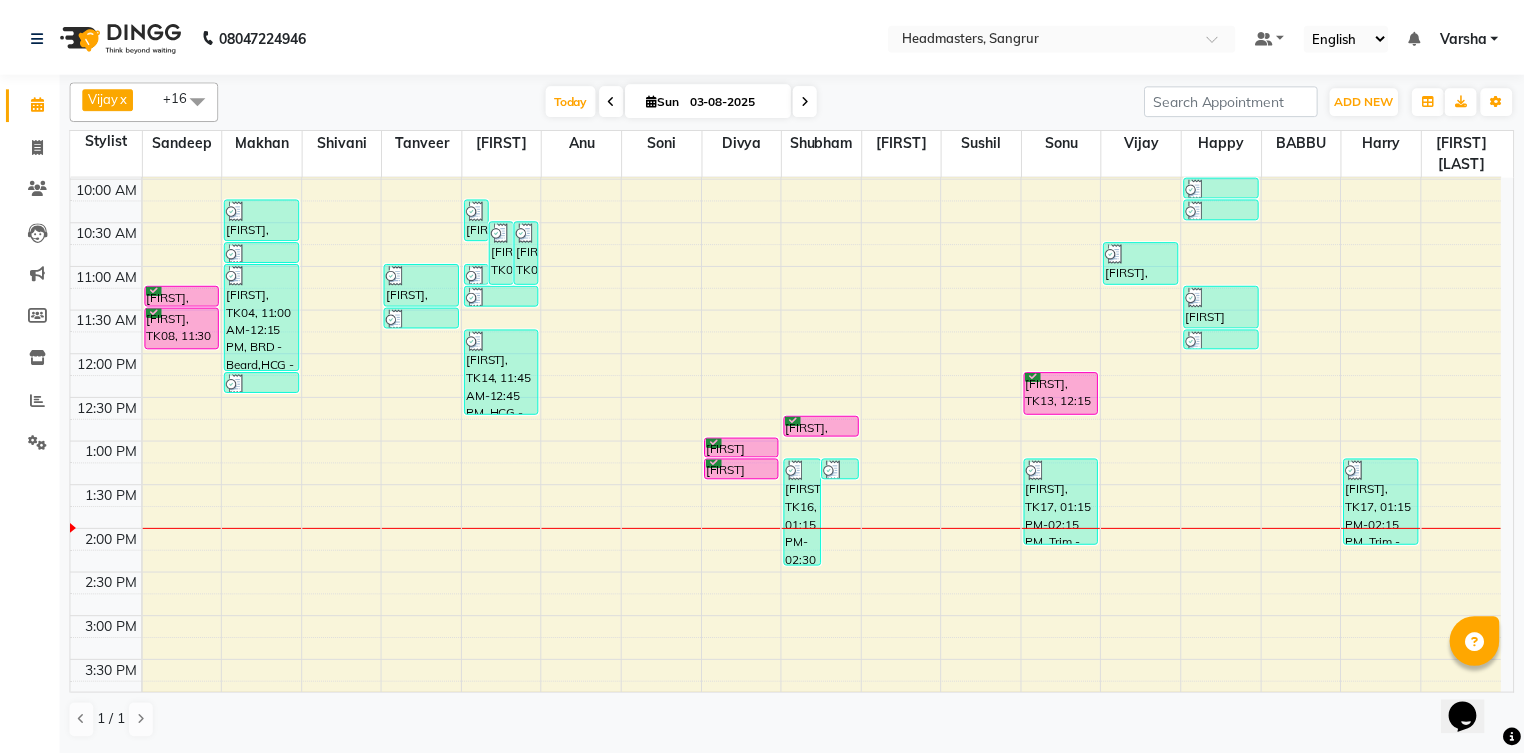 scroll, scrollTop: 134, scrollLeft: 0, axis: vertical 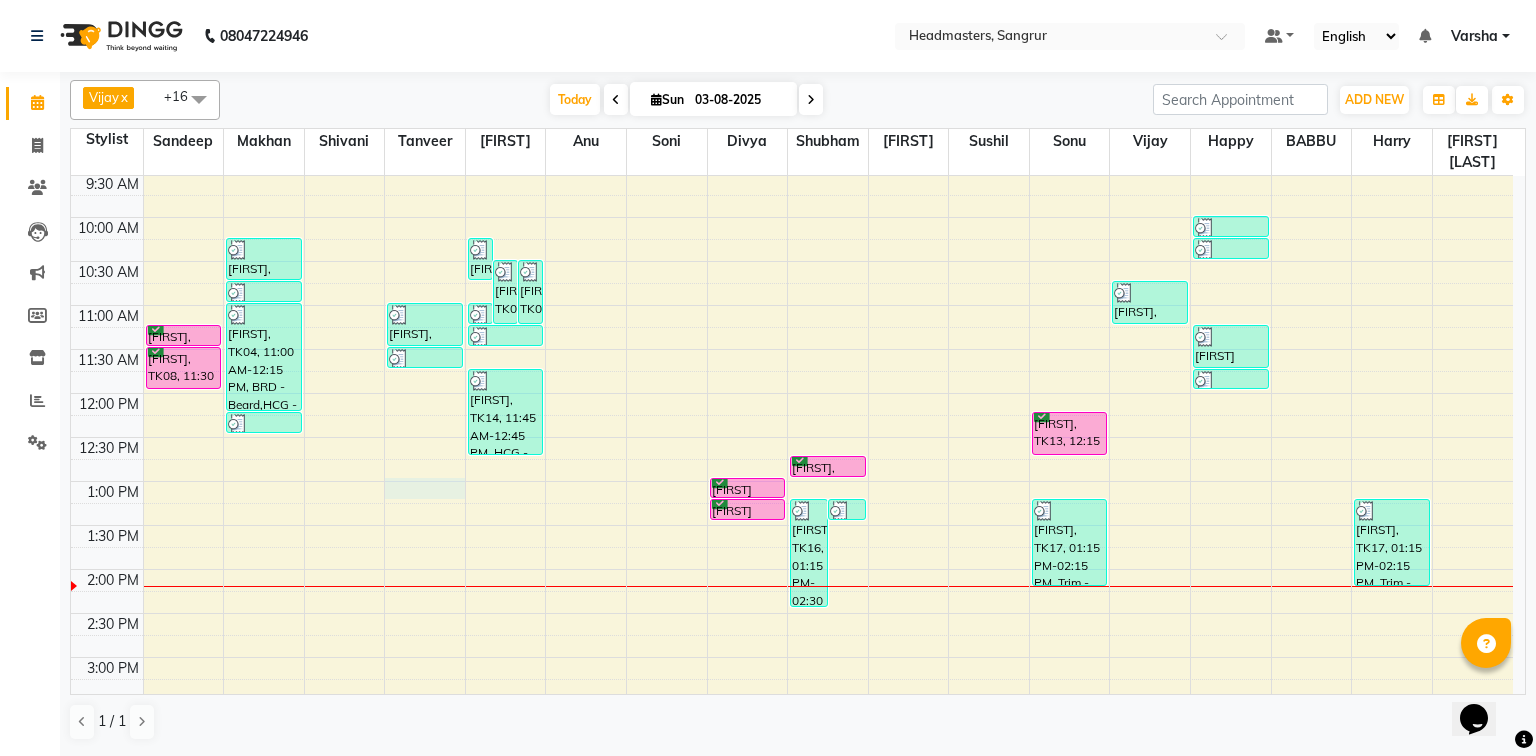 click on "[FIRST], TK08, [TIME]-[TIME], RT-ES - Essensity Root Touchup(one inch only)     [FIRST], TK08, [TIME]-[TIME], PH-SPA - Premium Hair Spa     [FIRST], TK03, [TIME]-[TIME], HCG - Hair Cut by Senior Hair Stylist     [FIRST], TK04, [TIME]-[TIME], HCG - Hair Cut by Senior Hair Stylist     [FIRST], TK04, [TIME]-[TIME], BRD - Beard,HCG - Hair Cut by Senior Hair Stylist,GG-igora - Igora Global     [FIRST] [LAST], TK11, [TIME]-[TIME], HCG - Hair Cut by Senior Hair Stylist     [FIRST], TK06, [TIME]-[TIME], HCG - Hair Cut by Senior Hair Stylist     [FIRST], TK06, [TIME]-[TIME], BRD - Beard     [FIRST], TK02, [TIME]-[TIME], HCG - Hair Cut by Senior Hair Stylist     [FIRST], TK02, [TIME]-[TIME], BRD - Beard     [FIRST], TK05, [TIME]-[TIME], BRD - Beard" at bounding box center [792, 613] 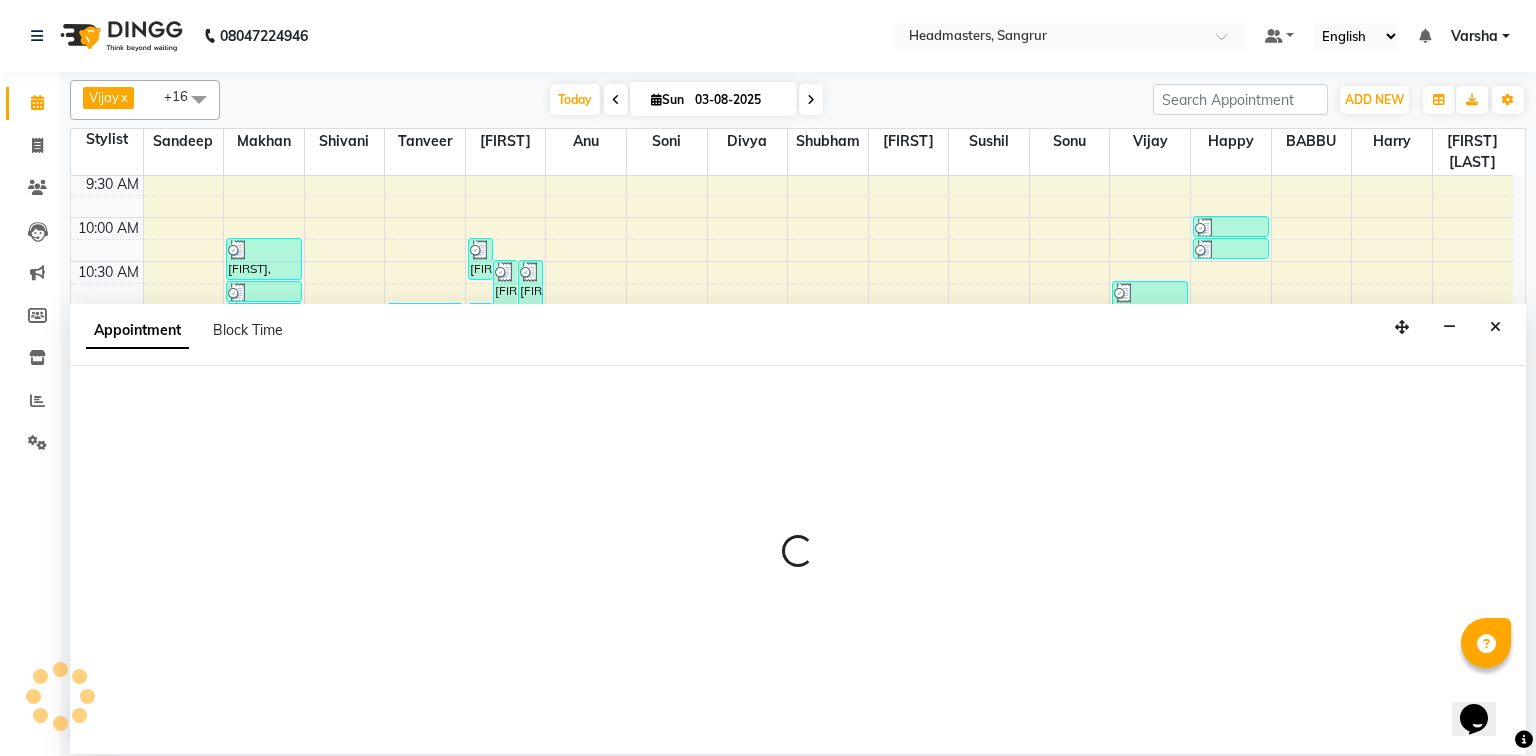 select on "60866" 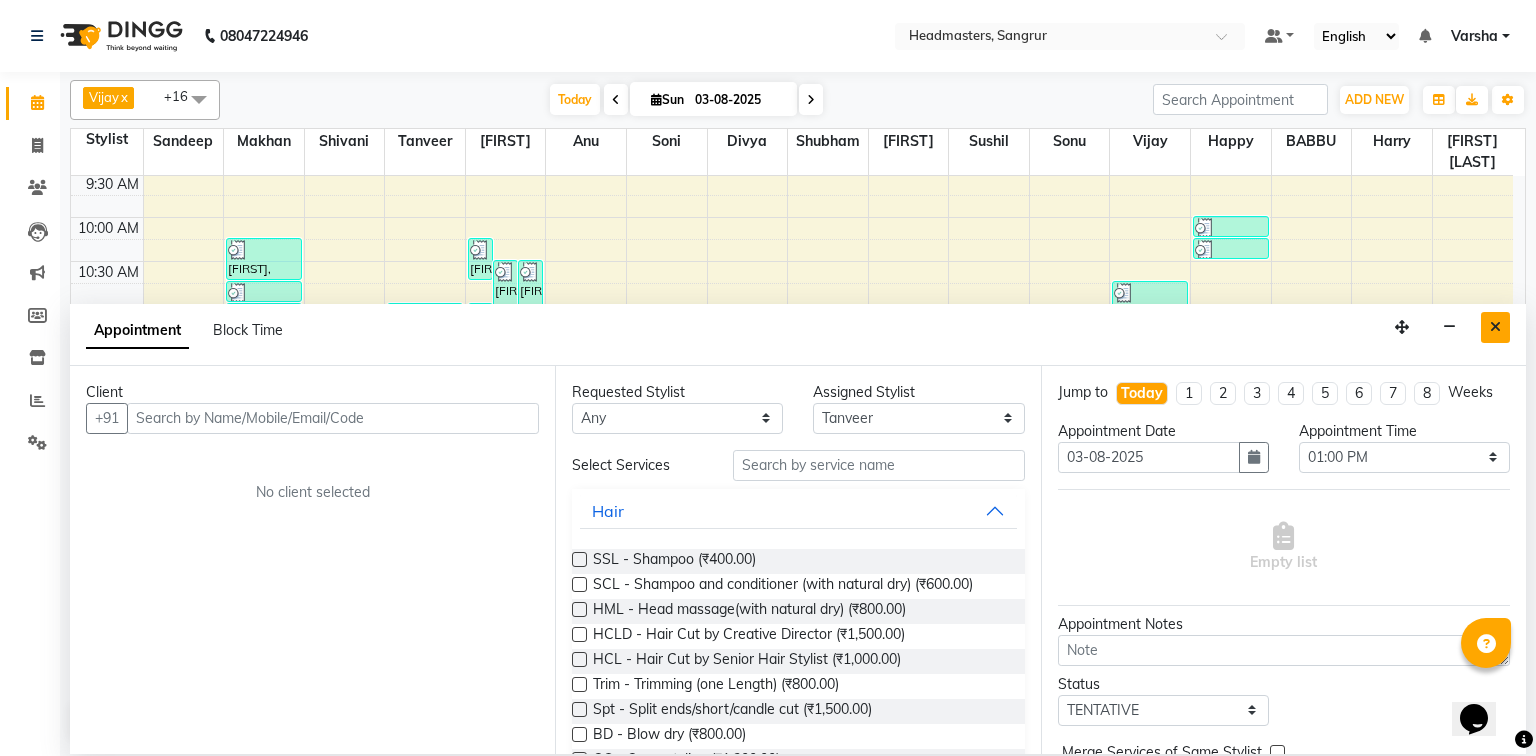 click at bounding box center (1495, 327) 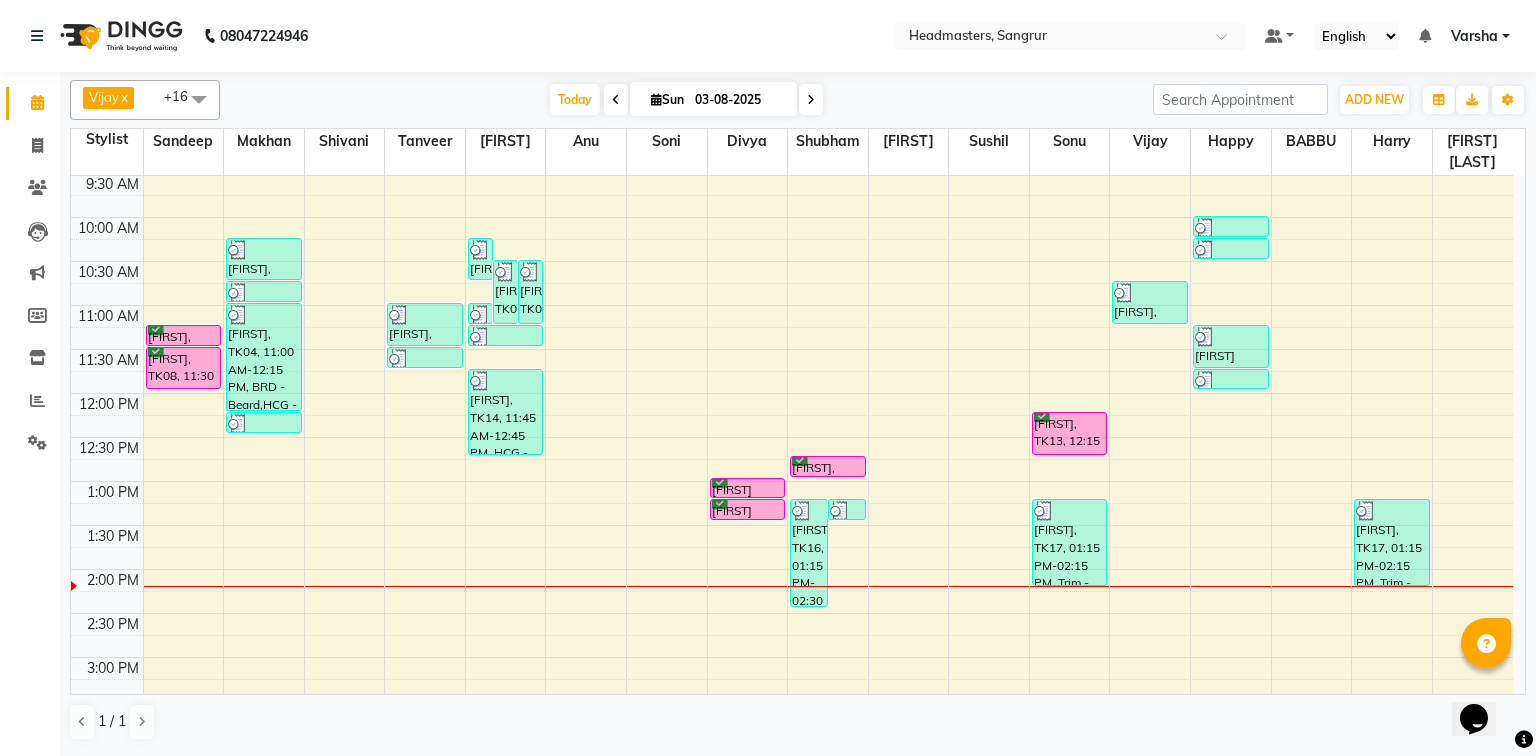 click on "[FIRST], TK08, [TIME]-[TIME], RT-ES - Essensity Root Touchup(one inch only)     [FIRST], TK08, [TIME]-[TIME], PH-SPA - Premium Hair Spa     [FIRST], TK03, [TIME]-[TIME], HCG - Hair Cut by Senior Hair Stylist     [FIRST], TK04, [TIME]-[TIME], HCG - Hair Cut by Senior Hair Stylist     [FIRST], TK04, [TIME]-[TIME], BRD - Beard,HCG - Hair Cut by Senior Hair Stylist,GG-igora - Igora Global     [FIRST] [LAST], TK11, [TIME]-[TIME], HCG - Hair Cut by Senior Hair Stylist     [FIRST], TK06, [TIME]-[TIME], HCG - Hair Cut by Senior Hair Stylist     [FIRST], TK06, [TIME]-[TIME], BRD - Beard     [FIRST], TK02, [TIME]-[TIME], HCG - Hair Cut by Senior Hair Stylist     [FIRST], TK02, [TIME]-[TIME], BRD - Beard     [FIRST], TK05, [TIME]-[TIME], BRD - Beard" at bounding box center [792, 613] 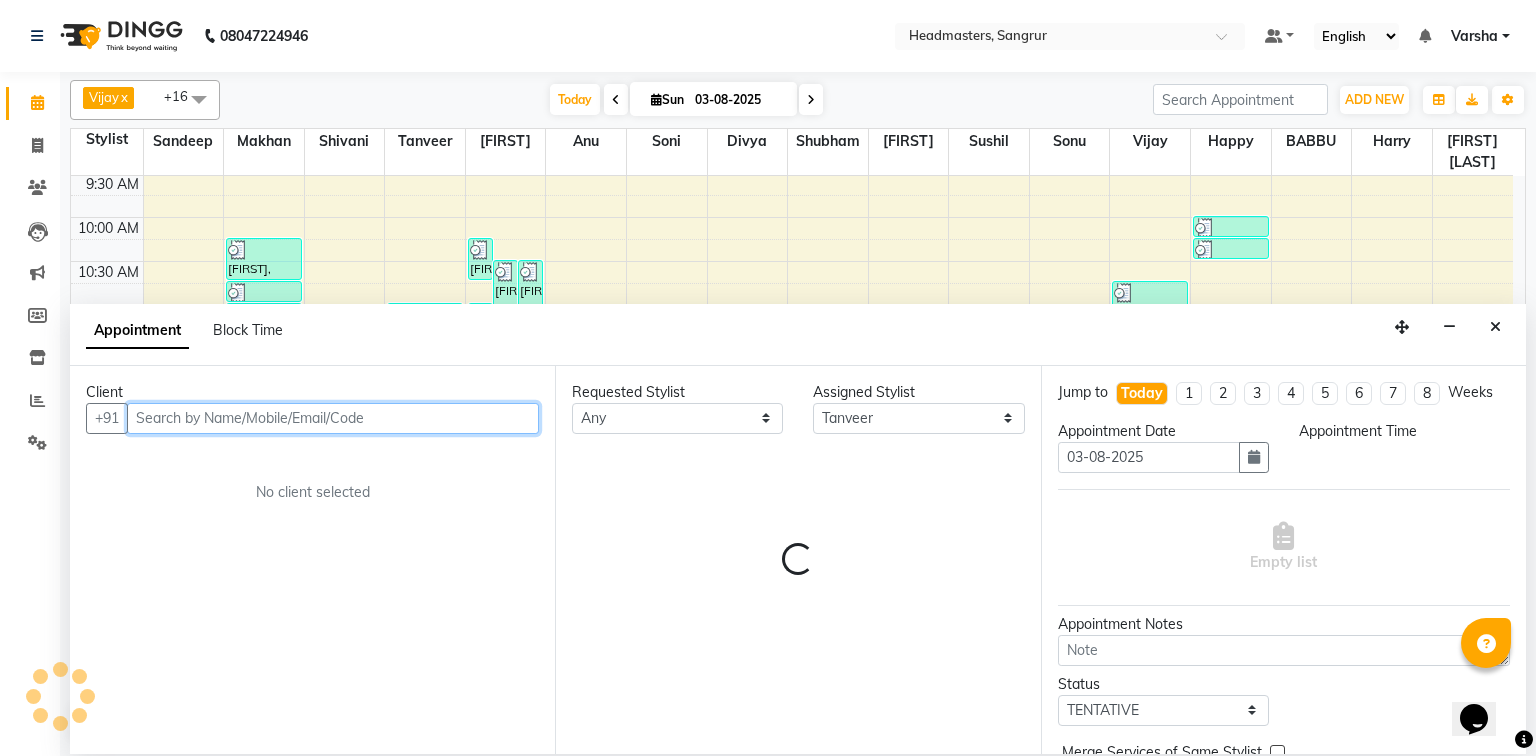 select on "825" 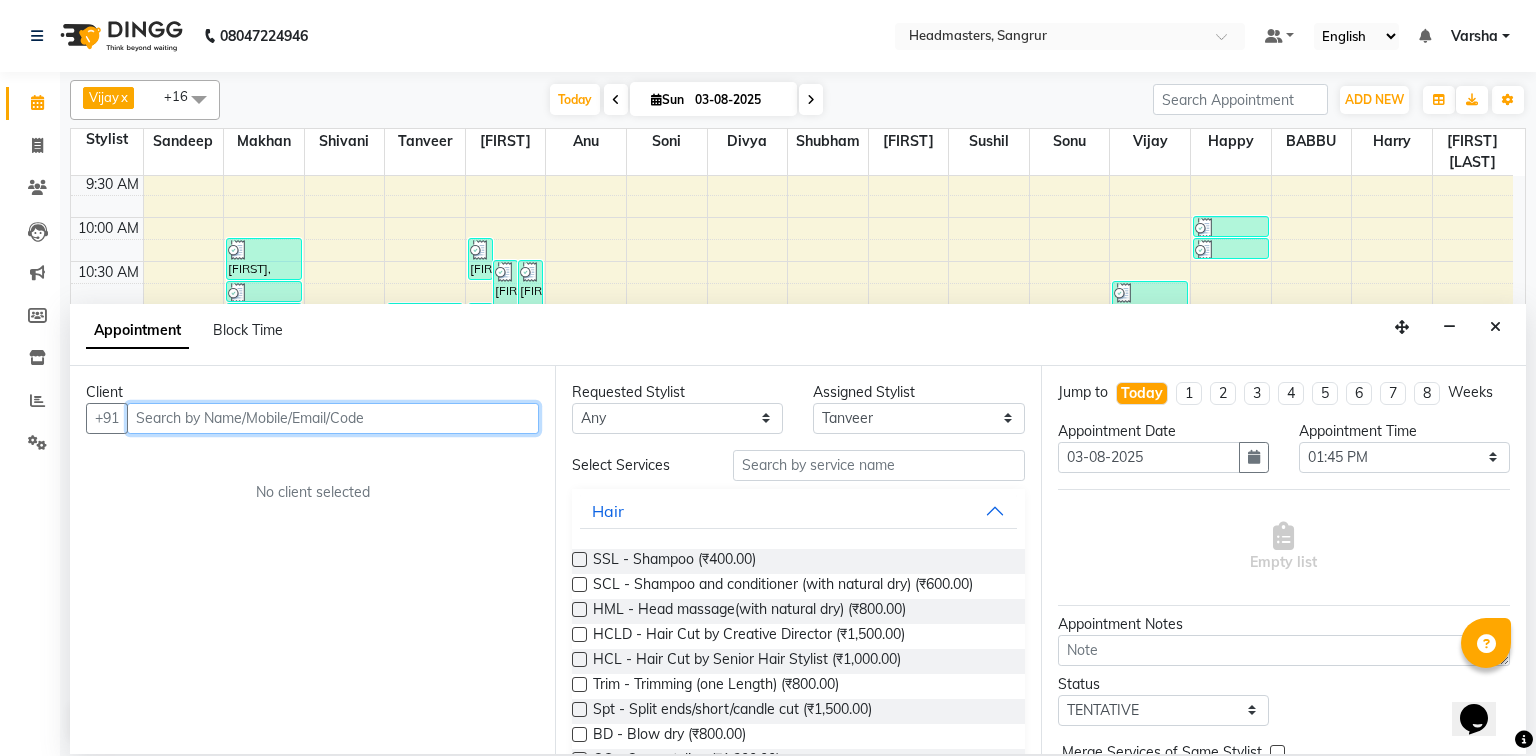 click at bounding box center [333, 418] 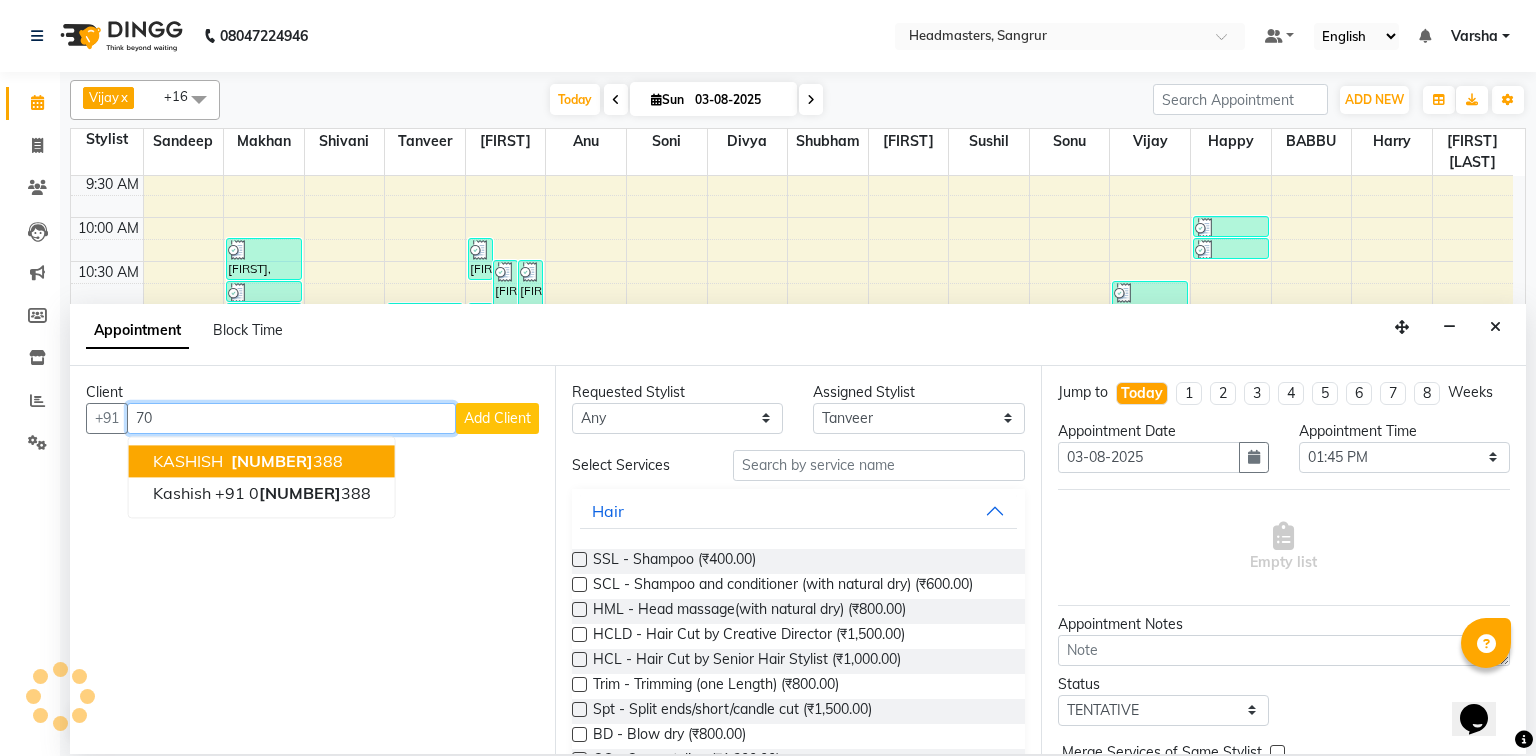 type on "7" 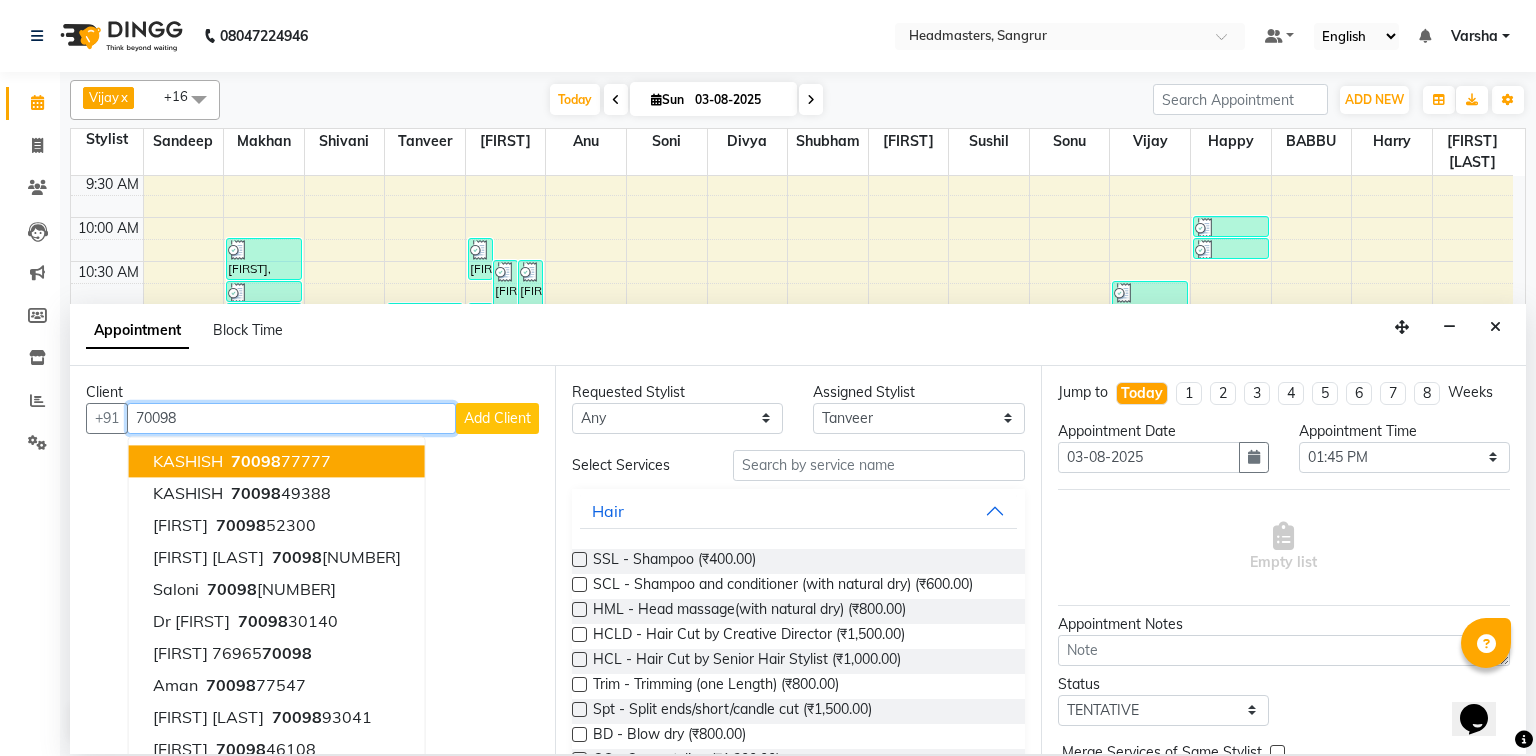 type on "70098" 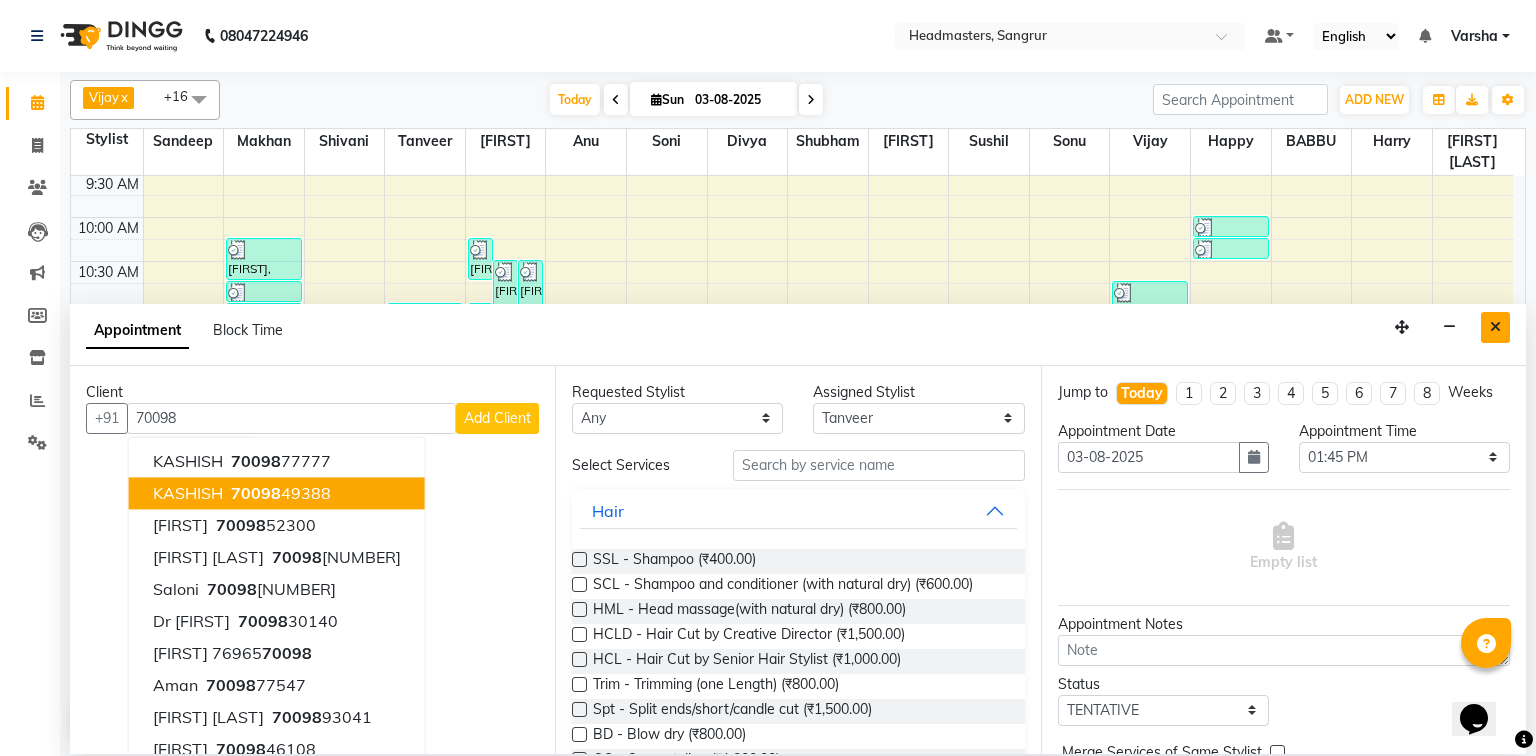 click at bounding box center (1495, 327) 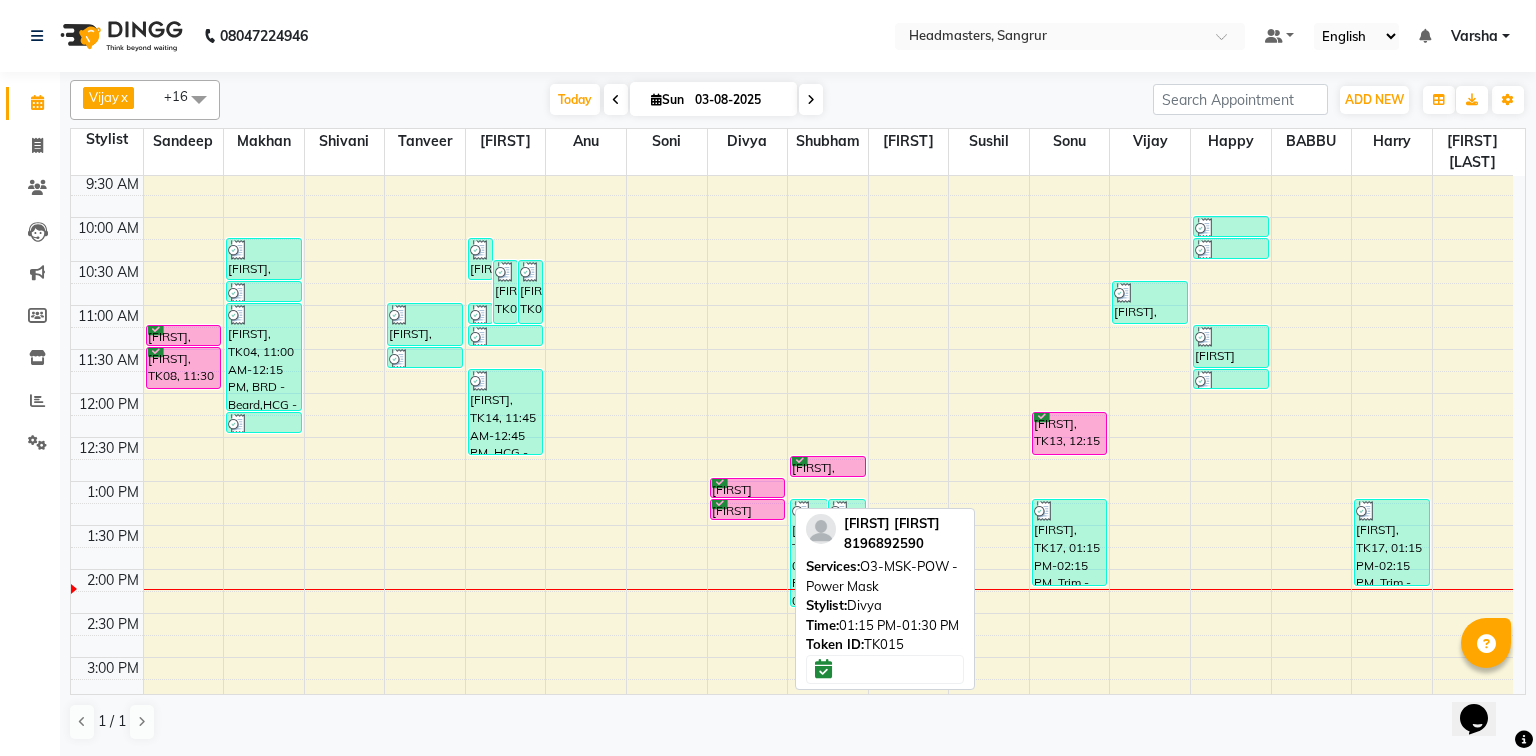 click on "[NAME] [LAST], TK15, 01:15 PM-01:30 PM, O3-MSK-POW - Power Mask" at bounding box center [748, 509] 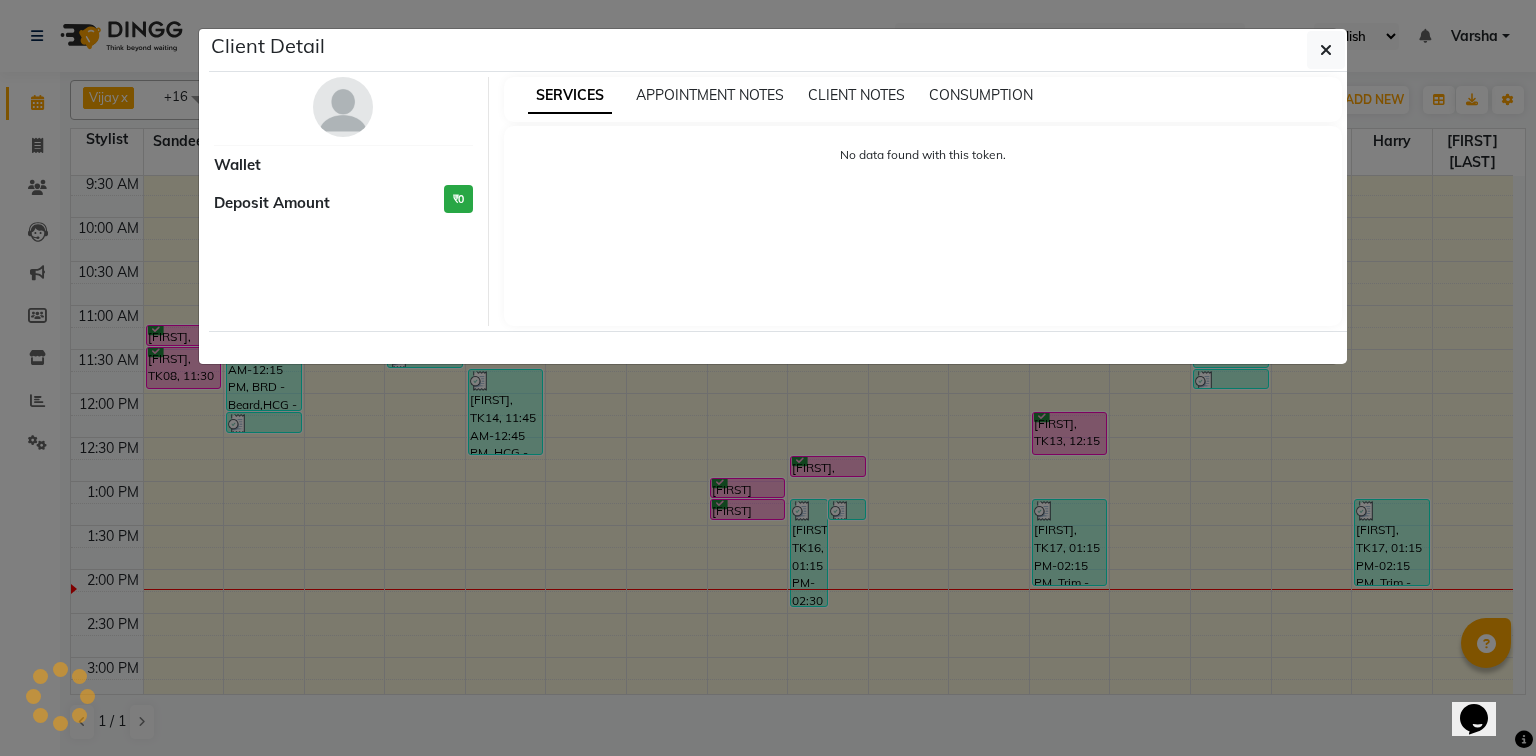 select on "6" 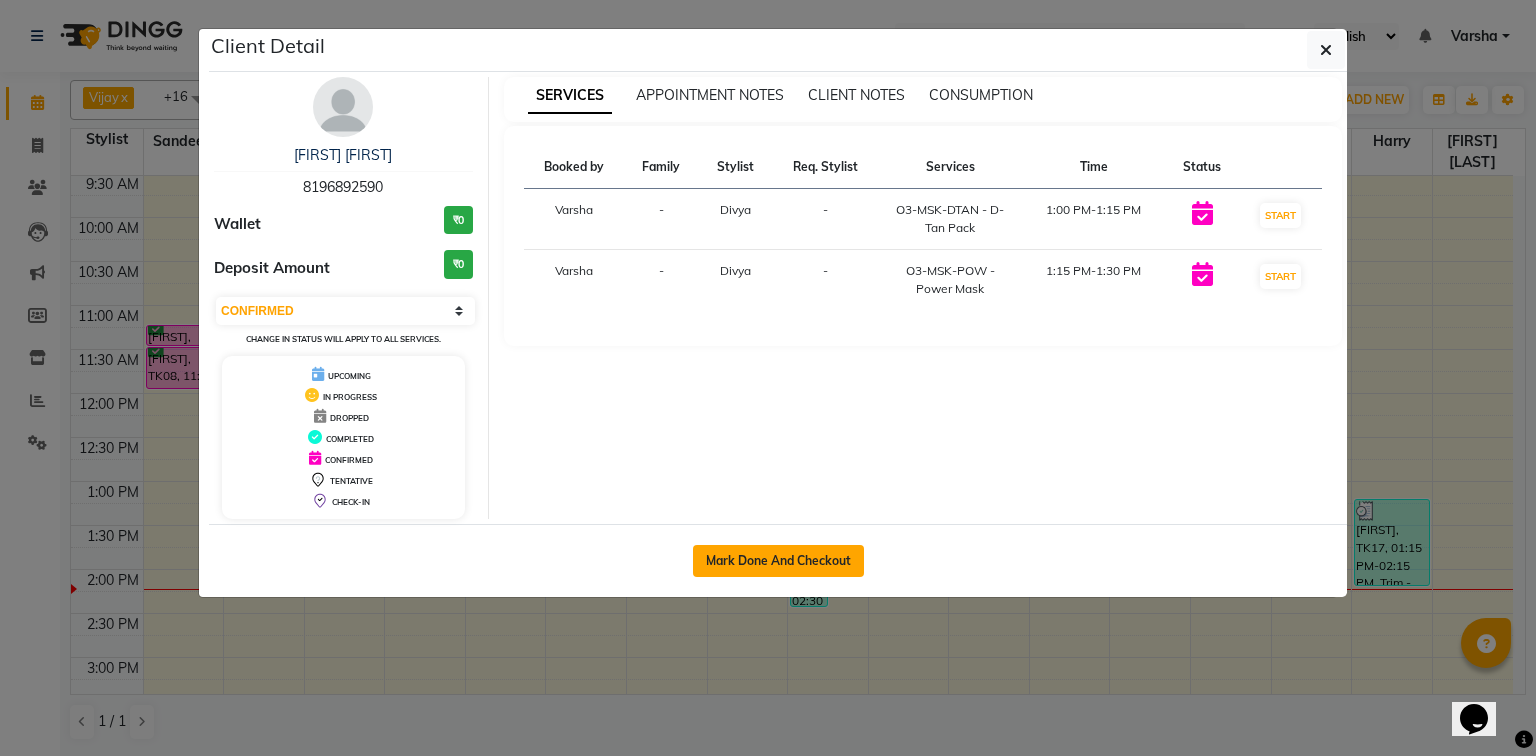 click on "Mark Done And Checkout" 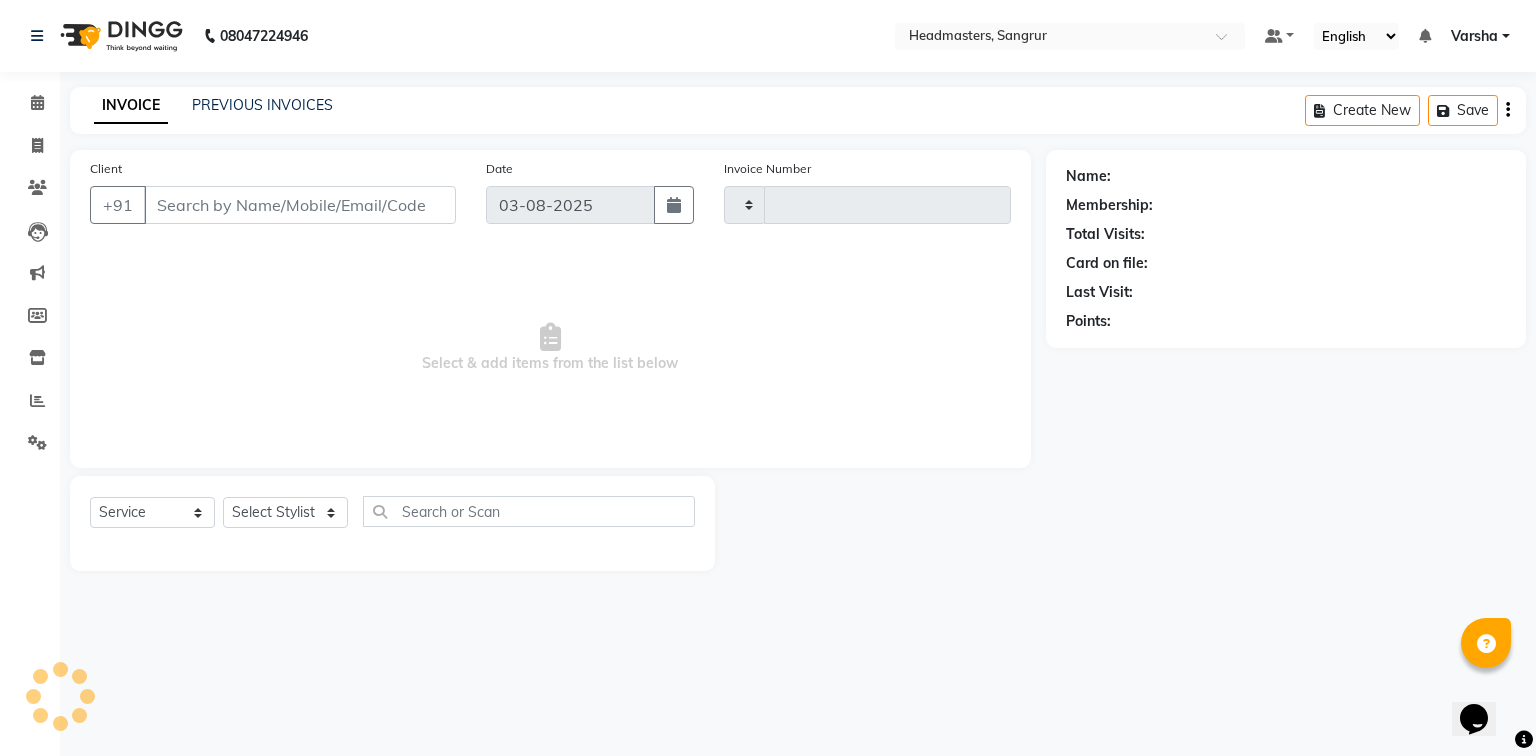 type on "3804" 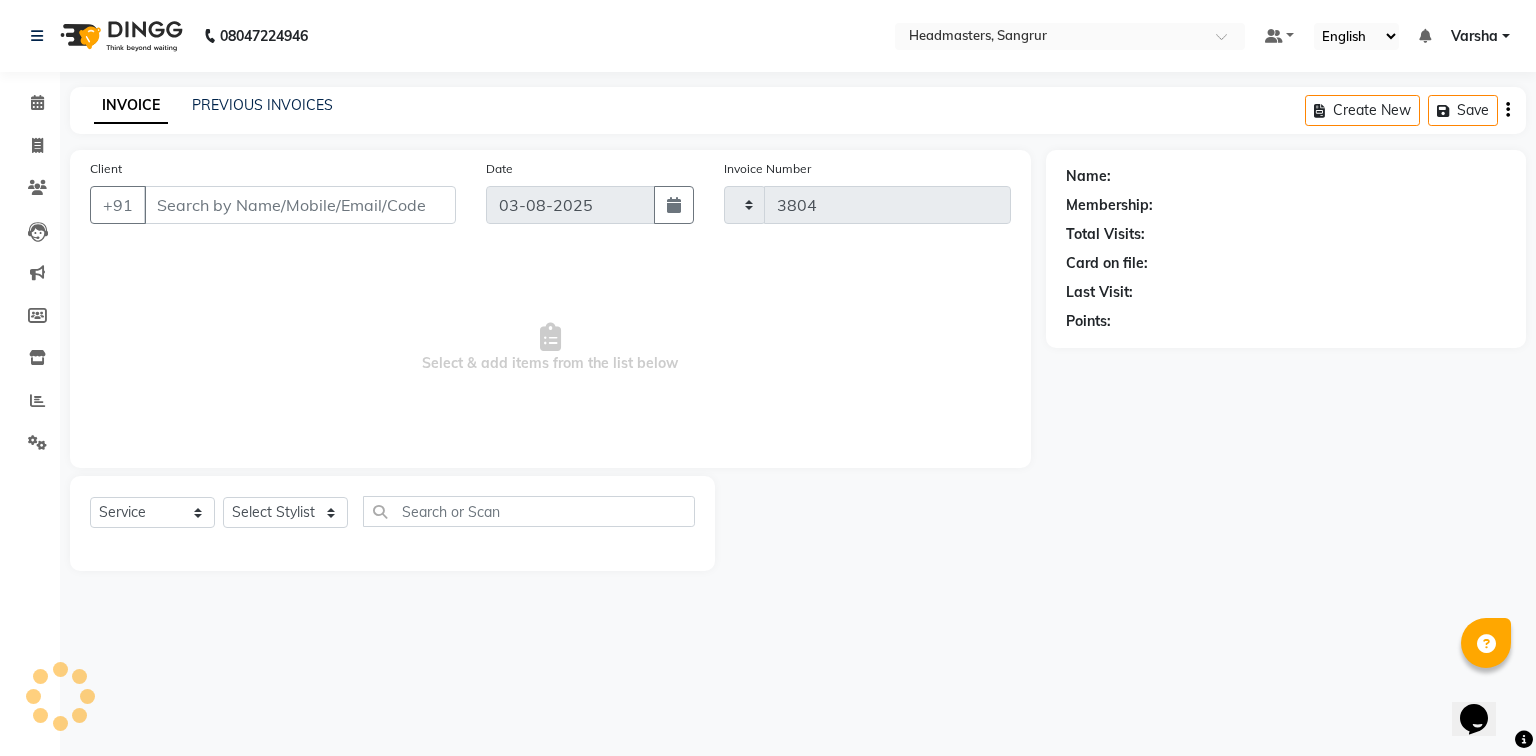 select on "7140" 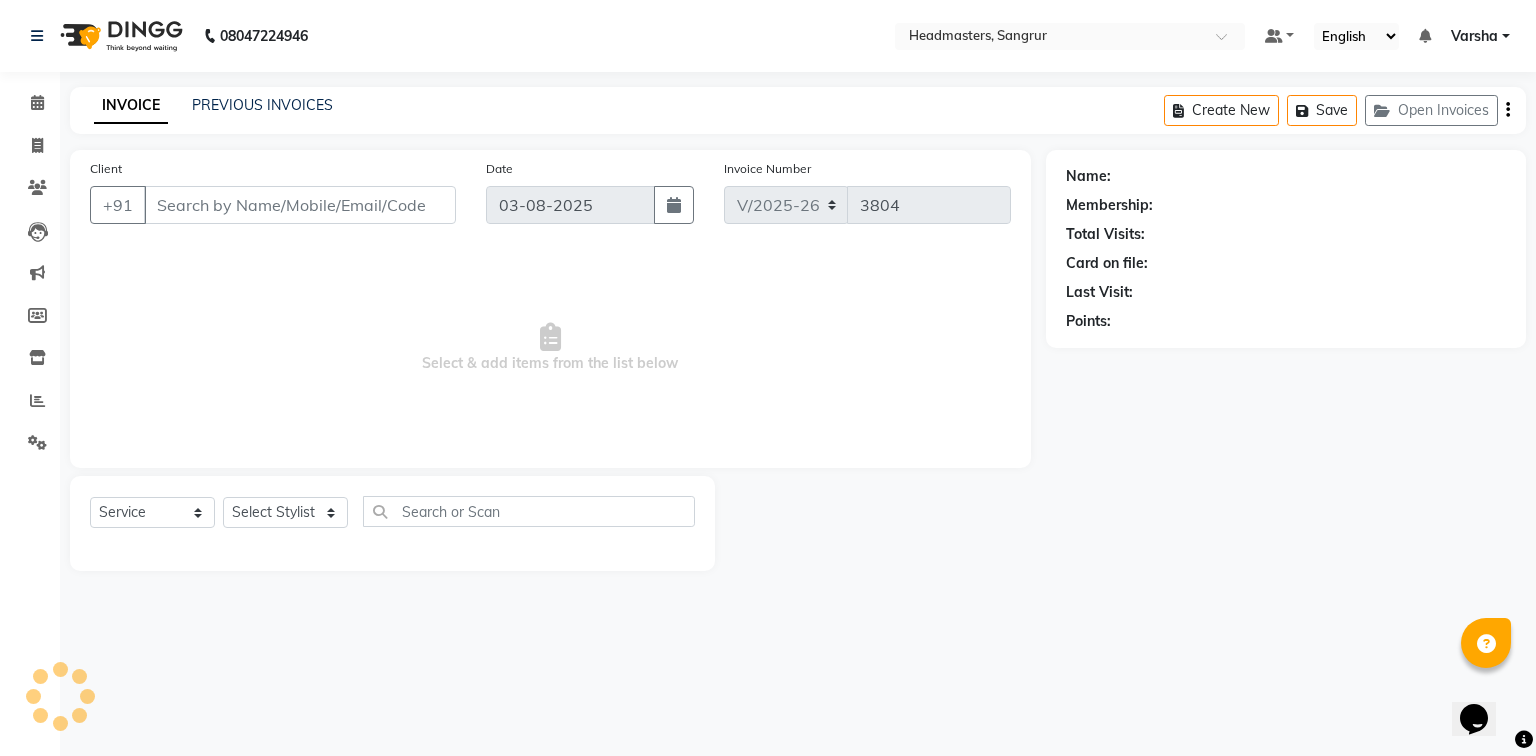 type on "8196892590" 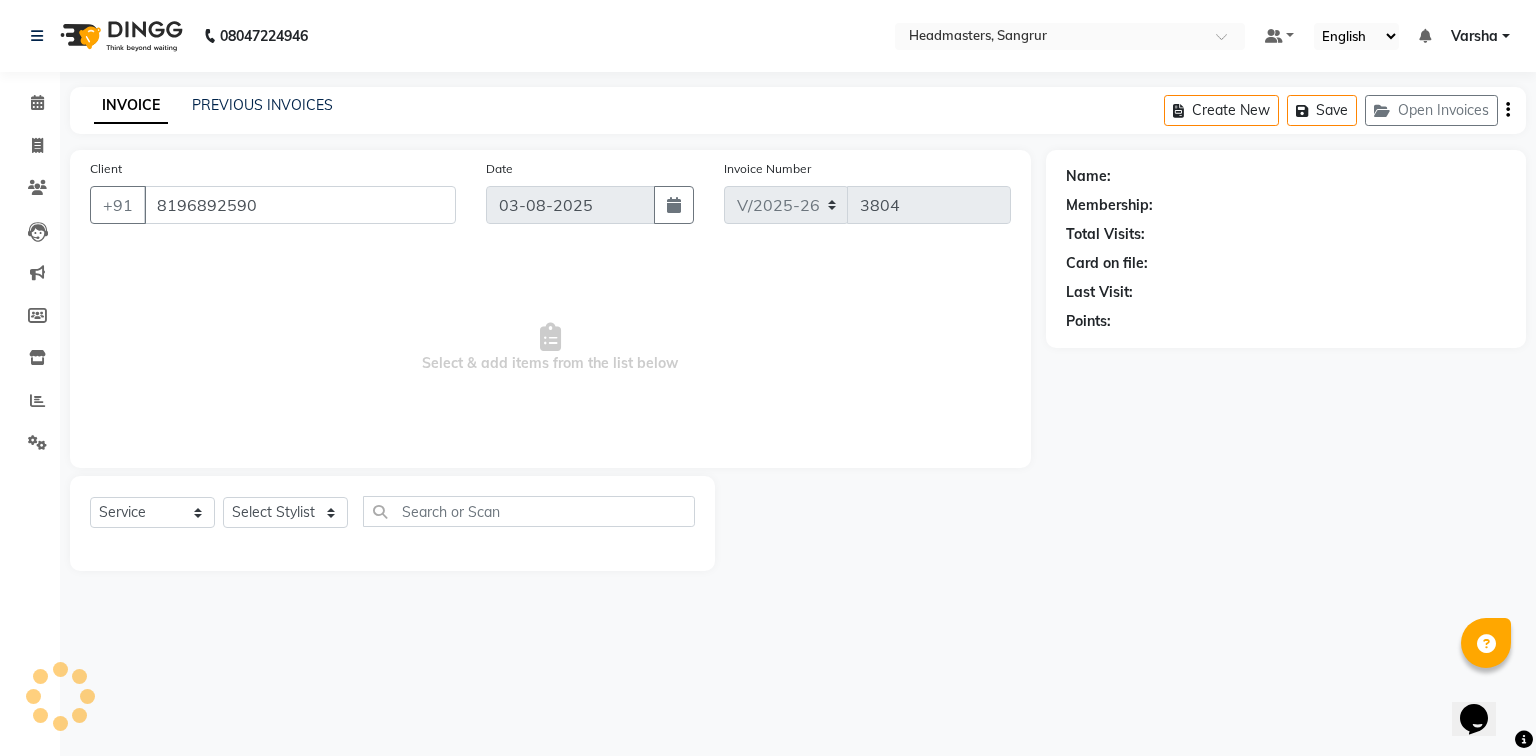 select on "60883" 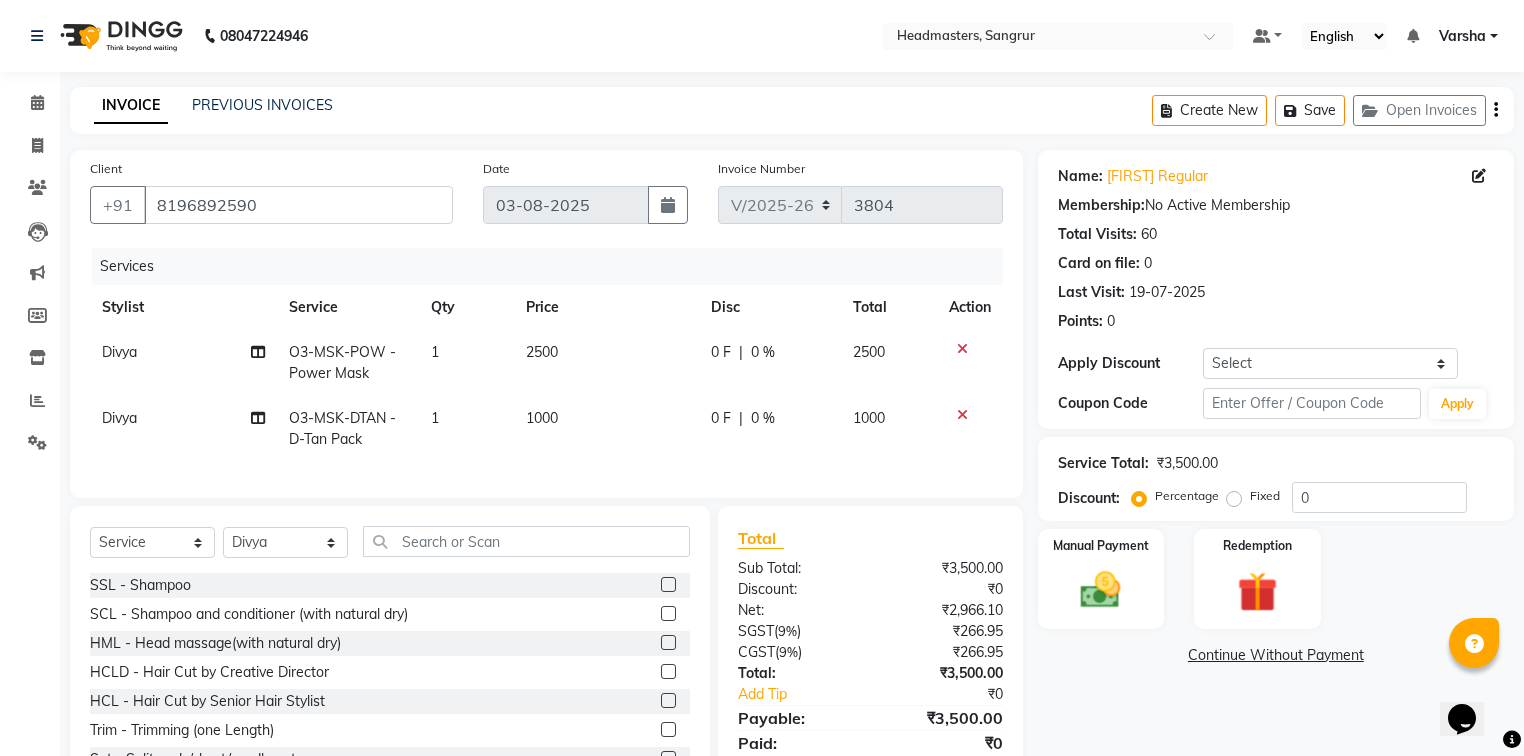 click on "0 F | 0 %" 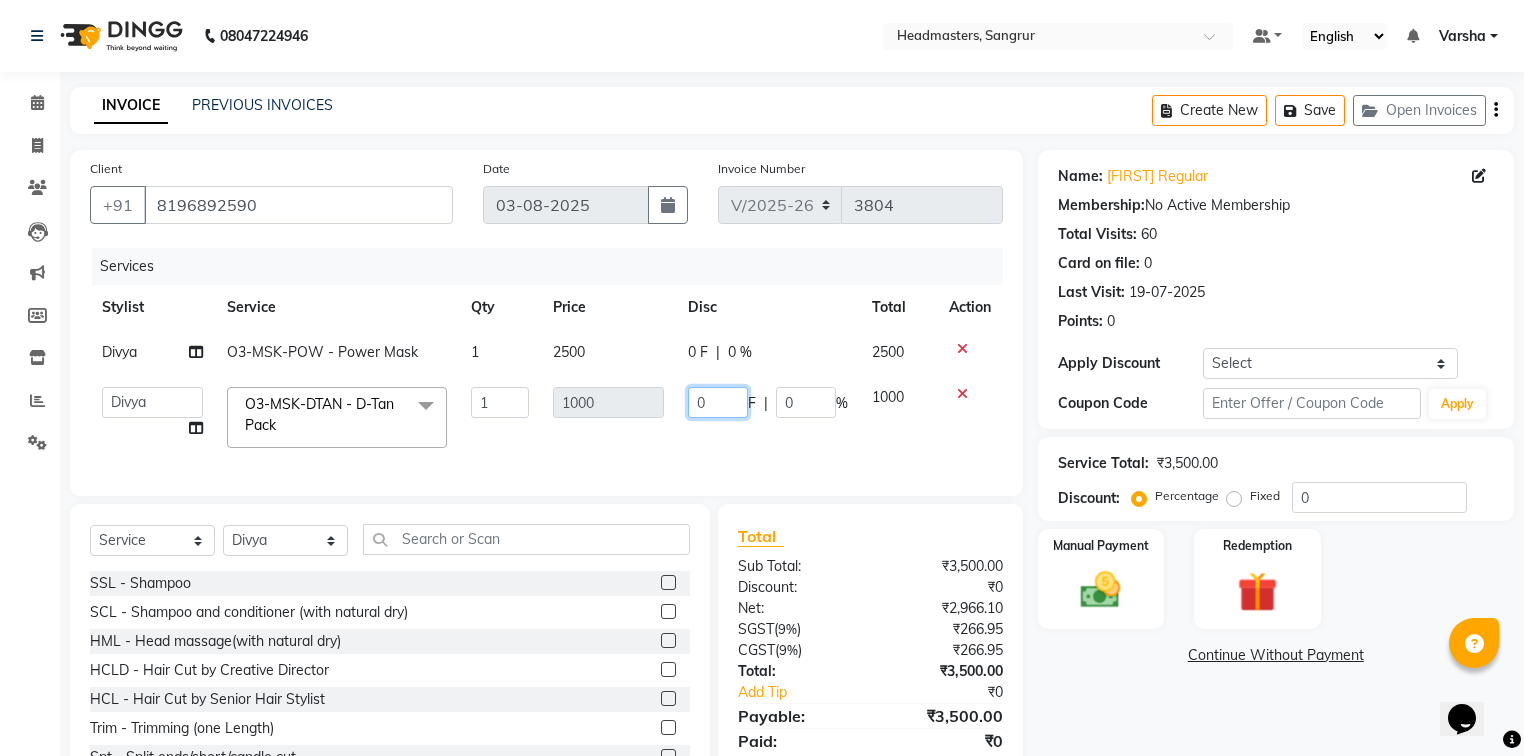 click on "0" 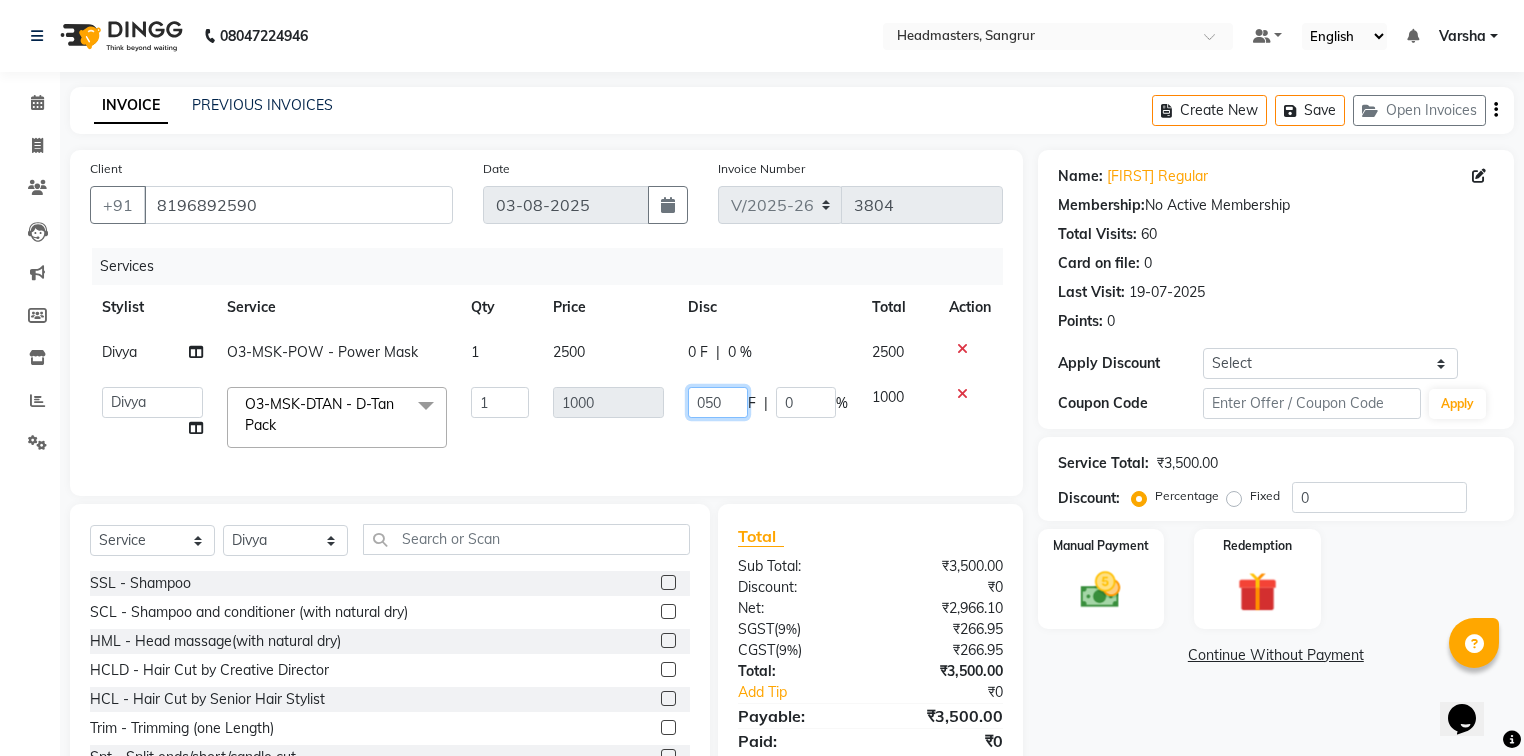 type on "0500" 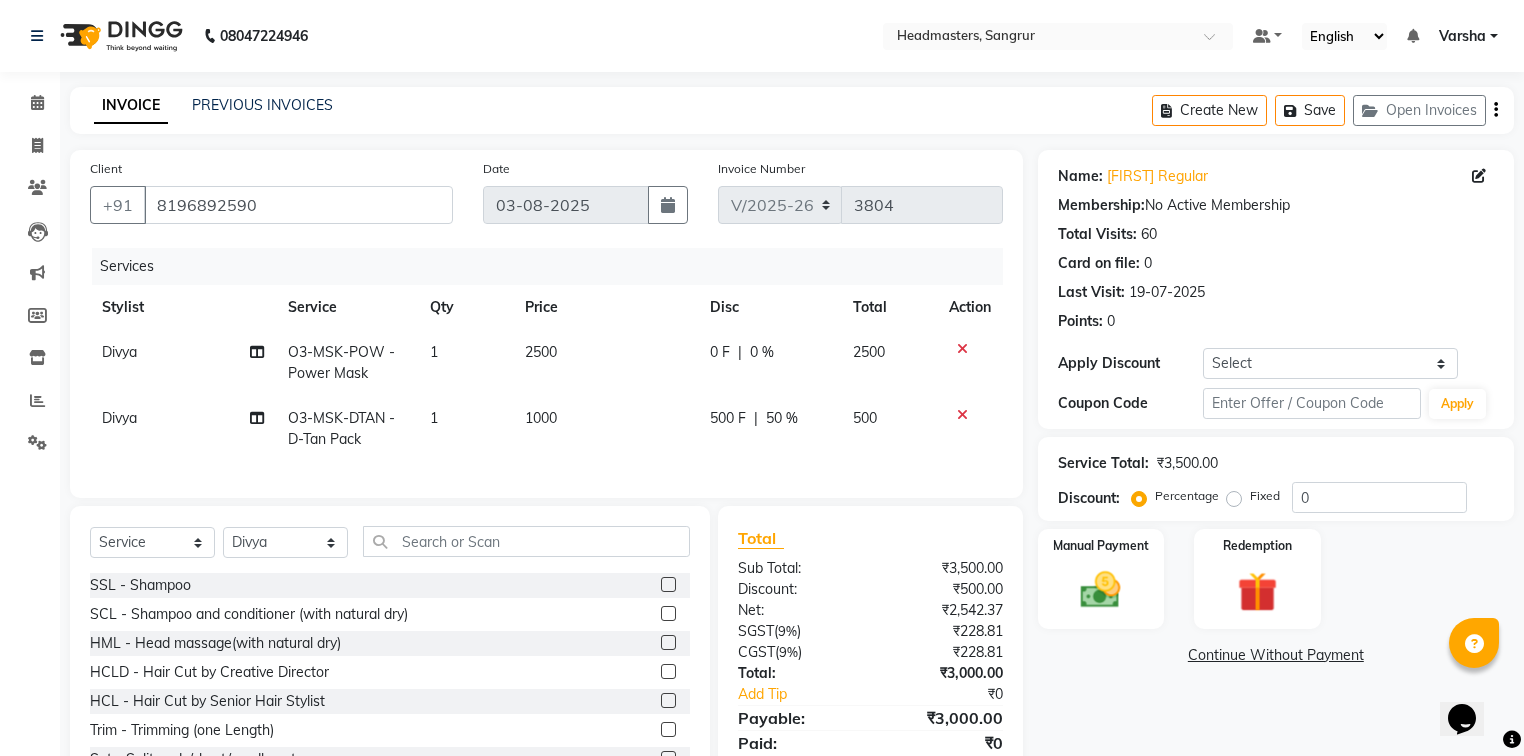click on "Divya O3-MSK-POW - Power Mask 1 2500 0 F | 0 % 2500" 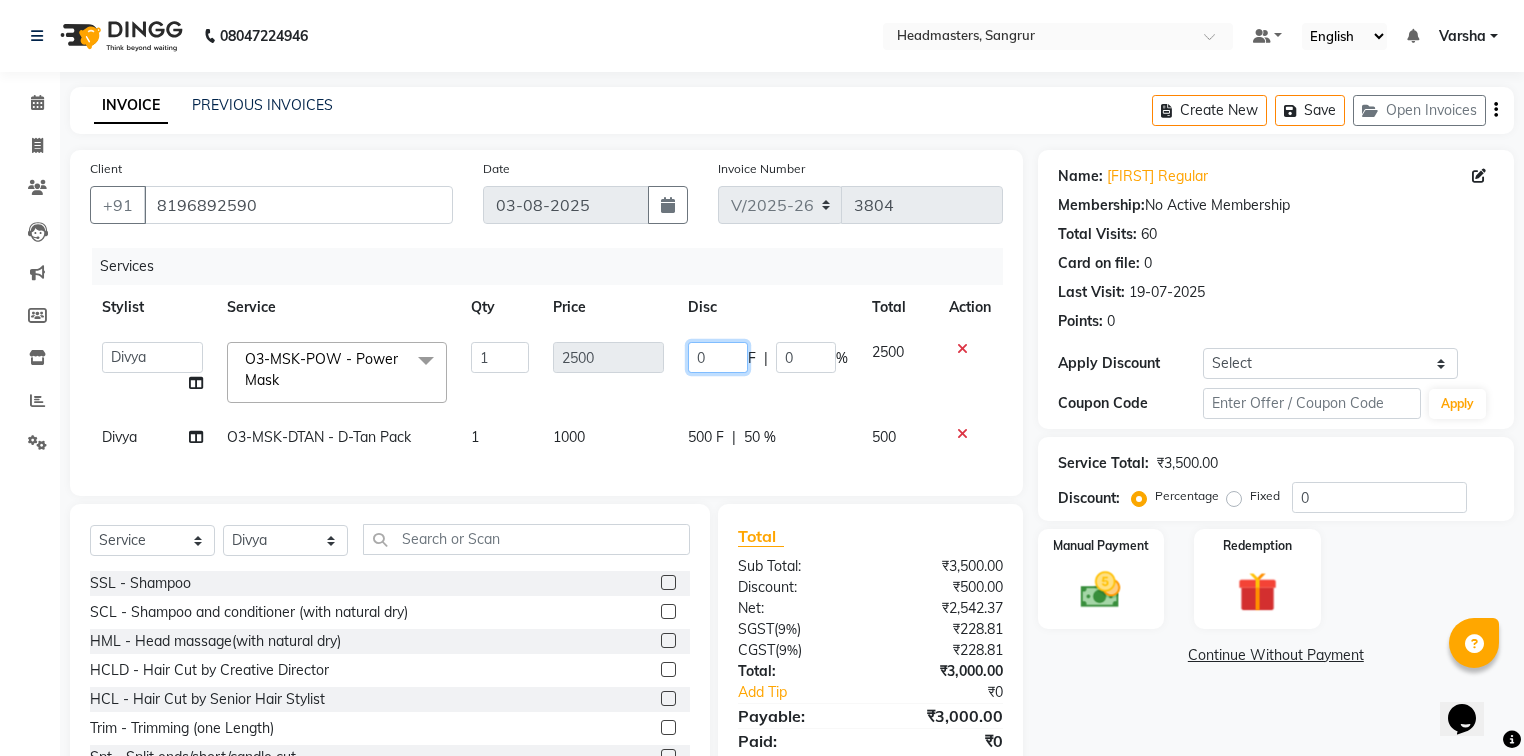 click on "0" 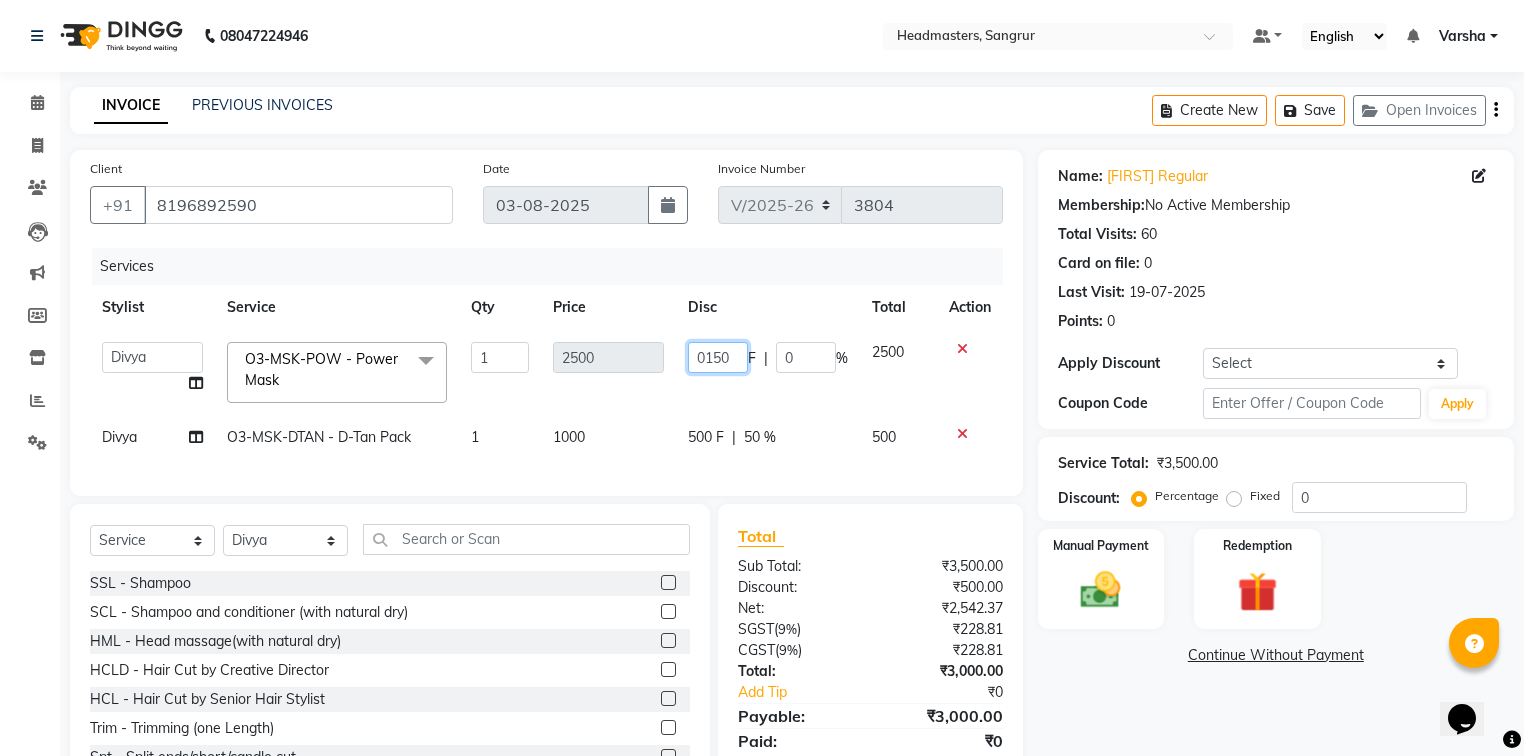 type on "01500" 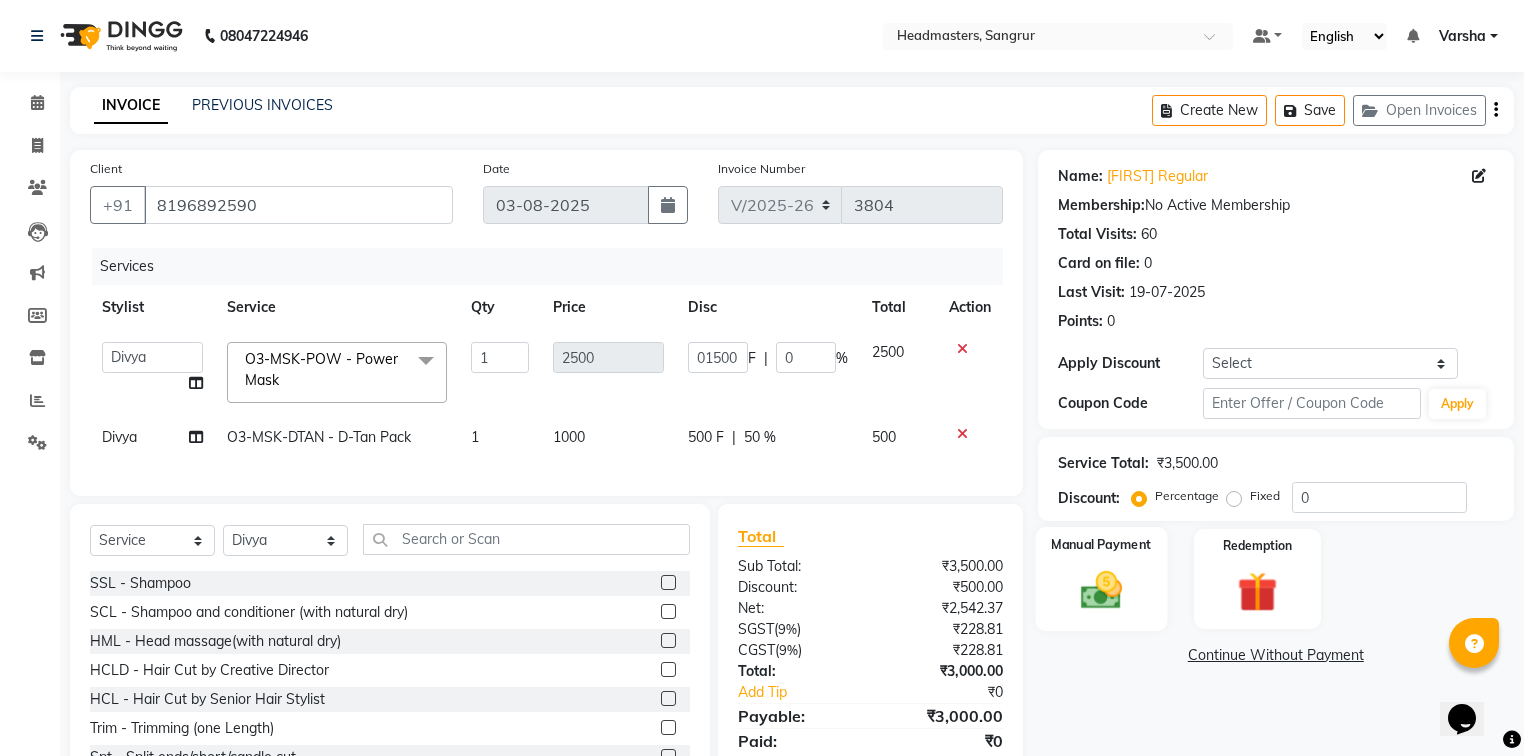 click on "Manual Payment" 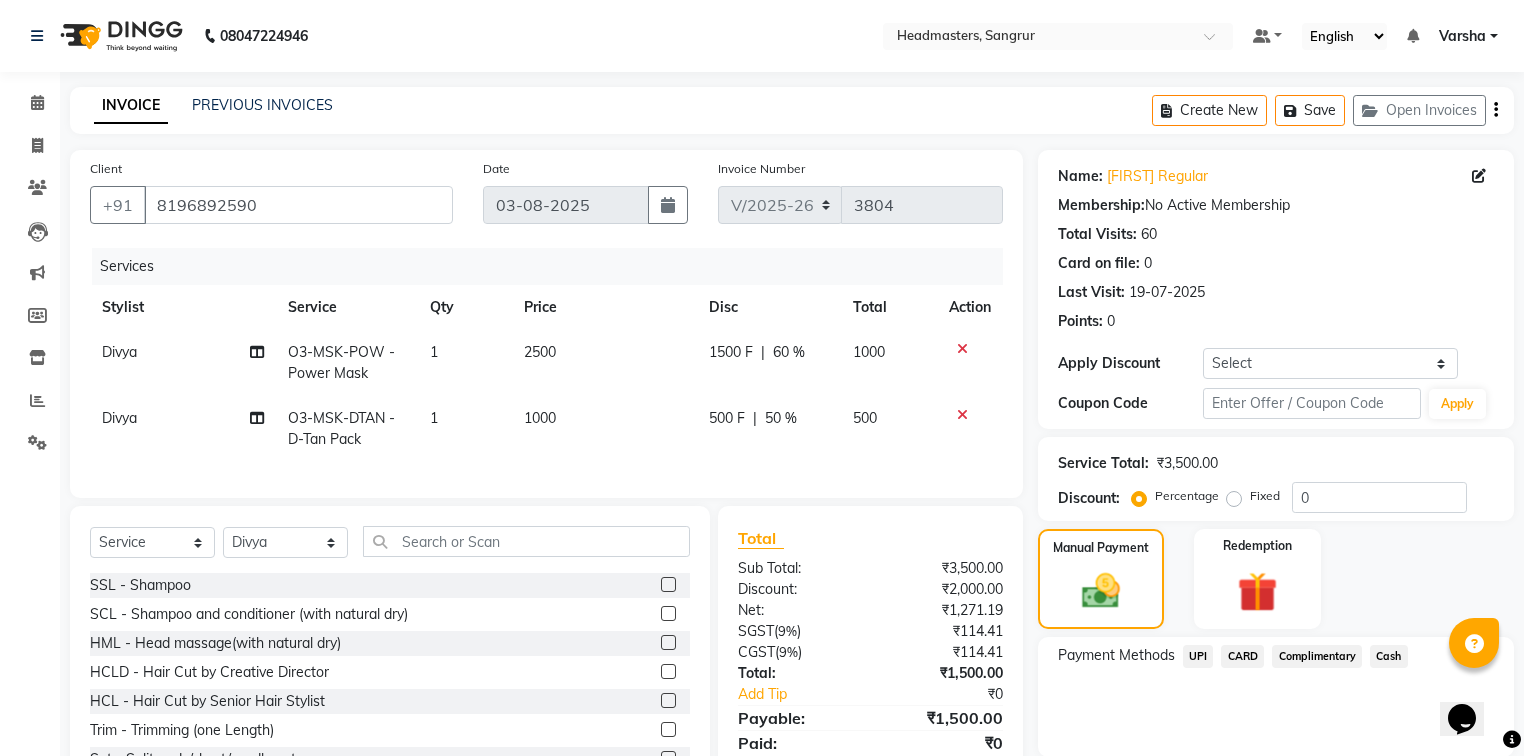 scroll, scrollTop: 80, scrollLeft: 0, axis: vertical 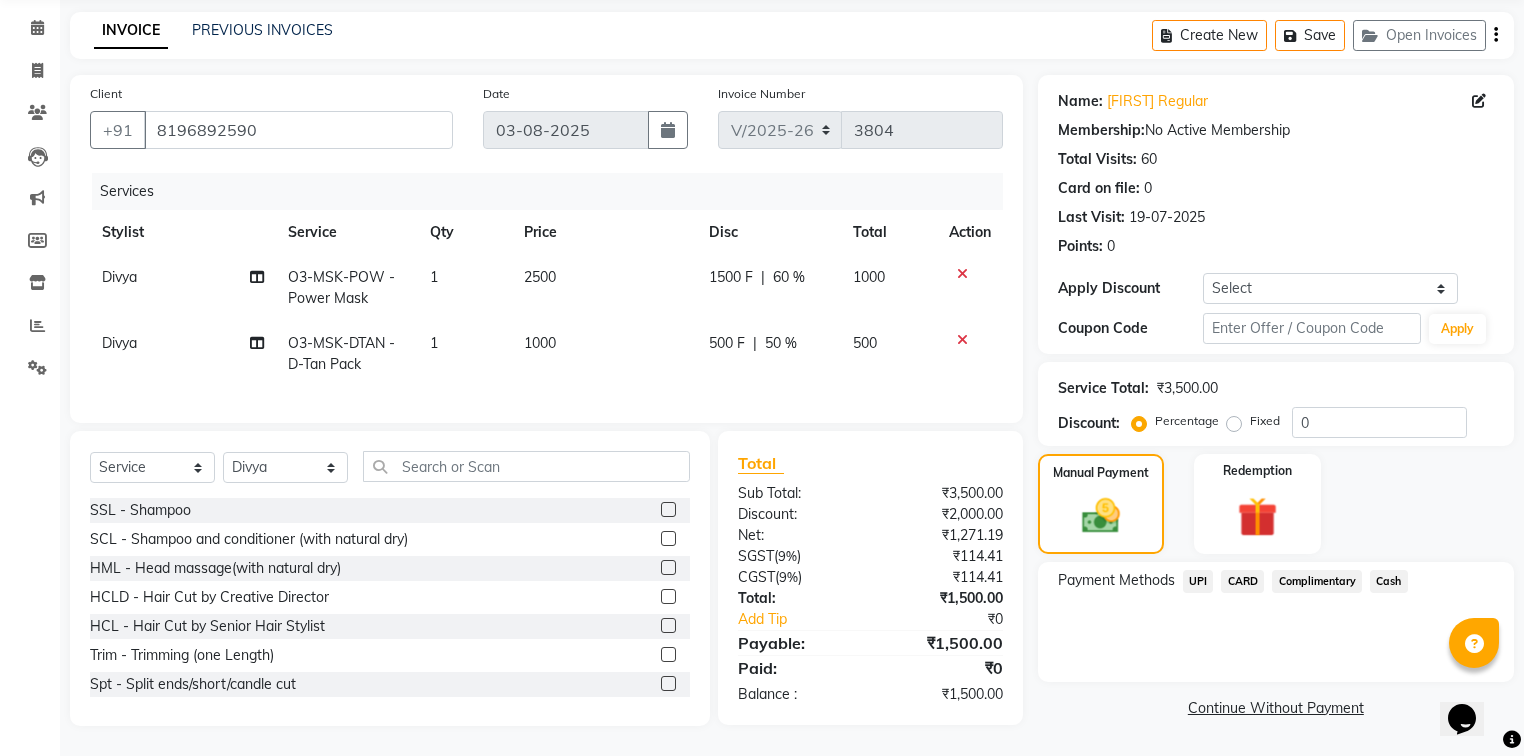 click on "UPI" 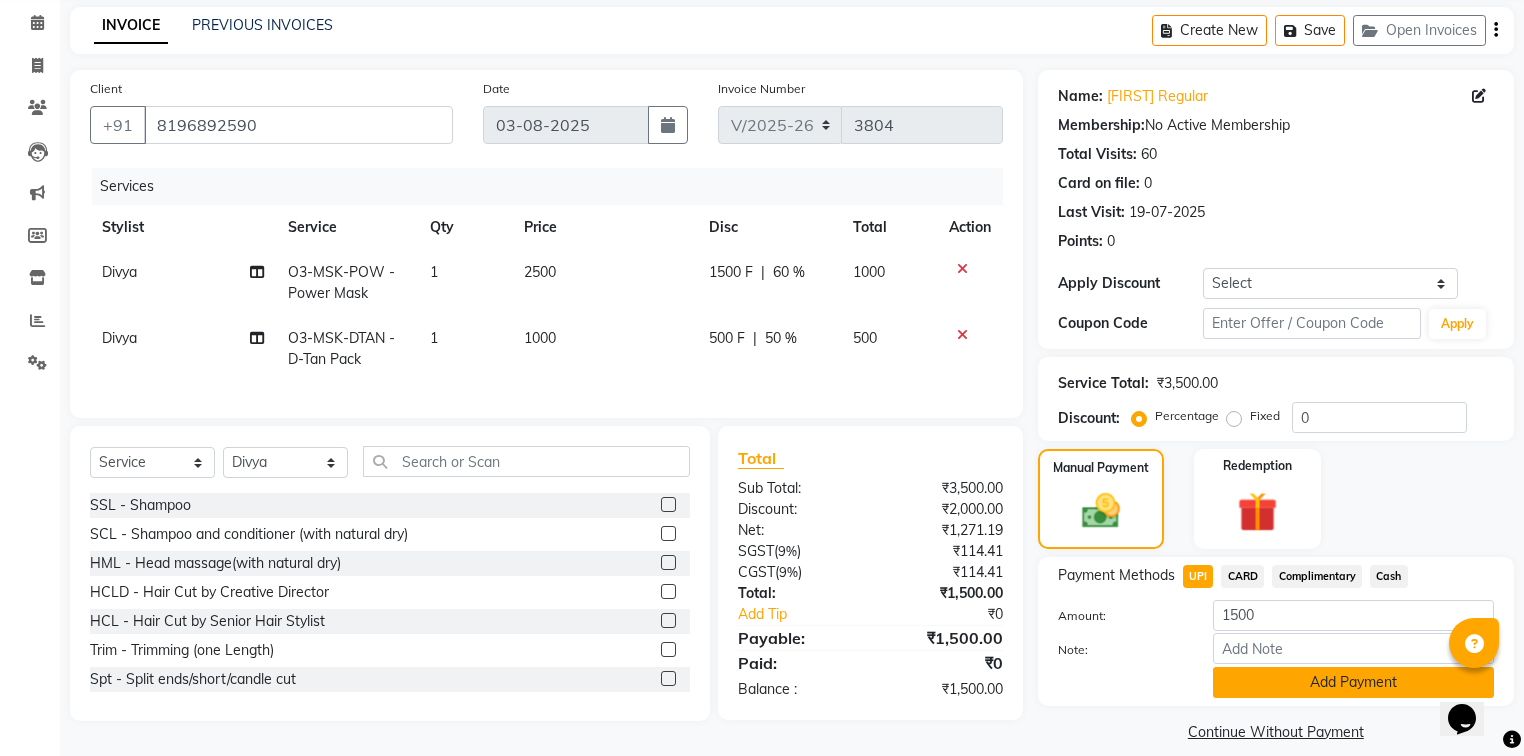 click on "Add Payment" 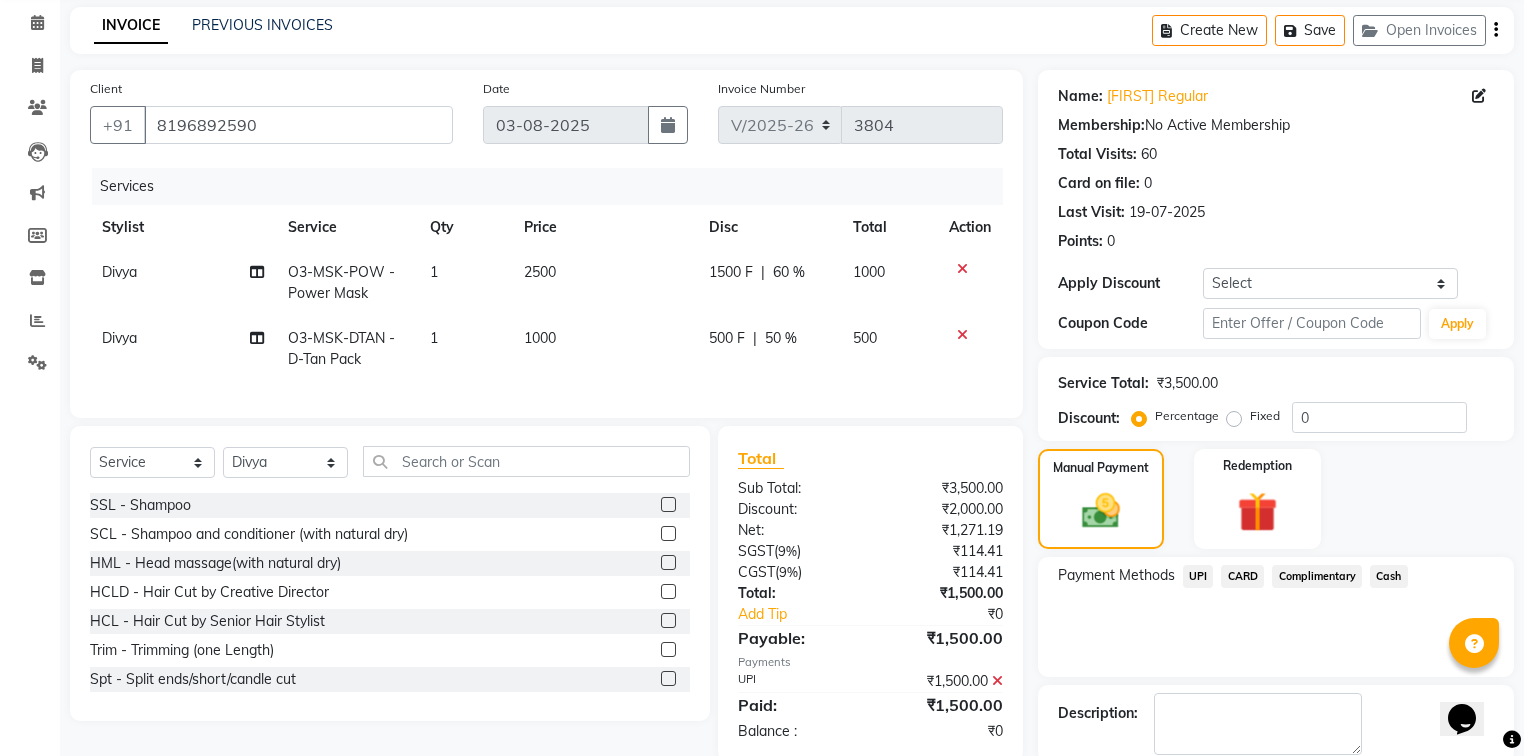 scroll, scrollTop: 154, scrollLeft: 0, axis: vertical 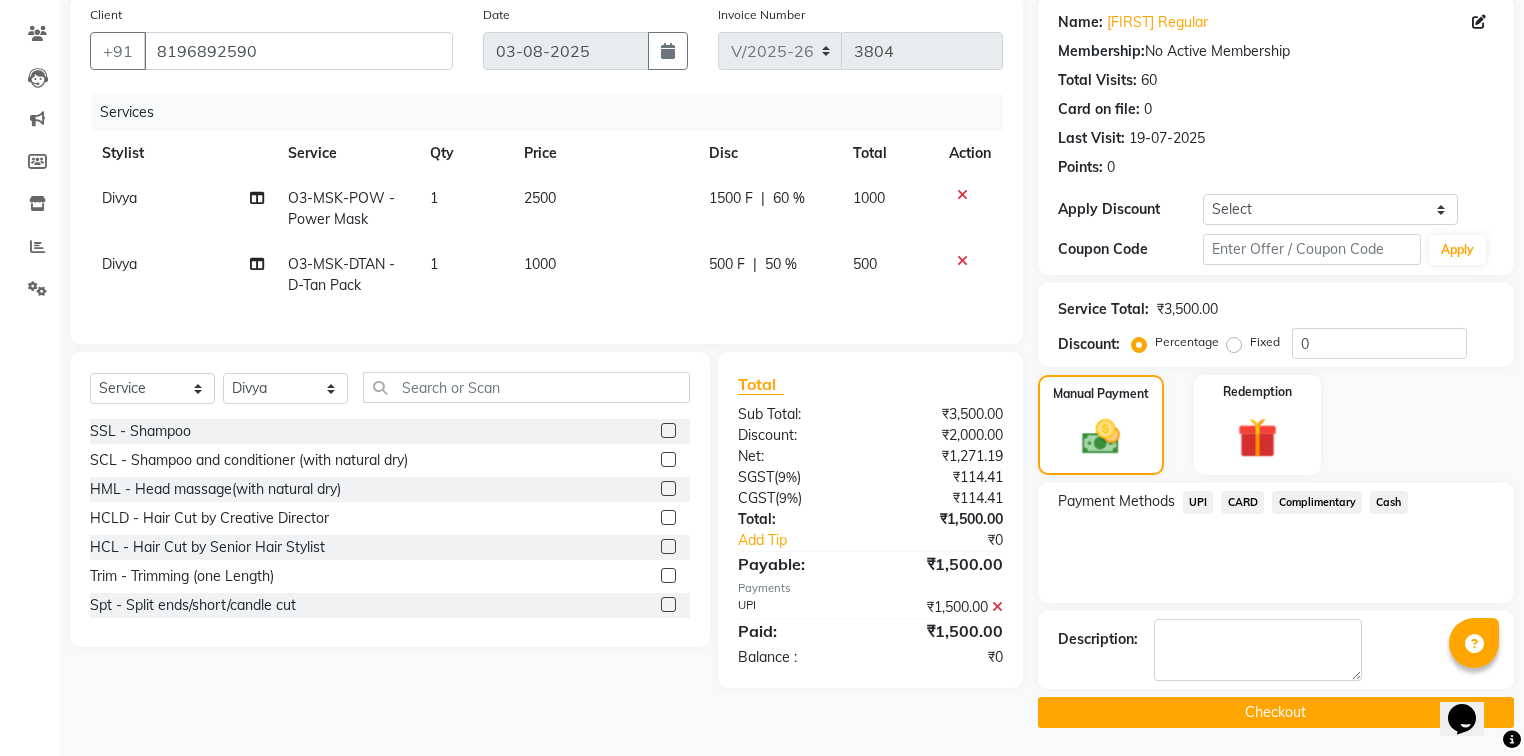 click on "Checkout" 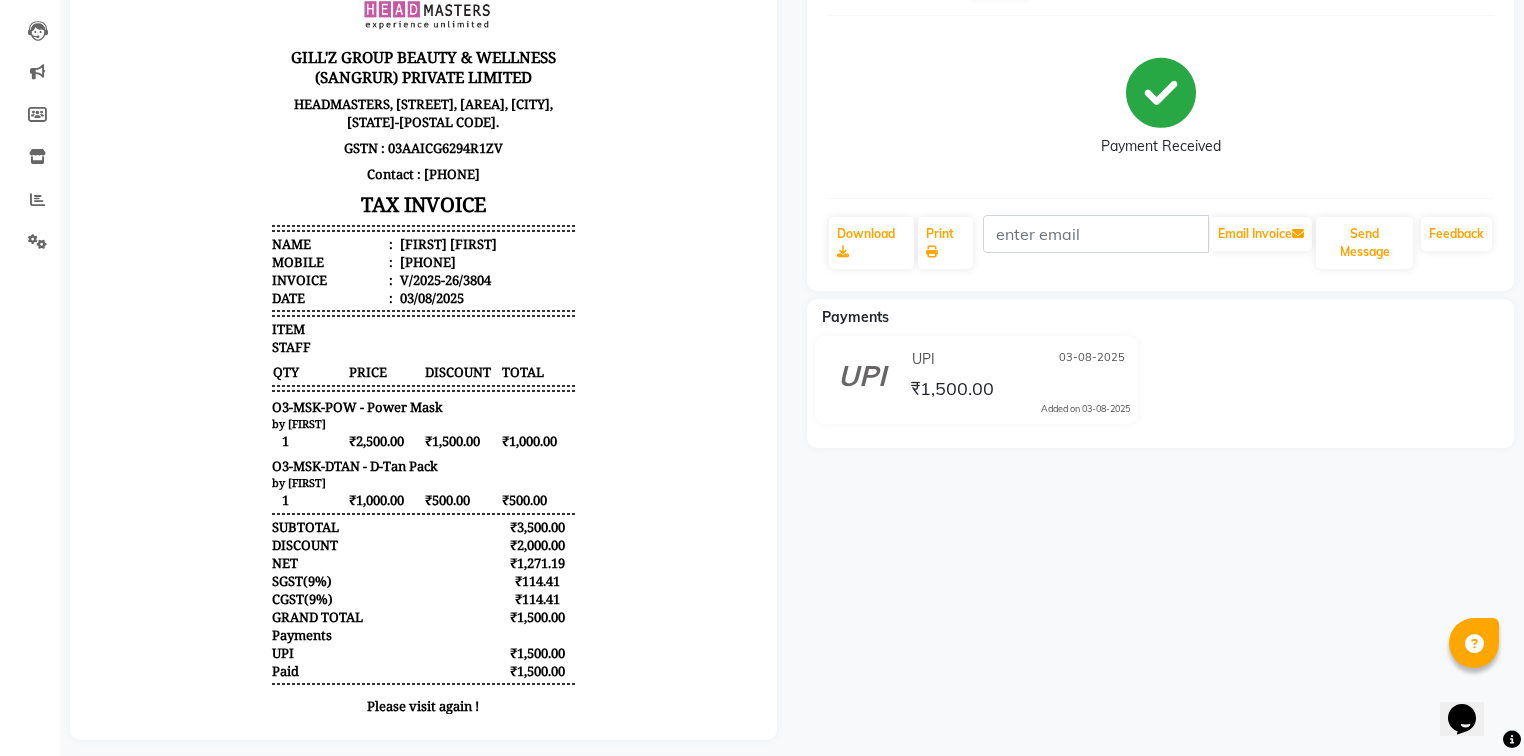 scroll, scrollTop: 226, scrollLeft: 0, axis: vertical 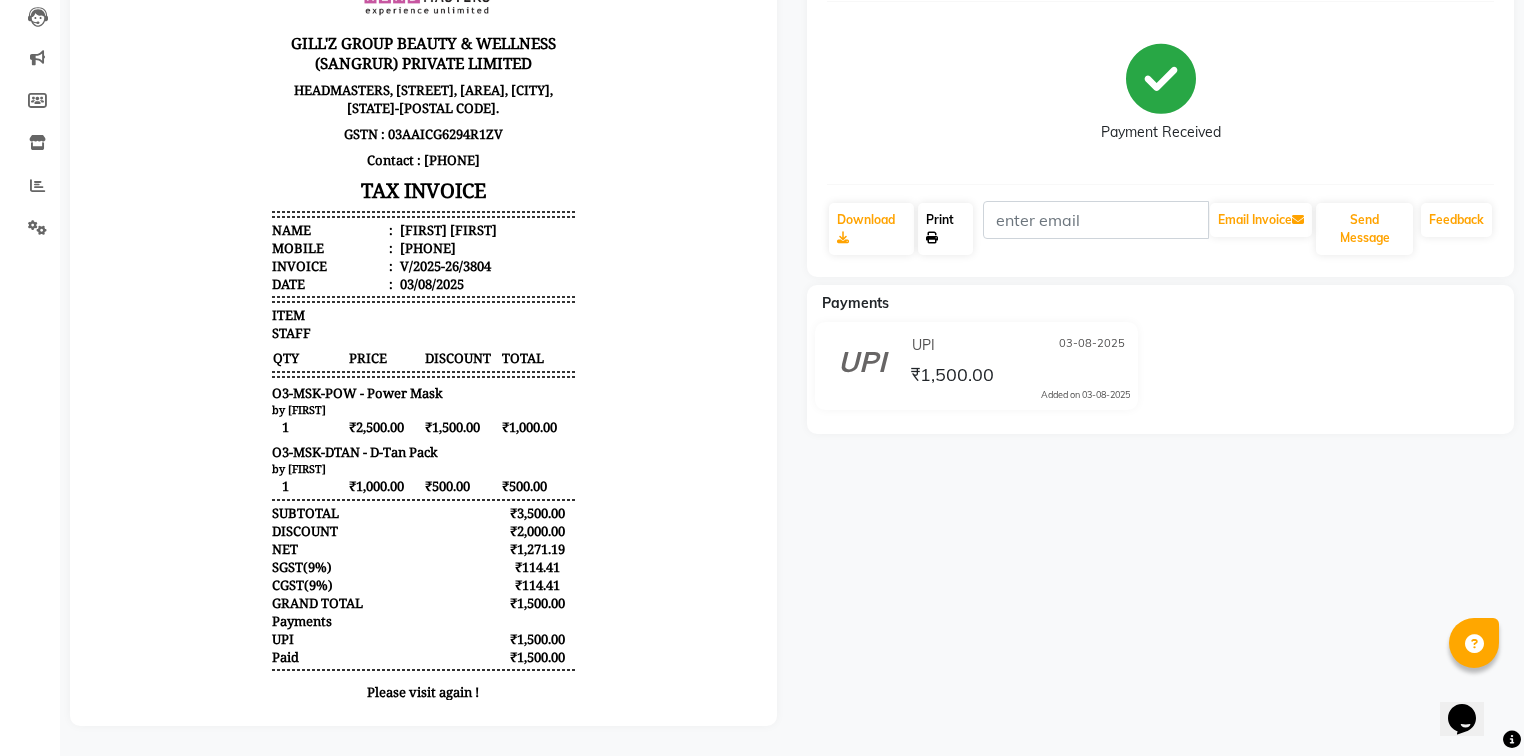 click on "Print" 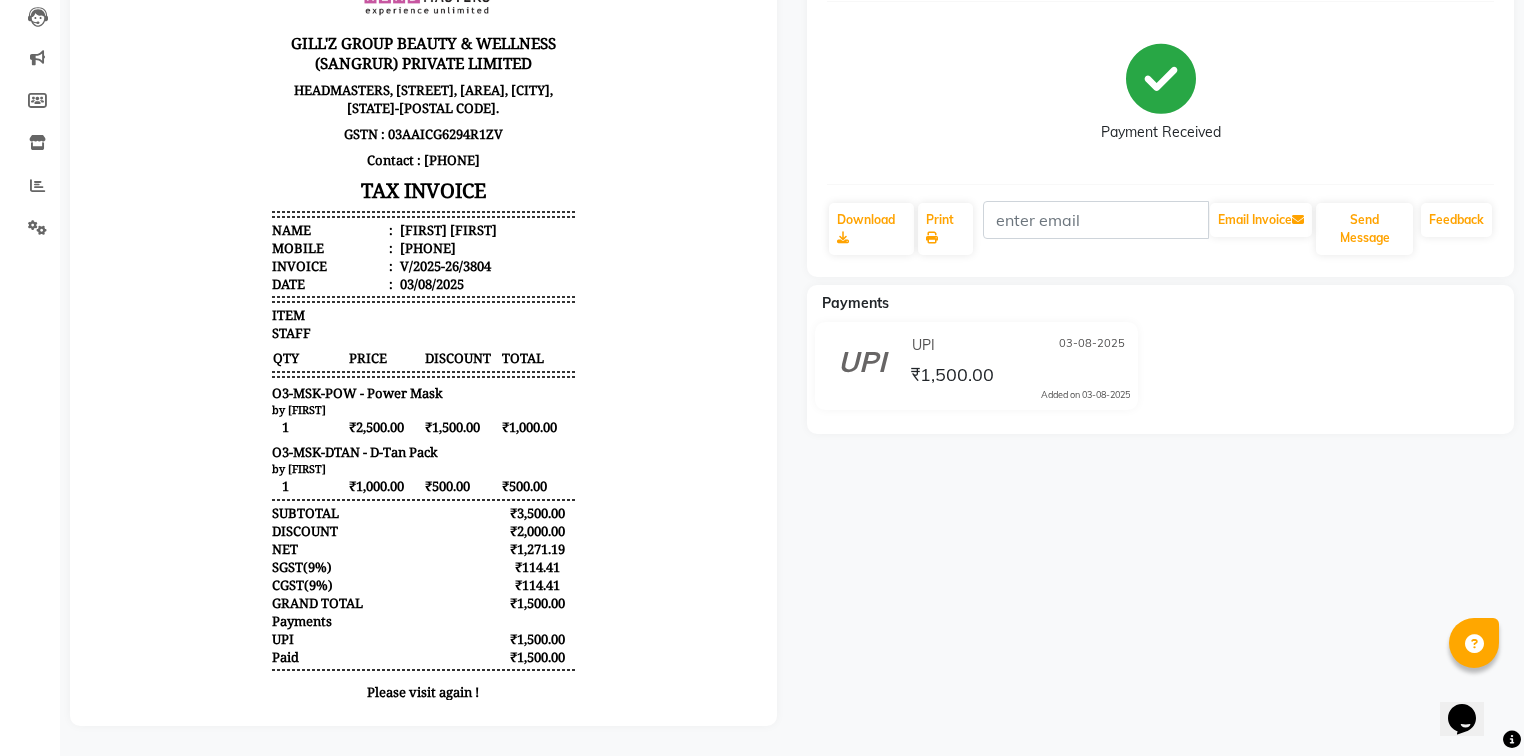 click 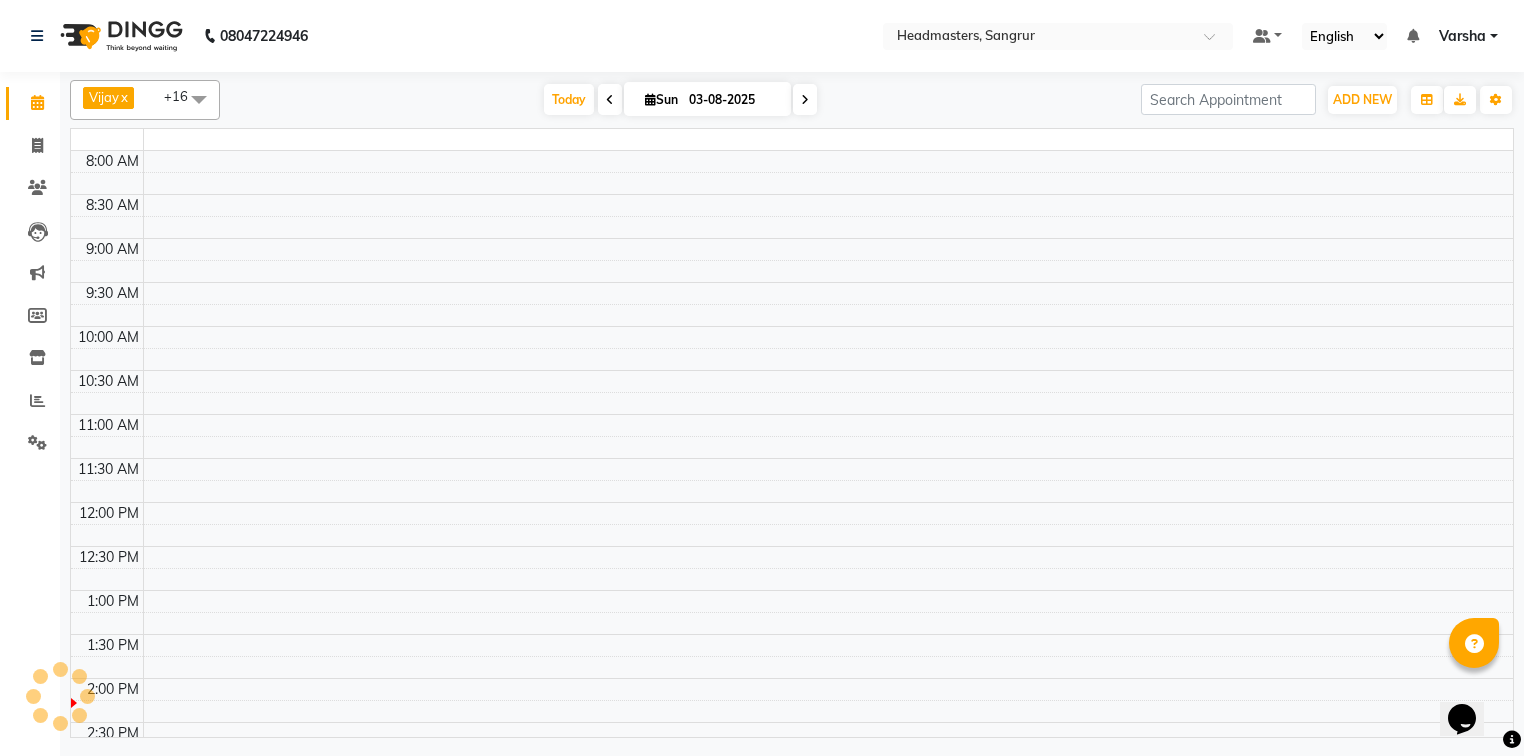 scroll, scrollTop: 0, scrollLeft: 0, axis: both 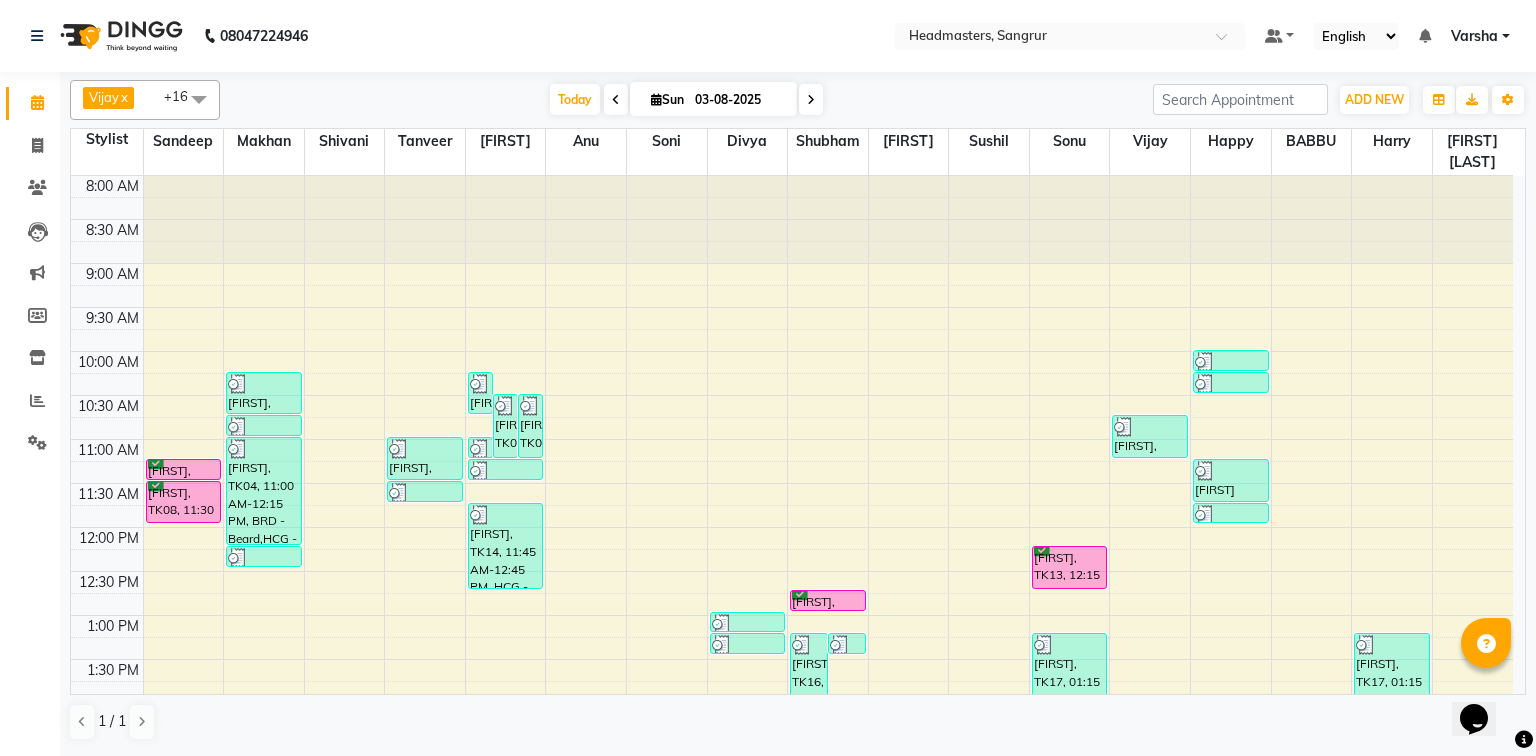 click on "[FIRST], TK08, [TIME]-[TIME], RT-ES - Essensity Root Touchup(one inch only)     [FIRST], TK08, [TIME]-[TIME], PH-SPA - Premium Hair Spa     [FIRST], TK03, [TIME]-[TIME], HCG - Hair Cut by Senior Hair Stylist     [FIRST], TK04, [TIME]-[TIME], HCG - Hair Cut by Senior Hair Stylist     [FIRST], TK04, [TIME]-[TIME], BRD - Beard,HCG - Hair Cut by Senior Hair Stylist,GG-igora - Igora Global     [FIRST] [LAST], TK11, [TIME]-[TIME], HCG - Hair Cut by Senior Hair Stylist     [FIRST], TK06, [TIME]-[TIME], HCG - Hair Cut by Senior Hair Stylist     [FIRST], TK06, [TIME]-[TIME], BRD - Beard     [FIRST], TK02, [TIME]-[TIME], HCG - Hair Cut by Senior Hair Stylist     [FIRST], TK02, [TIME]-[TIME], BRD - Beard     [FIRST], TK05, [TIME]-[TIME], BRD - Beard" at bounding box center [792, 747] 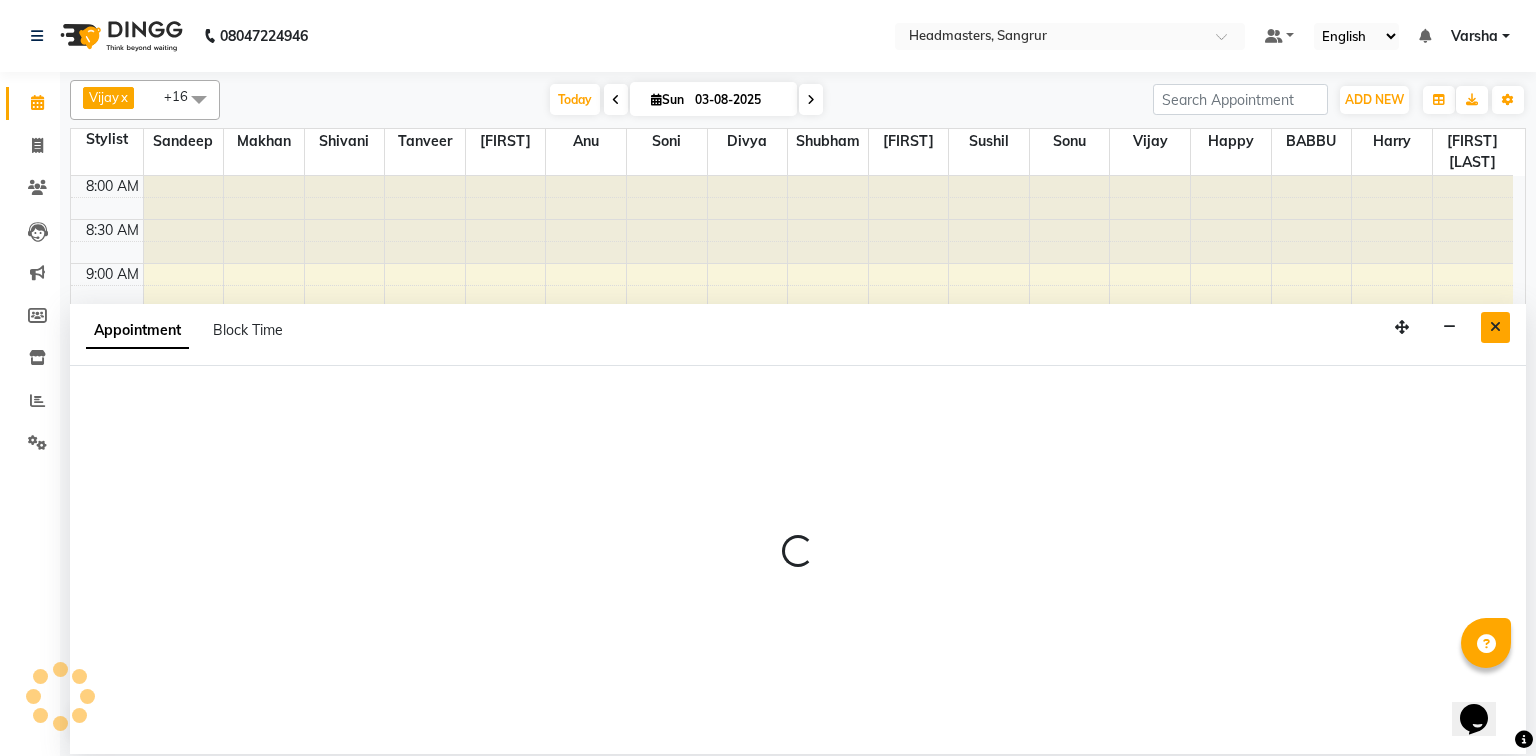 select on "60869" 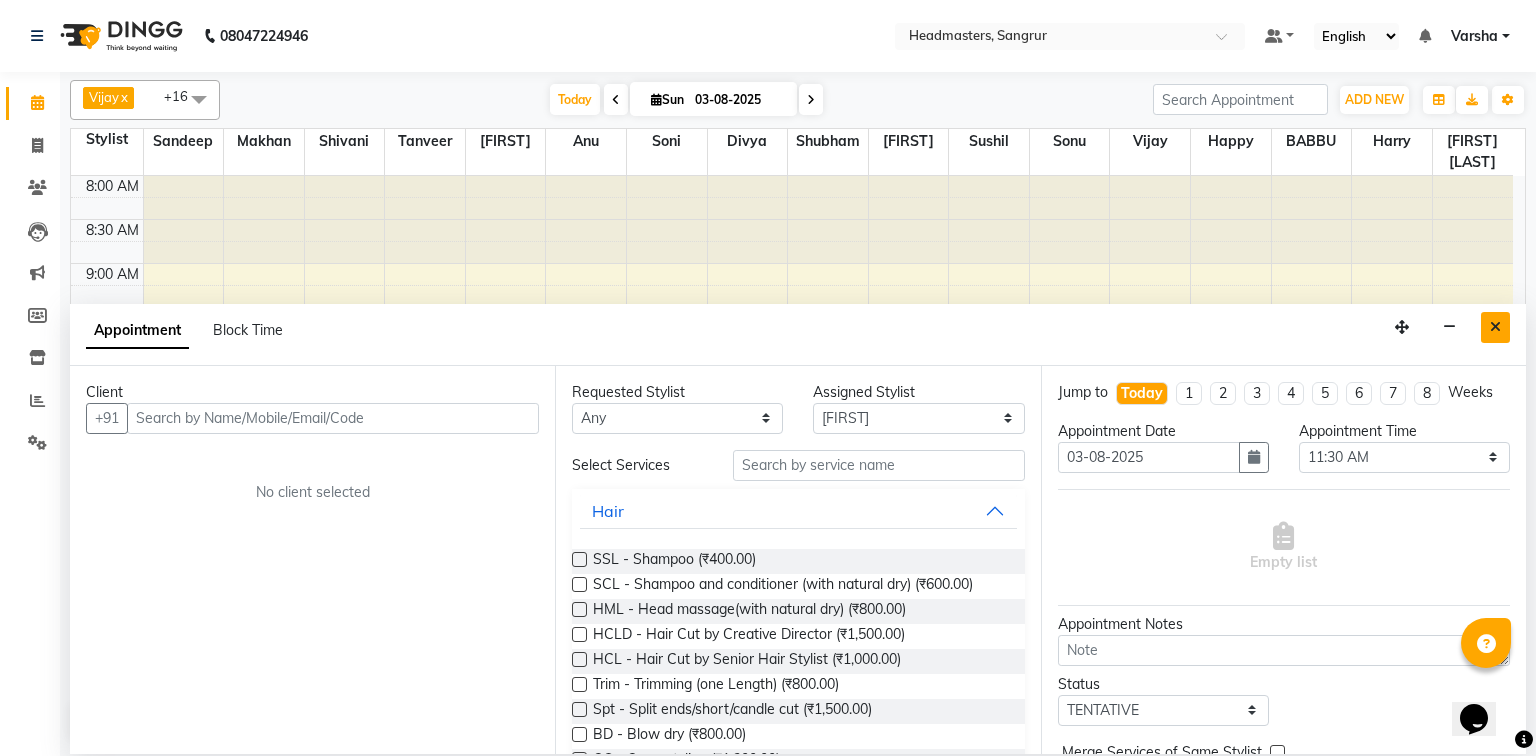 click at bounding box center (1495, 327) 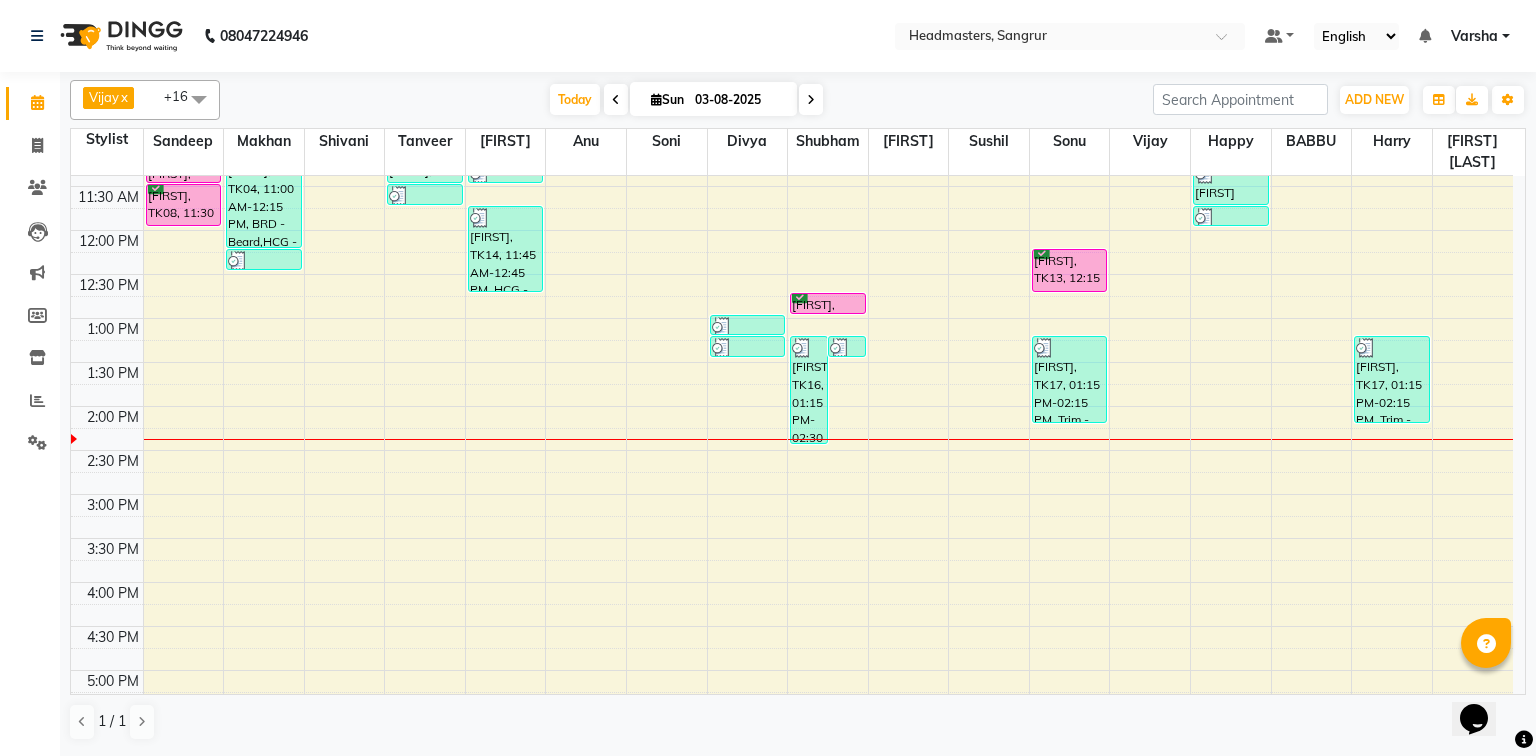 scroll, scrollTop: 320, scrollLeft: 0, axis: vertical 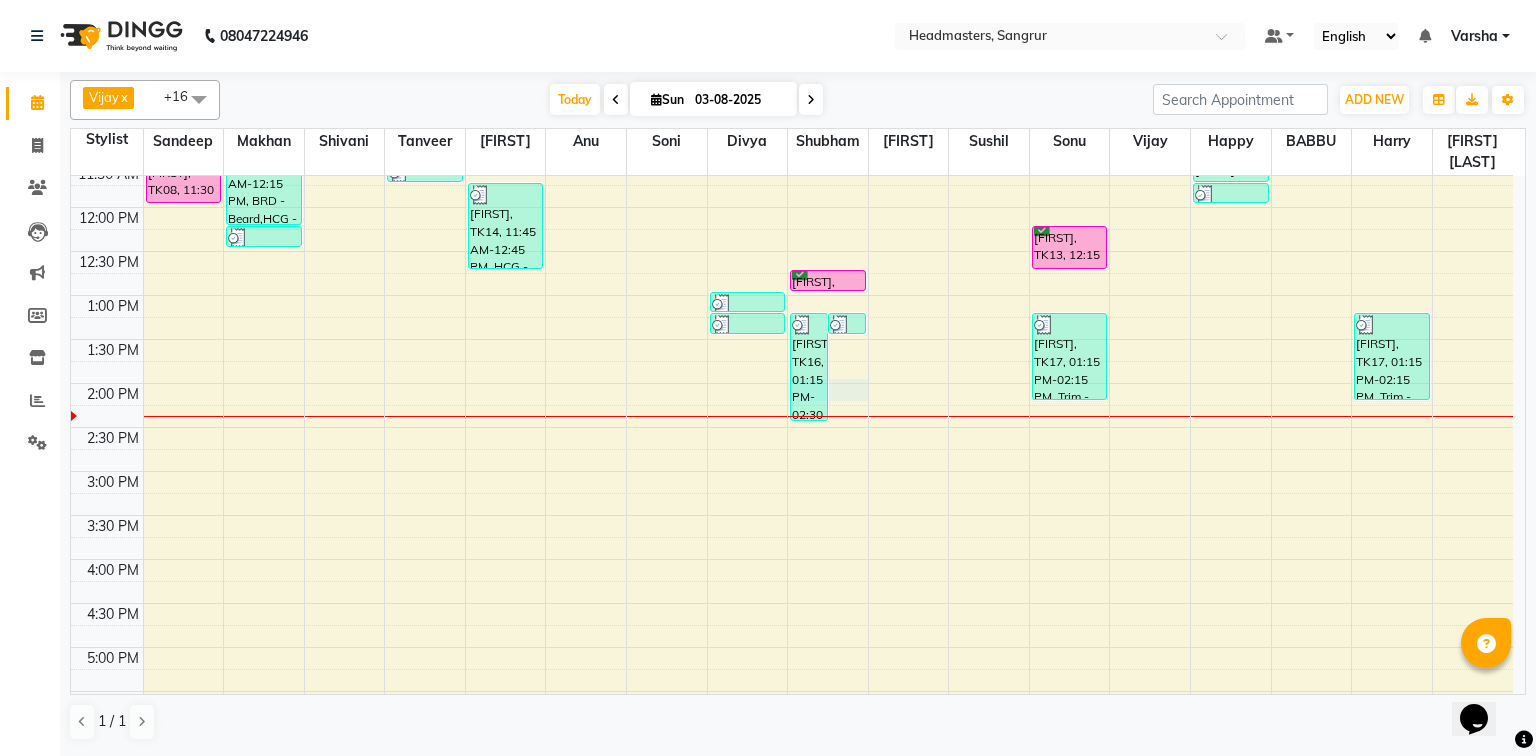 click on "[FIRST], TK08, [TIME]-[TIME], RT-ES - Essensity Root Touchup(one inch only)     [FIRST], TK08, [TIME]-[TIME], PH-SPA - Premium Hair Spa     [FIRST], TK03, [TIME]-[TIME], HCG - Hair Cut by Senior Hair Stylist     [FIRST], TK04, [TIME]-[TIME], HCG - Hair Cut by Senior Hair Stylist     [FIRST], TK04, [TIME]-[TIME], BRD - Beard,HCG - Hair Cut by Senior Hair Stylist,GG-igora - Igora Global     [FIRST] [LAST], TK11, [TIME]-[TIME], HCG - Hair Cut by Senior Hair Stylist     [FIRST], TK06, [TIME]-[TIME], HCG - Hair Cut by Senior Hair Stylist     [FIRST], TK06, [TIME]-[TIME], BRD - Beard     [FIRST], TK02, [TIME]-[TIME], HCG - Hair Cut by Senior Hair Stylist     [FIRST], TK02, [TIME]-[TIME], BRD - Beard     [FIRST], TK05, [TIME]-[TIME], BRD - Beard" at bounding box center (792, 427) 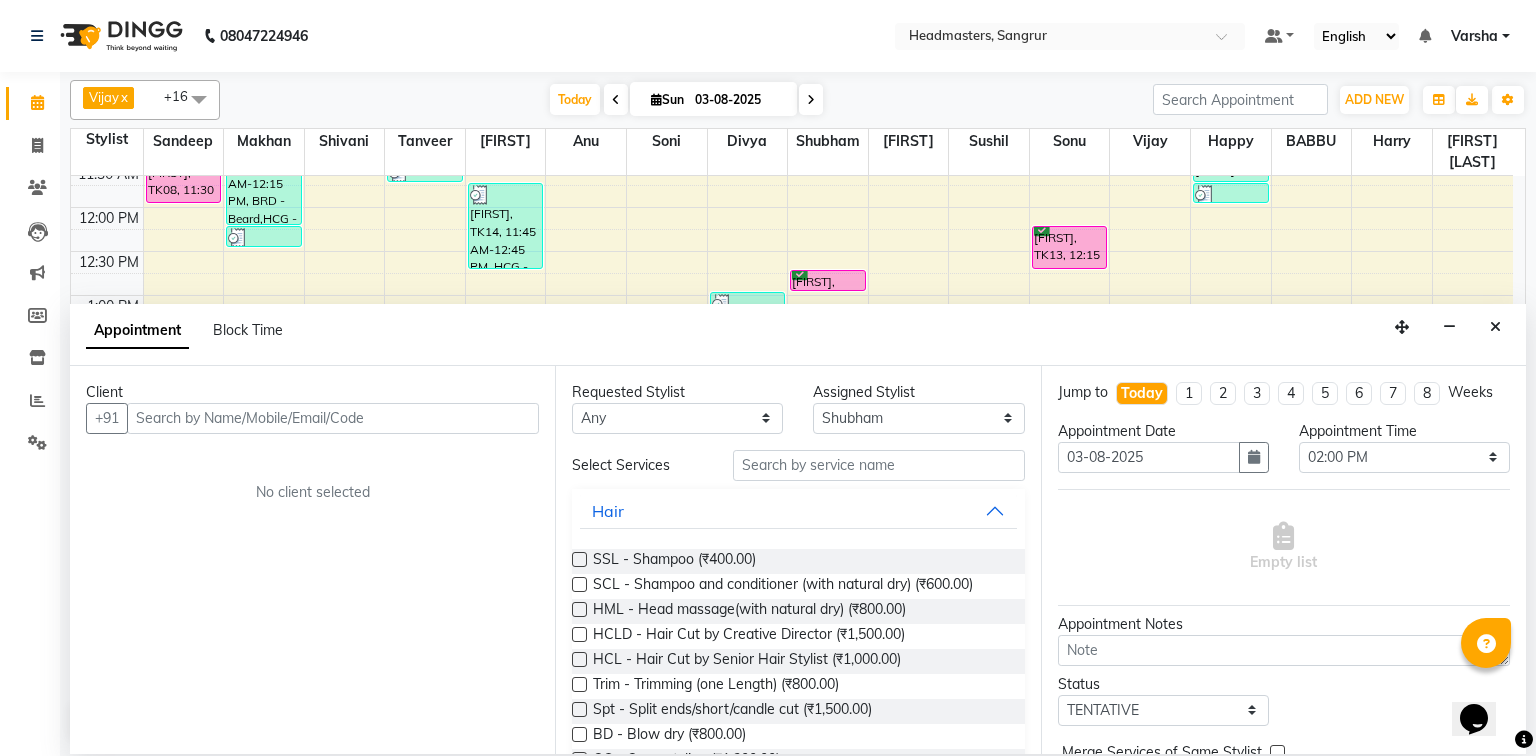 click at bounding box center [333, 418] 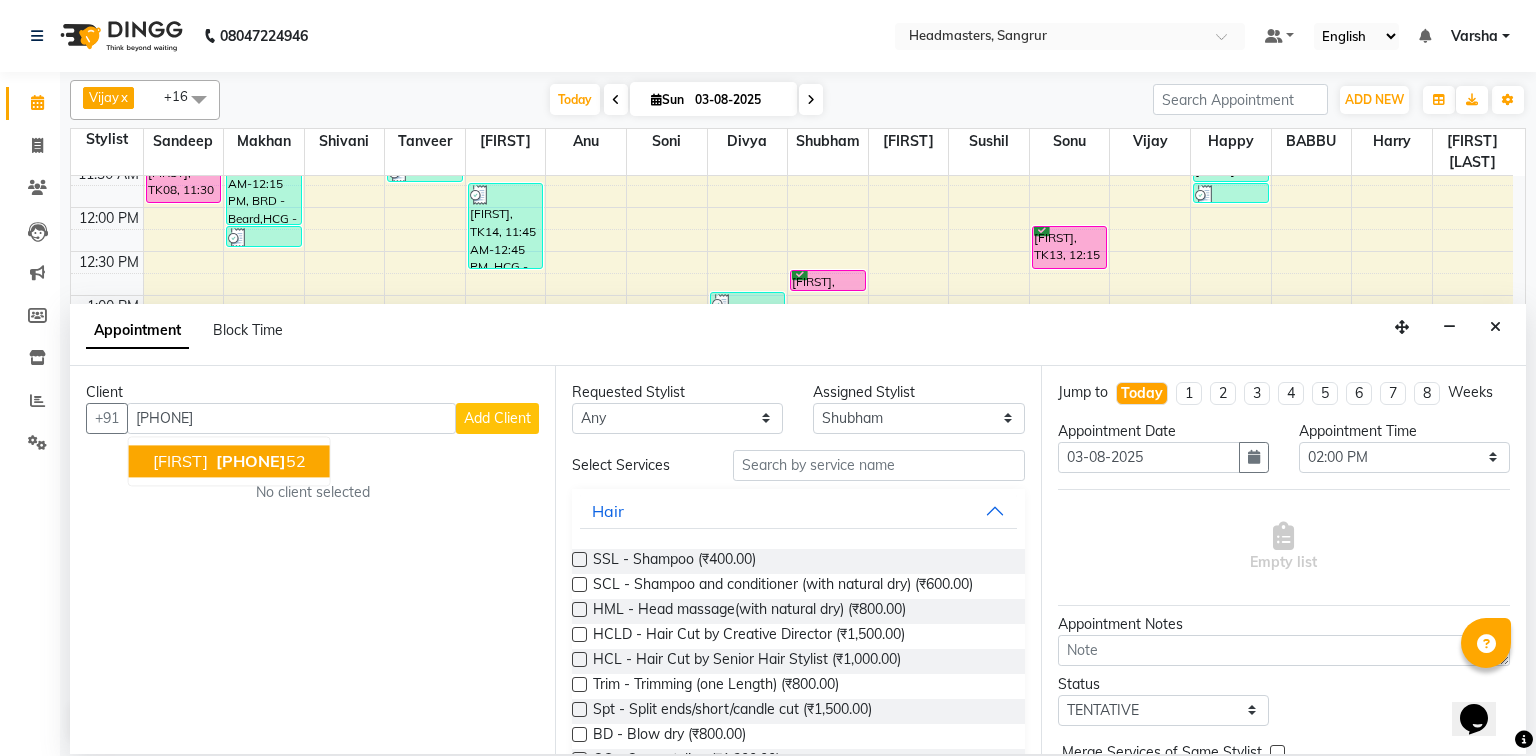 click on "62396749" at bounding box center (251, 461) 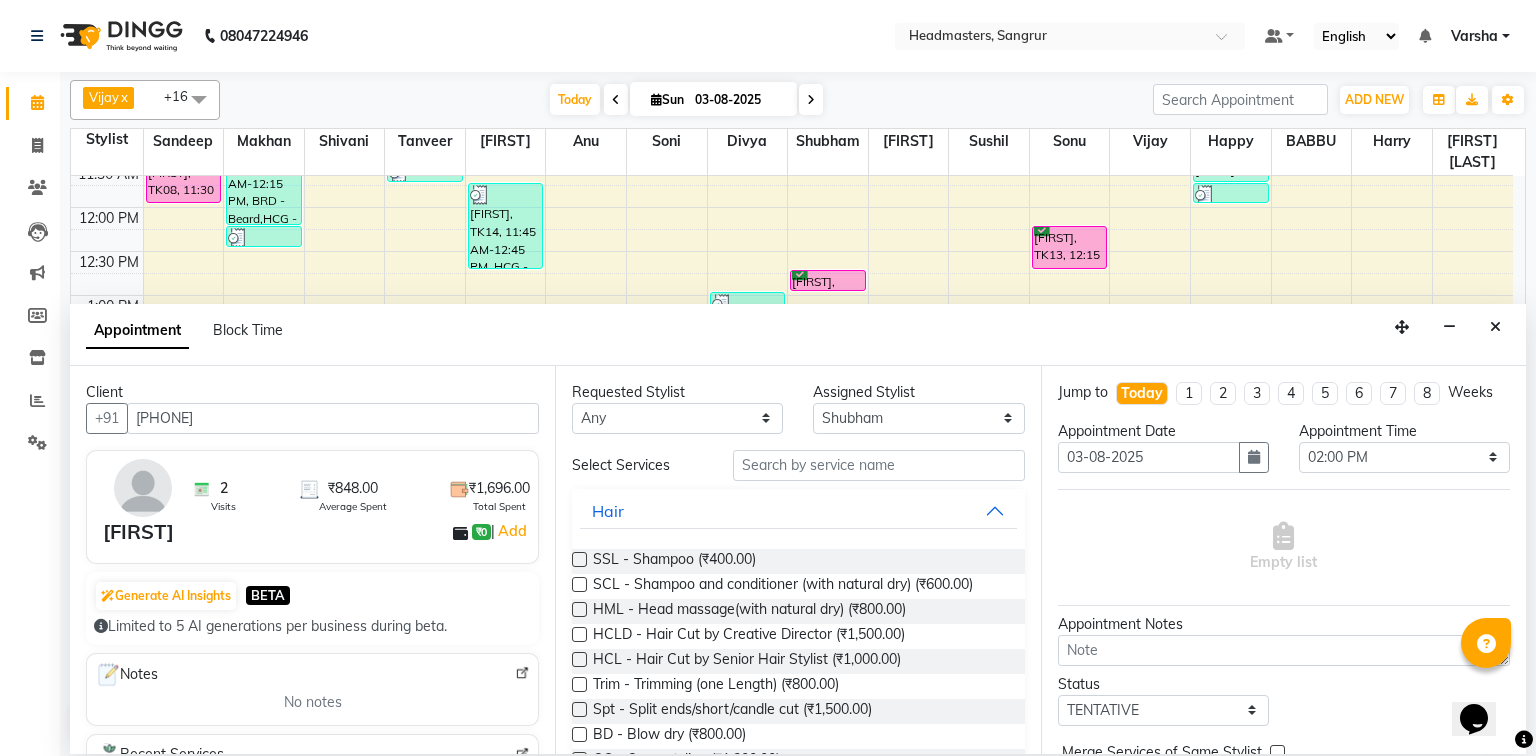 type on "6239674952" 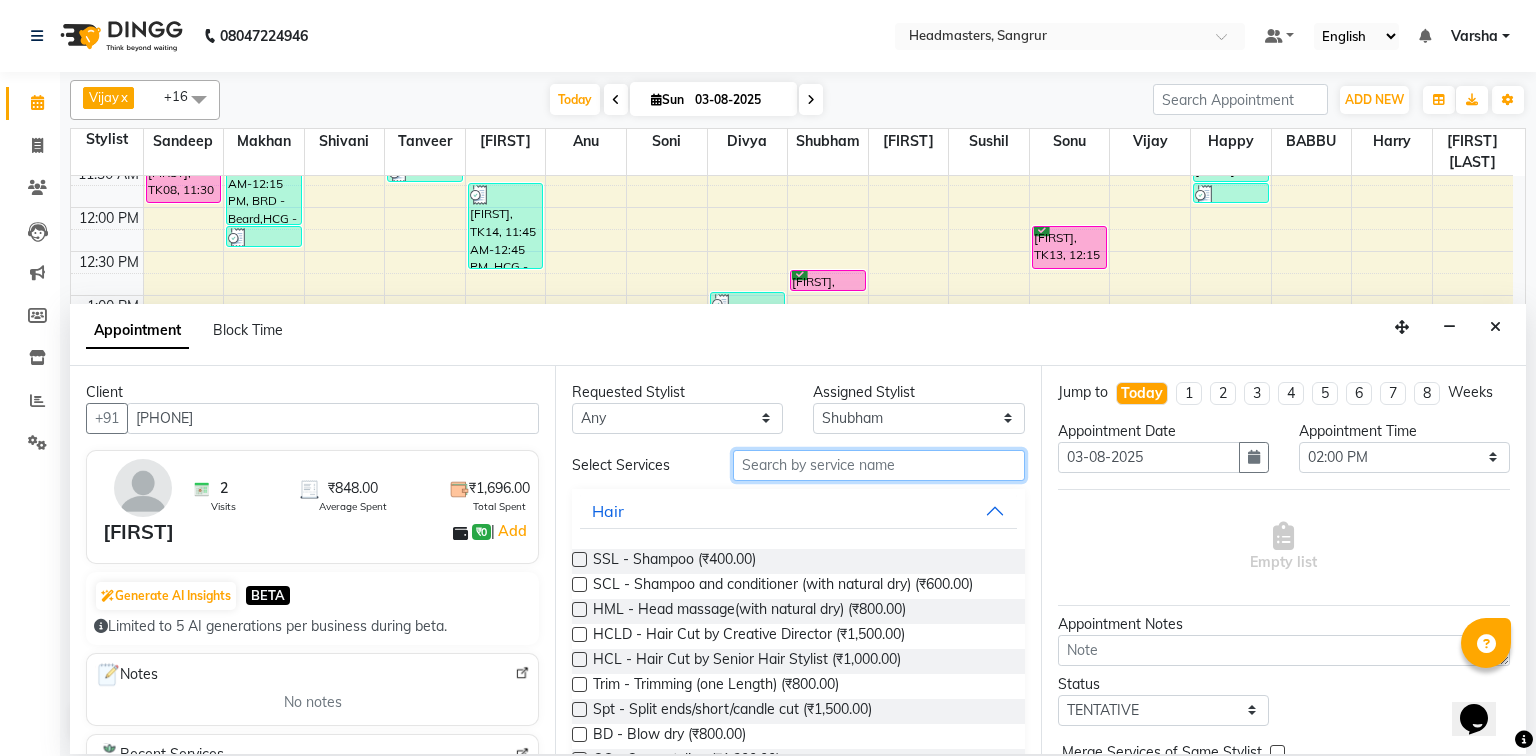 click at bounding box center (879, 465) 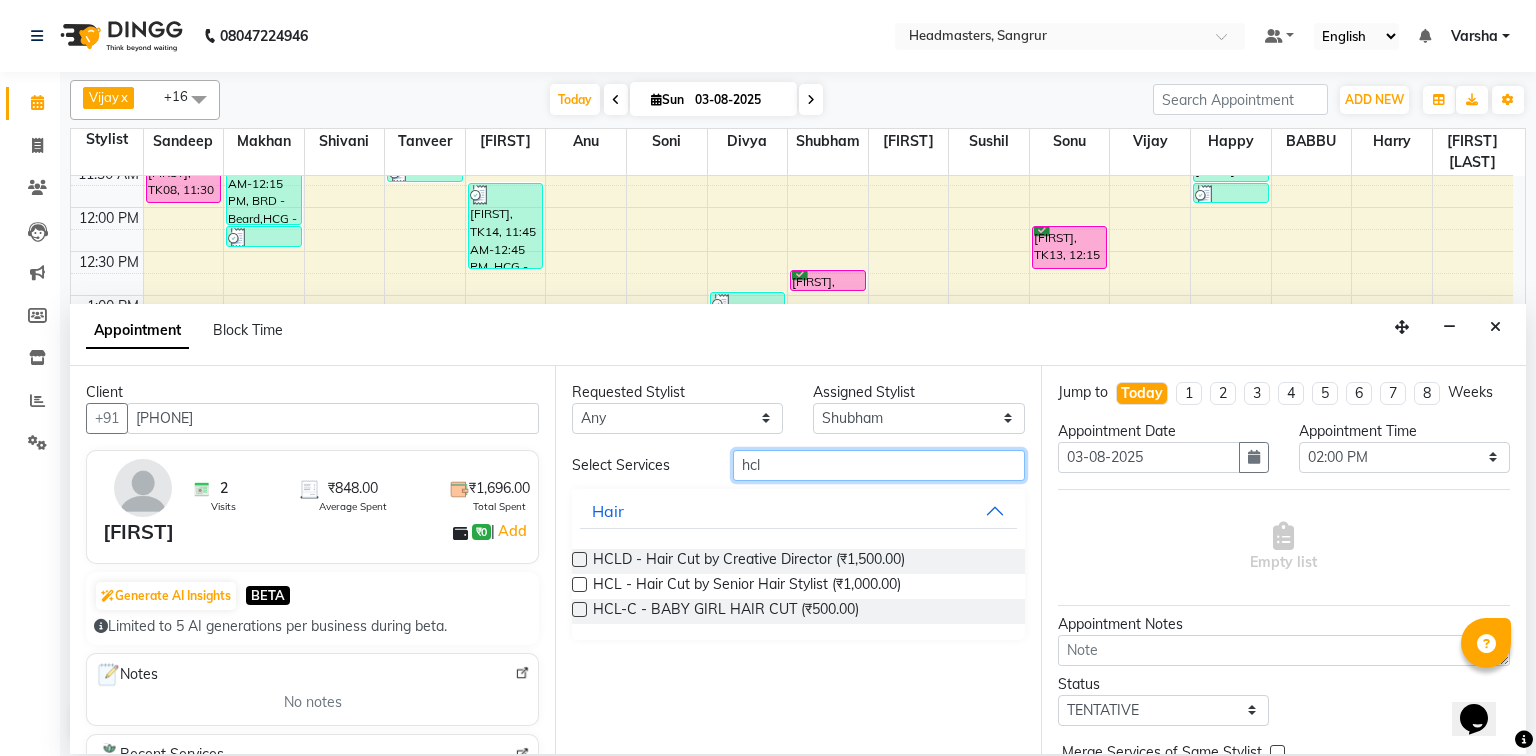 type on "hcl" 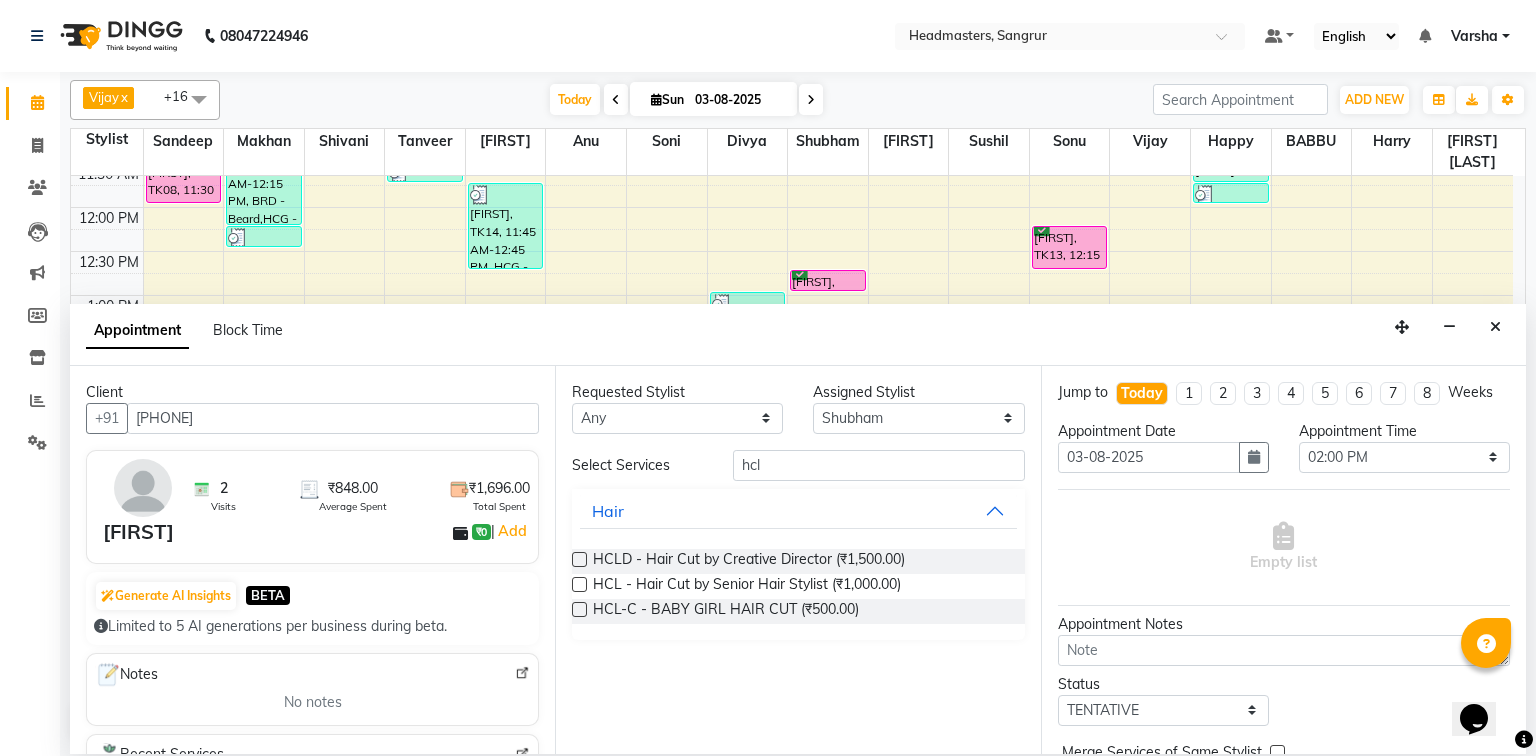 click at bounding box center [579, 584] 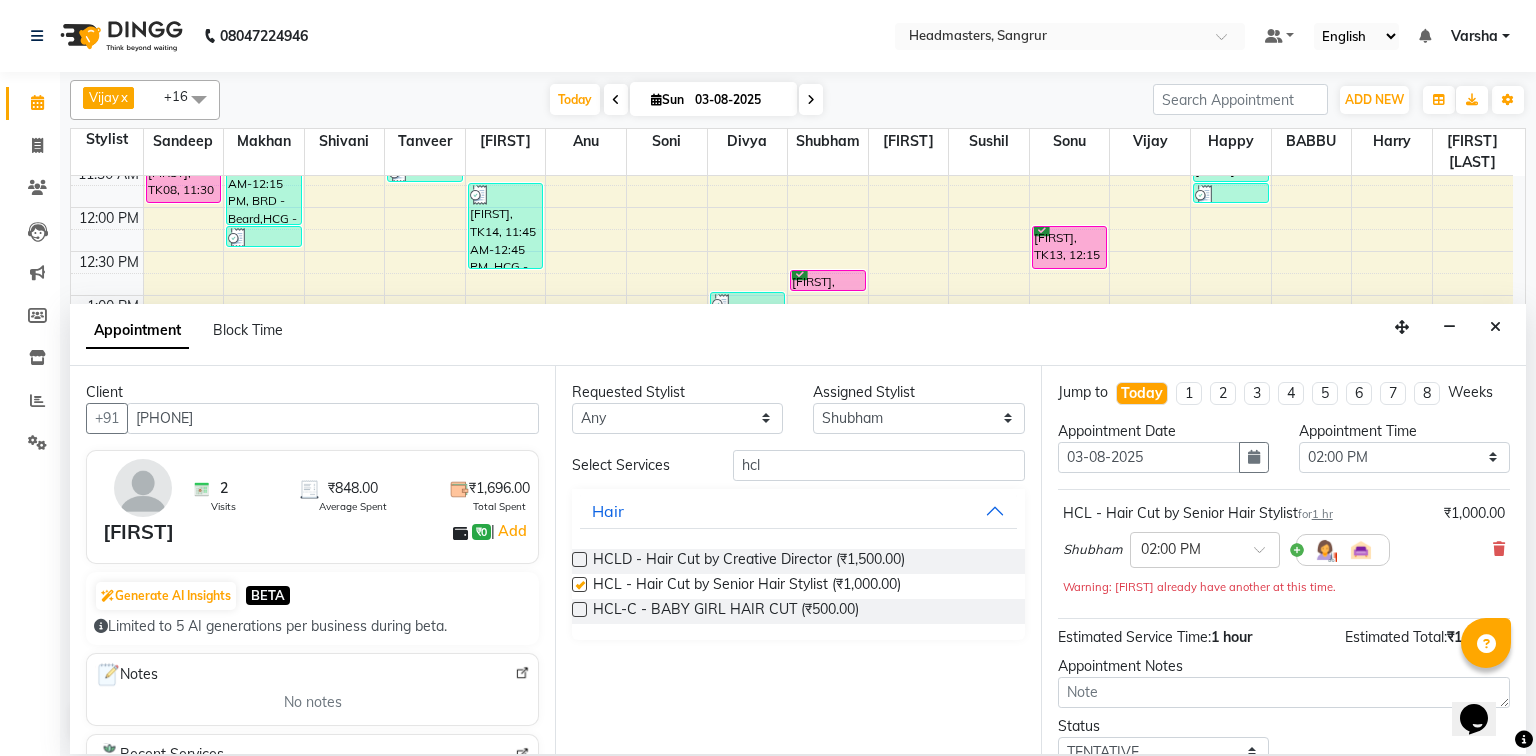 checkbox on "false" 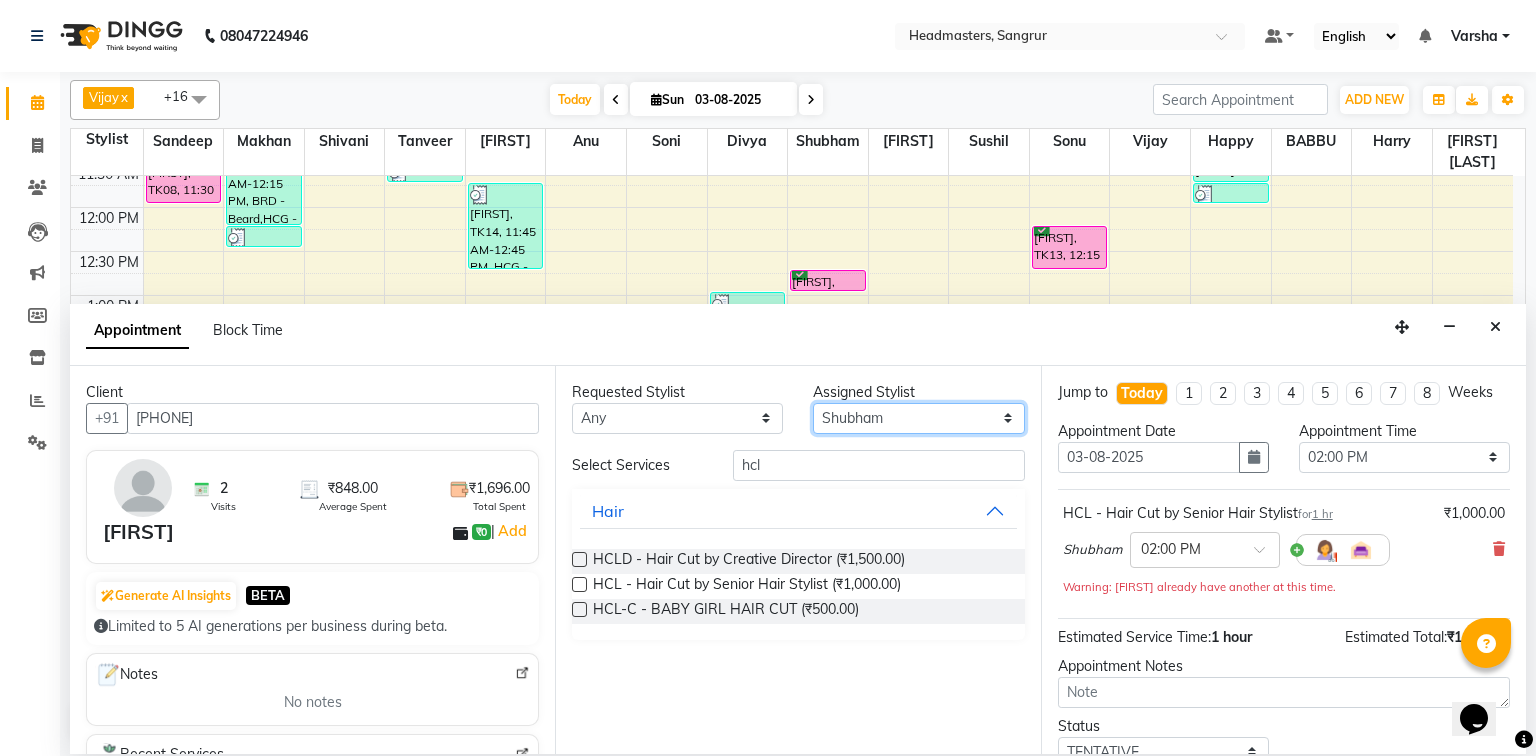 click on "Select [FIRST] [FIRST] [LAST] [FIRST] [FIRST] [FIRST] [FIRST] [FIRST] [FIRST] [FIRST] [FIRST] [FIRST] [FIRST] [FIRST] [FIRST] [FIRST] [FIRST] [FIRST] [FIRST] [FIRST] [FIRST] [FIRST] [FIRST] [FIRST] [FIRST] [FIRST]" at bounding box center (918, 418) 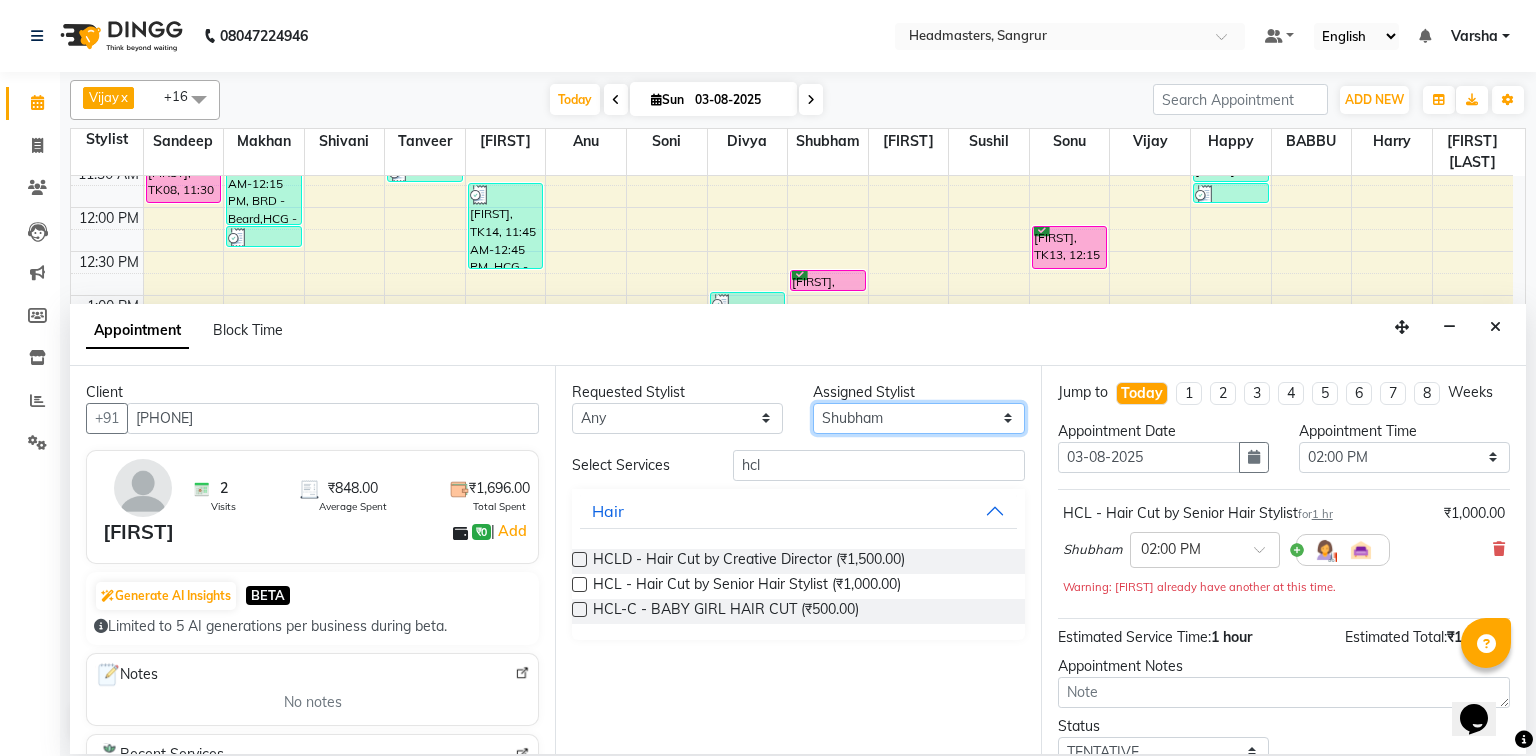 select on "60873" 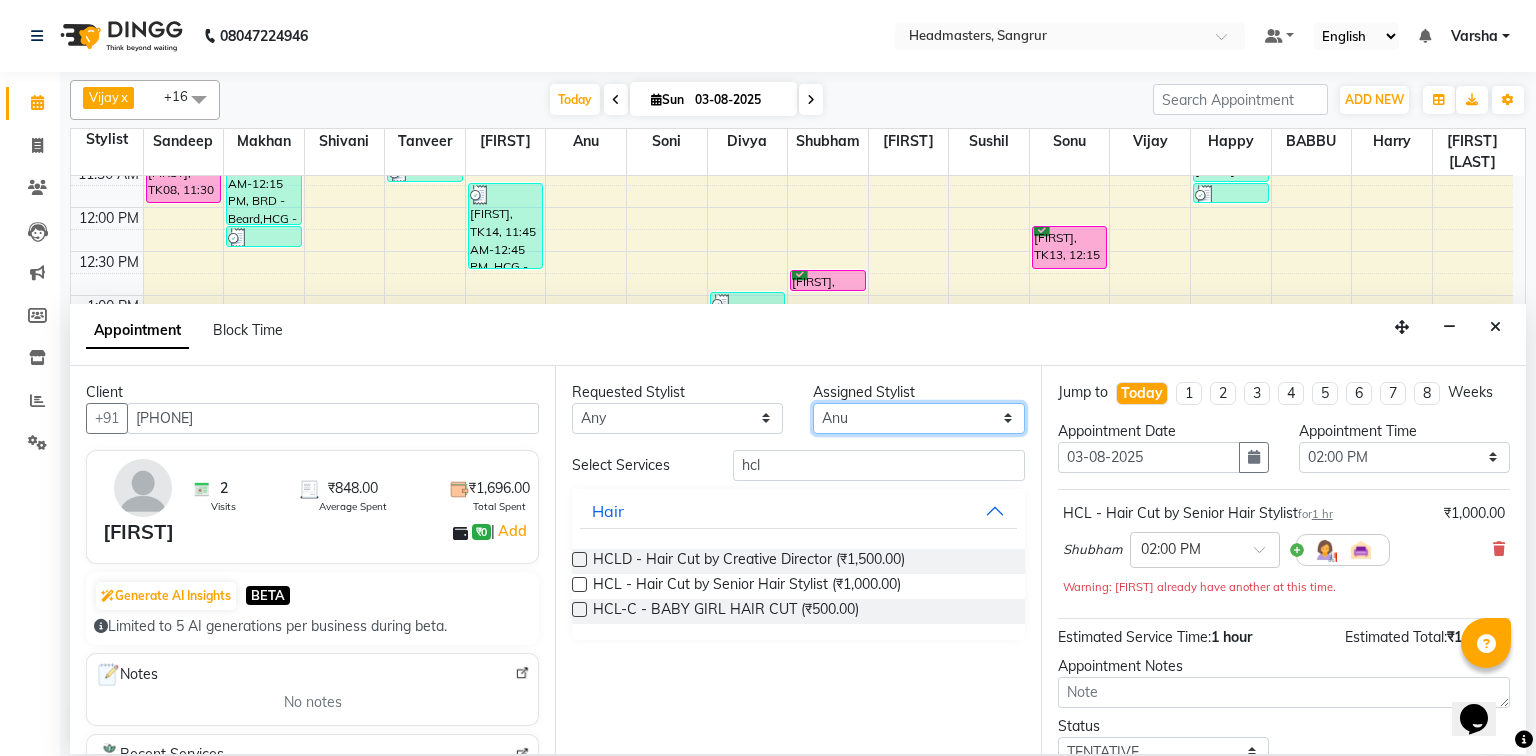 click on "Select [FIRST] [FIRST] [LAST] [FIRST] [FIRST] [FIRST] [FIRST] [FIRST] [FIRST] [FIRST] [FIRST] [FIRST] [FIRST] [FIRST] [FIRST] [FIRST] [FIRST] [FIRST] [FIRST] [FIRST] [FIRST] [FIRST] [FIRST] [FIRST] [FIRST] [FIRST]" at bounding box center [918, 418] 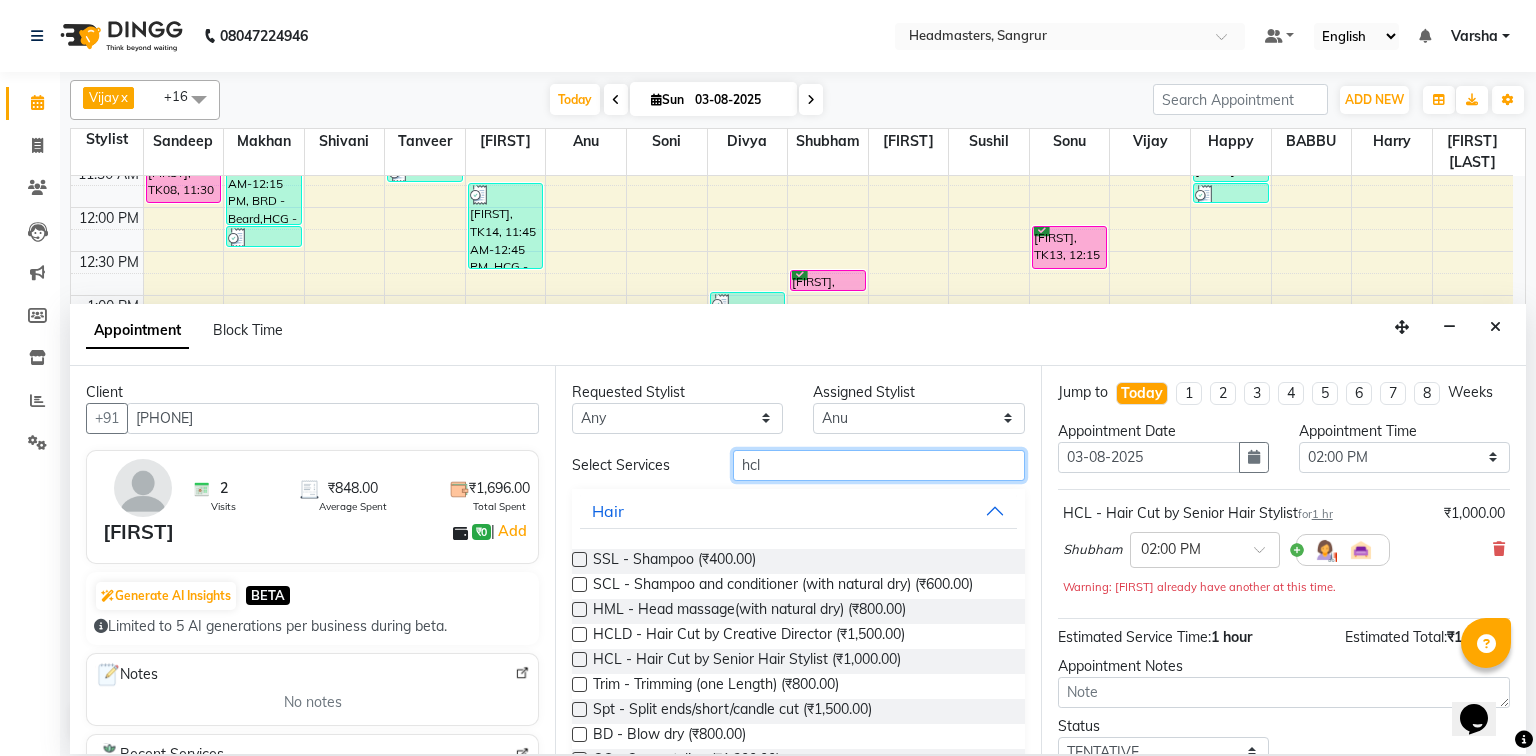 click on "hcl" at bounding box center [879, 465] 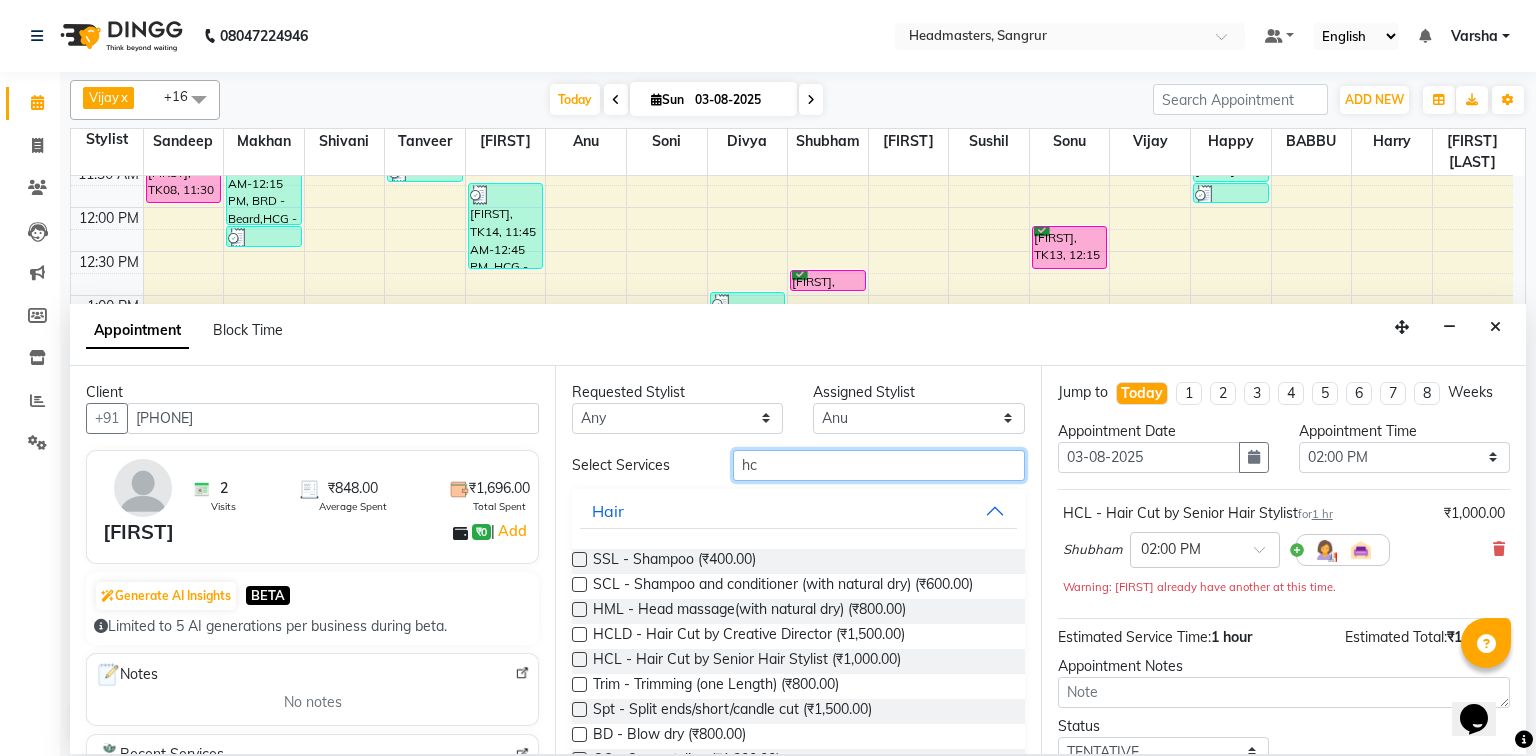 type on "h" 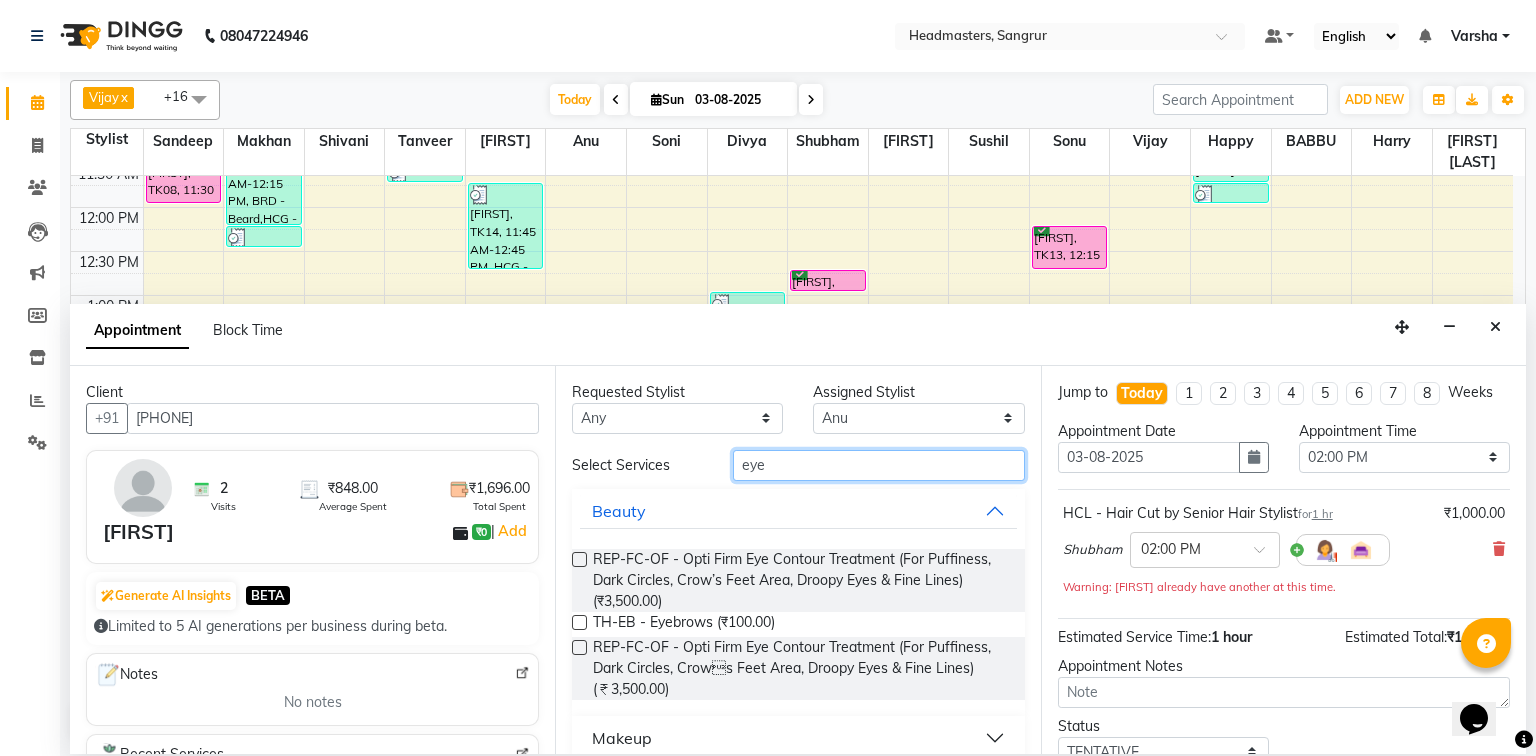 type on "eye" 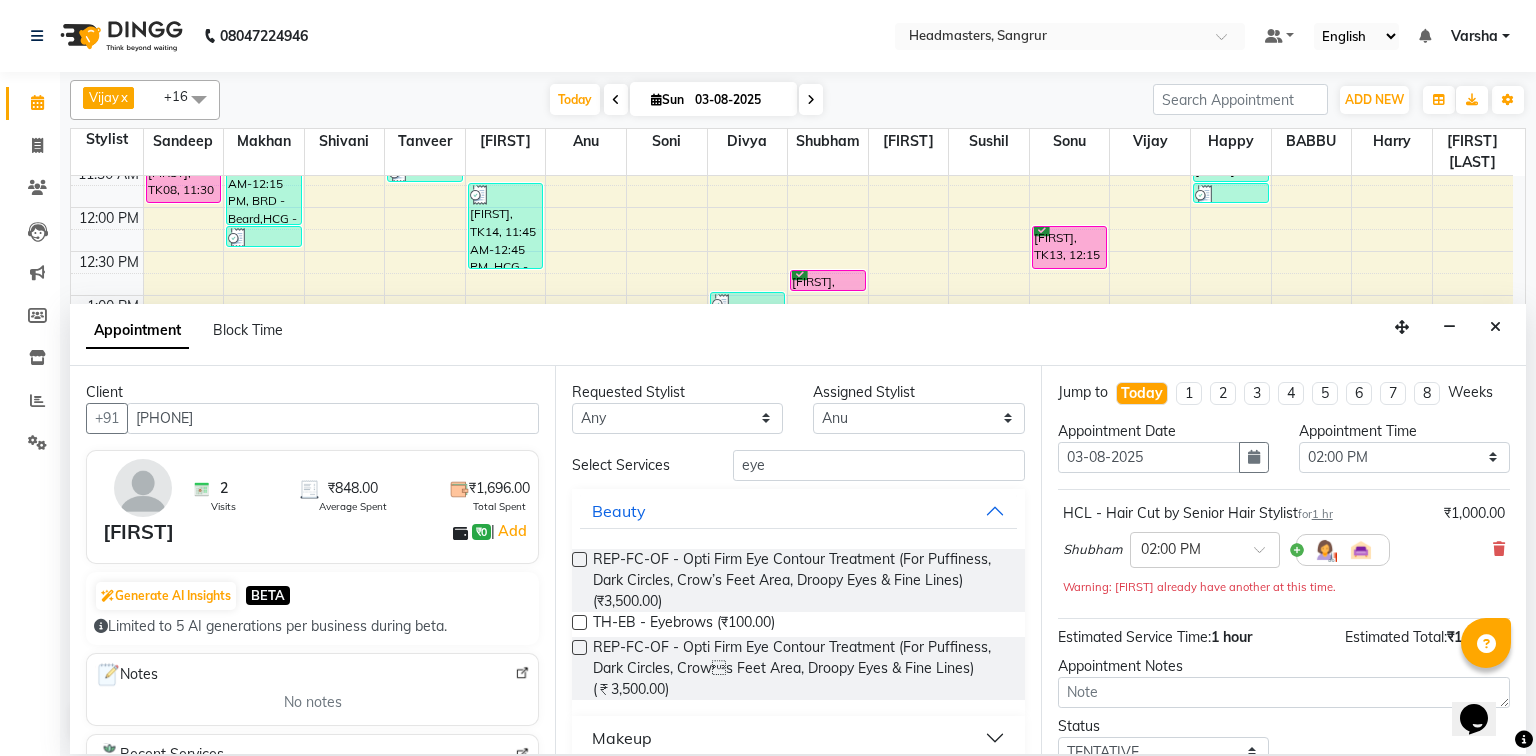 click at bounding box center (579, 622) 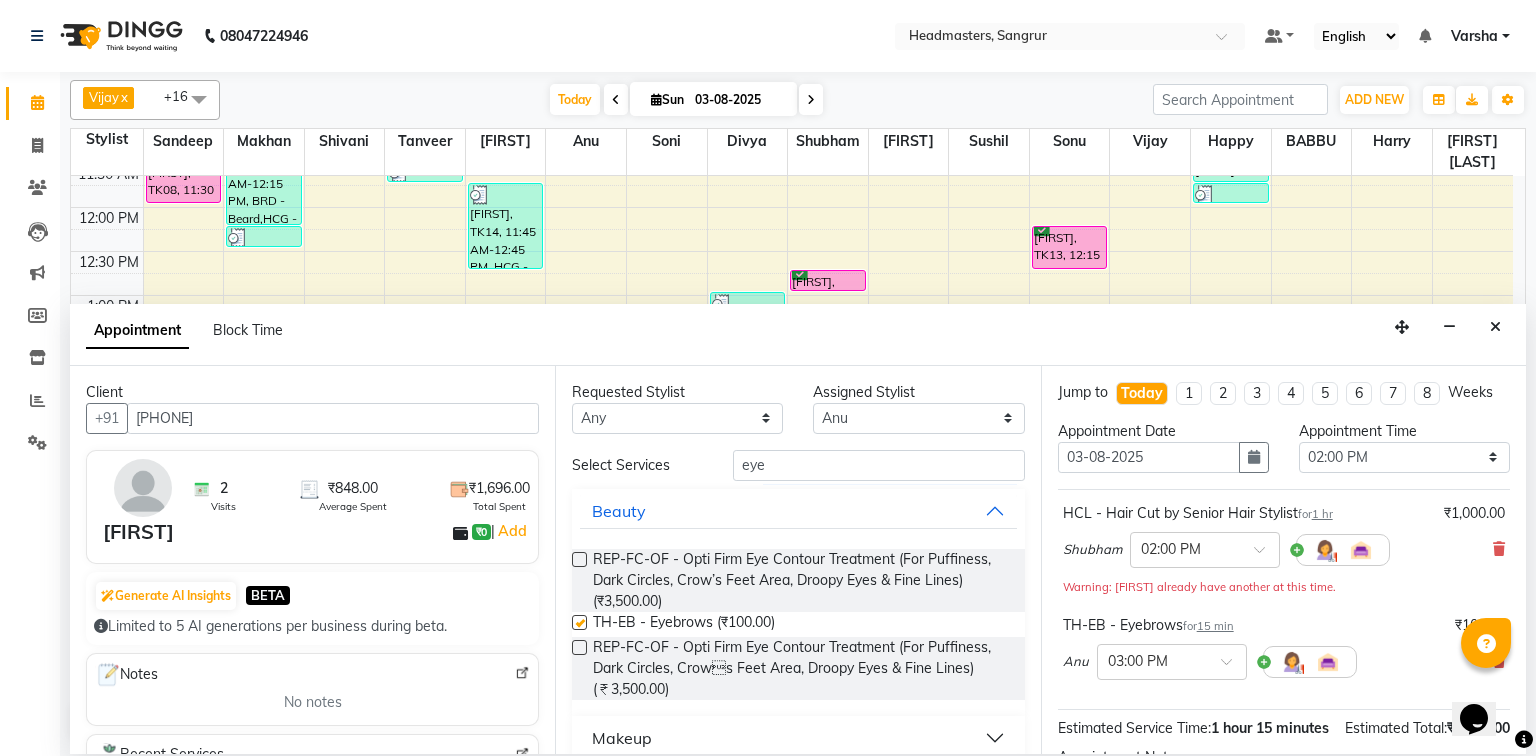 checkbox on "false" 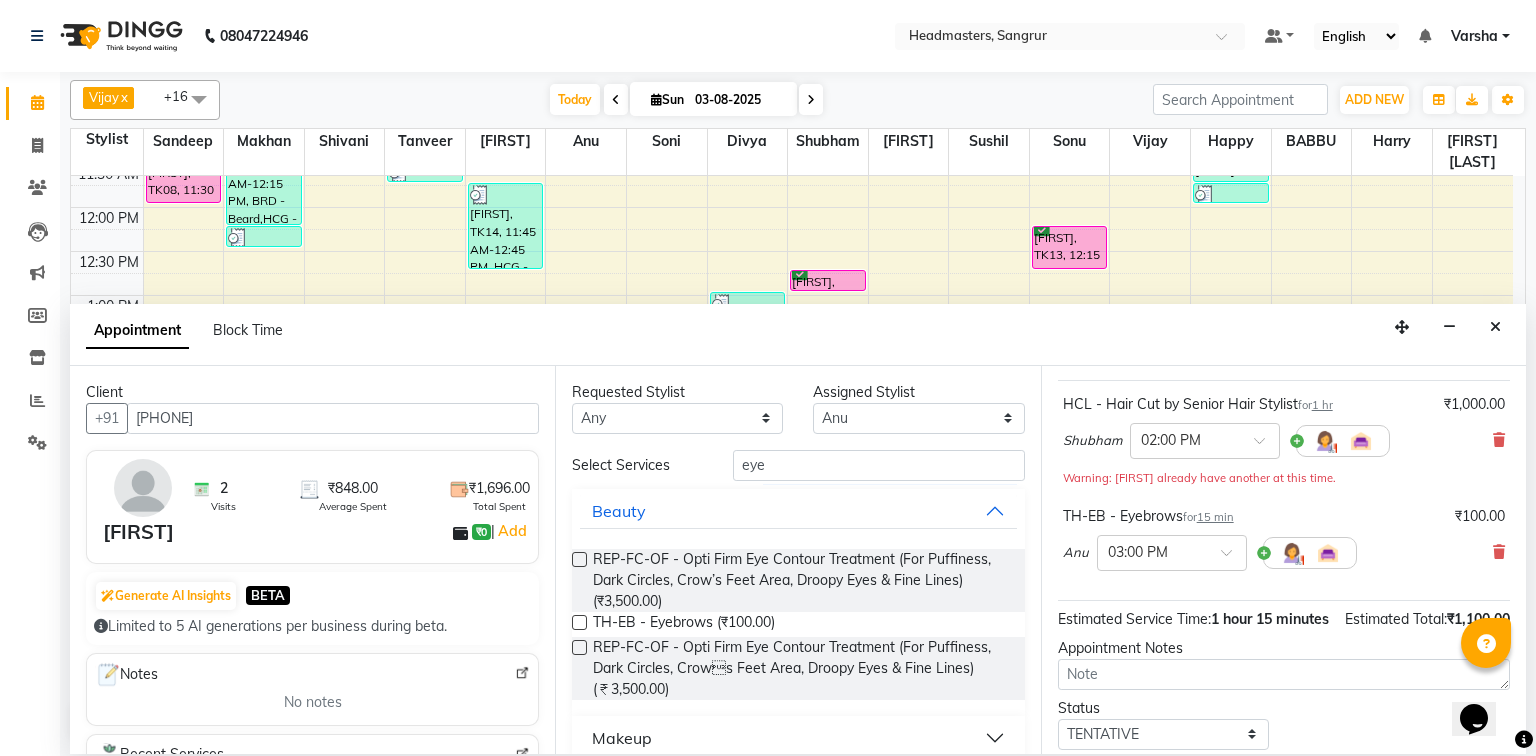 scroll, scrollTop: 218, scrollLeft: 0, axis: vertical 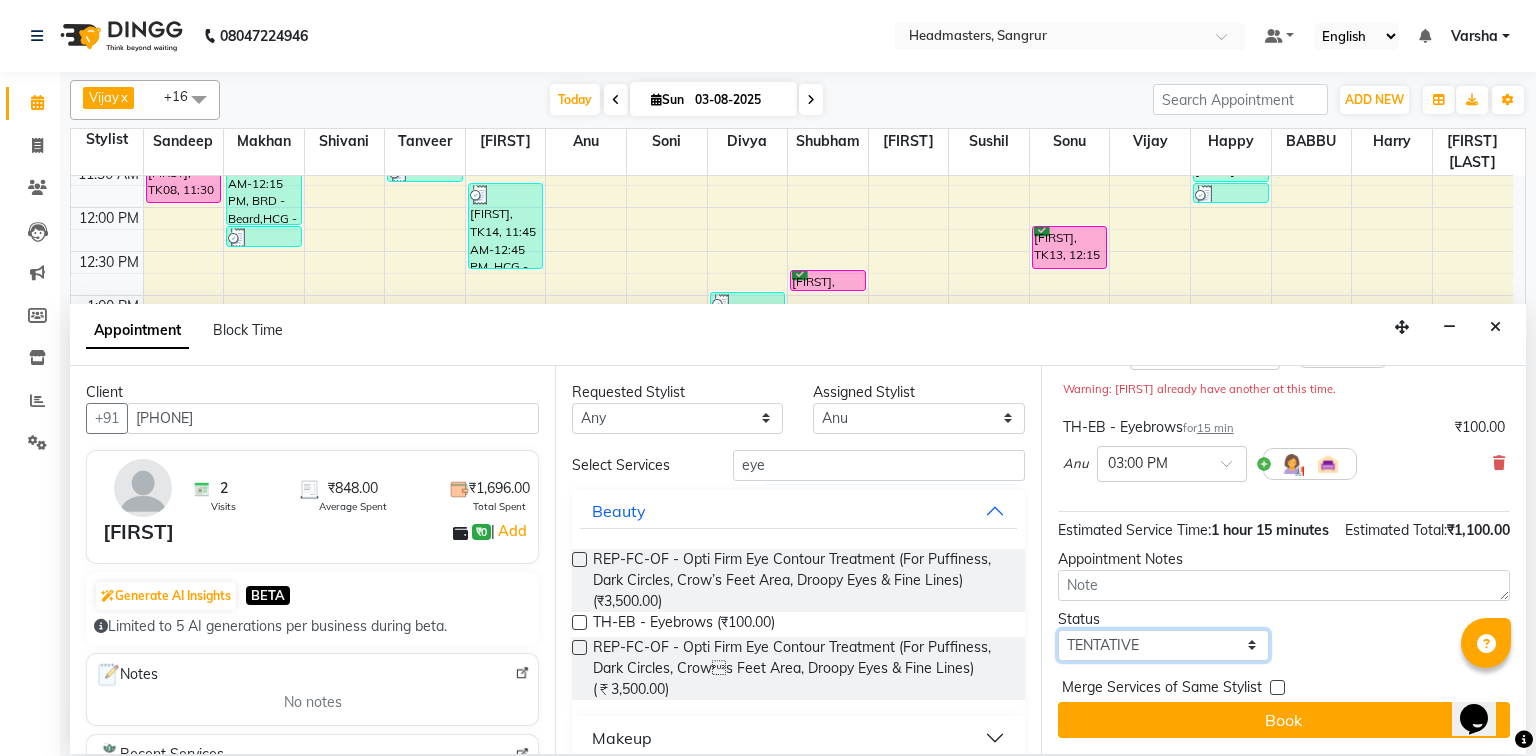 click on "Select TENTATIVE CONFIRM CHECK-IN UPCOMING" at bounding box center [1163, 645] 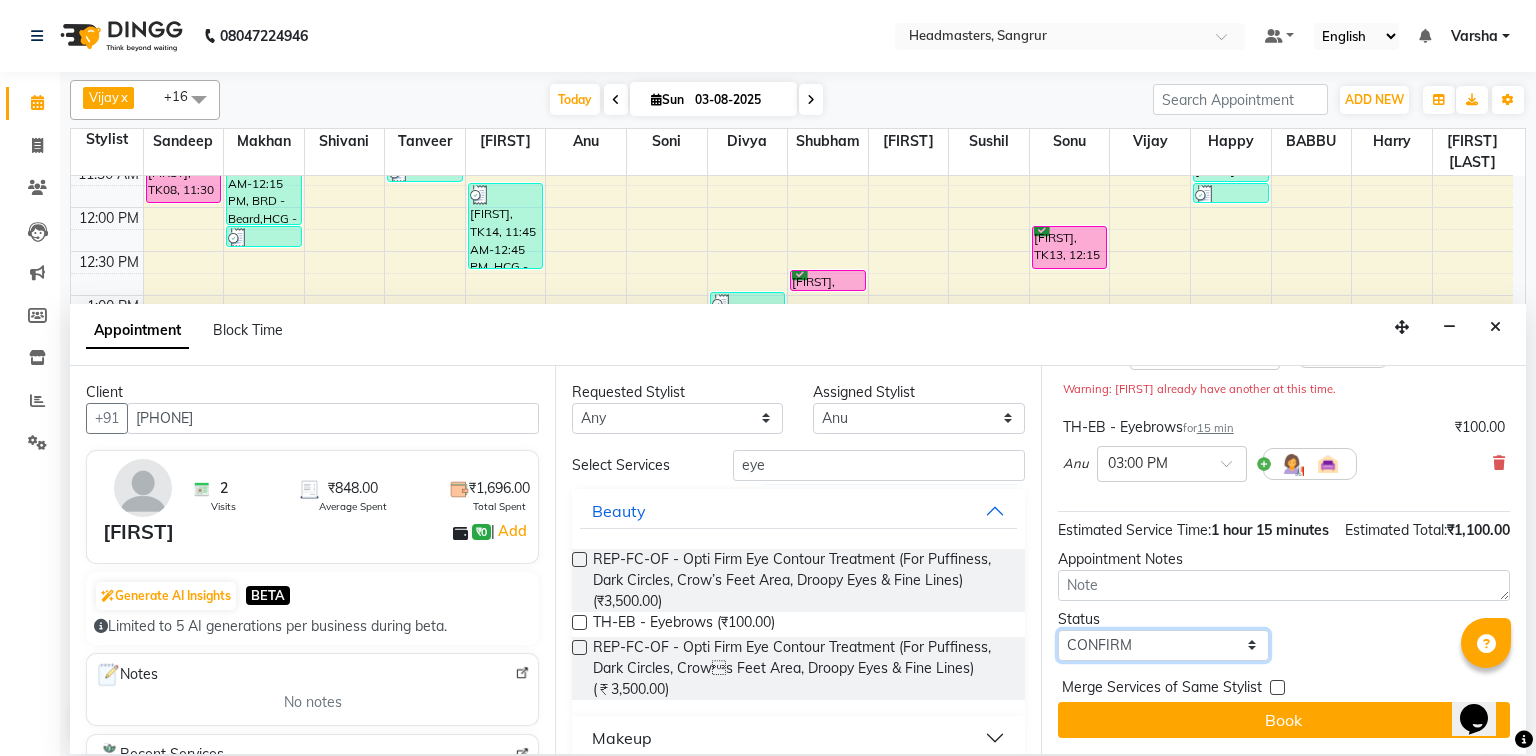 click on "Select TENTATIVE CONFIRM CHECK-IN UPCOMING" at bounding box center [1163, 645] 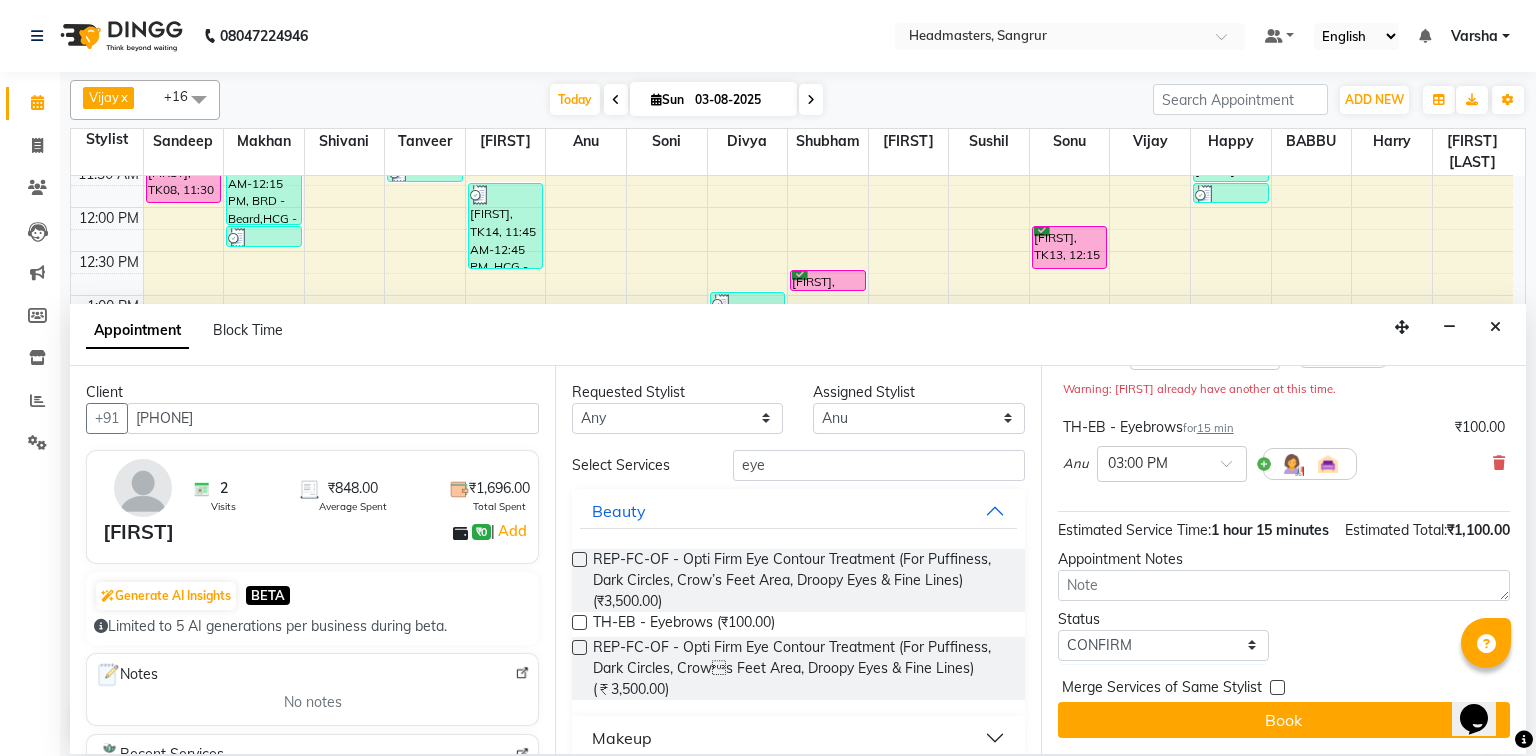 click on "Merge Services of Same Stylist" at bounding box center (1162, 689) 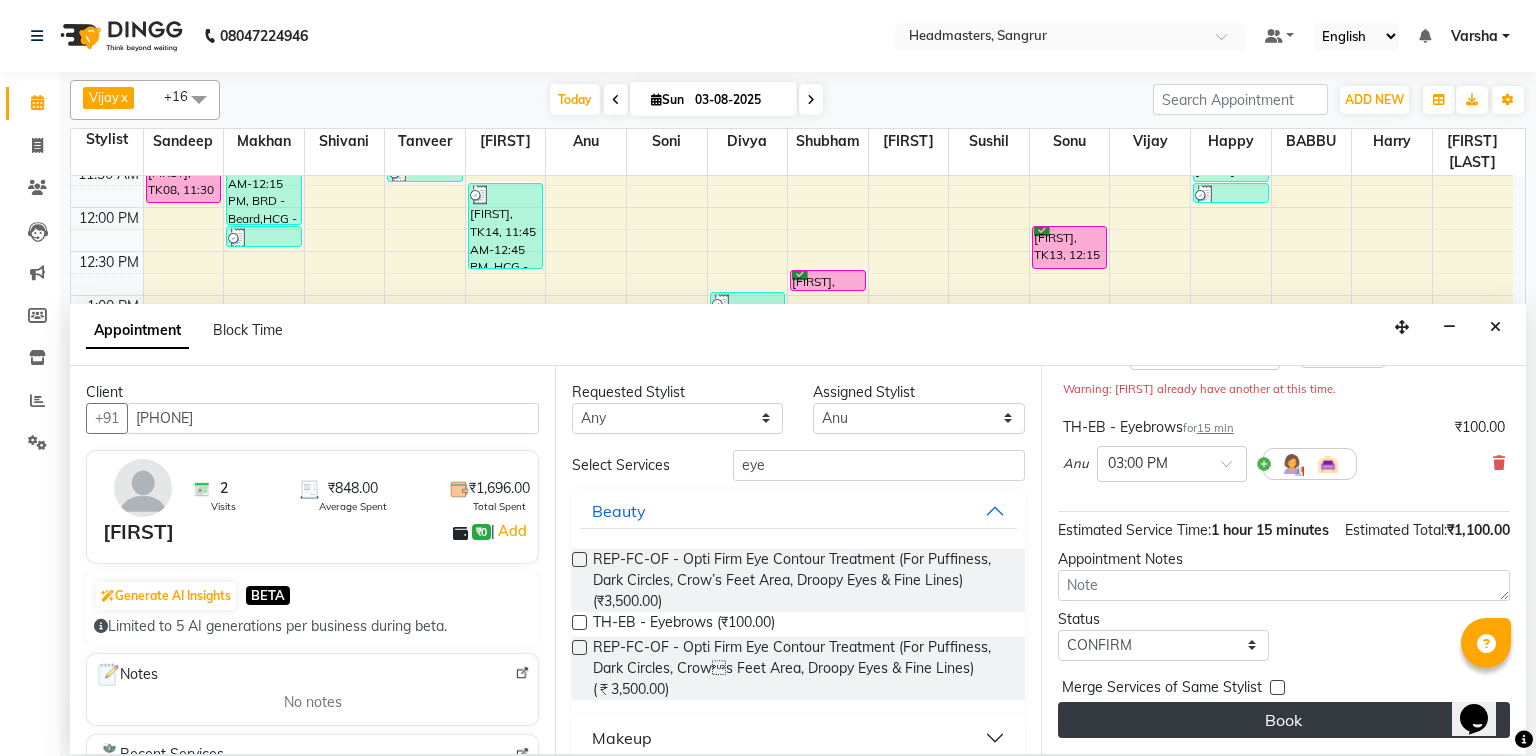 click on "Book" at bounding box center [1284, 720] 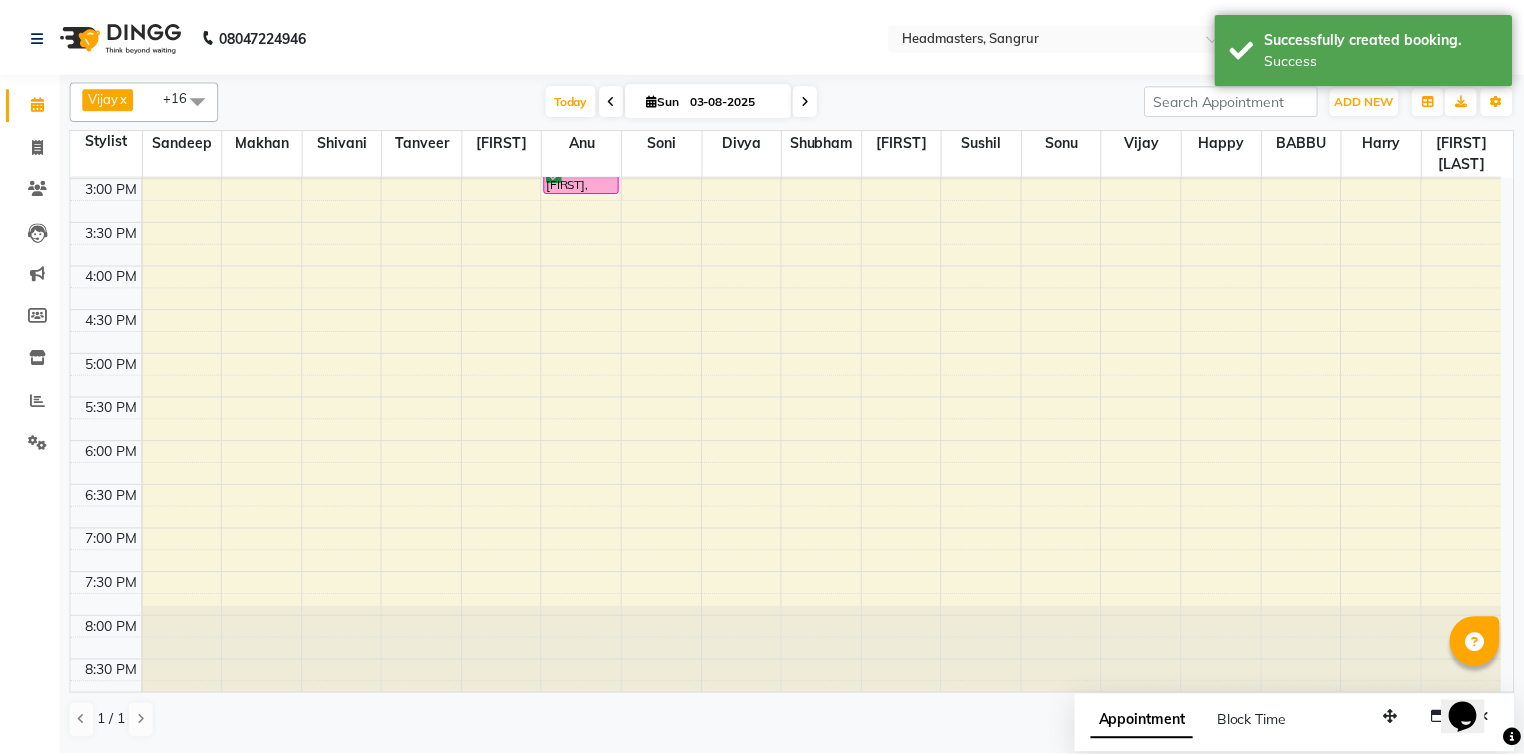 scroll, scrollTop: 214, scrollLeft: 0, axis: vertical 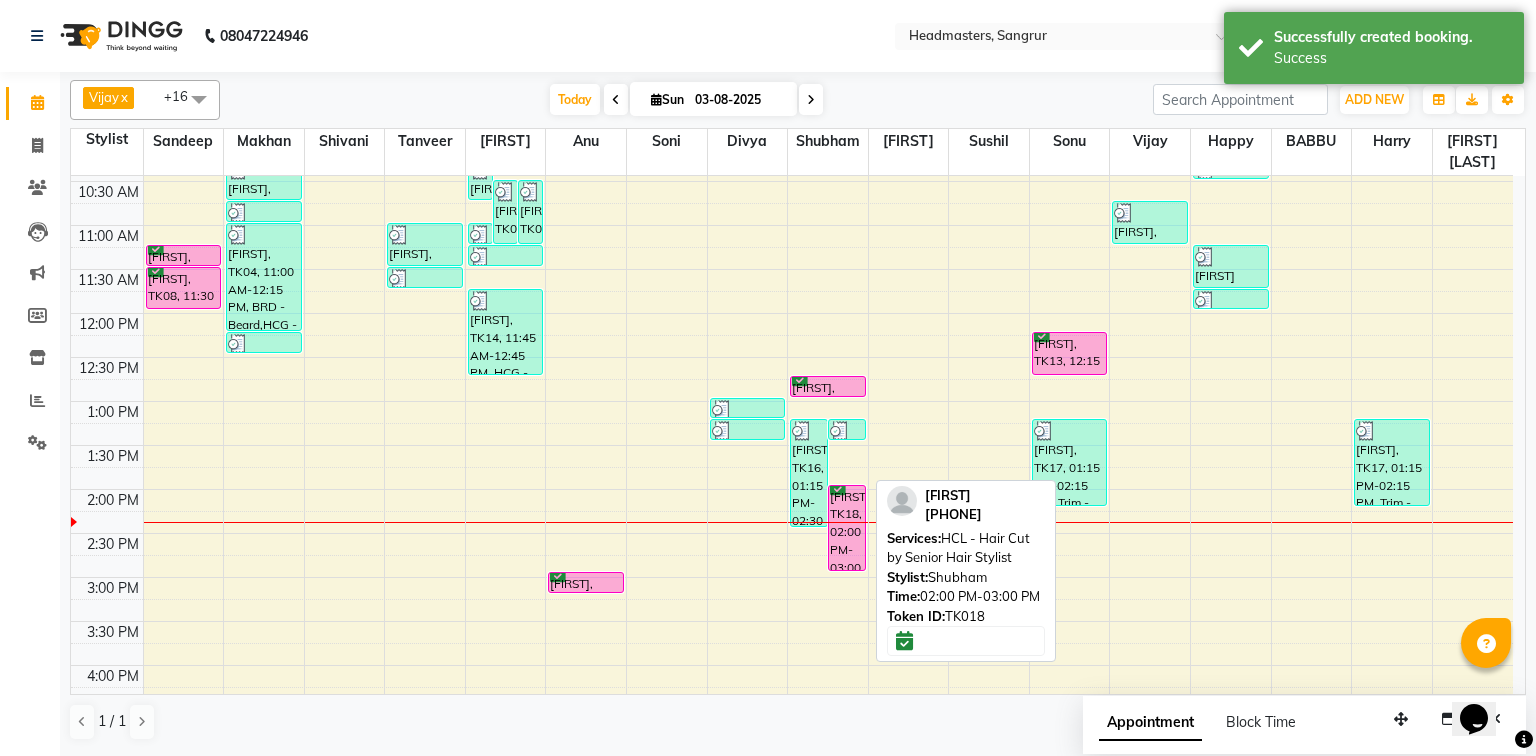 click on "Shenaaj, TK18, 02:00 PM-03:00 PM, HCL - Hair Cut by Senior Hair Stylist" at bounding box center (847, 528) 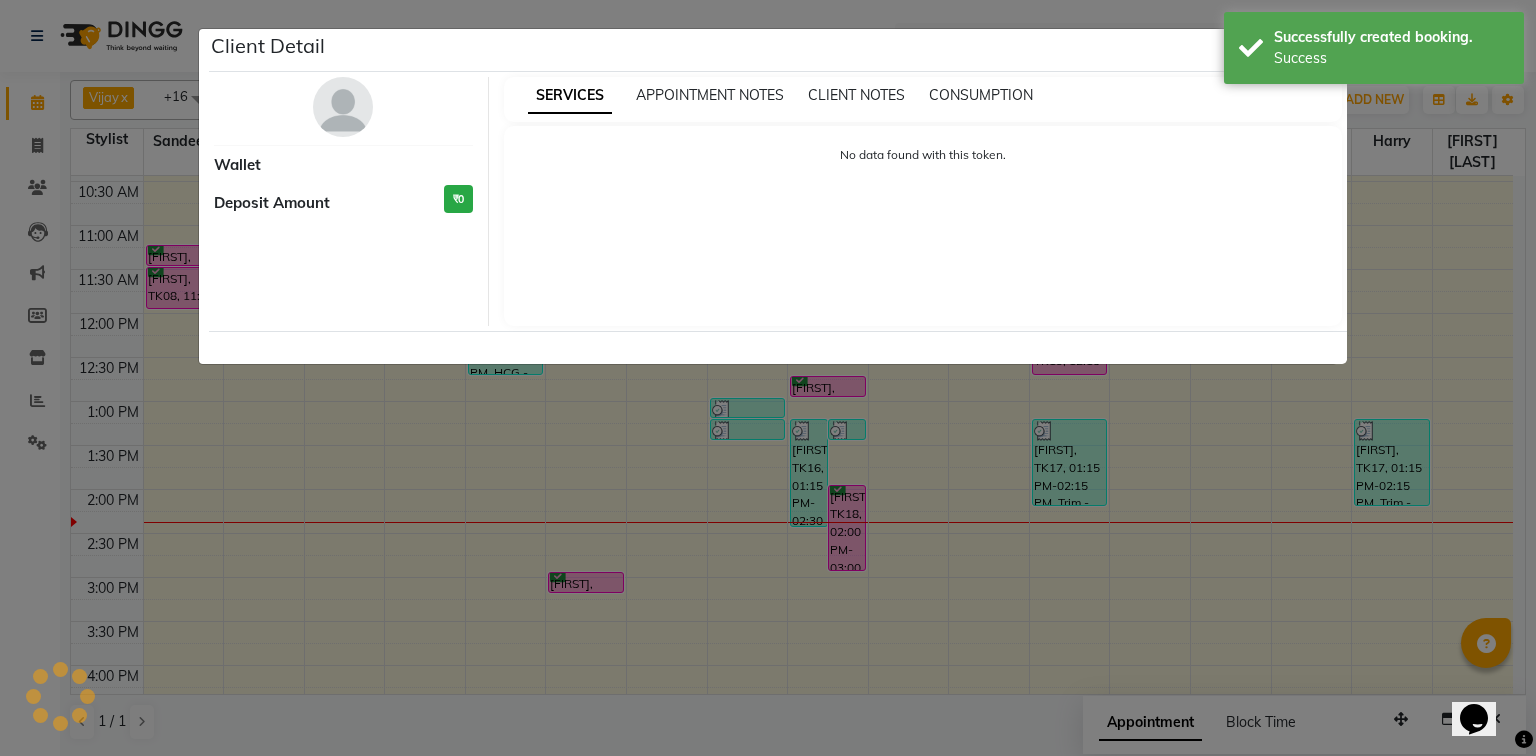 select on "6" 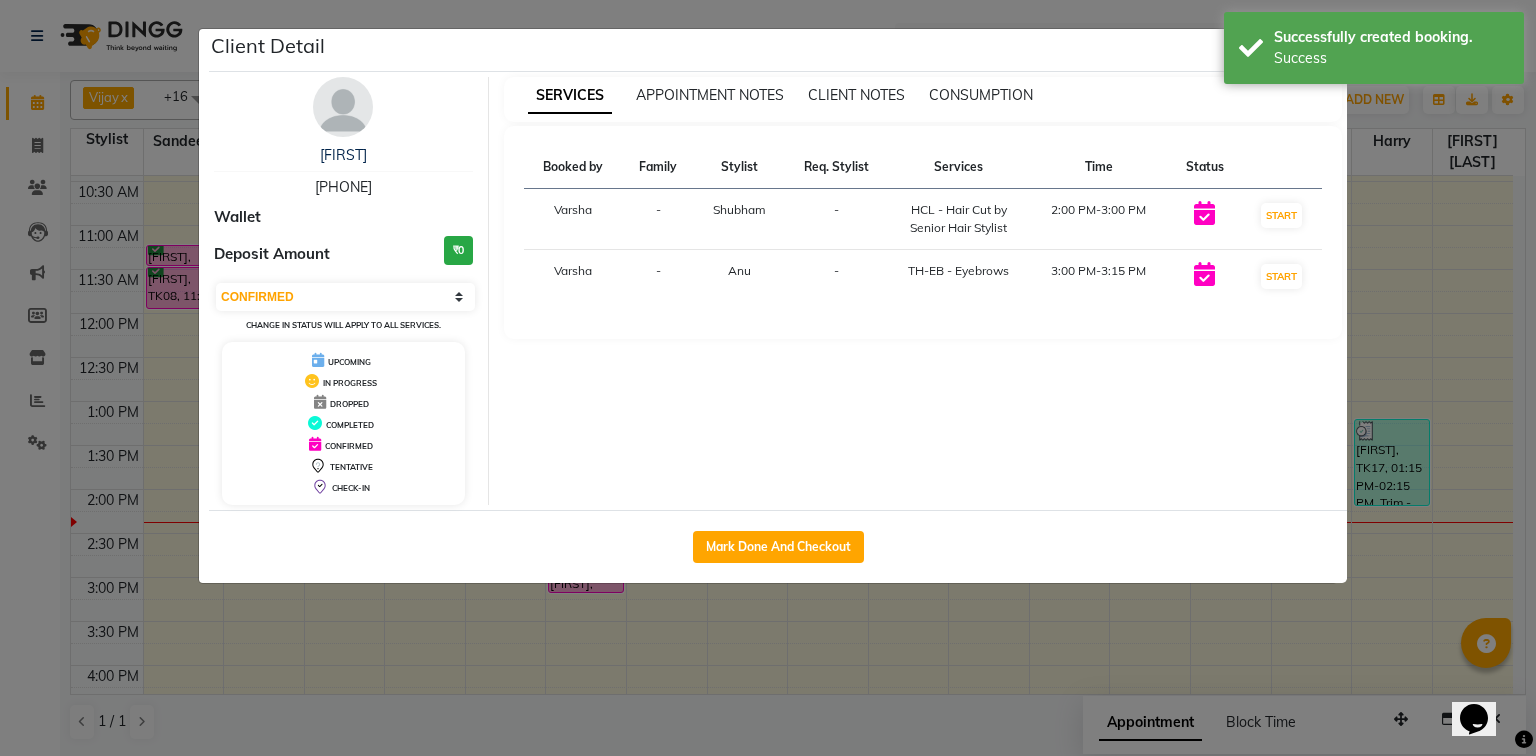 click on "Mark Done And Checkout" 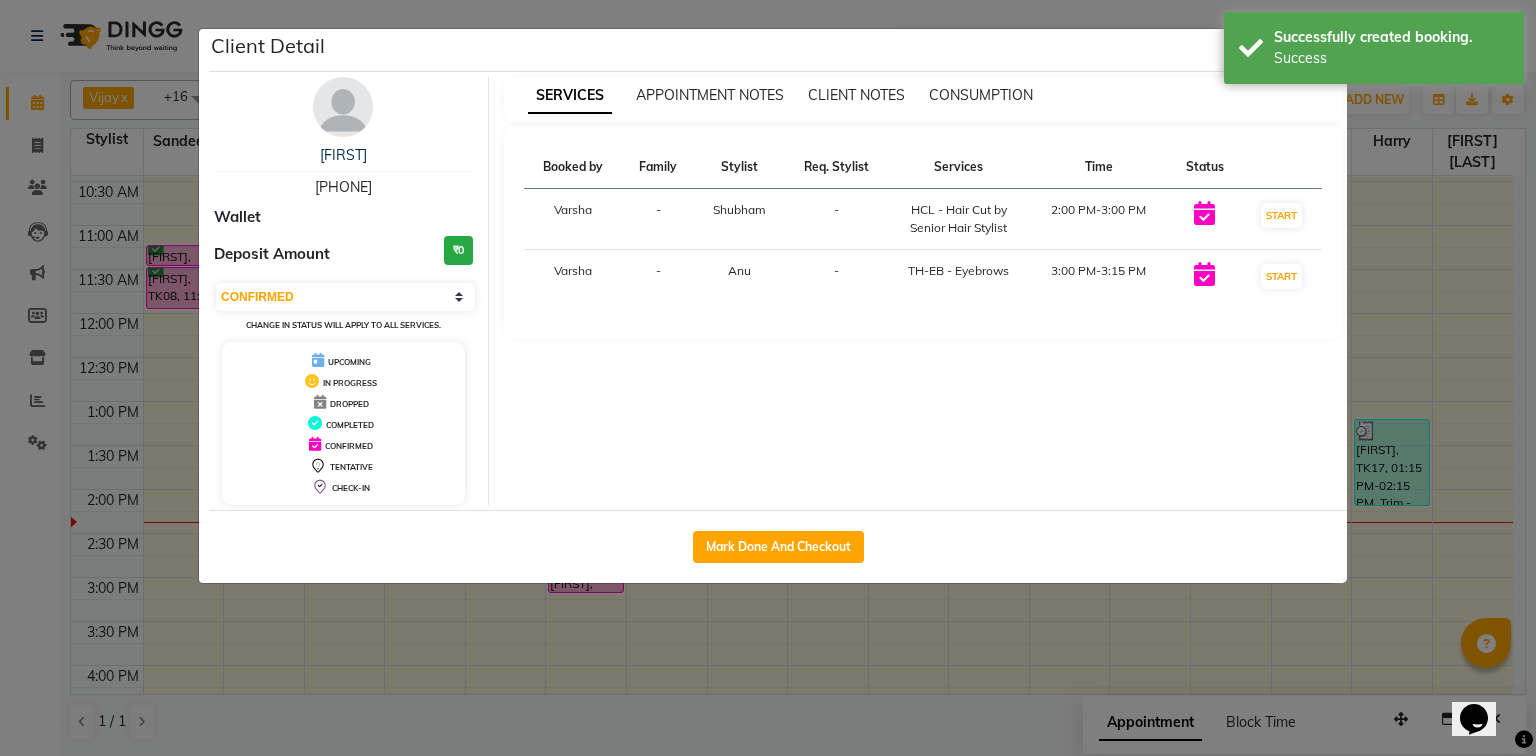 select on "service" 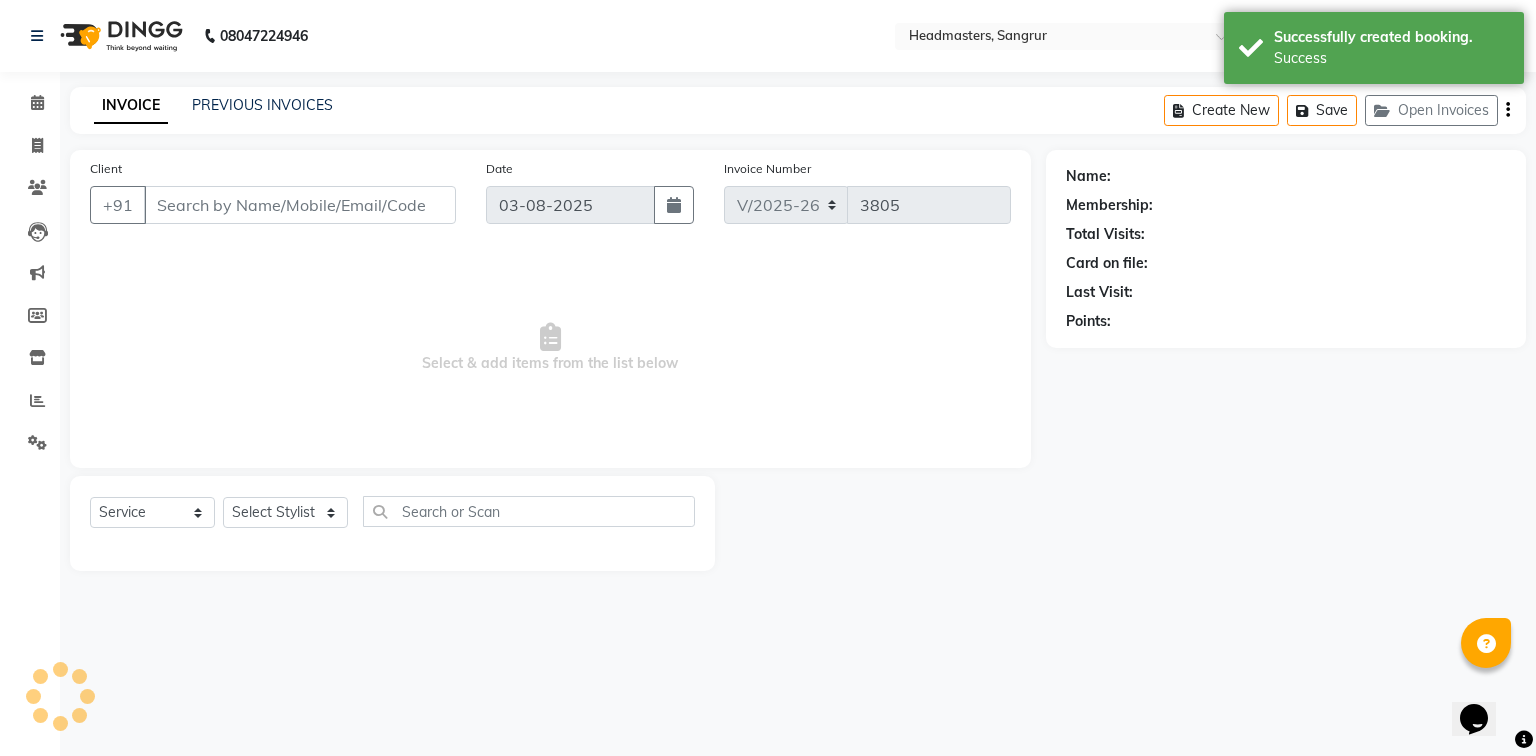 type on "6239674952" 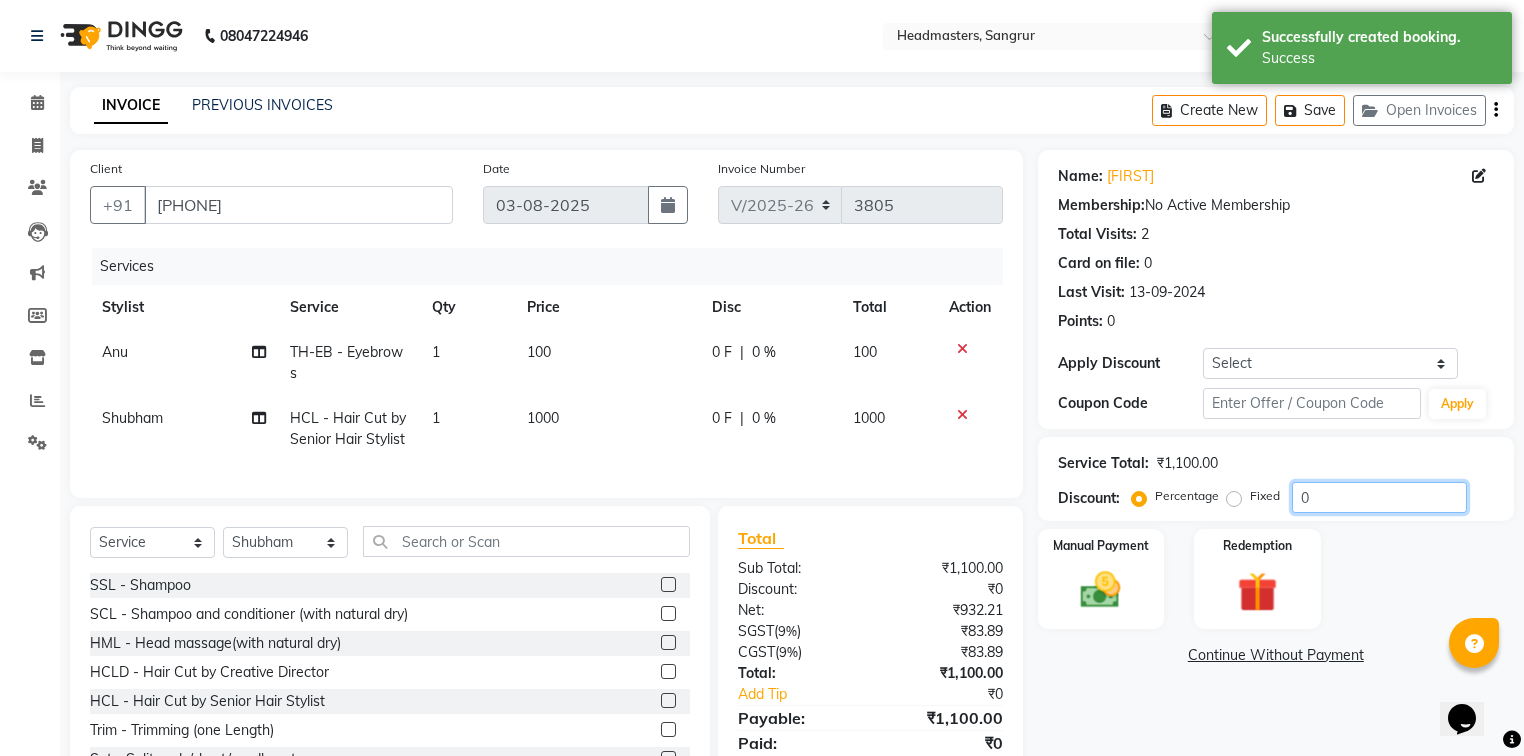 click on "0" 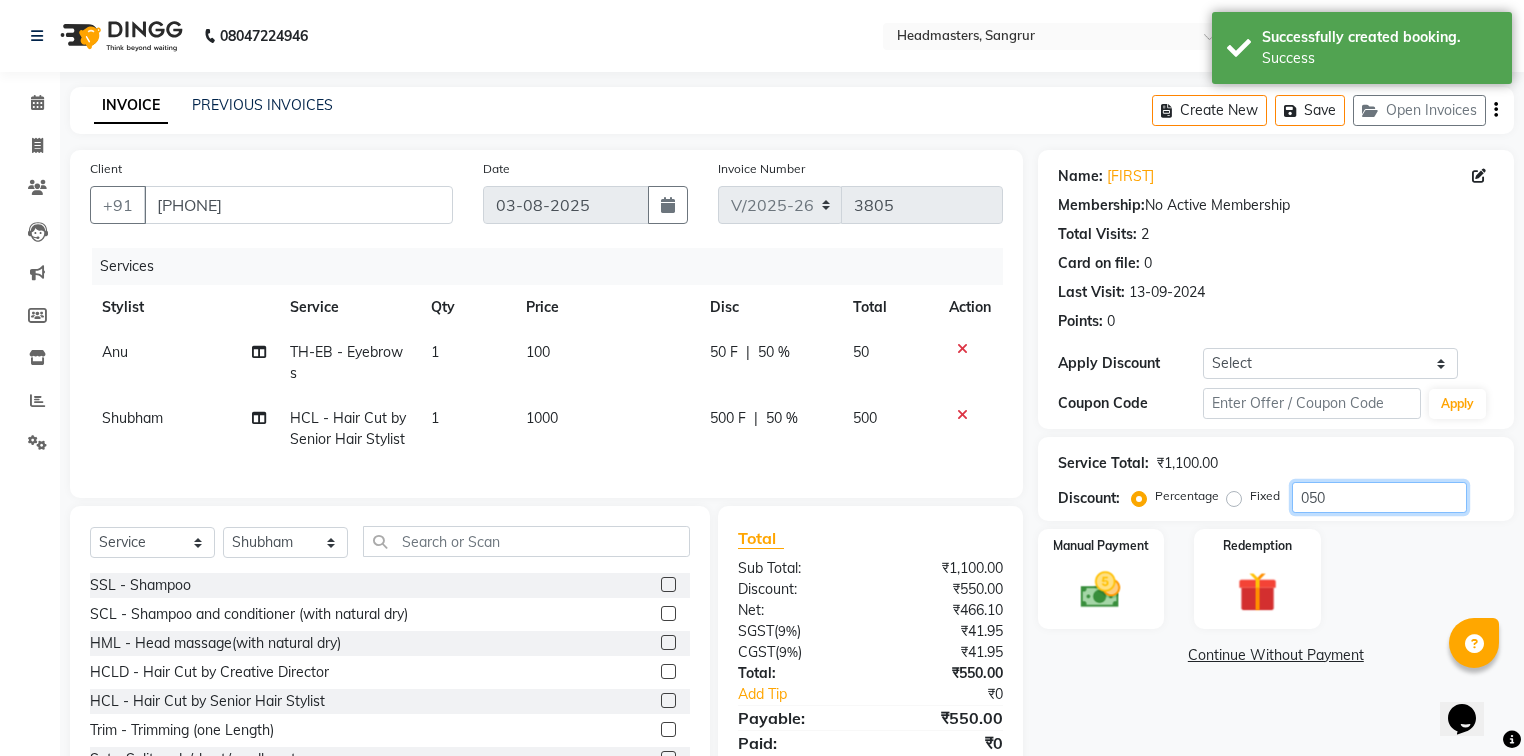 type on "050" 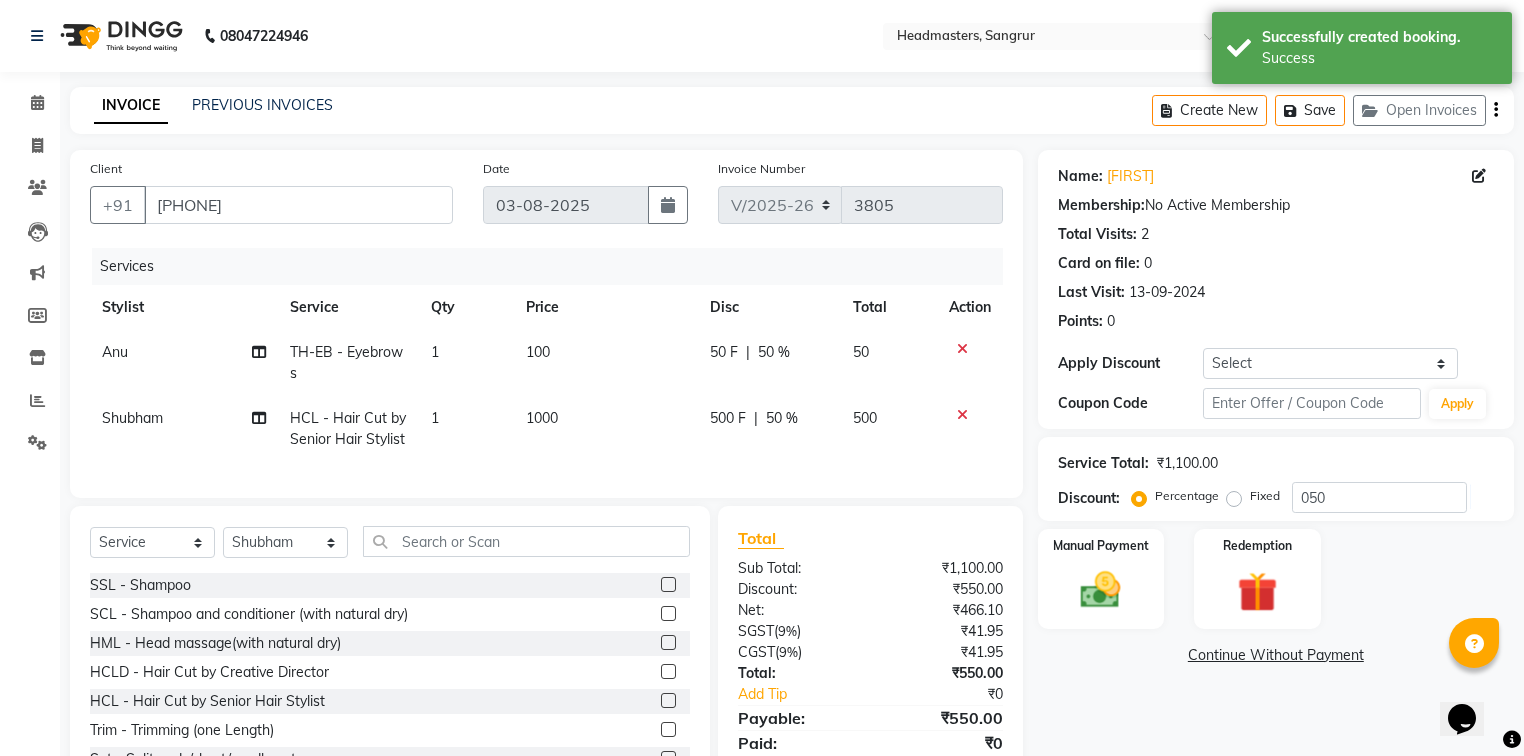click on "Continue Without Payment" 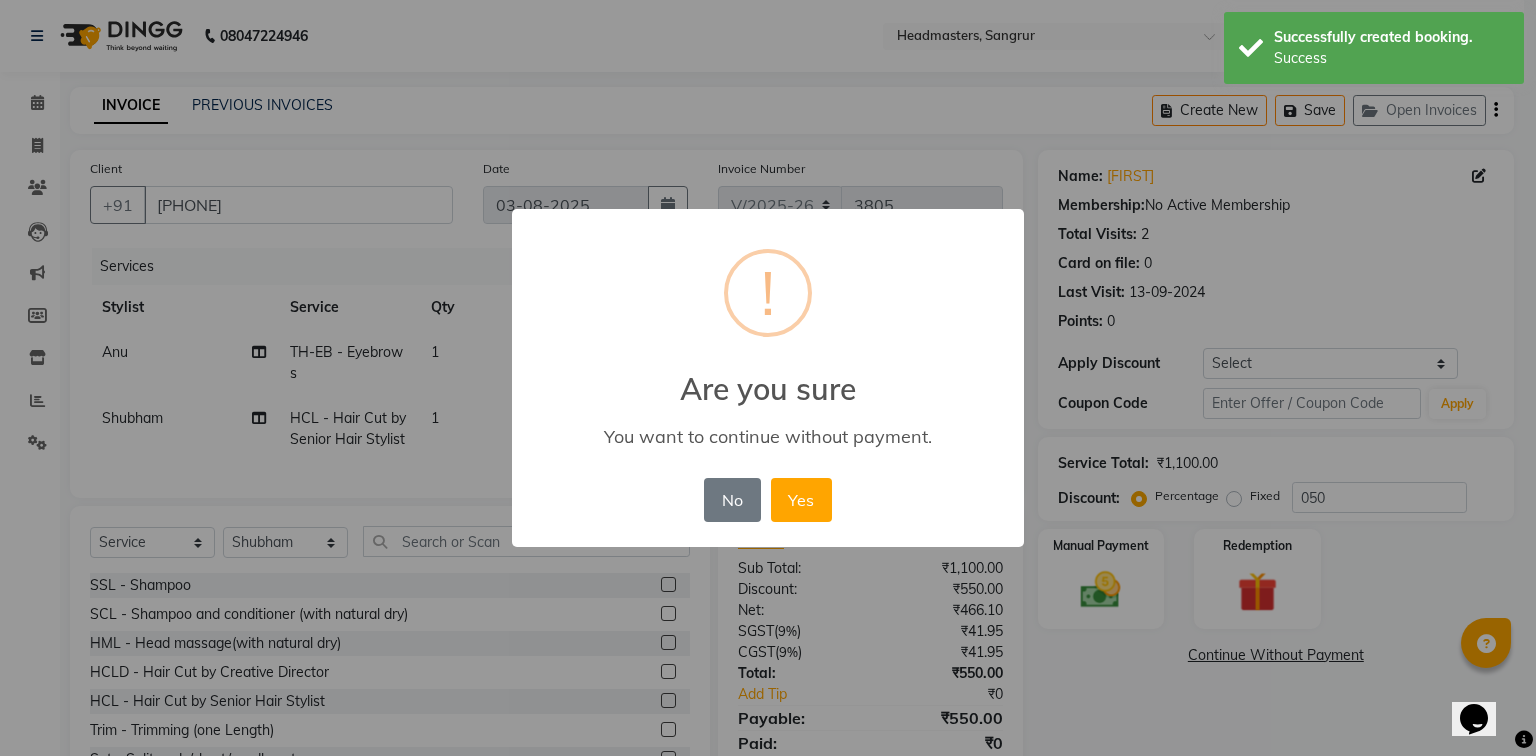 drag, startPoint x: 1088, startPoint y: 648, endPoint x: 1244, endPoint y: 657, distance: 156.2594 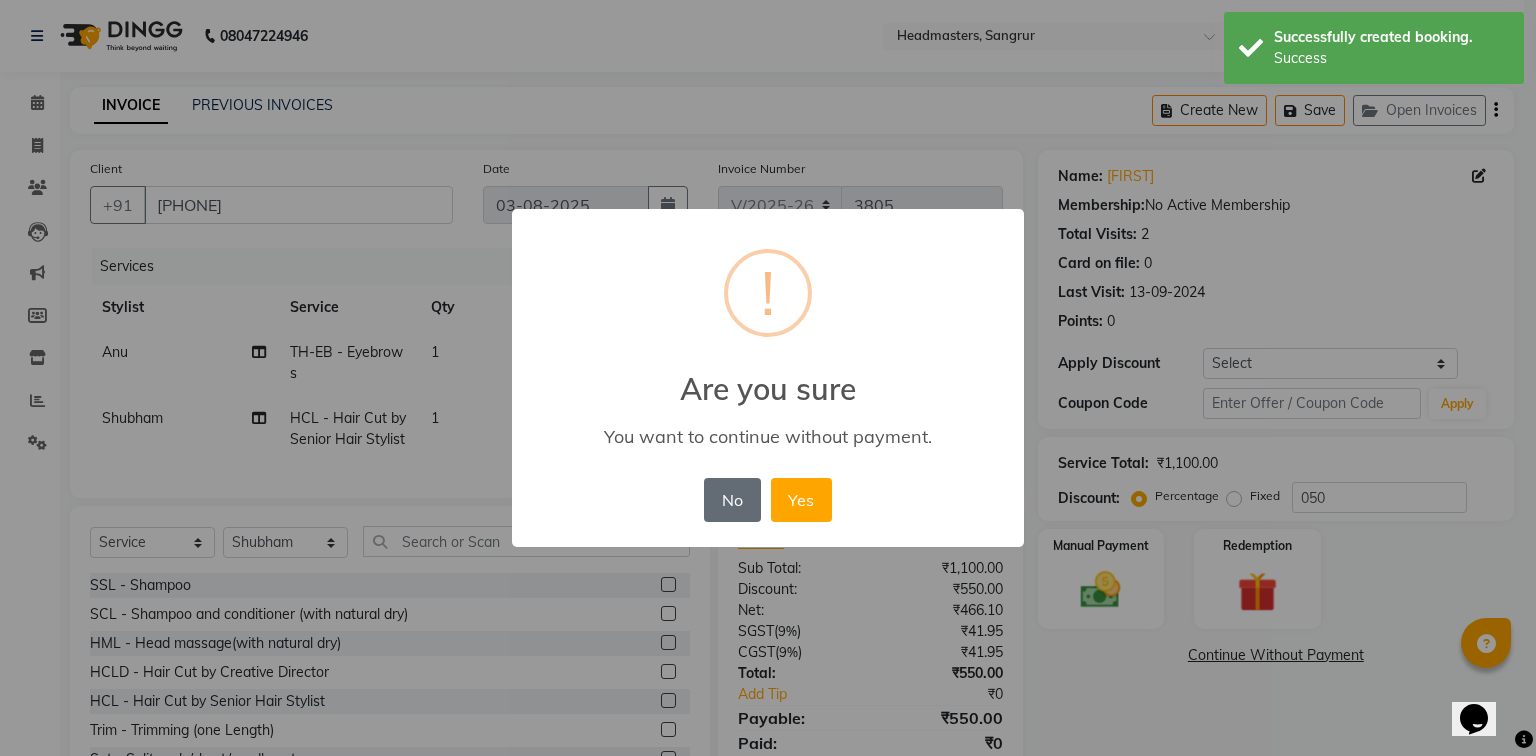 drag, startPoint x: 717, startPoint y: 472, endPoint x: 724, endPoint y: 481, distance: 11.401754 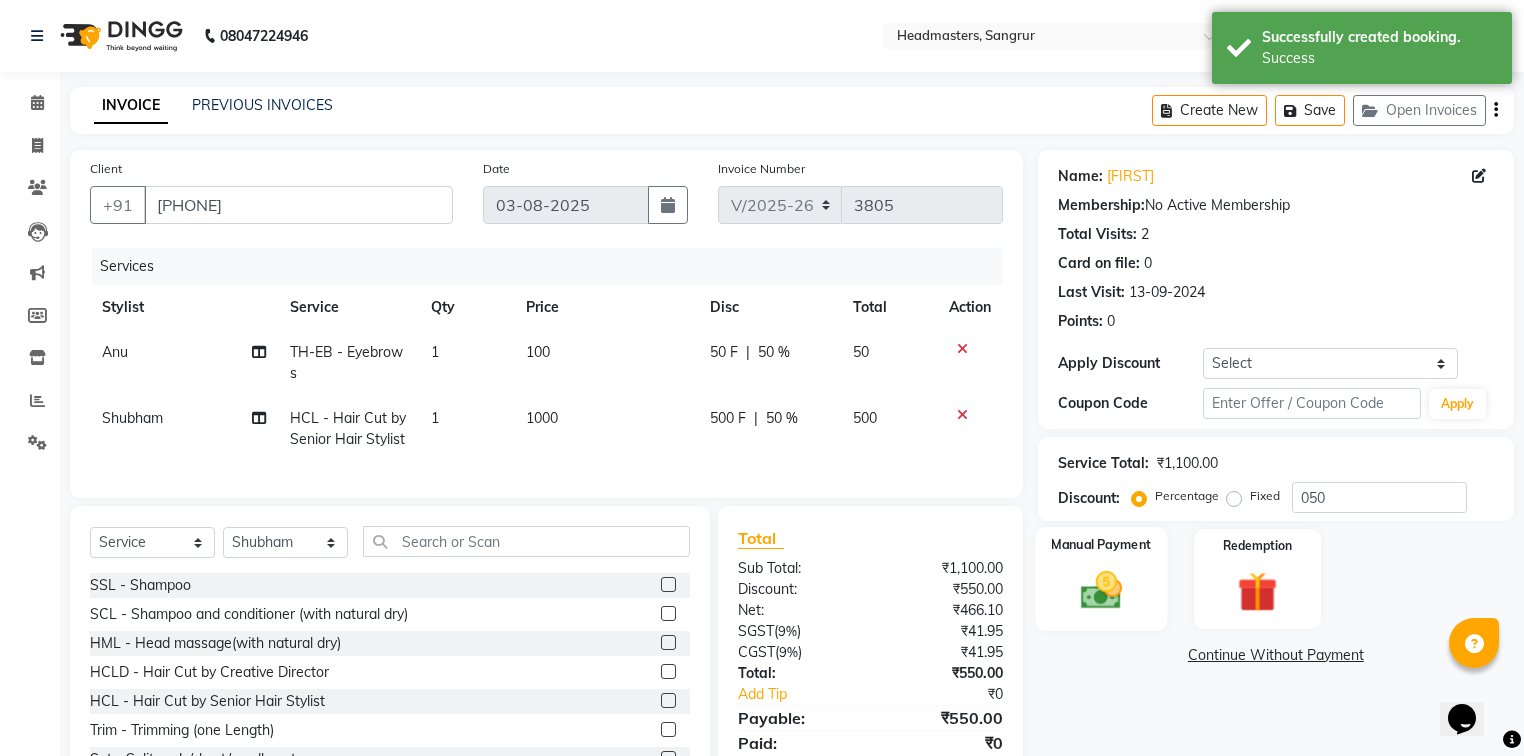click 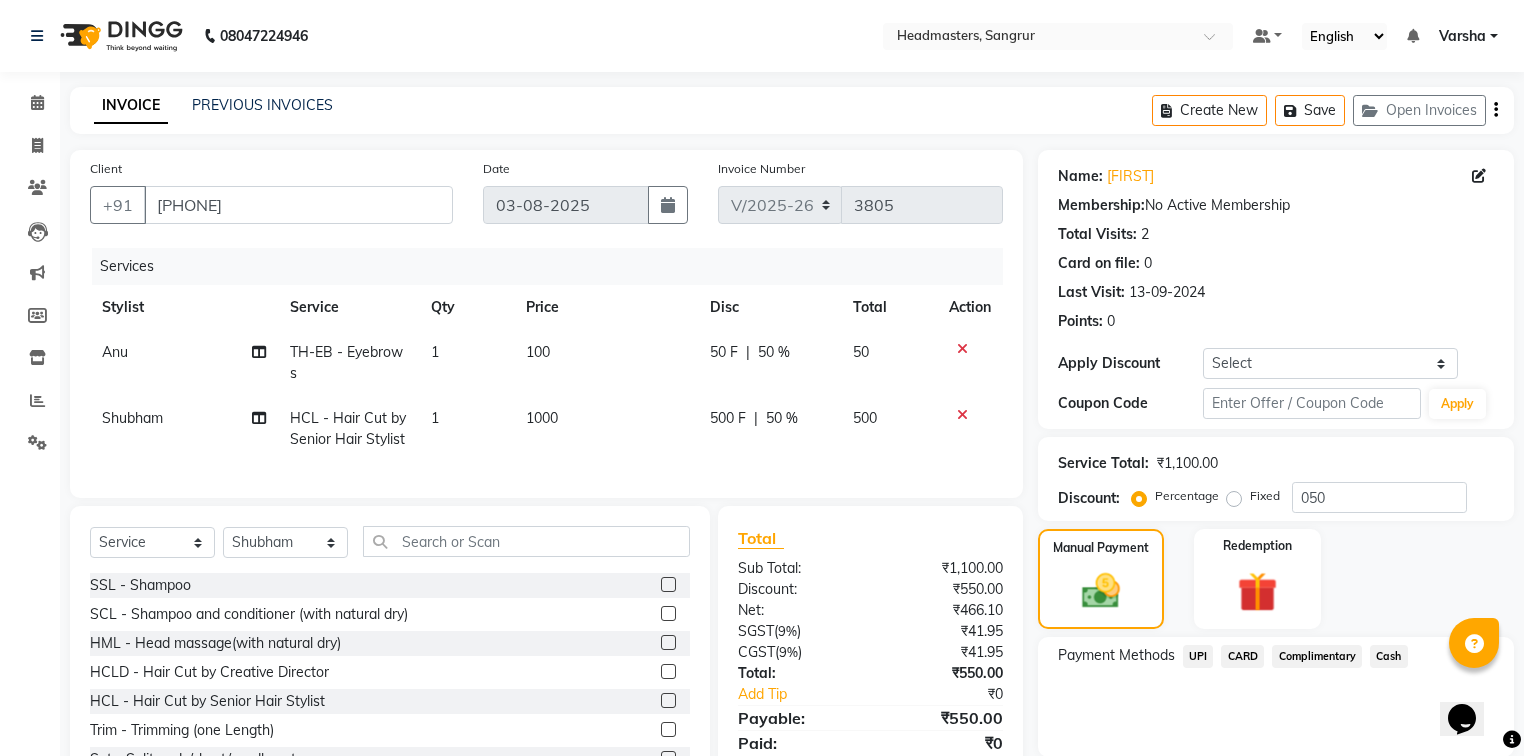 click on "Cash" 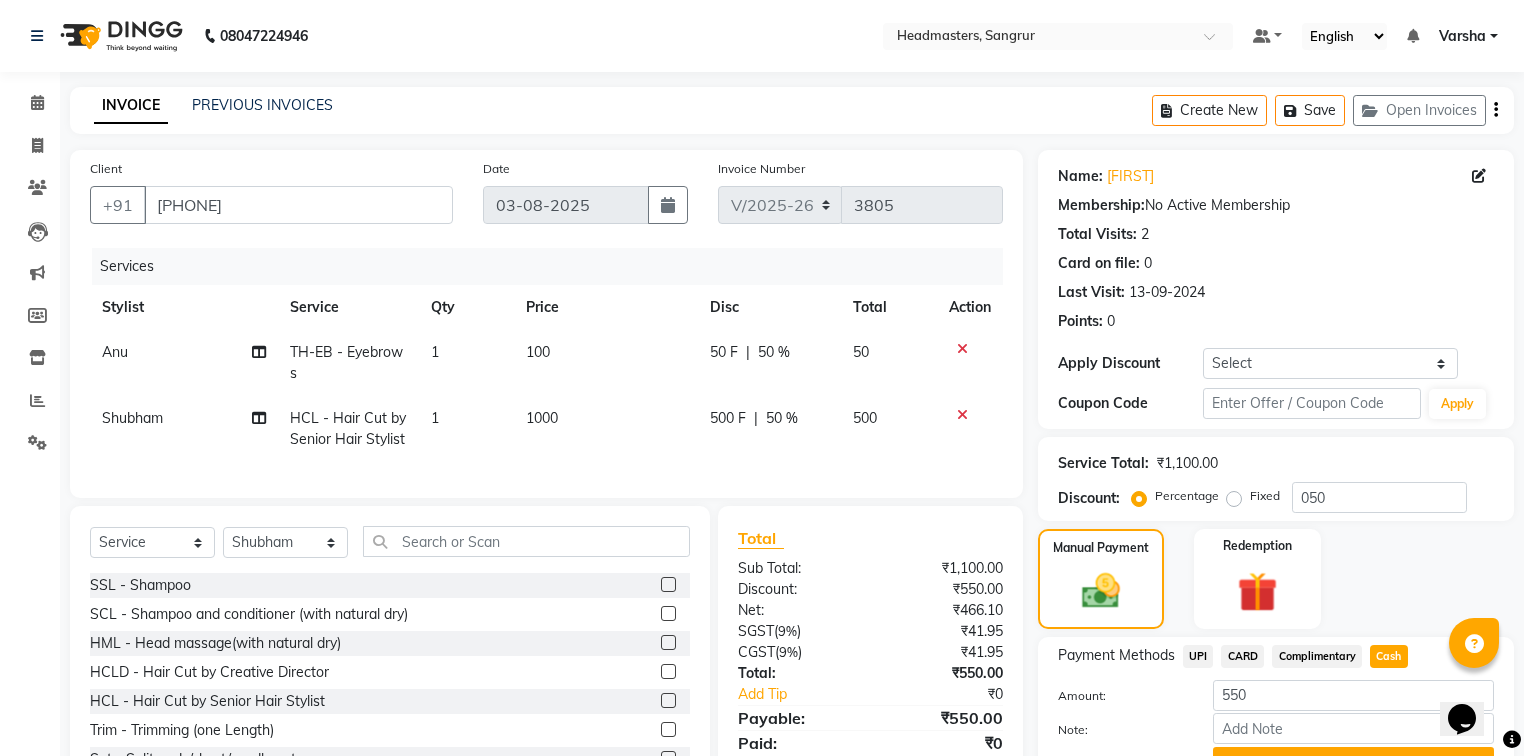 scroll, scrollTop: 80, scrollLeft: 0, axis: vertical 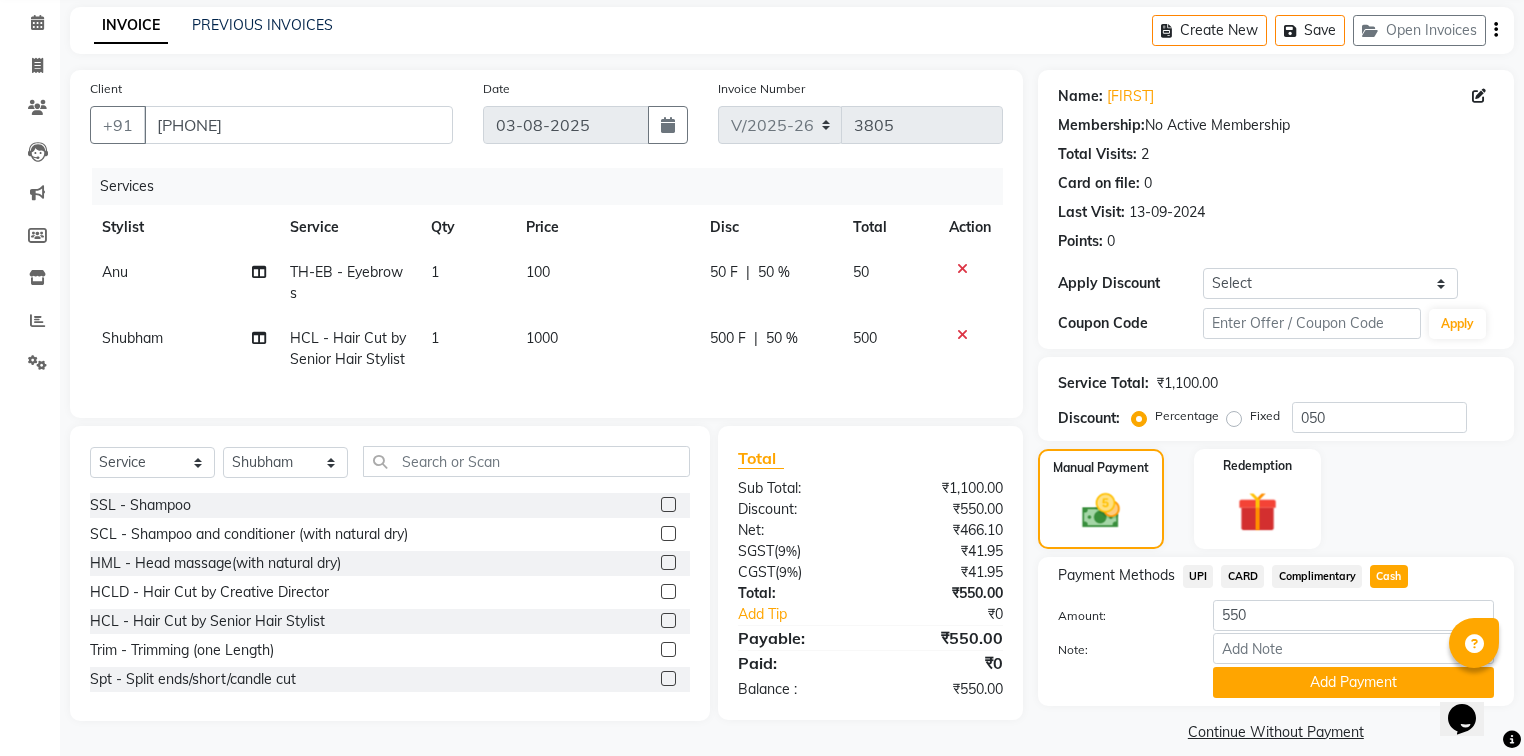 click on "Add Payment" 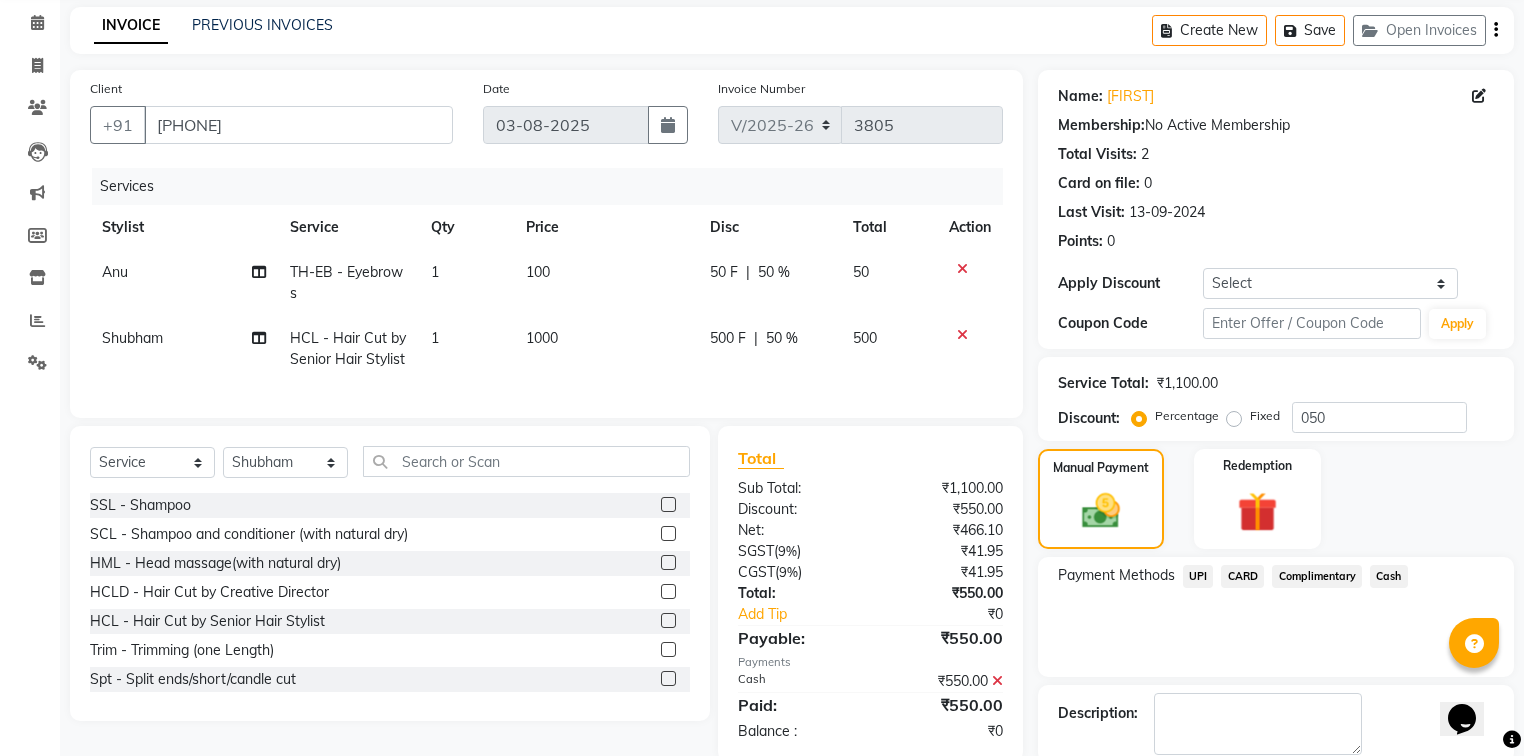 scroll, scrollTop: 154, scrollLeft: 0, axis: vertical 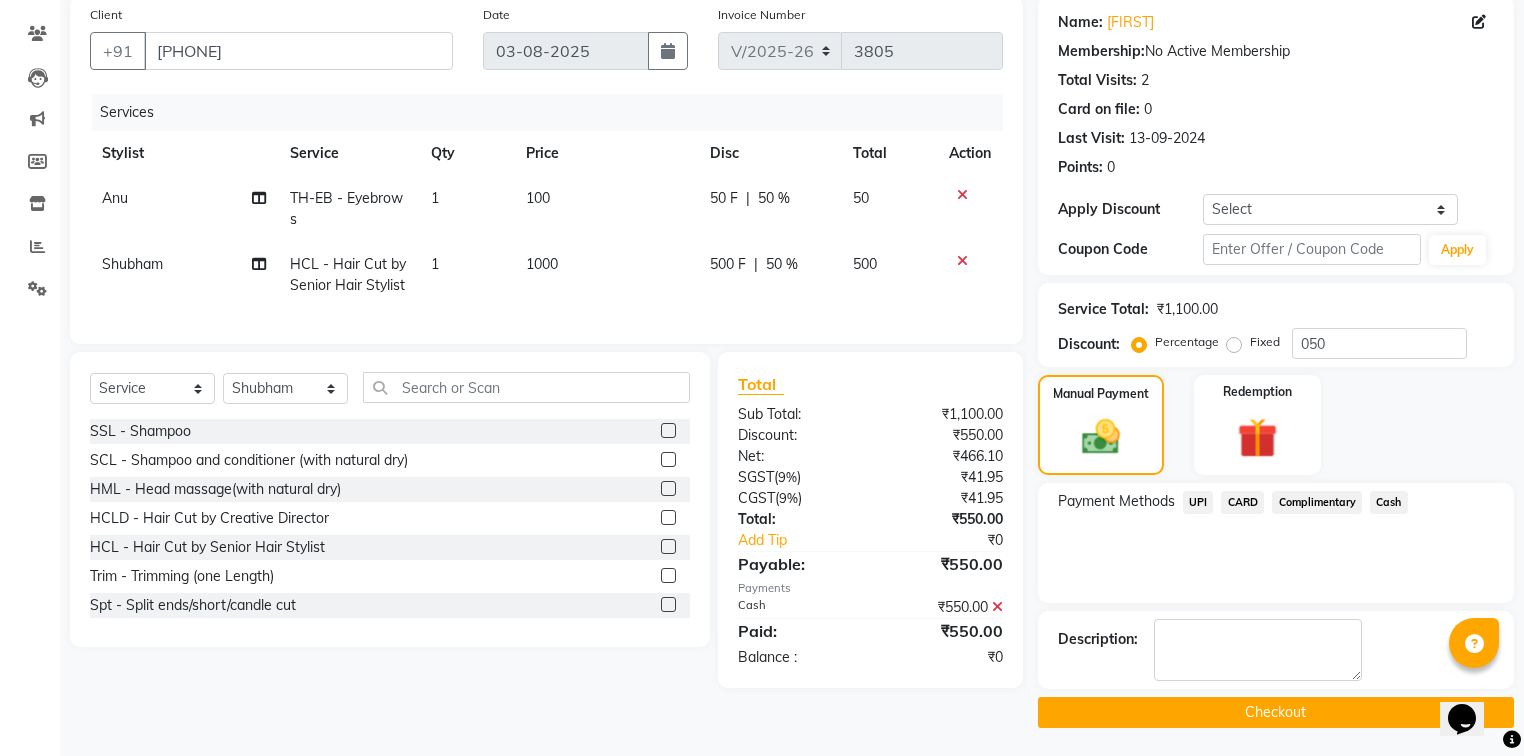 click on "Checkout" 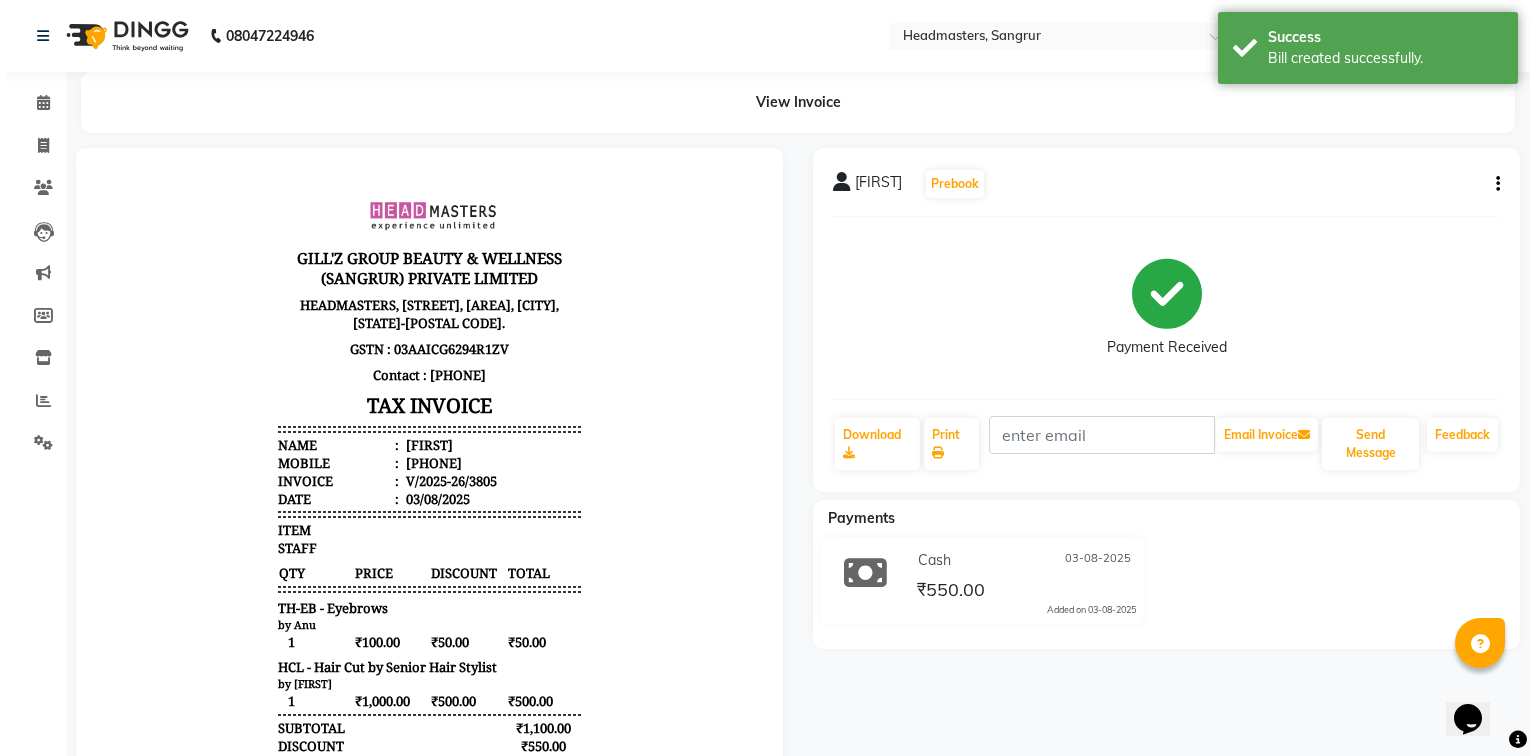 scroll, scrollTop: 0, scrollLeft: 0, axis: both 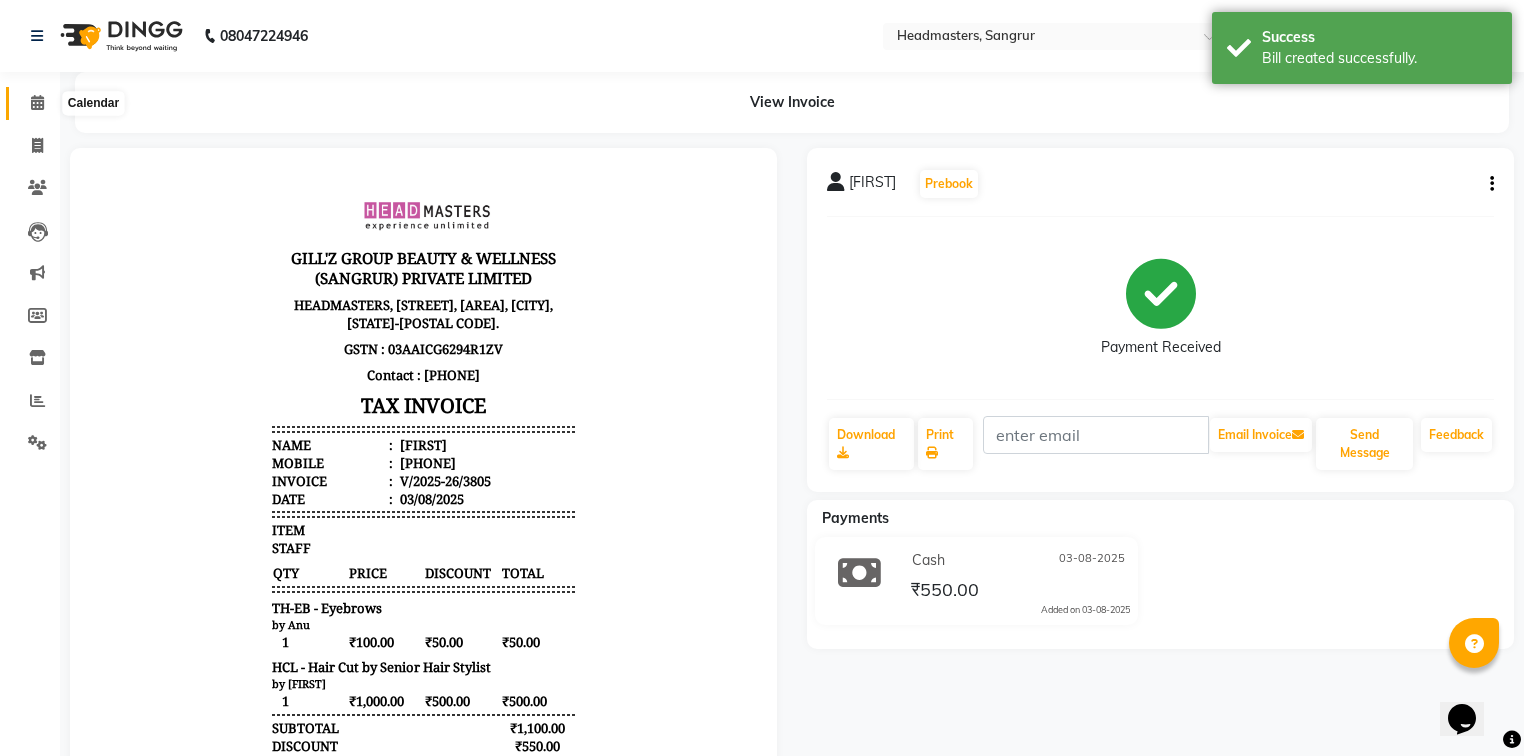 click 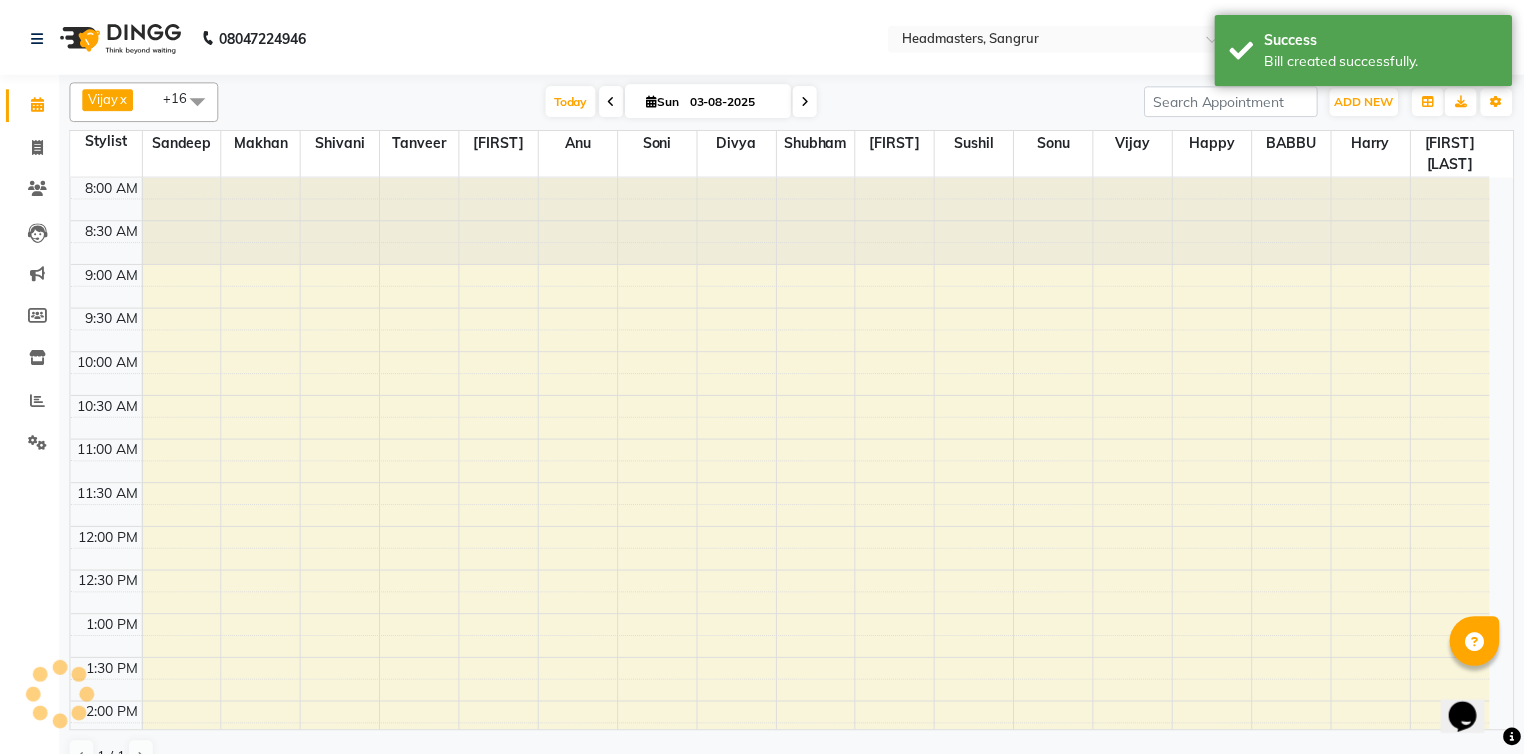 scroll, scrollTop: 0, scrollLeft: 0, axis: both 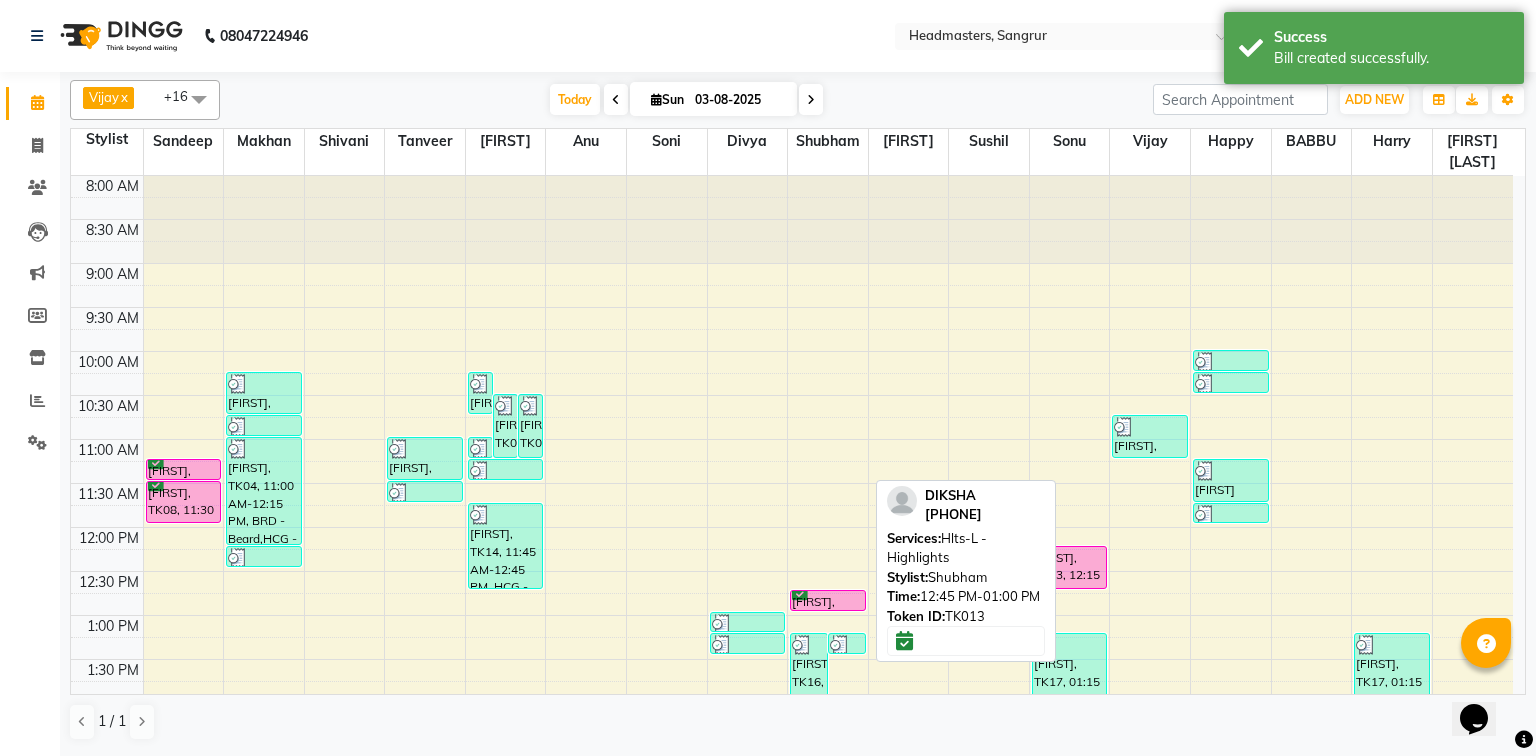 click at bounding box center [828, 610] 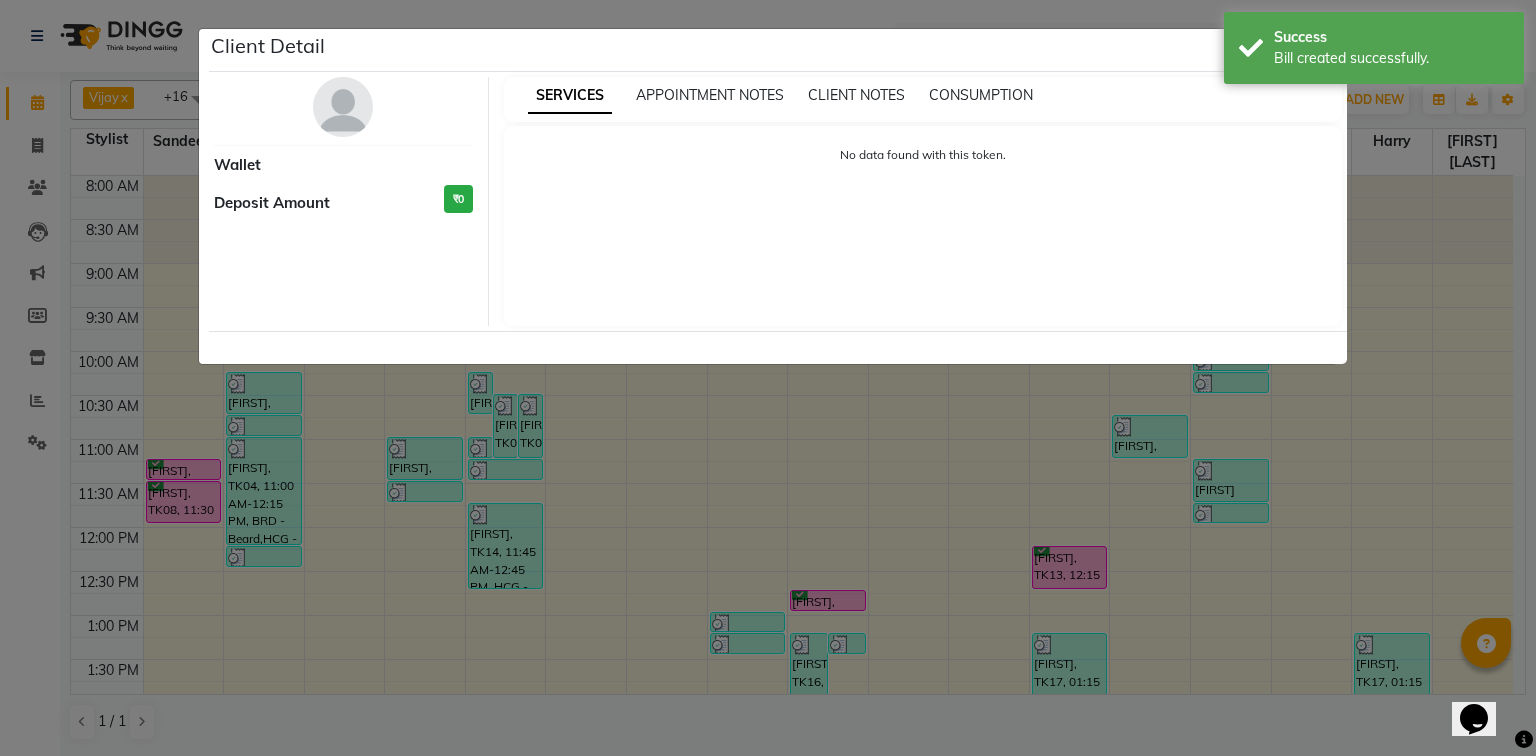 select on "6" 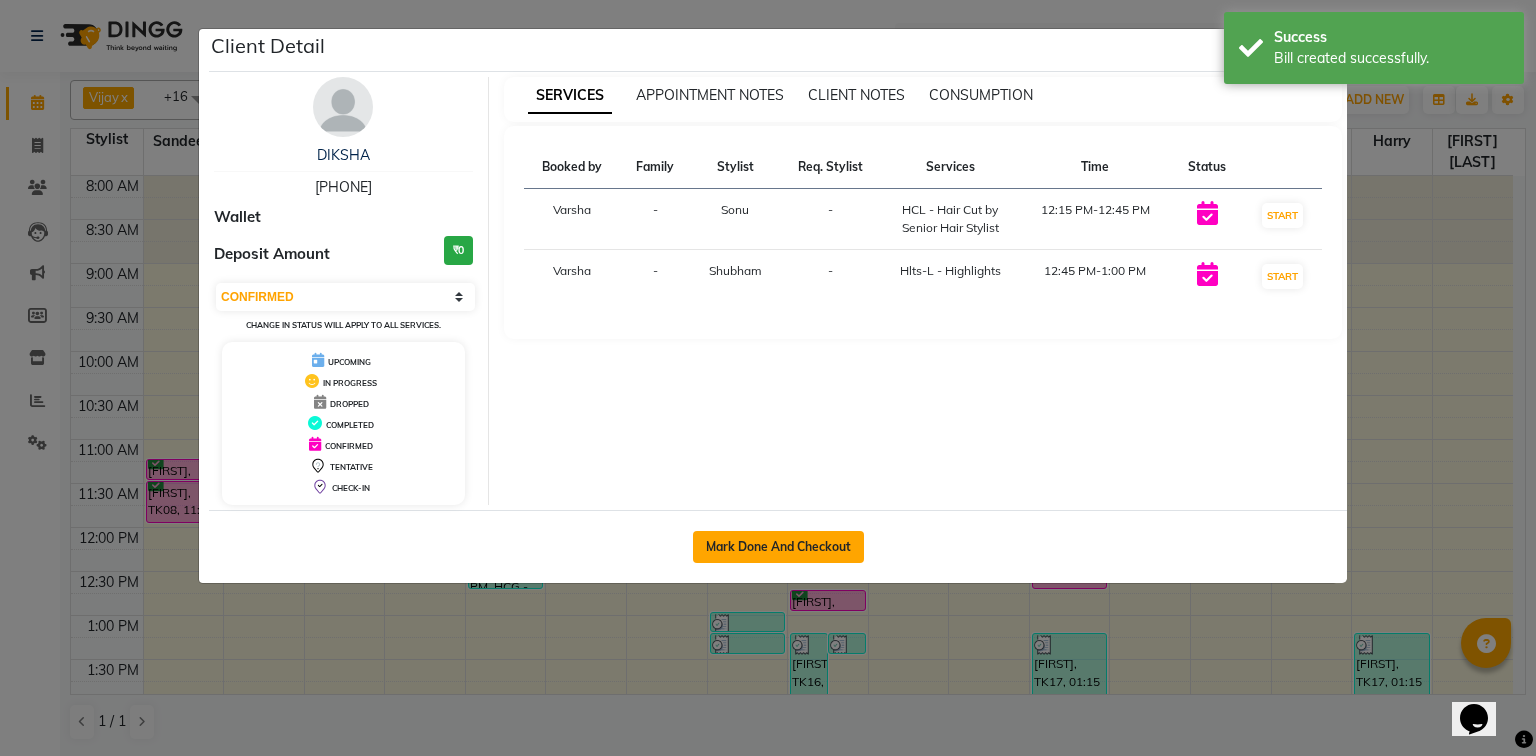 click on "Mark Done And Checkout" 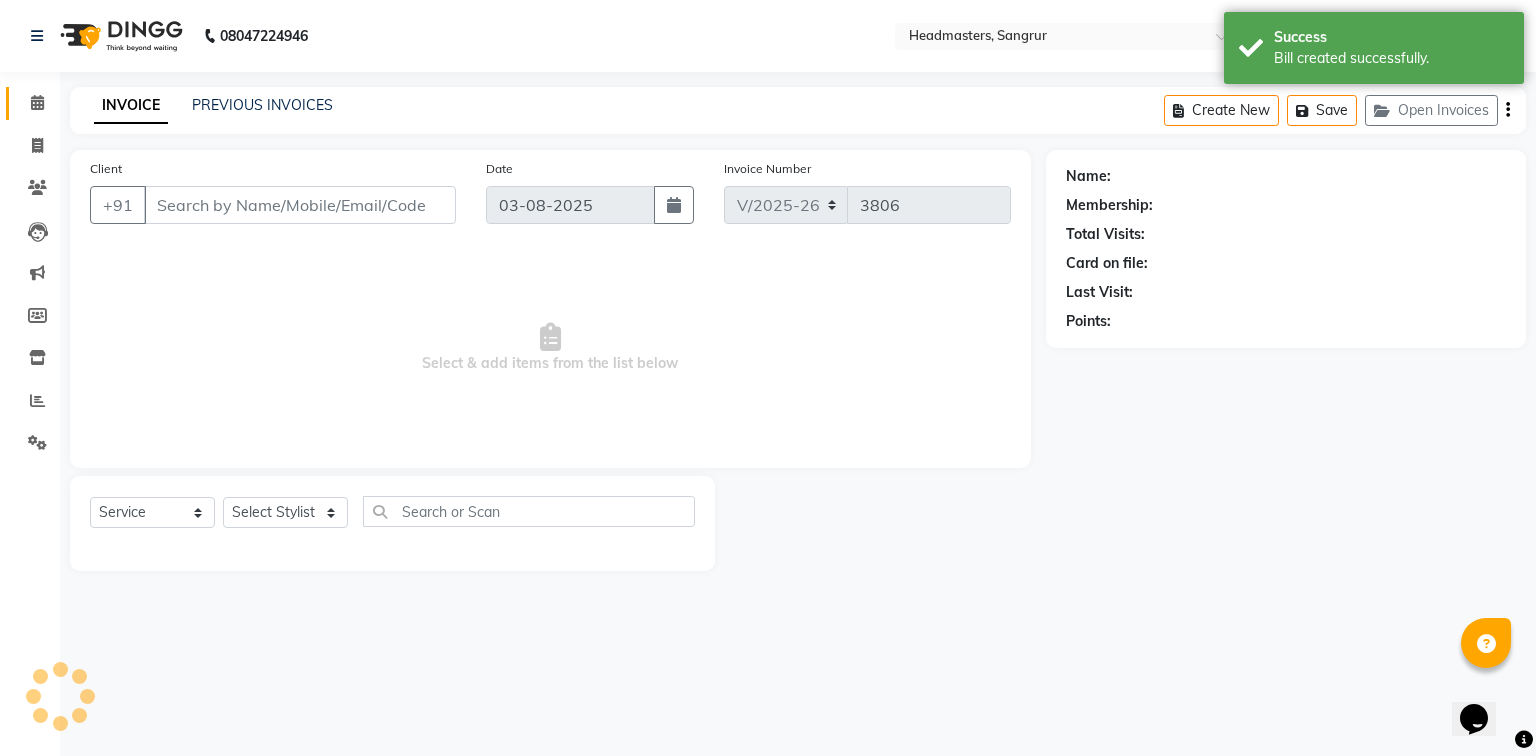 type on "[PHONE]" 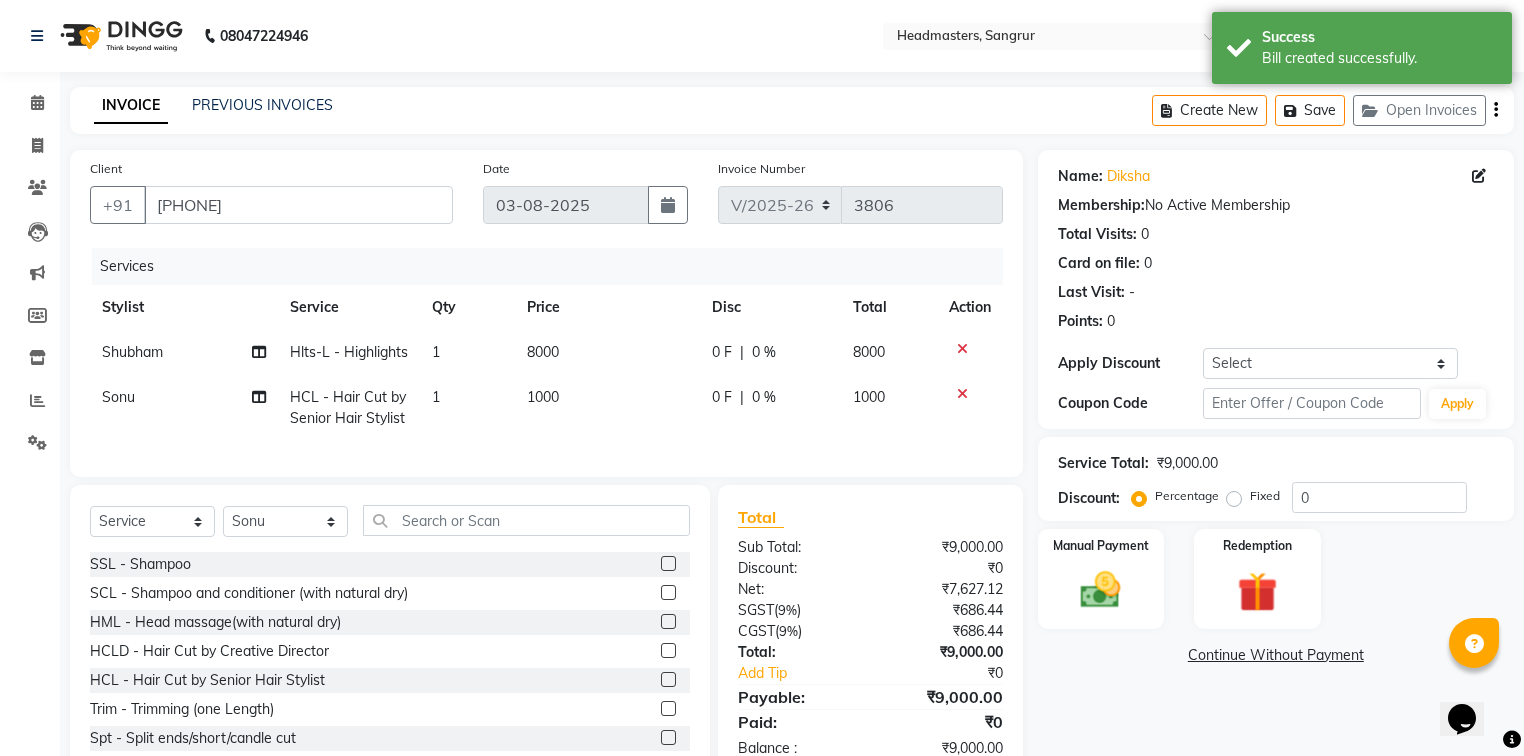 click on "0 F | 0 %" 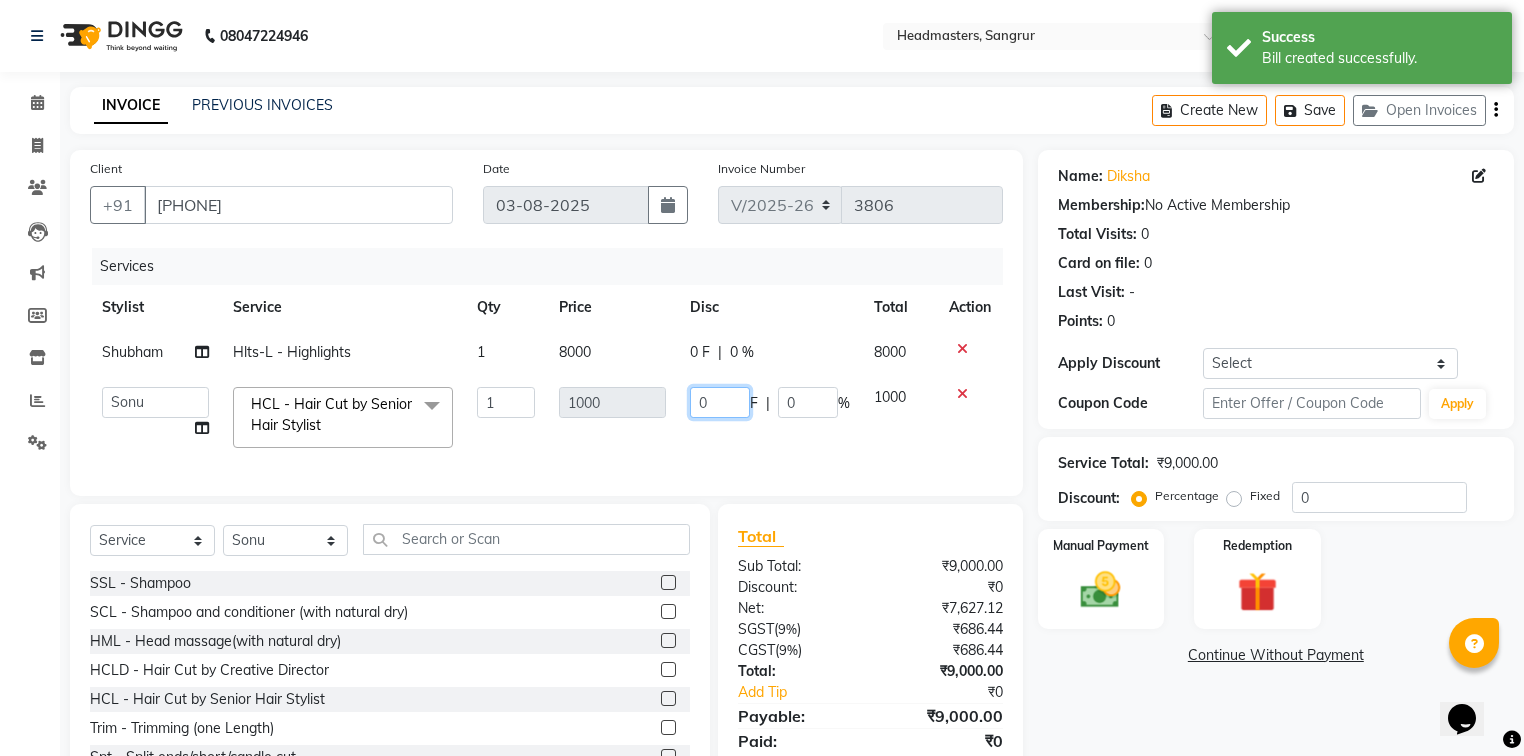 click on "0" 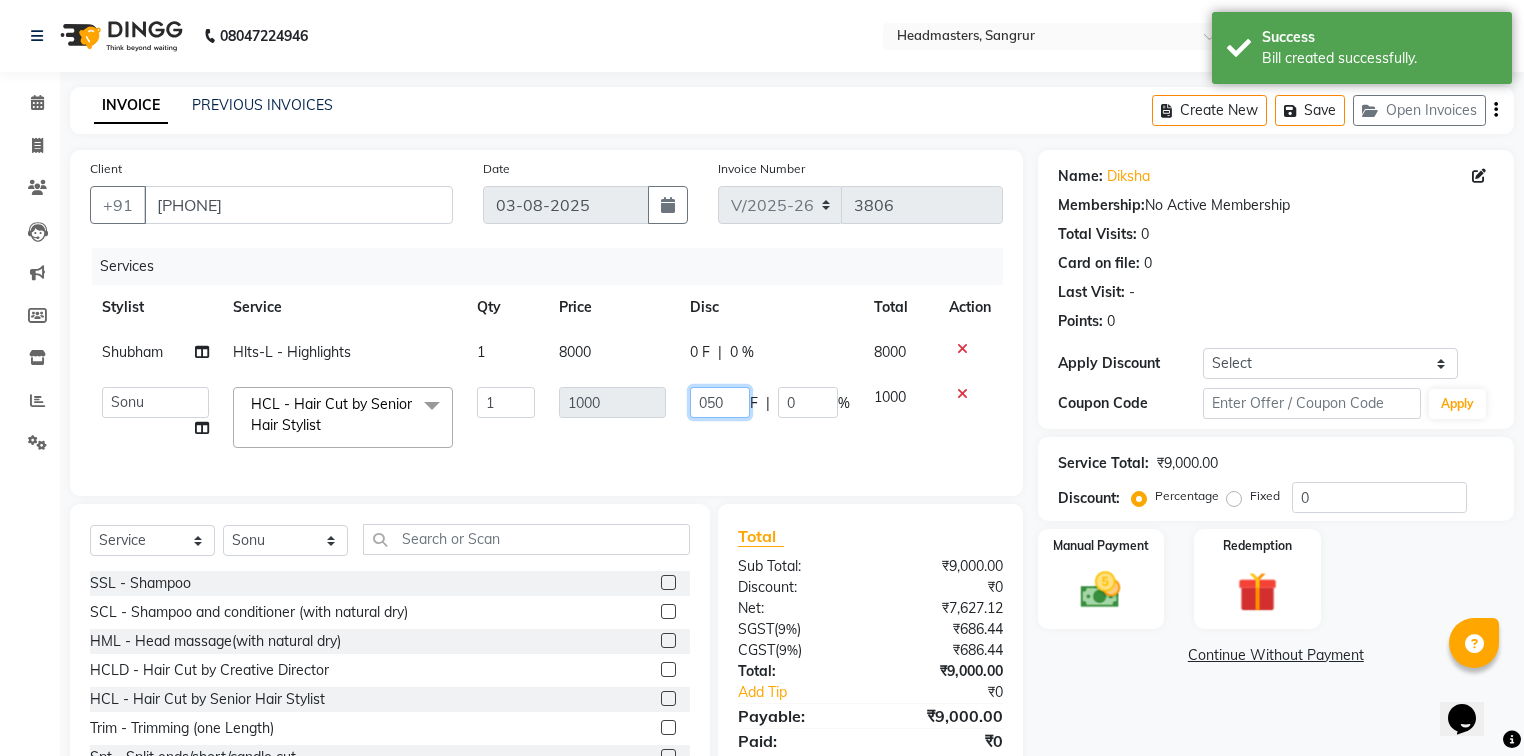 type on "0500" 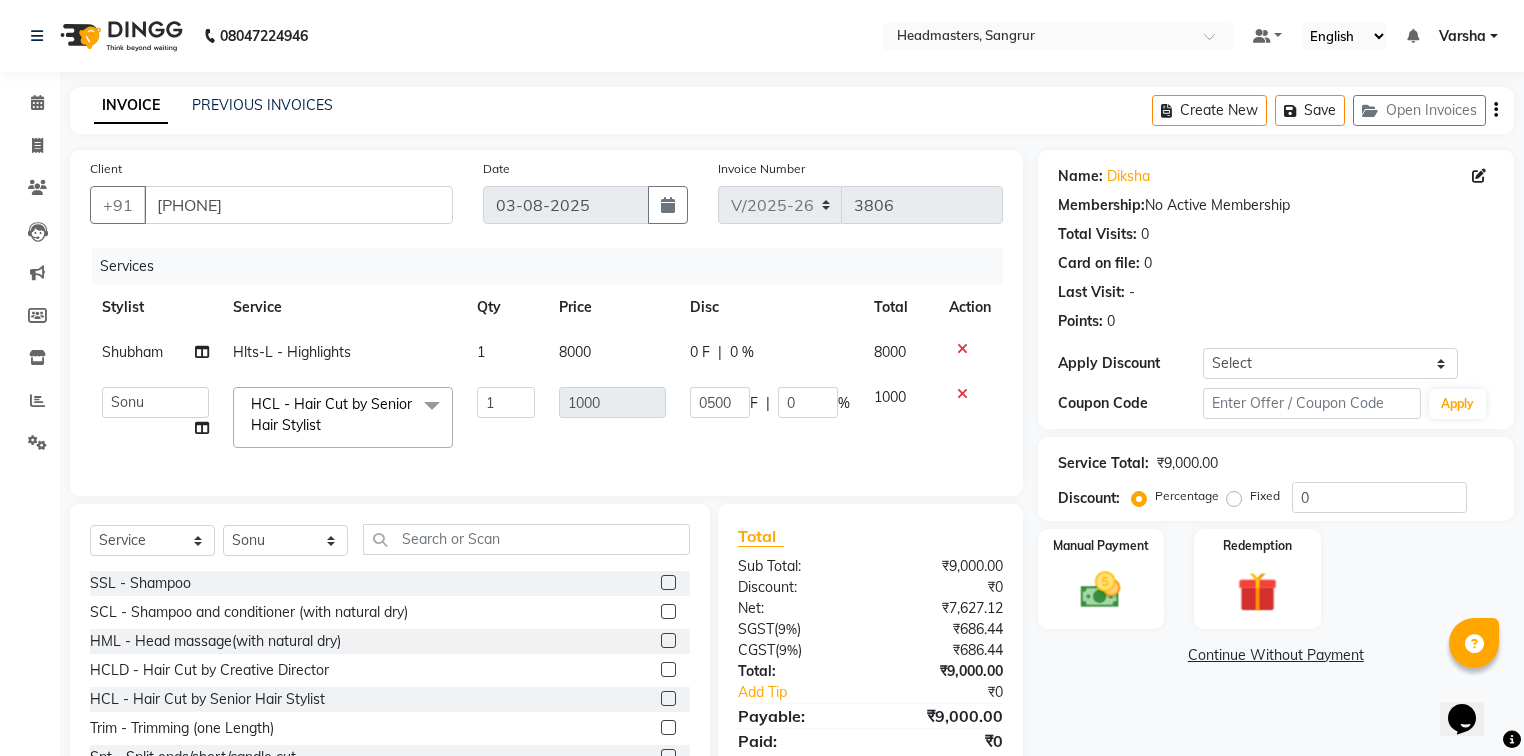 click on "0500 F | 0 %" 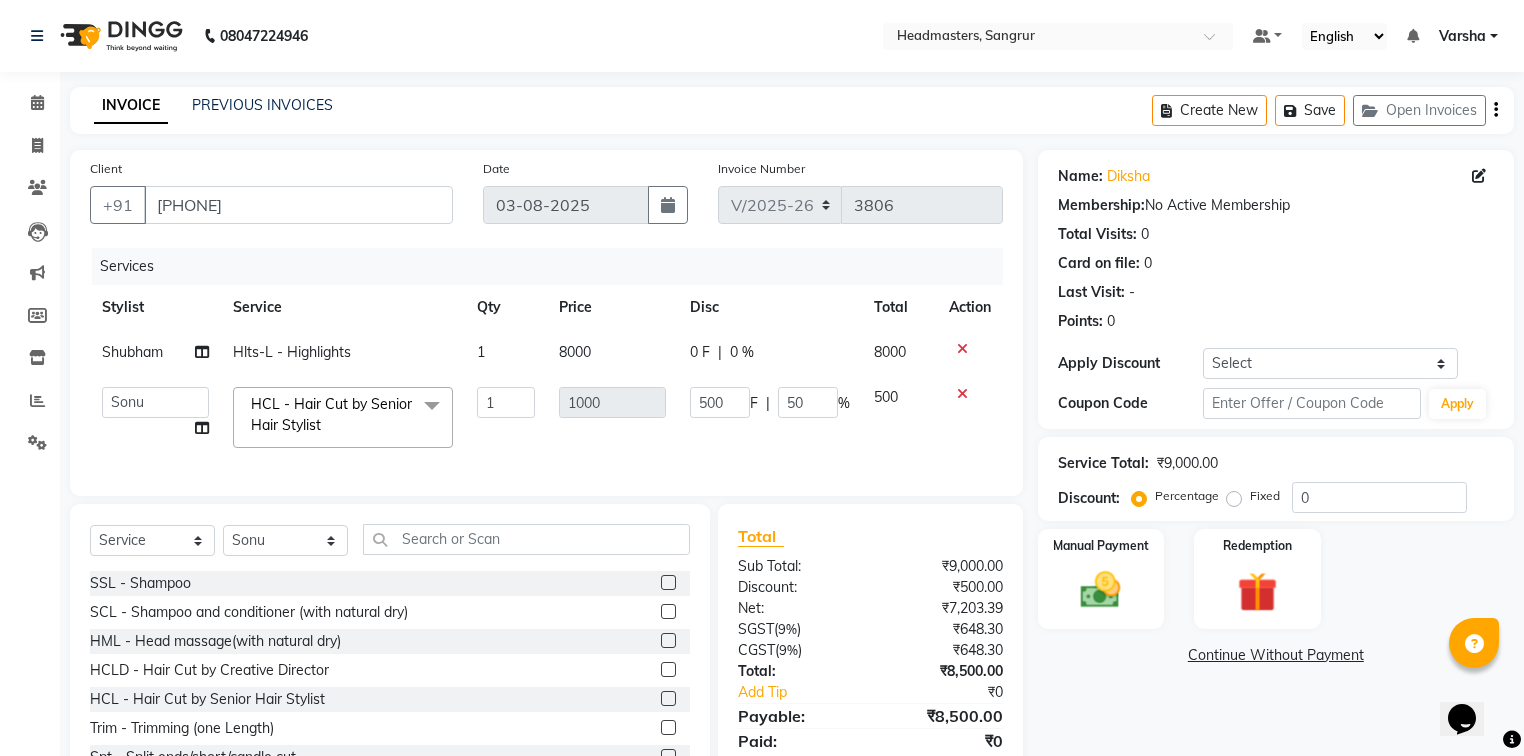 click on "0 F | 0 %" 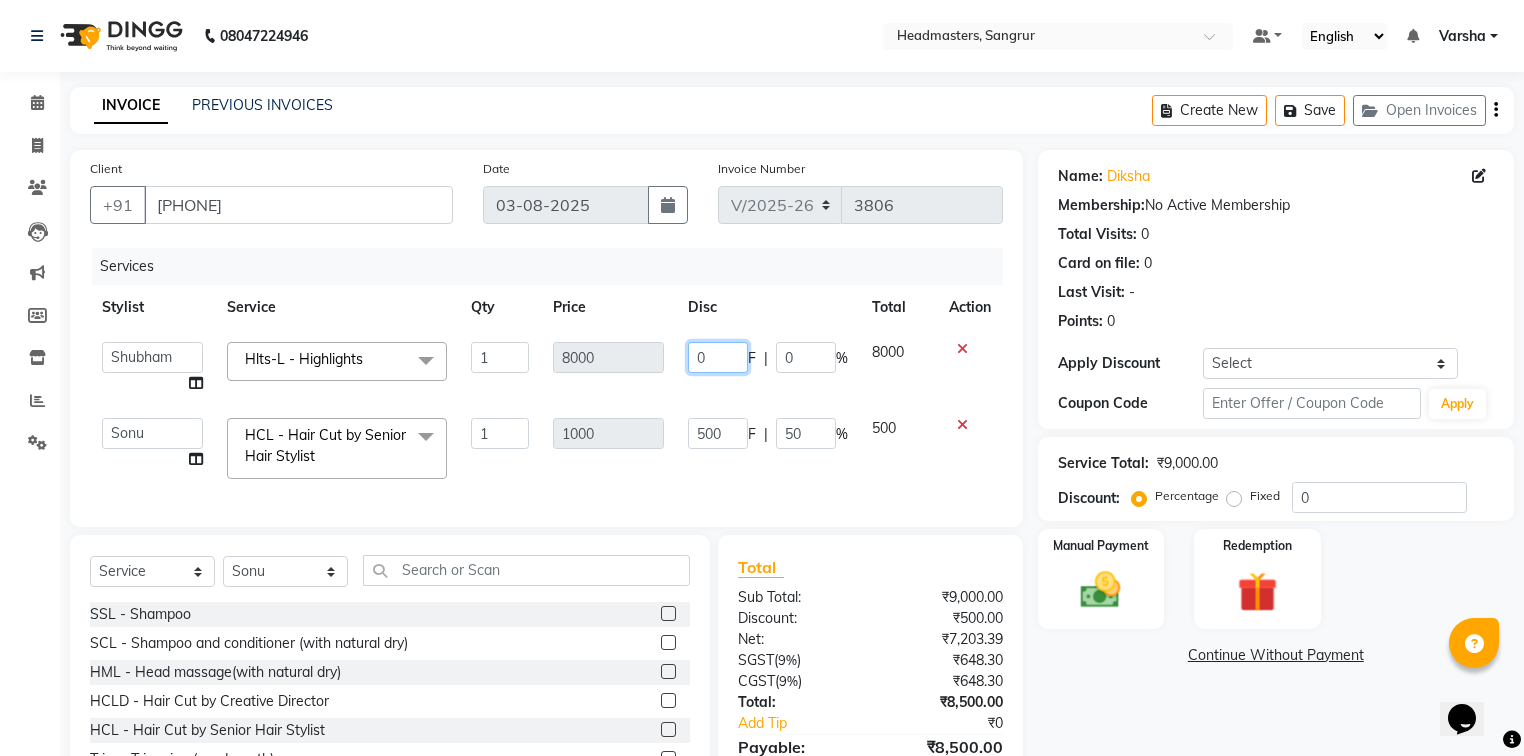 click on "0" 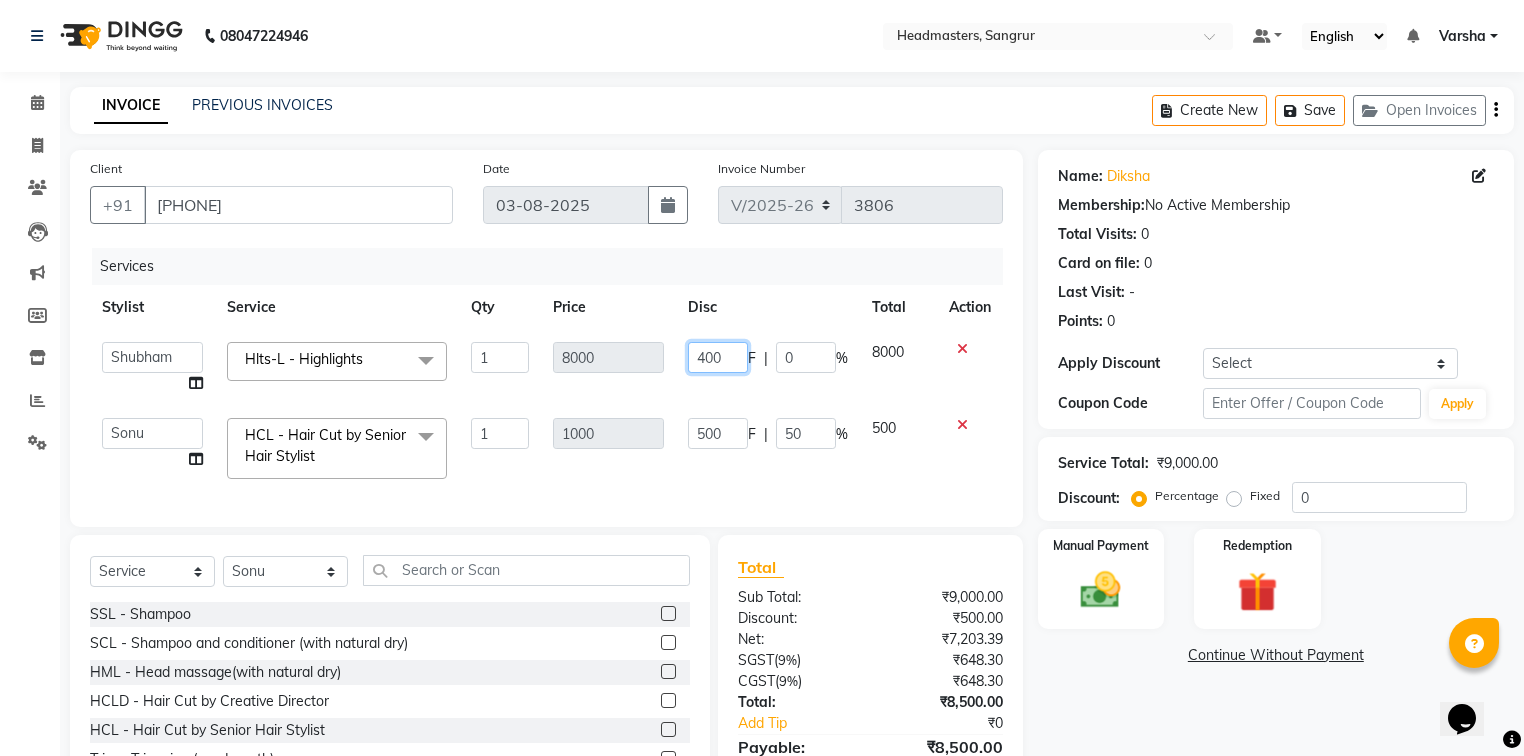 type on "4000" 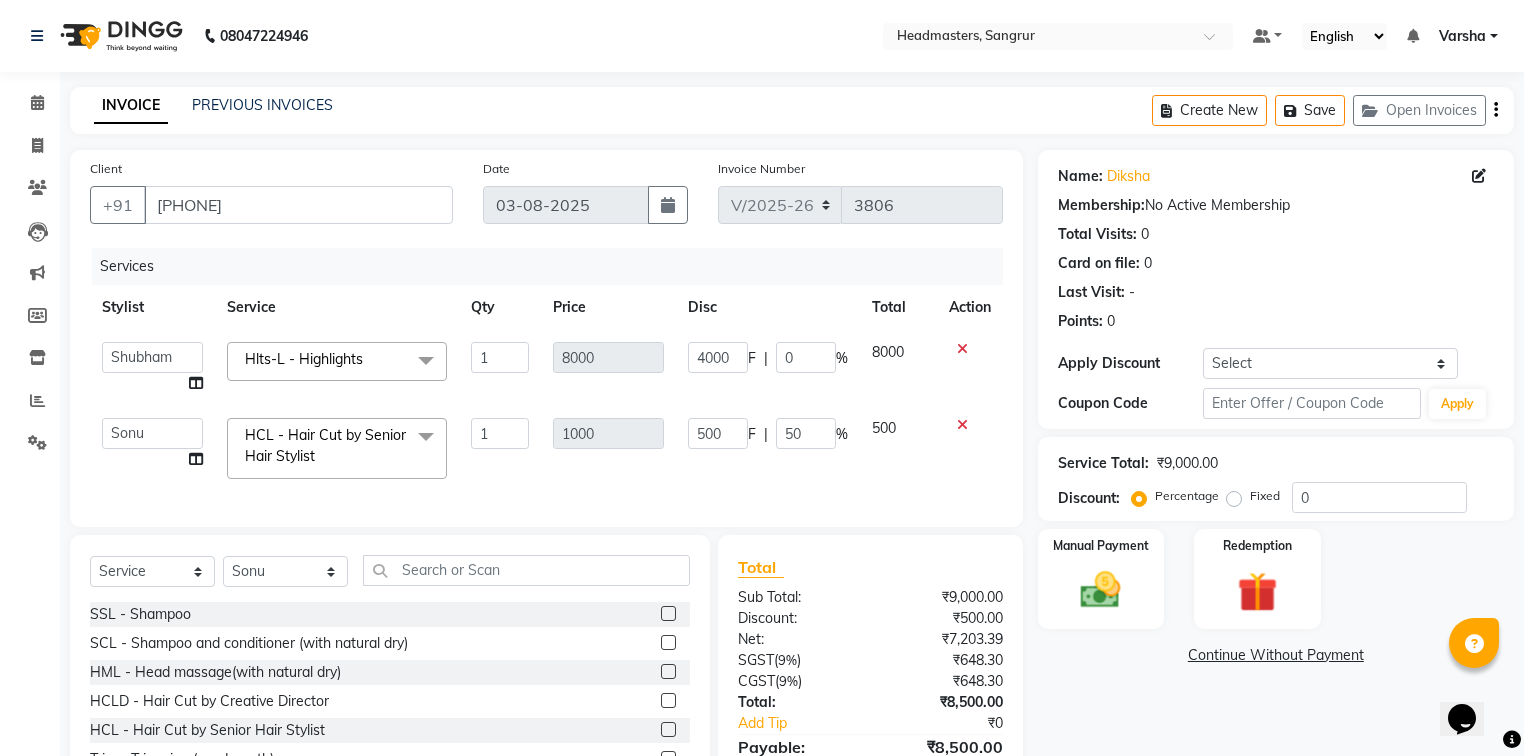 click on "Name: Diksha  Membership:  No Active Membership  Total Visits:  0 Card on file:  0 Last Visit:   - Points:   0  Apply Discount Select Coupon → Wrong Job Card  Coupon → Complimentary  Coupon → Correction  Coupon → First Wash  Coupon → Free Of Cost  Coupon → Staff Service  Coupon → Service Not Done  Coupon → Already Paid  Coupon → Double Job Card  Coupon Code Apply Service Total:  ₹9,000.00  Discount:  Percentage   Fixed  0 Manual Payment Redemption  Continue Without Payment" 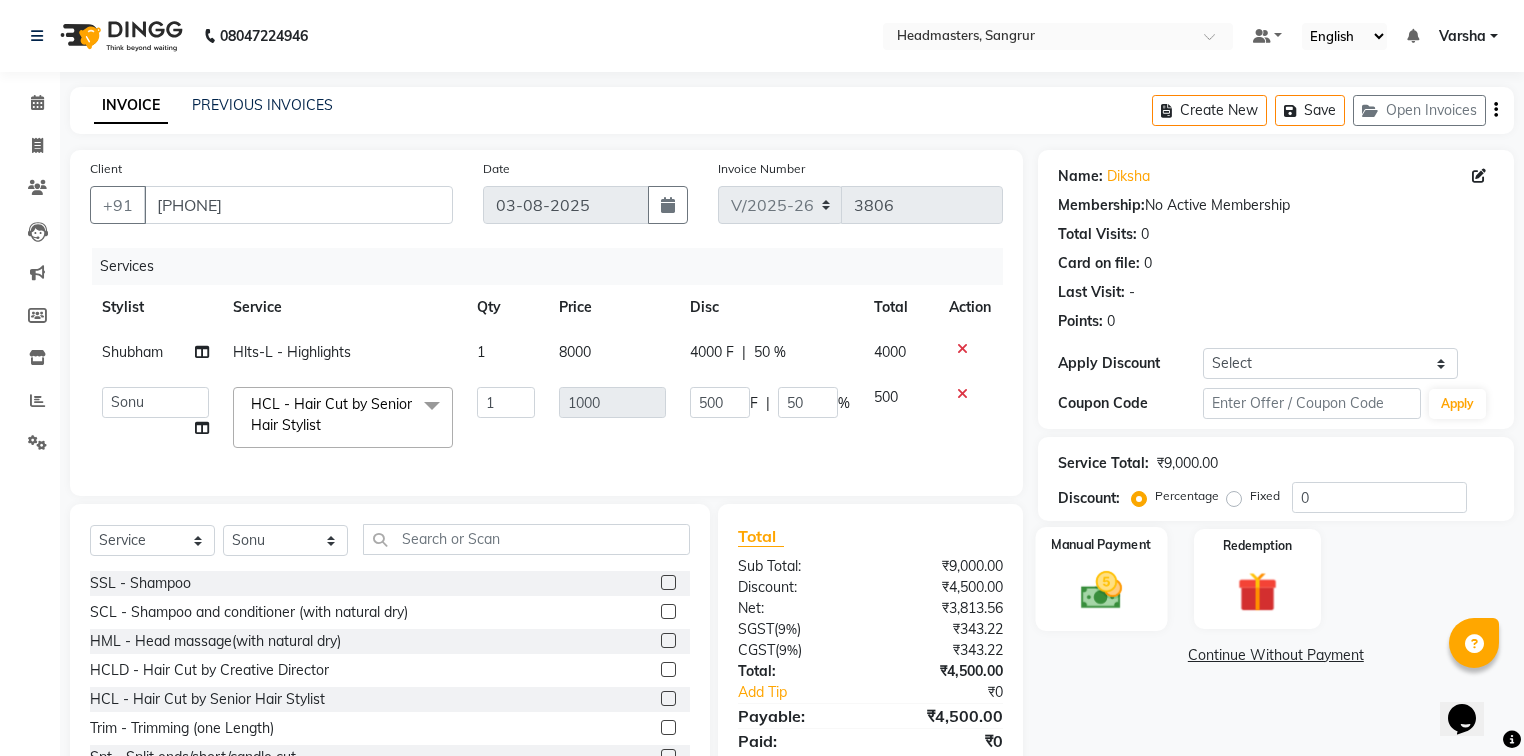 click 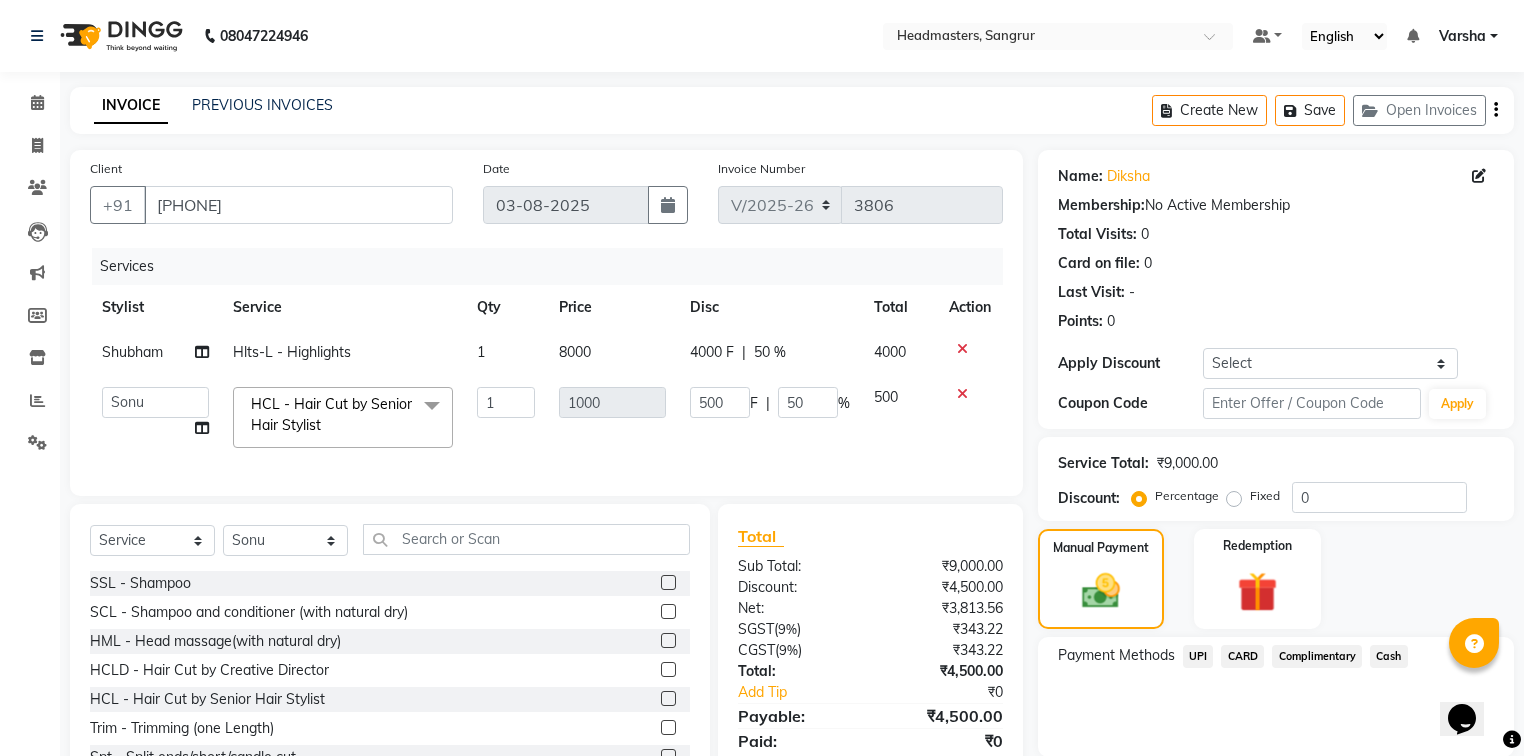 scroll, scrollTop: 85, scrollLeft: 0, axis: vertical 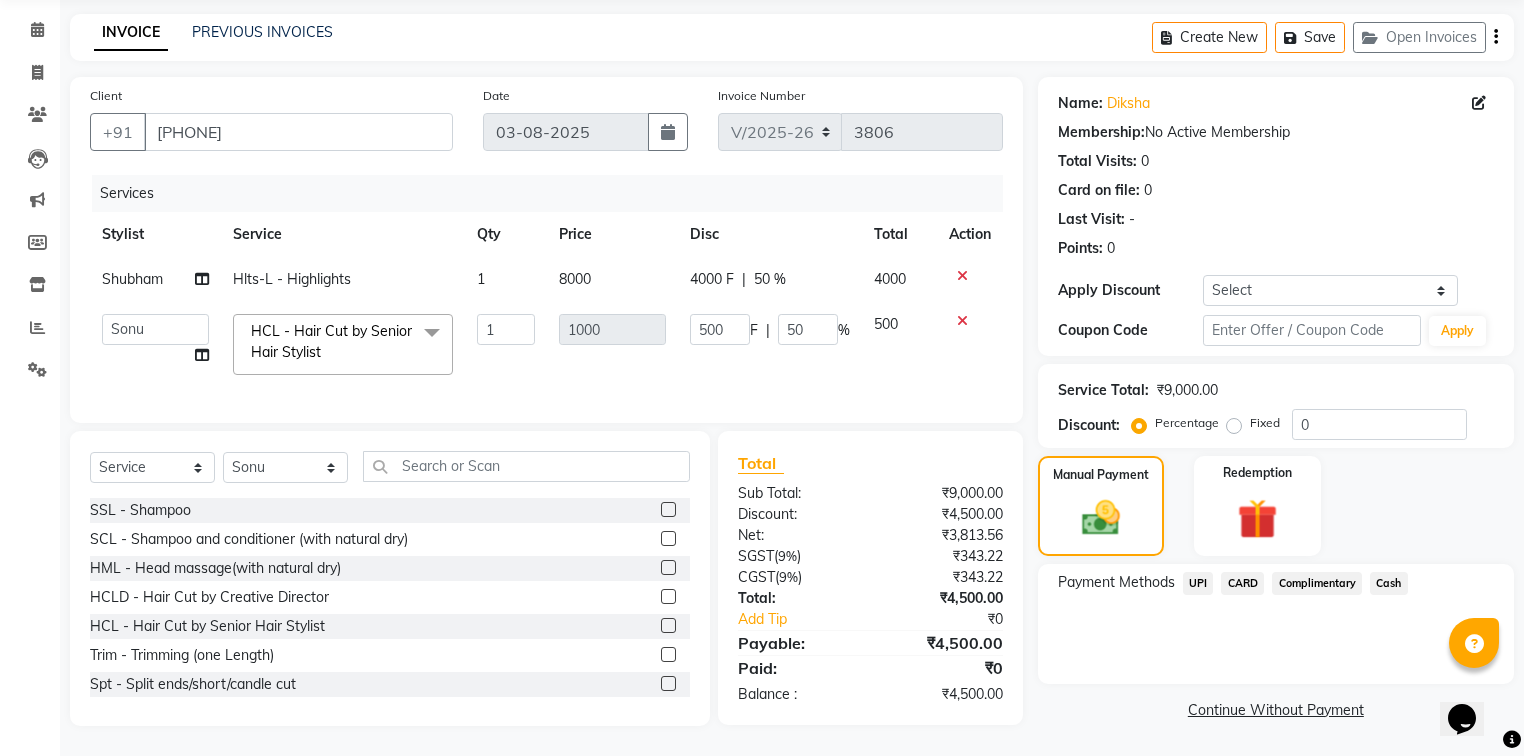 click on "UPI" 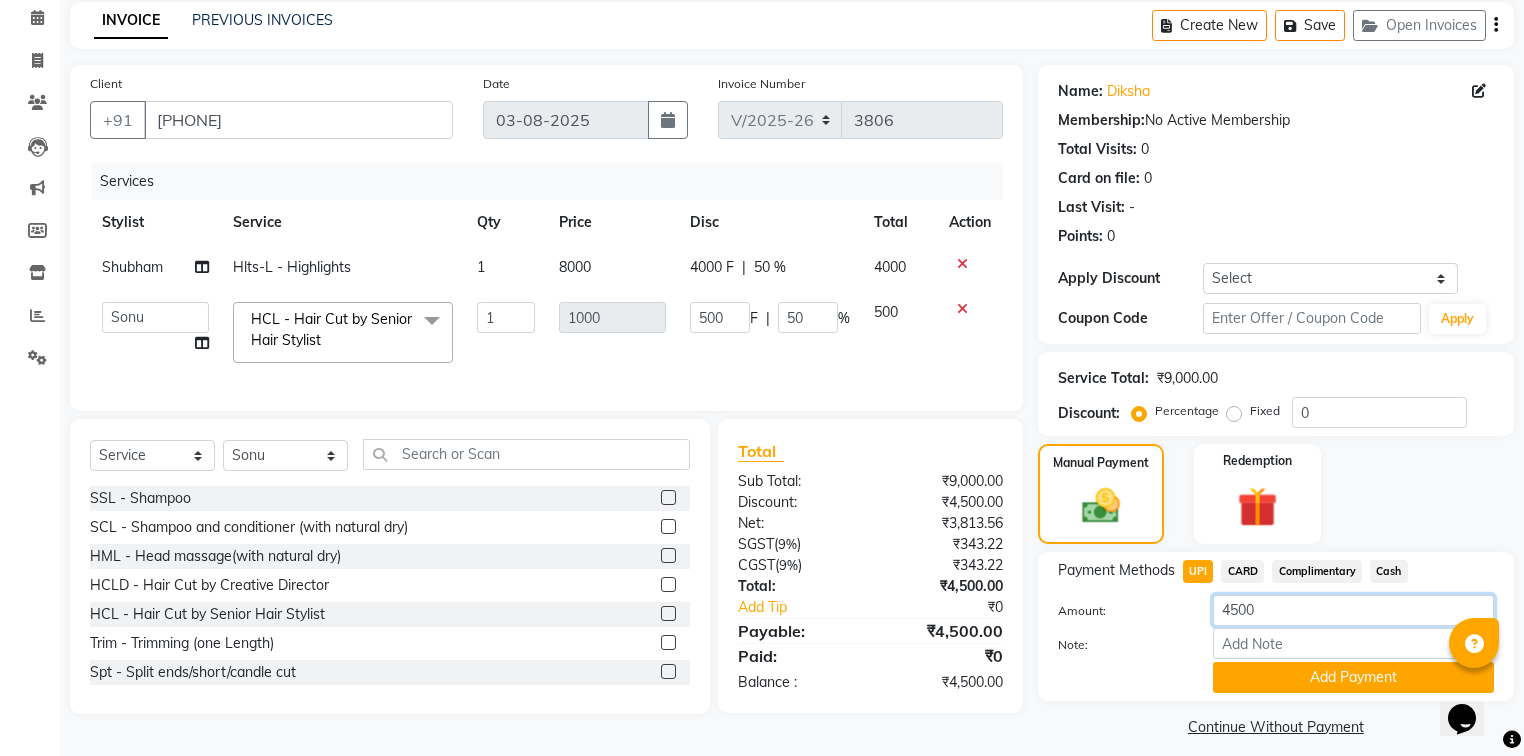 click on "4500" 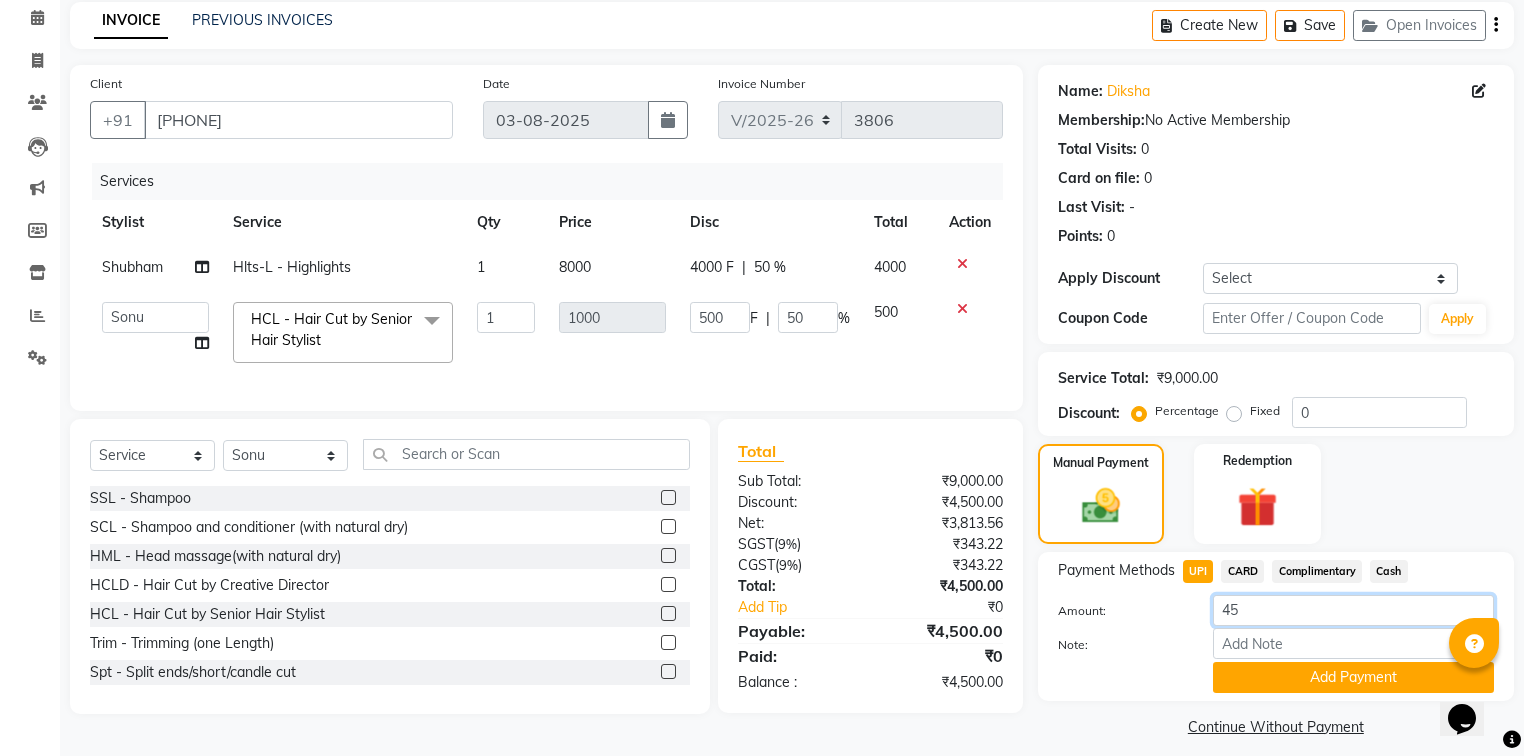 type on "4" 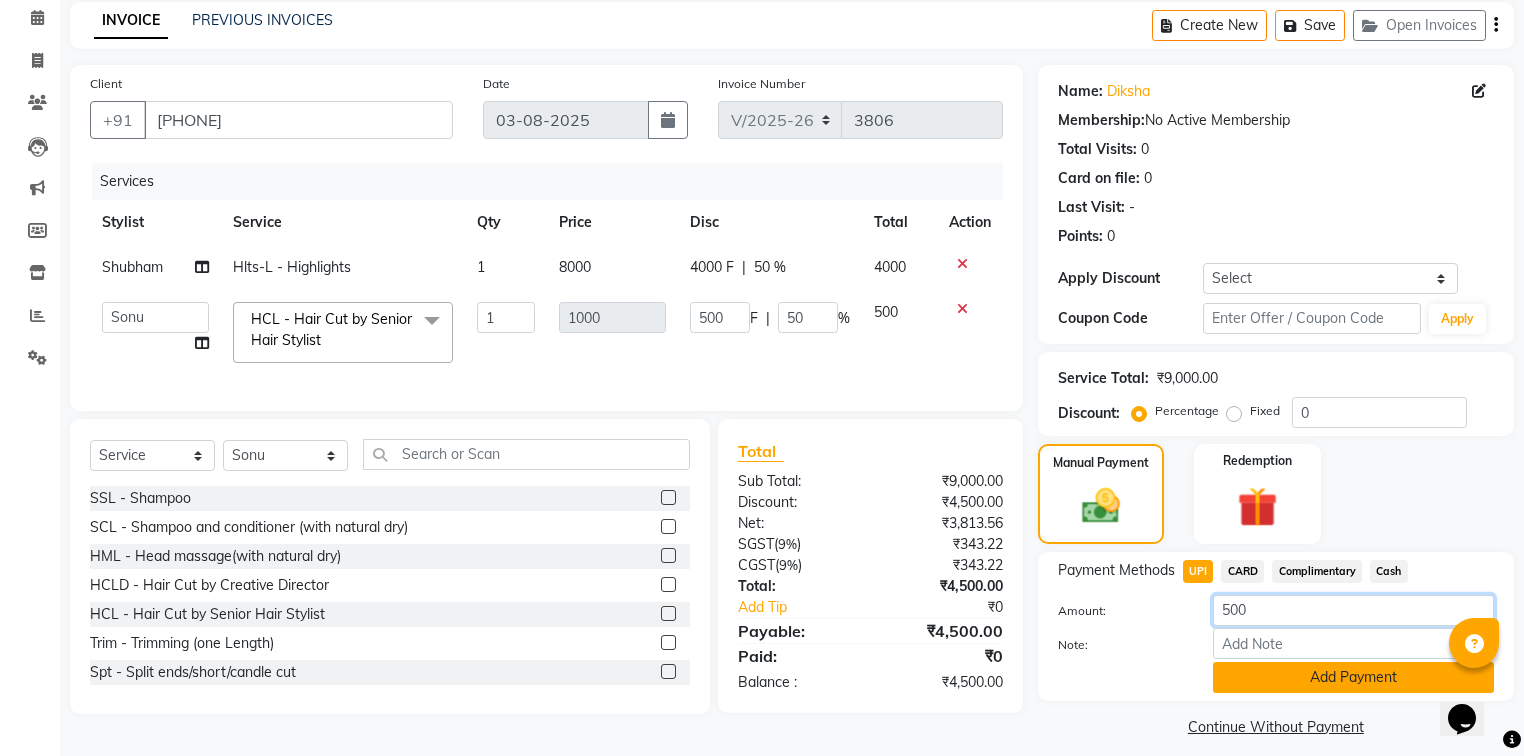 type on "500" 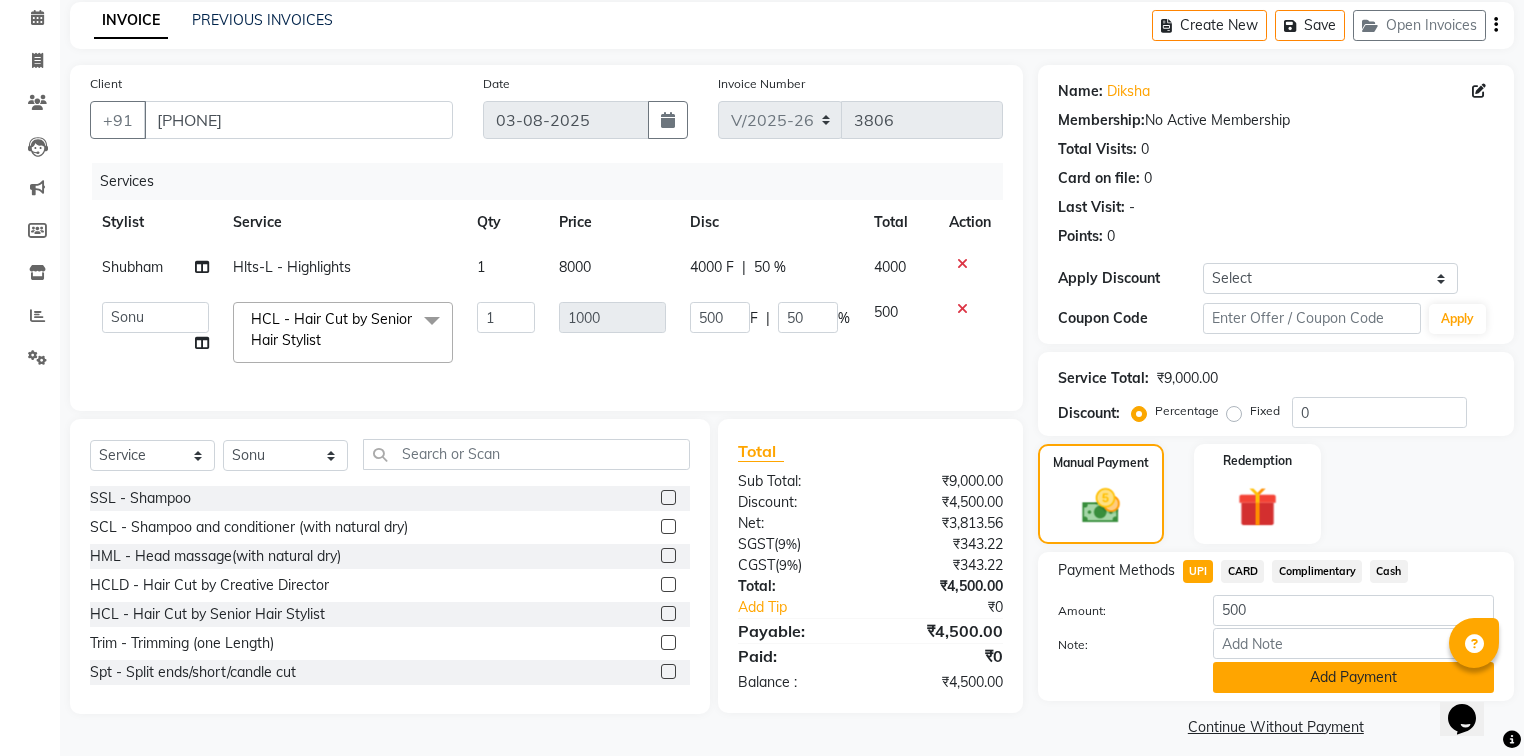 click on "Add Payment" 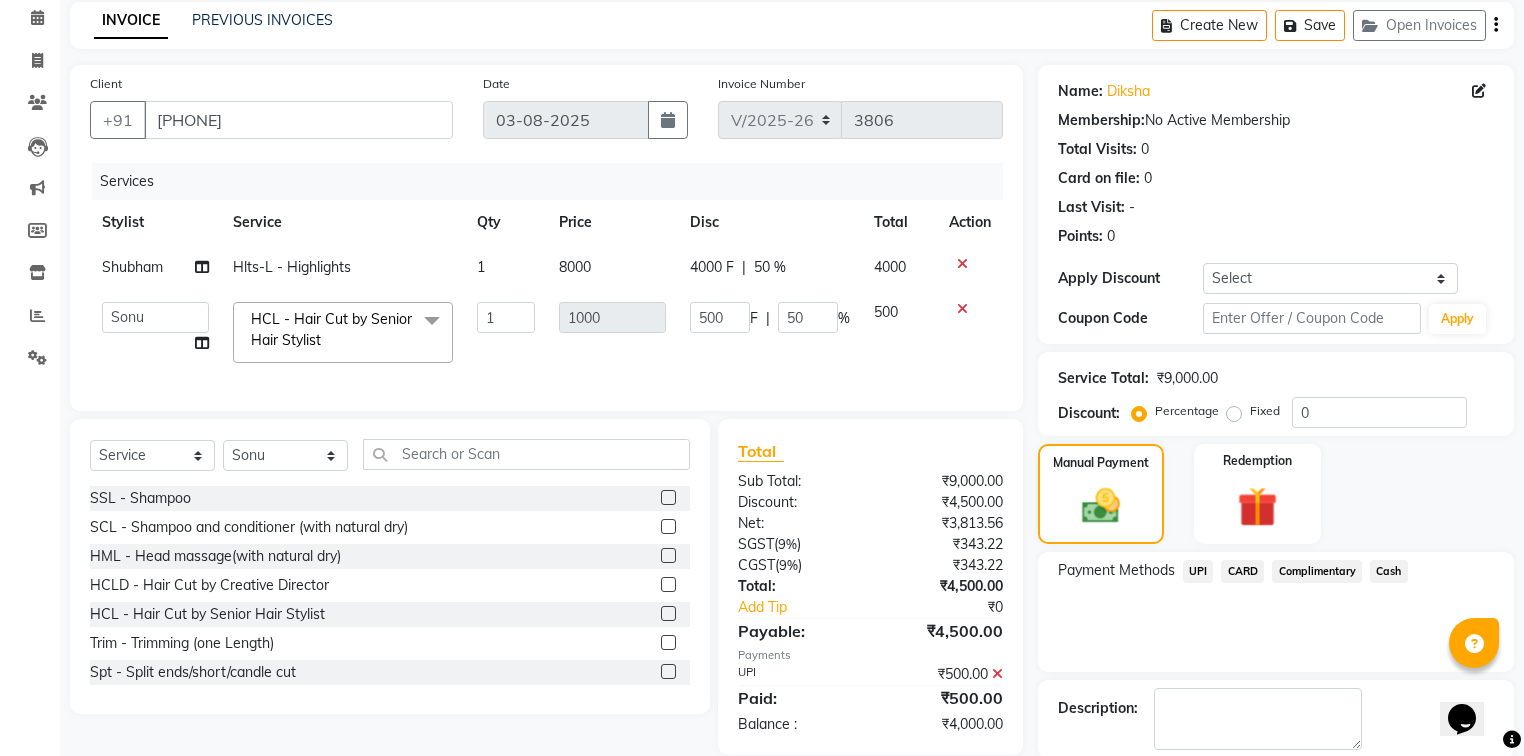 click on "Cash" 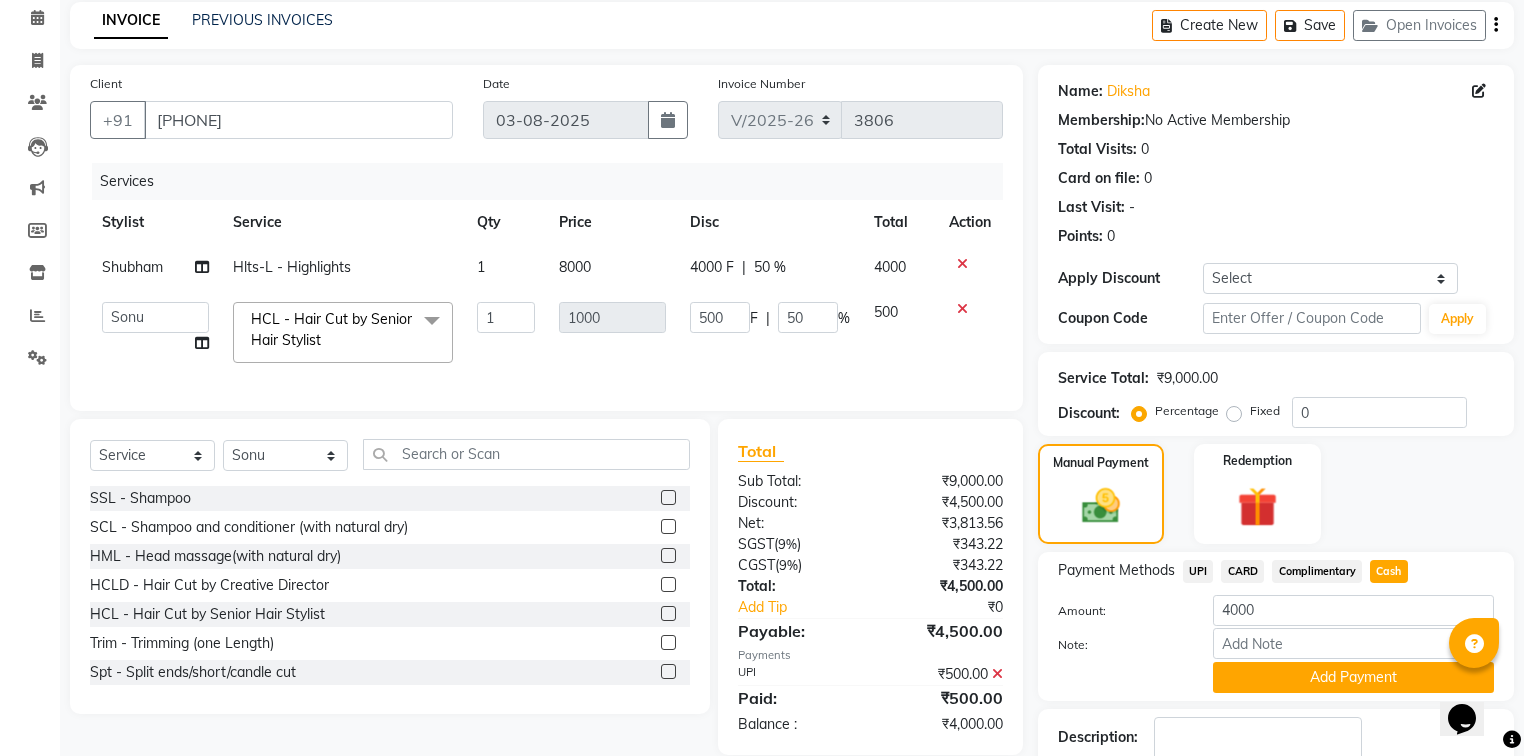 scroll, scrollTop: 185, scrollLeft: 0, axis: vertical 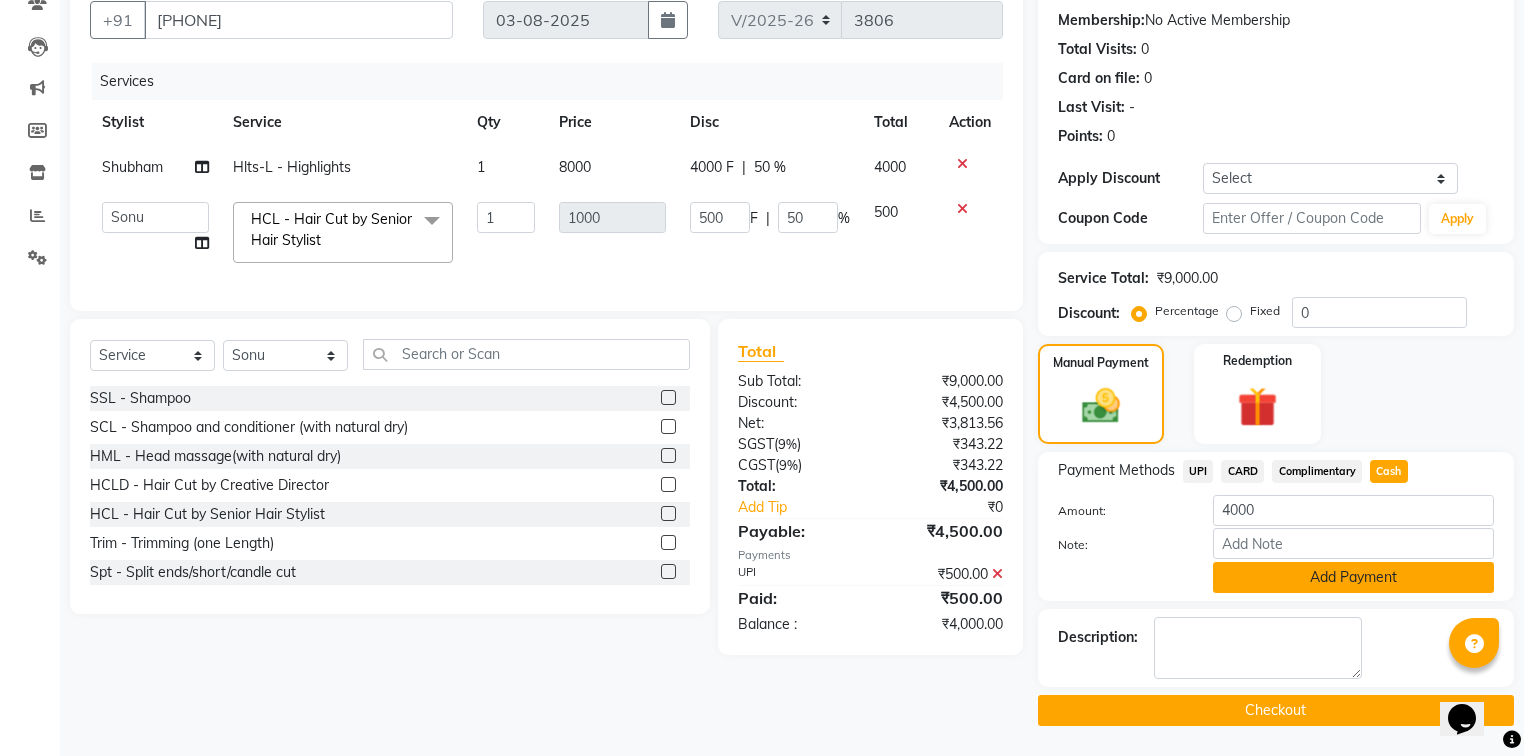 click on "Add Payment" 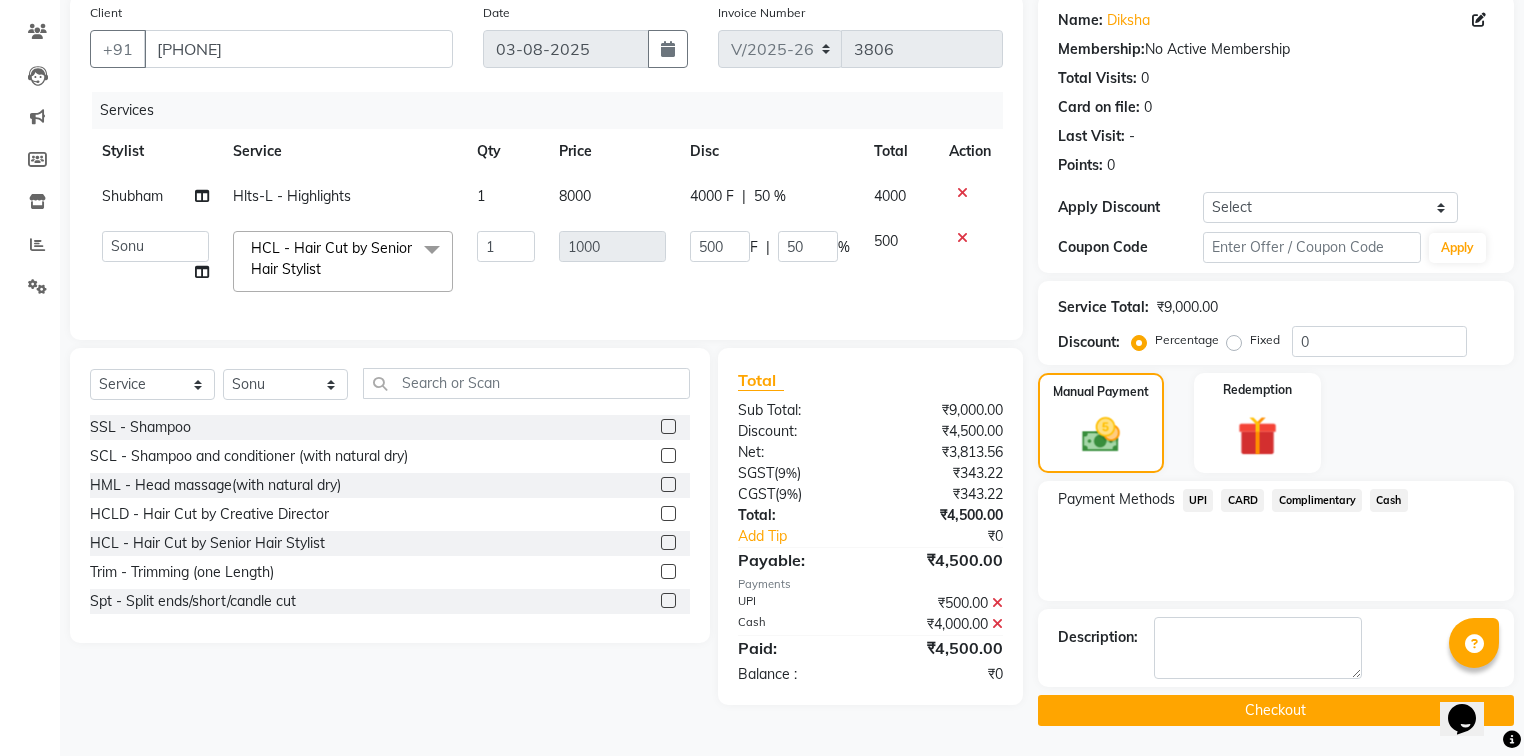 scroll, scrollTop: 154, scrollLeft: 0, axis: vertical 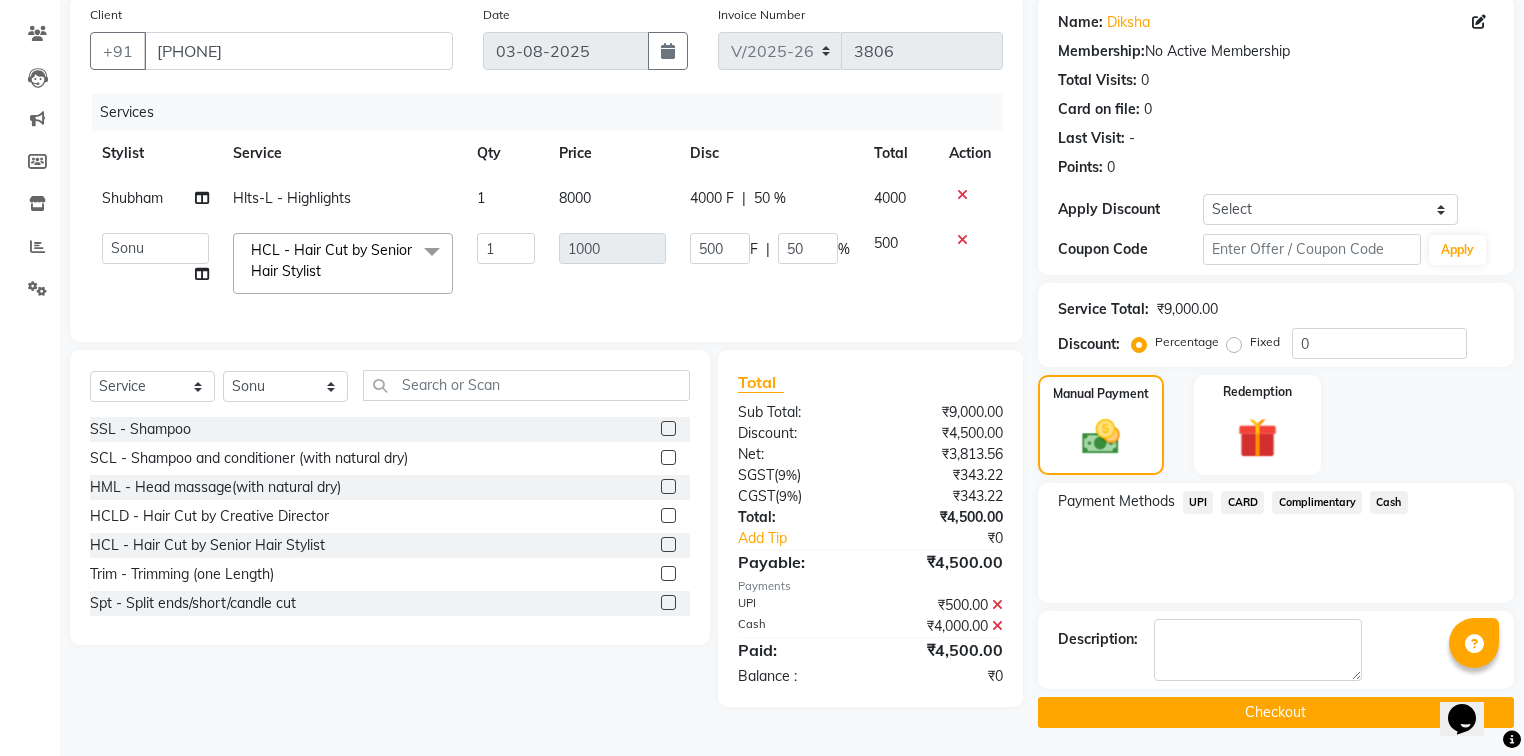 click on "Checkout" 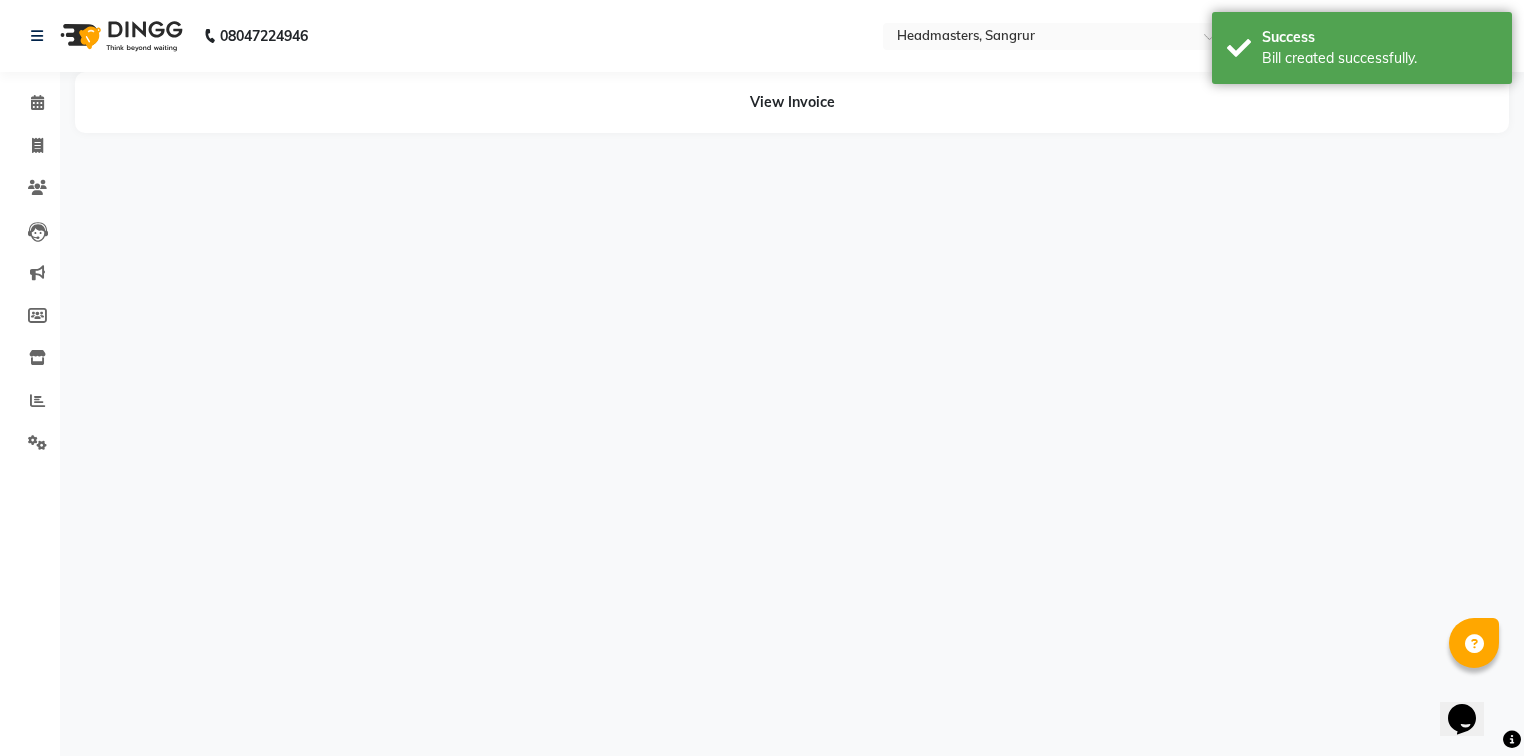 scroll, scrollTop: 0, scrollLeft: 0, axis: both 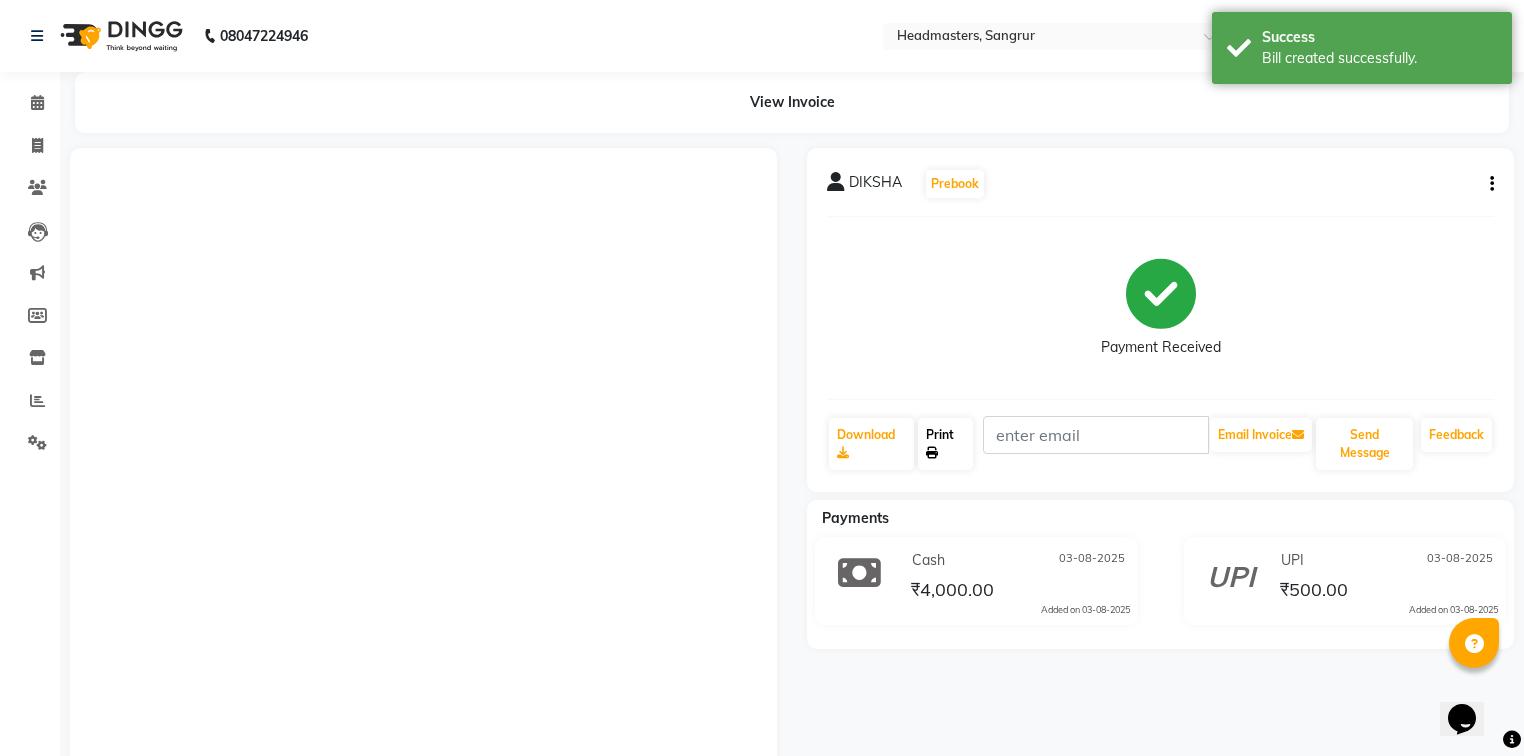 click on "Print" 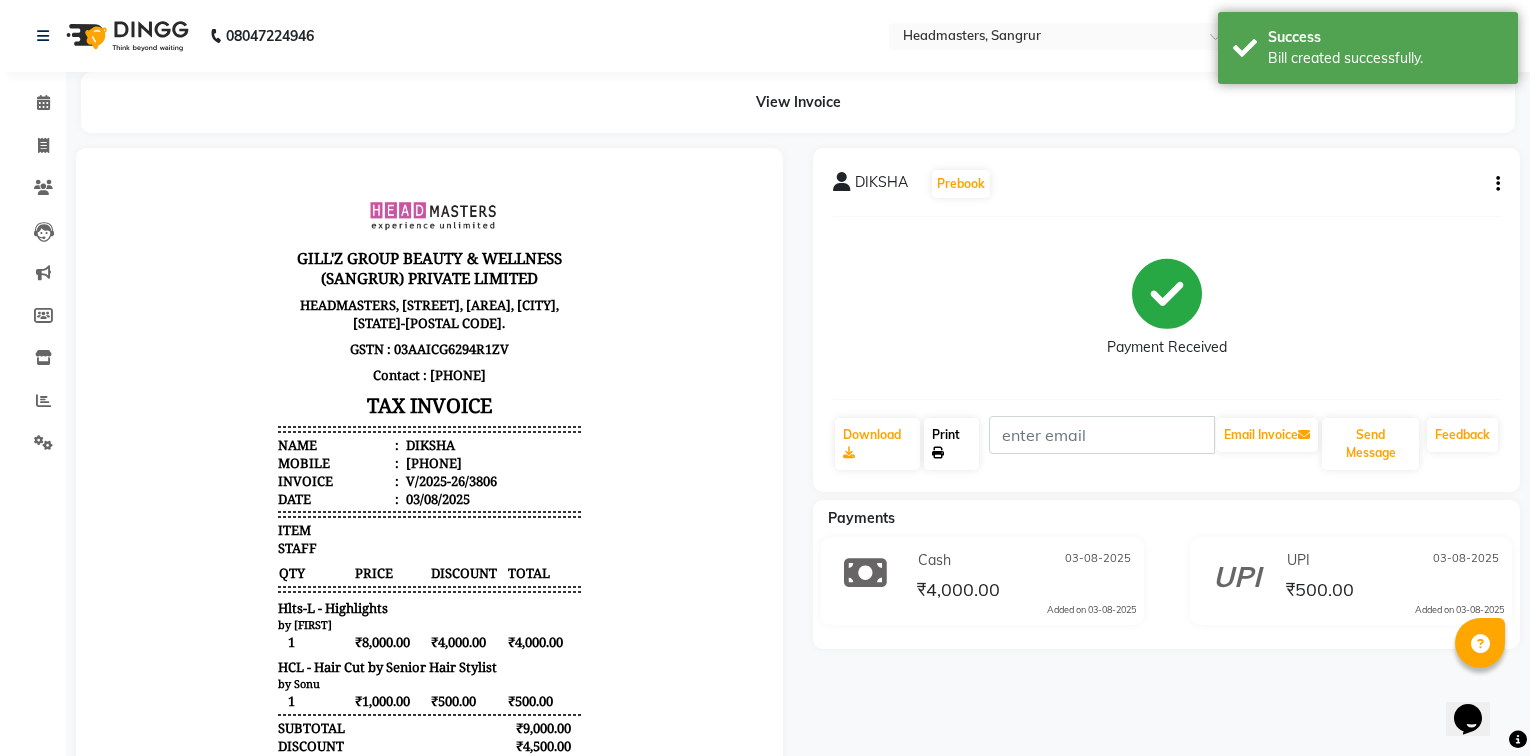 scroll, scrollTop: 0, scrollLeft: 0, axis: both 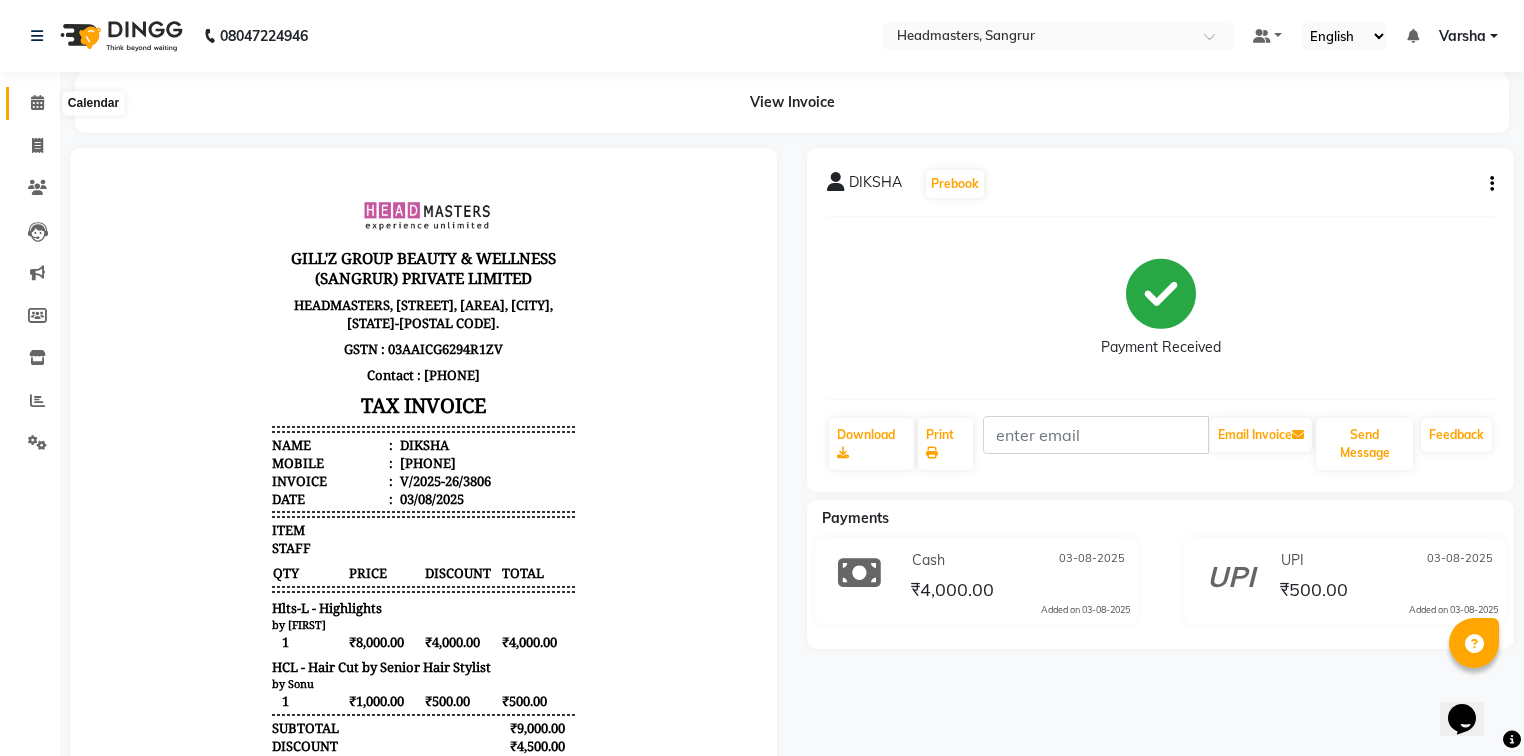 click 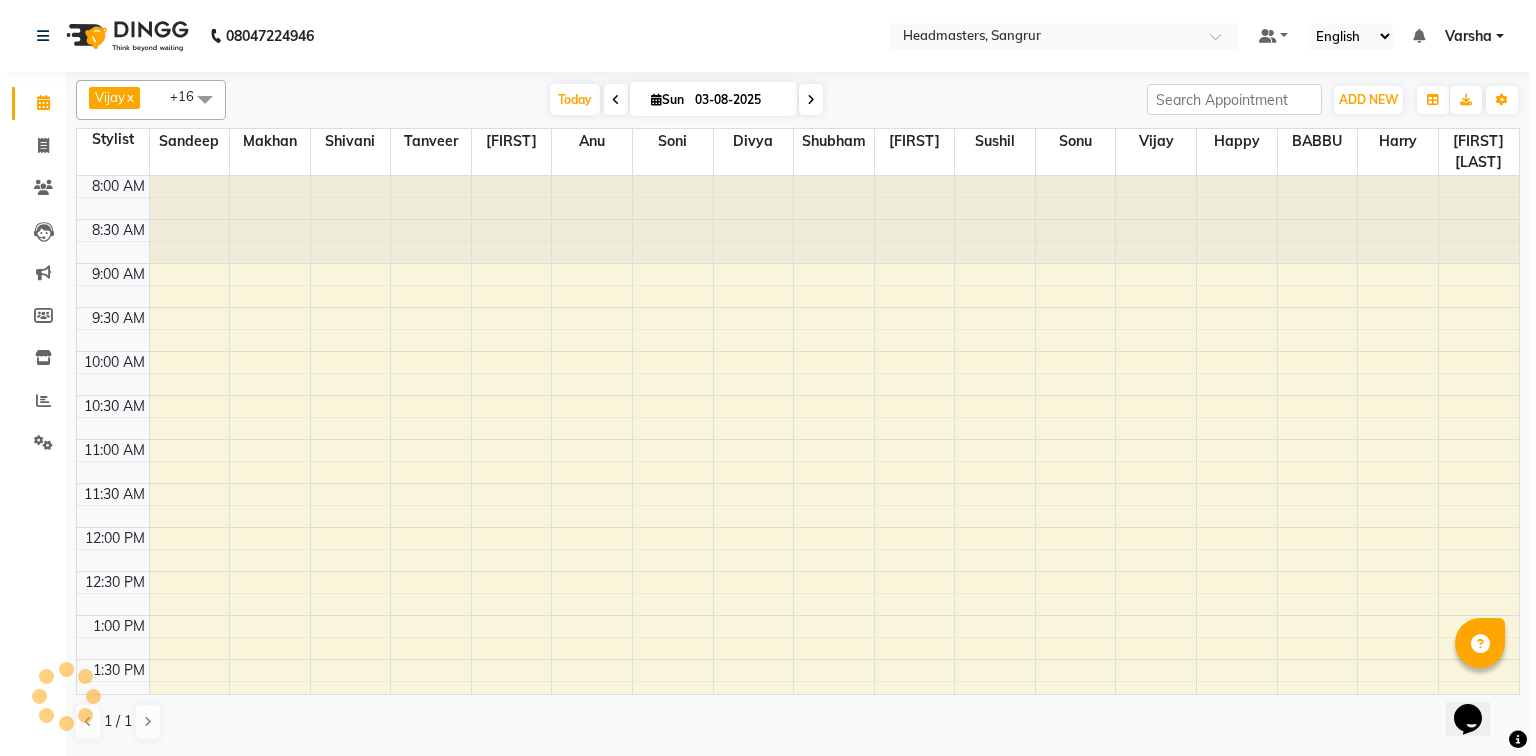 scroll, scrollTop: 0, scrollLeft: 0, axis: both 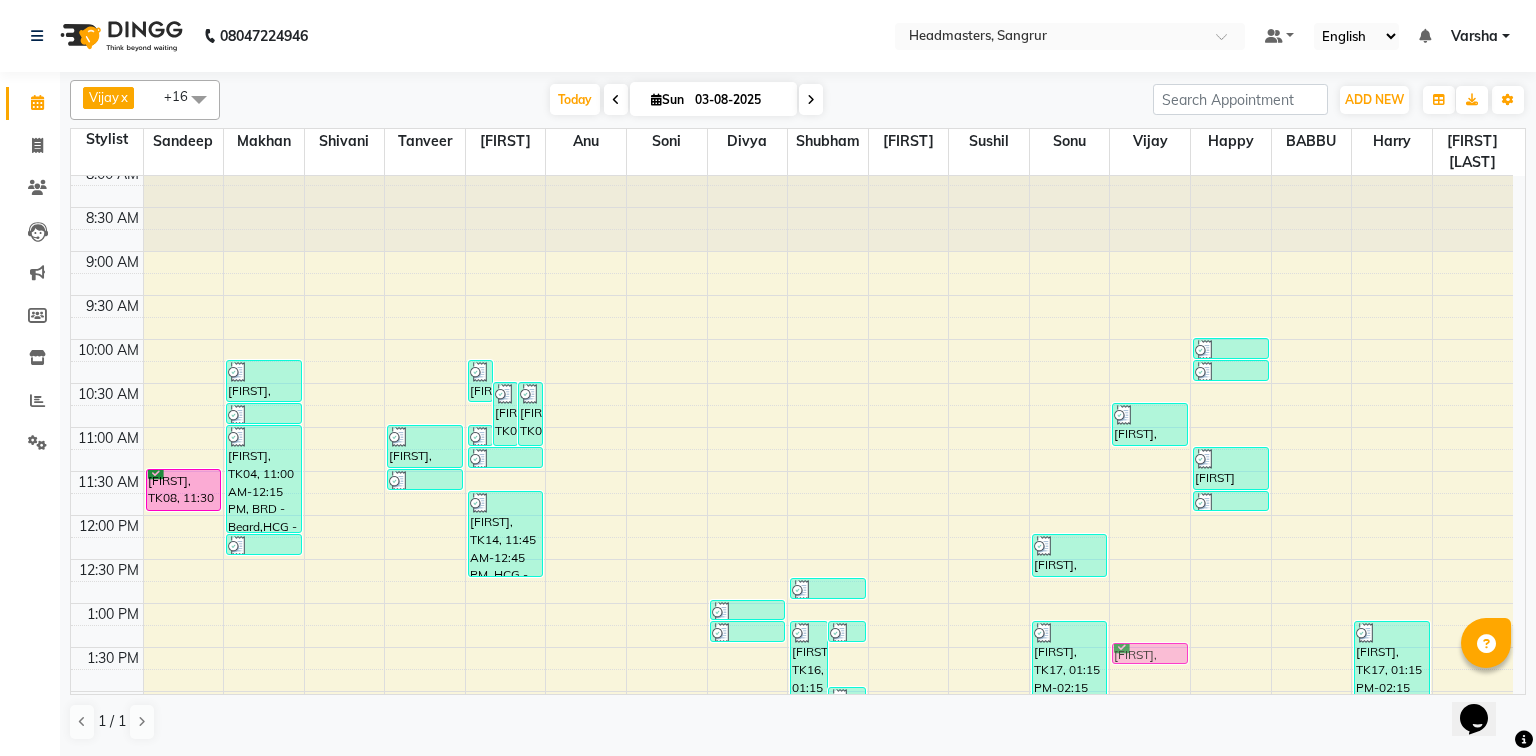 drag, startPoint x: 173, startPoint y: 469, endPoint x: 1157, endPoint y: 662, distance: 1002.7487 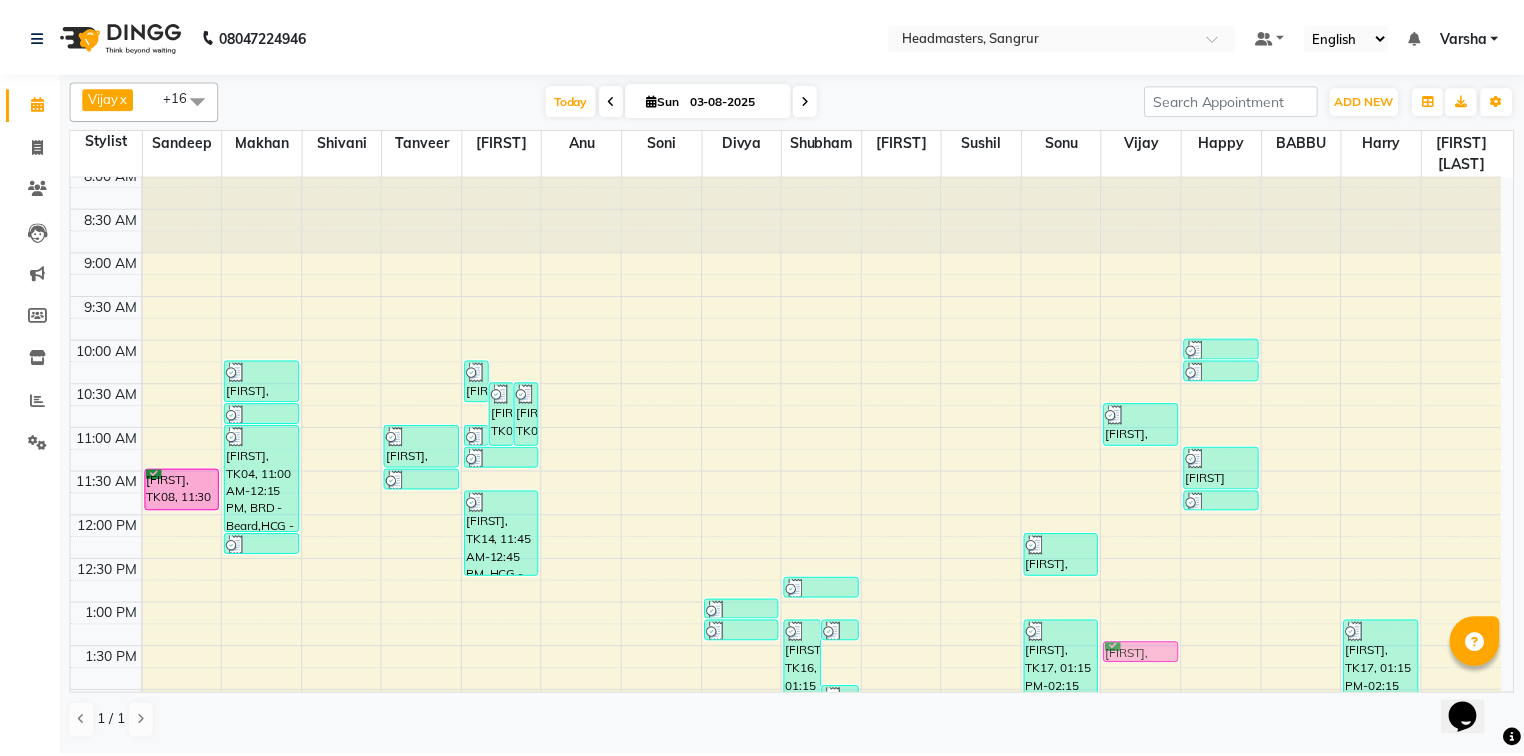 scroll, scrollTop: 12, scrollLeft: 0, axis: vertical 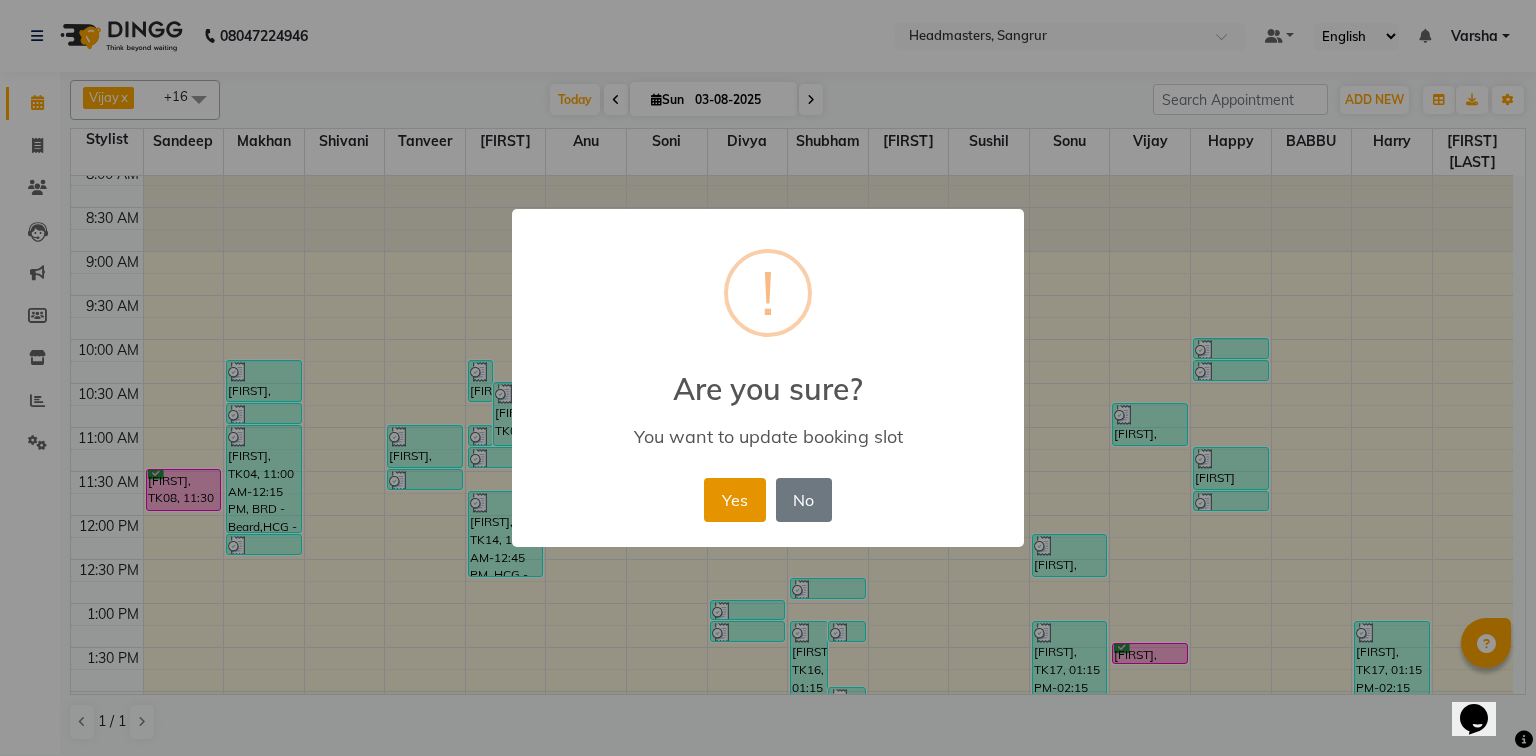 click on "Yes" at bounding box center (734, 500) 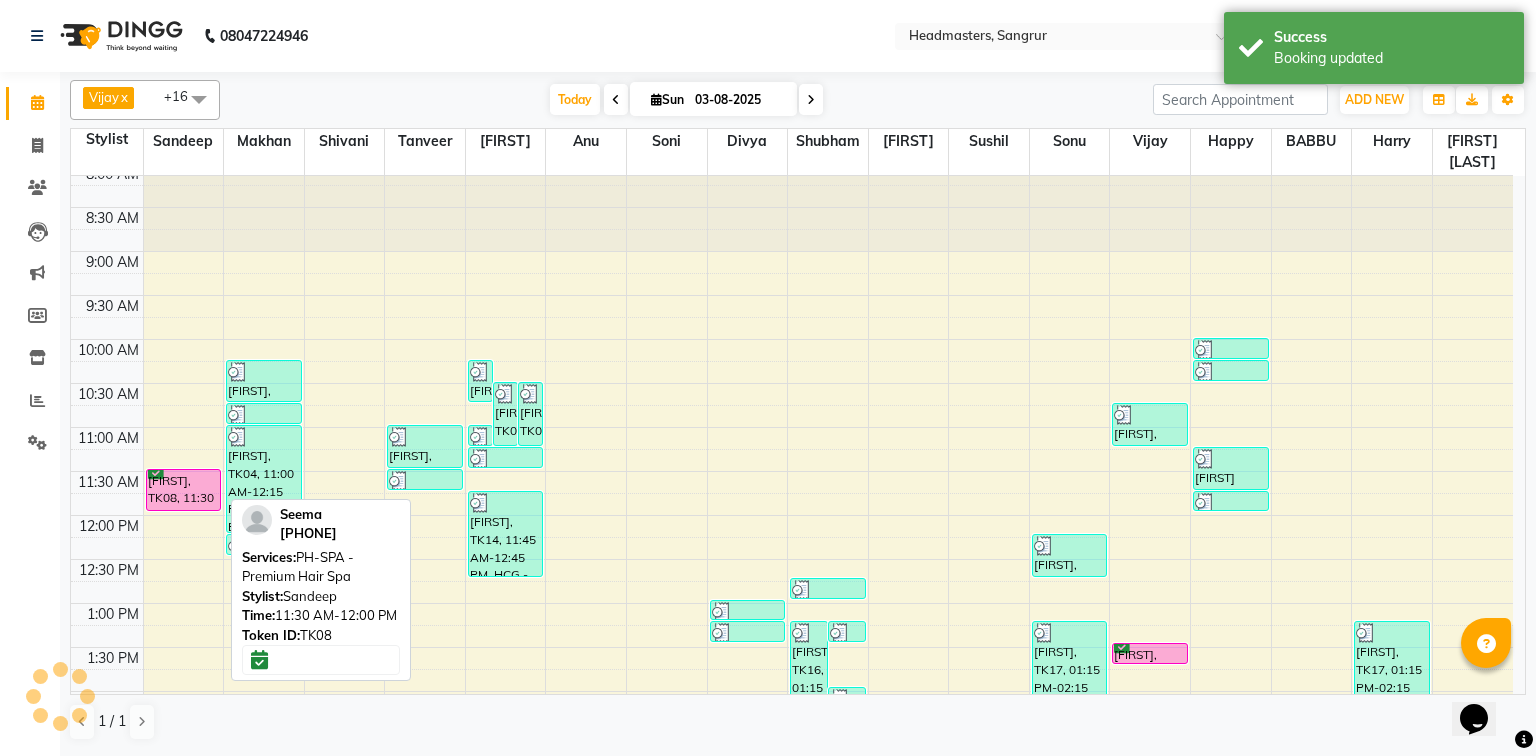 click on "[NAME], TK08, 11:30 AM-12:00 PM, PH-SPA - Premium Hair Spa" at bounding box center (184, 490) 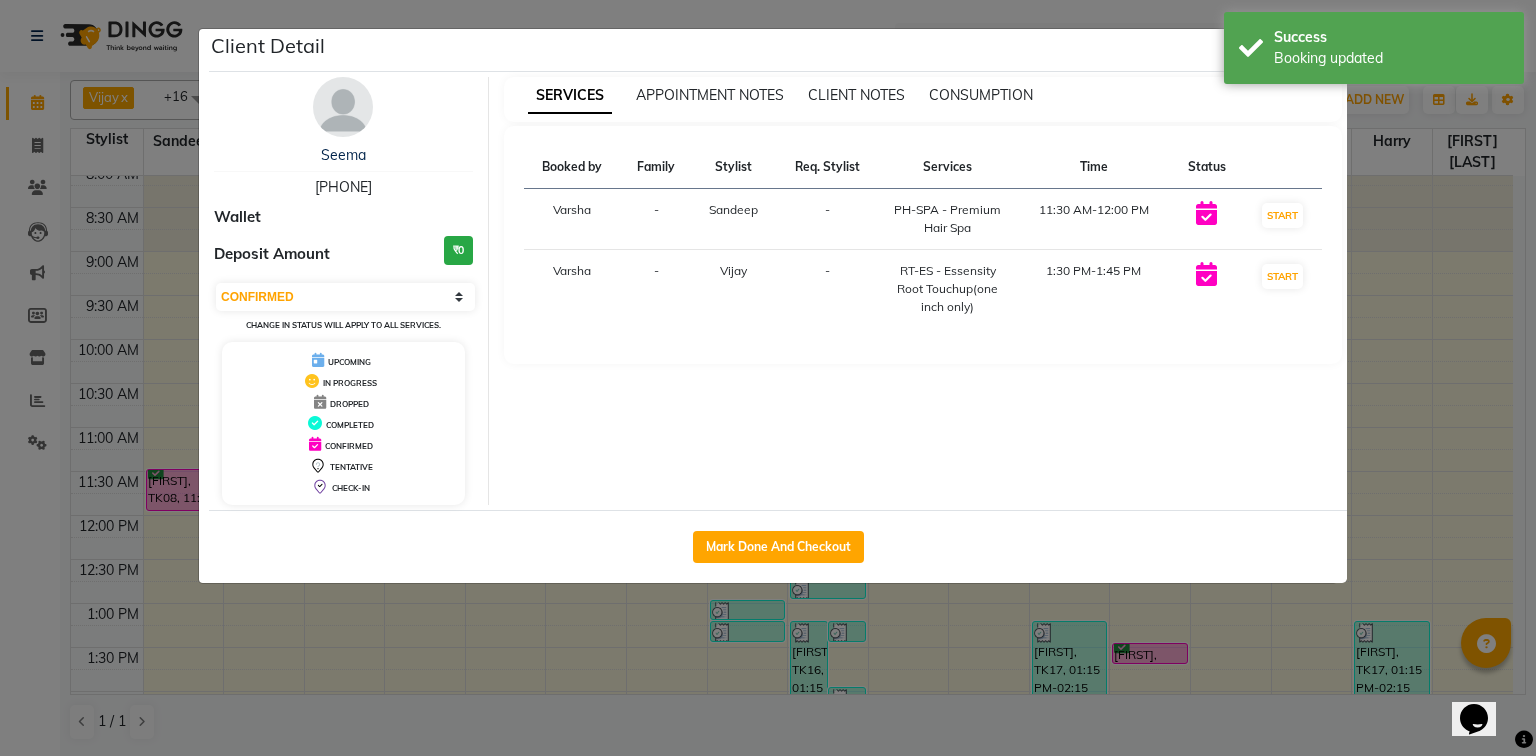 click on "Client Detail  Seema    9914539686 Wallet Deposit Amount  ₹0  Select IN SERVICE CONFIRMED TENTATIVE CHECK IN MARK DONE UPCOMING Change in status will apply to all services. UPCOMING IN PROGRESS DROPPED COMPLETED CONFIRMED TENTATIVE CHECK-IN SERVICES APPOINTMENT NOTES CLIENT NOTES CONSUMPTION Booked by Family Stylist Req. Stylist Services Time Status  Varsha  - Sandeep -  PH-SPA - Premium Hair Spa   11:30 AM-12:00 PM   START   Varsha  - Vijay -  RT-ES - Essensity Root Touchup(one inch only)   1:30 PM-1:45 PM   START   Mark Done And Checkout" 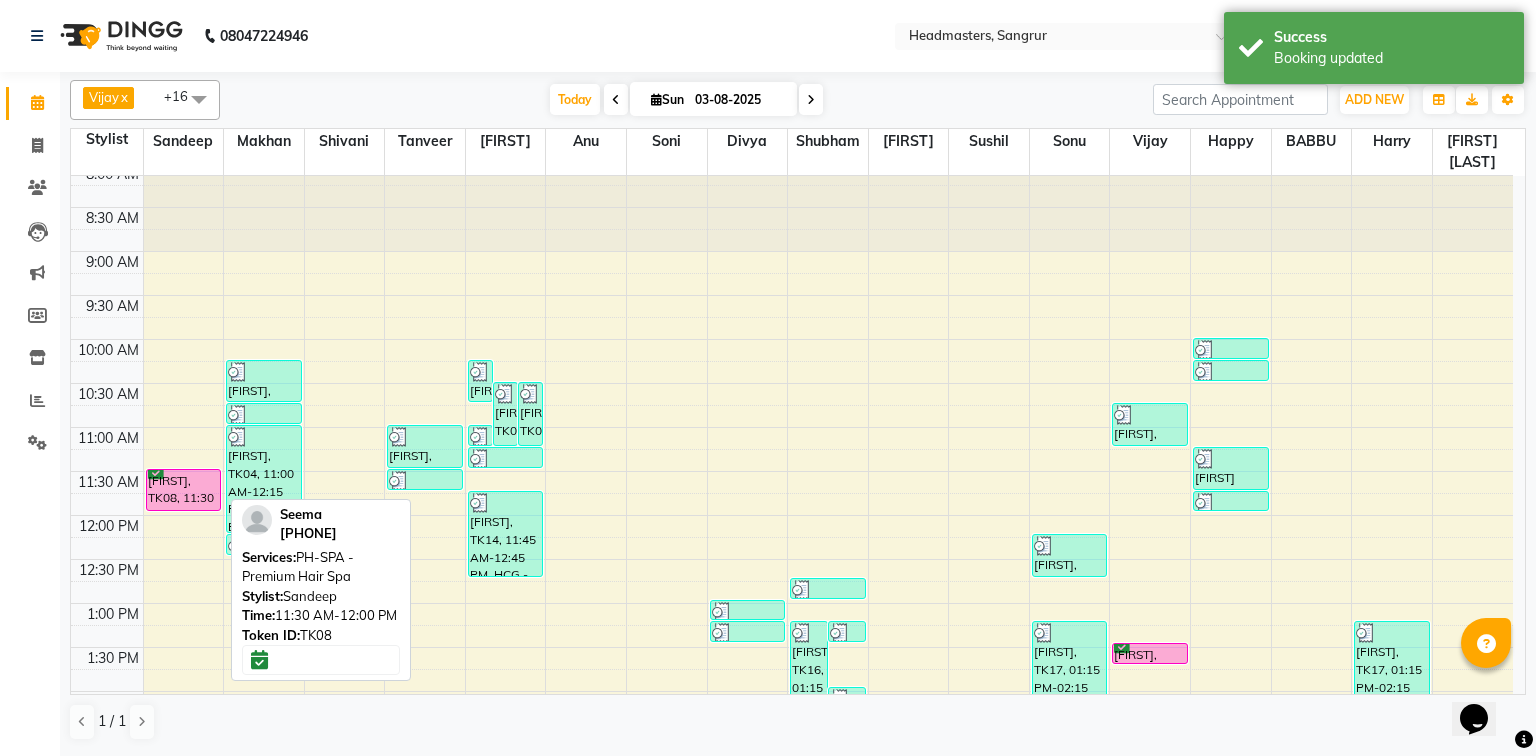 click on "[NAME], TK08, 11:30 AM-12:00 PM, PH-SPA - Premium Hair Spa" at bounding box center [184, 490] 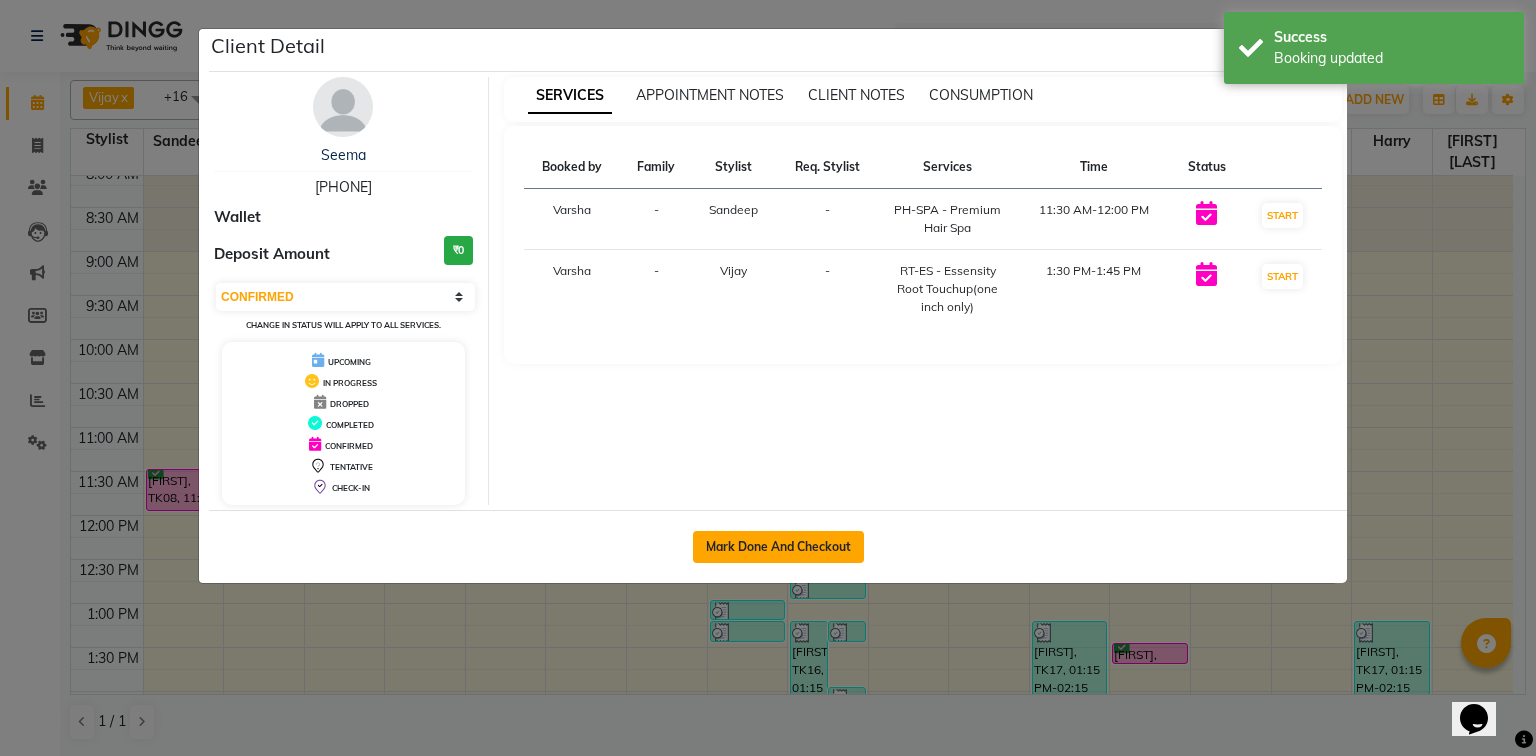 click on "Mark Done And Checkout" 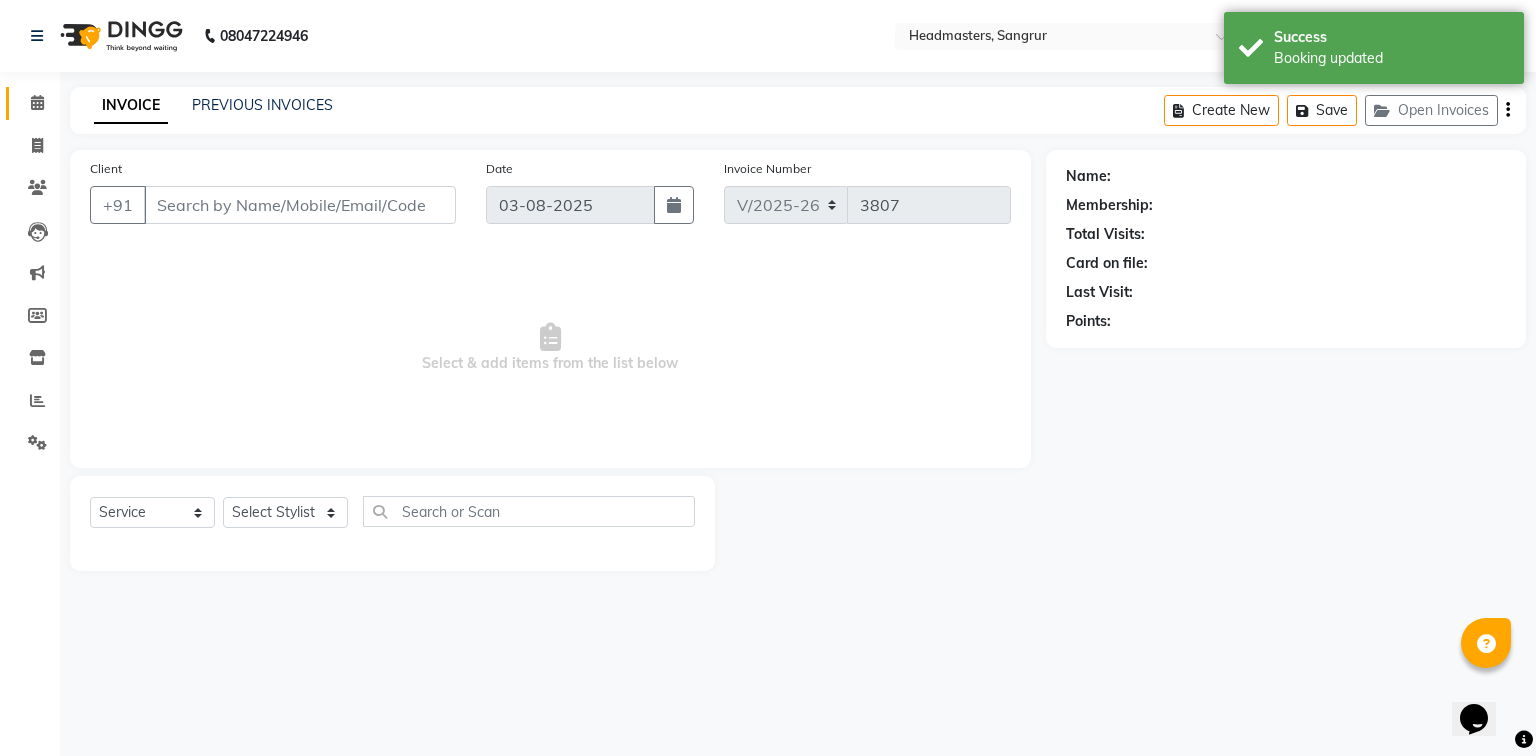 type on "[PHONE]" 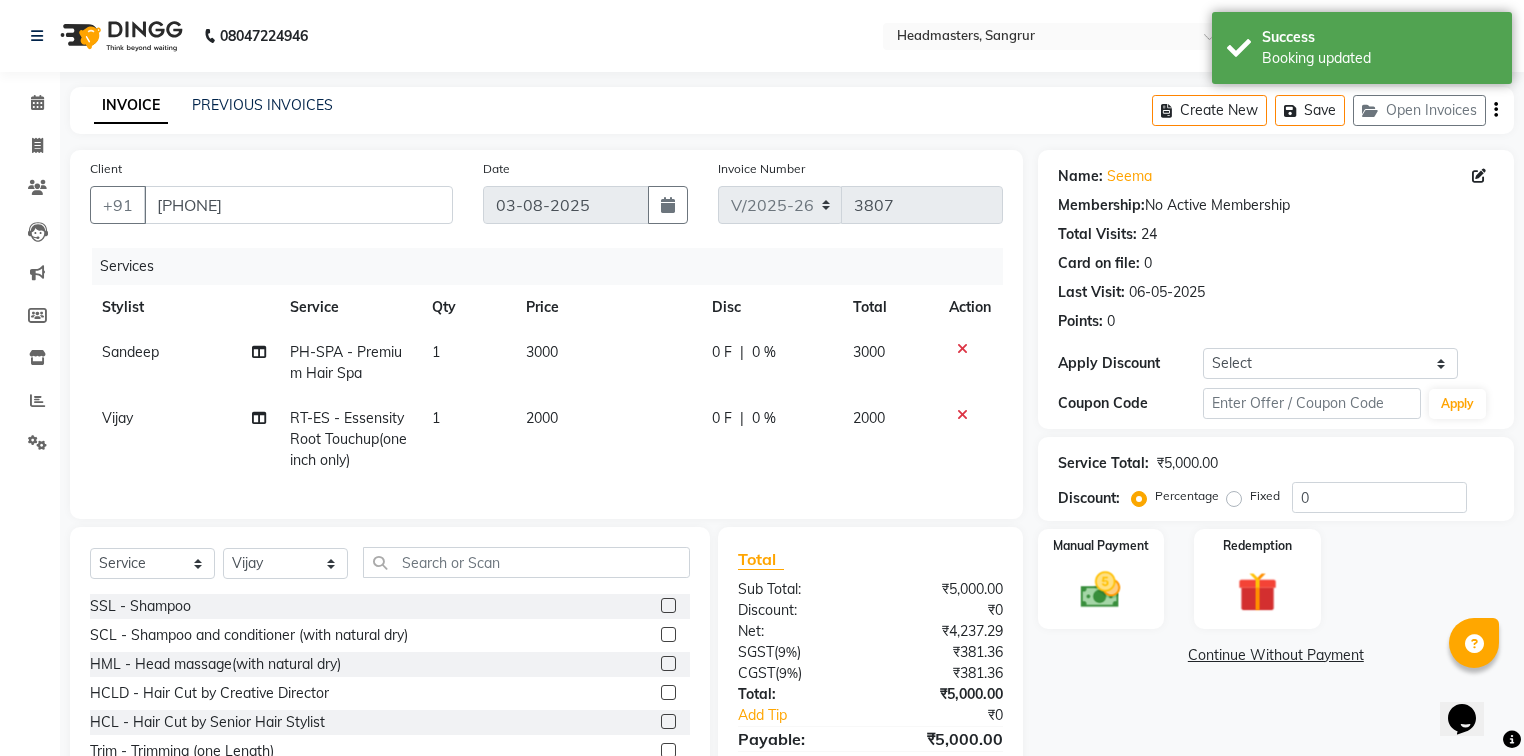 click on "0 F | 0 %" 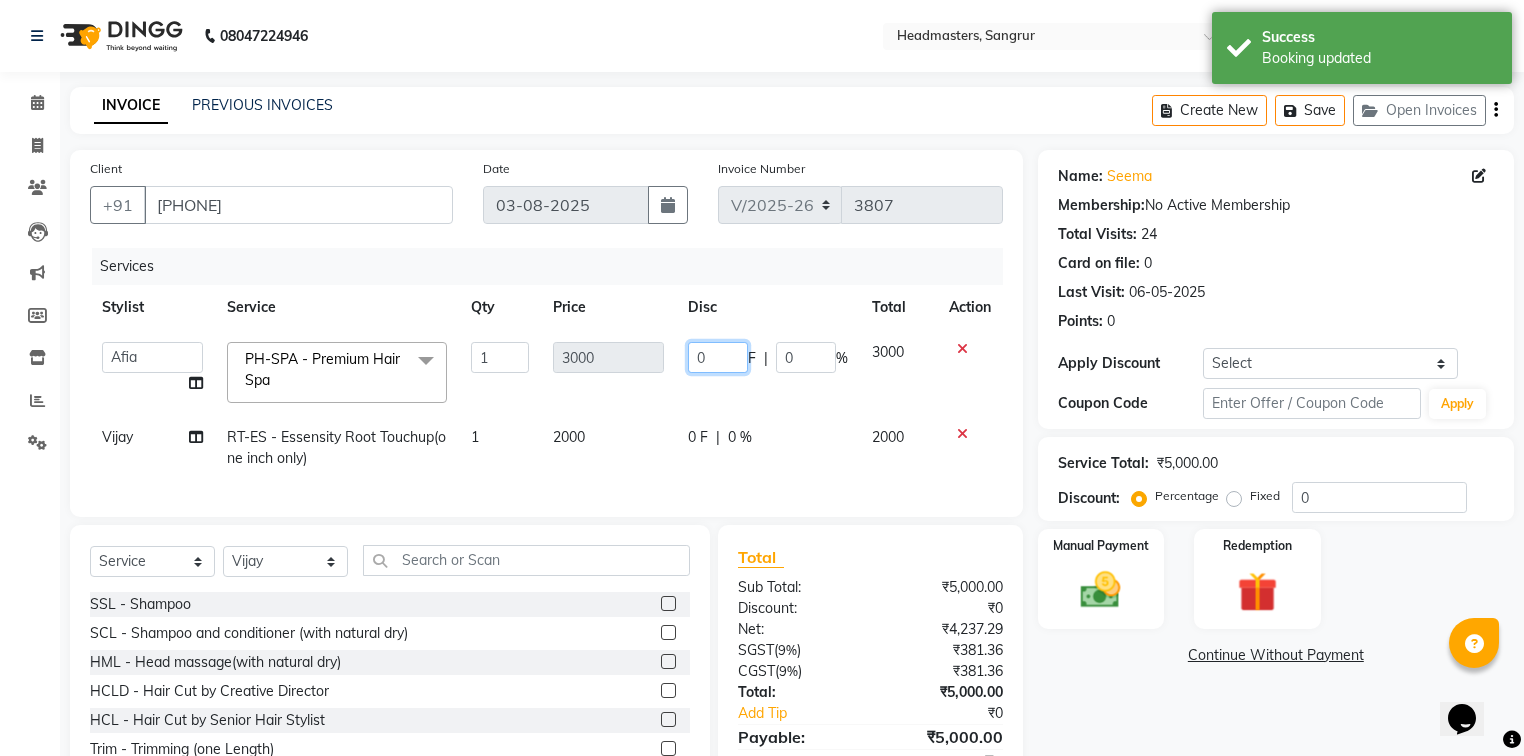 click on "0" 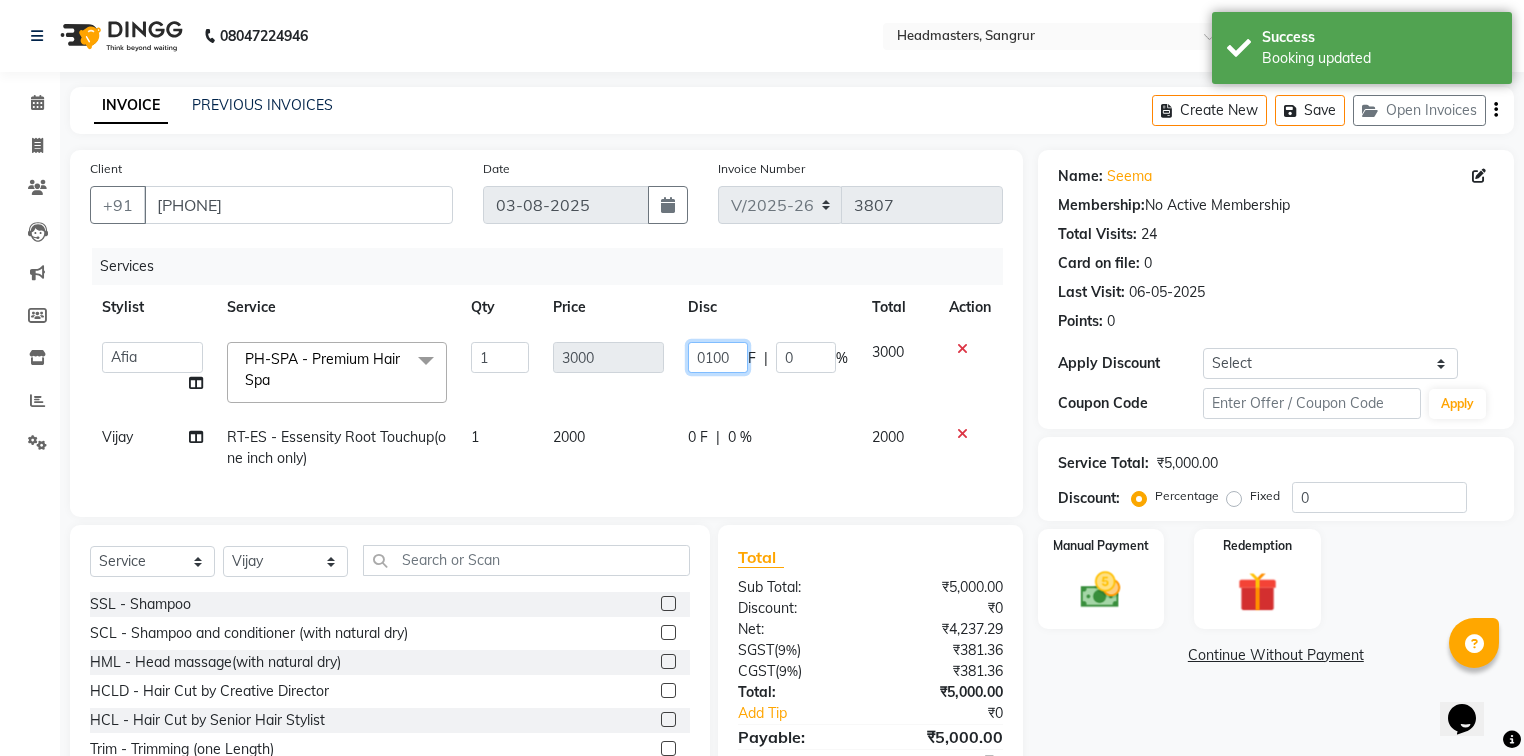 type on "01000" 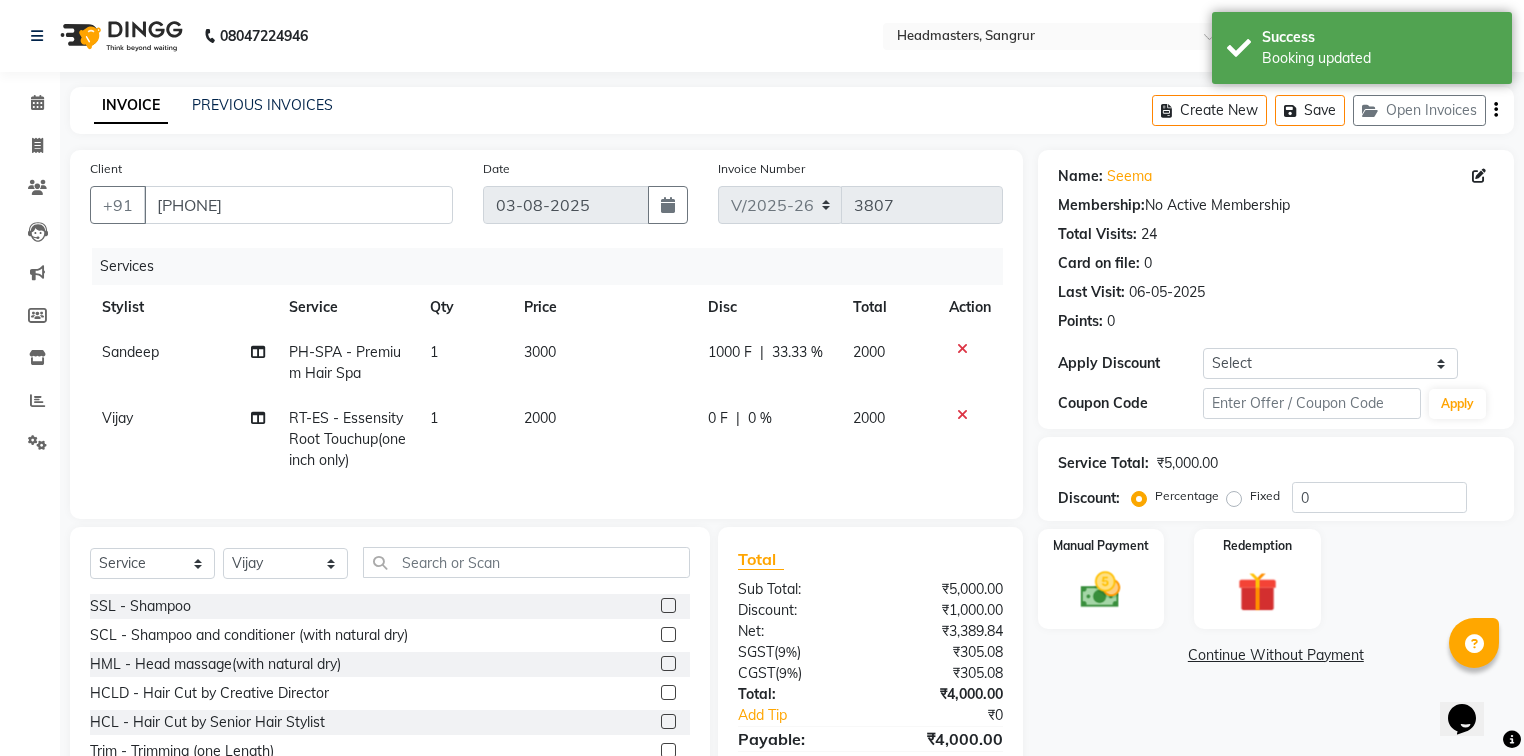 click on "Sandeep PH-SPA - Premium Hair Spa 1 3000 1000 F | 33.33 % 2000 Vijay RT-ES - Essensity Root Touchup(one inch only) 1 2000 0 F | 0 % 2000" 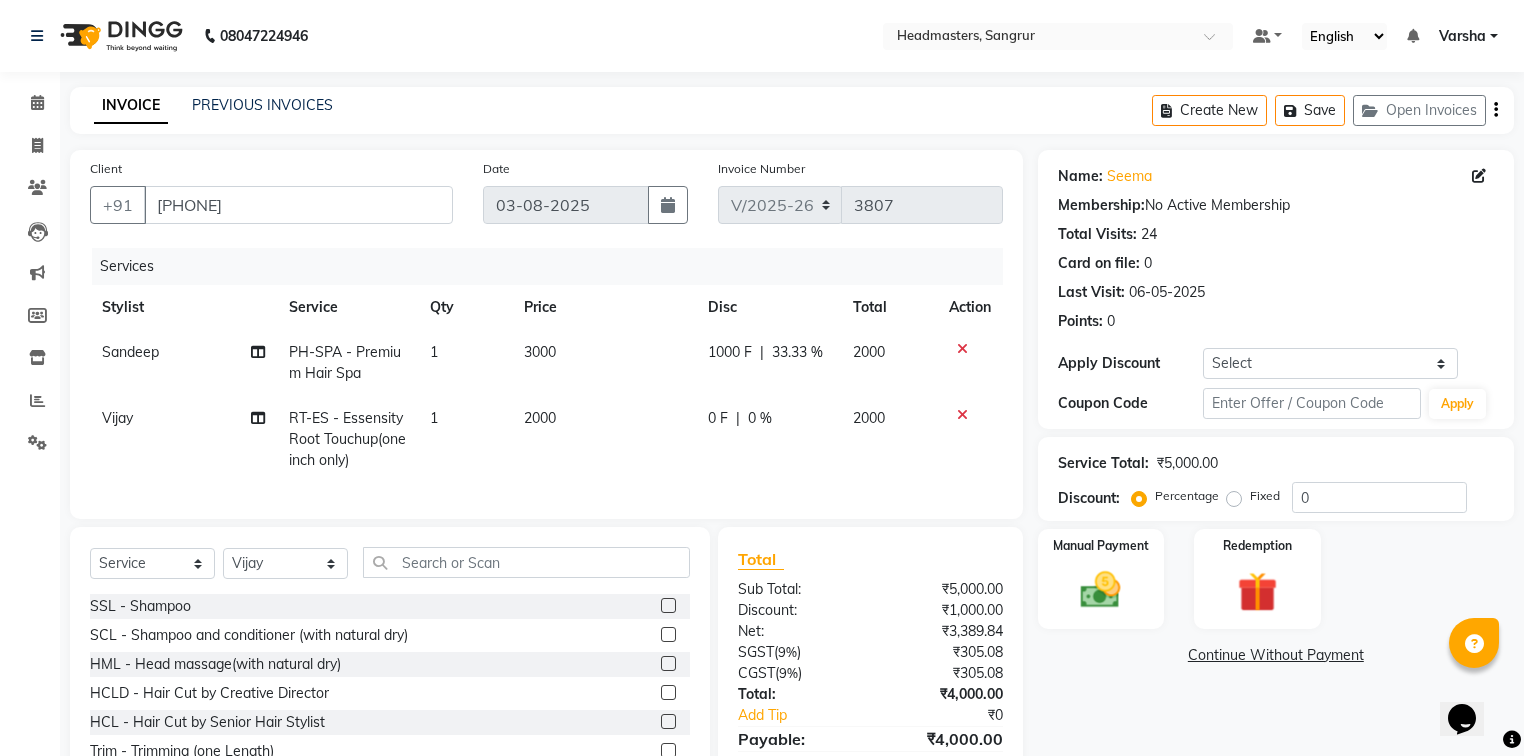 select on "60902" 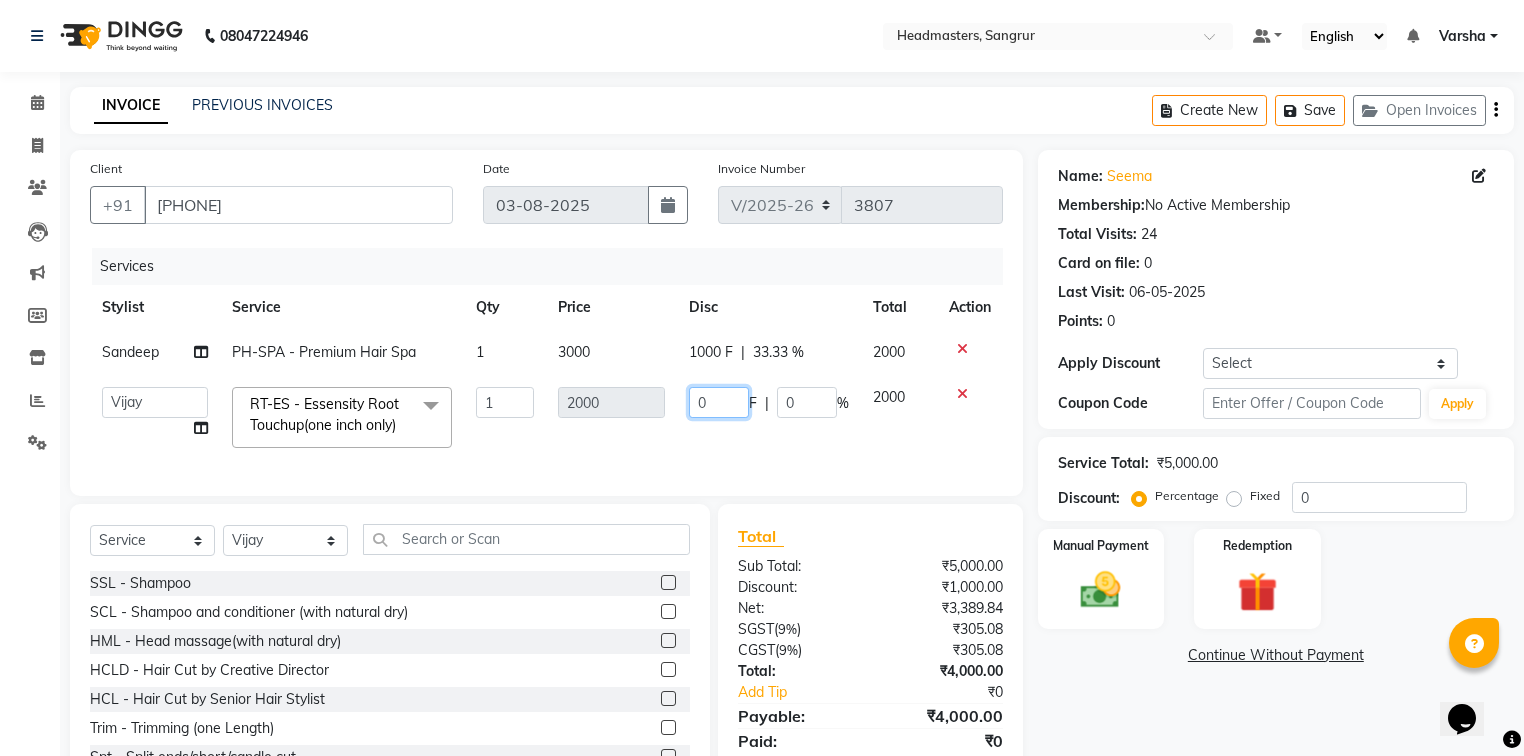 click on "0" 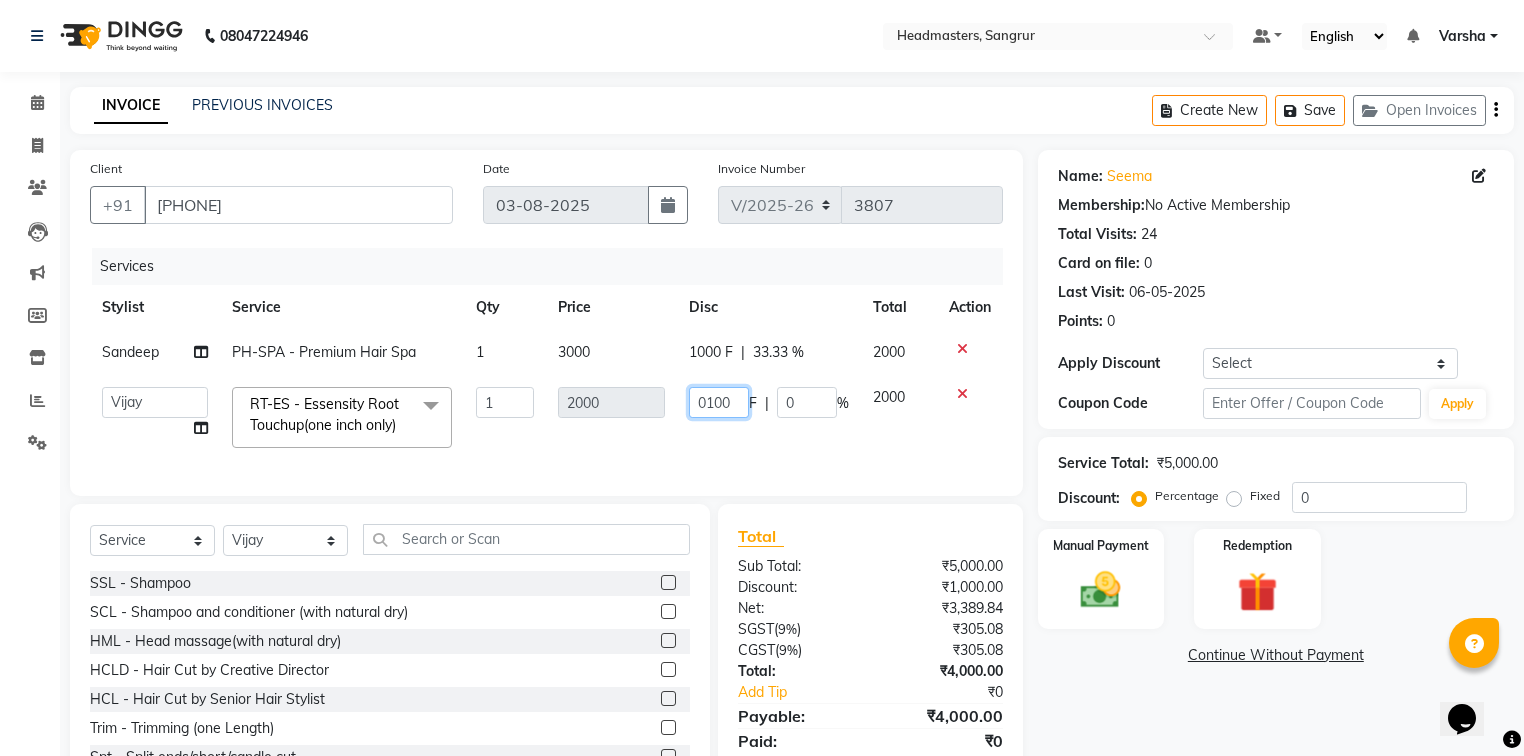 type on "01000" 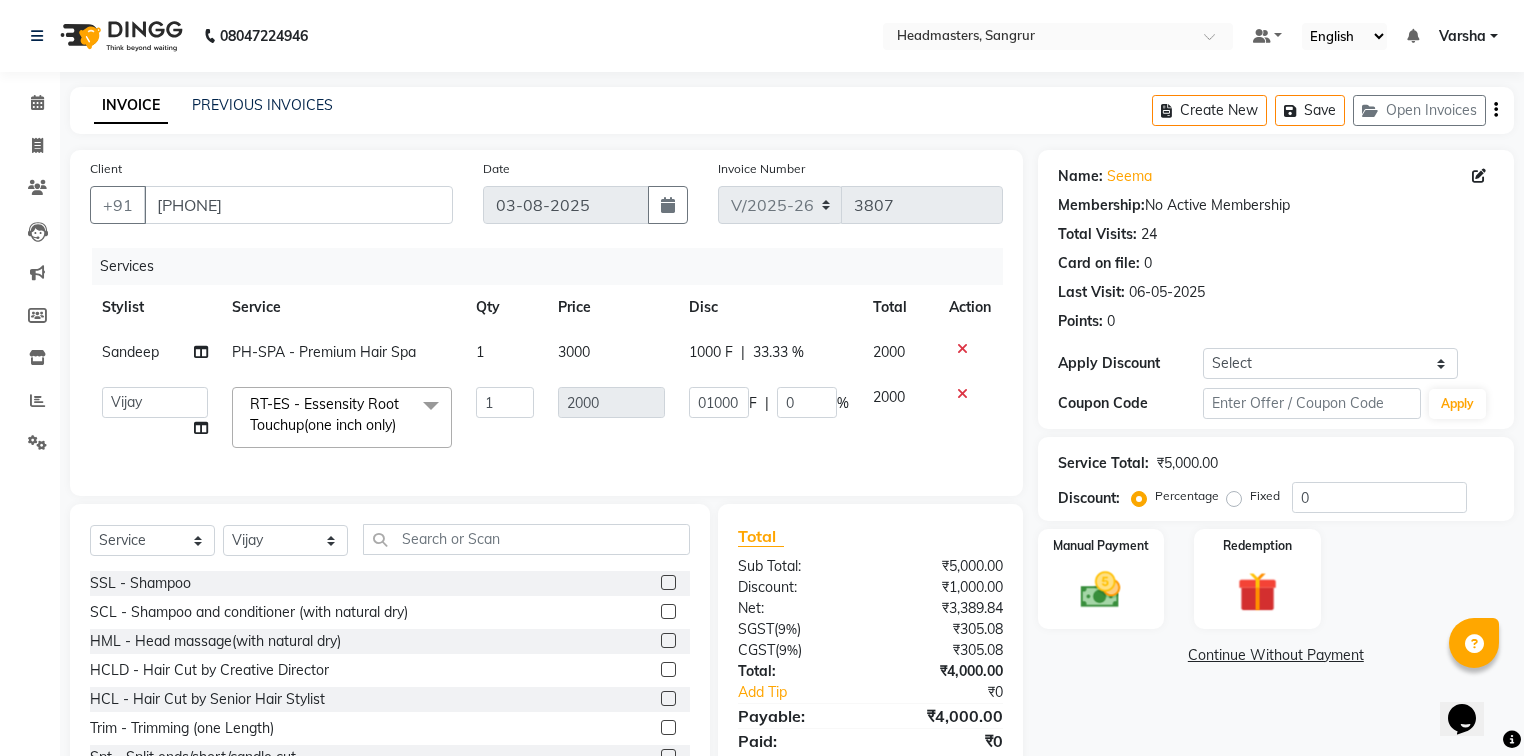 click on "01000 F | 0 %" 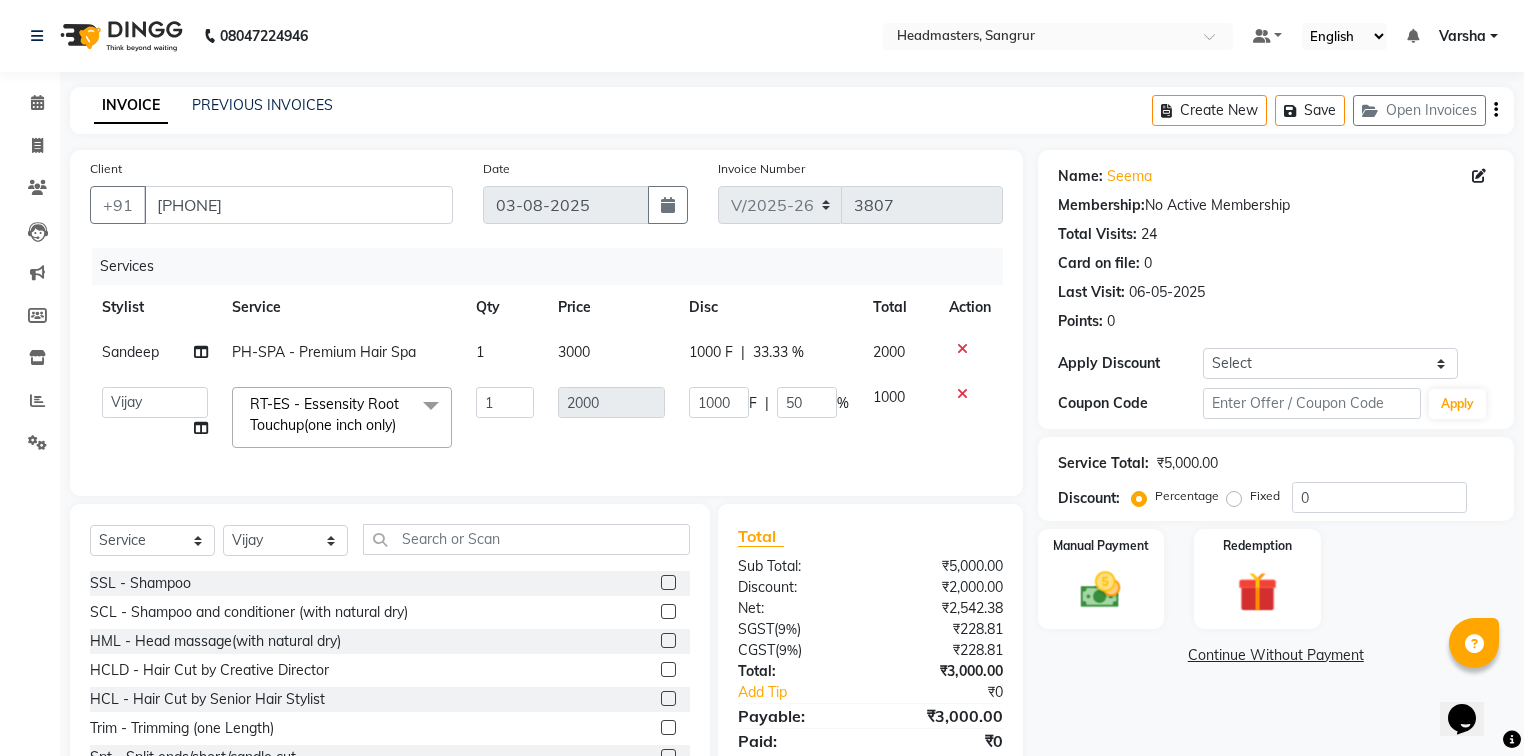 scroll, scrollTop: 85, scrollLeft: 0, axis: vertical 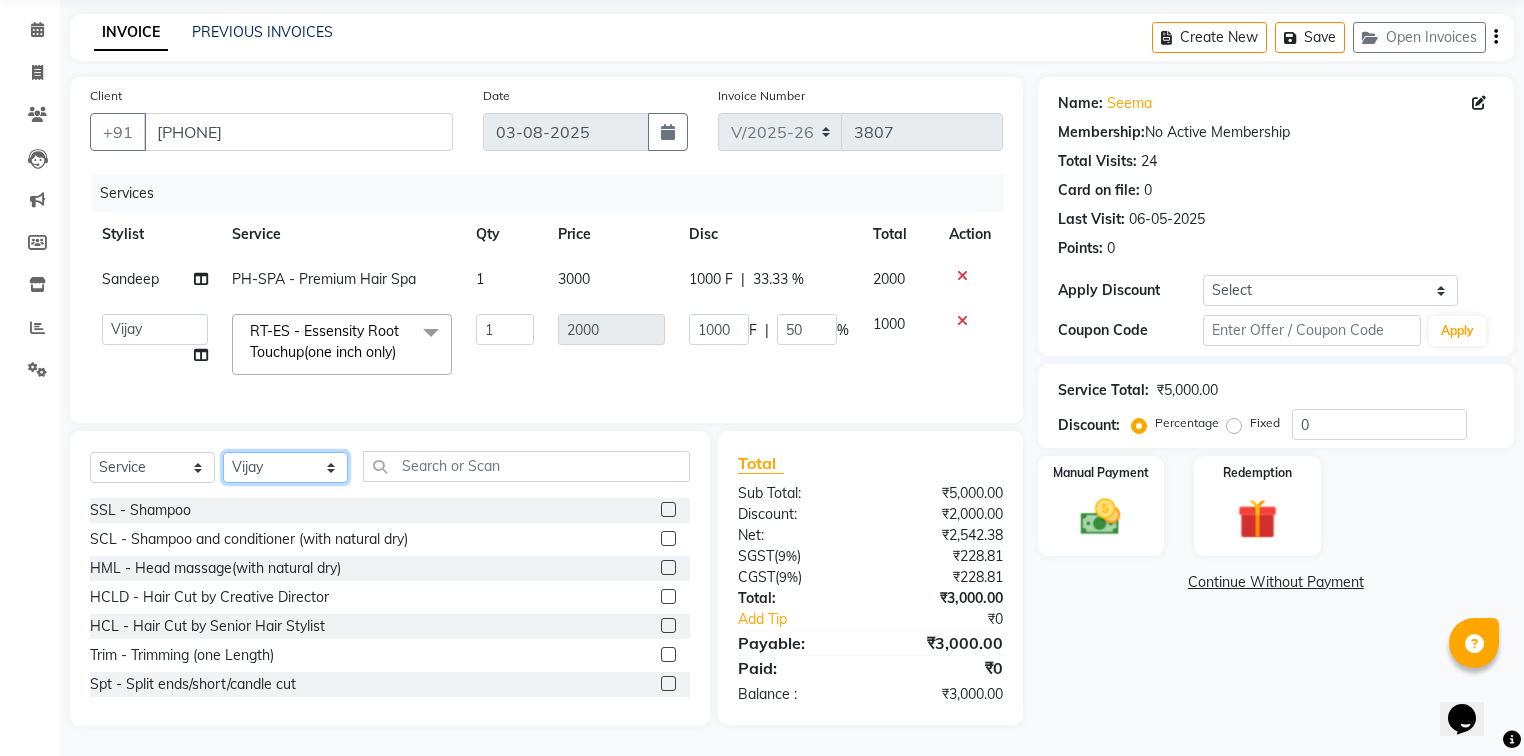 click on "Select Stylist Afia  Amandeep Kaur Anu BABBU DHIR Divya Happy Harmesh Harry  Headmasters Israr Jashan stockist Jitender Makhan Maninder Navdeep Rimpi Saima  Sandeep Shivani Shubham Soni Sonu Sunny Sushil Tanveer Varsha Vijay" 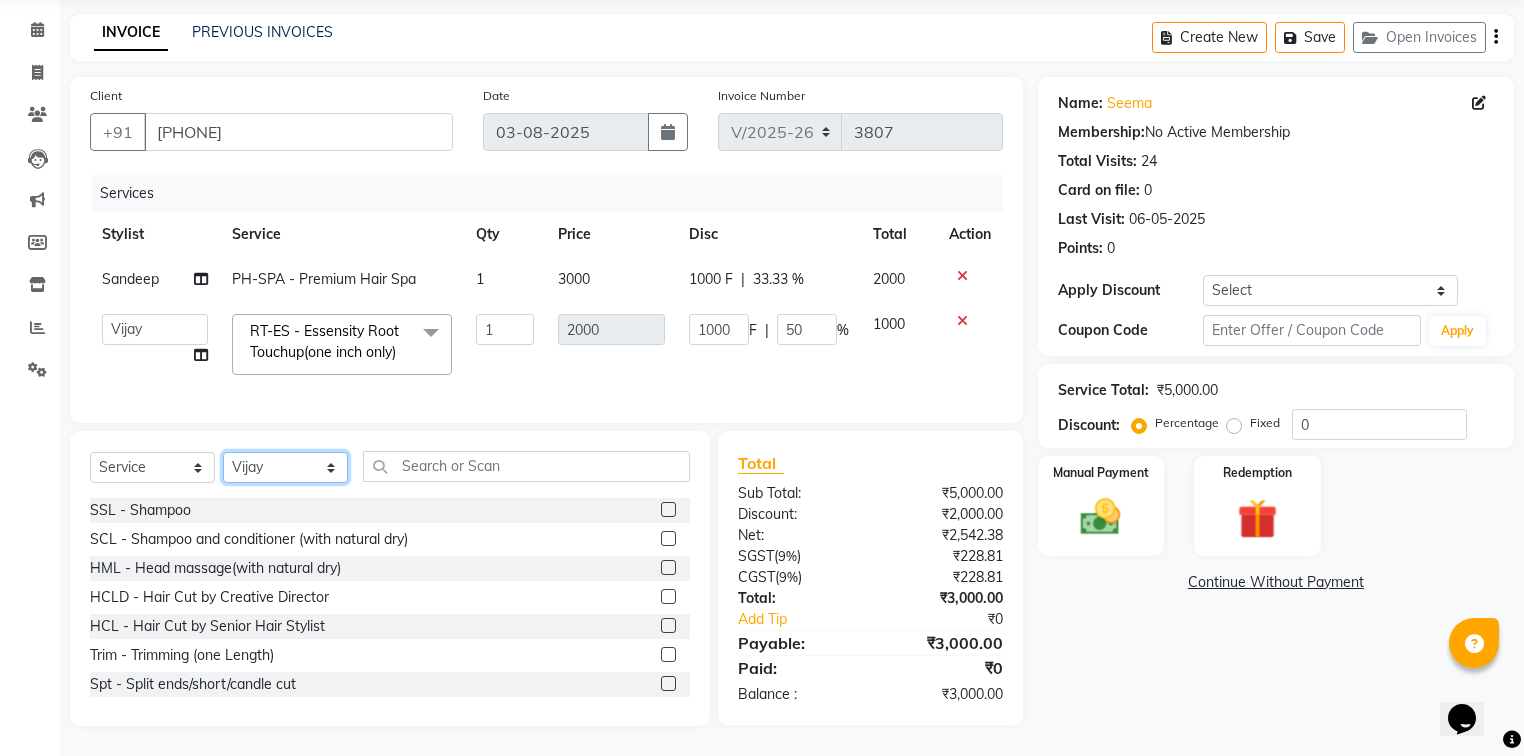 select on "60900" 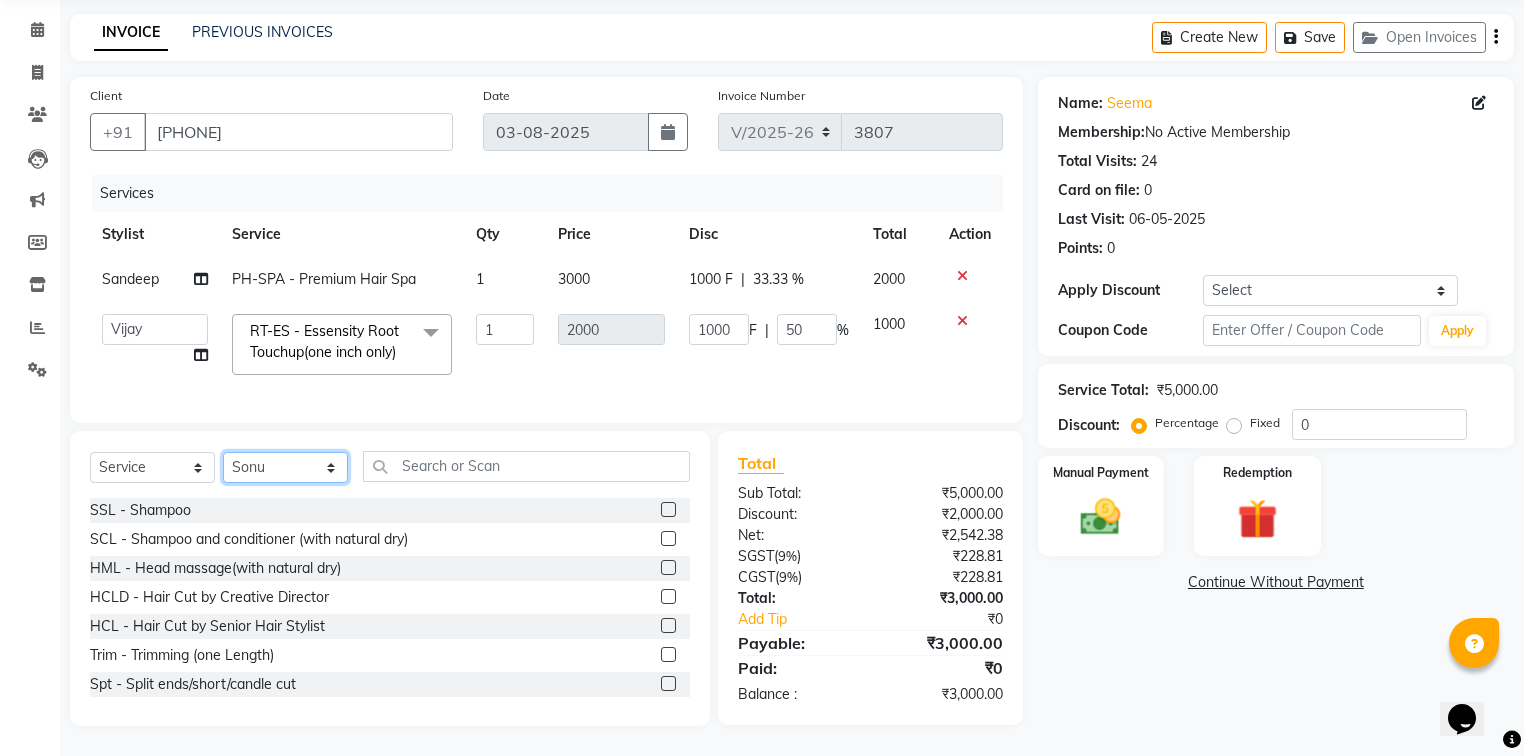 click on "Select Stylist Afia  Amandeep Kaur Anu BABBU DHIR Divya Happy Harmesh Harry  Headmasters Israr Jashan stockist Jitender Makhan Maninder Navdeep Rimpi Saima  Sandeep Shivani Shubham Soni Sonu Sunny Sushil Tanveer Varsha Vijay" 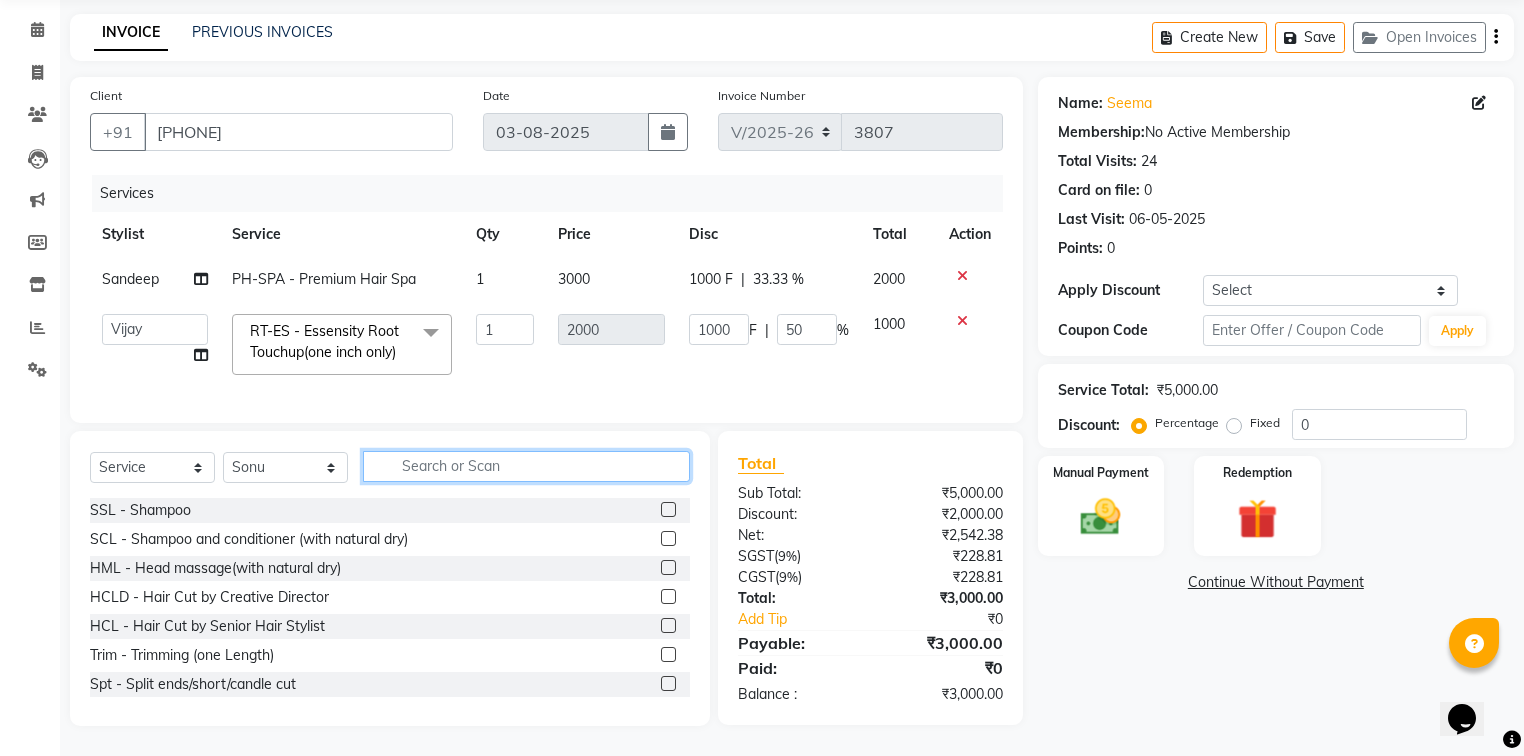 click 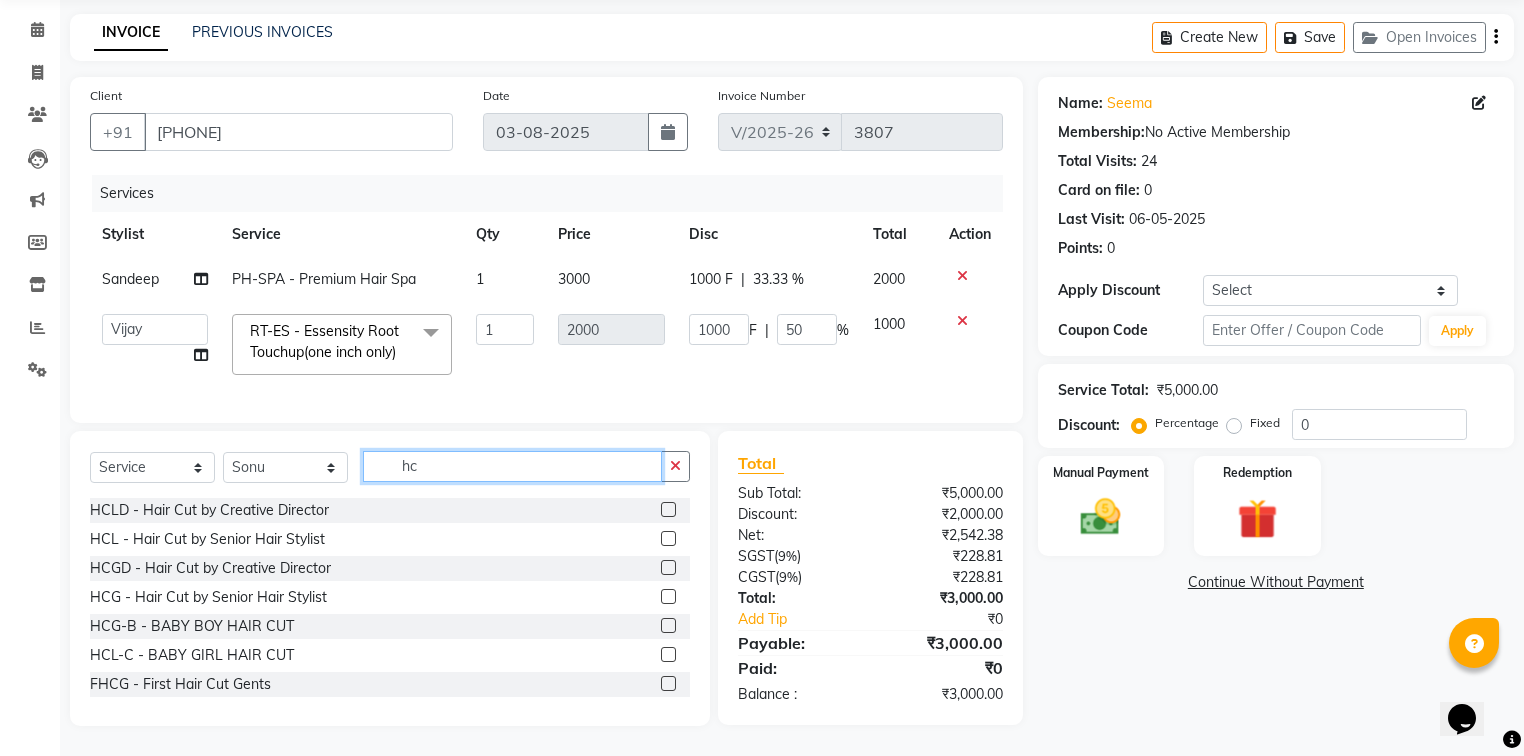 type on "h" 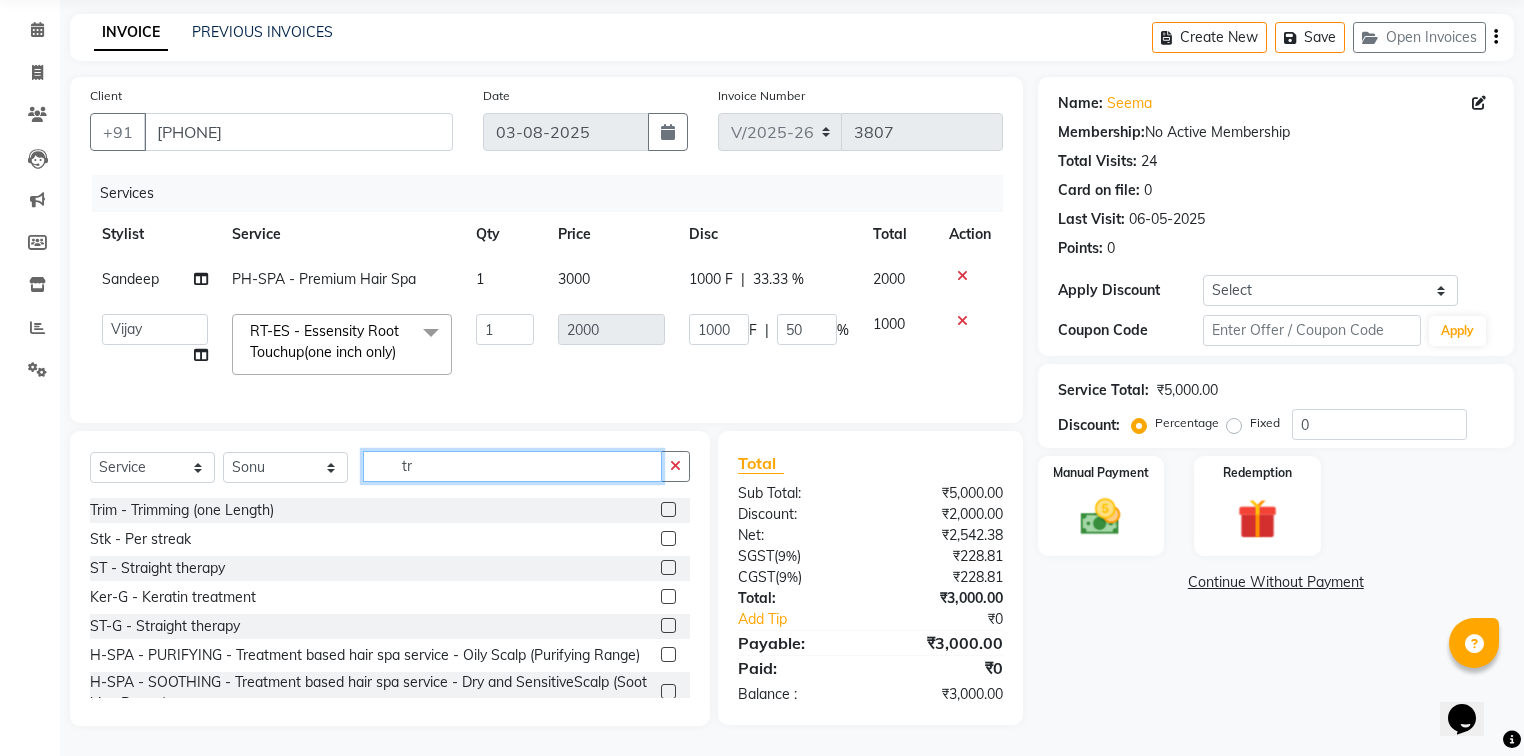 type on "tr" 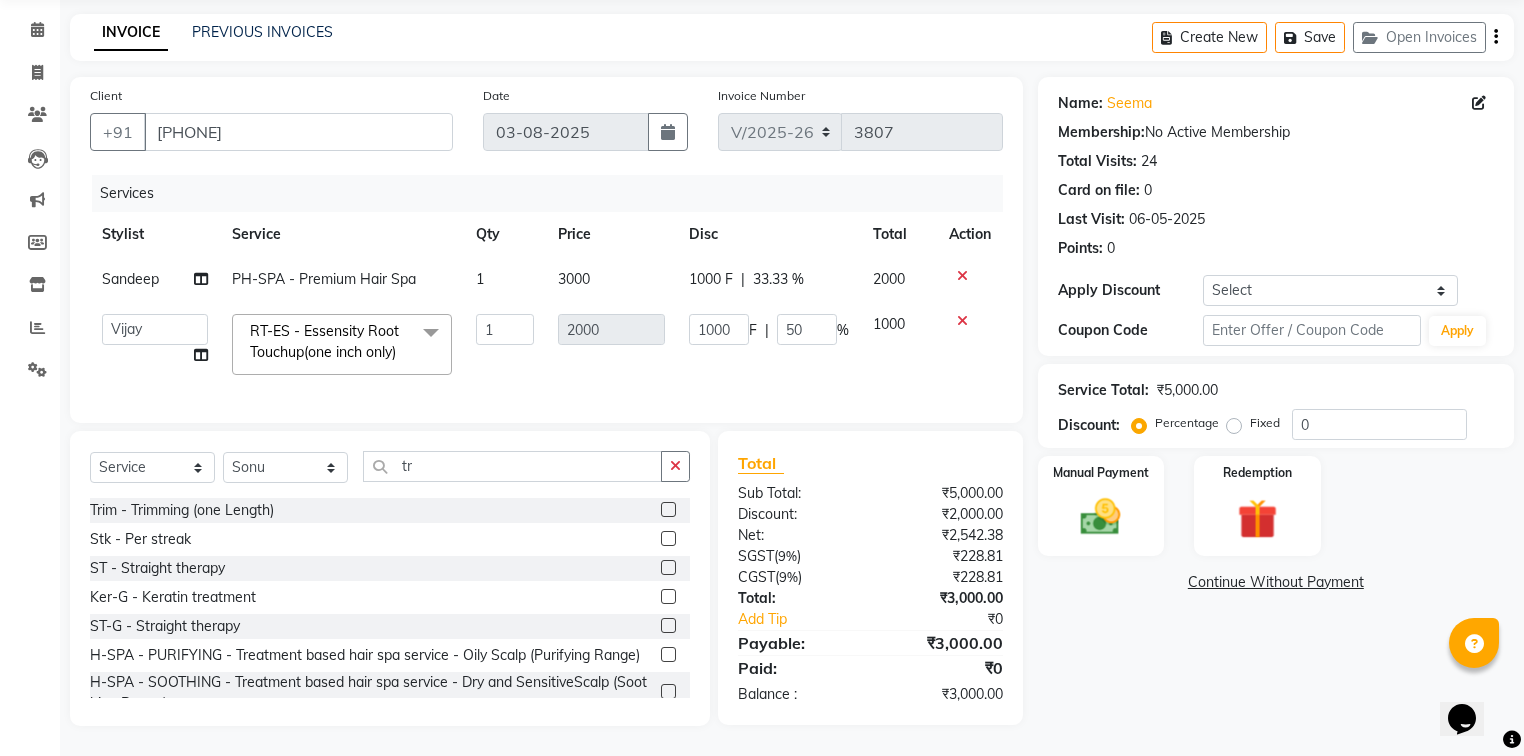 click 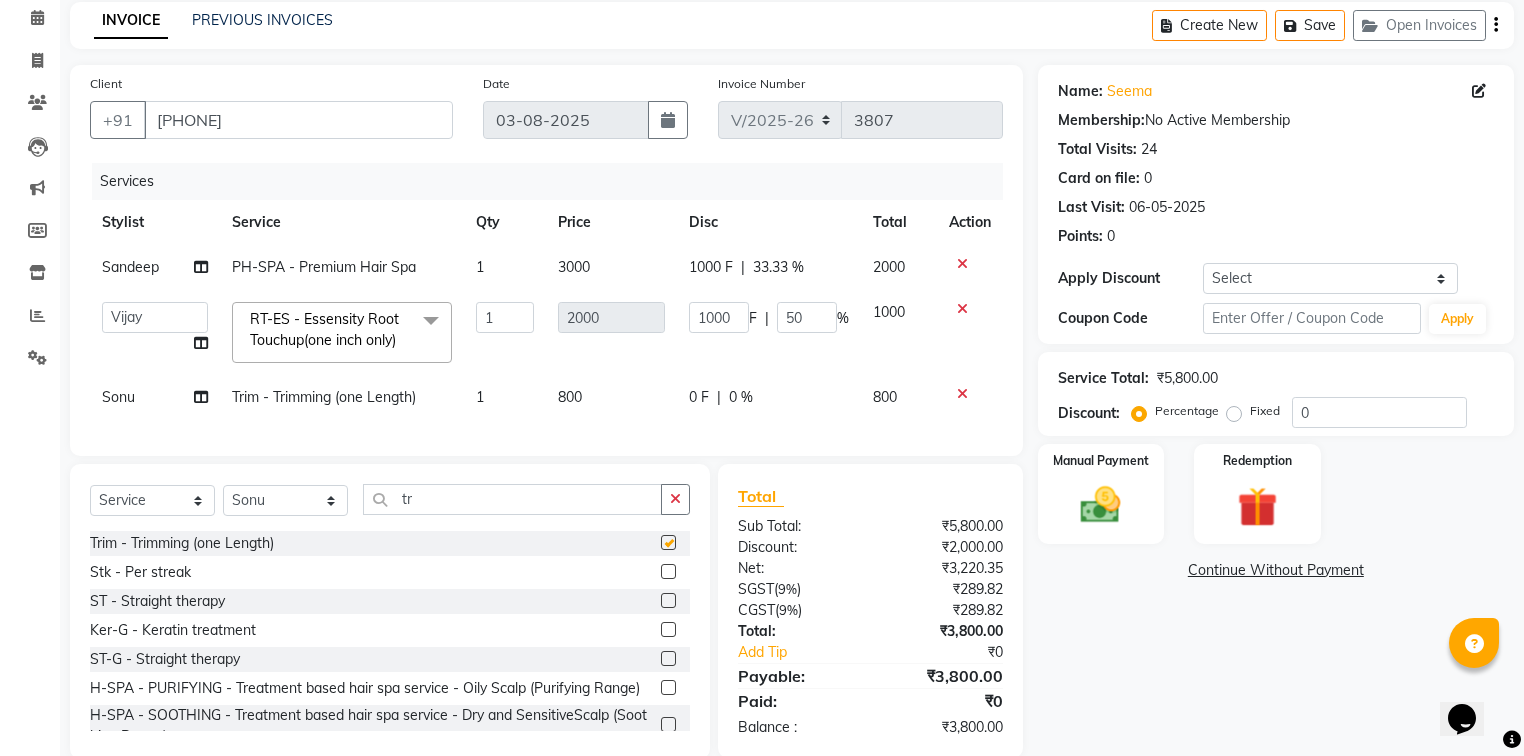 checkbox on "false" 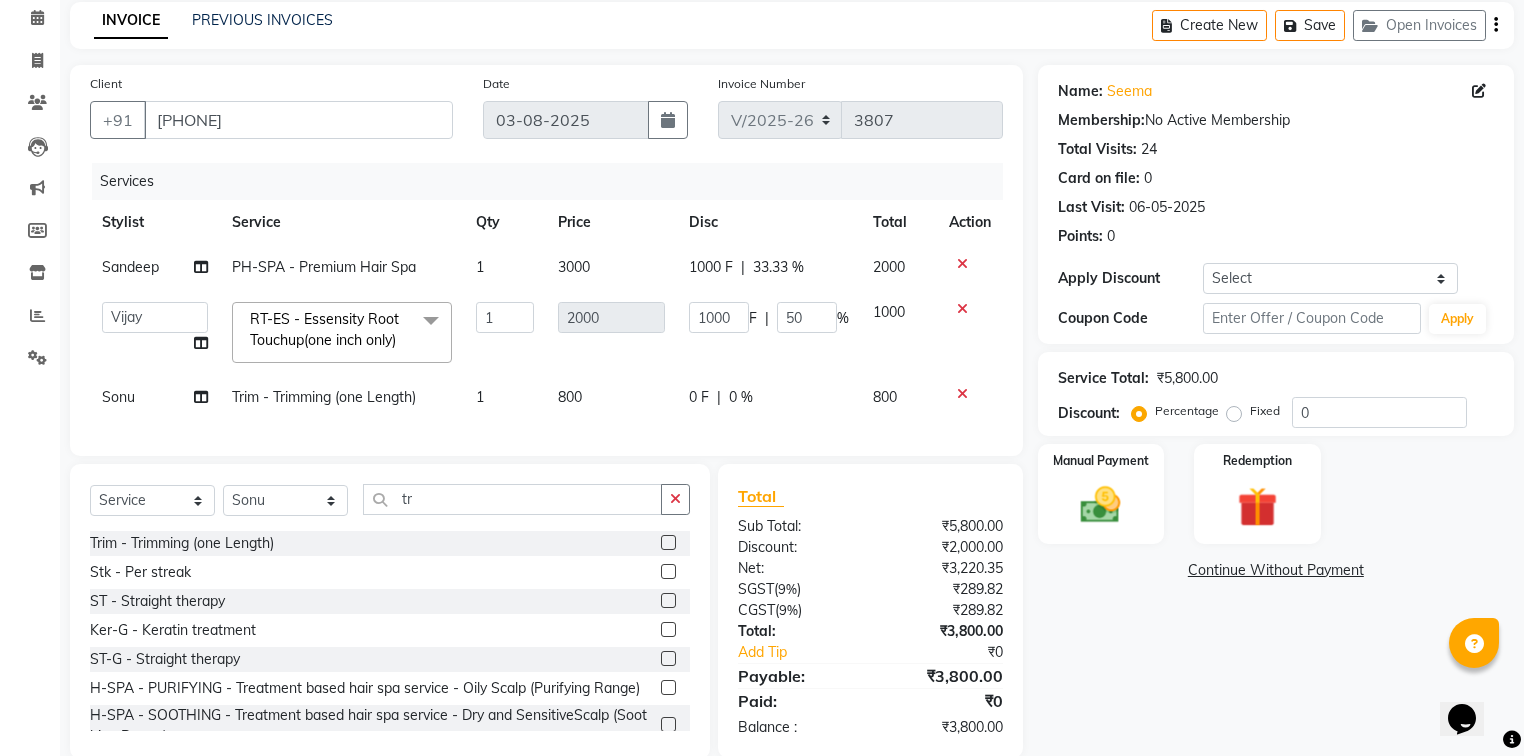 click on "Services Stylist Service Qty Price Disc Total Action Sandeep PH-SPA - Premium Hair Spa 1 3000 1000 F | 33.33 % 2000  Afia    Amandeep Kaur   Anu   BABBU   DHIR   Divya   Happy   Harmesh   Harry    Headmasters   Israr   Jashan stockist   Jitender   Makhan   Maninder   Navdeep   Rimpi   Saima    Sandeep   Shivani   Shubham   Soni   Sonu   Sunny   Sushil   Tanveer   Varsha   Vijay  RT-ES - Essensity Root Touchup(one inch only)  x SSL - Shampoo SCL - Shampoo and conditioner (with natural dry) HML - Head massage(with natural dry) HCLD - Hair Cut by Creative Director HCL - Hair Cut by Senior Hair Stylist Trim - Trimming (one Length) Spt - Split ends/short/candle cut BD - Blow dry OS - Open styling GL-igora - Igora Global GL-essensity - Essensity Global Hlts-L - Highlights Bal - Balayage Chunks  - Chunks CR  - Color removal CRF - Color refresh Stk - Per streak RT-IG - Igora Root Touchup(one inch only) RT-ES - Essensity Root Touchup(one inch only) Reb - Rebonding ST  - Straight therapy Krt-L - Keratin SSM - Shampoo" 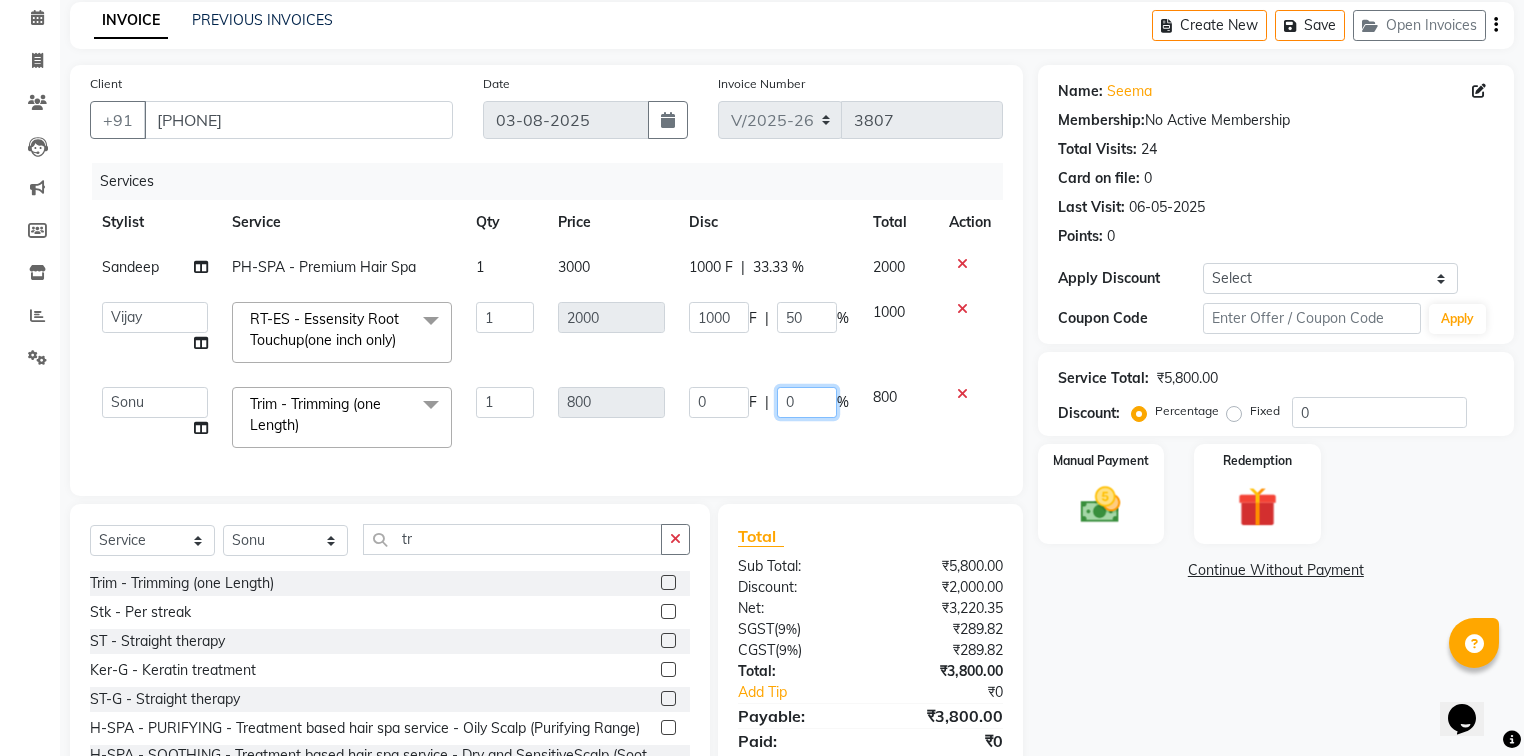 click on "0" 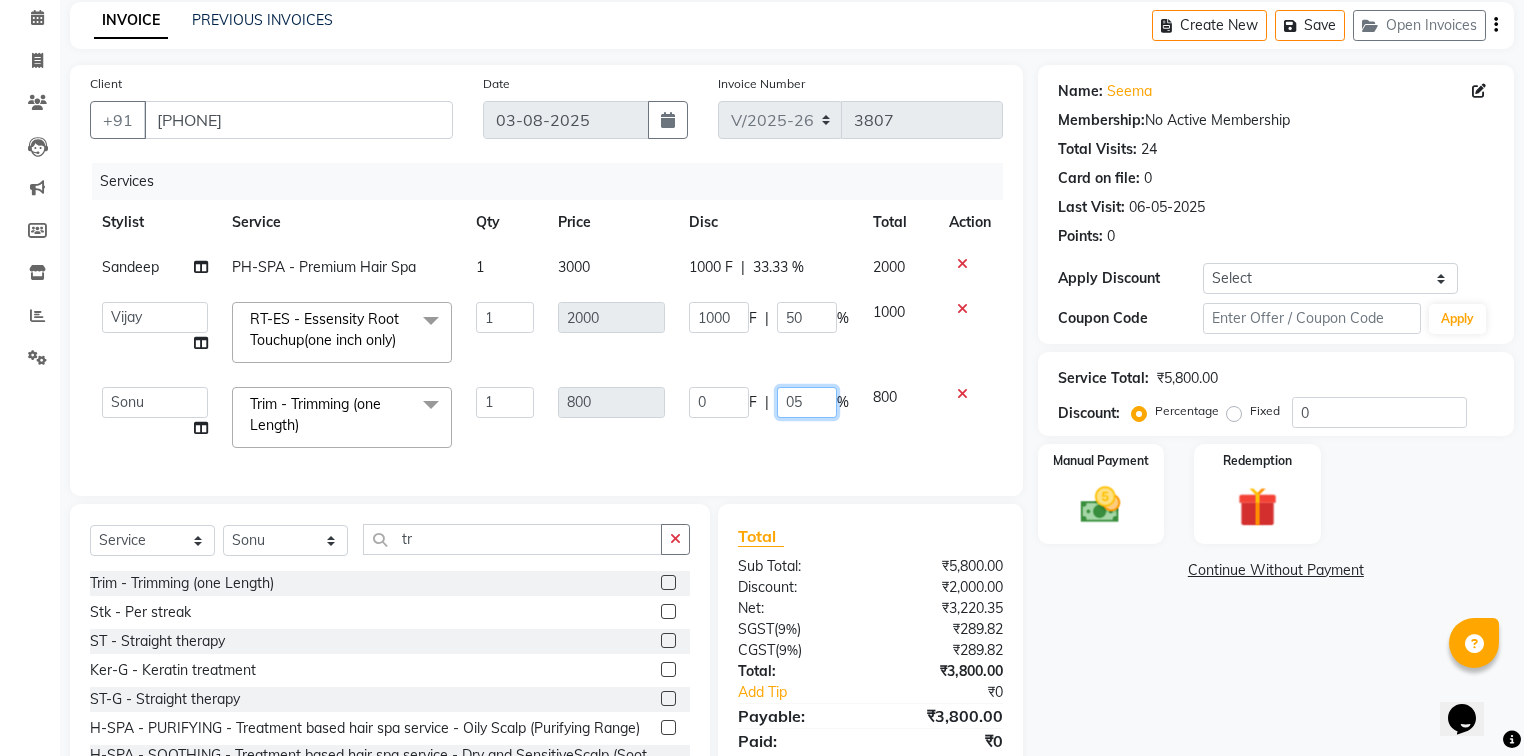 type on "050" 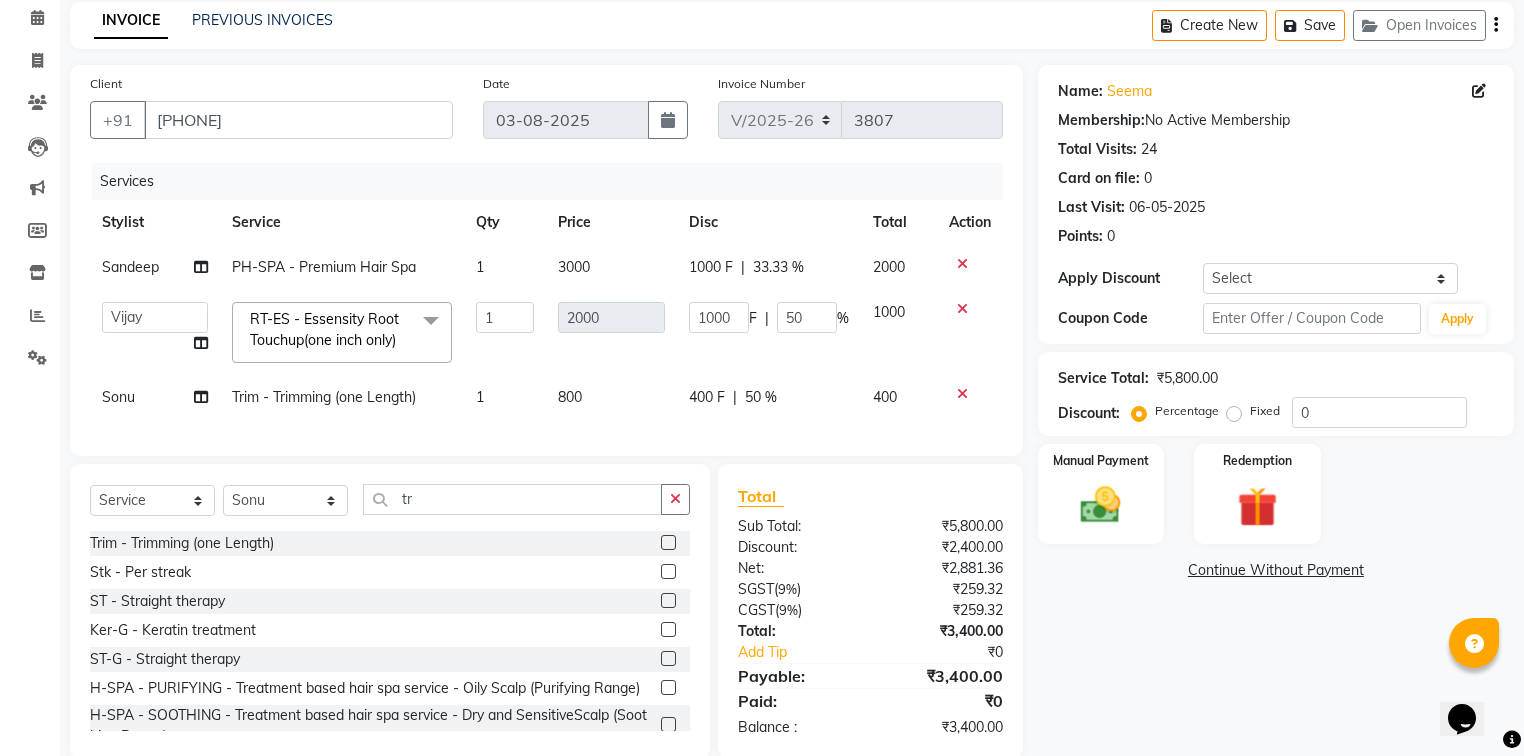 drag, startPoint x: 1063, startPoint y: 580, endPoint x: 1086, endPoint y: 600, distance: 30.479502 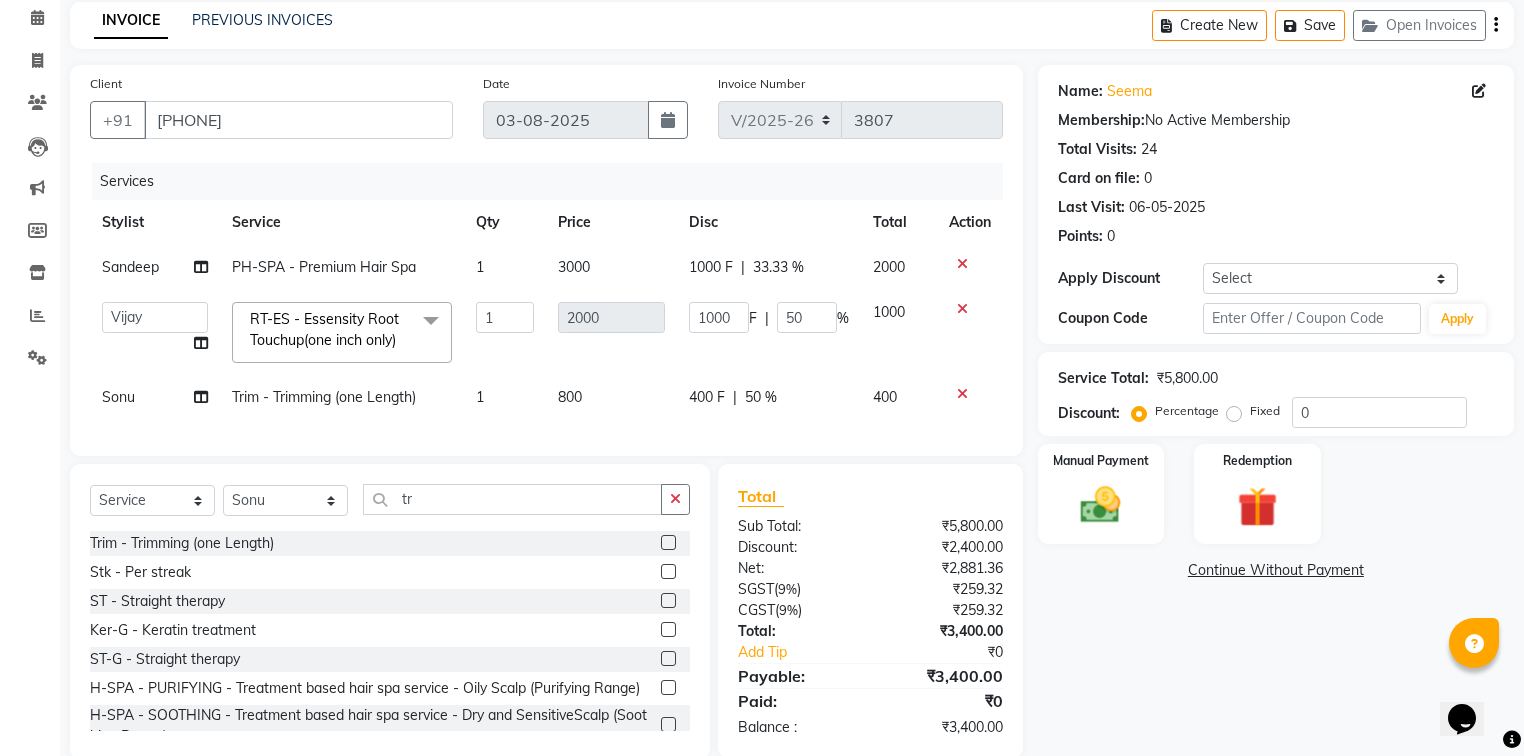 scroll, scrollTop: 130, scrollLeft: 0, axis: vertical 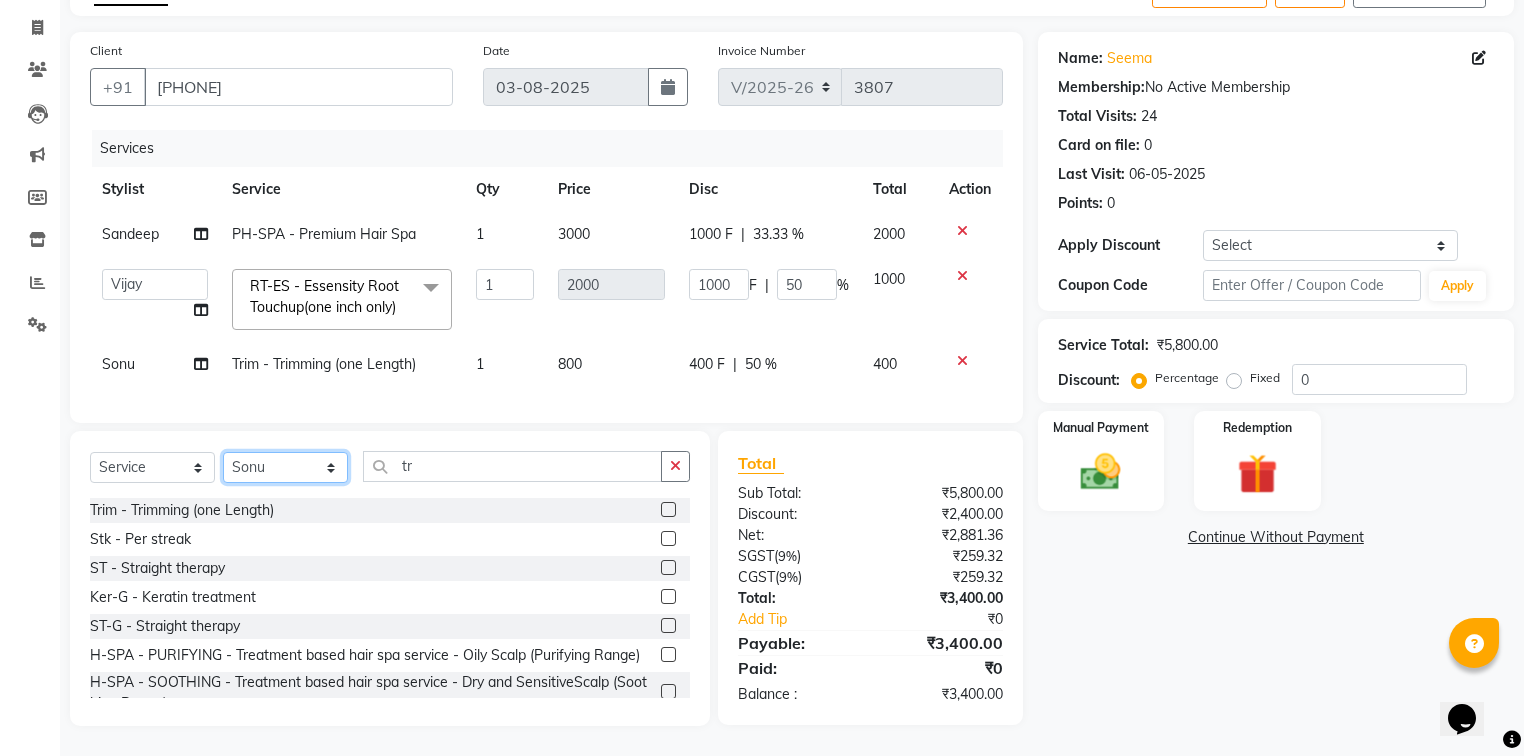 click on "Select Stylist Afia  Amandeep Kaur Anu BABBU DHIR Divya Happy Harmesh Harry  Headmasters Israr Jashan stockist Jitender Makhan Maninder Navdeep Rimpi Saima  Sandeep Shivani Shubham Soni Sonu Sunny Sushil Tanveer Varsha Vijay" 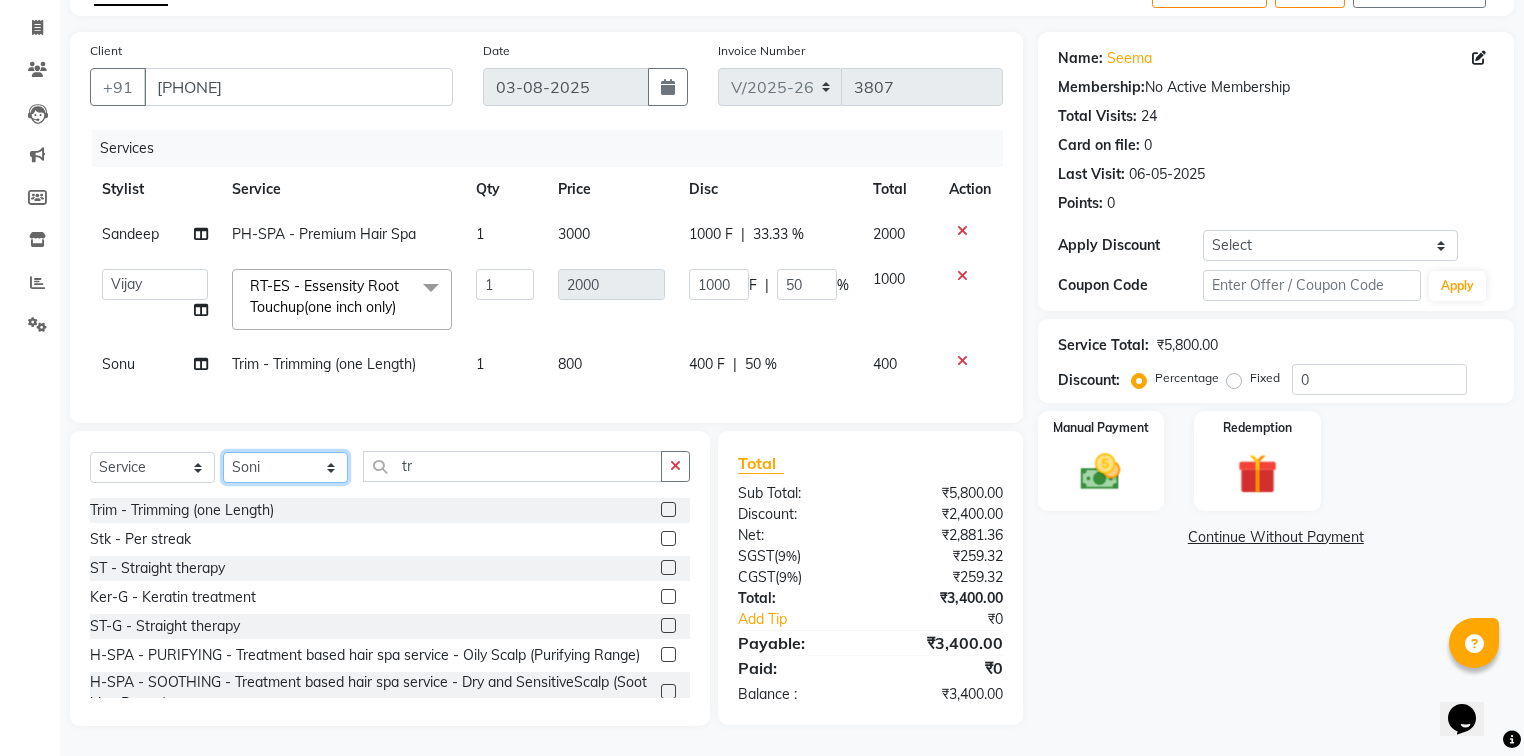 click on "Select Stylist Afia  Amandeep Kaur Anu BABBU DHIR Divya Happy Harmesh Harry  Headmasters Israr Jashan stockist Jitender Makhan Maninder Navdeep Rimpi Saima  Sandeep Shivani Shubham Soni Sonu Sunny Sushil Tanveer Varsha Vijay" 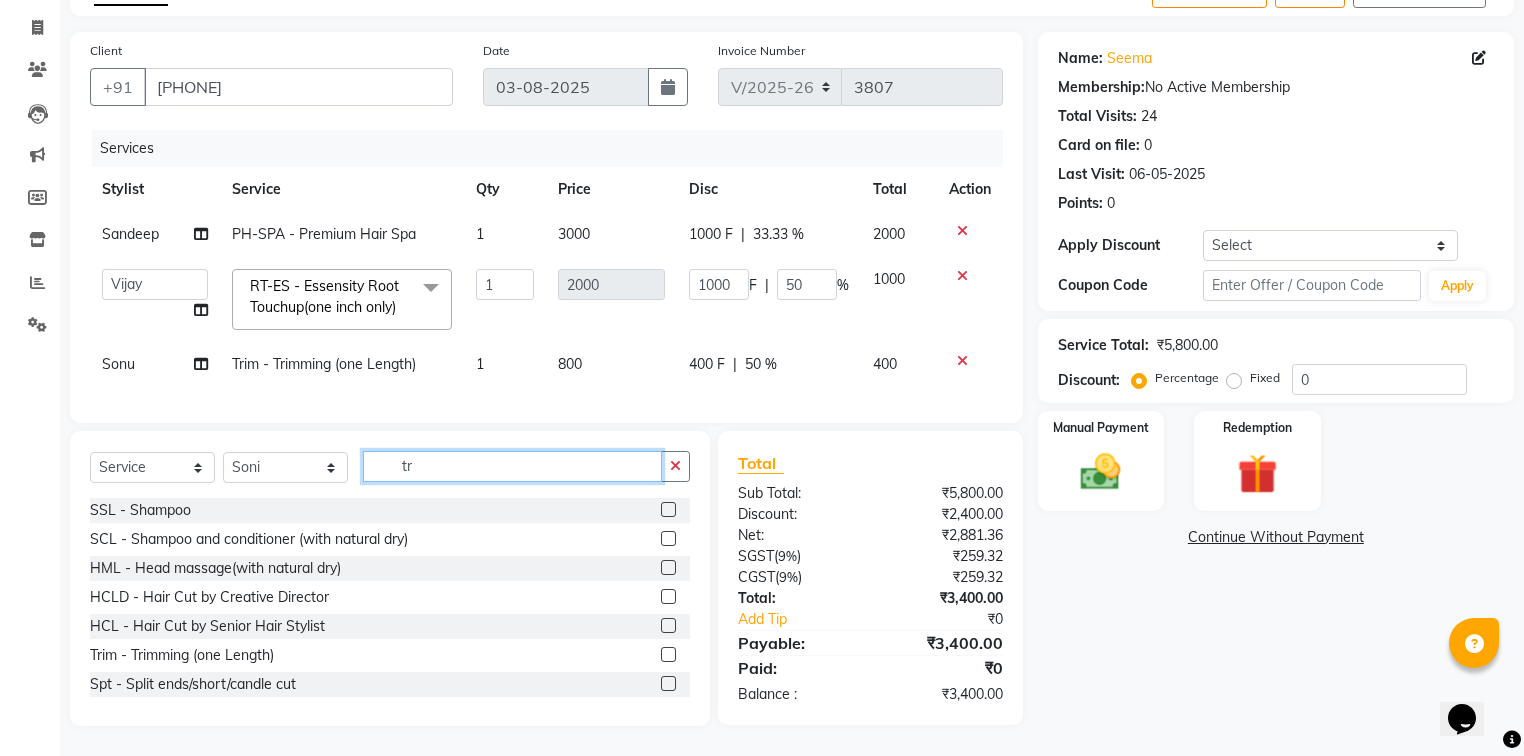 click on "tr" 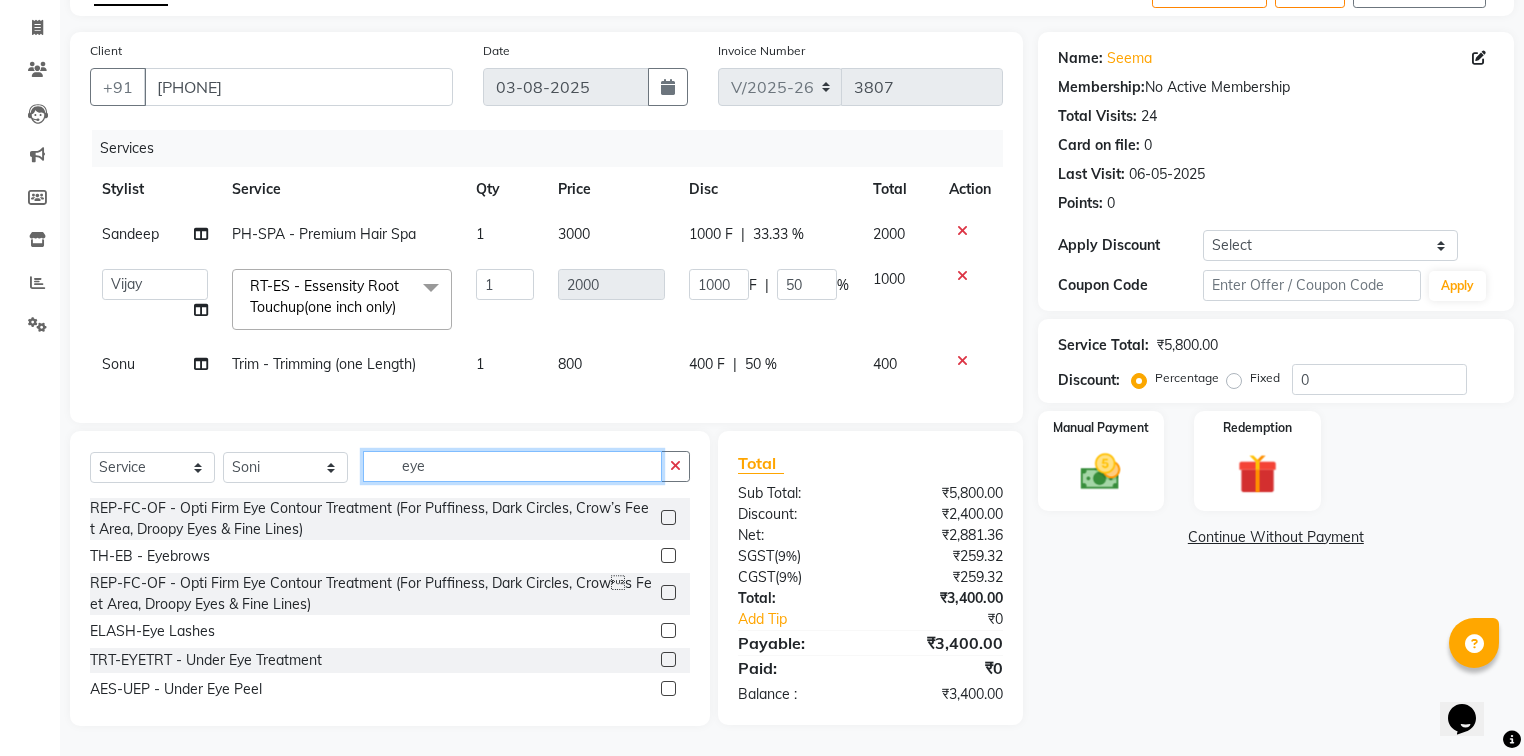 type on "eye" 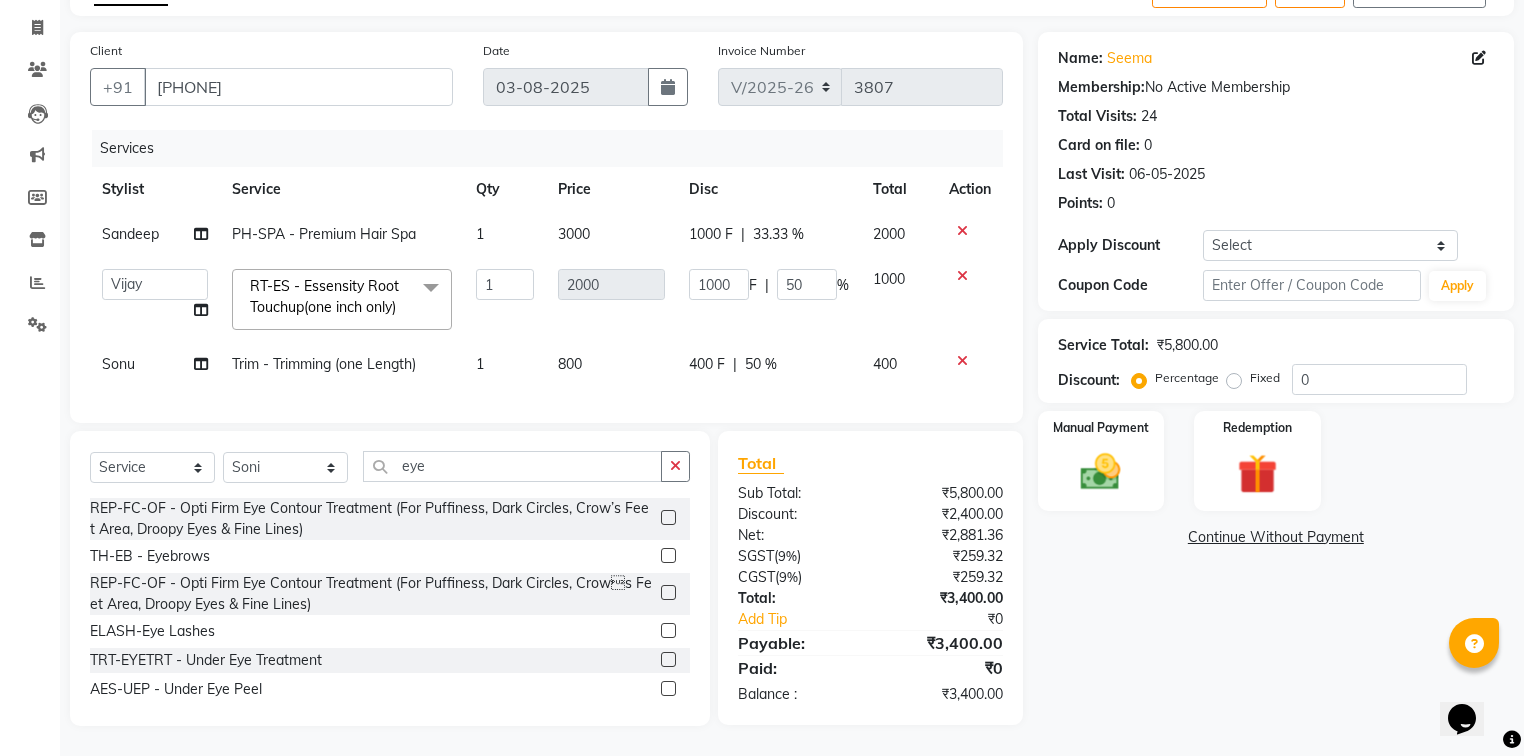 click 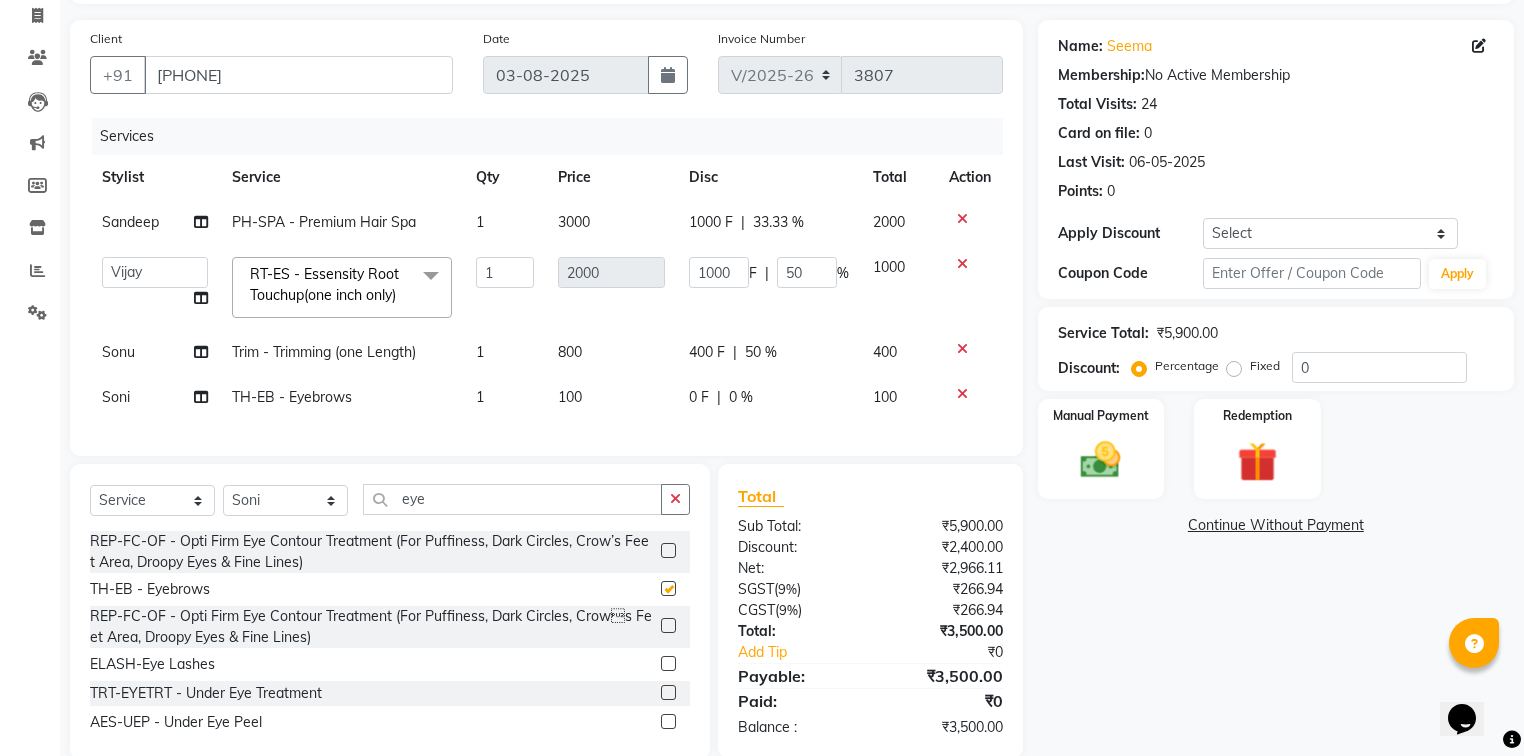 checkbox on "false" 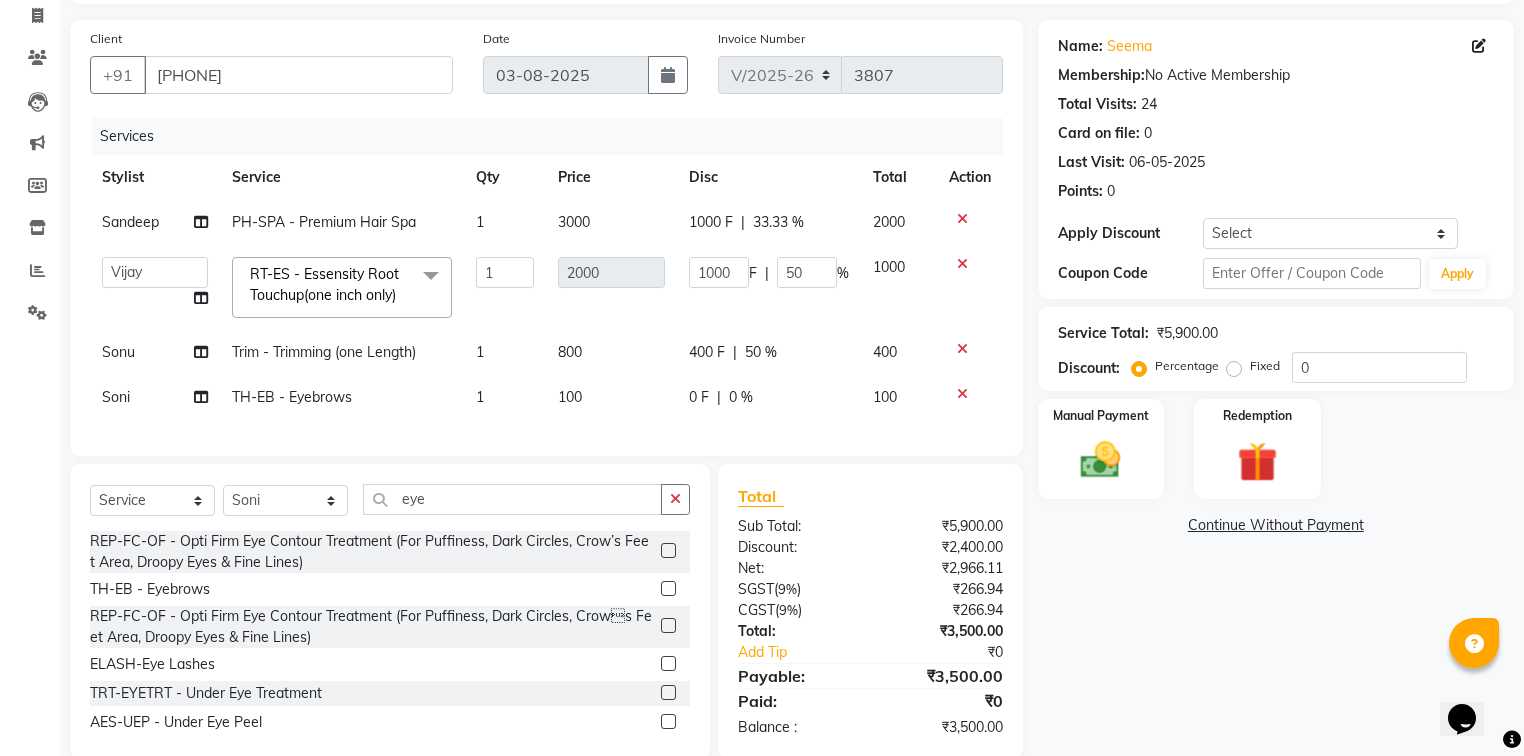 click on "400 F" 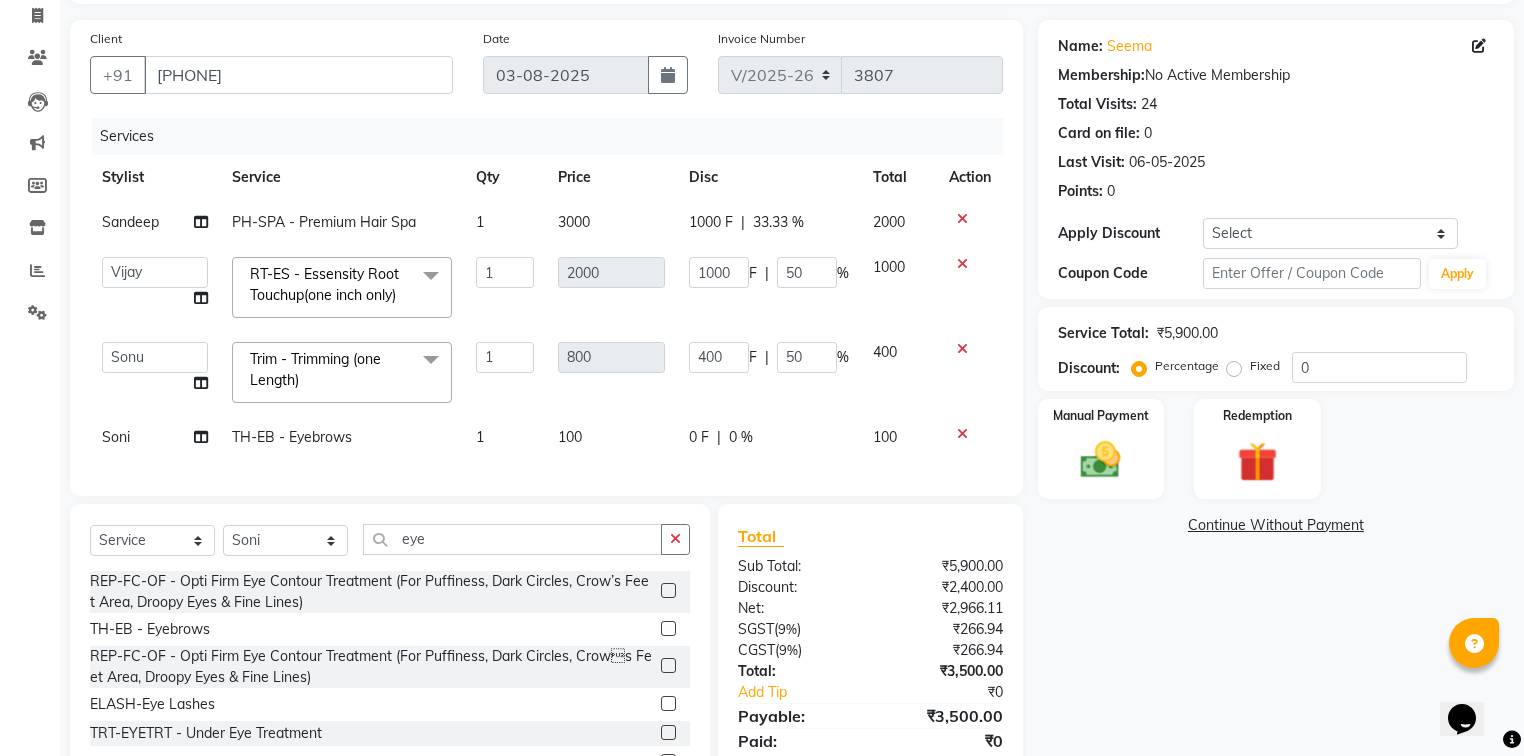 scroll, scrollTop: 214, scrollLeft: 0, axis: vertical 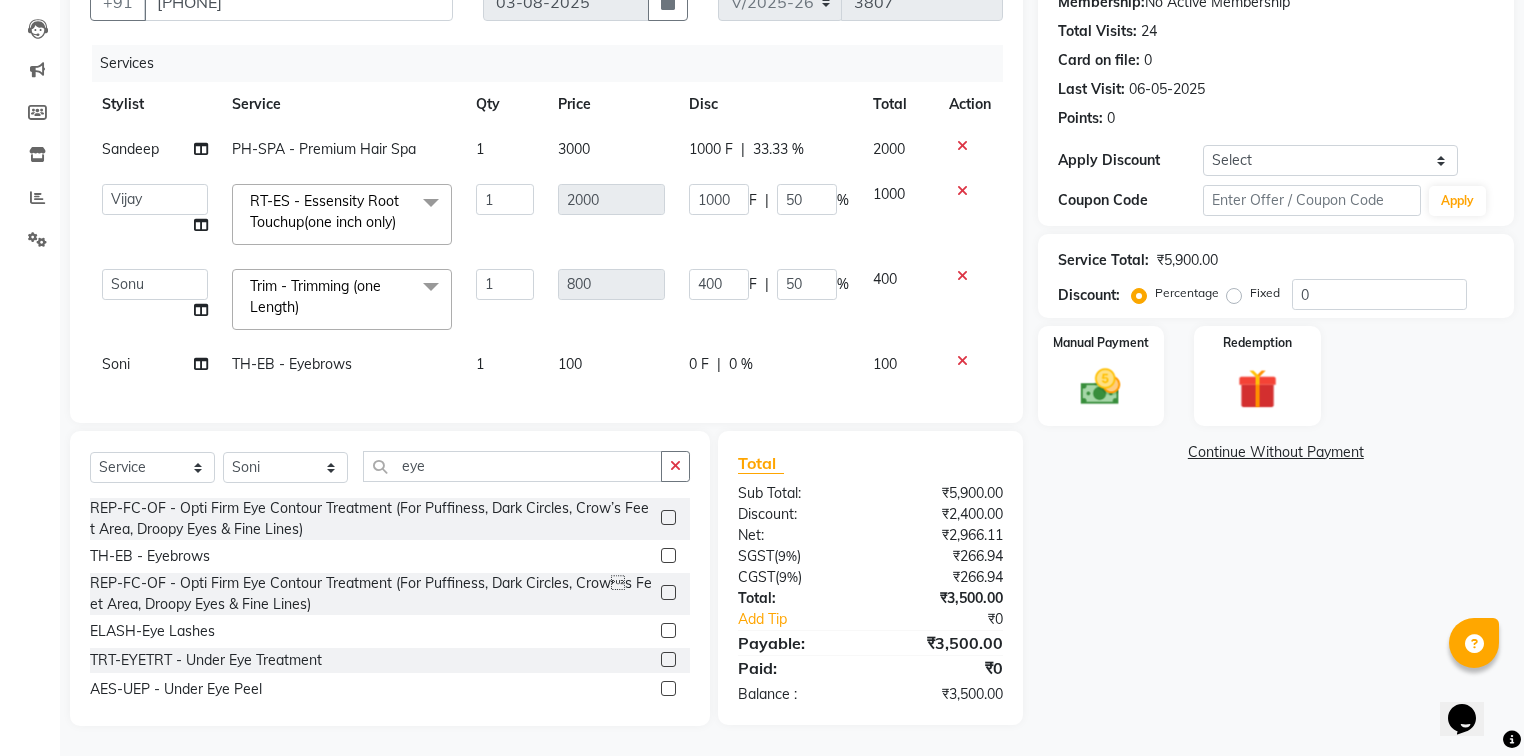 click on "0 F | 0 %" 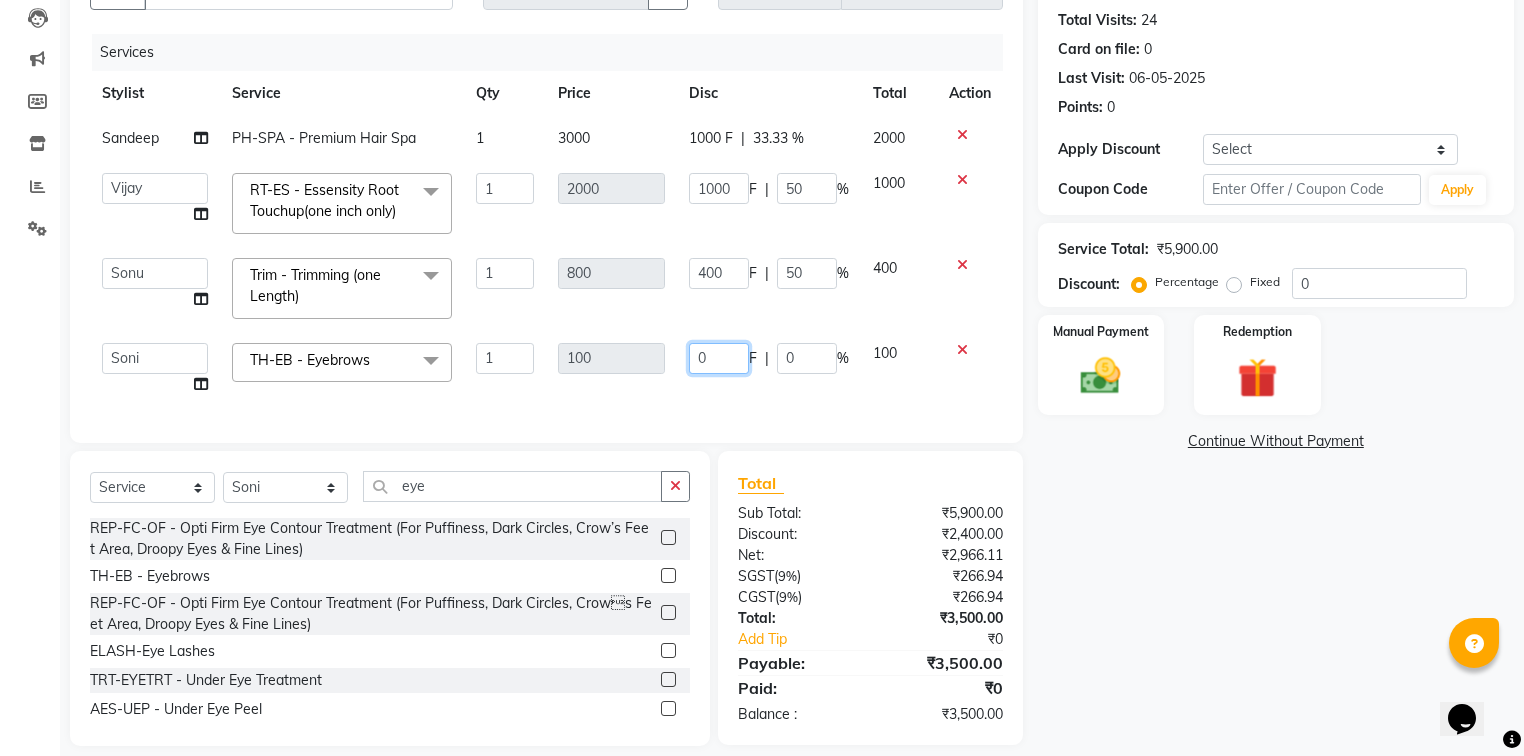 click on "0" 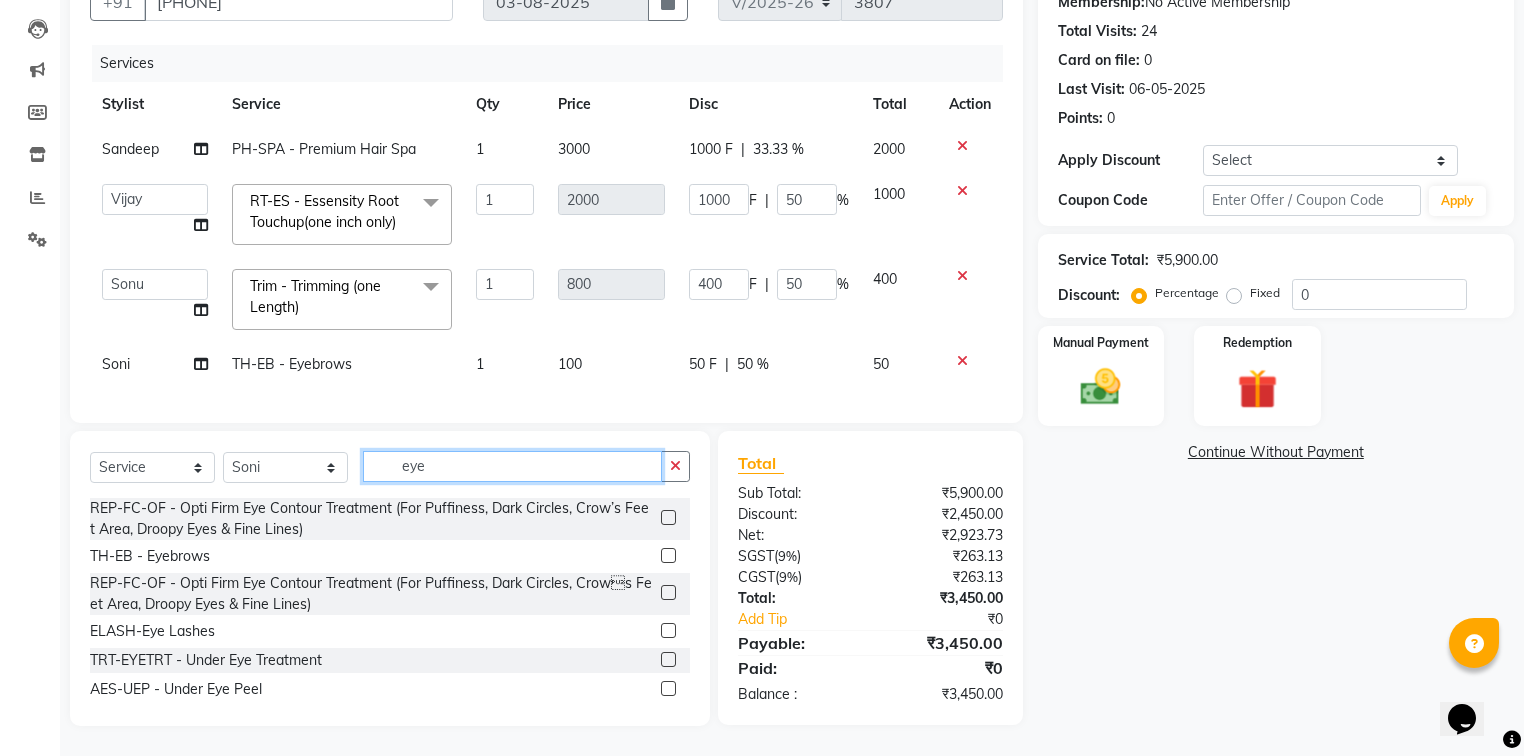click on "Select  Service  Product  Membership  Package Voucher Prepaid Gift Card  Select Stylist Afia  Amandeep Kaur Anu BABBU DHIR Divya Happy Harmesh Harry  Headmasters Israr Jashan stockist Jitender Makhan Maninder Navdeep Rimpi Saima  Sandeep Shivani Shubham Soni Sonu Sunny Sushil Tanveer Varsha Vijay eye REP-FC-OF - Opti Firm Eye Contour Treatment (For Puffiness, Dark Circles, Crow’s Feet Area, Droopy Eyes & Fine Lines)  TH-EB - Eyebrows  REP-FC-OF - Opti Firm Eye Contour Treatment (For Puffiness, Dark Circles, Crows Feet Area, Droopy Eyes & Fine Lines)  ELASH-Eye Lashes  TRT-EYETRT - Under Eye Treatment  AES-UEP - Under Eye Peel  AES-EEXT - Eyelash Extension" 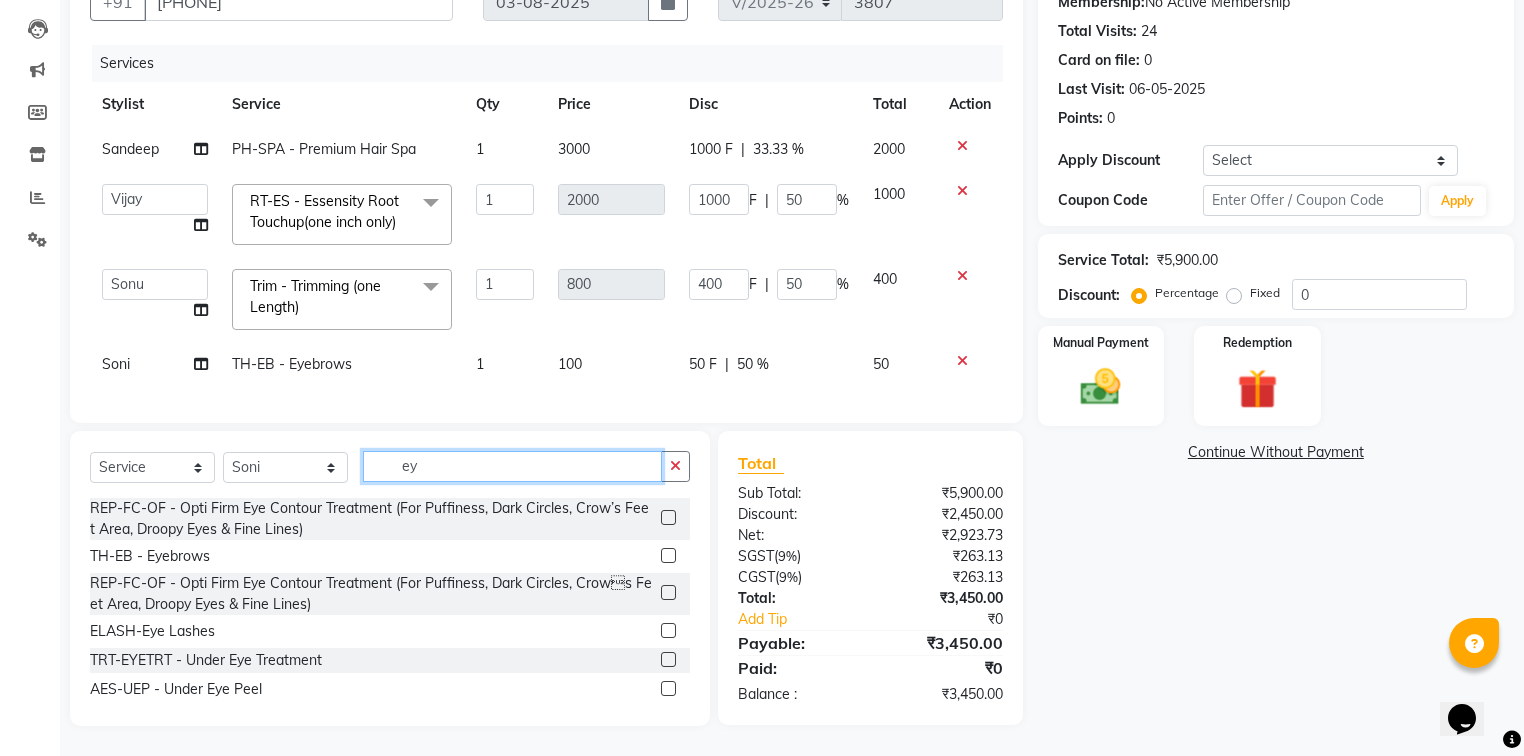 type on "e" 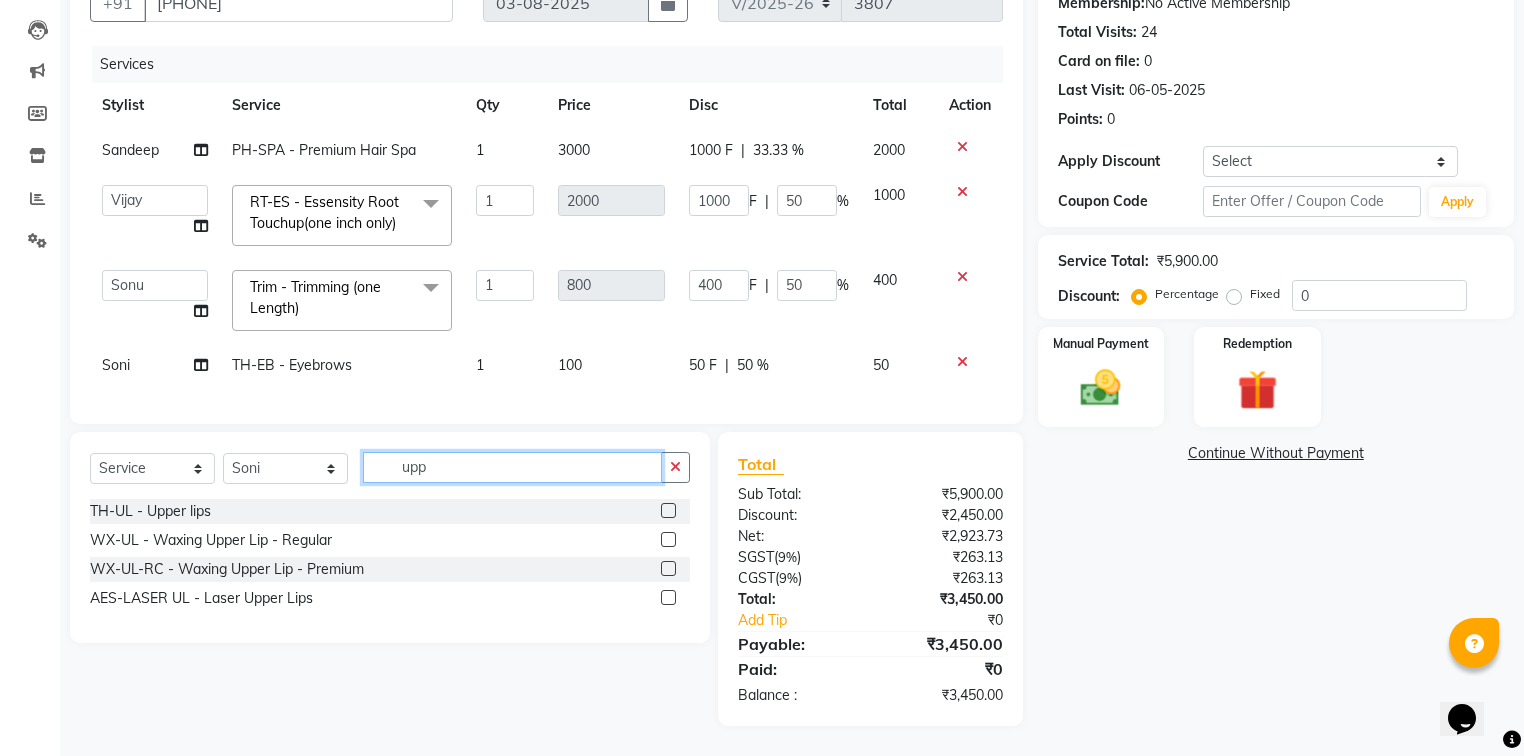 scroll, scrollTop: 213, scrollLeft: 0, axis: vertical 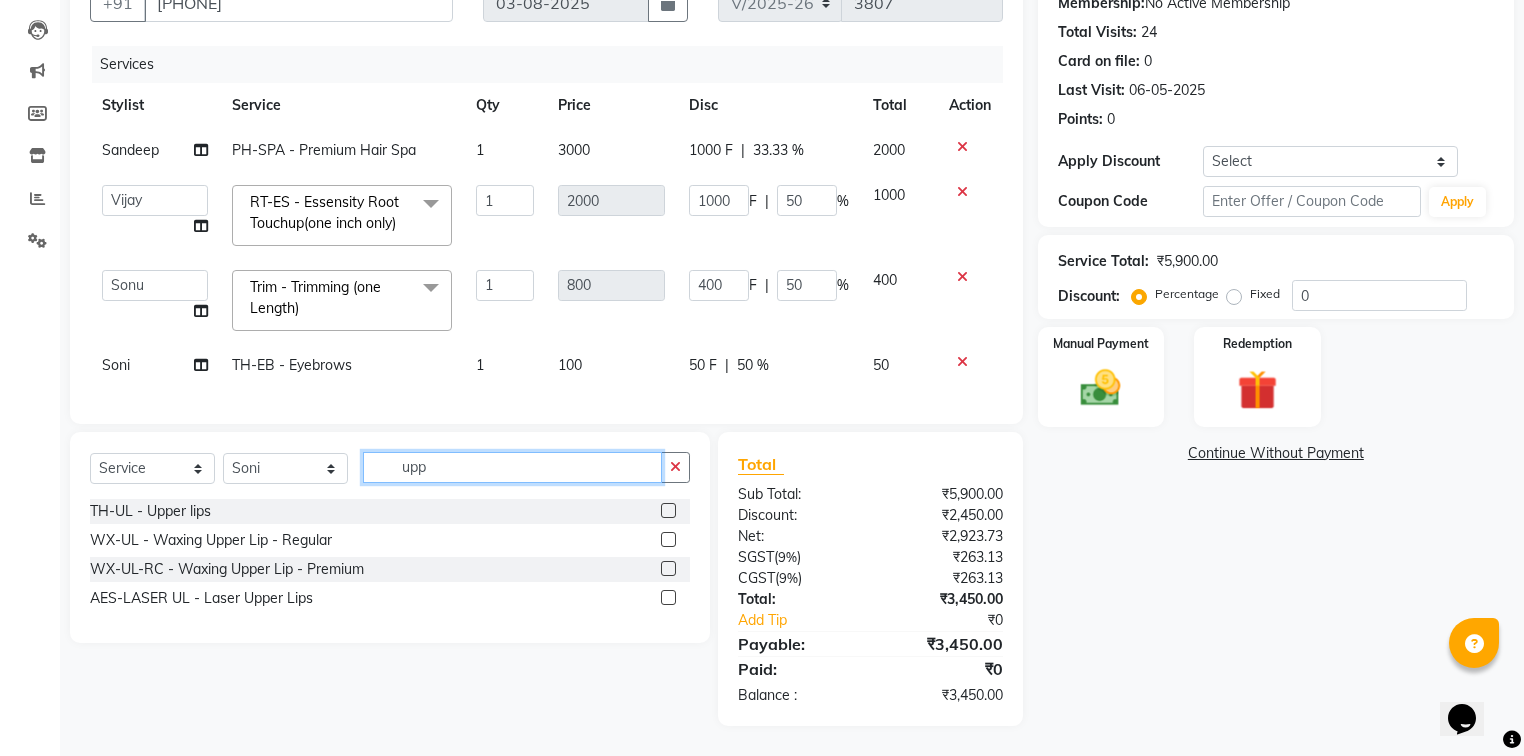 type on "upp" 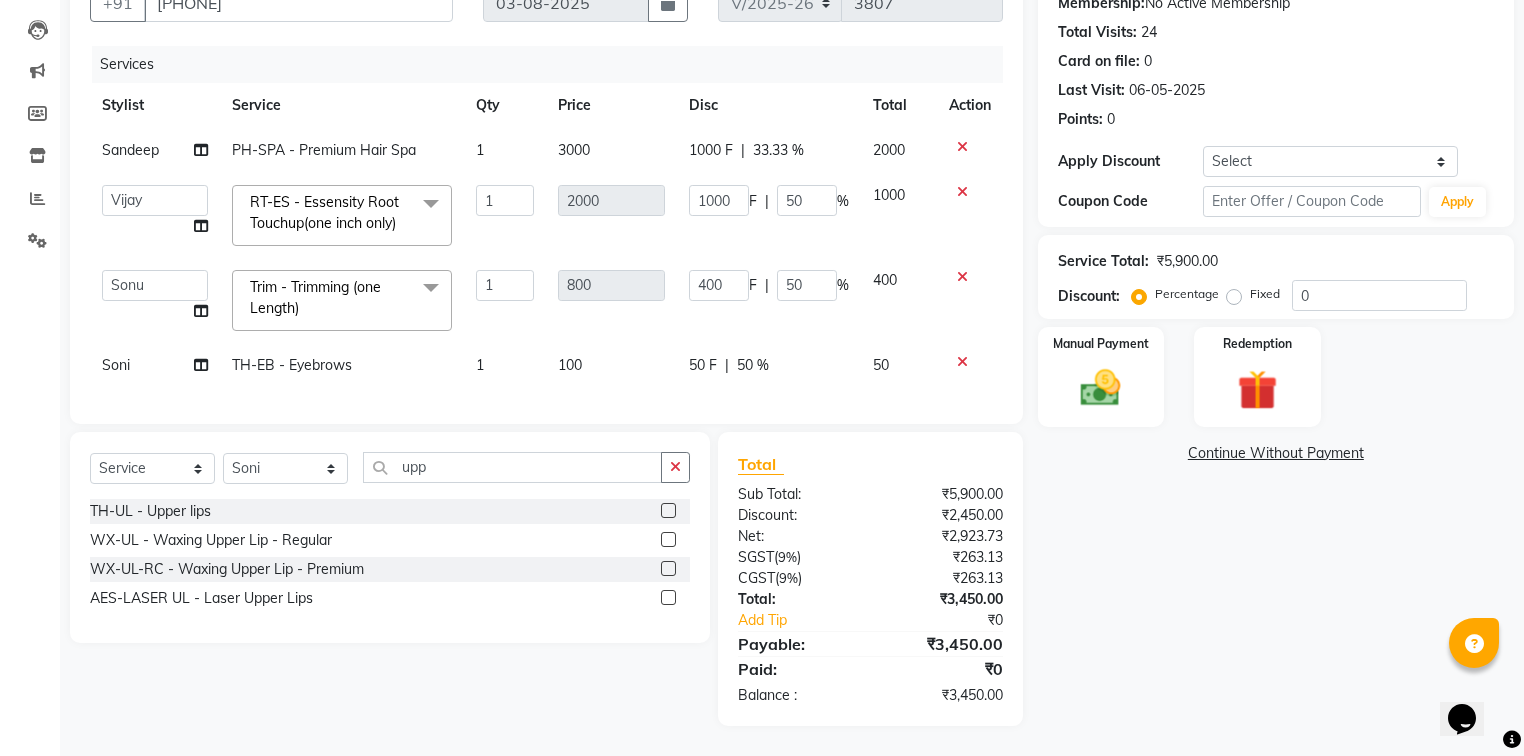 click 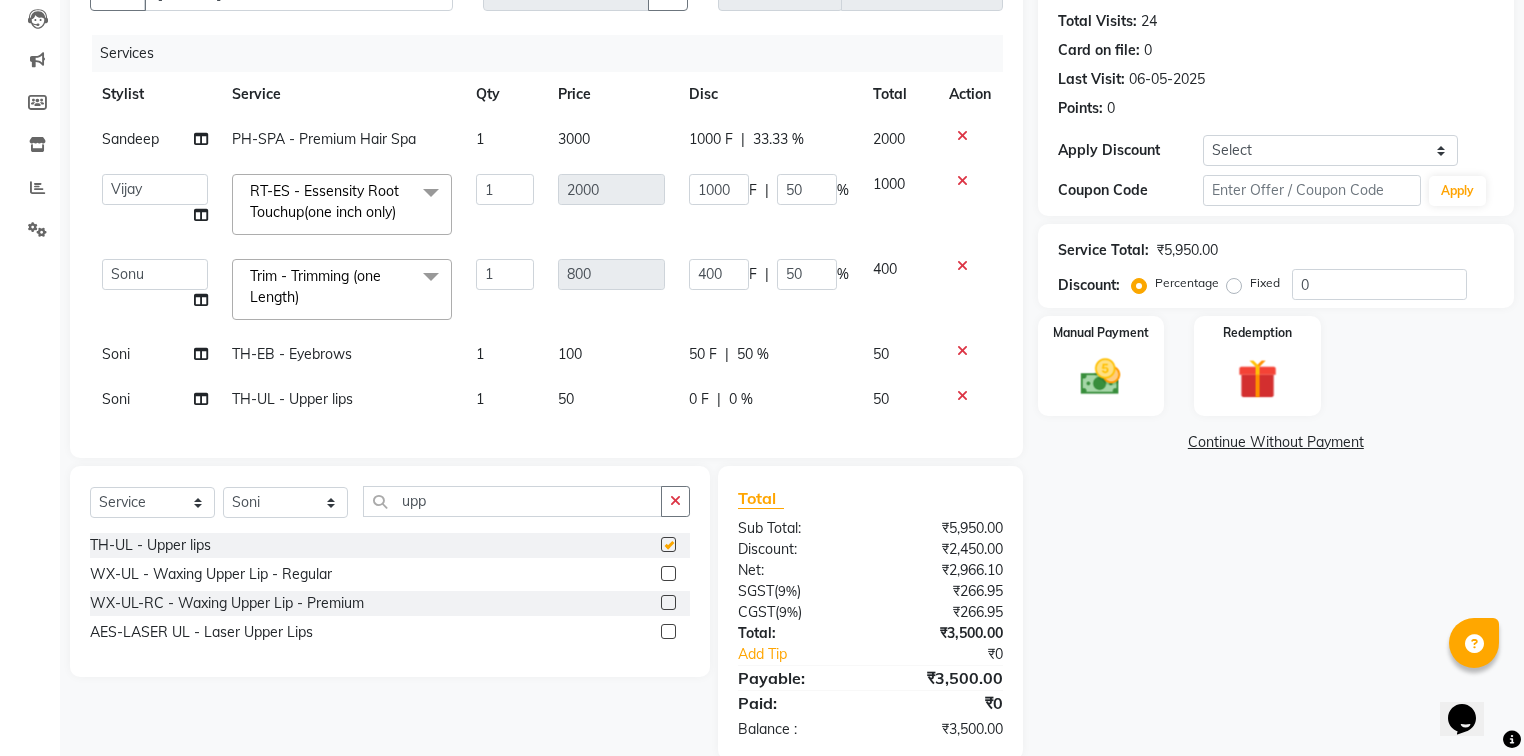 checkbox on "false" 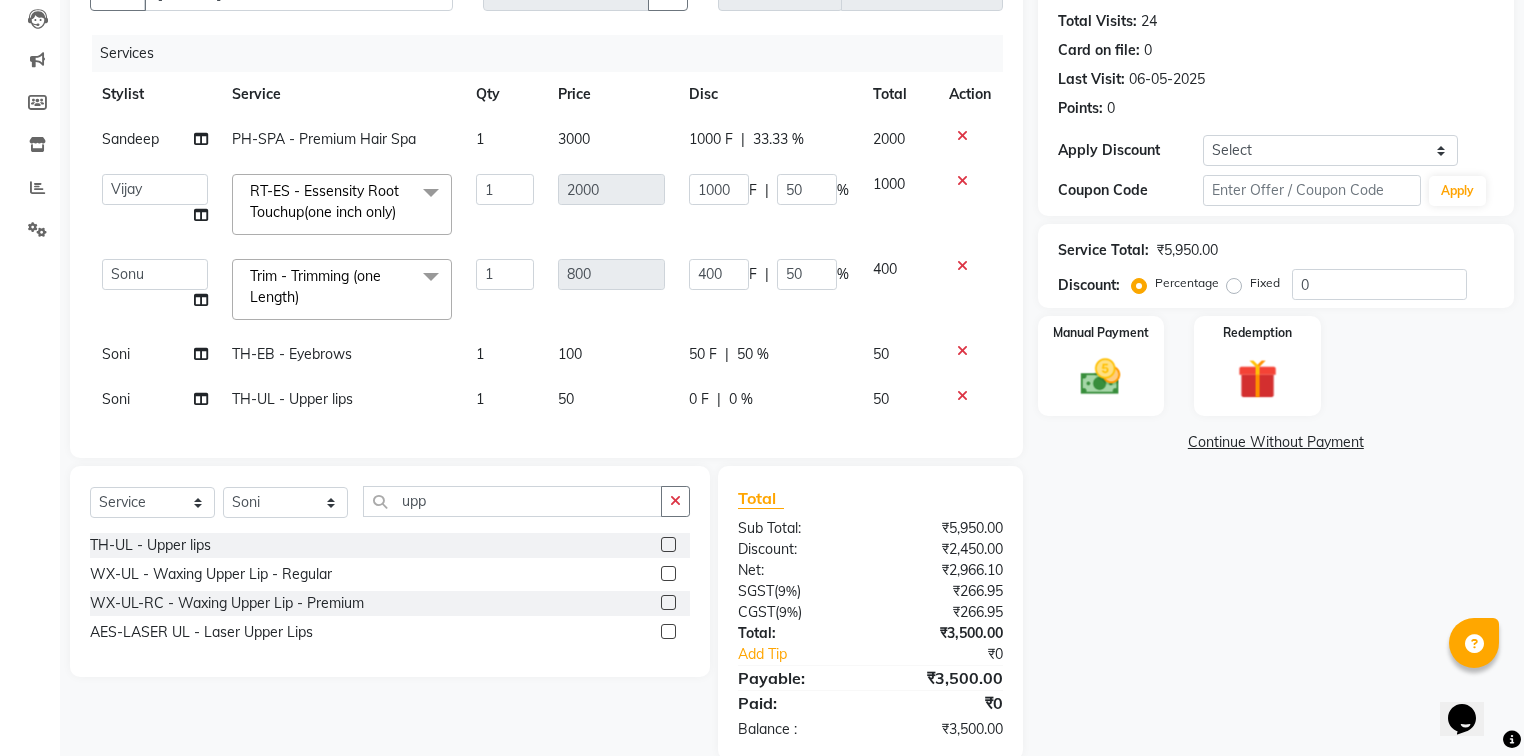 scroll, scrollTop: 258, scrollLeft: 0, axis: vertical 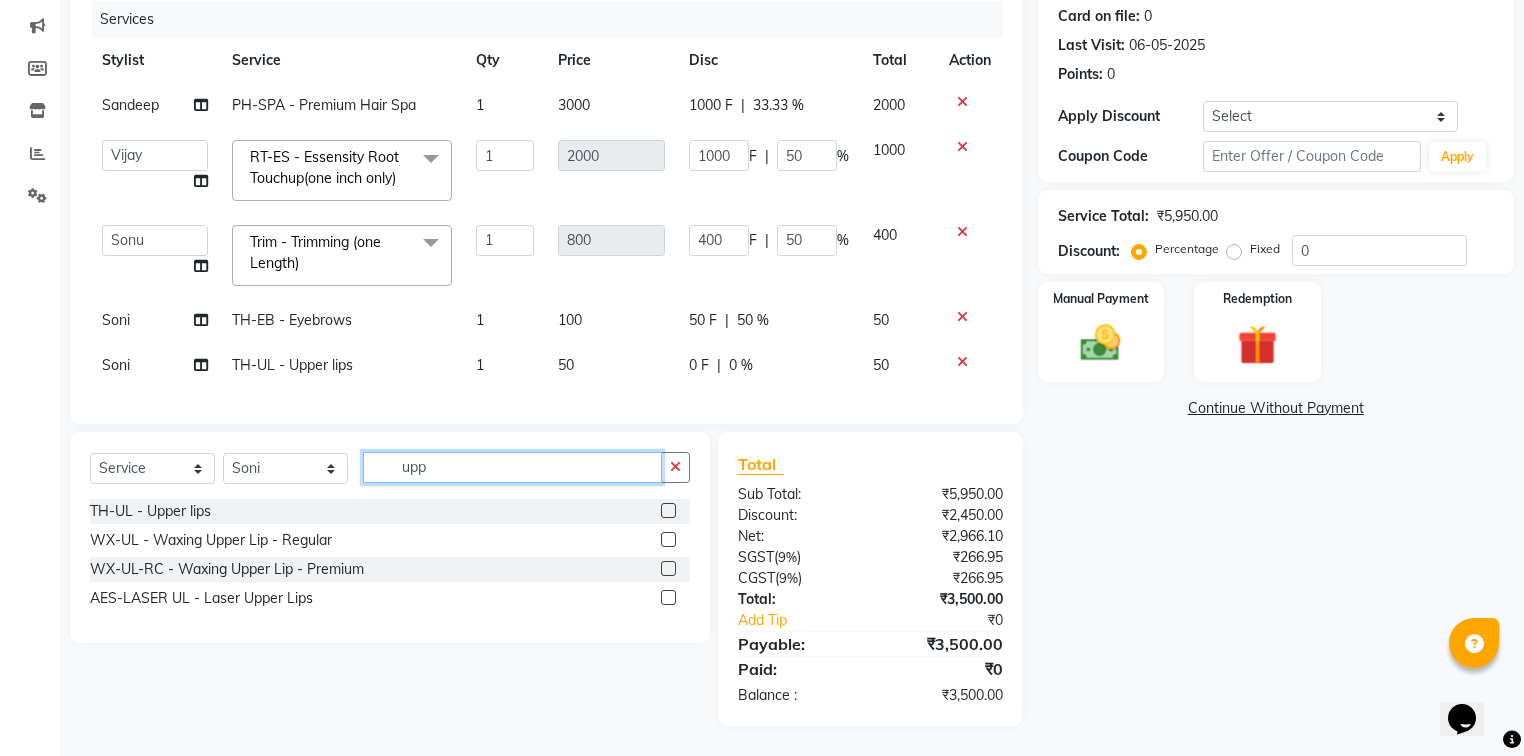 click on "upp" 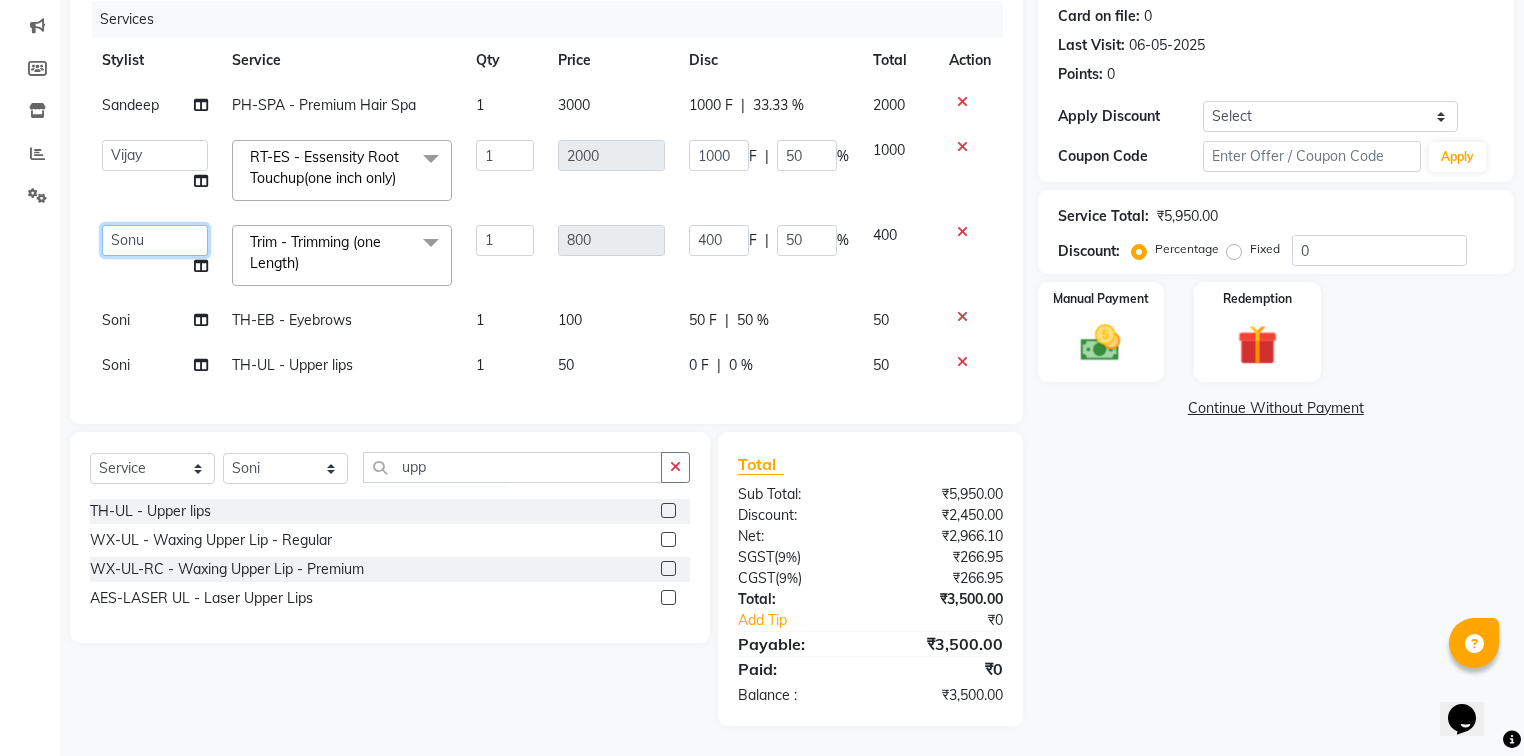 click on "Afia    Amandeep Kaur   Anu   BABBU   DHIR   Divya   Happy   Harmesh   Harry    Headmasters   Israr   Jashan stockist   Jitender   Makhan   Maninder   Navdeep   Rimpi   Saima    Sandeep   Shivani   Shubham   Soni   Sonu   Sunny   Sushil   Tanveer   Varsha   Vijay" 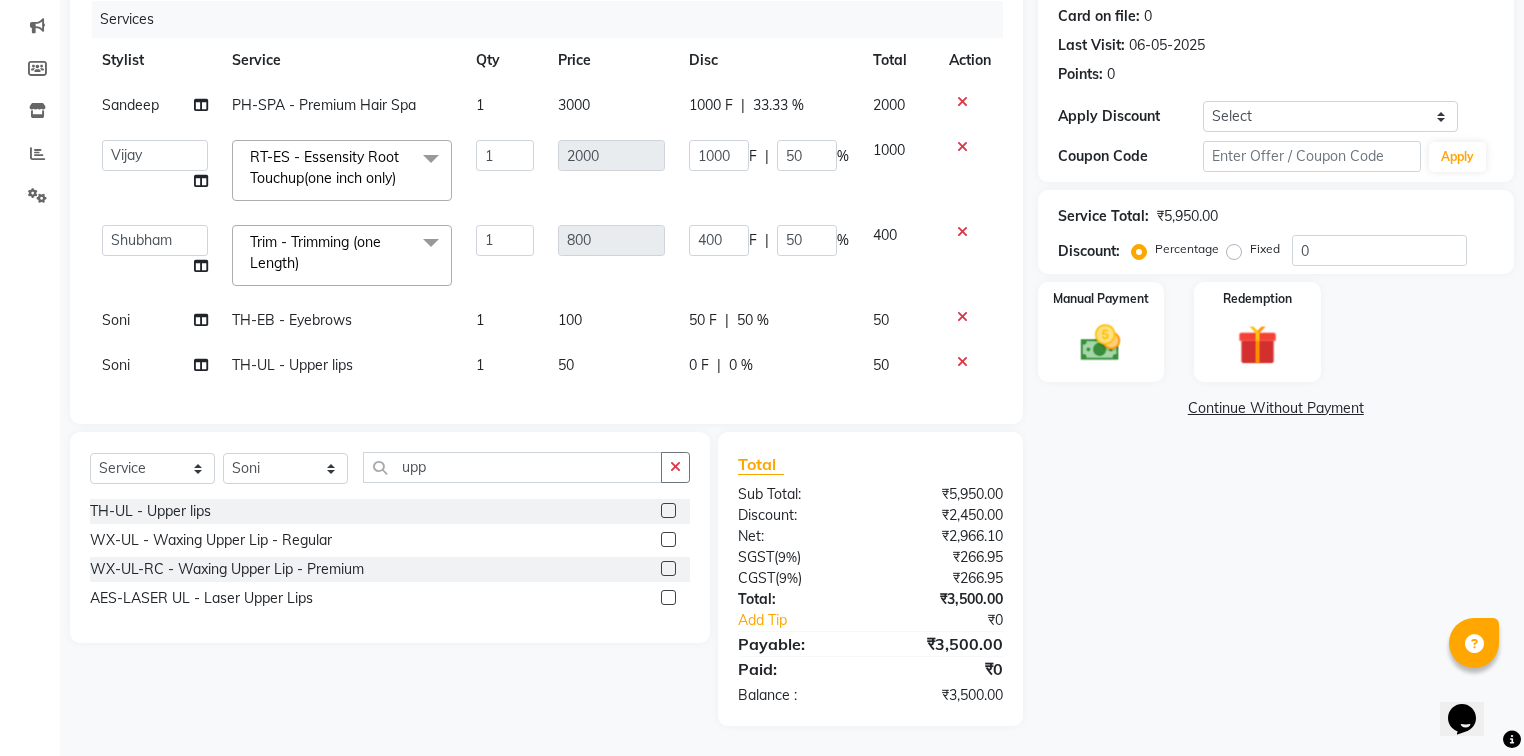 select on "60885" 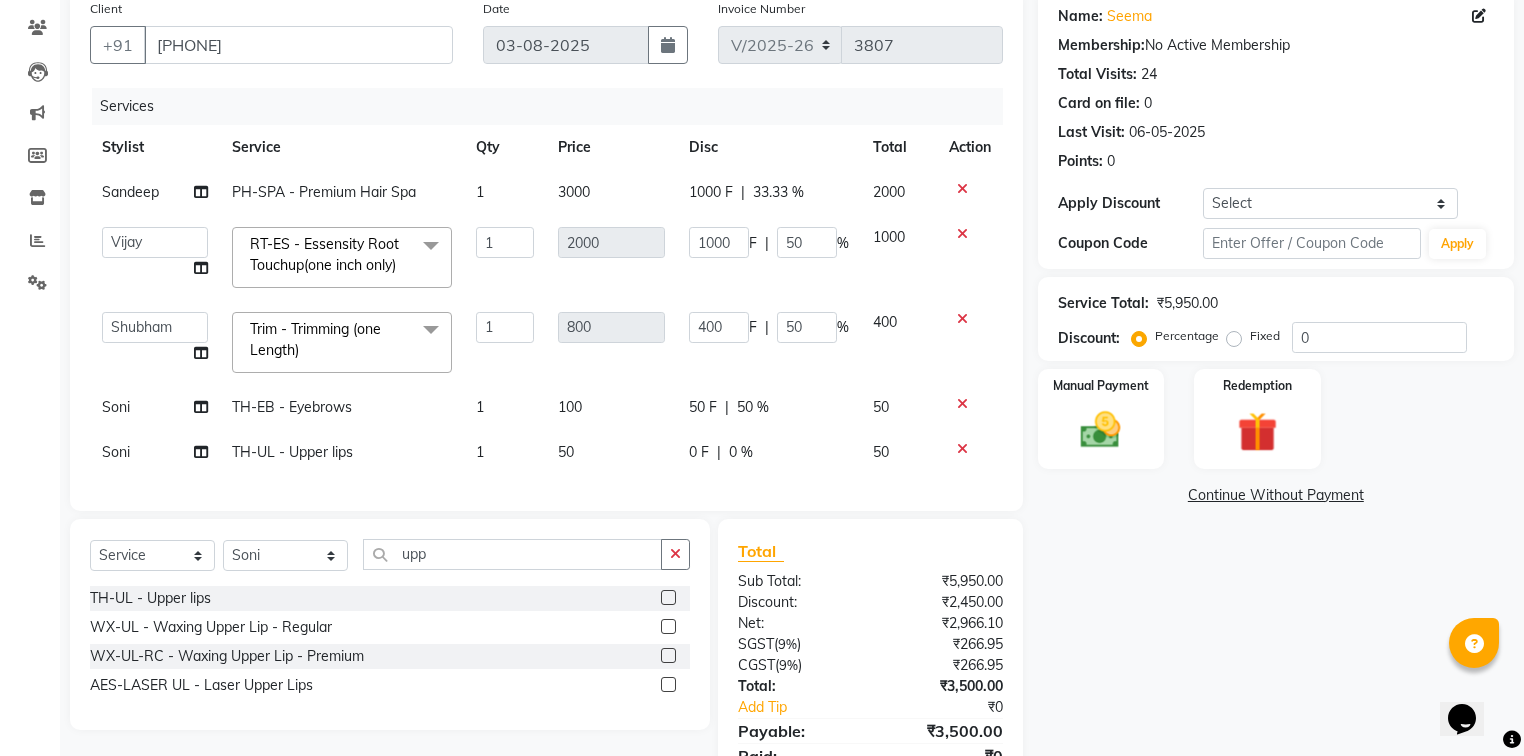 scroll, scrollTop: 178, scrollLeft: 0, axis: vertical 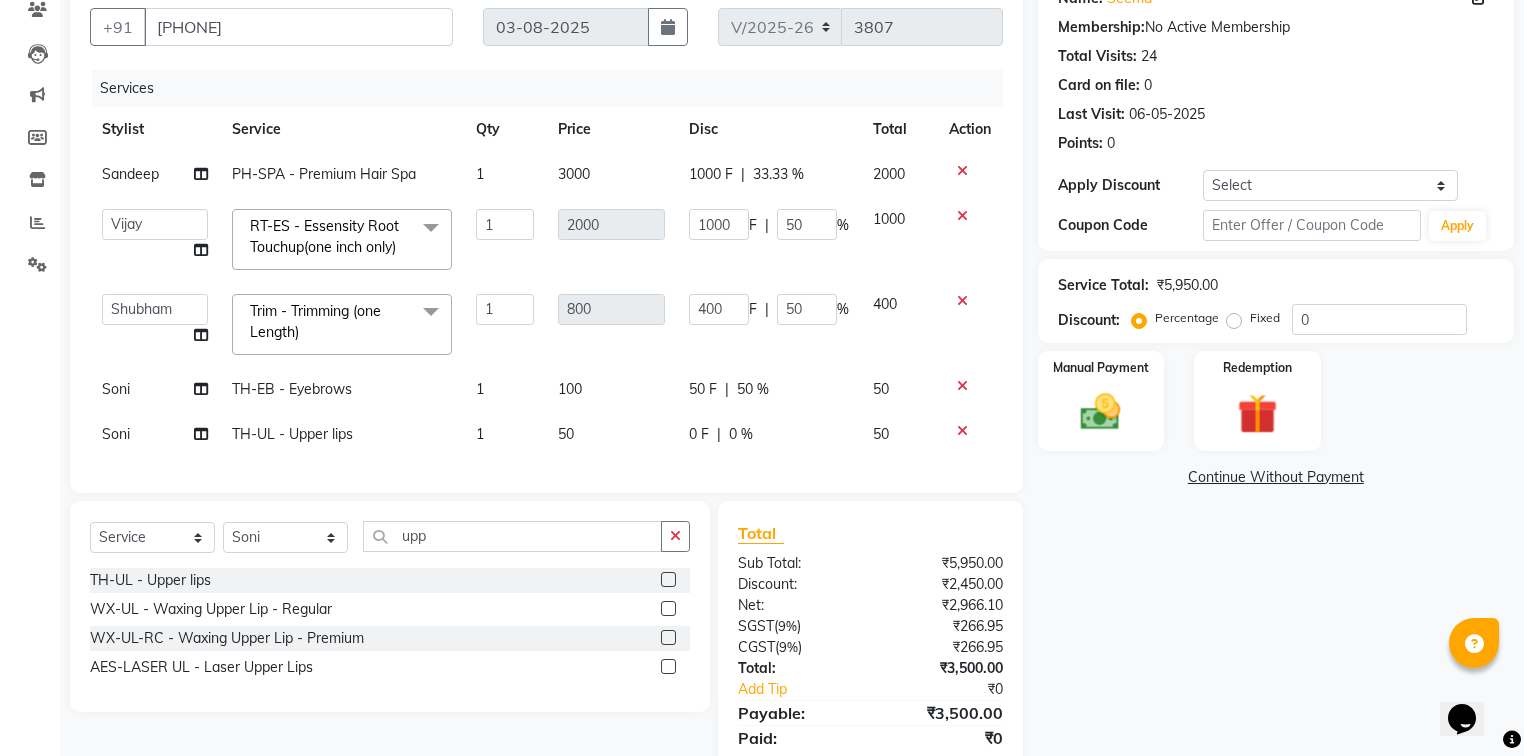 drag, startPoint x: 120, startPoint y: 332, endPoint x: 155, endPoint y: 296, distance: 50.20956 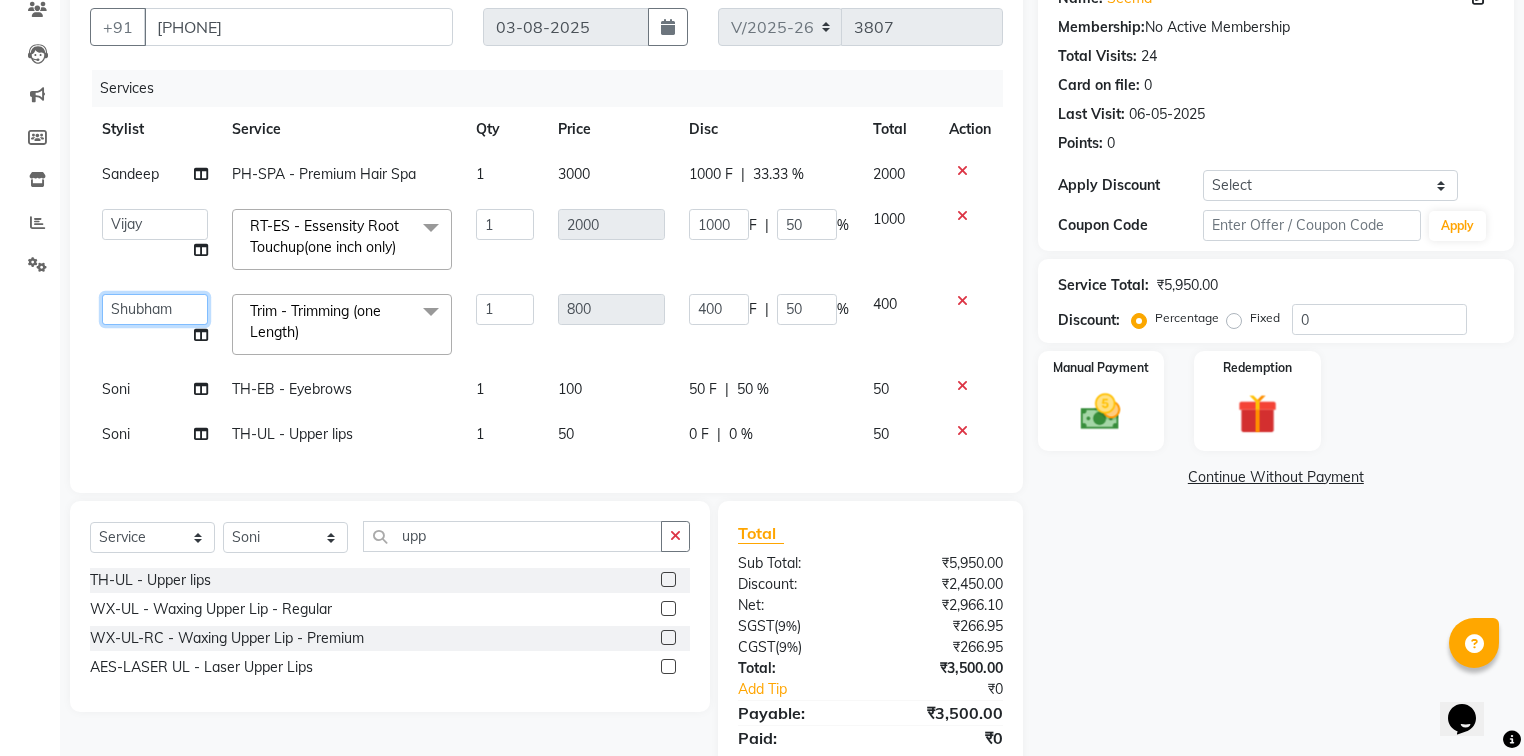 click on "Afia    Amandeep Kaur   Anu   BABBU   DHIR   Divya   Happy   Harmesh   Harry    Headmasters   Israr   Jashan stockist   Jitender   Makhan   Maninder   Navdeep   Rimpi   Saima    Sandeep   Shivani   Shubham   Soni   Sonu   Sunny   Sushil   Tanveer   Varsha   Vijay" 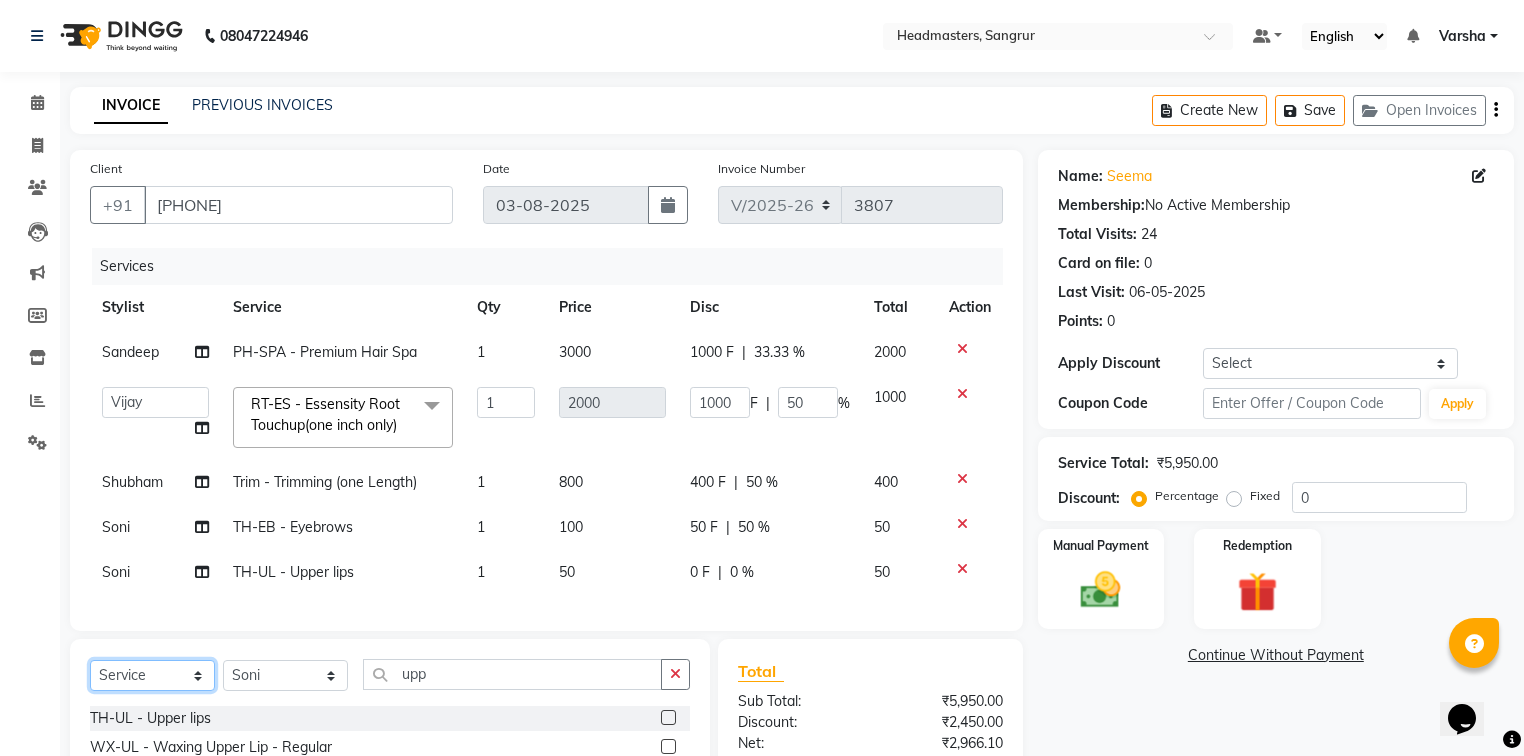 scroll, scrollTop: 160, scrollLeft: 0, axis: vertical 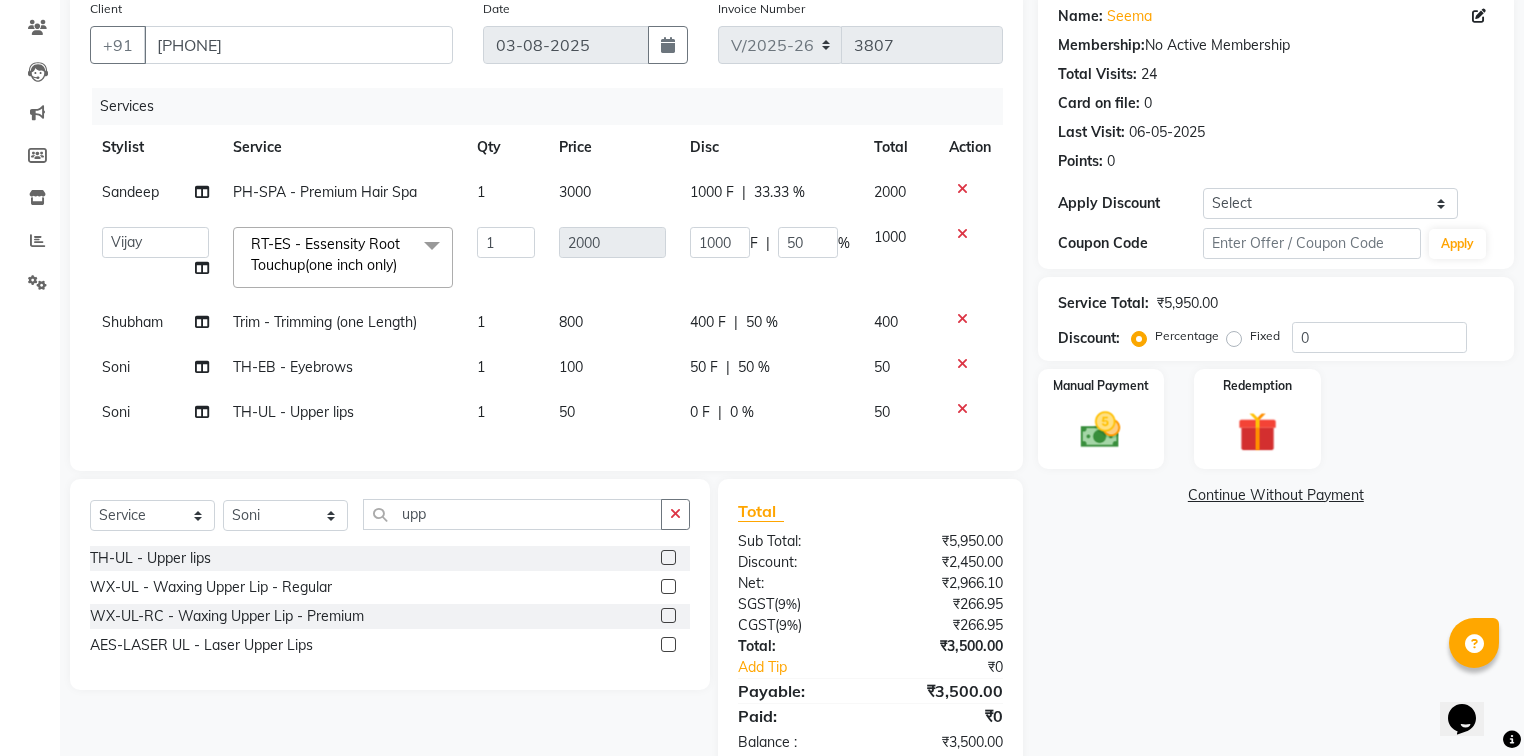click 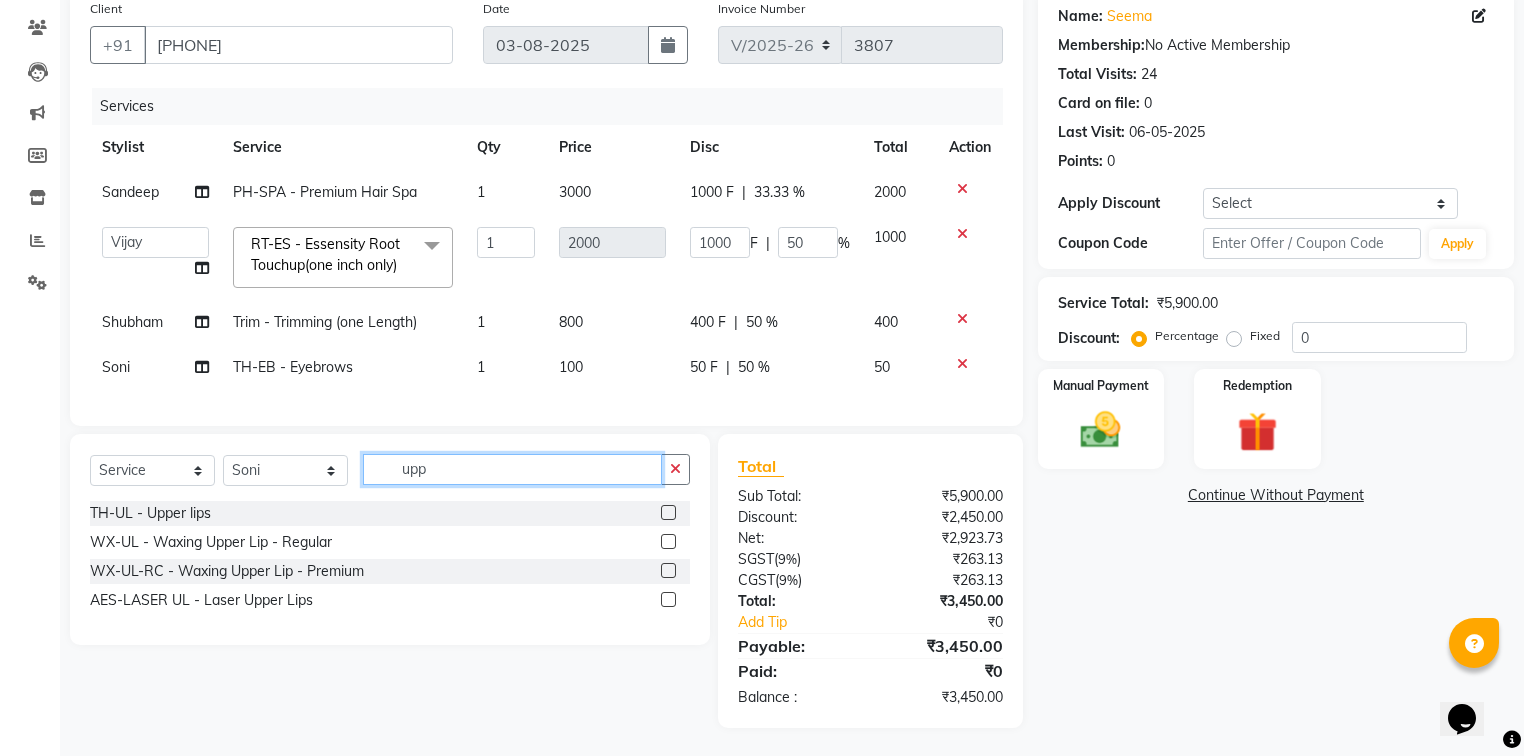 click on "upp" 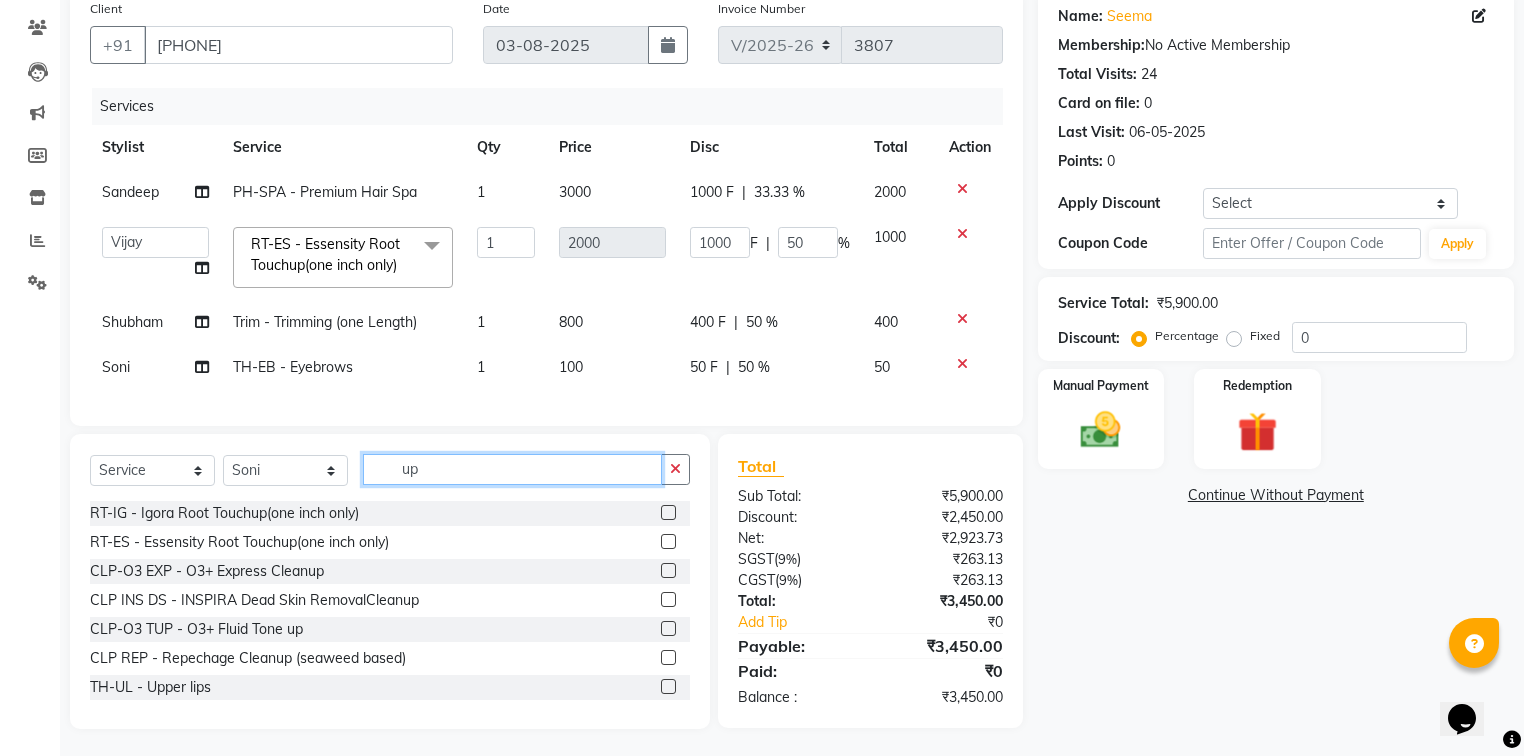 type on "u" 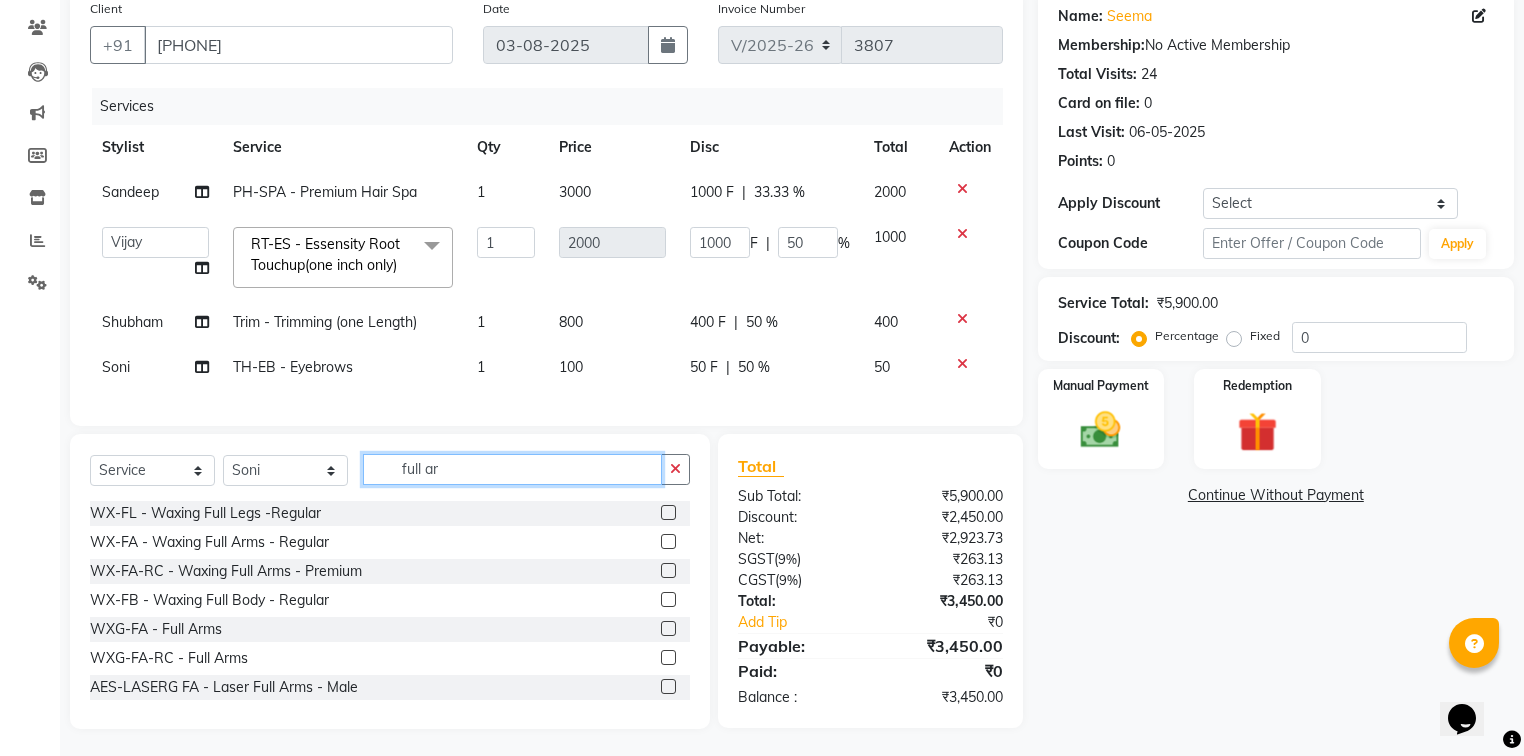 type on "full ar" 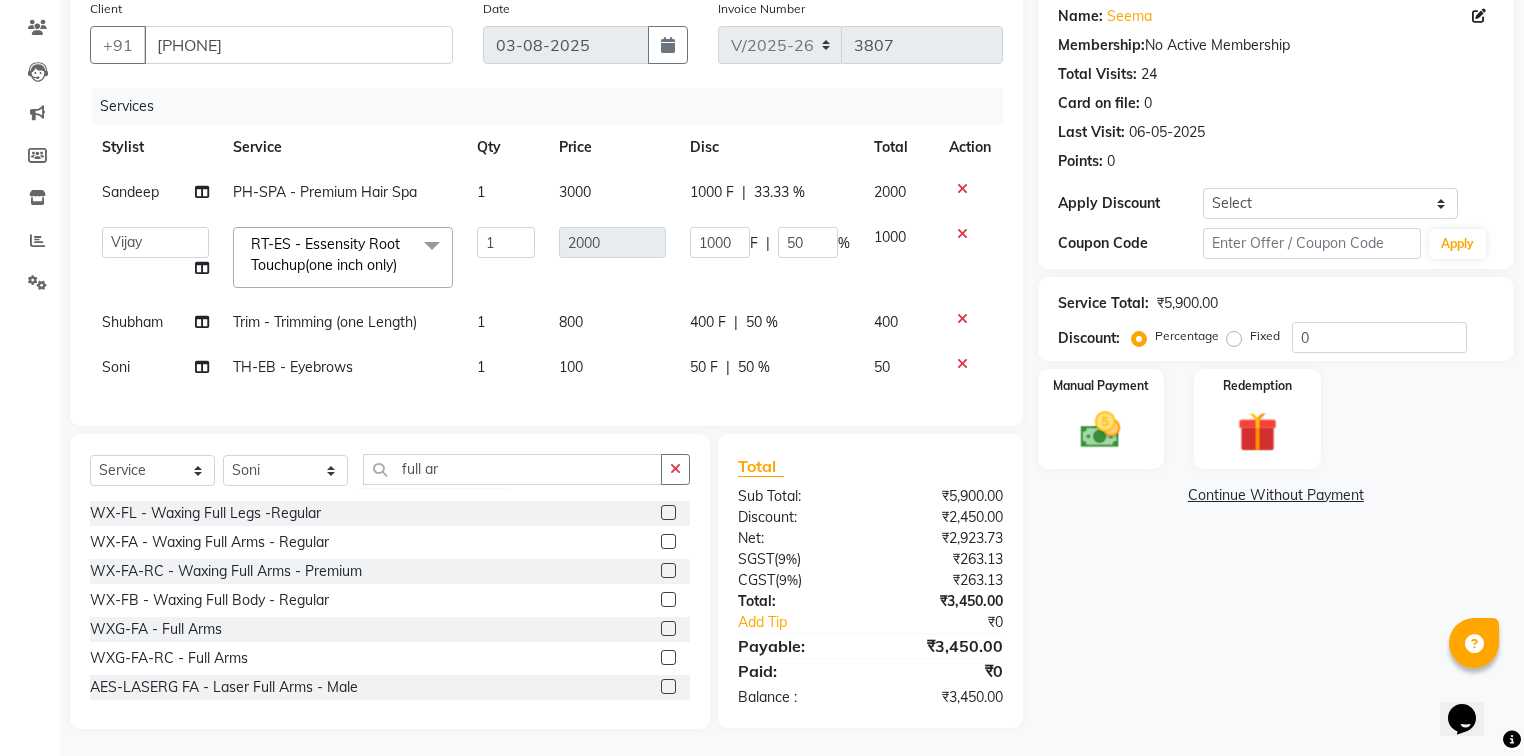 drag, startPoint x: 654, startPoint y: 580, endPoint x: 622, endPoint y: 556, distance: 40 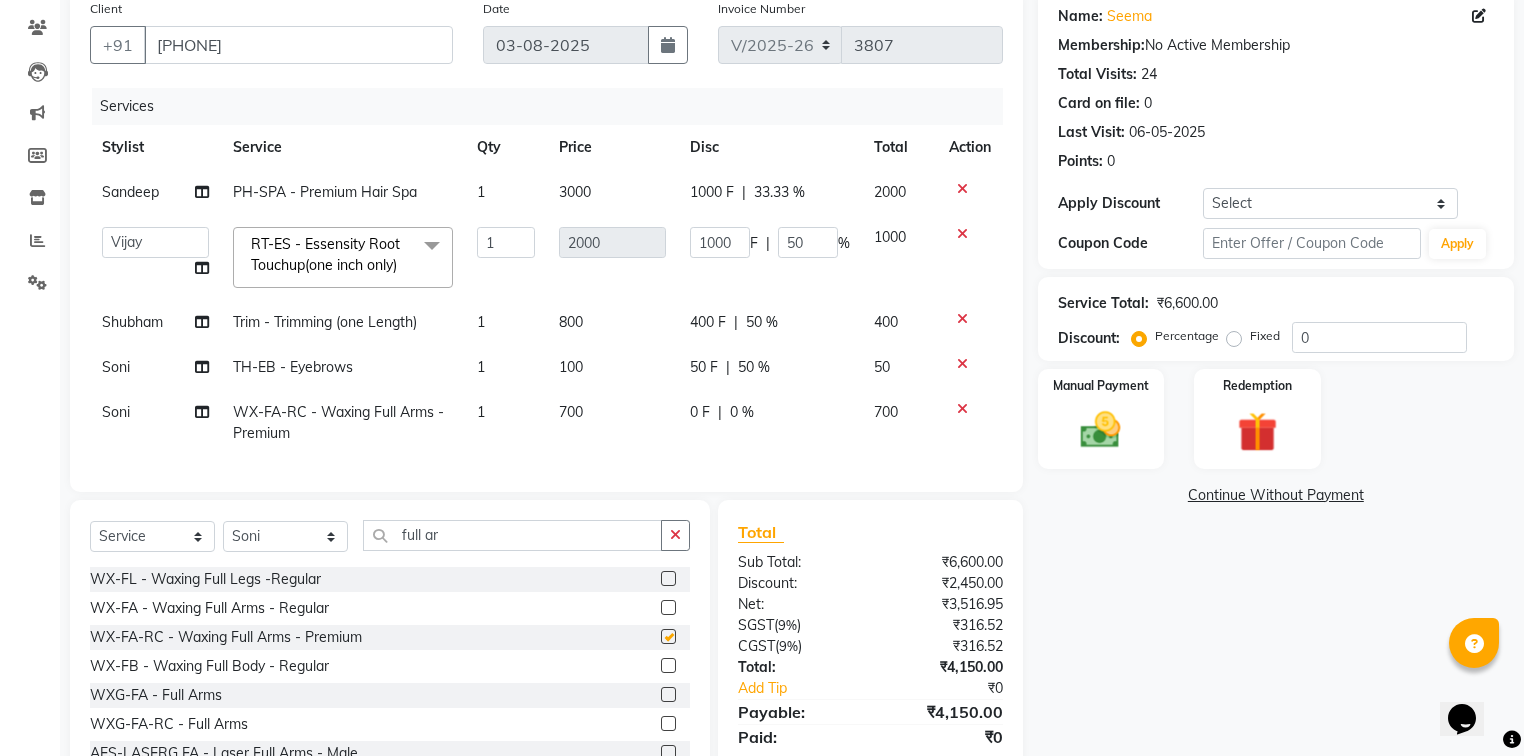 checkbox on "false" 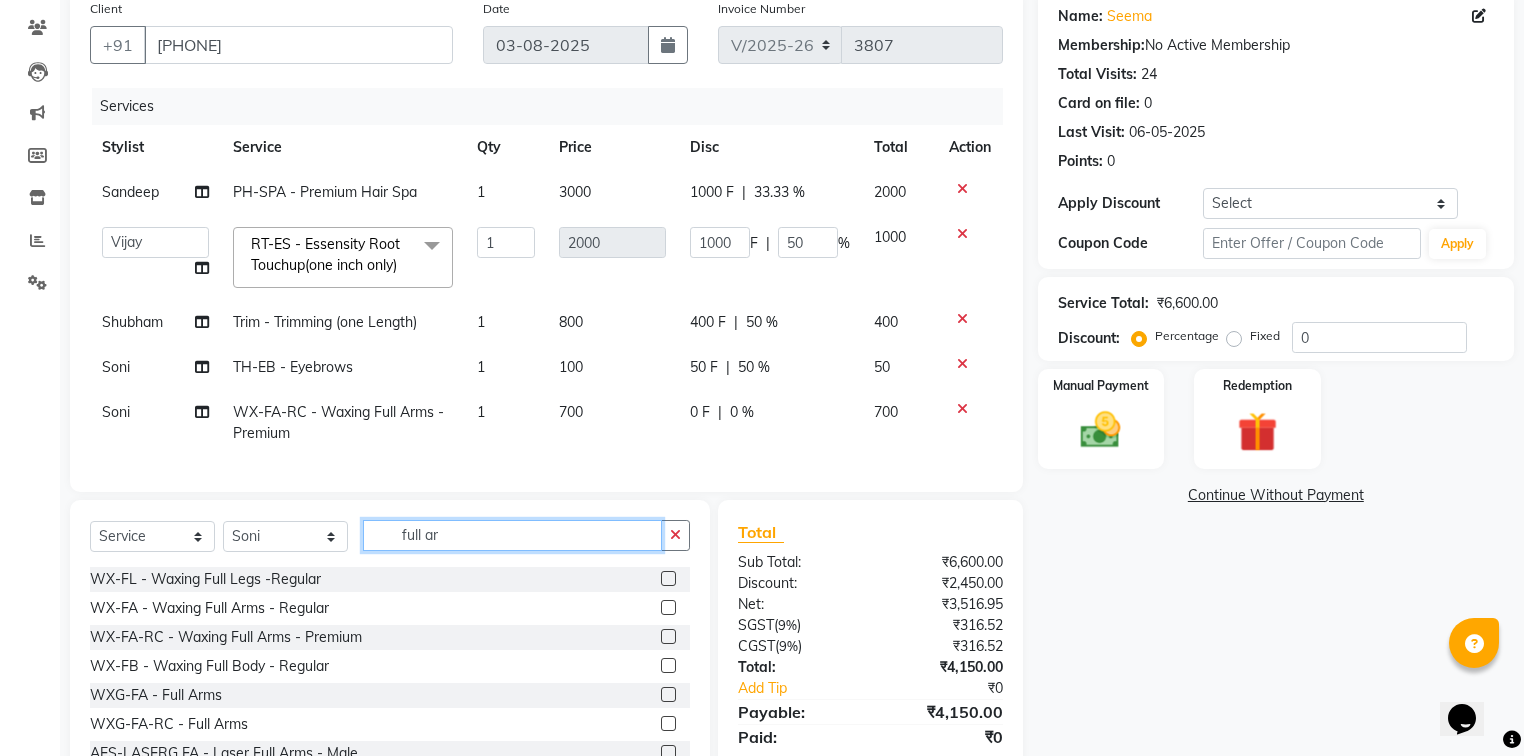 drag, startPoint x: 503, startPoint y: 544, endPoint x: 497, endPoint y: 553, distance: 10.816654 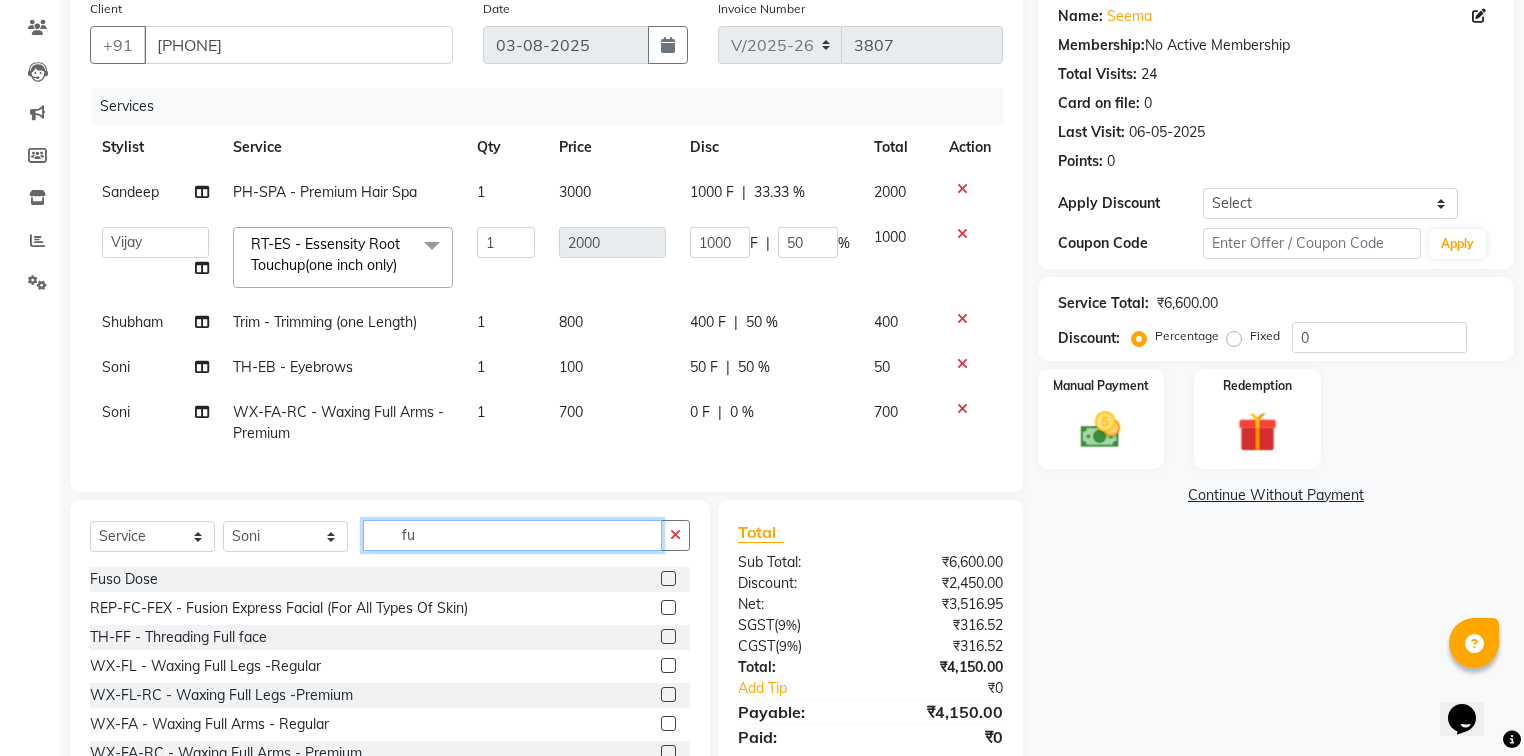 type on "f" 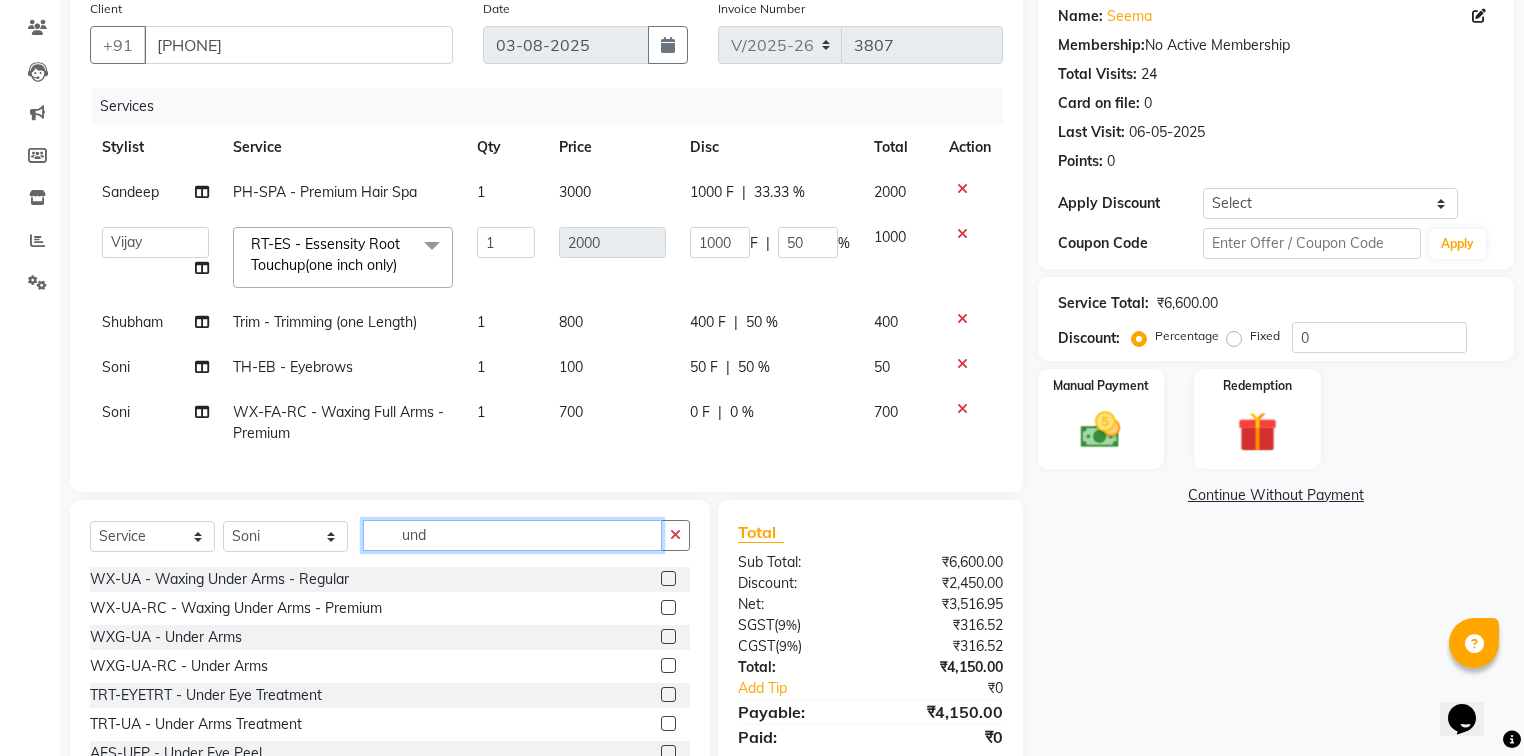 type on "und" 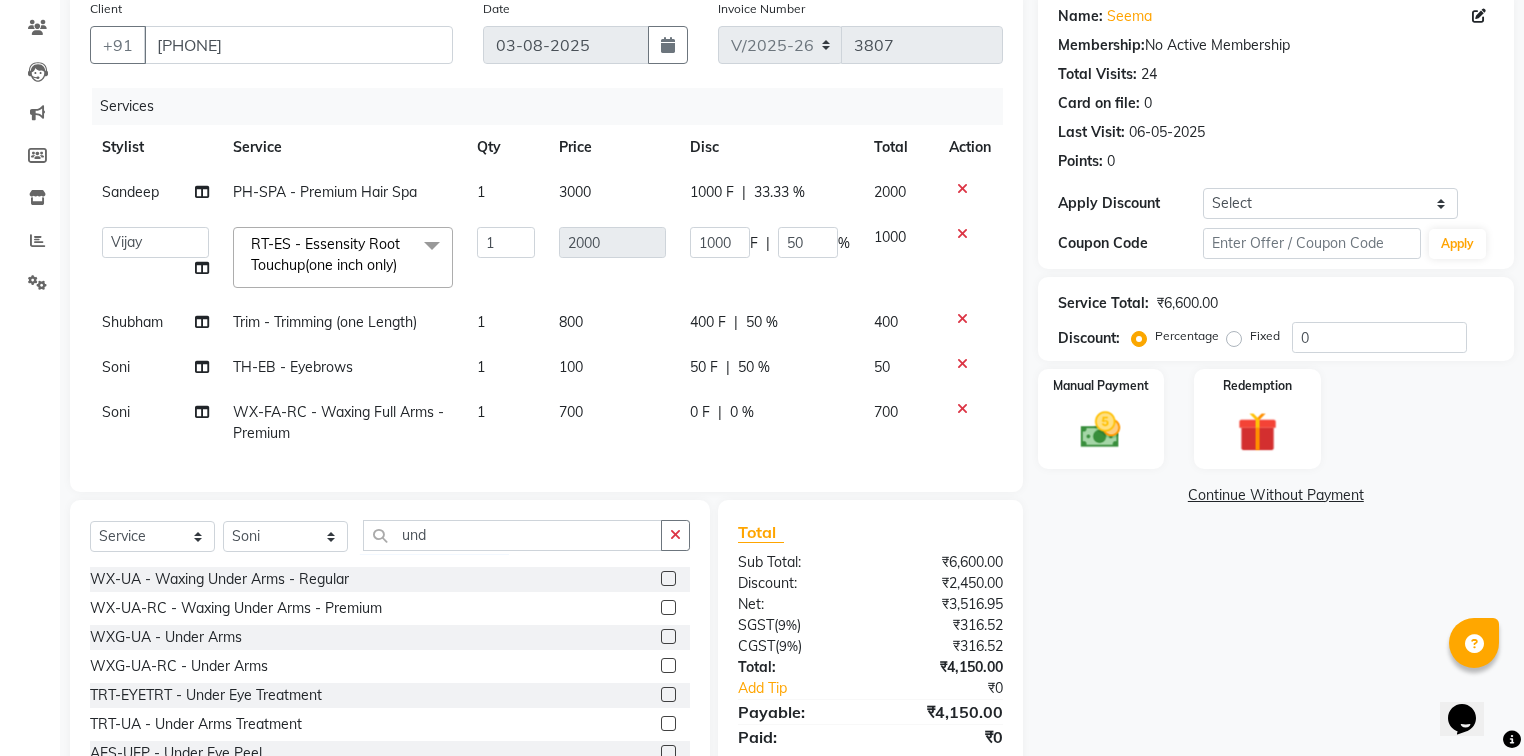 click 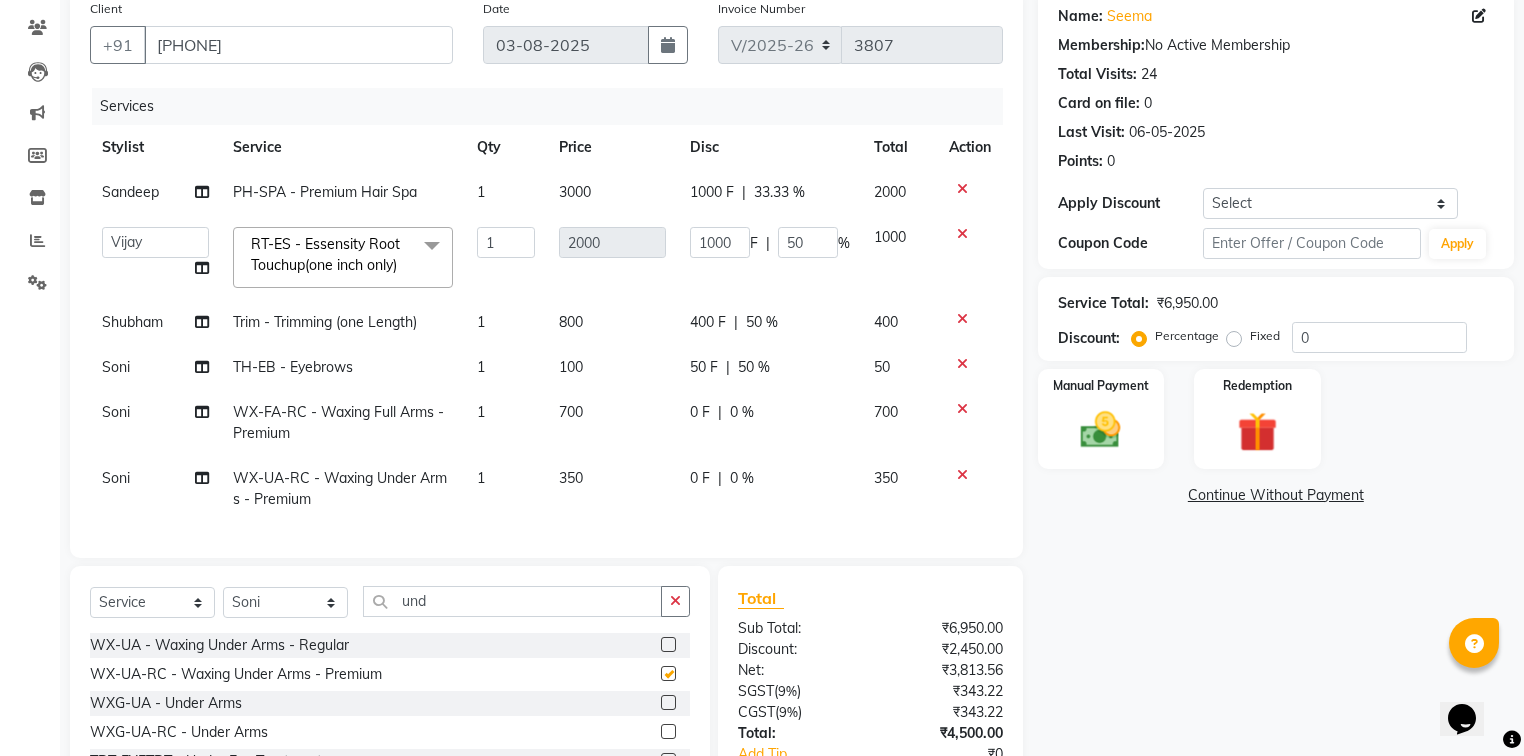 checkbox on "false" 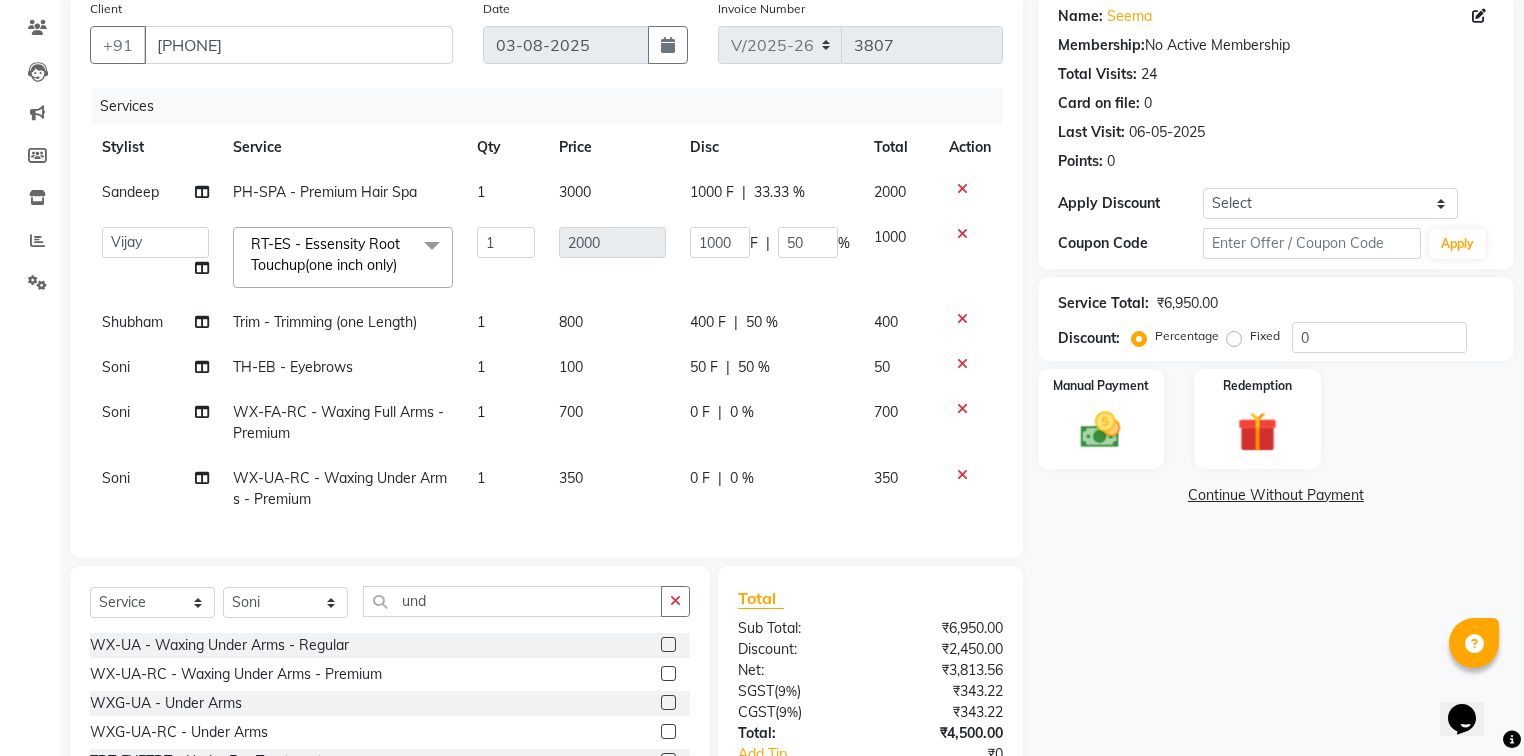 click on "0 F | 0 %" 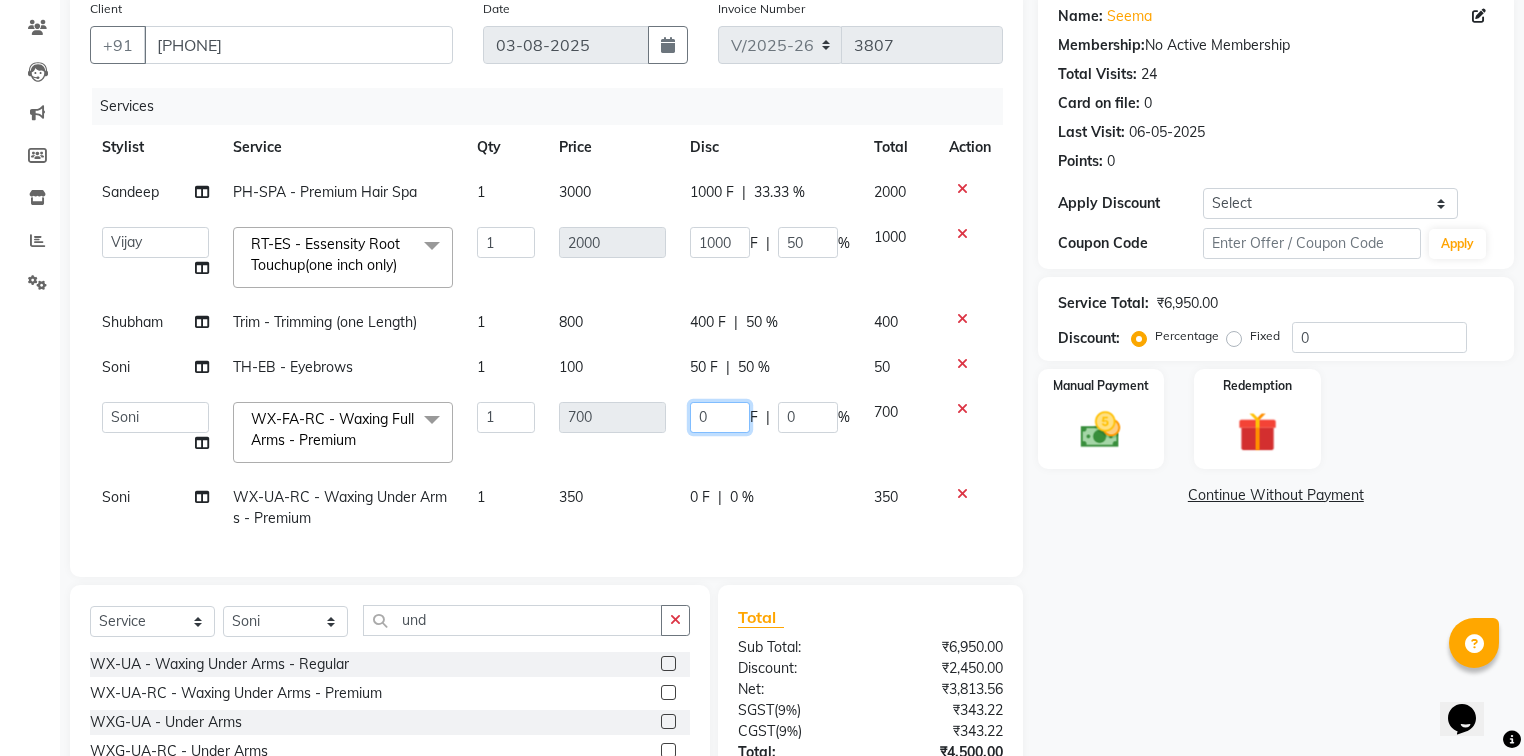 click on "0" 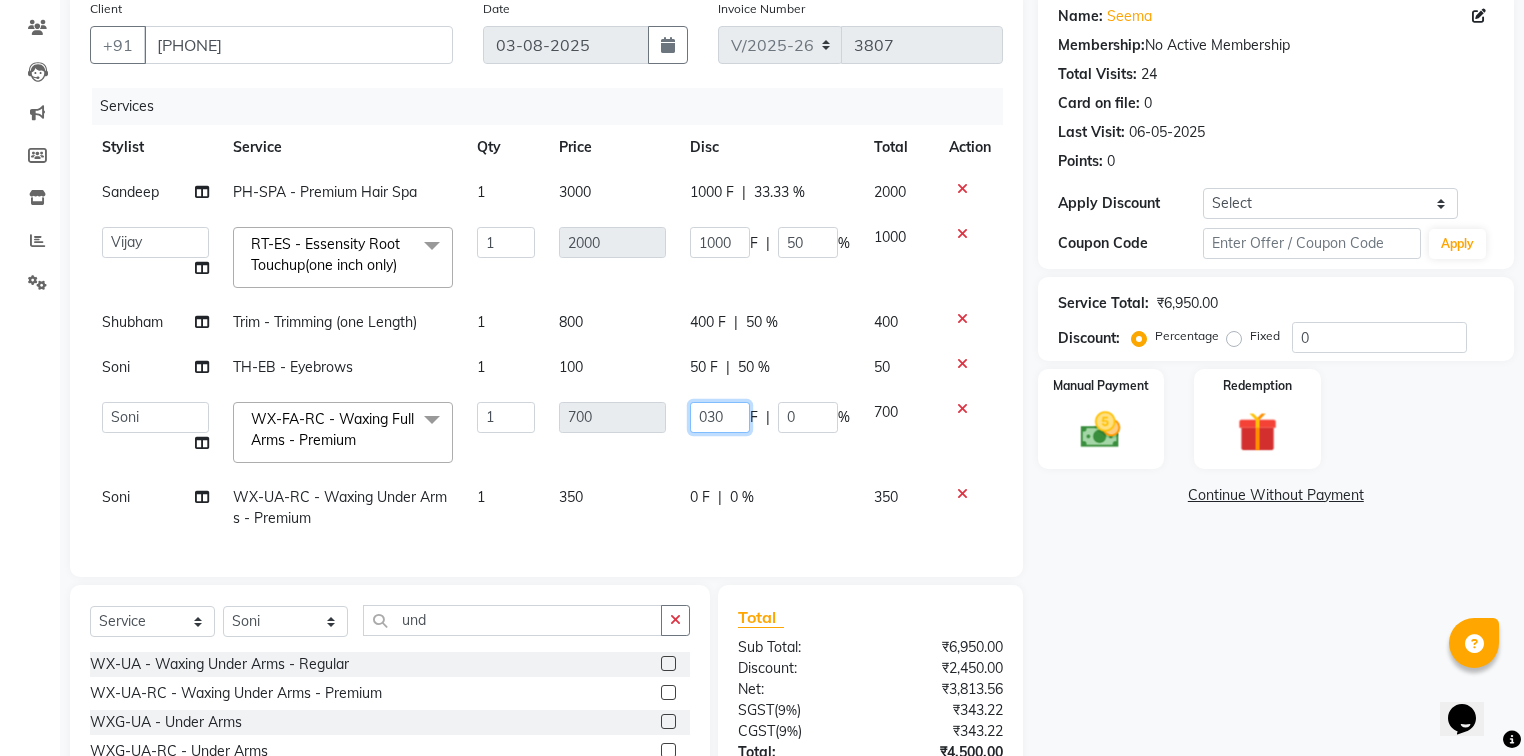 type on "0300" 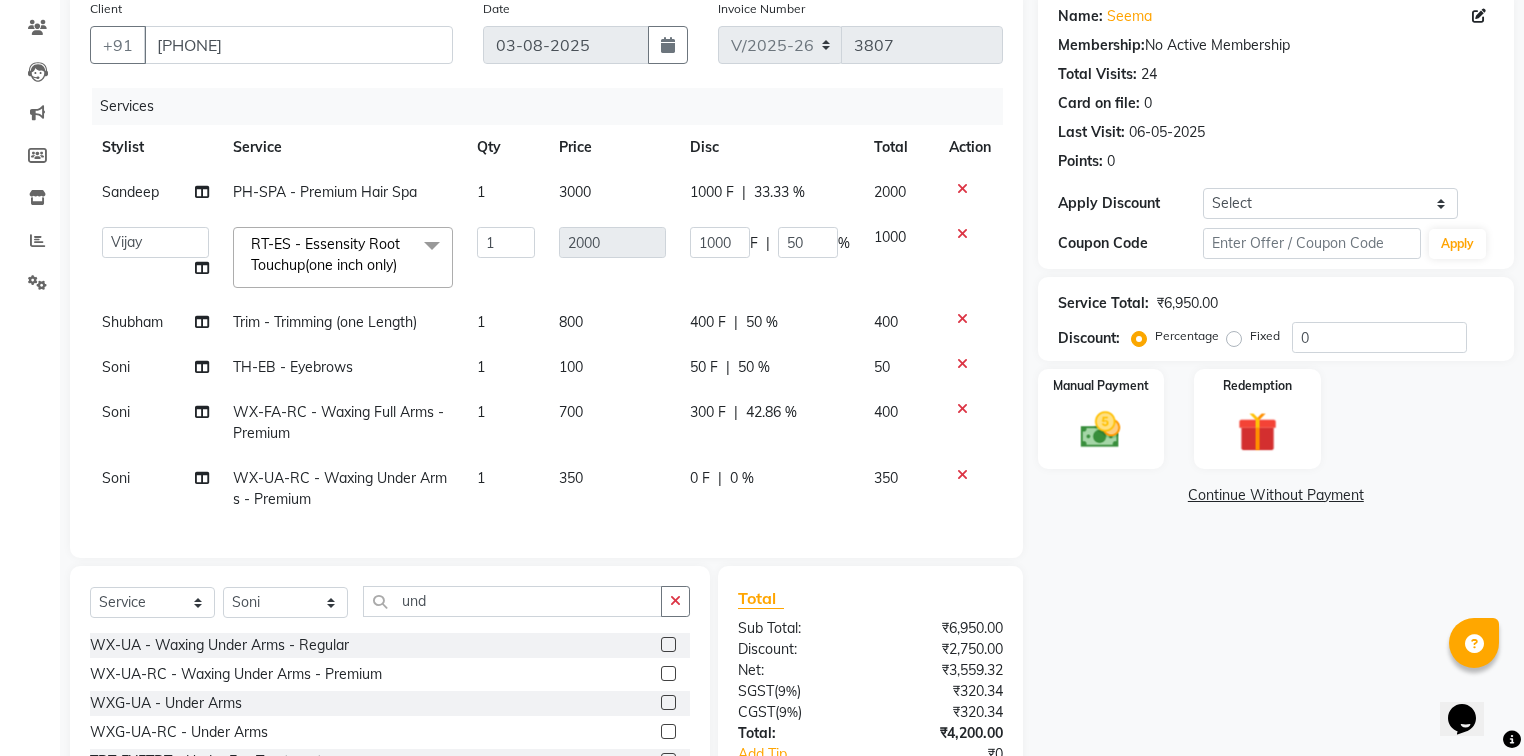click on "0 F | 0 %" 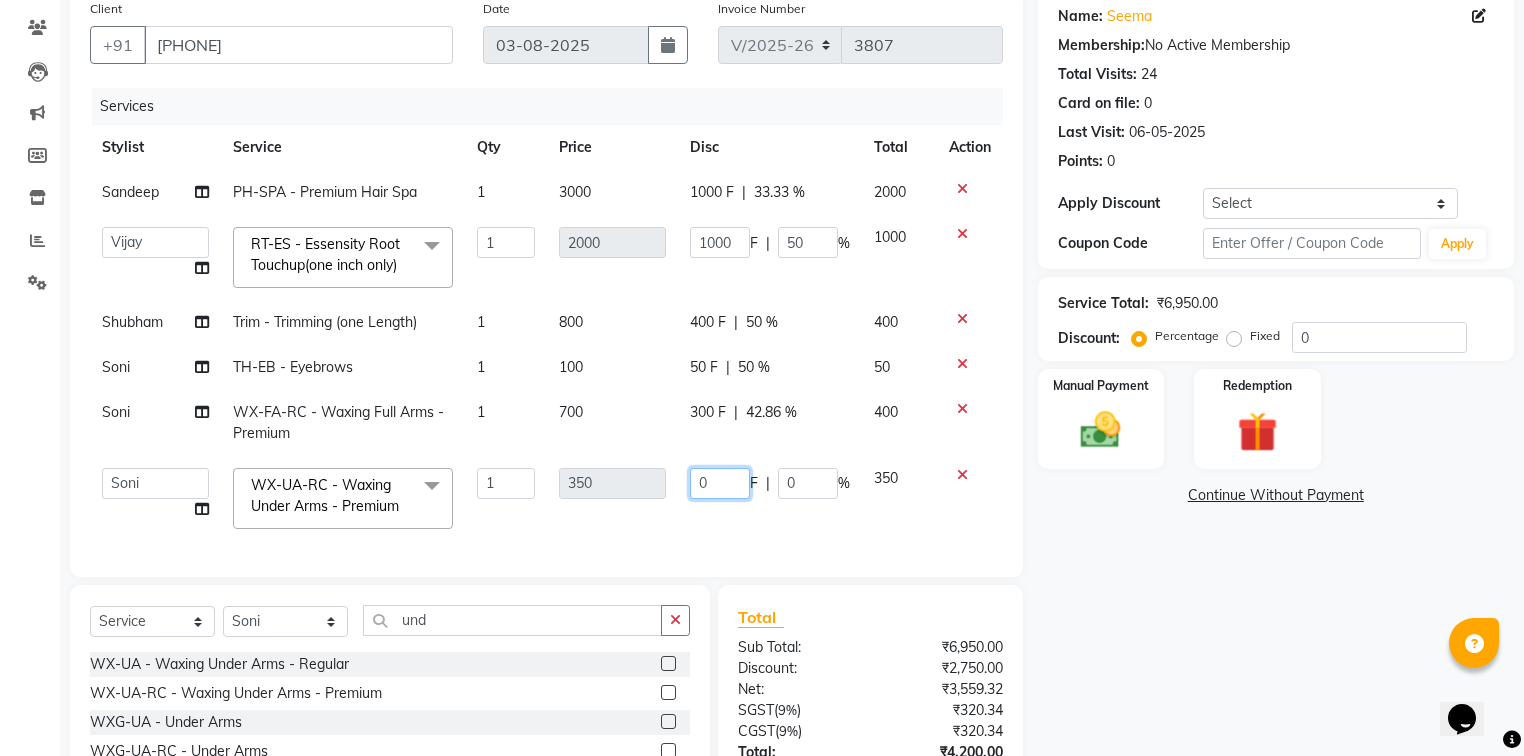 click on "0" 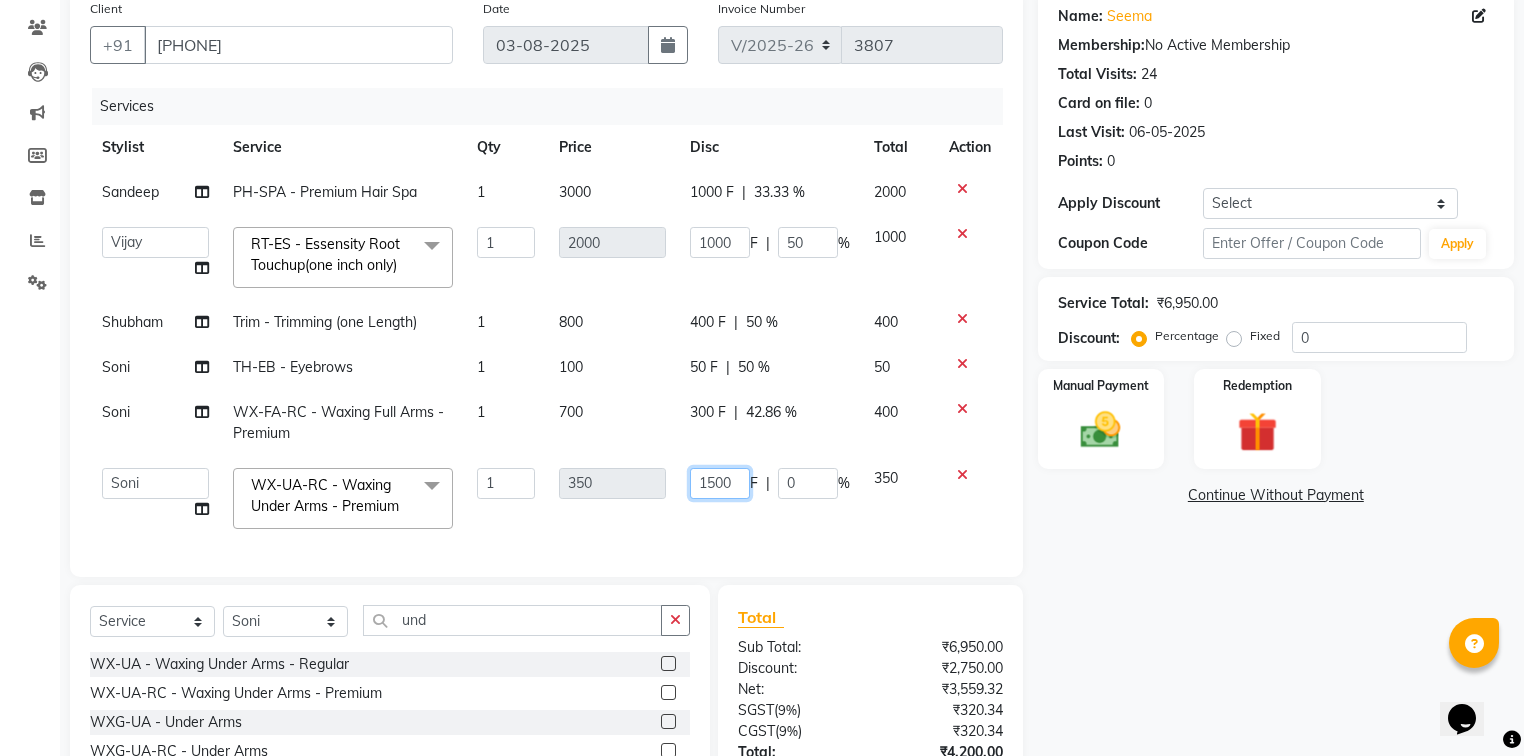 type on "150" 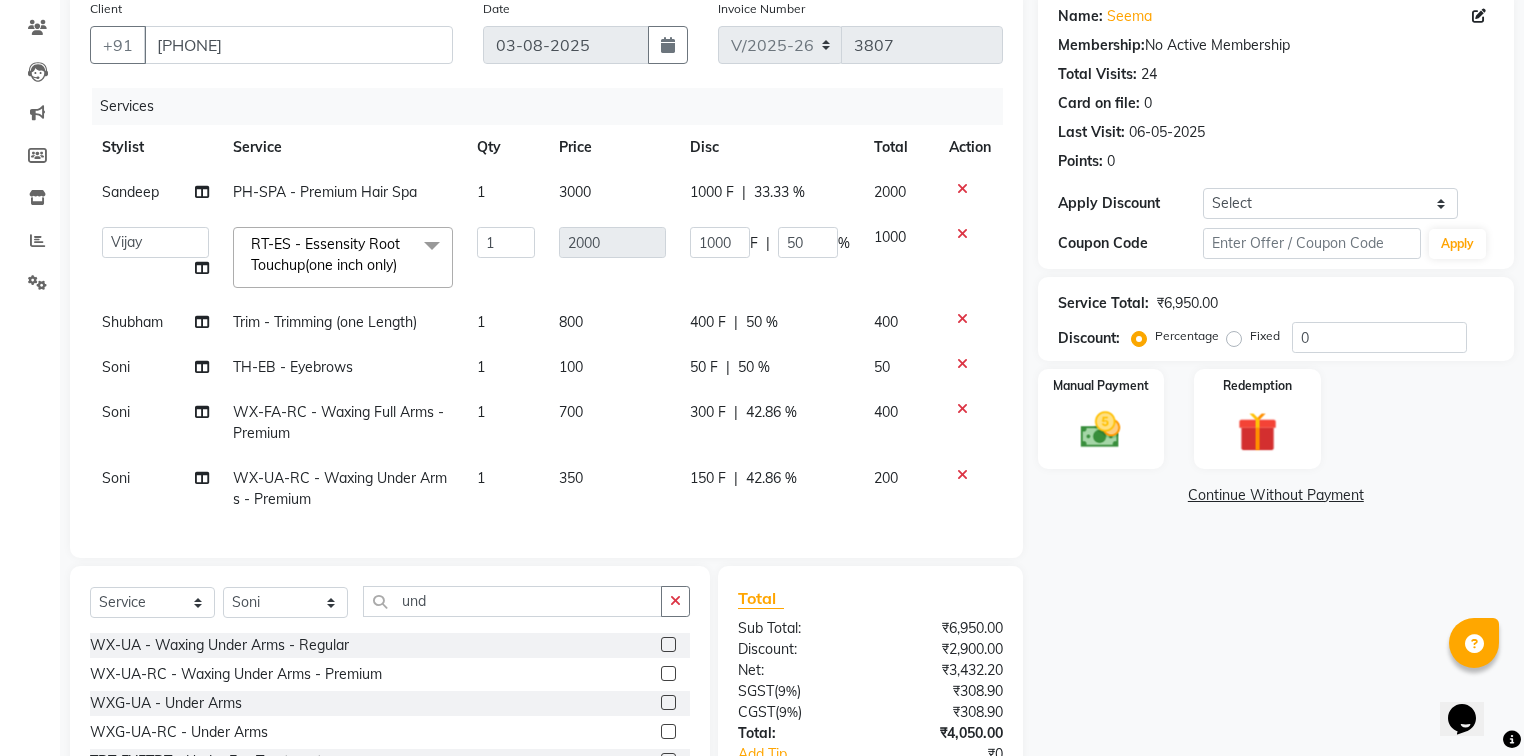 click on "Name: Seema  Membership:  No Active Membership  Total Visits:  24 Card on file:  0 Last Visit:   06-05-2025 Points:   0  Apply Discount Select Coupon → Wrong Job Card  Coupon → Complimentary  Coupon → Correction  Coupon → First Wash  Coupon → Free Of Cost  Coupon → Staff Service  Coupon → Service Not Done  Coupon → Already Paid  Coupon → Double Job Card  Coupon Code Apply Service Total:  ₹6,950.00  Discount:  Percentage   Fixed  0 Manual Payment Redemption  Continue Without Payment" 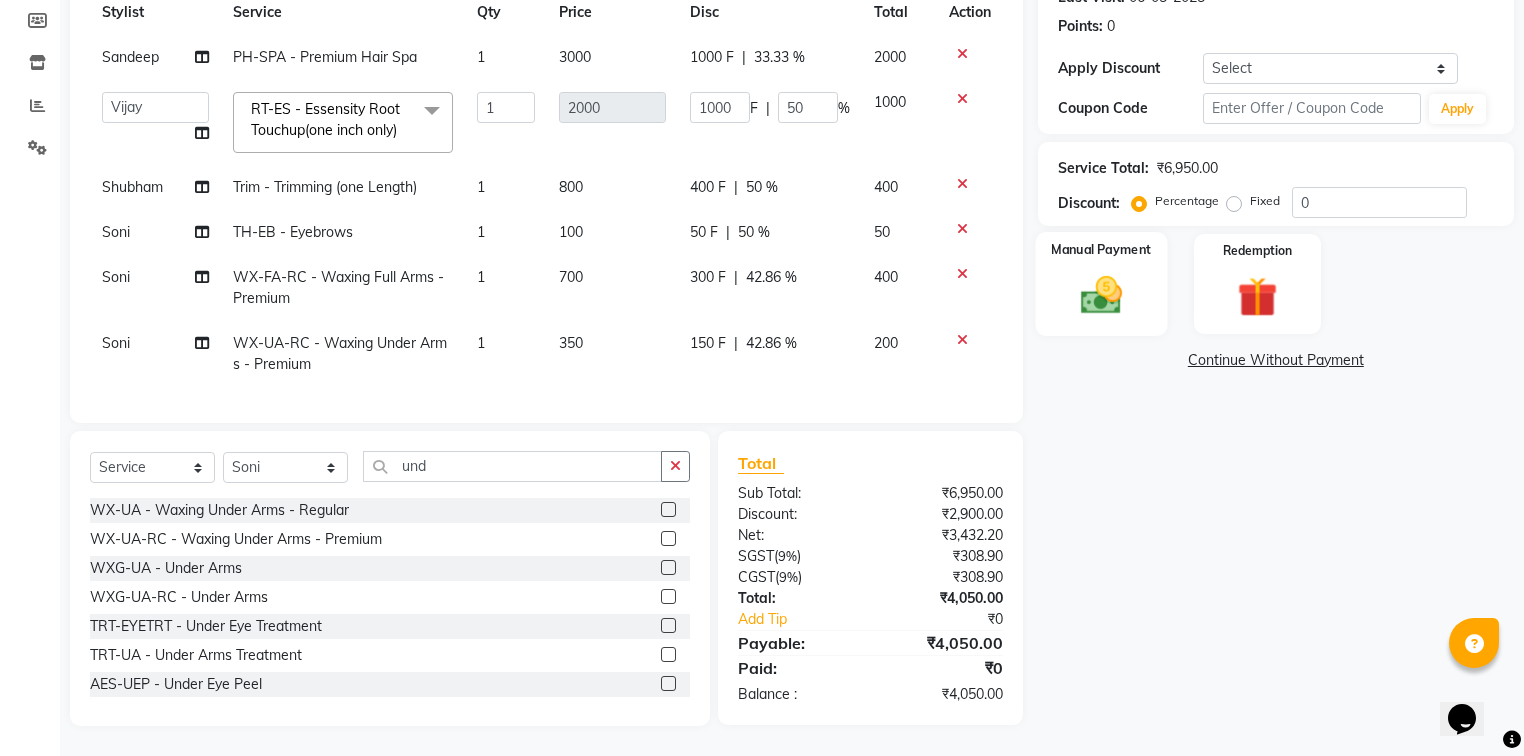 click on "Manual Payment" 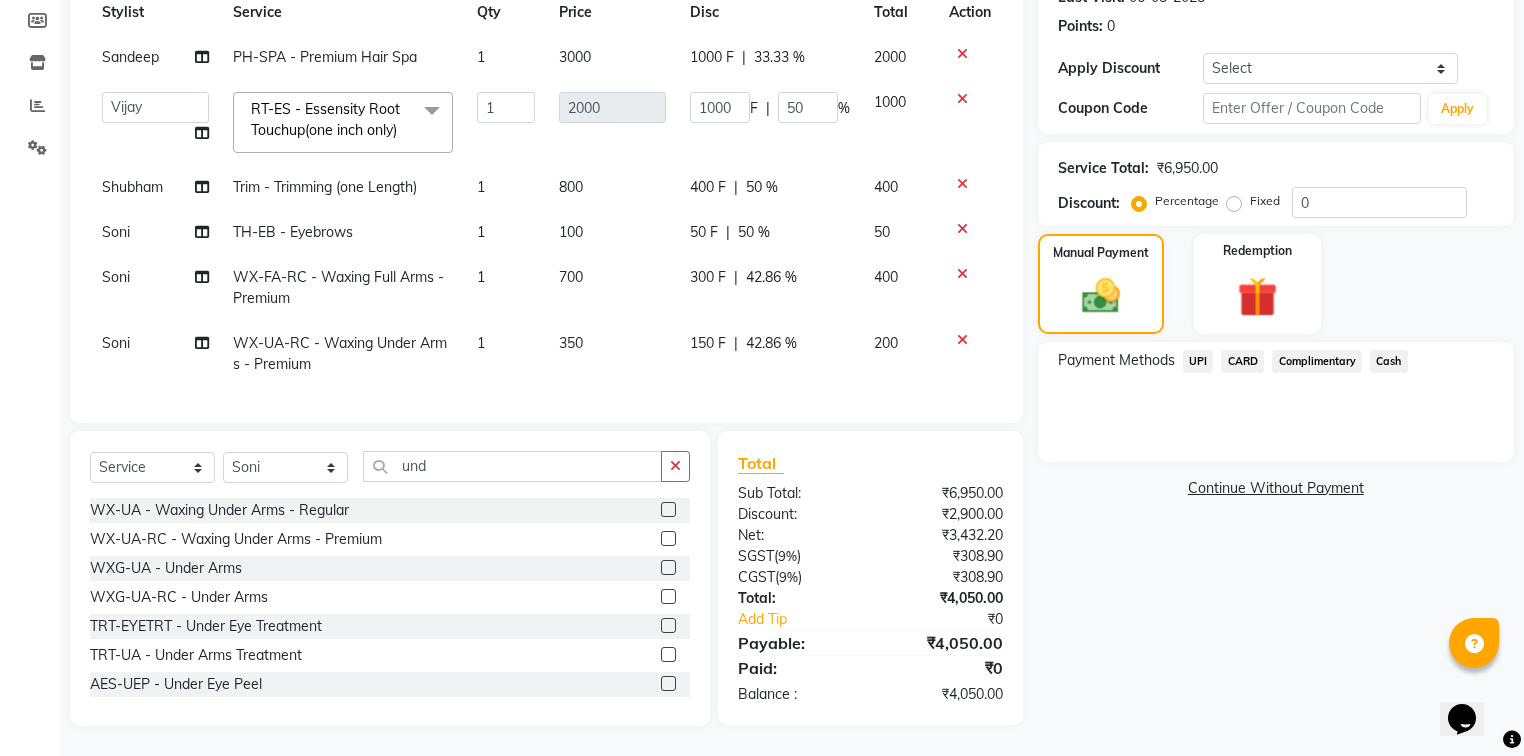 drag, startPoint x: 1398, startPoint y: 353, endPoint x: 1400, endPoint y: 369, distance: 16.124516 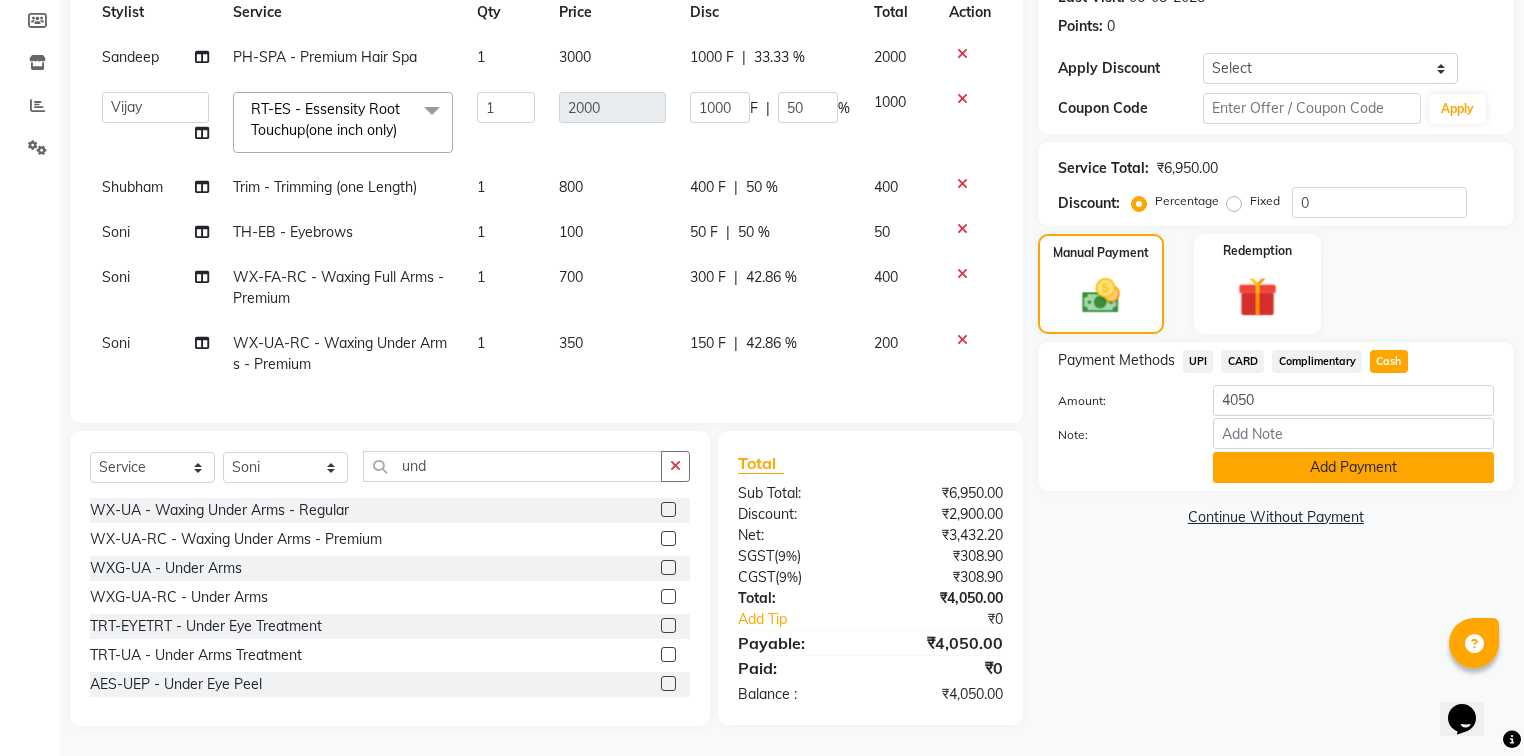 click on "Add Payment" 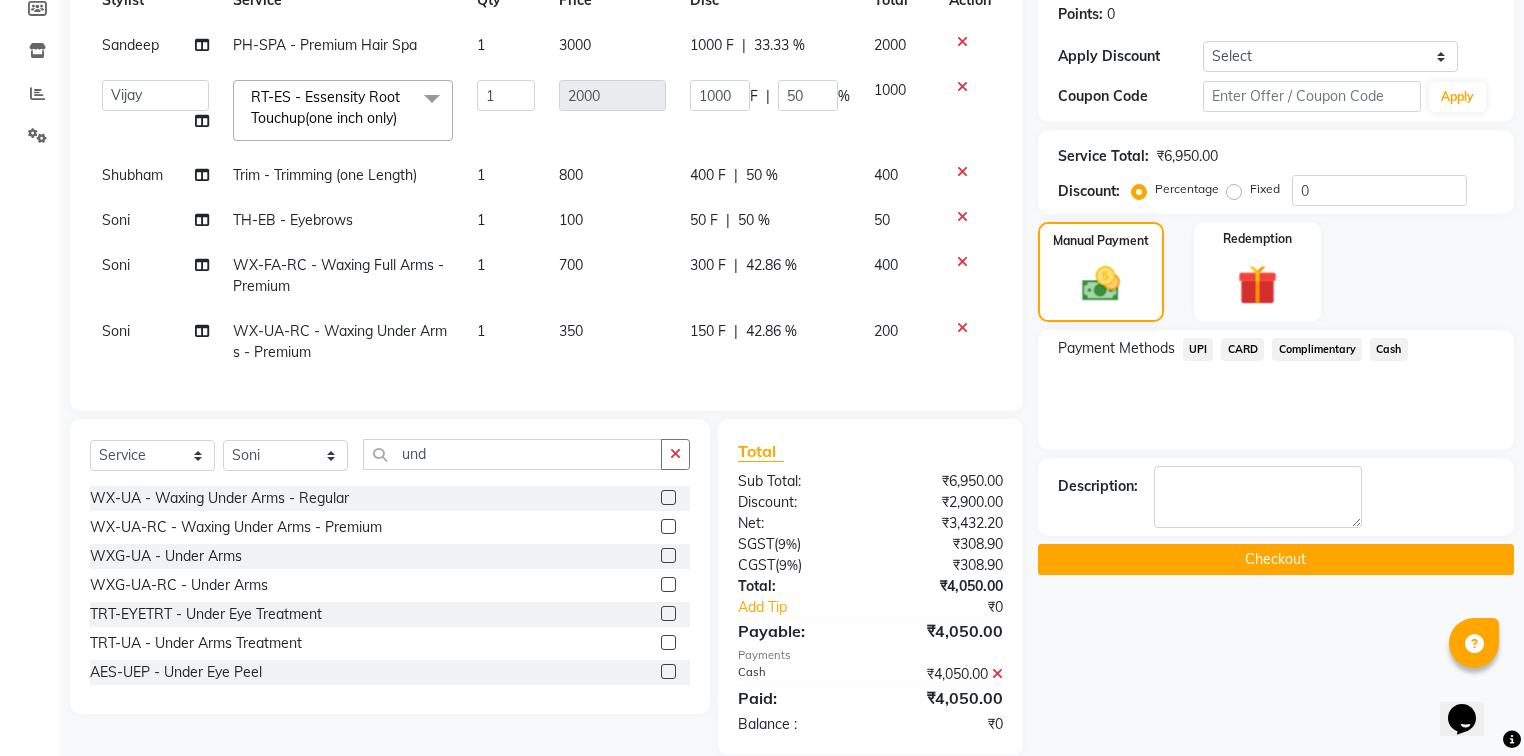 scroll, scrollTop: 348, scrollLeft: 0, axis: vertical 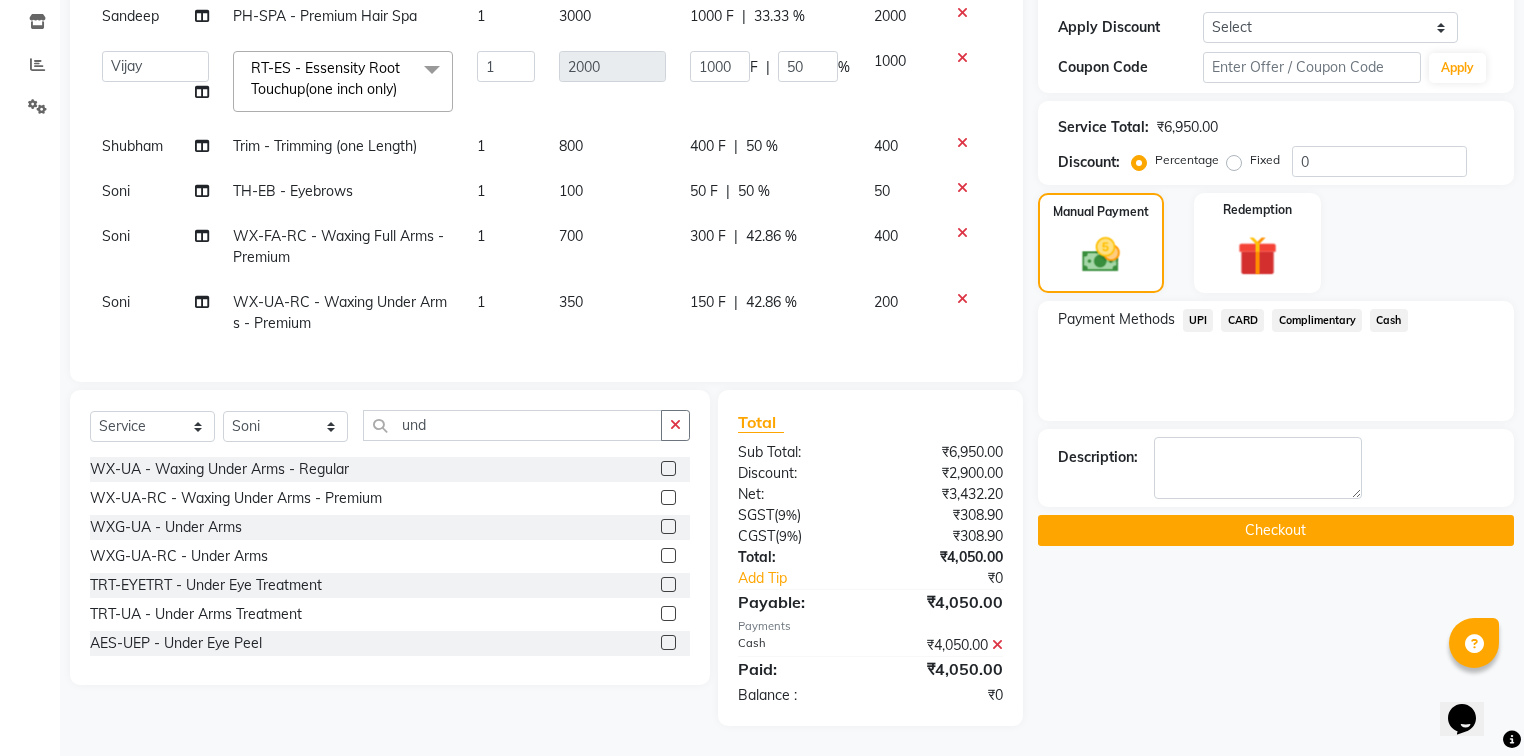 click on "Checkout" 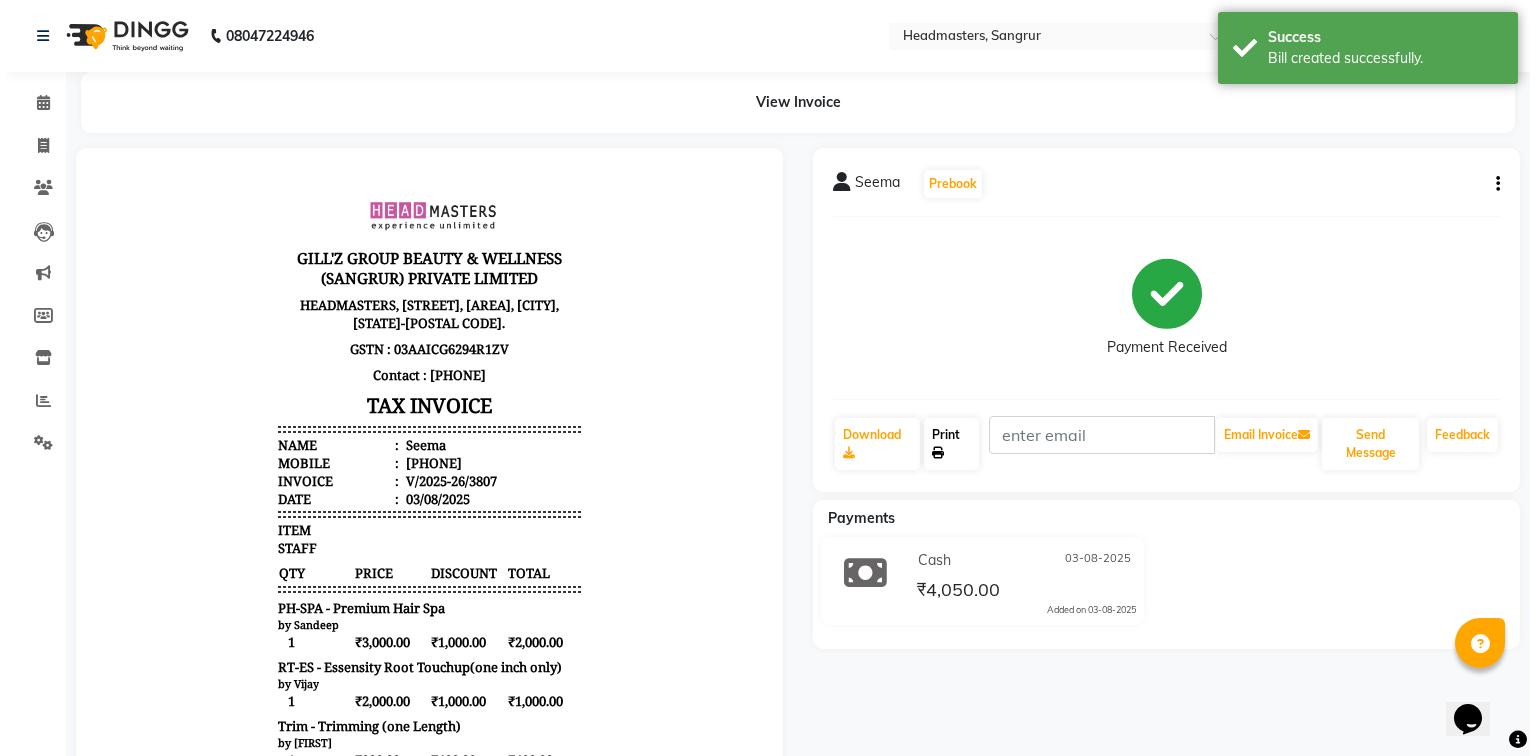 scroll, scrollTop: 0, scrollLeft: 0, axis: both 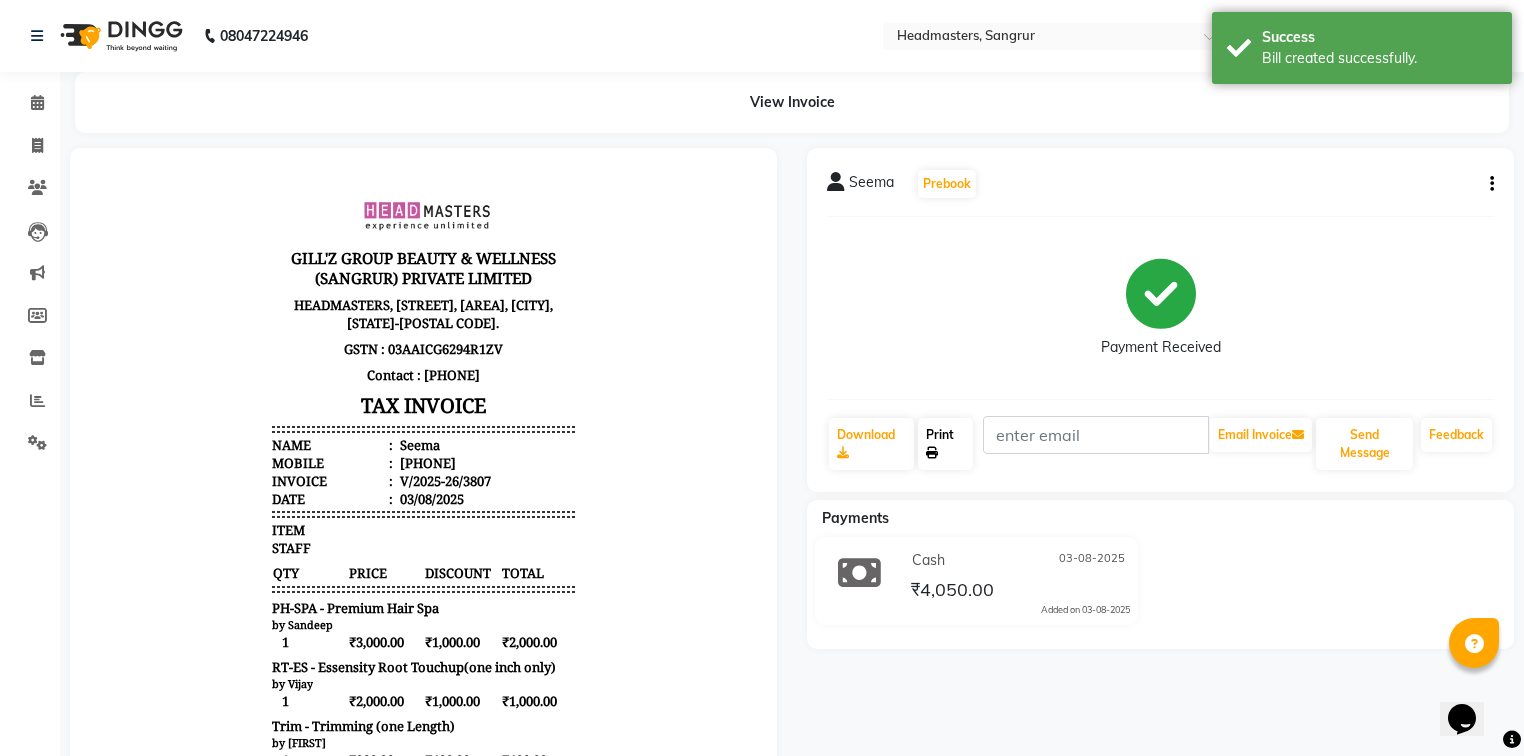 click on "Print" 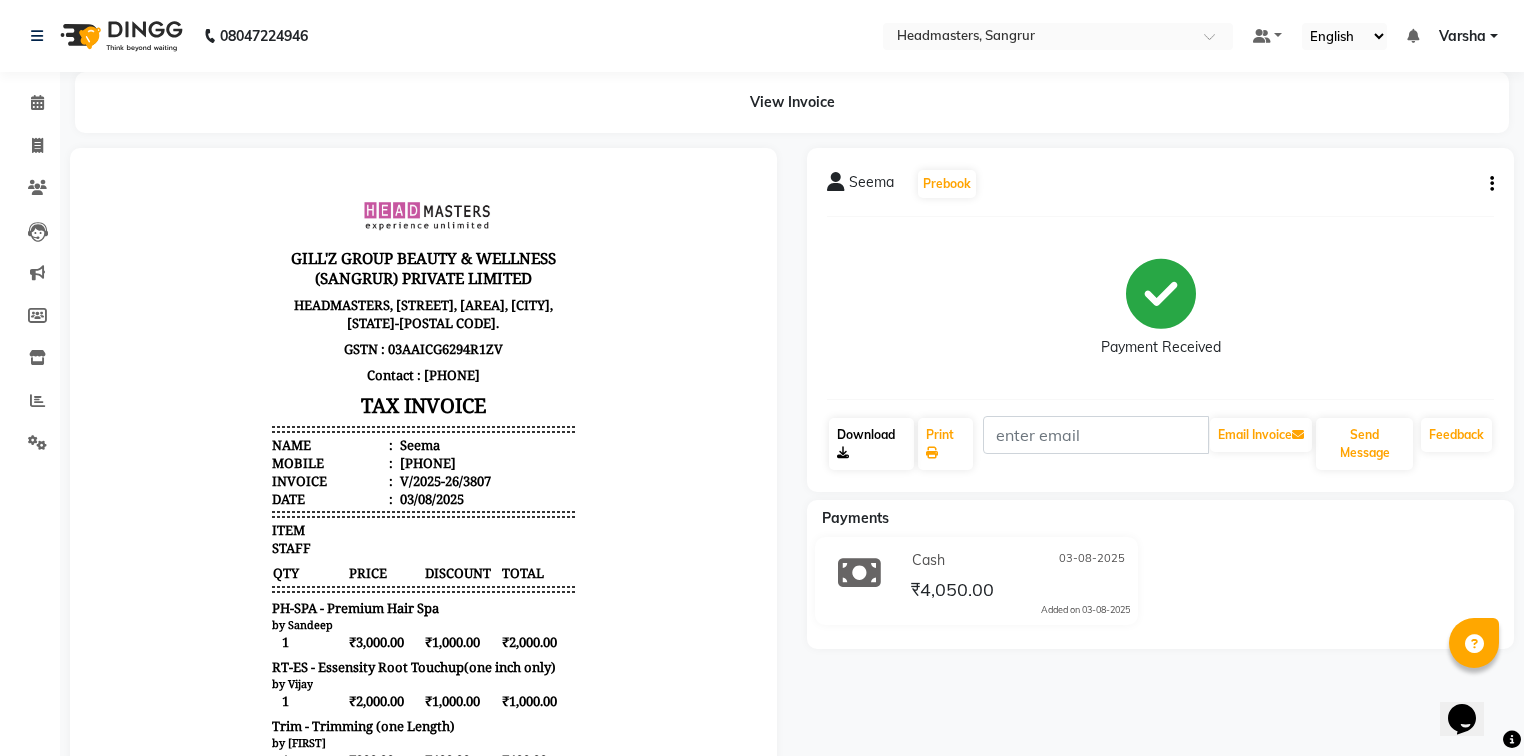 click on "Download  Print   Email Invoice   Send Message Feedback" 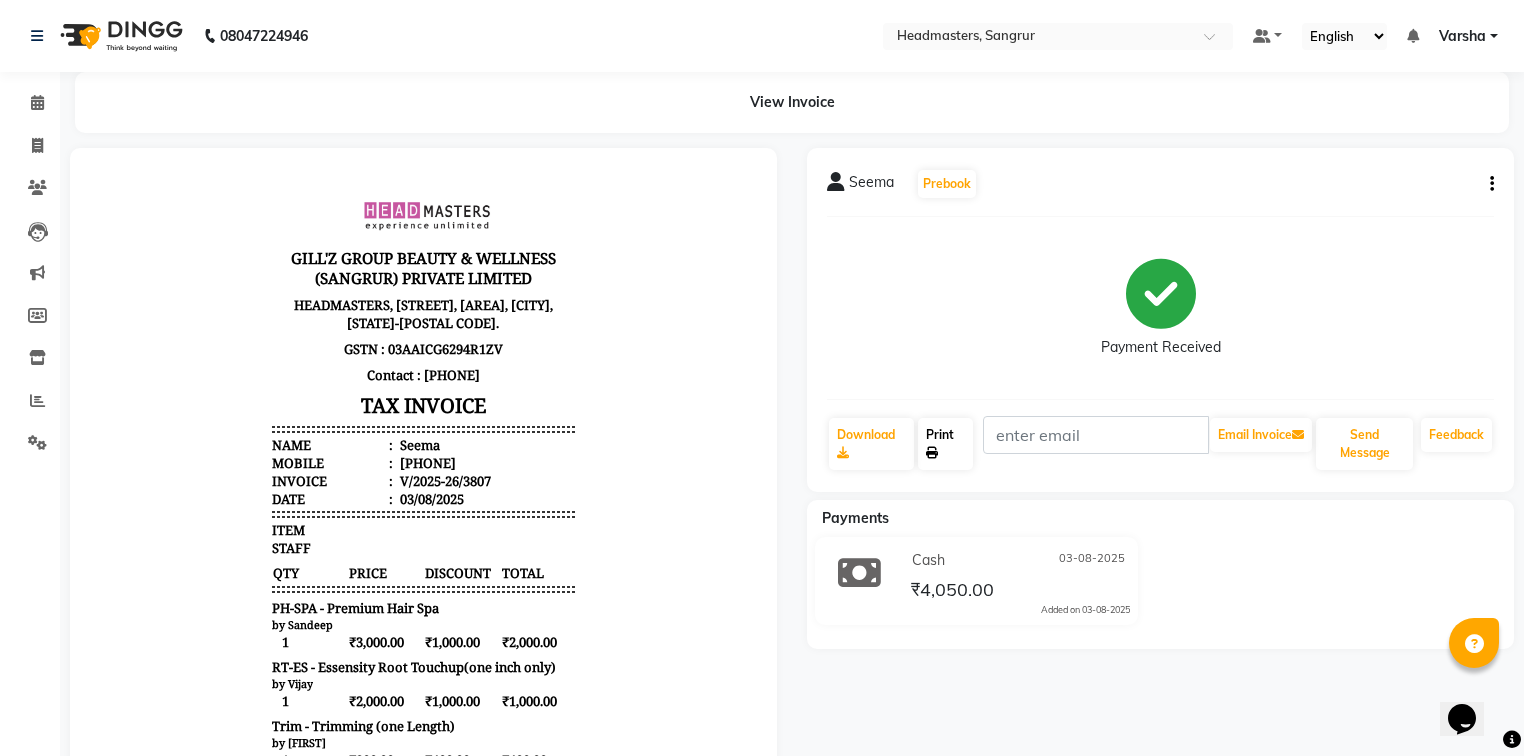 click on "Print" 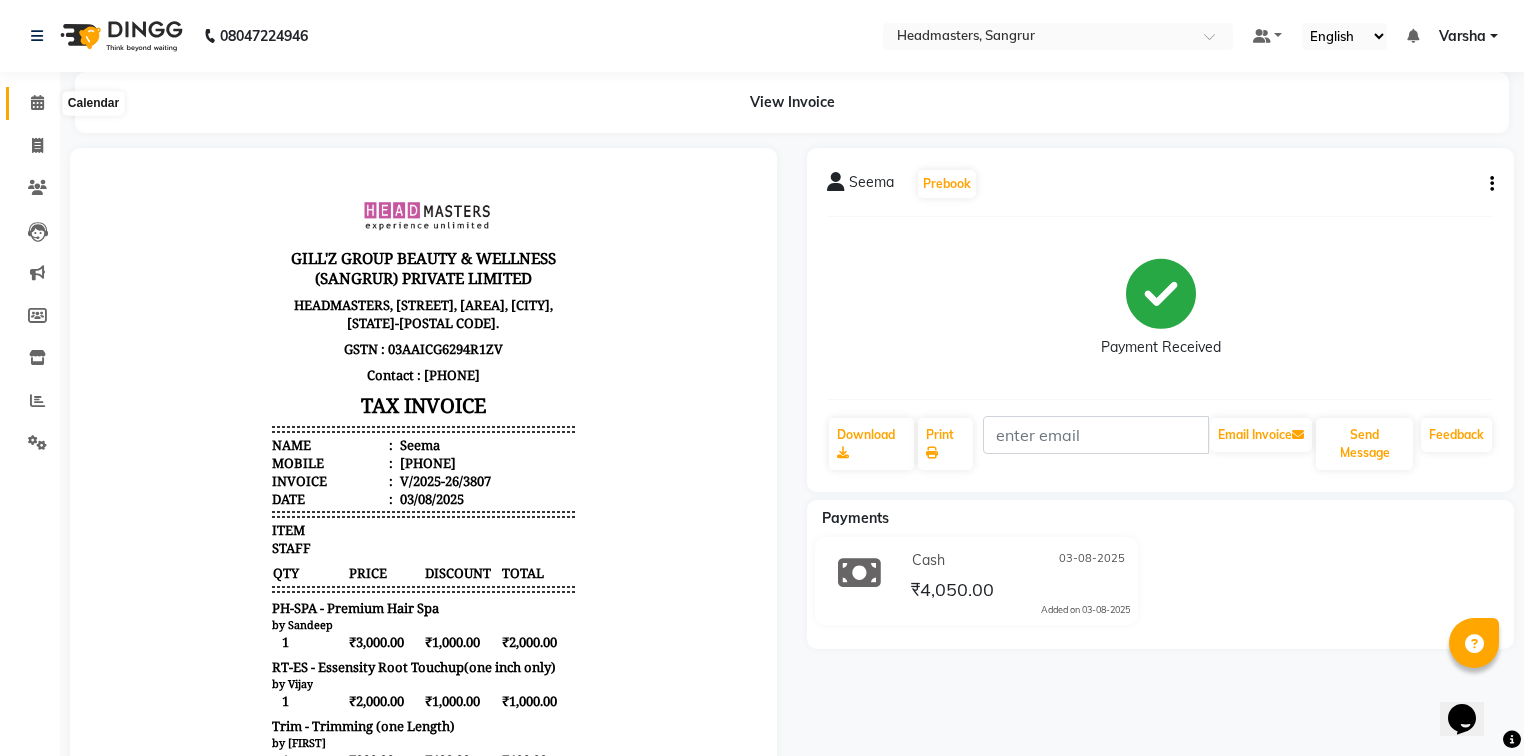 click 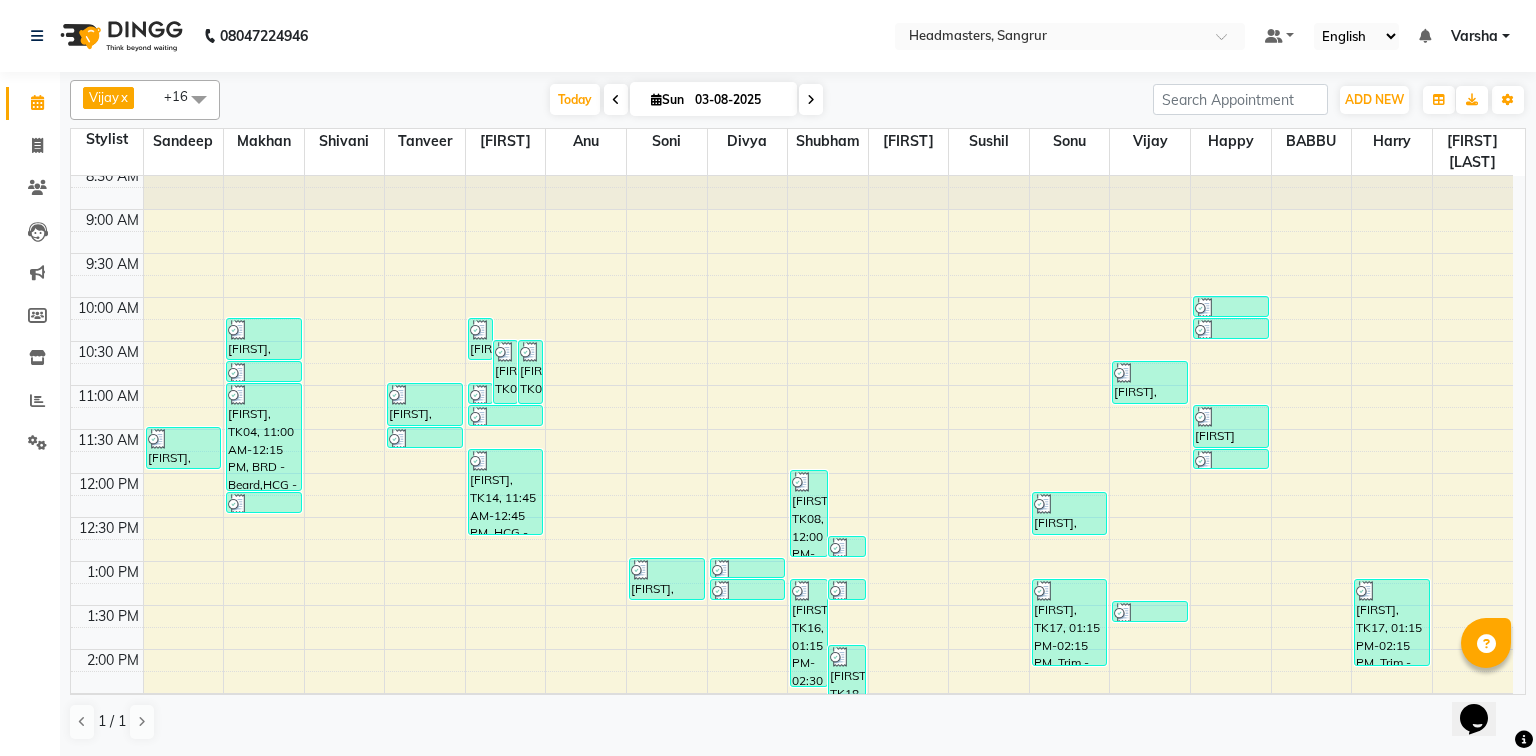 scroll, scrollTop: 240, scrollLeft: 0, axis: vertical 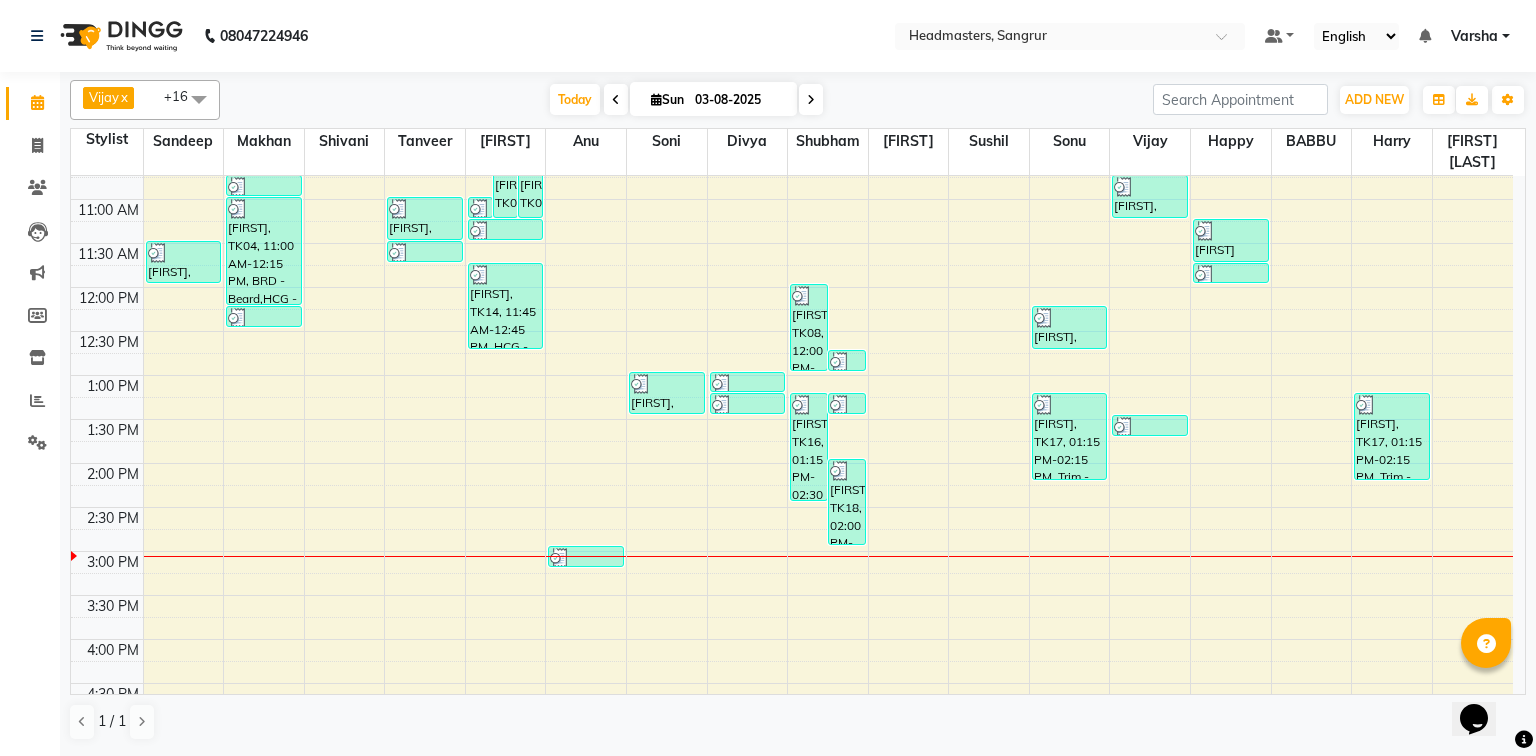 click on "8:00 AM 8:30 AM 9:00 AM 9:30 AM 10:00 AM 10:30 AM 11:00 AM 11:30 AM 12:00 PM 12:30 PM 1:00 PM 1:30 PM 2:00 PM 2:30 PM 3:00 PM 3:30 PM 4:00 PM 4:30 PM 5:00 PM 5:30 PM 6:00 PM 6:30 PM 7:00 PM 7:30 PM 8:00 PM 8:30 PM     Seema, TK08, 11:30 AM-12:00 PM, PH-SPA - Premium Hair Spa     Ishneet, TK03, 10:15 AM-10:45 AM, HCG - Hair Cut by Senior Hair Stylist     Divyank, TK04, 10:45 AM-11:00 AM, HCG - Hair Cut by Senior Hair Stylist     Divyank, TK04, 11:00 AM-12:15 PM, BRD - Beard,HCG - Hair Cut by Senior Hair Stylist,GG-igora - Igora Global     basu goyal, TK11, 12:15 PM-12:30 PM, HCG - Hair Cut by Senior Hair Stylist     jaswant, TK06, 11:00 AM-11:30 AM, HCG - Hair Cut by Senior Hair Stylist     jaswant, TK06, 11:30 AM-11:45 AM, BRD - Beard     gaourav, TK02, 10:15 AM-10:45 AM, HCG - Hair Cut by Senior Hair Stylist     gaourav, TK02, 10:30 AM-11:15 AM, BRD - Beard     RAMAN, TK05, 10:30 AM-11:15 AM, BRD - Beard     RAMAN, TK05, 11:00 AM-11:15 AM, HCG - Hair Cut by Senior Hair Stylist" at bounding box center [792, 507] 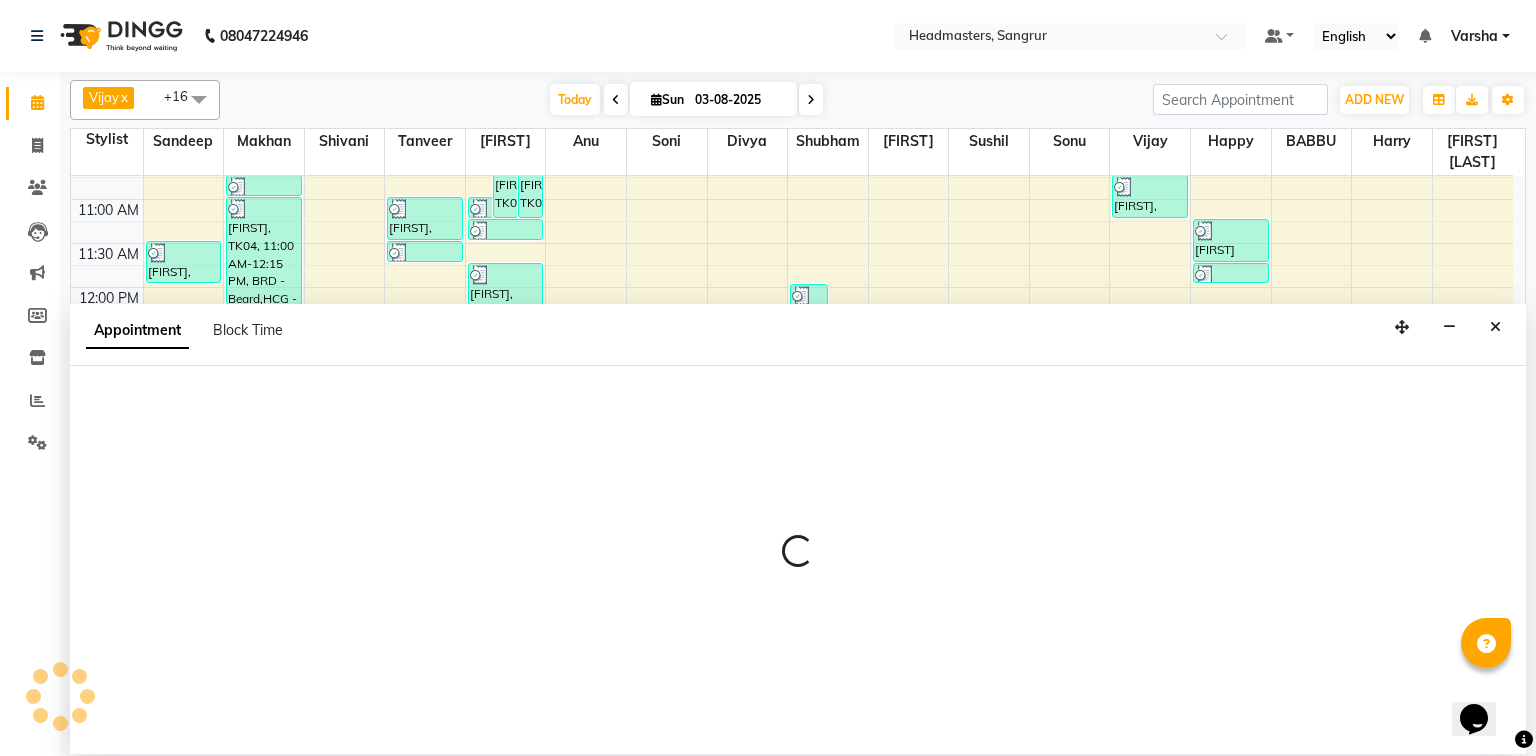 select on "60869" 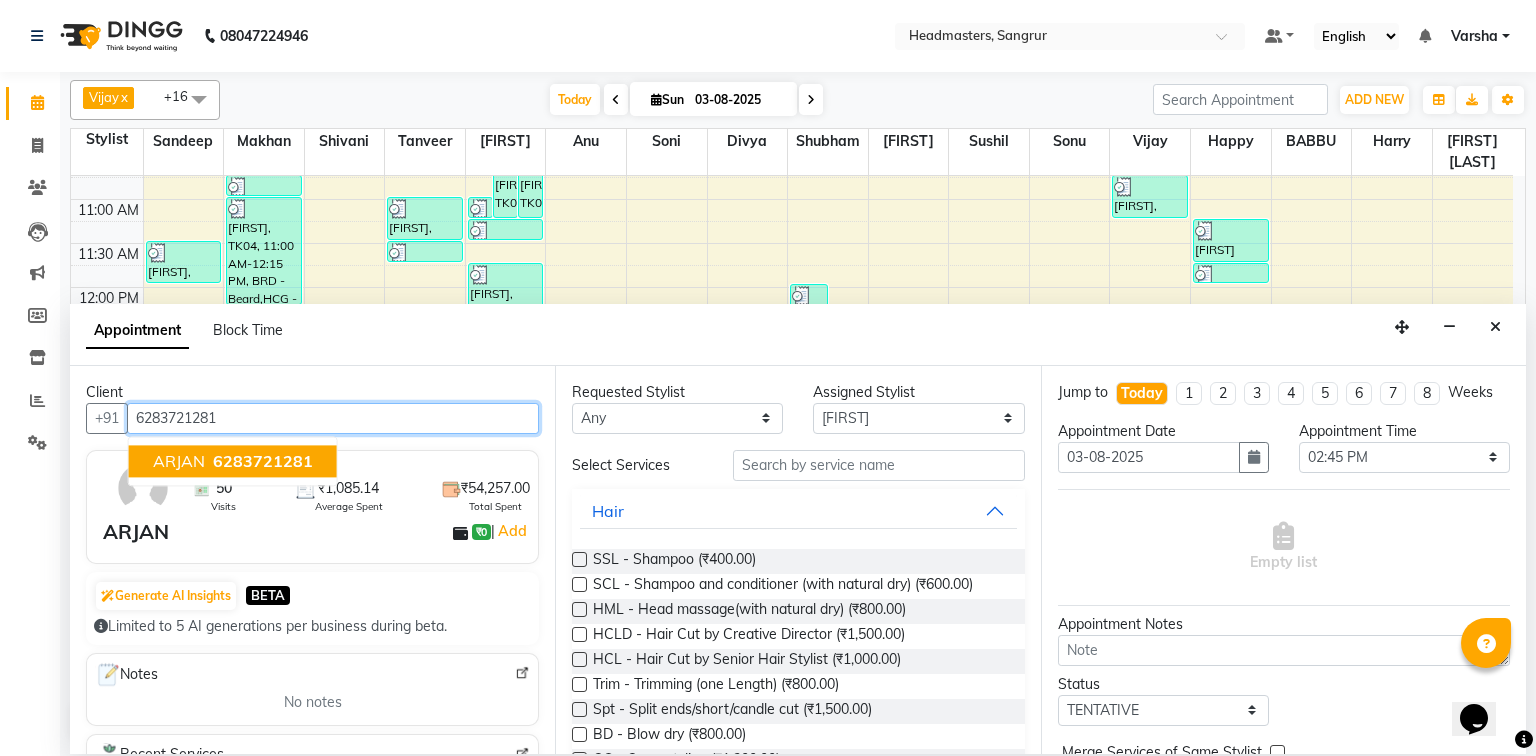 click on "6283721281" at bounding box center [263, 461] 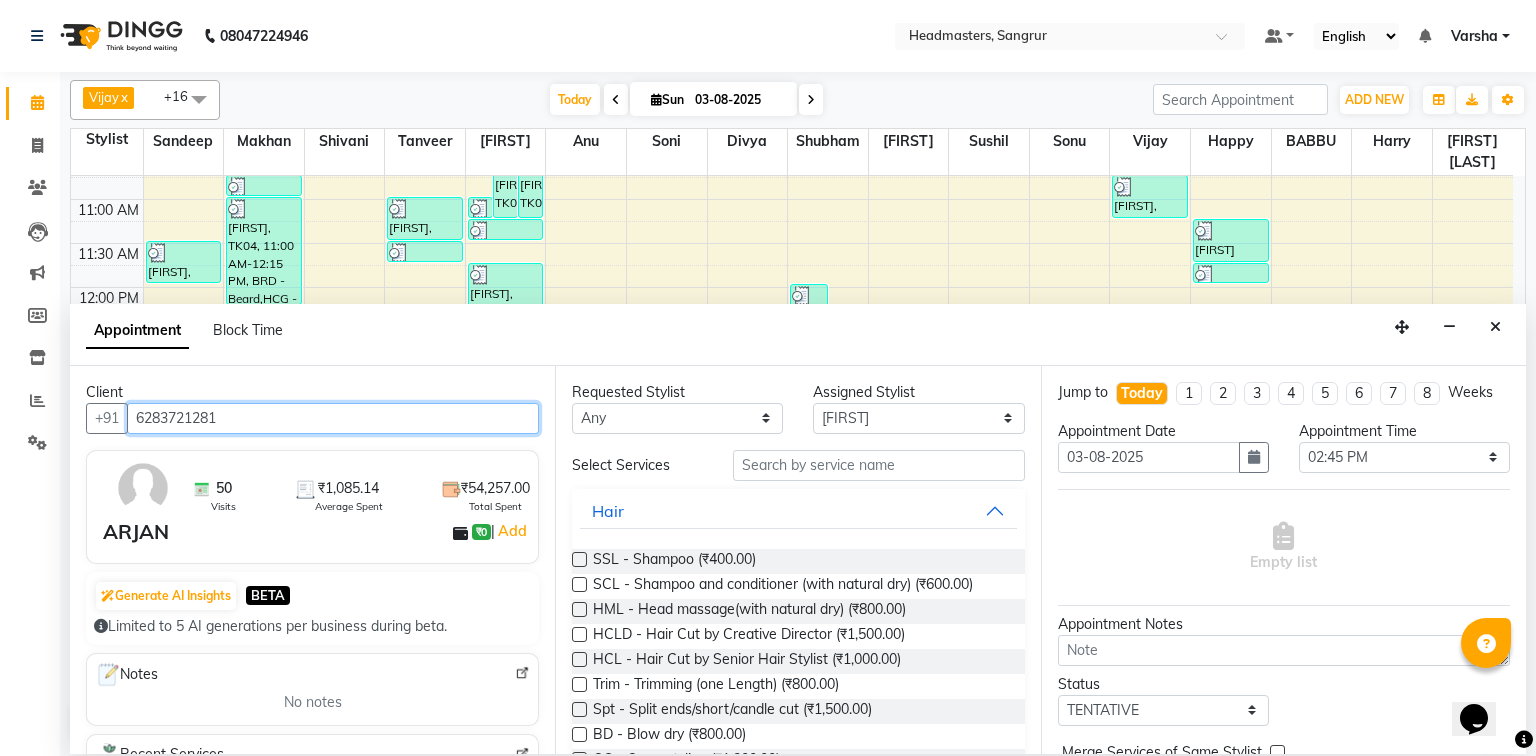 type on "6283721281" 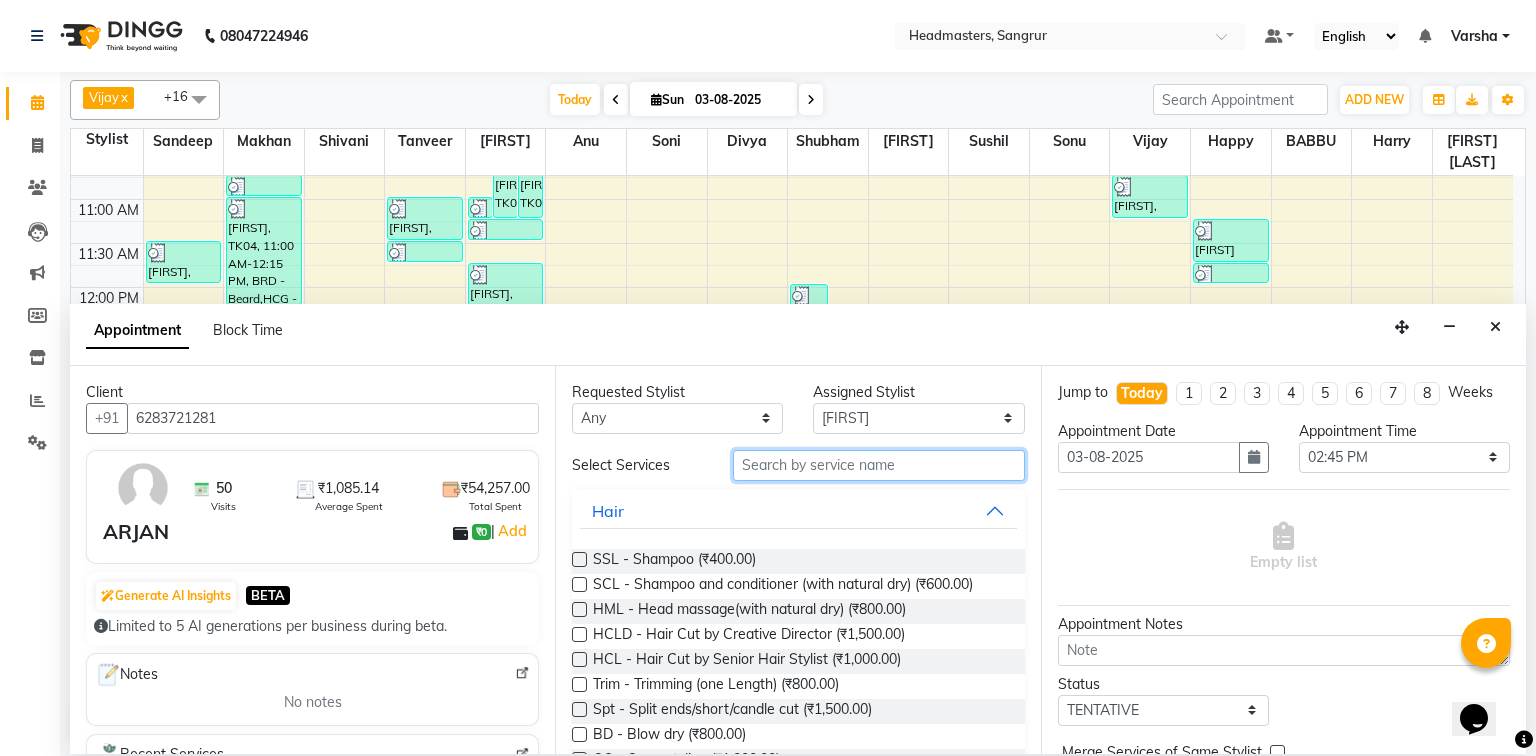 click at bounding box center (879, 465) 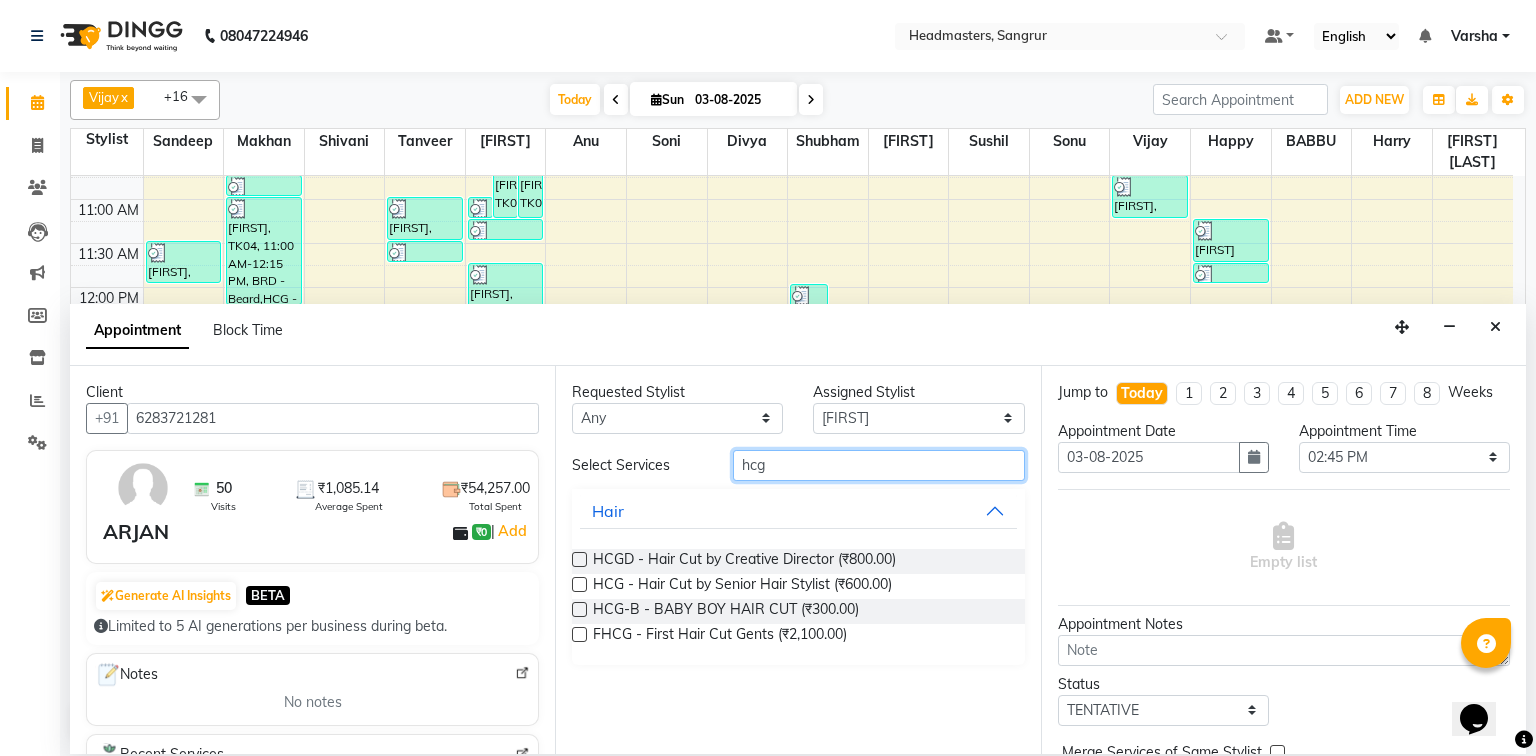 type on "hcg" 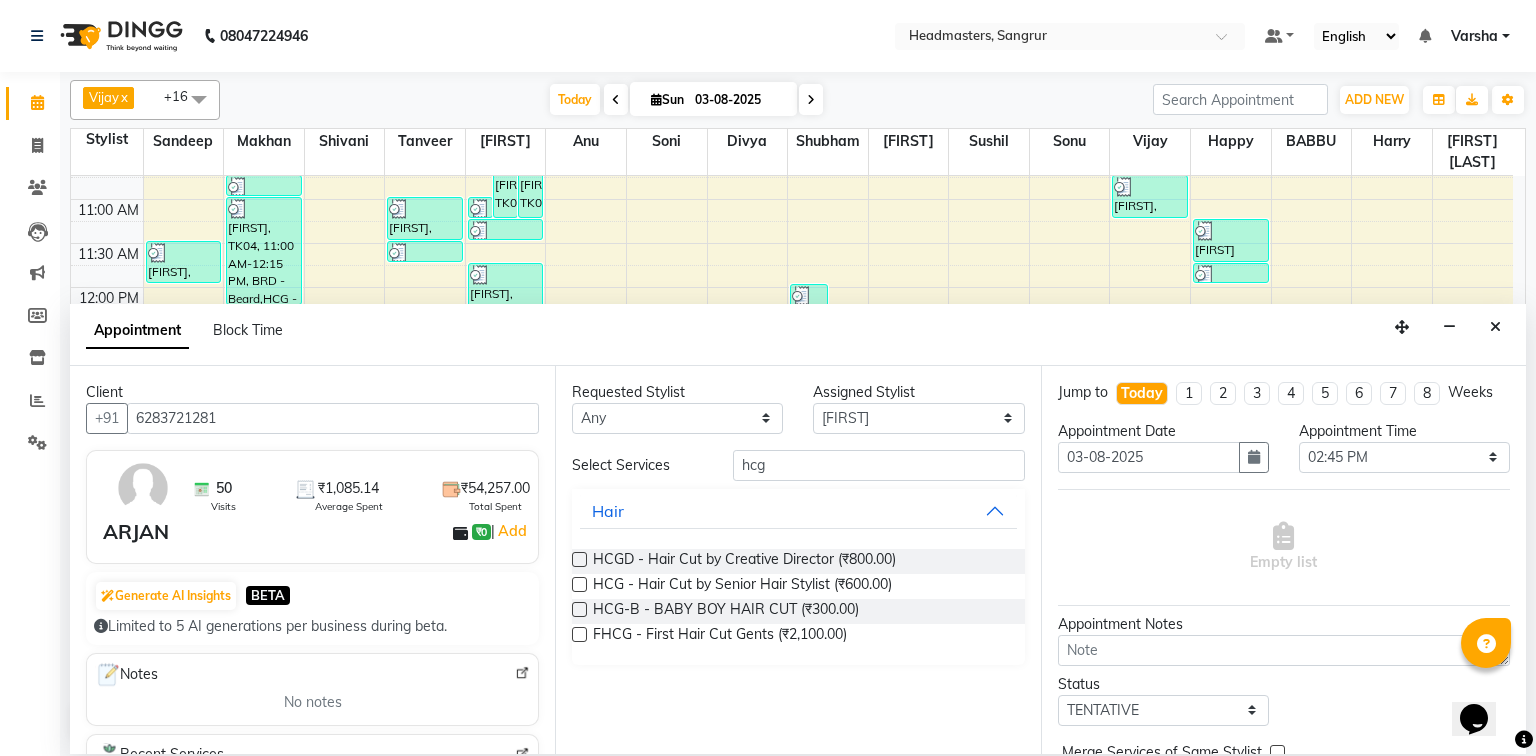 click at bounding box center (579, 584) 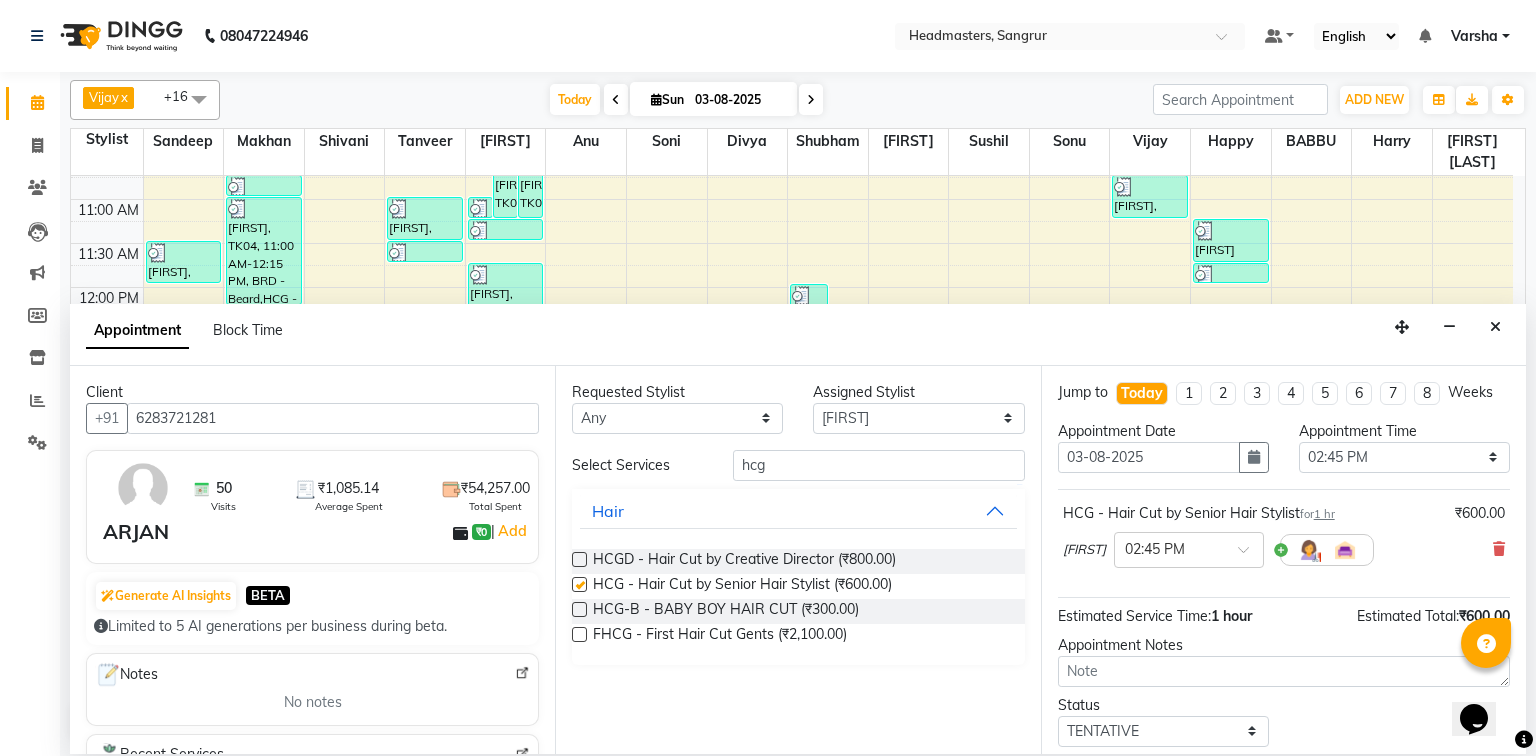 checkbox on "false" 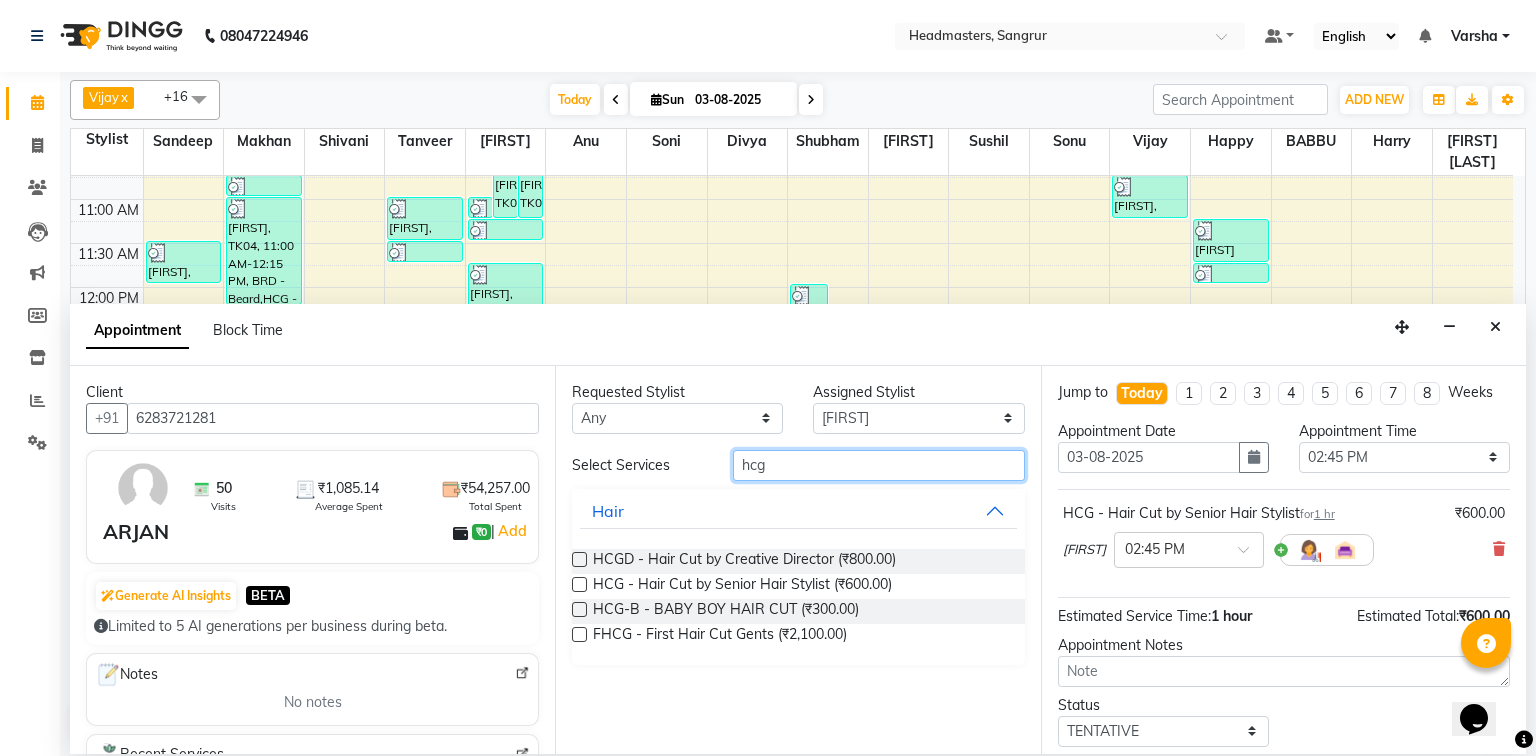 drag, startPoint x: 767, startPoint y: 468, endPoint x: 752, endPoint y: 475, distance: 16.552946 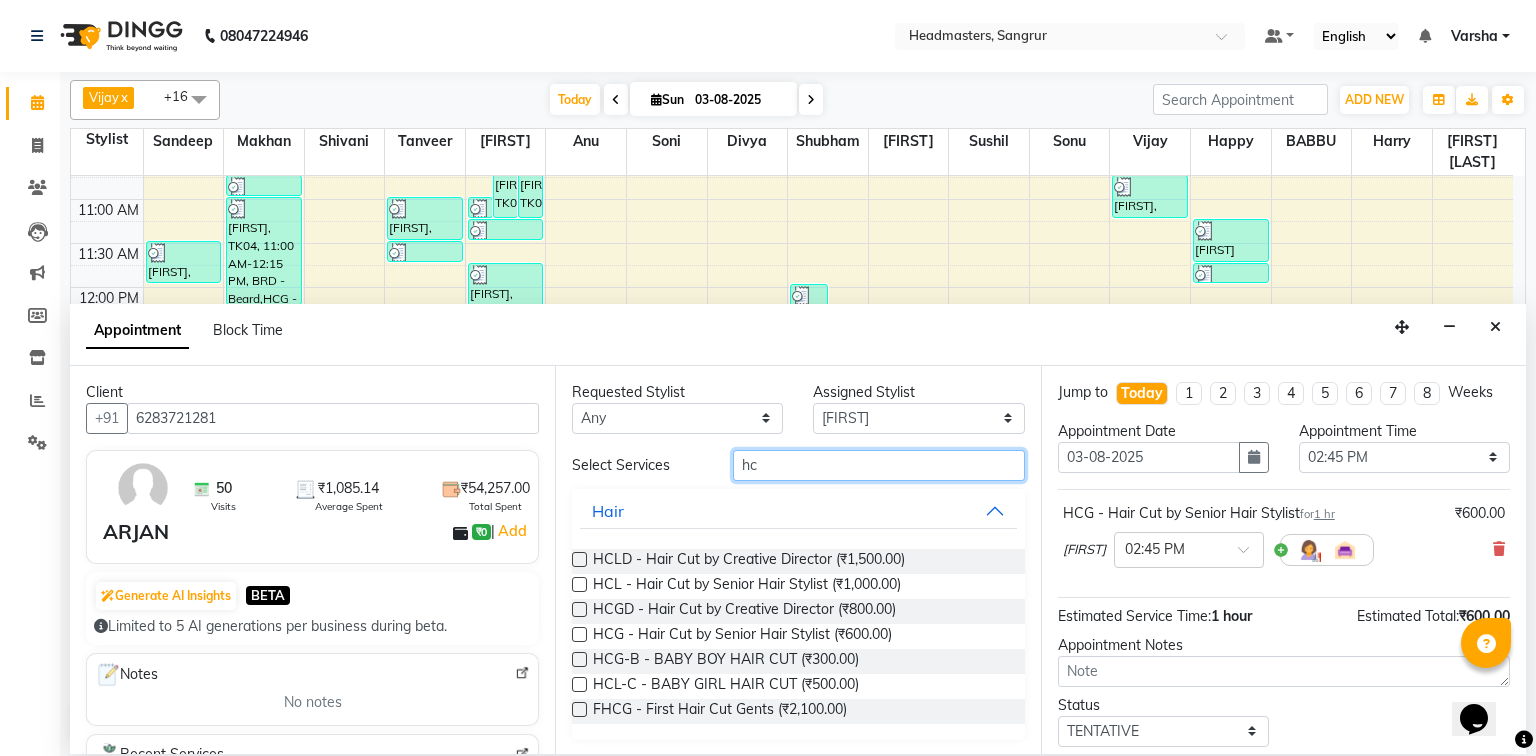type on "h" 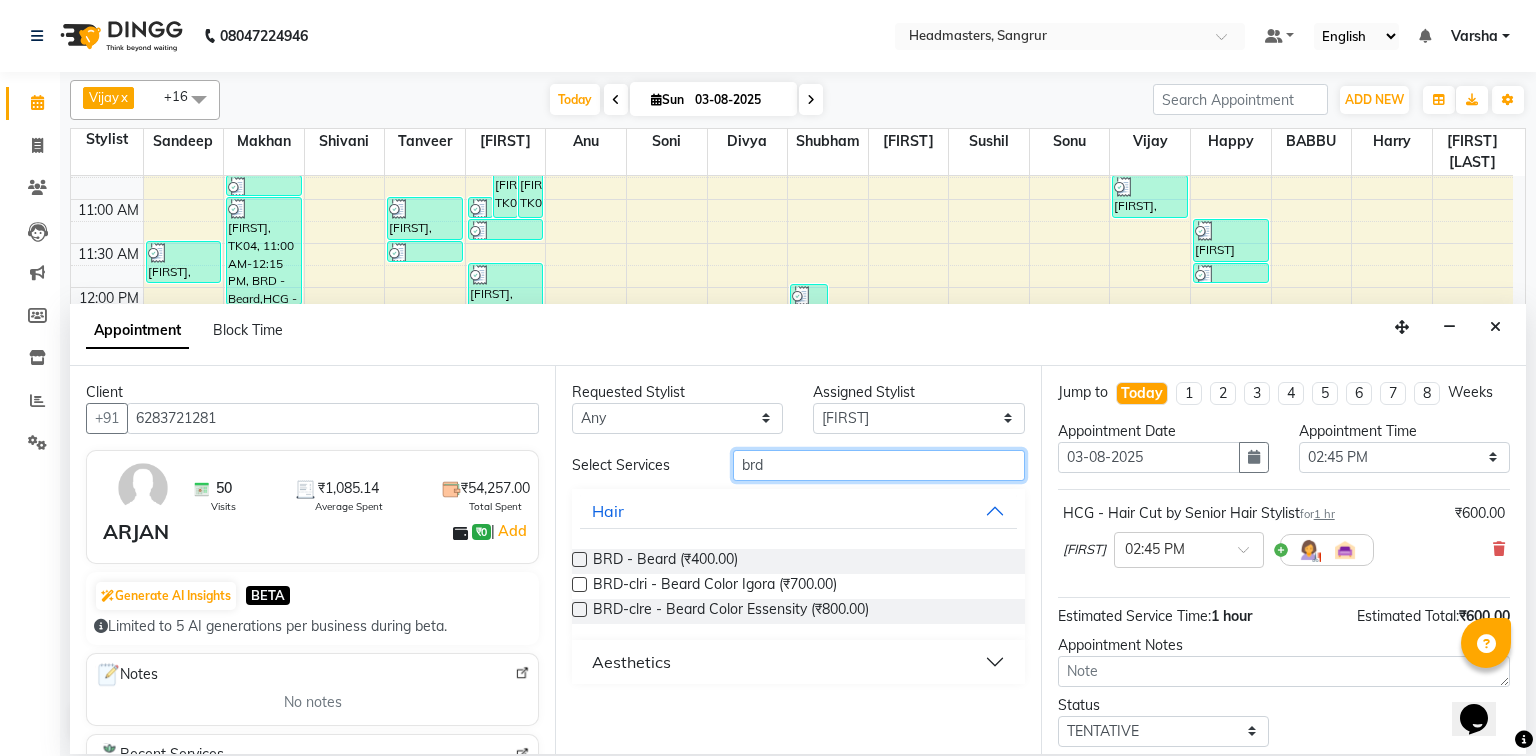 type on "brd" 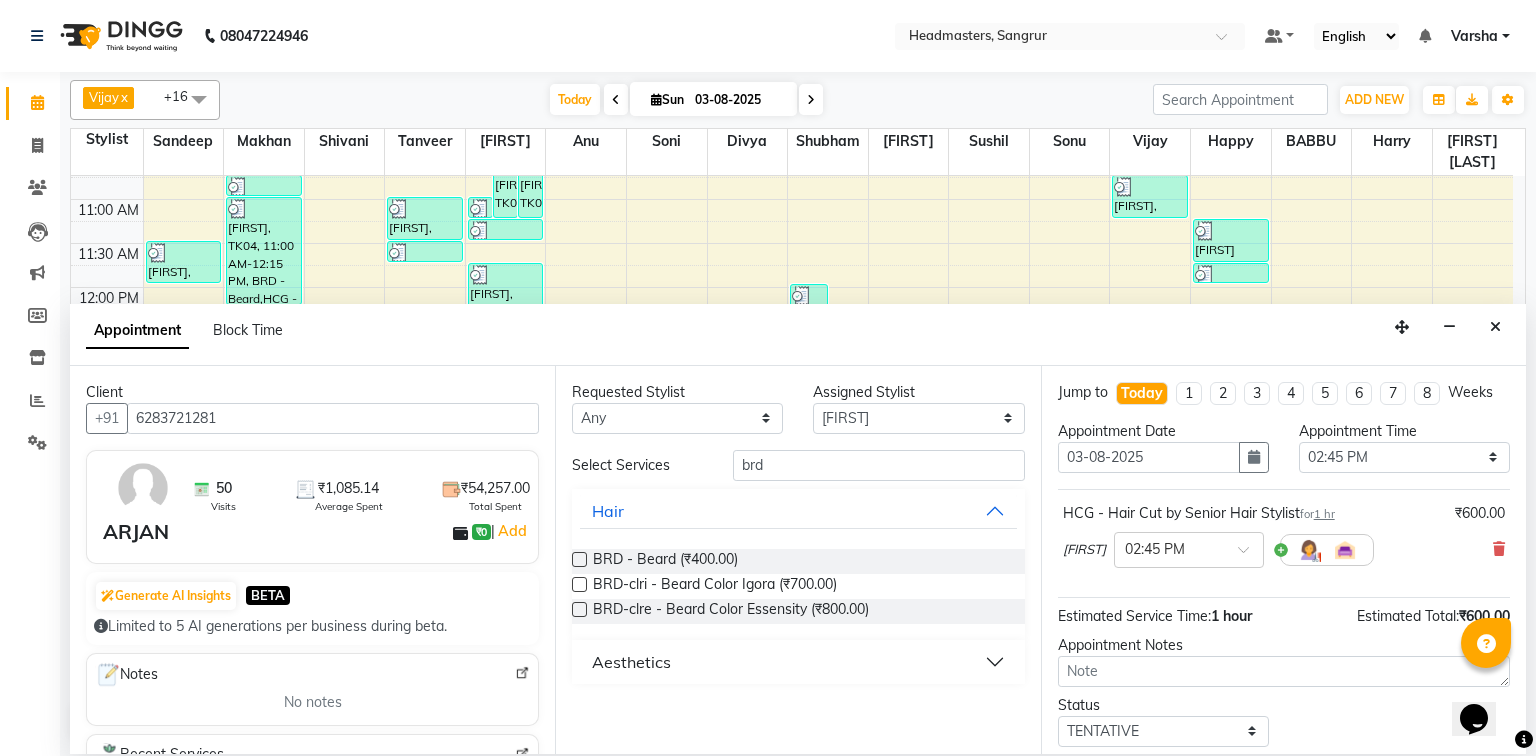 click at bounding box center [579, 559] 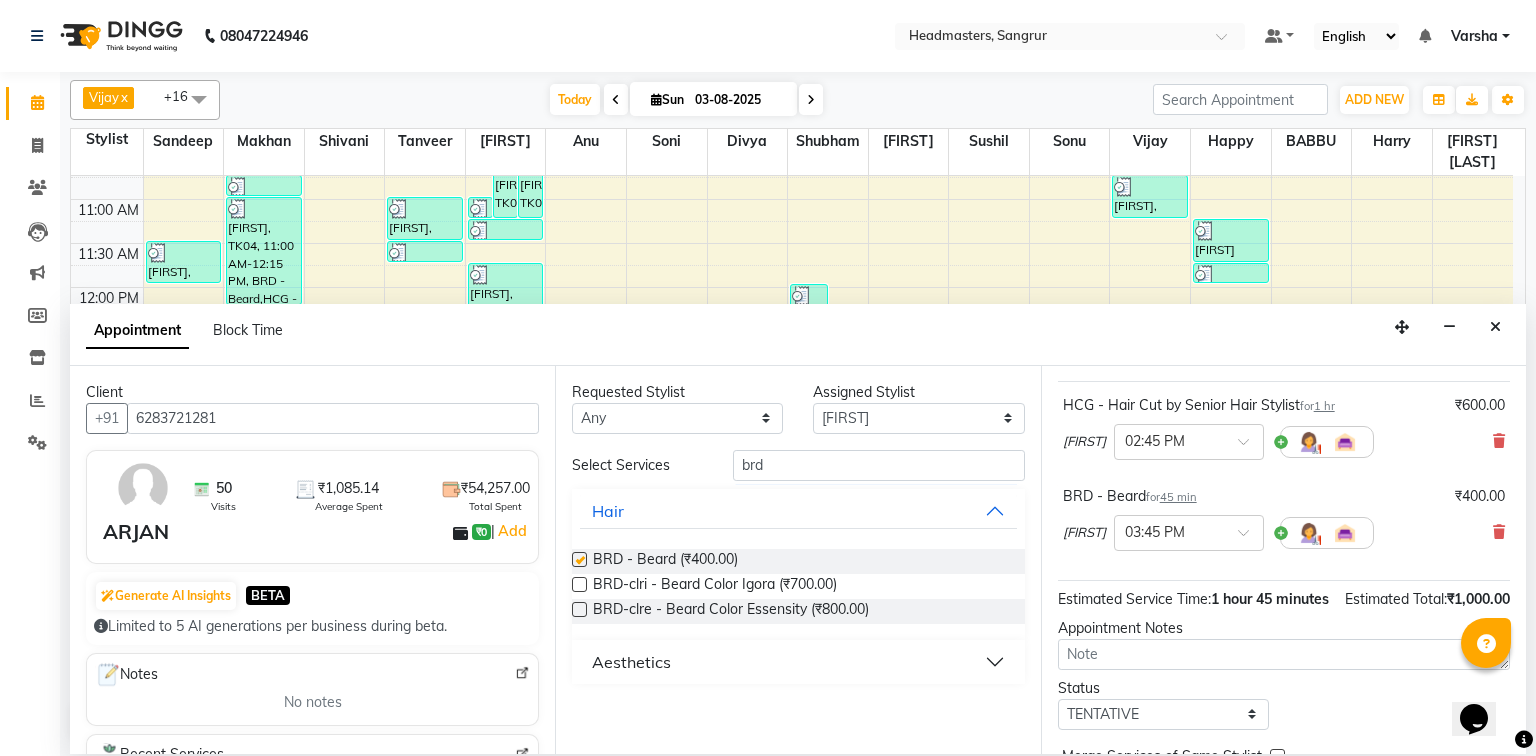 checkbox on "false" 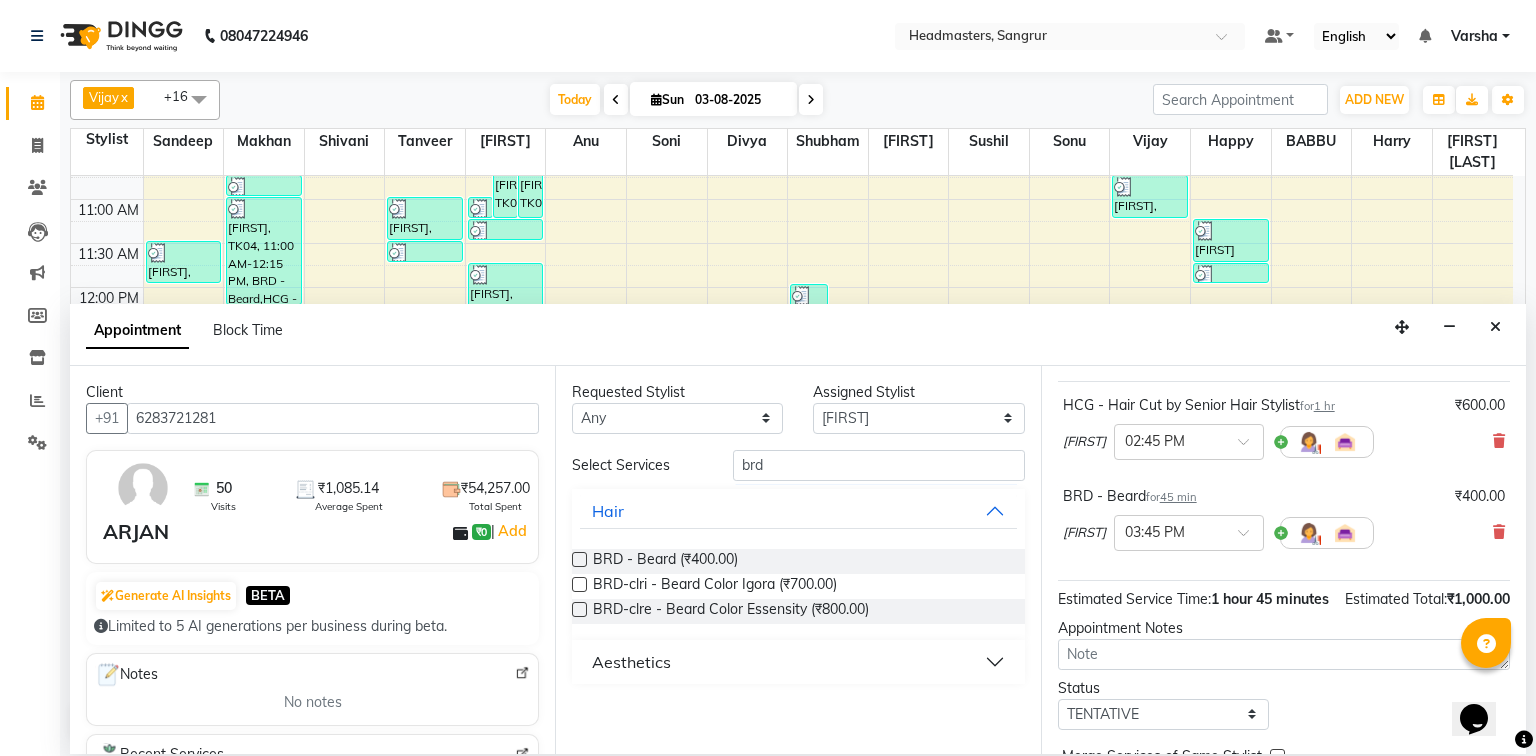 scroll, scrollTop: 197, scrollLeft: 0, axis: vertical 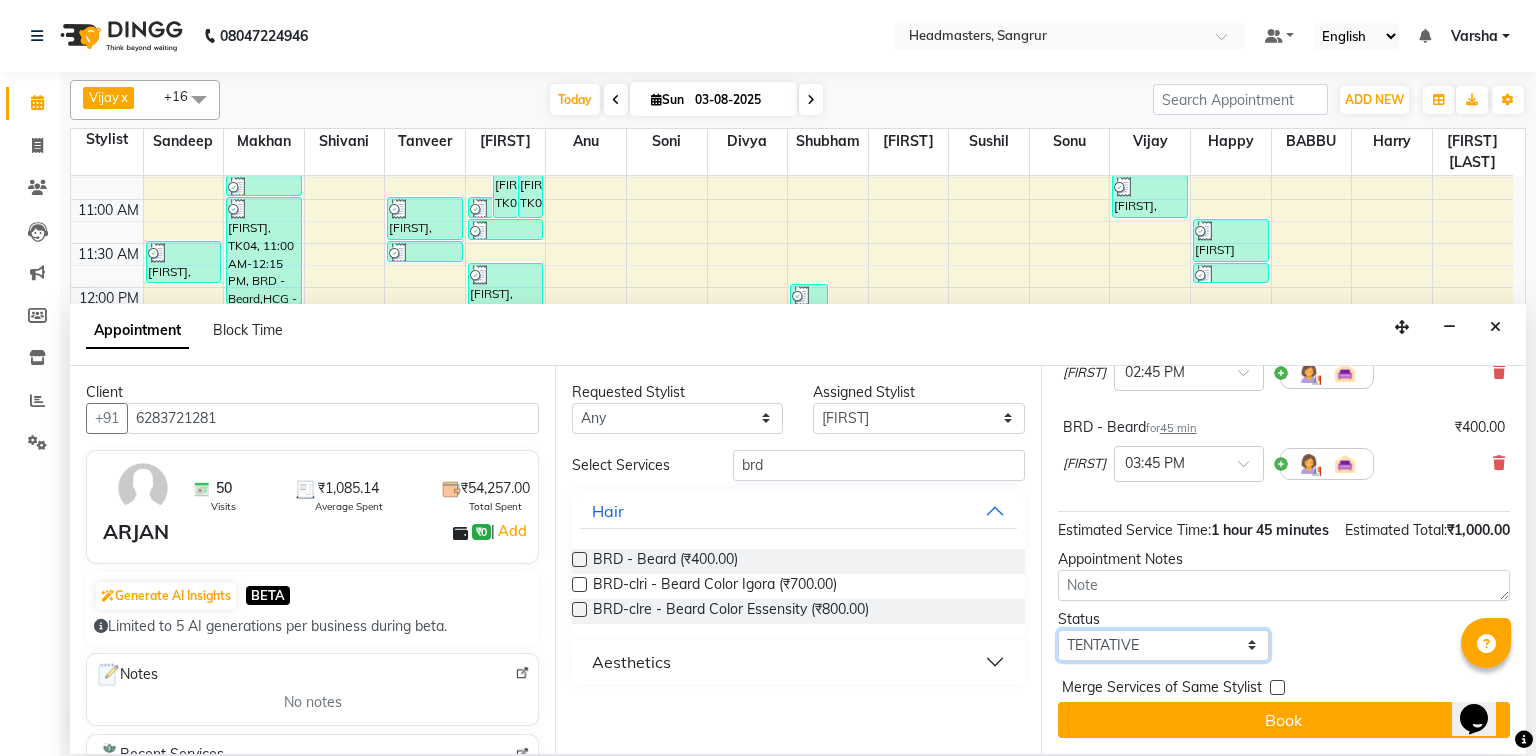 click on "Select TENTATIVE CONFIRM CHECK-IN UPCOMING" at bounding box center [1163, 645] 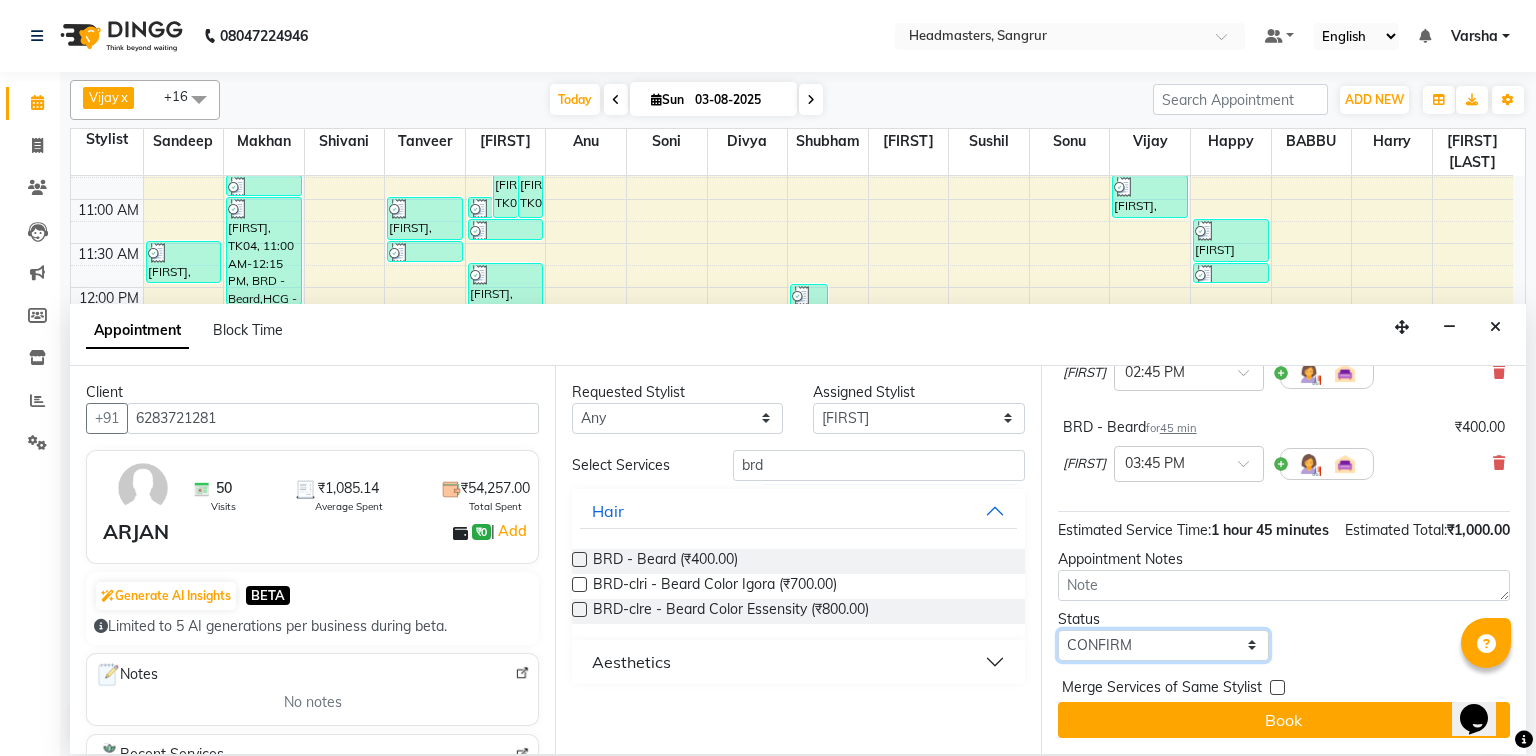 click on "Select TENTATIVE CONFIRM CHECK-IN UPCOMING" at bounding box center (1163, 645) 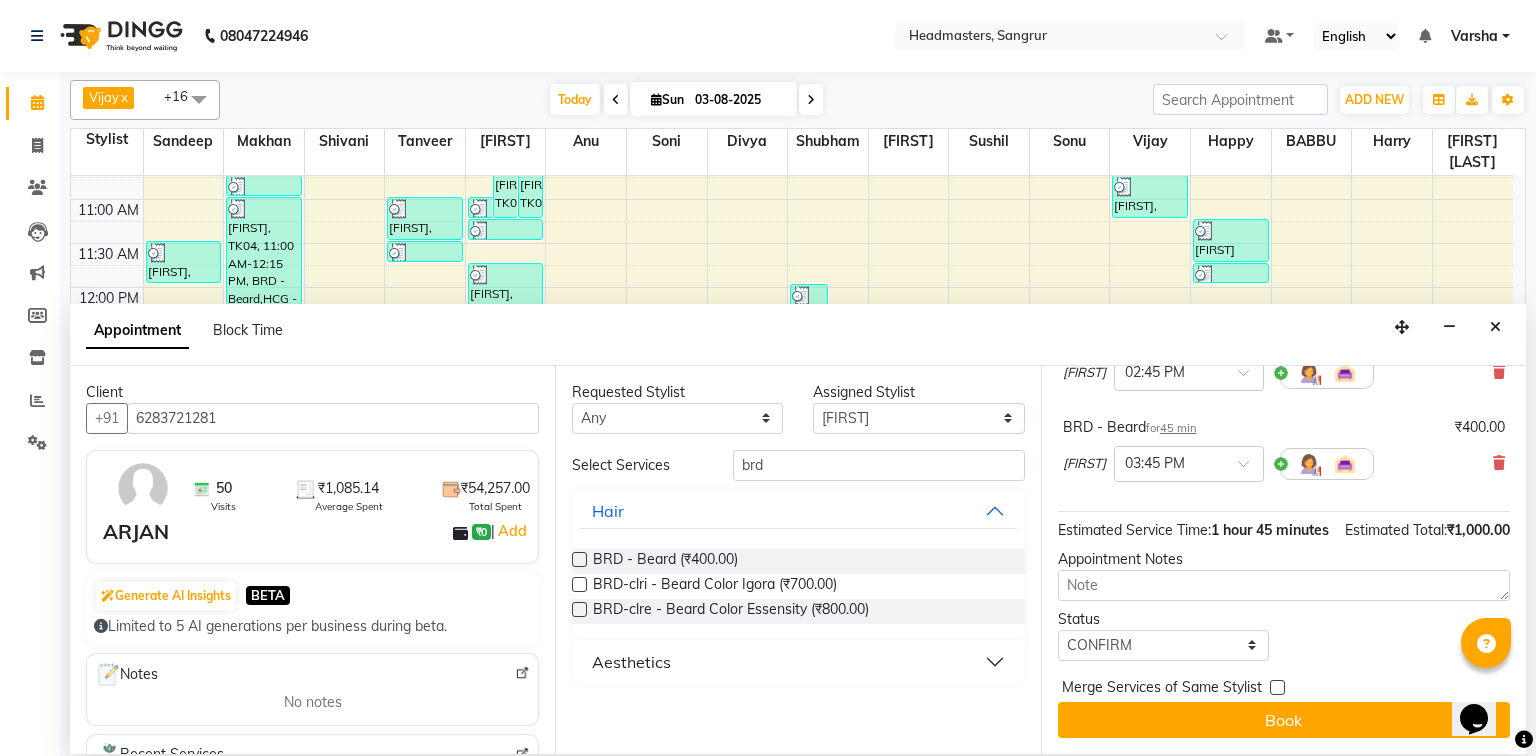 drag, startPoint x: 1161, startPoint y: 719, endPoint x: 1150, endPoint y: 718, distance: 11.045361 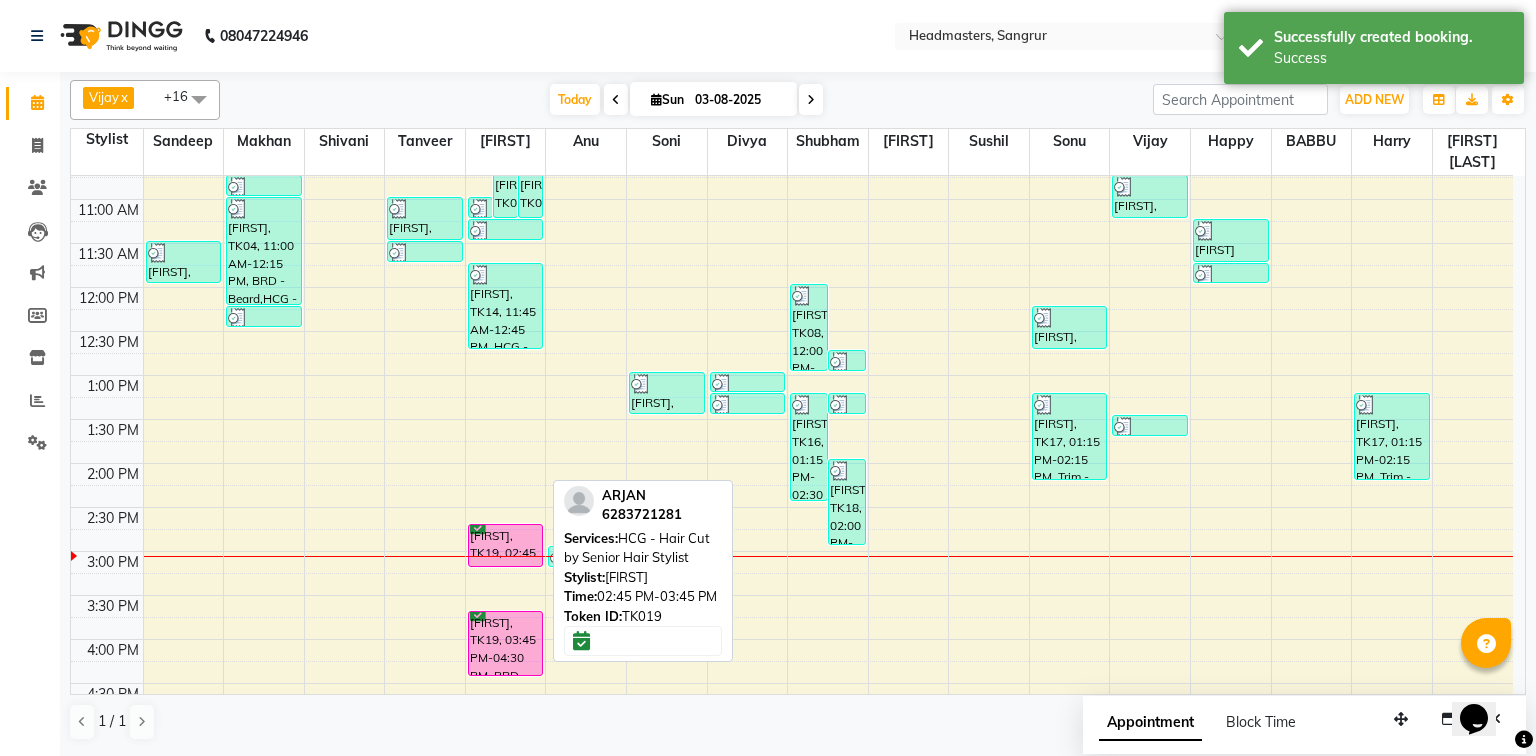 drag, startPoint x: 508, startPoint y: 606, endPoint x: 524, endPoint y: 548, distance: 60.166435 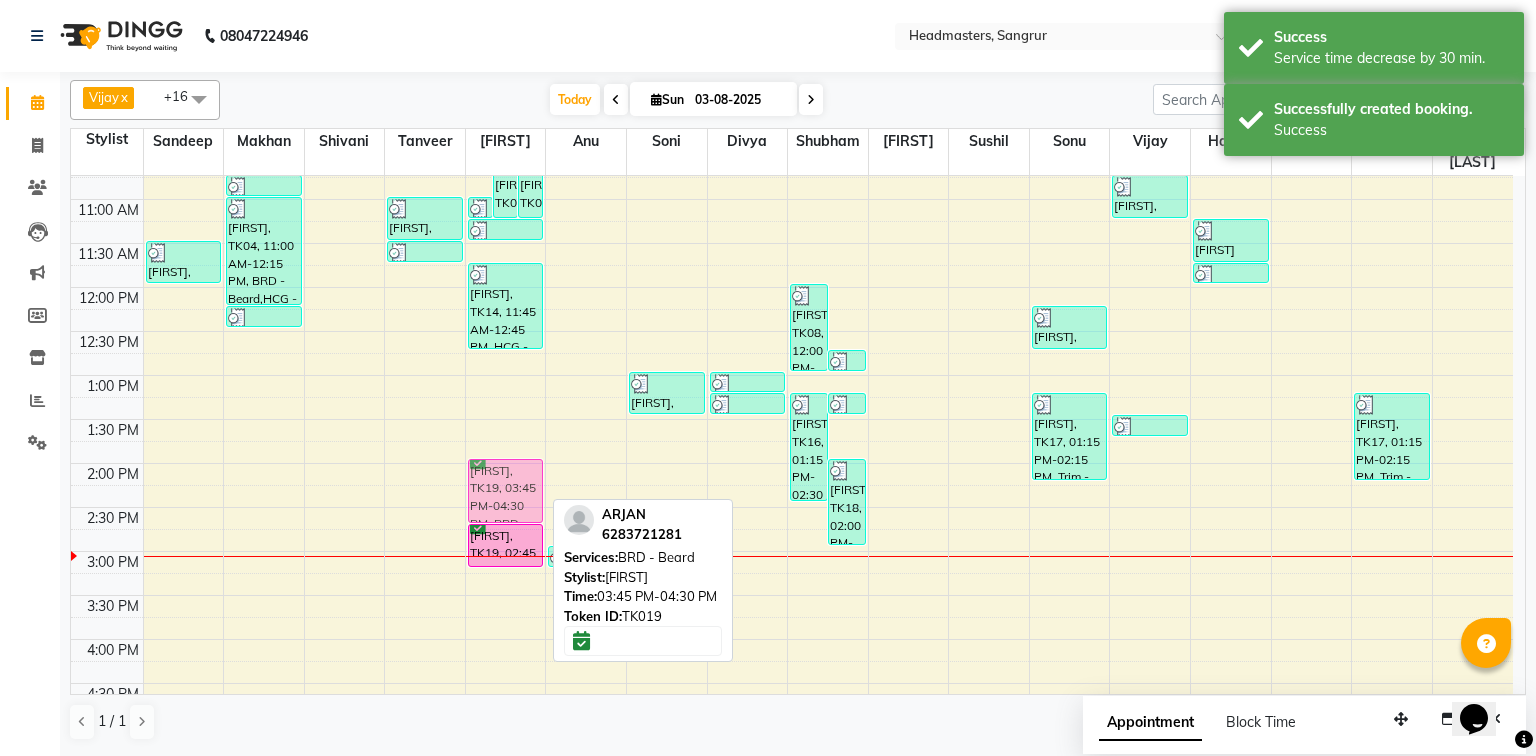 drag, startPoint x: 492, startPoint y: 646, endPoint x: 518, endPoint y: 498, distance: 150.26643 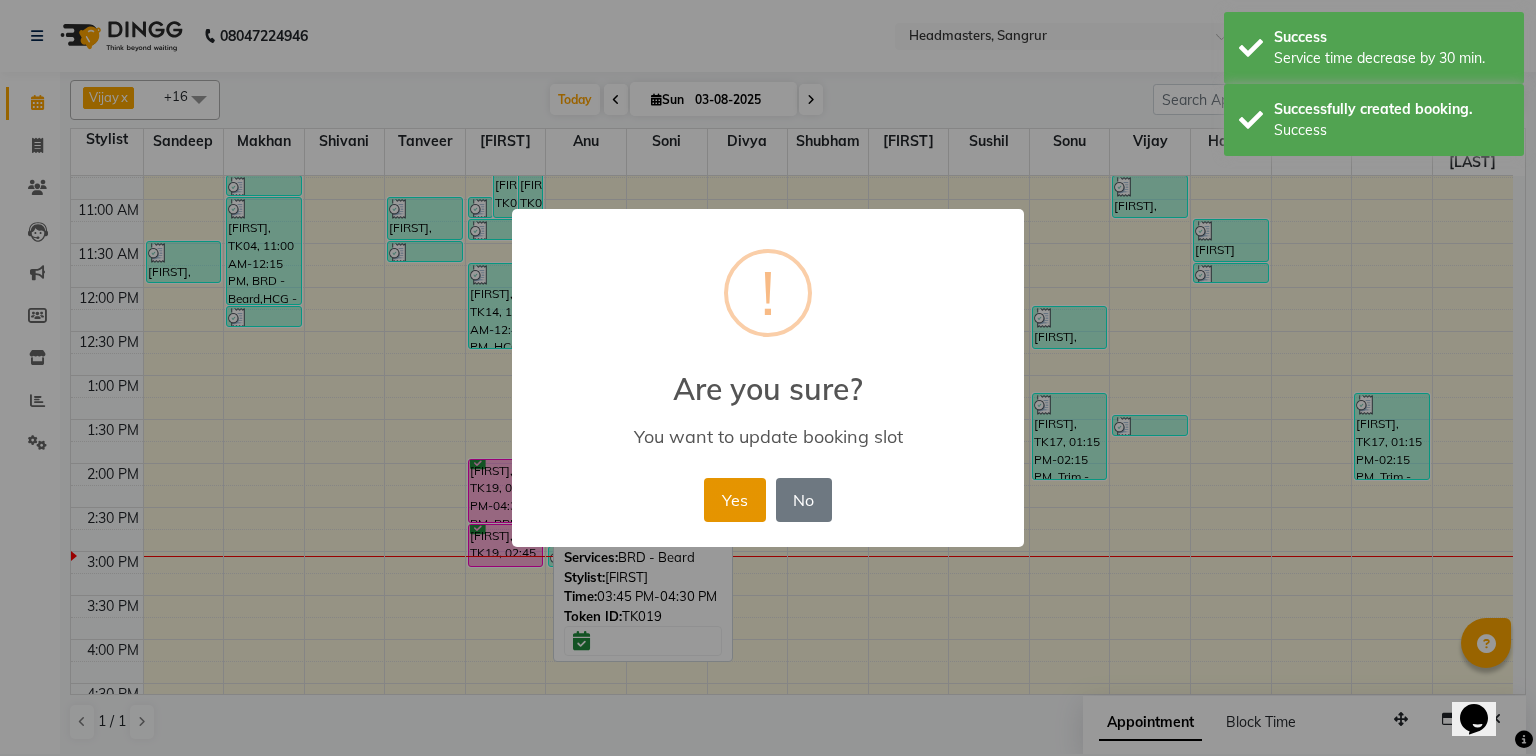 click on "Yes" at bounding box center [734, 500] 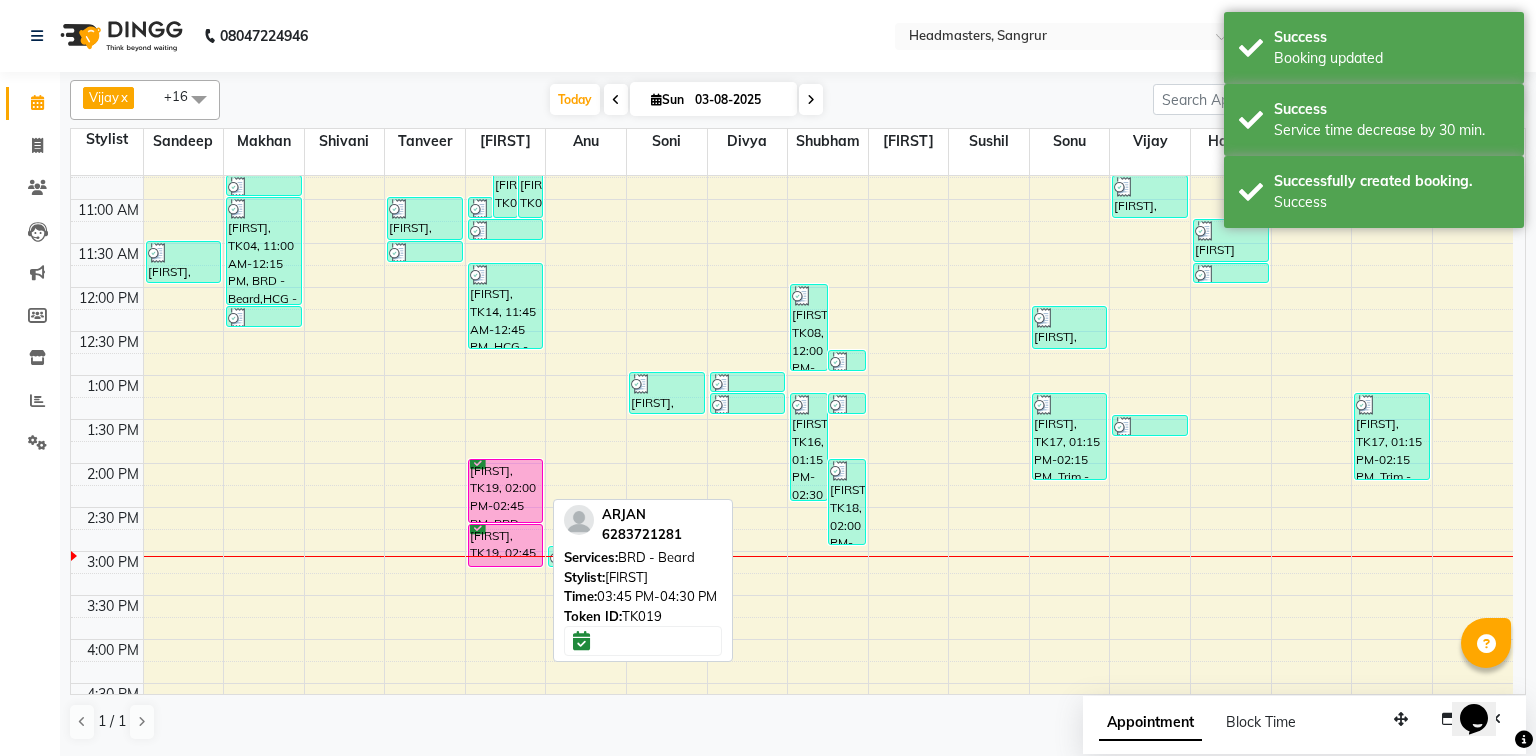 click on "8:00 AM 8:30 AM 9:00 AM 9:30 AM 10:00 AM 10:30 AM 11:00 AM 11:30 AM 12:00 PM 12:30 PM 1:00 PM 1:30 PM 2:00 PM 2:30 PM 3:00 PM 3:30 PM 4:00 PM 4:30 PM 5:00 PM 5:30 PM 6:00 PM 6:30 PM 7:00 PM 7:30 PM 8:00 PM 8:30 PM     Seema, TK08, 11:30 AM-12:00 PM, PH-SPA - Premium Hair Spa     Ishneet, TK03, 10:15 AM-10:45 AM, HCG - Hair Cut by Senior Hair Stylist     Divyank, TK04, 10:45 AM-11:00 AM, HCG - Hair Cut by Senior Hair Stylist     Divyank, TK04, 11:00 AM-12:15 PM, BRD - Beard,HCG - Hair Cut by Senior Hair Stylist,GG-igora - Igora Global     basu goyal, TK11, 12:15 PM-12:30 PM, HCG - Hair Cut by Senior Hair Stylist     jaswant, TK06, 11:00 AM-11:30 AM, HCG - Hair Cut by Senior Hair Stylist     jaswant, TK06, 11:30 AM-11:45 AM, BRD - Beard     gaourav, TK02, 10:15 AM-10:45 AM, HCG - Hair Cut by Senior Hair Stylist     gaourav, TK02, 10:30 AM-11:15 AM, BRD - Beard     RAMAN, TK05, 10:30 AM-11:15 AM, BRD - Beard     RAMAN, TK05, 11:00 AM-11:15 AM, HCG - Hair Cut by Senior Hair Stylist" at bounding box center (792, 507) 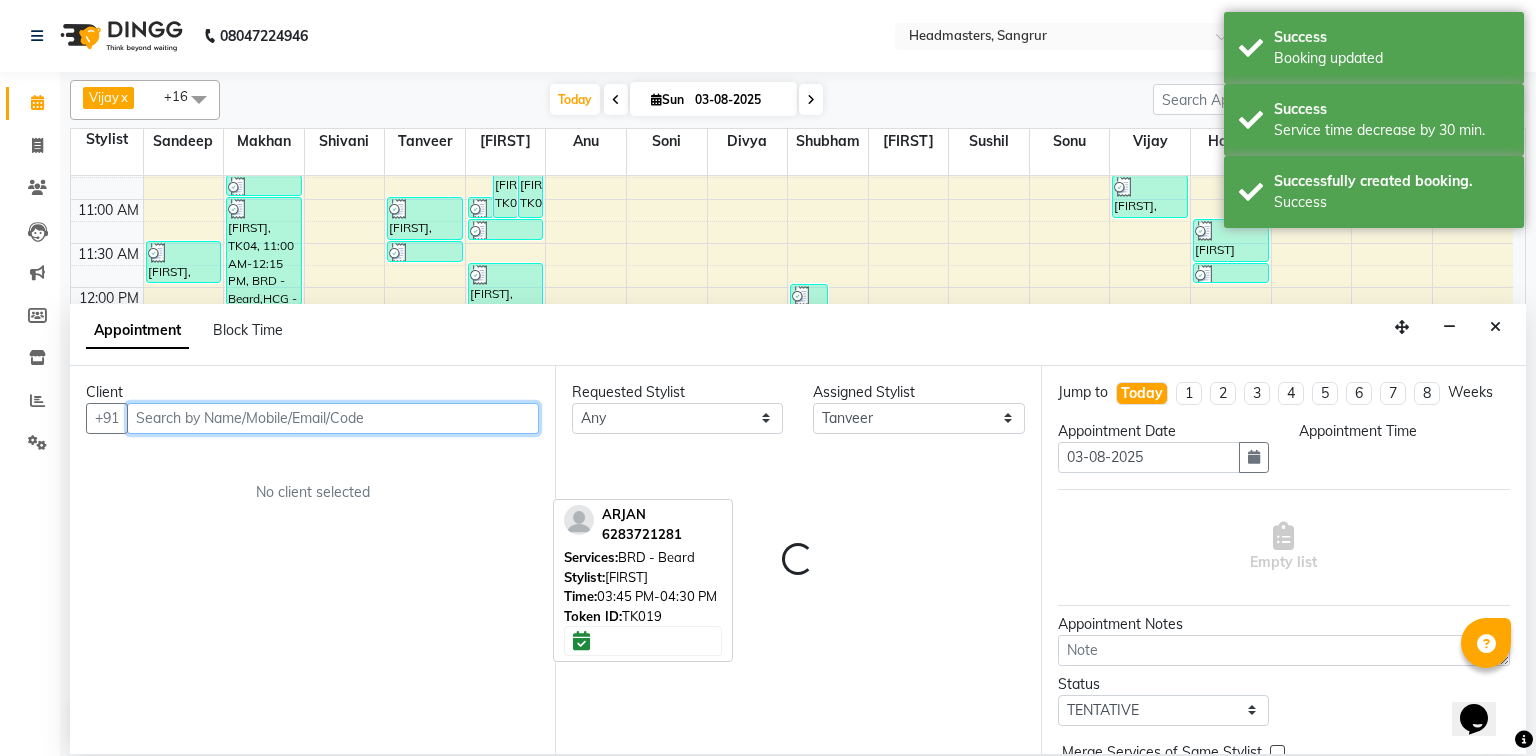 select on "870" 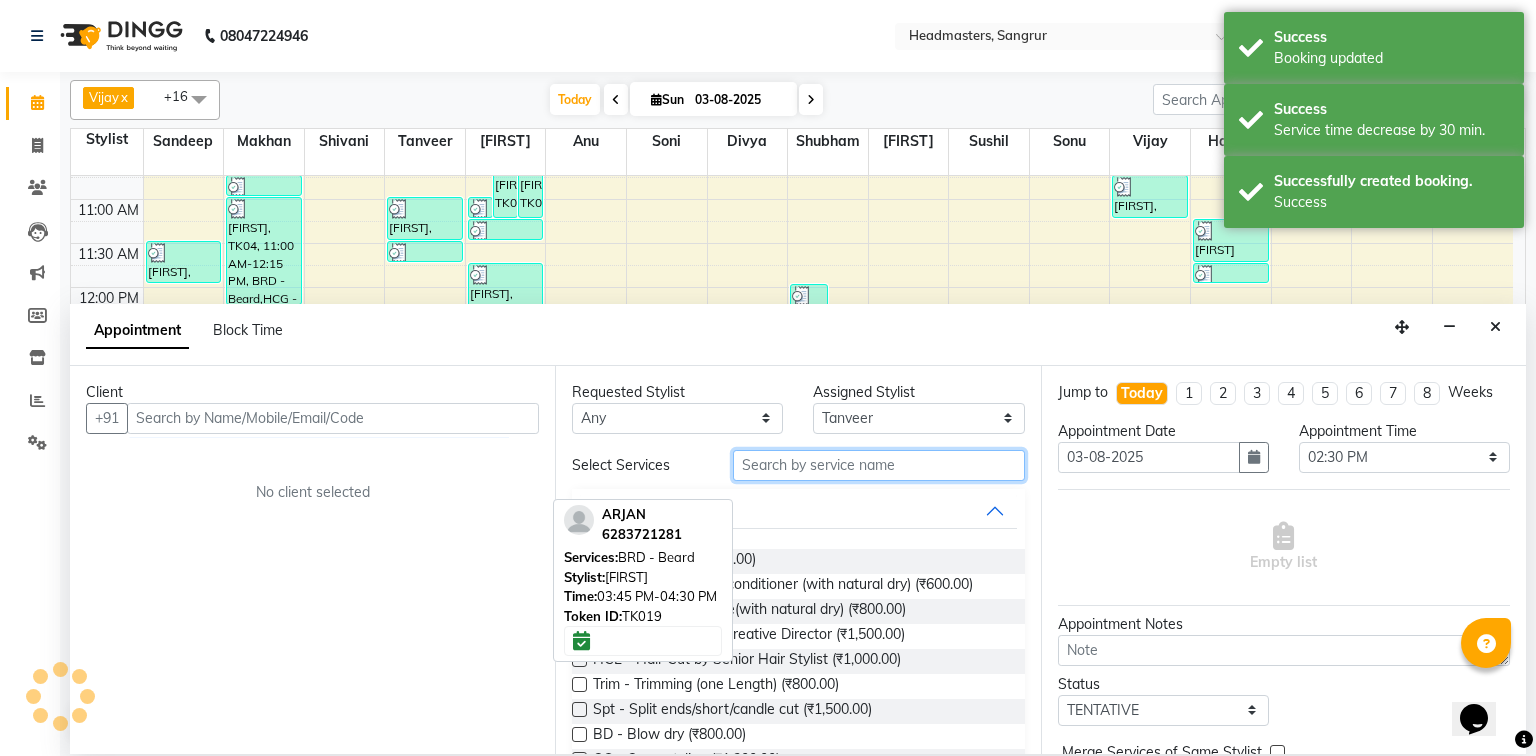 click at bounding box center [879, 465] 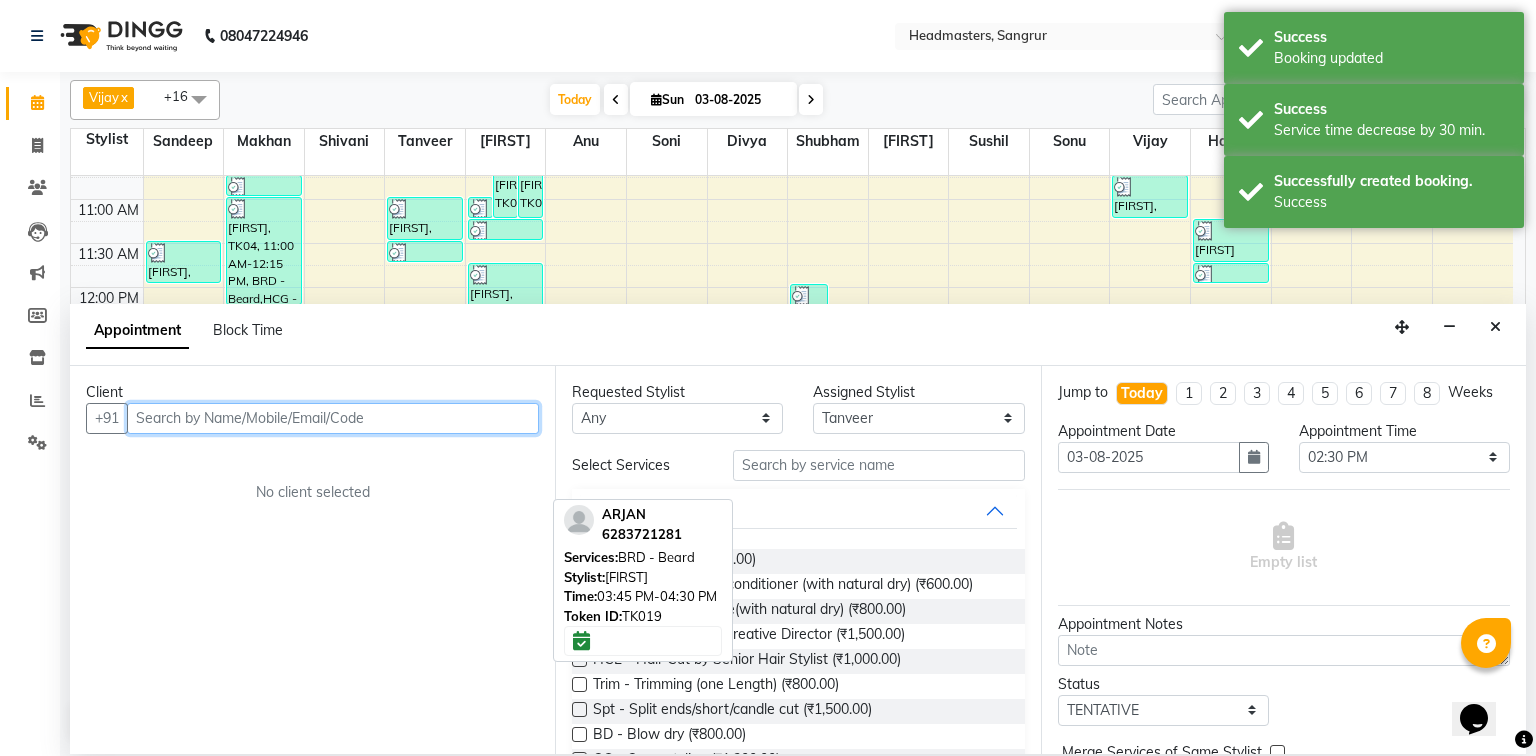 click at bounding box center (333, 418) 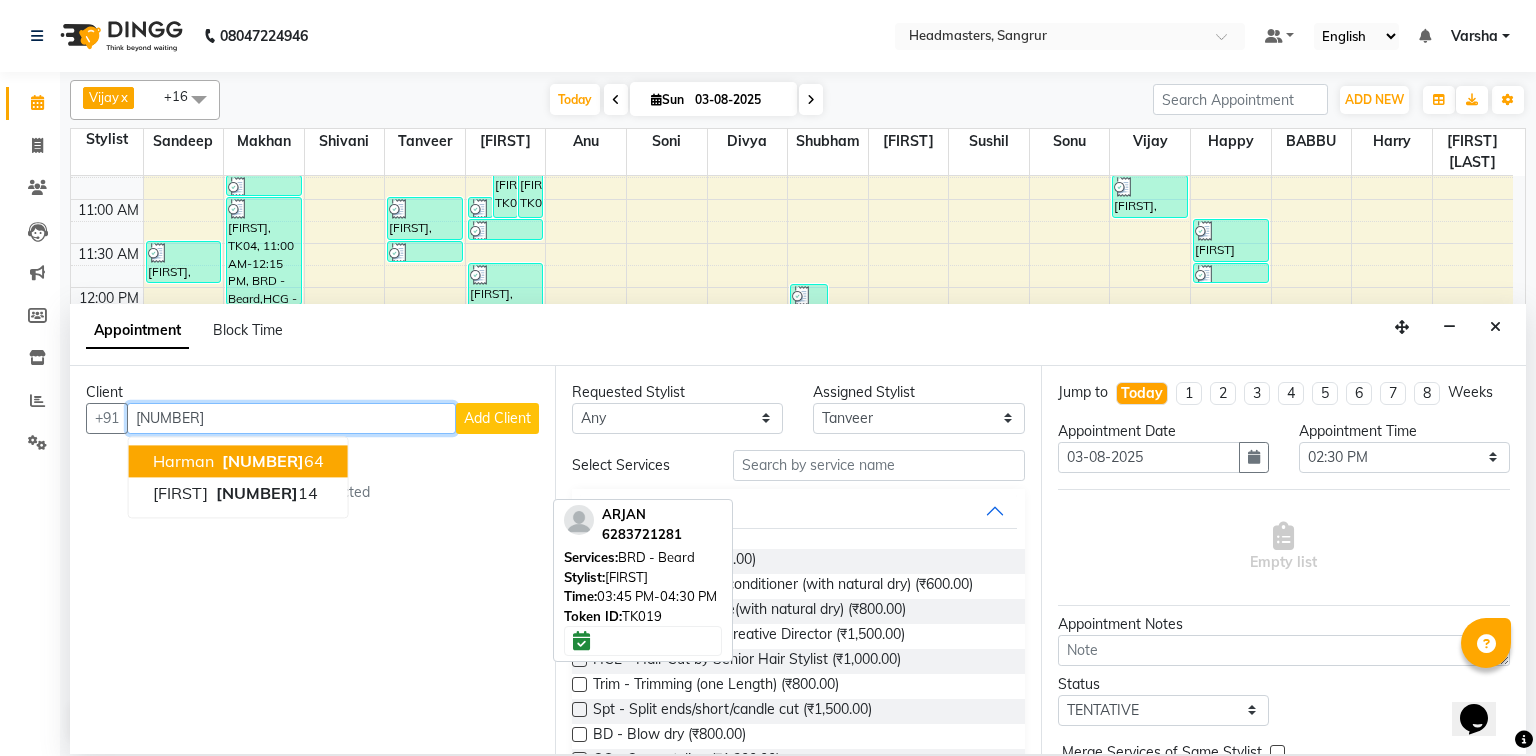 drag, startPoint x: 222, startPoint y: 463, endPoint x: 580, endPoint y: 437, distance: 358.9429 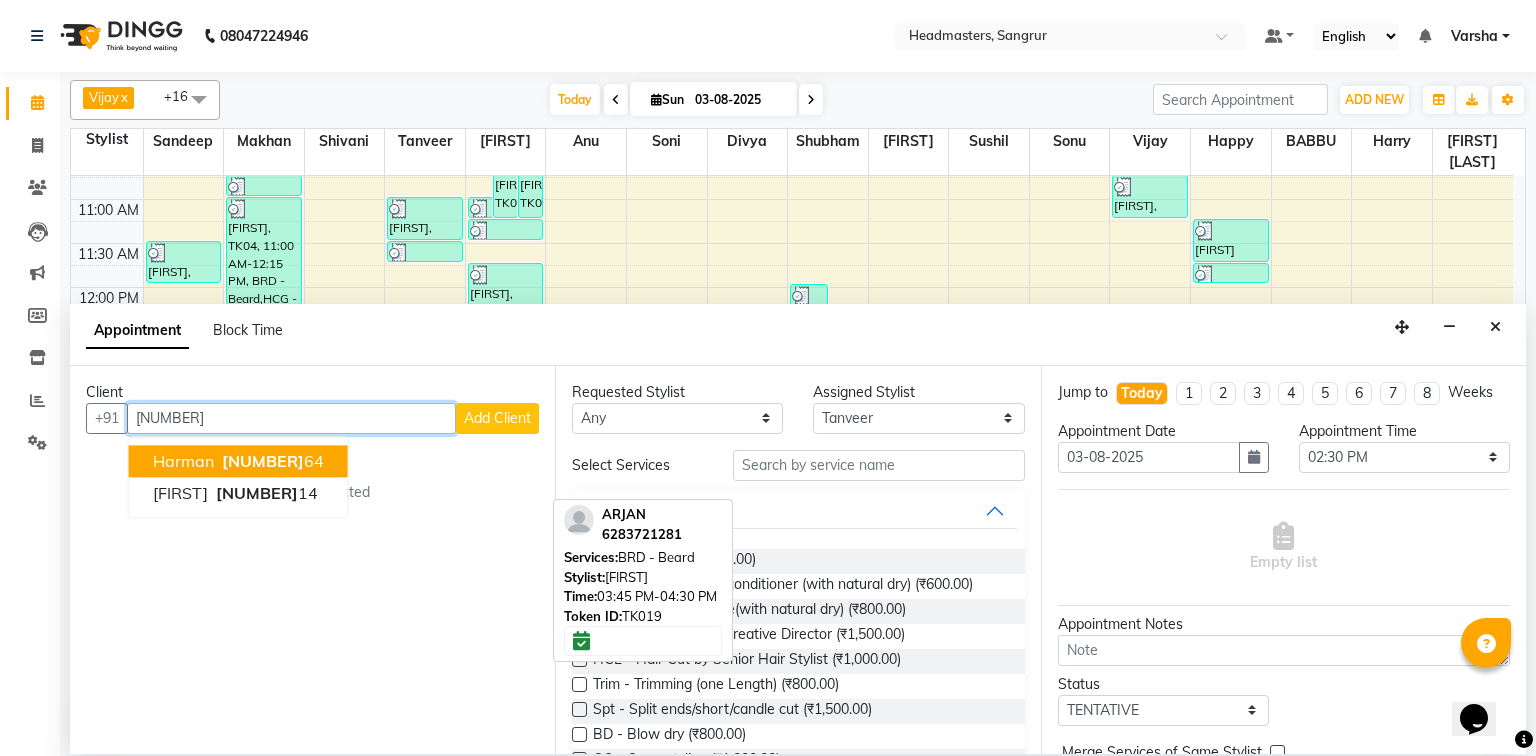 click on "75280600" at bounding box center [263, 461] 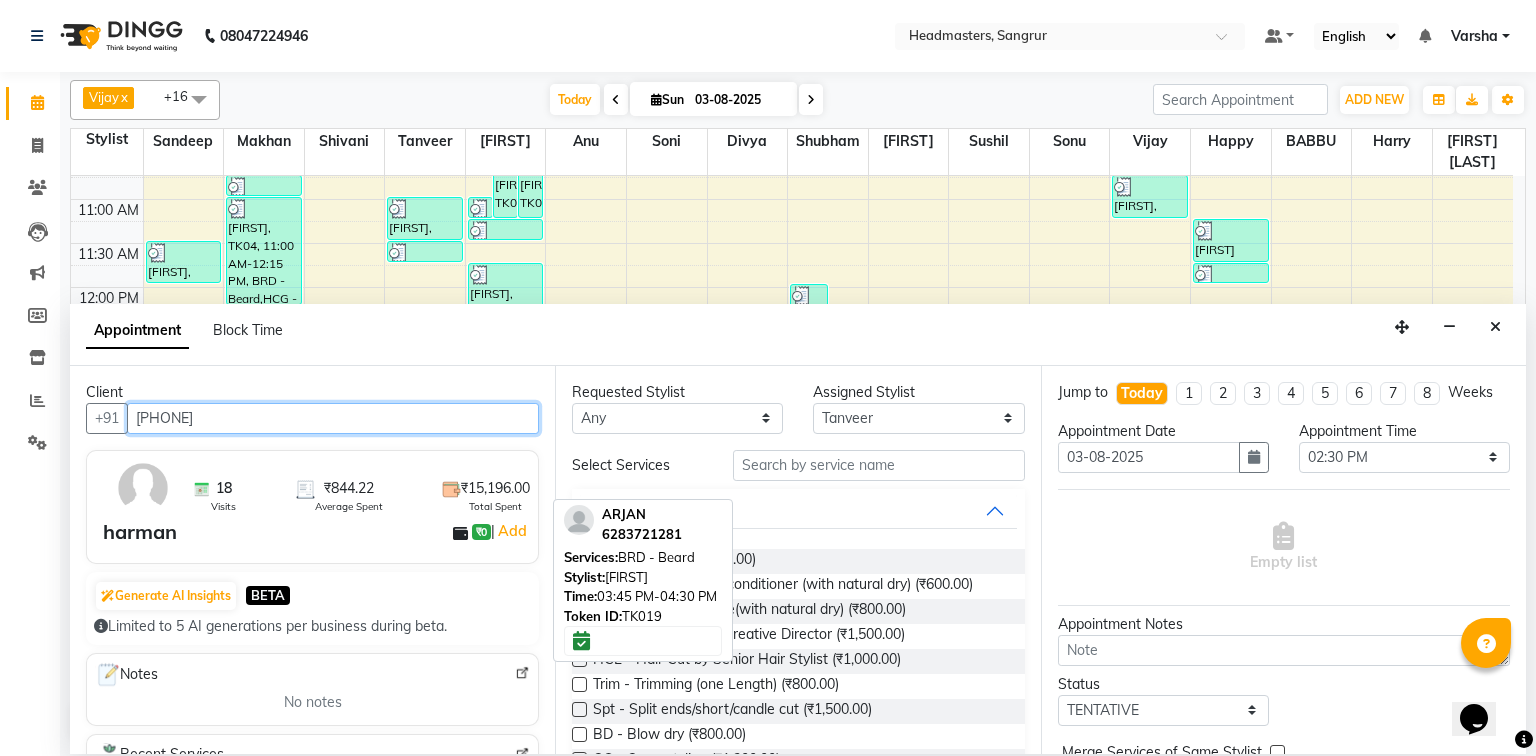 type on "7528060064" 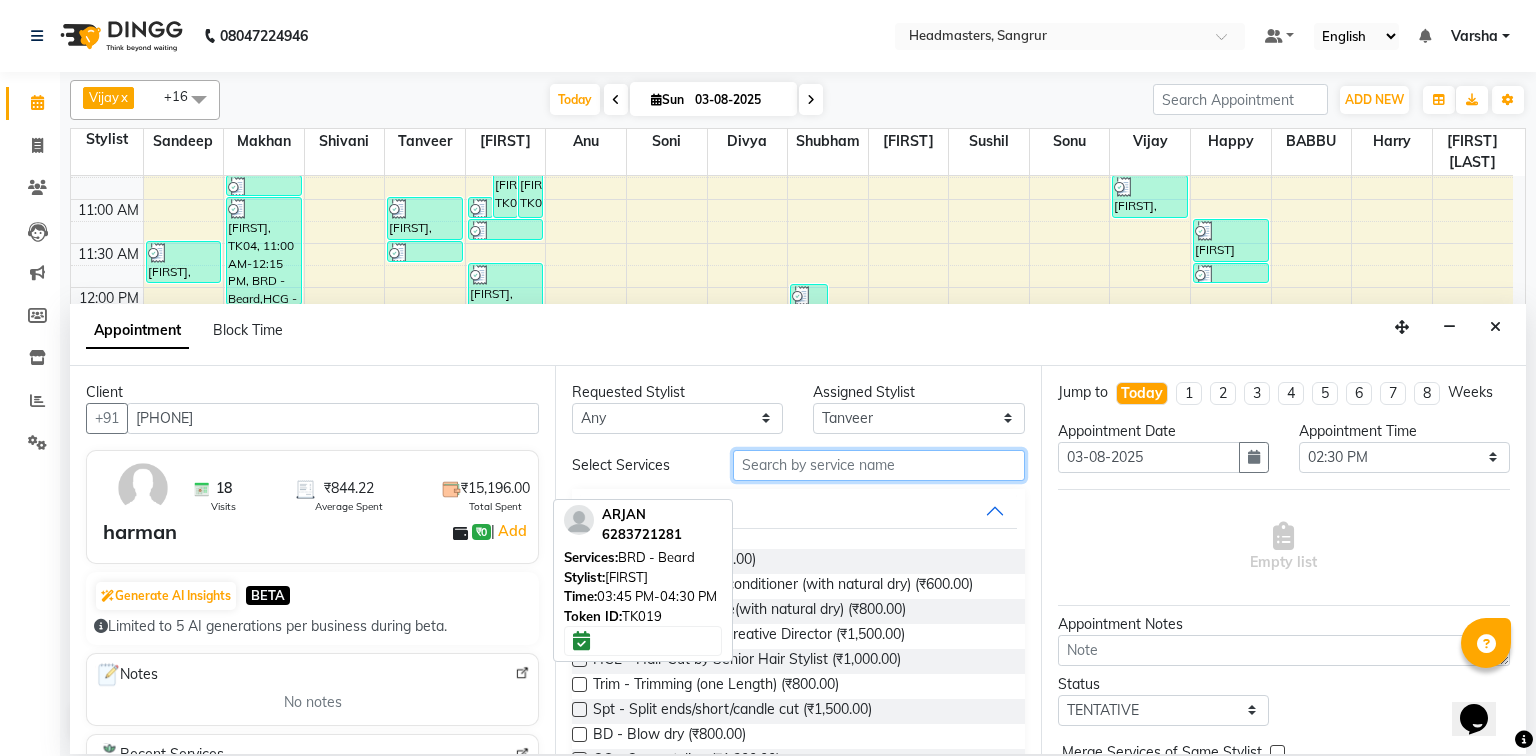 click at bounding box center (879, 465) 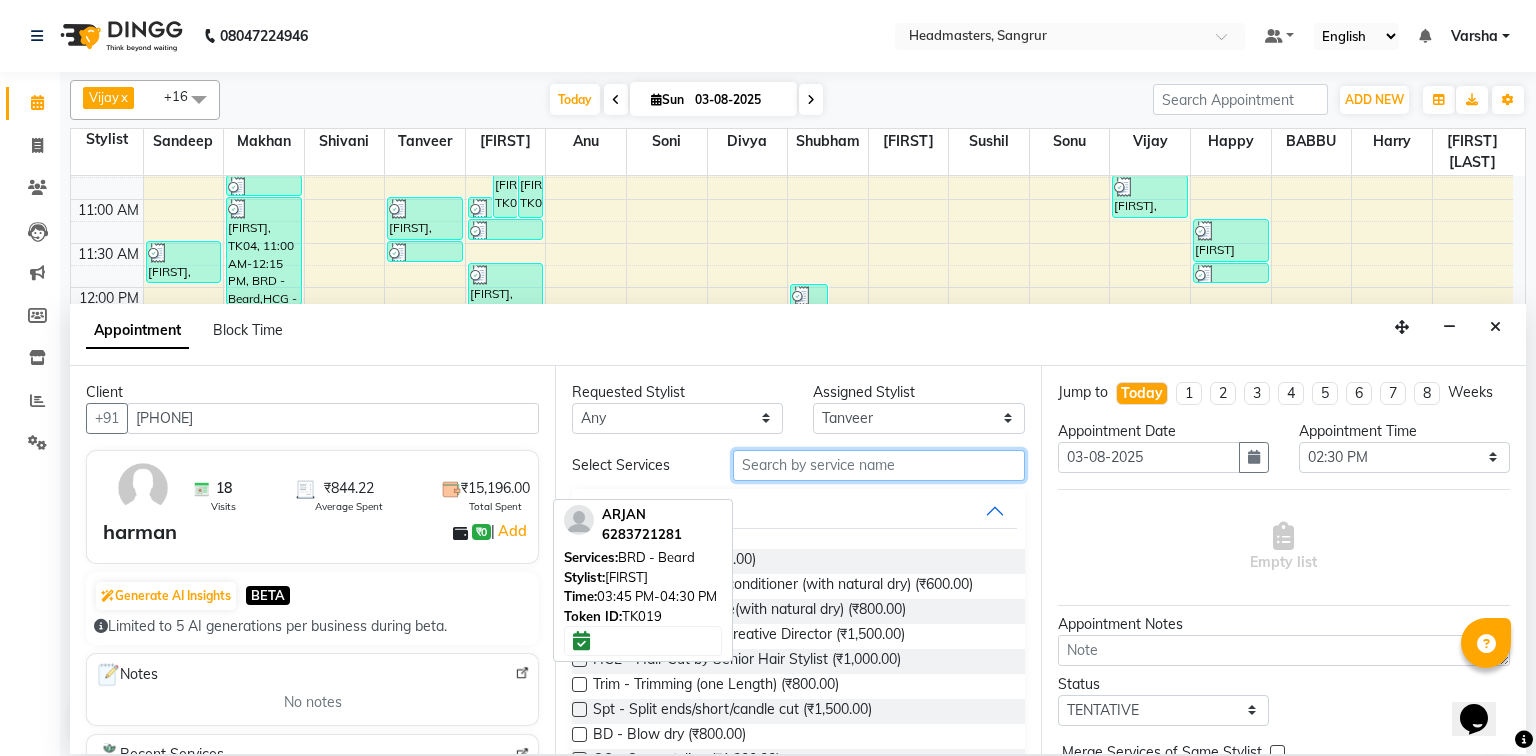 type on "h" 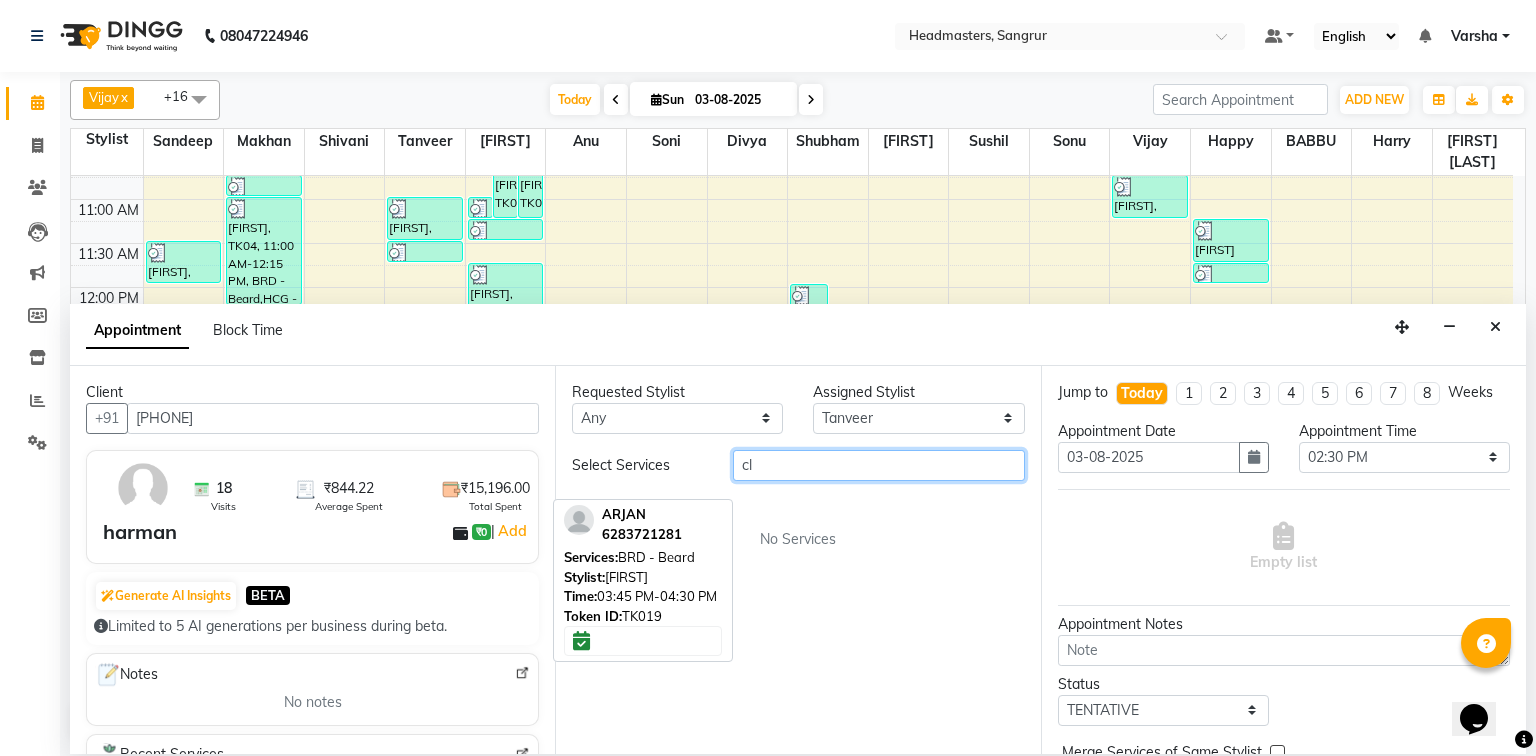type on "c" 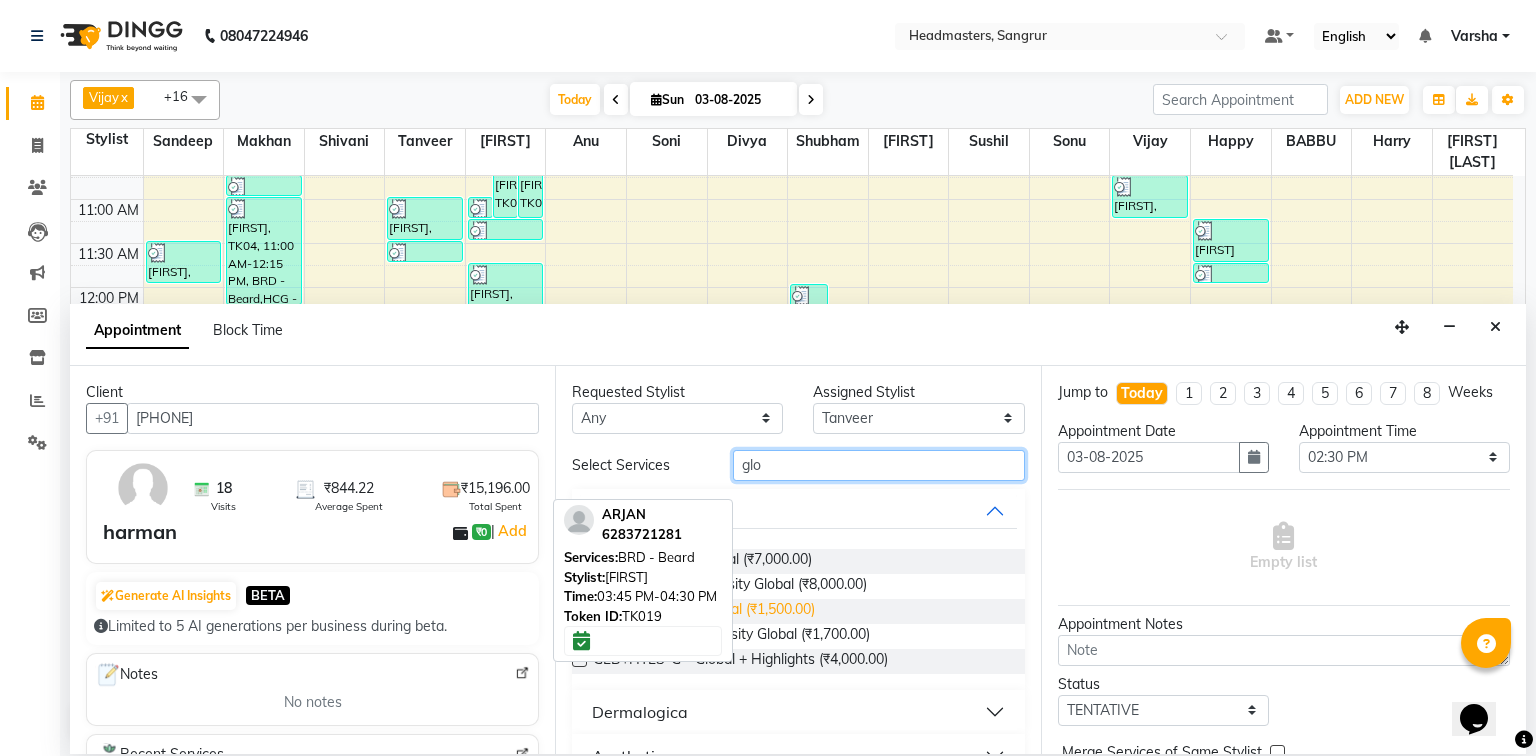 type on "glo" 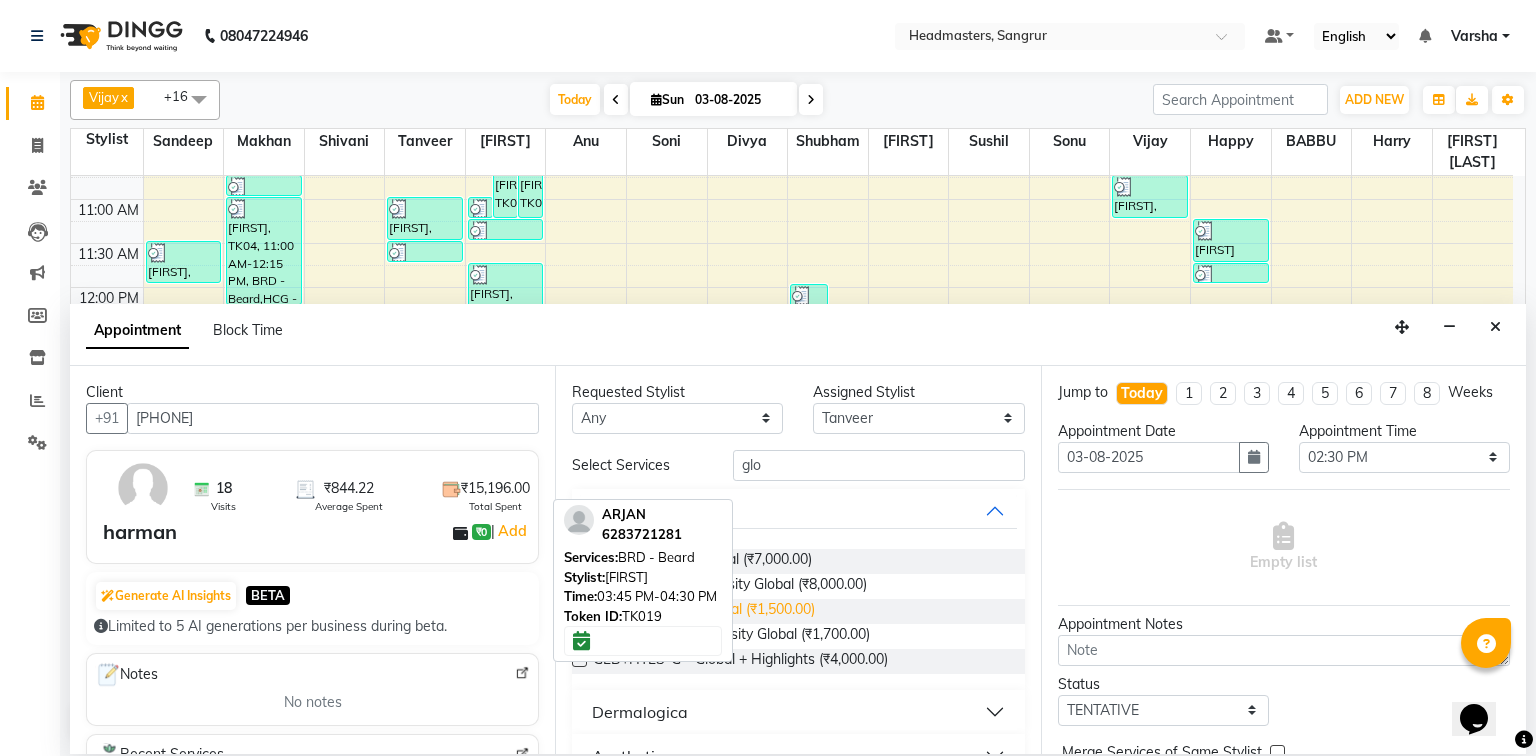 click on "GG-igora - Igora Global (₹1,500.00)" at bounding box center [704, 611] 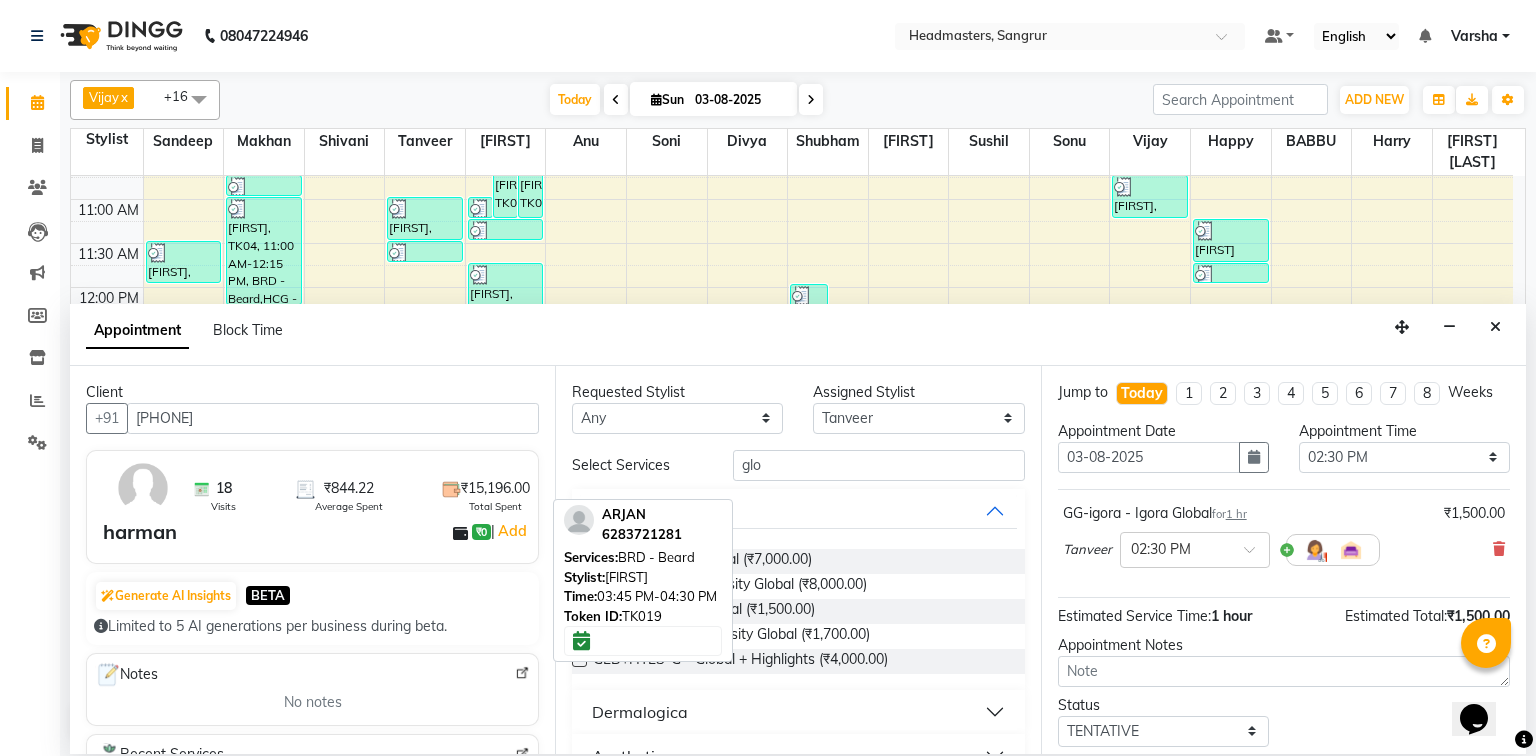 checkbox on "false" 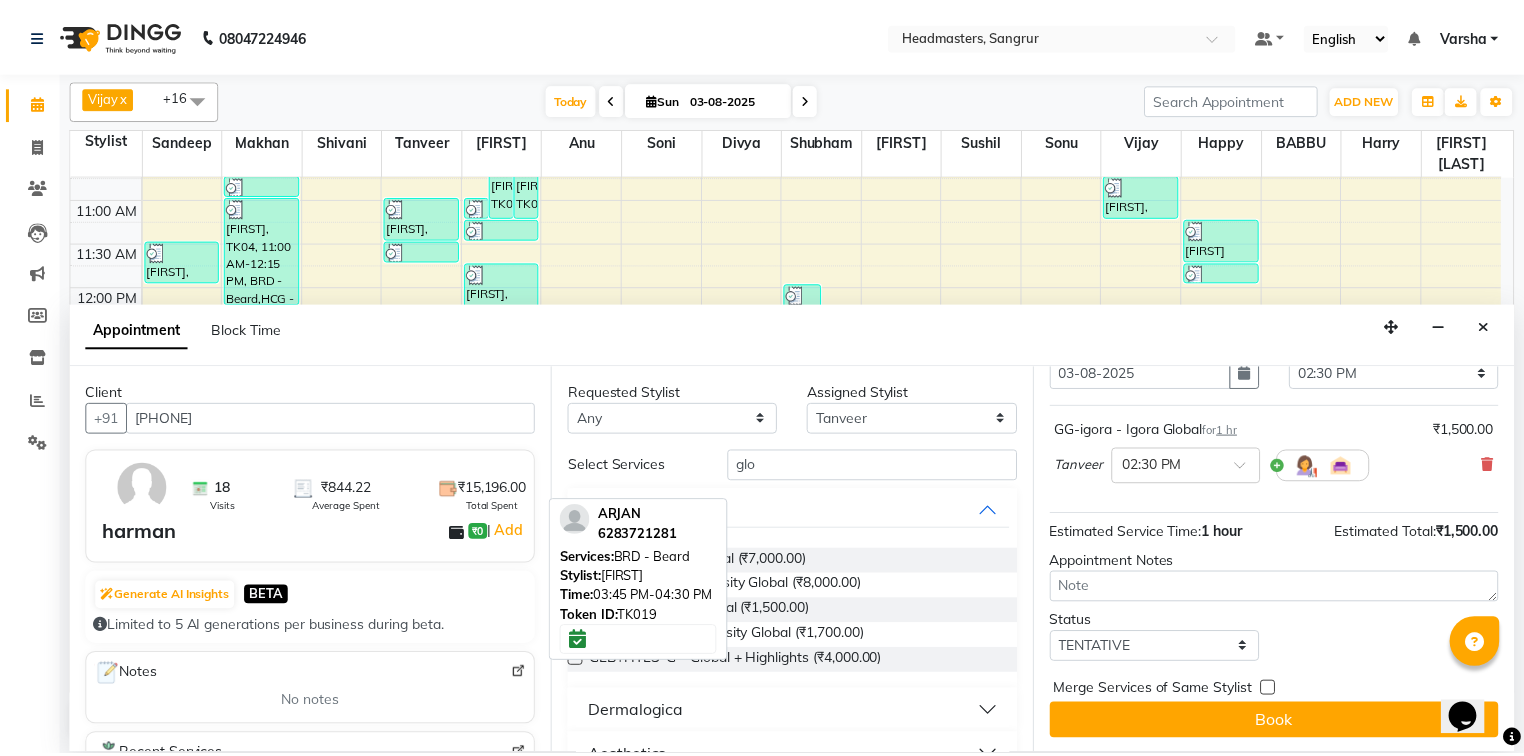 scroll, scrollTop: 85, scrollLeft: 0, axis: vertical 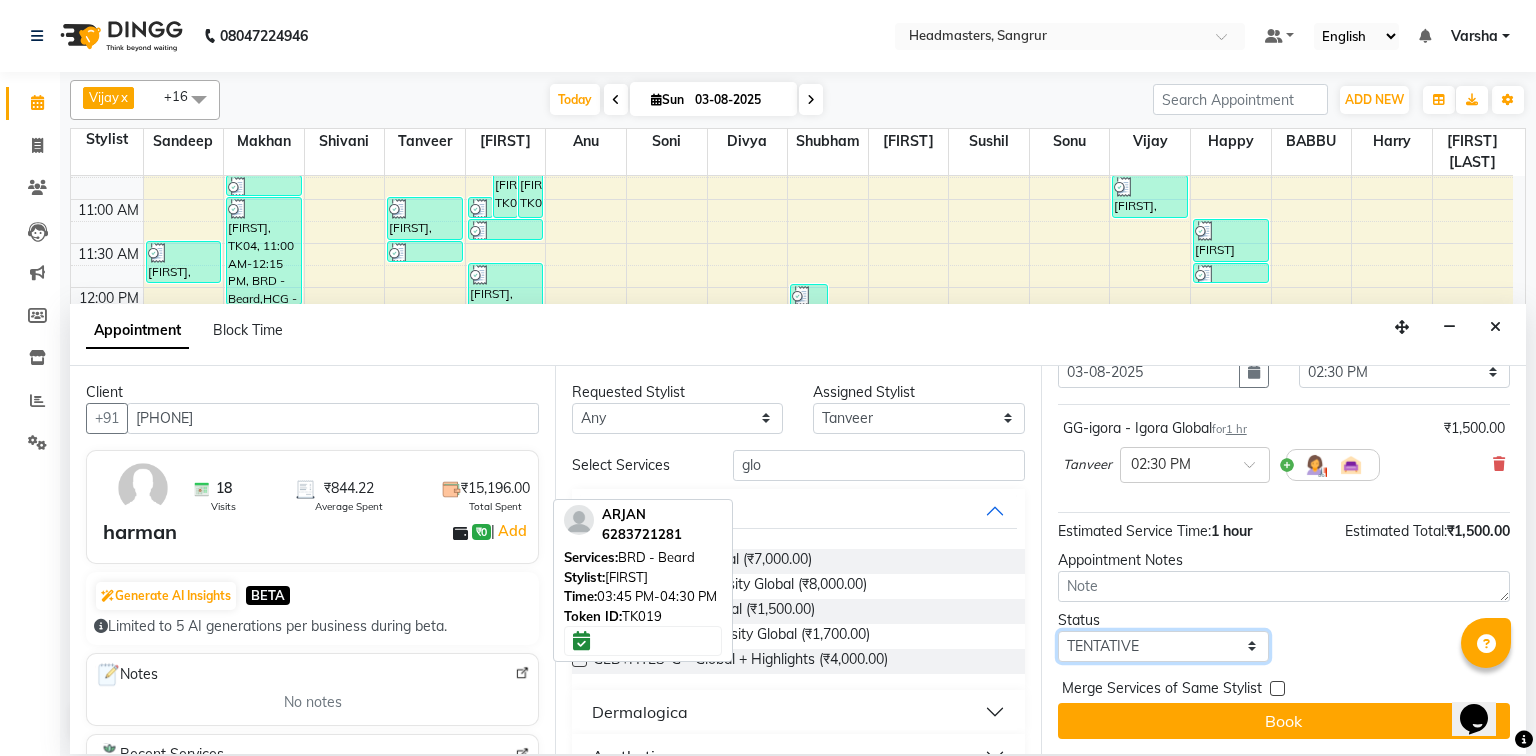 drag, startPoint x: 1188, startPoint y: 654, endPoint x: 1182, endPoint y: 628, distance: 26.683329 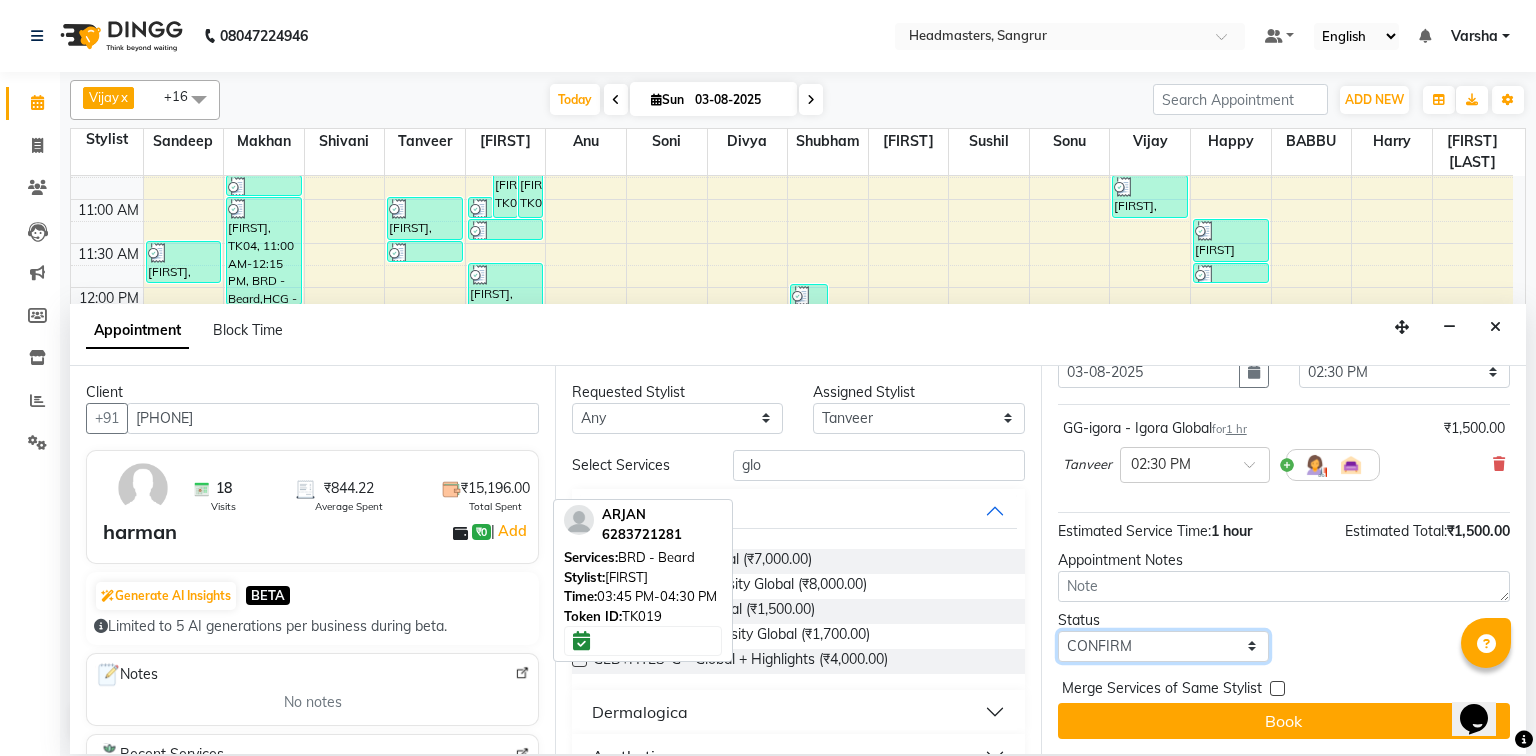 click on "Select TENTATIVE CONFIRM CHECK-IN UPCOMING" at bounding box center (1163, 646) 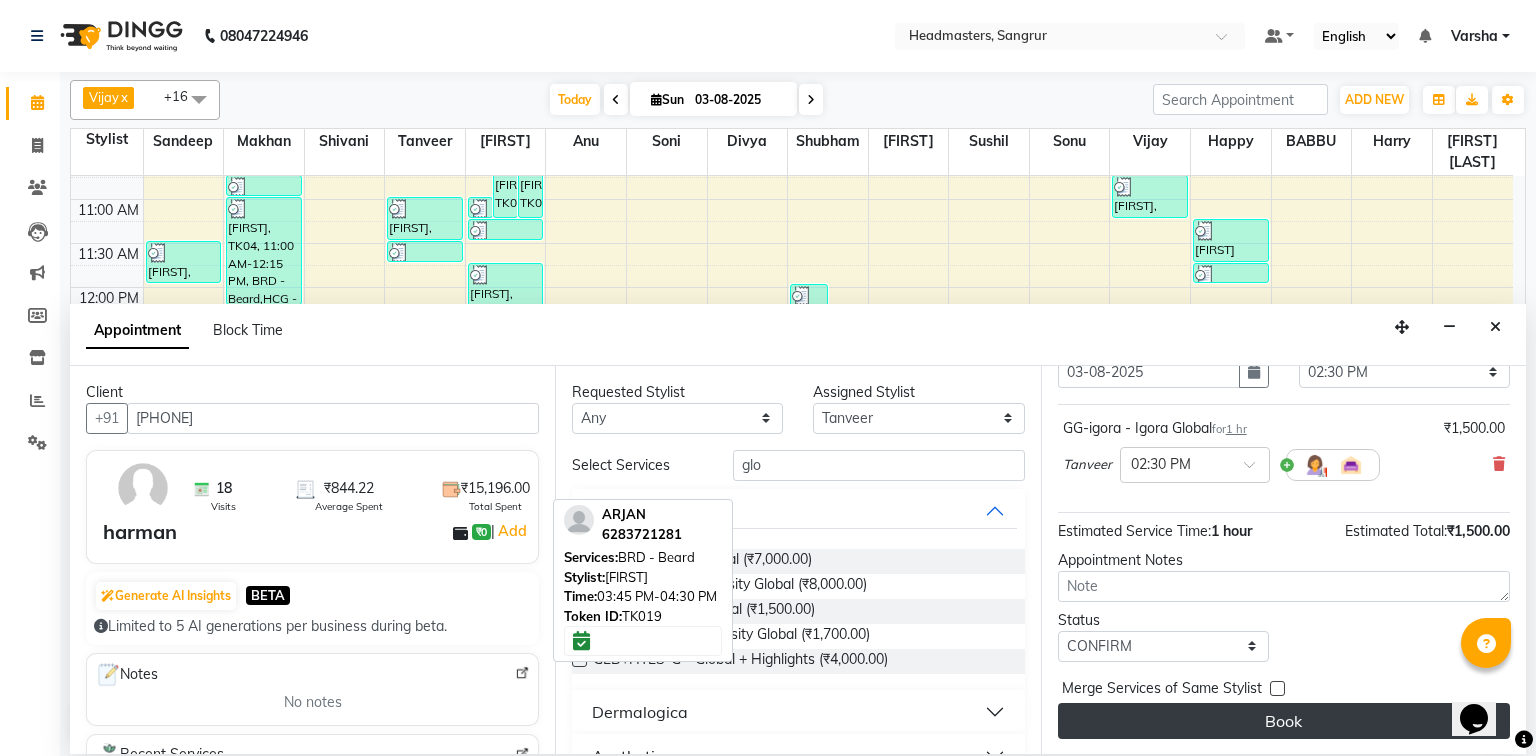 click on "Book" at bounding box center (1284, 721) 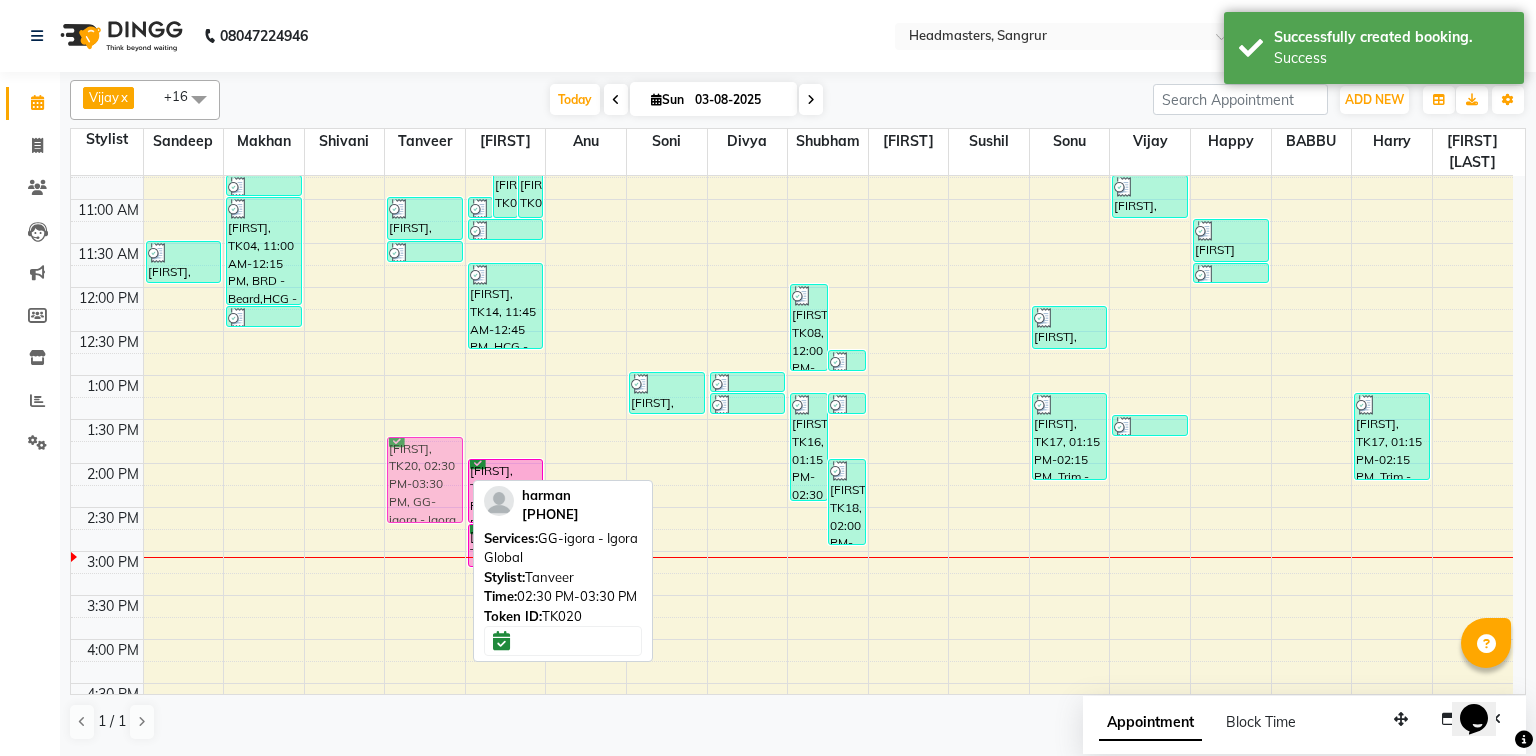 drag, startPoint x: 437, startPoint y: 536, endPoint x: 454, endPoint y: 463, distance: 74.953316 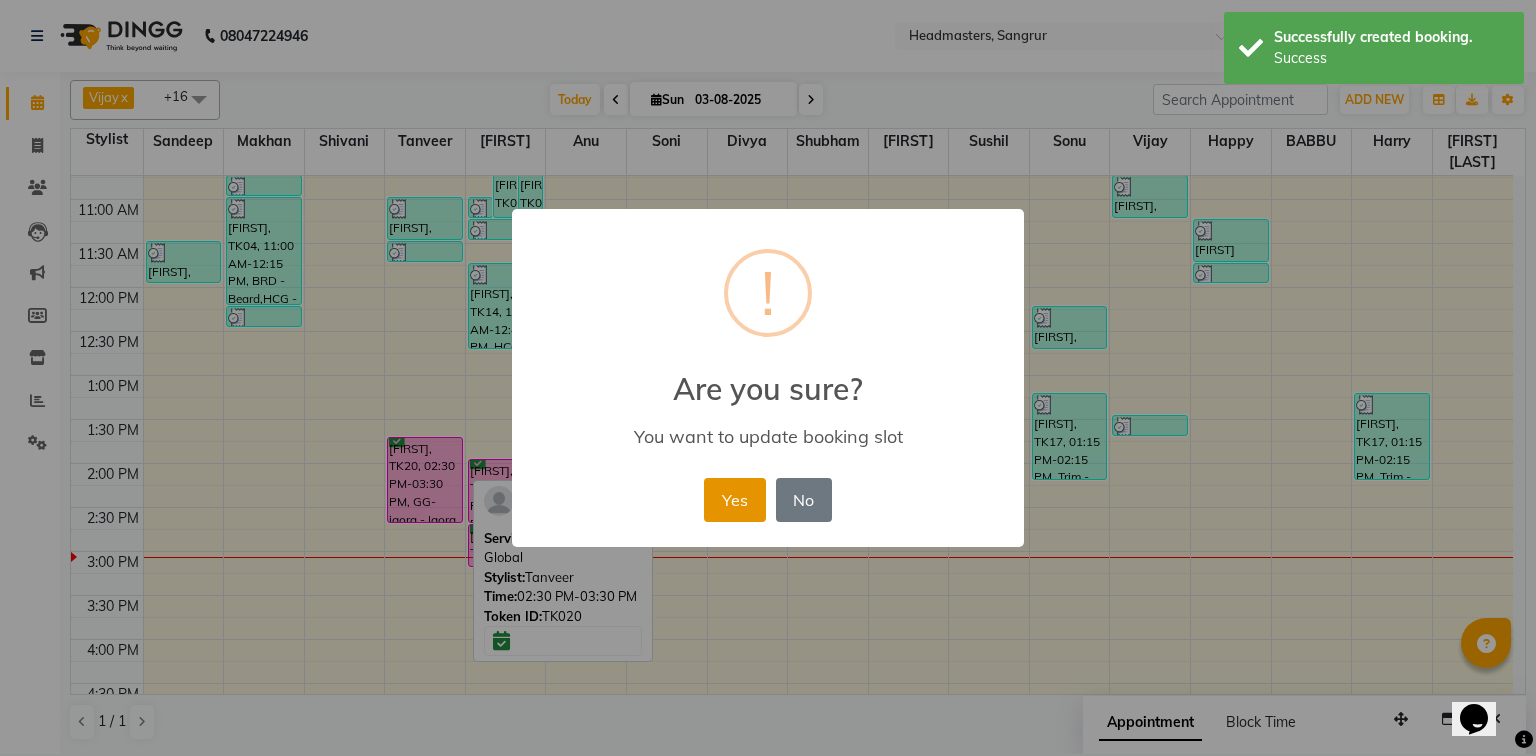 click on "Yes" at bounding box center [734, 500] 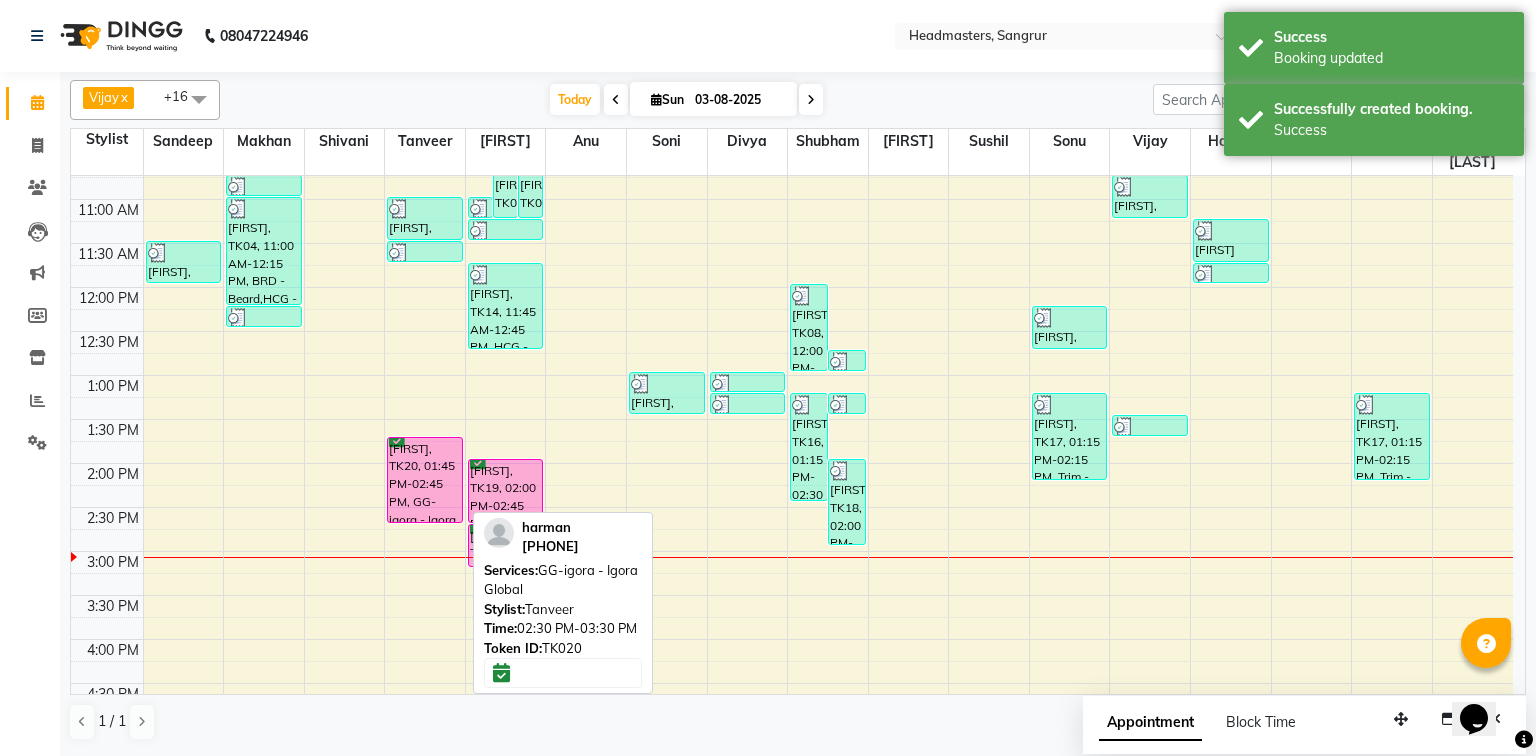 click on "harman, TK20, 01:45 PM-02:45 PM, GG-igora - Igora Global" at bounding box center (425, 480) 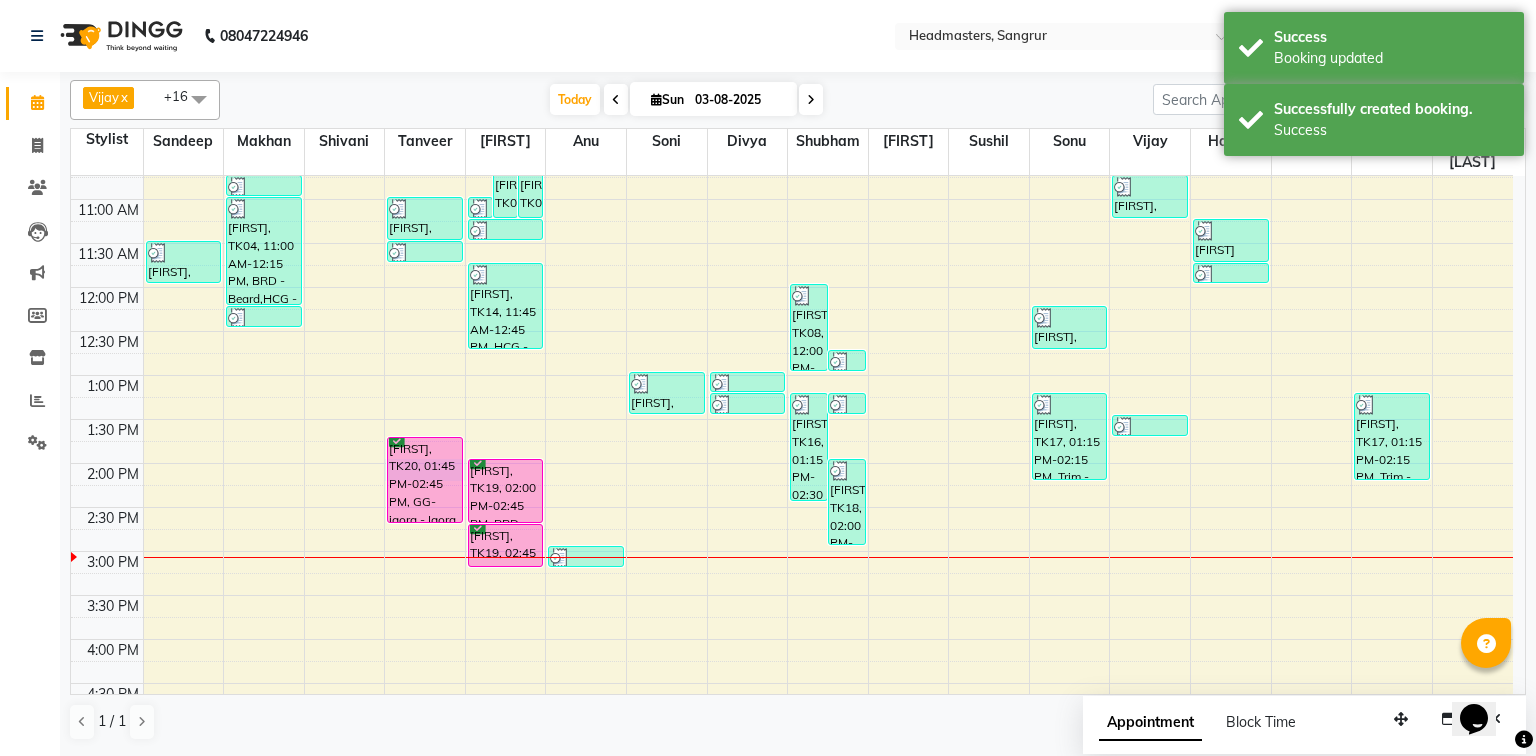 click on "8:00 AM 8:30 AM 9:00 AM 9:30 AM 10:00 AM 10:30 AM 11:00 AM 11:30 AM 12:00 PM 12:30 PM 1:00 PM 1:30 PM 2:00 PM 2:30 PM 3:00 PM 3:30 PM 4:00 PM 4:30 PM 5:00 PM 5:30 PM 6:00 PM 6:30 PM 7:00 PM 7:30 PM 8:00 PM 8:30 PM     Seema, TK08, 11:30 AM-12:00 PM, PH-SPA - Premium Hair Spa     Ishneet, TK03, 10:15 AM-10:45 AM, HCG - Hair Cut by Senior Hair Stylist     Divyank, TK04, 10:45 AM-11:00 AM, HCG - Hair Cut by Senior Hair Stylist     Divyank, TK04, 11:00 AM-12:15 PM, BRD - Beard,HCG - Hair Cut by Senior Hair Stylist,GG-igora - Igora Global     basu goyal, TK11, 12:15 PM-12:30 PM, HCG - Hair Cut by Senior Hair Stylist     jaswant, TK06, 11:00 AM-11:30 AM, HCG - Hair Cut by Senior Hair Stylist     jaswant, TK06, 11:30 AM-11:45 AM, BRD - Beard     harman, TK20, 01:45 PM-02:45 PM, GG-igora - Igora Global     gaourav, TK02, 10:15 AM-10:45 AM, HCG - Hair Cut by Senior Hair Stylist     gaourav, TK02, 10:30 AM-11:15 AM, BRD - Beard     RAMAN, TK05, 10:30 AM-11:15 AM, BRD - Beard" at bounding box center (792, 507) 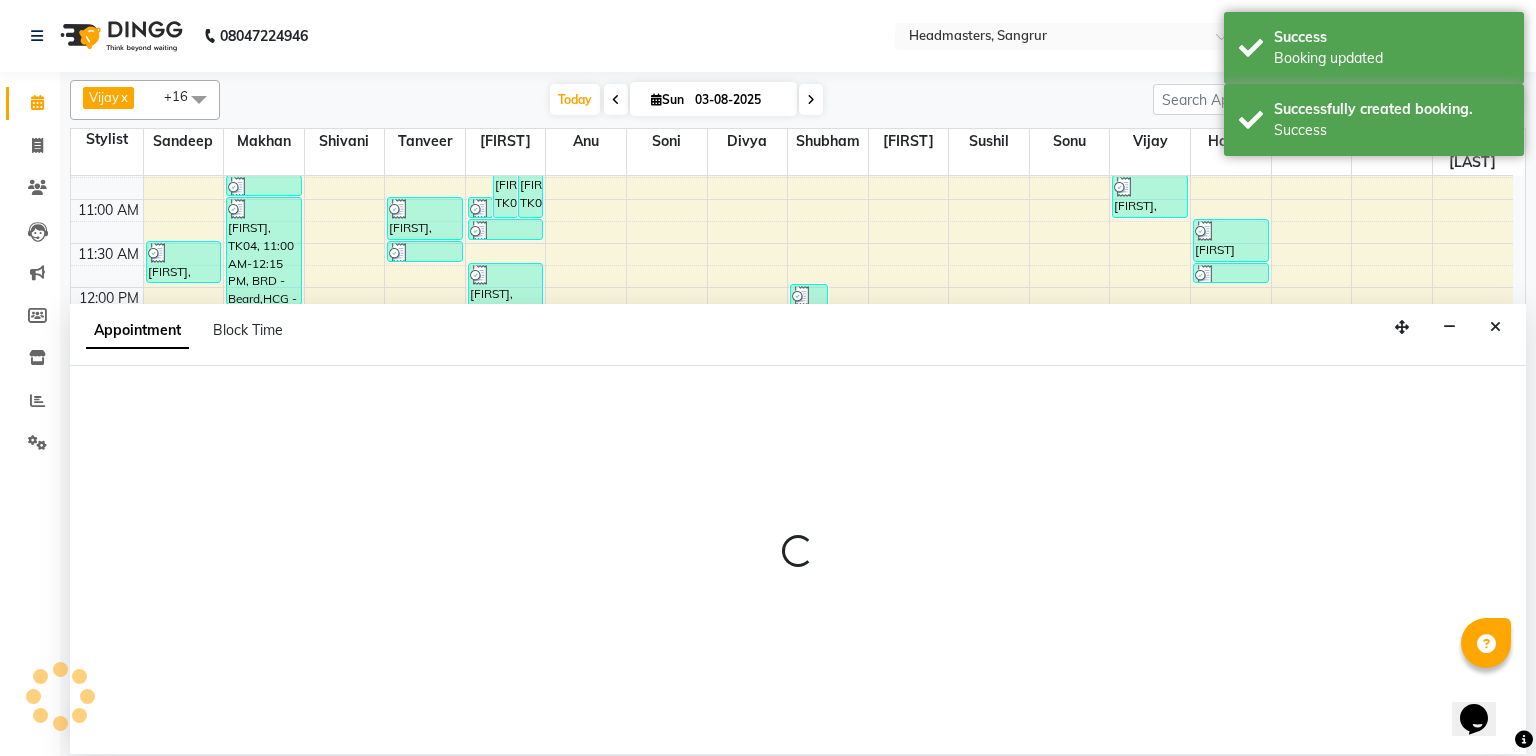 select on "60866" 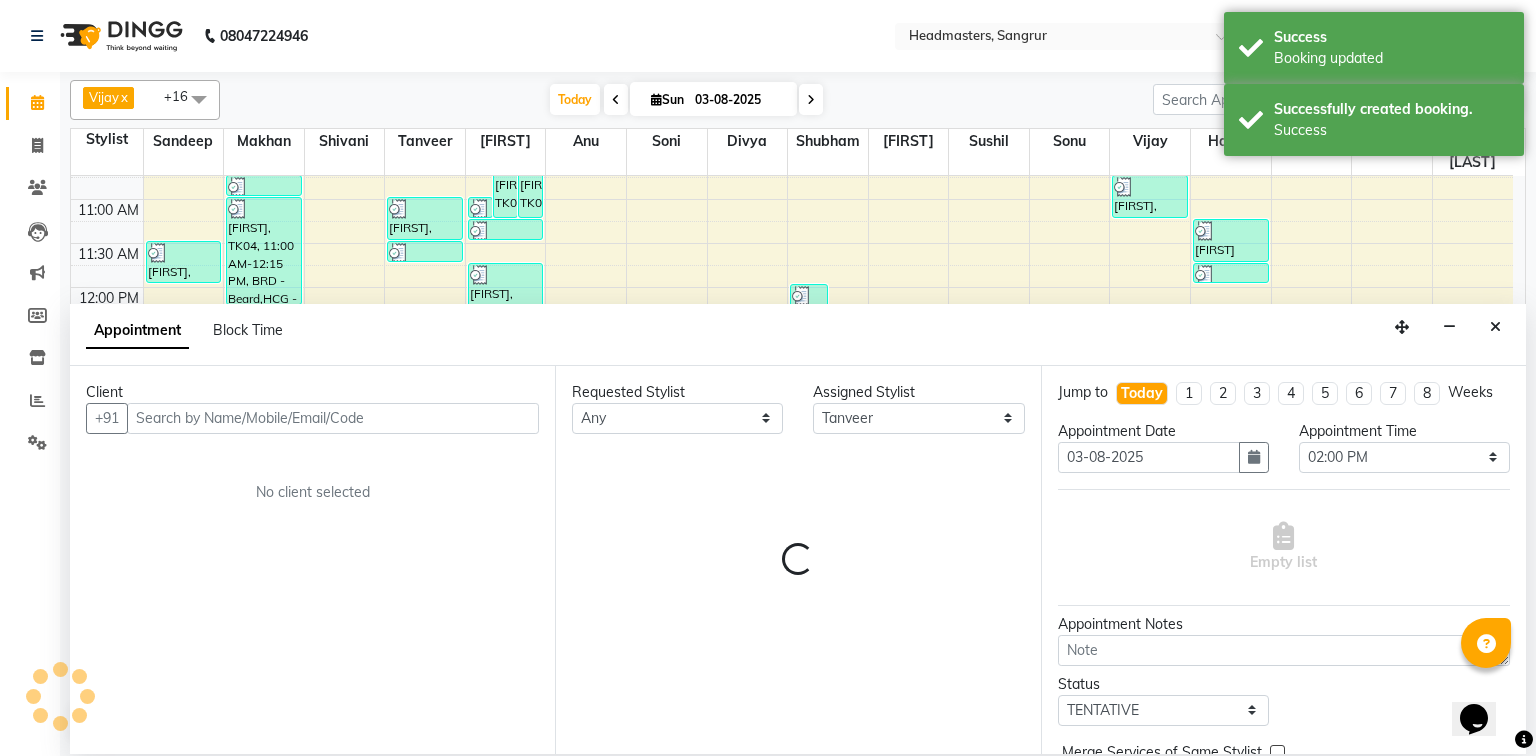 click at bounding box center (1495, 327) 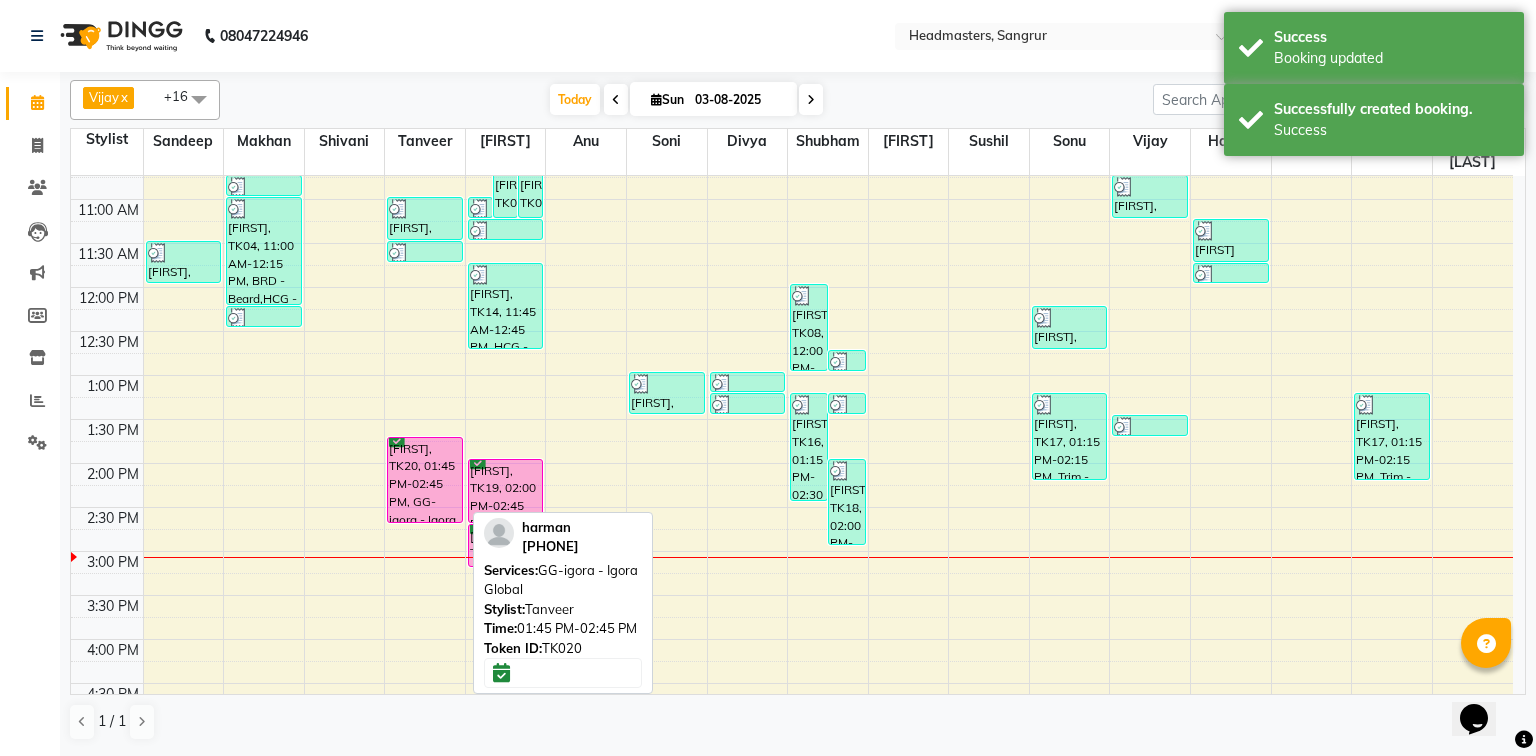 click on "harman, TK20, 01:45 PM-02:45 PM, GG-igora - Igora Global" at bounding box center (425, 480) 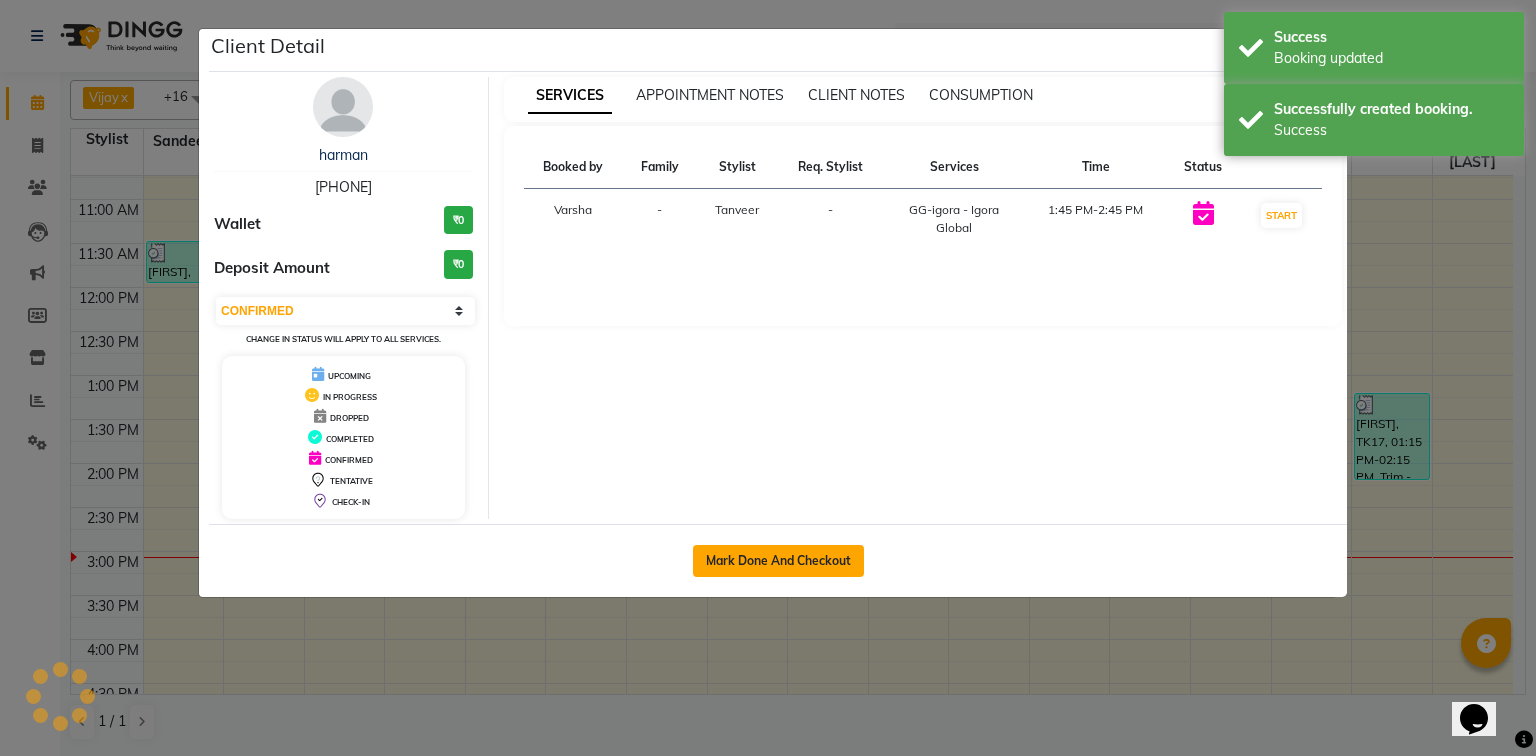 click on "Mark Done And Checkout" 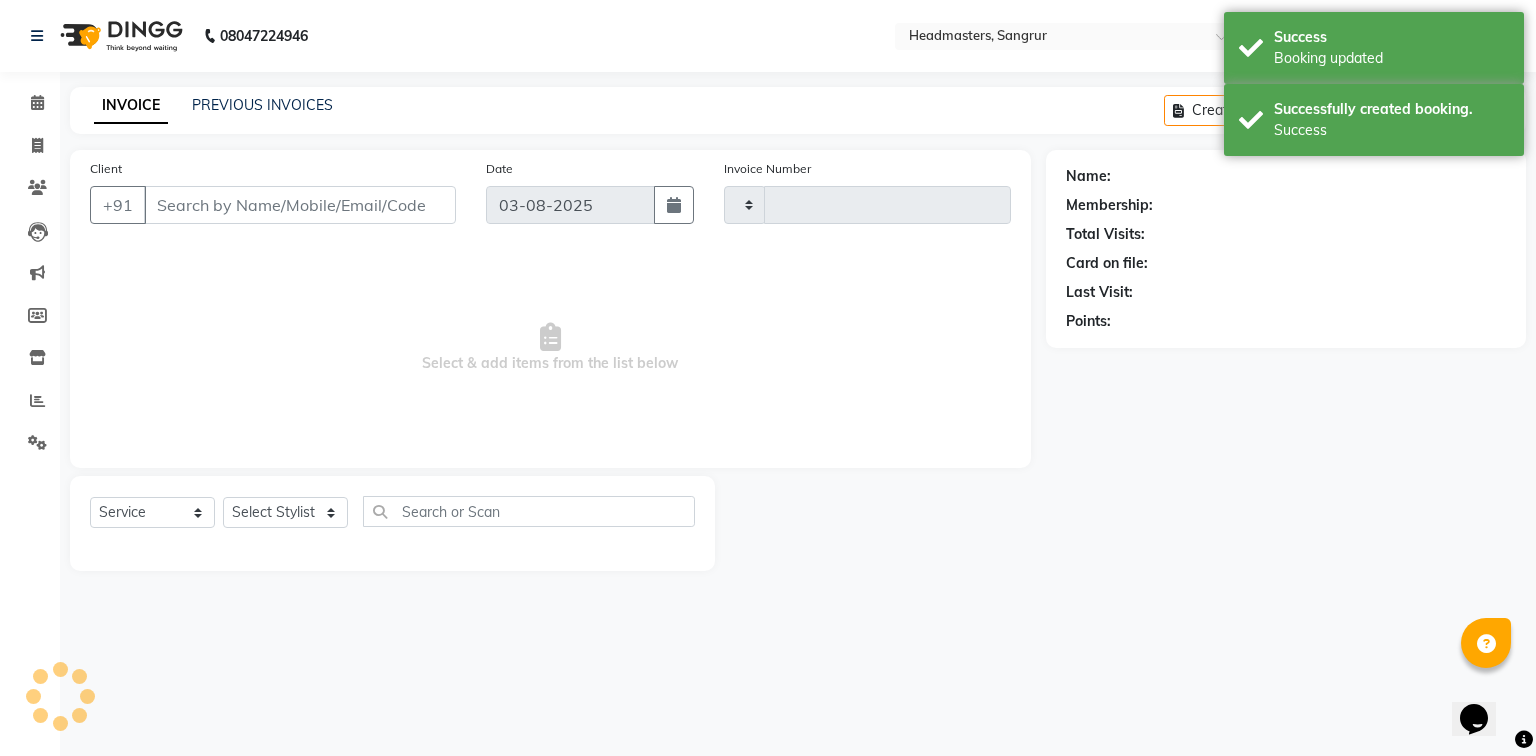 type on "3808" 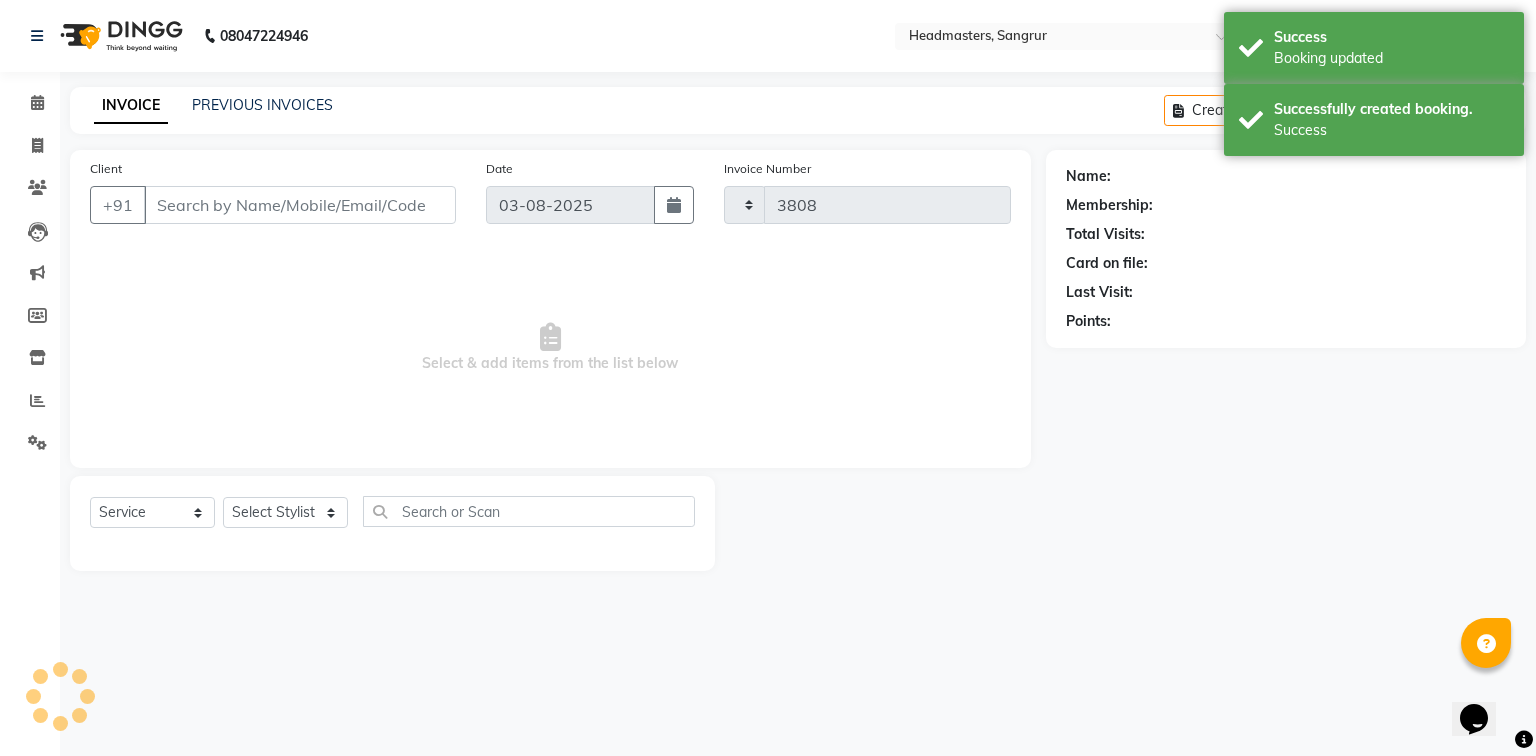 select on "7140" 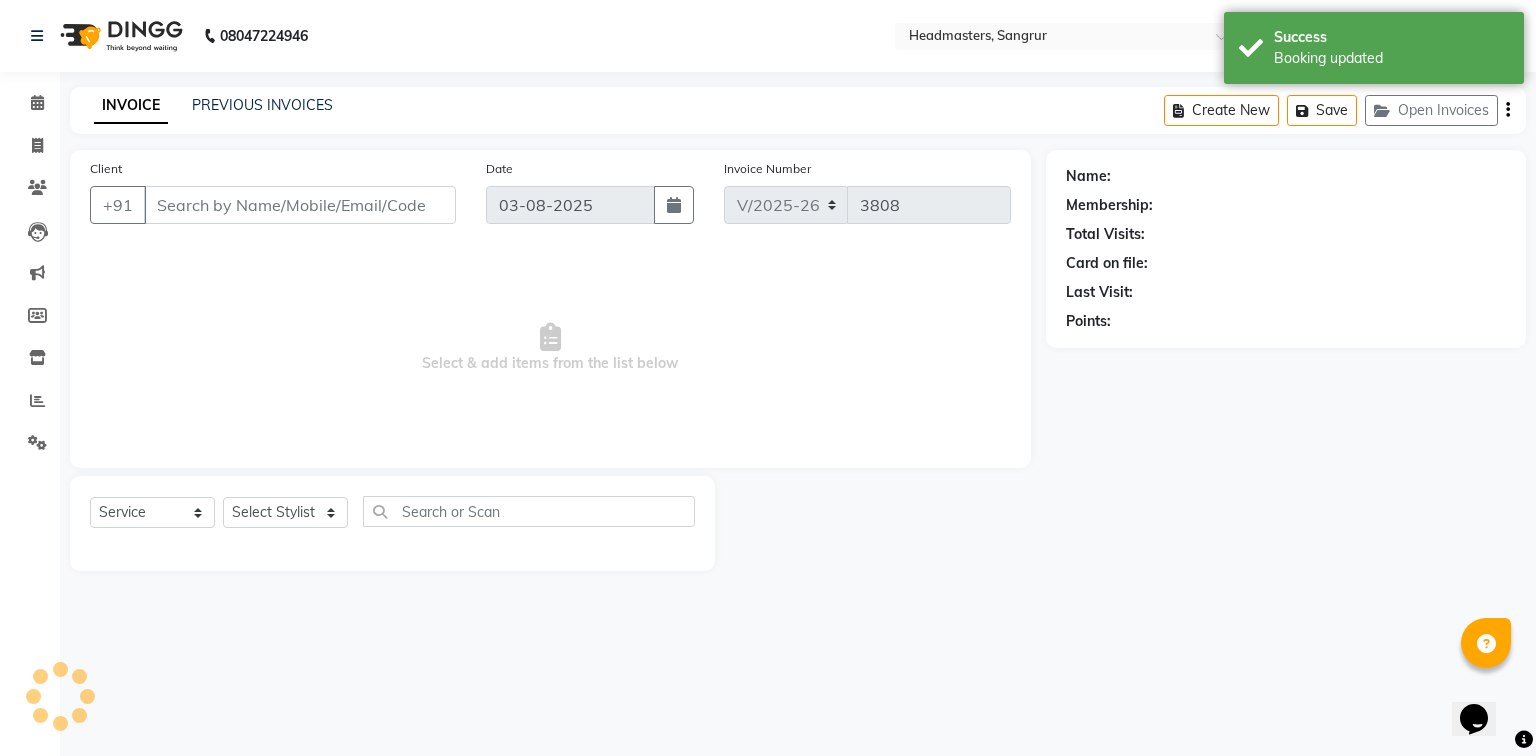type on "7528060064" 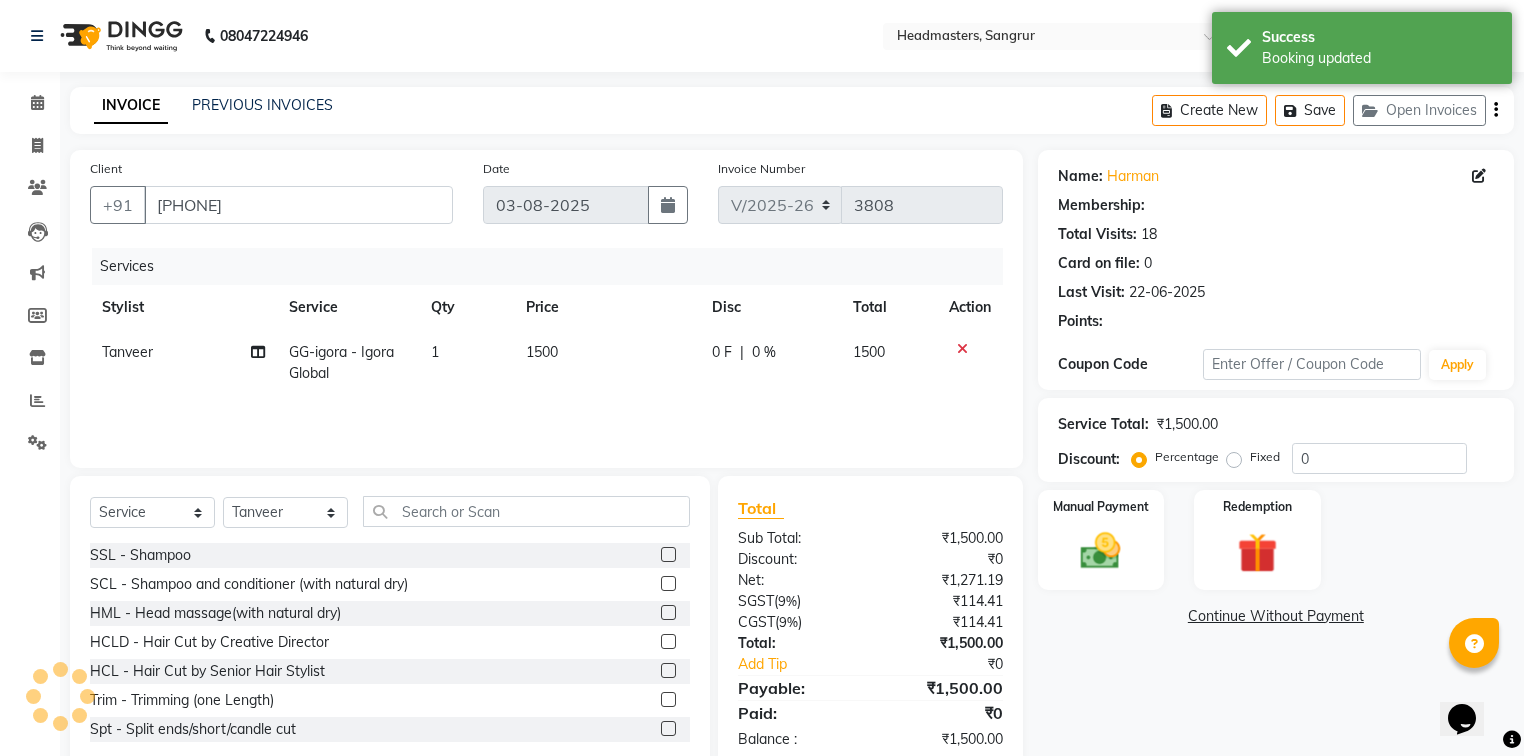 click on "1500" 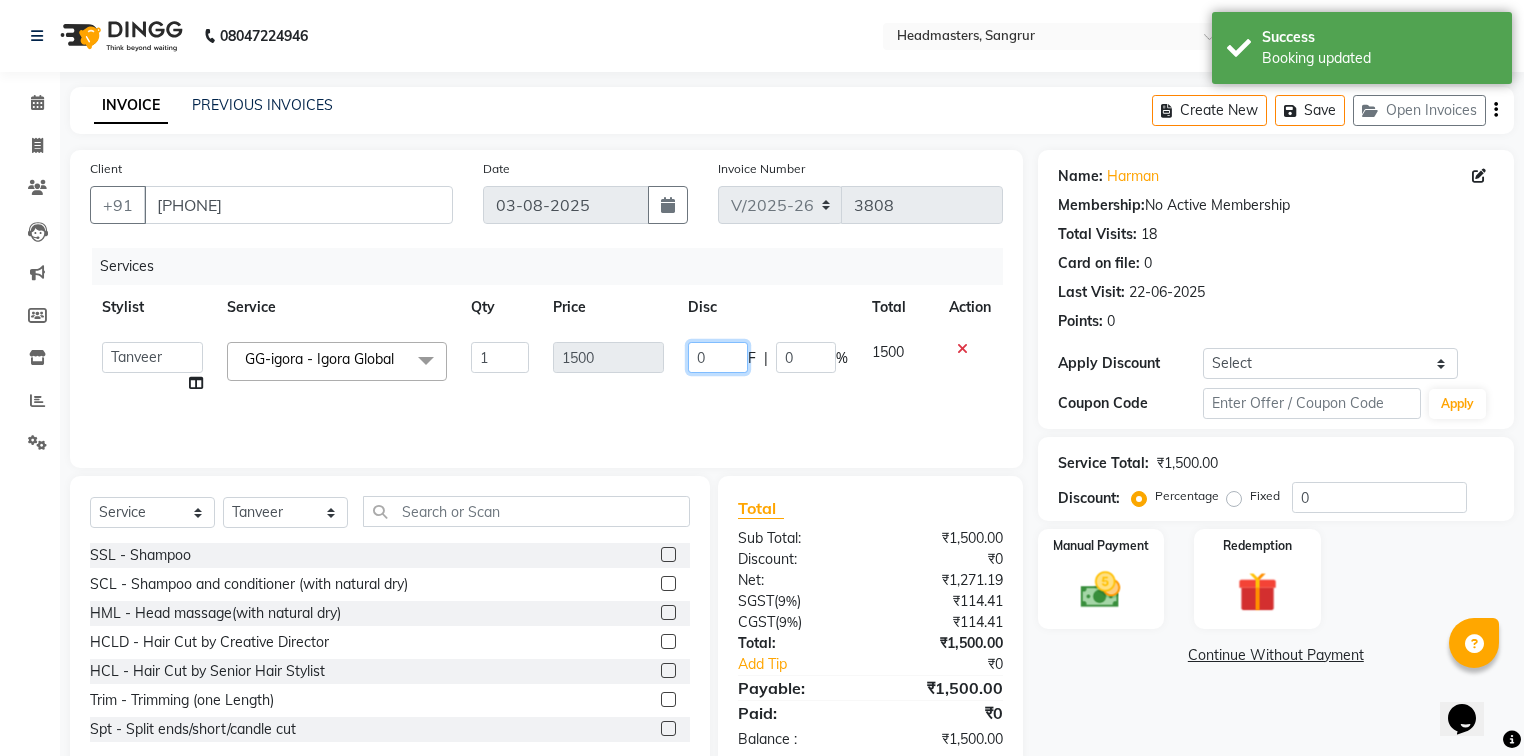 click on "0" 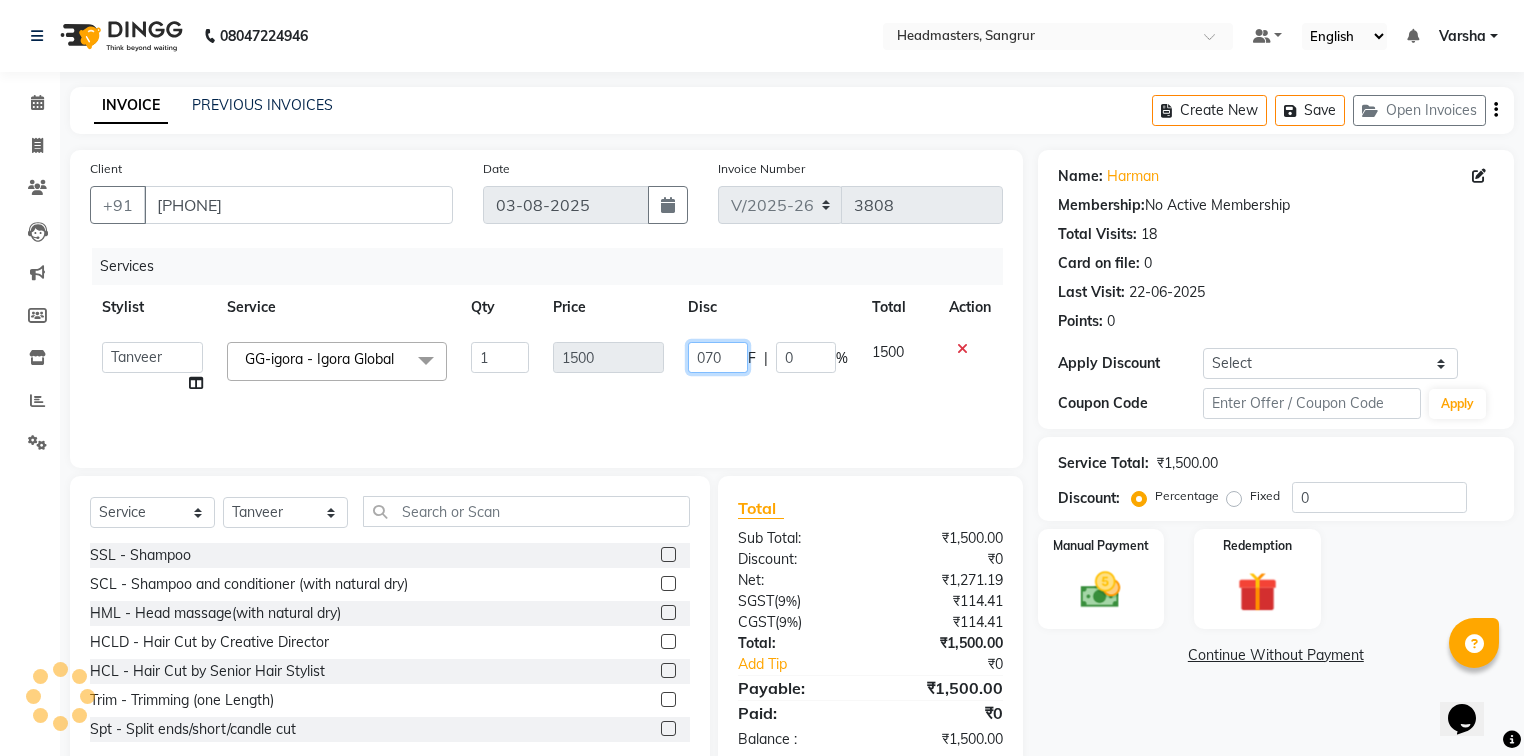 type on "0700" 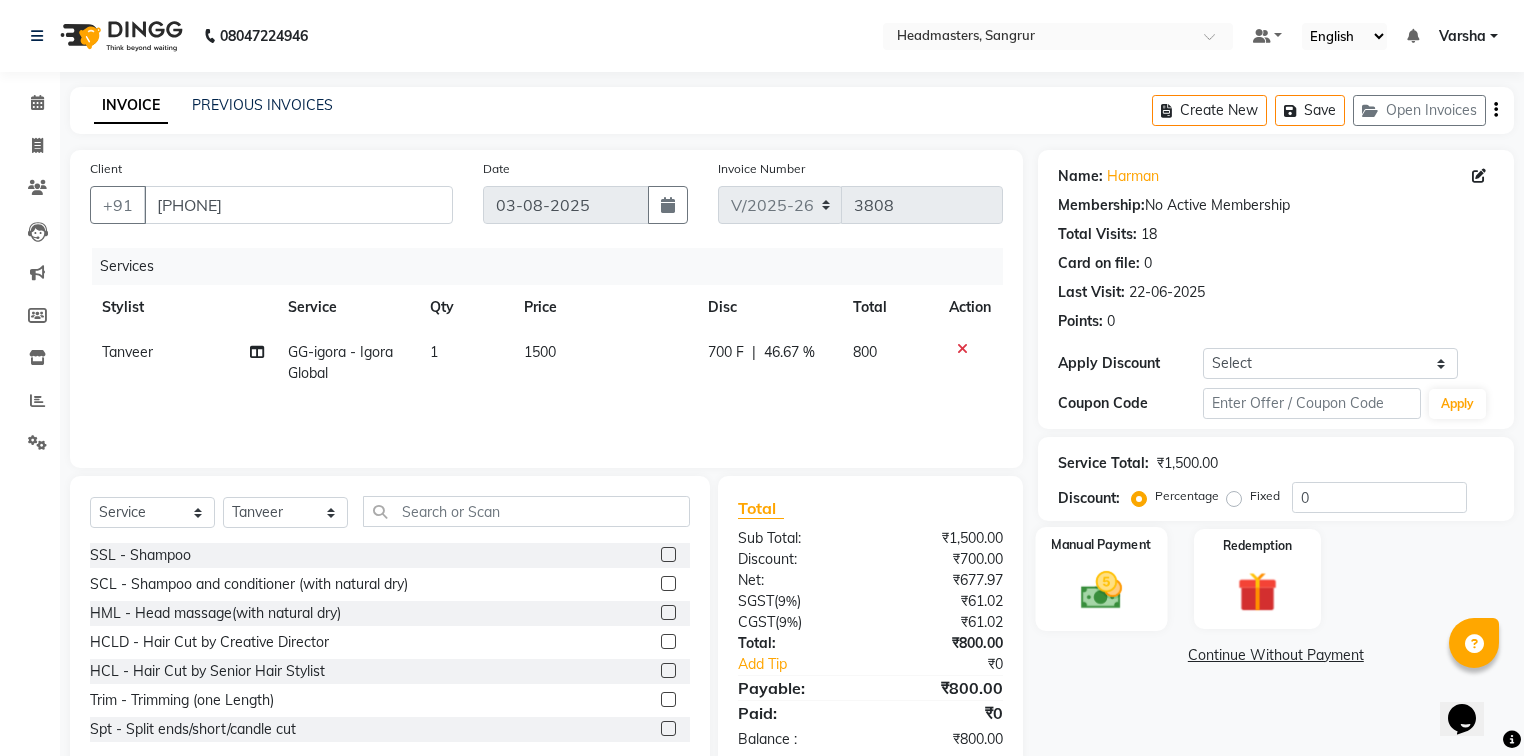 drag, startPoint x: 1132, startPoint y: 552, endPoint x: 1140, endPoint y: 586, distance: 34.928497 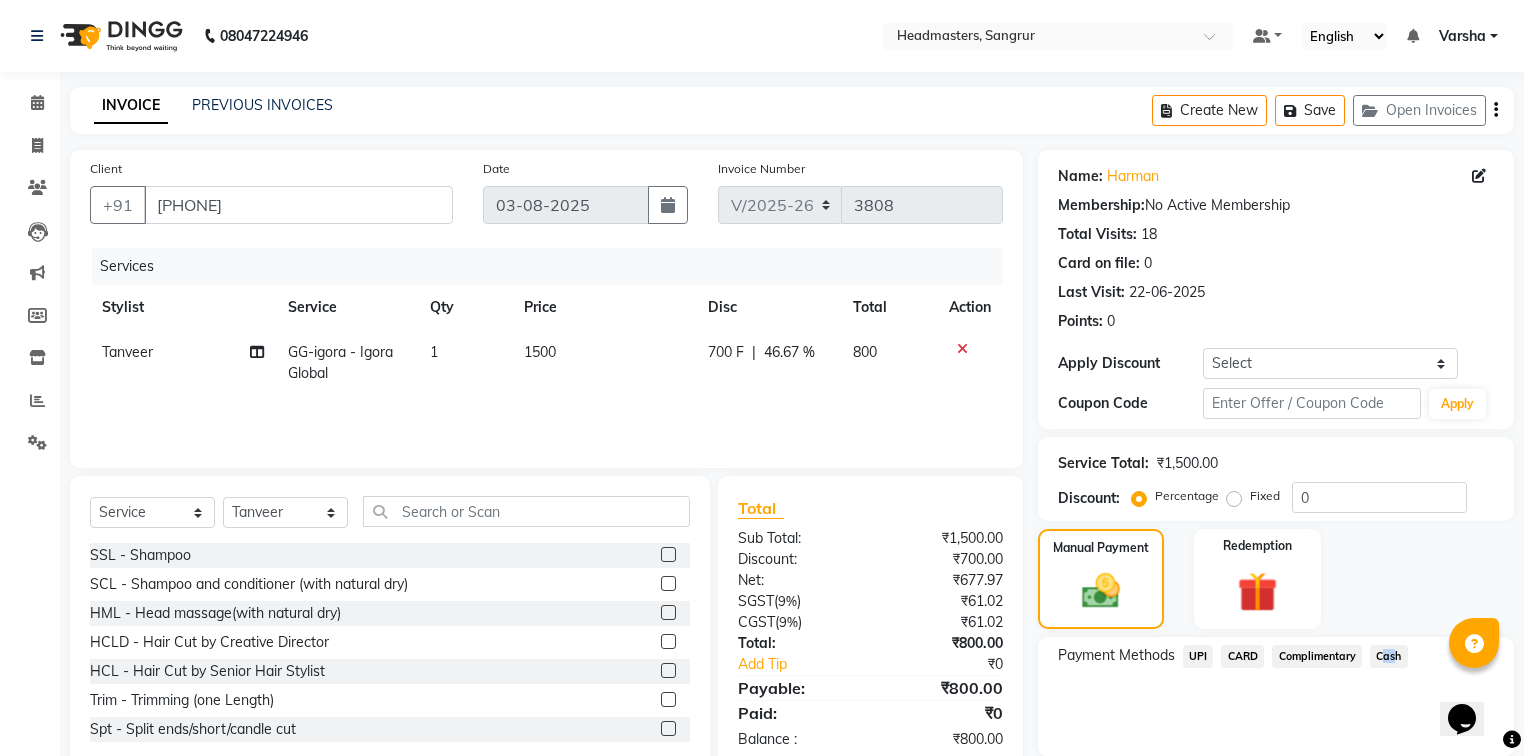 click on "Cash" 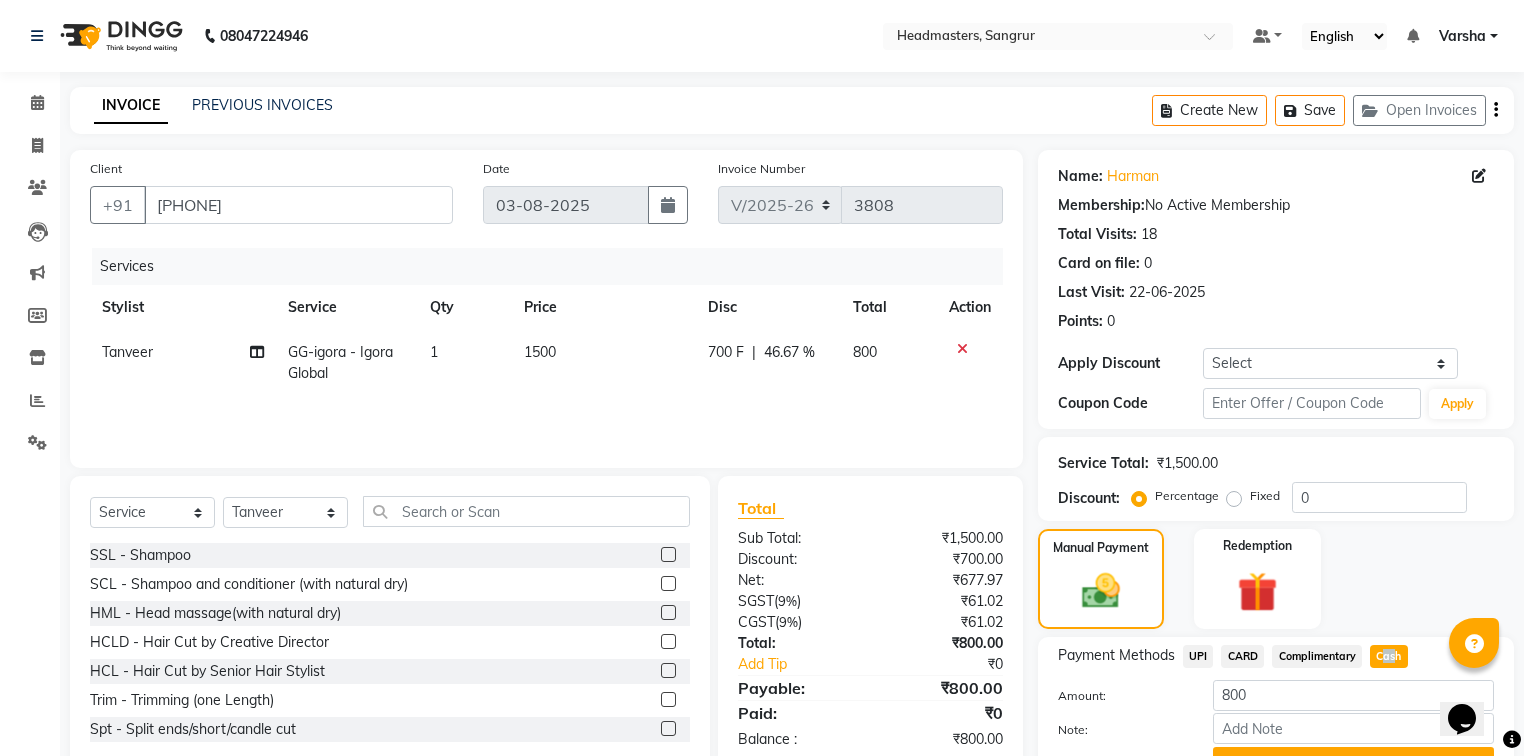scroll, scrollTop: 102, scrollLeft: 0, axis: vertical 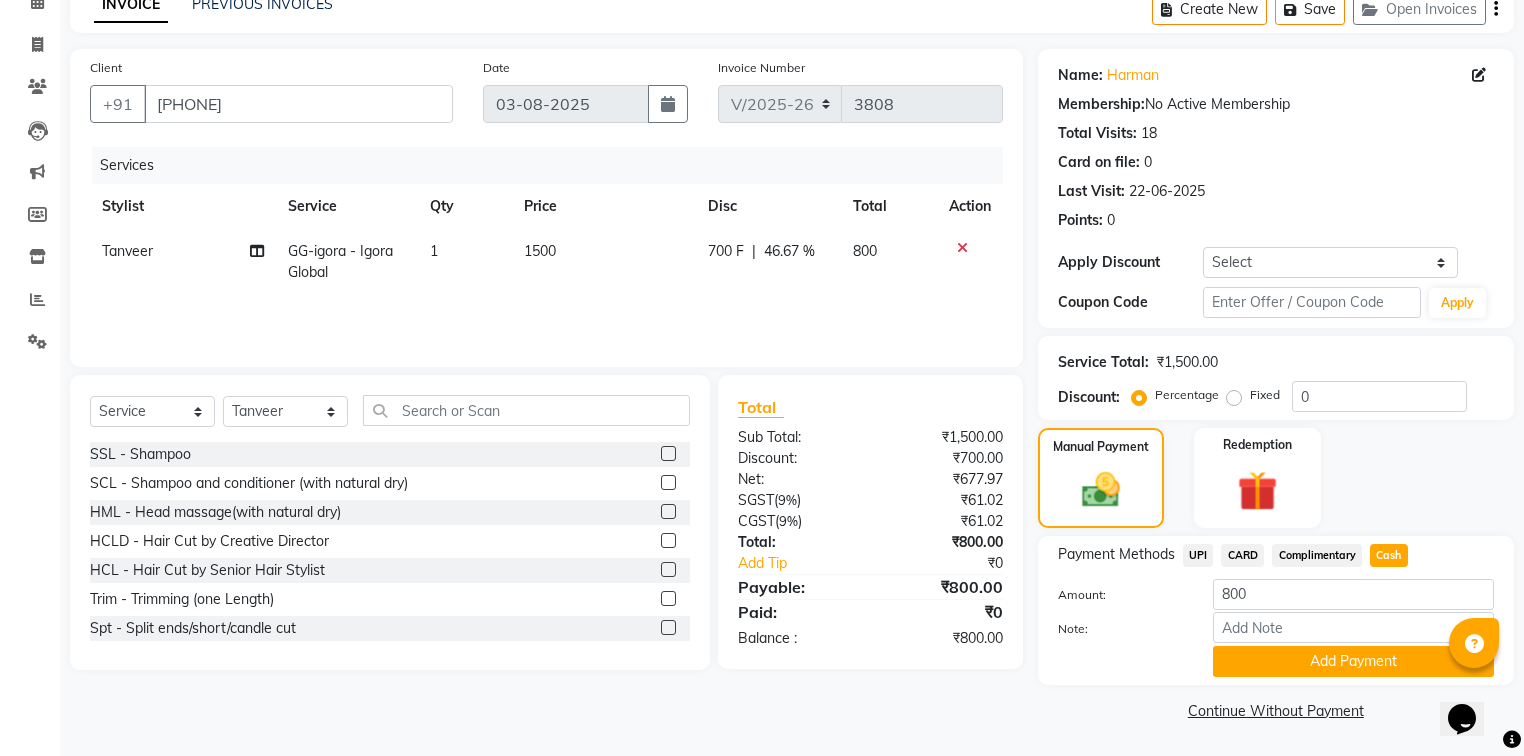 click on "Name: Harman  Membership:  No Active Membership  Total Visits:  18 Card on file:  0 Last Visit:   22-06-2025 Points:   0  Apply Discount Select Coupon → Wrong Job Card  Coupon → Complimentary  Coupon → Correction  Coupon → First Wash  Coupon → Free Of Cost  Coupon → Staff Service  Coupon → Service Not Done  Coupon → Already Paid  Coupon → Double Job Card  Coupon Code Apply Service Total:  ₹1,500.00  Discount:  Percentage   Fixed  0 Manual Payment Redemption Payment Methods  UPI   CARD   Complimentary   Cash  Amount: 800 Note: Add Payment  Continue Without Payment" 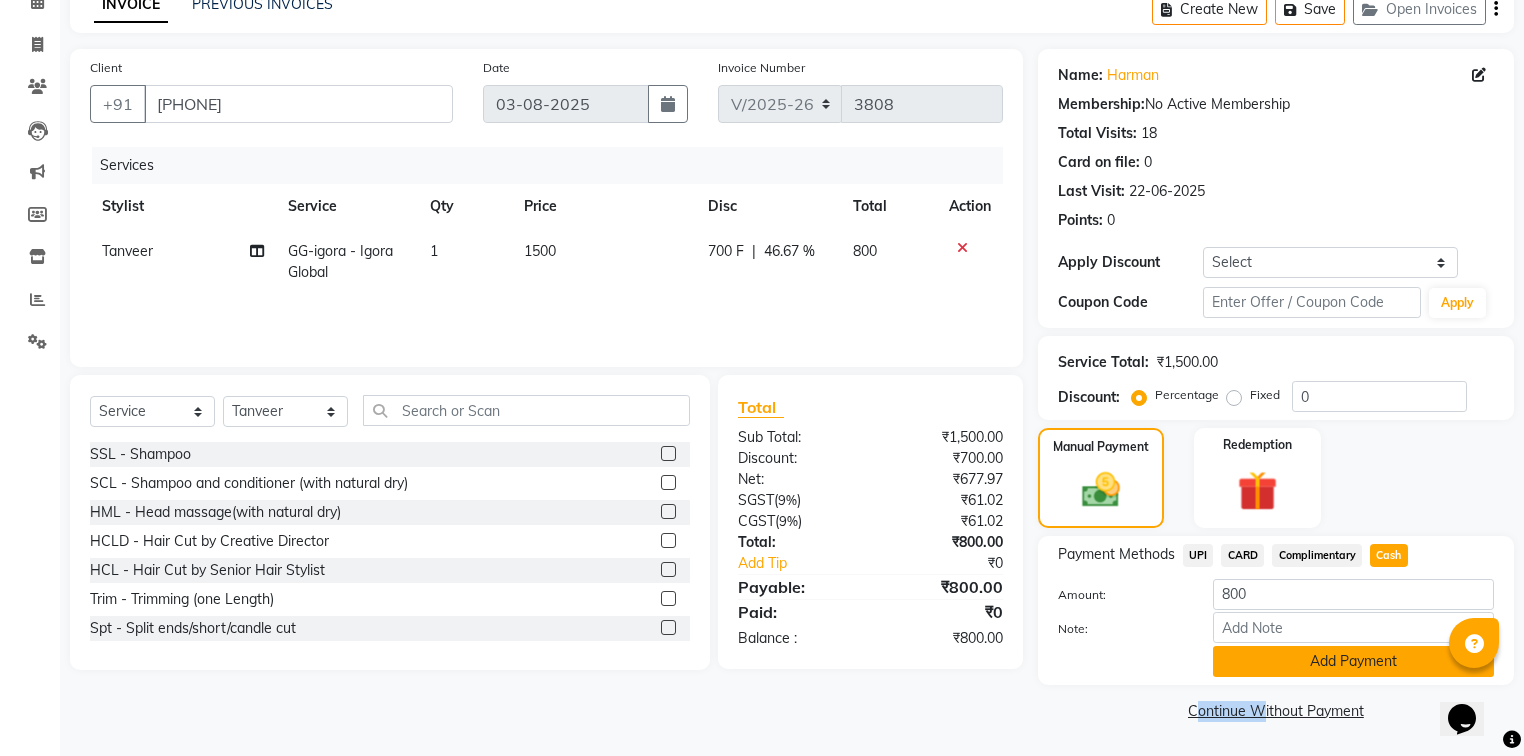 drag, startPoint x: 1363, startPoint y: 678, endPoint x: 1356, endPoint y: 670, distance: 10.630146 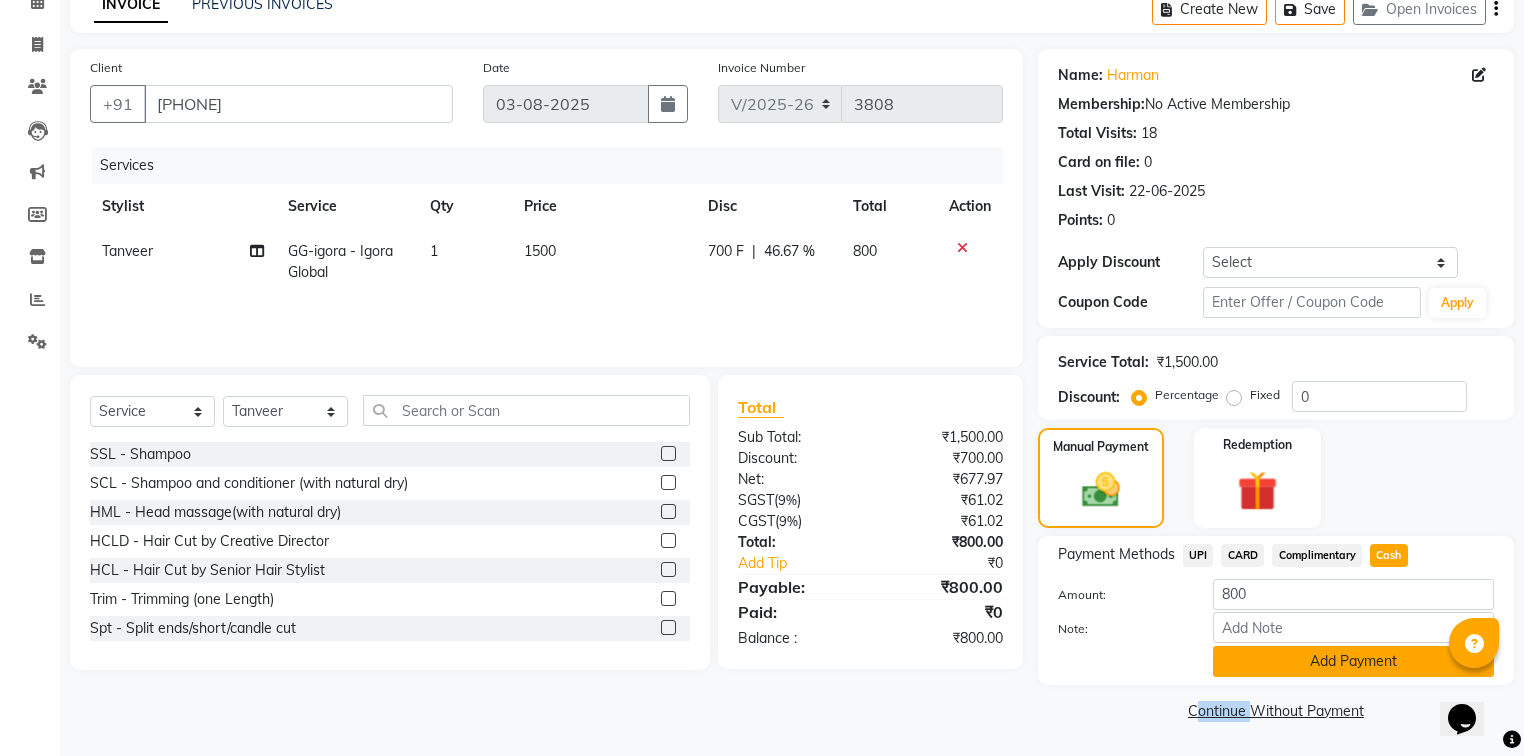 click on "Add Payment" 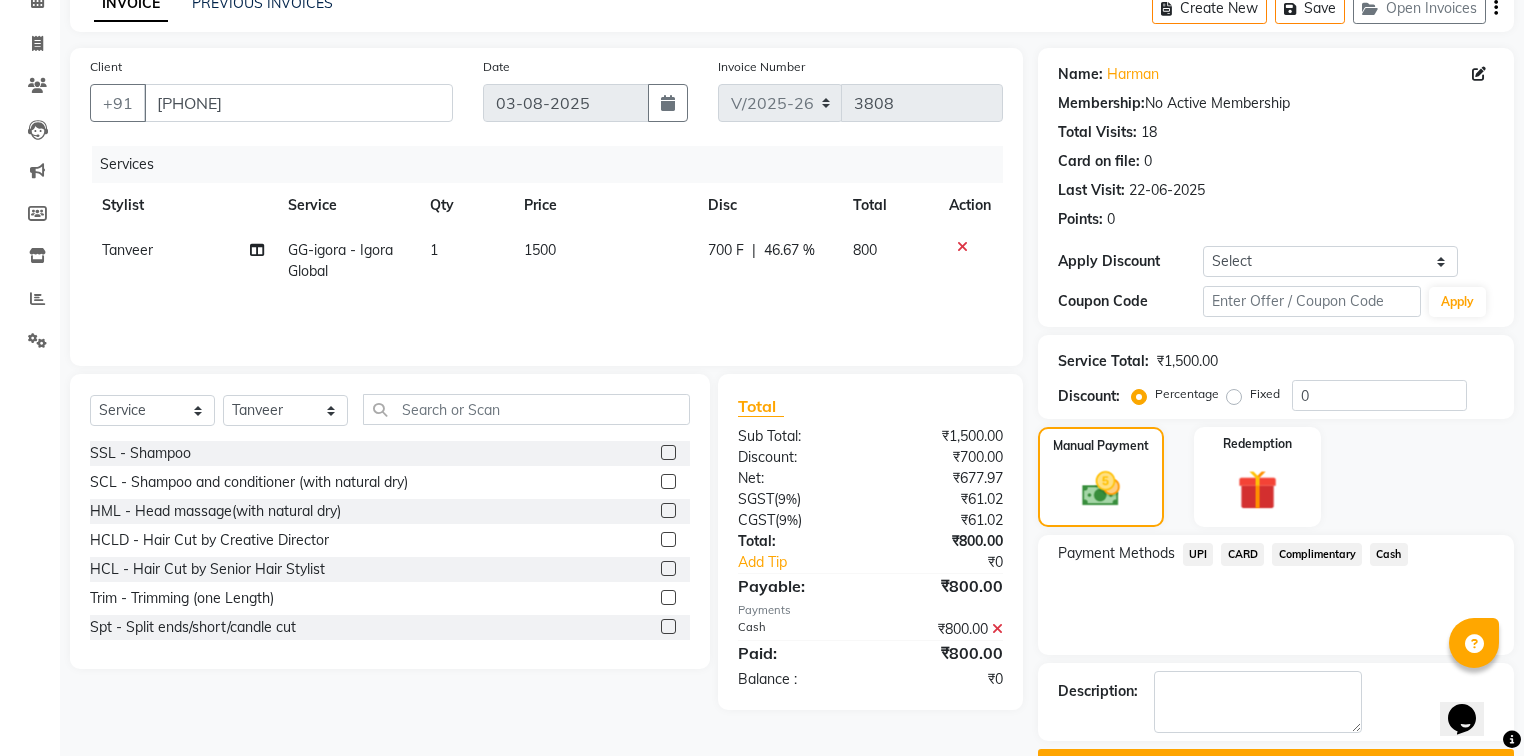 scroll, scrollTop: 154, scrollLeft: 0, axis: vertical 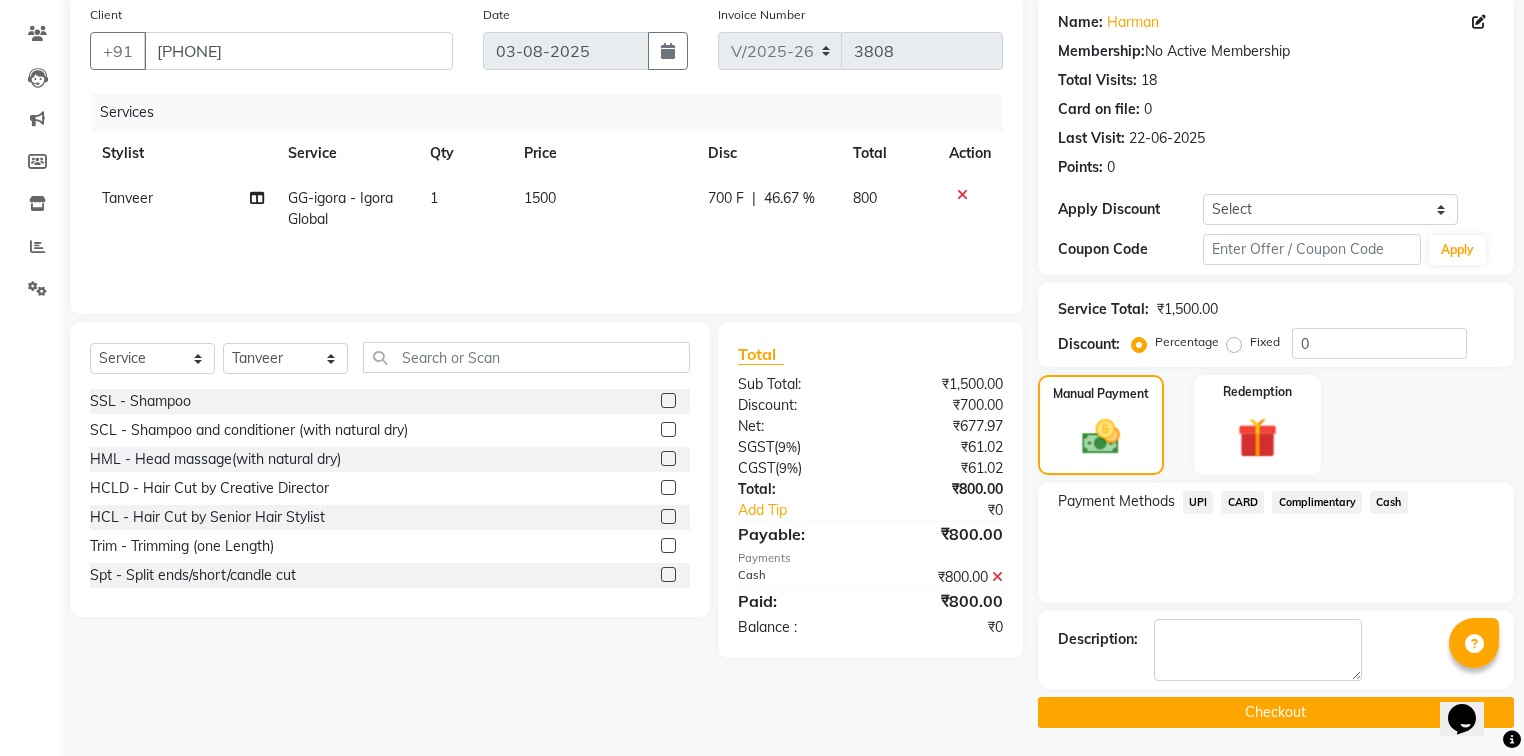 click on "Checkout" 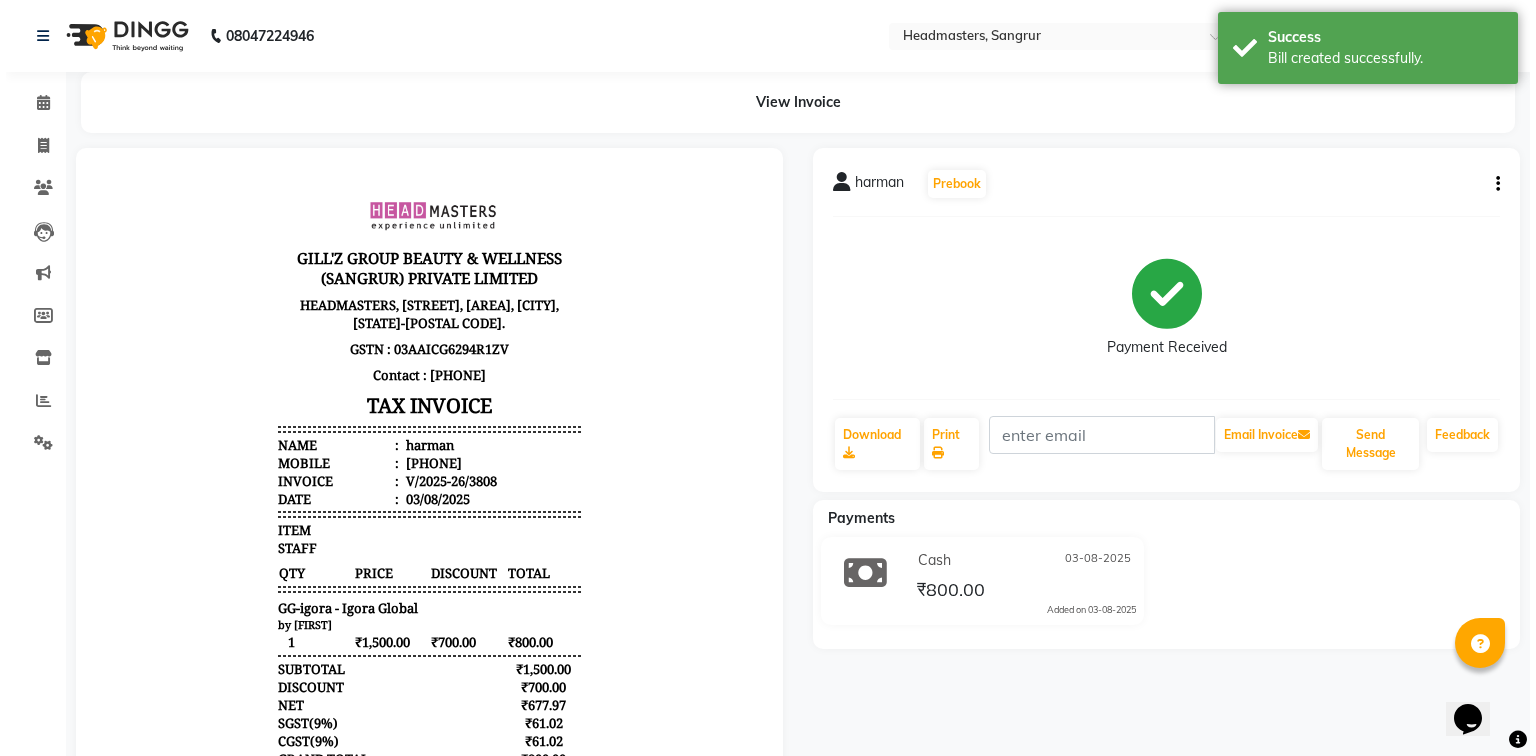 scroll, scrollTop: 0, scrollLeft: 0, axis: both 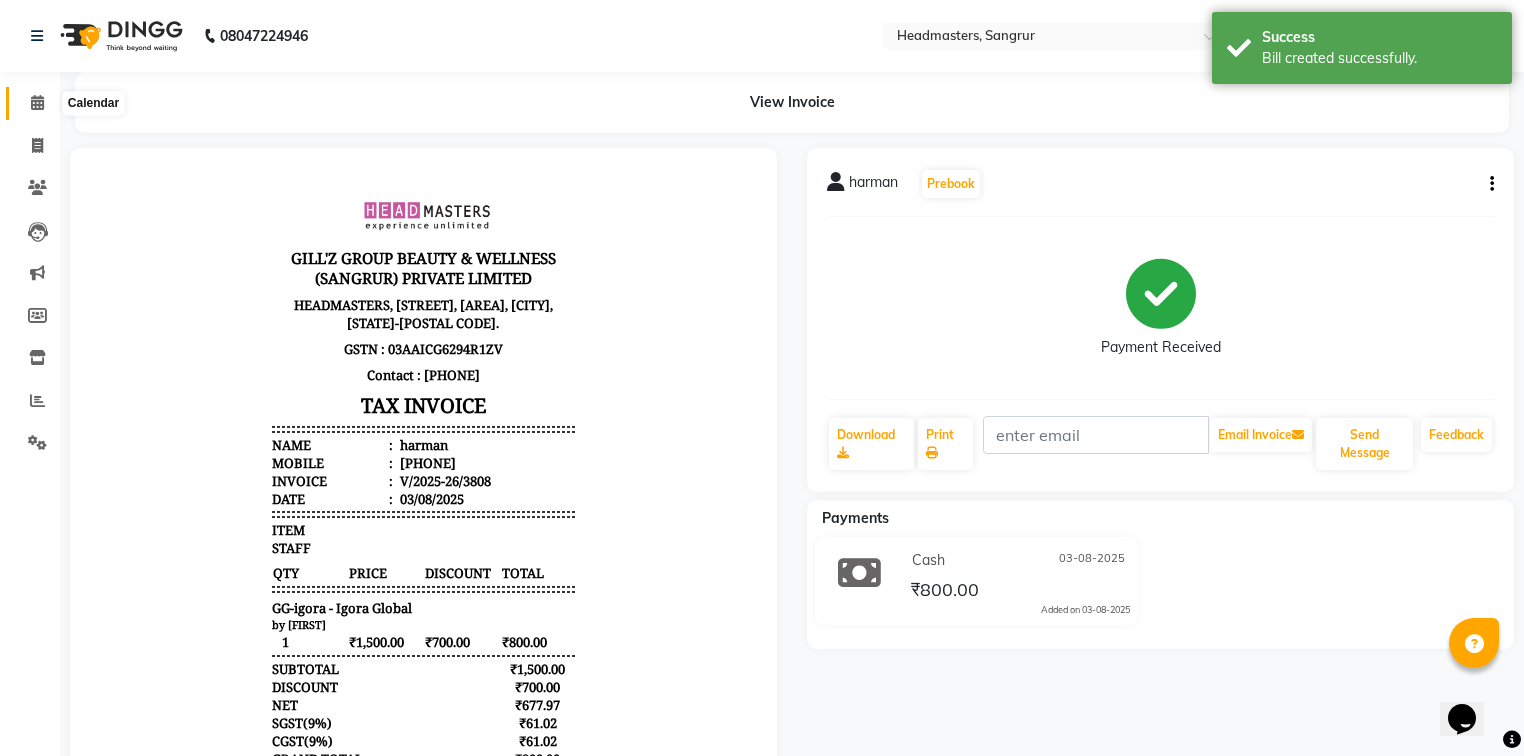 click 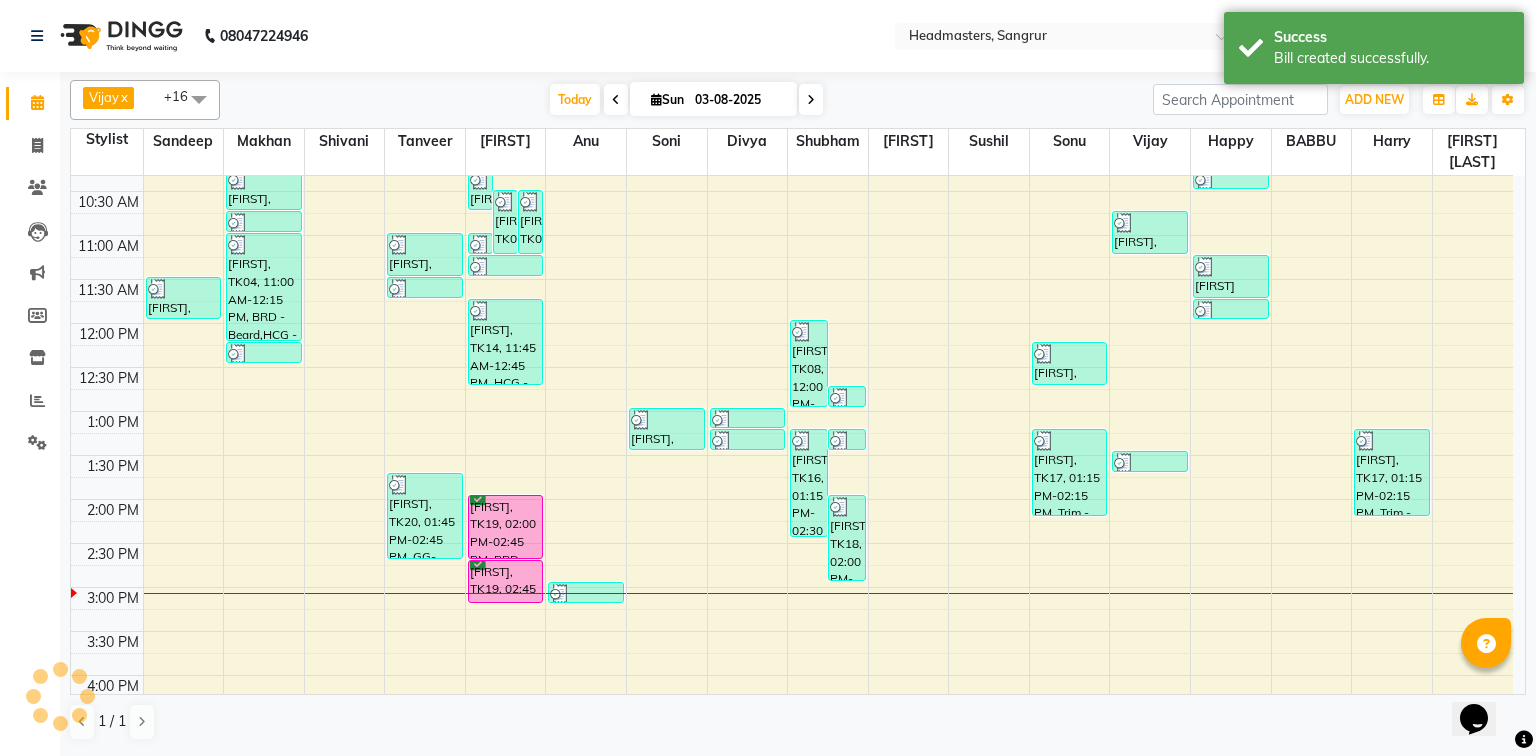 scroll, scrollTop: 240, scrollLeft: 0, axis: vertical 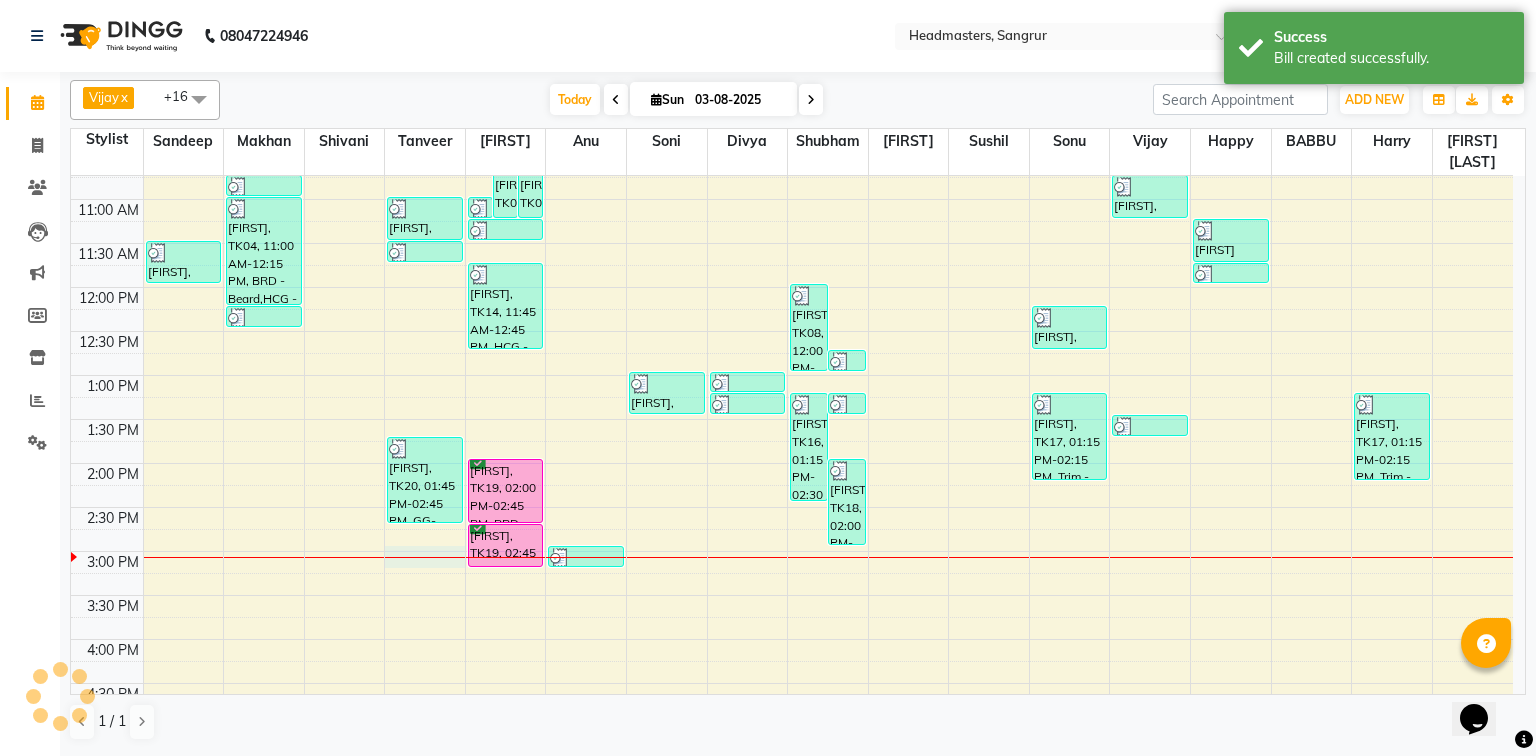 click on "8:00 AM 8:30 AM 9:00 AM 9:30 AM 10:00 AM 10:30 AM 11:00 AM 11:30 AM 12:00 PM 12:30 PM 1:00 PM 1:30 PM 2:00 PM 2:30 PM 3:00 PM 3:30 PM 4:00 PM 4:30 PM 5:00 PM 5:30 PM 6:00 PM 6:30 PM 7:00 PM 7:30 PM 8:00 PM 8:30 PM     Seema, TK08, 11:30 AM-12:00 PM, PH-SPA - Premium Hair Spa     Ishneet, TK03, 10:15 AM-10:45 AM, HCG - Hair Cut by Senior Hair Stylist     Divyank, TK04, 10:45 AM-11:00 AM, HCG - Hair Cut by Senior Hair Stylist     Divyank, TK04, 11:00 AM-12:15 PM, BRD - Beard,HCG - Hair Cut by Senior Hair Stylist,GG-igora - Igora Global     basu goyal, TK11, 12:15 PM-12:30 PM, HCG - Hair Cut by Senior Hair Stylist     jaswant, TK06, 11:00 AM-11:30 AM, HCG - Hair Cut by Senior Hair Stylist     jaswant, TK06, 11:30 AM-11:45 AM, BRD - Beard     harman, TK20, 01:45 PM-02:45 PM, GG-igora - Igora Global     gaourav, TK02, 10:15 AM-10:45 AM, HCG - Hair Cut by Senior Hair Stylist     gaourav, TK02, 10:30 AM-11:15 AM, BRD - Beard     RAMAN, TK05, 10:30 AM-11:15 AM, BRD - Beard" at bounding box center (792, 507) 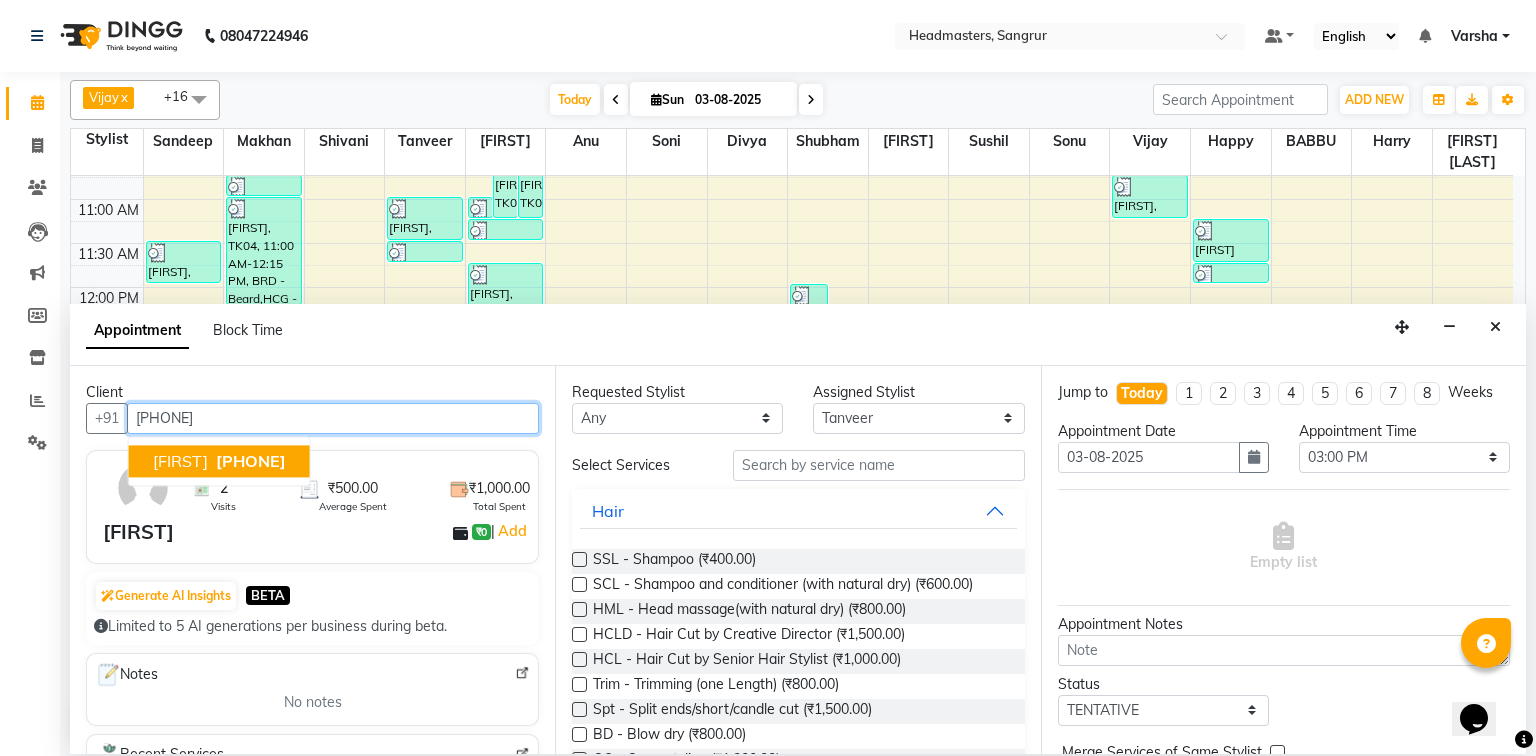 click on "9815813949" at bounding box center (251, 461) 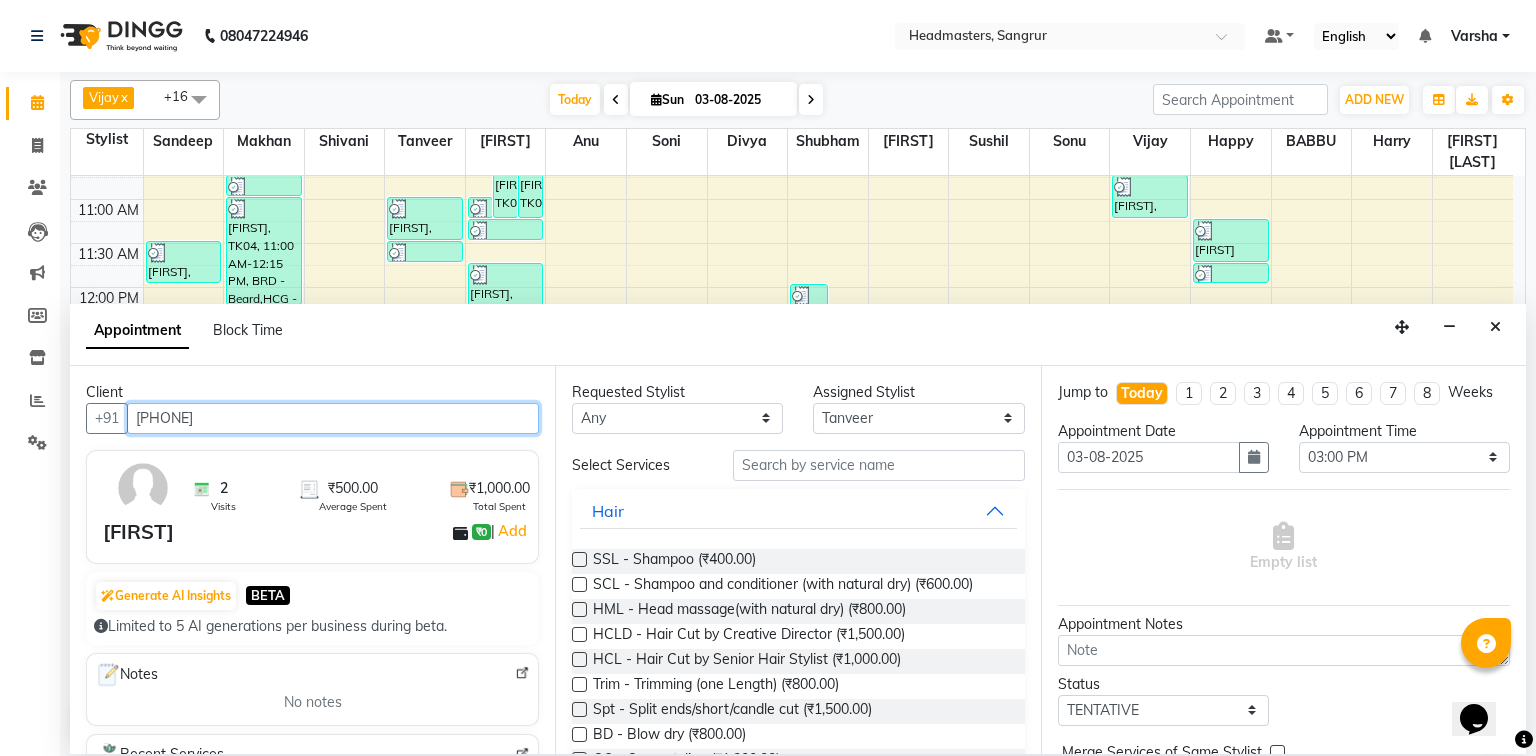 type on "9815813949" 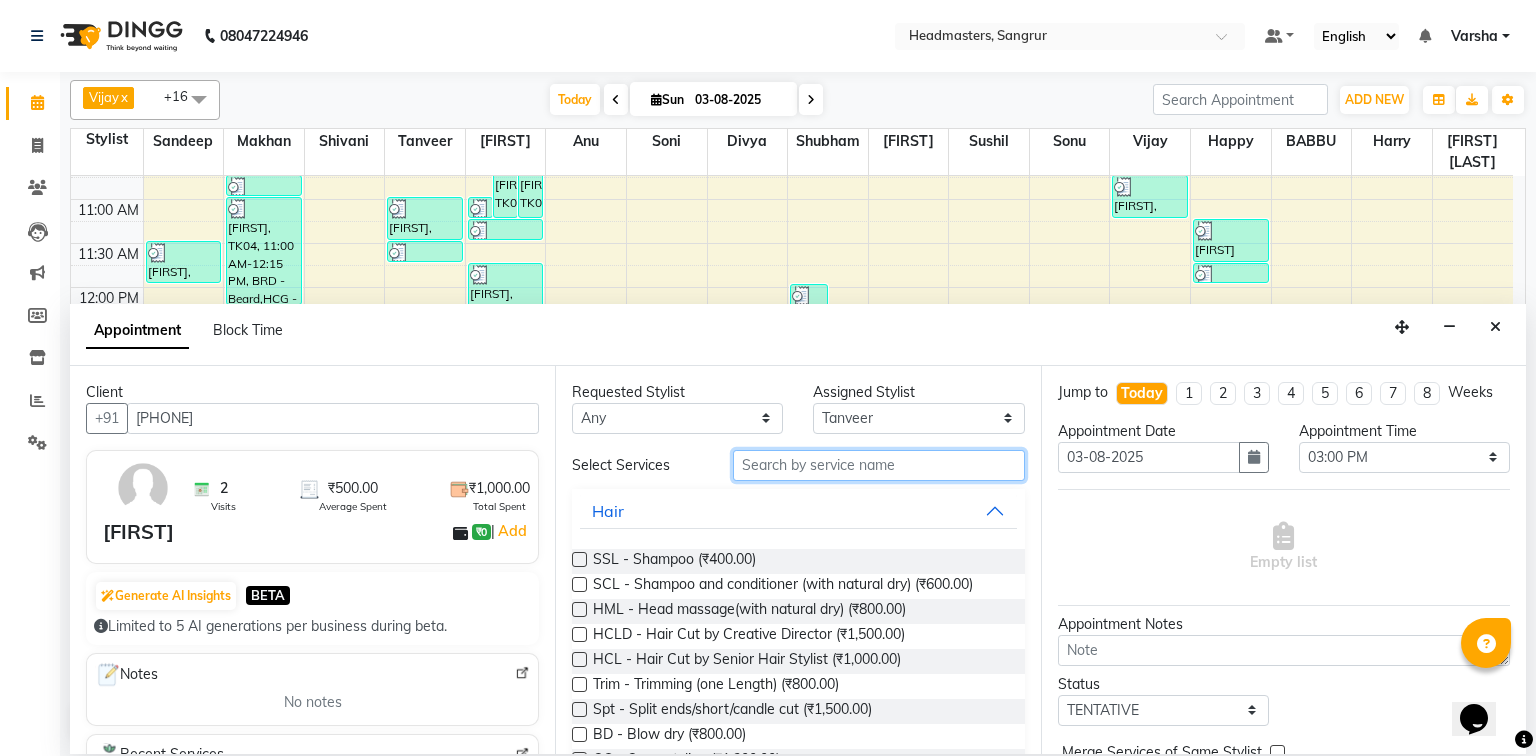 click at bounding box center (879, 465) 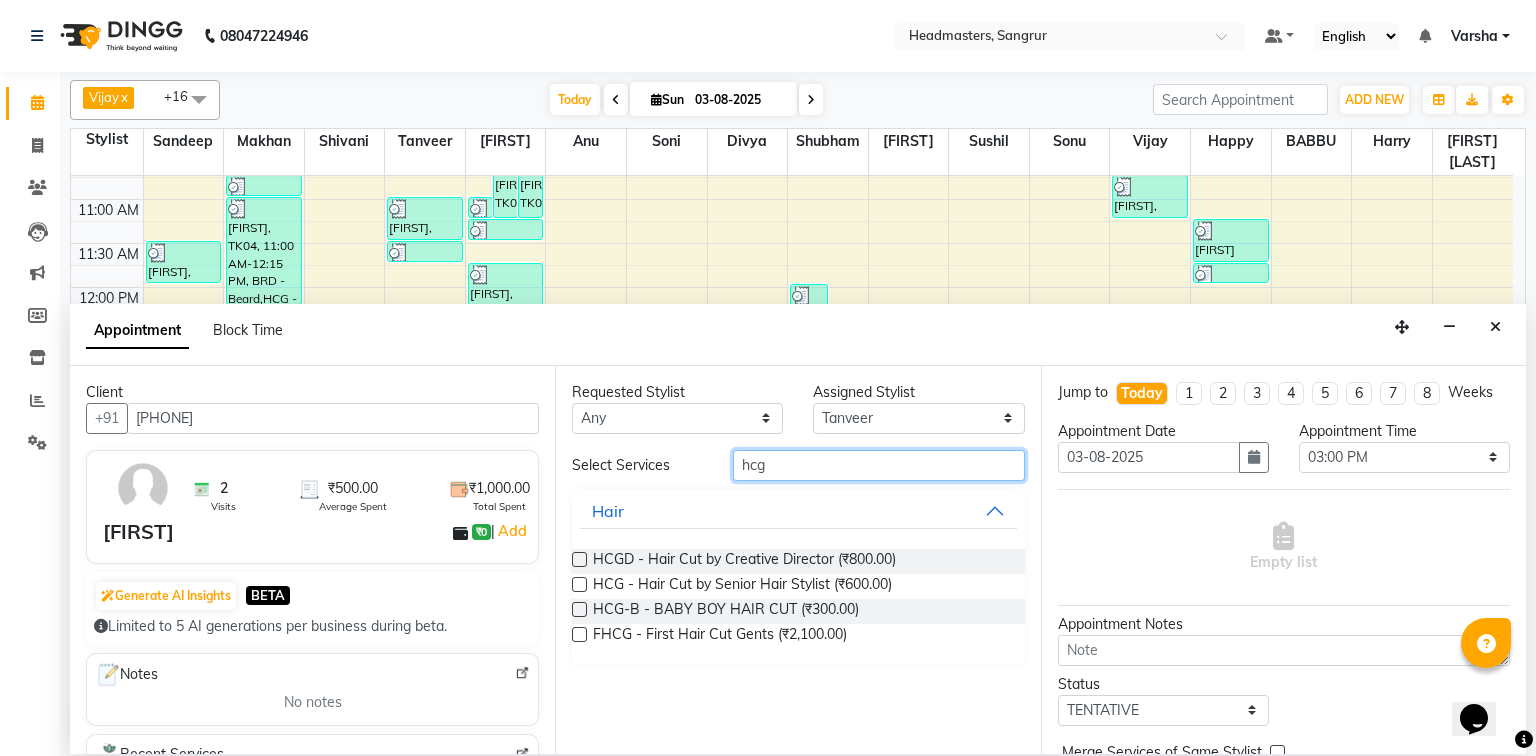 type on "hcg" 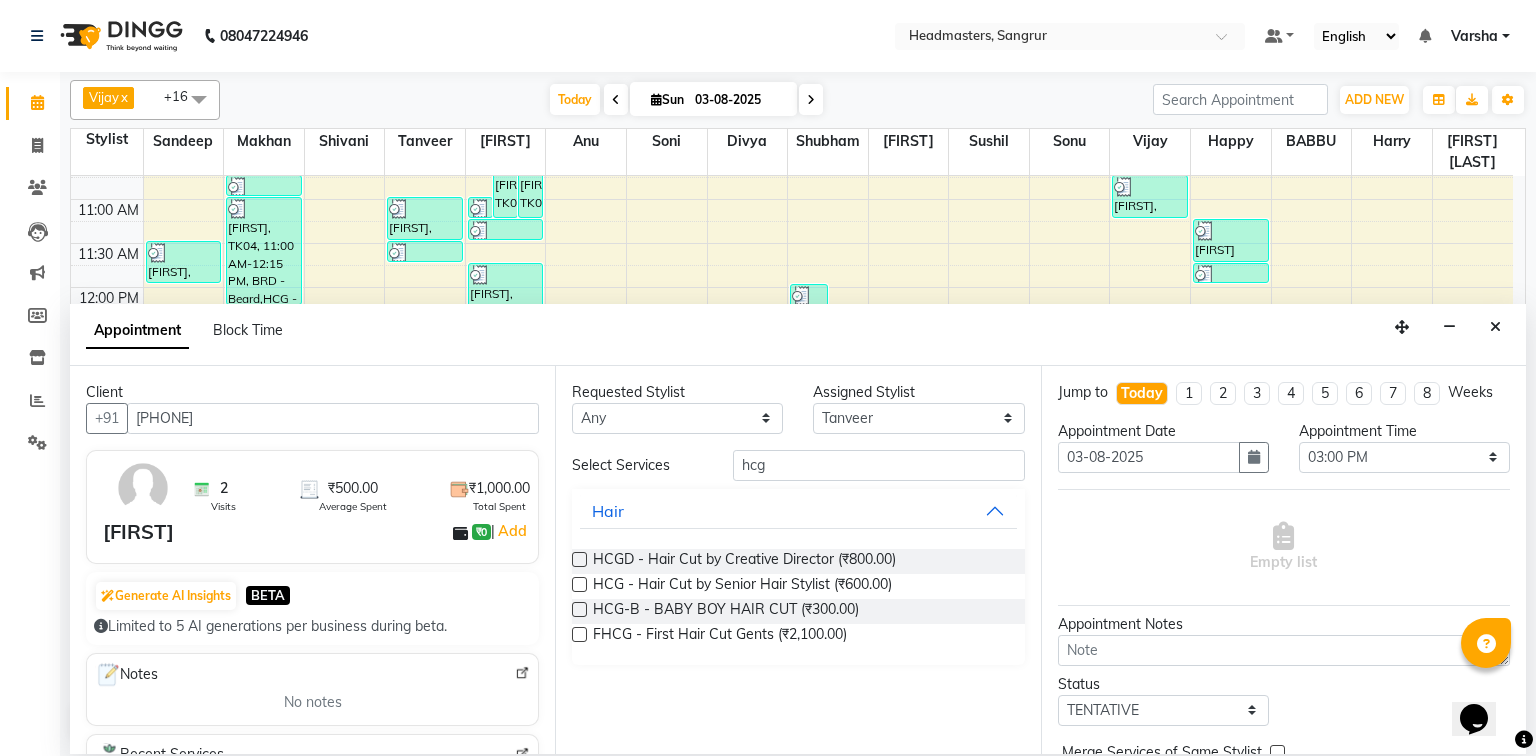 drag, startPoint x: 580, startPoint y: 588, endPoint x: 753, endPoint y: 607, distance: 174.04022 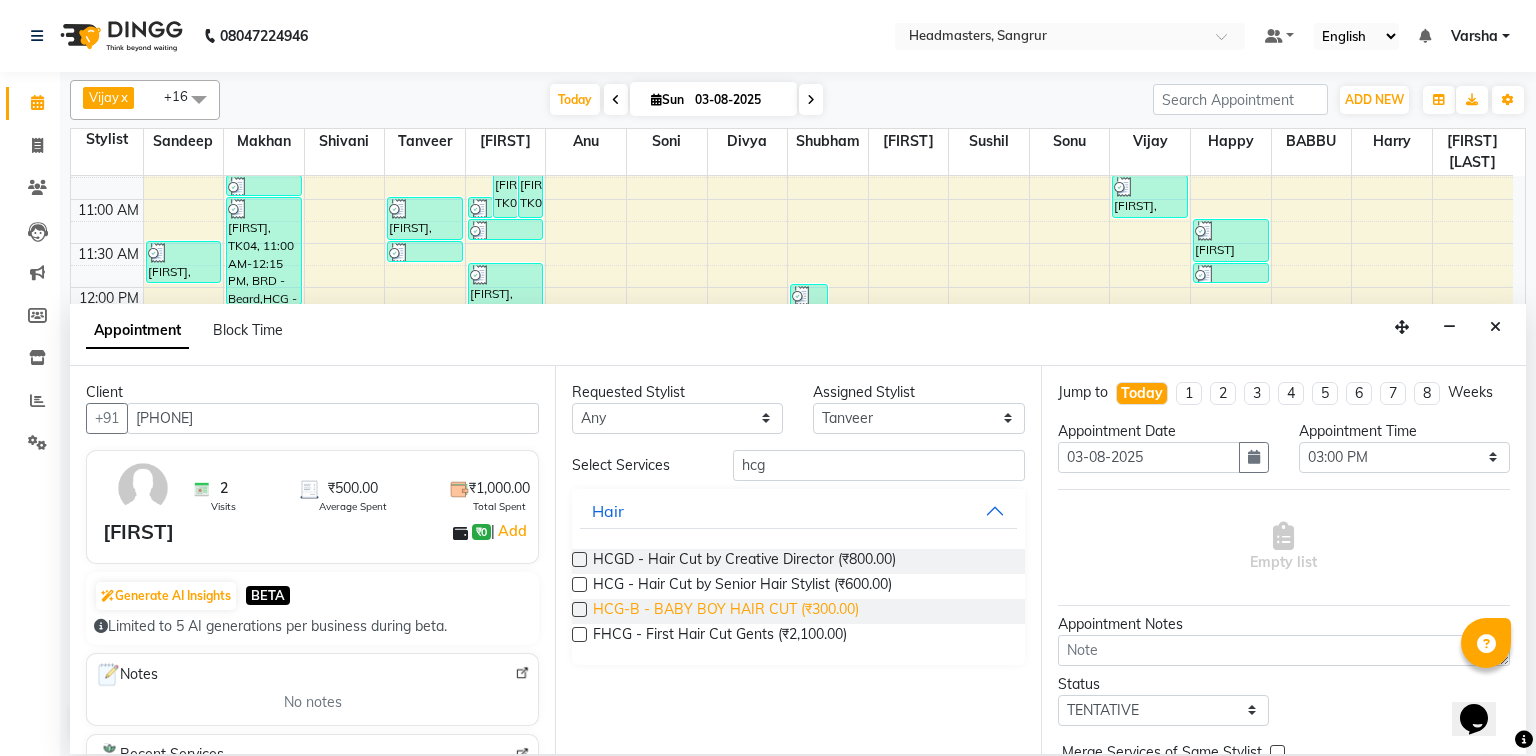 click at bounding box center (579, 584) 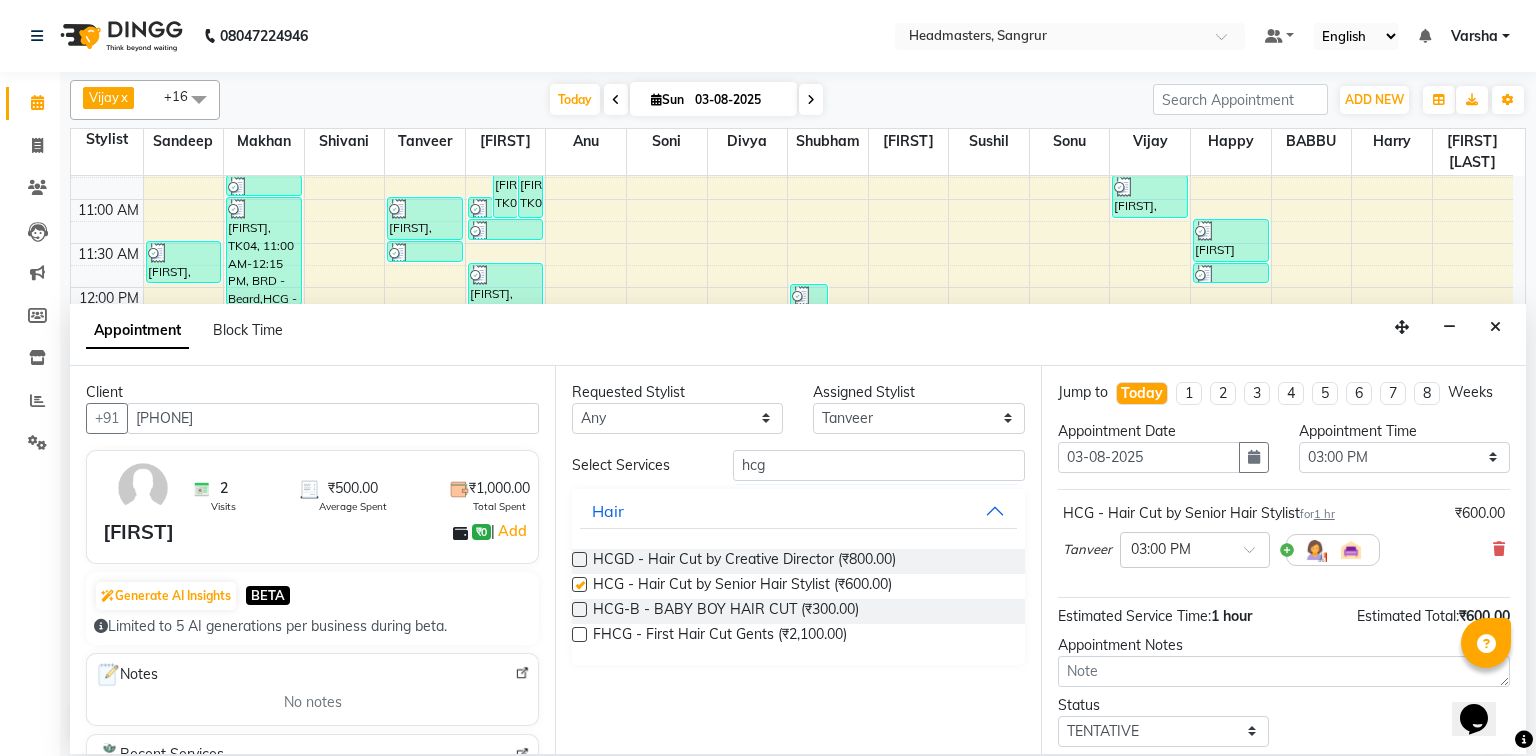 checkbox on "false" 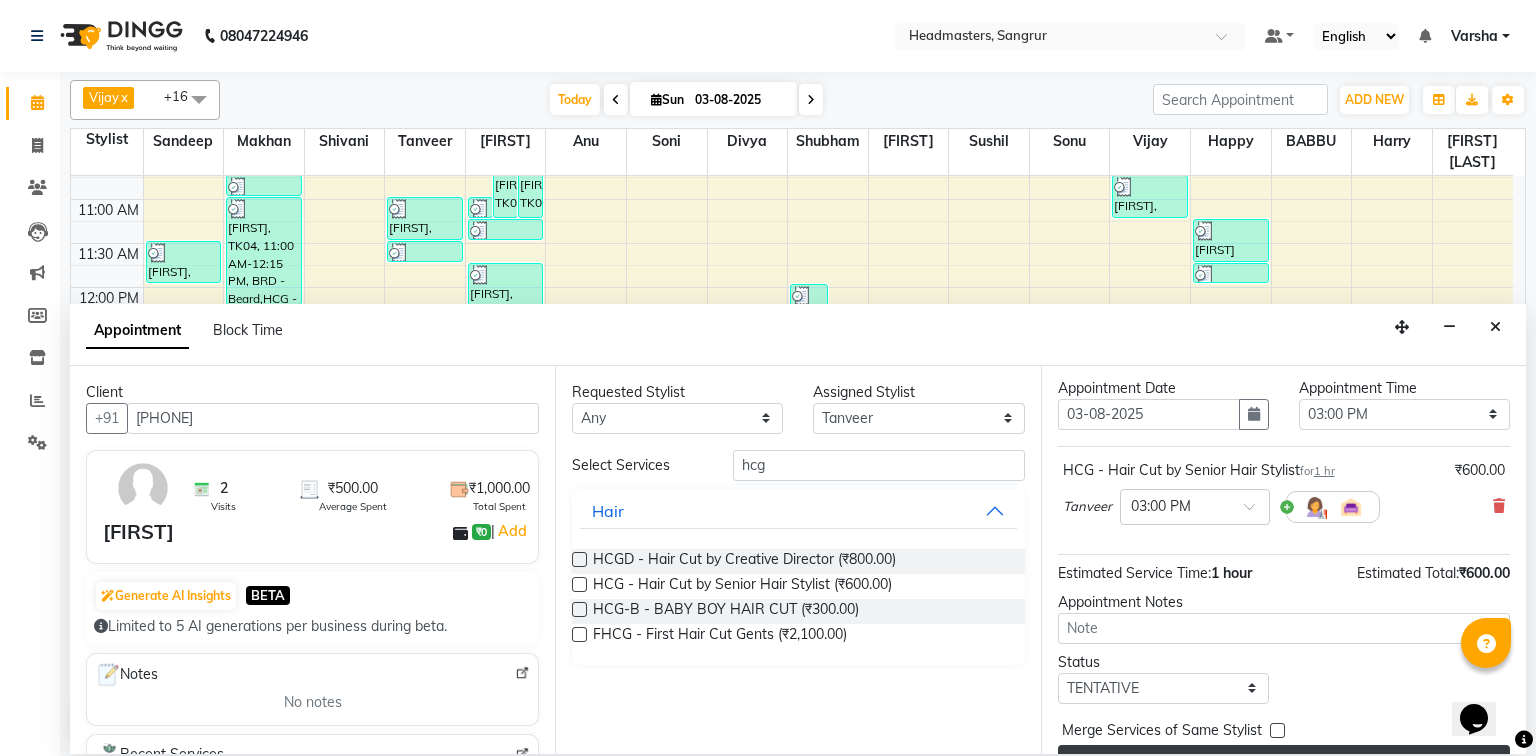 scroll, scrollTop: 85, scrollLeft: 0, axis: vertical 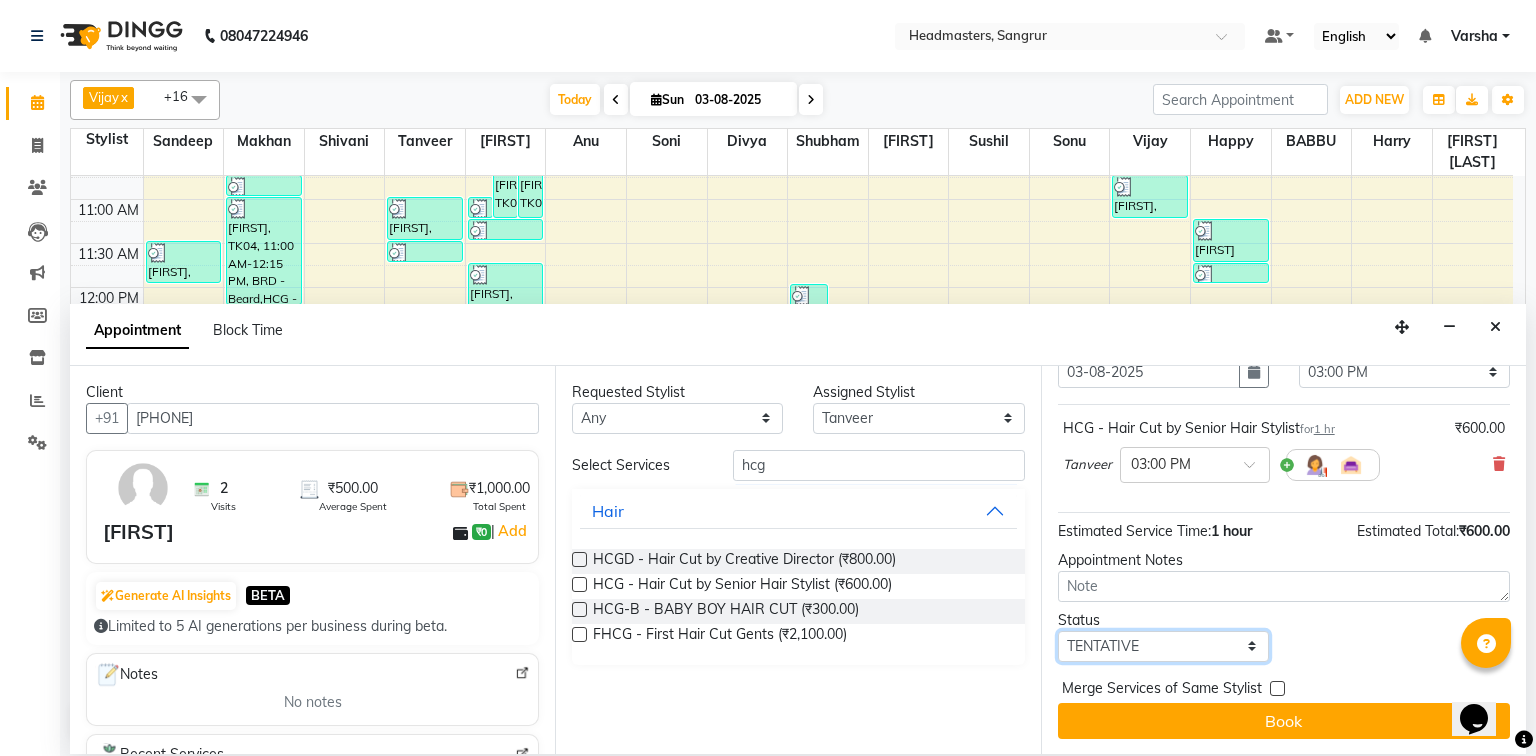 click on "Select TENTATIVE CONFIRM CHECK-IN UPCOMING" at bounding box center (1163, 646) 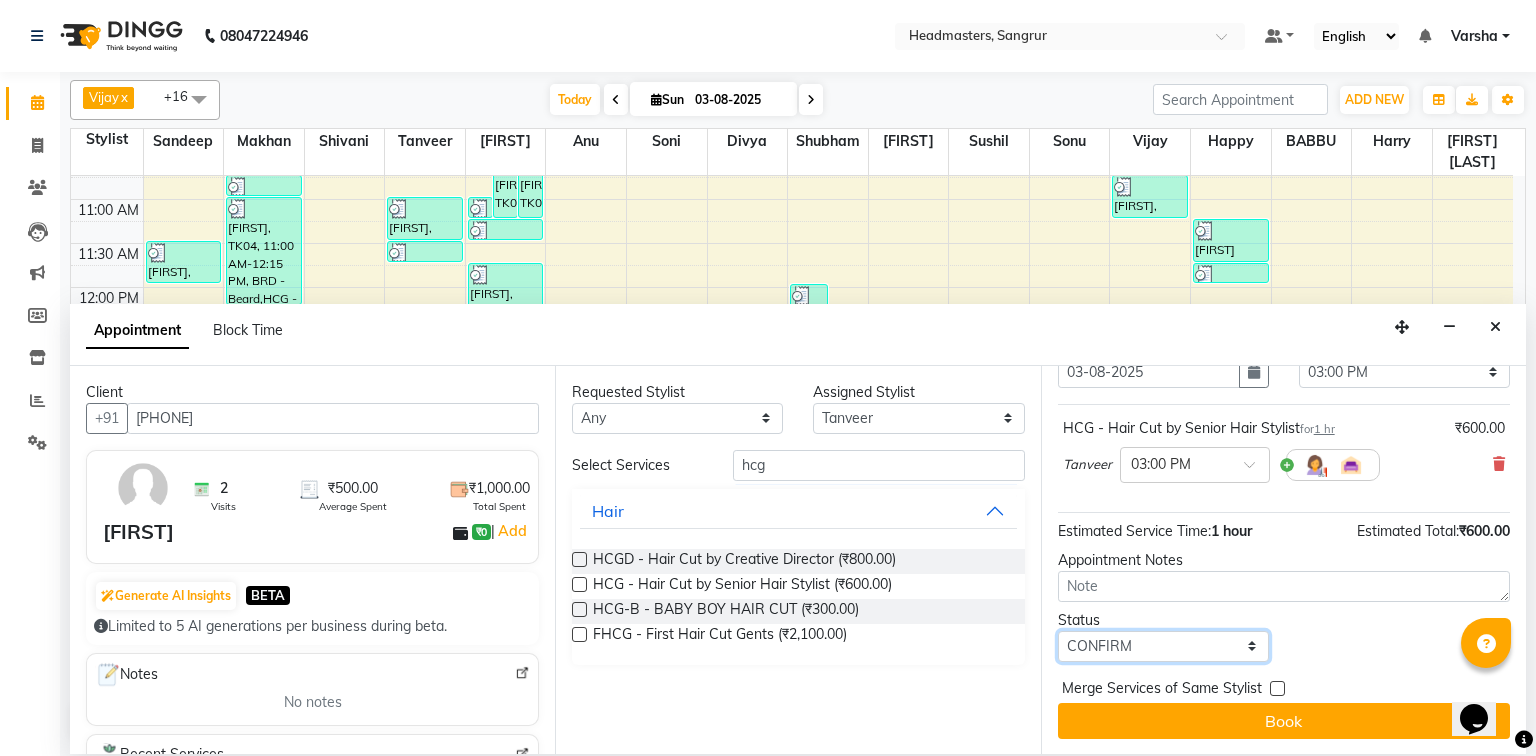 click on "Select TENTATIVE CONFIRM CHECK-IN UPCOMING" at bounding box center (1163, 646) 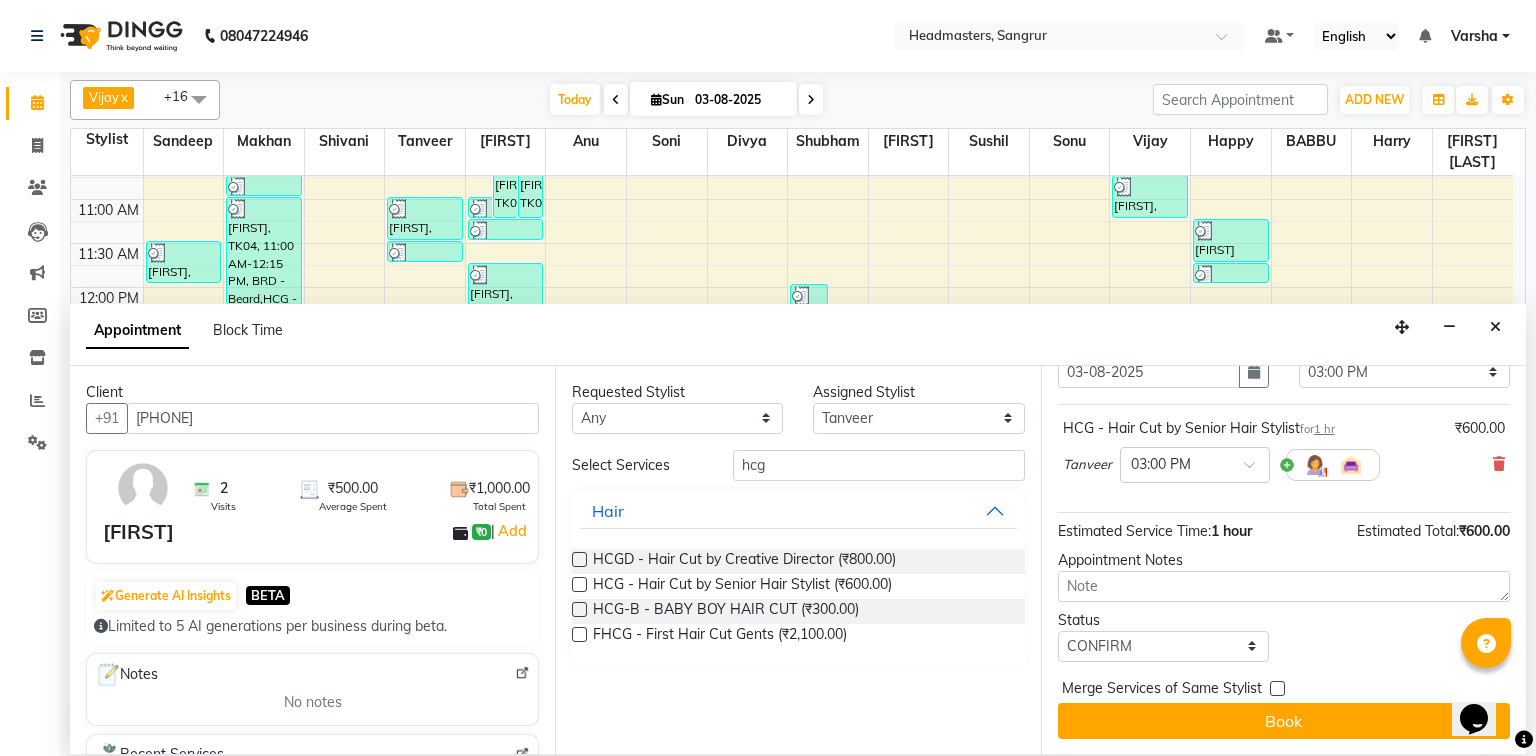 click on "Book" at bounding box center (1284, 721) 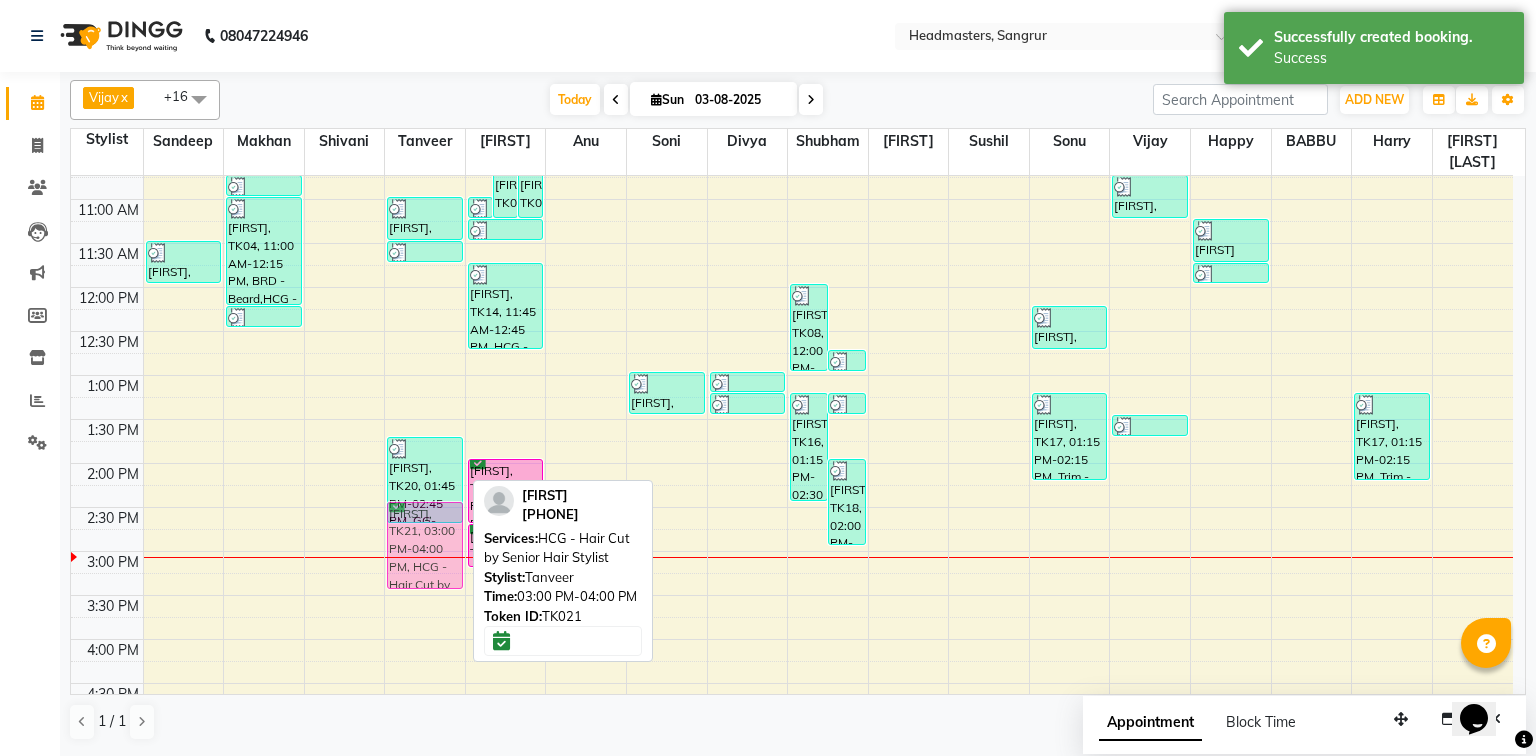 drag, startPoint x: 432, startPoint y: 584, endPoint x: 429, endPoint y: 534, distance: 50.08992 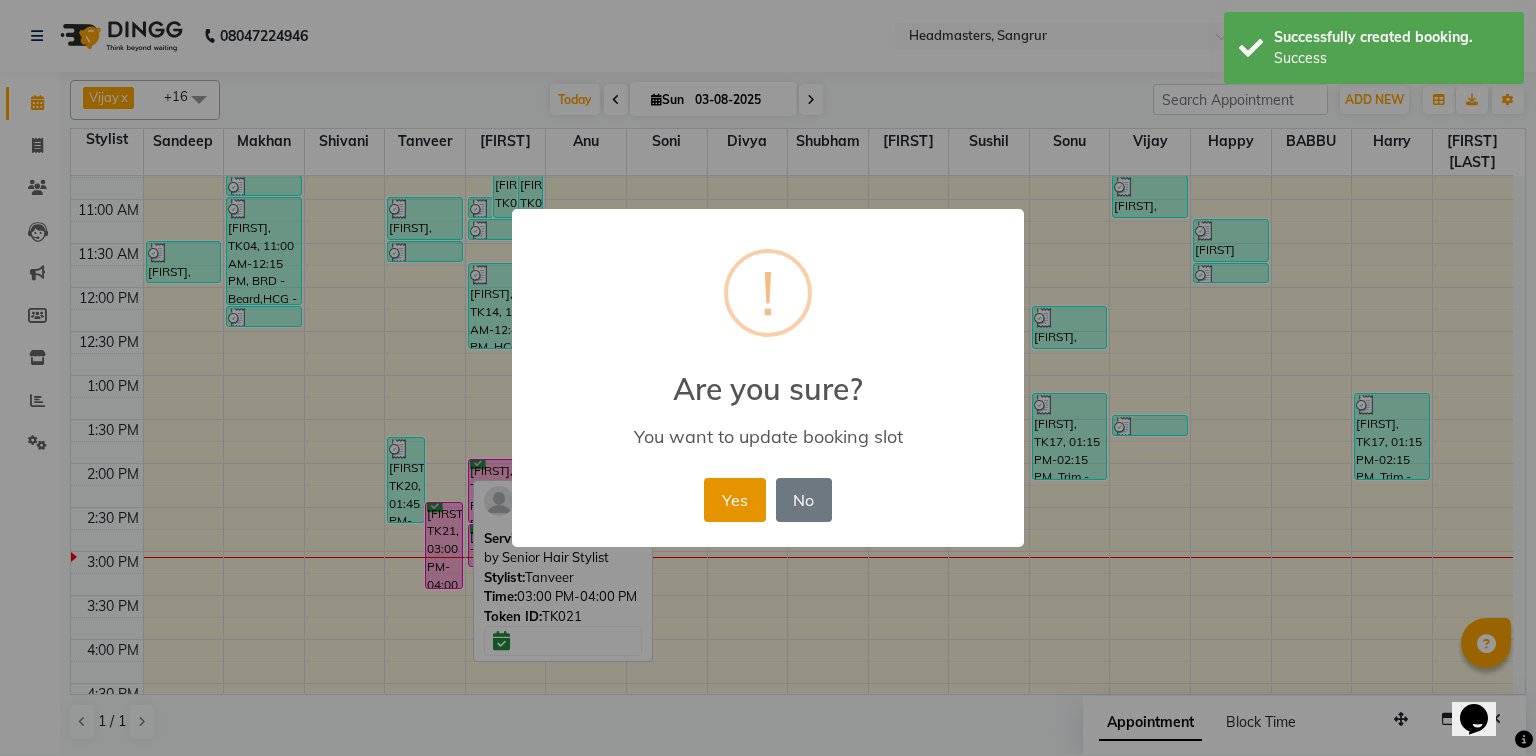 click on "Yes" at bounding box center (734, 500) 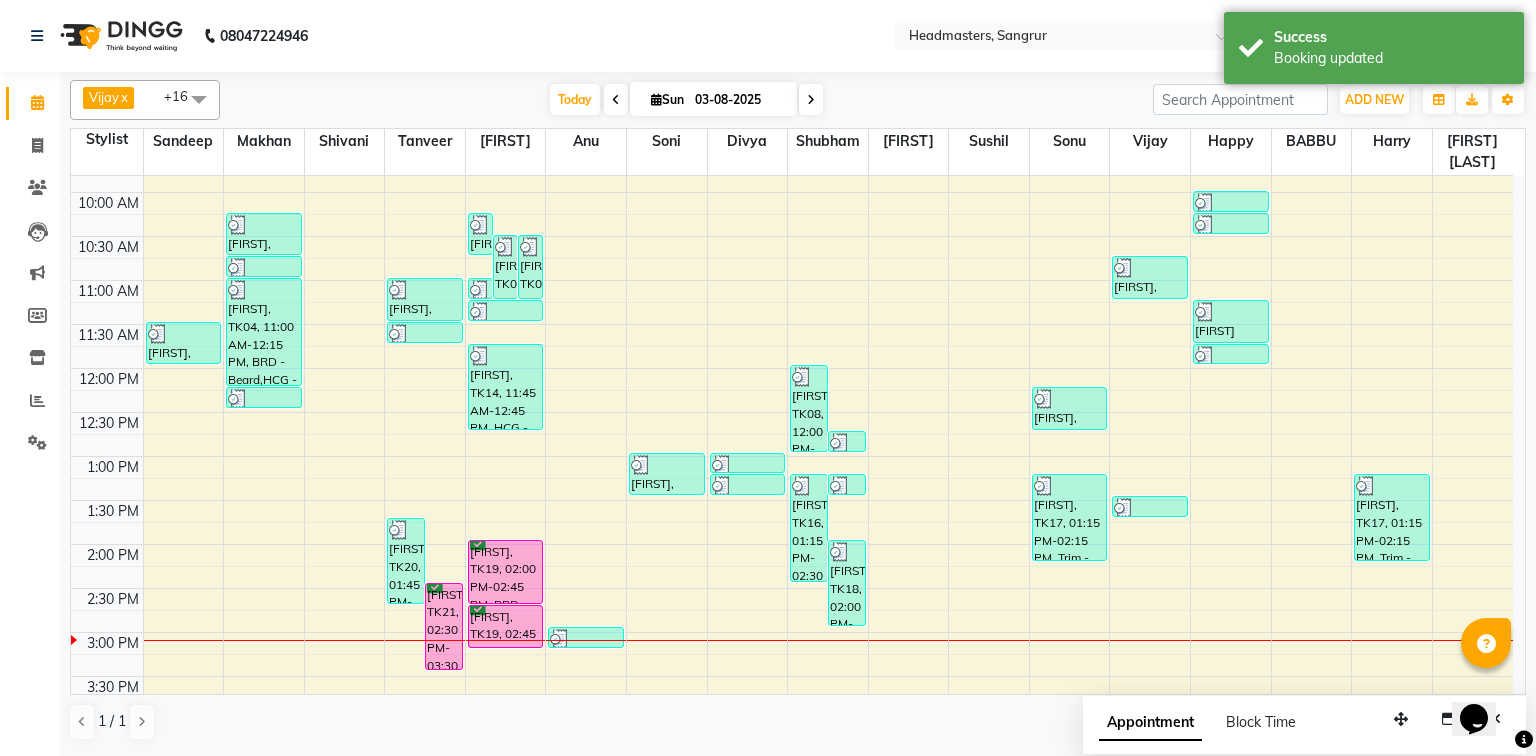 scroll, scrollTop: 160, scrollLeft: 0, axis: vertical 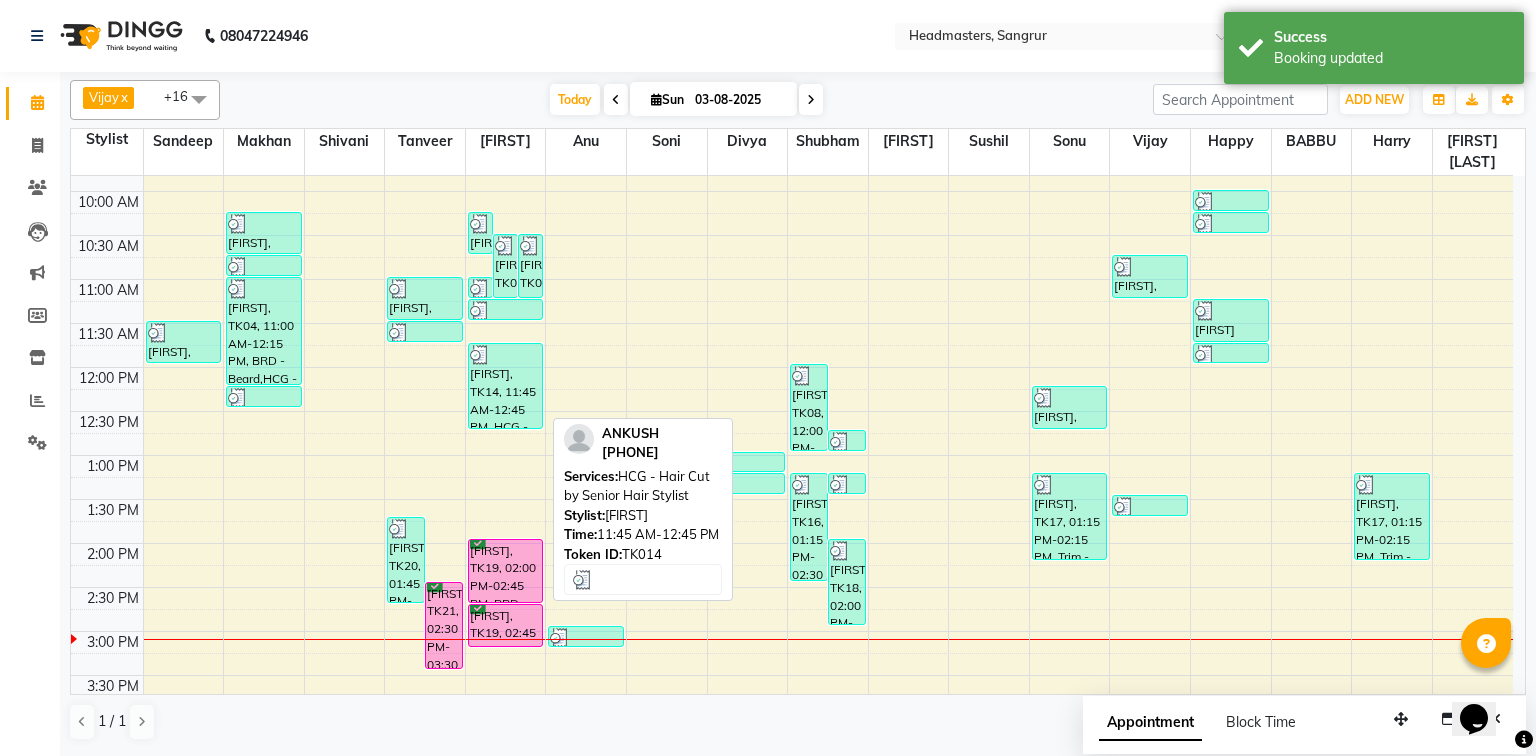 click on "[NAME], TK14, 11:45 AM-12:45 PM, HCG - Hair Cut by Senior Hair Stylist" at bounding box center [506, 386] 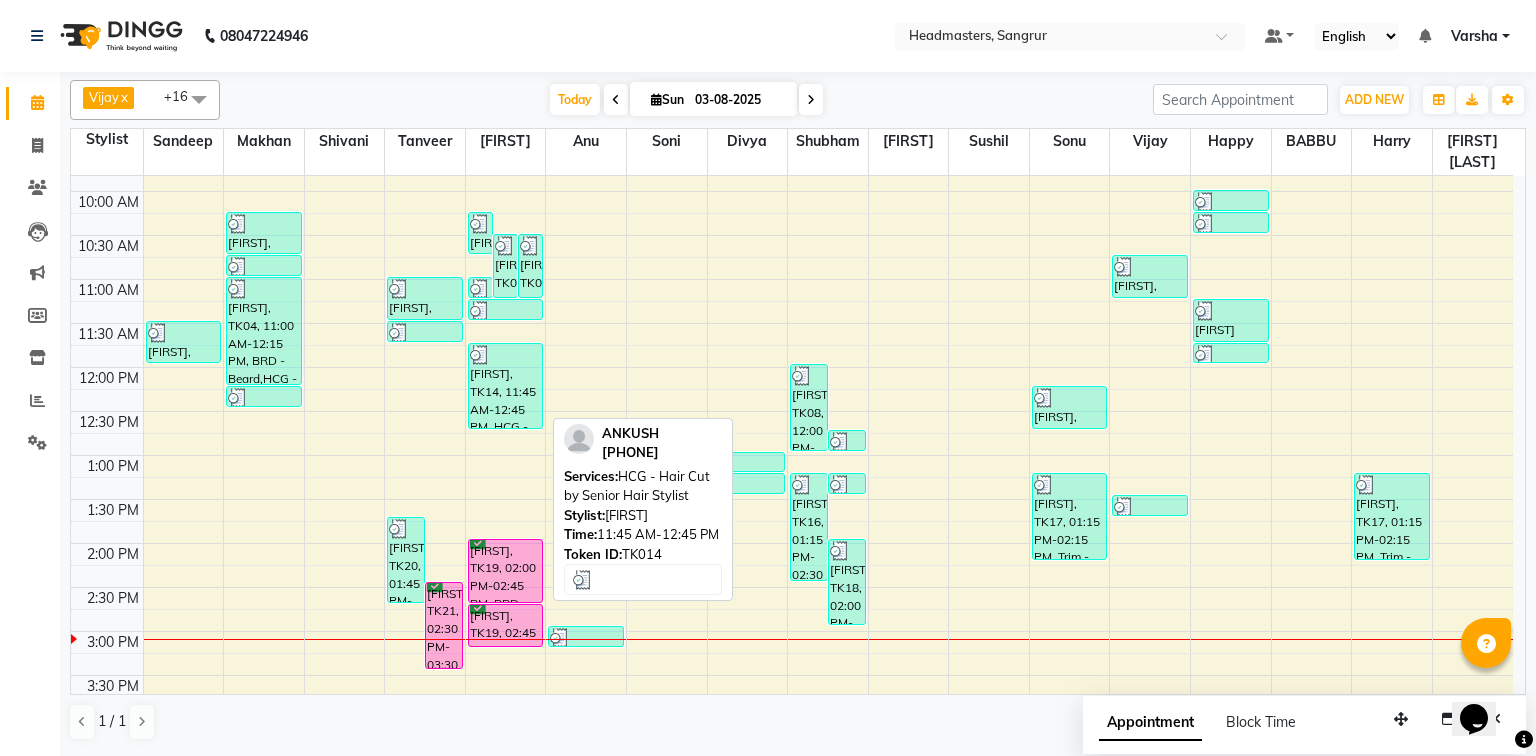 click on "[NAME], TK14, 11:45 AM-12:45 PM, HCG - Hair Cut by Senior Hair Stylist" at bounding box center (506, 386) 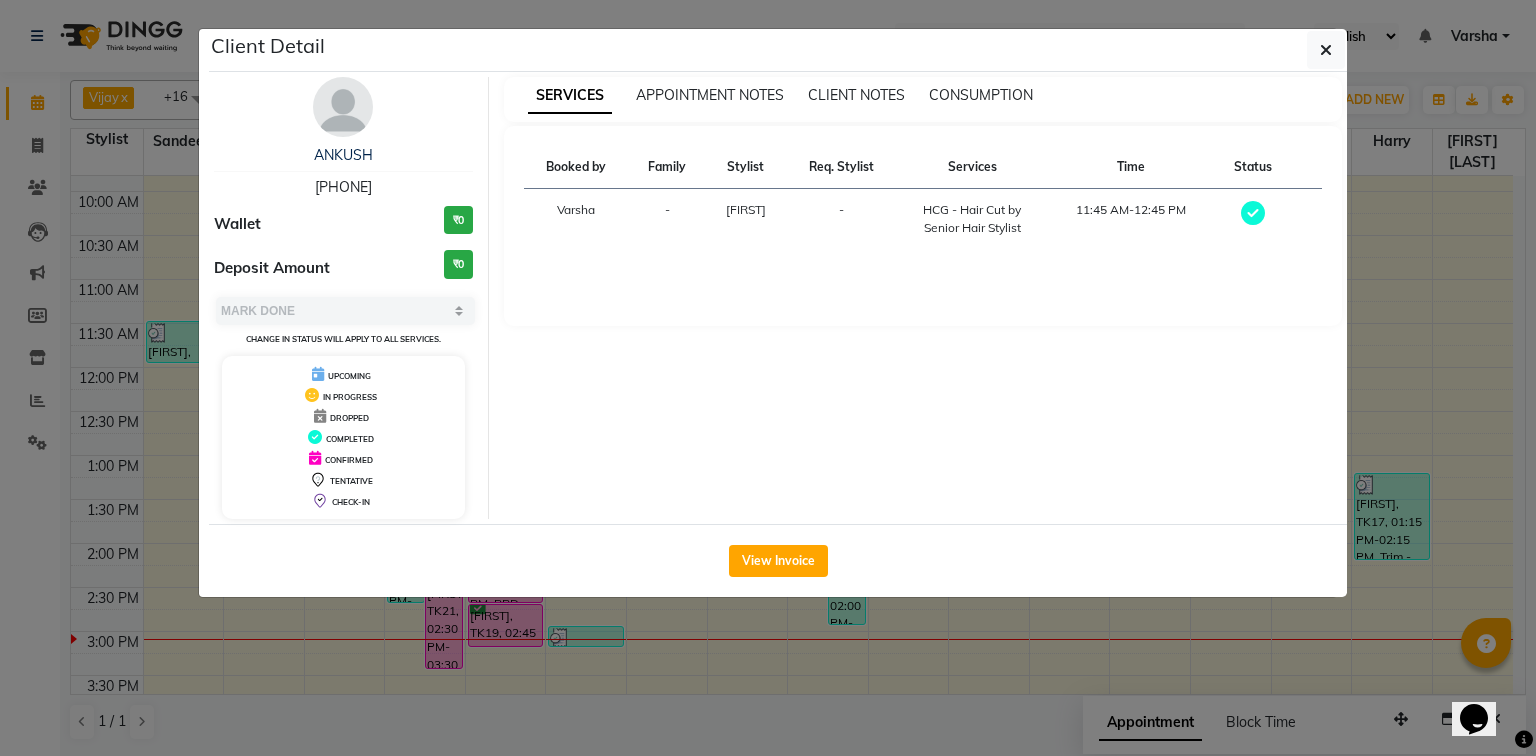 drag, startPoint x: 382, startPoint y: 184, endPoint x: 291, endPoint y: 184, distance: 91 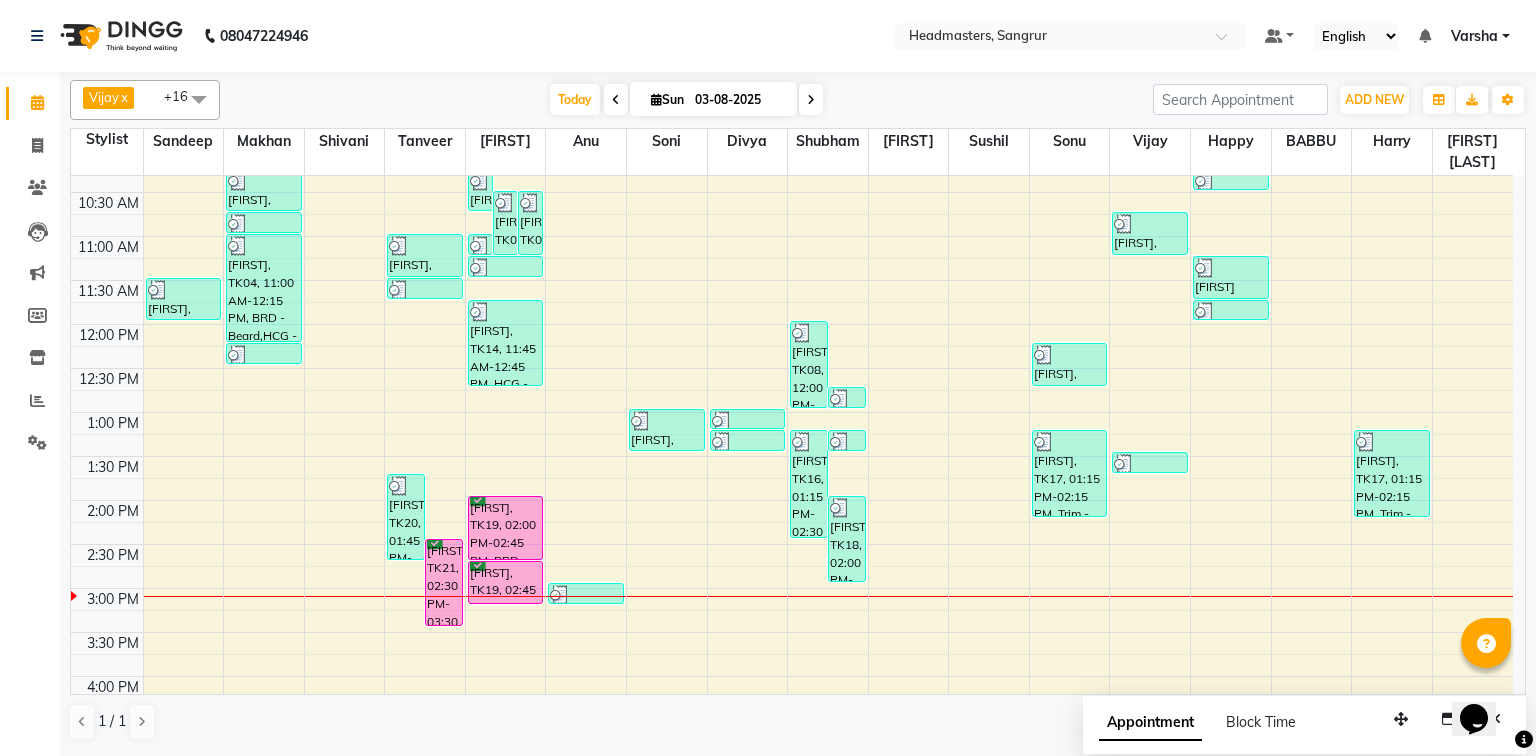 scroll, scrollTop: 240, scrollLeft: 0, axis: vertical 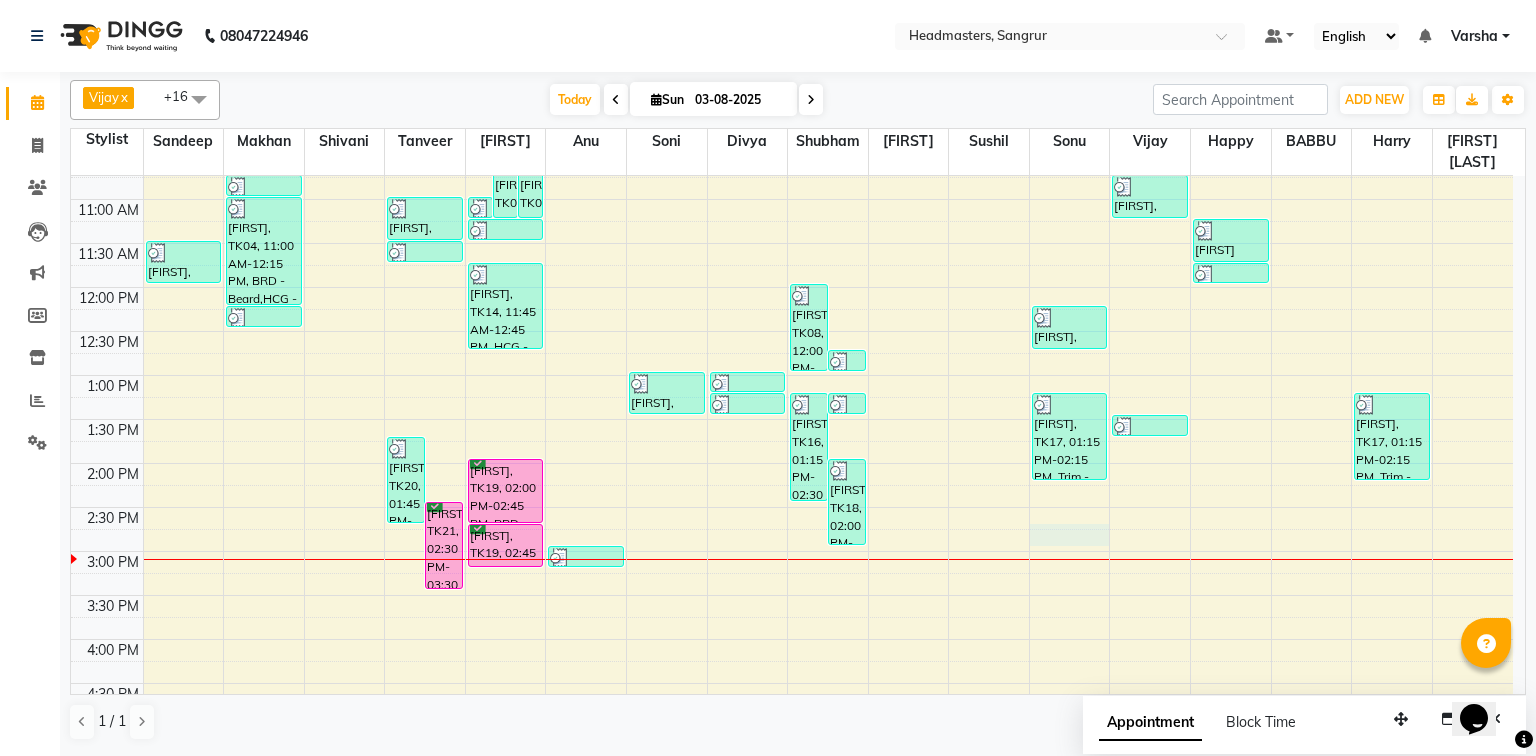 click on "8:00 AM 8:30 AM 9:00 AM 9:30 AM 10:00 AM 10:30 AM 11:00 AM 11:30 AM 12:00 PM 12:30 PM 1:00 PM 1:30 PM 2:00 PM 2:30 PM 3:00 PM 3:30 PM 4:00 PM 4:30 PM 5:00 PM 5:30 PM 6:00 PM 6:30 PM 7:00 PM 7:30 PM 8:00 PM 8:30 PM     Seema, TK08, 11:30 AM-12:00 PM, PH-SPA - Premium Hair Spa     Ishneet, TK03, 10:15 AM-10:45 AM, HCG - Hair Cut by Senior Hair Stylist     Divyank, TK04, 10:45 AM-11:00 AM, HCG - Hair Cut by Senior Hair Stylist     Divyank, TK04, 11:00 AM-12:15 PM, BRD - Beard,HCG - Hair Cut by Senior Hair Stylist,GG-igora - Igora Global     basu goyal, TK11, 12:15 PM-12:30 PM, HCG - Hair Cut by Senior Hair Stylist     harman, TK20, 01:45 PM-02:45 PM, GG-igora - Igora Global     pawandeep, TK21, 02:30 PM-03:30 PM, HCG - Hair Cut by Senior Hair Stylist     jaswant, TK06, 11:00 AM-11:30 AM, HCG - Hair Cut by Senior Hair Stylist     jaswant, TK06, 11:30 AM-11:45 AM, BRD - Beard     gaourav, TK02, 10:15 AM-10:45 AM, HCG - Hair Cut by Senior Hair Stylist     gaourav, TK02, 10:30 AM-11:15 AM, BRD - Beard" at bounding box center (792, 507) 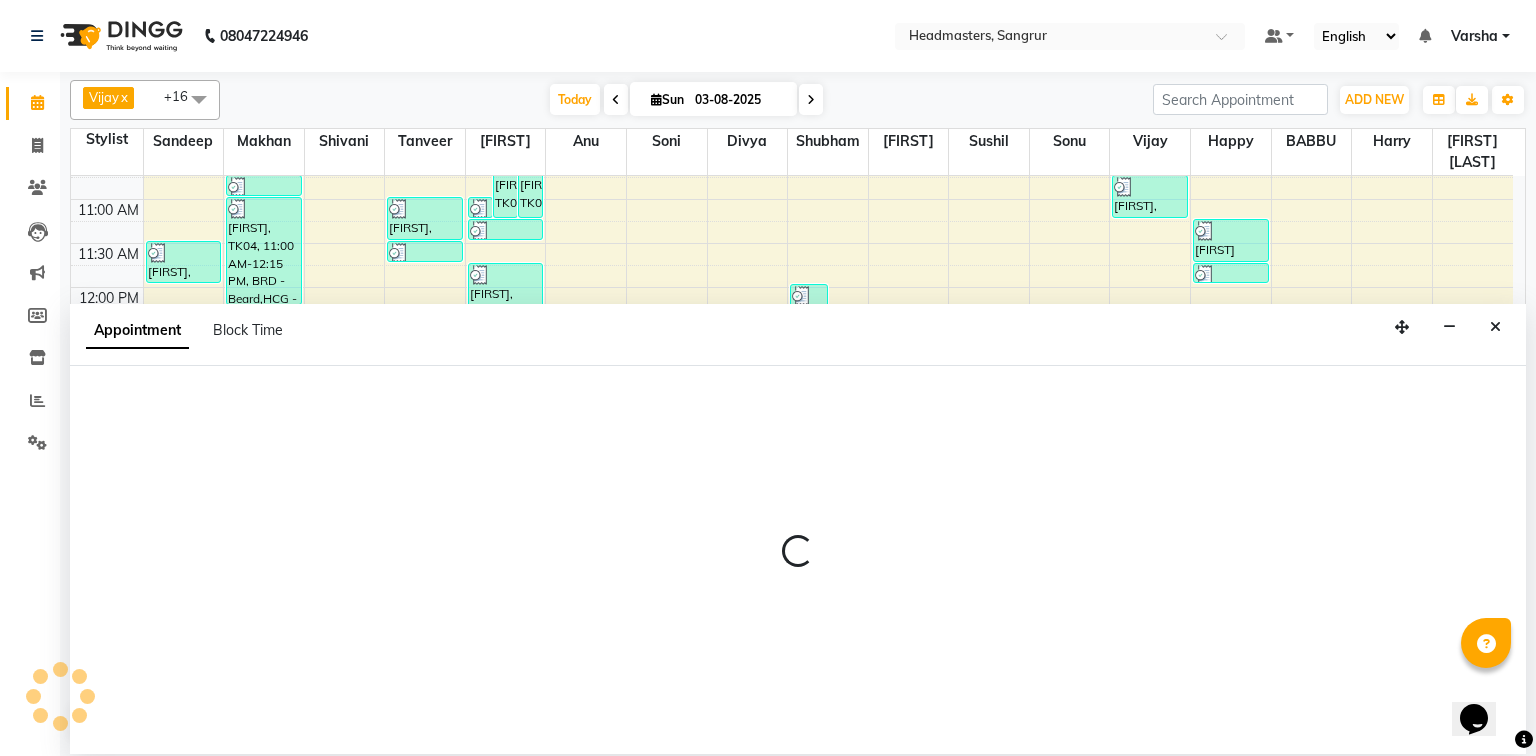select on "60900" 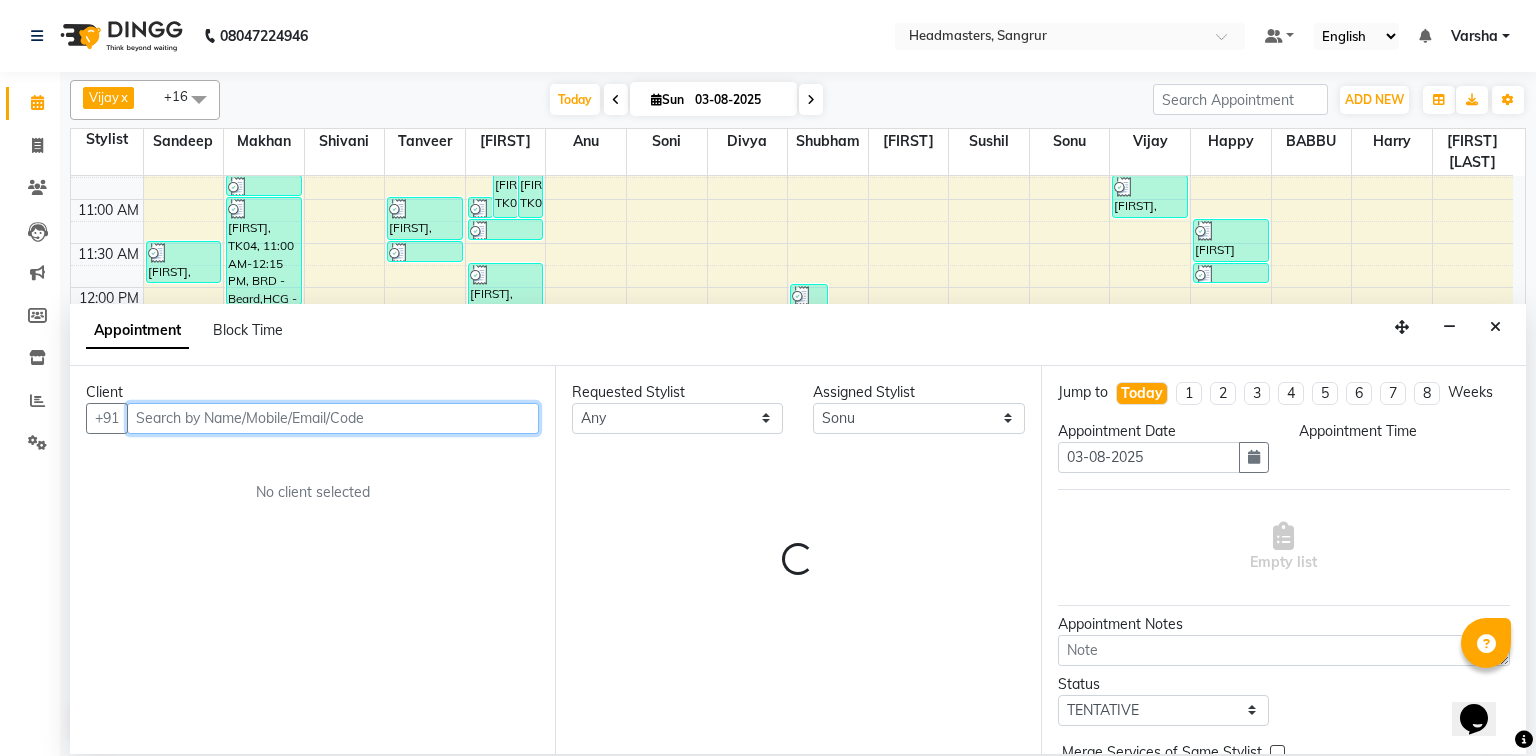 select on "885" 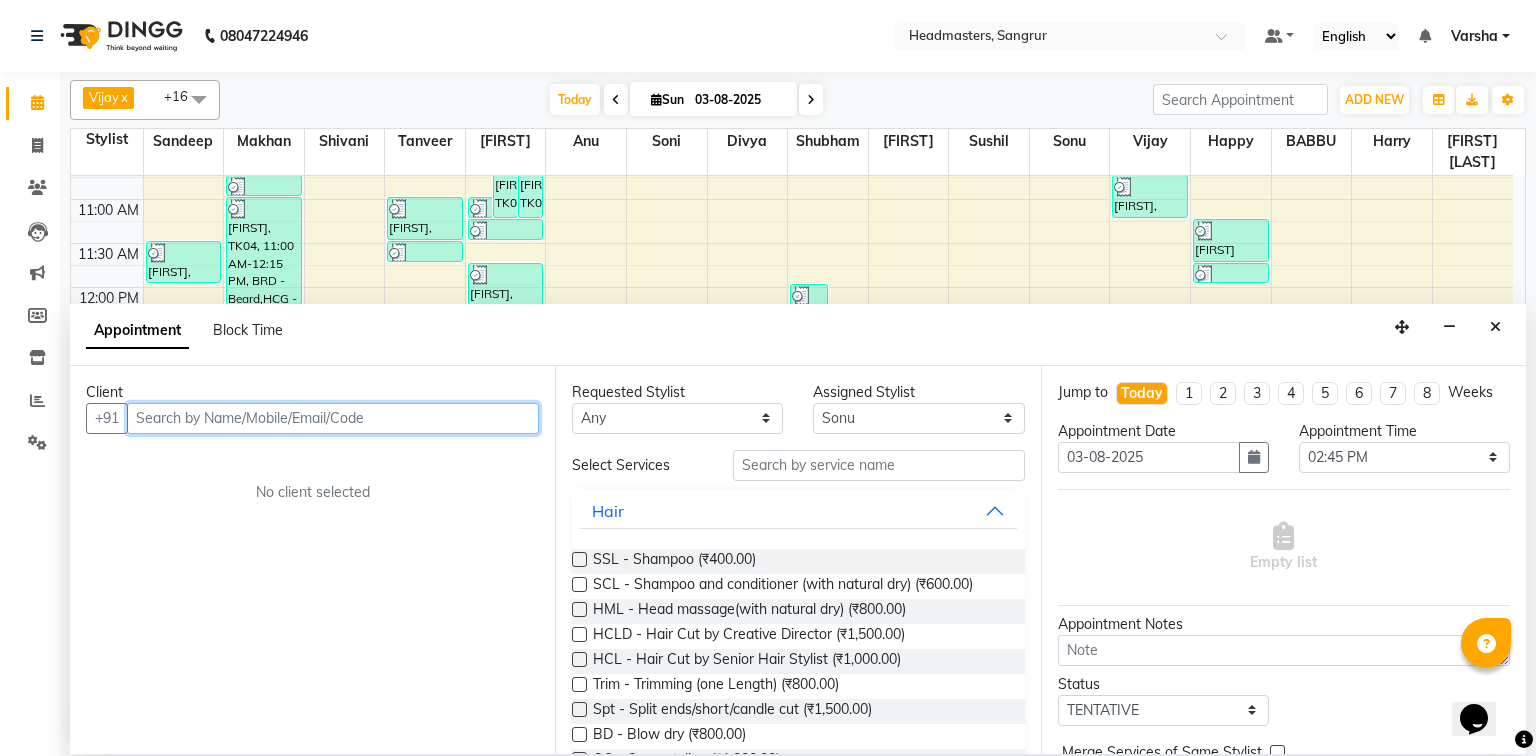 drag, startPoint x: 389, startPoint y: 404, endPoint x: 272, endPoint y: 426, distance: 119.05041 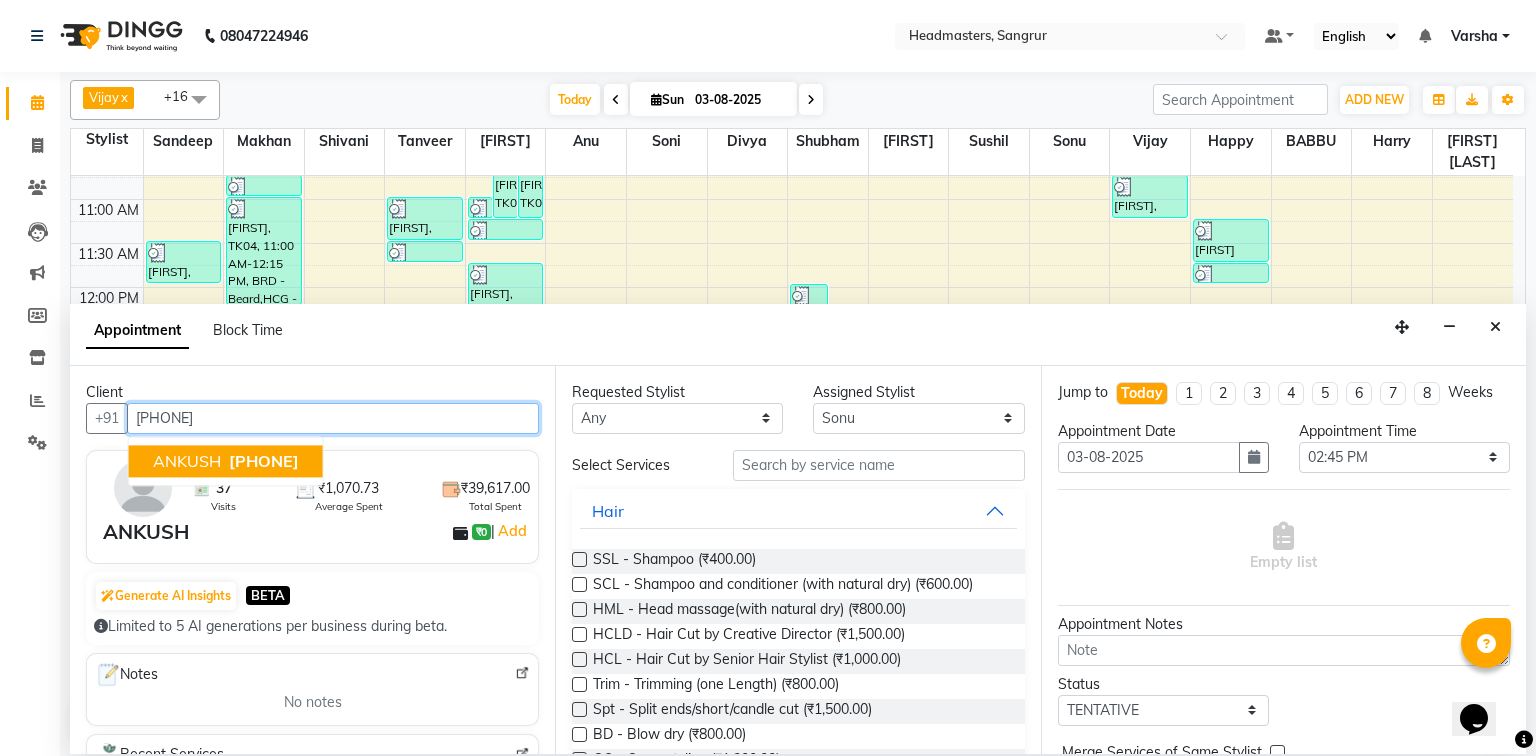 click on "[PHONE]" at bounding box center (264, 461) 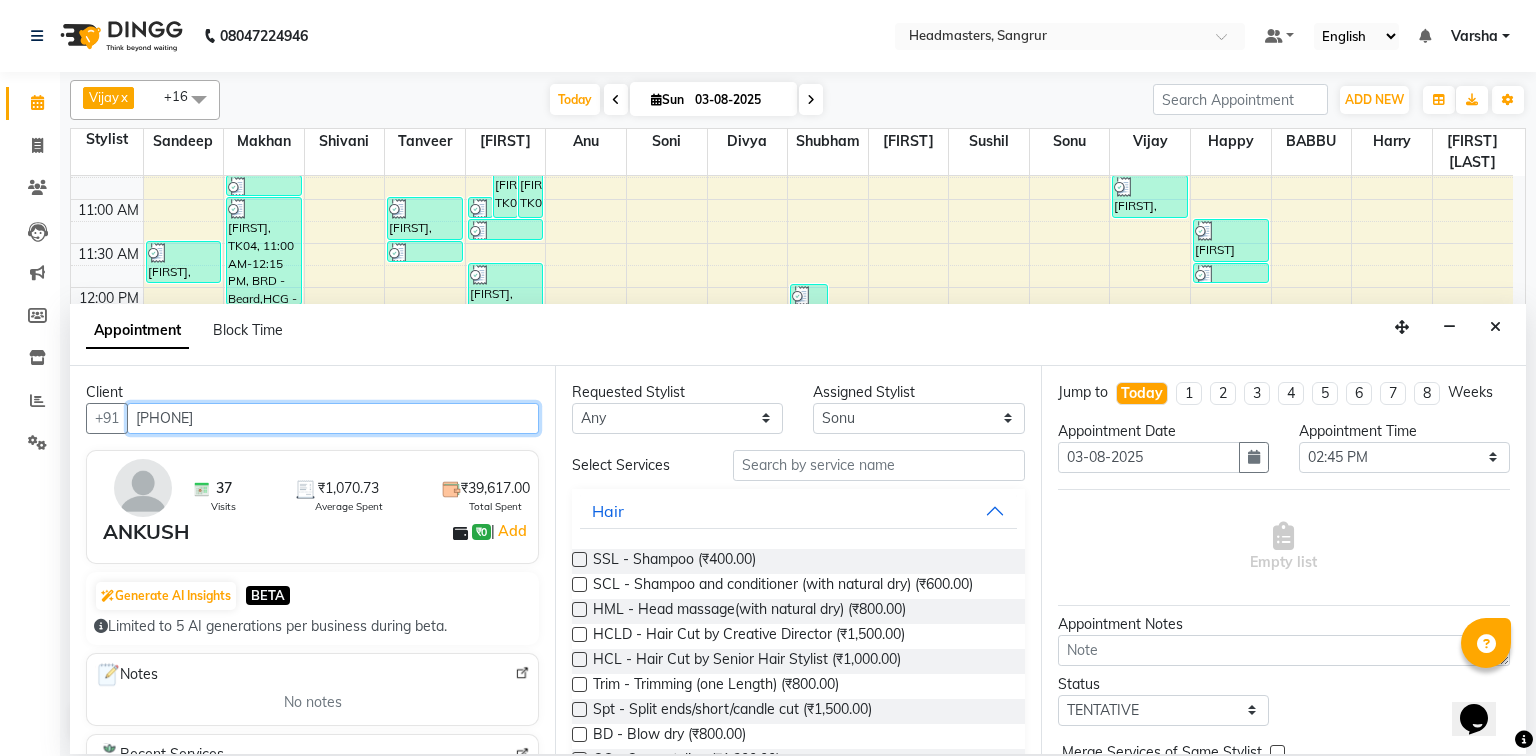type on "[PHONE]" 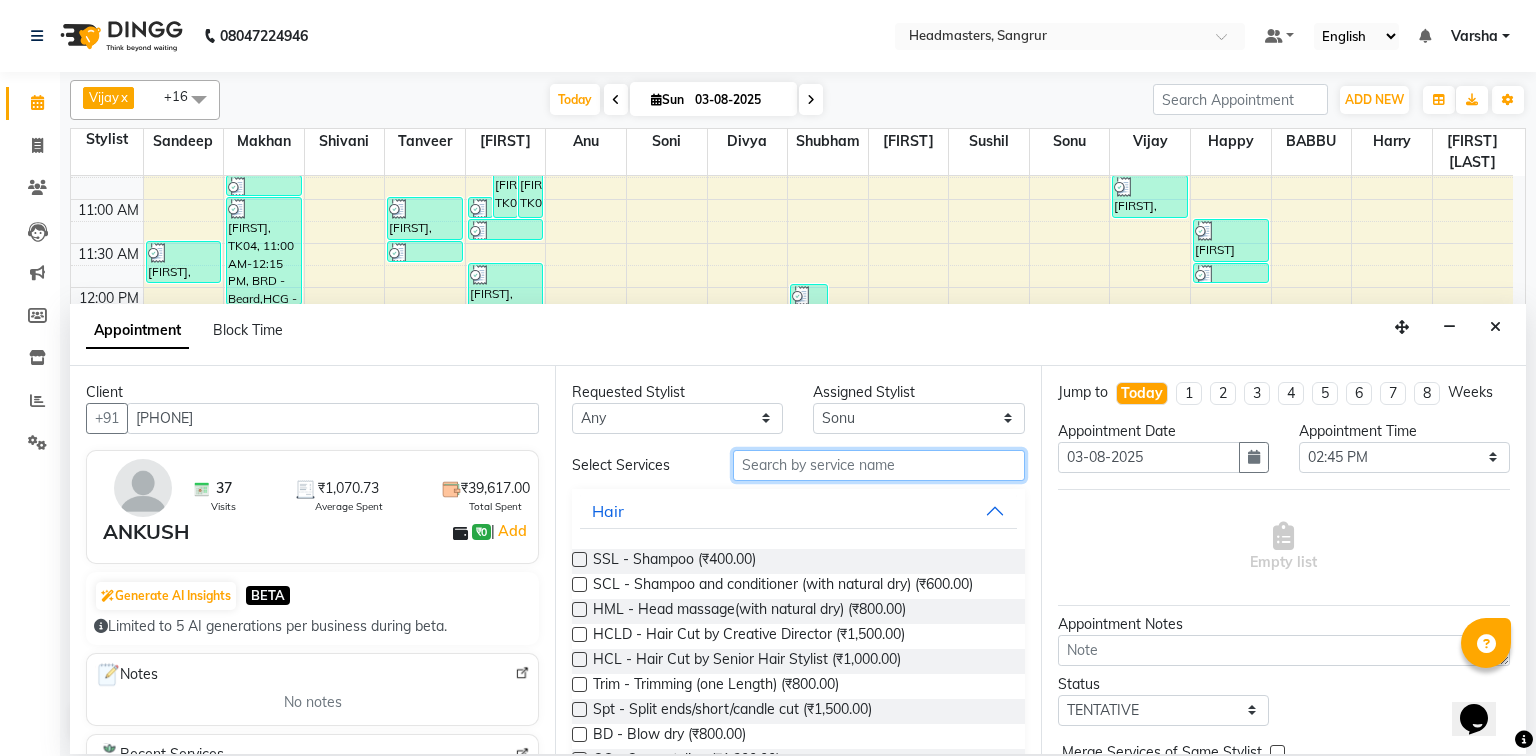 click at bounding box center [879, 465] 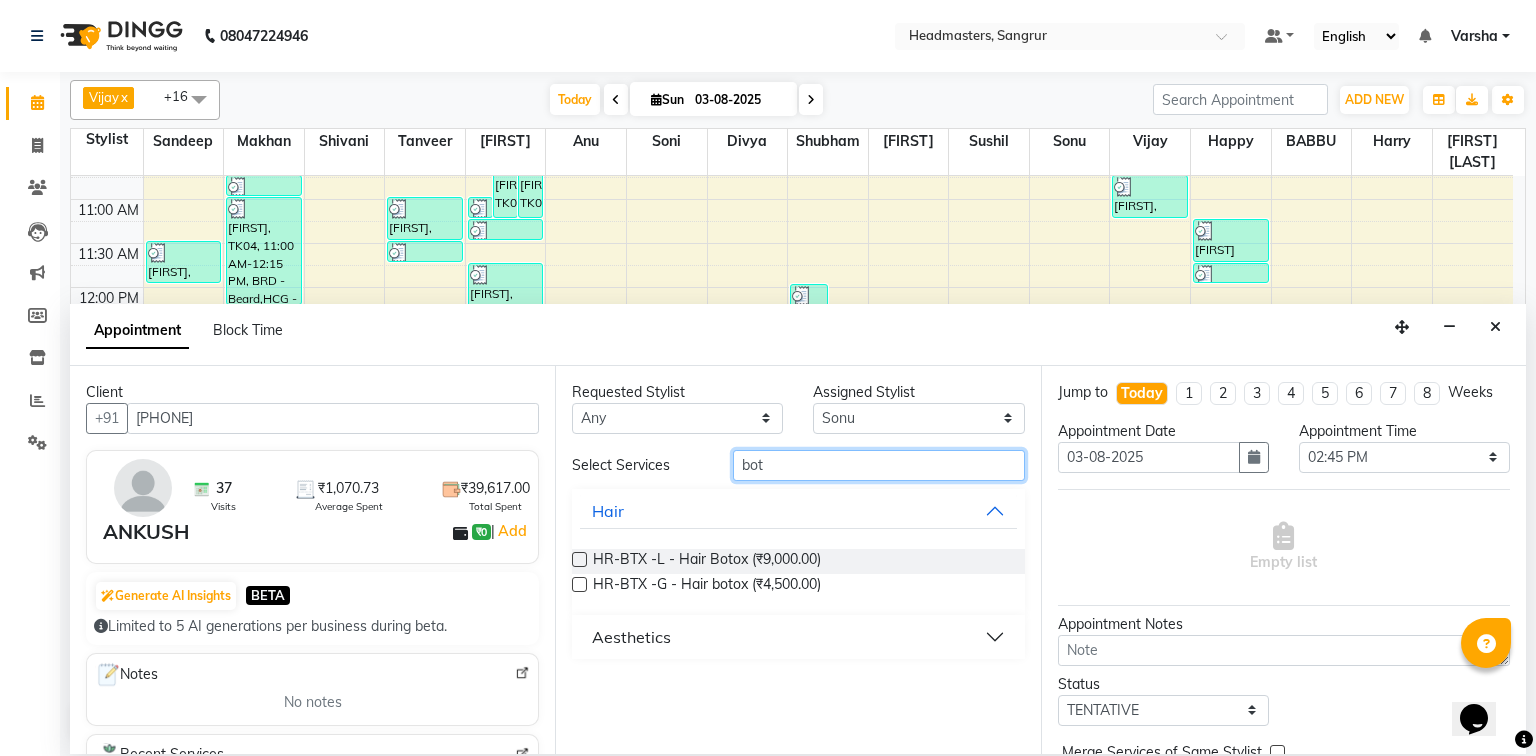 type on "bot" 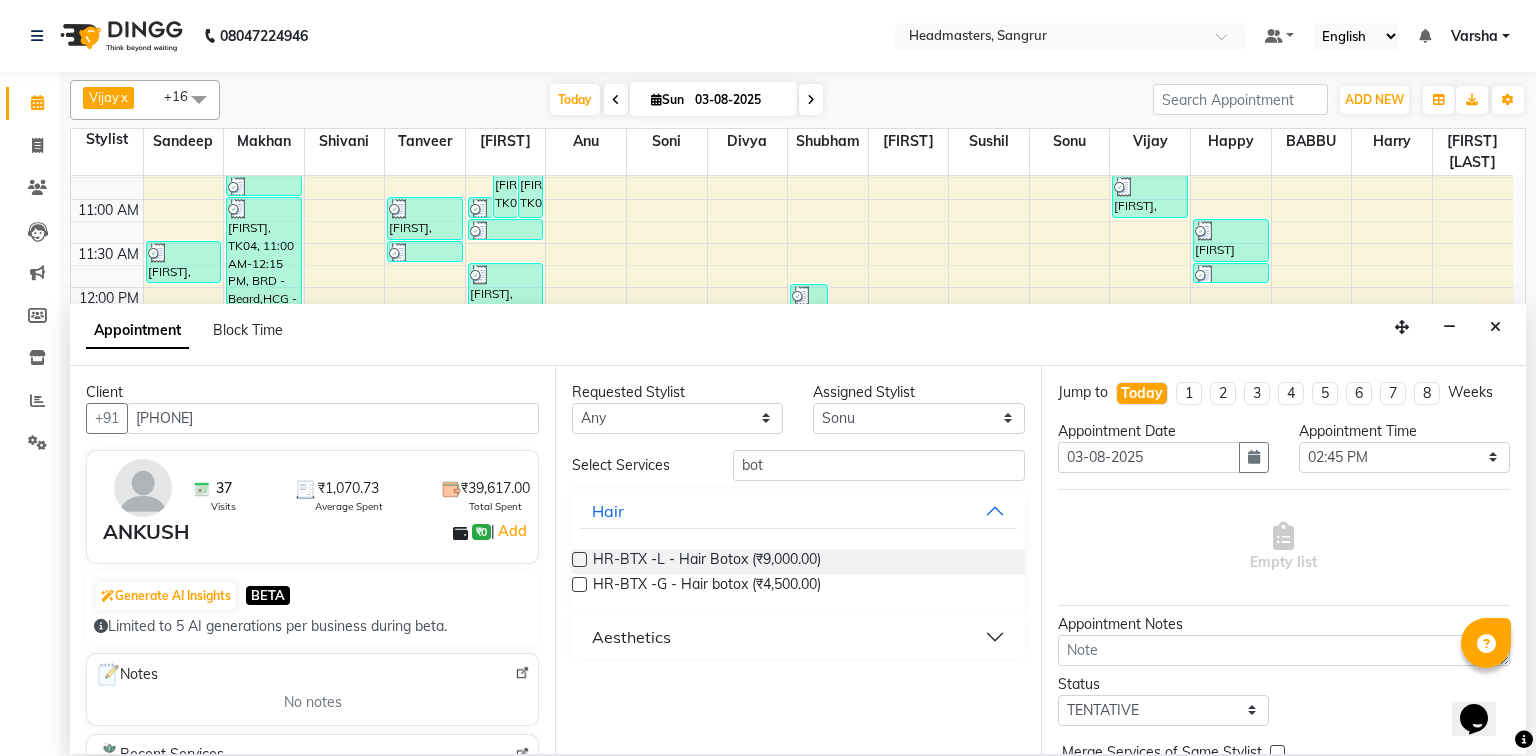 click at bounding box center (579, 559) 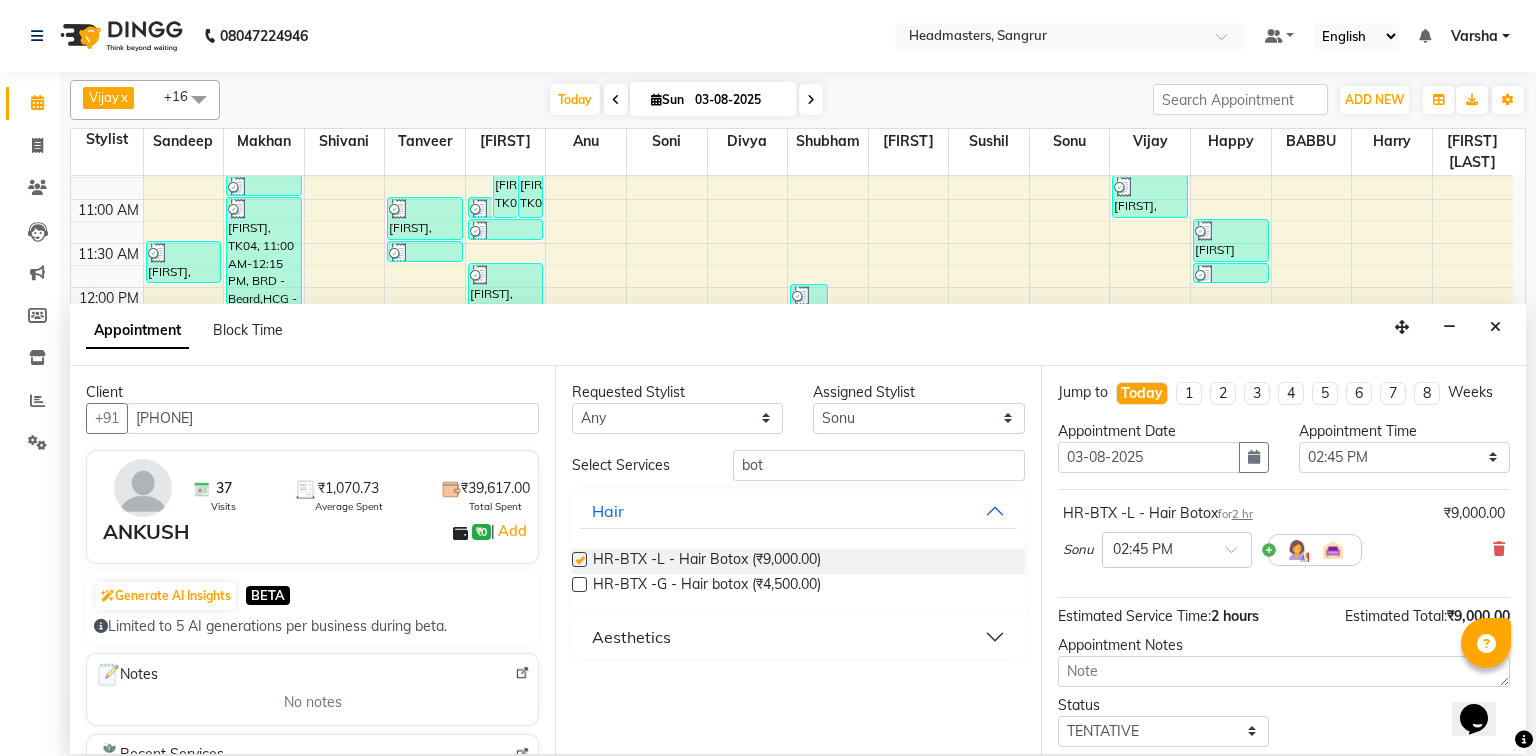 checkbox on "false" 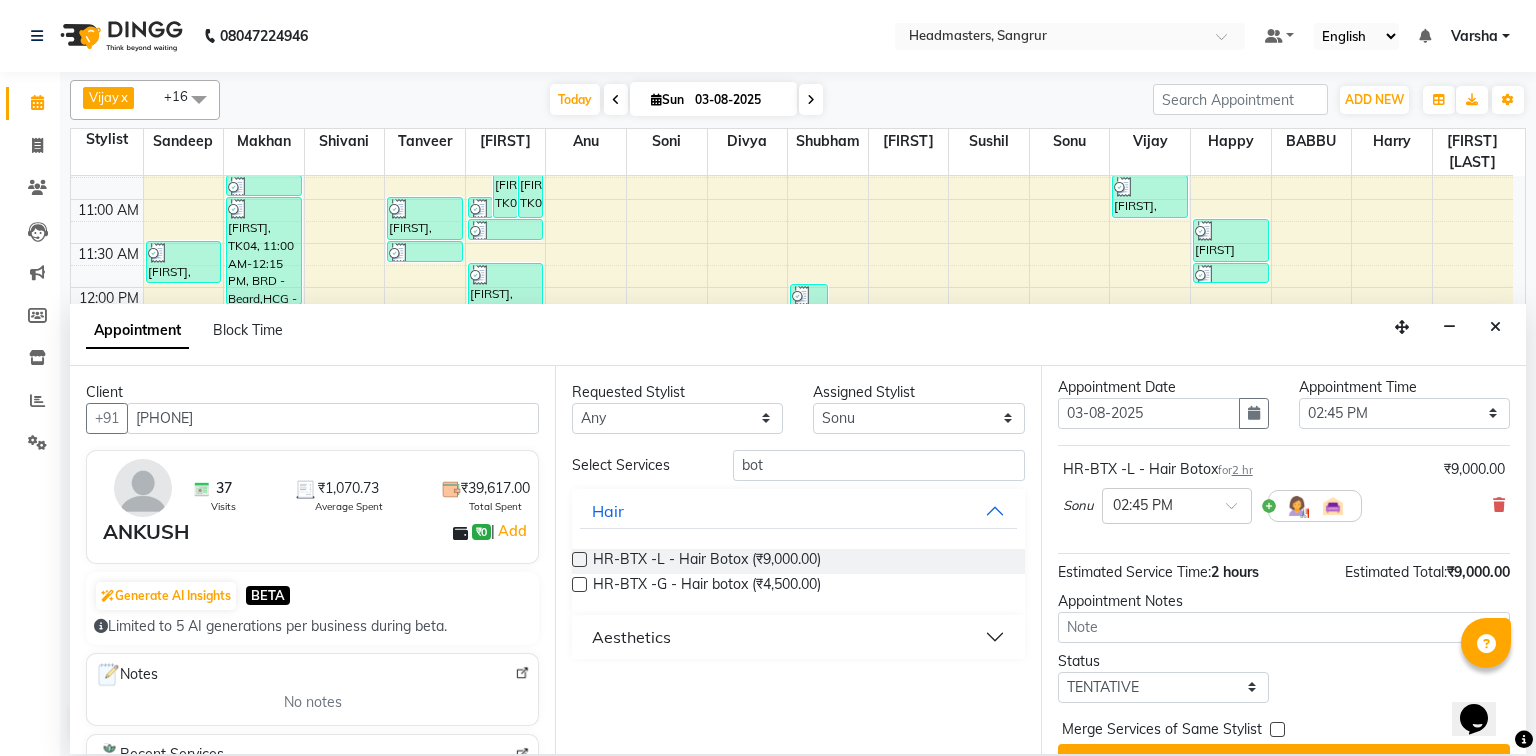 scroll, scrollTop: 85, scrollLeft: 0, axis: vertical 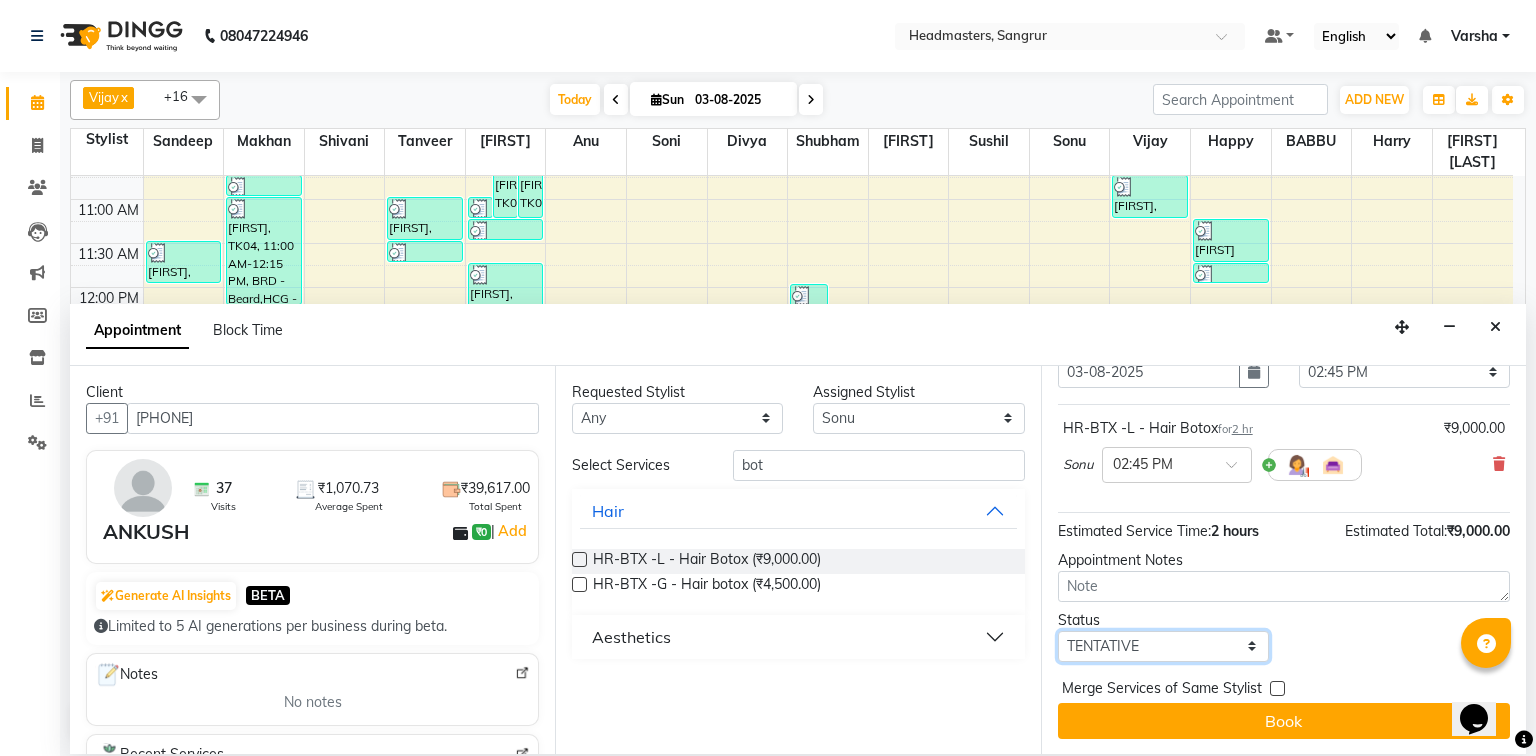 click on "Select TENTATIVE CONFIRM CHECK-IN UPCOMING" at bounding box center [1163, 646] 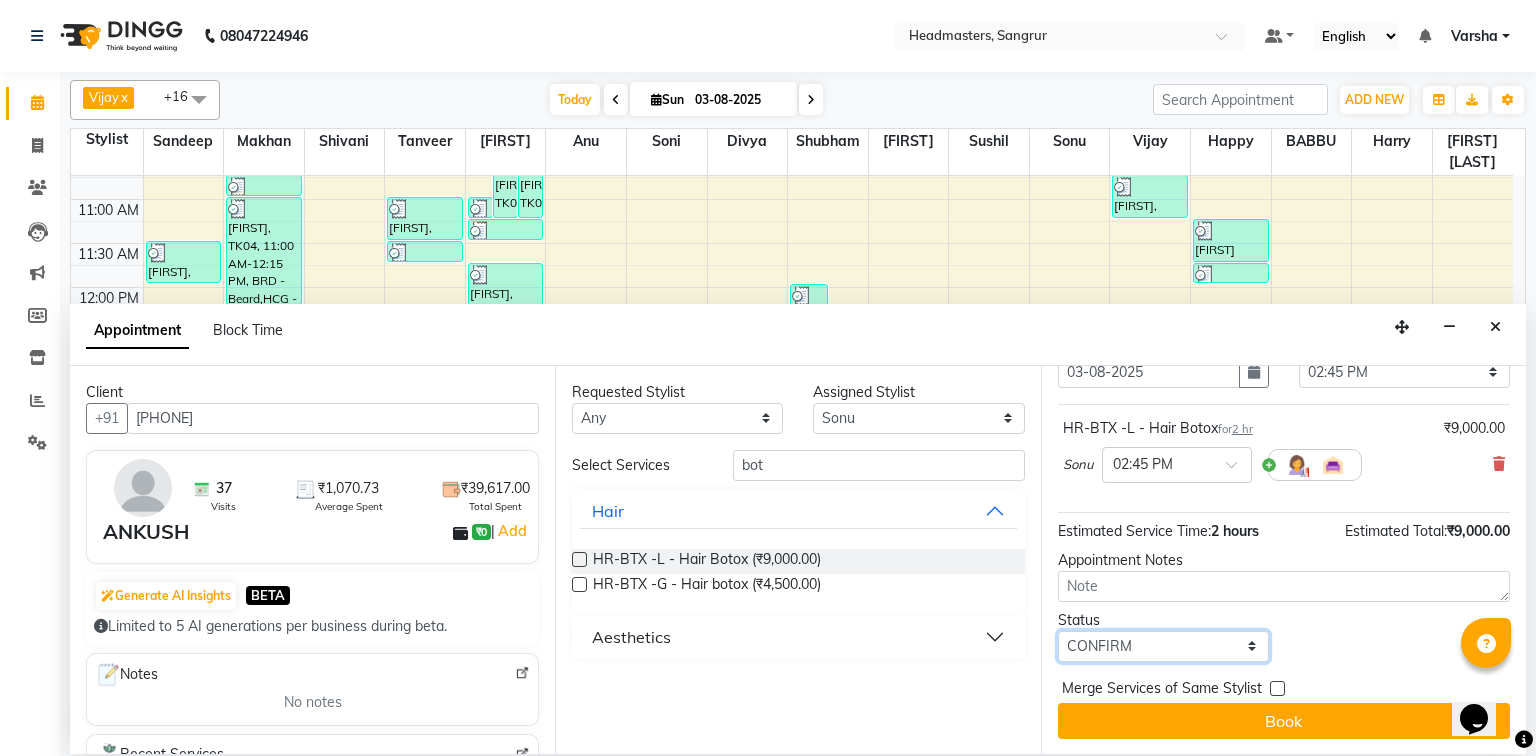 click on "Select TENTATIVE CONFIRM CHECK-IN UPCOMING" at bounding box center [1163, 646] 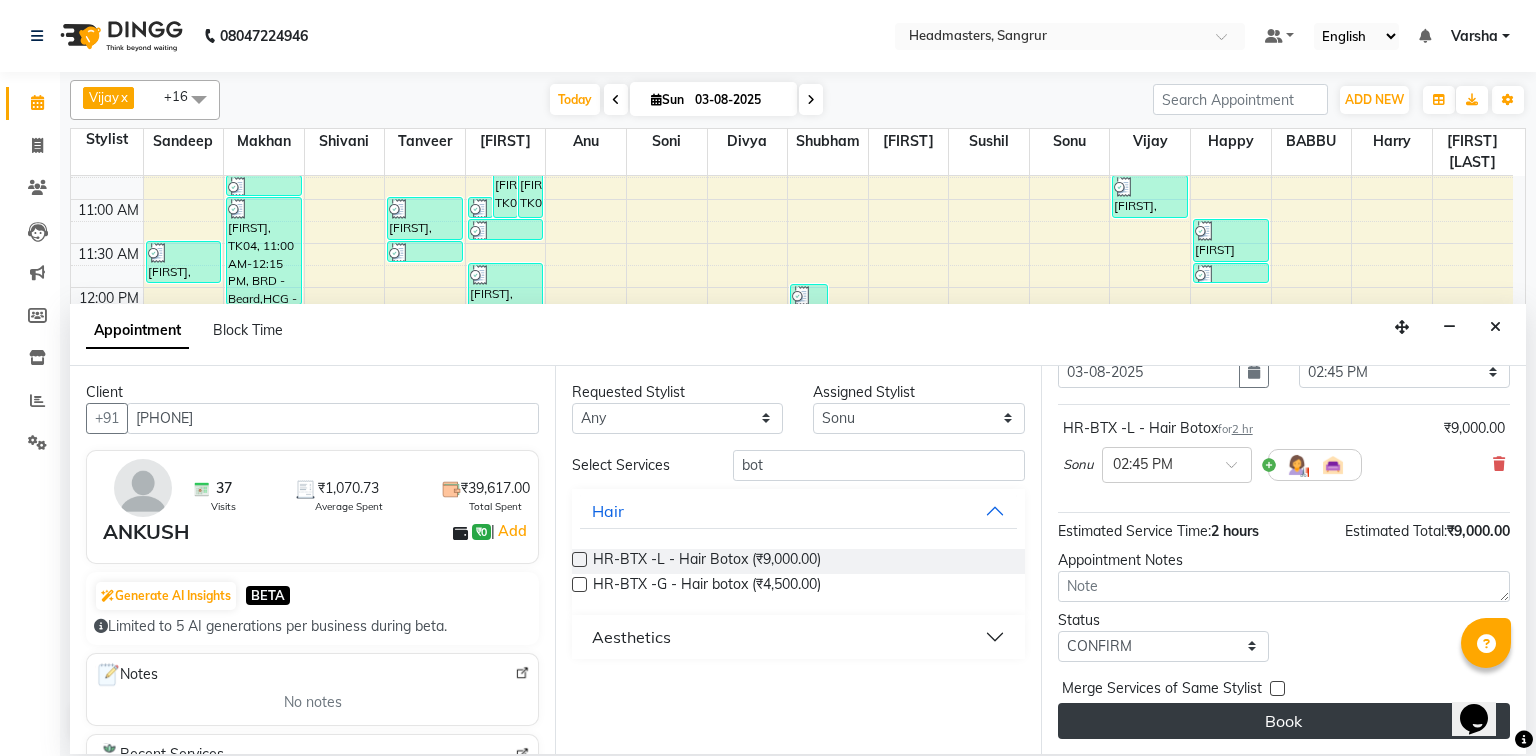 click on "Book" at bounding box center (1284, 721) 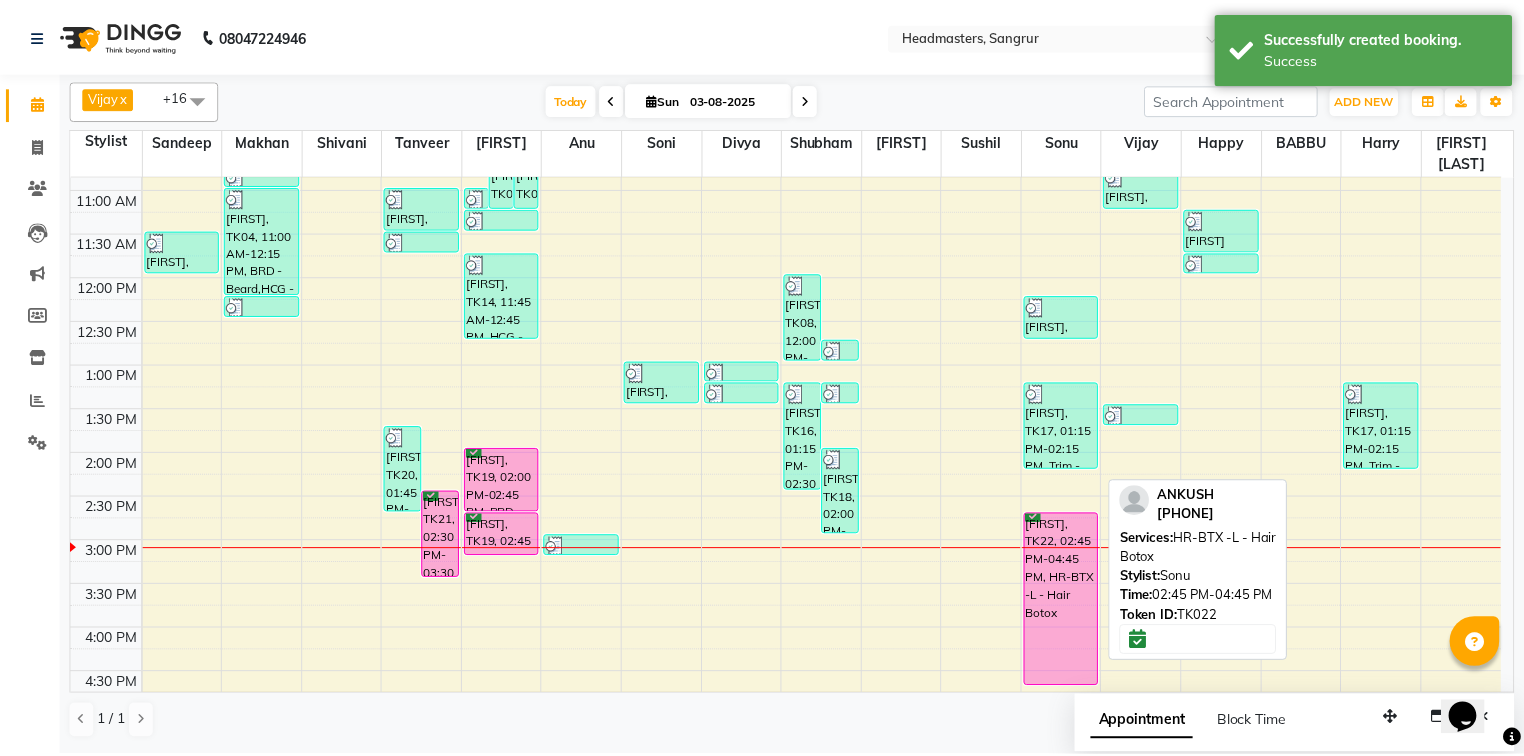 scroll, scrollTop: 320, scrollLeft: 0, axis: vertical 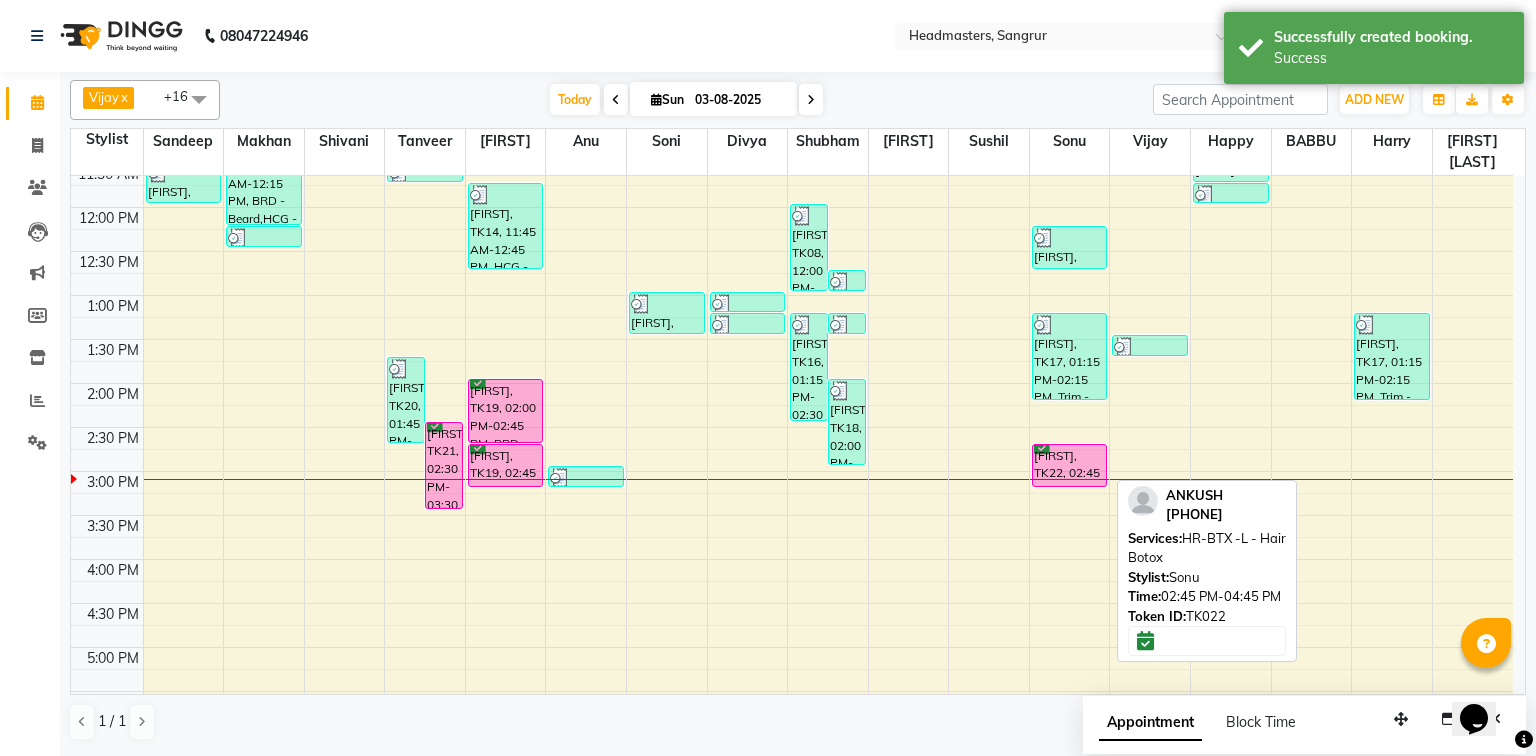 drag, startPoint x: 1039, startPoint y: 616, endPoint x: 1044, endPoint y: 475, distance: 141.08862 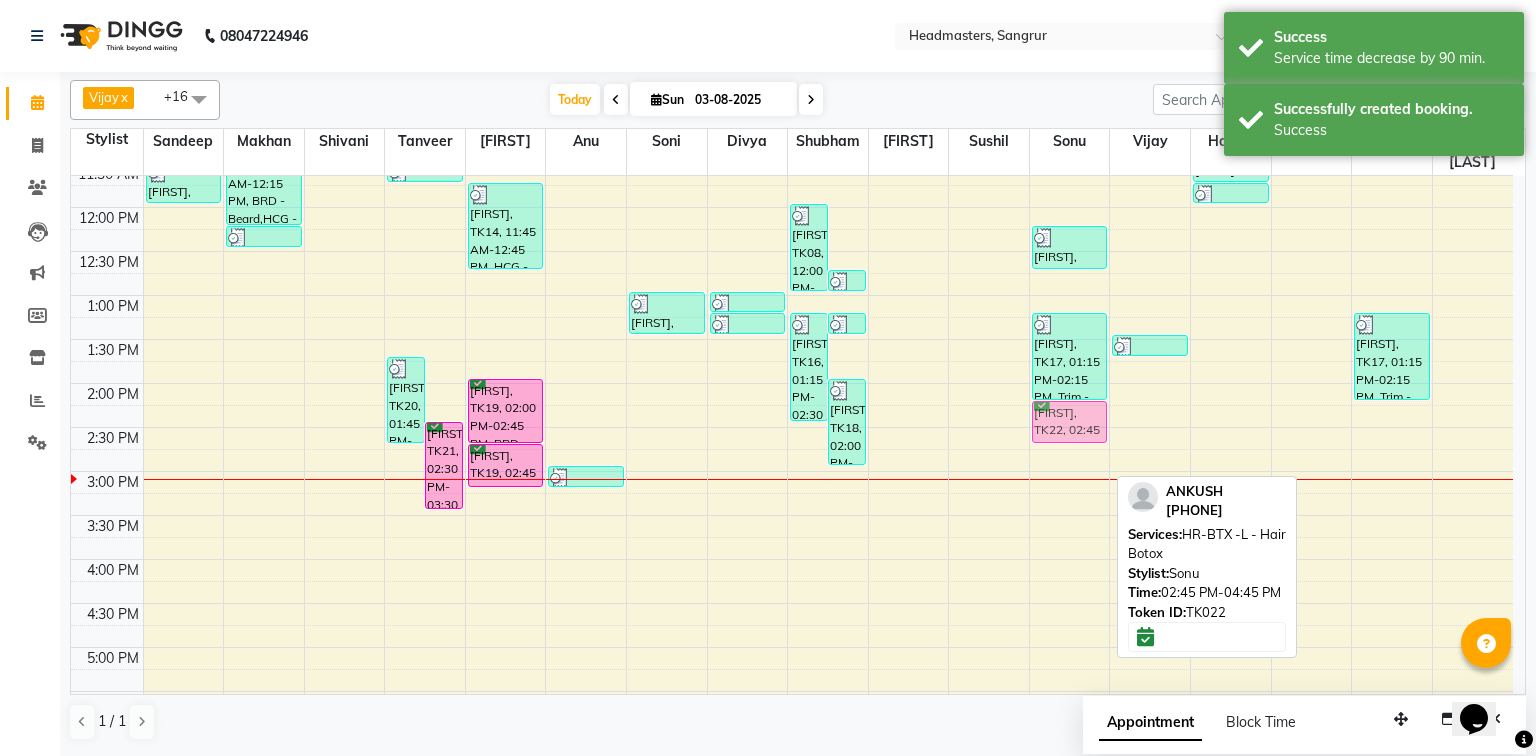 drag, startPoint x: 1053, startPoint y: 463, endPoint x: 1055, endPoint y: 424, distance: 39.051247 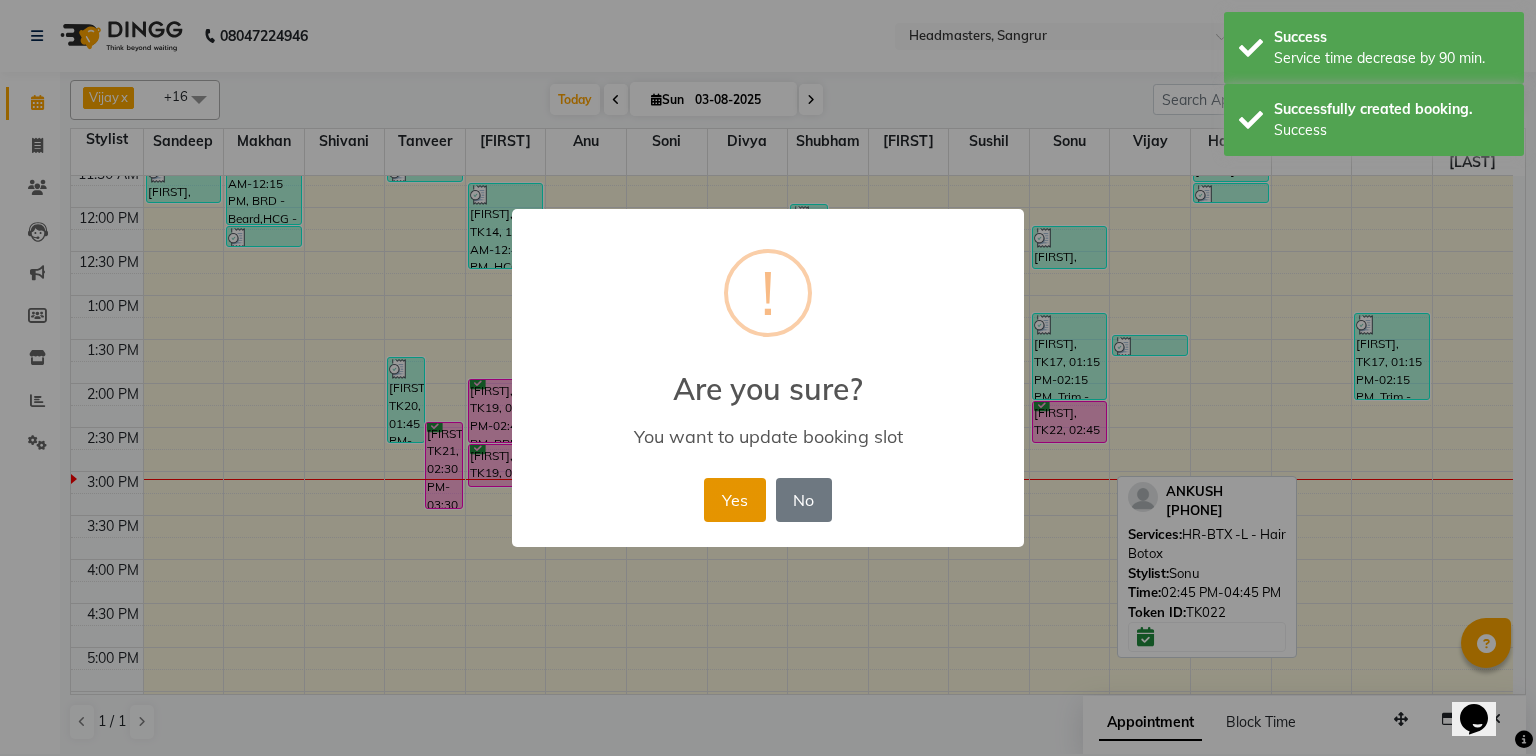 click on "Yes" at bounding box center [734, 500] 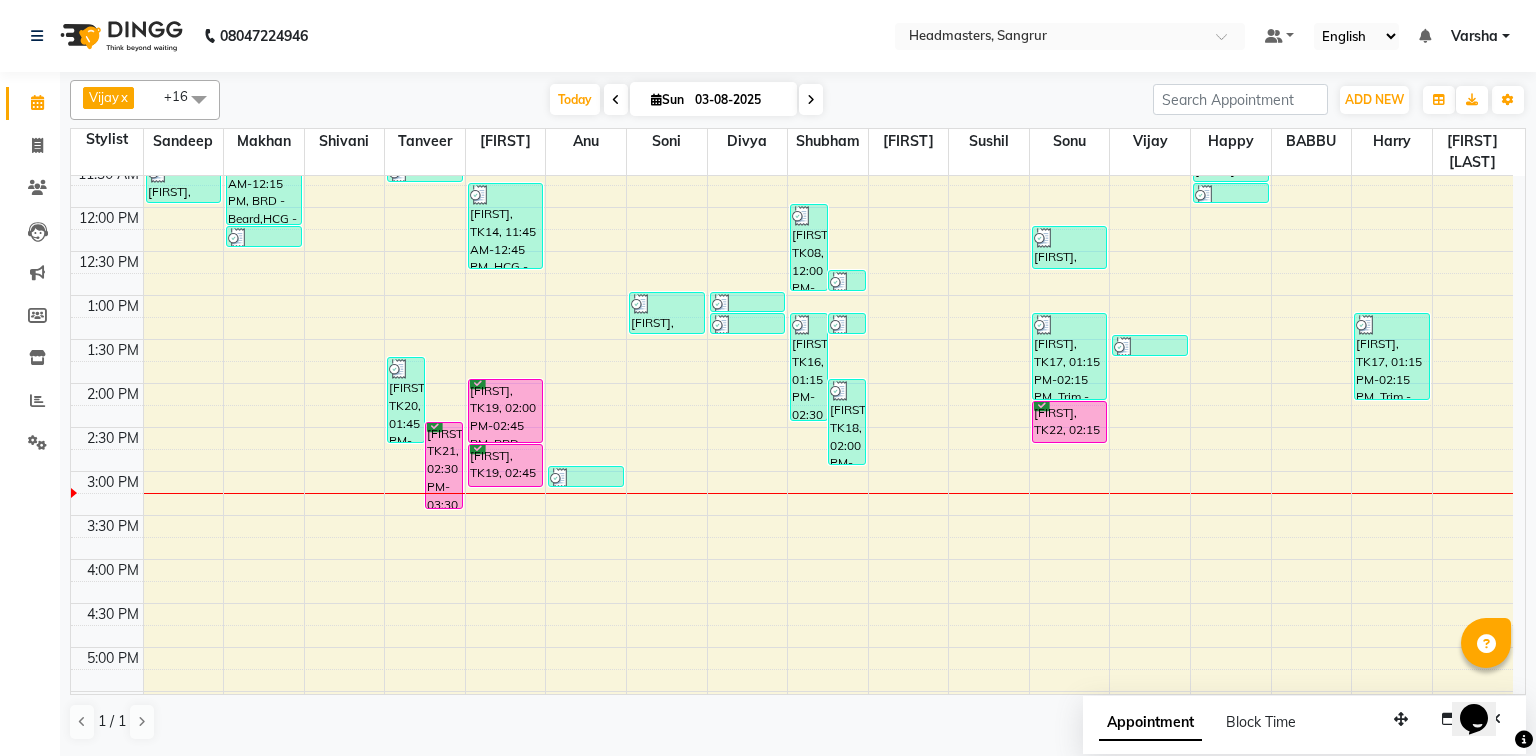 click on "[FIRST] x [FIRST] x [FIRST] x [FIRST] x [FIRST] x [FIRST] x [FIRST] x [FIRST] x [FIRST]  x [FIRST]  x [FIRST]  x [FIRST]  x [FIRST]  x [FIRST]  x [FIRST] Kaur  x [FIRST]  x [FIRST]  x +16 Select All Afia  [FIRST] Kaur [FIRST] [FIRST] [FIRST] [FIRST] [FIRST] [FIRST] [FIRST]  Headmasters [FIRST] Jashan stockist [FIRST] [FIRST] [FIRST] [FIRST]  Sandeep [FIRST] [FIRST] [FIRST] [FIRST] Sunny [FIRST] [FIRST] Today  Sun [DATE] Toggle Dropdown Add Appointment Add Invoice Add Attendance Add Client Toggle Dropdown Add Appointment Add Invoice Add Attendance Add Client ADD NEW Toggle Dropdown Add Appointment Add Invoice Add Attendance Add Client [FIRST] x [FIRST] x [FIRST] x [FIRST] x [FIRST] x [FIRST] x [FIRST] x [FIRST] x [FIRST]  x [FIRST]  x [FIRST]  x [FIRST]  x [FIRST]  x [FIRST]  x [FIRST] Kaur  x [FIRST]  x [FIRST]  x +16 Select All Afia  [FIRST] Kaur [FIRST] [FIRST] [FIRST] [FIRST] [FIRST] [FIRST] [FIRST]  Headmasters [FIRST] Jashan stockist [FIRST] [FIRST] [FIRST] [FIRST]  Sandeep [FIRST] [FIRST] [FIRST] [FIRST] Sunny [FIRST] Zoom" 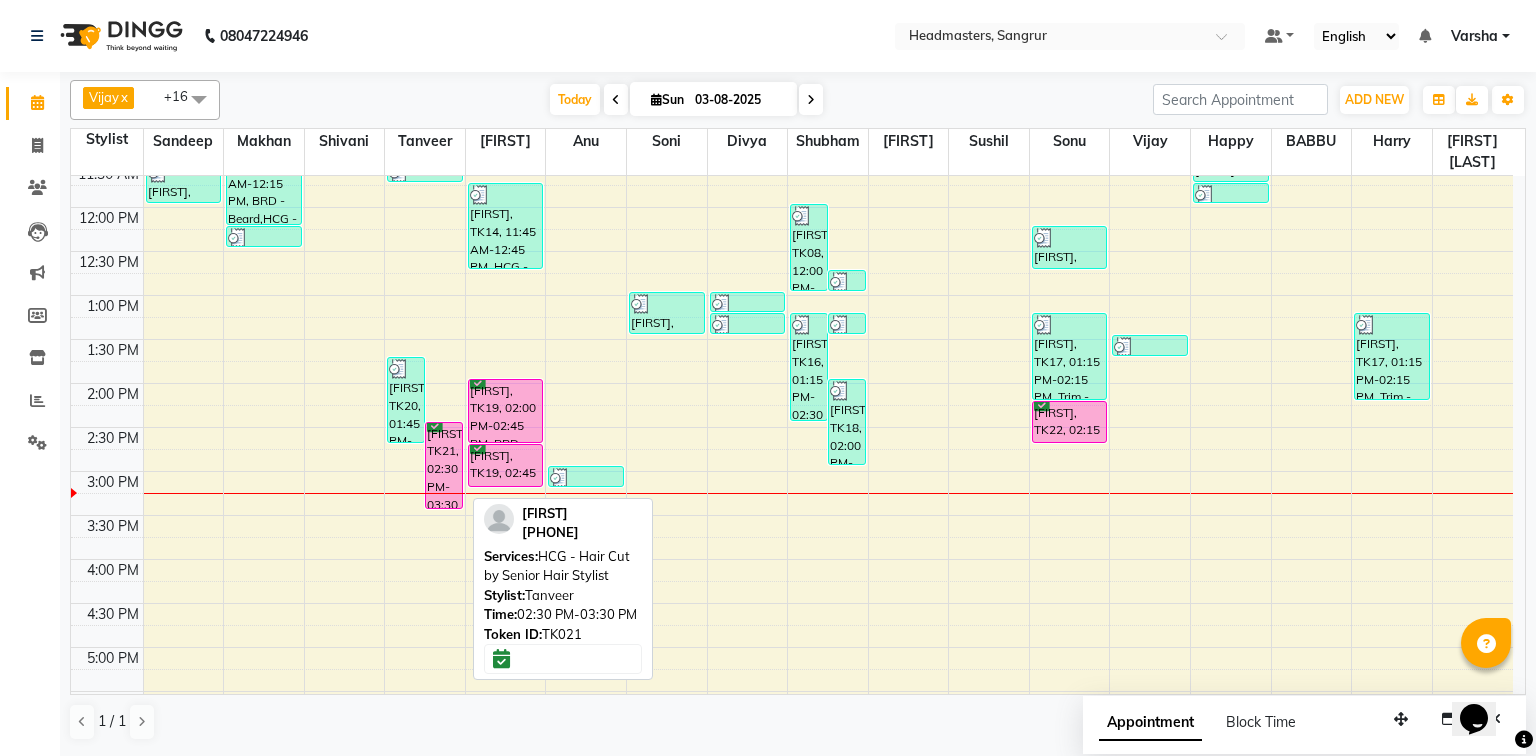 click on "pawandeep, TK21, 02:30 PM-03:30 PM, HCG - Hair Cut by Senior Hair Stylist" at bounding box center [444, 465] 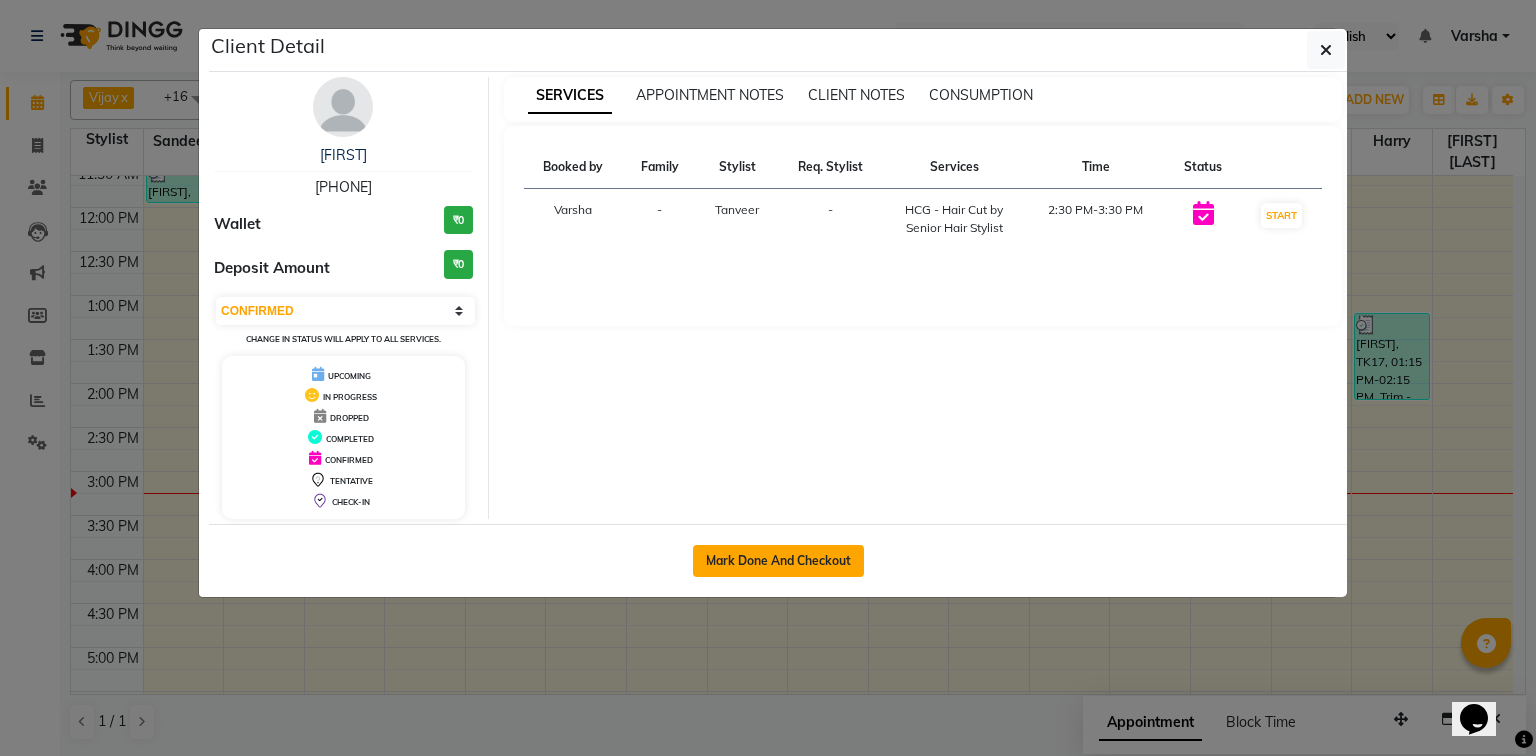 click on "Mark Done And Checkout" 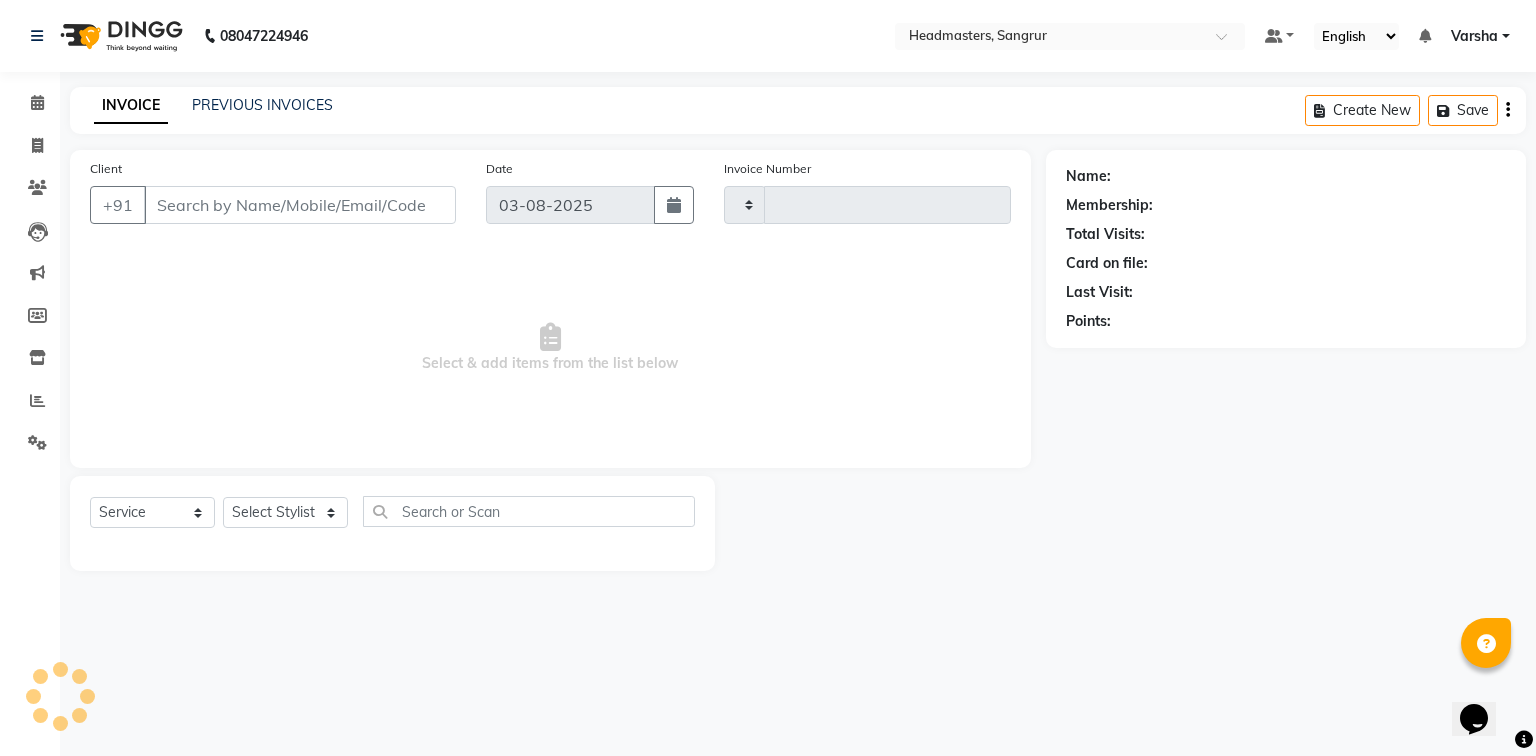 type on "3809" 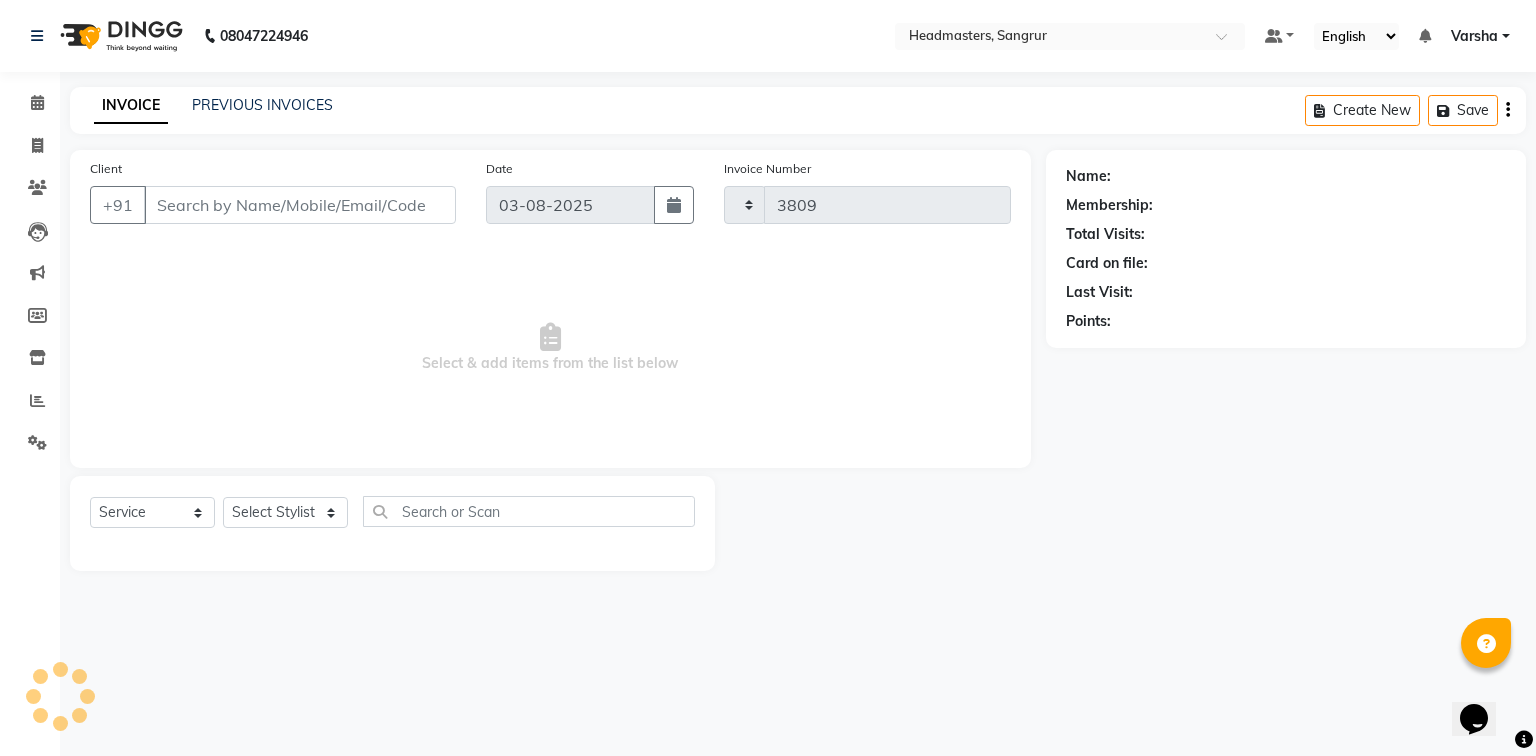 select on "7140" 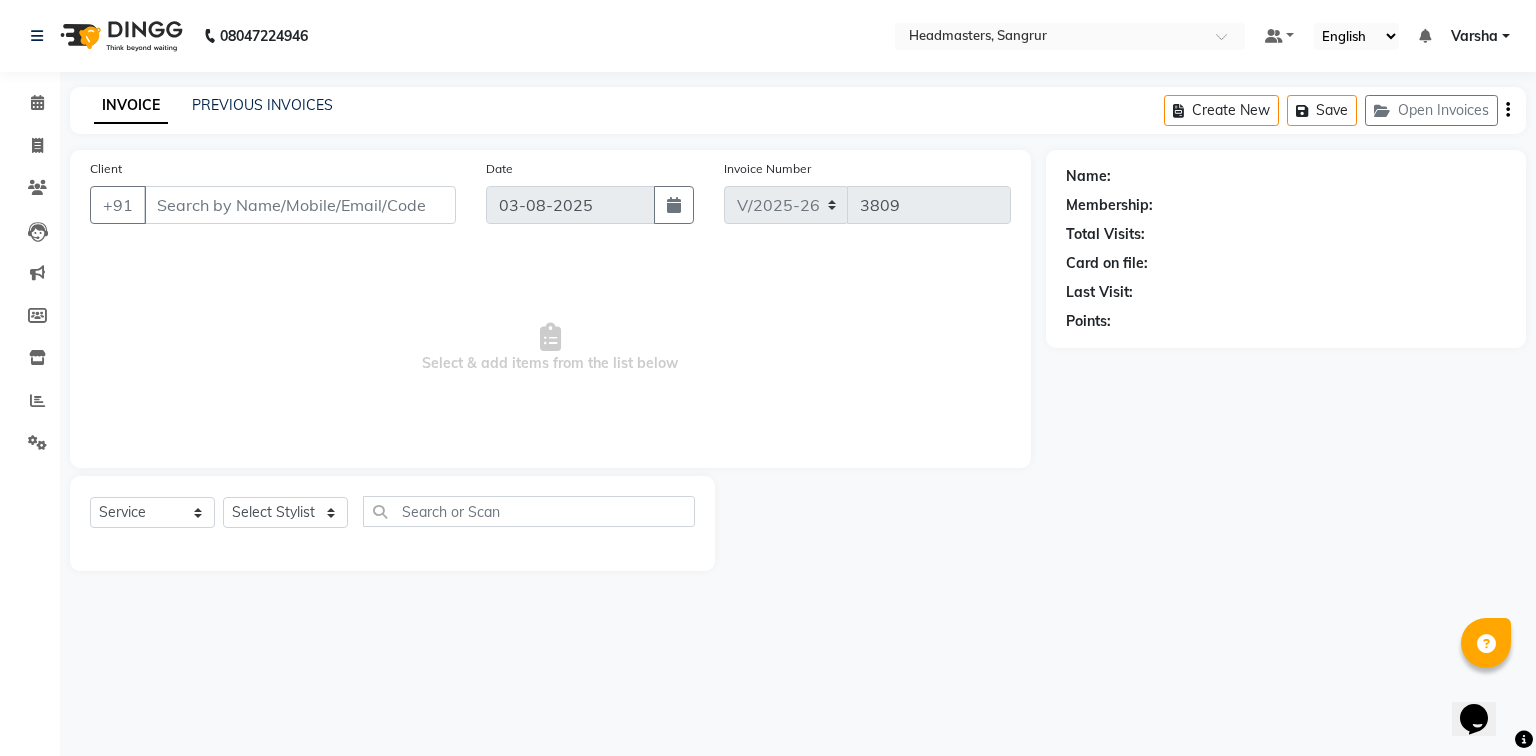 type on "9815813949" 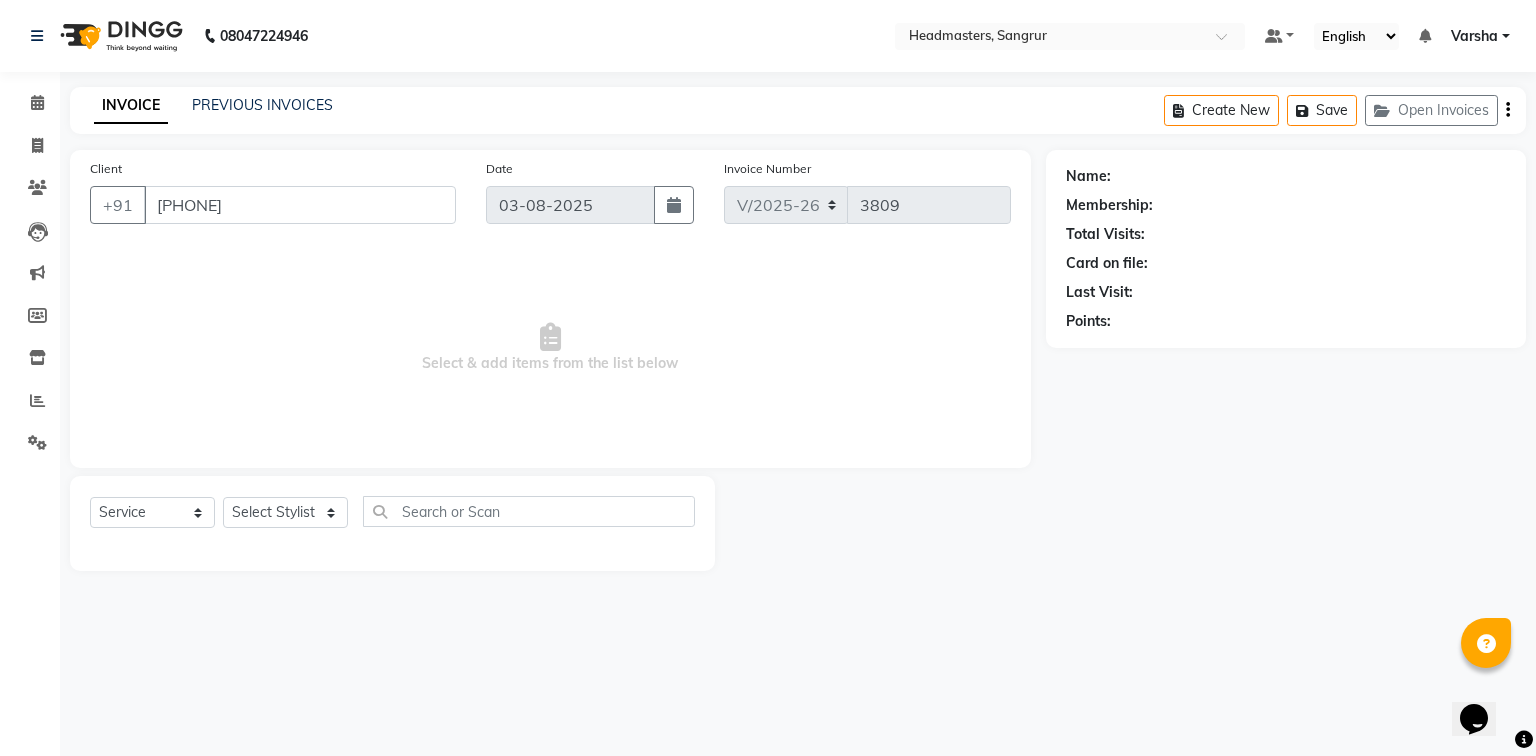 select on "60866" 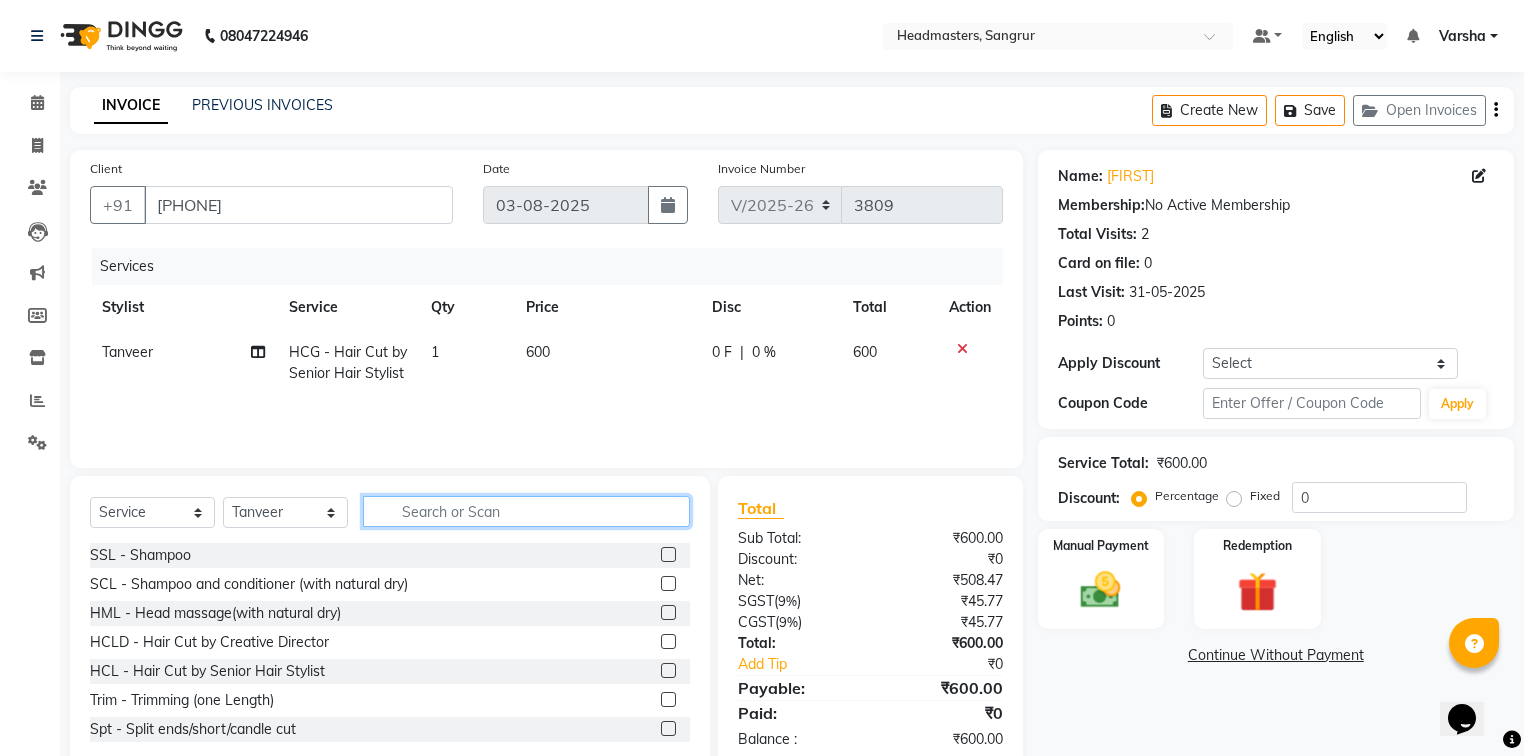 click 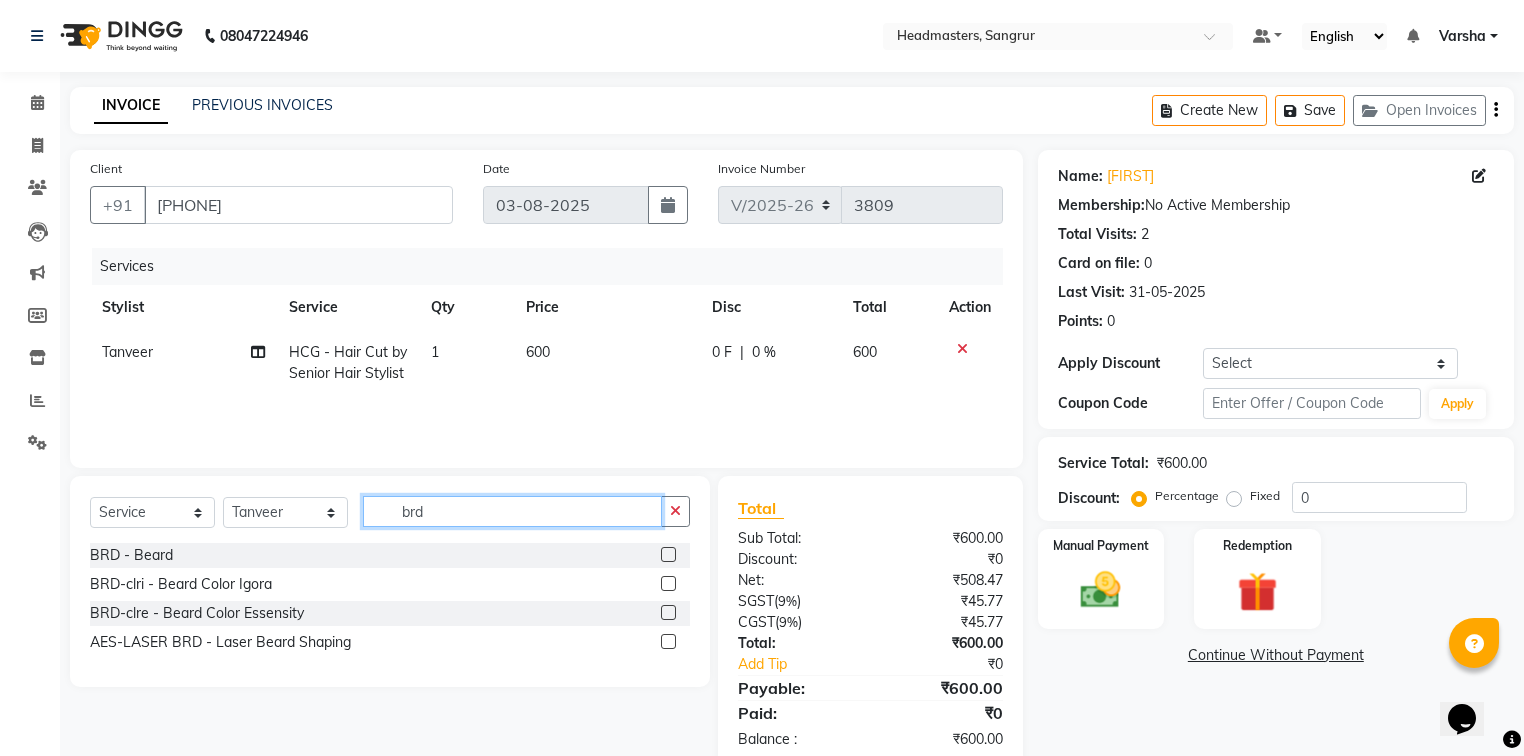 type on "brd" 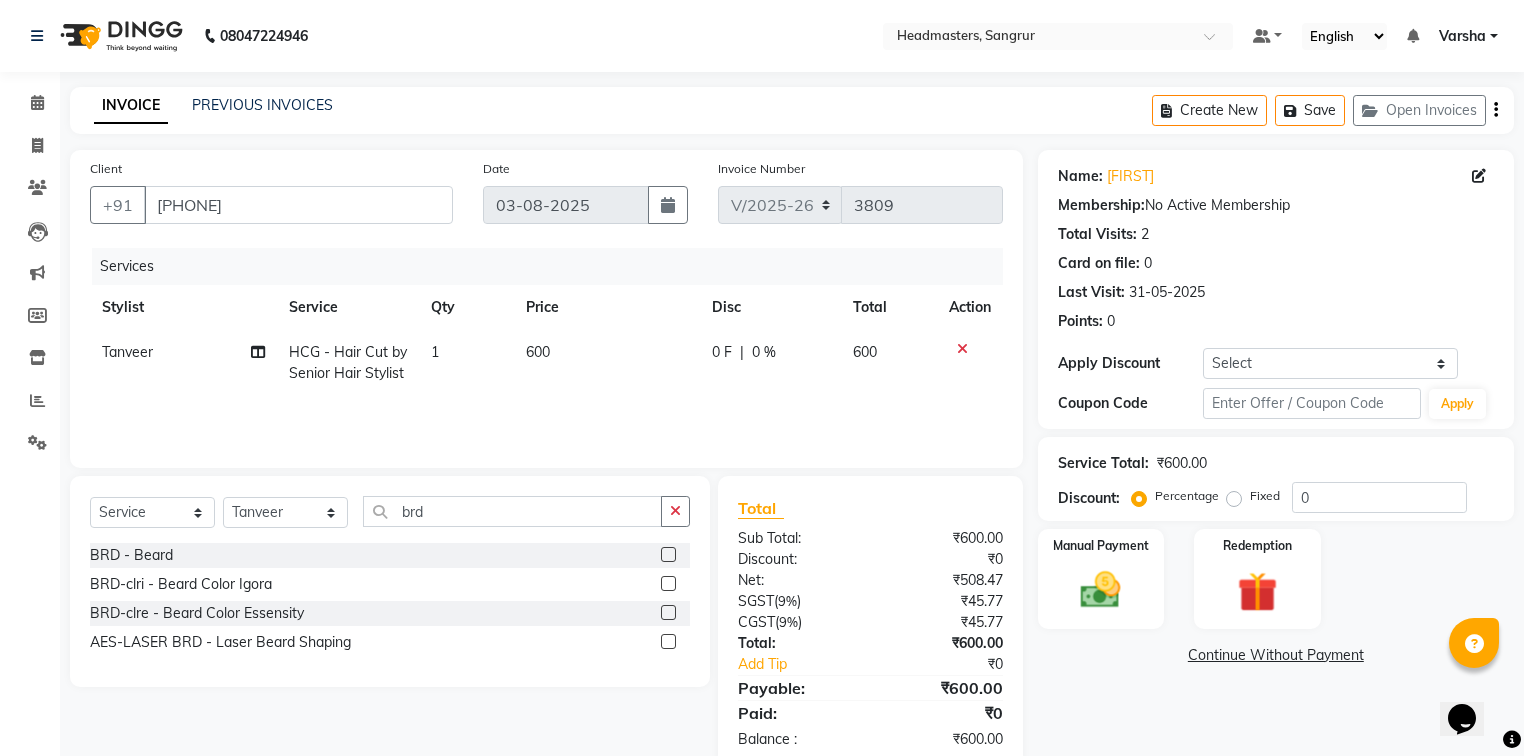 click 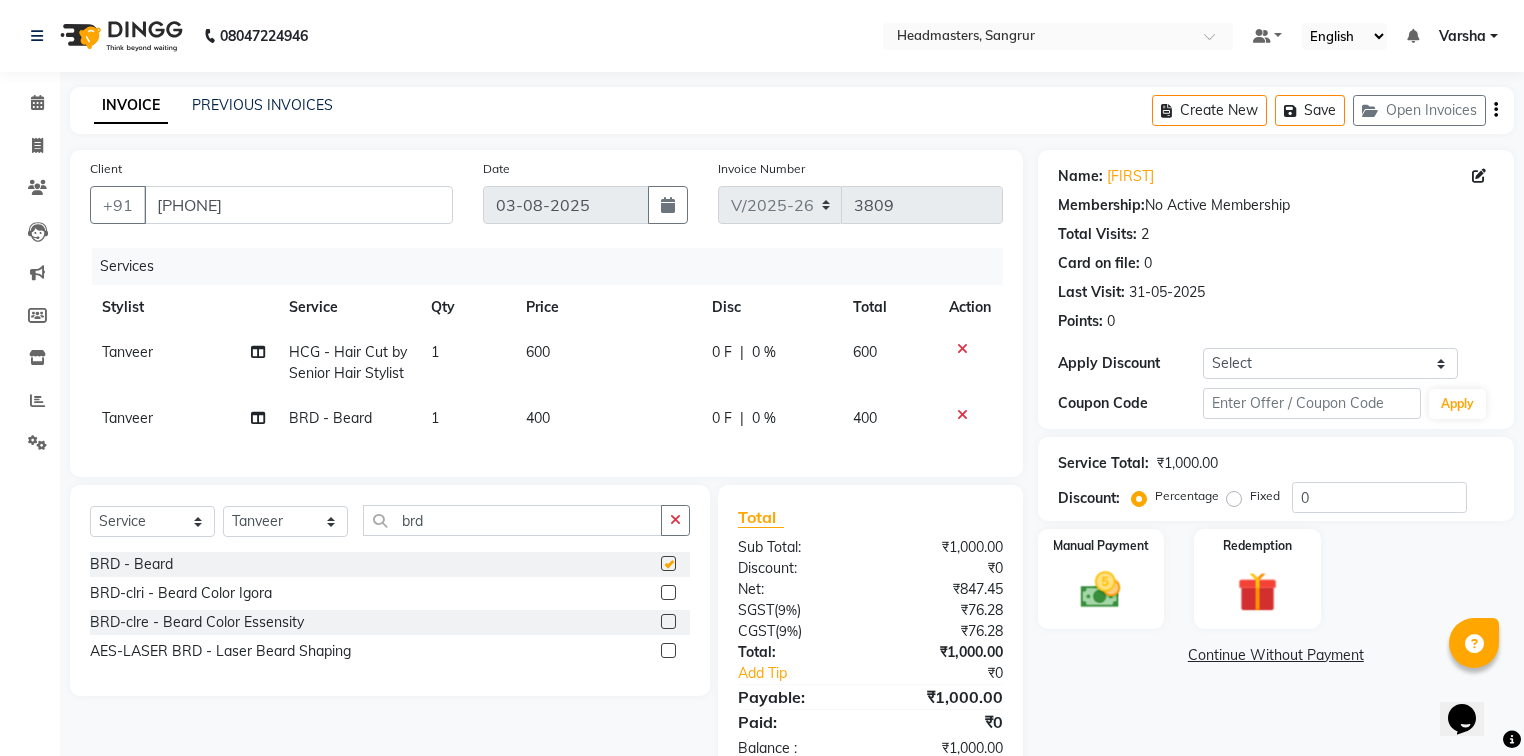 checkbox on "false" 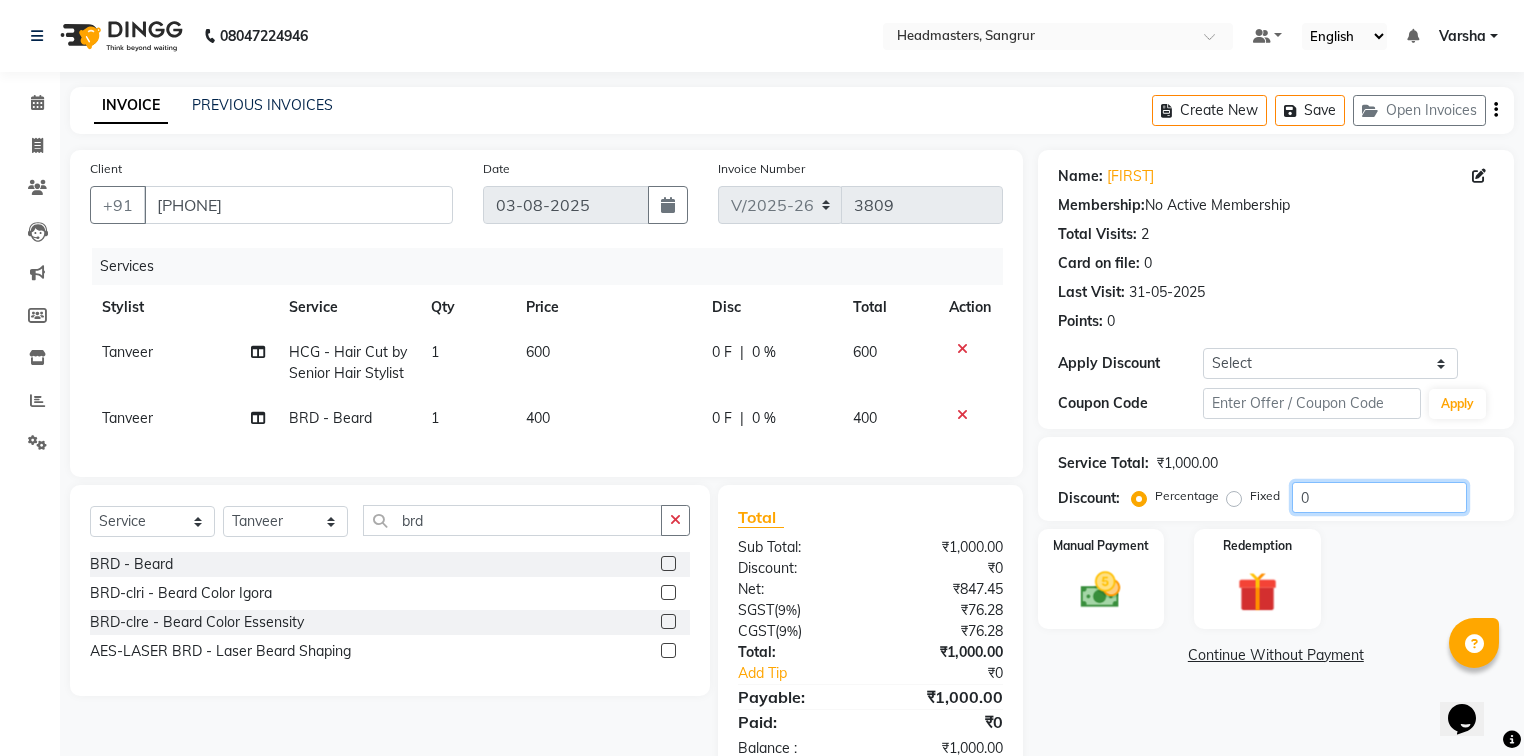 click on "0" 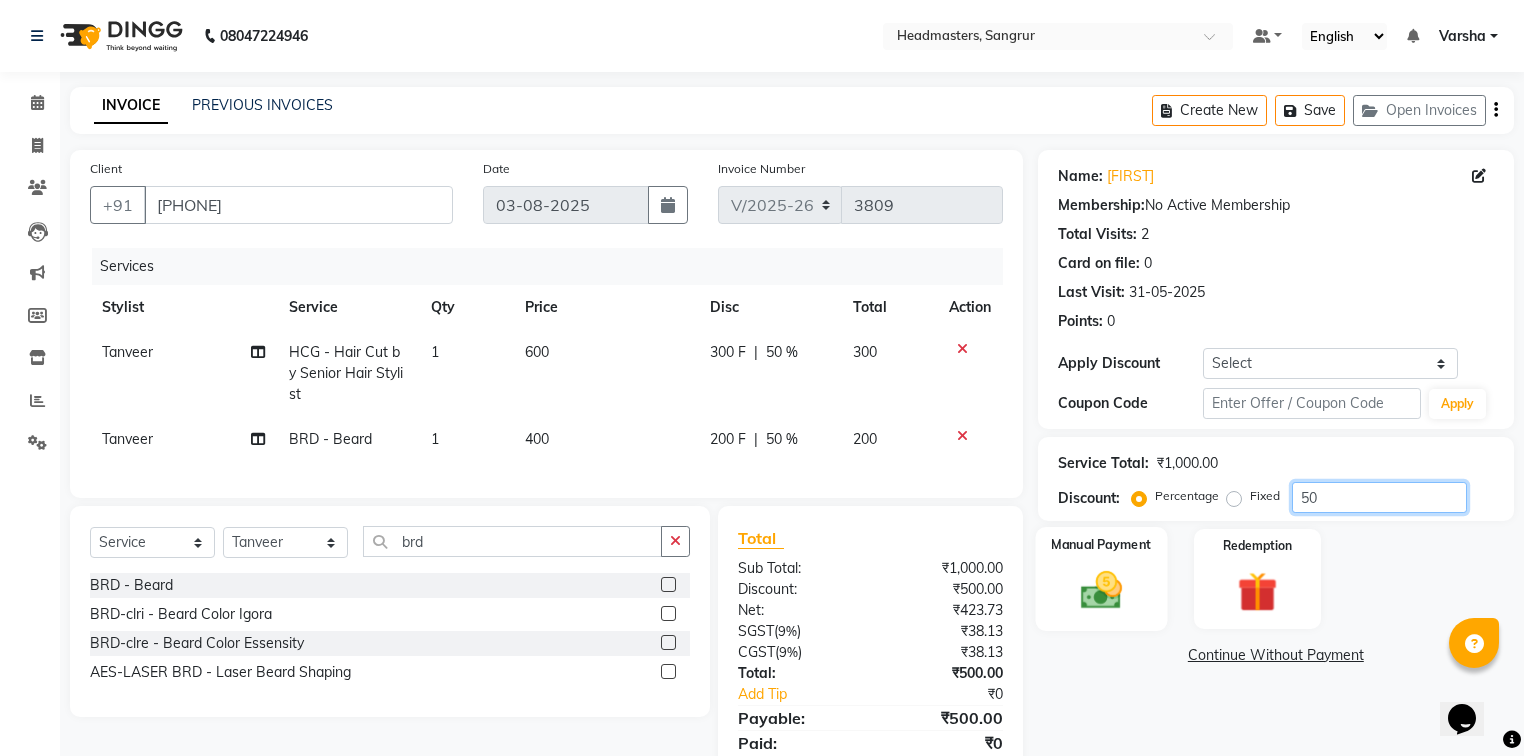type on "50" 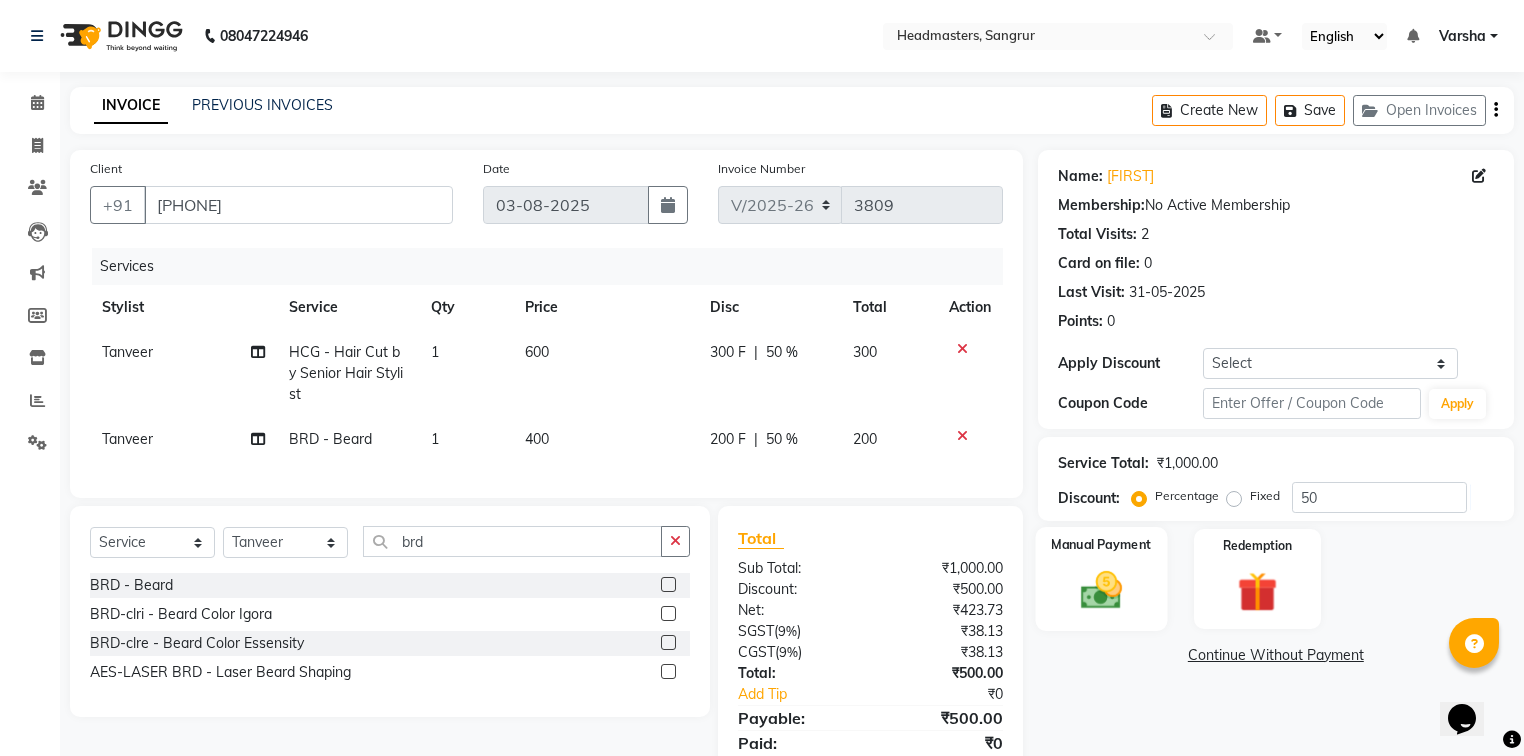 click 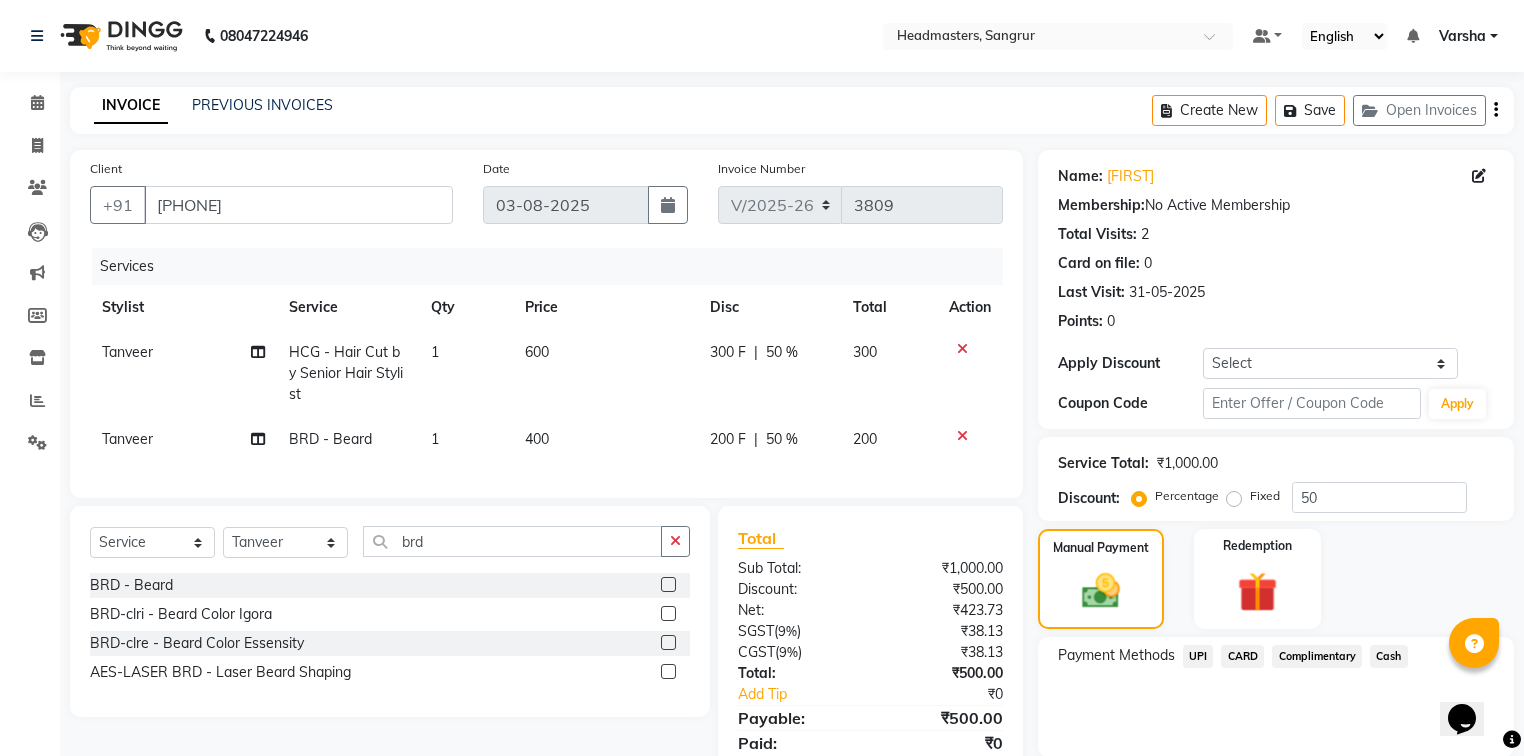 click on "Cash" 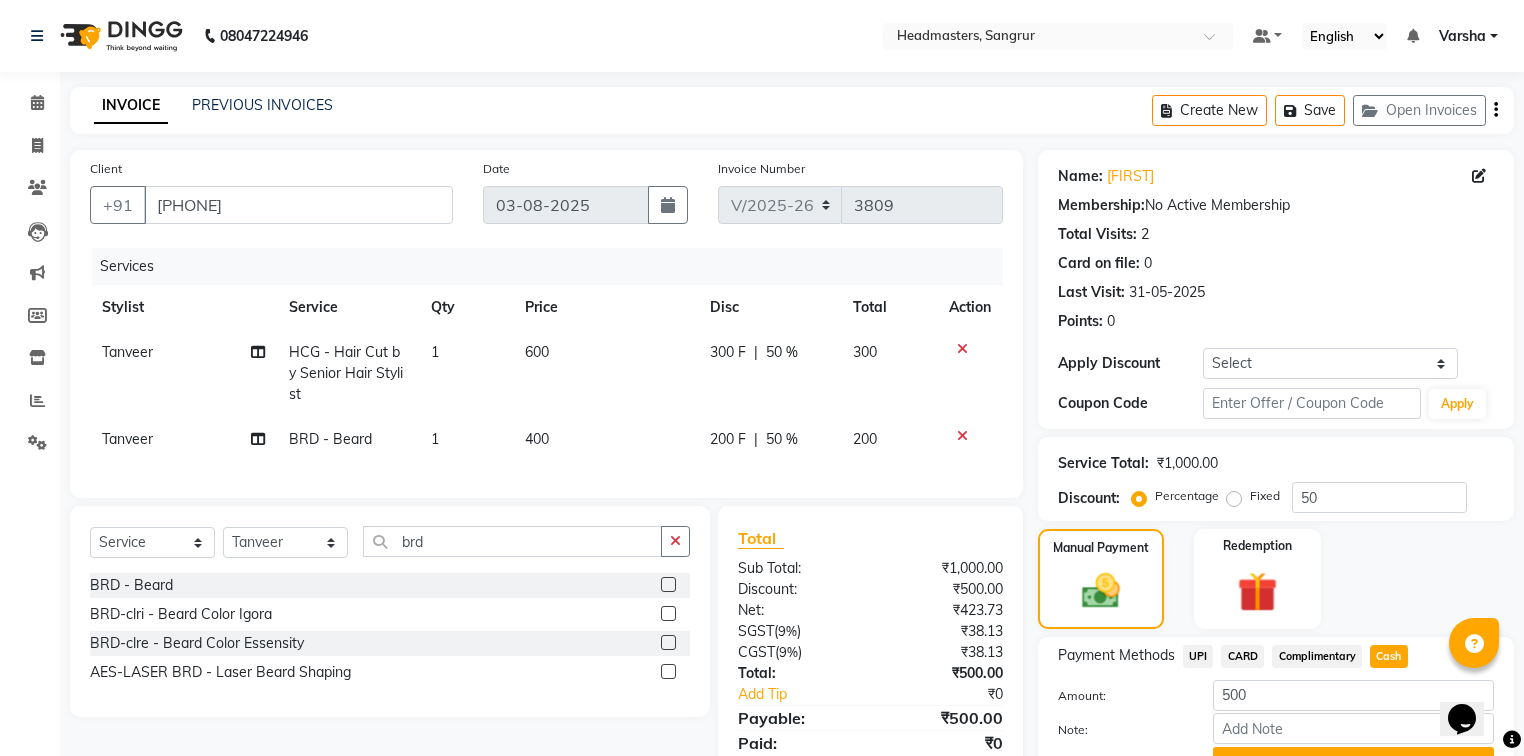 scroll, scrollTop: 102, scrollLeft: 0, axis: vertical 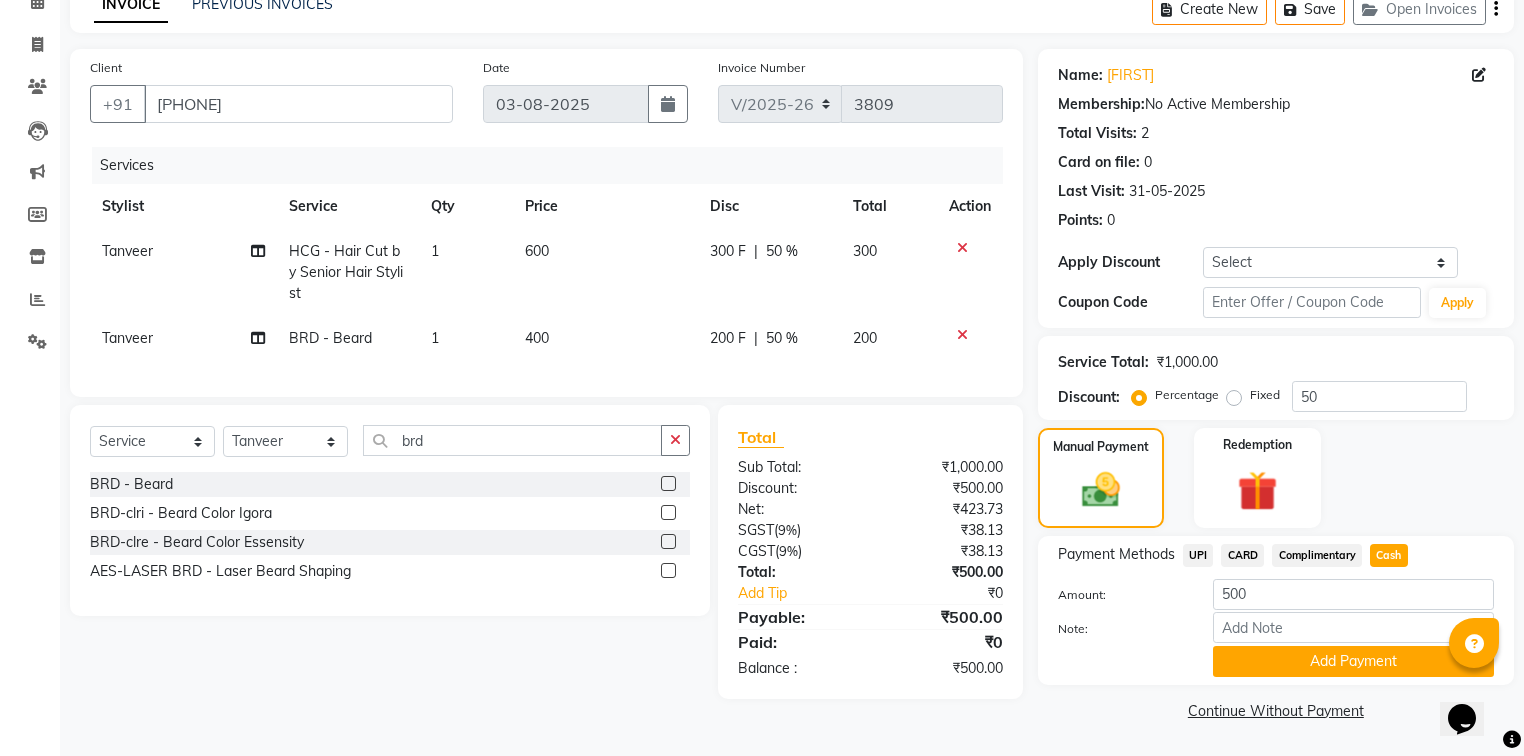 click on "Add Payment" 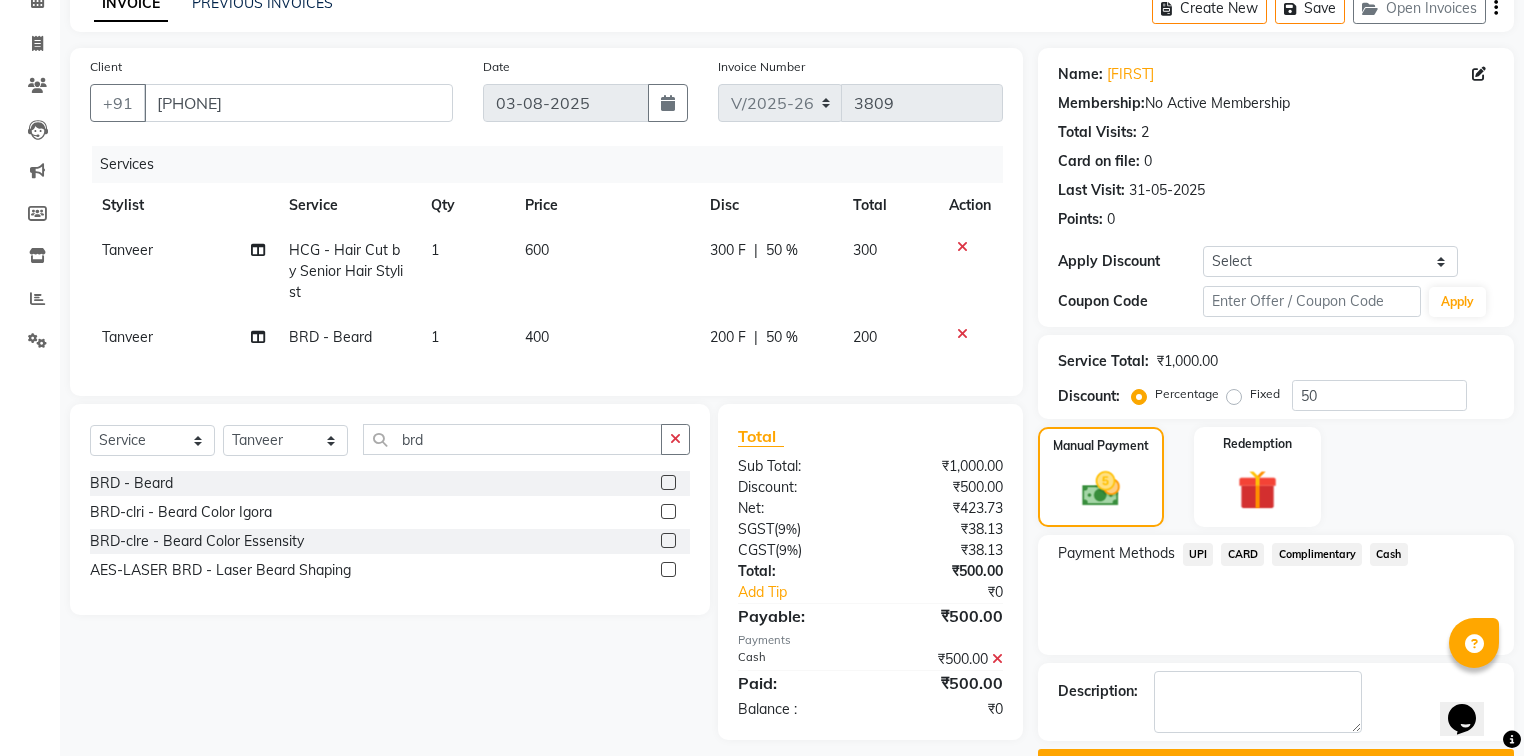 scroll, scrollTop: 154, scrollLeft: 0, axis: vertical 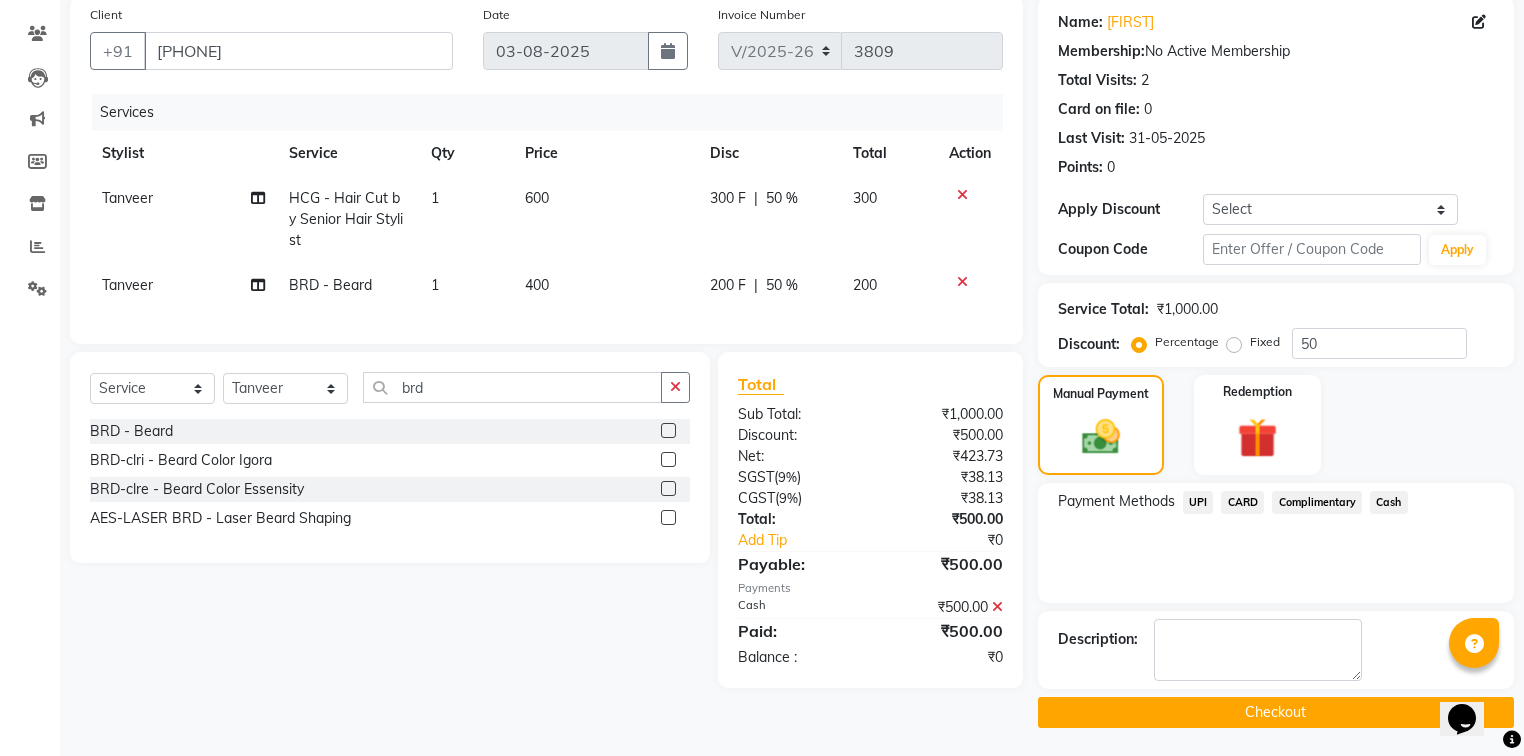 click on "Checkout" 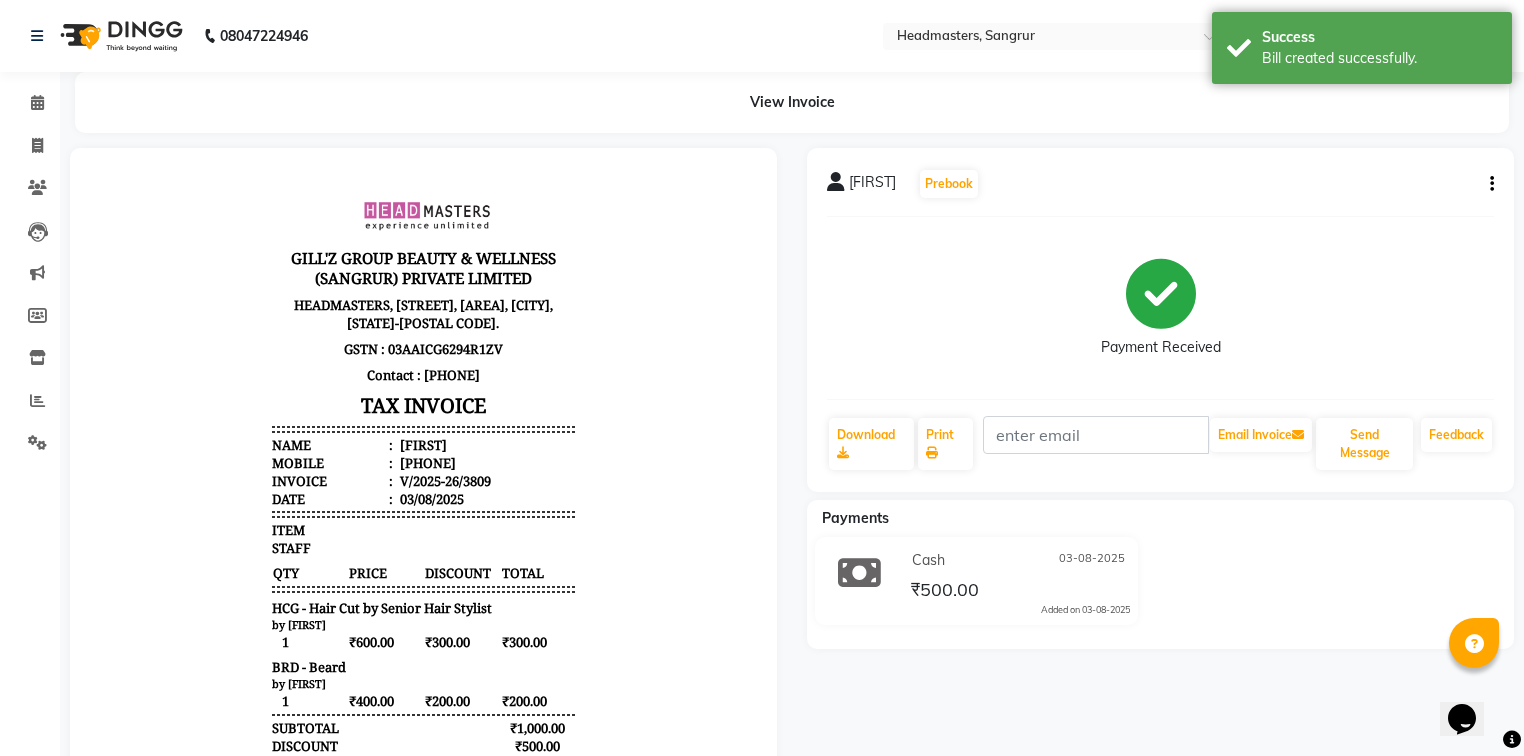 scroll, scrollTop: 0, scrollLeft: 0, axis: both 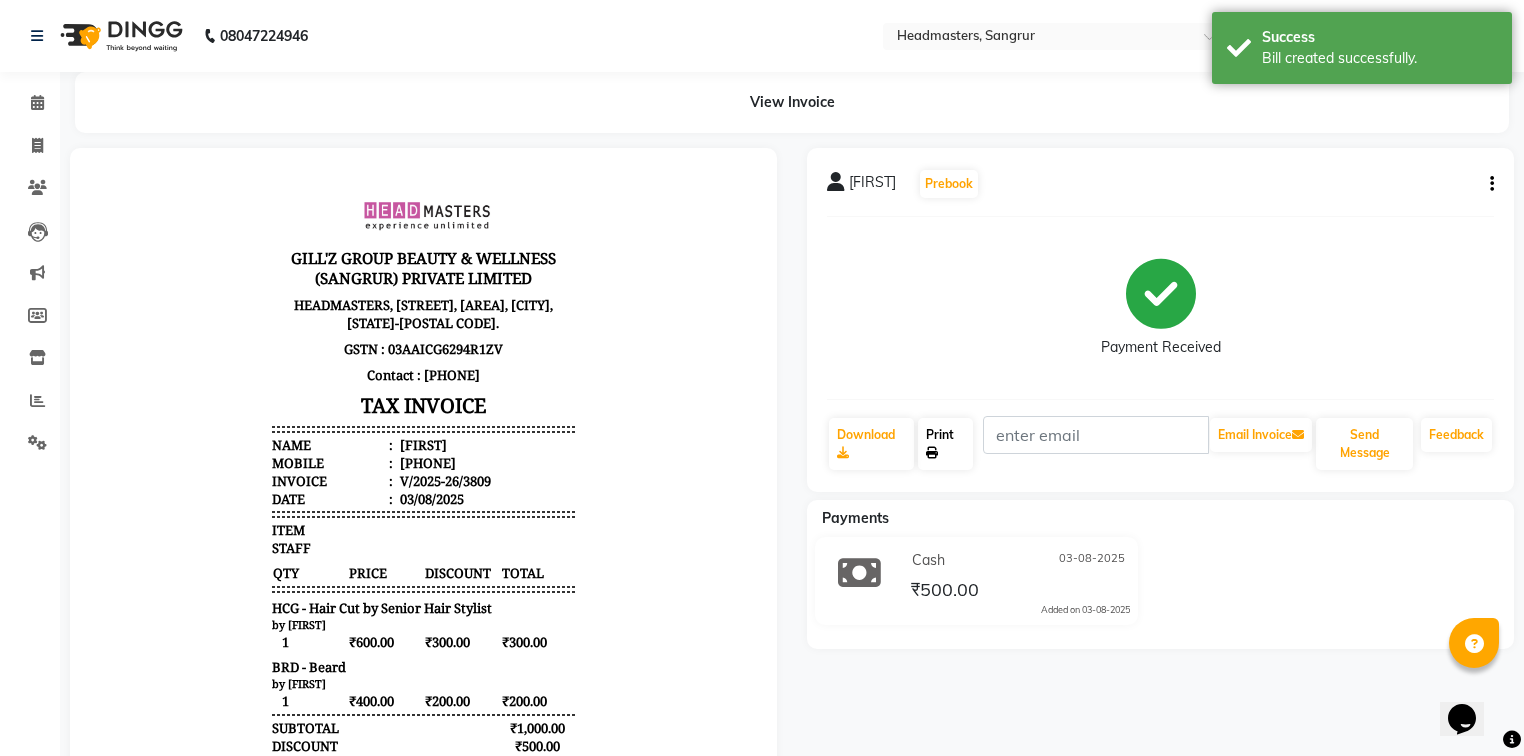 click on "Print" 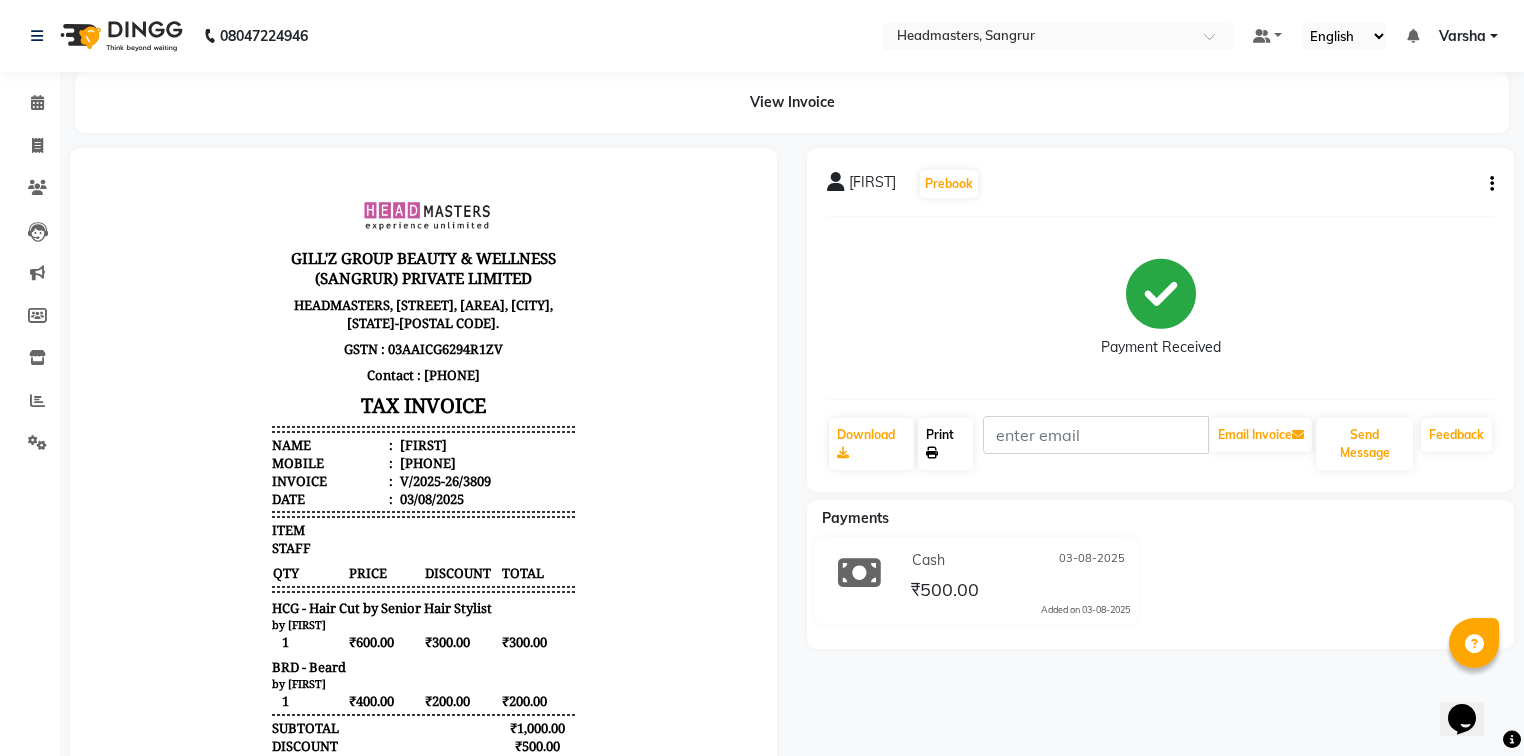 click on "Print" 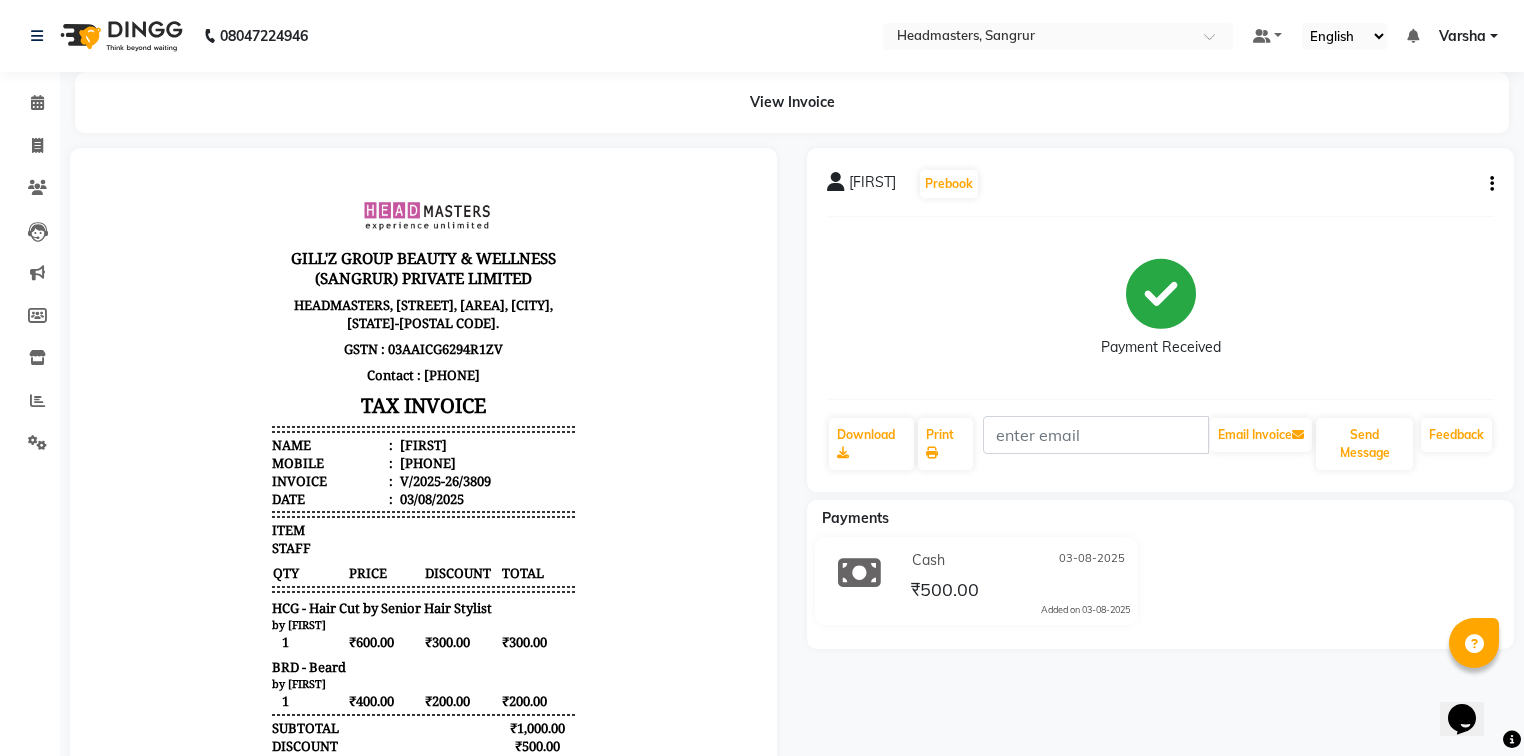 drag, startPoint x: 1394, startPoint y: 323, endPoint x: 1301, endPoint y: 200, distance: 154.20117 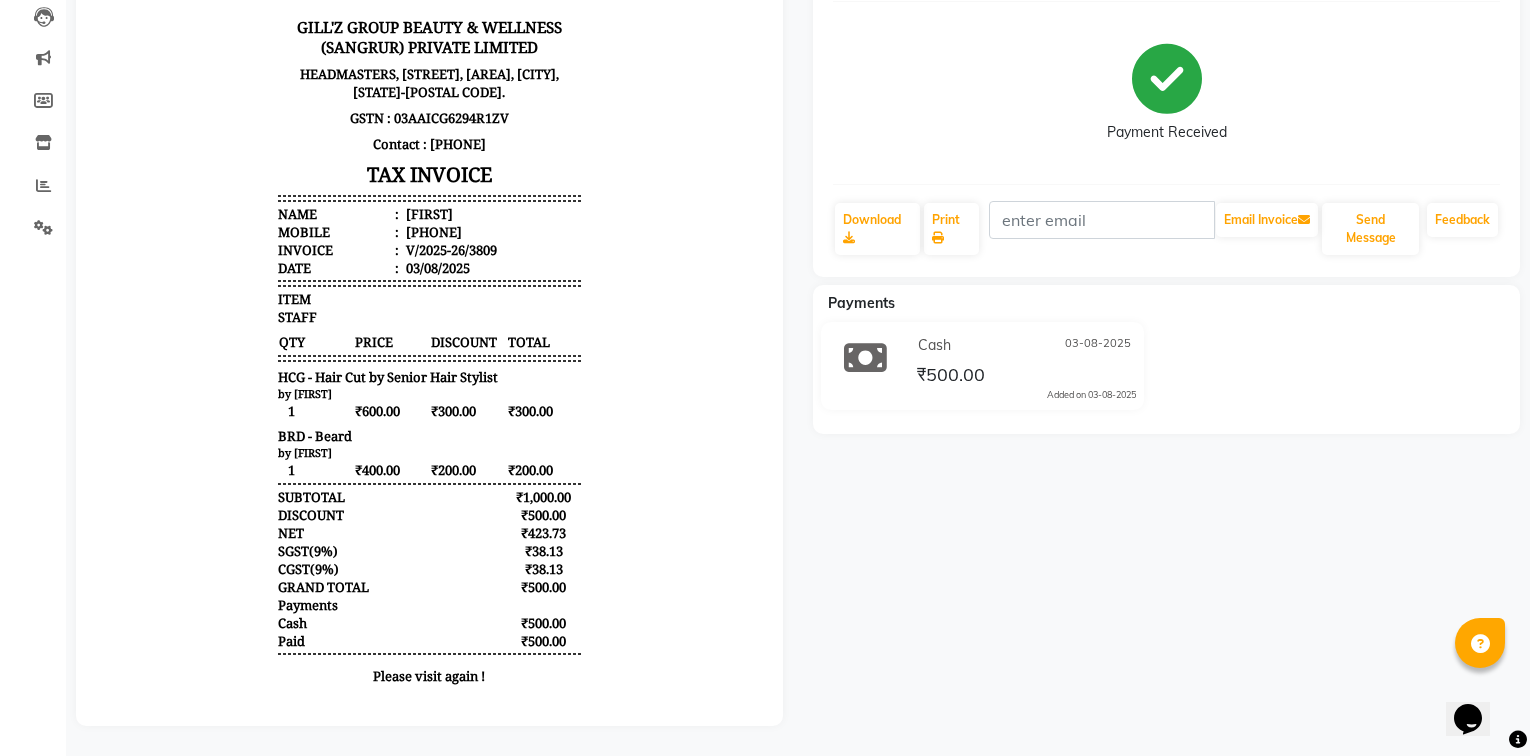 scroll, scrollTop: 0, scrollLeft: 0, axis: both 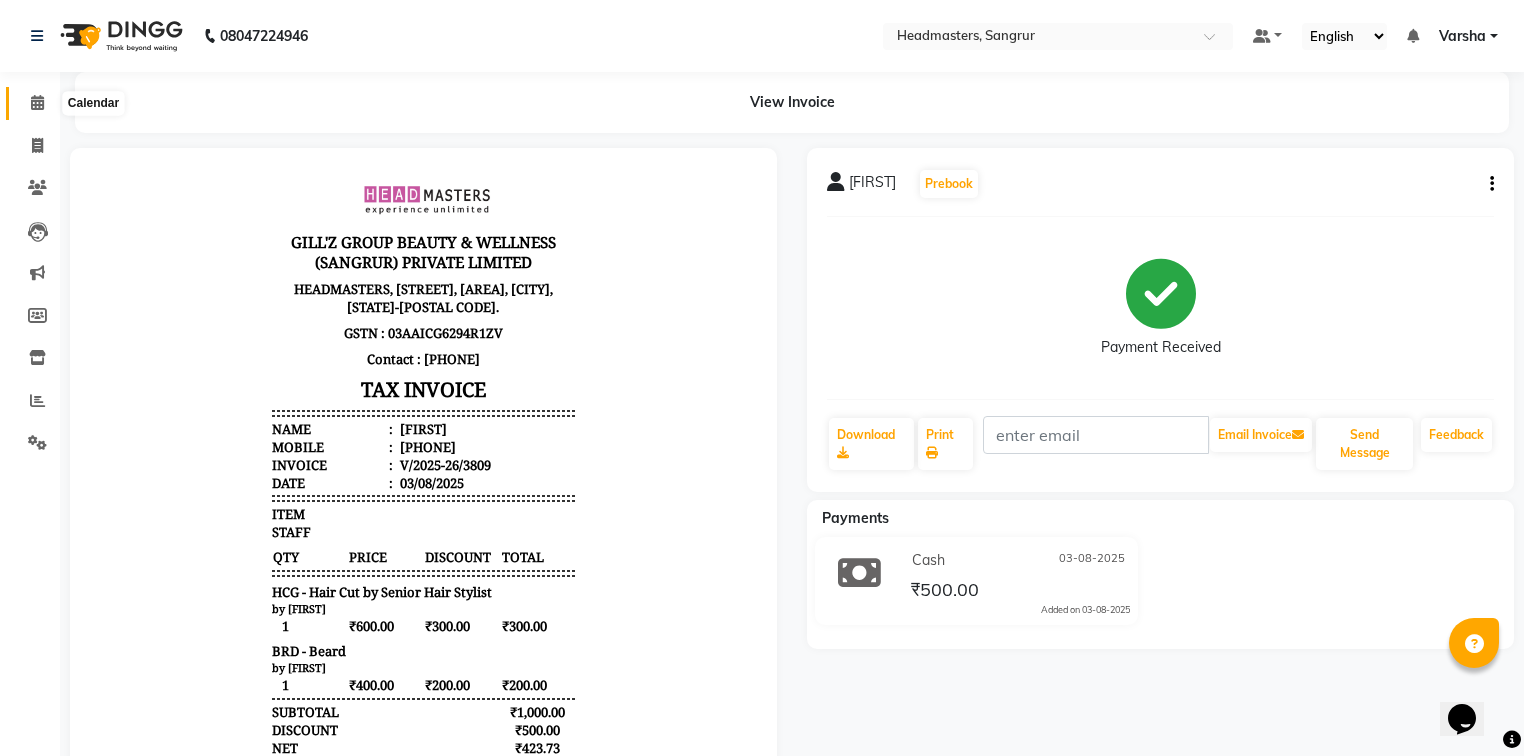 click 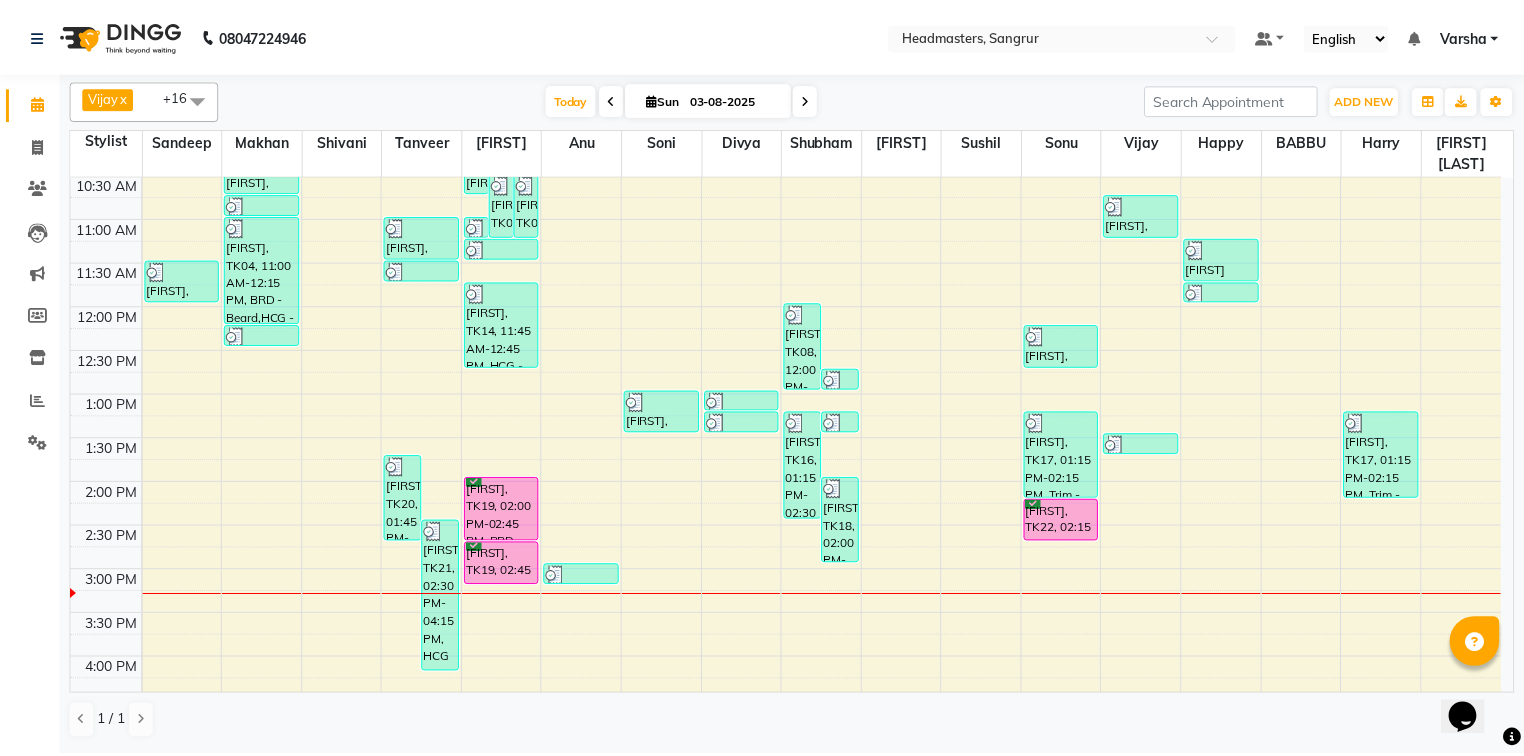 scroll, scrollTop: 160, scrollLeft: 0, axis: vertical 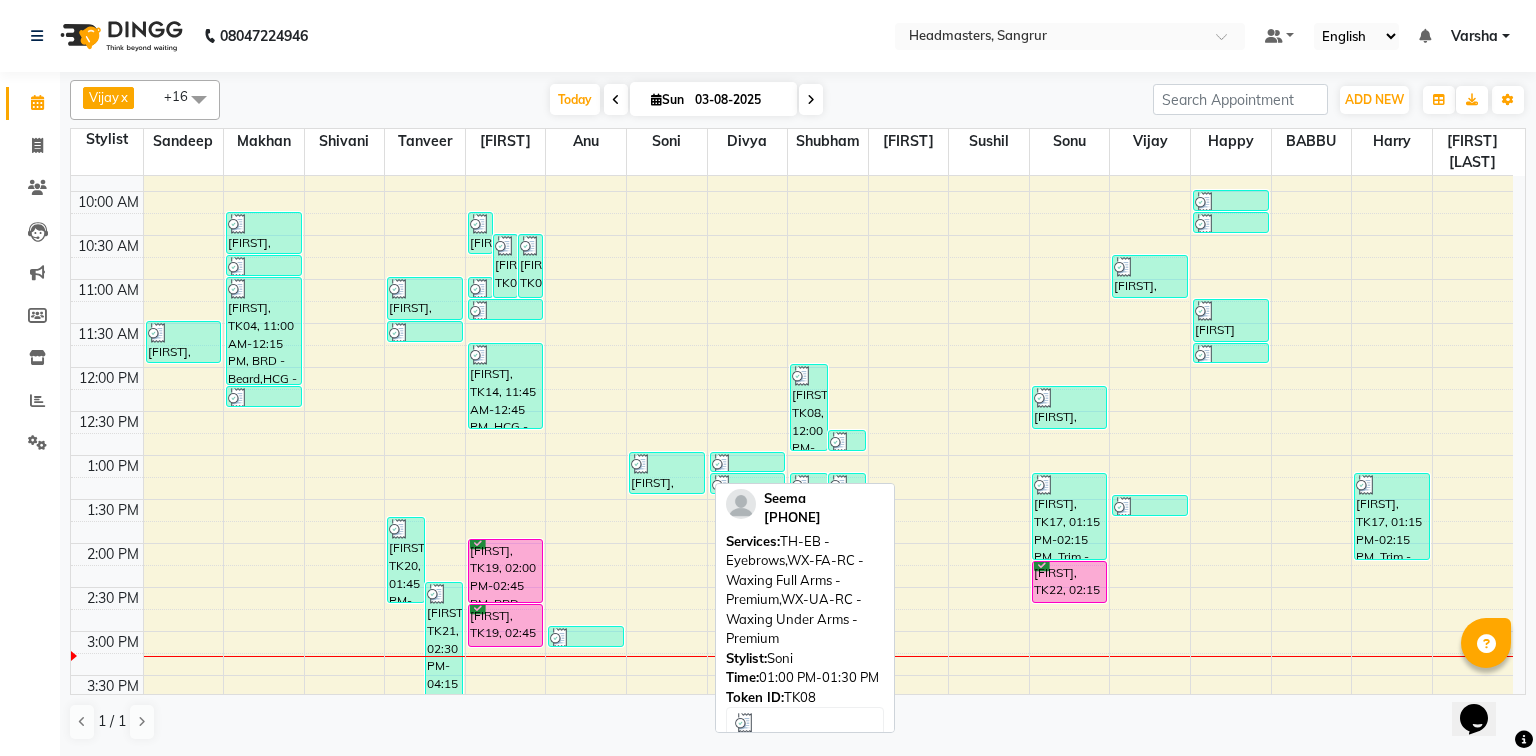 click on "Seema, TK08, 01:00 PM-01:30 PM, TH-EB - Eyebrows,WX-FA-RC - Waxing Full Arms - Premium,WX-UA-RC - Waxing Under Arms - Premium" at bounding box center [667, 473] 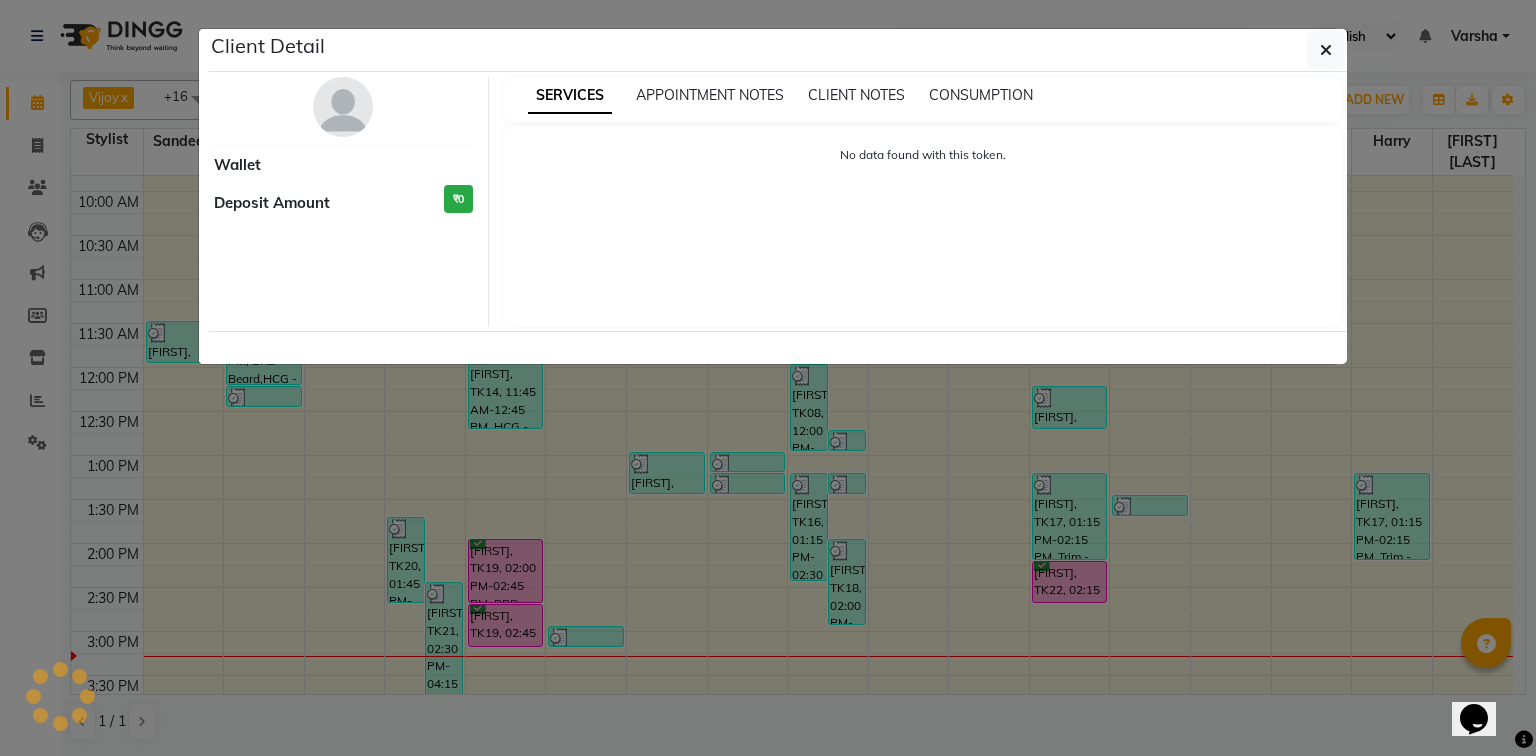 select on "3" 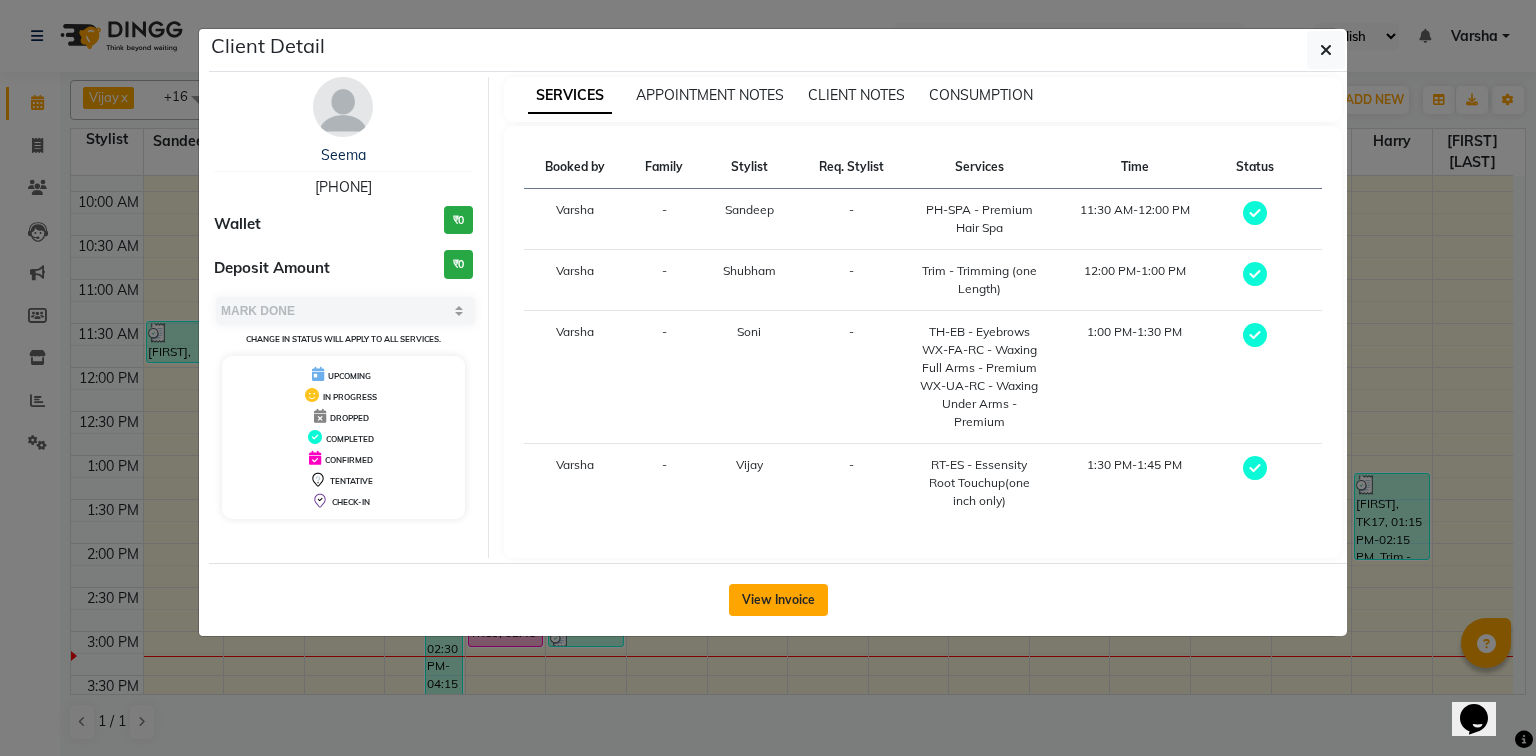 click on "View Invoice" 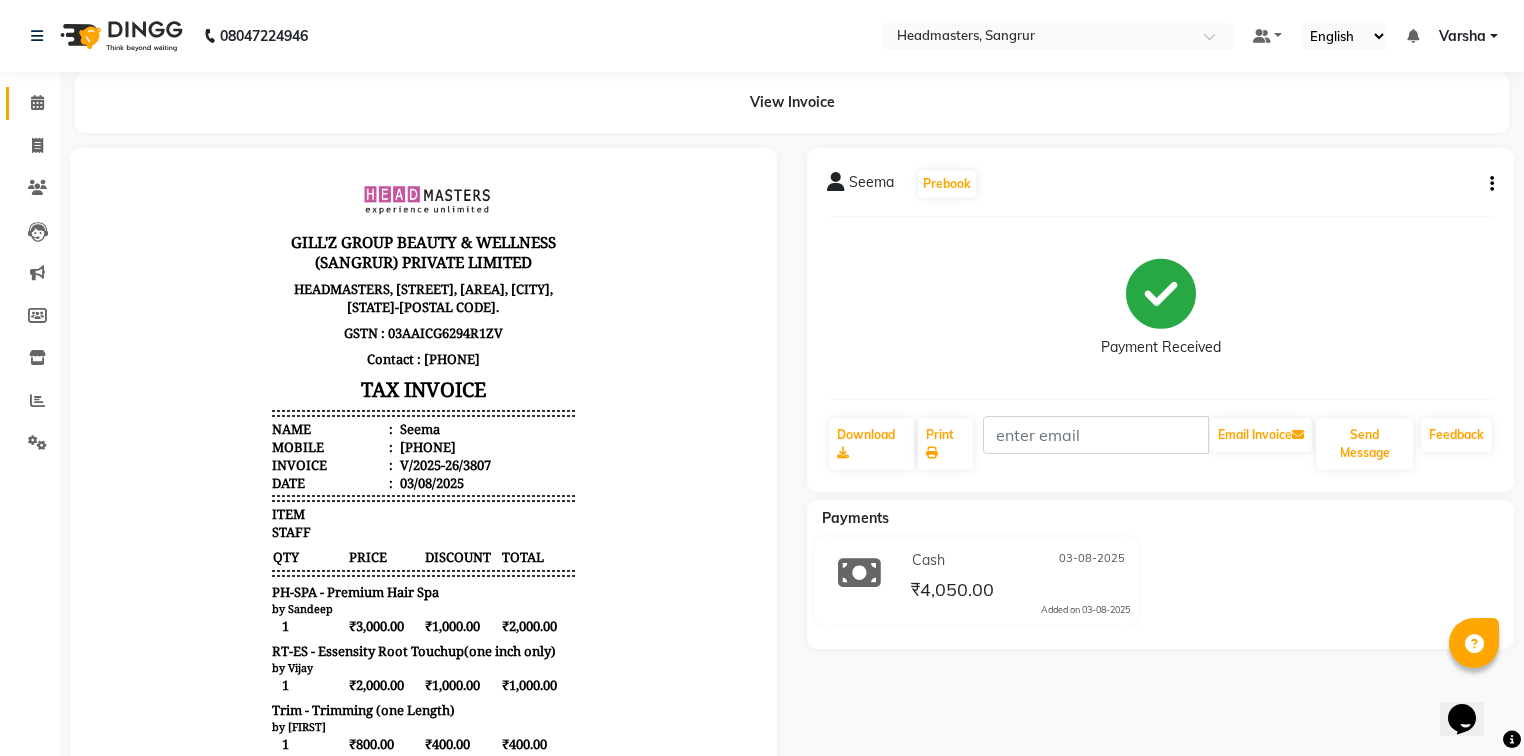 scroll, scrollTop: 400, scrollLeft: 0, axis: vertical 